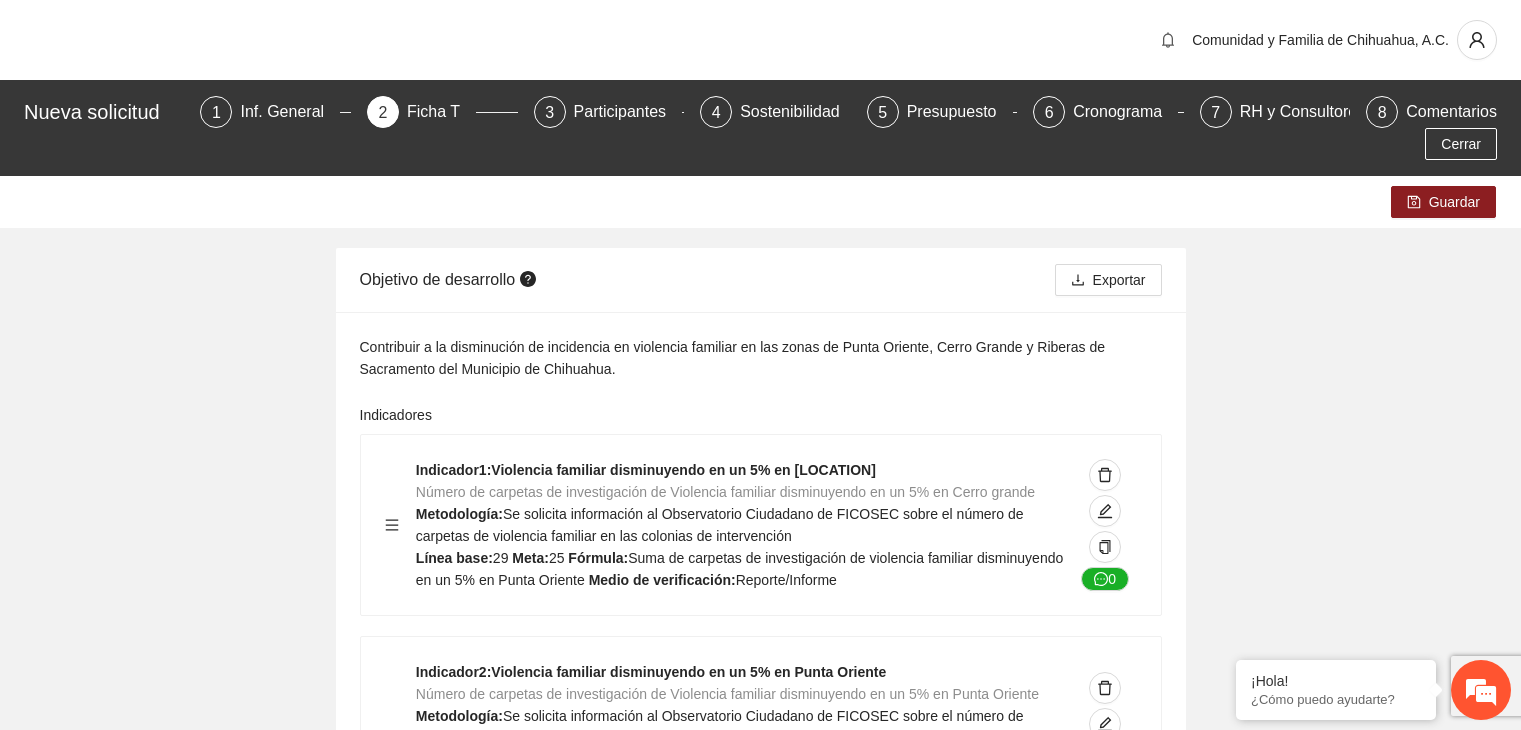 scroll, scrollTop: 14544, scrollLeft: 0, axis: vertical 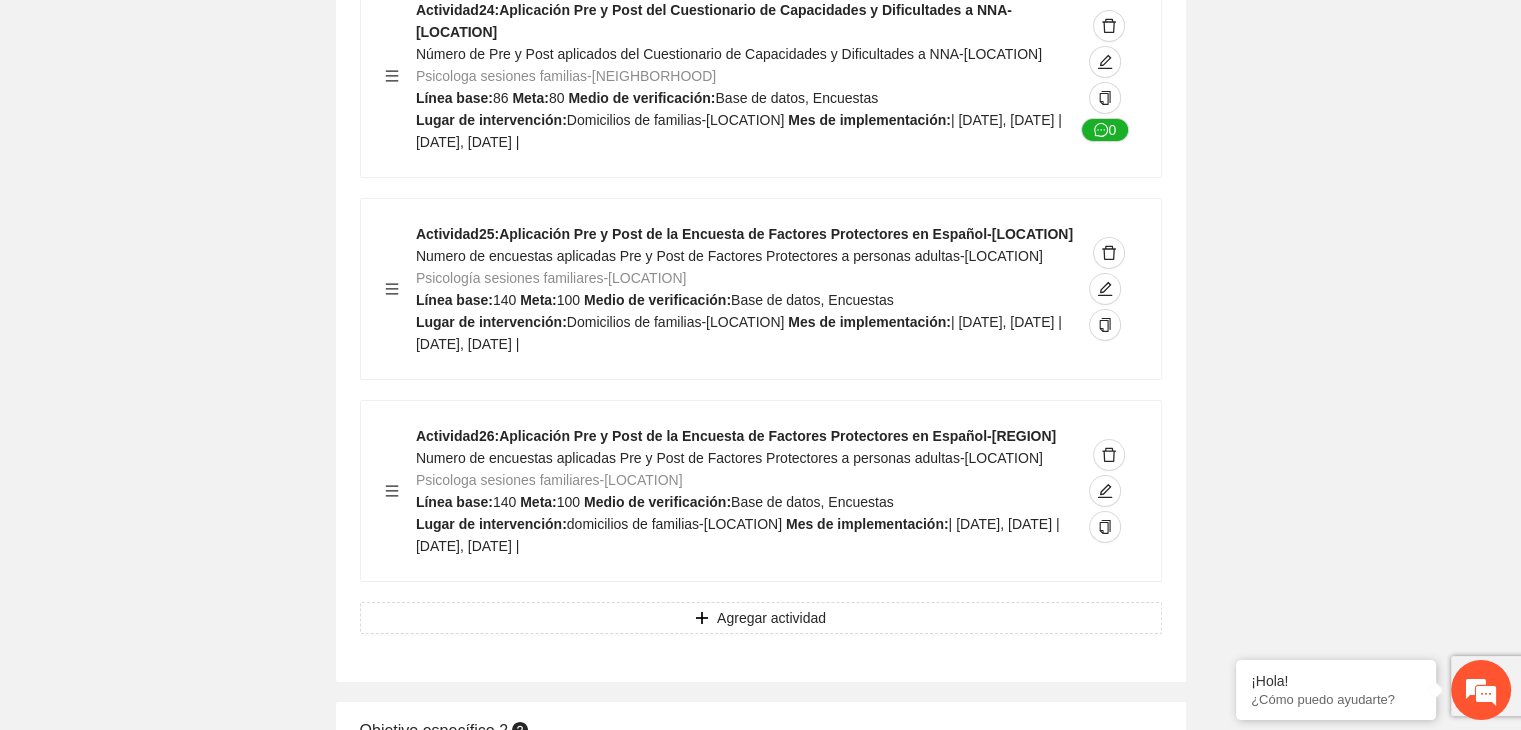 click on "Guardar Objetivo de desarrollo      Exportar Contribuir a la disminución de incidencia en violencia familiar en las zonas de [LOCATION], [LOCATION] y [LOCATION] del Municipio  de [LOCATION]. Indicadores Indicador  1 :  Violencia familiar disminuyendo en un 5% en [LOCATION] Número de carpetas de investigación de Violencia familiar  disminuyendo en un 5% en [LOCATION] Metodología:  Se solicita información al Observatorio Ciudadano de FICOSEC sobre el número de carpetas de violencia familiar en las colonias de intervención Línea base:  29   Meta:  25   Fórmula:  Suma de carpetas de investigación de violencia familiar disminuyendo  en un 5% en [LOCATION]   Medio de verificación:  Reporte/Informe 0 Indicador  2 :  Violencia familiar disminuyendo en un 5% en [LOCATION] Número de carpetas de investigación de Violencia familiar  disminuyendo en un 5% en [LOCATION] Metodología:  Línea base:  63   Meta:  56   Fórmula:    Medio de verificación:  Reporte/Informe 0 3 :" at bounding box center (760, -6484) 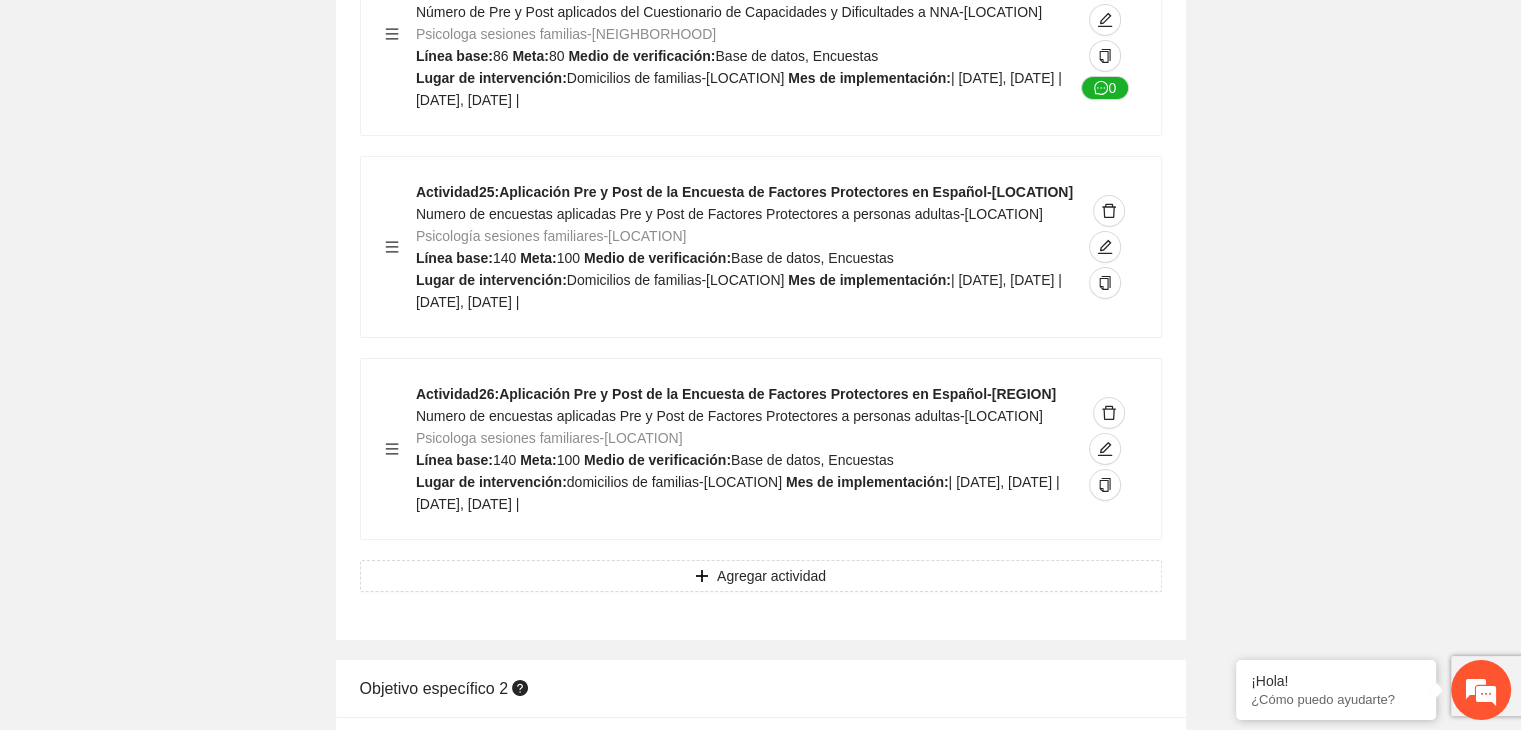 scroll, scrollTop: 14584, scrollLeft: 0, axis: vertical 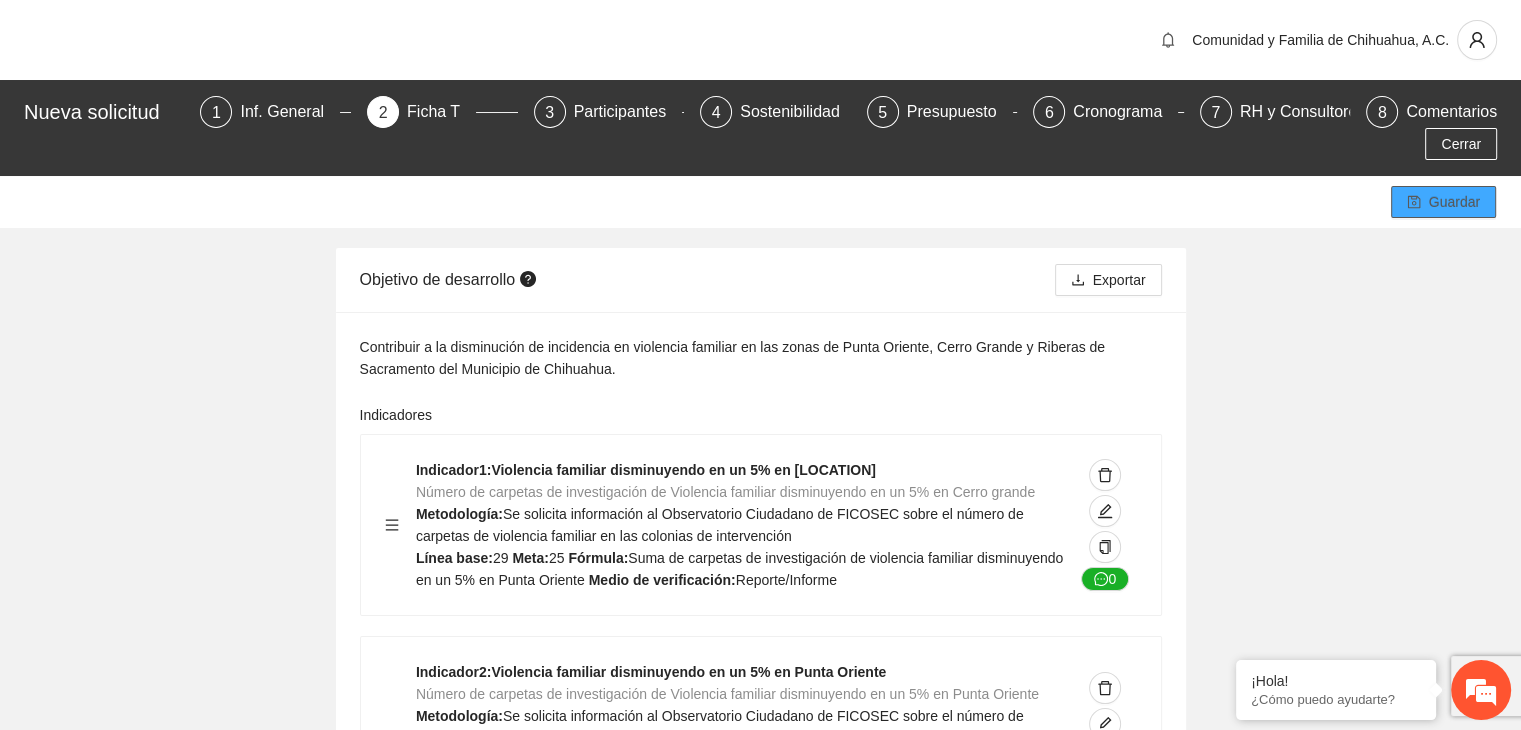 click 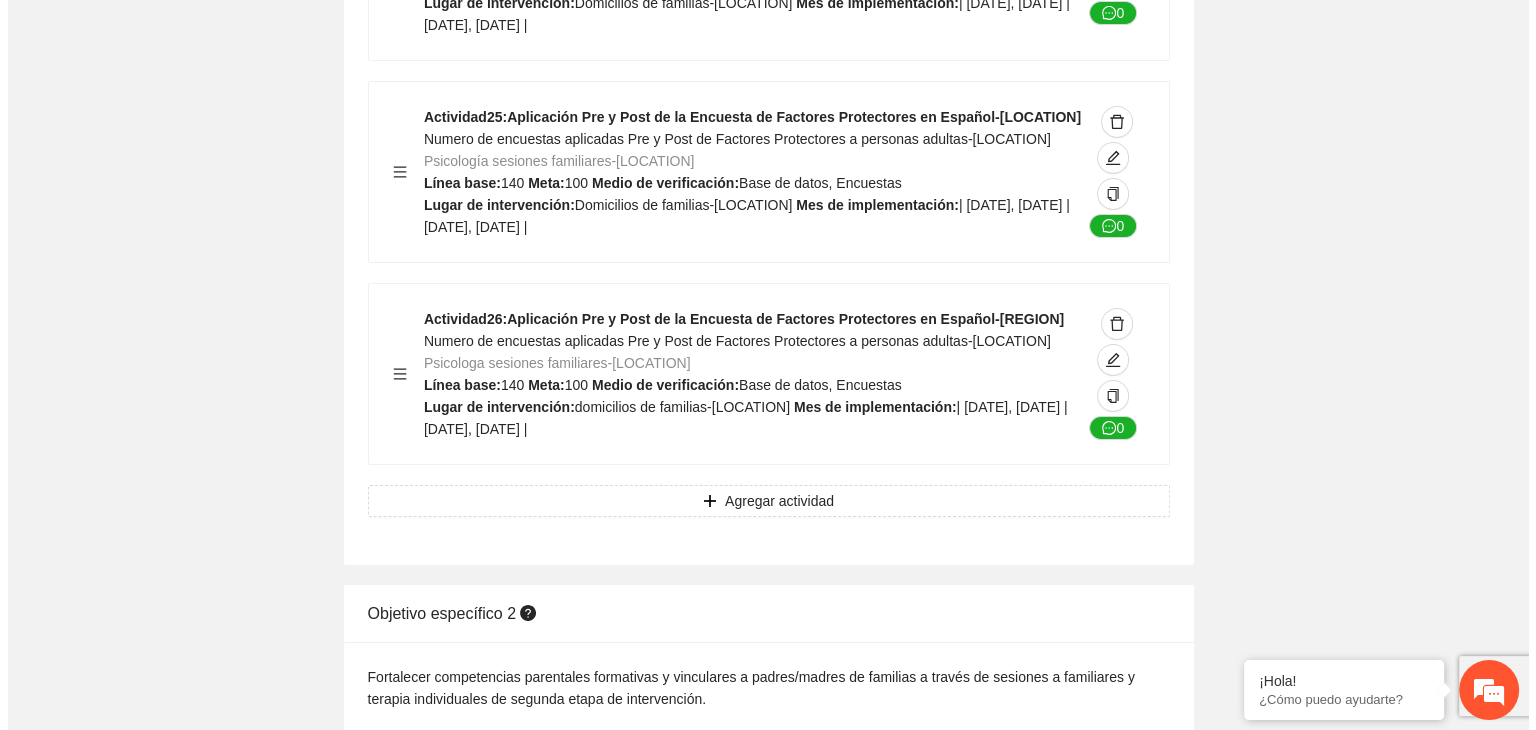 scroll, scrollTop: 14698, scrollLeft: 0, axis: vertical 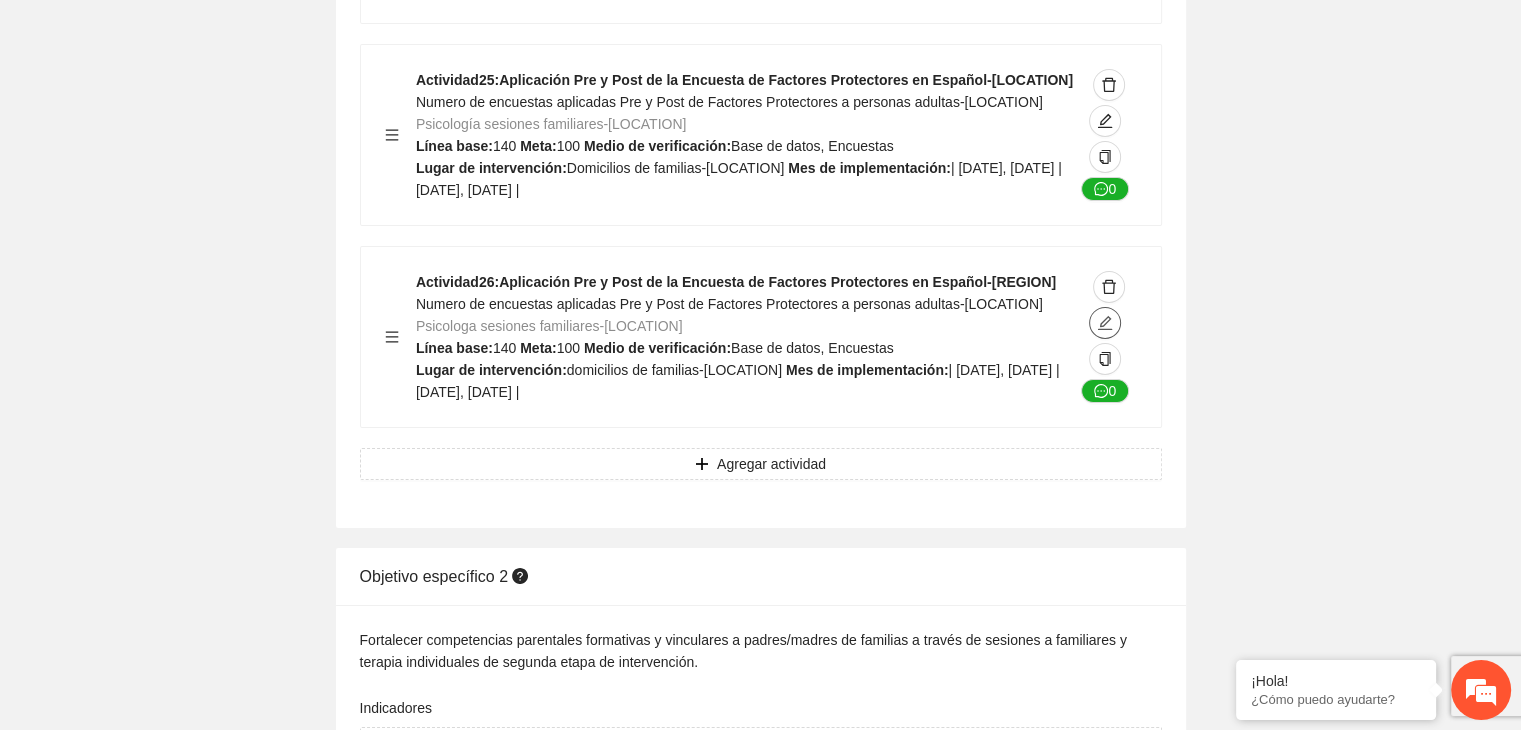 click 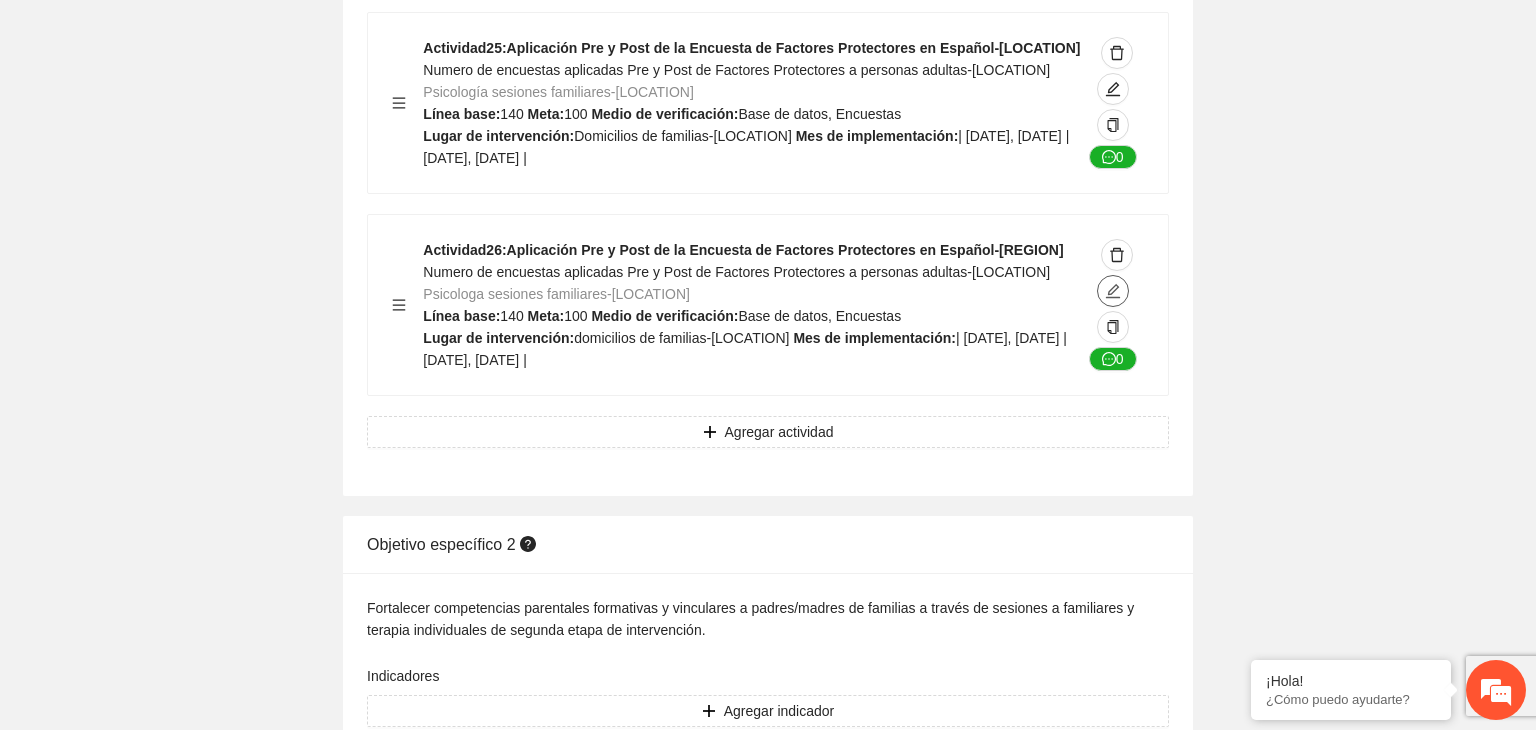 type on "**********" 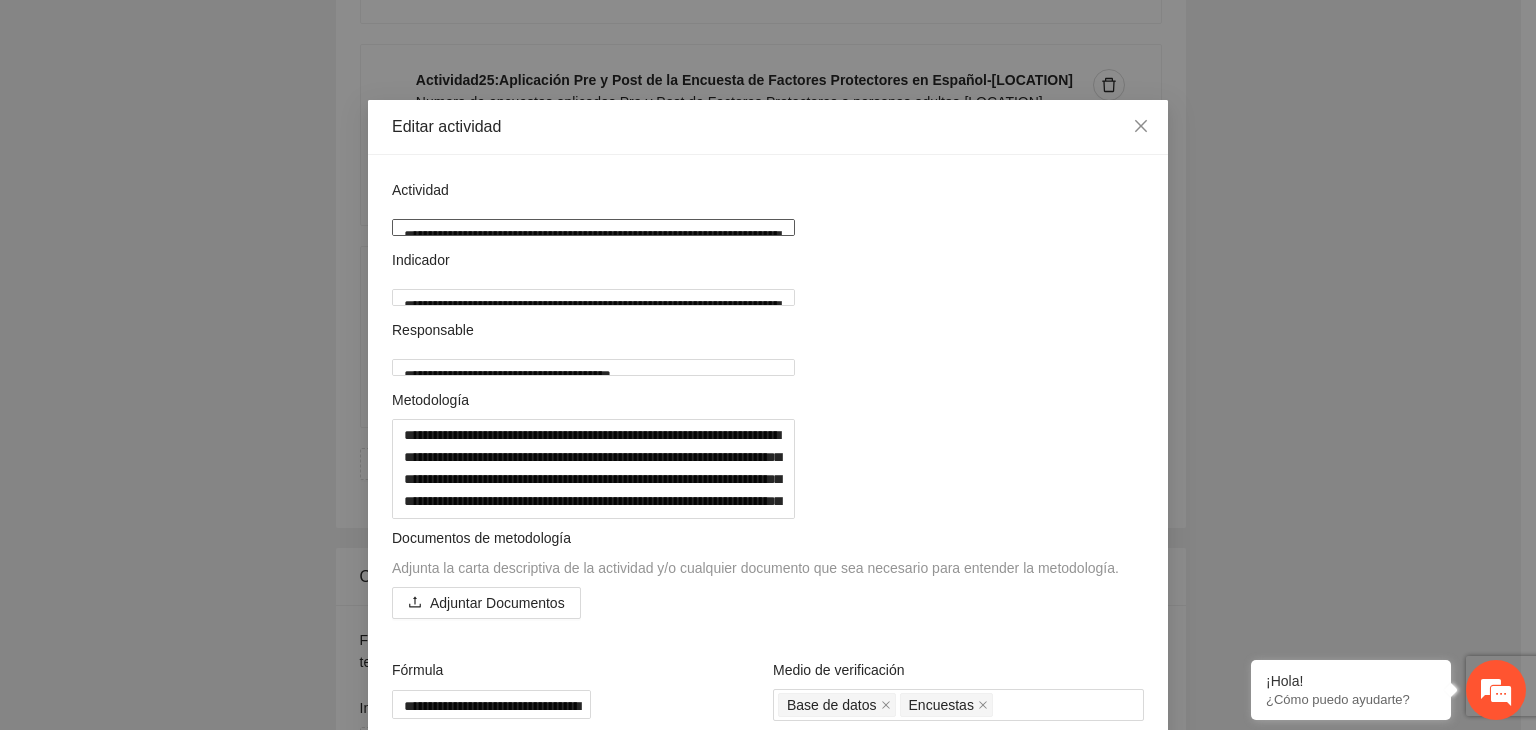 drag, startPoint x: 391, startPoint y: 225, endPoint x: 836, endPoint y: 228, distance: 445.0101 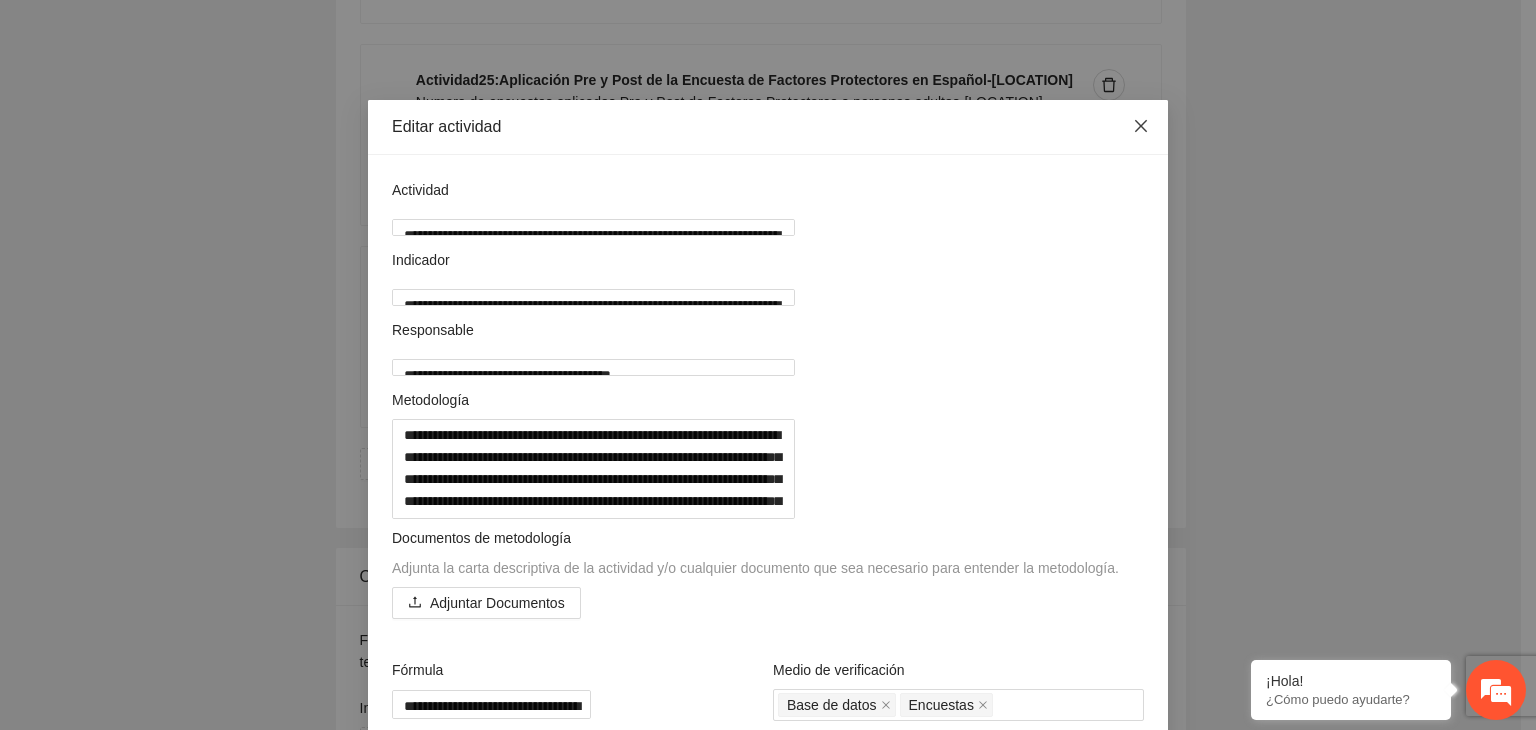 click 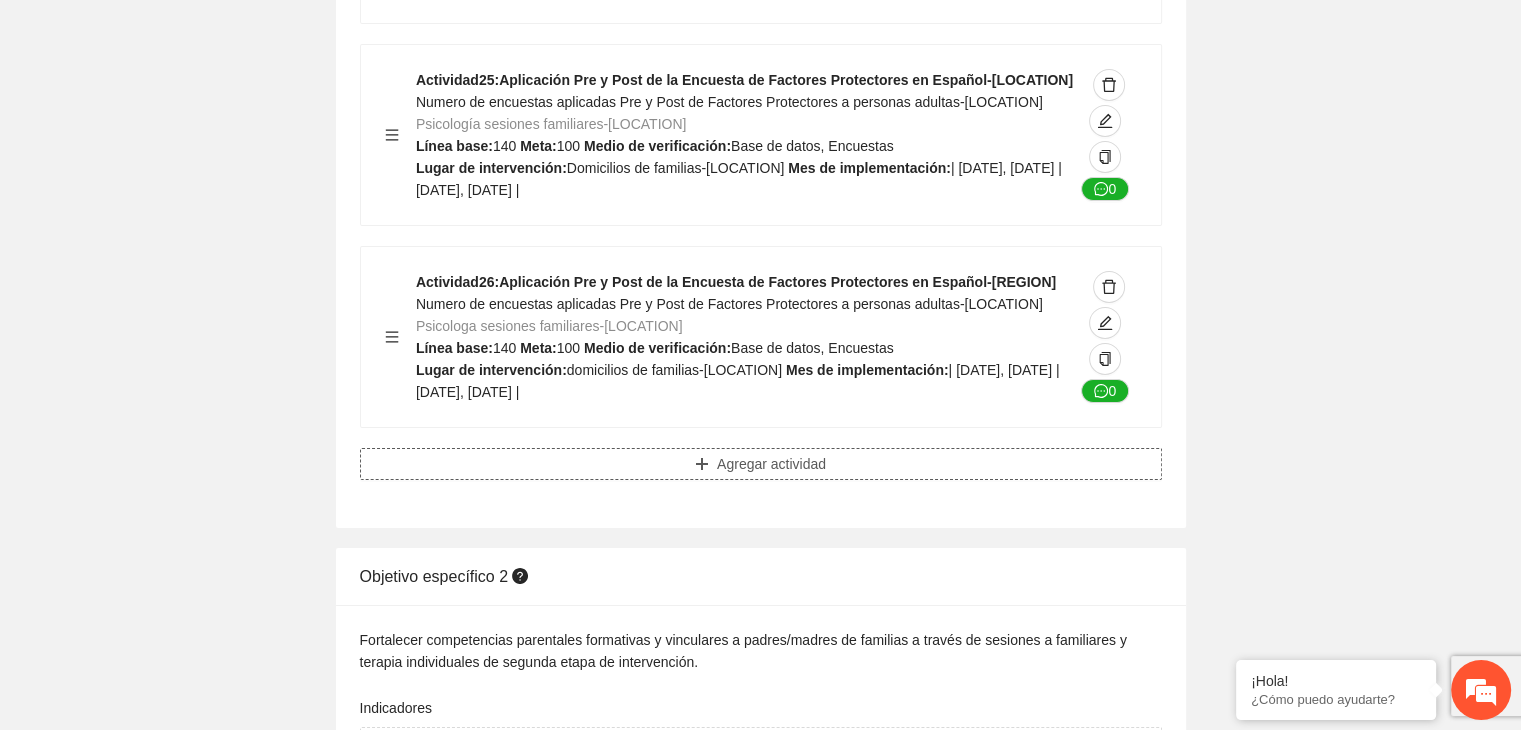 click on "Agregar actividad" at bounding box center [771, 464] 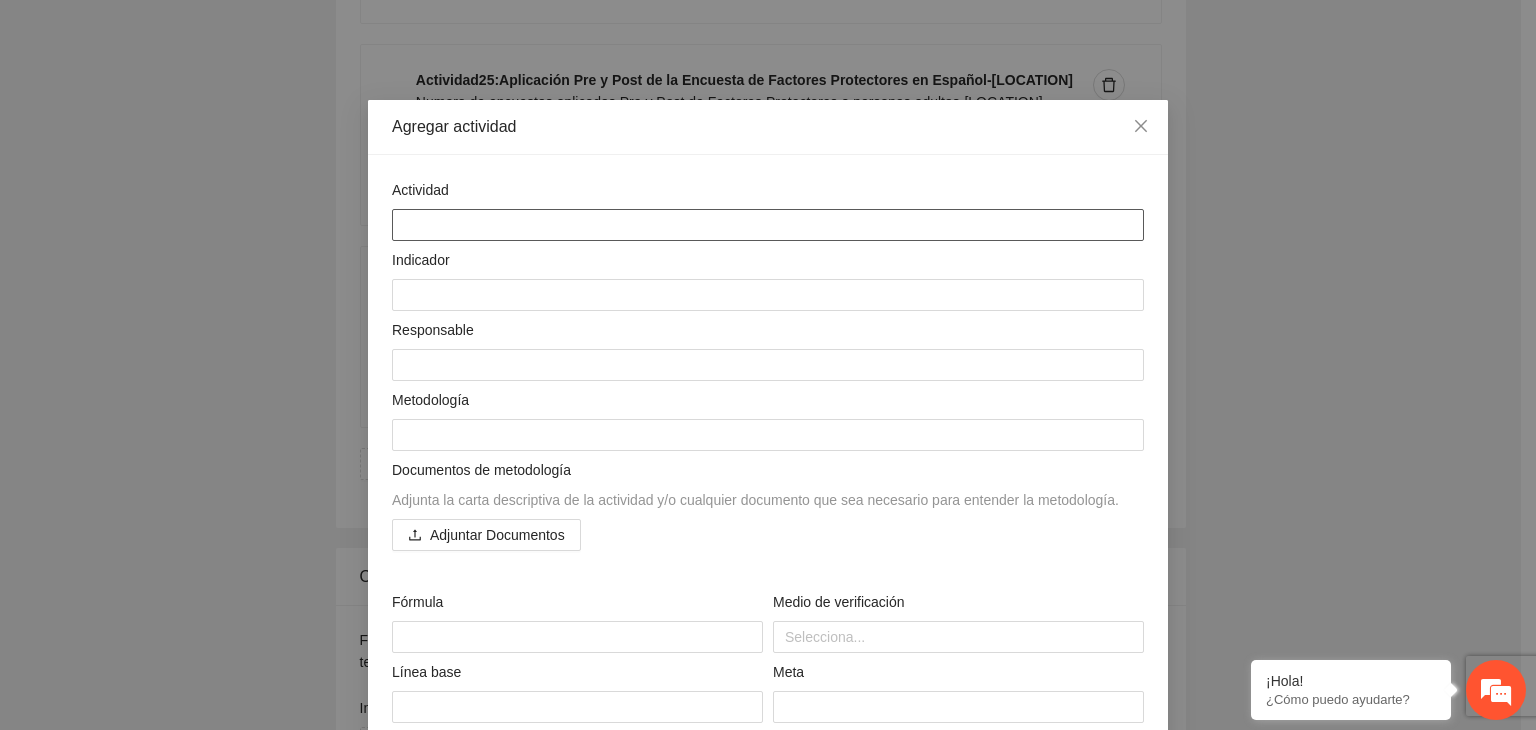 click at bounding box center [768, 225] 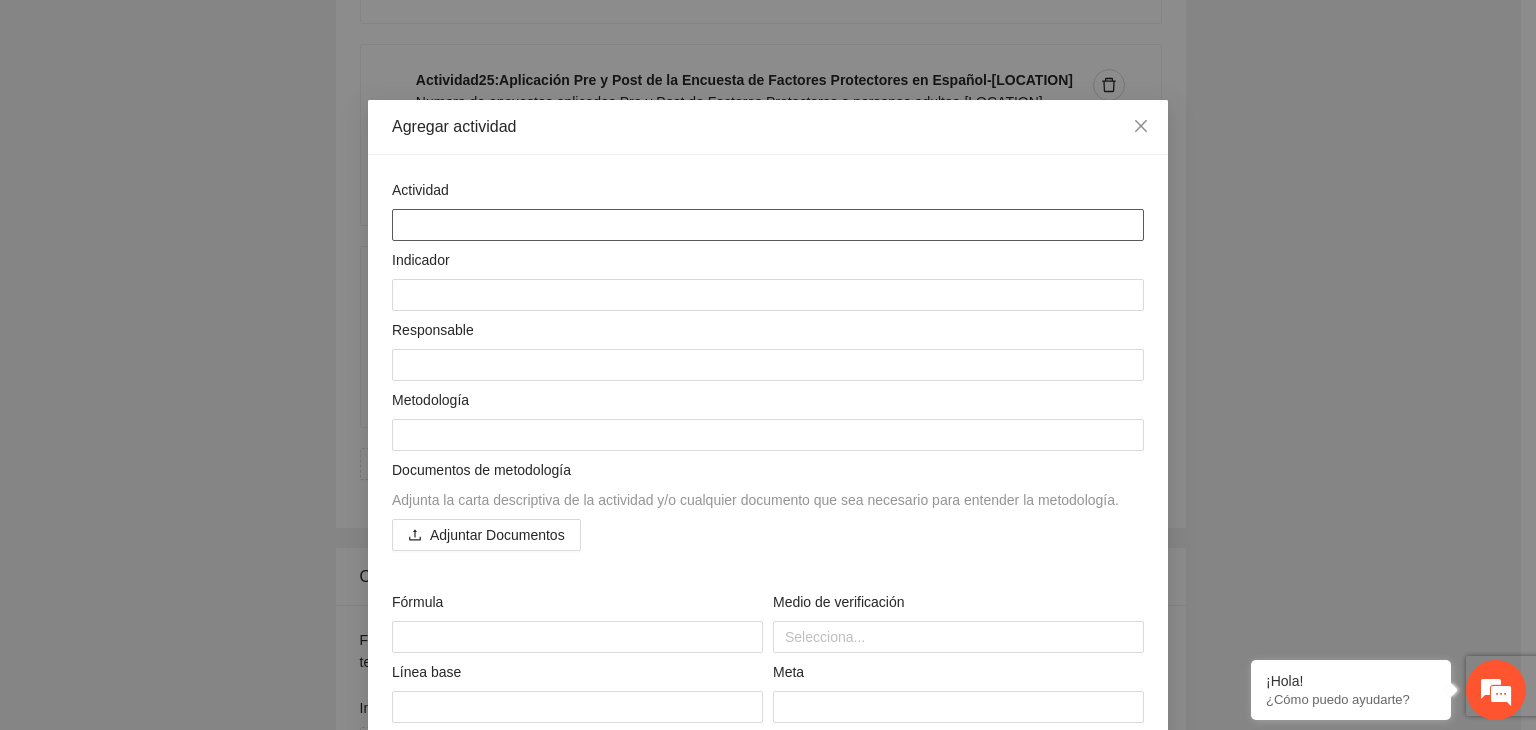 paste on "**********" 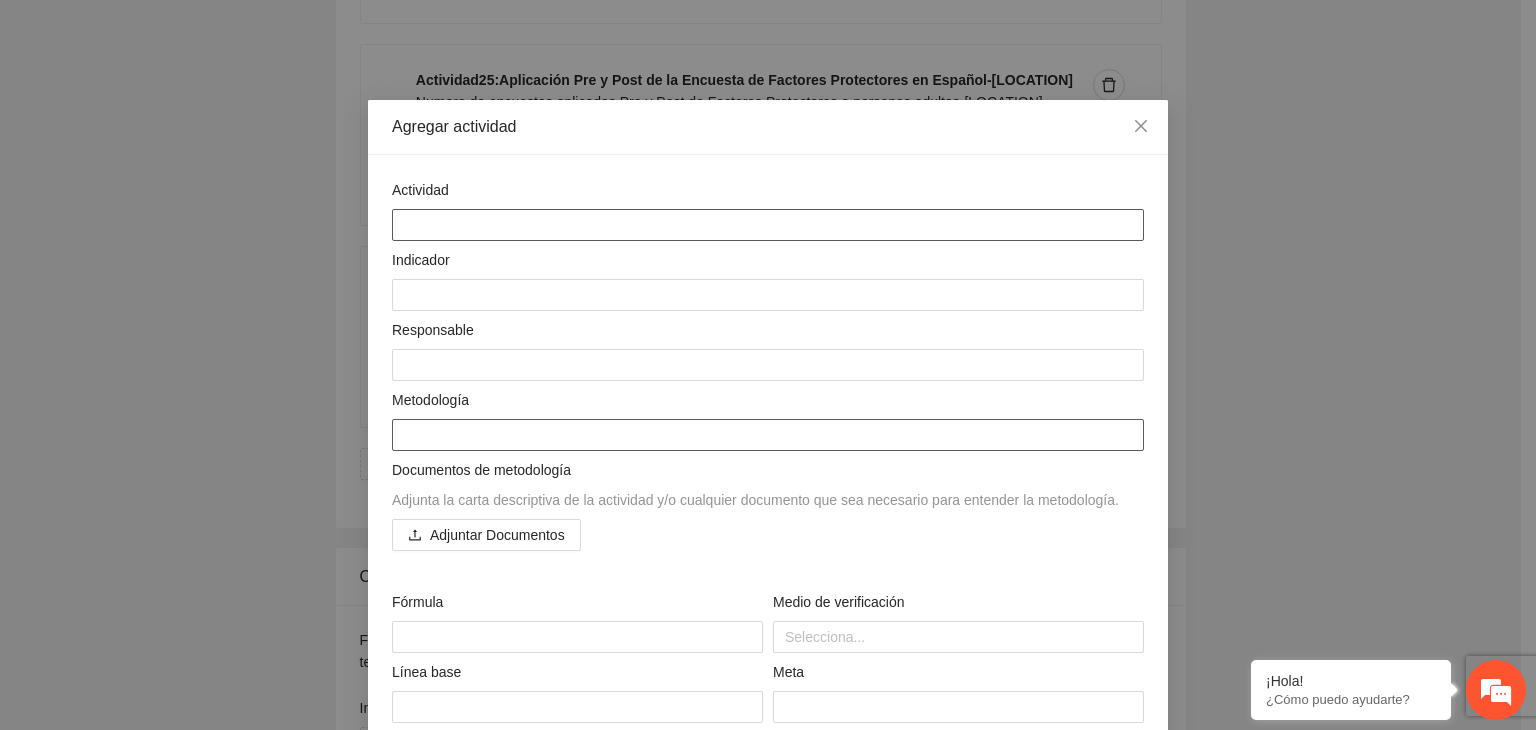 type on "**********" 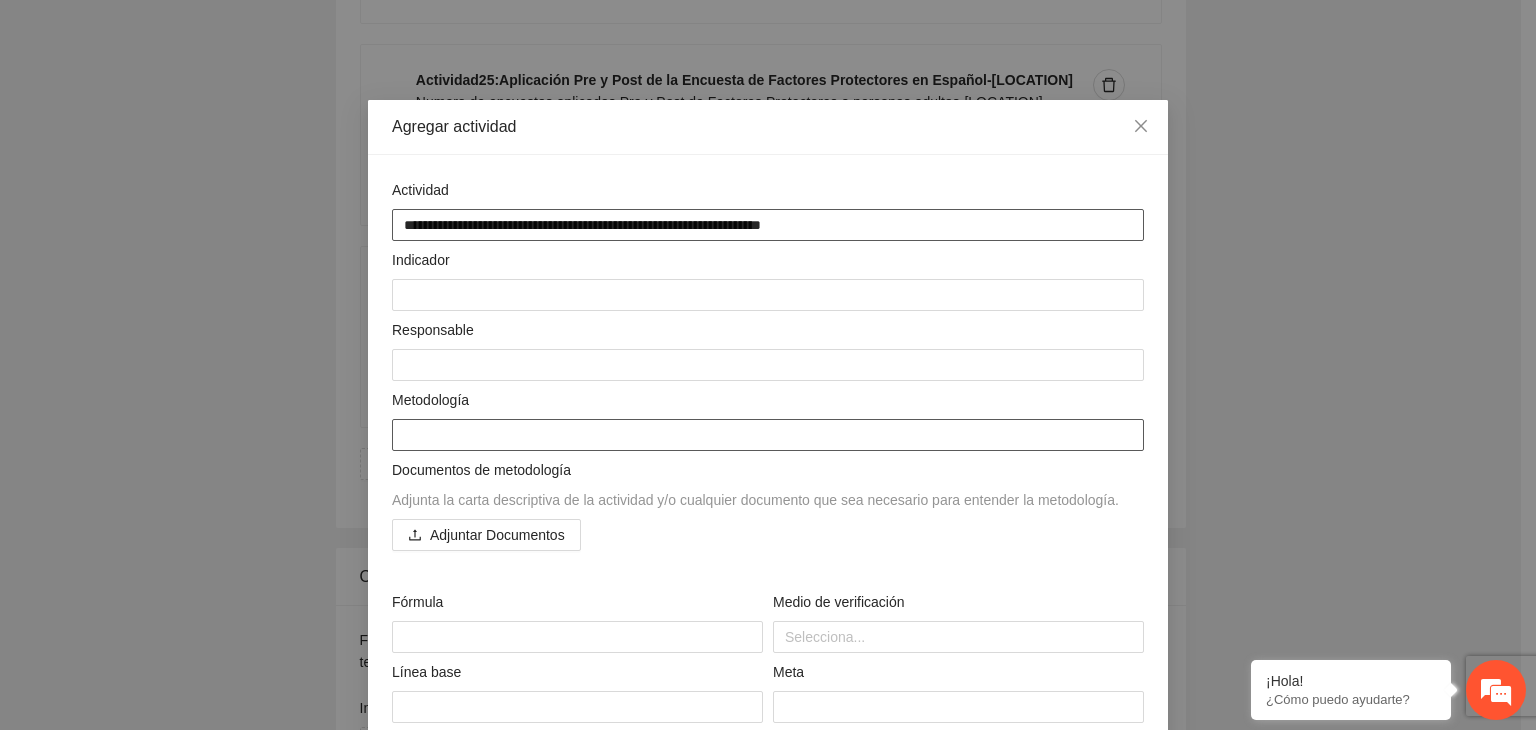 type on "**********" 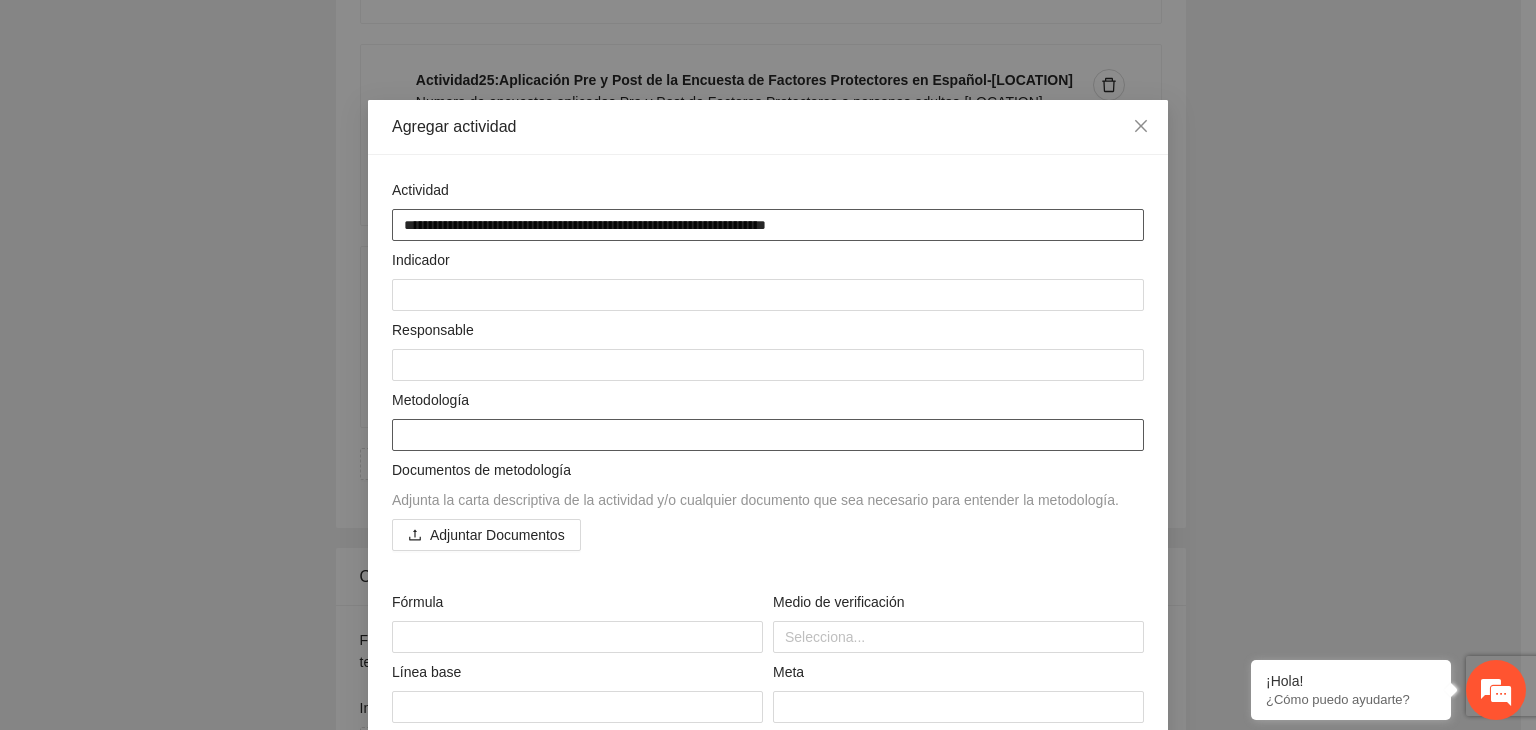 type on "**********" 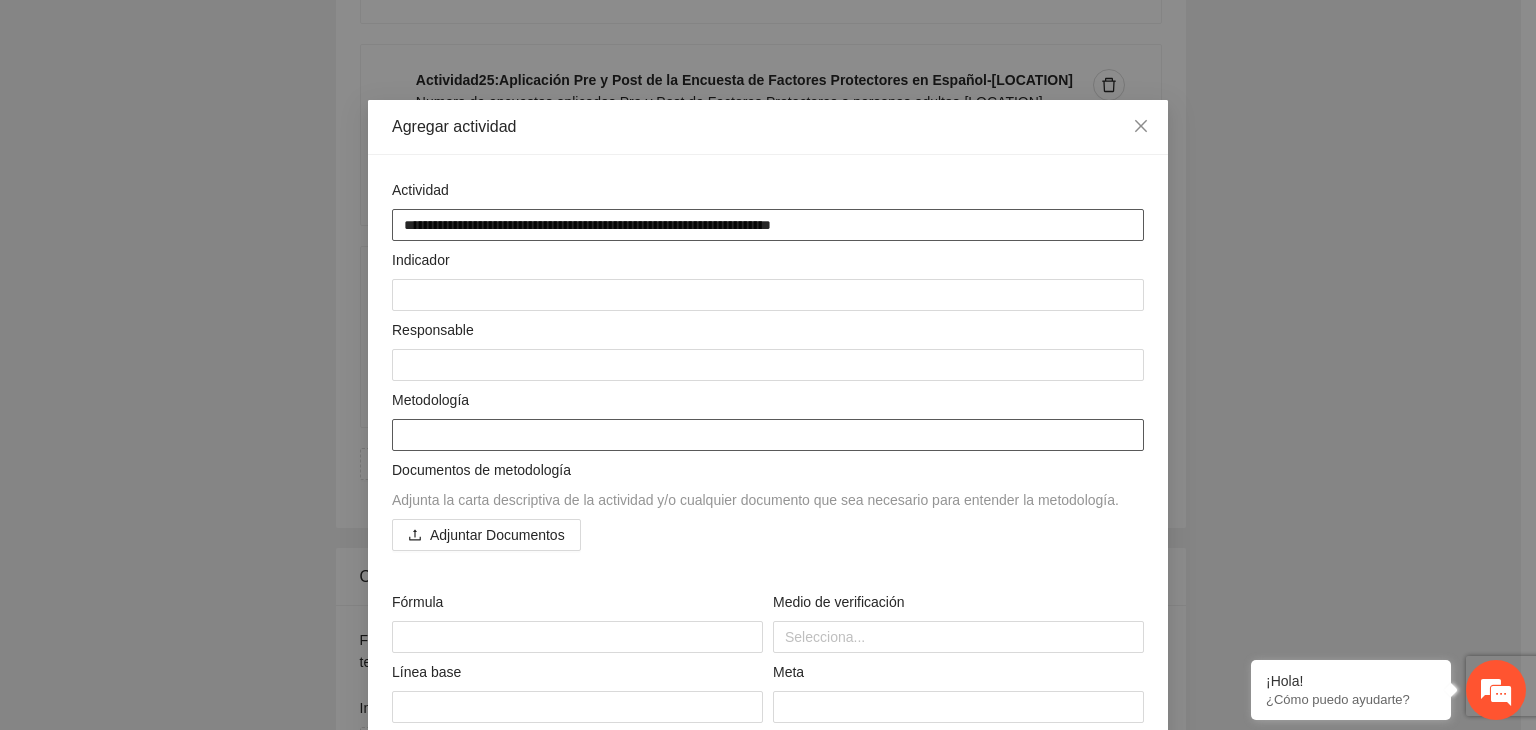 type on "**********" 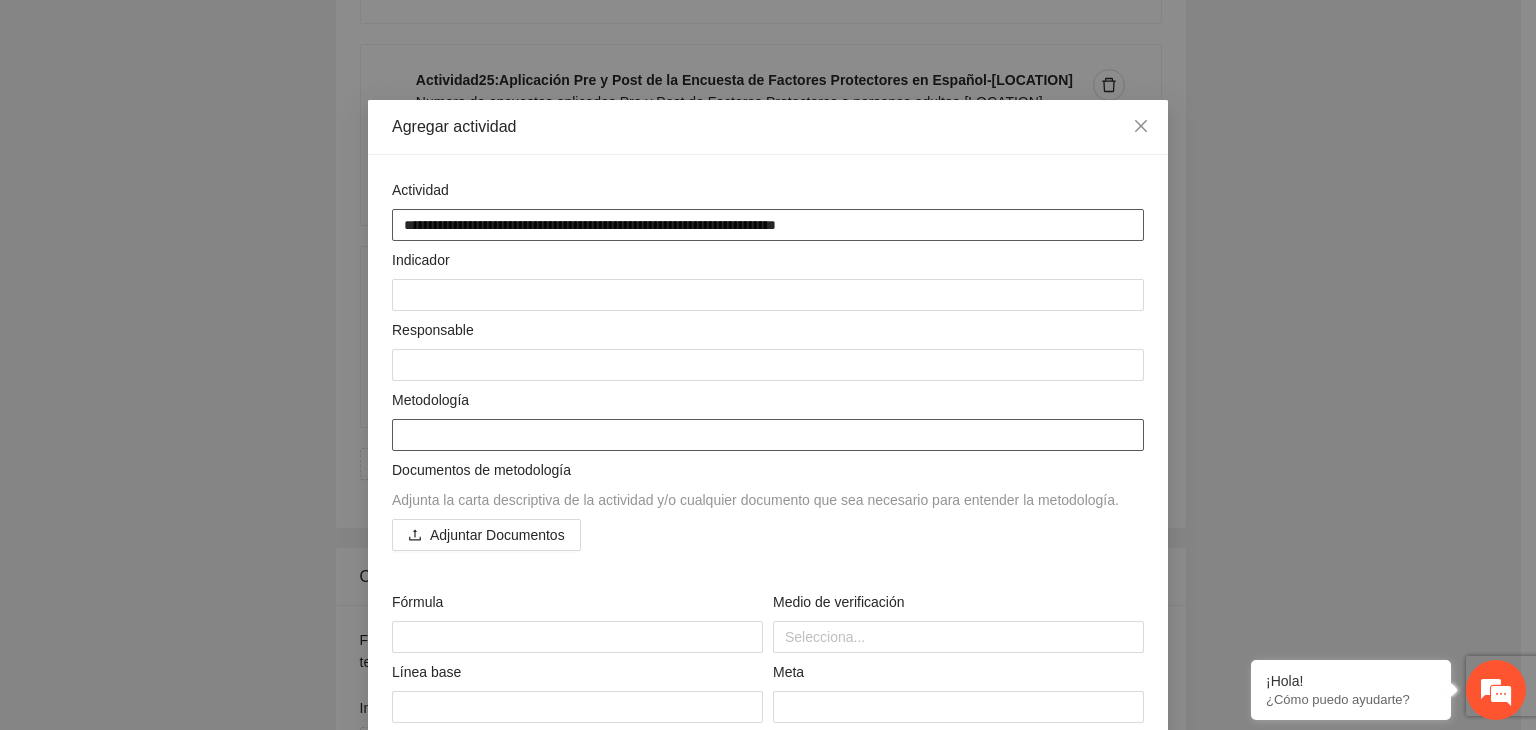 type on "**********" 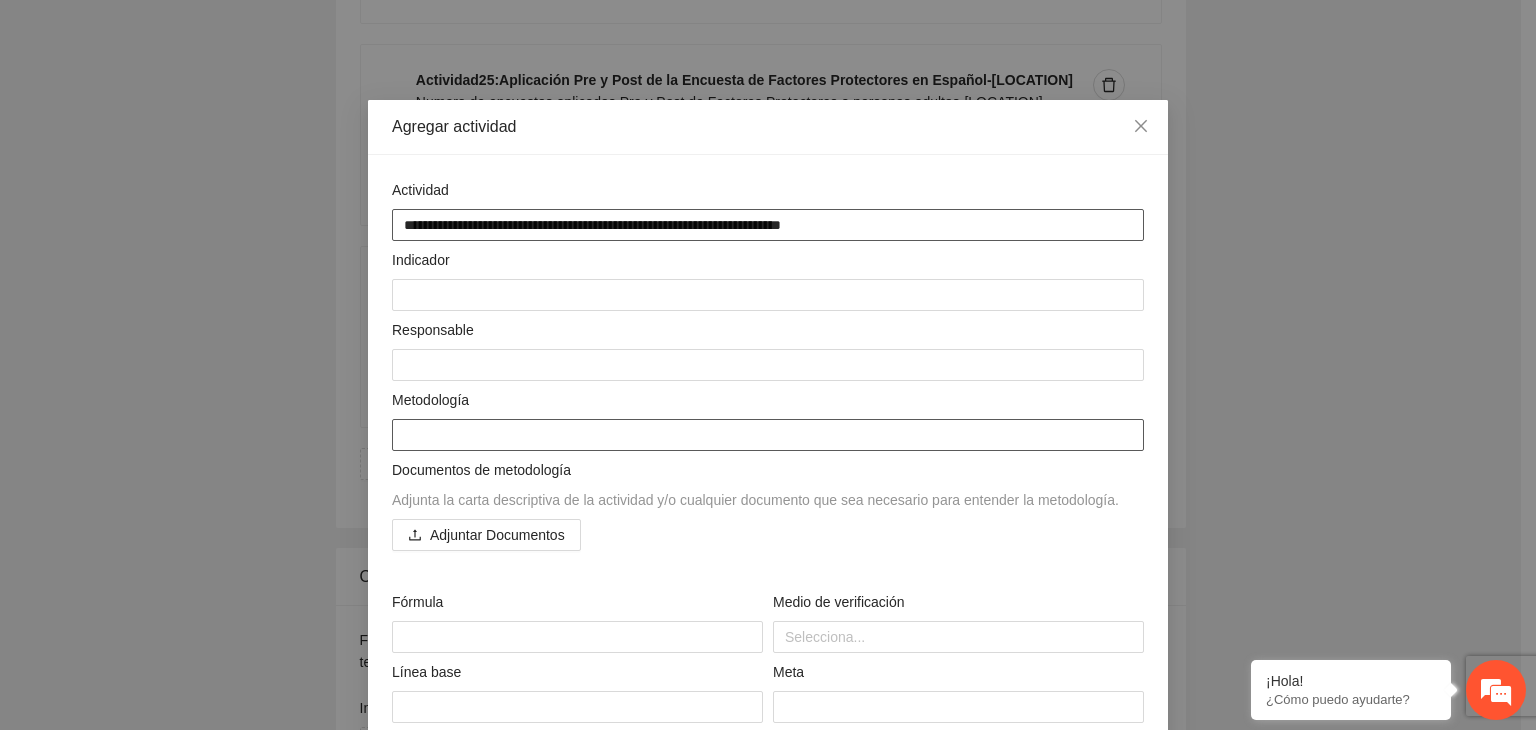 type on "**********" 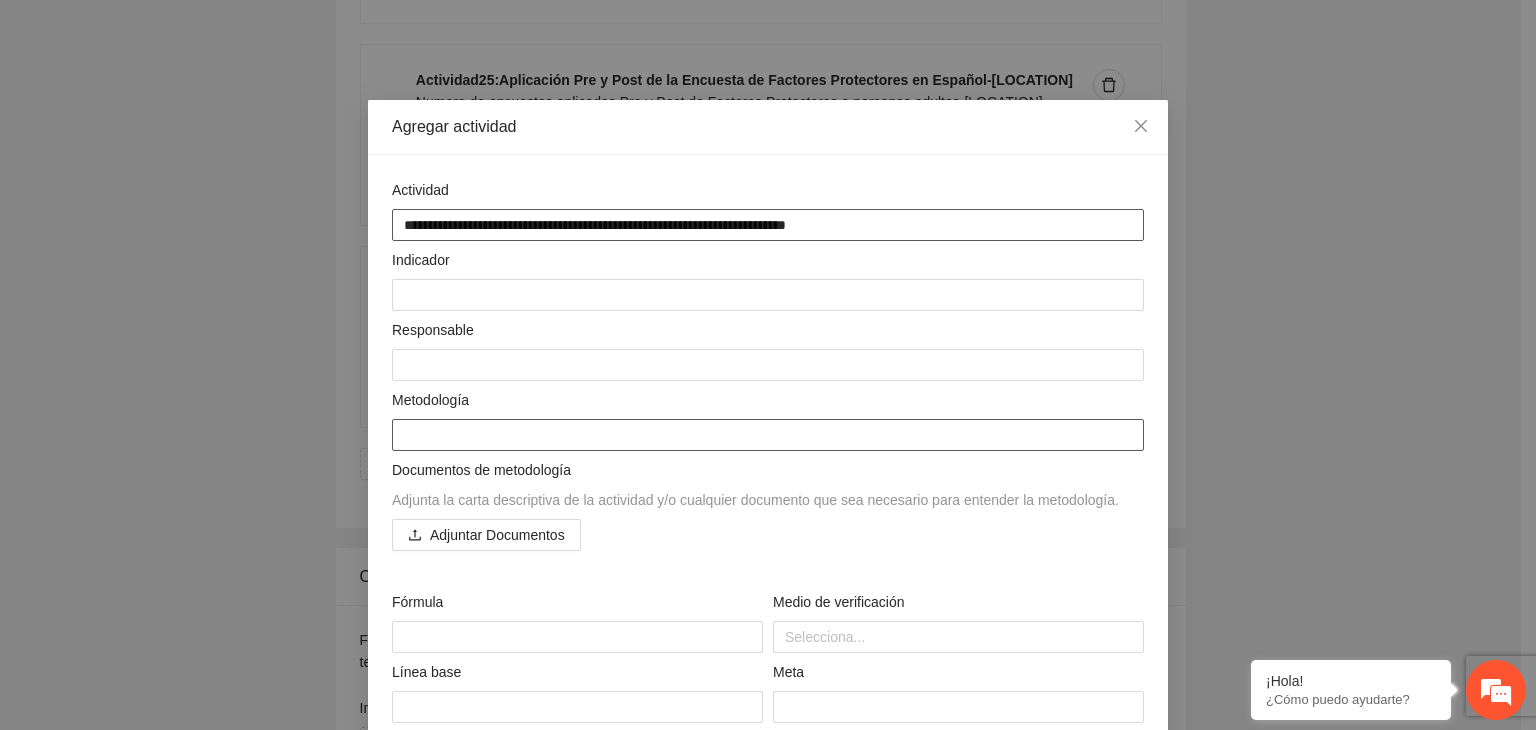 type on "**********" 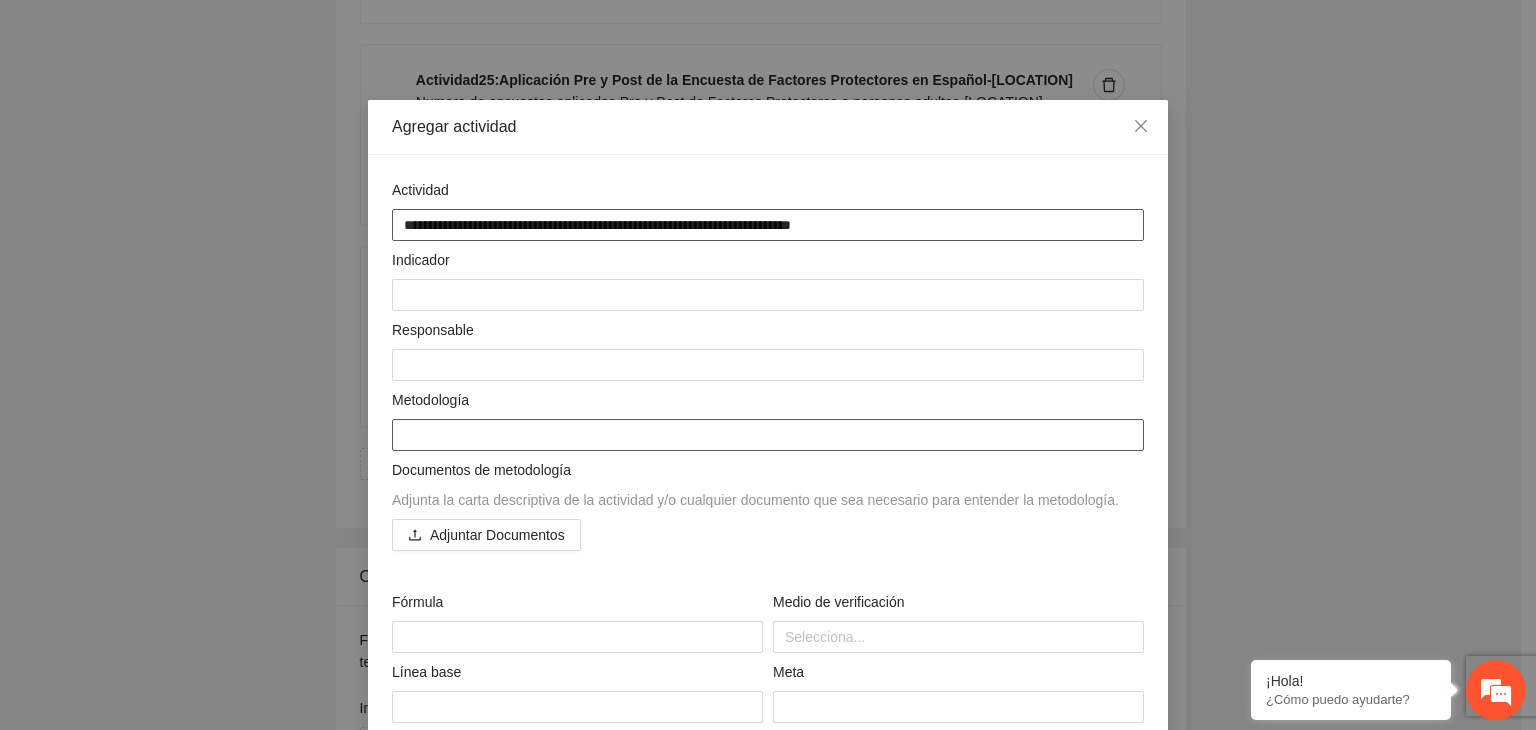 type on "**********" 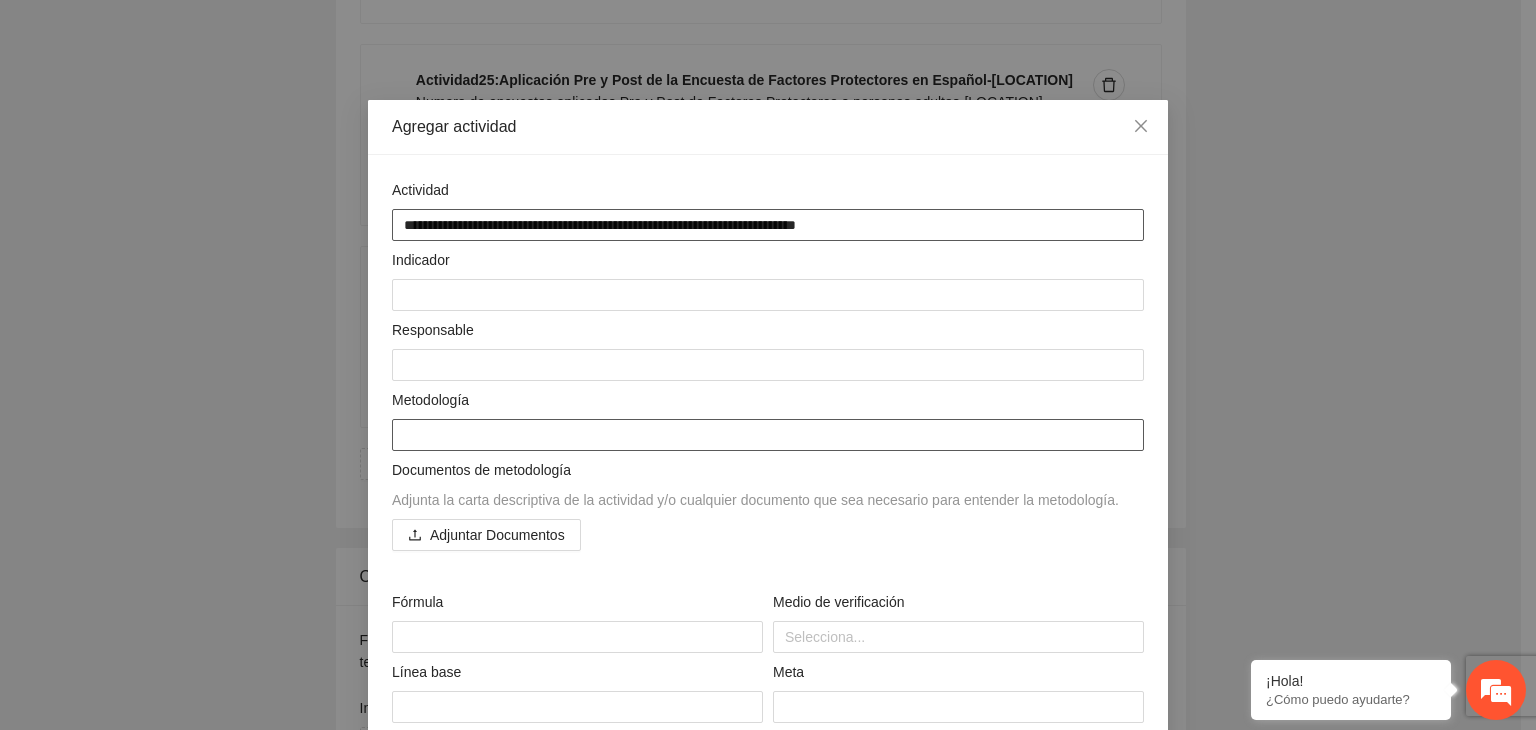 type on "**********" 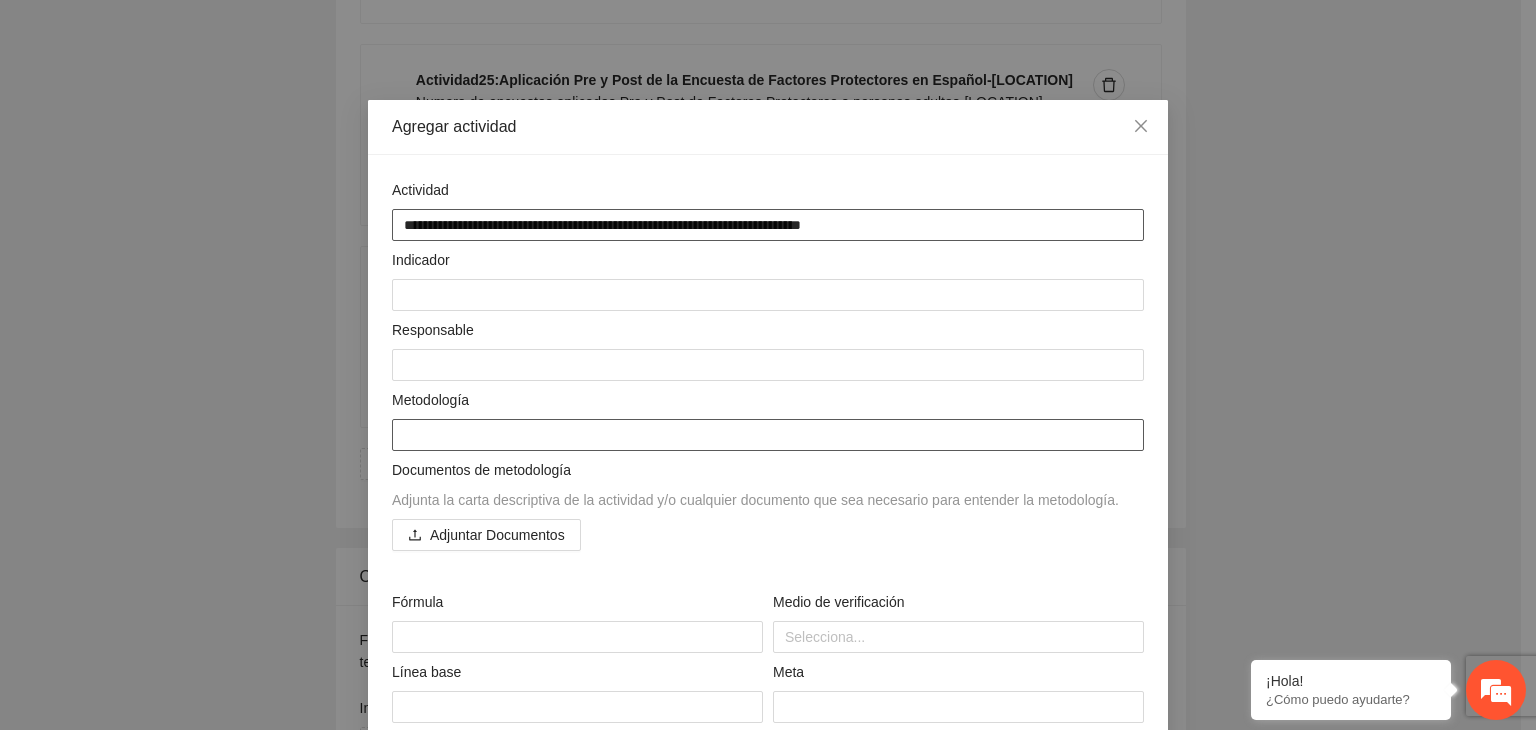 type on "**********" 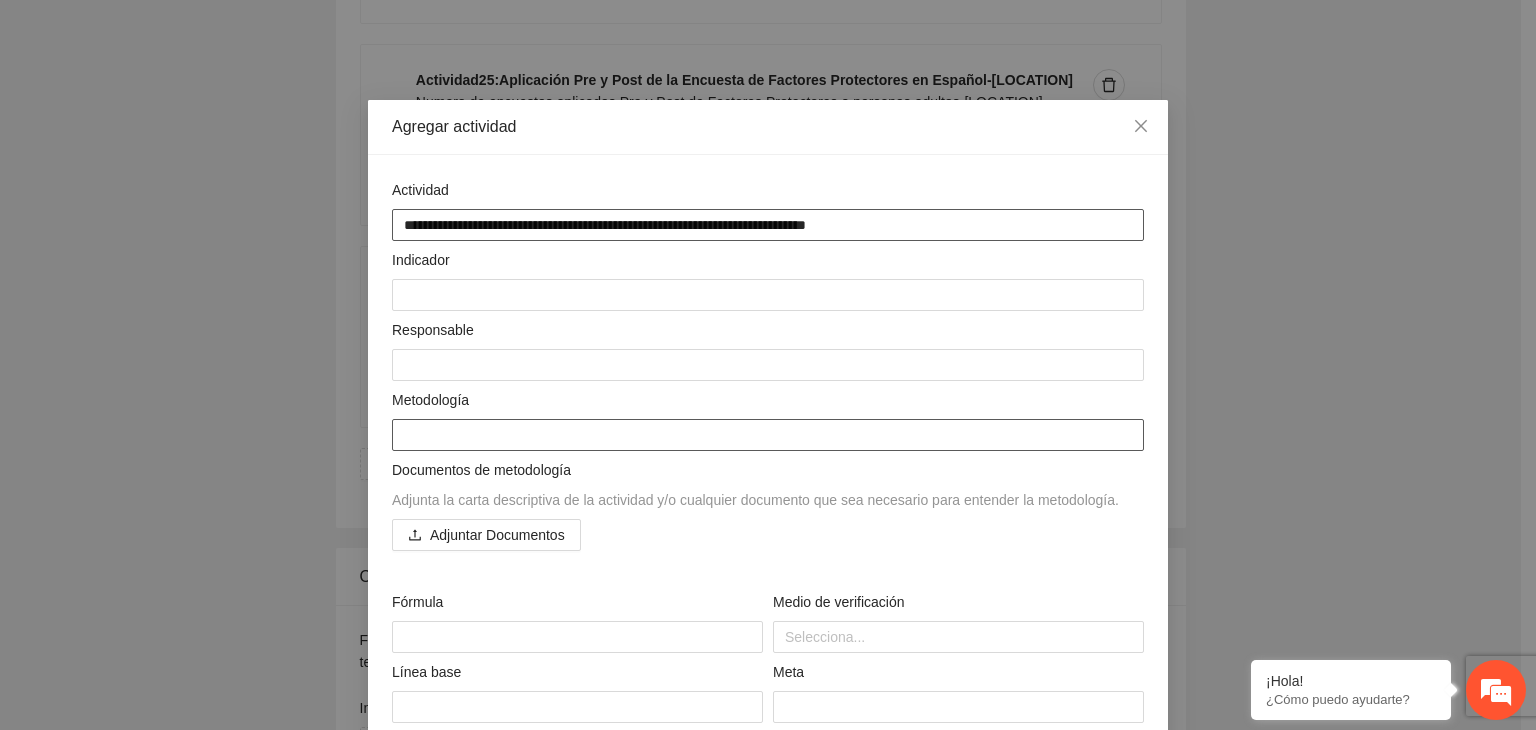 type on "**********" 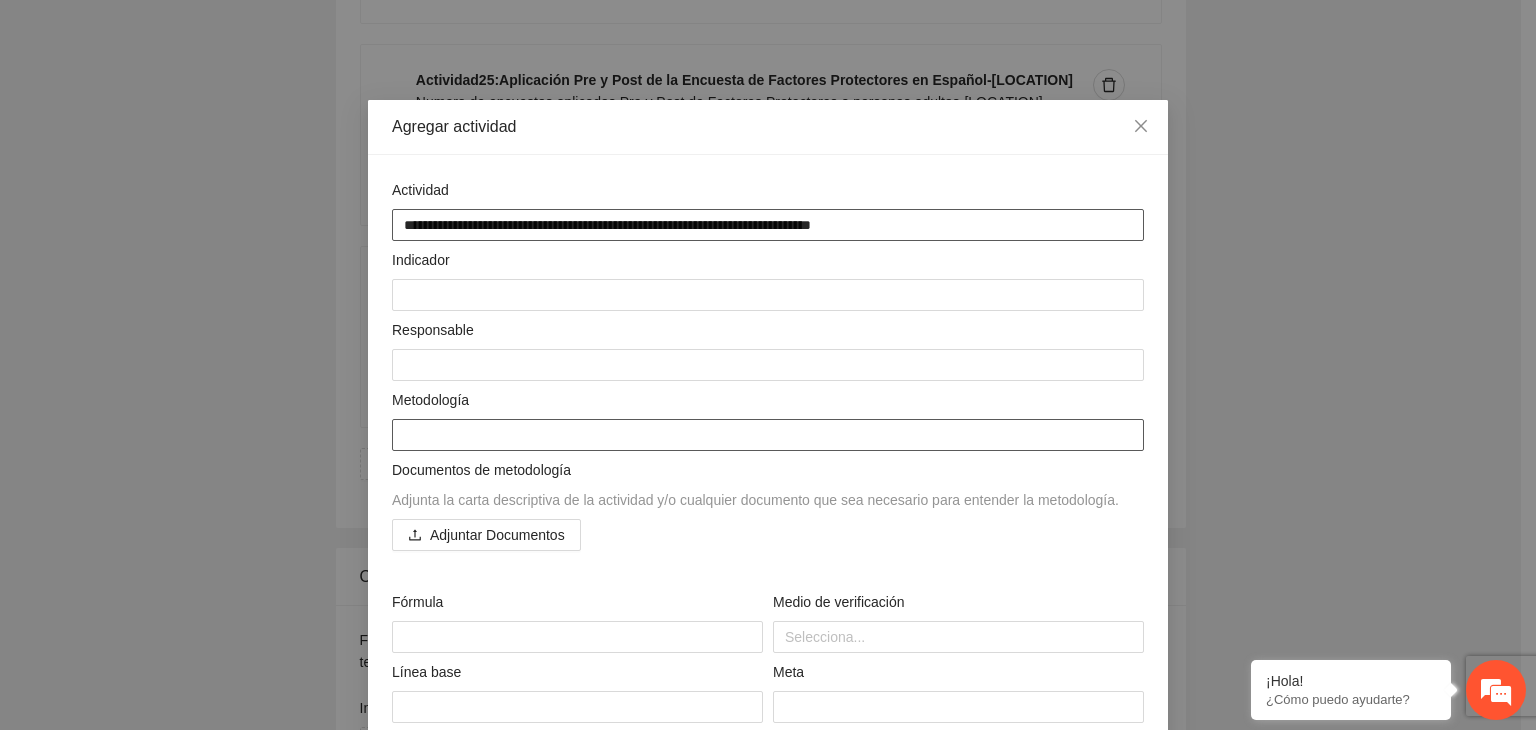 type on "**********" 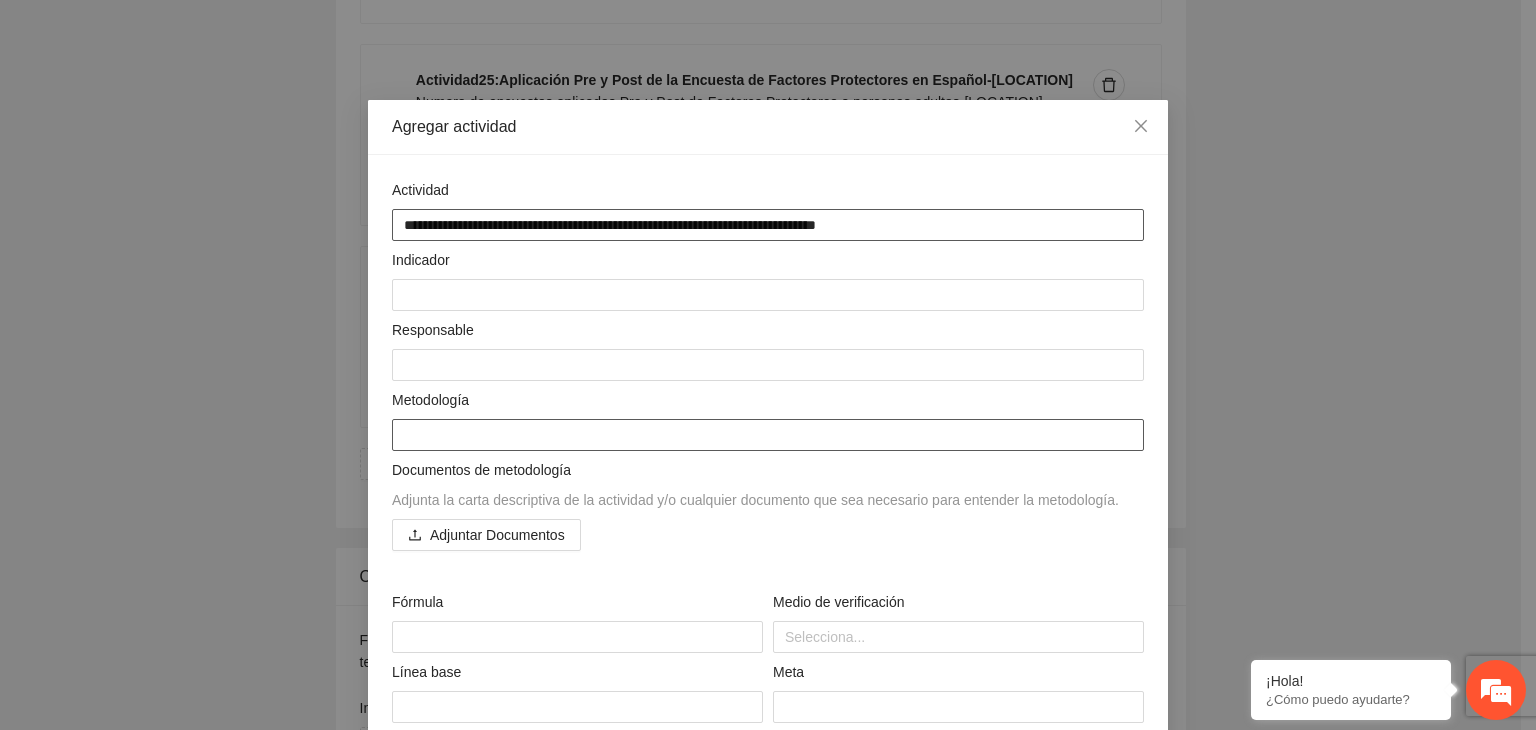 type on "**********" 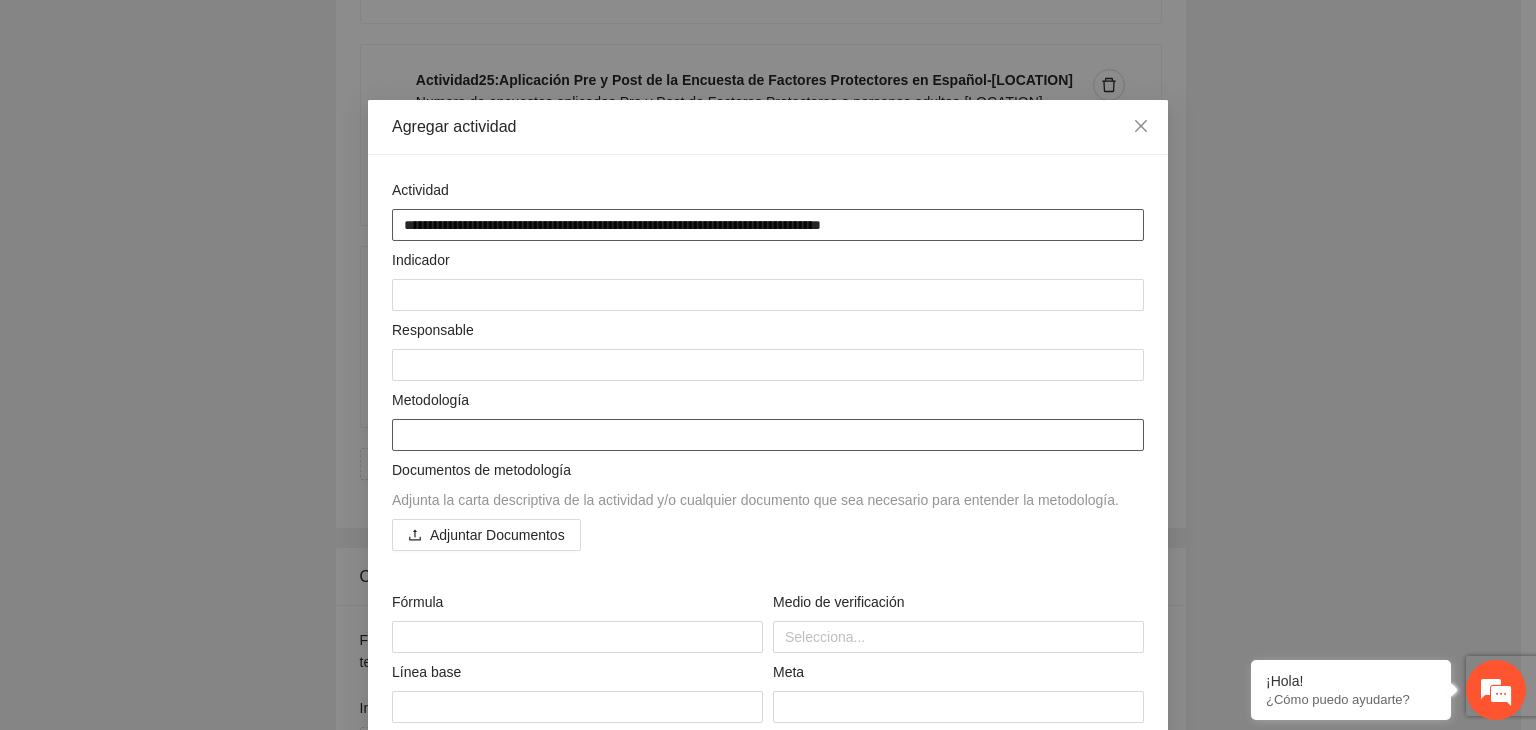 type on "**********" 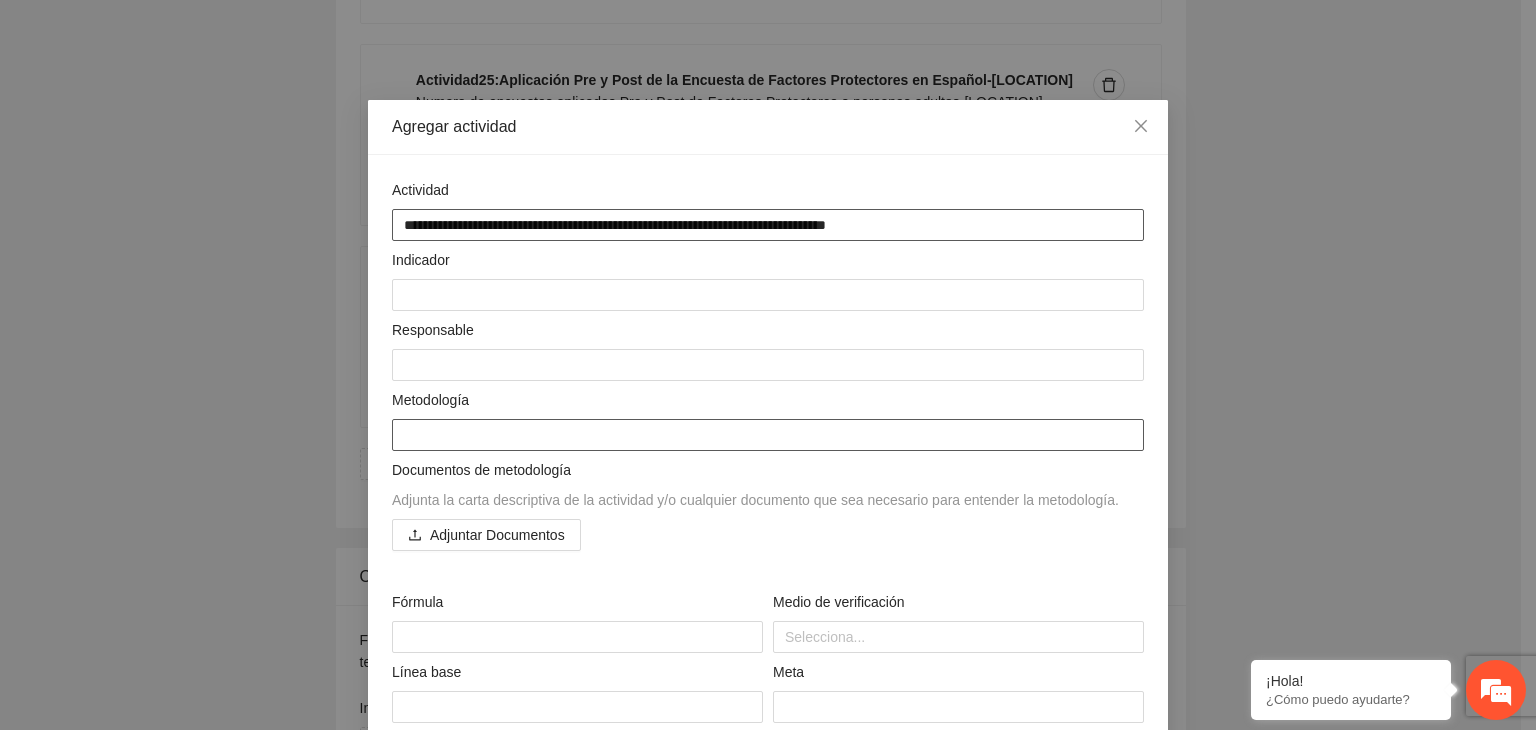 type on "**********" 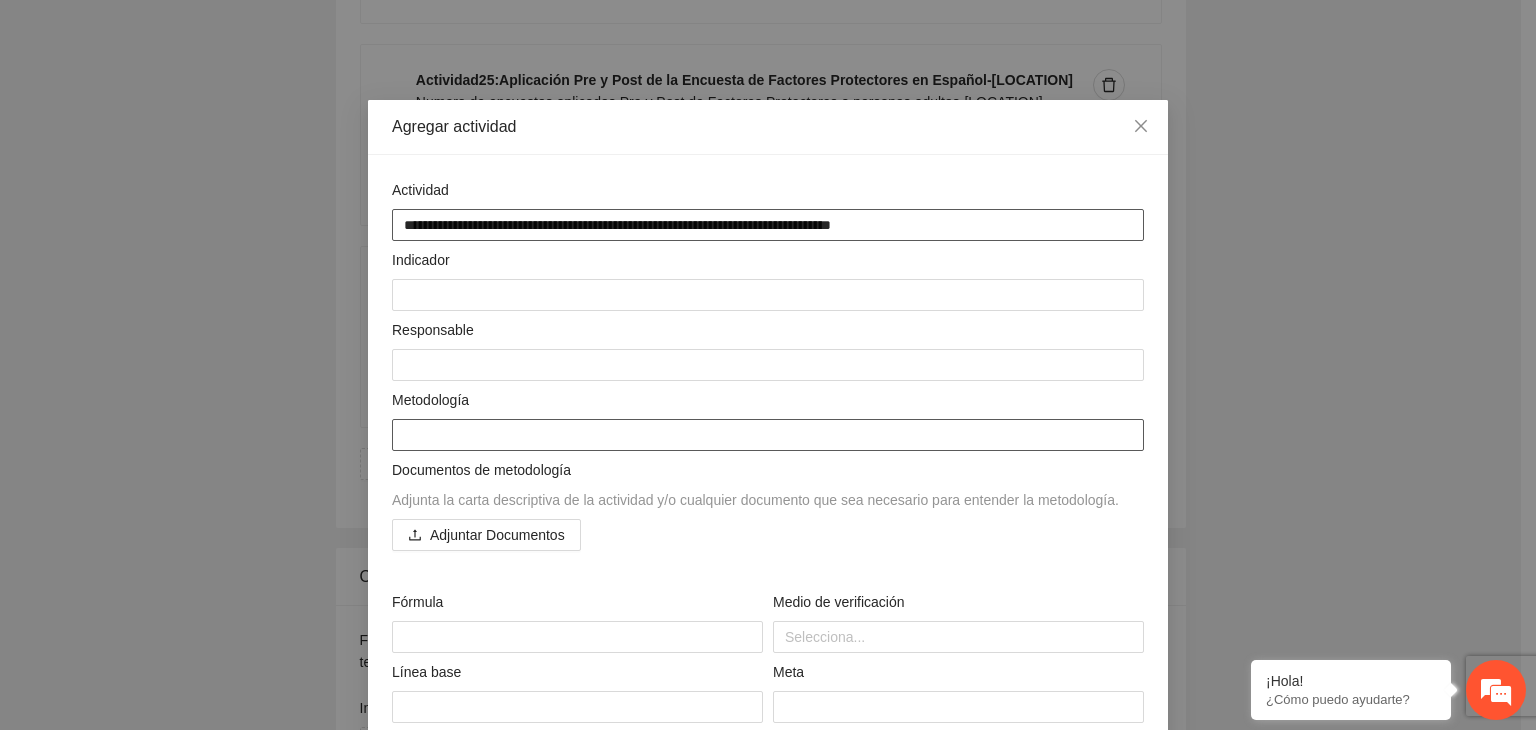 type on "**********" 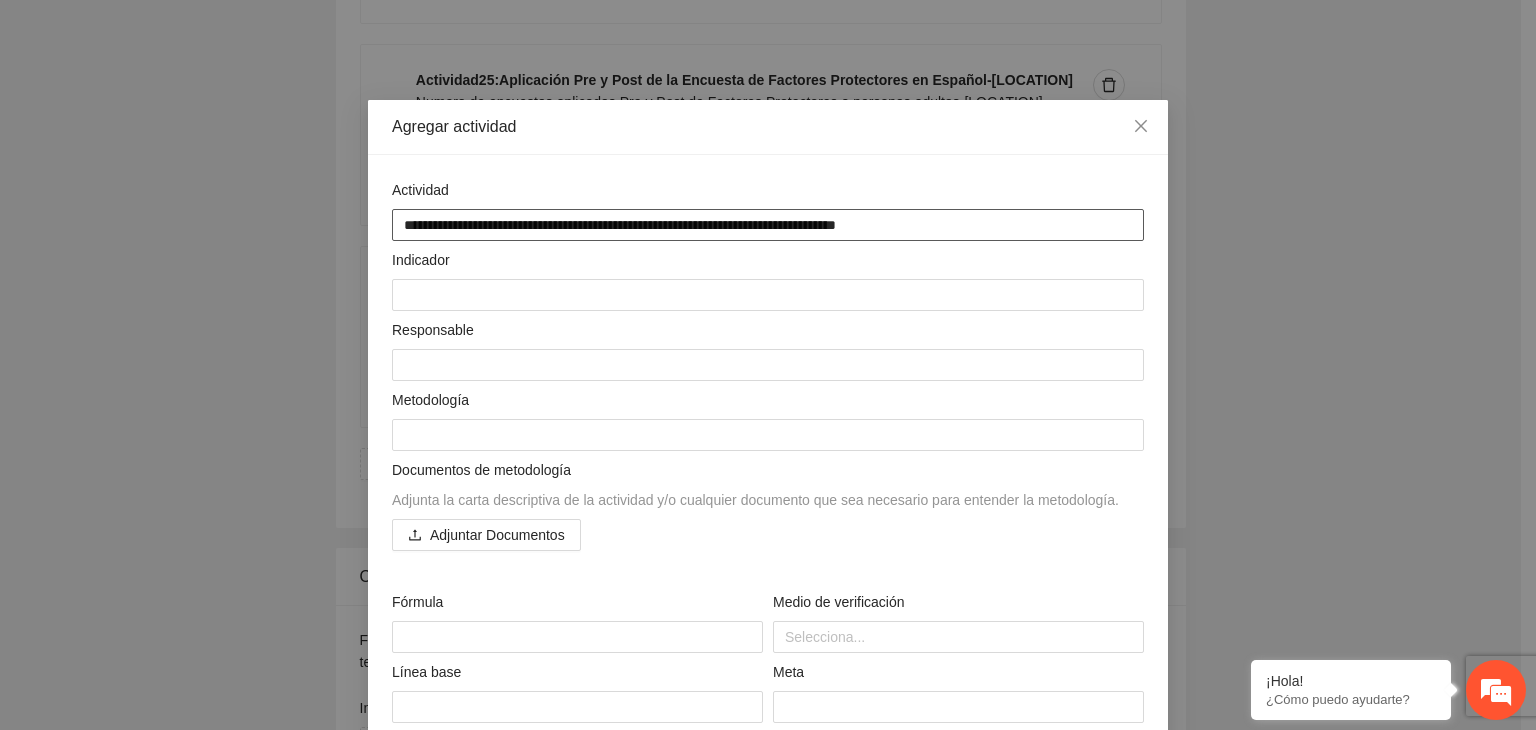 click on "**********" at bounding box center [768, 225] 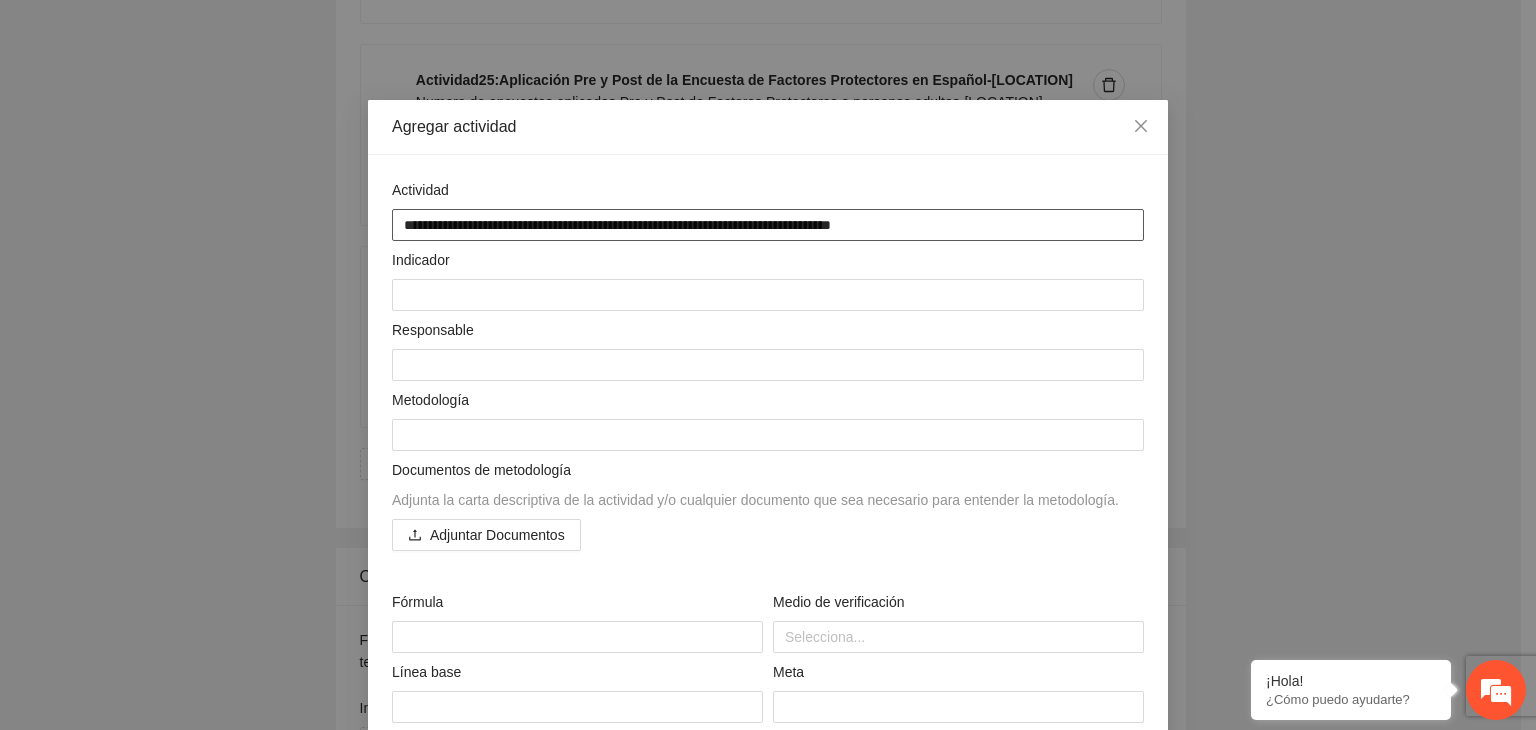 type on "**********" 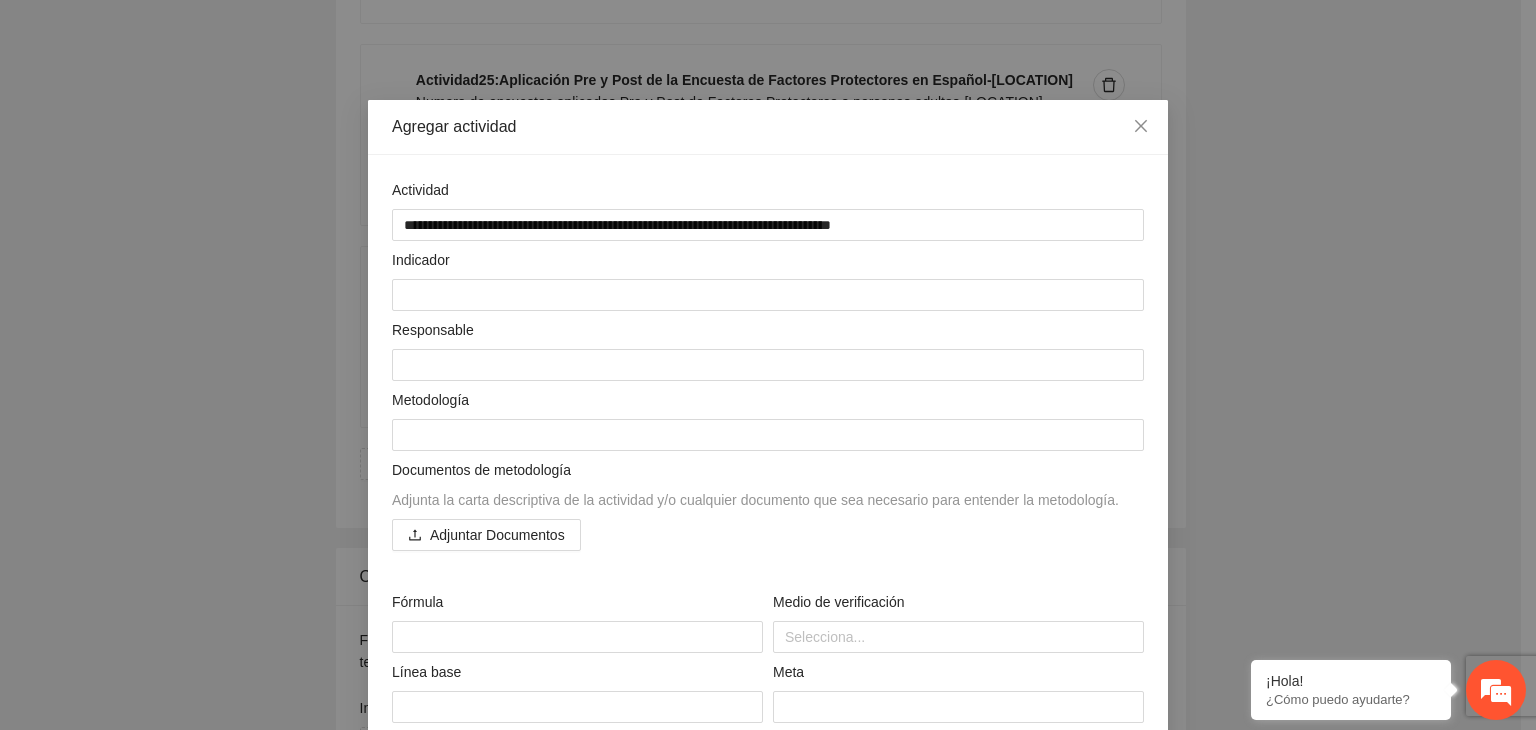 click on "**********" at bounding box center (768, 365) 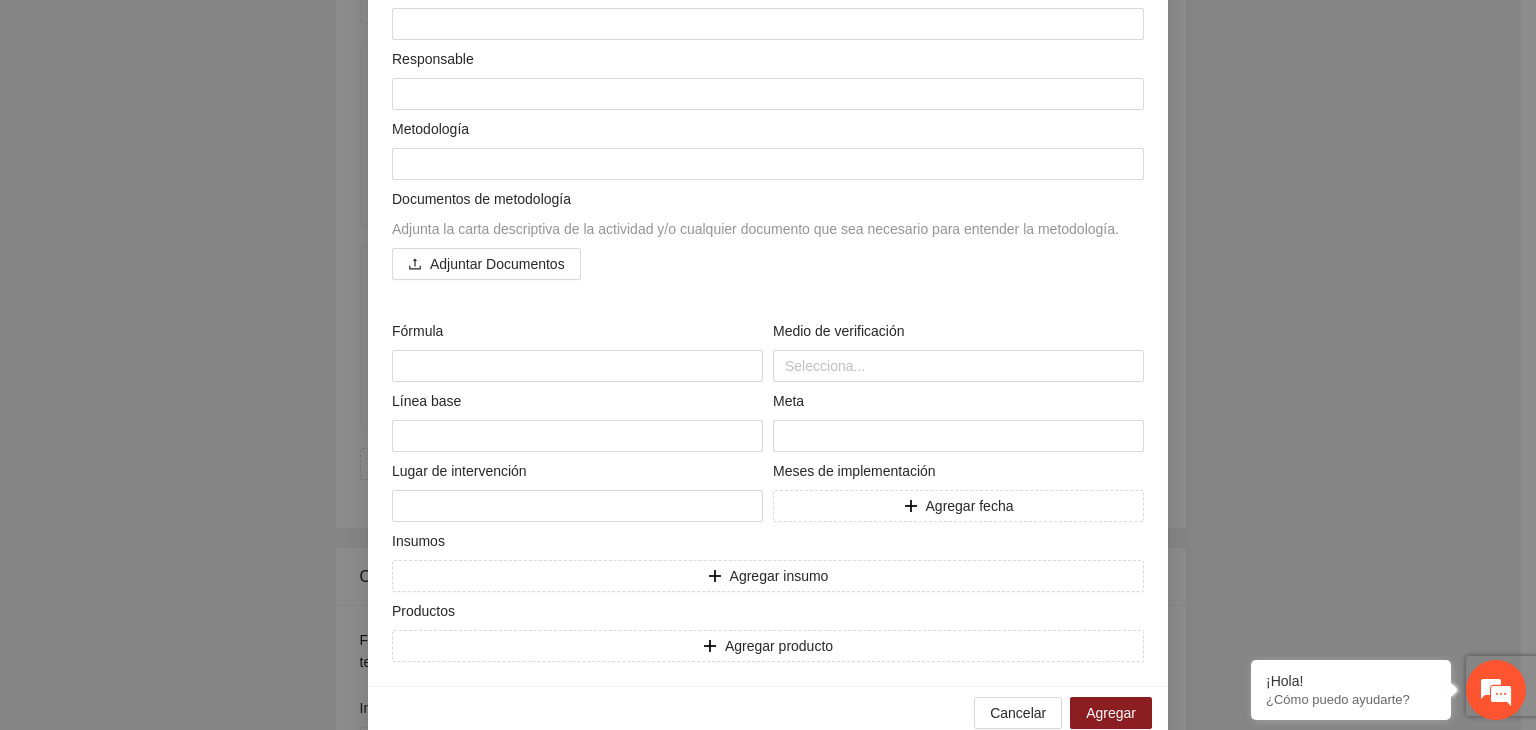 scroll, scrollTop: 304, scrollLeft: 0, axis: vertical 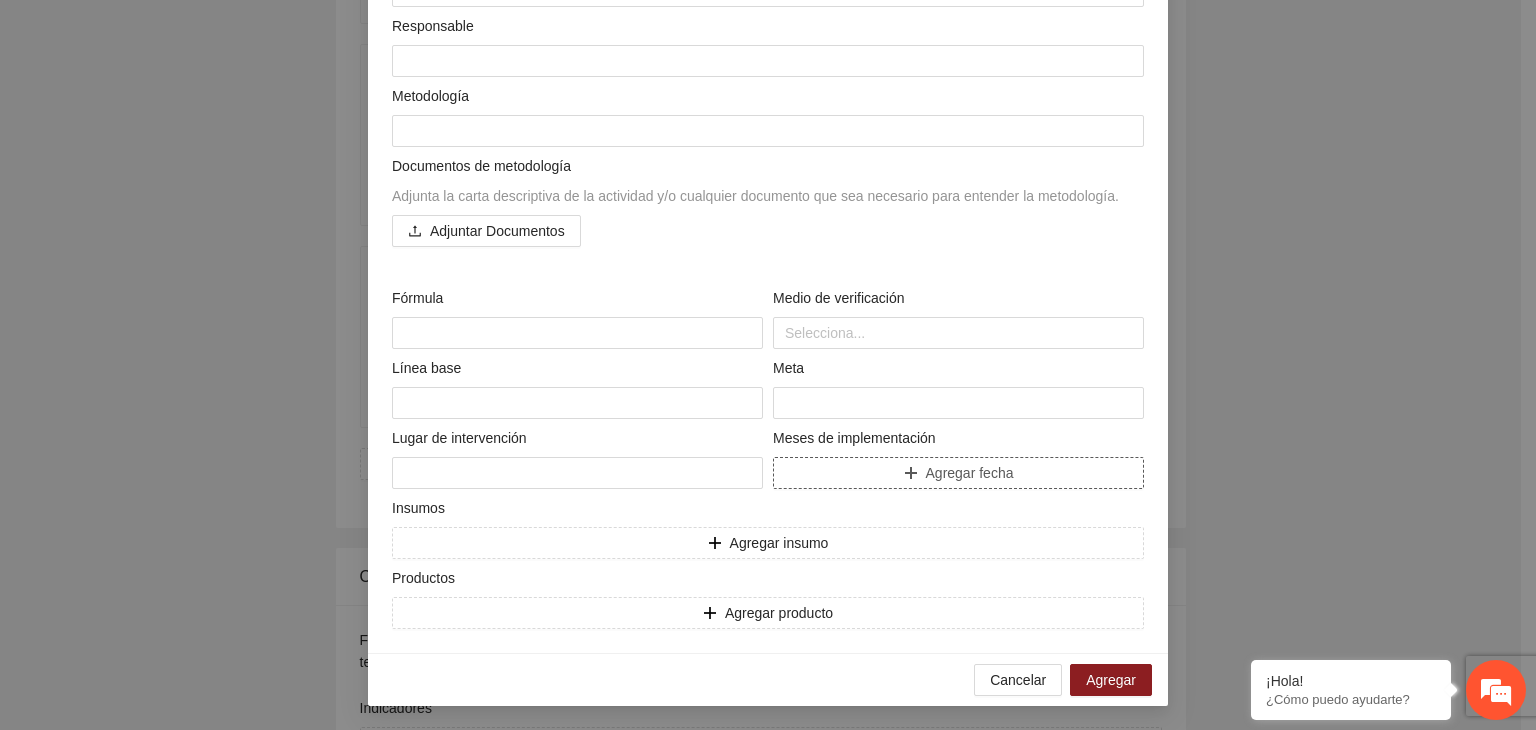 click on "Agregar fecha" at bounding box center (958, 473) 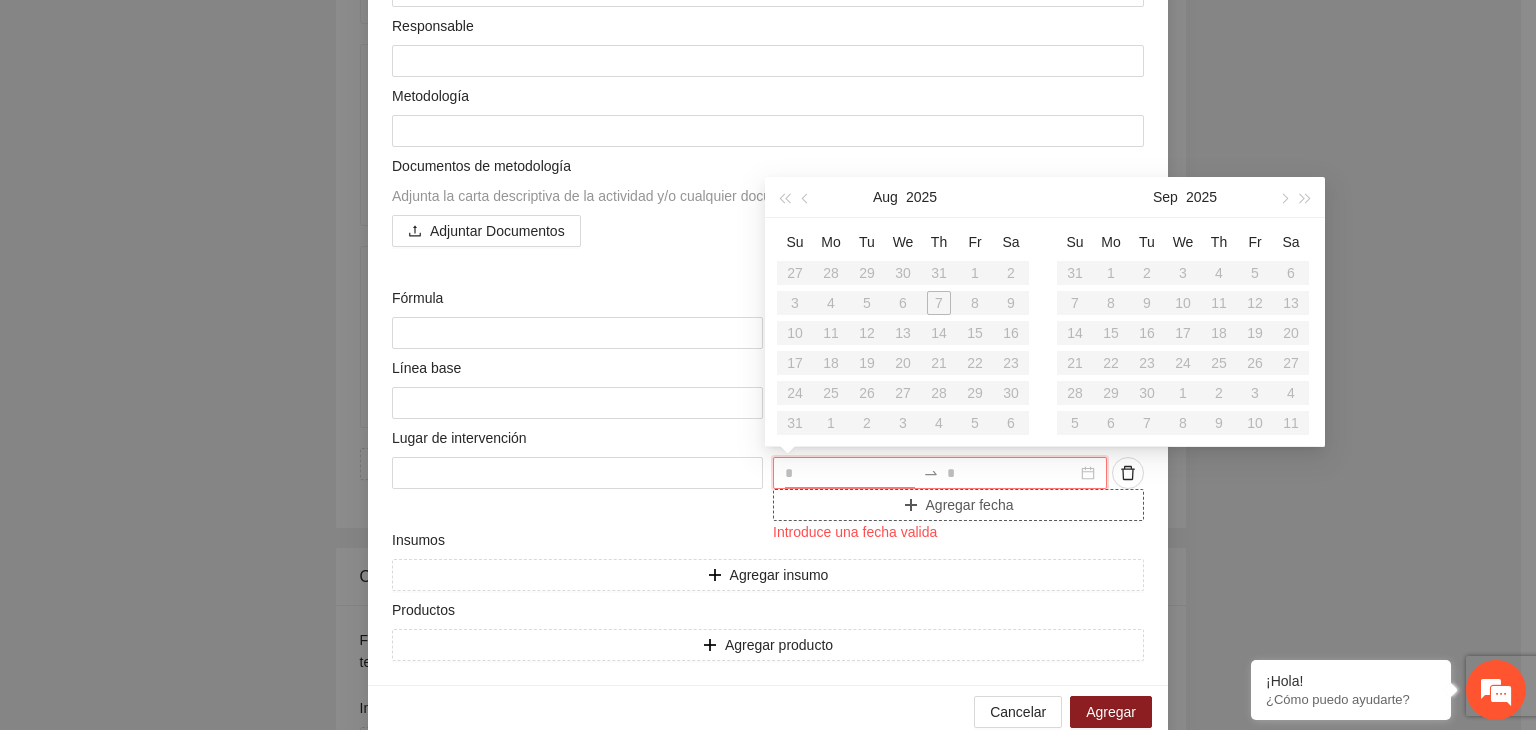 click at bounding box center [850, 473] 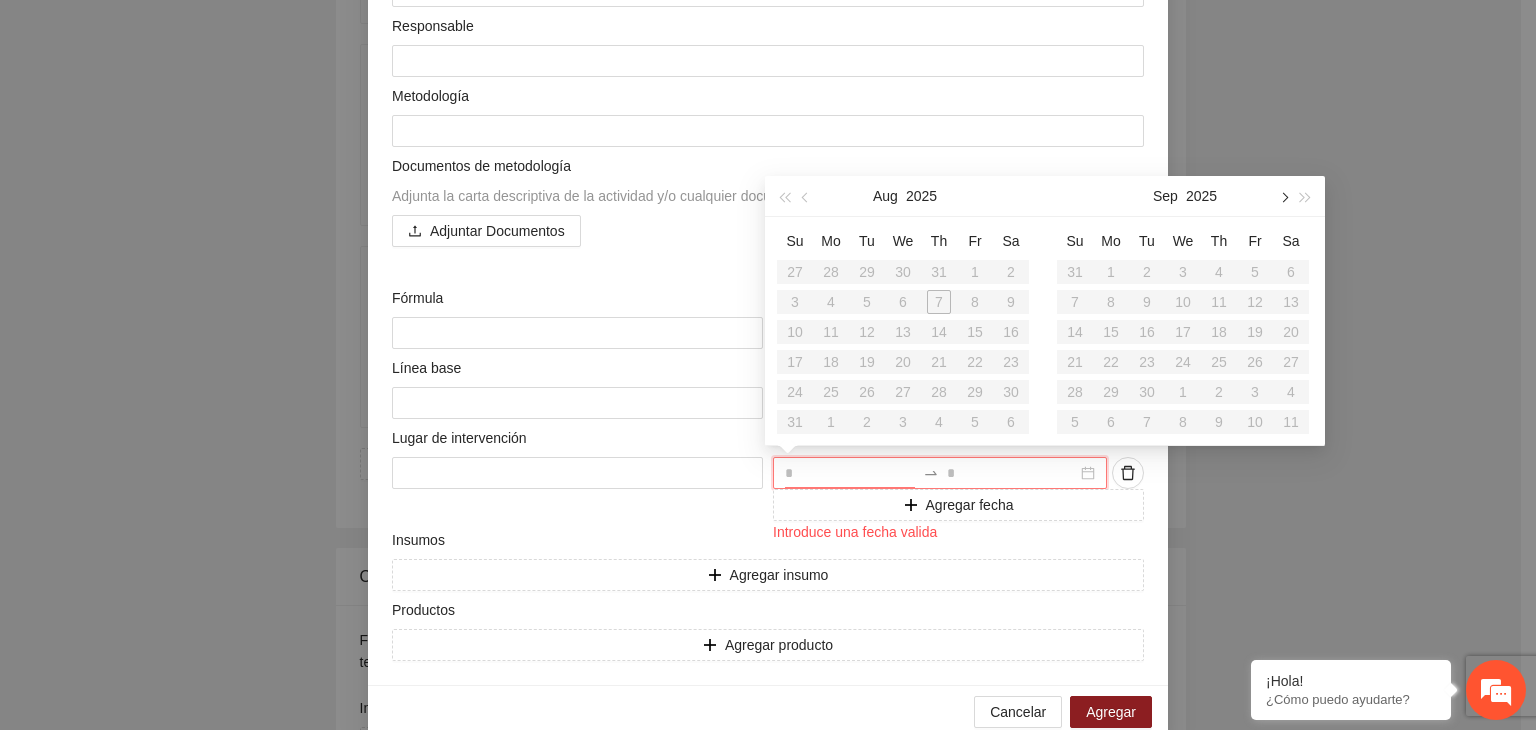click at bounding box center [1283, 198] 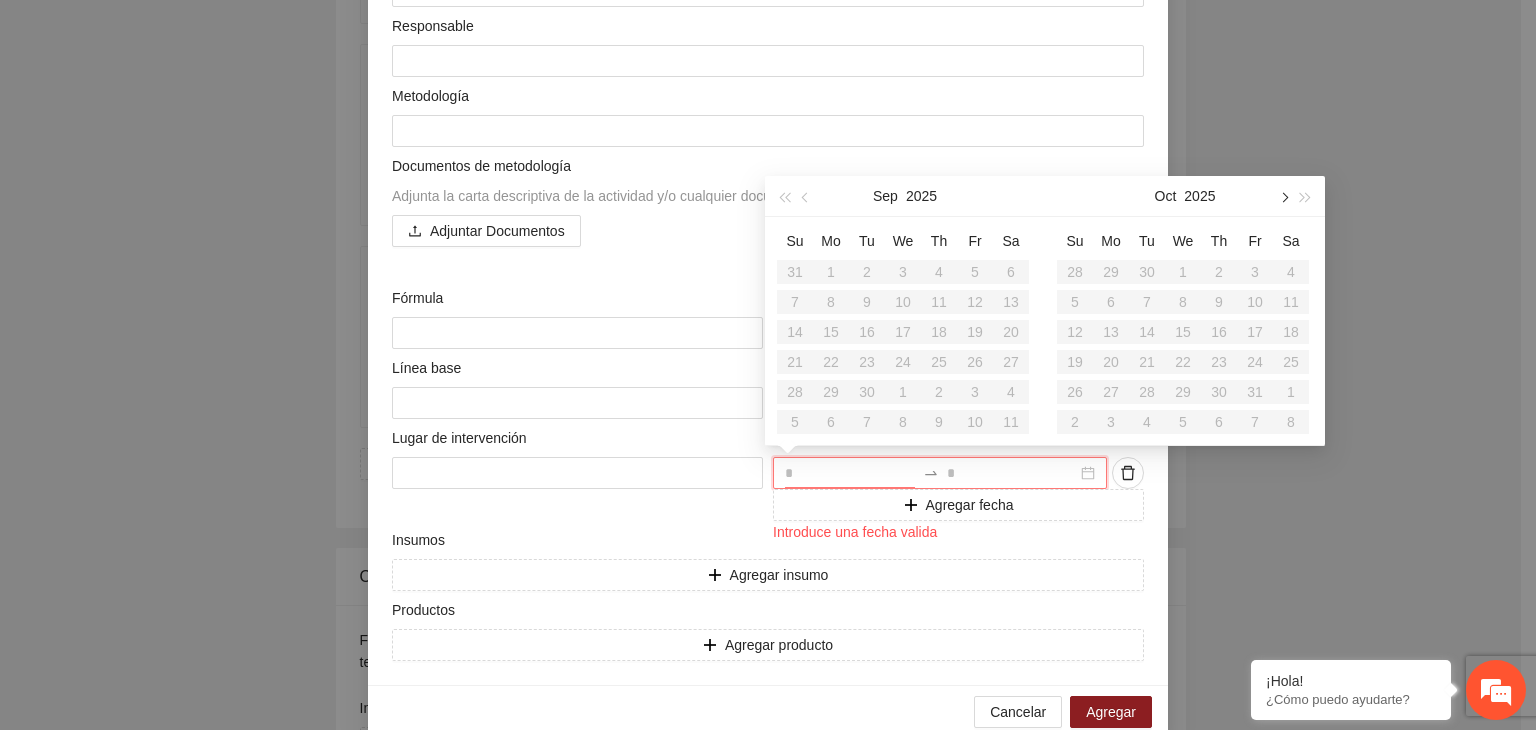 click at bounding box center [1283, 198] 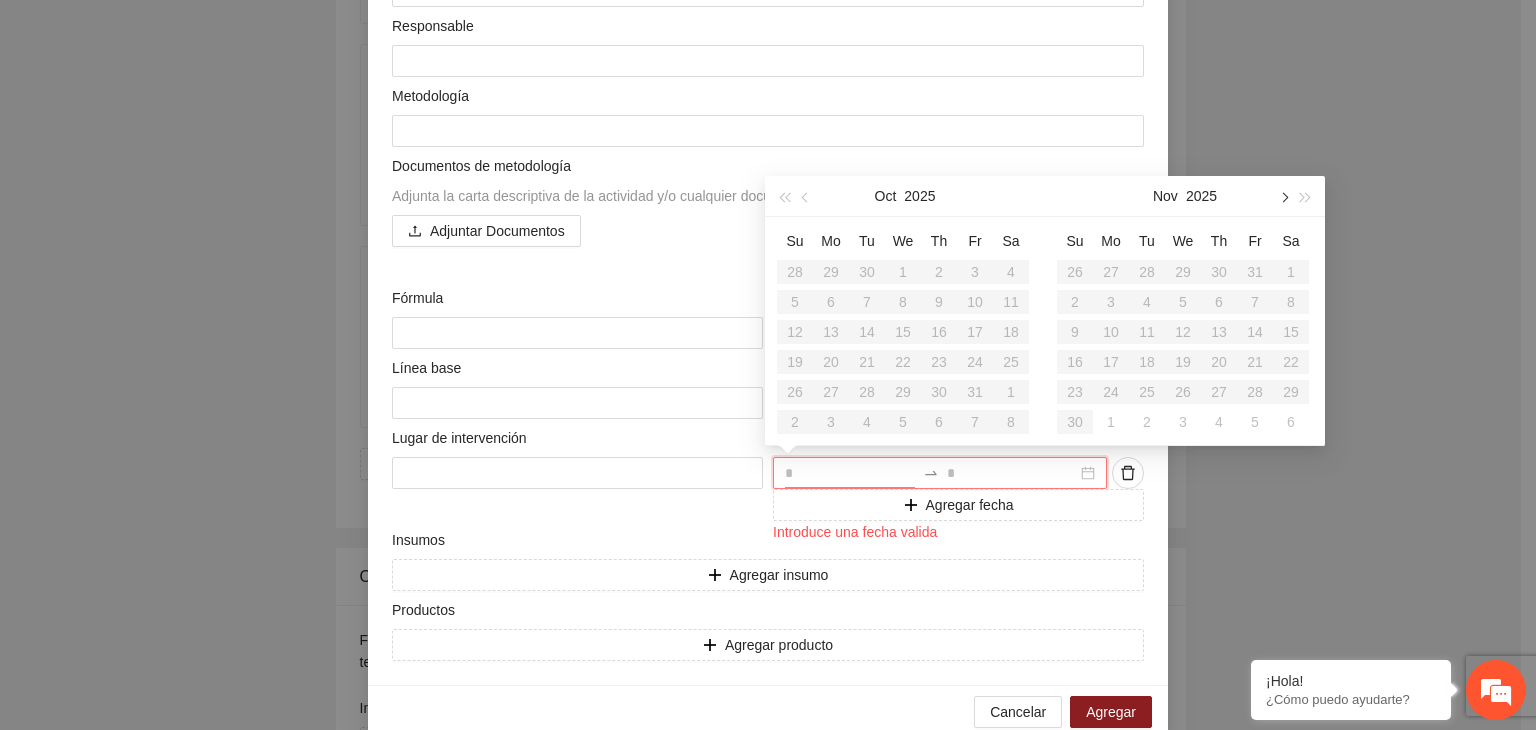 click at bounding box center (1283, 198) 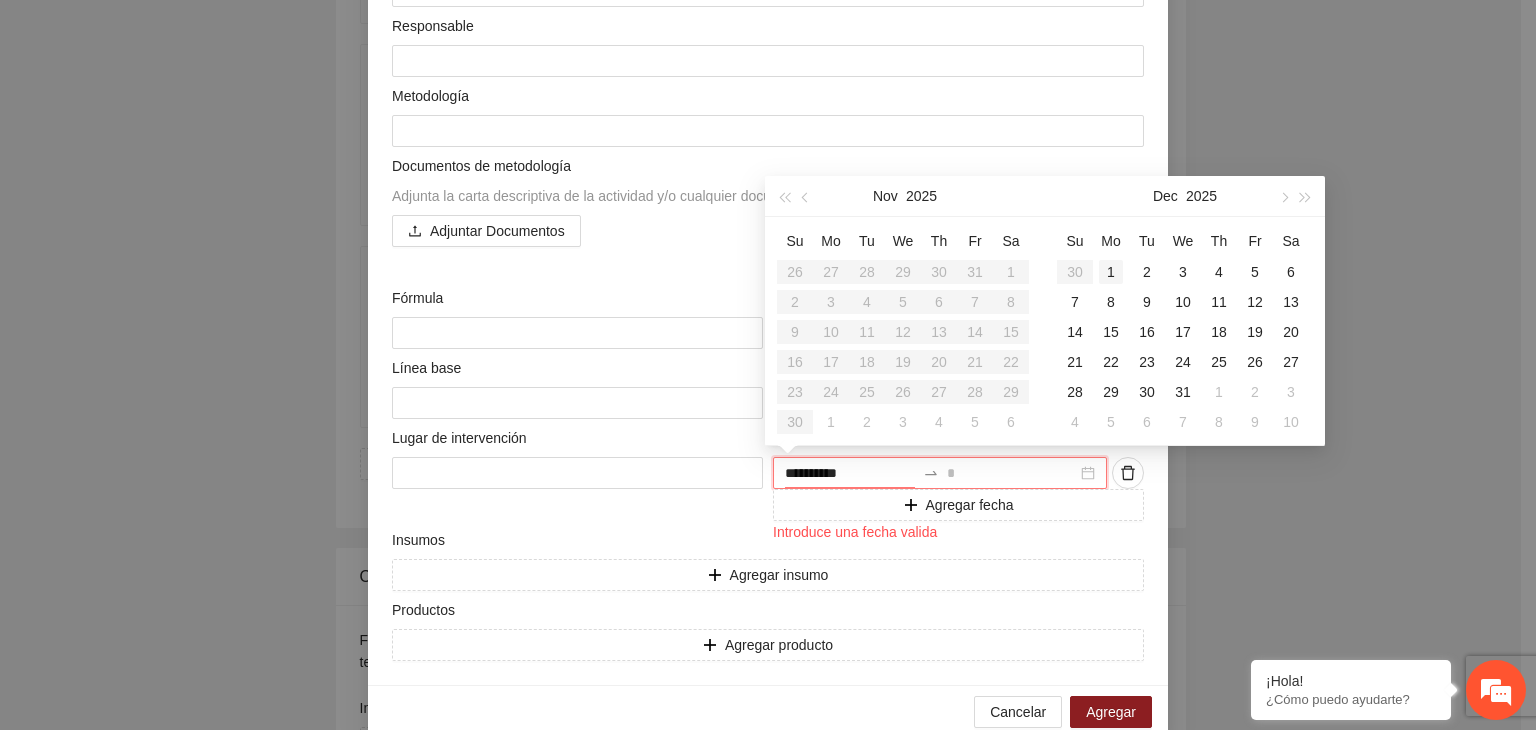 type on "**********" 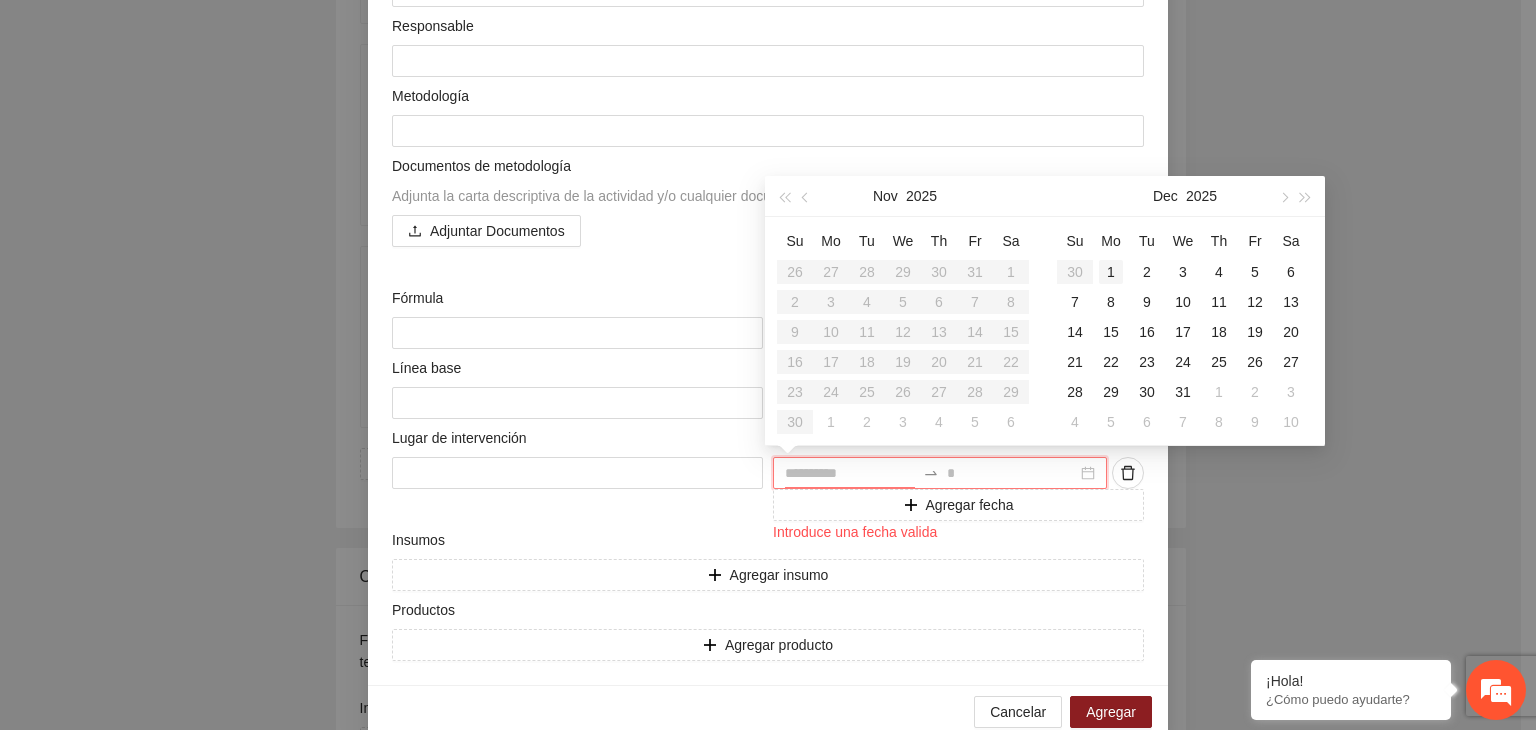 click on "1" at bounding box center (1111, 272) 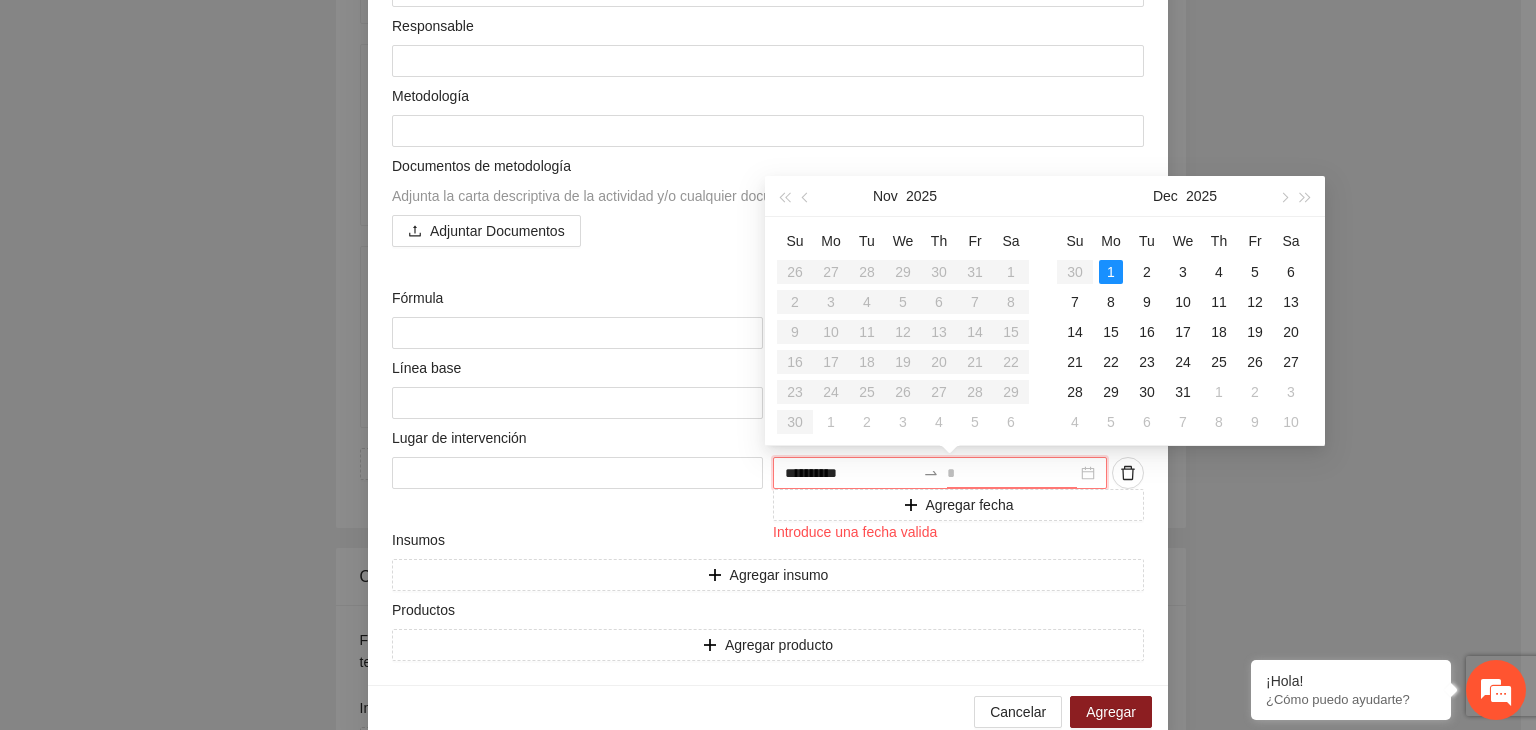 type on "**********" 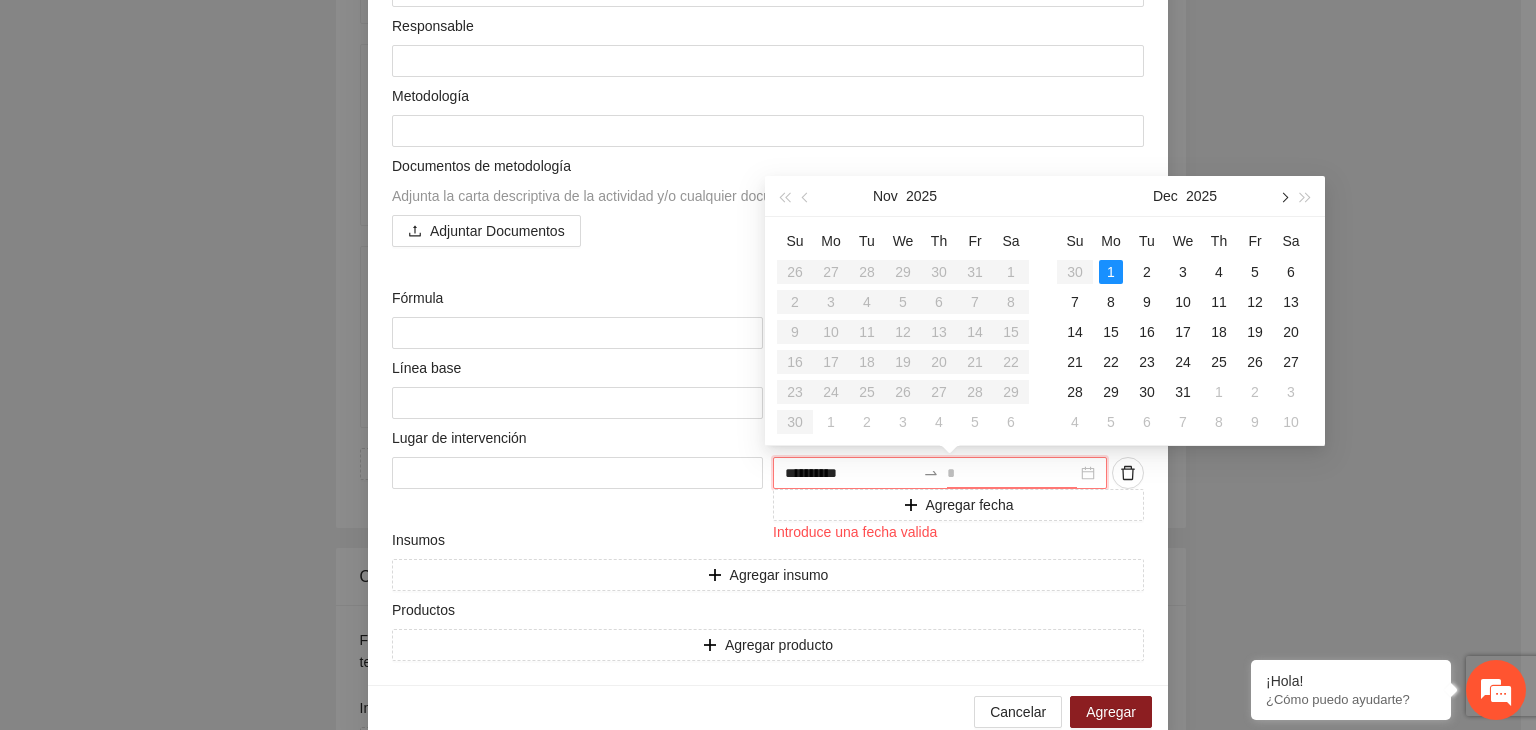 click at bounding box center (1283, 196) 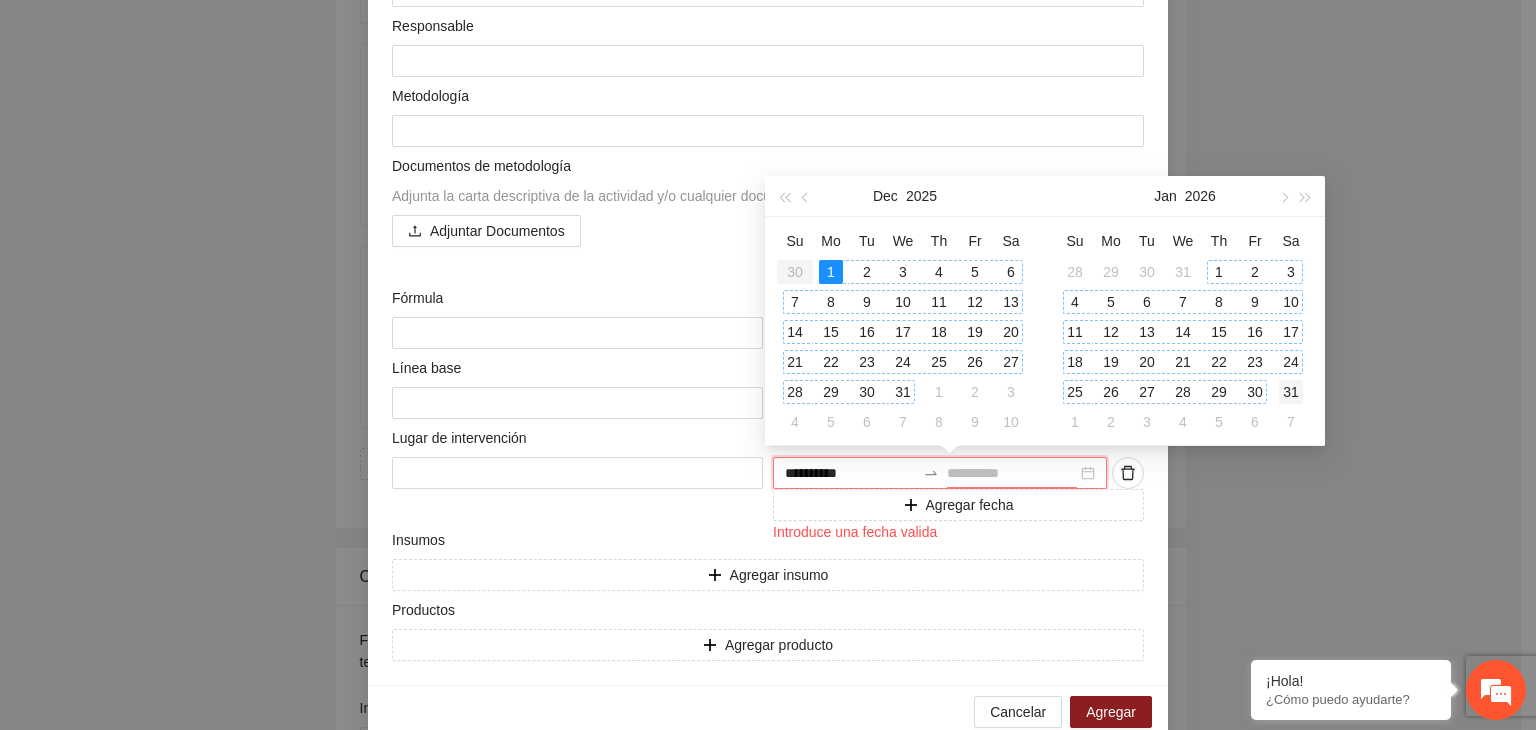 type on "**********" 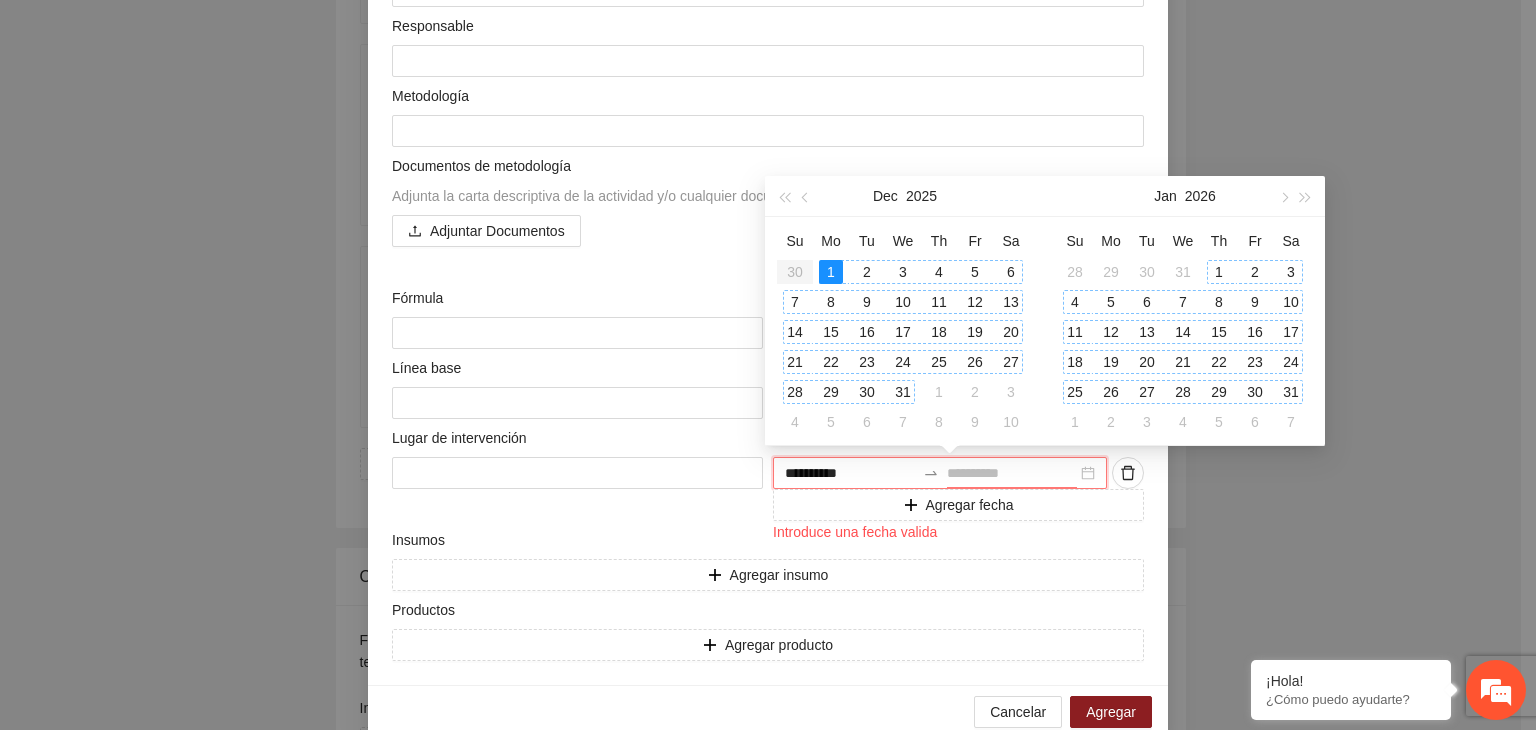 click on "31" at bounding box center [1291, 392] 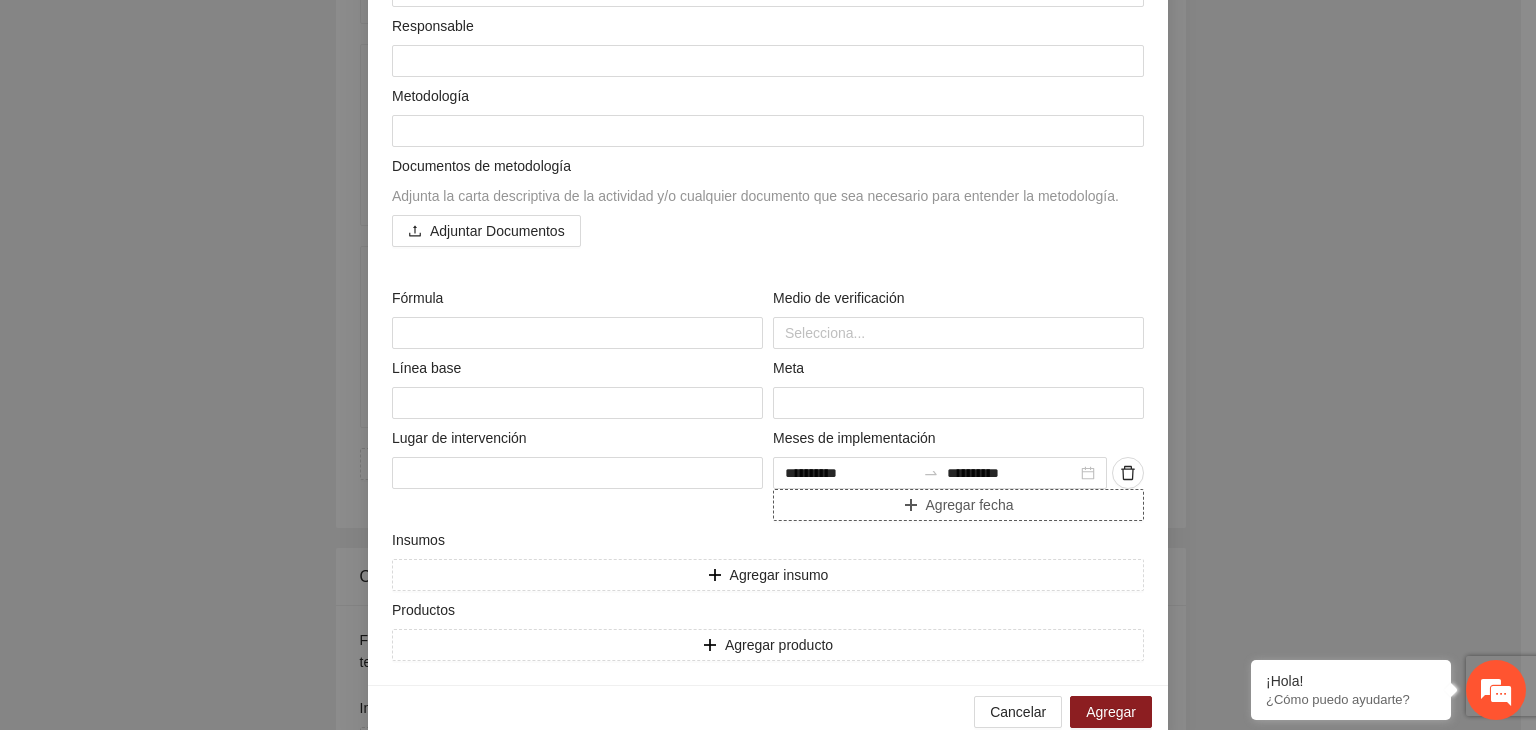 click on "Agregar fecha" at bounding box center (958, 505) 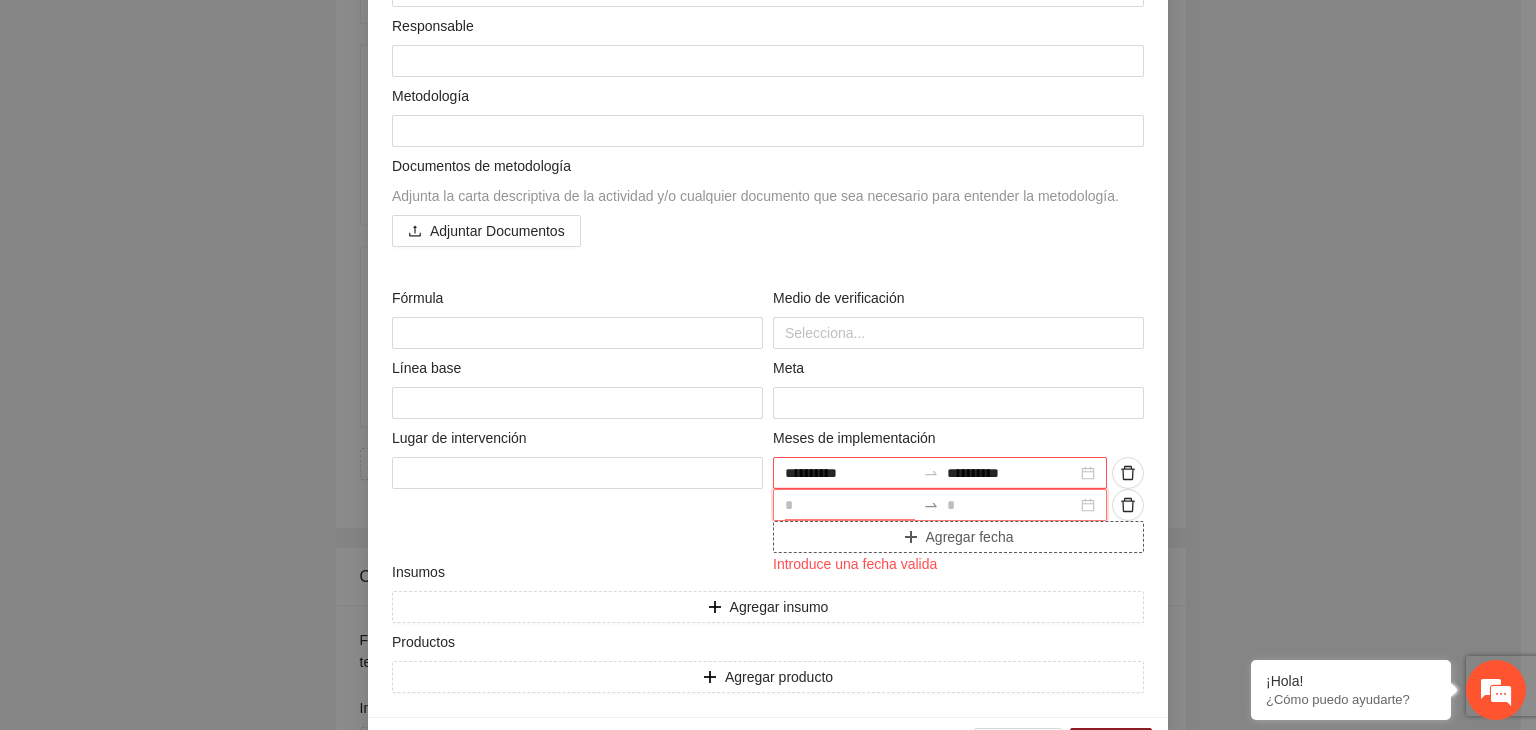 click at bounding box center [850, 505] 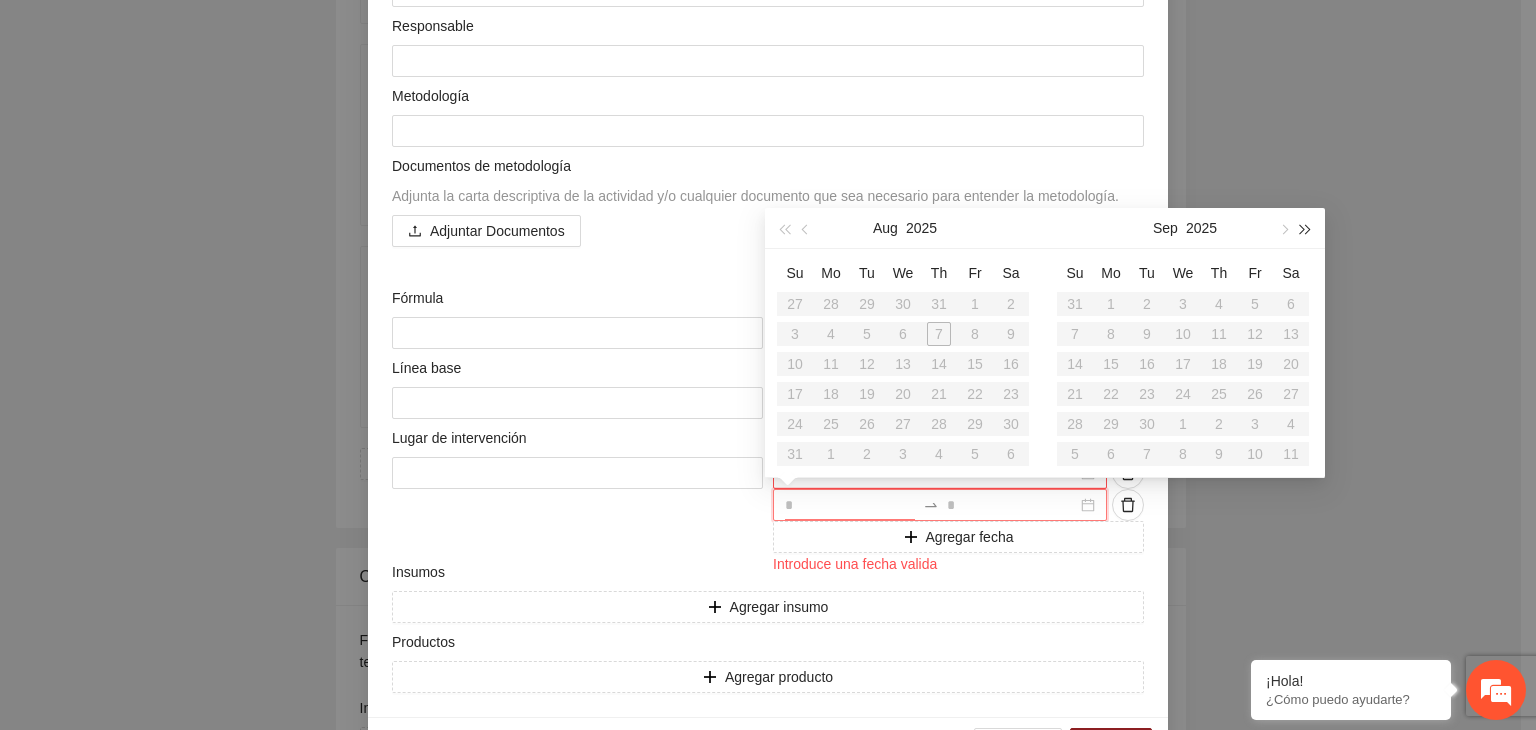 click at bounding box center [1306, 230] 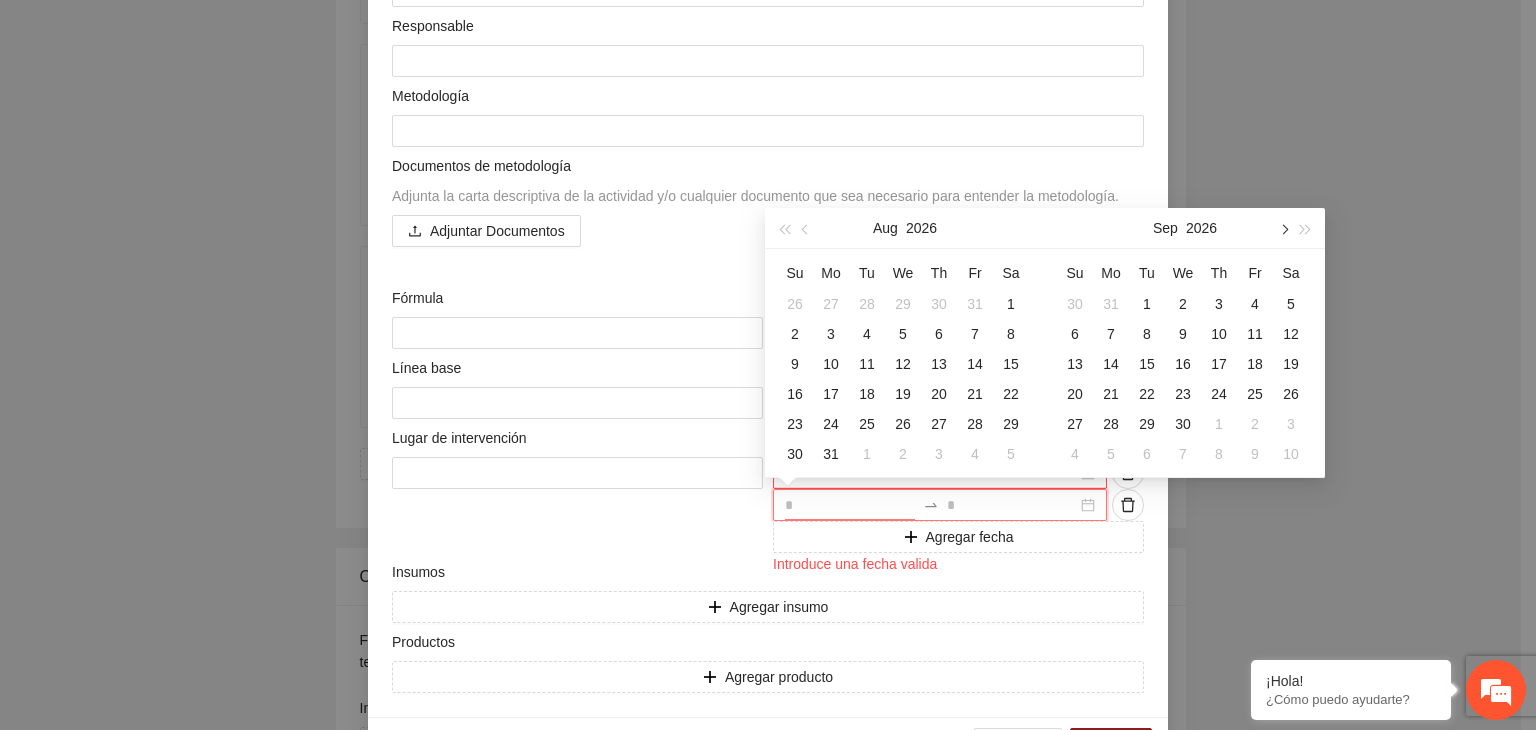 click at bounding box center (1283, 230) 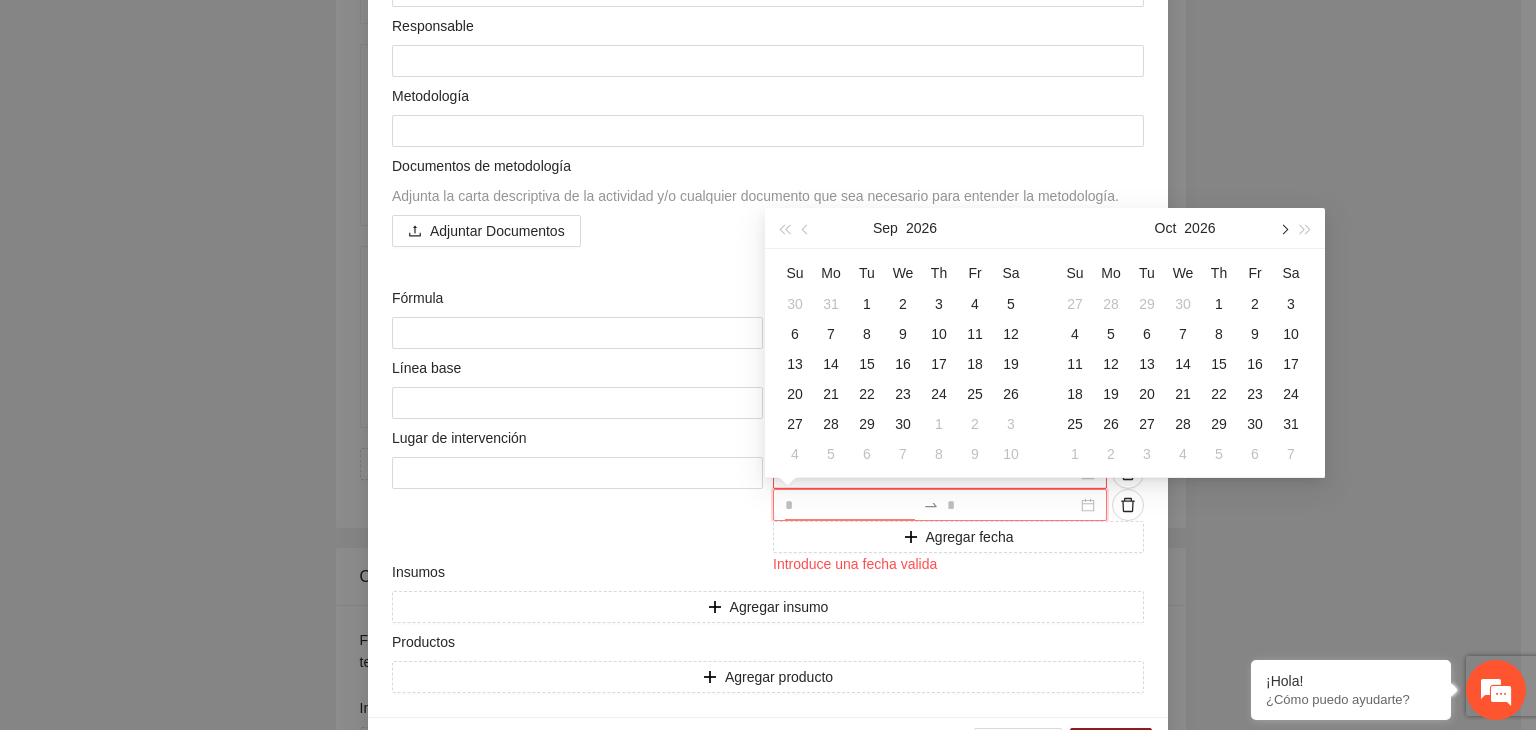 click at bounding box center [1283, 230] 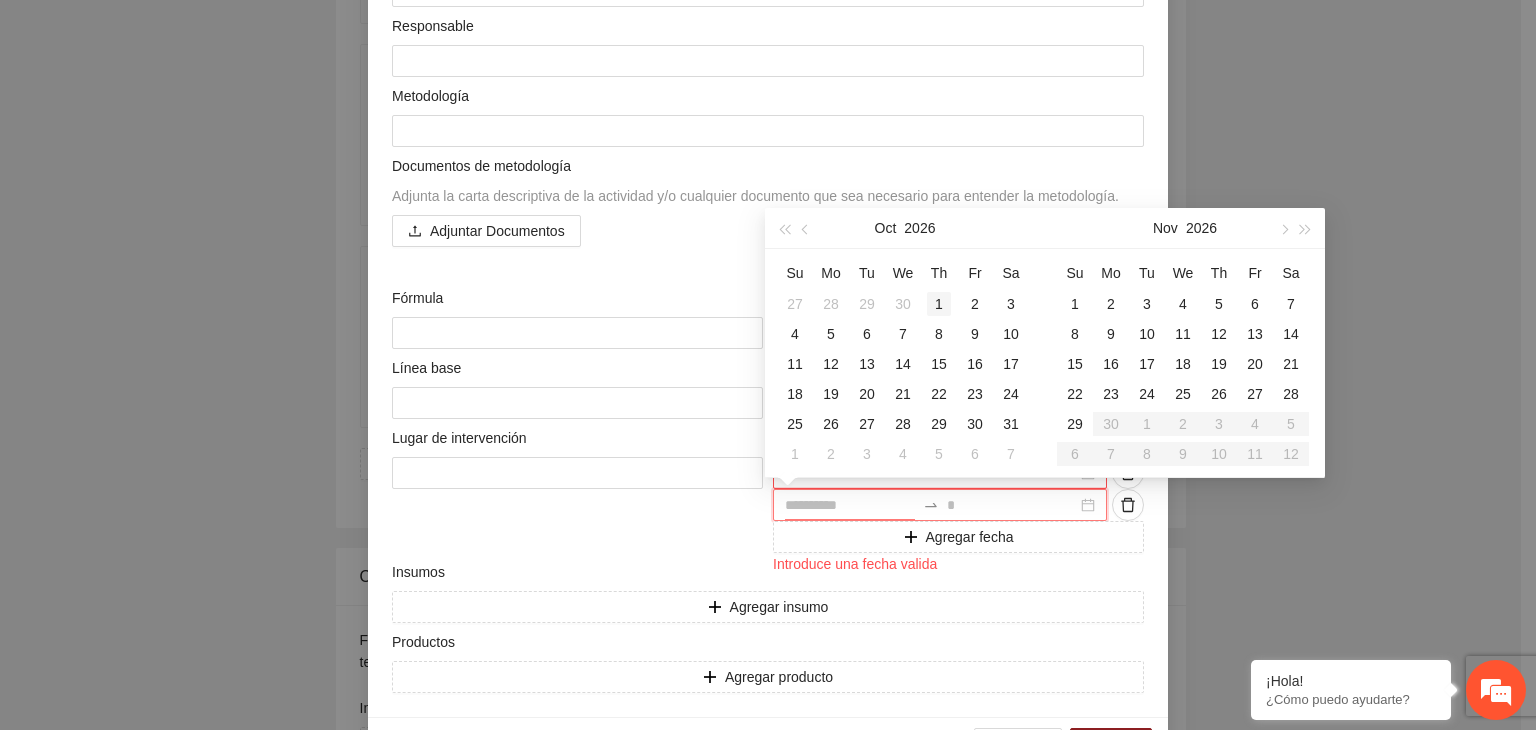 type on "**********" 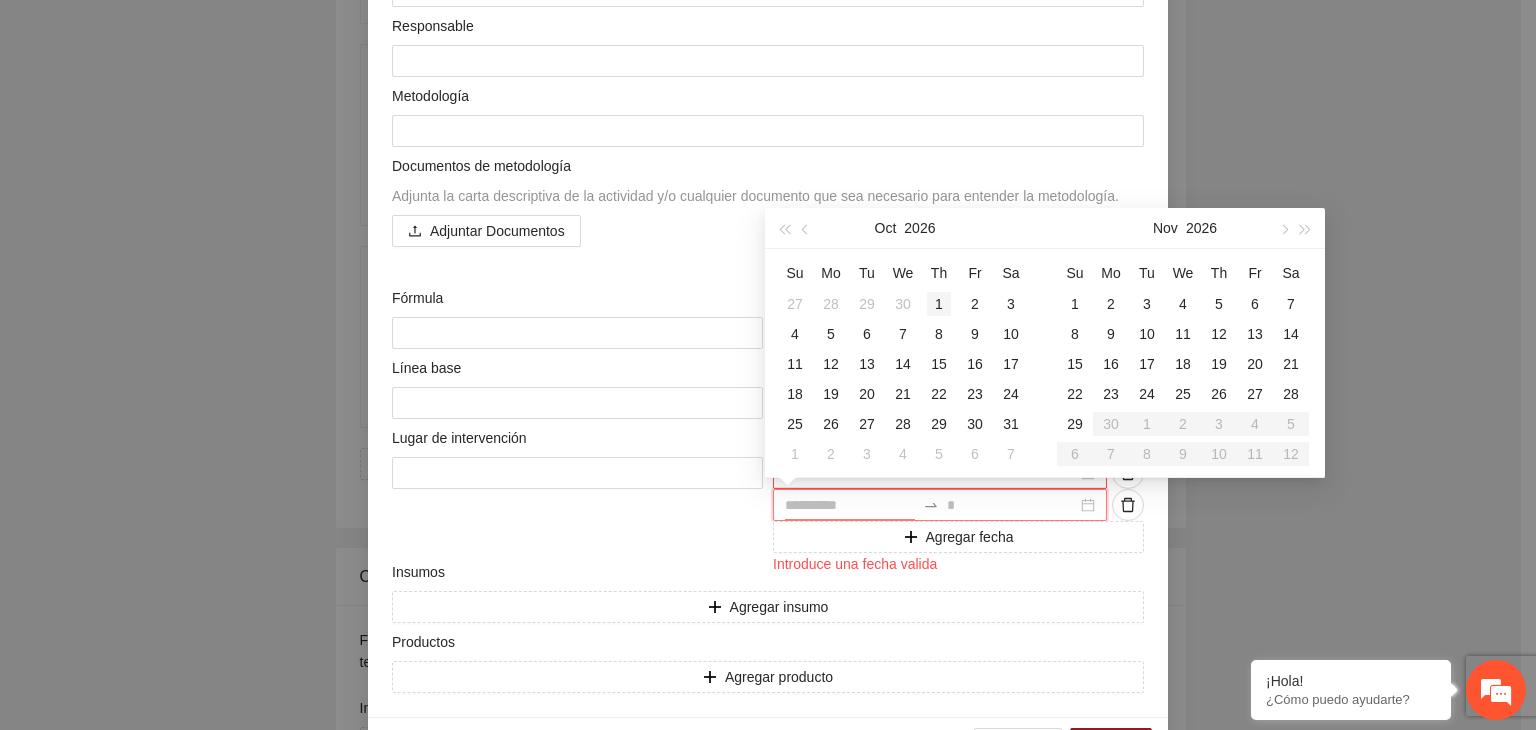 click on "1" at bounding box center (939, 304) 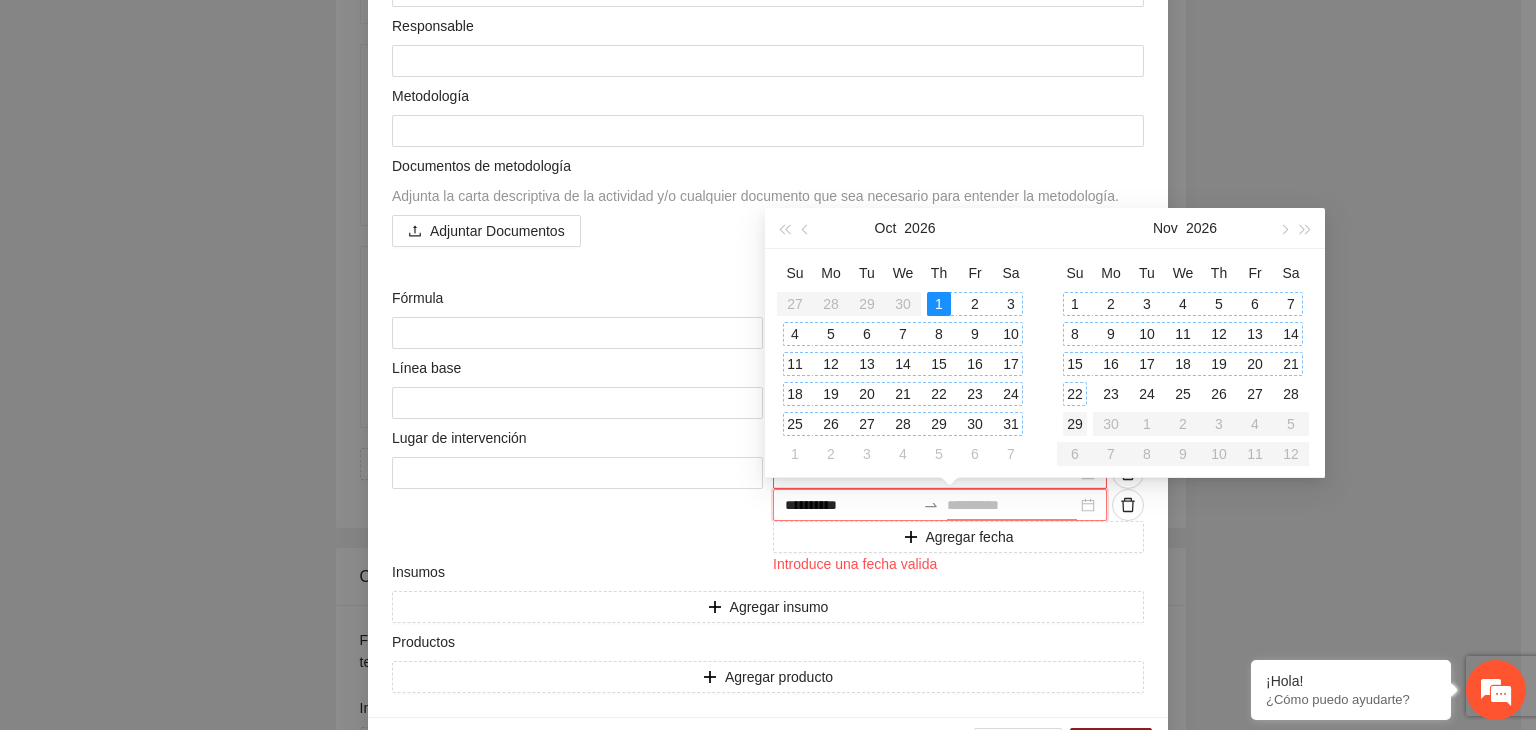 type on "**********" 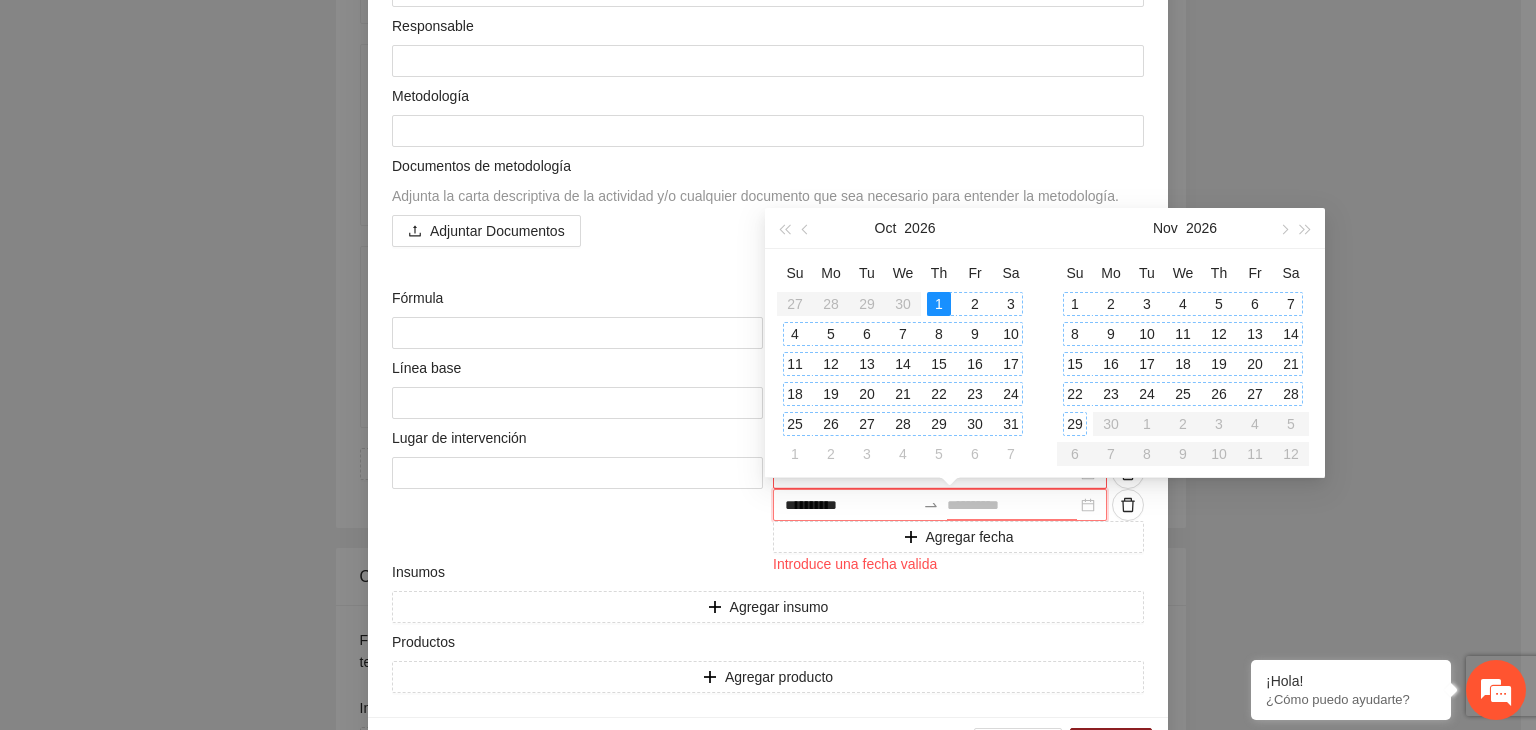 click on "29" at bounding box center (1075, 424) 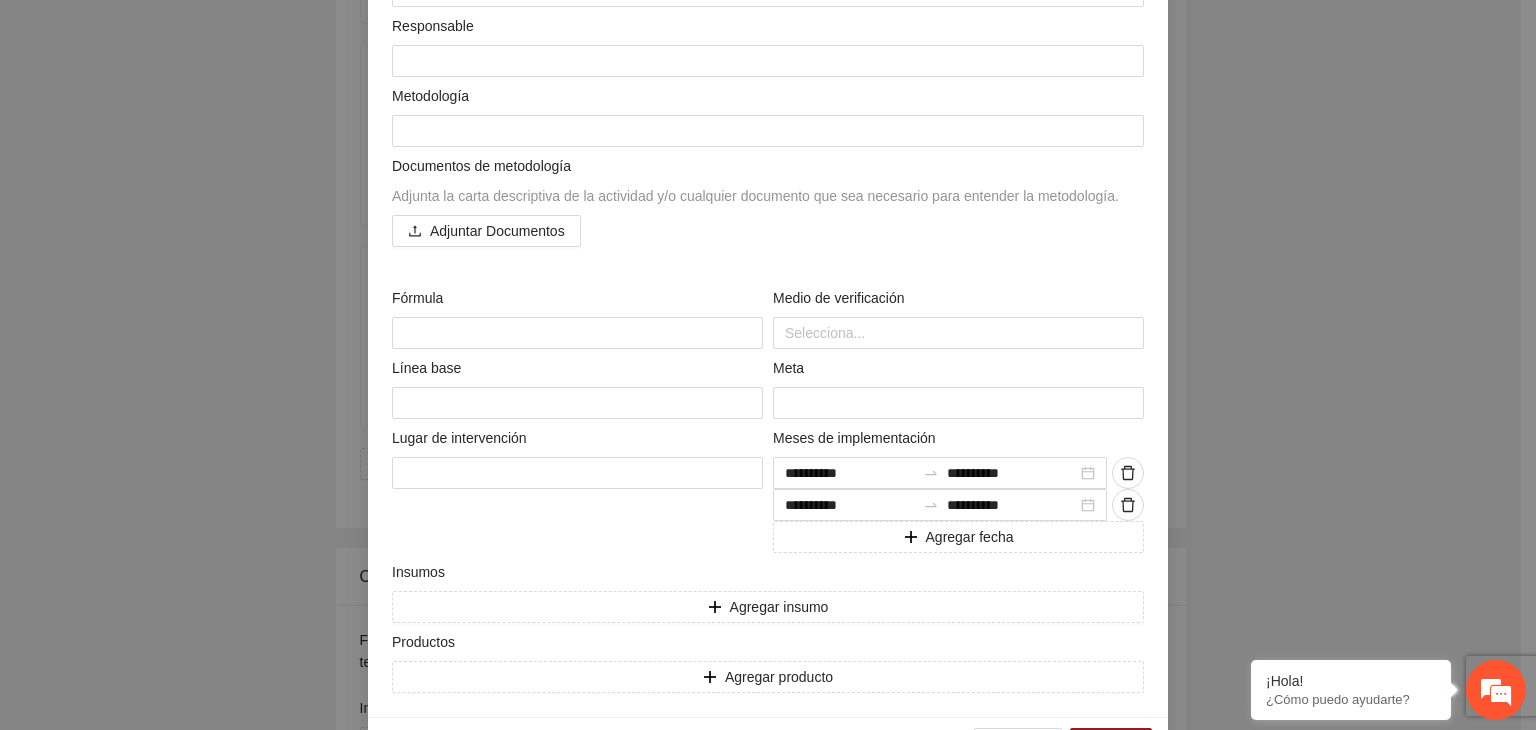 click on "**********" at bounding box center (768, 365) 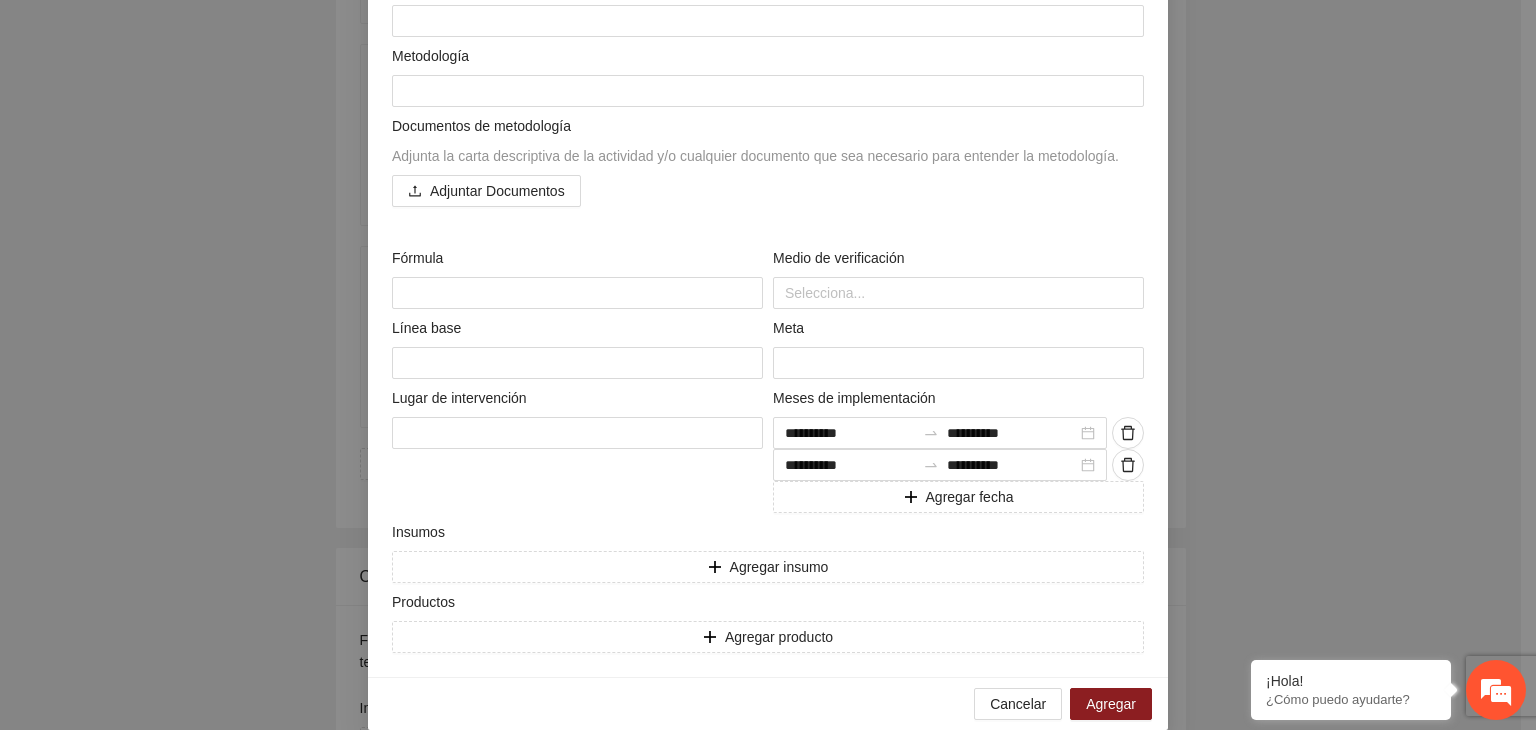 scroll, scrollTop: 368, scrollLeft: 0, axis: vertical 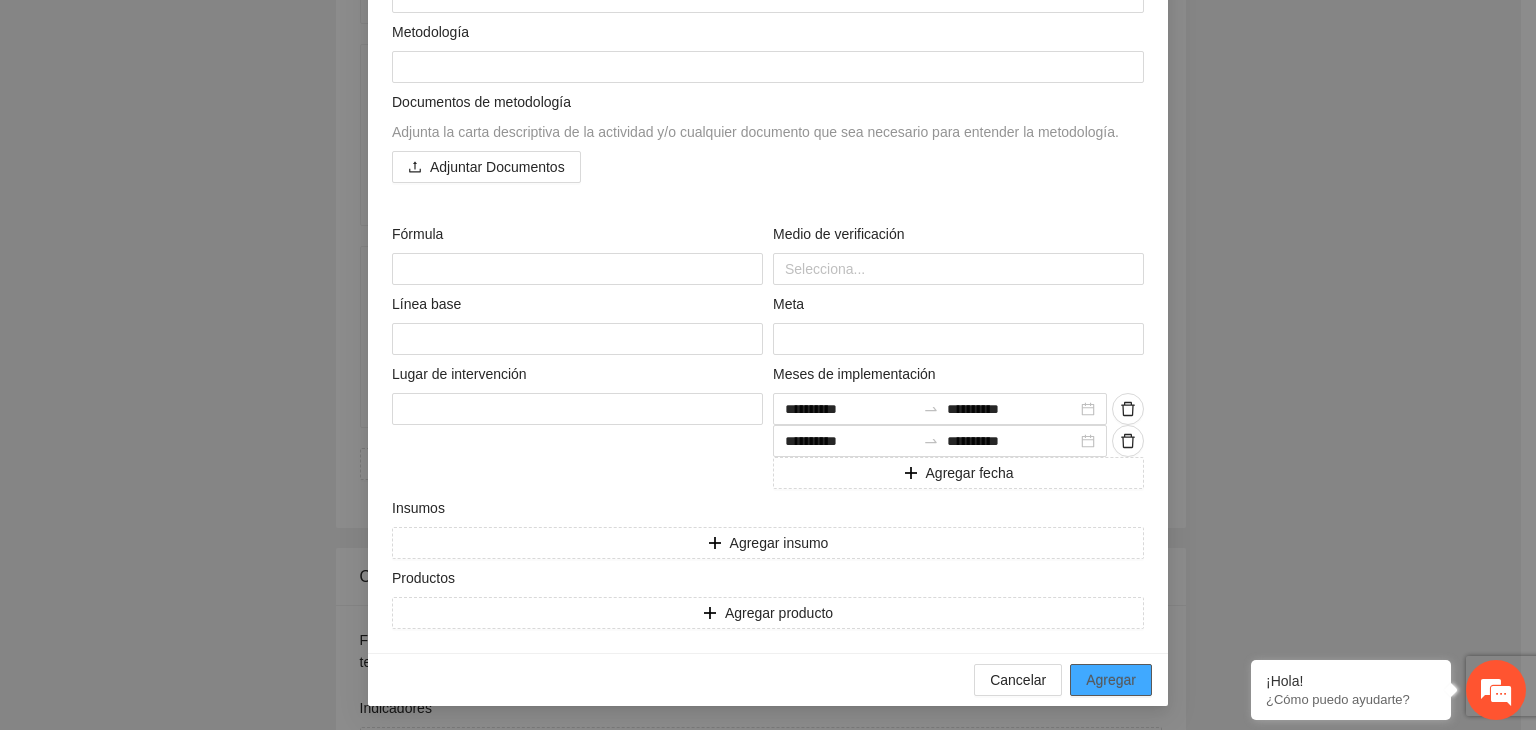 click on "Agregar" at bounding box center (1111, 680) 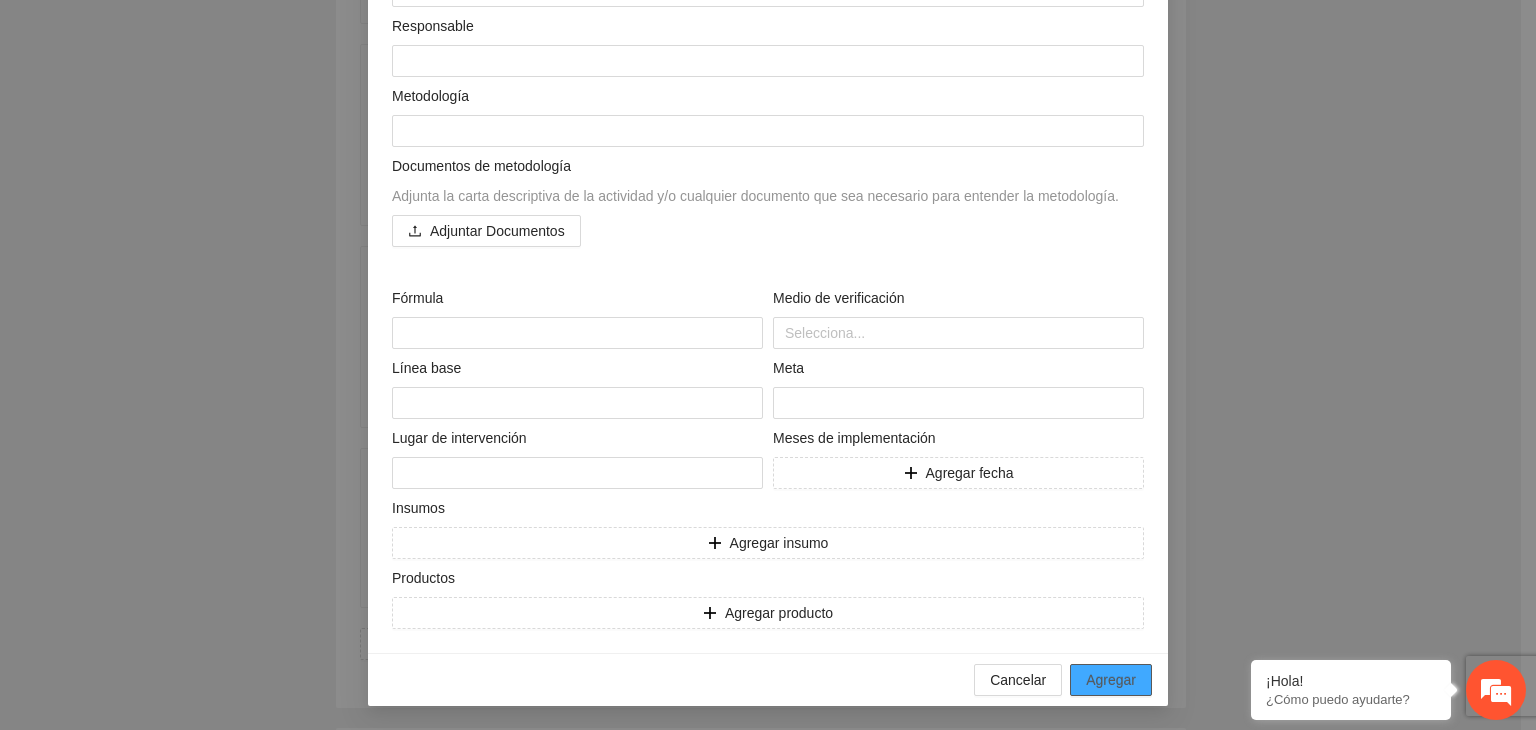 scroll, scrollTop: 14900, scrollLeft: 0, axis: vertical 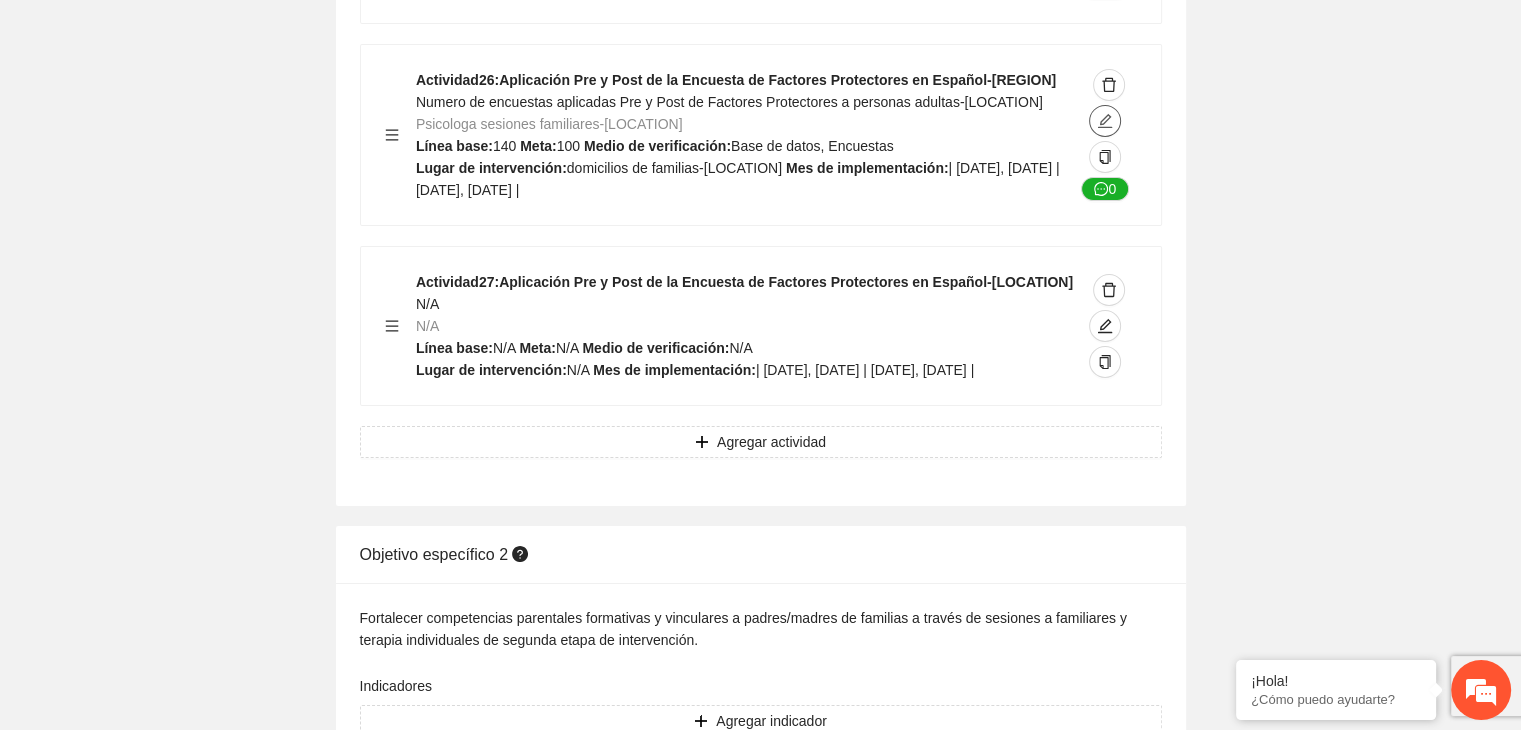 click 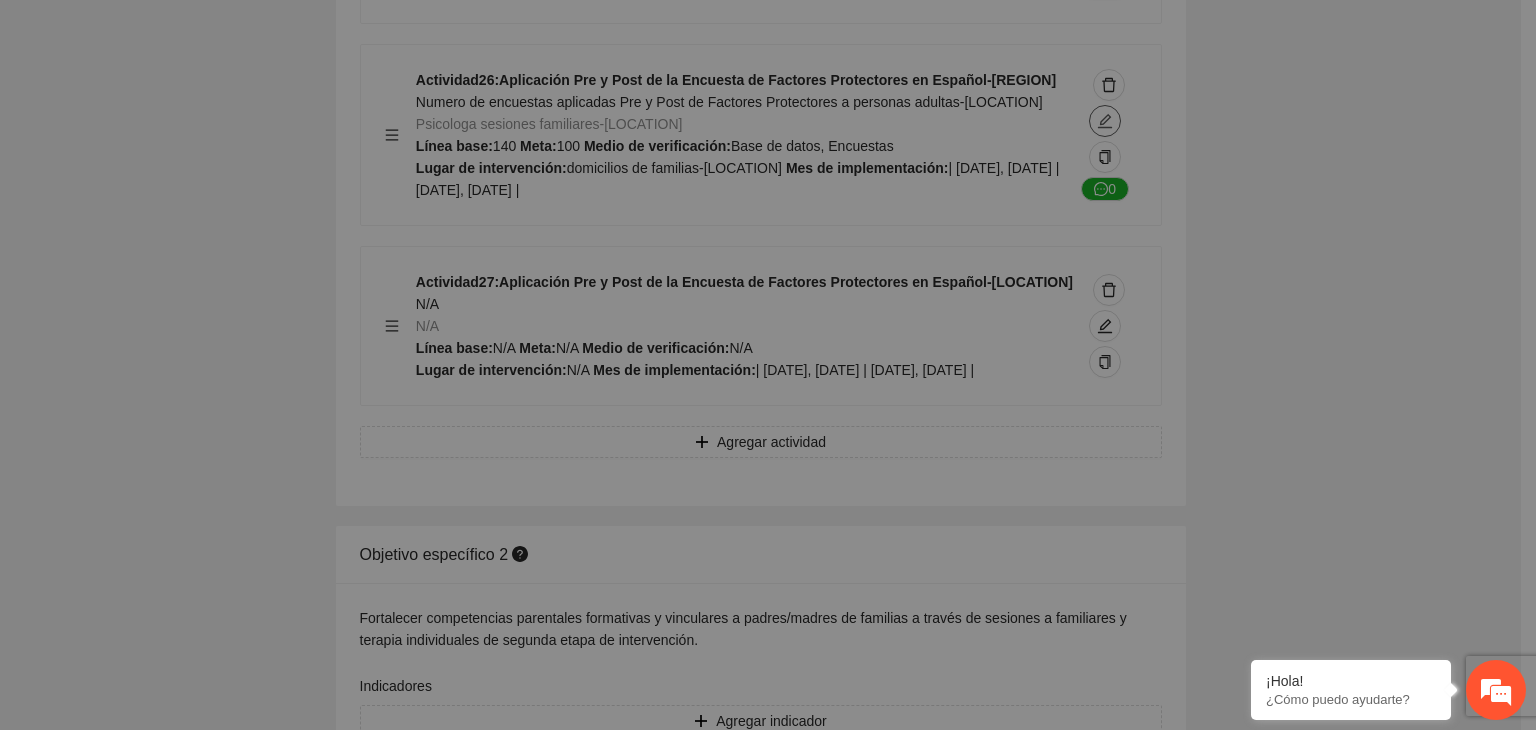 type on "**********" 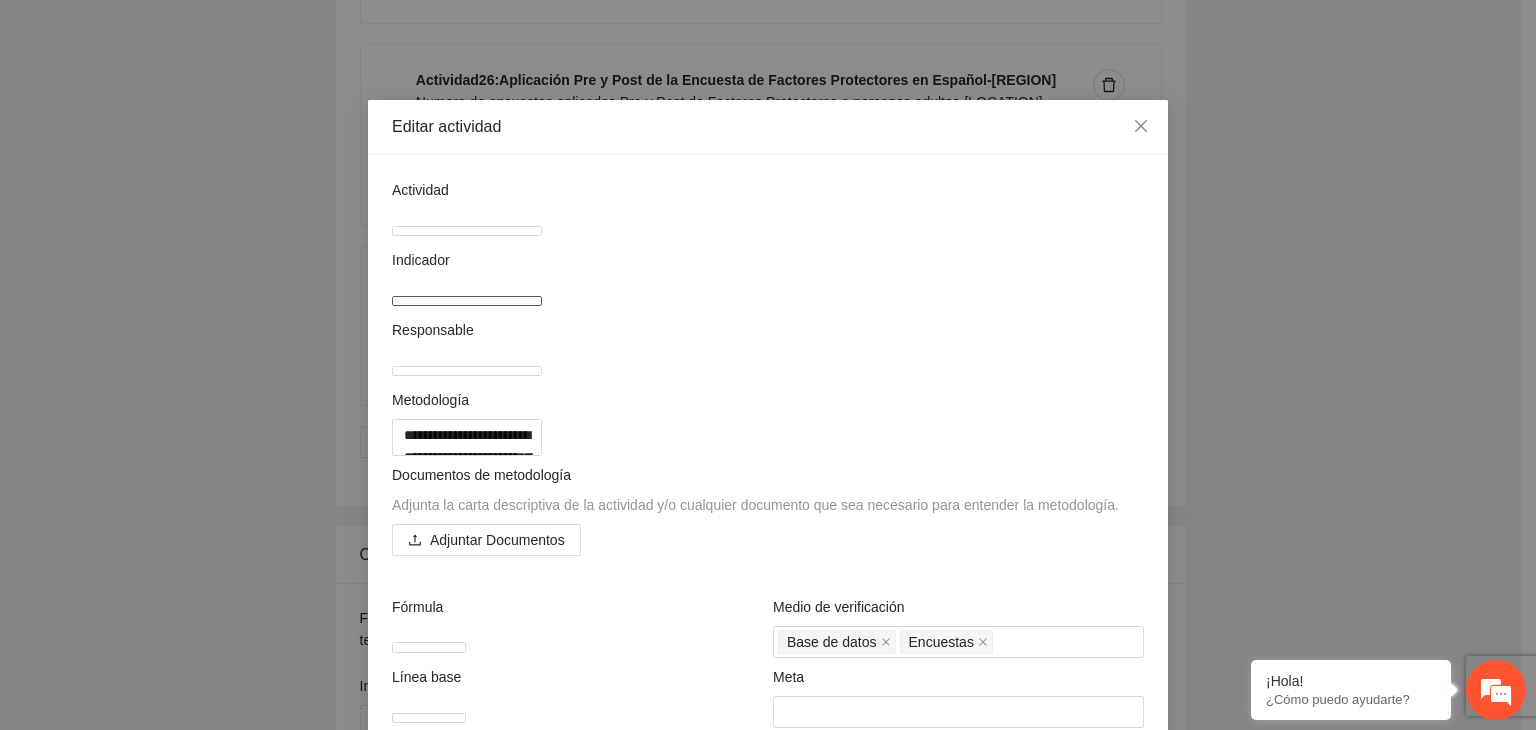 drag, startPoint x: 392, startPoint y: 292, endPoint x: 932, endPoint y: 293, distance: 540.0009 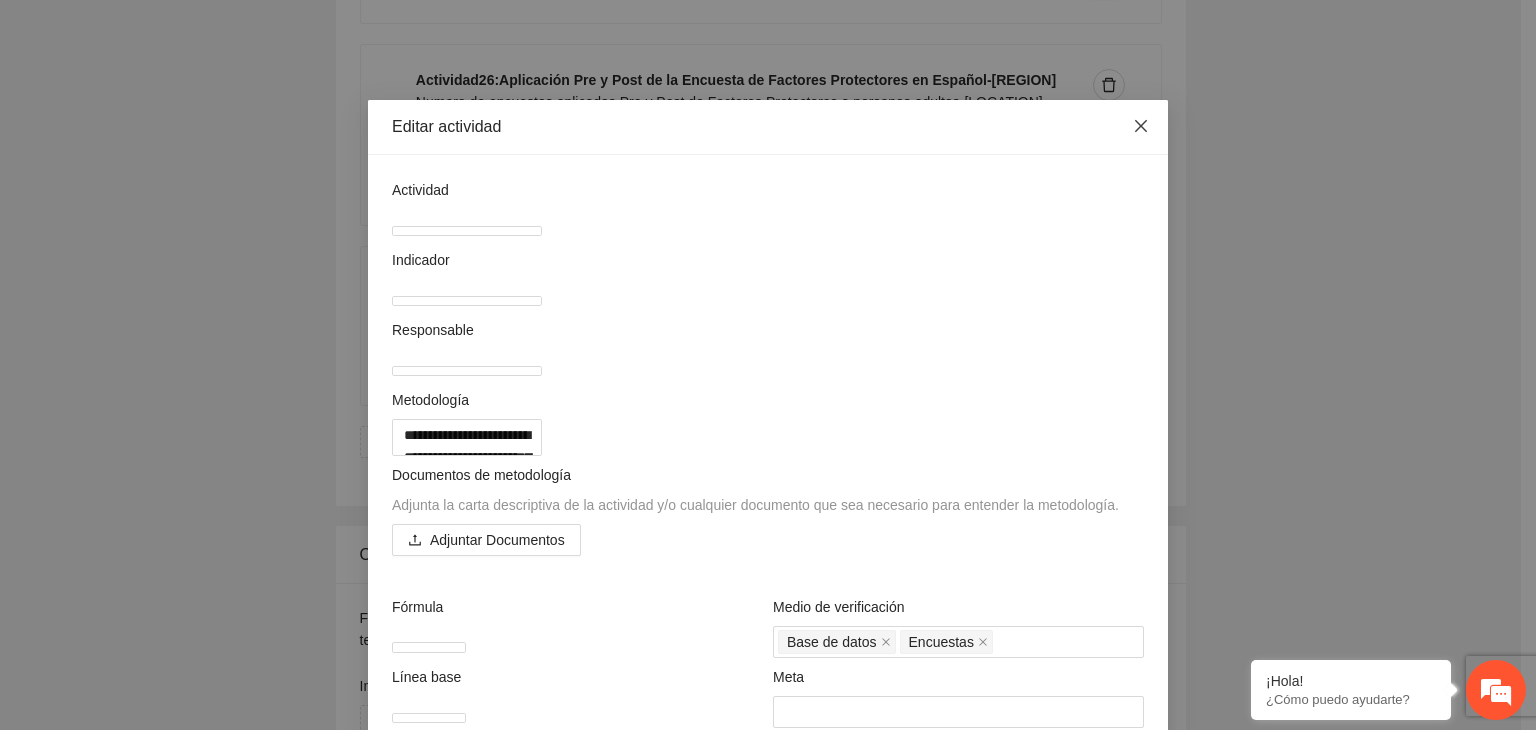 click 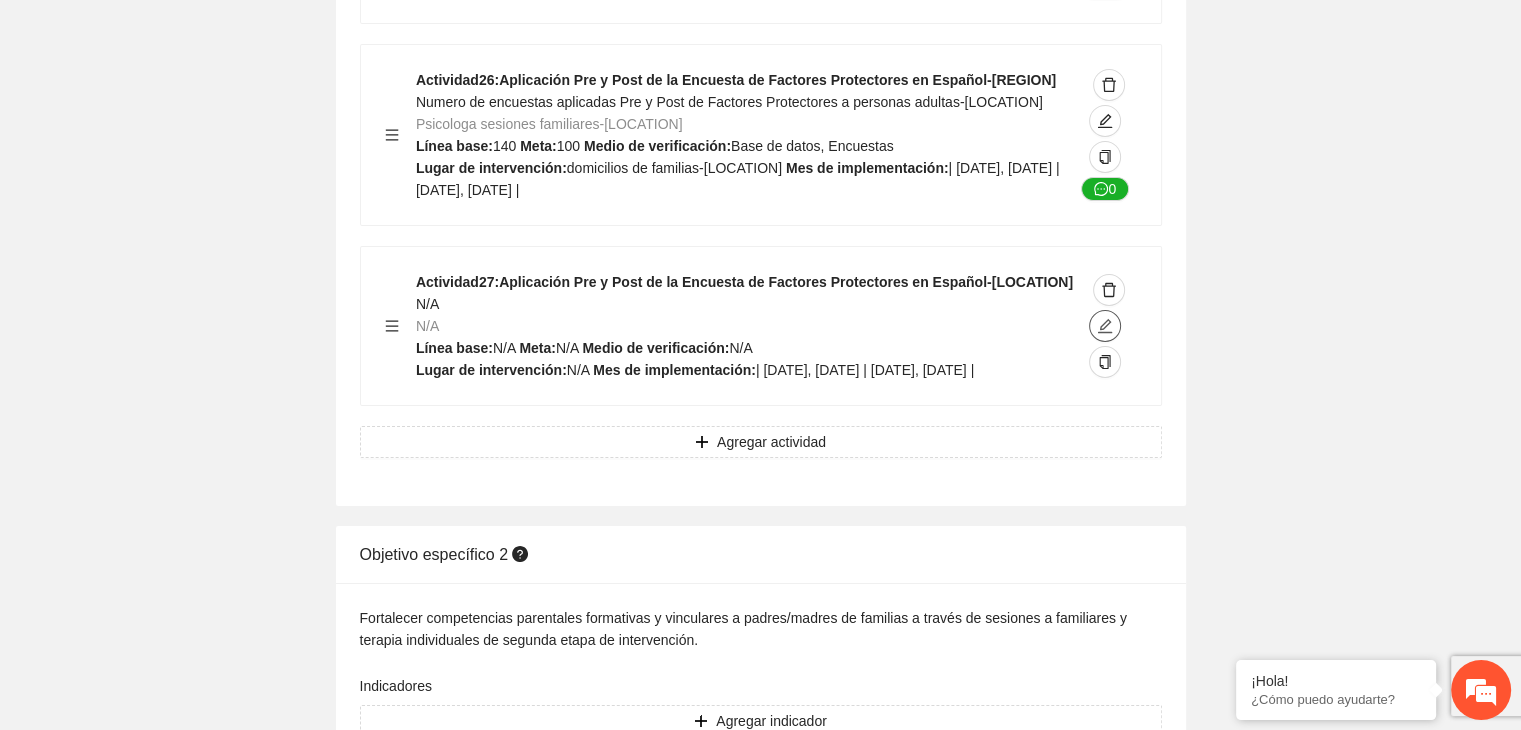 click 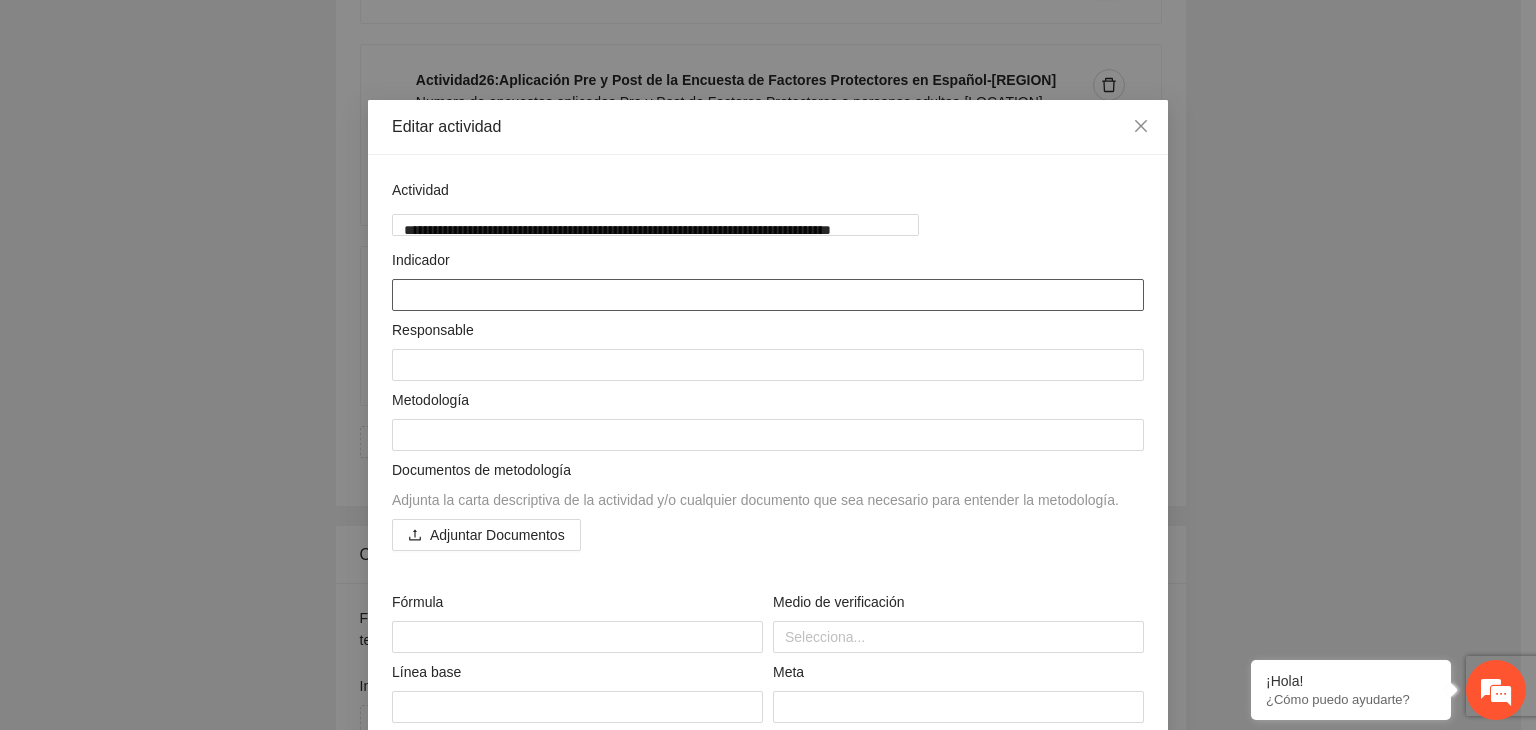 click at bounding box center [768, 295] 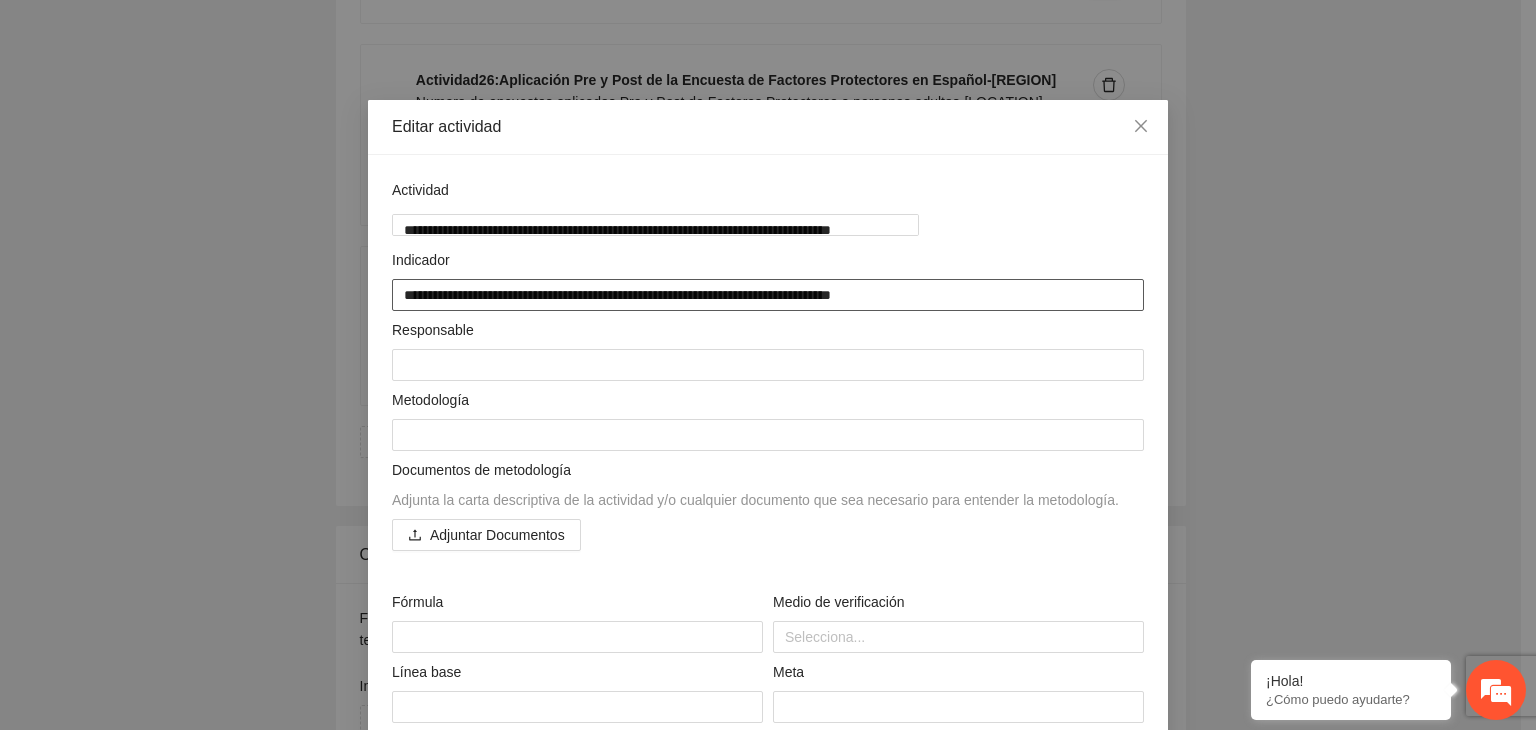 type on "**********" 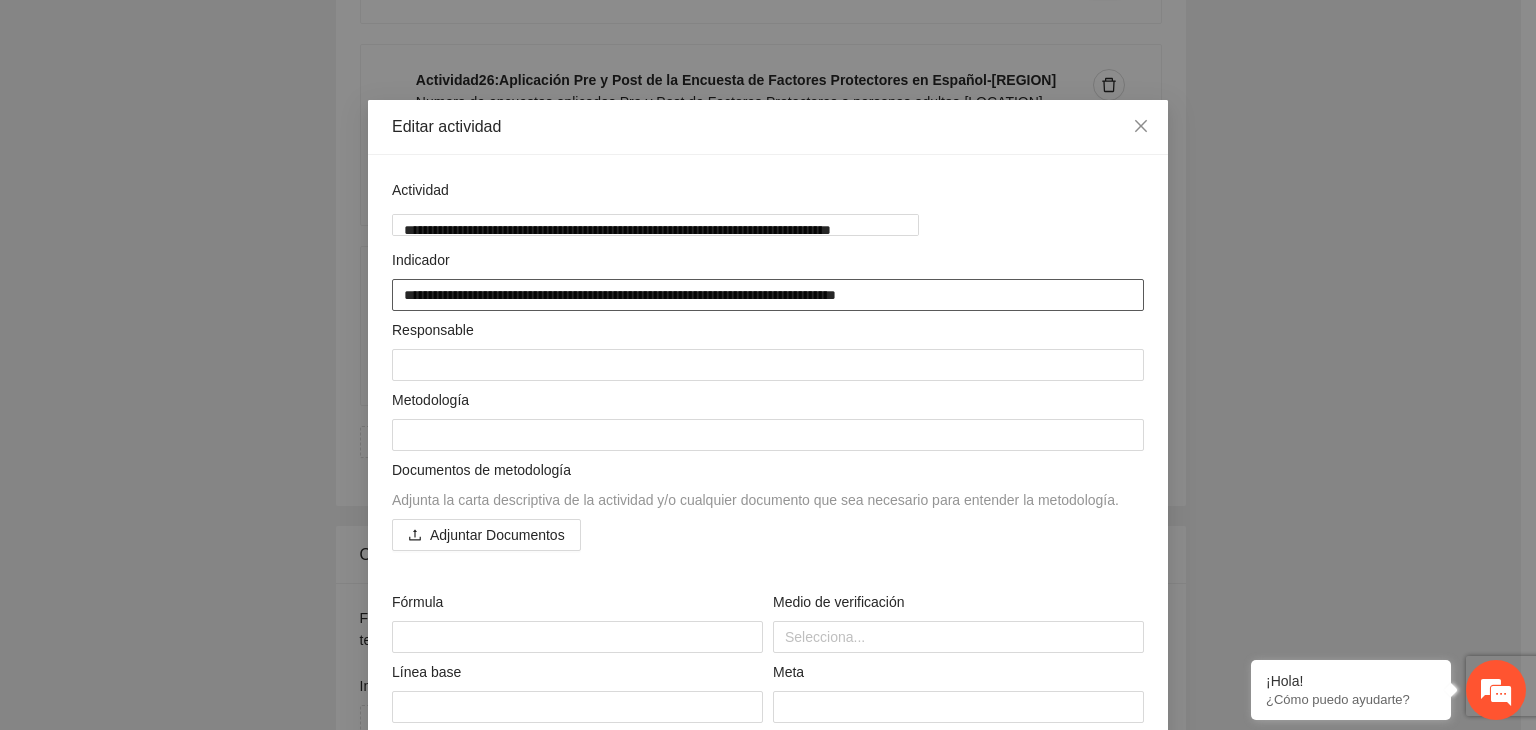 type on "**********" 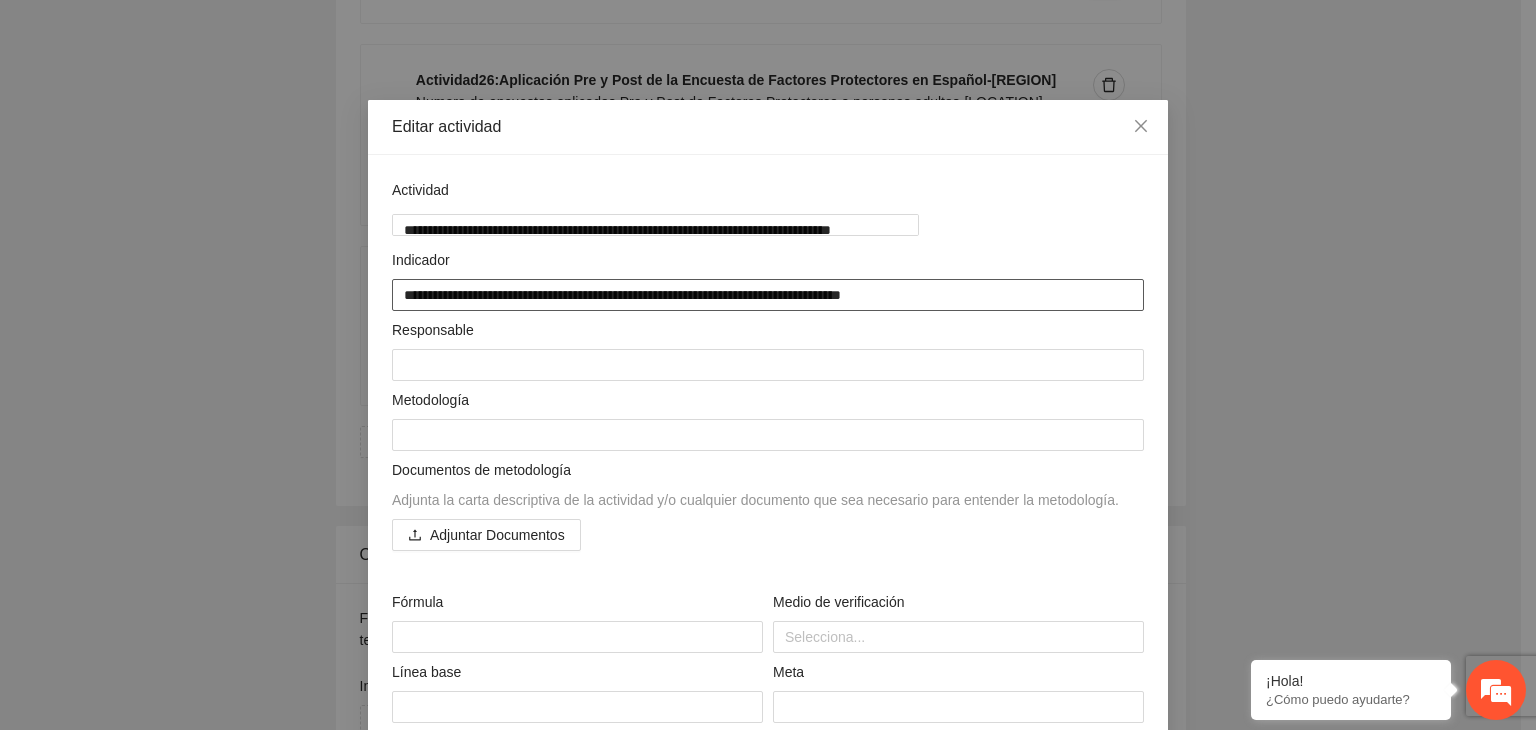 type on "**********" 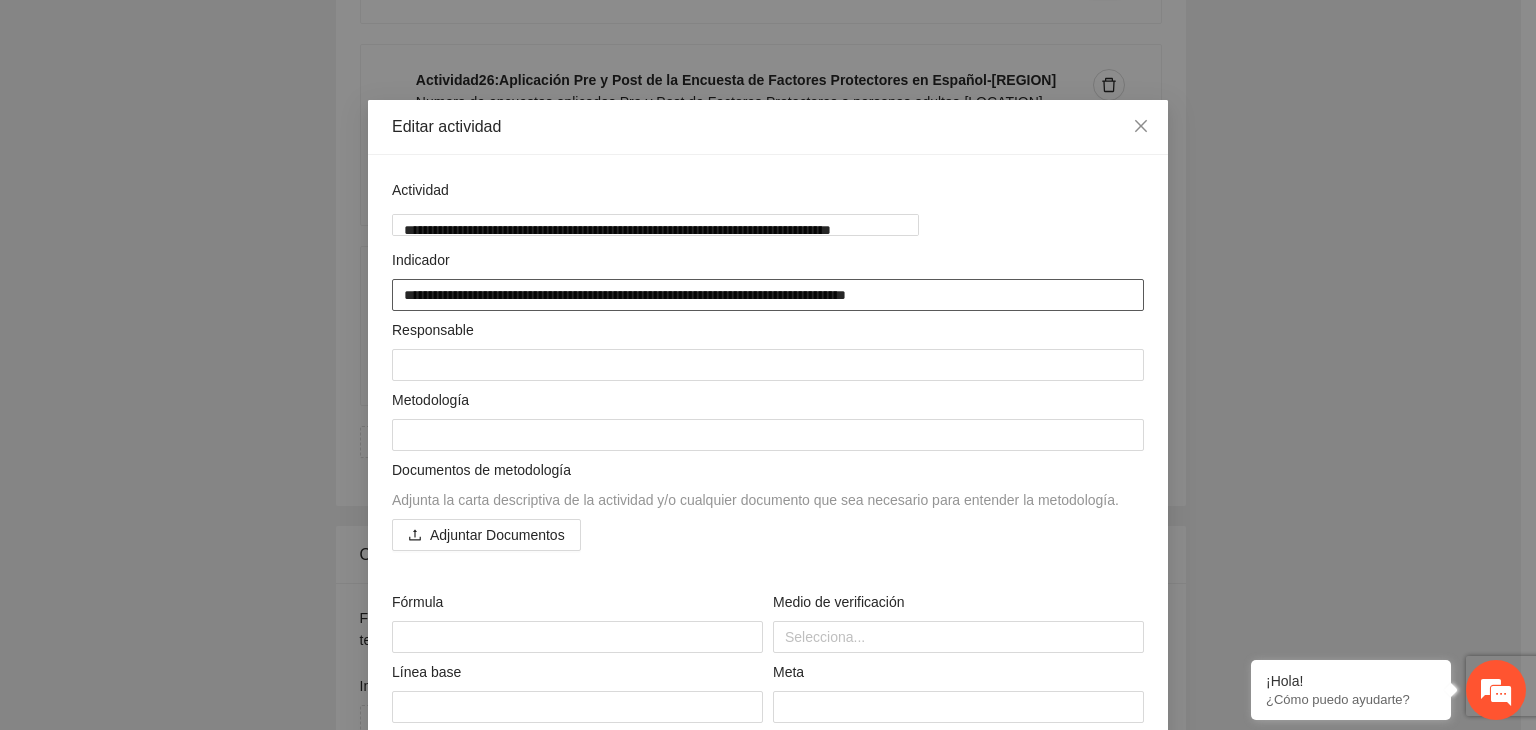 type on "**********" 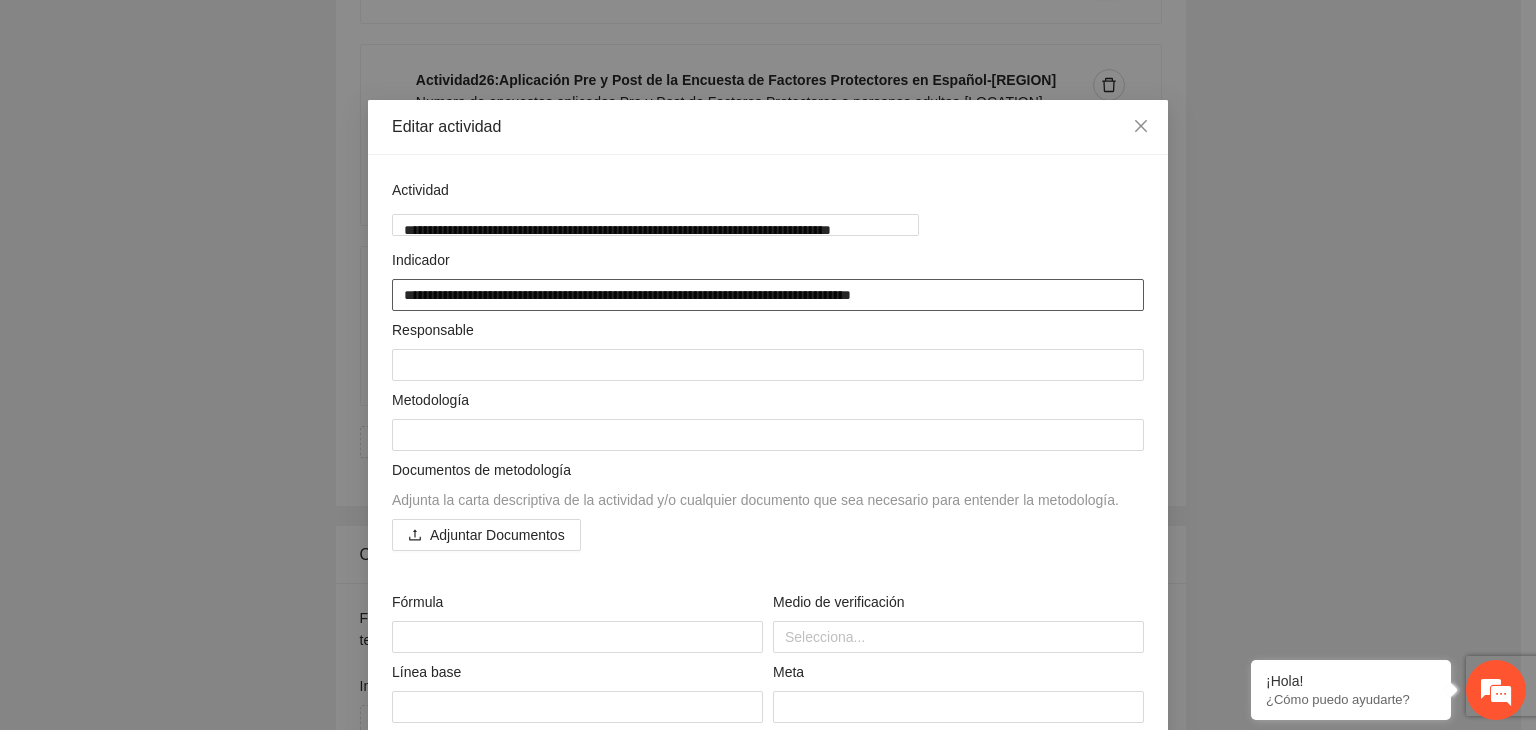 type on "**********" 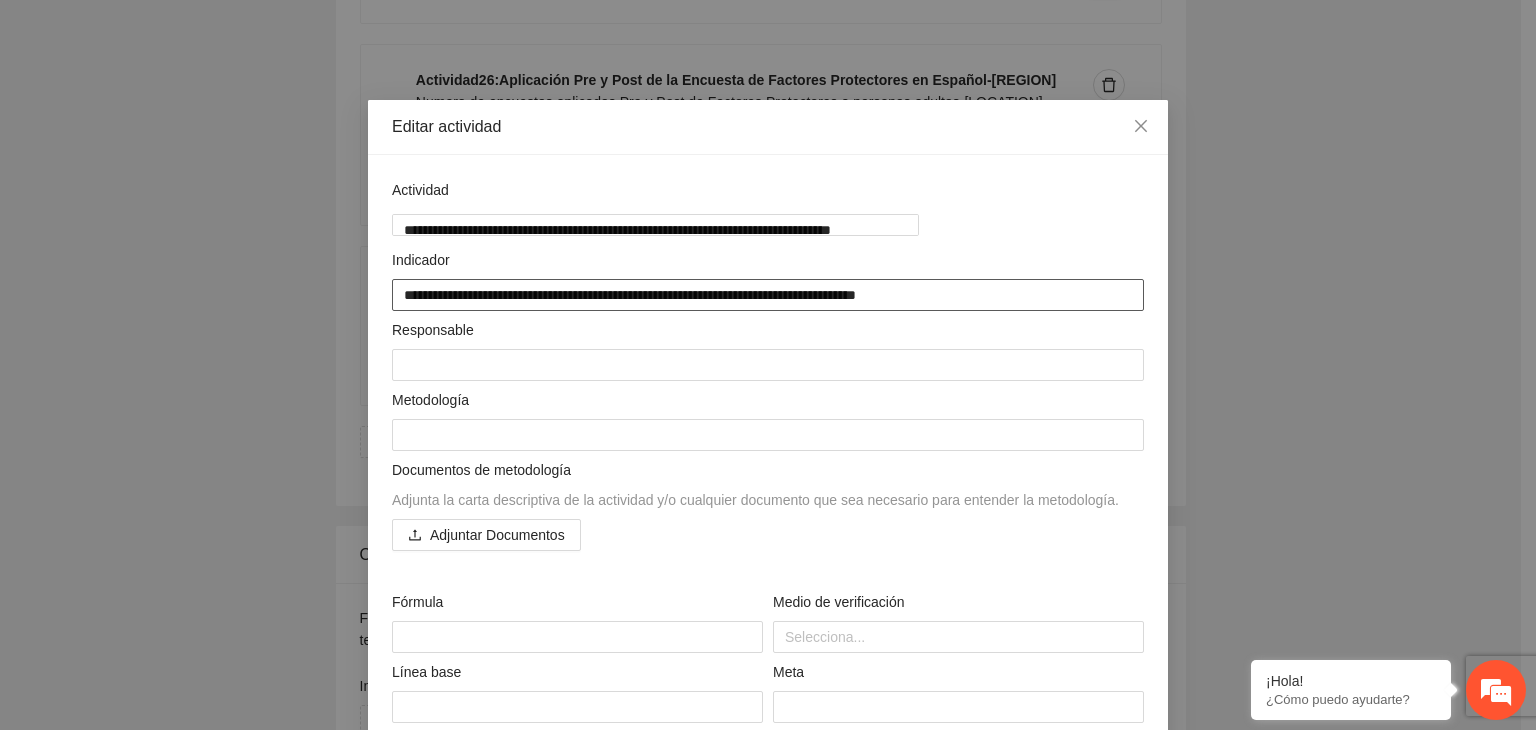 type on "**********" 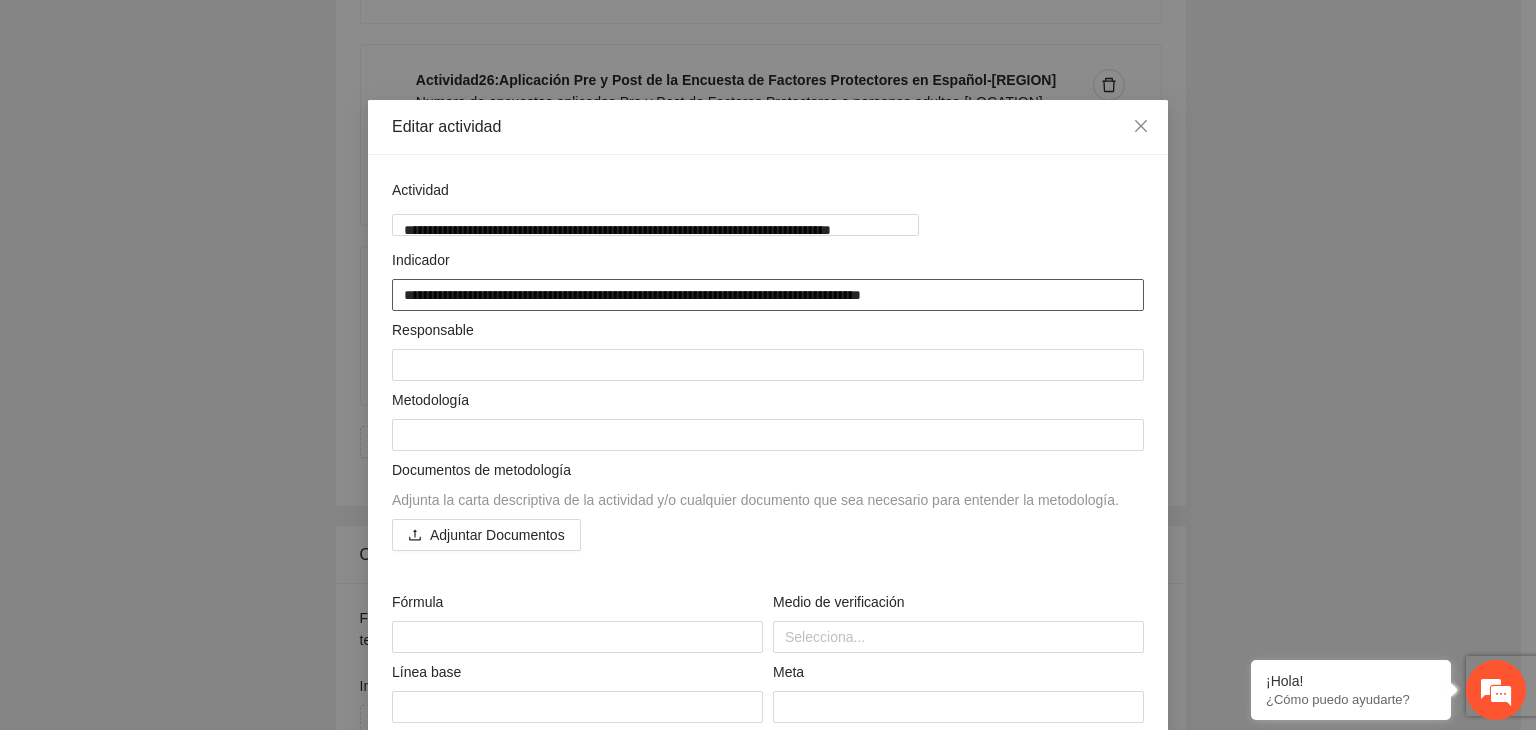 type on "**********" 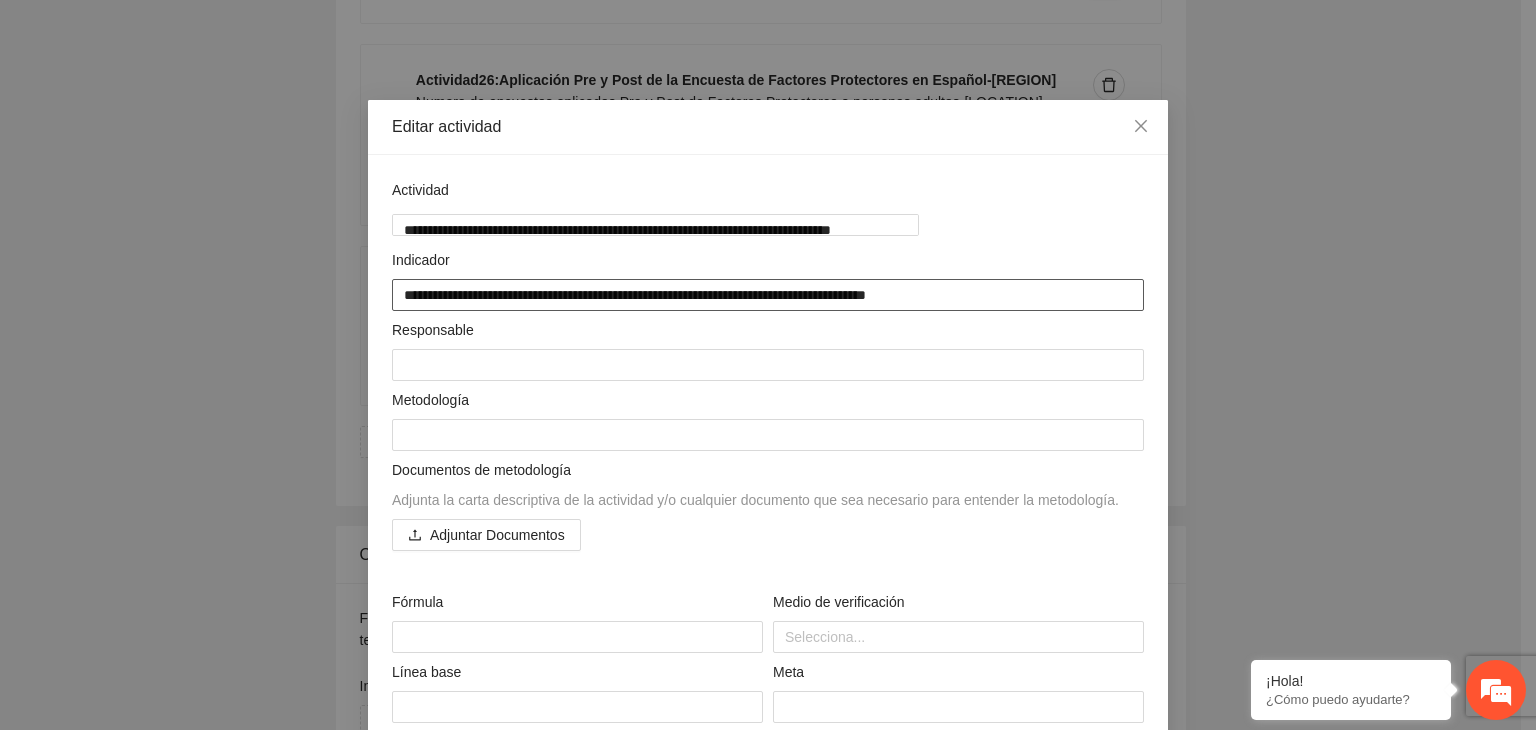 type on "**********" 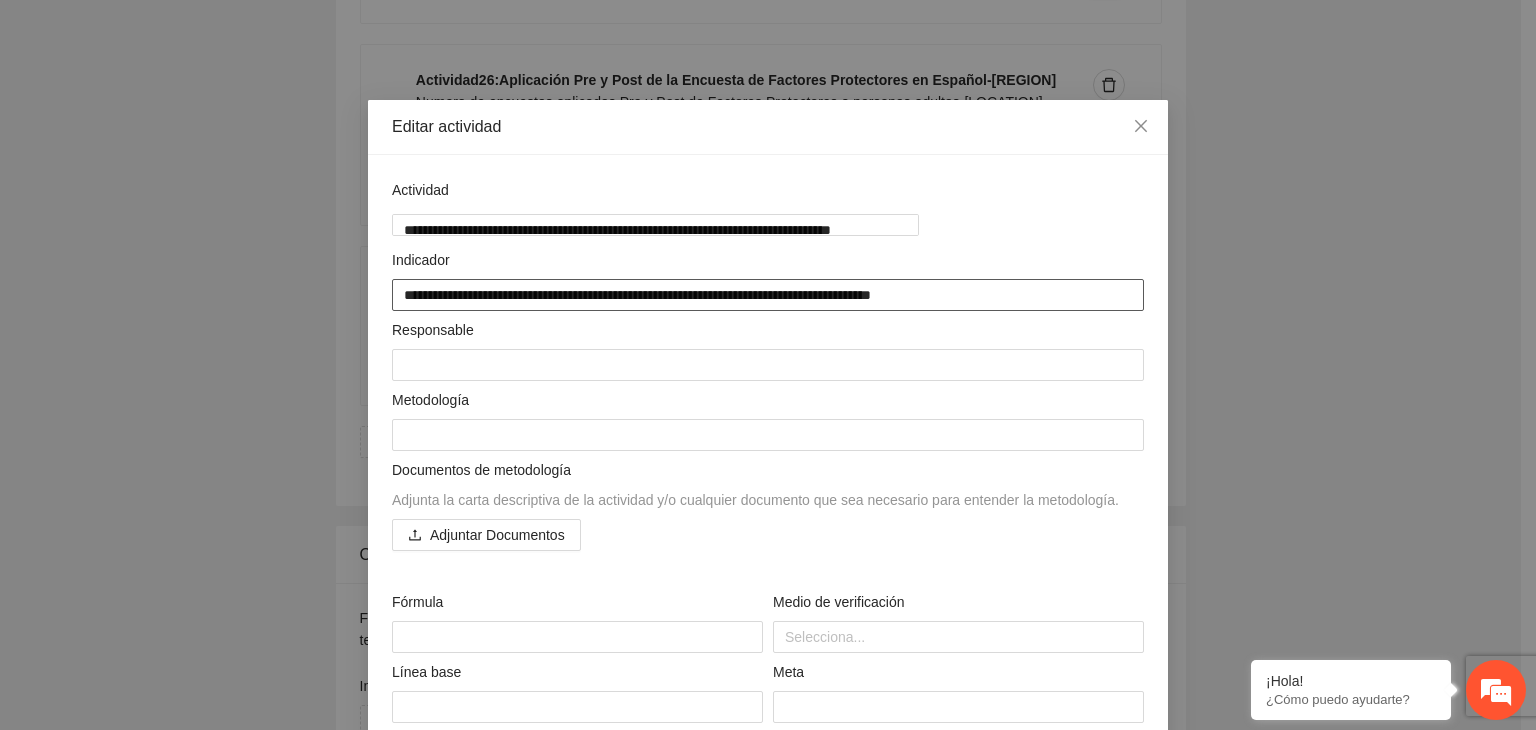 type on "**********" 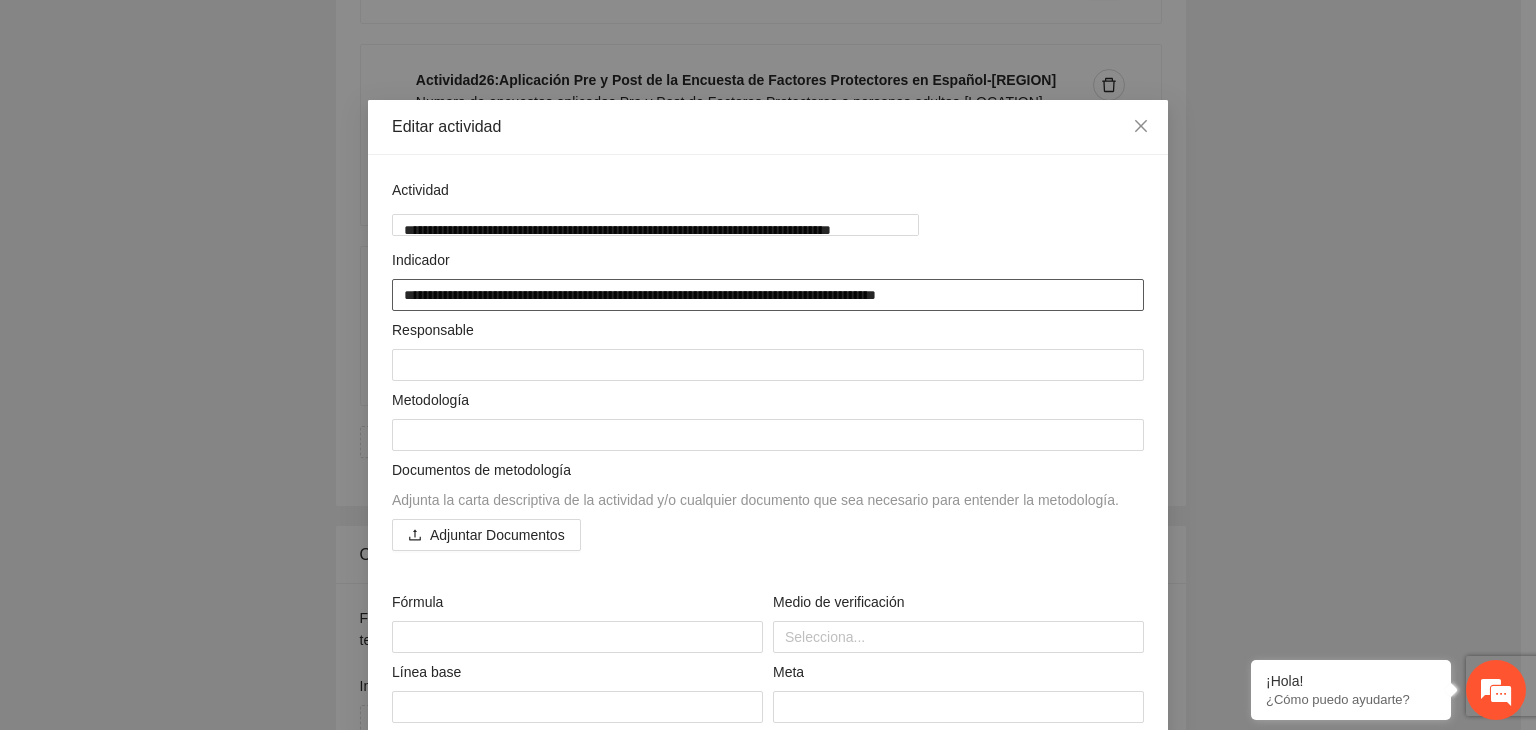 type on "**********" 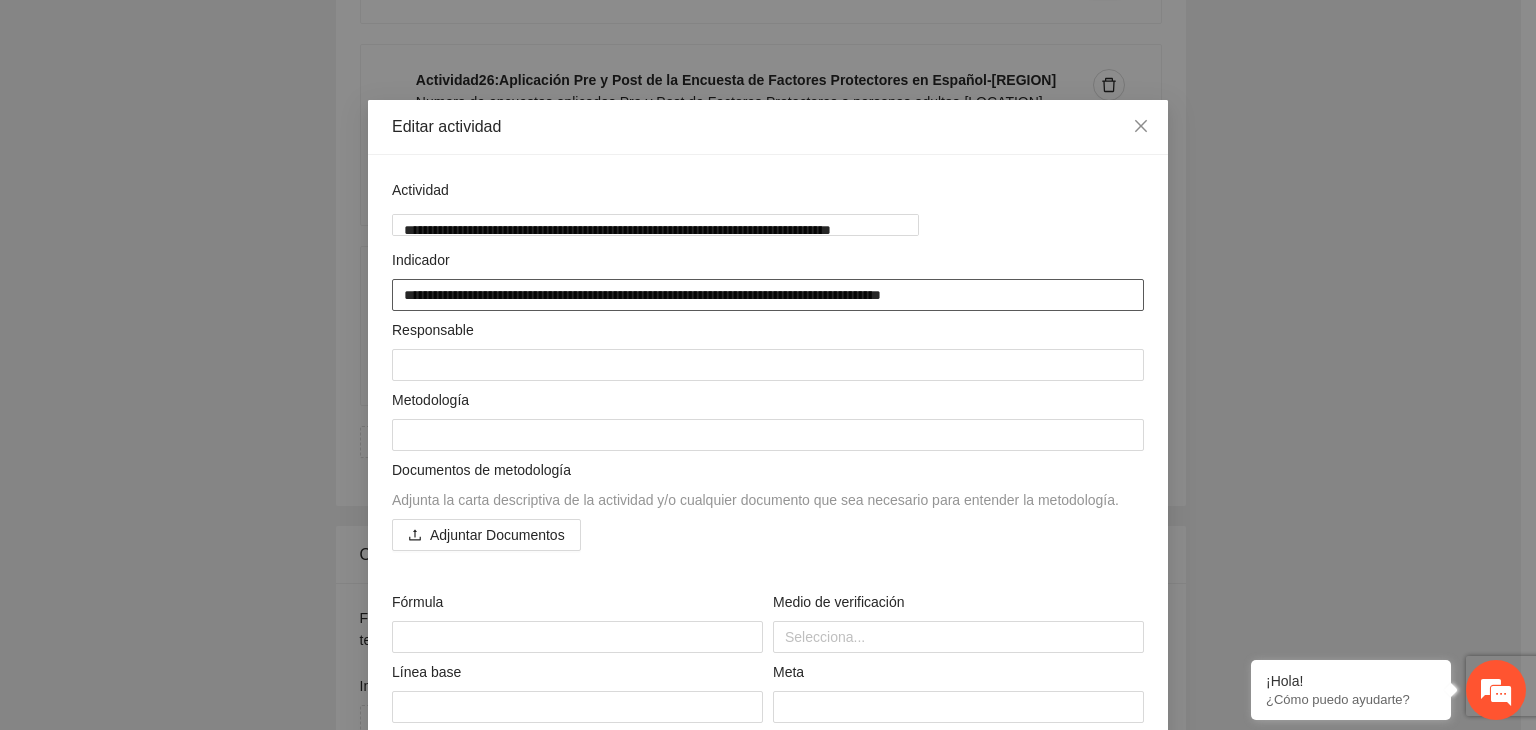 type on "**********" 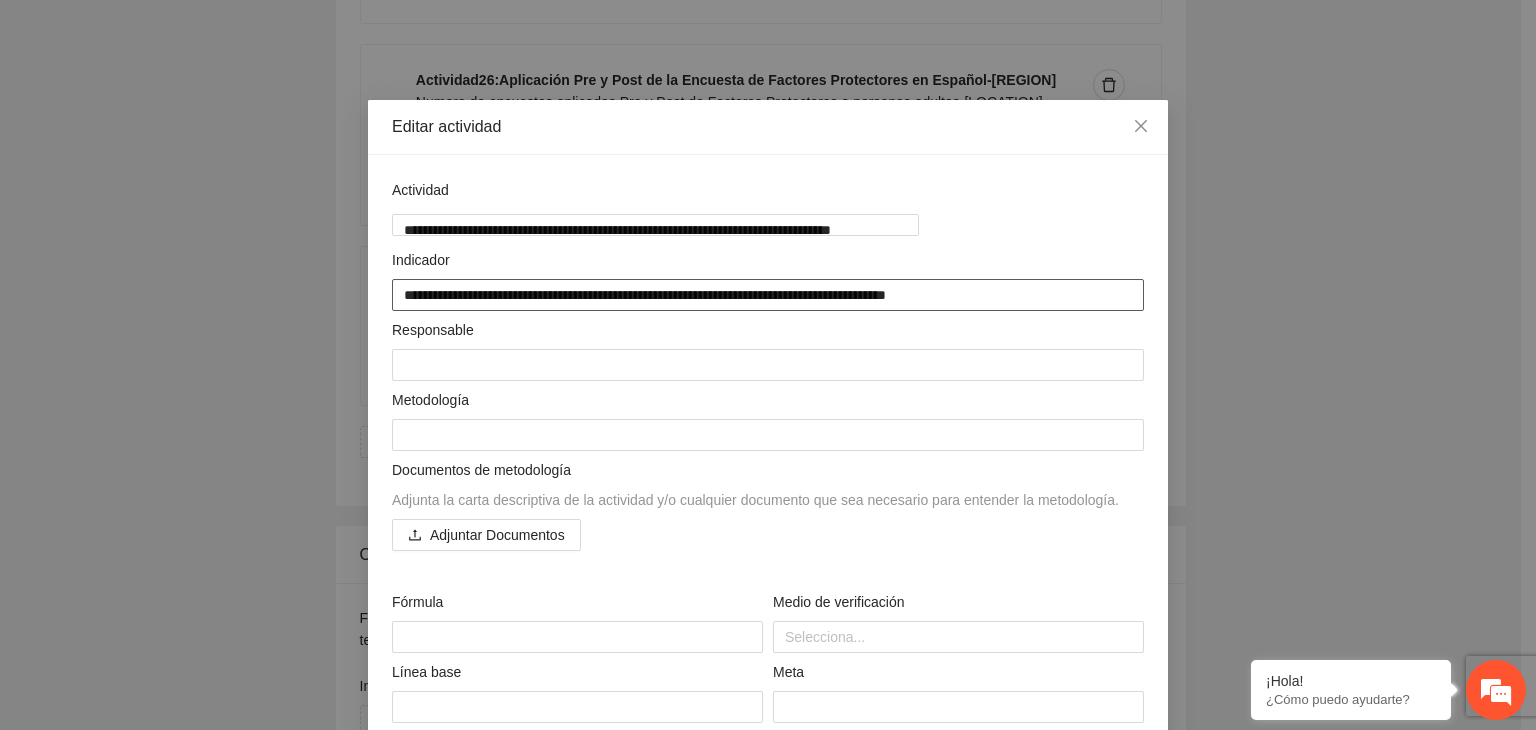 type on "**********" 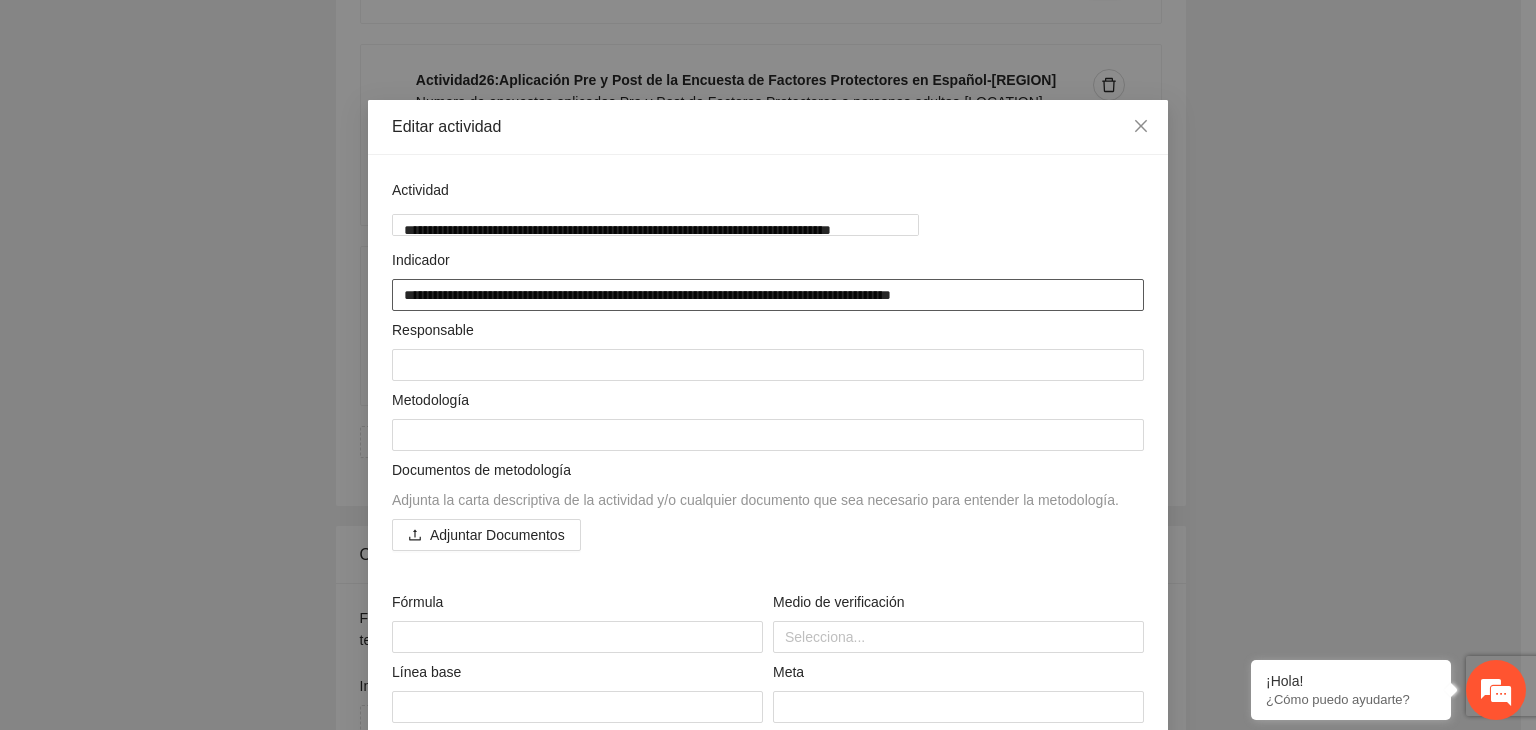 type on "**********" 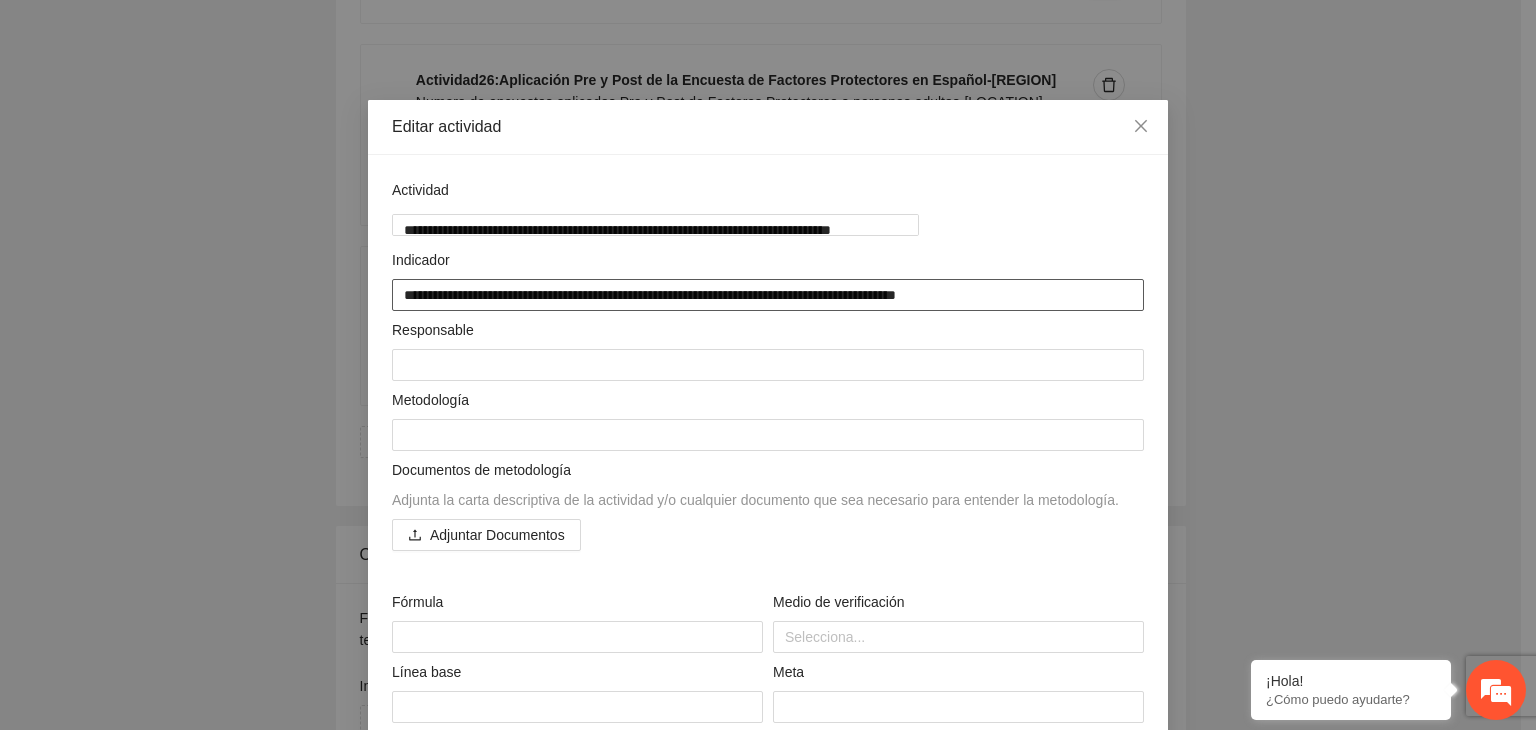 type on "**********" 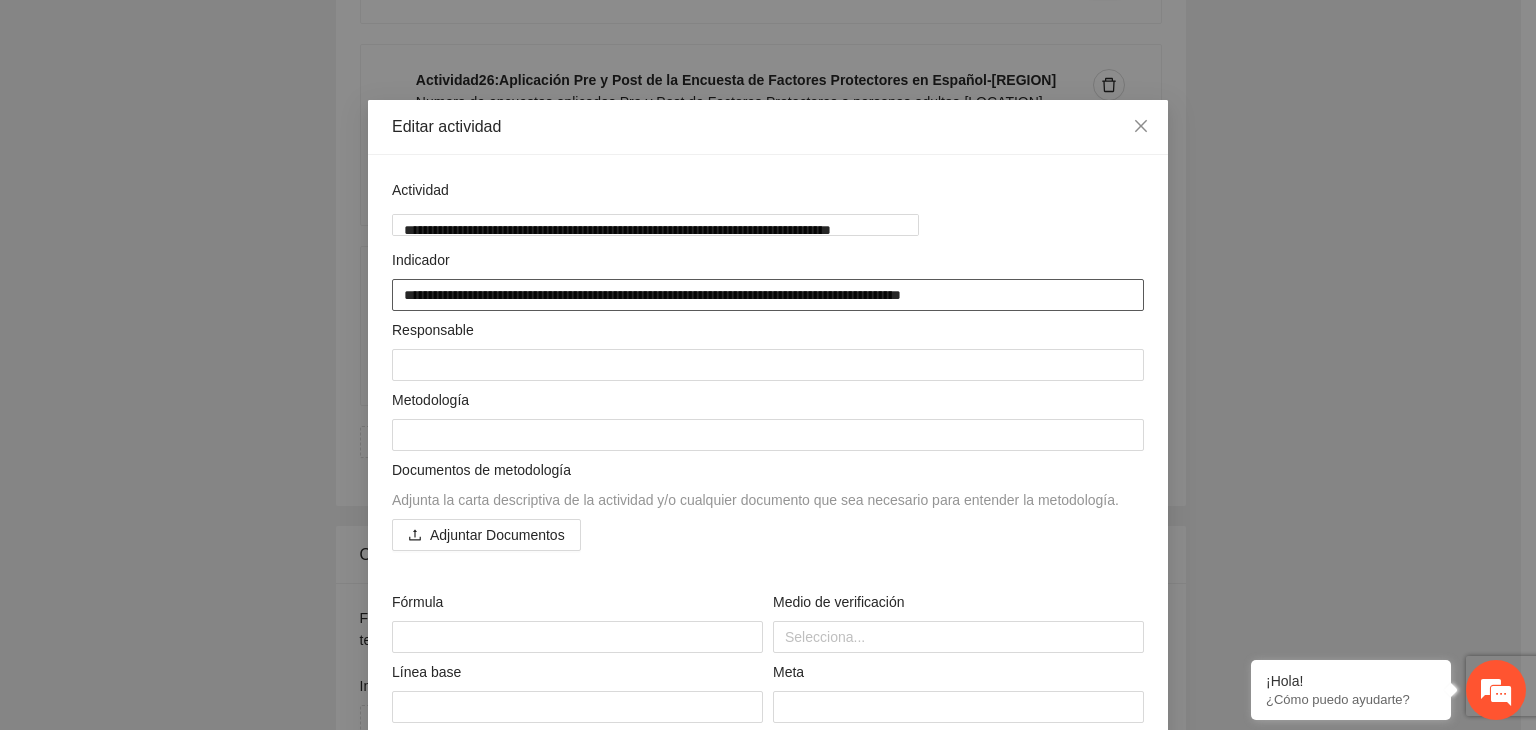 type on "**********" 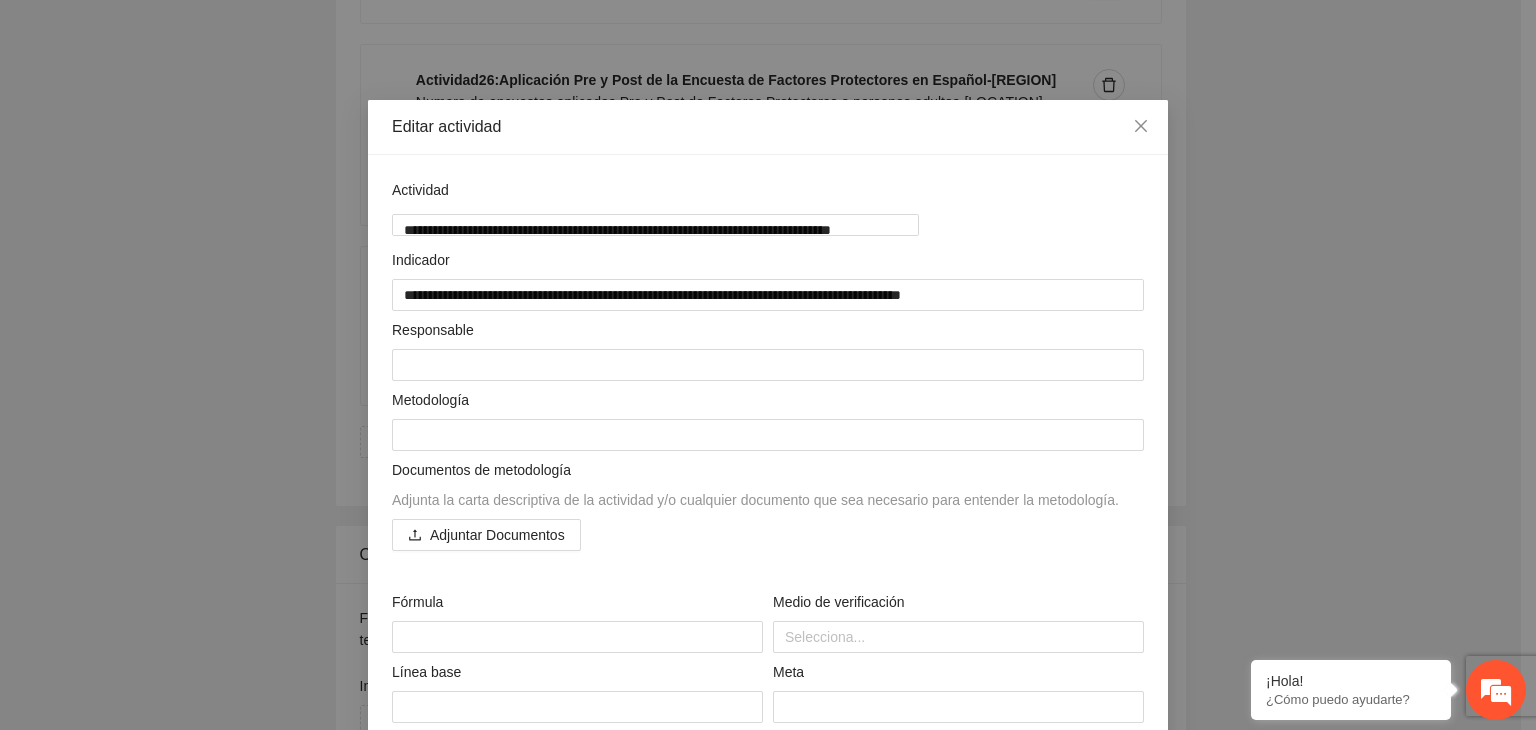 click on "**********" at bounding box center [768, 365] 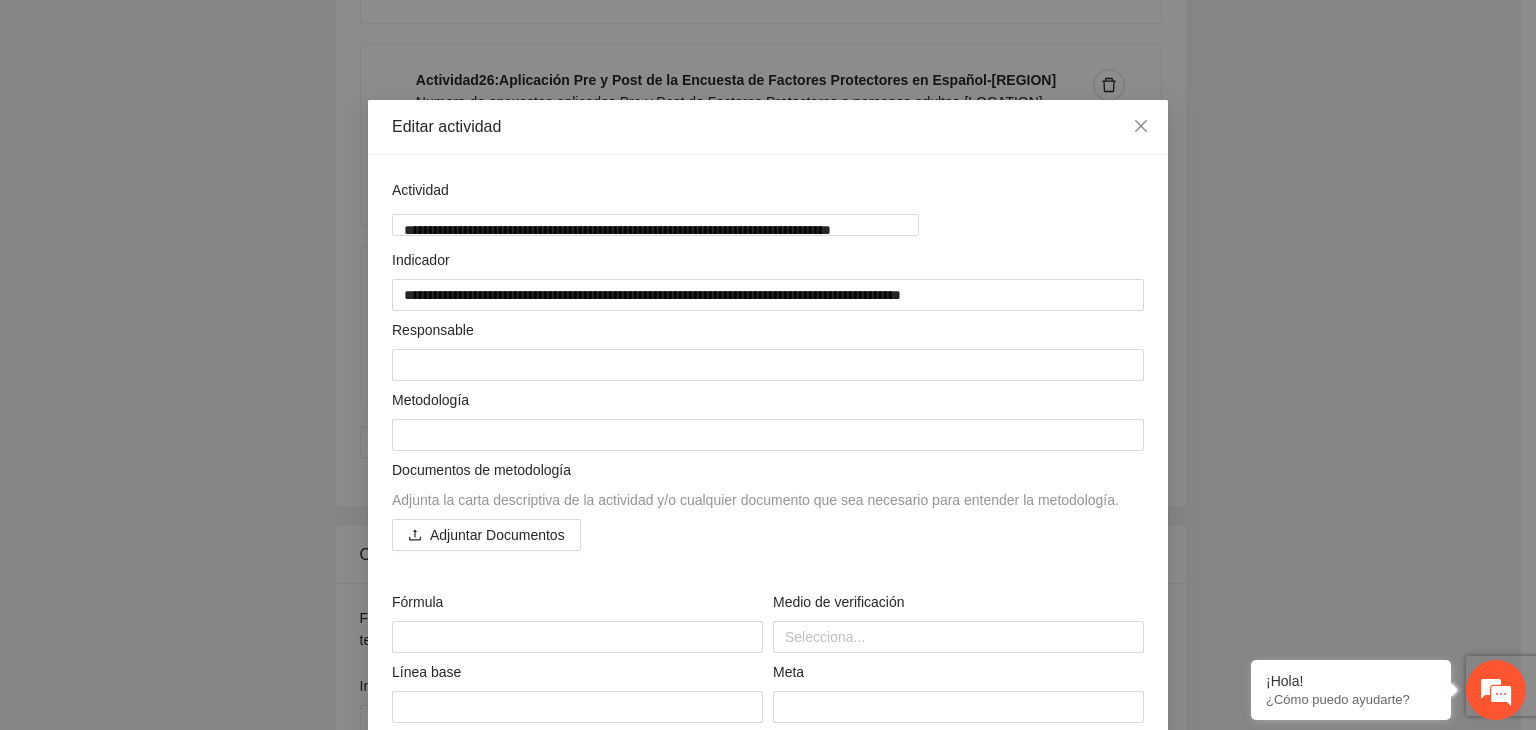 click on "**********" at bounding box center [768, 365] 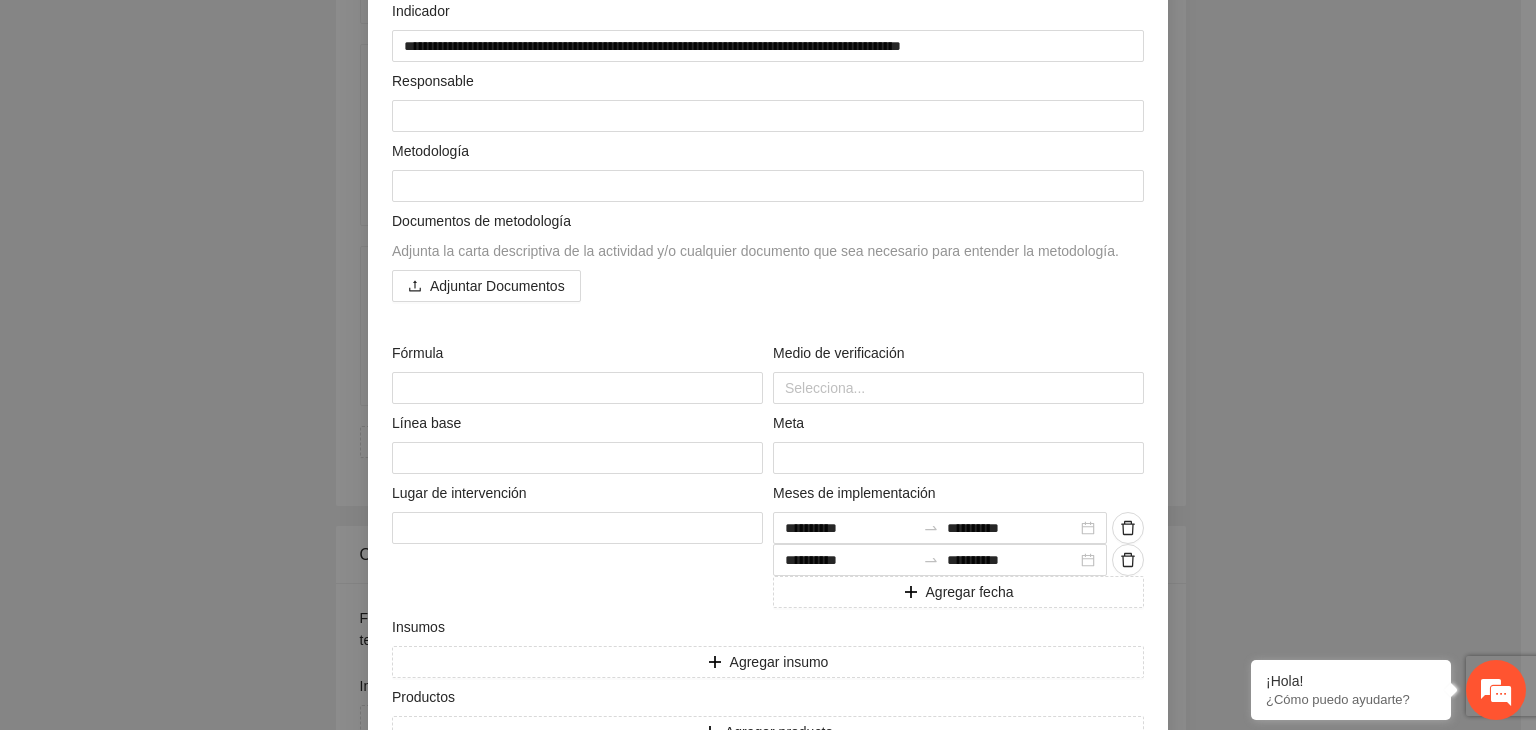 scroll, scrollTop: 368, scrollLeft: 0, axis: vertical 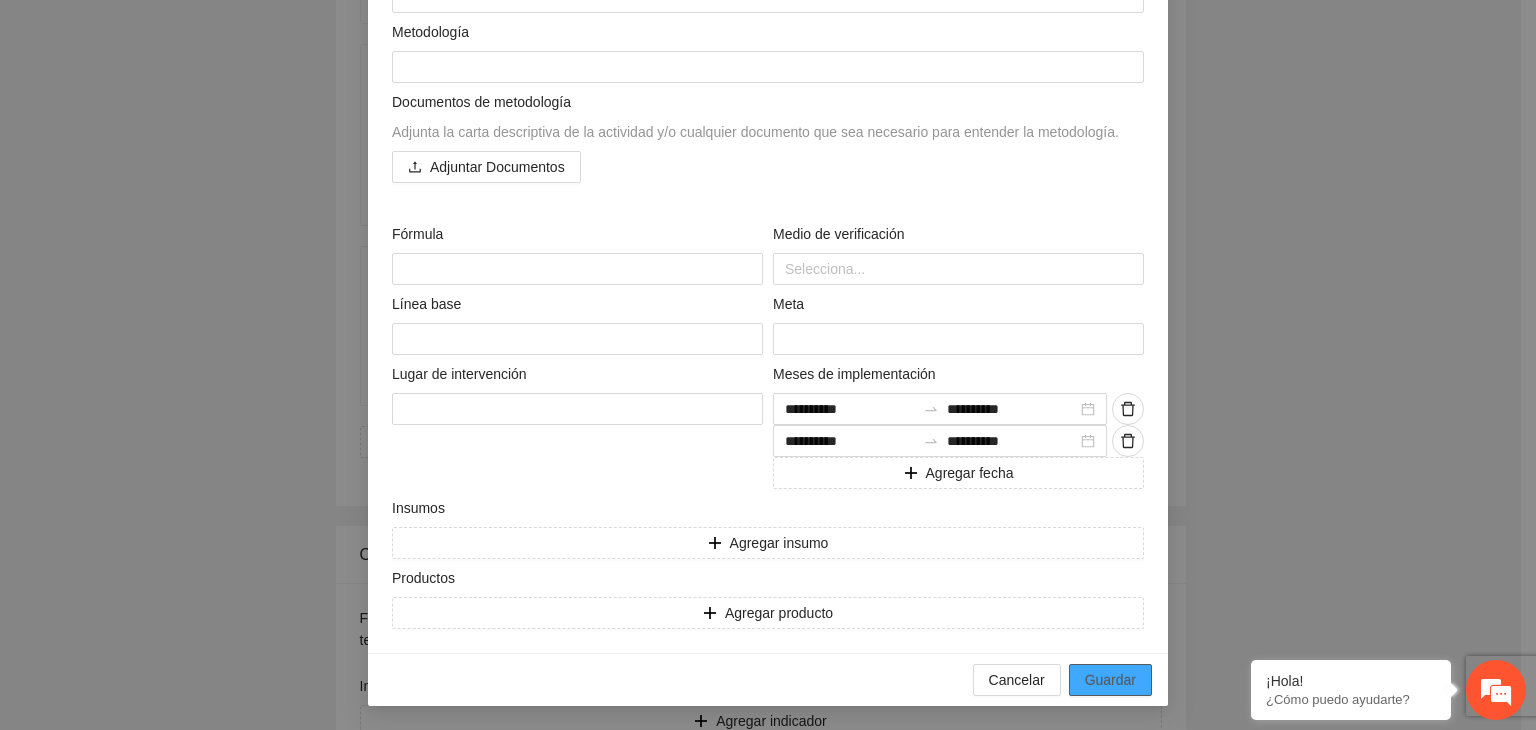 click on "Guardar" at bounding box center (1110, 680) 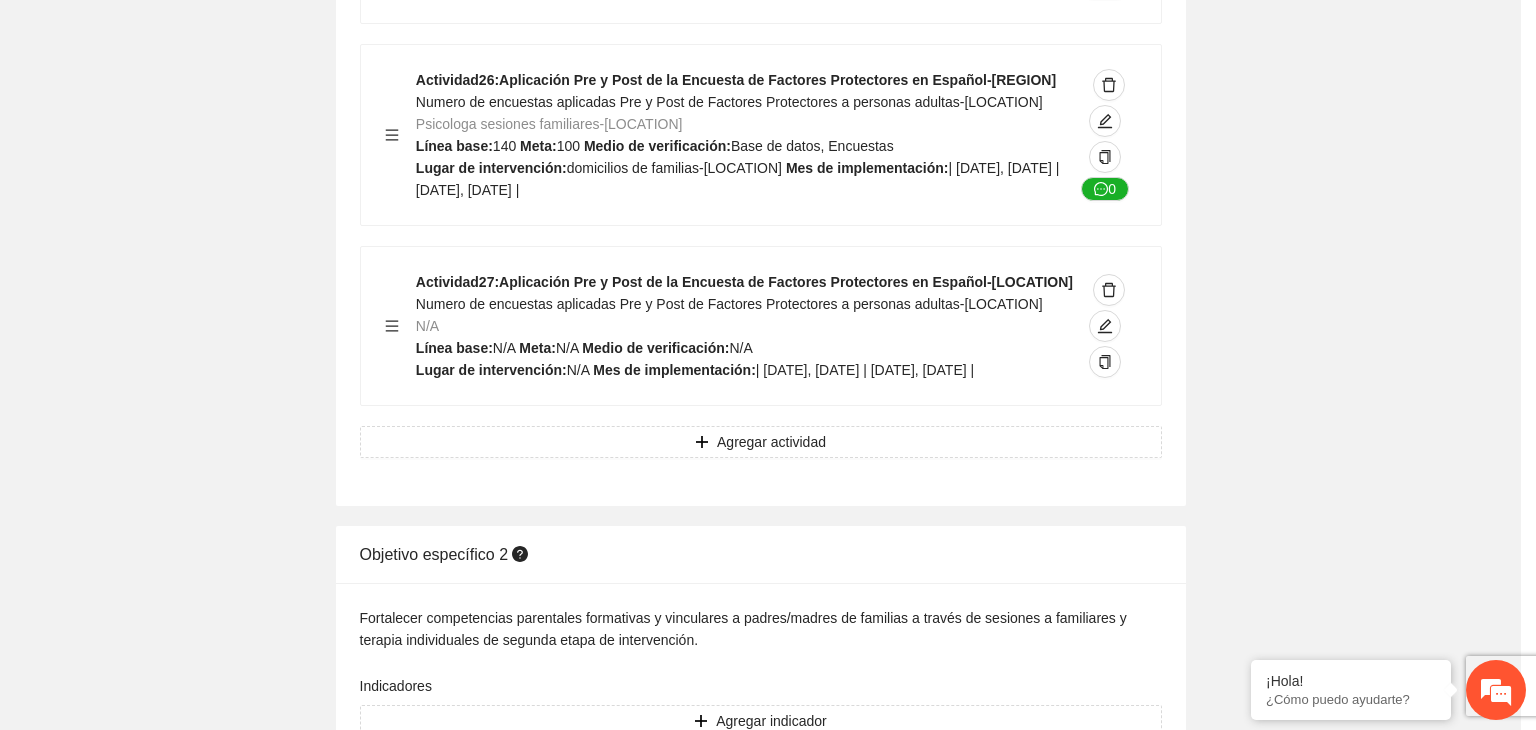 scroll, scrollTop: 204, scrollLeft: 0, axis: vertical 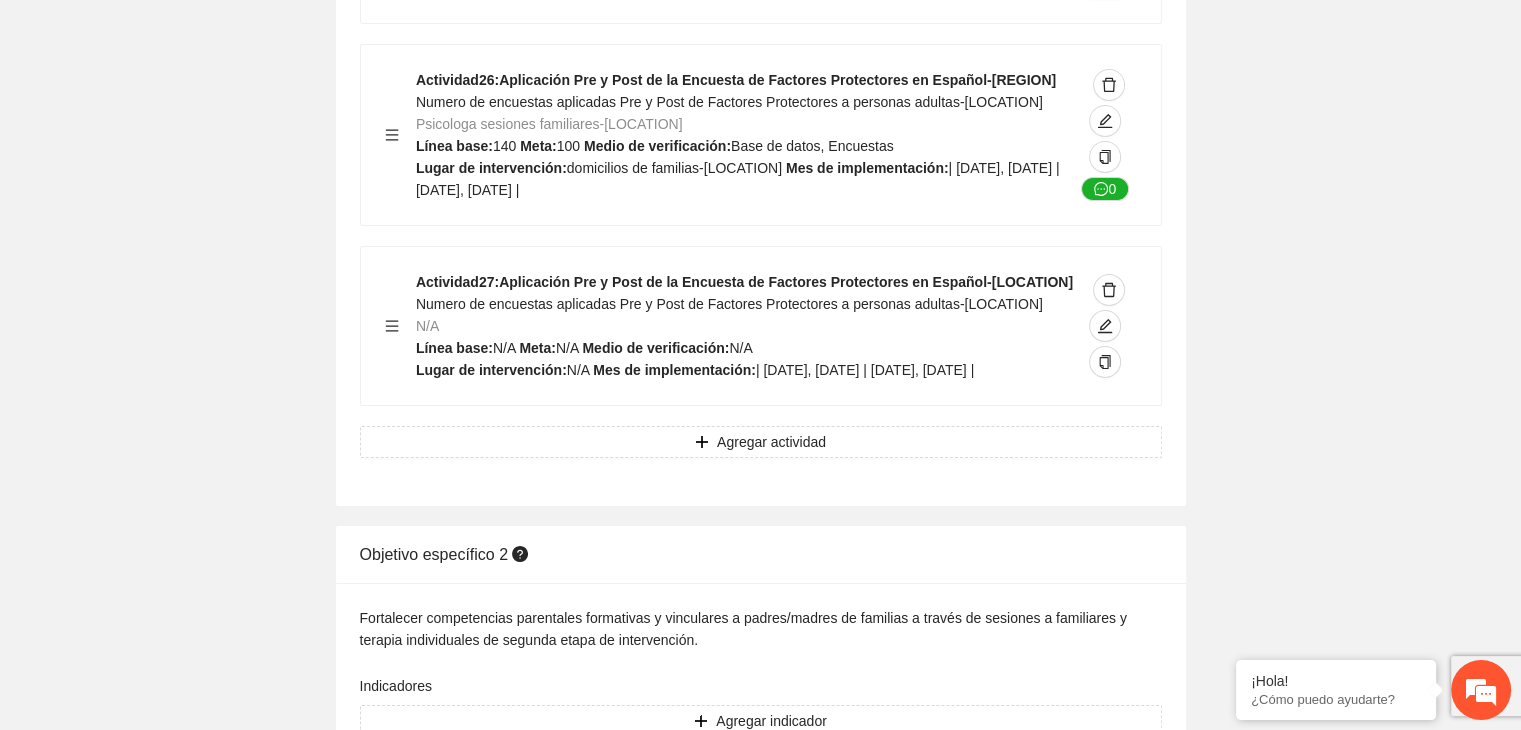 click on "Guardar Objetivo de desarrollo      Exportar Contribuir a la disminución de incidencia en violencia familiar en las zonas de [LOCATION], [LOCATION] y [LOCATION] del Municipio  de [LOCATION]. Indicadores Indicador  1 :  Violencia familiar disminuyendo en un 5% en [LOCATION] Número de carpetas de investigación de Violencia familiar  disminuyendo en un 5% en [LOCATION] Metodología:  Se solicita información al Observatorio Ciudadano de FICOSEC sobre el número de carpetas de violencia familiar en las colonias de intervención Línea base:  29   Meta:  25   Fórmula:  Suma de carpetas de investigación de violencia familiar disminuyendo  en un 5% en [LOCATION]   Medio de verificación:  Reporte/Informe 0 Indicador  2 :  Violencia familiar disminuyendo en un 5% en [LOCATION] Número de carpetas de investigación de Violencia familiar  disminuyendo en un 5% en [LOCATION] Metodología:  Línea base:  63   Meta:  56   Fórmula:    Medio de verificación:  Reporte/Informe 0 3 :" at bounding box center [760, -6750] 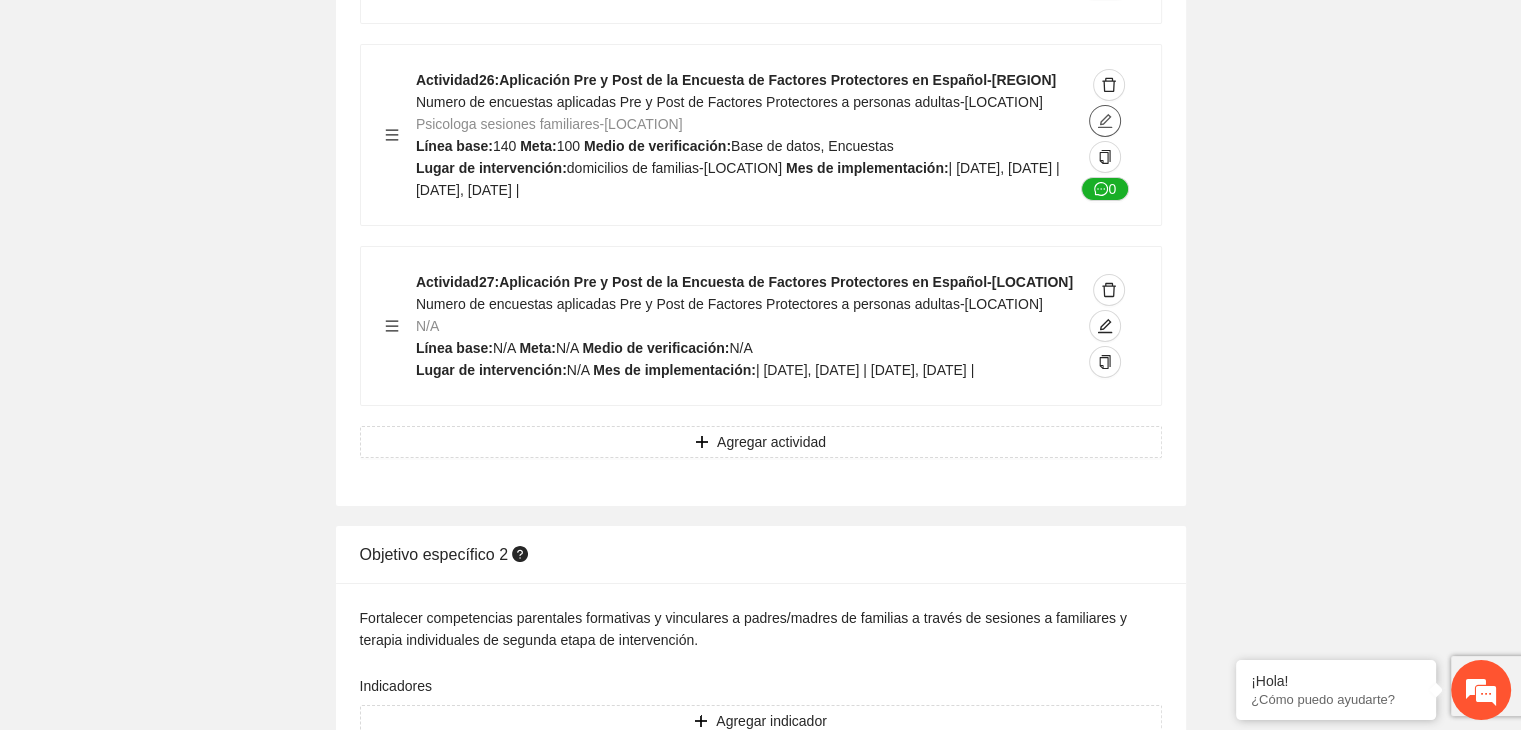 click 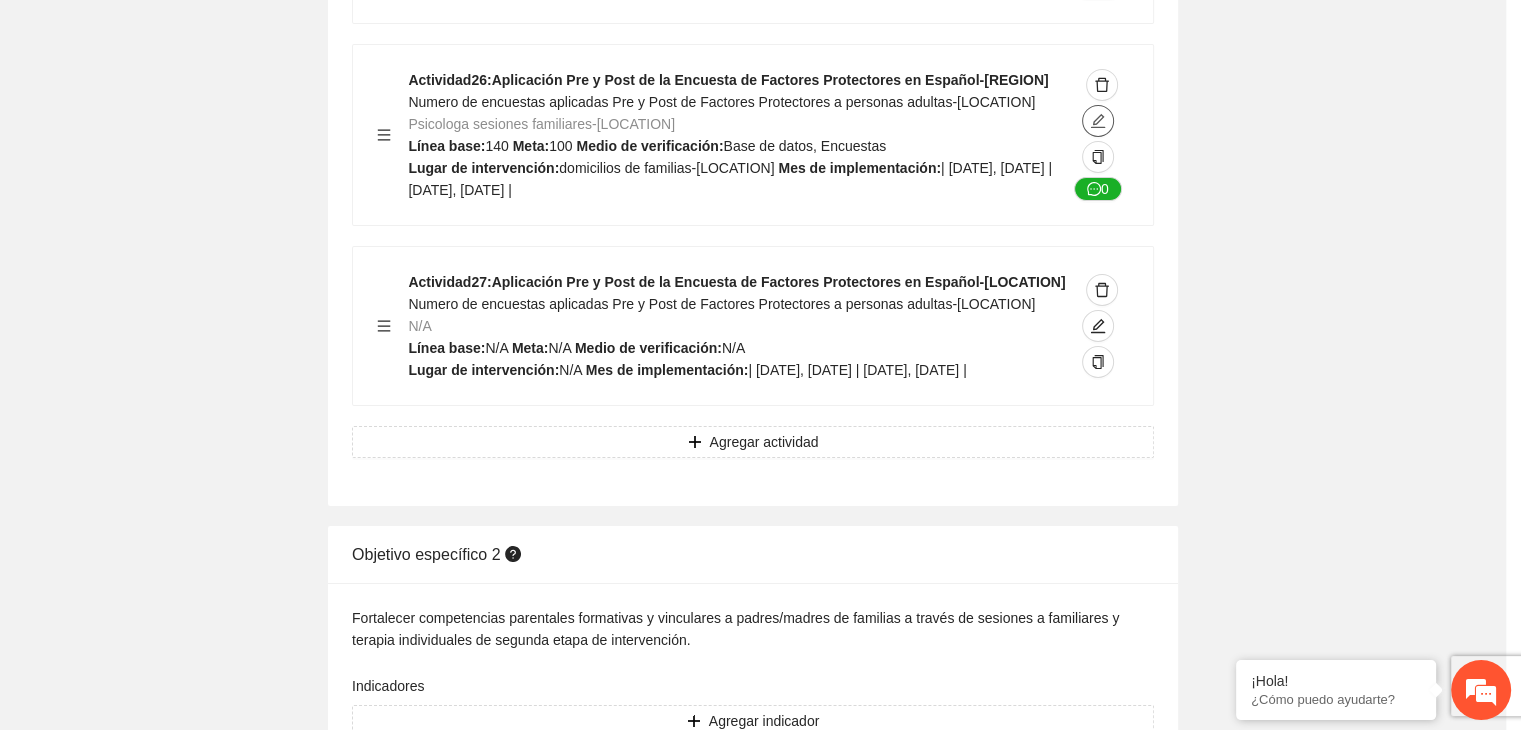 type on "**********" 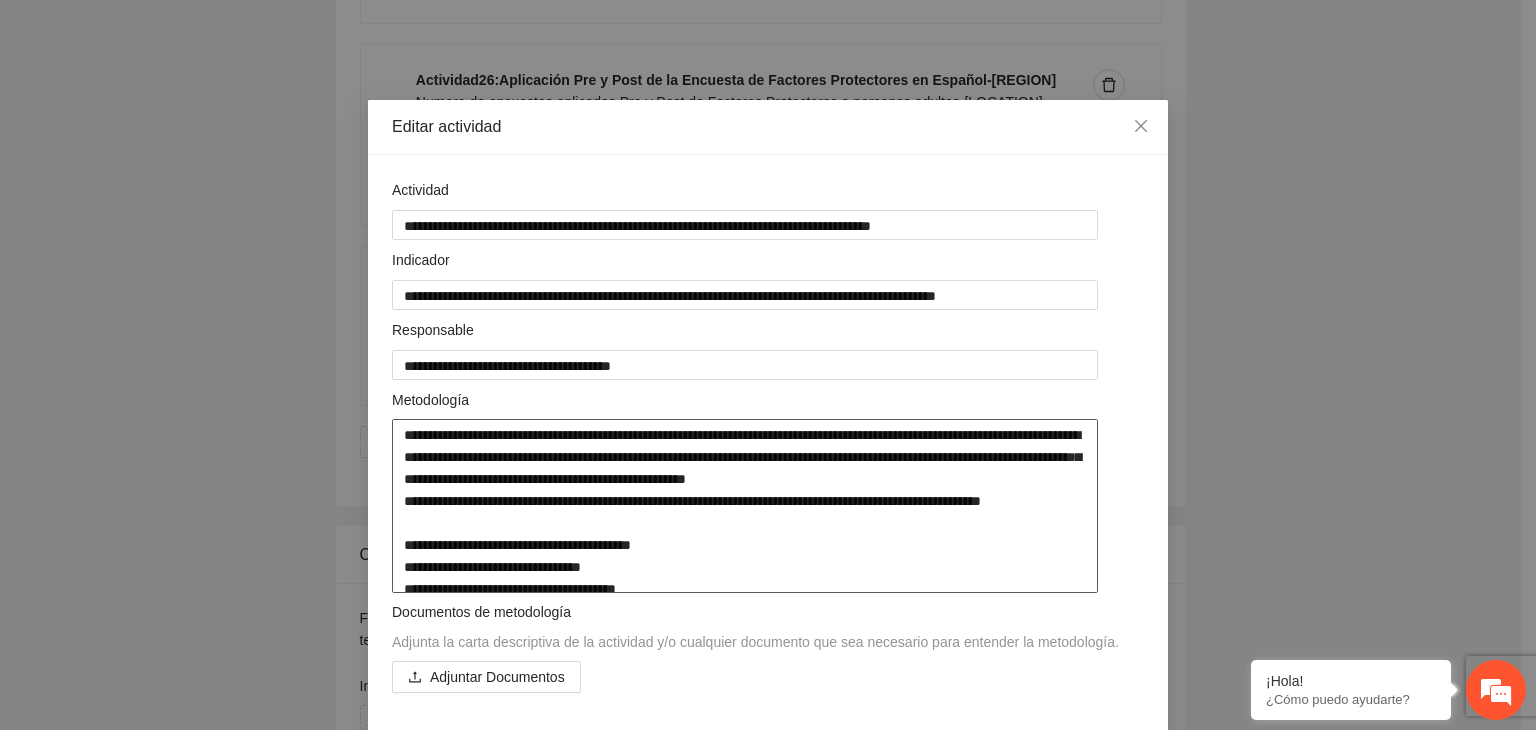 drag, startPoint x: 396, startPoint y: 431, endPoint x: 699, endPoint y: 618, distance: 356.059 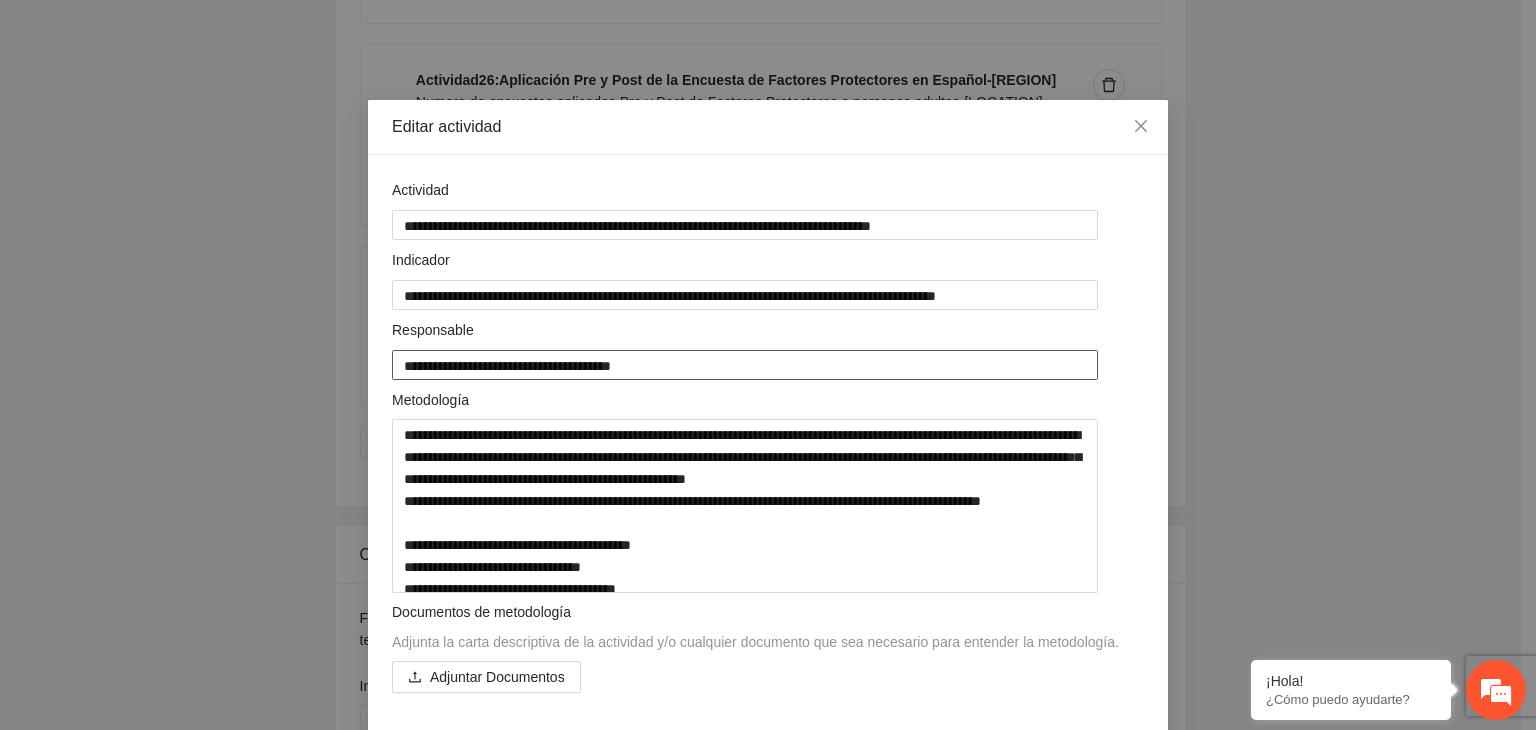 click on "**********" at bounding box center (745, 365) 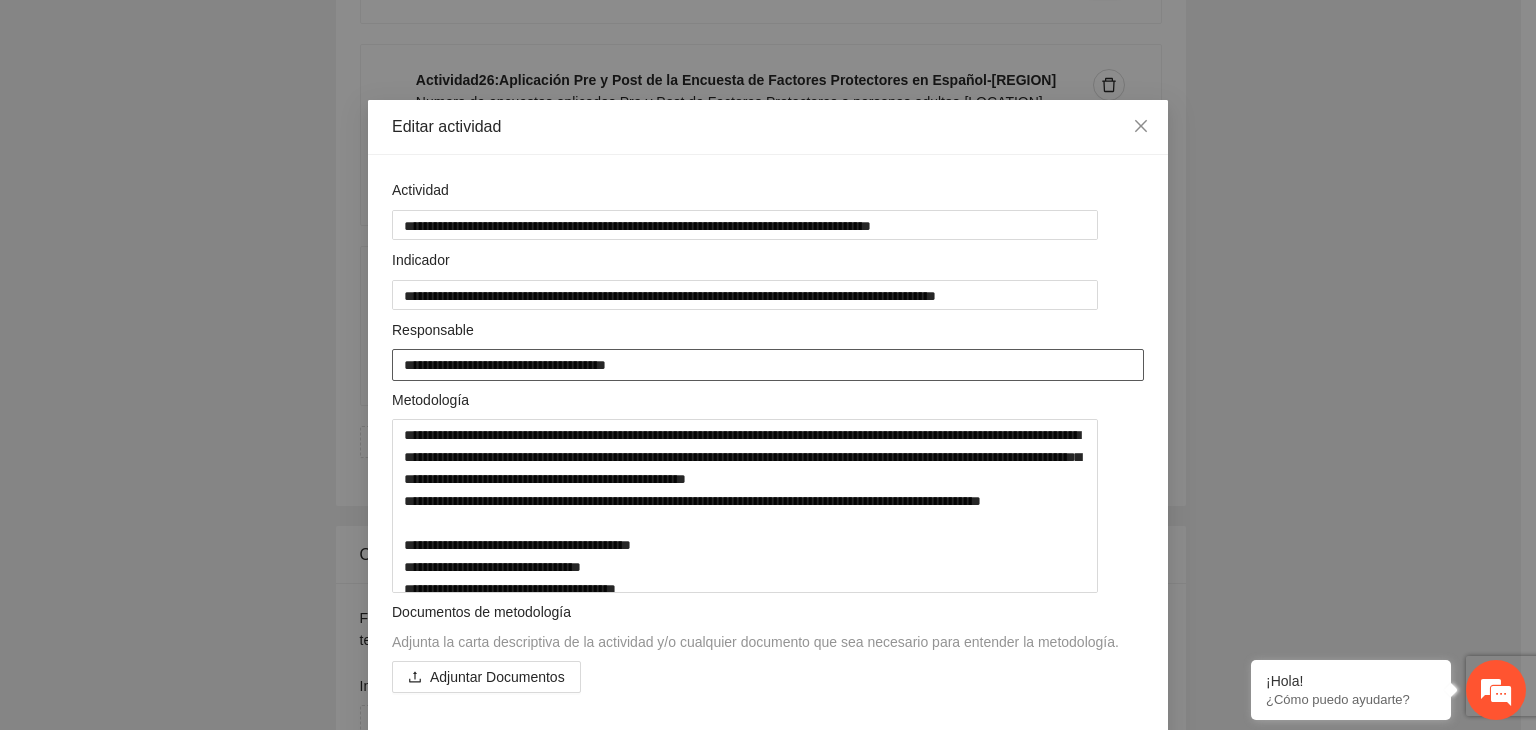type on "**********" 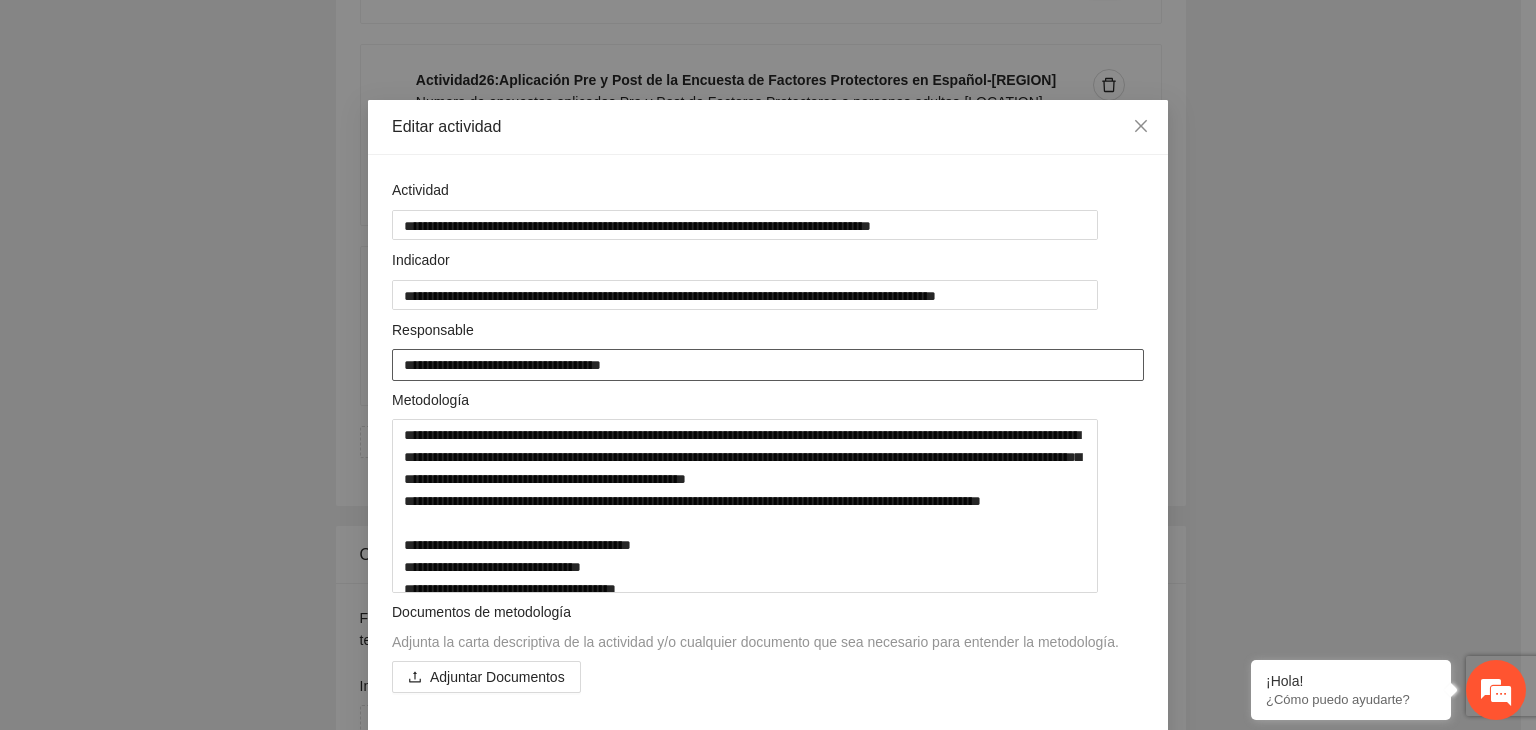 type on "**********" 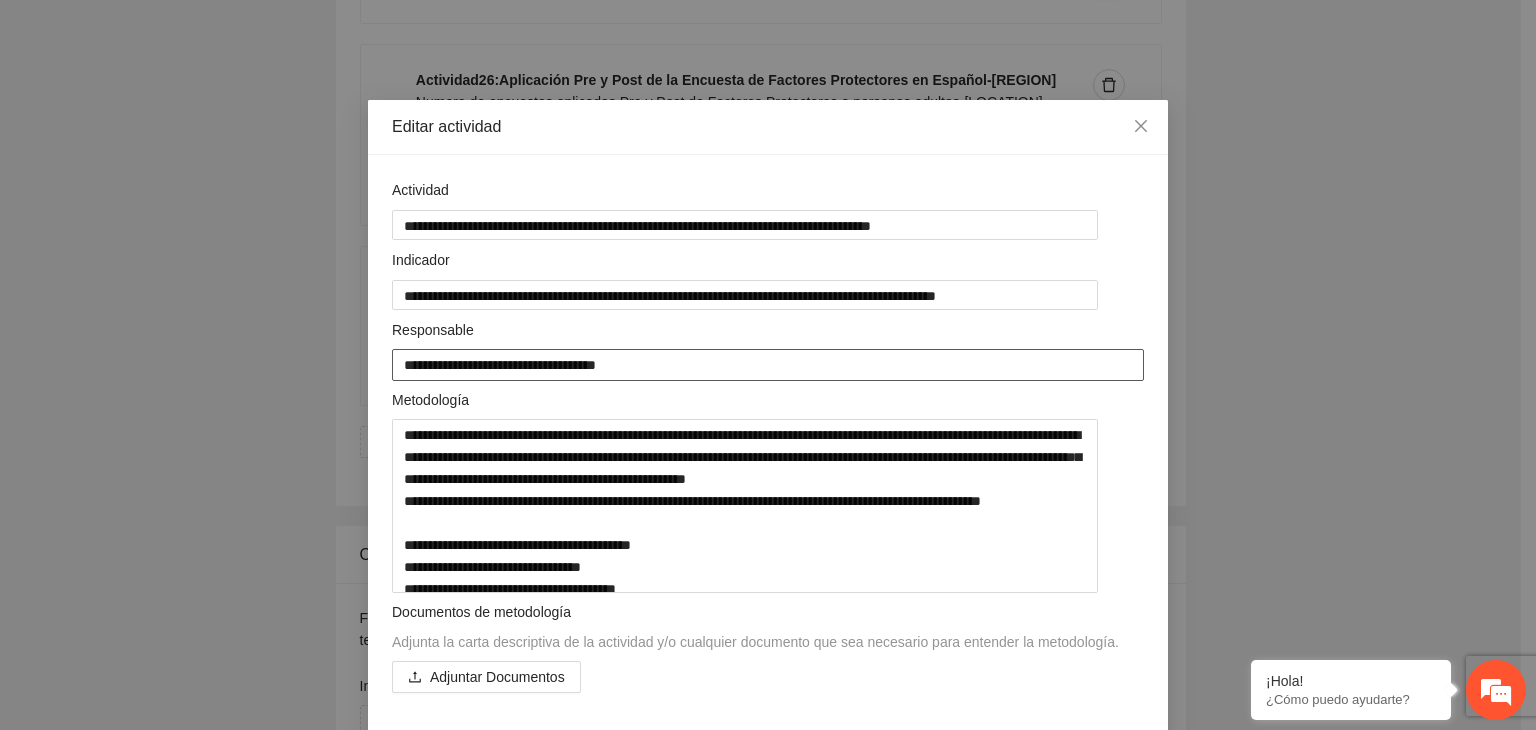 type on "**********" 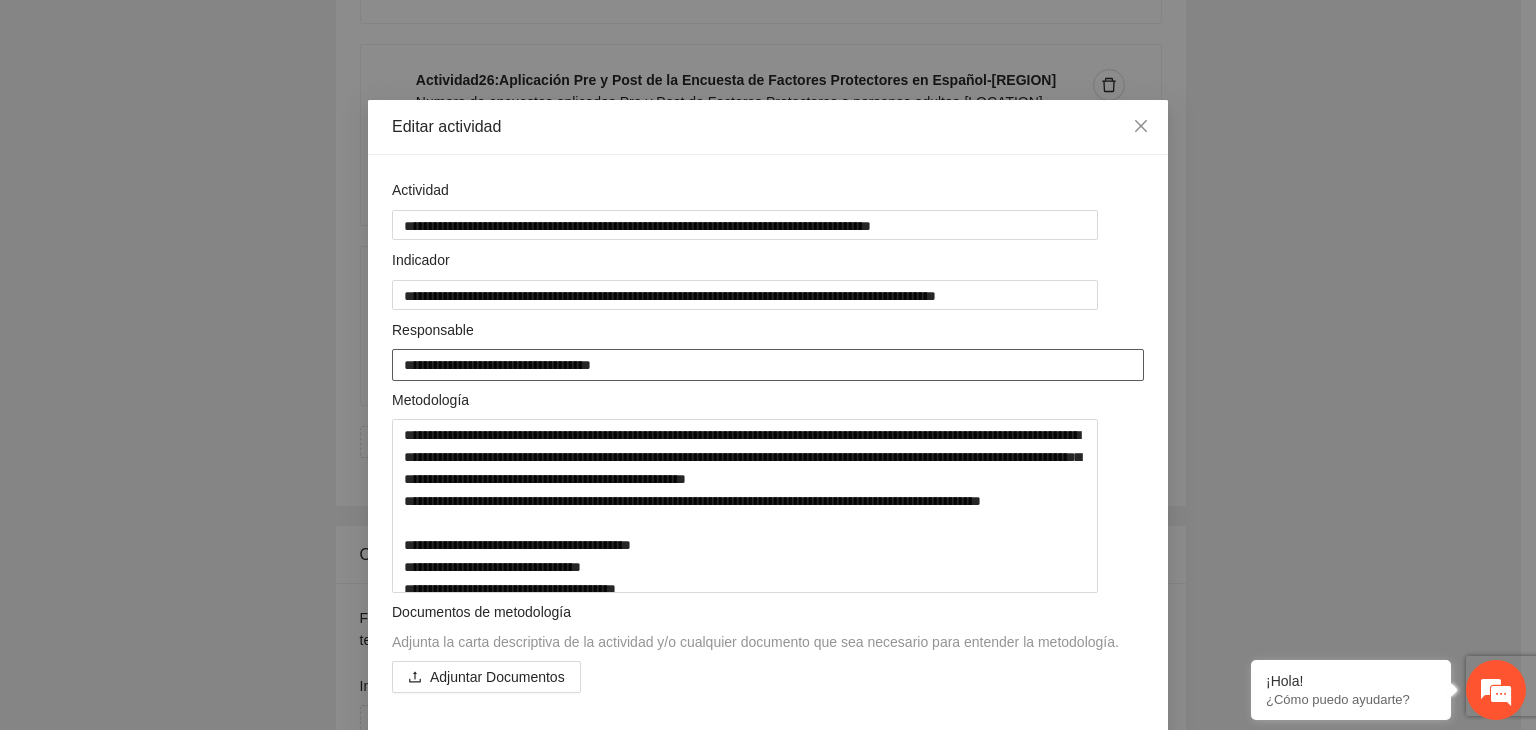 type on "**********" 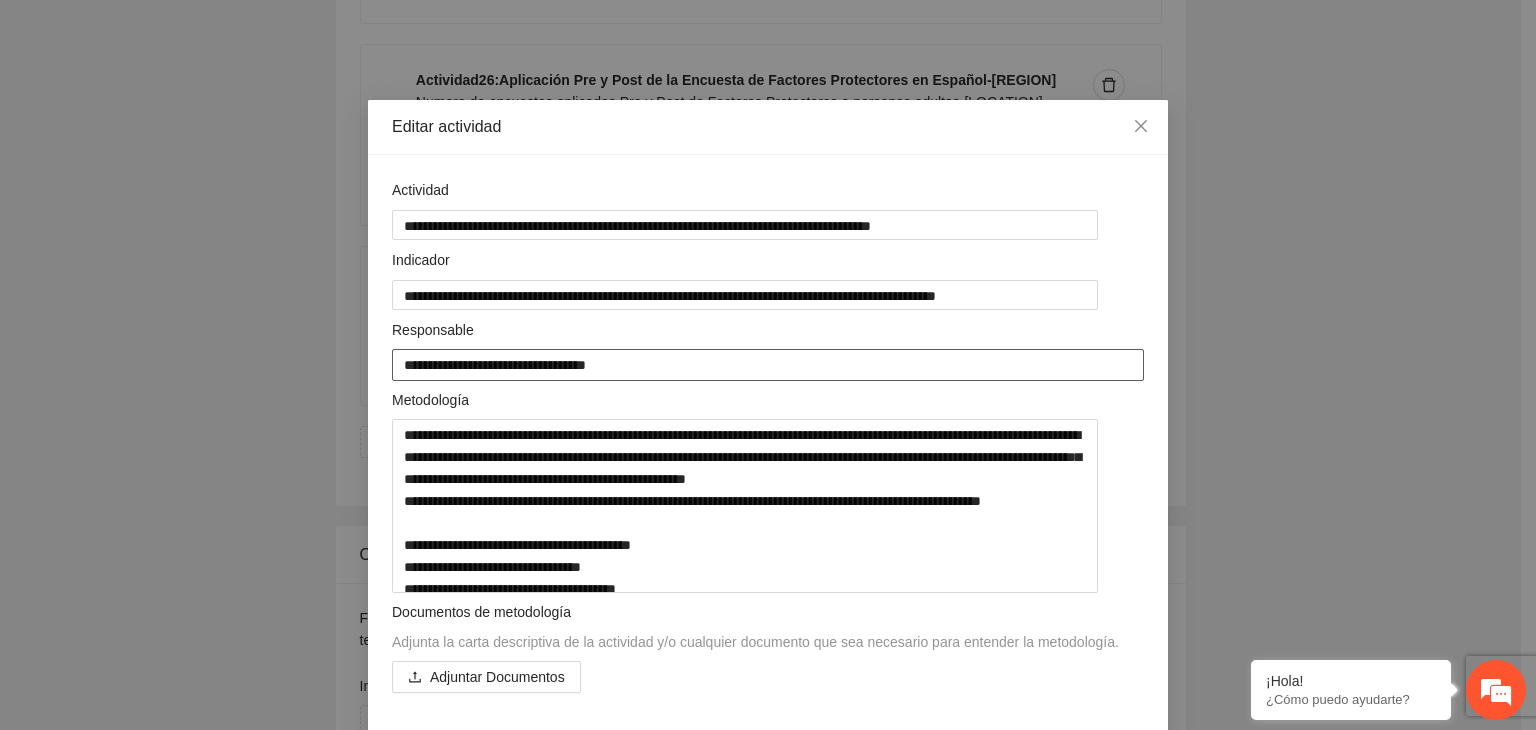 type on "**********" 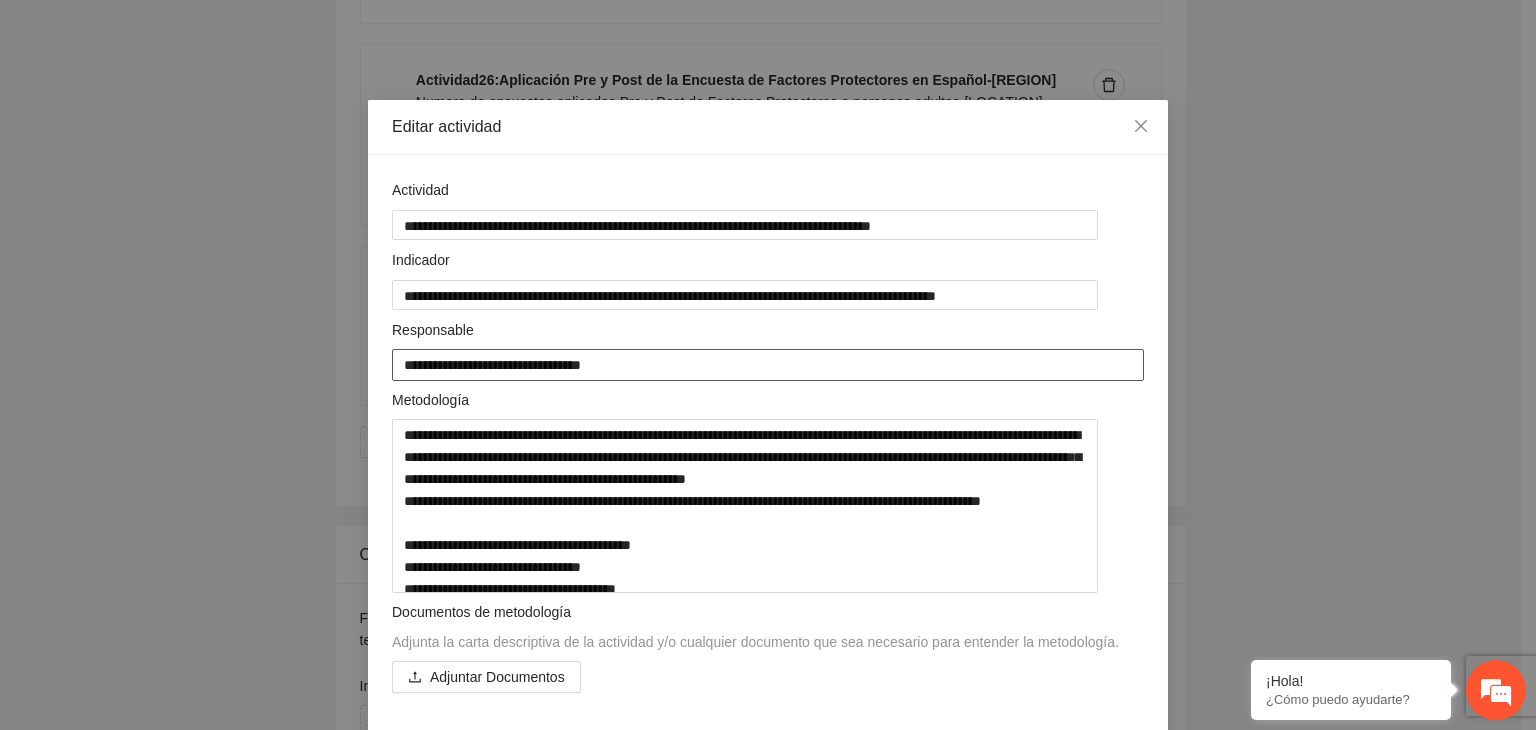 type on "**********" 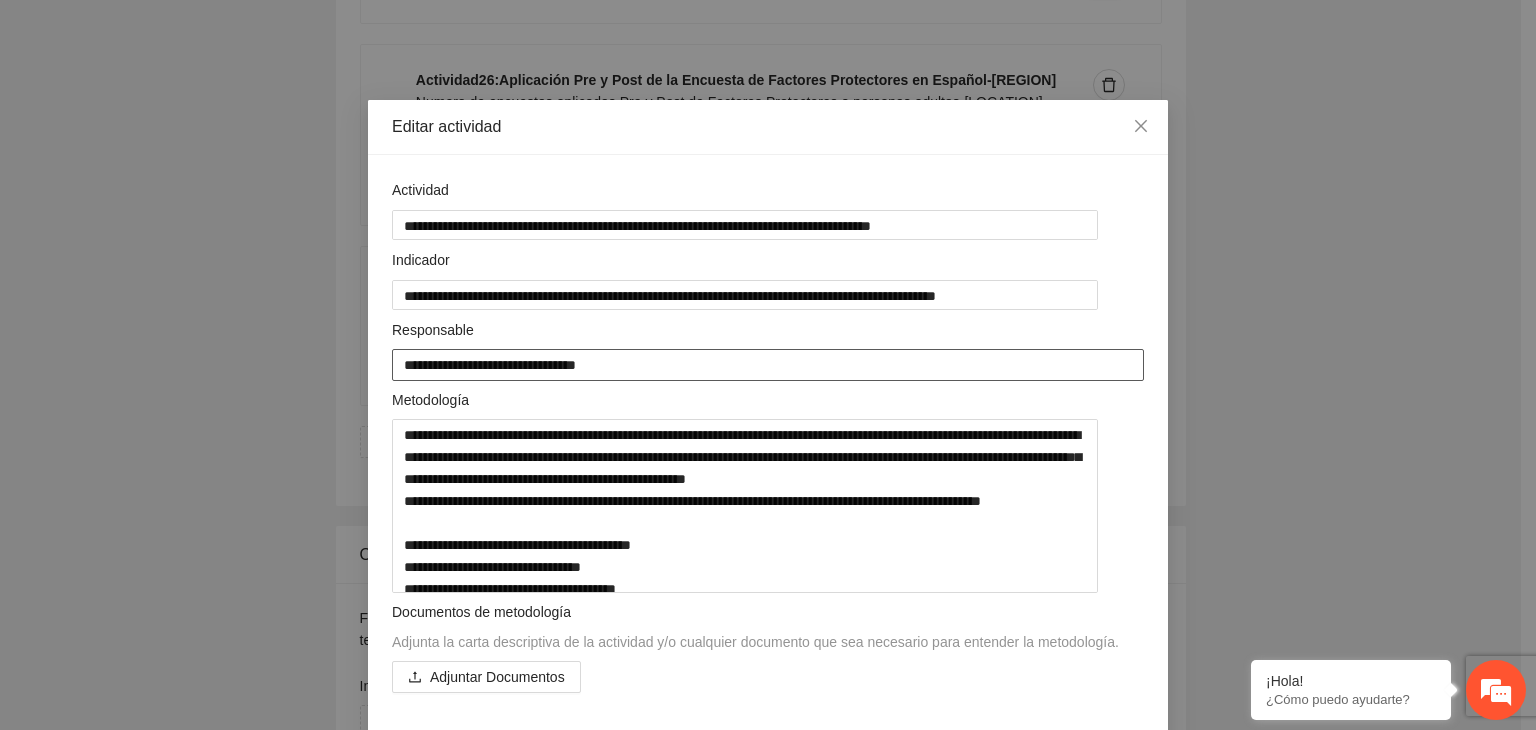 type on "**********" 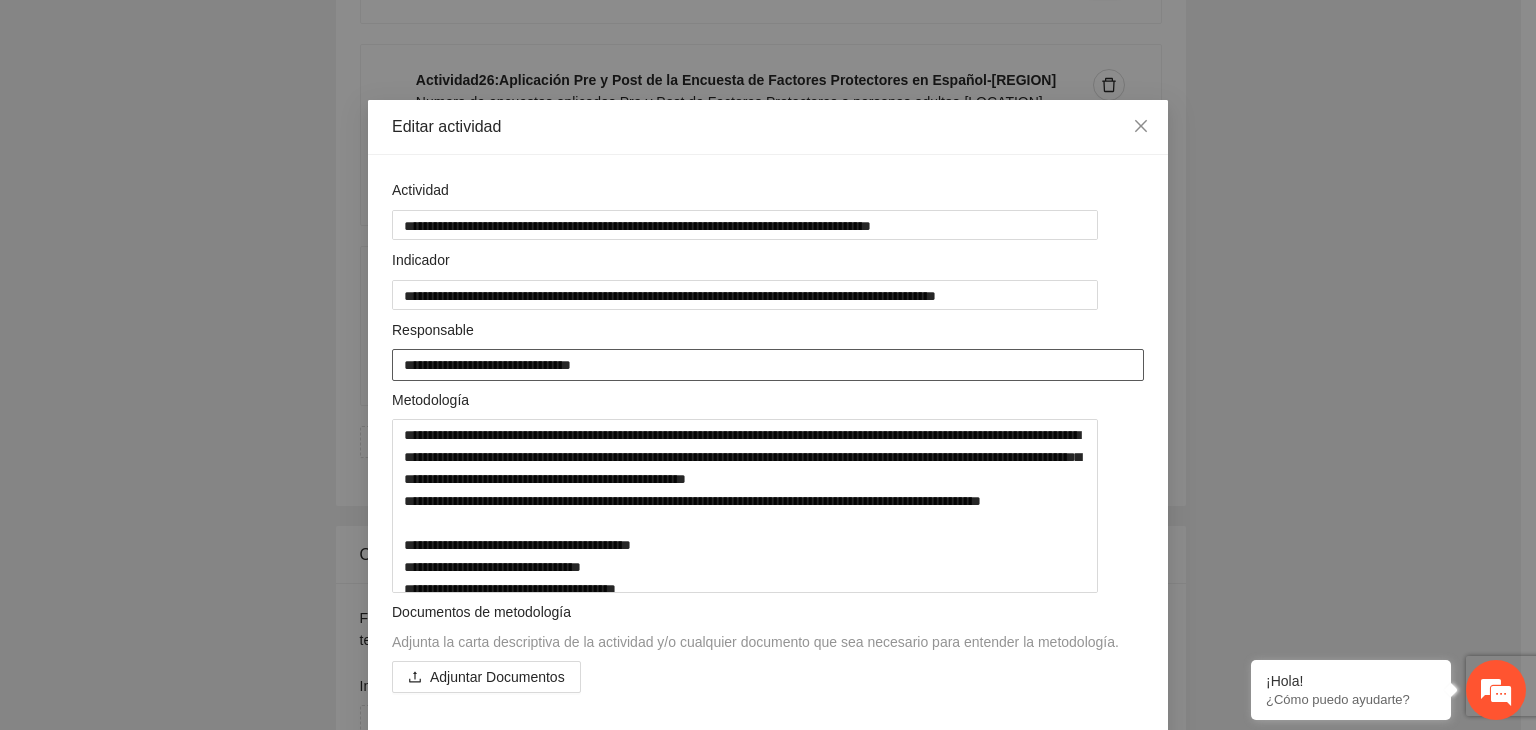 type on "**********" 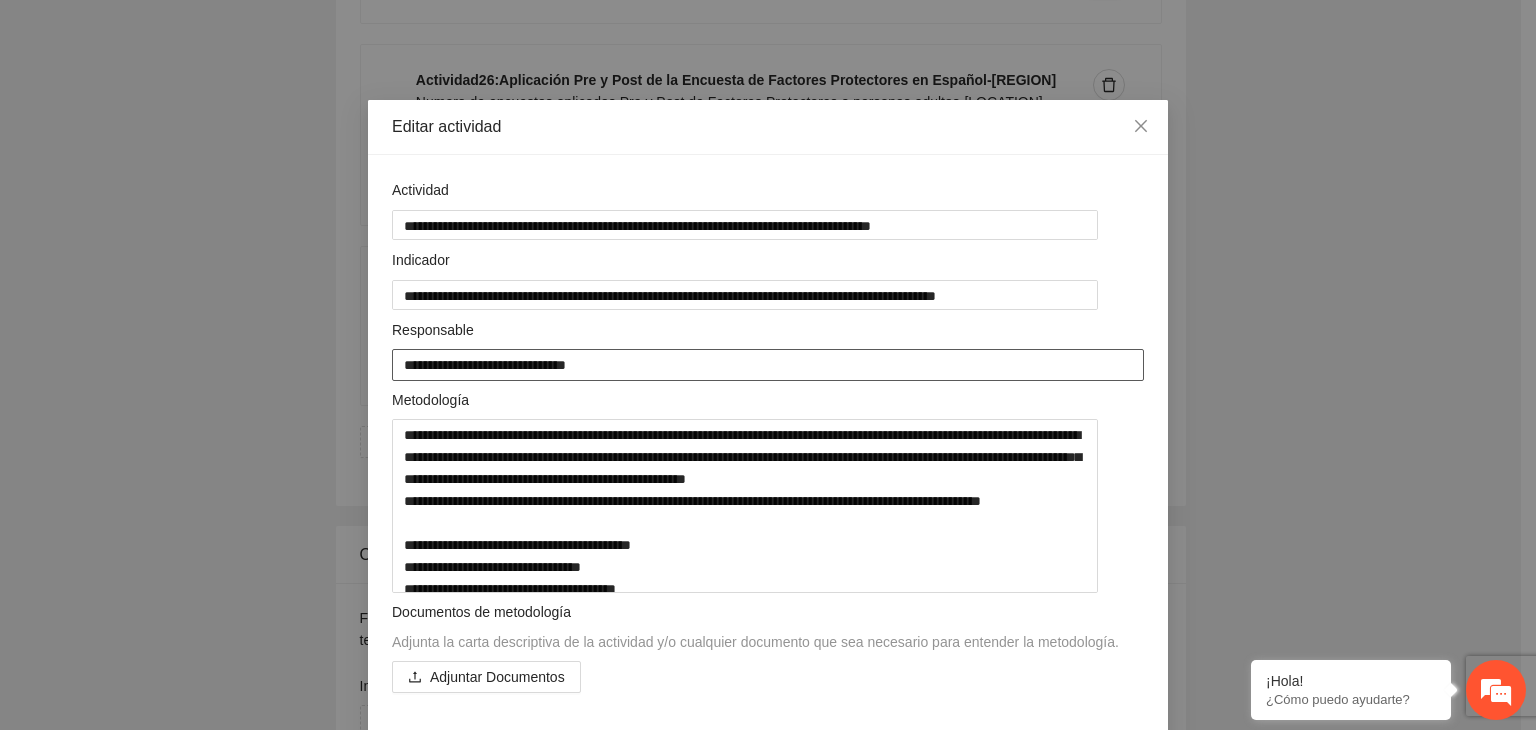 type on "**********" 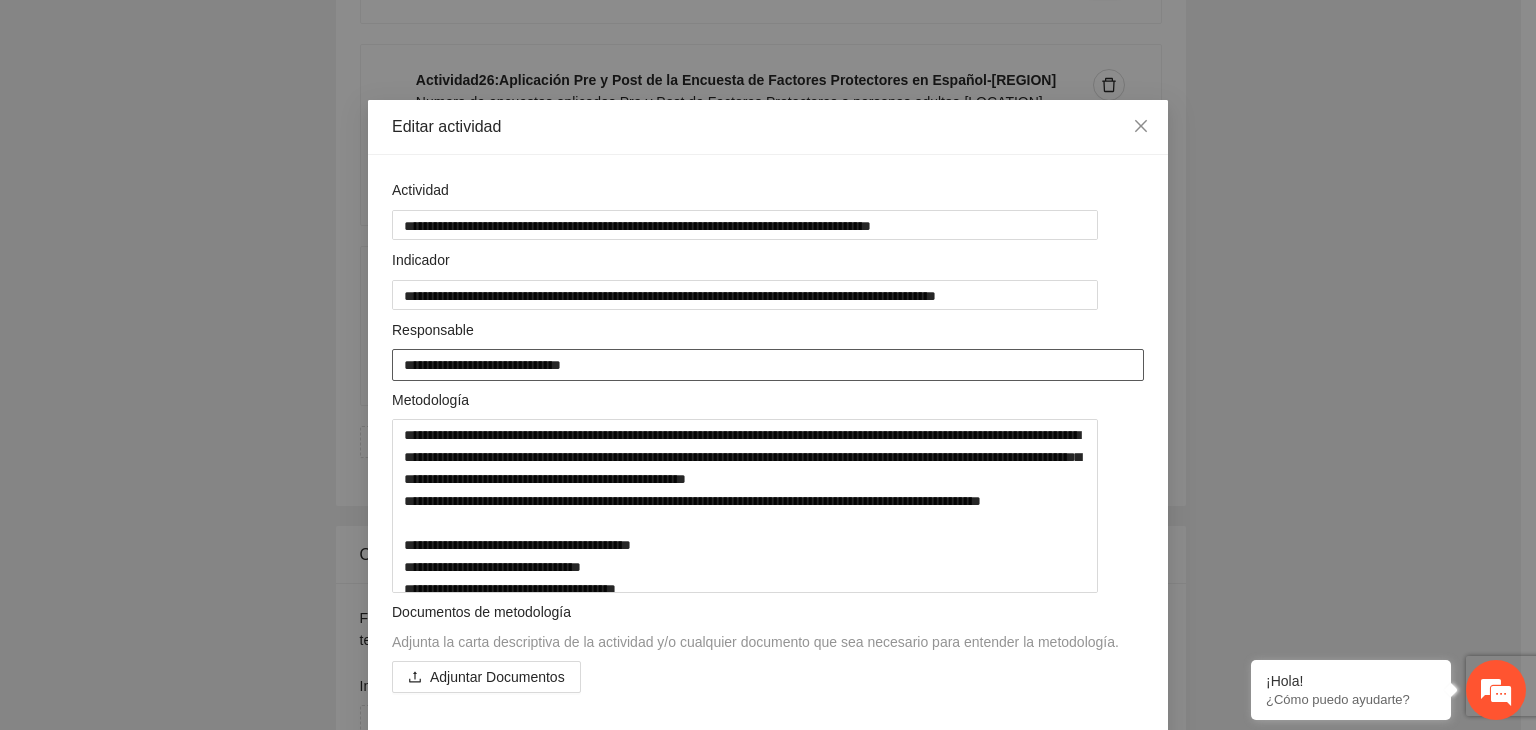 type on "**********" 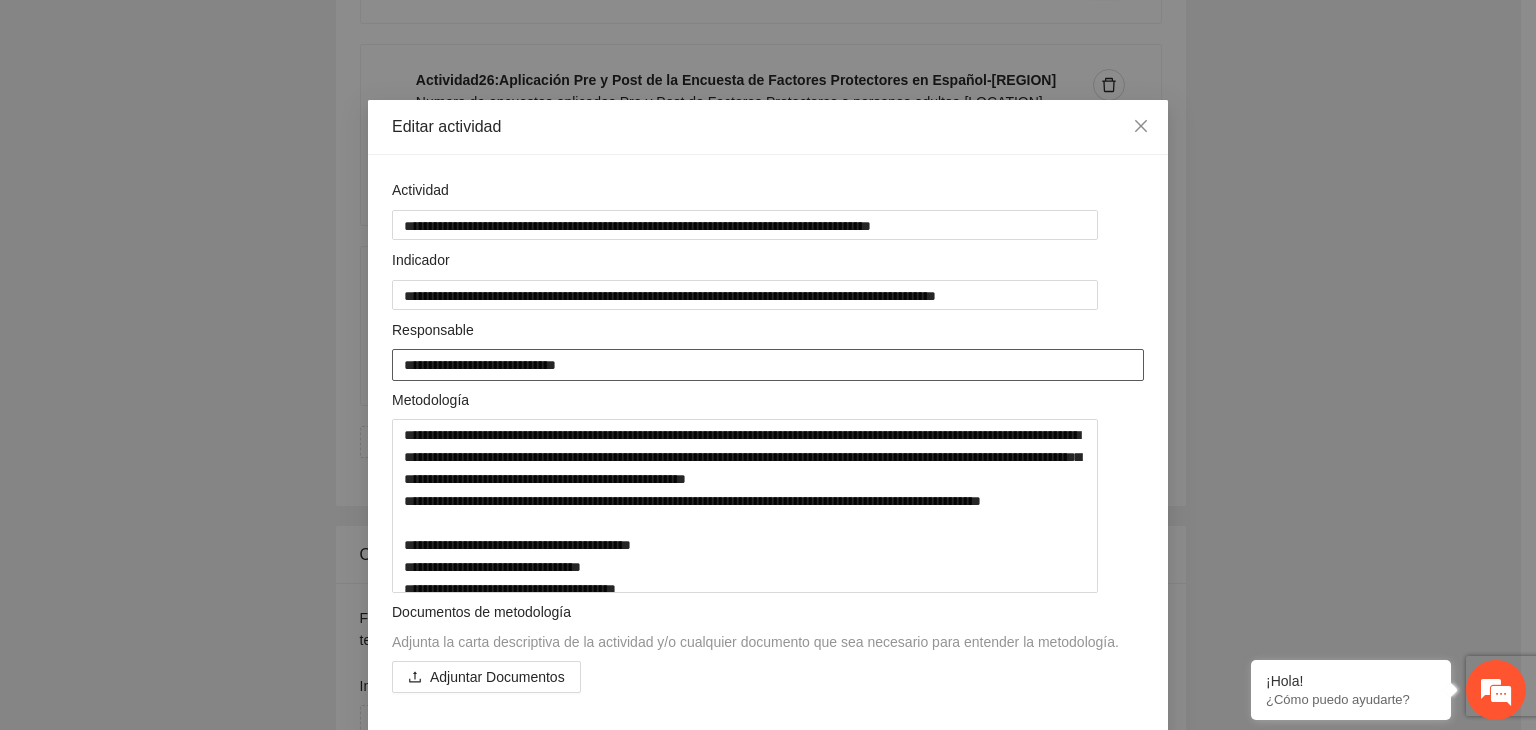 type on "**********" 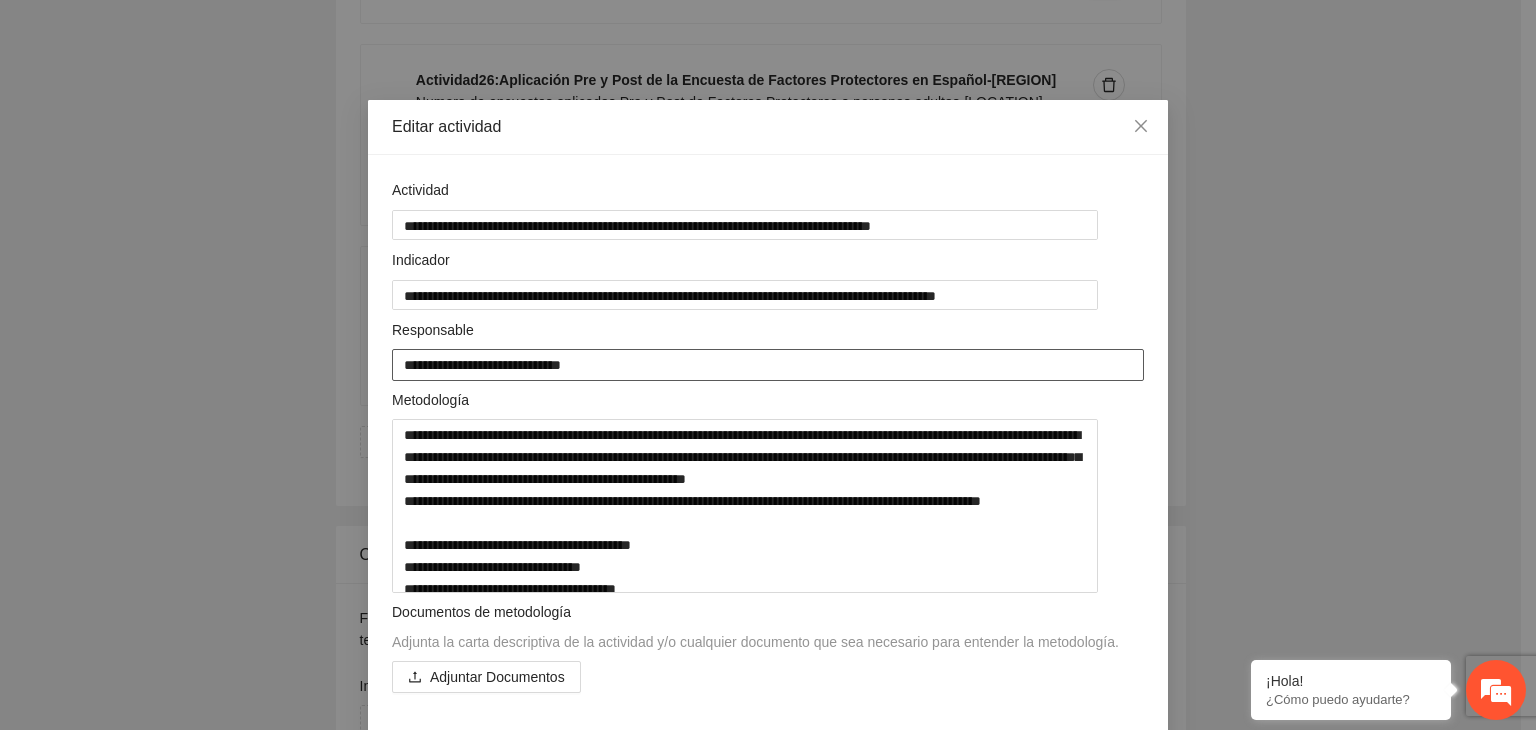 type on "**********" 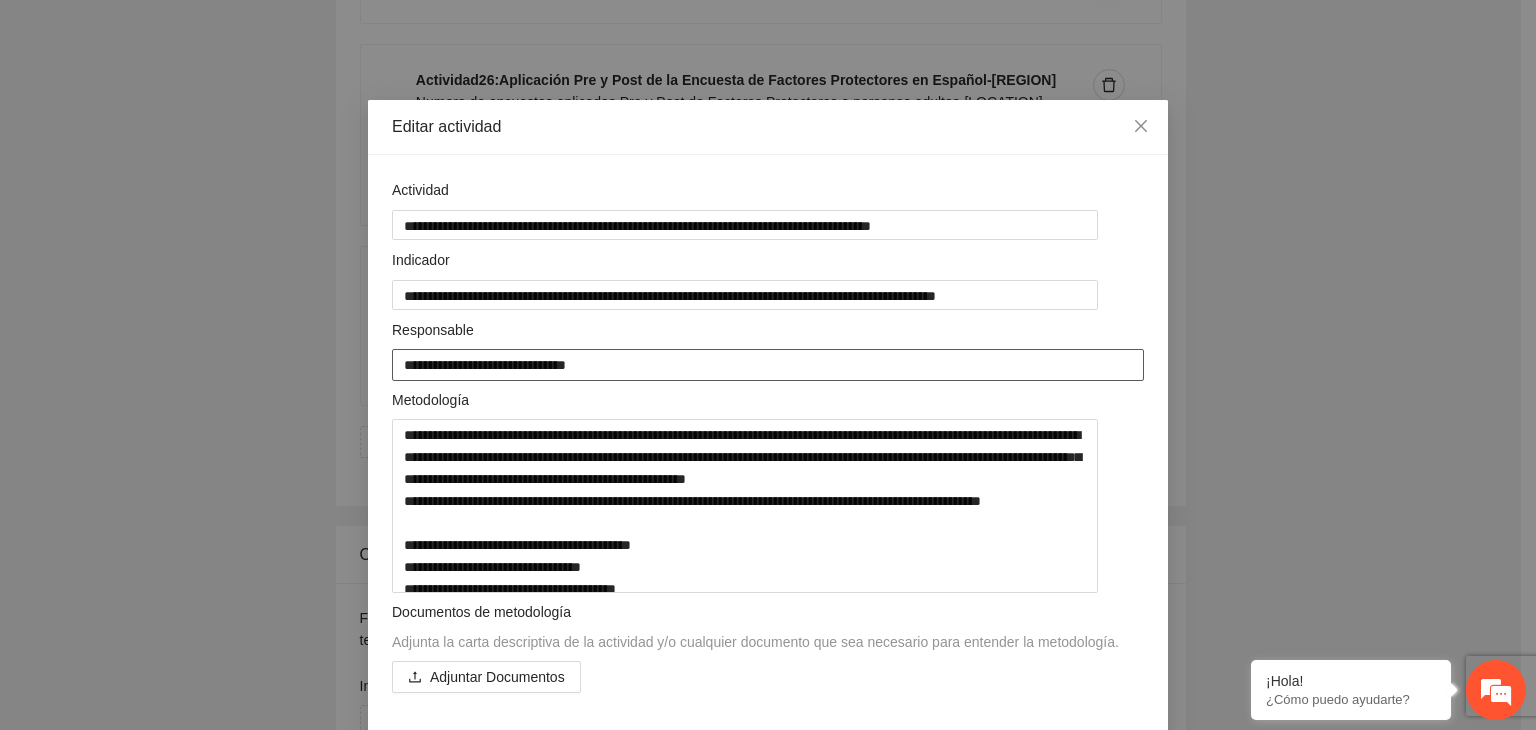 type on "**********" 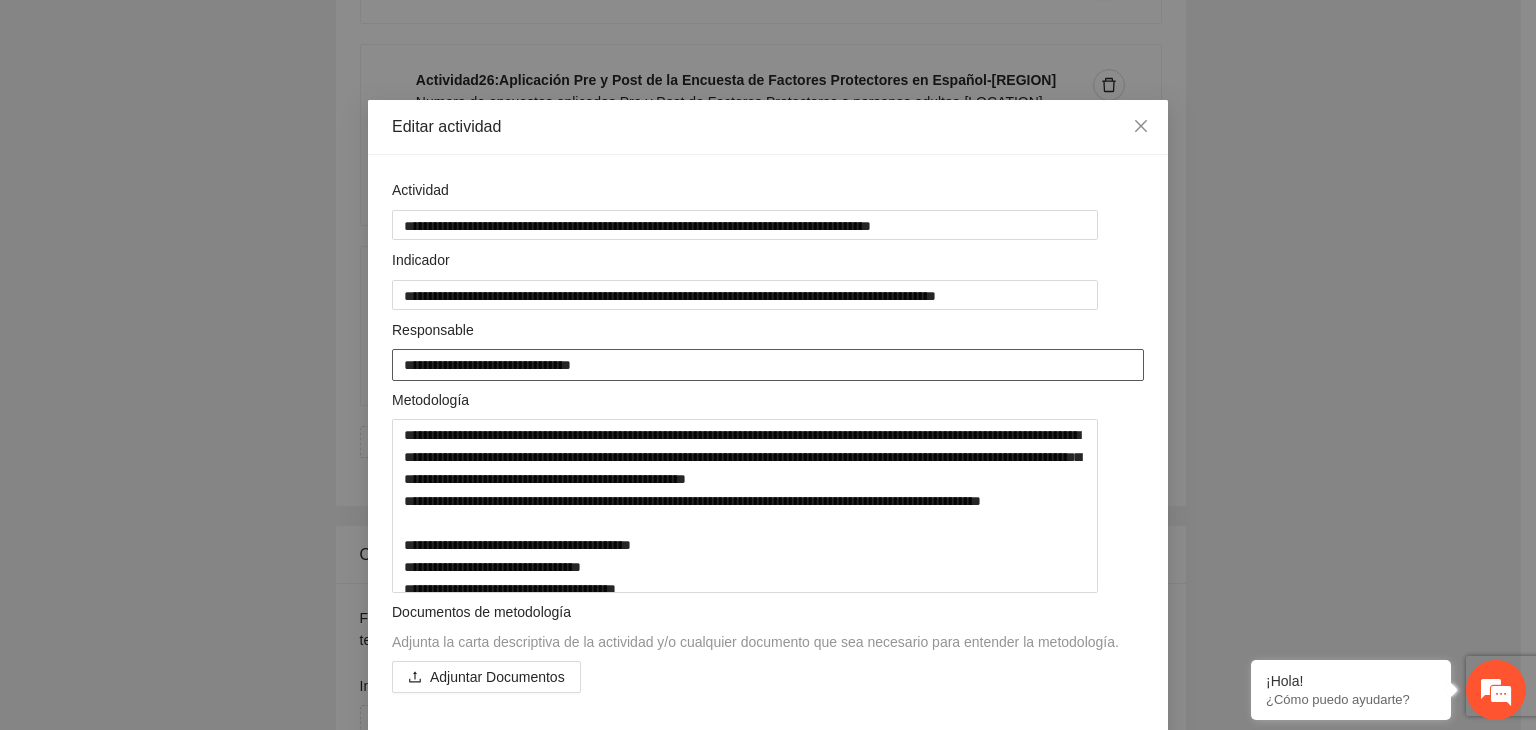 type on "**********" 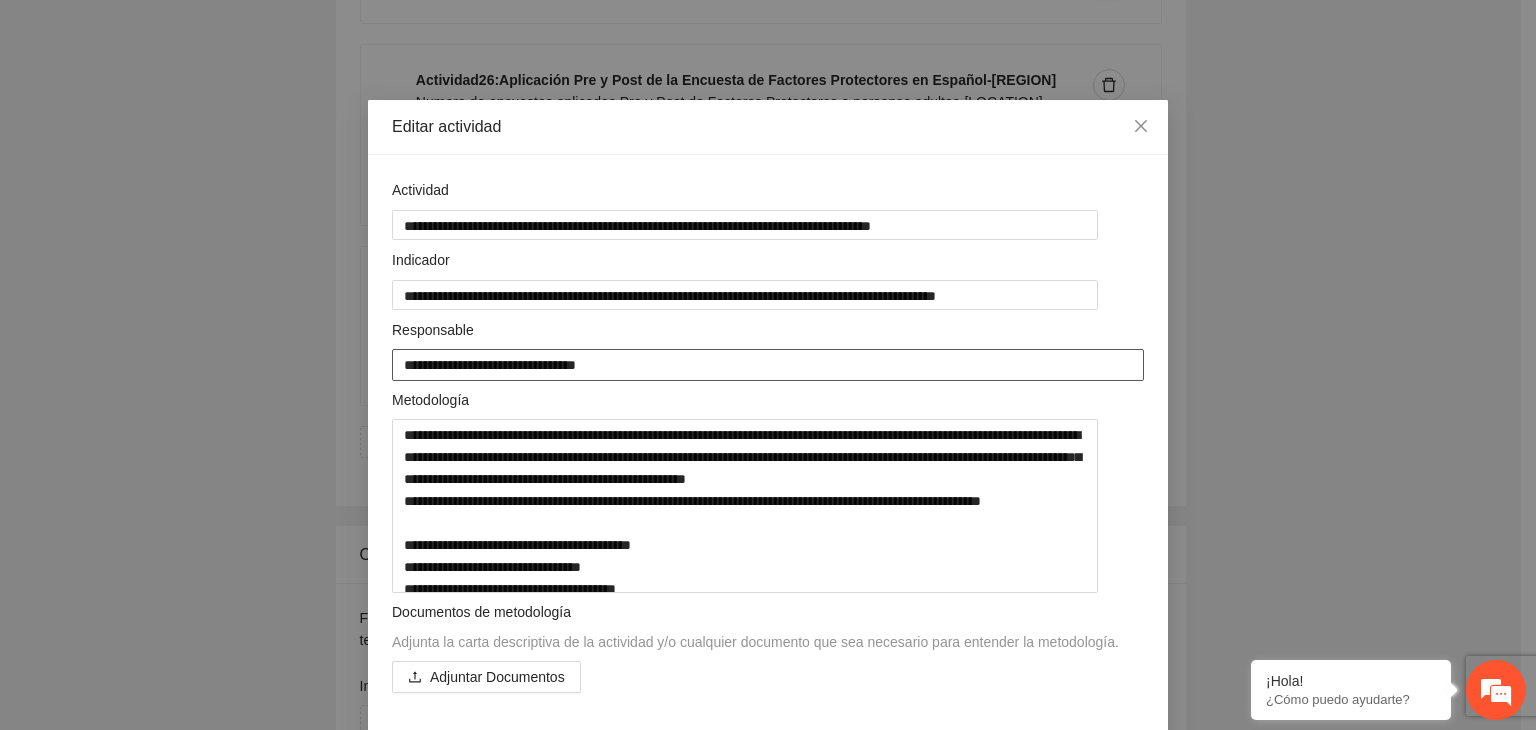 type on "**********" 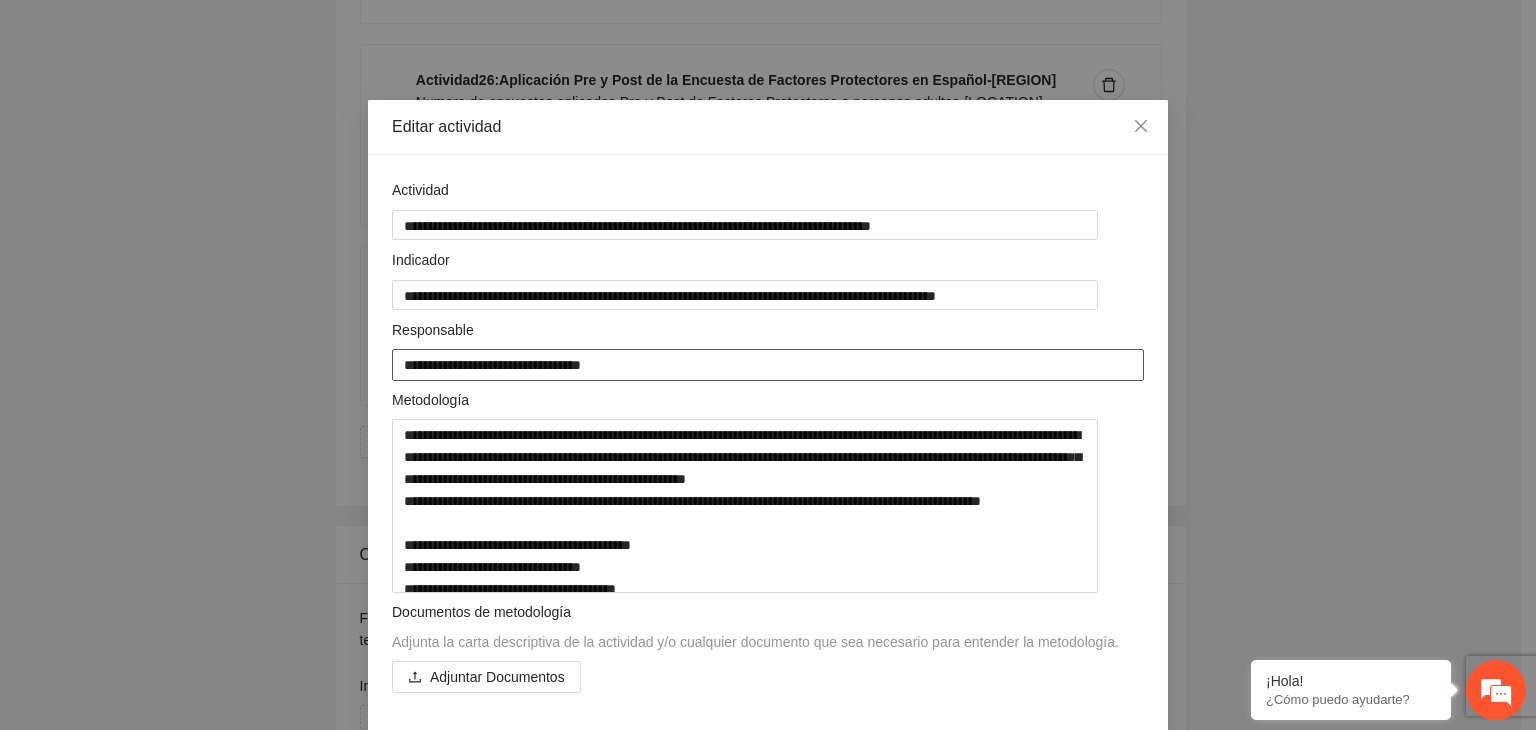 type on "**********" 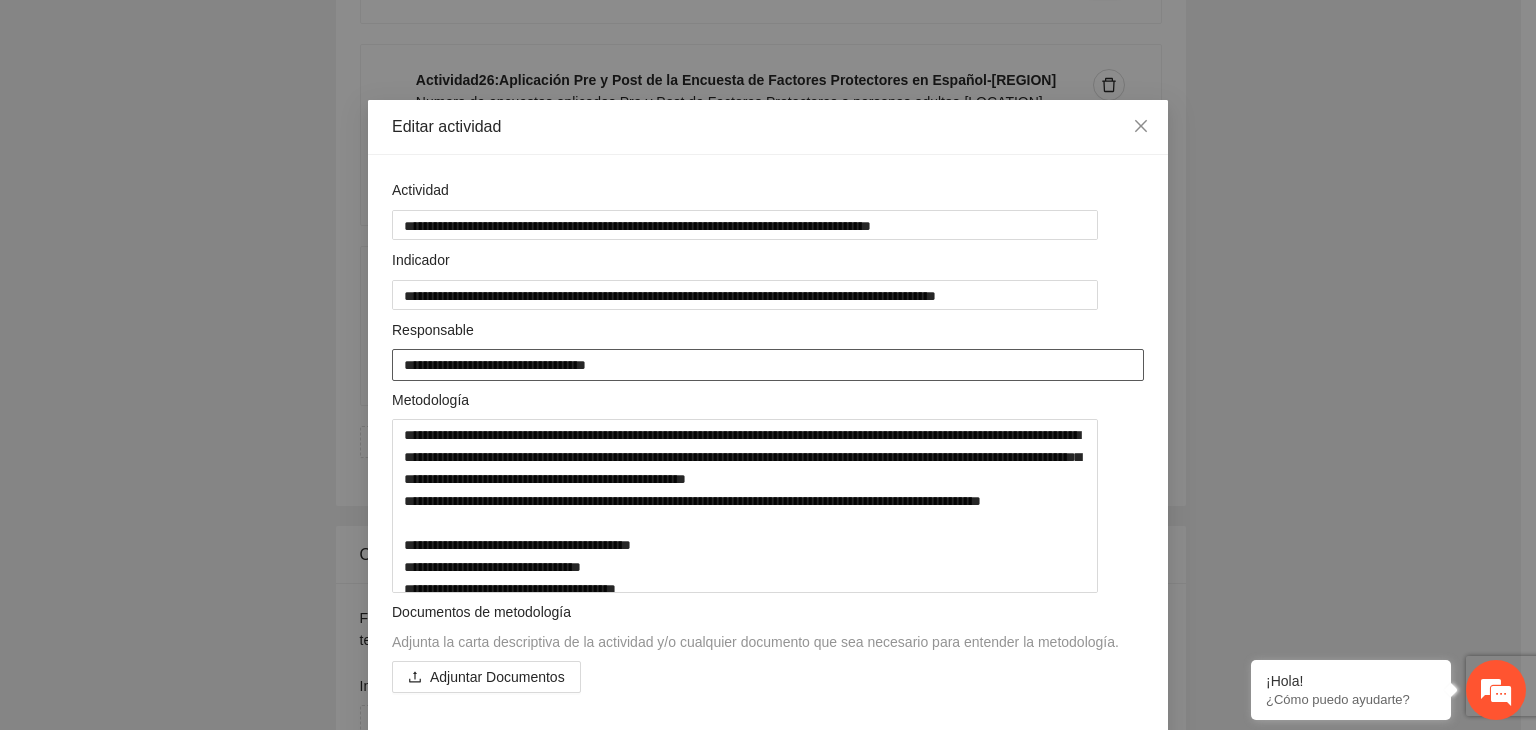 type on "**********" 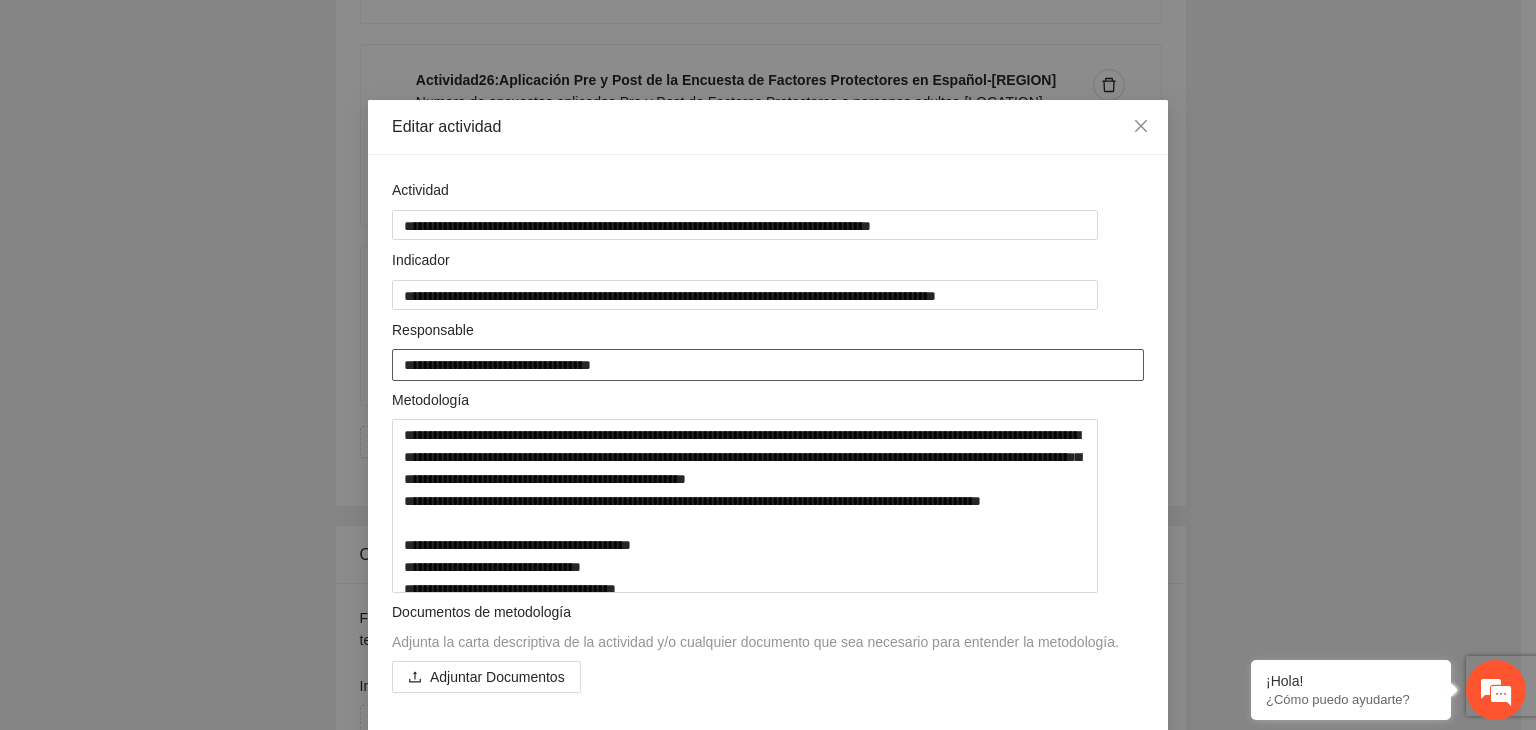 type on "**********" 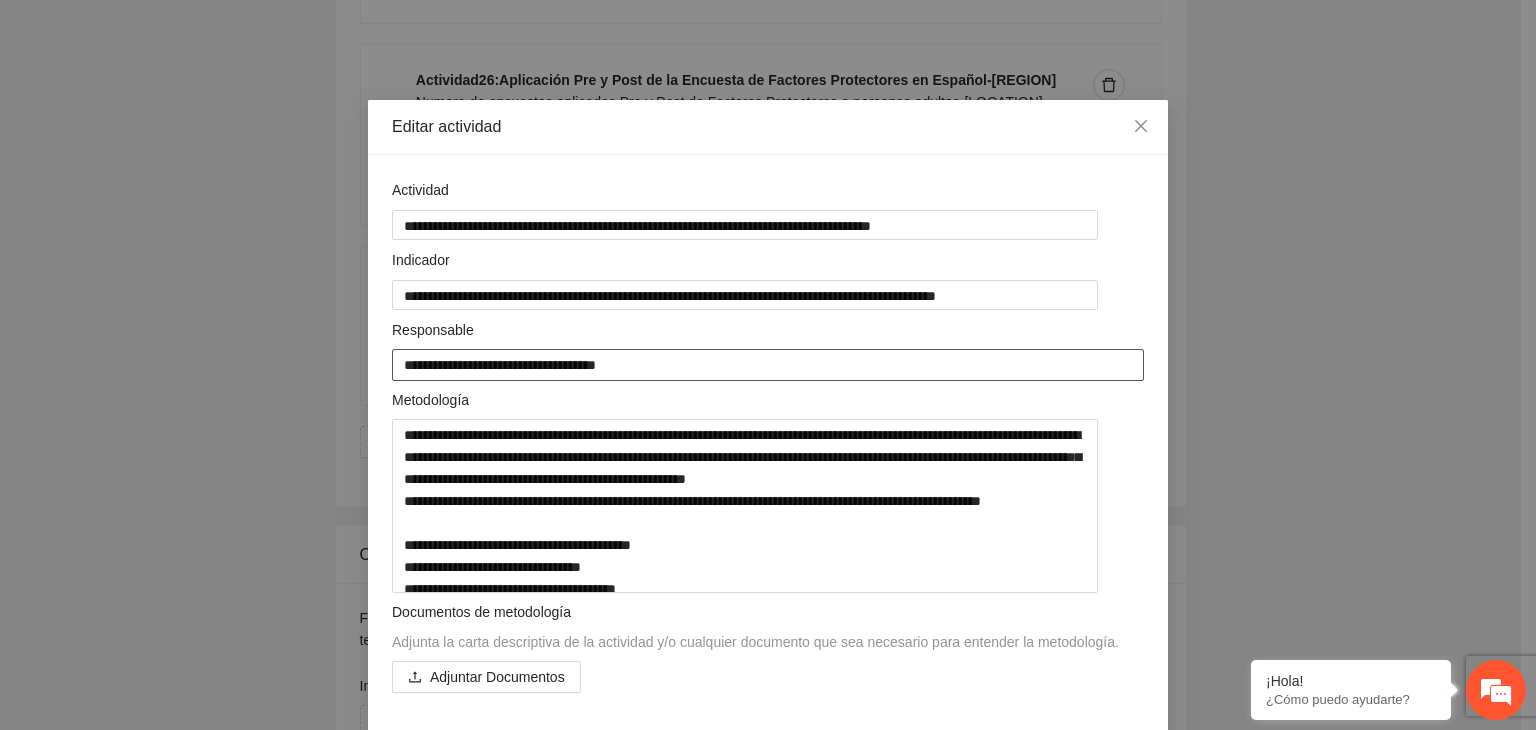 type on "**********" 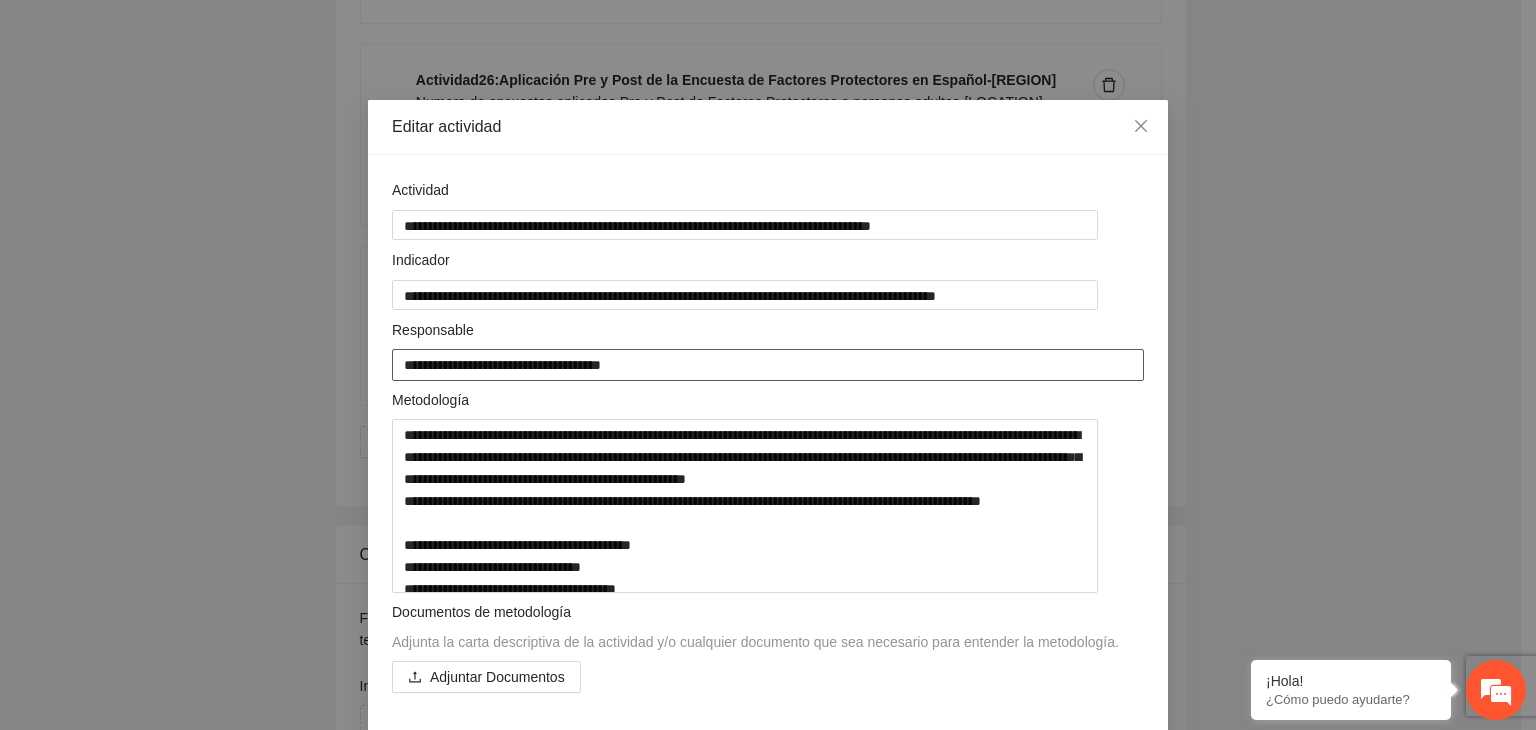 type on "**********" 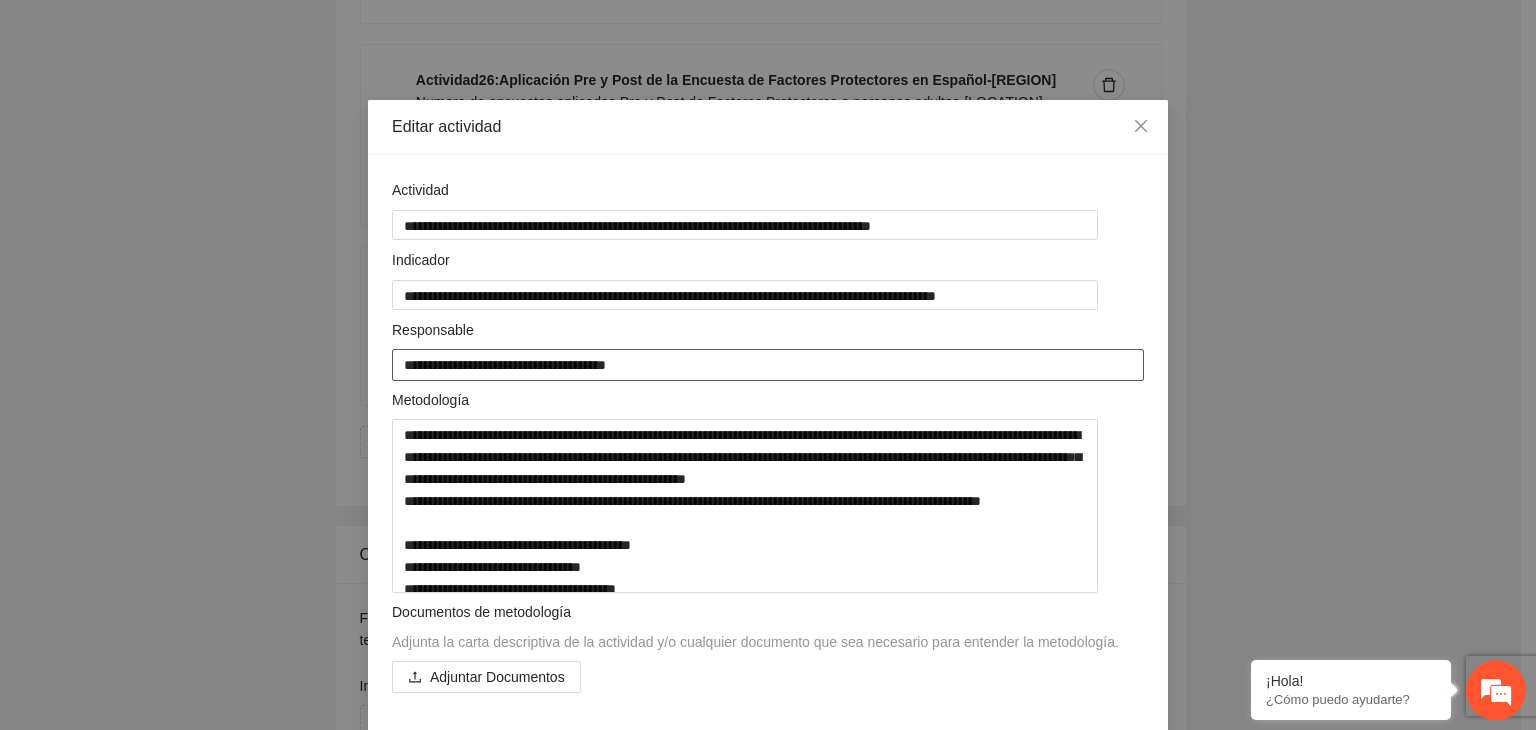 type on "**********" 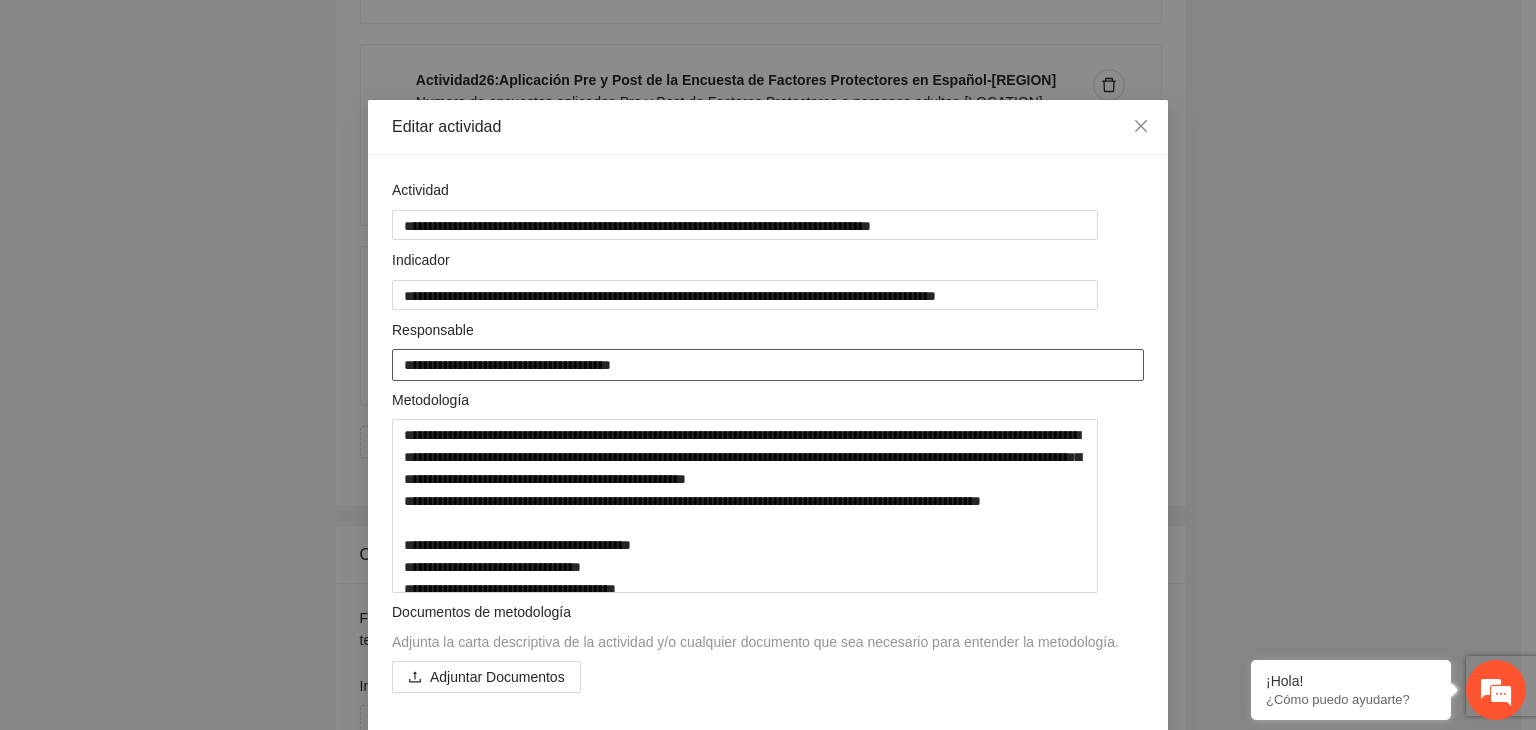 type on "**********" 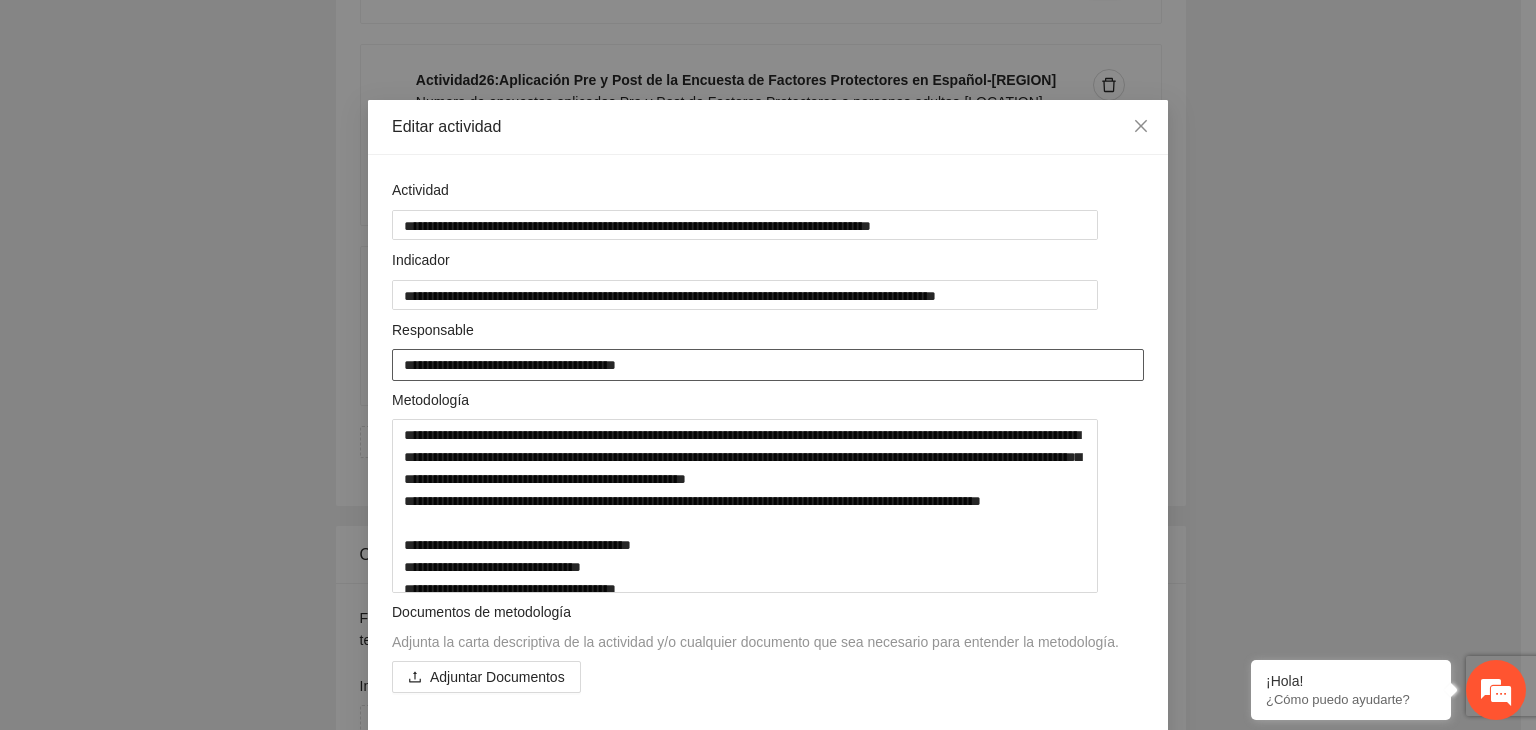 type on "**********" 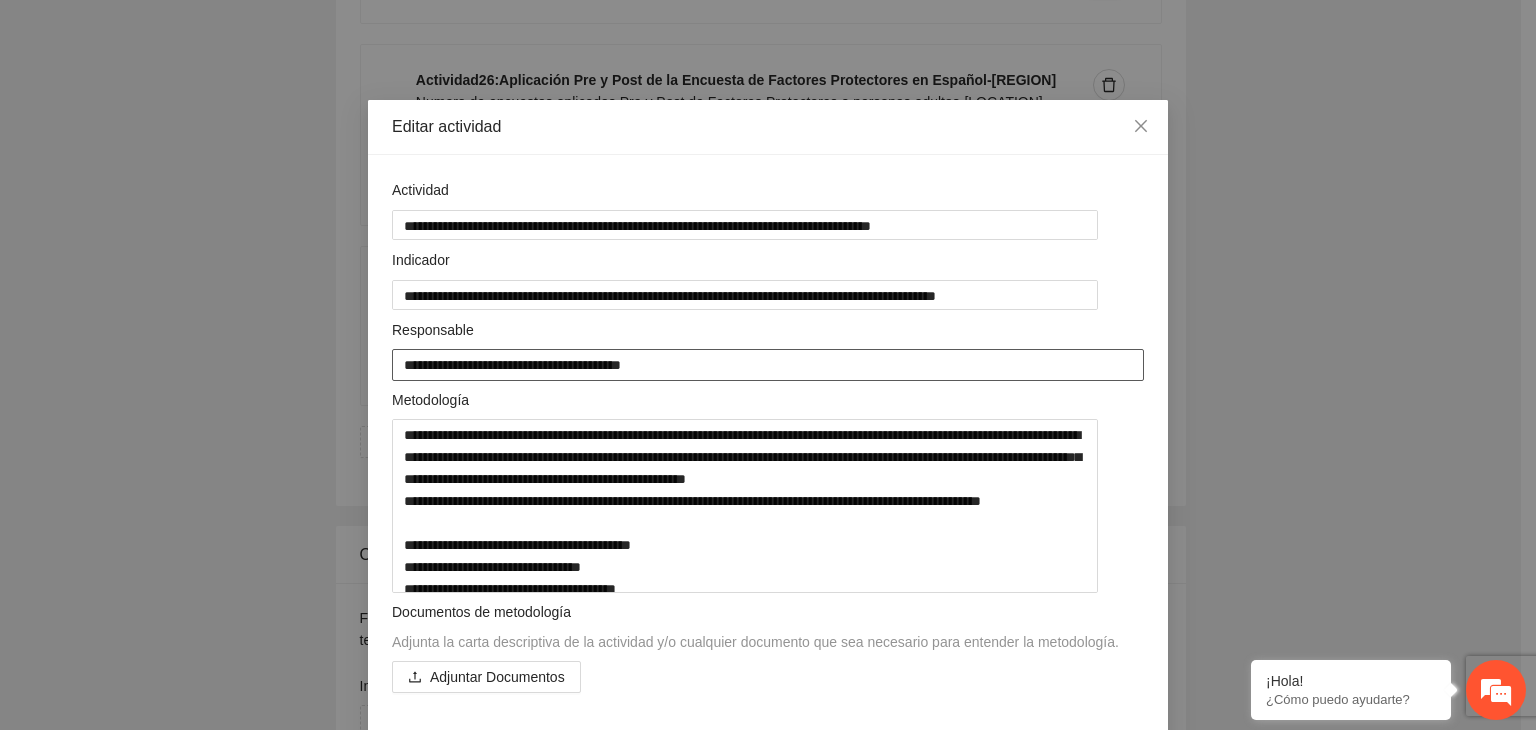 type on "**********" 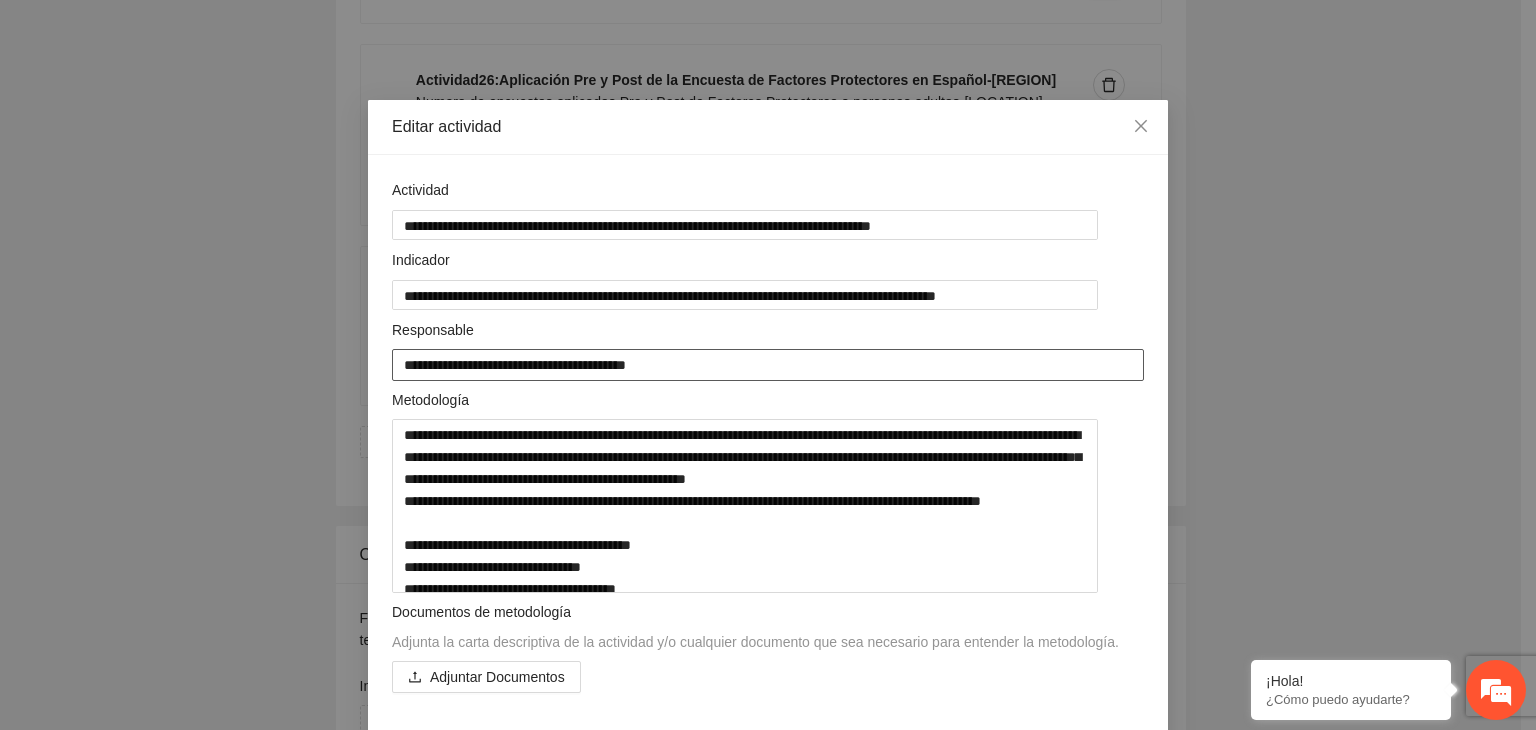 type on "**********" 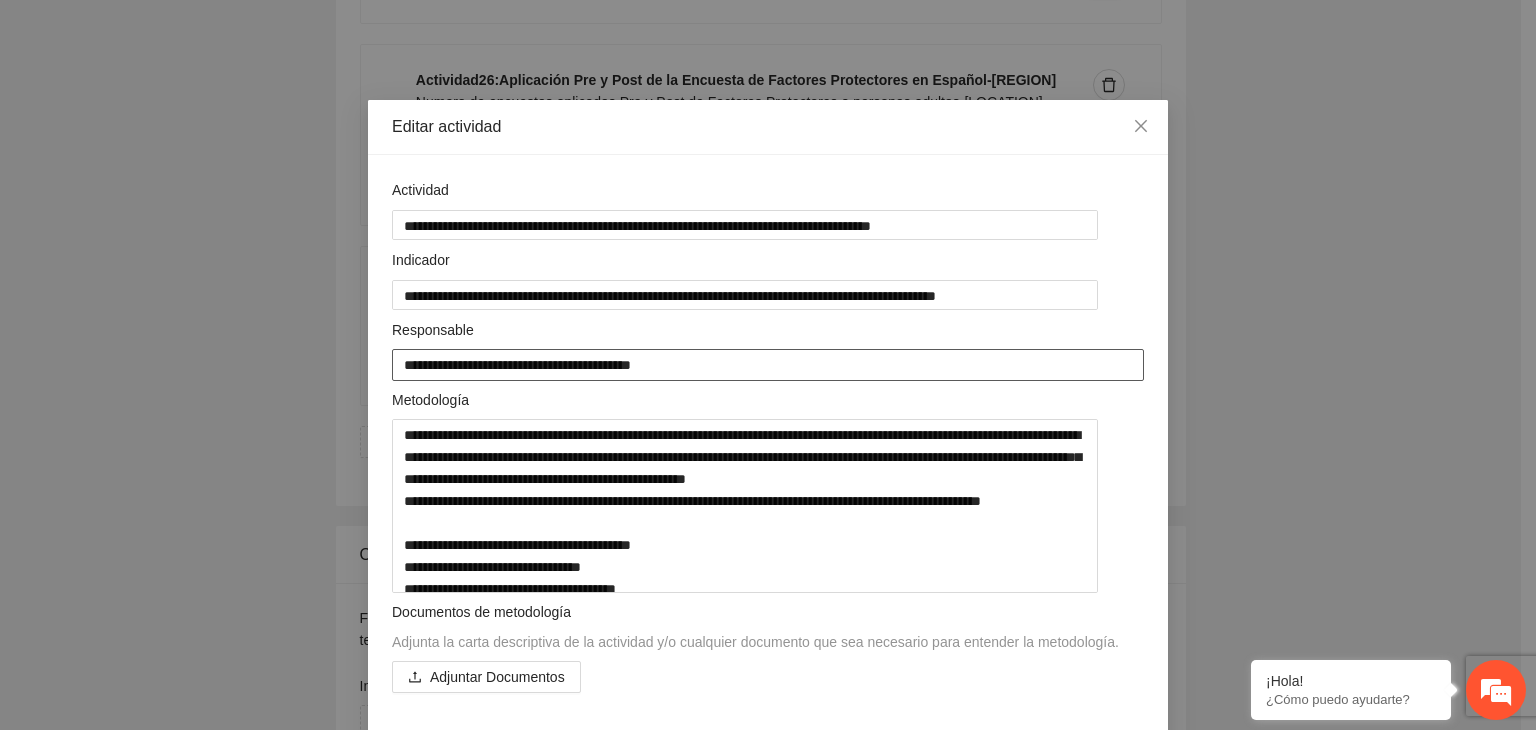 type on "**********" 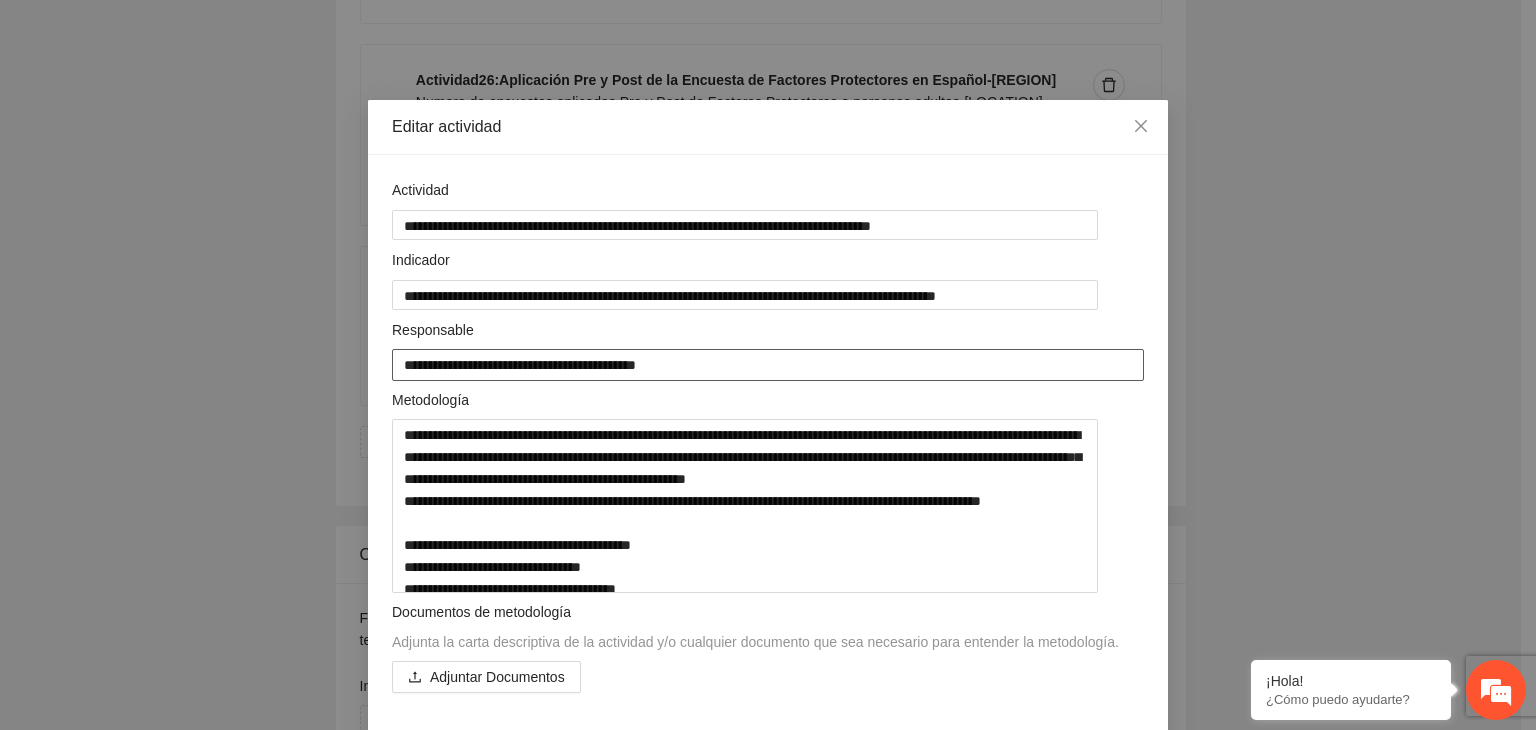 type on "**********" 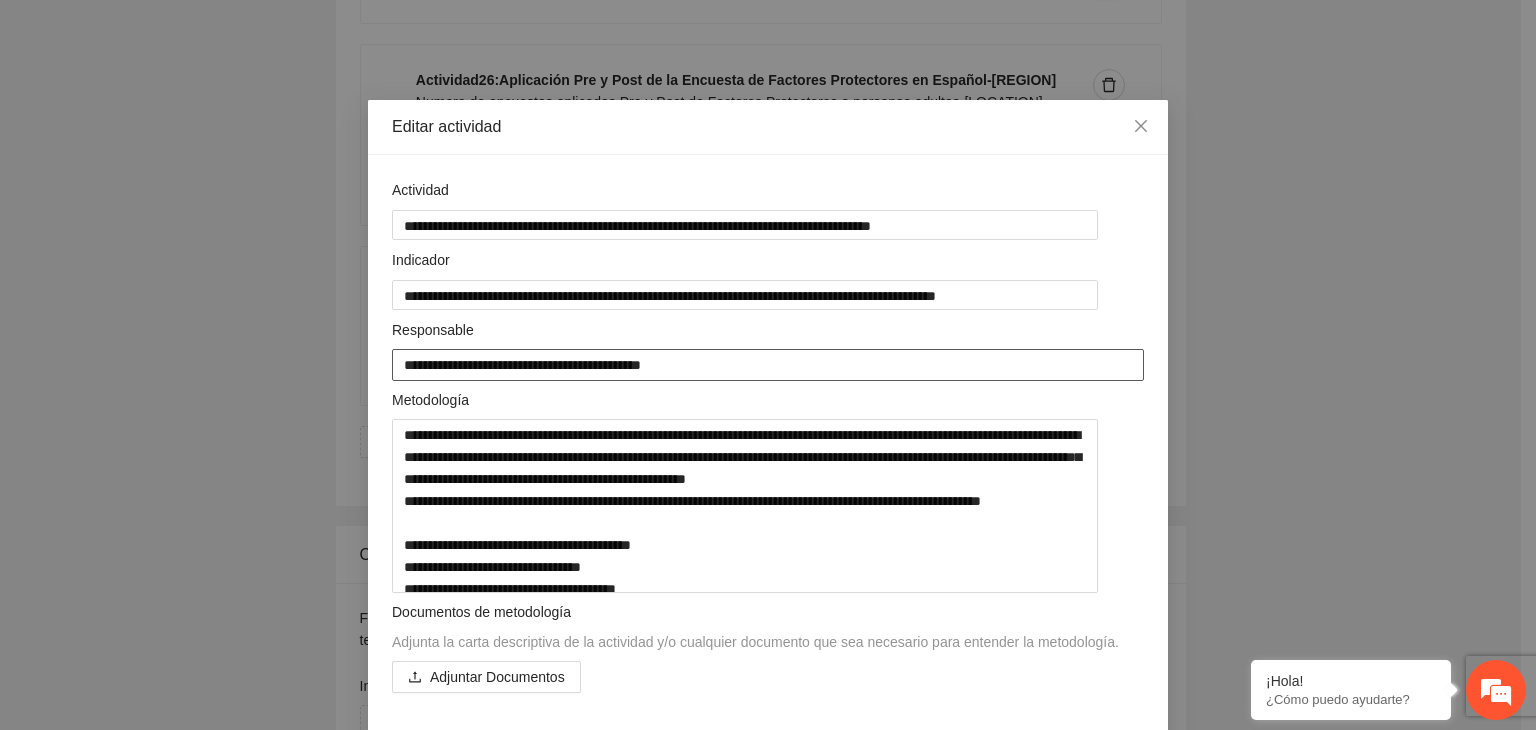 type on "**********" 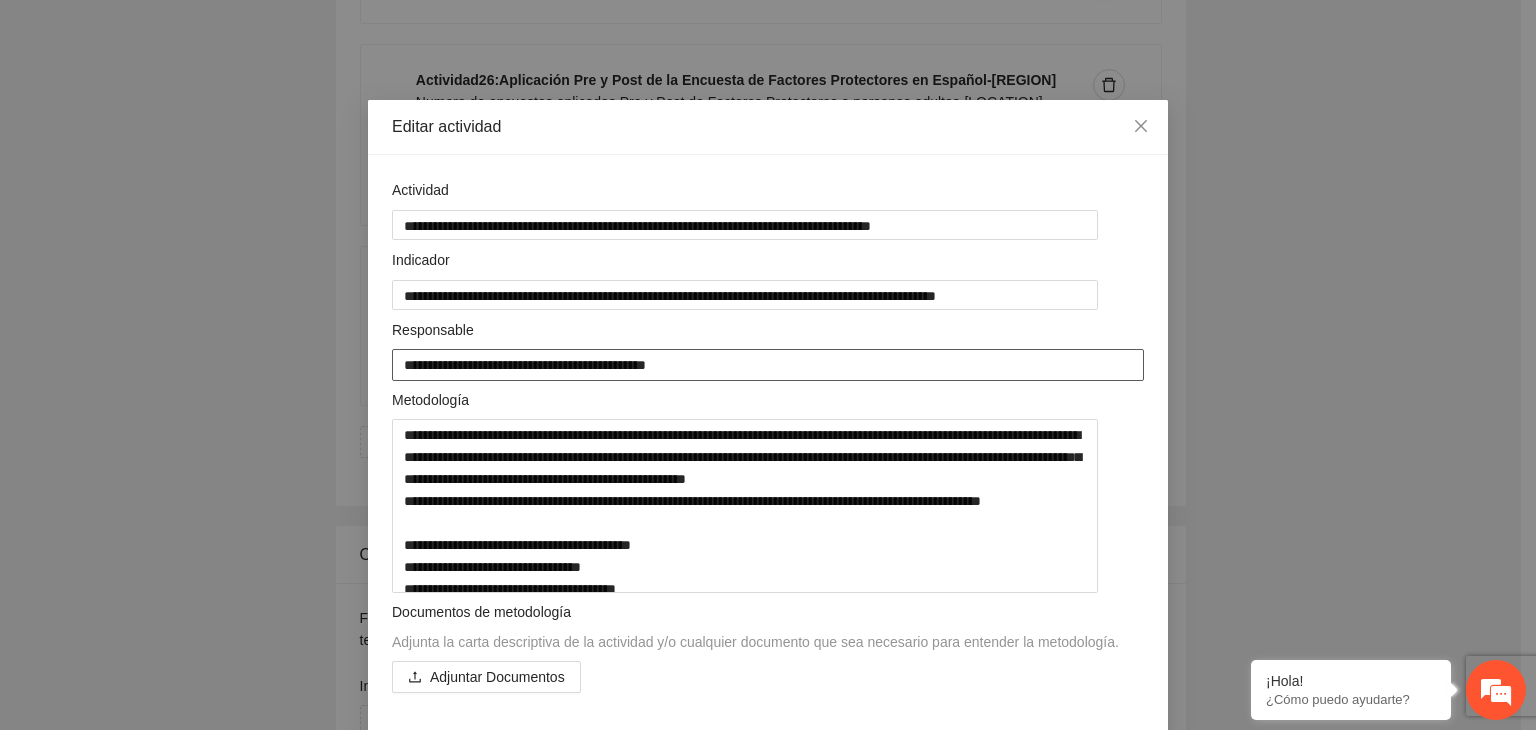 type on "**********" 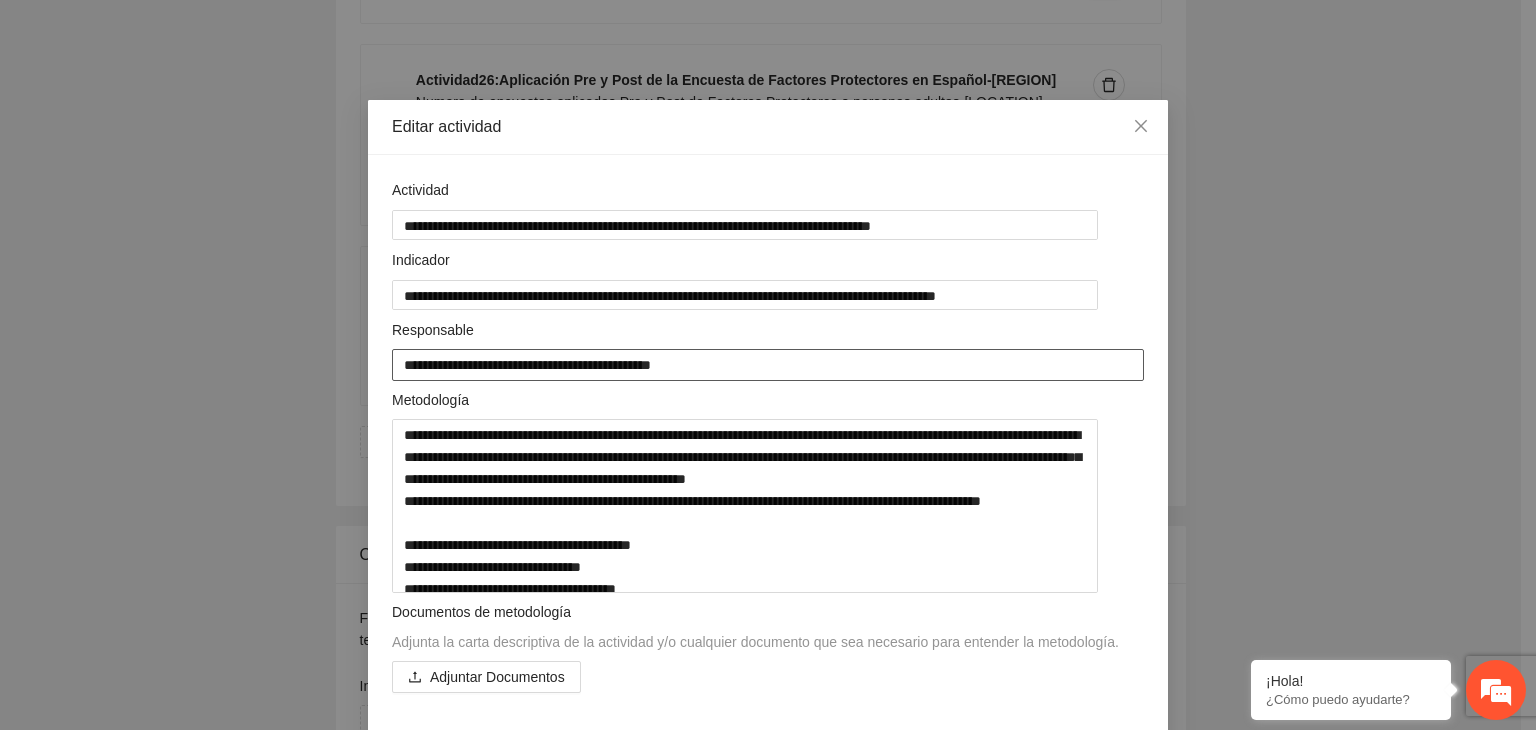 type on "**********" 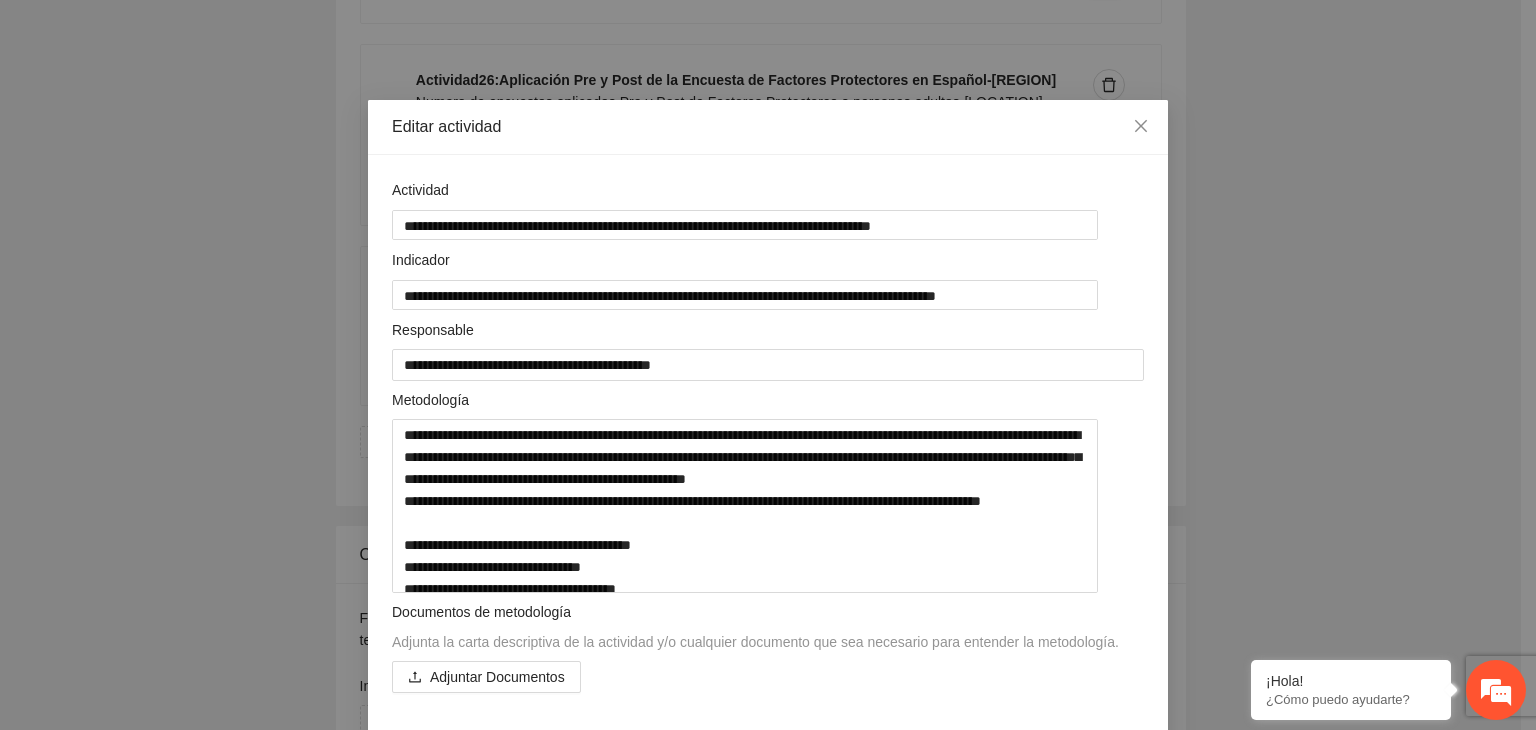 click on "**********" at bounding box center [768, 365] 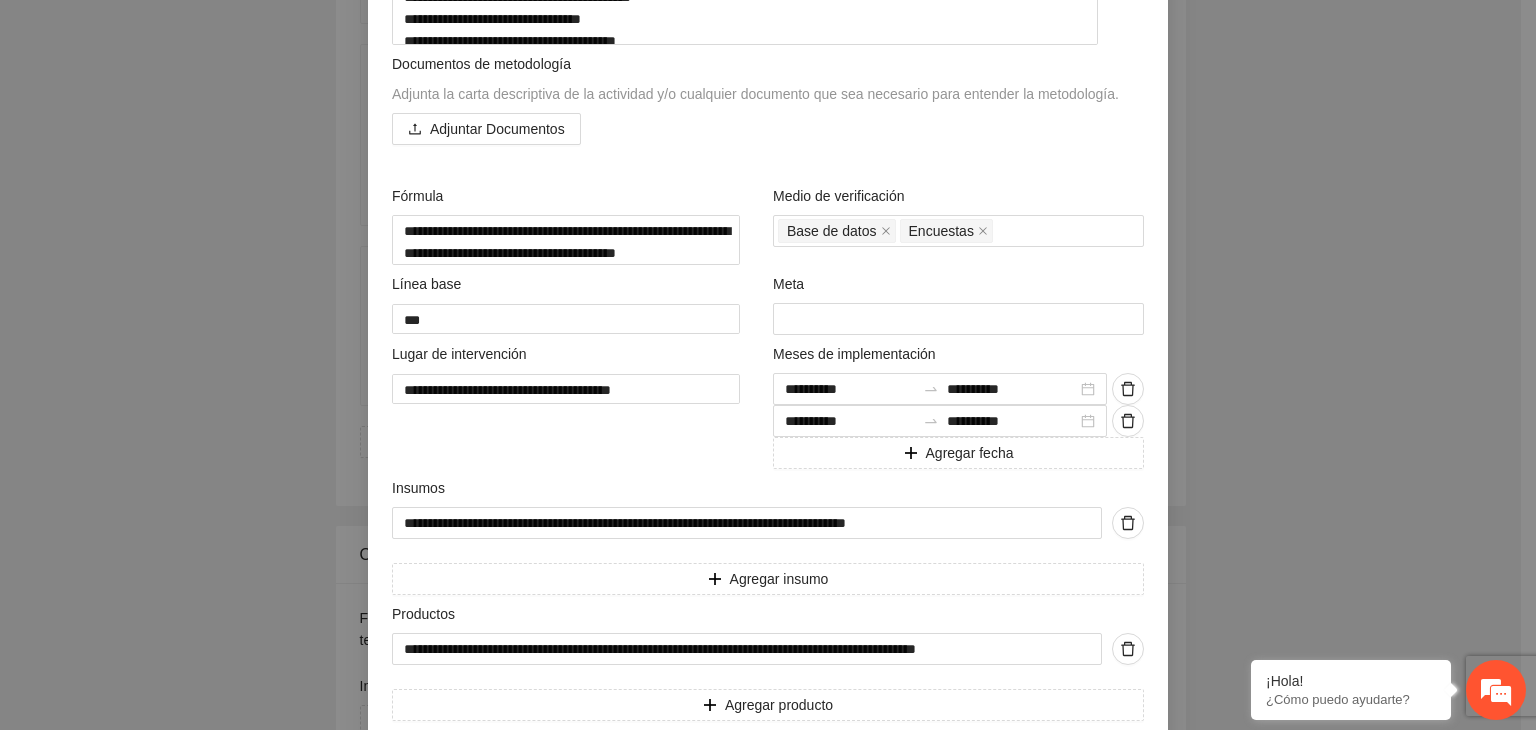 scroll, scrollTop: 655, scrollLeft: 0, axis: vertical 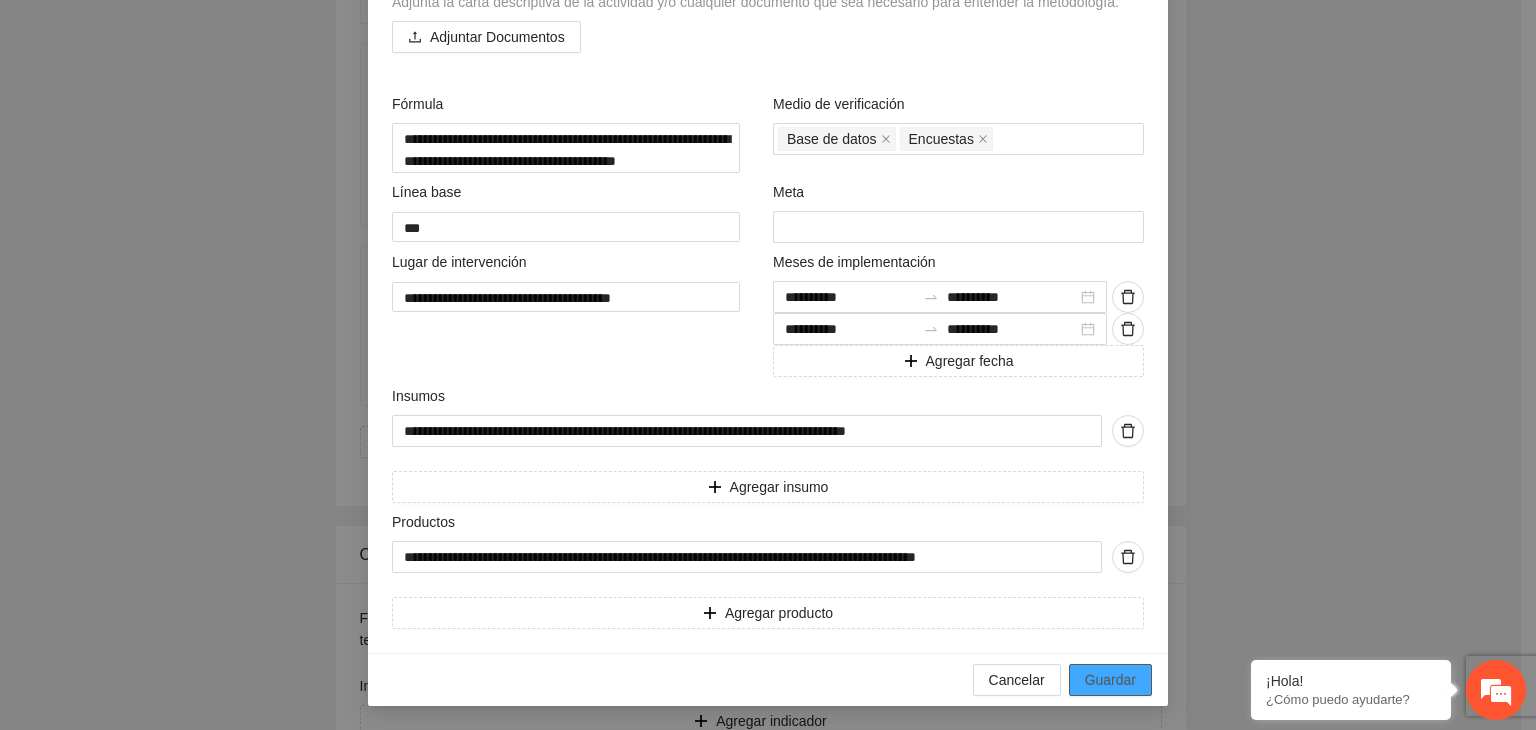 click on "Guardar" at bounding box center [1110, 680] 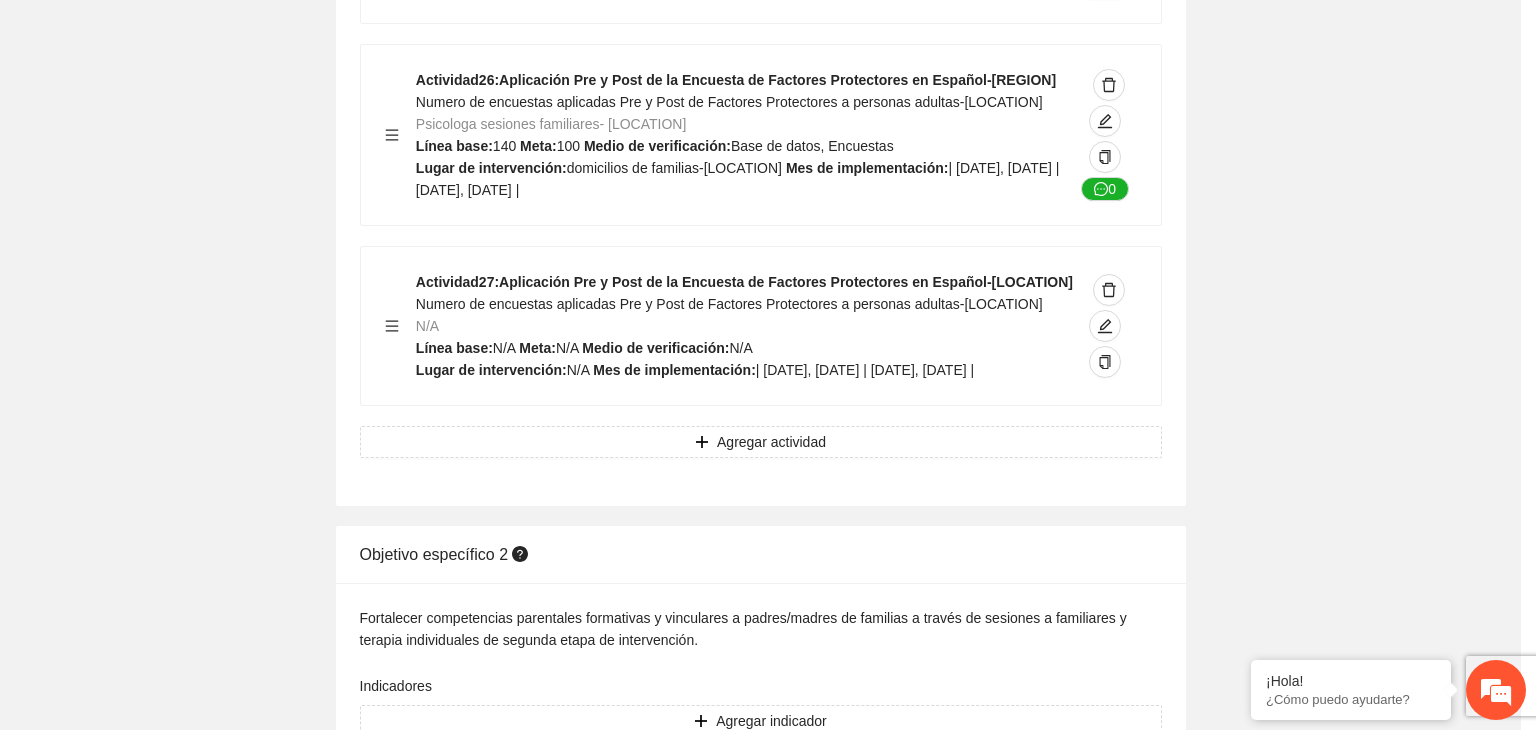 scroll, scrollTop: 204, scrollLeft: 0, axis: vertical 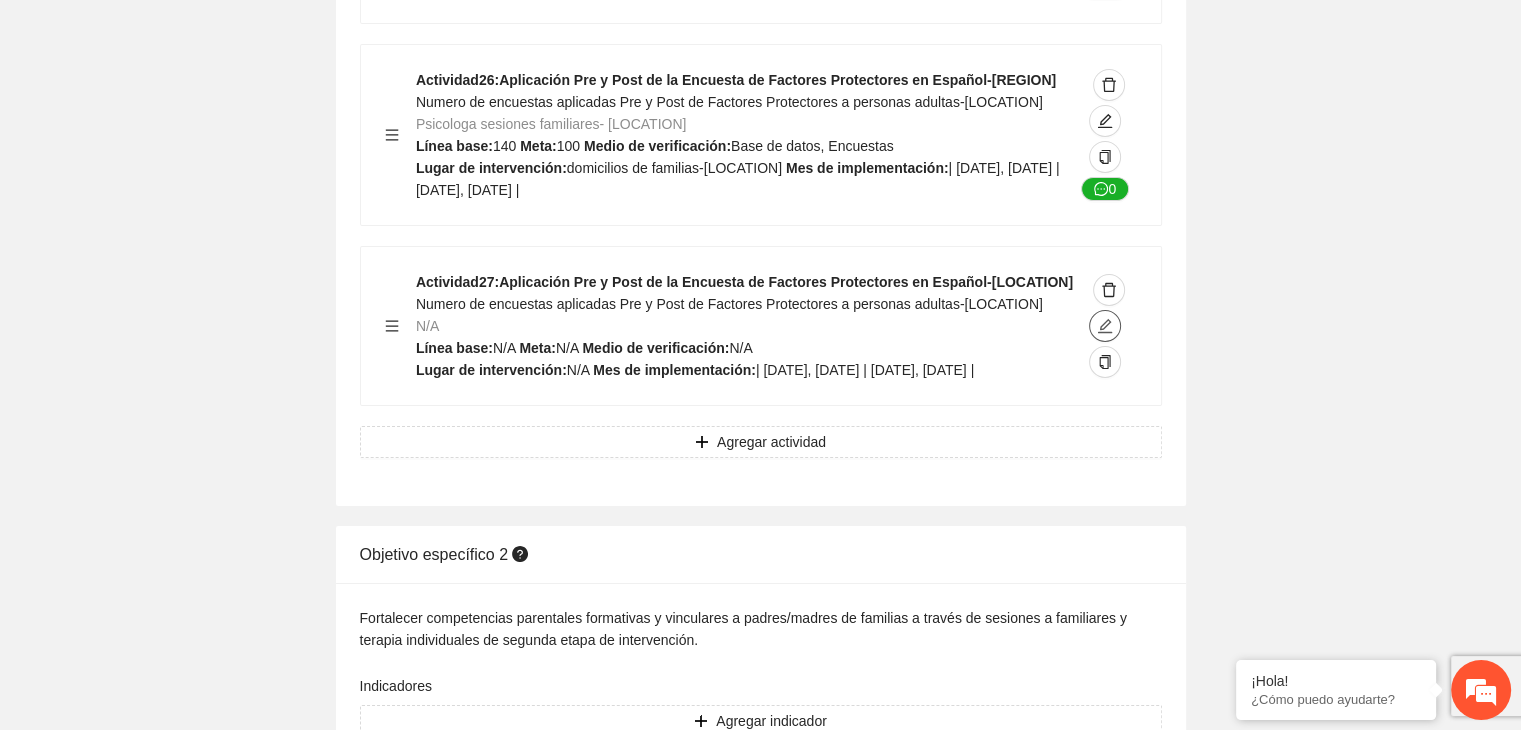 click 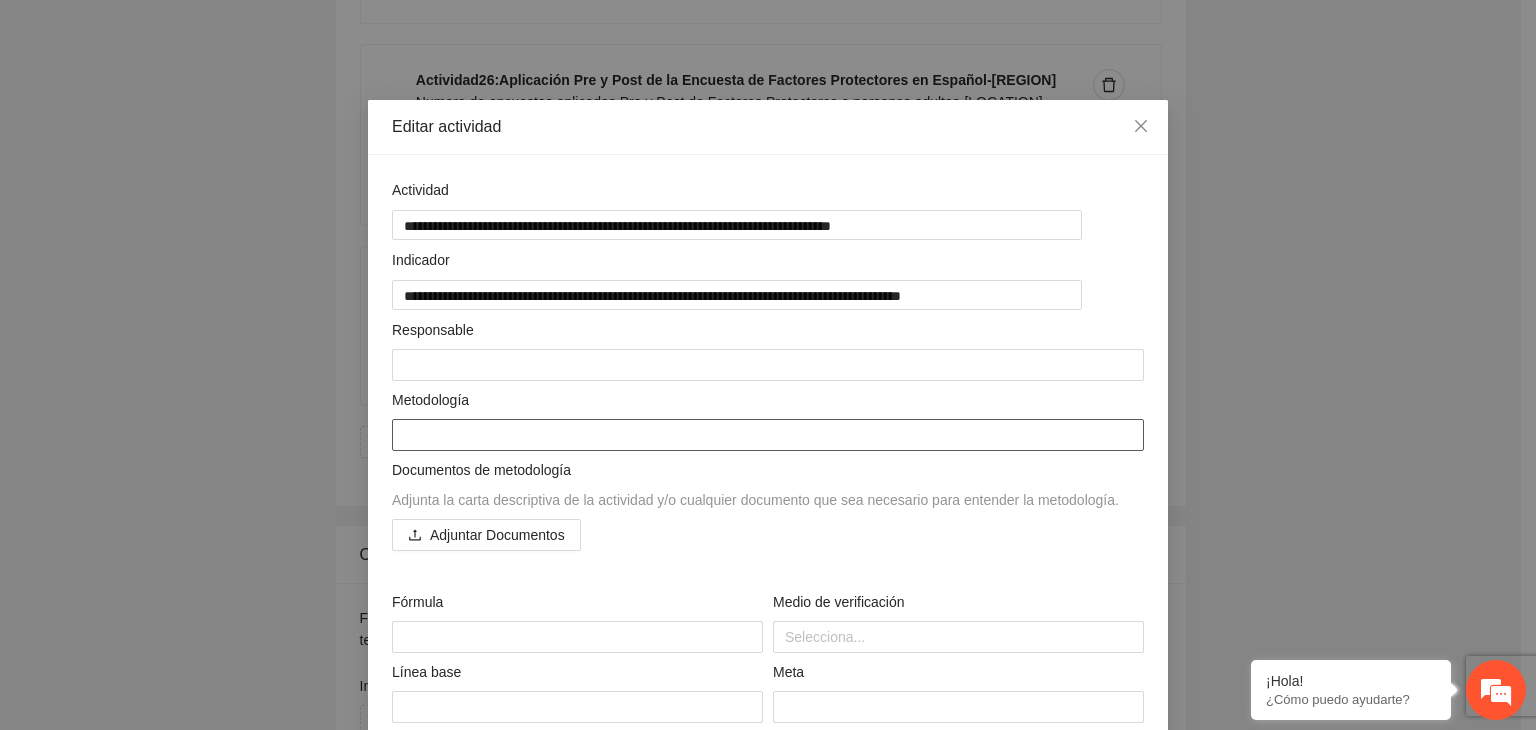 click at bounding box center [768, 435] 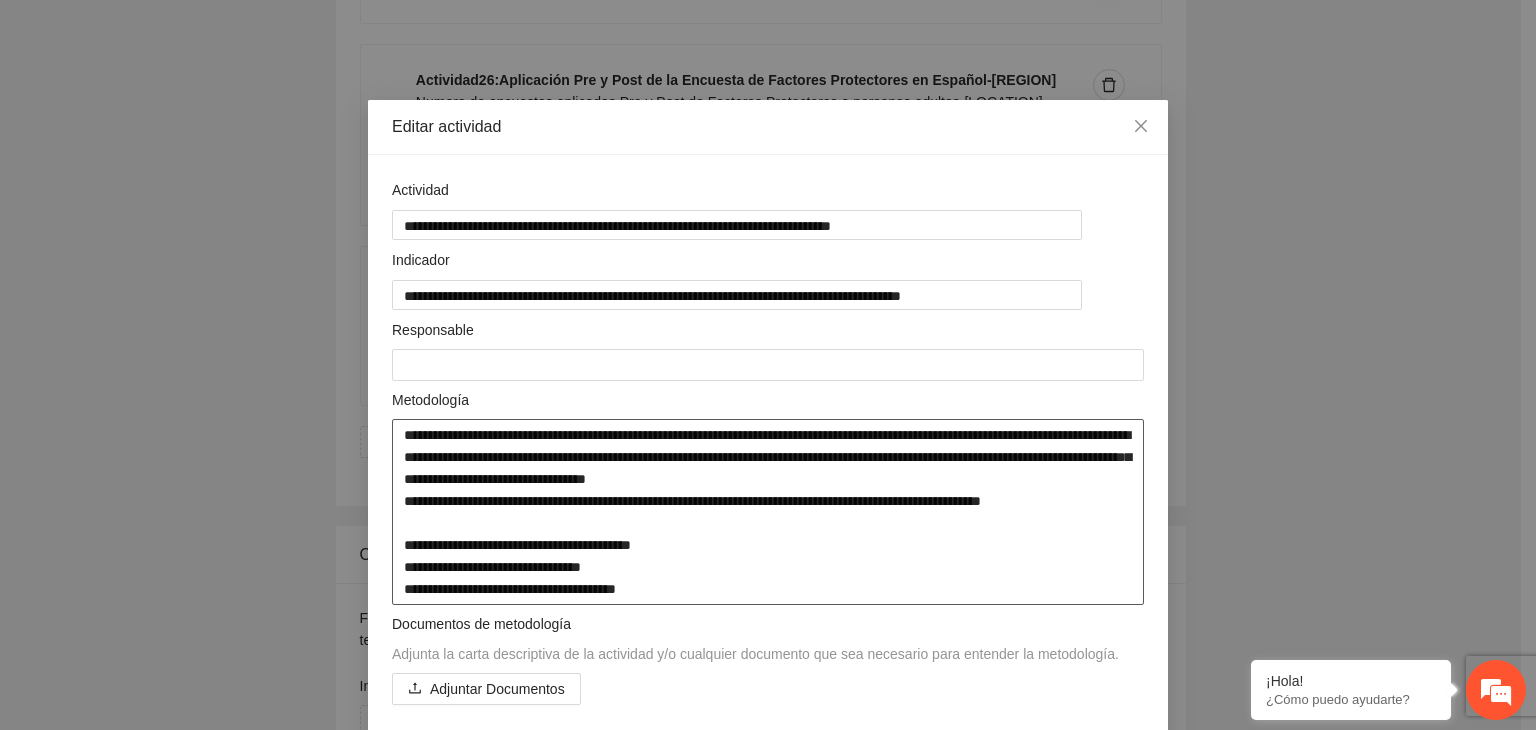 scroll, scrollTop: 0, scrollLeft: 0, axis: both 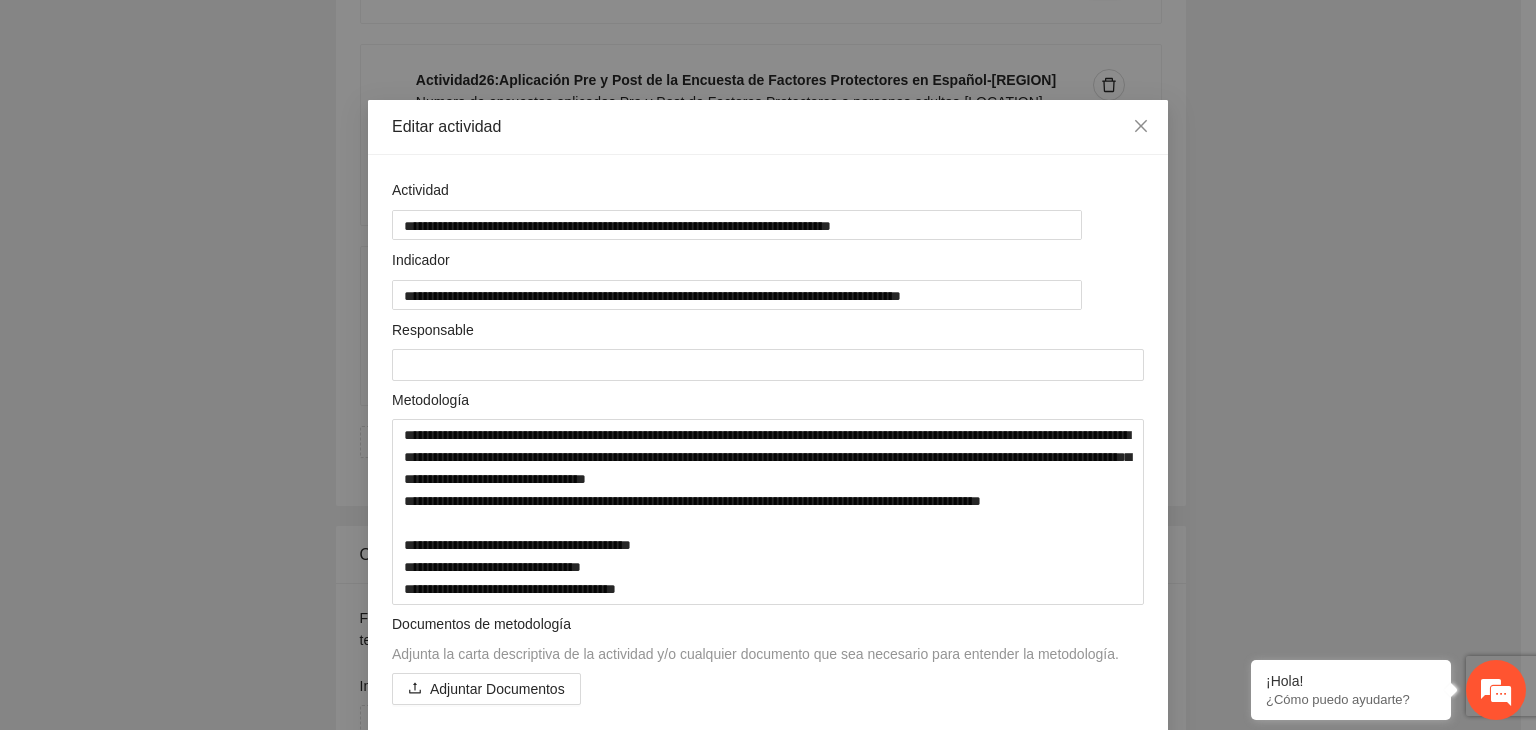click on "**********" at bounding box center (768, 365) 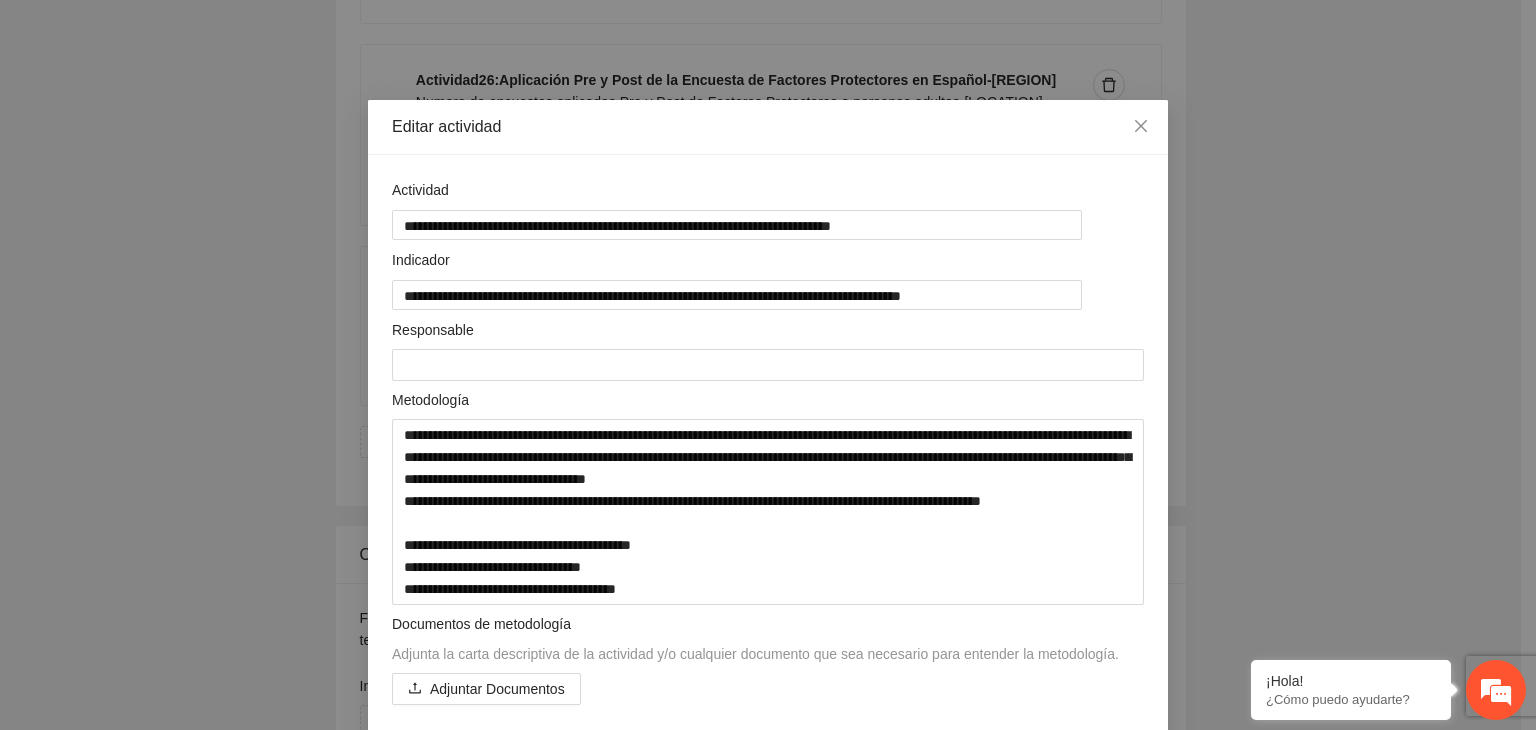 click on "**********" at bounding box center (768, 365) 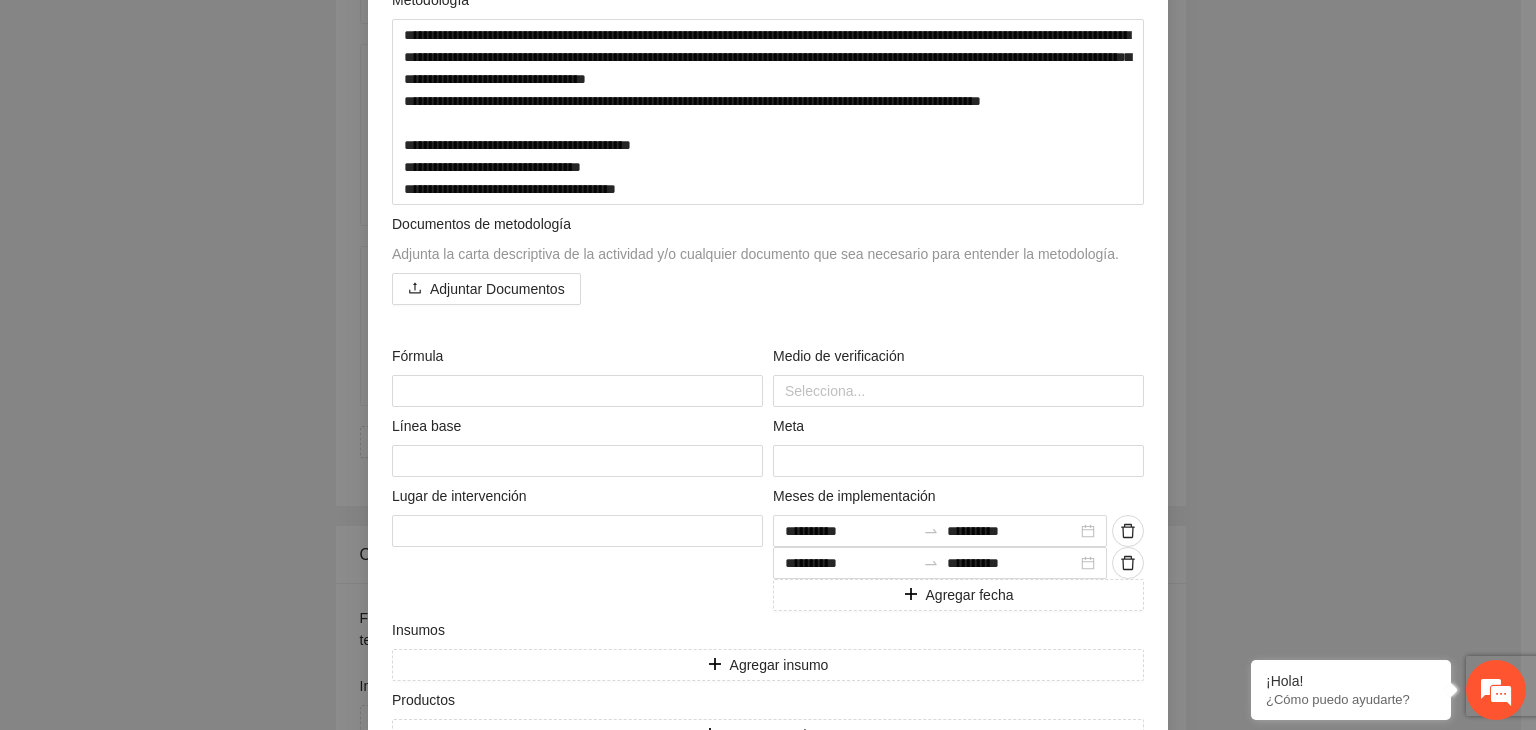scroll, scrollTop: 521, scrollLeft: 0, axis: vertical 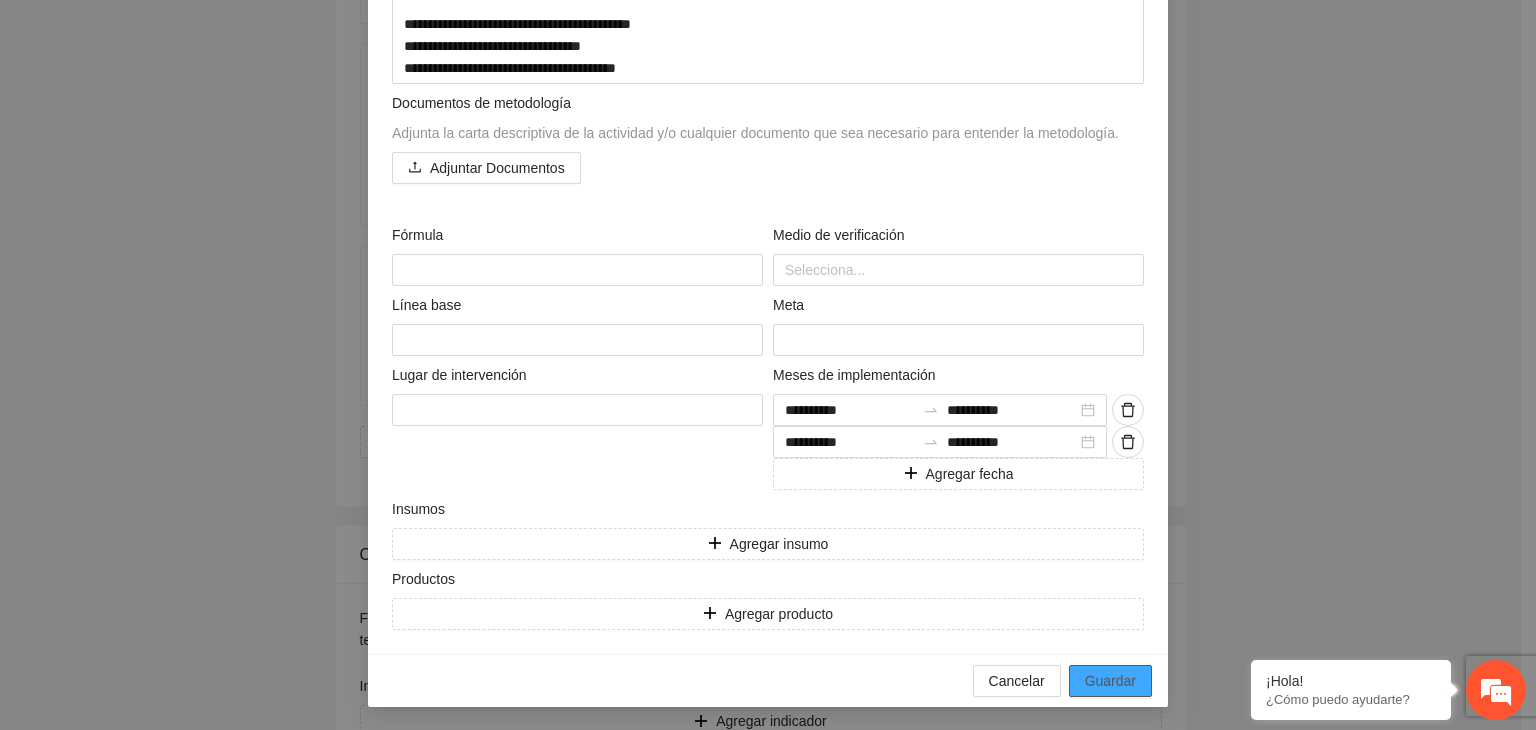 click on "Guardar" at bounding box center [1110, 681] 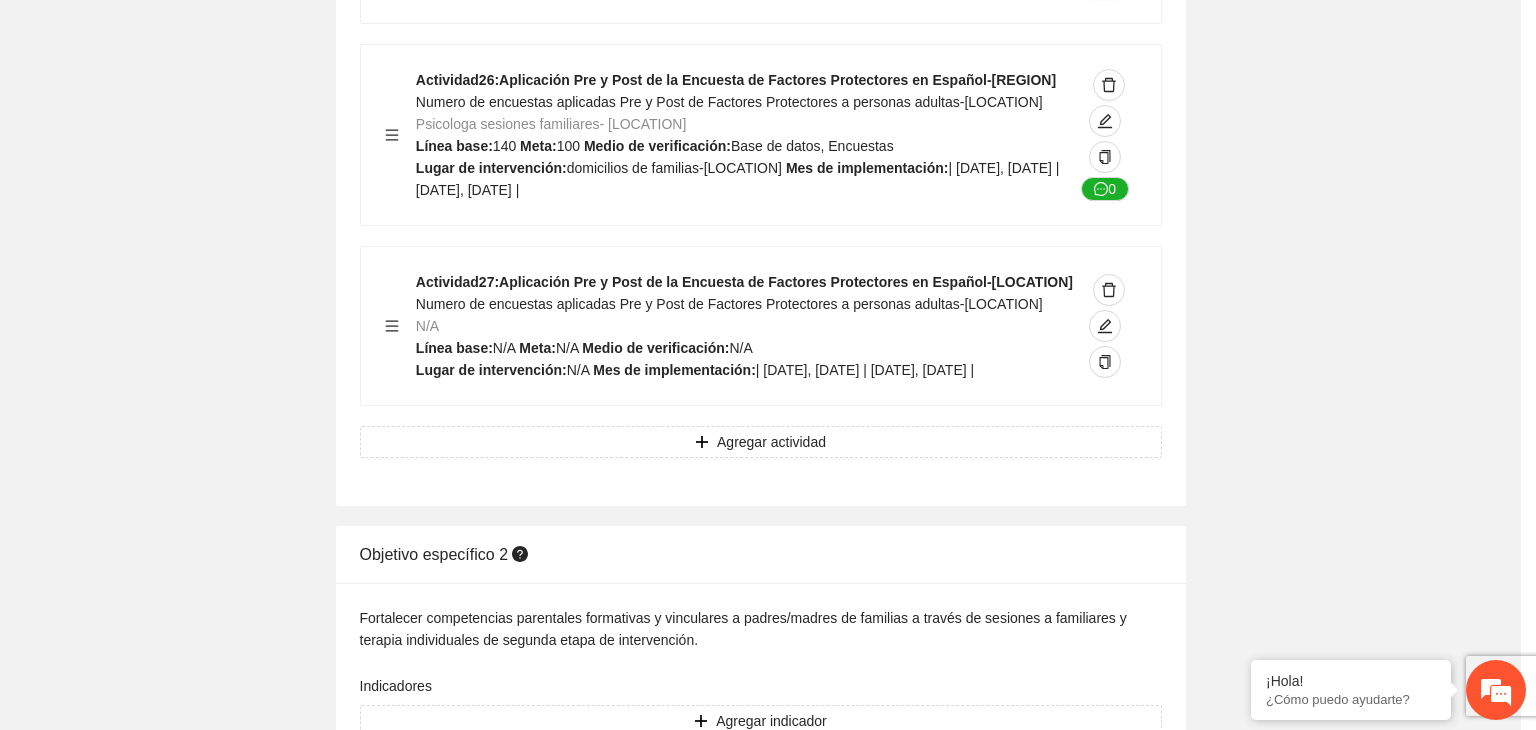 scroll, scrollTop: 204, scrollLeft: 0, axis: vertical 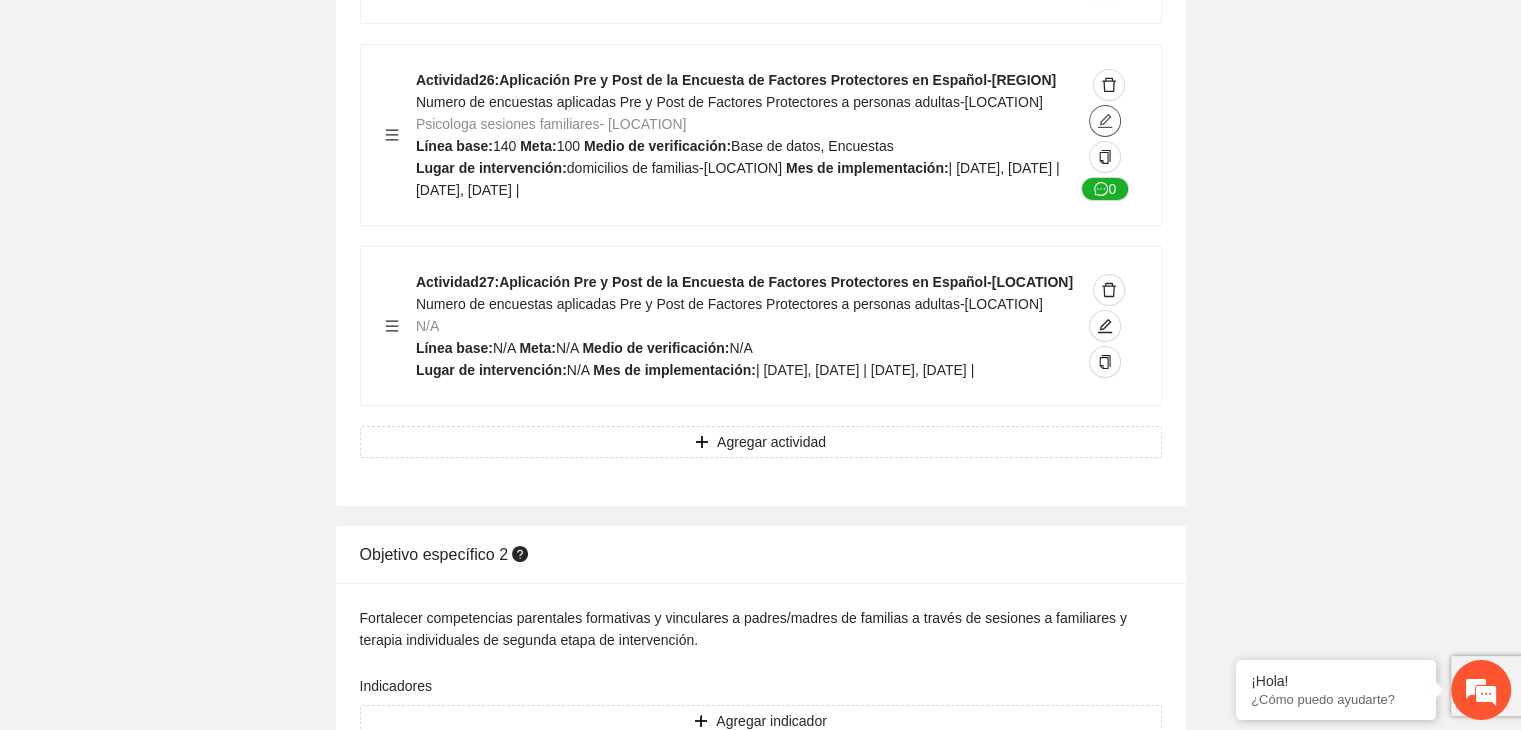click 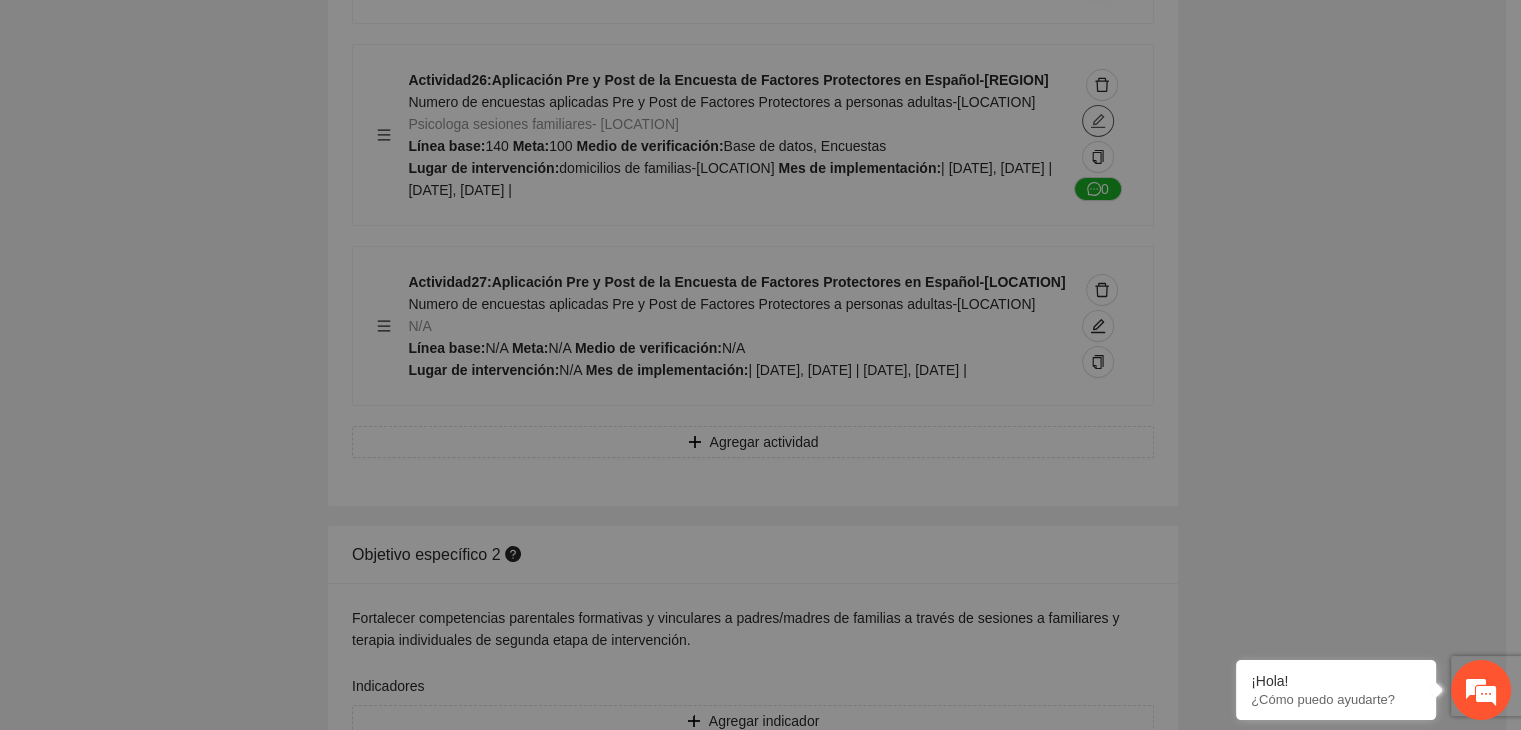 type on "**********" 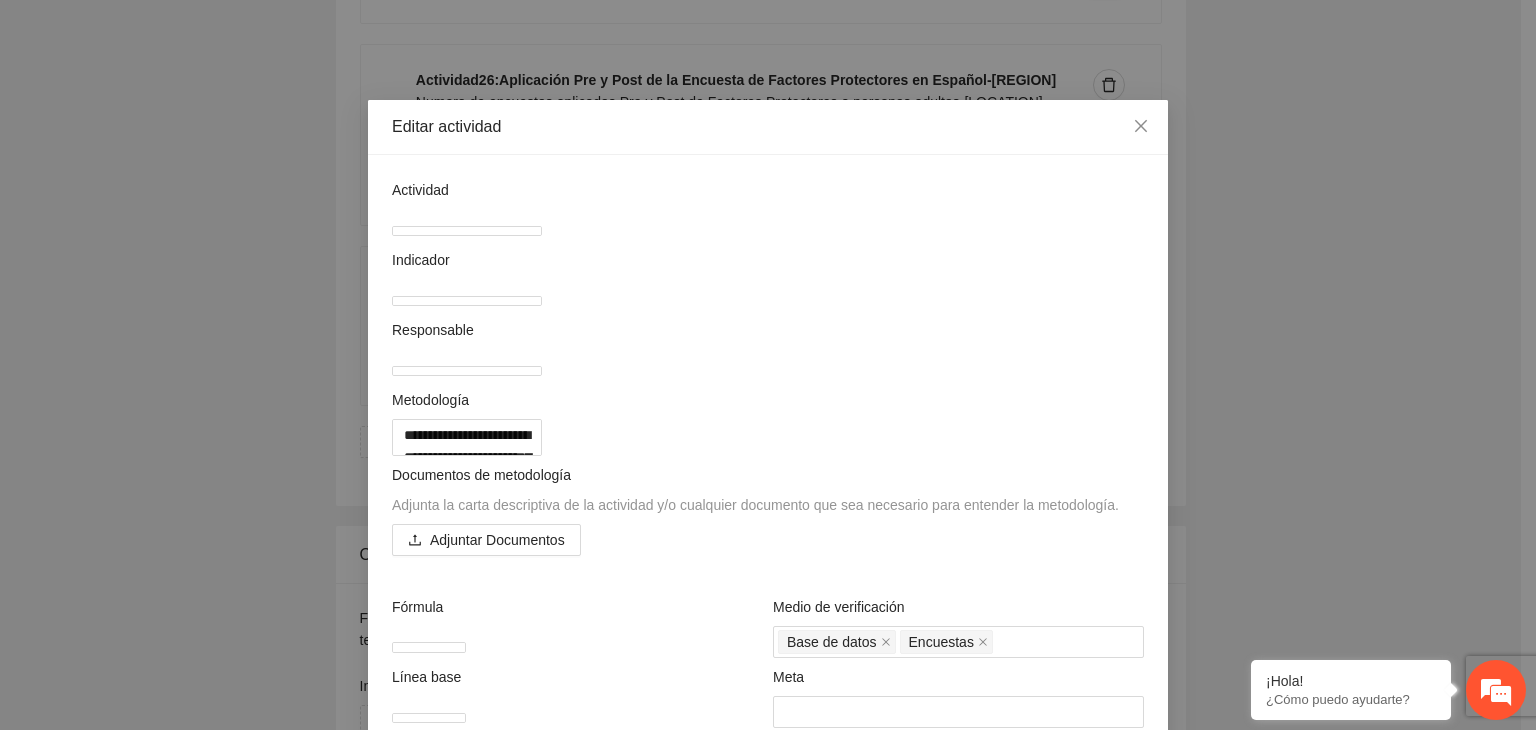 click on "**********" at bounding box center (768, 365) 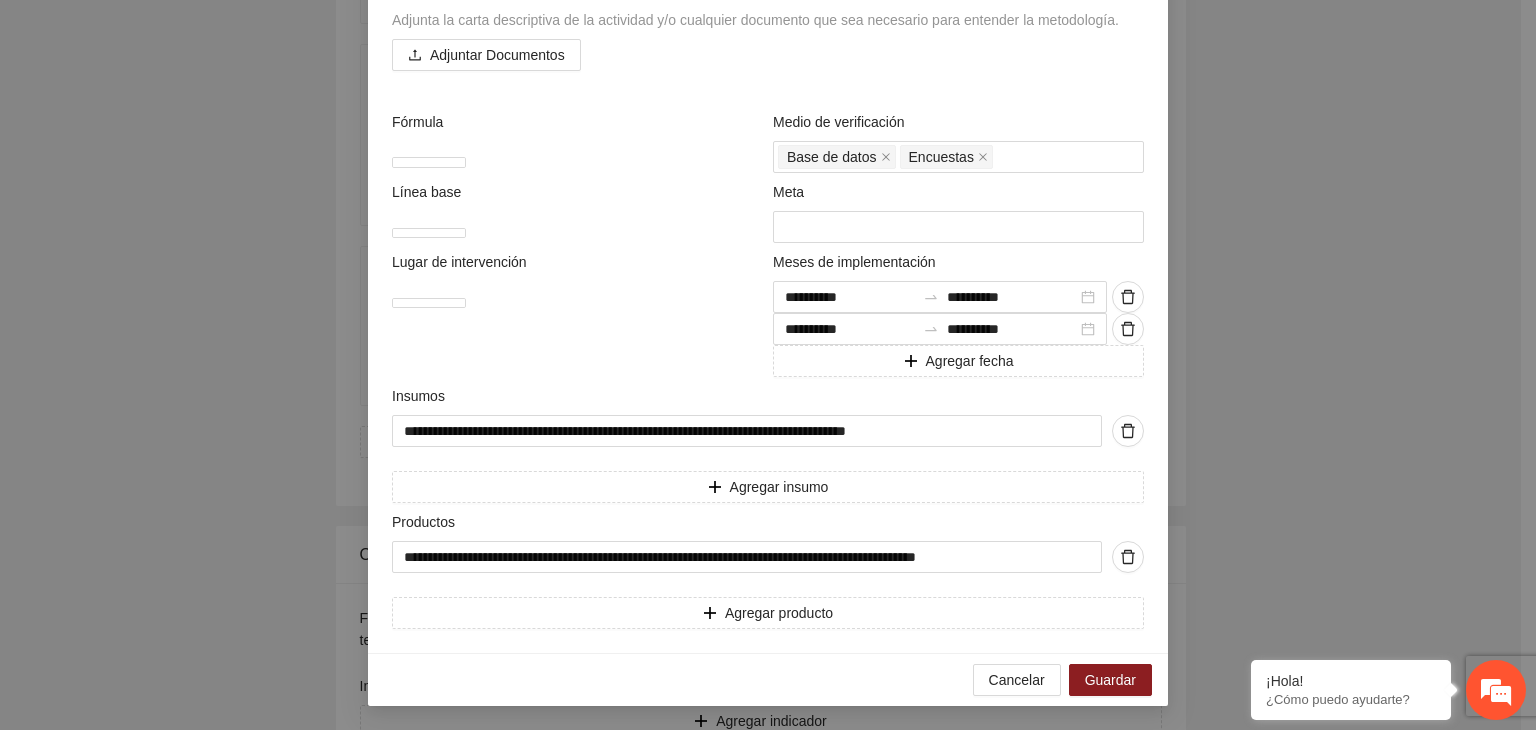 scroll, scrollTop: 560, scrollLeft: 0, axis: vertical 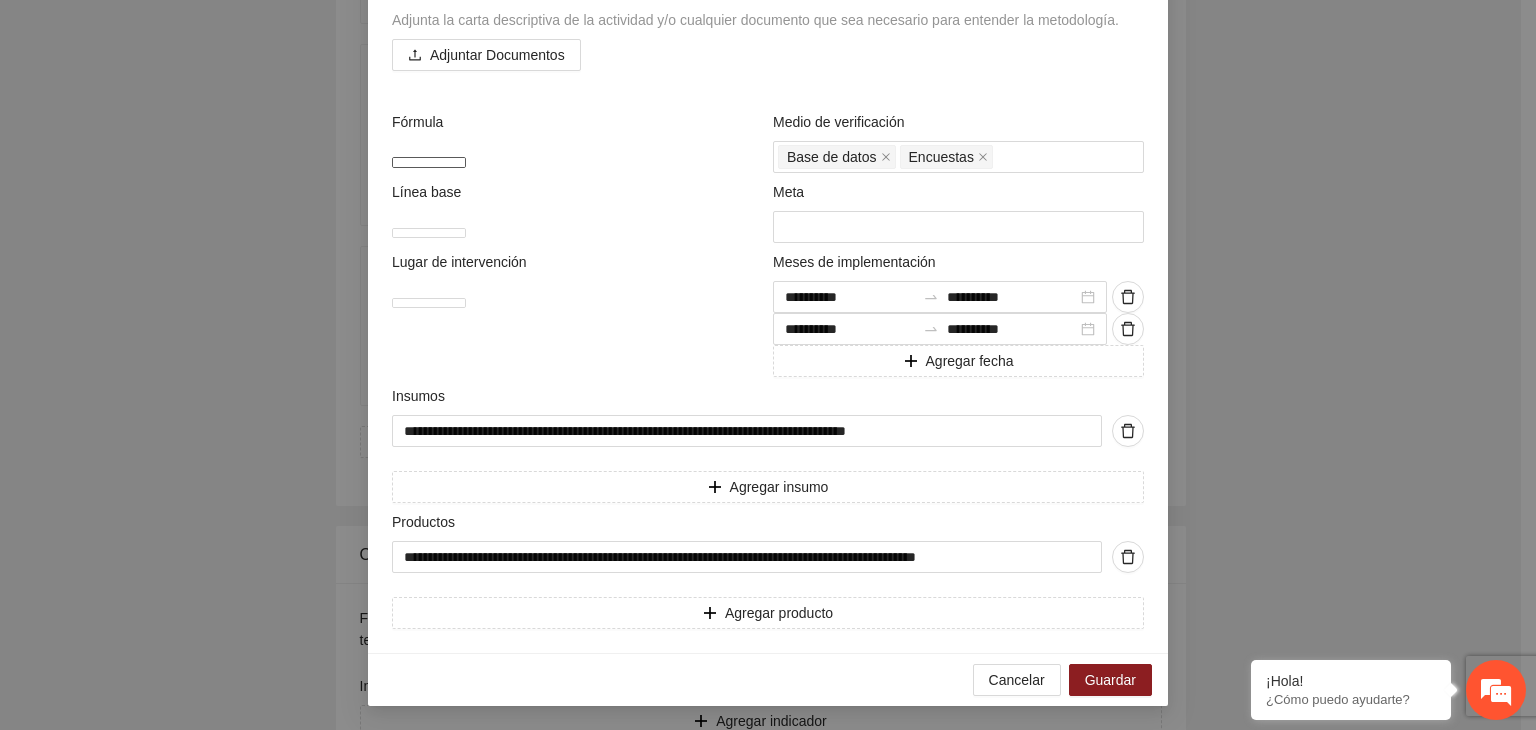 drag, startPoint x: 583, startPoint y: 249, endPoint x: 410, endPoint y: 216, distance: 176.11928 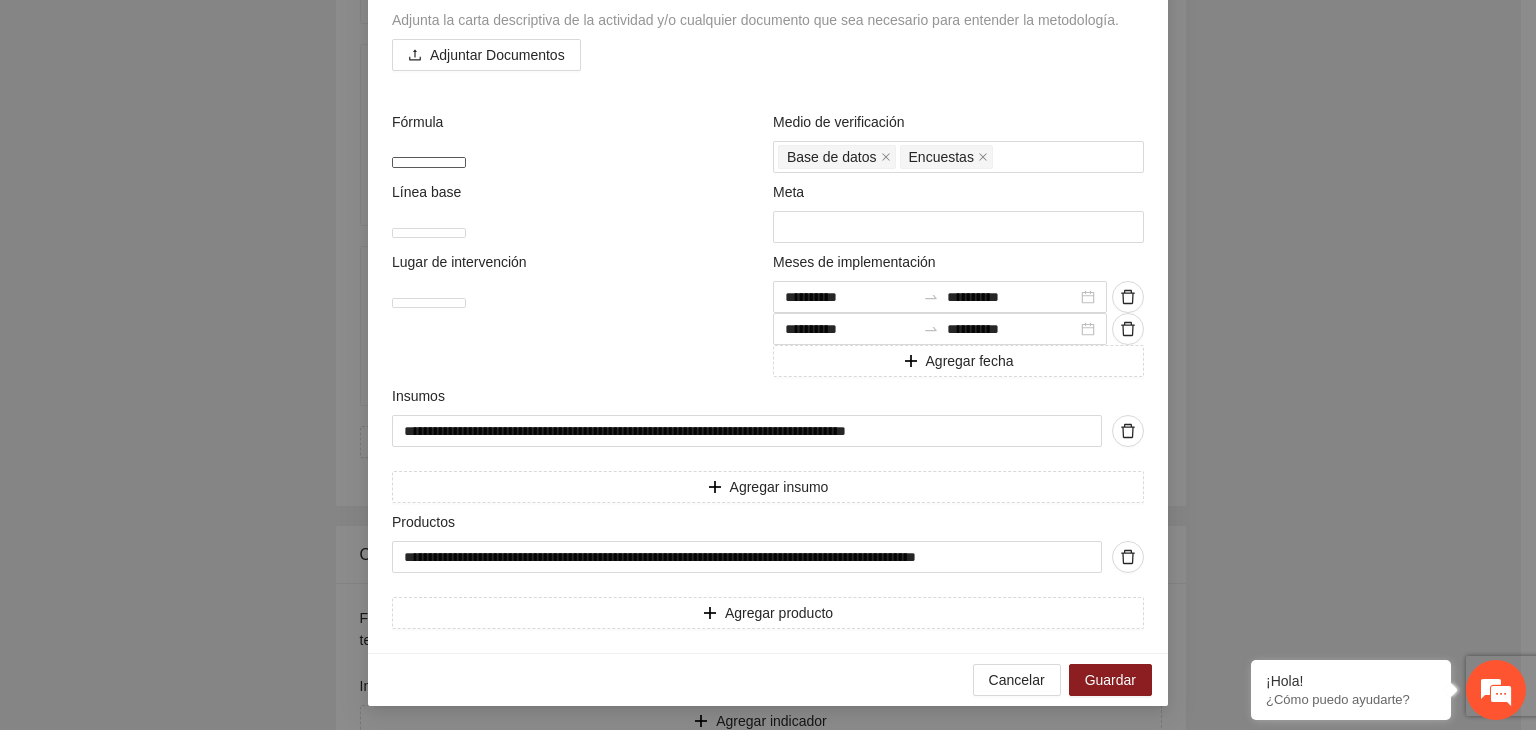 drag, startPoint x: 577, startPoint y: 253, endPoint x: 379, endPoint y: 216, distance: 201.4274 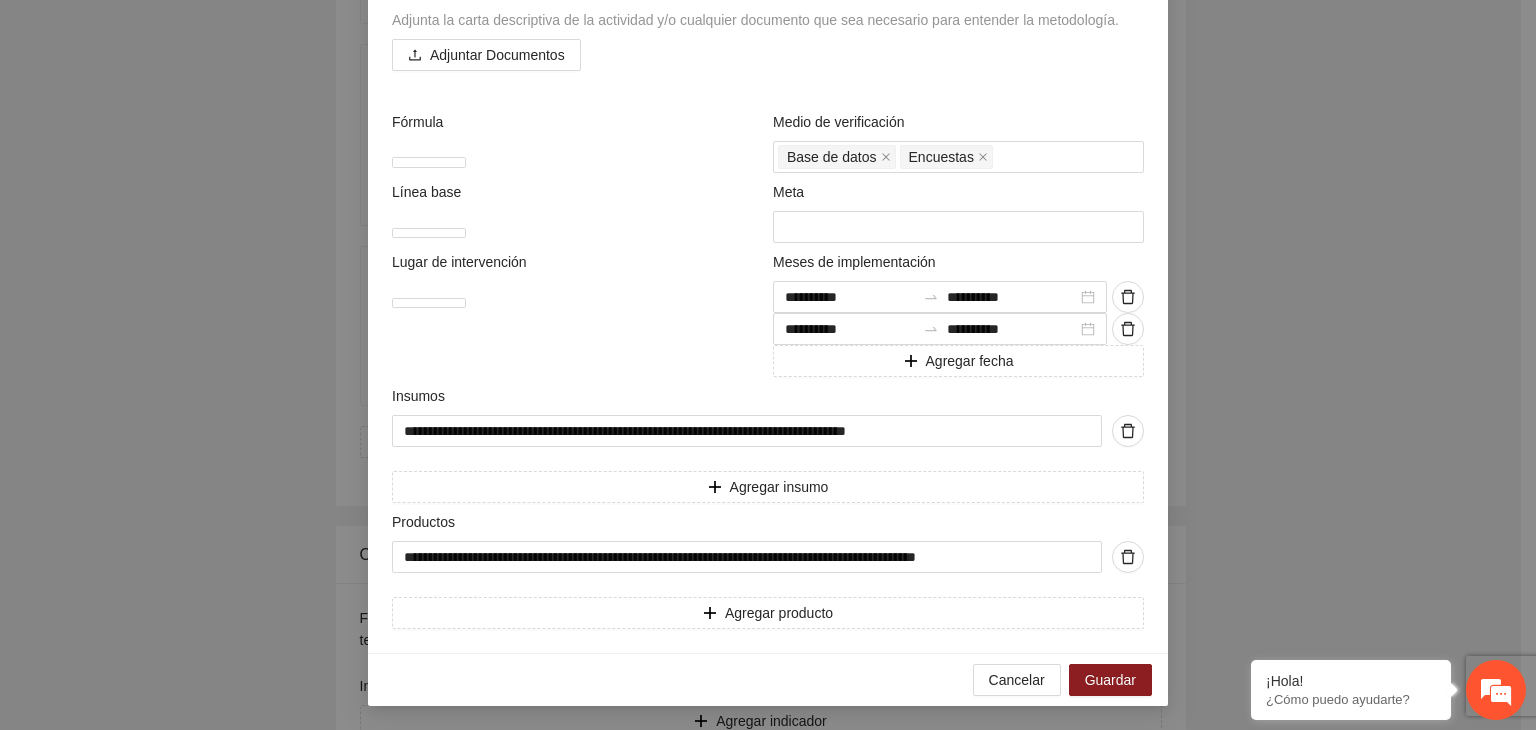 click on "**********" at bounding box center [768, 365] 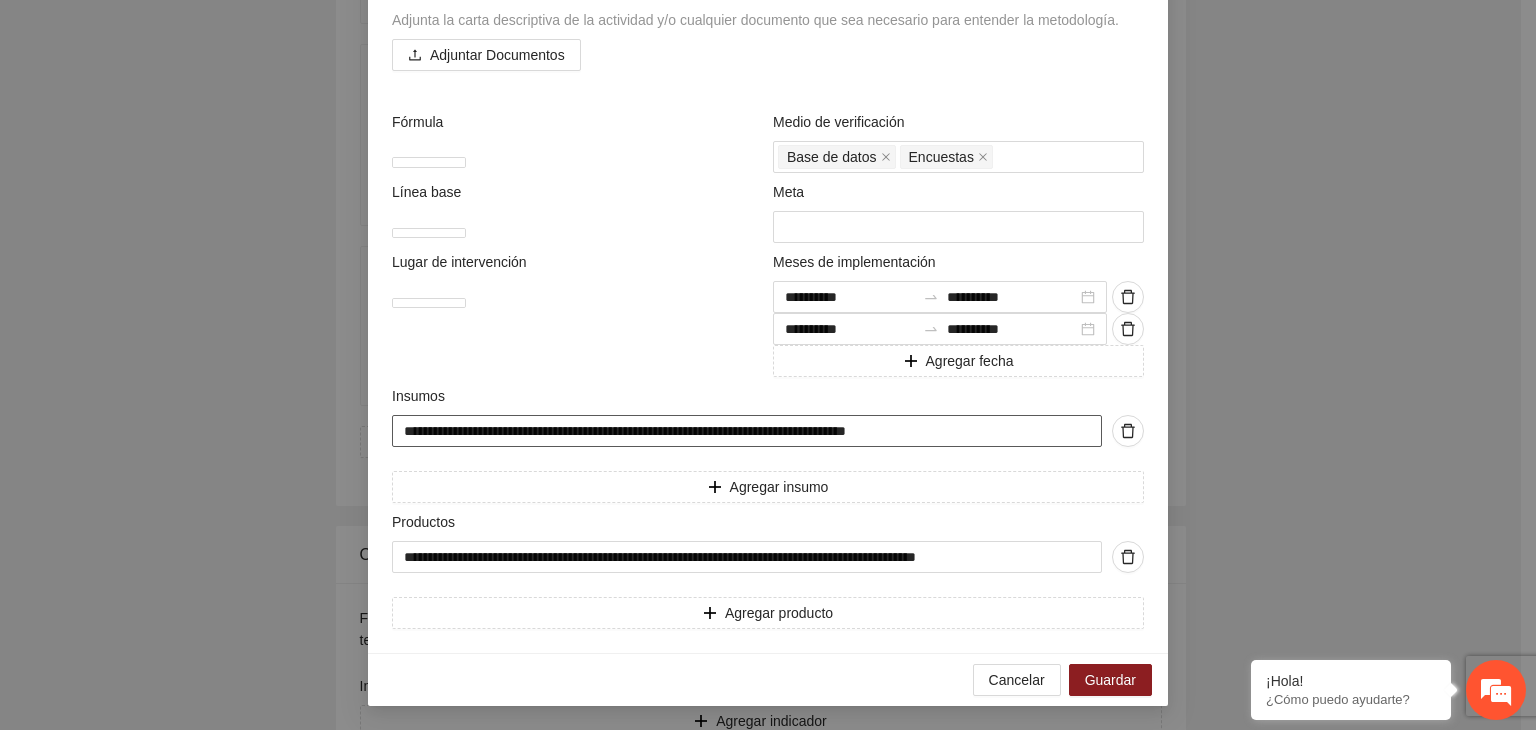 drag, startPoint x: 388, startPoint y: 524, endPoint x: 1075, endPoint y: 488, distance: 687.94257 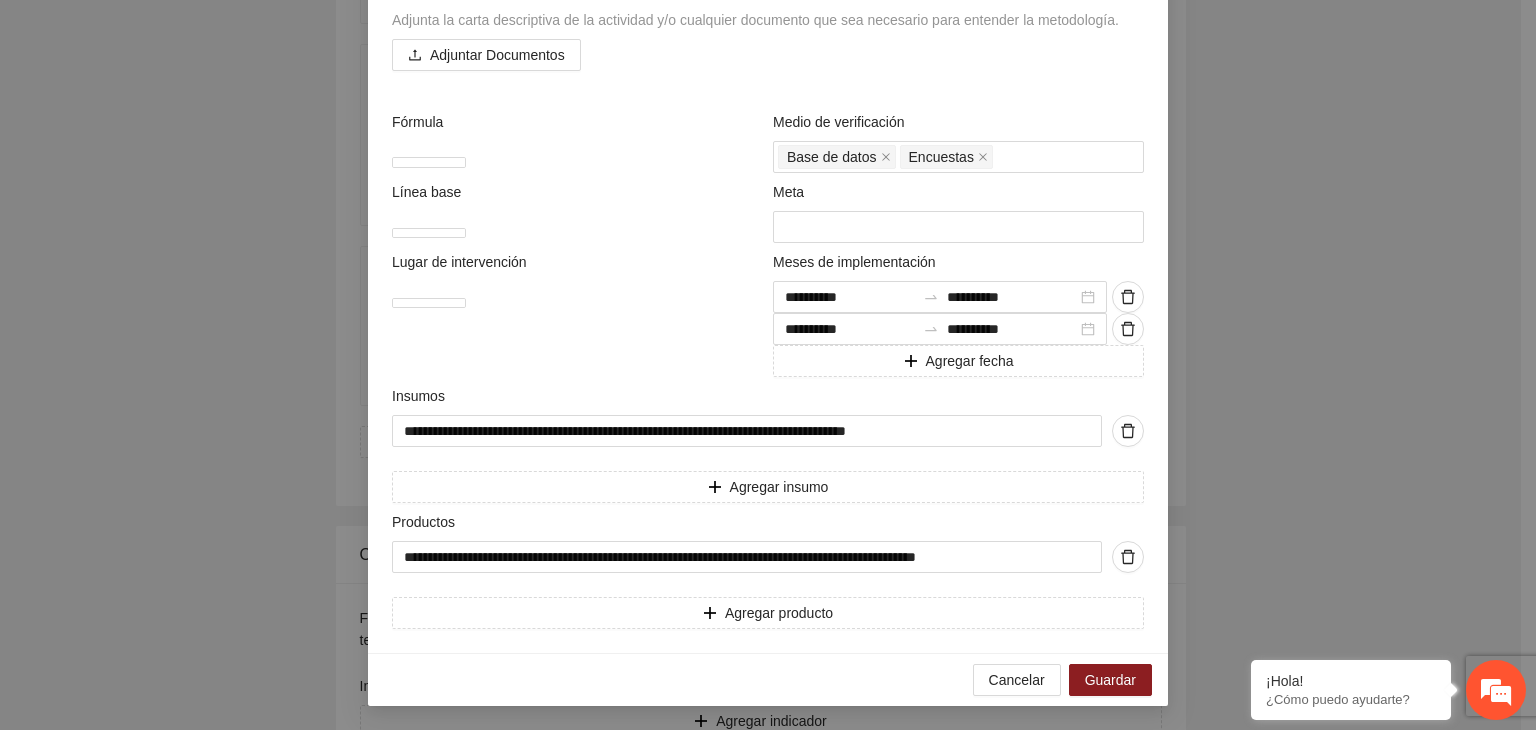click on "**********" at bounding box center [768, 365] 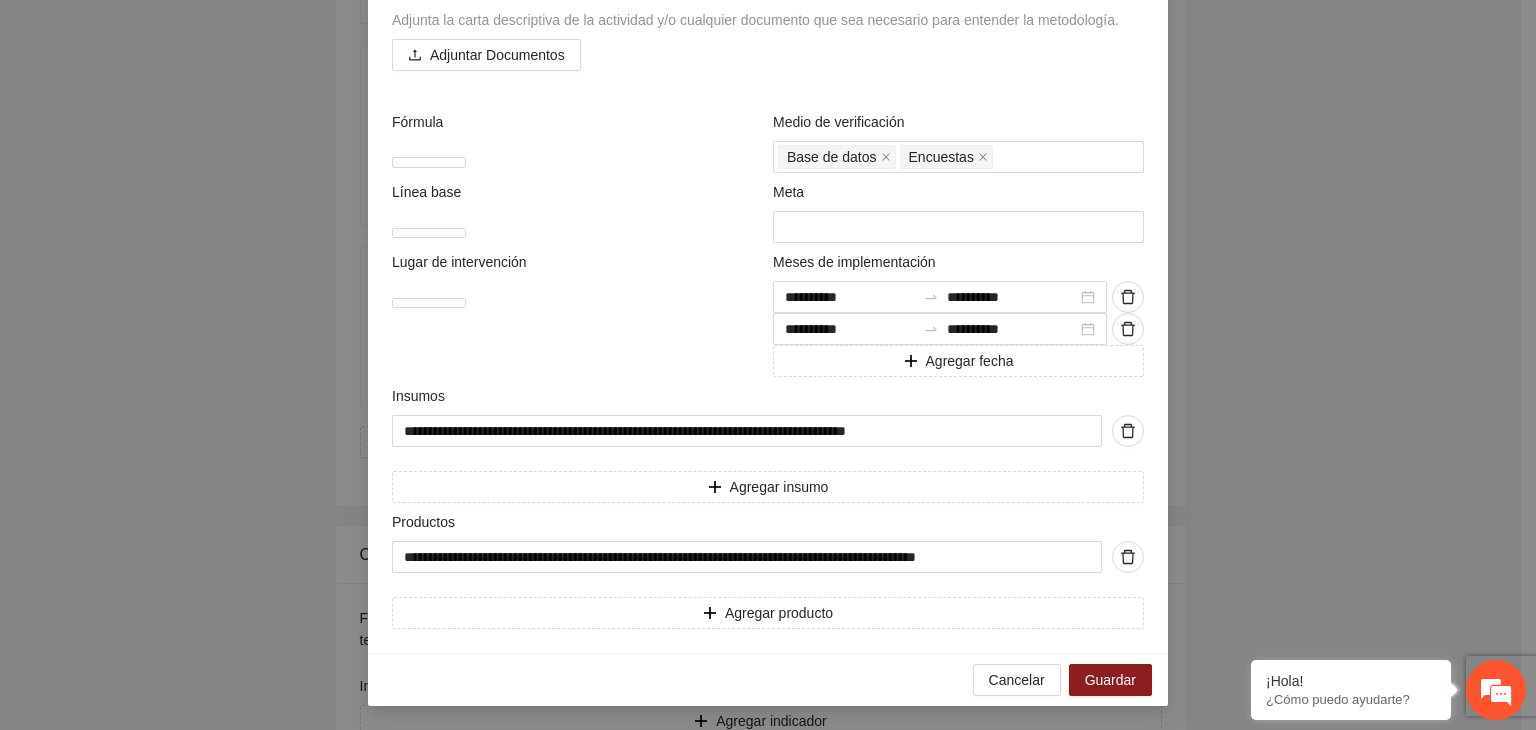 scroll, scrollTop: 655, scrollLeft: 0, axis: vertical 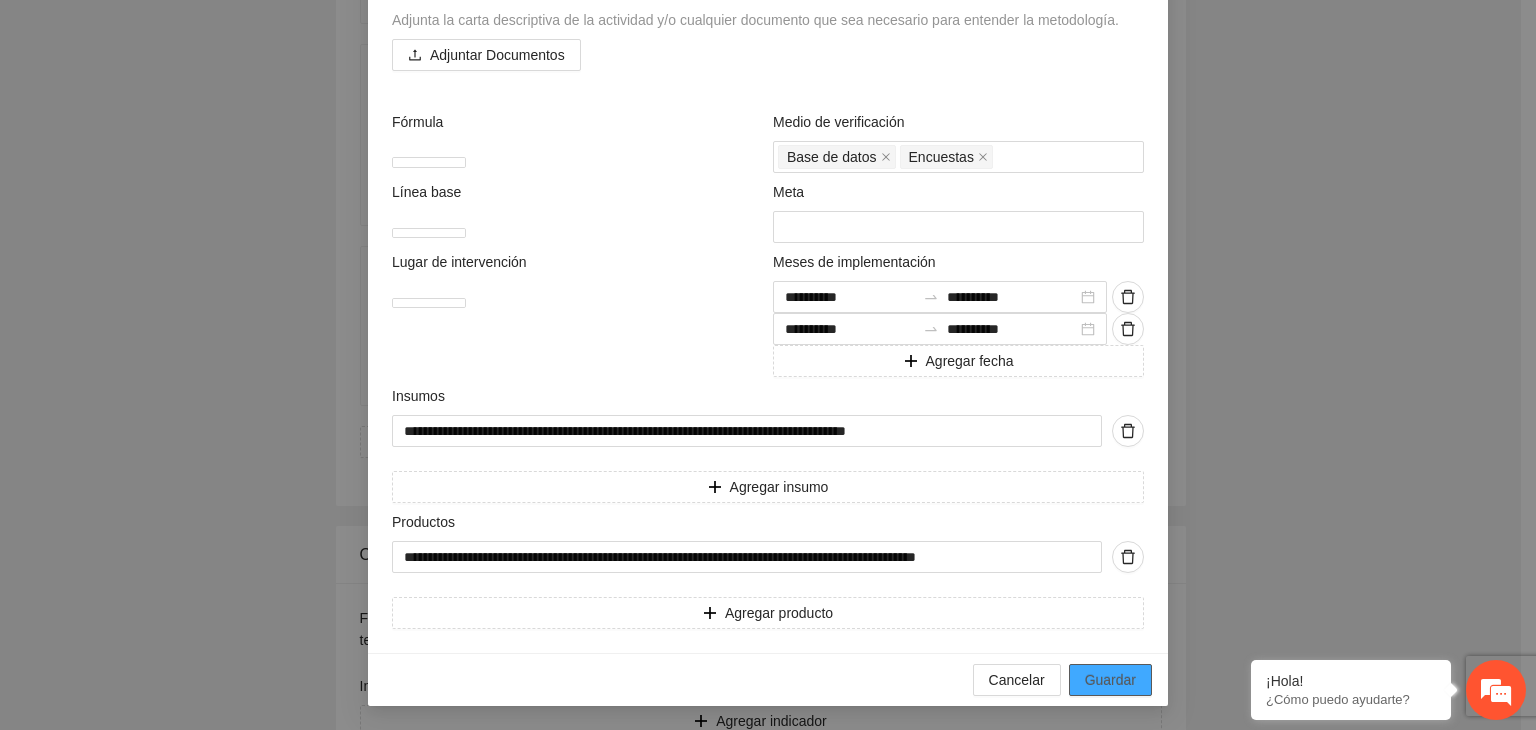 click on "Guardar" at bounding box center [1110, 680] 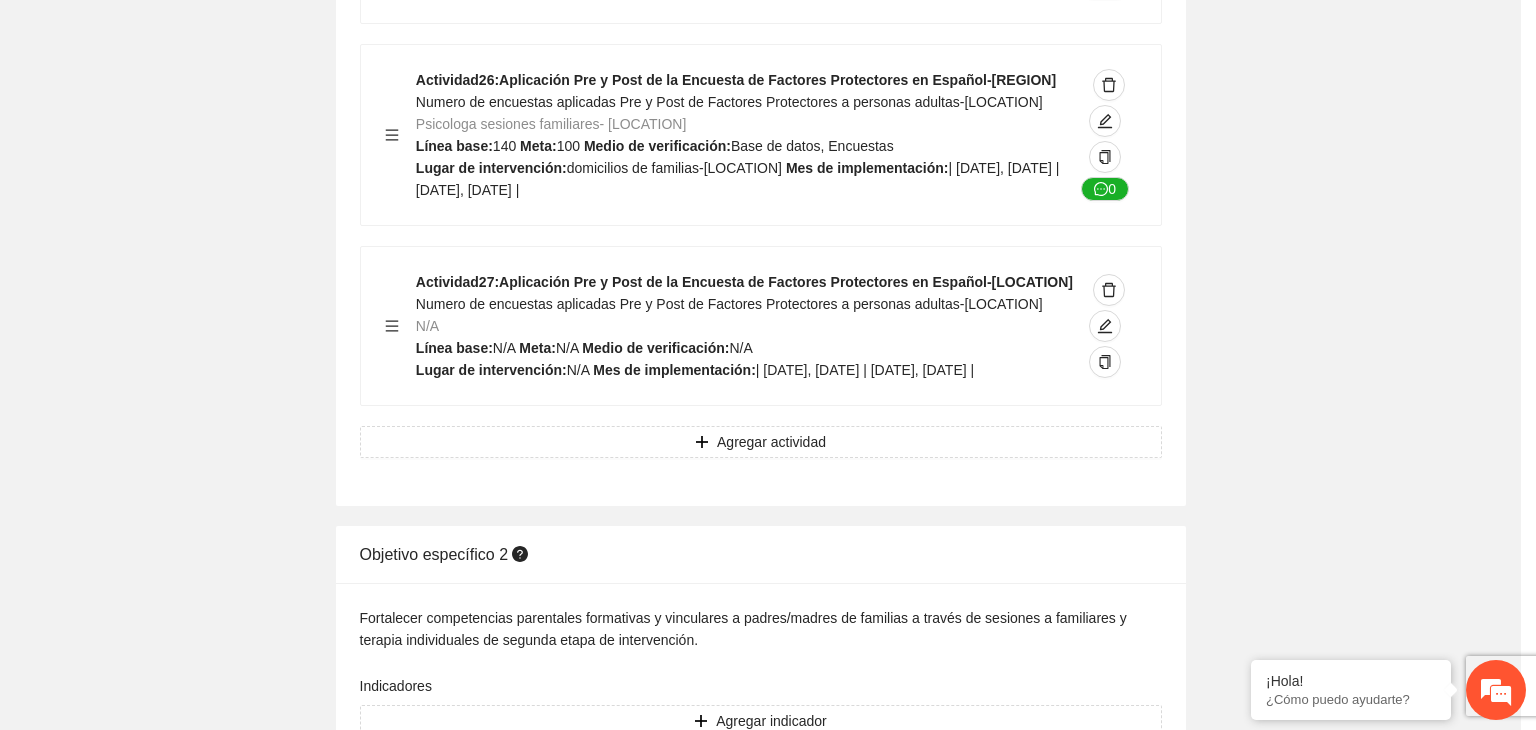 scroll, scrollTop: 204, scrollLeft: 0, axis: vertical 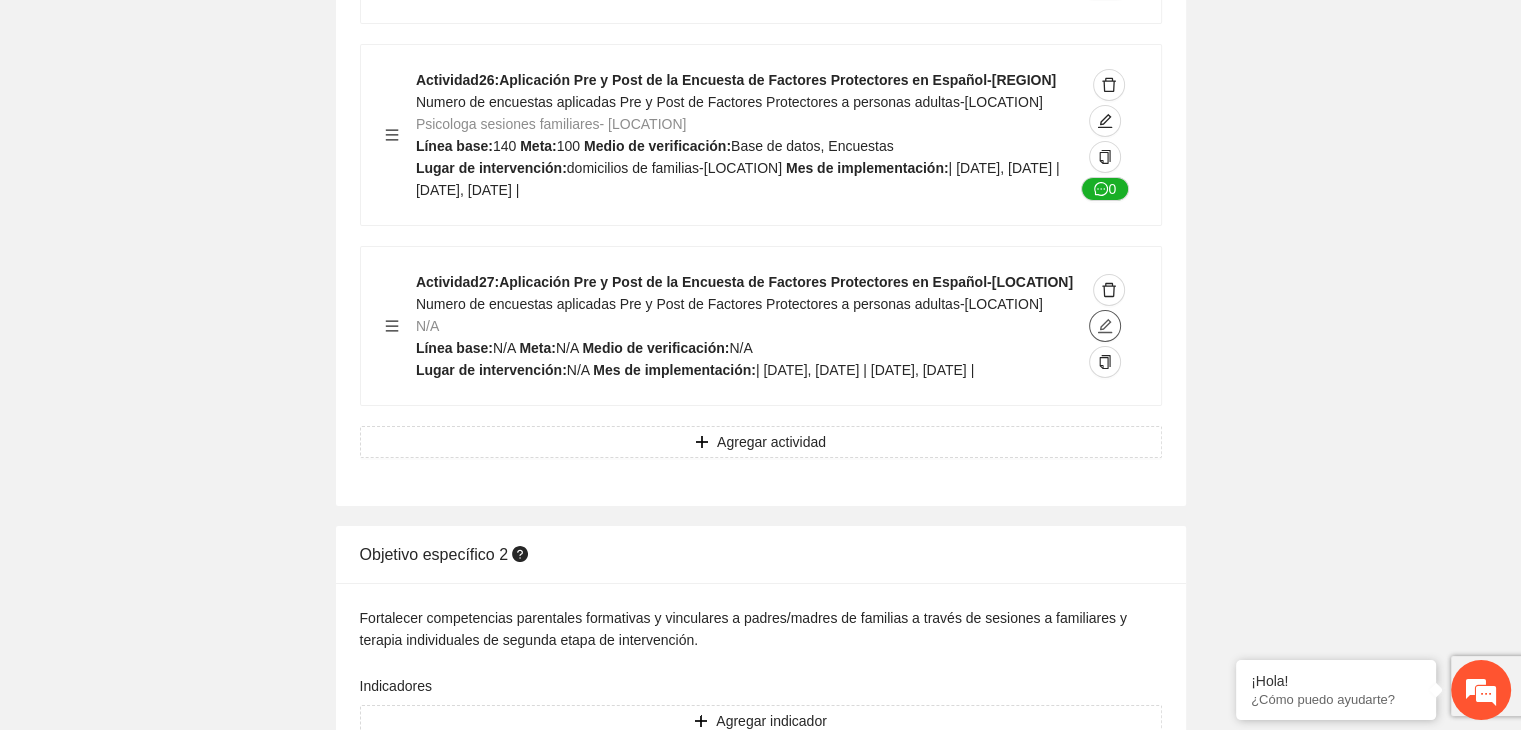click 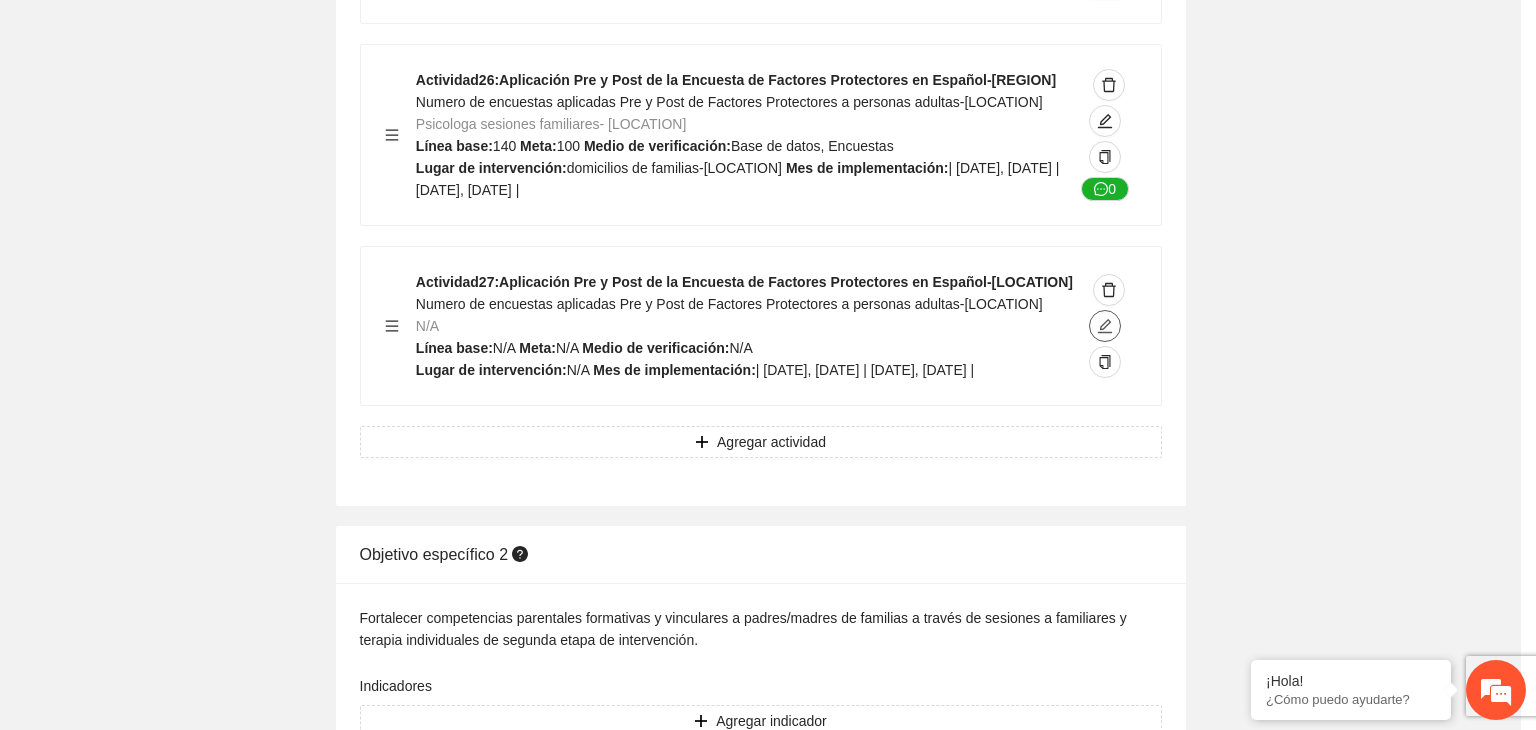 type 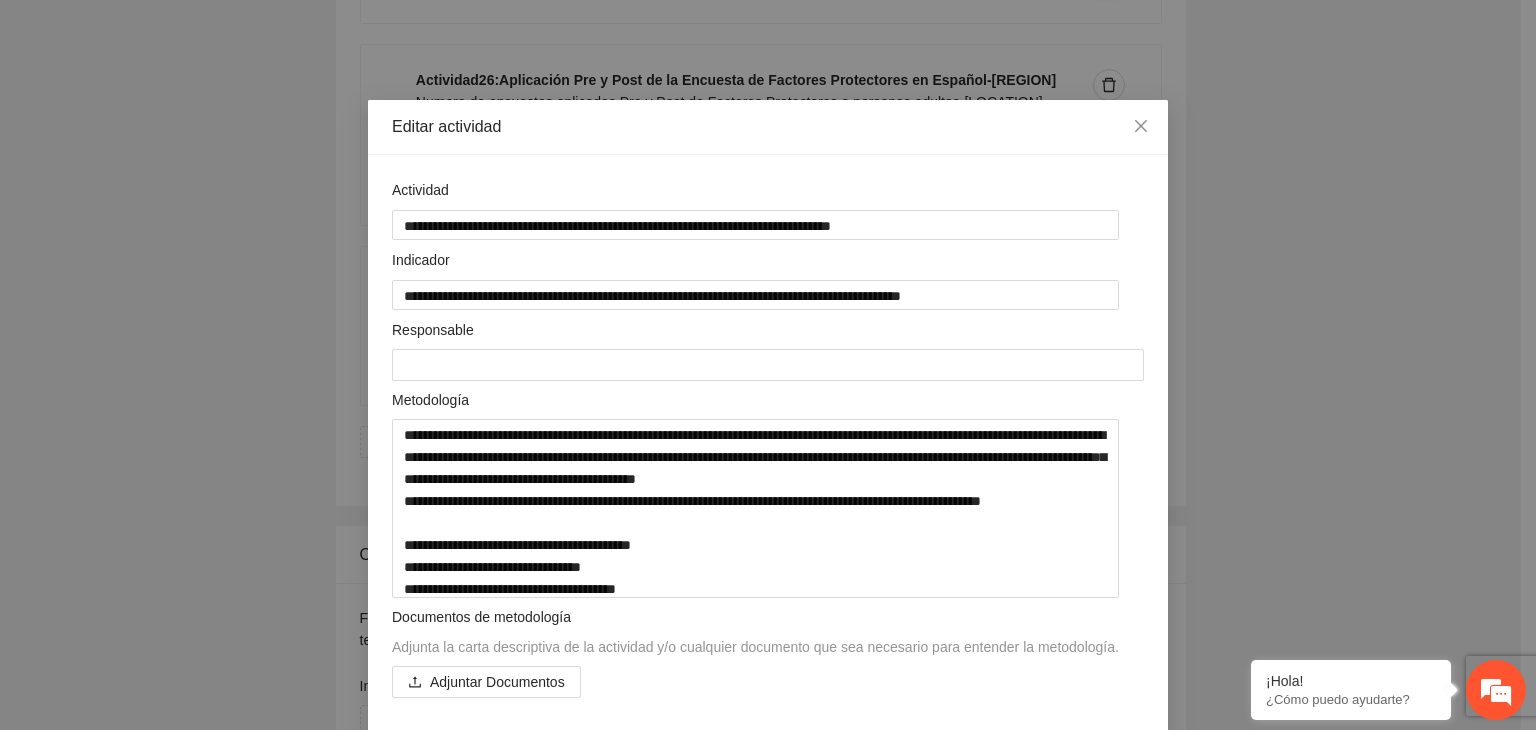 click on "**********" at bounding box center [768, 365] 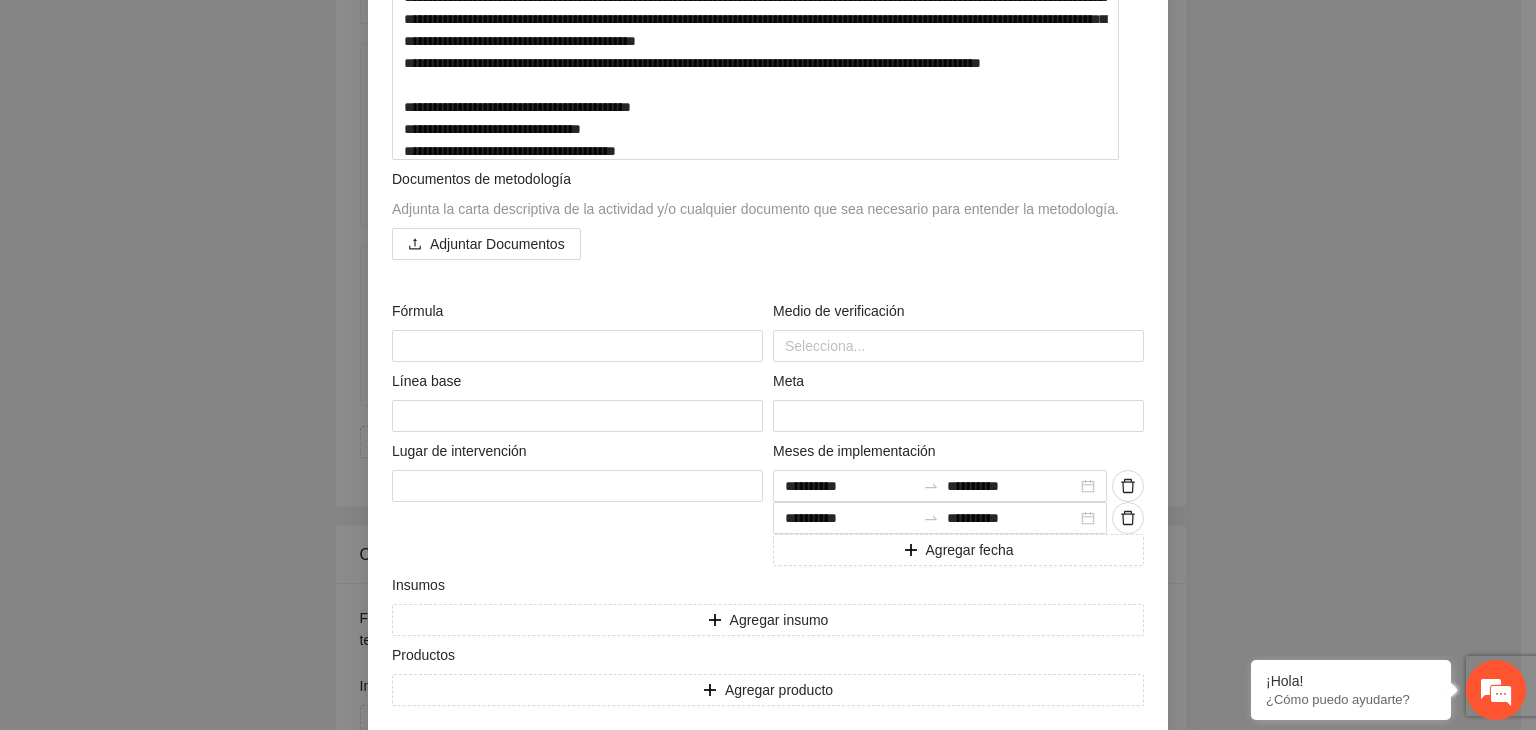 scroll, scrollTop: 440, scrollLeft: 0, axis: vertical 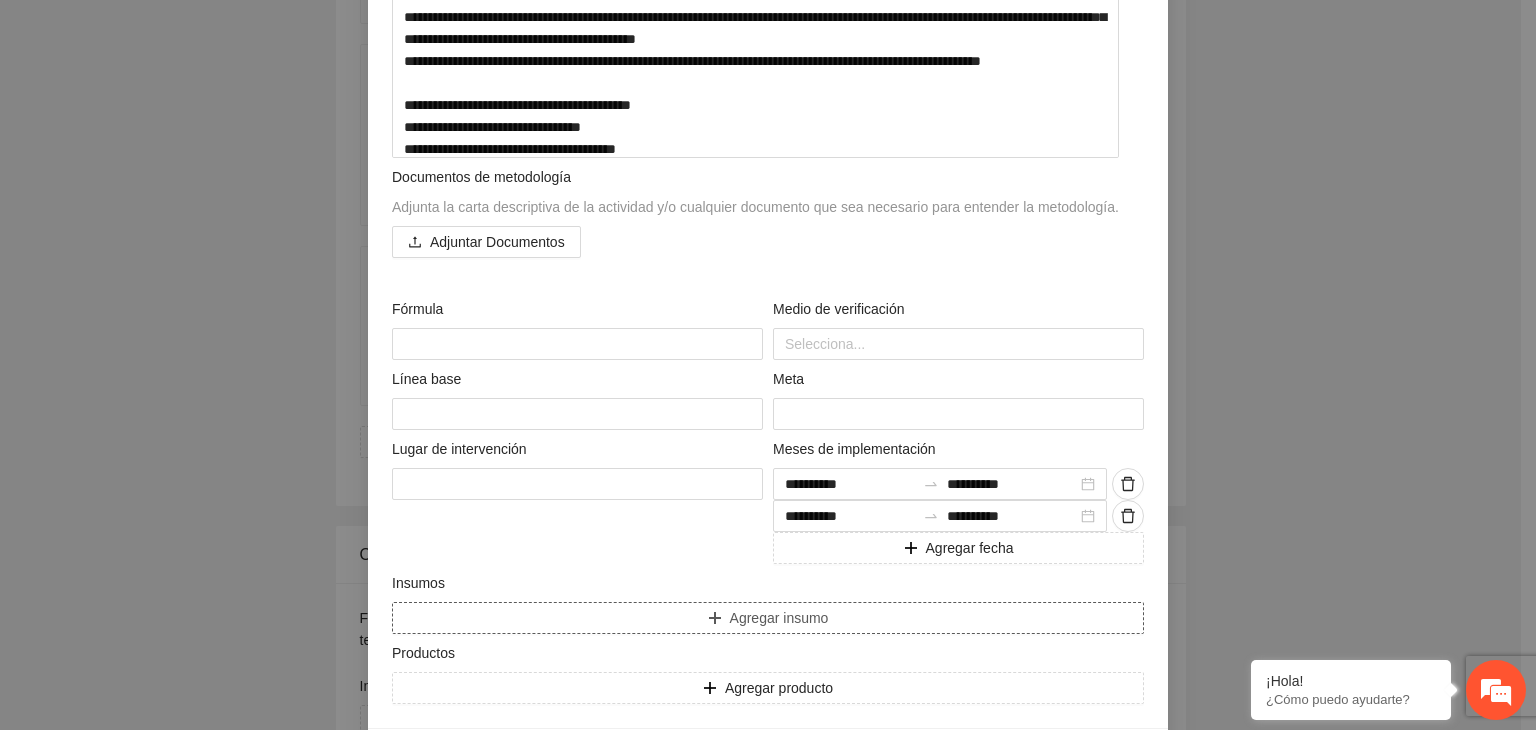 click on "Agregar insumo" at bounding box center (768, 618) 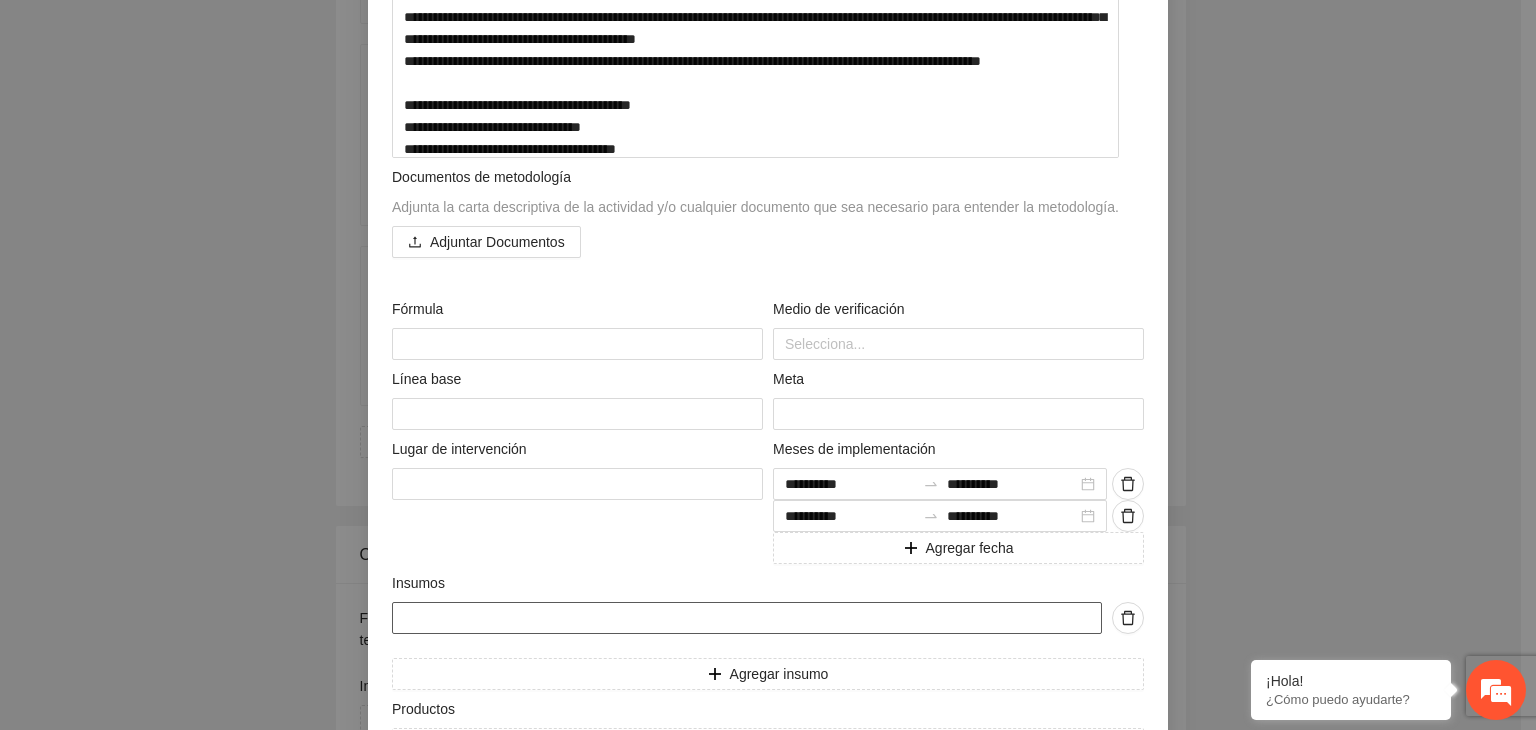 click at bounding box center [747, 618] 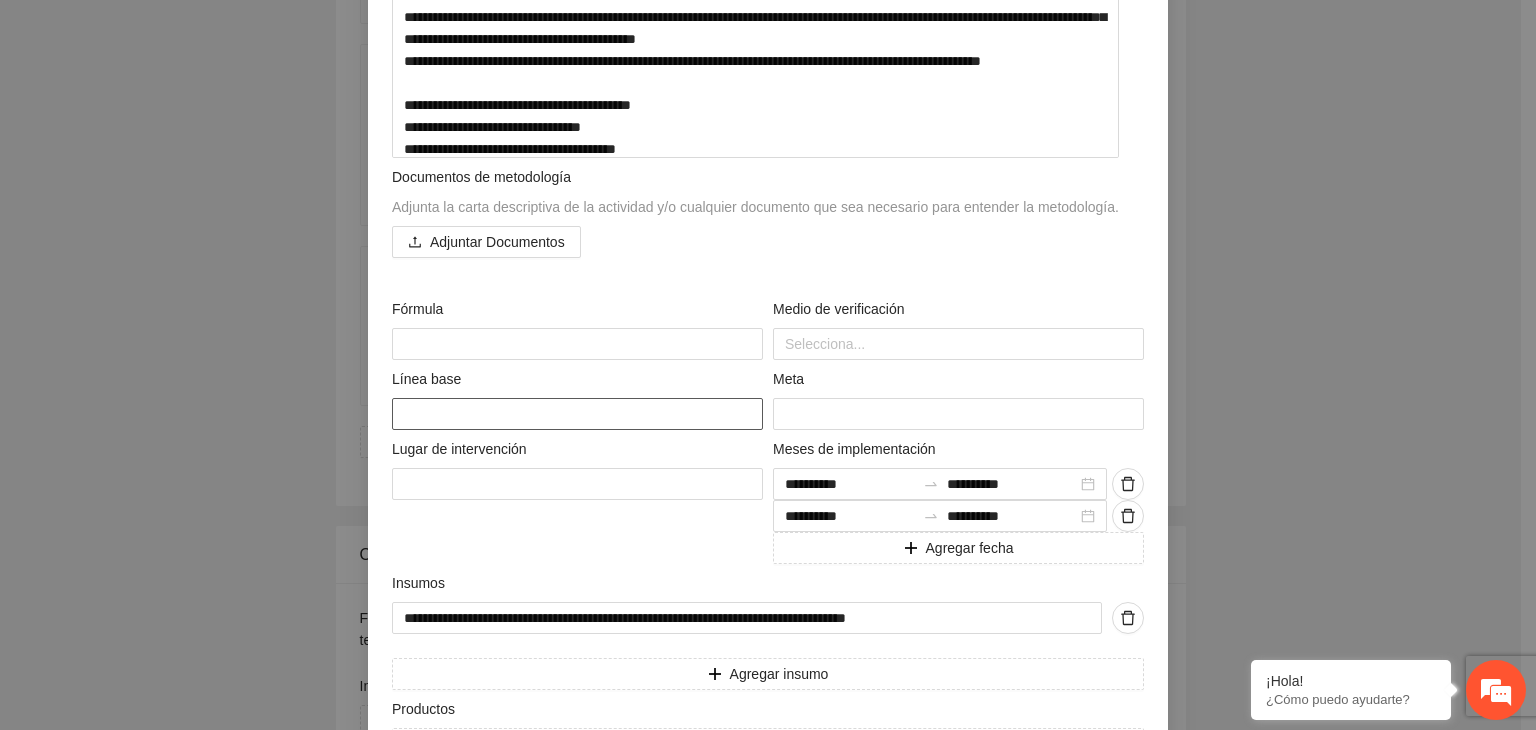 click at bounding box center (577, 414) 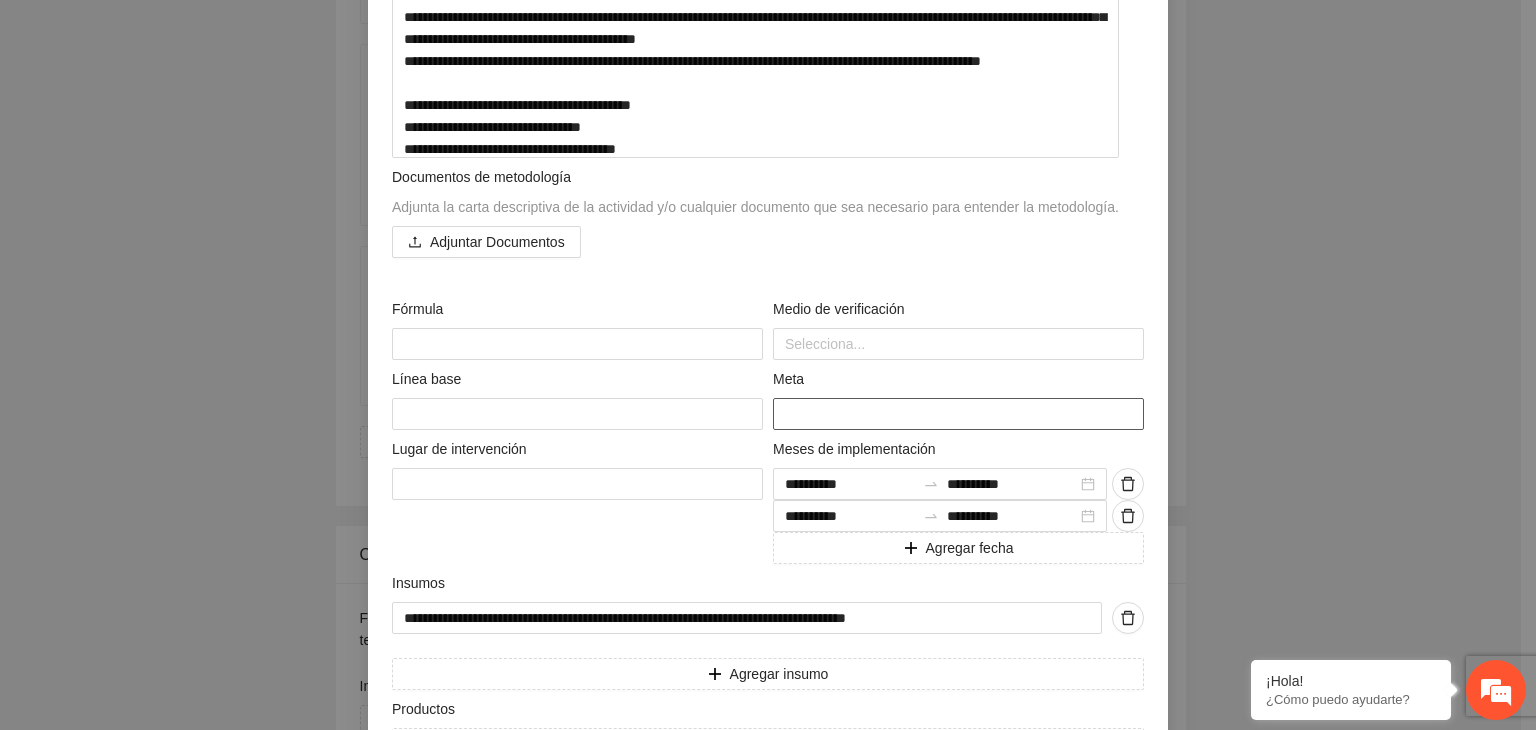 click at bounding box center (958, 414) 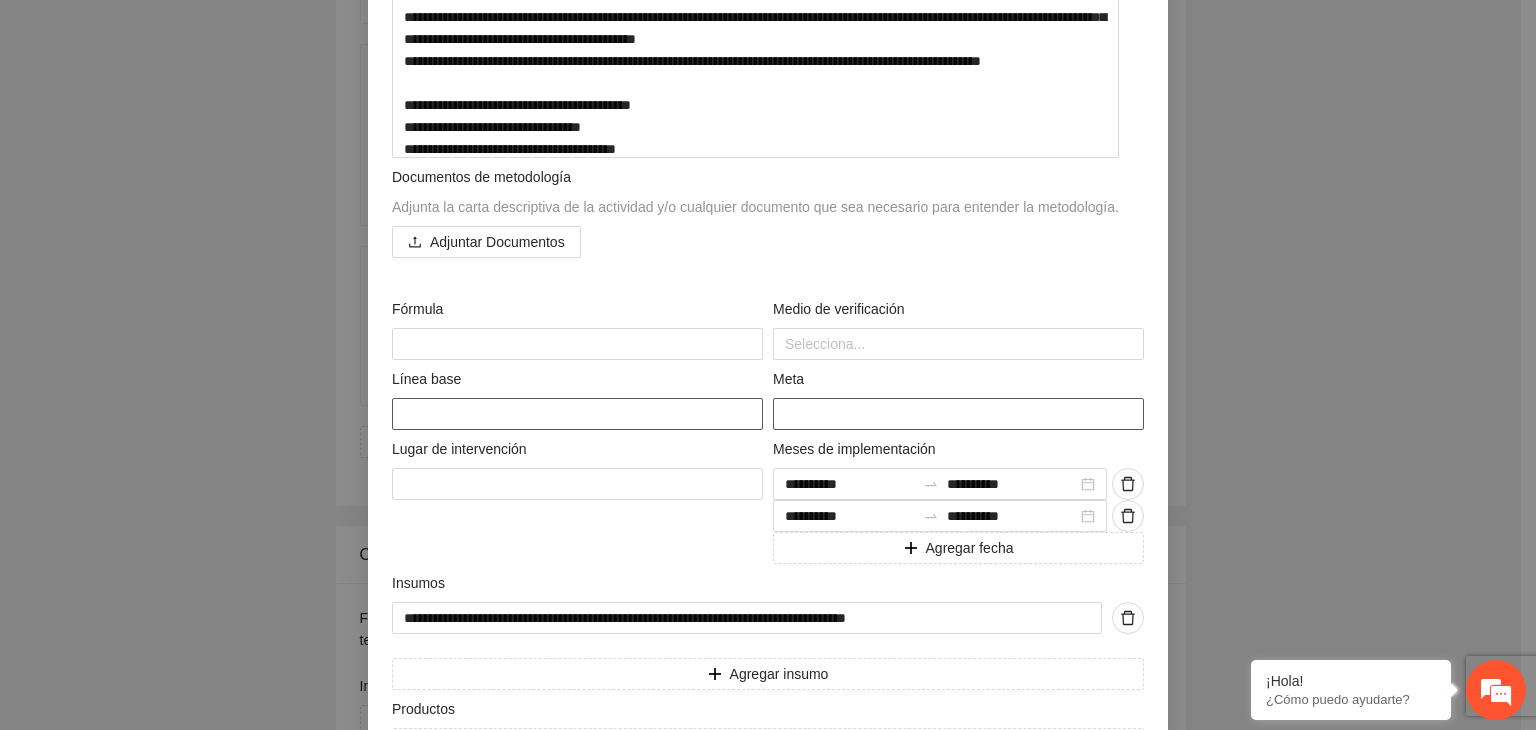 type on "***" 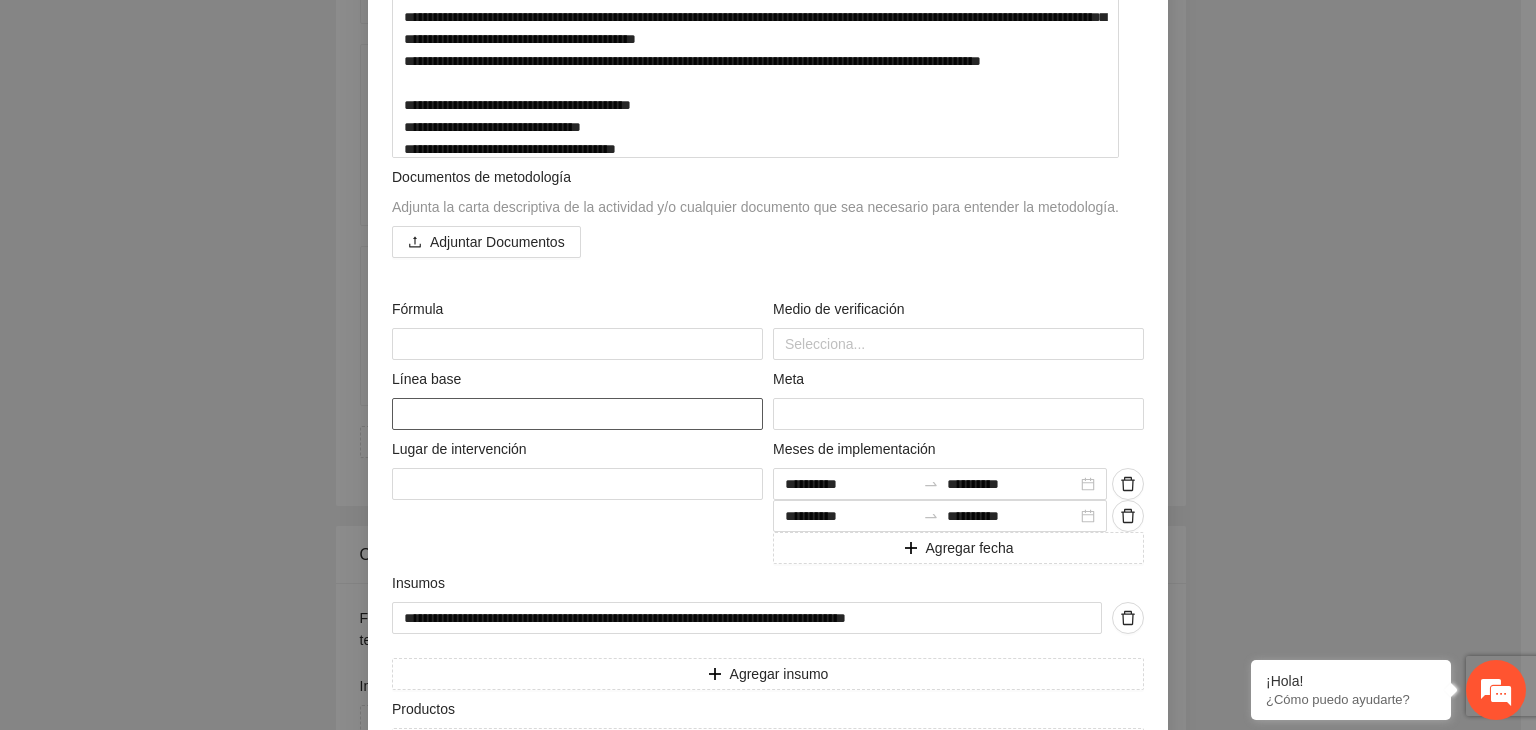 click at bounding box center [577, 414] 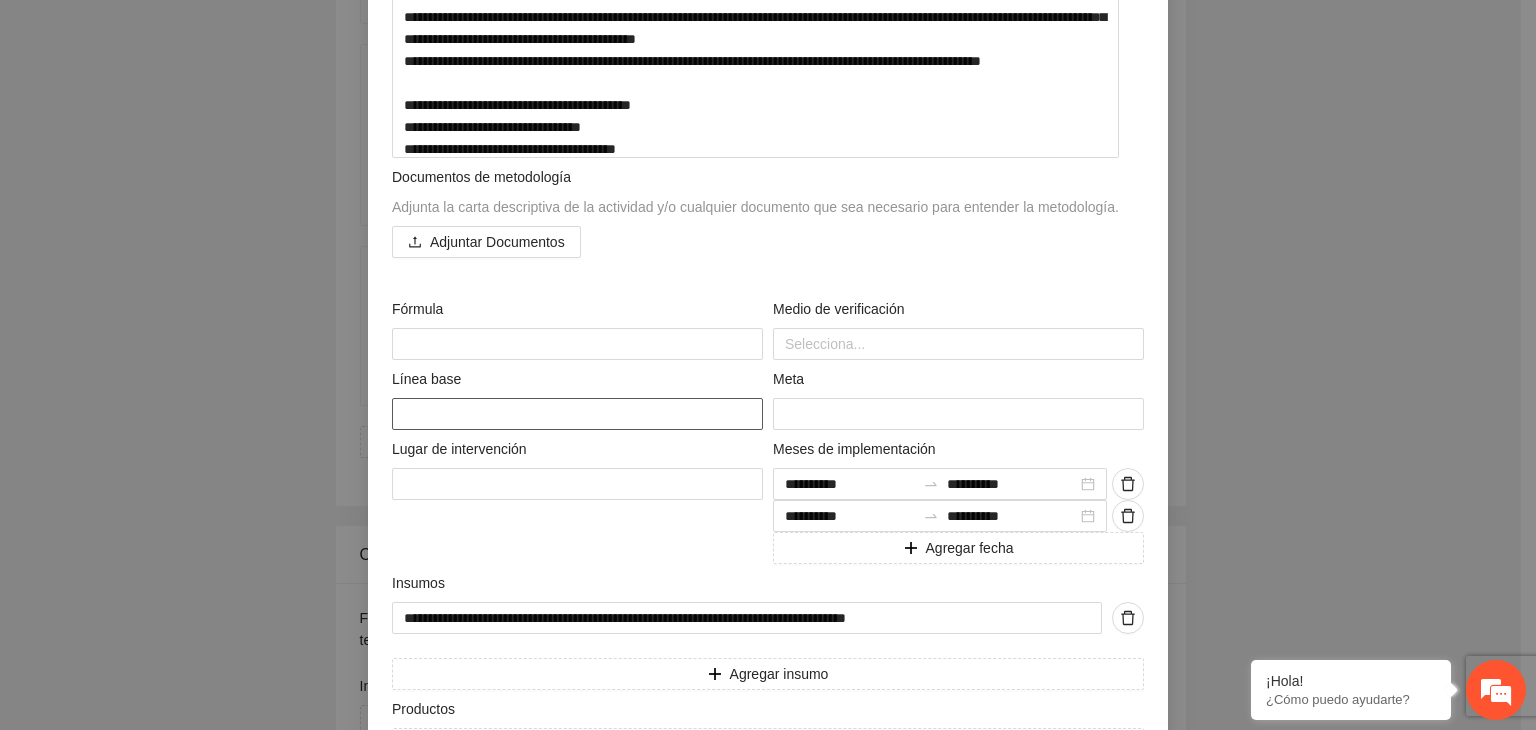 type on "*" 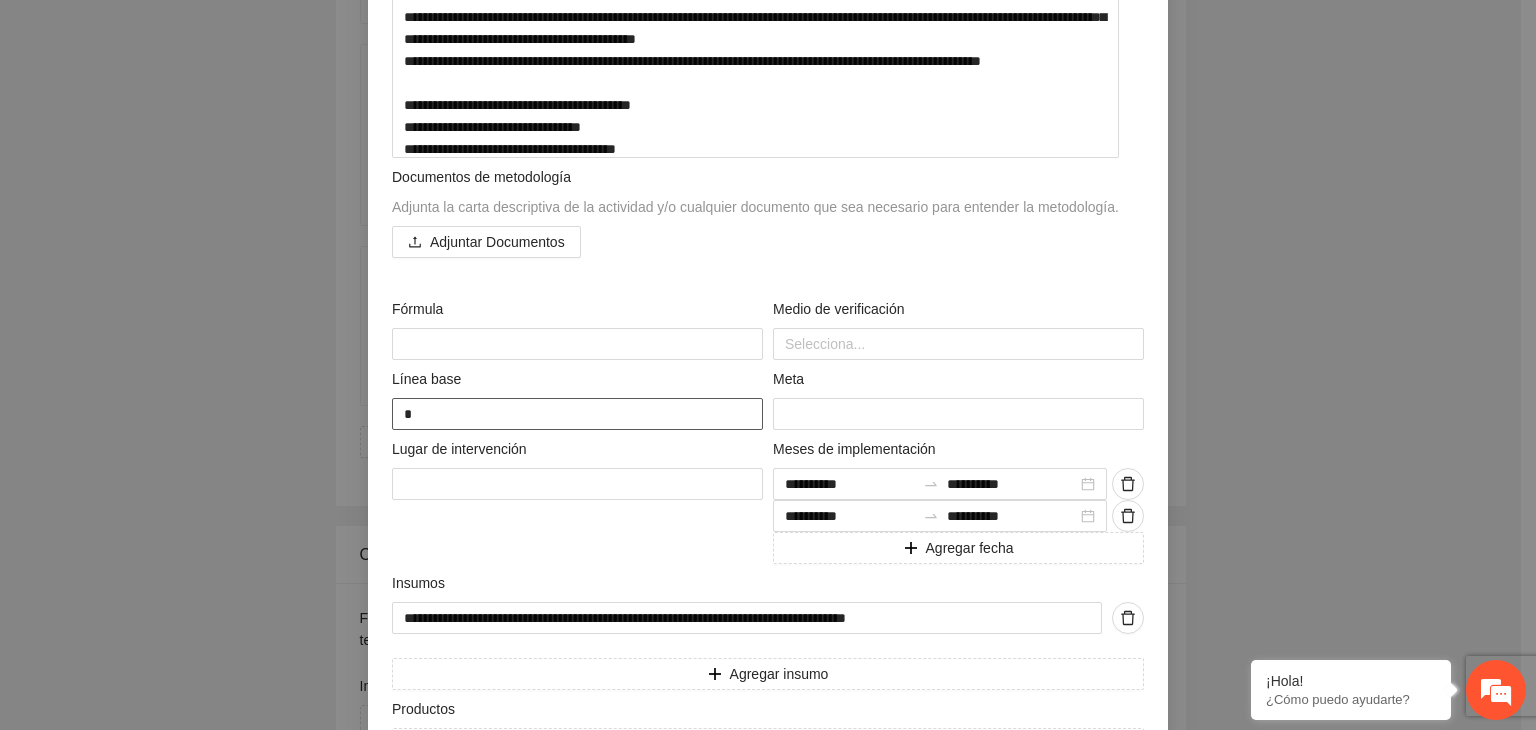 type on "**" 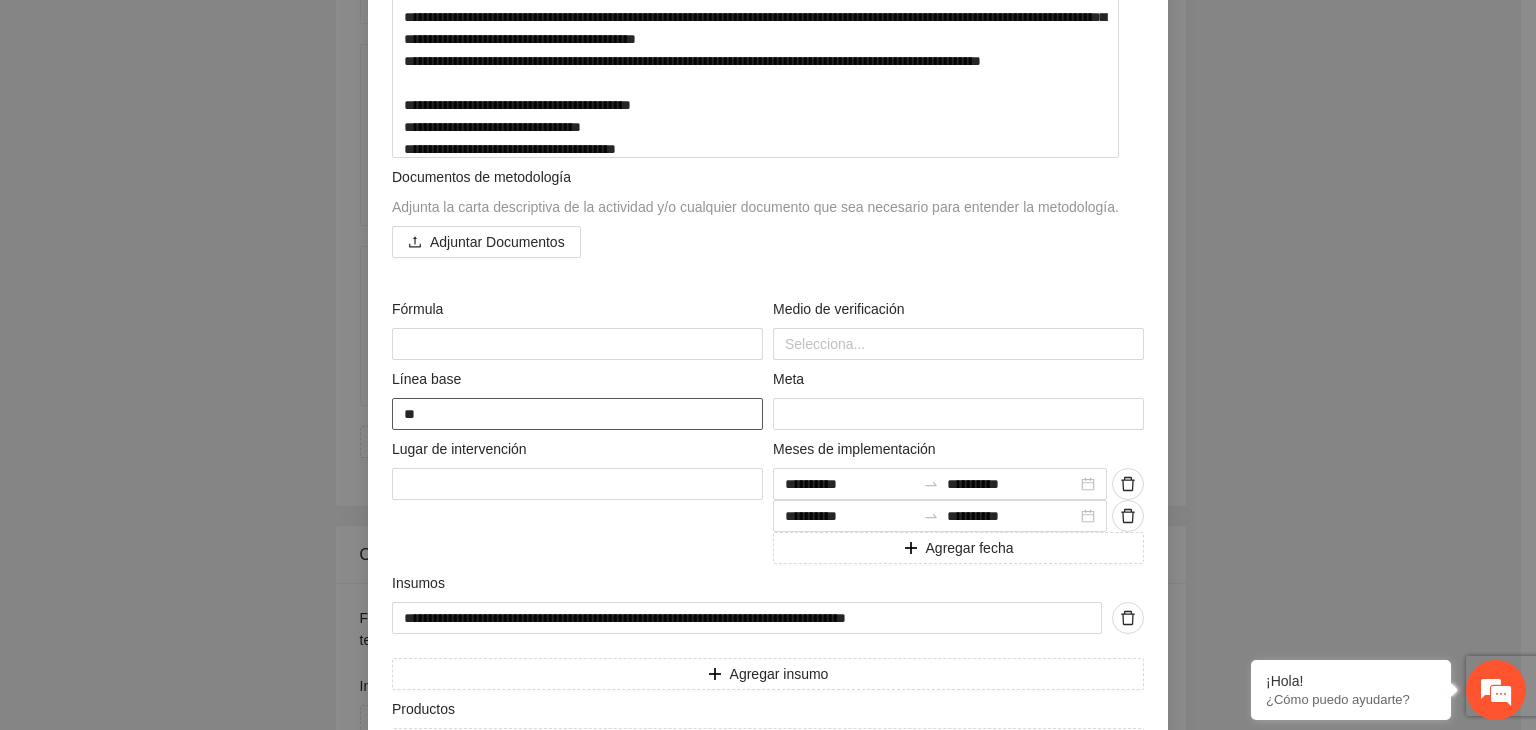 type on "***" 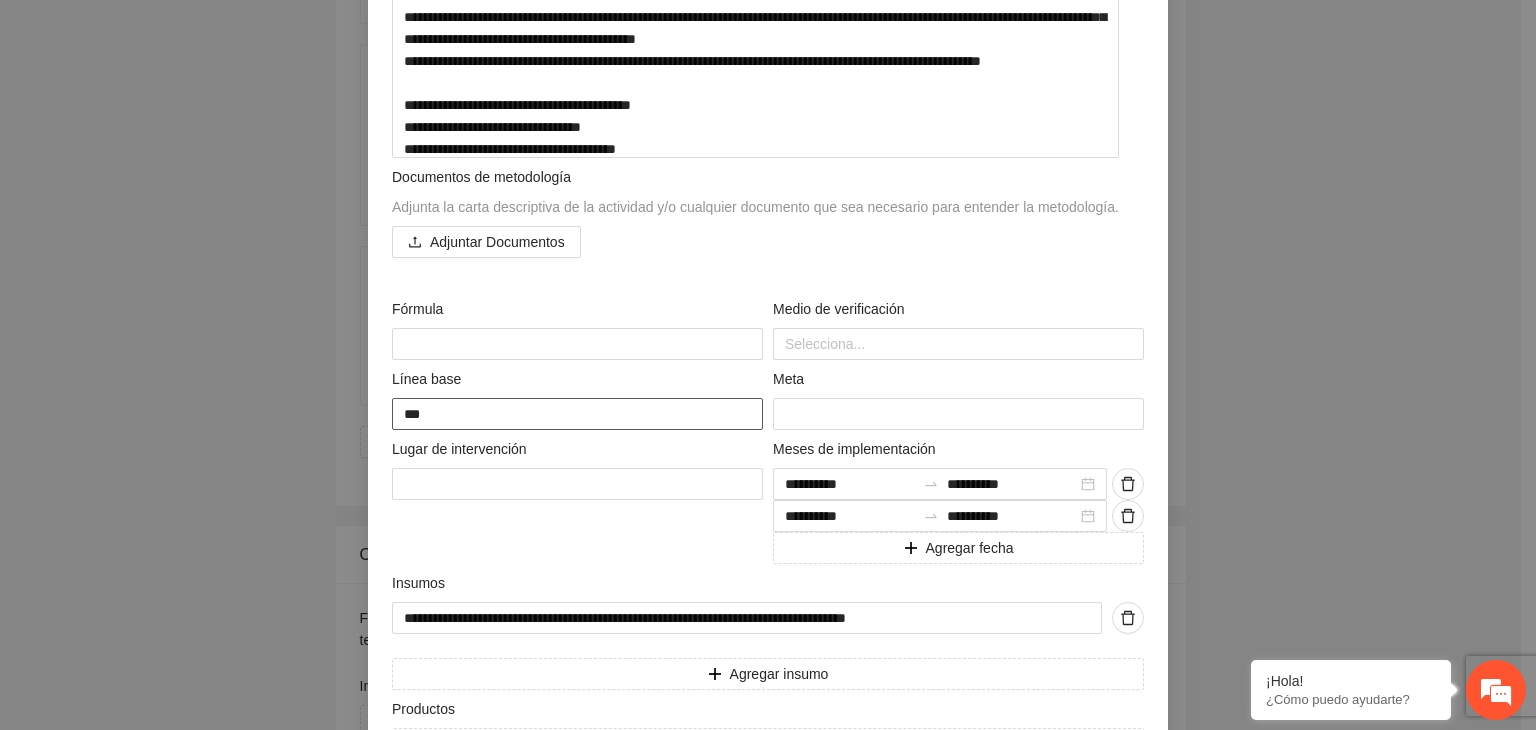 type on "***" 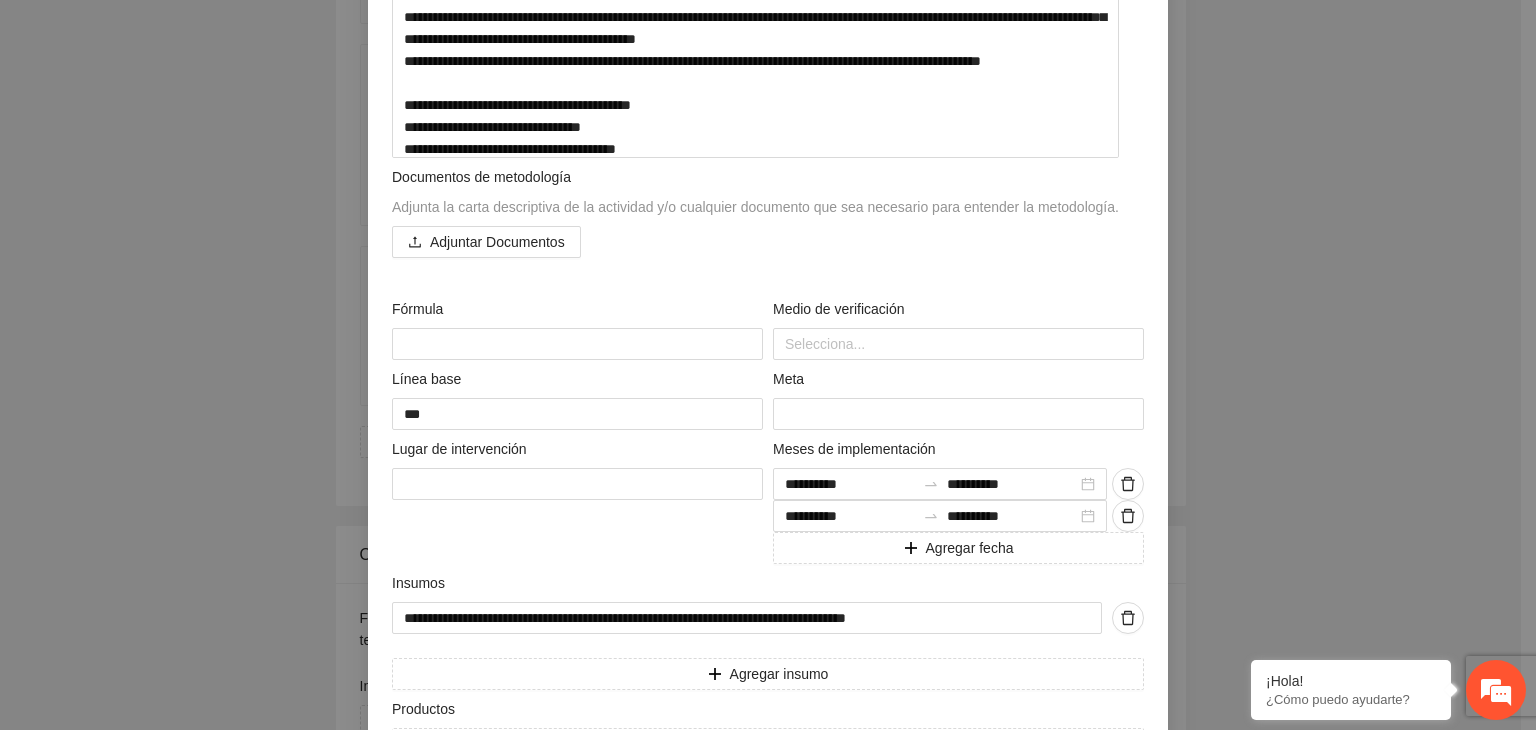 click on "**********" at bounding box center (768, 365) 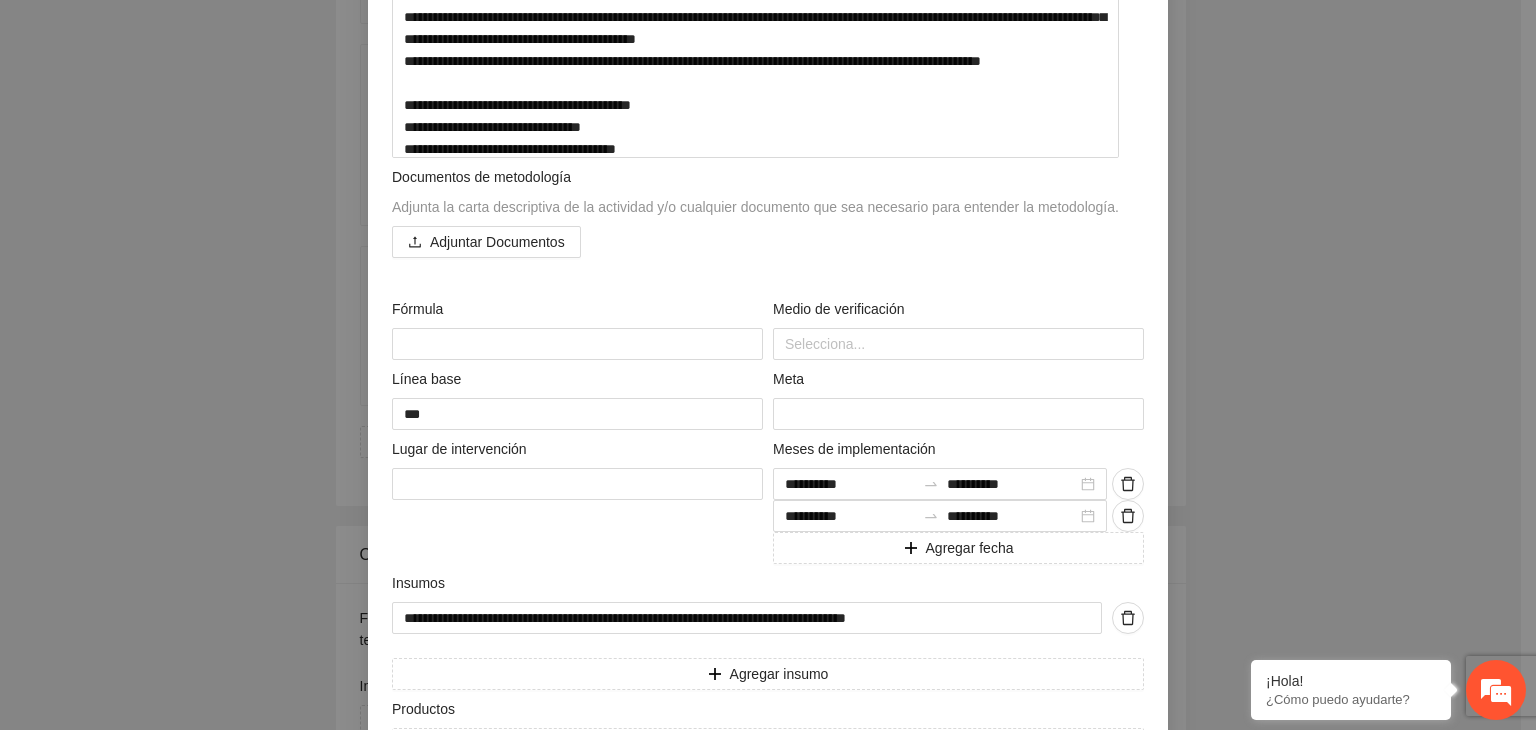 click on "**********" at bounding box center [768, 365] 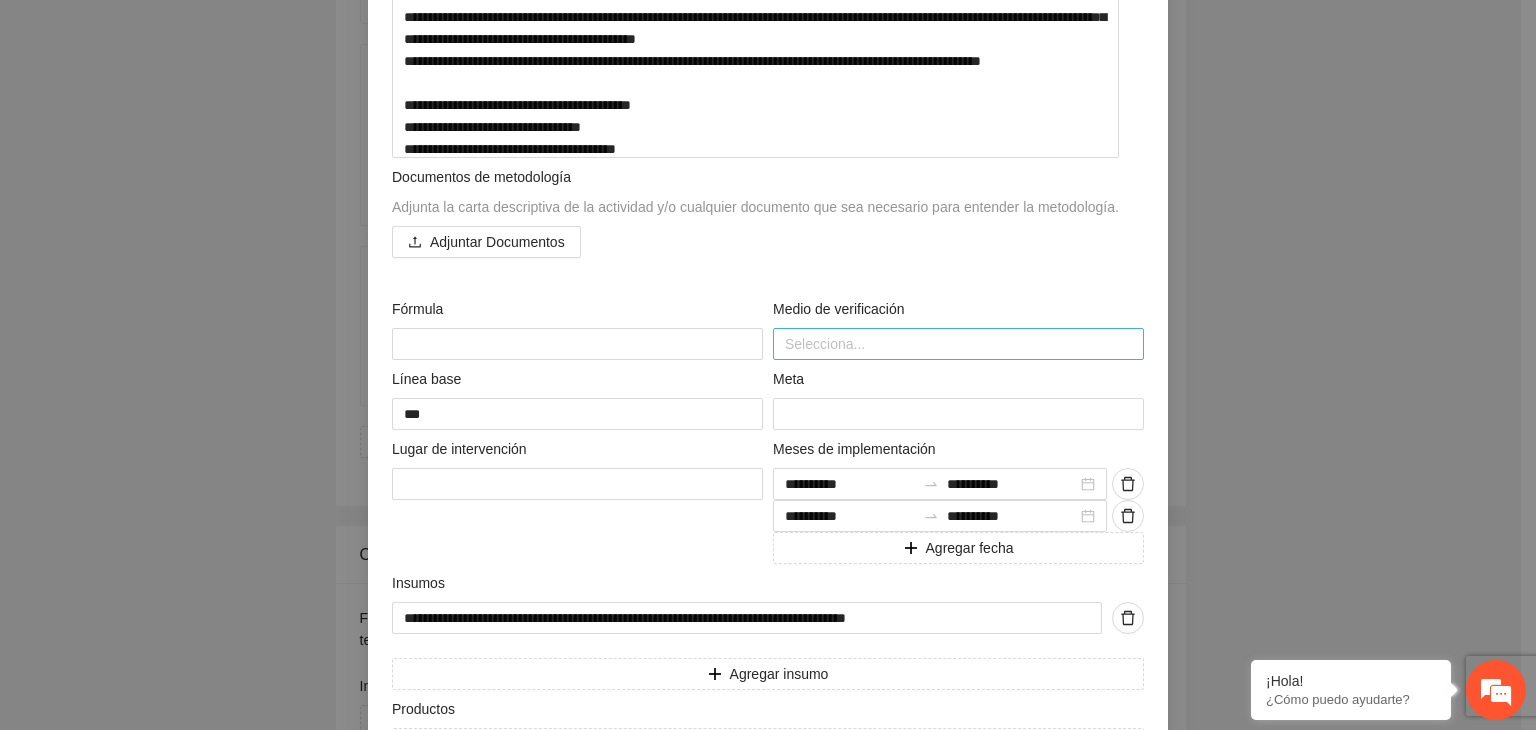 click at bounding box center [958, 344] 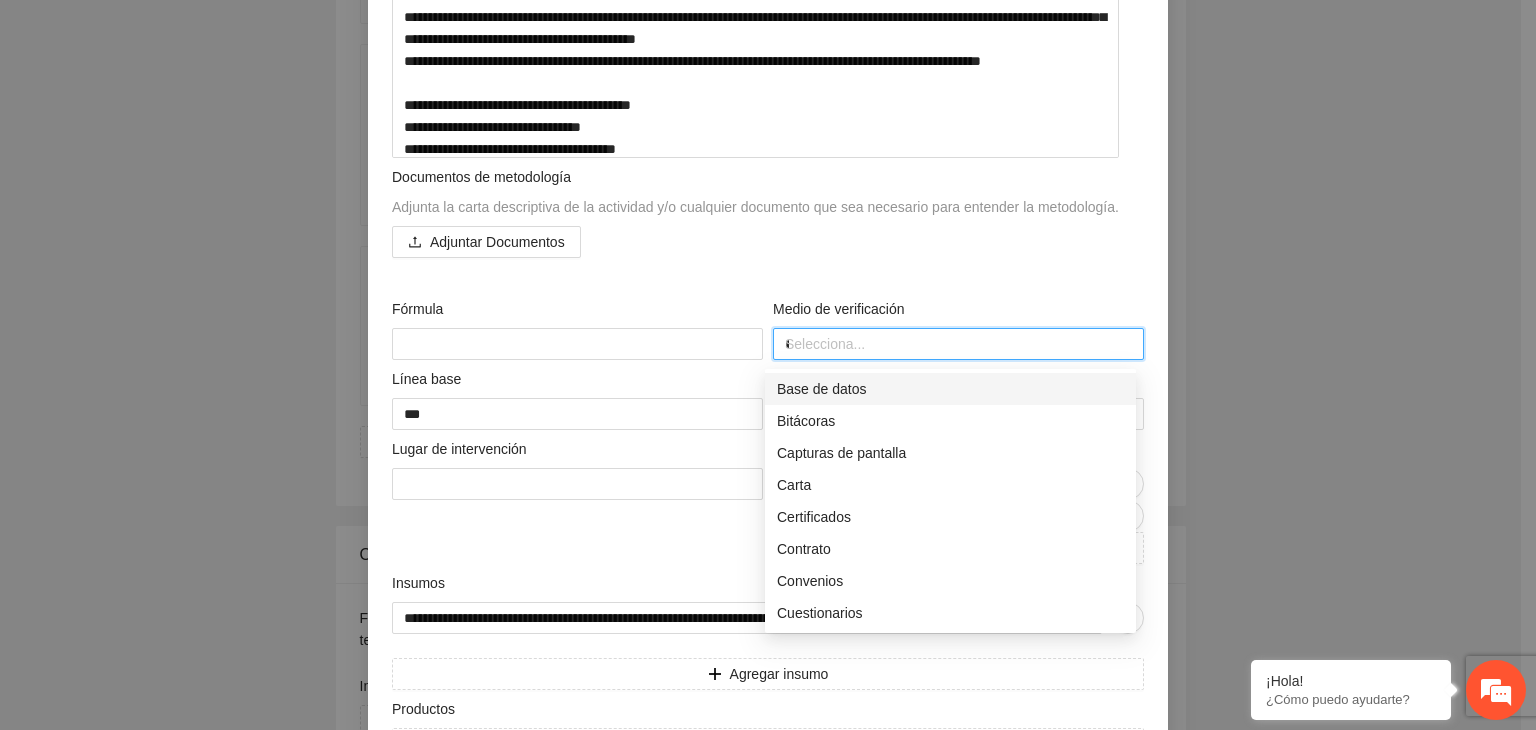 type on "**" 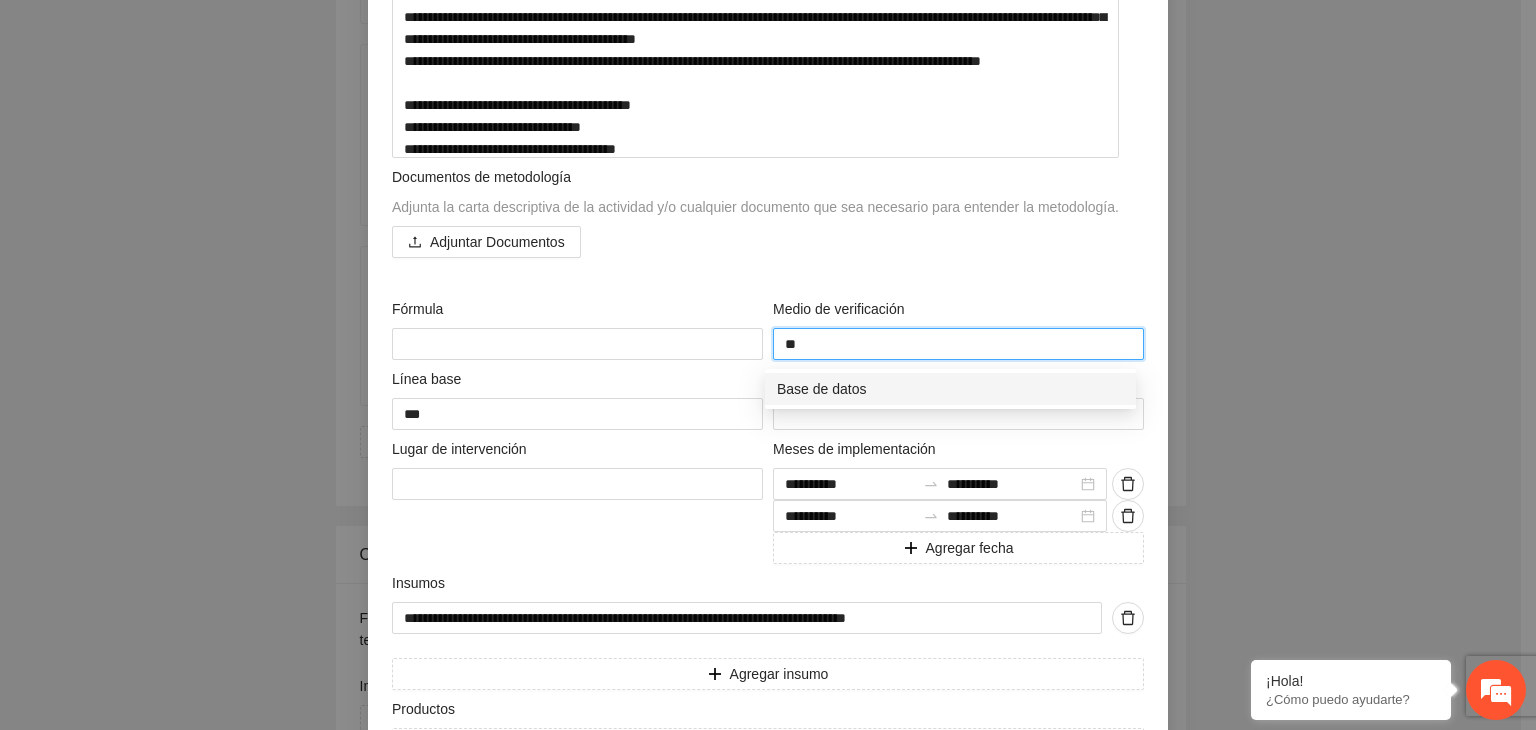 click on "Base de datos" at bounding box center [950, 389] 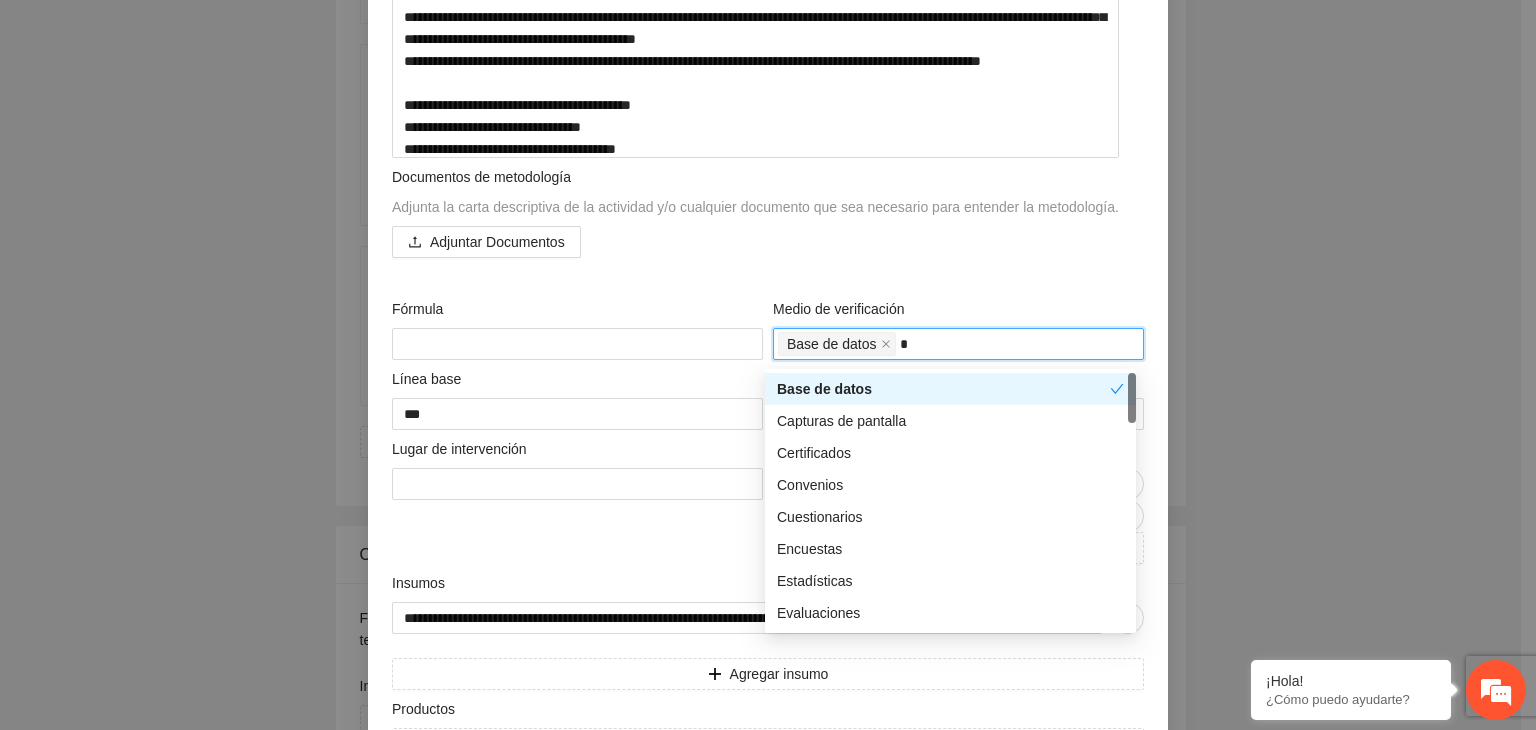 type on "**" 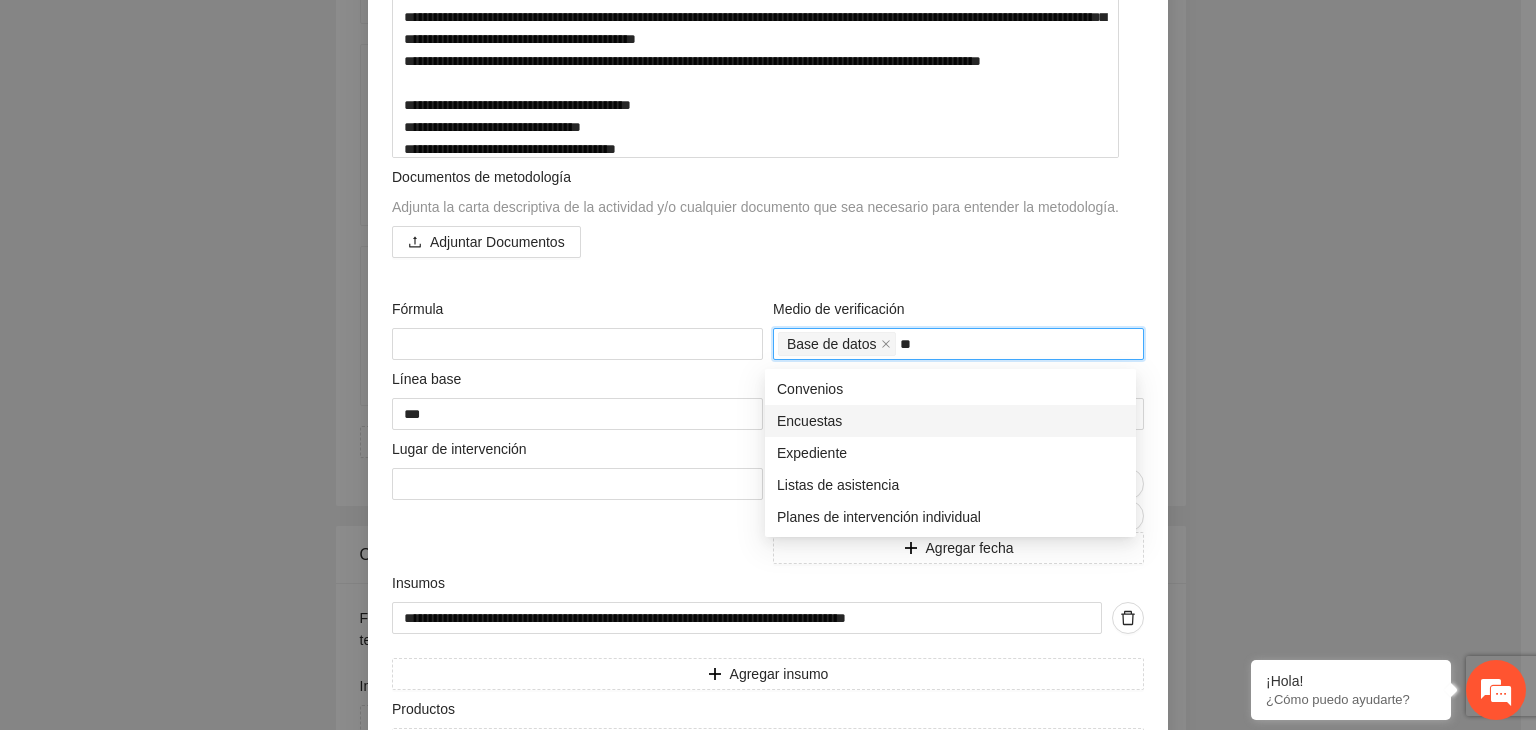 click on "Encuestas" at bounding box center (950, 421) 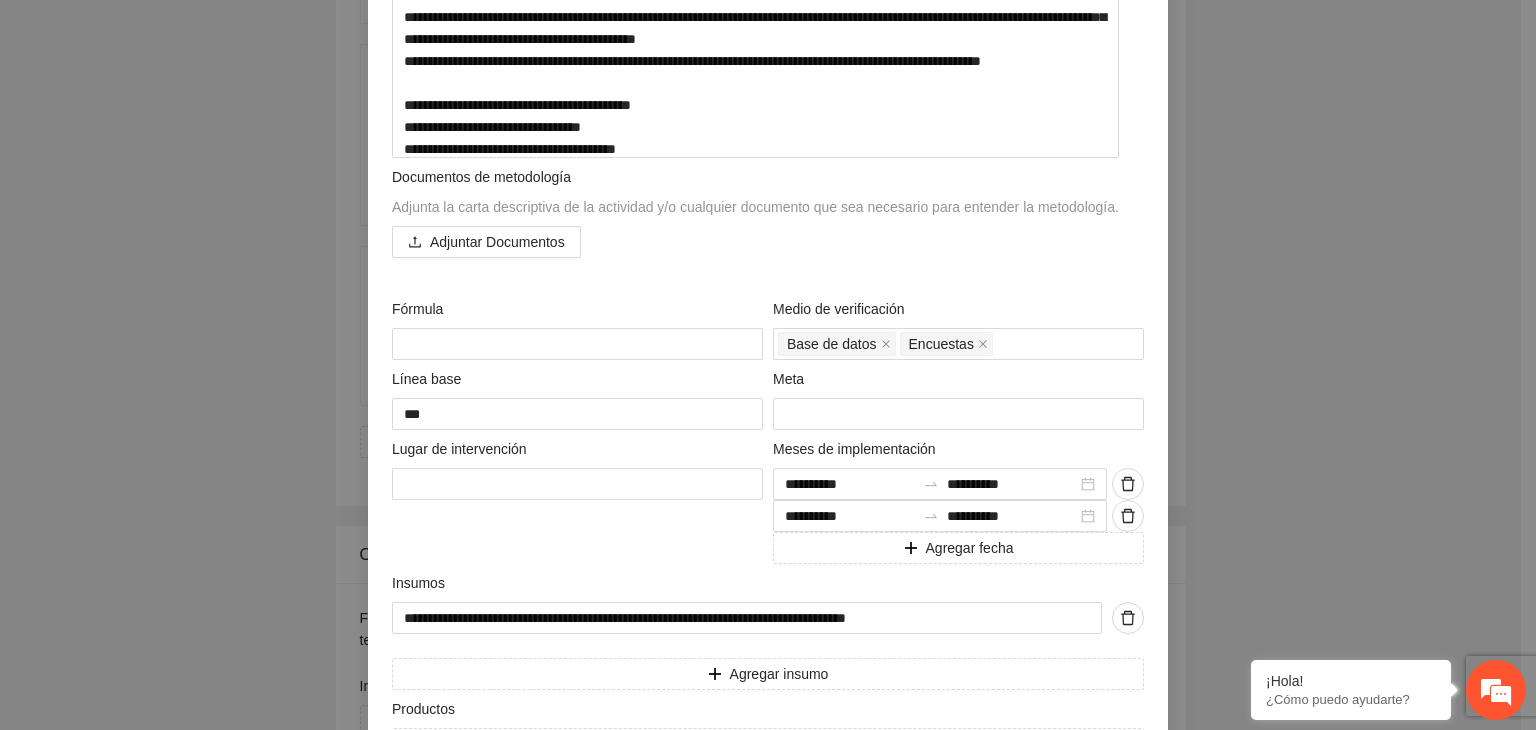 click on "**********" at bounding box center (768, 365) 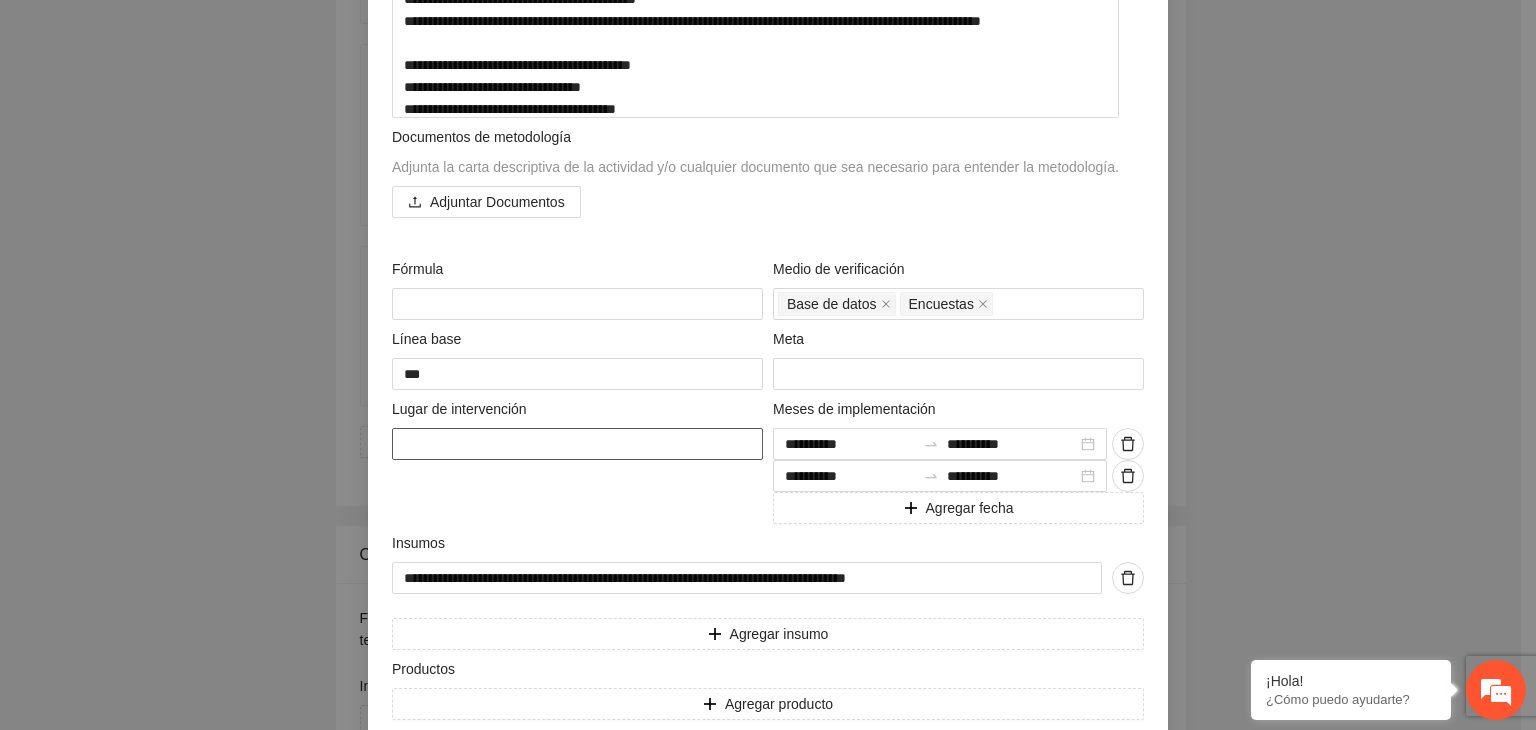 click at bounding box center (577, 444) 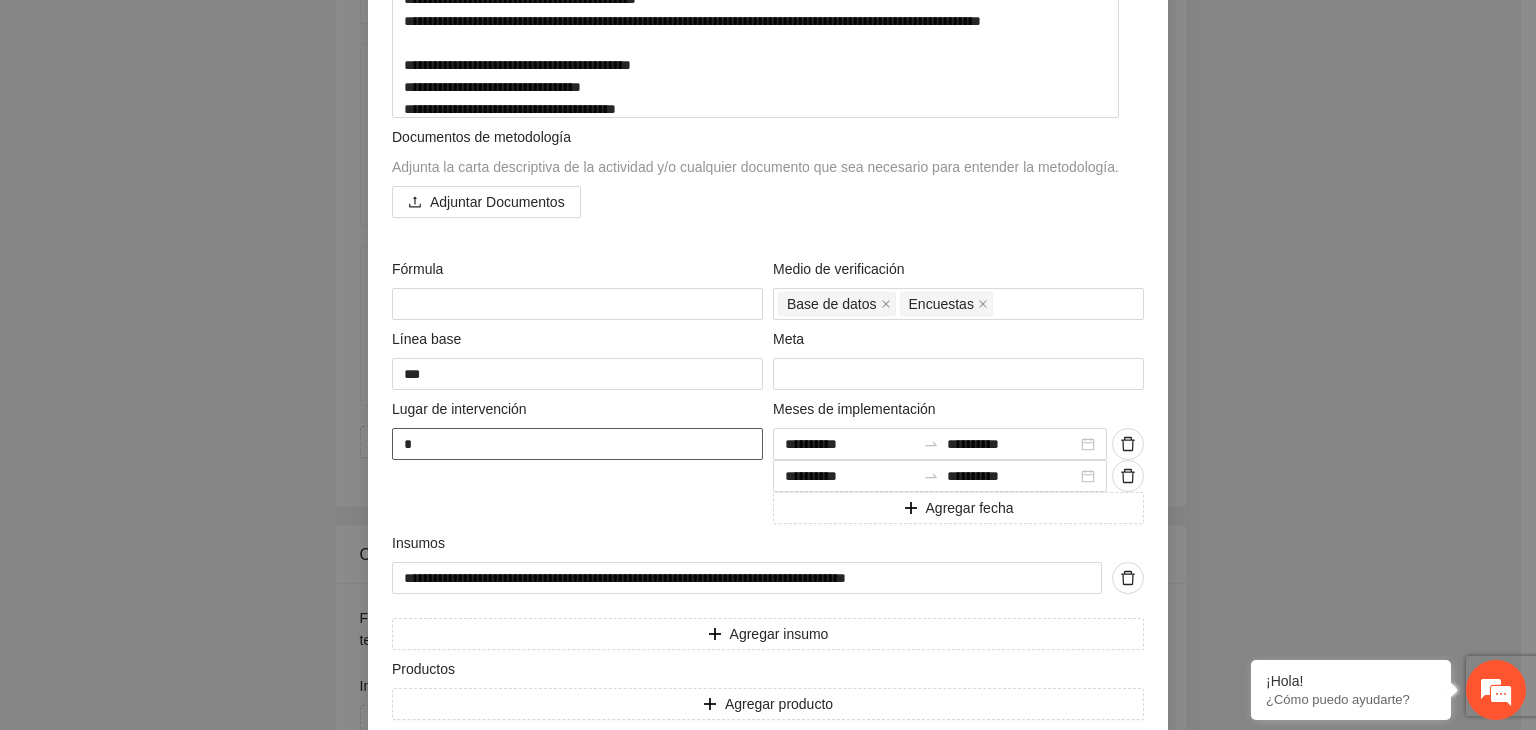 type on "**" 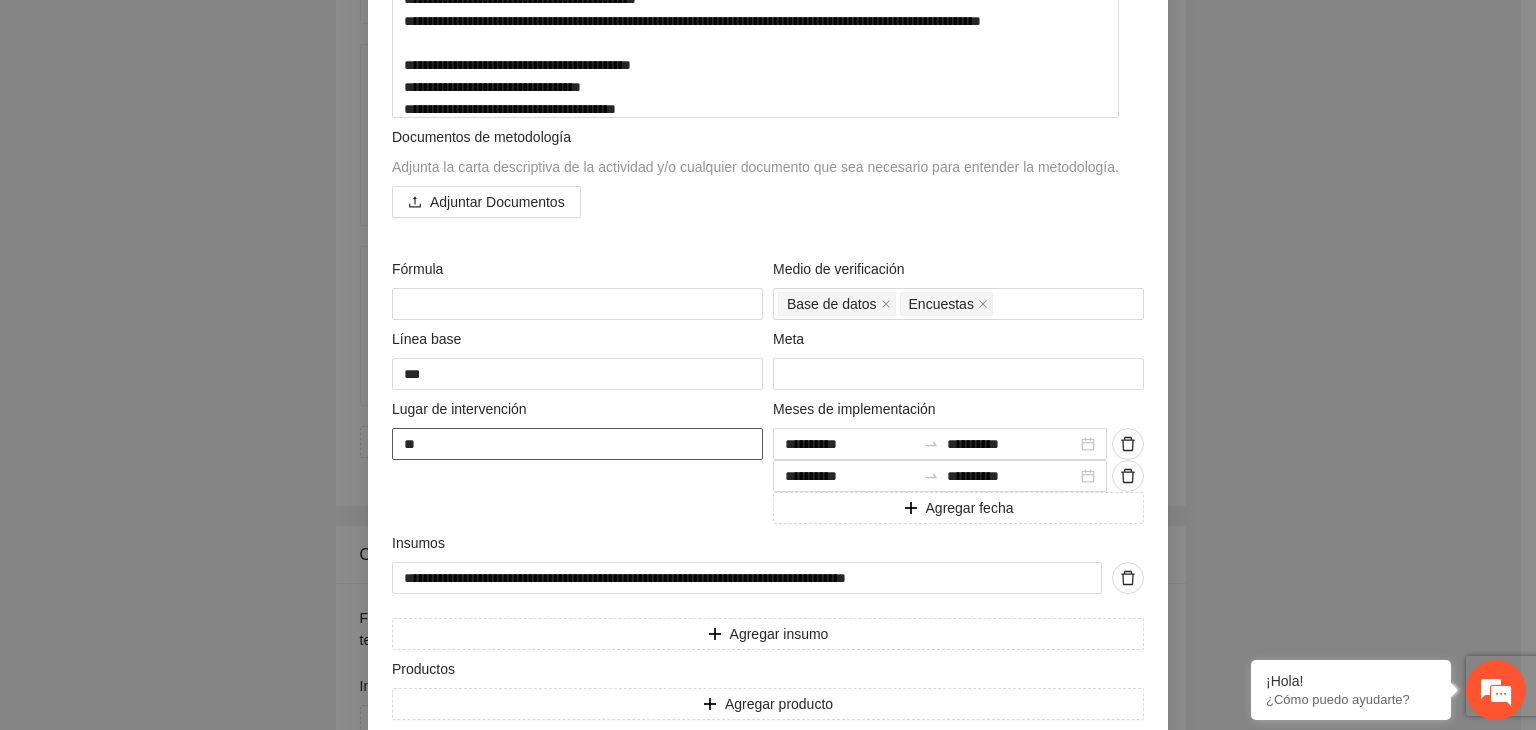 type on "***" 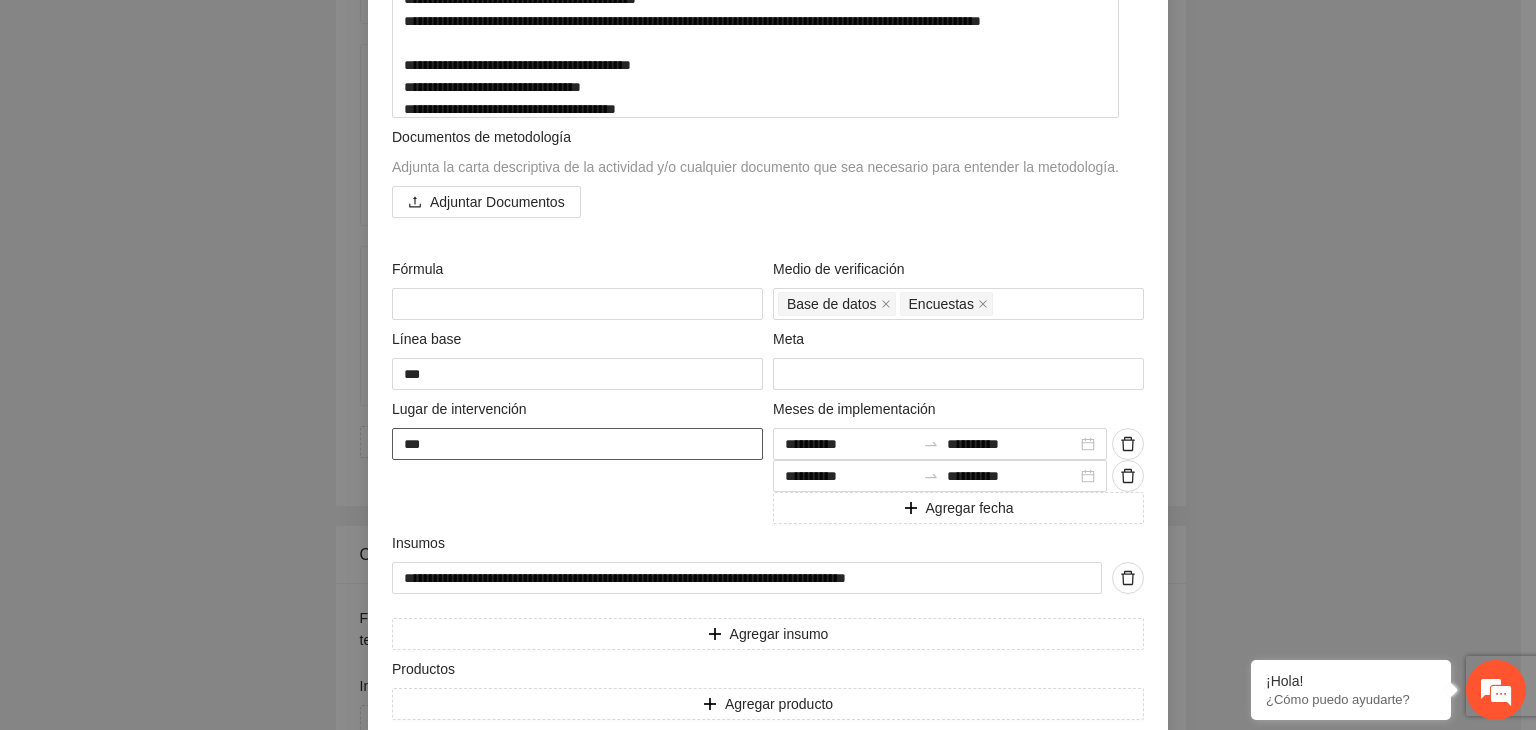 type on "****" 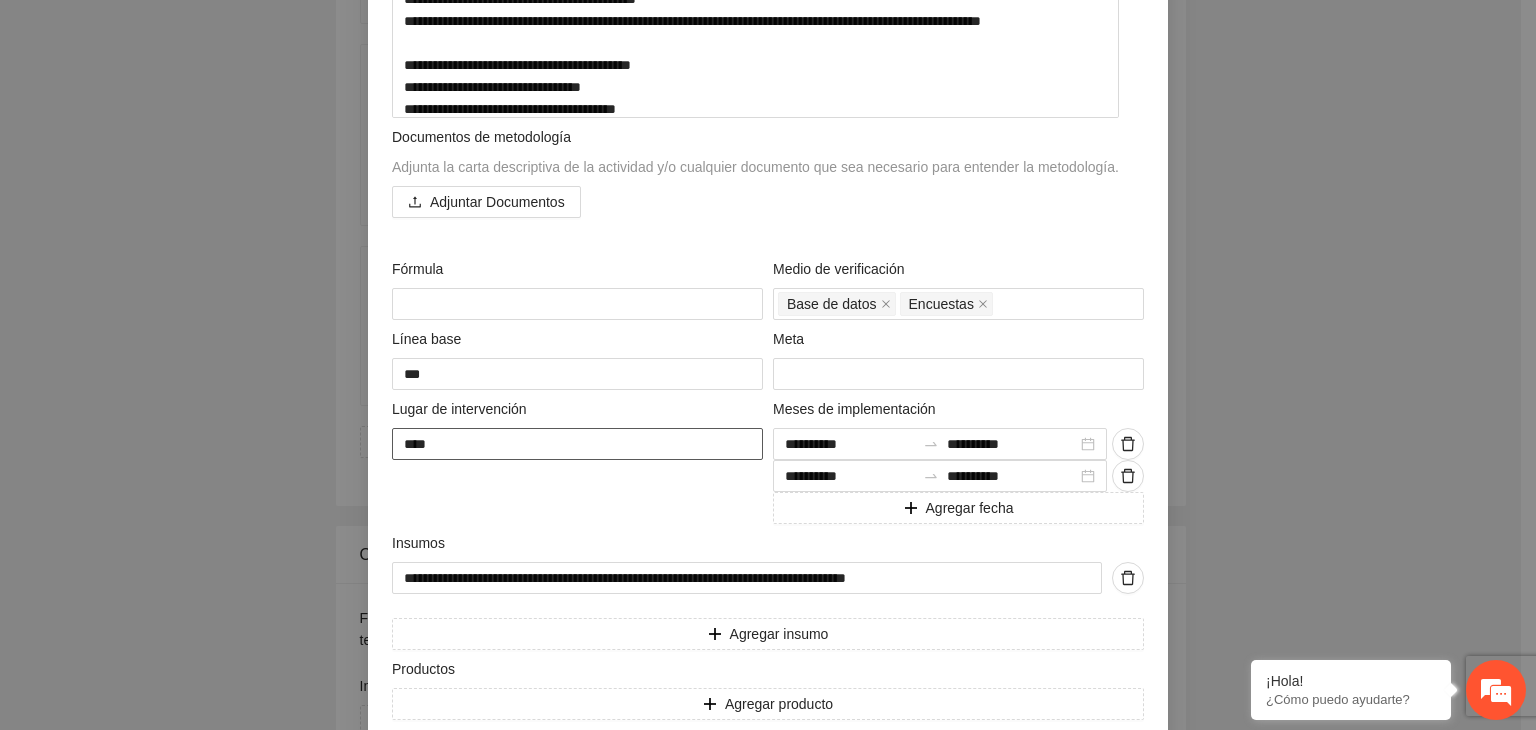 type on "*****" 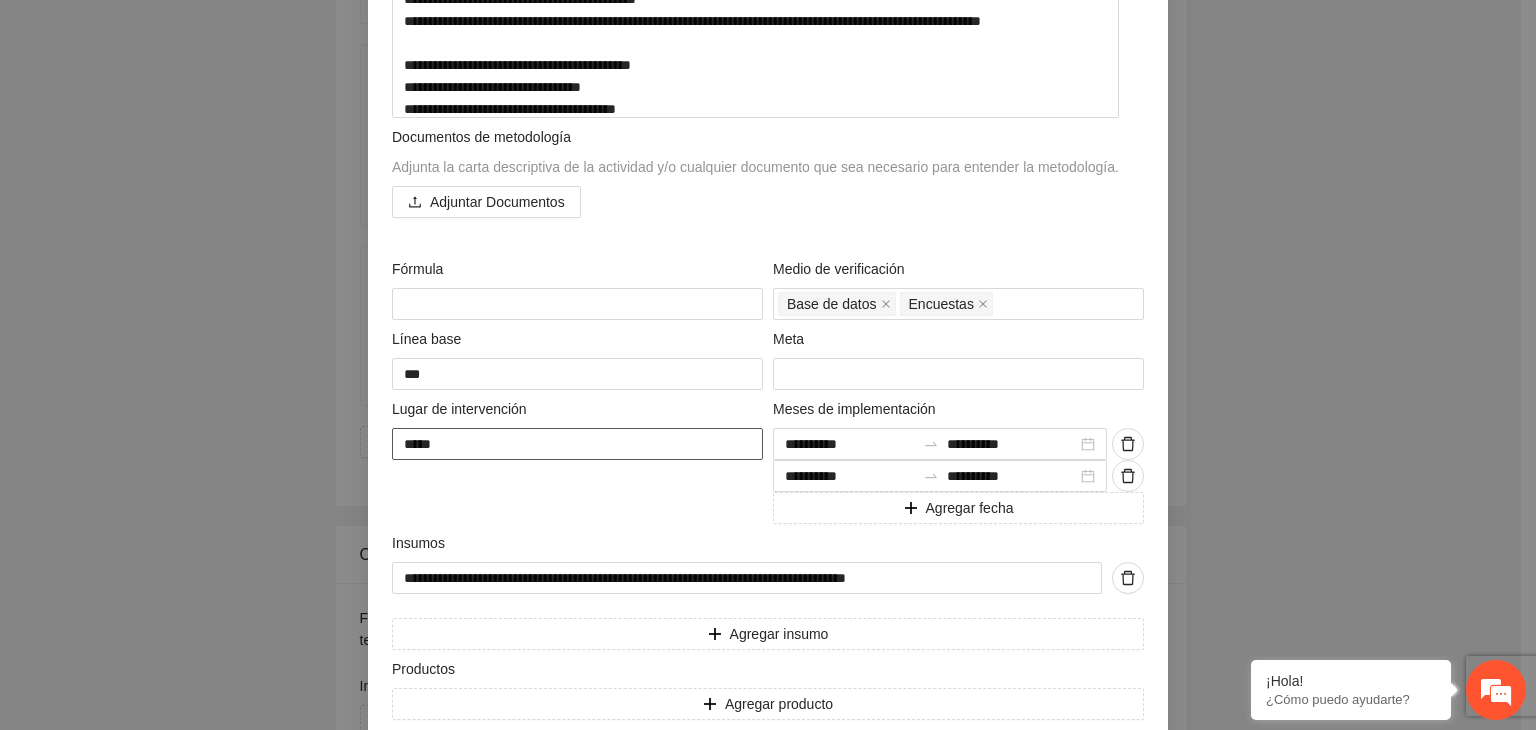 type on "******" 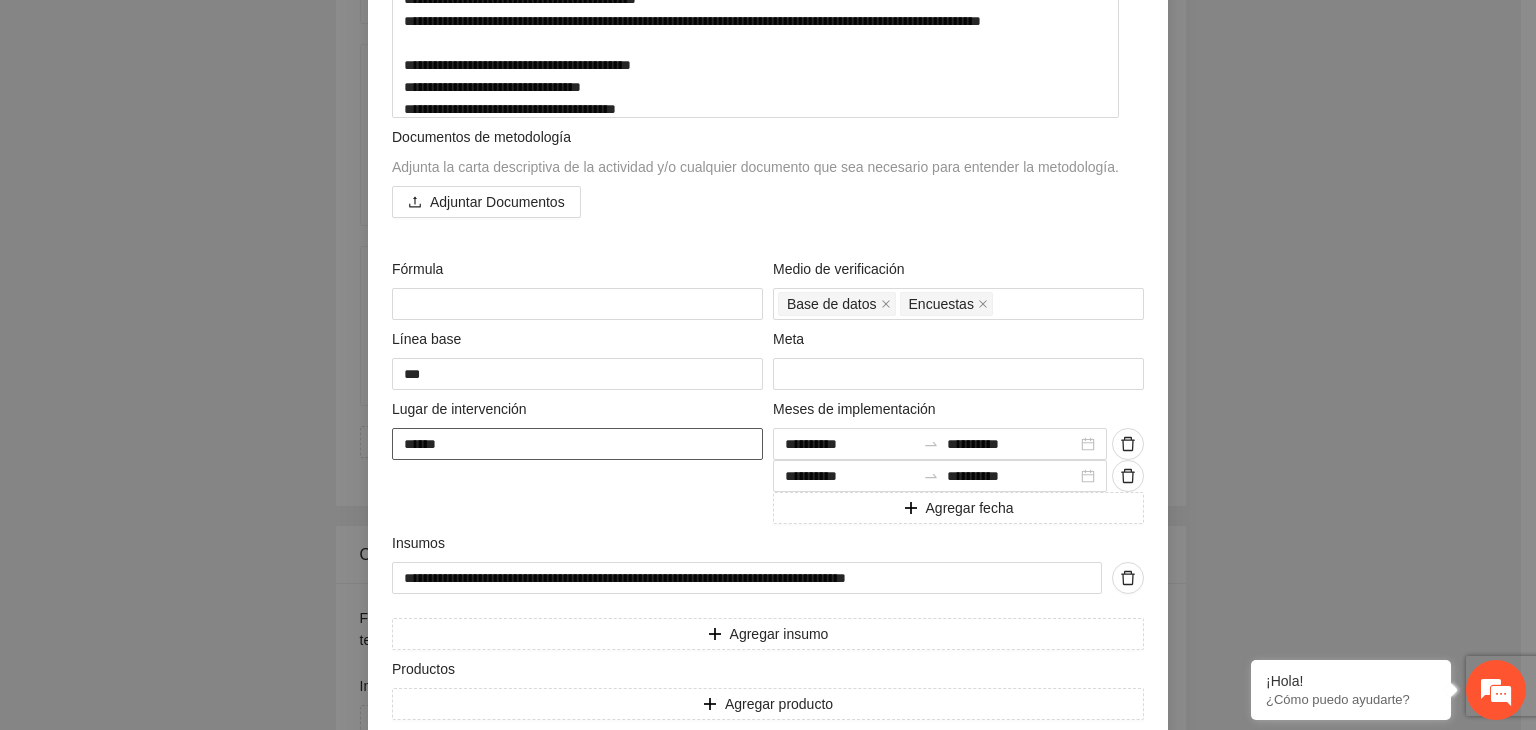 type on "*******" 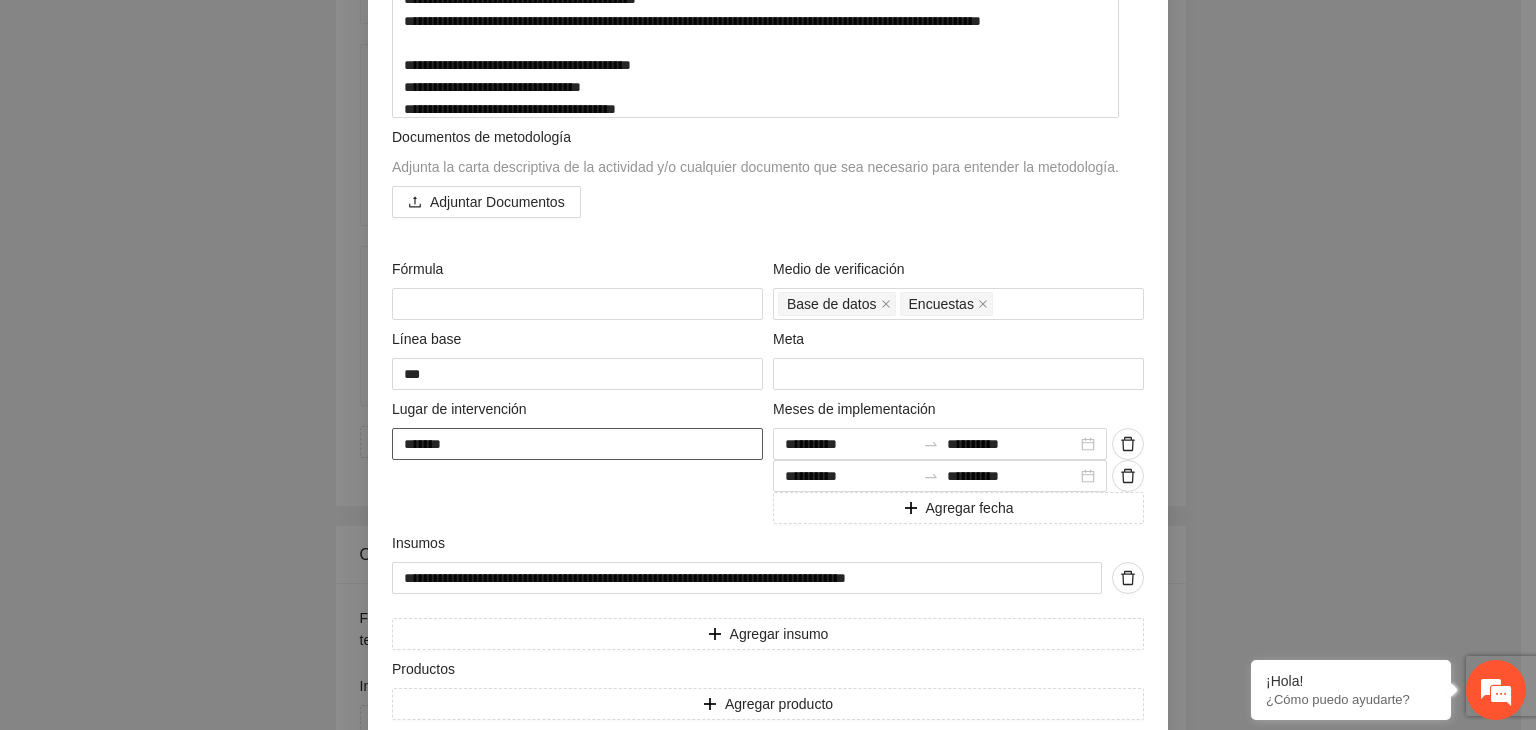 type on "********" 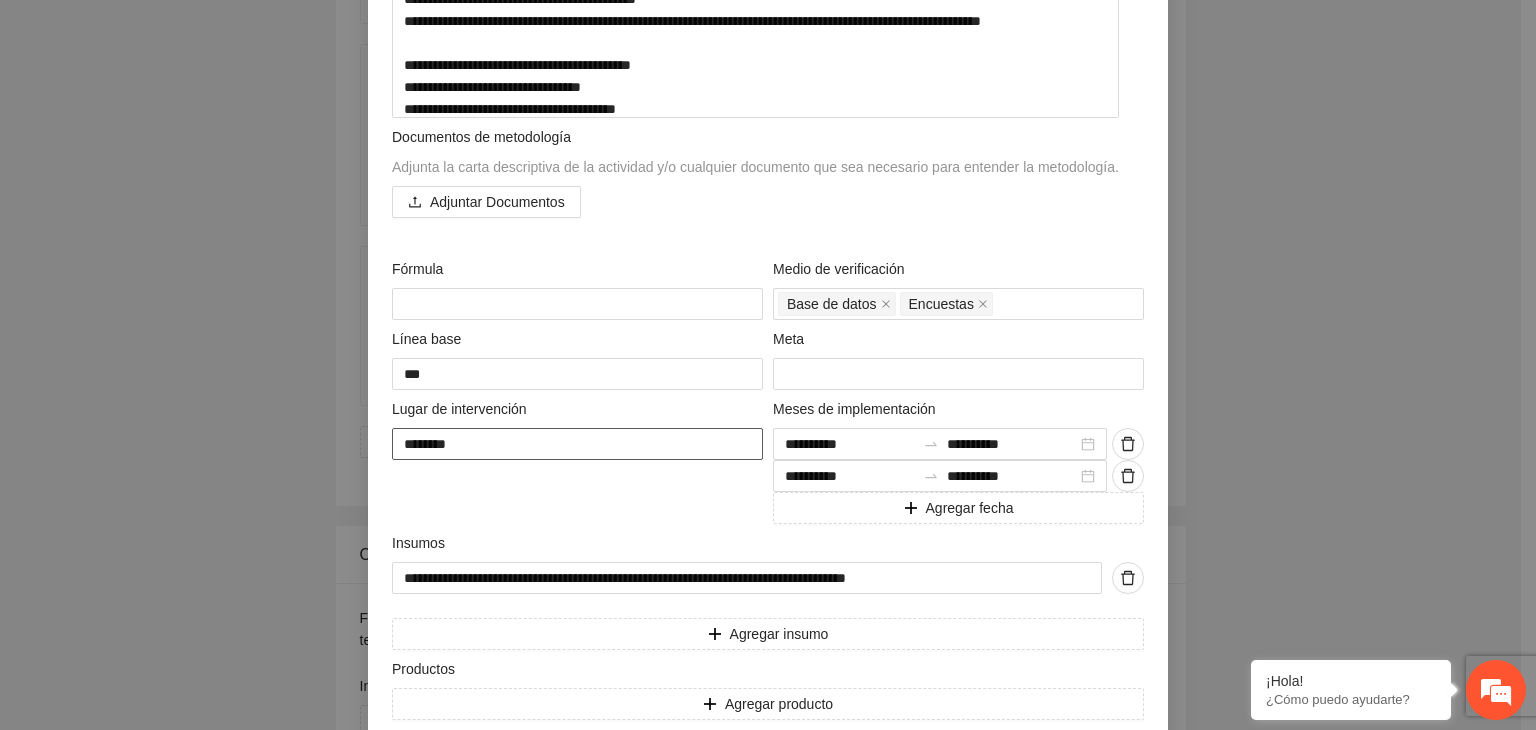 type on "*********" 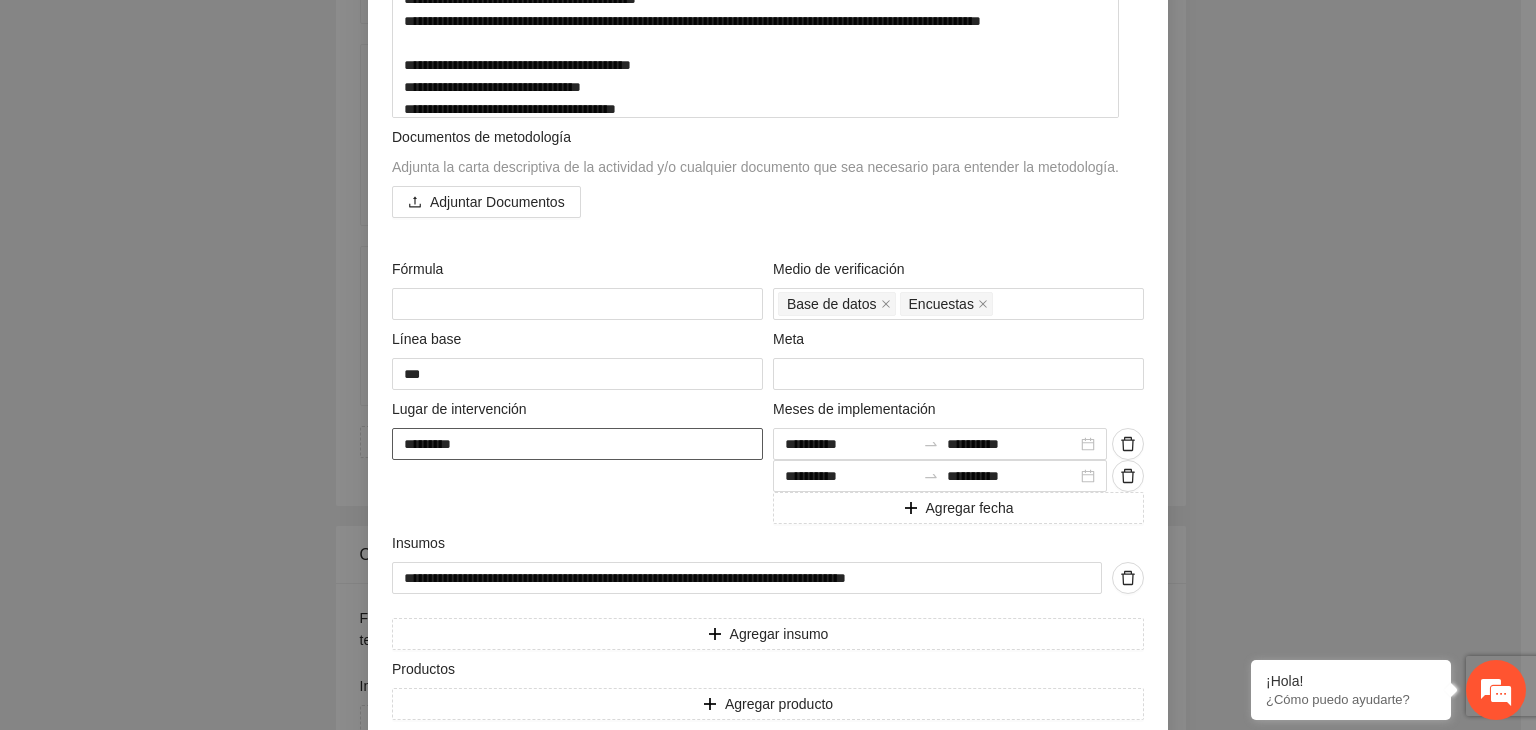 type on "**********" 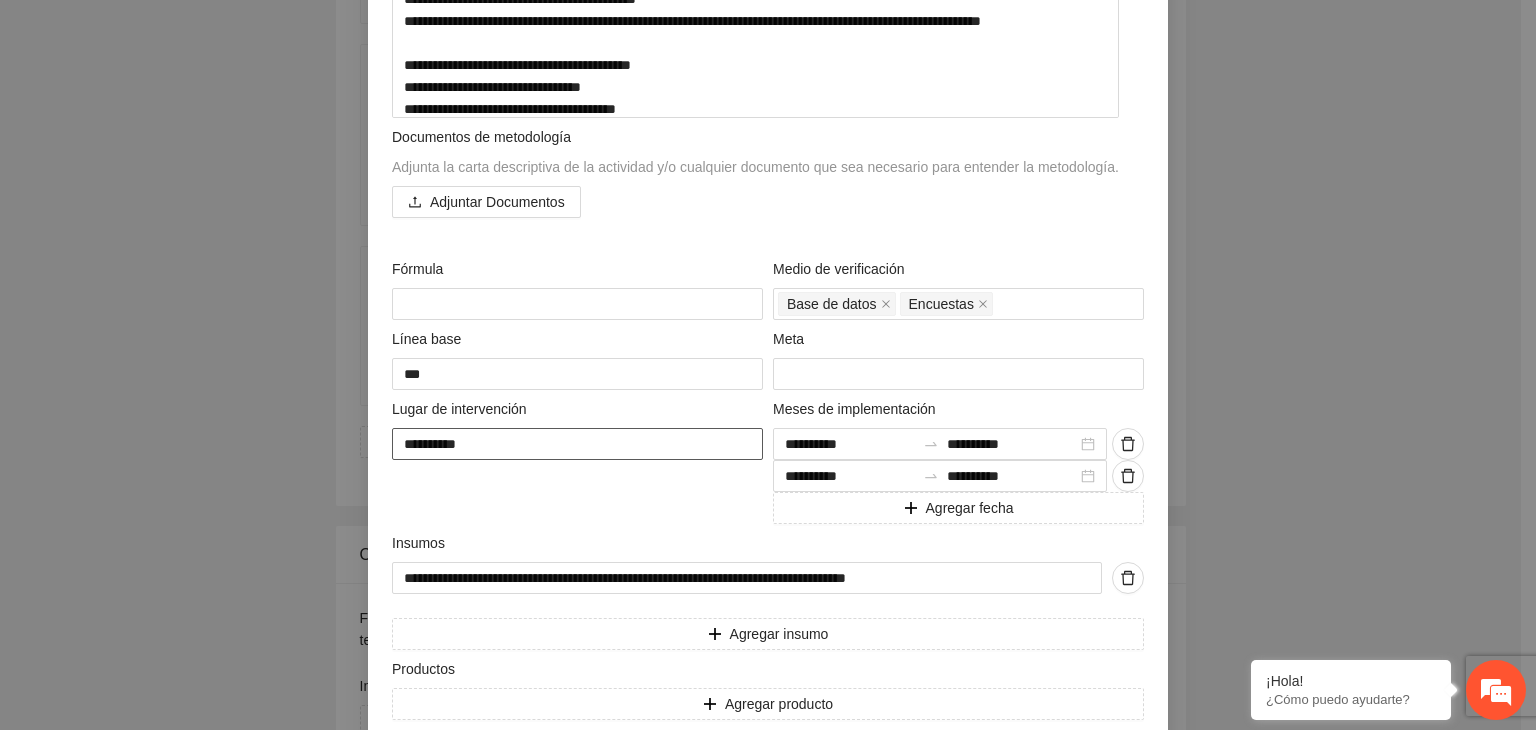 type on "**********" 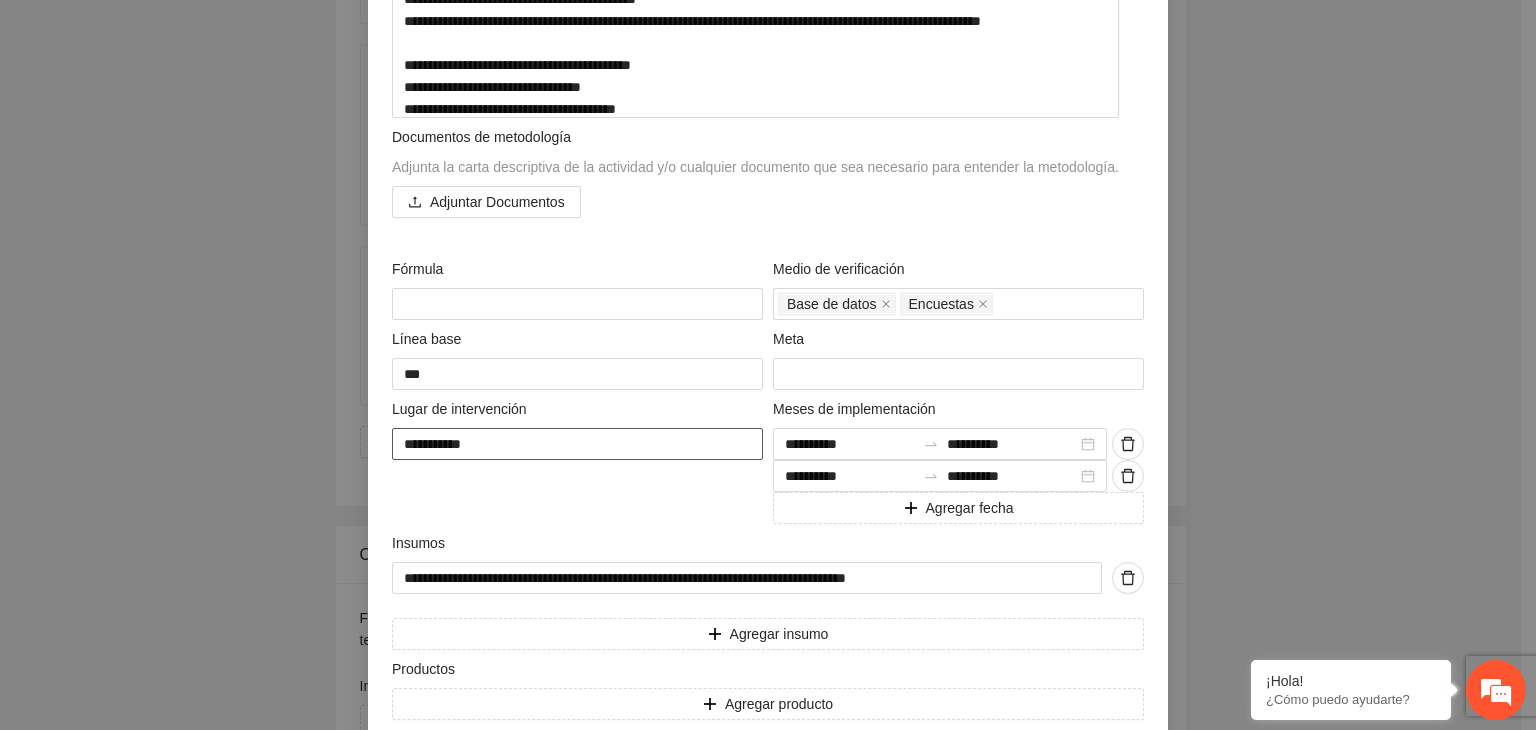 type on "**********" 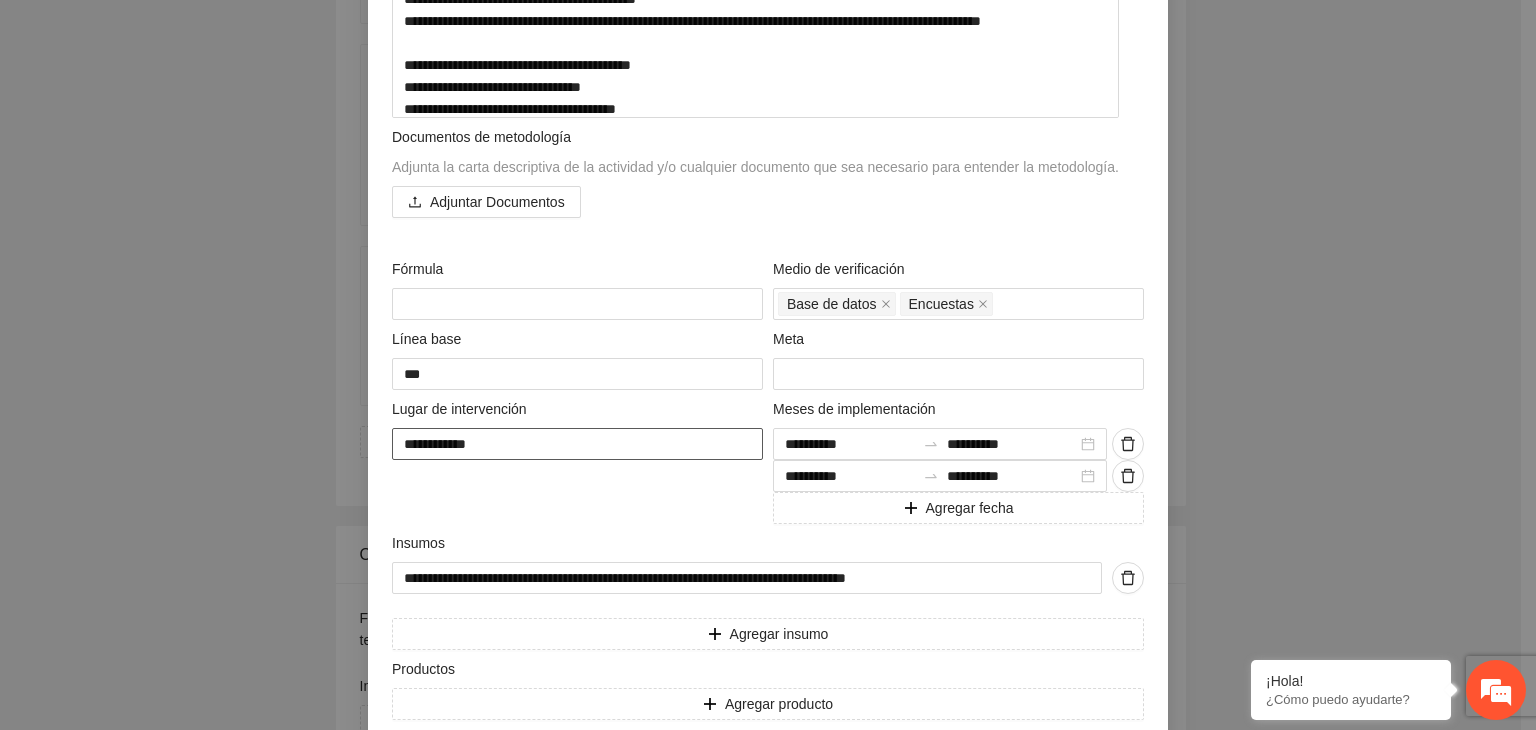 type on "**********" 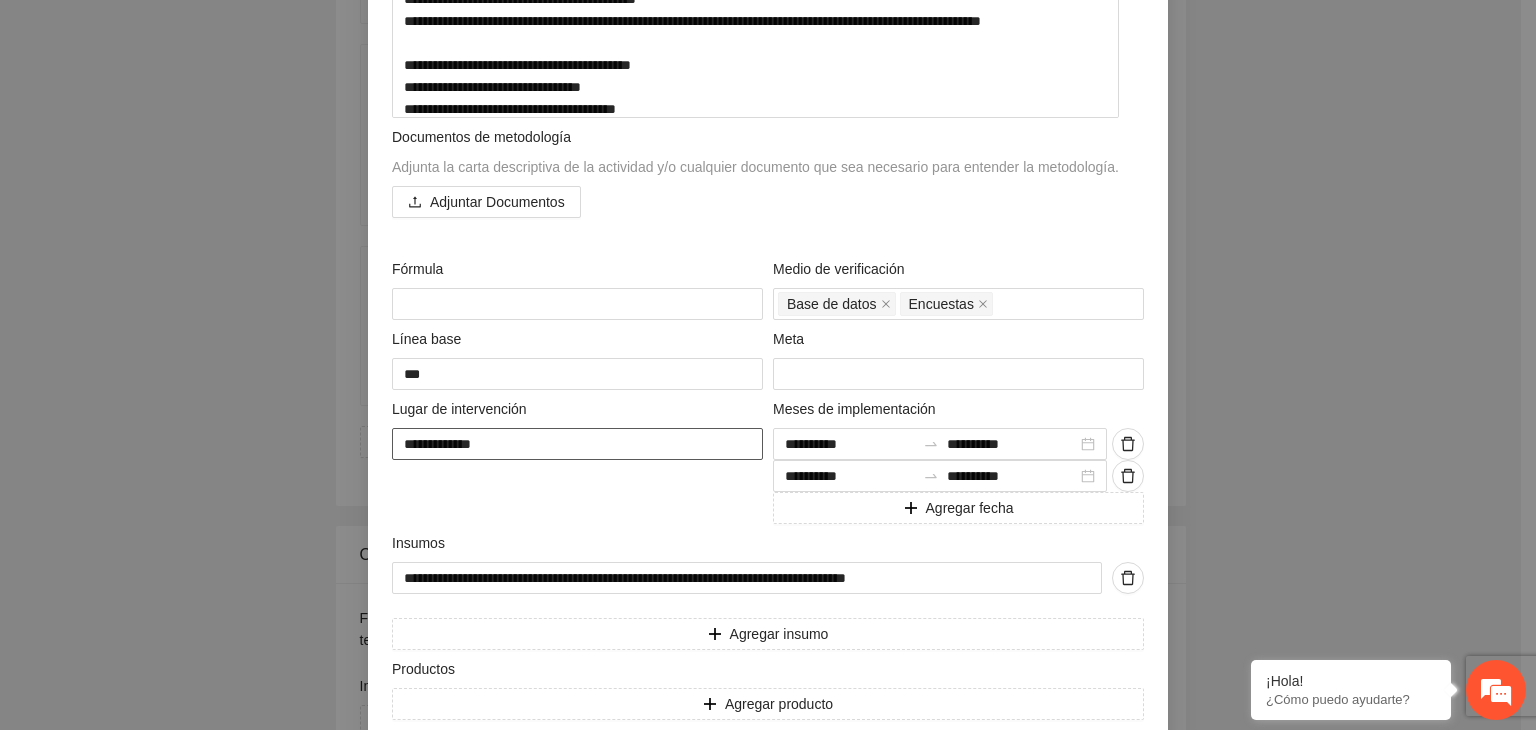 type on "**********" 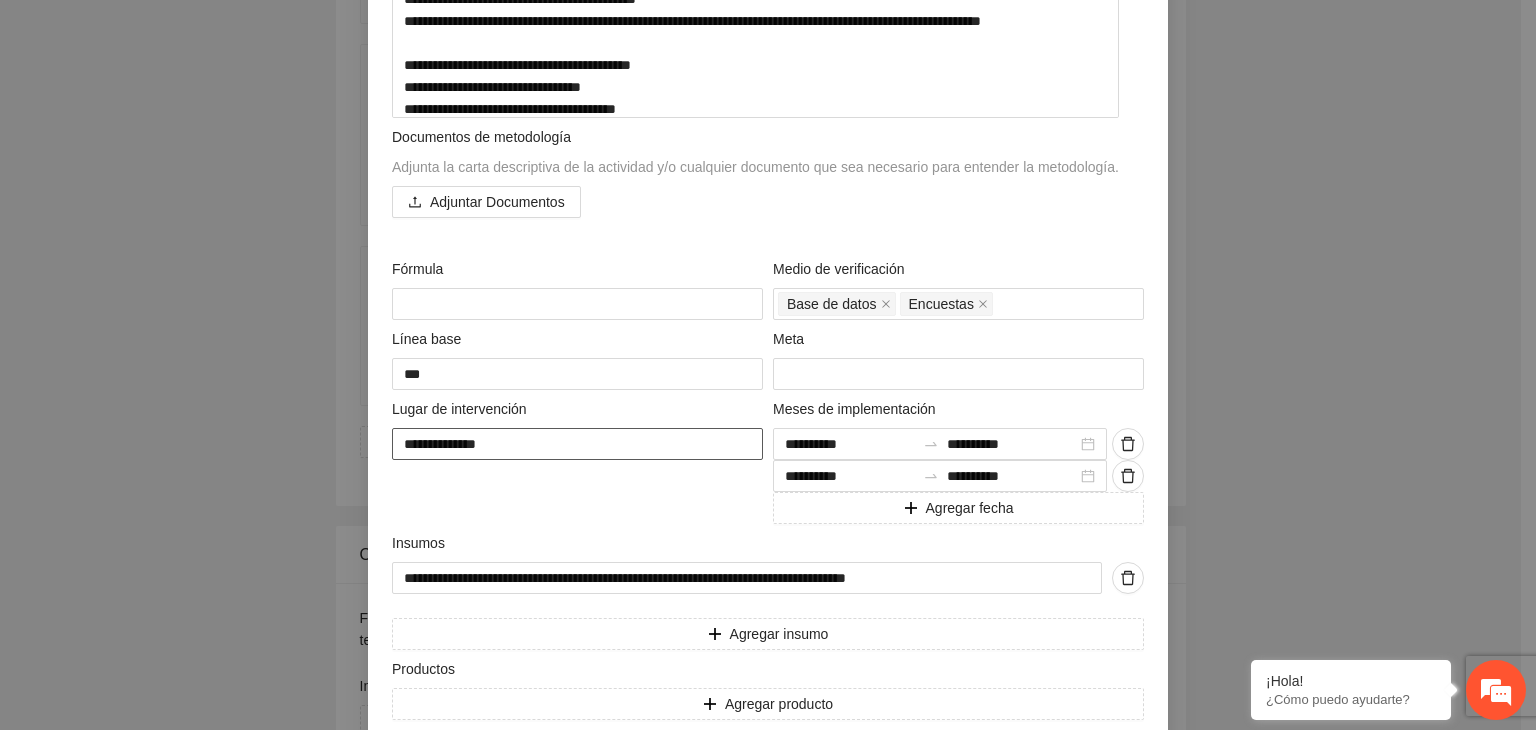 type on "**********" 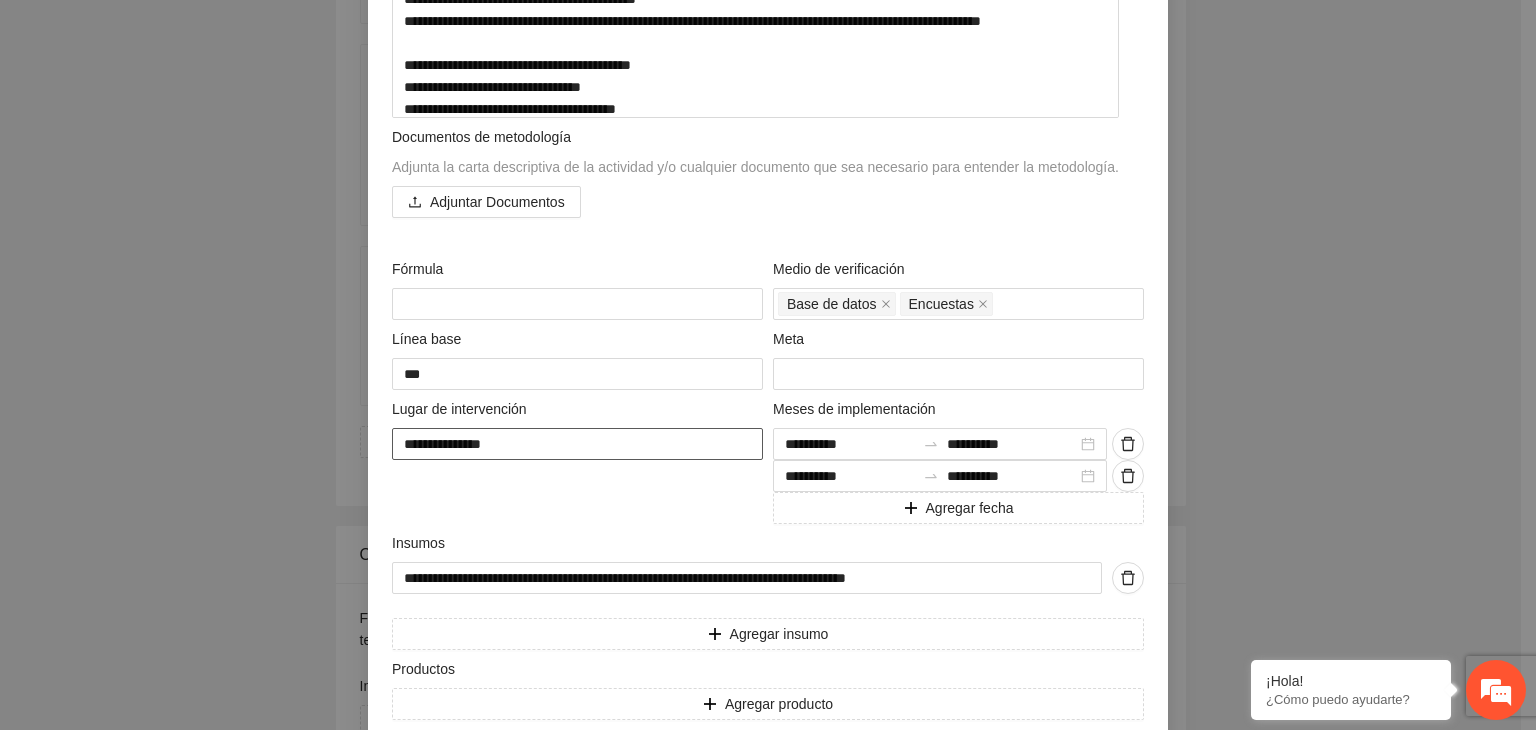 type on "**********" 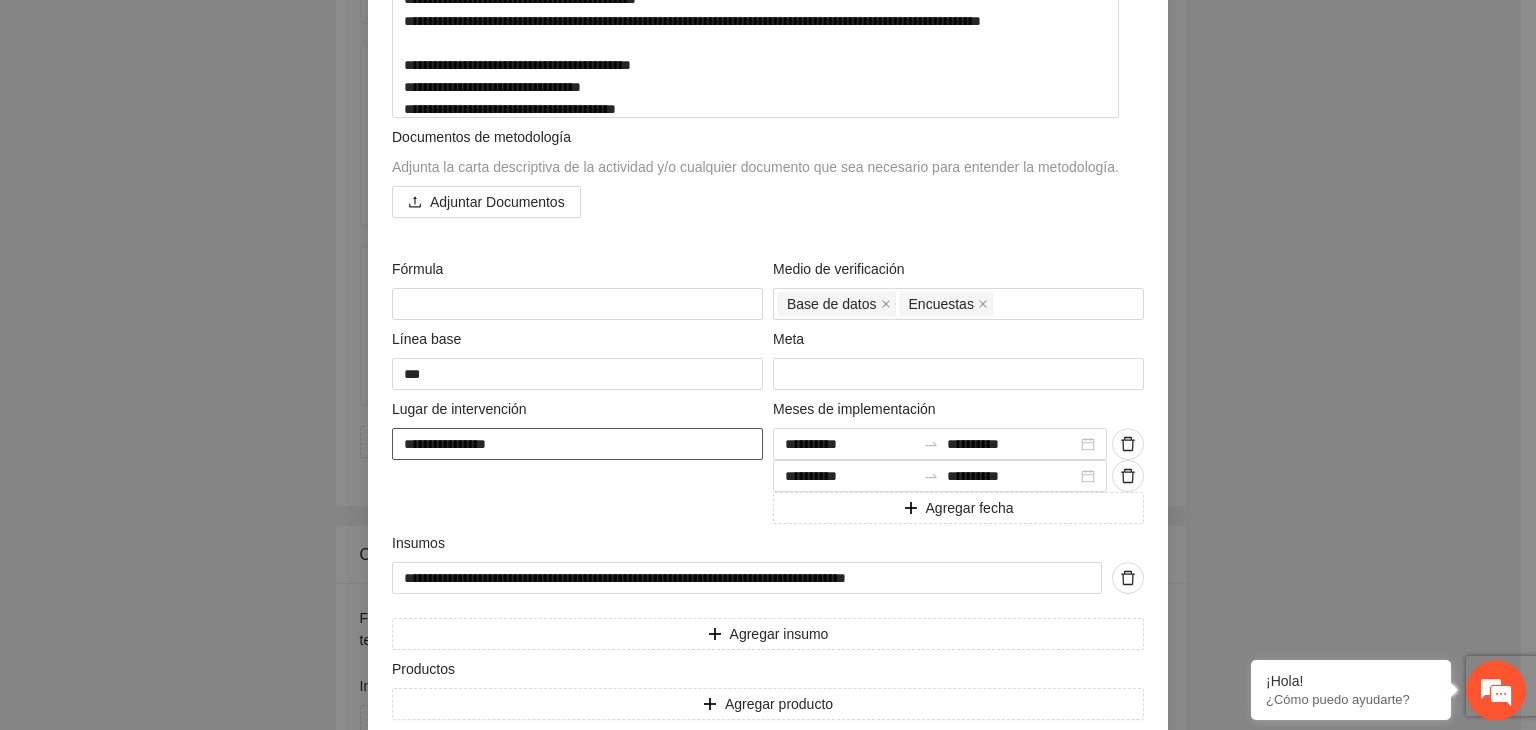 type on "**********" 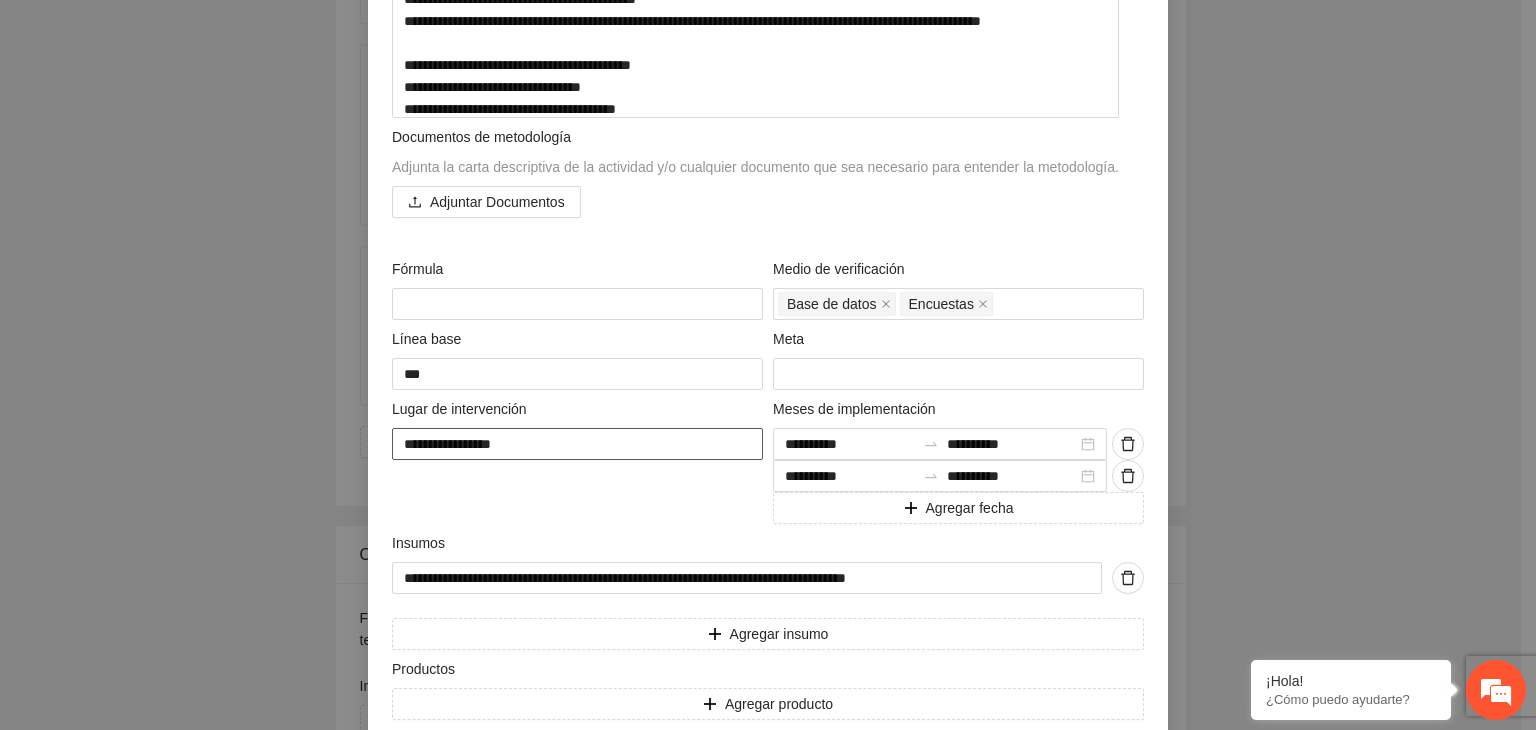 type on "**********" 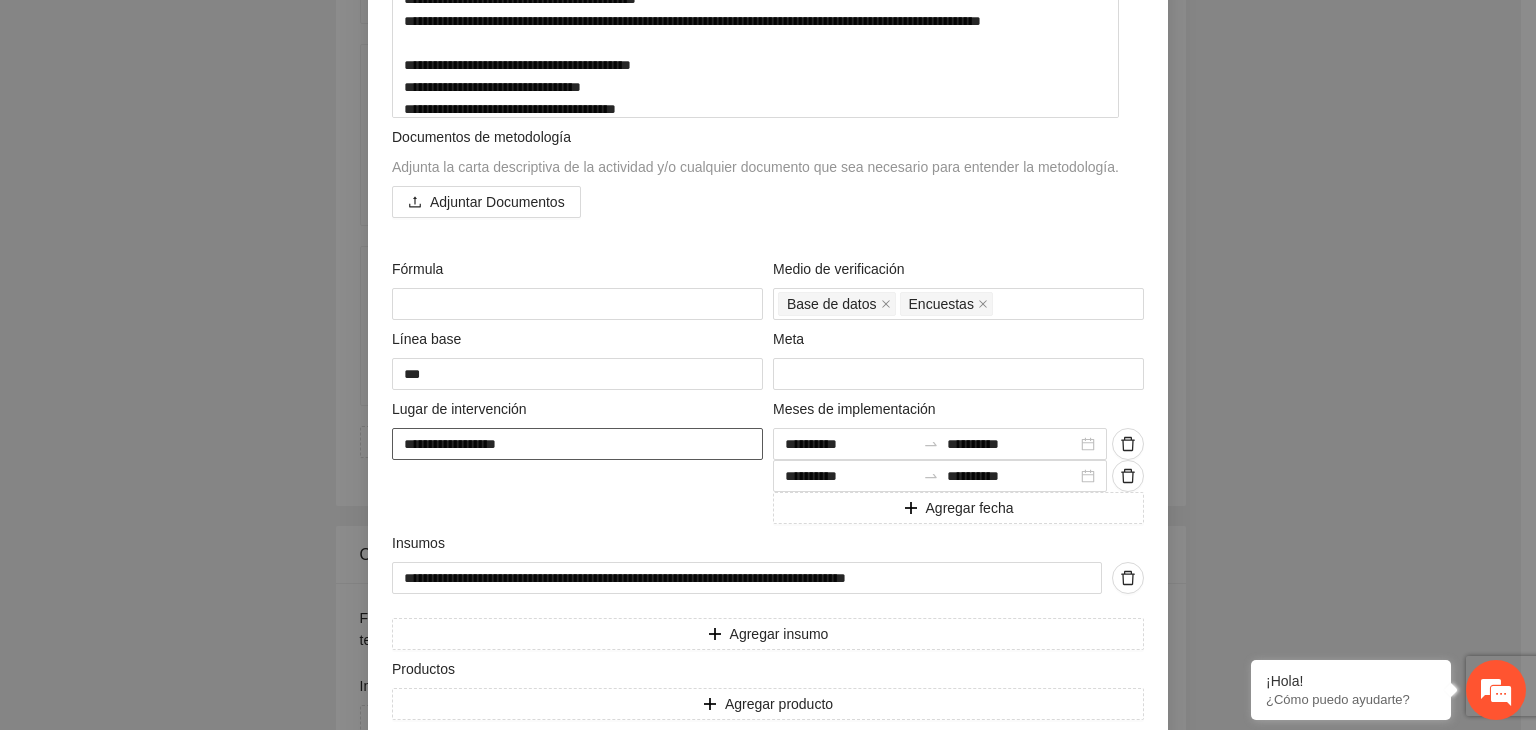 type on "**********" 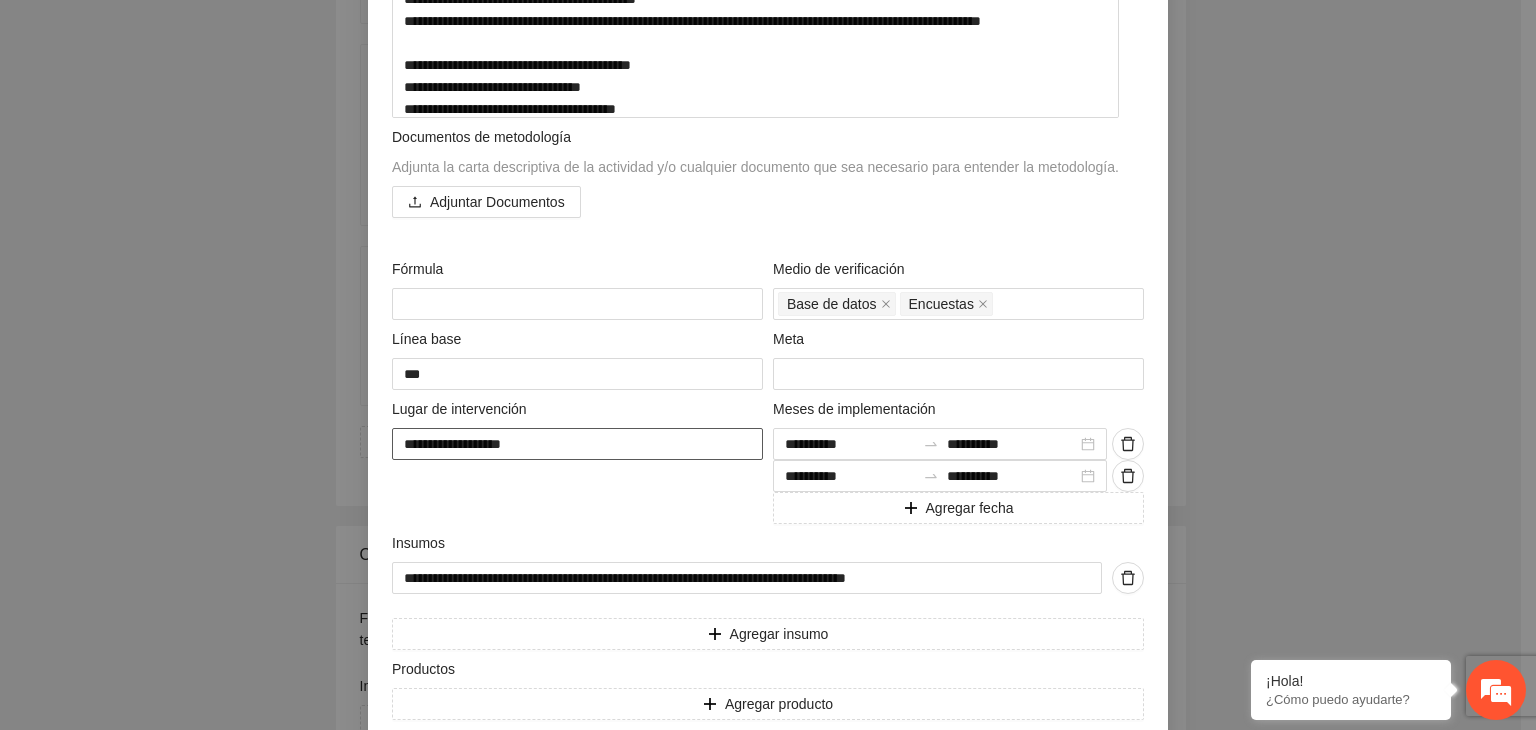 type on "**********" 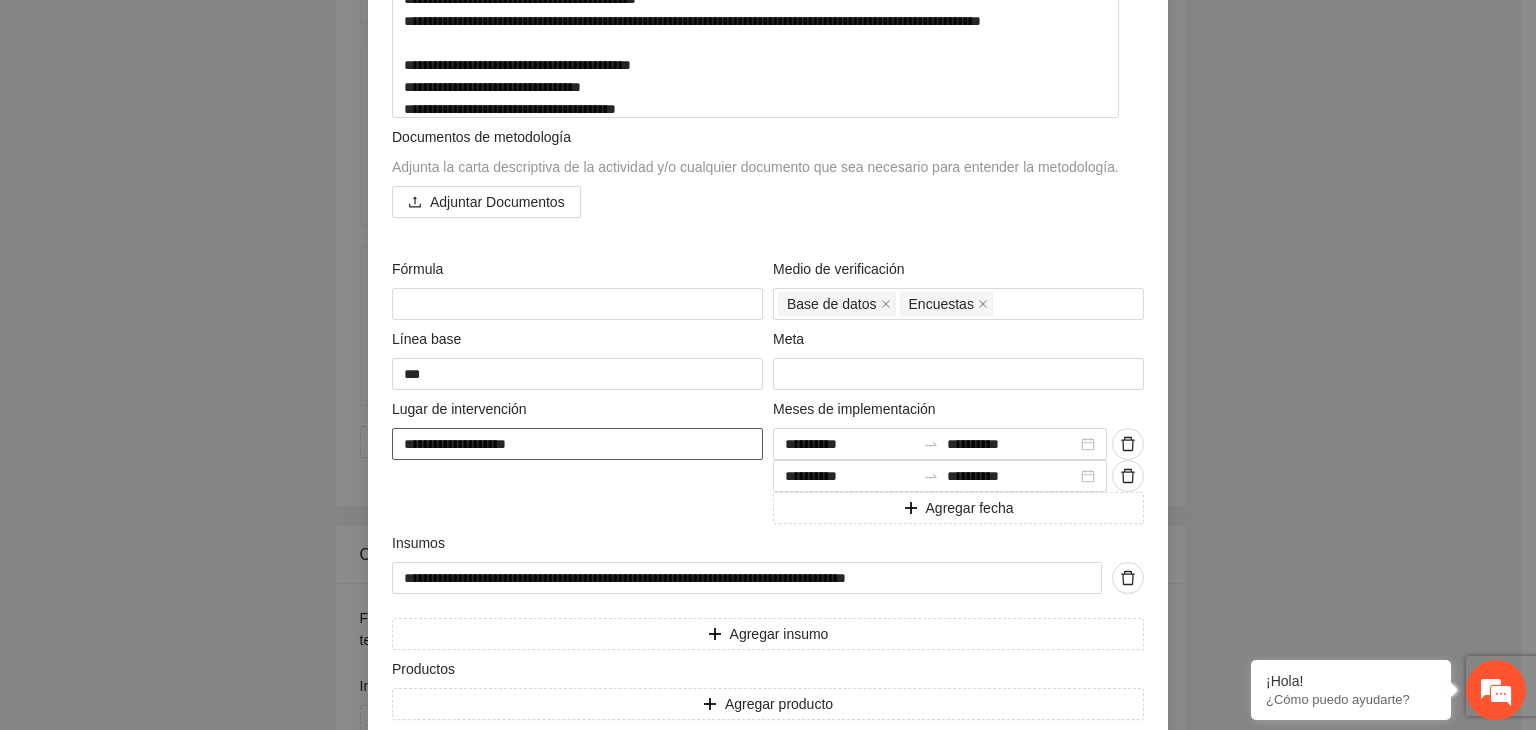 type on "**********" 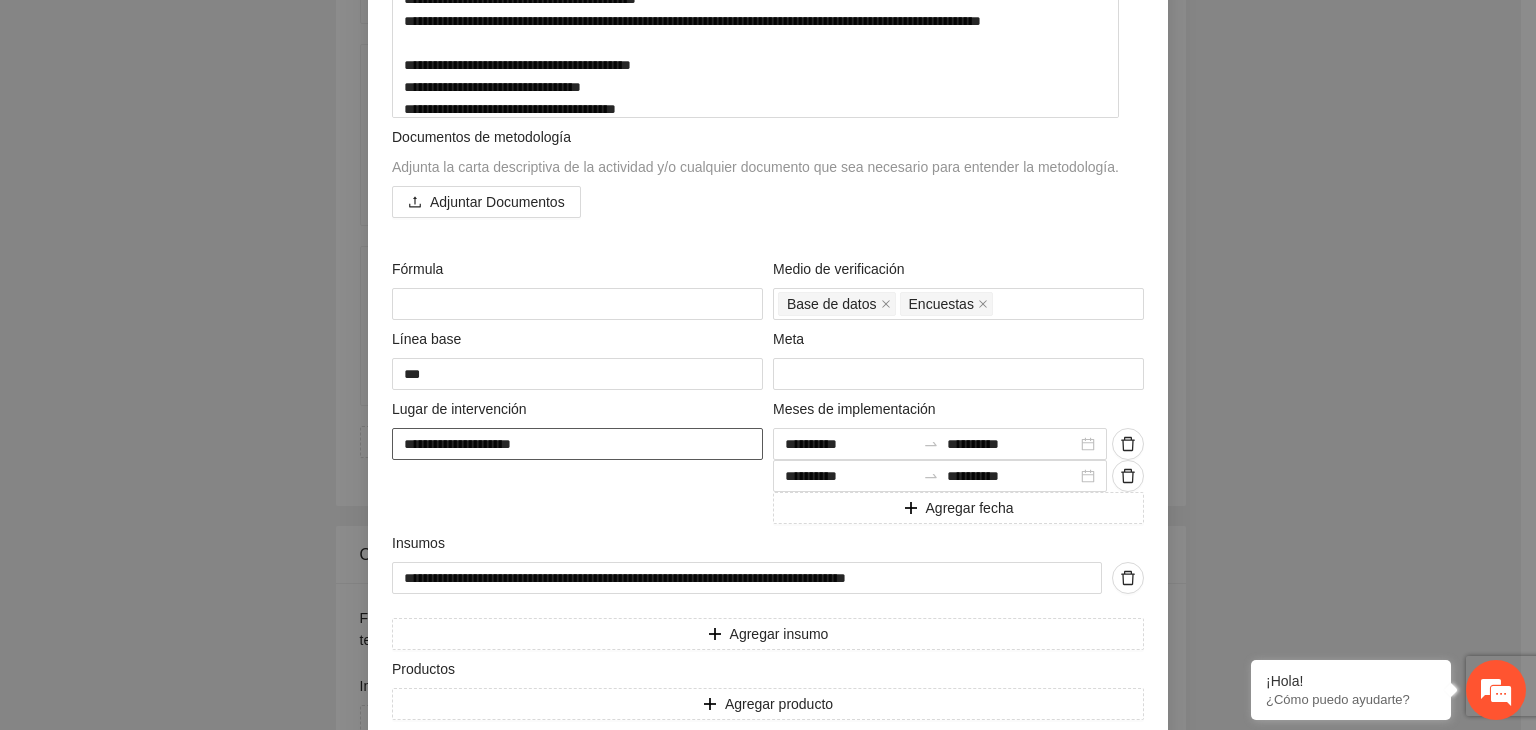 type on "**********" 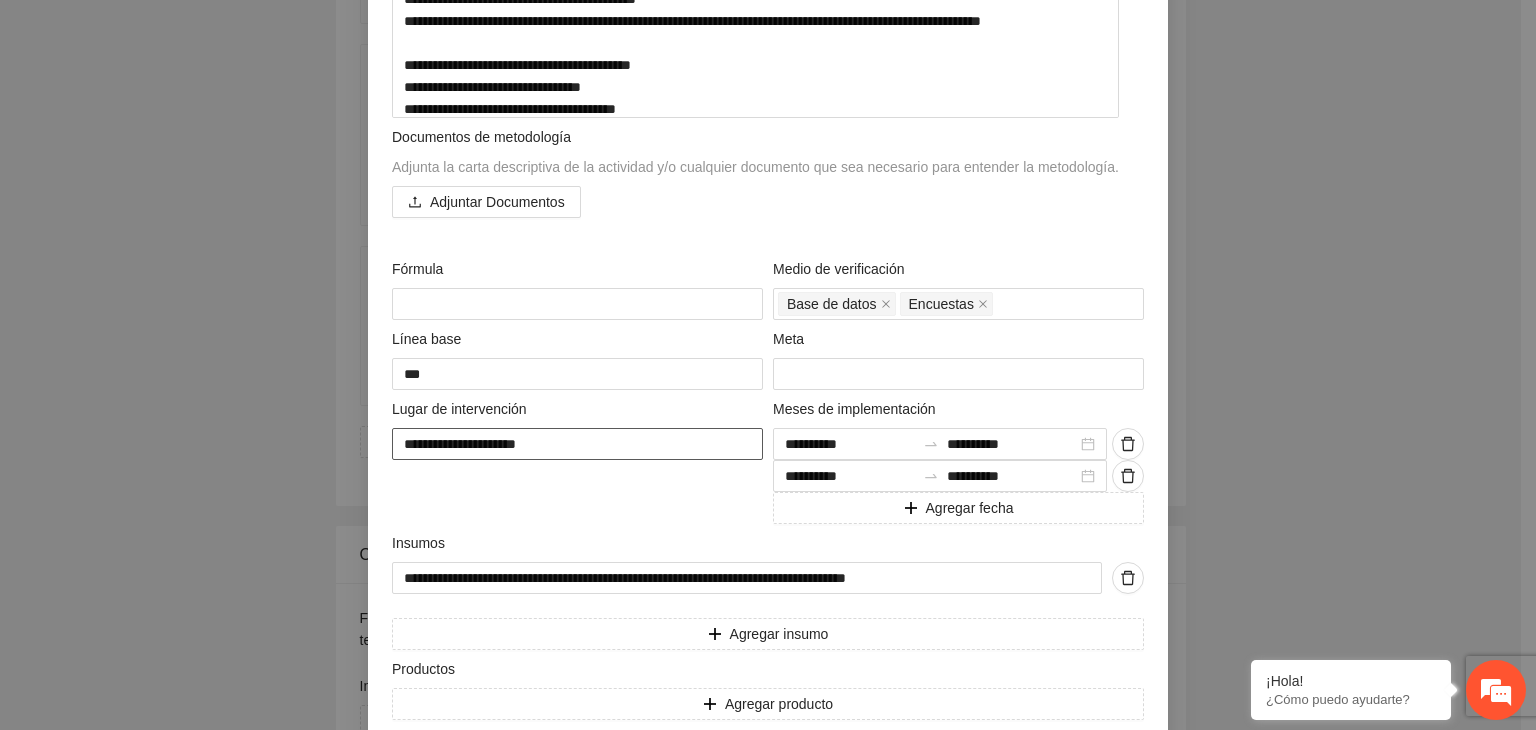 type on "**********" 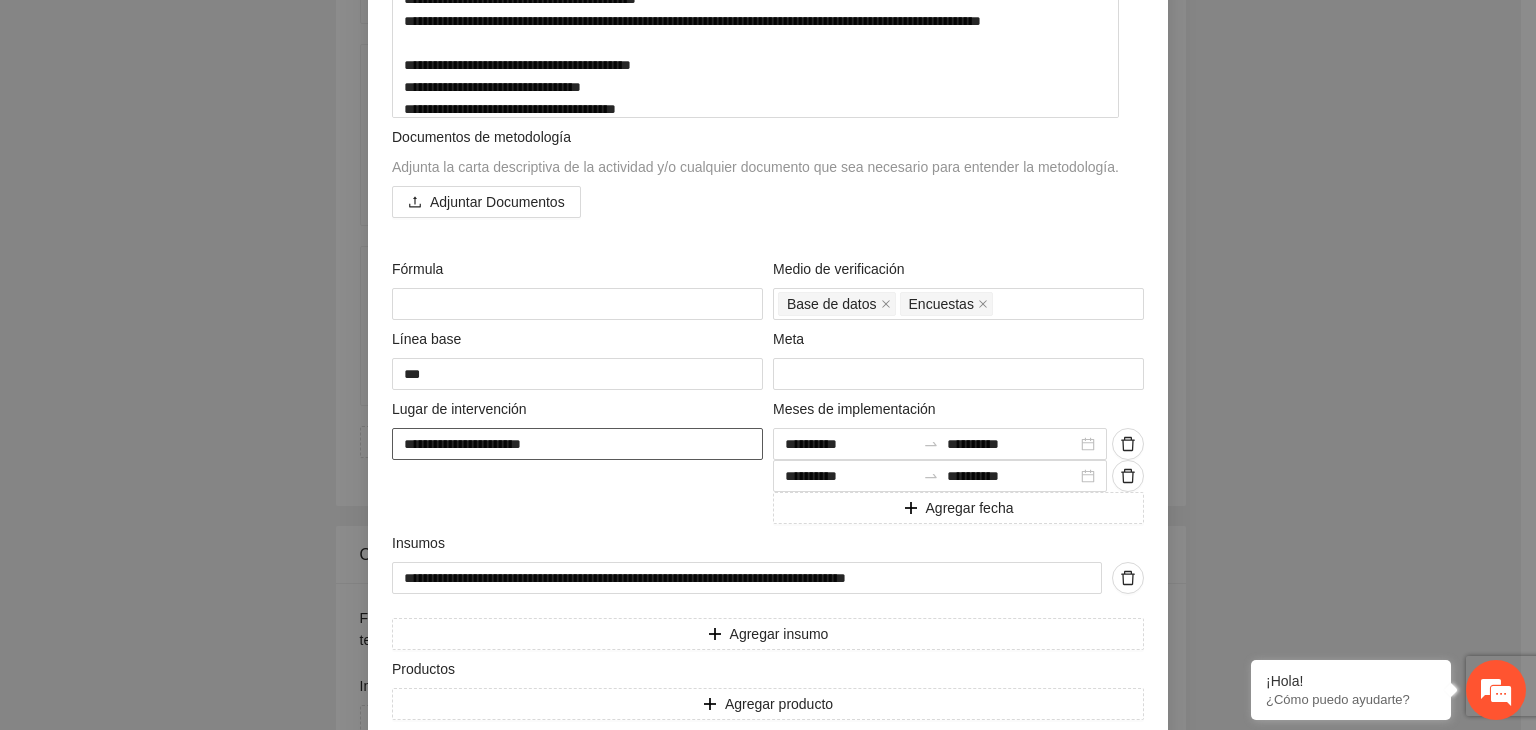 type on "**********" 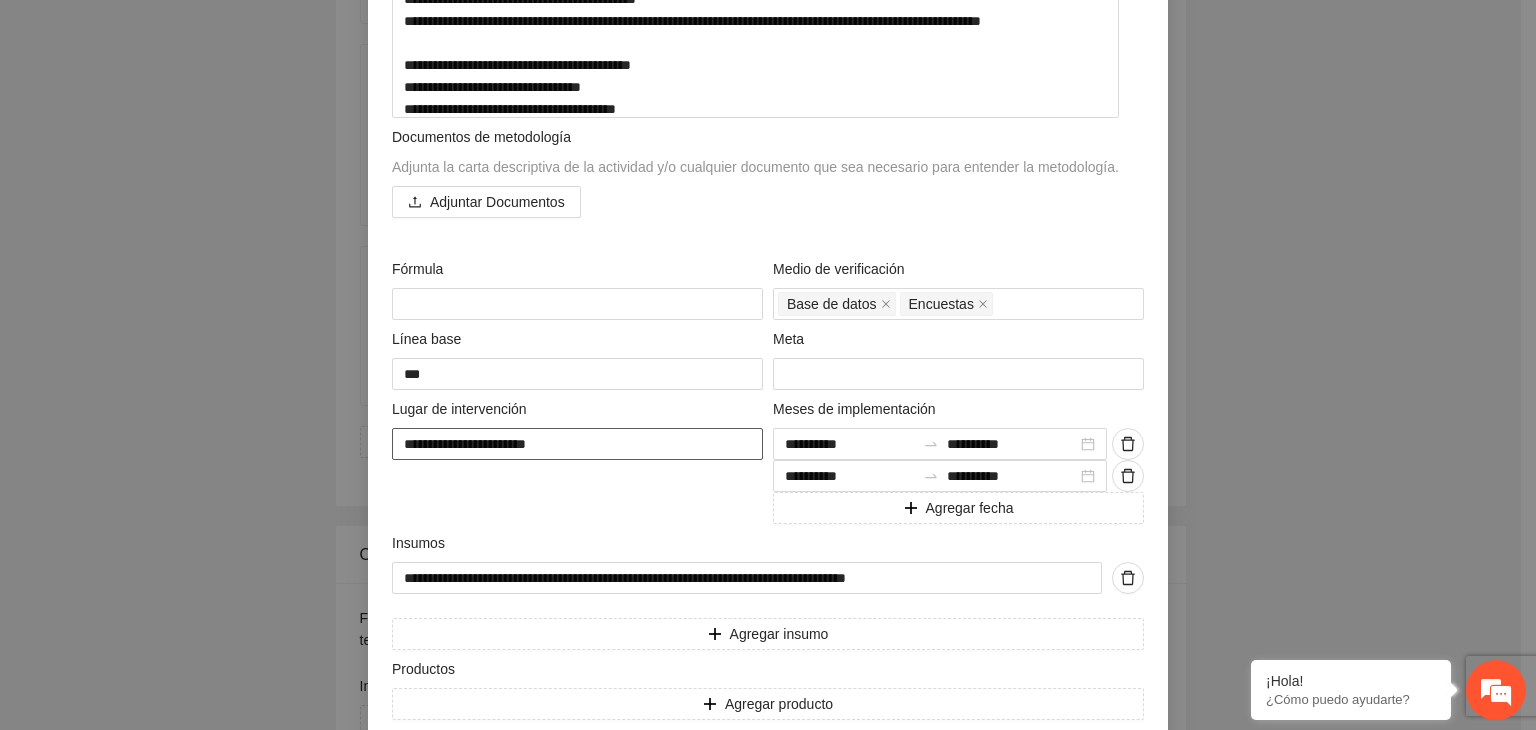 type on "**********" 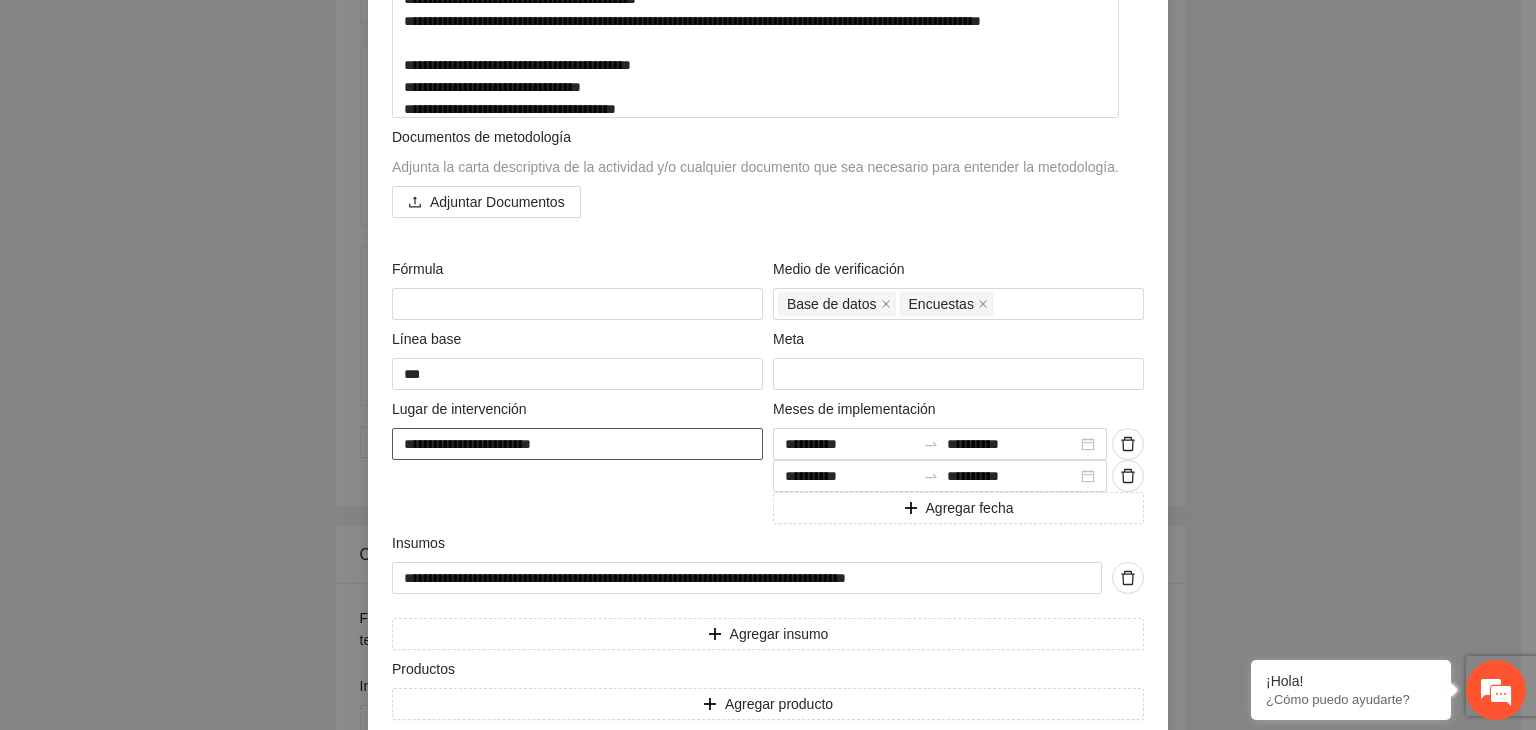 type on "**********" 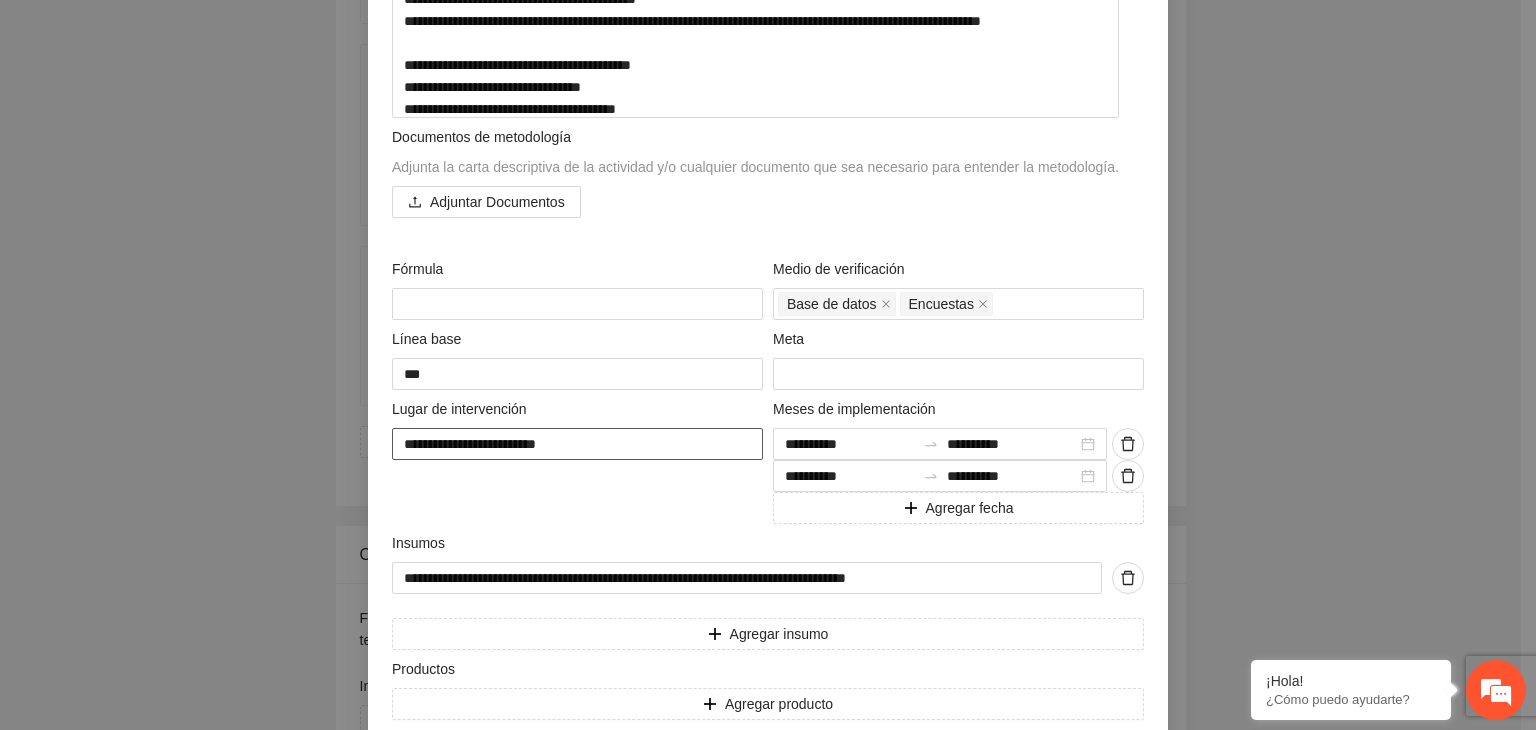 type on "**********" 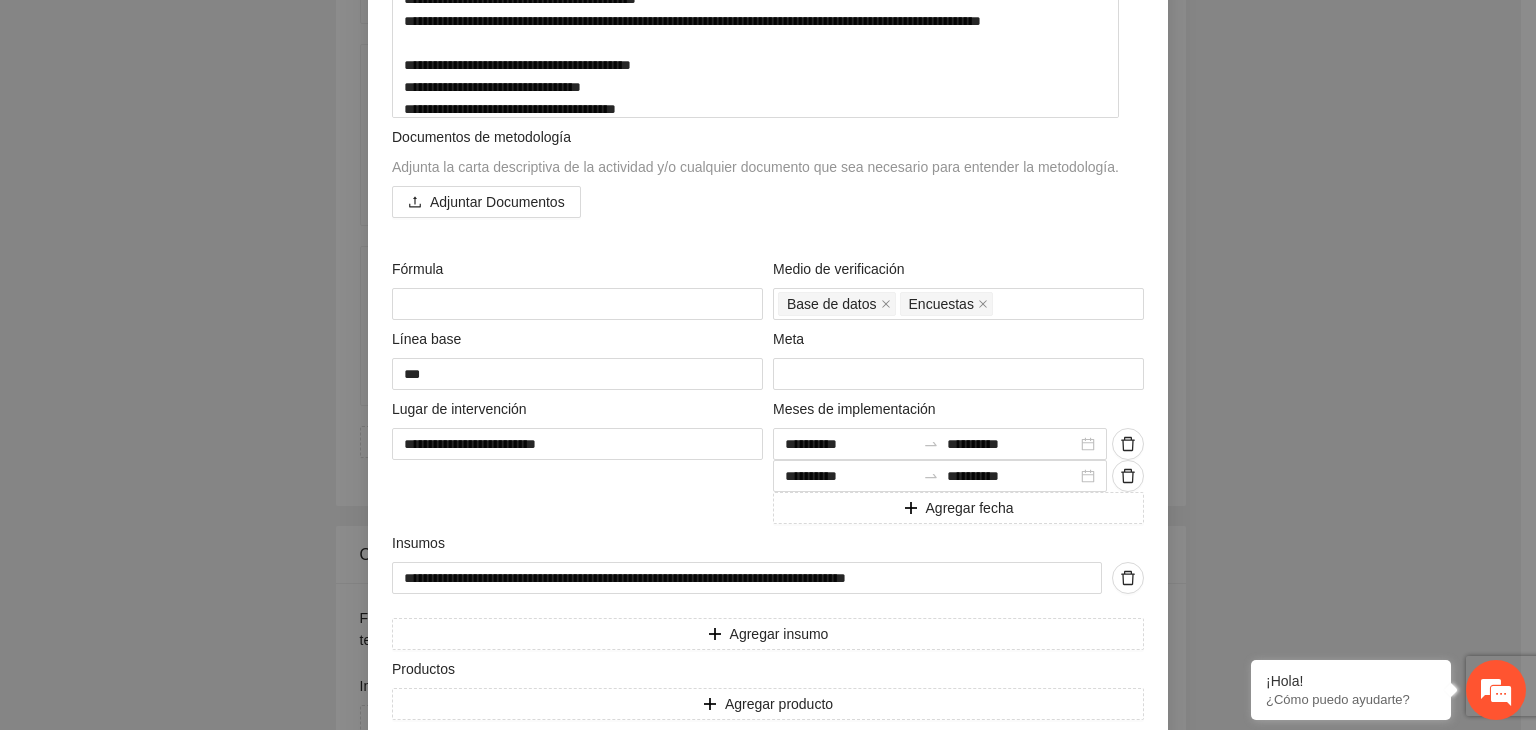scroll, scrollTop: 577, scrollLeft: 0, axis: vertical 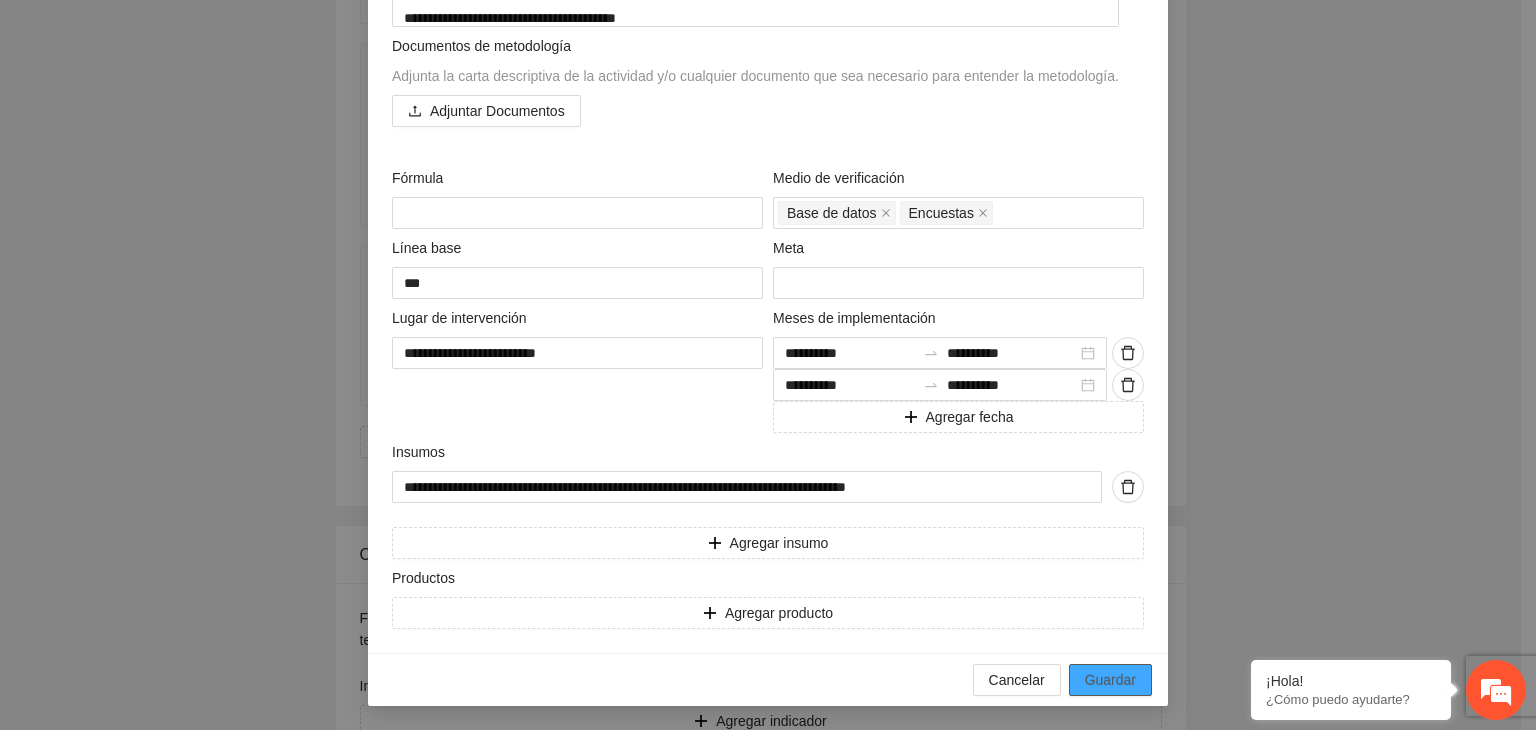 click on "Guardar" at bounding box center [1110, 680] 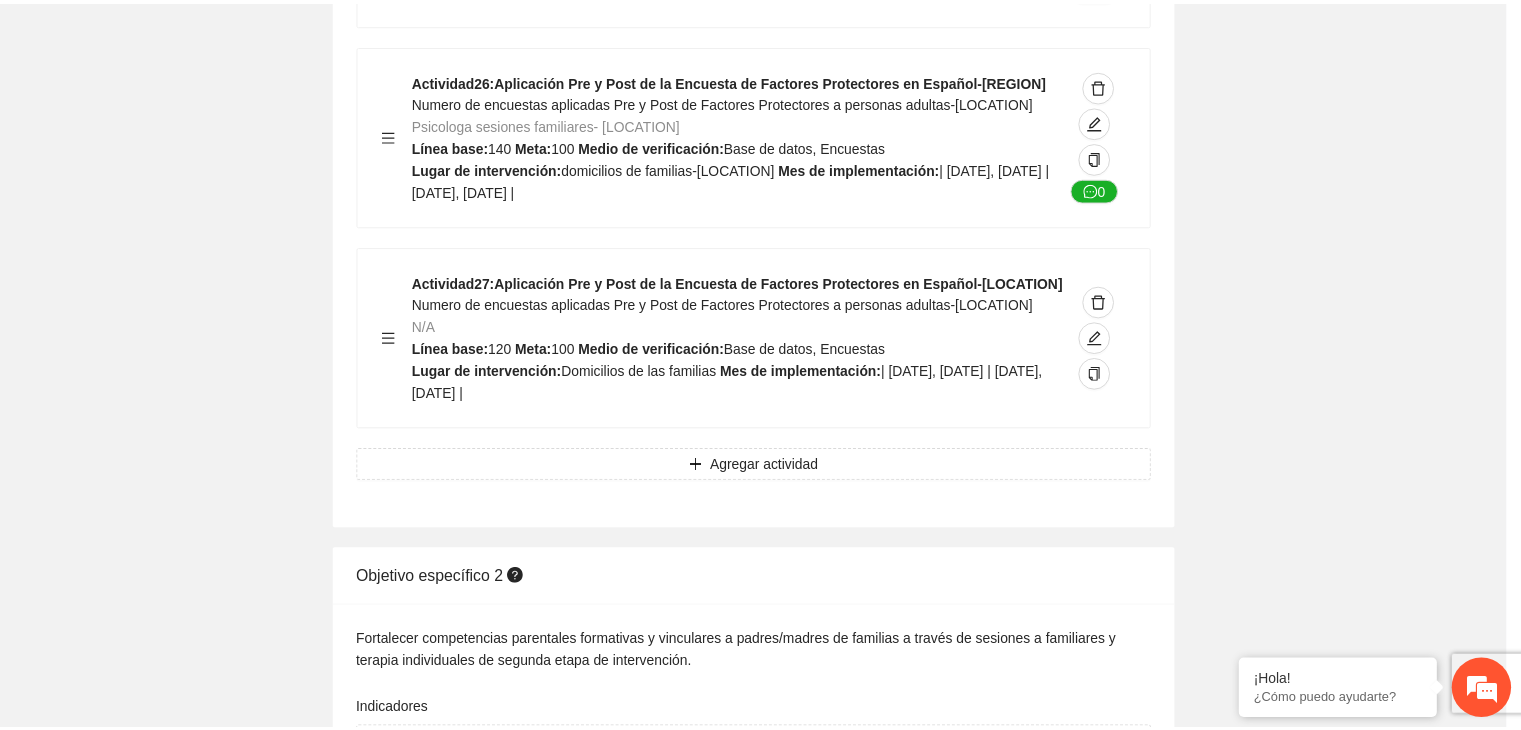 scroll, scrollTop: 204, scrollLeft: 0, axis: vertical 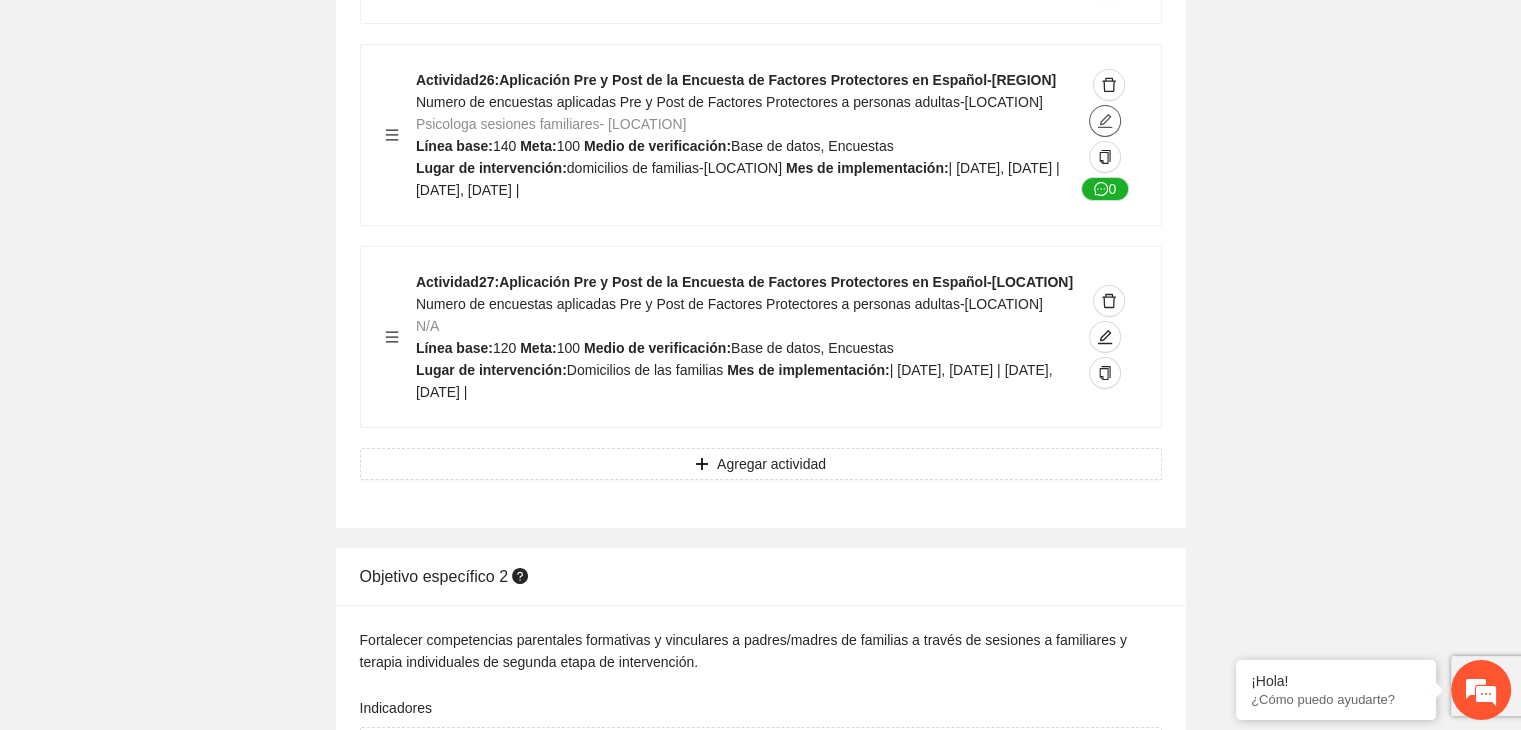 click 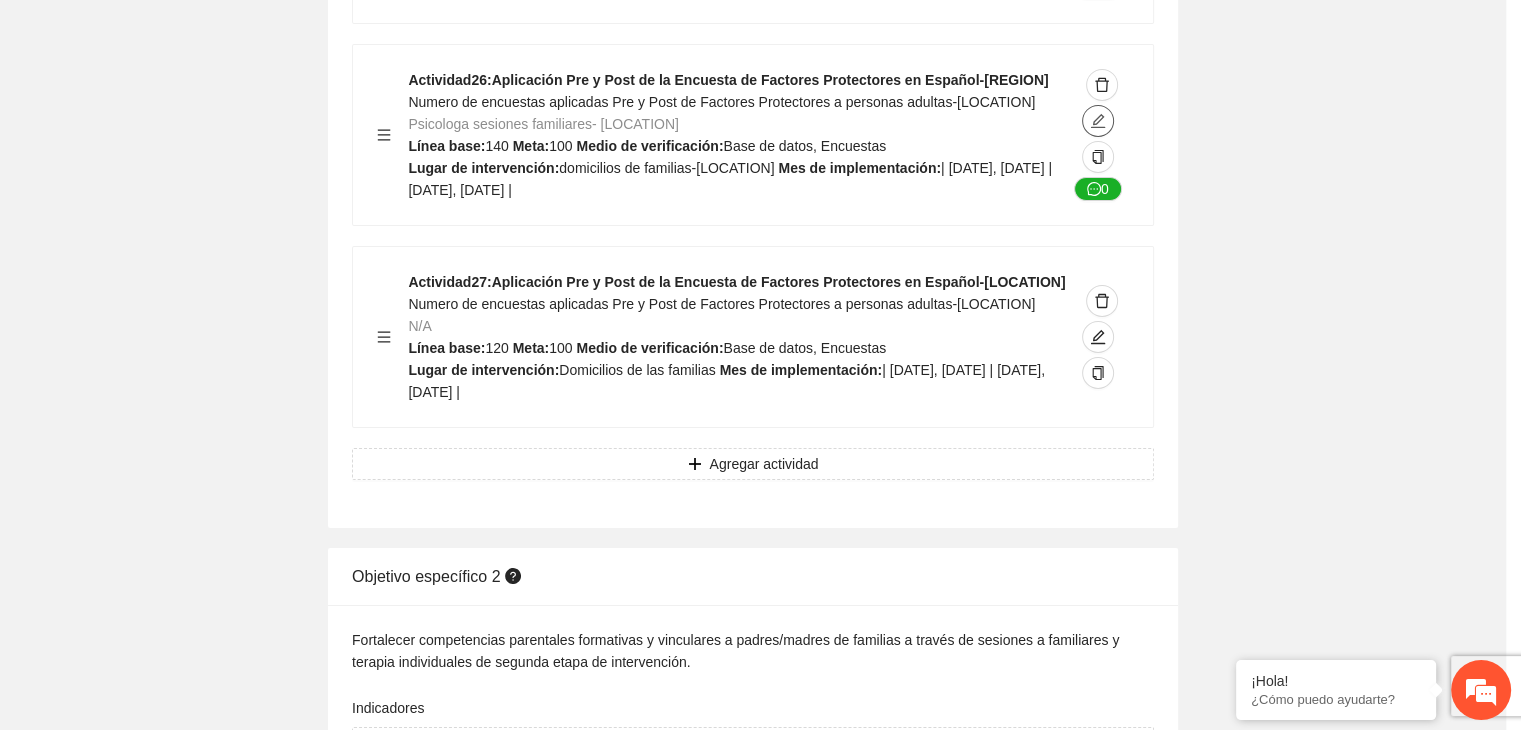 type on "**********" 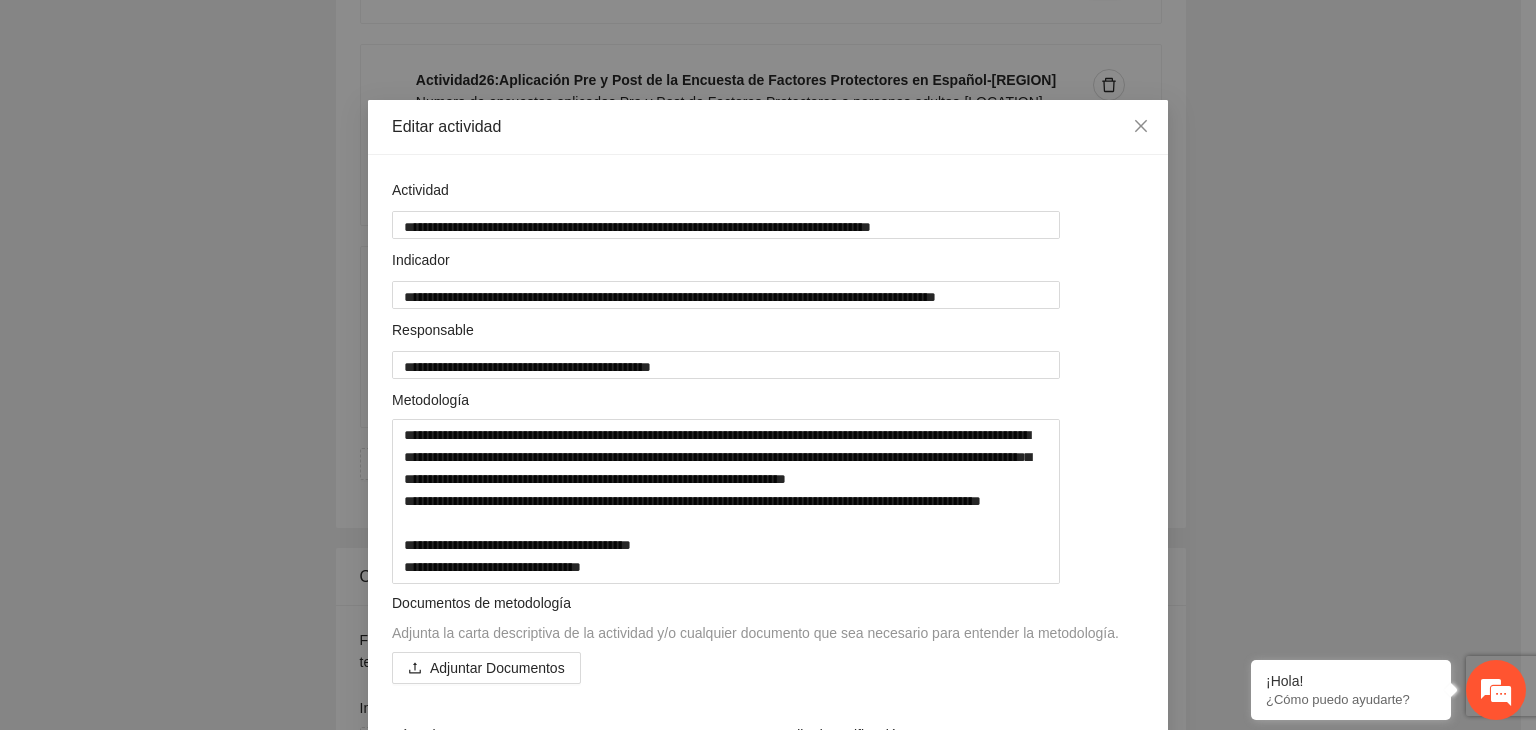 click on "**********" at bounding box center (768, 365) 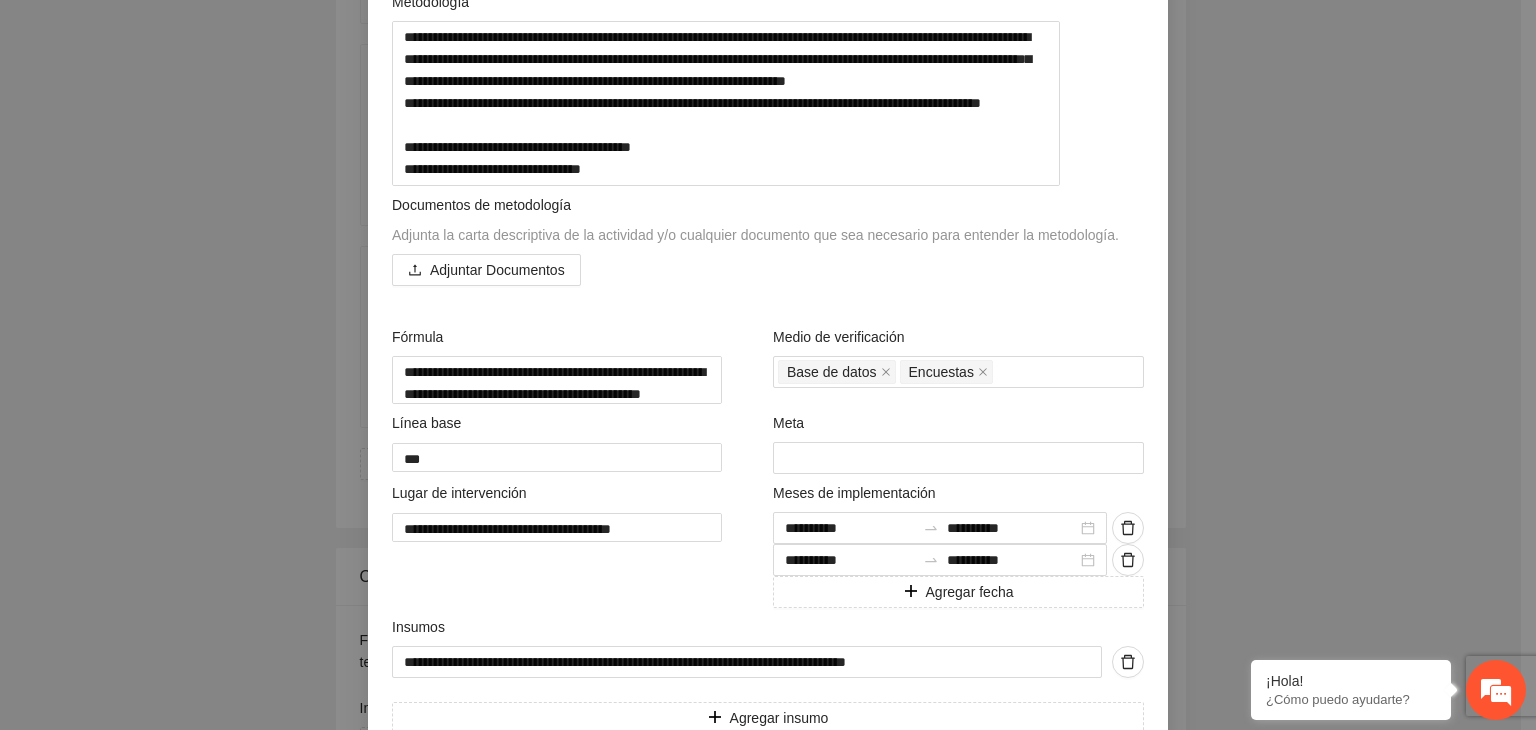 scroll, scrollTop: 400, scrollLeft: 0, axis: vertical 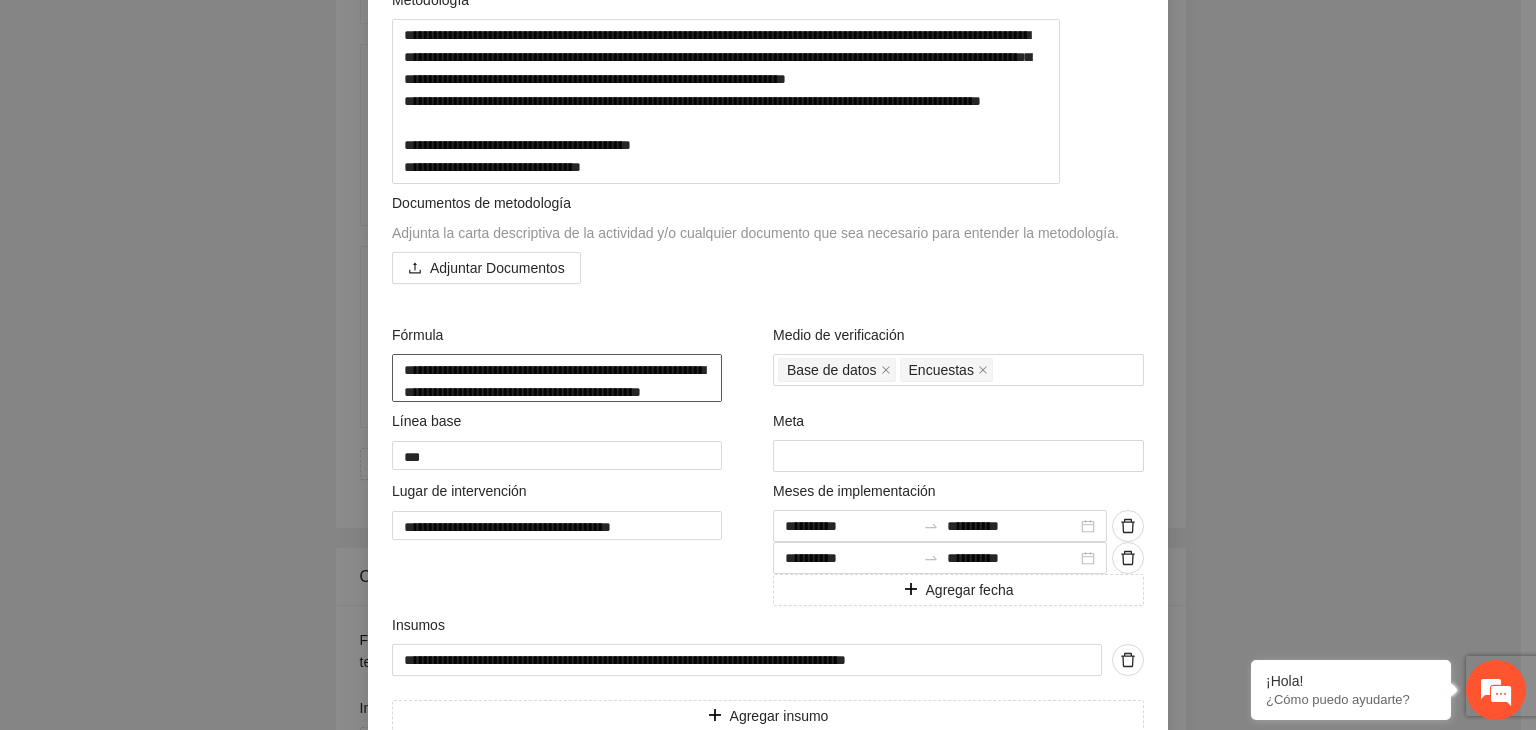 click on "**********" at bounding box center (557, 378) 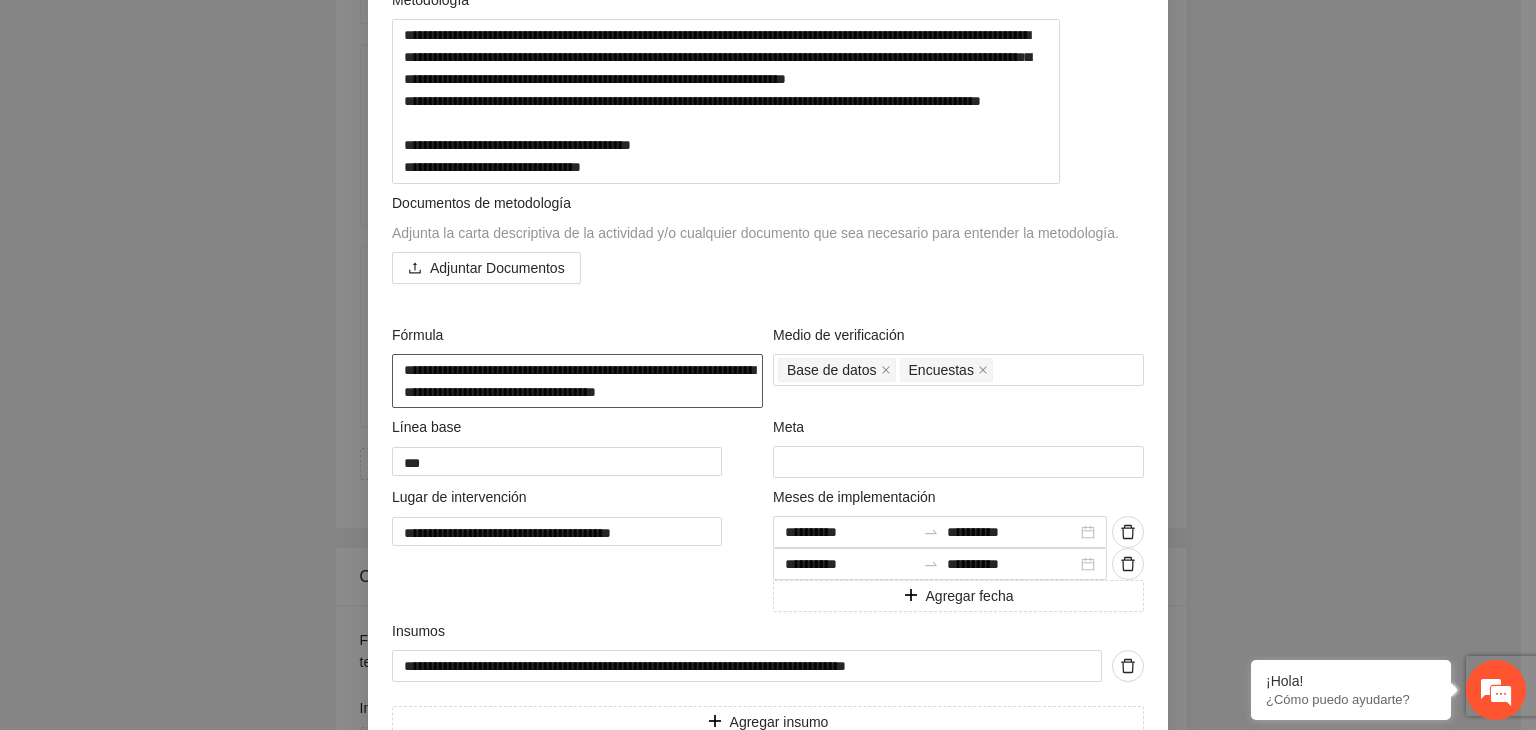 drag, startPoint x: 580, startPoint y: 414, endPoint x: 376, endPoint y: 378, distance: 207.15211 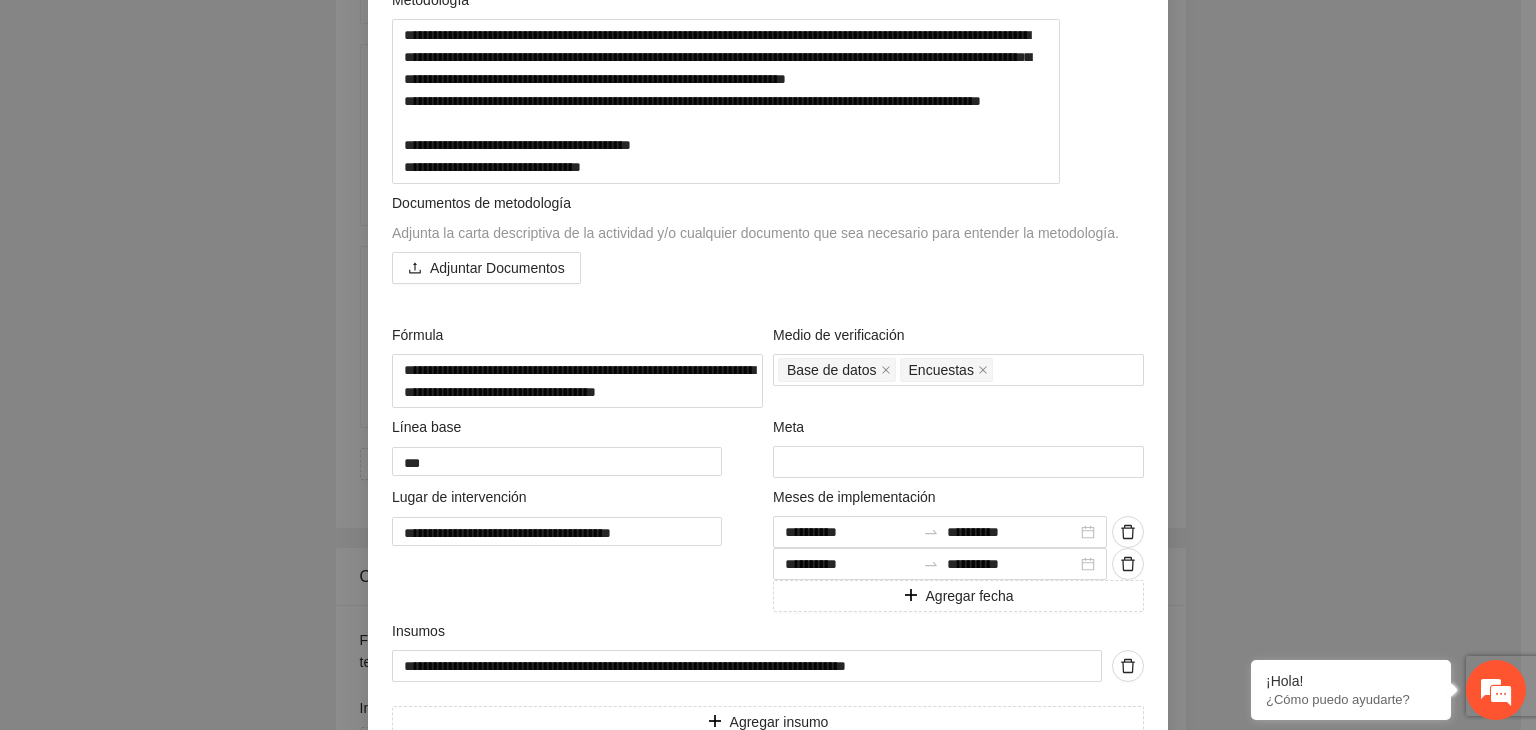 click on "**********" at bounding box center [768, 365] 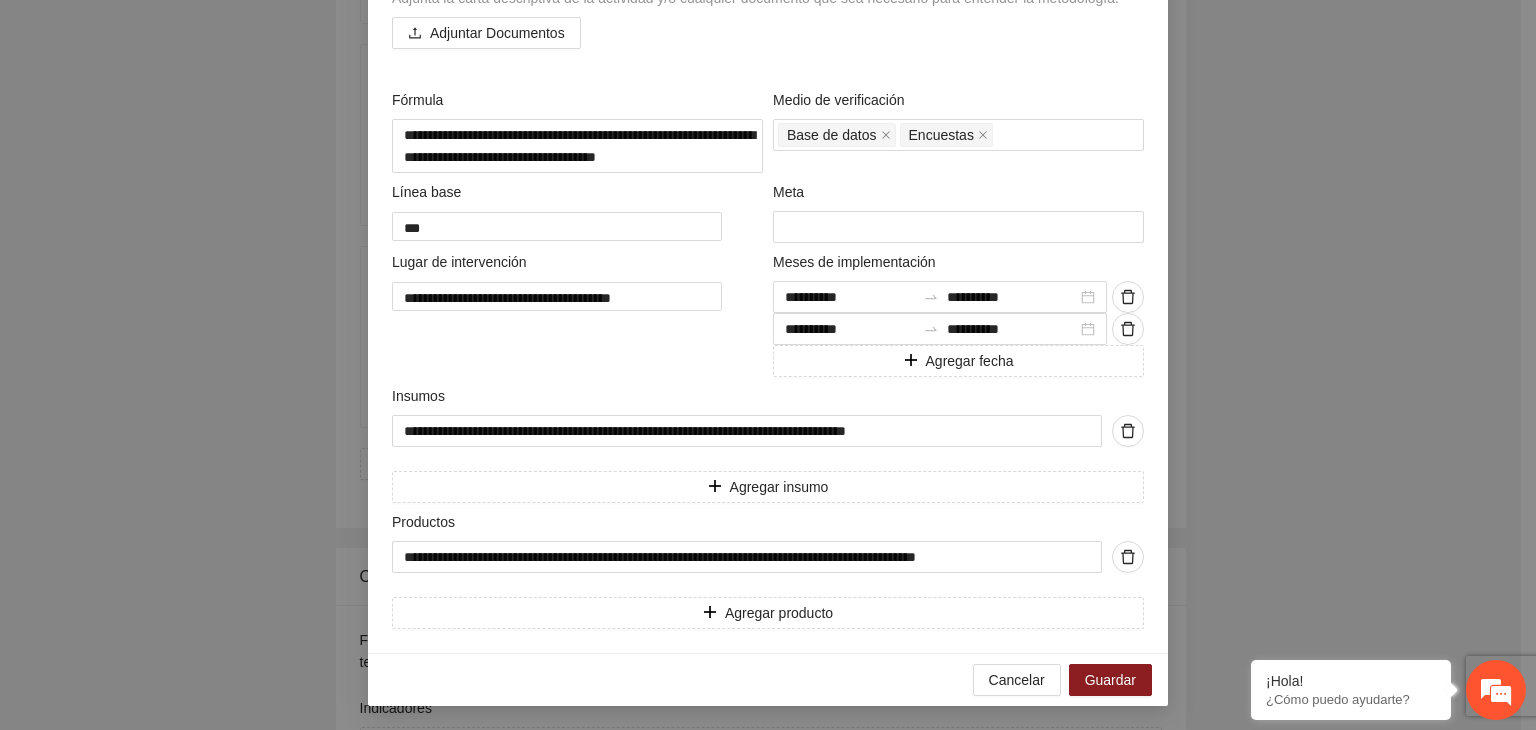 scroll, scrollTop: 655, scrollLeft: 0, axis: vertical 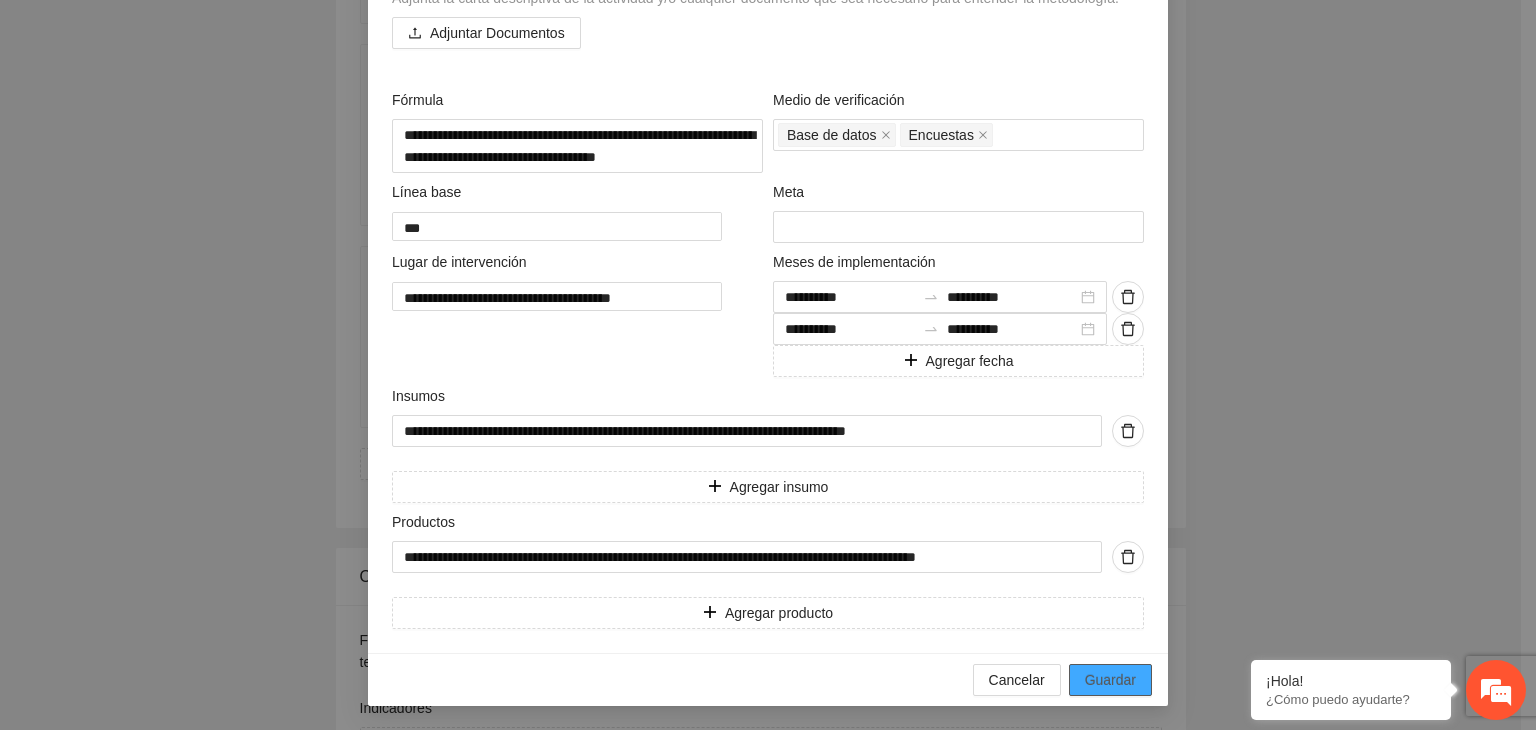 click on "Guardar" at bounding box center [1110, 680] 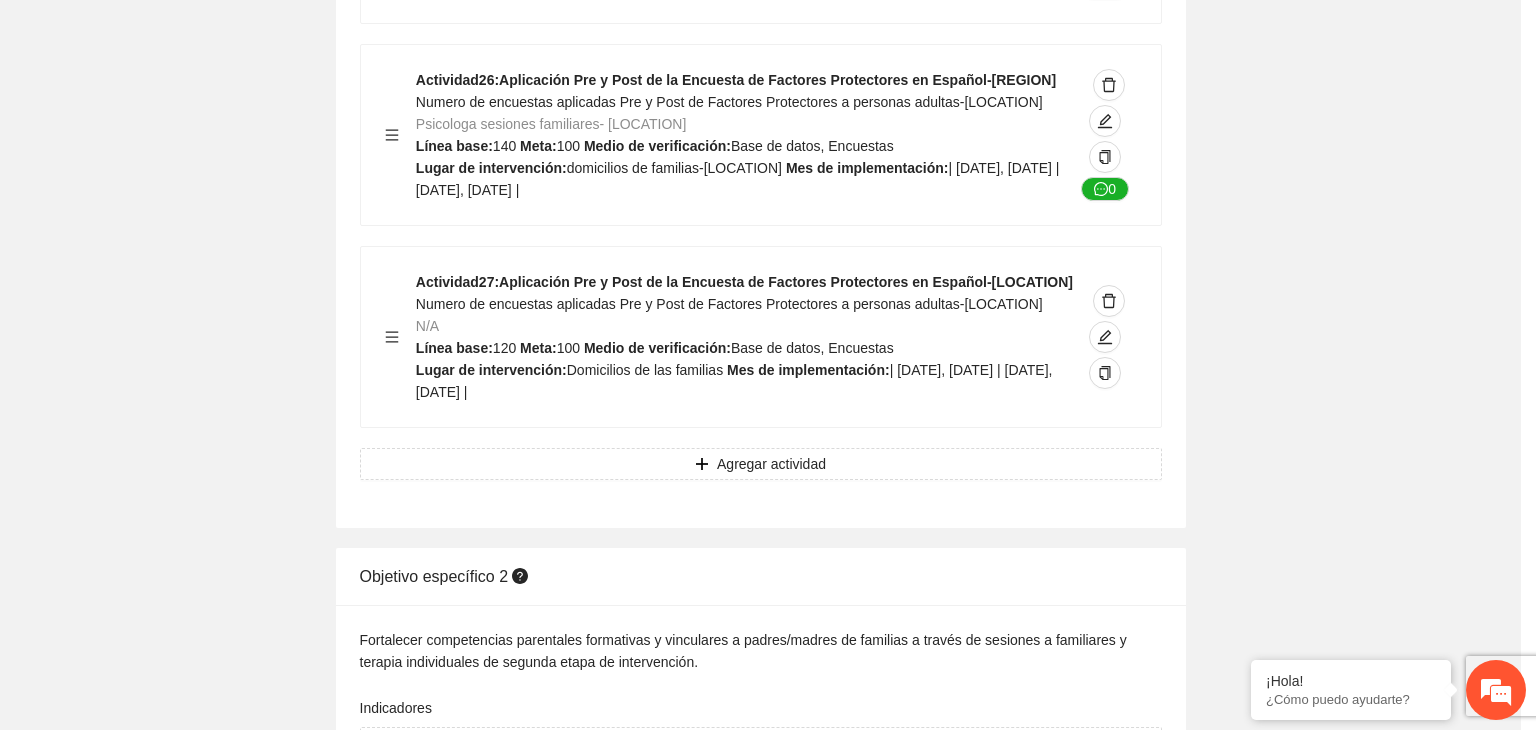 scroll, scrollTop: 204, scrollLeft: 0, axis: vertical 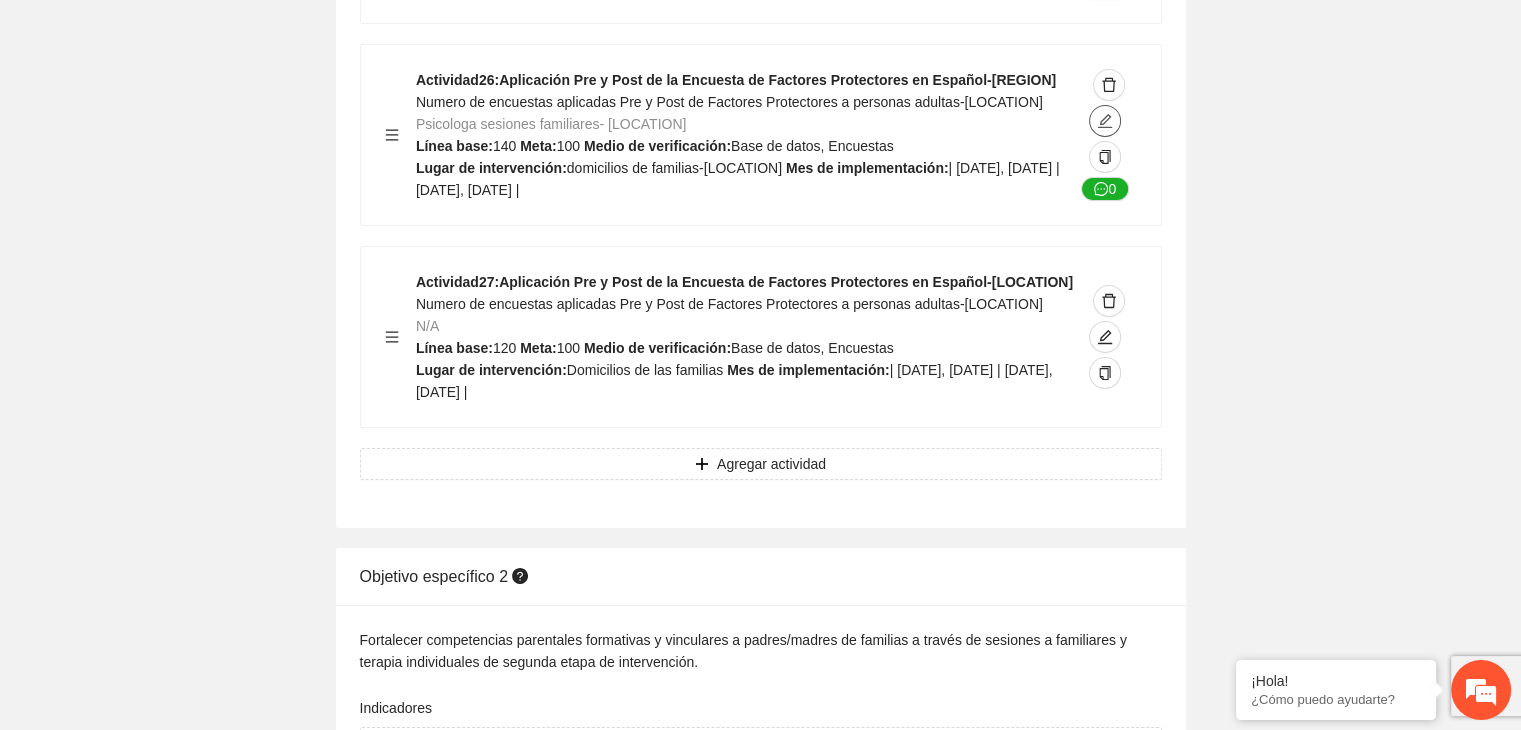 click 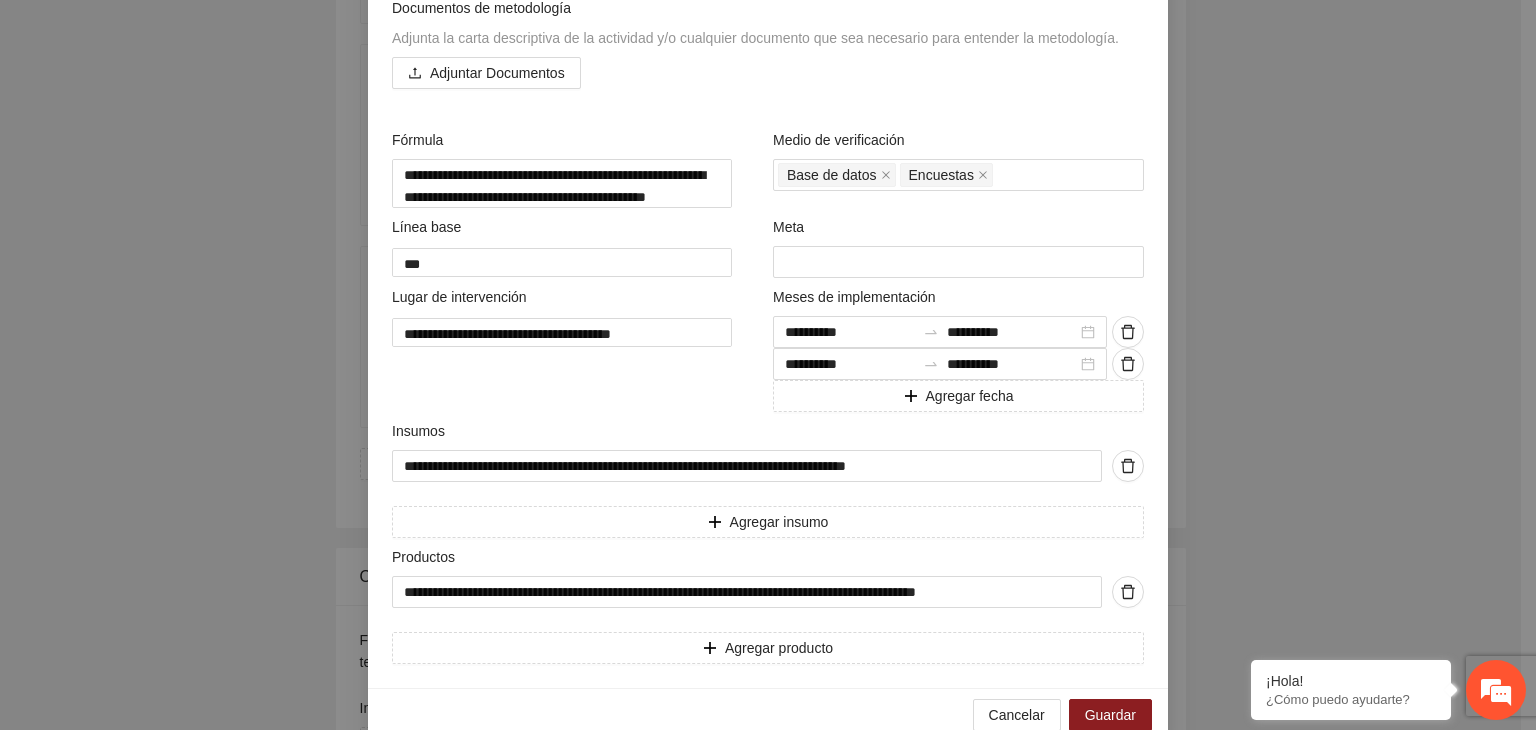 scroll, scrollTop: 655, scrollLeft: 0, axis: vertical 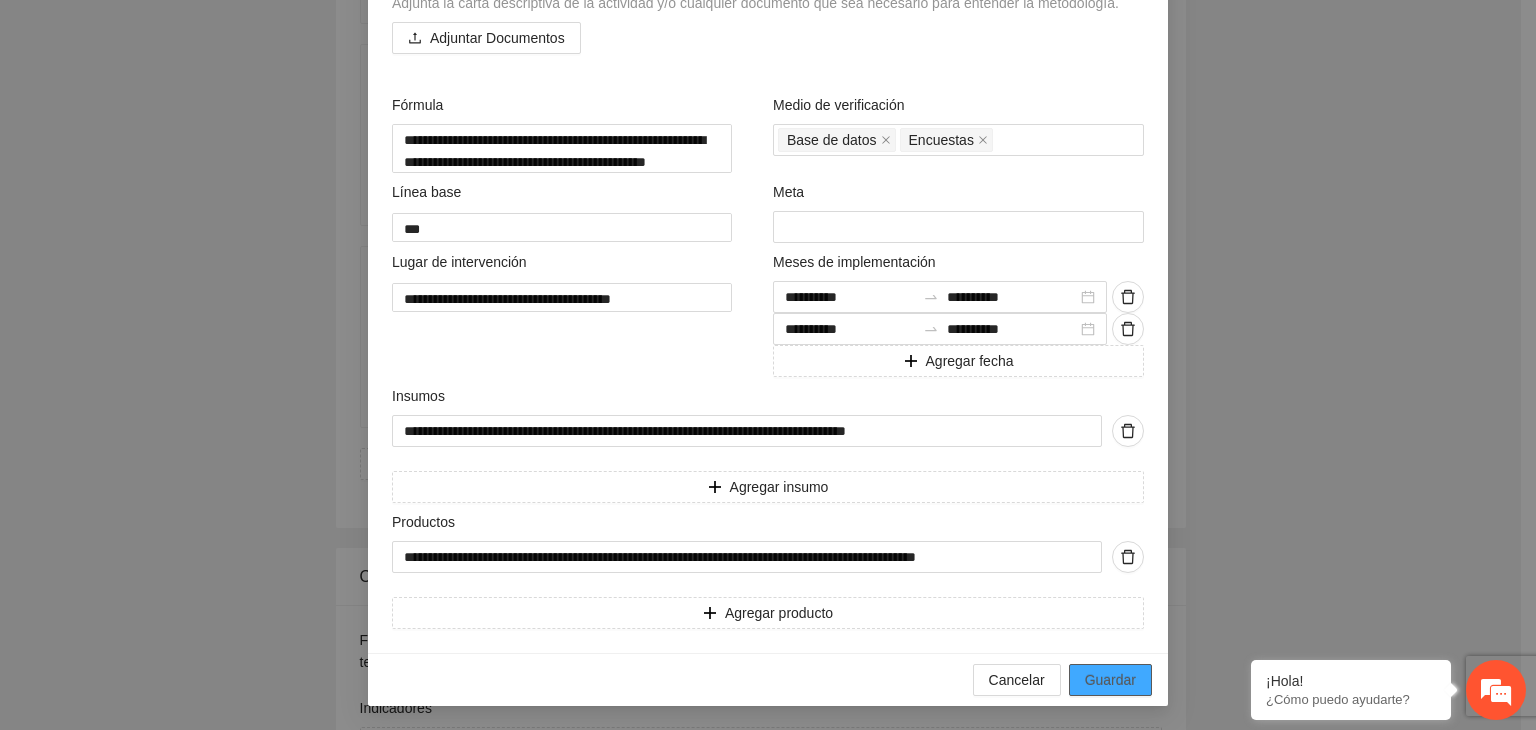 click on "Guardar" at bounding box center (1110, 680) 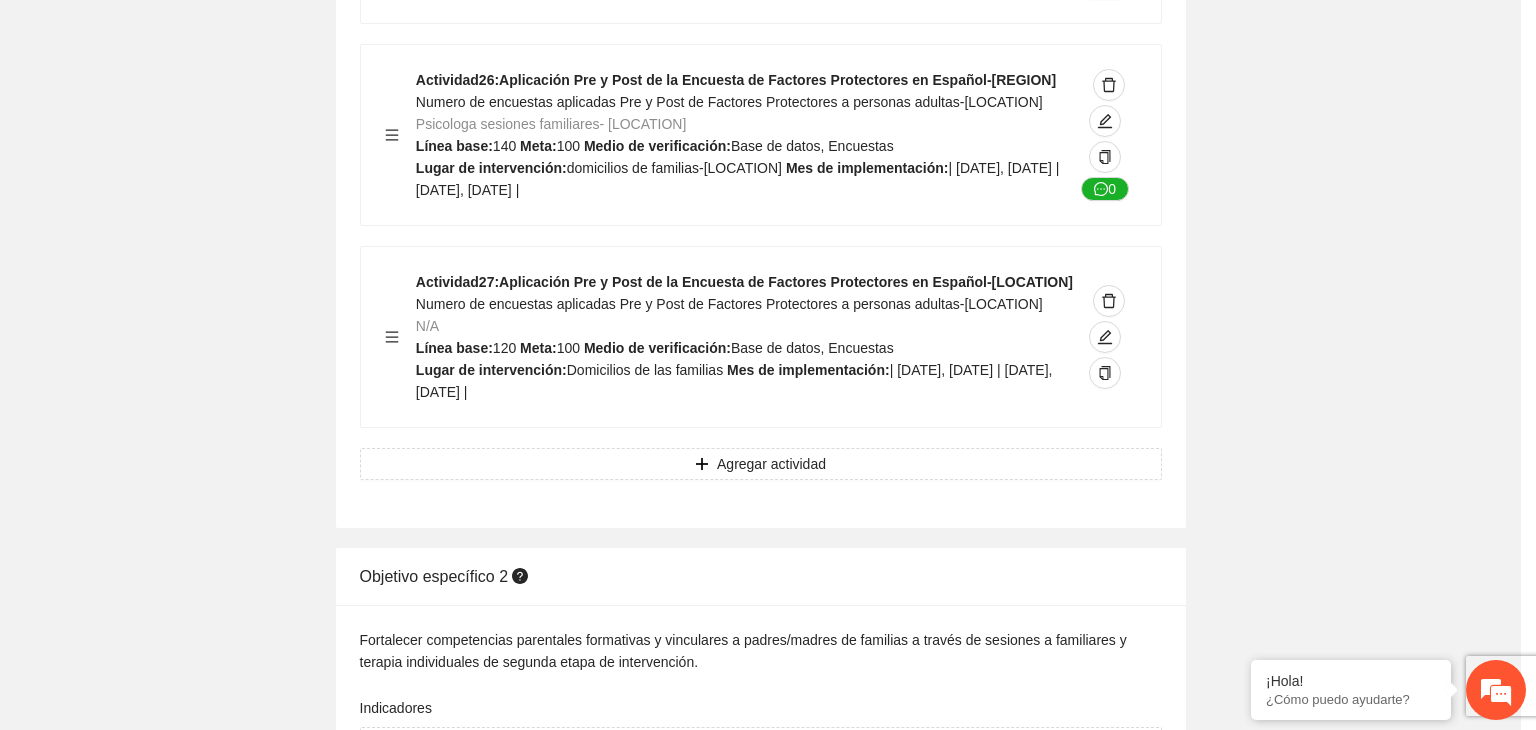 scroll, scrollTop: 204, scrollLeft: 0, axis: vertical 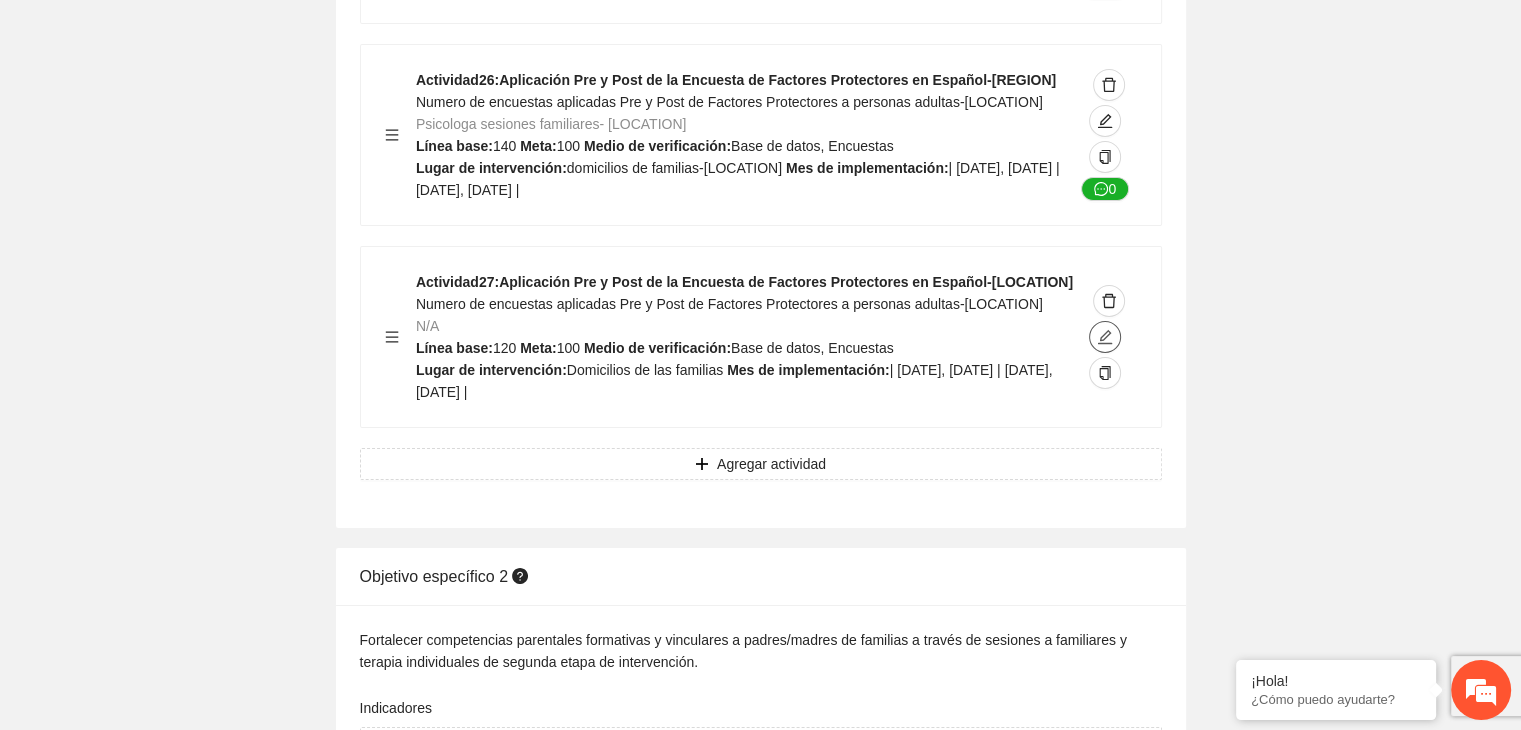 click 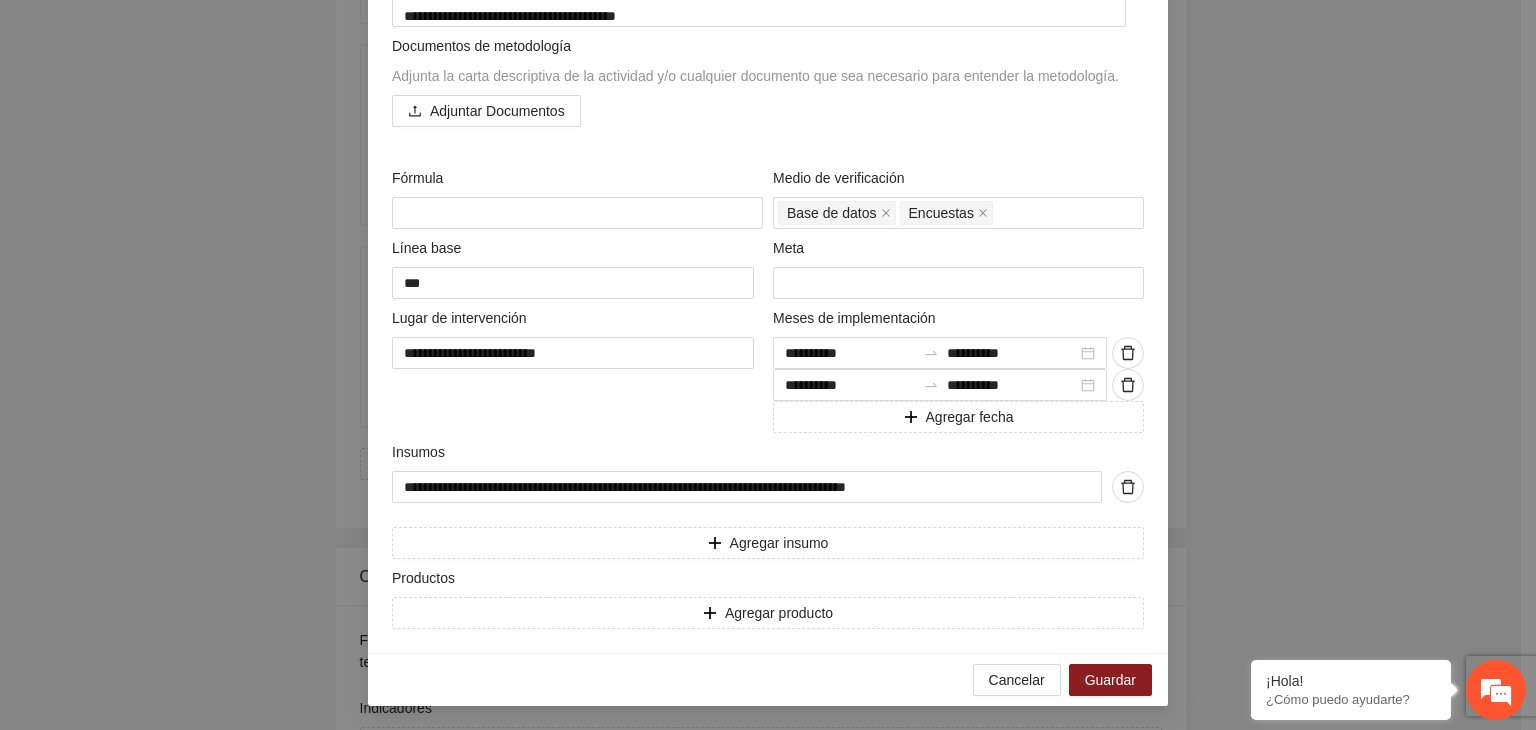 scroll, scrollTop: 577, scrollLeft: 0, axis: vertical 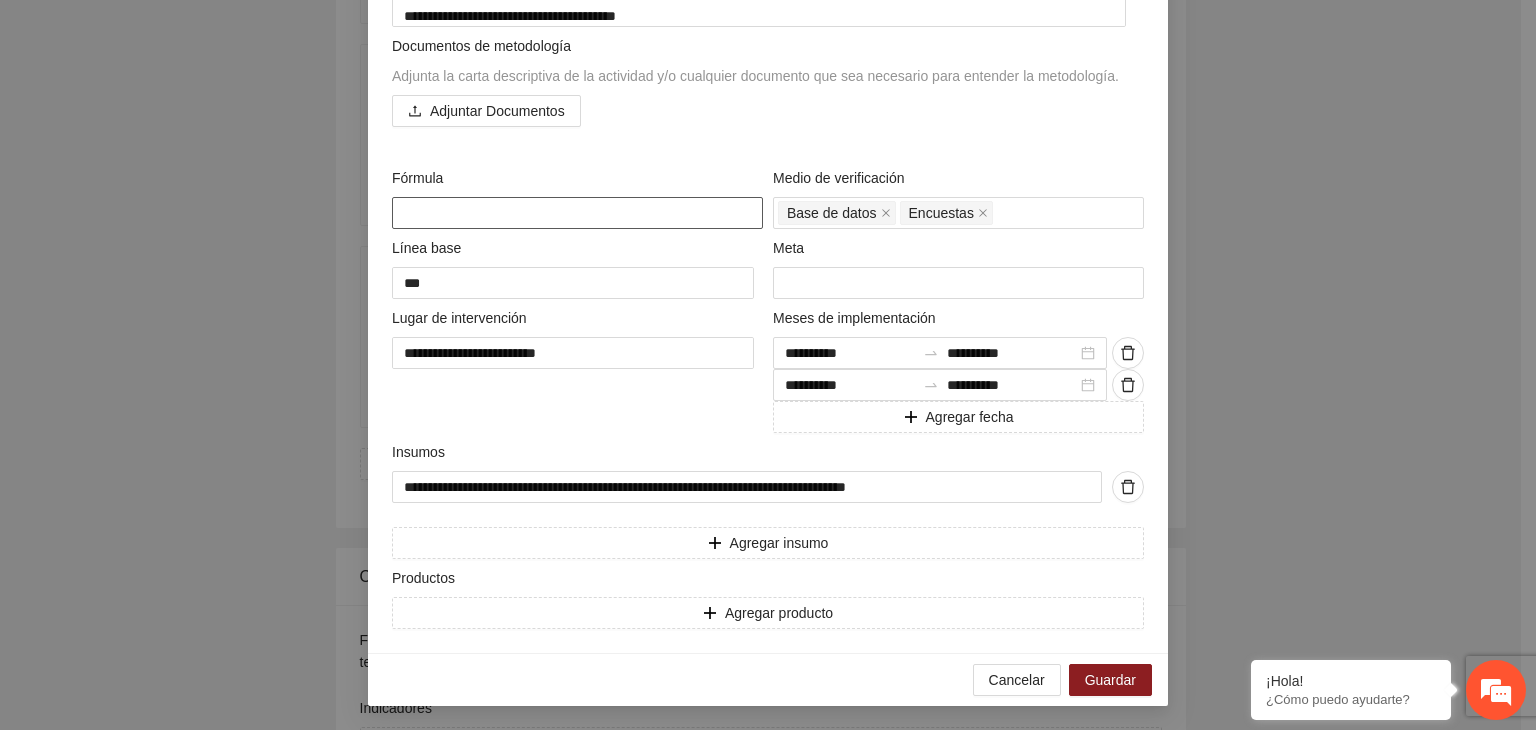 click at bounding box center [577, 213] 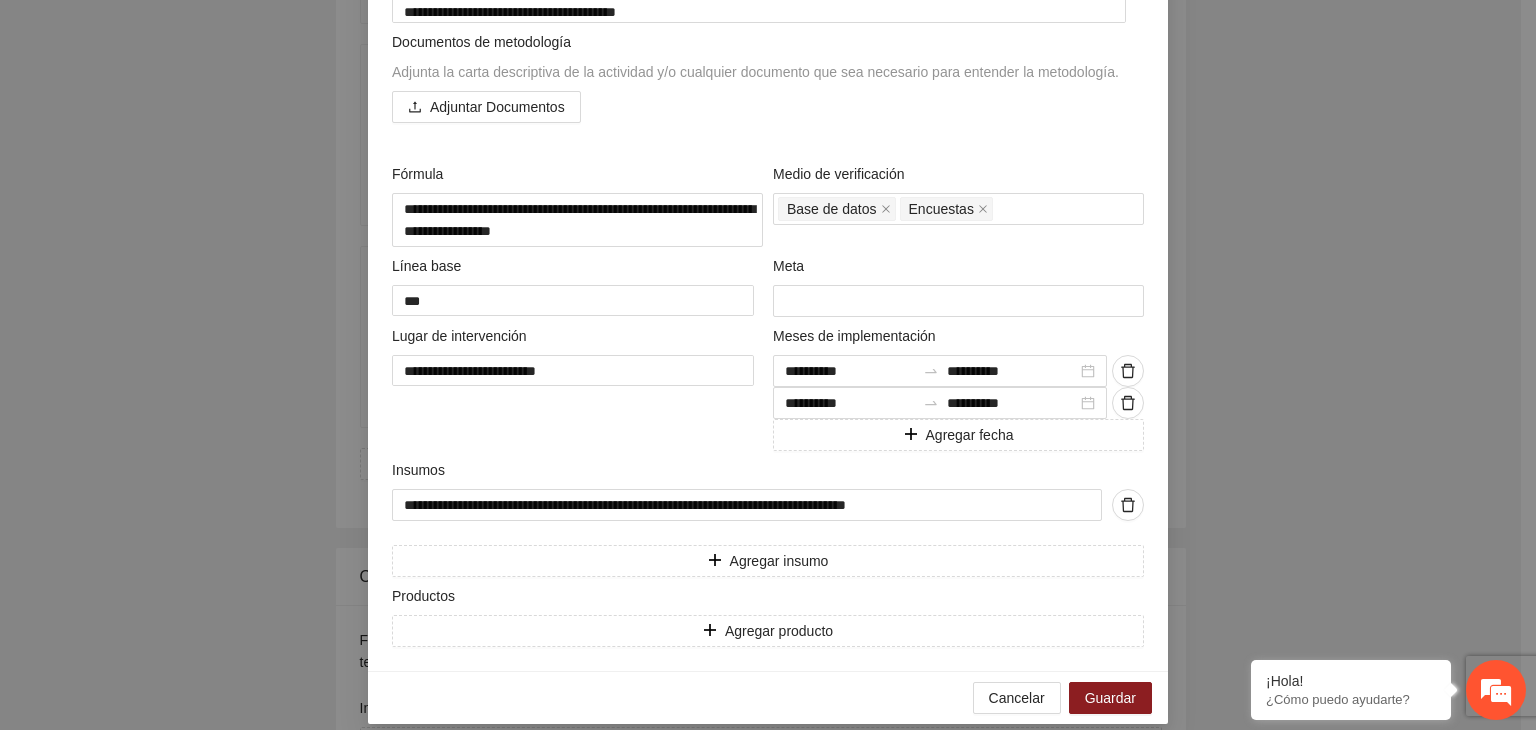click on "**********" at bounding box center [768, 365] 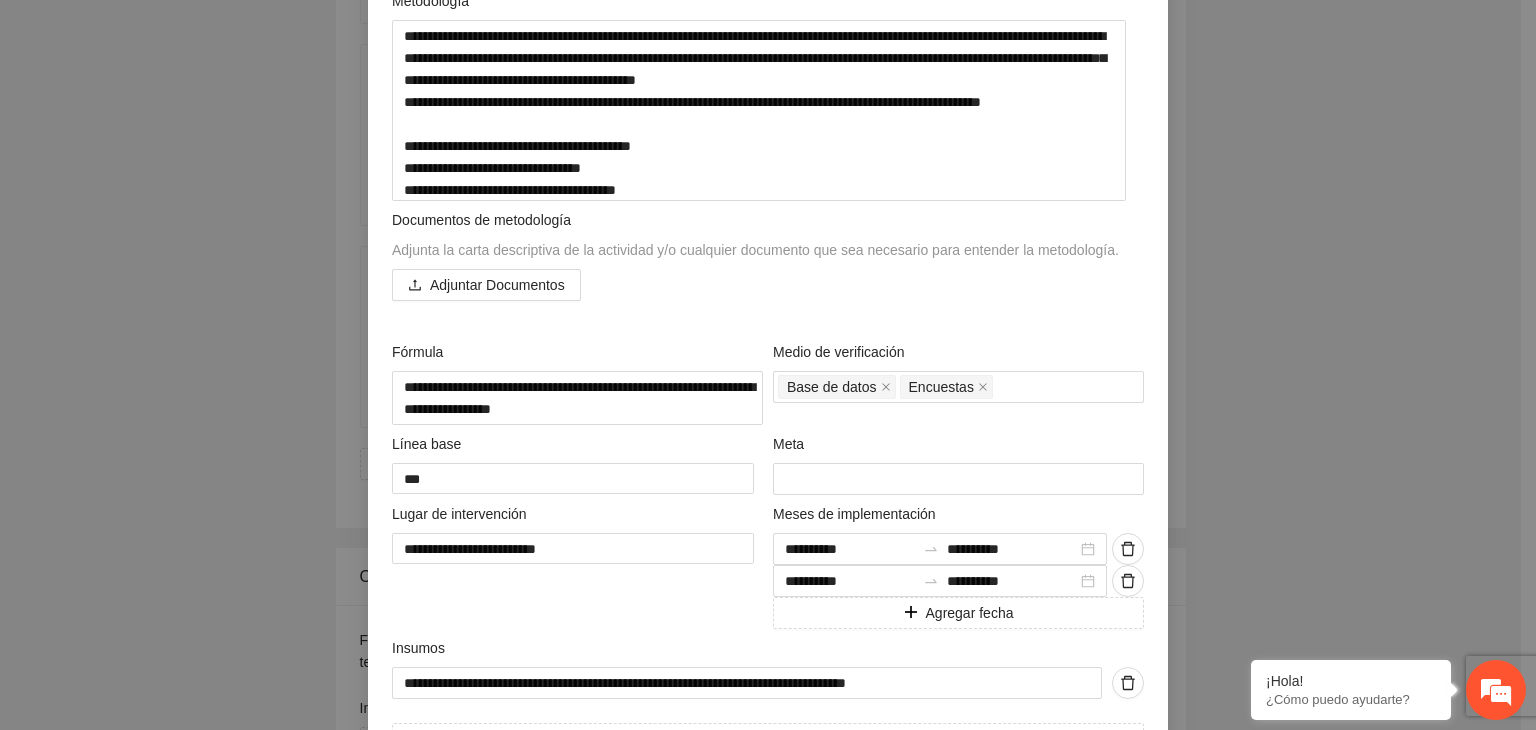 scroll, scrollTop: 577, scrollLeft: 0, axis: vertical 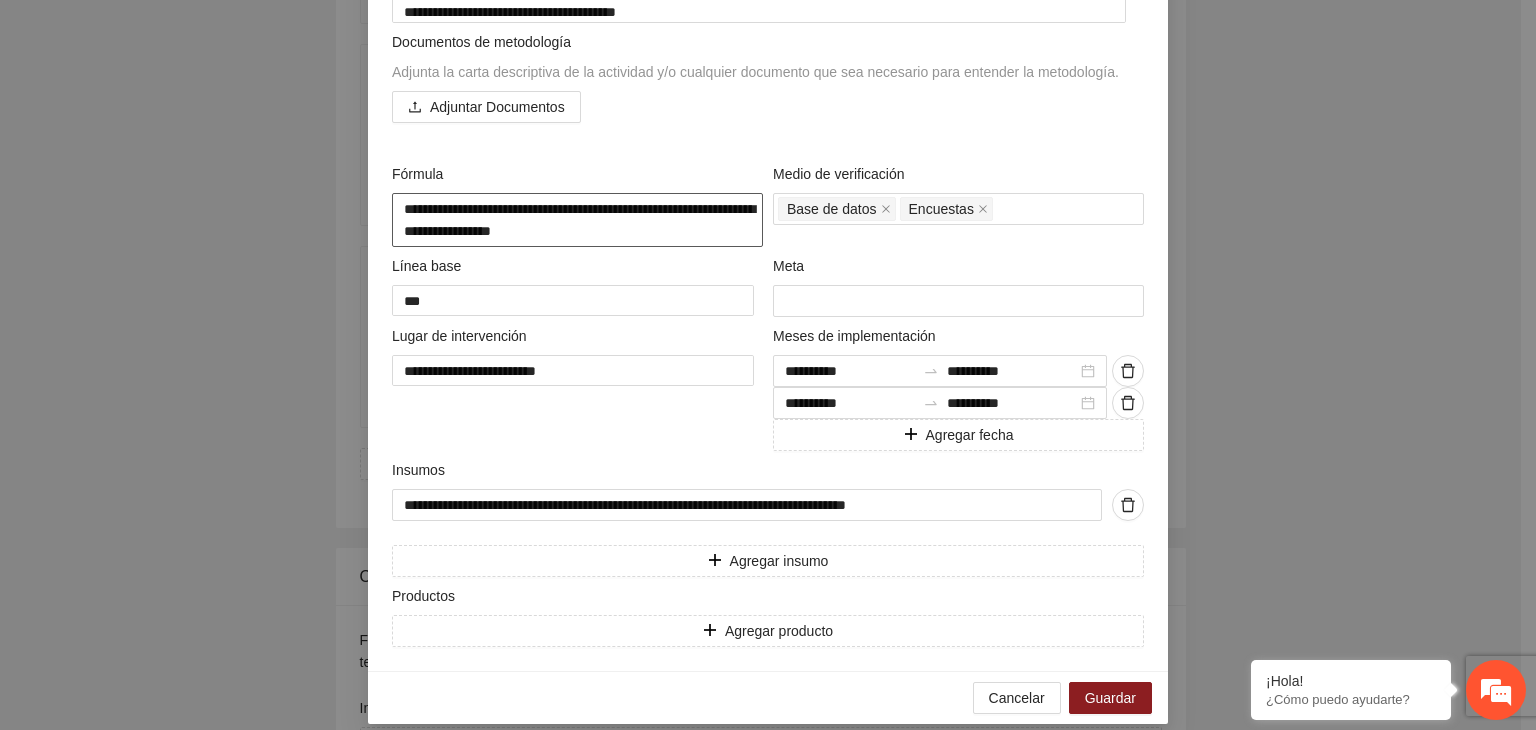 click on "**********" at bounding box center (577, 220) 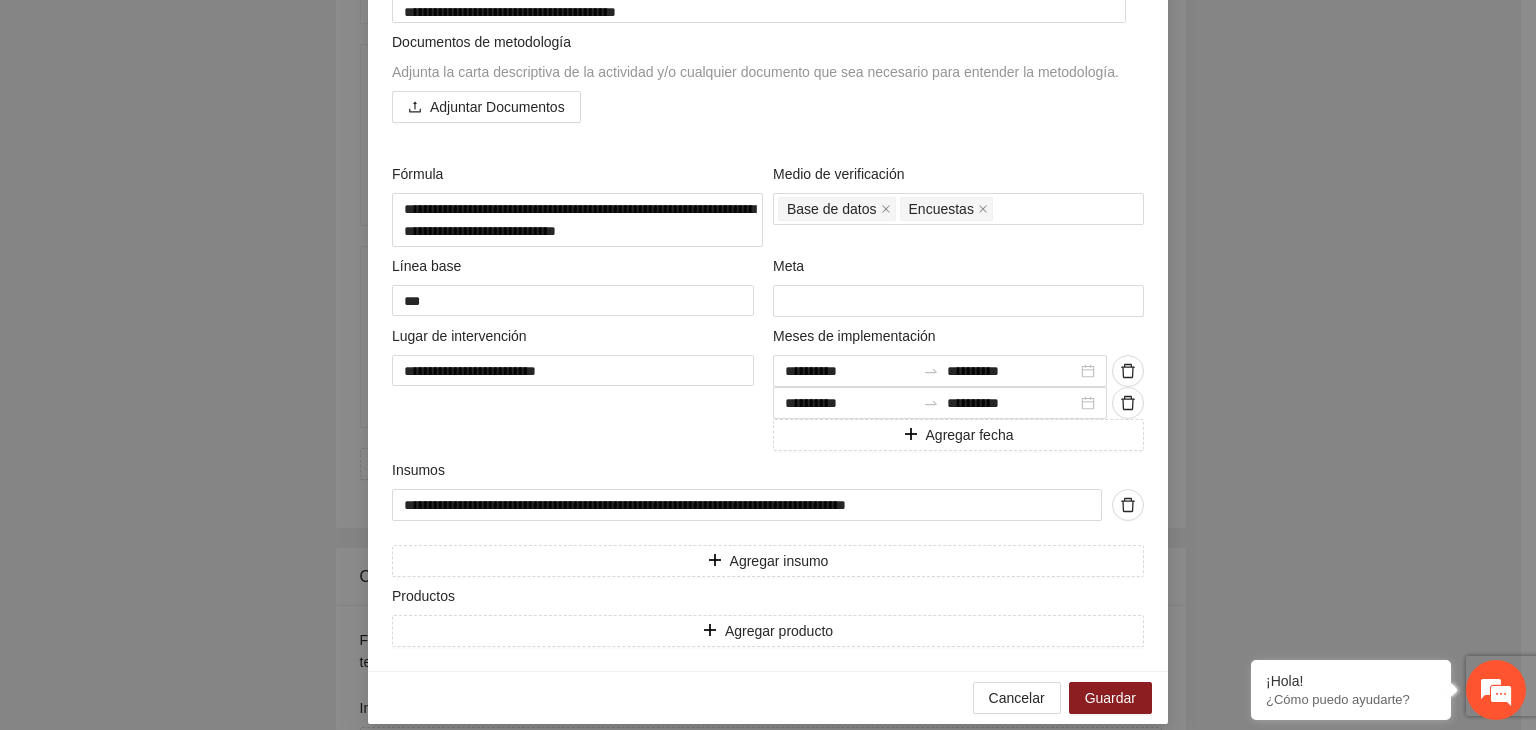 click on "**********" at bounding box center (768, 365) 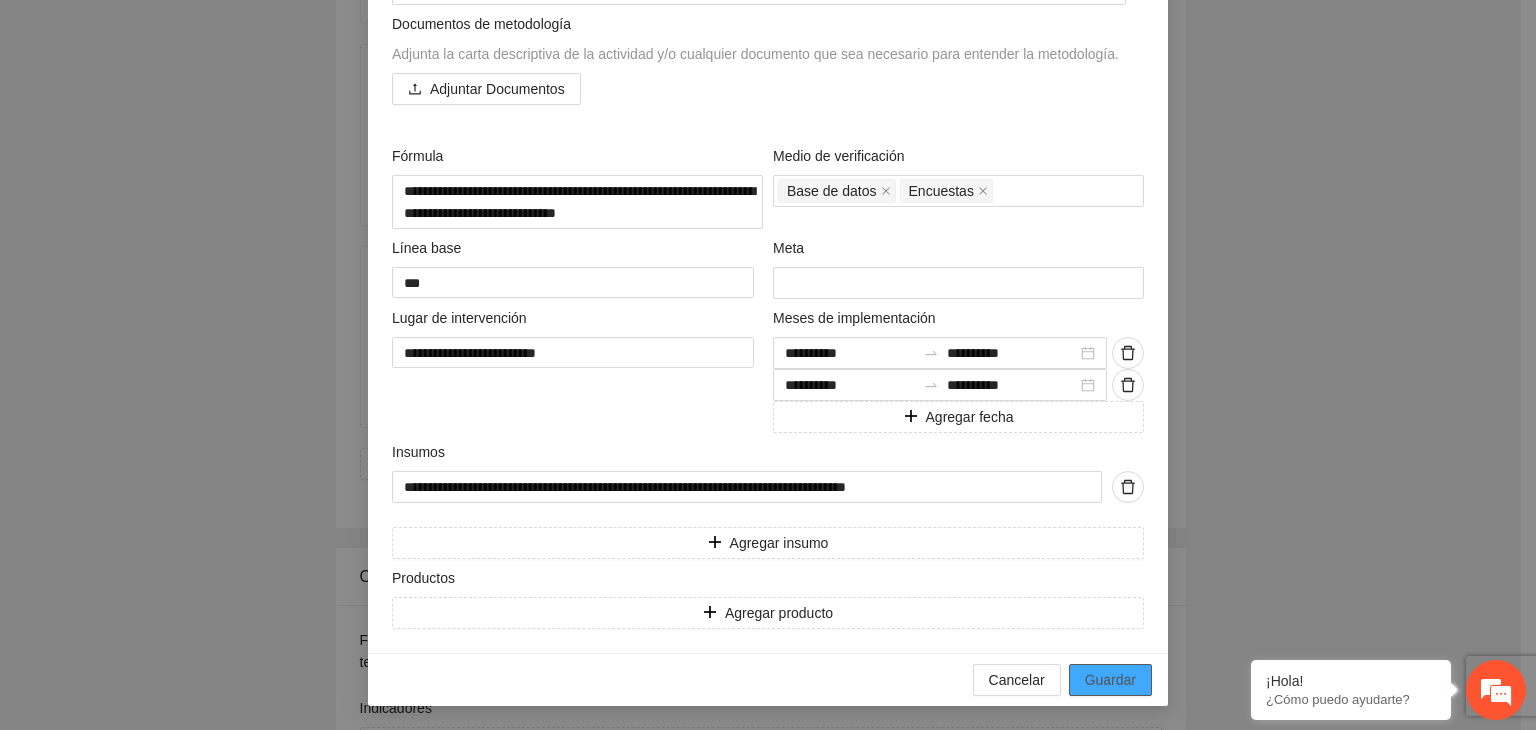 click on "Guardar" at bounding box center [1110, 680] 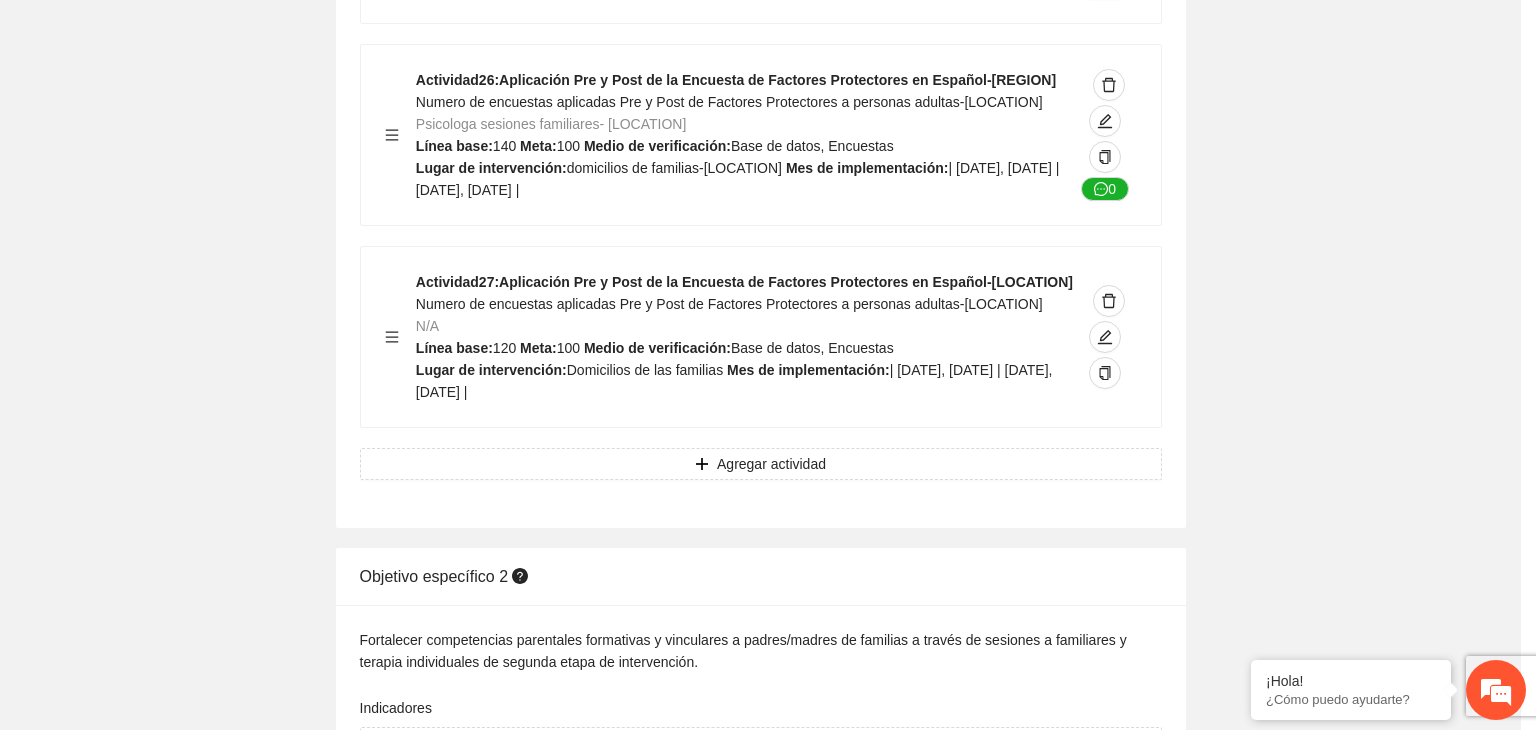 scroll, scrollTop: 204, scrollLeft: 0, axis: vertical 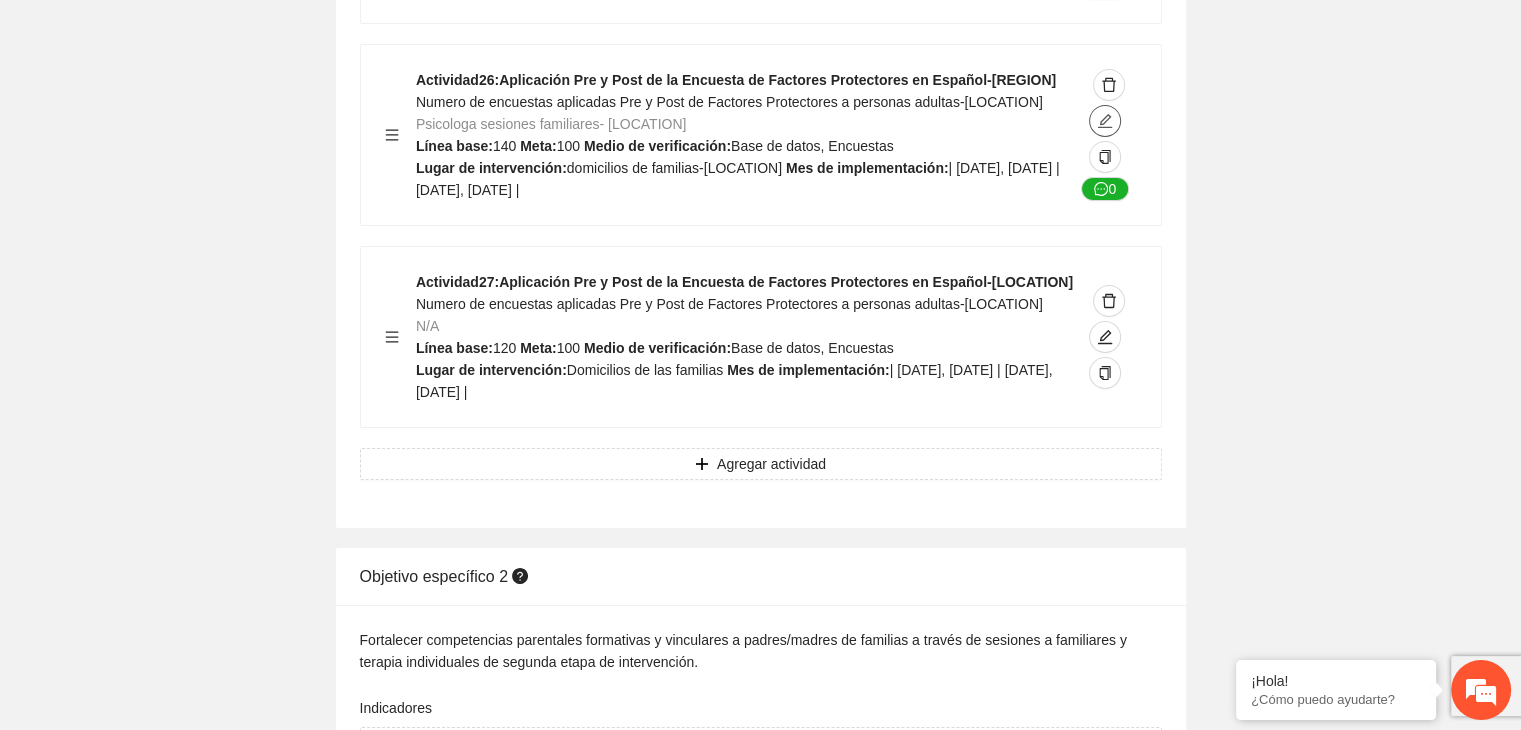 click 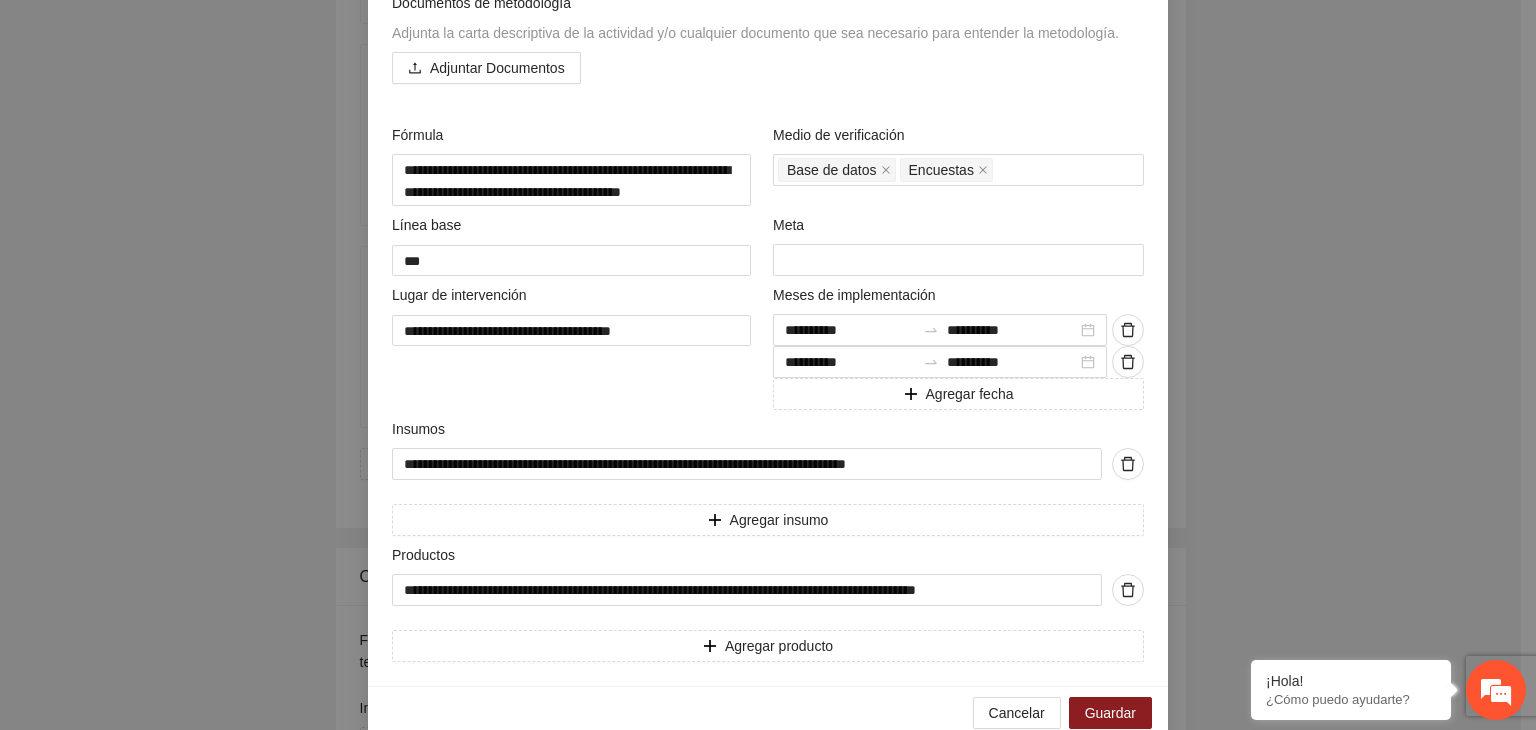scroll, scrollTop: 655, scrollLeft: 0, axis: vertical 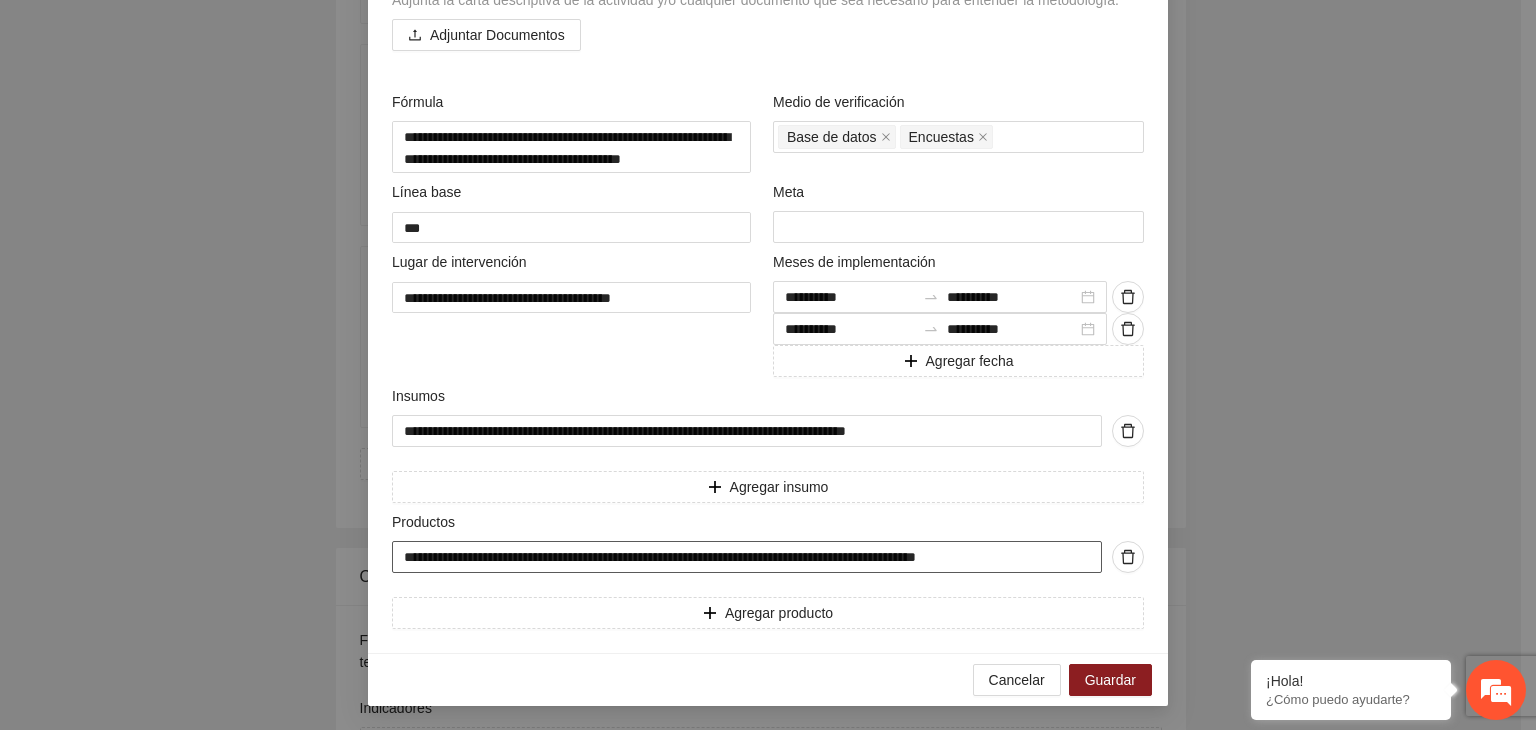 drag, startPoint x: 393, startPoint y: 557, endPoint x: 901, endPoint y: 550, distance: 508.04822 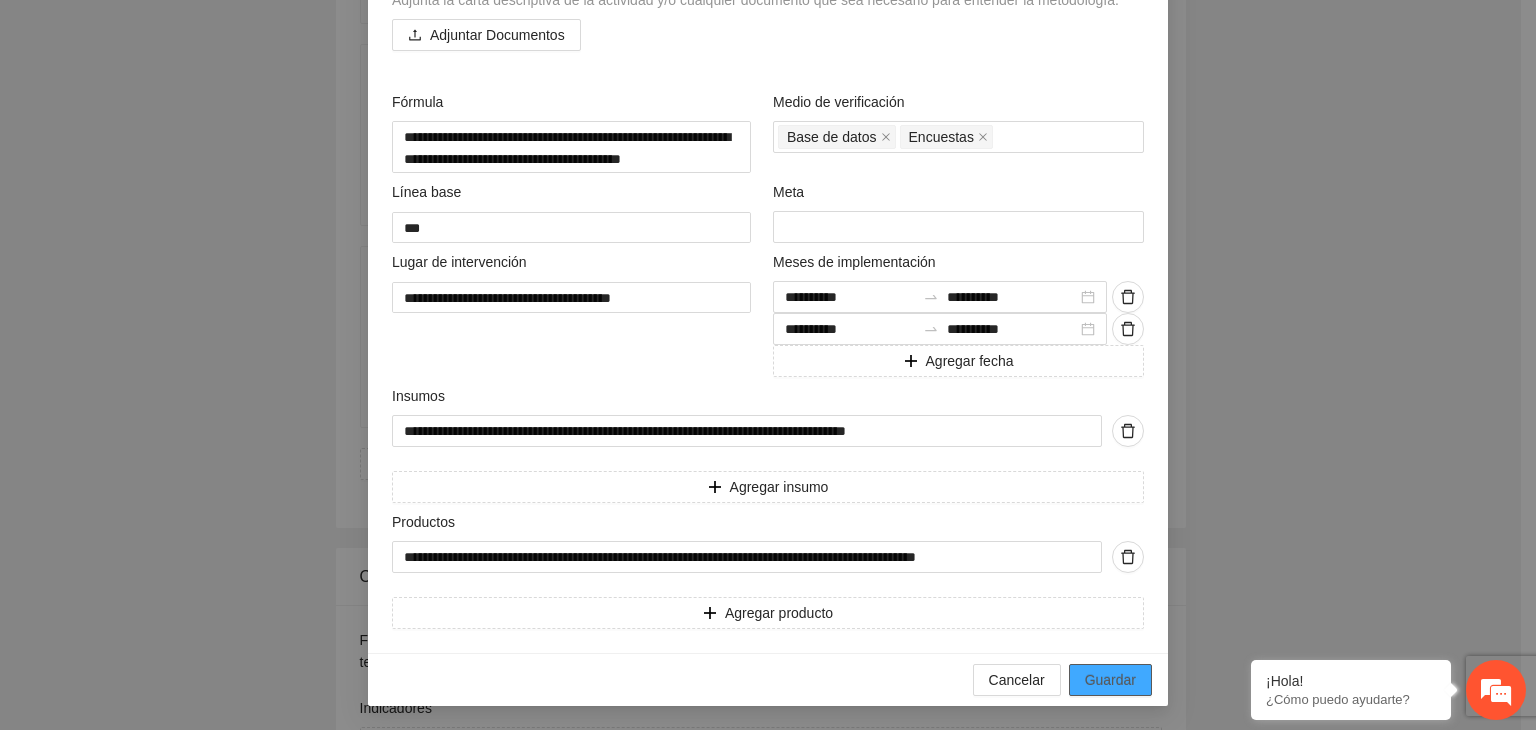 click on "Guardar" at bounding box center (1110, 680) 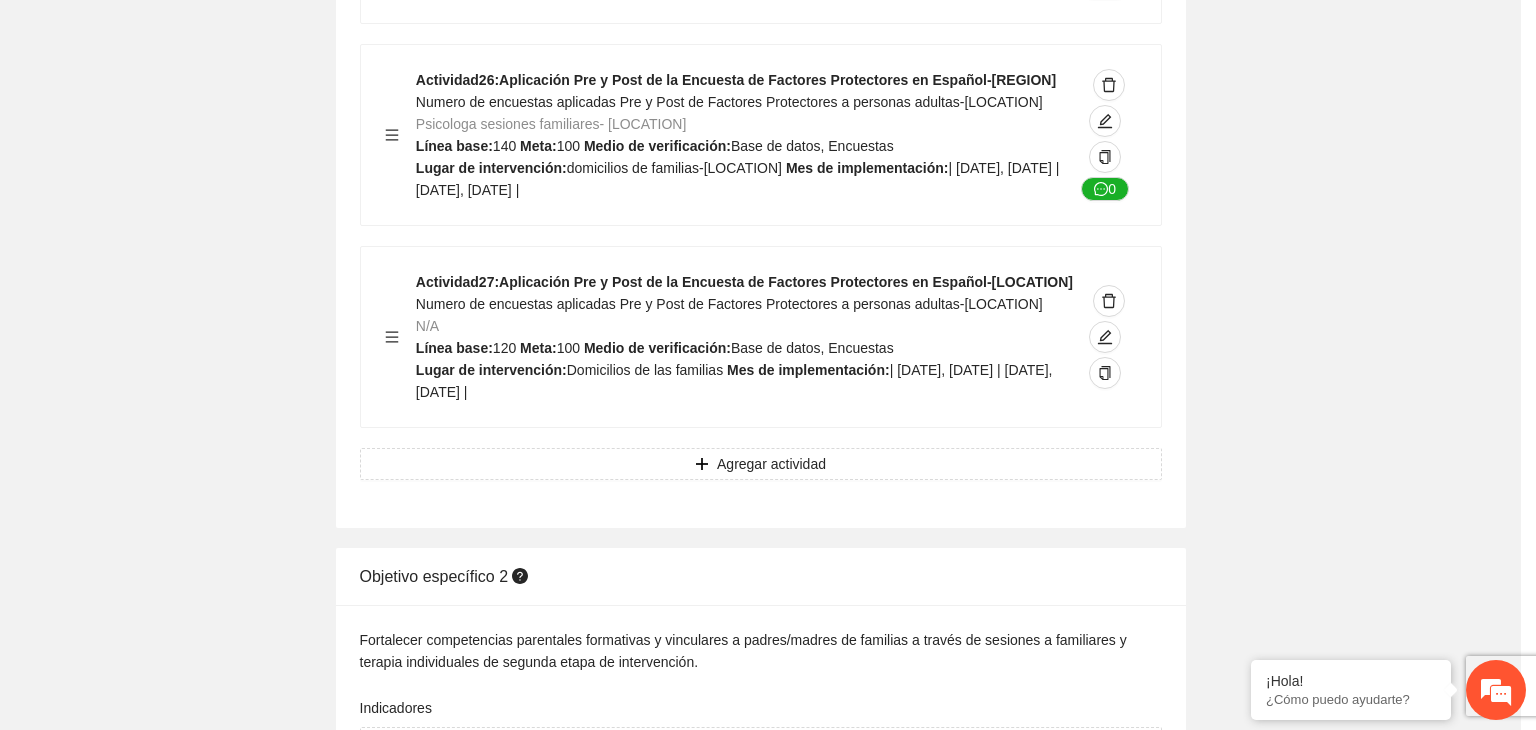 scroll, scrollTop: 204, scrollLeft: 0, axis: vertical 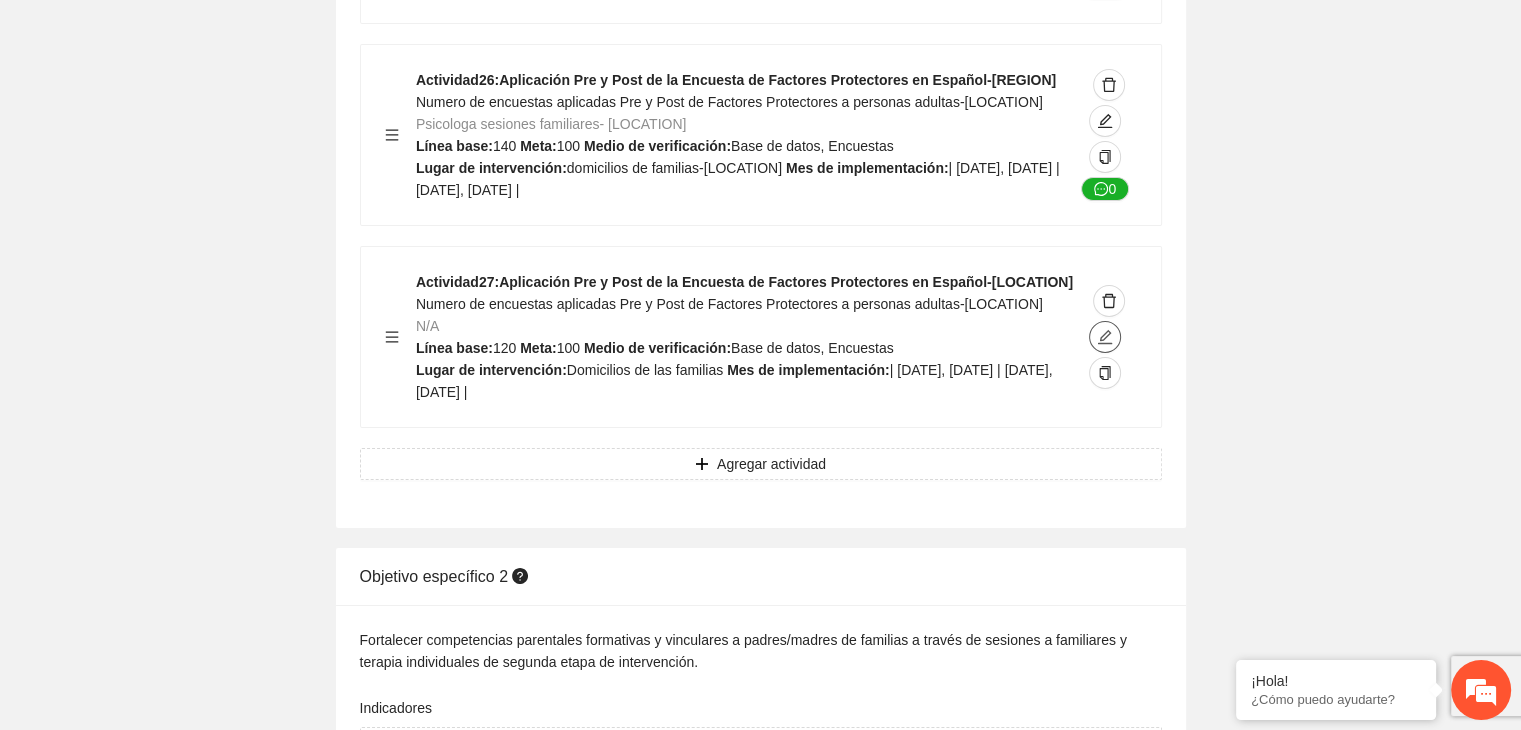 click 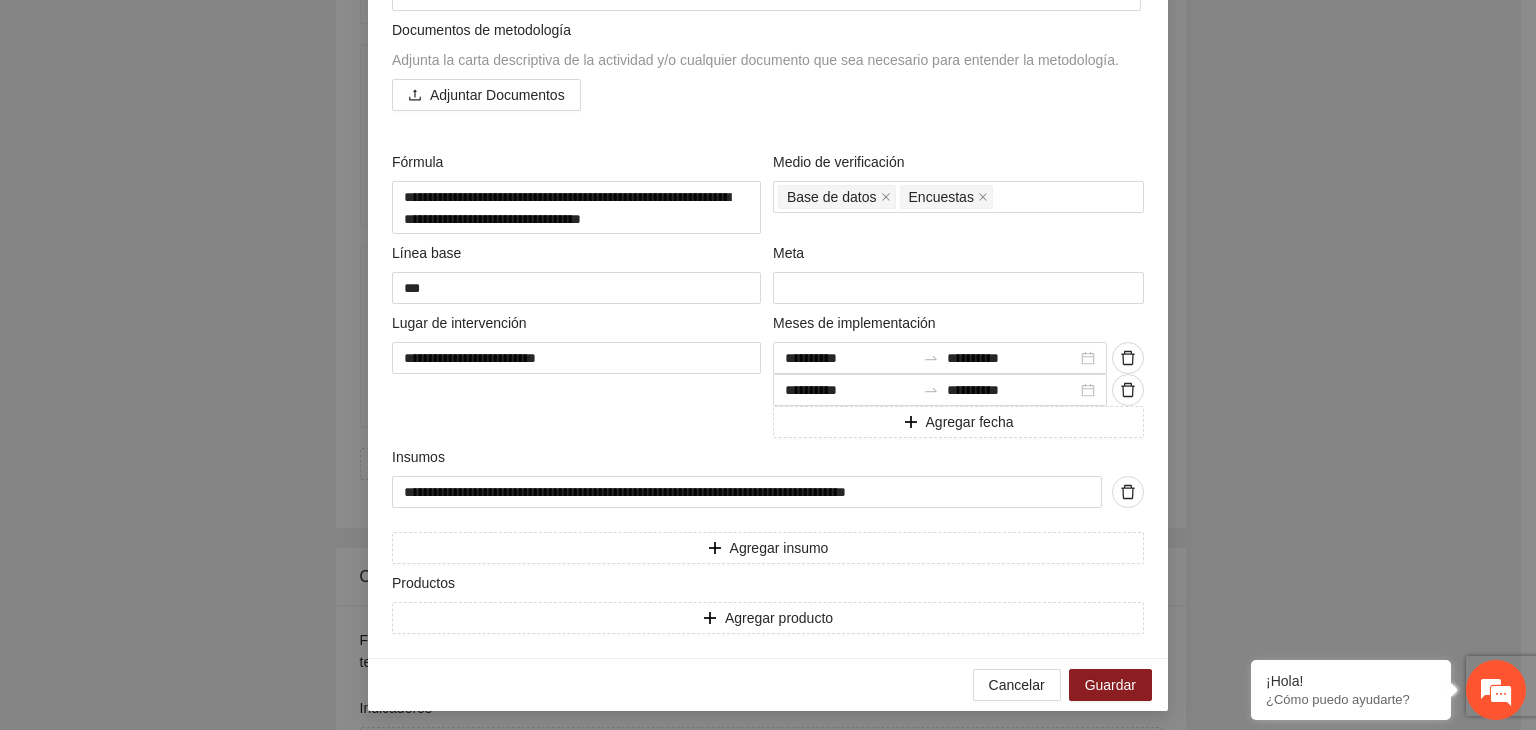 scroll, scrollTop: 599, scrollLeft: 0, axis: vertical 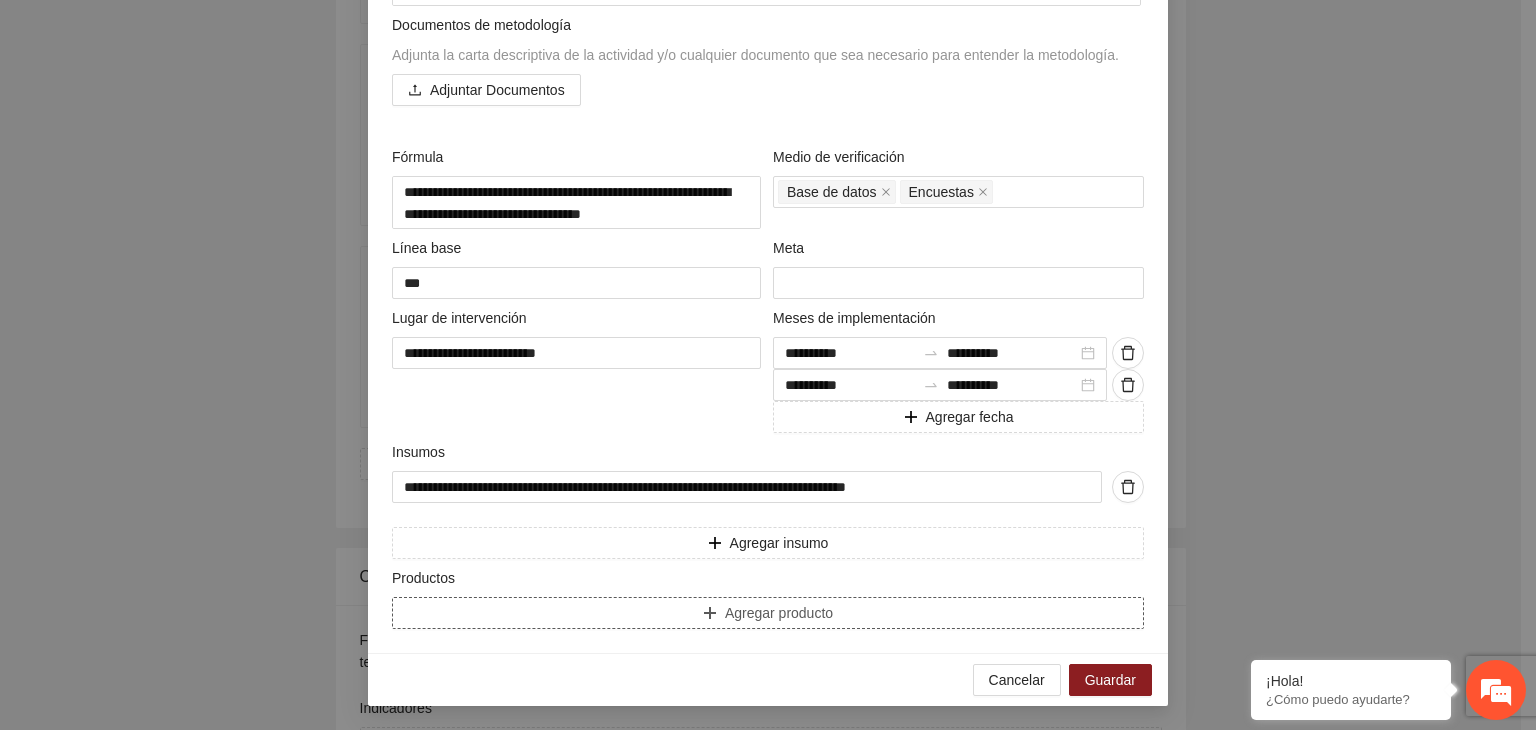 click on "Agregar producto" at bounding box center (768, 613) 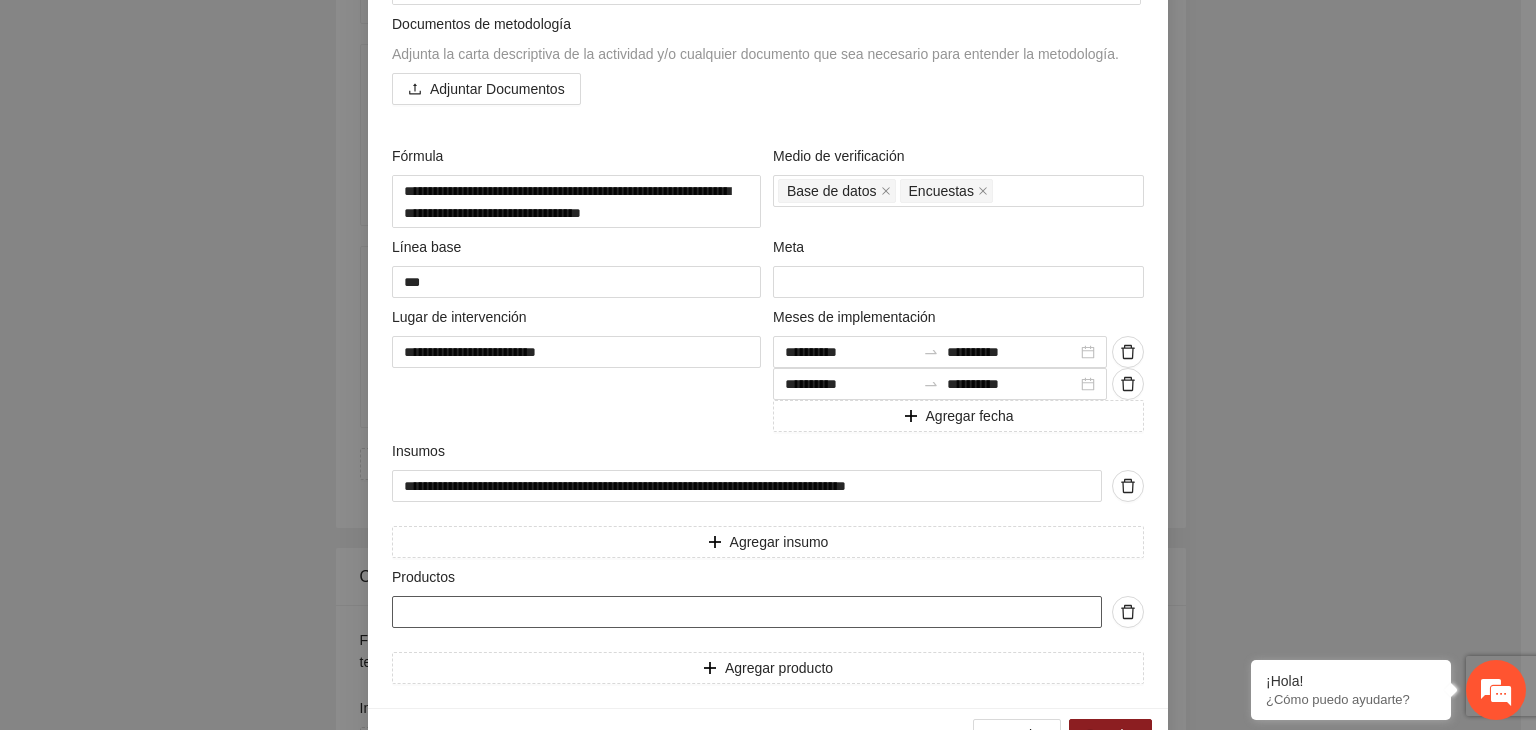 click at bounding box center (747, 612) 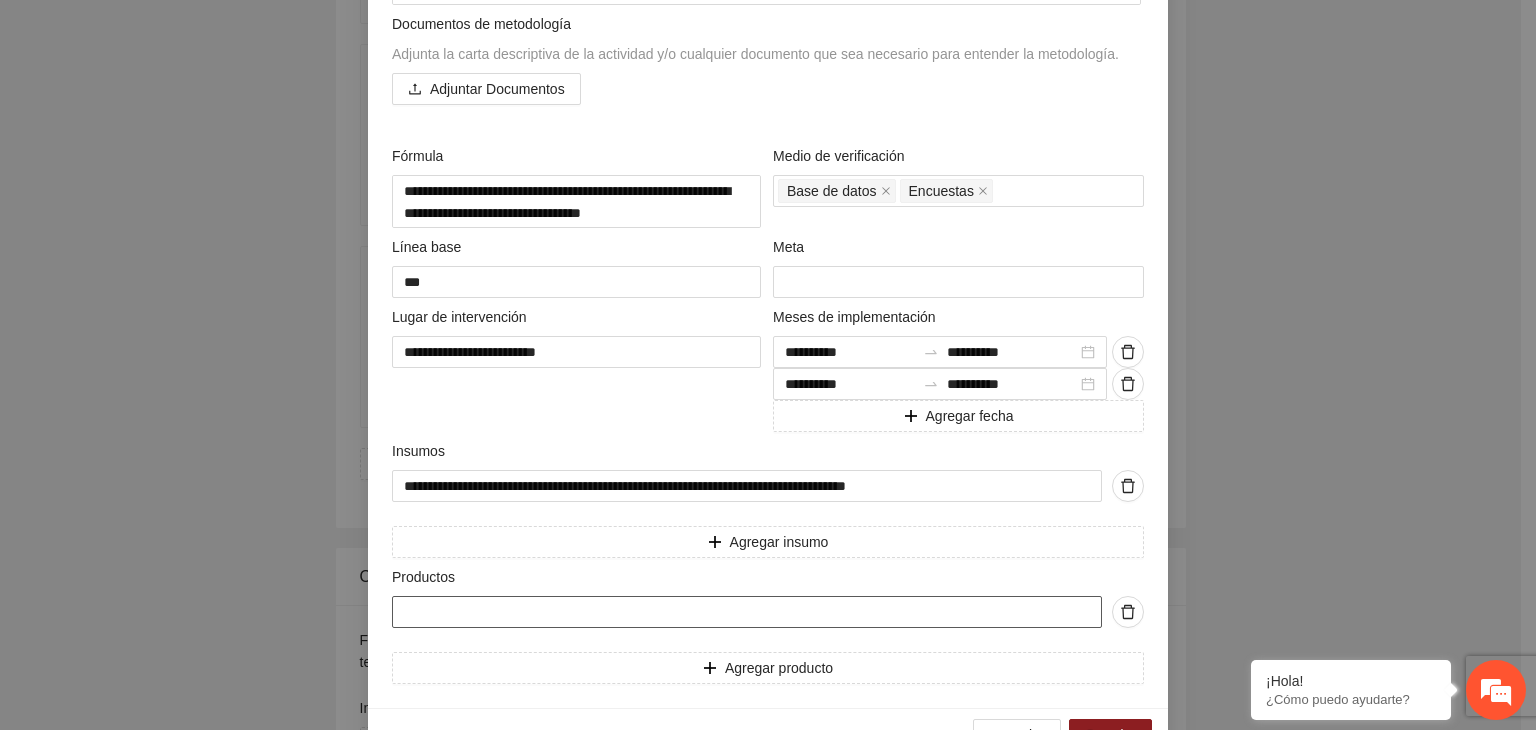 paste on "**********" 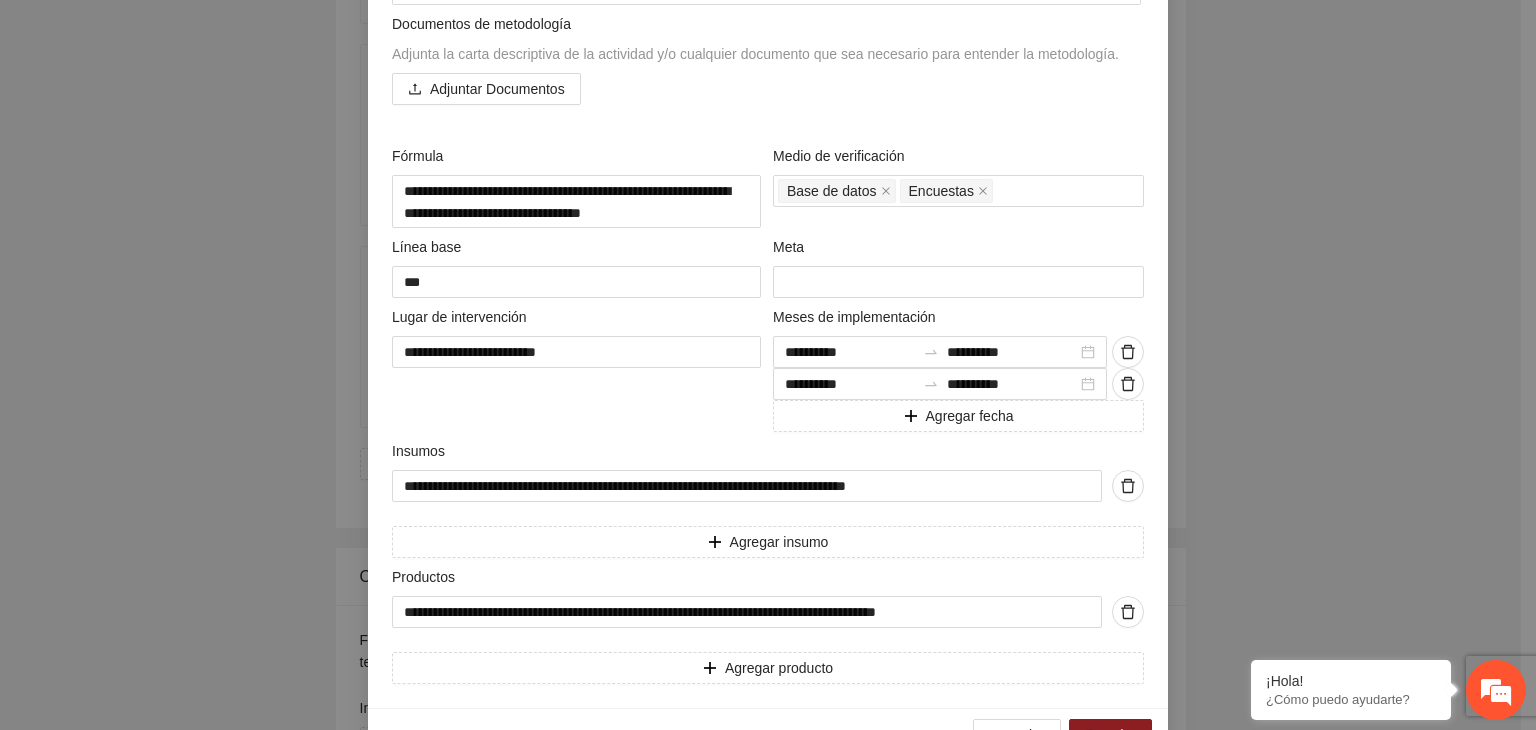 click on "**********" at bounding box center [768, 365] 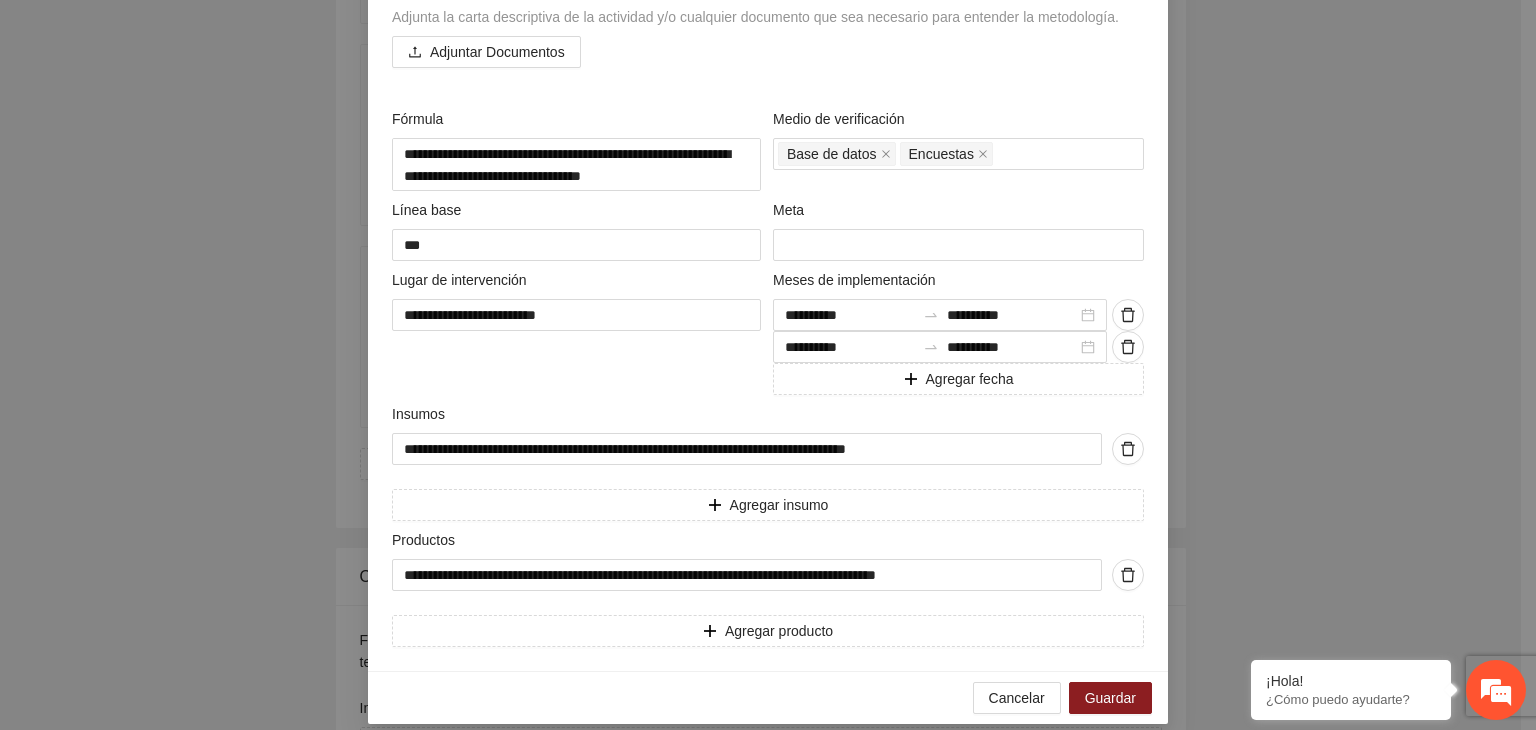 scroll, scrollTop: 639, scrollLeft: 0, axis: vertical 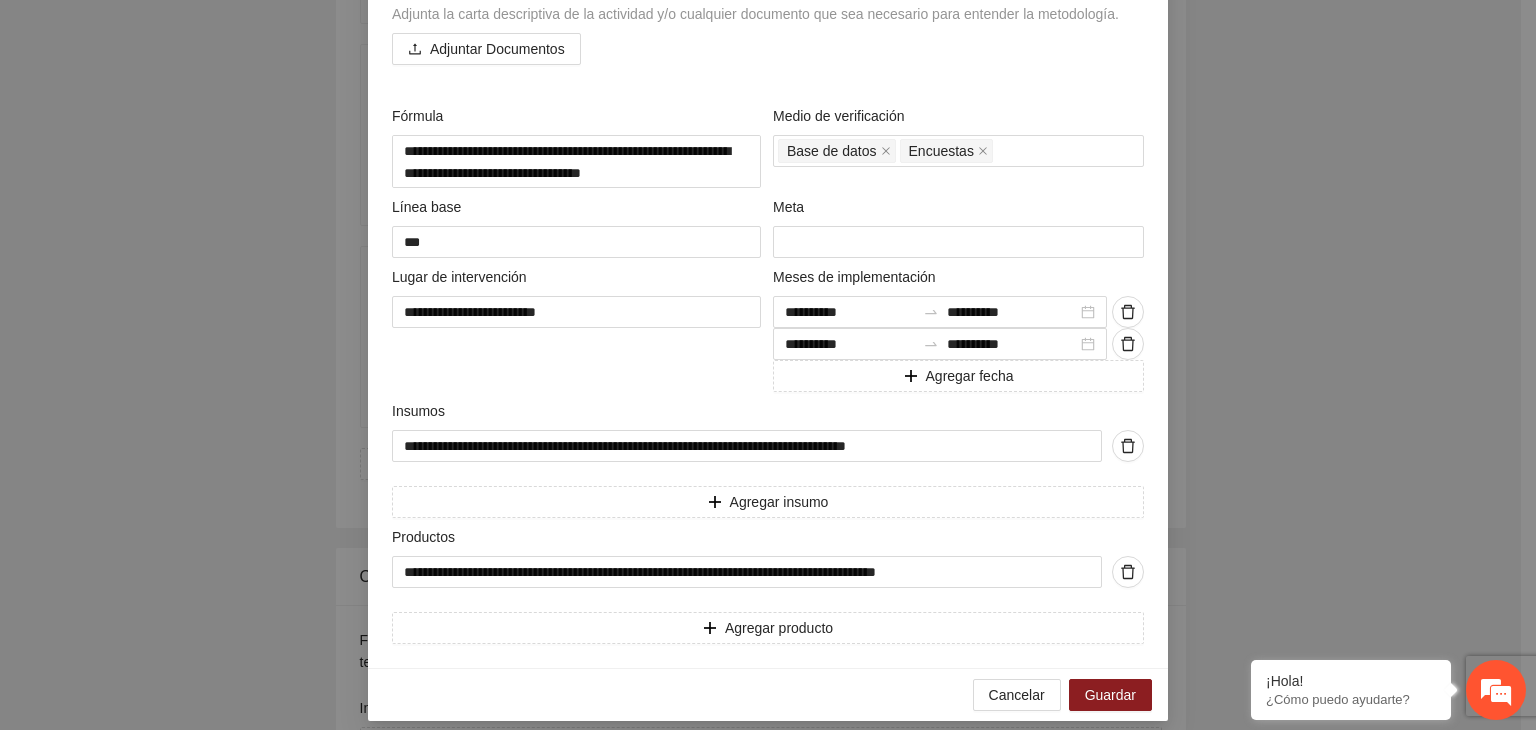 click on "**********" at bounding box center (768, 365) 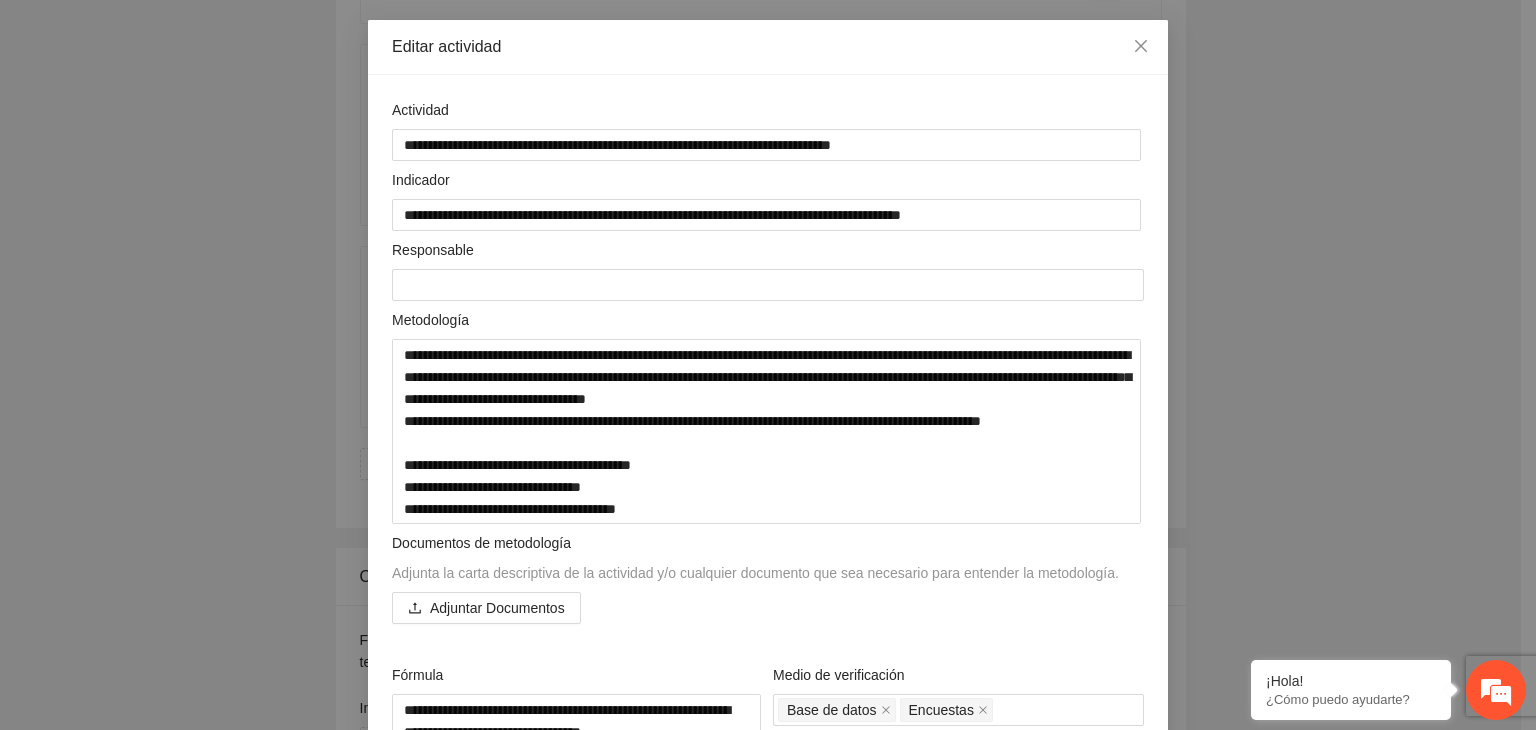 scroll, scrollTop: 120, scrollLeft: 0, axis: vertical 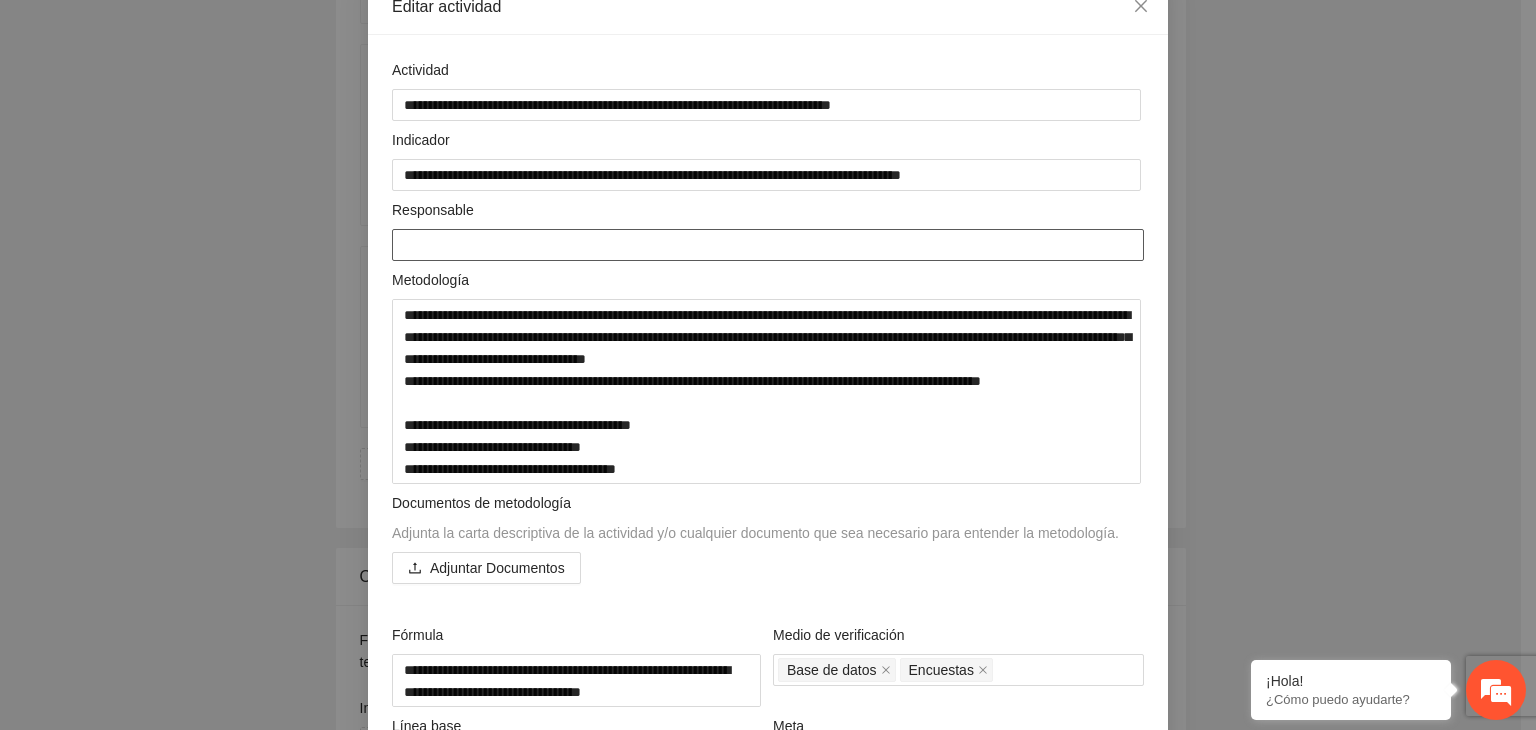 click at bounding box center [768, 245] 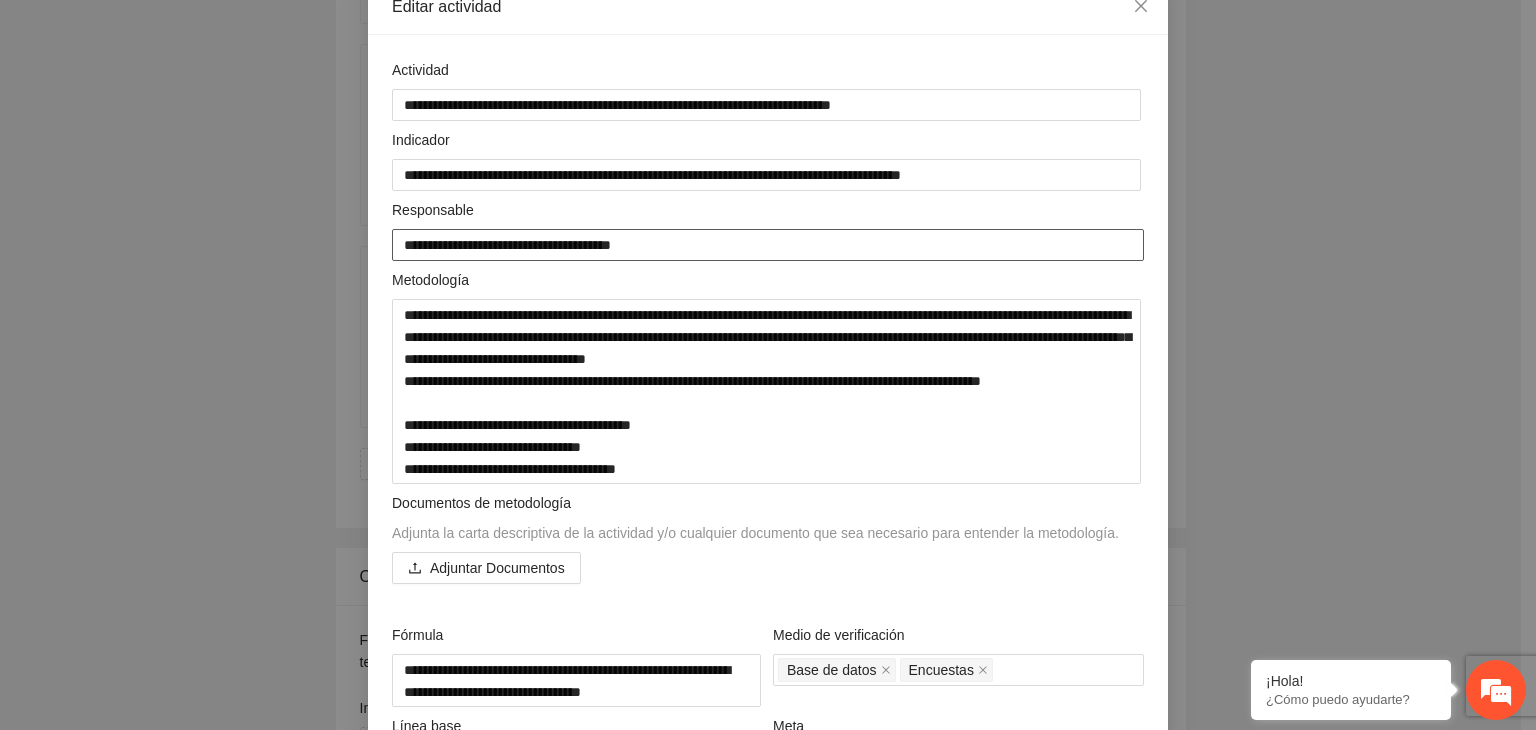click on "**********" at bounding box center (768, 245) 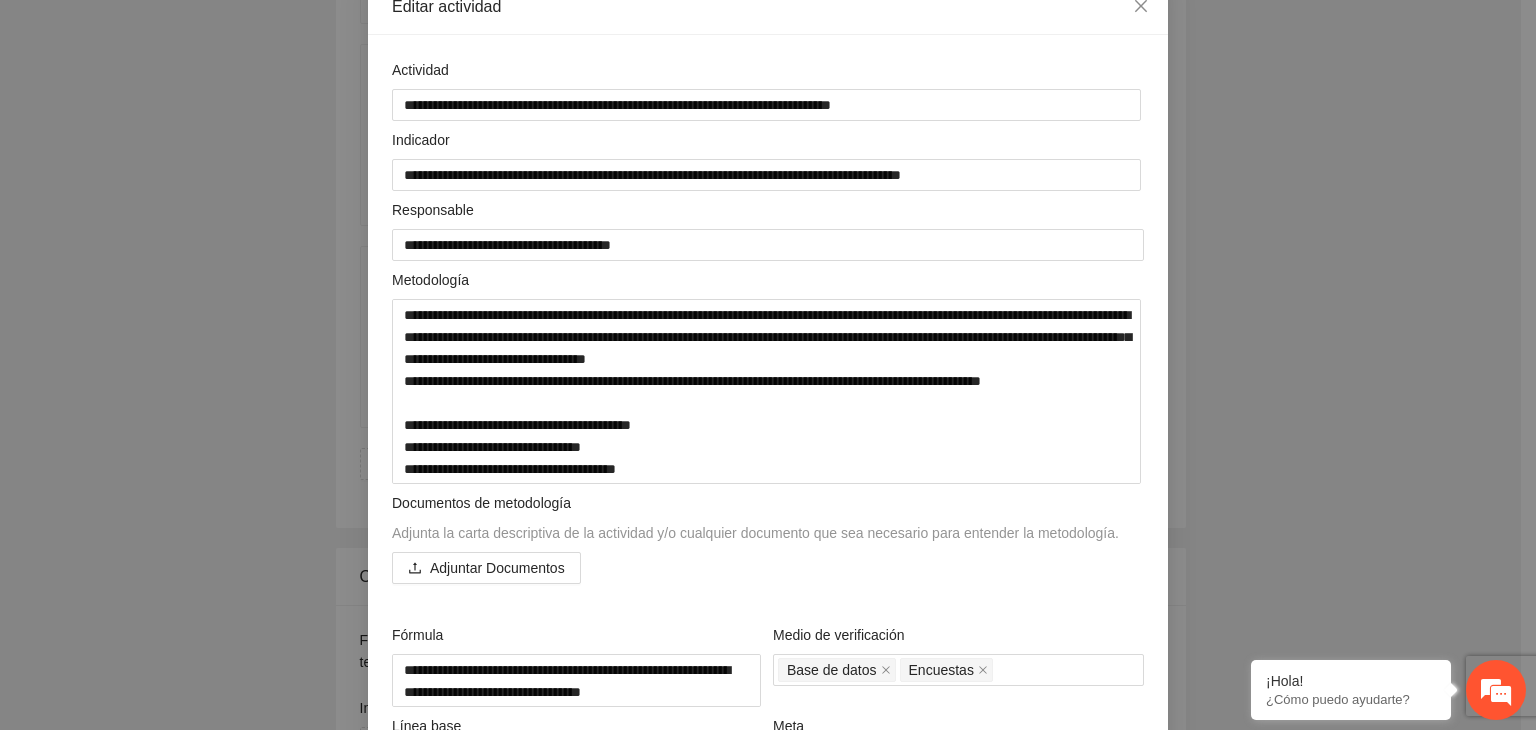click on "**********" at bounding box center (768, 365) 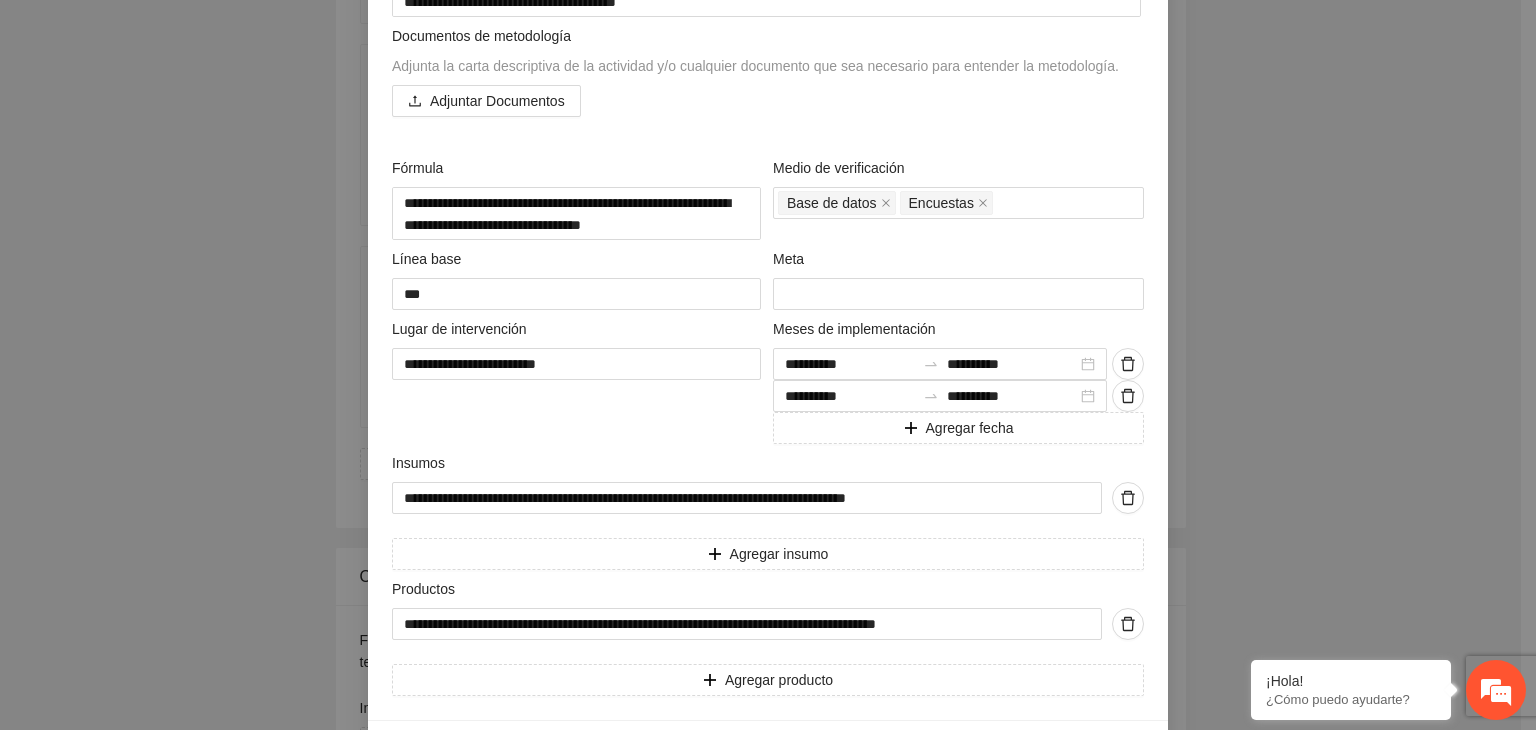 scroll, scrollTop: 655, scrollLeft: 0, axis: vertical 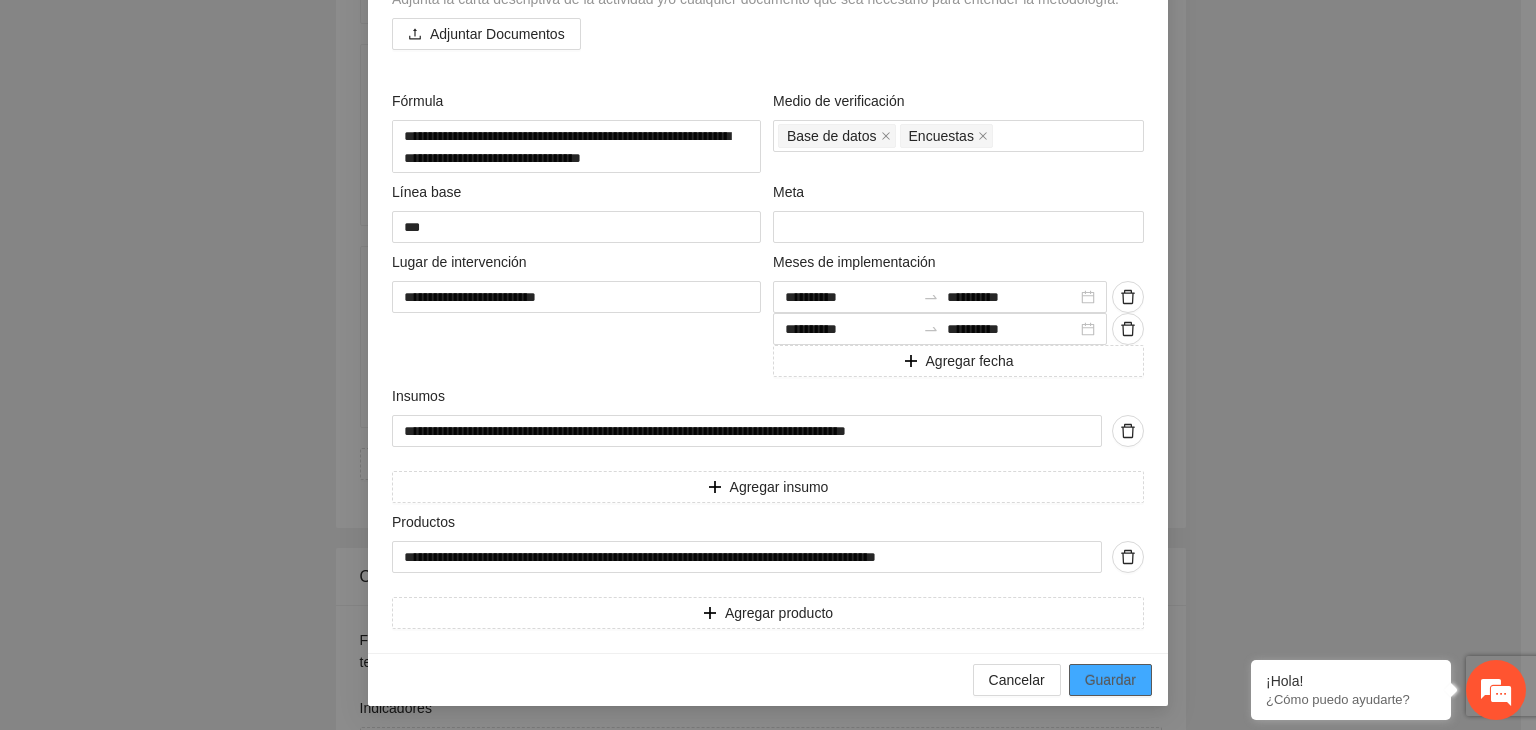 click on "Guardar" at bounding box center [1110, 680] 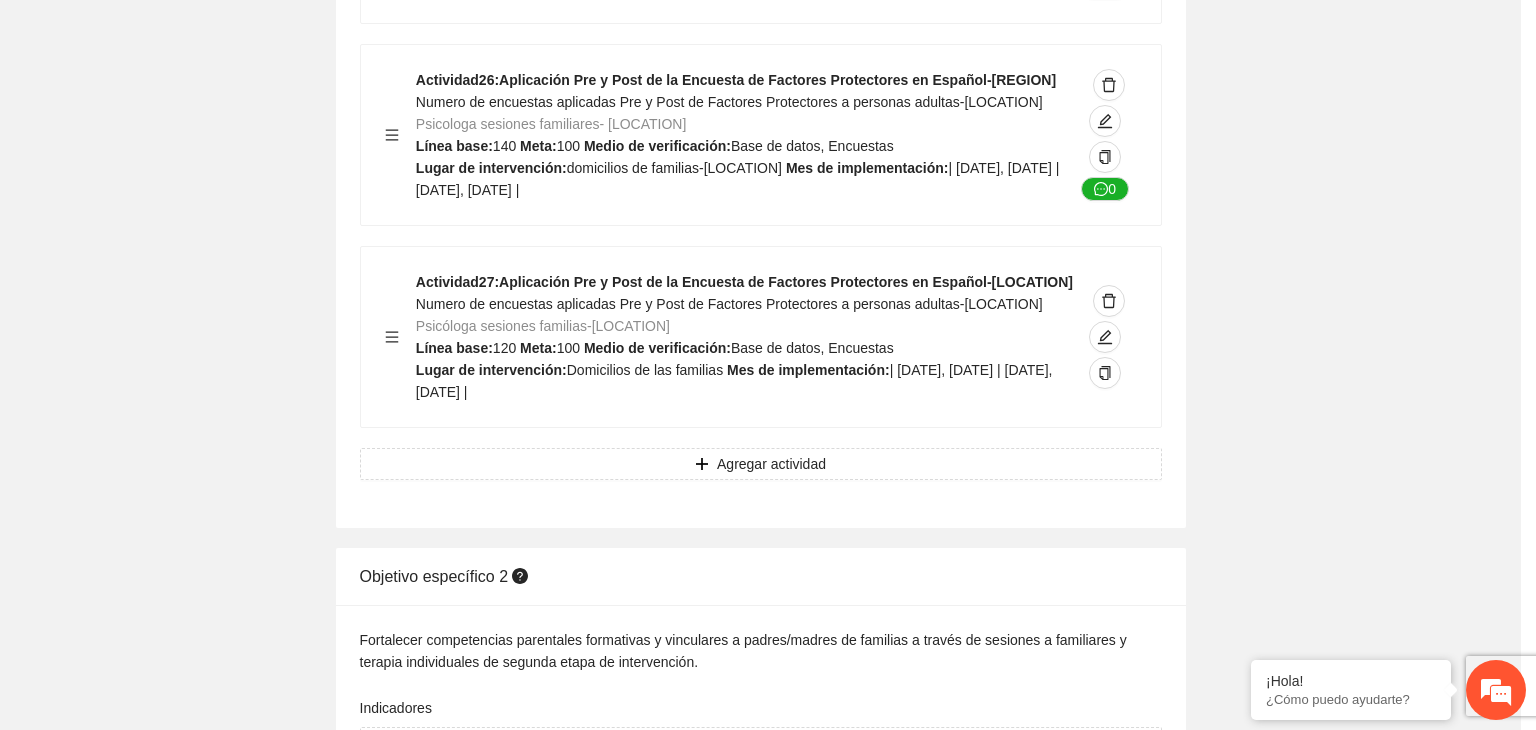 scroll, scrollTop: 204, scrollLeft: 0, axis: vertical 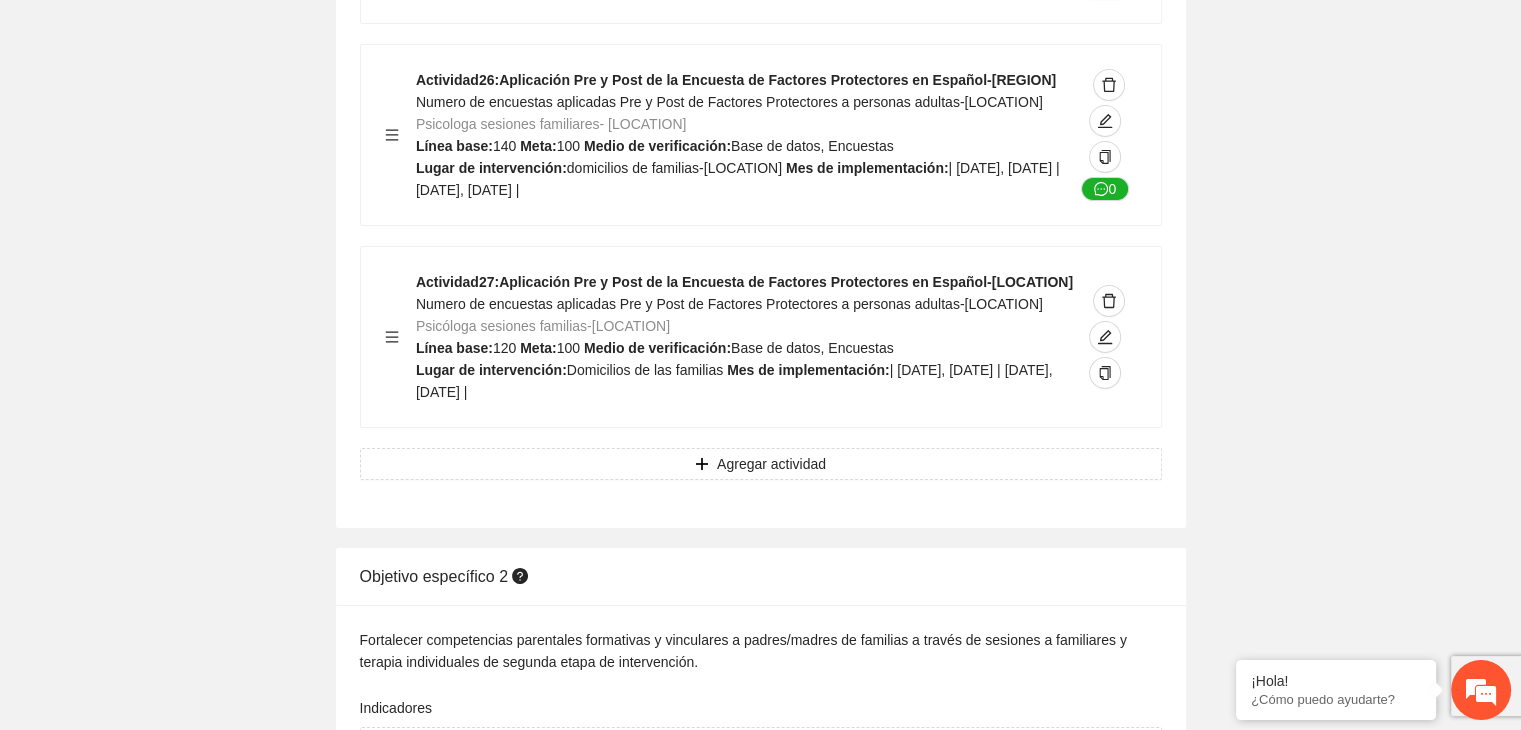 click on "Guardar Objetivo de desarrollo      Exportar Contribuir a la disminución de incidencia en violencia familiar en las zonas de [LOCATION], [LOCATION] y [LOCATION] del Municipio  de [LOCATION]. Indicadores Indicador  1 :  Violencia familiar disminuyendo en un 5% en [LOCATION] Número de carpetas de investigación de Violencia familiar  disminuyendo en un 5% en [LOCATION] Metodología:  Se solicita información al Observatorio Ciudadano de FICOSEC sobre el número de carpetas de violencia familiar en las colonias de intervención Línea base:  29   Meta:  25   Fórmula:  Suma de carpetas de investigación de violencia familiar disminuyendo  en un 5% en [LOCATION]   Medio de verificación:  Reporte/Informe 0 Indicador  2 :  Violencia familiar disminuyendo en un 5% en [LOCATION] Número de carpetas de investigación de Violencia familiar  disminuyendo en un 5% en [LOCATION] Metodología:  Línea base:  63   Meta:  56   Fórmula:    Medio de verificación:  Reporte/Informe 0 3 :" at bounding box center [760, -6739] 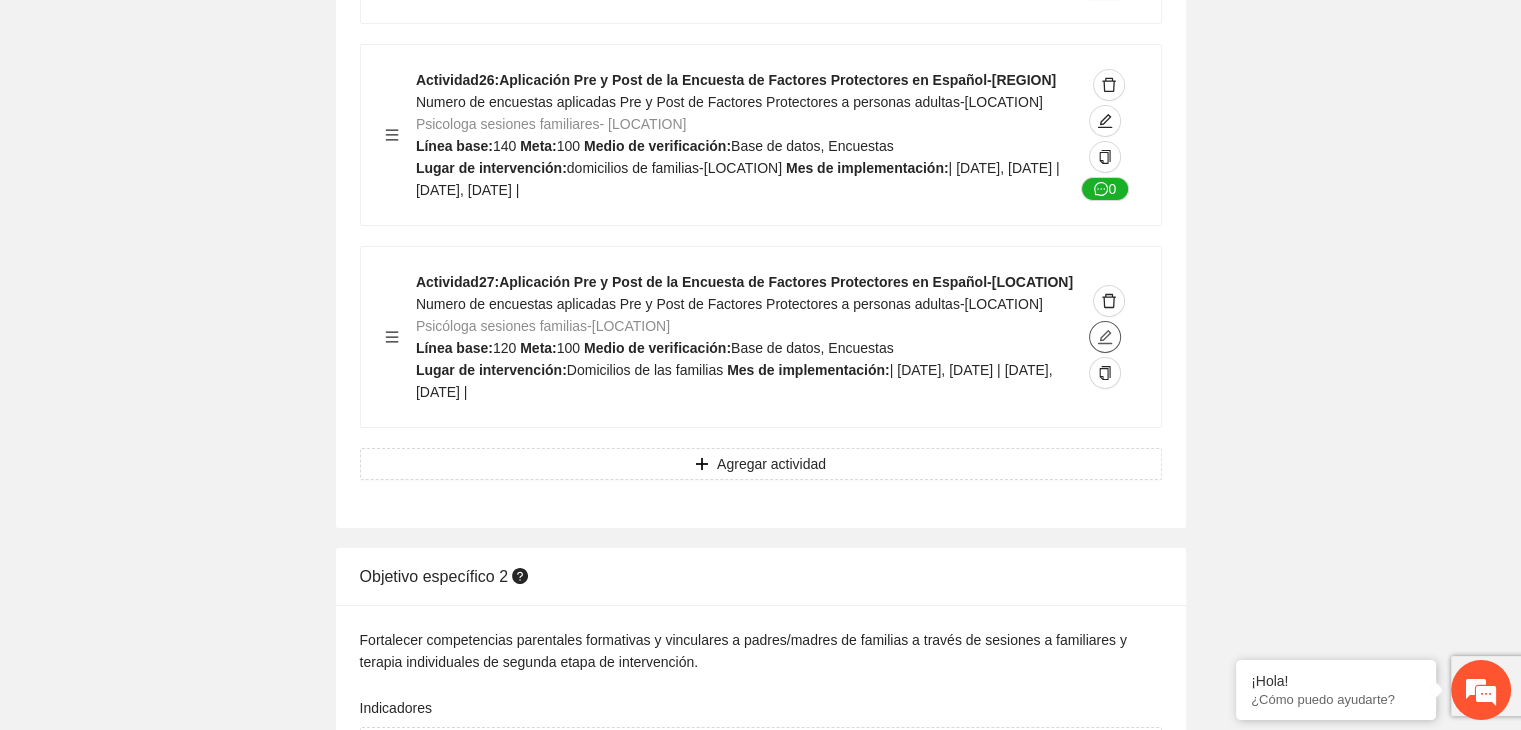 click 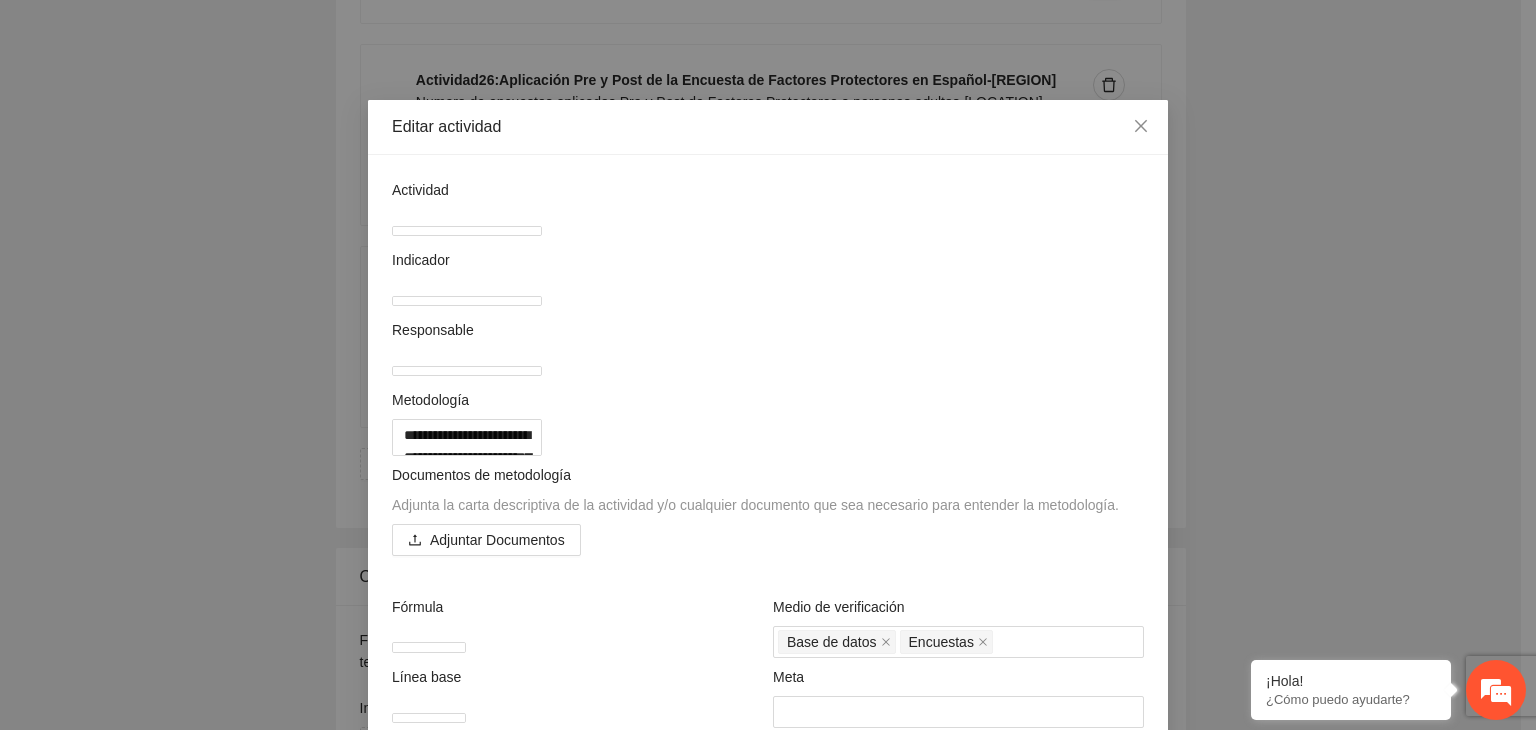 click on "**********" at bounding box center [768, 365] 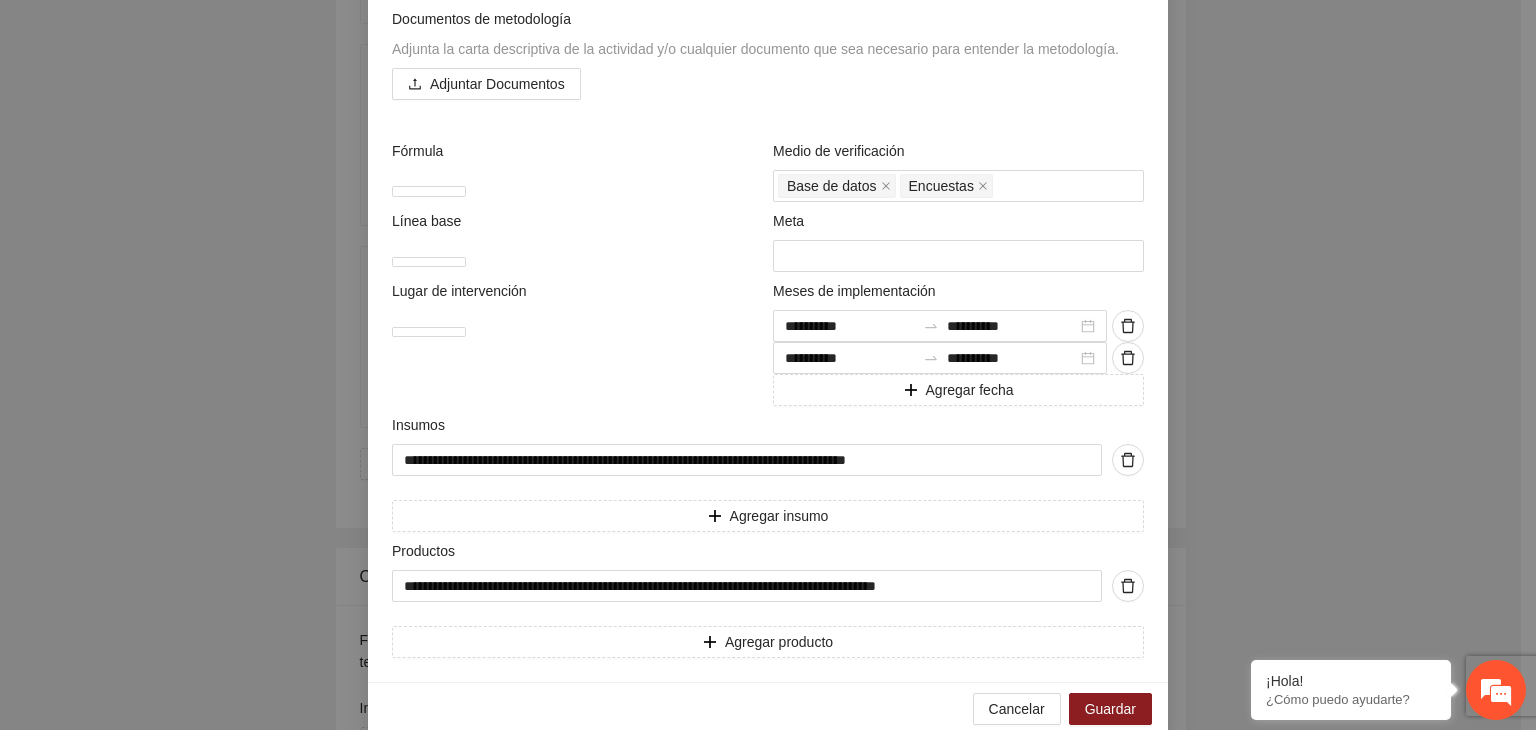 scroll, scrollTop: 455, scrollLeft: 0, axis: vertical 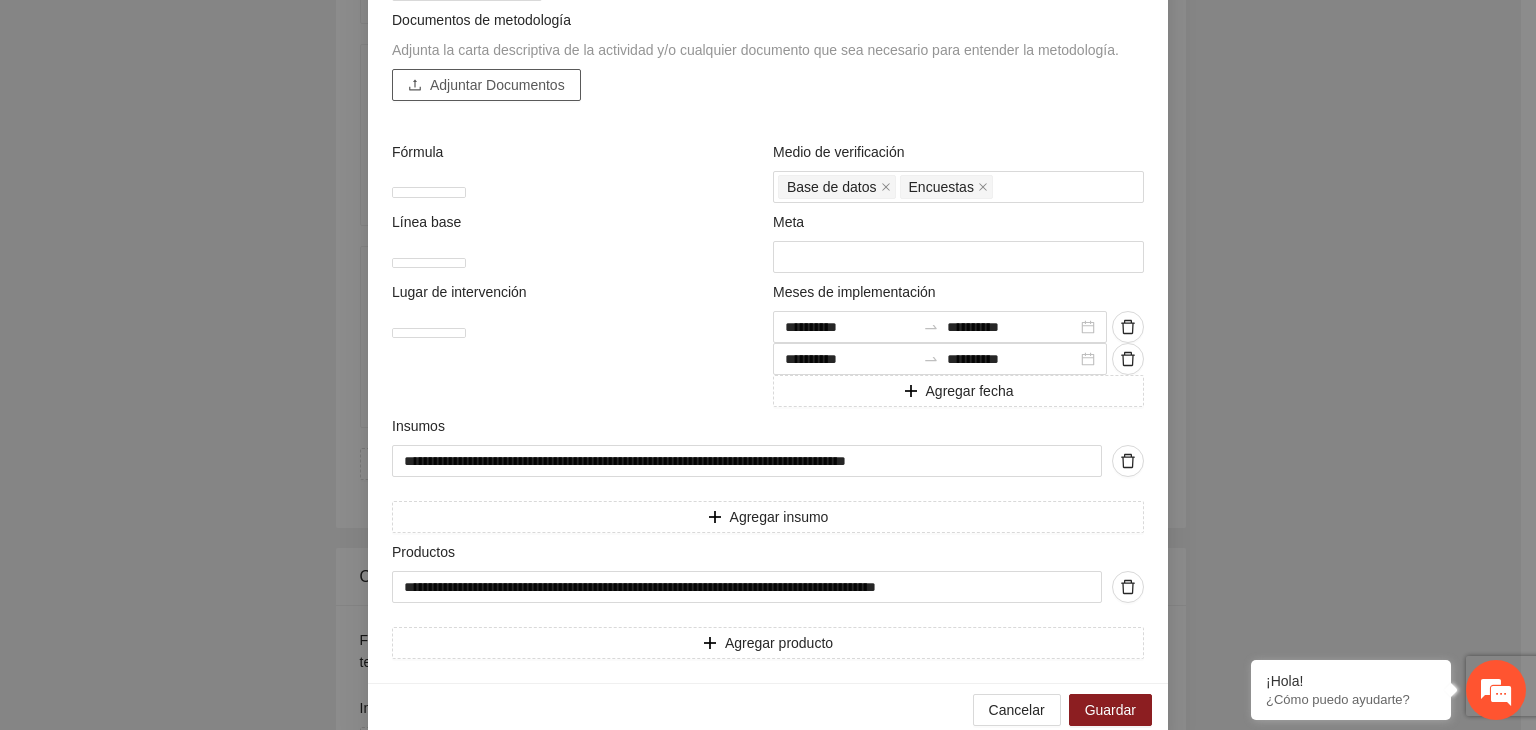 click on "Adjuntar Documentos" at bounding box center (497, 85) 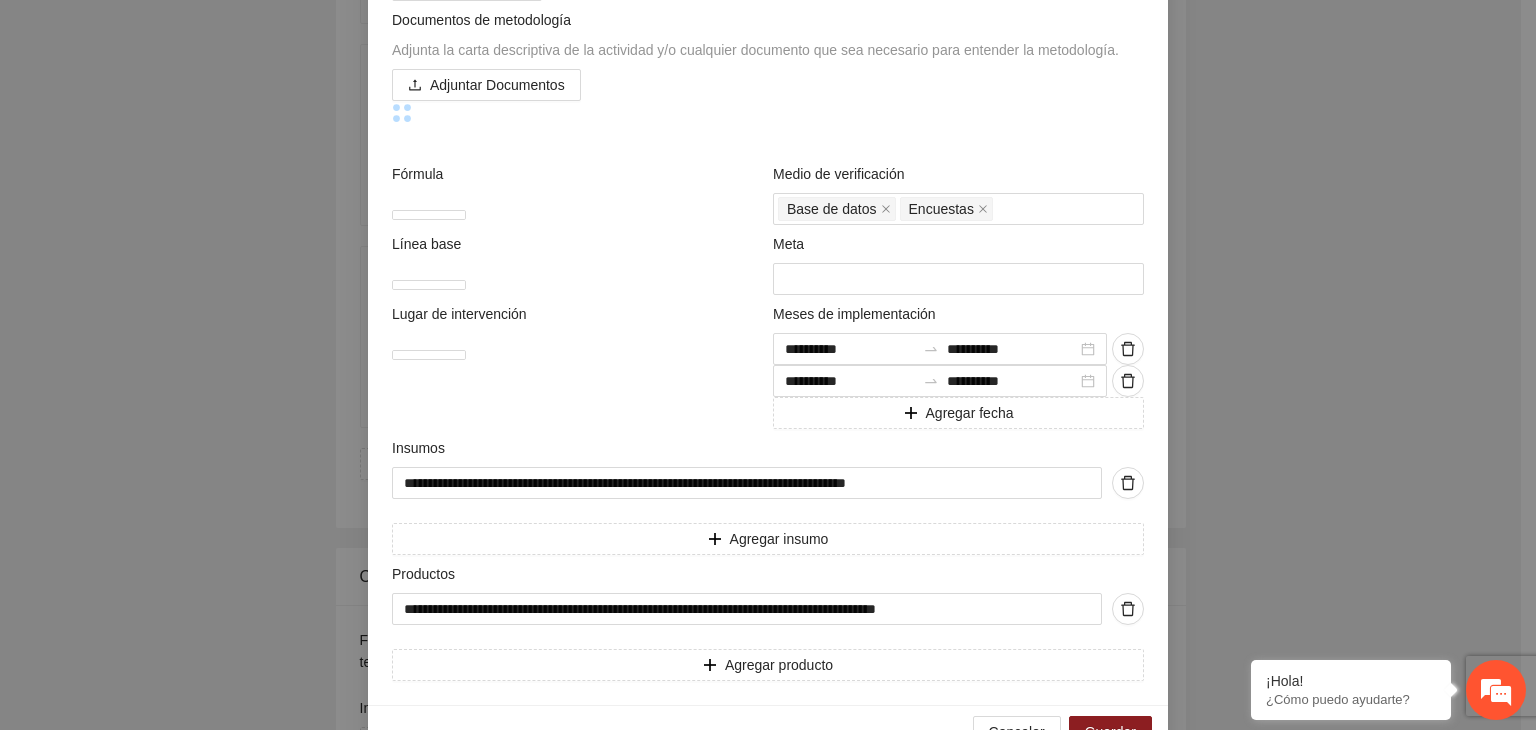 click on "**********" at bounding box center [768, 365] 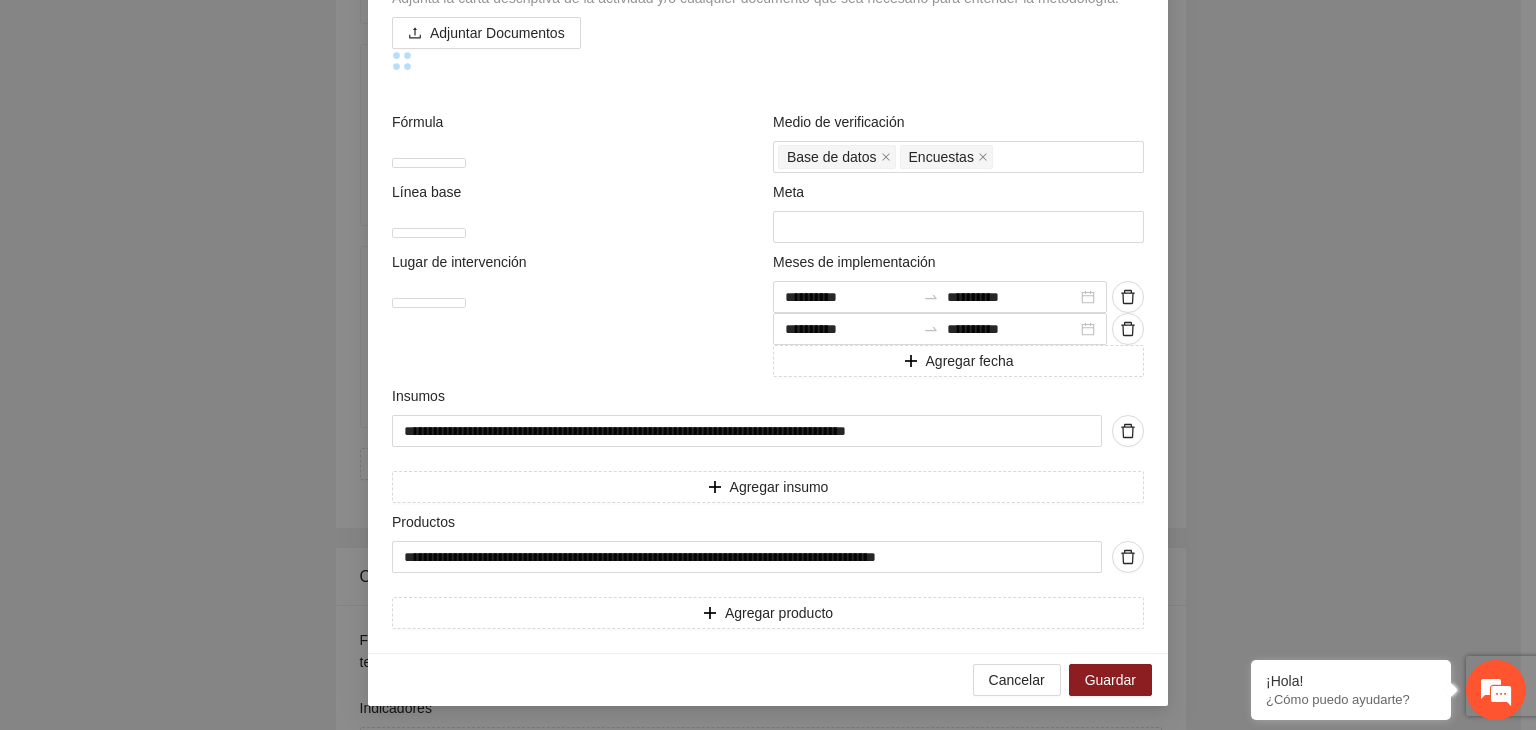 scroll, scrollTop: 678, scrollLeft: 0, axis: vertical 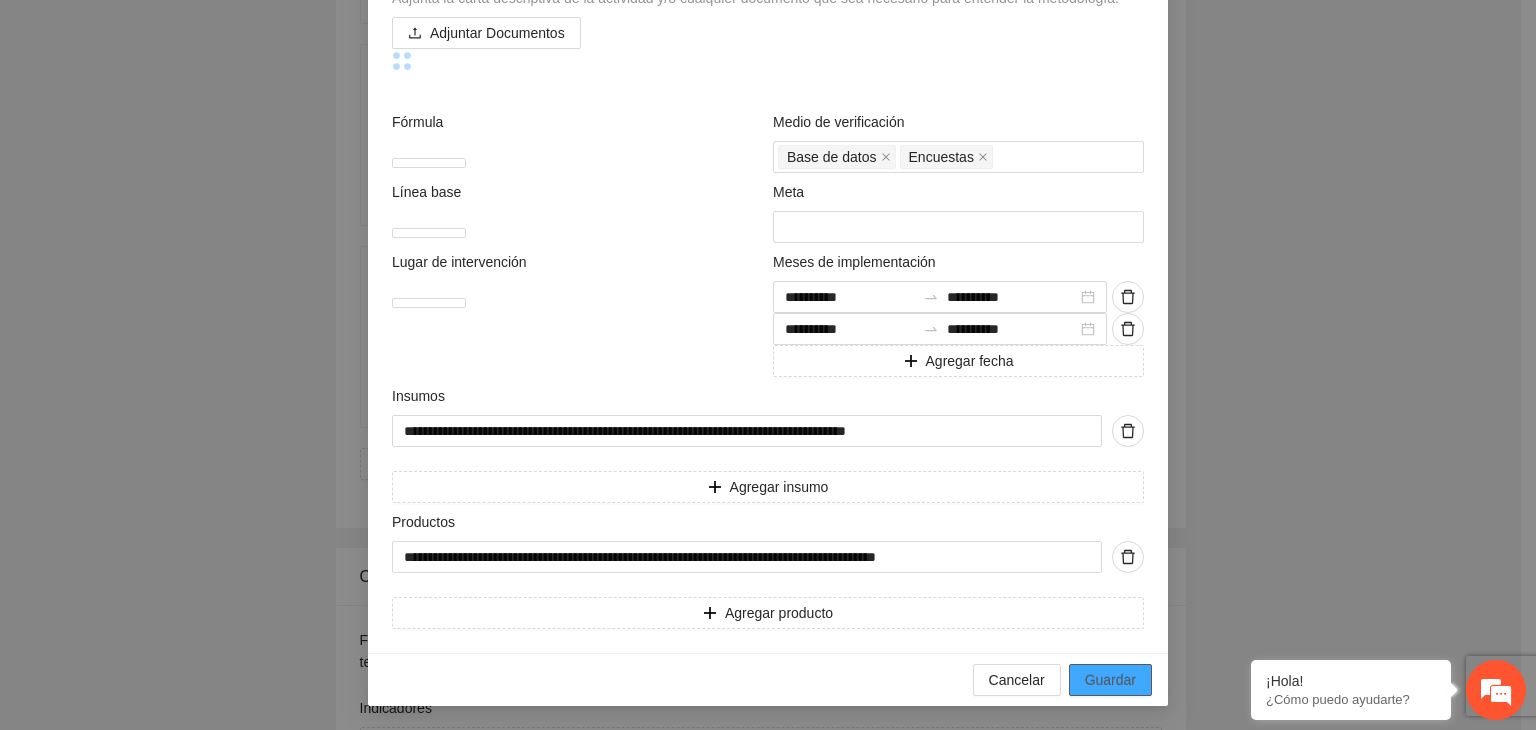 click on "Guardar" at bounding box center (1110, 680) 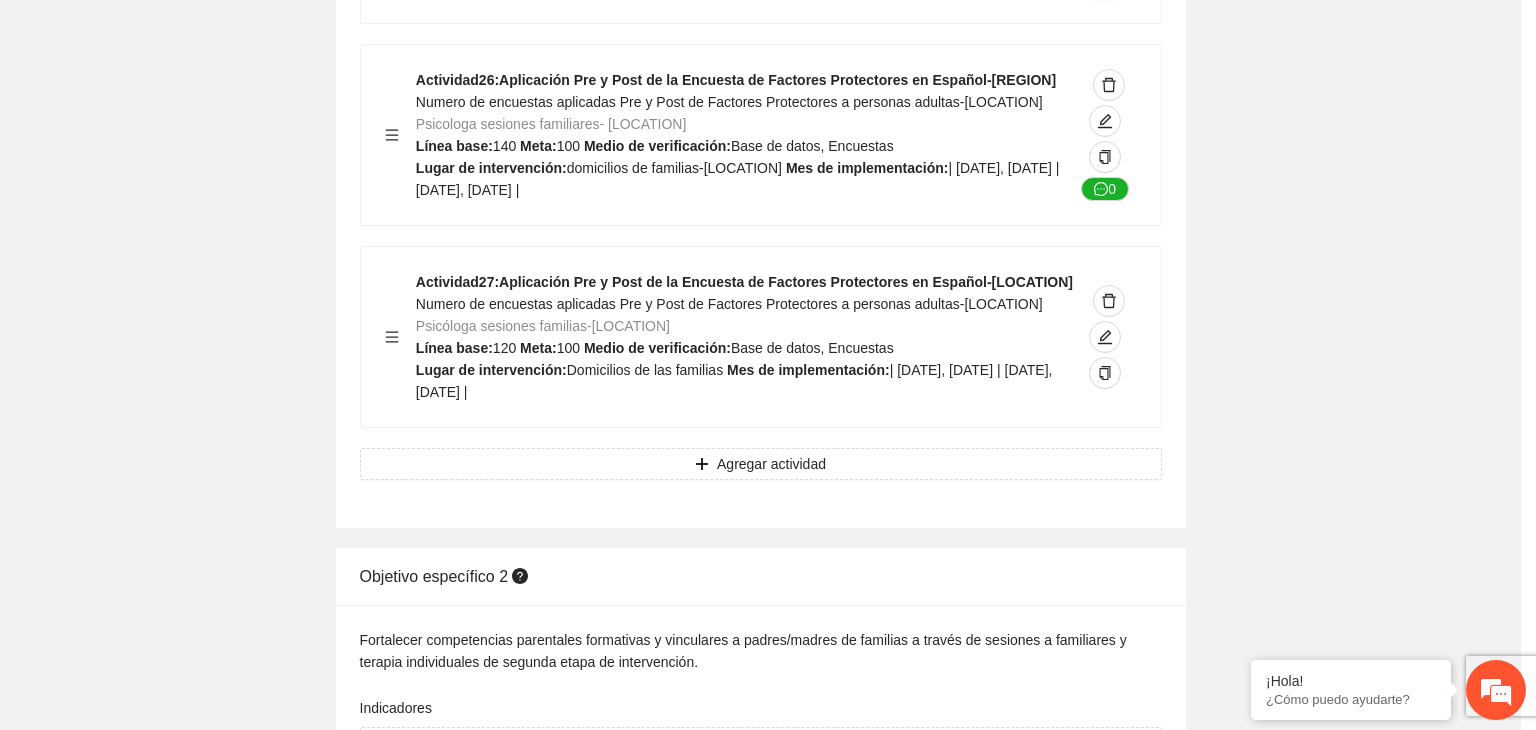 scroll, scrollTop: 204, scrollLeft: 0, axis: vertical 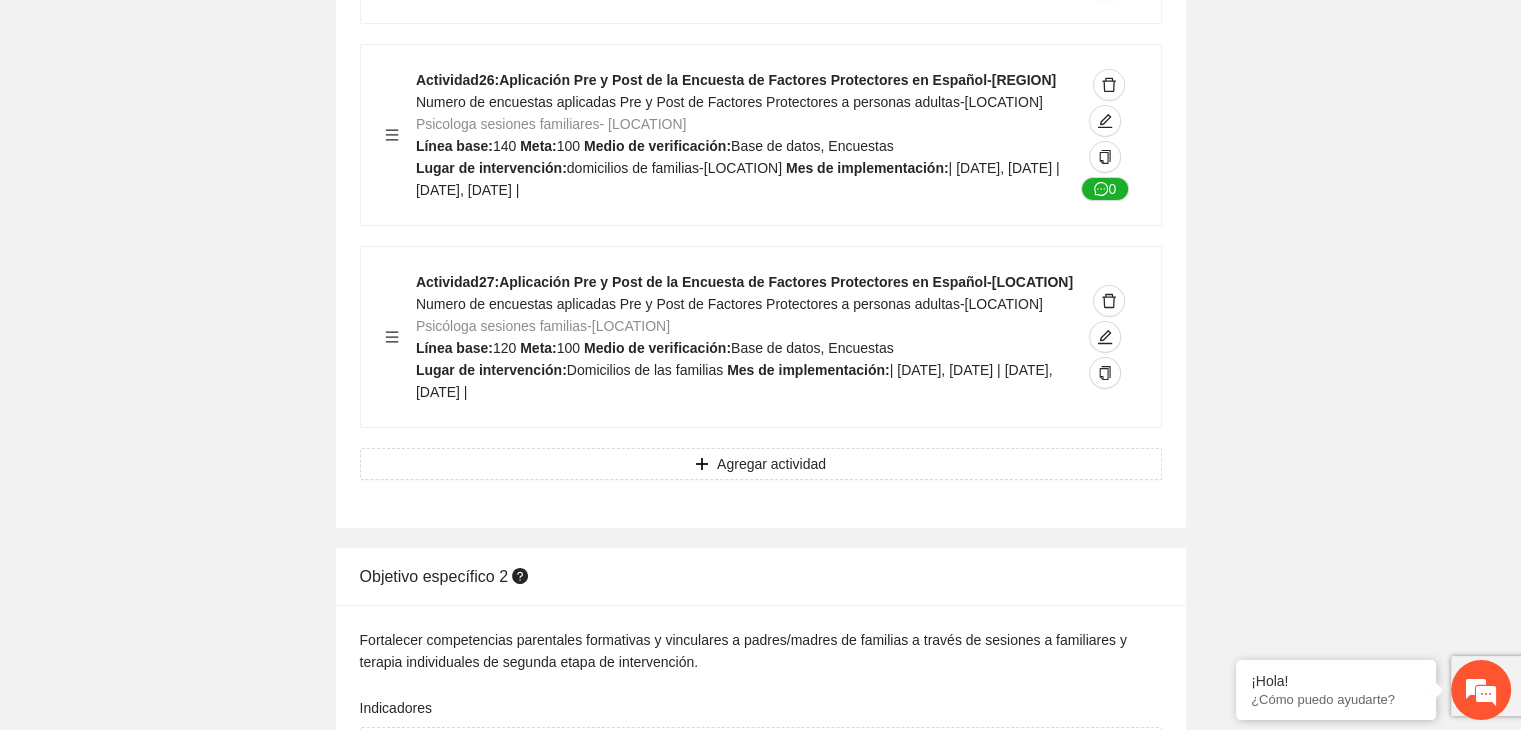 click on "Guardar Objetivo de desarrollo      Exportar Contribuir a la disminución de incidencia en violencia familiar en las zonas de [LOCATION], [LOCATION] y [LOCATION] del Municipio  de [LOCATION]. Indicadores Indicador  1 :  Violencia familiar disminuyendo en un 5% en [LOCATION] Número de carpetas de investigación de Violencia familiar  disminuyendo en un 5% en [LOCATION] Metodología:  Se solicita información al Observatorio Ciudadano de FICOSEC sobre el número de carpetas de violencia familiar en las colonias de intervención Línea base:  29   Meta:  25   Fórmula:  Suma de carpetas de investigación de violencia familiar disminuyendo  en un 5% en [LOCATION]   Medio de verificación:  Reporte/Informe 0 Indicador  2 :  Violencia familiar disminuyendo en un 5% en [LOCATION] Número de carpetas de investigación de Violencia familiar  disminuyendo en un 5% en [LOCATION] Metodología:  Línea base:  63   Meta:  56   Fórmula:    Medio de verificación:  Reporte/Informe 0 3 :" at bounding box center [760, -6739] 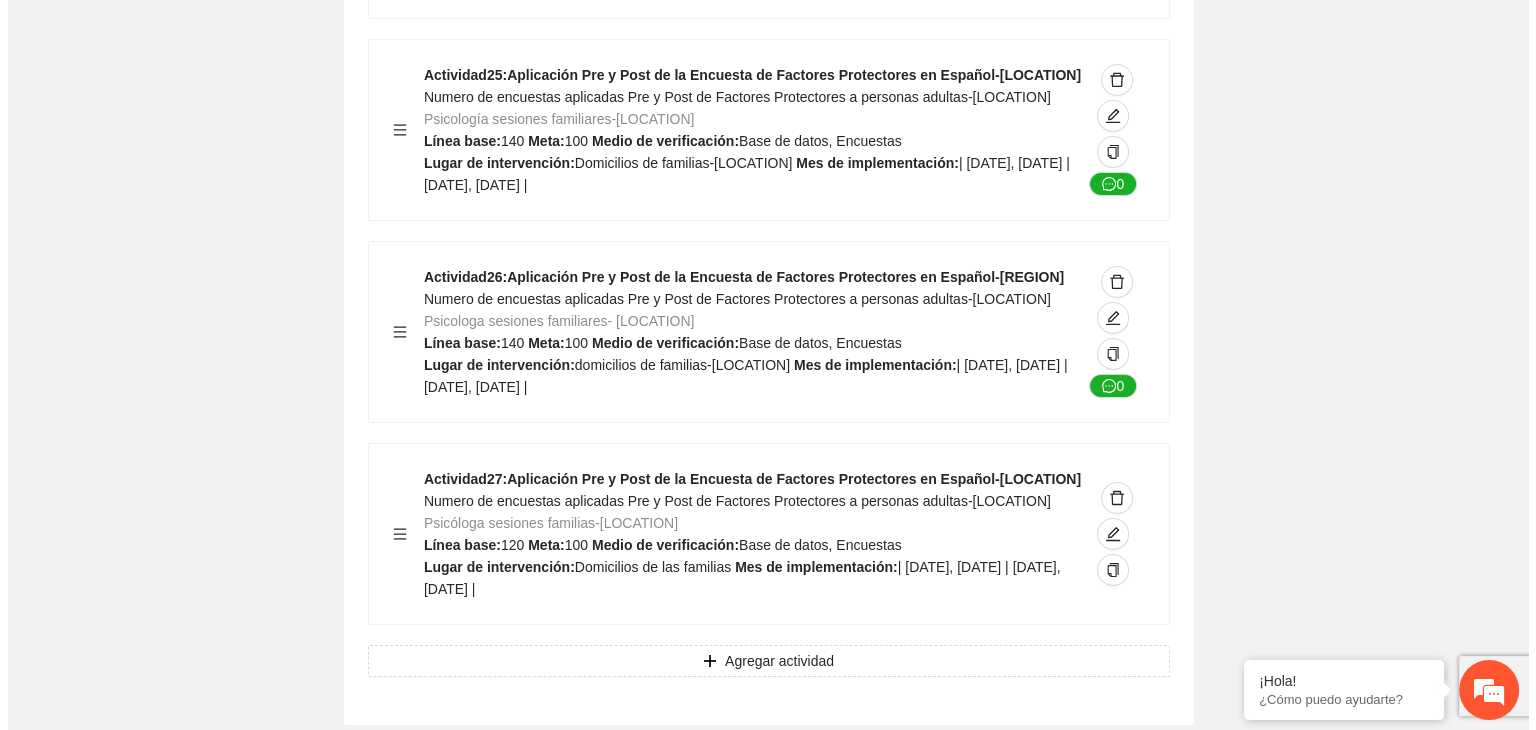 scroll, scrollTop: 14700, scrollLeft: 0, axis: vertical 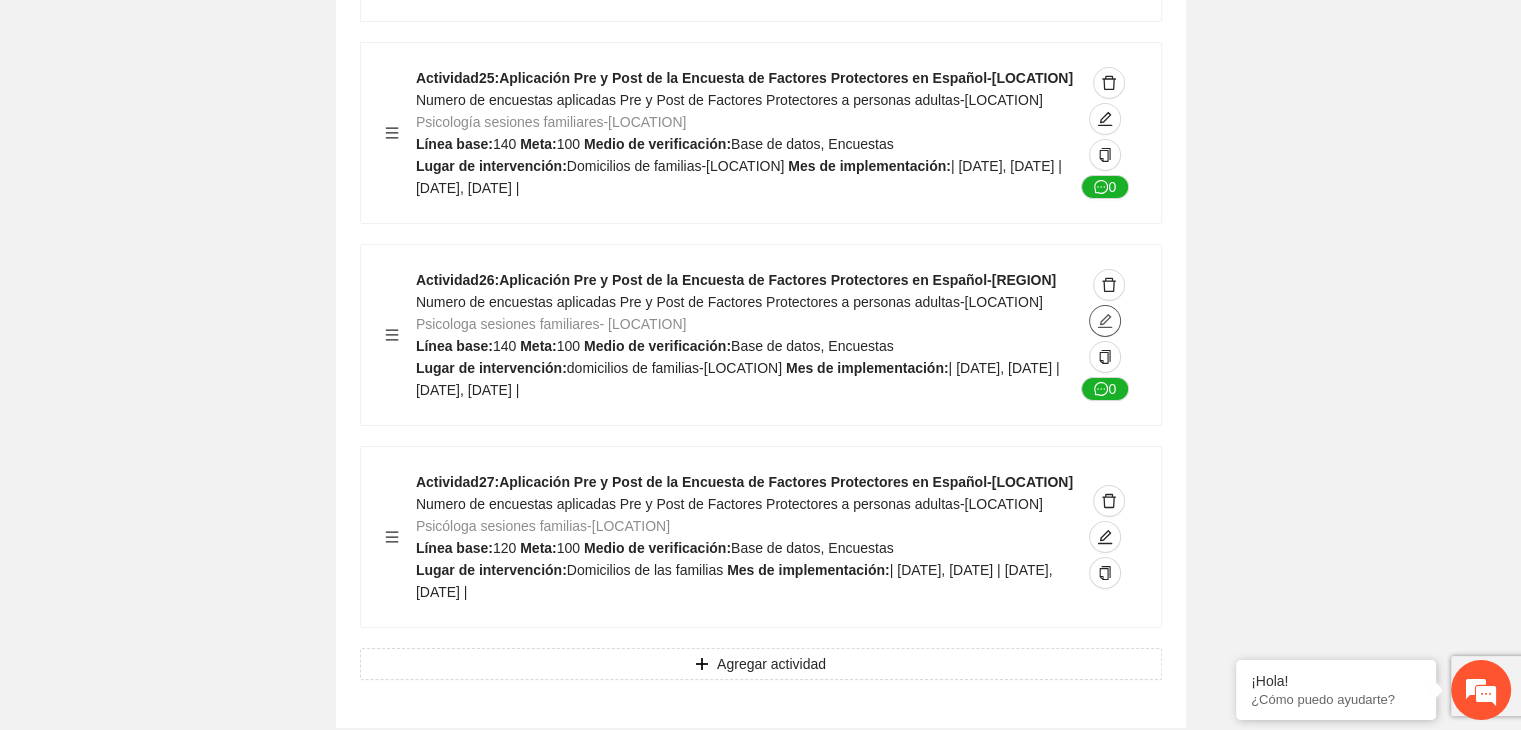 click 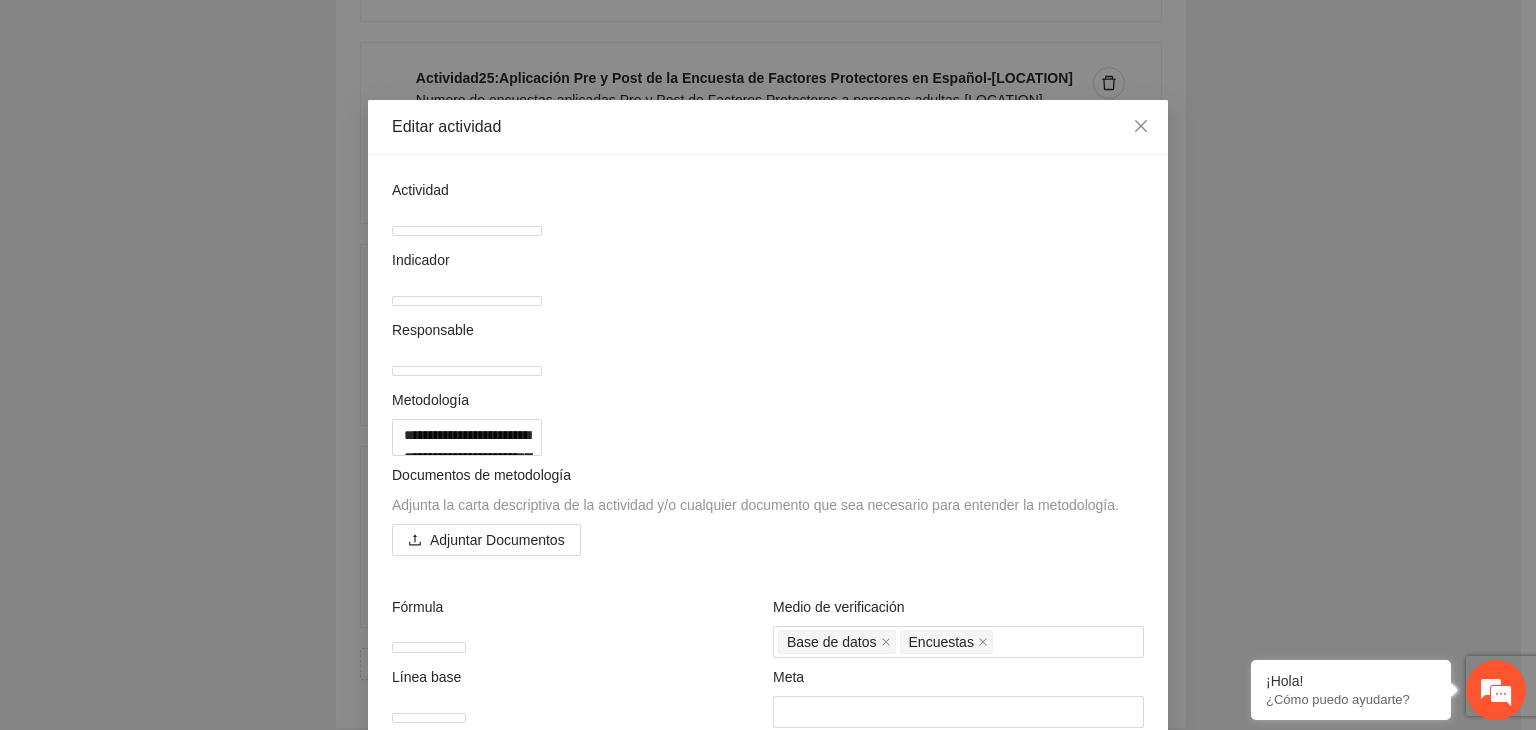 click on "**********" at bounding box center [768, 365] 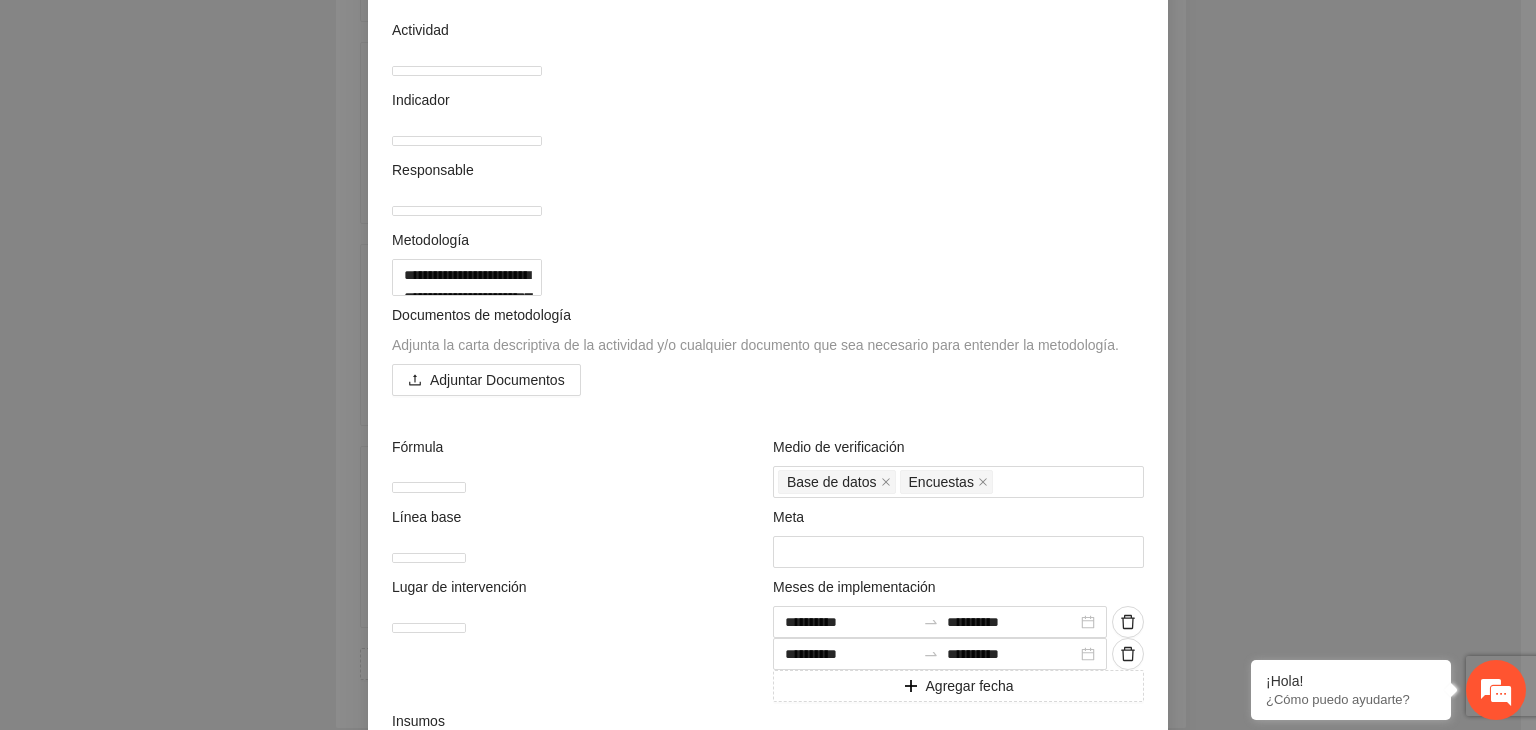scroll, scrollTop: 200, scrollLeft: 0, axis: vertical 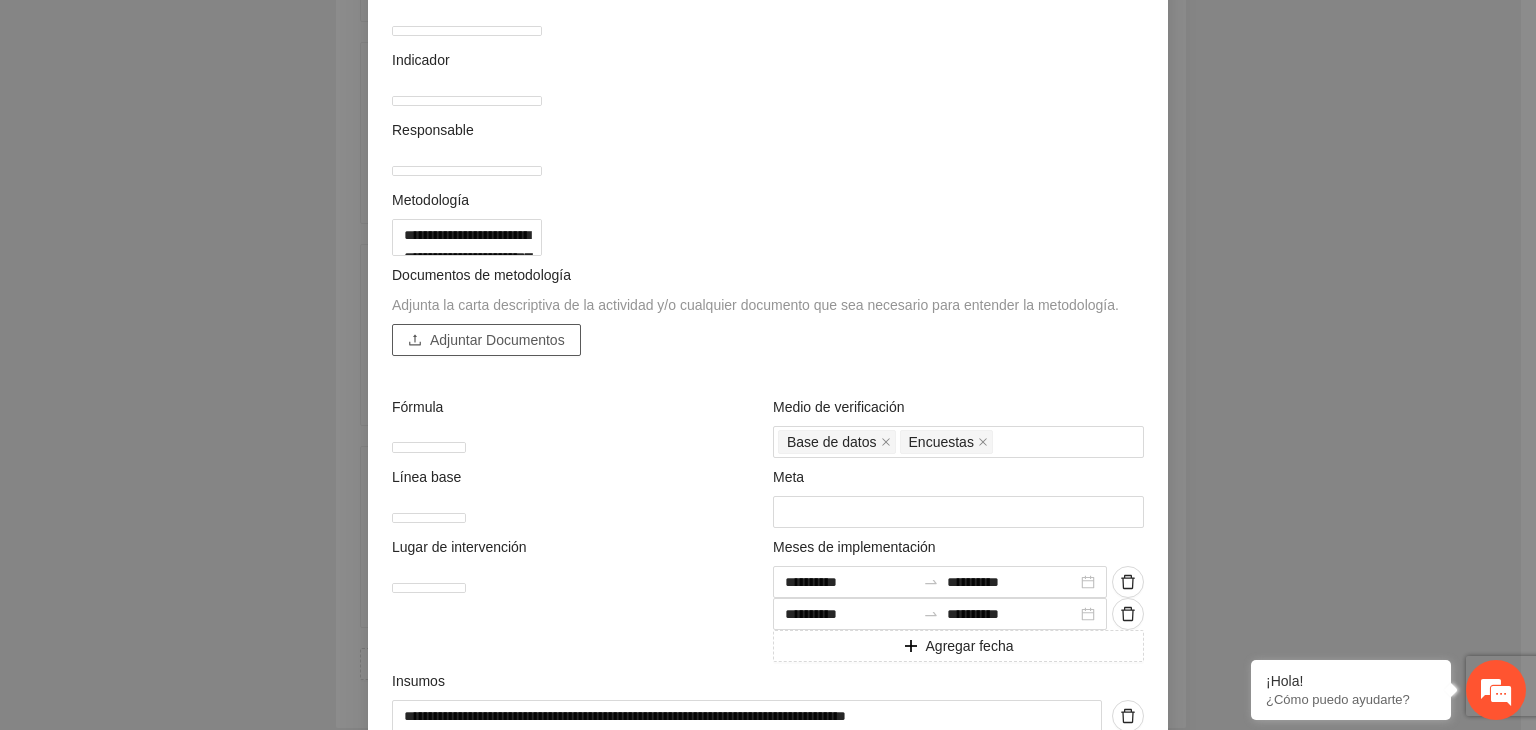 click on "Adjuntar Documentos" at bounding box center (497, 340) 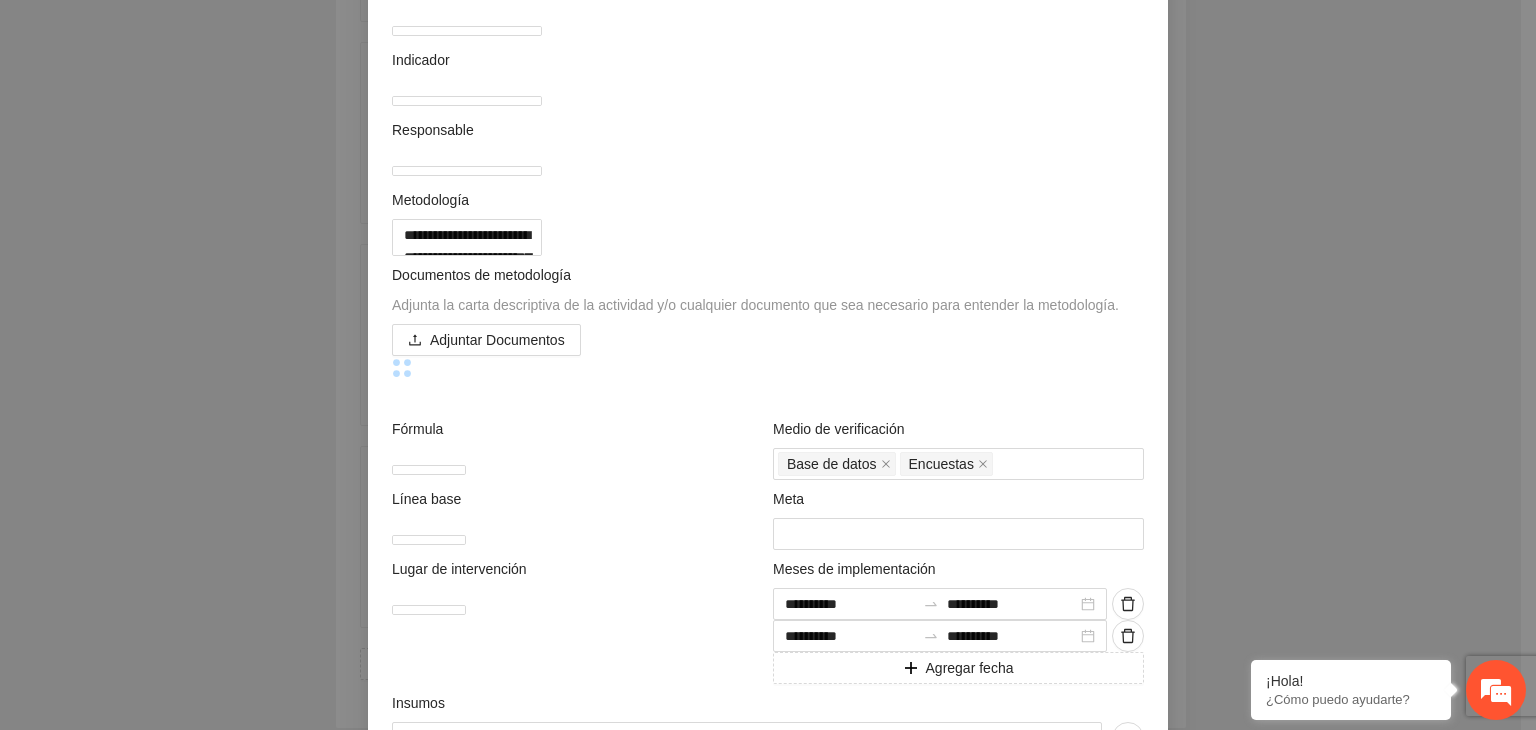 click on "**********" at bounding box center [768, 365] 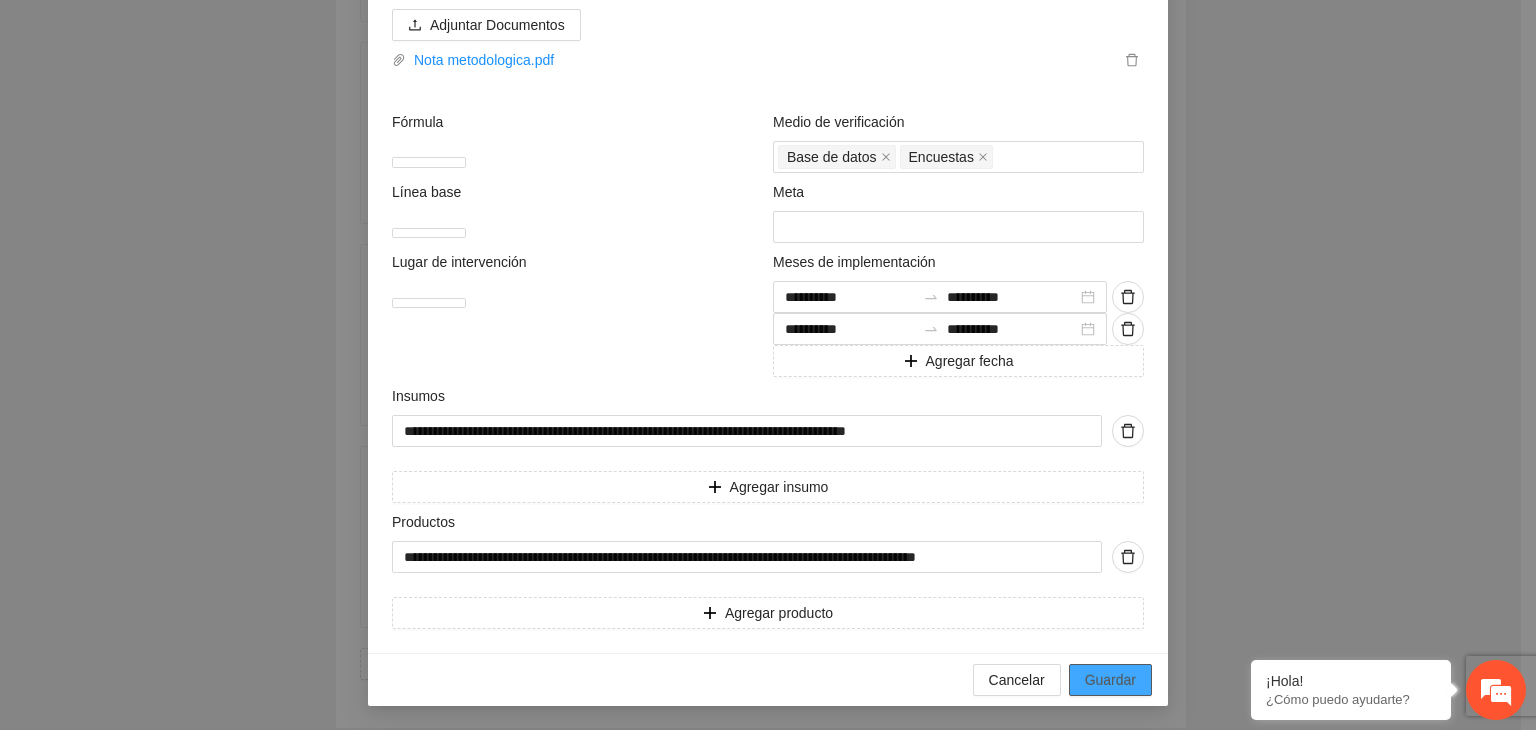 click on "Guardar" at bounding box center (1110, 680) 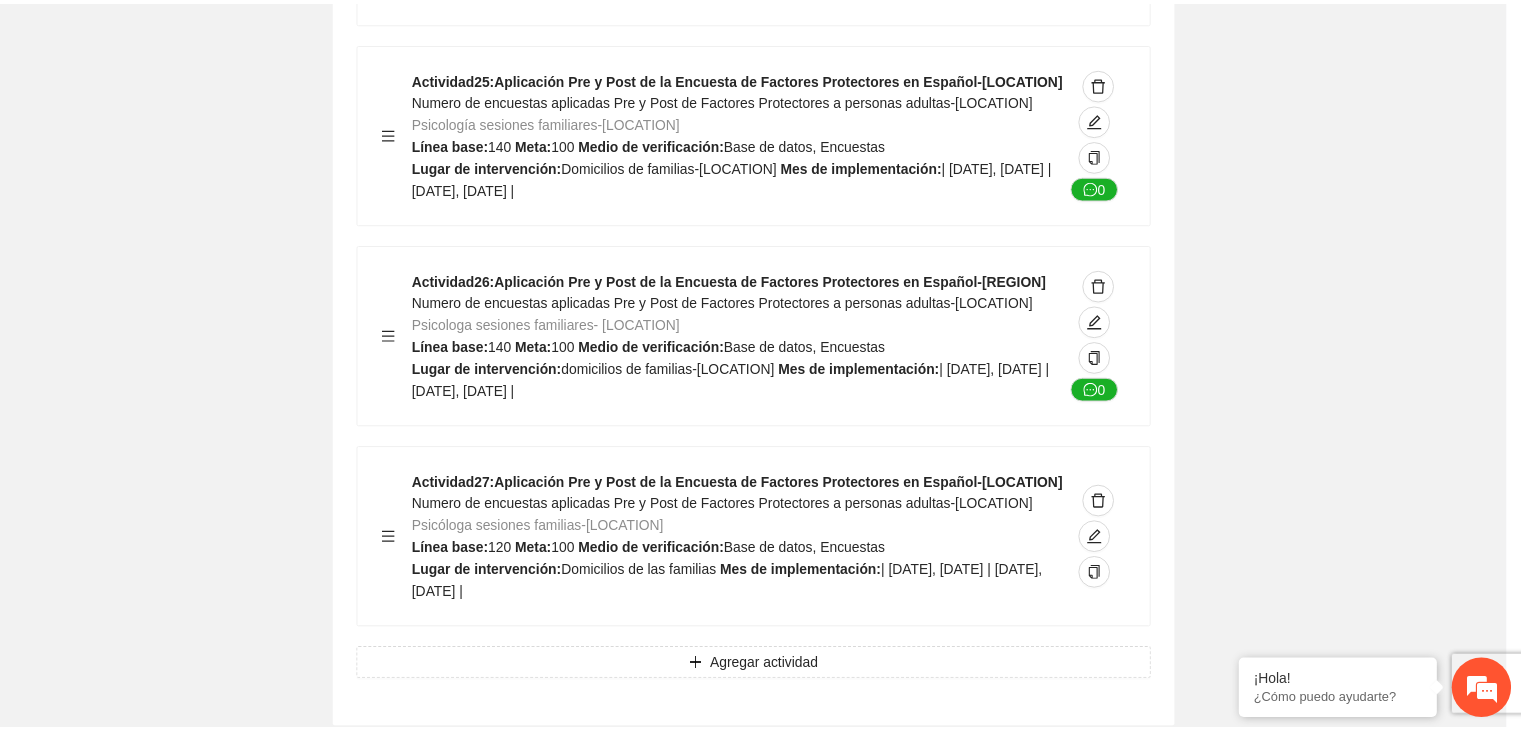 scroll, scrollTop: 204, scrollLeft: 0, axis: vertical 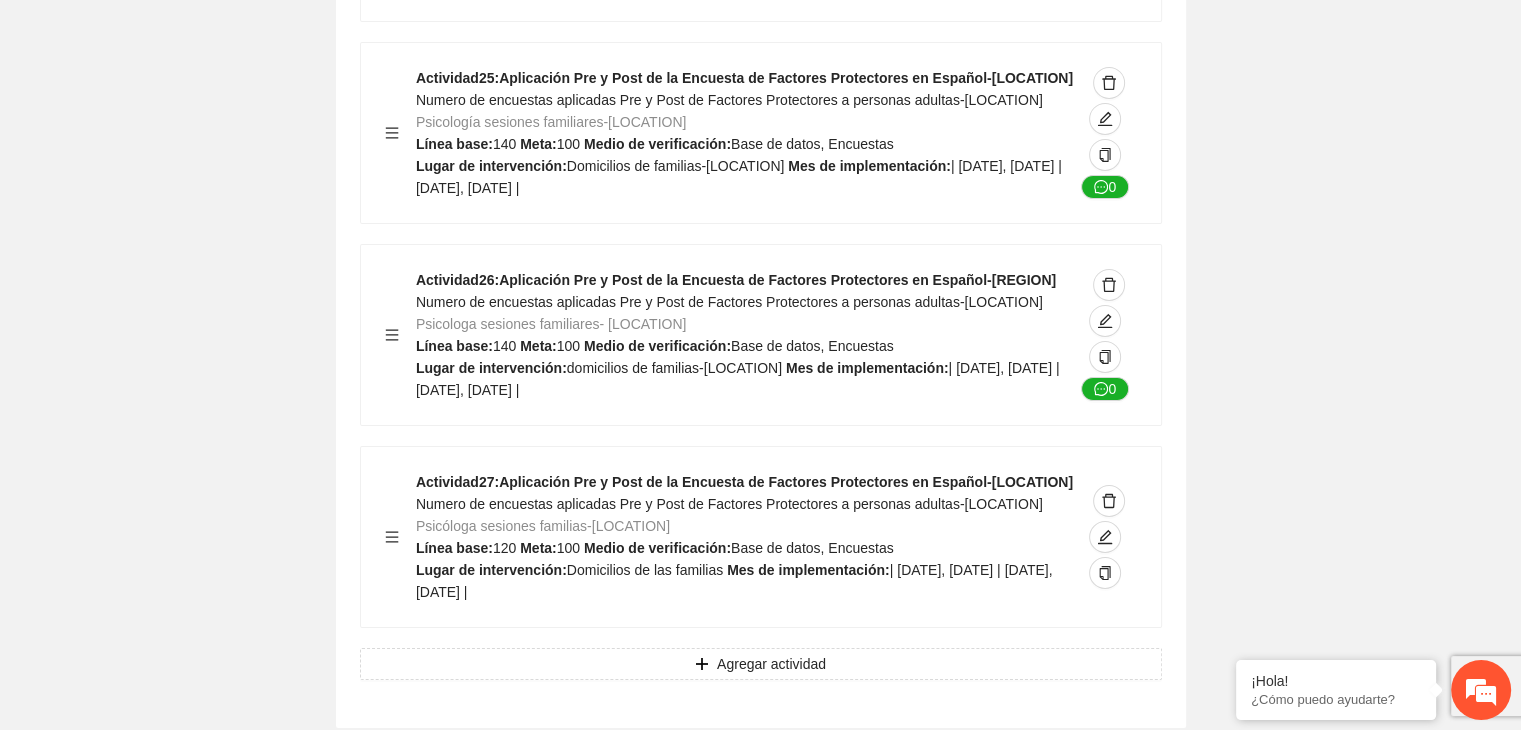 click on "Guardar Objetivo de desarrollo      Exportar Contribuir a la disminución de incidencia en violencia familiar en las zonas de [LOCATION], [LOCATION] y [LOCATION] del Municipio  de [LOCATION]. Indicadores Indicador  1 :  Violencia familiar disminuyendo en un 5% en [LOCATION] Número de carpetas de investigación de Violencia familiar  disminuyendo en un 5% en [LOCATION] Metodología:  Se solicita información al Observatorio Ciudadano de FICOSEC sobre el número de carpetas de violencia familiar en las colonias de intervención Línea base:  29   Meta:  25   Fórmula:  Suma de carpetas de investigación de violencia familiar disminuyendo  en un 5% en [LOCATION]   Medio de verificación:  Reporte/Informe 0 Indicador  2 :  Violencia familiar disminuyendo en un 5% en [LOCATION] Número de carpetas de investigación de Violencia familiar  disminuyendo en un 5% en [LOCATION] Metodología:  Línea base:  63   Meta:  56   Fórmula:    Medio de verificación:  Reporte/Informe 0 3 :" at bounding box center [760, -6539] 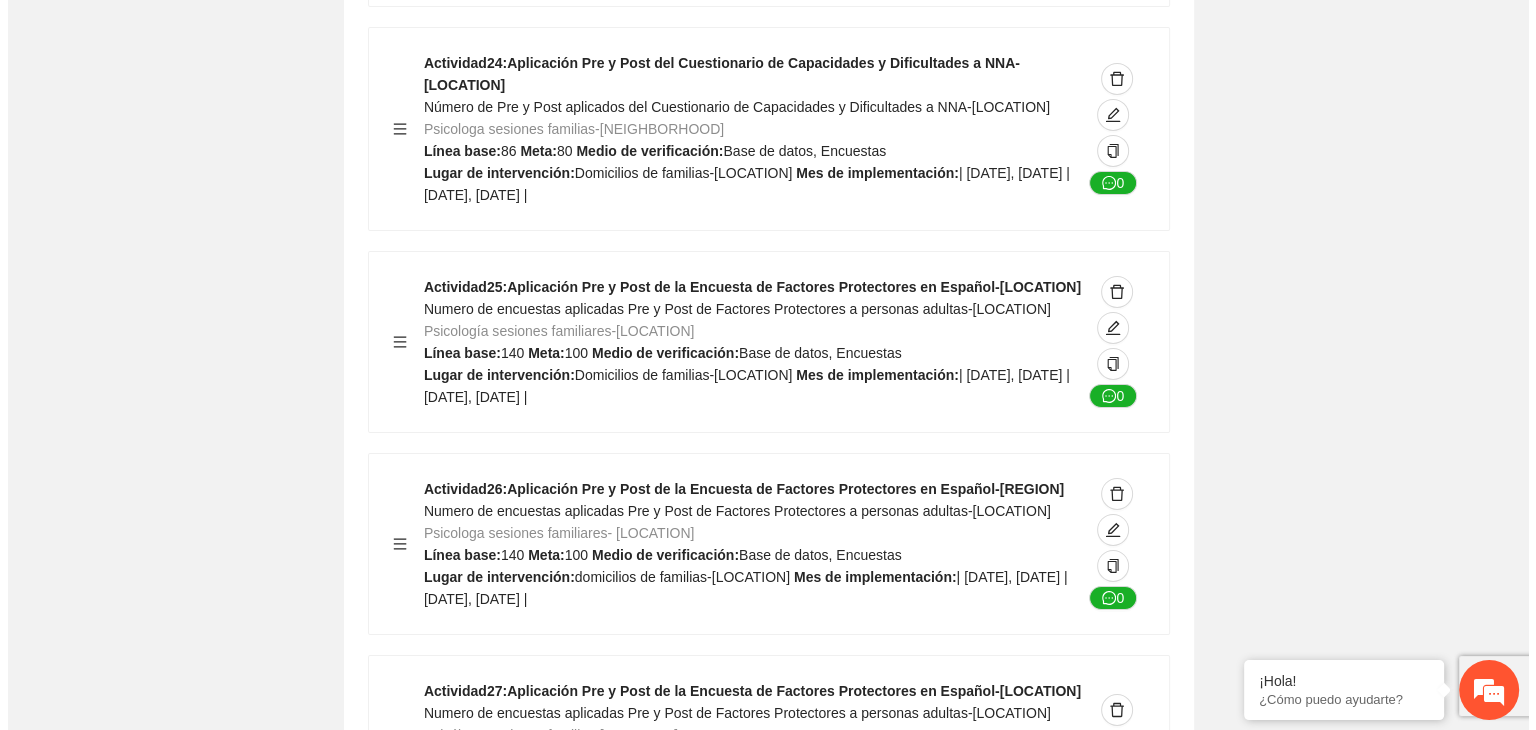 scroll, scrollTop: 14460, scrollLeft: 0, axis: vertical 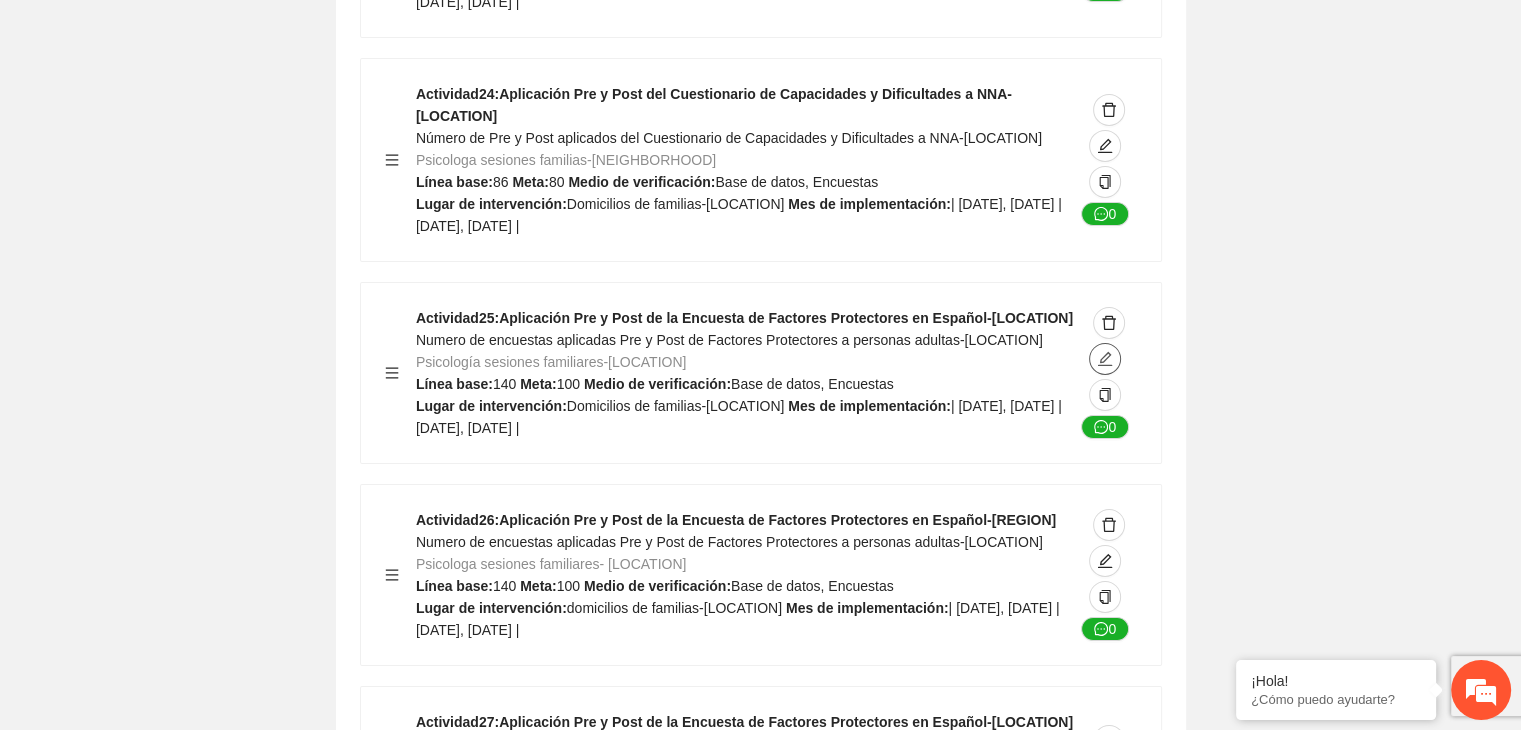 click 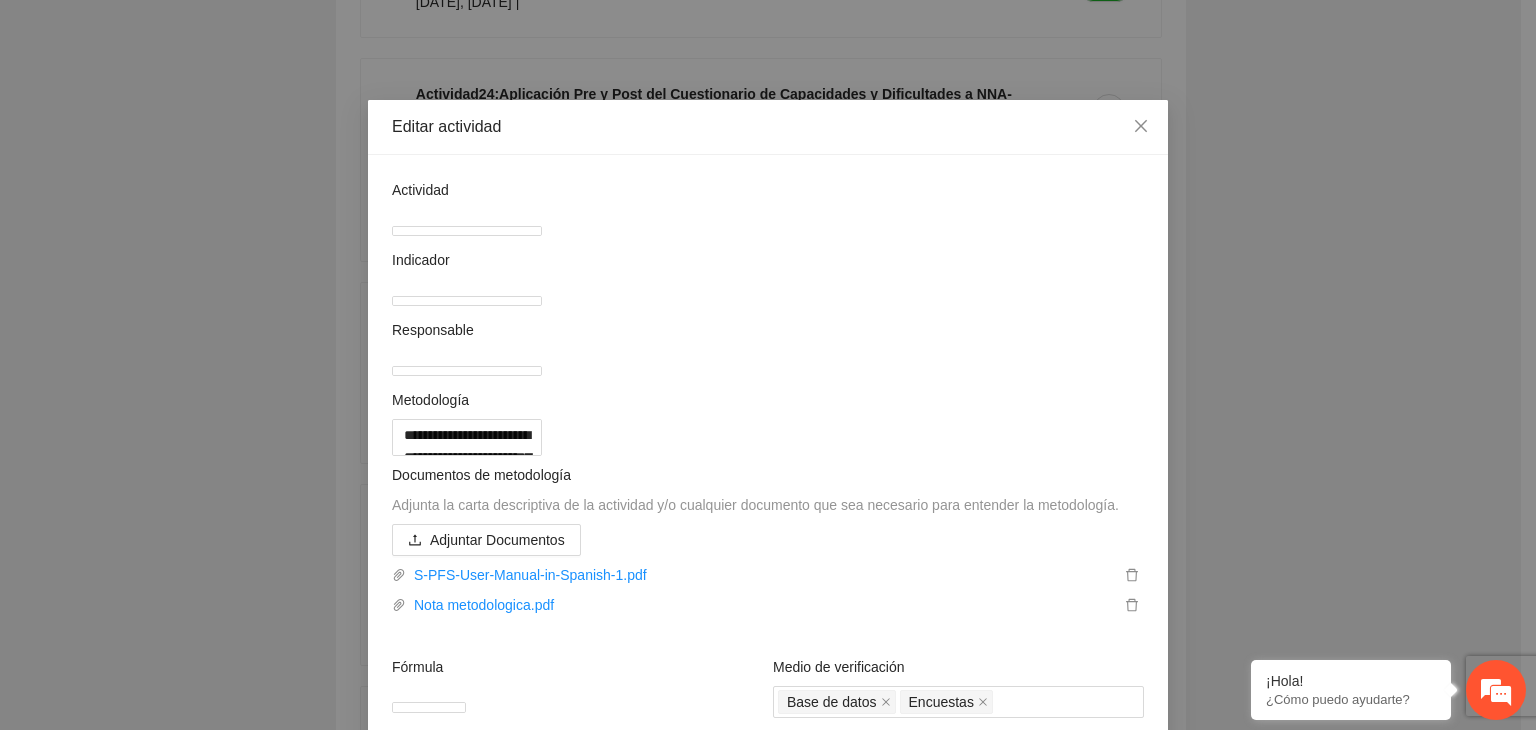 click on "**********" at bounding box center [768, 365] 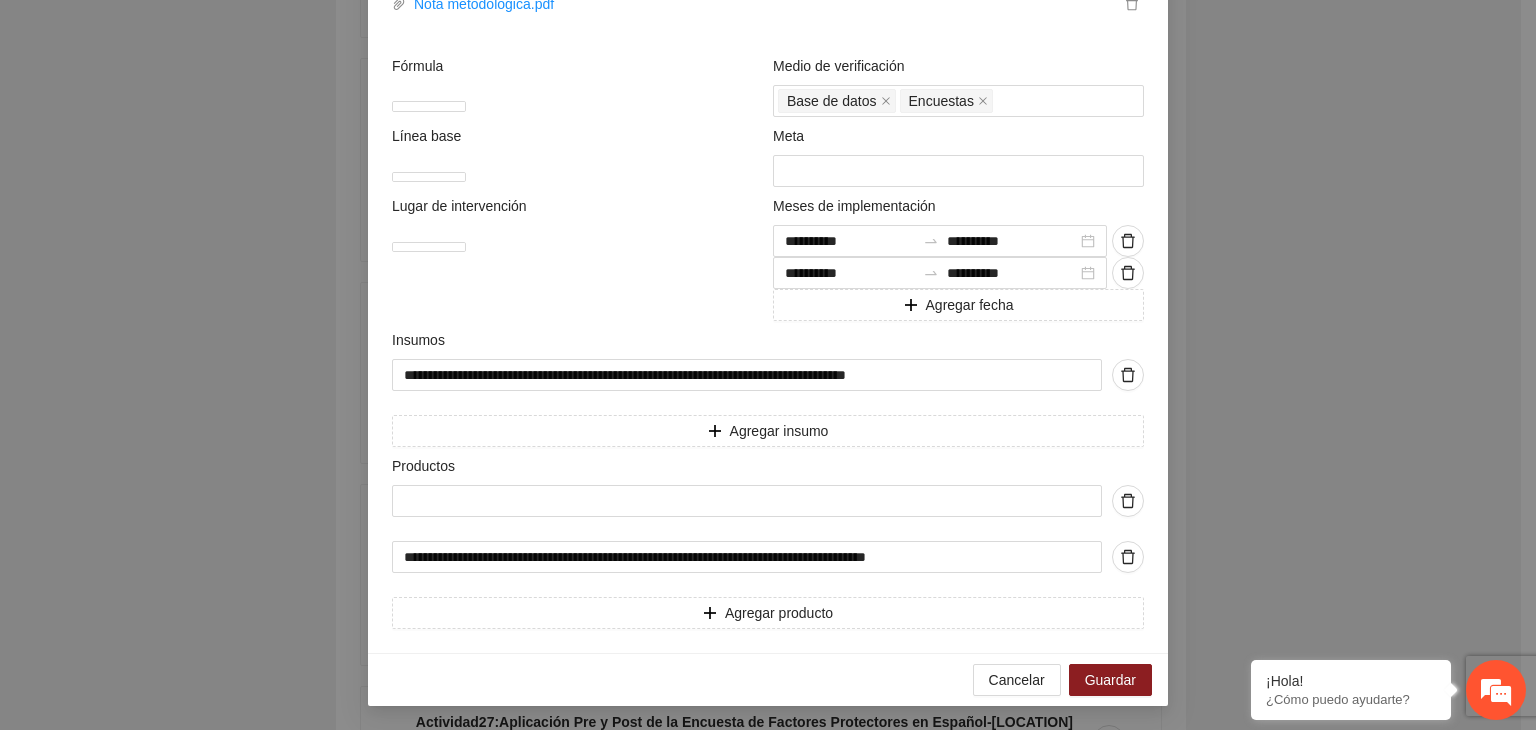 scroll, scrollTop: 771, scrollLeft: 0, axis: vertical 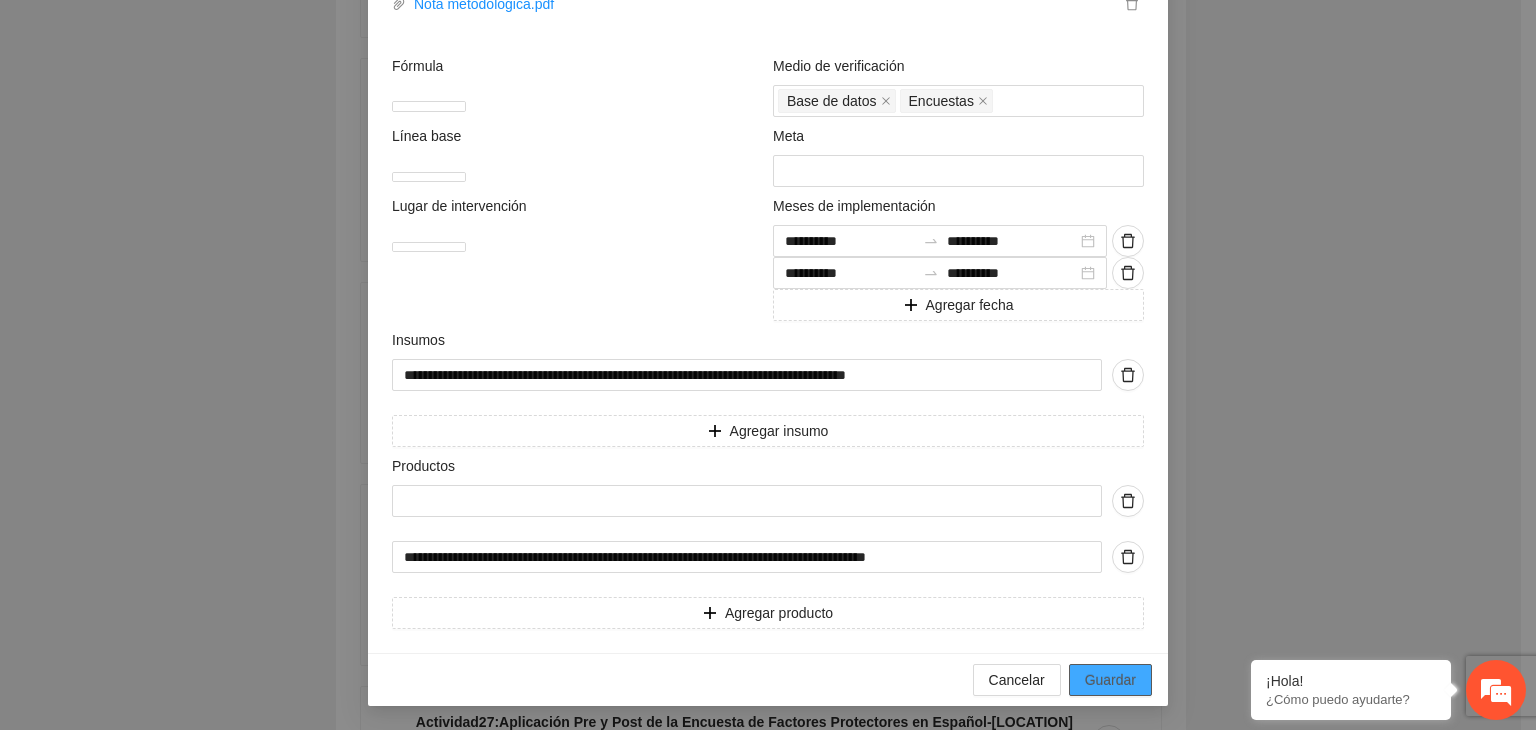 click on "Guardar" at bounding box center [1110, 680] 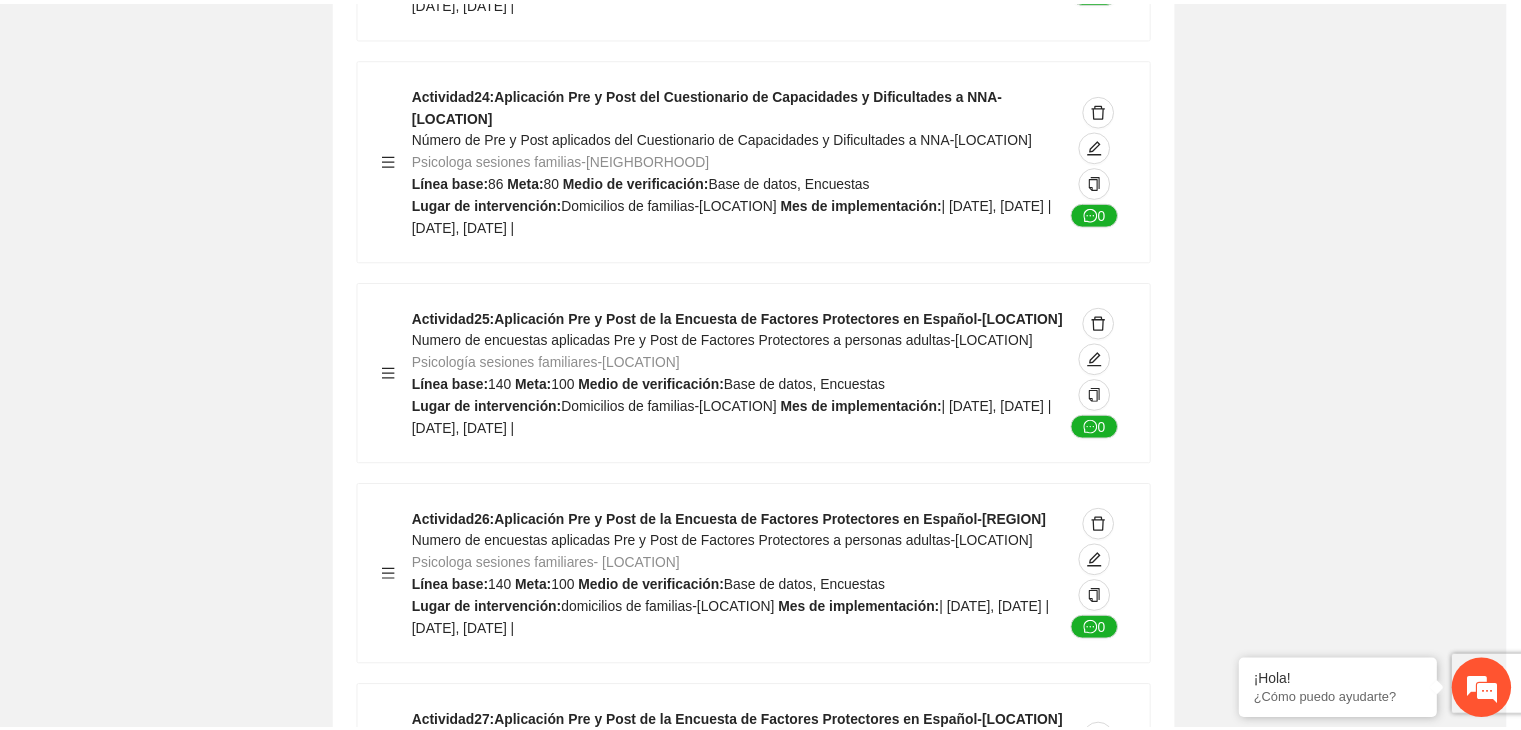 scroll, scrollTop: 264, scrollLeft: 0, axis: vertical 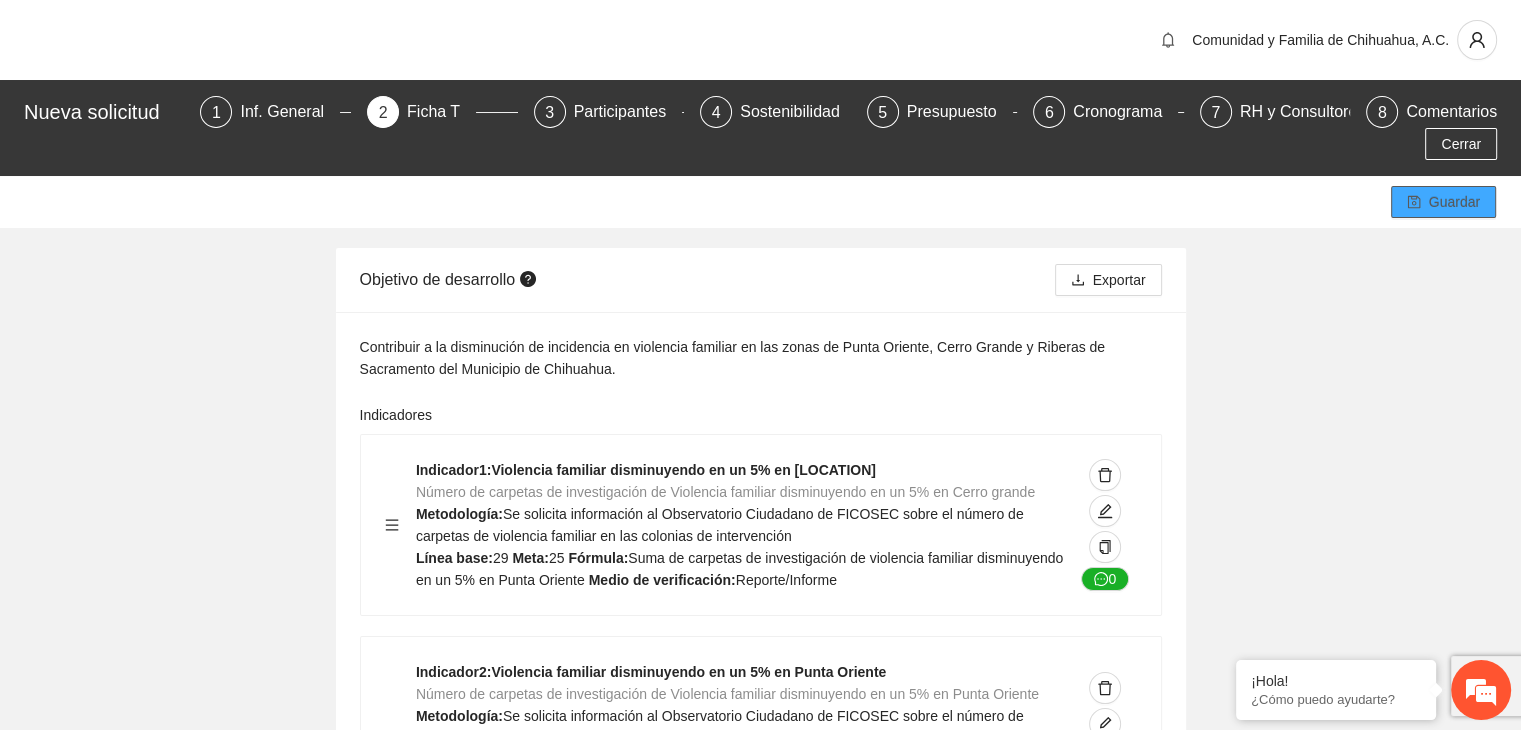 click on "Guardar" at bounding box center (1454, 202) 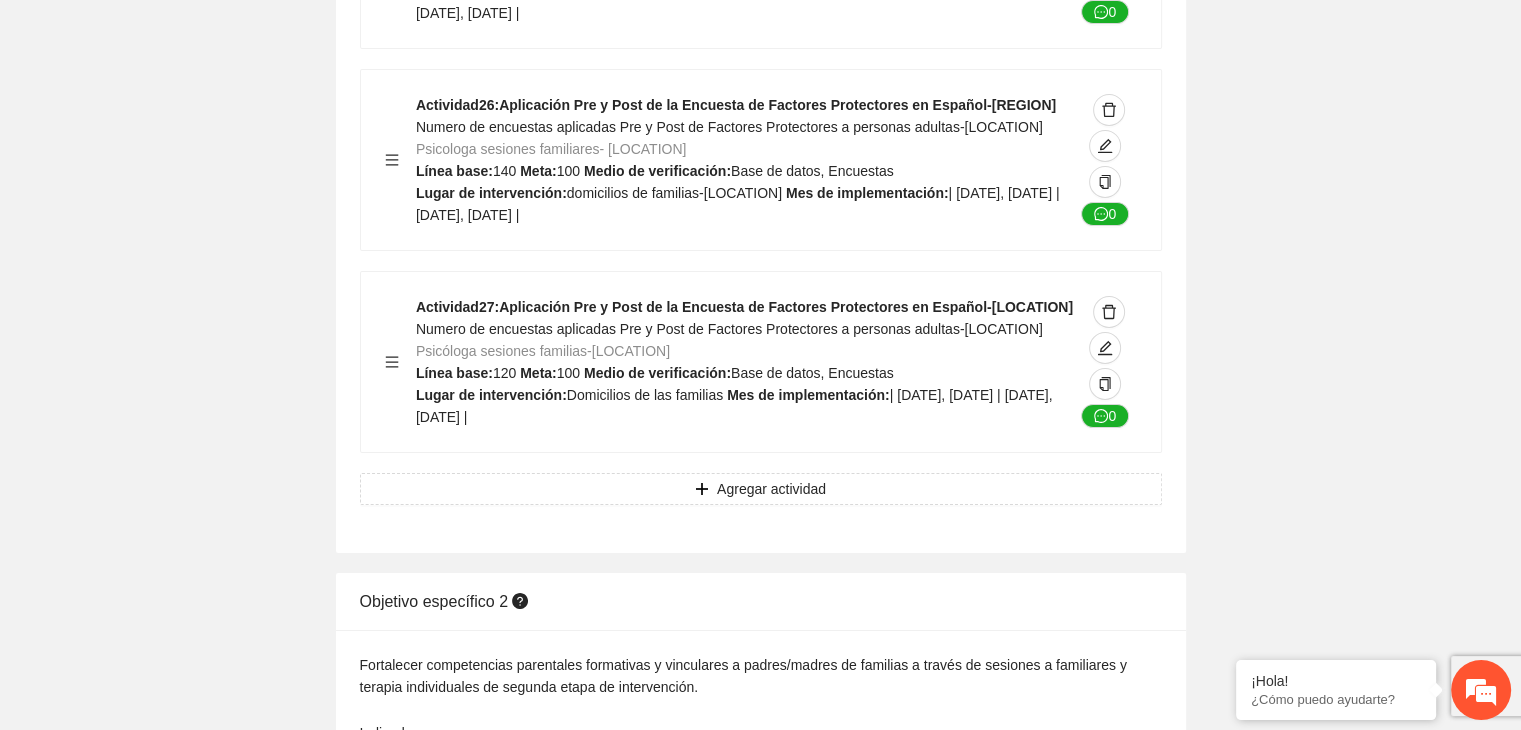 scroll, scrollTop: 14894, scrollLeft: 0, axis: vertical 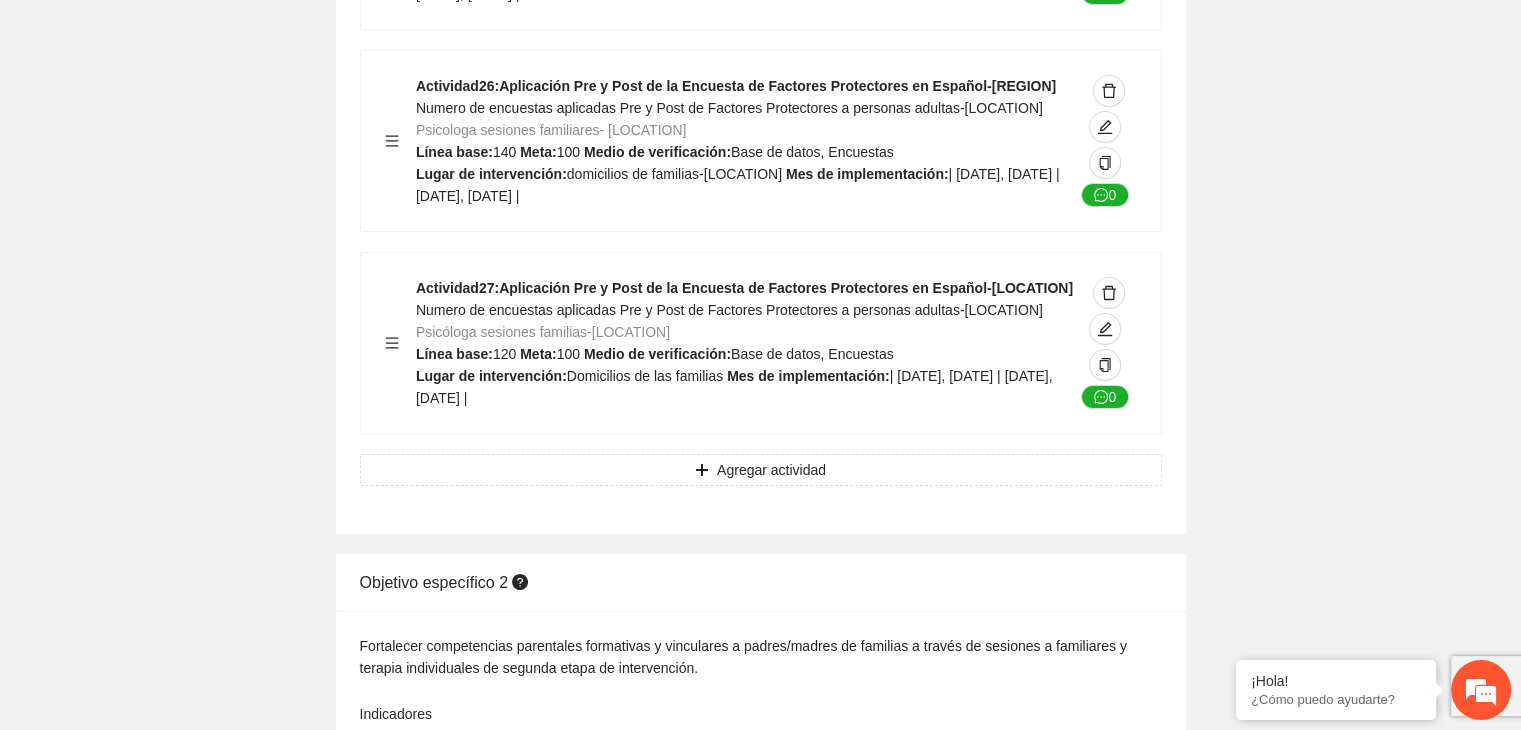 click on "Guardar Objetivo de desarrollo      Exportar Contribuir a la disminución de incidencia en violencia familiar en las zonas de [LOCATION], [LOCATION] y [LOCATION] del Municipio  de [LOCATION]. Indicadores Indicador  1 :  Violencia familiar disminuyendo en un 5% en [LOCATION] Número de carpetas de investigación de Violencia familiar  disminuyendo en un 5% en [LOCATION] Metodología:  Se solicita información al Observatorio Ciudadano de FICOSEC sobre el número de carpetas de violencia familiar en las colonias de intervención Línea base:  29   Meta:  25   Fórmula:  Suma de carpetas de investigación de violencia familiar disminuyendo  en un 5% en [LOCATION]   Medio de verificación:  Reporte/Informe 0 Indicador  2 :  Violencia familiar disminuyendo en un 5% en [LOCATION] Número de carpetas de investigación de Violencia familiar  disminuyendo en un 5% en [LOCATION] Metodología:  Línea base:  63   Meta:  56   Fórmula:    Medio de verificación:  Reporte/Informe 0 3 :" at bounding box center (760, -6733) 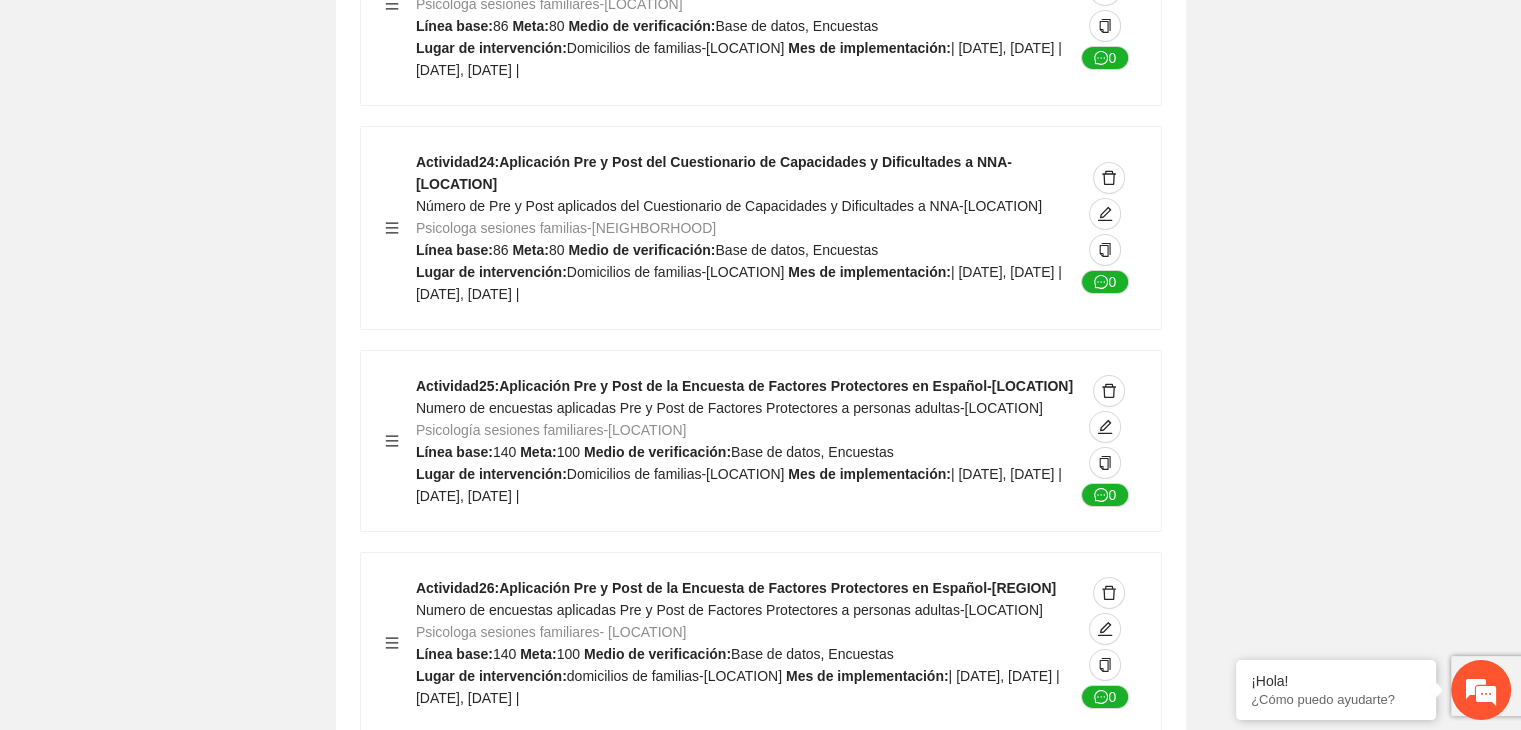 scroll, scrollTop: 14494, scrollLeft: 0, axis: vertical 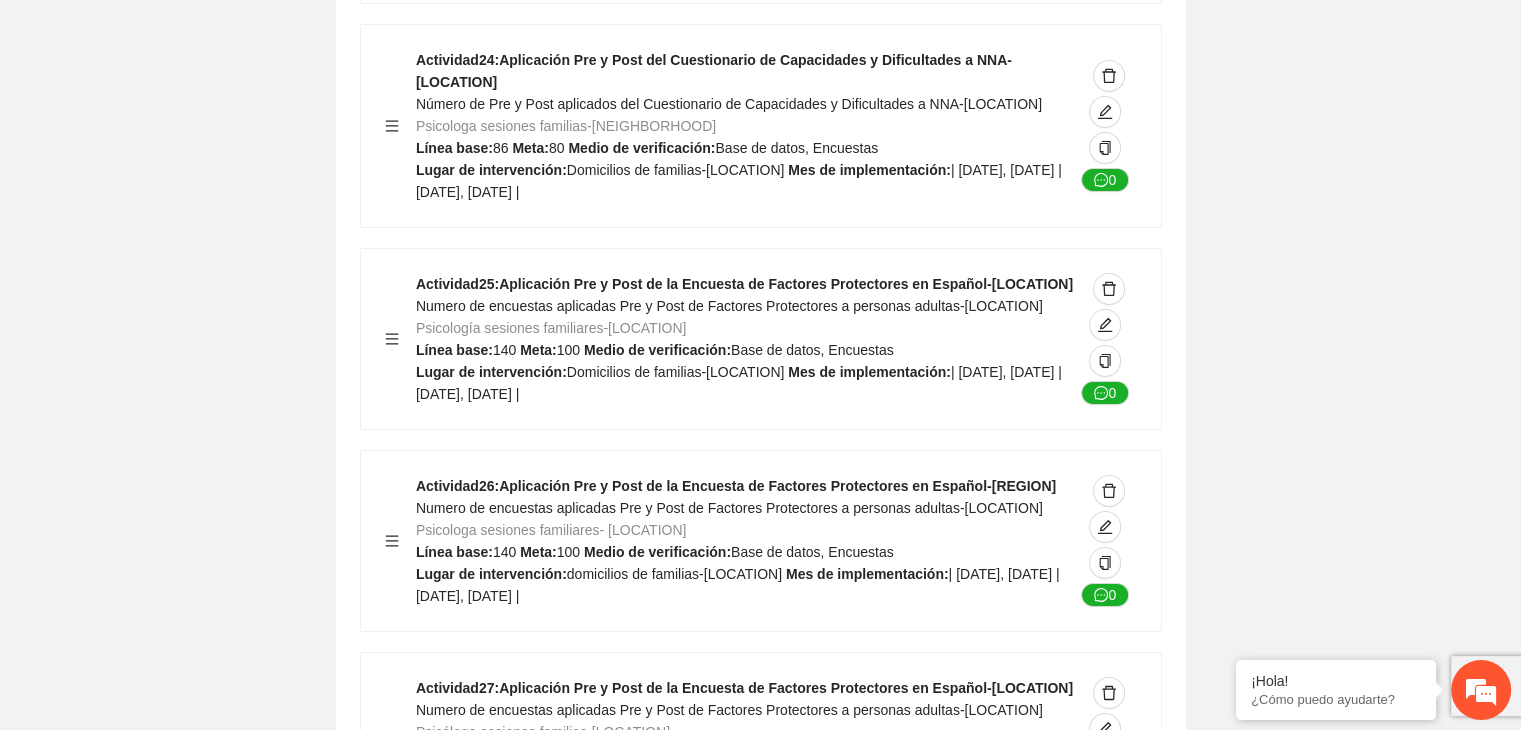 click on "Guardar Objetivo de desarrollo      Exportar Contribuir a la disminución de incidencia en violencia familiar en las zonas de [LOCATION], [LOCATION] y [LOCATION] del Municipio  de [LOCATION]. Indicadores Indicador  1 :  Violencia familiar disminuyendo en un 5% en [LOCATION] Número de carpetas de investigación de Violencia familiar  disminuyendo en un 5% en [LOCATION] Metodología:  Se solicita información al Observatorio Ciudadano de FICOSEC sobre el número de carpetas de violencia familiar en las colonias de intervención Línea base:  29   Meta:  25   Fórmula:  Suma de carpetas de investigación de violencia familiar disminuyendo  en un 5% en [LOCATION]   Medio de verificación:  Reporte/Informe 0 Indicador  2 :  Violencia familiar disminuyendo en un 5% en [LOCATION] Número de carpetas de investigación de Violencia familiar  disminuyendo en un 5% en [LOCATION] Metodología:  Línea base:  63   Meta:  56   Fórmula:    Medio de verificación:  Reporte/Informe 0 3 :" at bounding box center [760, -6333] 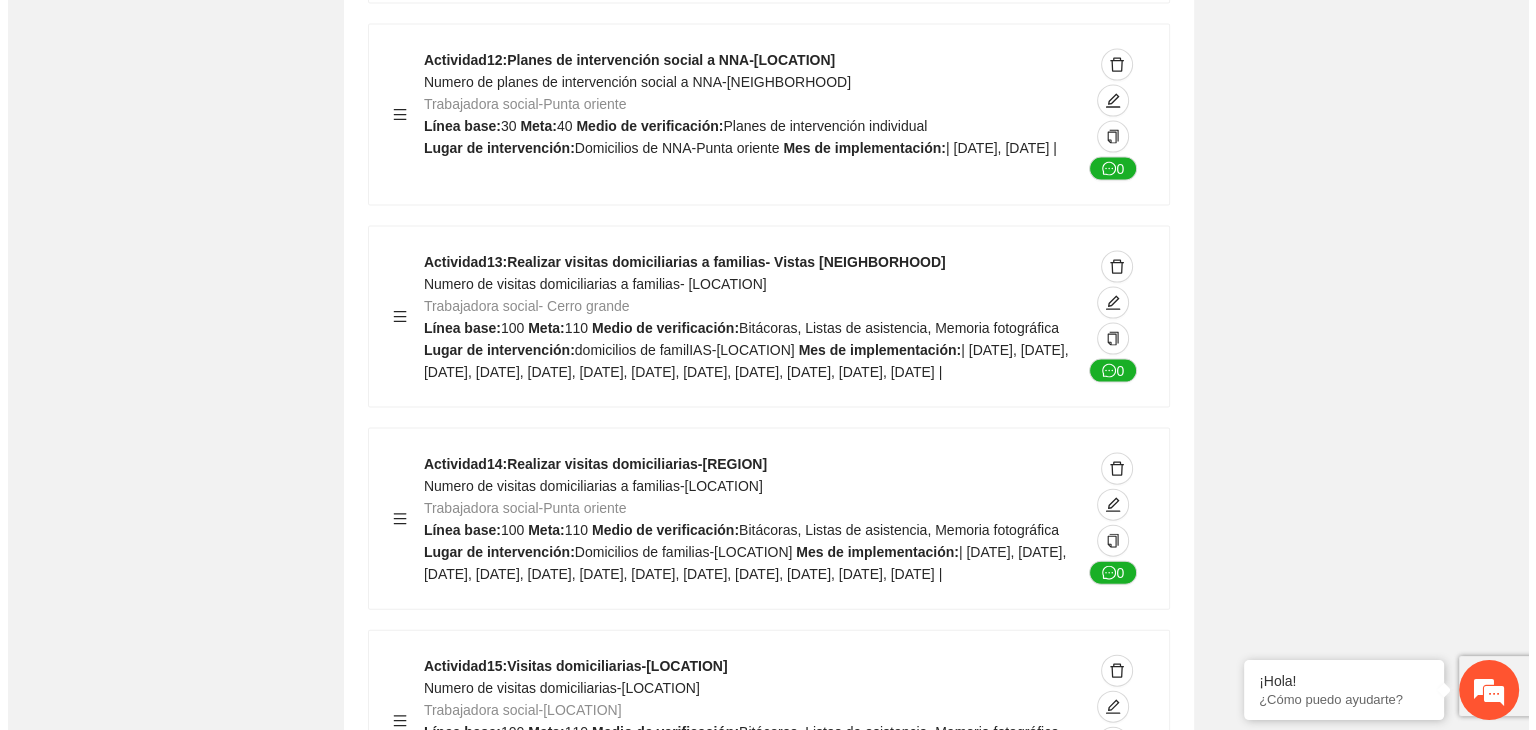 scroll, scrollTop: 11854, scrollLeft: 0, axis: vertical 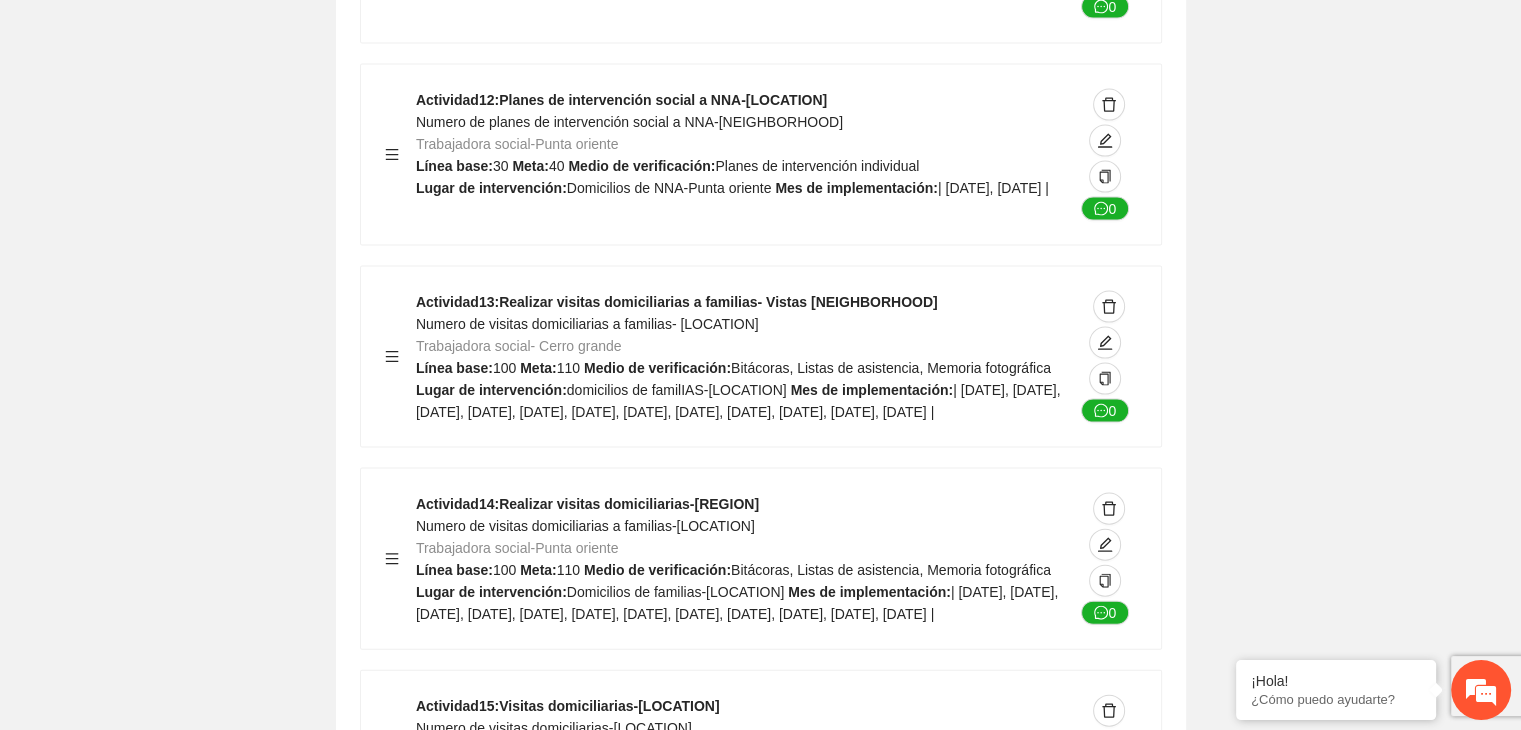click 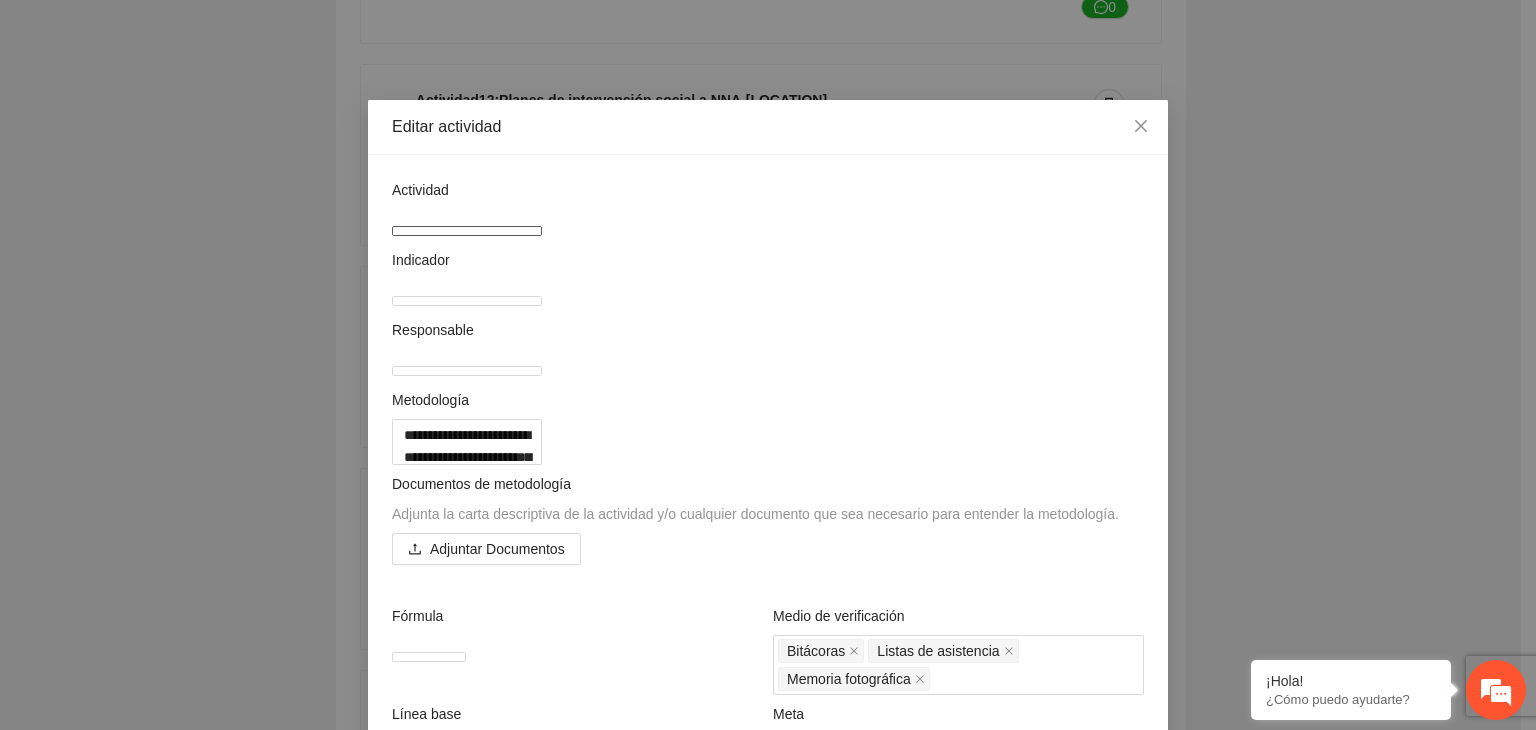 click on "**********" at bounding box center (467, 231) 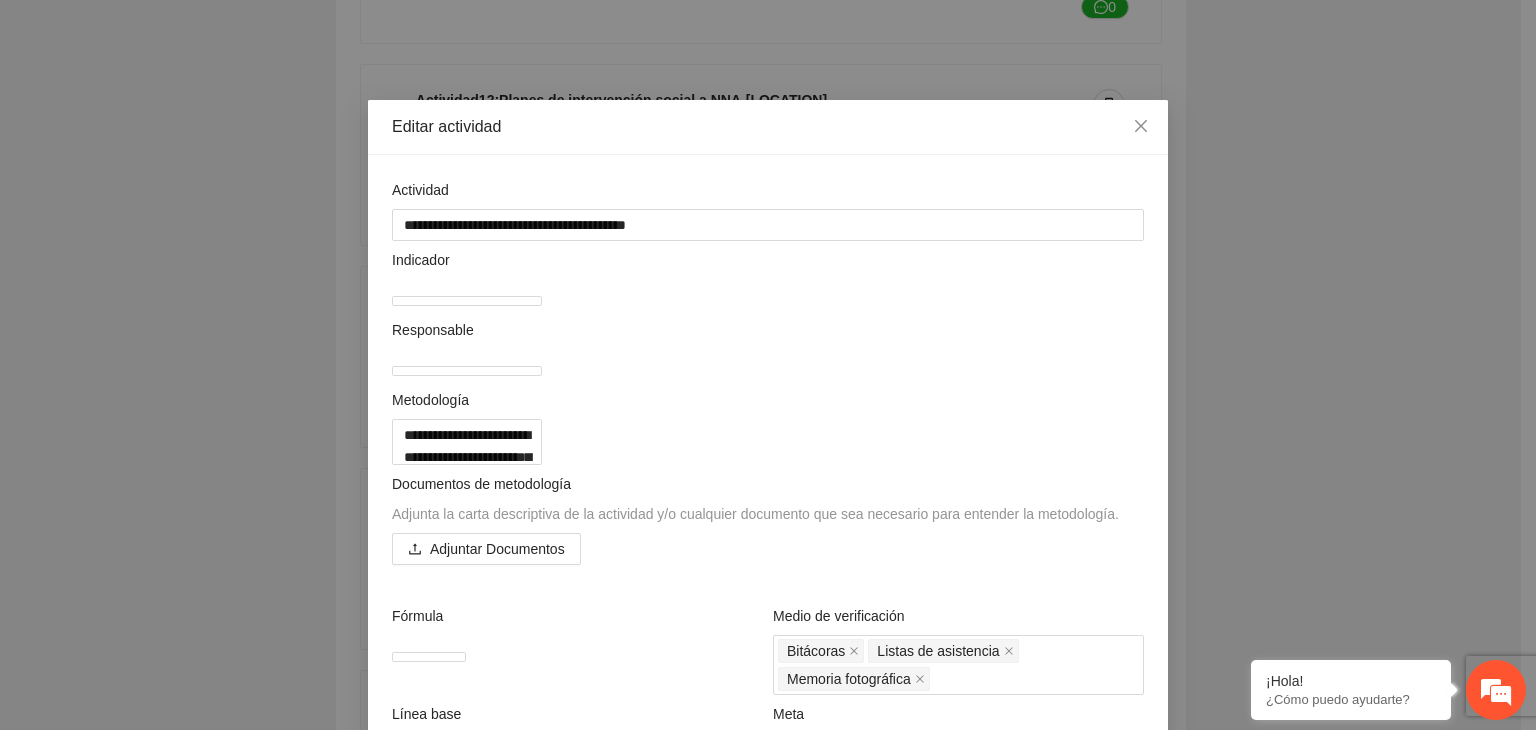 click on "**********" at bounding box center (768, 365) 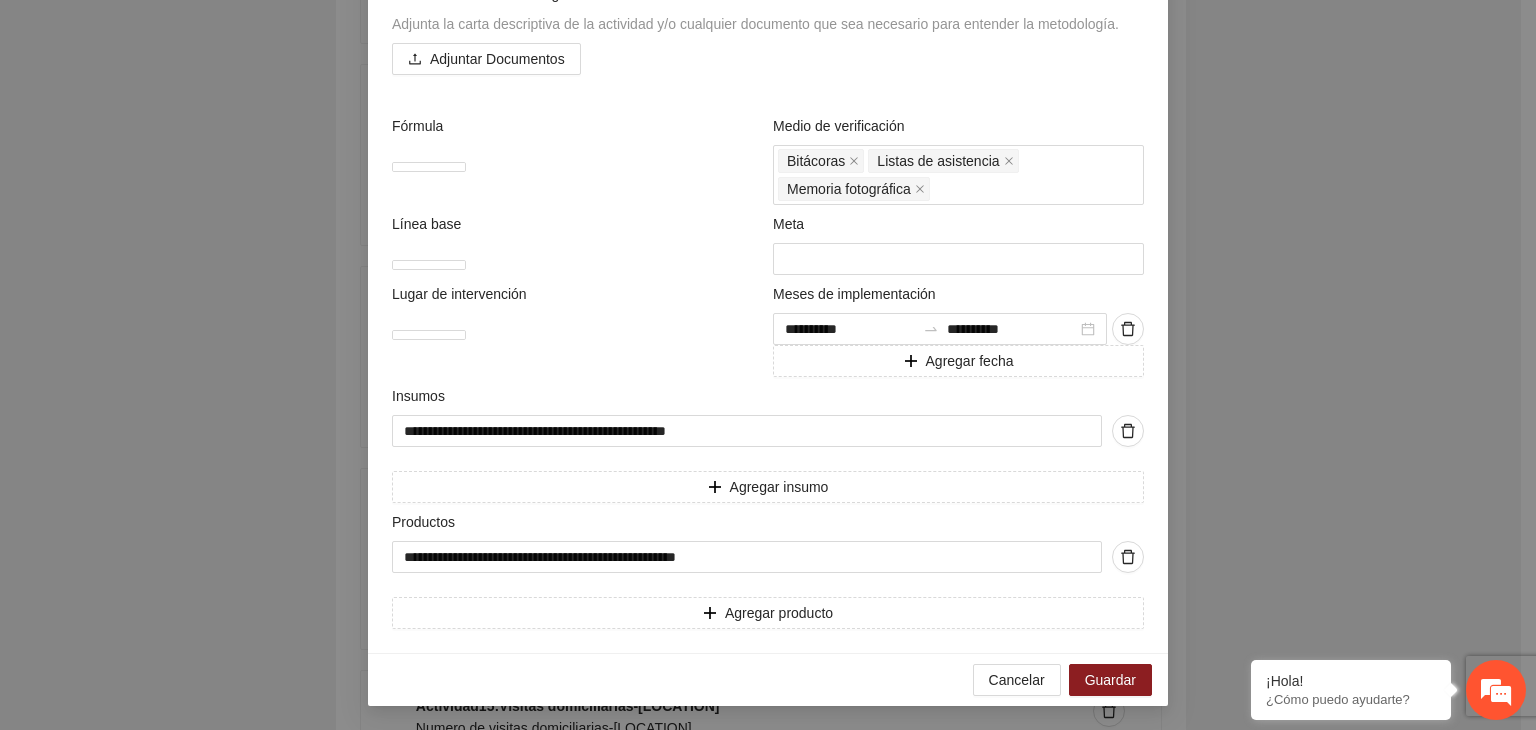 scroll, scrollTop: 673, scrollLeft: 0, axis: vertical 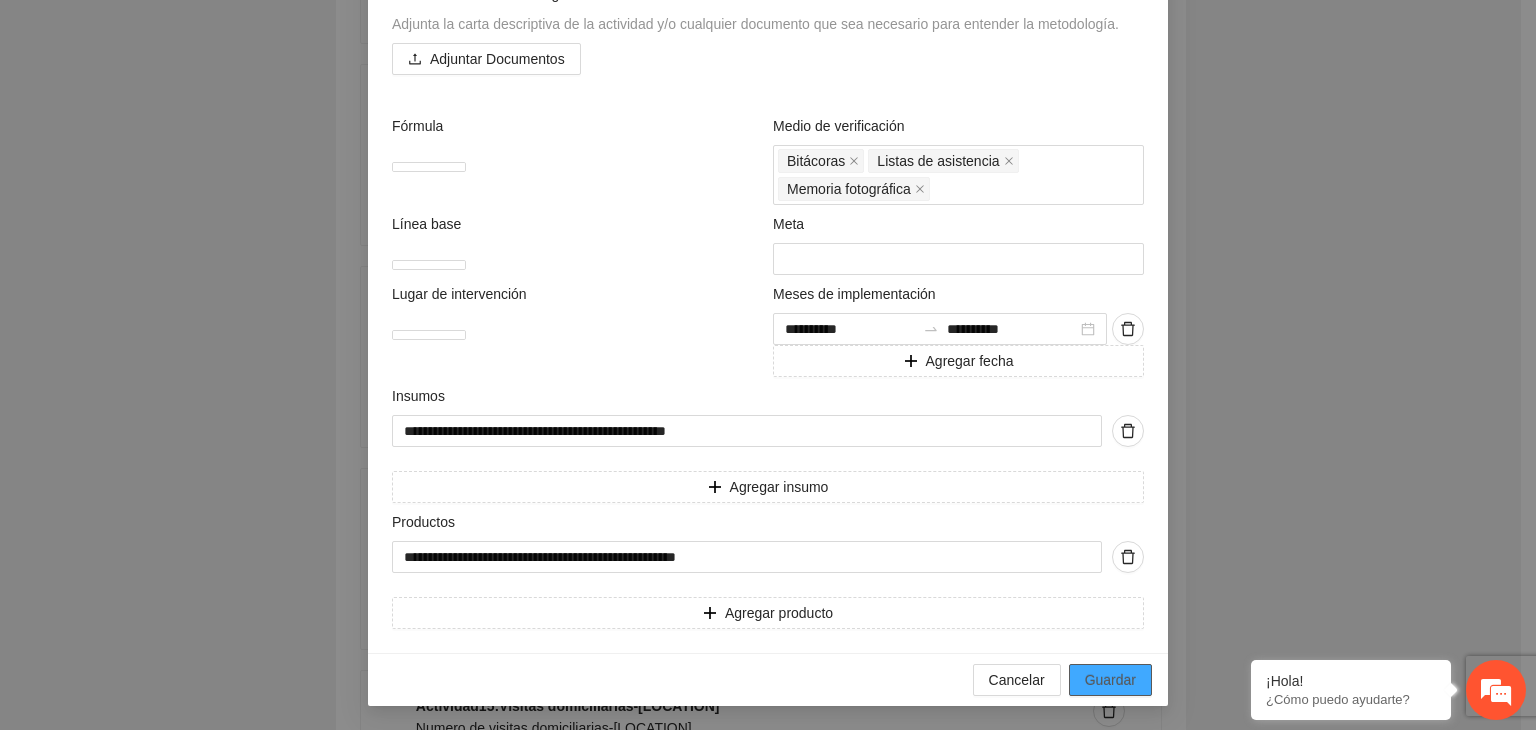 click on "Guardar" at bounding box center [1110, 680] 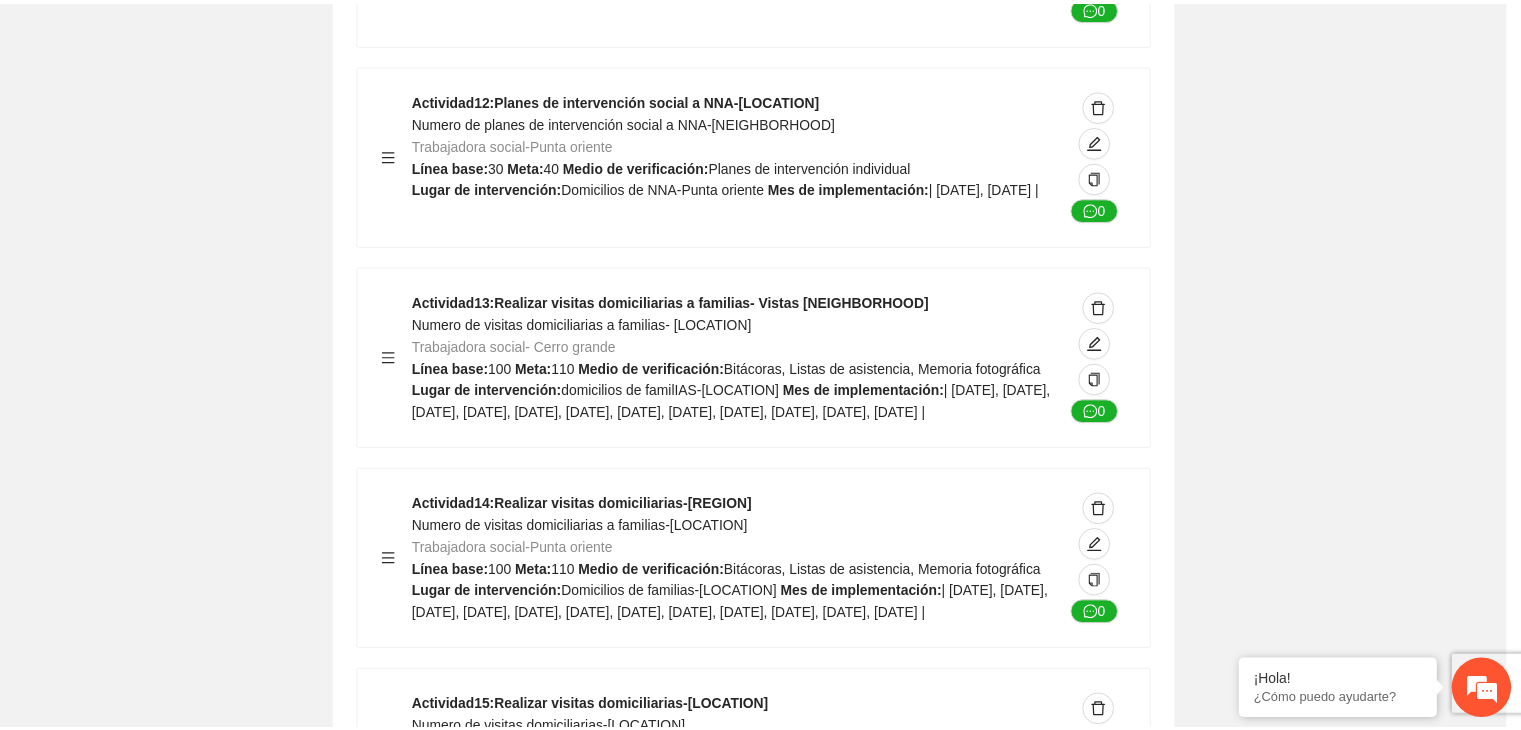 scroll, scrollTop: 204, scrollLeft: 0, axis: vertical 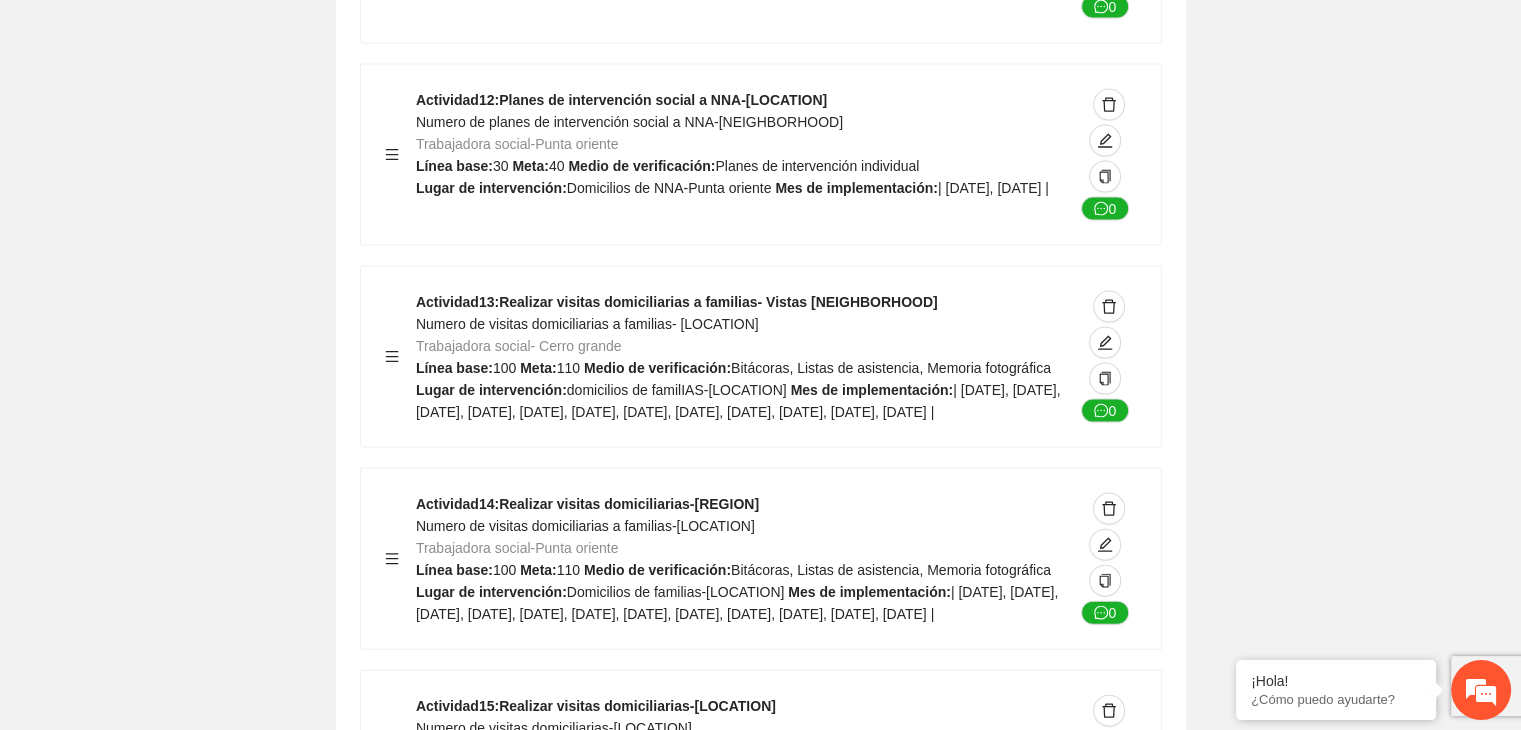 click on "Guardar Objetivo de desarrollo      Exportar Contribuir a la disminución de incidencia en violencia familiar en las zonas de [LOCATION], [LOCATION] y [LOCATION] del Municipio  de [LOCATION]. Indicadores Indicador  1 :  Violencia familiar disminuyendo en un 5% en [LOCATION] Número de carpetas de investigación de Violencia familiar  disminuyendo en un 5% en [LOCATION] Metodología:  Se solicita información al Observatorio Ciudadano de FICOSEC sobre el número de carpetas de violencia familiar en las colonias de intervención Línea base:  29   Meta:  25   Fórmula:  Suma de carpetas de investigación de violencia familiar disminuyendo  en un 5% en [LOCATION]   Medio de verificación:  Reporte/Informe 0 Indicador  2 :  Violencia familiar disminuyendo en un 5% en [LOCATION] Número de carpetas de investigación de Violencia familiar  disminuyendo en un 5% en [LOCATION] Metodología:  Línea base:  63   Meta:  56   Fórmula:    Medio de verificación:  Reporte/Informe 0 3 :" at bounding box center (760, -3693) 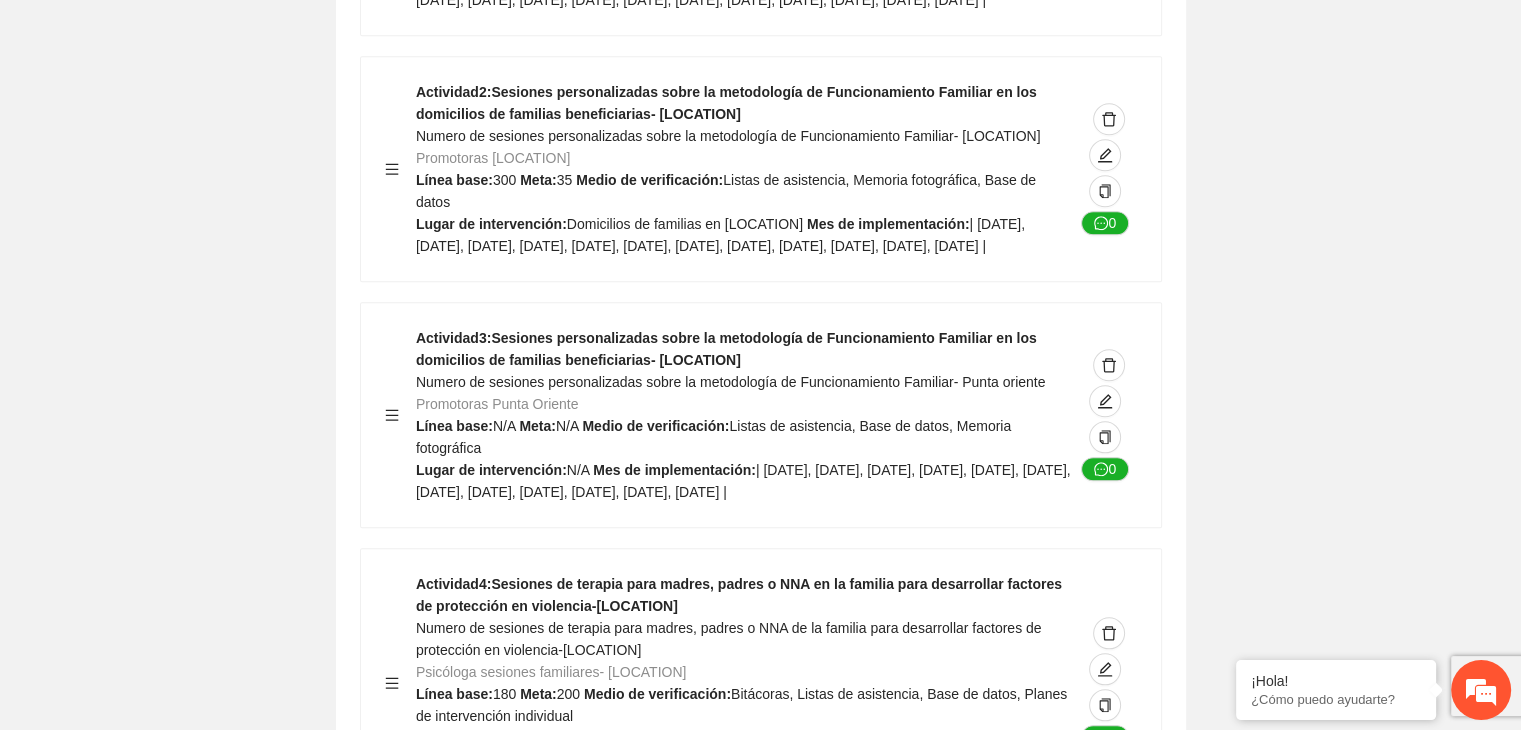 scroll, scrollTop: 9494, scrollLeft: 0, axis: vertical 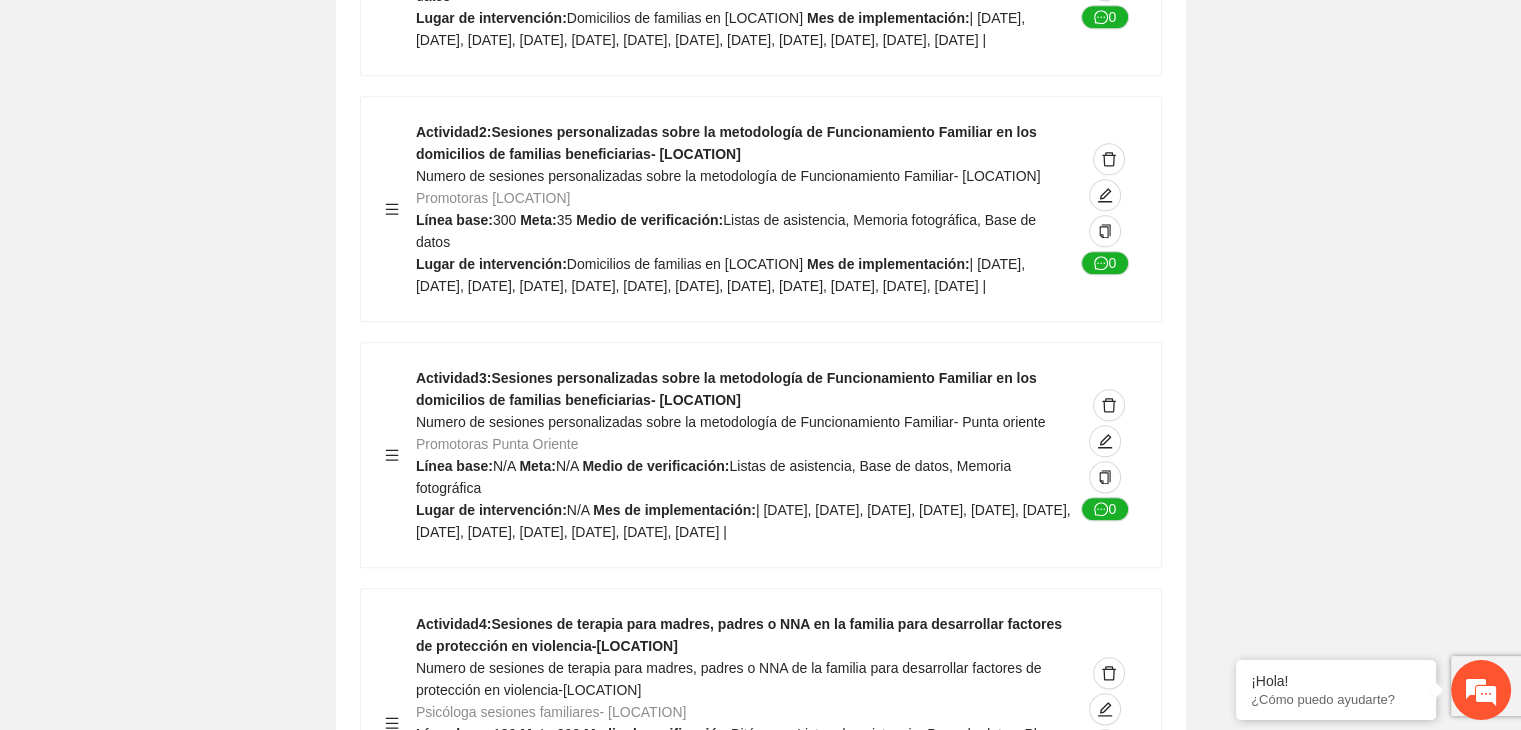 click on "Guardar Objetivo de desarrollo      Exportar Contribuir a la disminución de incidencia en violencia familiar en las zonas de [LOCATION], [LOCATION] y [LOCATION] del Municipio  de [LOCATION]. Indicadores Indicador  1 :  Violencia familiar disminuyendo en un 5% en [LOCATION] Número de carpetas de investigación de Violencia familiar  disminuyendo en un 5% en [LOCATION] Metodología:  Se solicita información al Observatorio Ciudadano de FICOSEC sobre el número de carpetas de violencia familiar en las colonias de intervención Línea base:  29   Meta:  25   Fórmula:  Suma de carpetas de investigación de violencia familiar disminuyendo  en un 5% en [LOCATION]   Medio de verificación:  Reporte/Informe 0 Indicador  2 :  Violencia familiar disminuyendo en un 5% en [LOCATION] Número de carpetas de investigación de Violencia familiar  disminuyendo en un 5% en [LOCATION] Metodología:  Línea base:  63   Meta:  56   Fórmula:    Medio de verificación:  Reporte/Informe 0 3 :" at bounding box center (760, -1333) 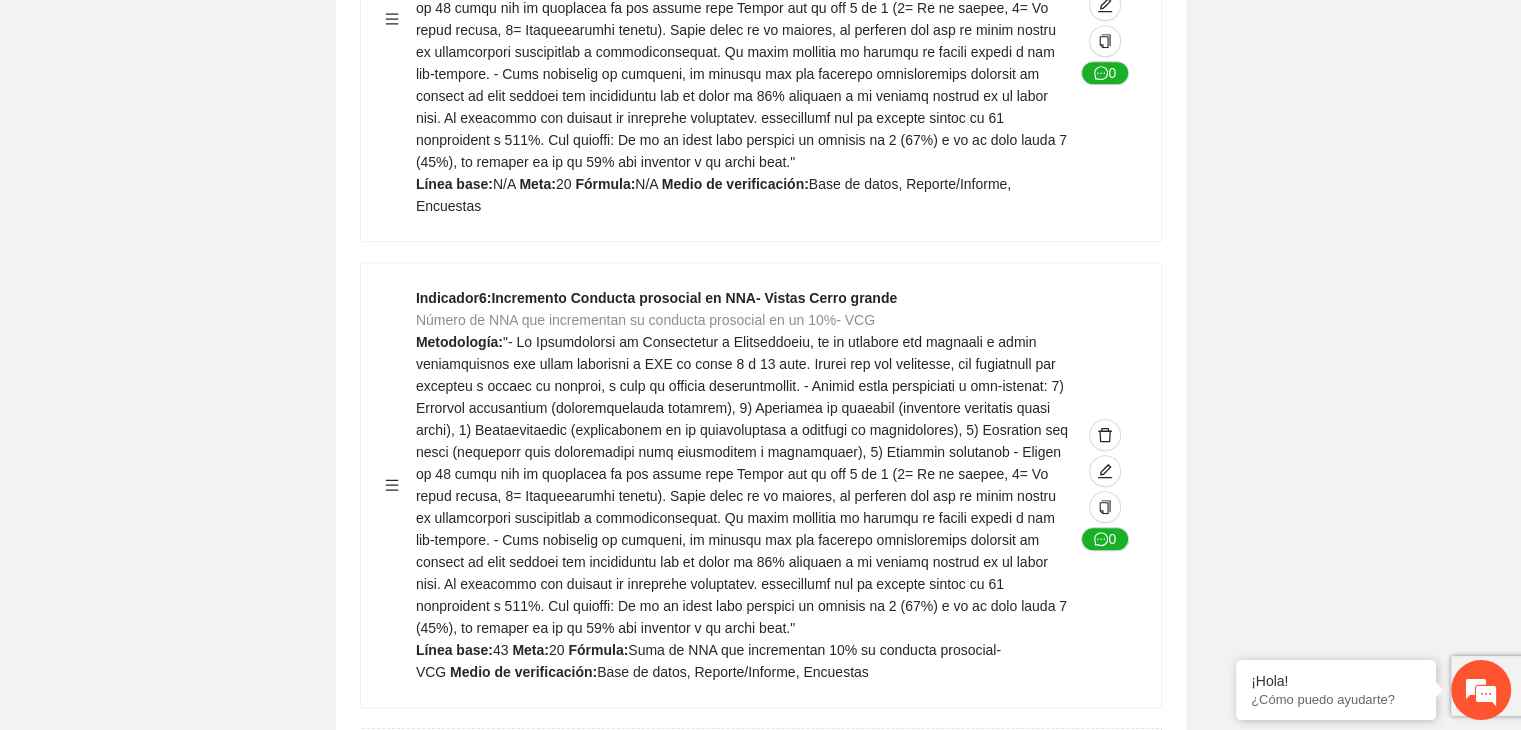 scroll, scrollTop: 8734, scrollLeft: 0, axis: vertical 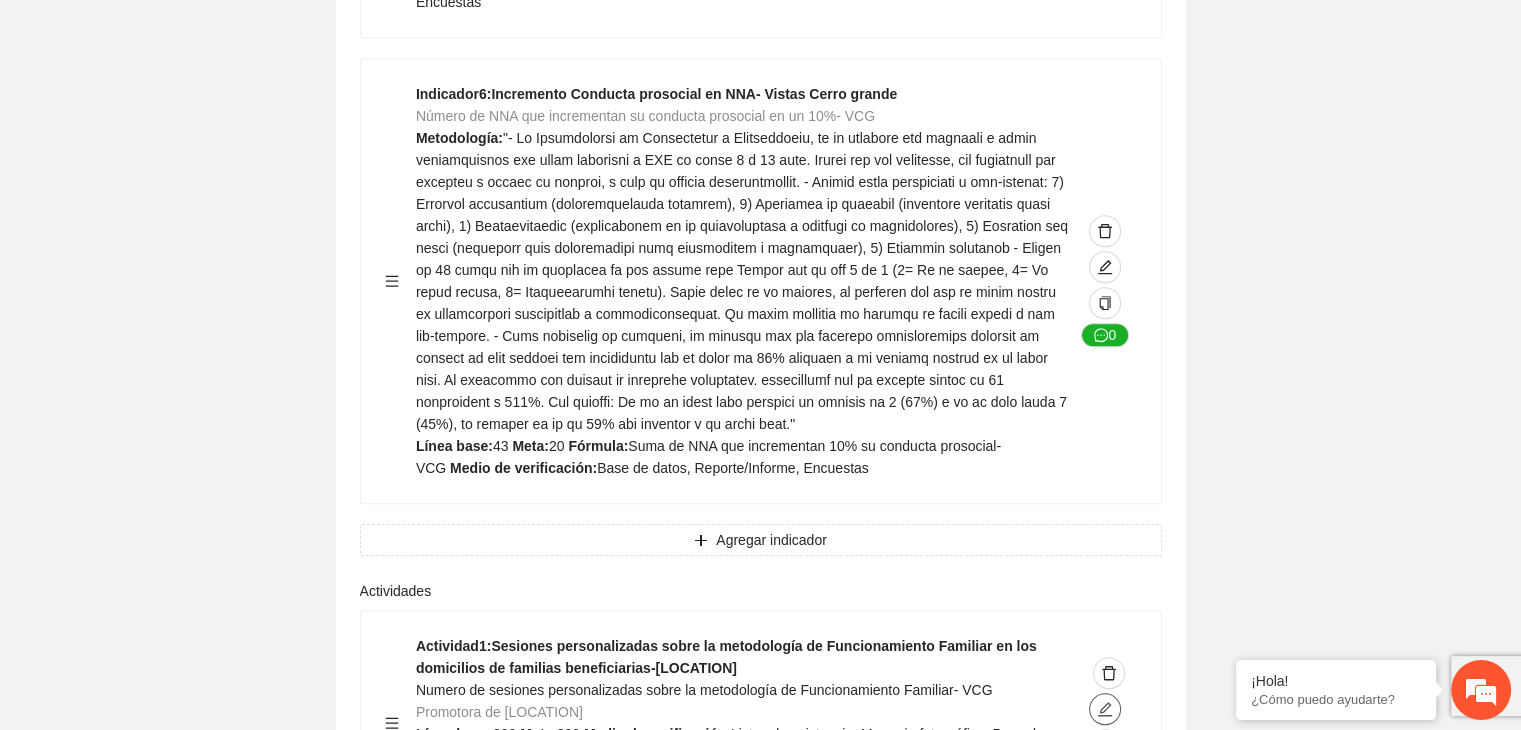 click 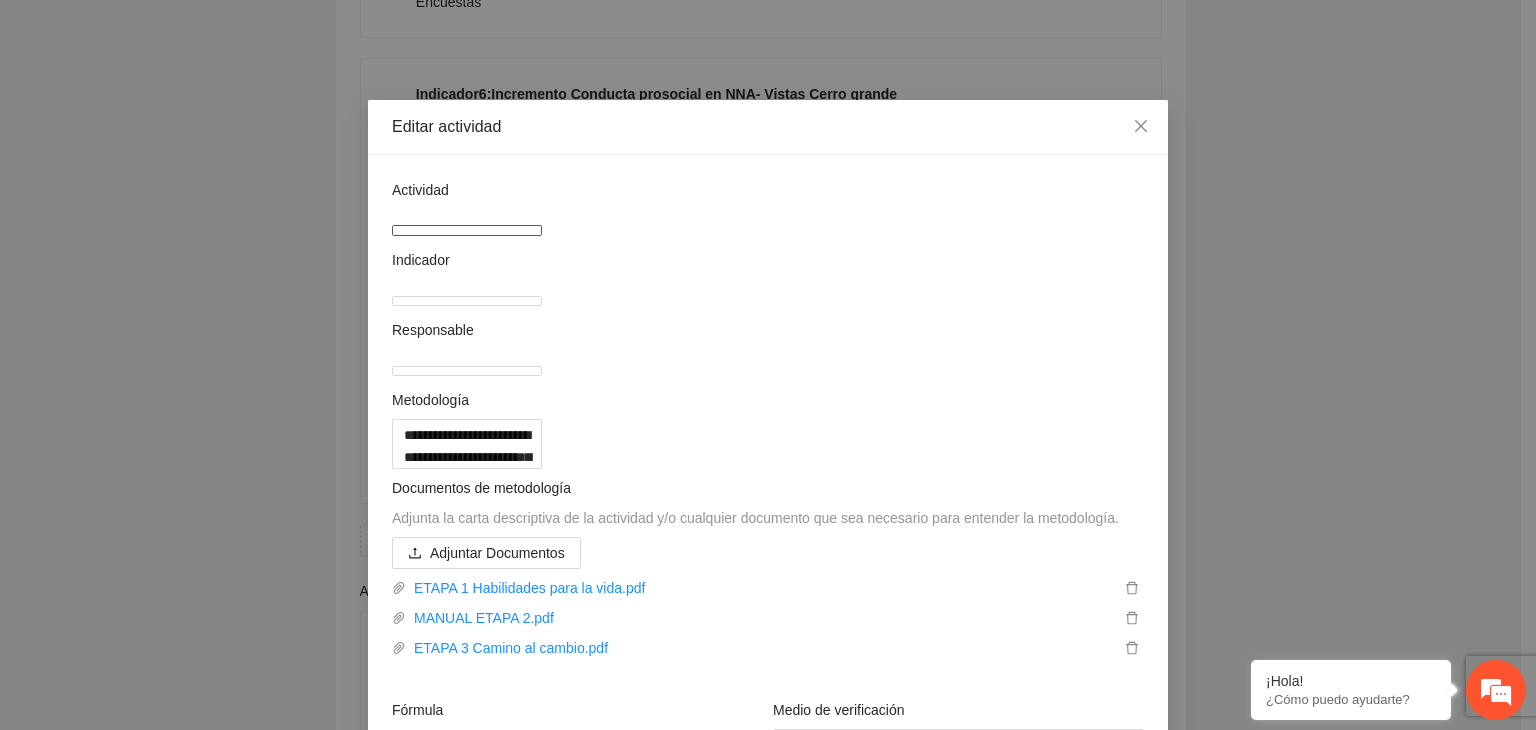 click on "**********" at bounding box center [467, 230] 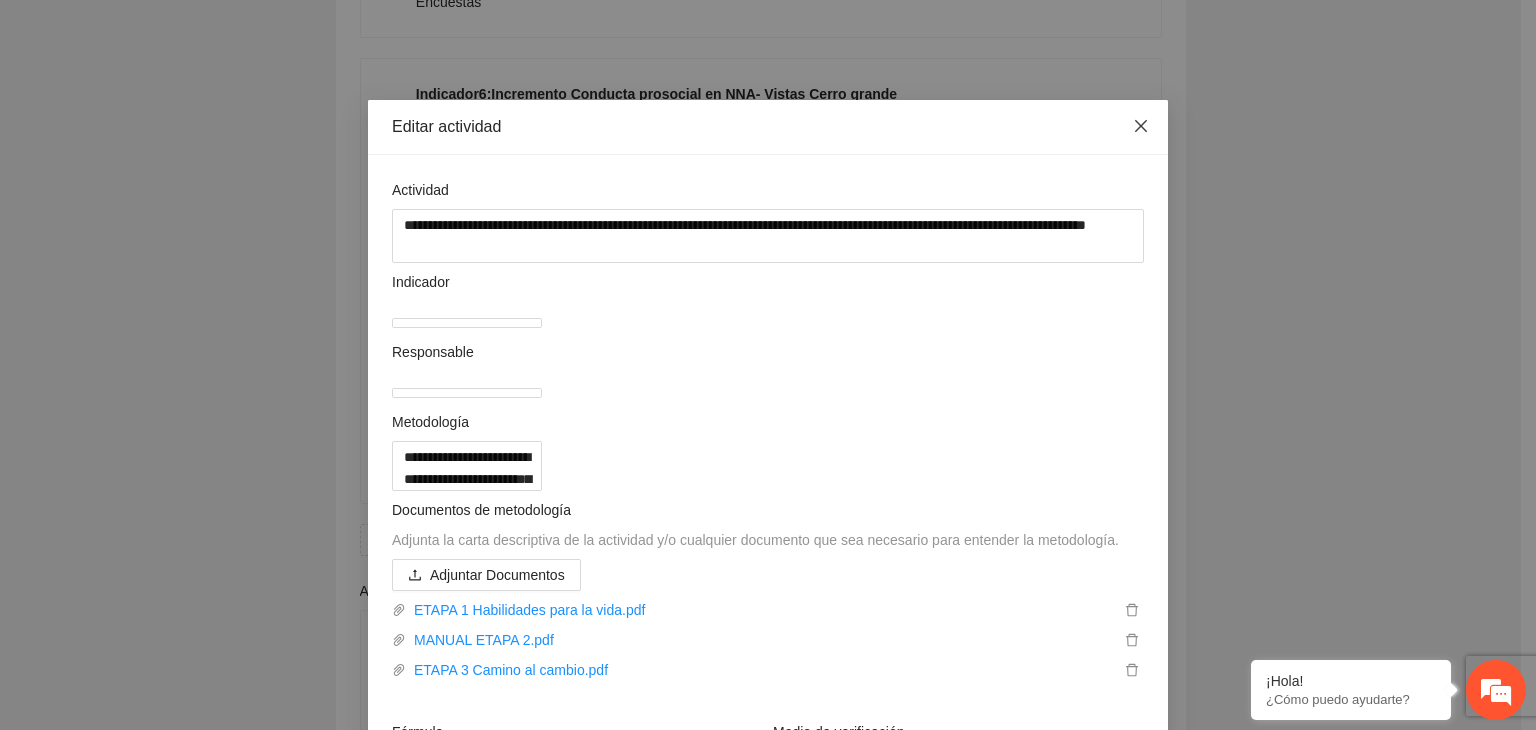 click 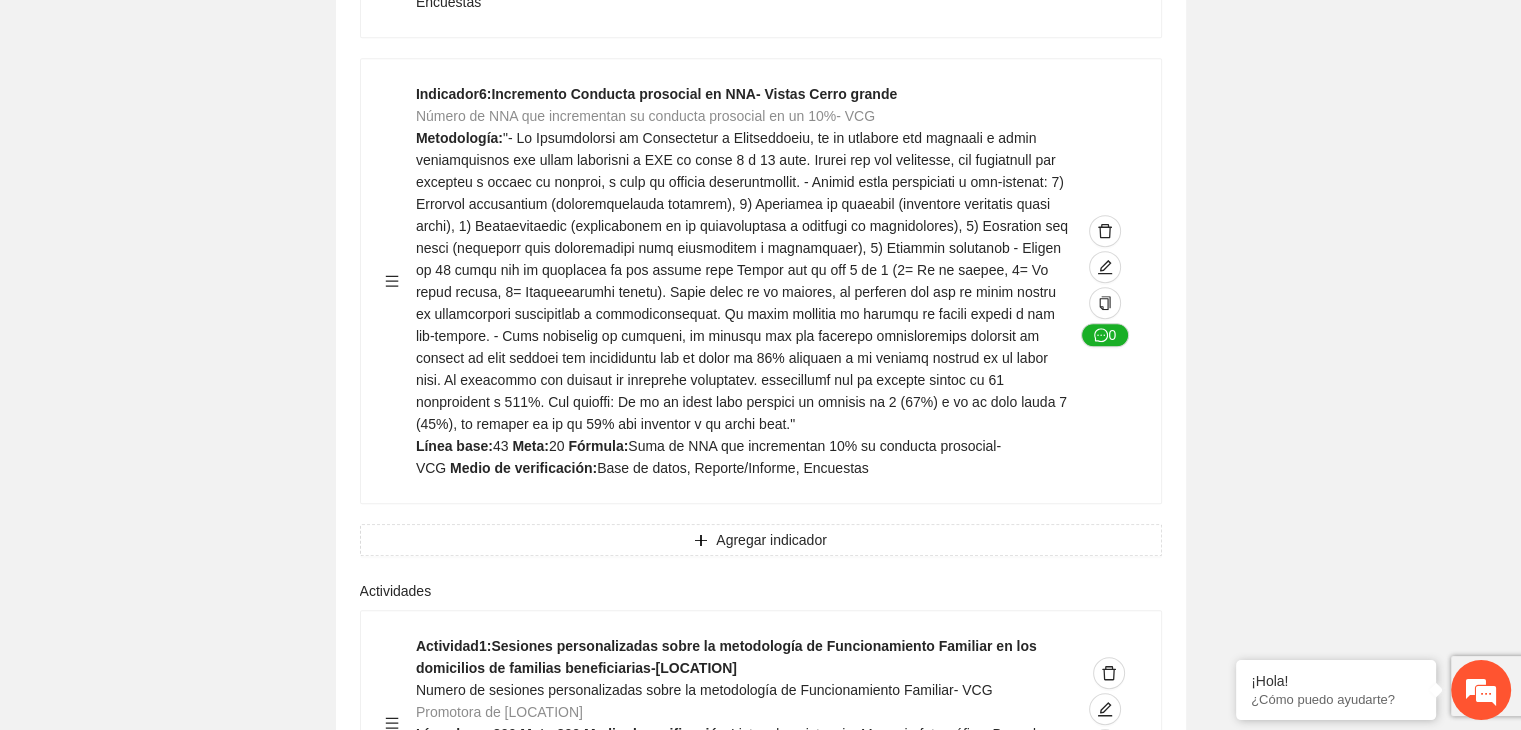 click on "Objetivo específico 1     Fortalecer los factores de protección de violencia familiar en familias que habitan en las zonas de intervención a través del acompañamiento especializado y la vinculación interinstitucional de la etapa uno de intervención. Indicadores Indicador  1 :   Incremento de factores de protección para la violencia etapa 1 en Personas adultas- [LOCATION] Número de personas adultas en etapa 1 que incrementan sus factores de protección para la violencia en un 20% en puntaje de apoyo socioemocional y sus conocimientos de crianza-[LOCATION] Metodología:  Línea base:  86   Meta:  35   Fórmula:  Suma de personas adultas que incrementan su puntaje en 20% en los factores de apoyo socio-emocional y conocimiento de crianza-[LOCATION]   Medio de verificación:  Base de datos, Reporte/Informe, Cuestionarios 0 Indicador  2 :   Incremento de factores de protección para la violencia etapa 1 en Personas adultas -[LOCATION] Metodología:  Línea base:  86   Meta:  35   Fórmula:" at bounding box center (761, 1615) 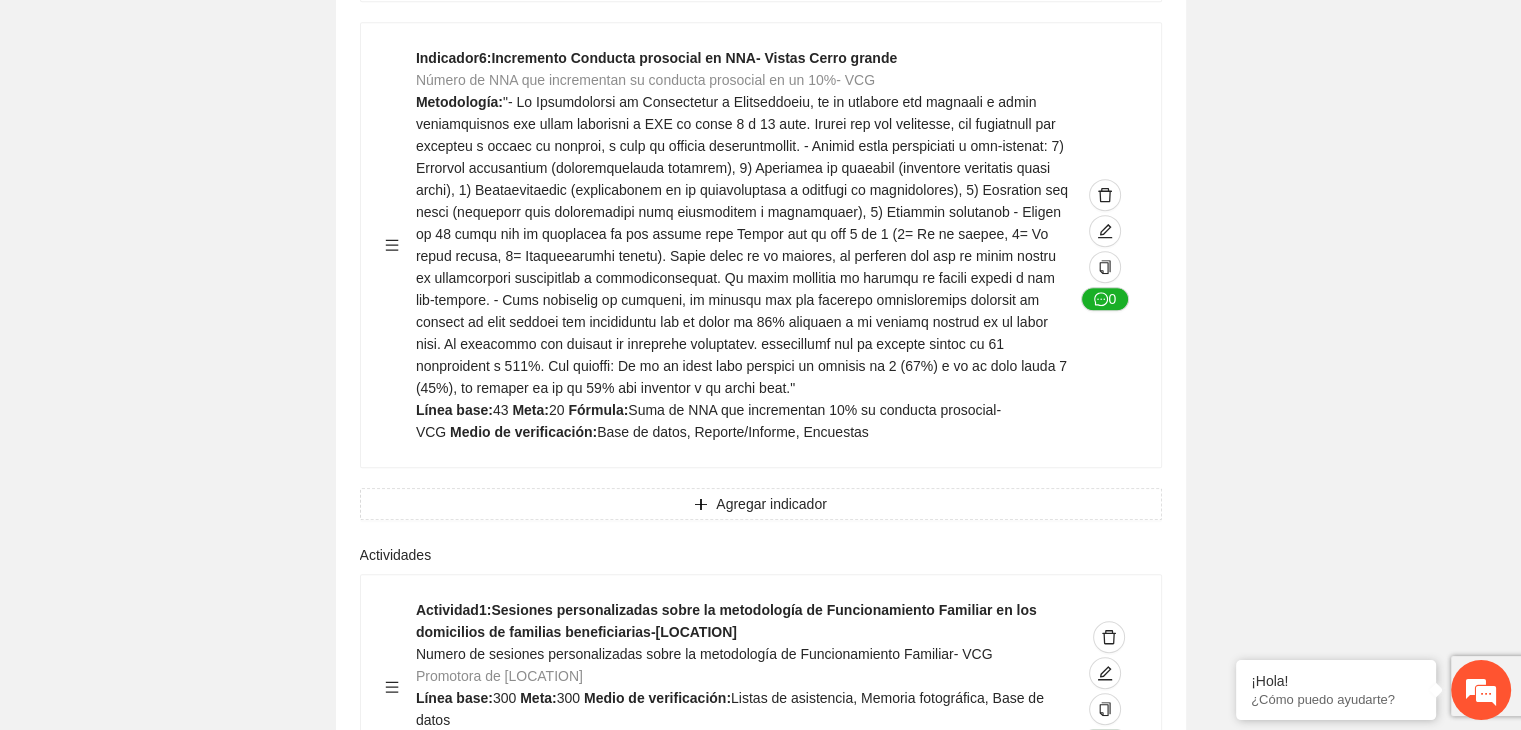 scroll, scrollTop: 8774, scrollLeft: 0, axis: vertical 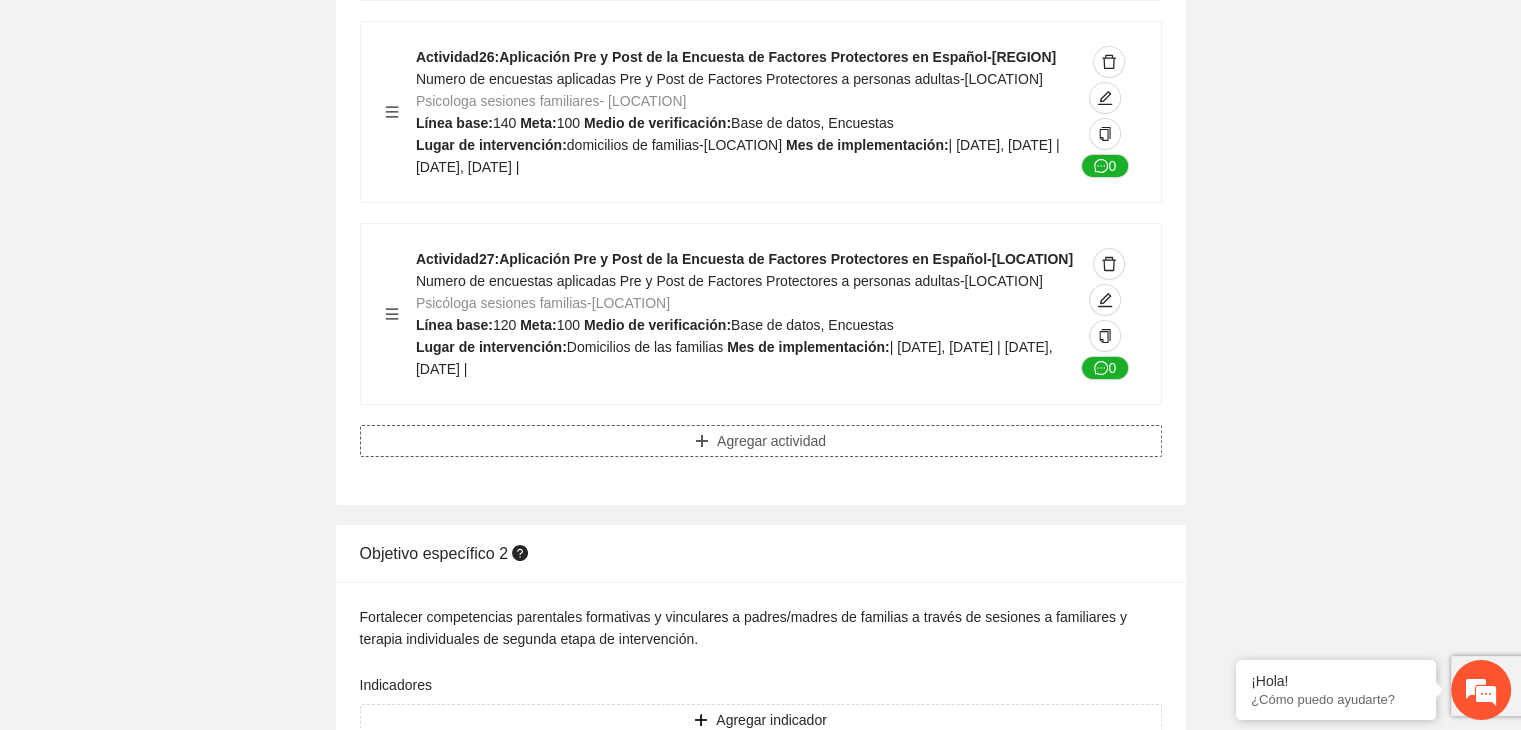 click on "Agregar actividad" at bounding box center [771, 441] 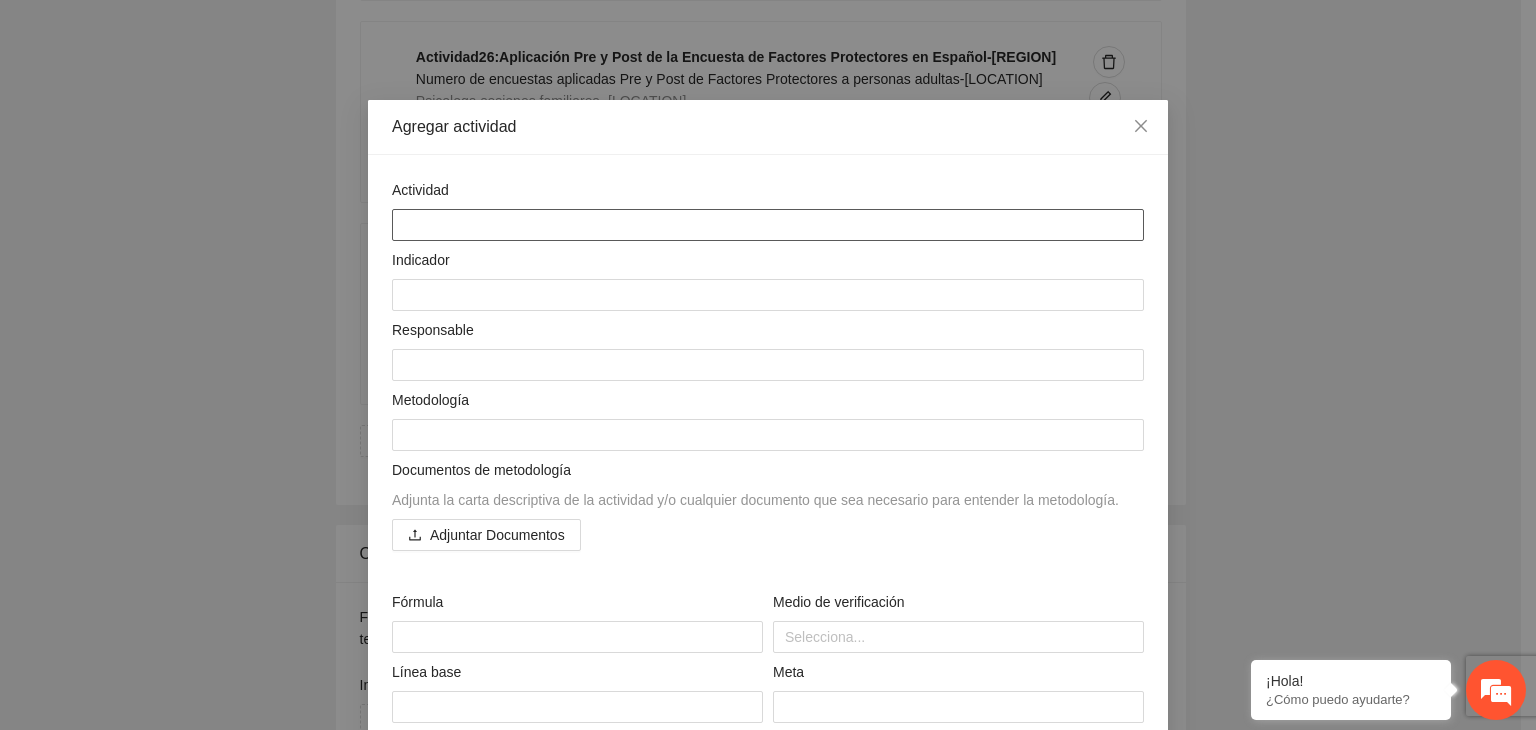 click at bounding box center [768, 225] 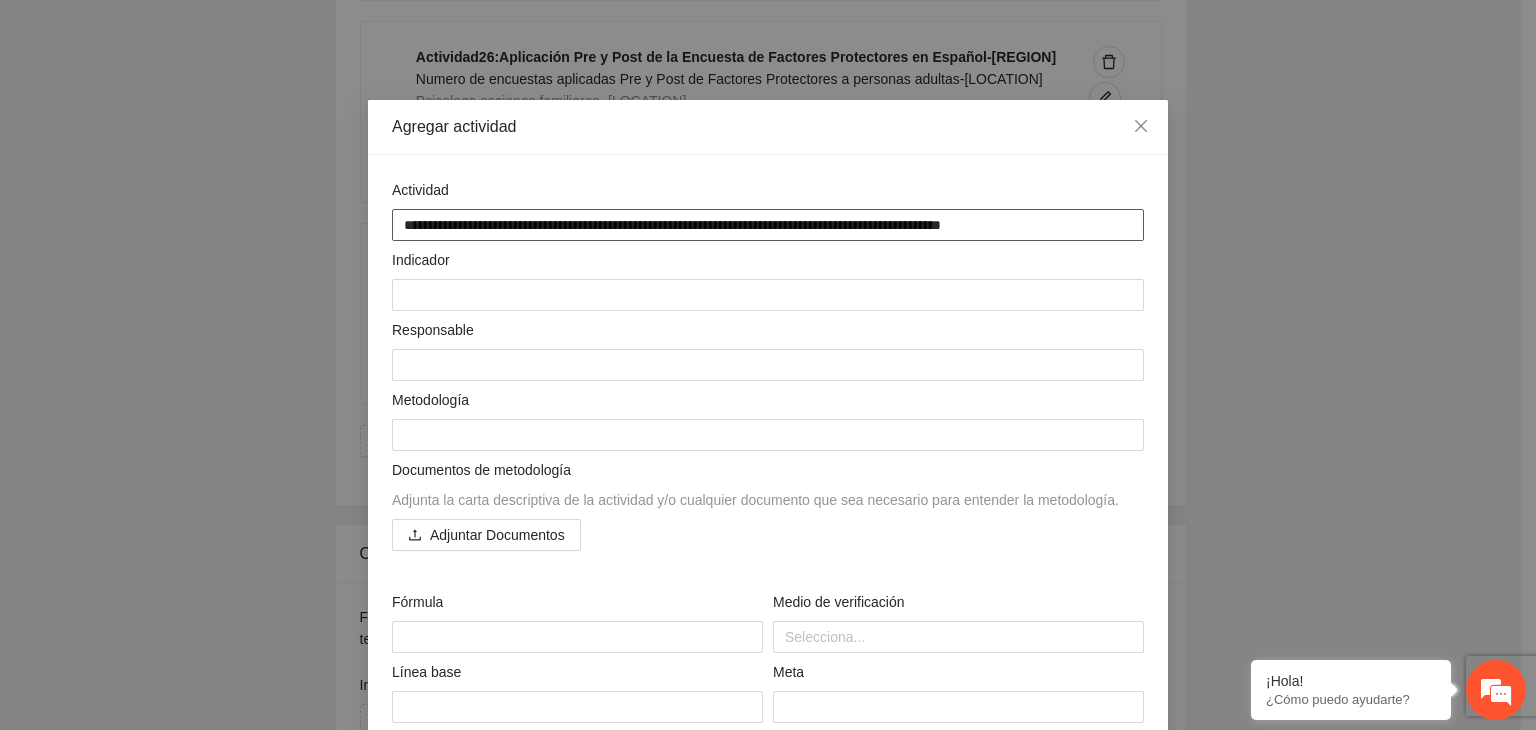 click on "**********" at bounding box center [768, 225] 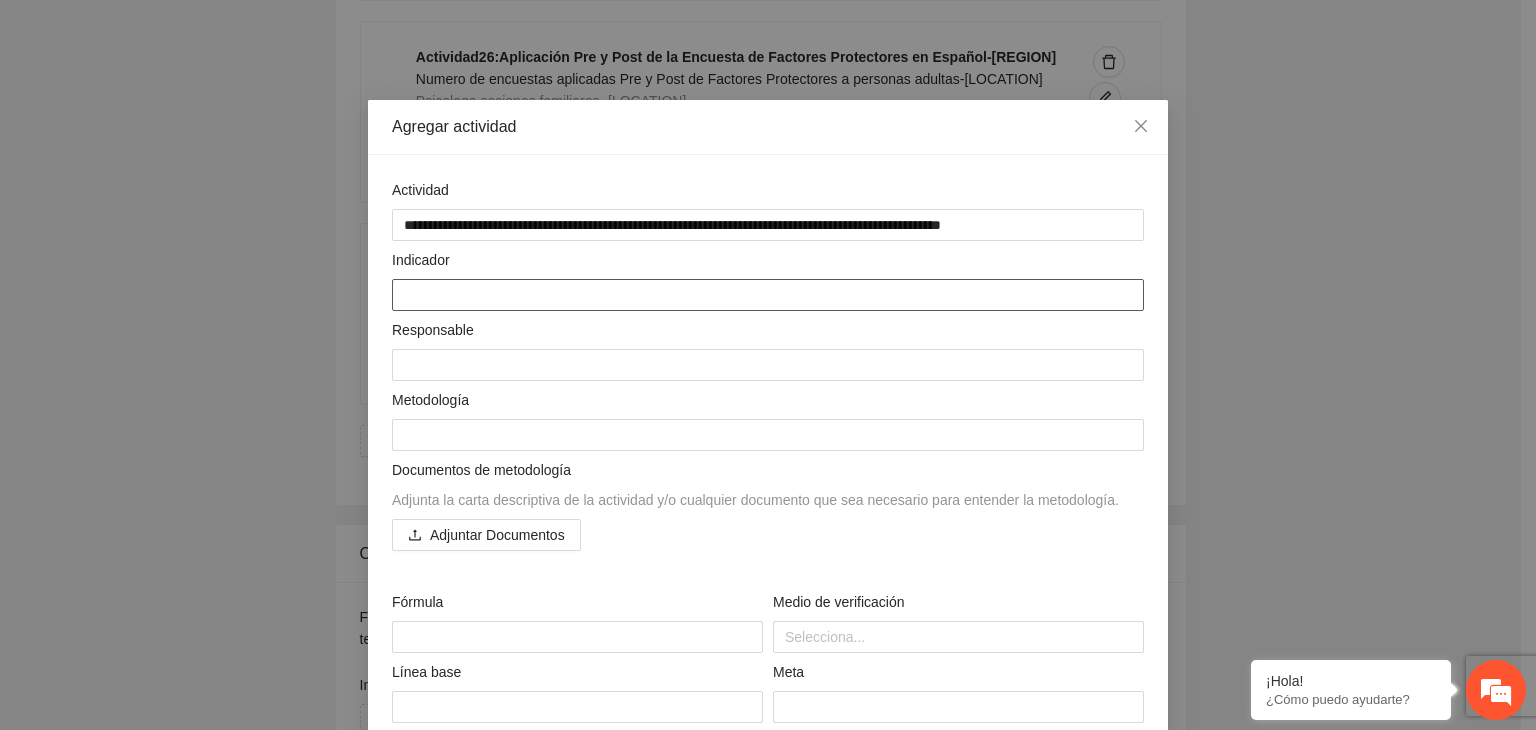 click at bounding box center [768, 295] 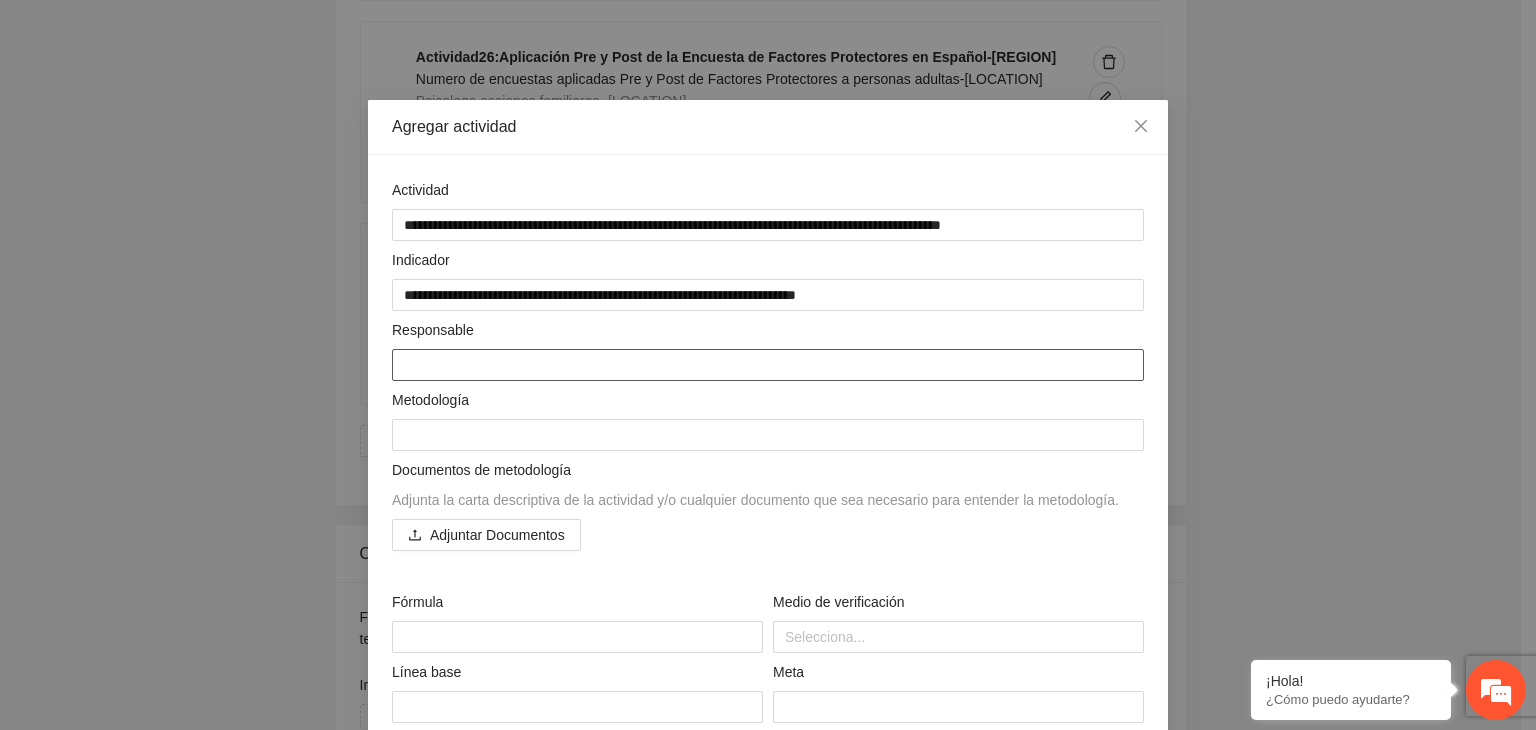 click at bounding box center [768, 365] 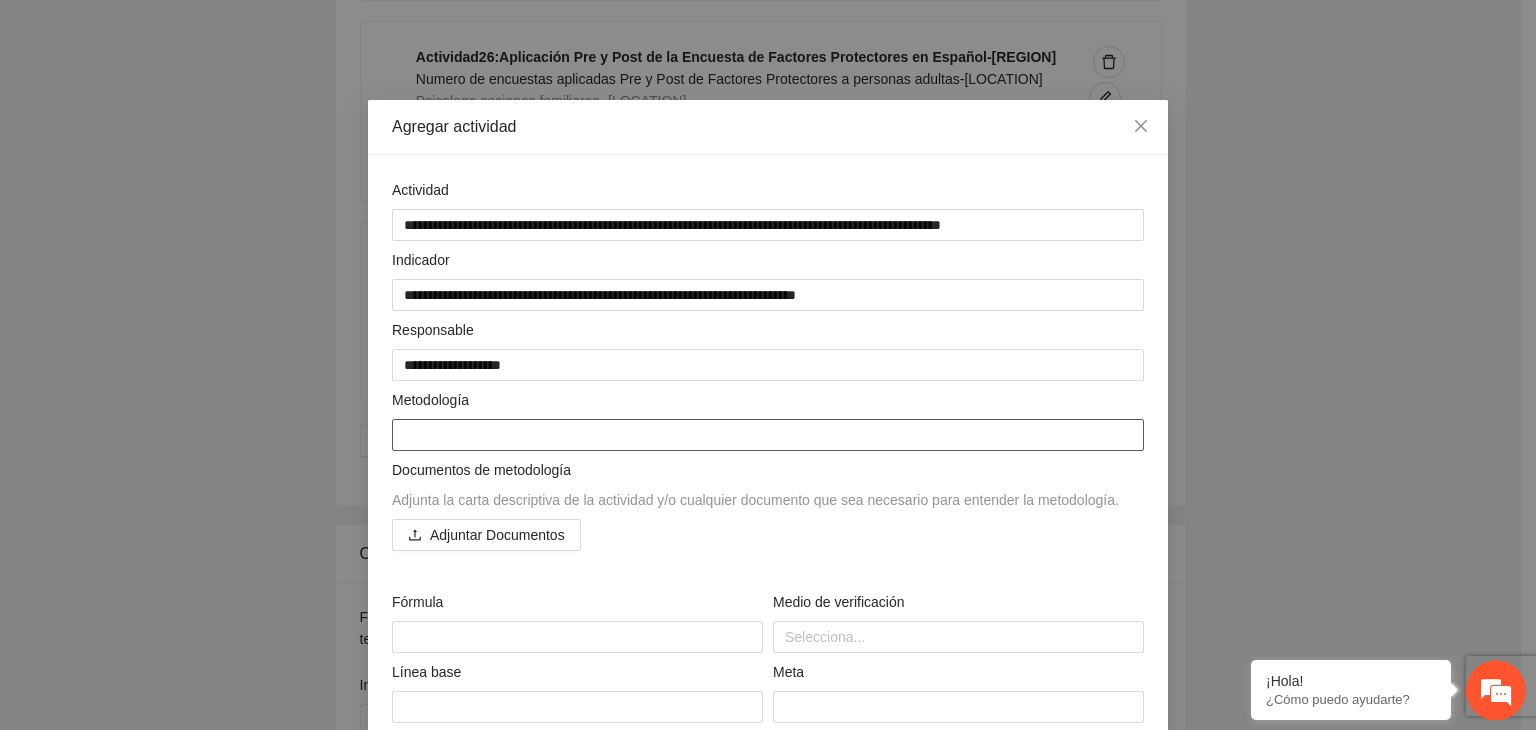 click at bounding box center (768, 435) 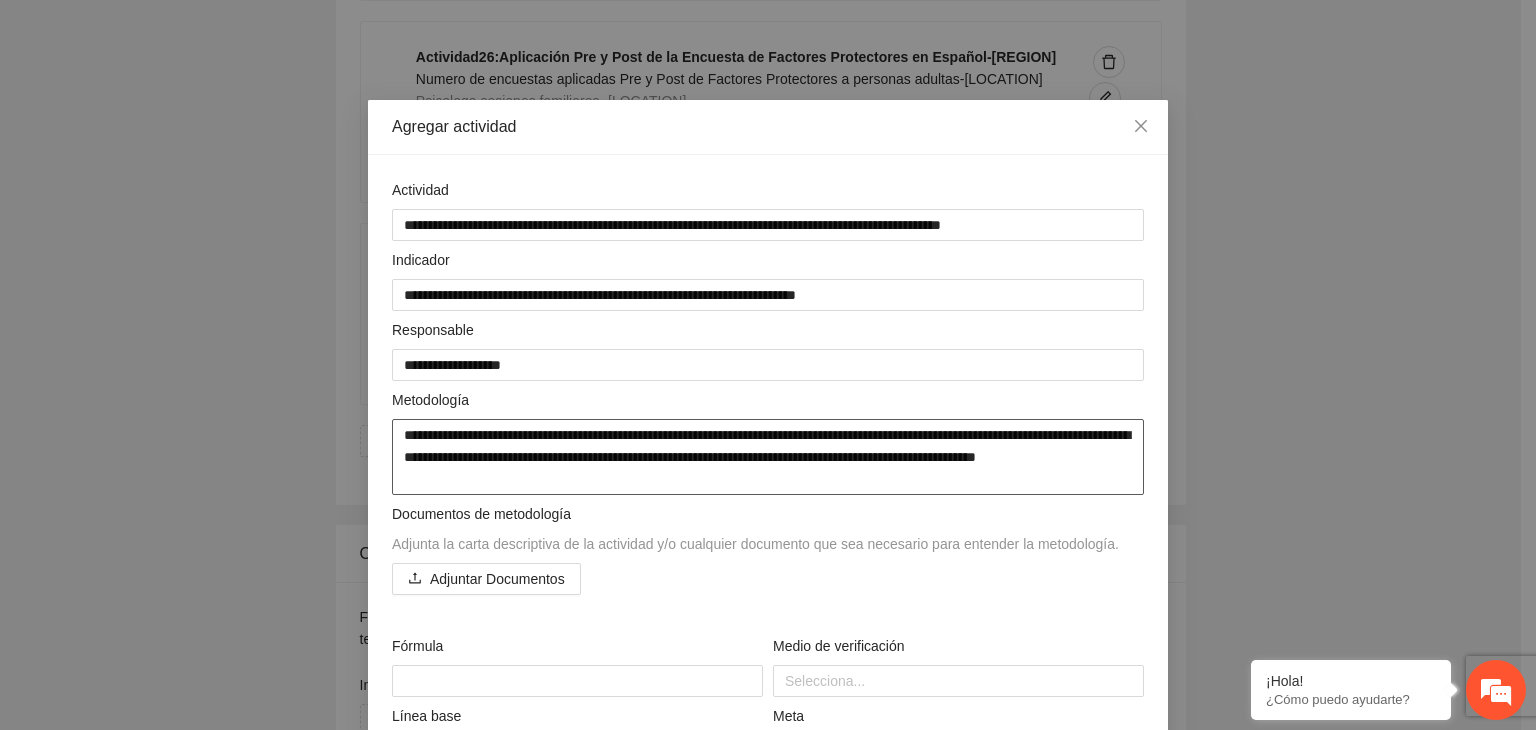 click on "**********" at bounding box center [768, 457] 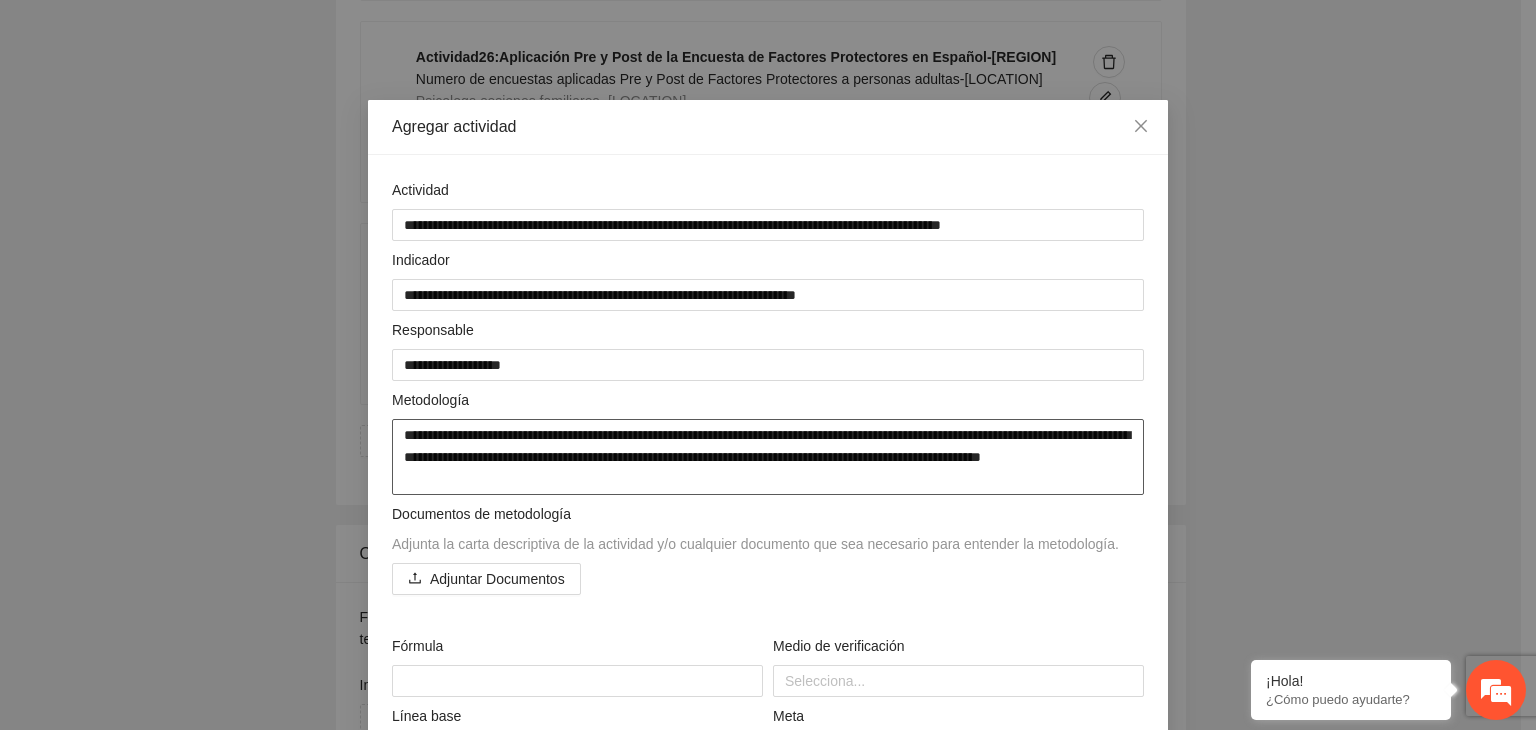 click on "**********" at bounding box center [768, 457] 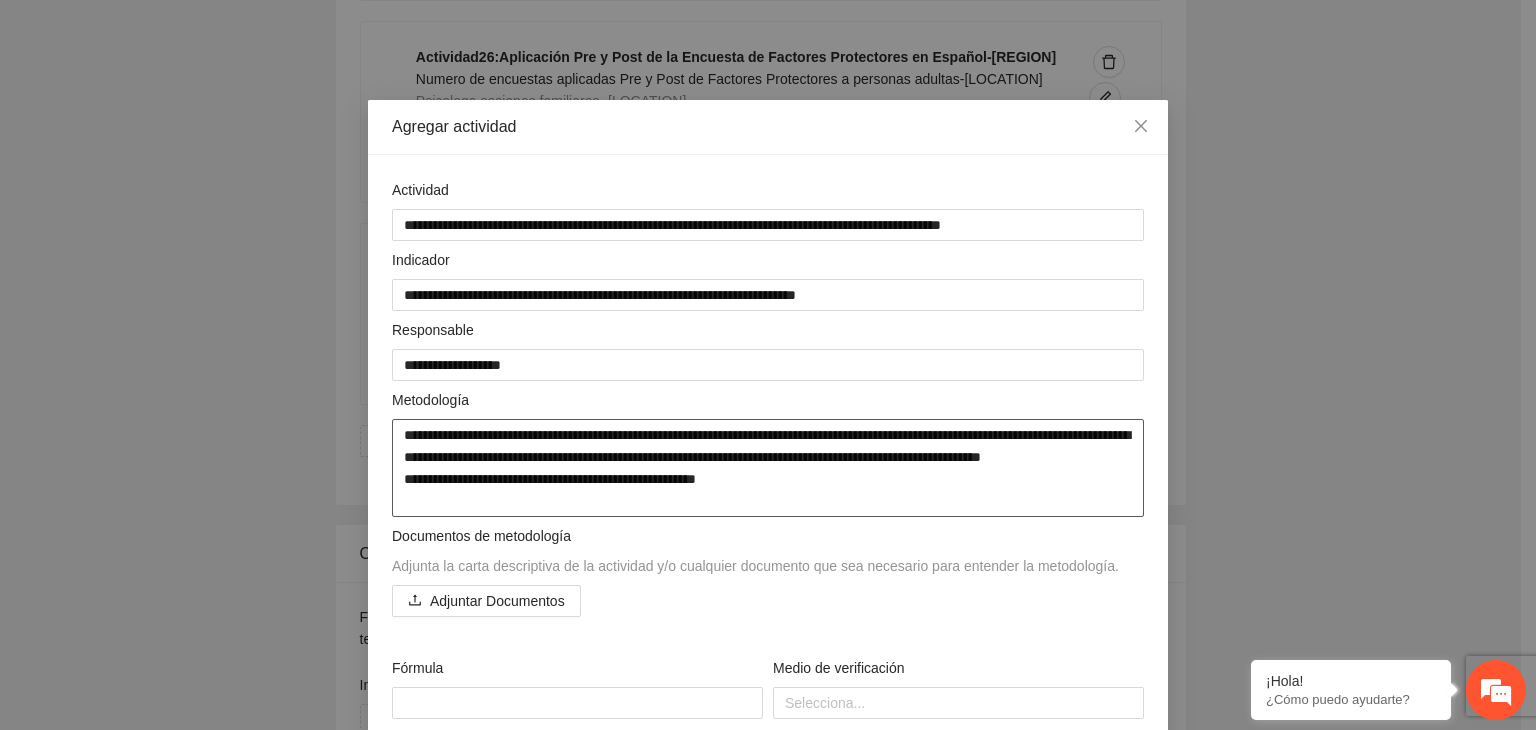 click on "**********" at bounding box center [768, 468] 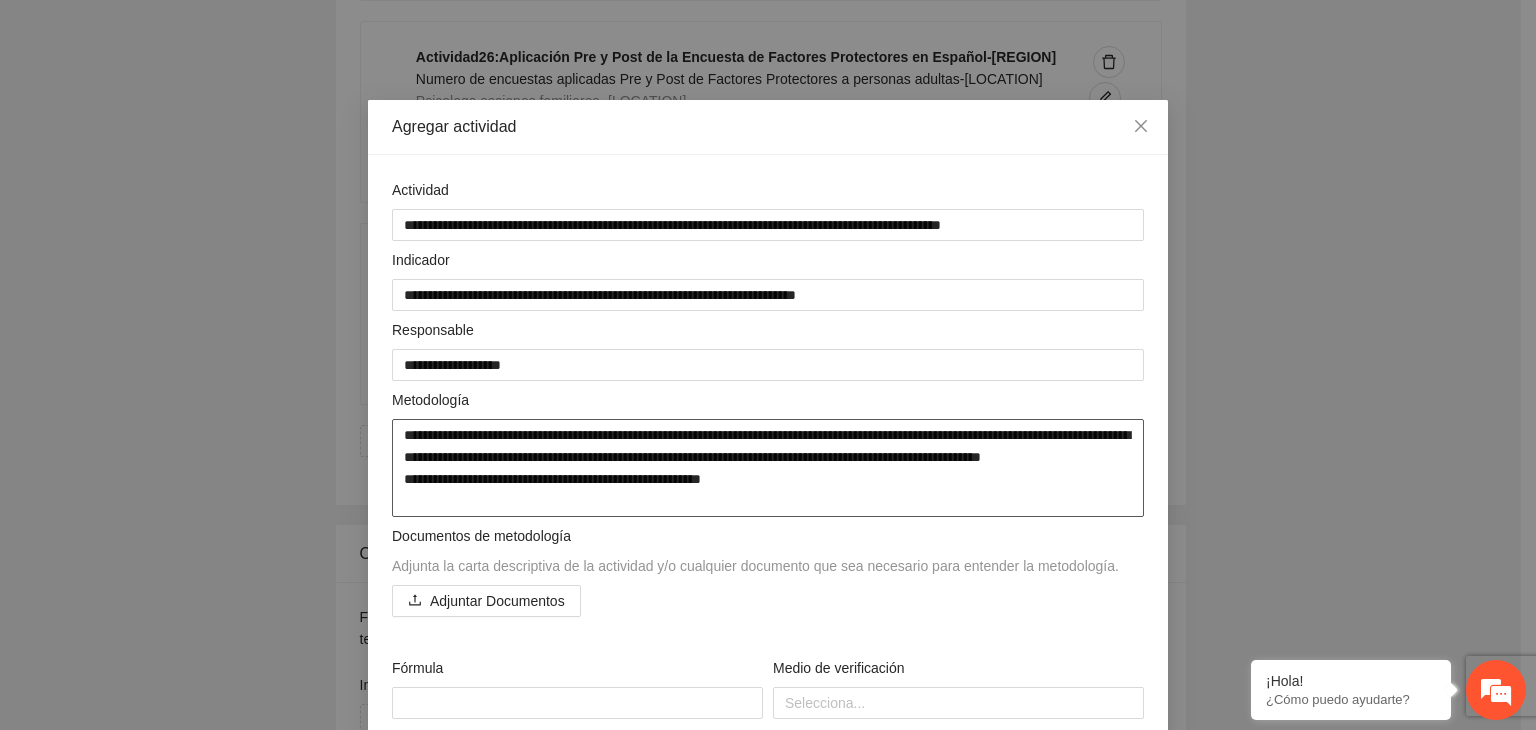 click on "**********" at bounding box center [768, 468] 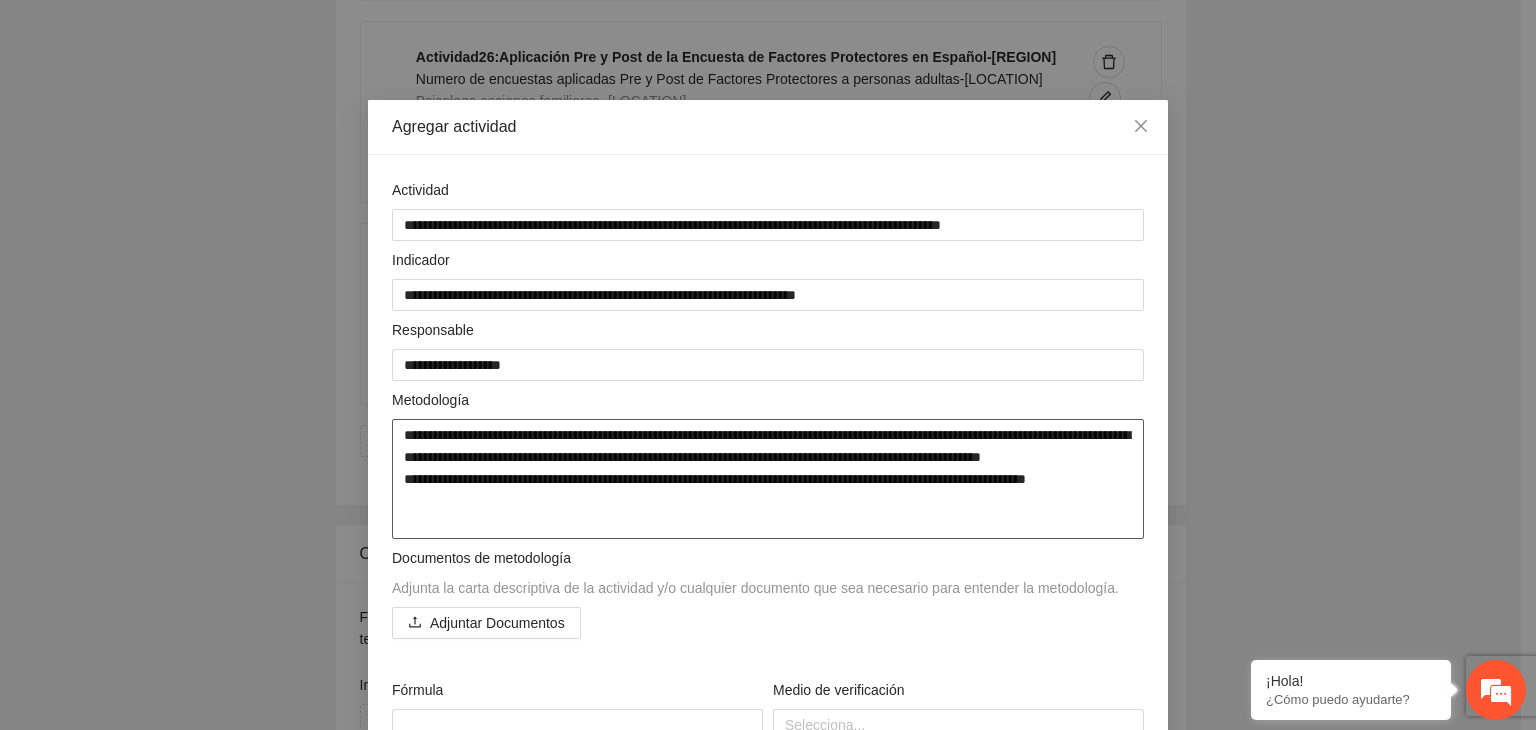 click on "**********" at bounding box center (768, 479) 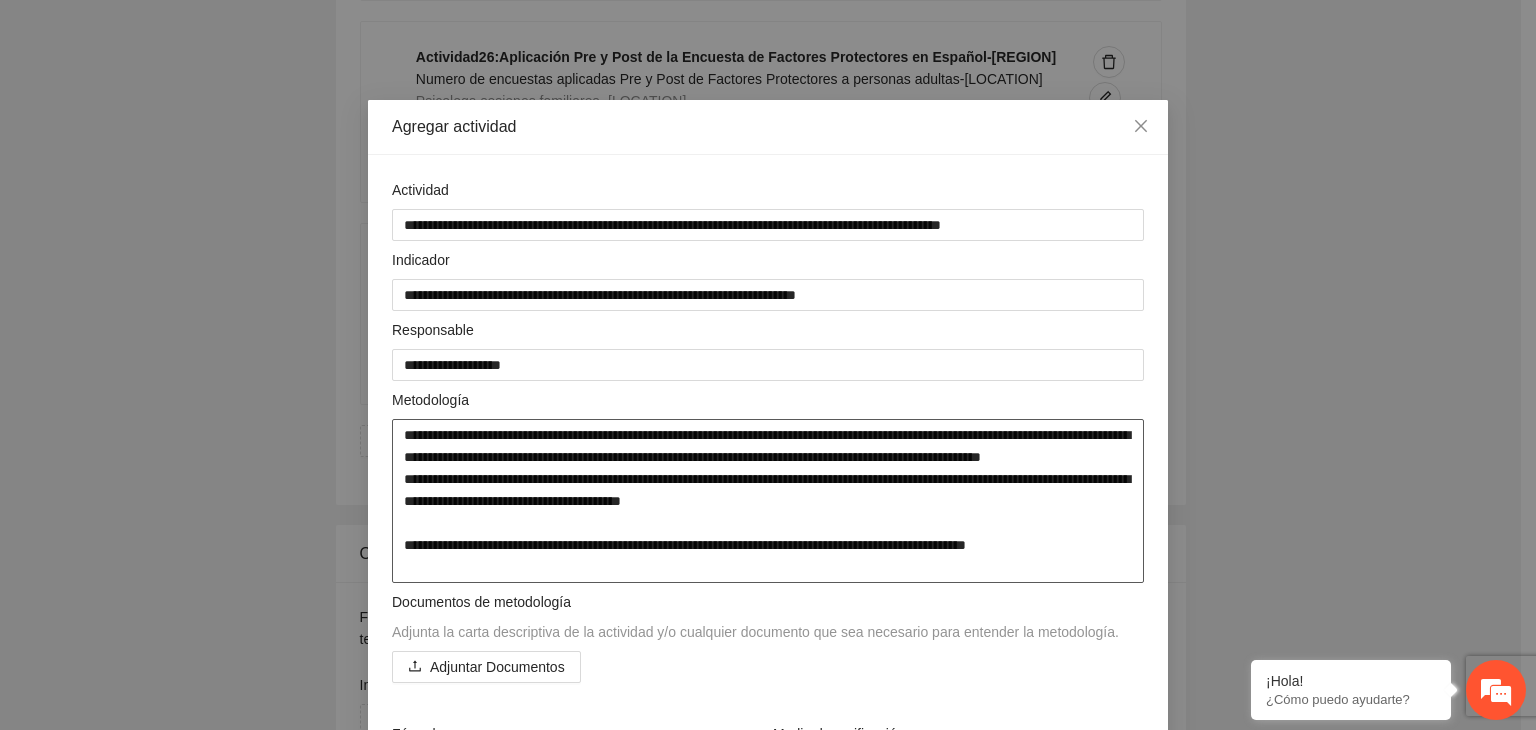 click on "**********" at bounding box center [768, 501] 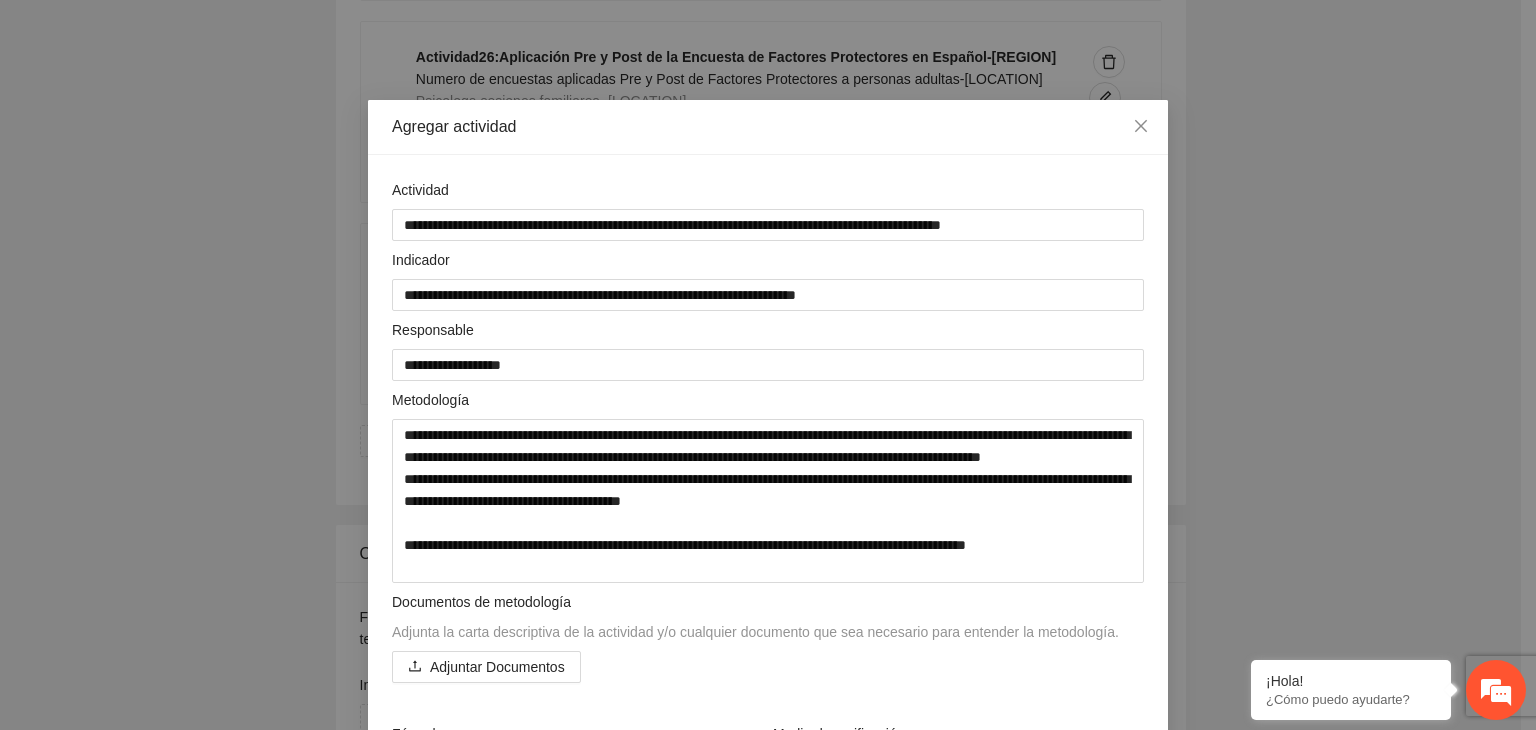 click on "**********" at bounding box center (768, 365) 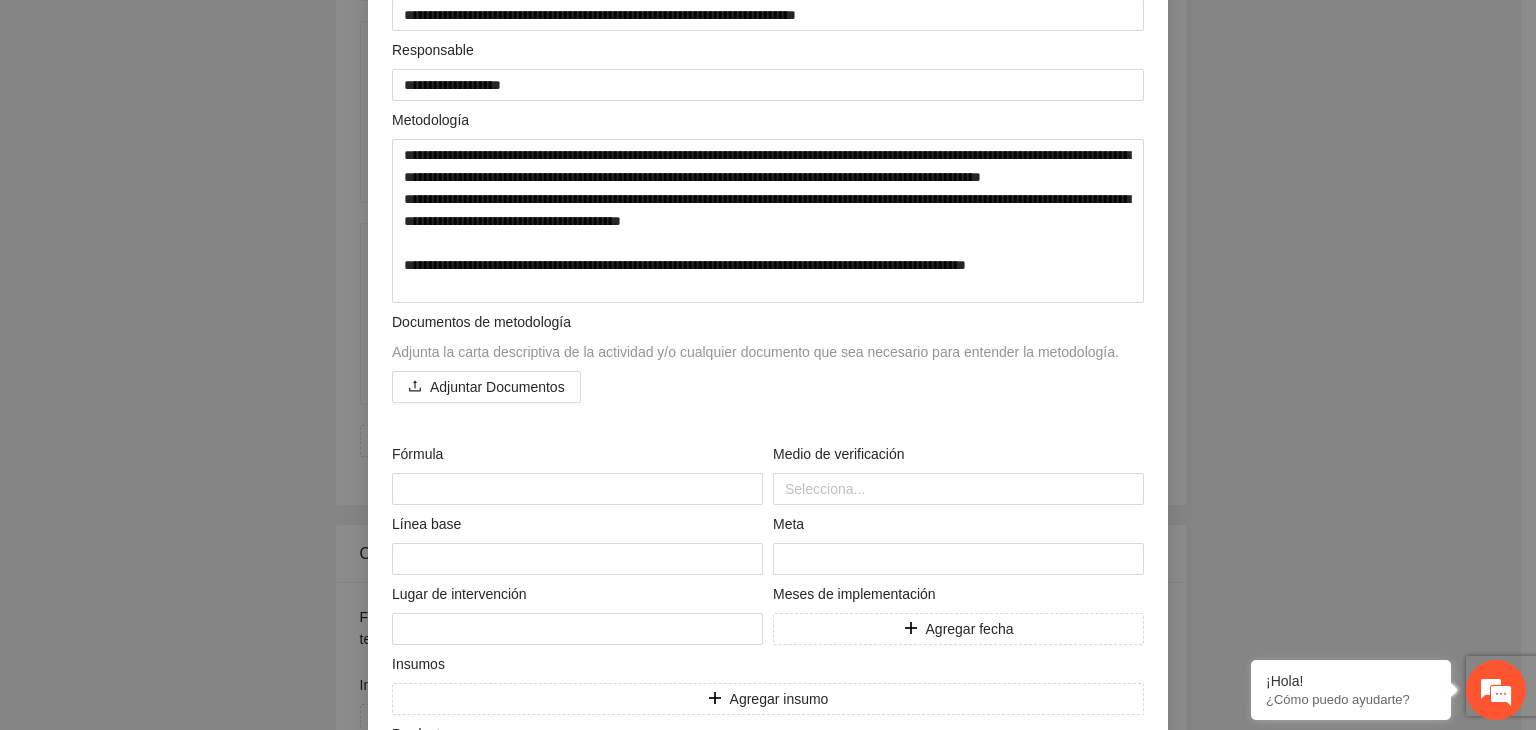 scroll, scrollTop: 320, scrollLeft: 0, axis: vertical 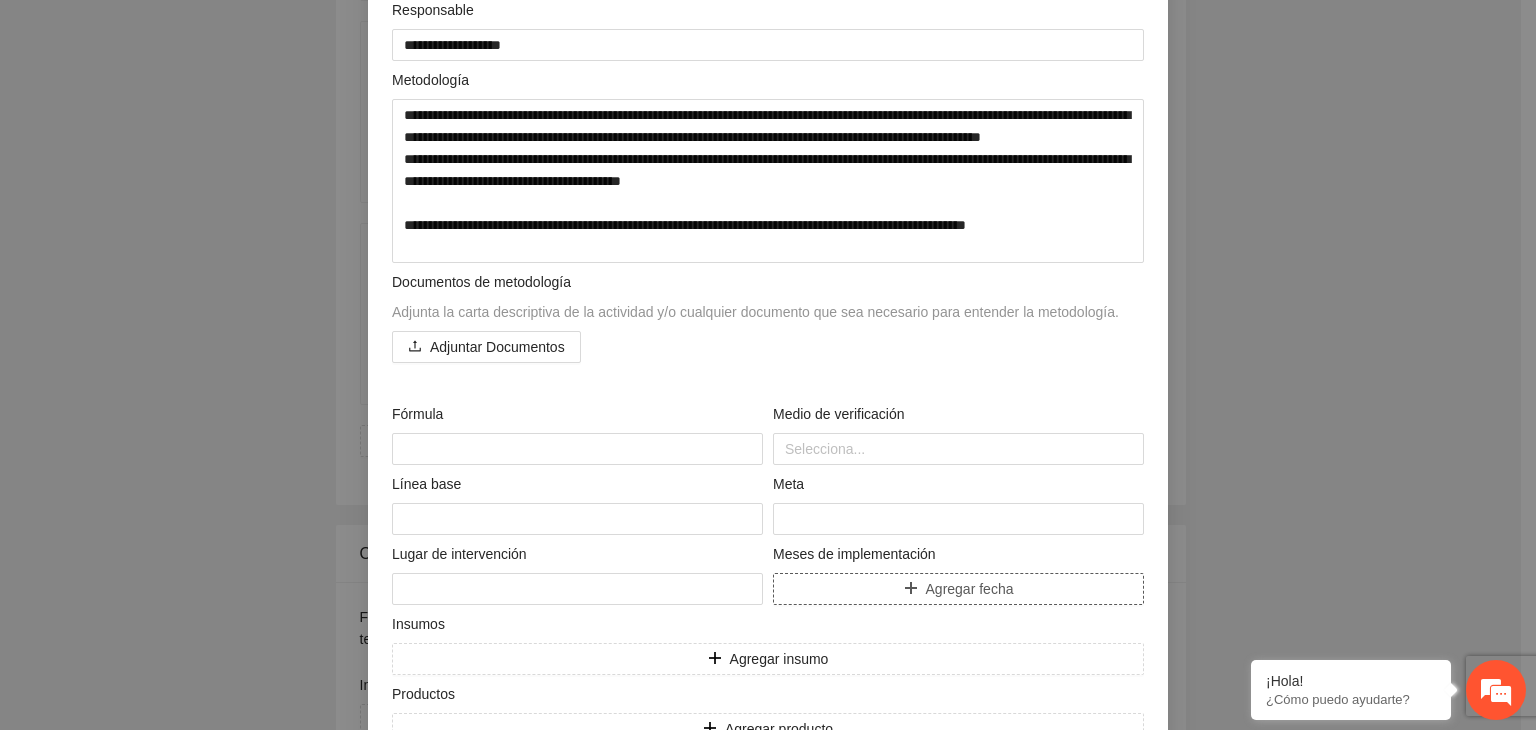 click on "Agregar fecha" at bounding box center [958, 589] 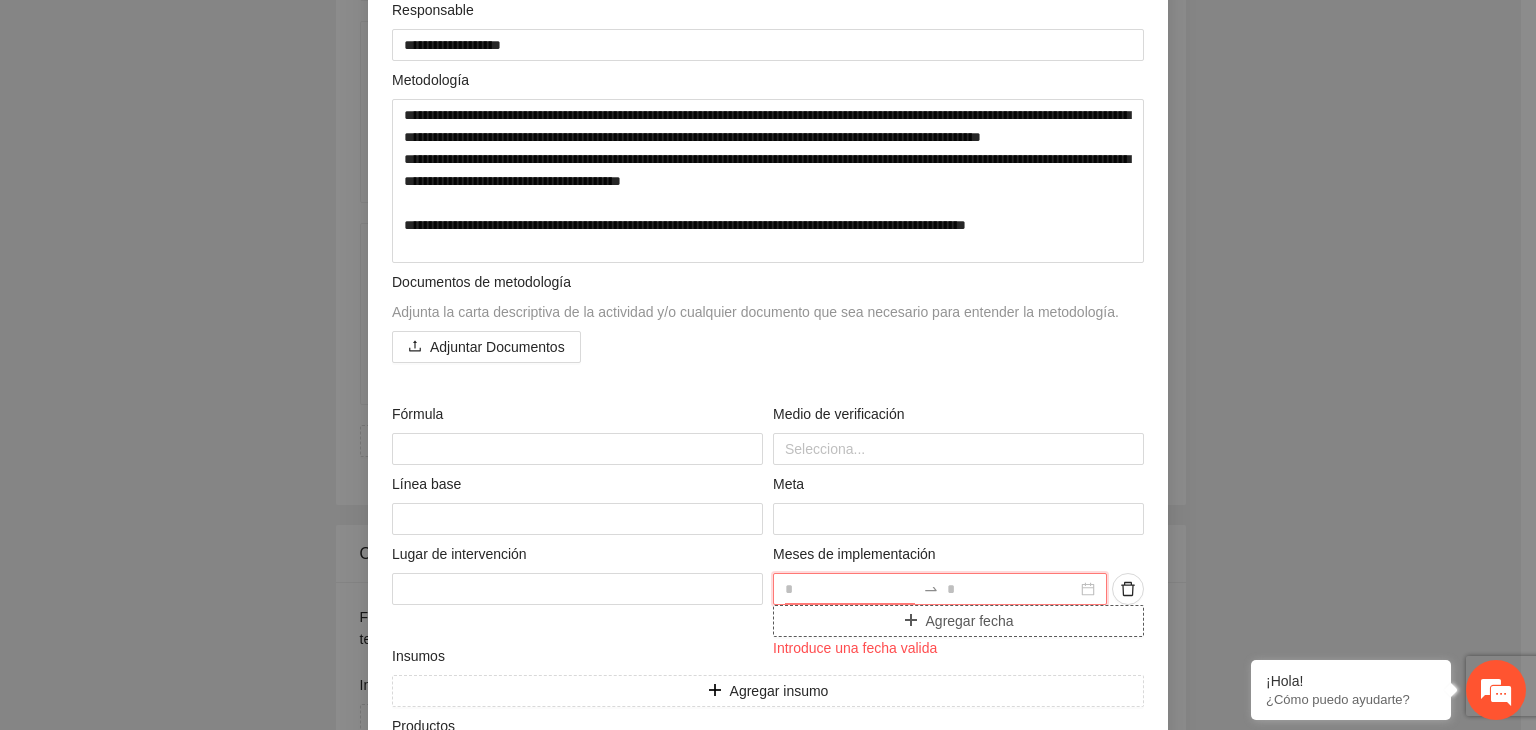click at bounding box center [850, 589] 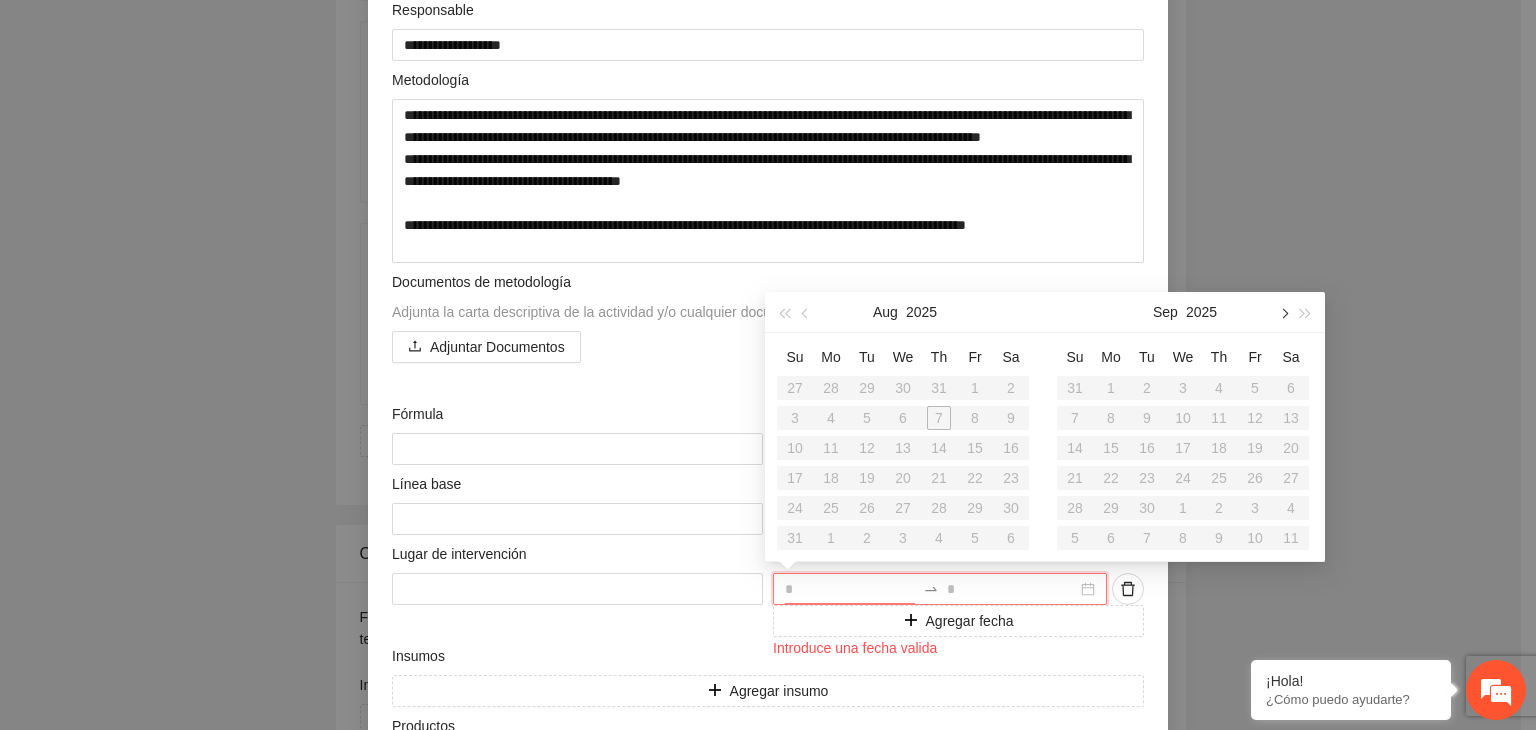 click at bounding box center (1283, 314) 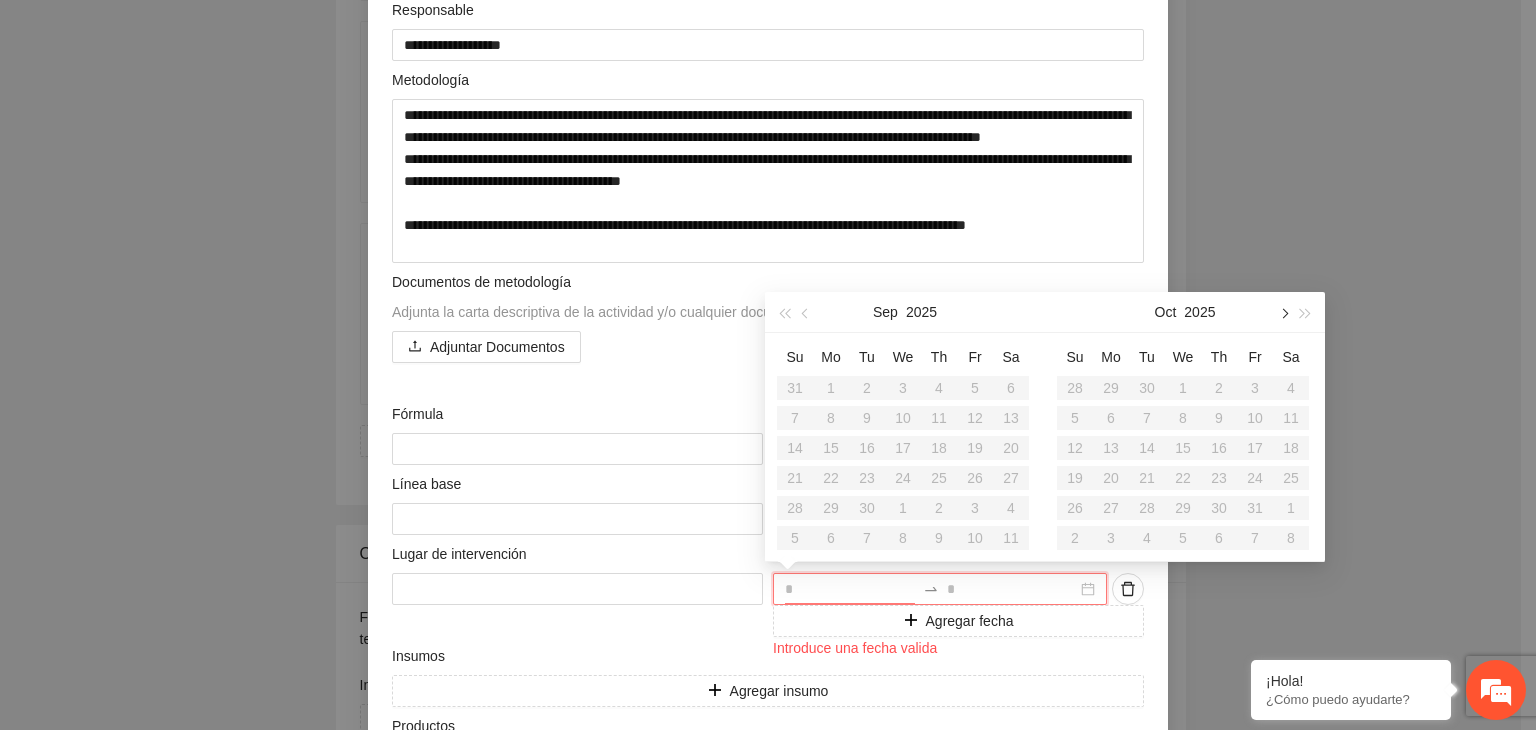 click at bounding box center [1283, 314] 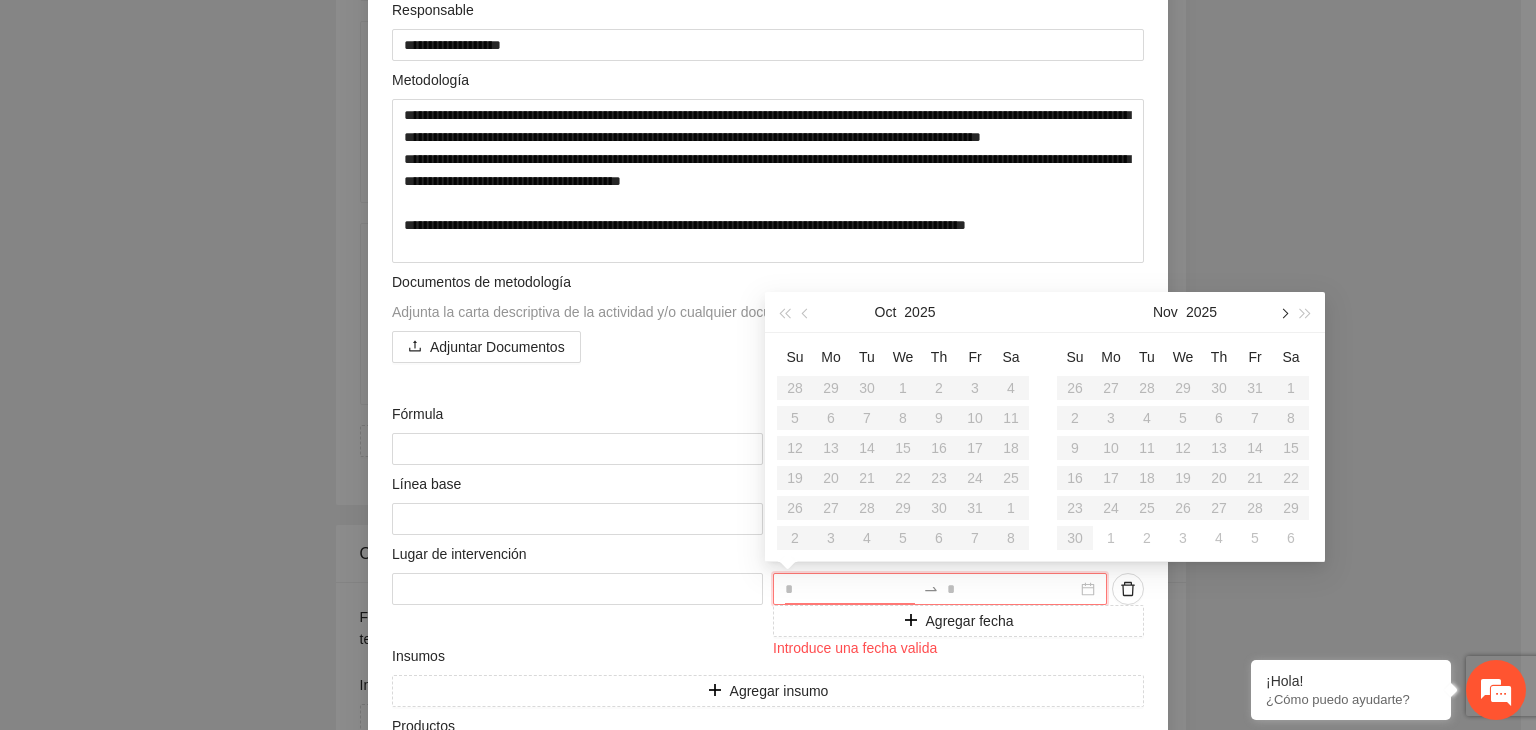 click at bounding box center [1283, 314] 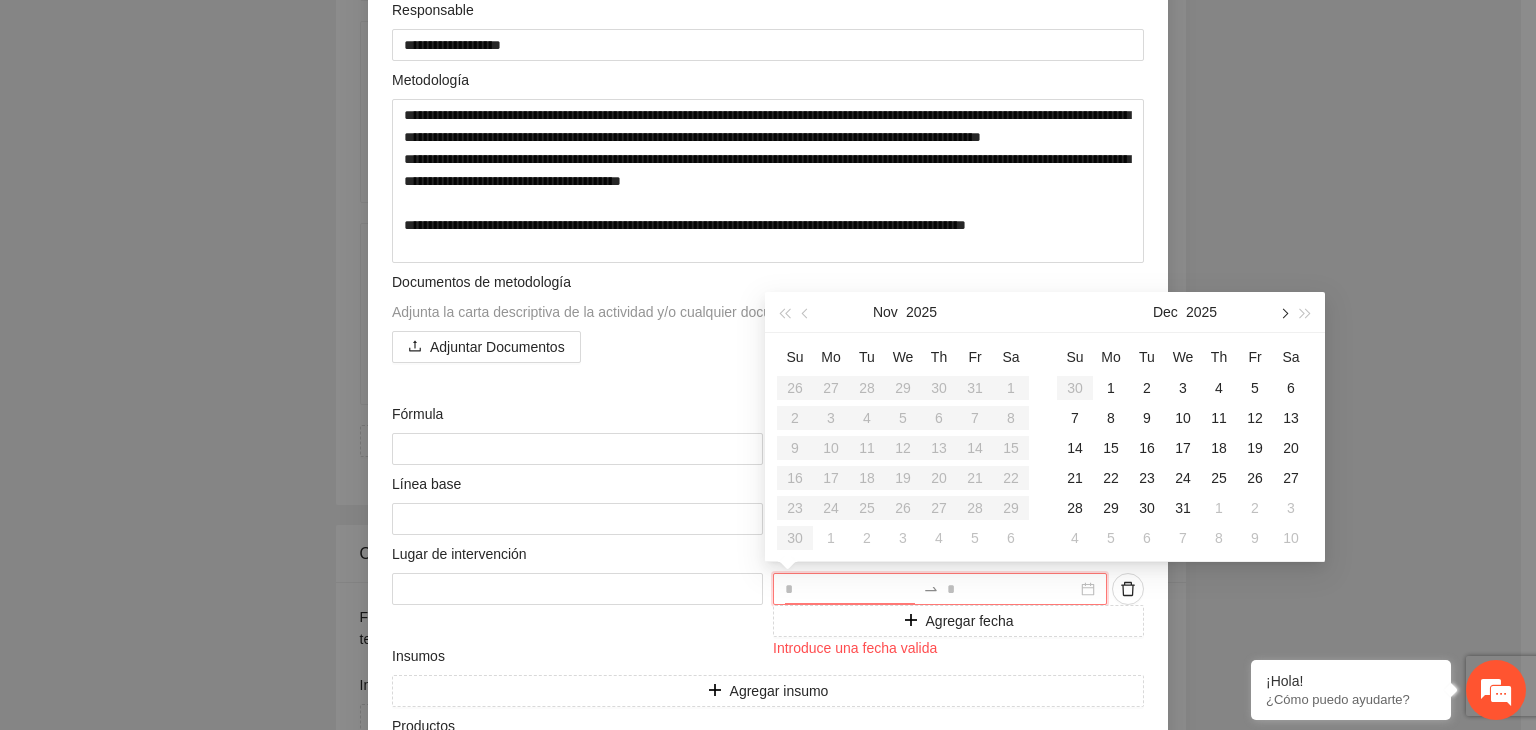 click at bounding box center (1283, 314) 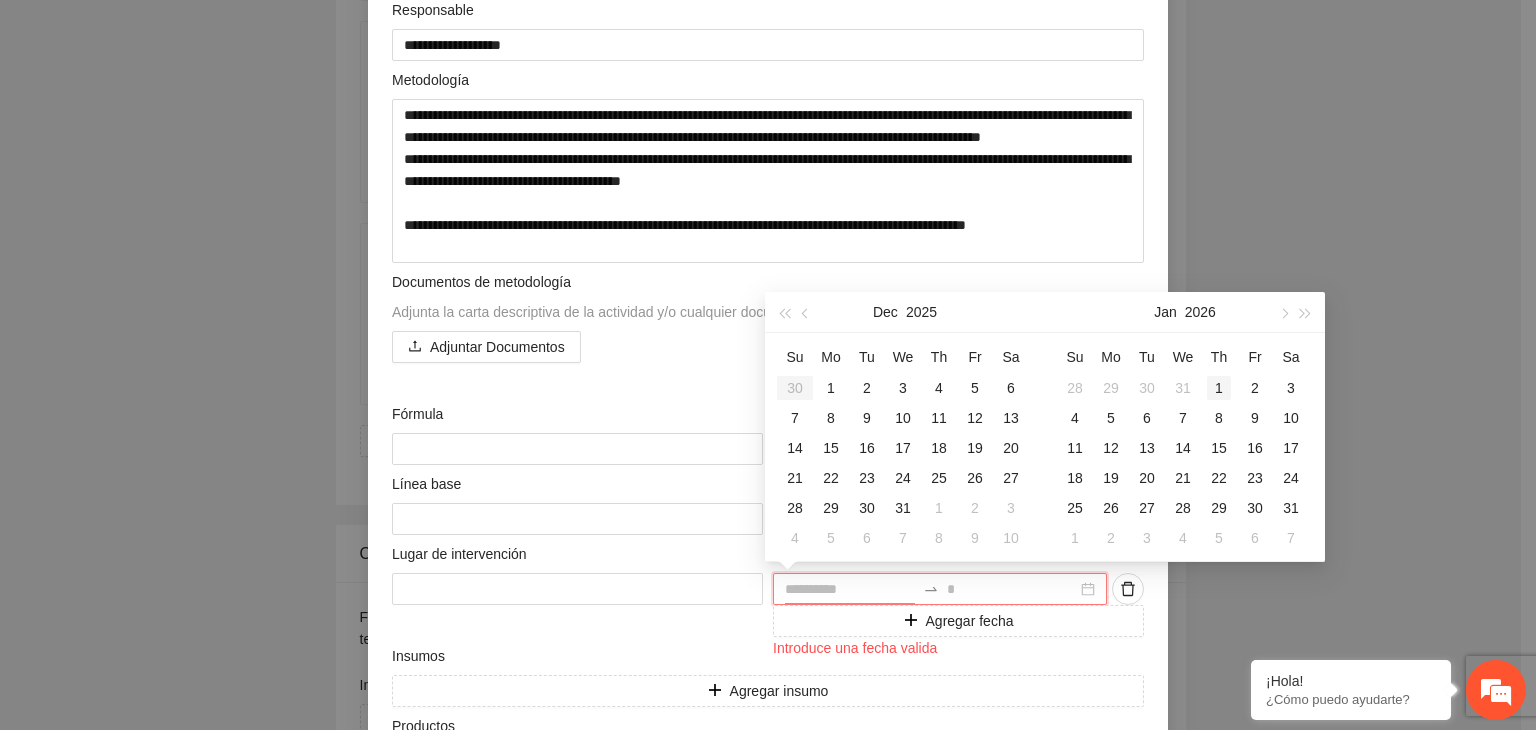 click on "1" at bounding box center [1219, 388] 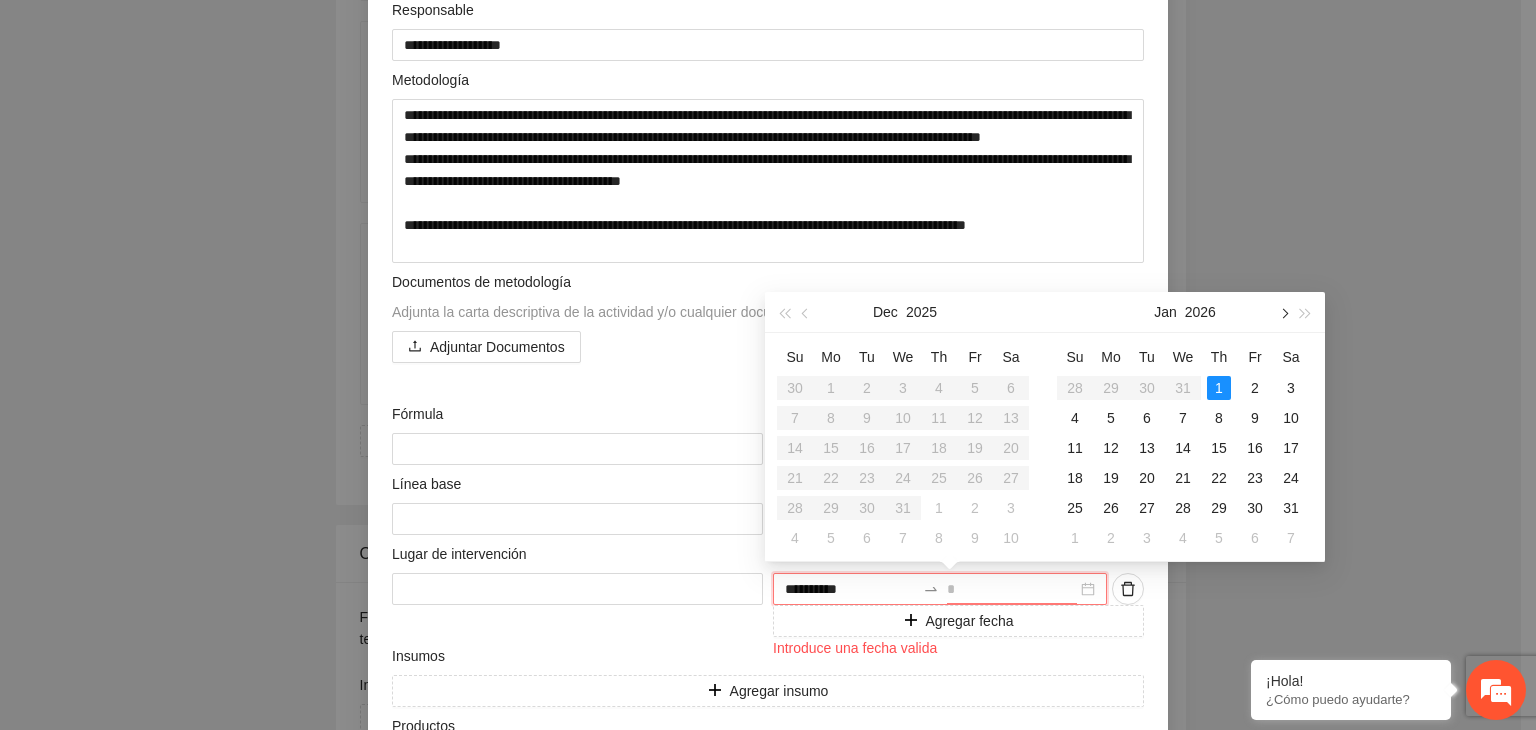 click at bounding box center (1283, 312) 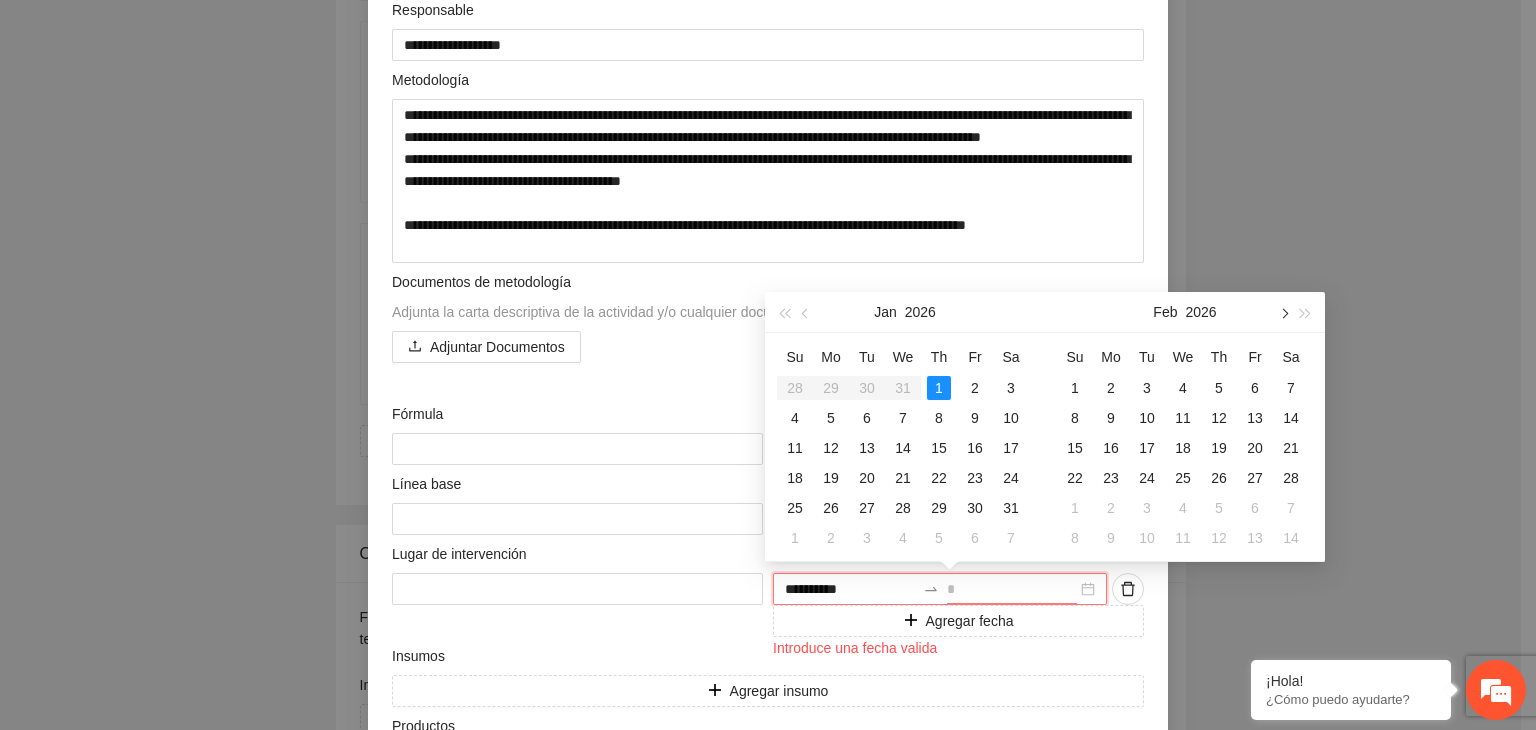 click at bounding box center [1283, 312] 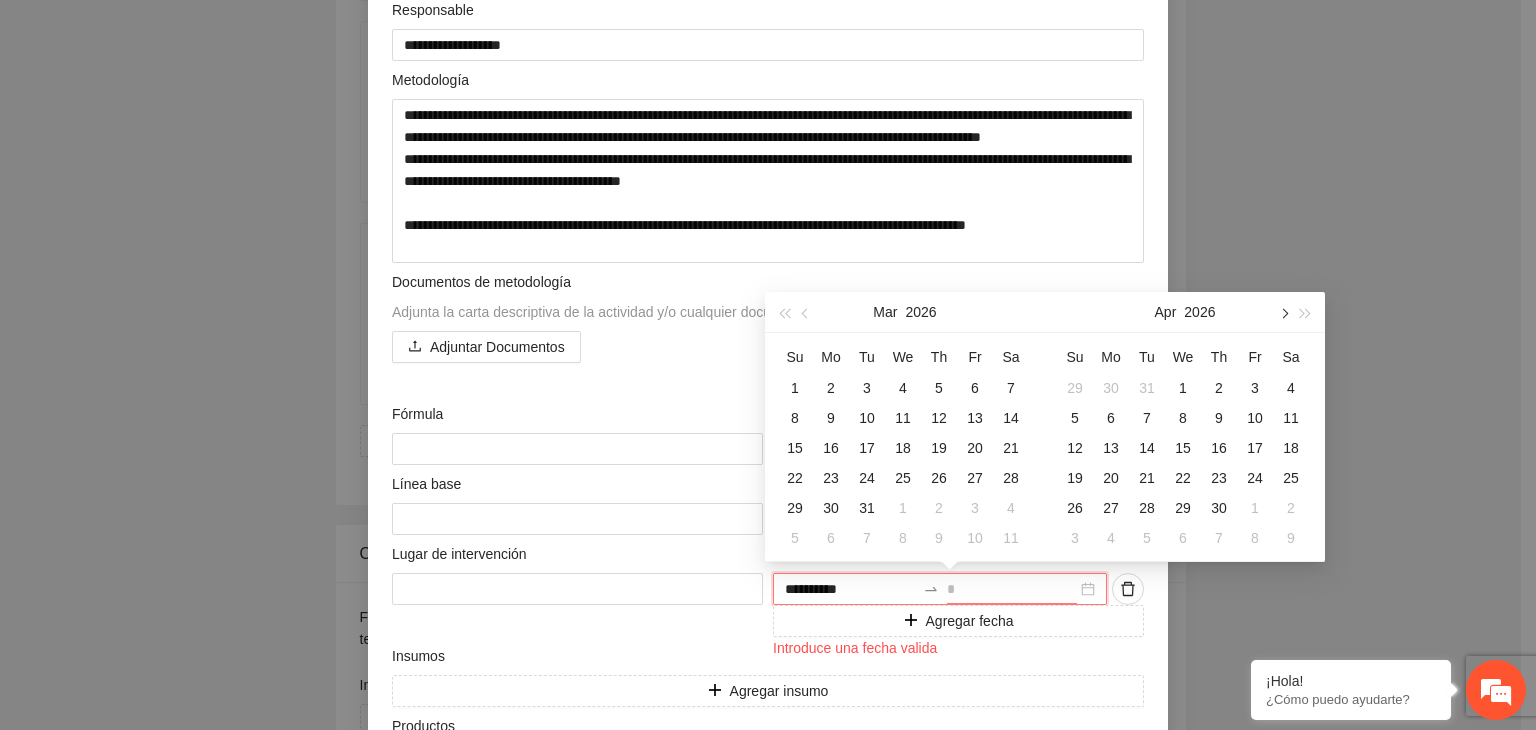 click at bounding box center (1283, 312) 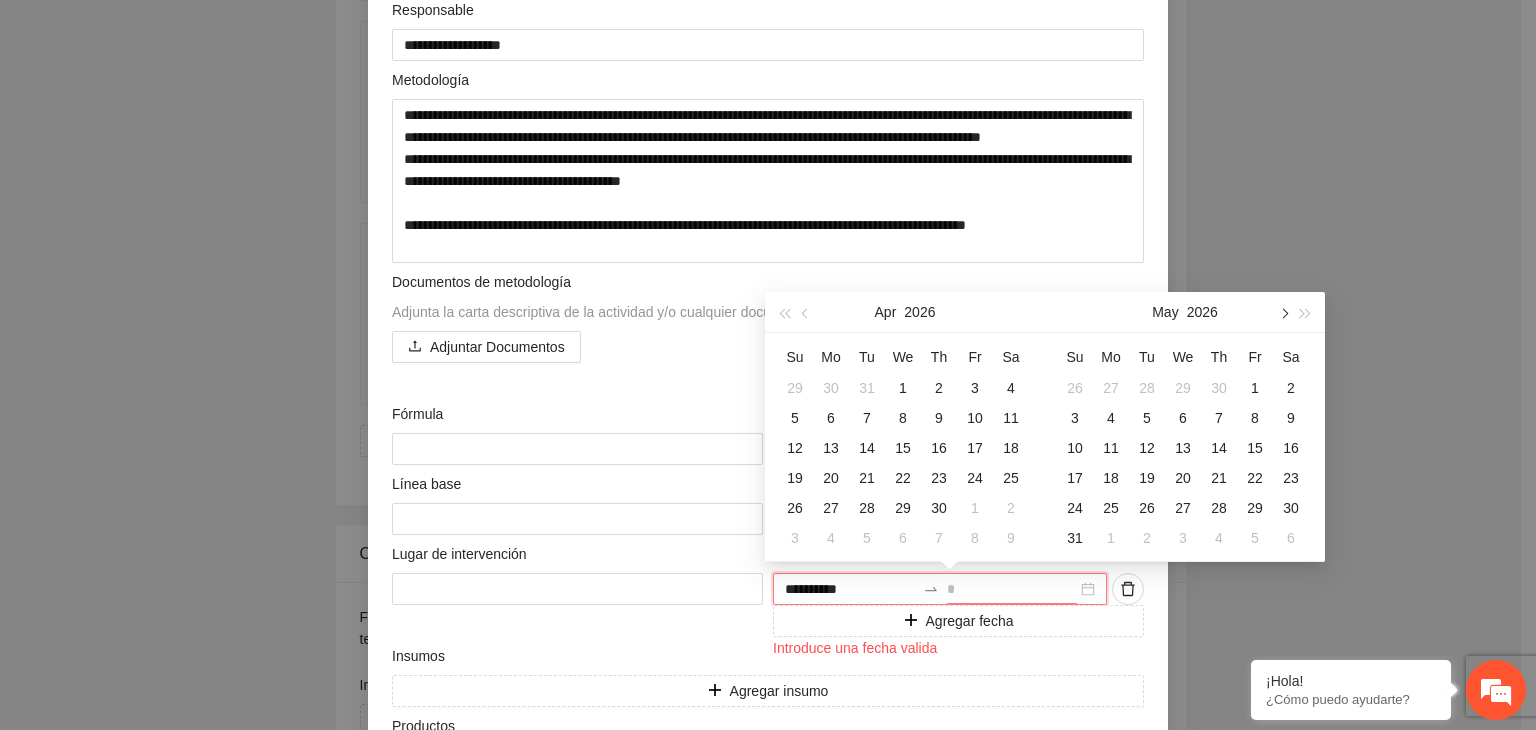 click at bounding box center (1283, 312) 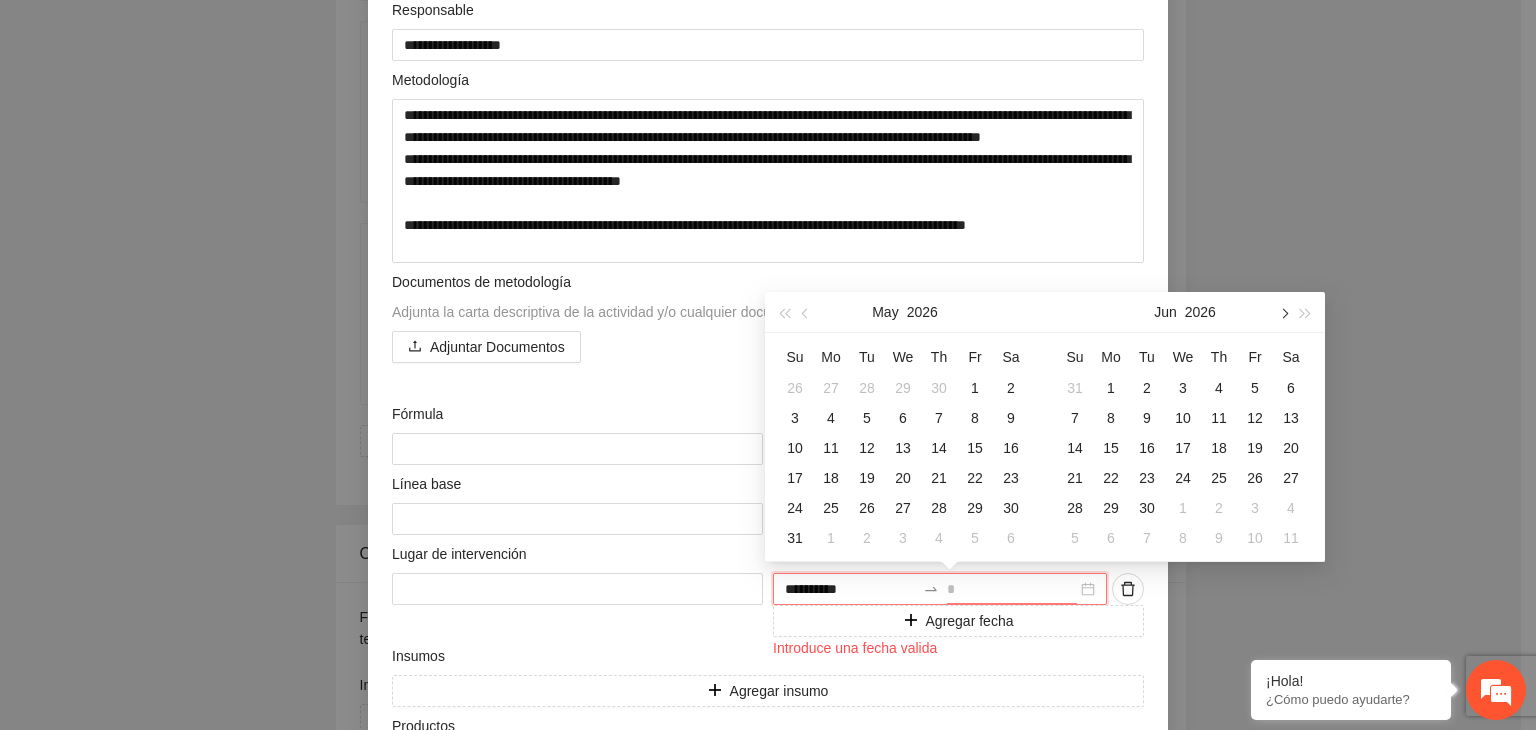 click at bounding box center (1283, 312) 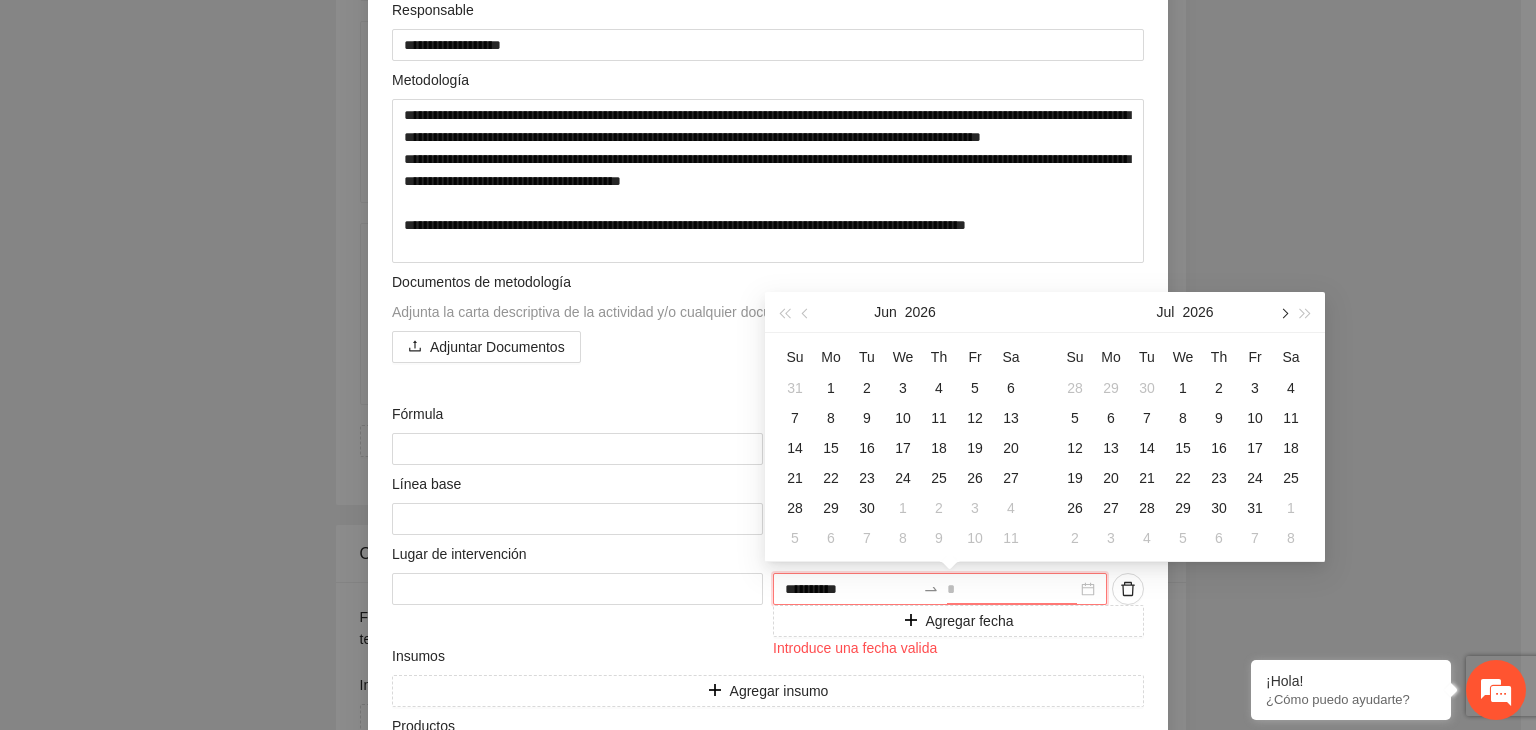 click at bounding box center [1283, 312] 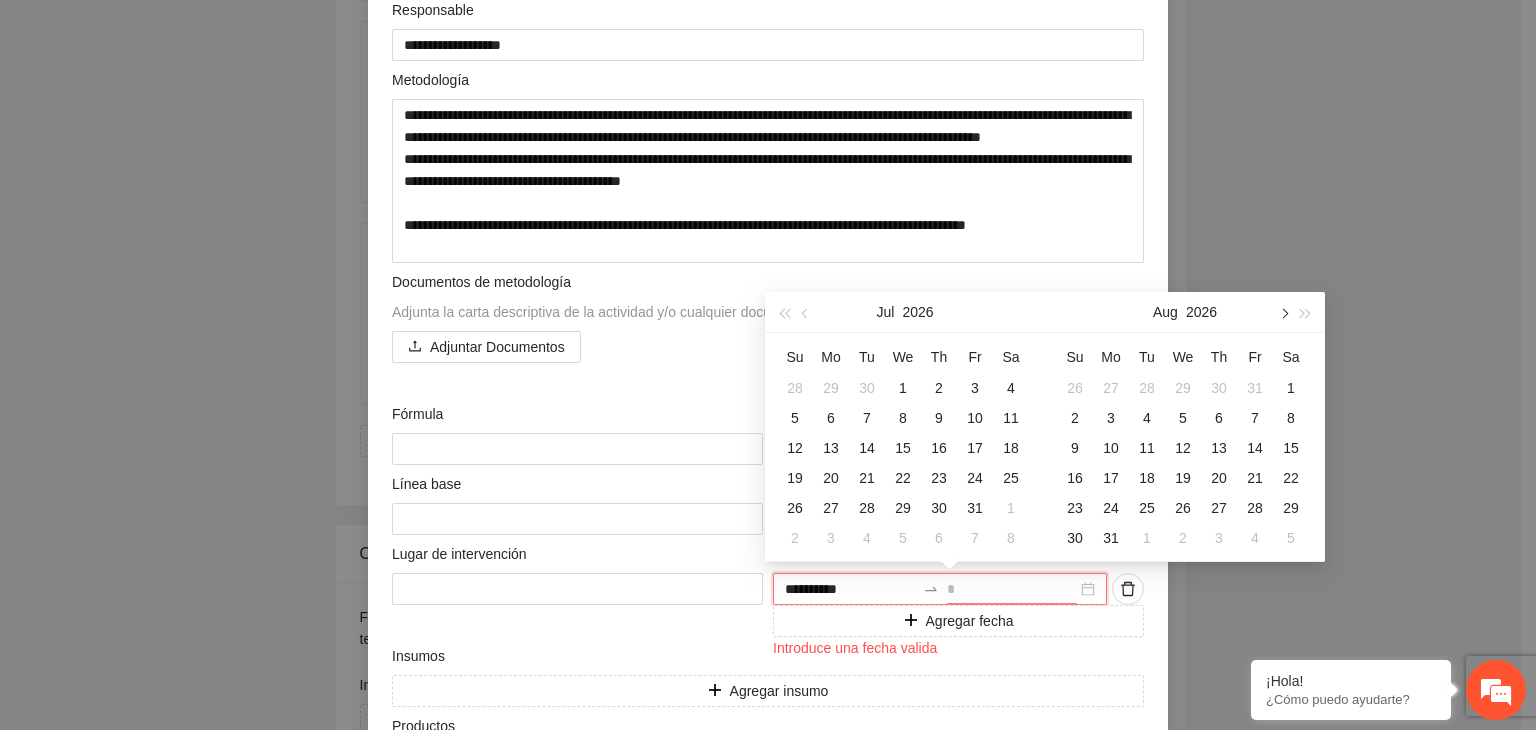 click at bounding box center [1283, 312] 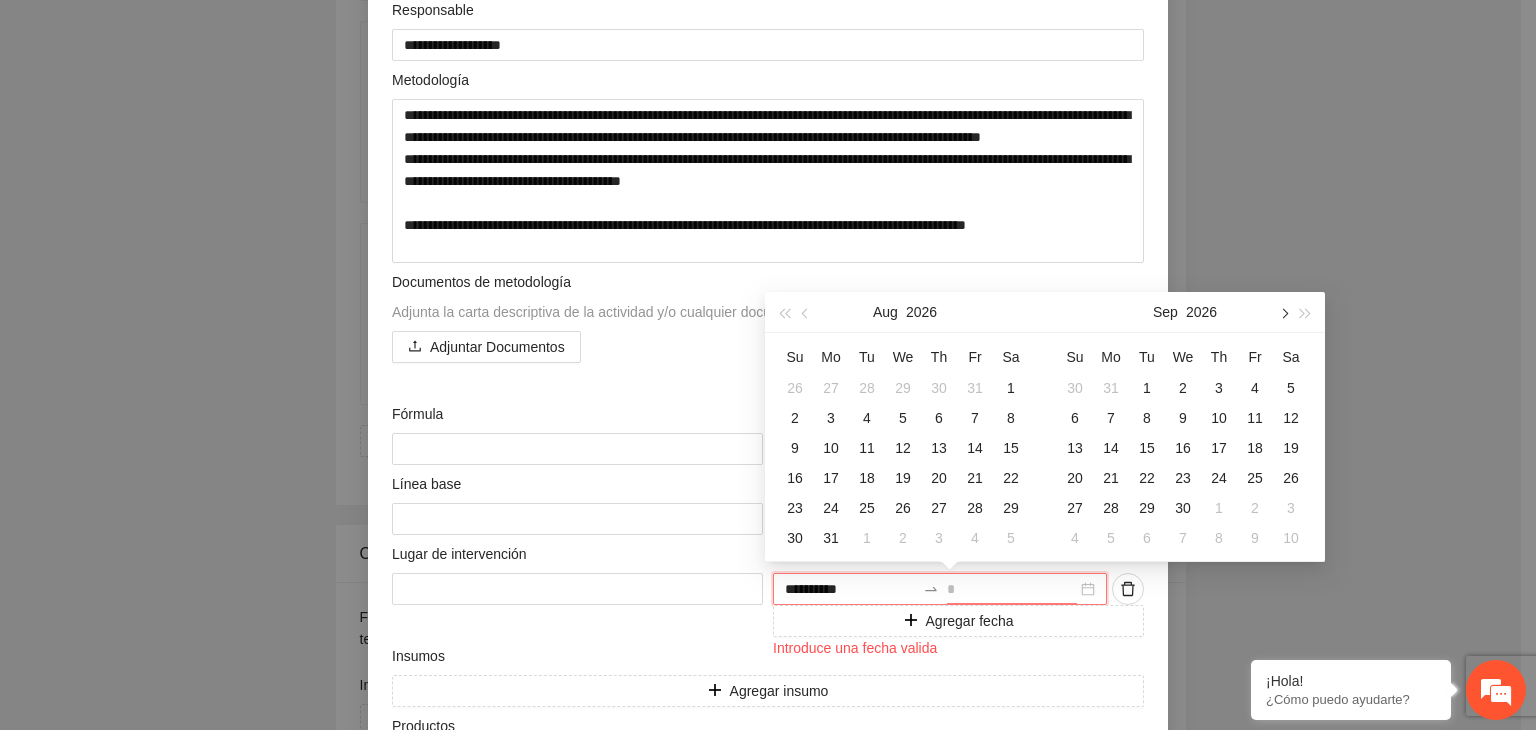 click at bounding box center [1283, 312] 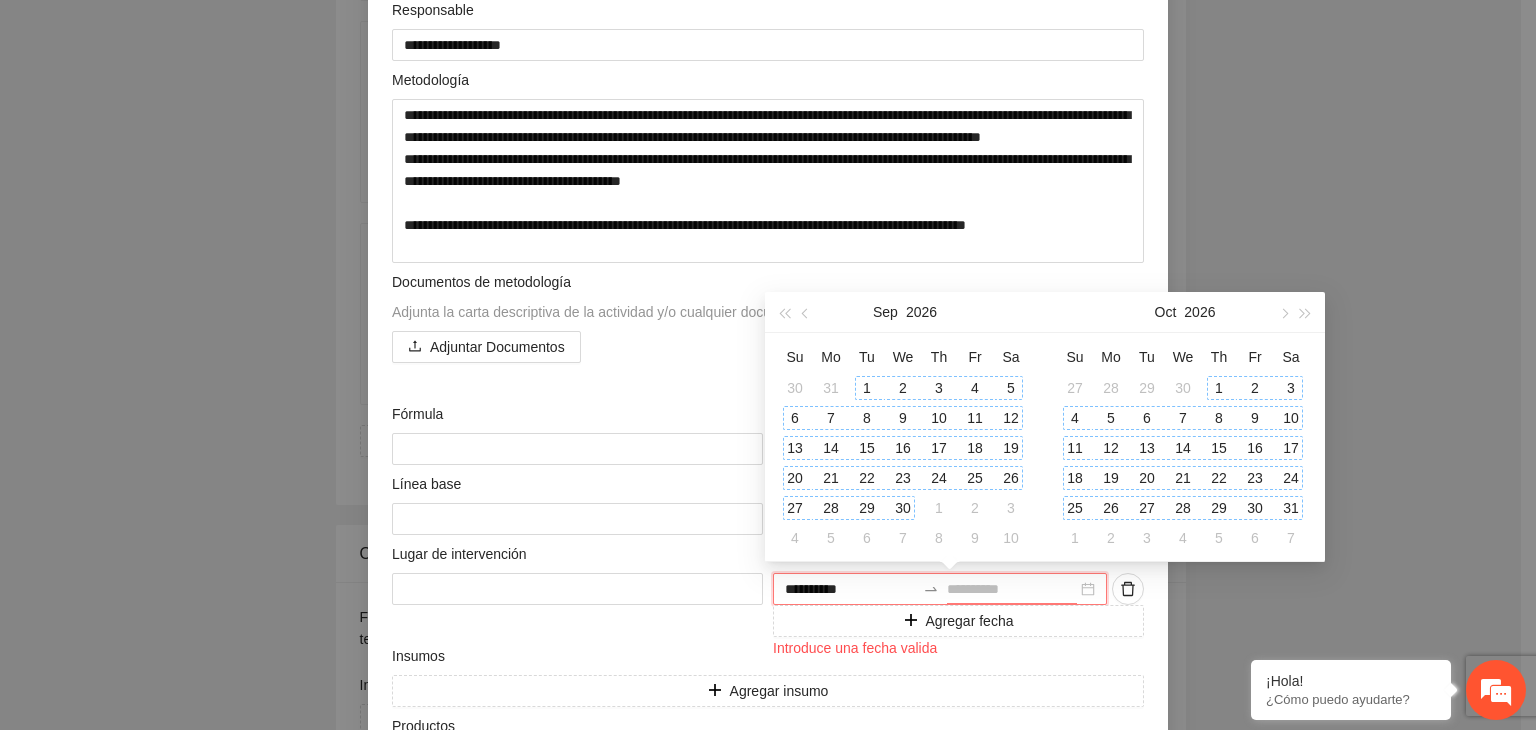 click on "31" at bounding box center [1291, 508] 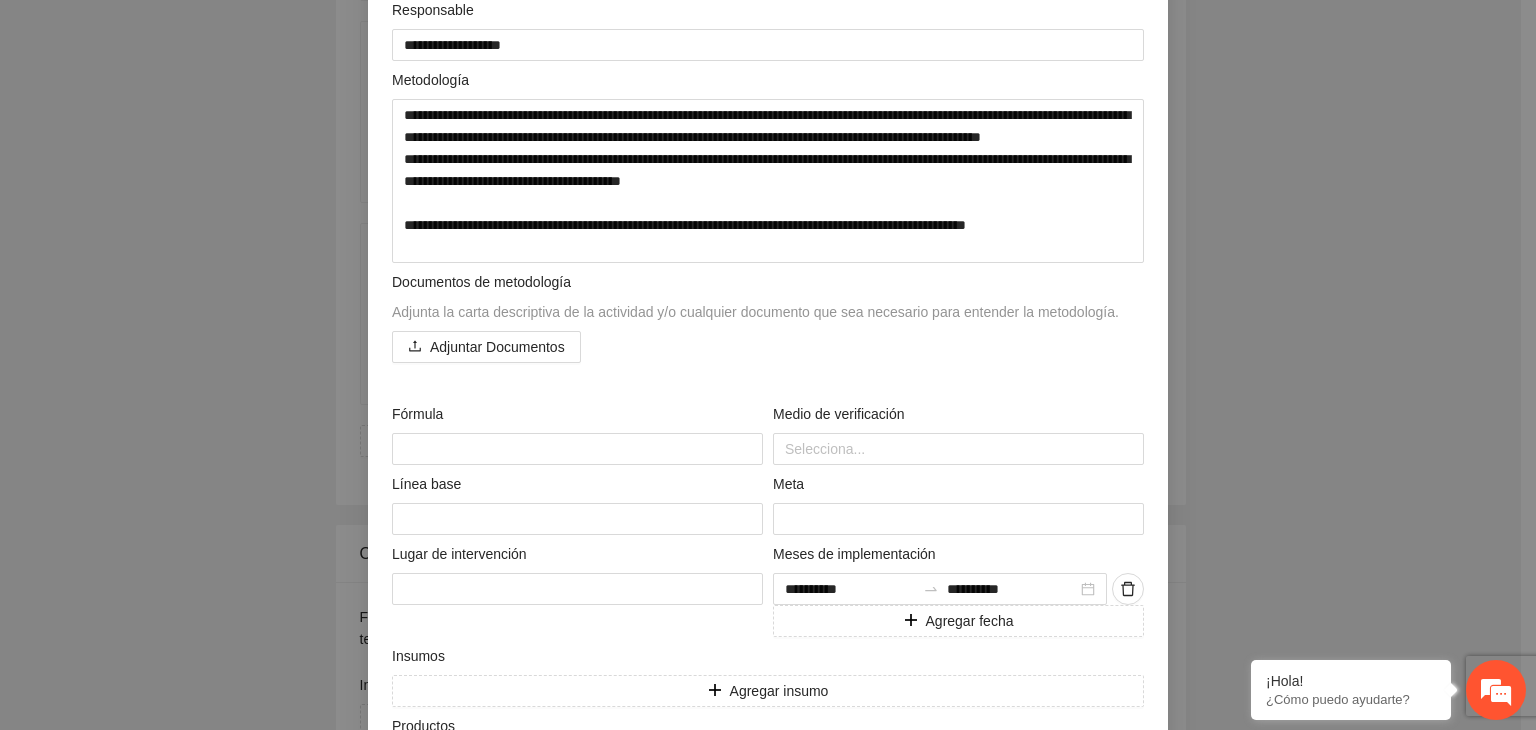 click on "**********" at bounding box center (768, 365) 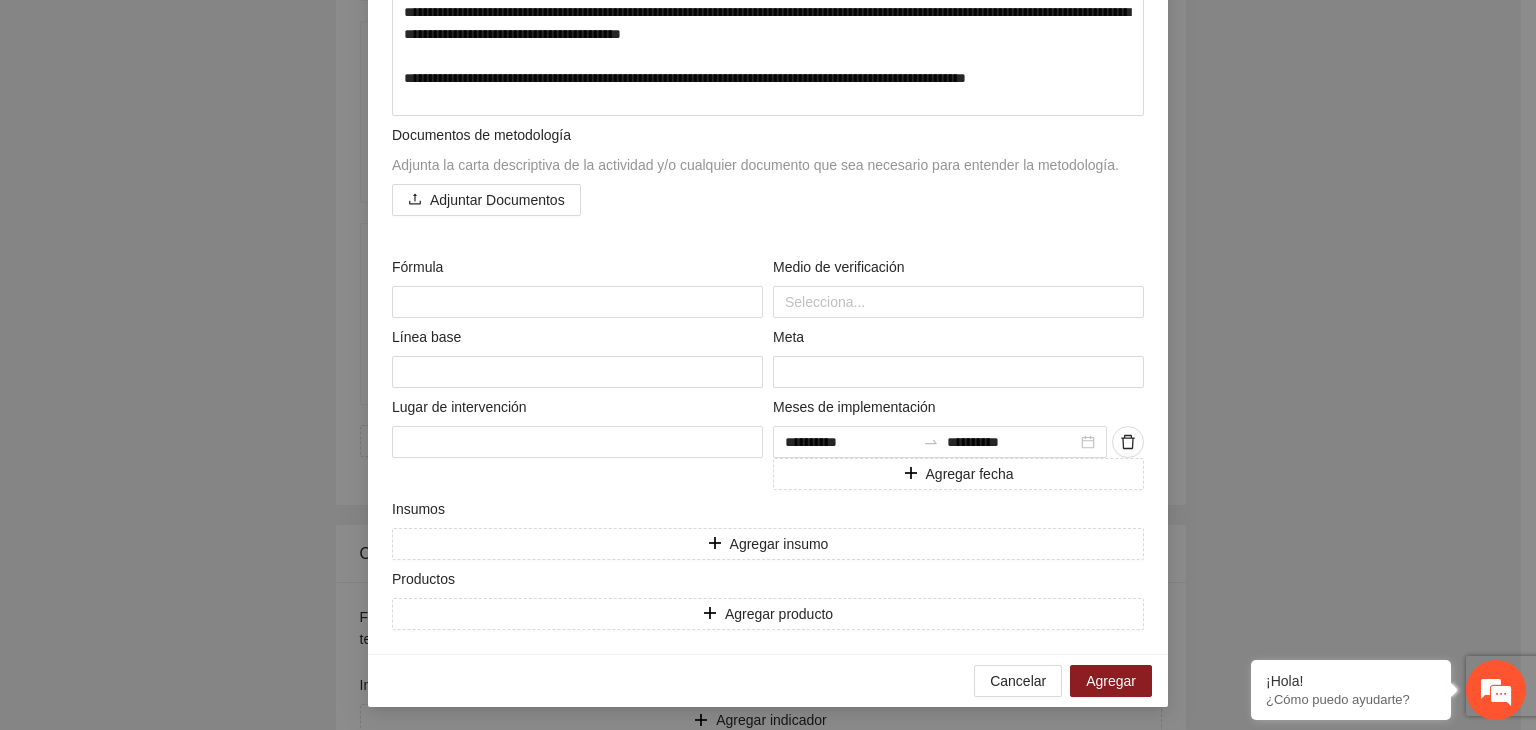 scroll, scrollTop: 468, scrollLeft: 0, axis: vertical 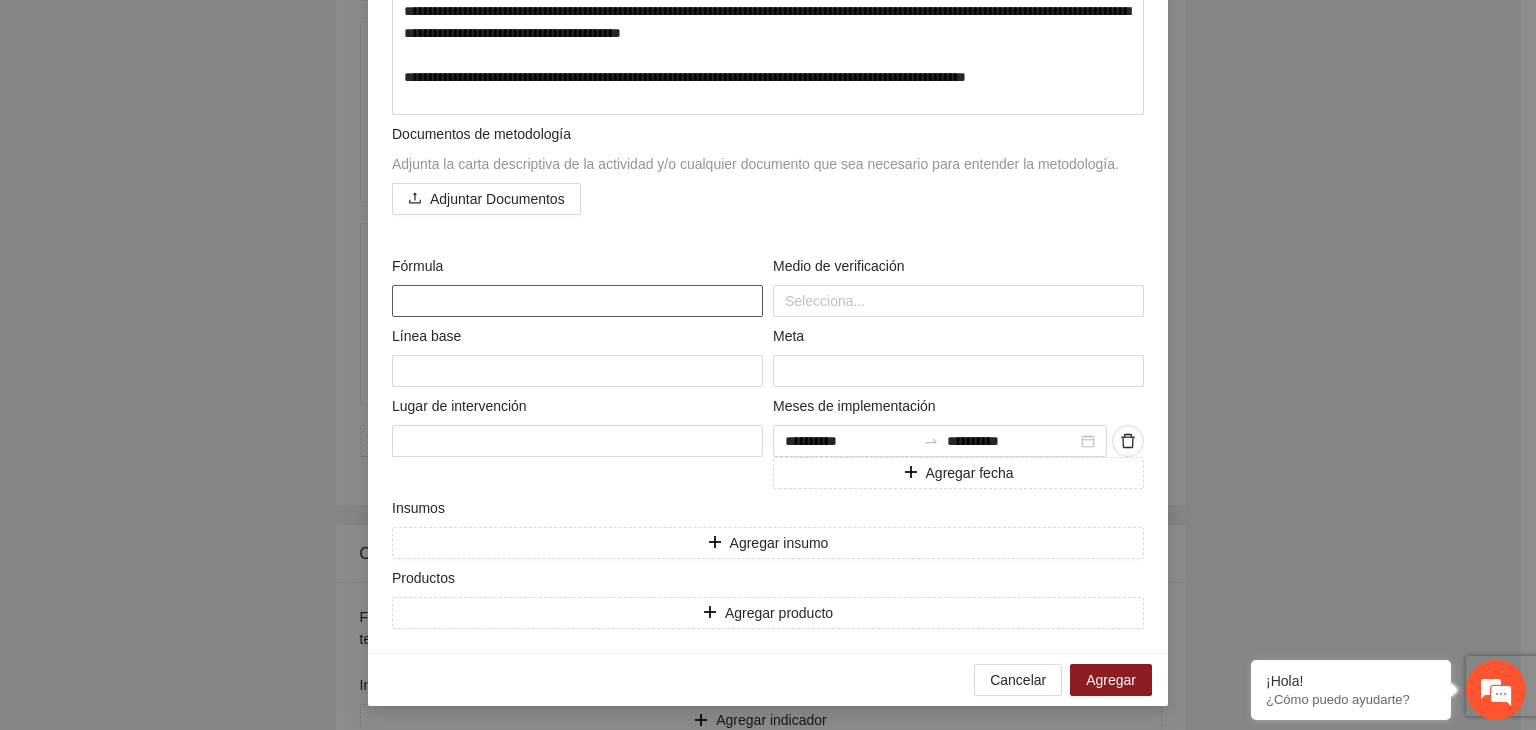 click at bounding box center [577, 301] 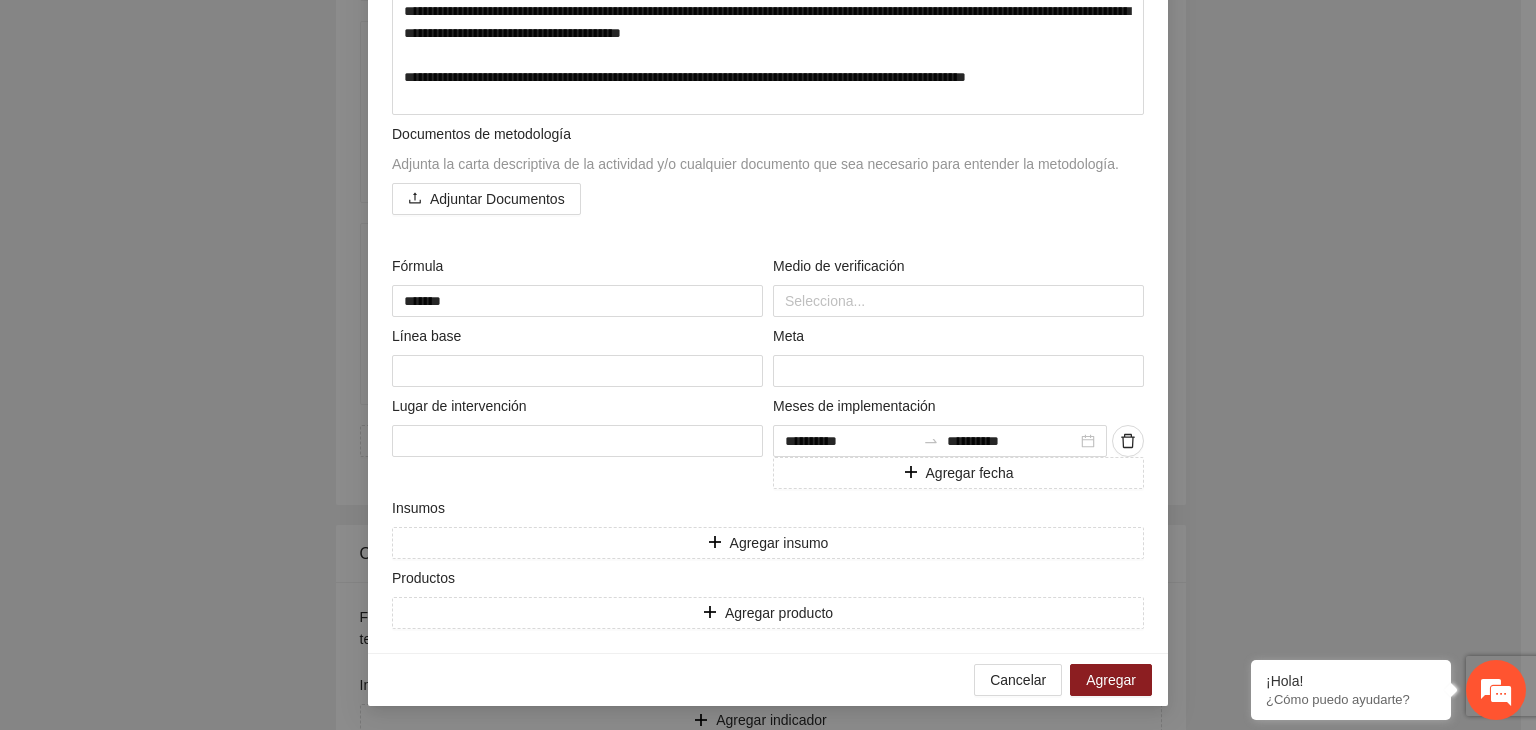 click on "**********" at bounding box center [768, 365] 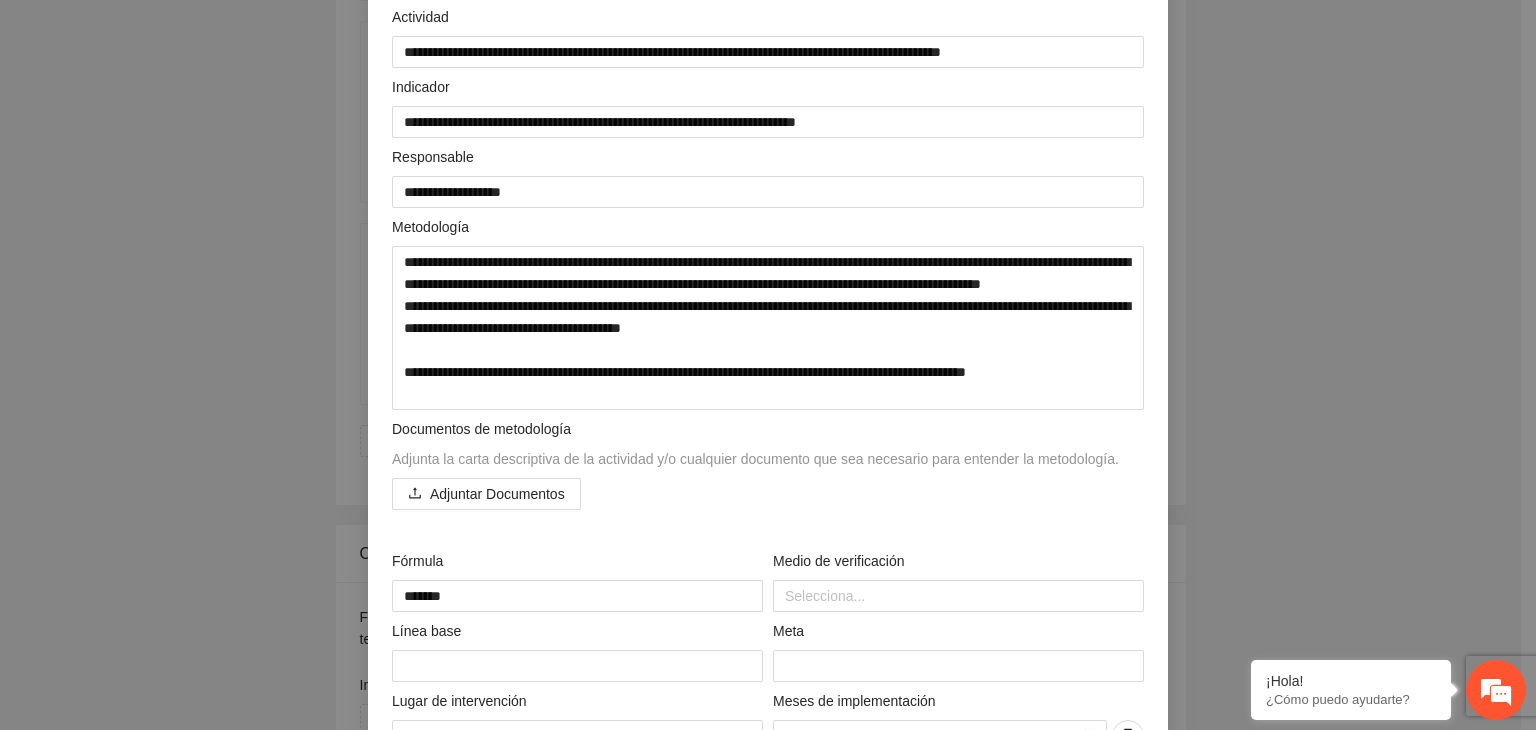 scroll, scrollTop: 0, scrollLeft: 0, axis: both 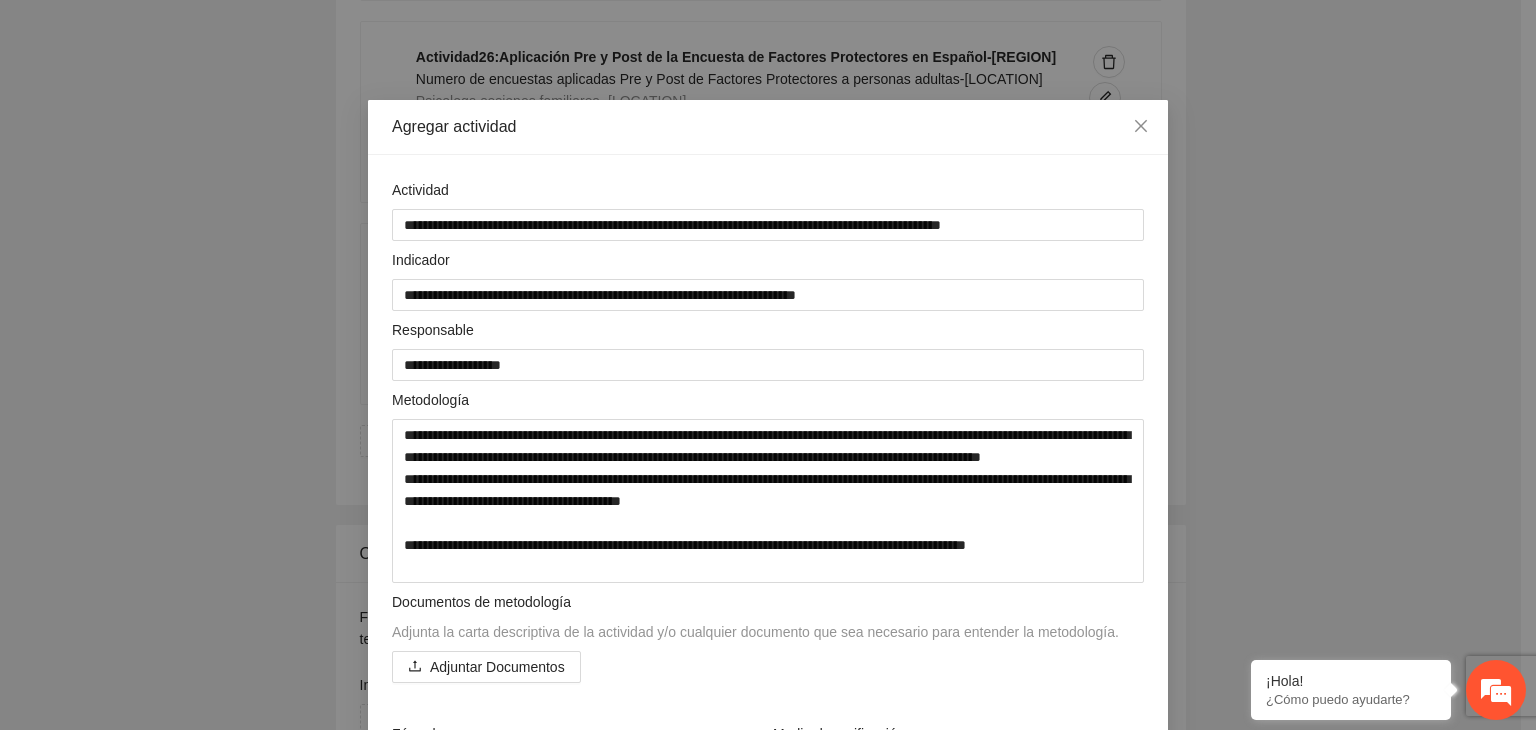 click on "**********" at bounding box center [768, 365] 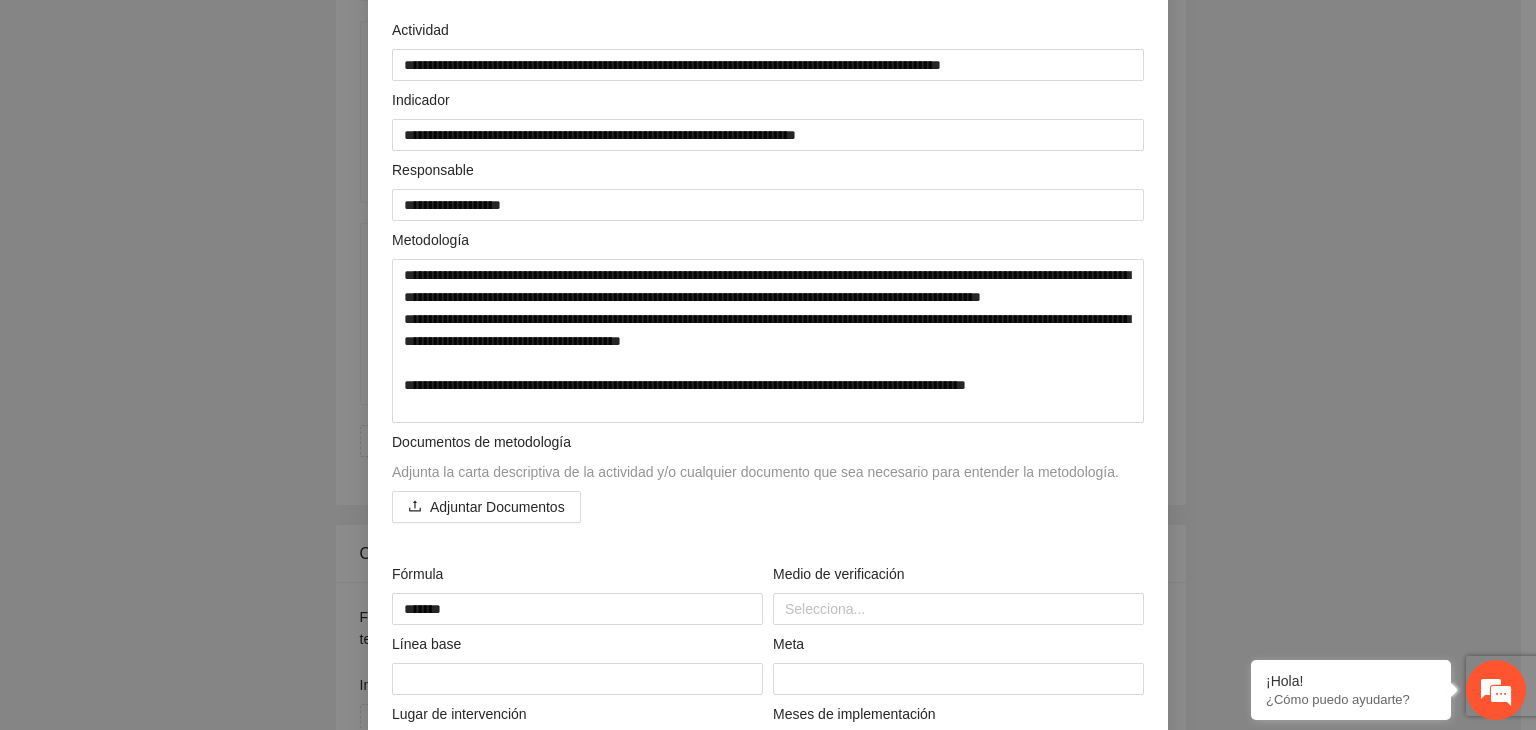 scroll, scrollTop: 200, scrollLeft: 0, axis: vertical 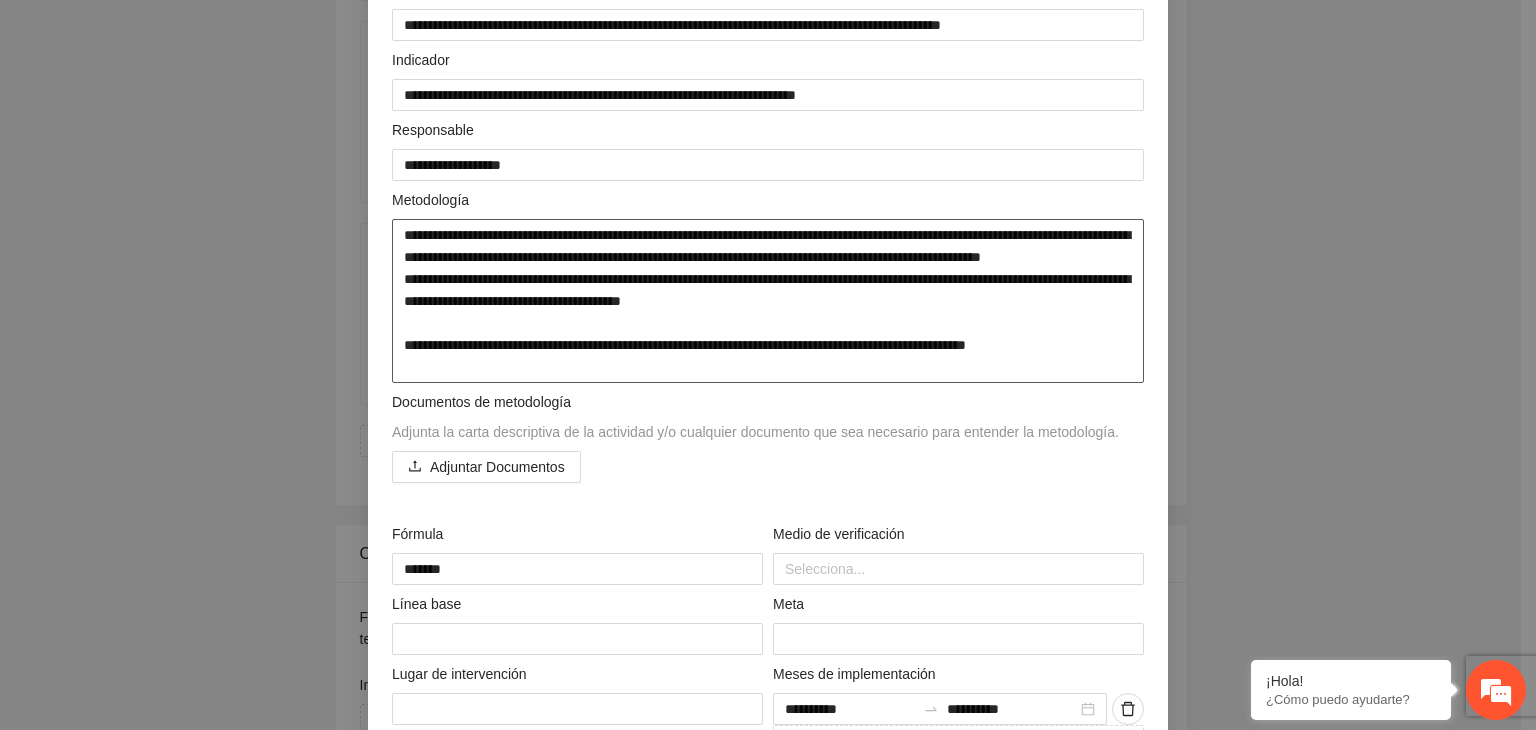click on "**********" at bounding box center (768, 301) 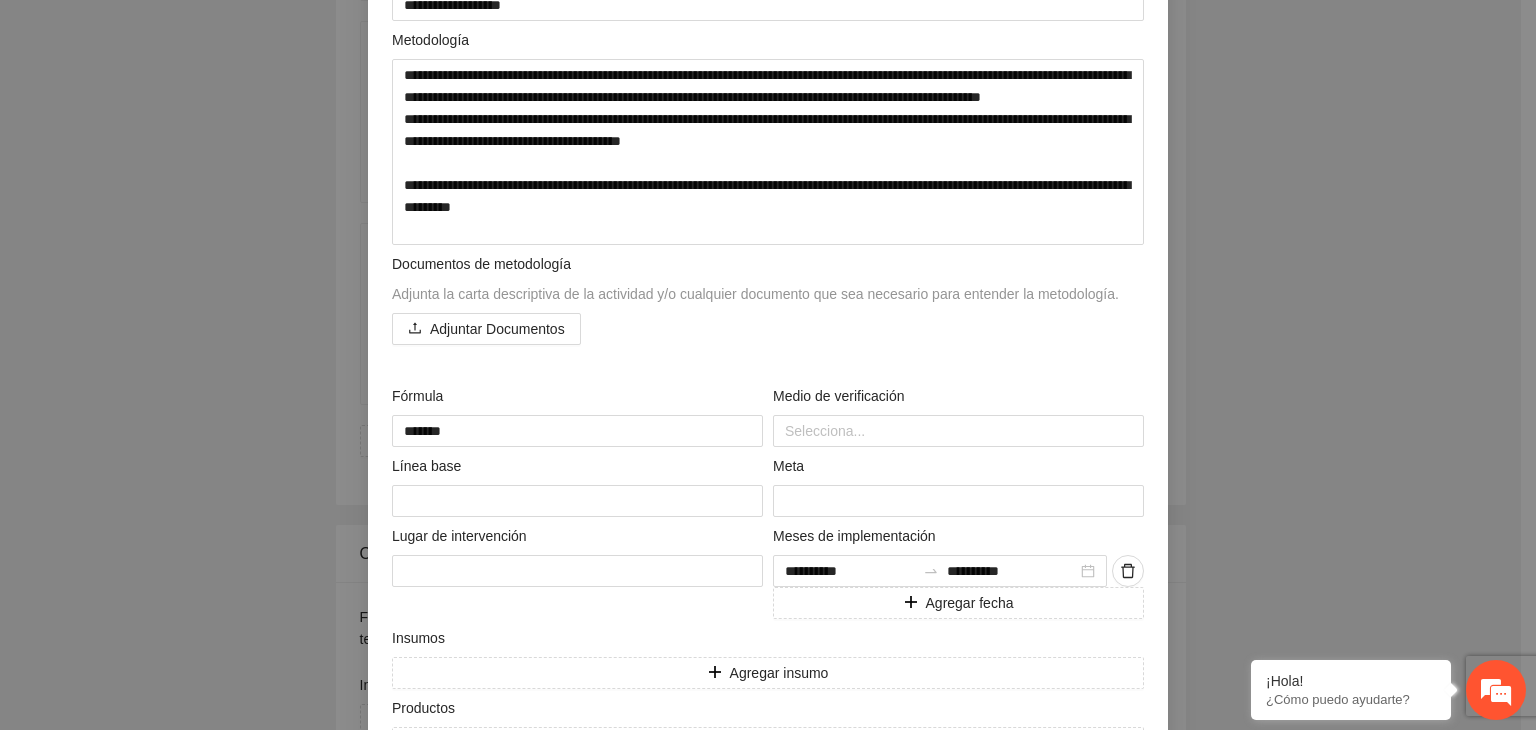 scroll, scrollTop: 400, scrollLeft: 0, axis: vertical 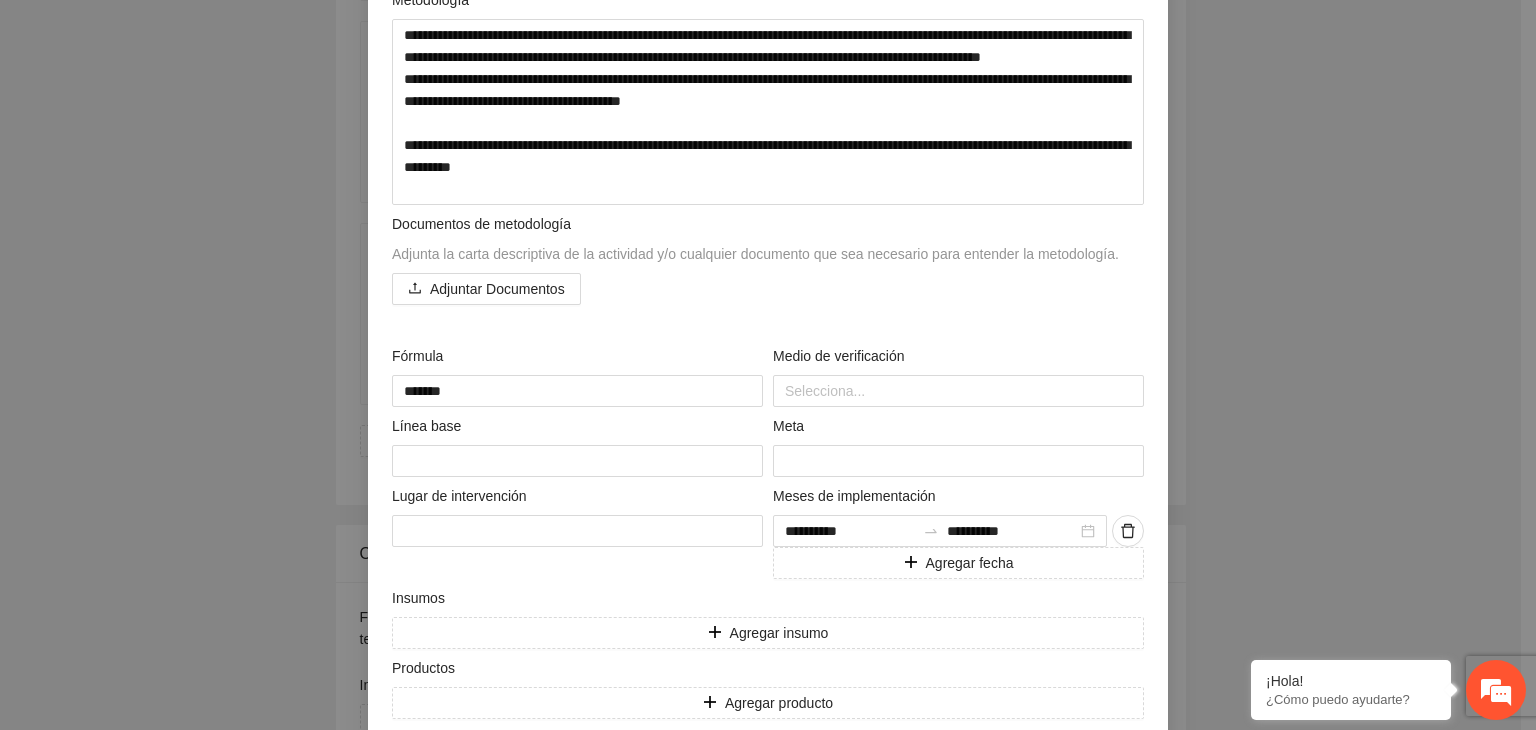 click on "**********" at bounding box center (768, 365) 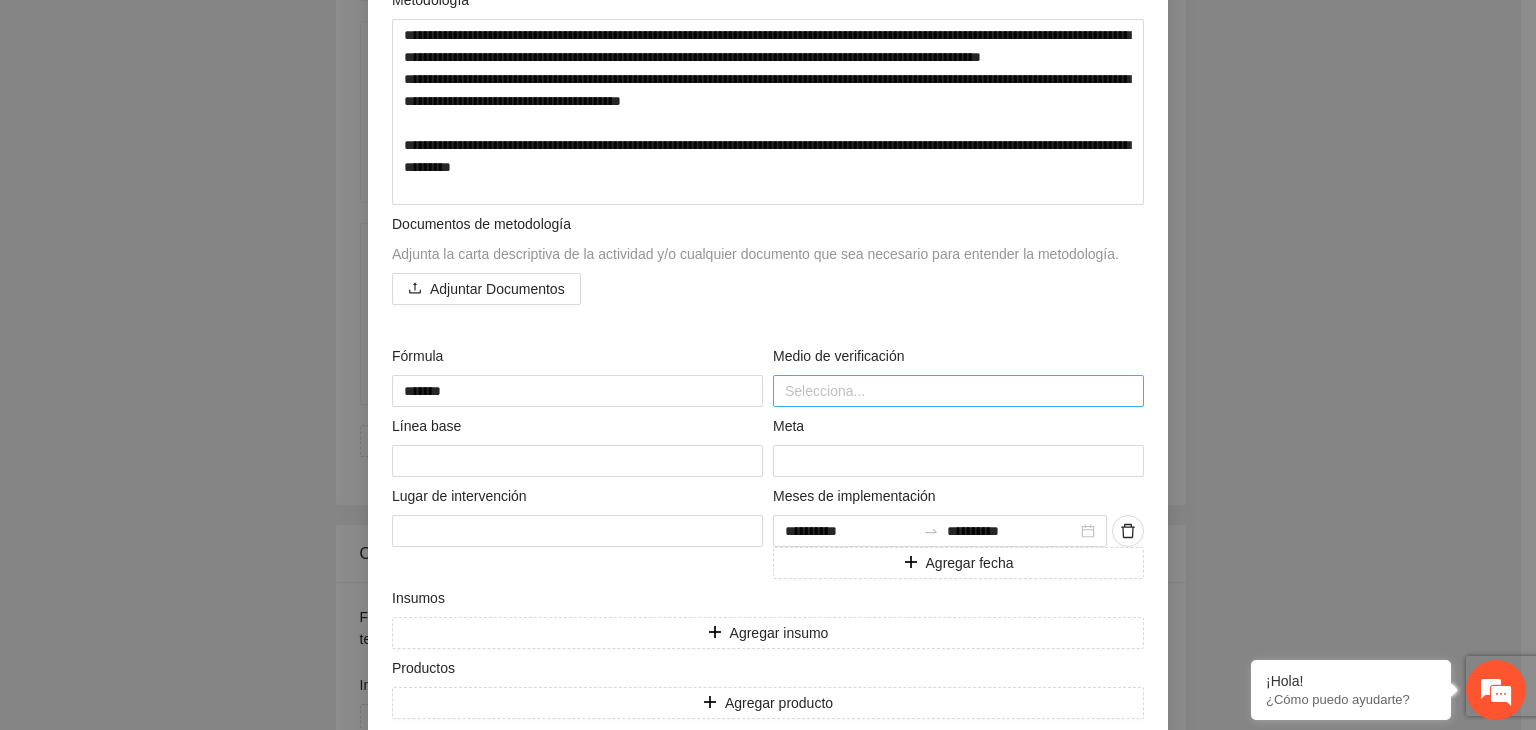 click at bounding box center [958, 391] 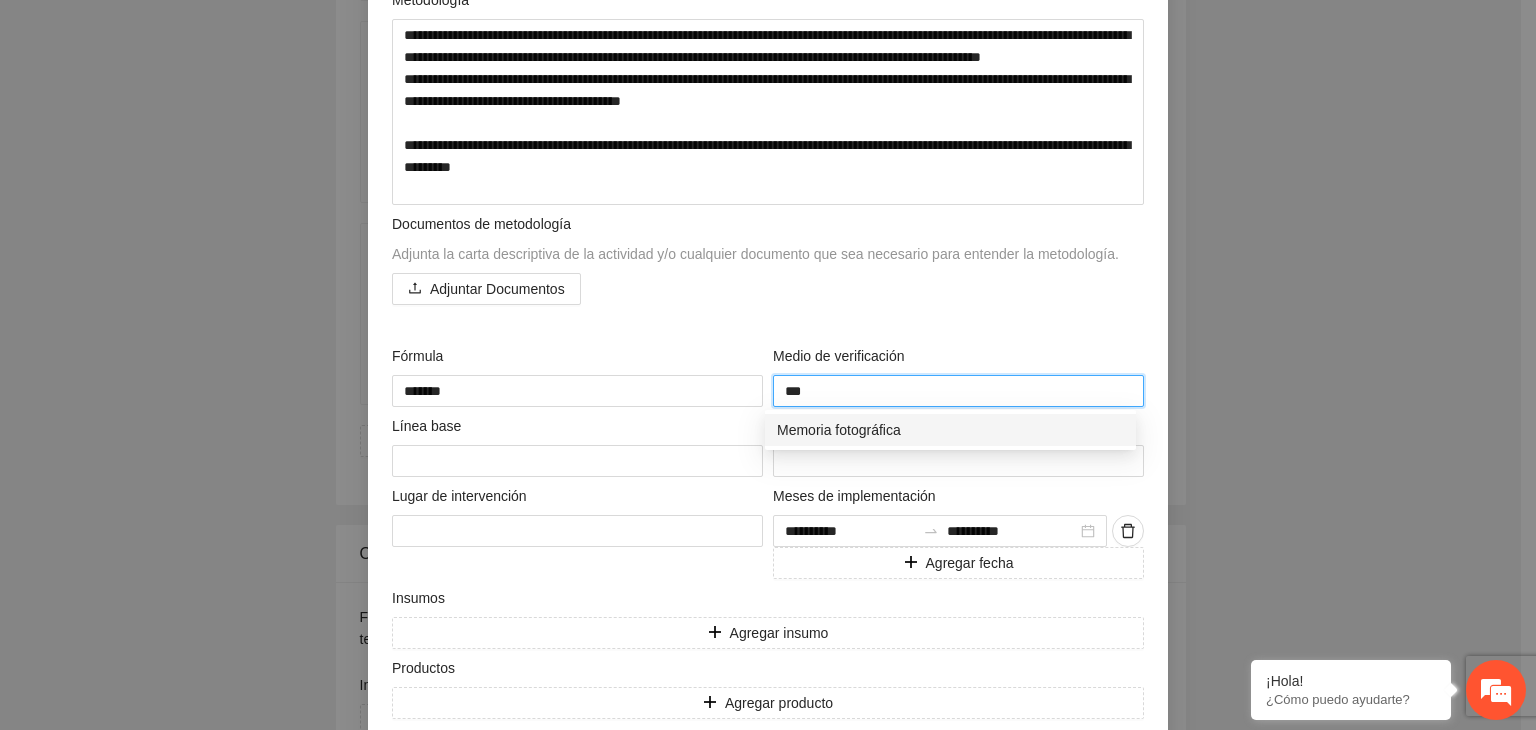 click on "Memoria fotográfica" at bounding box center [950, 430] 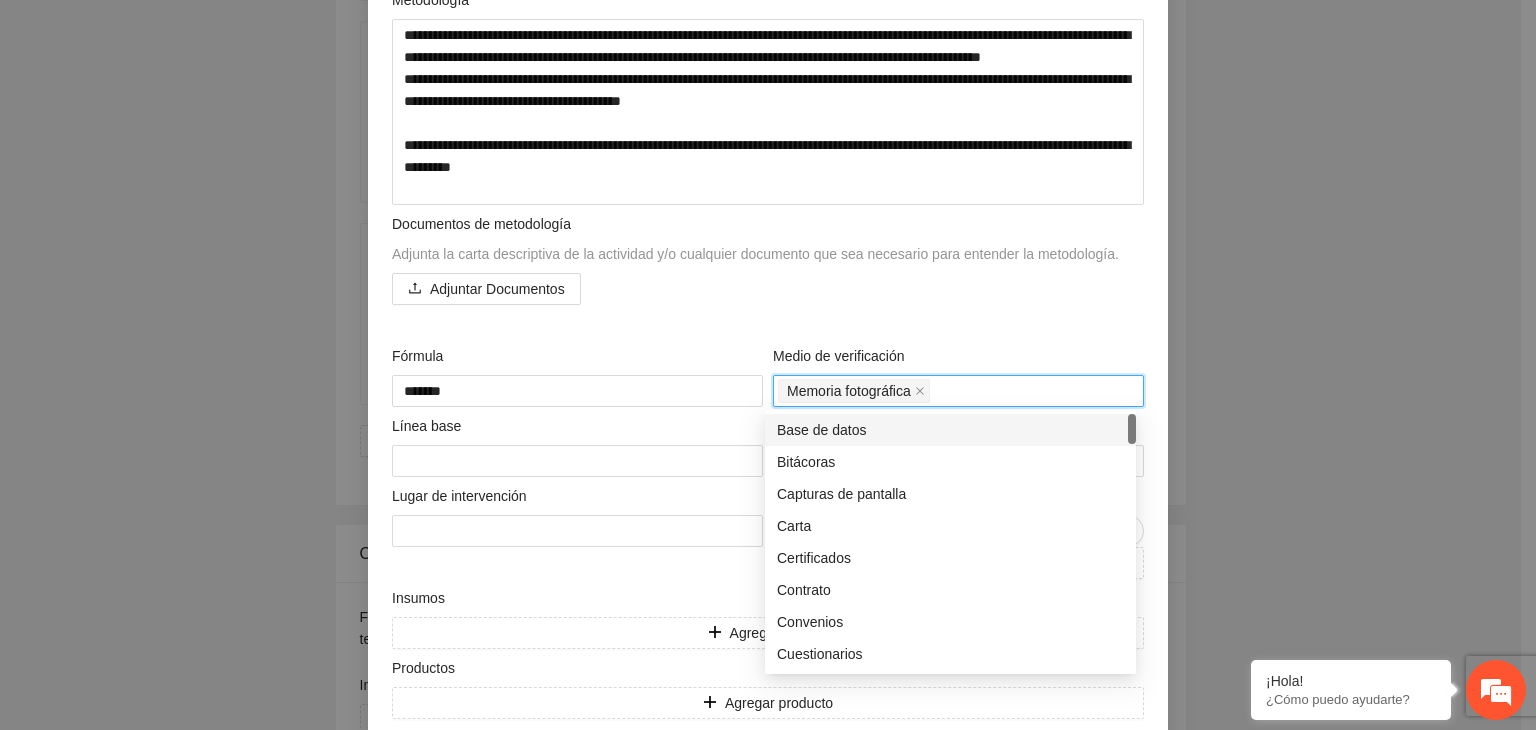 click on "**********" at bounding box center [768, 365] 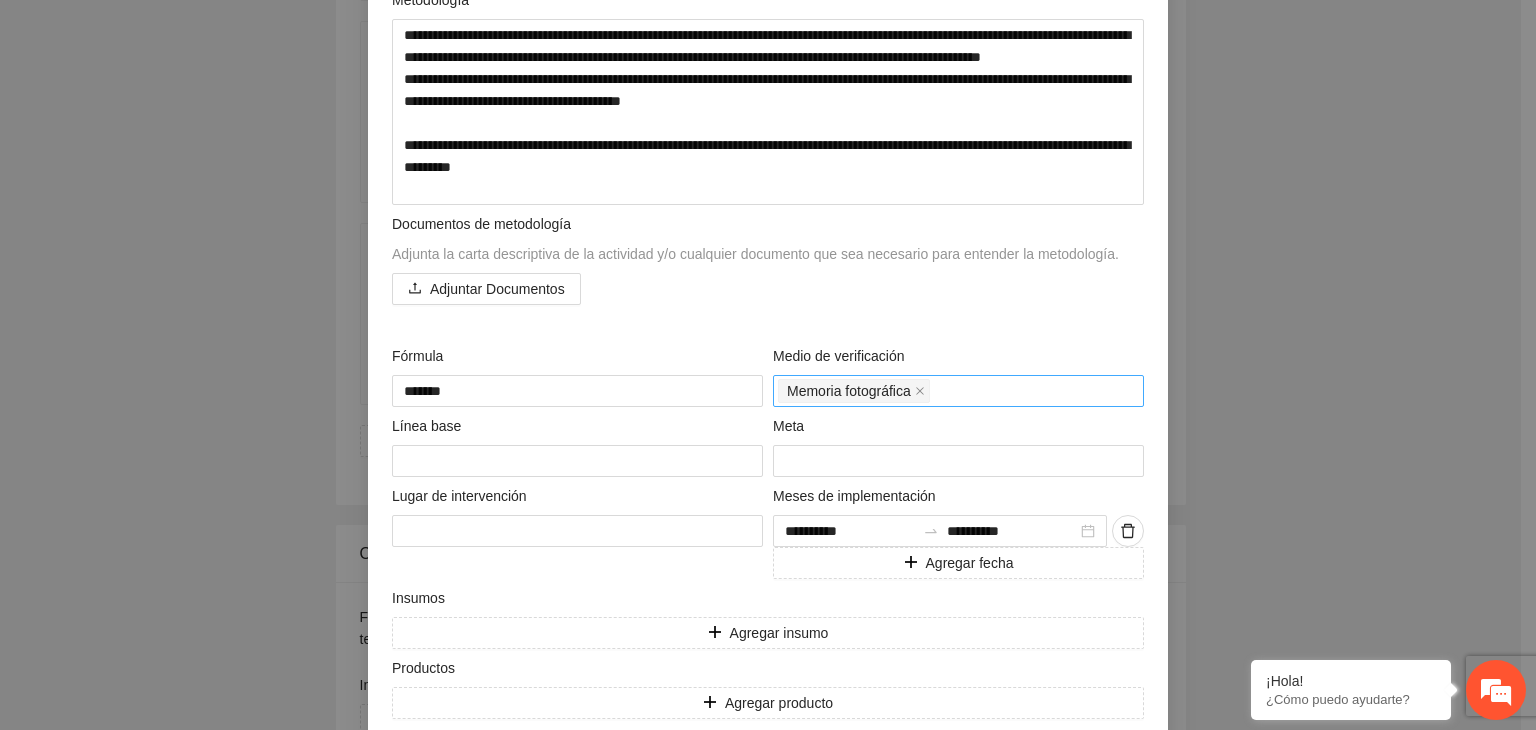 click on "Memoria fotográfica" at bounding box center [958, 391] 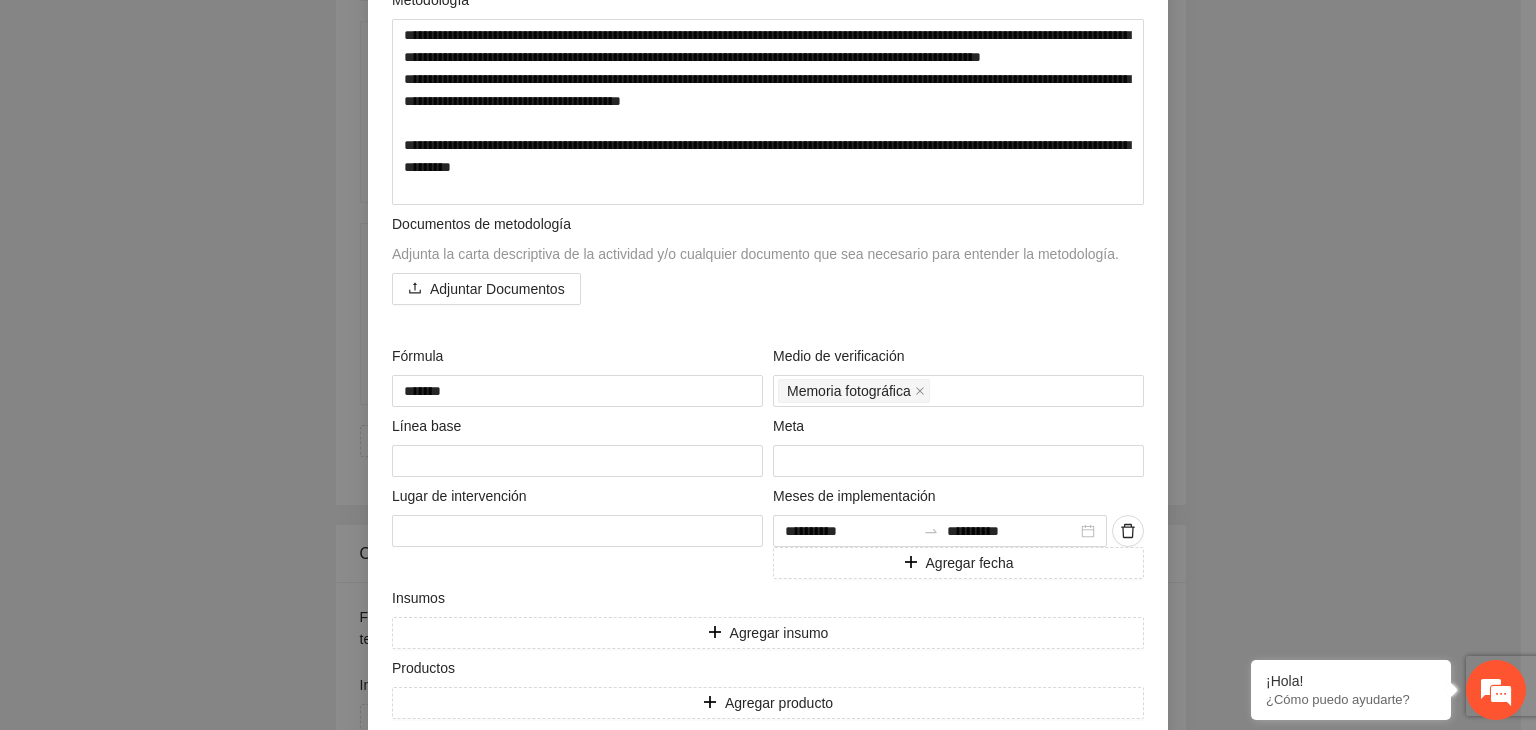 click on "**********" at bounding box center (768, 365) 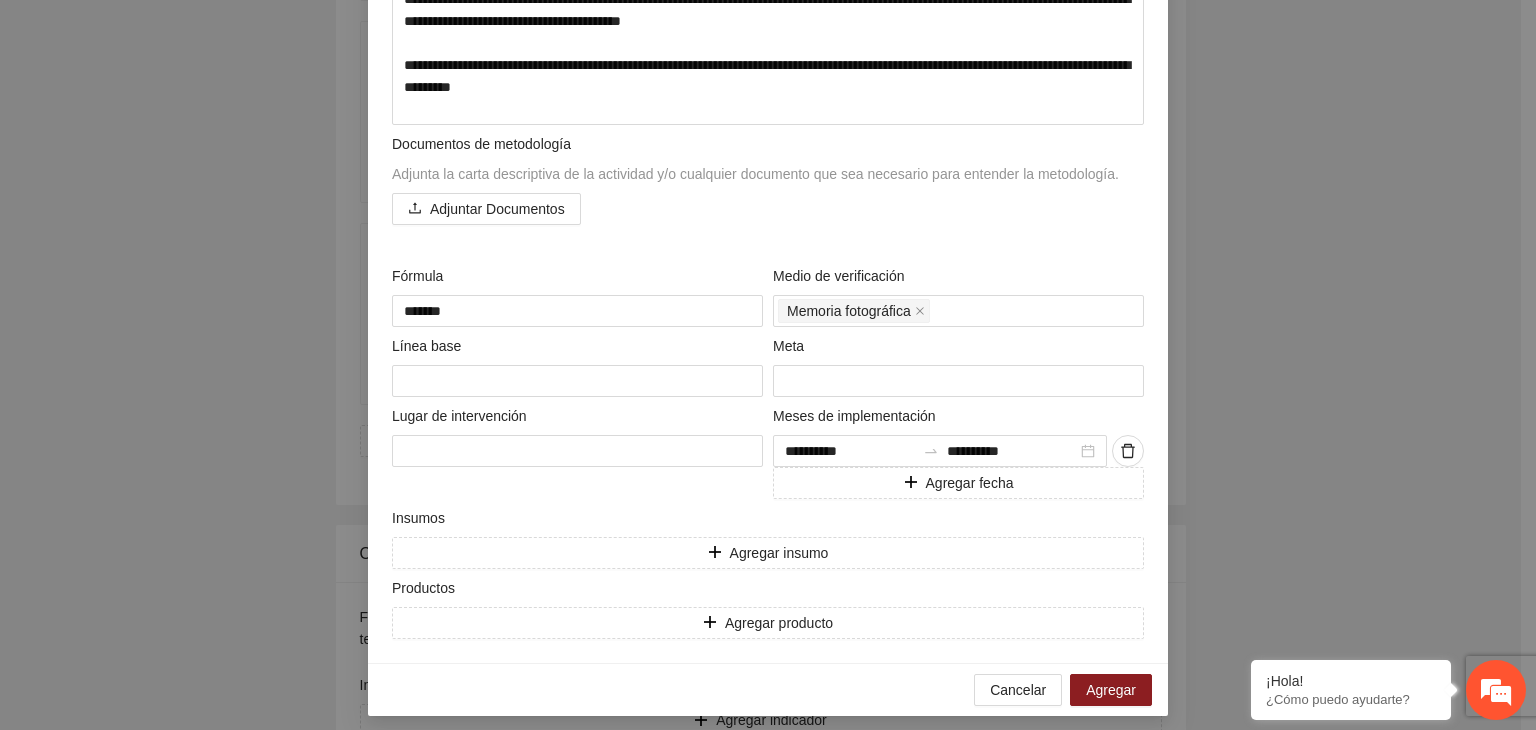 scroll, scrollTop: 489, scrollLeft: 0, axis: vertical 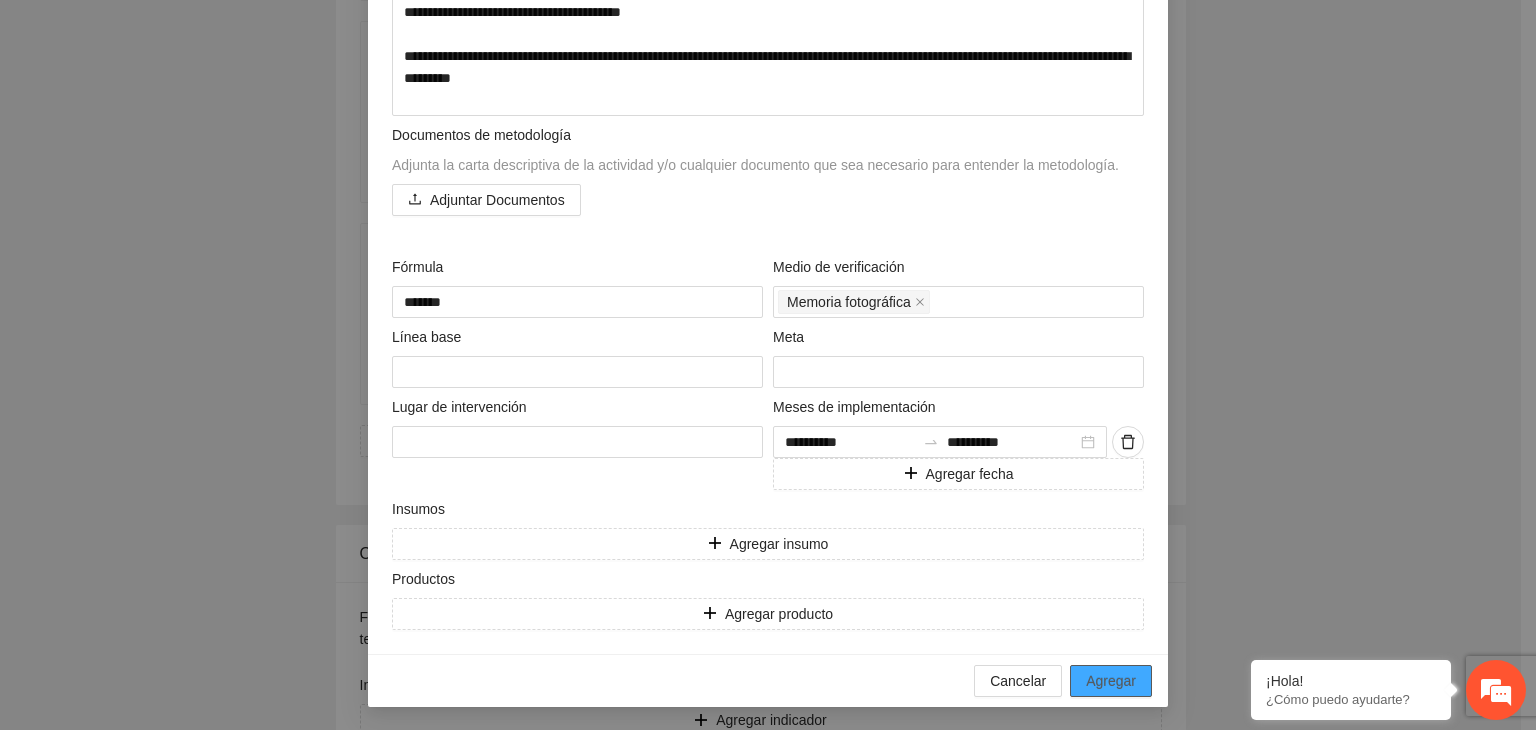 click on "Agregar" at bounding box center (1111, 681) 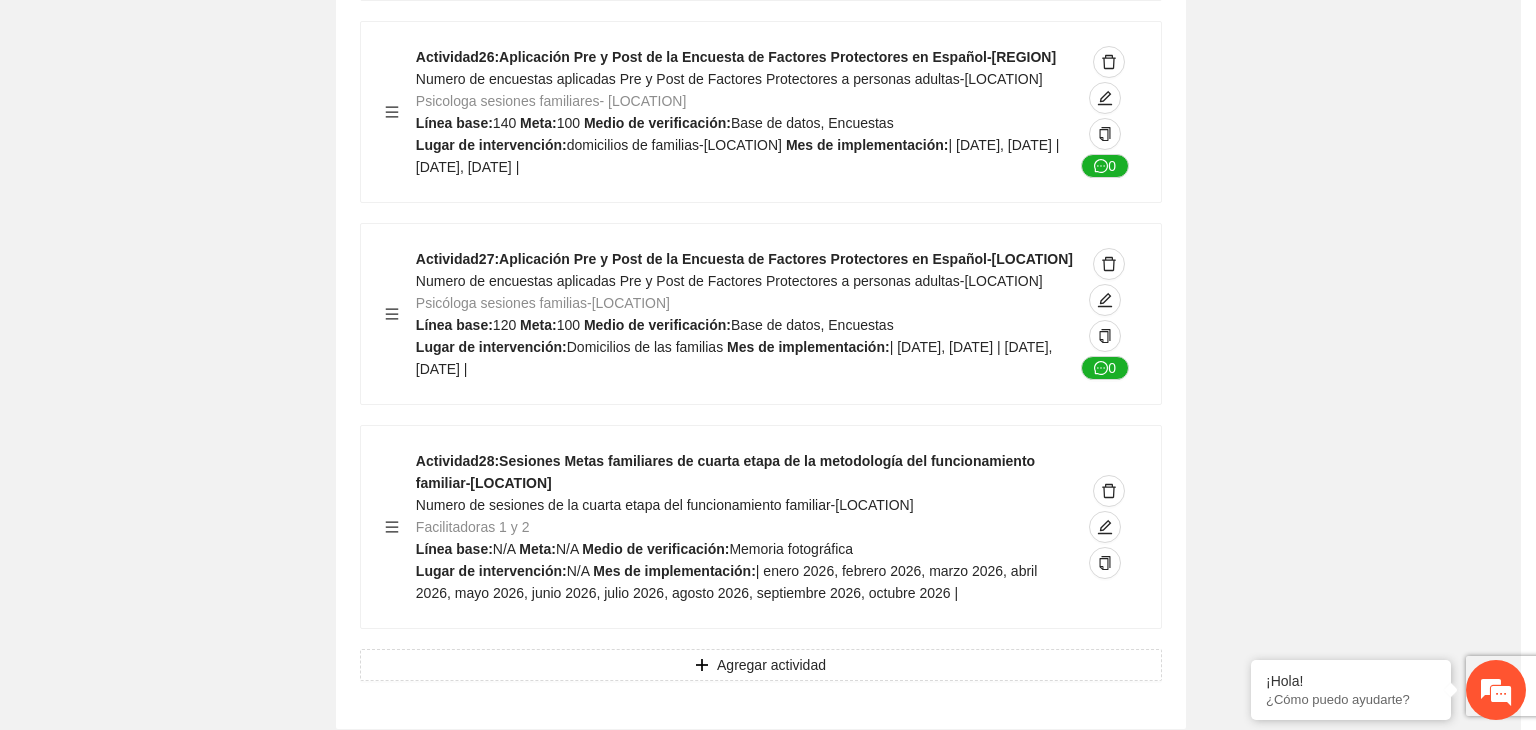 scroll, scrollTop: 15147, scrollLeft: 0, axis: vertical 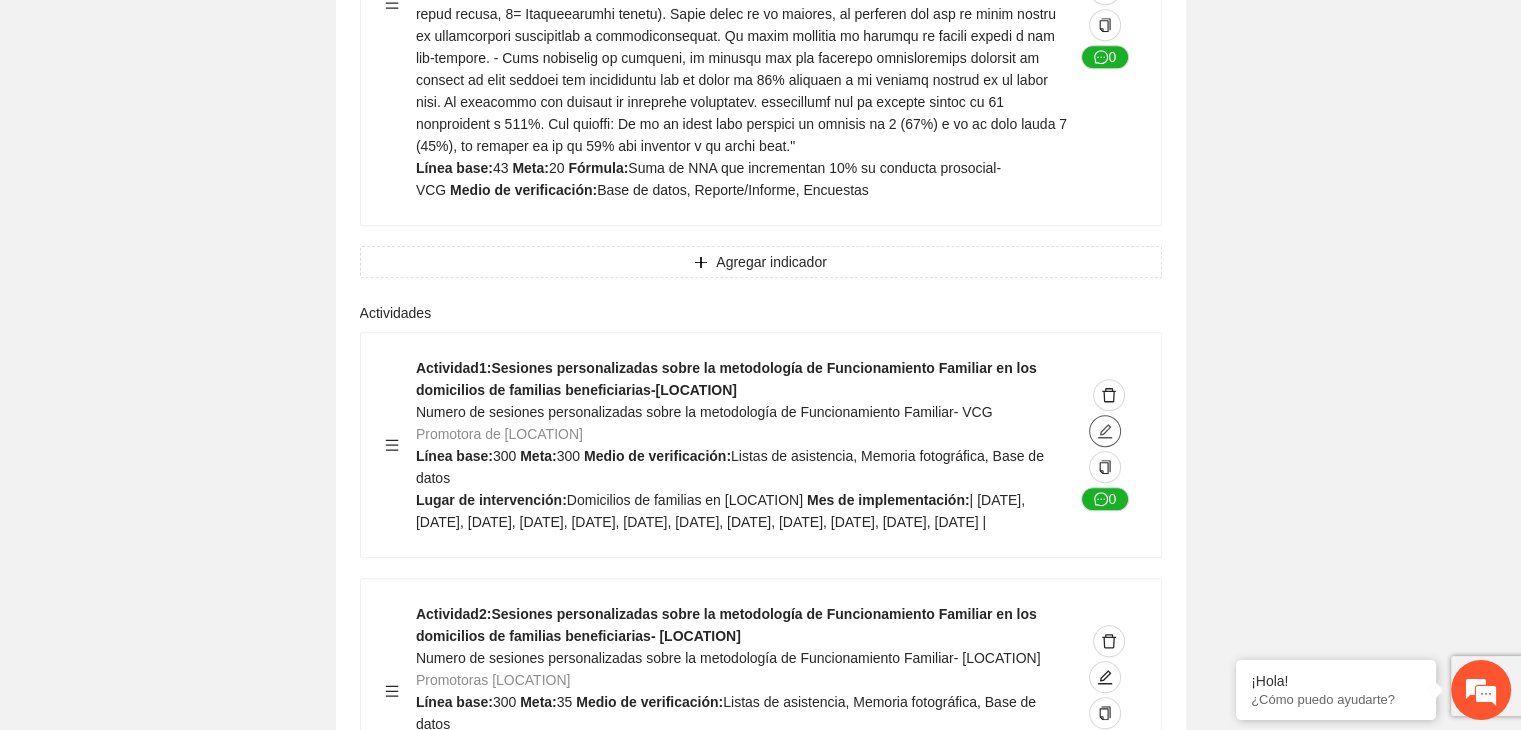click 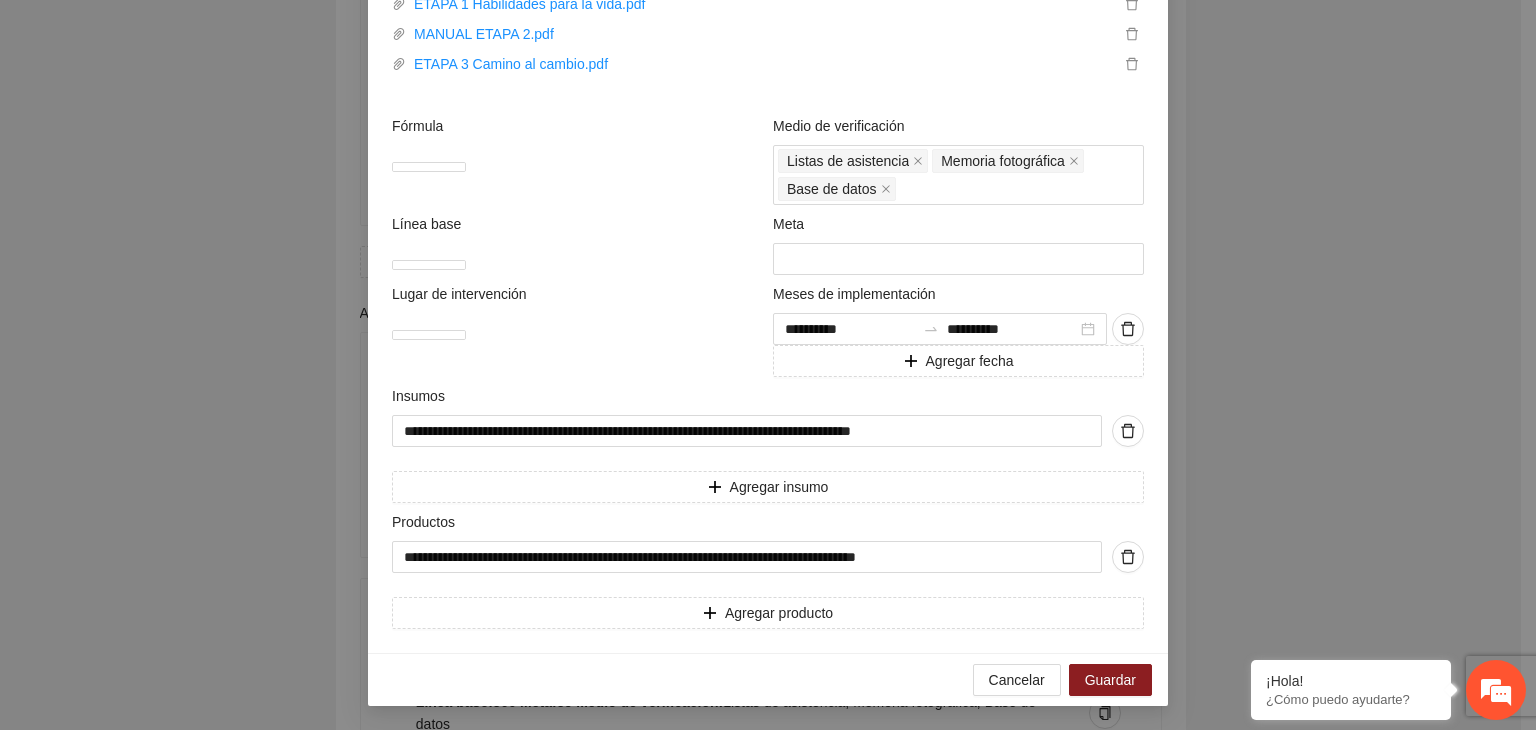 scroll, scrollTop: 807, scrollLeft: 0, axis: vertical 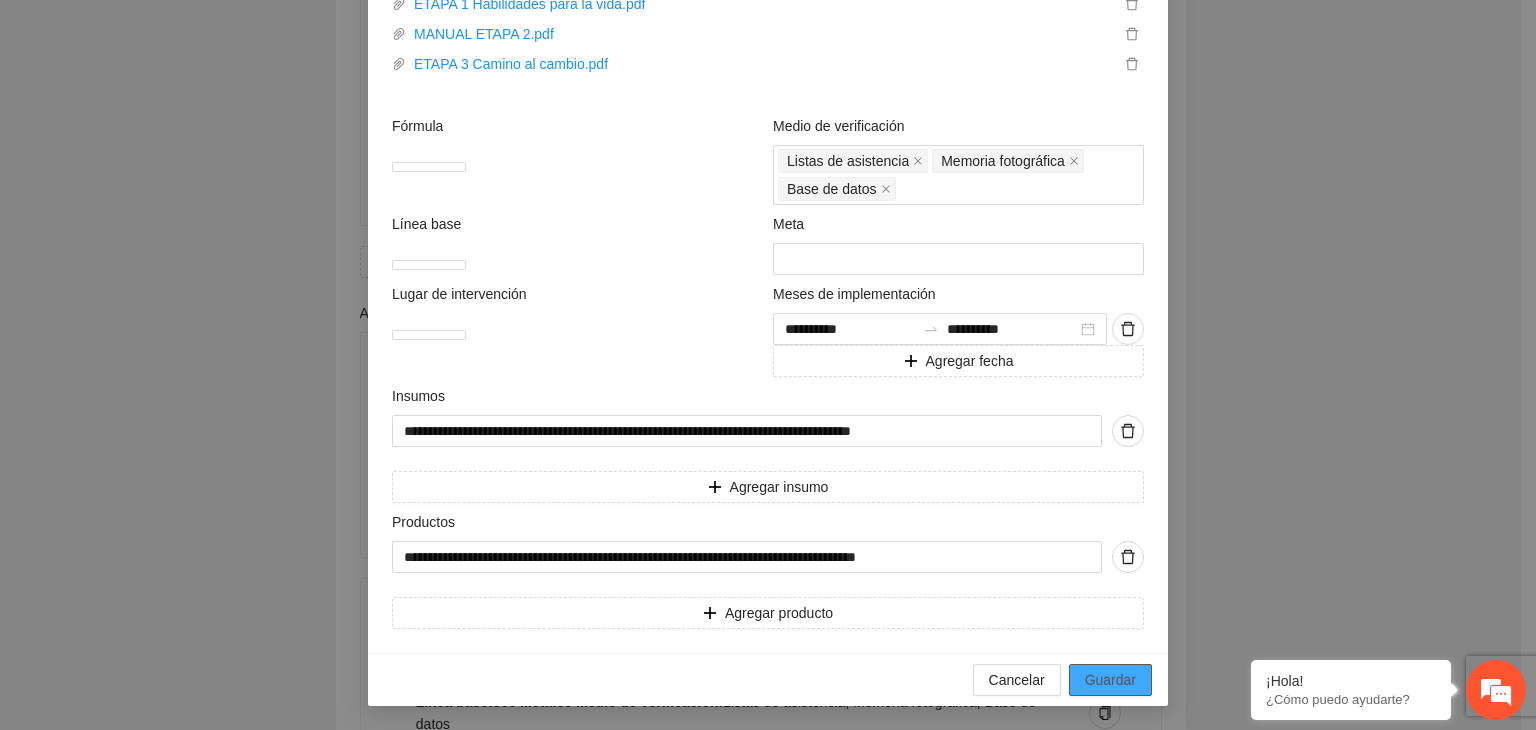 click on "Guardar" at bounding box center [1110, 680] 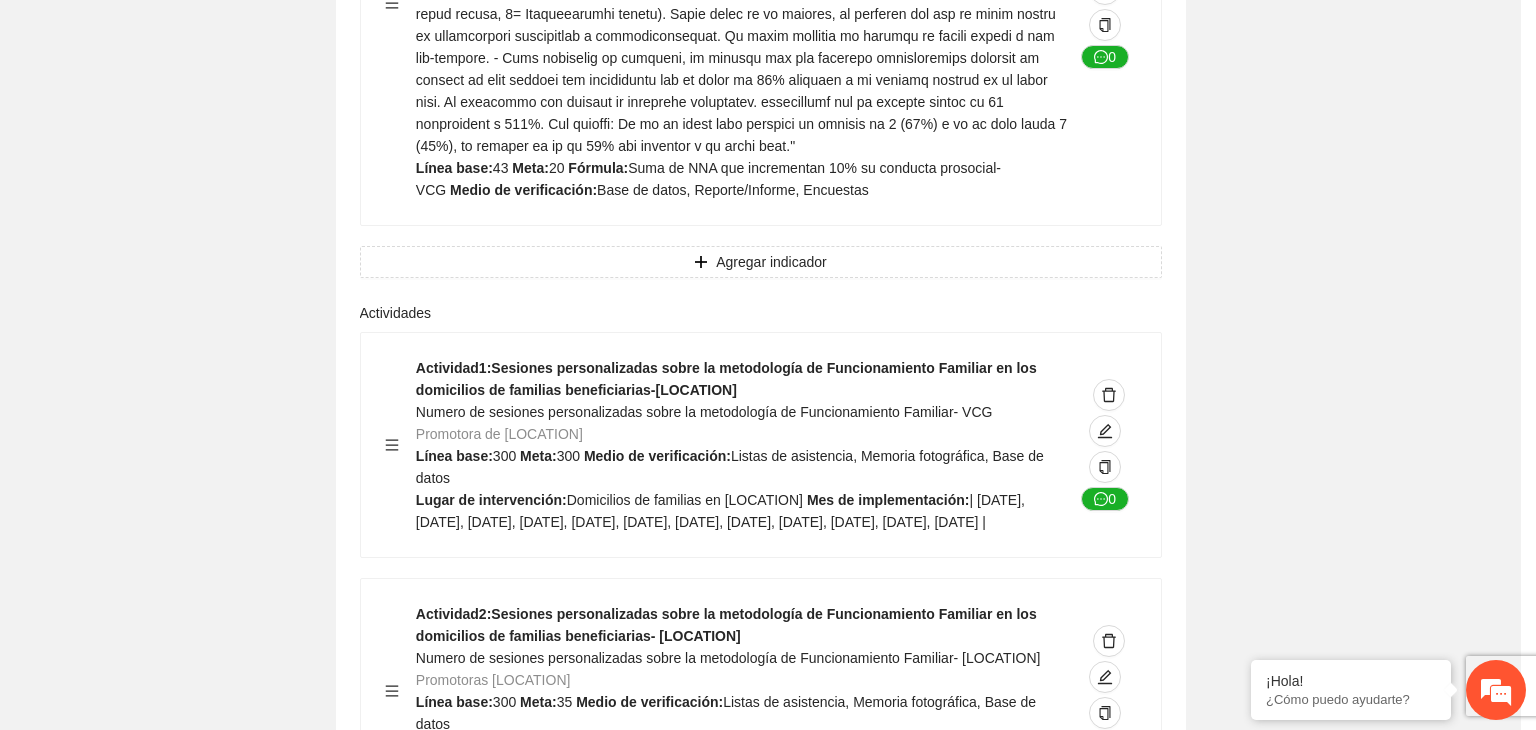 scroll, scrollTop: 294, scrollLeft: 0, axis: vertical 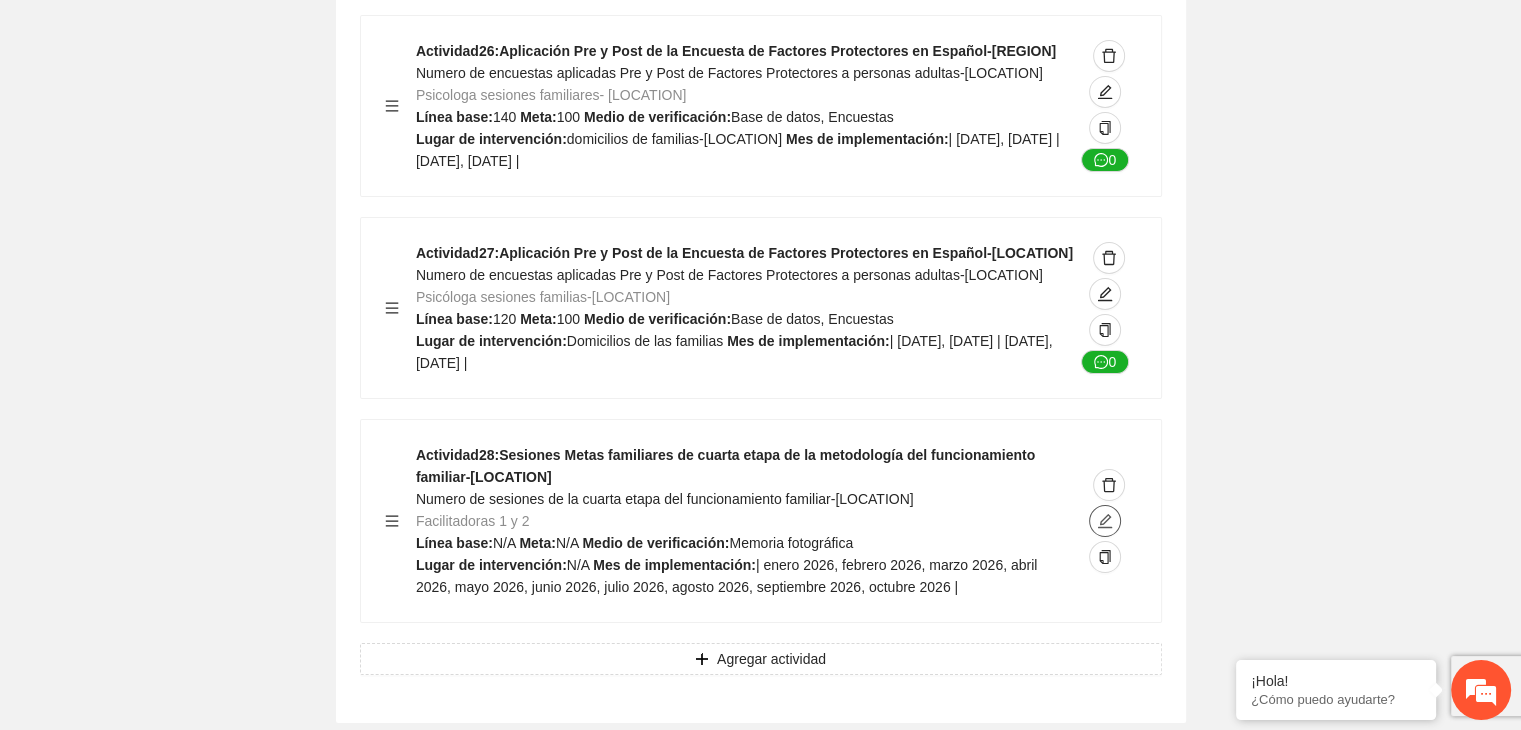 click 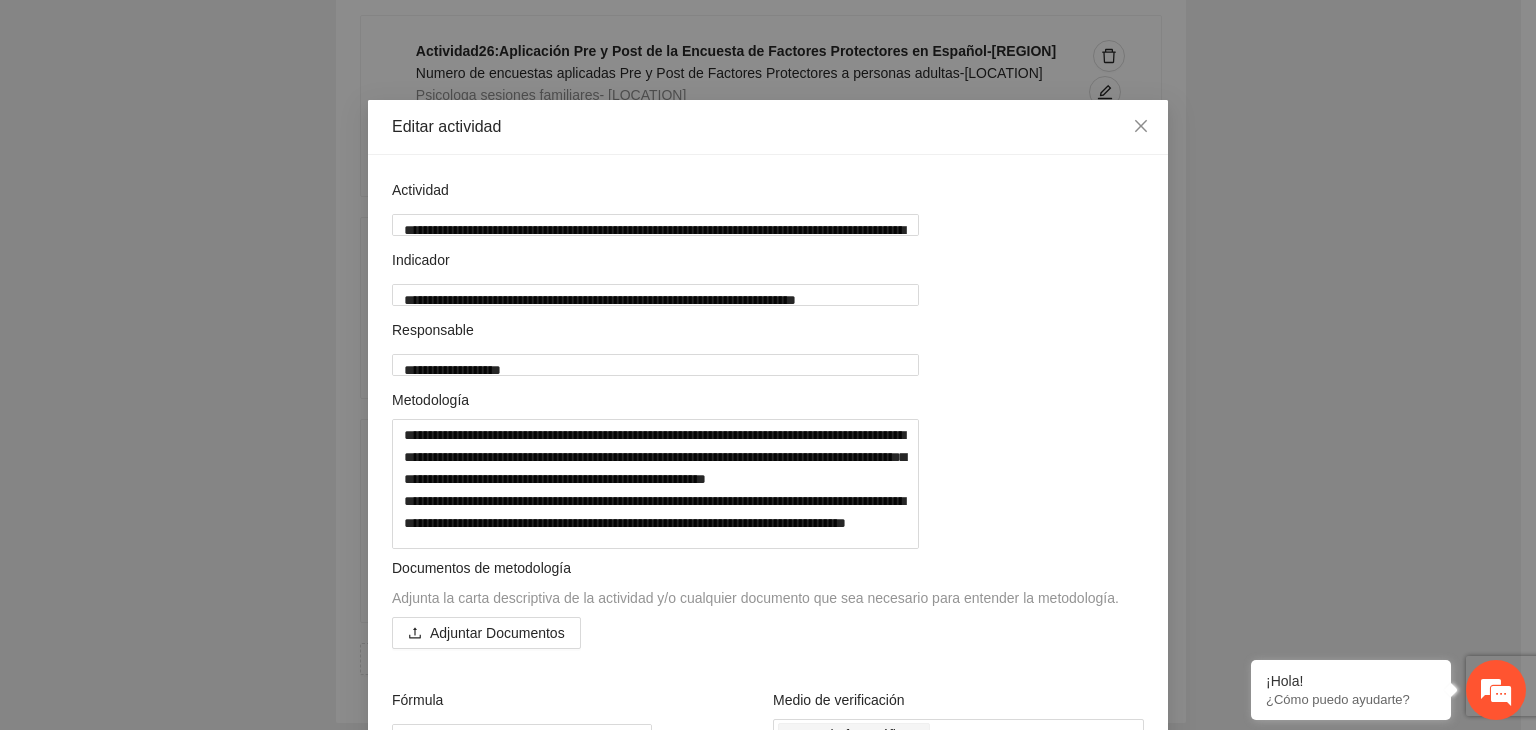 click on "**********" at bounding box center [768, 365] 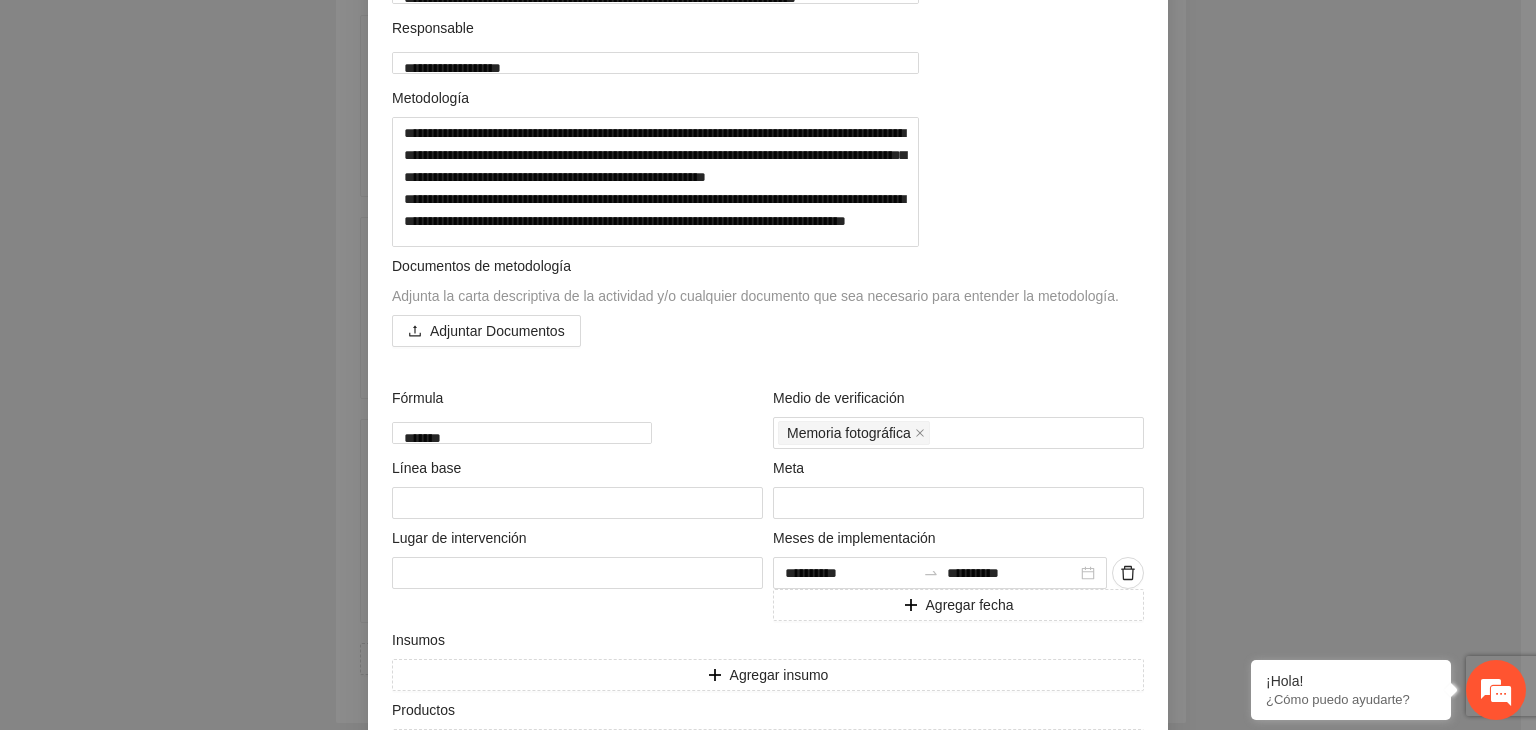 scroll, scrollTop: 320, scrollLeft: 0, axis: vertical 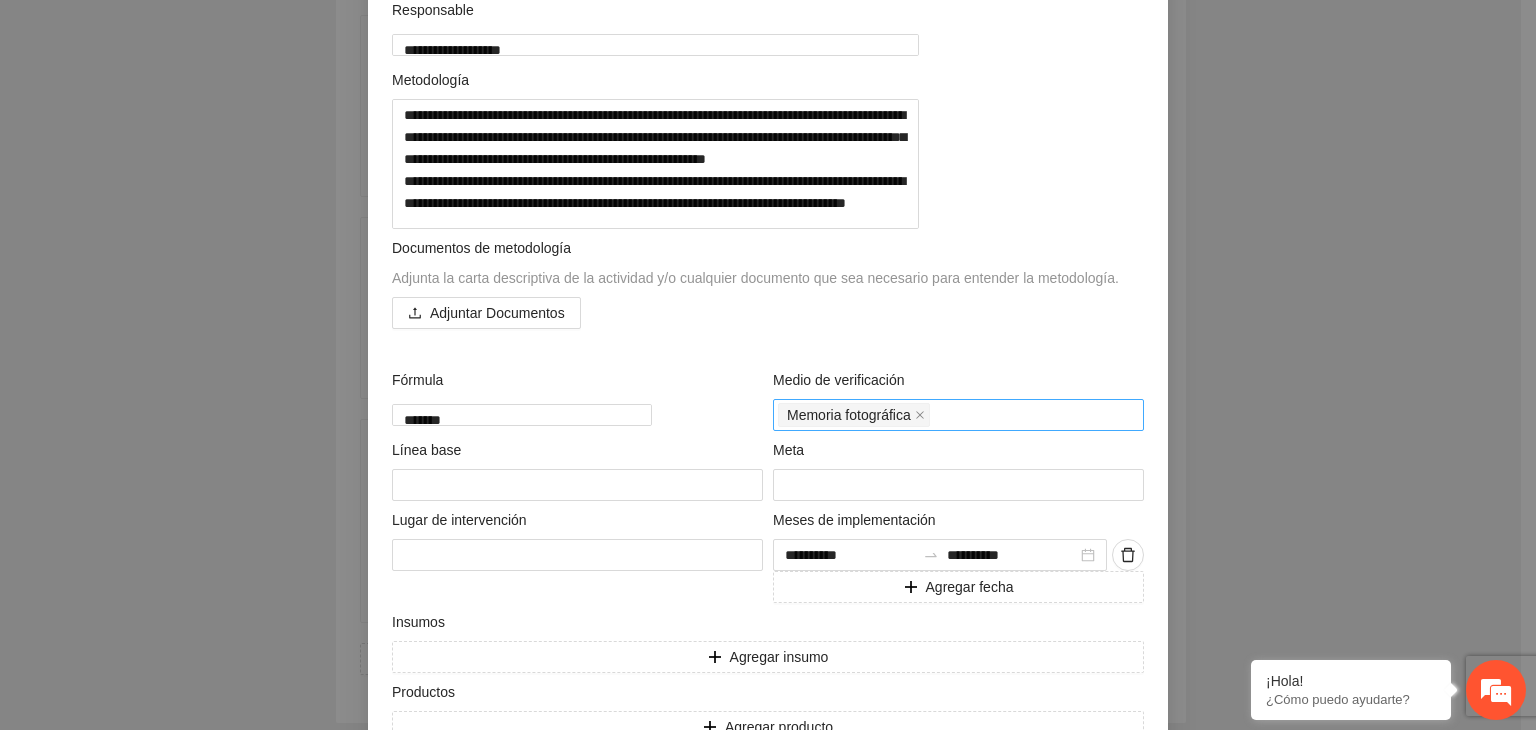click on "Memoria fotográfica" at bounding box center [958, 415] 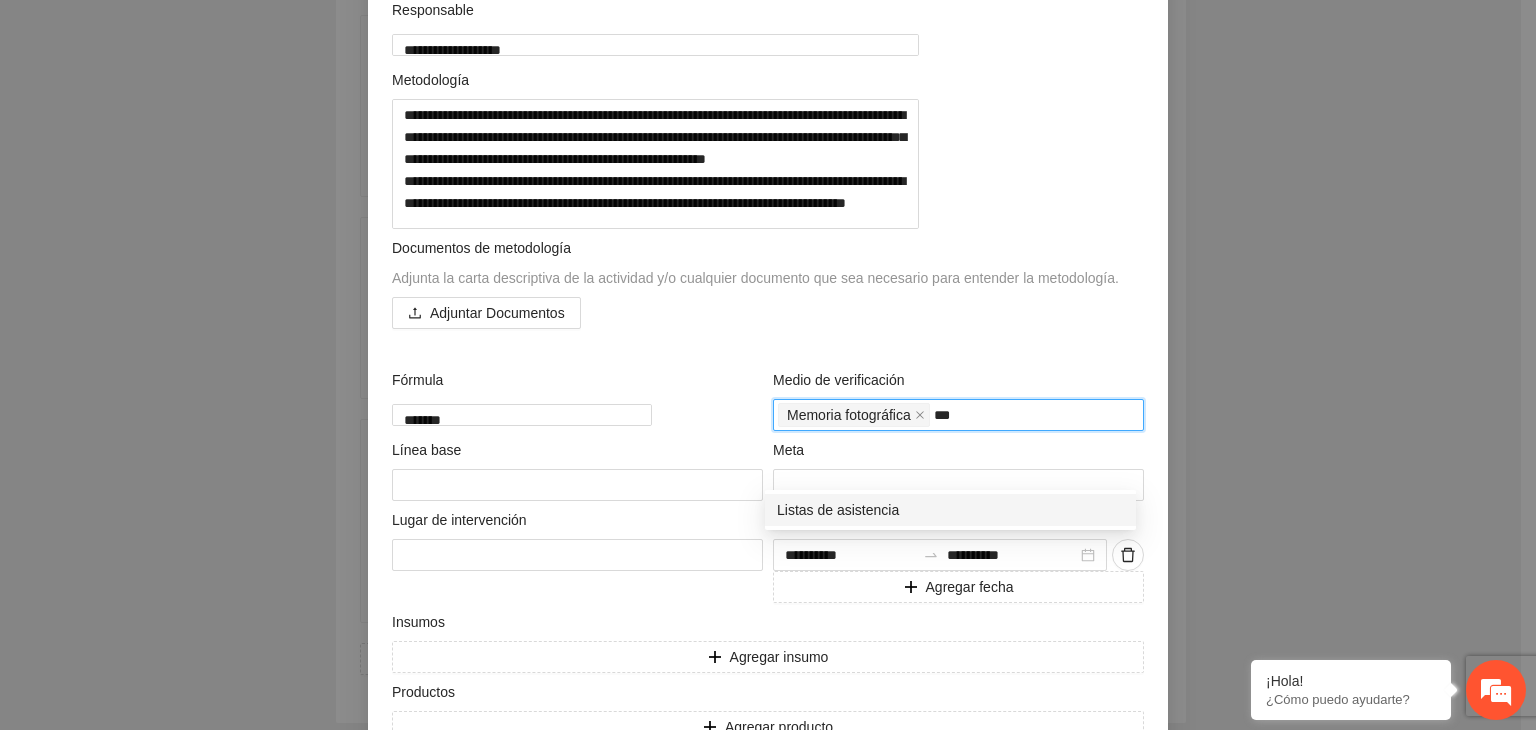 click on "Listas de asistencia" at bounding box center (950, 510) 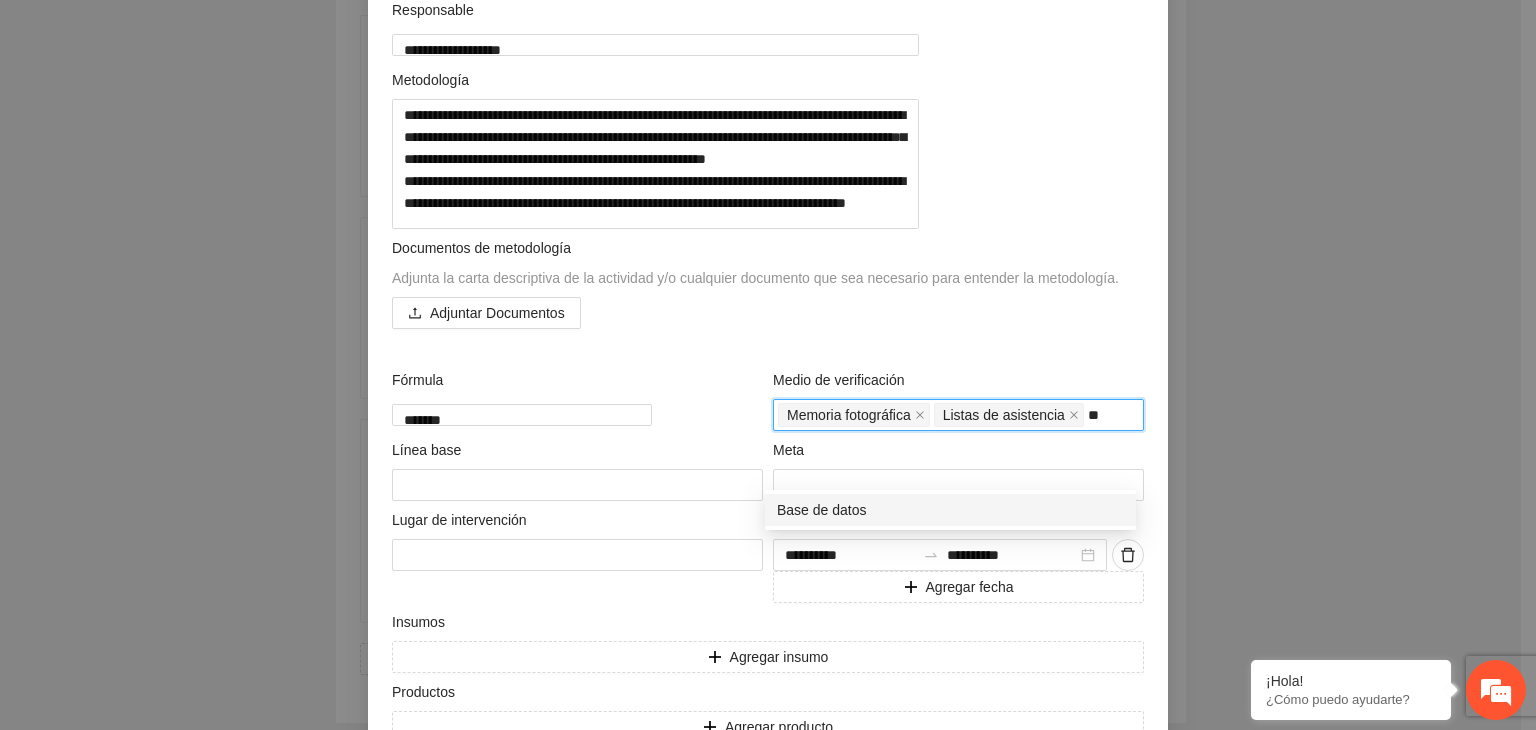 click on "Base de datos" at bounding box center [950, 510] 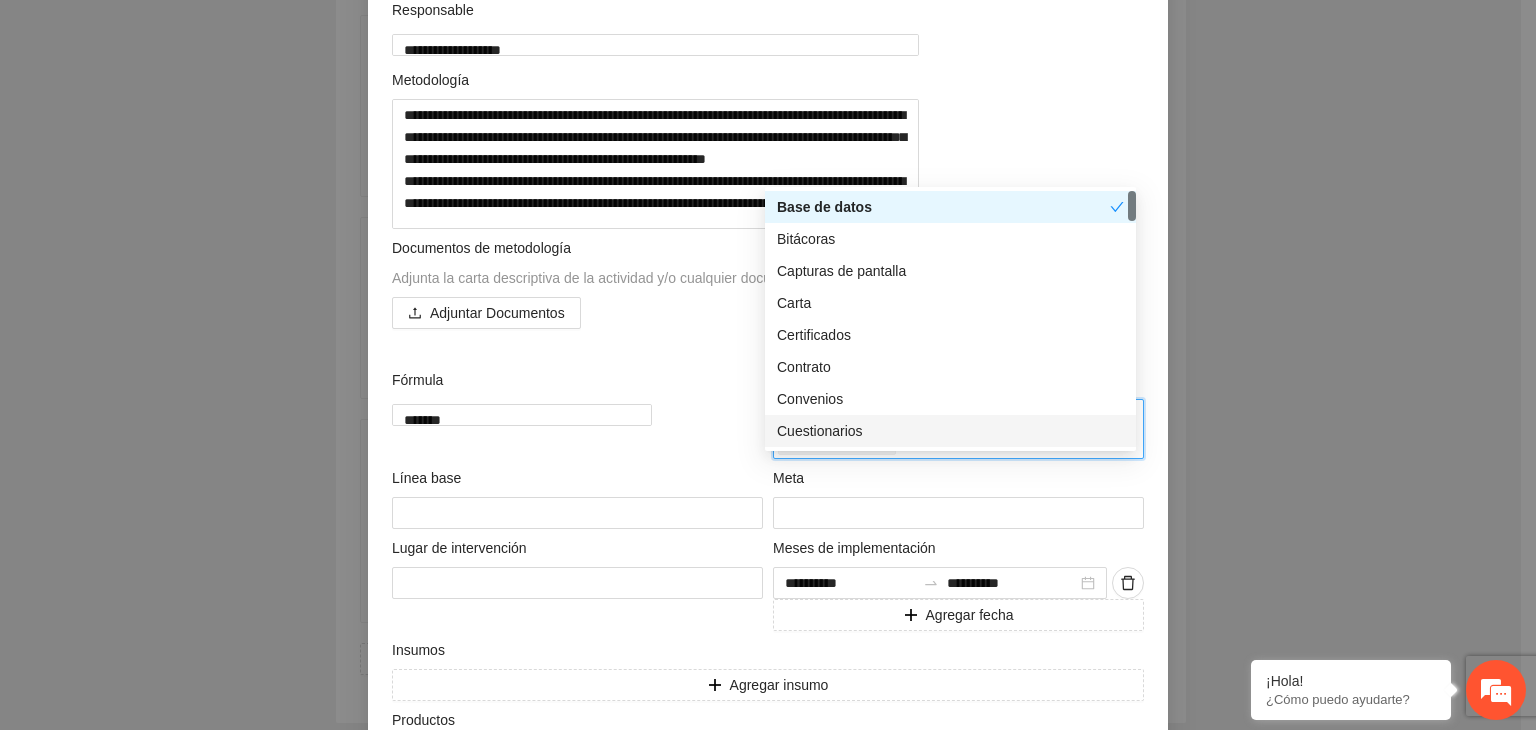 click on "**********" at bounding box center [768, 365] 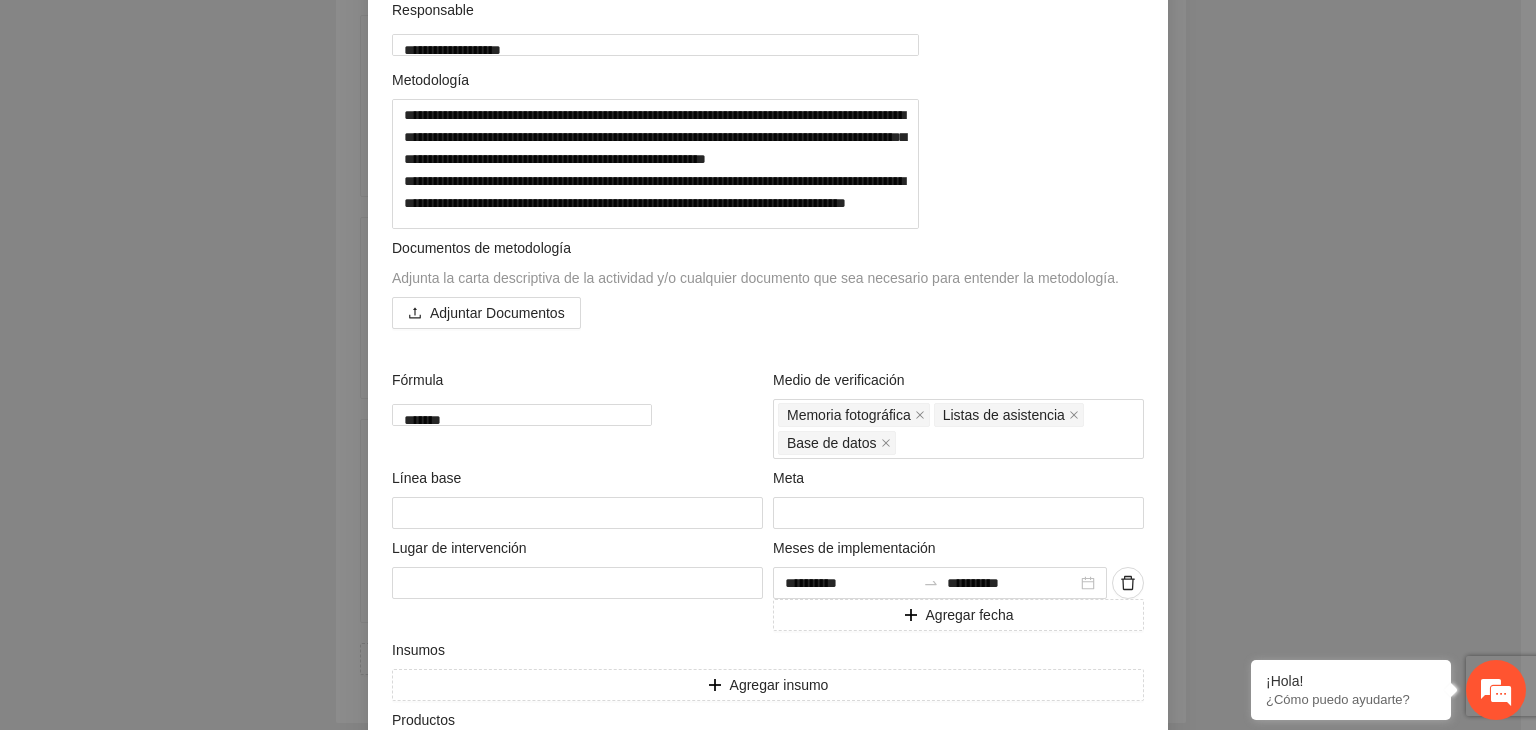 click on "**********" at bounding box center (768, 365) 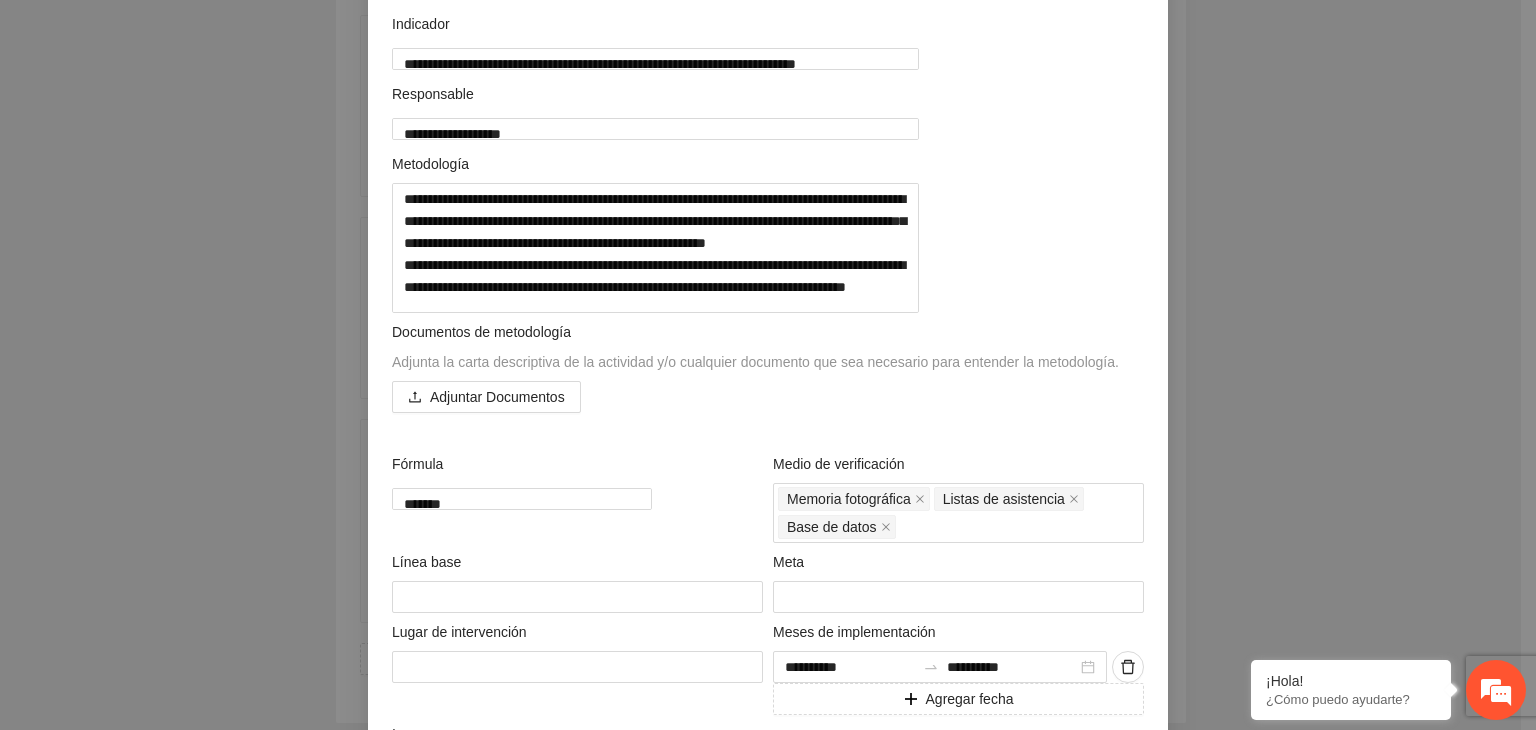 scroll, scrollTop: 200, scrollLeft: 0, axis: vertical 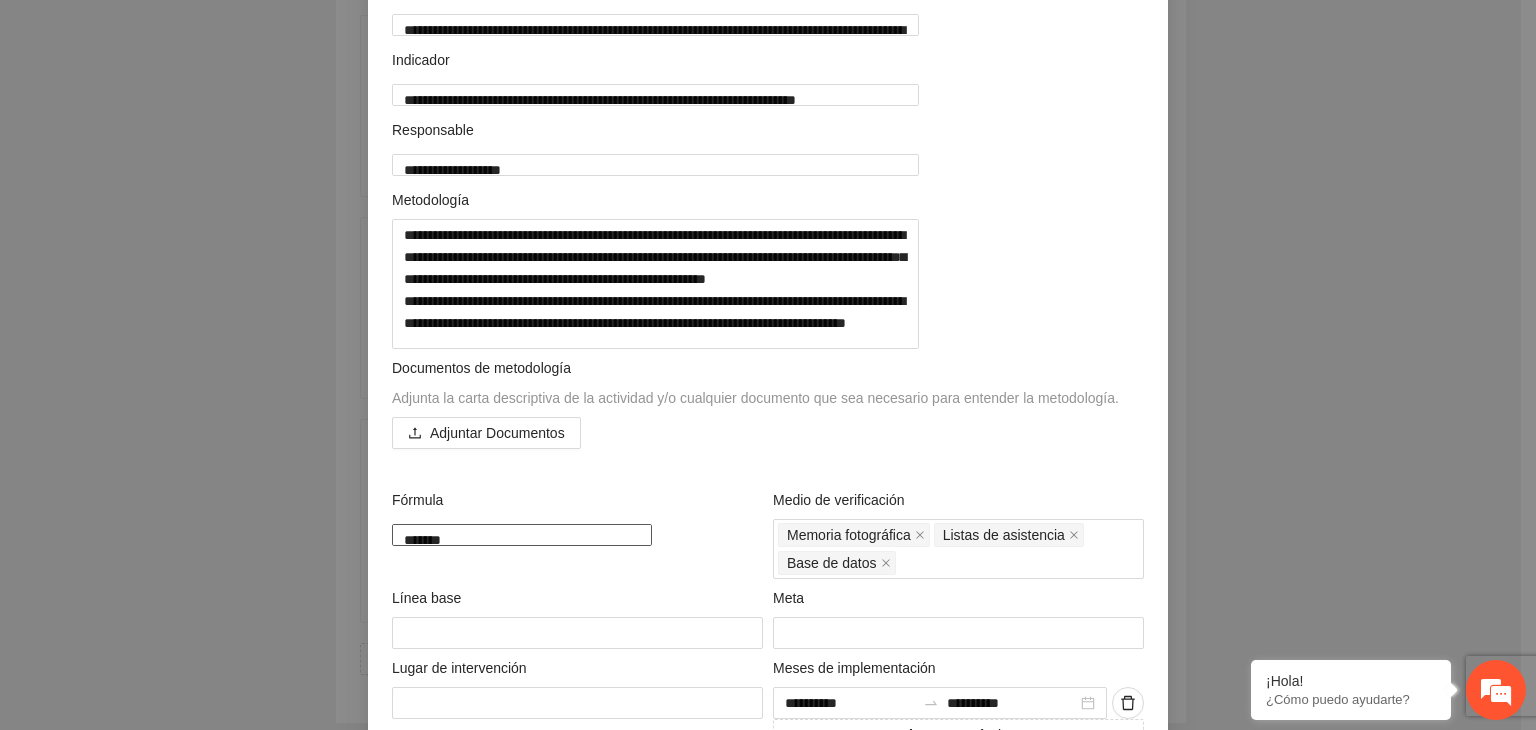 click on "*******" at bounding box center [522, 535] 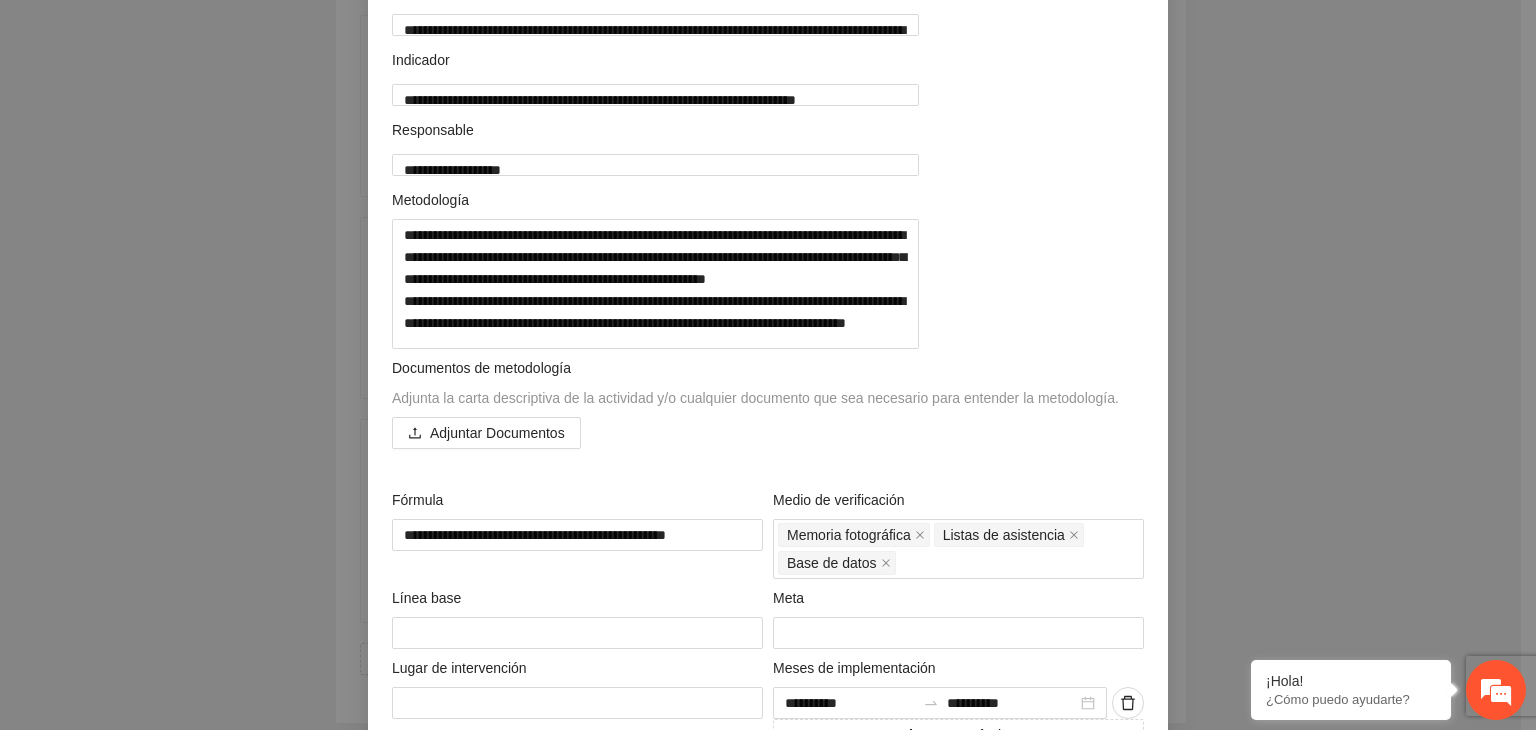 click on "**********" at bounding box center (768, 365) 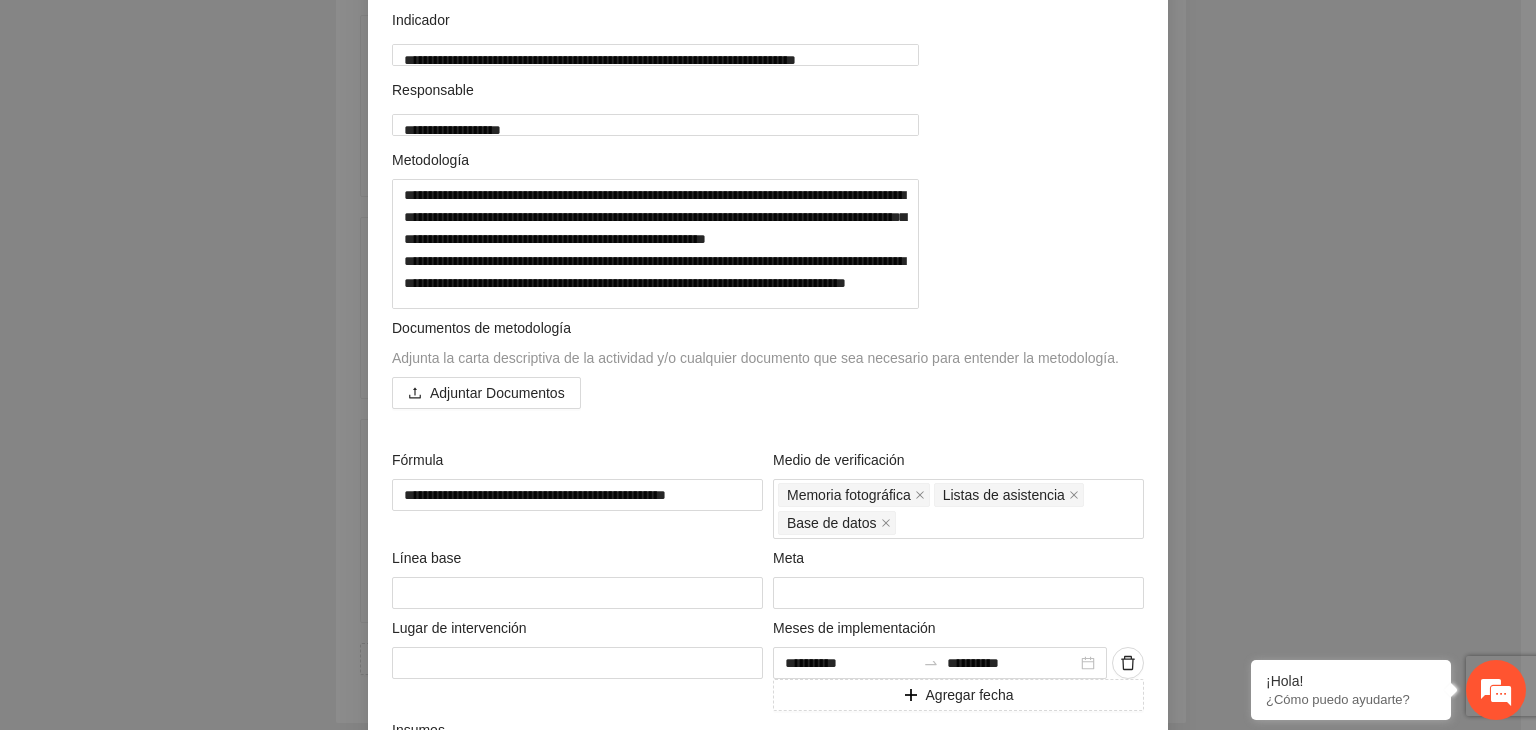 scroll, scrollTop: 280, scrollLeft: 0, axis: vertical 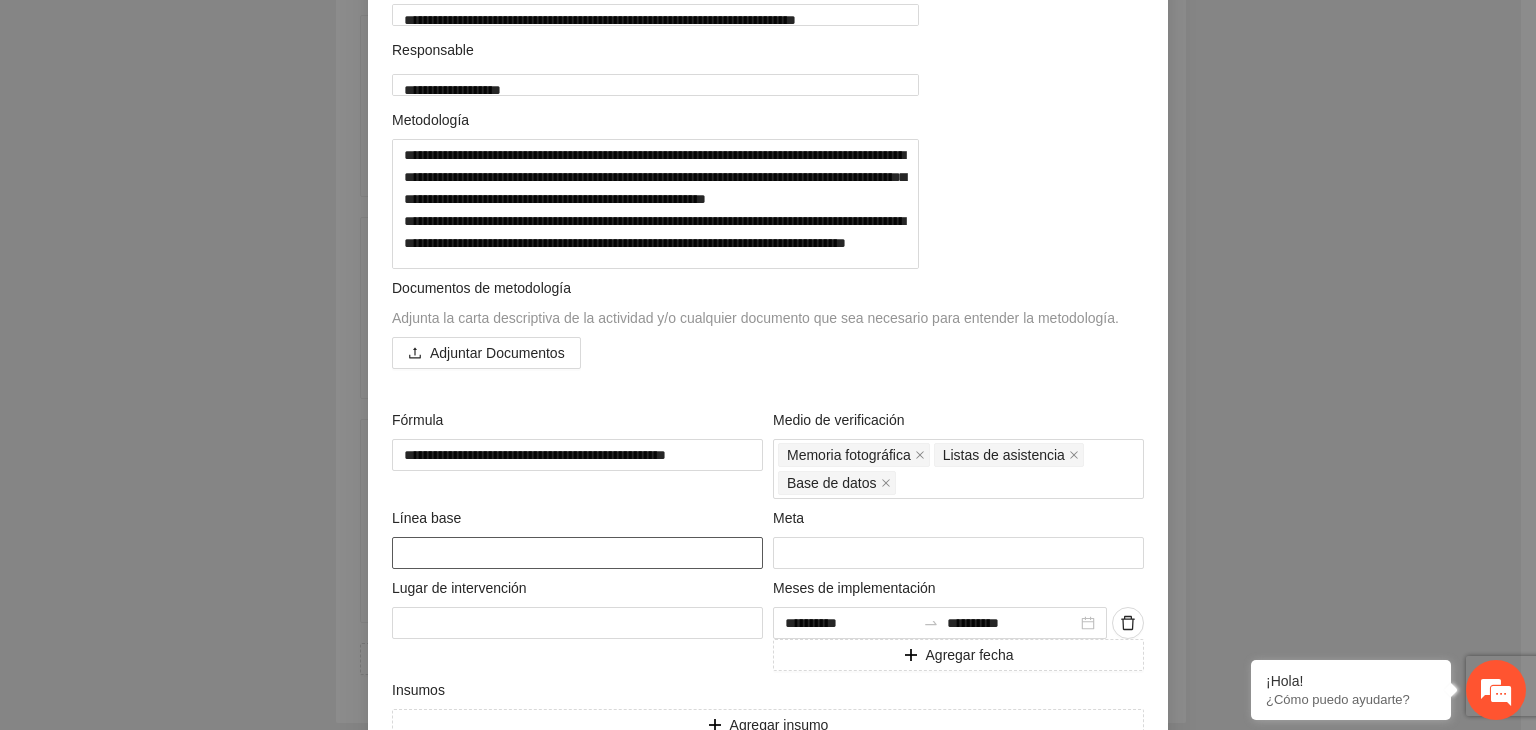 click at bounding box center (577, 553) 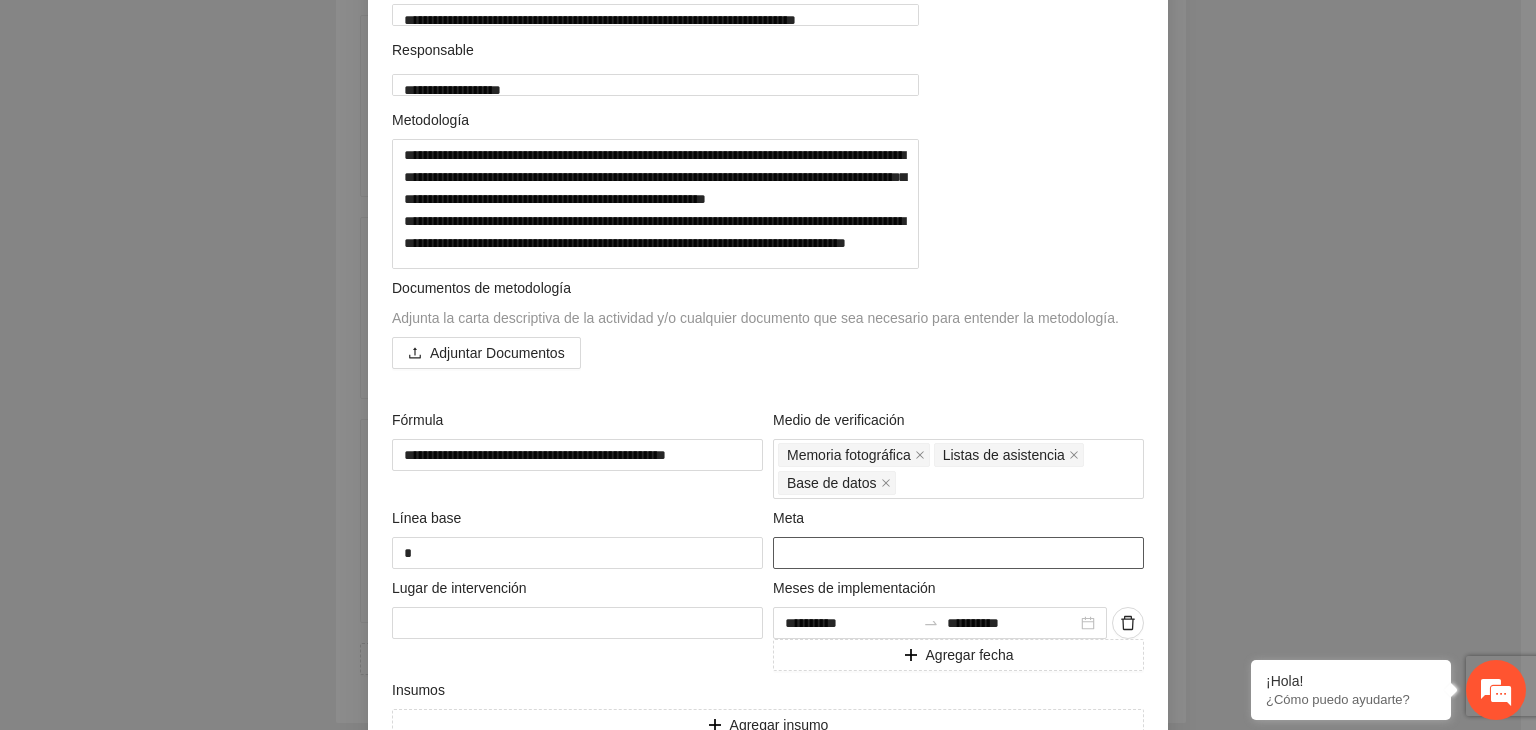 click at bounding box center [958, 553] 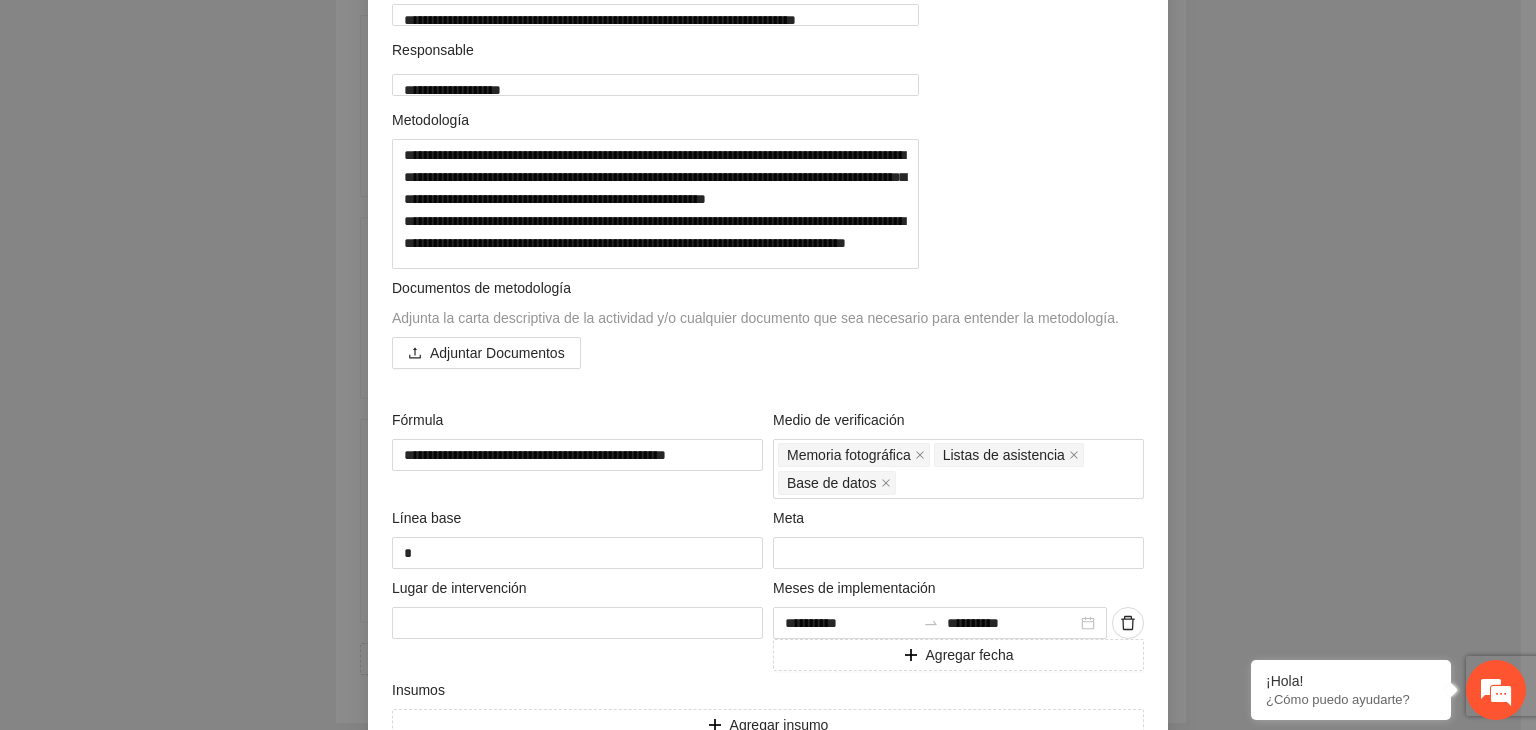 click on "**********" at bounding box center [768, 365] 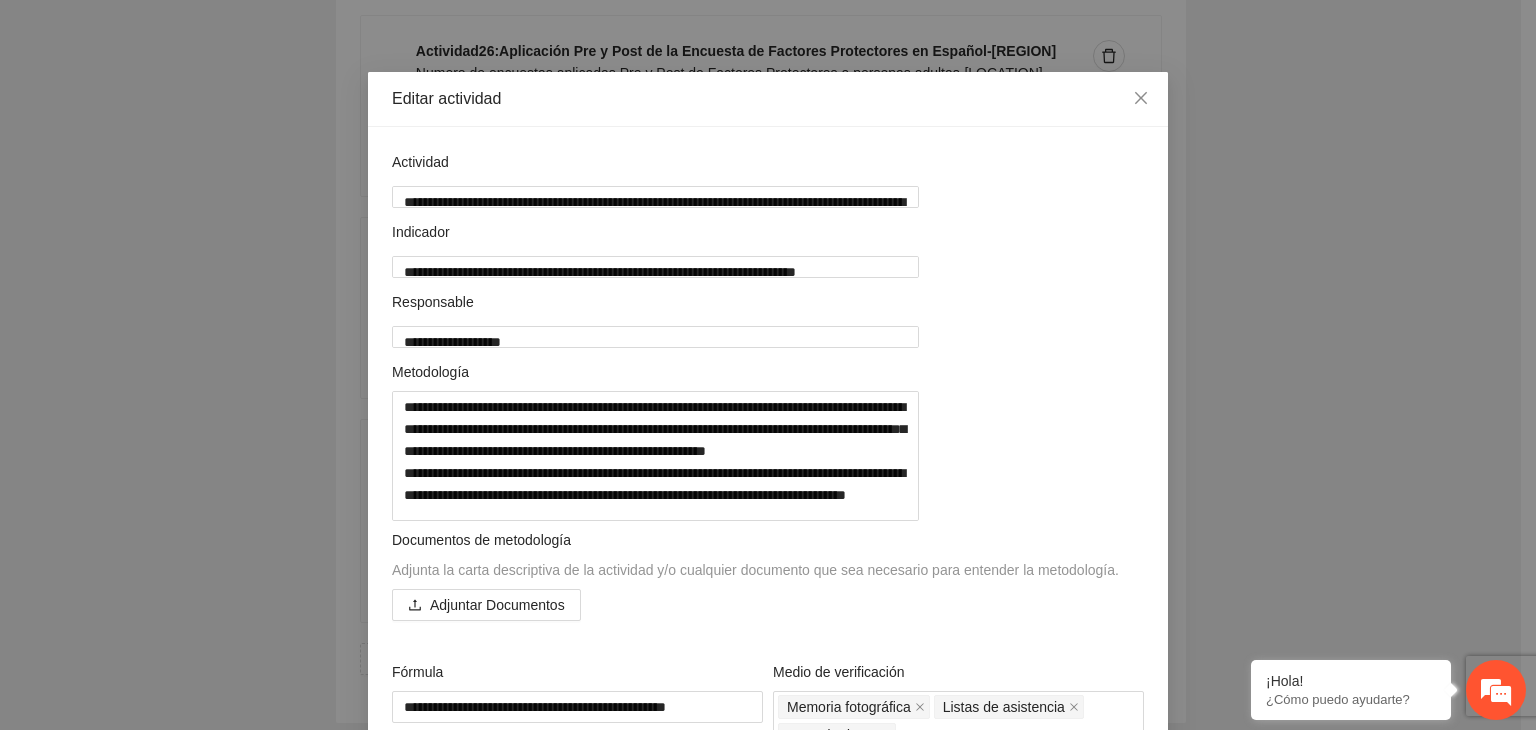 scroll, scrollTop: 0, scrollLeft: 0, axis: both 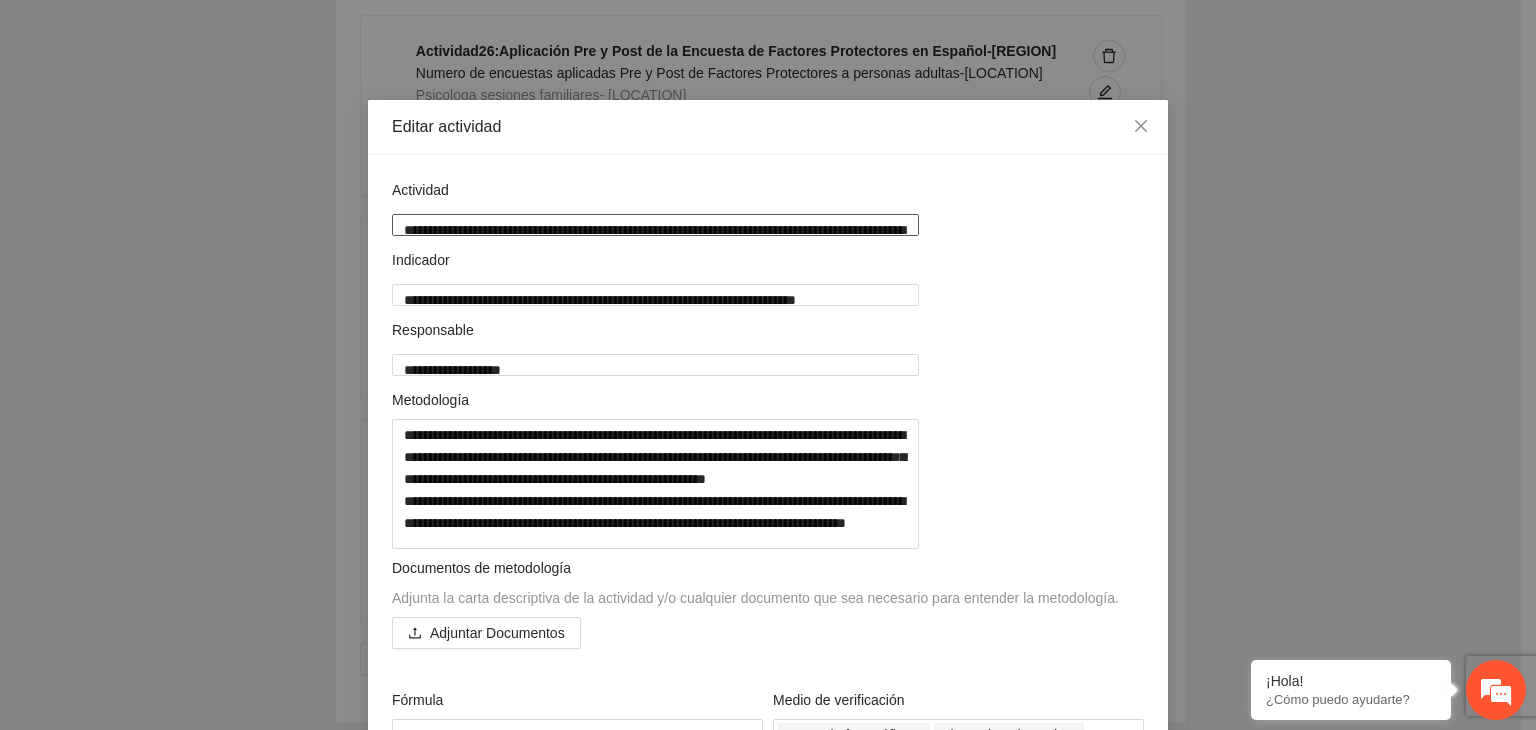 drag, startPoint x: 396, startPoint y: 223, endPoint x: 943, endPoint y: 218, distance: 547.0228 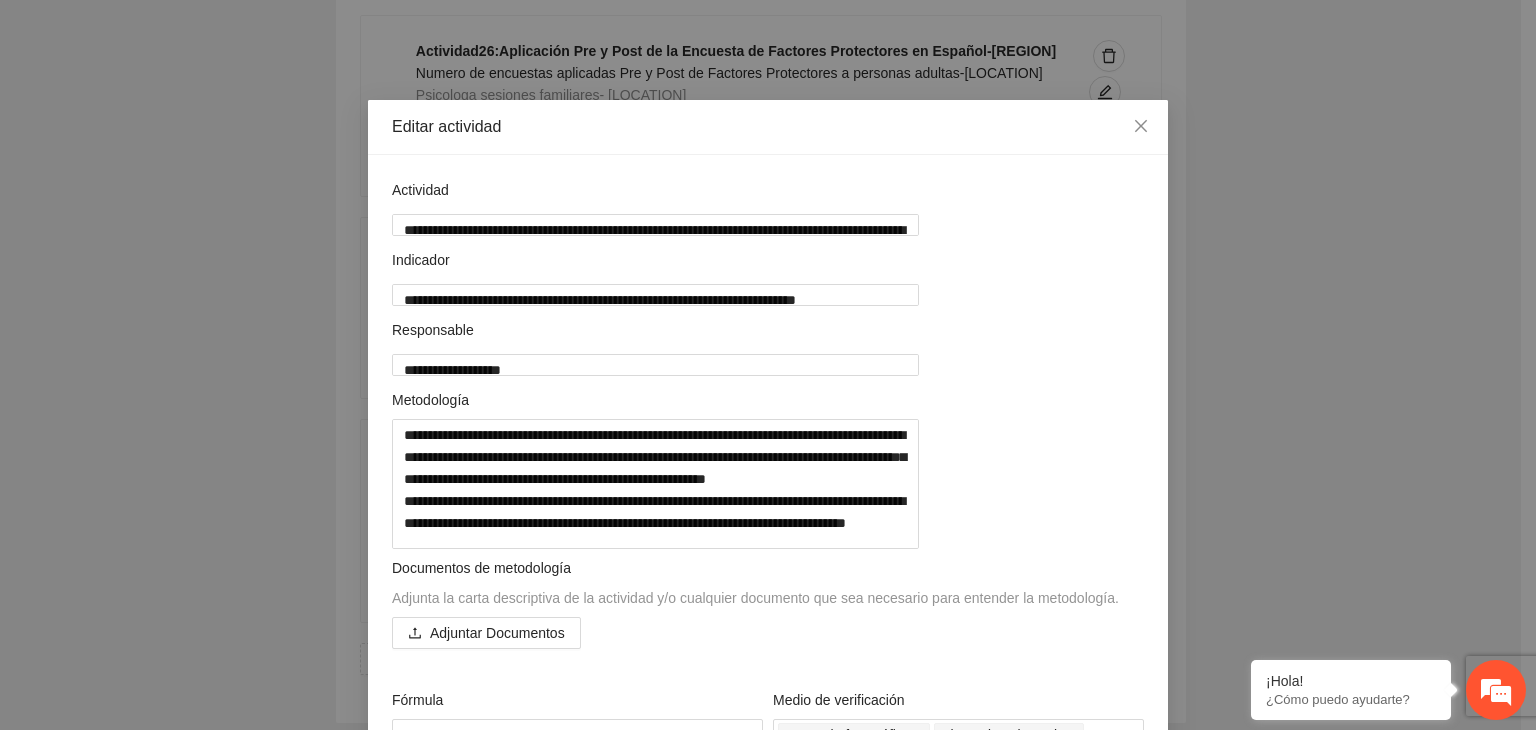 click on "**********" at bounding box center (768, 365) 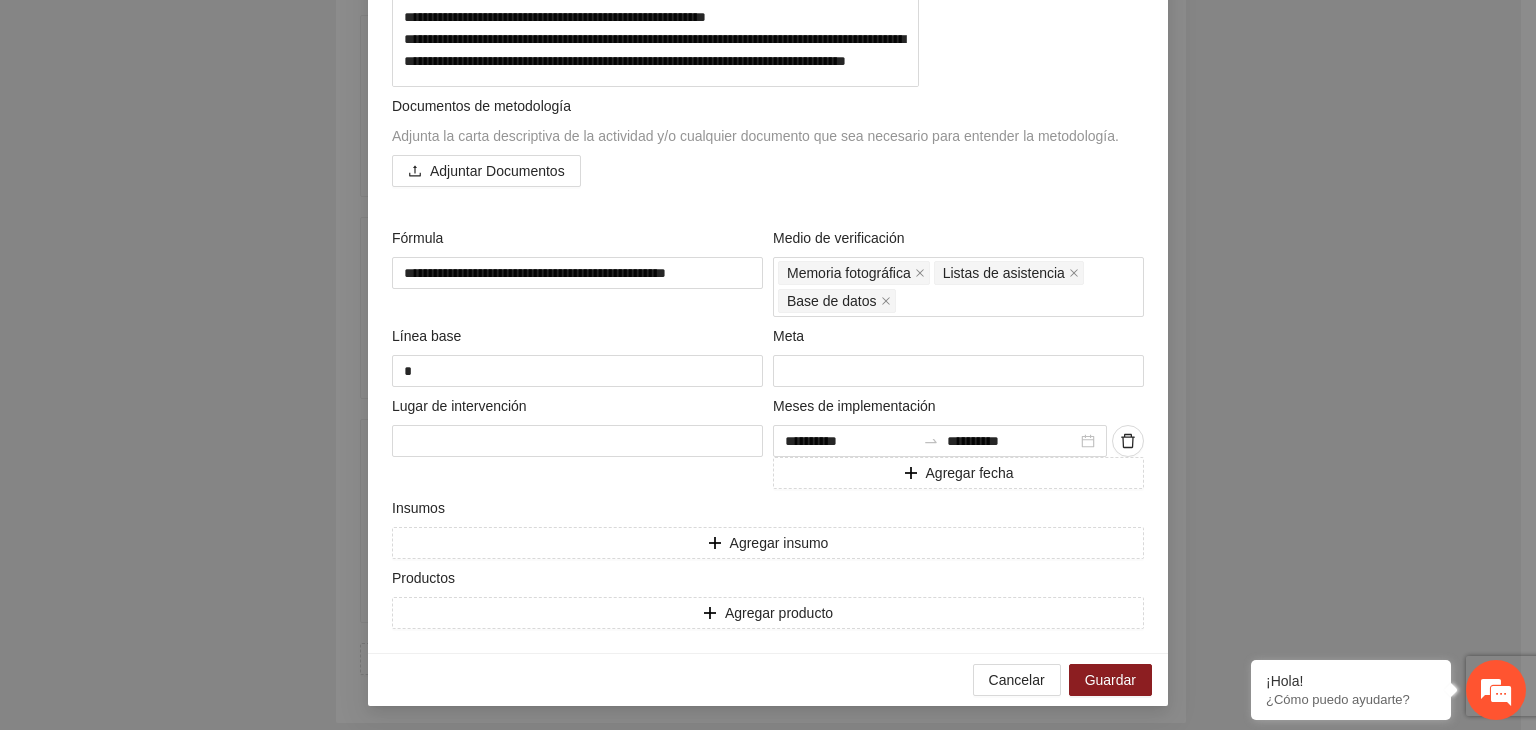 scroll, scrollTop: 517, scrollLeft: 0, axis: vertical 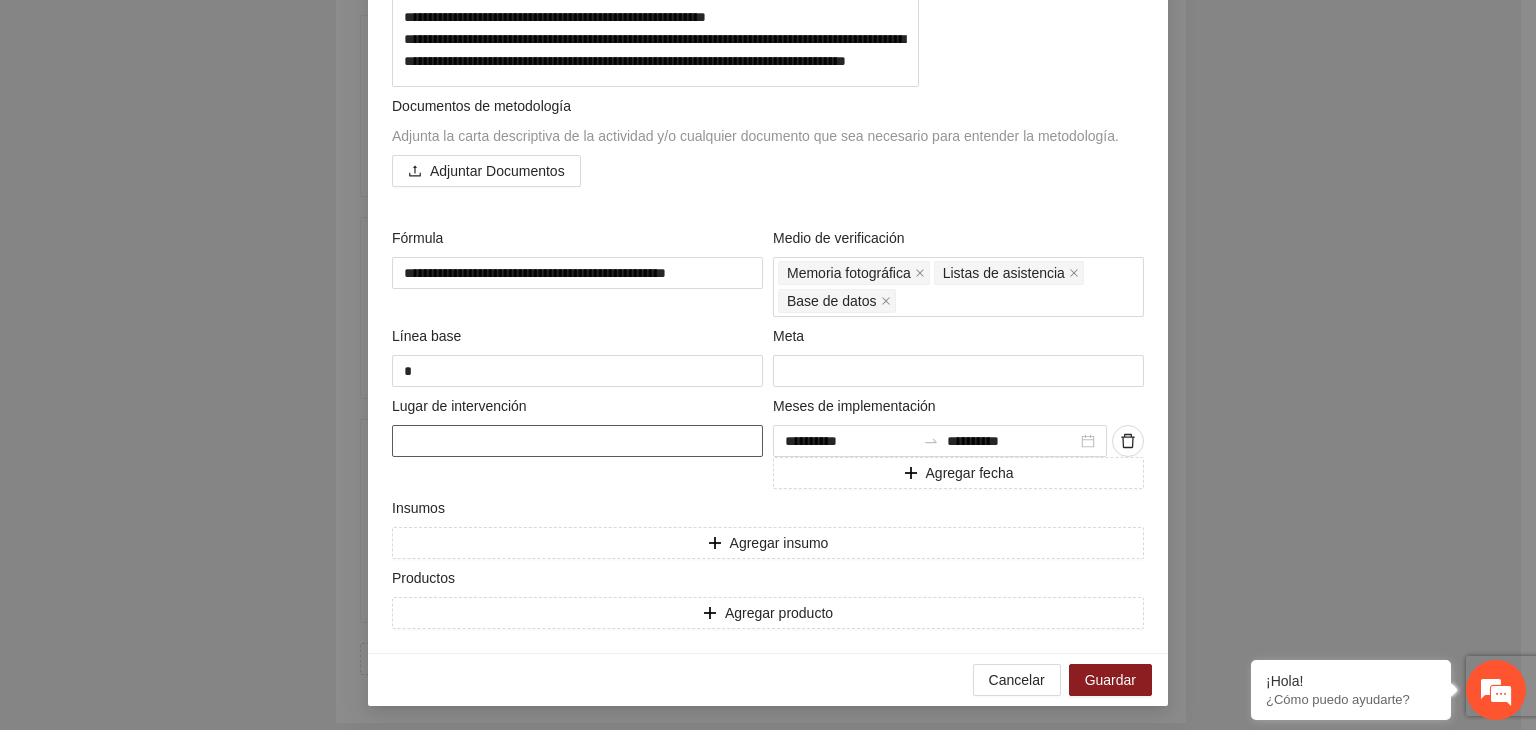 click at bounding box center (577, 441) 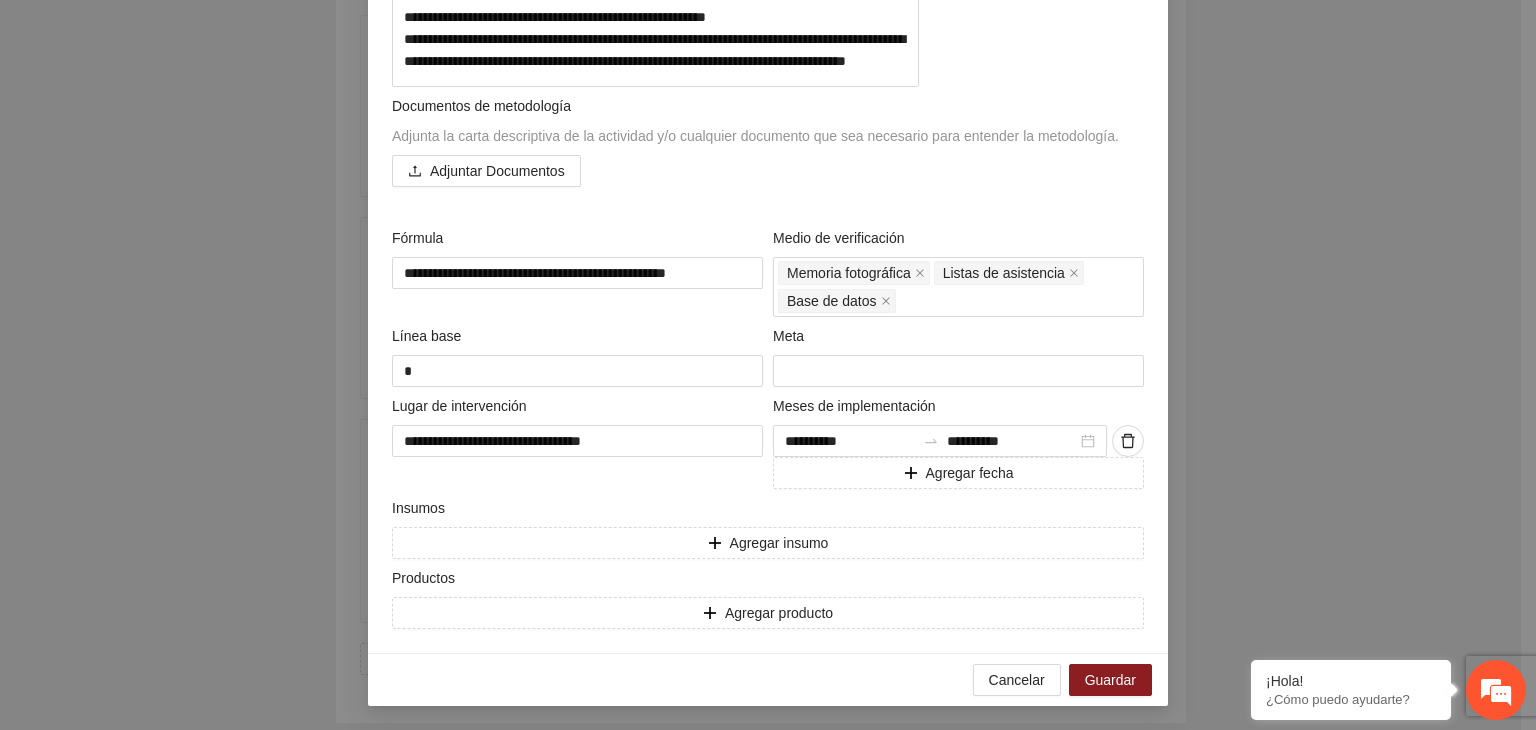 click on "**********" at bounding box center (768, 365) 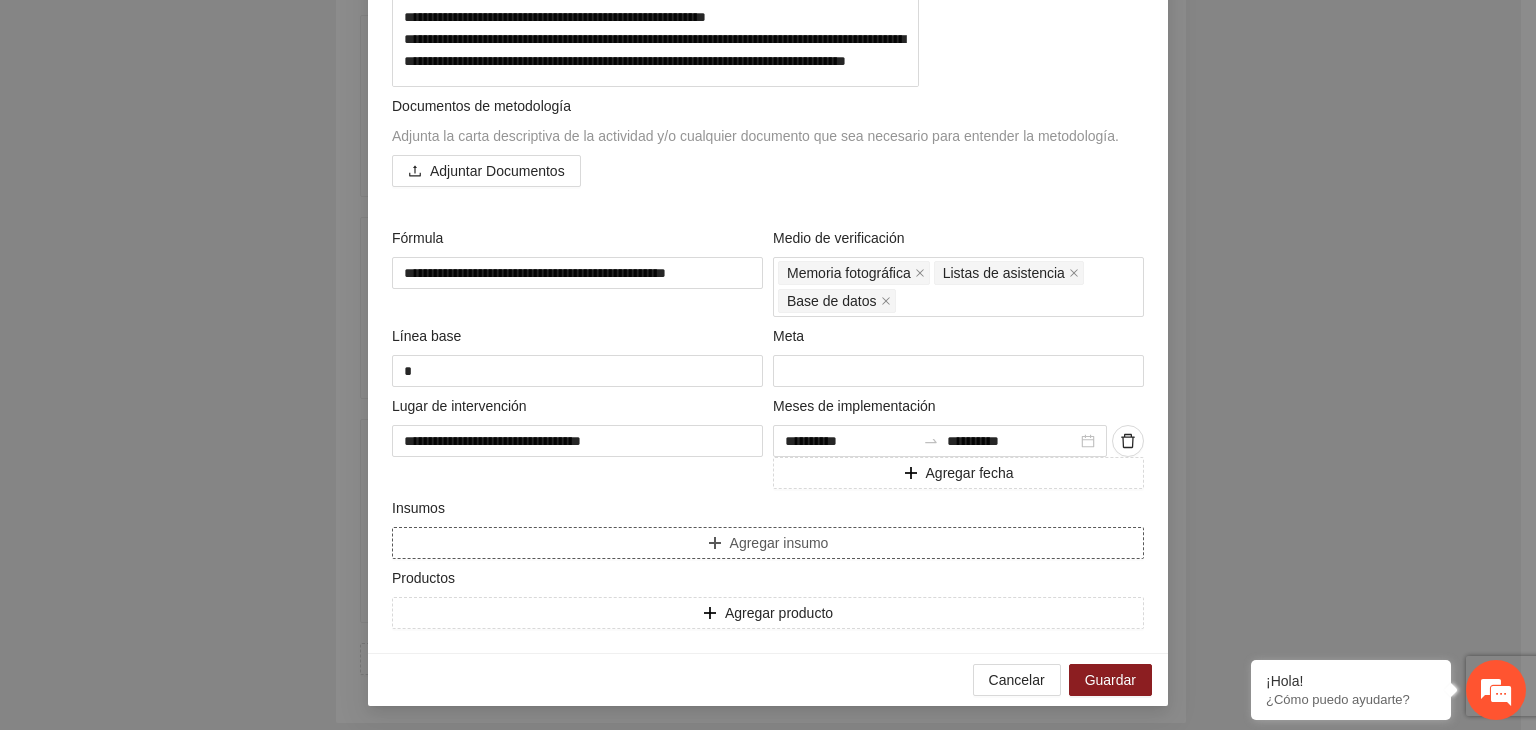 click on "Agregar insumo" at bounding box center (768, 543) 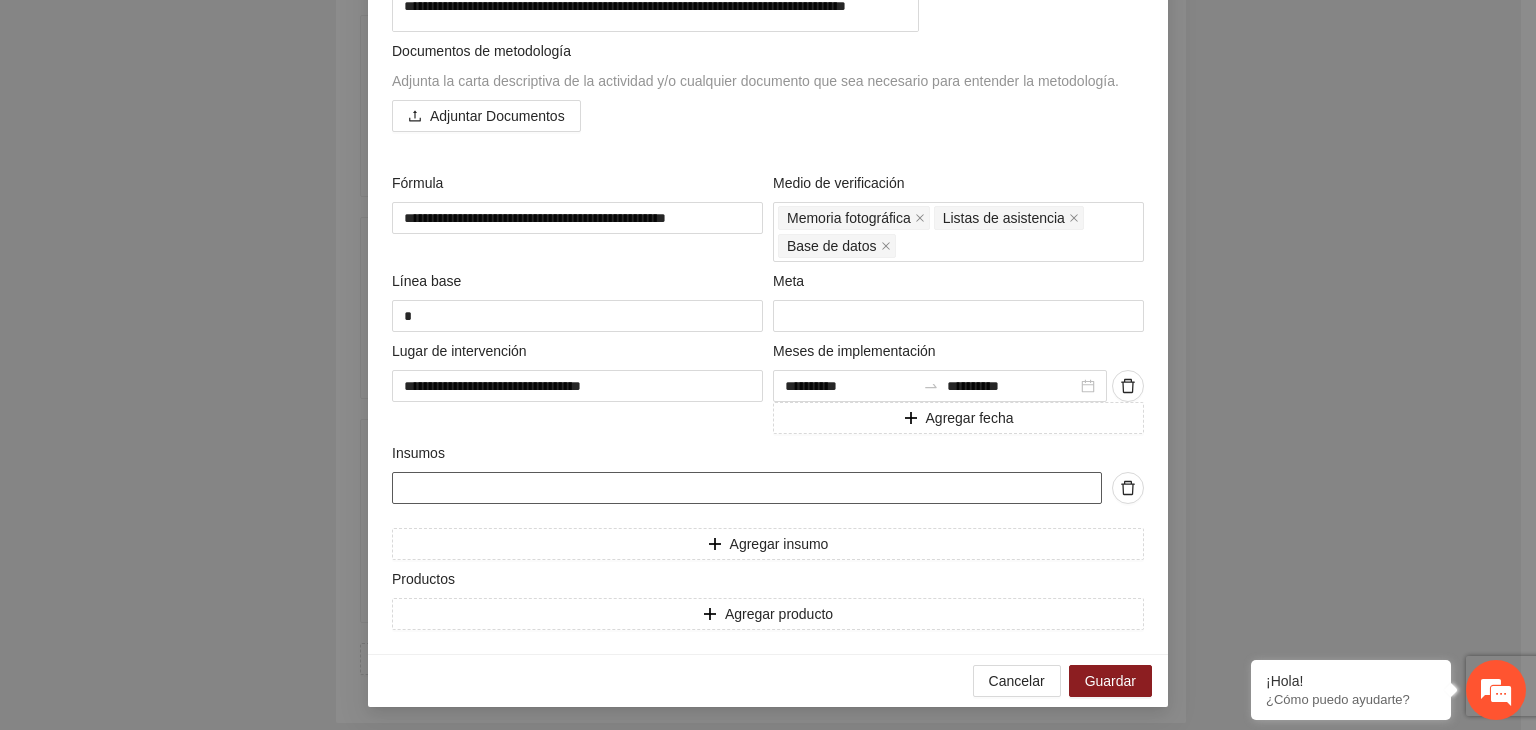 click at bounding box center [747, 488] 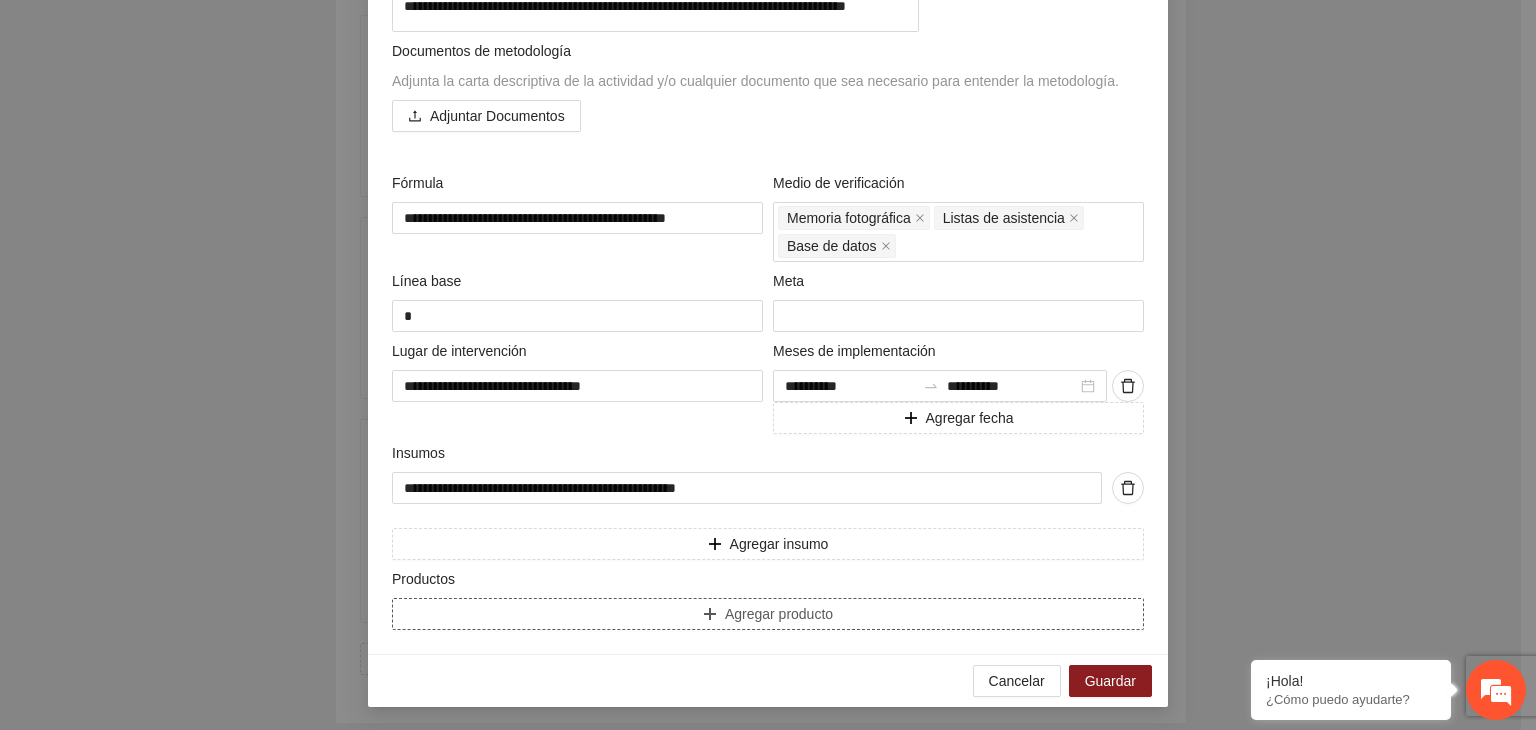 click on "Agregar producto" at bounding box center [768, 614] 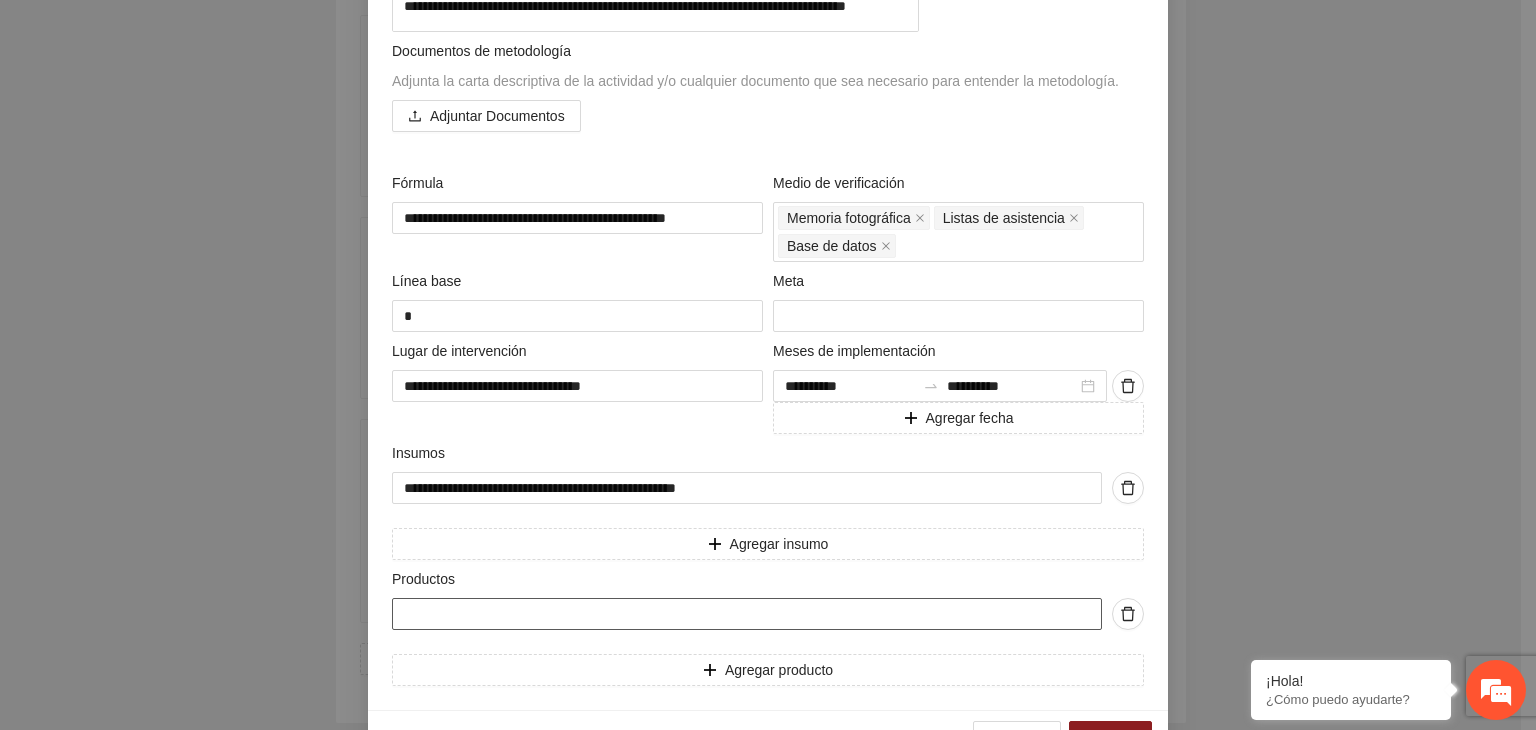 click at bounding box center (747, 614) 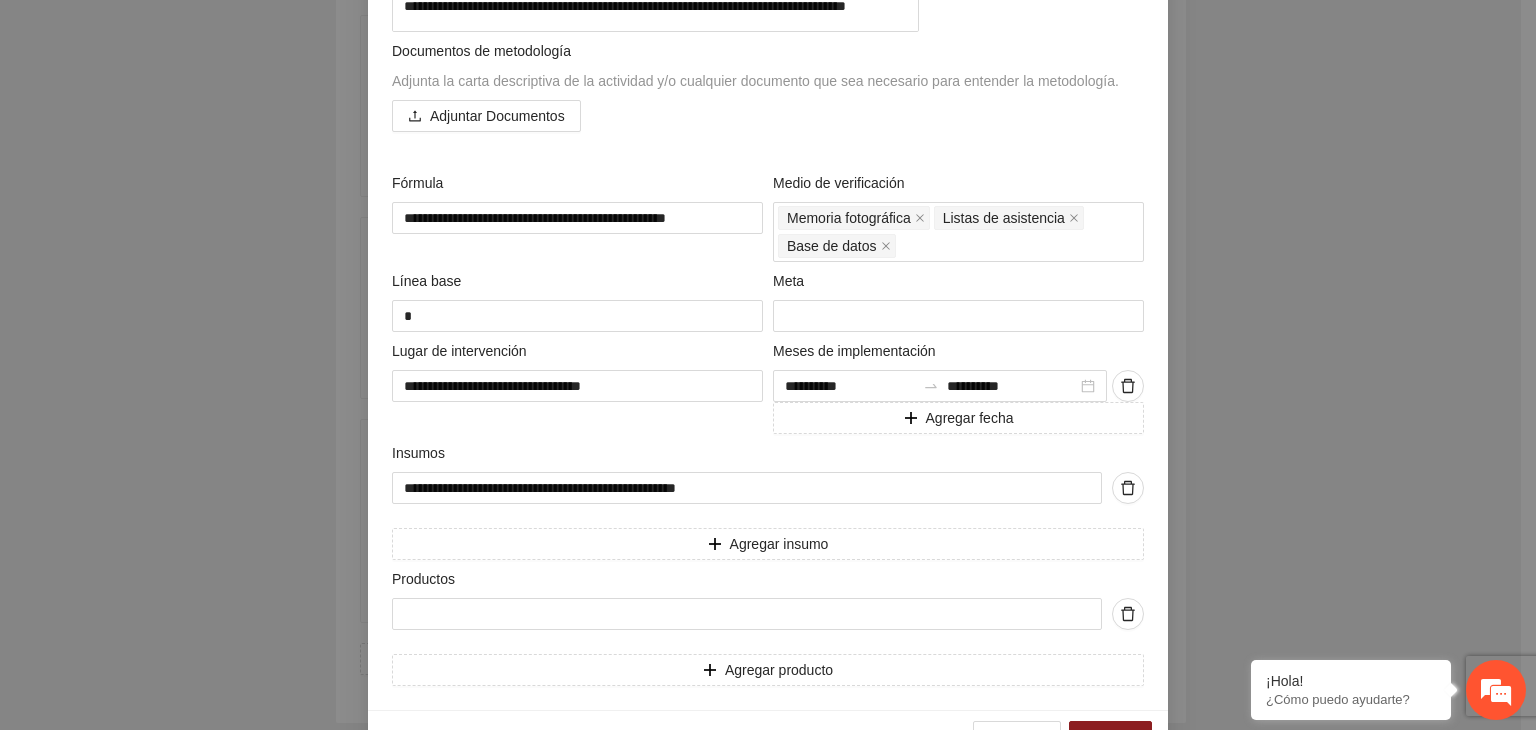 click on "**********" at bounding box center (768, 365) 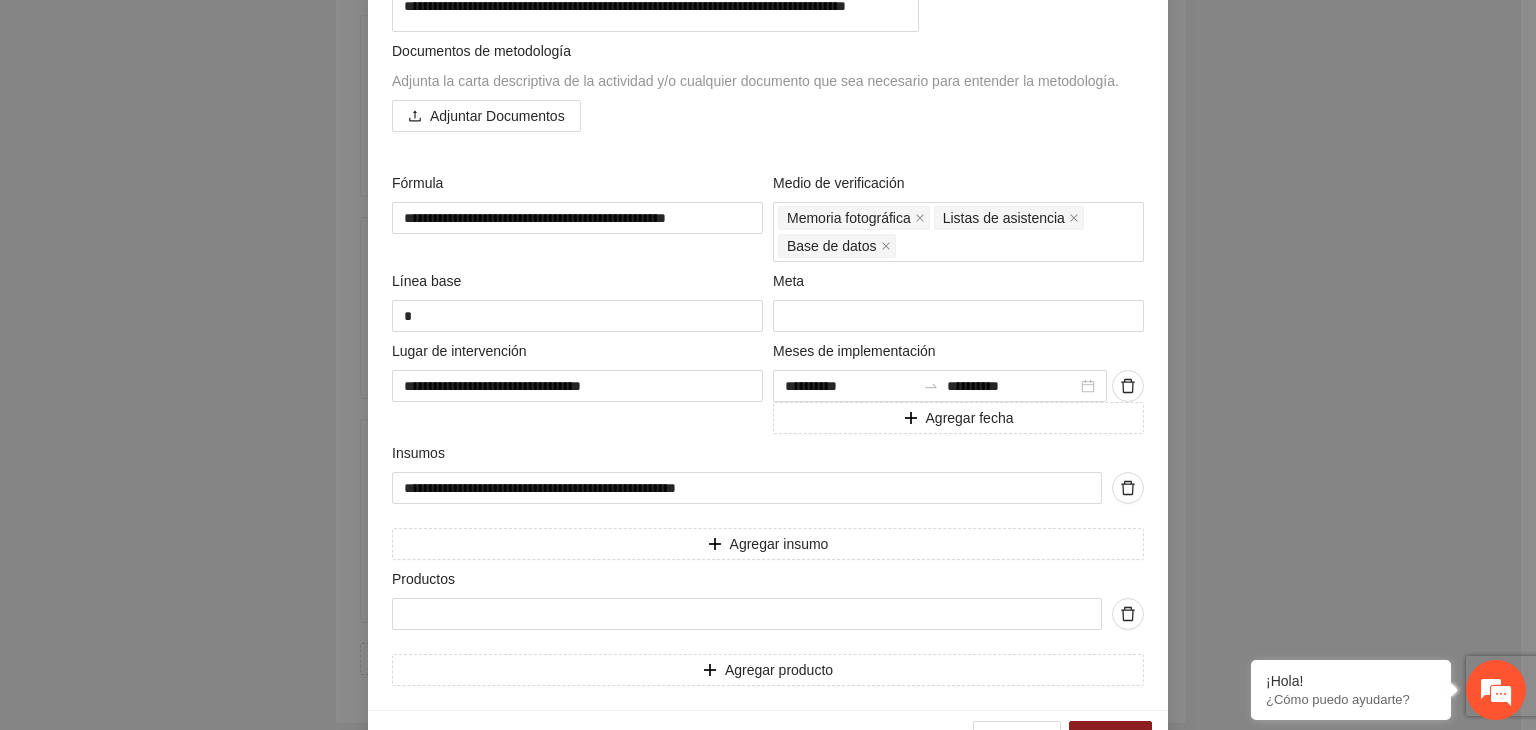 click on "**********" at bounding box center (768, 365) 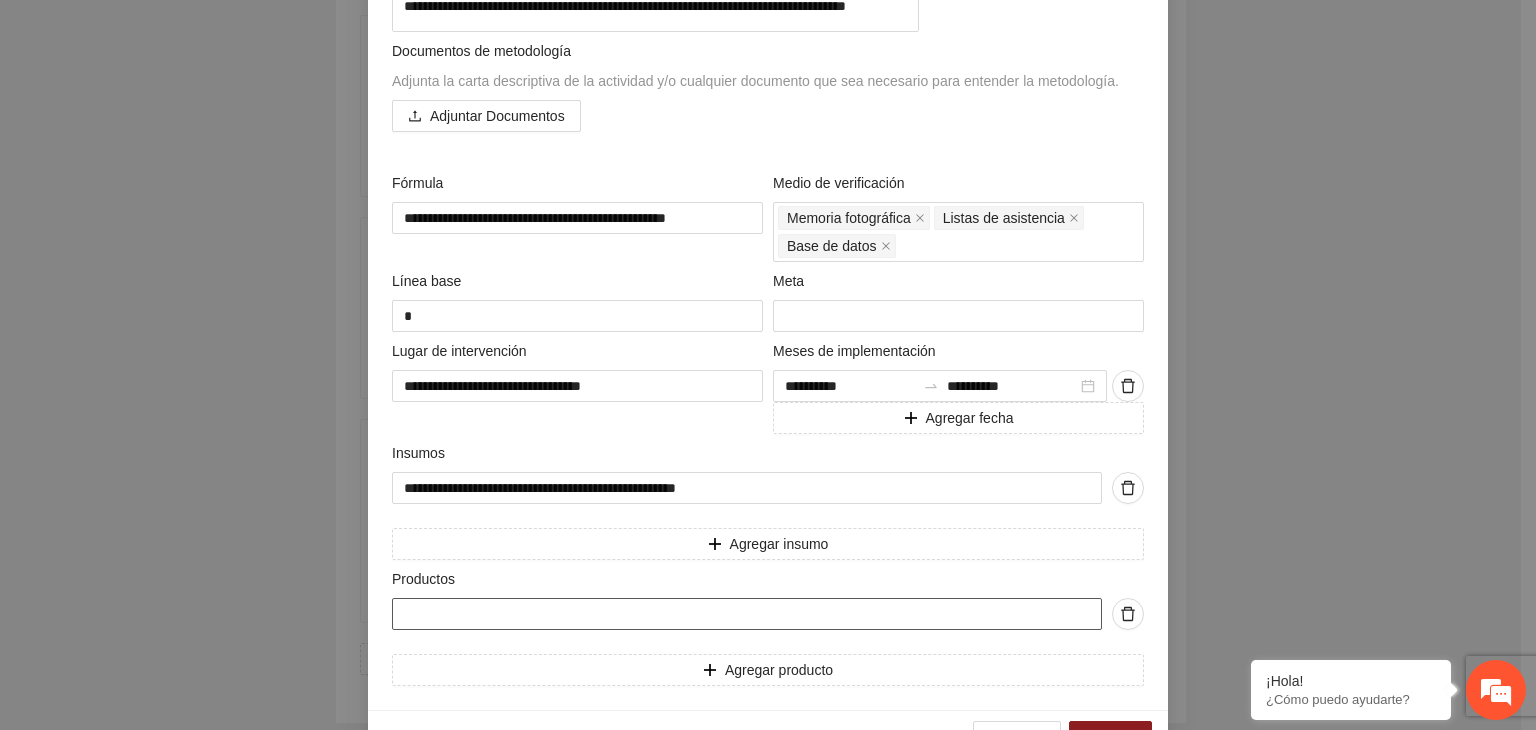 click at bounding box center (747, 614) 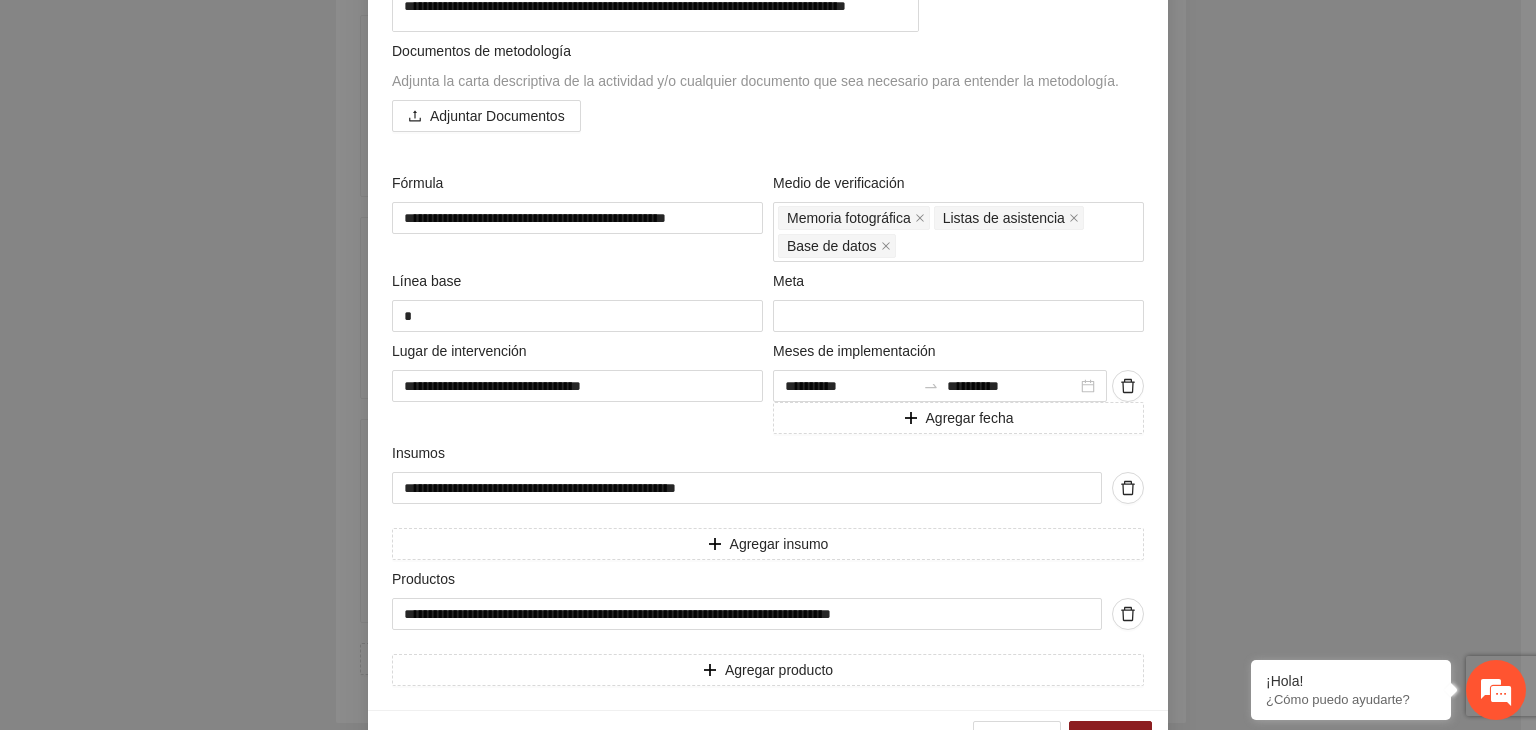 click on "**********" at bounding box center (768, 365) 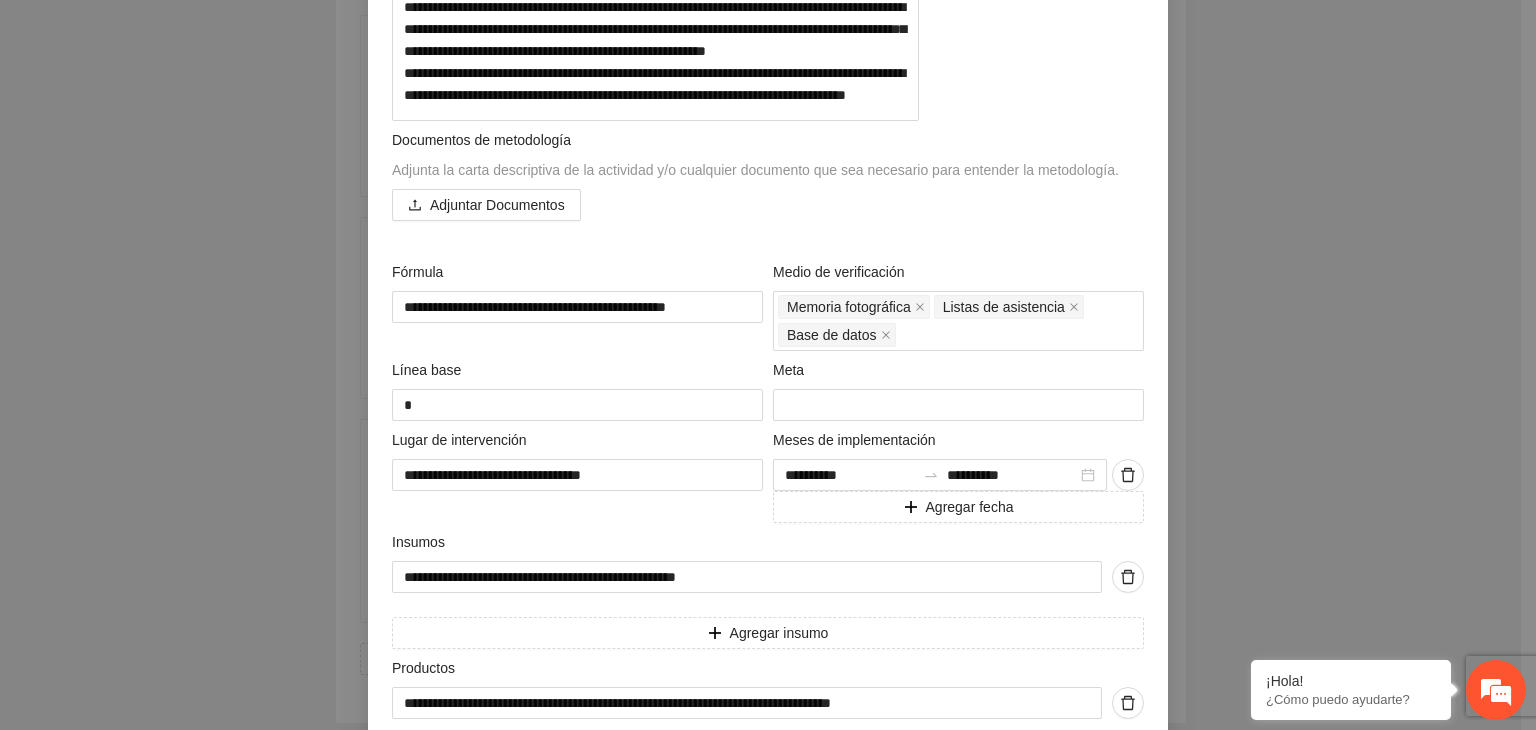 scroll, scrollTop: 629, scrollLeft: 0, axis: vertical 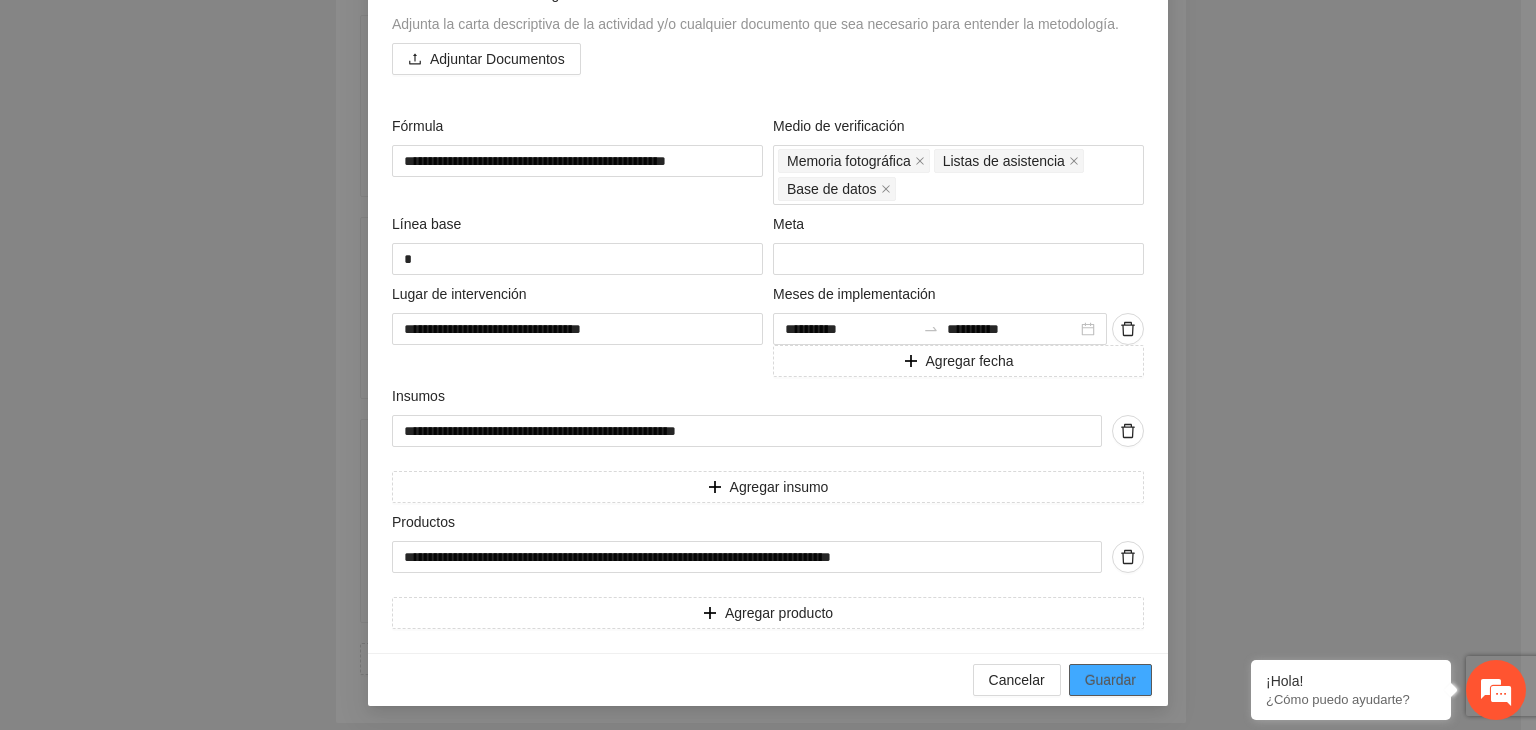 click on "Guardar" at bounding box center (1110, 680) 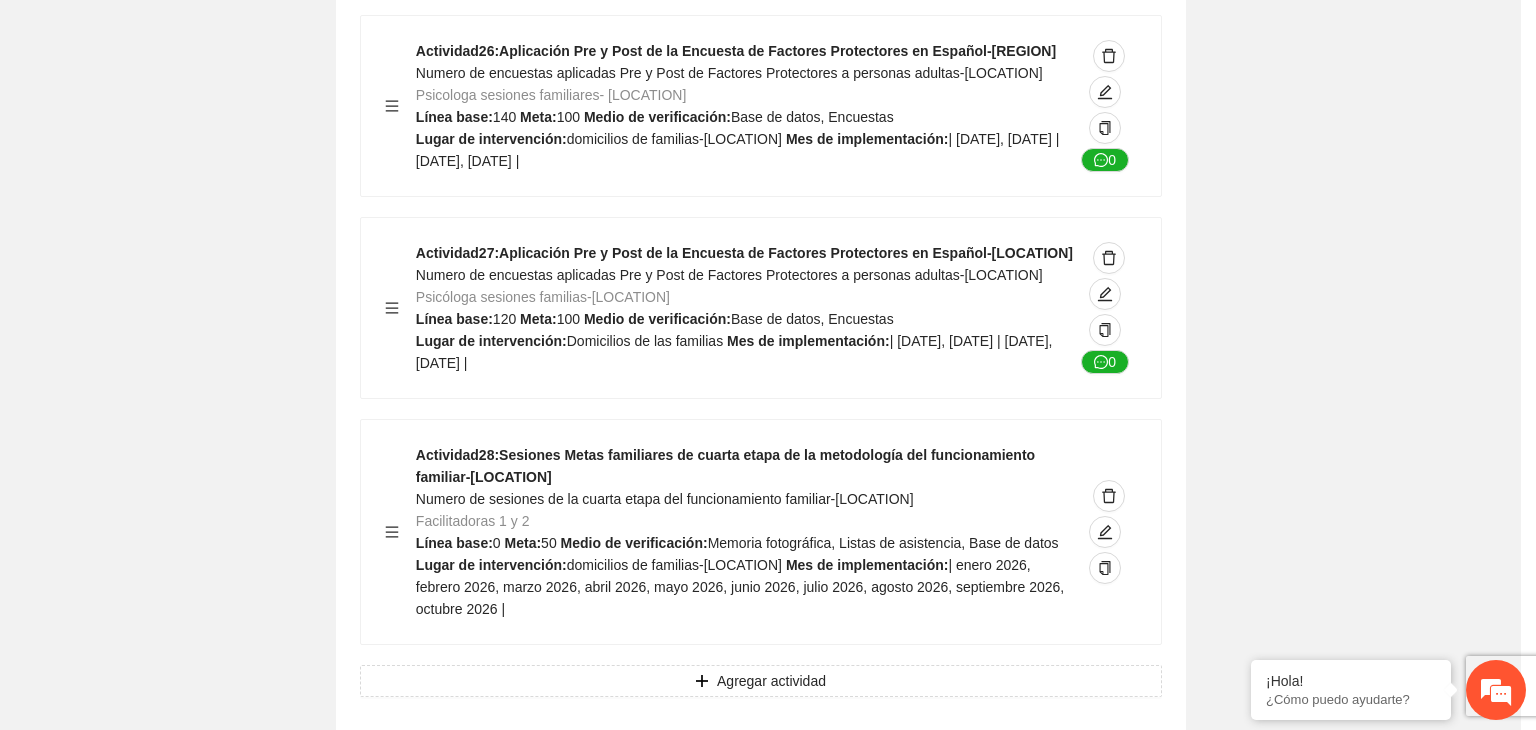 scroll, scrollTop: 14951, scrollLeft: 0, axis: vertical 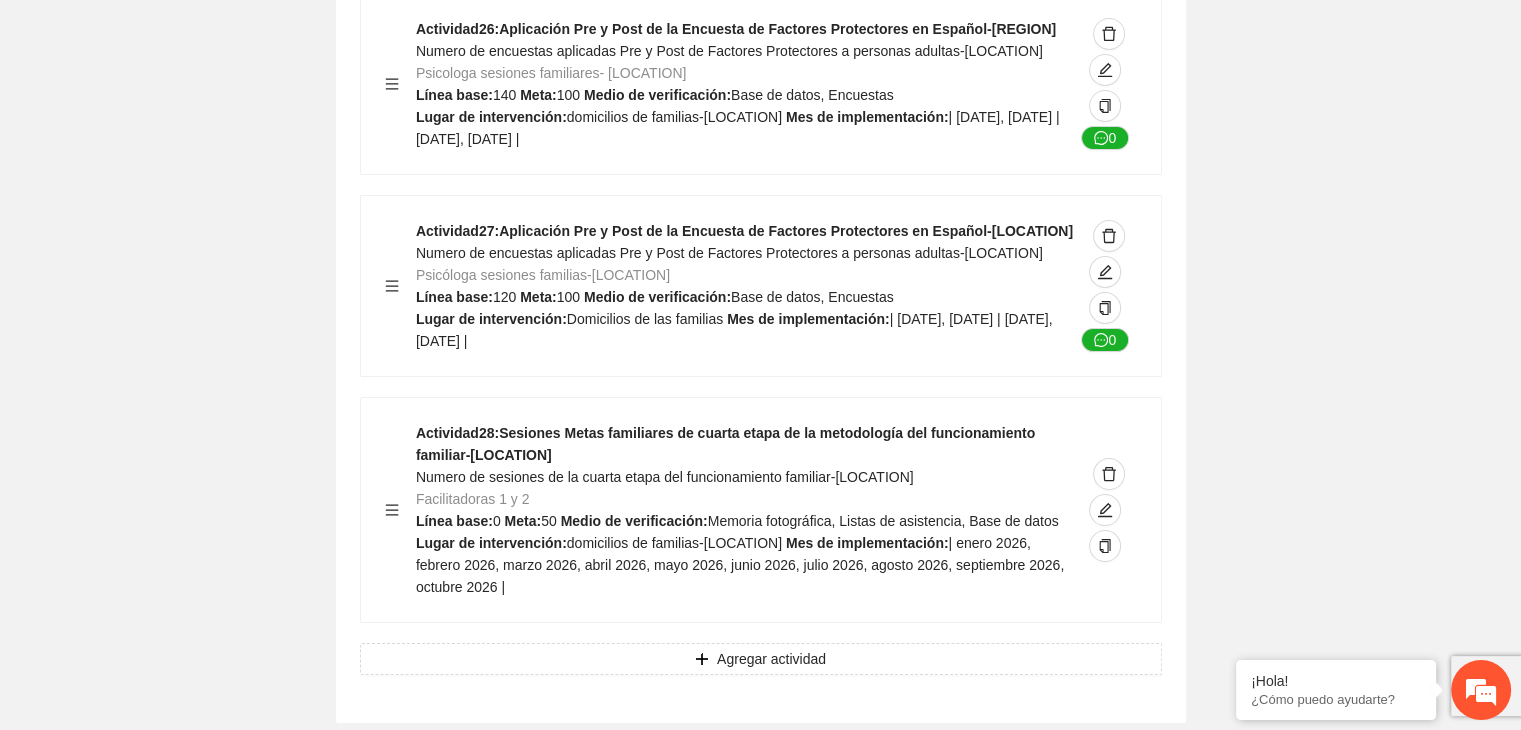 click on "Guardar Objetivo de desarrollo      Exportar Contribuir a la disminución de incidencia en violencia familiar en las zonas de [LOCATION], [LOCATION] y [LOCATION] del Municipio  de [LOCATION]. Indicadores Indicador  1 :  Violencia familiar disminuyendo en un 5% en [LOCATION] Número de carpetas de investigación de Violencia familiar  disminuyendo en un 5% en [LOCATION] Metodología:  Se solicita información al Observatorio Ciudadano de FICOSEC sobre el número de carpetas de violencia familiar en las colonias de intervención Línea base:  29   Meta:  25   Fórmula:  Suma de carpetas de investigación de violencia familiar disminuyendo  en un 5% en [LOCATION]   Medio de verificación:  Reporte/Informe 0 Indicador  2 :  Violencia familiar disminuyendo en un 5% en [LOCATION] Número de carpetas de investigación de Violencia familiar  disminuyendo en un 5% en [LOCATION] Metodología:  Línea base:  63   Meta:  56   Fórmula:    Medio de verificación:  Reporte/Informe 0 3 :" at bounding box center [760, -6667] 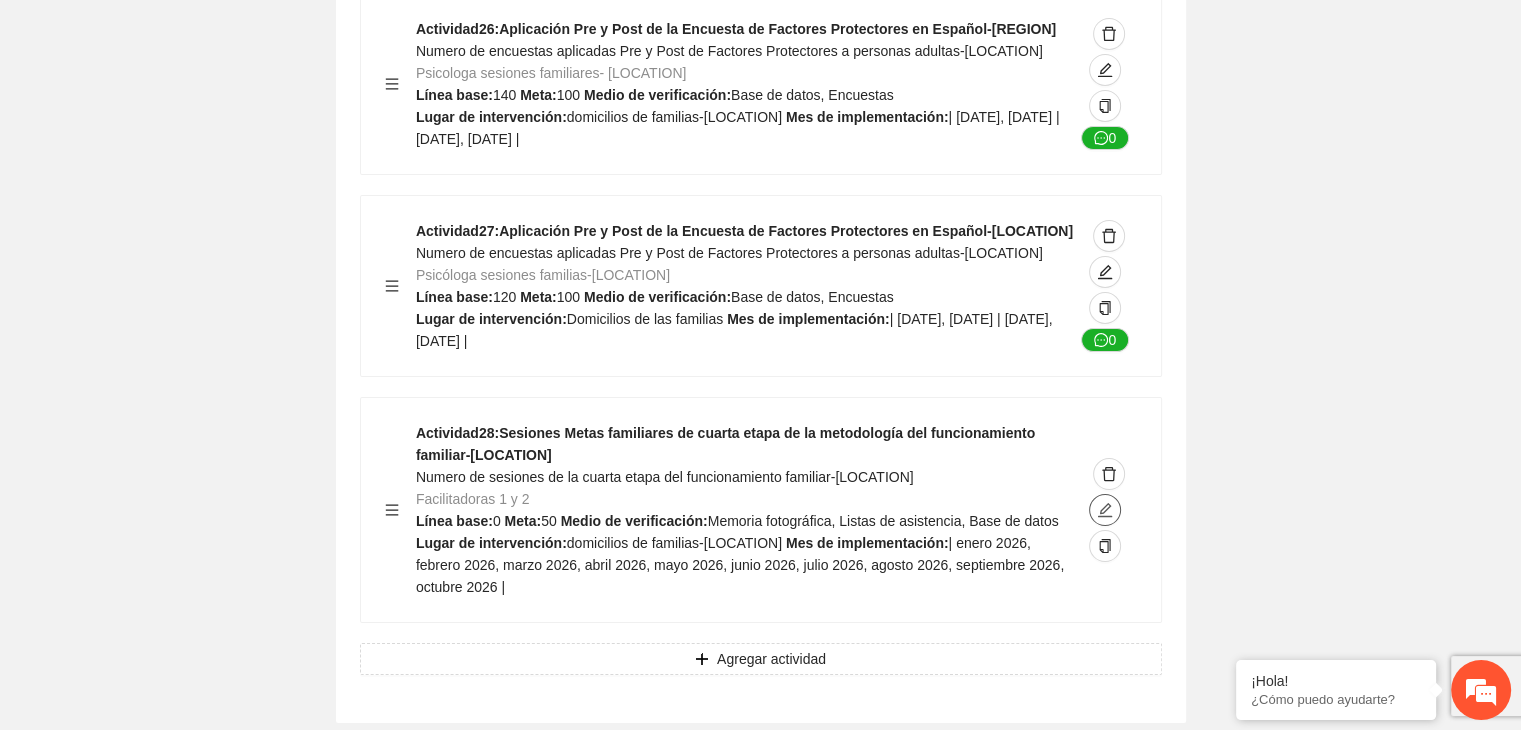 click 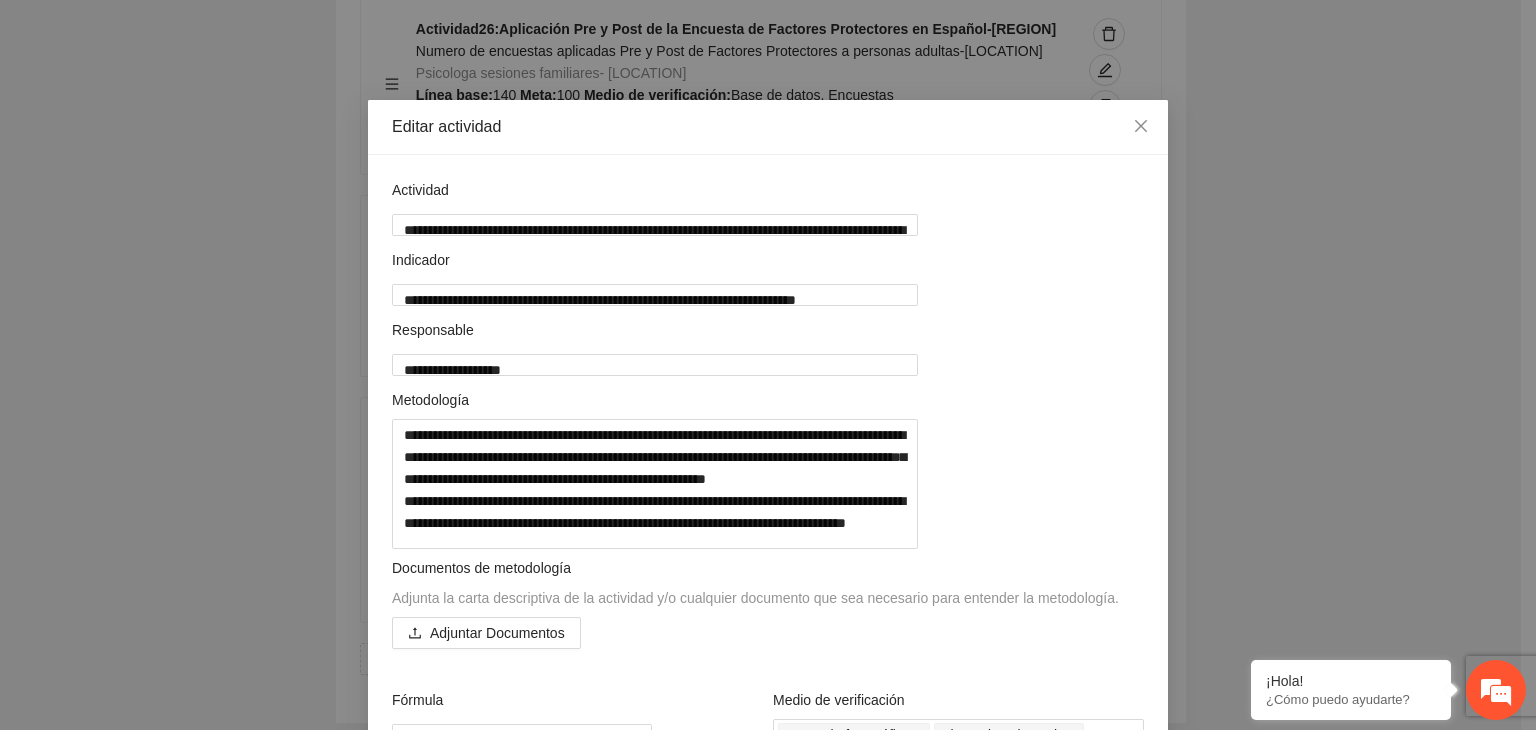 click on "**********" at bounding box center (768, 365) 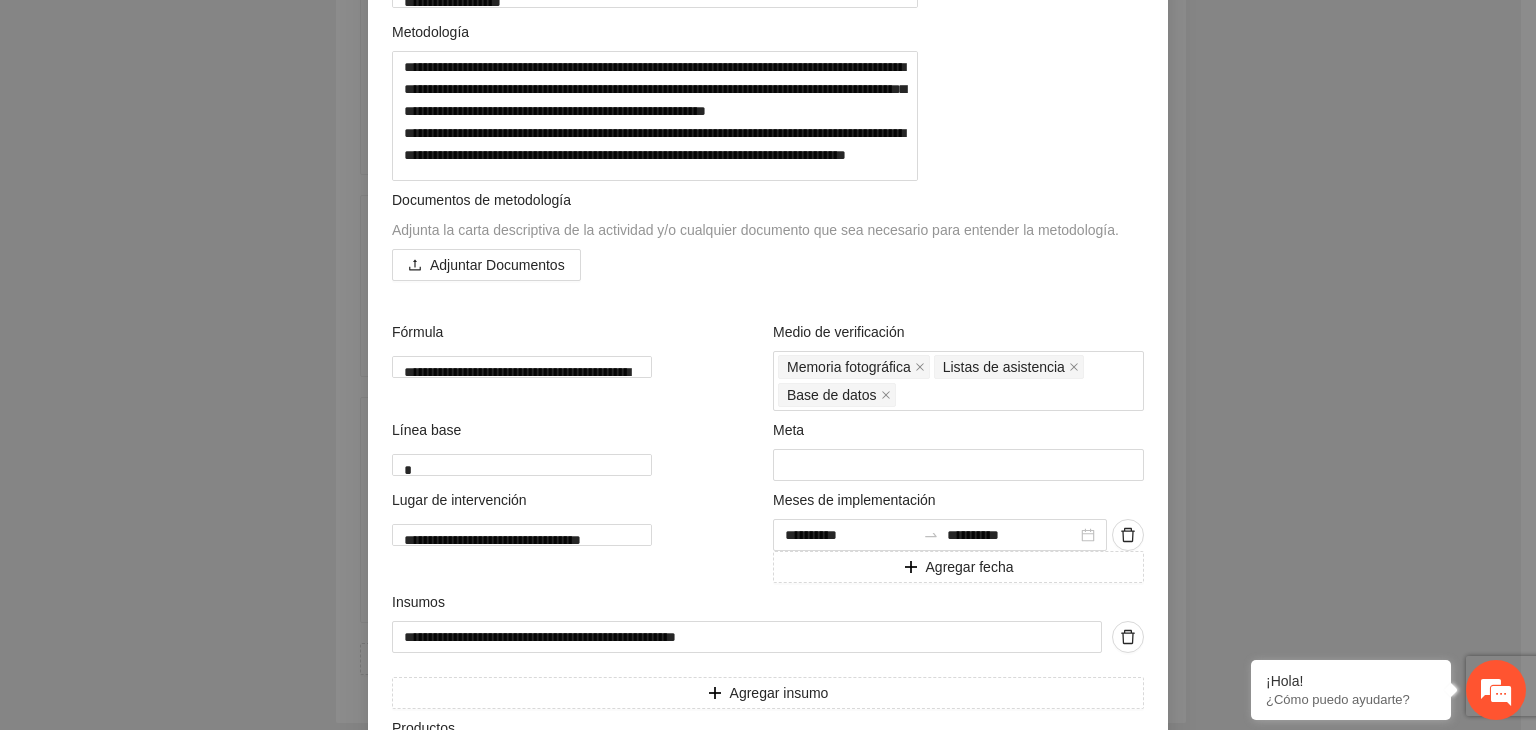 scroll, scrollTop: 360, scrollLeft: 0, axis: vertical 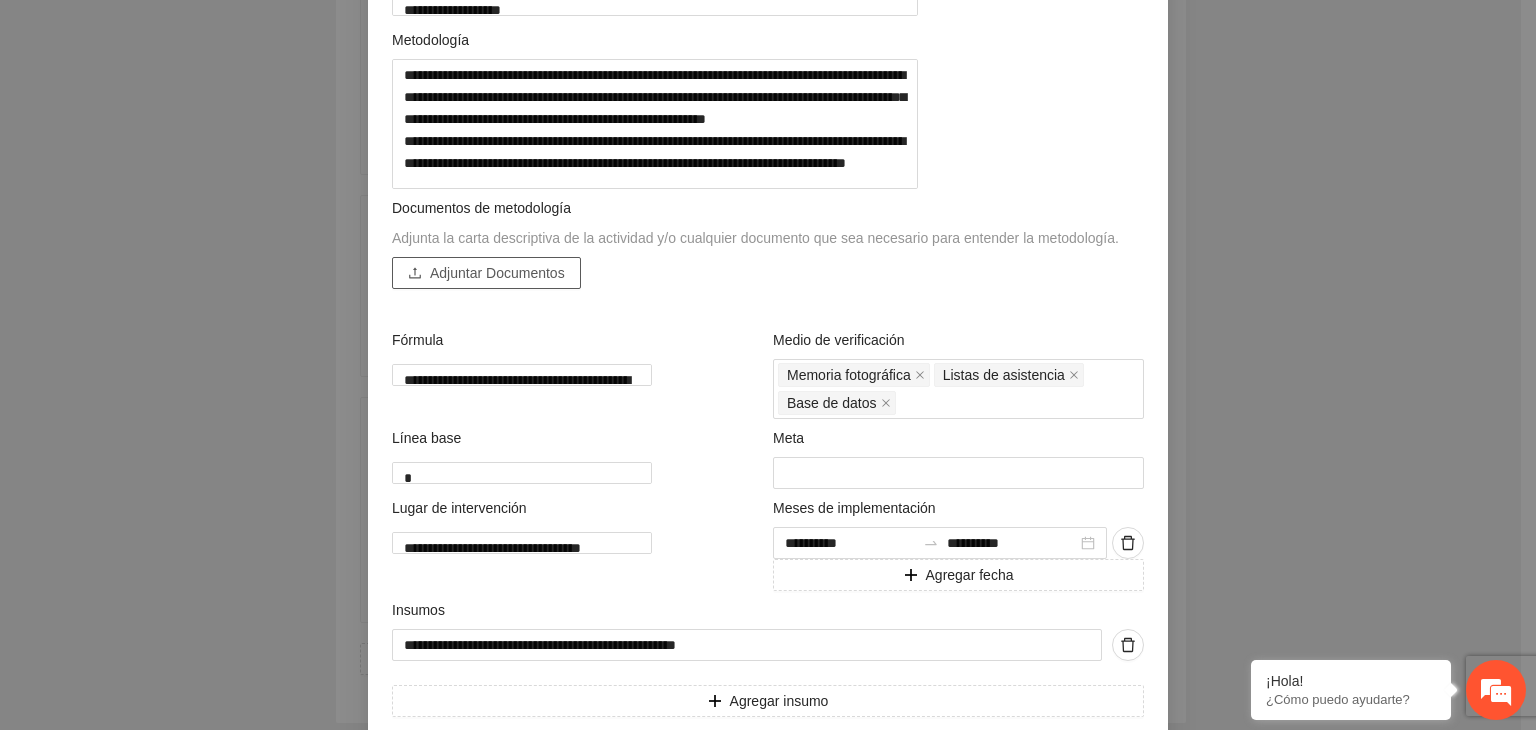 click on "Adjuntar Documentos" at bounding box center (497, 273) 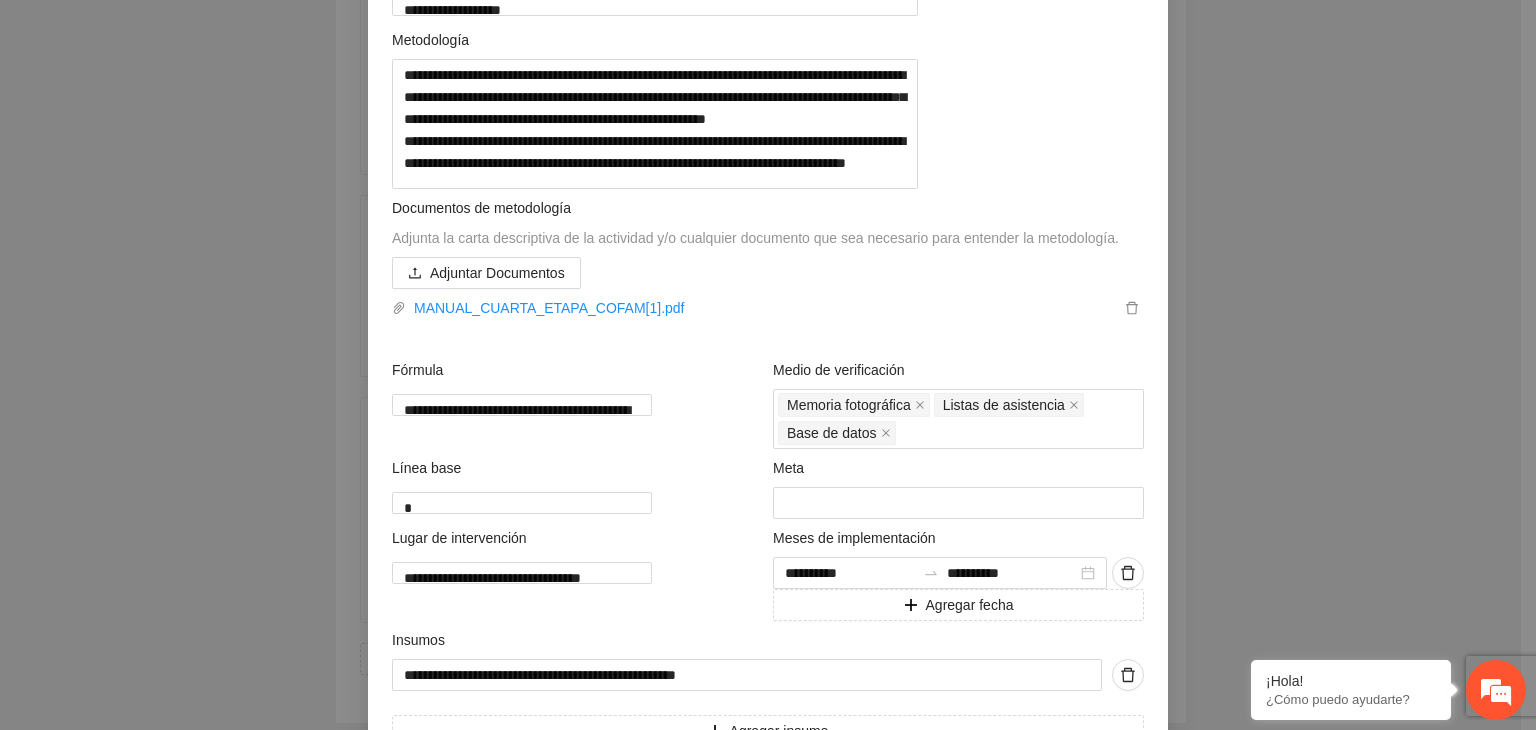 click on "**********" at bounding box center (768, 365) 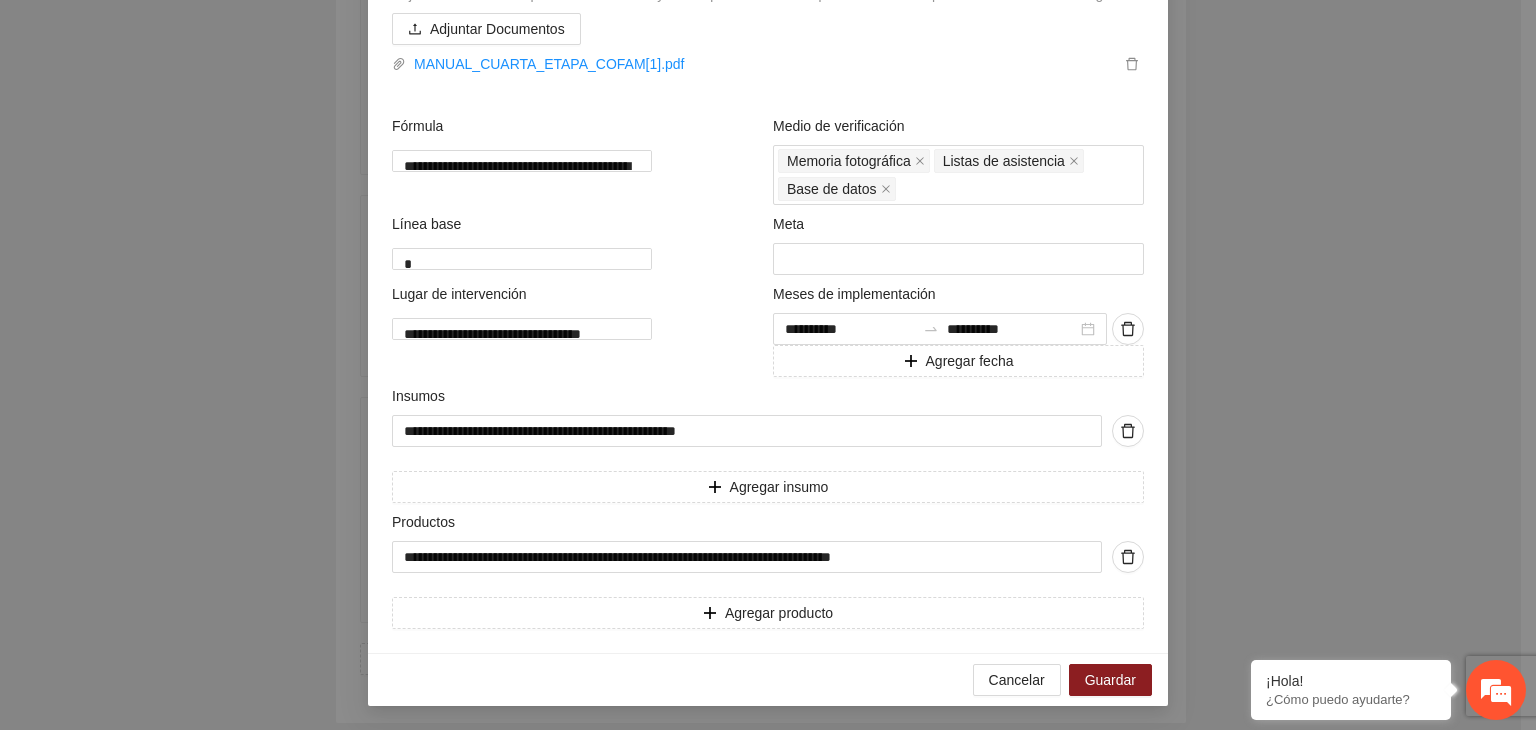 scroll, scrollTop: 659, scrollLeft: 0, axis: vertical 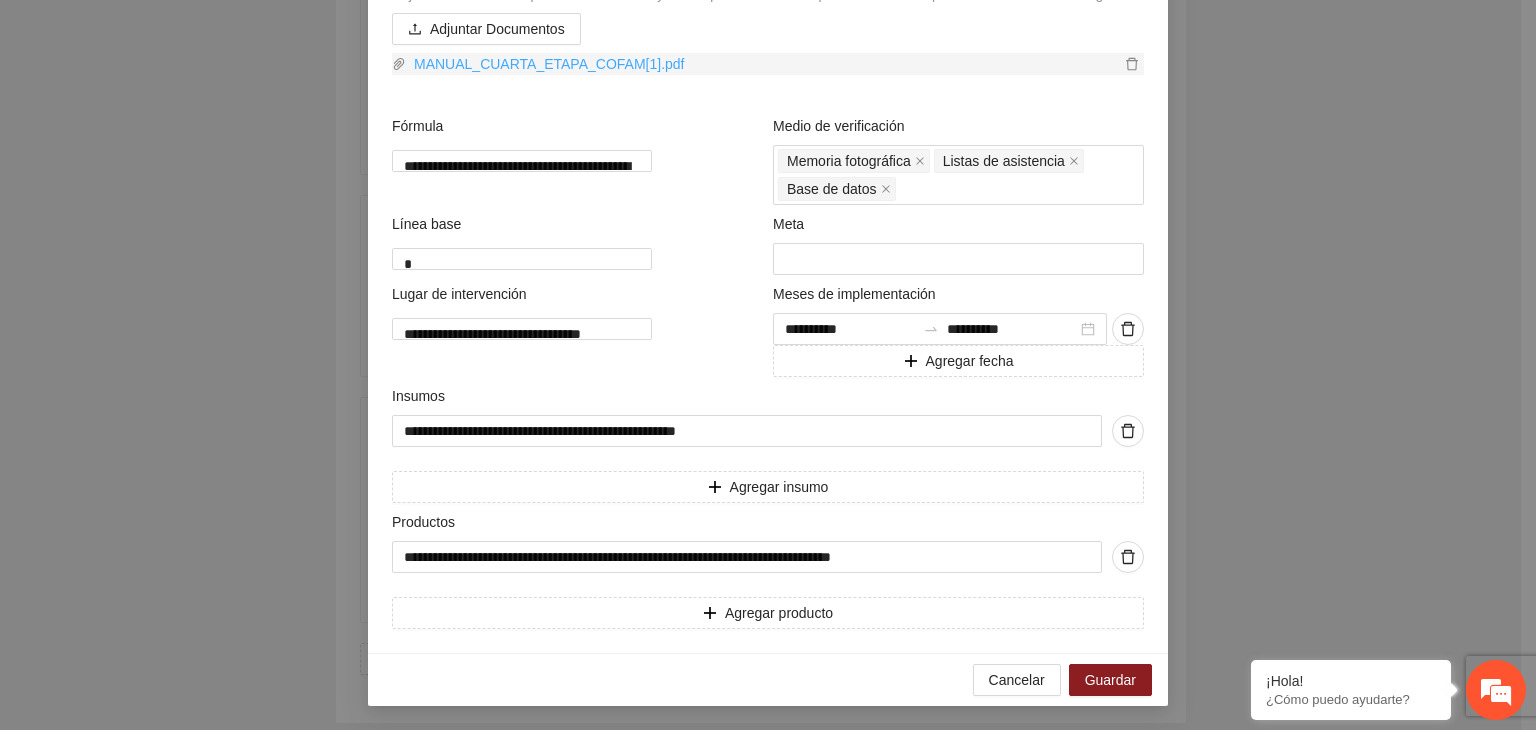 click on "MANUAL_CUARTA_ETAPA_COFAM[1].pdf" at bounding box center (763, 64) 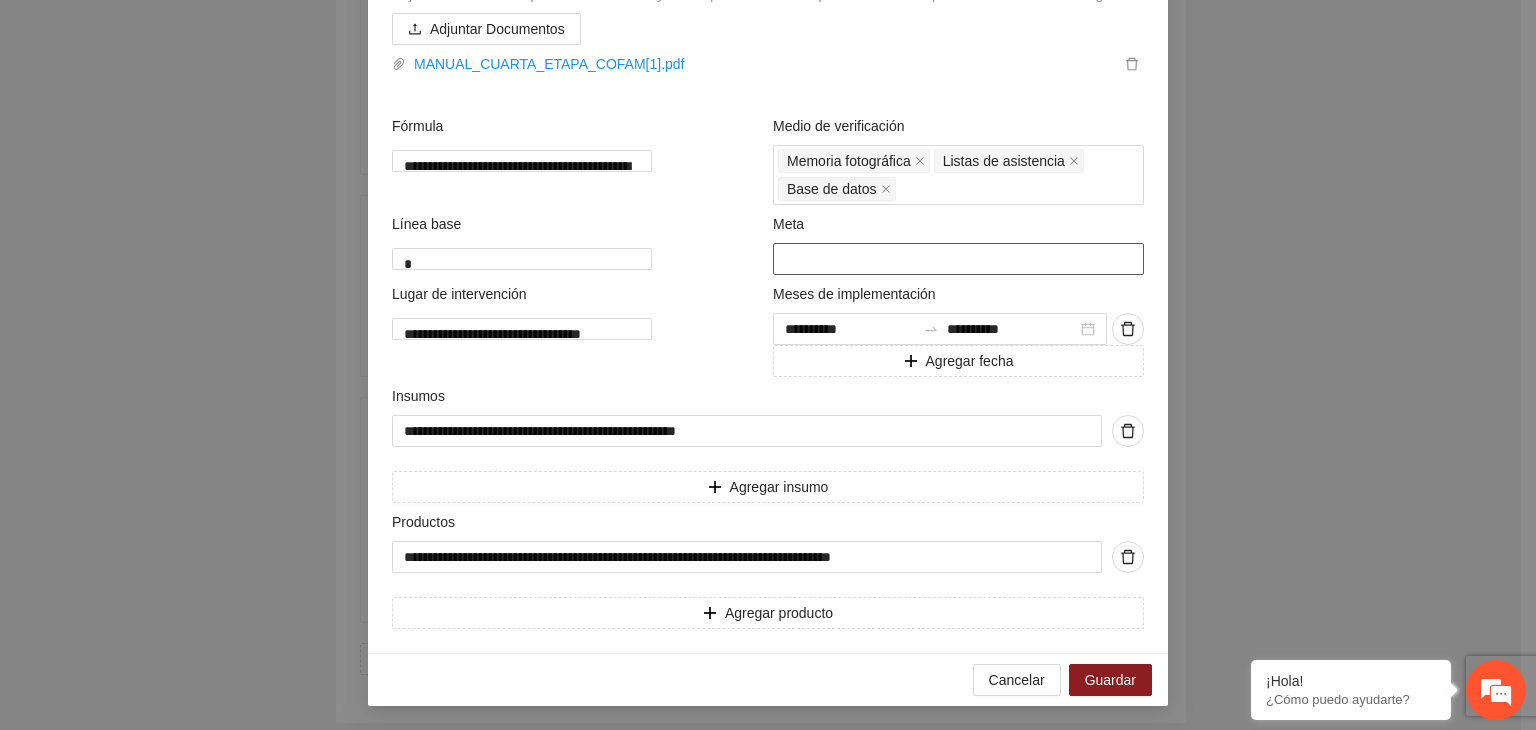 click on "**" at bounding box center [958, 259] 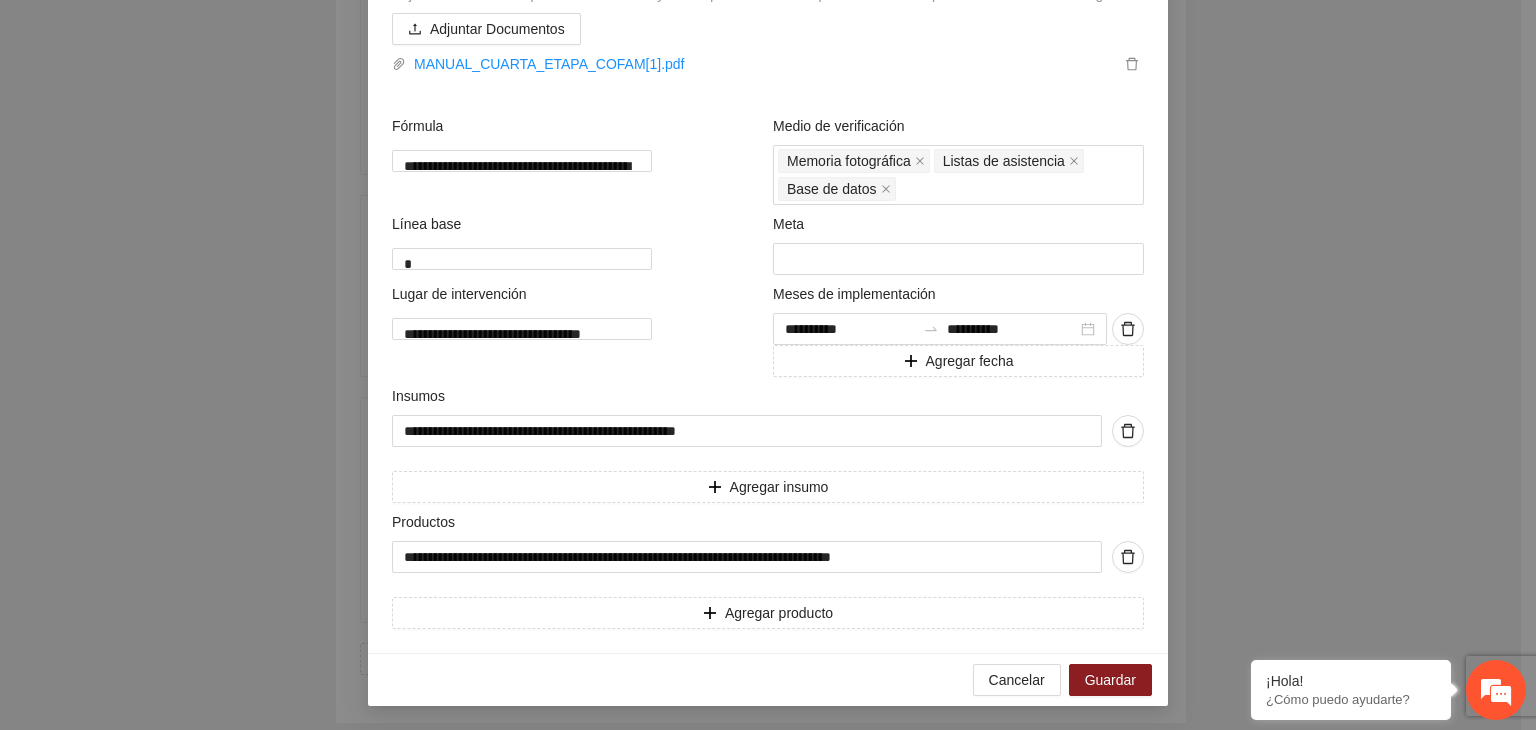 click on "**********" at bounding box center [768, 365] 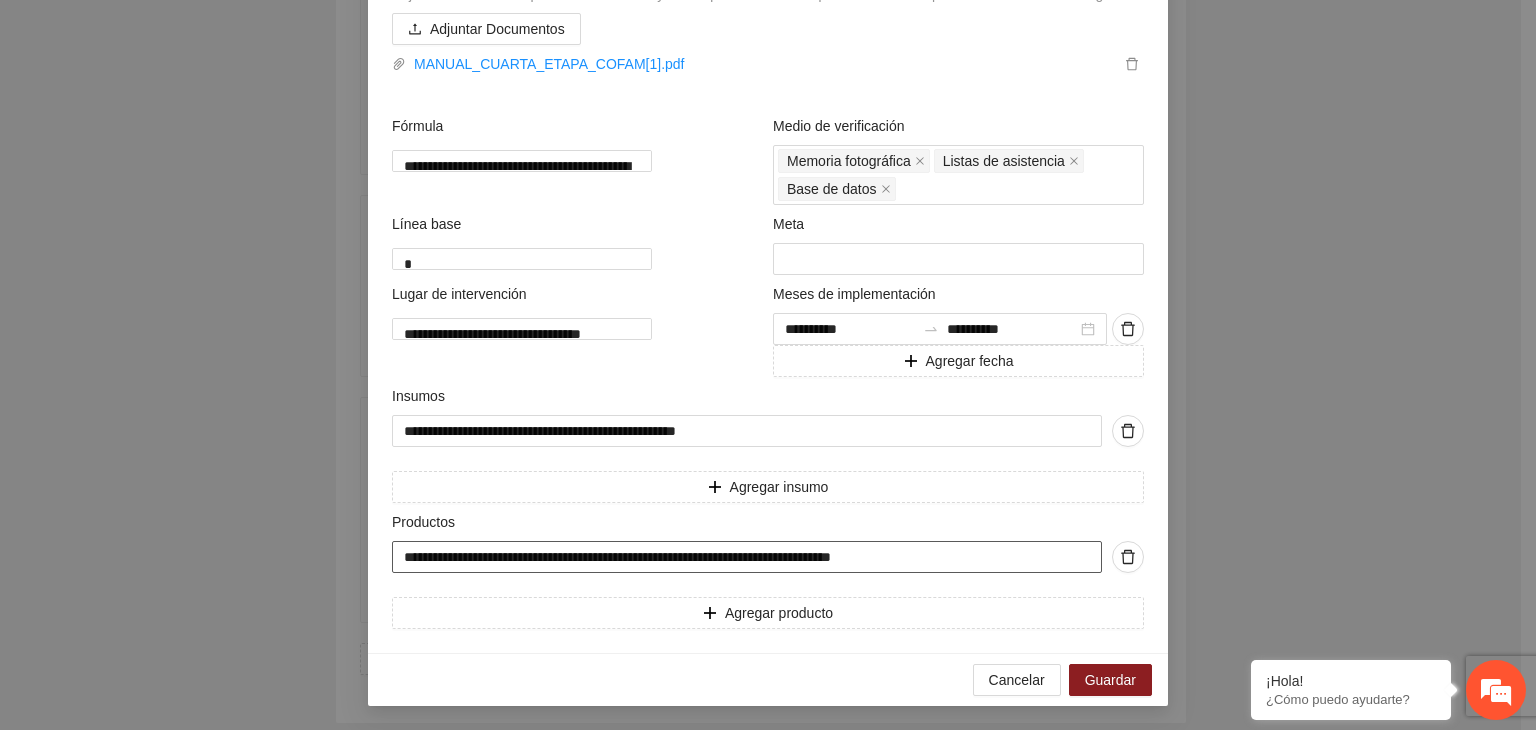 click on "**********" at bounding box center [747, 557] 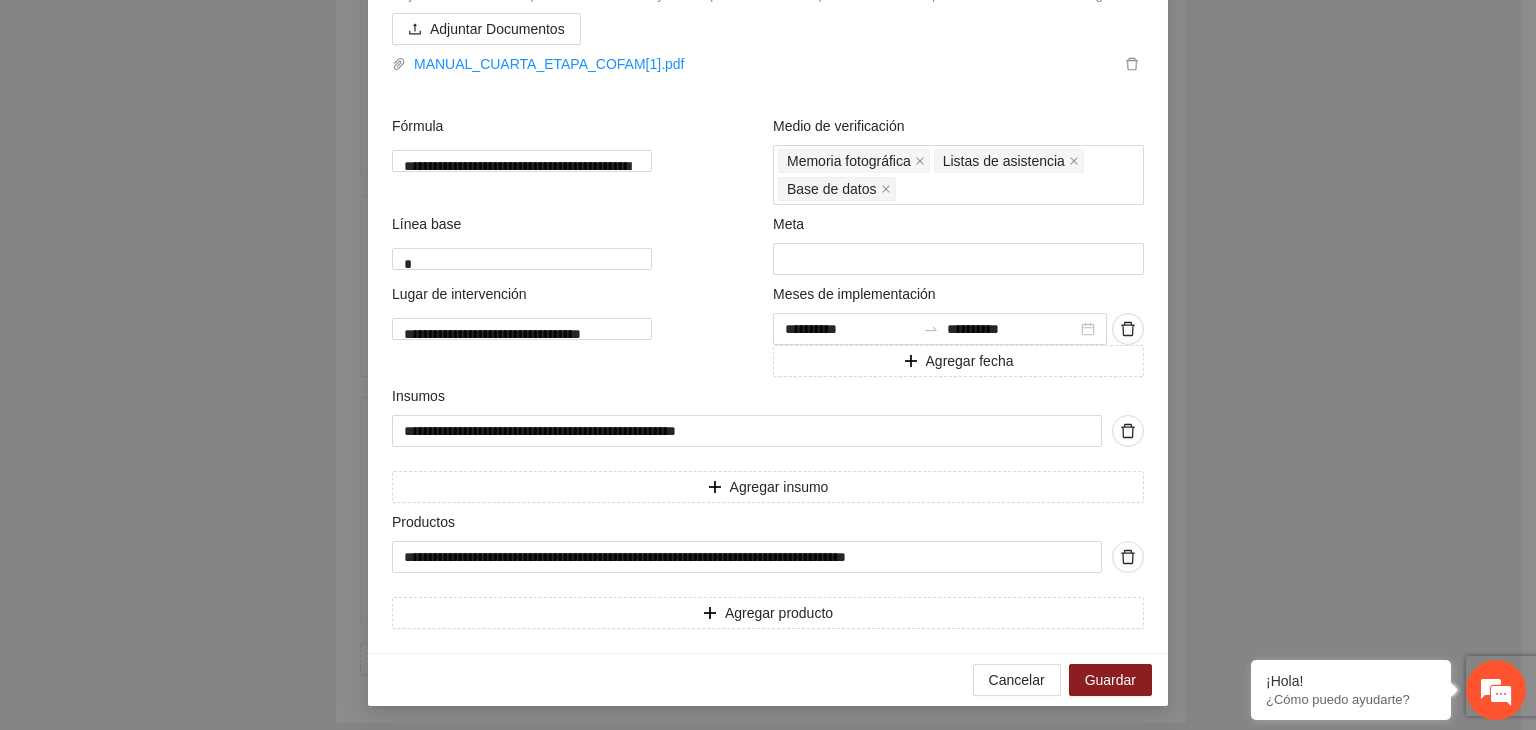 scroll, scrollTop: 20, scrollLeft: 0, axis: vertical 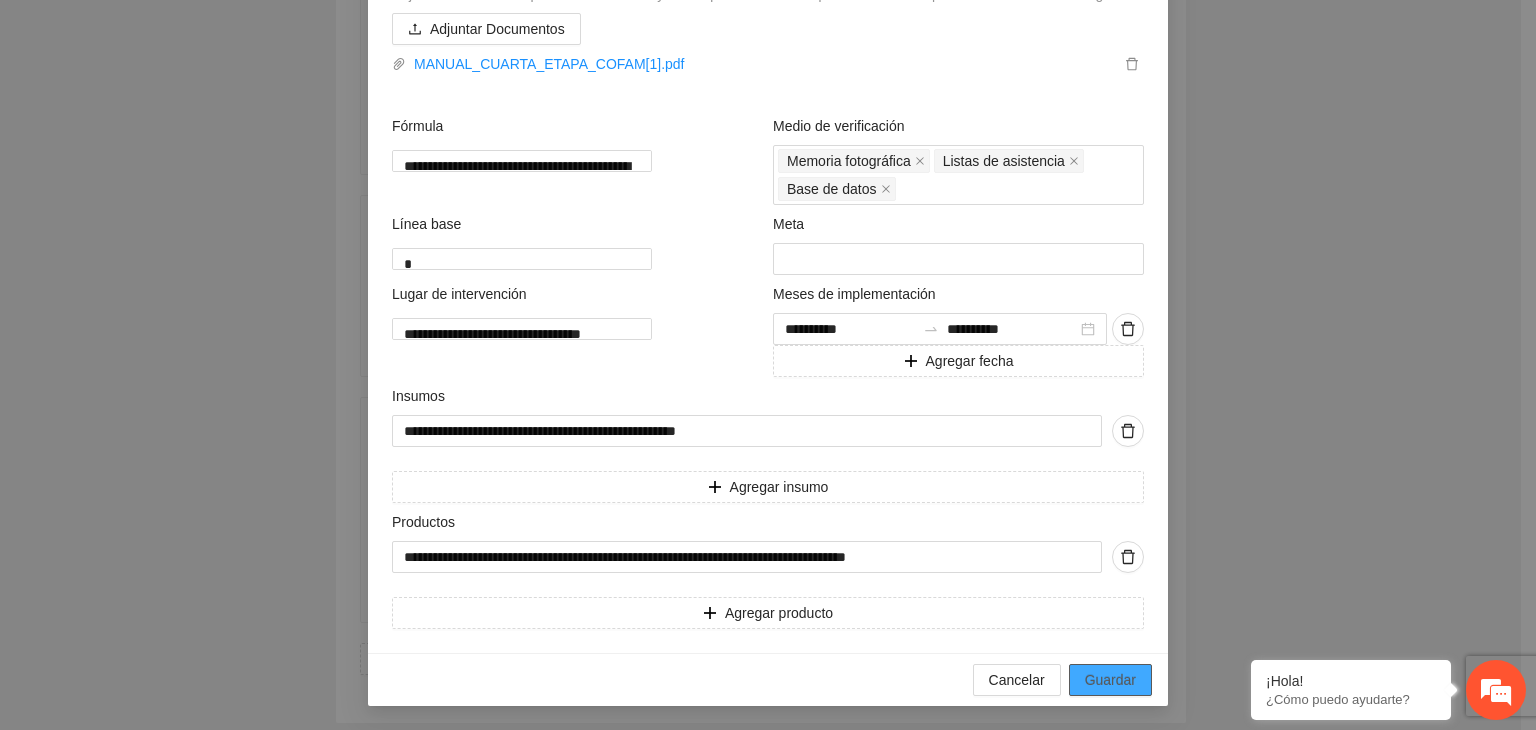 click on "Guardar" at bounding box center (1110, 680) 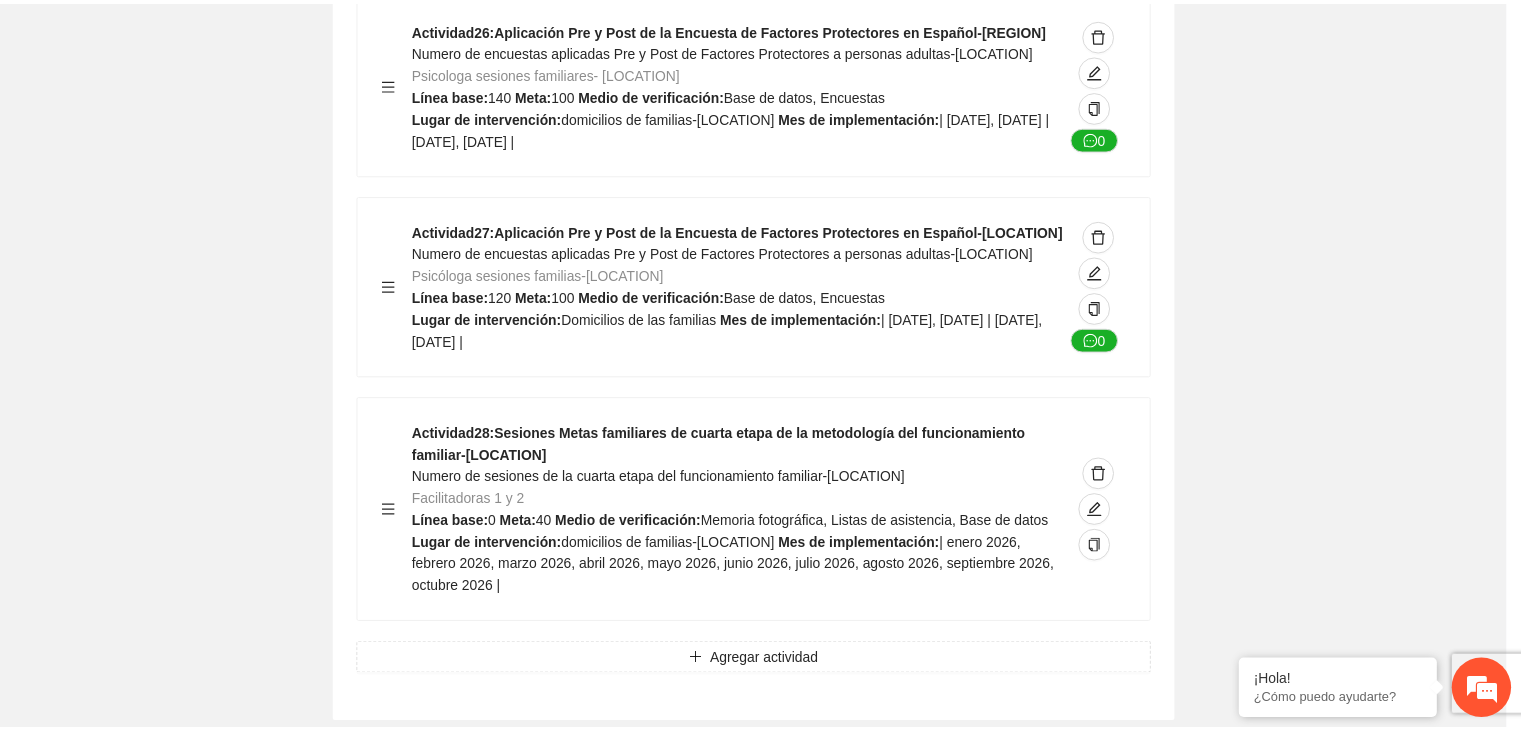 scroll, scrollTop: 204, scrollLeft: 0, axis: vertical 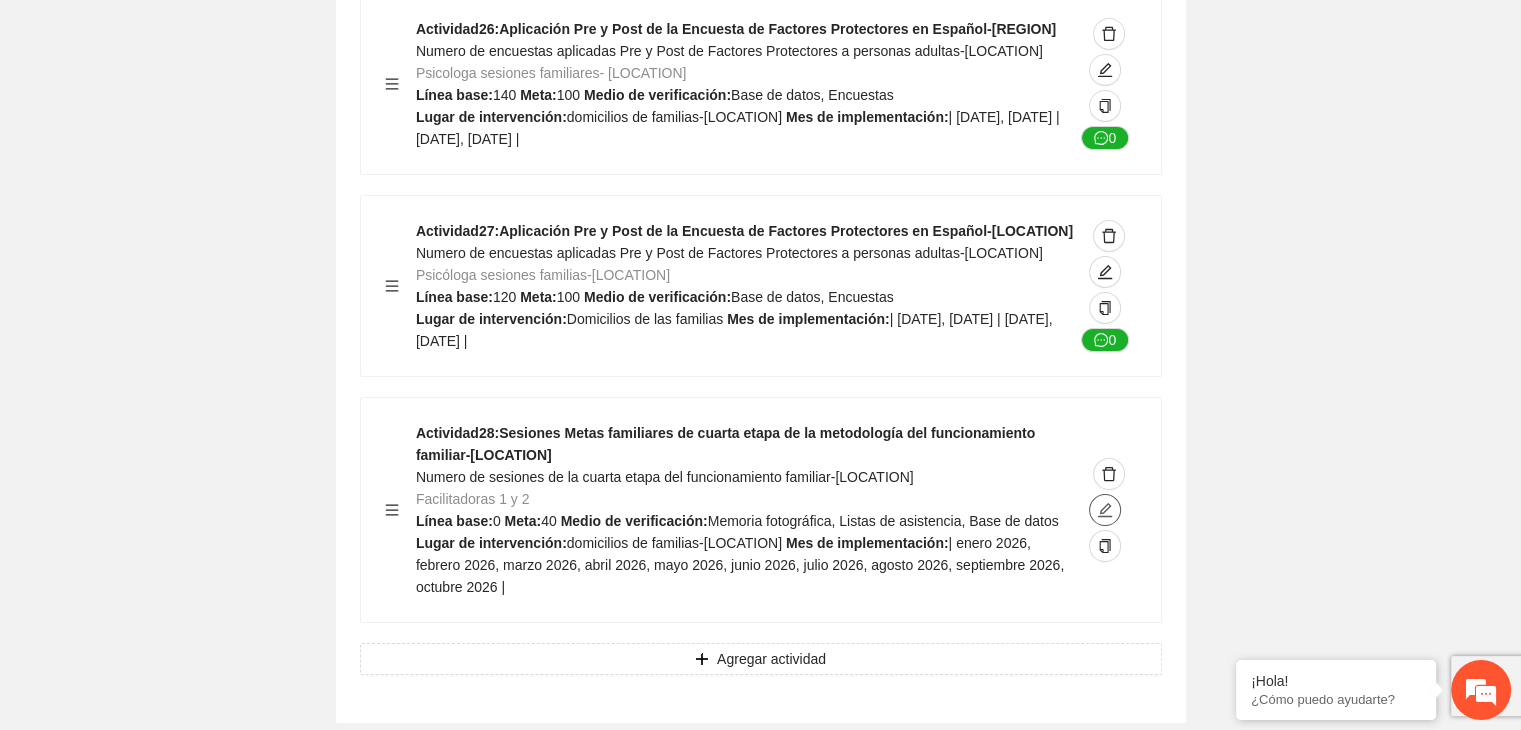 click 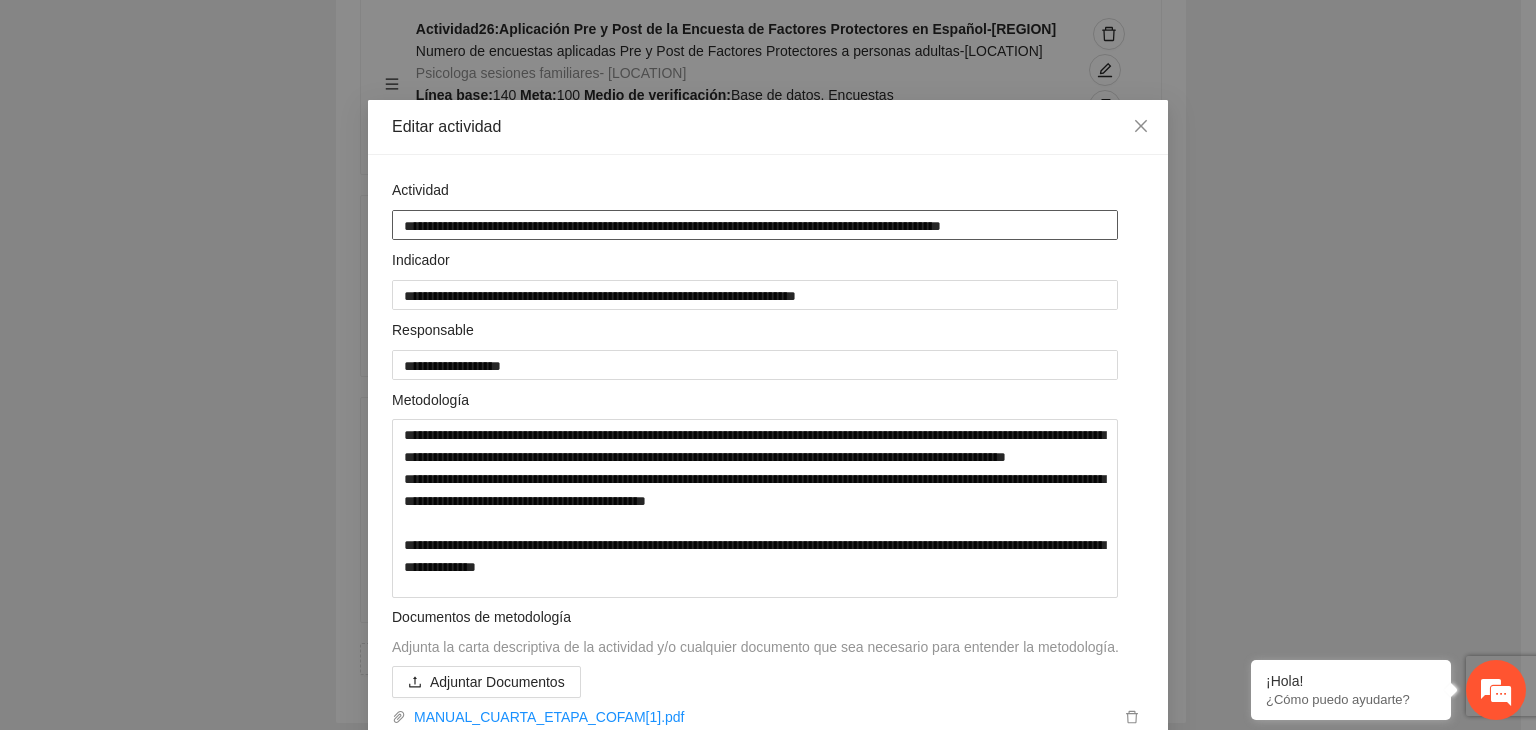 drag, startPoint x: 944, startPoint y: 219, endPoint x: 220, endPoint y: 251, distance: 724.70685 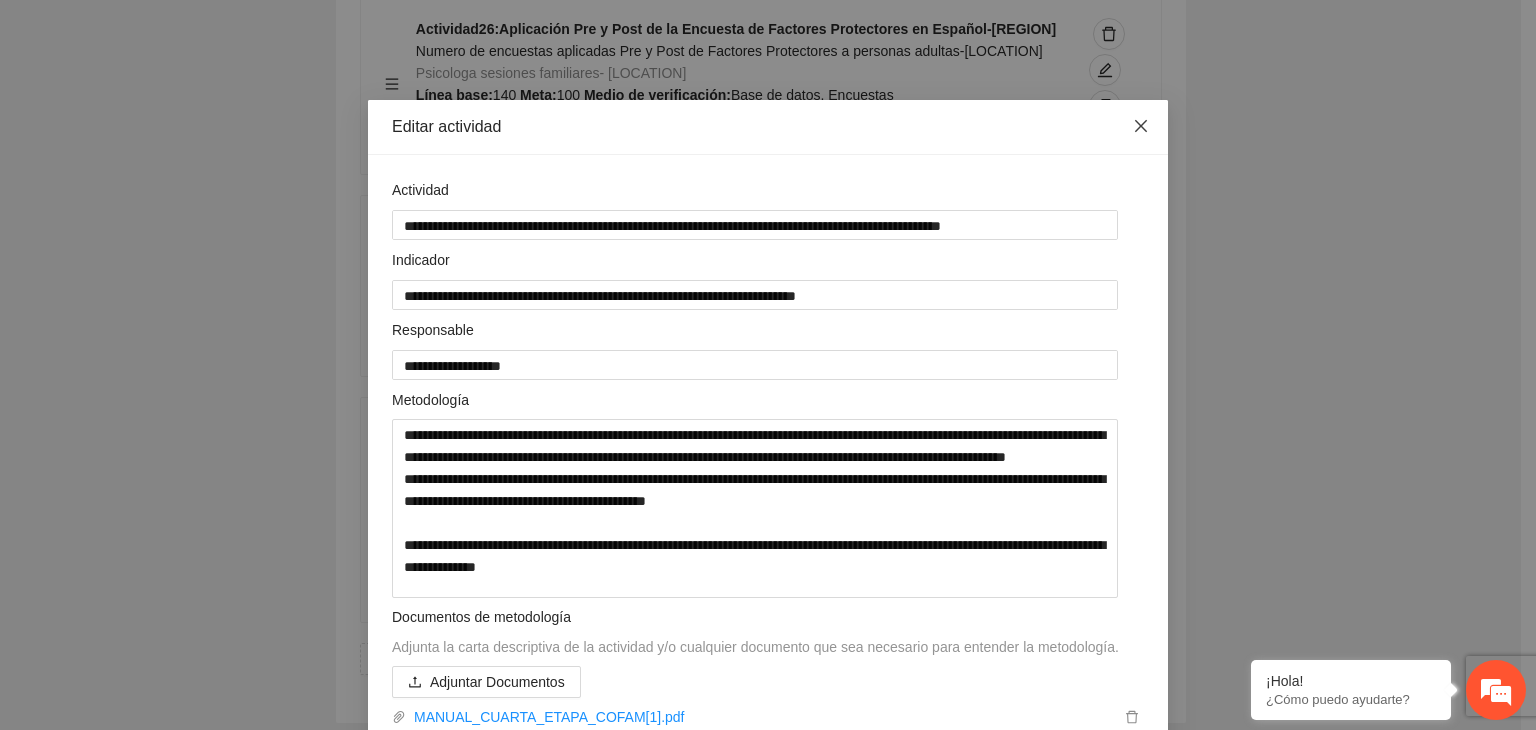 click 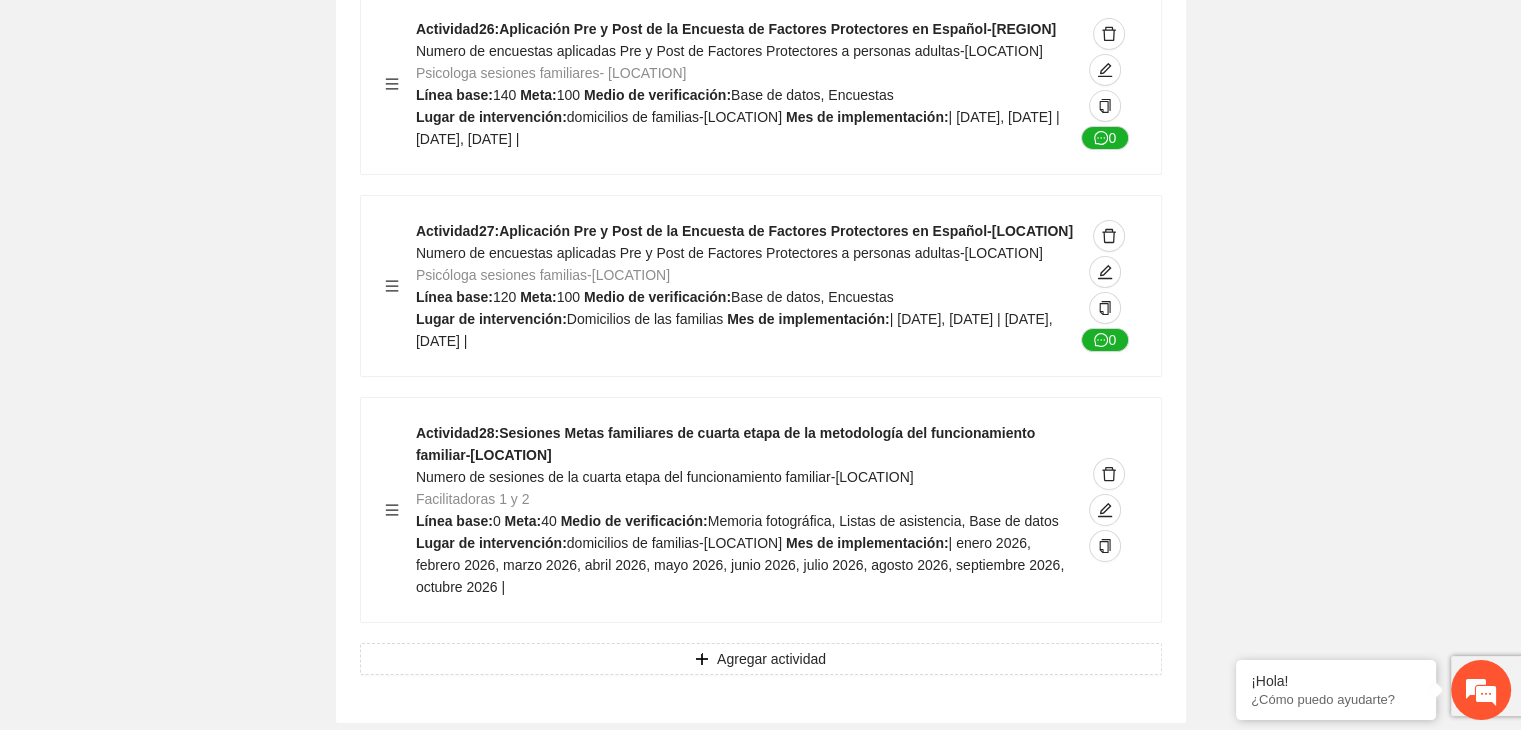 click on "Guardar Objetivo de desarrollo      Exportar Contribuir a la disminución de incidencia en violencia familiar en las zonas de [LOCATION], [LOCATION] y [LOCATION] del Municipio  de [LOCATION]. Indicadores Indicador  1 :  Violencia familiar disminuyendo en un 5% en [LOCATION] Número de carpetas de investigación de Violencia familiar  disminuyendo en un 5% en [LOCATION] Metodología:  Se solicita información al Observatorio Ciudadano de FICOSEC sobre el número de carpetas de violencia familiar en las colonias de intervención Línea base:  29   Meta:  25   Fórmula:  Suma de carpetas de investigación de violencia familiar disminuyendo  en un 5% en [LOCATION]   Medio de verificación:  Reporte/Informe 0 Indicador  2 :  Violencia familiar disminuyendo en un 5% en [LOCATION] Número de carpetas de investigación de Violencia familiar  disminuyendo en un 5% en [LOCATION] Metodología:  Línea base:  63   Meta:  56   Fórmula:    Medio de verificación:  Reporte/Informe 0 3 :" at bounding box center (760, -6667) 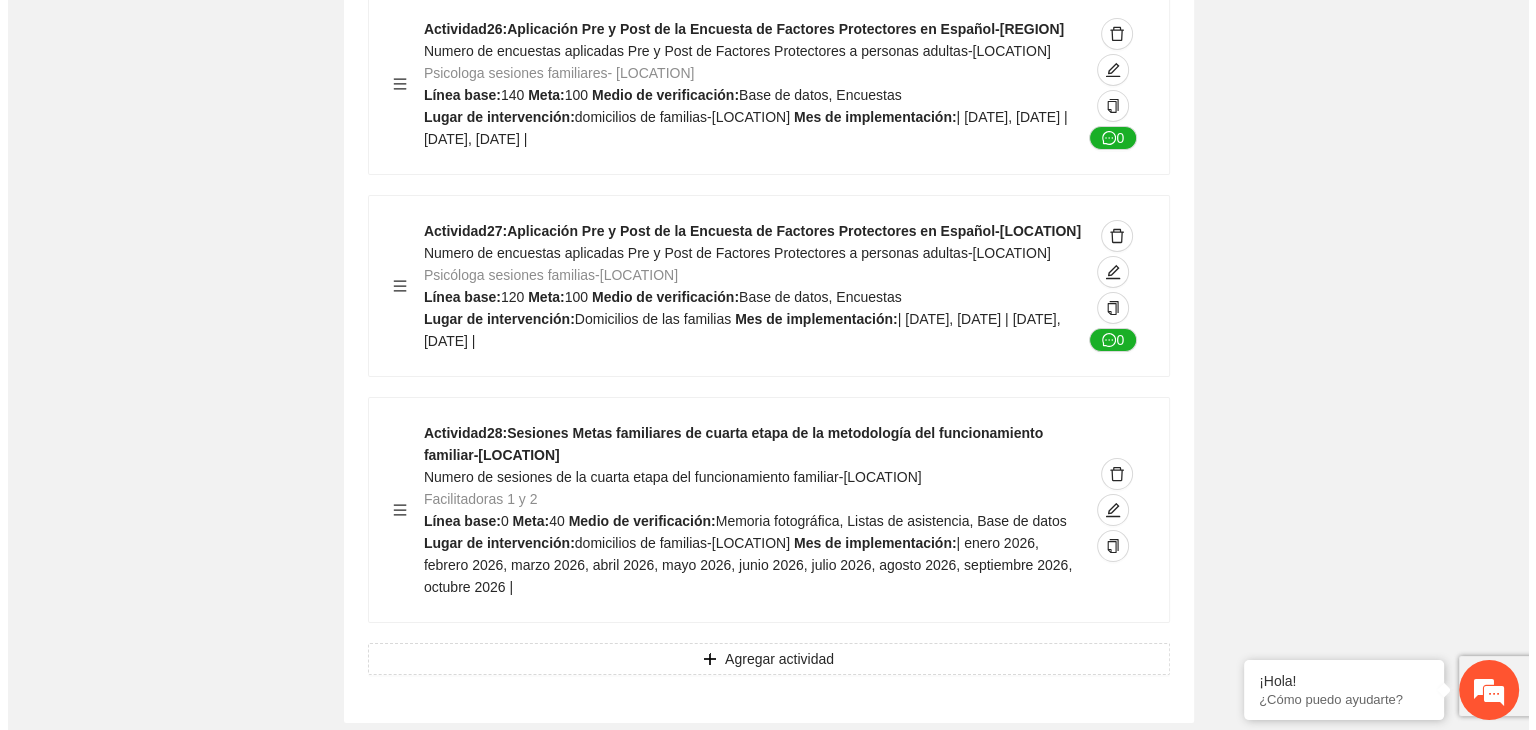 scroll, scrollTop: 14991, scrollLeft: 0, axis: vertical 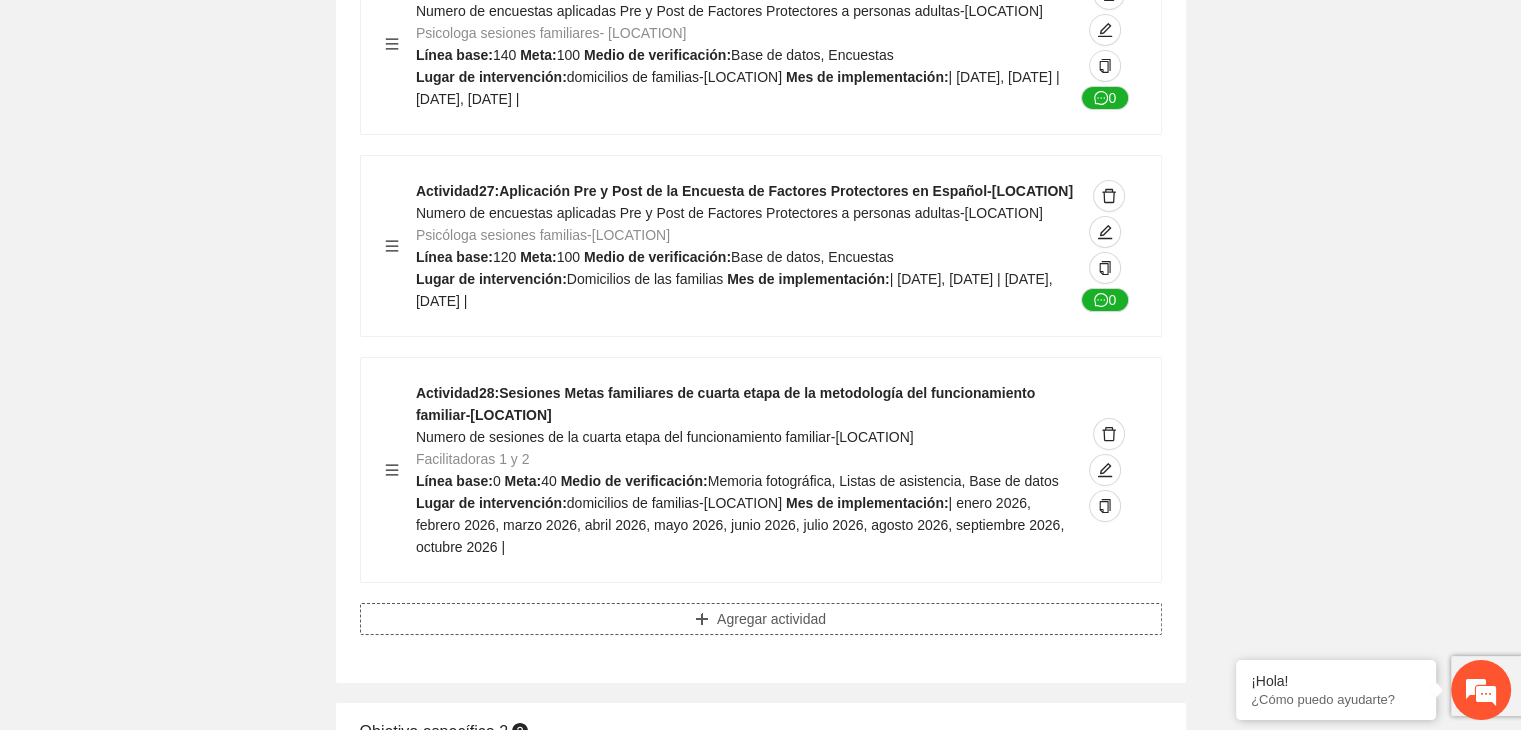 click on "Agregar actividad" at bounding box center (761, 619) 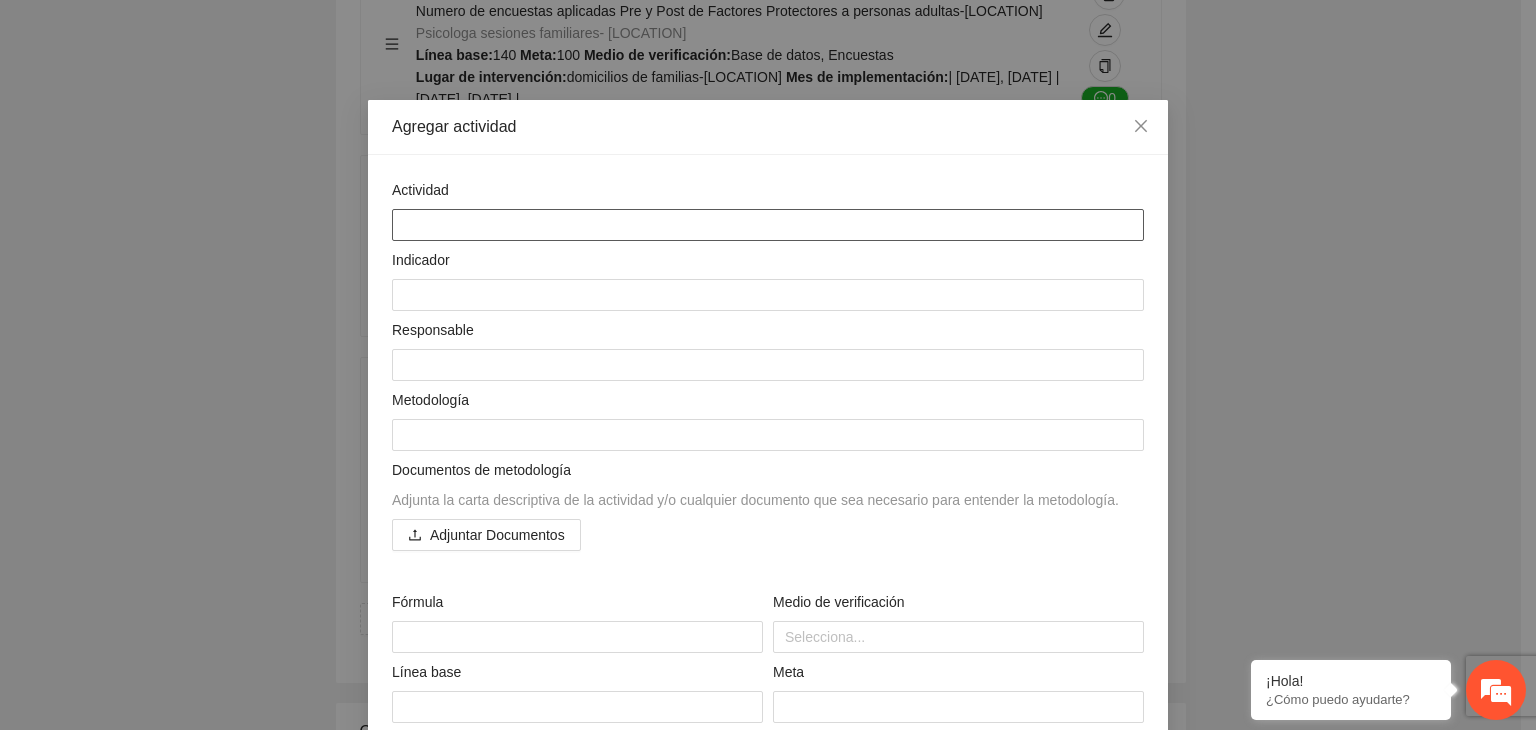 click at bounding box center (768, 225) 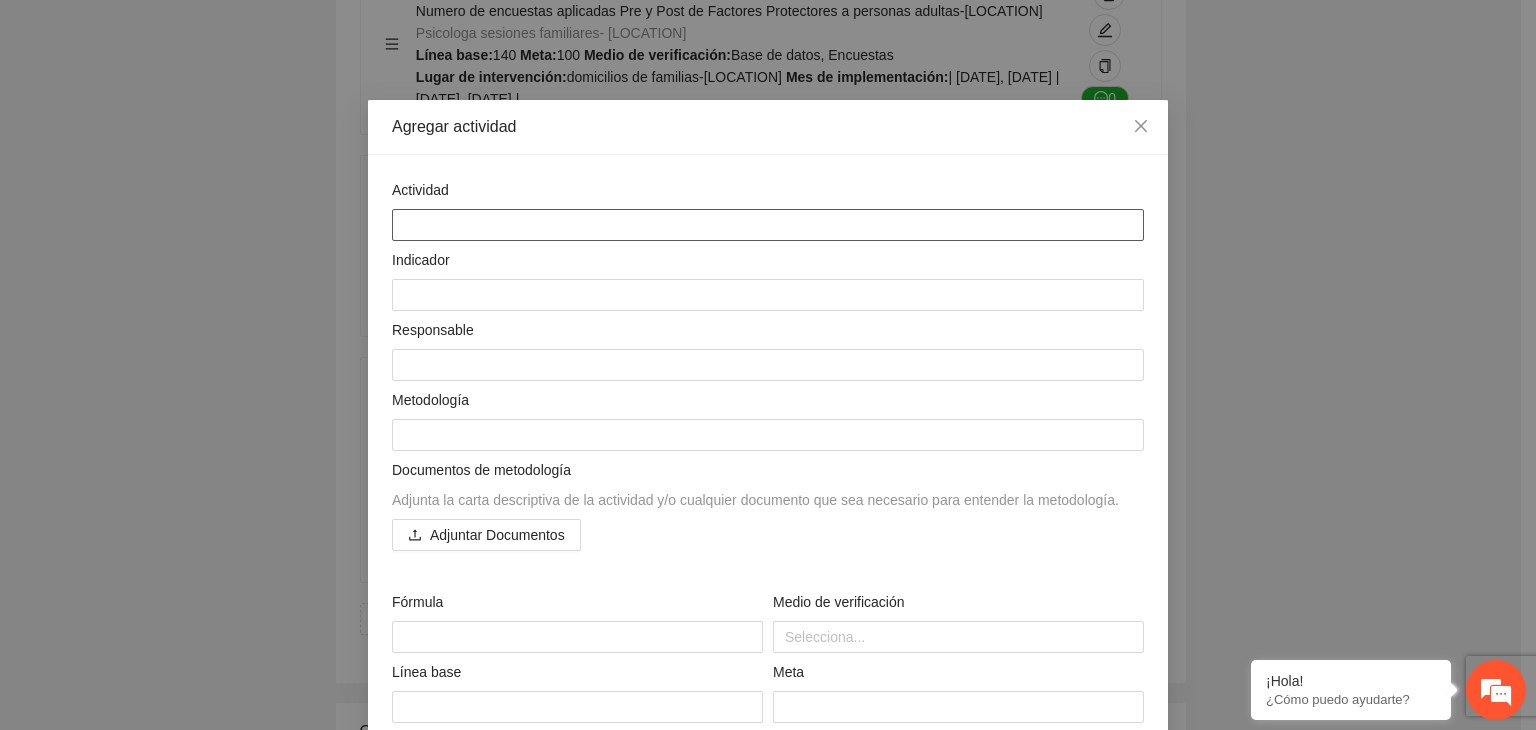 paste on "**********" 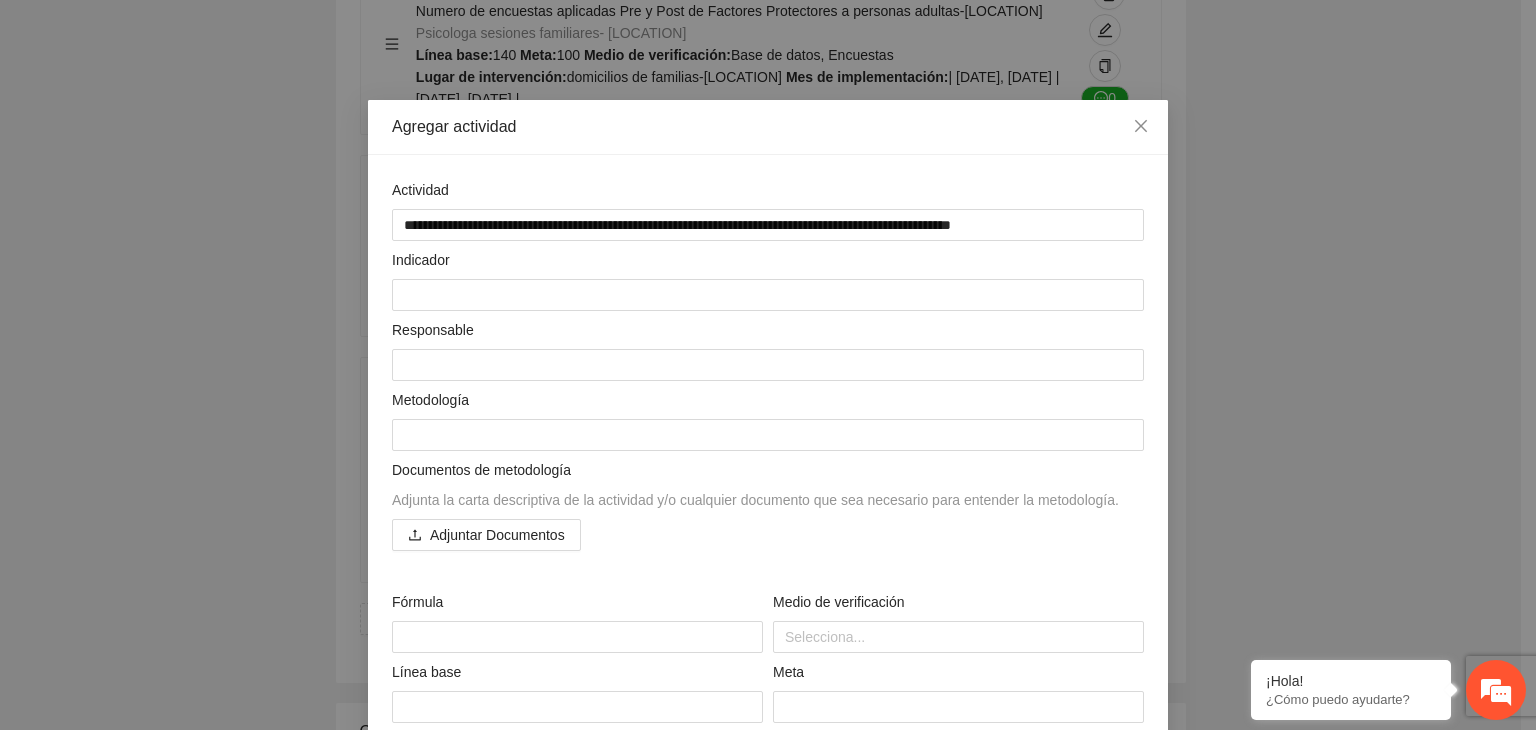 click on "**********" at bounding box center [768, 365] 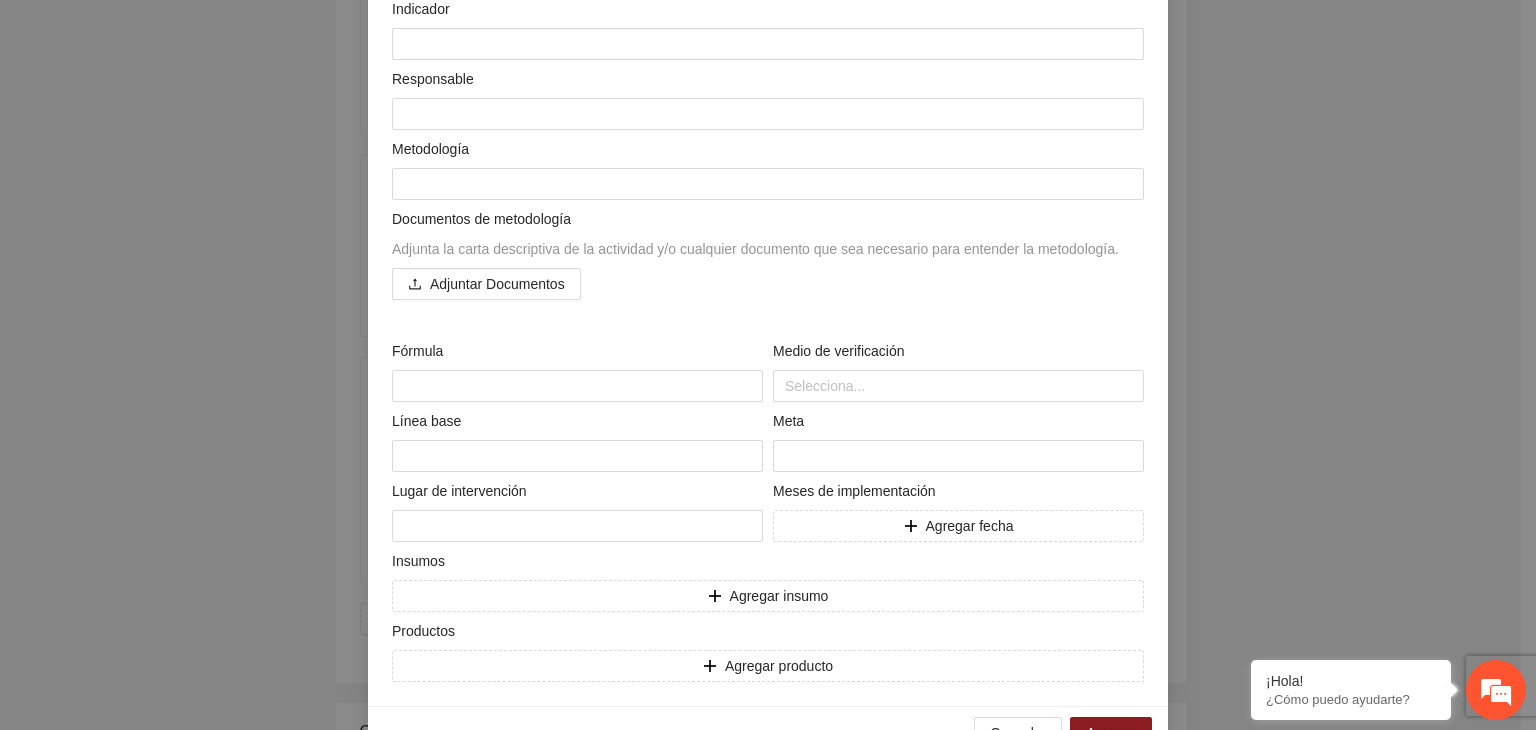 scroll, scrollTop: 304, scrollLeft: 0, axis: vertical 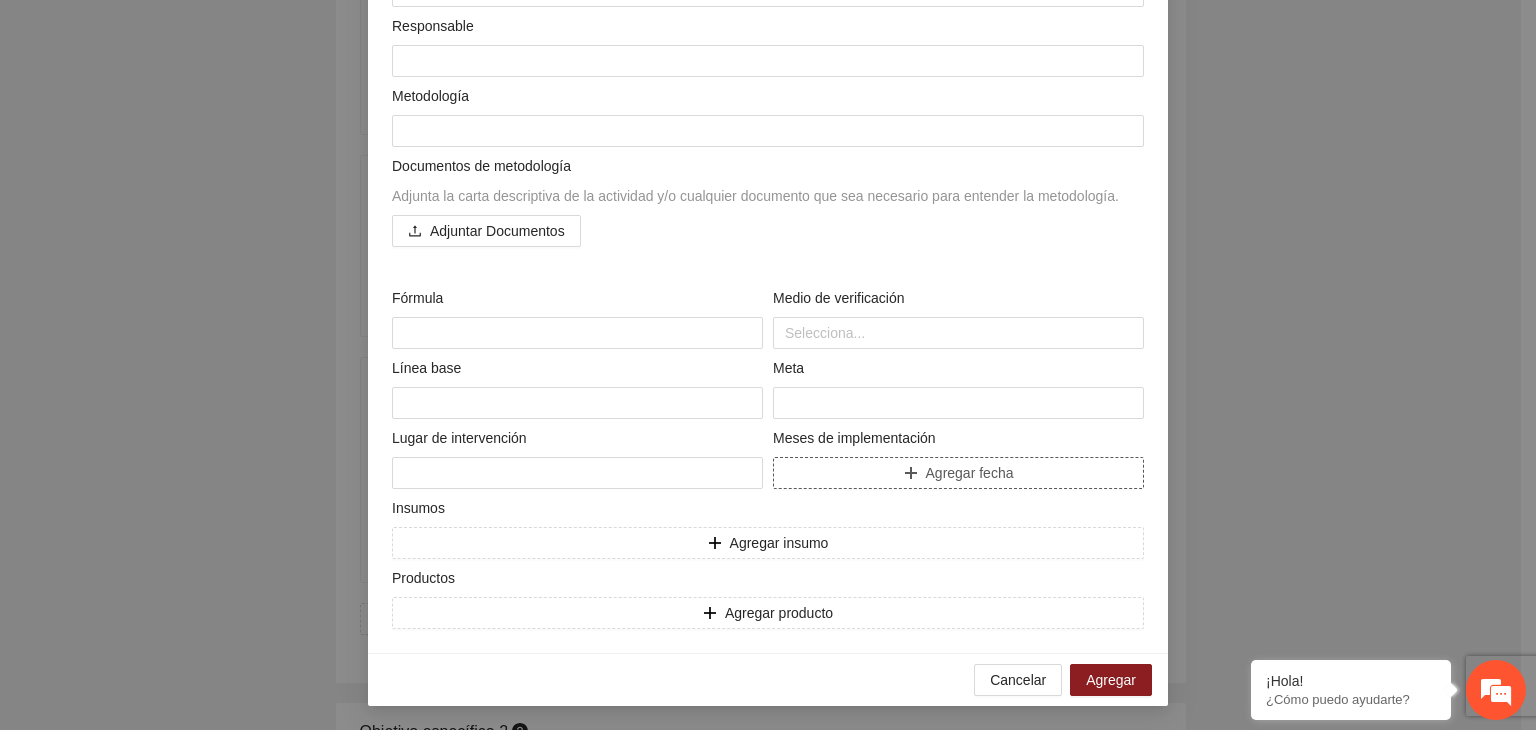 click on "Agregar fecha" at bounding box center (958, 473) 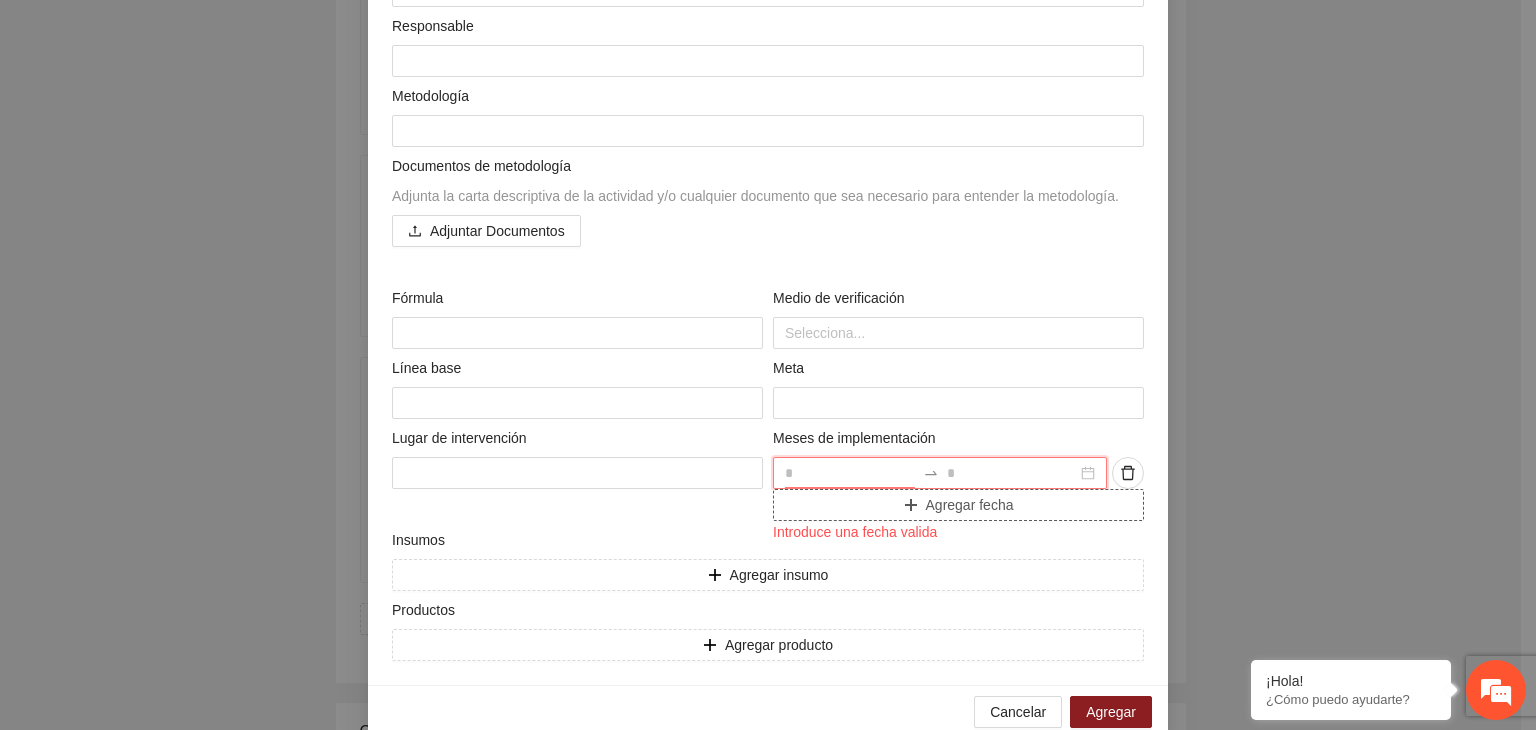 click at bounding box center (850, 473) 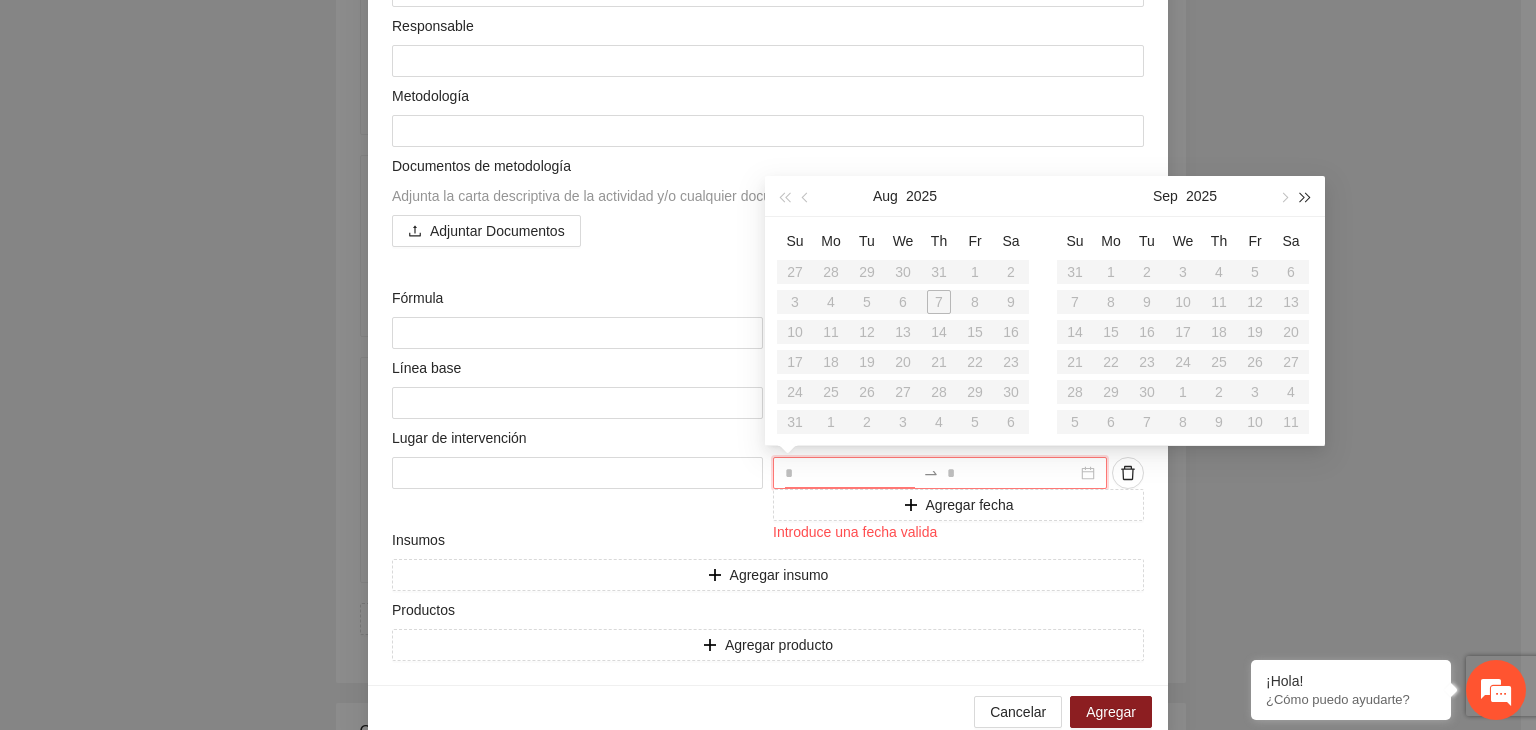 click at bounding box center (1306, 198) 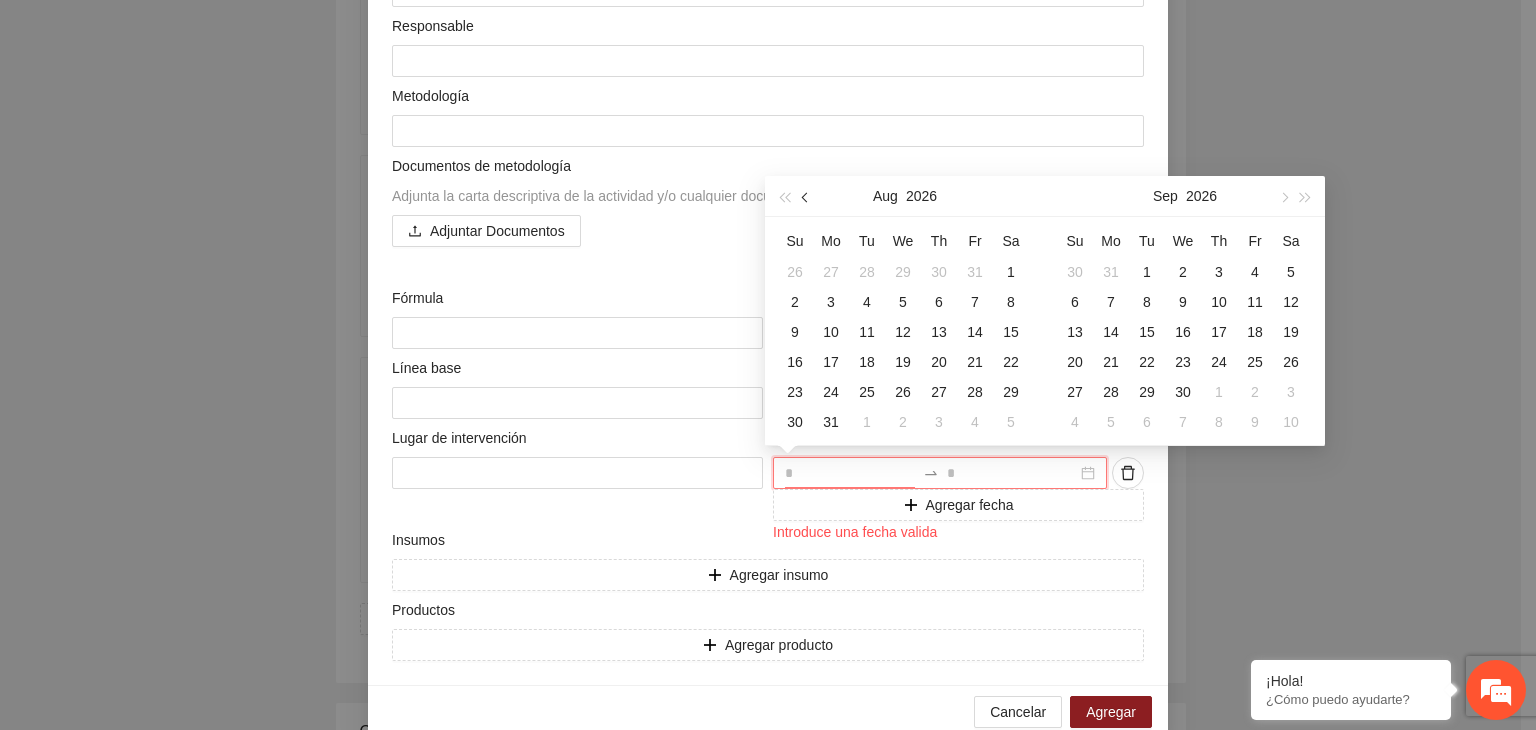 click at bounding box center (806, 196) 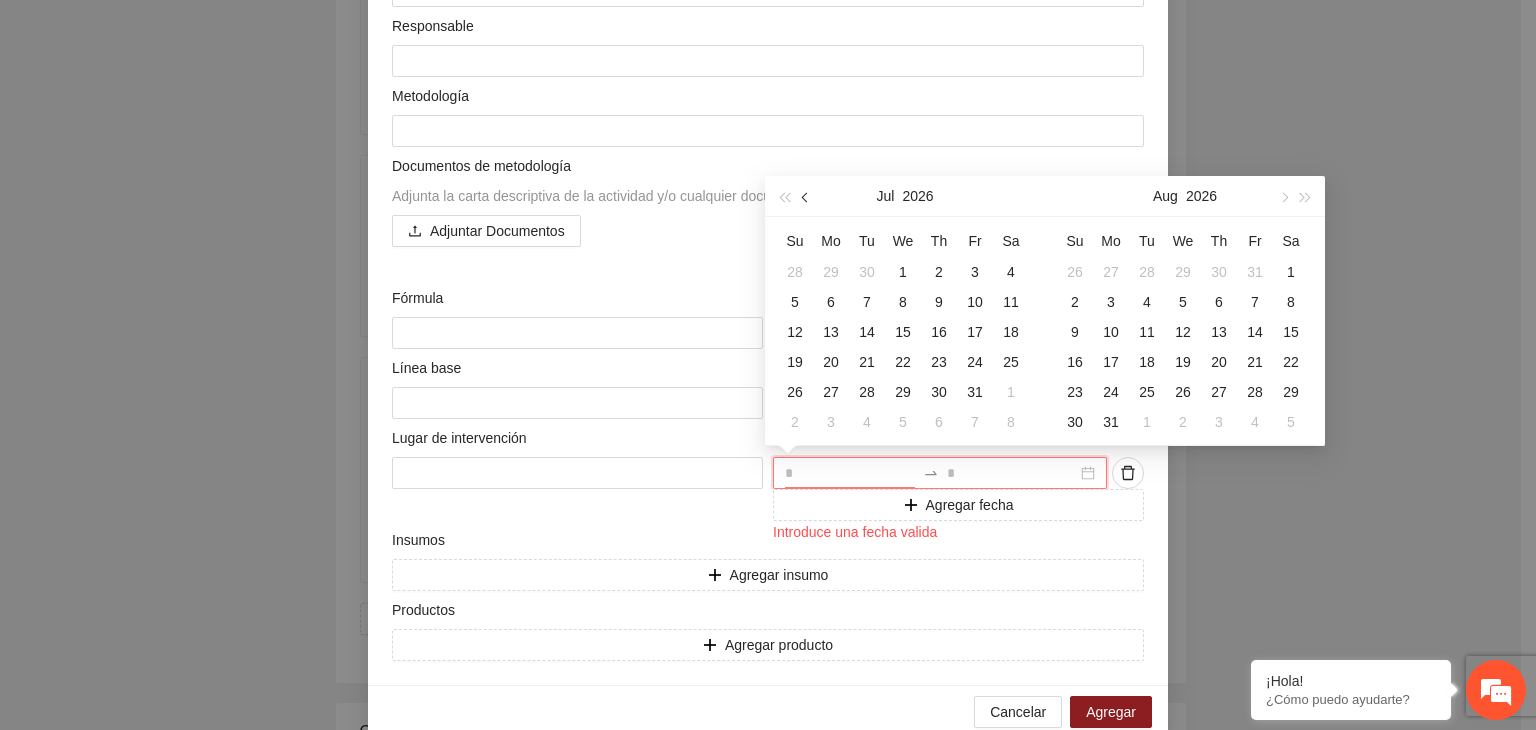 click at bounding box center (806, 196) 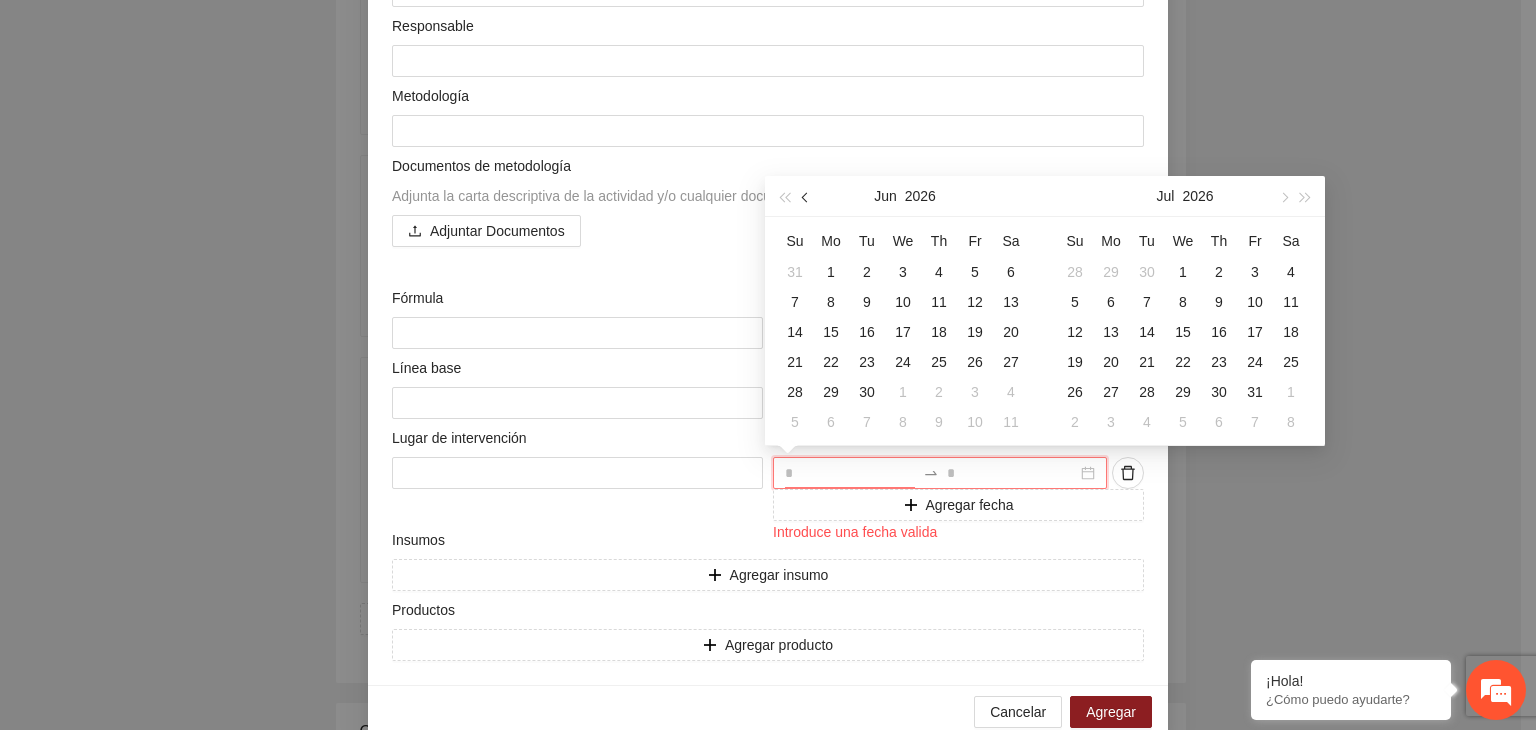 click at bounding box center (806, 196) 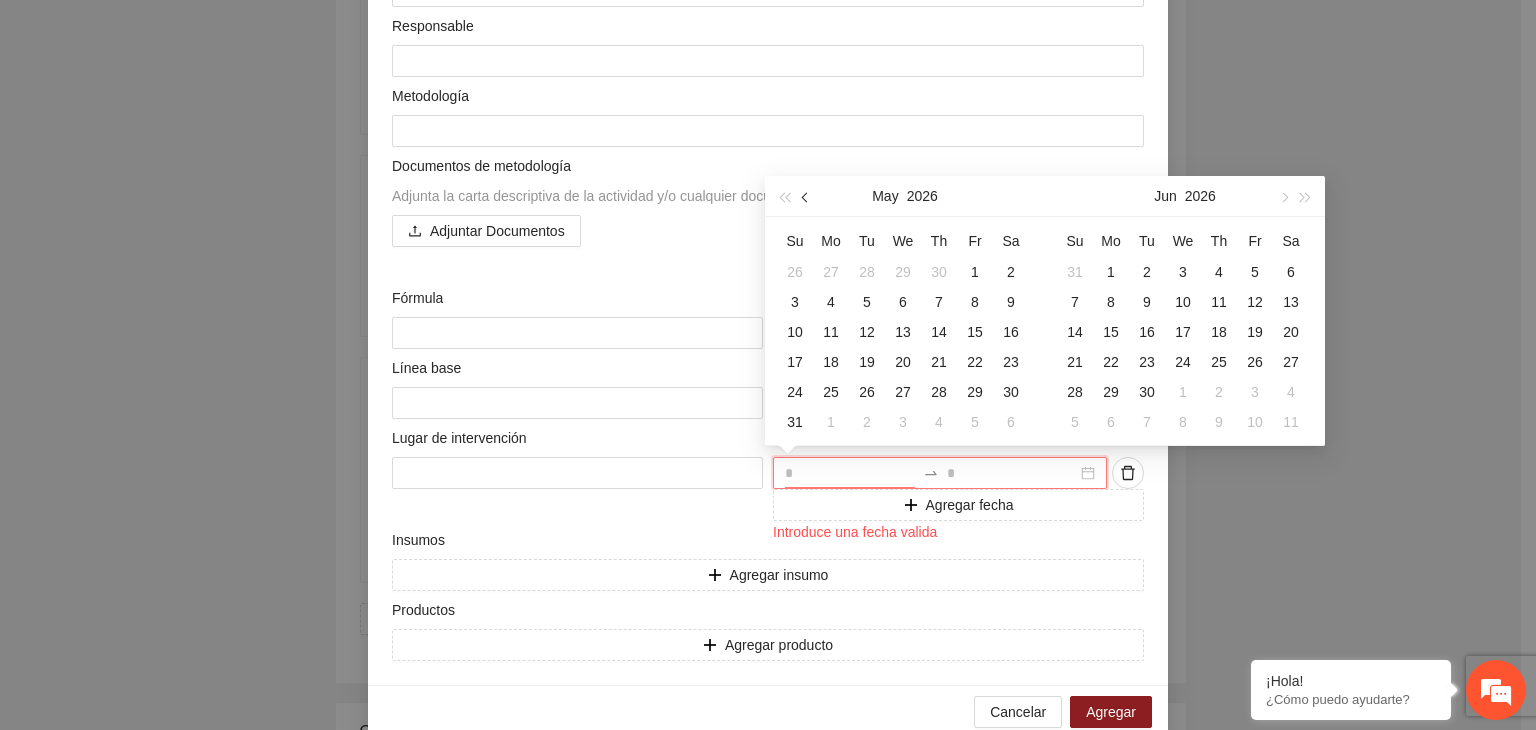 click at bounding box center [806, 196] 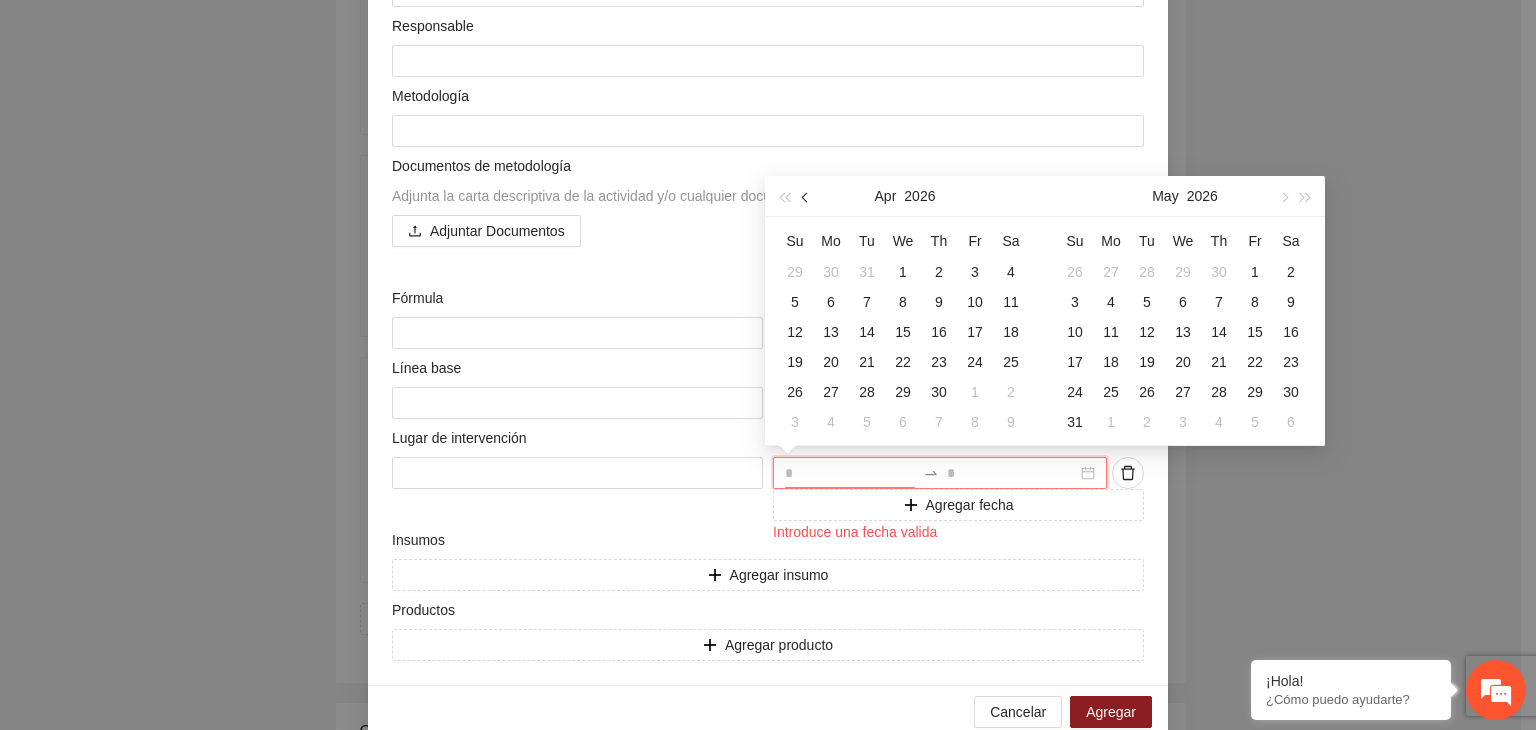 click at bounding box center (806, 196) 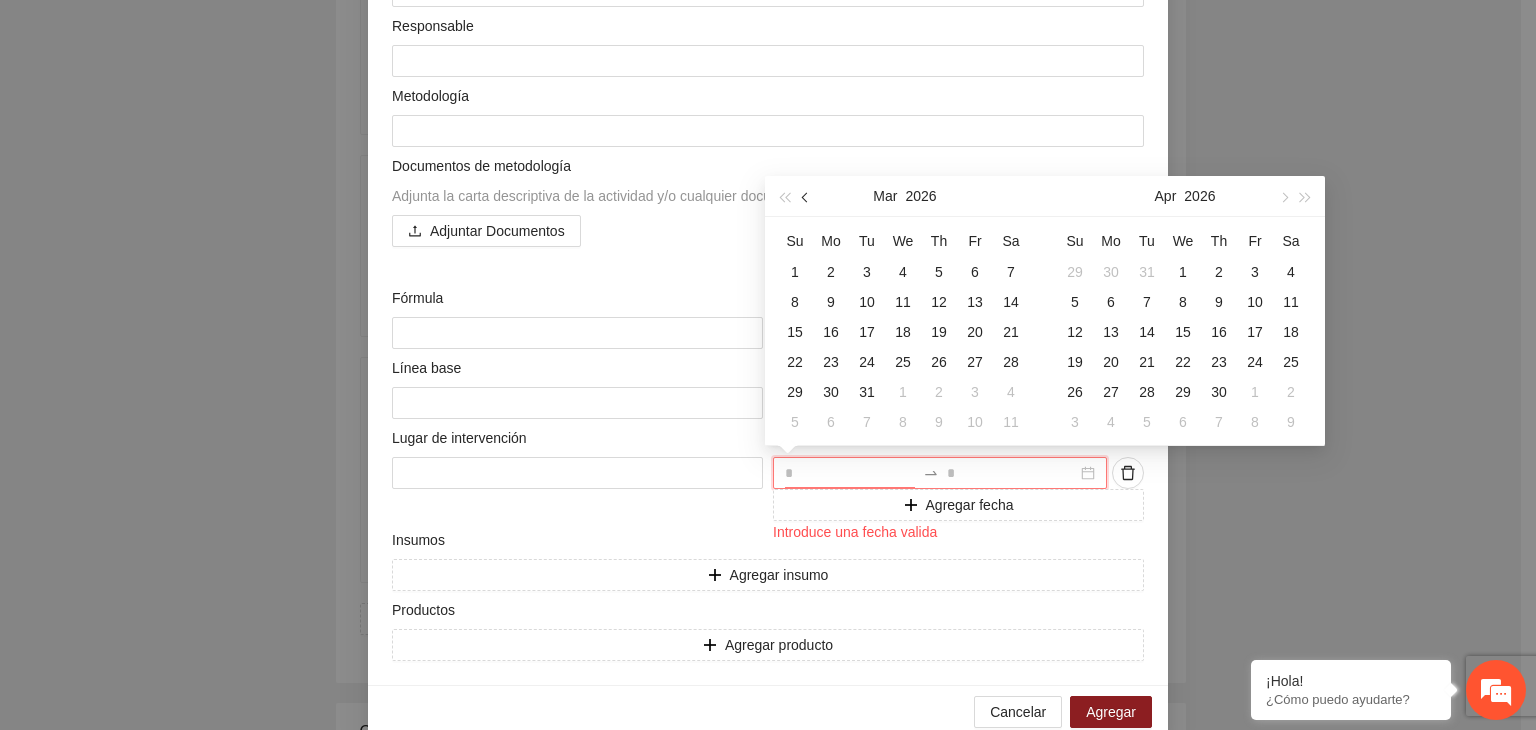 click at bounding box center [806, 196] 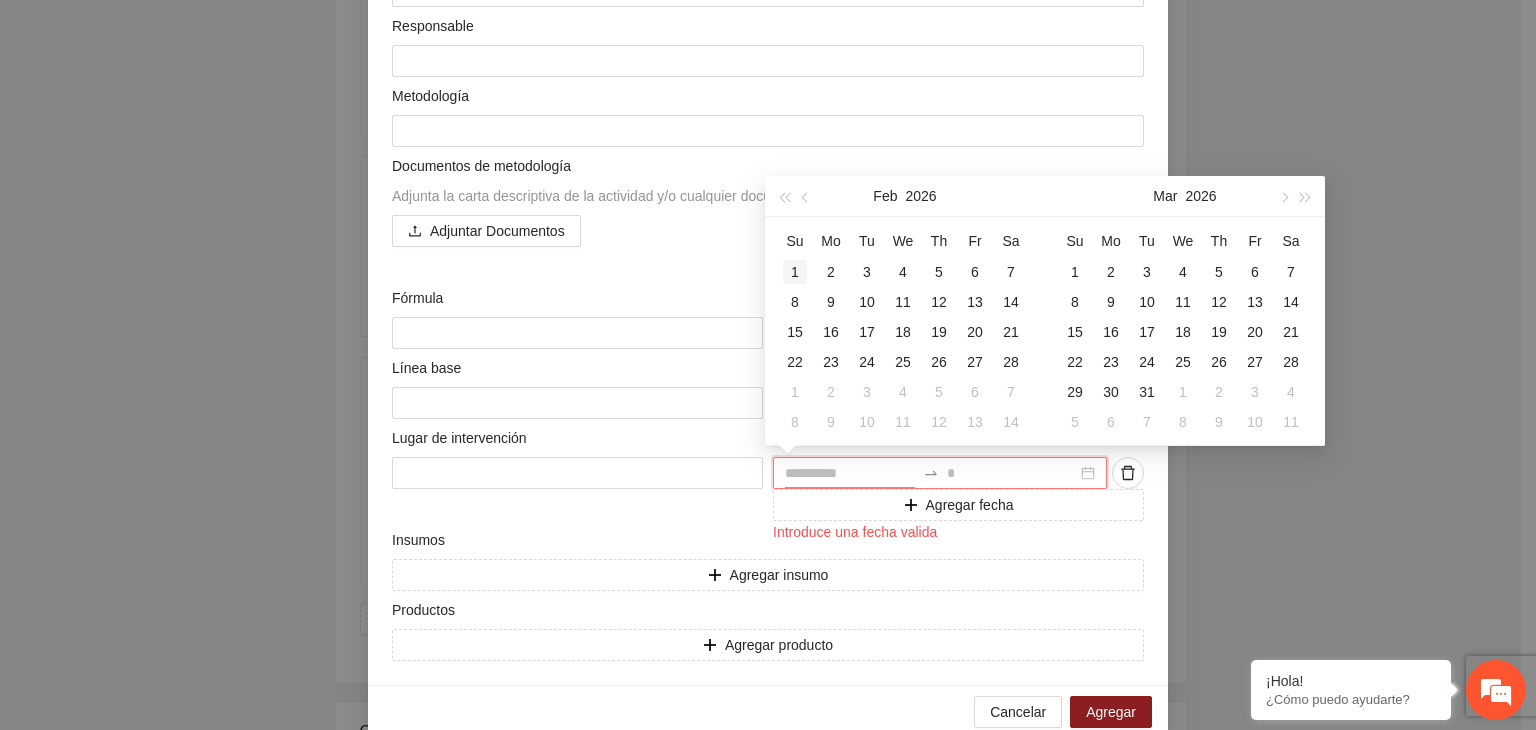 click on "1" at bounding box center (795, 272) 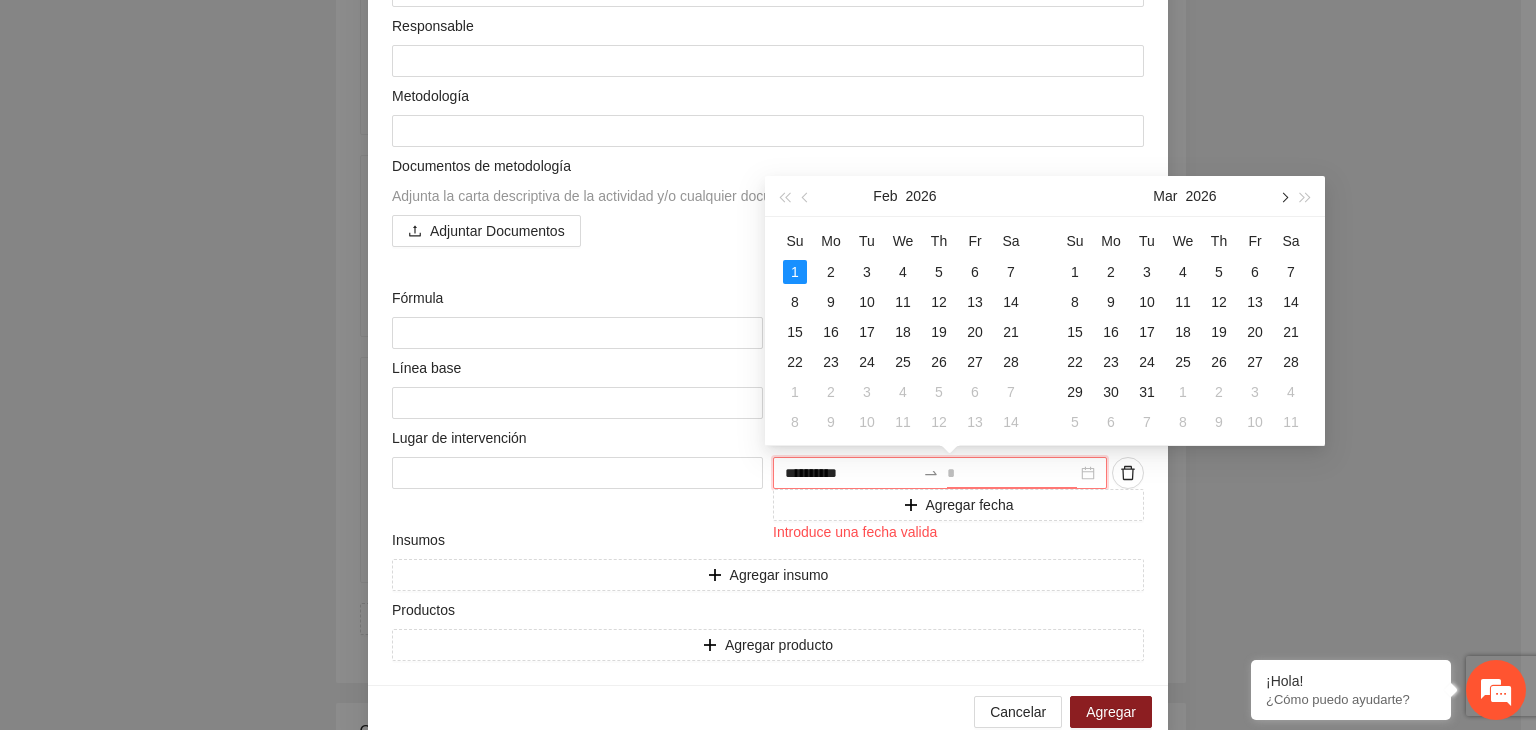 click at bounding box center (1283, 198) 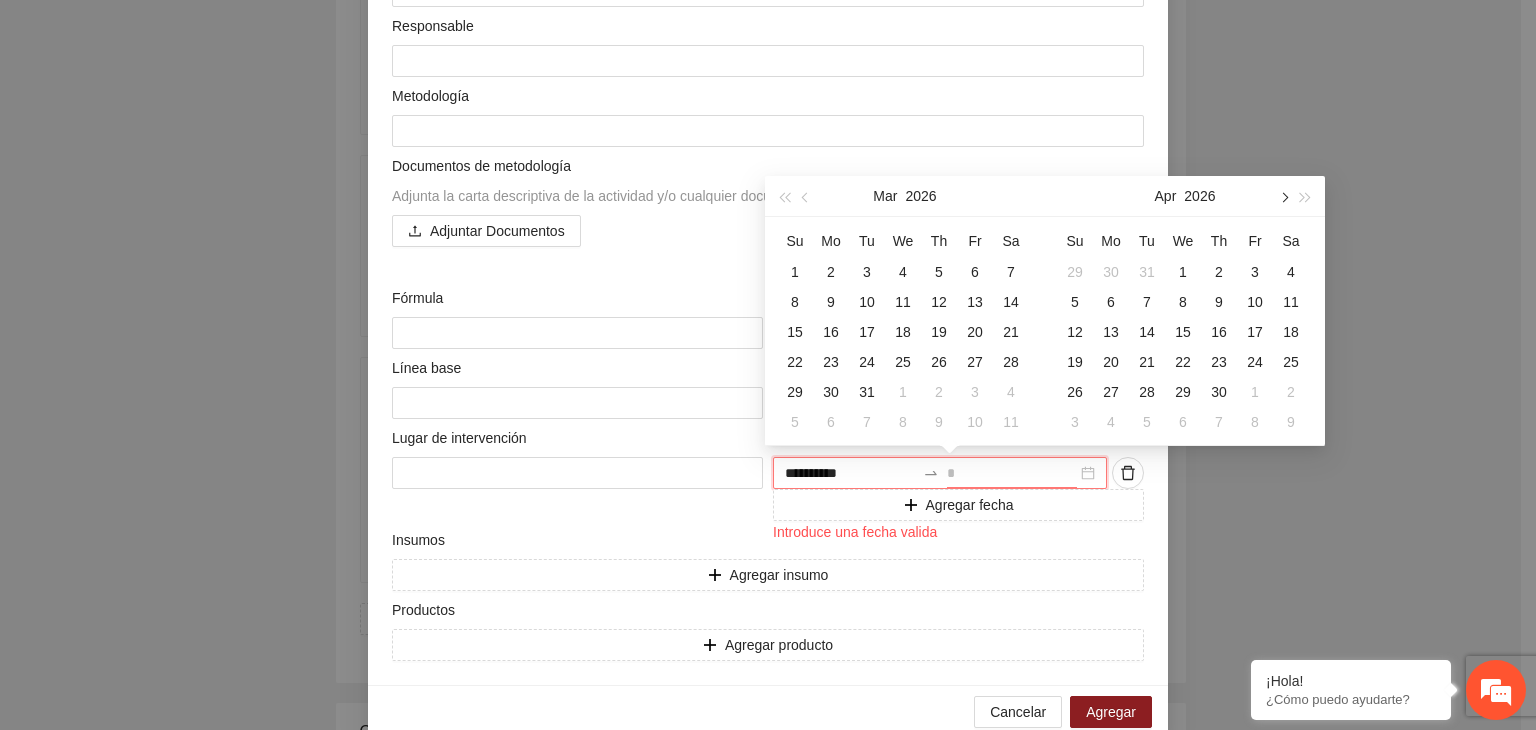 click at bounding box center [1283, 198] 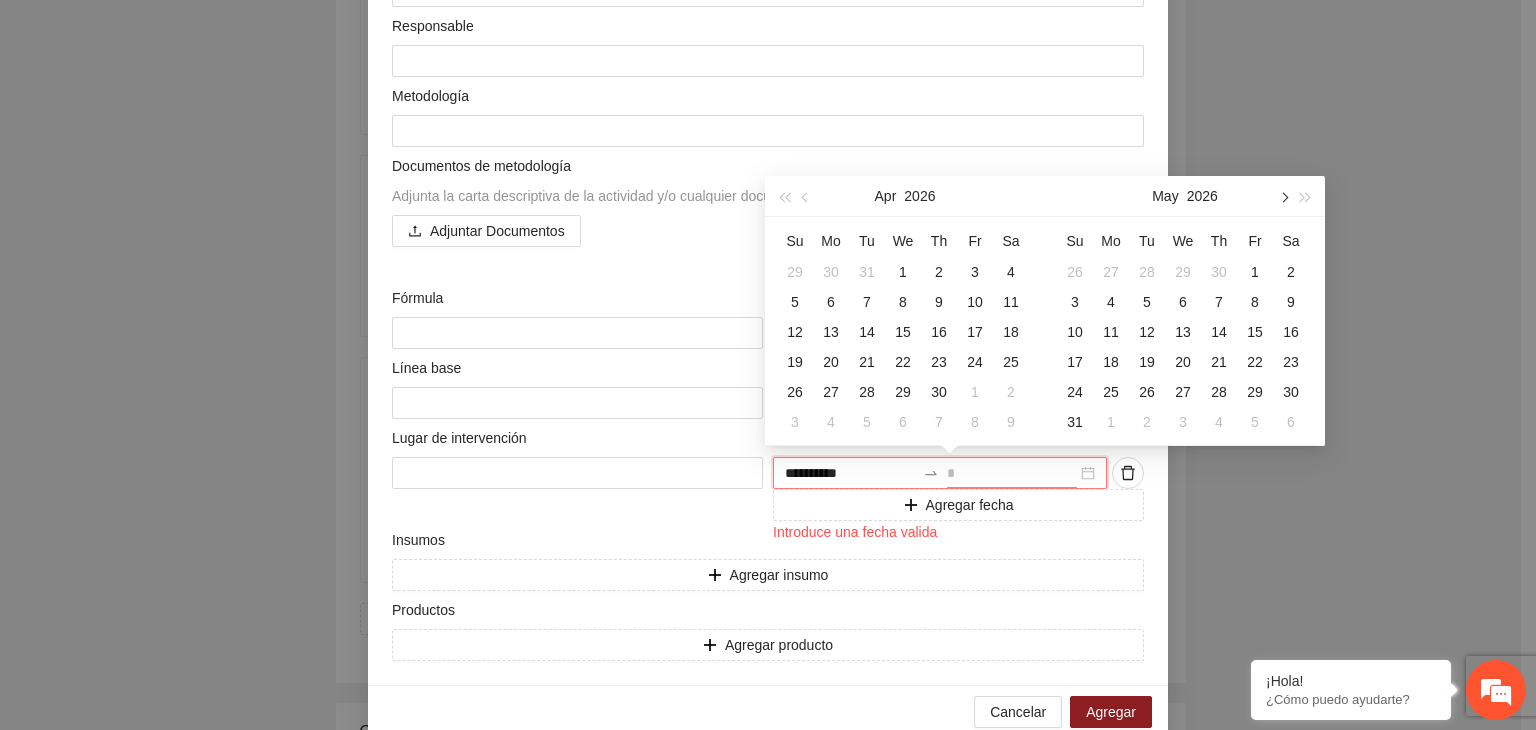 click at bounding box center (1283, 198) 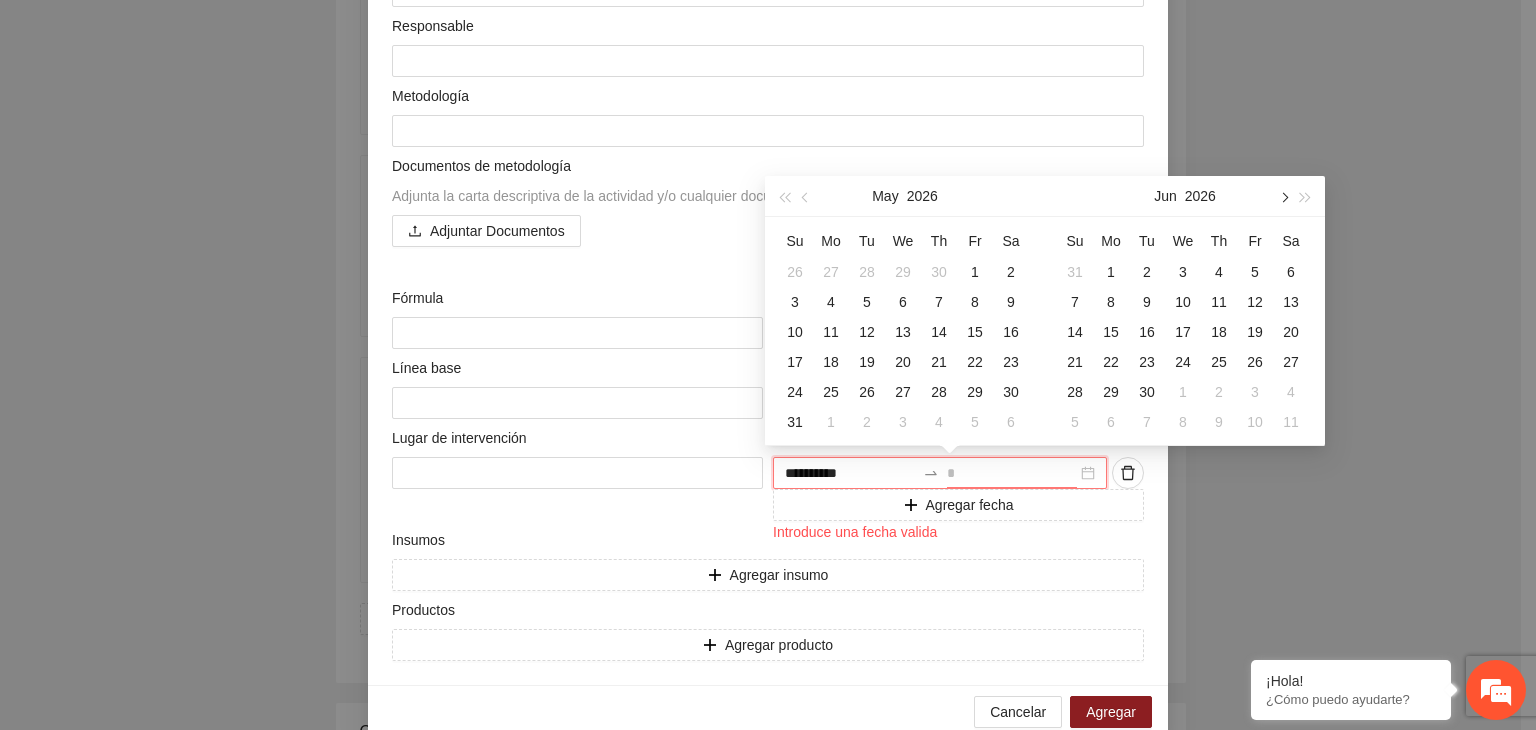 click at bounding box center (1283, 198) 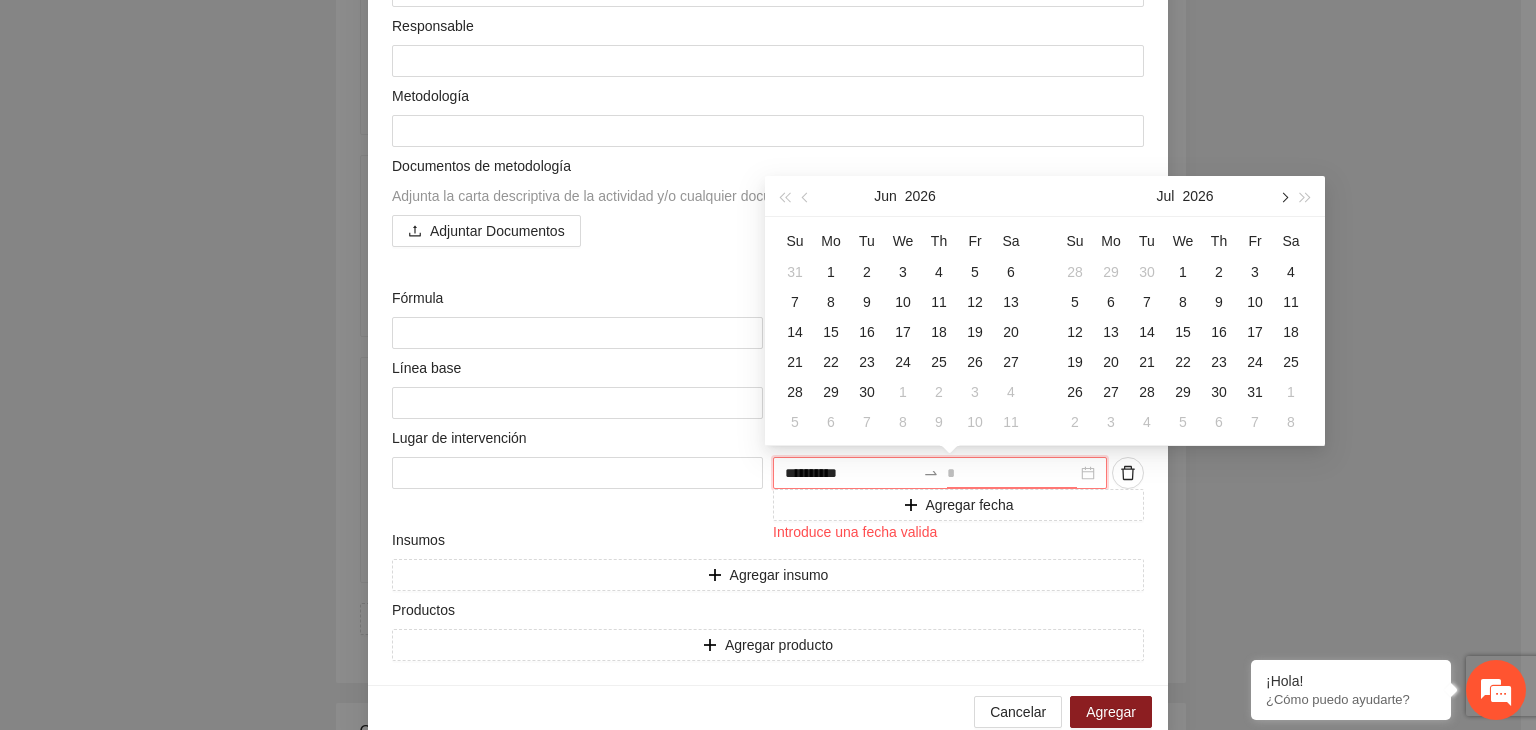 click at bounding box center [1283, 198] 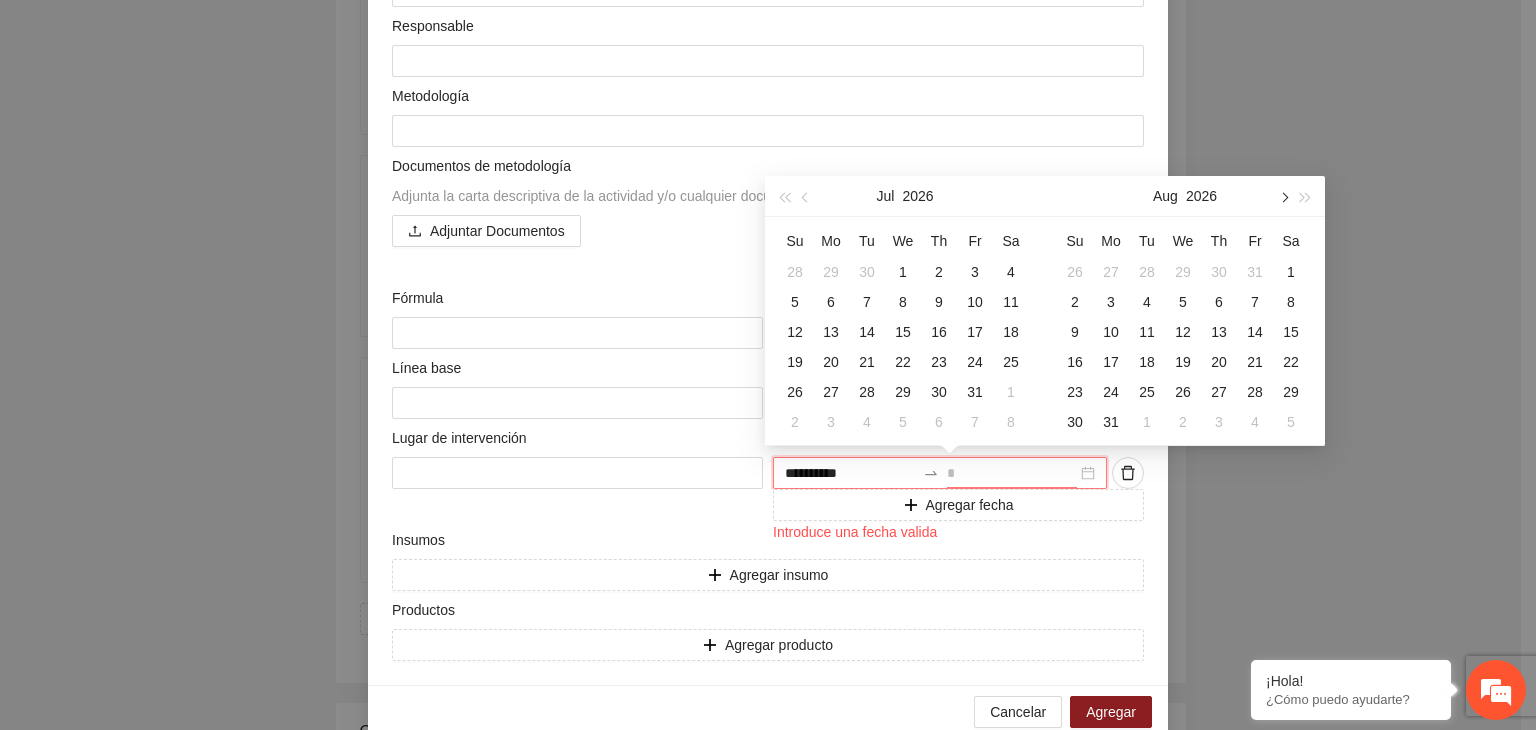 click at bounding box center [1283, 198] 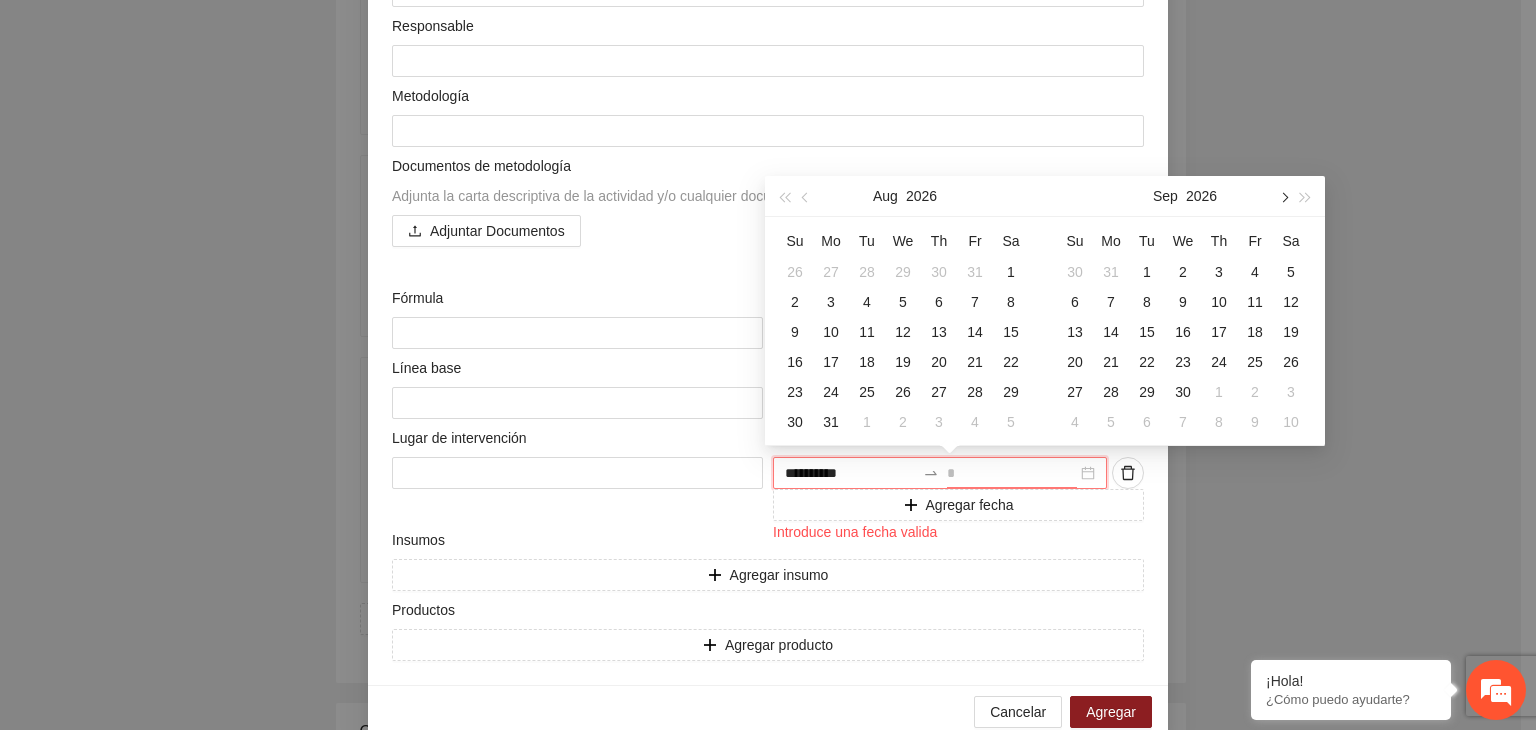 click at bounding box center [1283, 198] 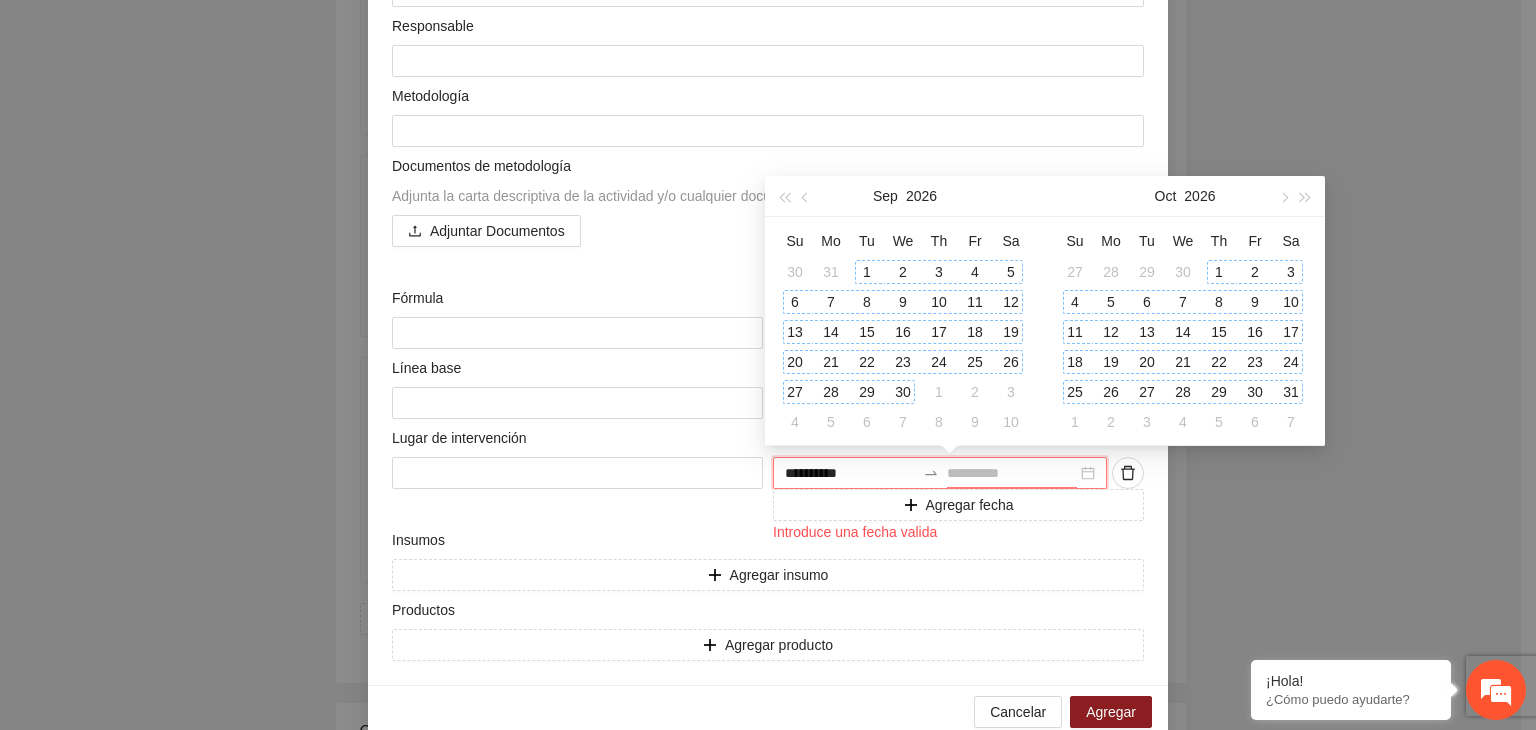 click on "31" at bounding box center [1291, 392] 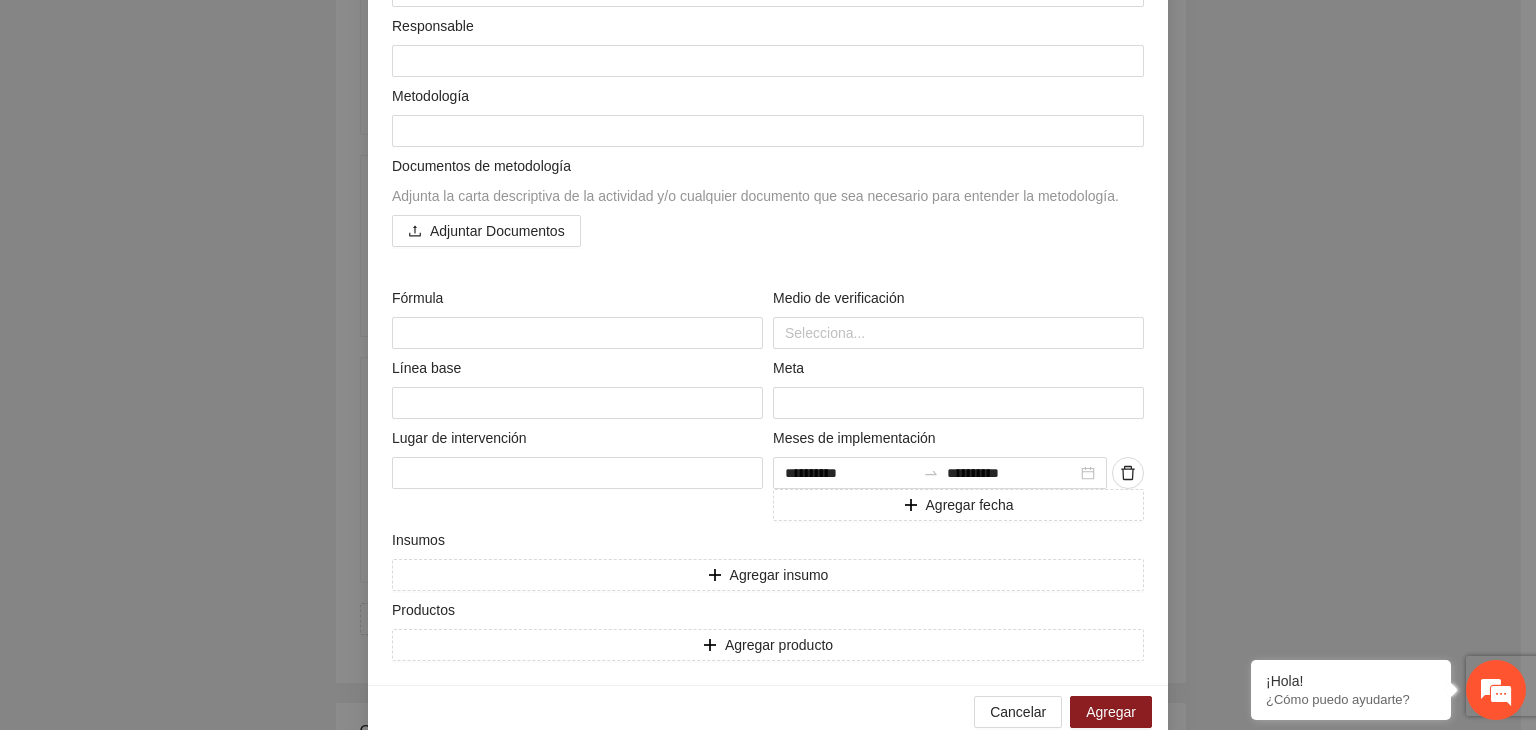 click on "**********" at bounding box center [768, 365] 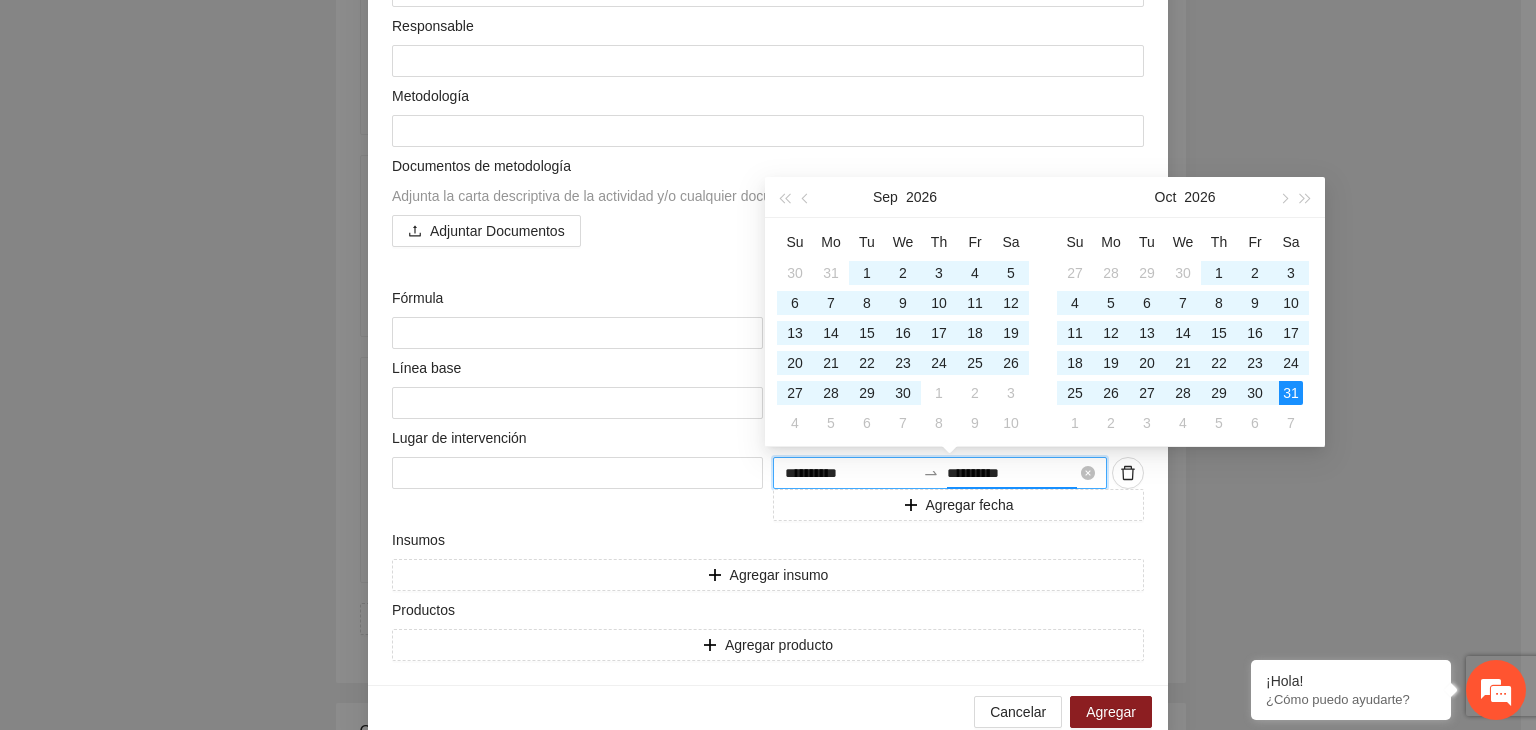 click on "**********" at bounding box center [1012, 473] 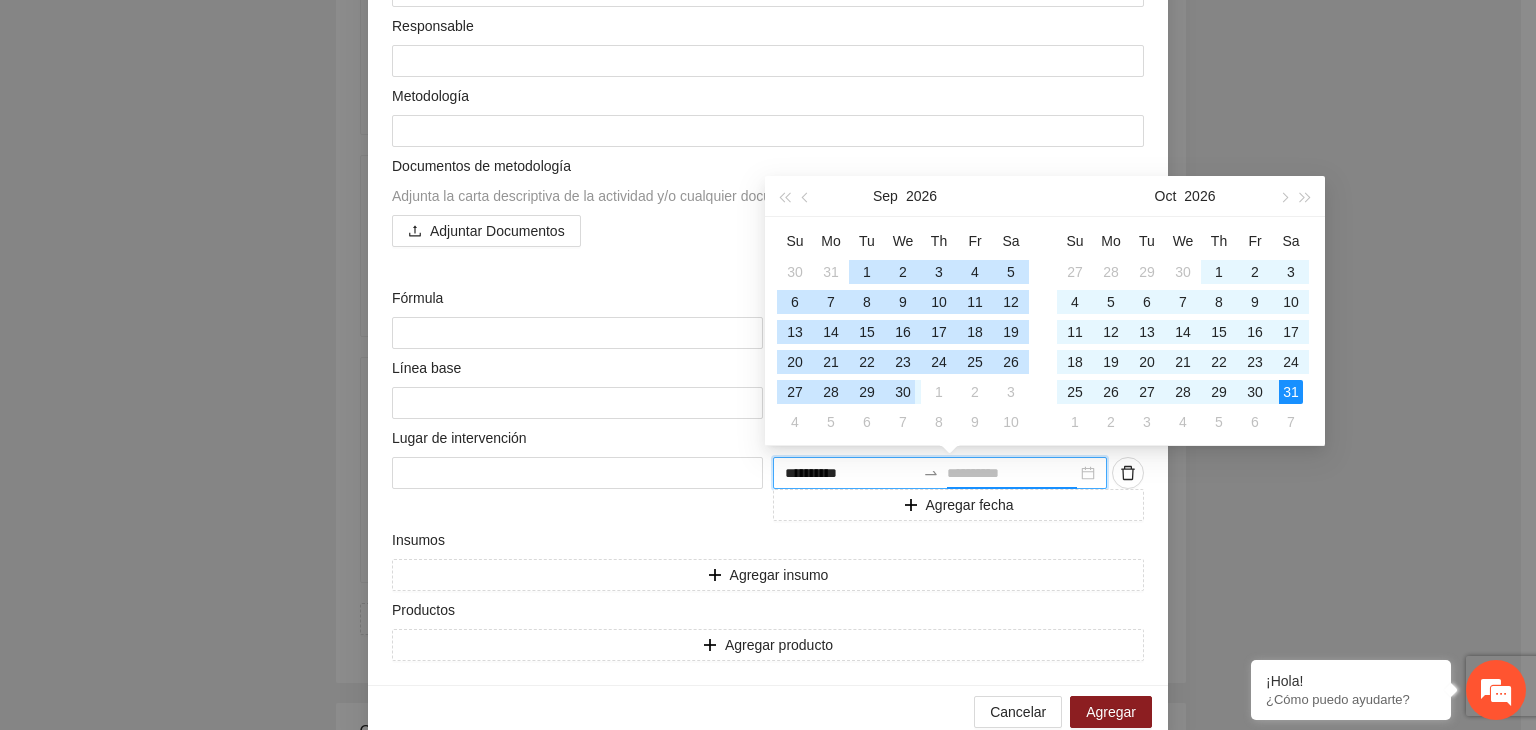 click on "30" at bounding box center (903, 392) 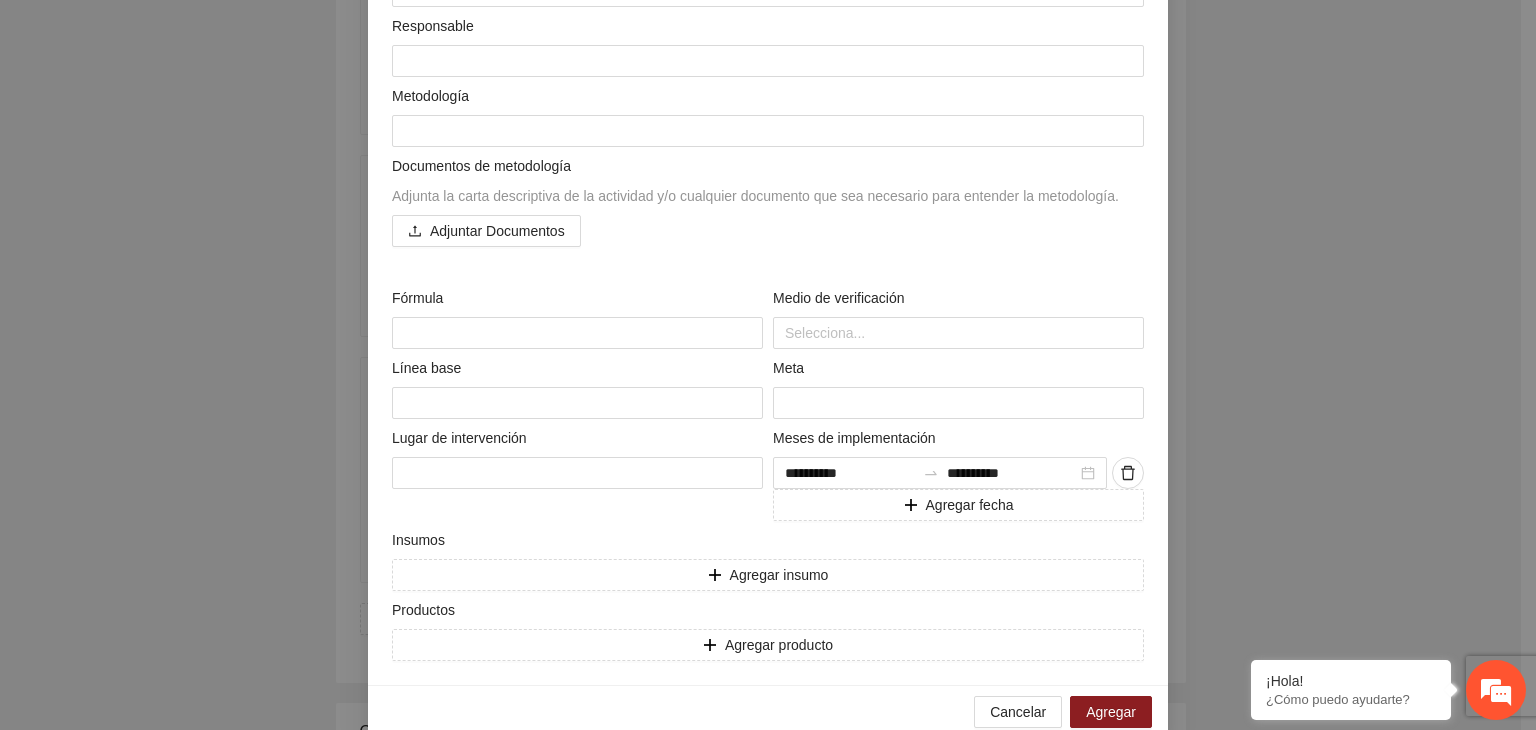 click on "**********" at bounding box center (768, 365) 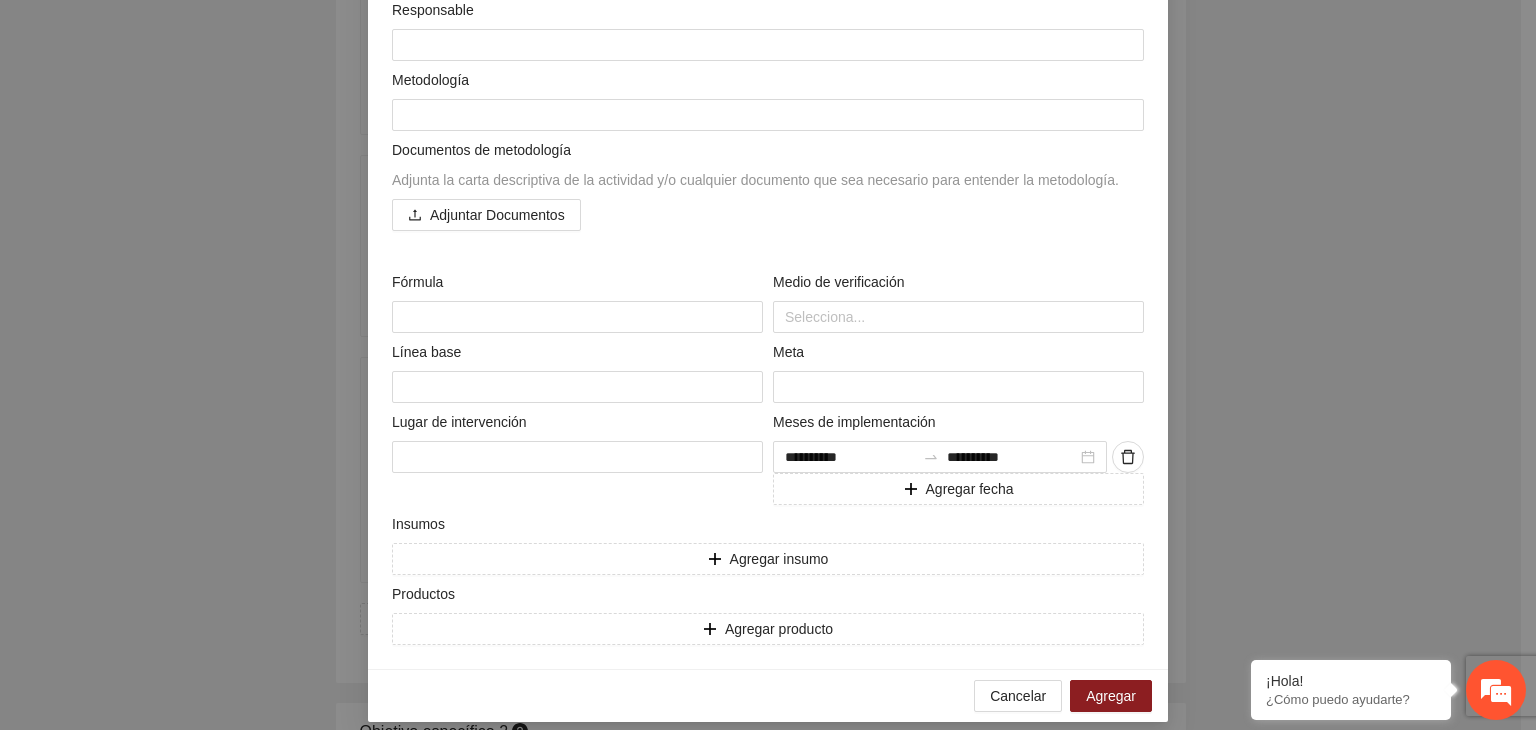 scroll, scrollTop: 336, scrollLeft: 0, axis: vertical 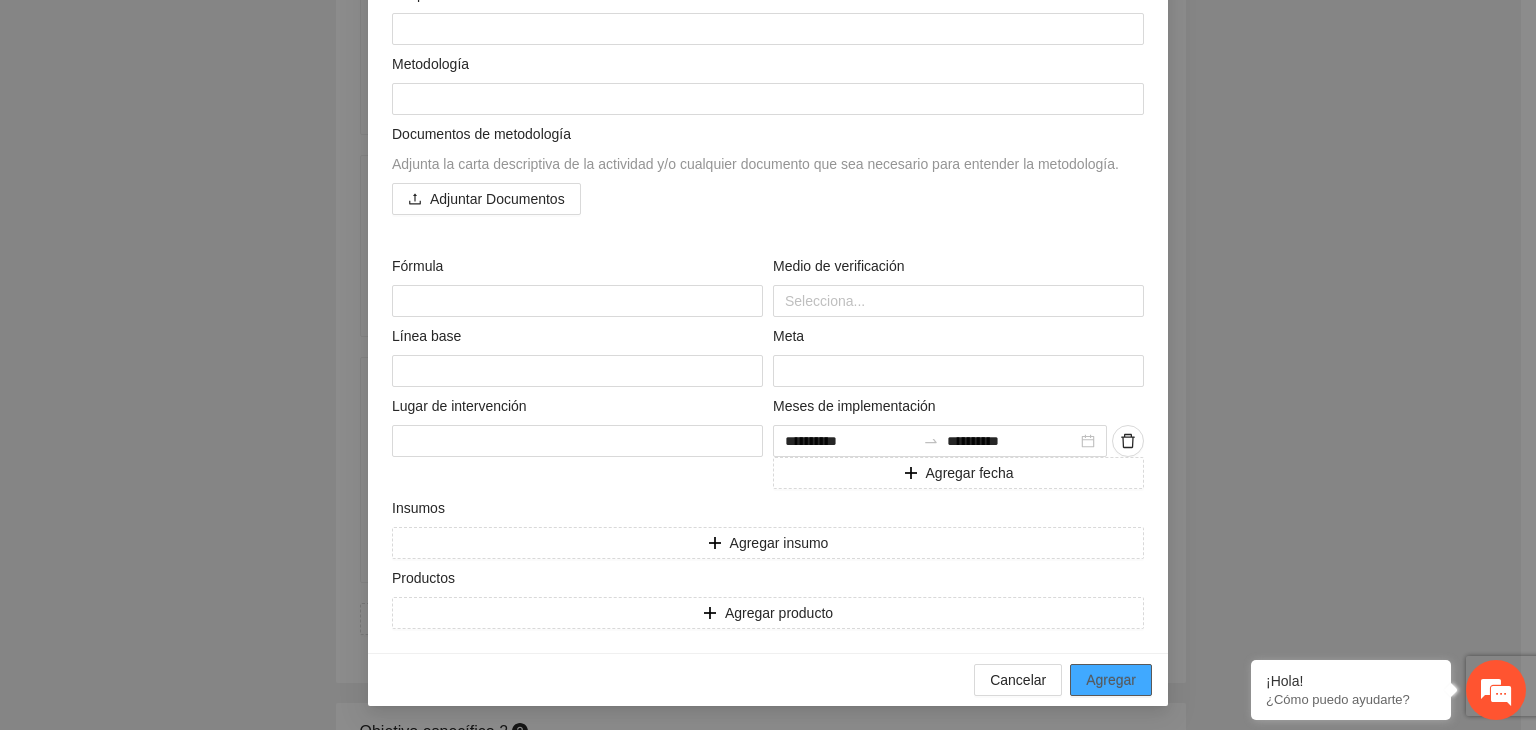 click on "Agregar" at bounding box center (1111, 680) 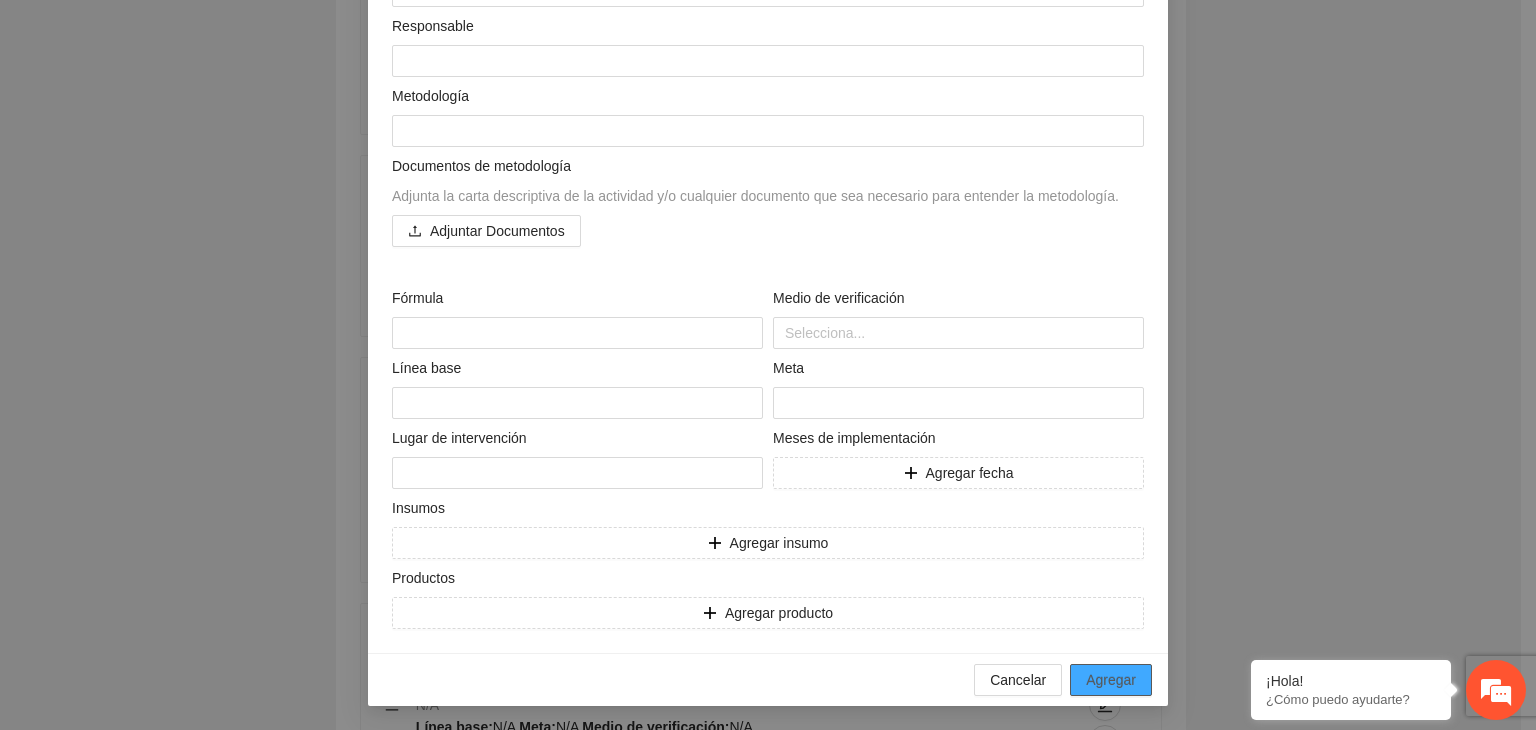 scroll, scrollTop: 15215, scrollLeft: 0, axis: vertical 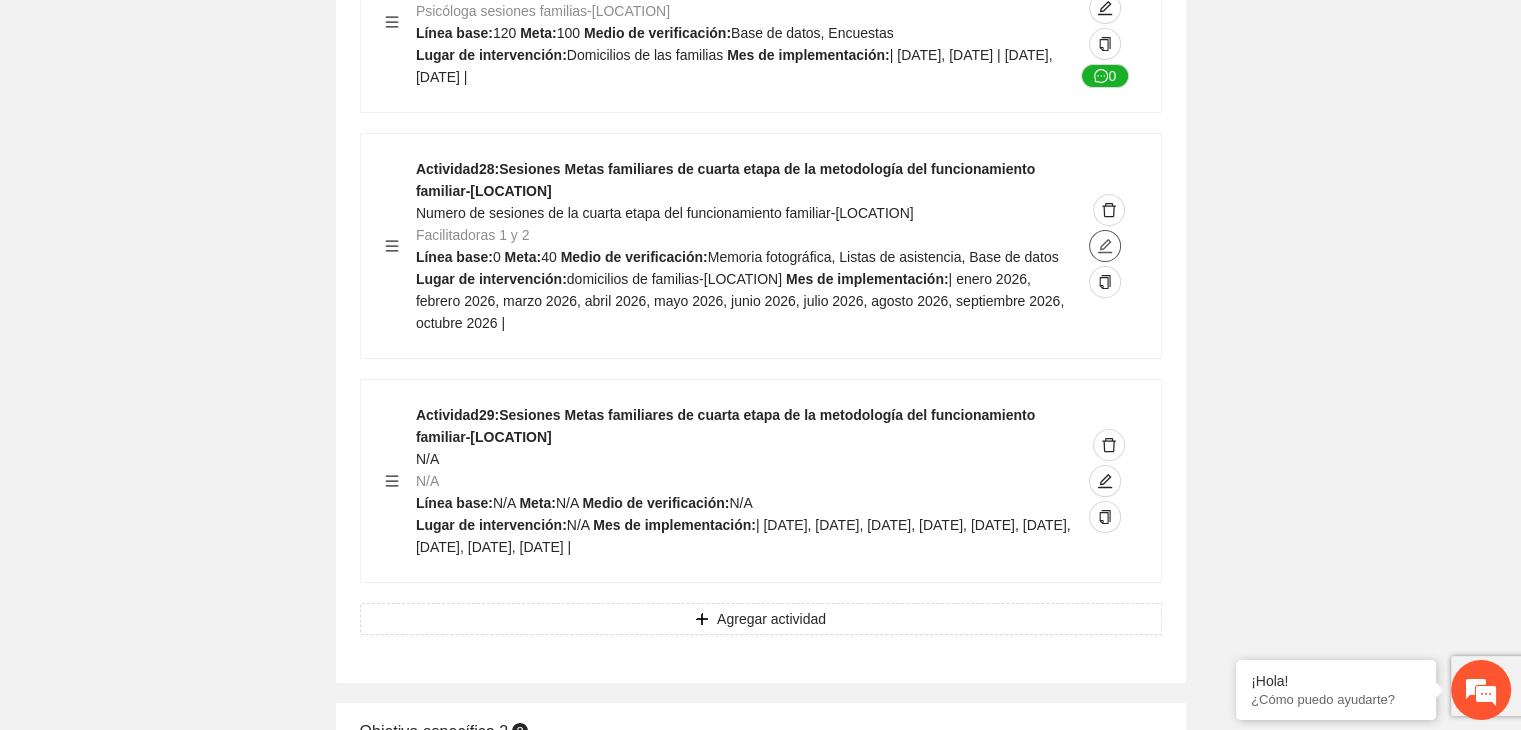 click 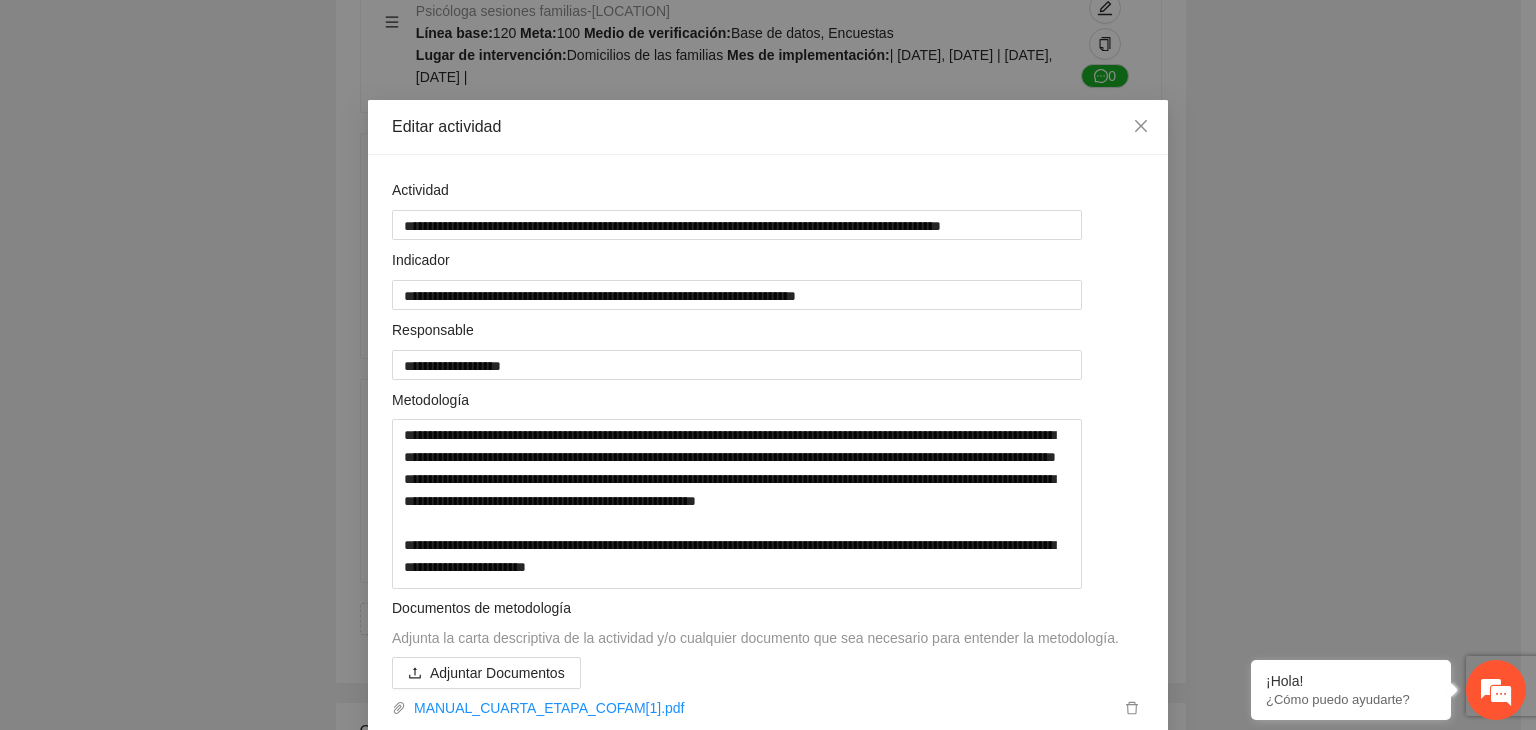 click on "**********" at bounding box center [768, 365] 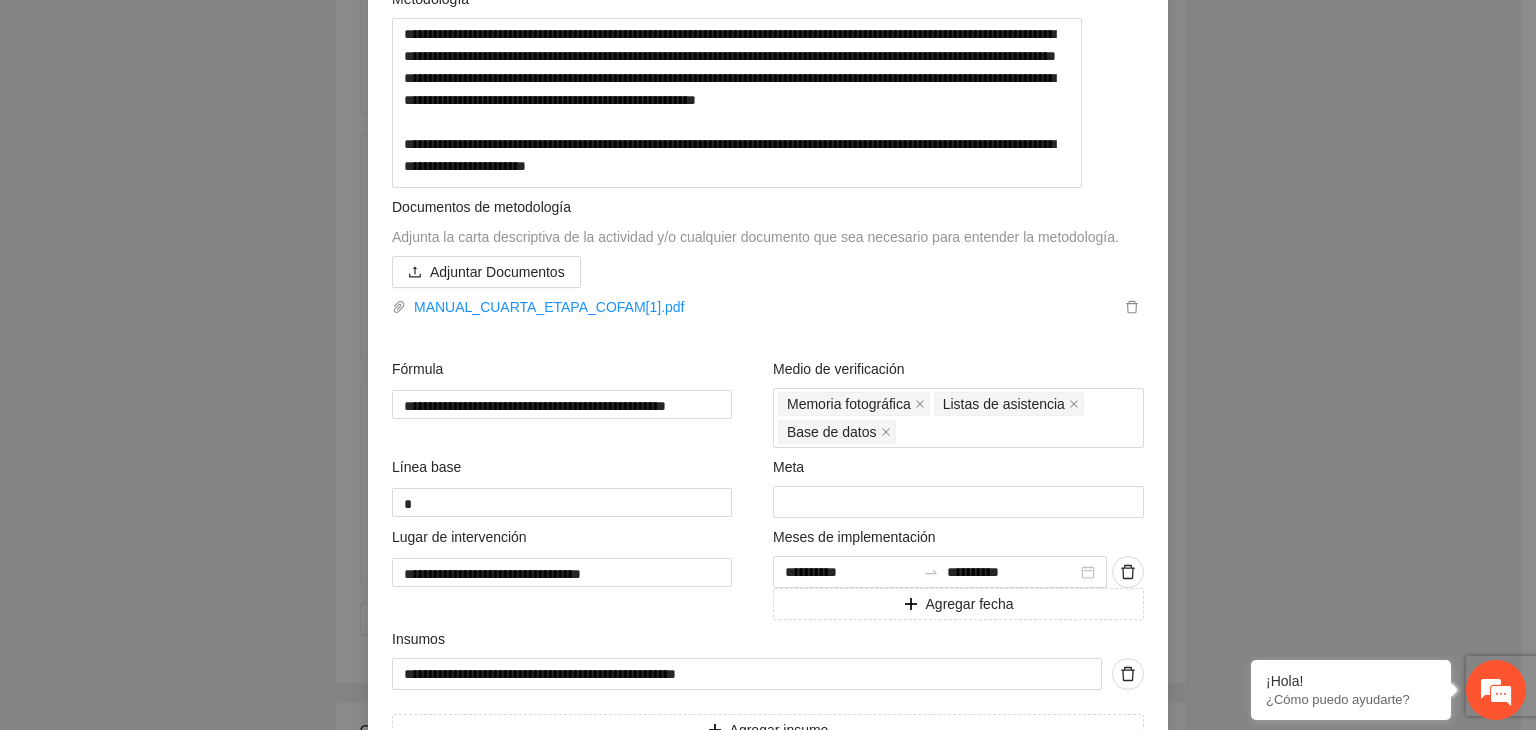 scroll, scrollTop: 440, scrollLeft: 0, axis: vertical 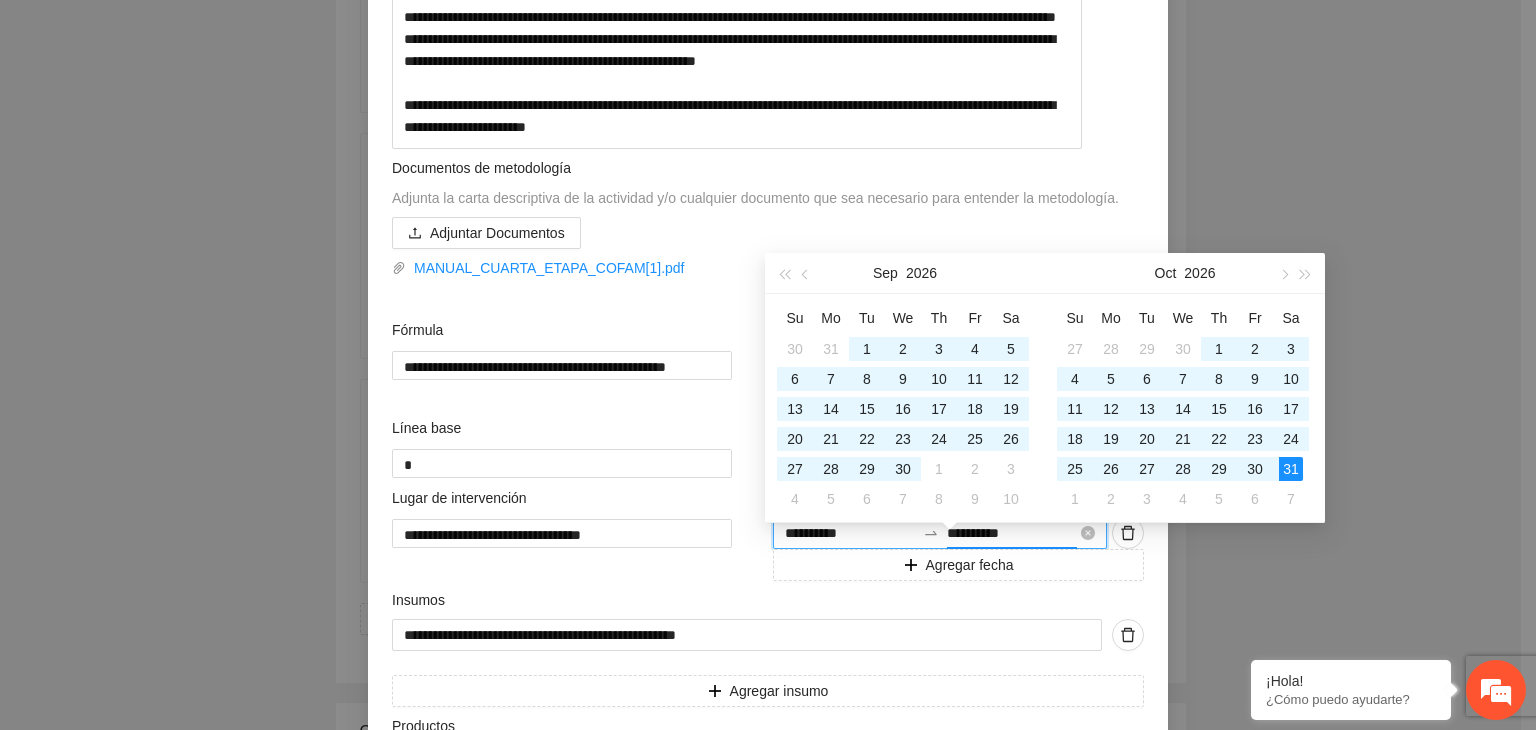 click on "**********" at bounding box center (1012, 533) 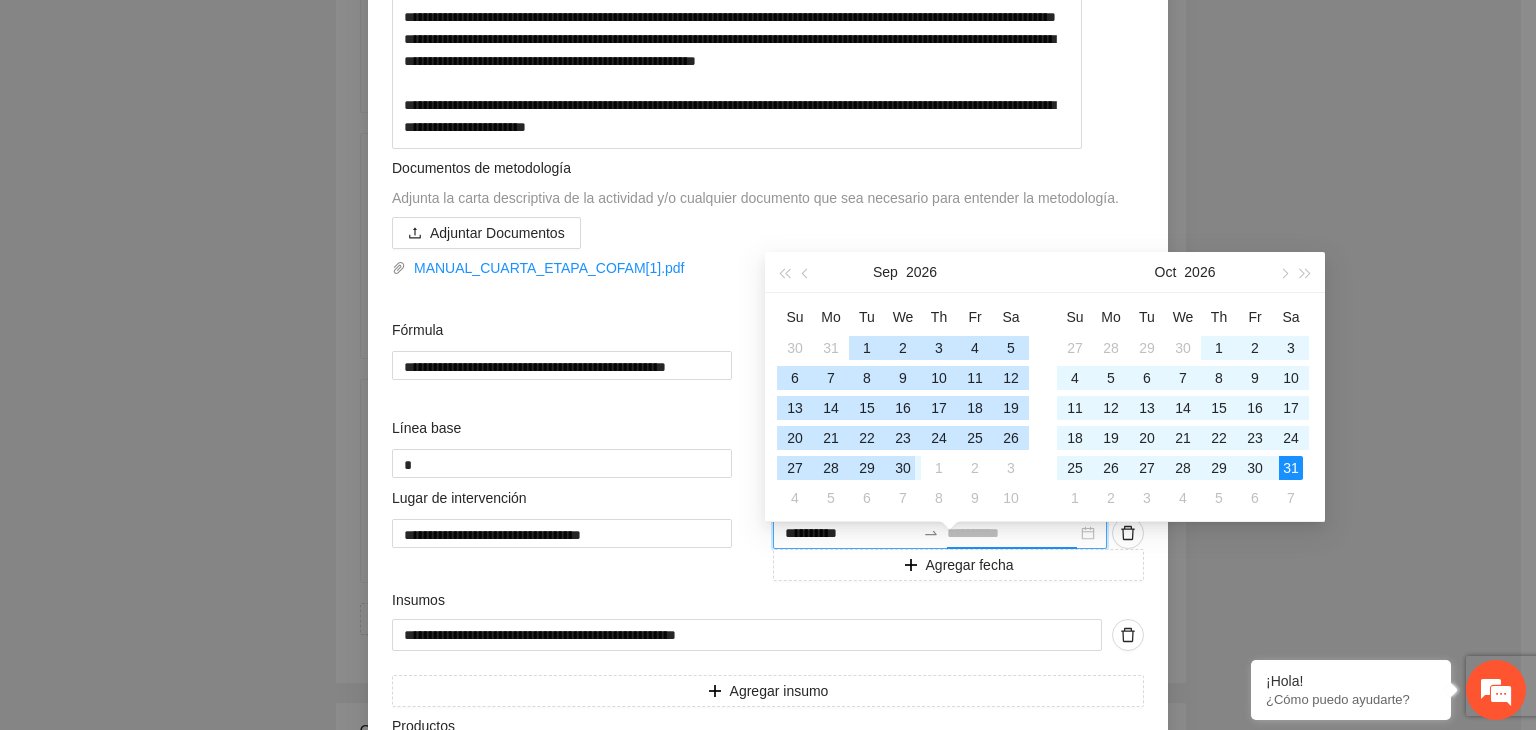 click on "30" at bounding box center [903, 468] 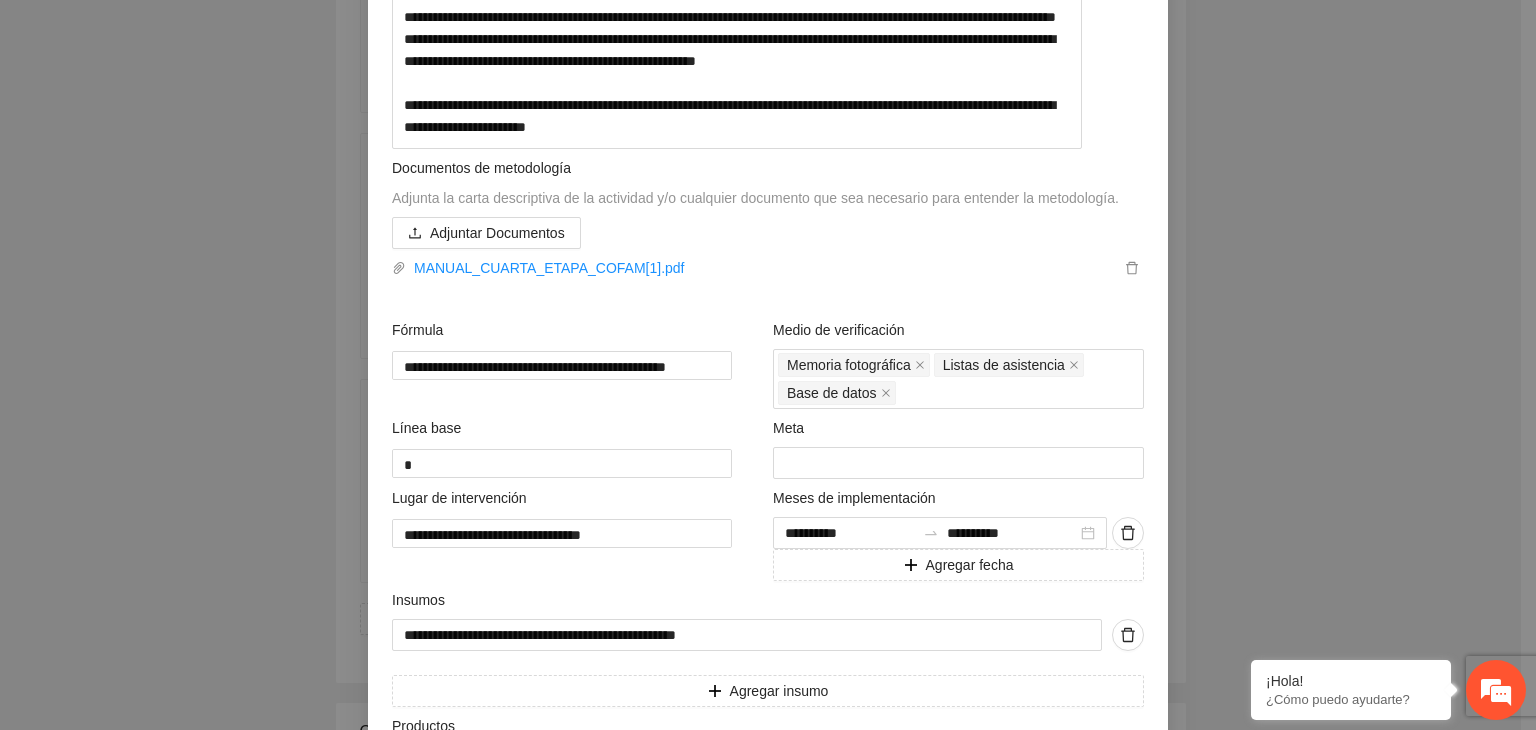 click on "**********" at bounding box center (768, 365) 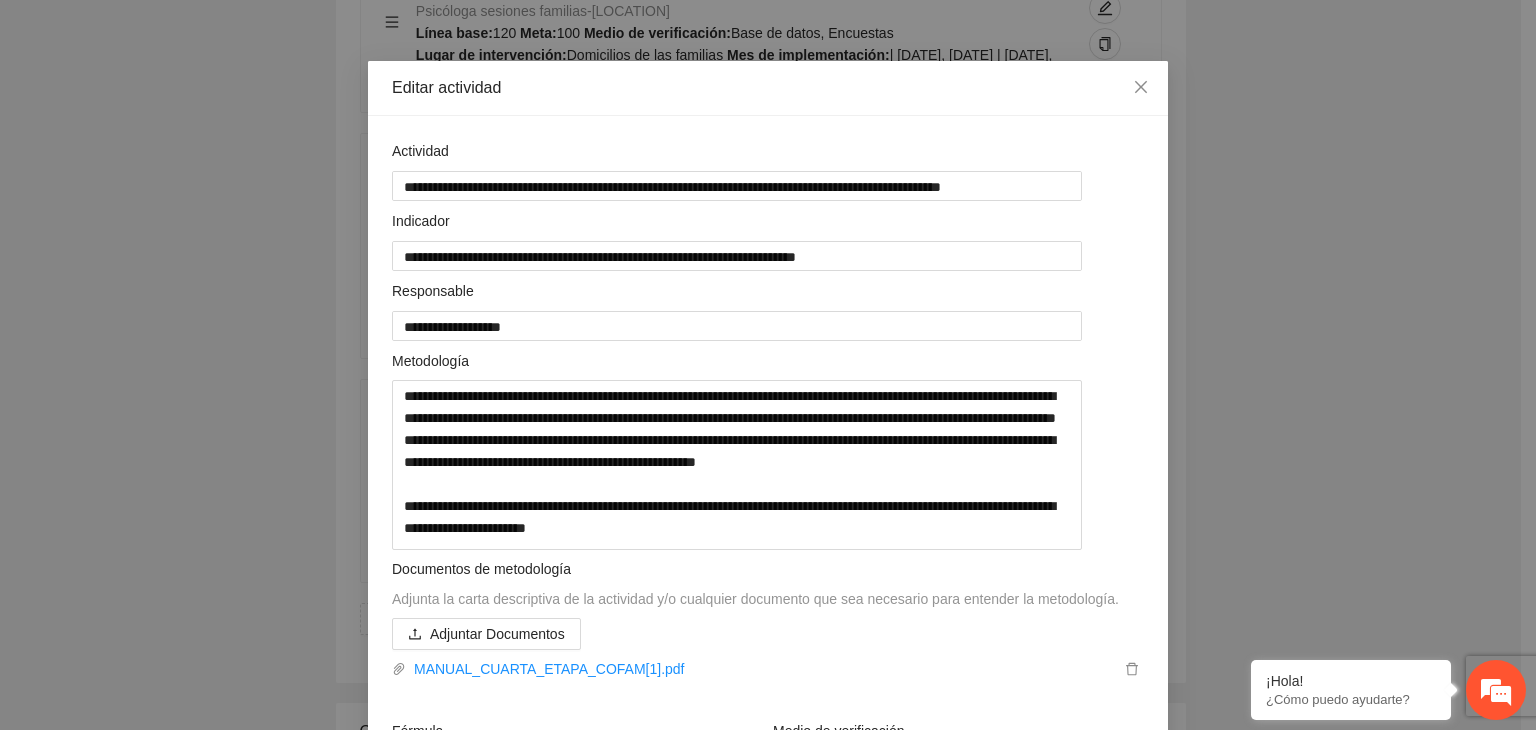 scroll, scrollTop: 0, scrollLeft: 0, axis: both 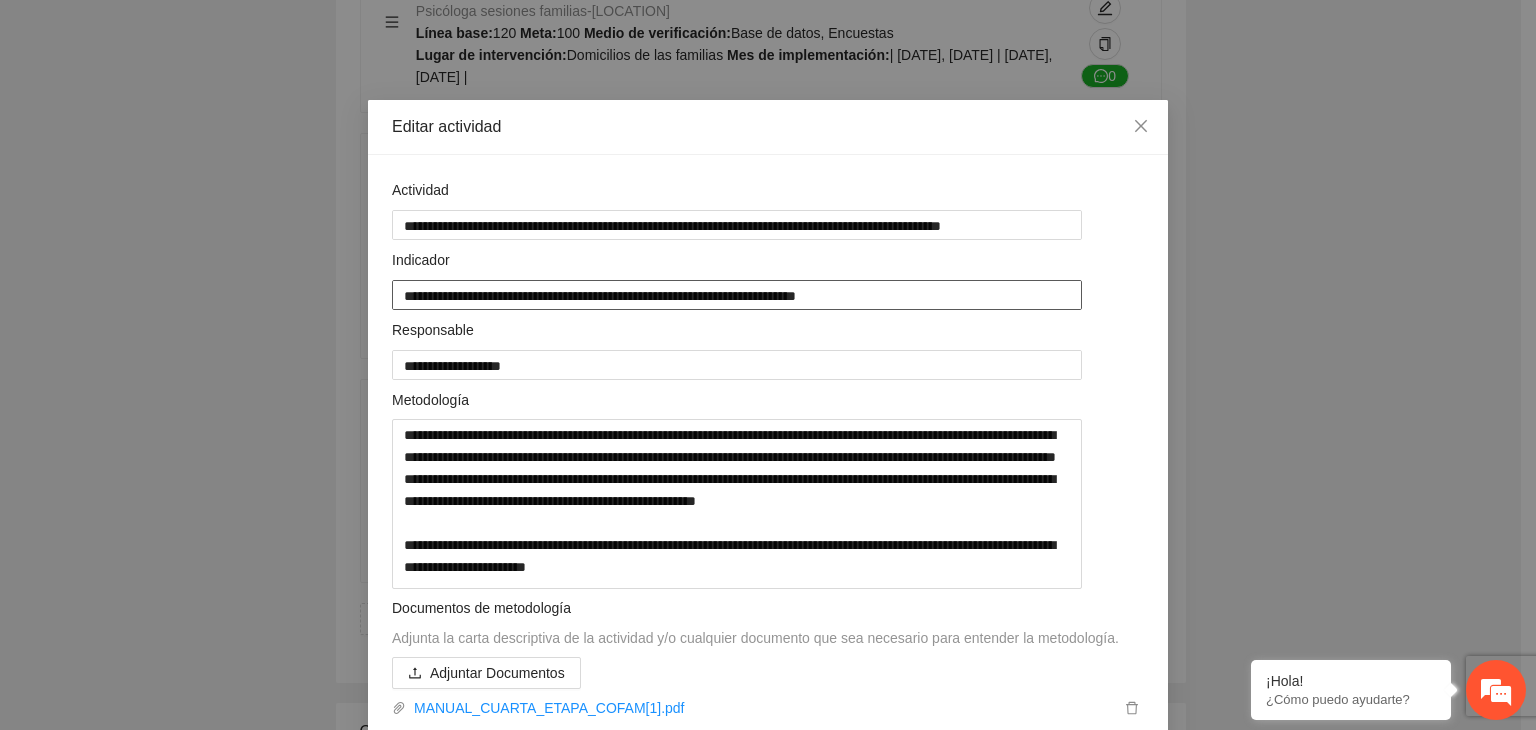 drag, startPoint x: 808, startPoint y: 301, endPoint x: 377, endPoint y: 268, distance: 432.2615 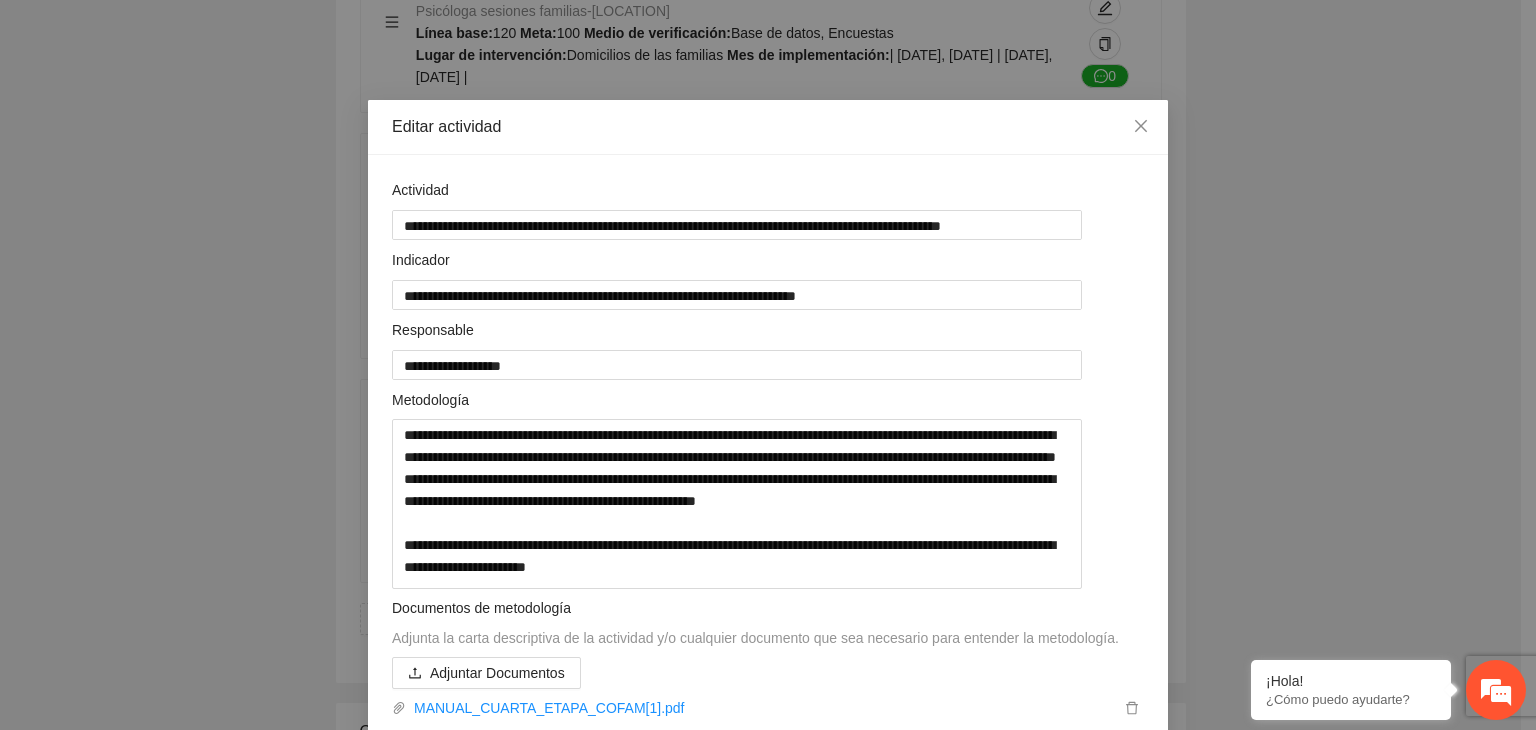 click on "**********" at bounding box center [768, 365] 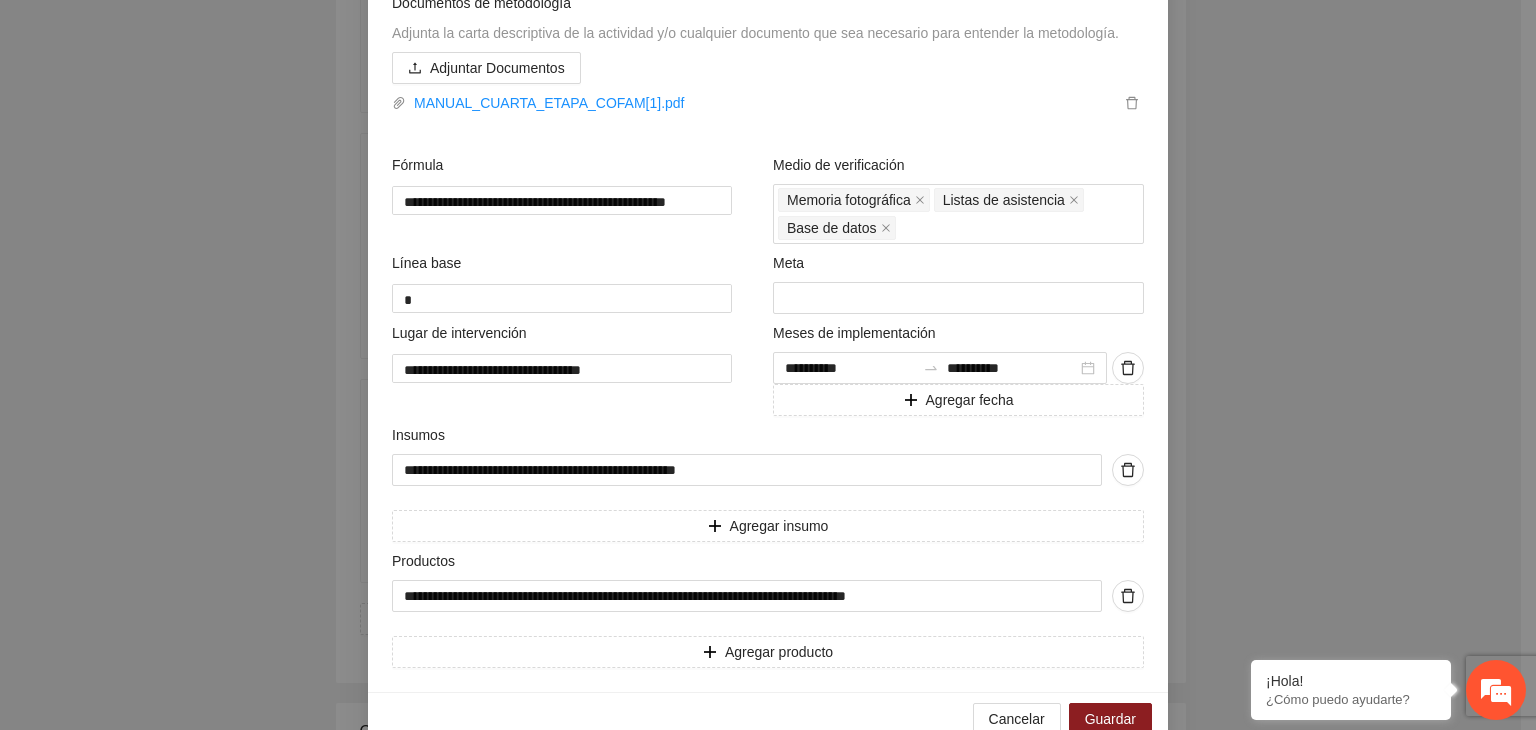 scroll, scrollTop: 659, scrollLeft: 0, axis: vertical 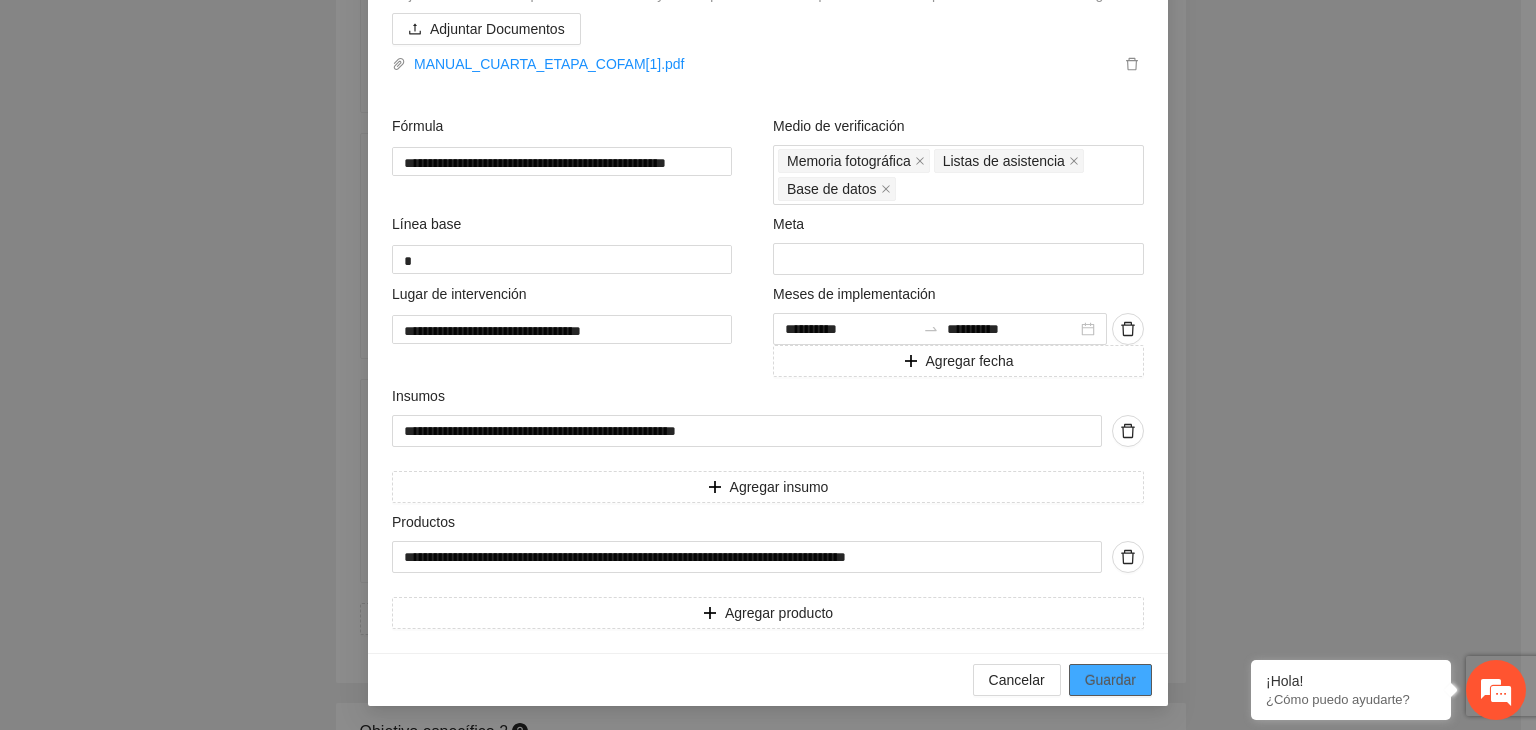 click on "Guardar" at bounding box center (1110, 680) 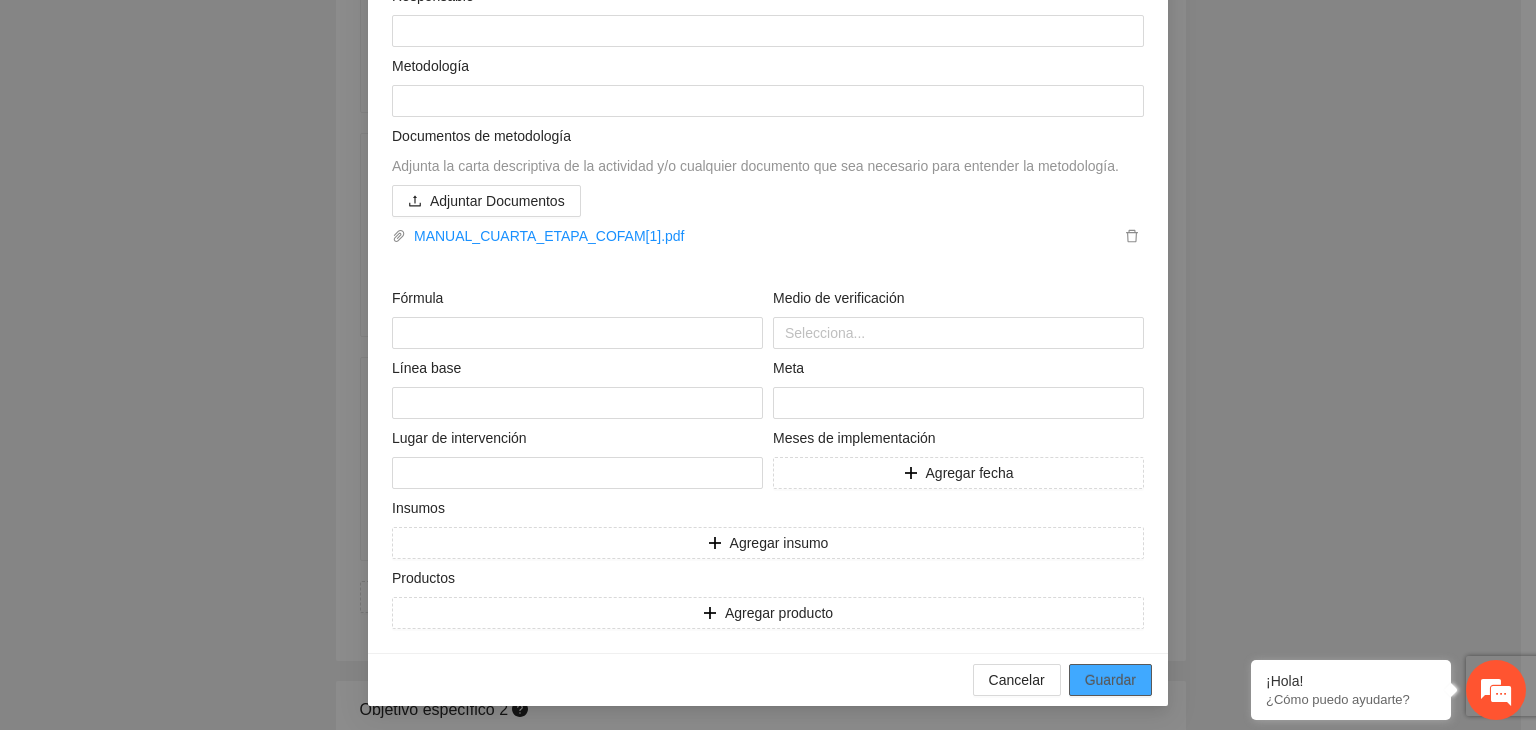 scroll, scrollTop: 15192, scrollLeft: 0, axis: vertical 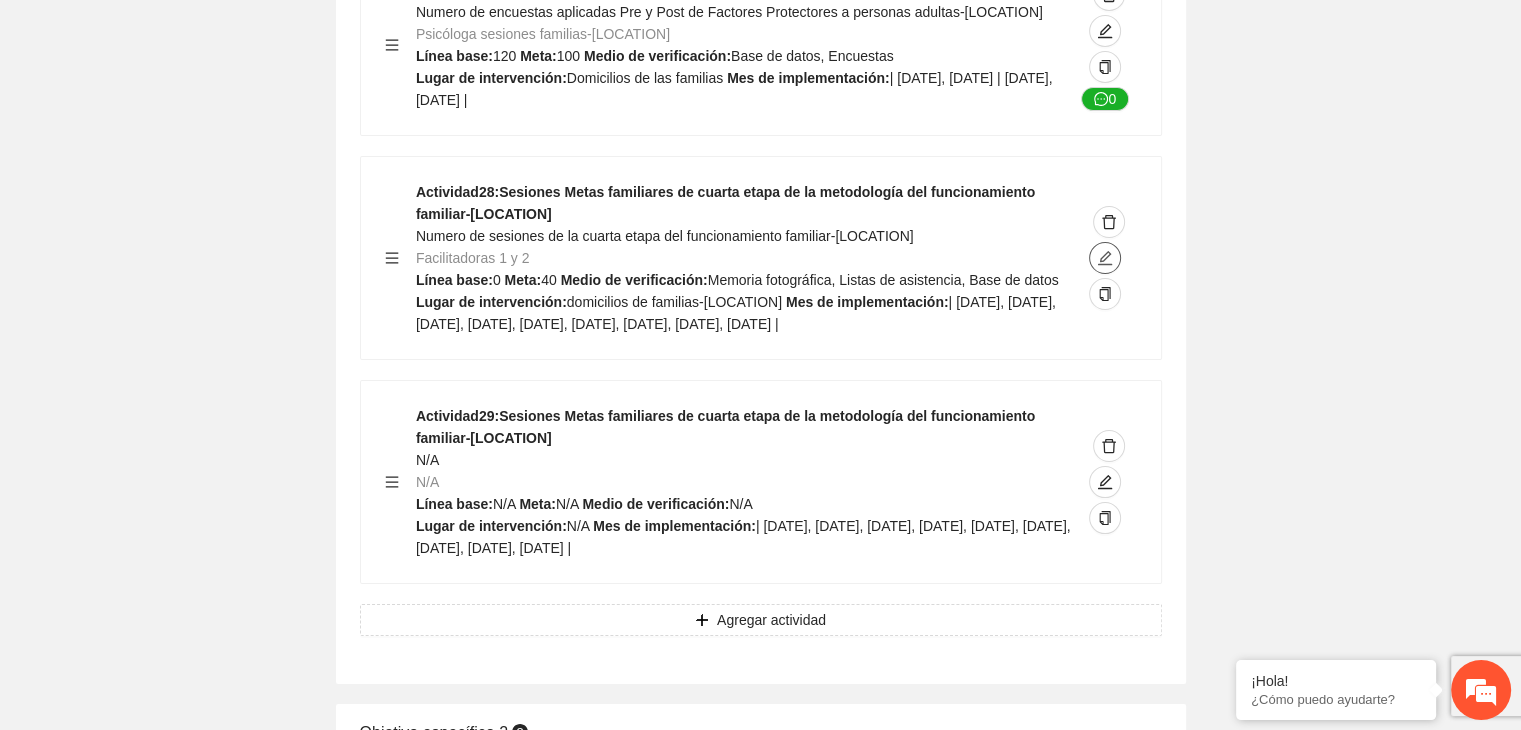 click 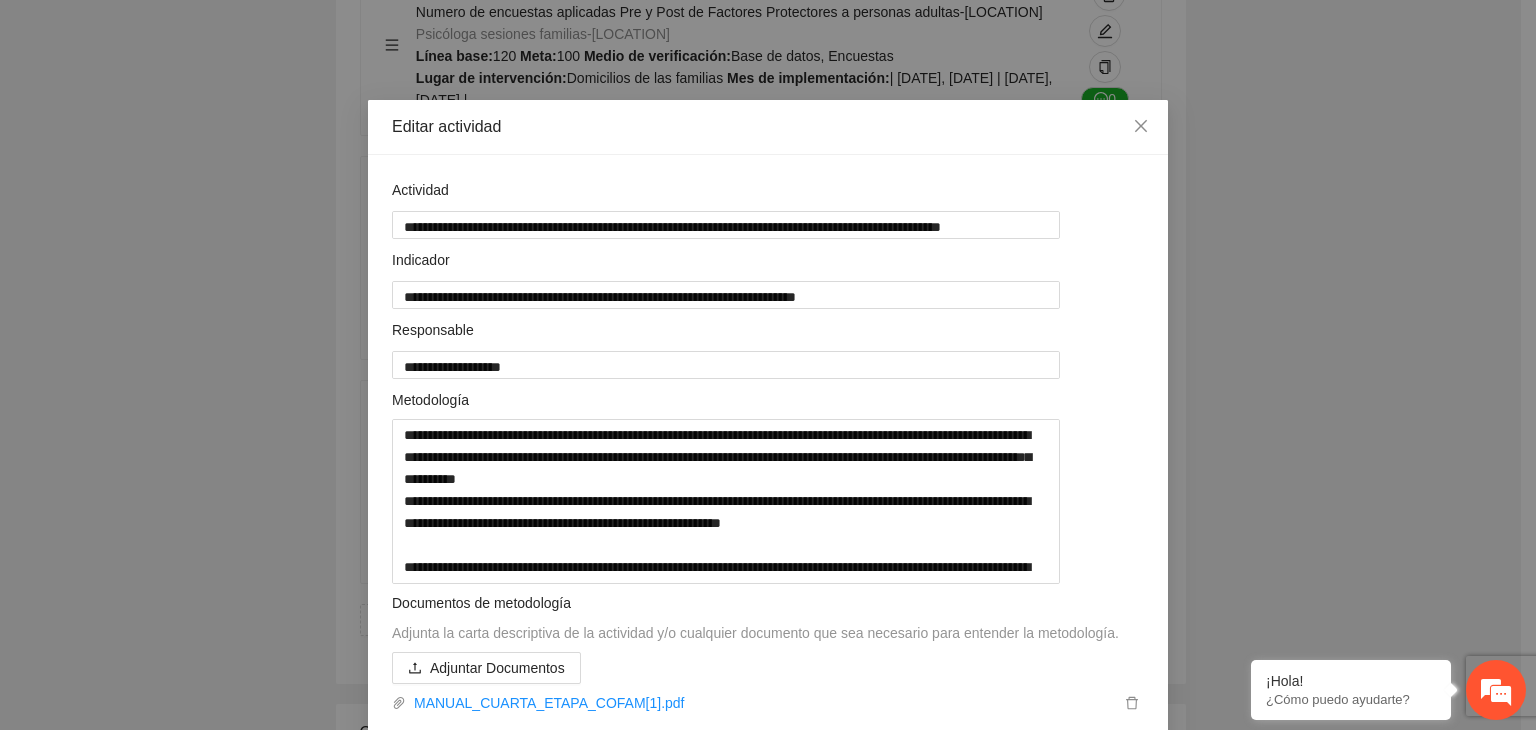 click on "**********" at bounding box center (768, 365) 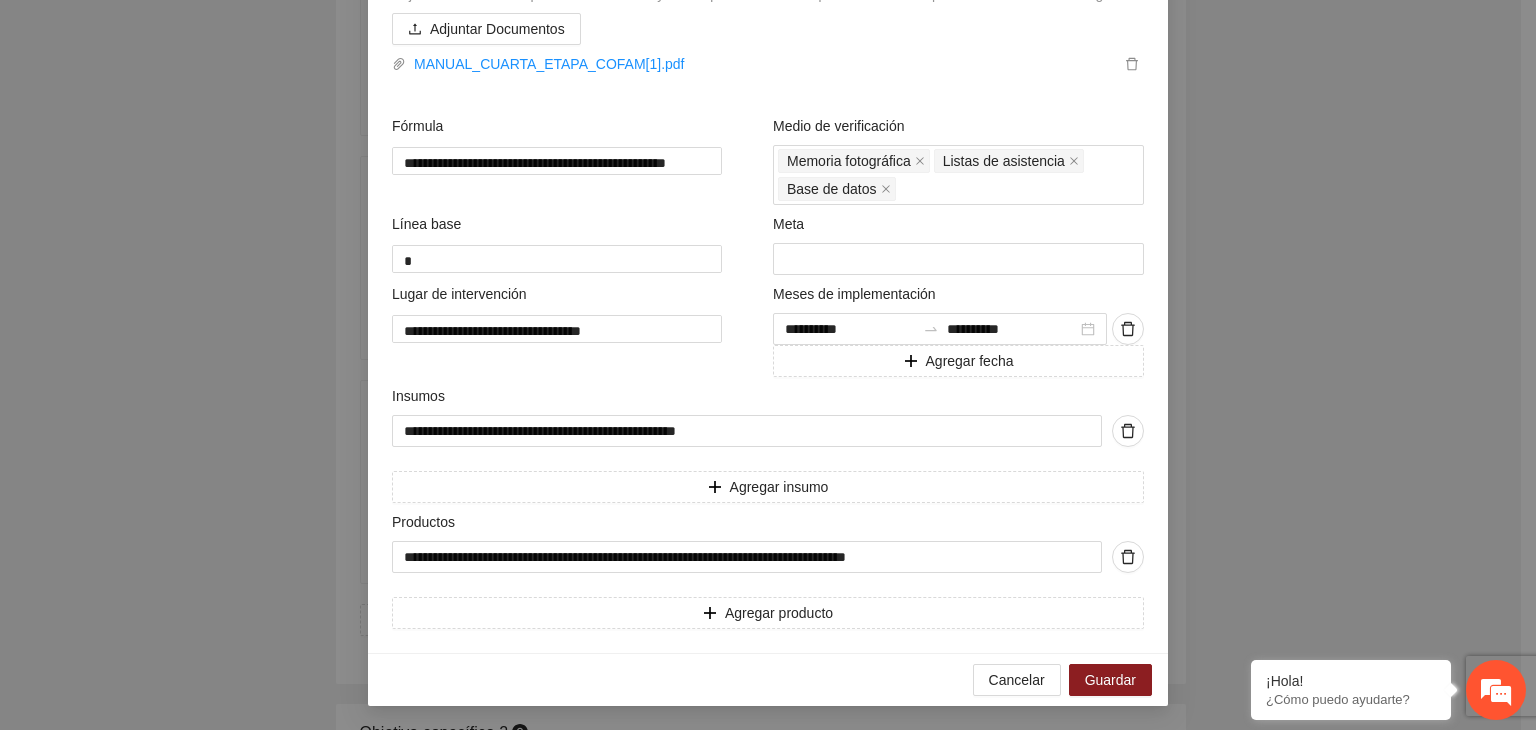 scroll, scrollTop: 659, scrollLeft: 0, axis: vertical 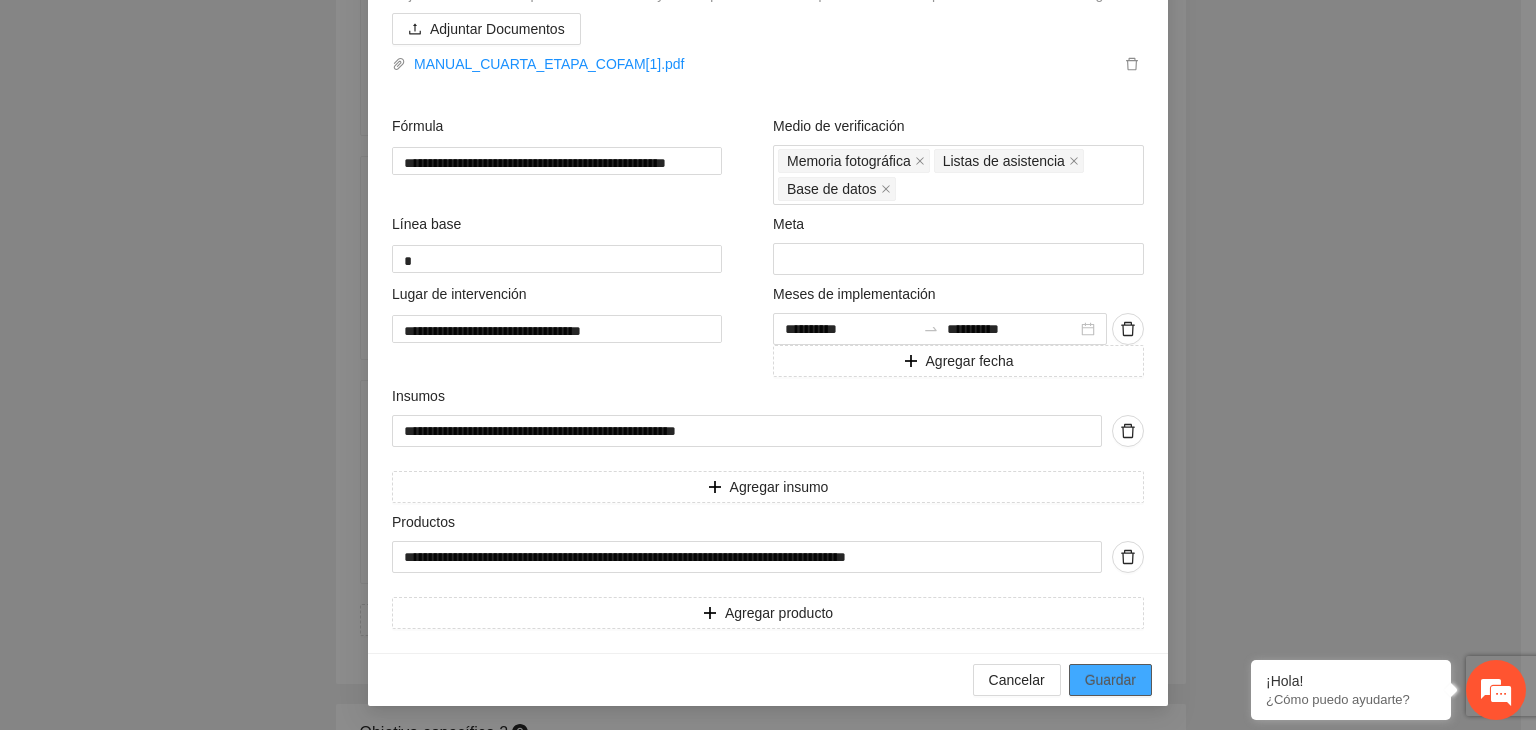 click on "Guardar" at bounding box center (1110, 680) 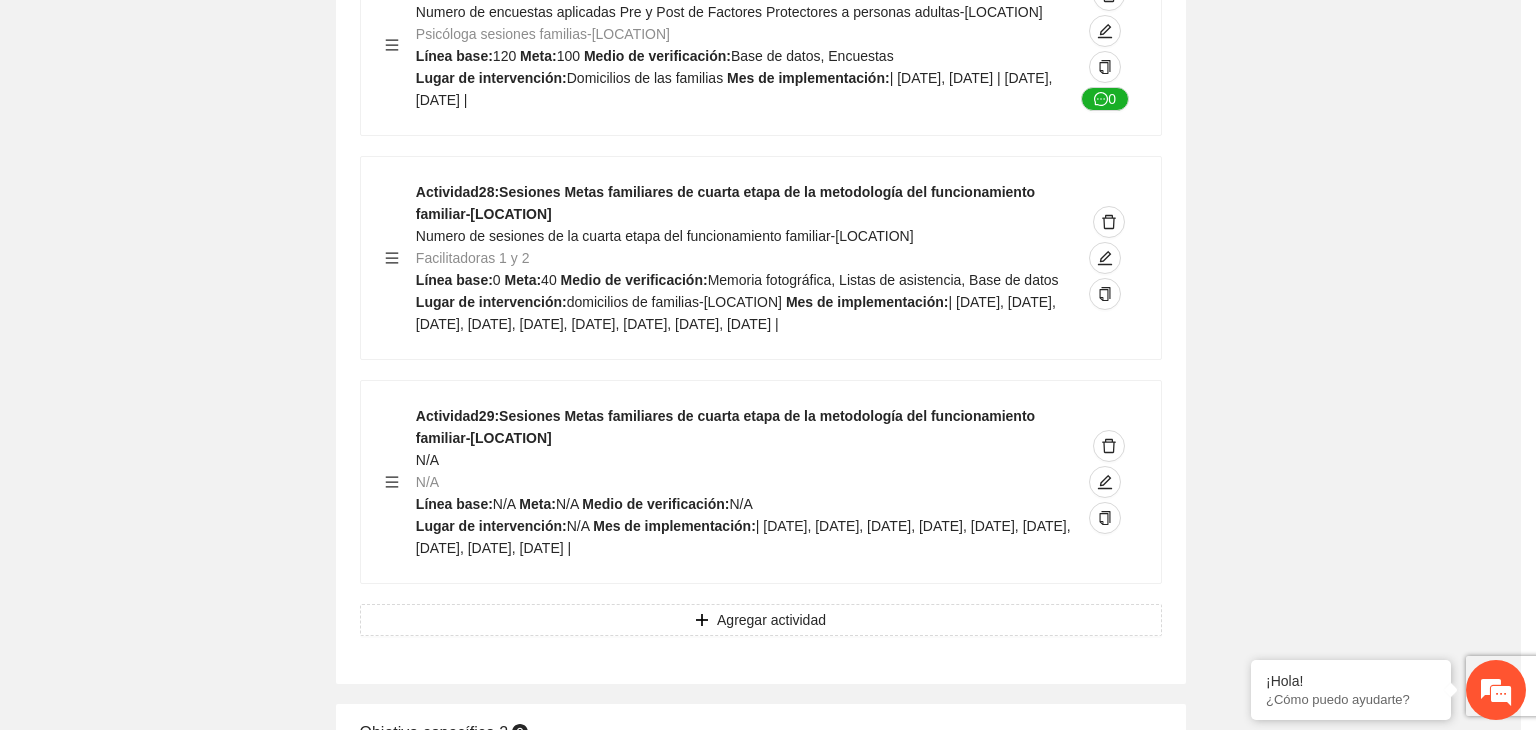 scroll, scrollTop: 234, scrollLeft: 0, axis: vertical 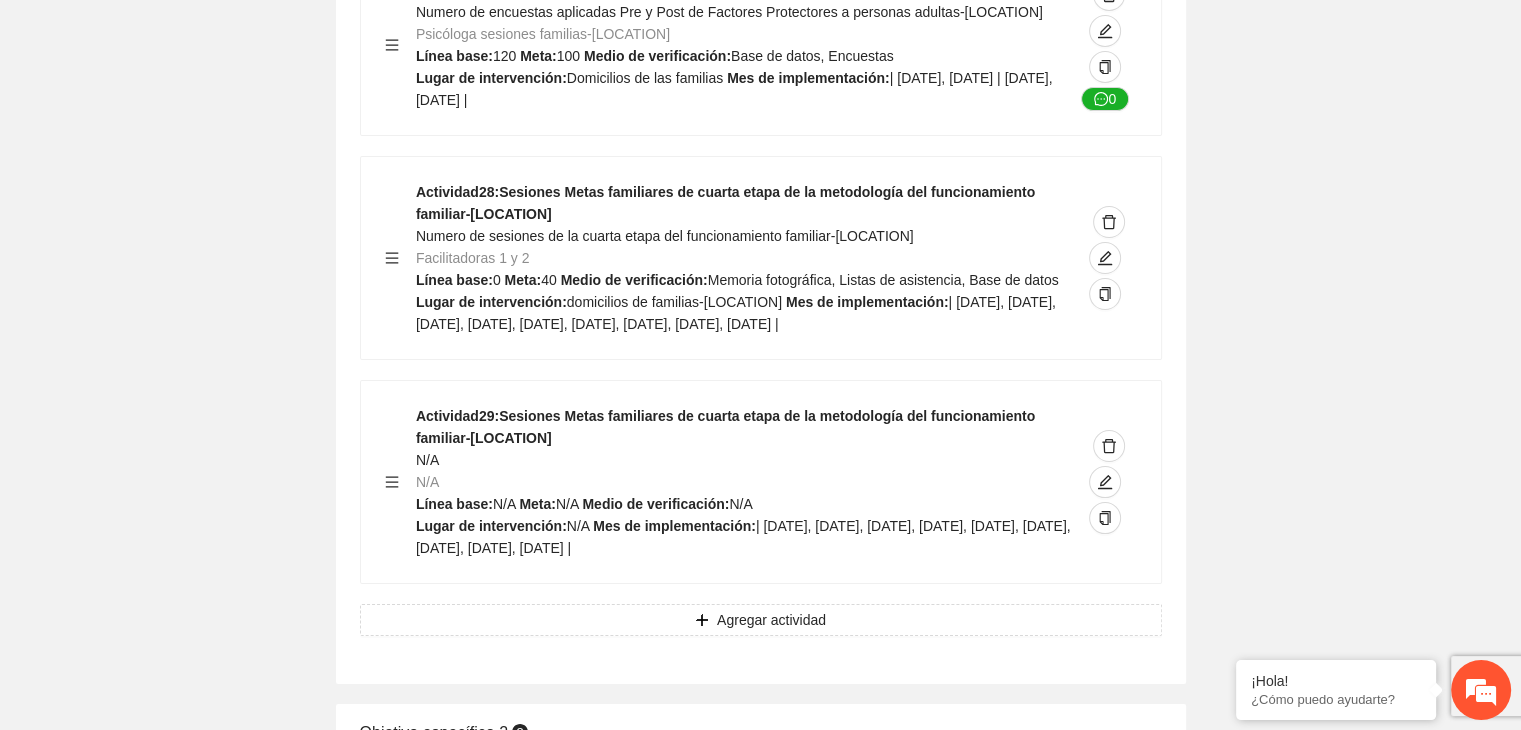 click on "Guardar Objetivo de desarrollo      Exportar Contribuir a la disminución de incidencia en violencia familiar en las zonas de [LOCATION], [LOCATION] y [LOCATION] del Municipio  de [LOCATION]. Indicadores Indicador  1 :  Violencia familiar disminuyendo en un 5% en [LOCATION] Número de carpetas de investigación de Violencia familiar  disminuyendo en un 5% en [LOCATION] Metodología:  Se solicita información al Observatorio Ciudadano de FICOSEC sobre el número de carpetas de violencia familiar en las colonias de intervención Línea base:  29   Meta:  25   Fórmula:  Suma de carpetas de investigación de violencia familiar disminuyendo  en un 5% en [LOCATION]   Medio de verificación:  Reporte/Informe 0 Indicador  2 :  Violencia familiar disminuyendo en un 5% en [LOCATION] Número de carpetas de investigación de Violencia familiar  disminuyendo en un 5% en [LOCATION] Metodología:  Línea base:  63   Meta:  56   Fórmula:    Medio de verificación:  Reporte/Informe 0 3 :" at bounding box center (760, -6807) 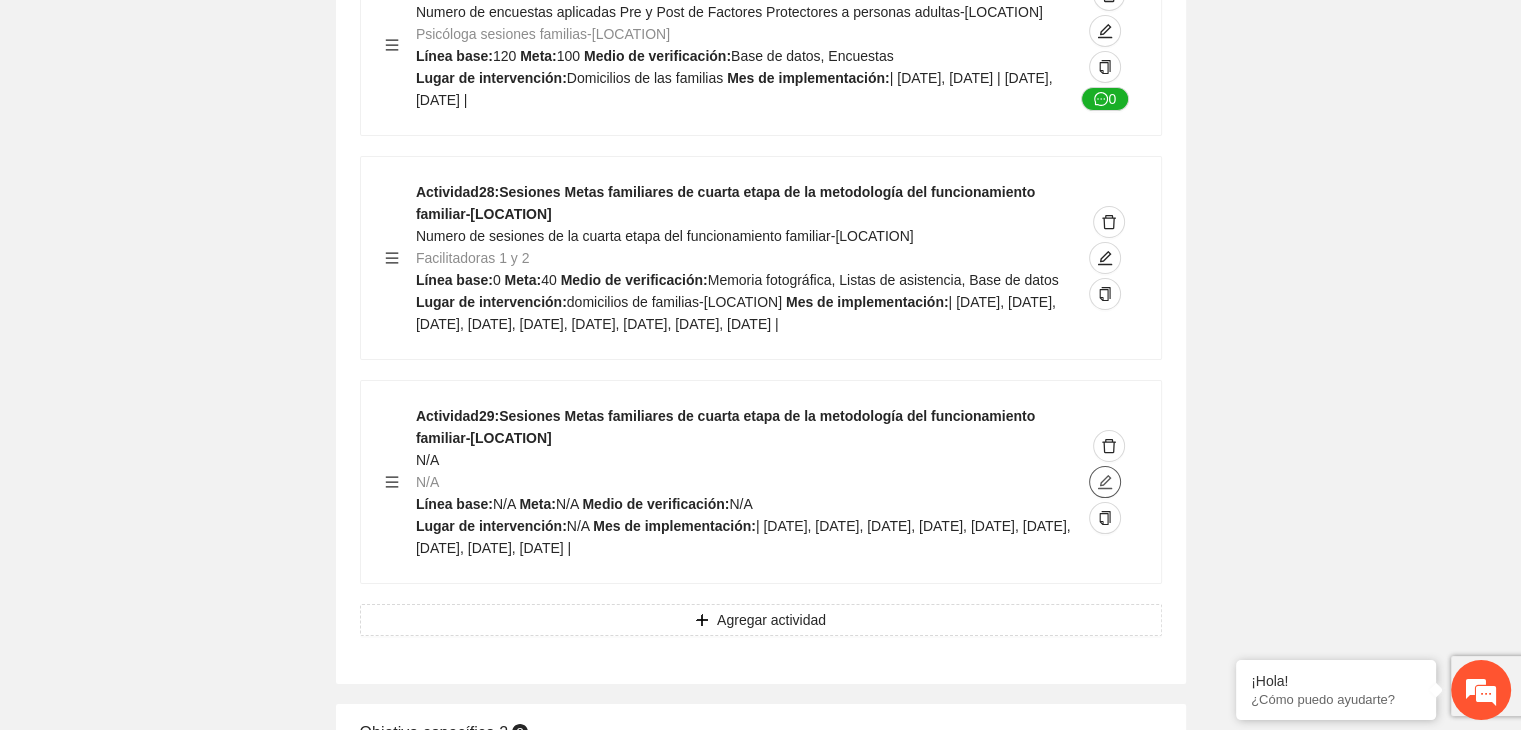 click at bounding box center (1105, 482) 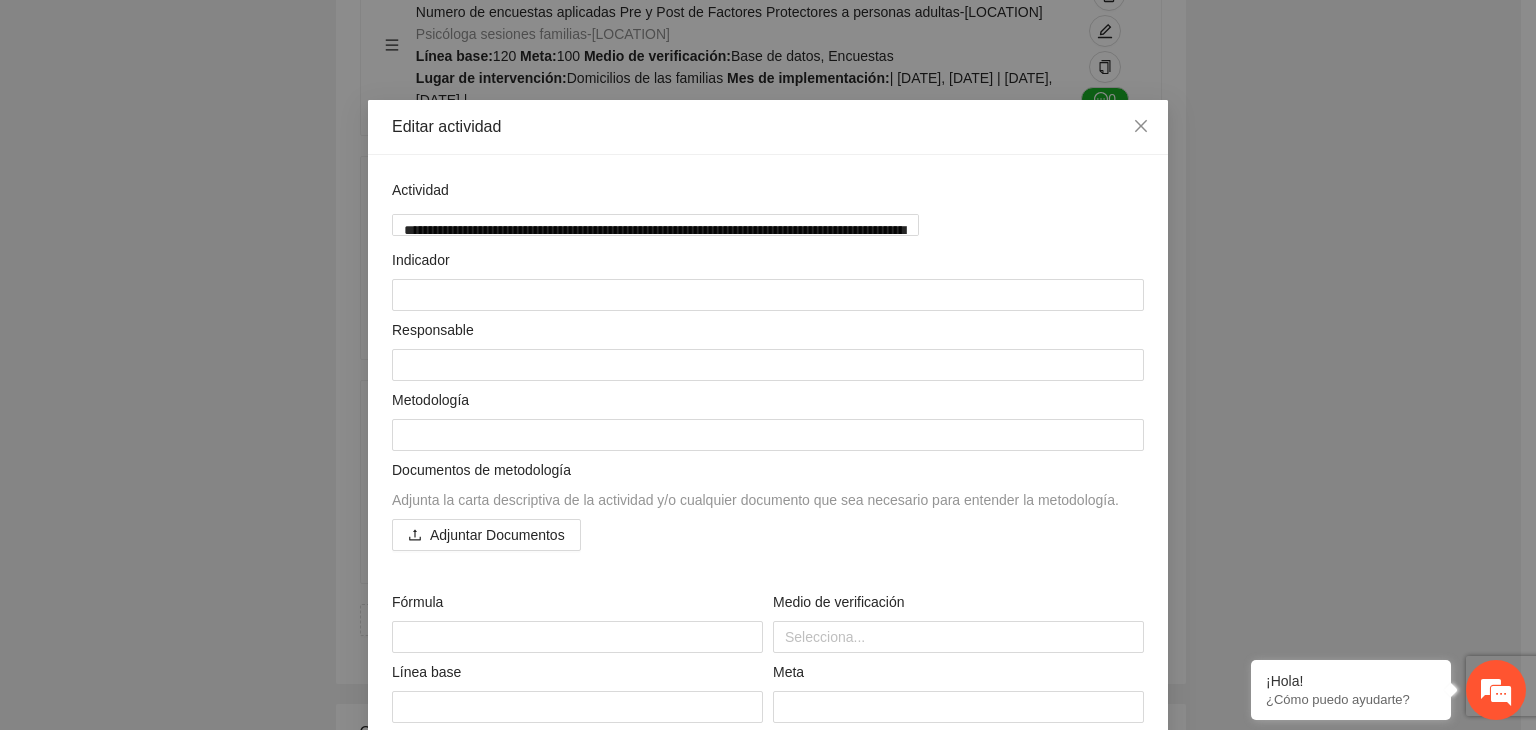 click on "**********" at bounding box center (768, 365) 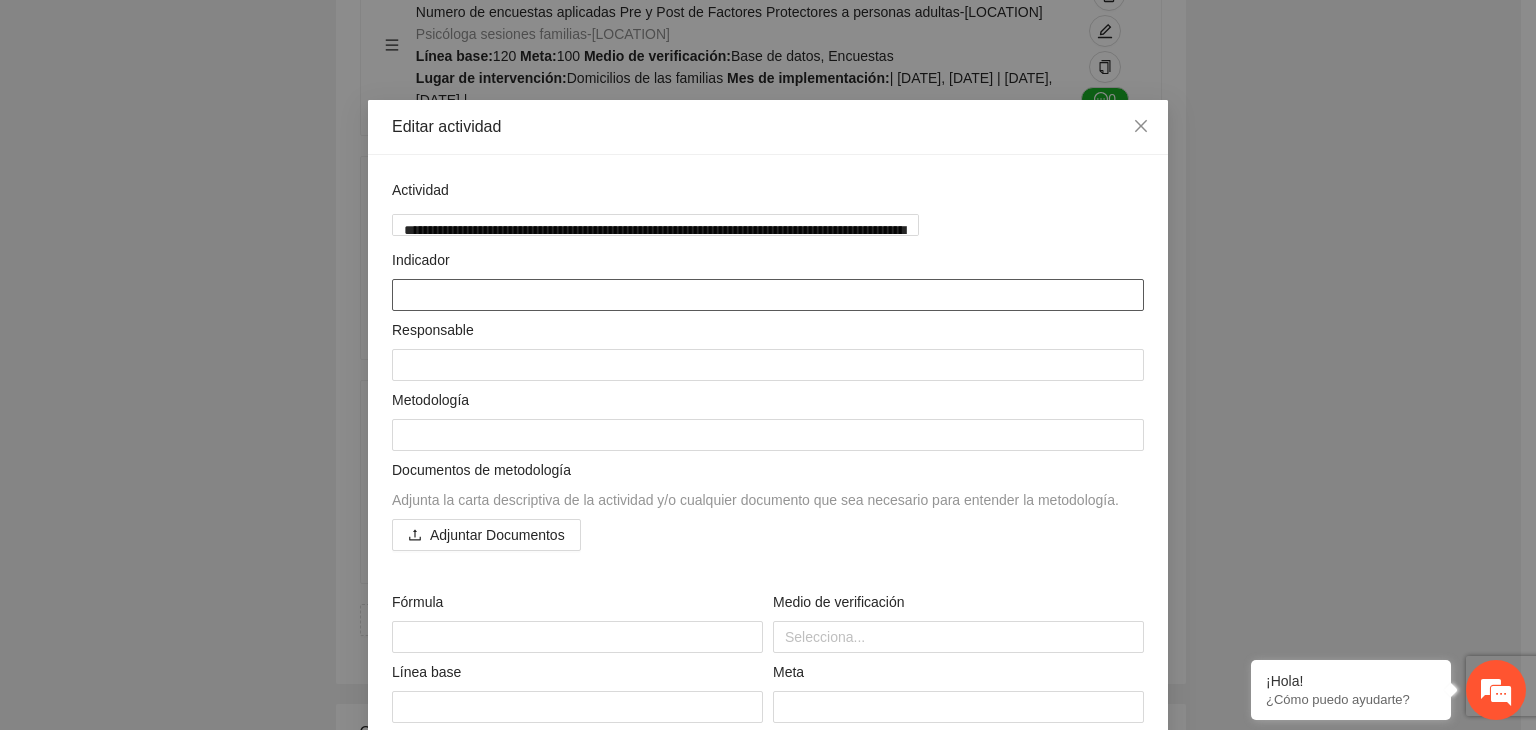 click at bounding box center (768, 295) 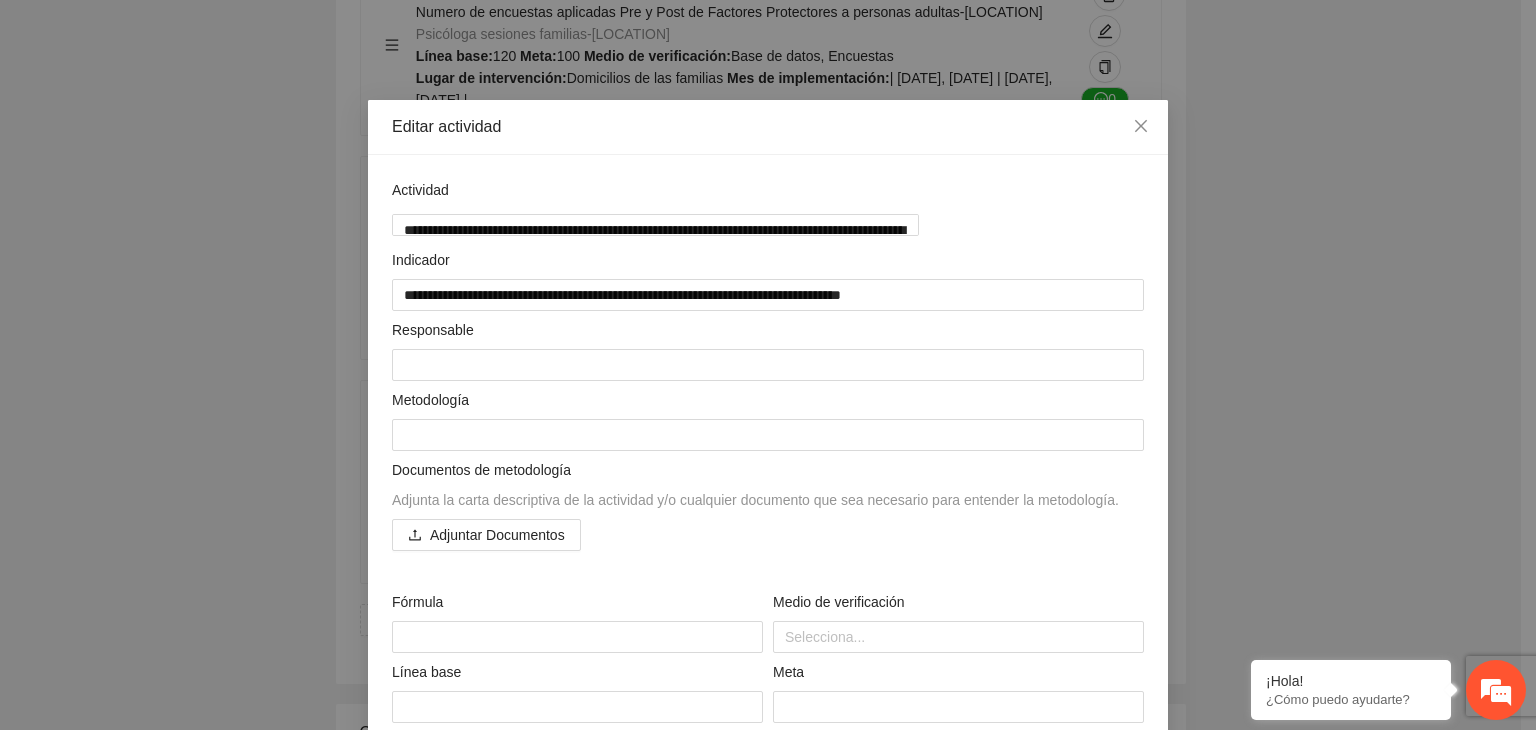 click on "**********" at bounding box center [768, 365] 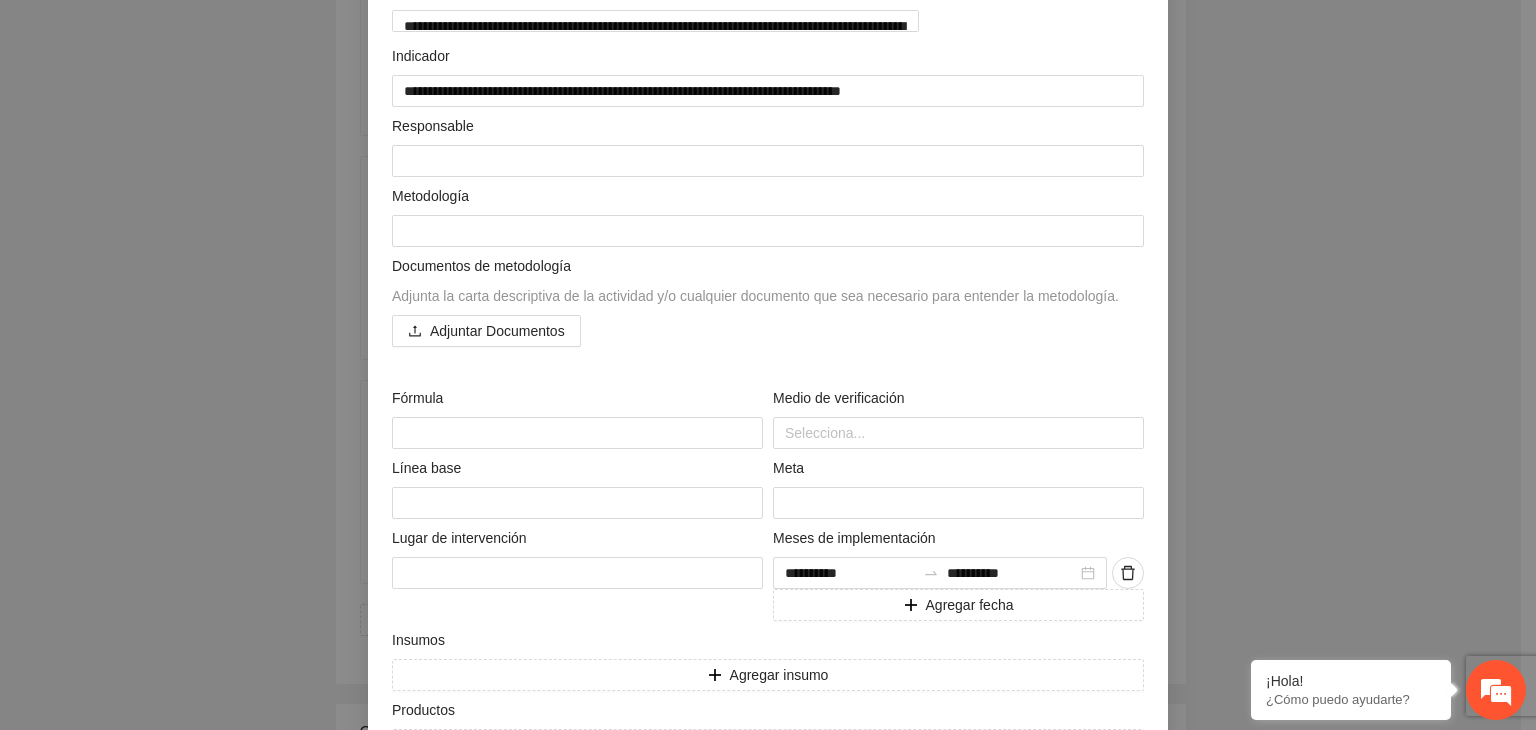 scroll, scrollTop: 136, scrollLeft: 0, axis: vertical 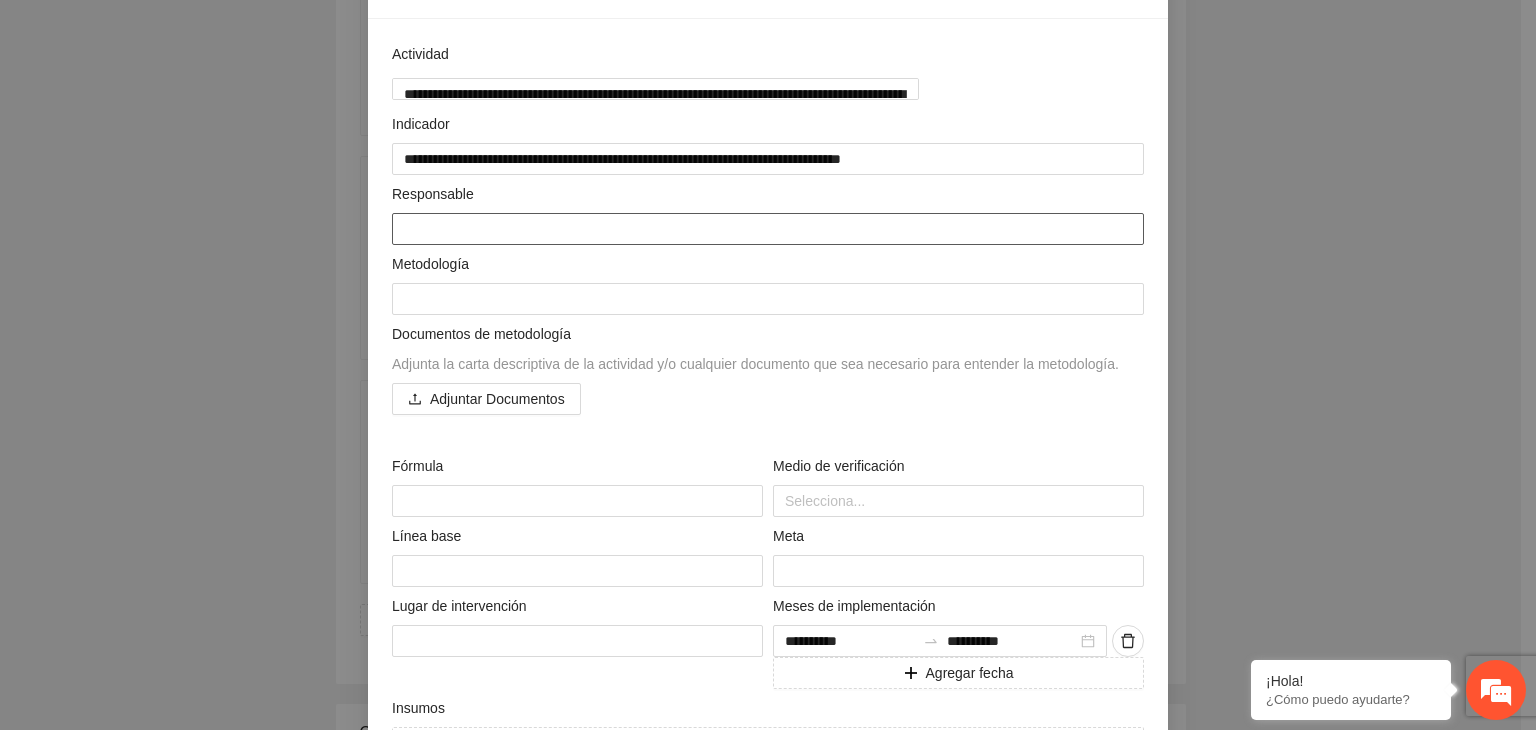 click at bounding box center (768, 229) 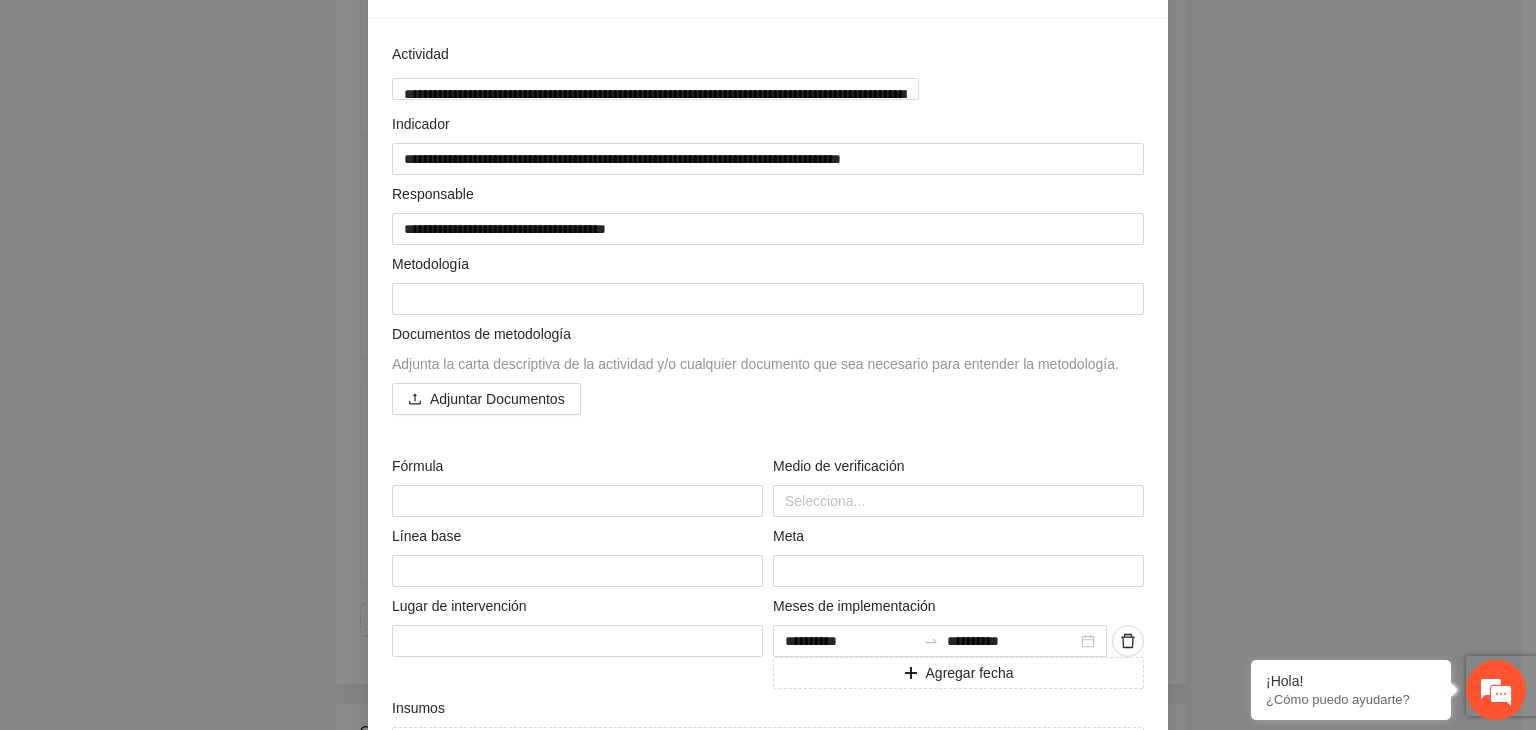 click on "**********" at bounding box center [768, 365] 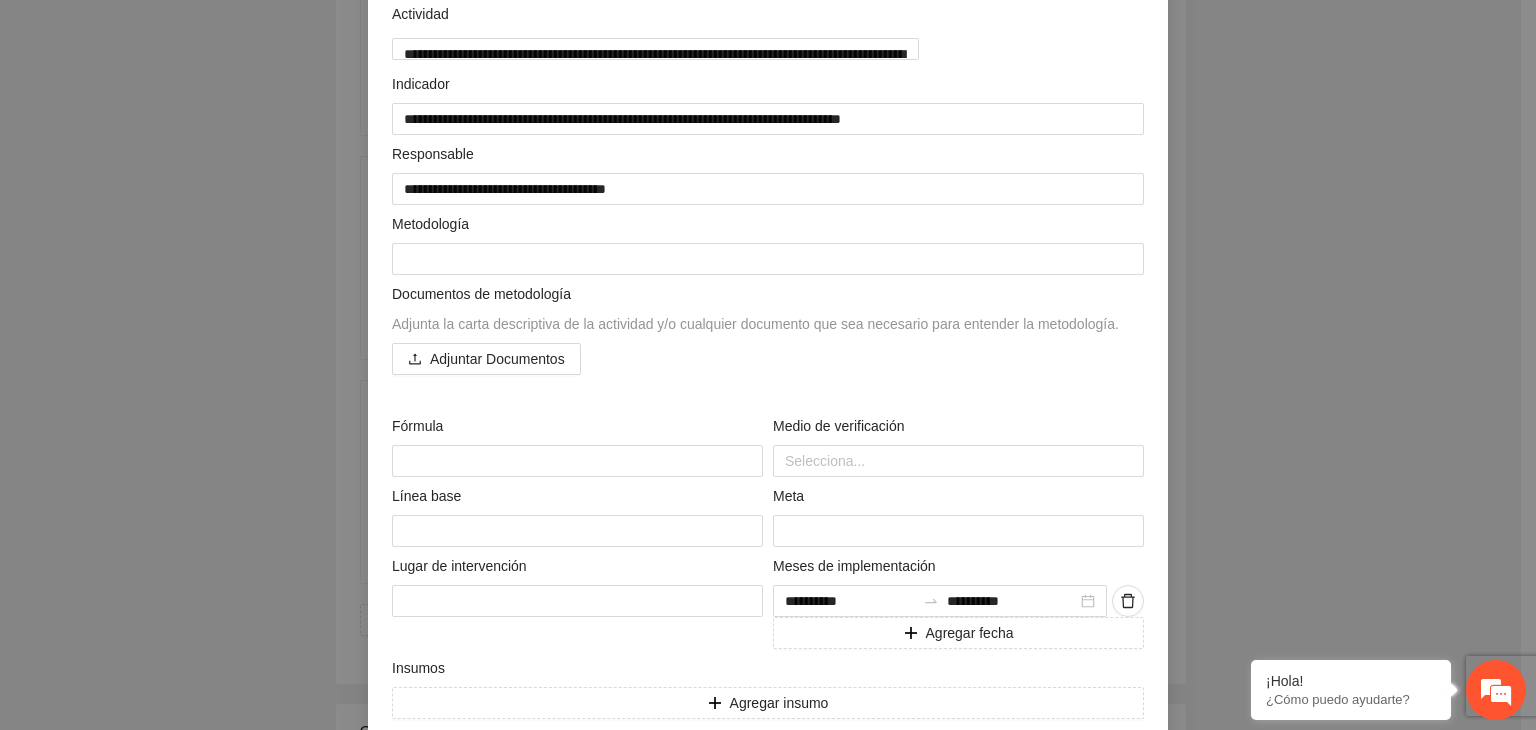 click on "**********" at bounding box center [768, 365] 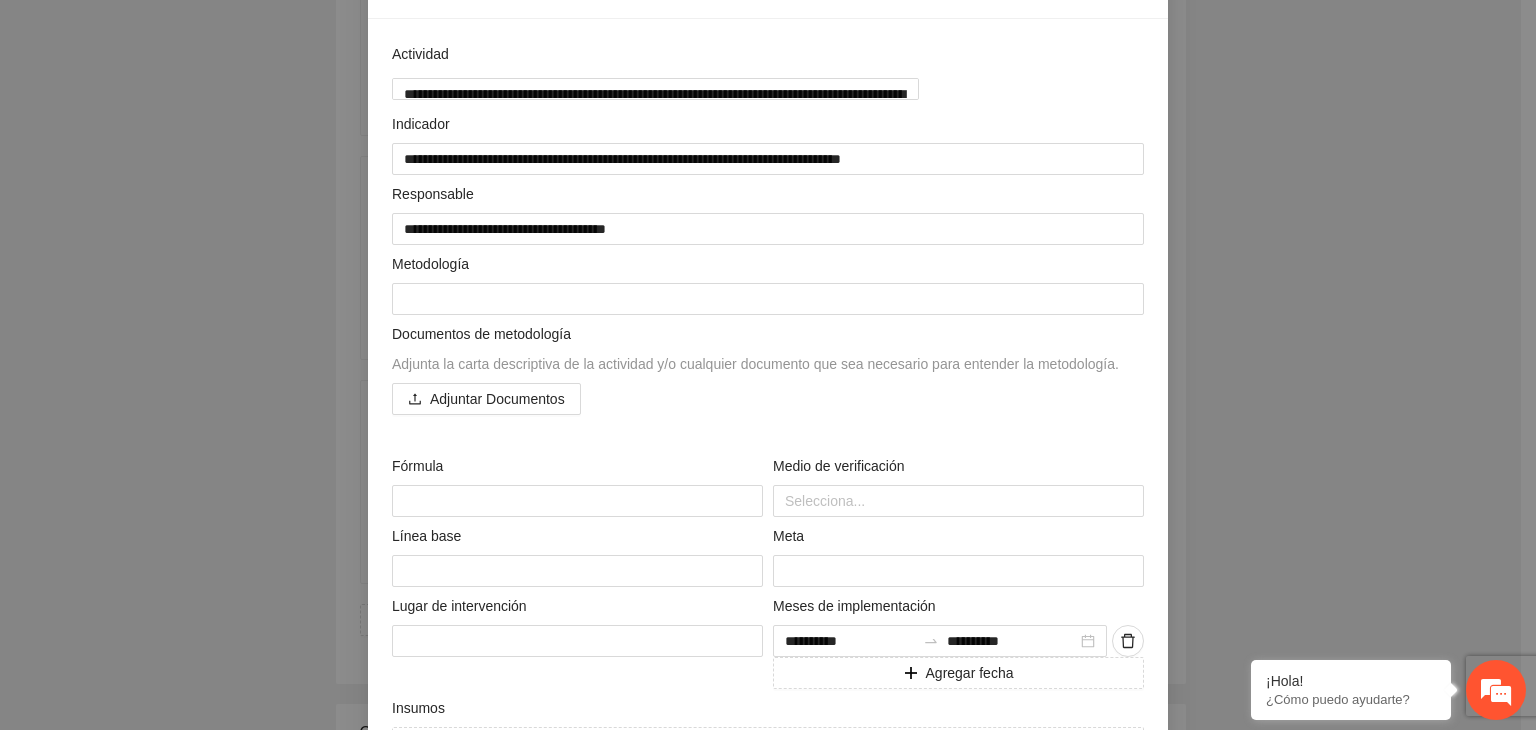 scroll, scrollTop: 336, scrollLeft: 0, axis: vertical 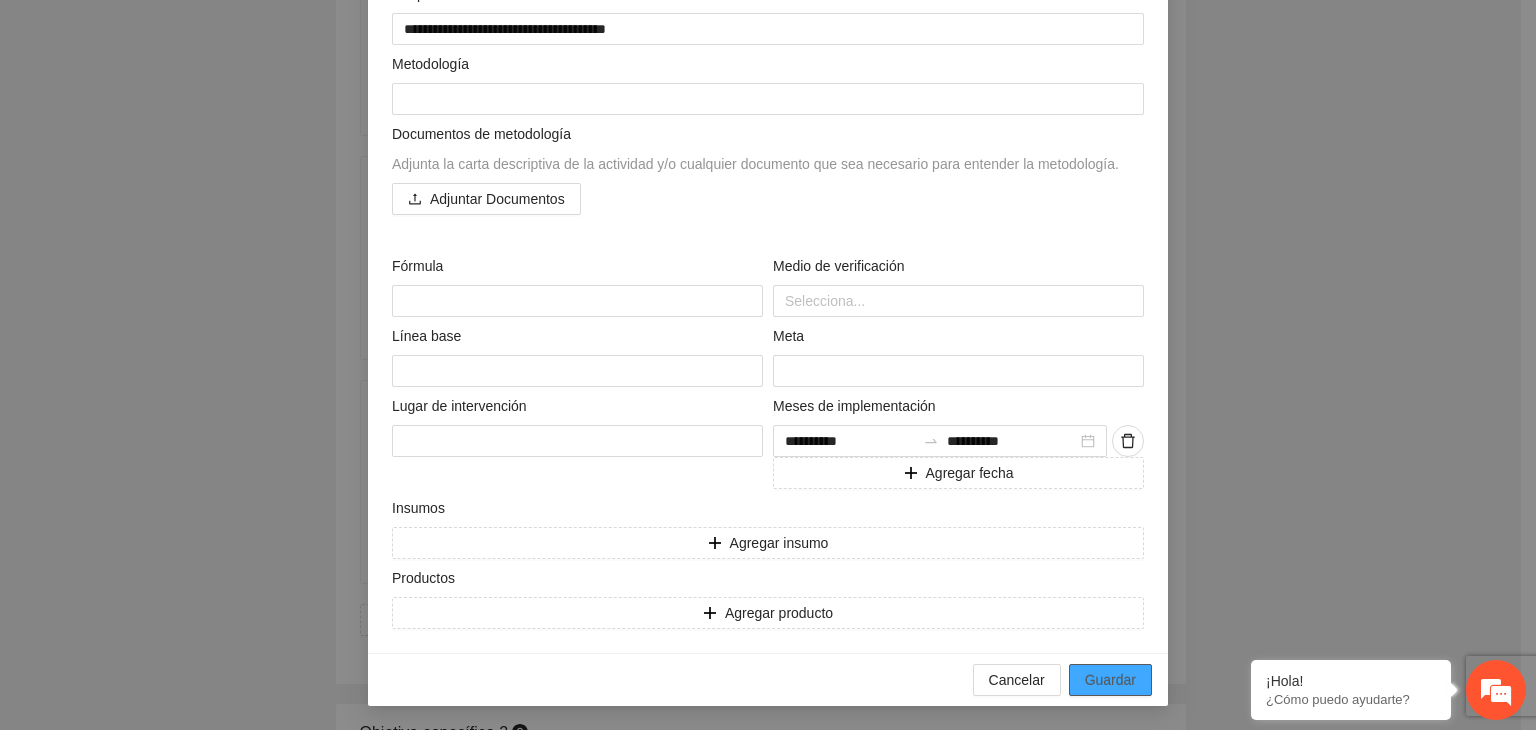click on "Guardar" at bounding box center [1110, 680] 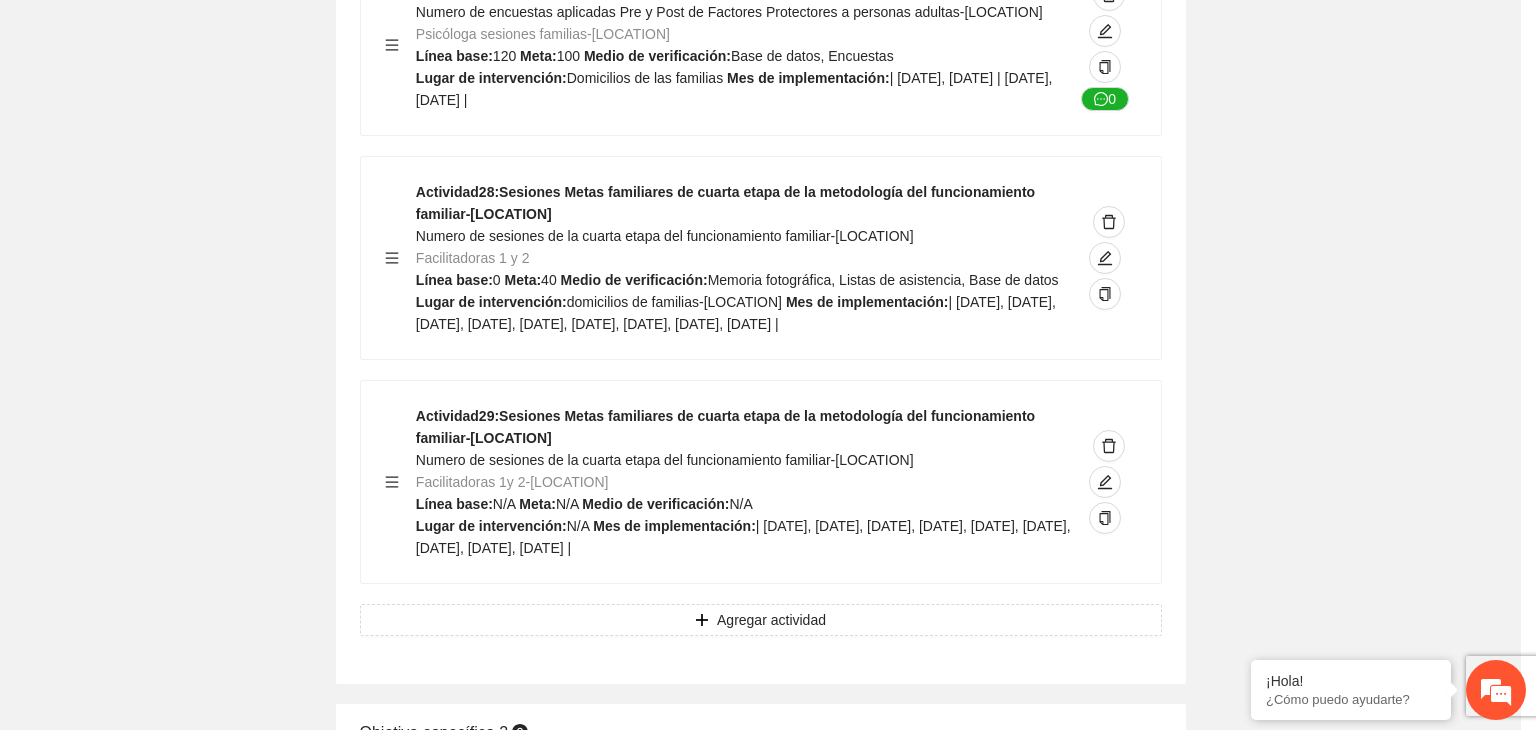scroll, scrollTop: 204, scrollLeft: 0, axis: vertical 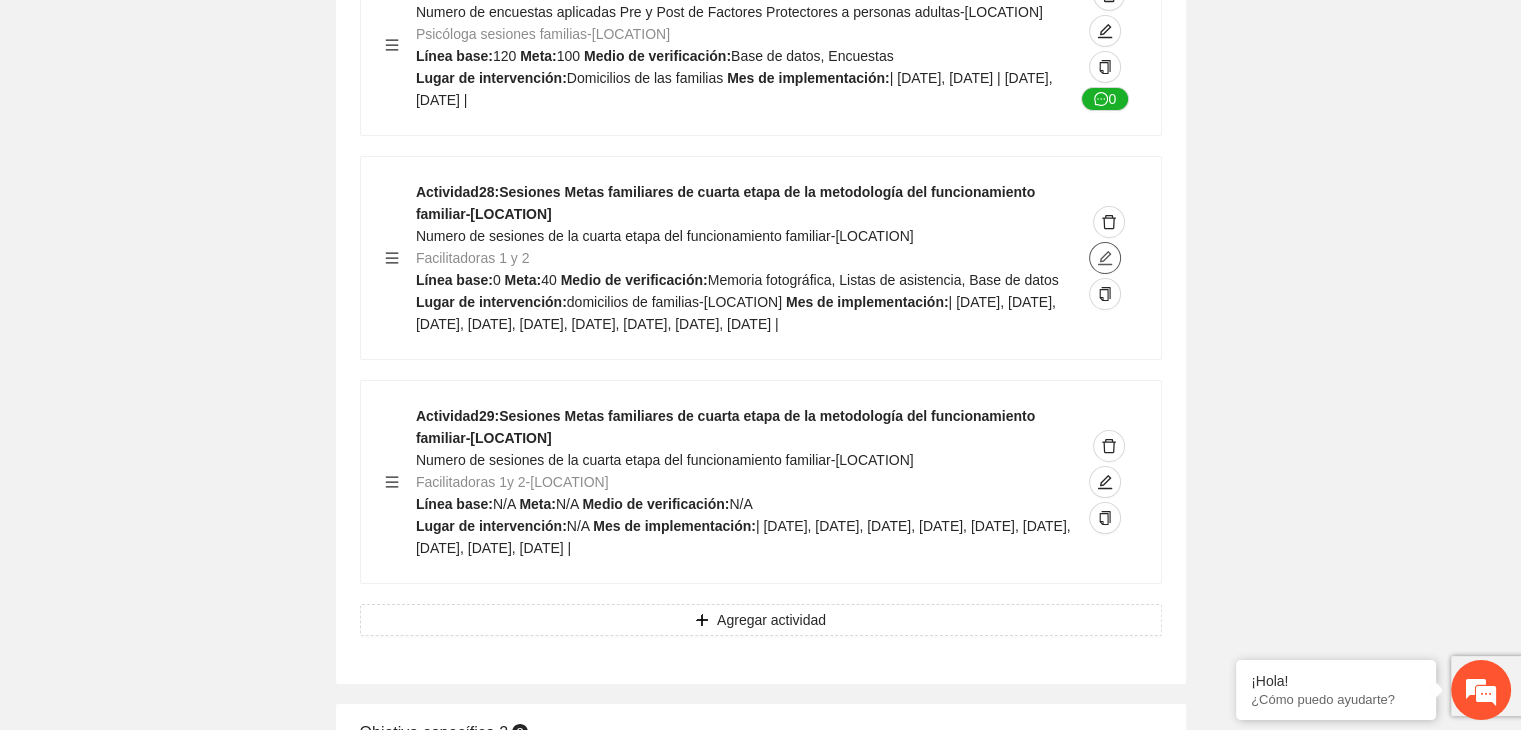 click 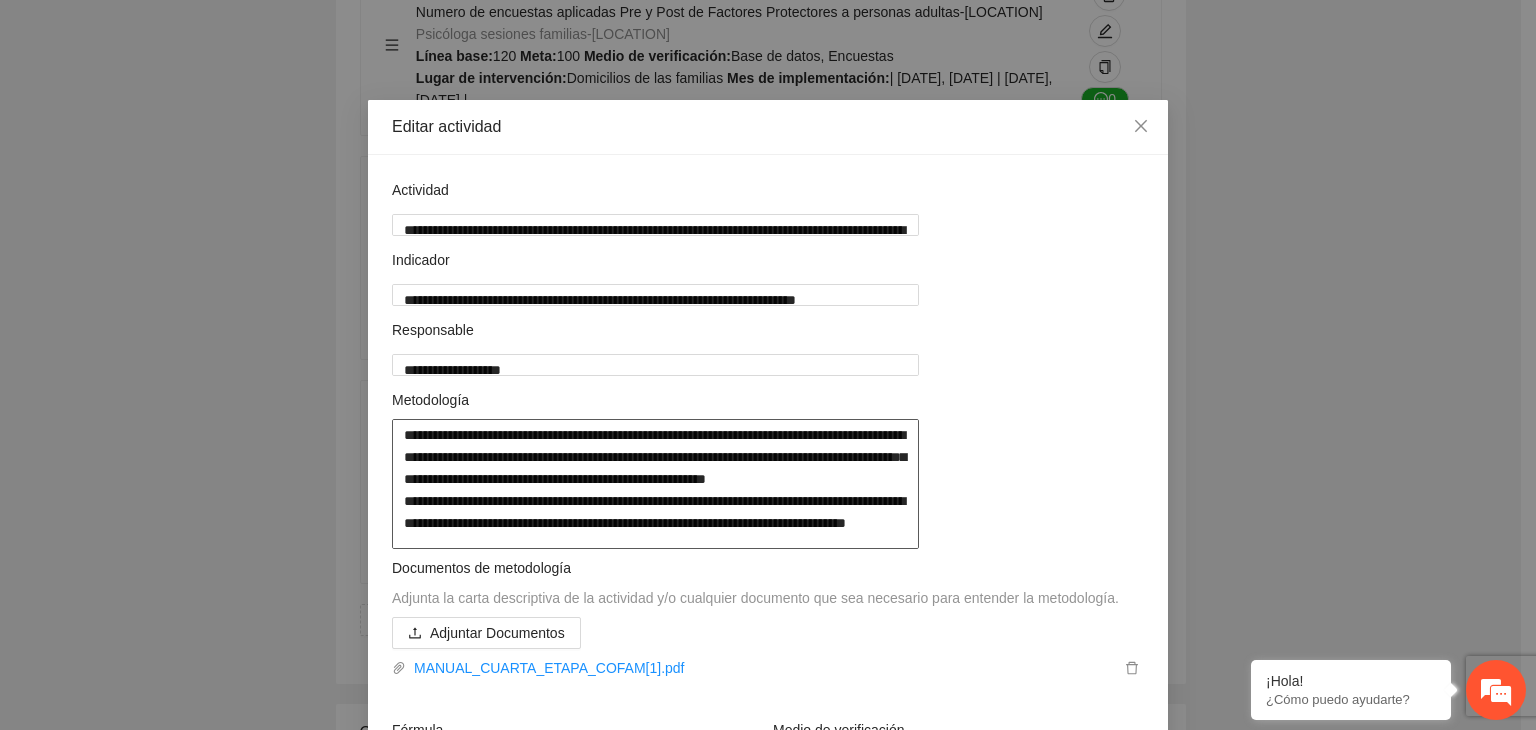 drag, startPoint x: 396, startPoint y: 435, endPoint x: 883, endPoint y: 610, distance: 517.48816 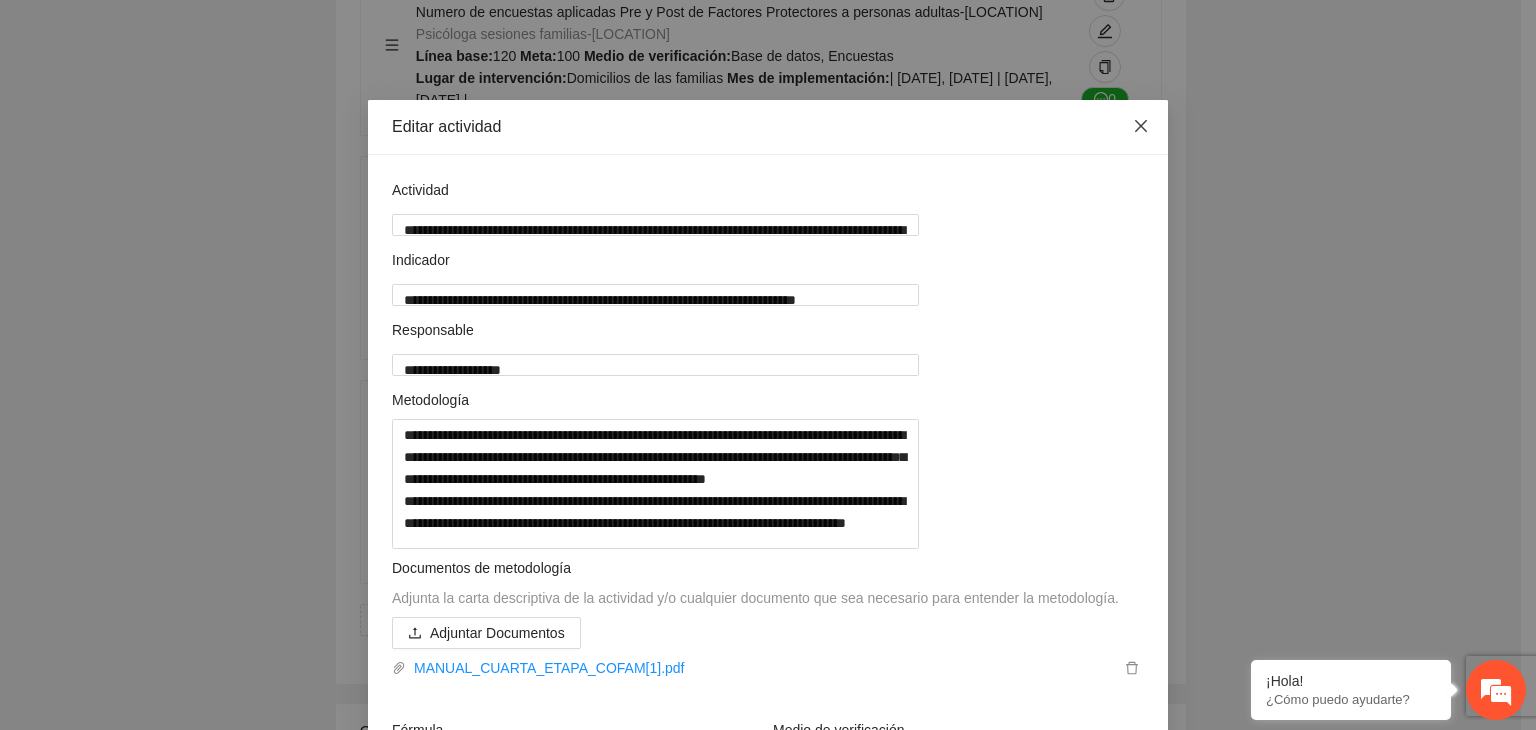 click 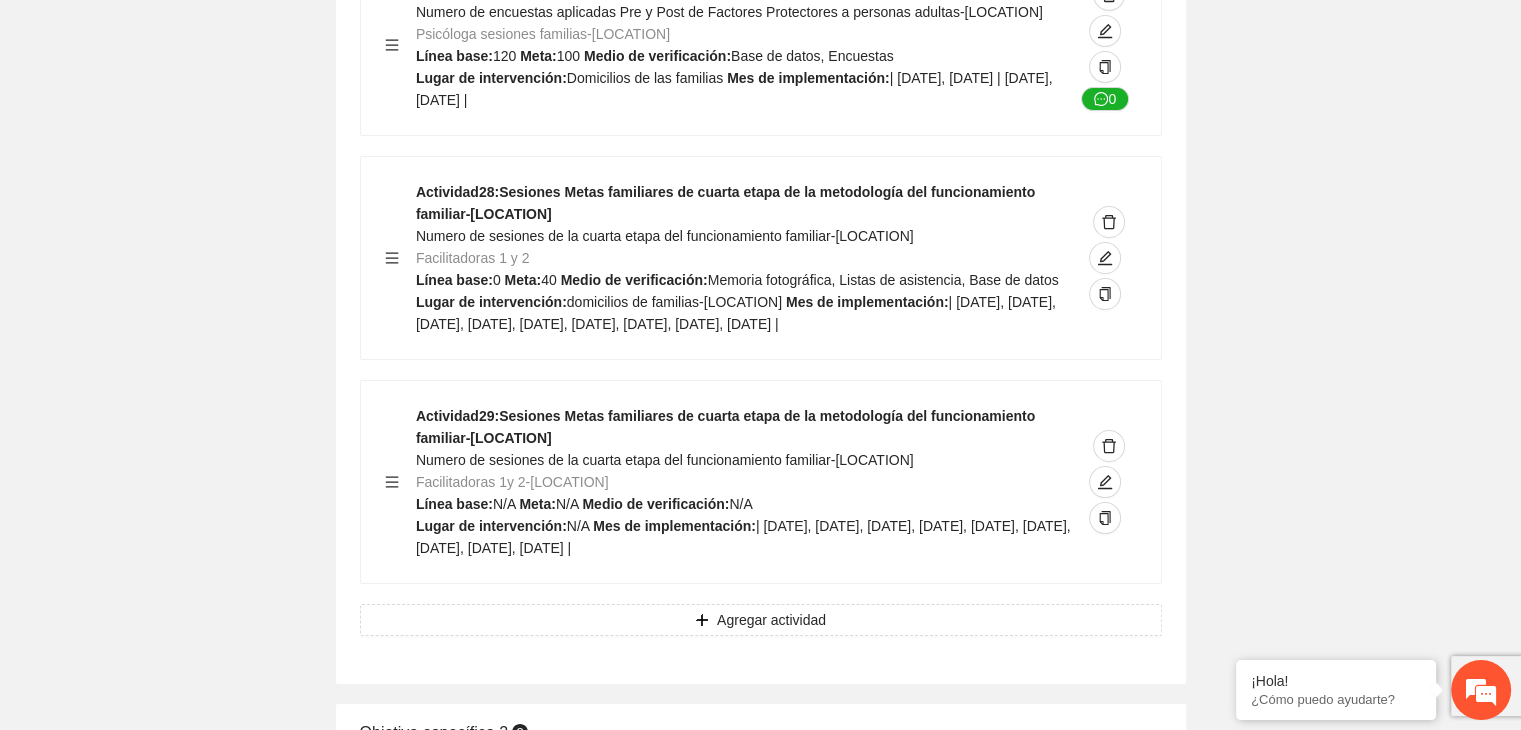 click on "Guardar Objetivo de desarrollo      Exportar Contribuir a la disminución de incidencia en violencia familiar en las zonas de [LOCATION], [LOCATION] y [LOCATION] del Municipio  de [LOCATION]. Indicadores Indicador  1 :  Violencia familiar disminuyendo en un 5% en [LOCATION] Número de carpetas de investigación de Violencia familiar  disminuyendo en un 5% en [LOCATION] Metodología:  Se solicita información al Observatorio Ciudadano de FICOSEC sobre el número de carpetas de violencia familiar en las colonias de intervención Línea base:  29   Meta:  25   Fórmula:  Suma de carpetas de investigación de violencia familiar disminuyendo  en un 5% en [LOCATION]   Medio de verificación:  Reporte/Informe 0 Indicador  2 :  Violencia familiar disminuyendo en un 5% en [LOCATION] Número de carpetas de investigación de Violencia familiar  disminuyendo en un 5% en [LOCATION] Metodología:  Línea base:  63   Meta:  56   Fórmula:    Medio de verificación:  Reporte/Informe 0 3 :" at bounding box center [760, -6807] 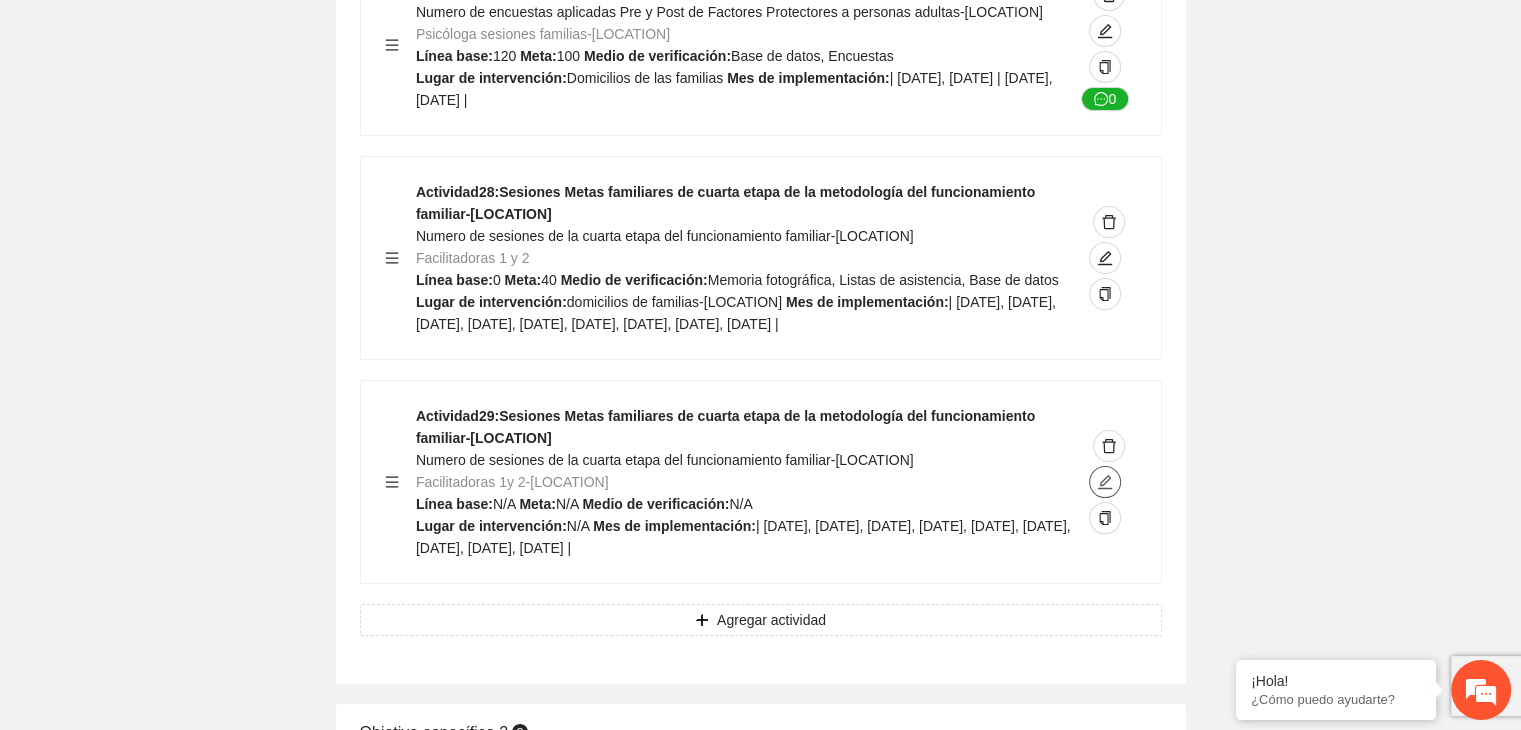 click 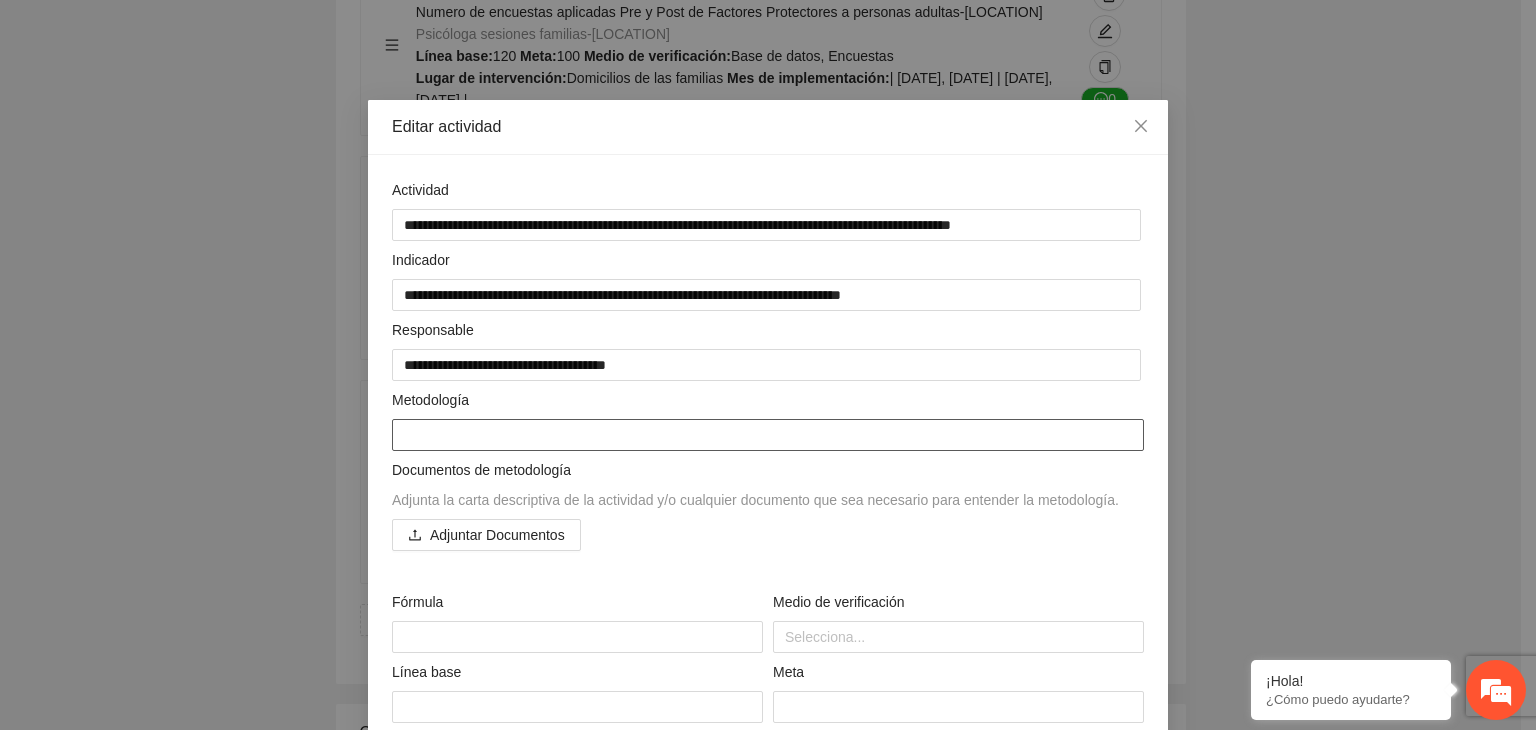 click at bounding box center (768, 435) 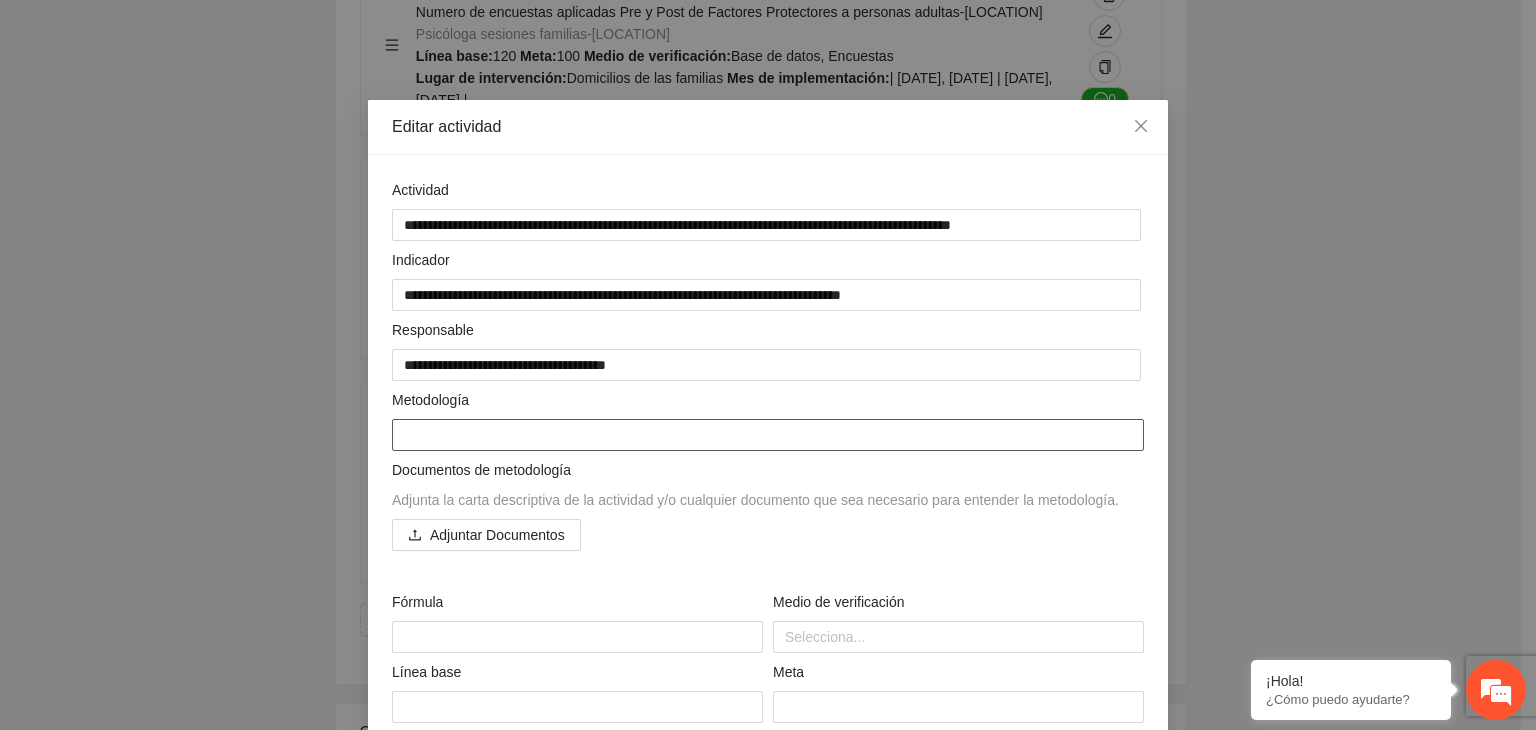 paste on "**********" 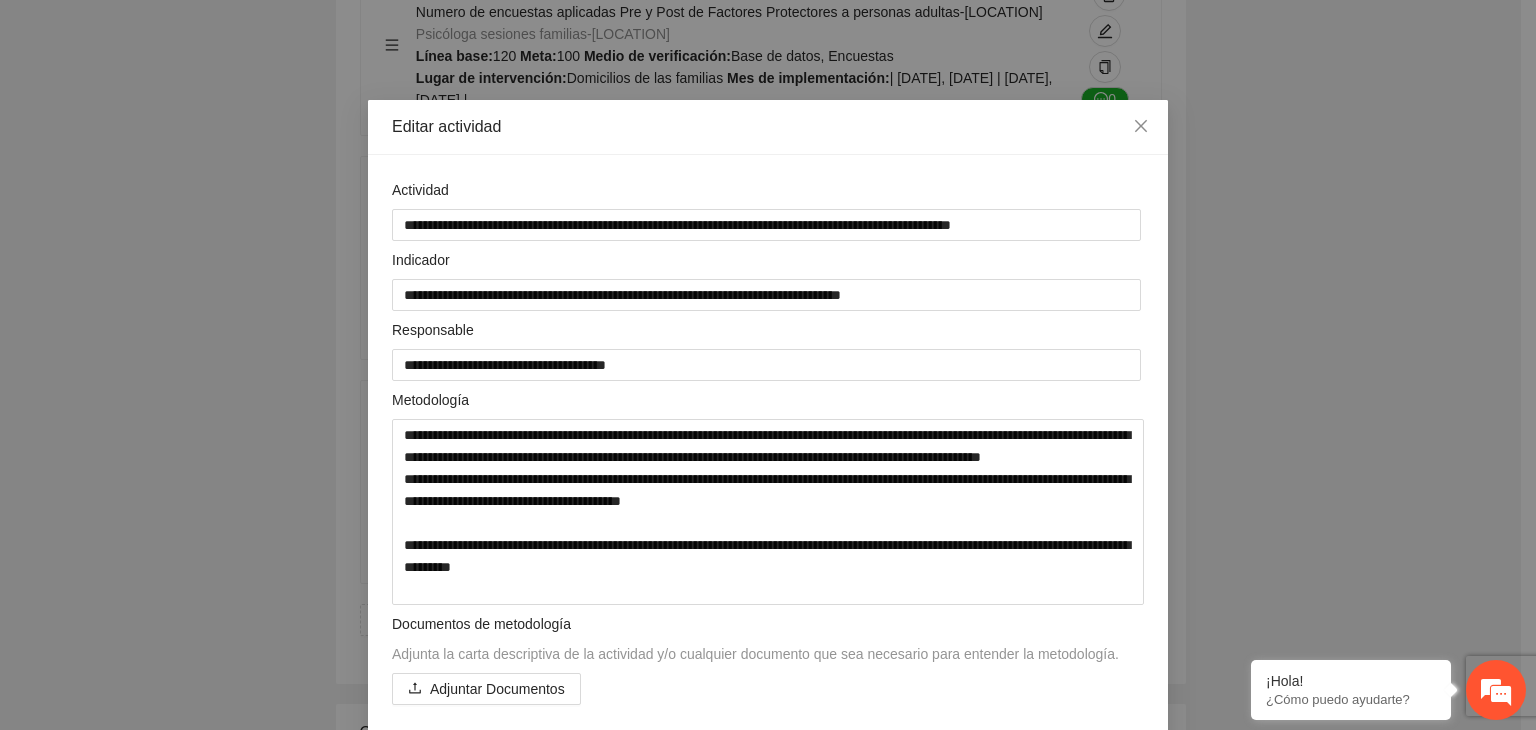 click on "**********" at bounding box center (768, 365) 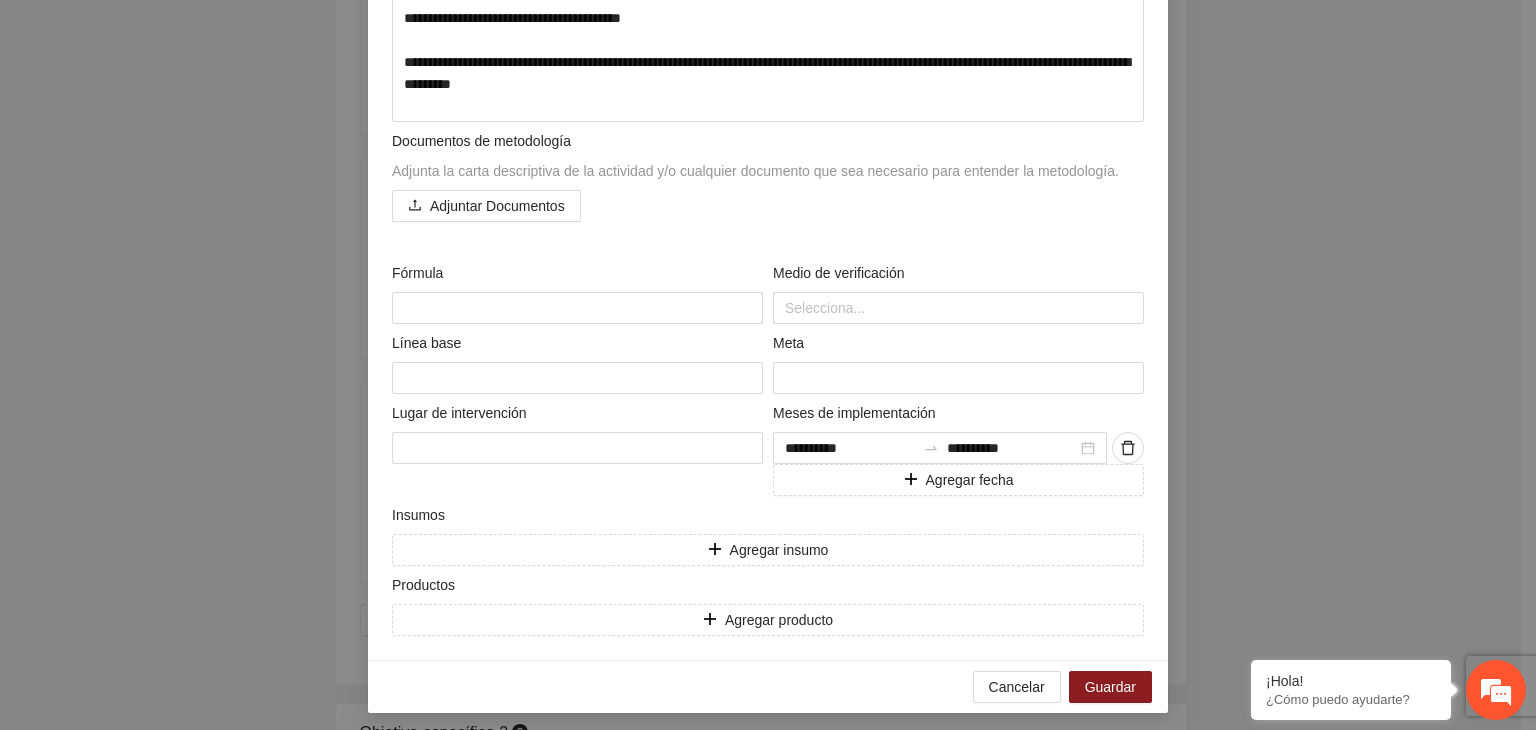scroll, scrollTop: 489, scrollLeft: 0, axis: vertical 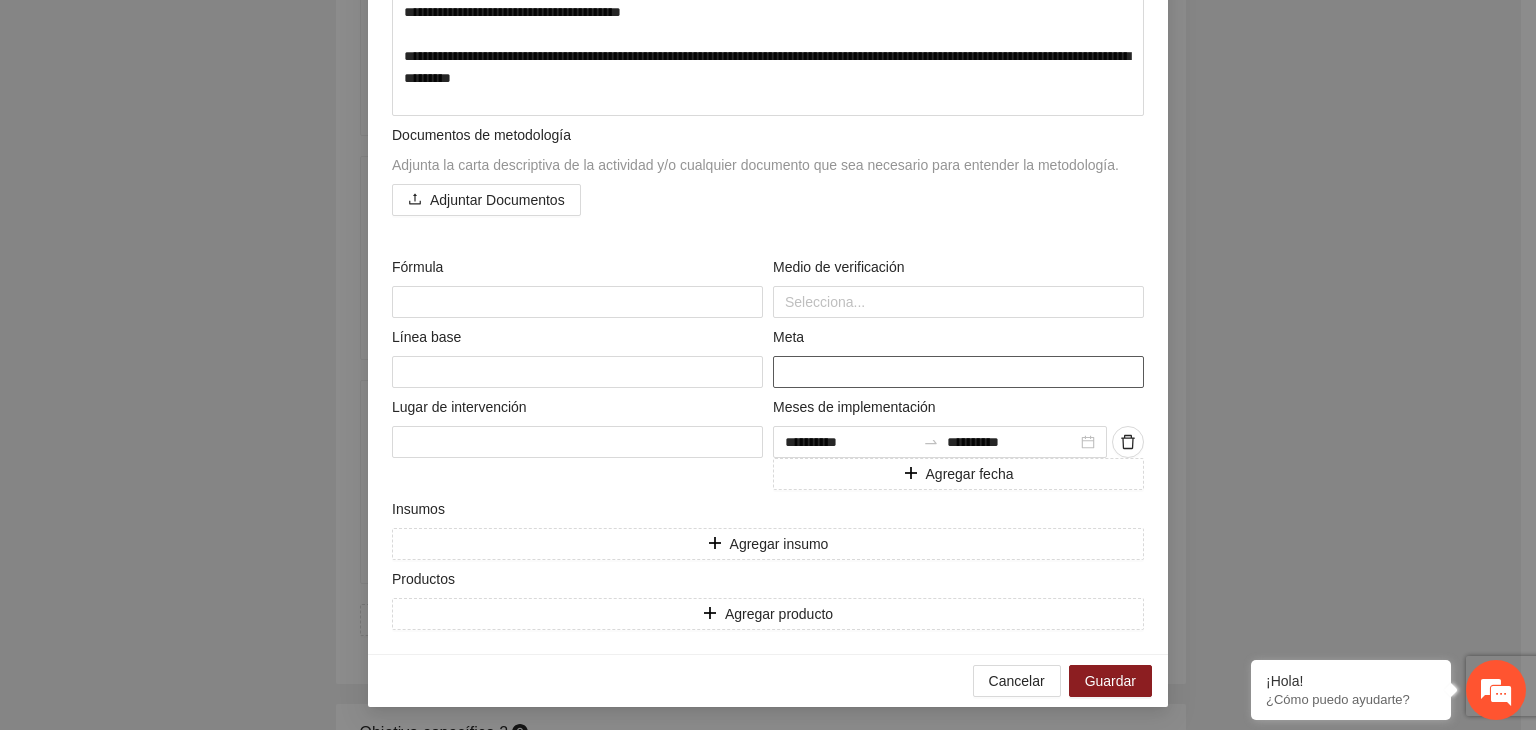 click at bounding box center [958, 372] 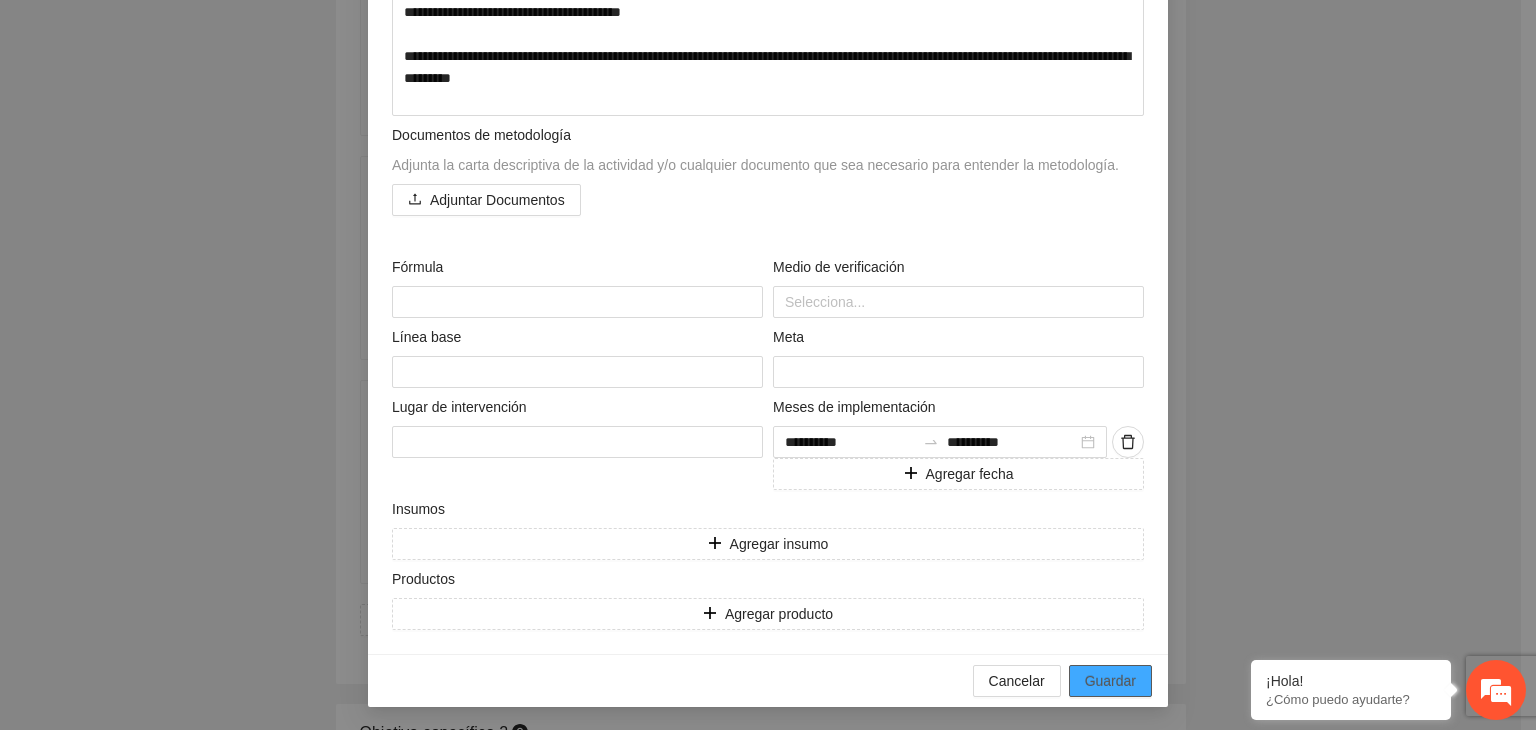 click on "Guardar" at bounding box center [1110, 681] 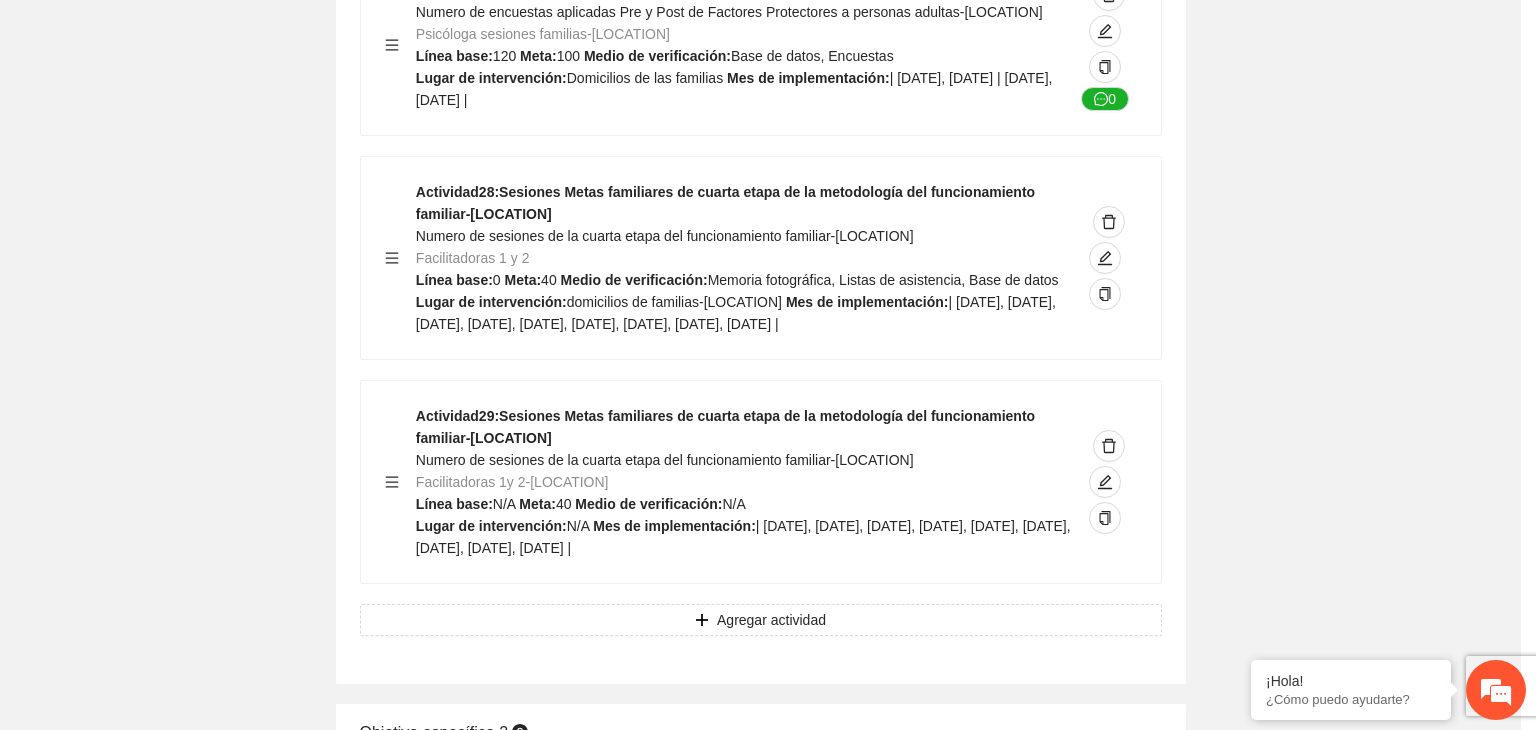 scroll, scrollTop: 204, scrollLeft: 0, axis: vertical 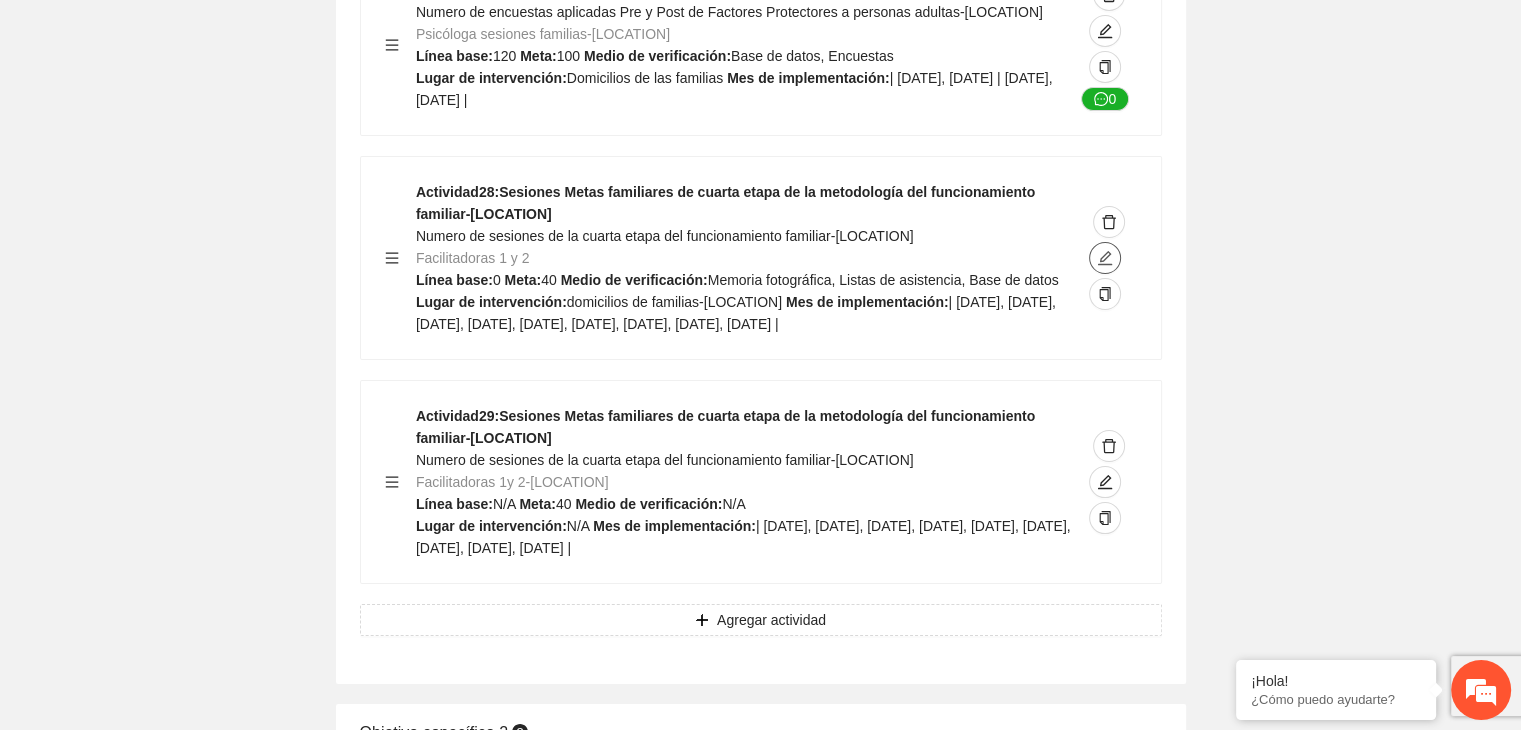 click at bounding box center [1105, 258] 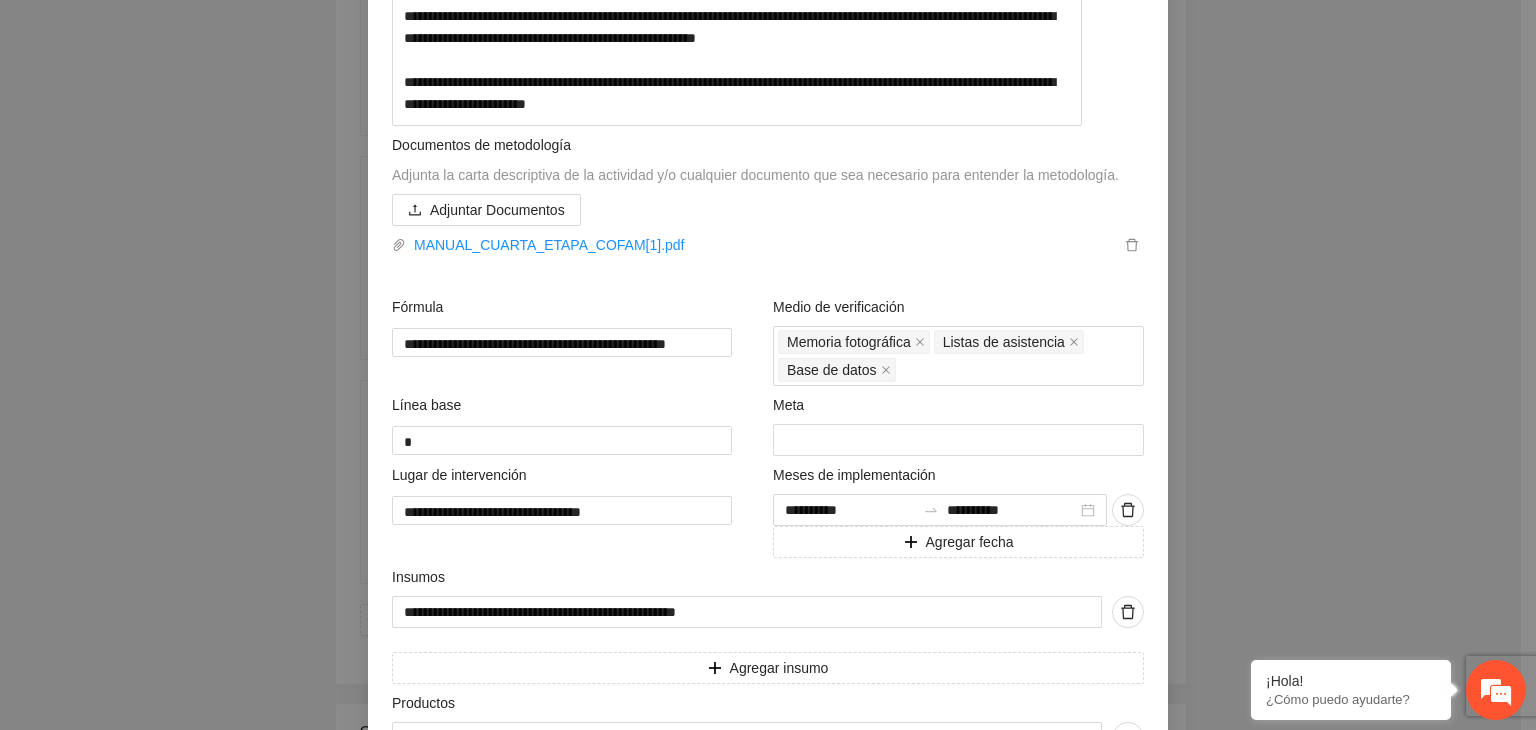 scroll, scrollTop: 560, scrollLeft: 0, axis: vertical 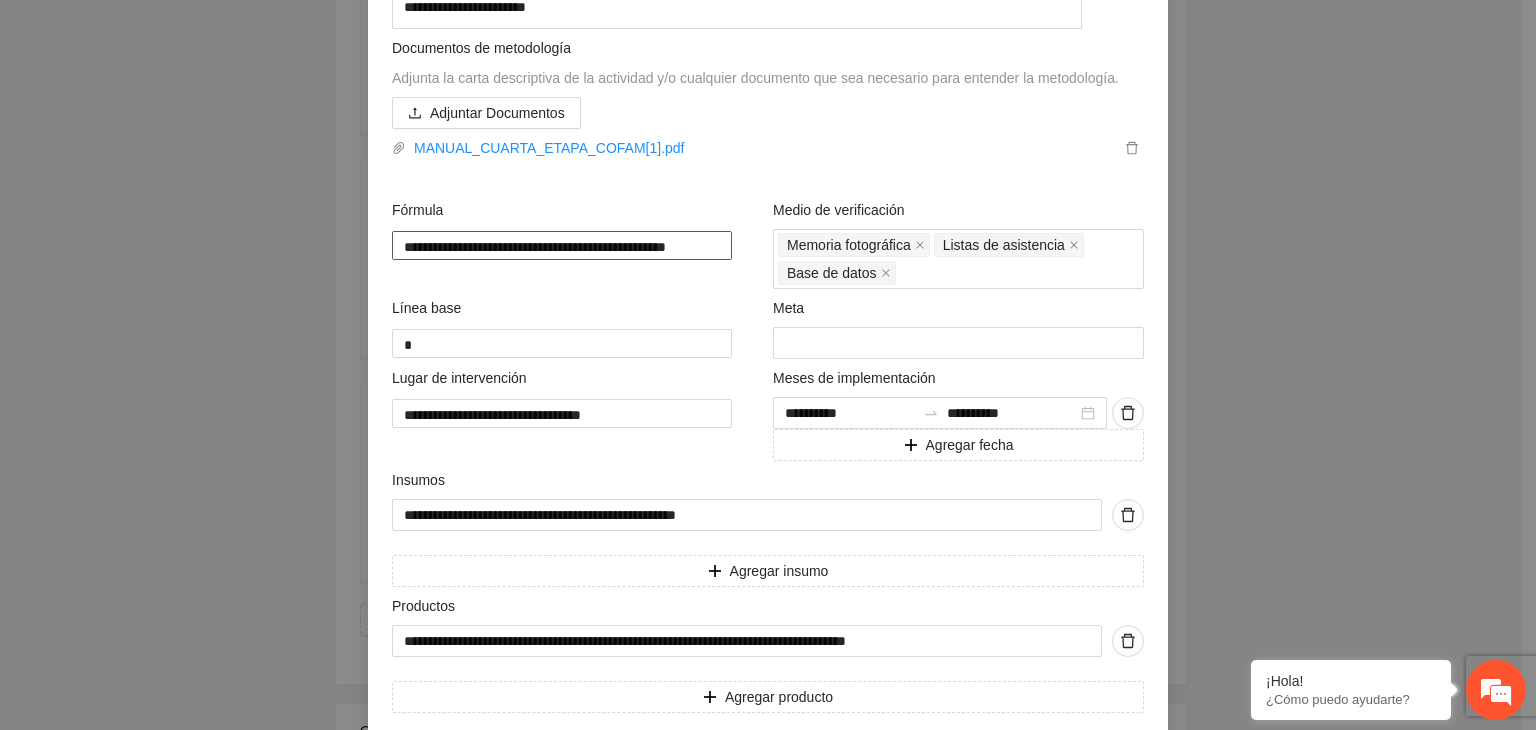 drag, startPoint x: 644, startPoint y: 259, endPoint x: 300, endPoint y: 249, distance: 344.14532 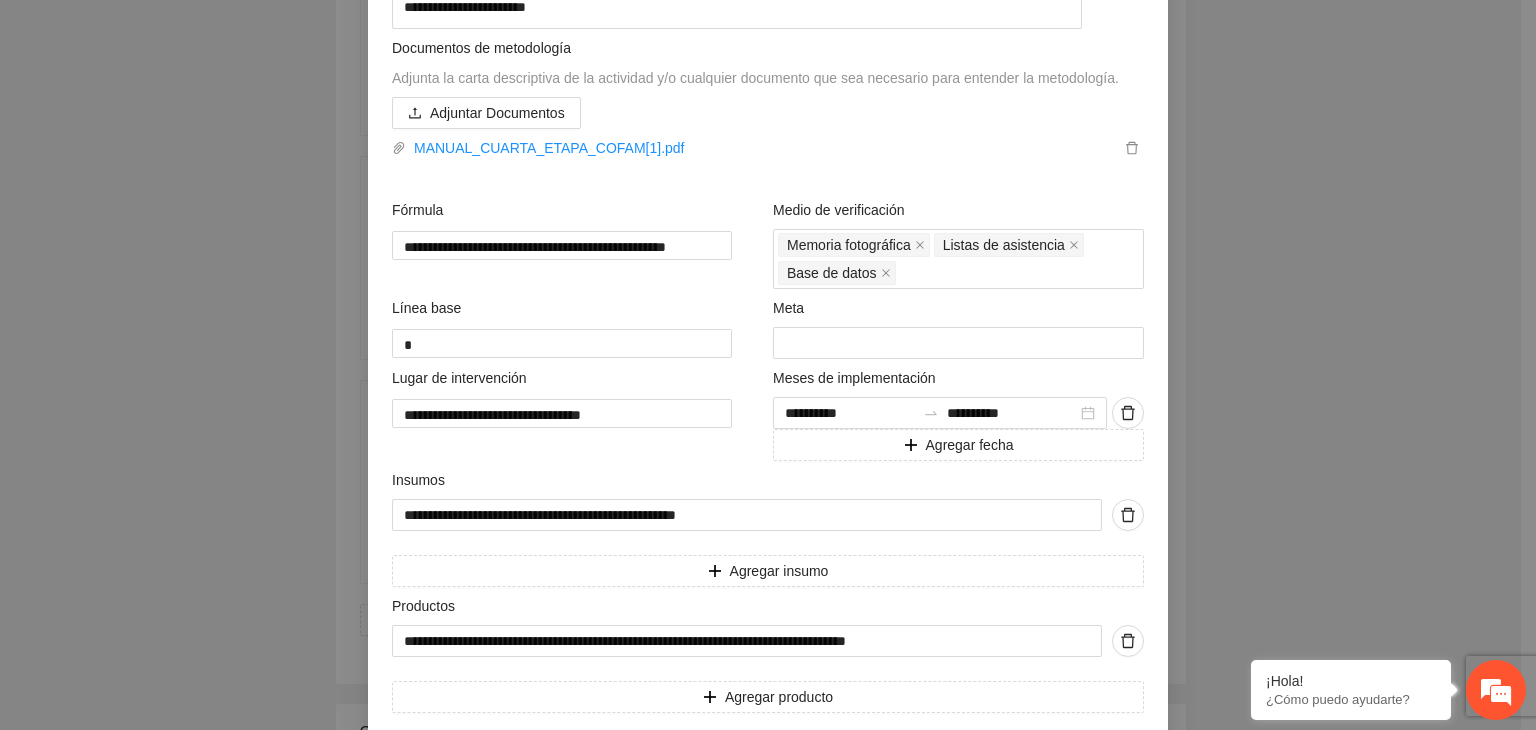 click on "**********" at bounding box center [768, 365] 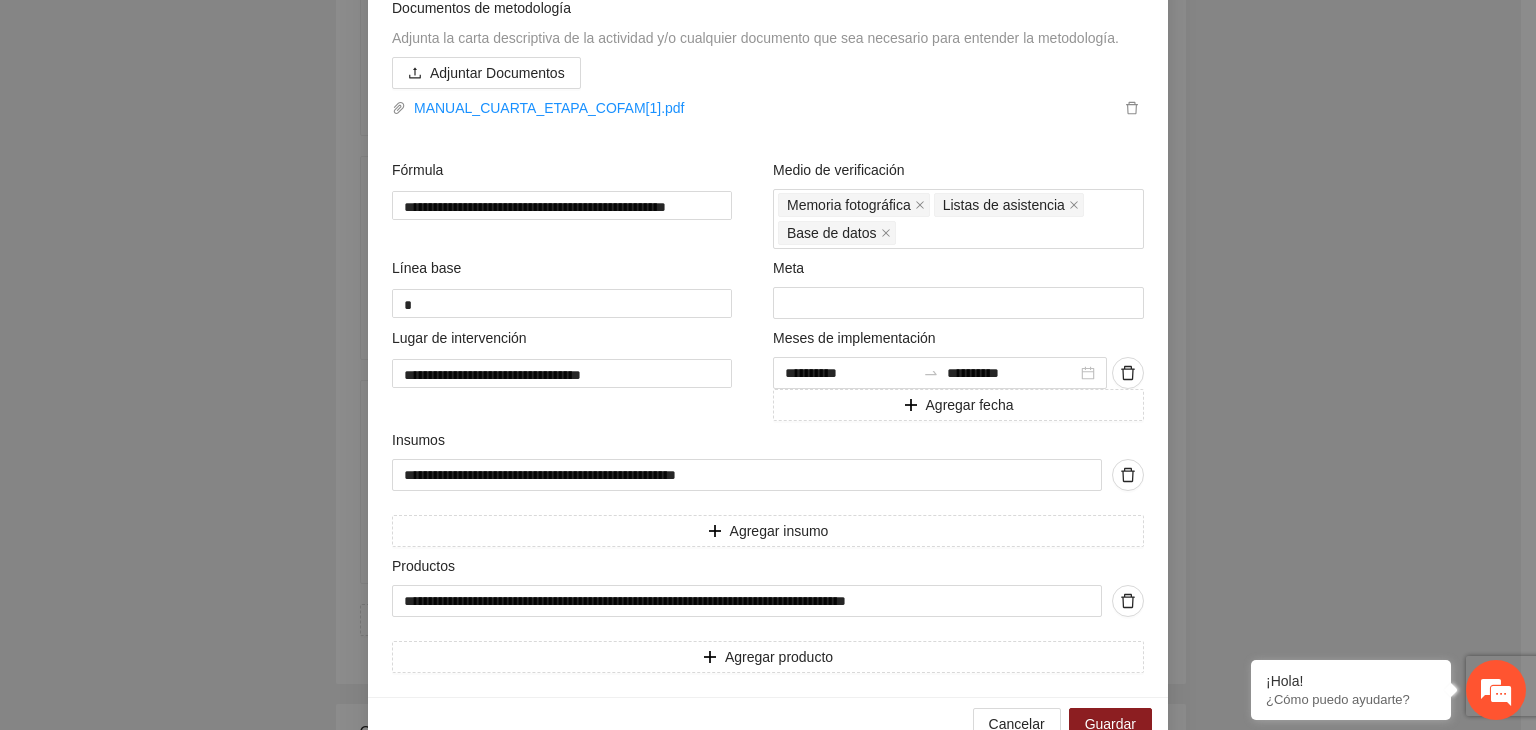 scroll, scrollTop: 659, scrollLeft: 0, axis: vertical 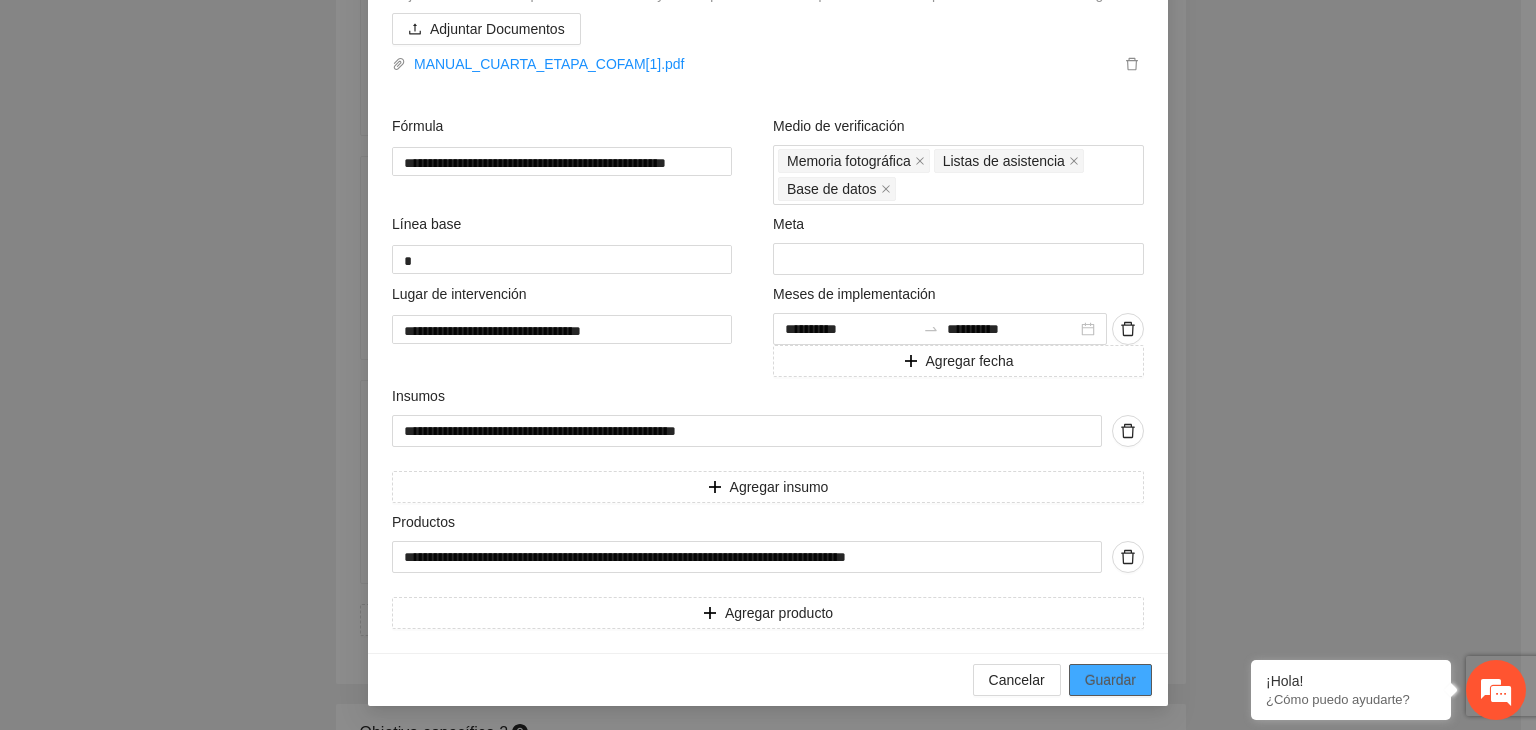 click on "Guardar" at bounding box center (1110, 680) 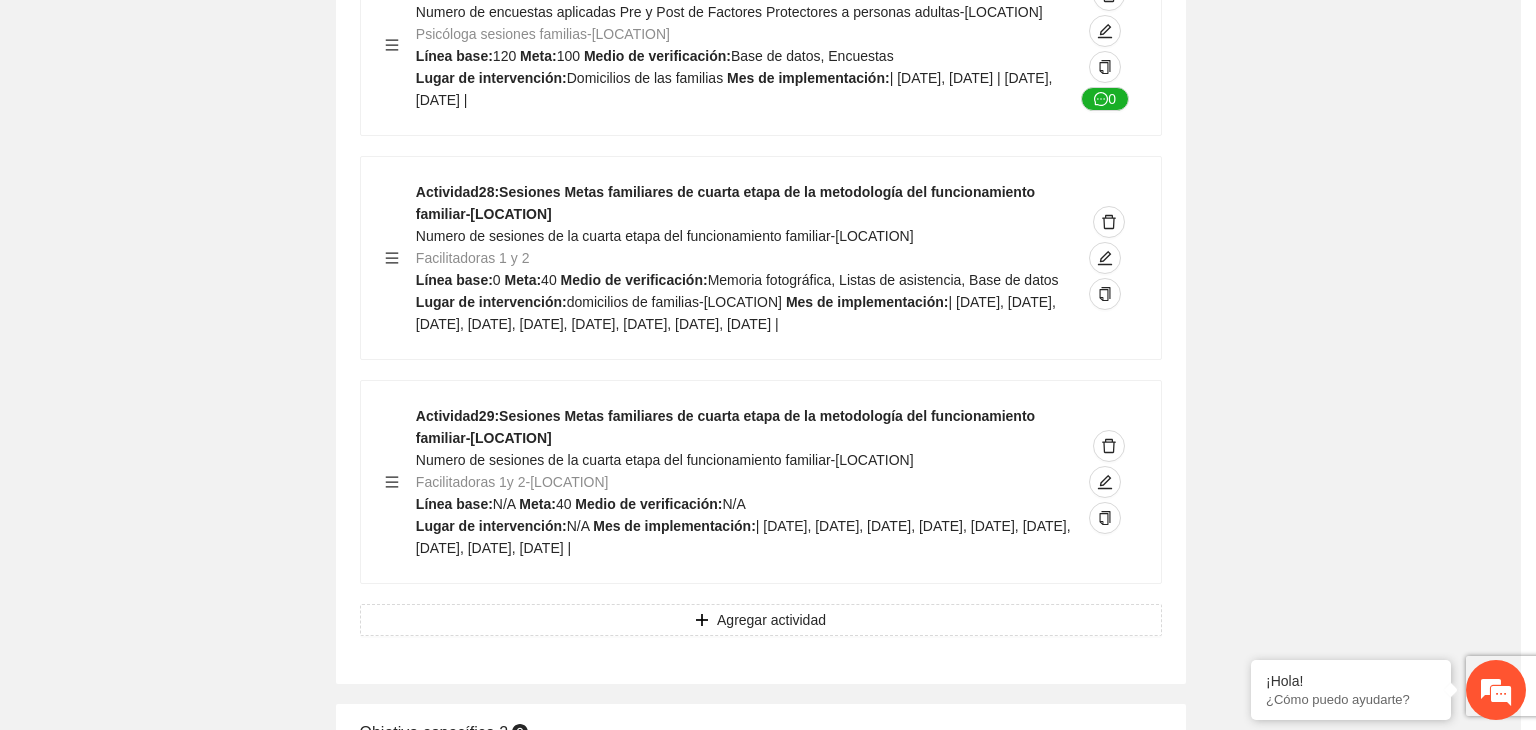scroll, scrollTop: 234, scrollLeft: 0, axis: vertical 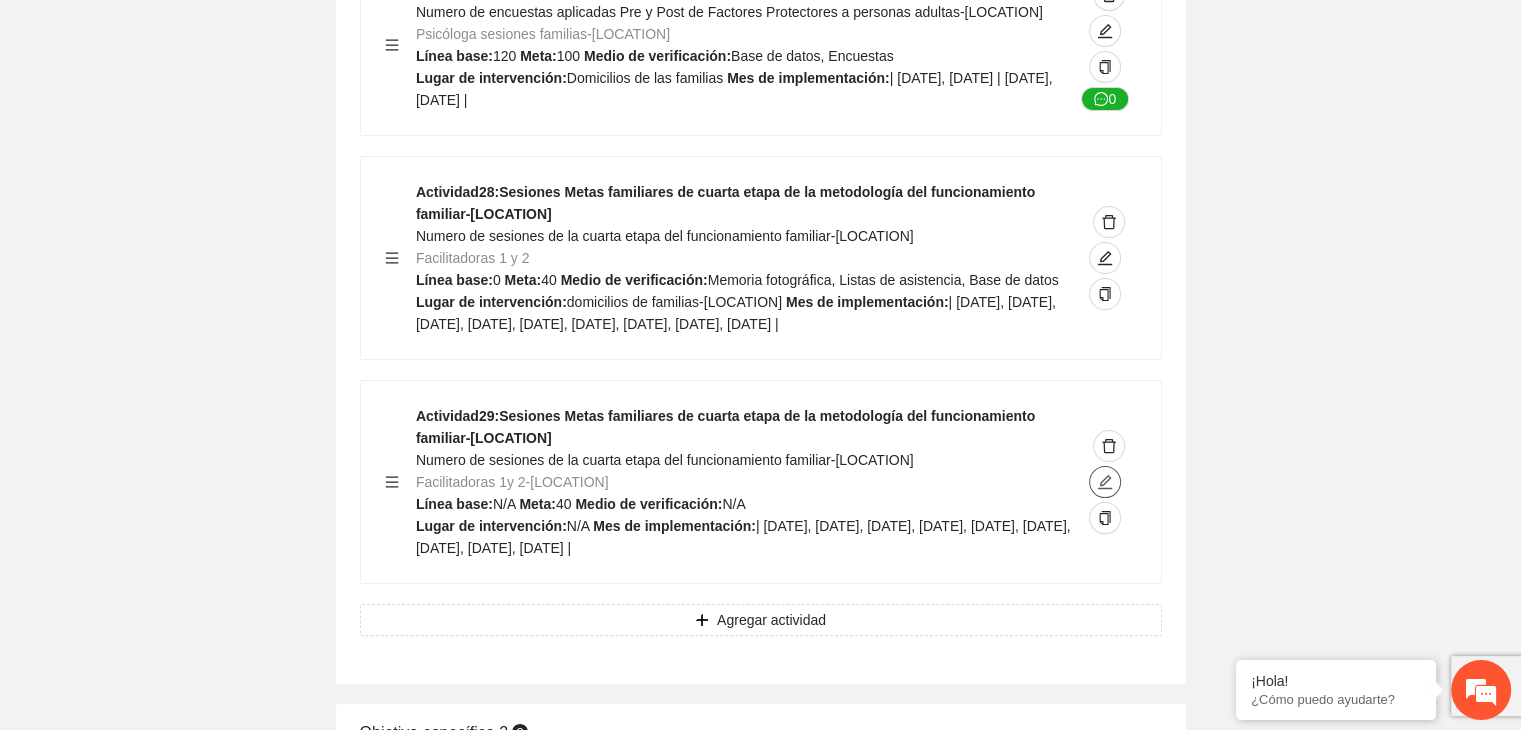click 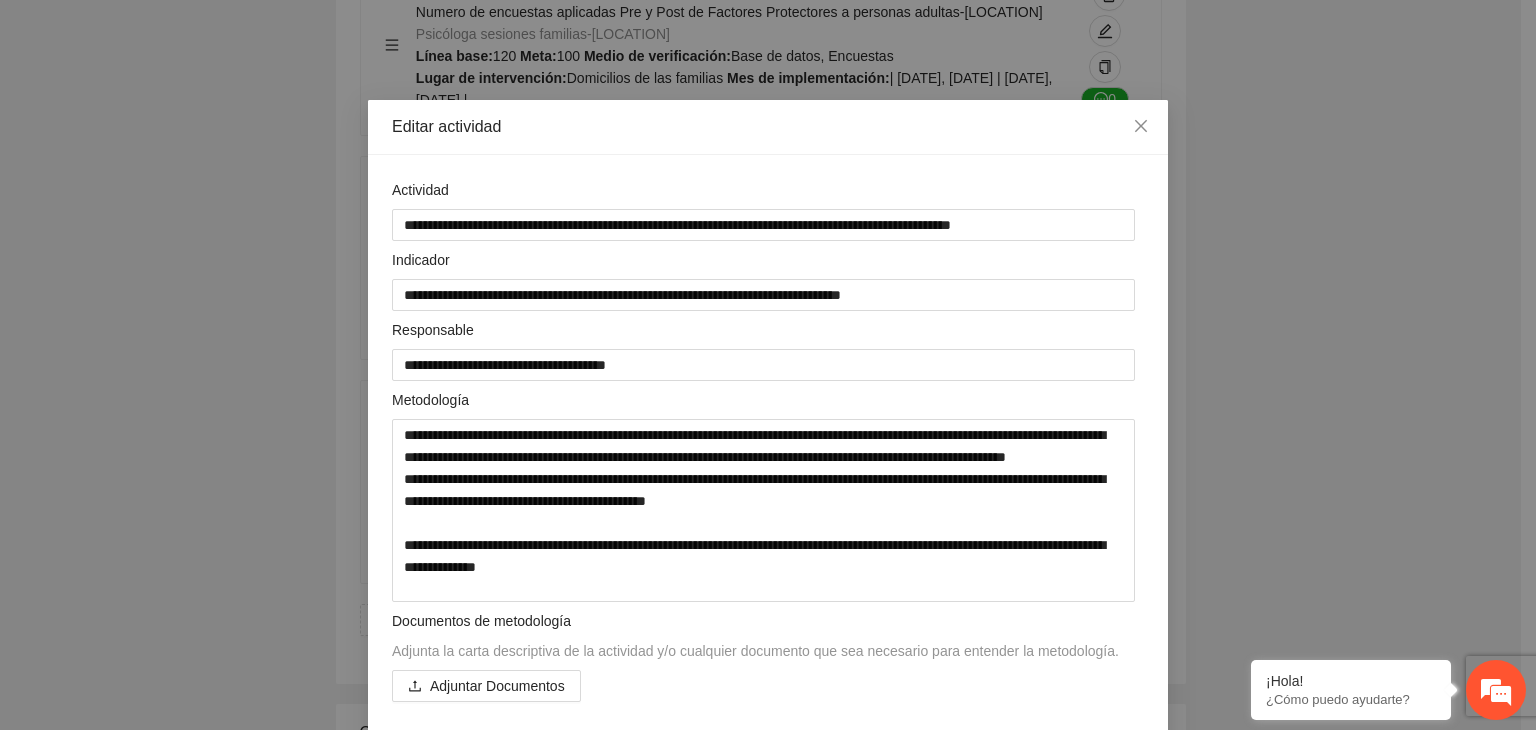click on "**********" at bounding box center [768, 365] 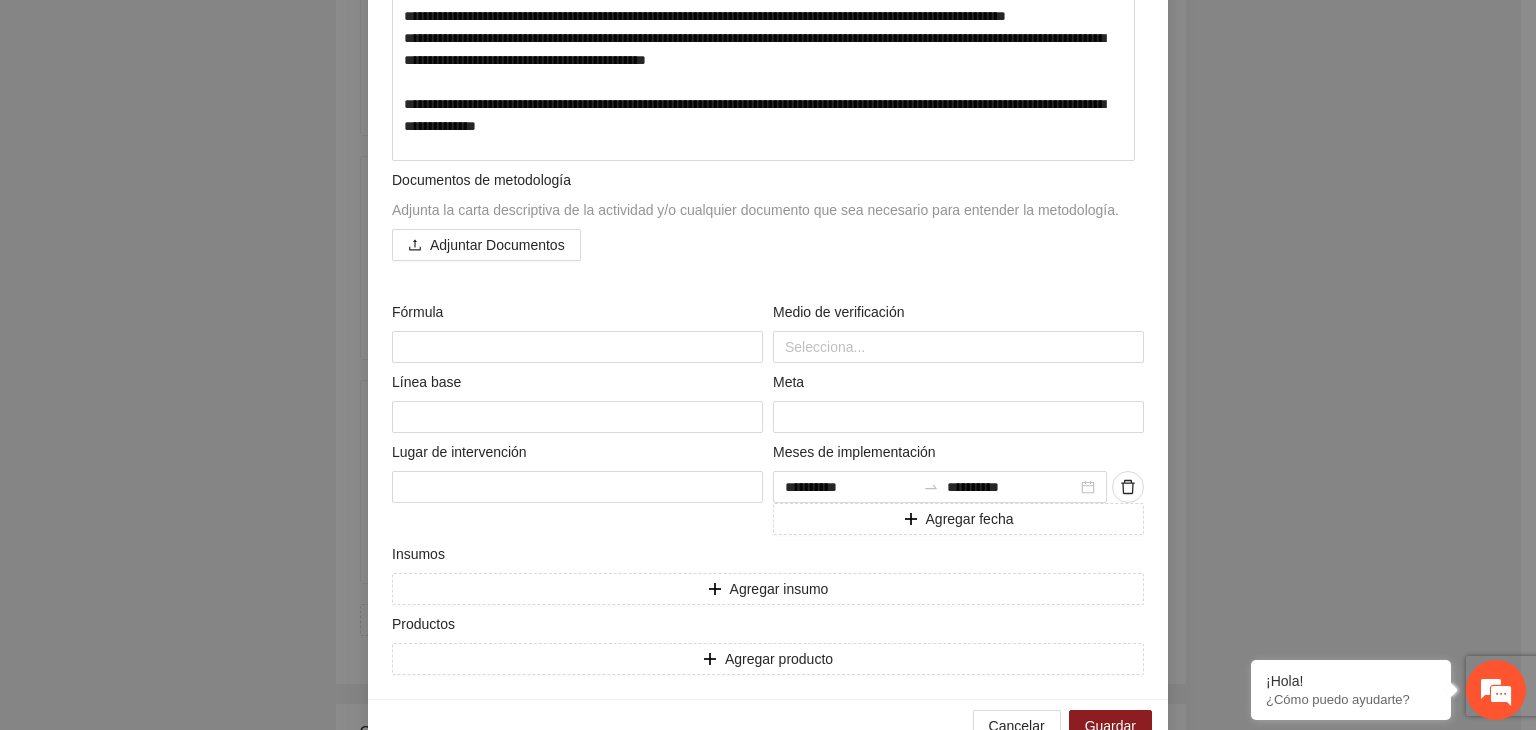 scroll, scrollTop: 480, scrollLeft: 0, axis: vertical 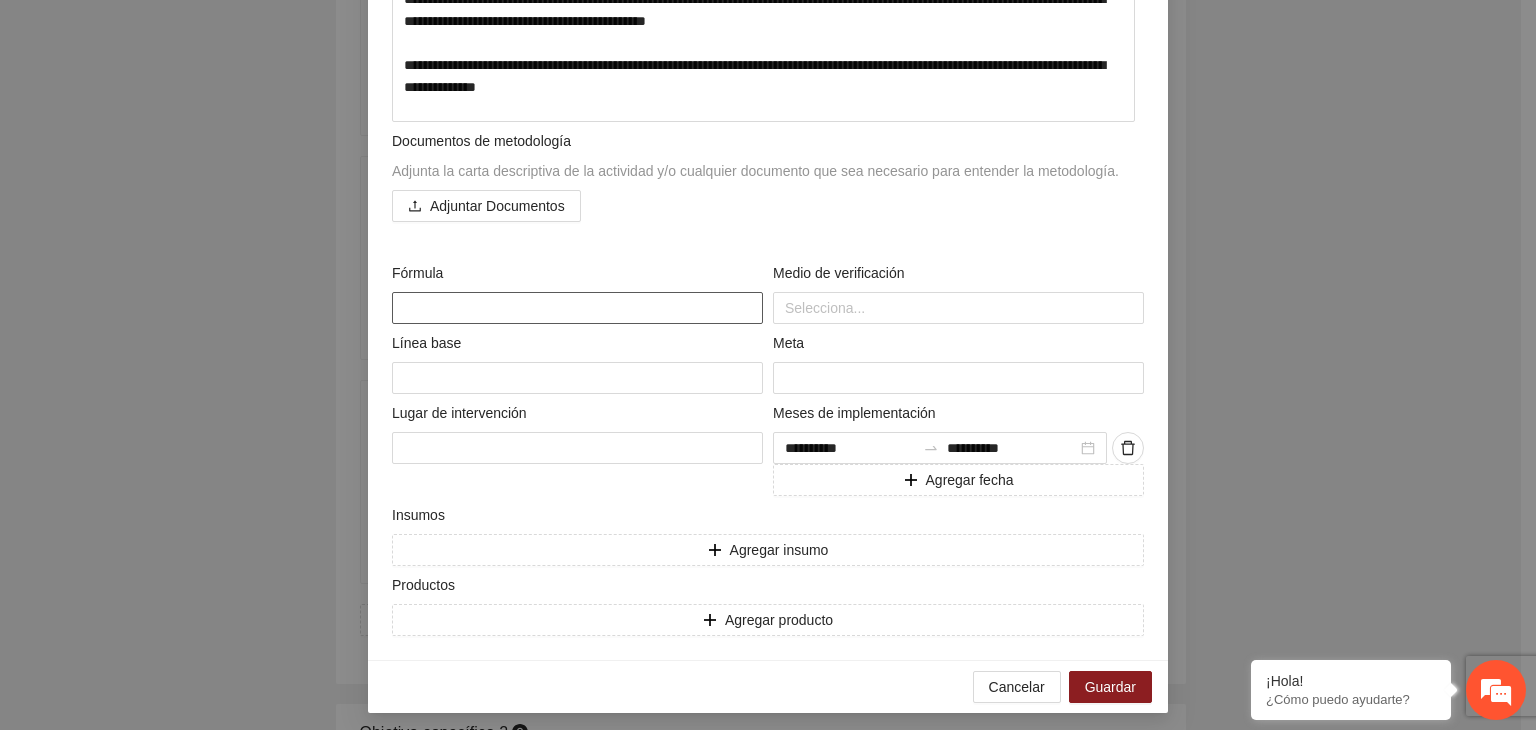 click at bounding box center [577, 308] 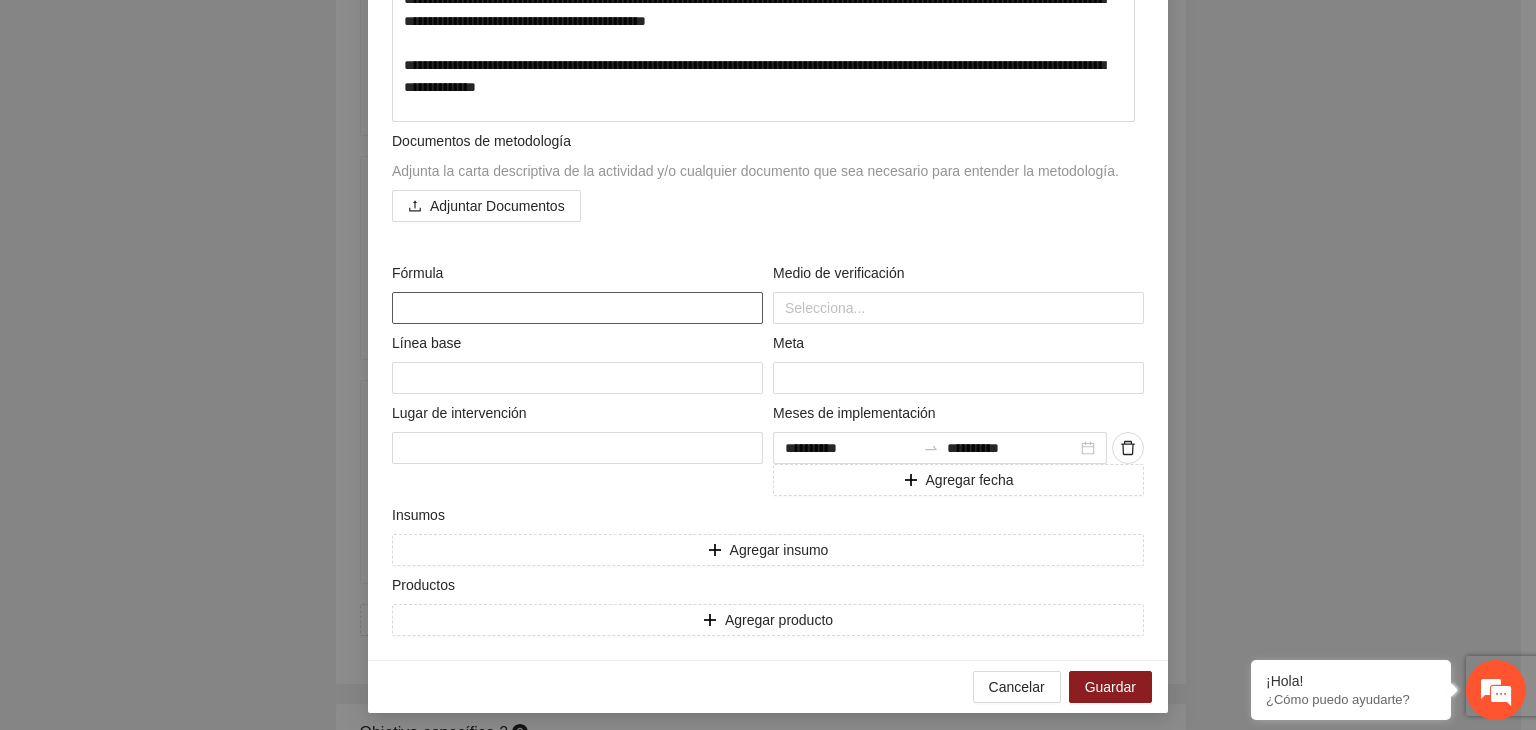 paste on "**********" 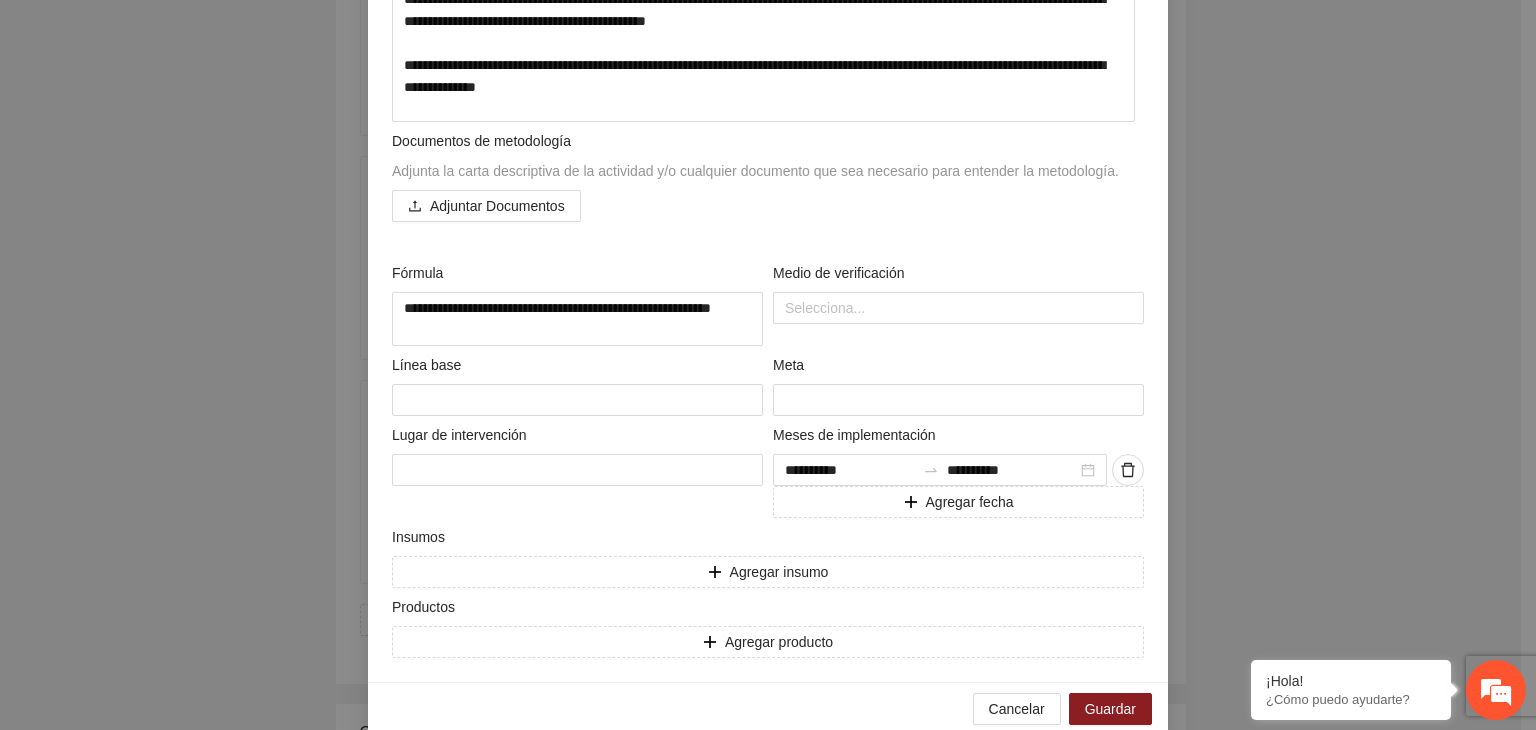 click on "**********" at bounding box center (768, 365) 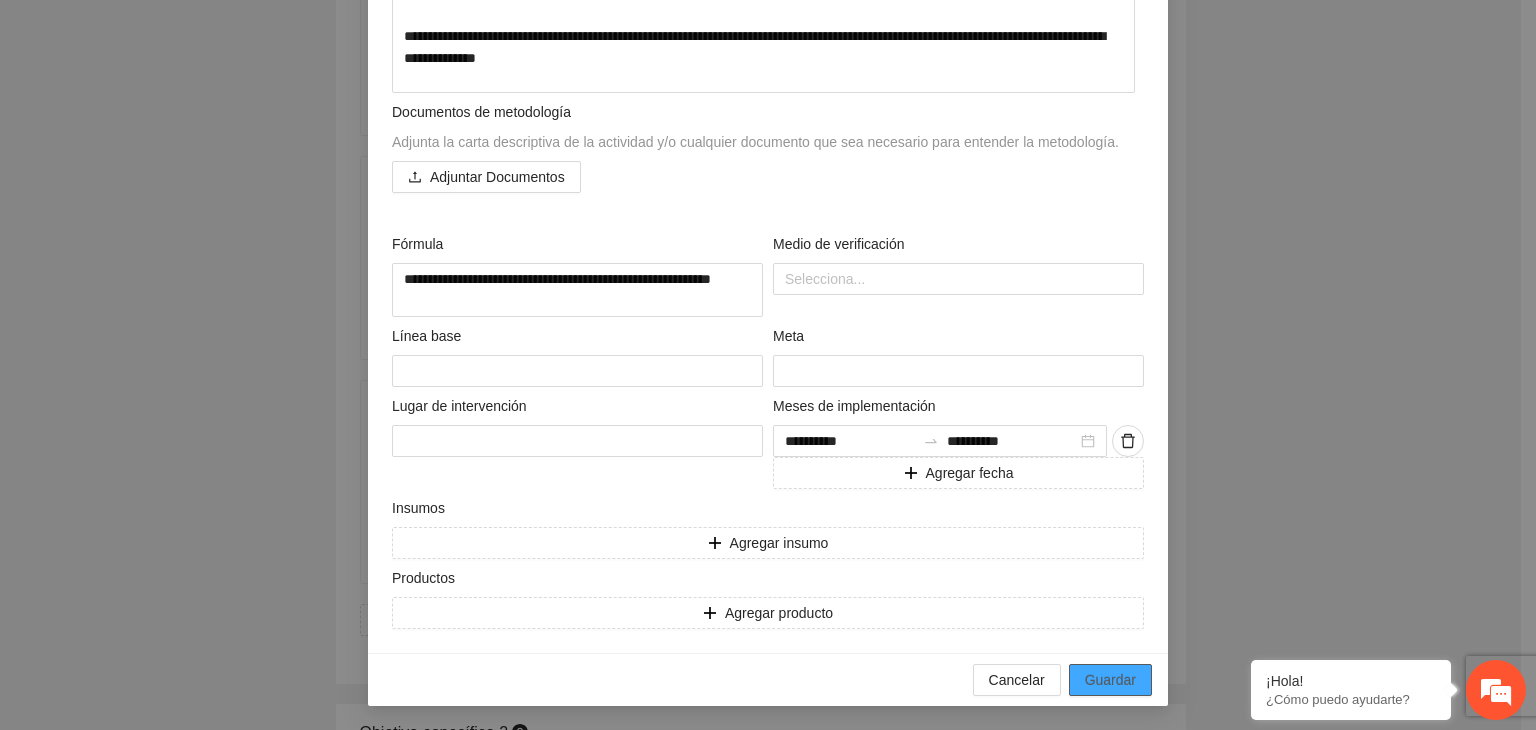 click on "Guardar" at bounding box center [1110, 680] 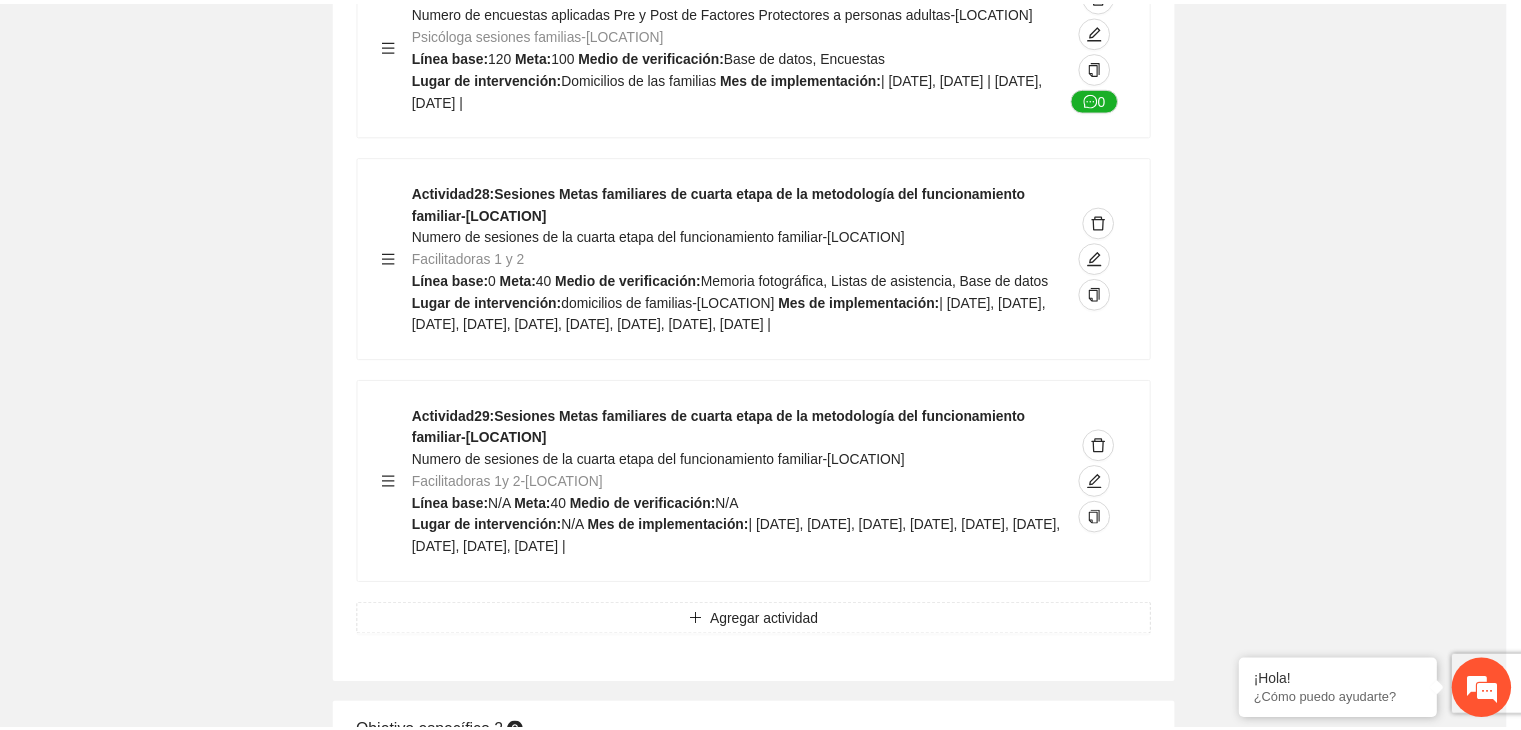 scroll, scrollTop: 204, scrollLeft: 0, axis: vertical 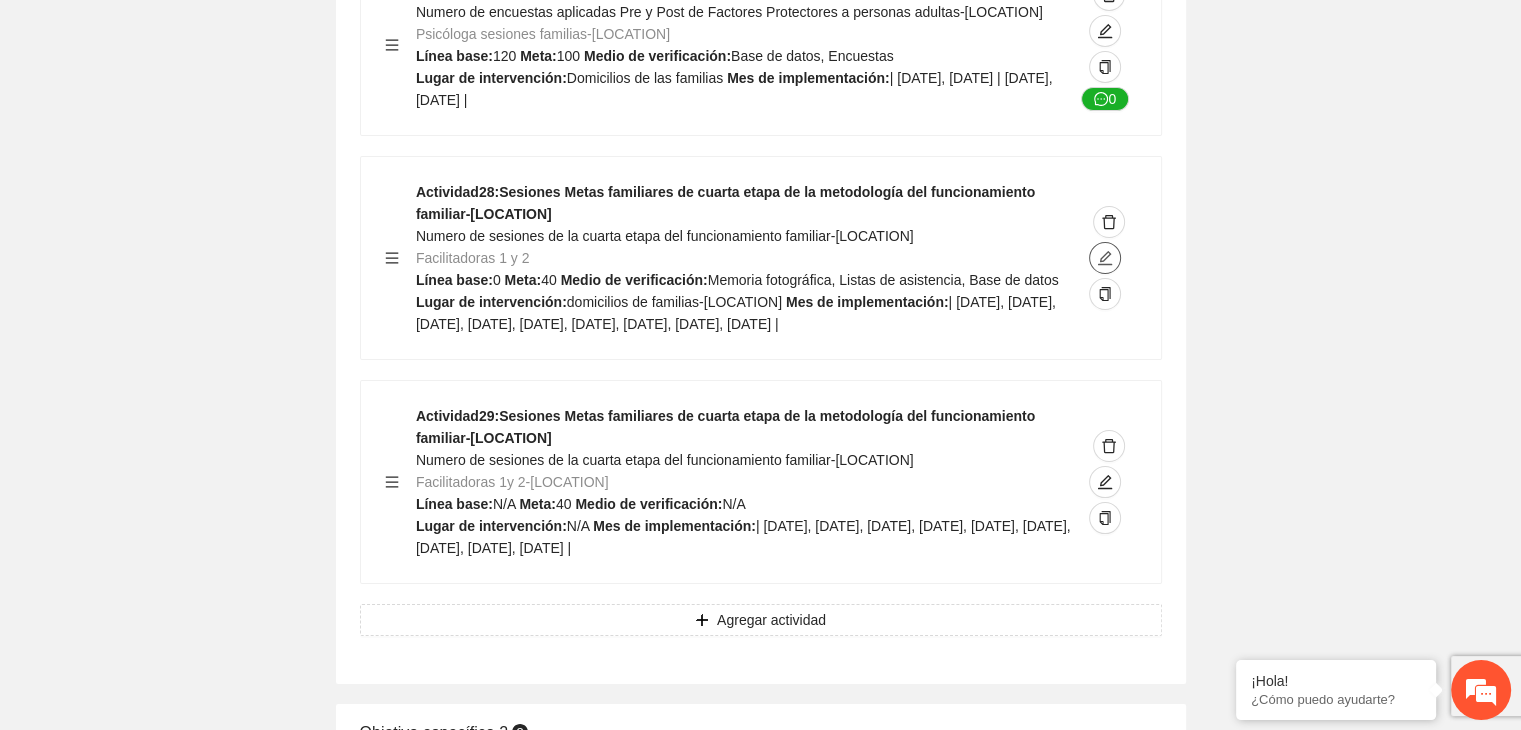 click 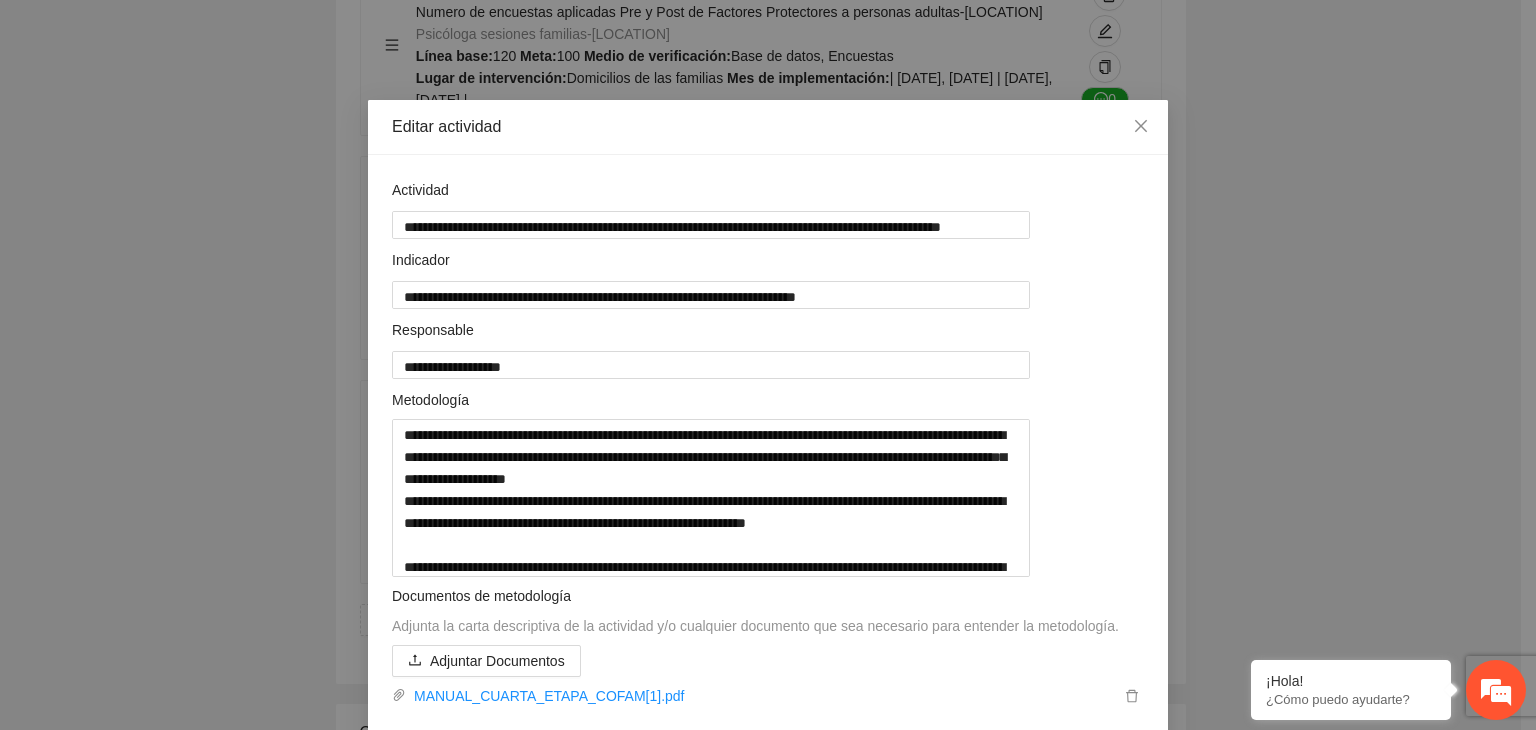 click on "**********" at bounding box center [768, 365] 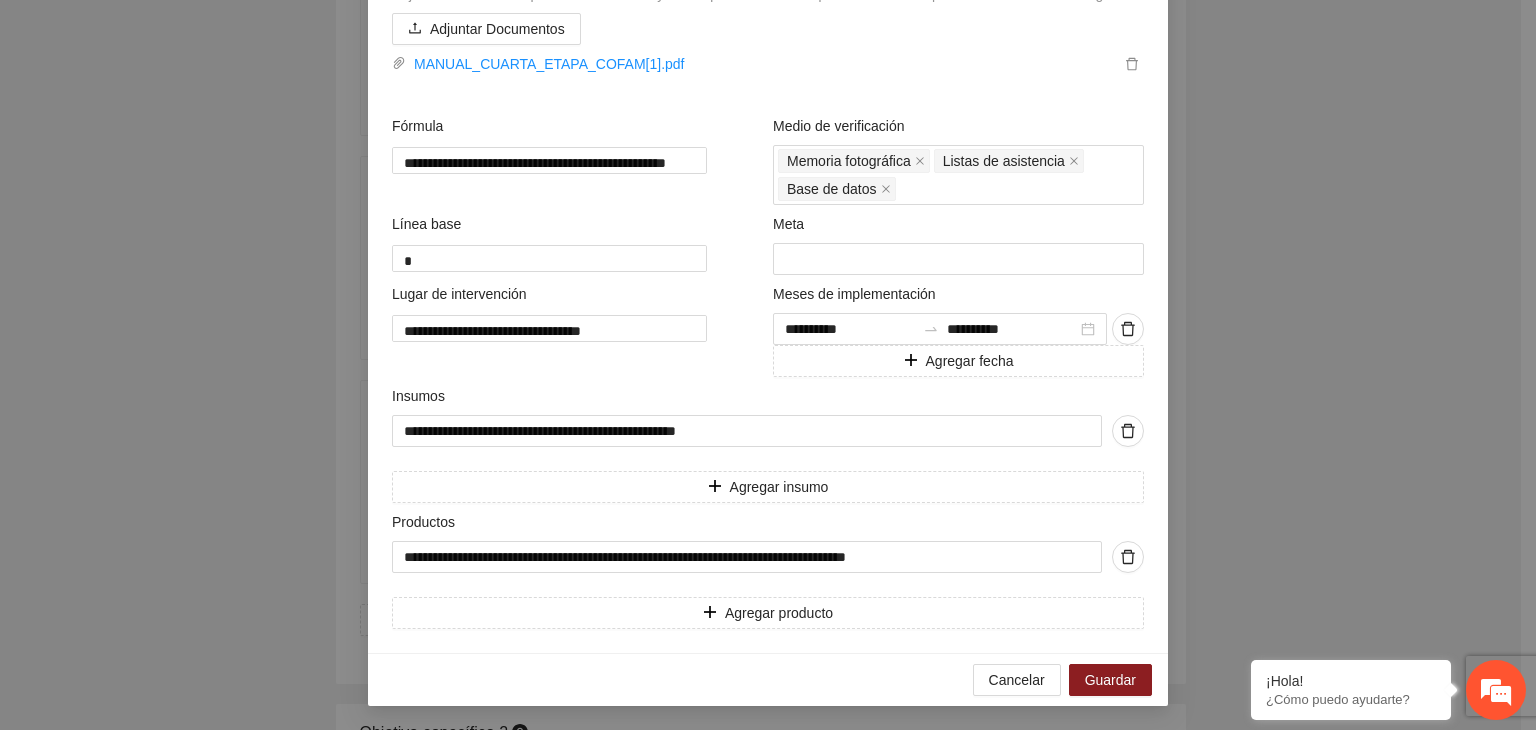 scroll, scrollTop: 659, scrollLeft: 0, axis: vertical 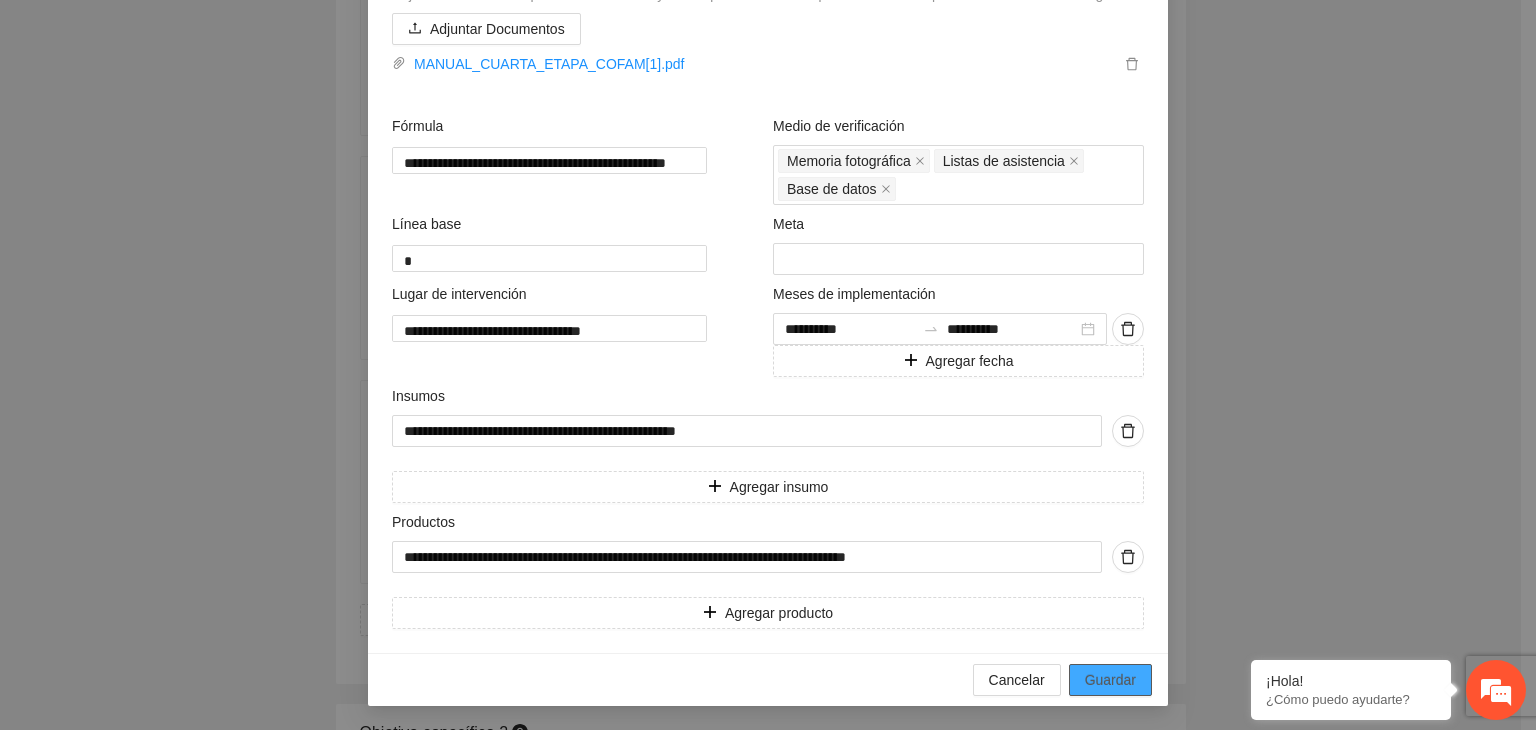 click on "Guardar" at bounding box center [1110, 680] 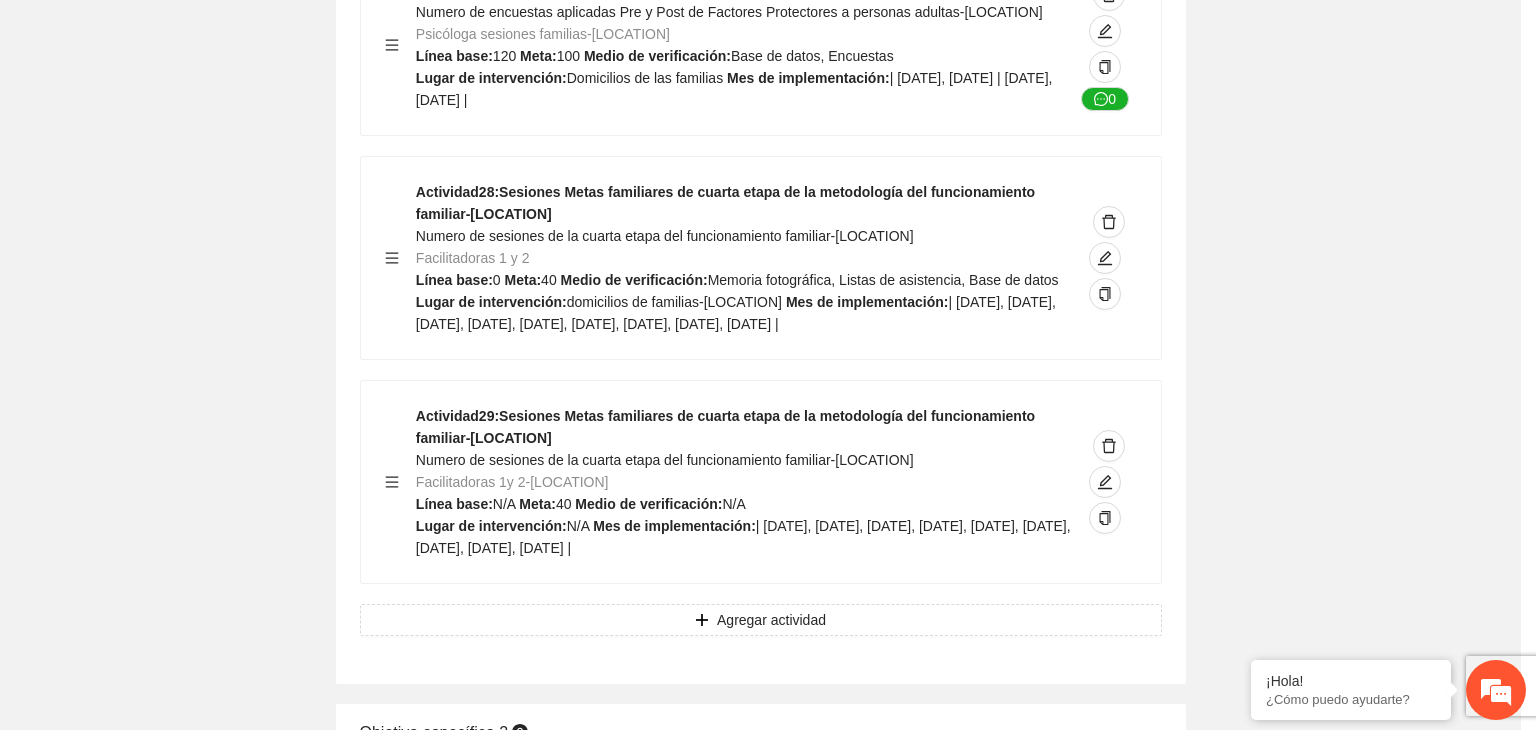 scroll, scrollTop: 234, scrollLeft: 0, axis: vertical 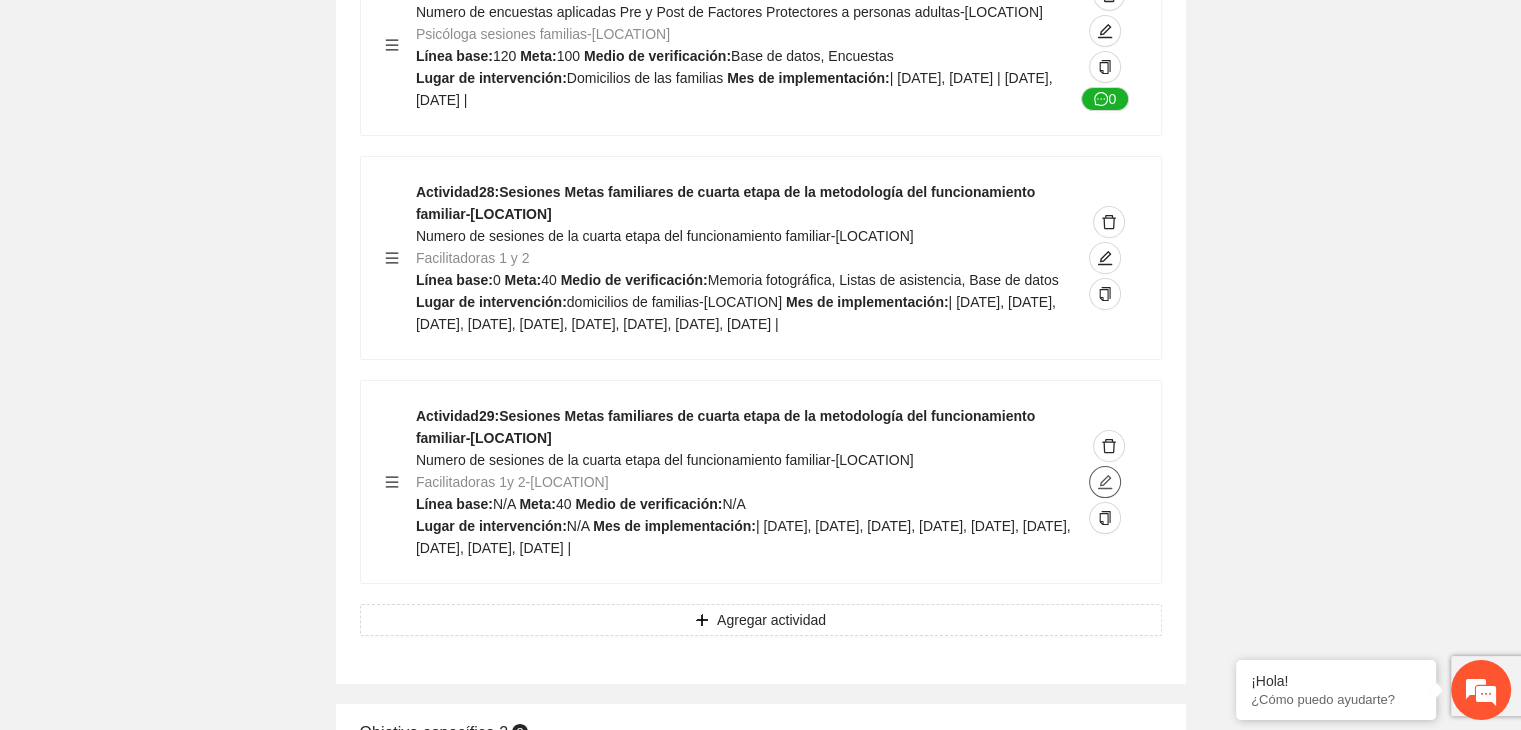 click 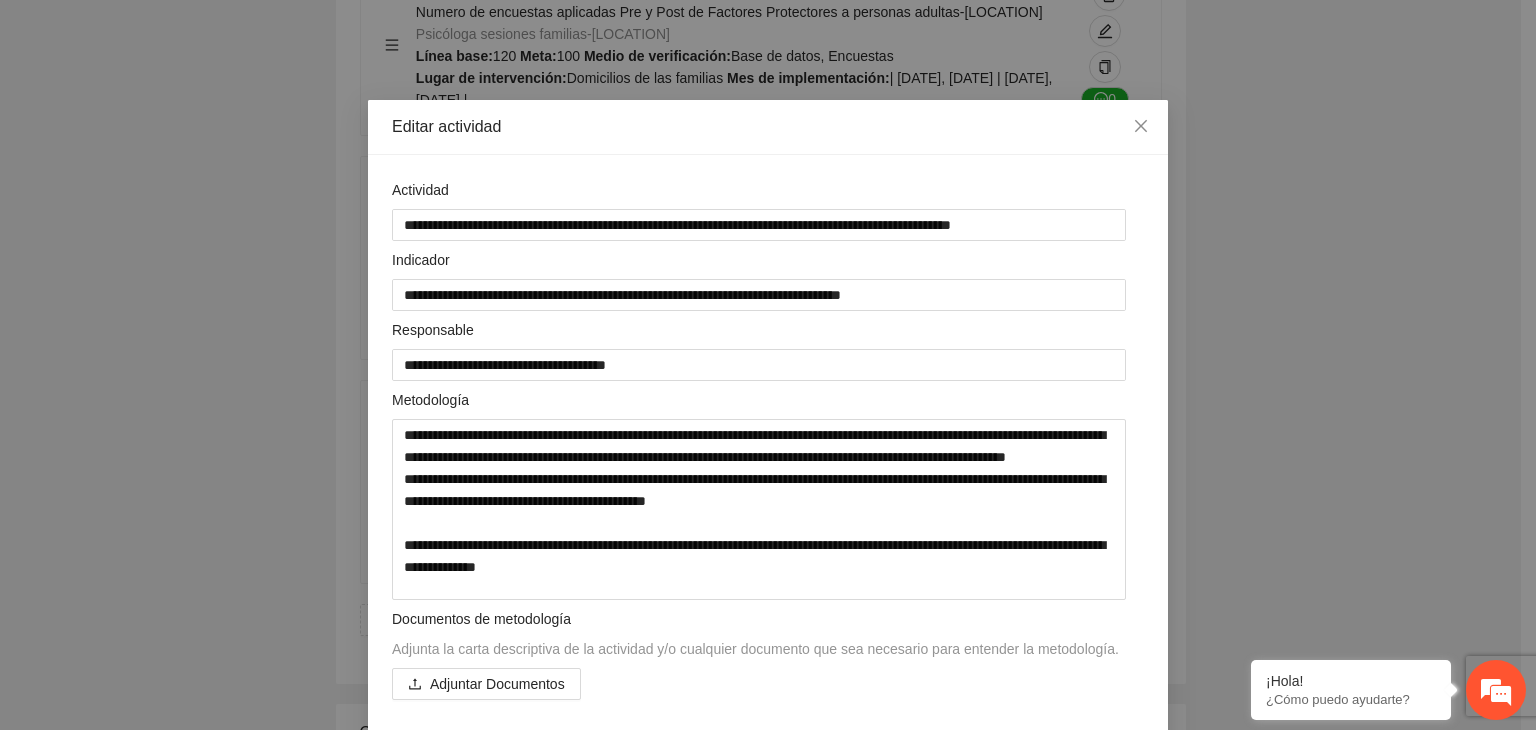 click on "**********" at bounding box center [768, 365] 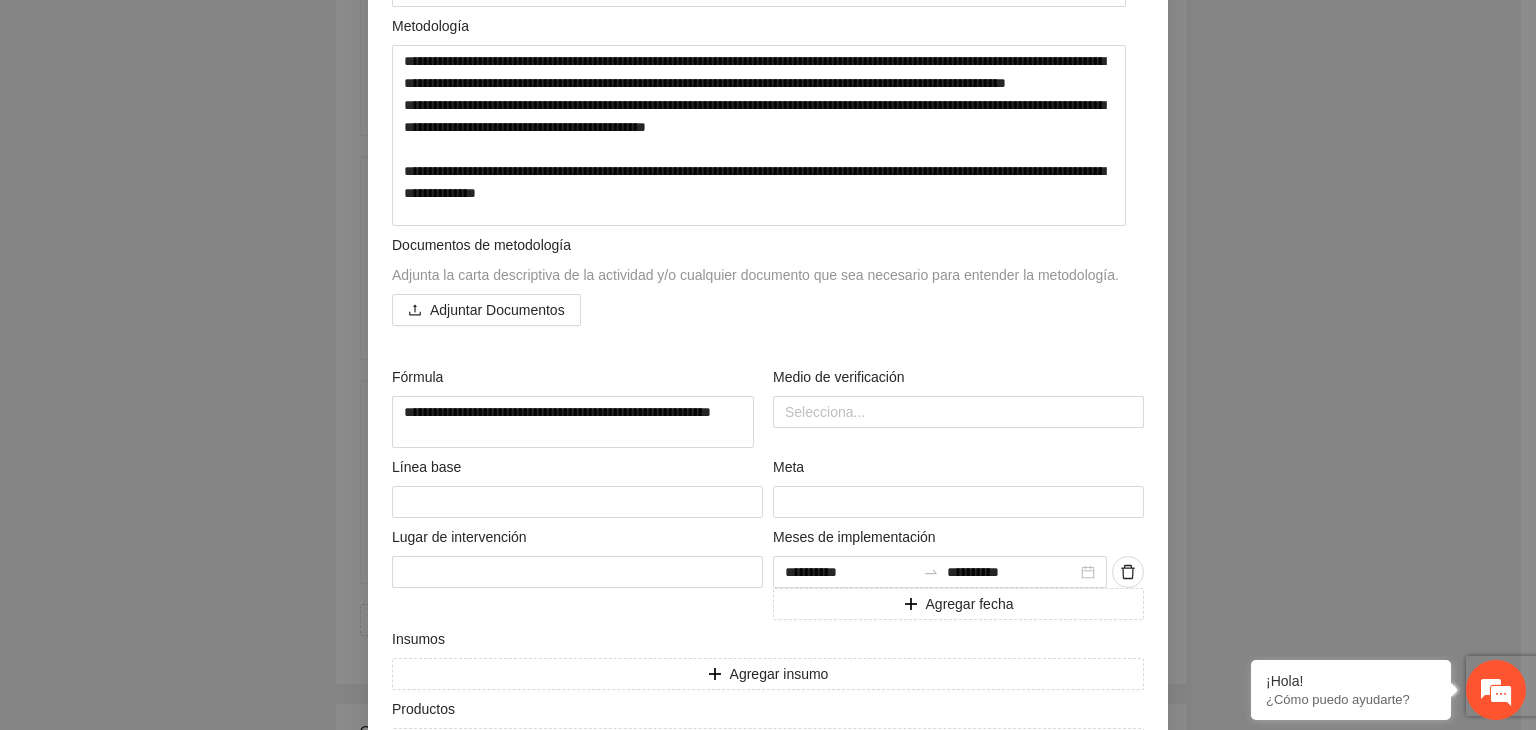 scroll, scrollTop: 400, scrollLeft: 0, axis: vertical 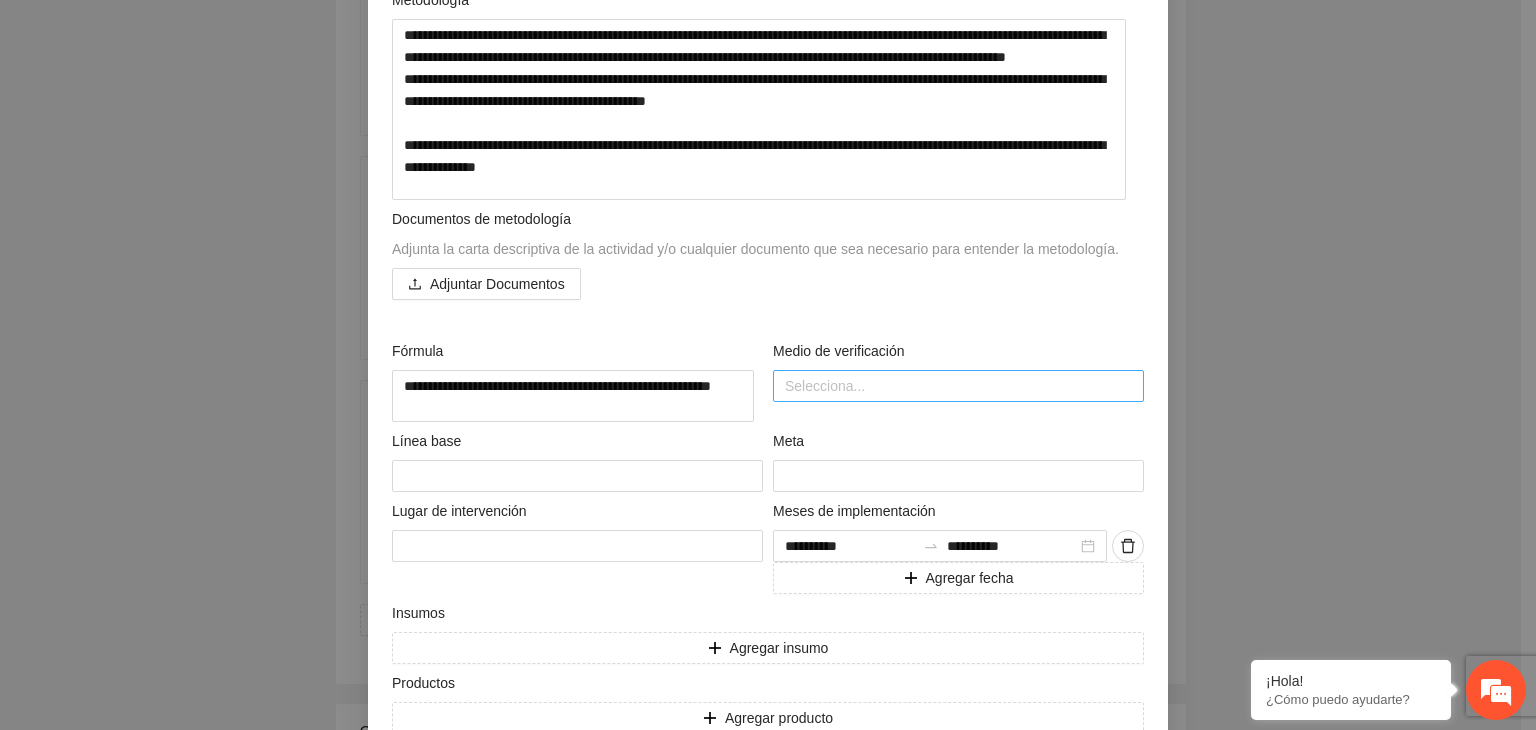 click at bounding box center [958, 386] 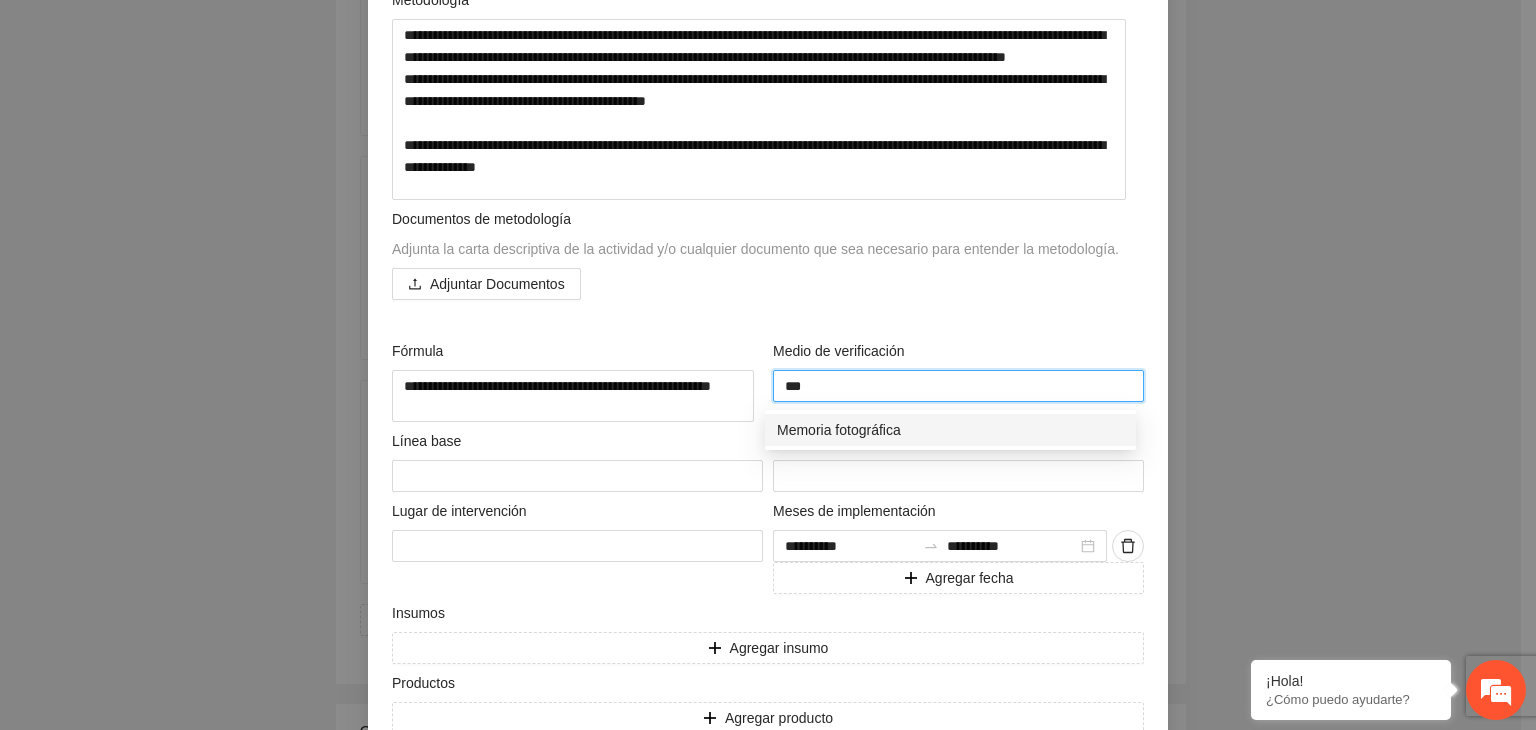 click on "Memoria fotográfica" at bounding box center [950, 430] 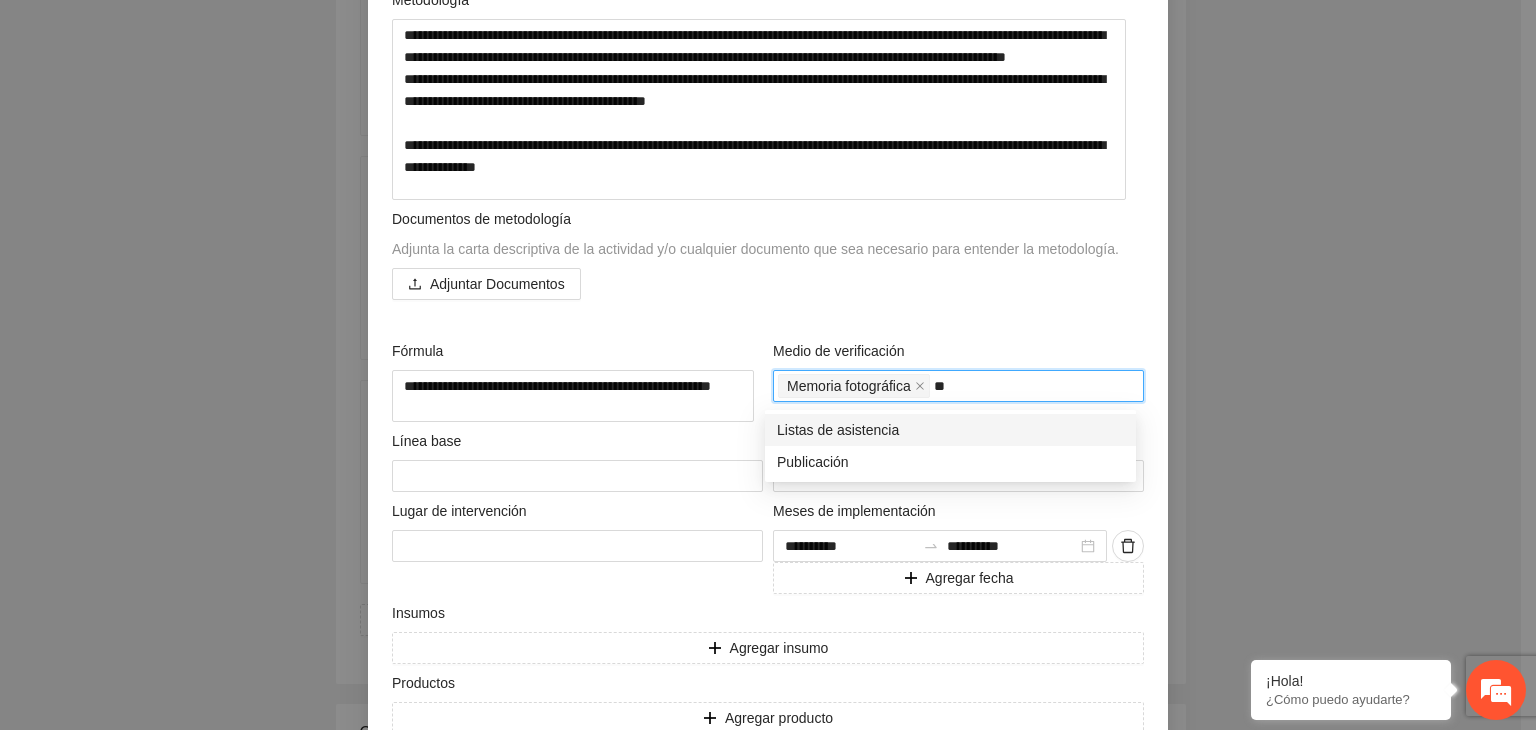 click on "Listas de asistencia" at bounding box center (950, 430) 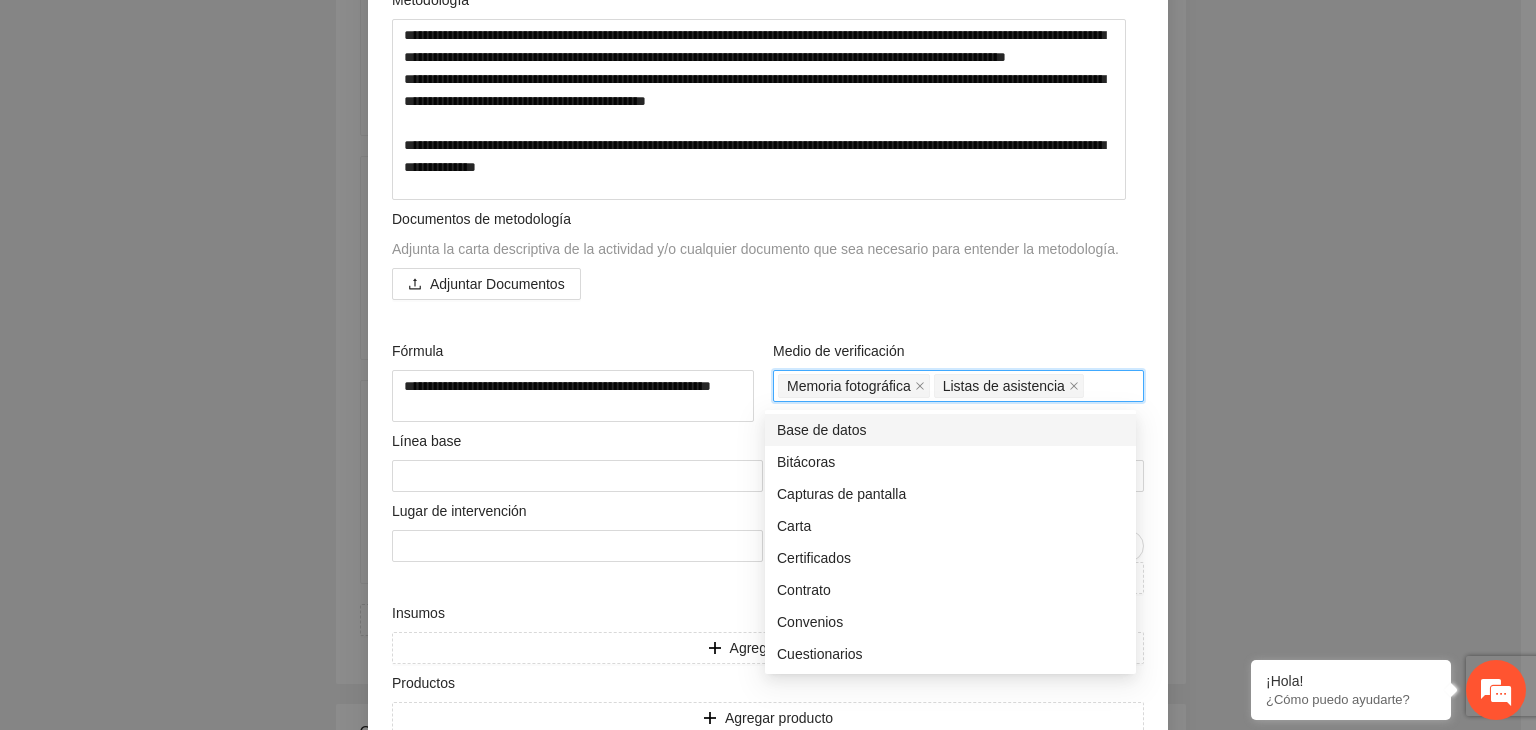 click on "**********" at bounding box center [768, 365] 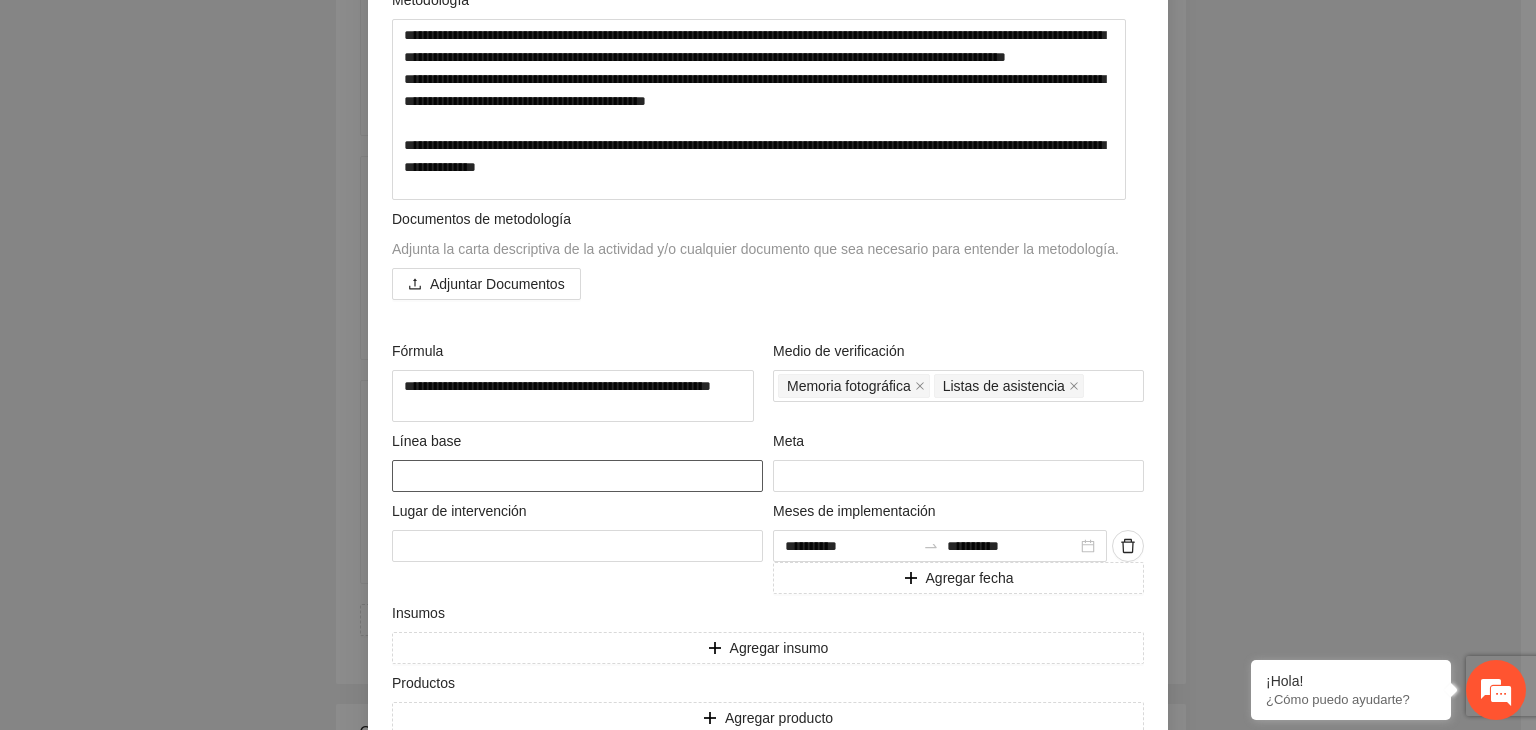 click at bounding box center [577, 476] 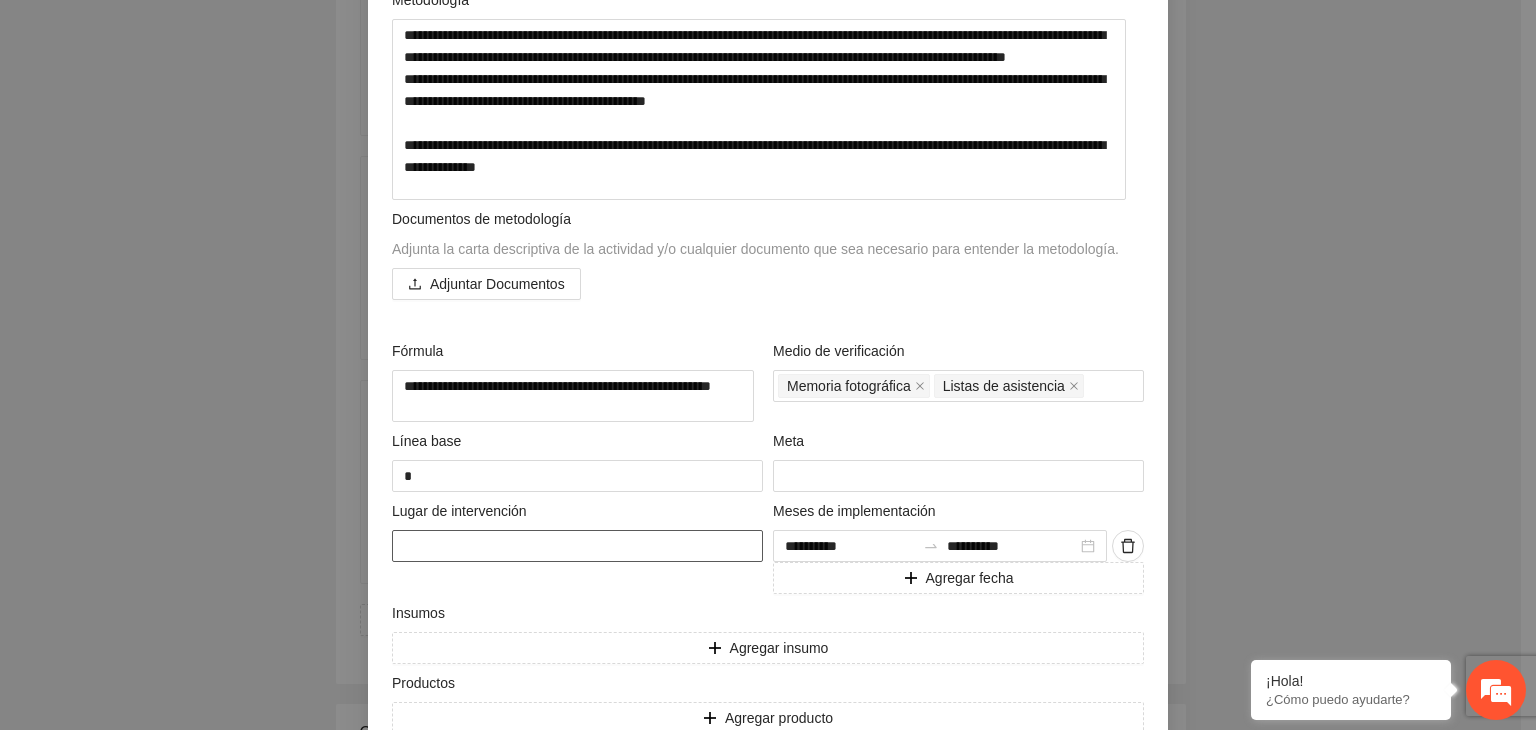 click at bounding box center [577, 546] 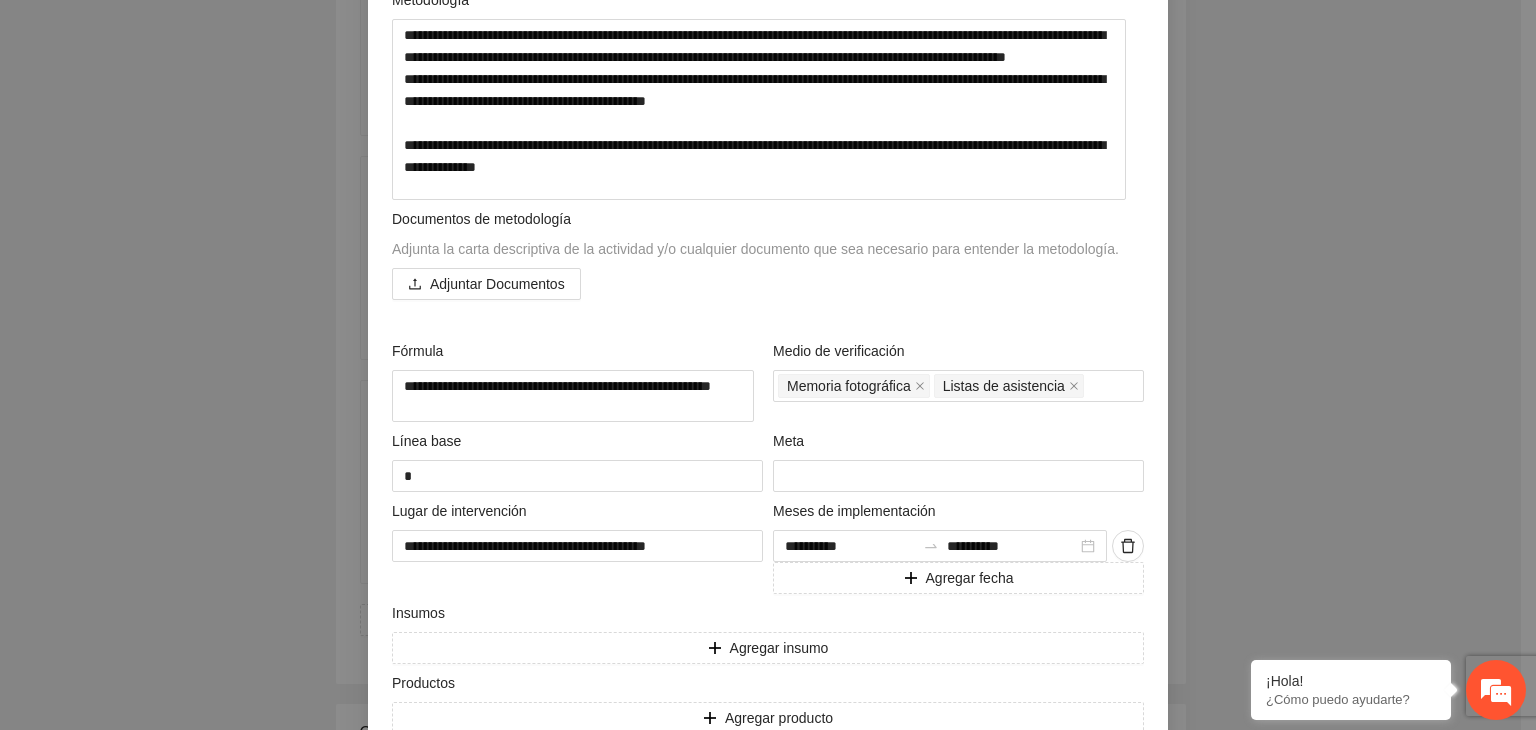 click on "**********" at bounding box center [768, 365] 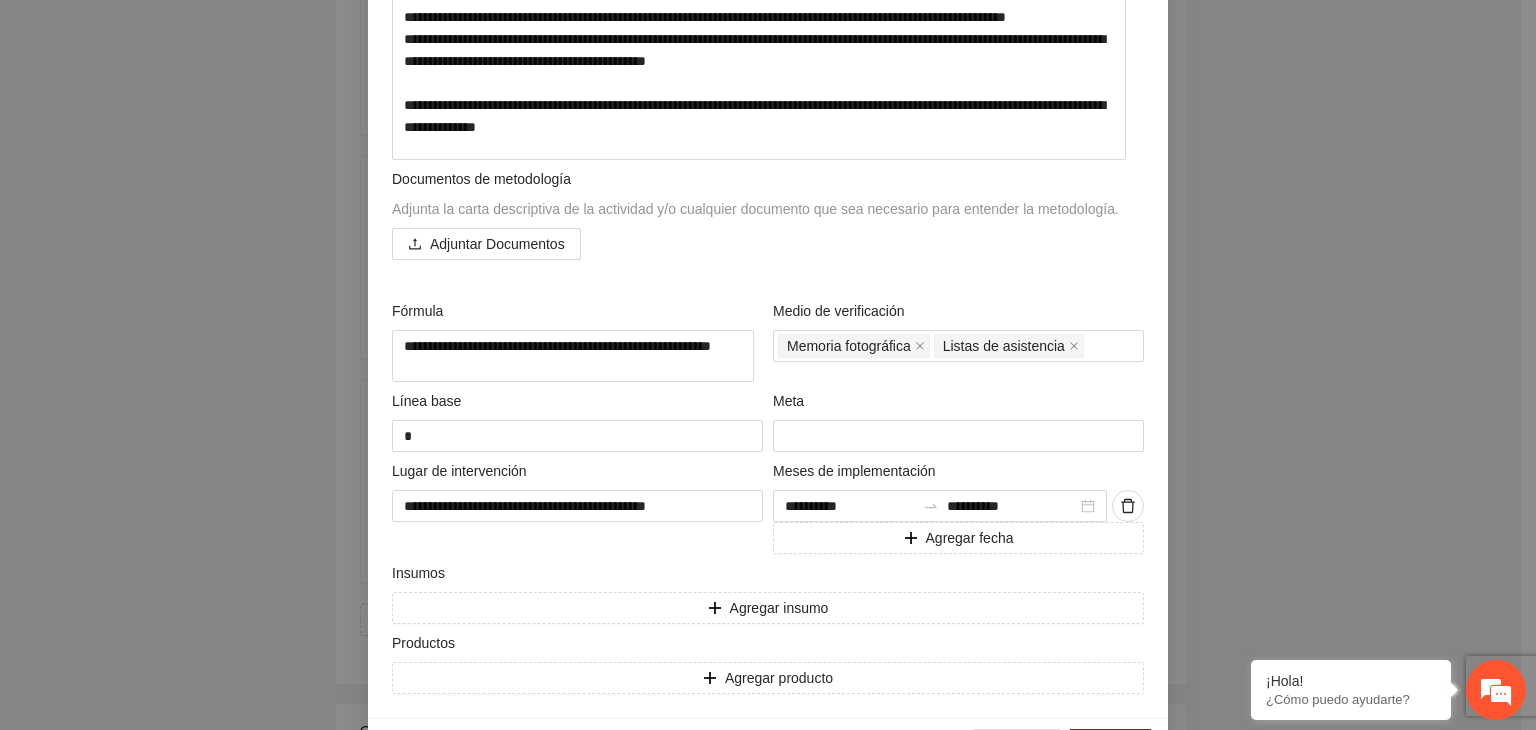 scroll, scrollTop: 511, scrollLeft: 0, axis: vertical 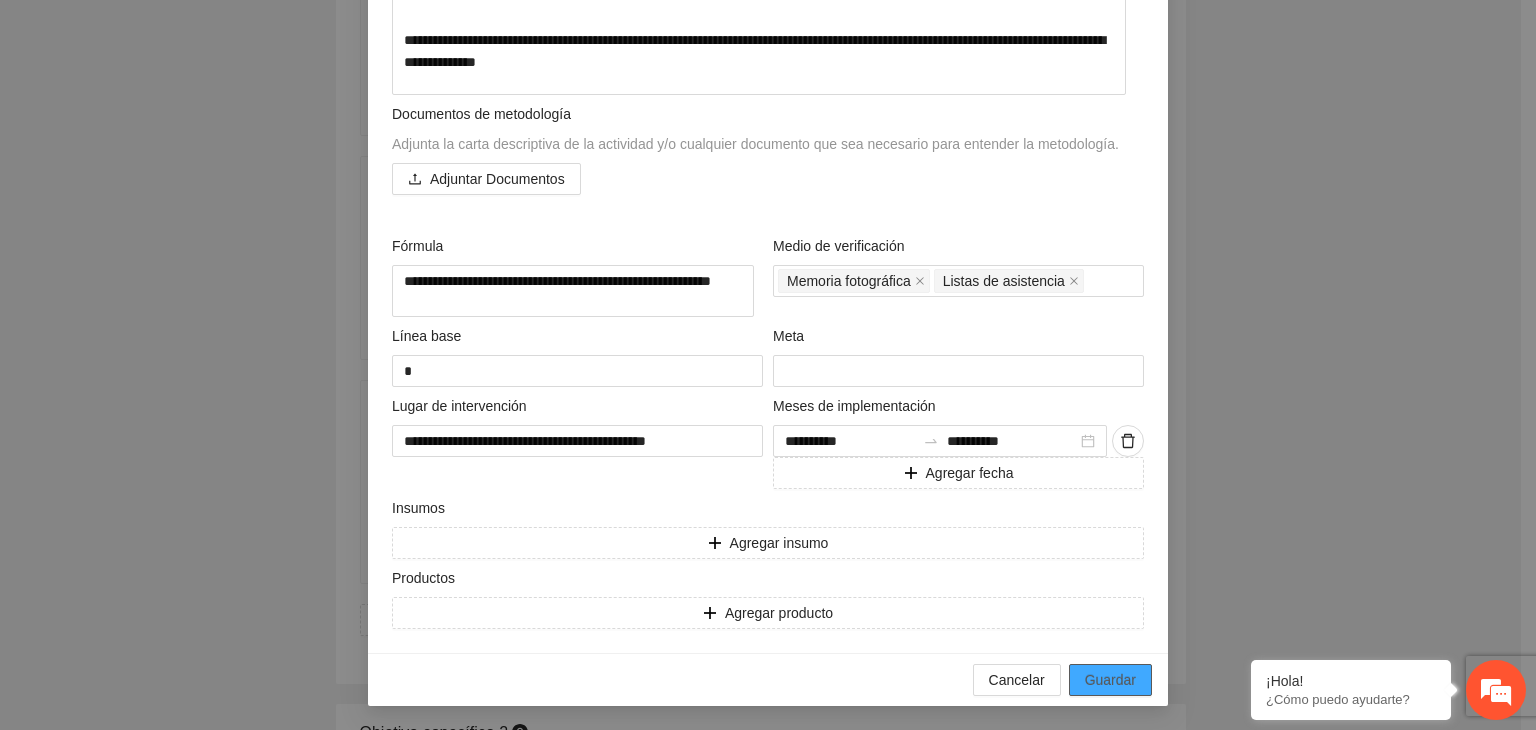 click on "Guardar" at bounding box center [1110, 680] 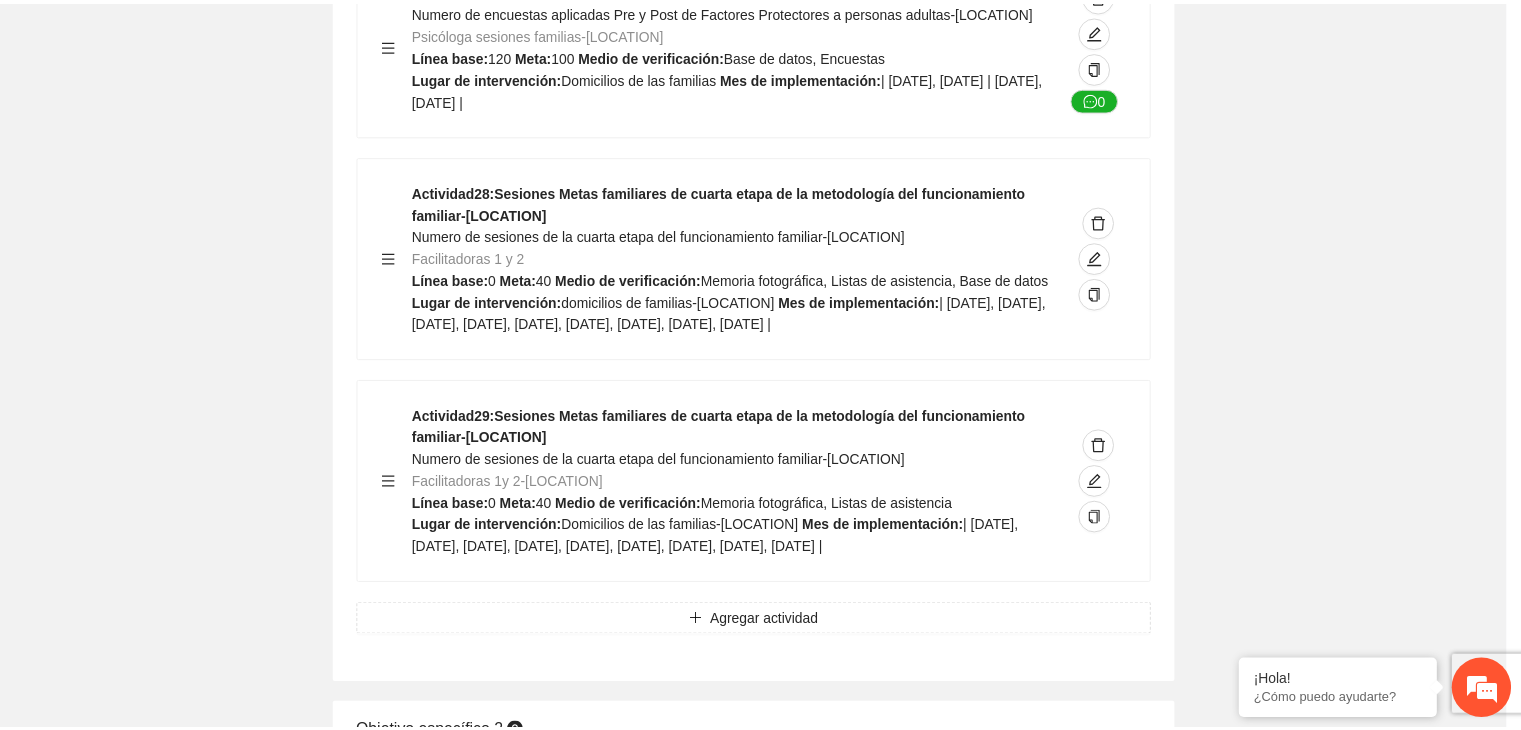 scroll, scrollTop: 204, scrollLeft: 0, axis: vertical 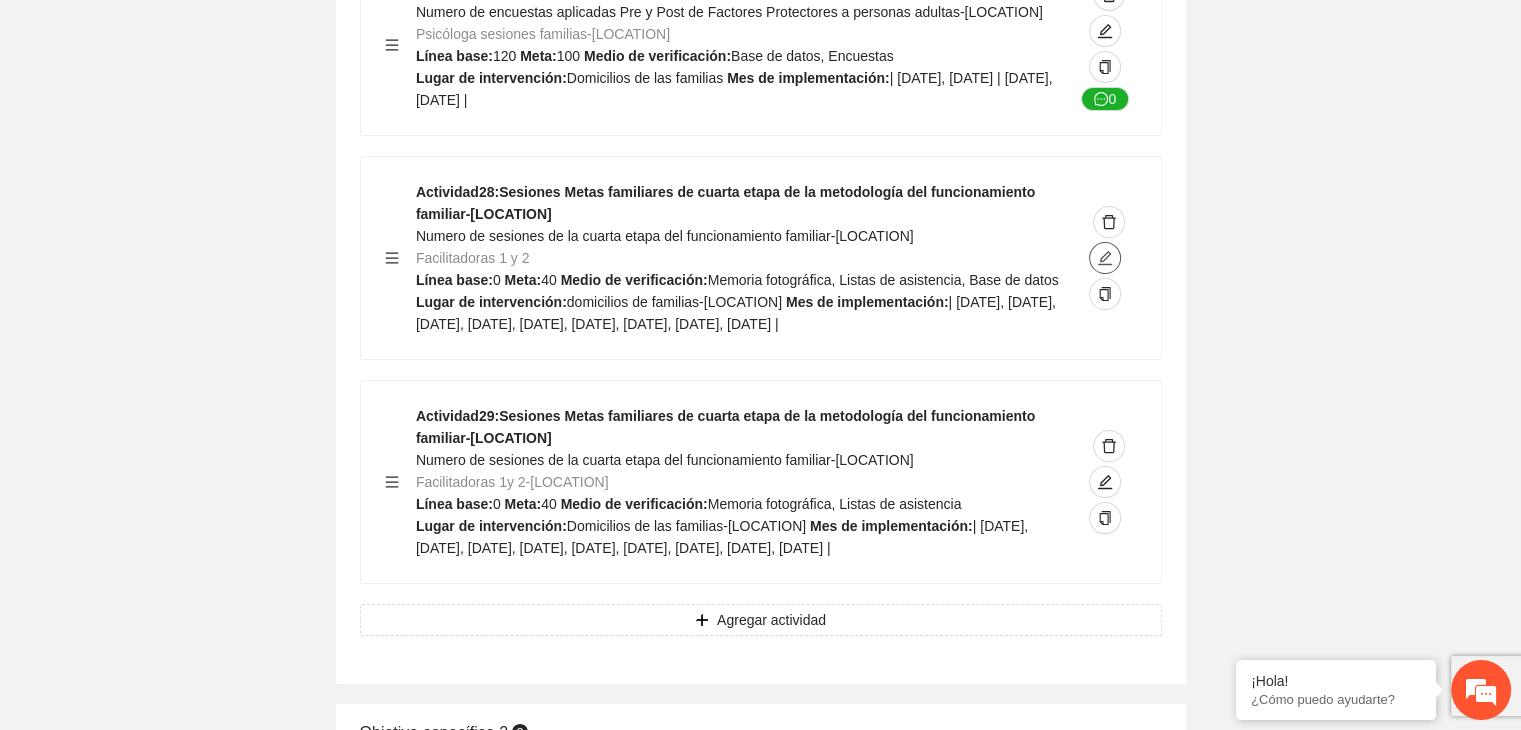 click 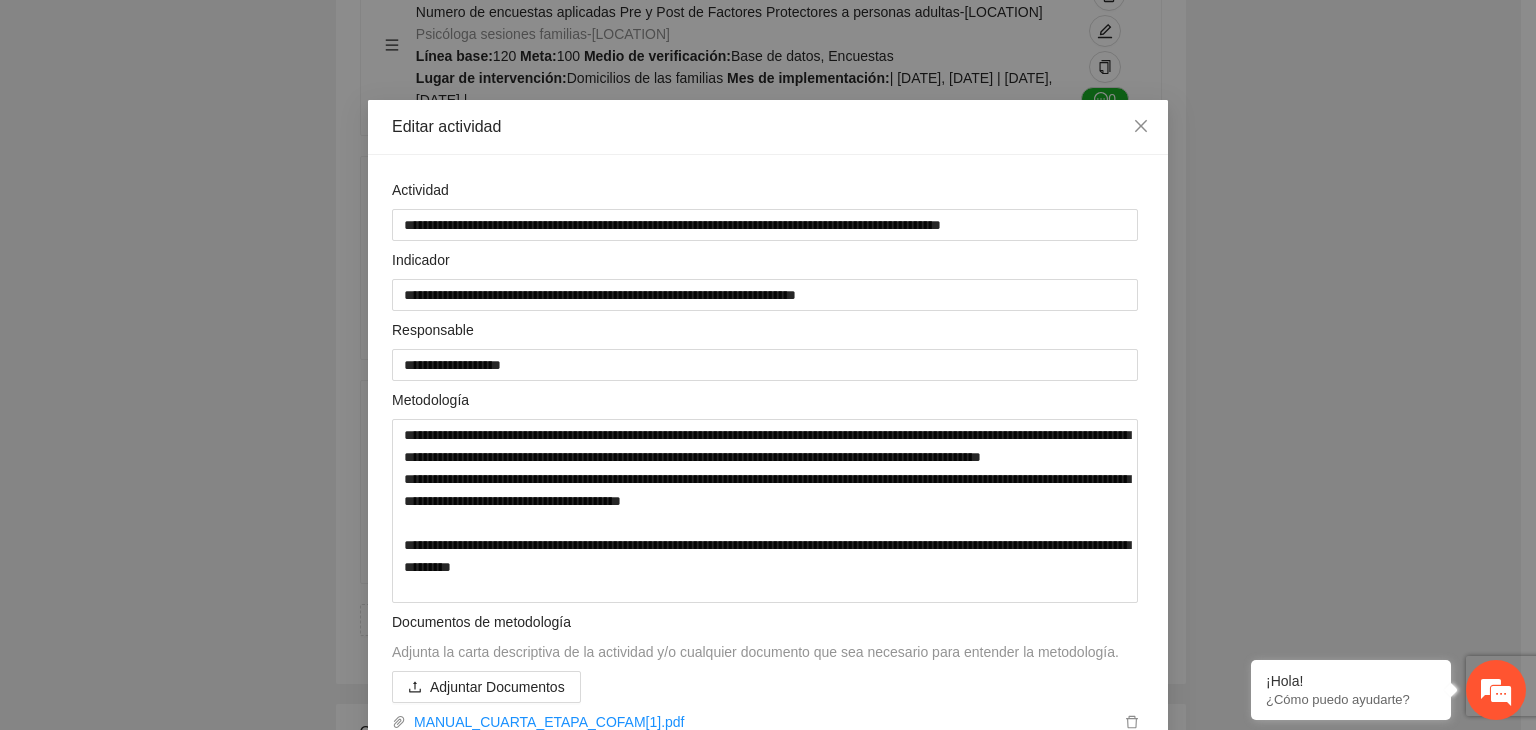 click on "**********" at bounding box center (768, 365) 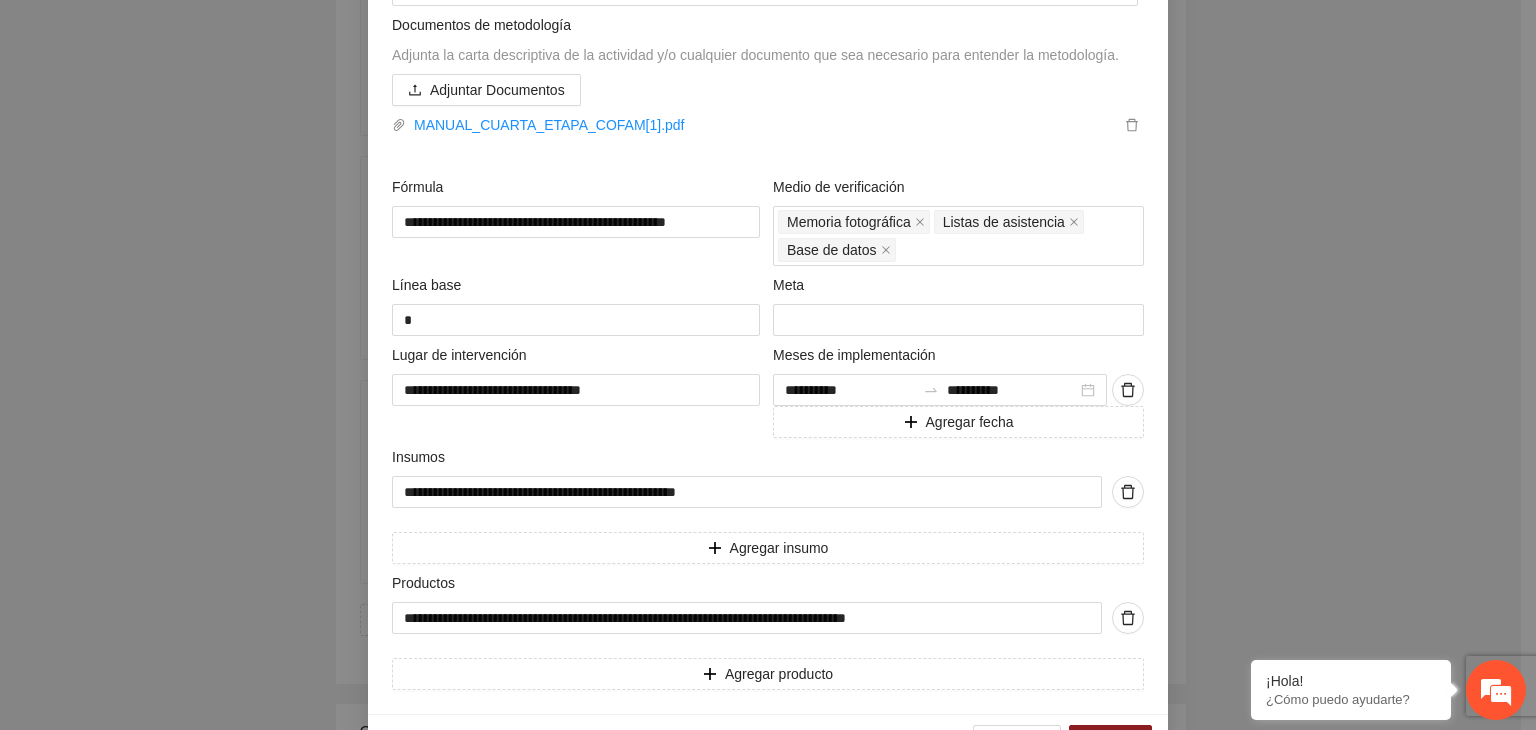 scroll, scrollTop: 659, scrollLeft: 0, axis: vertical 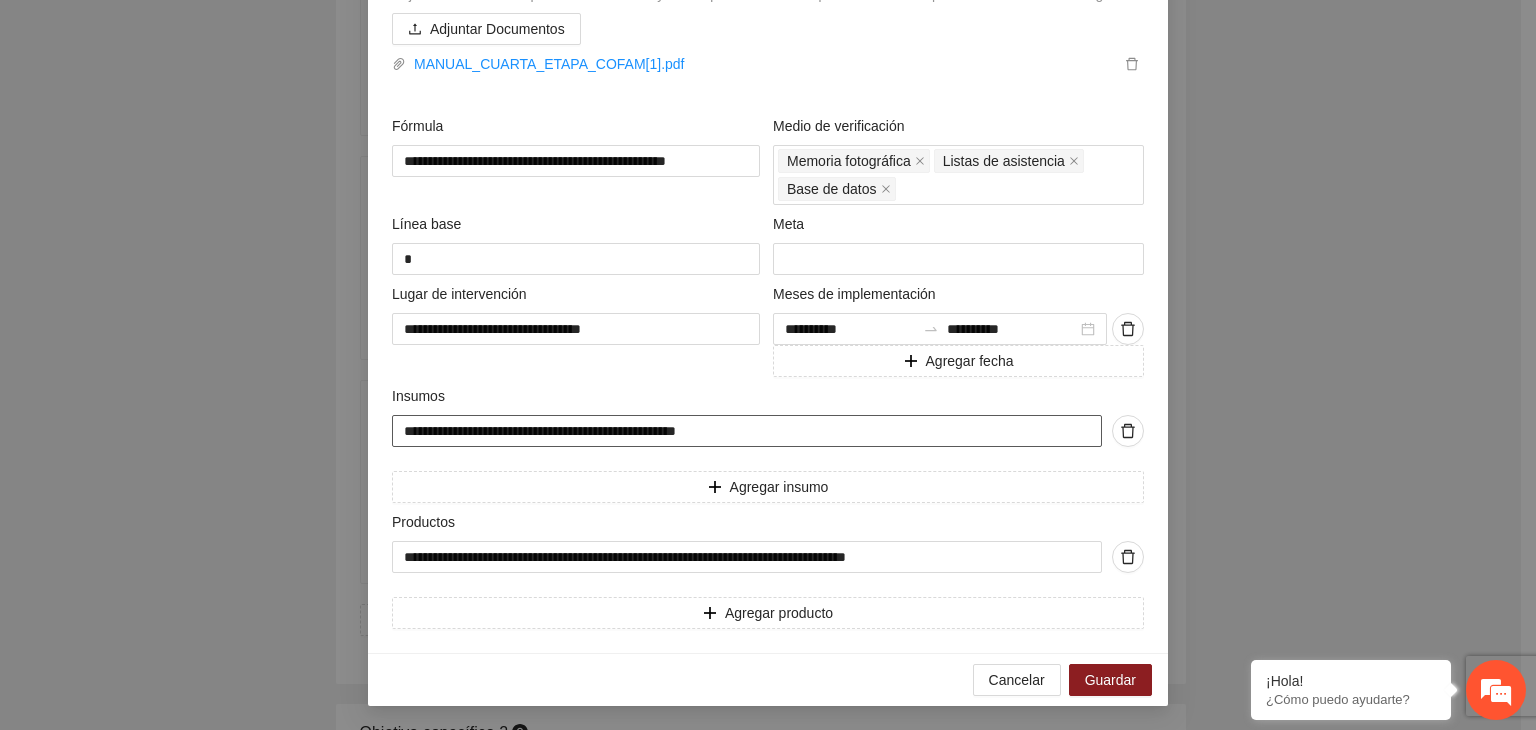 drag, startPoint x: 723, startPoint y: 430, endPoint x: 308, endPoint y: 434, distance: 415.0193 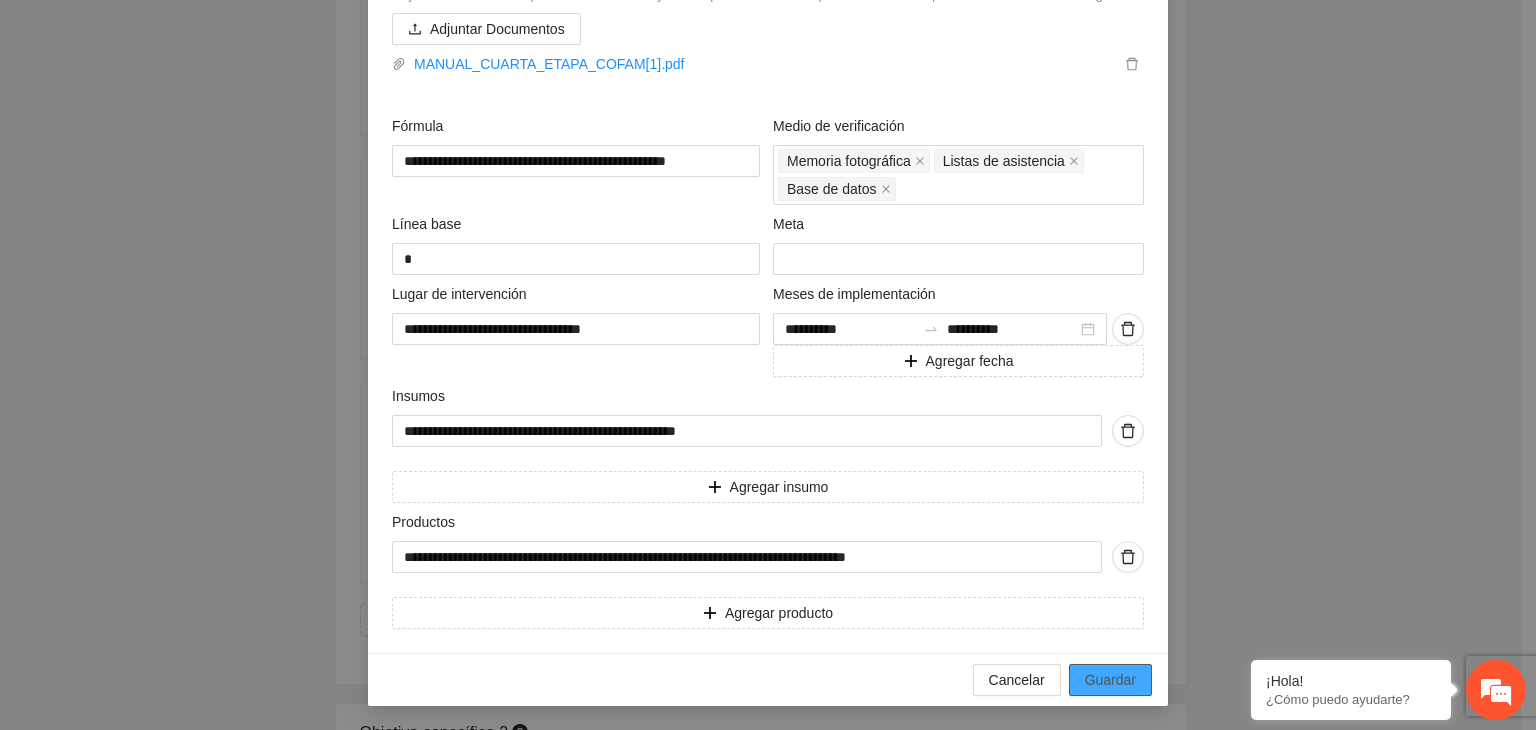 click on "Guardar" at bounding box center [1110, 680] 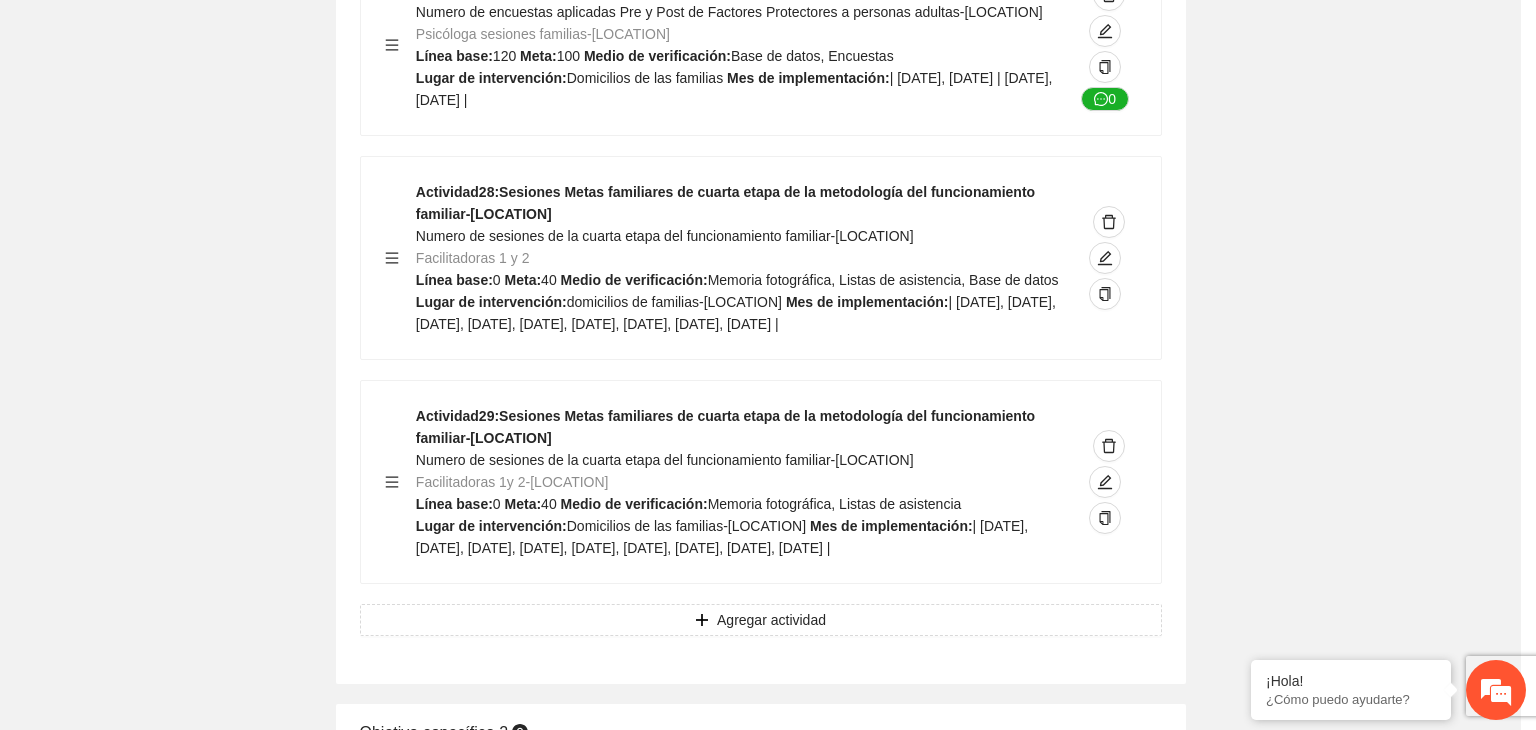scroll, scrollTop: 234, scrollLeft: 0, axis: vertical 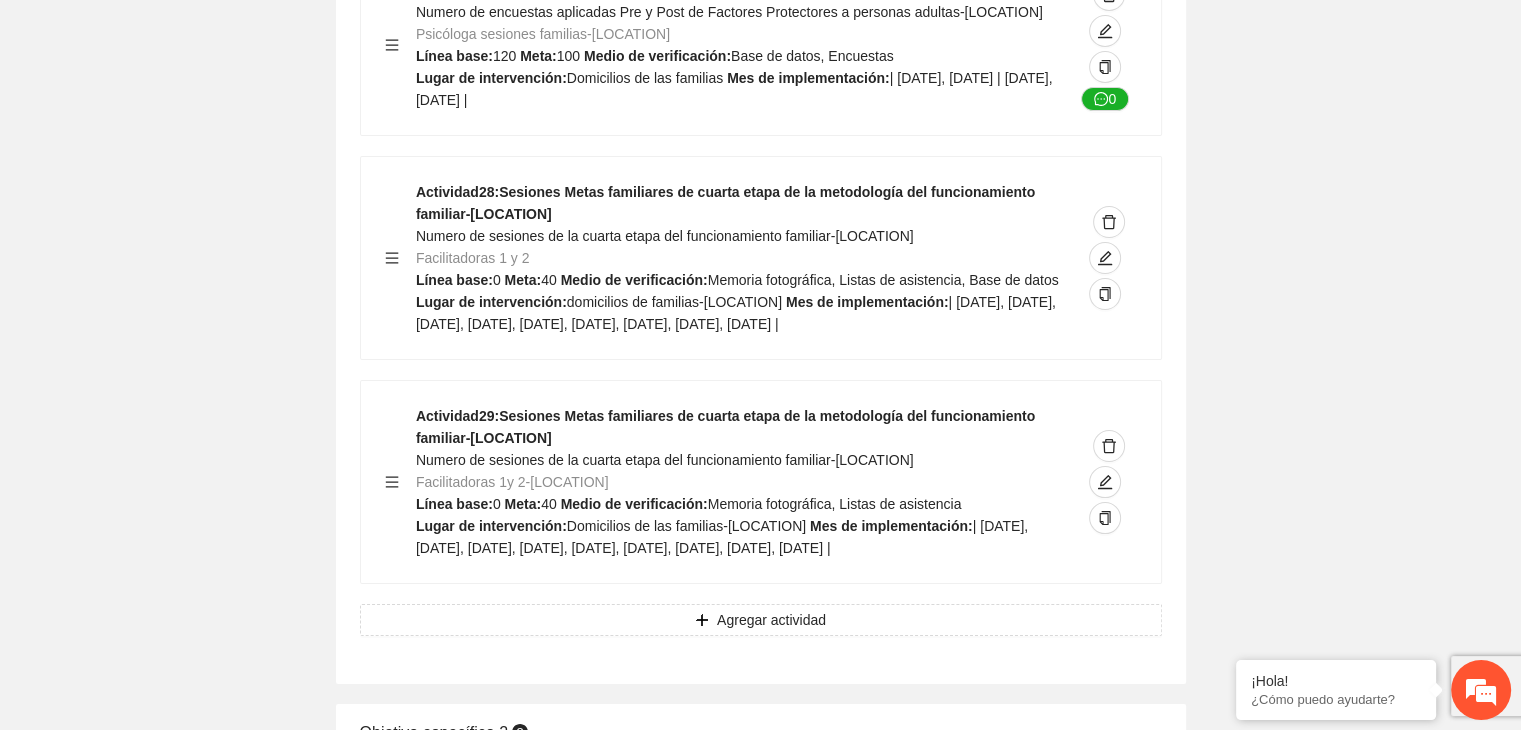 click on "Guardar Objetivo de desarrollo      Exportar Contribuir a la disminución de incidencia en violencia familiar en las zonas de [LOCATION], [LOCATION] y [LOCATION] del Municipio  de [LOCATION]. Indicadores Indicador  1 :  Violencia familiar disminuyendo en un 5% en [LOCATION] Número de carpetas de investigación de Violencia familiar  disminuyendo en un 5% en [LOCATION] Metodología:  Se solicita información al Observatorio Ciudadano de FICOSEC sobre el número de carpetas de violencia familiar en las colonias de intervención Línea base:  29   Meta:  25   Fórmula:  Suma de carpetas de investigación de violencia familiar disminuyendo  en un 5% en [LOCATION]   Medio de verificación:  Reporte/Informe 0 Indicador  2 :  Violencia familiar disminuyendo en un 5% en [LOCATION] Número de carpetas de investigación de Violencia familiar  disminuyendo en un 5% en [LOCATION] Metodología:  Línea base:  63   Meta:  56   Fórmula:    Medio de verificación:  Reporte/Informe 0 3 :" at bounding box center (760, -6807) 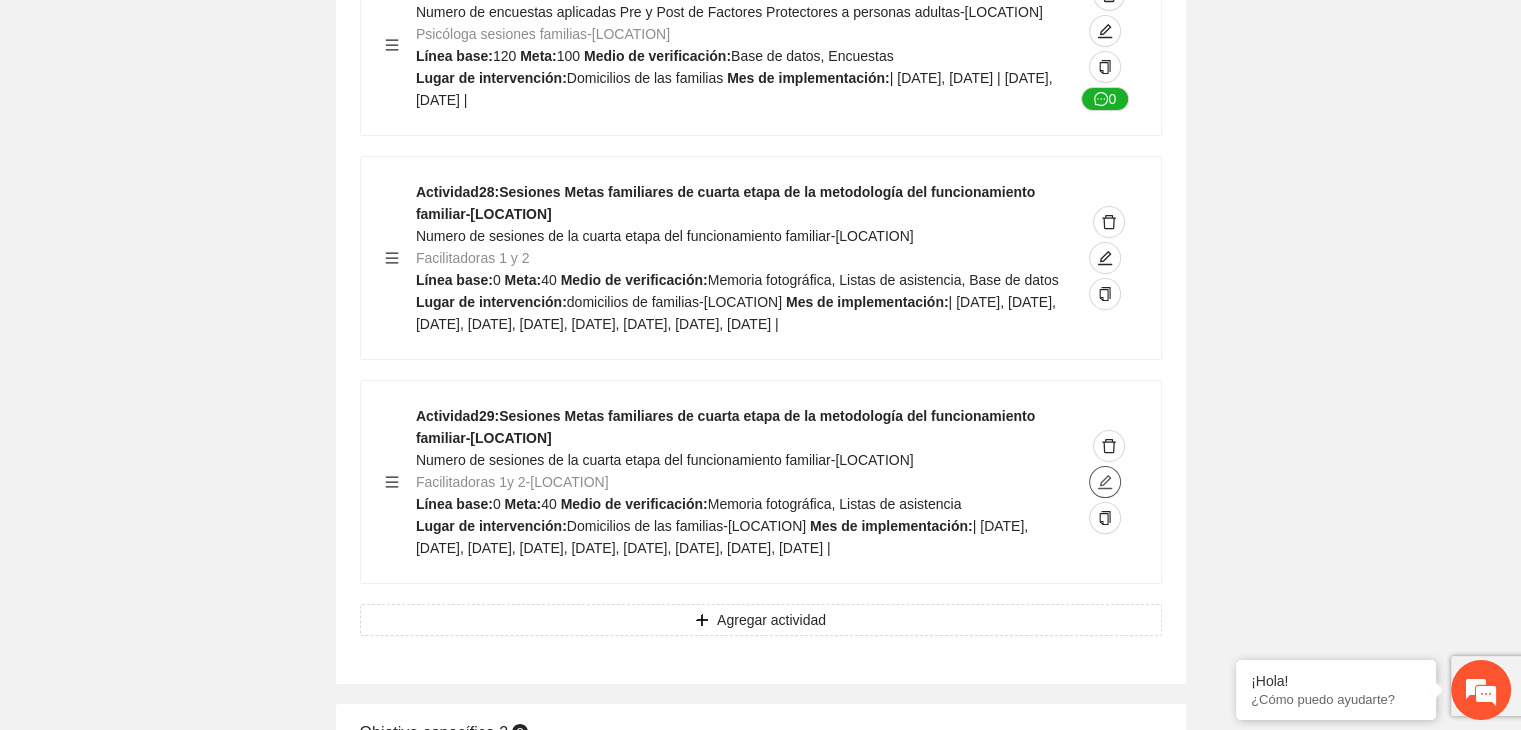 click 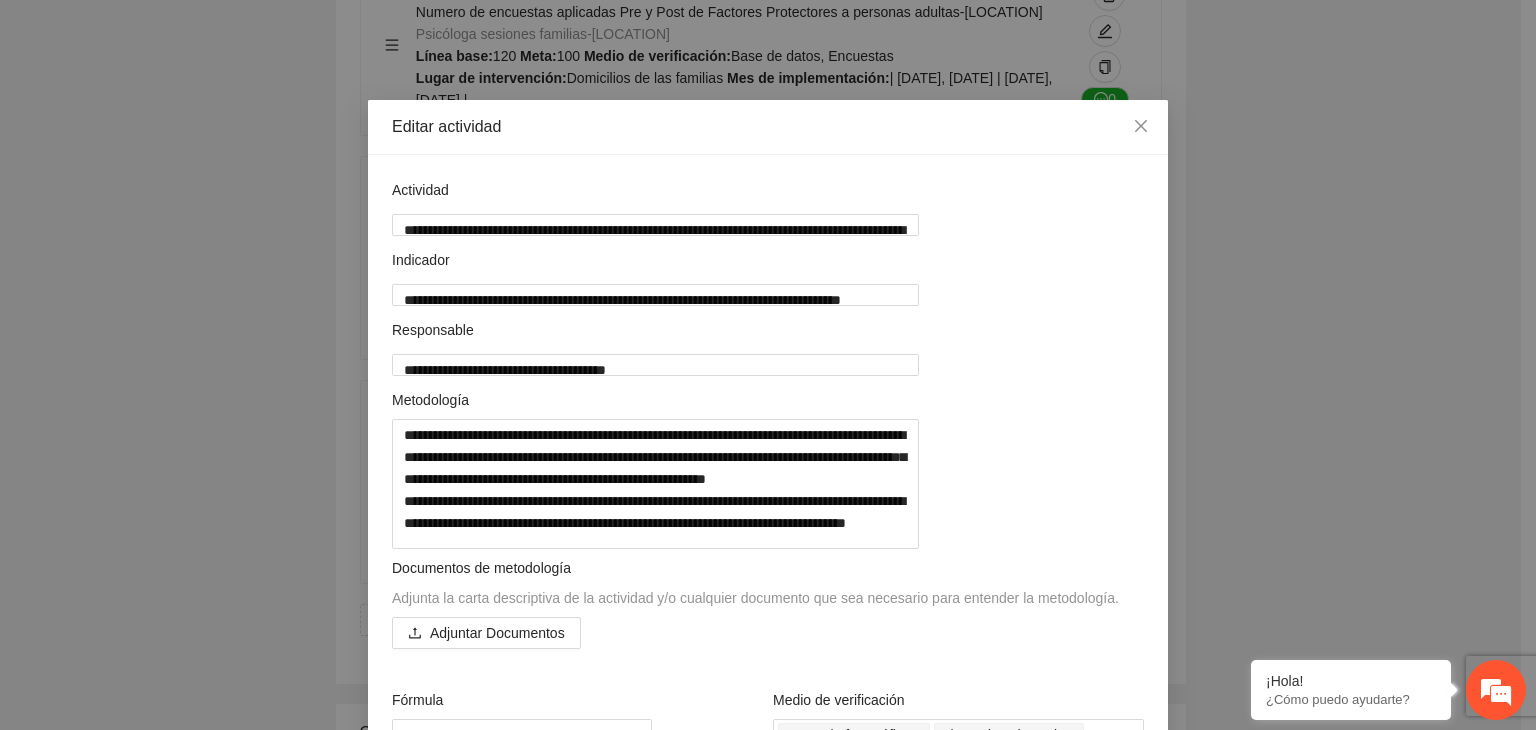 click on "**********" at bounding box center (768, 365) 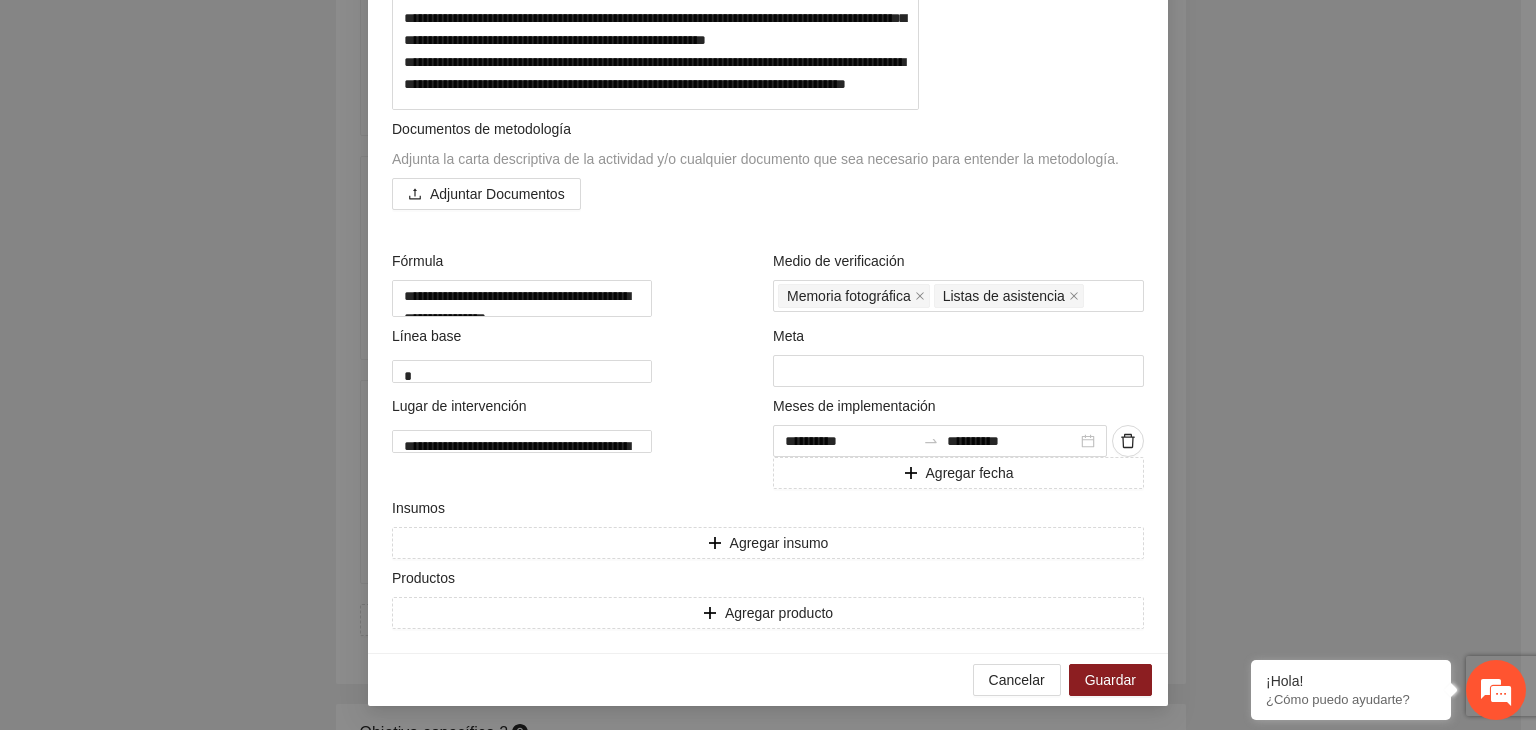 scroll, scrollTop: 480, scrollLeft: 0, axis: vertical 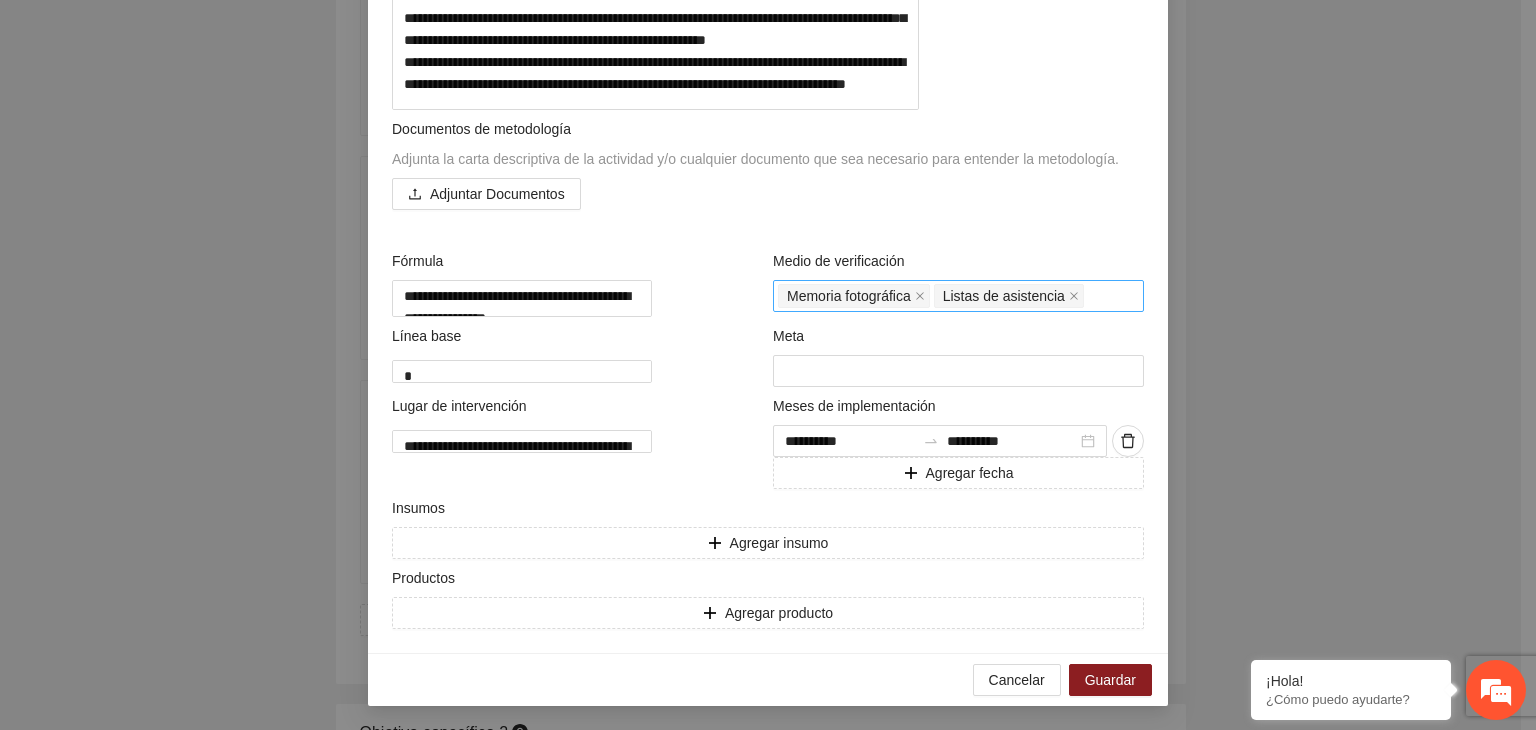 click on "Memoria fotográfica Listas de asistencia" at bounding box center (958, 296) 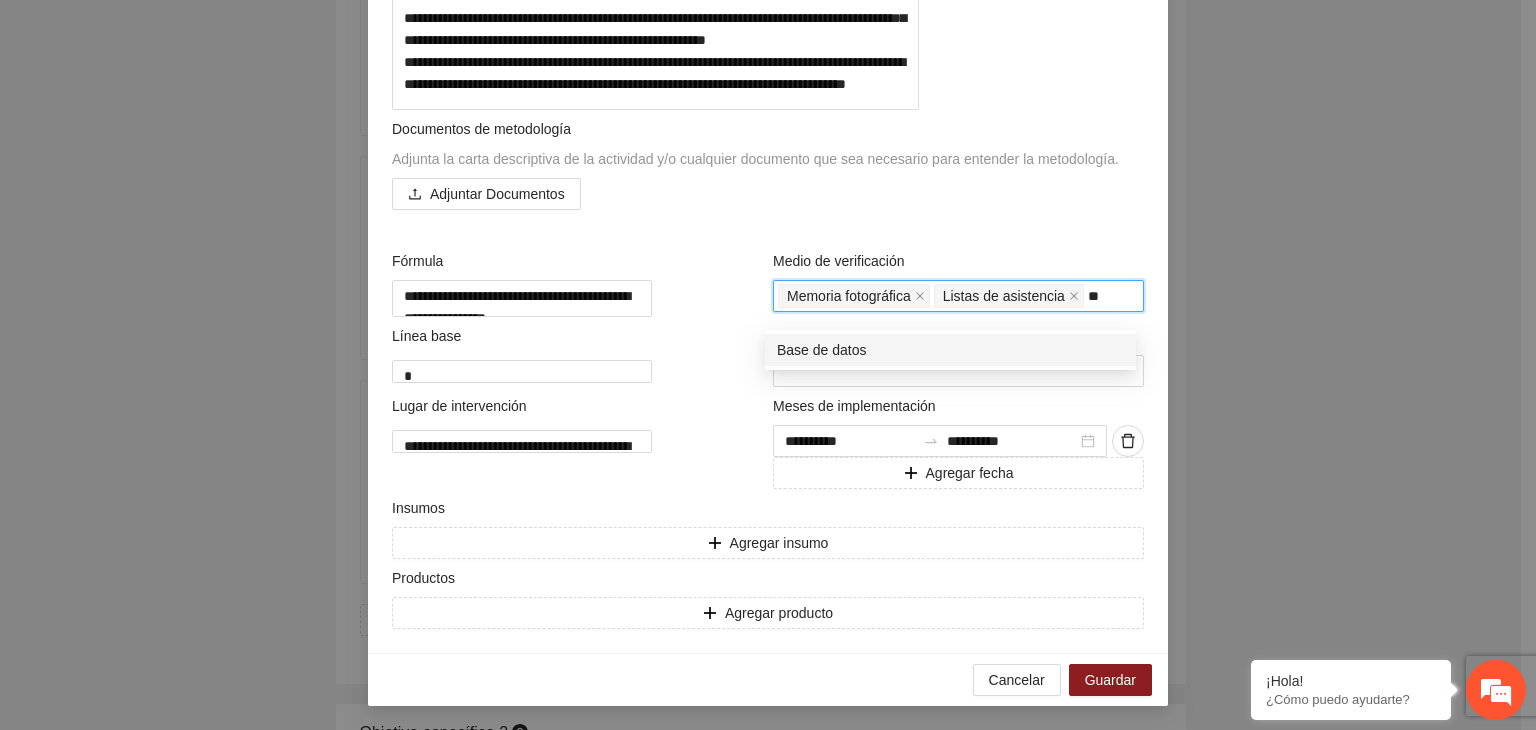 click on "Base de datos" at bounding box center [950, 350] 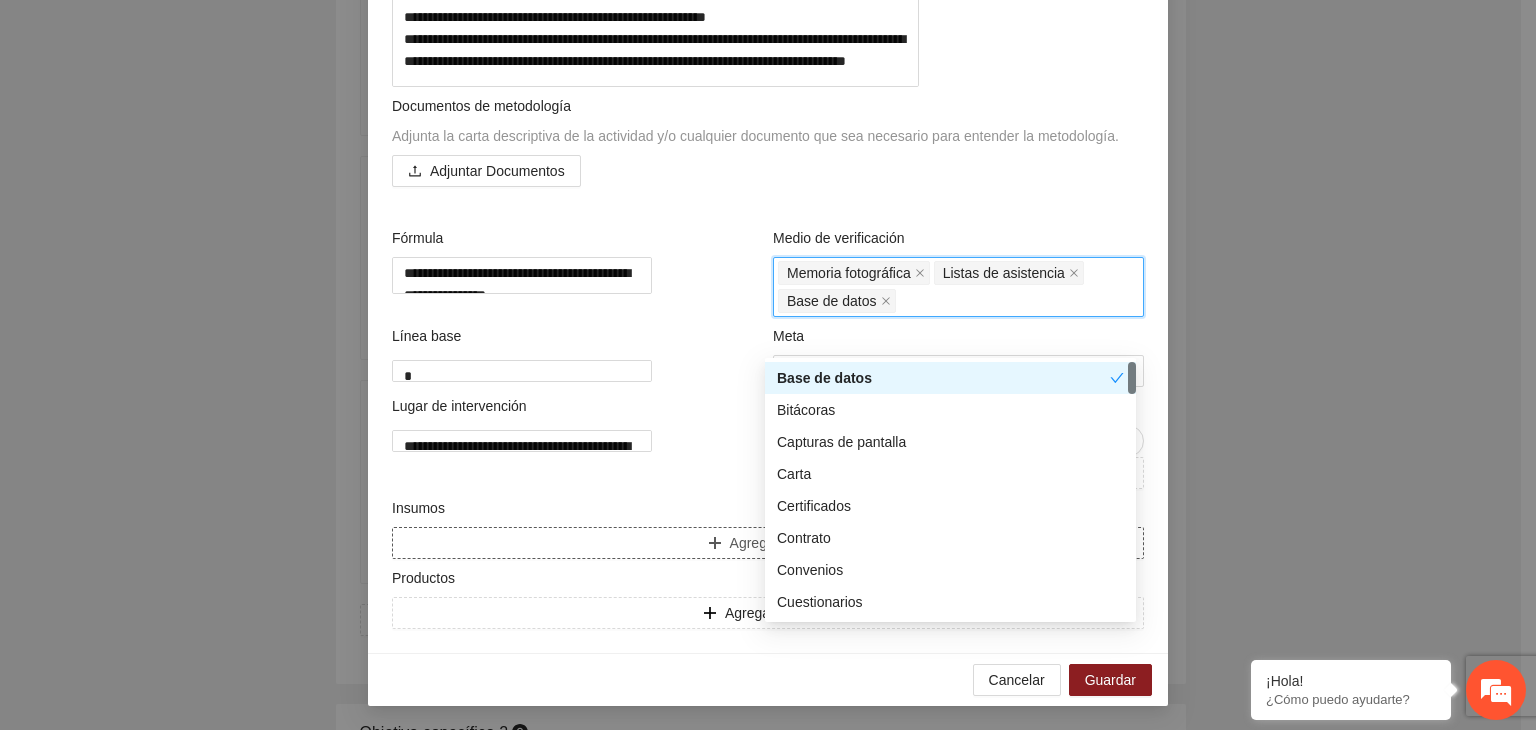 click on "Agregar insumo" at bounding box center [768, 543] 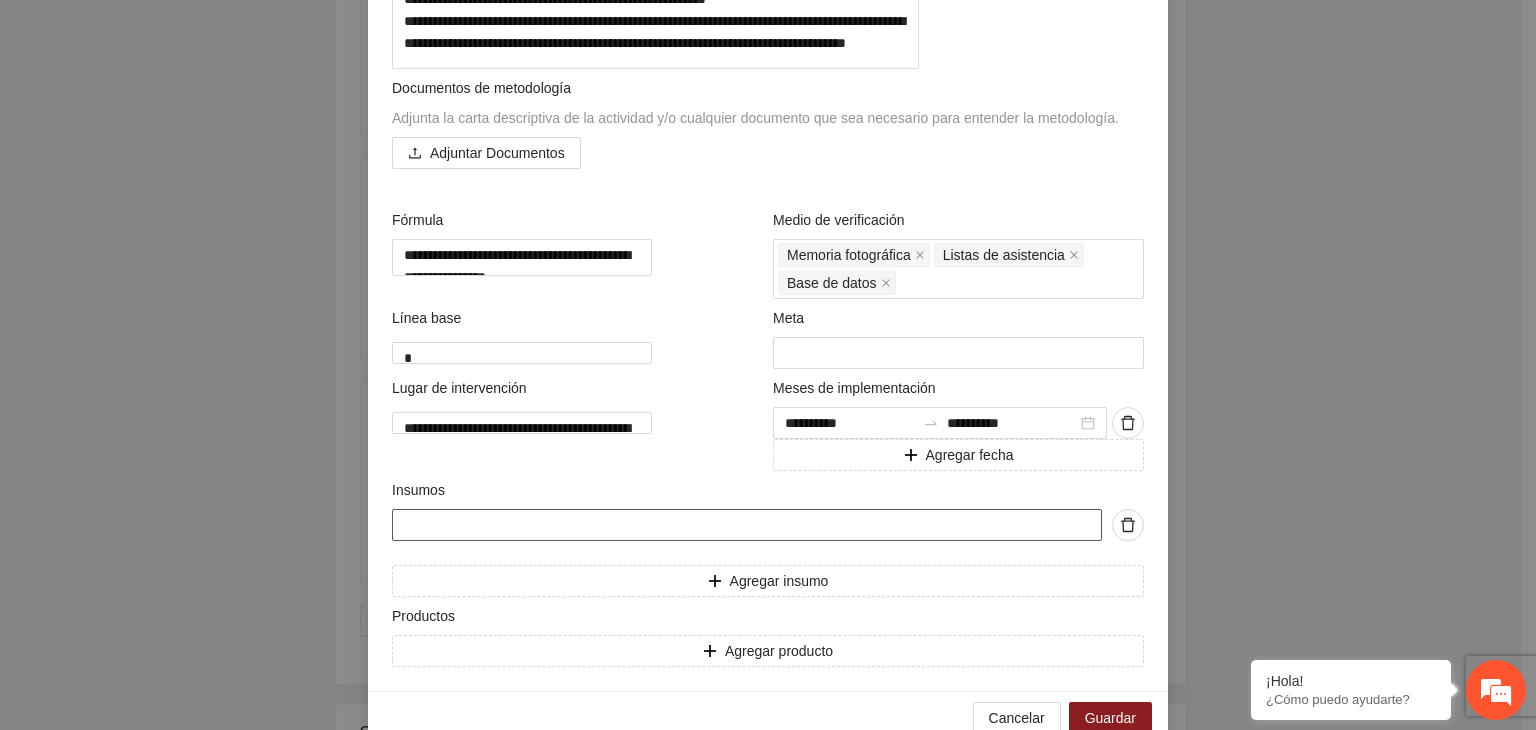 click at bounding box center [747, 525] 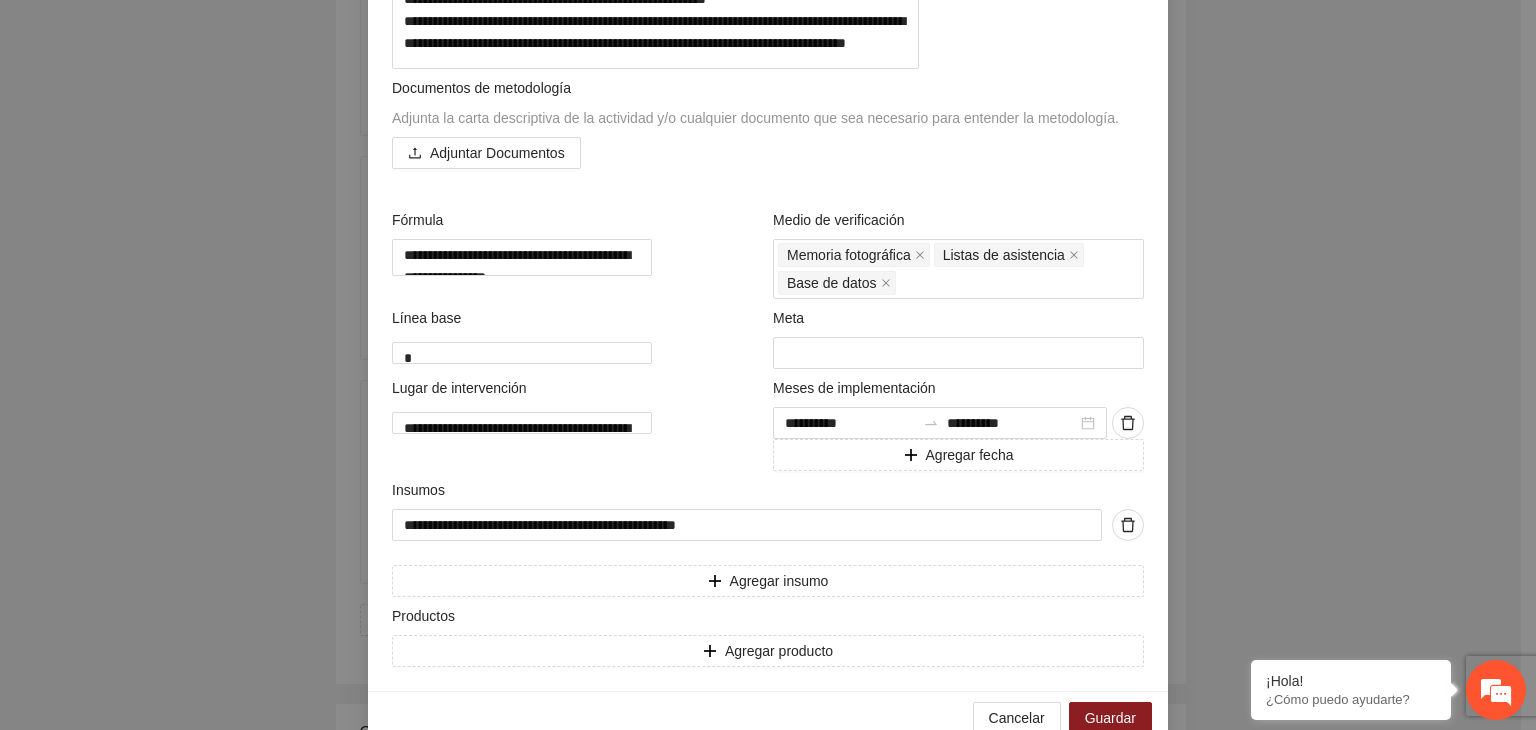 click on "**********" at bounding box center (768, 365) 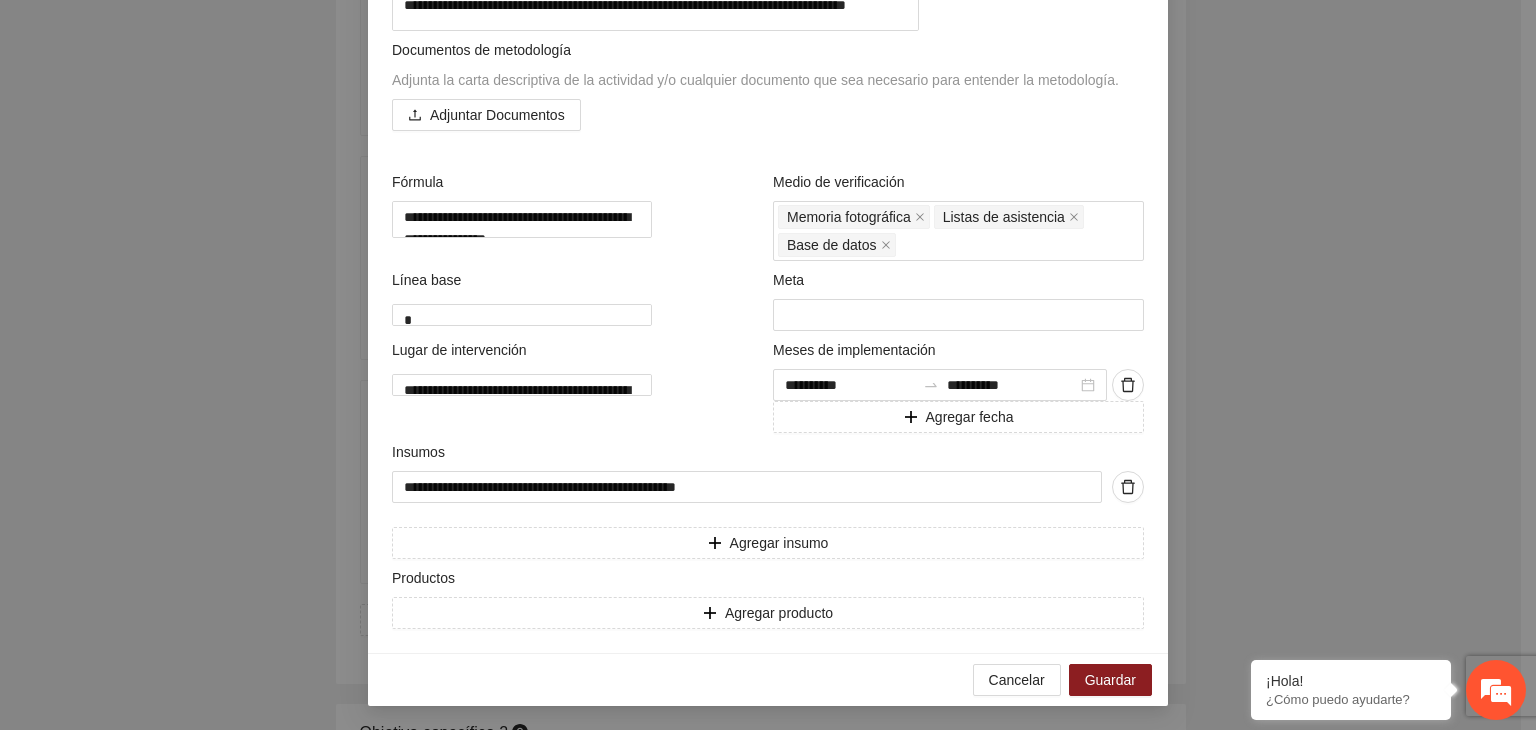 scroll, scrollTop: 573, scrollLeft: 0, axis: vertical 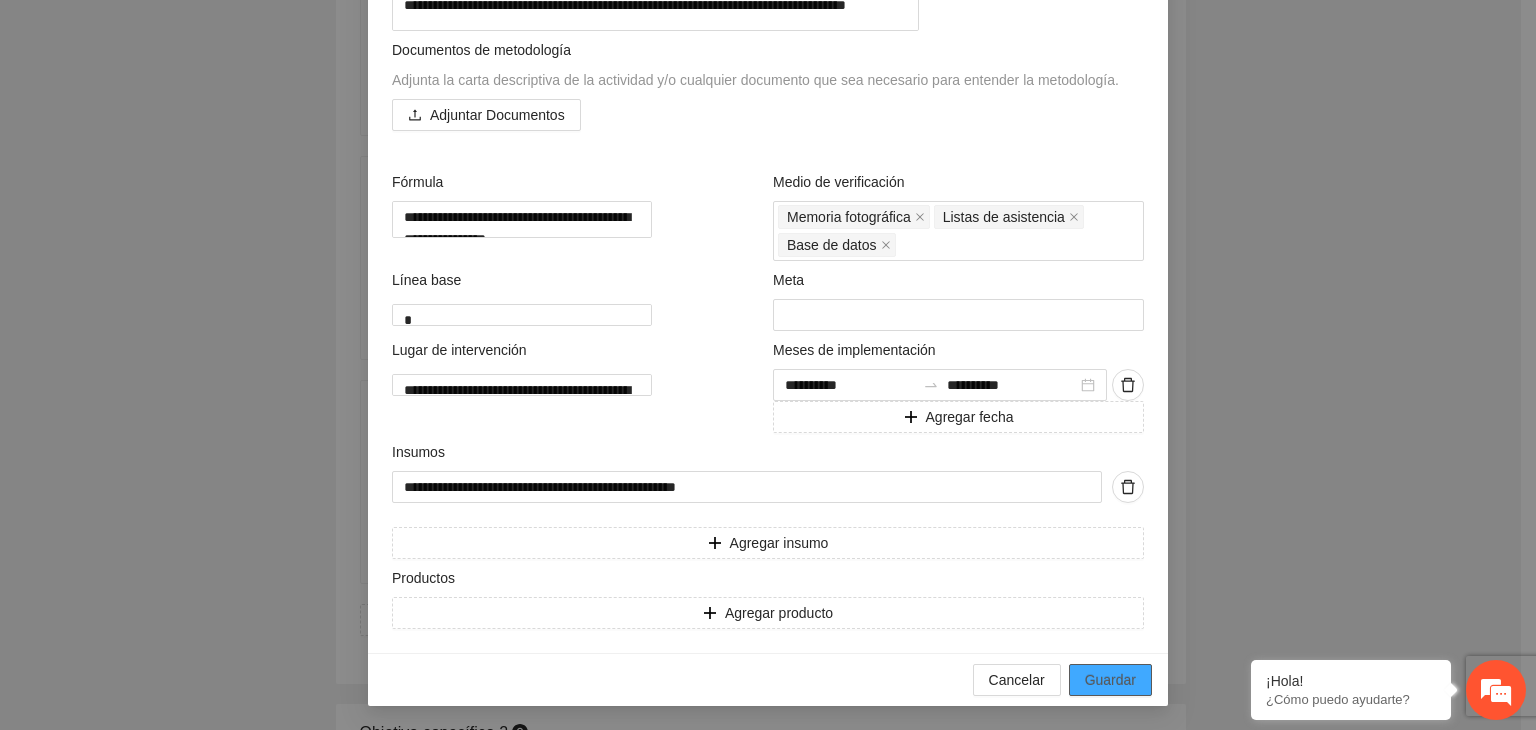click on "Guardar" at bounding box center (1110, 680) 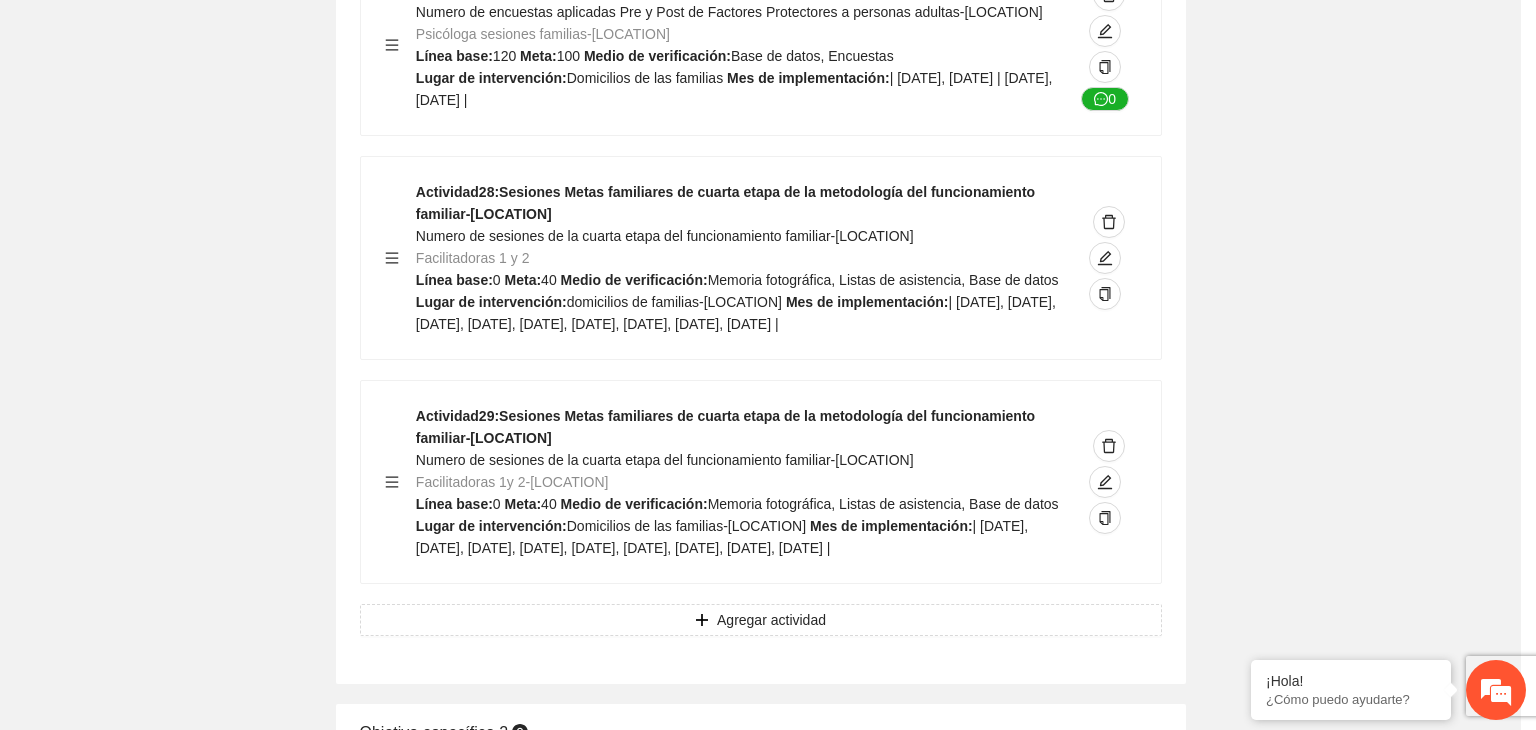 scroll, scrollTop: 204, scrollLeft: 0, axis: vertical 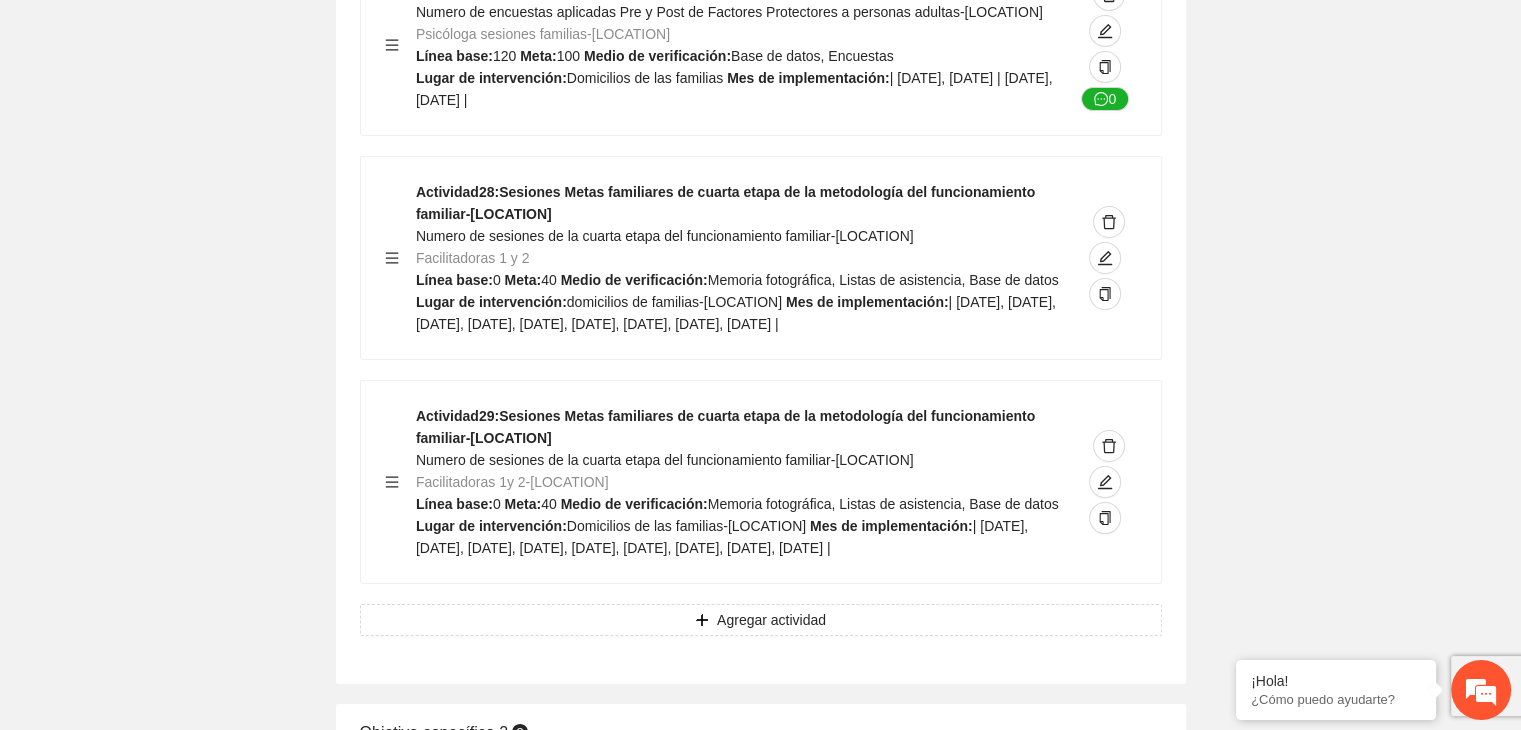 click on "Guardar Objetivo de desarrollo      Exportar Contribuir a la disminución de incidencia en violencia familiar en las zonas de [LOCATION], [LOCATION] y [LOCATION] del Municipio  de [LOCATION]. Indicadores Indicador  1 :  Violencia familiar disminuyendo en un 5% en [LOCATION] Número de carpetas de investigación de Violencia familiar  disminuyendo en un 5% en [LOCATION] Metodología:  Se solicita información al Observatorio Ciudadano de FICOSEC sobre el número de carpetas de violencia familiar en las colonias de intervención Línea base:  29   Meta:  25   Fórmula:  Suma de carpetas de investigación de violencia familiar disminuyendo  en un 5% en [LOCATION]   Medio de verificación:  Reporte/Informe 0 Indicador  2 :  Violencia familiar disminuyendo en un 5% en [LOCATION] Número de carpetas de investigación de Violencia familiar  disminuyendo en un 5% en [LOCATION] Metodología:  Línea base:  63   Meta:  56   Fórmula:    Medio de verificación:  Reporte/Informe 0 3 :" at bounding box center (760, -6807) 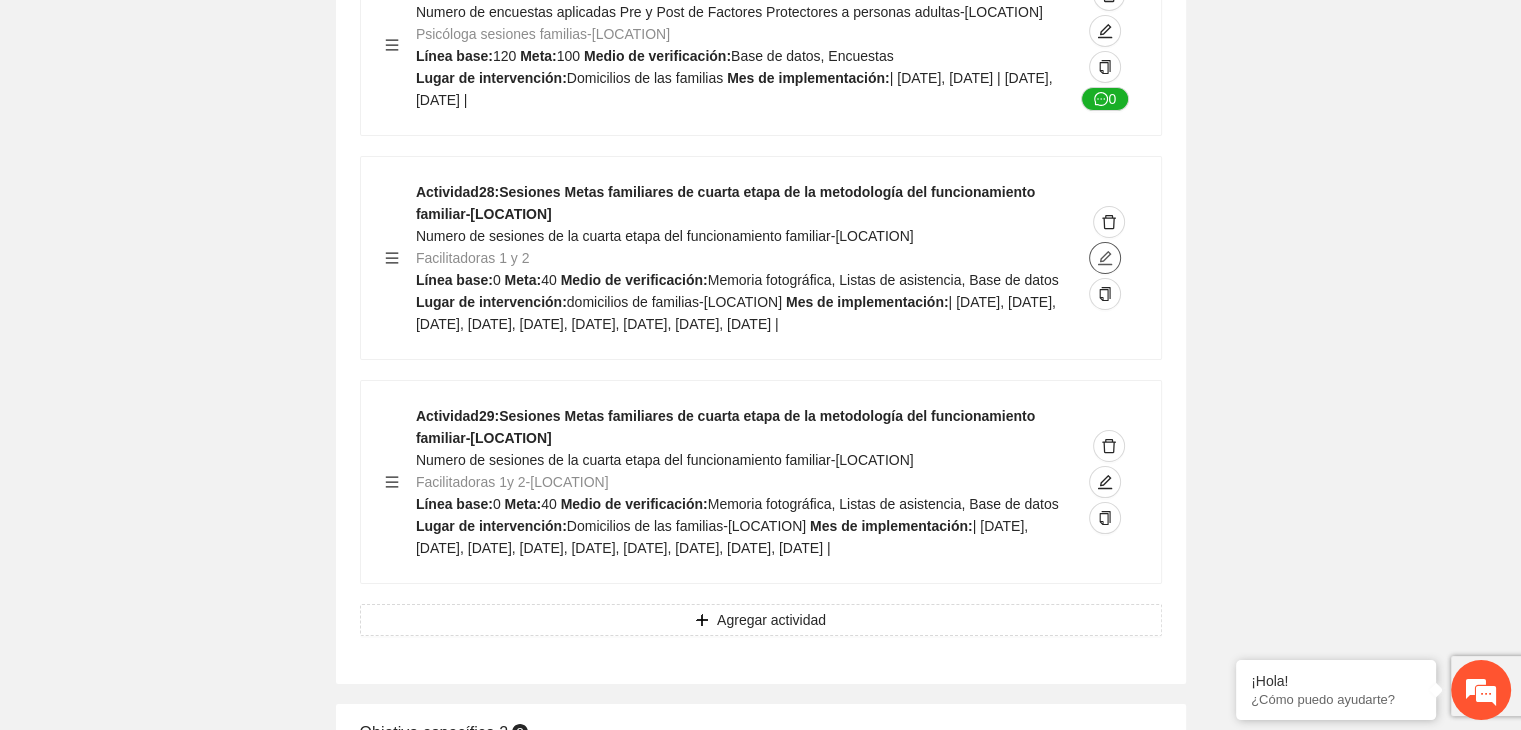 click at bounding box center [1105, 258] 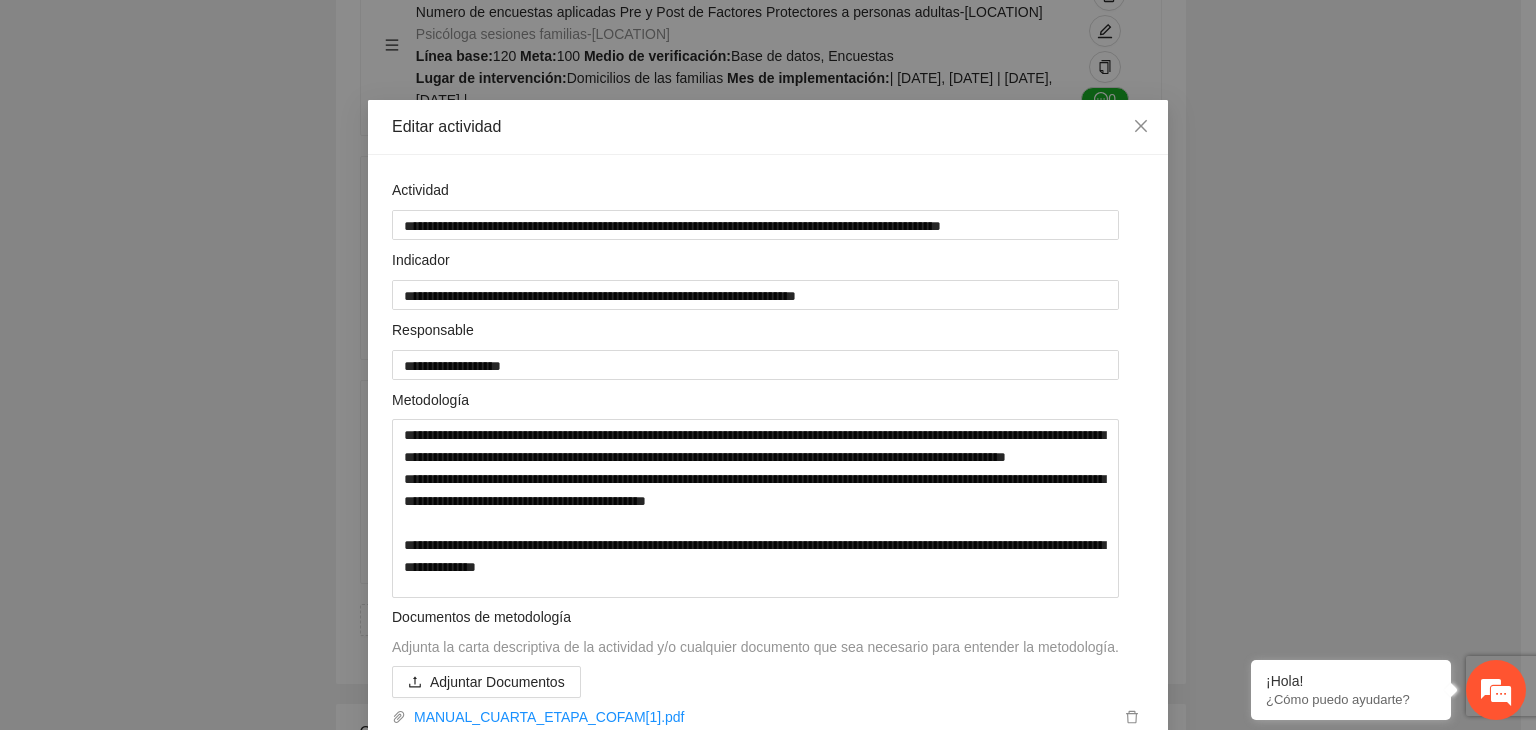 click on "**********" at bounding box center (768, 365) 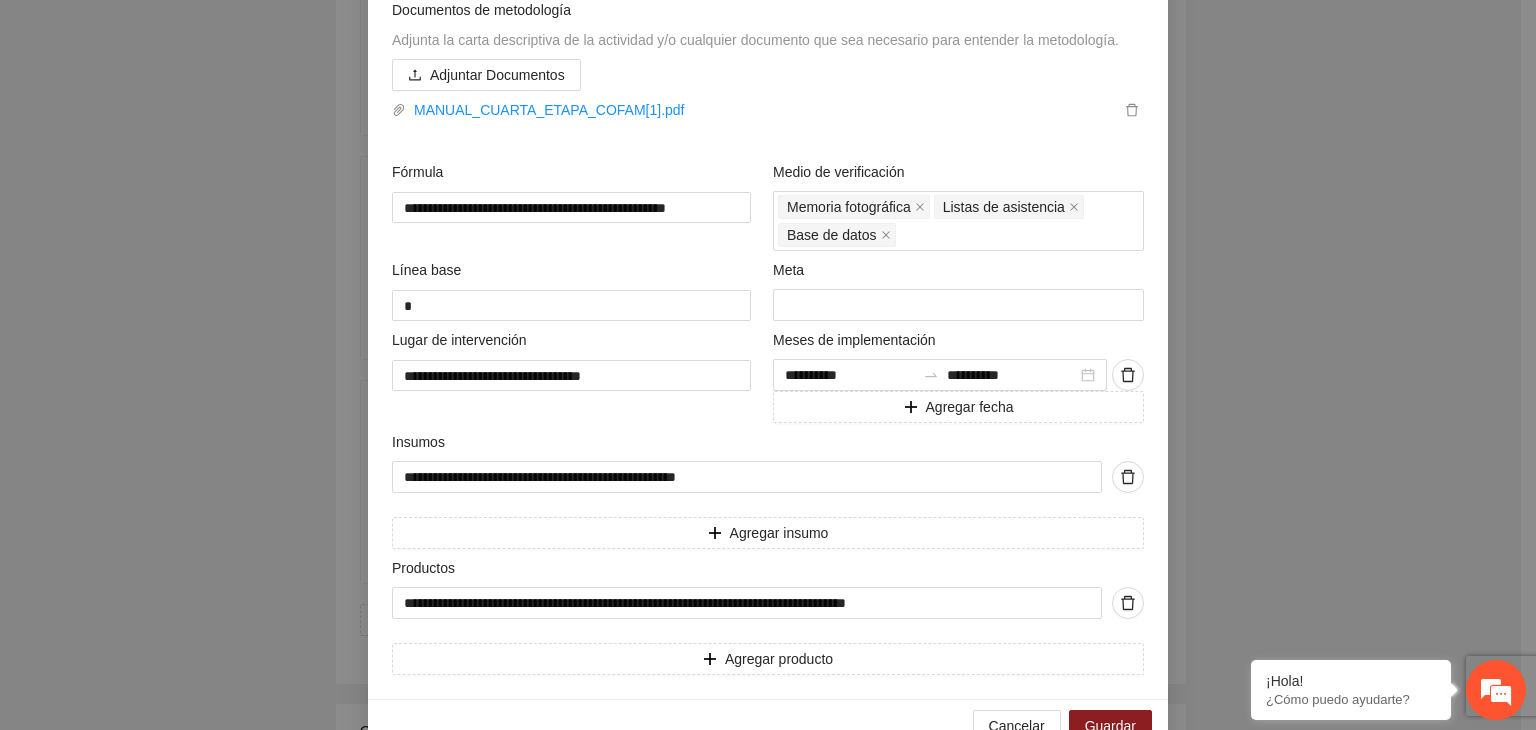 scroll, scrollTop: 659, scrollLeft: 0, axis: vertical 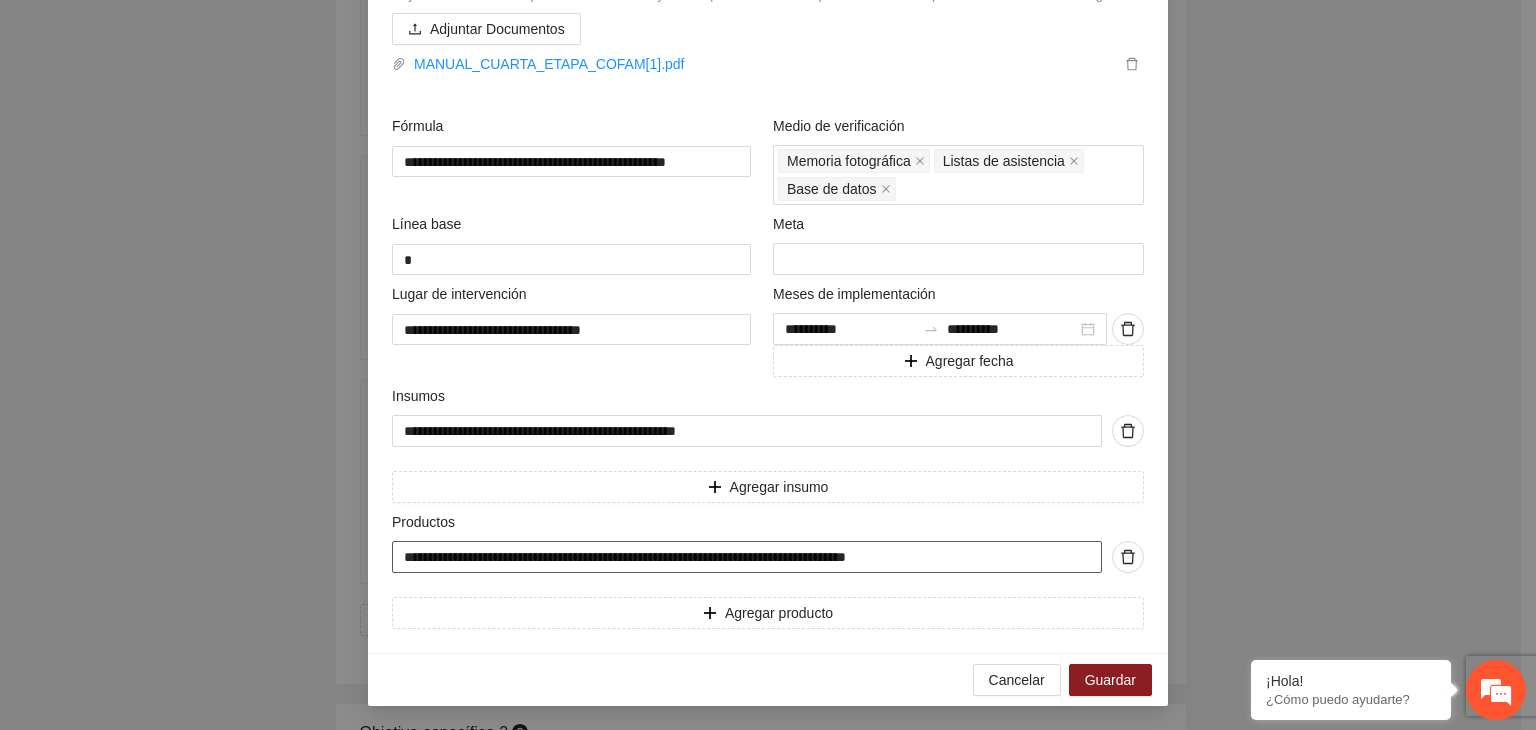 drag, startPoint x: 863, startPoint y: 552, endPoint x: 225, endPoint y: 533, distance: 638.28284 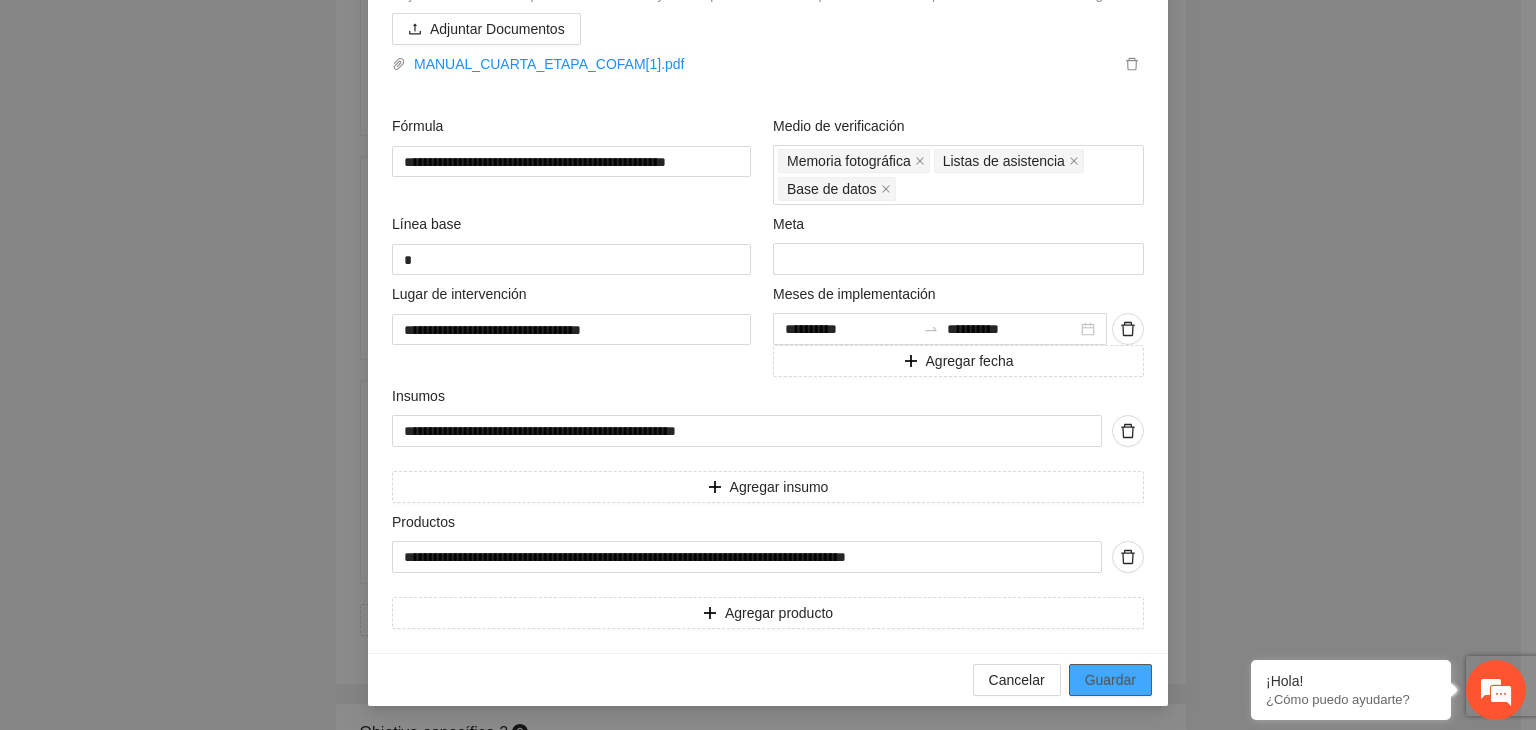 click on "Guardar" at bounding box center (1110, 680) 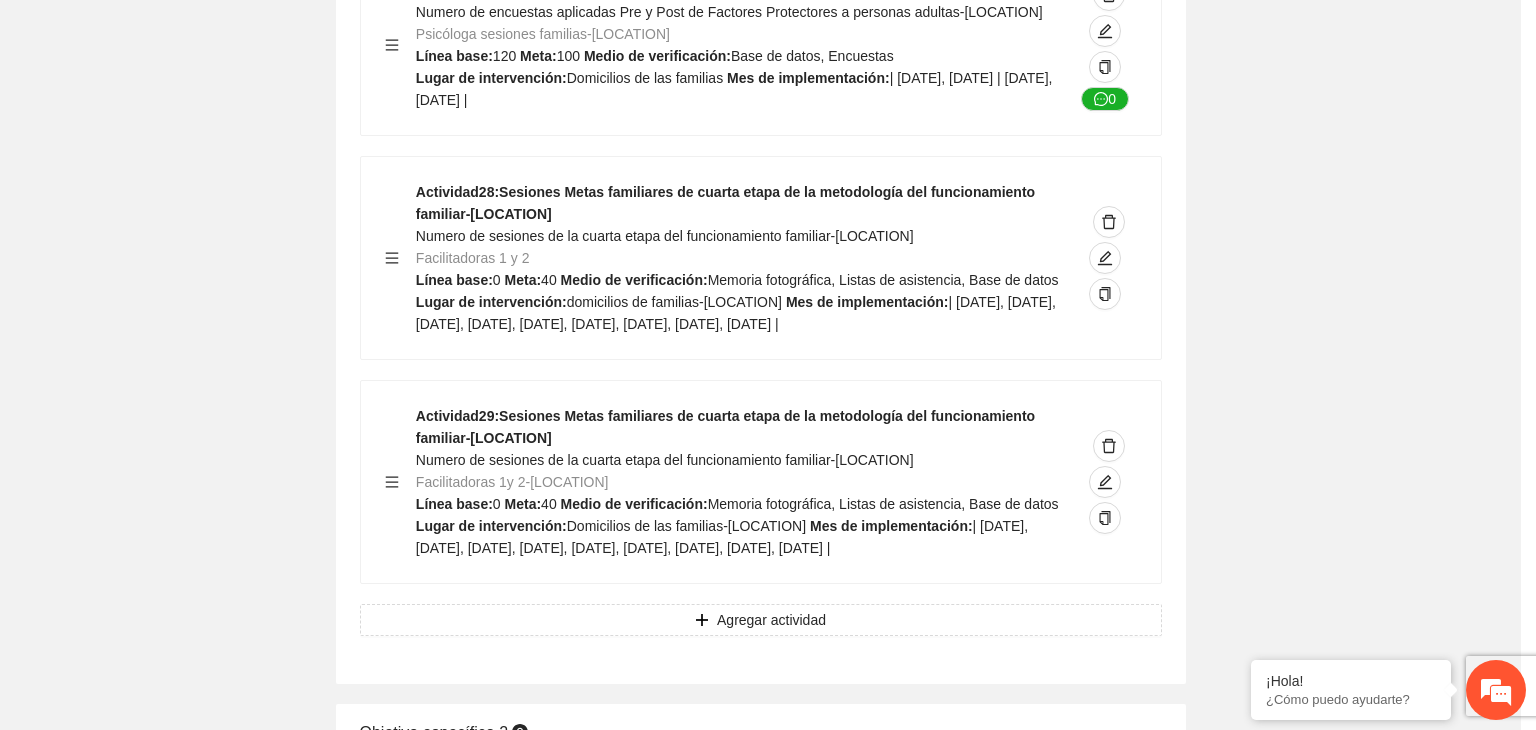 scroll, scrollTop: 234, scrollLeft: 0, axis: vertical 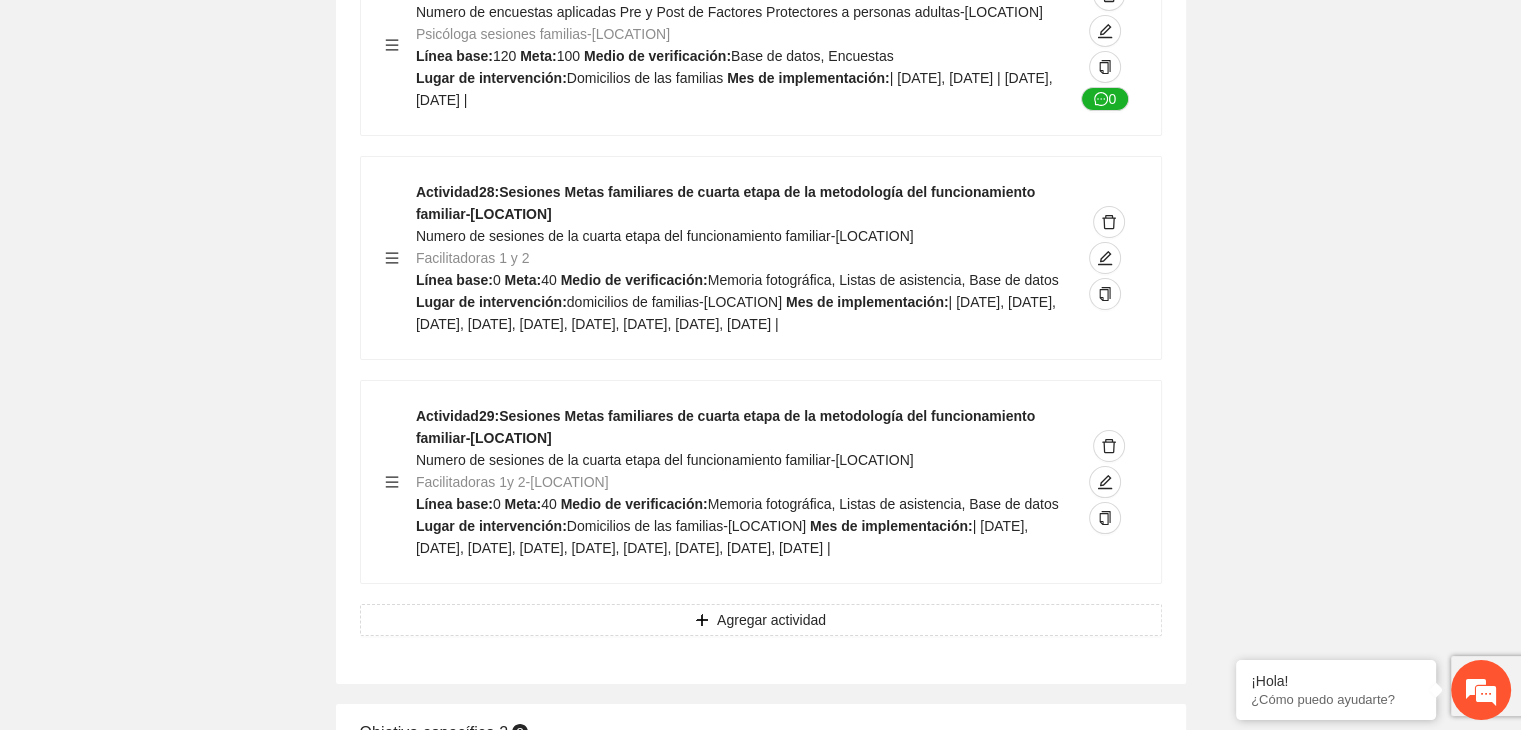 click on "Guardar Objetivo de desarrollo      Exportar Contribuir a la disminución de incidencia en violencia familiar en las zonas de [LOCATION], [LOCATION] y [LOCATION] del Municipio  de [LOCATION]. Indicadores Indicador  1 :  Violencia familiar disminuyendo en un 5% en [LOCATION] Número de carpetas de investigación de Violencia familiar  disminuyendo en un 5% en [LOCATION] Metodología:  Se solicita información al Observatorio Ciudadano de FICOSEC sobre el número de carpetas de violencia familiar en las colonias de intervención Línea base:  29   Meta:  25   Fórmula:  Suma de carpetas de investigación de violencia familiar disminuyendo  en un 5% en [LOCATION]   Medio de verificación:  Reporte/Informe 0 Indicador  2 :  Violencia familiar disminuyendo en un 5% en [LOCATION] Número de carpetas de investigación de Violencia familiar  disminuyendo en un 5% en [LOCATION] Metodología:  Línea base:  63   Meta:  56   Fórmula:    Medio de verificación:  Reporte/Informe 0 3 :" at bounding box center (760, -6807) 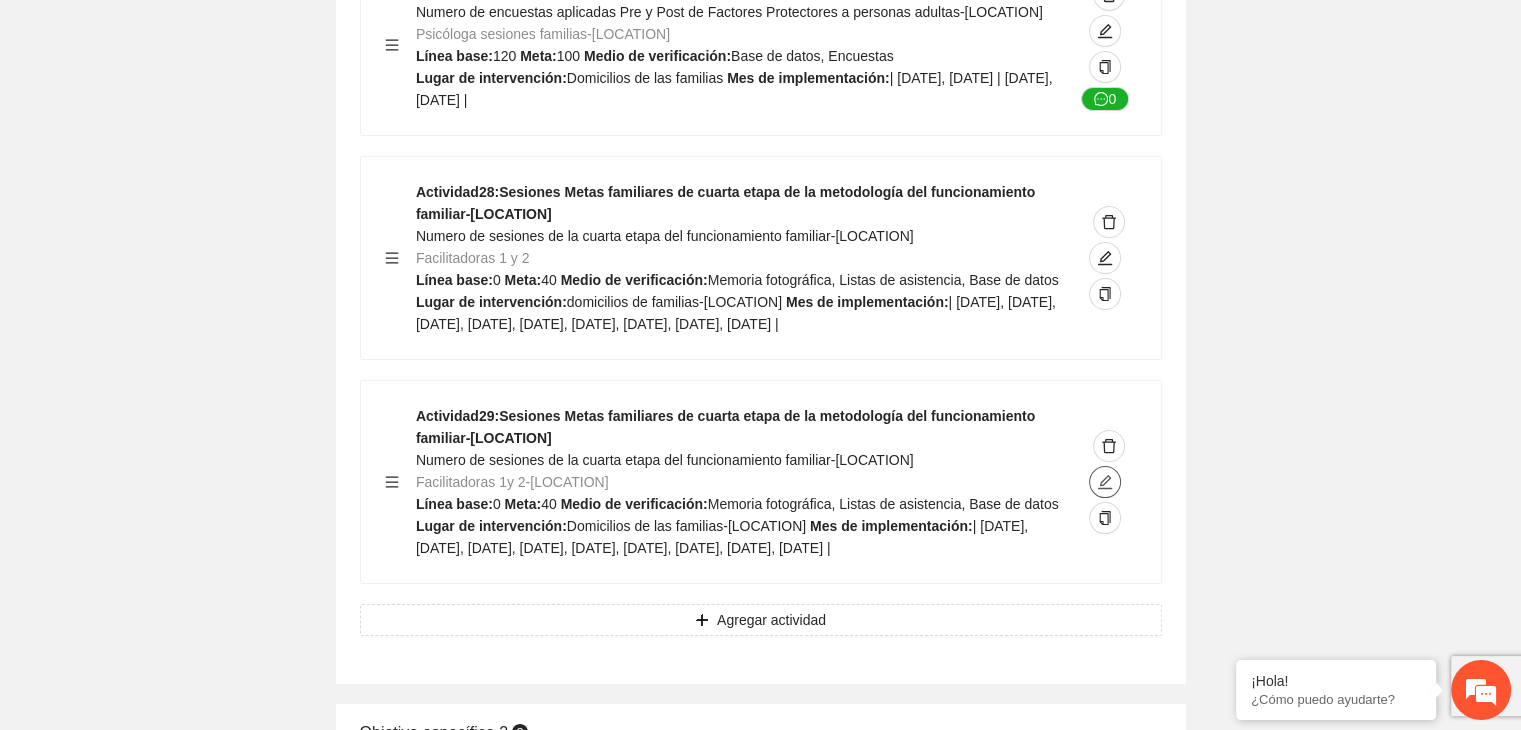 click 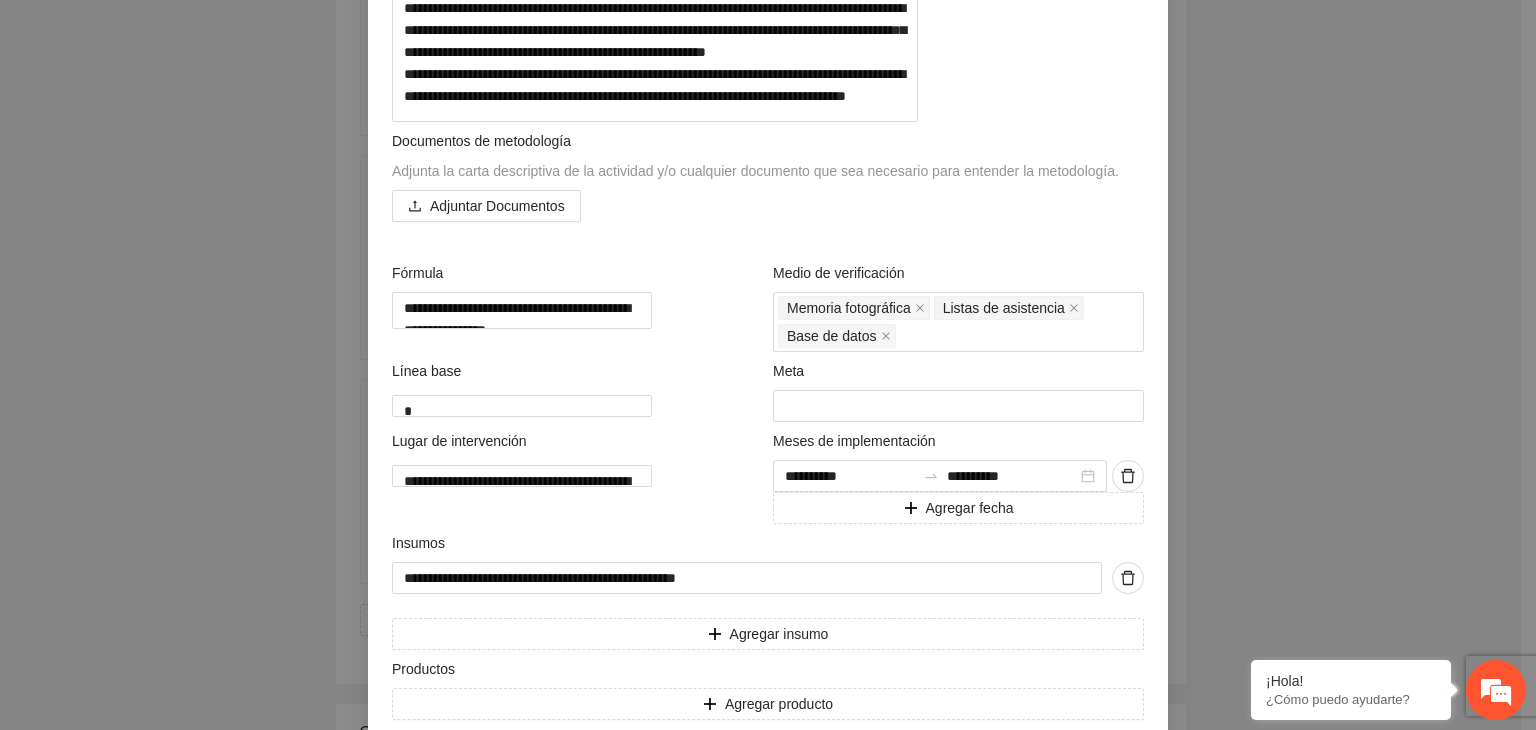 scroll, scrollTop: 573, scrollLeft: 0, axis: vertical 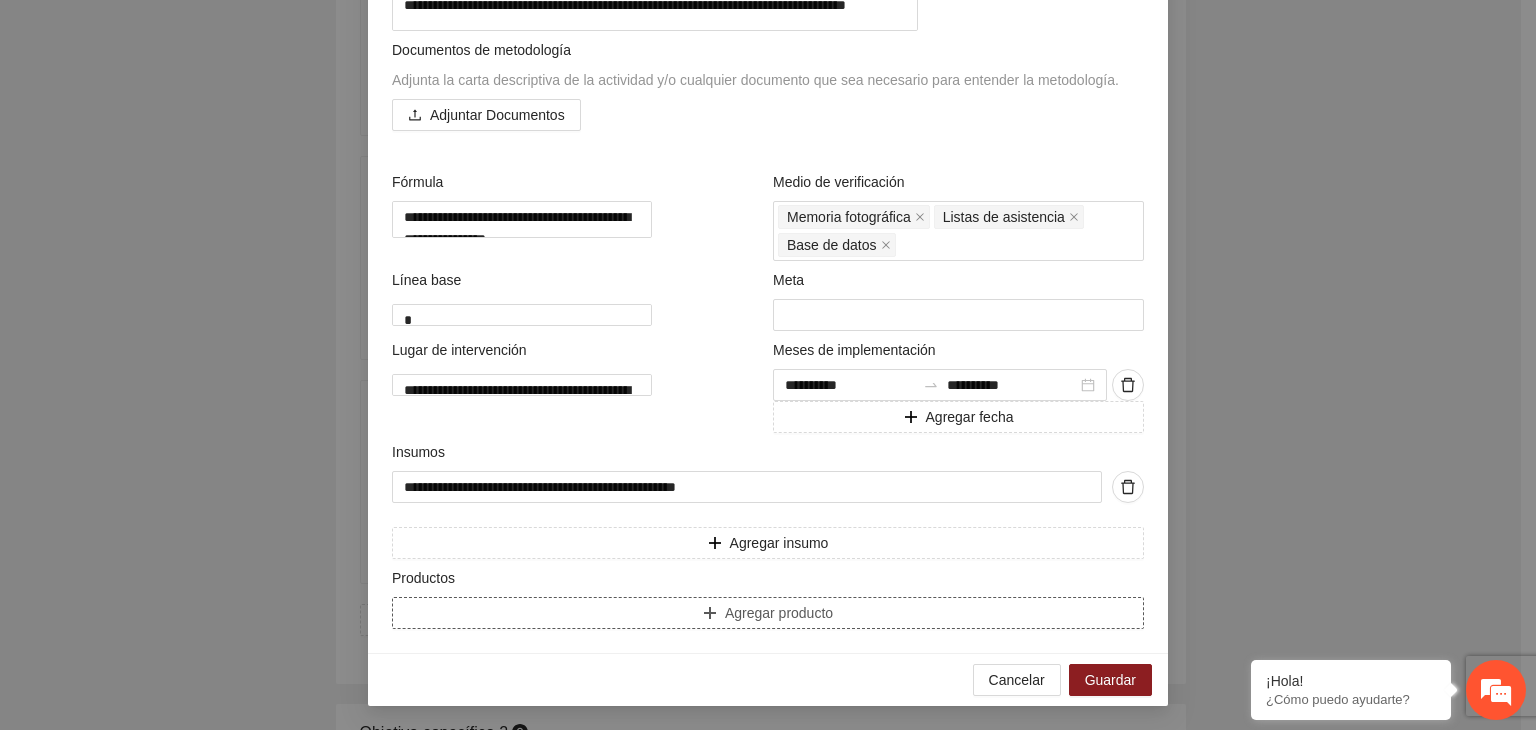 click on "Agregar producto" at bounding box center [768, 613] 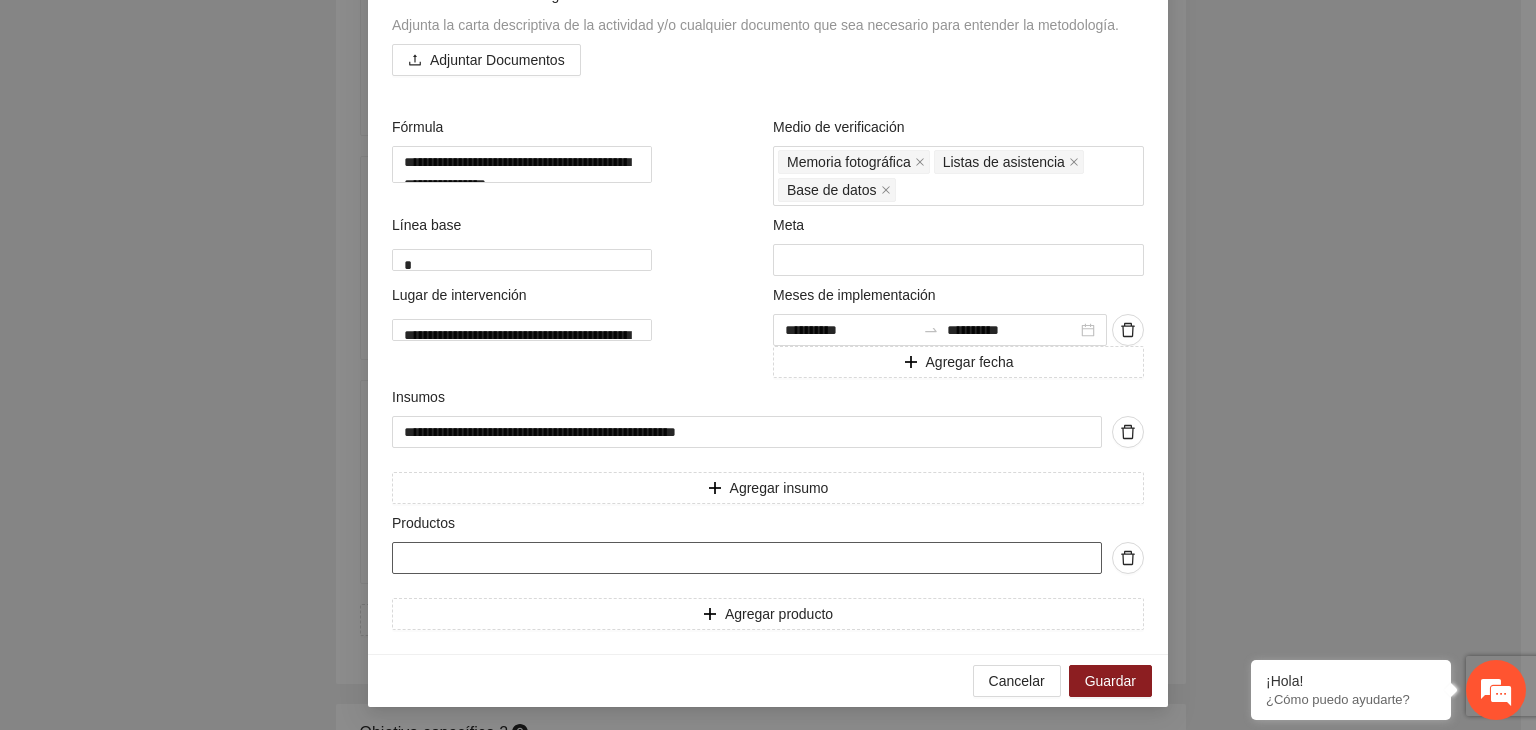 click at bounding box center (747, 558) 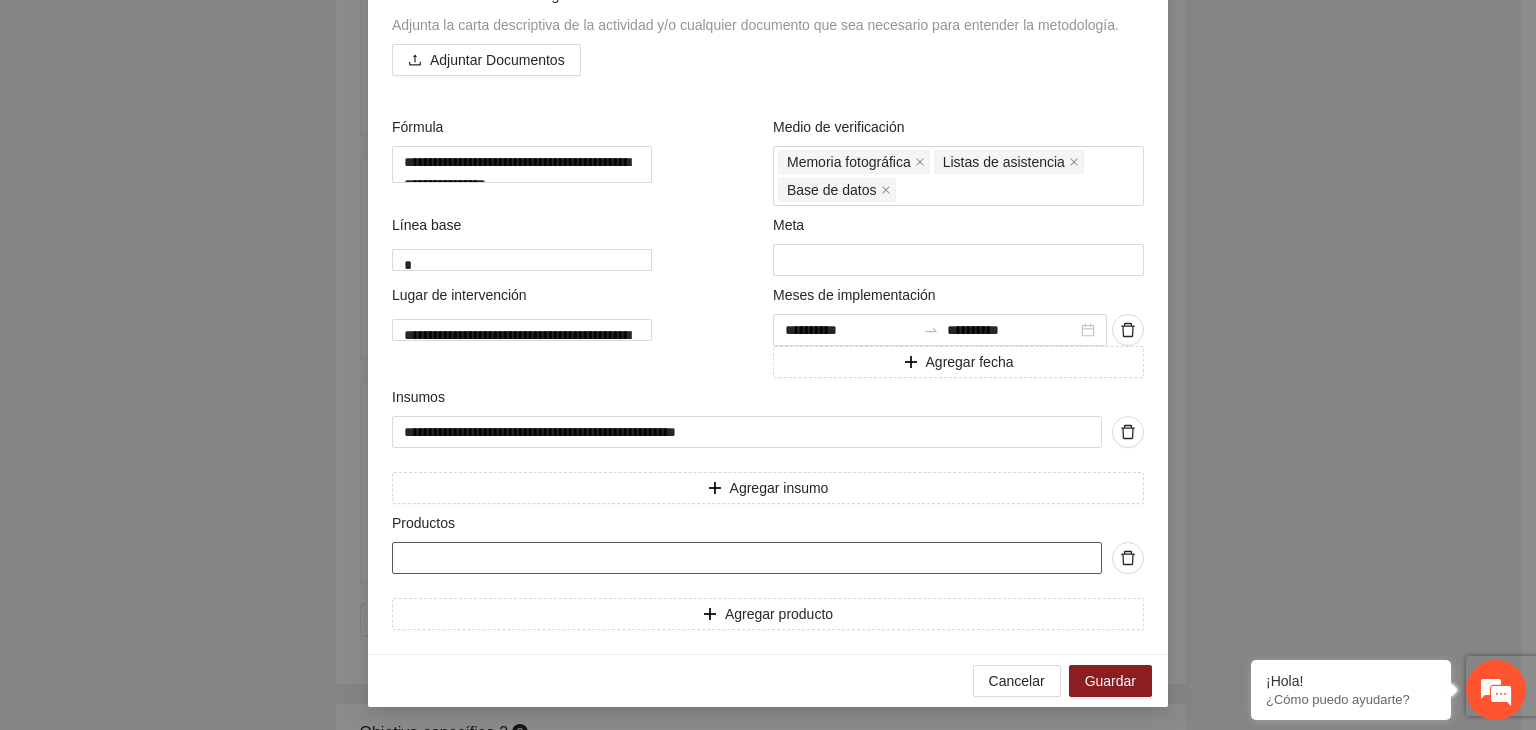 paste on "**********" 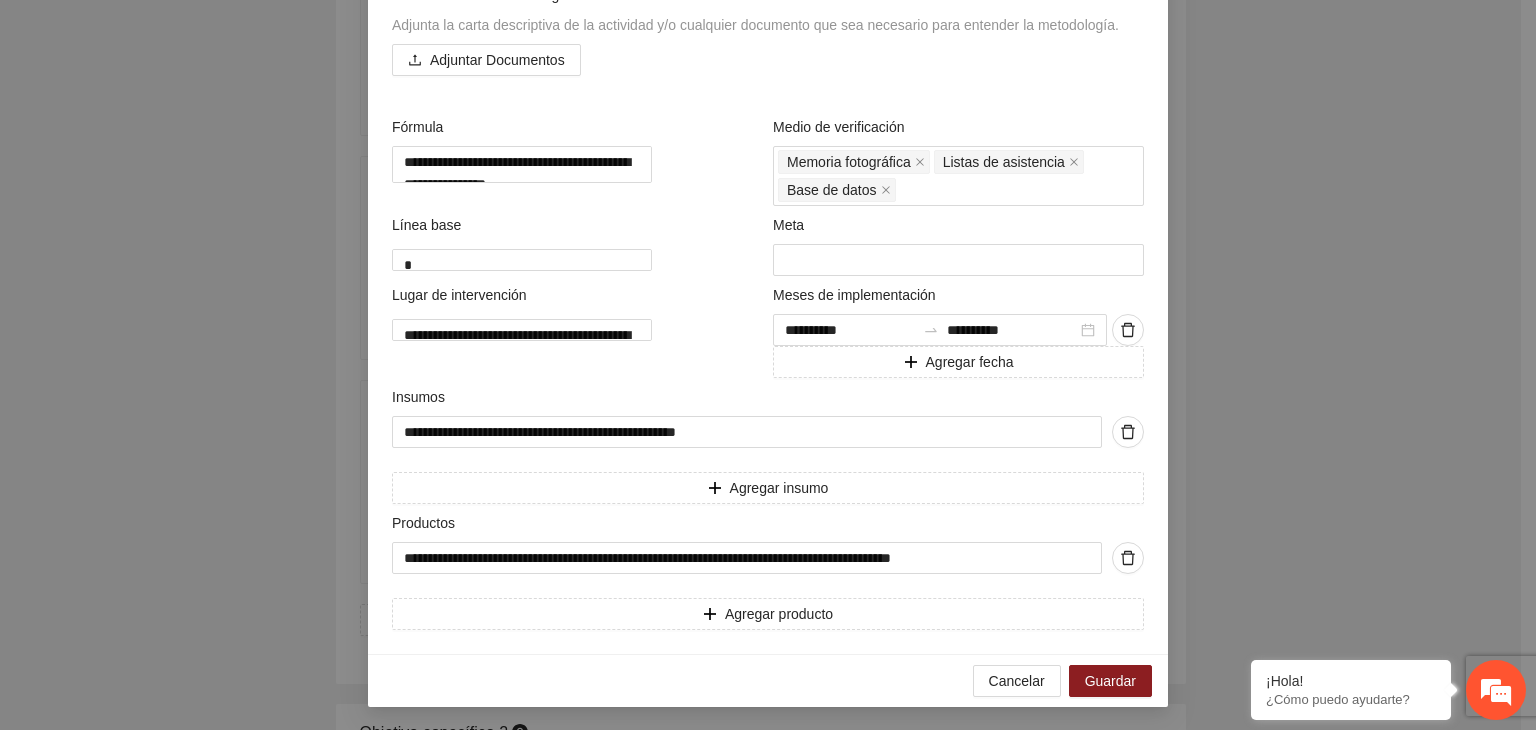 click on "**********" at bounding box center (768, 365) 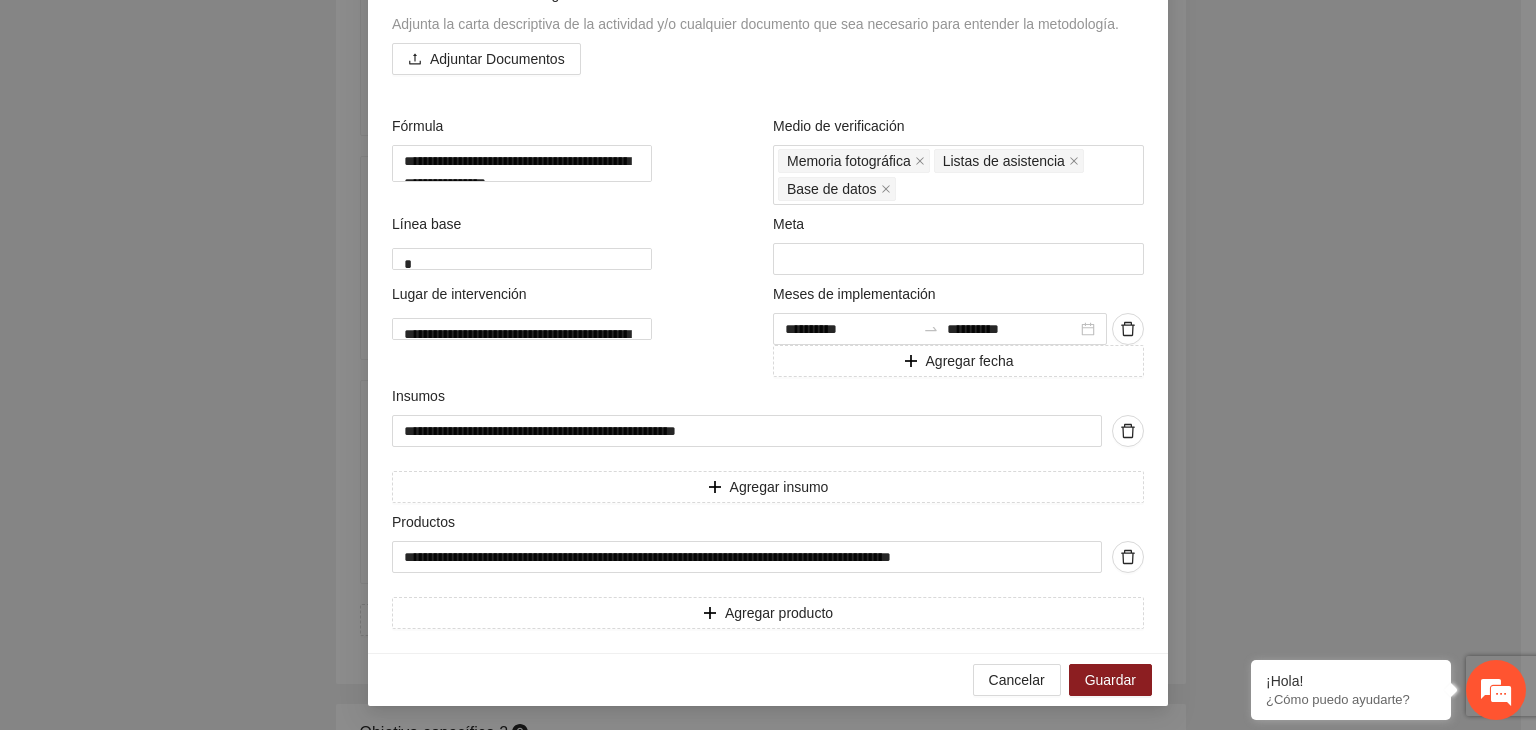 scroll, scrollTop: 629, scrollLeft: 0, axis: vertical 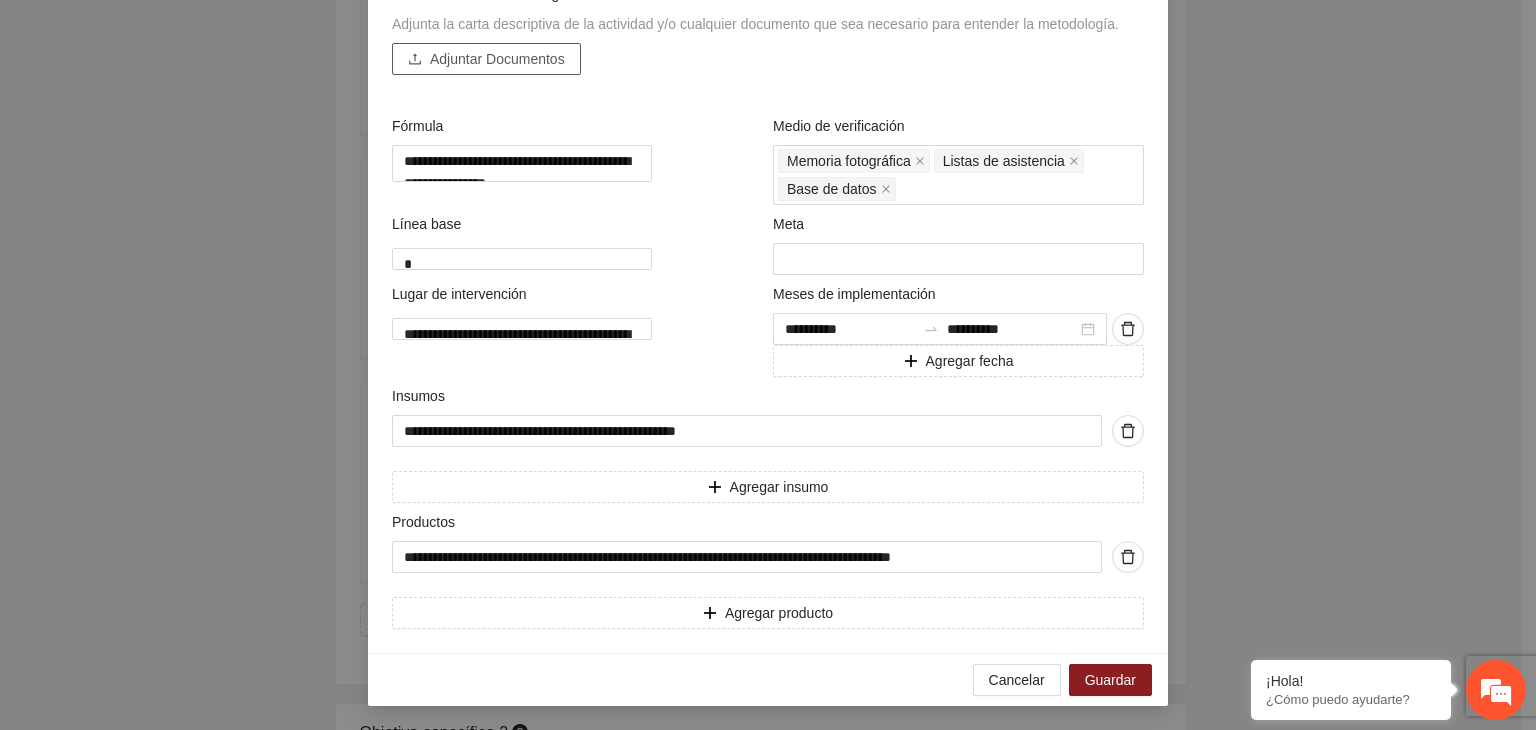 click on "Adjuntar Documentos" at bounding box center (497, 59) 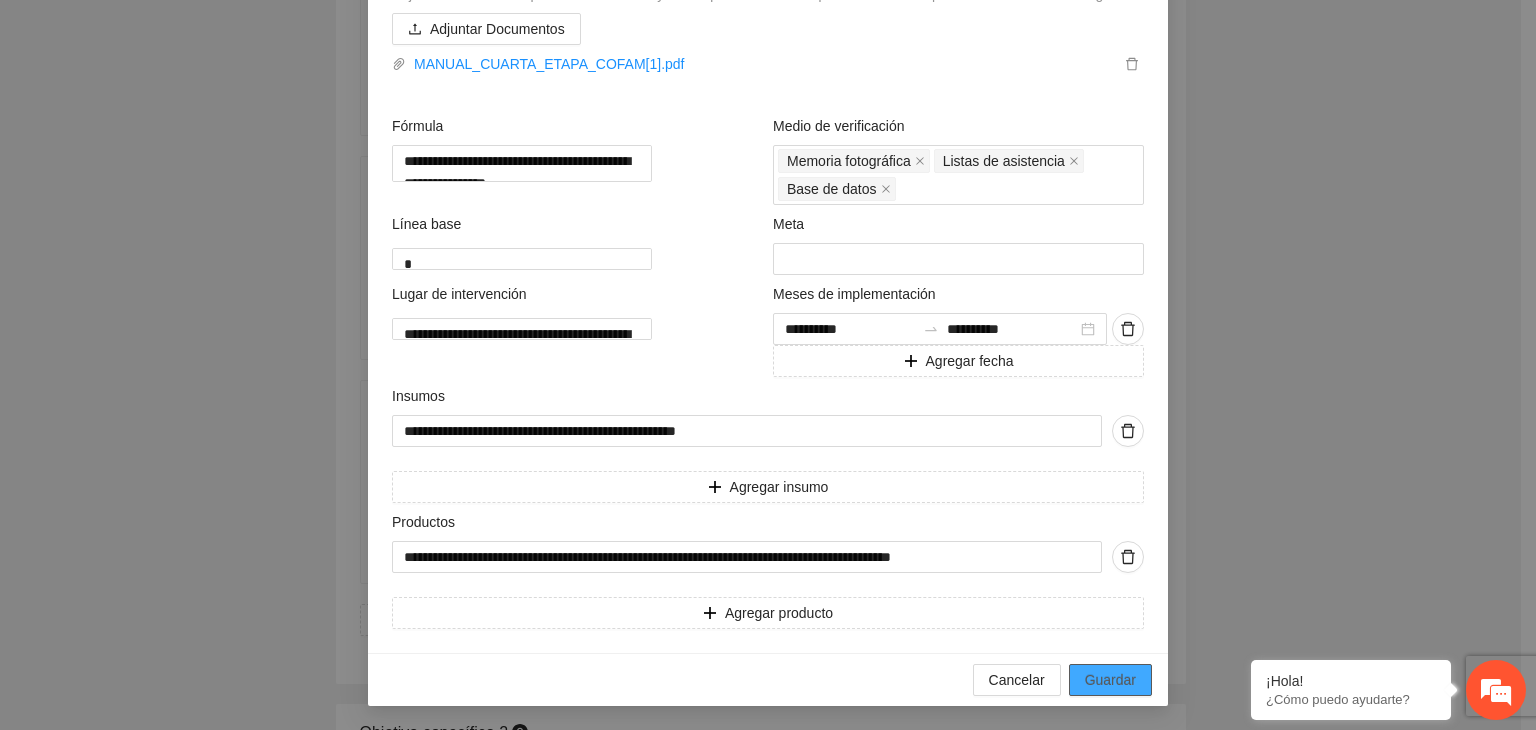 click on "Guardar" at bounding box center [1110, 680] 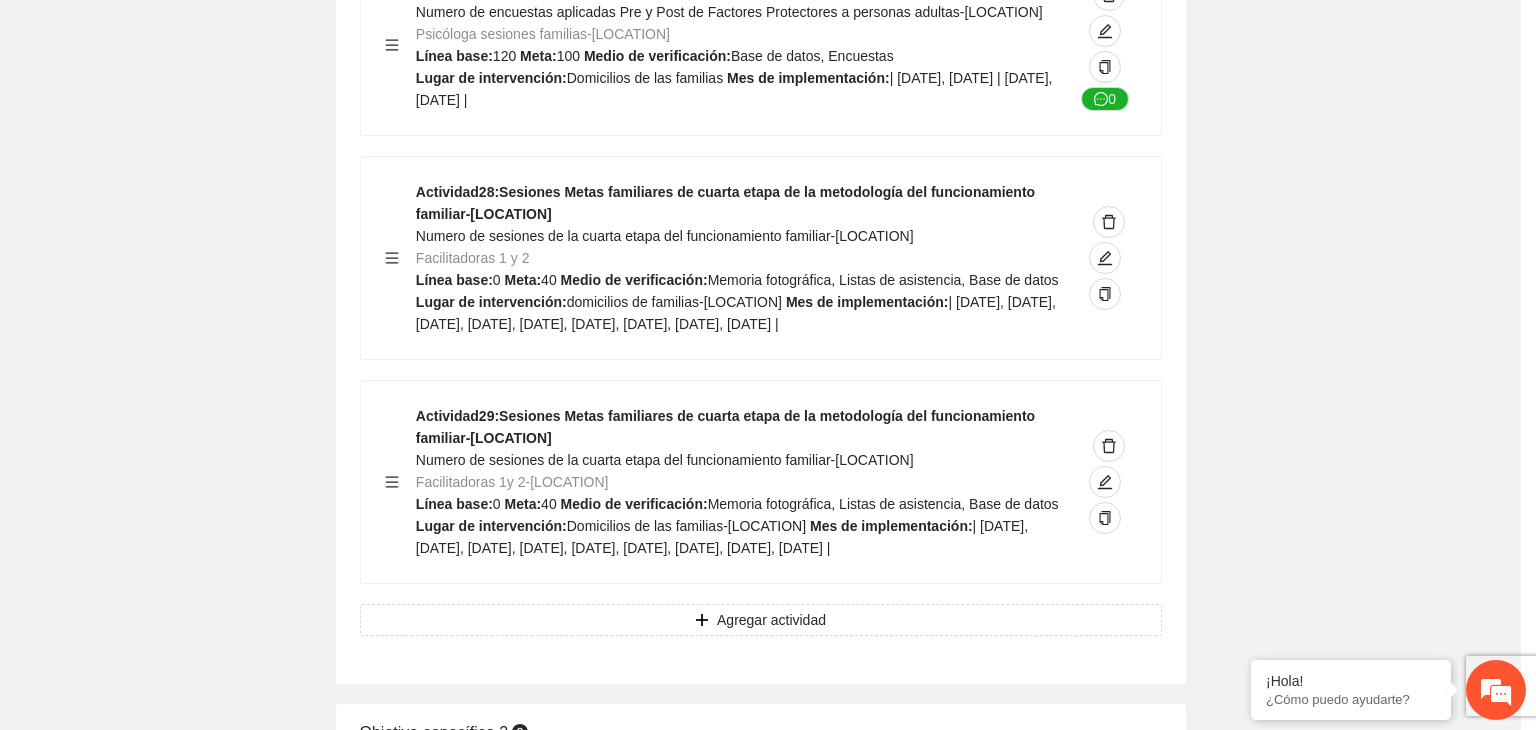 scroll, scrollTop: 204, scrollLeft: 0, axis: vertical 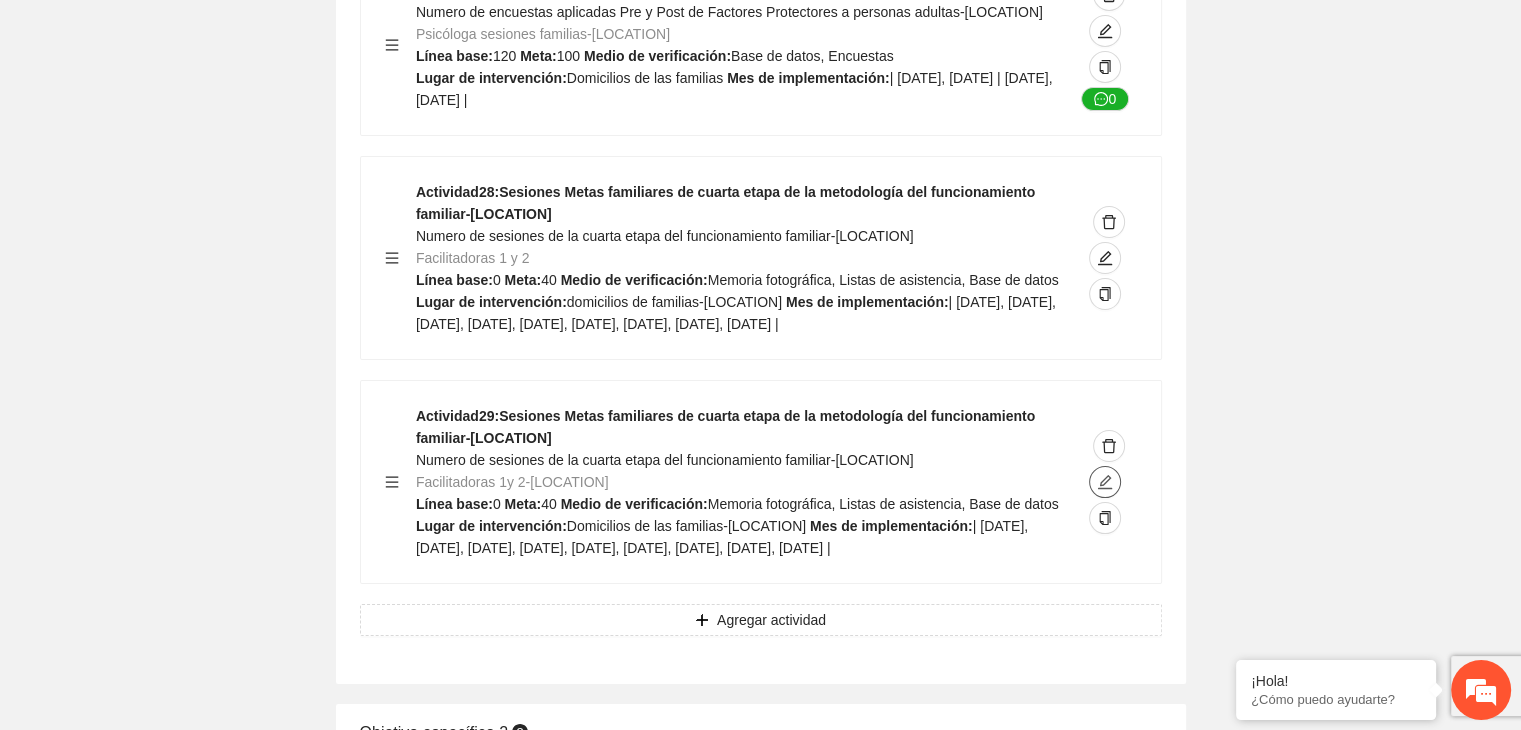 click 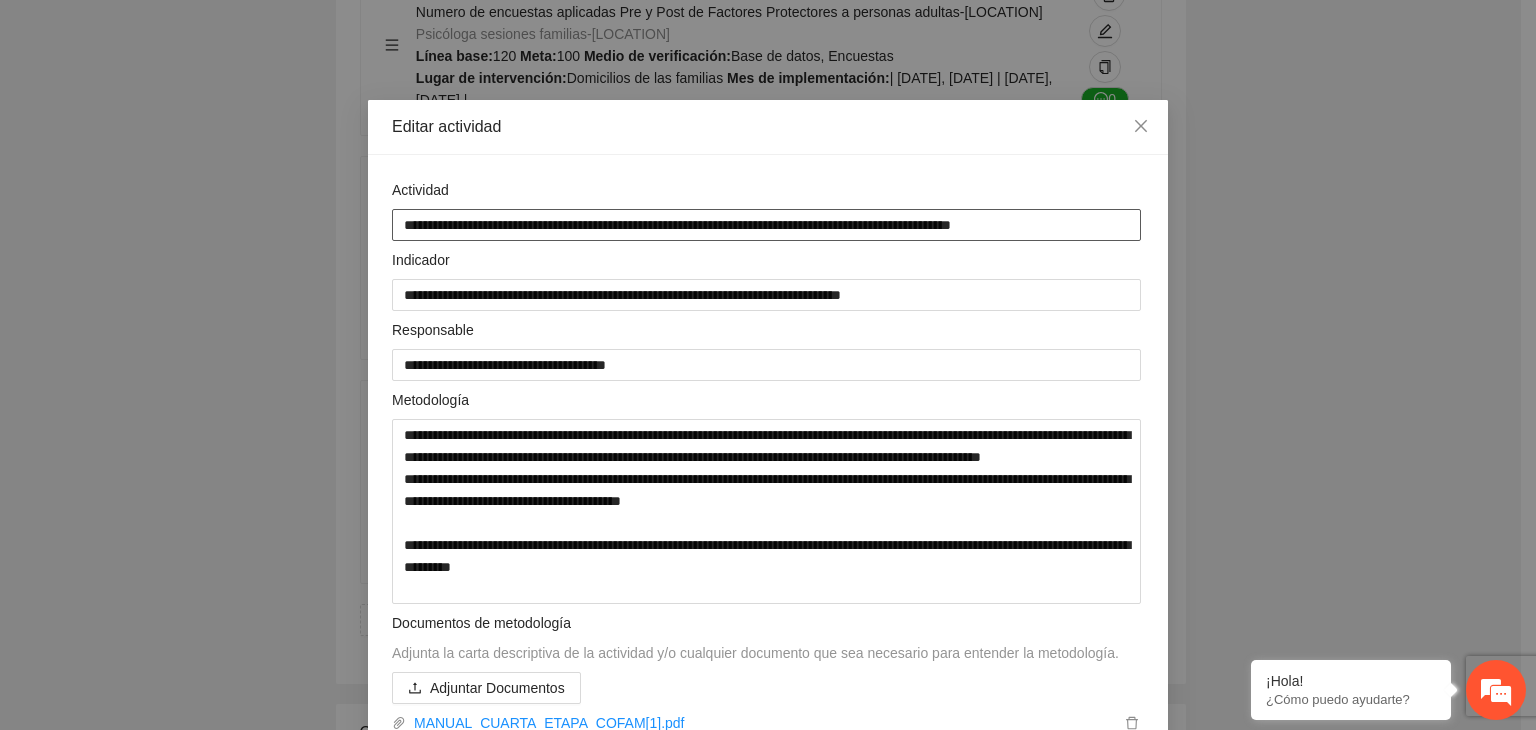 drag, startPoint x: 944, startPoint y: 228, endPoint x: 295, endPoint y: 224, distance: 649.0123 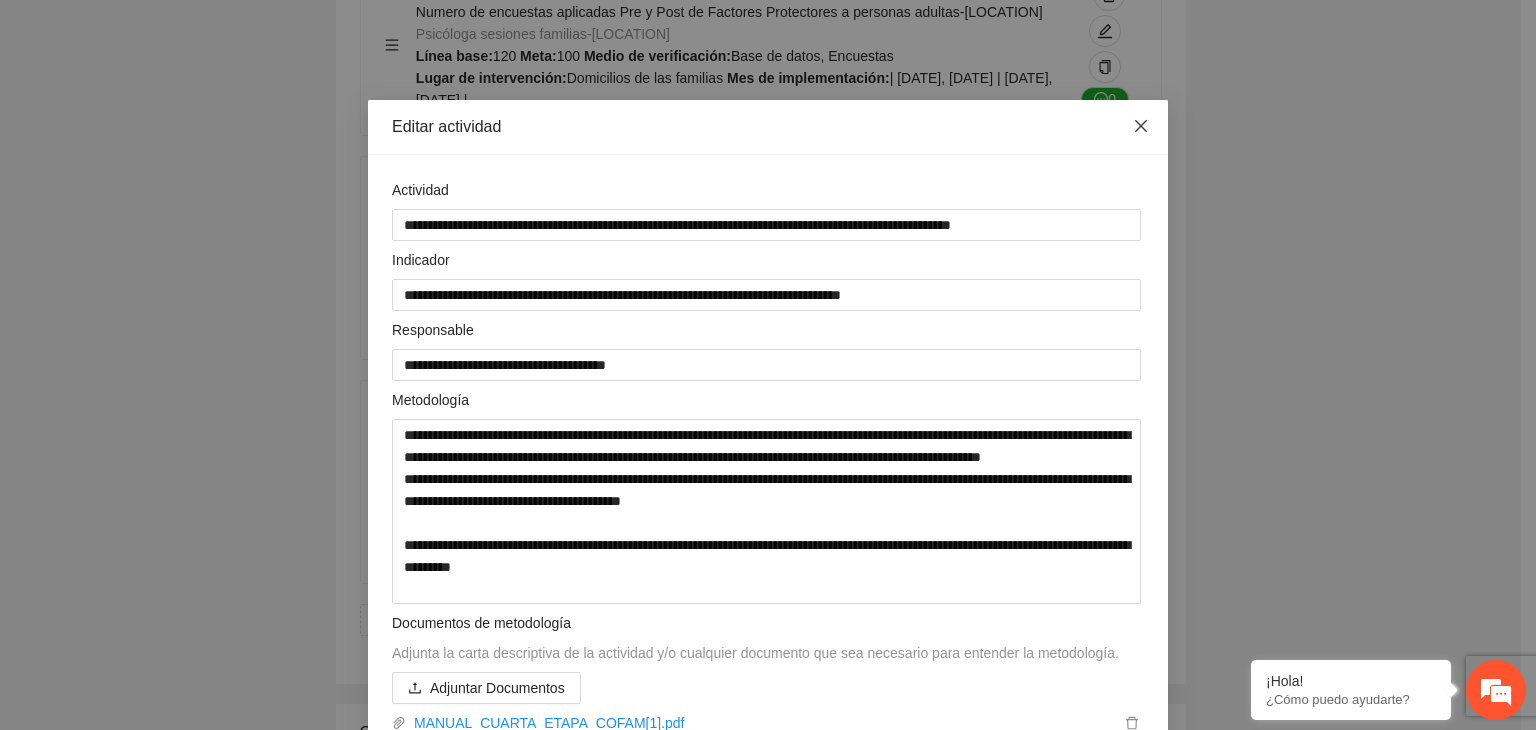 click 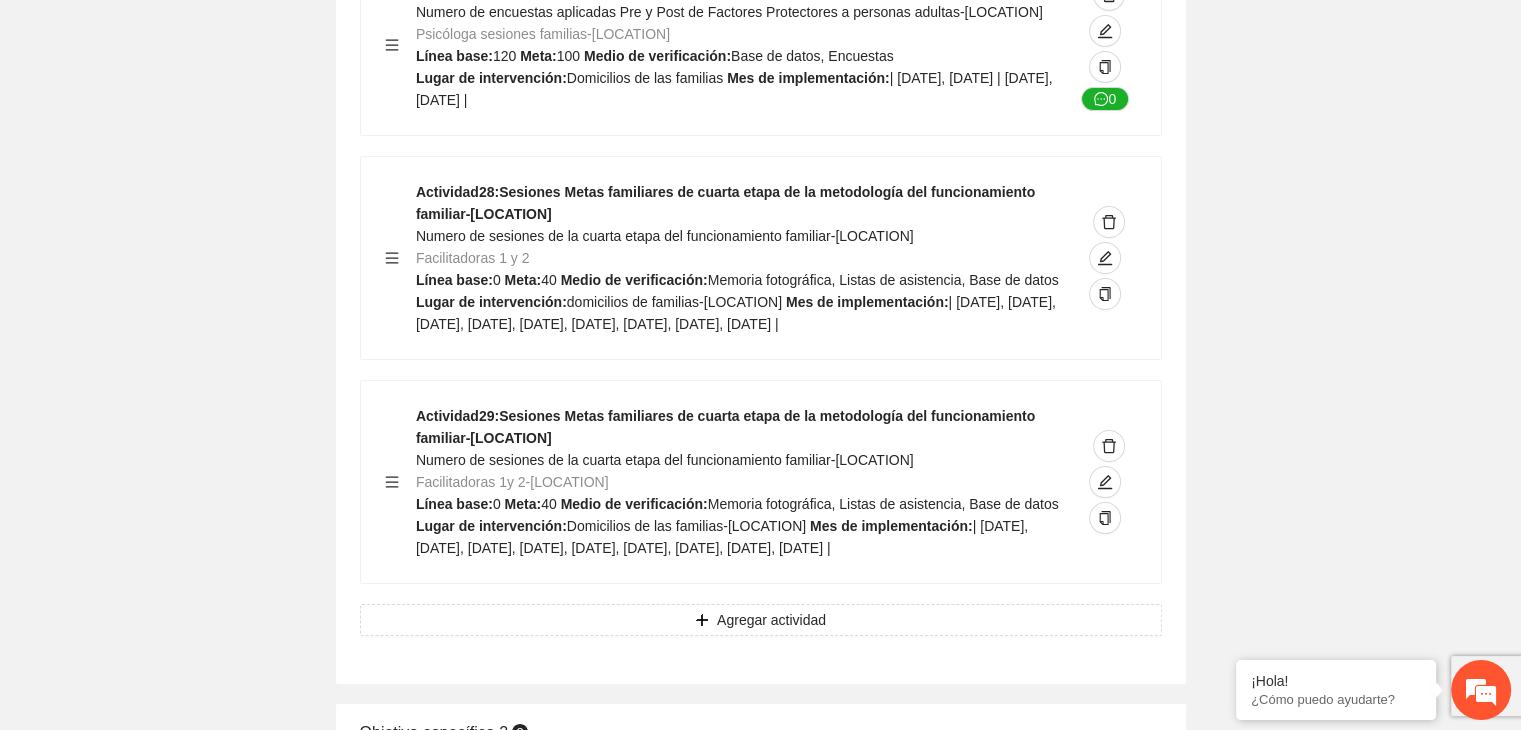 click on "Guardar Objetivo de desarrollo      Exportar Contribuir a la disminución de incidencia en violencia familiar en las zonas de [LOCATION], [LOCATION] y [LOCATION] del Municipio  de [LOCATION]. Indicadores Indicador  1 :  Violencia familiar disminuyendo en un 5% en [LOCATION] Número de carpetas de investigación de Violencia familiar  disminuyendo en un 5% en [LOCATION] Metodología:  Se solicita información al Observatorio Ciudadano de FICOSEC sobre el número de carpetas de violencia familiar en las colonias de intervención Línea base:  29   Meta:  25   Fórmula:  Suma de carpetas de investigación de violencia familiar disminuyendo  en un 5% en [LOCATION]   Medio de verificación:  Reporte/Informe 0 Indicador  2 :  Violencia familiar disminuyendo en un 5% en [LOCATION] Número de carpetas de investigación de Violencia familiar  disminuyendo en un 5% en [LOCATION] Metodología:  Línea base:  63   Meta:  56   Fórmula:    Medio de verificación:  Reporte/Informe 0 3 :" at bounding box center (760, -6807) 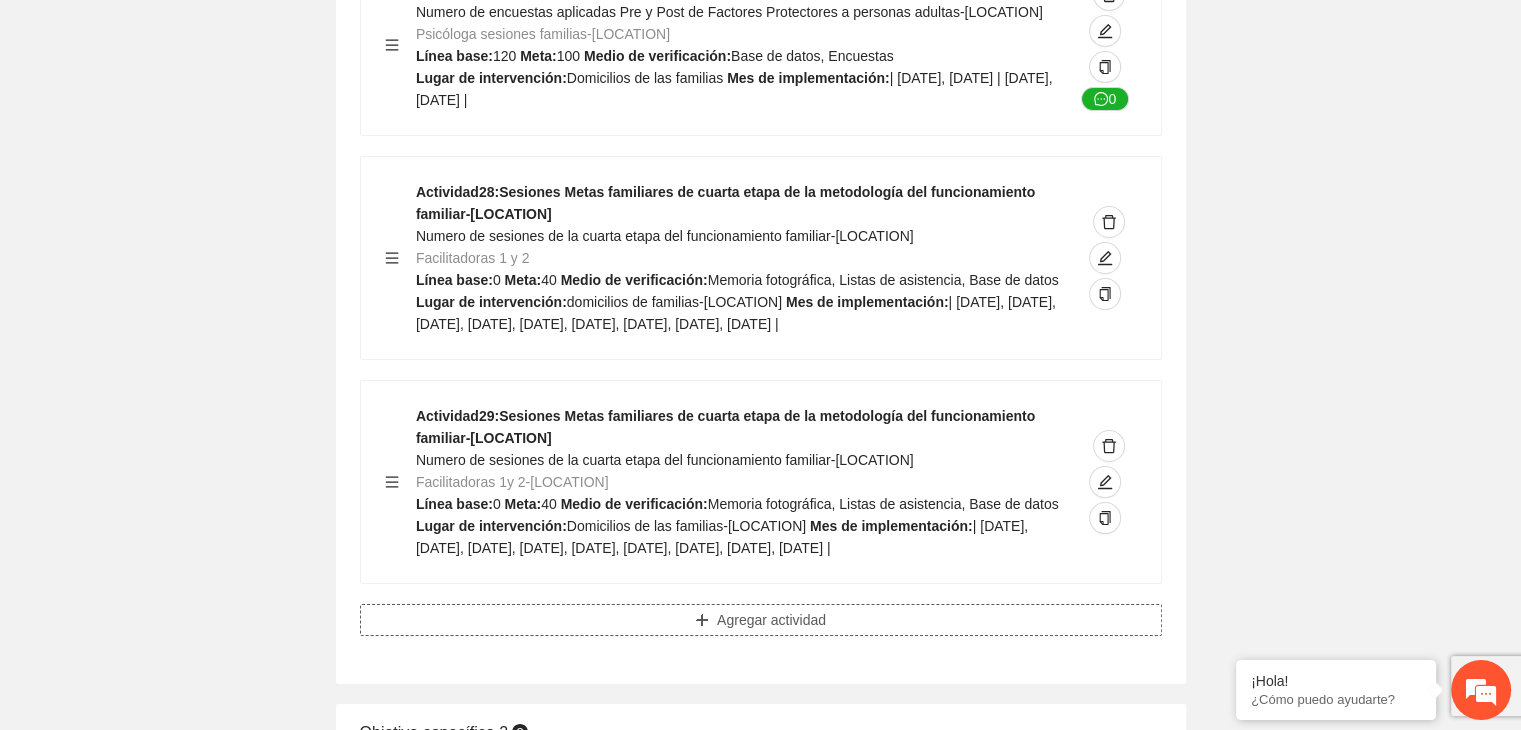click on "Agregar actividad" at bounding box center (771, 620) 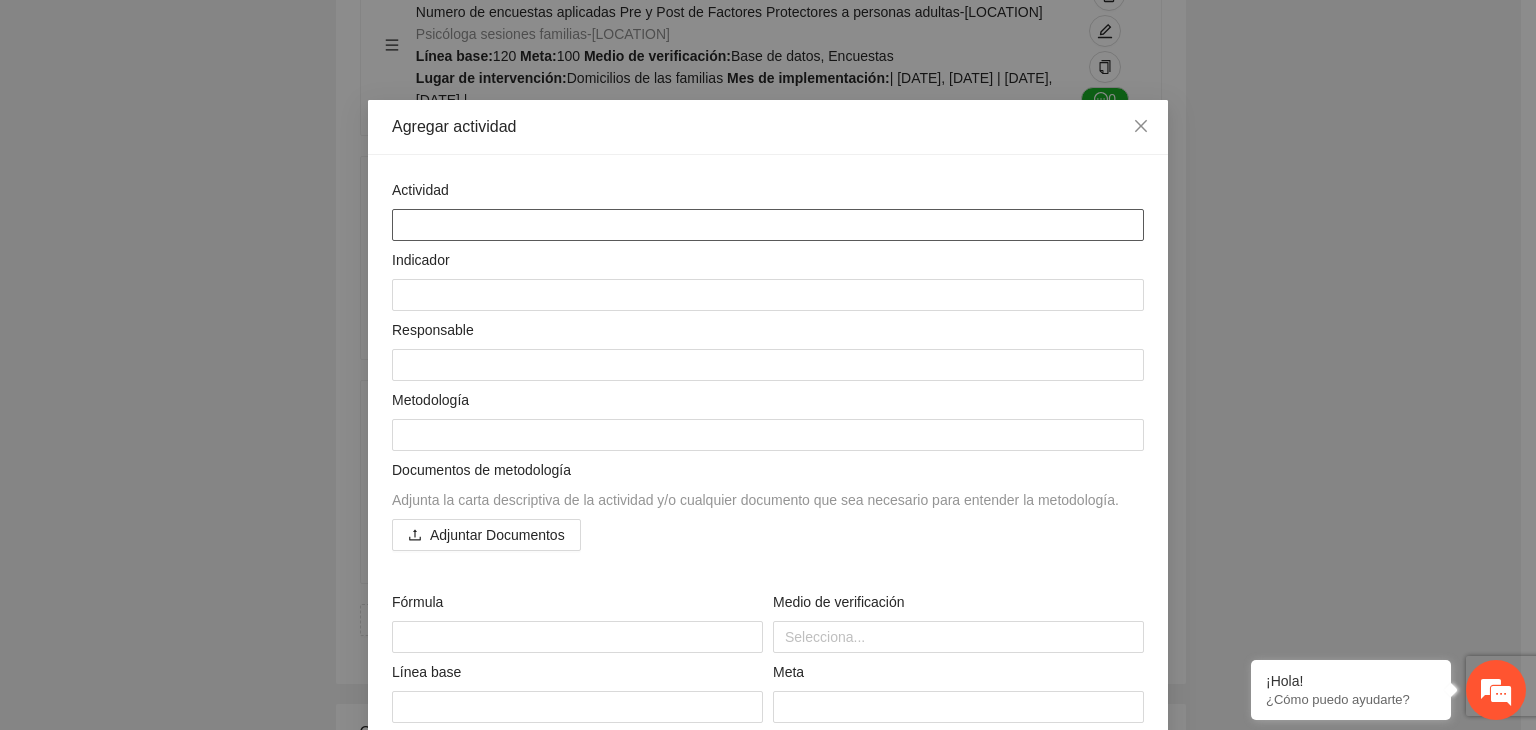 click at bounding box center (768, 225) 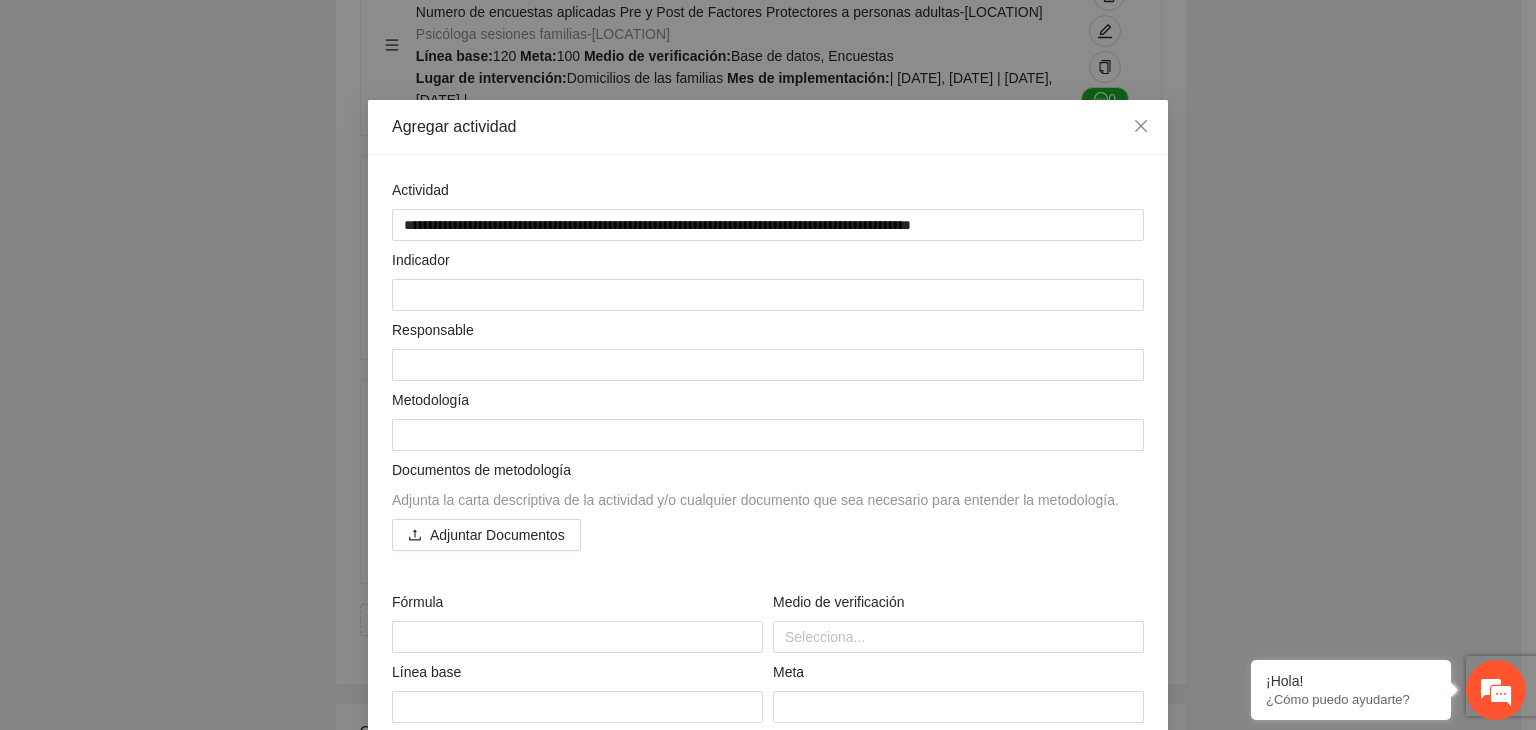 click on "**********" at bounding box center (768, 365) 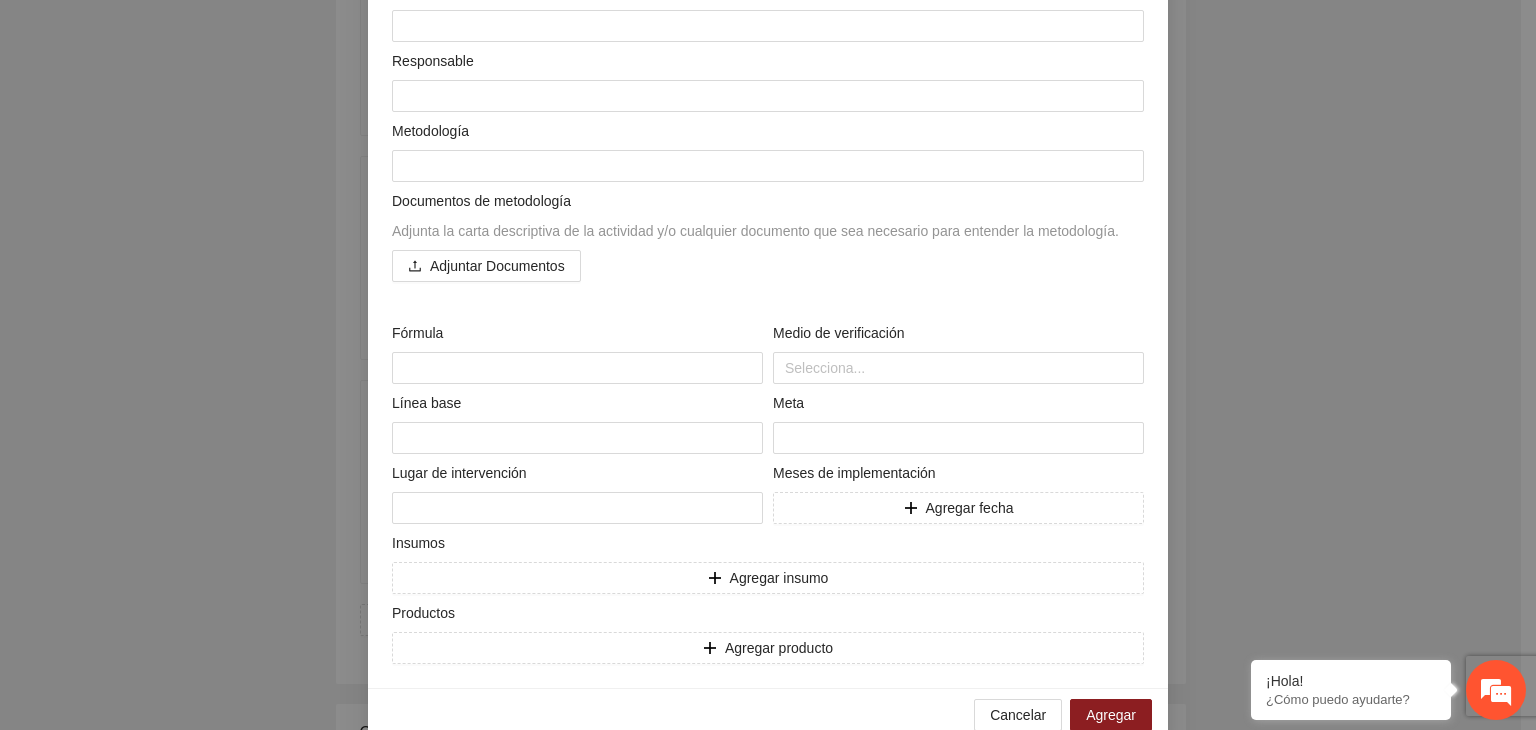 scroll, scrollTop: 304, scrollLeft: 0, axis: vertical 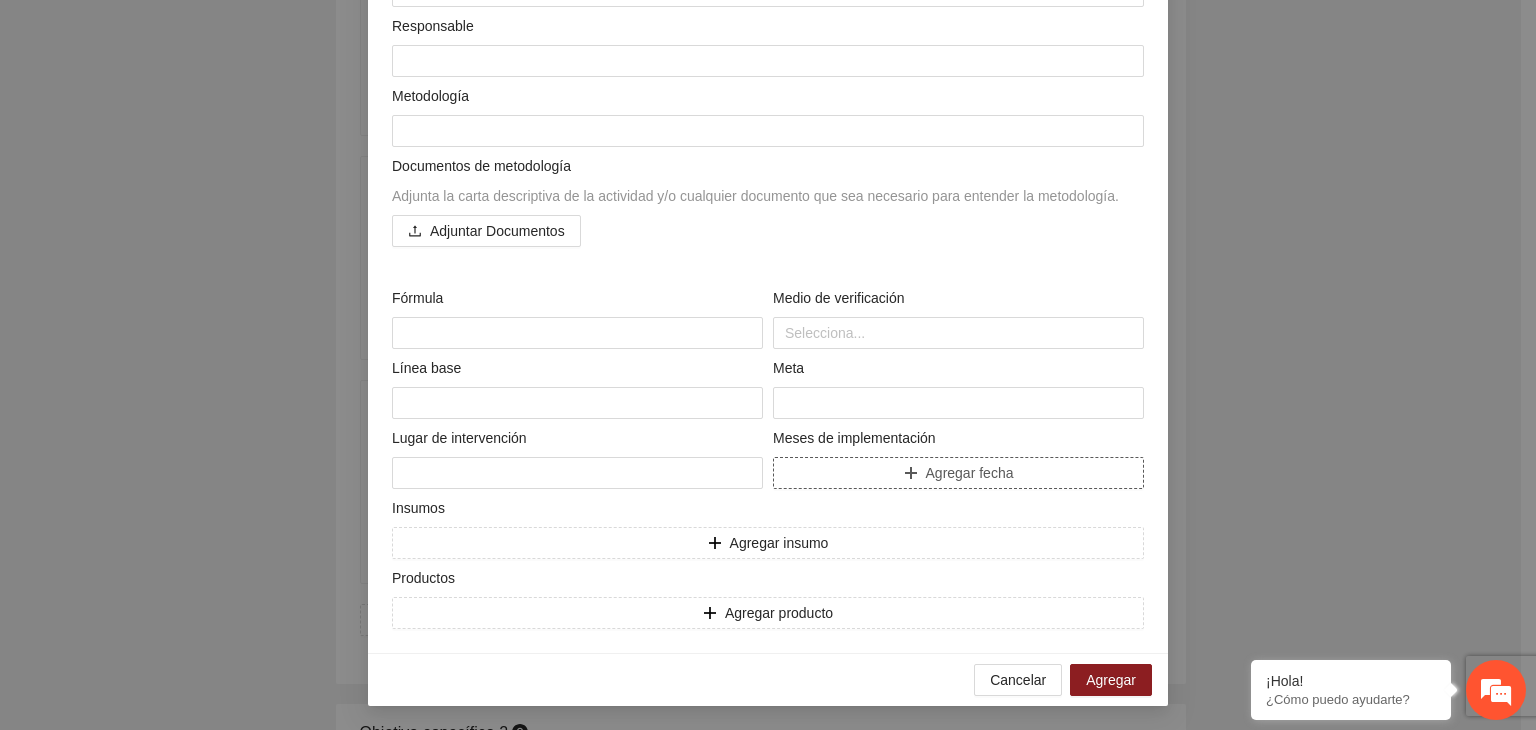 click on "Agregar fecha" at bounding box center [958, 473] 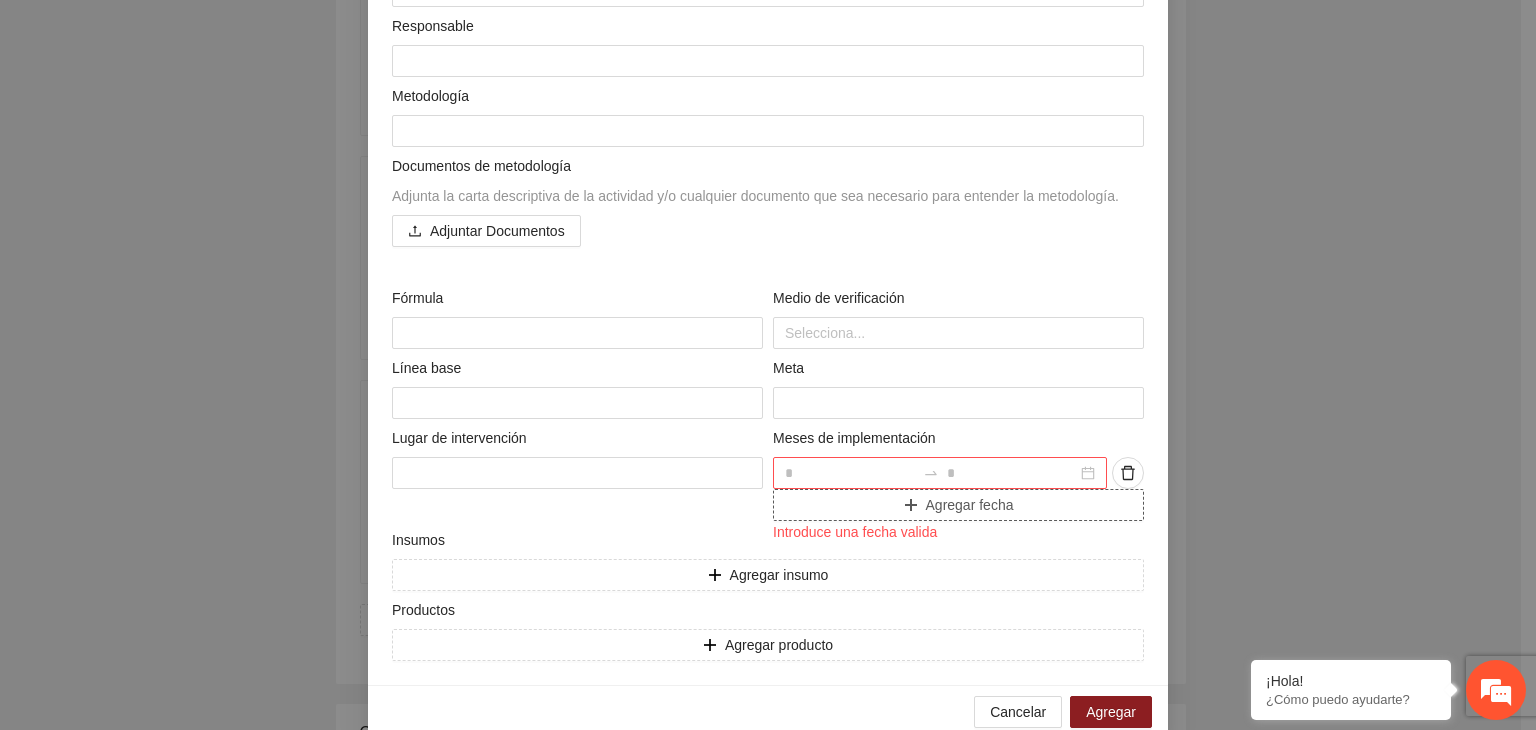 click at bounding box center (850, 473) 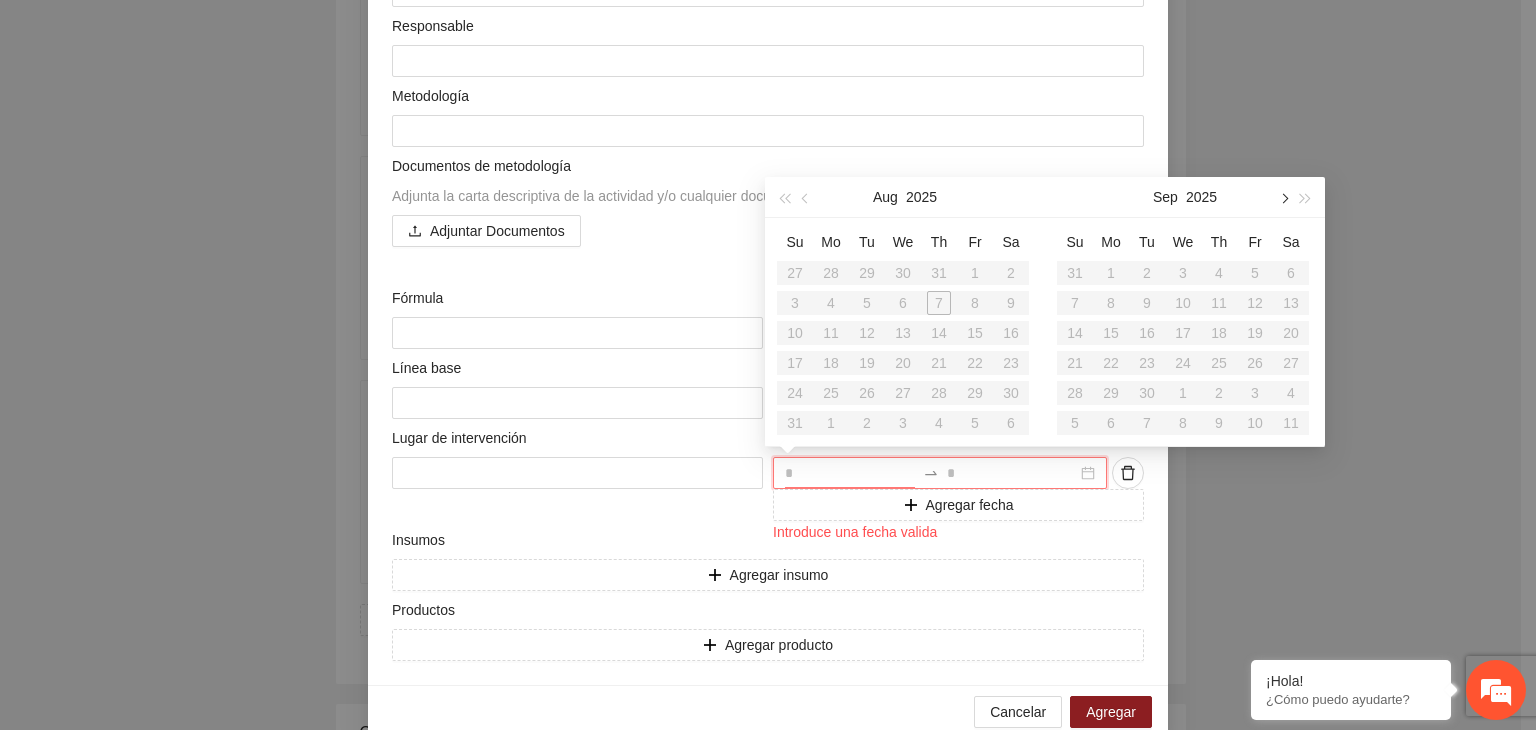 click at bounding box center (1283, 198) 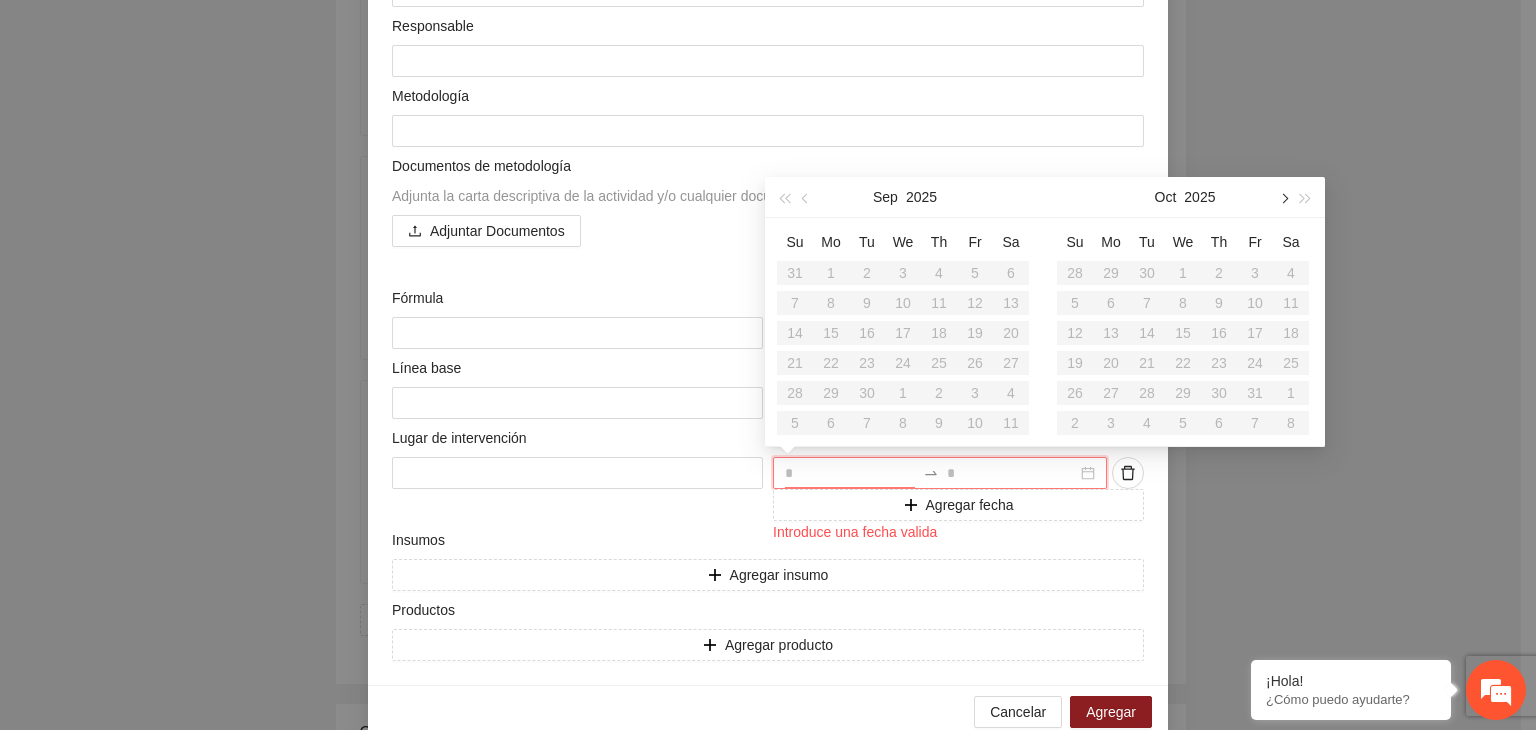 click at bounding box center [1283, 198] 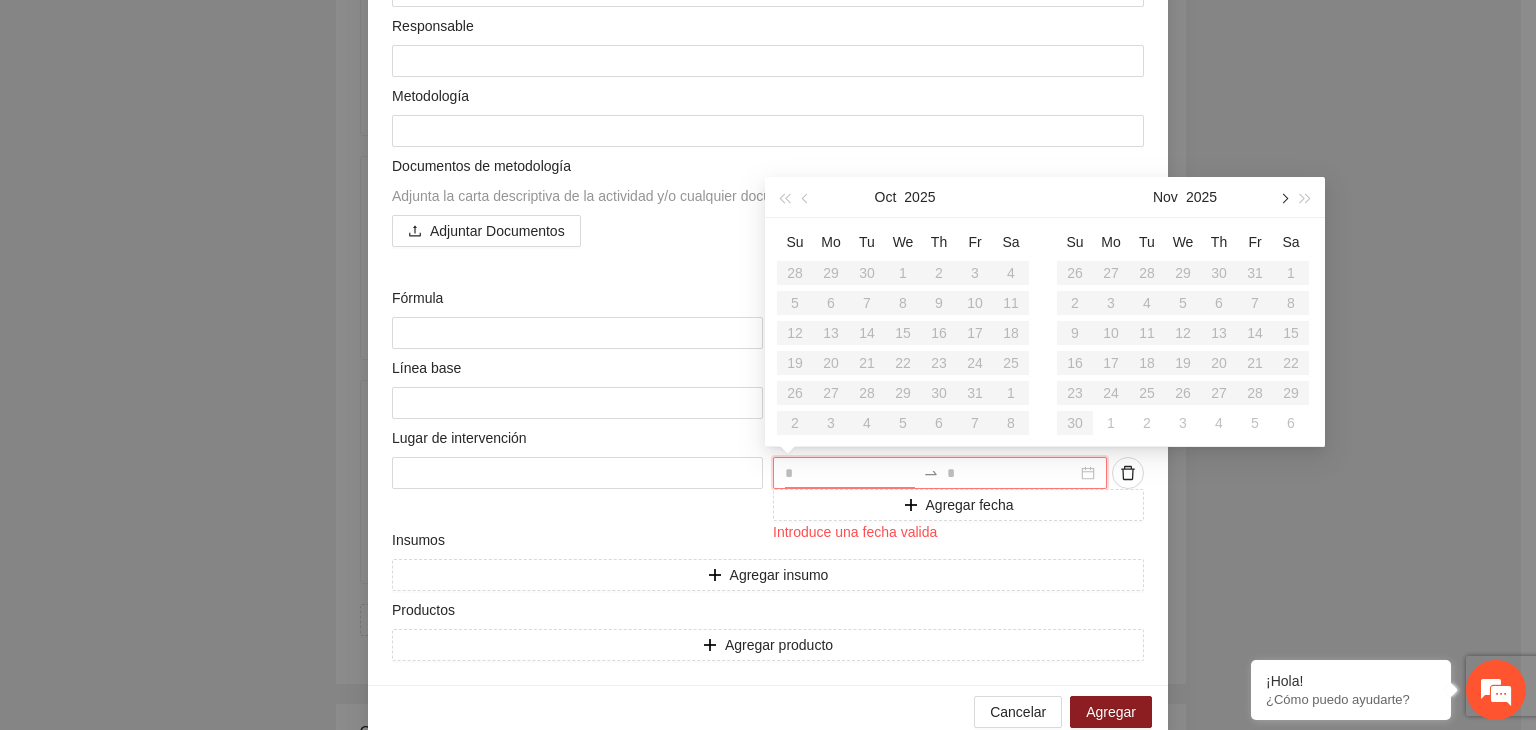 click at bounding box center (1283, 198) 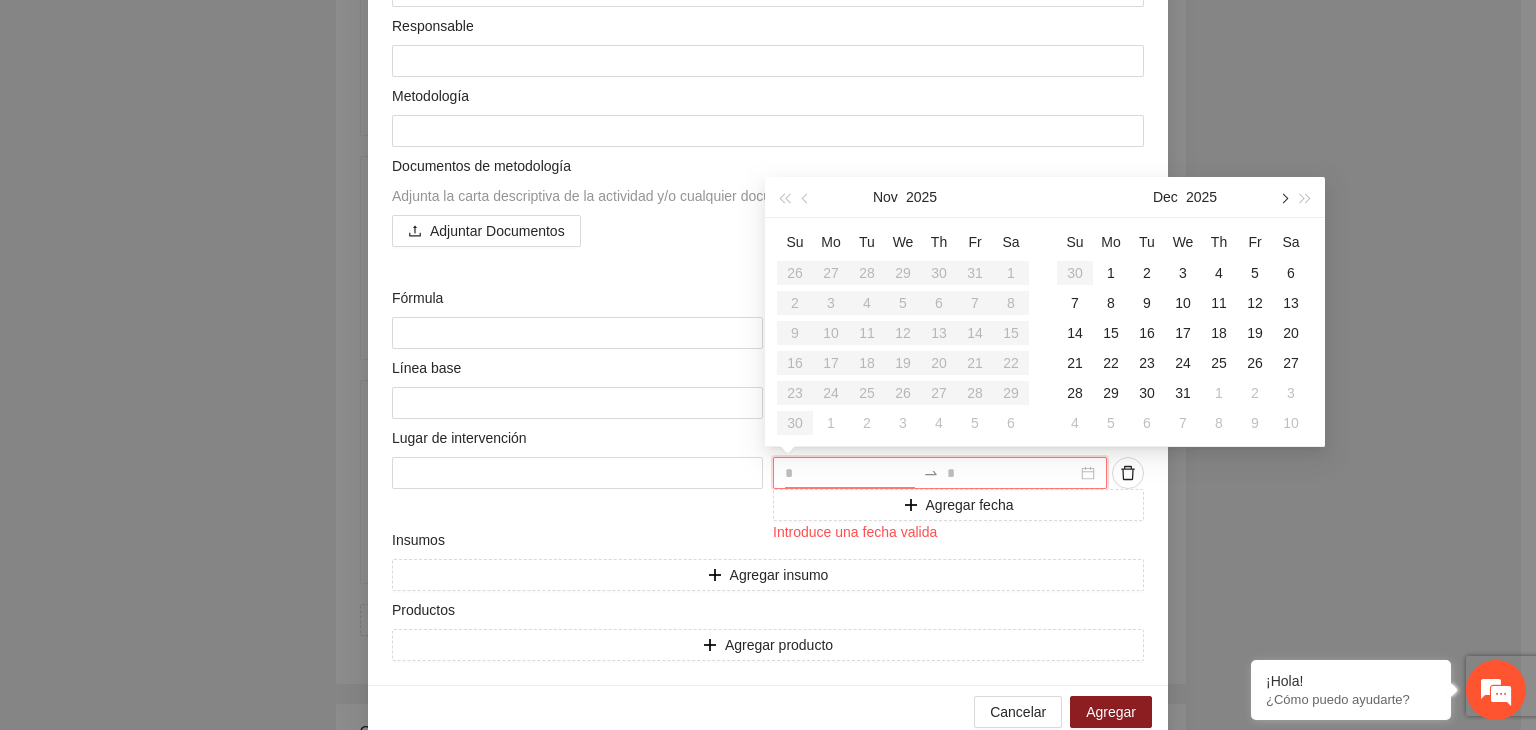 click at bounding box center (1283, 198) 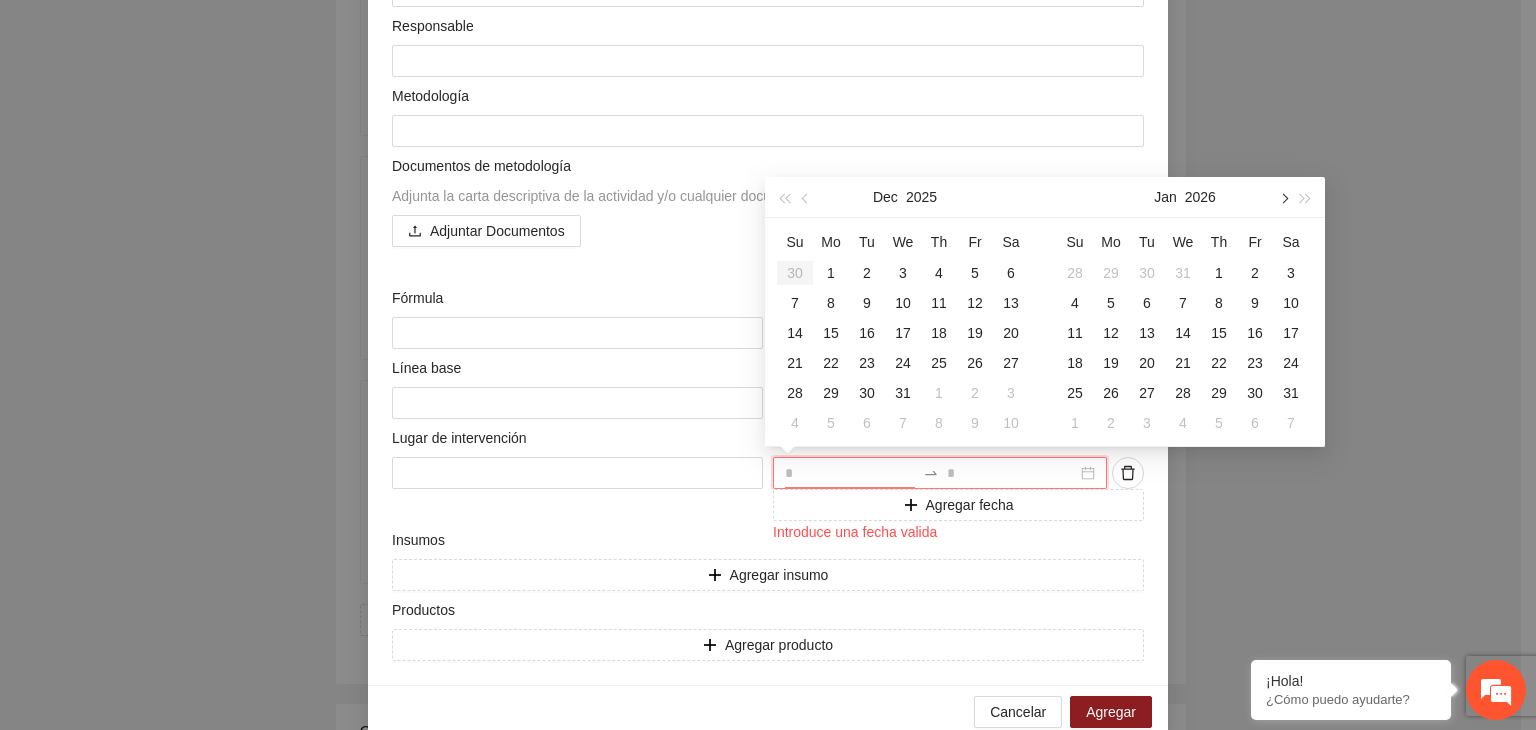 click at bounding box center [1283, 198] 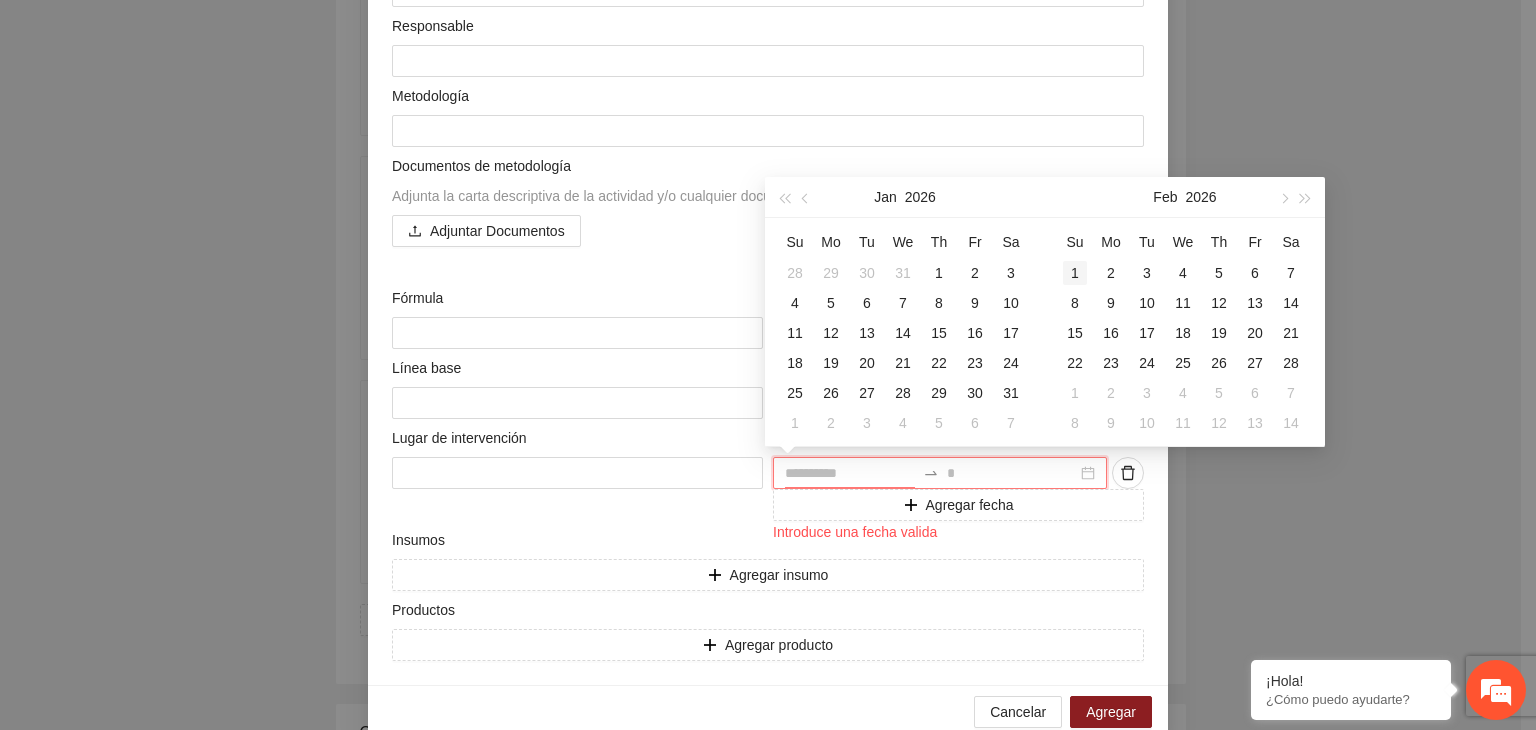click on "1" at bounding box center [1075, 273] 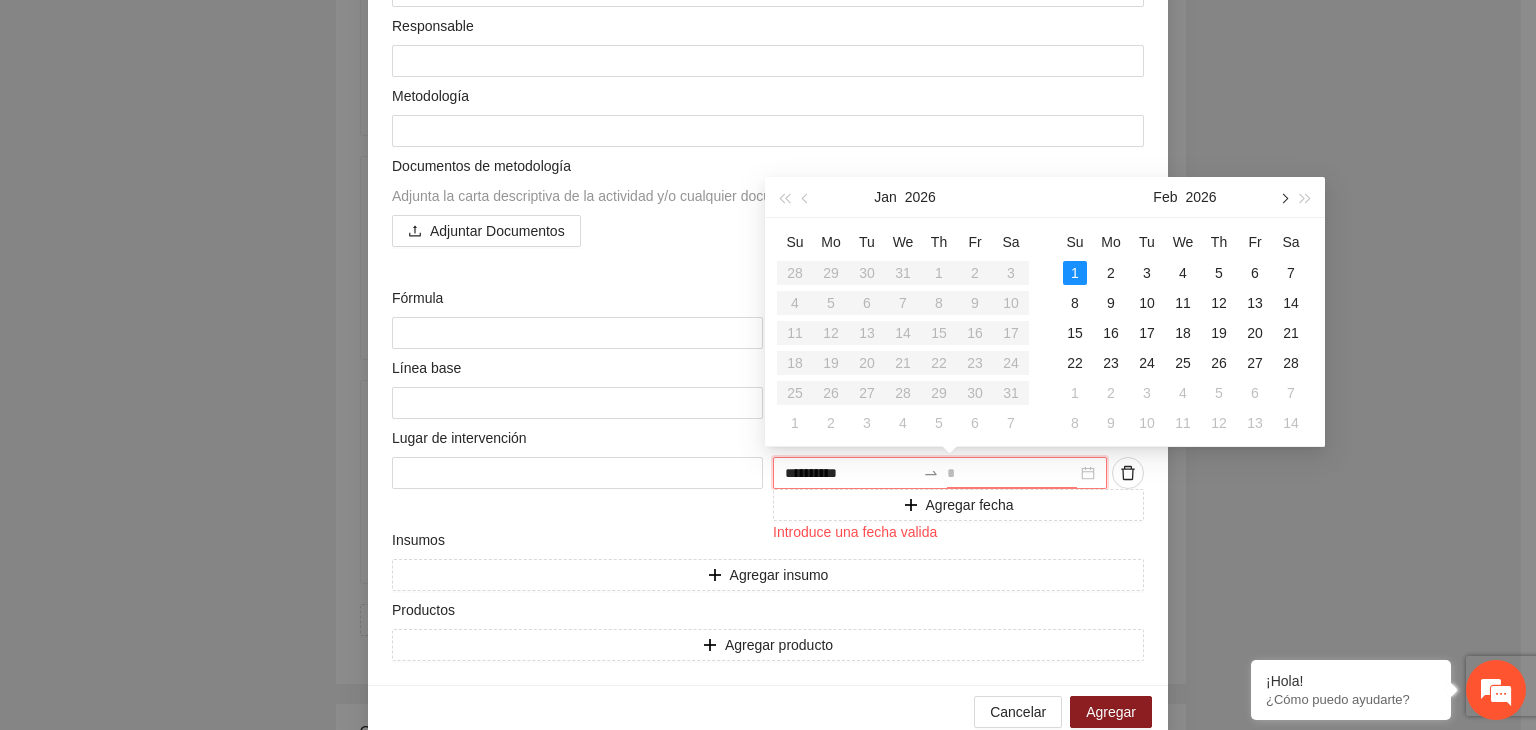 click at bounding box center [1283, 197] 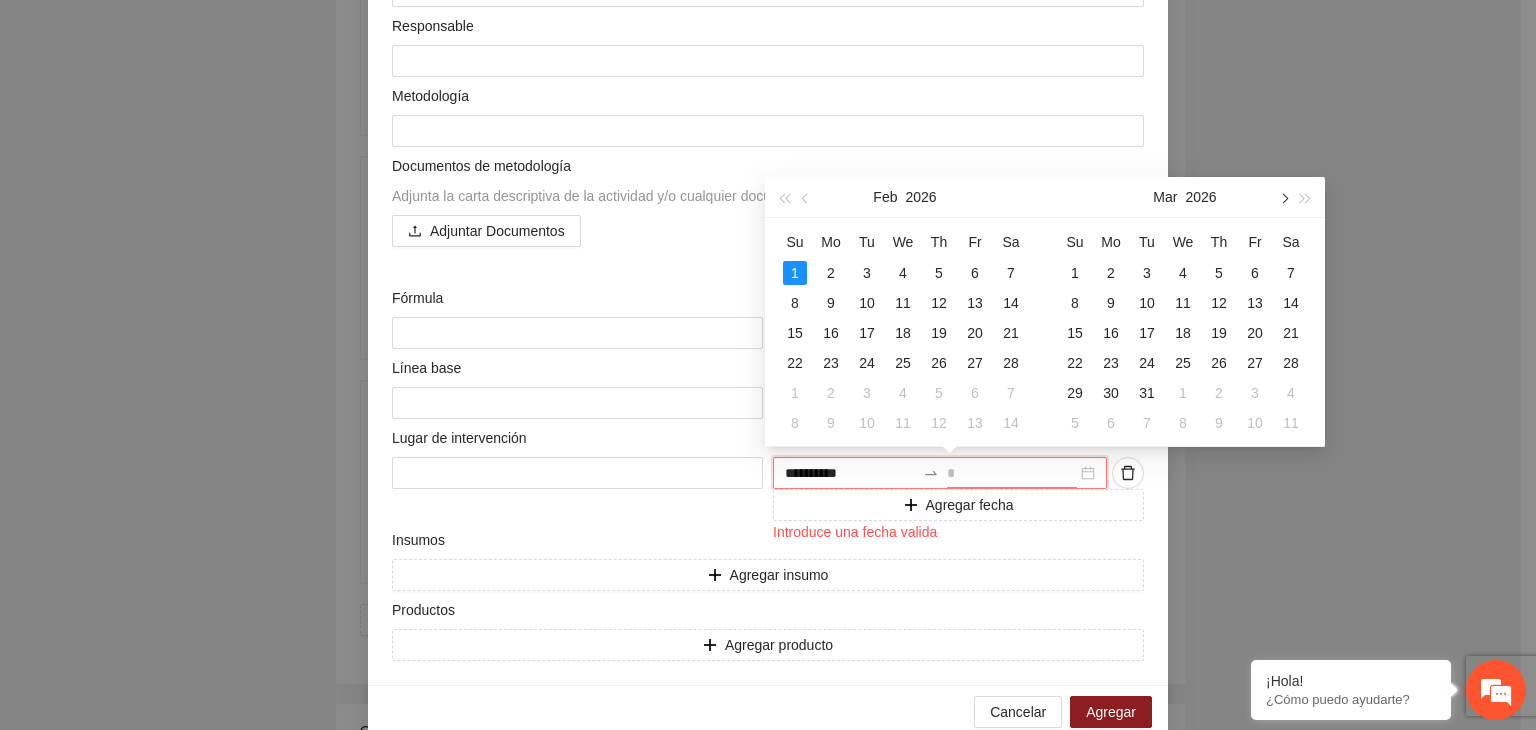 click at bounding box center (1283, 197) 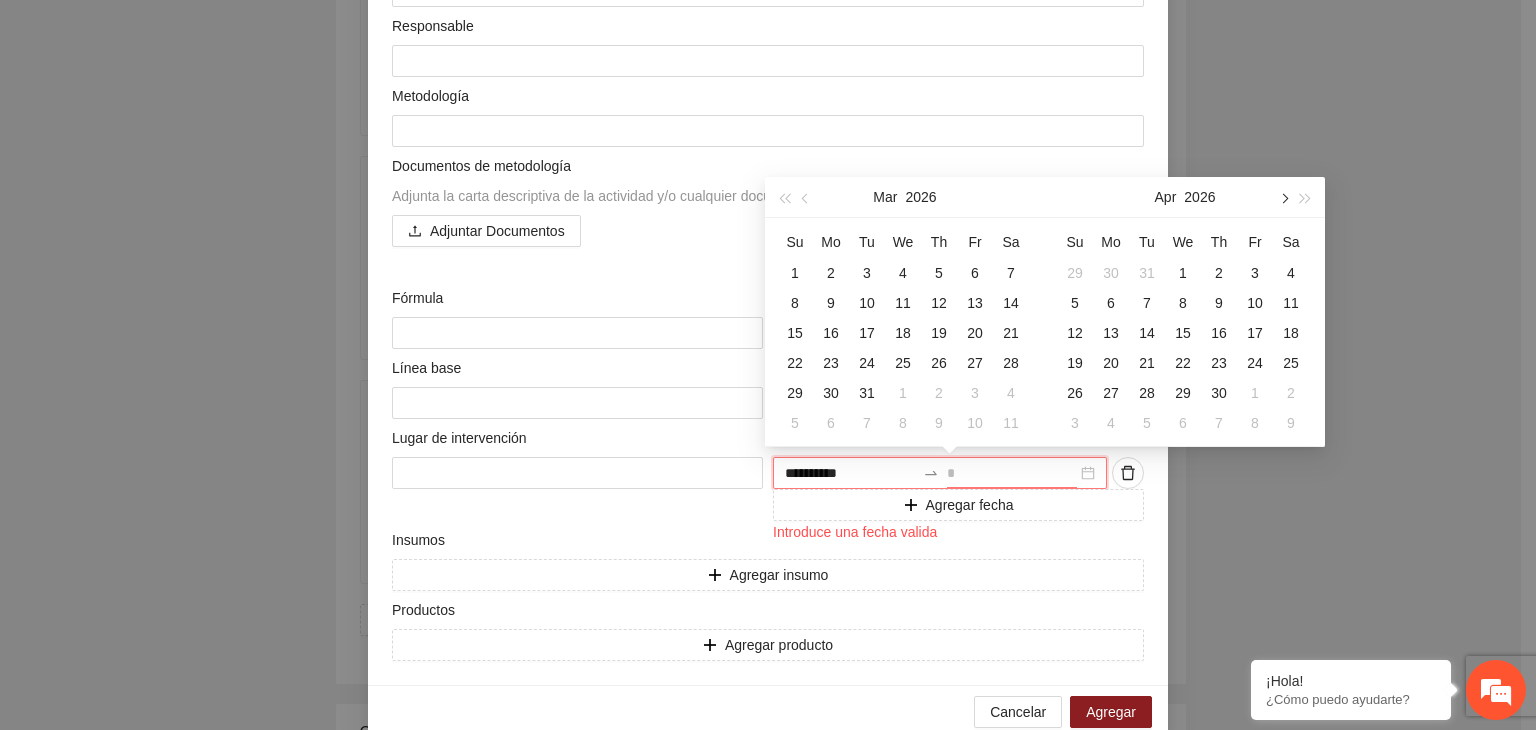 click at bounding box center (1283, 197) 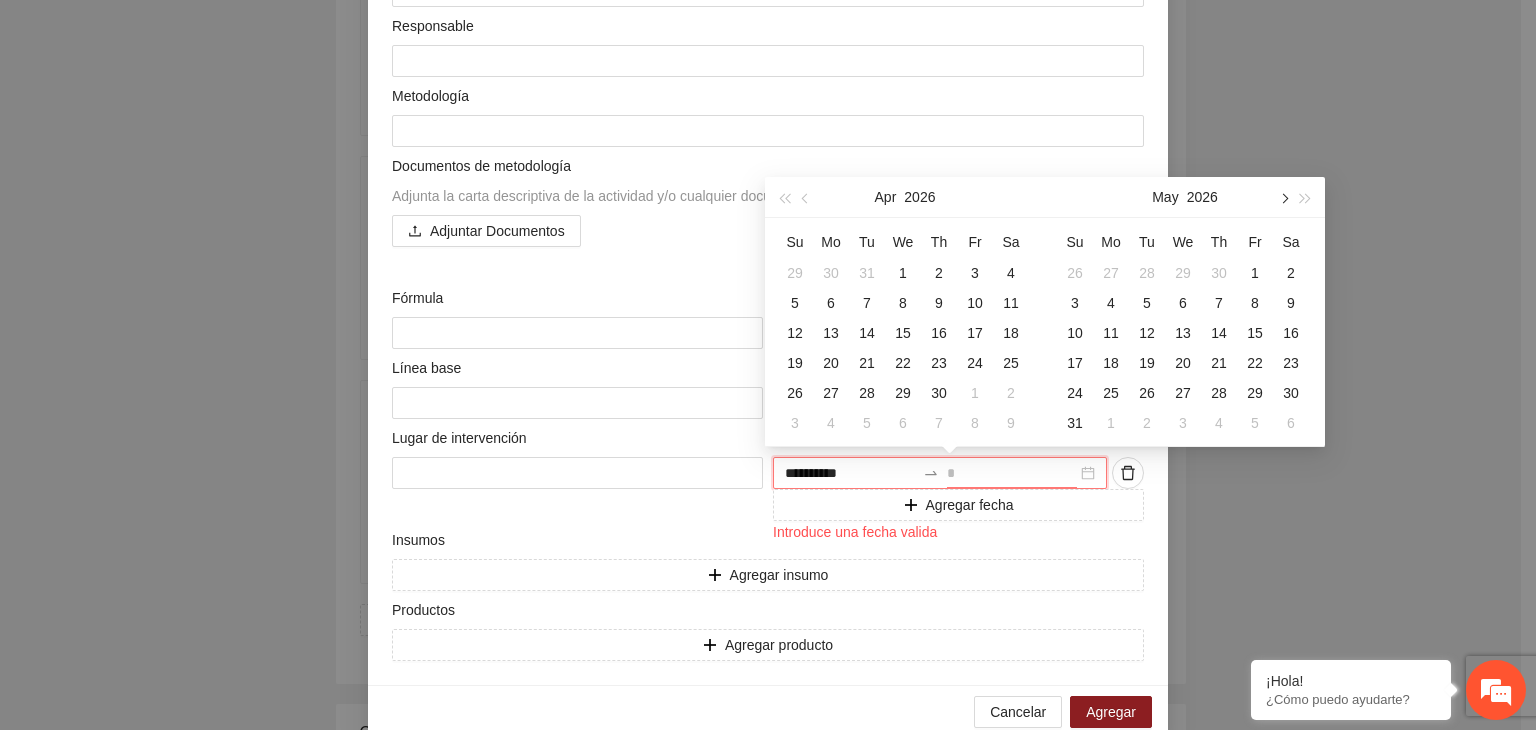 click at bounding box center [1283, 197] 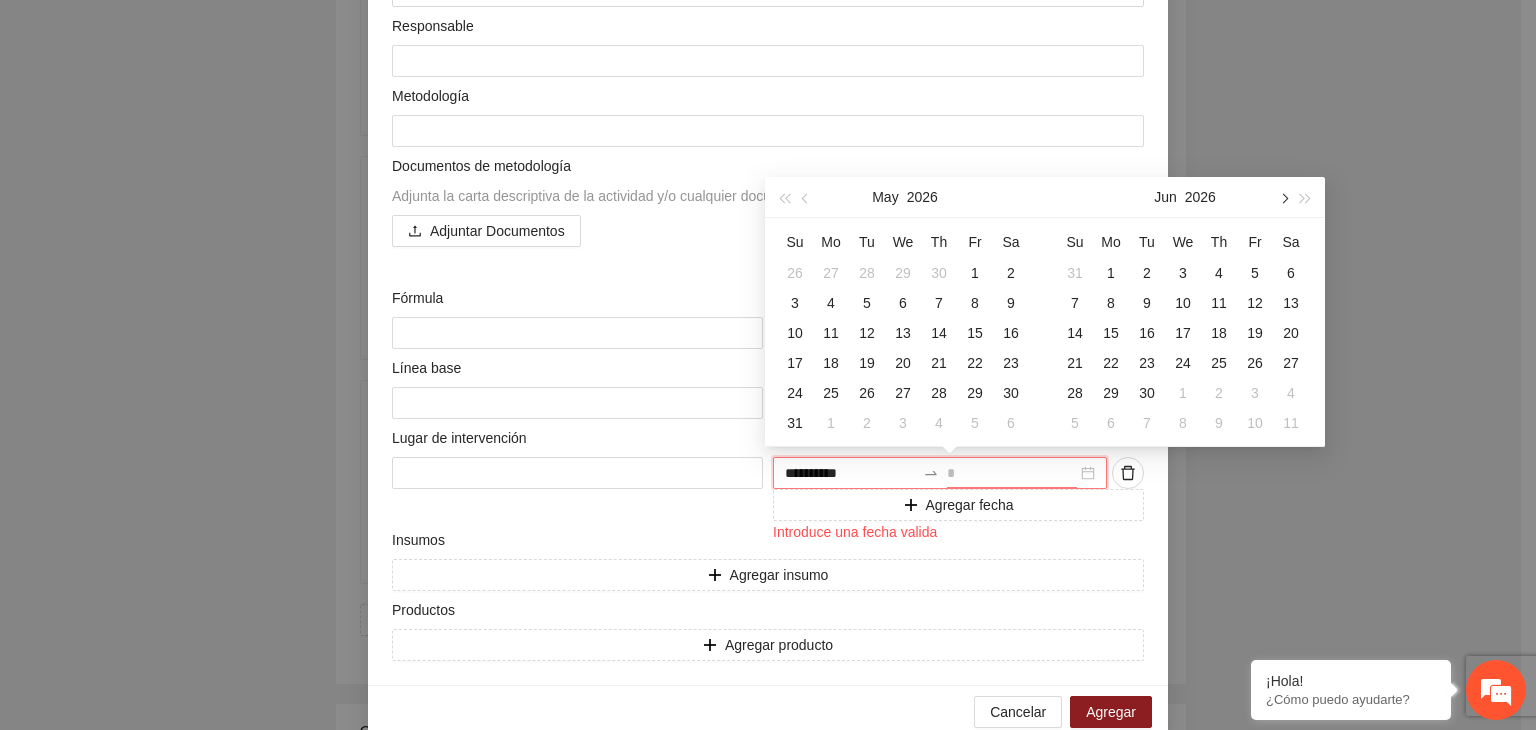 click at bounding box center (1283, 197) 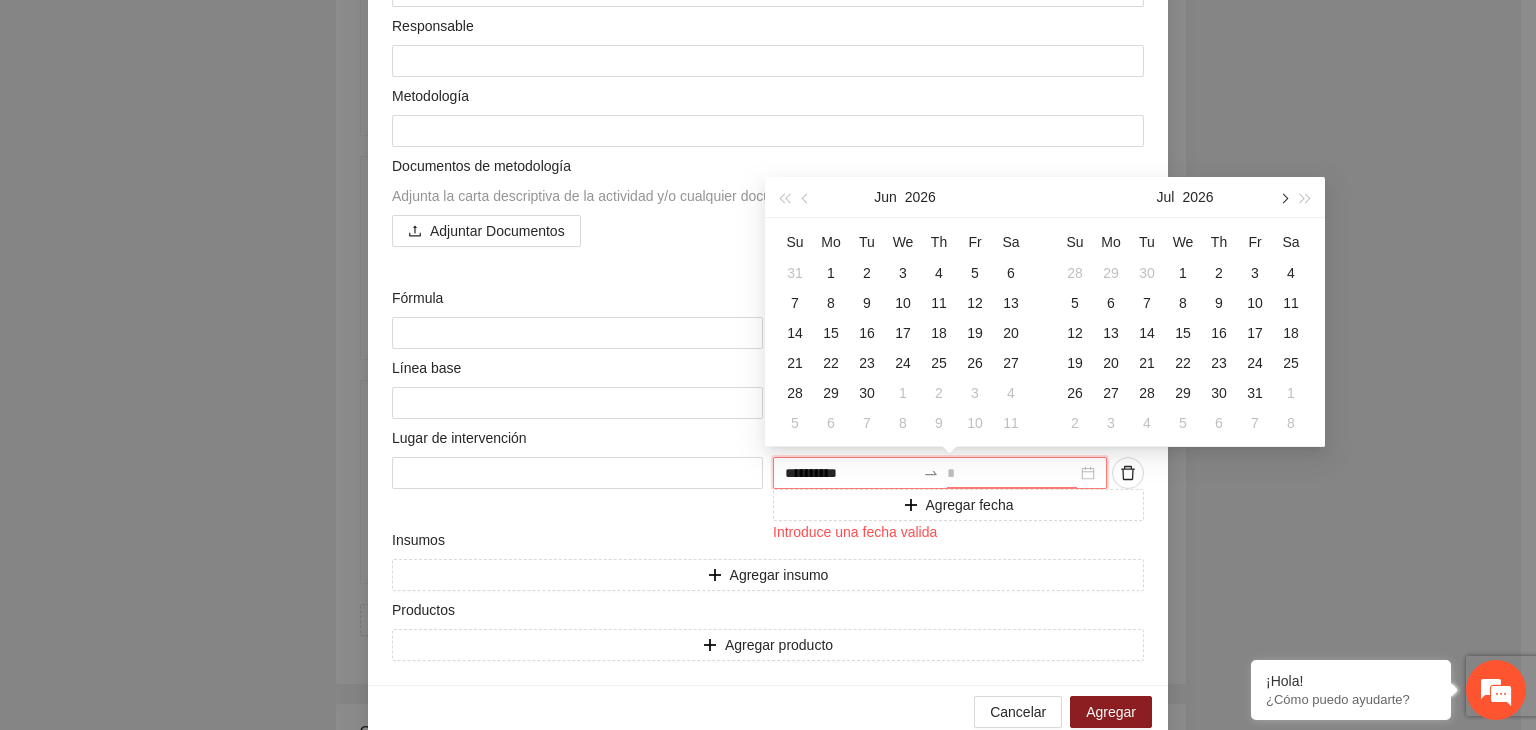 click at bounding box center [1283, 197] 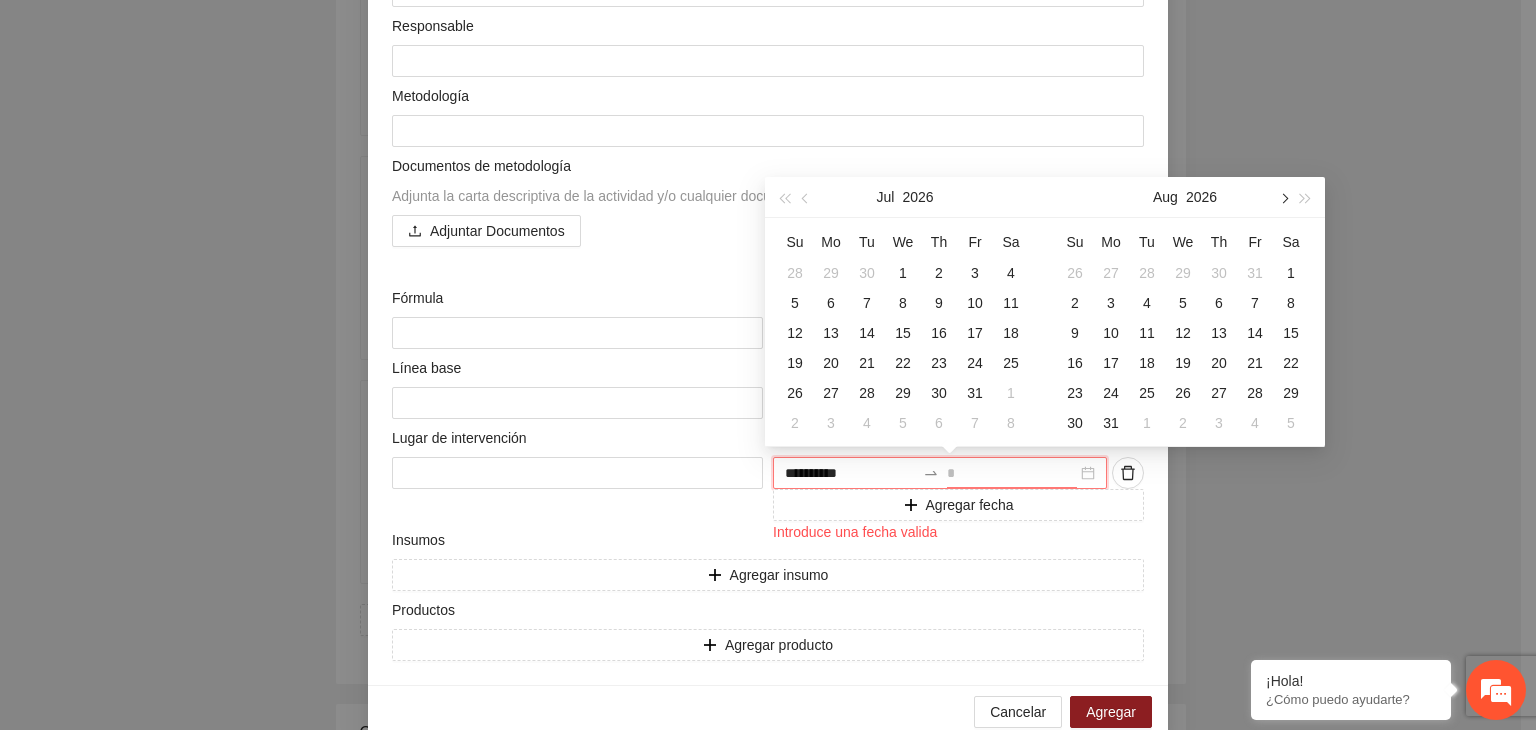 click at bounding box center (1283, 197) 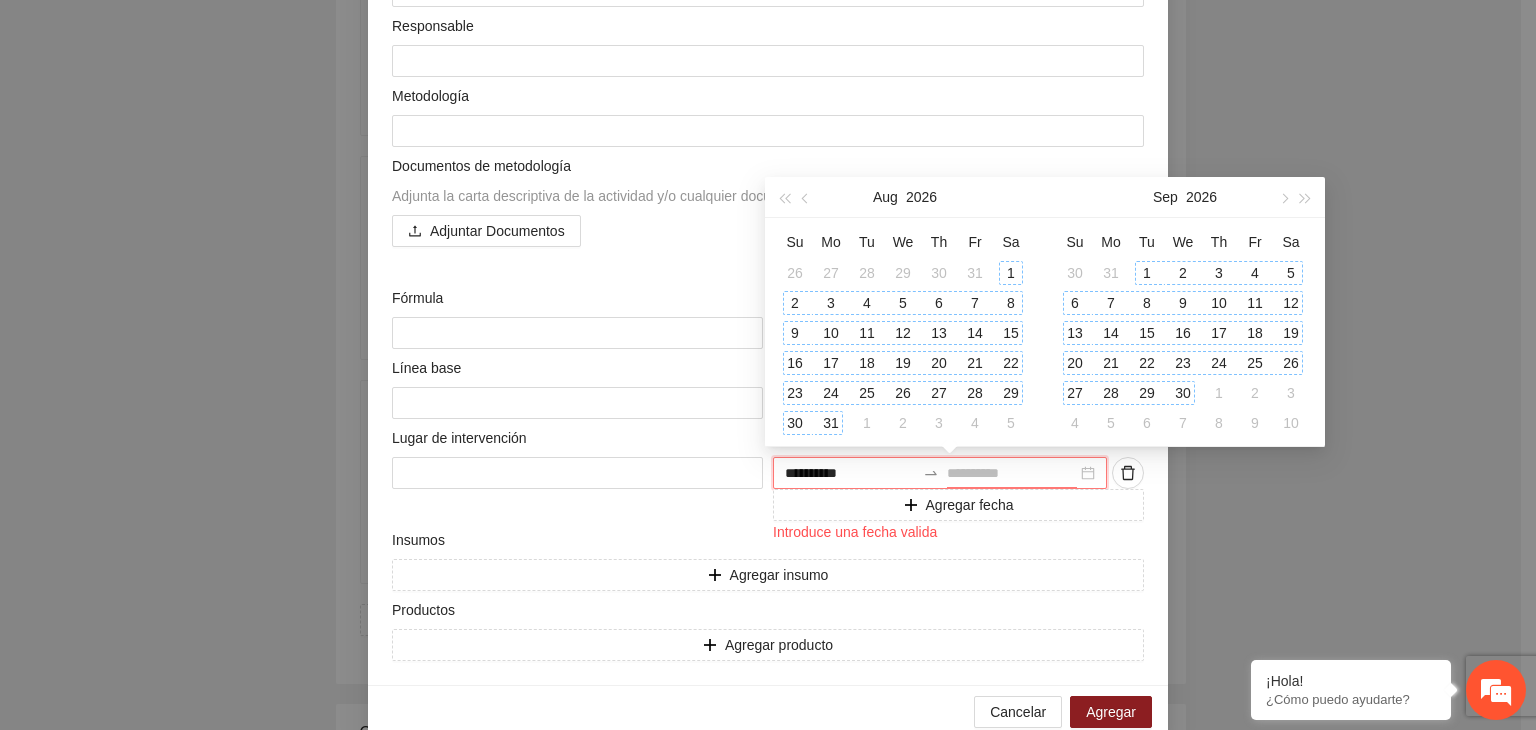click on "30" at bounding box center (1183, 393) 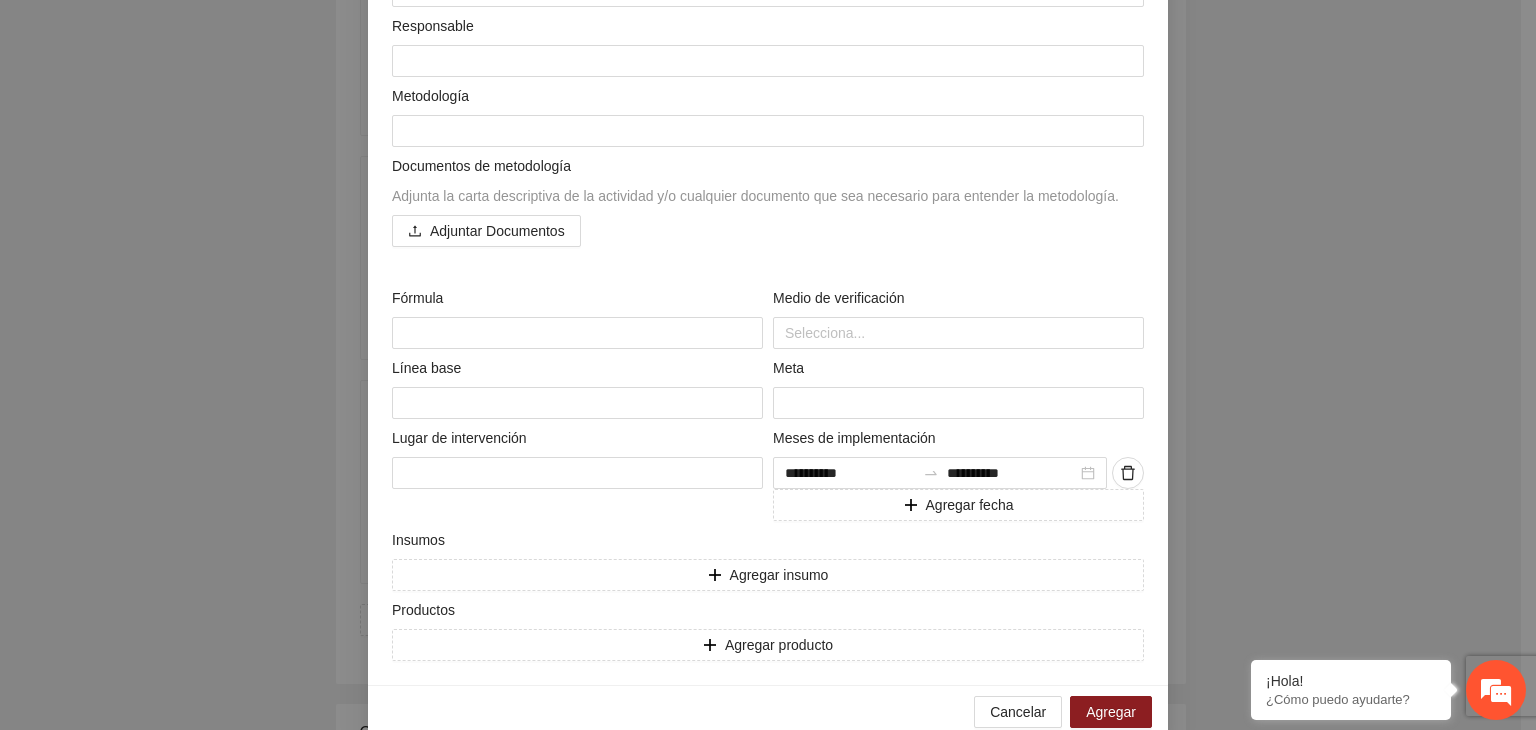 click on "**********" at bounding box center [768, 365] 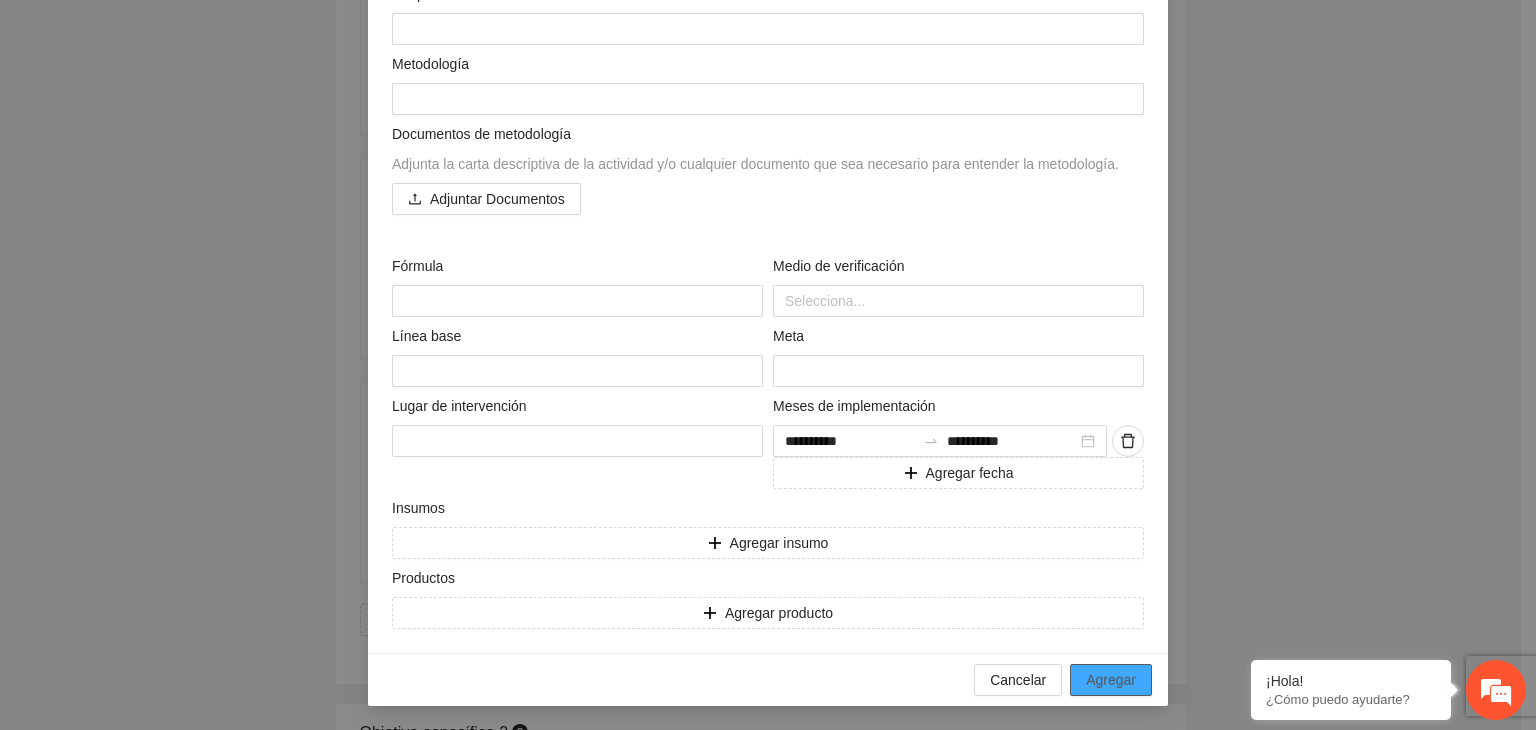 click on "Agregar" at bounding box center (1111, 680) 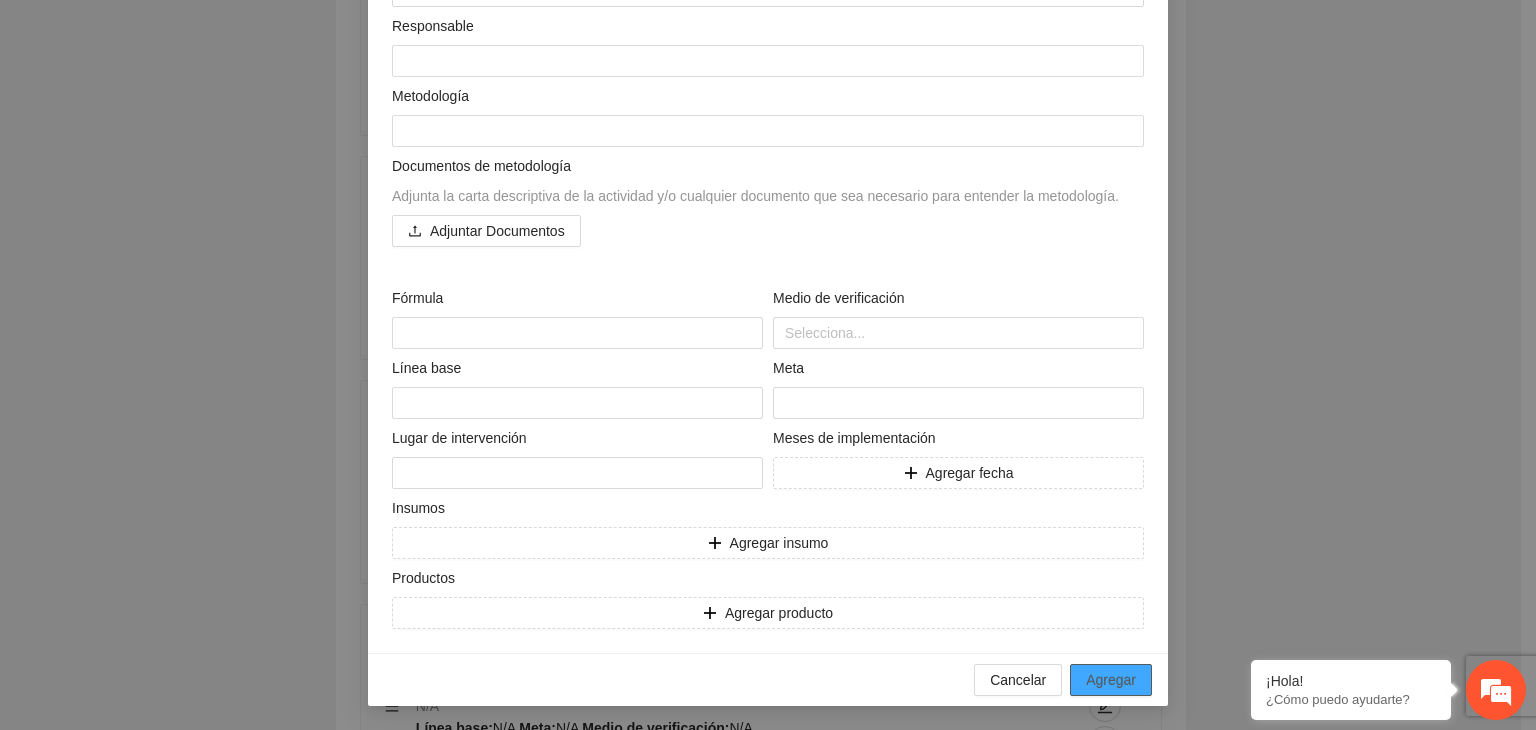 scroll, scrollTop: 15416, scrollLeft: 0, axis: vertical 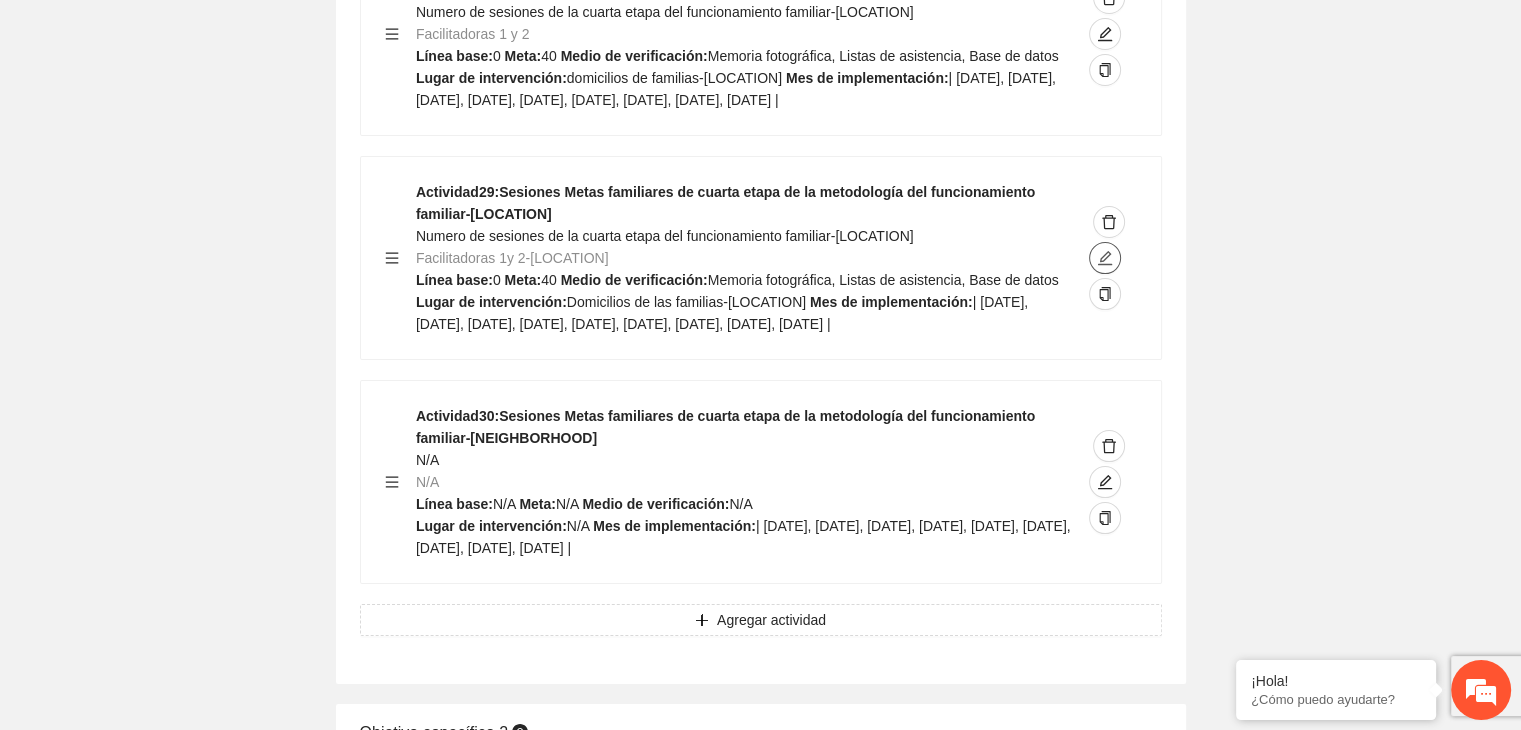 click 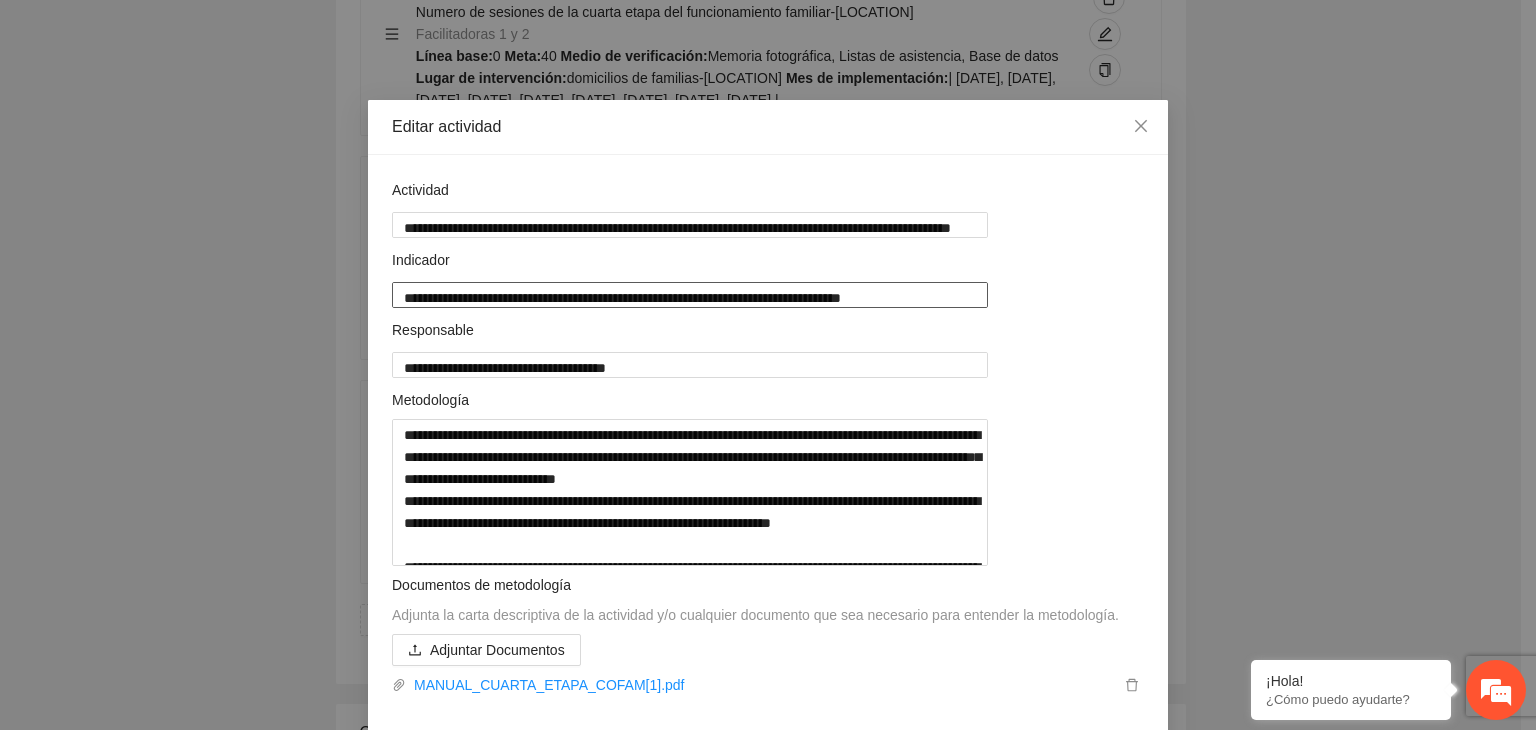 drag, startPoint x: 808, startPoint y: 297, endPoint x: 275, endPoint y: 271, distance: 533.6338 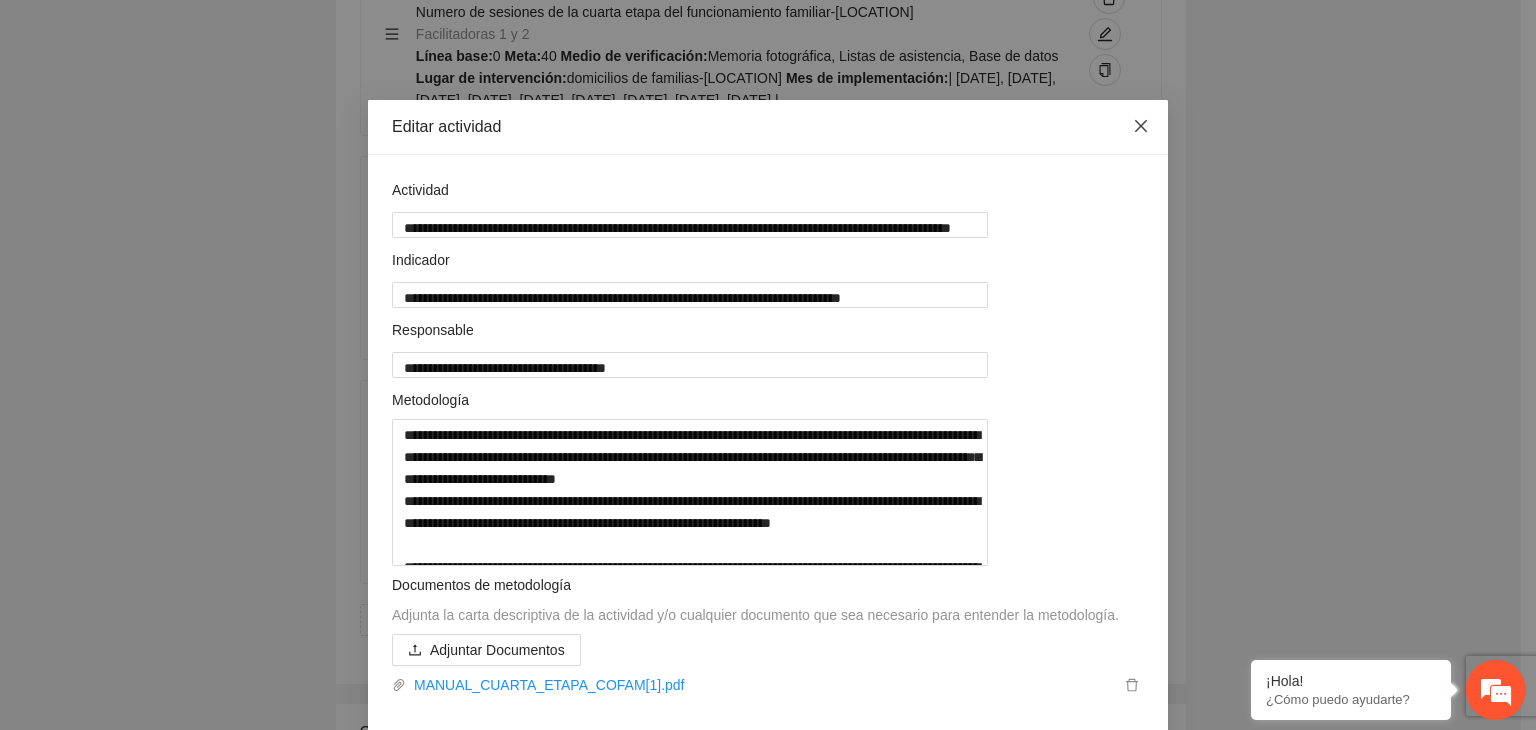 click 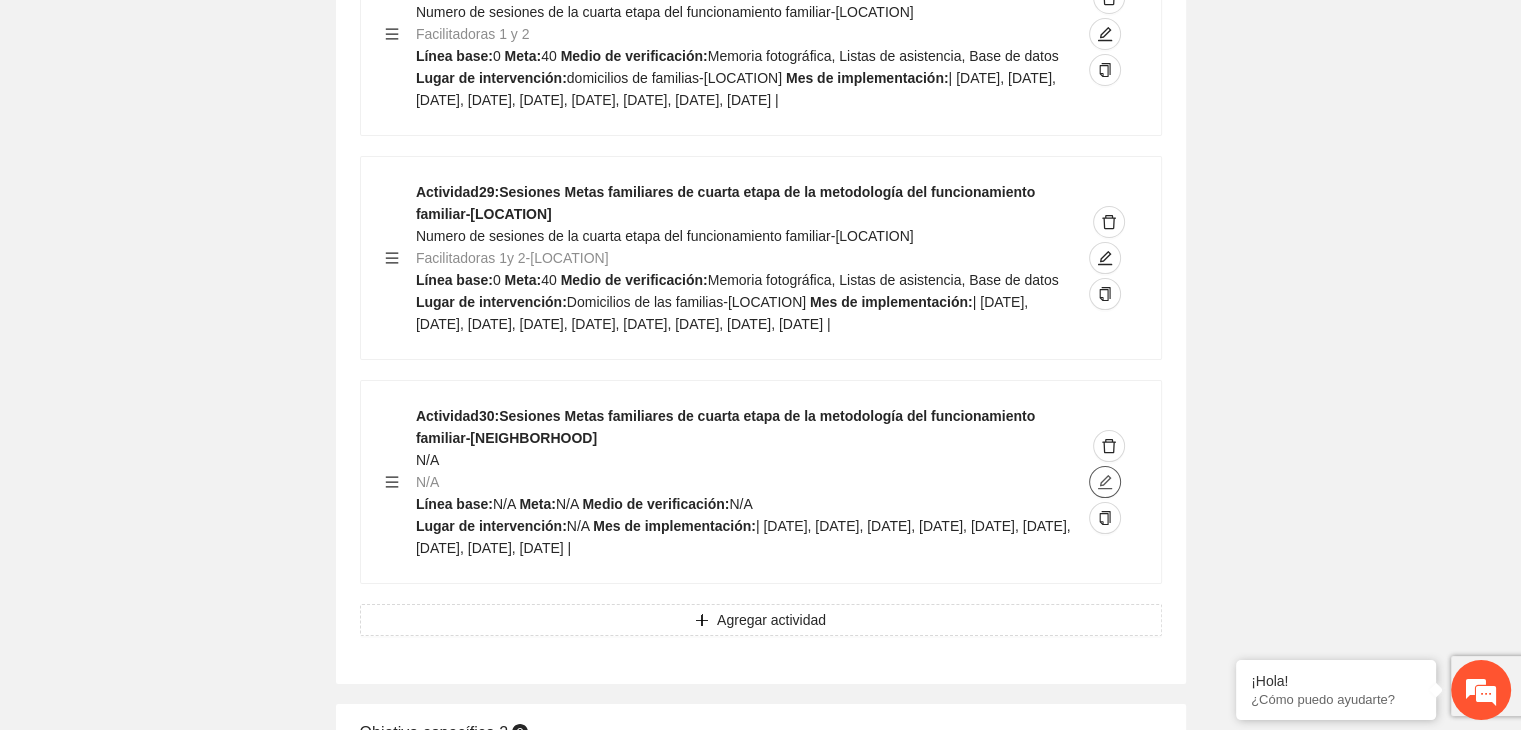 click 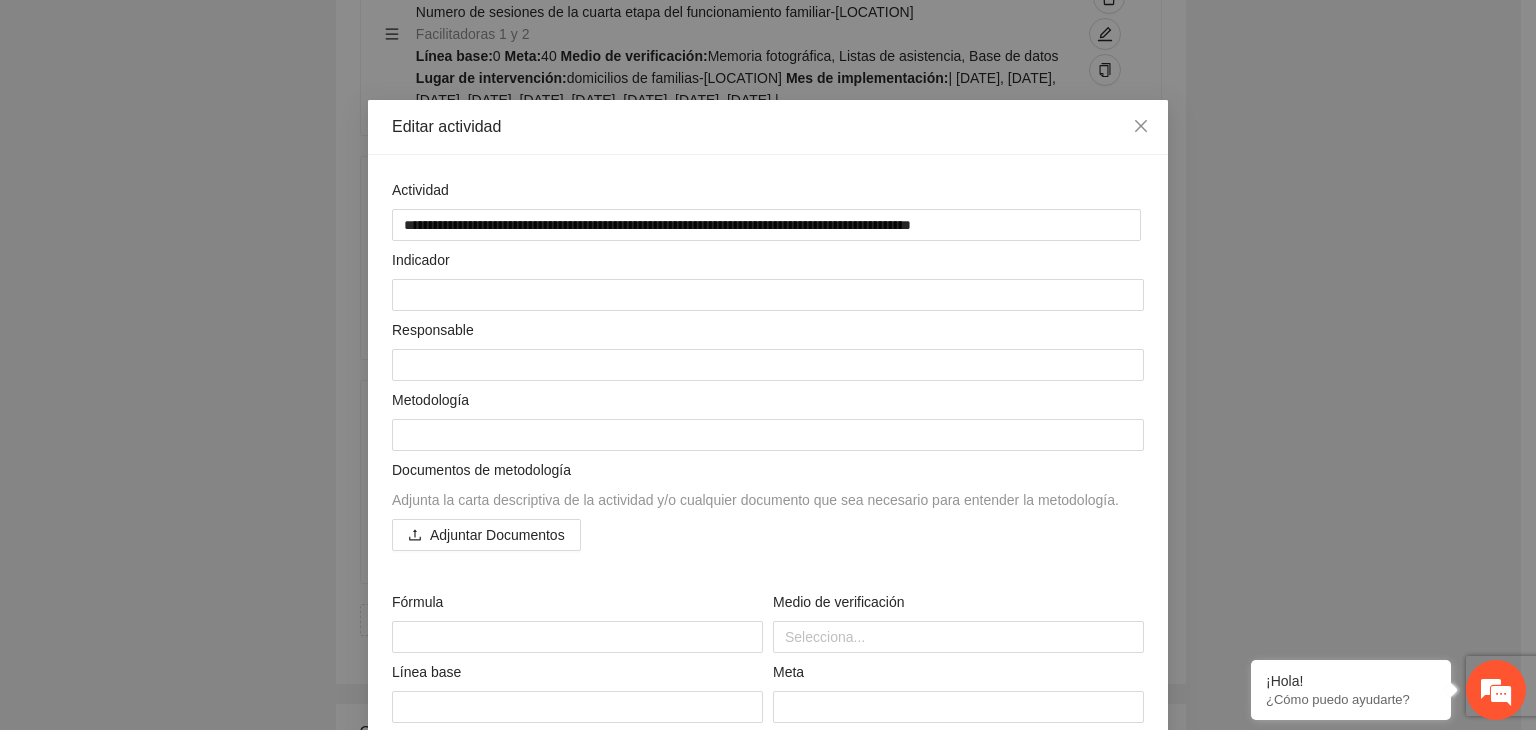 click on "**********" at bounding box center [768, 365] 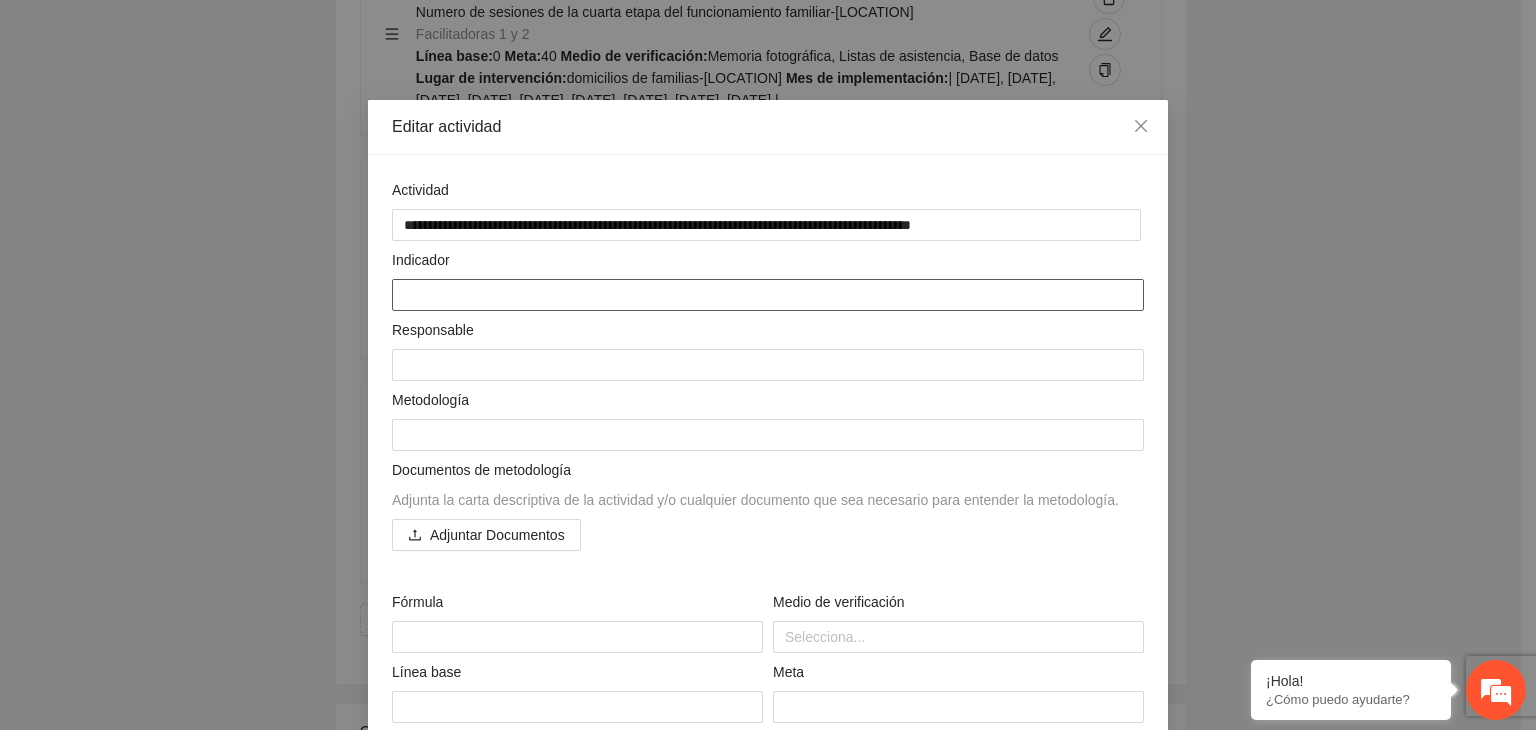 click at bounding box center [768, 295] 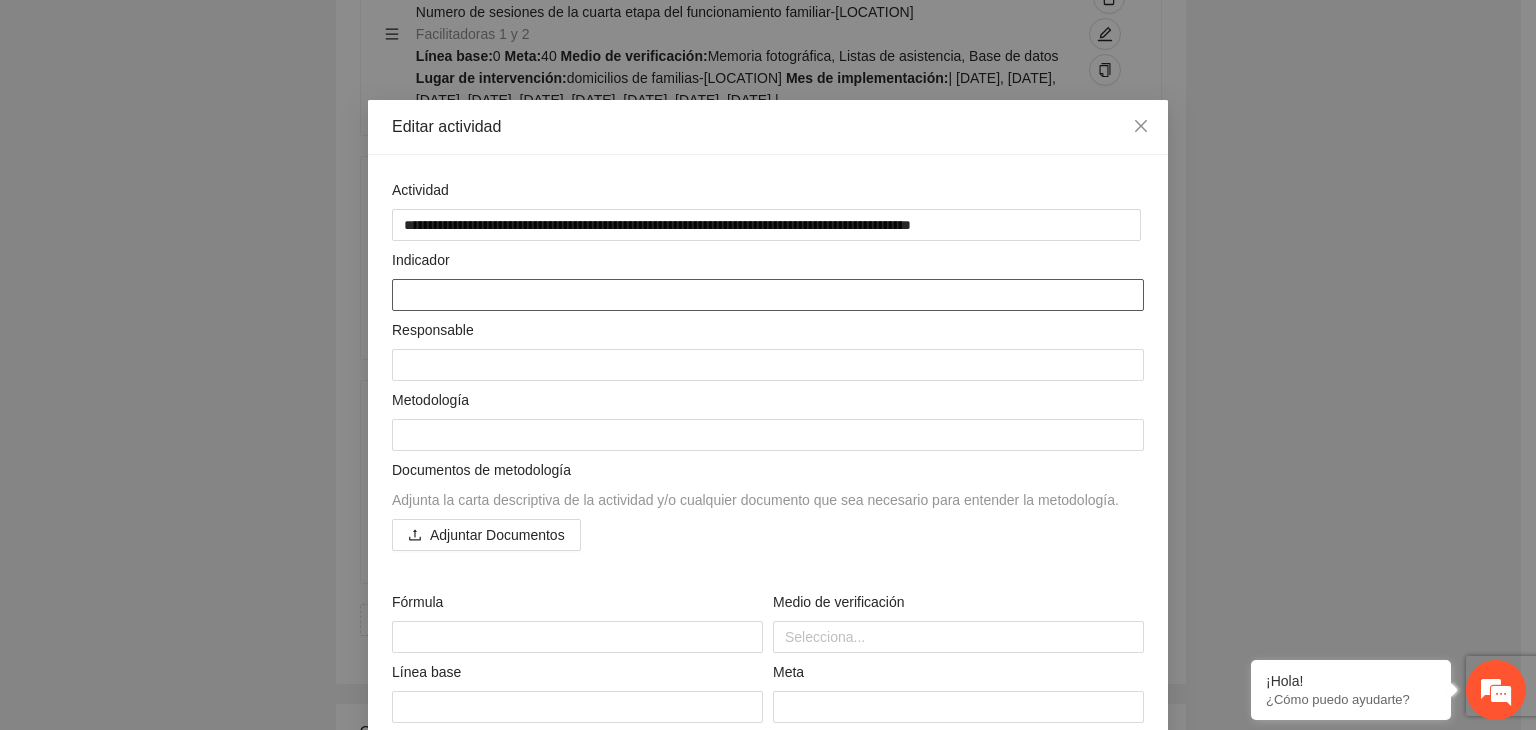 paste on "**********" 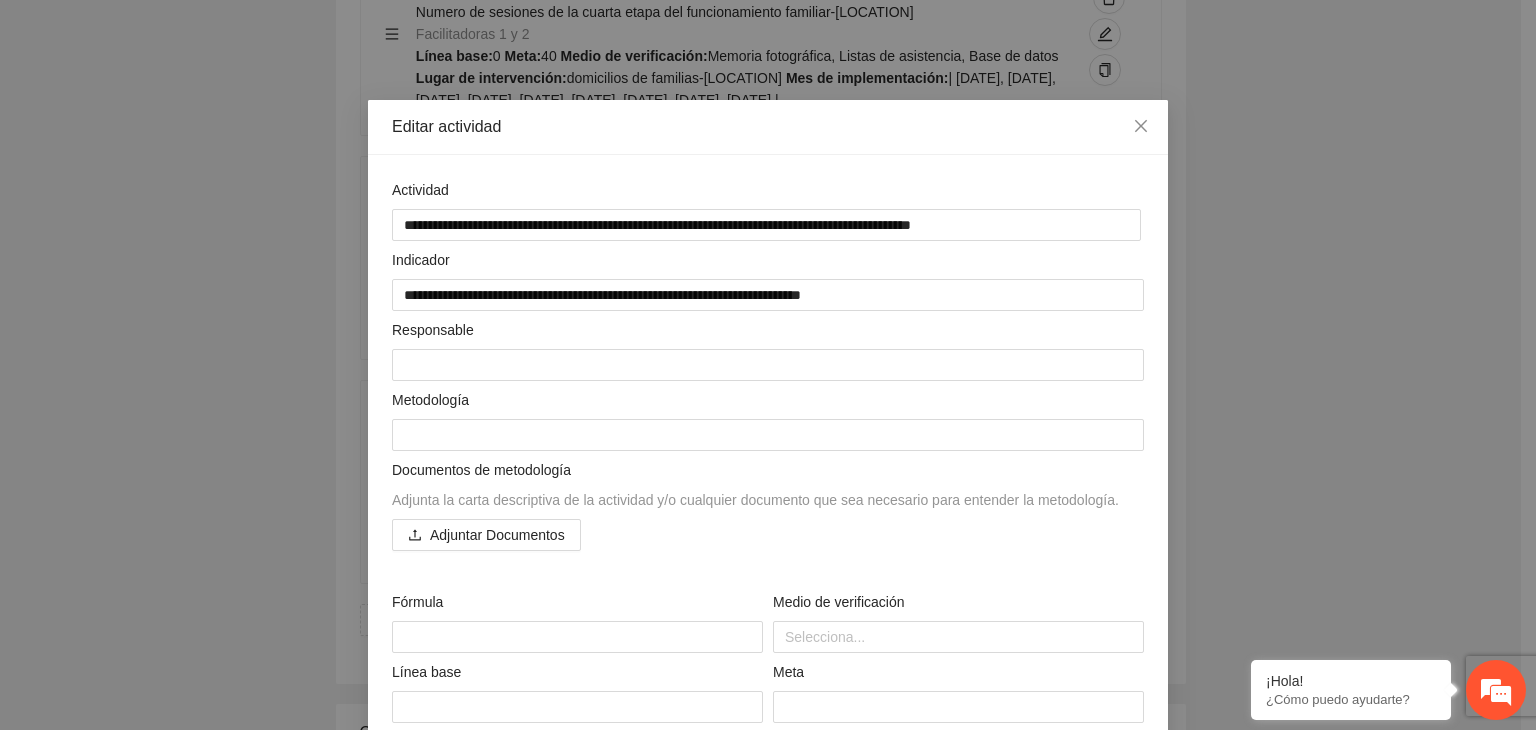 click on "**********" at bounding box center (768, 365) 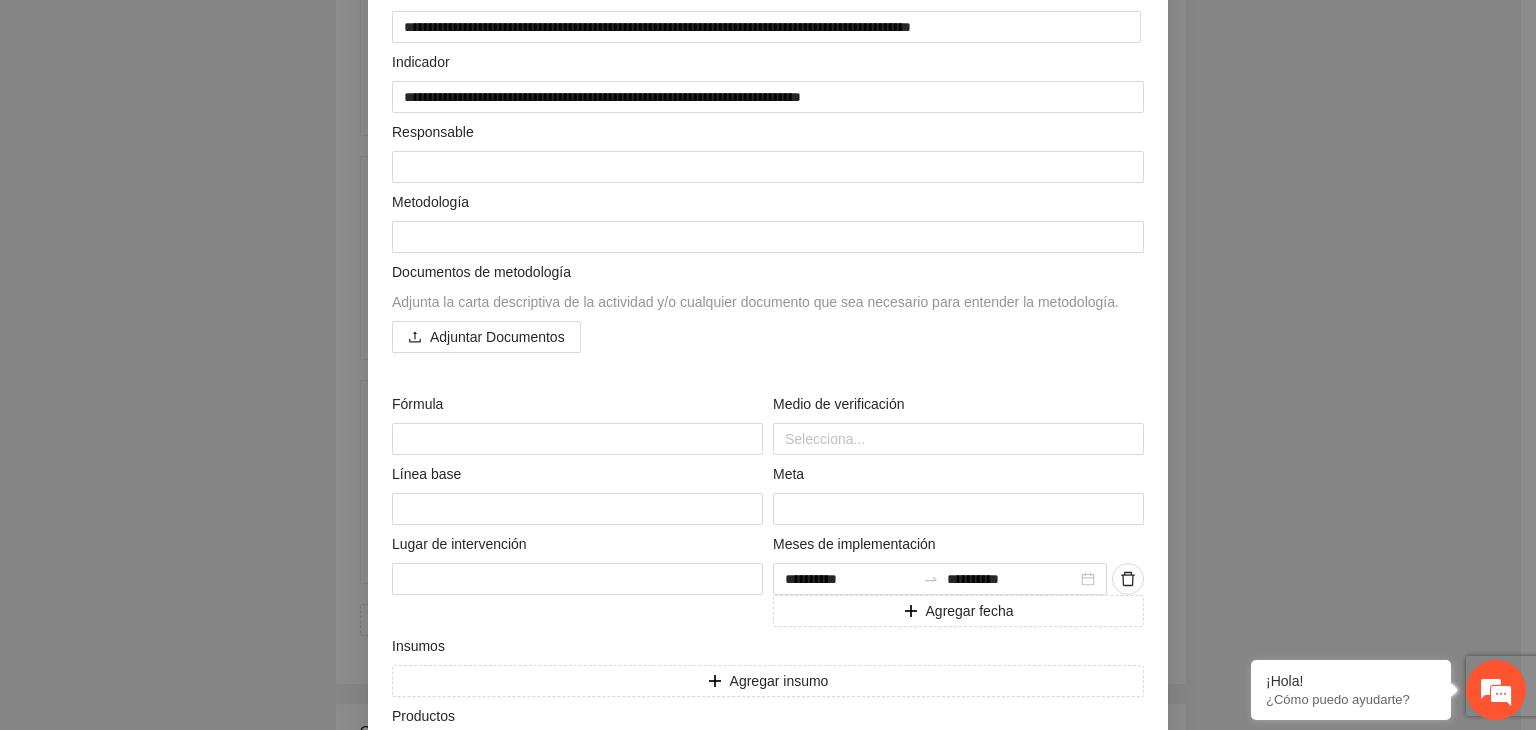 scroll, scrollTop: 336, scrollLeft: 0, axis: vertical 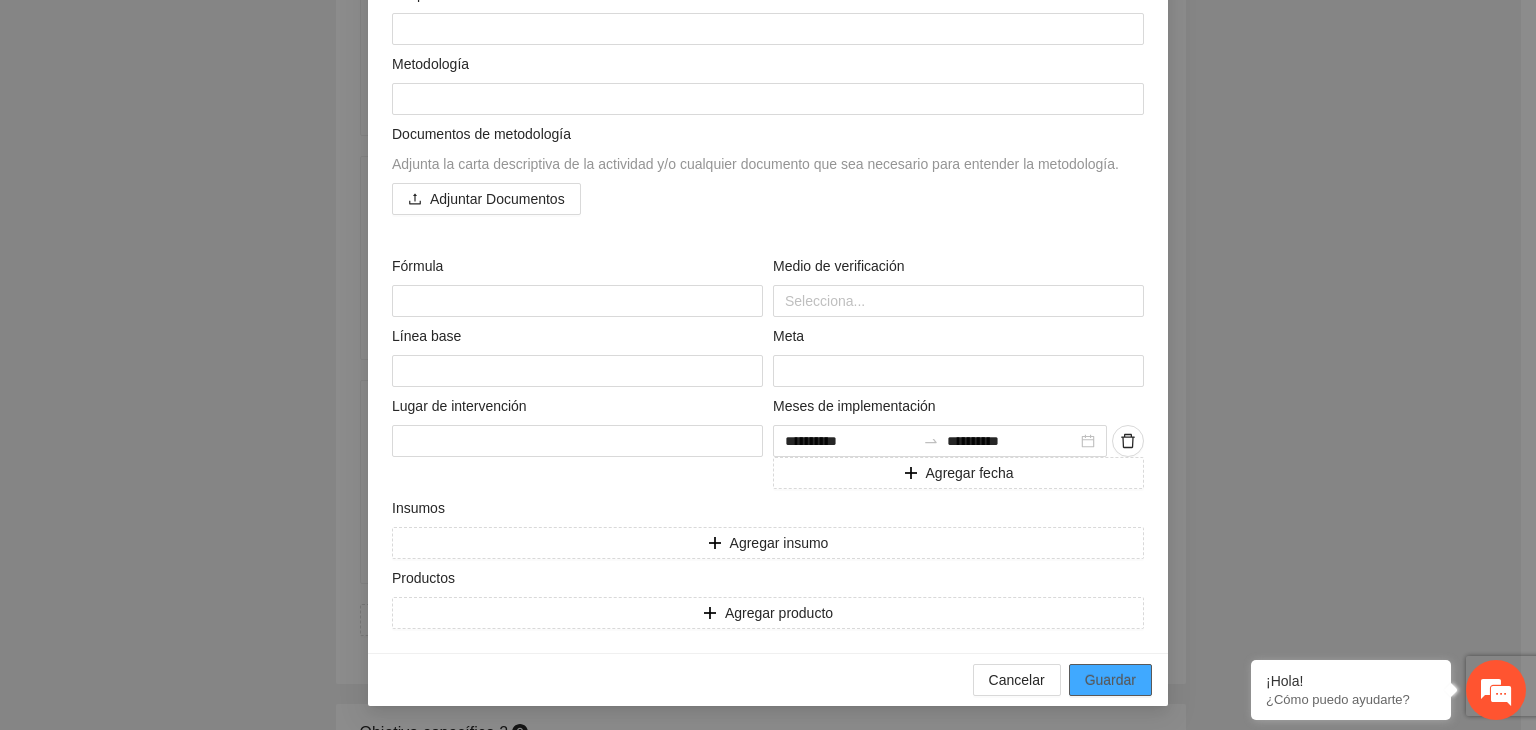 click on "Guardar" at bounding box center [1110, 680] 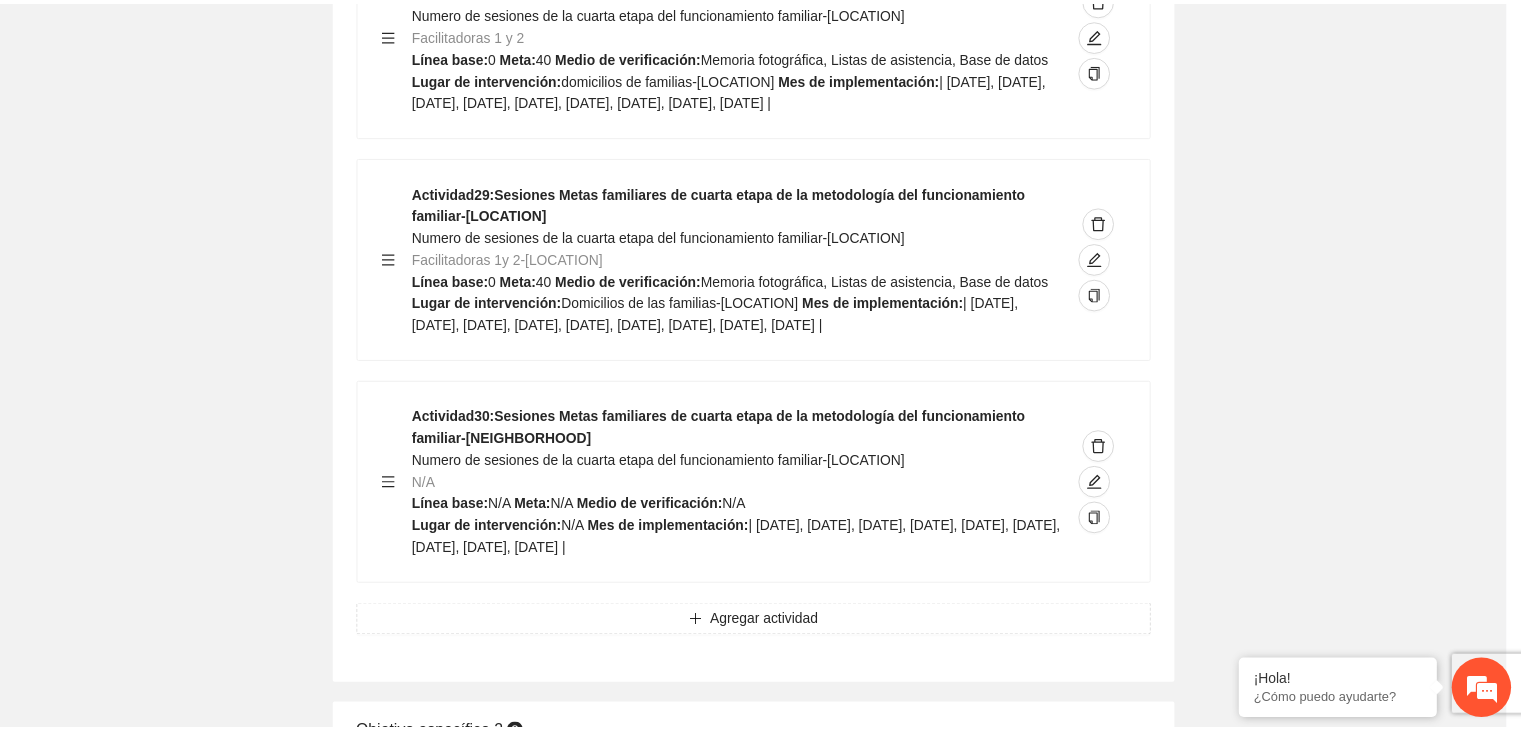 scroll, scrollTop: 204, scrollLeft: 0, axis: vertical 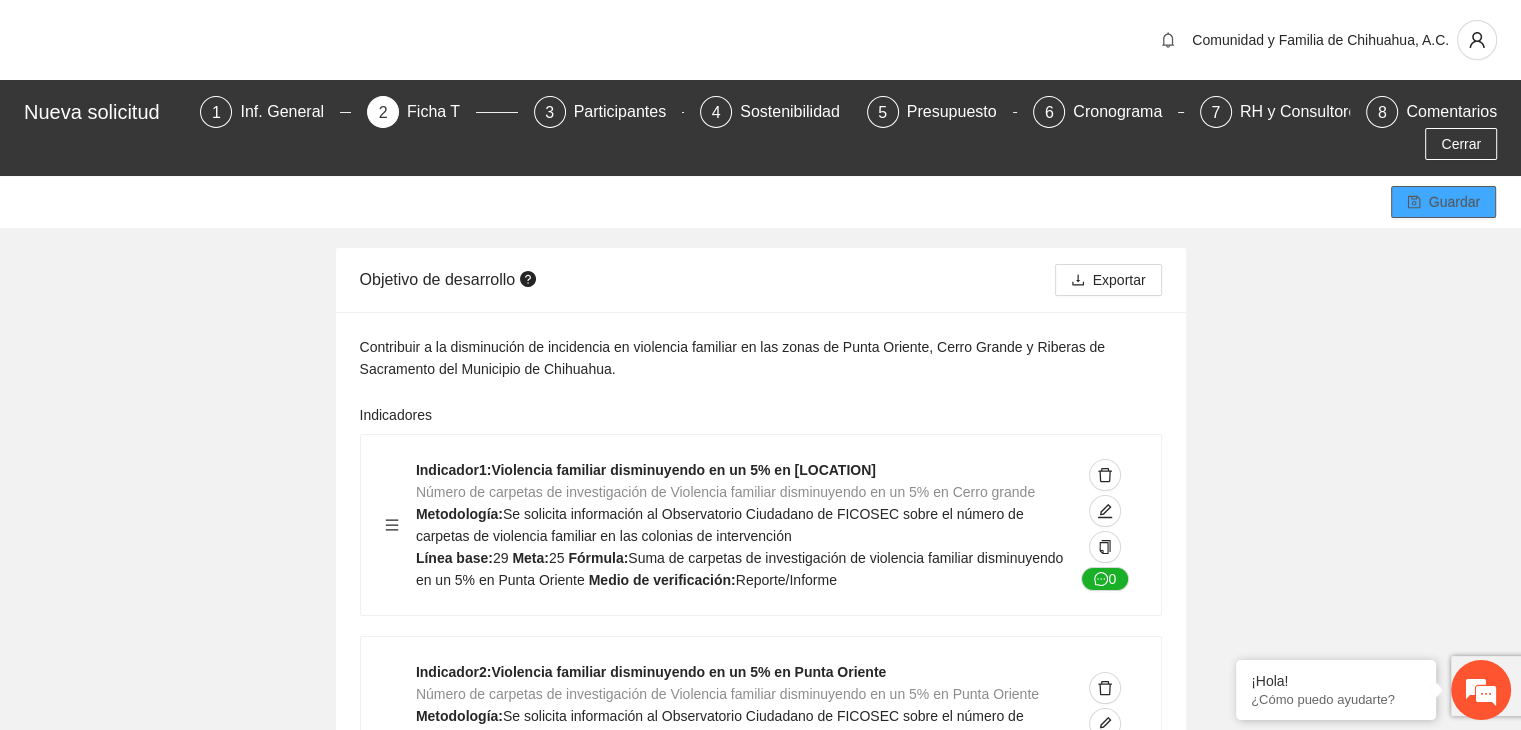 click 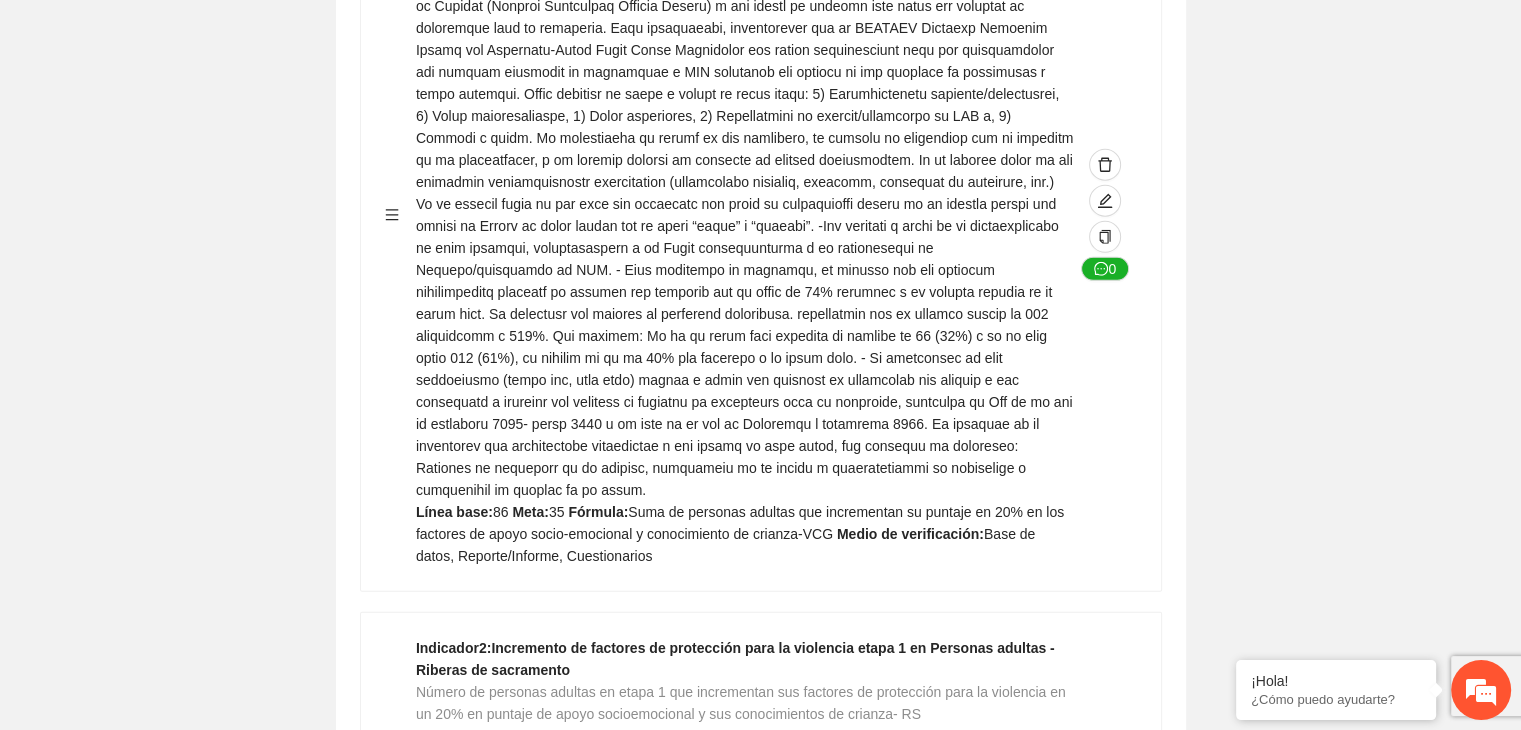 scroll, scrollTop: 5693, scrollLeft: 0, axis: vertical 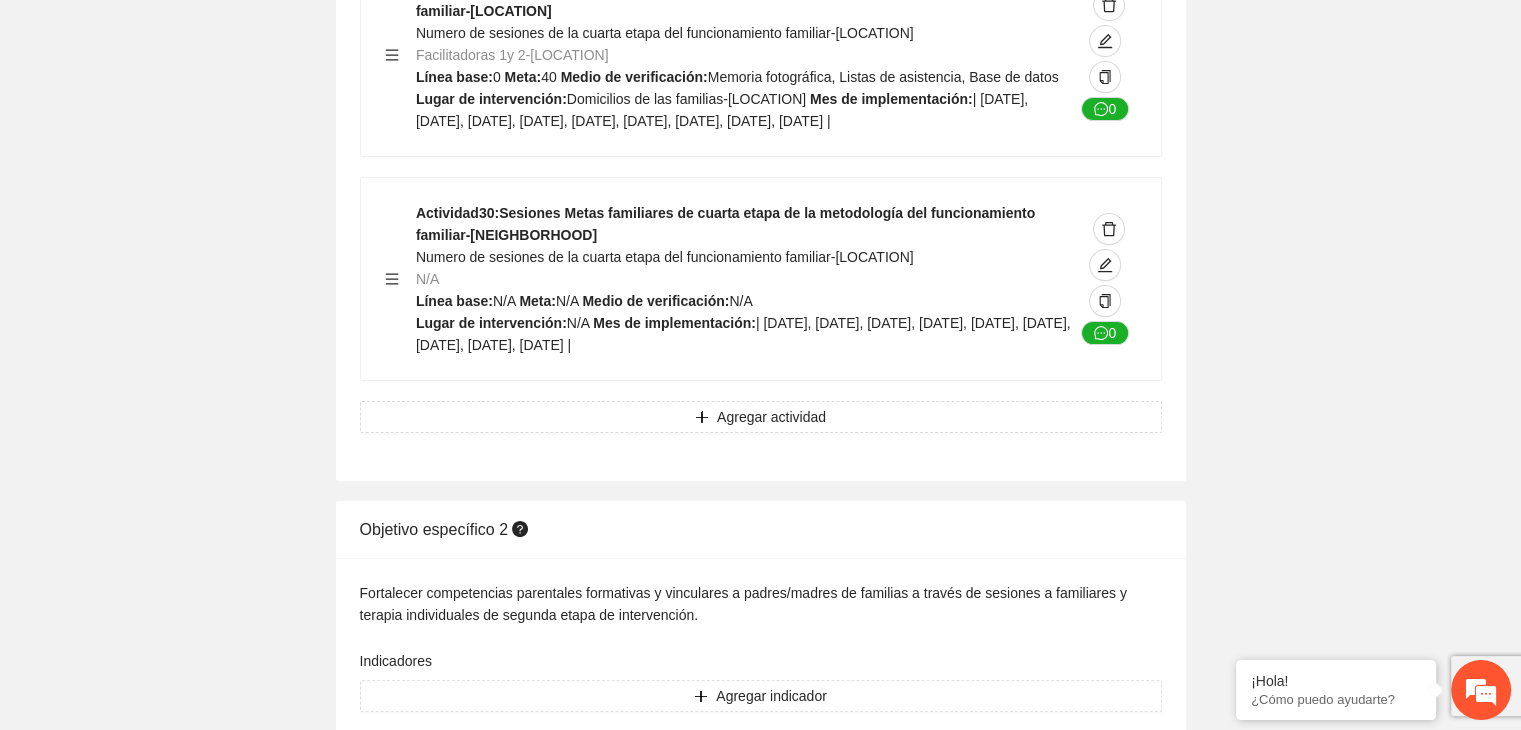 click on "Guardar Objetivo de desarrollo      Exportar Contribuir a la disminución de incidencia en violencia familiar en las zonas de [LOCATION], [LOCATION] y [LOCATION] del Municipio  de [LOCATION]. Indicadores Indicador  1 :  Violencia familiar disminuyendo en un 5% en [LOCATION] Número de carpetas de investigación de Violencia familiar  disminuyendo en un 5% en [LOCATION] Metodología:  Se solicita información al Observatorio Ciudadano de FICOSEC sobre el número de carpetas de violencia familiar en las colonias de intervención Línea base:  29   Meta:  25   Fórmula:  Suma de carpetas de investigación de violencia familiar disminuyendo  en un 5% en [LOCATION]   Medio de verificación:  Reporte/Informe 0 Indicador  2 :  Violencia familiar disminuyendo en un 5% en [LOCATION] Número de carpetas de investigación de Violencia familiar  disminuyendo en un 5% en [LOCATION] Metodología:  Línea base:  63   Meta:  56   Fórmula:    Medio de verificación:  Reporte/Informe 0 3 :" at bounding box center (760, -7122) 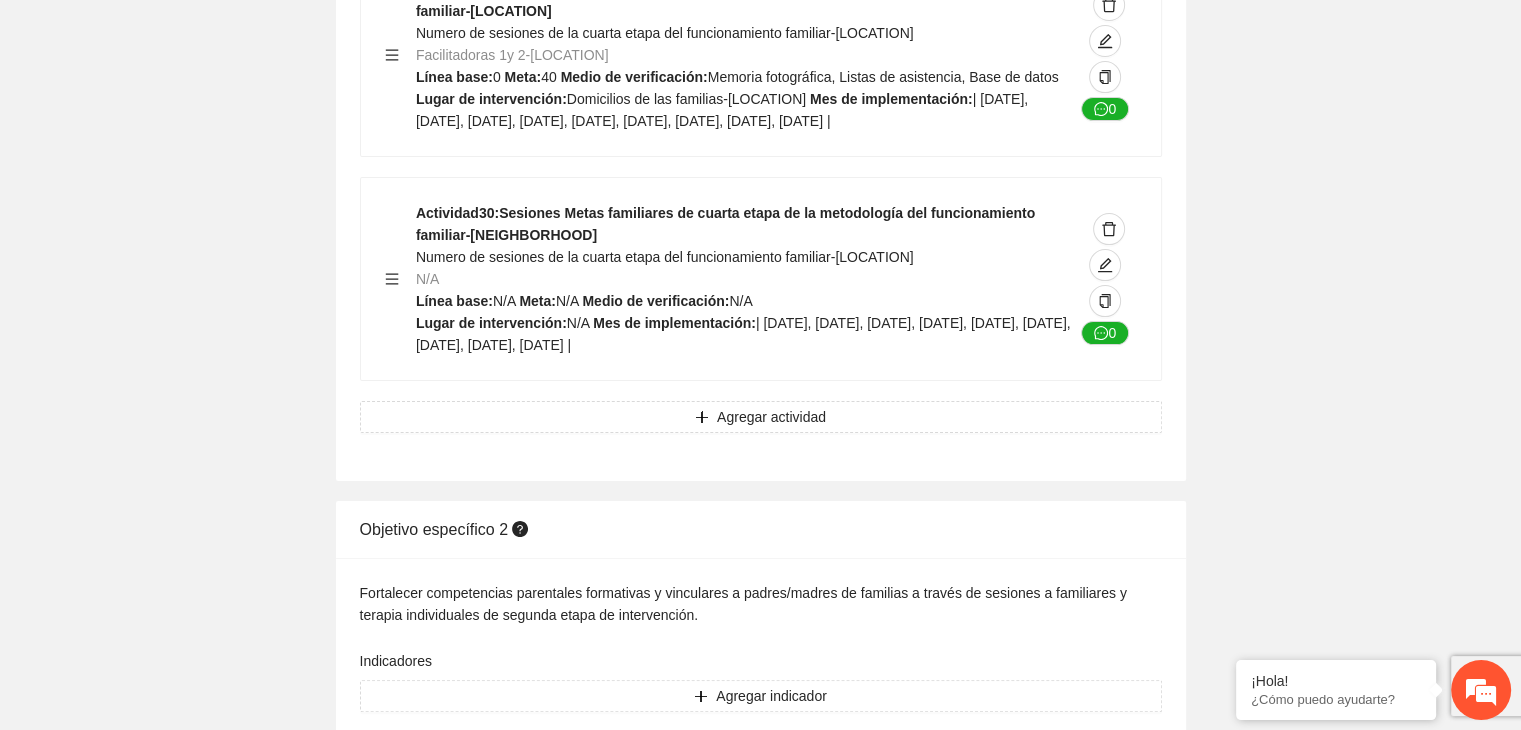 click on "Guardar Objetivo de desarrollo      Exportar Contribuir a la disminución de incidencia en violencia familiar en las zonas de [LOCATION], [LOCATION] y [LOCATION] del Municipio  de [LOCATION]. Indicadores Indicador  1 :  Violencia familiar disminuyendo en un 5% en [LOCATION] Número de carpetas de investigación de Violencia familiar  disminuyendo en un 5% en [LOCATION] Metodología:  Se solicita información al Observatorio Ciudadano de FICOSEC sobre el número de carpetas de violencia familiar en las colonias de intervención Línea base:  29   Meta:  25   Fórmula:  Suma de carpetas de investigación de violencia familiar disminuyendo  en un 5% en [LOCATION]   Medio de verificación:  Reporte/Informe 0 Indicador  2 :  Violencia familiar disminuyendo en un 5% en [LOCATION] Número de carpetas de investigación de Violencia familiar  disminuyendo en un 5% en [LOCATION] Metodología:  Línea base:  63   Meta:  56   Fórmula:    Medio de verificación:  Reporte/Informe 0 3 :" at bounding box center [760, -7122] 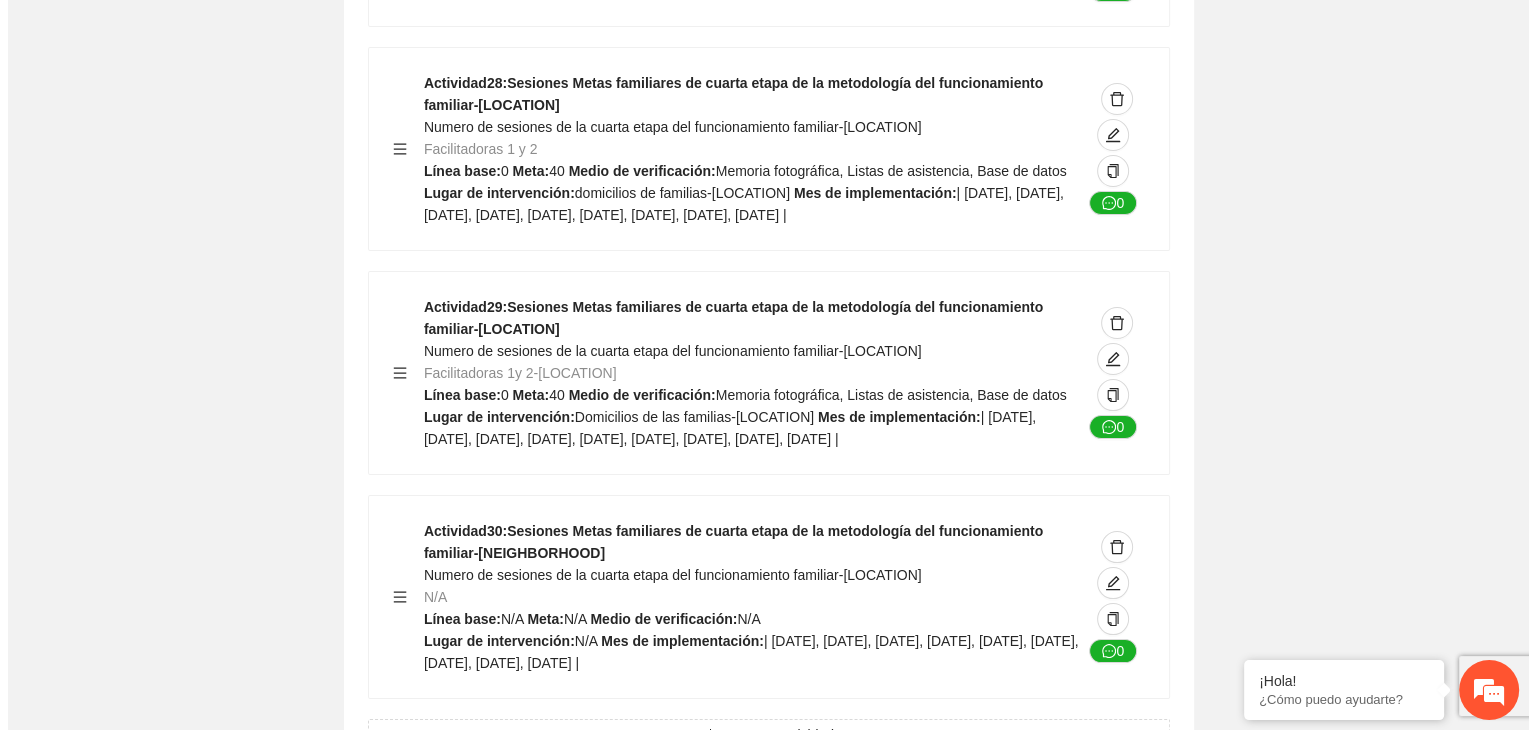 scroll, scrollTop: 15299, scrollLeft: 0, axis: vertical 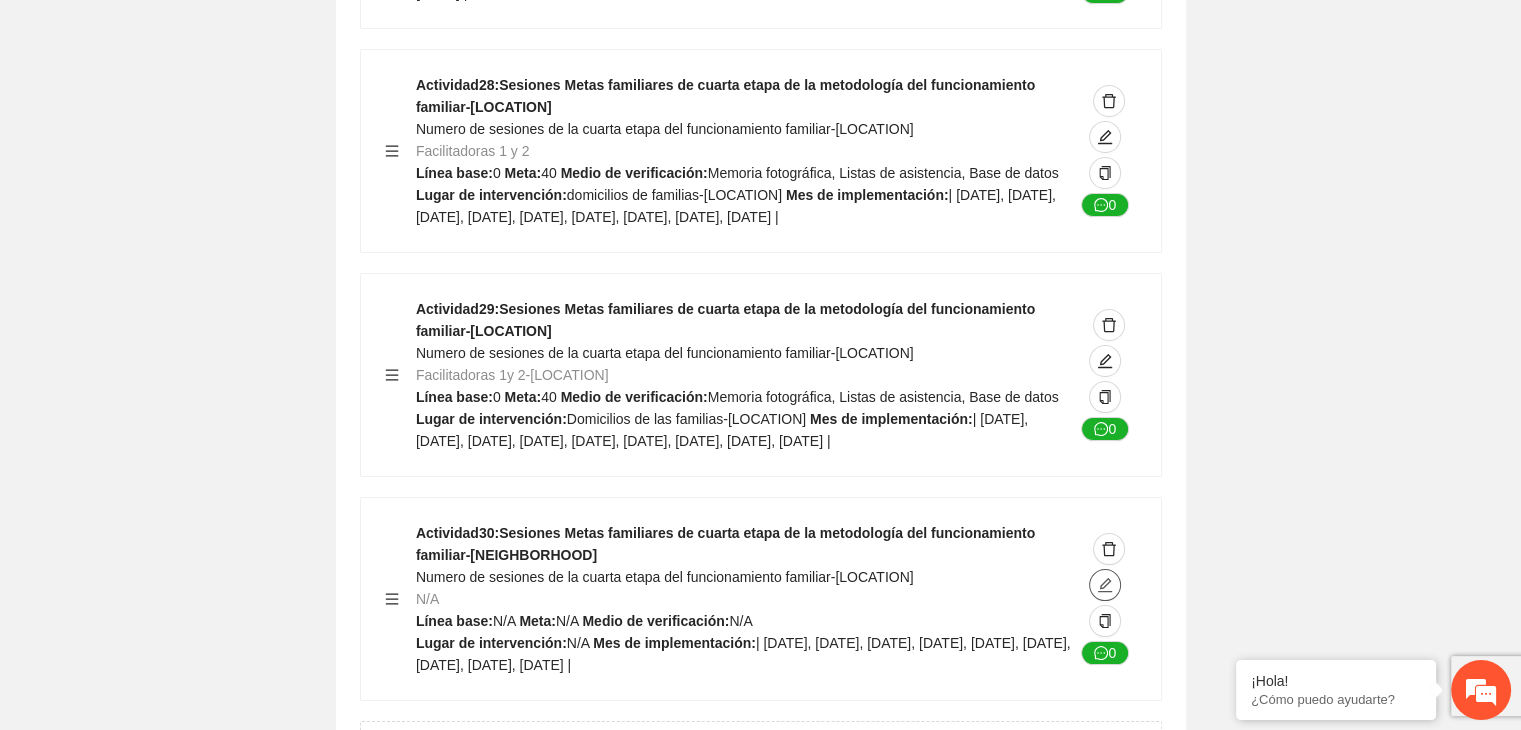 click 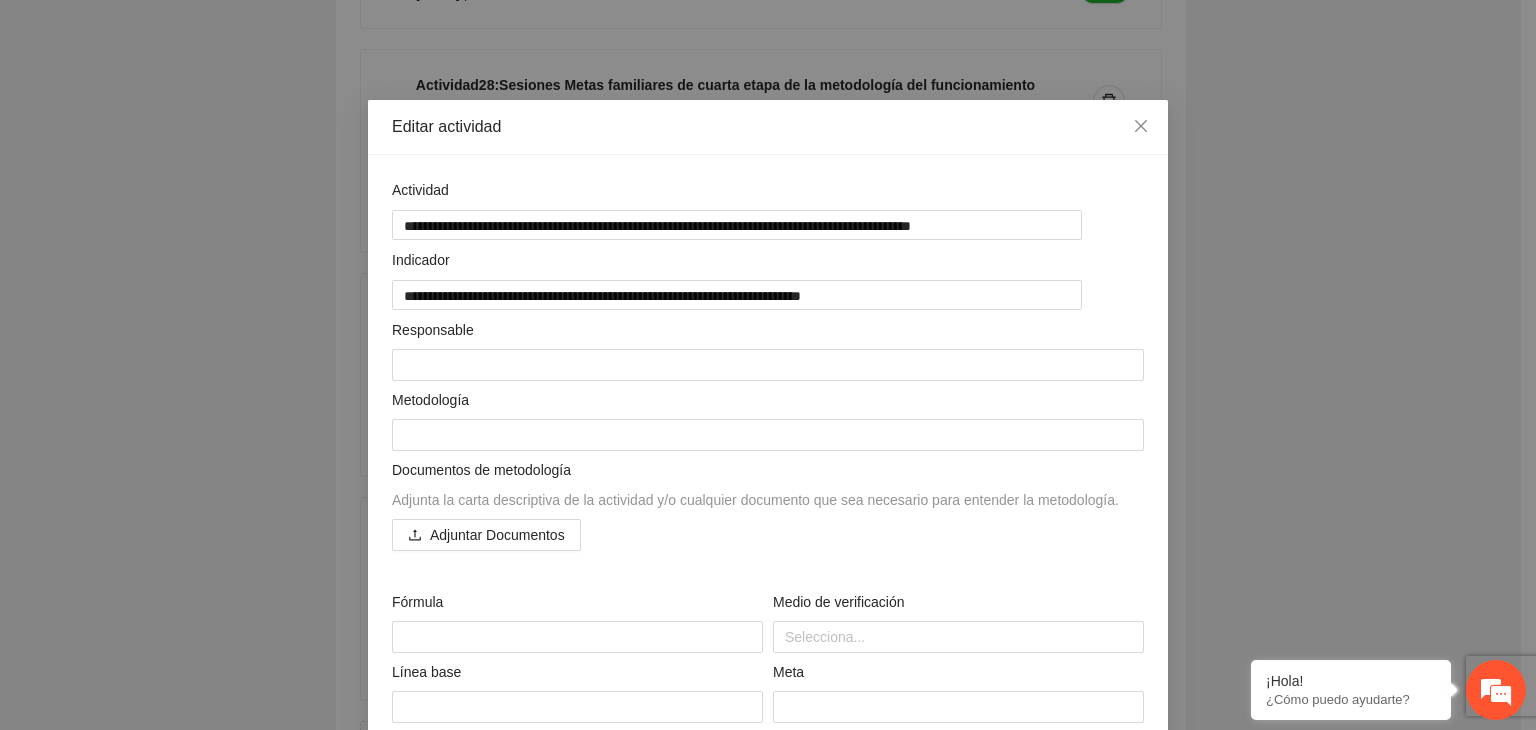 click on "**********" at bounding box center [768, 365] 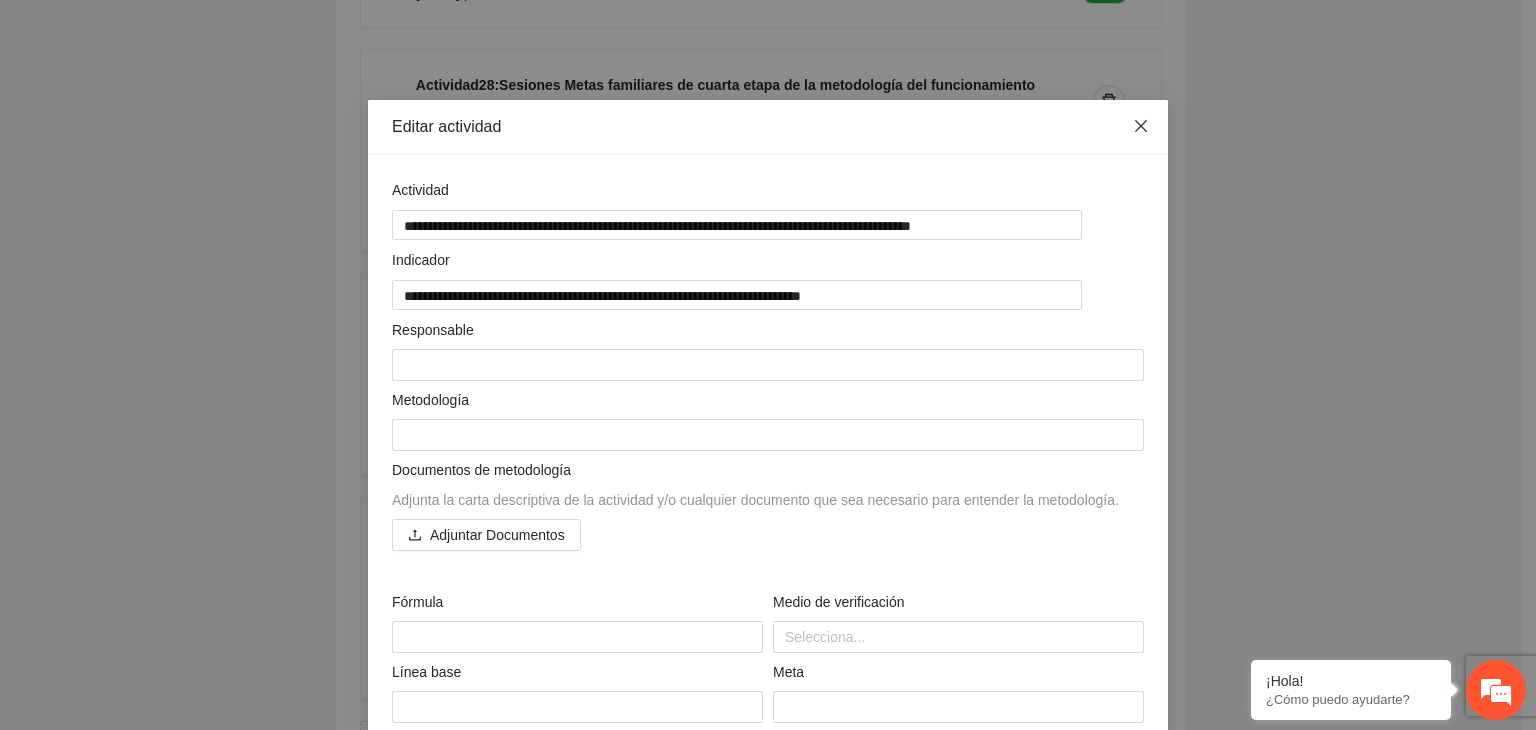 click 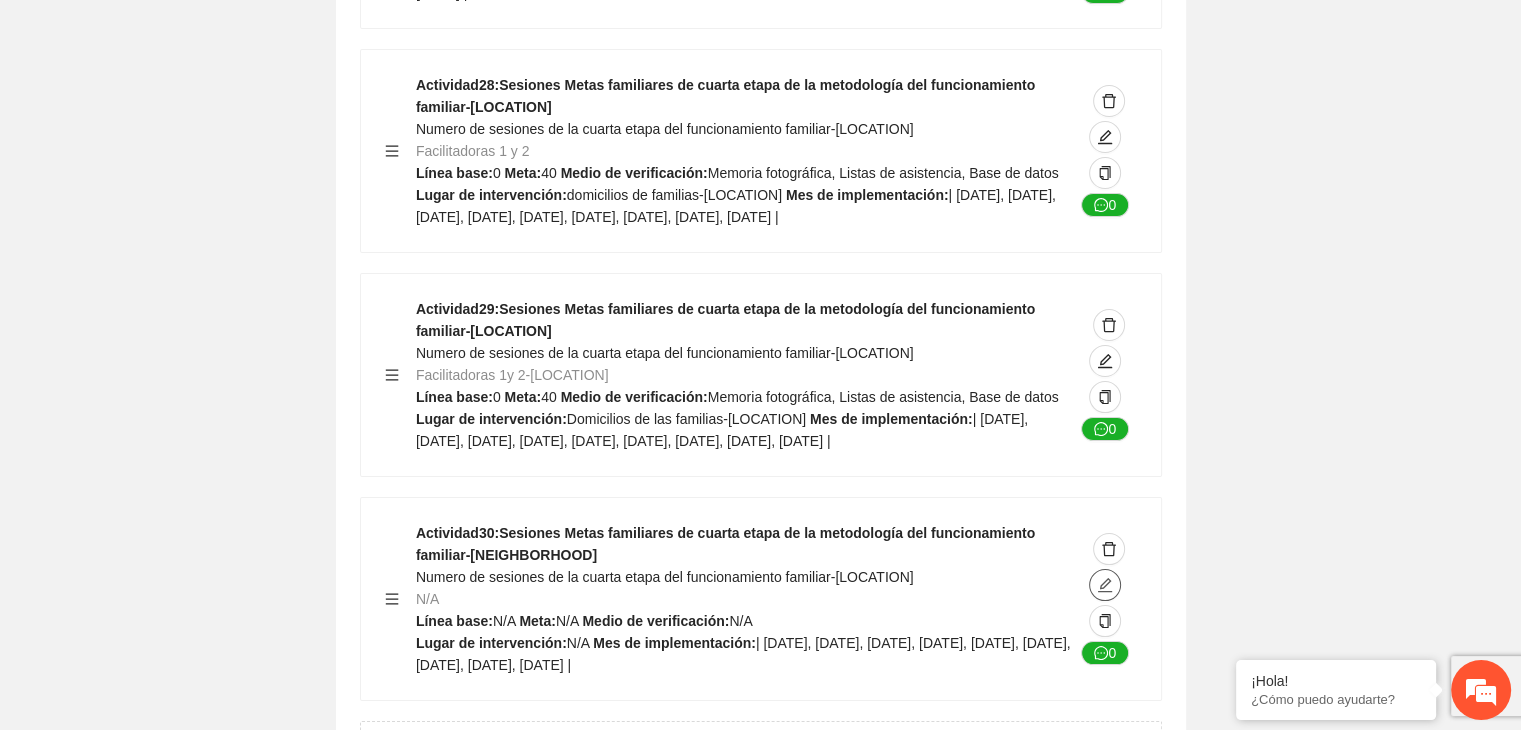 click 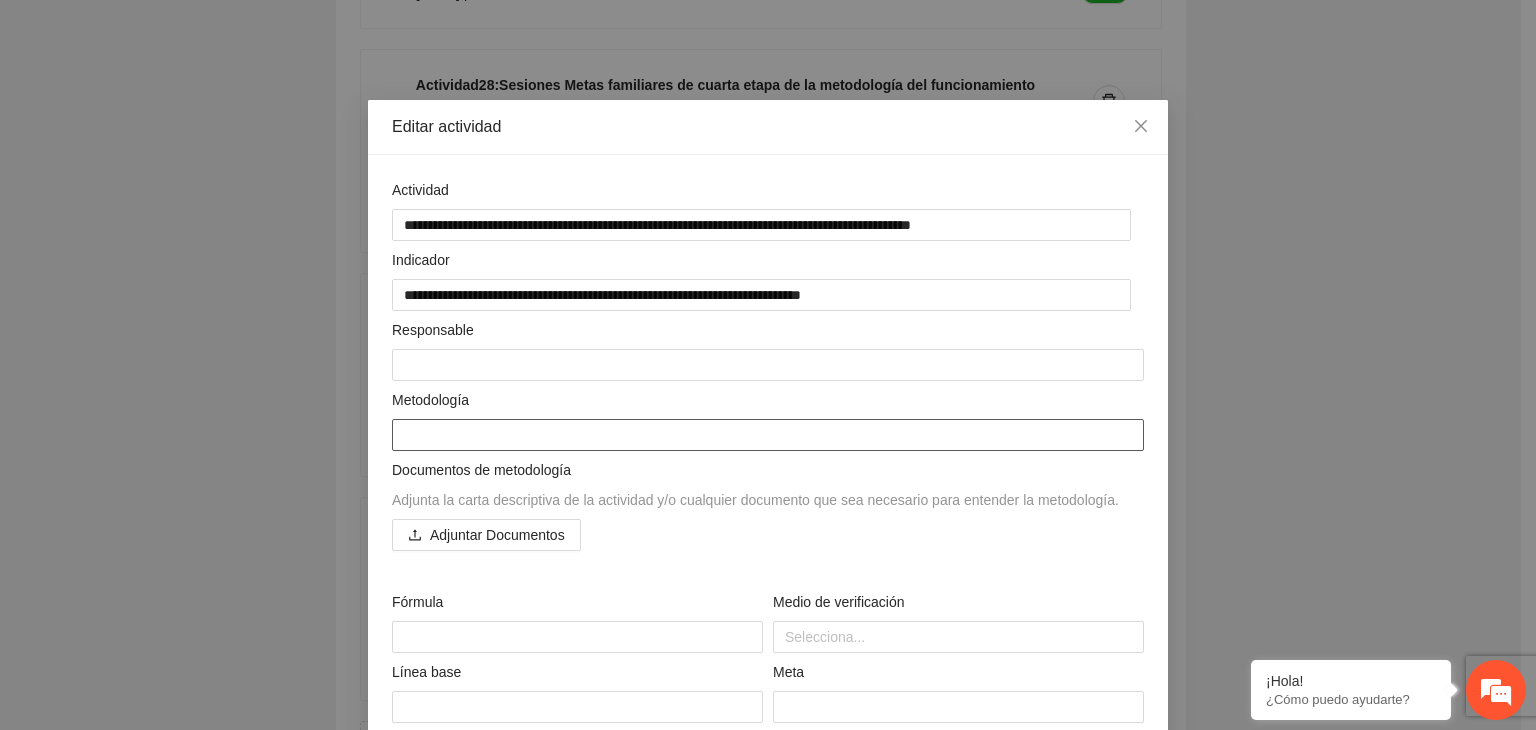 click at bounding box center [768, 435] 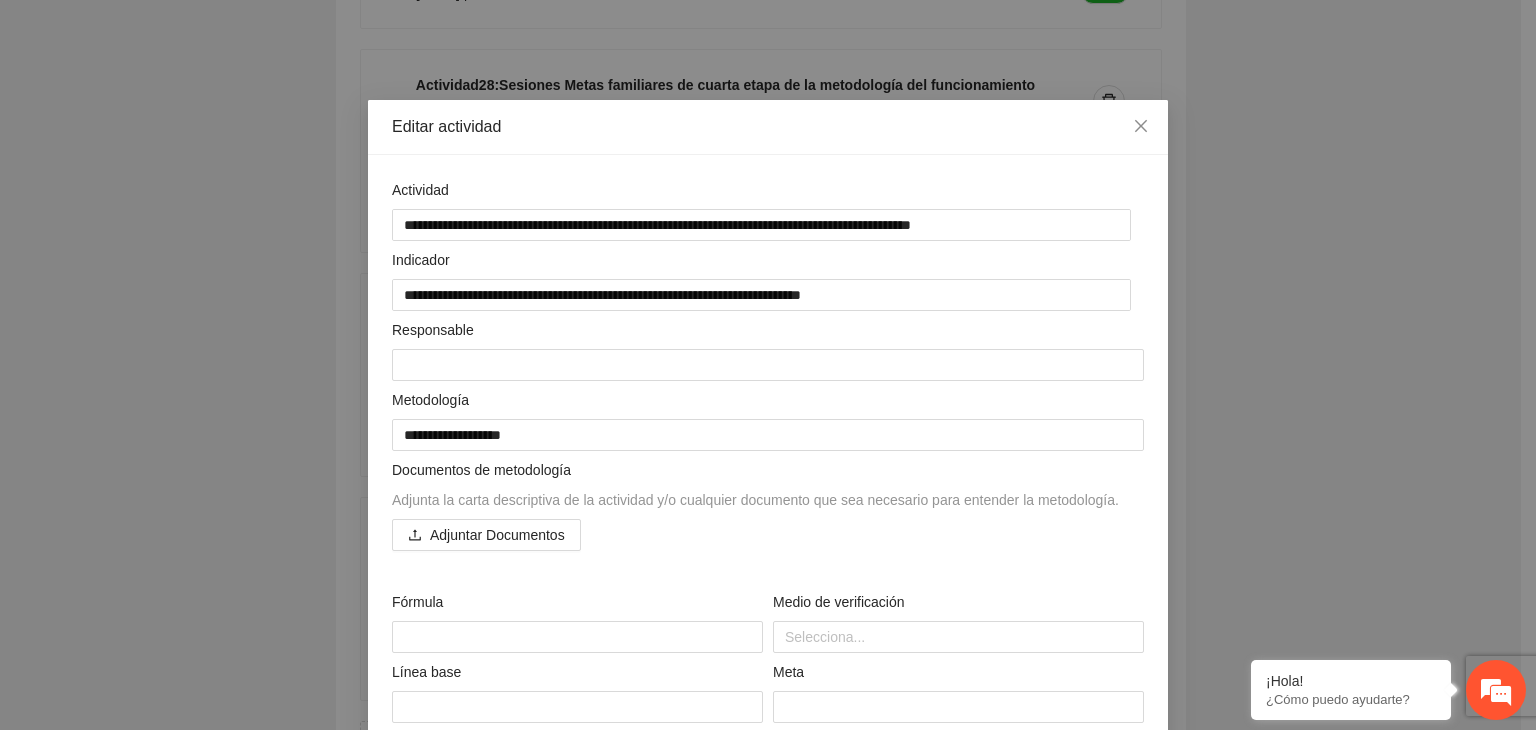 click on "**********" at bounding box center (768, 365) 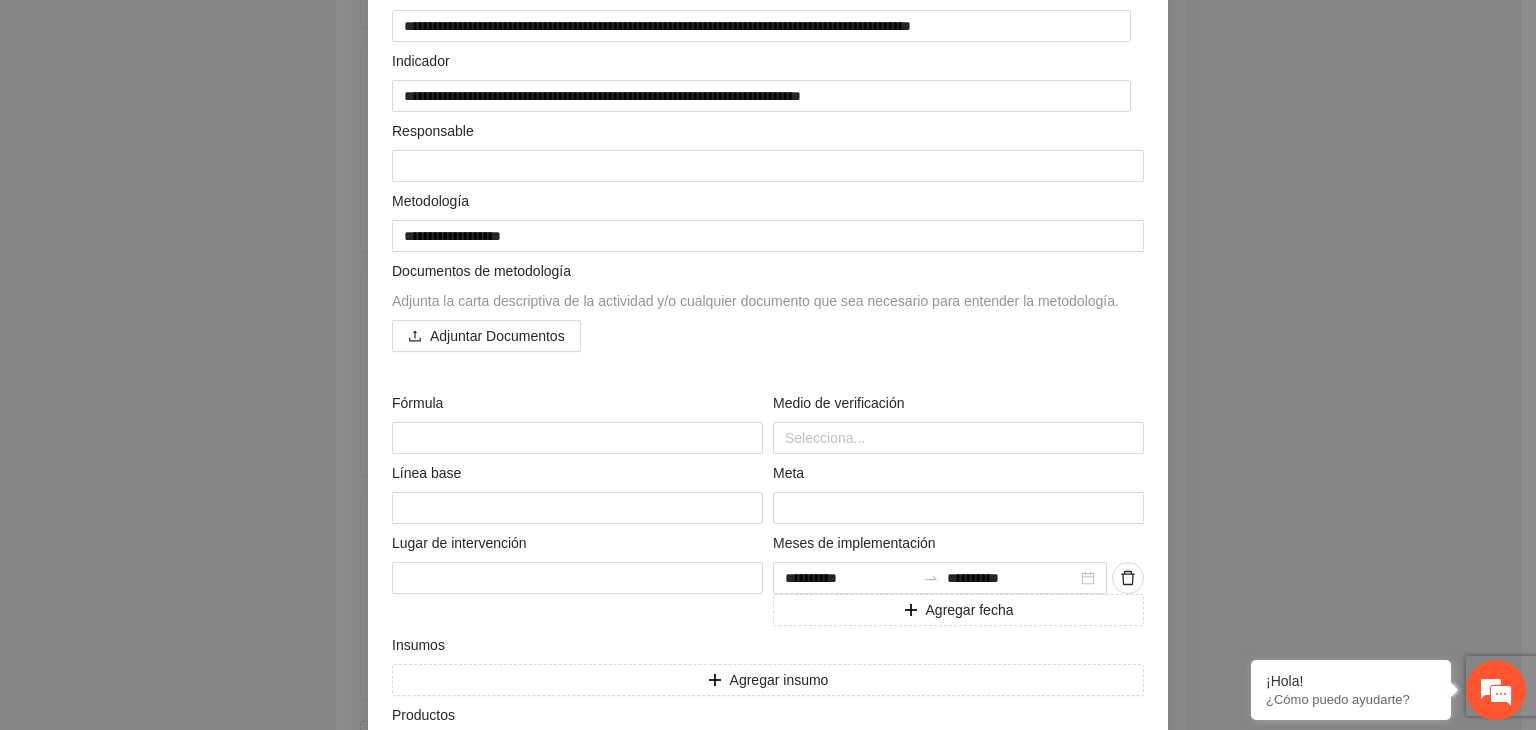 scroll, scrollTop: 200, scrollLeft: 0, axis: vertical 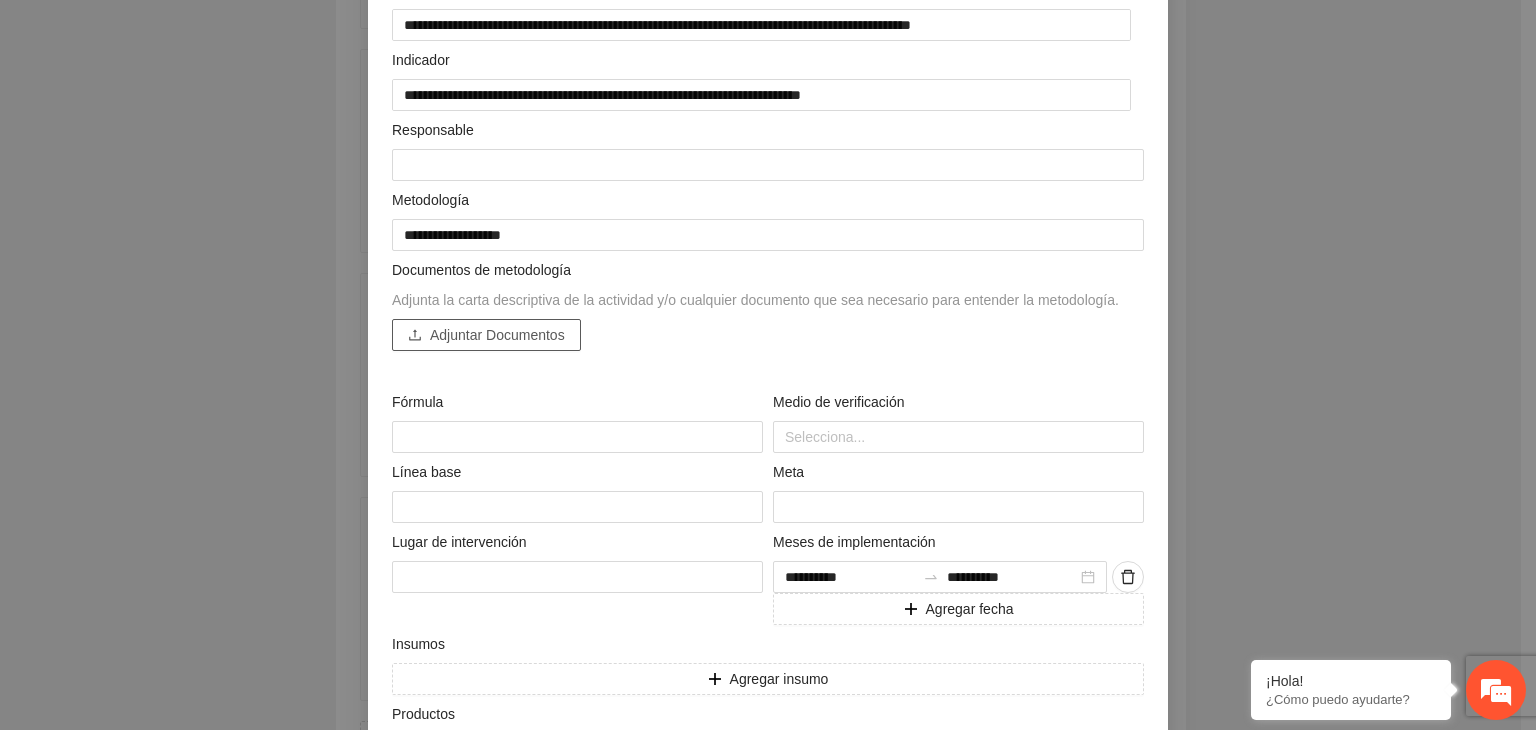 click on "Adjuntar Documentos" at bounding box center [497, 335] 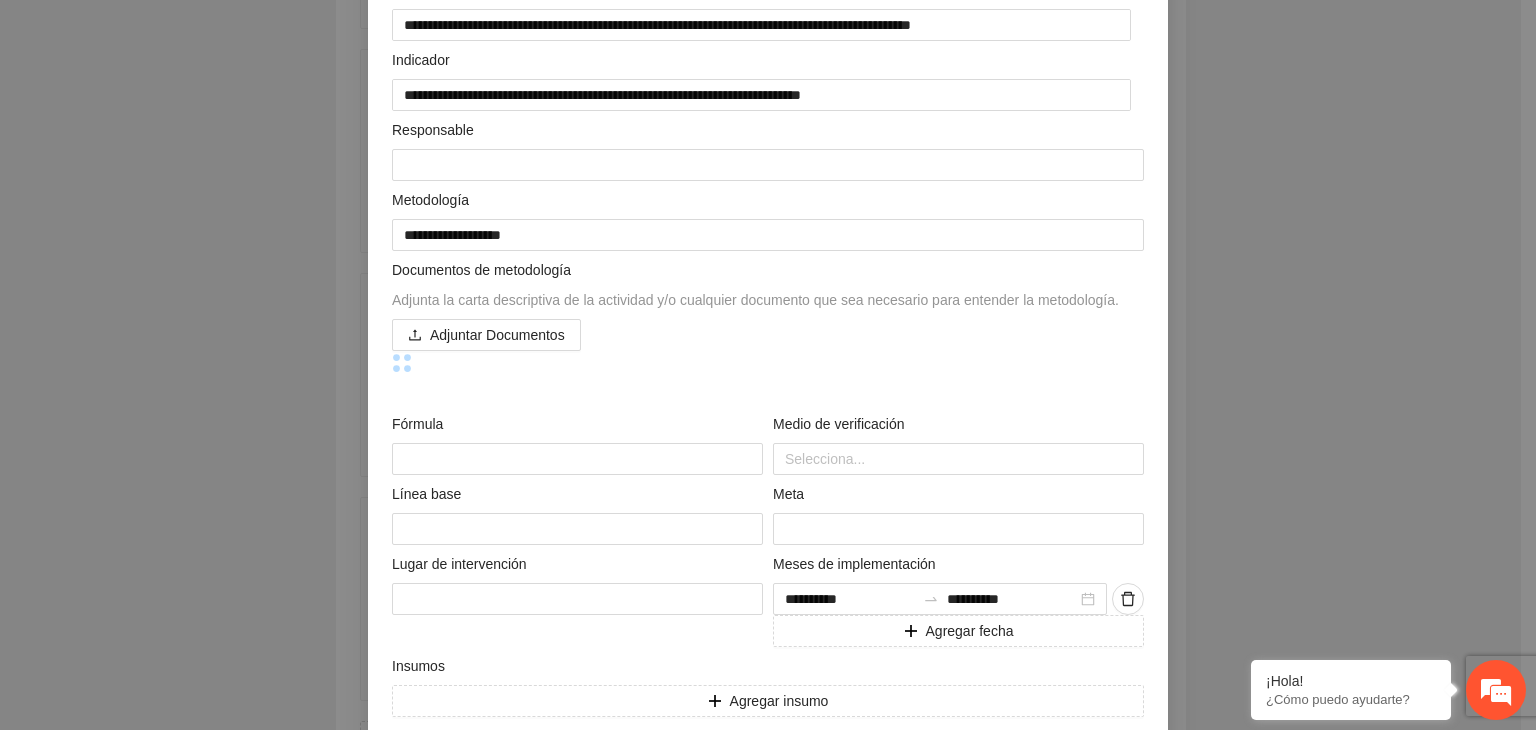 click on "**********" at bounding box center [768, 365] 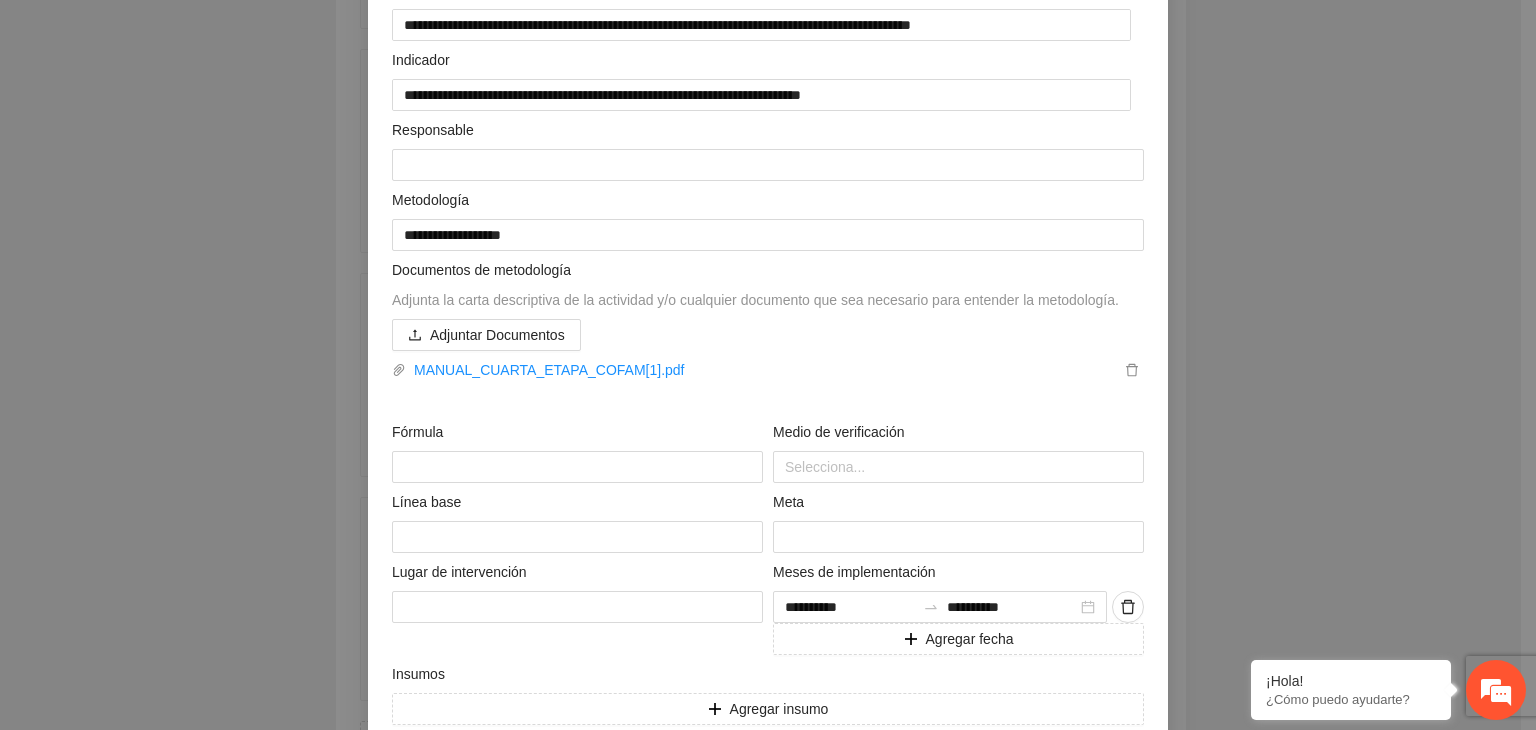 click on "**********" at bounding box center [768, 365] 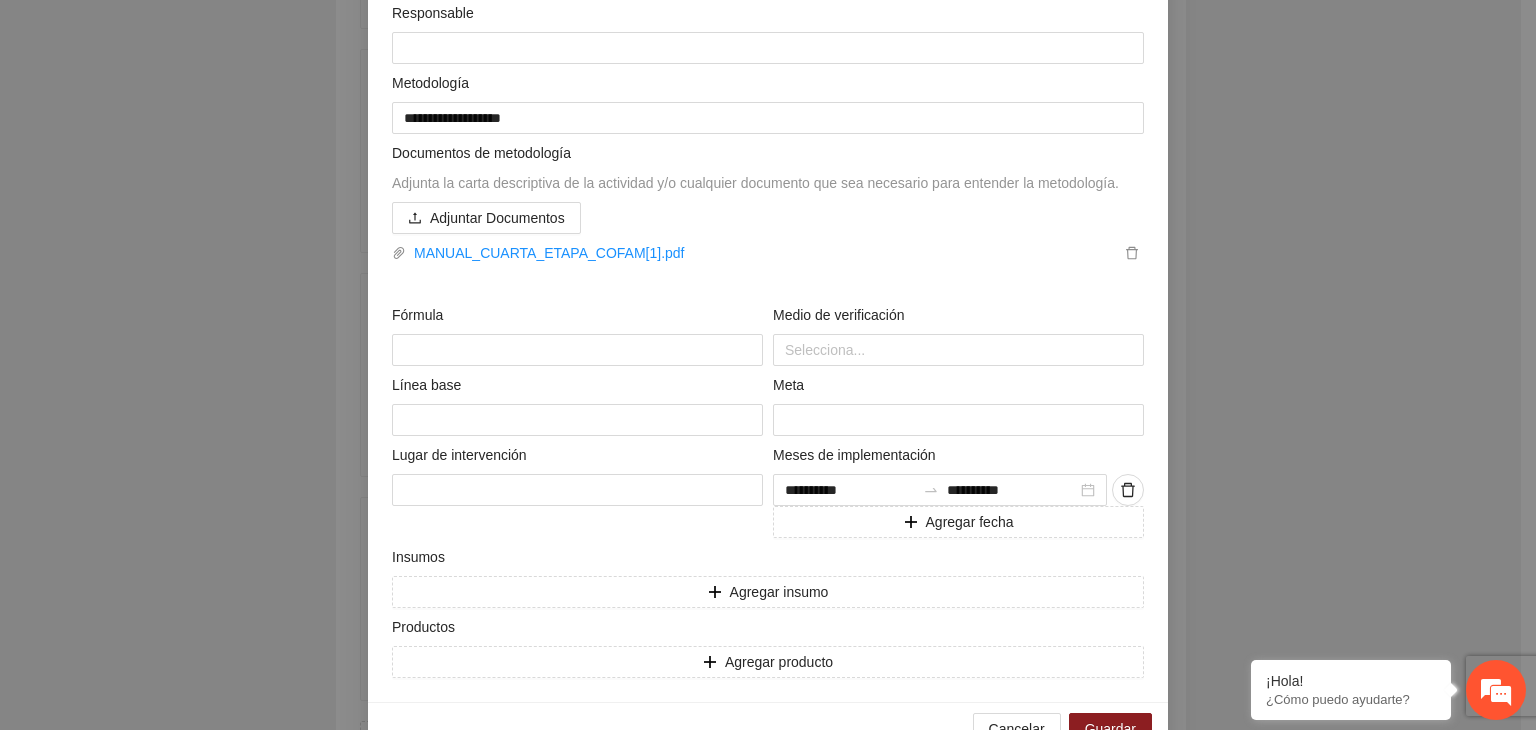 scroll, scrollTop: 320, scrollLeft: 0, axis: vertical 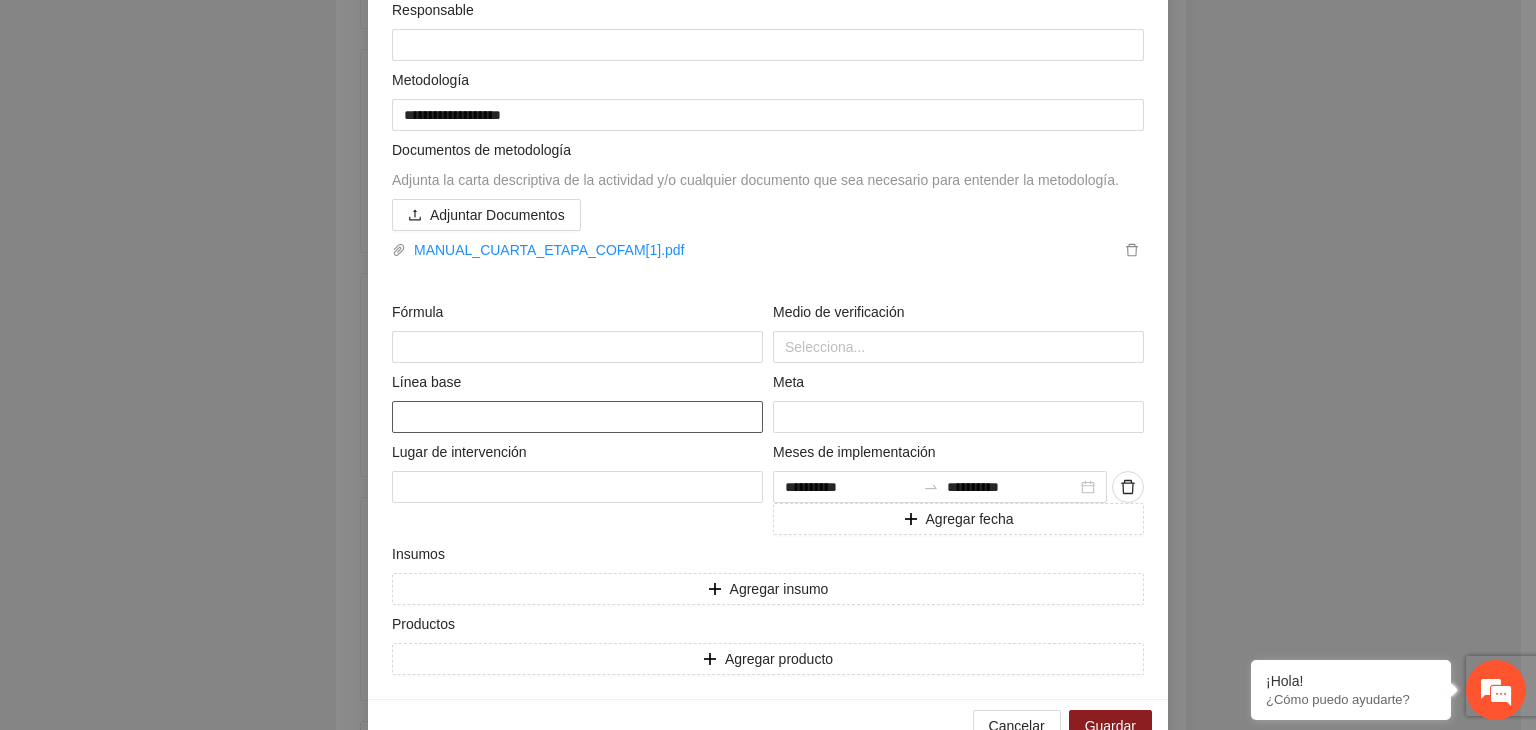 click at bounding box center (577, 417) 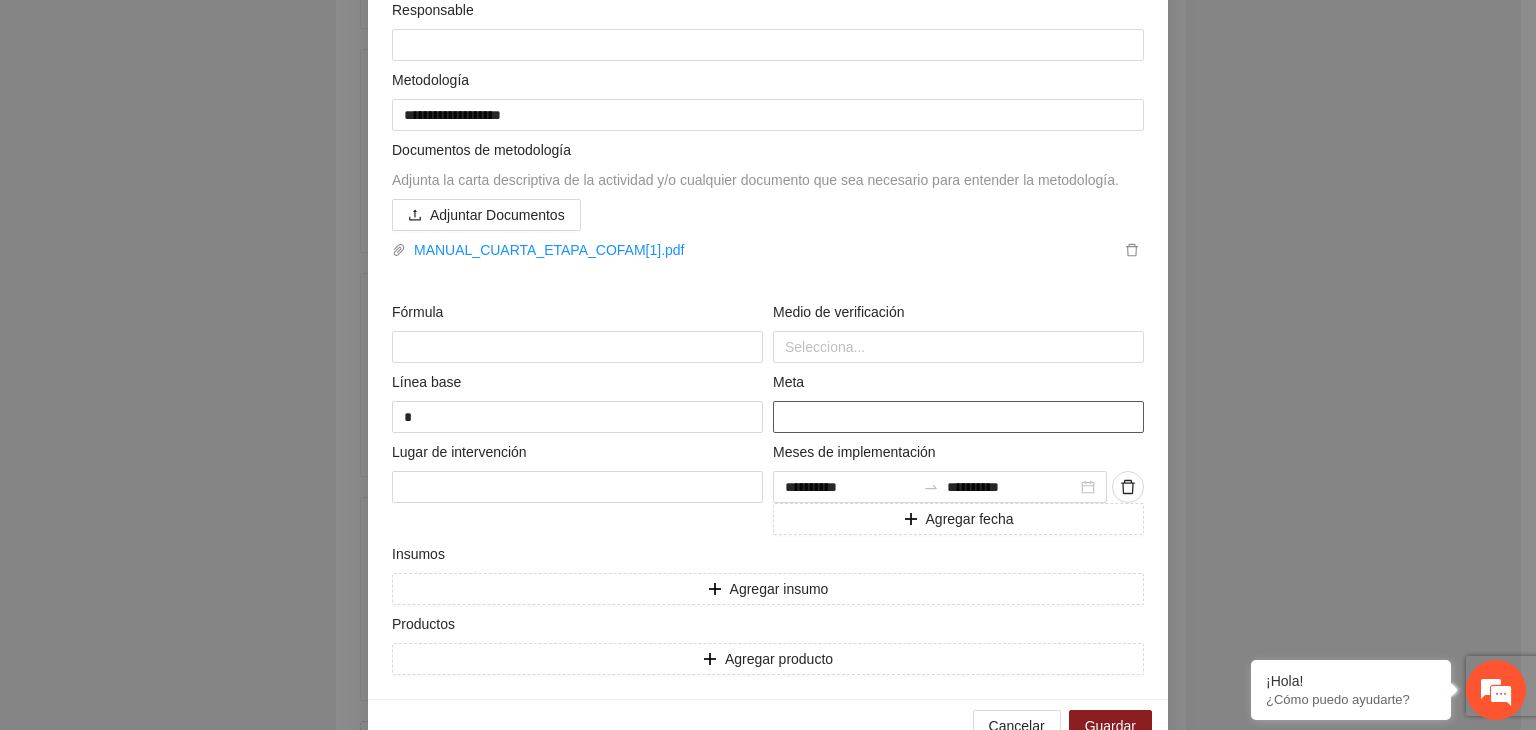 click at bounding box center (958, 417) 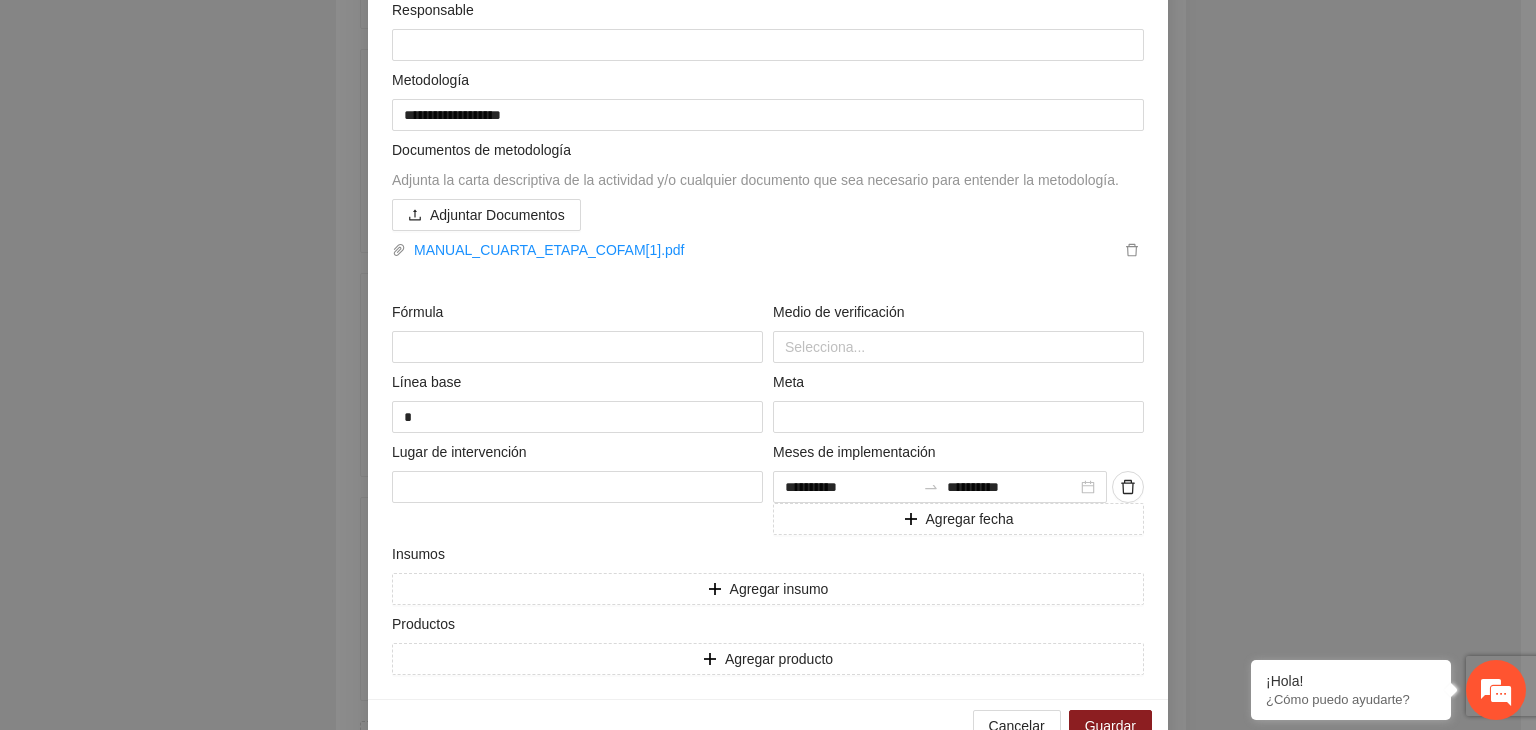 click on "**********" at bounding box center (768, 365) 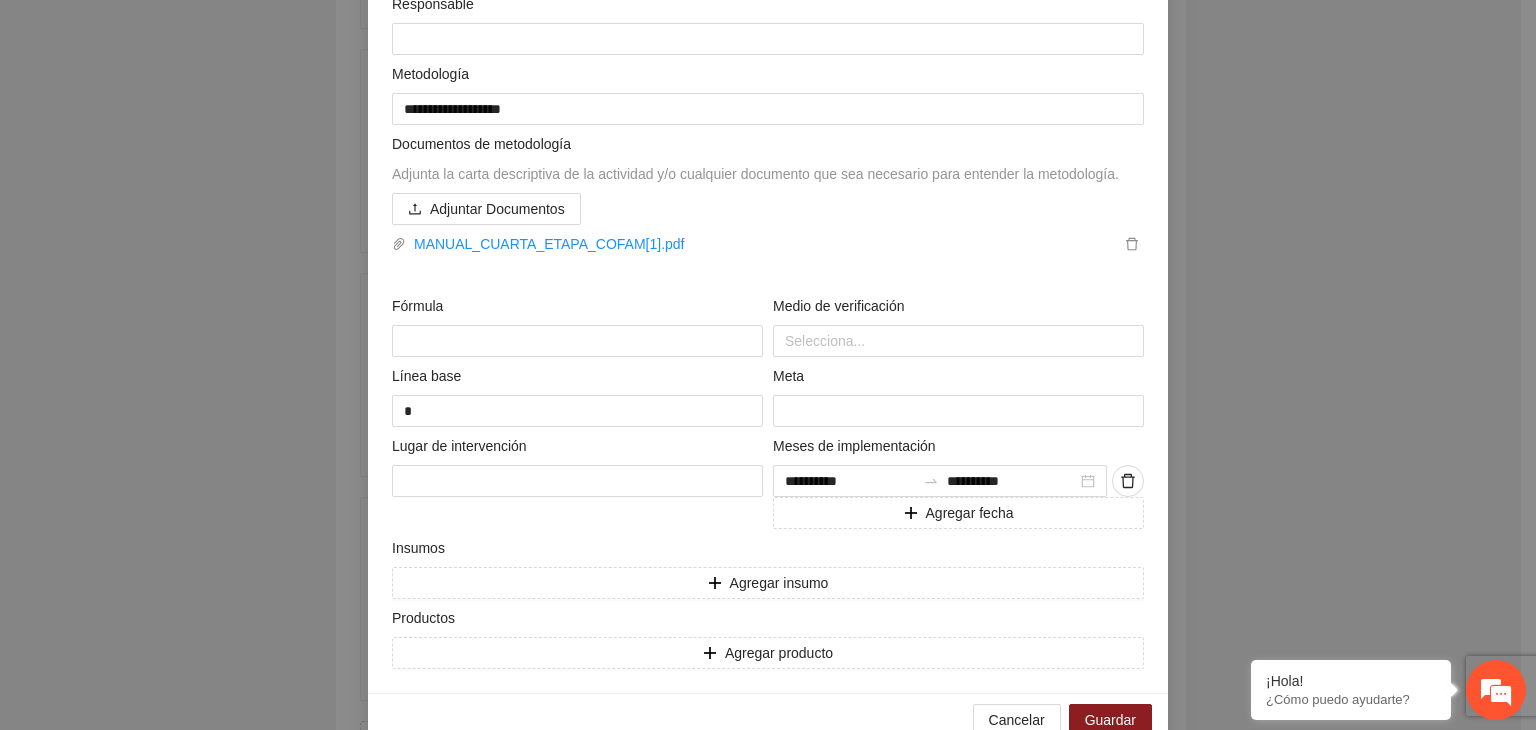 scroll, scrollTop: 206, scrollLeft: 0, axis: vertical 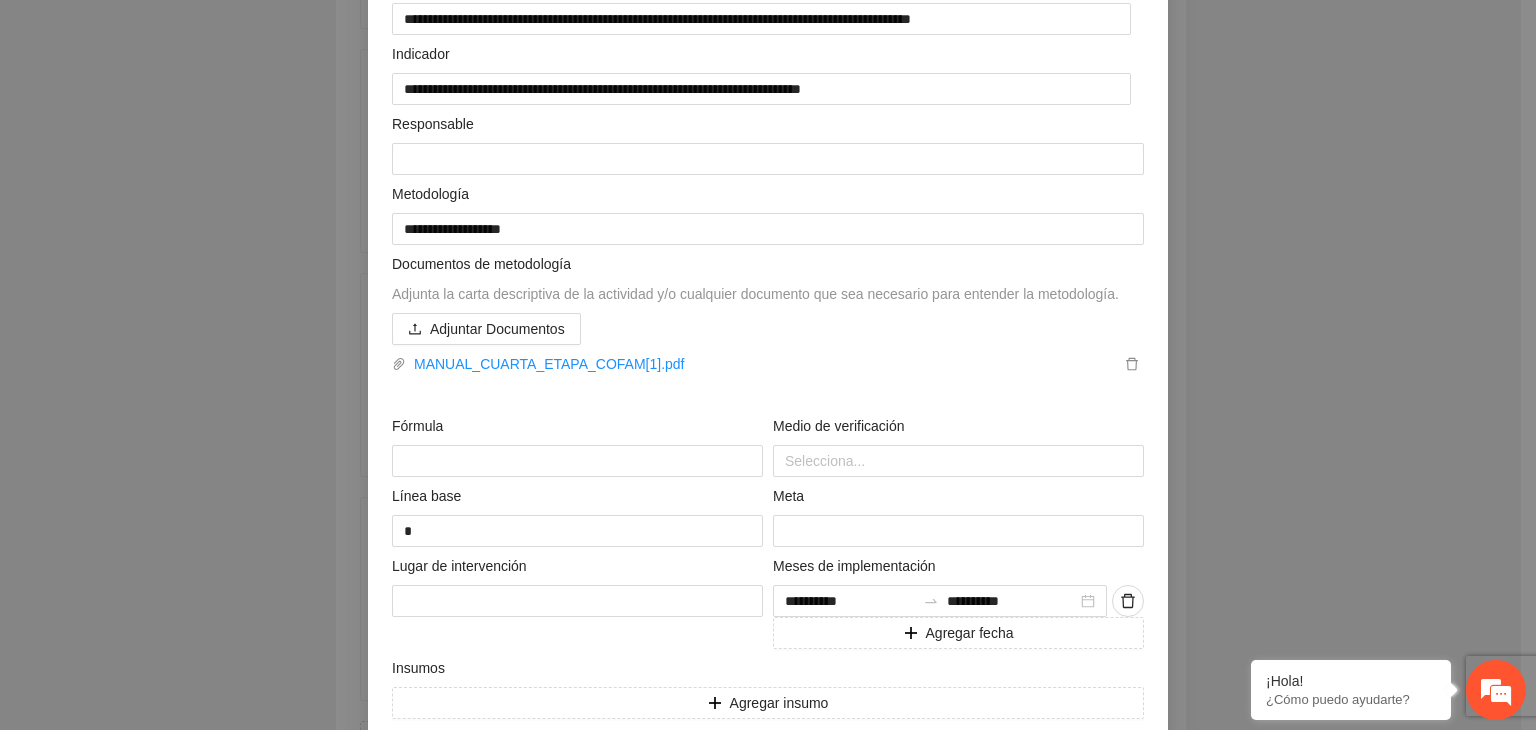 click on "**********" at bounding box center [768, 365] 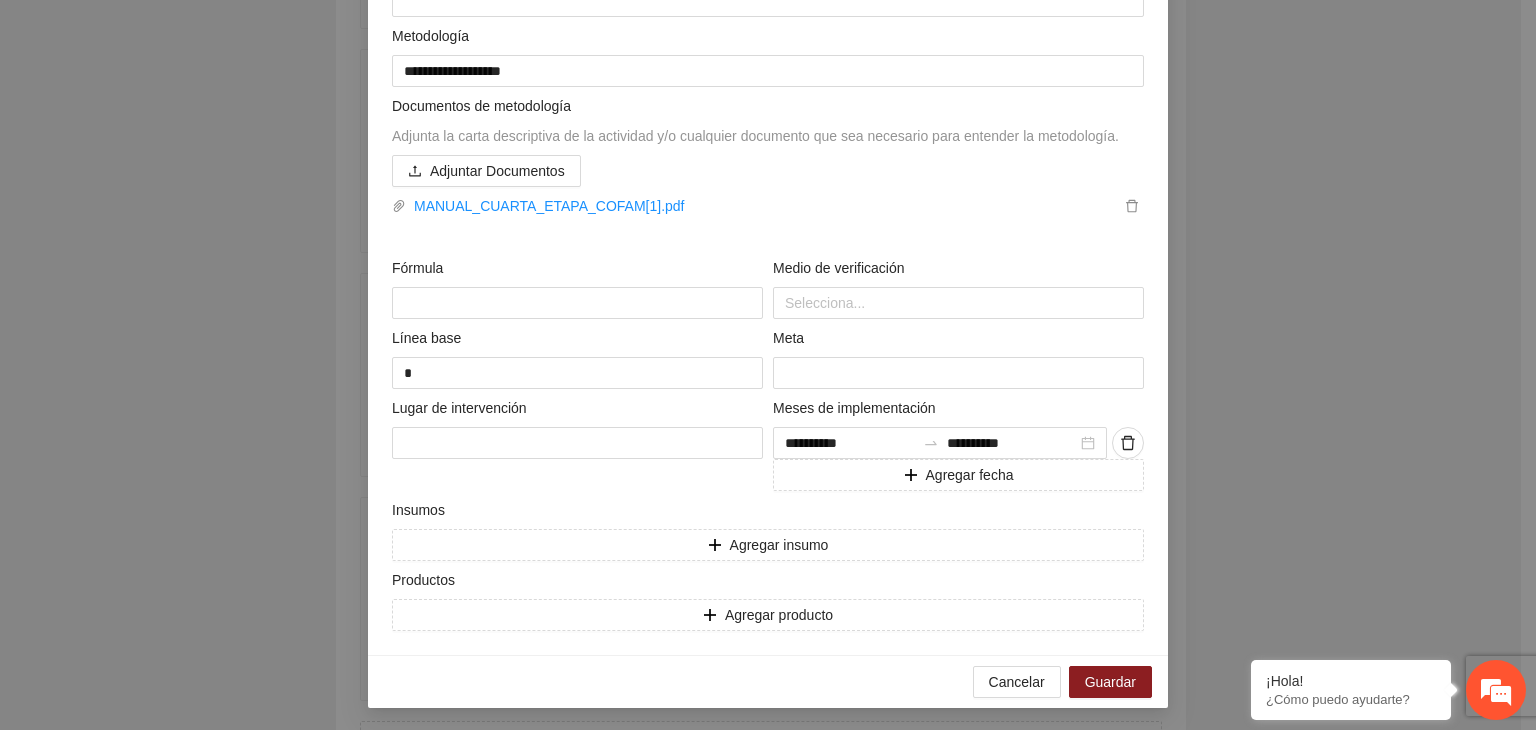 scroll, scrollTop: 366, scrollLeft: 0, axis: vertical 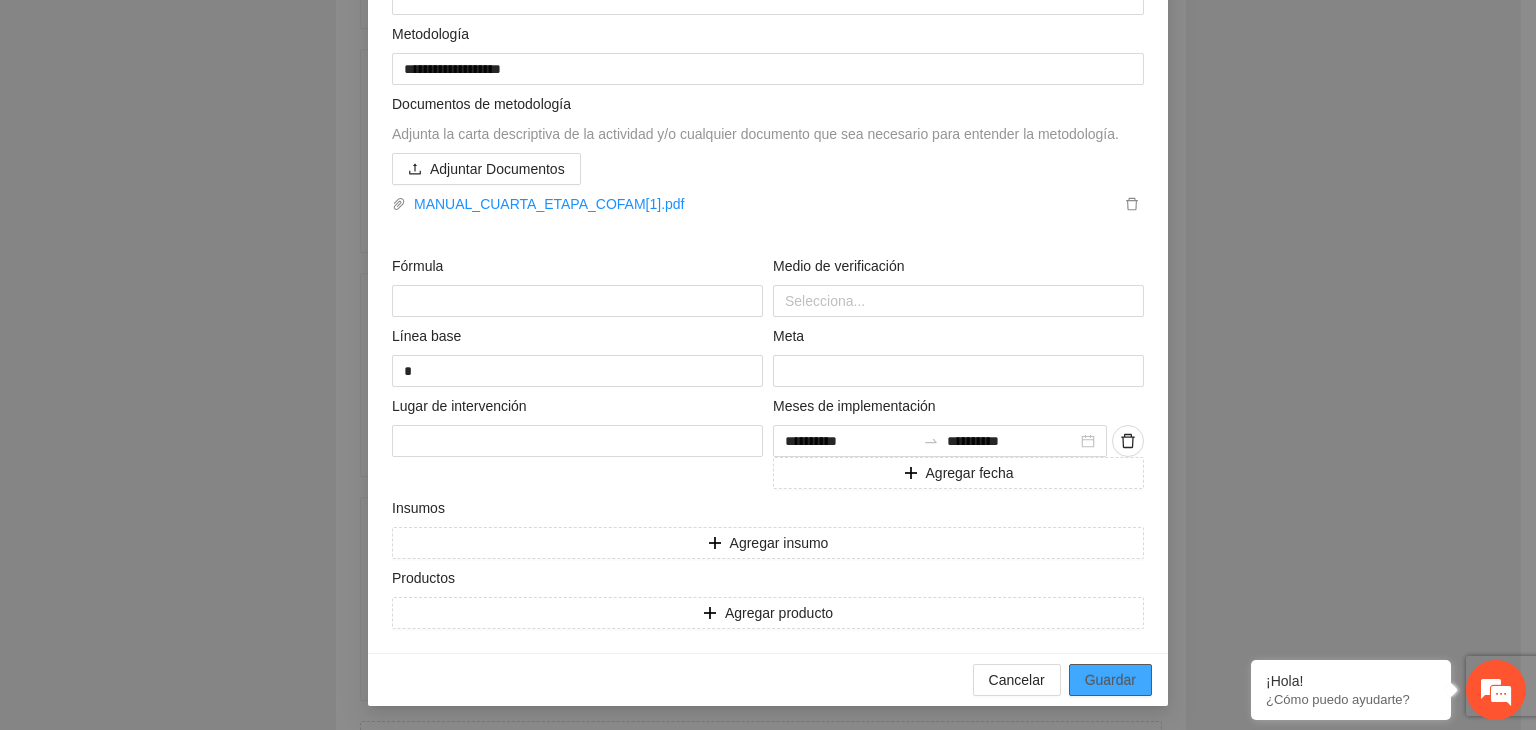 click on "Guardar" at bounding box center (1110, 680) 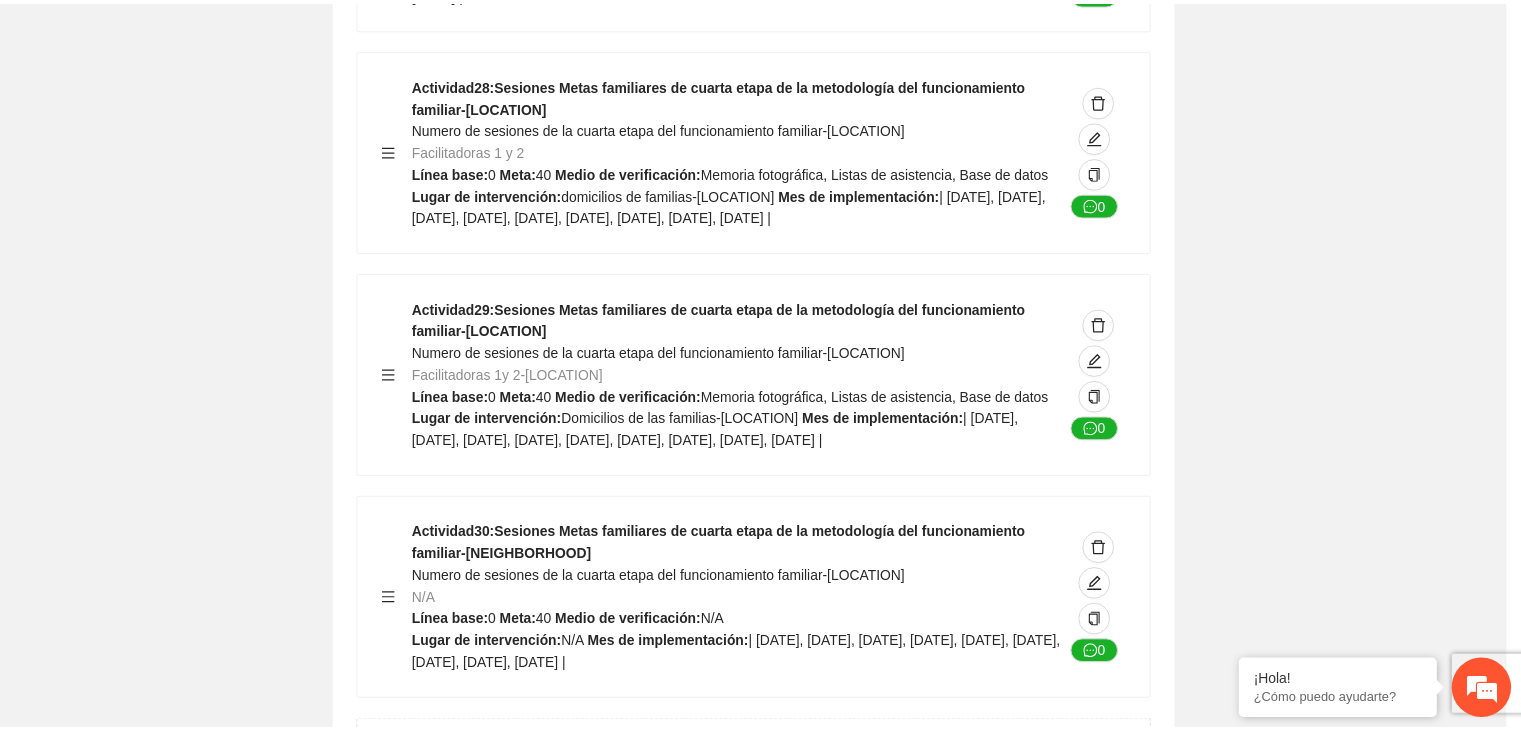 scroll, scrollTop: 204, scrollLeft: 0, axis: vertical 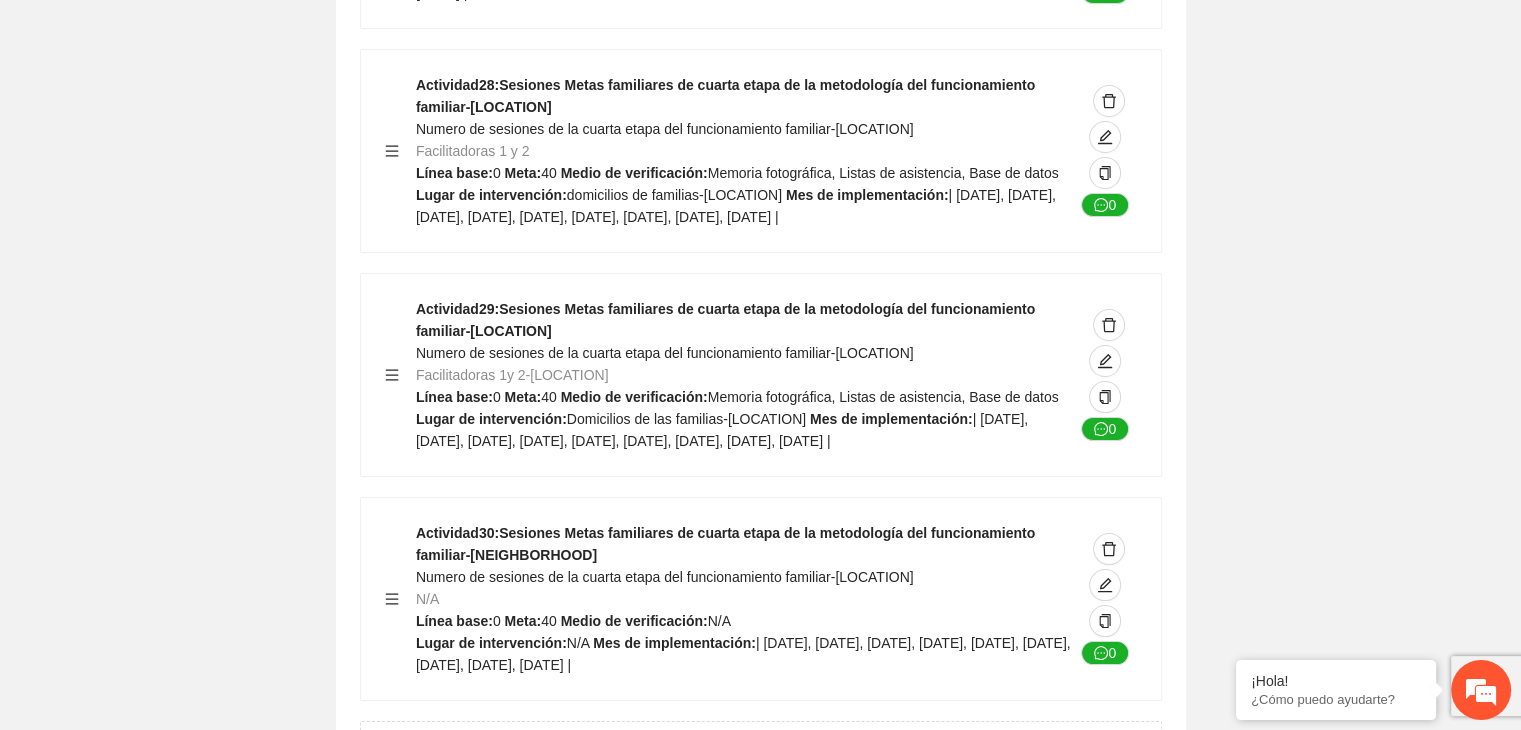 click on "Guardar Objetivo de desarrollo      Exportar Contribuir a la disminución de incidencia en violencia familiar en las zonas de [LOCATION], [LOCATION] y [LOCATION] del Municipio  de [LOCATION]. Indicadores Indicador  1 :  Violencia familiar disminuyendo en un 5% en [LOCATION] Número de carpetas de investigación de Violencia familiar  disminuyendo en un 5% en [LOCATION] Metodología:  Se solicita información al Observatorio Ciudadano de FICOSEC sobre el número de carpetas de violencia familiar en las colonias de intervención Línea base:  29   Meta:  25   Fórmula:  Suma de carpetas de investigación de violencia familiar disminuyendo  en un 5% en [LOCATION]   Medio de verificación:  Reporte/Informe 0 Indicador  2 :  Violencia familiar disminuyendo en un 5% en [LOCATION] Número de carpetas de investigación de Violencia familiar  disminuyendo en un 5% en [LOCATION] Metodología:  Línea base:  63   Meta:  56   Fórmula:    Medio de verificación:  Reporte/Informe 0 3 :" at bounding box center (760, -6802) 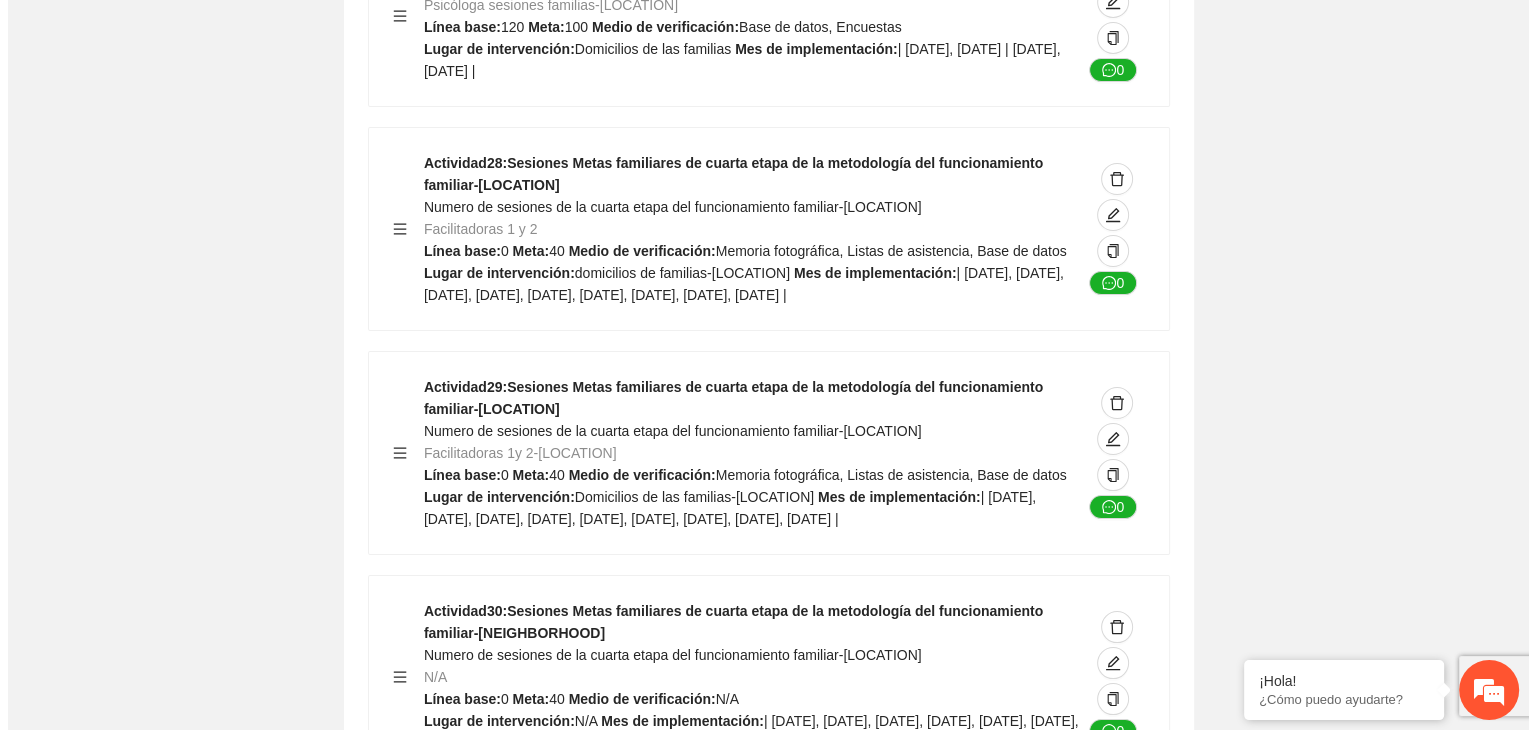 scroll, scrollTop: 15219, scrollLeft: 0, axis: vertical 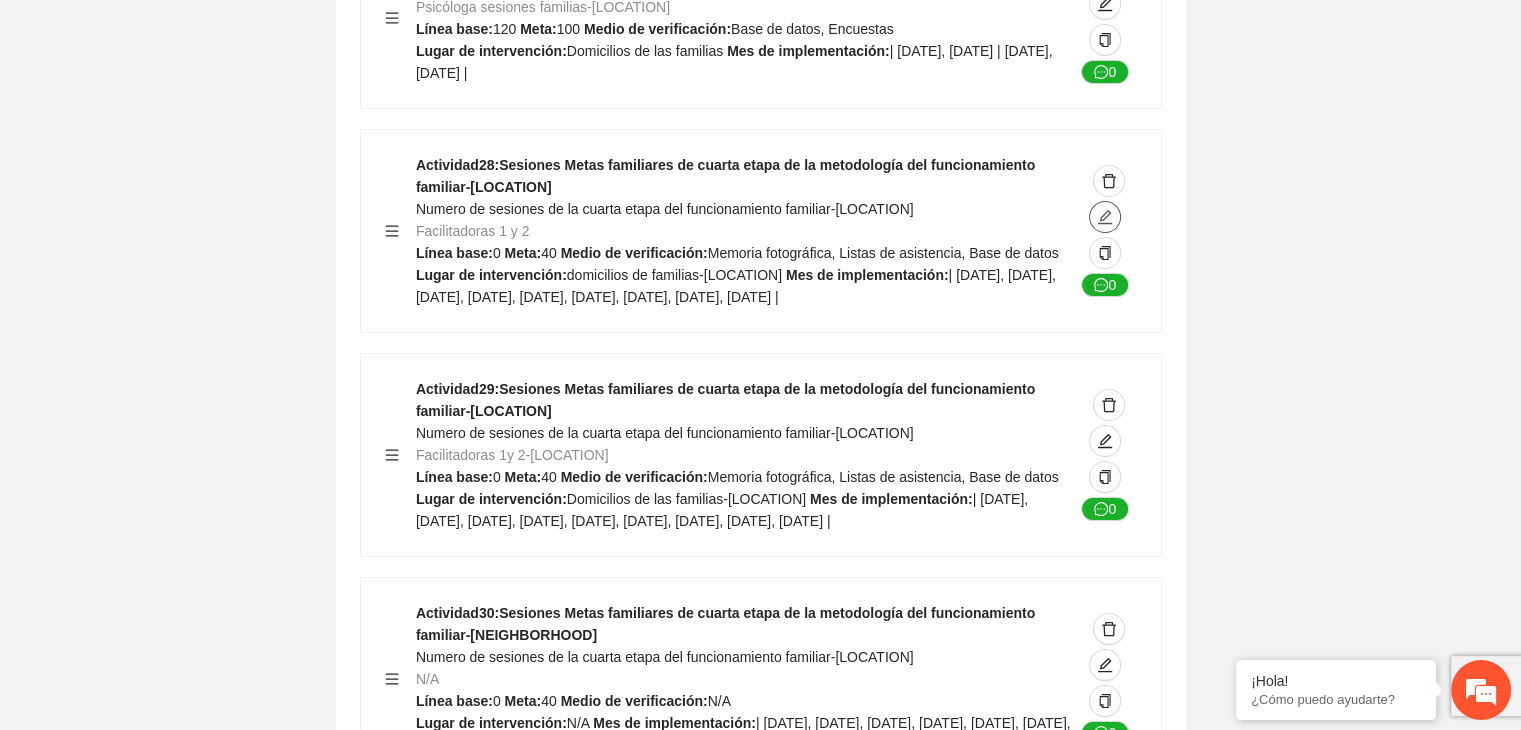 click 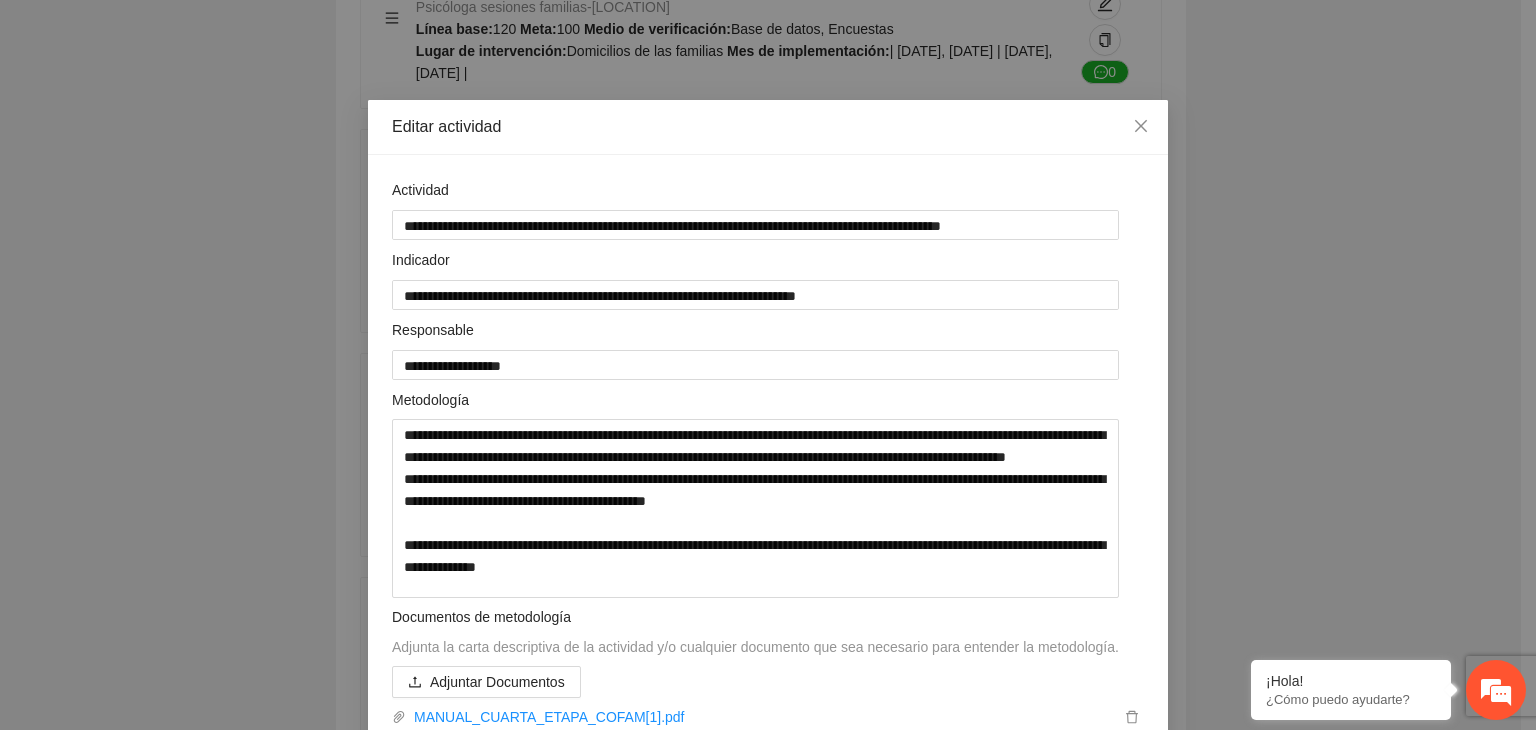 click on "**********" at bounding box center (768, 365) 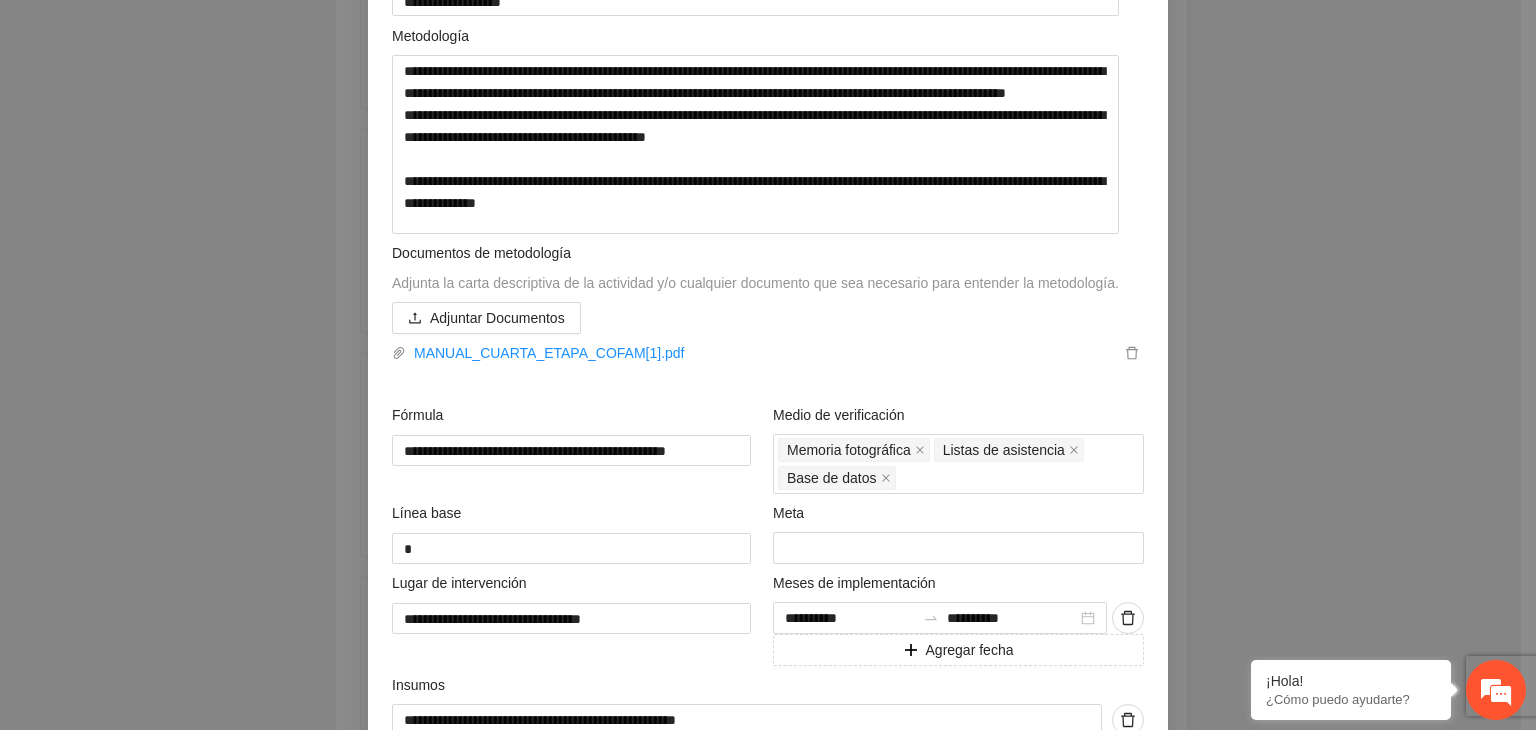 scroll, scrollTop: 360, scrollLeft: 0, axis: vertical 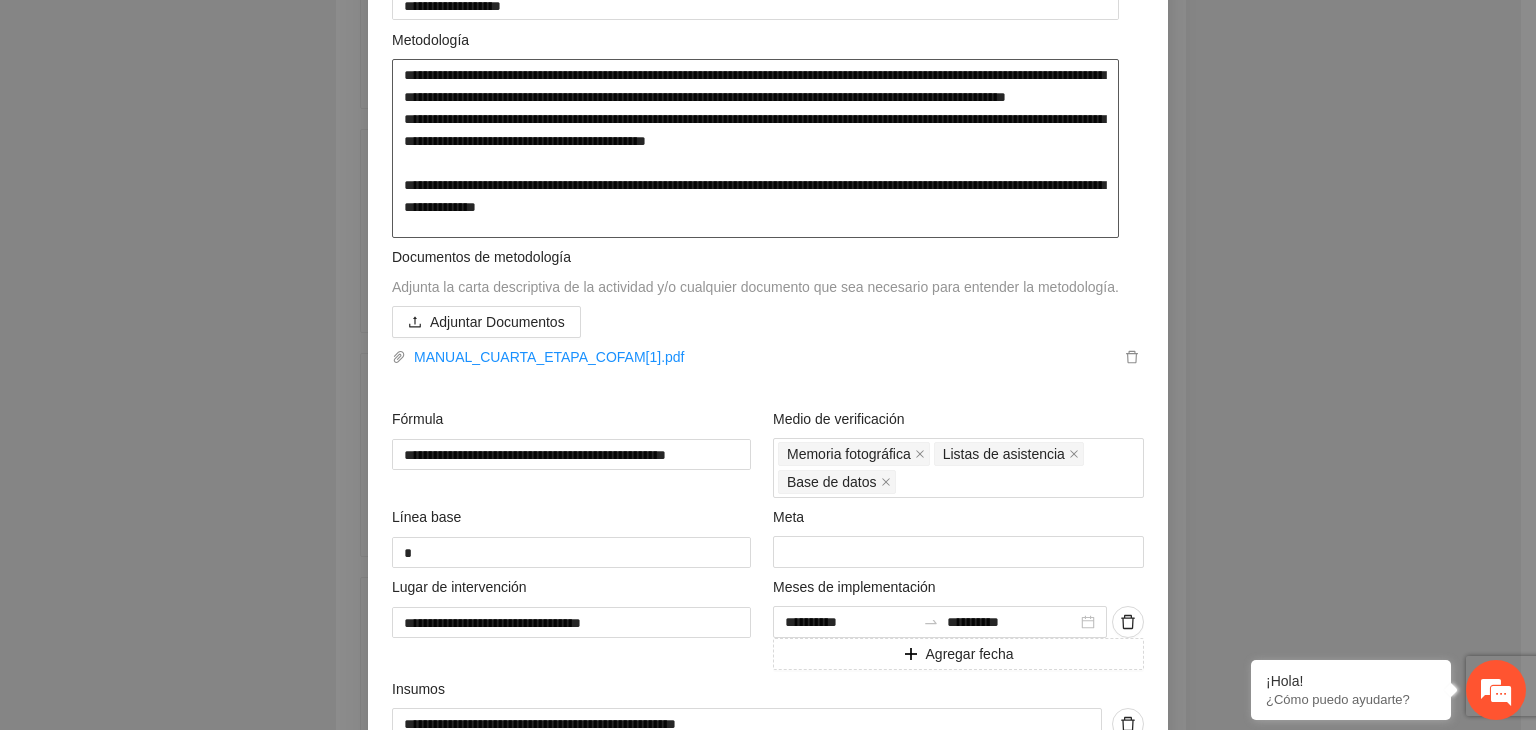 click on "**********" at bounding box center (755, 148) 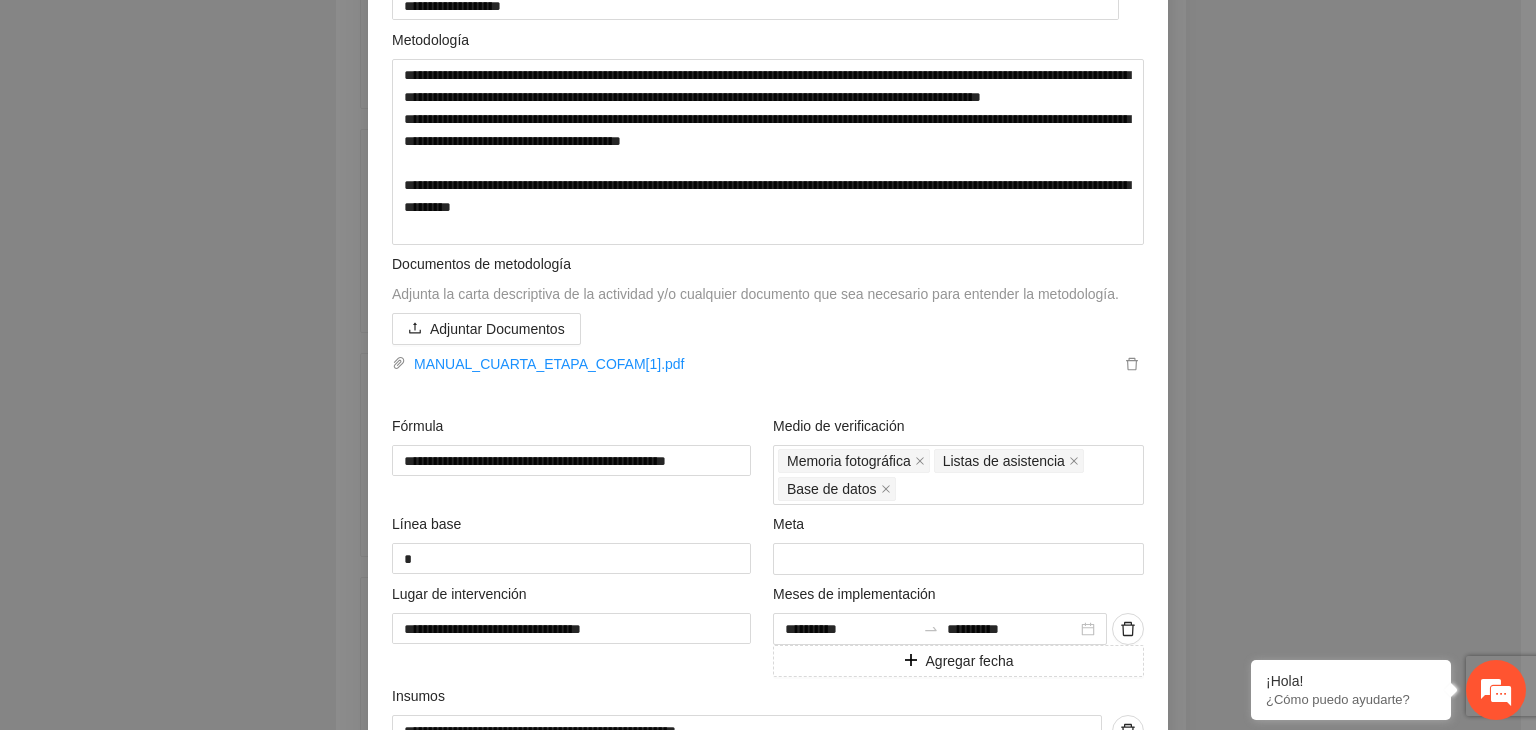 click on "**********" at bounding box center (768, 365) 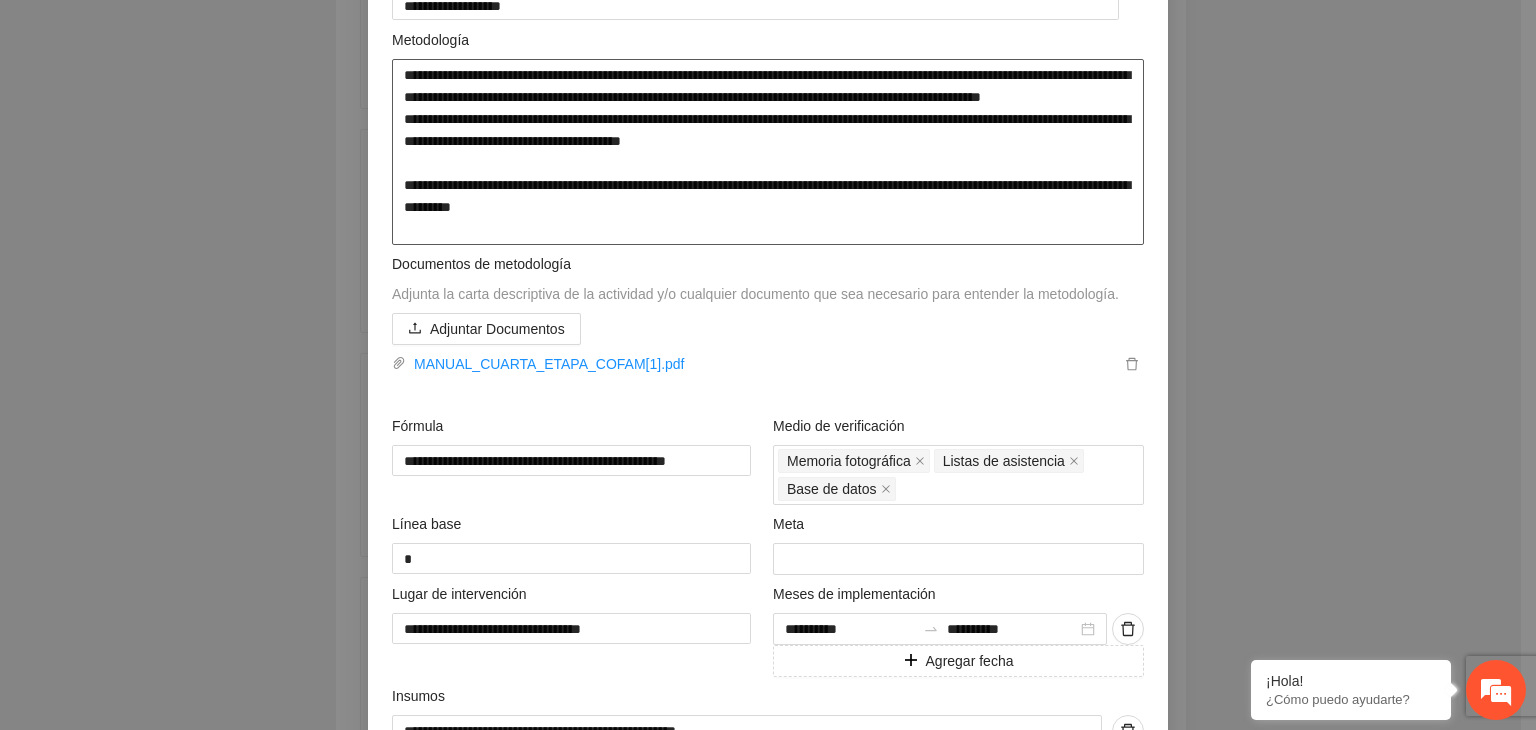click on "**********" at bounding box center [768, 152] 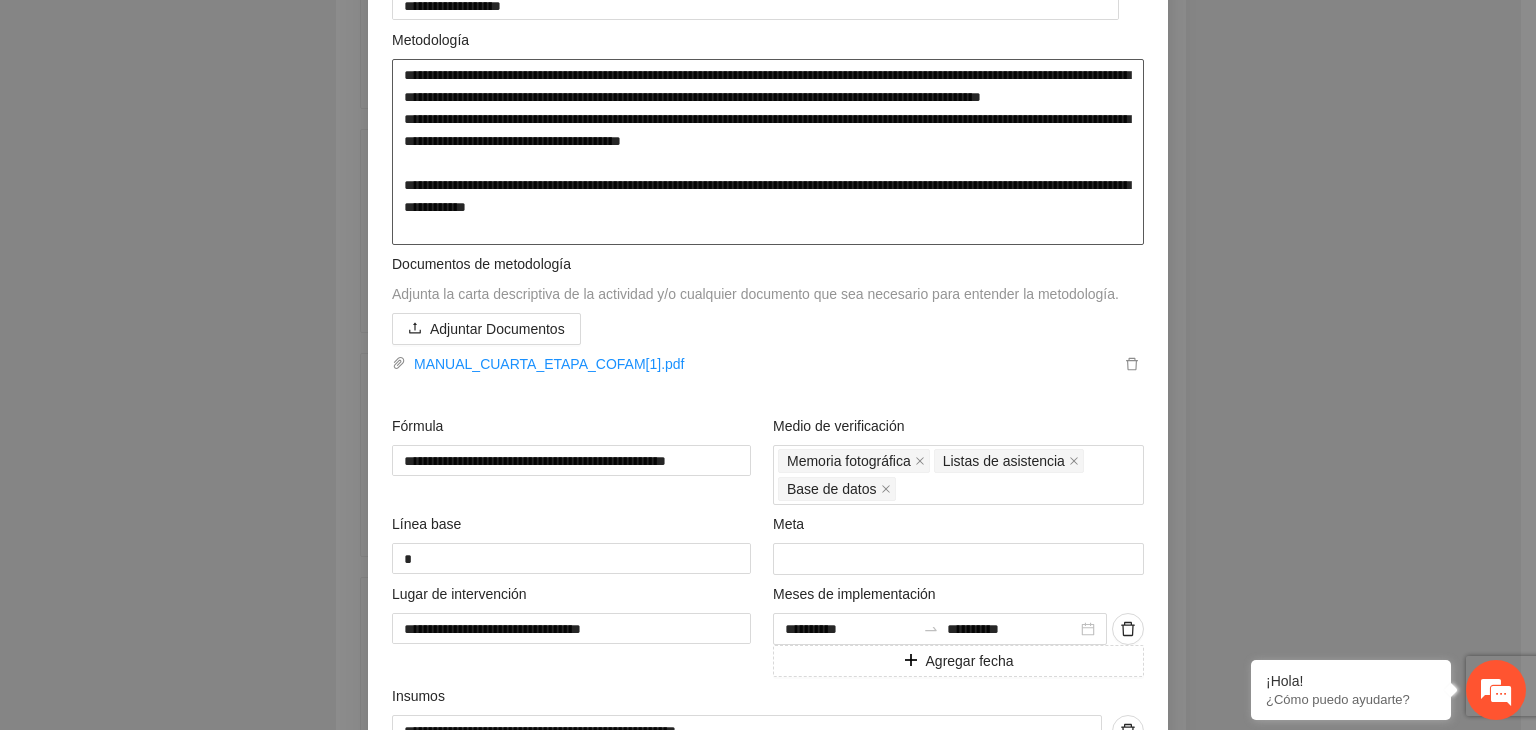 click on "**********" at bounding box center (768, 152) 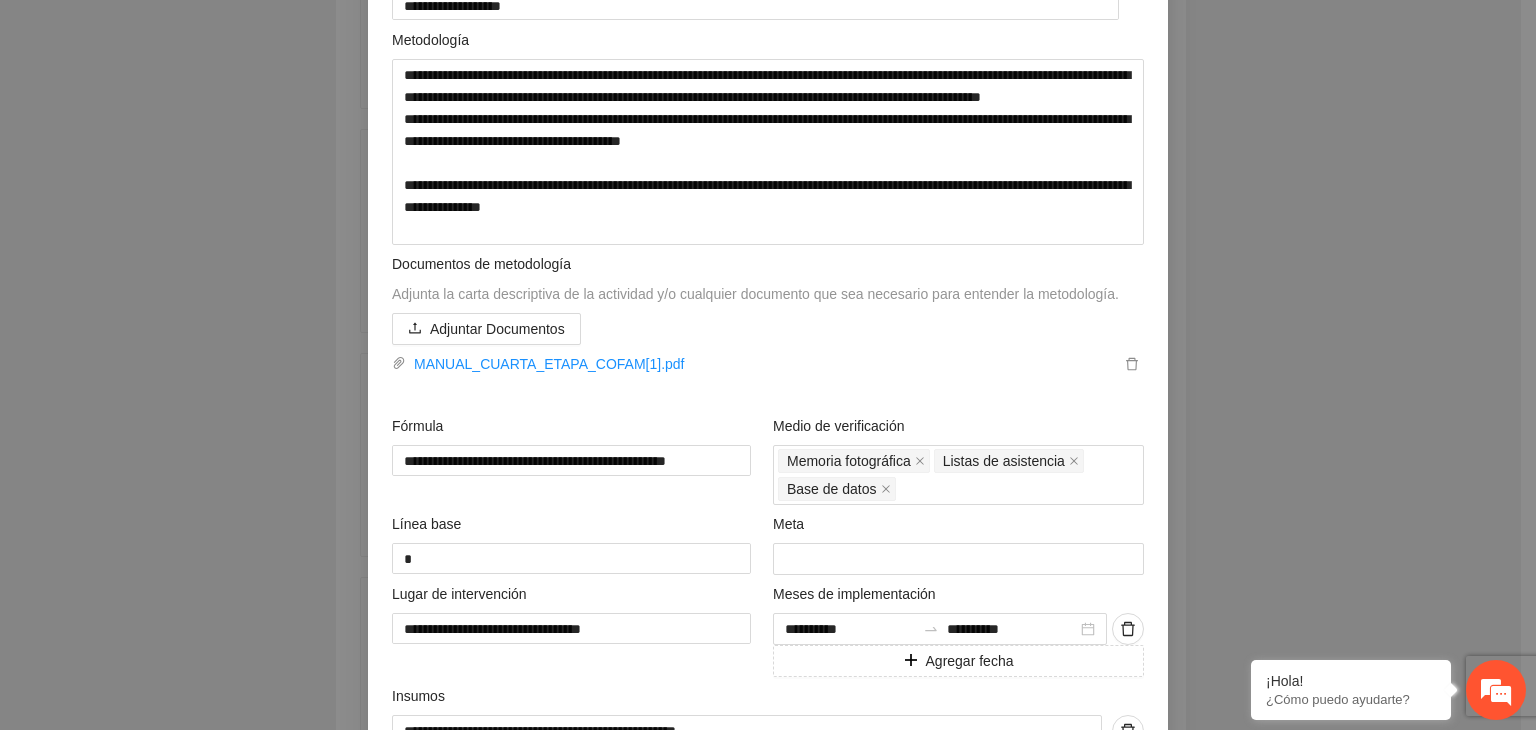 click on "**********" at bounding box center [768, 365] 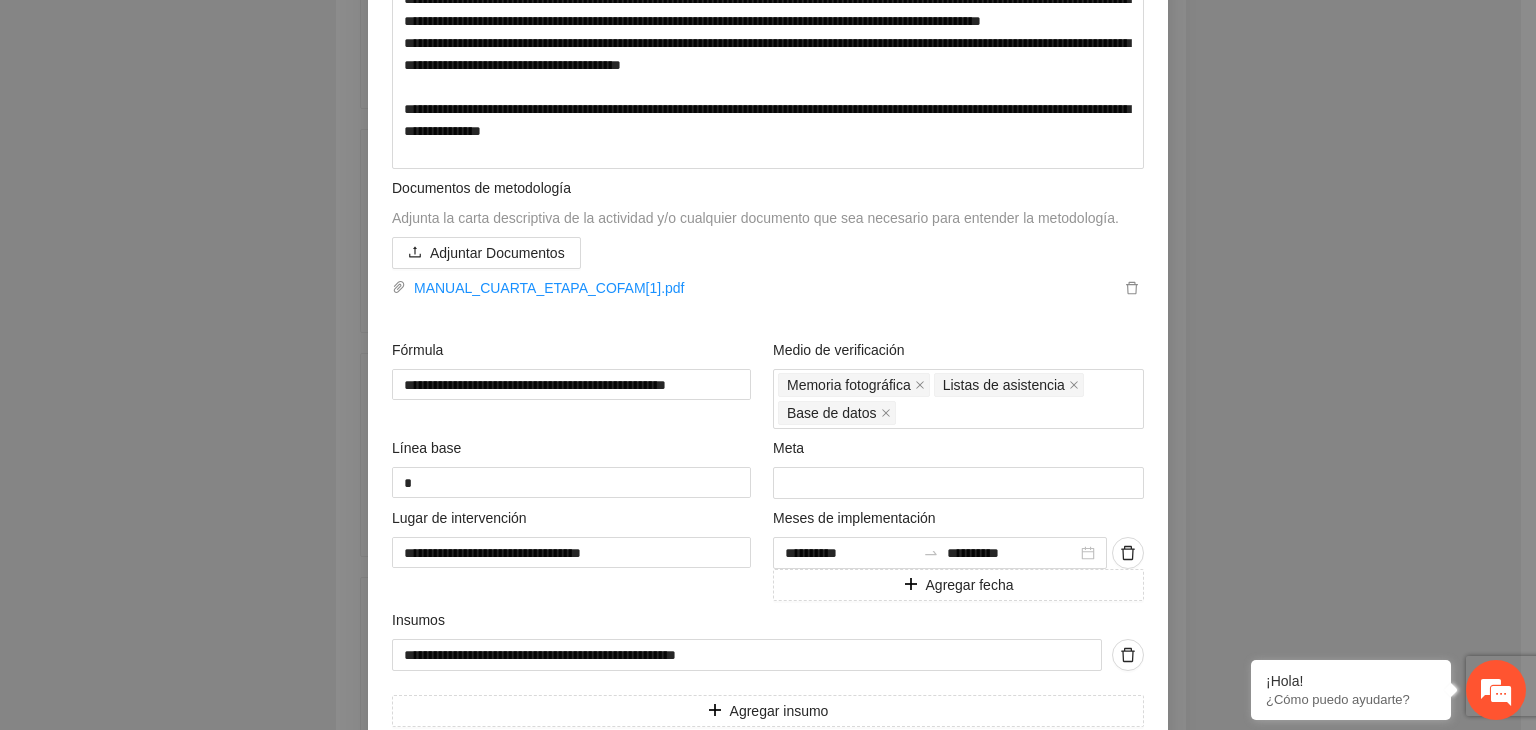 scroll, scrollTop: 440, scrollLeft: 0, axis: vertical 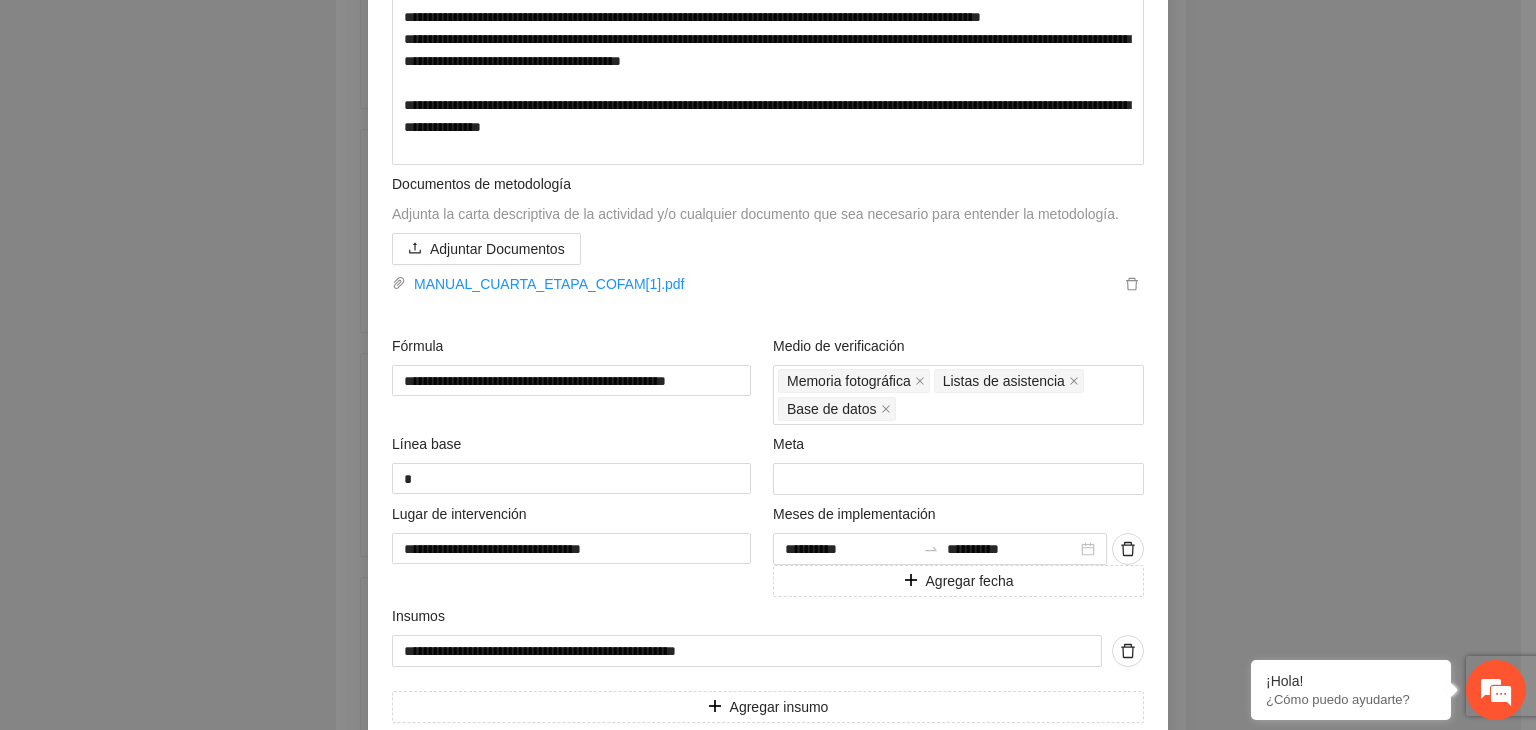 click on "**********" at bounding box center (768, 365) 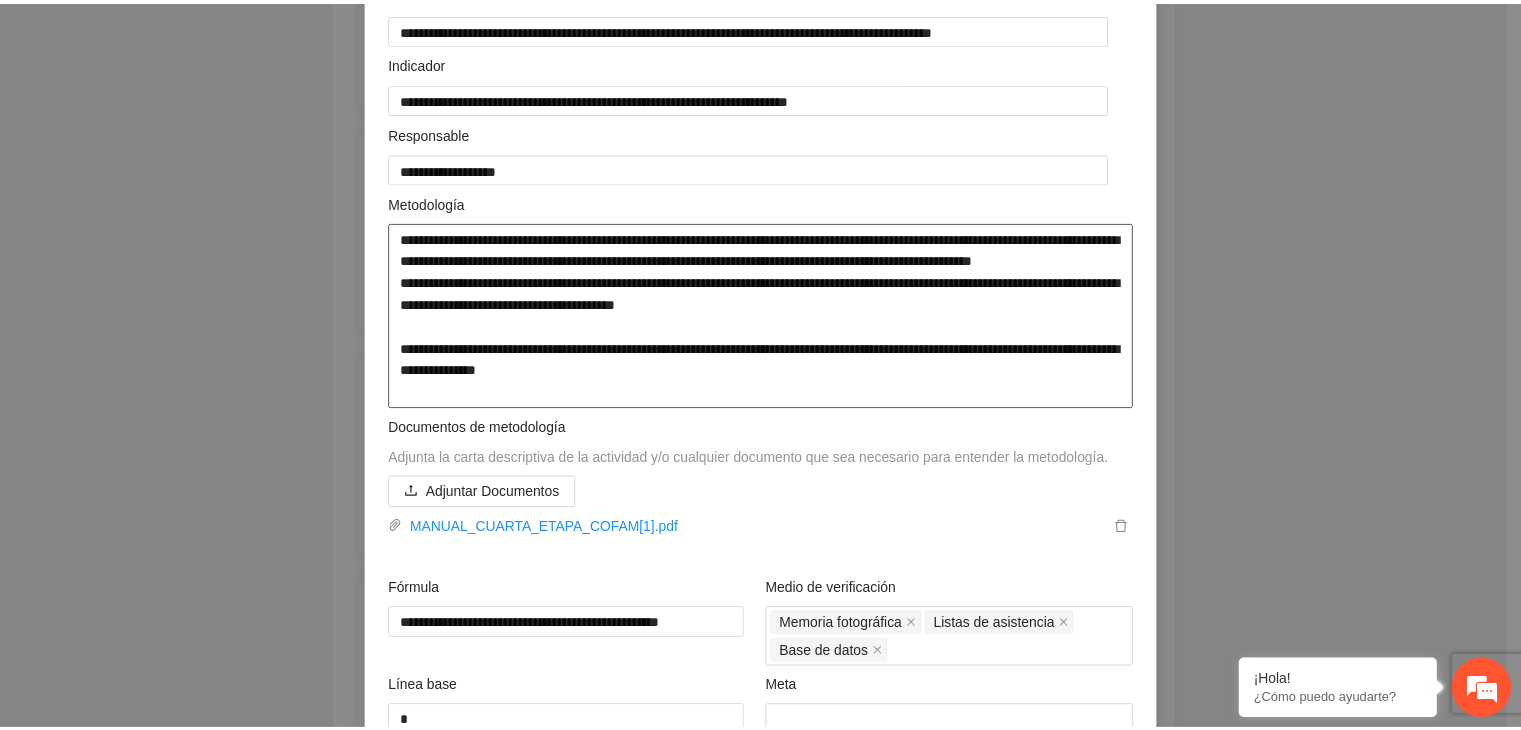 scroll, scrollTop: 0, scrollLeft: 0, axis: both 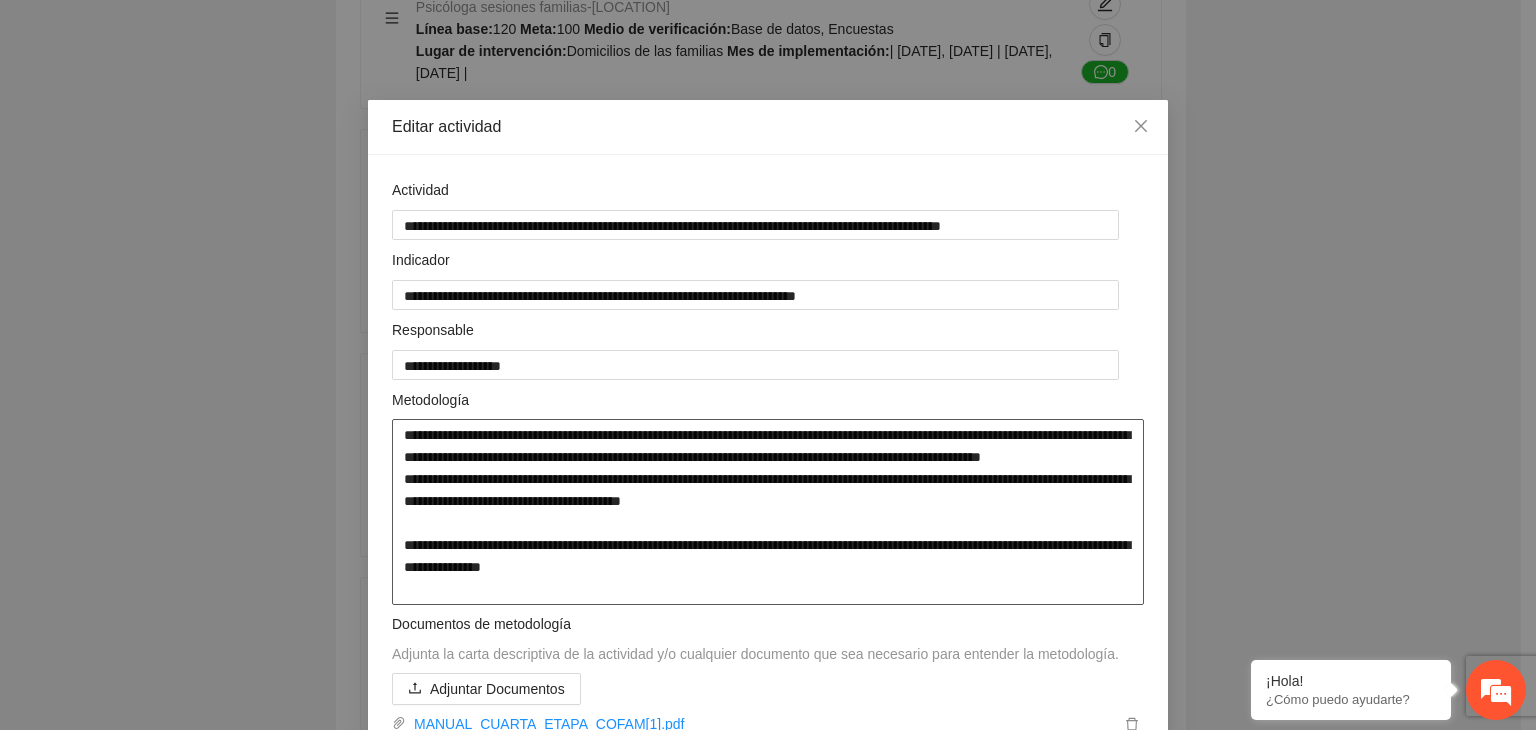 drag, startPoint x: 711, startPoint y: 155, endPoint x: 290, endPoint y: 345, distance: 461.88852 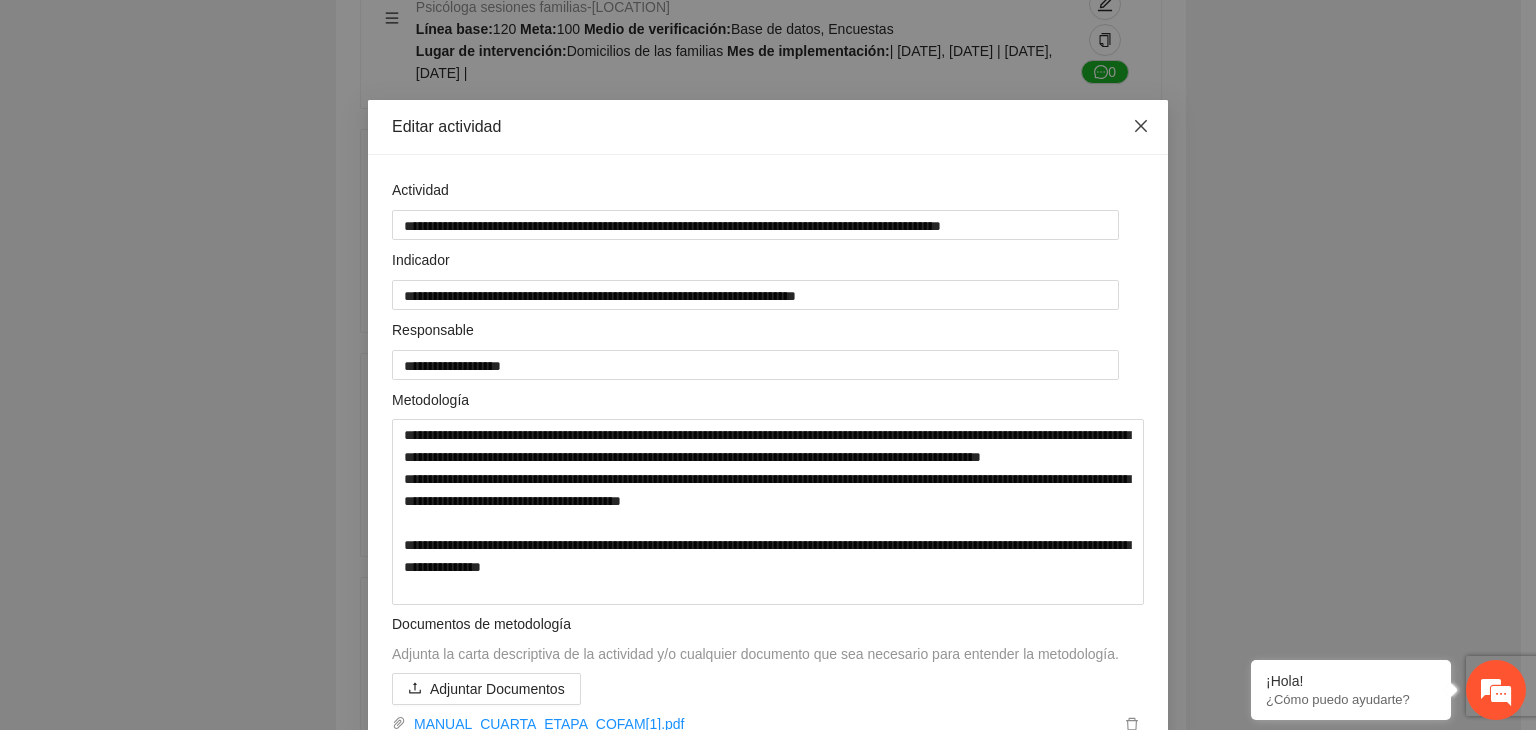 click 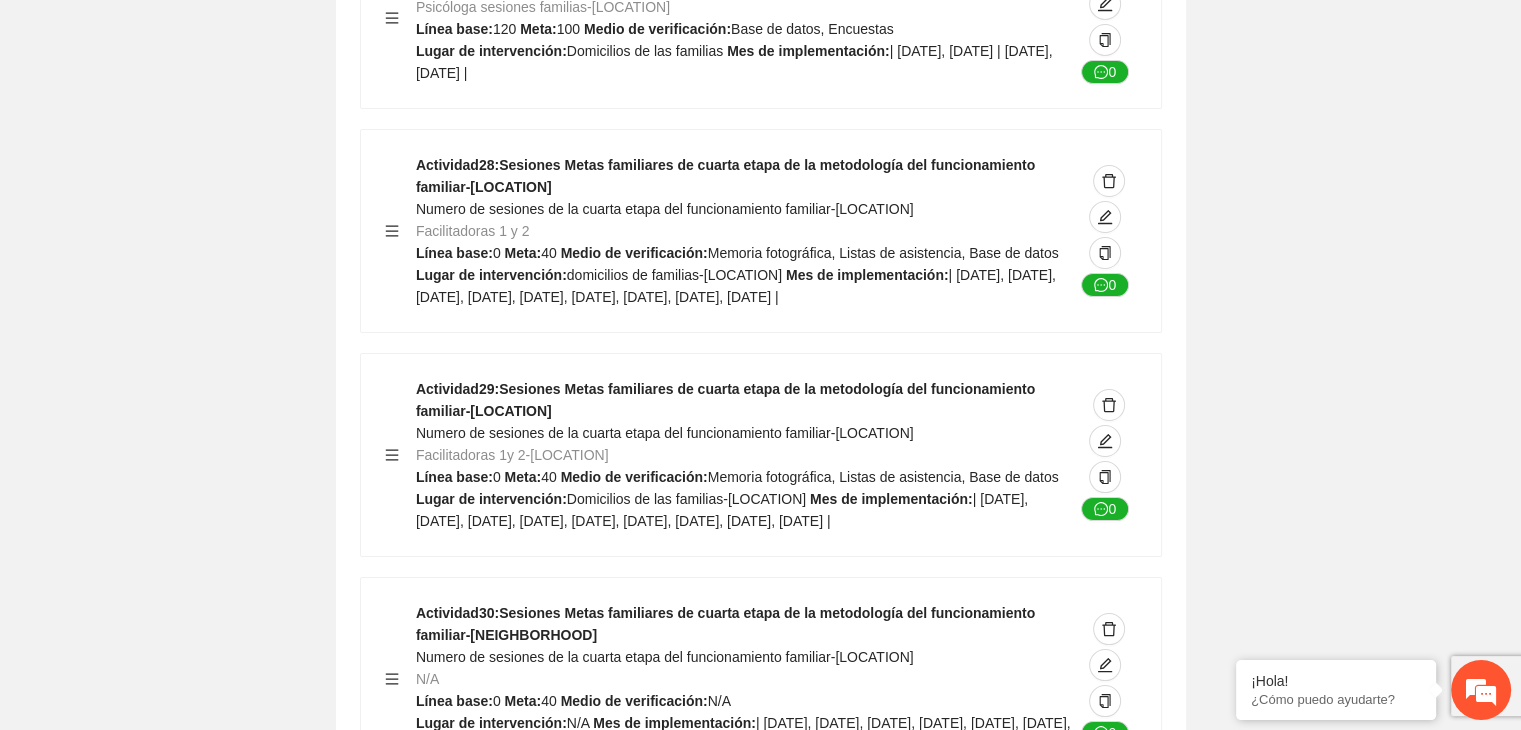 click on "Guardar Objetivo de desarrollo      Exportar Contribuir a la disminución de incidencia en violencia familiar en las zonas de [LOCATION], [LOCATION] y [LOCATION] del Municipio  de [LOCATION]. Indicadores Indicador  1 :  Violencia familiar disminuyendo en un 5% en [LOCATION] Número de carpetas de investigación de Violencia familiar  disminuyendo en un 5% en [LOCATION] Metodología:  Se solicita información al Observatorio Ciudadano de FICOSEC sobre el número de carpetas de violencia familiar en las colonias de intervención Línea base:  29   Meta:  25   Fórmula:  Suma de carpetas de investigación de violencia familiar disminuyendo  en un 5% en [LOCATION]   Medio de verificación:  Reporte/Informe 0 Indicador  2 :  Violencia familiar disminuyendo en un 5% en [LOCATION] Número de carpetas de investigación de Violencia familiar  disminuyendo en un 5% en [LOCATION] Metodología:  Línea base:  63   Meta:  56   Fórmula:    Medio de verificación:  Reporte/Informe 0 3 :" at bounding box center [760, -6722] 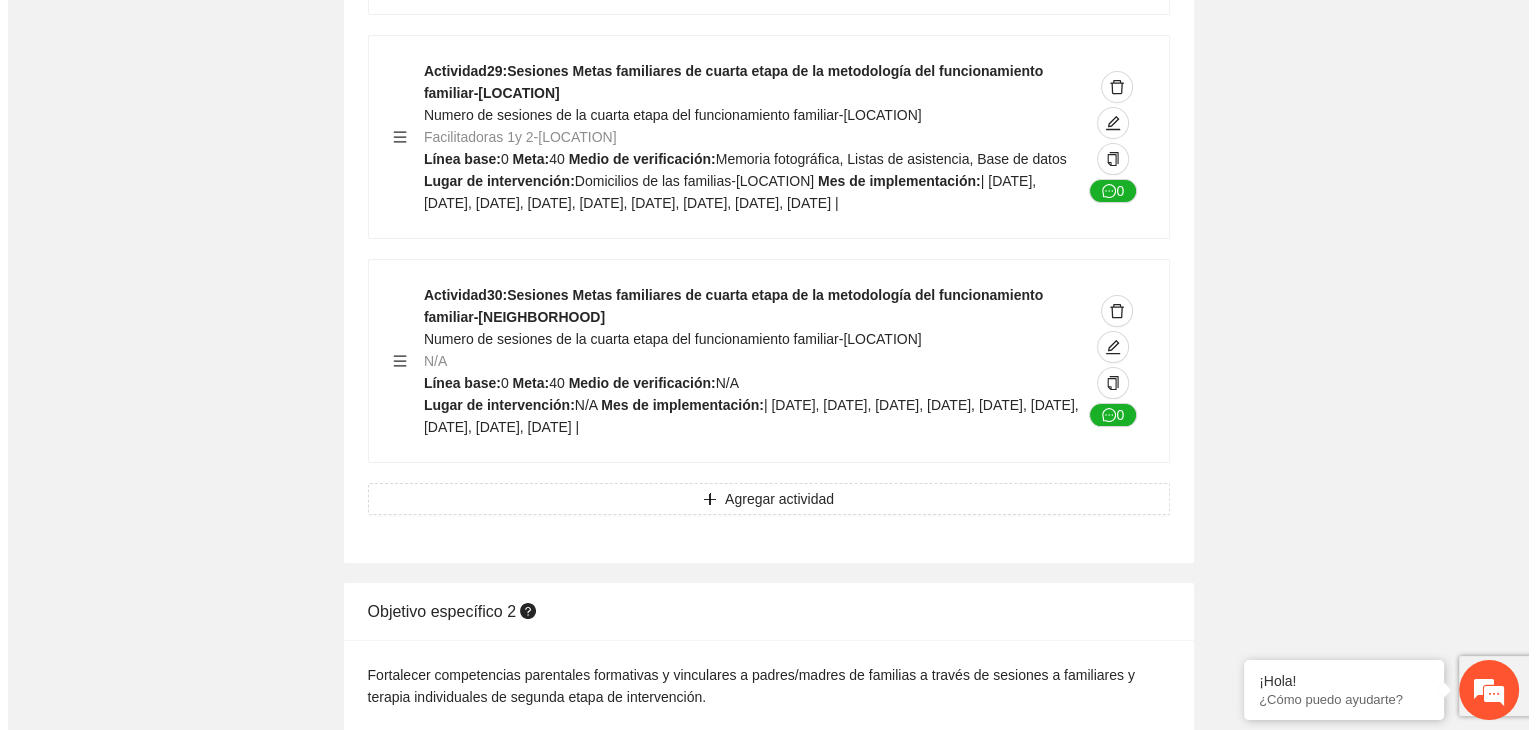 scroll, scrollTop: 15539, scrollLeft: 0, axis: vertical 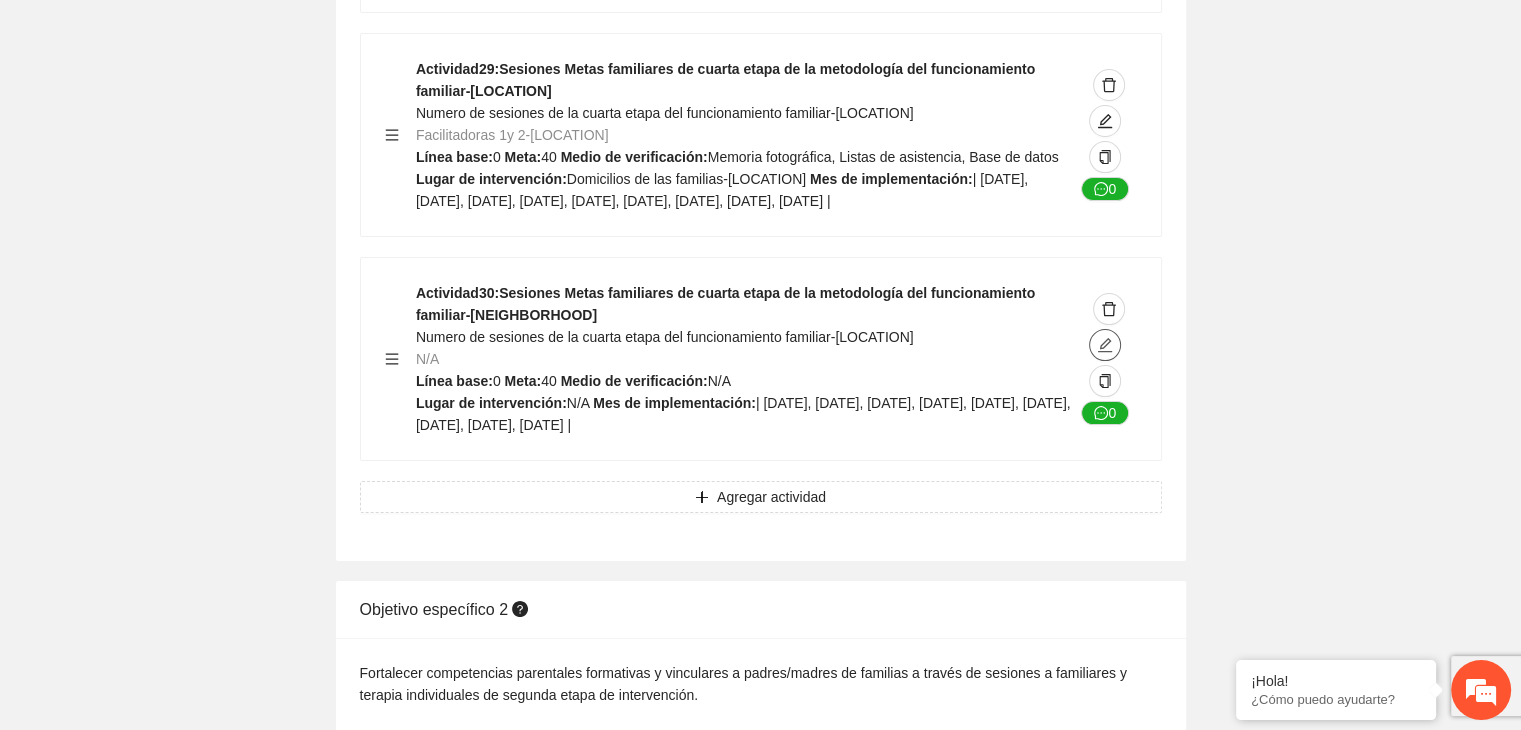 click 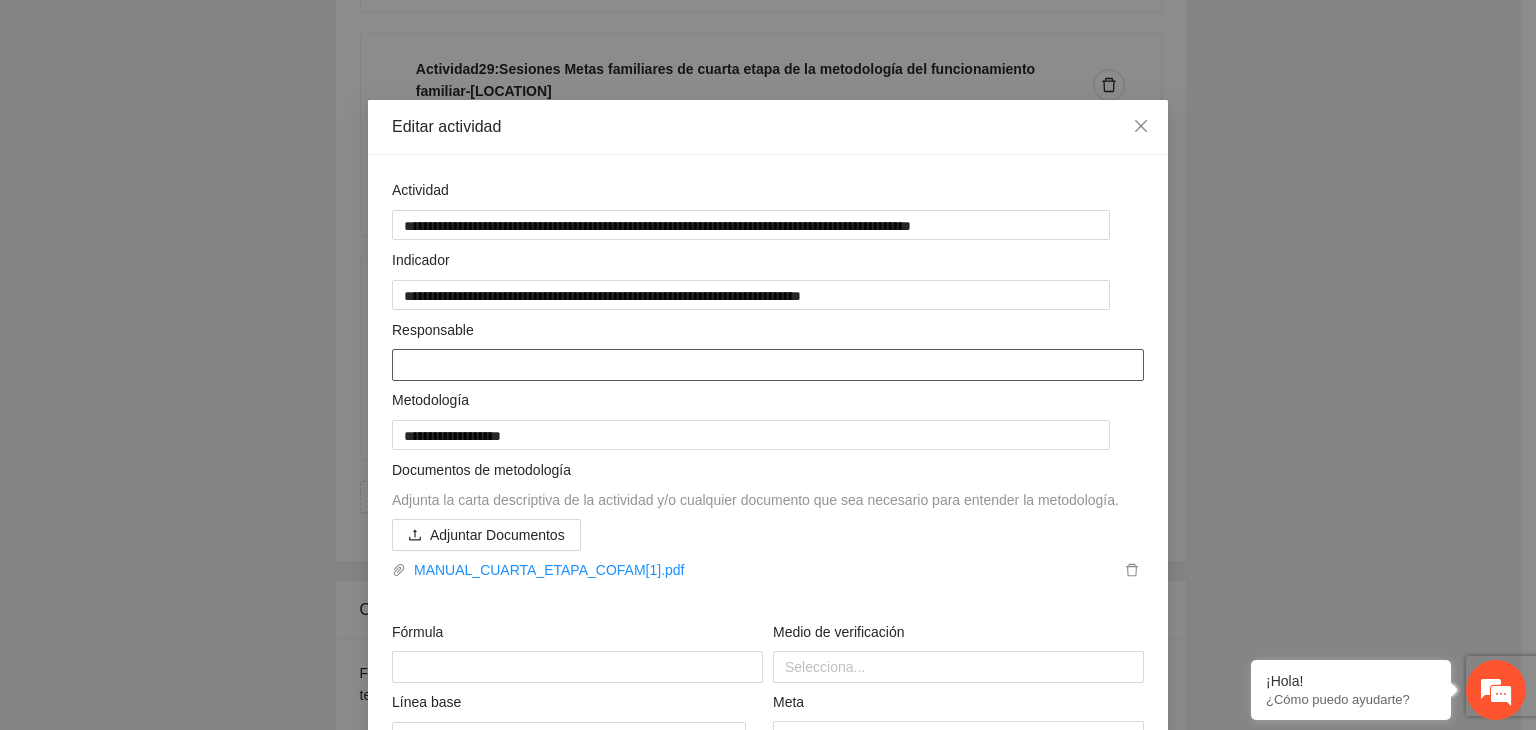 click at bounding box center [768, 365] 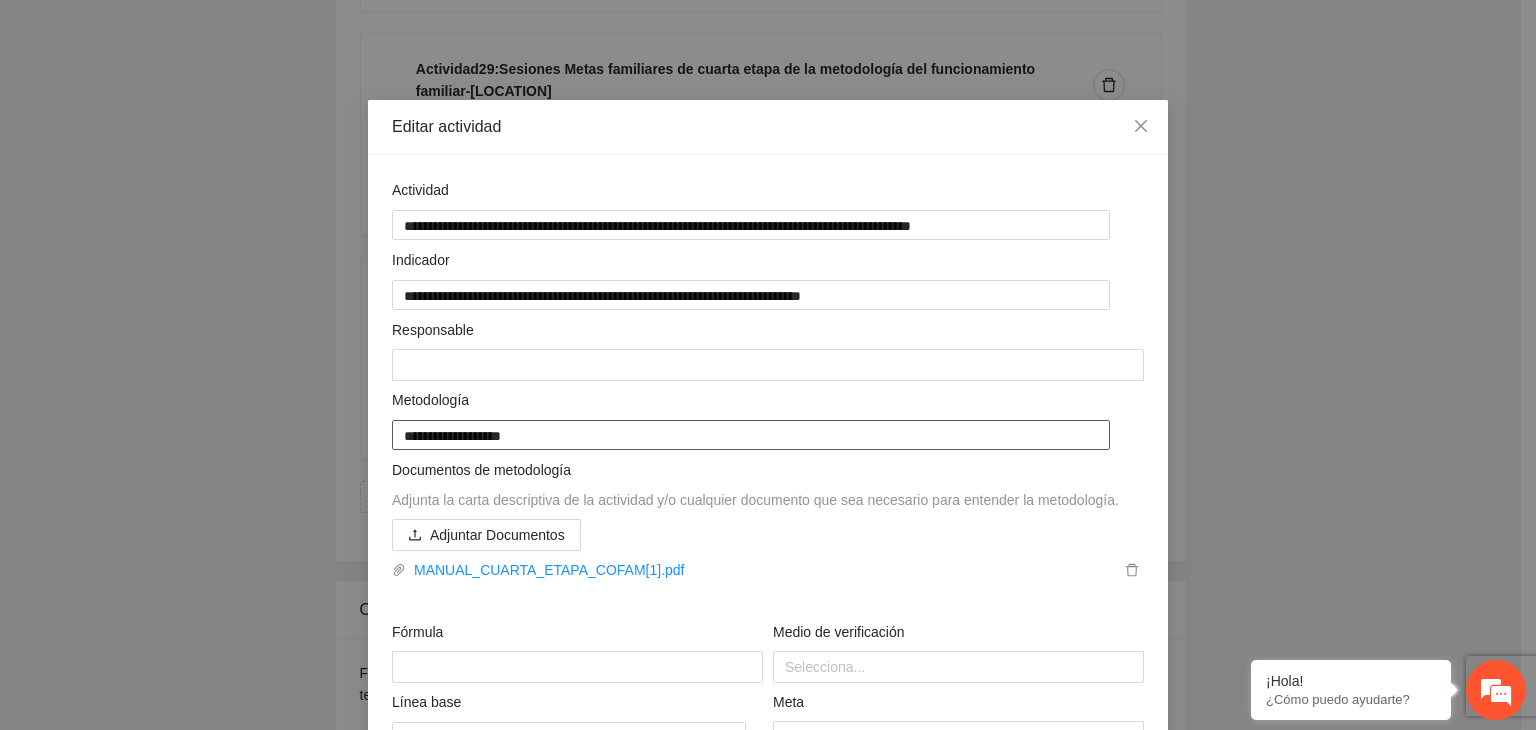 click on "**********" at bounding box center [751, 435] 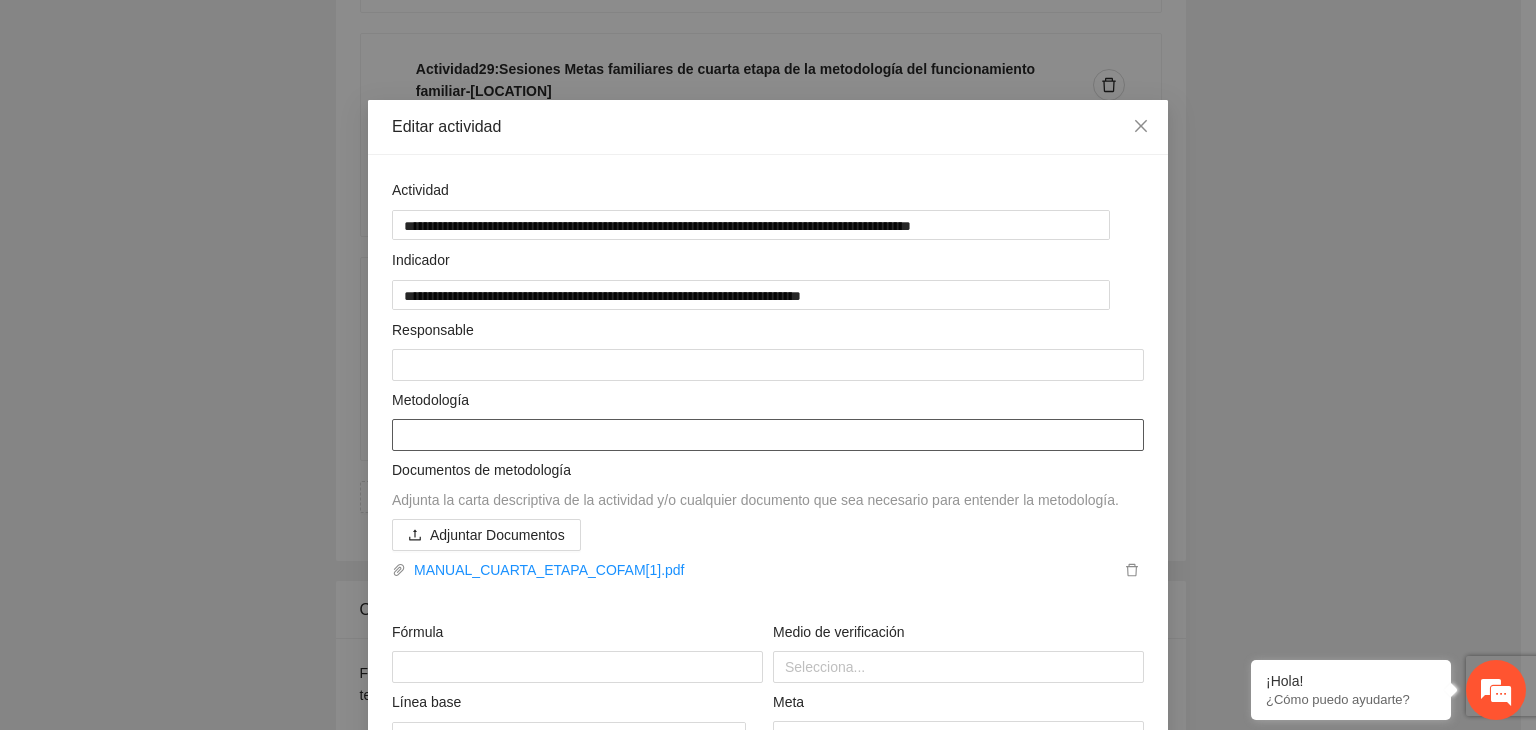 paste on "**********" 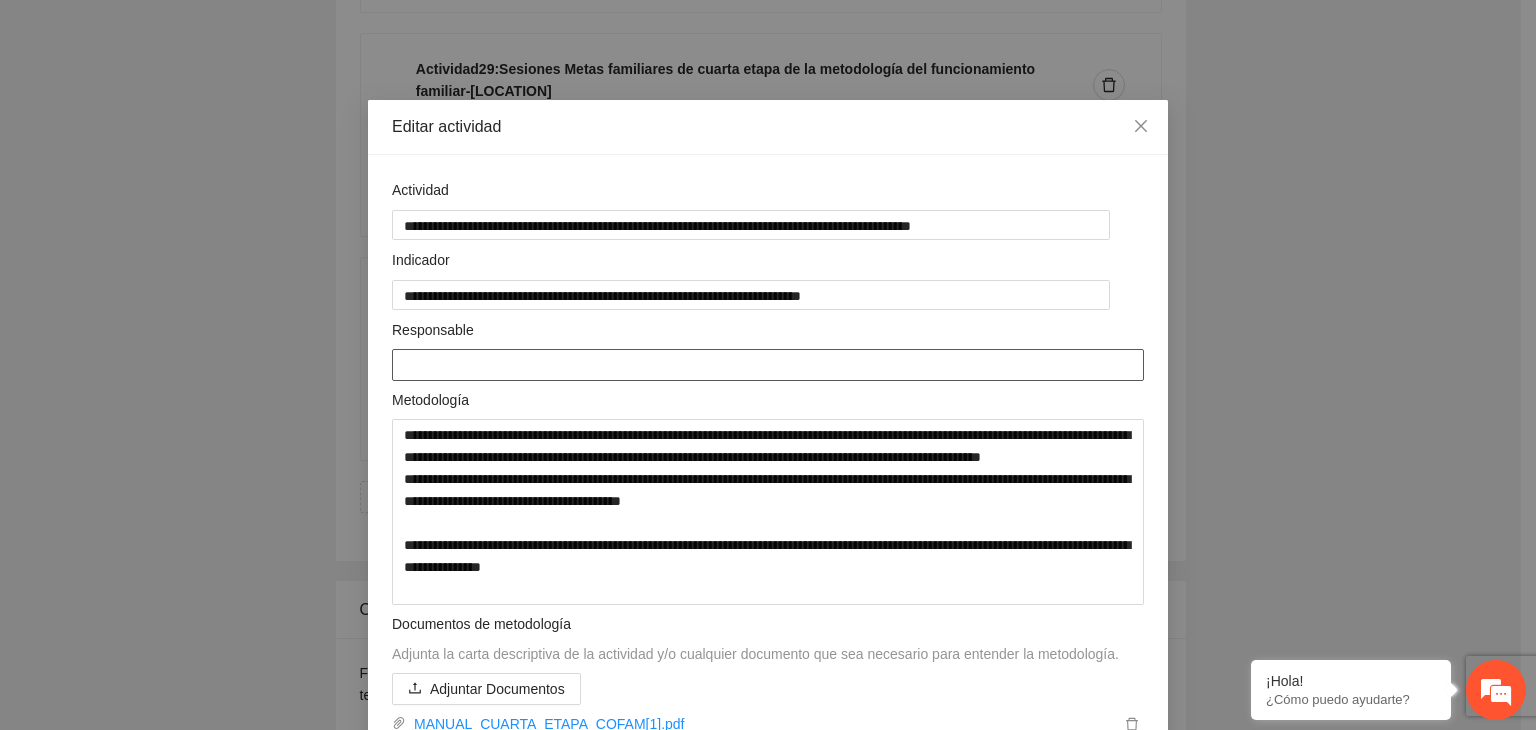 click at bounding box center [768, 365] 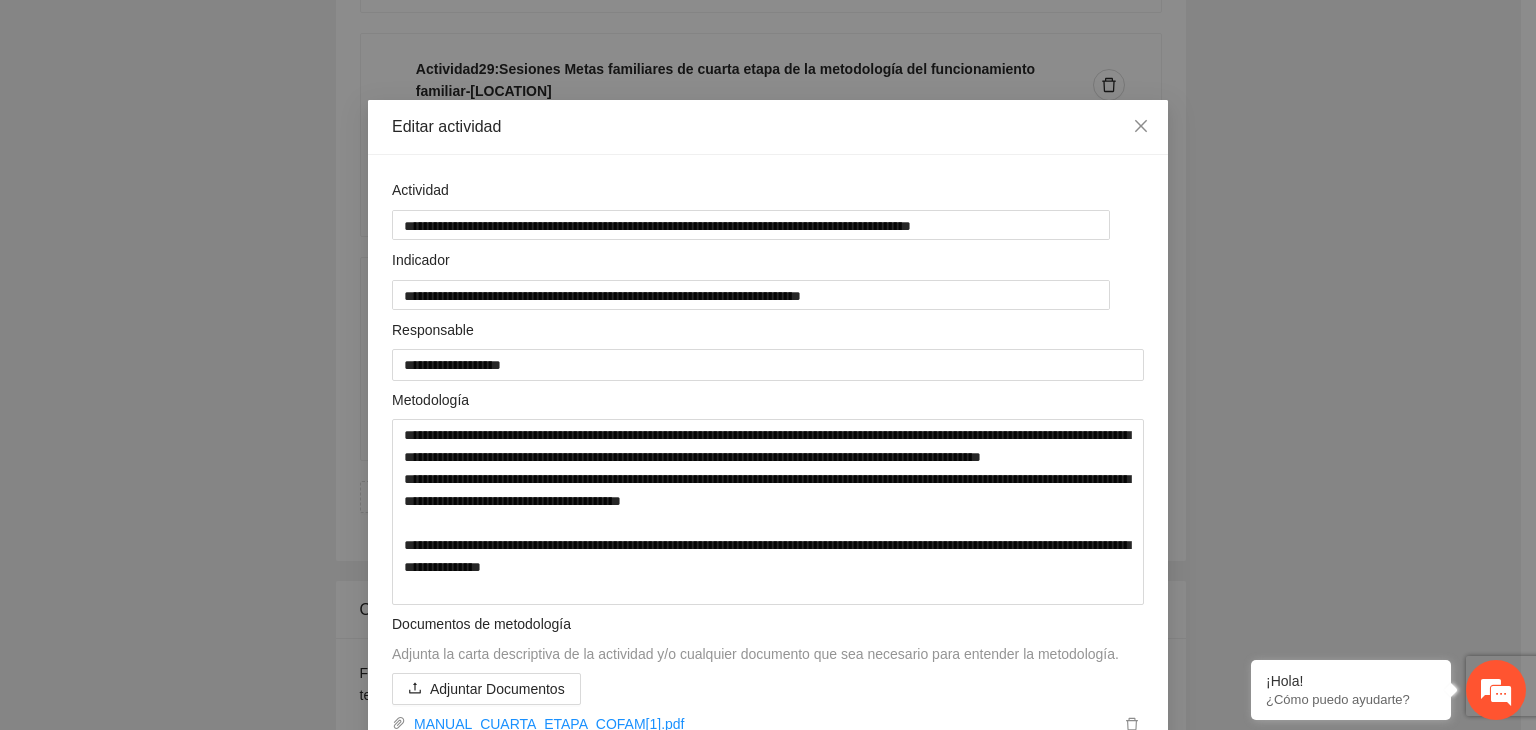 click on "**********" at bounding box center (768, 365) 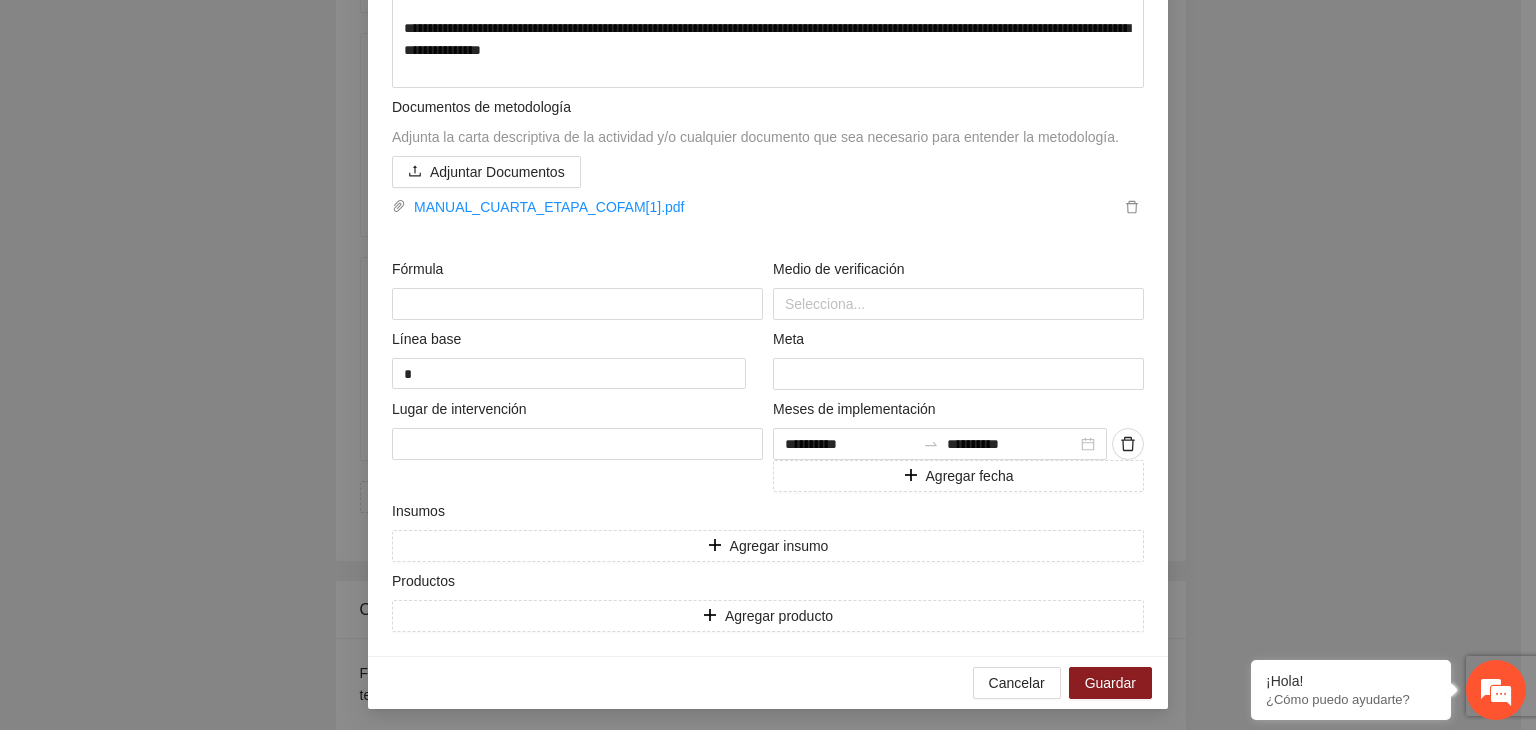 scroll, scrollTop: 520, scrollLeft: 0, axis: vertical 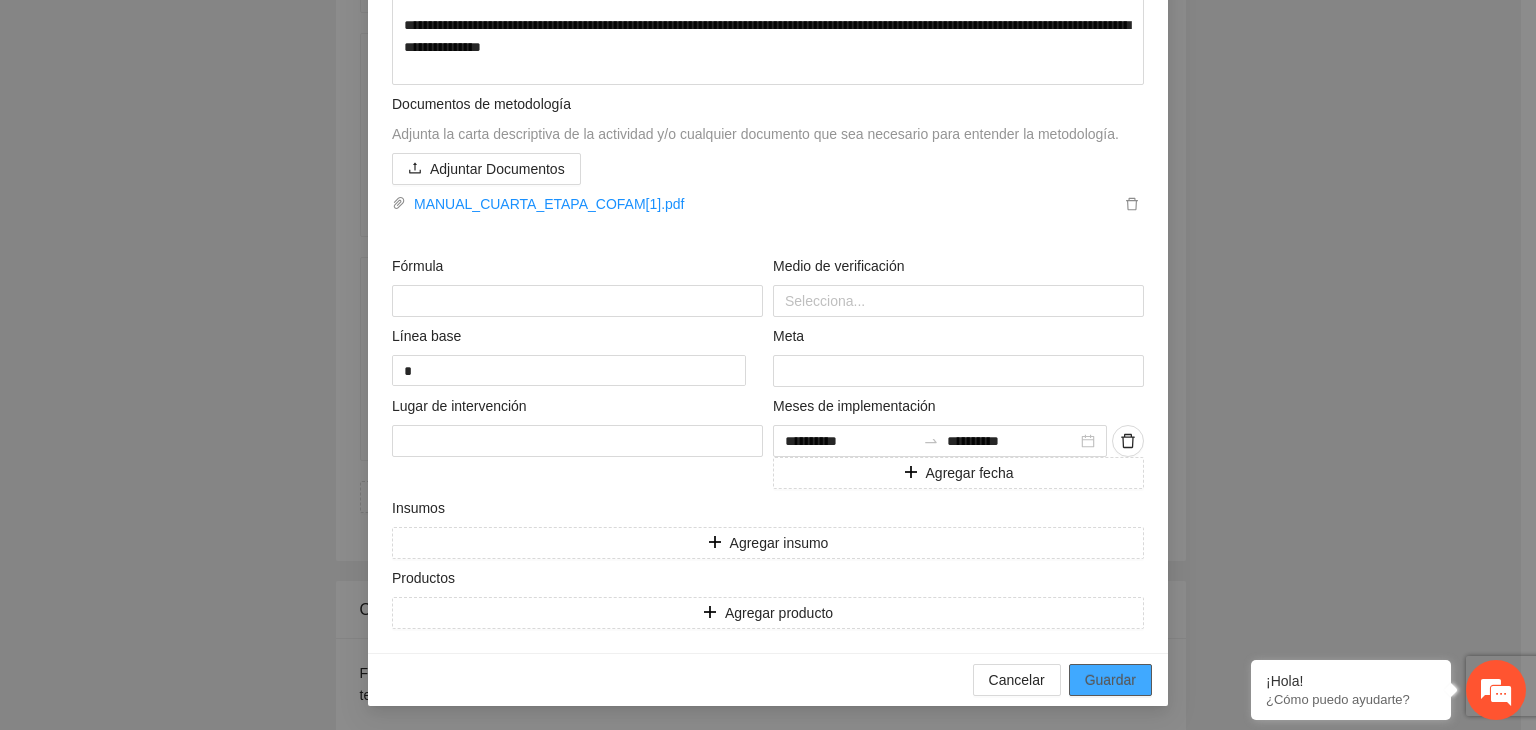 click on "Guardar" at bounding box center [1110, 680] 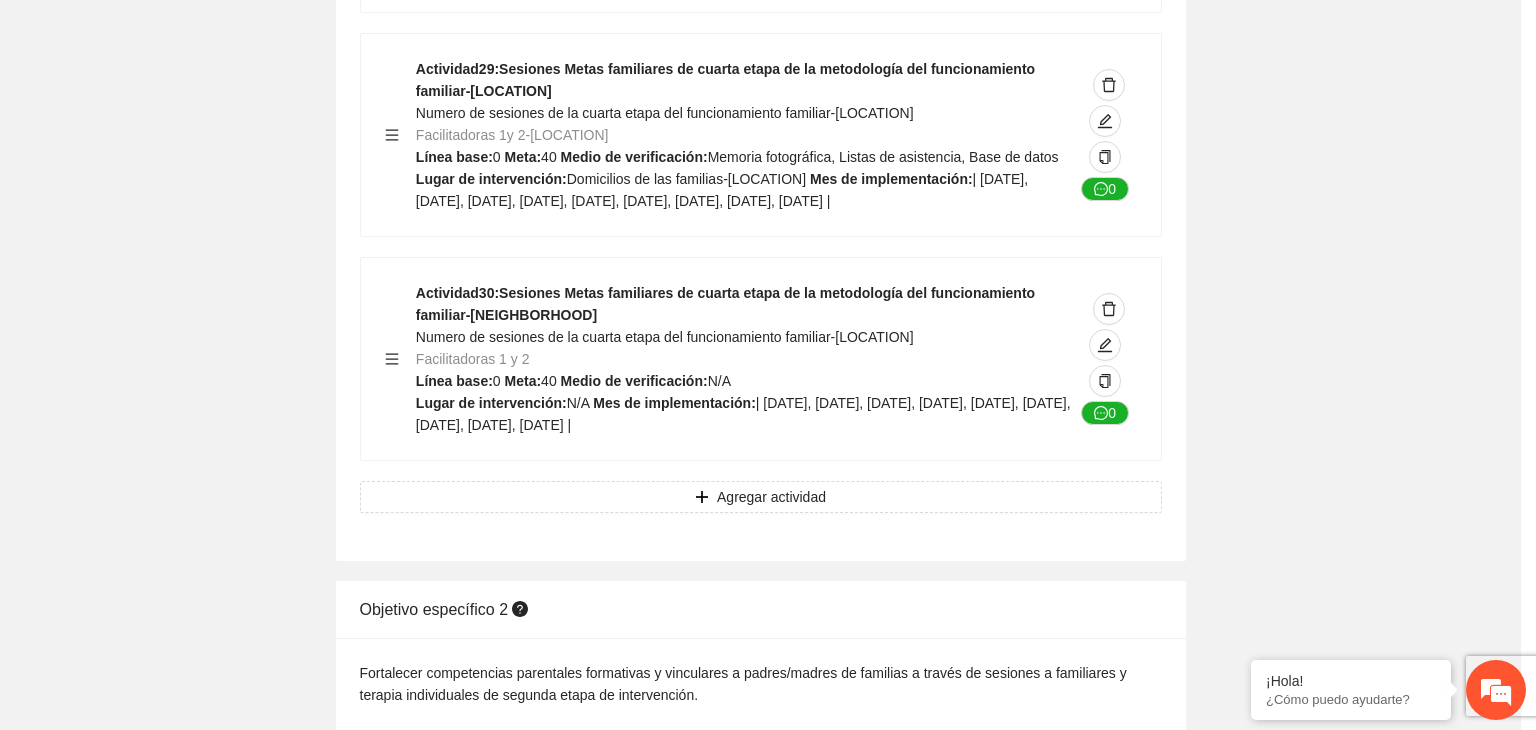 scroll, scrollTop: 234, scrollLeft: 0, axis: vertical 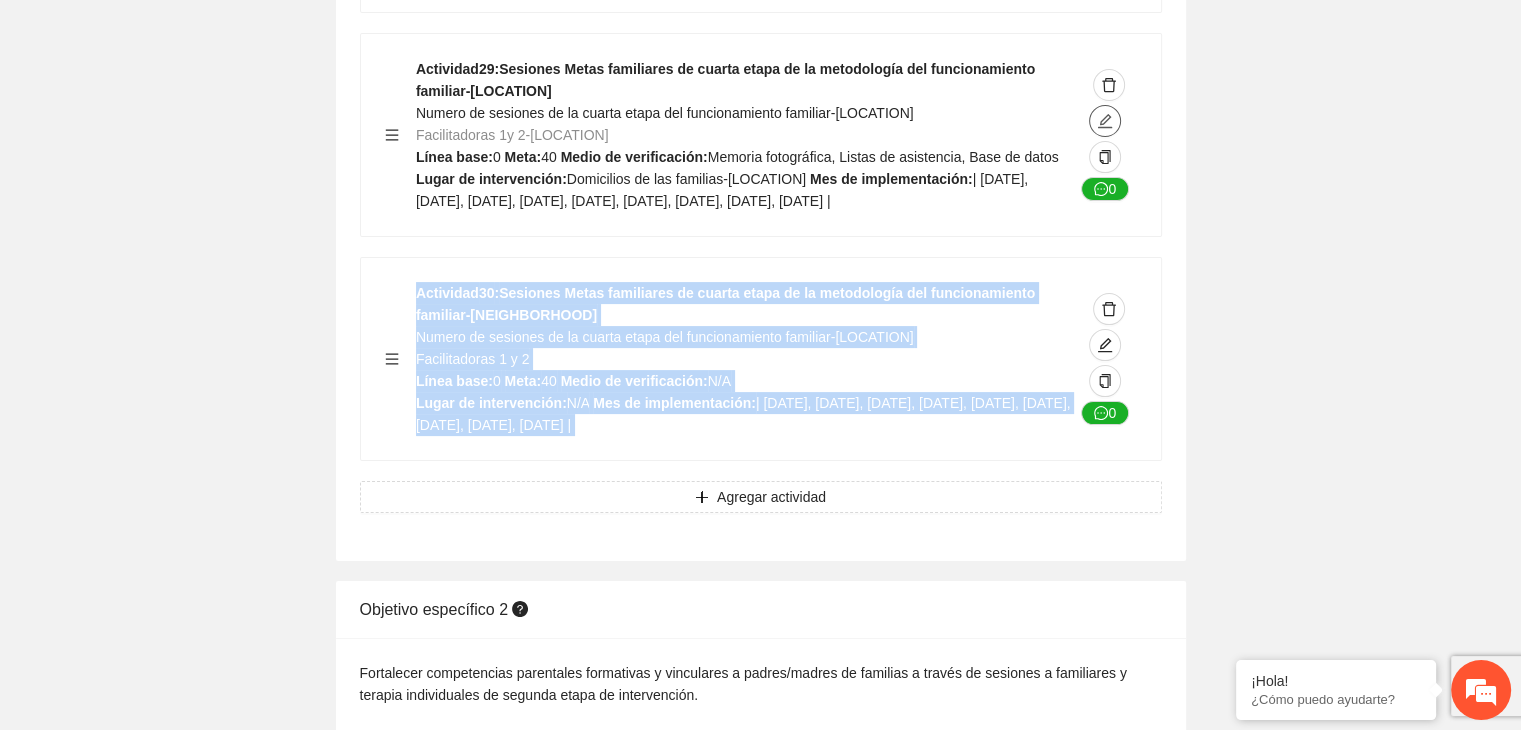 drag, startPoint x: 1299, startPoint y: 304, endPoint x: 1101, endPoint y: 50, distance: 322.0559 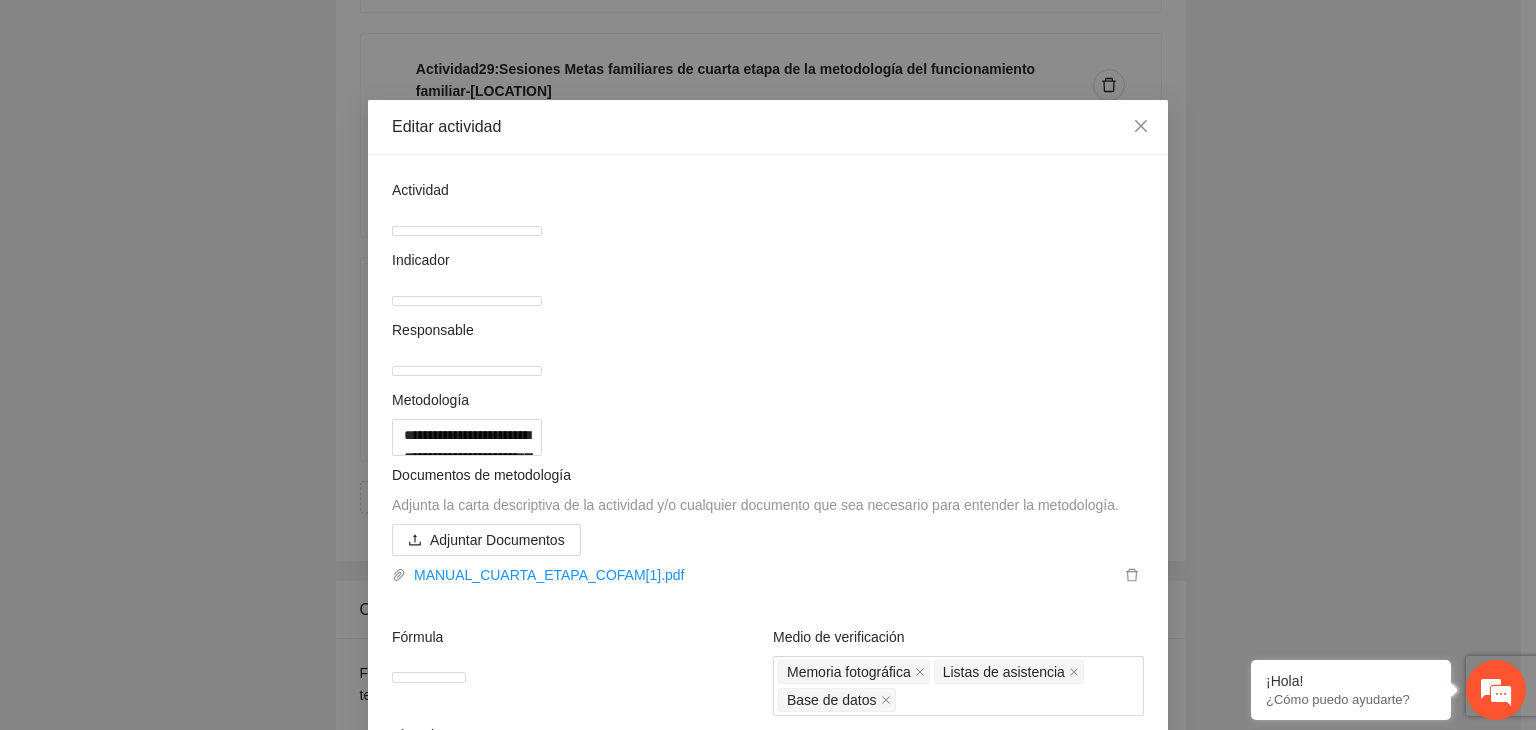 click on "**********" at bounding box center [768, 365] 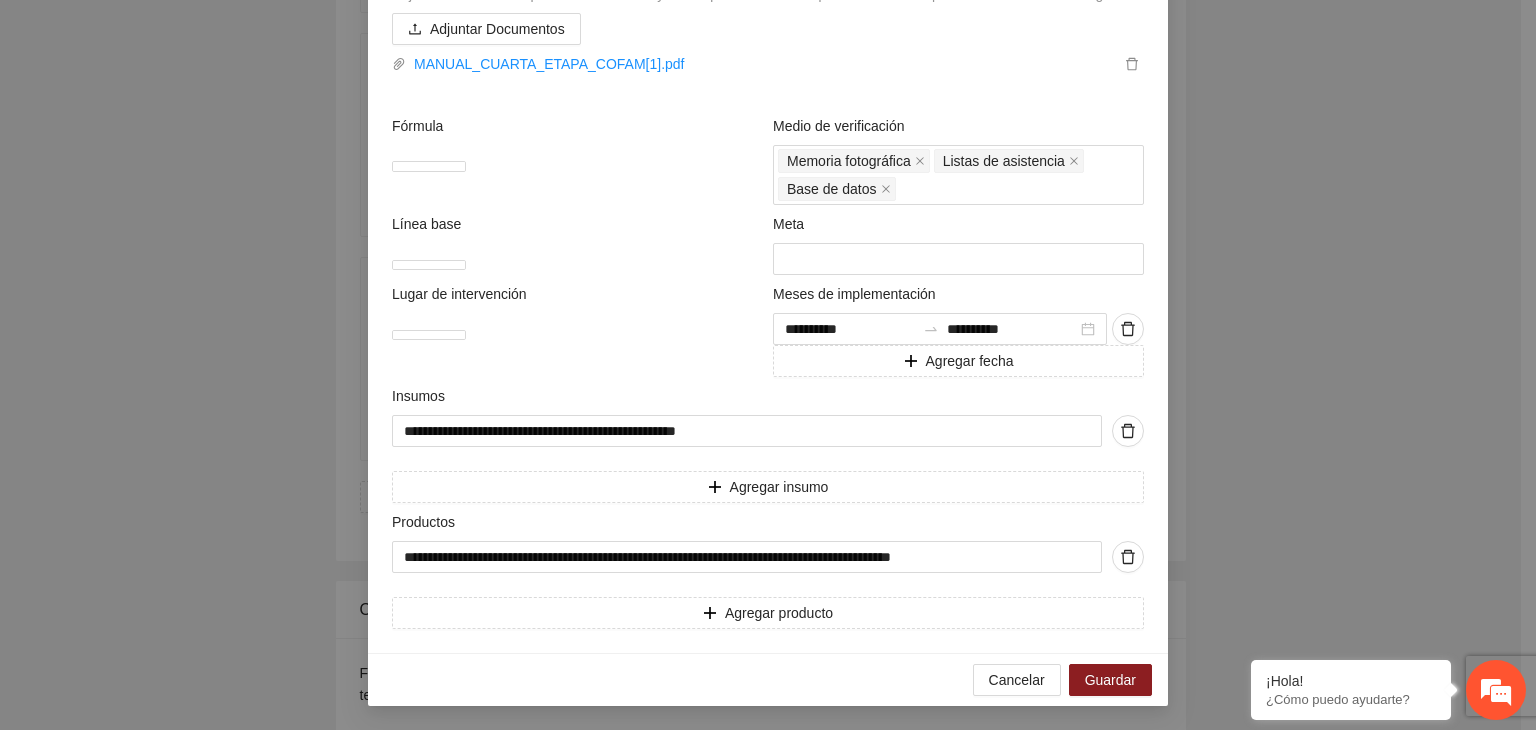 scroll, scrollTop: 659, scrollLeft: 0, axis: vertical 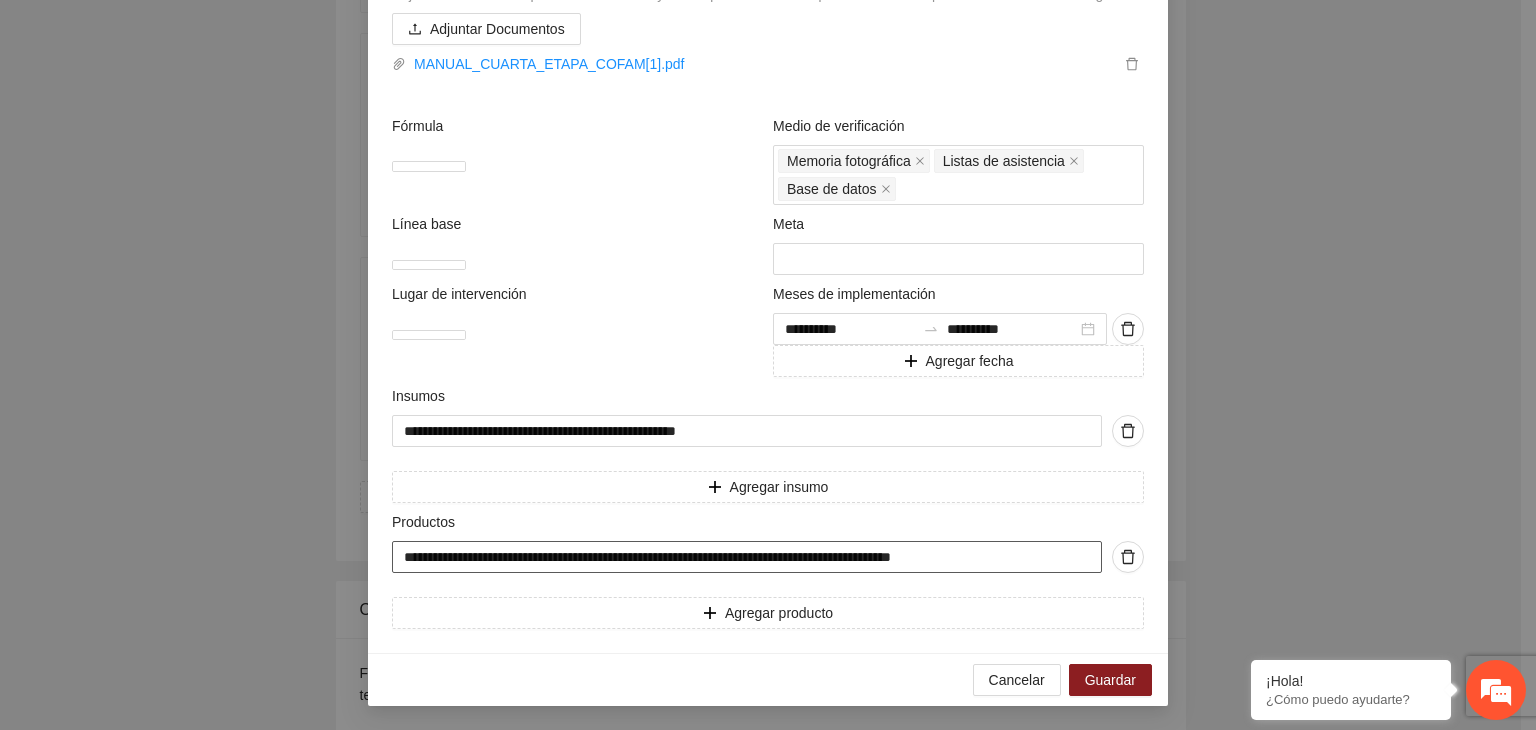 drag, startPoint x: 393, startPoint y: 565, endPoint x: 1167, endPoint y: 580, distance: 774.1453 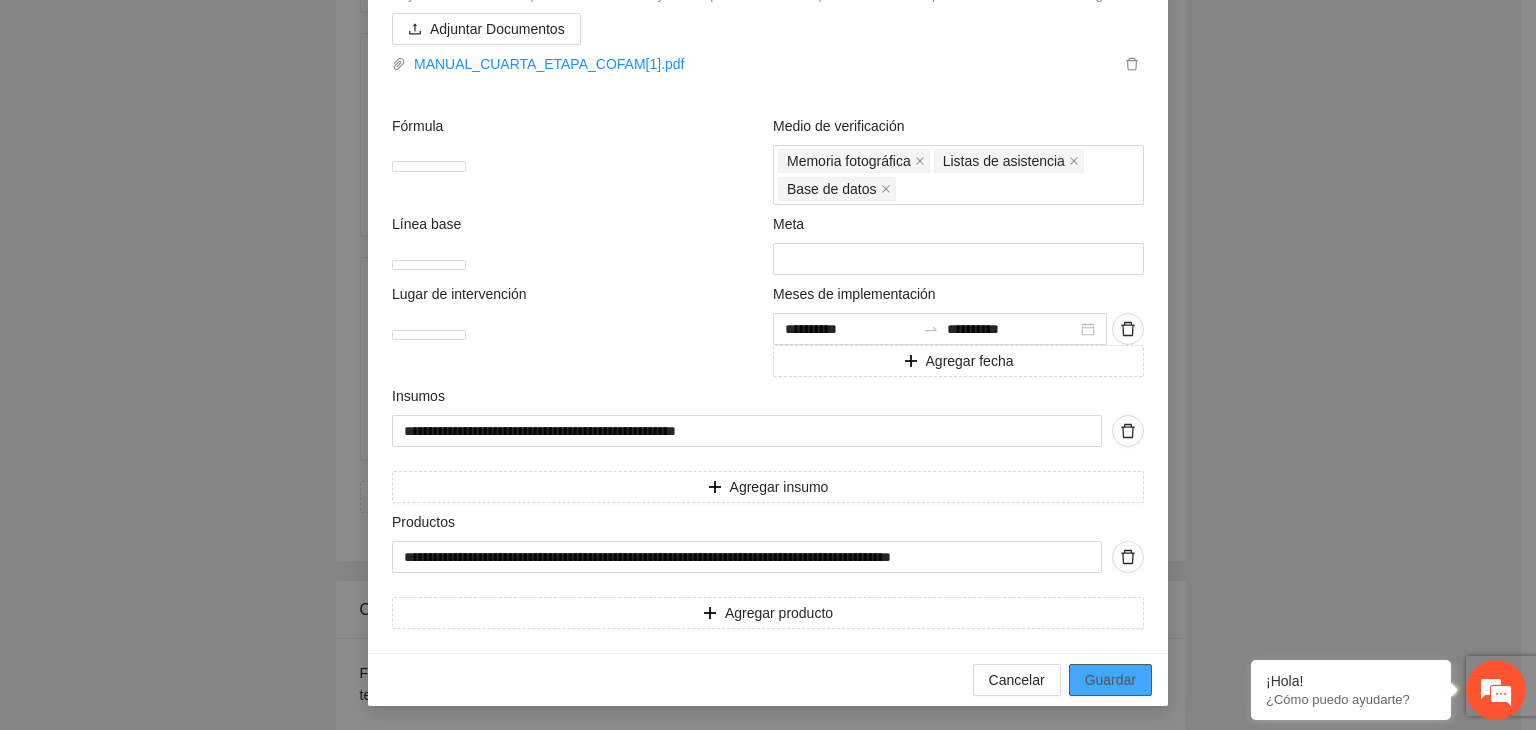 click on "Guardar" at bounding box center (1110, 680) 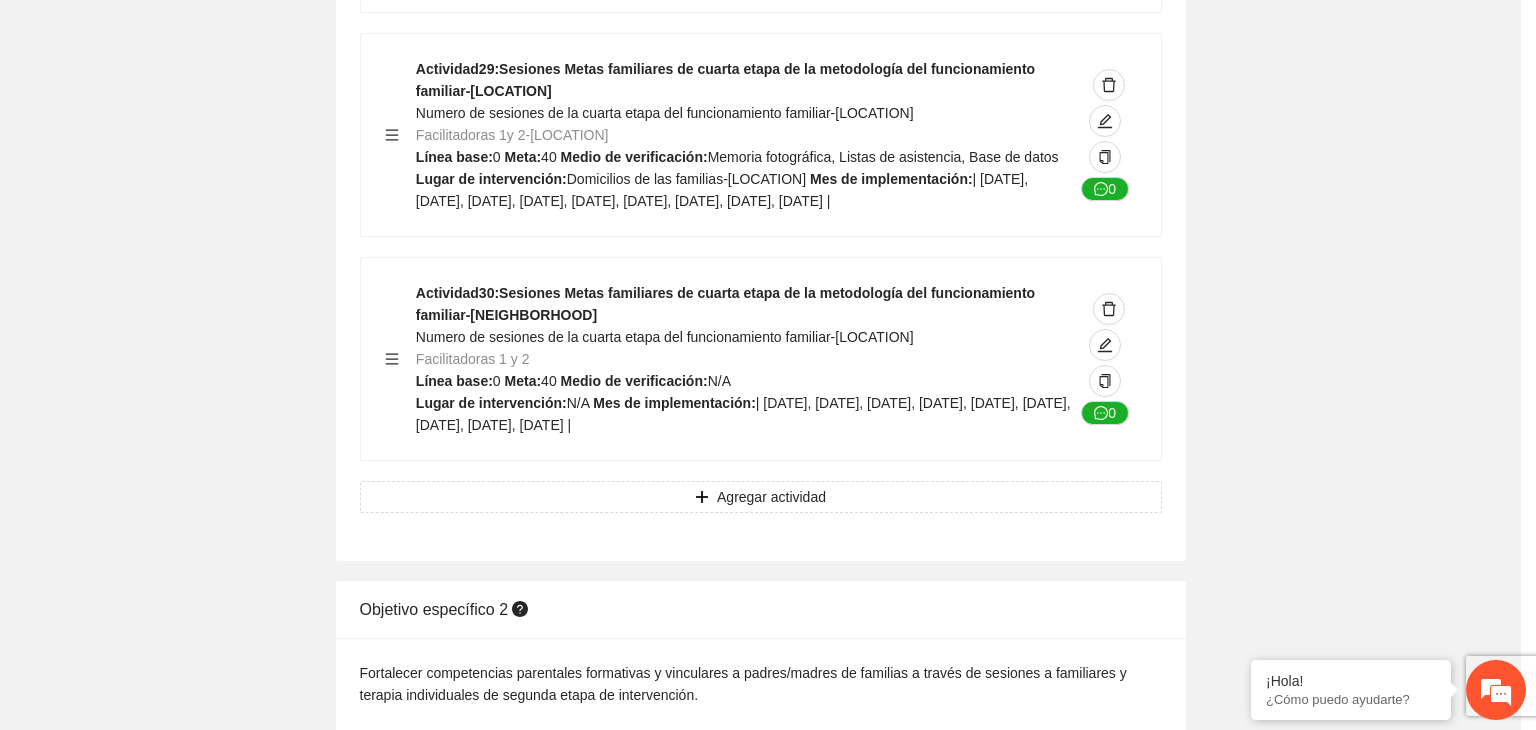scroll, scrollTop: 234, scrollLeft: 0, axis: vertical 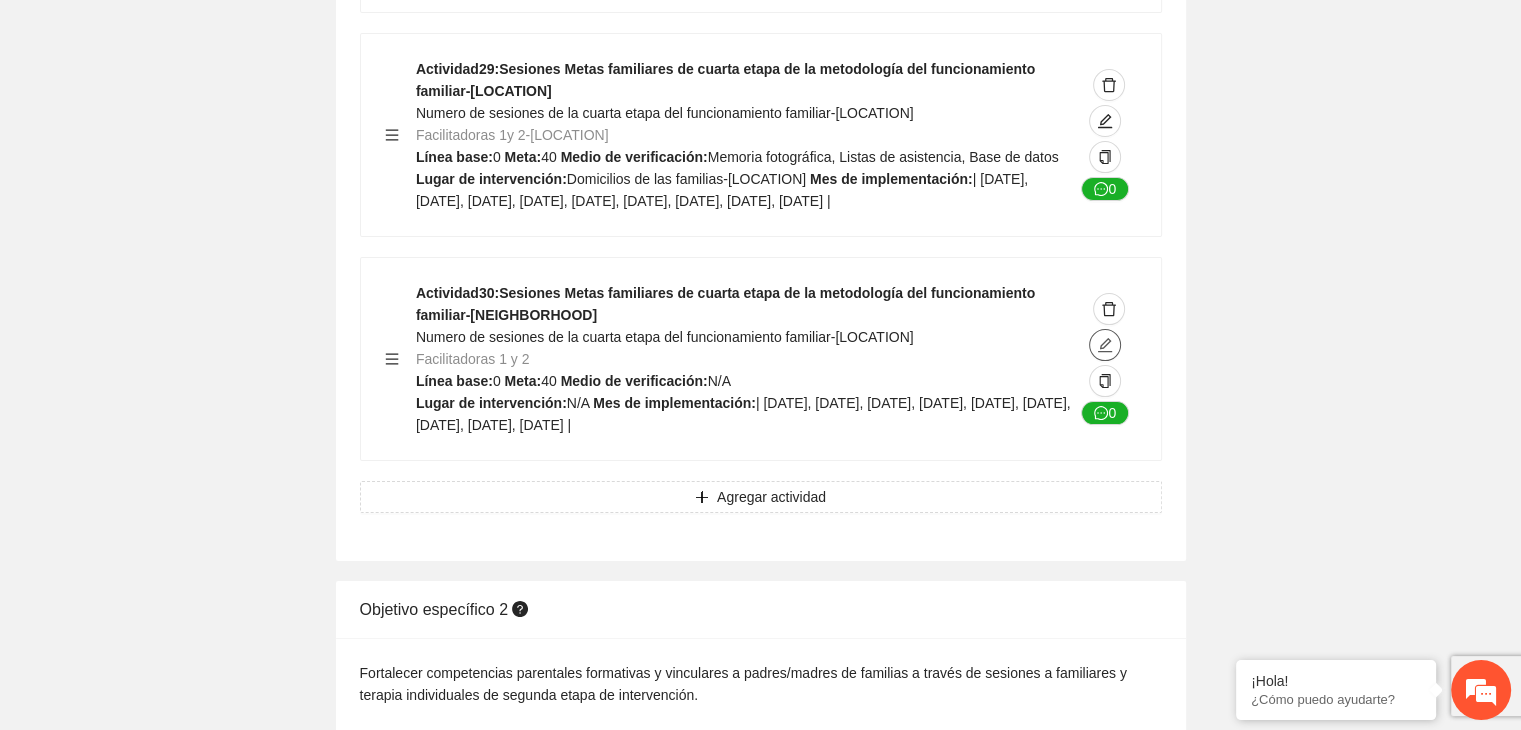 click at bounding box center (1105, 345) 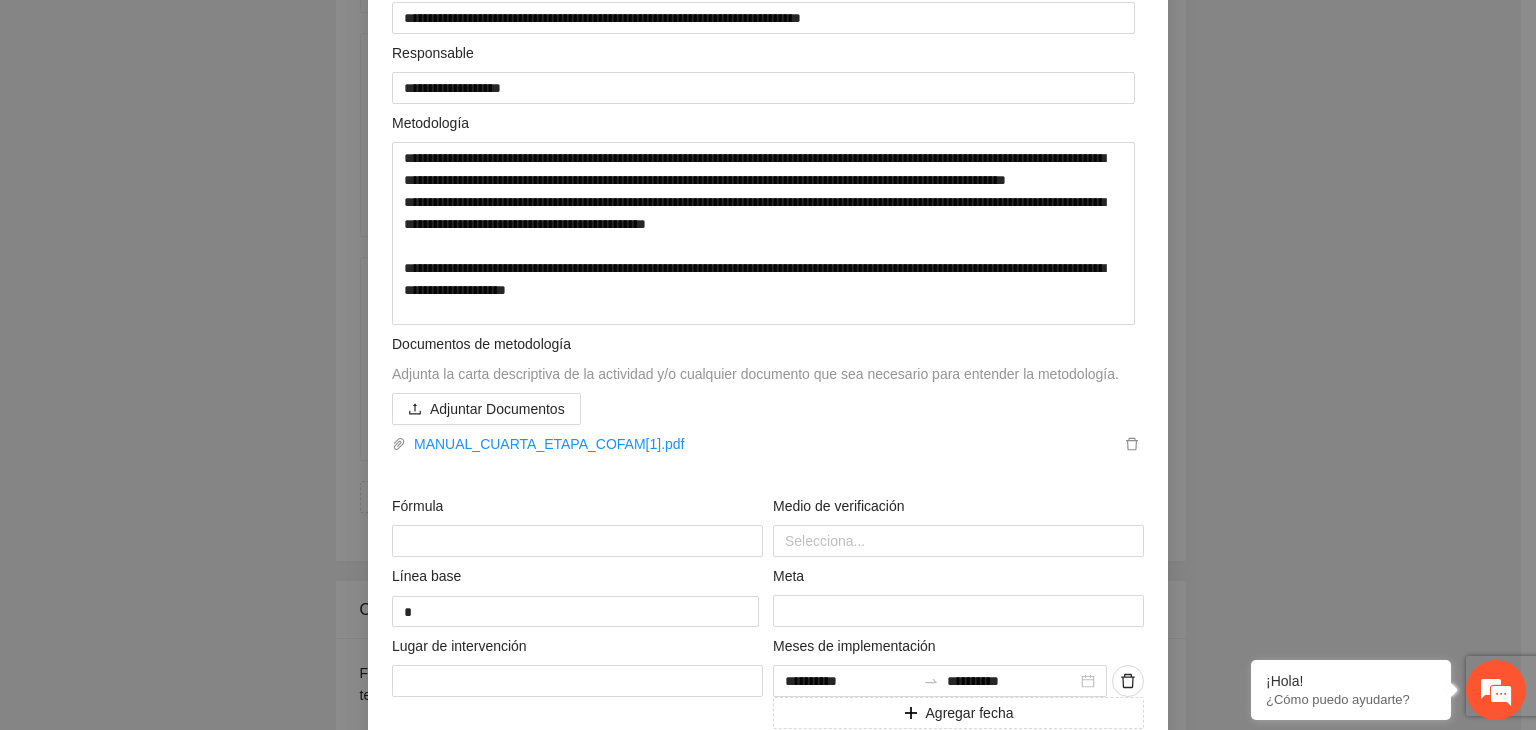 scroll, scrollTop: 520, scrollLeft: 0, axis: vertical 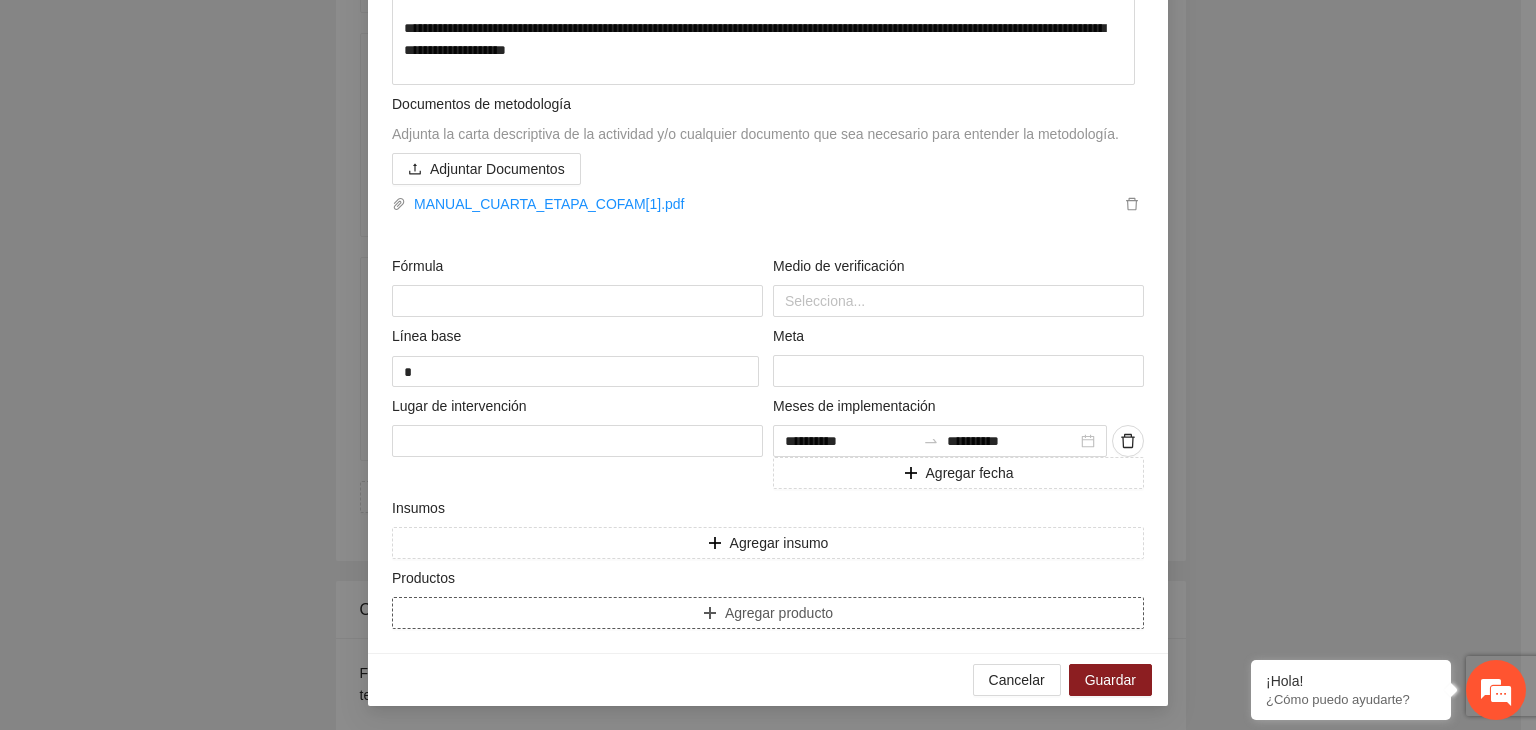 click on "Agregar producto" at bounding box center (768, 613) 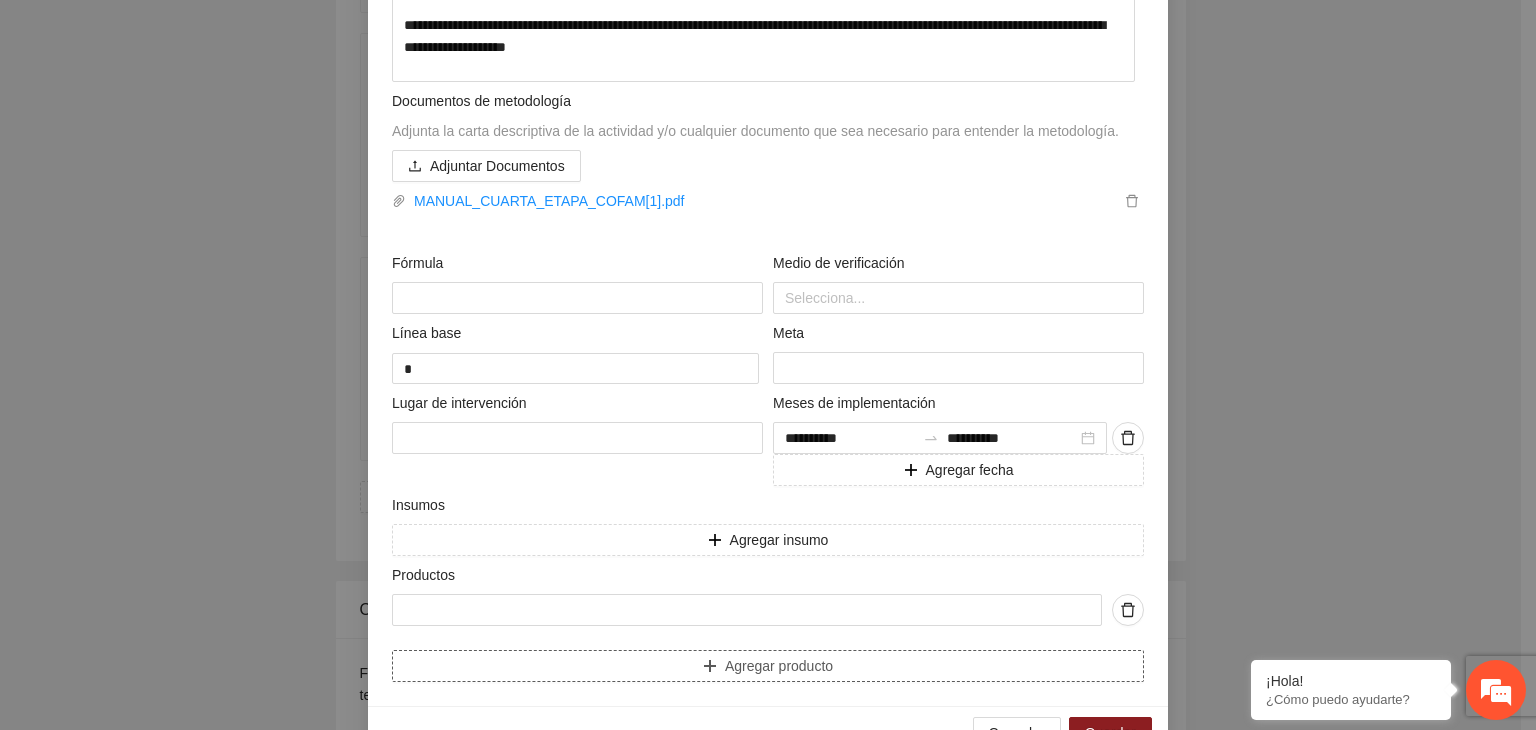 click at bounding box center [747, 610] 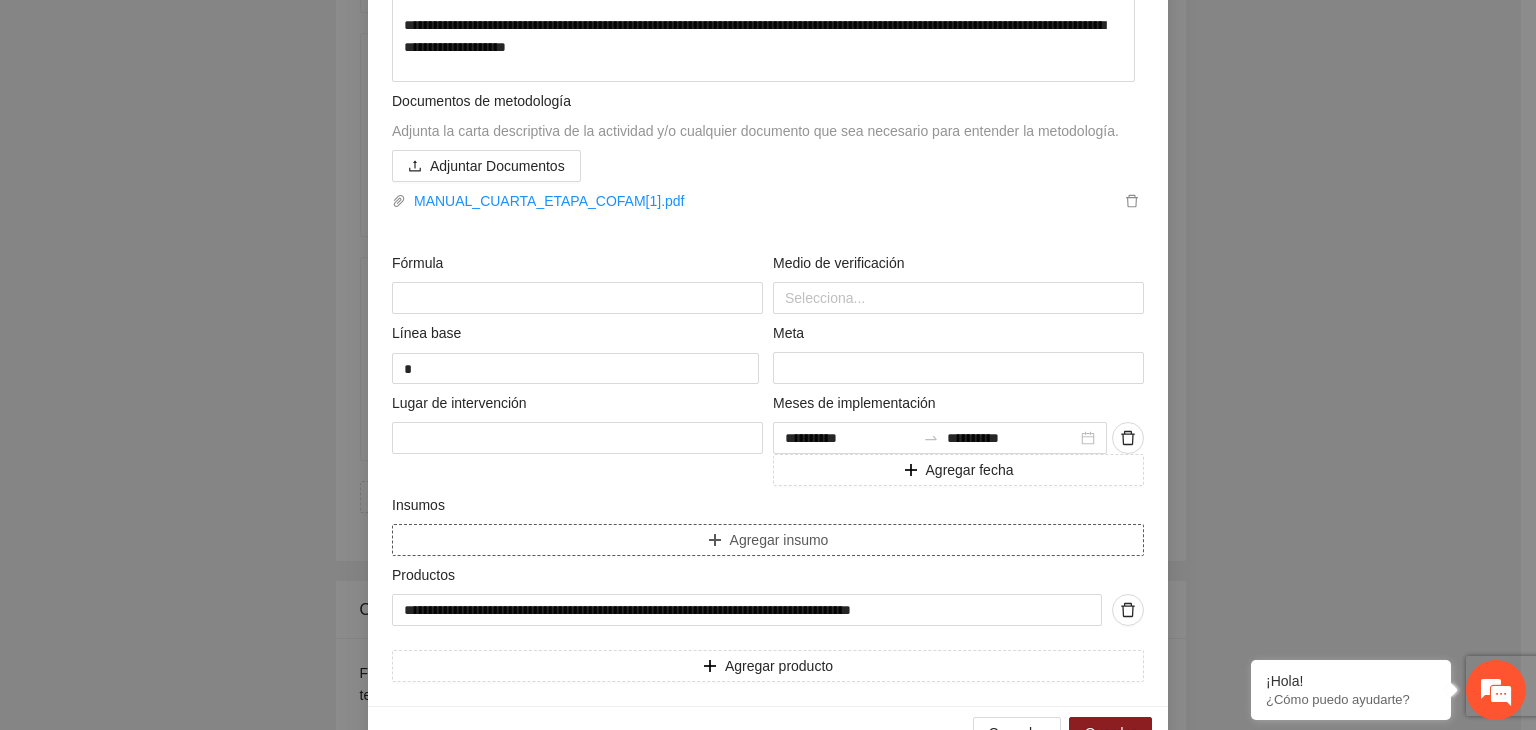 click on "Agregar insumo" at bounding box center (768, 540) 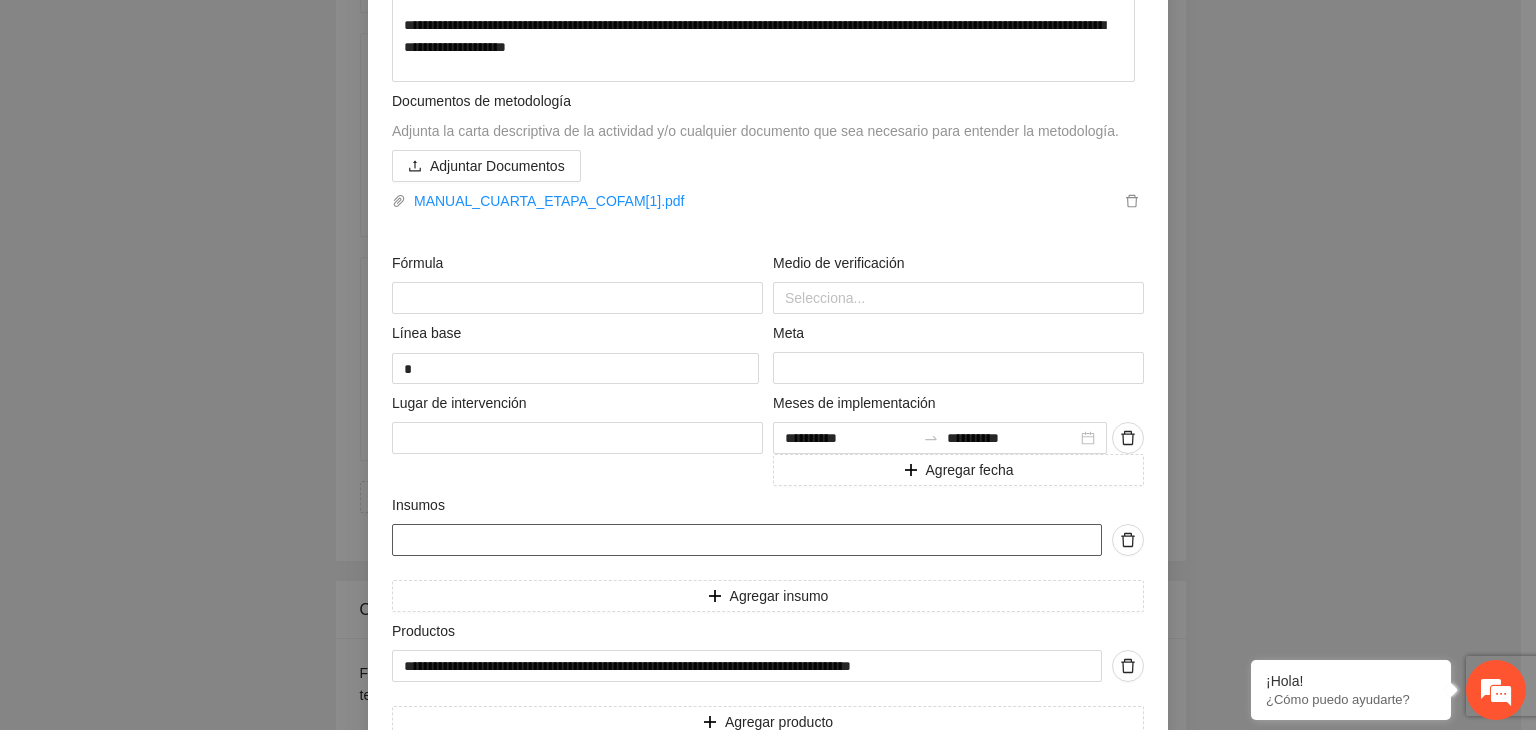 click at bounding box center [747, 540] 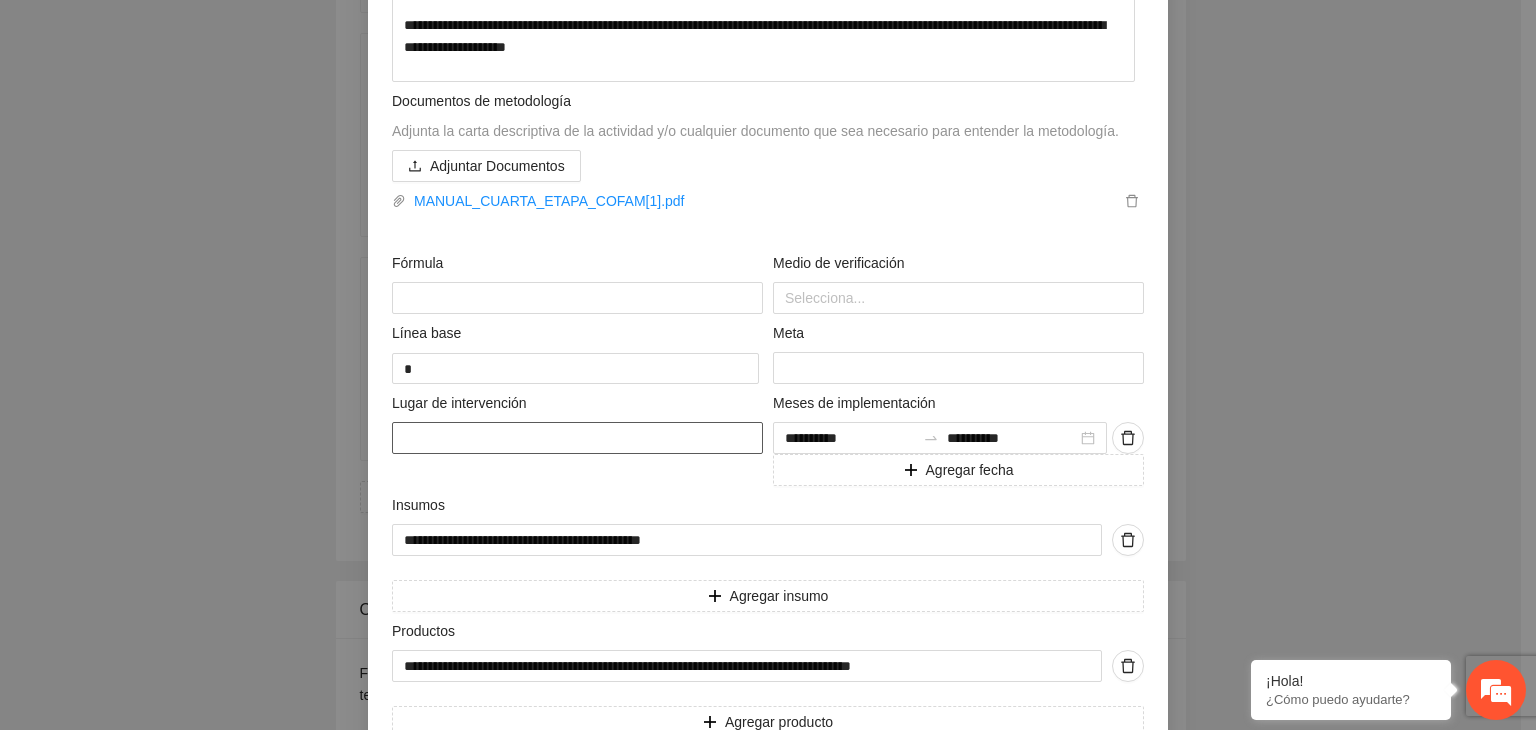 click at bounding box center (577, 438) 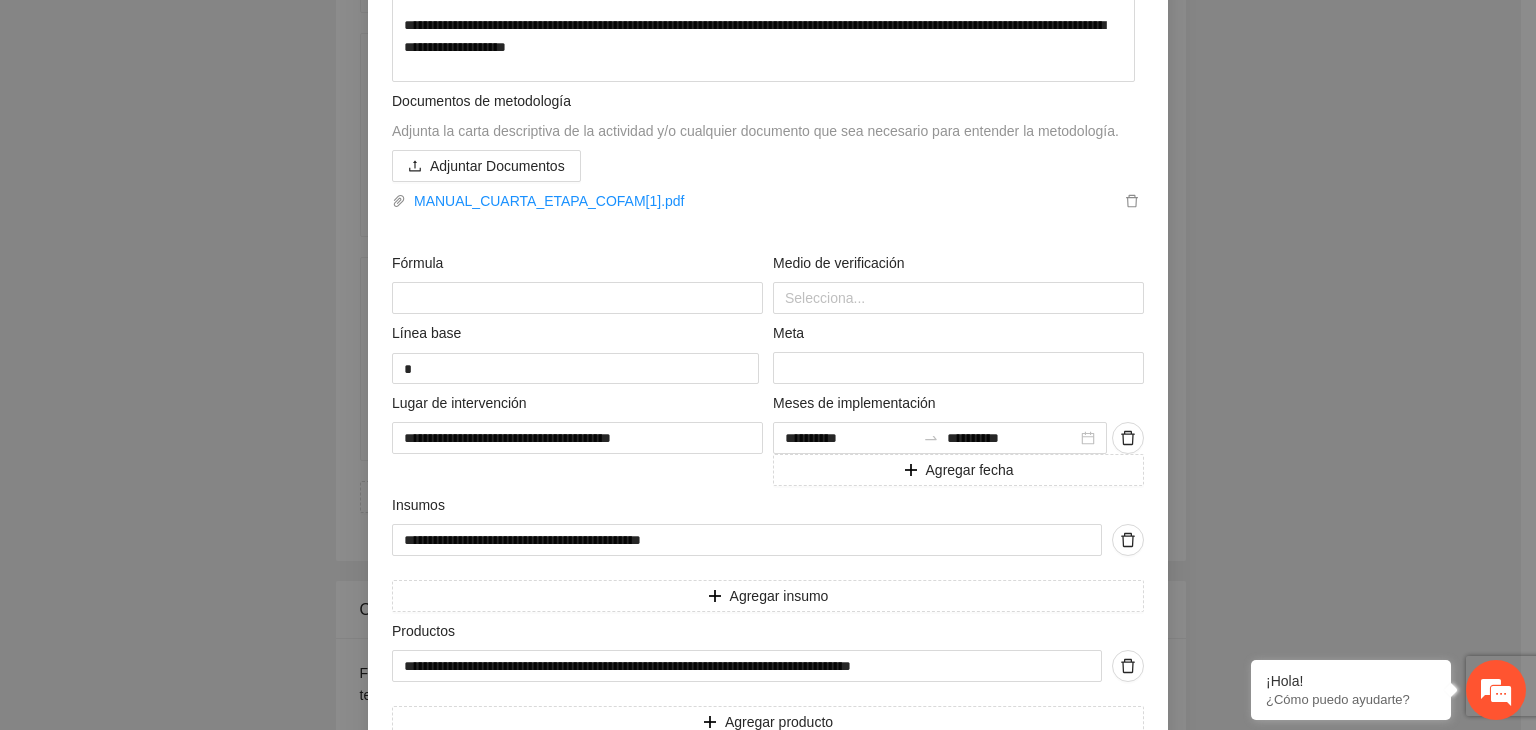 click on "**********" at bounding box center (768, 365) 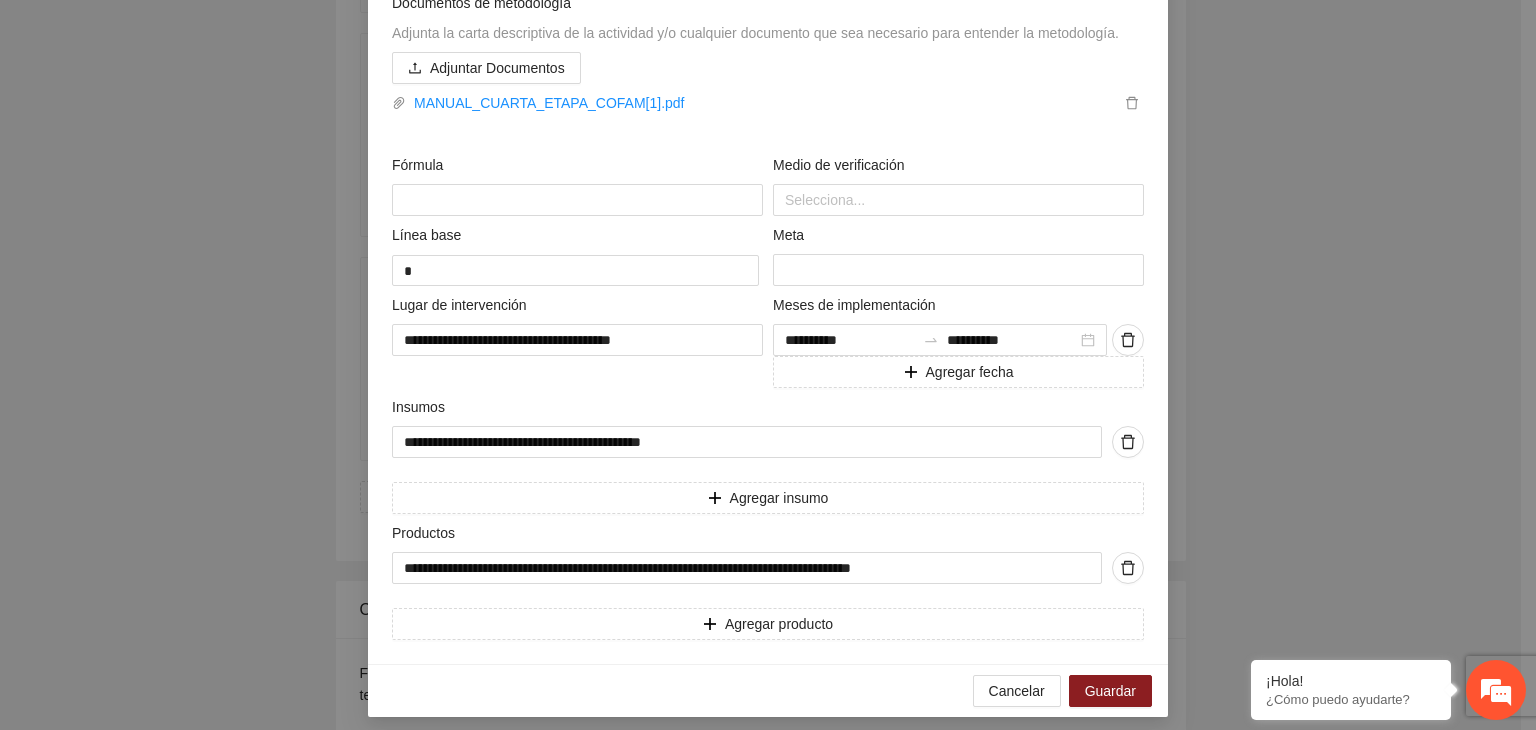 scroll, scrollTop: 632, scrollLeft: 0, axis: vertical 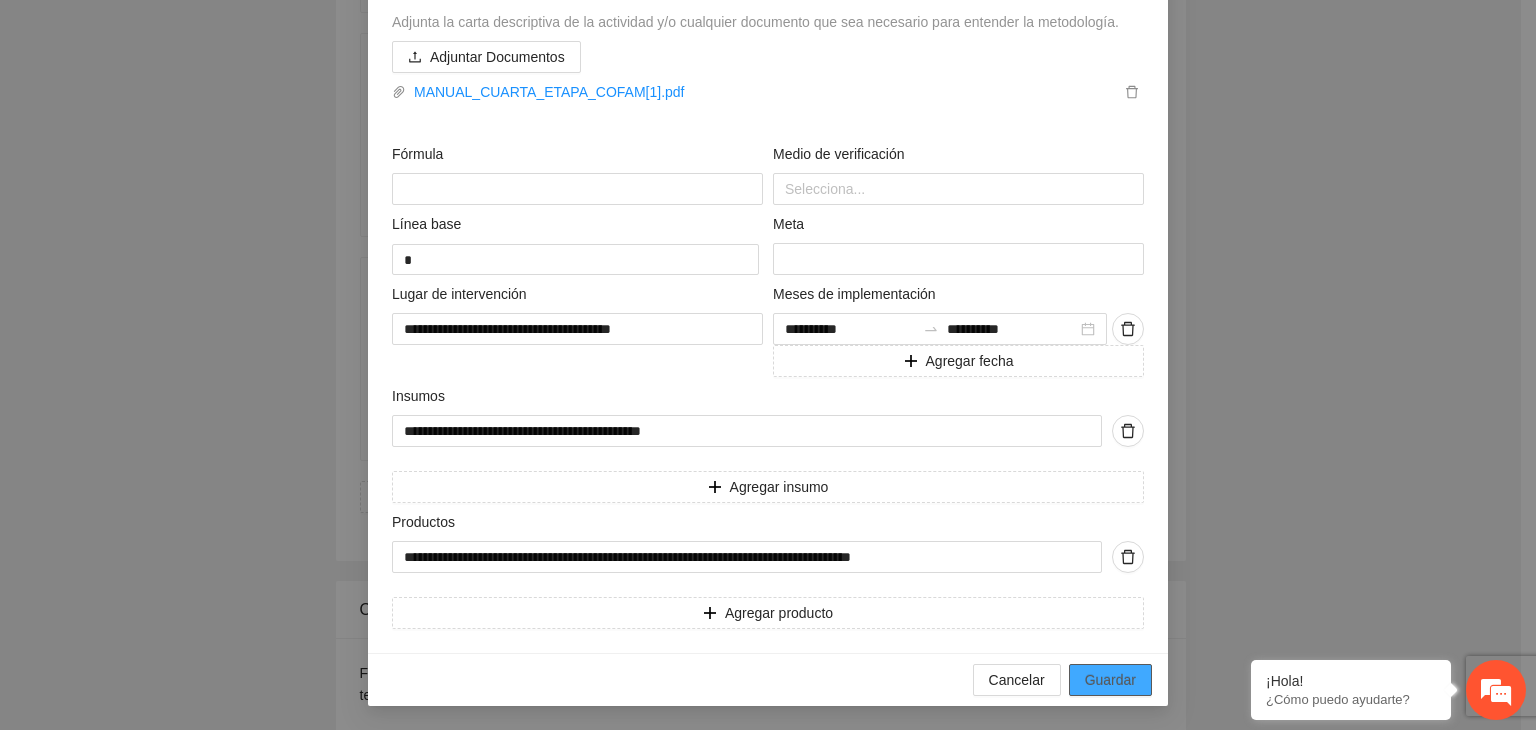 click on "Guardar" at bounding box center [1110, 680] 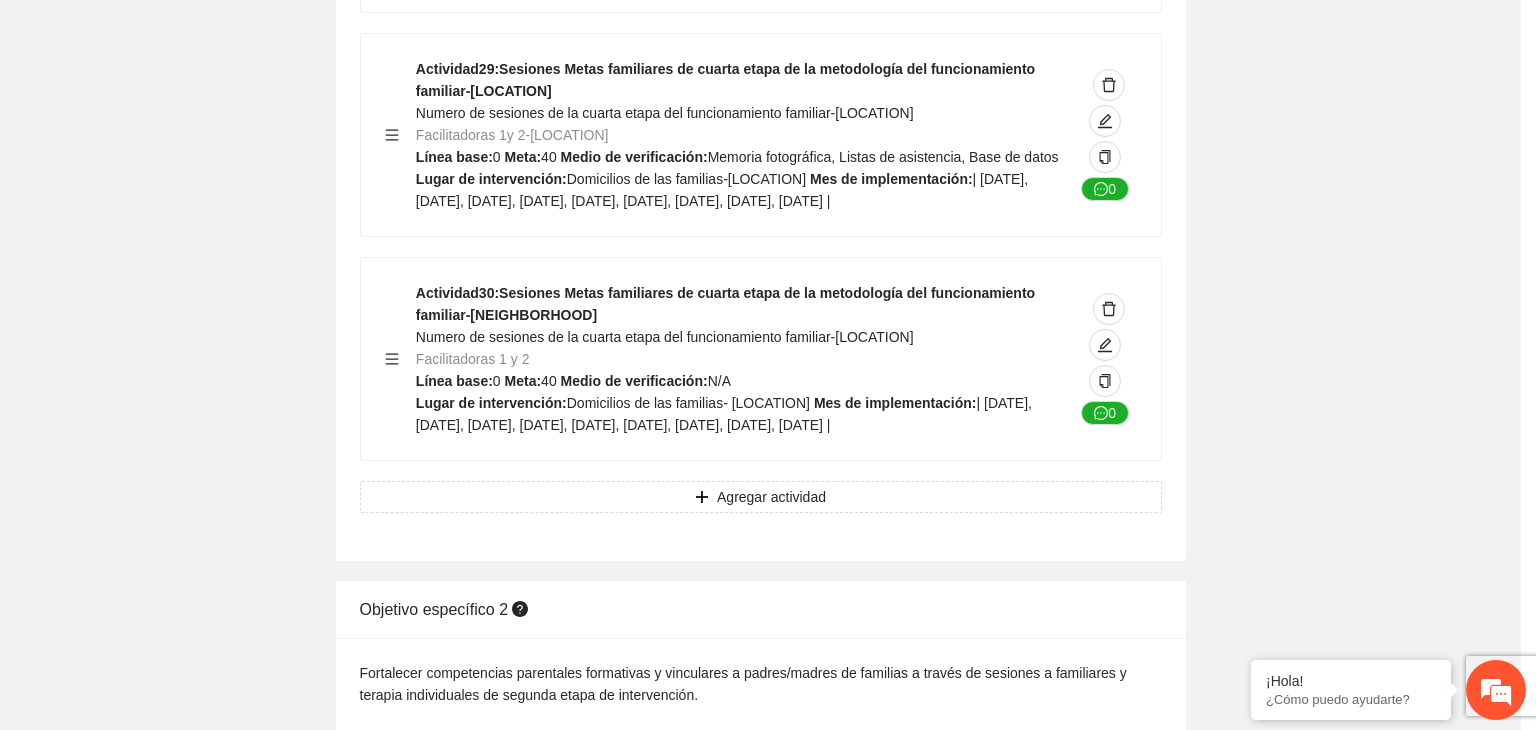 scroll, scrollTop: 234, scrollLeft: 0, axis: vertical 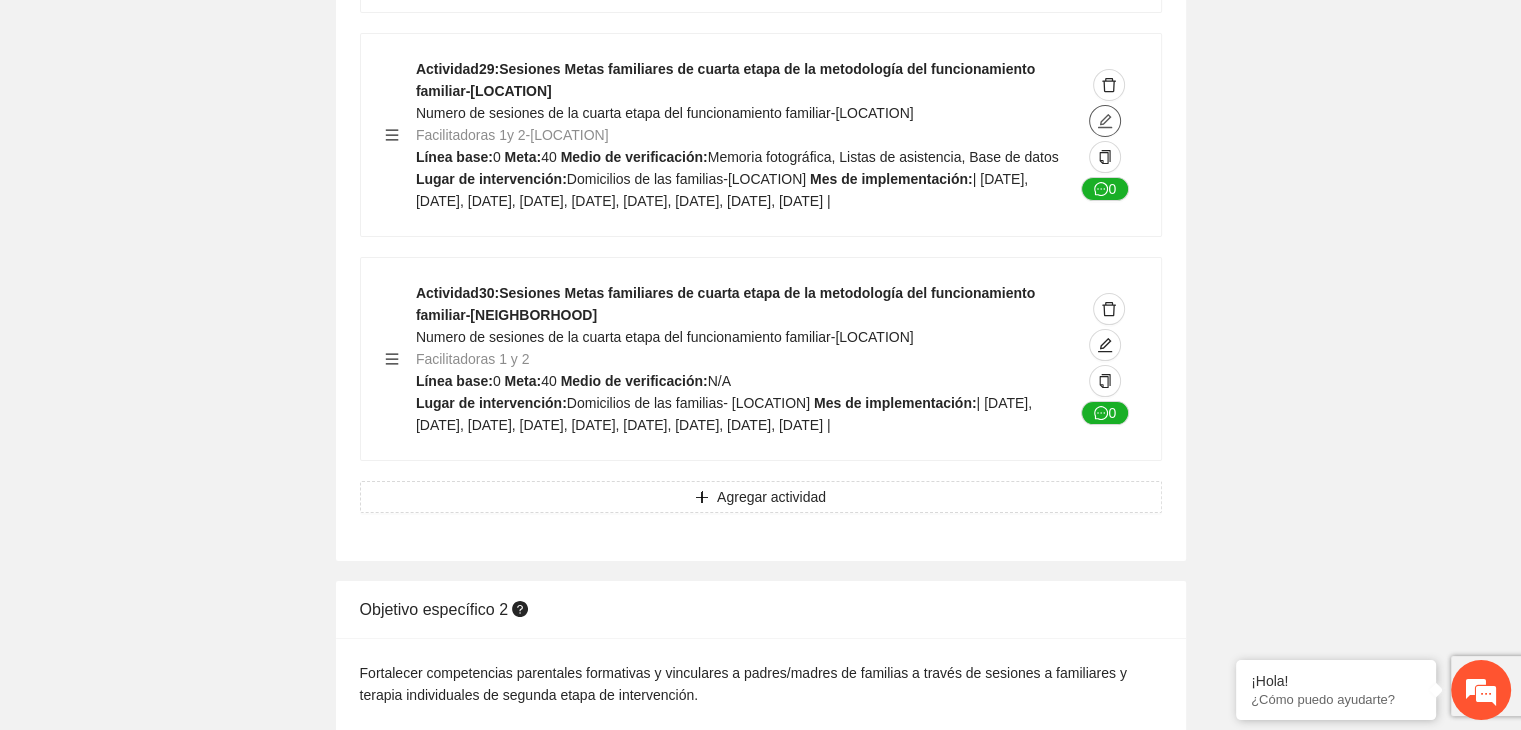 click 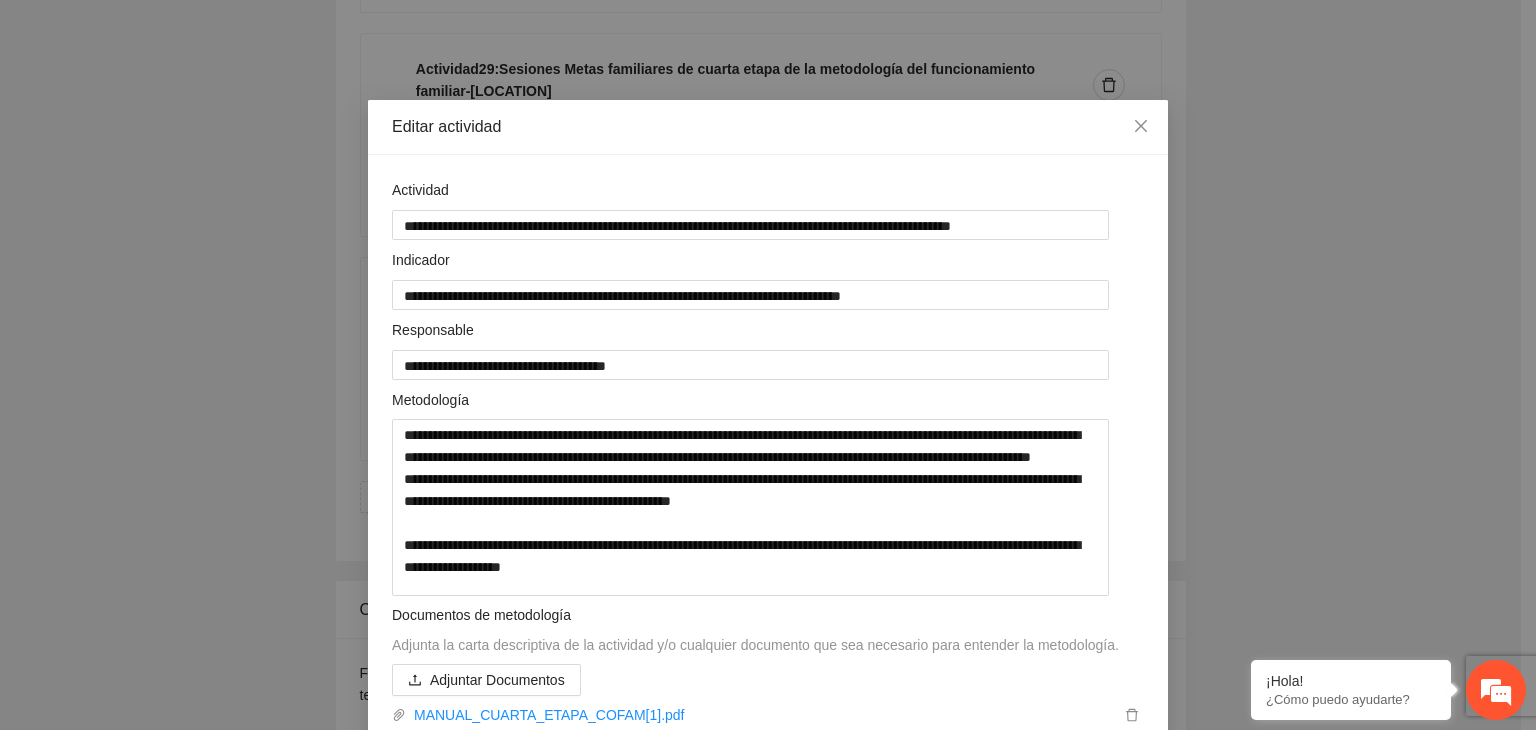 click on "**********" at bounding box center [768, 365] 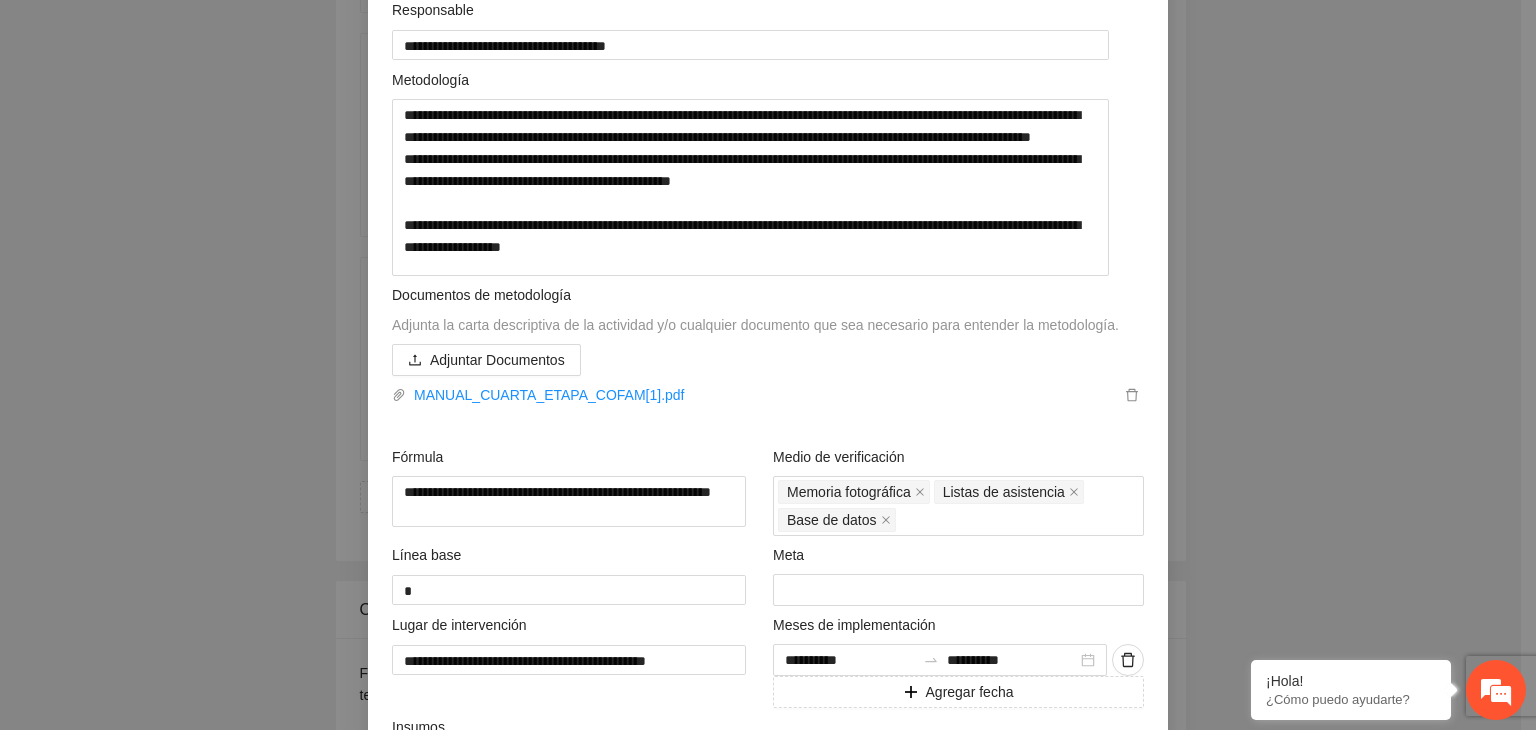 scroll, scrollTop: 360, scrollLeft: 0, axis: vertical 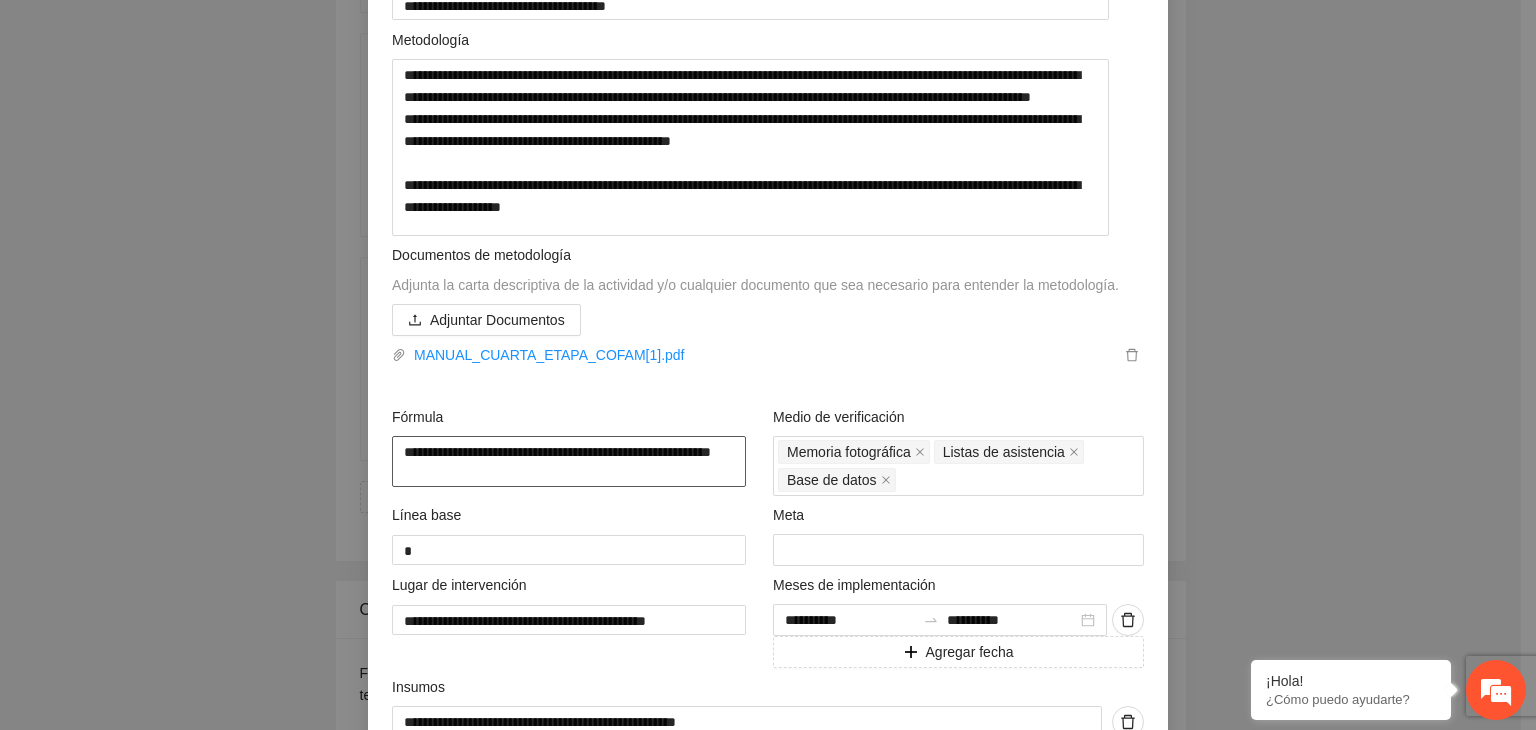 drag, startPoint x: 644, startPoint y: 459, endPoint x: 224, endPoint y: 434, distance: 420.74338 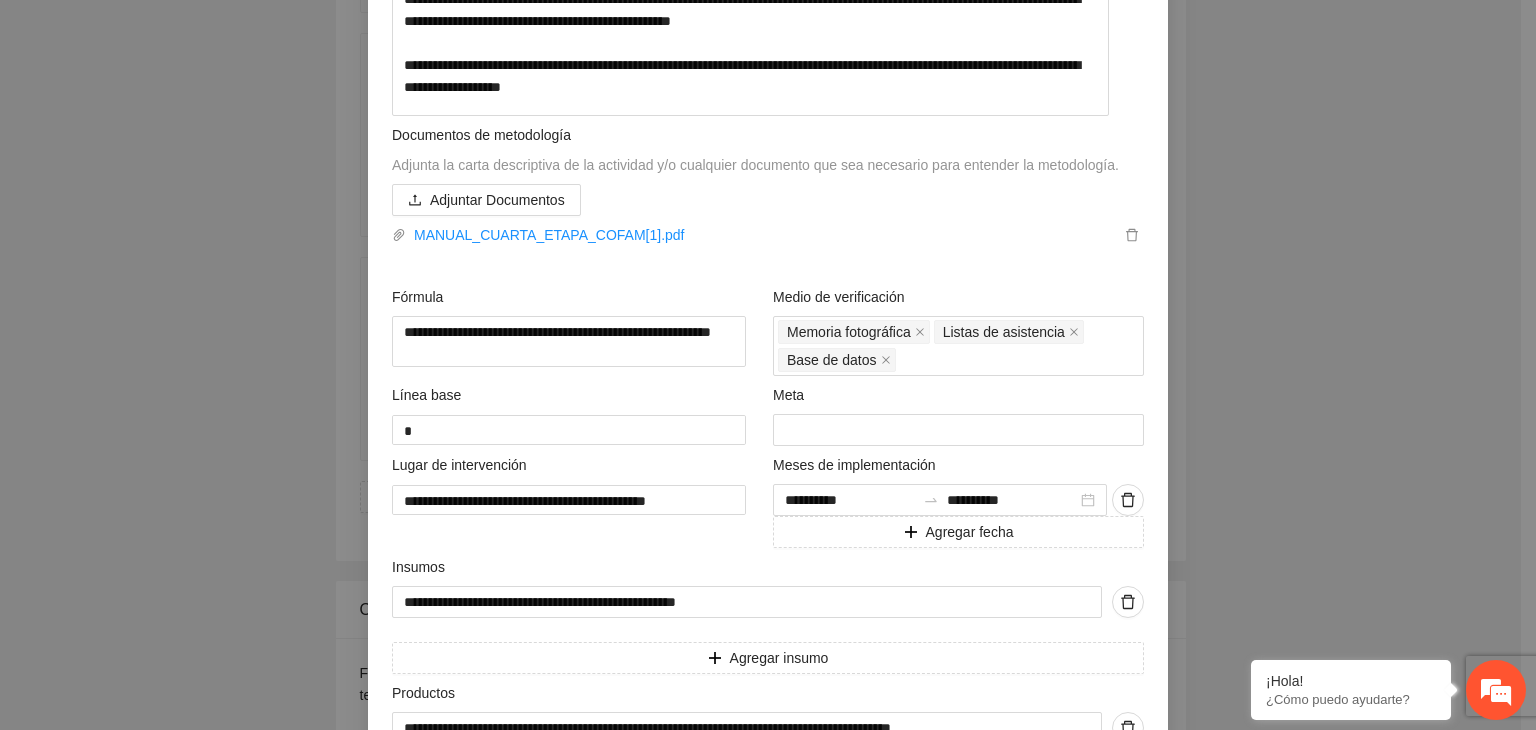 scroll, scrollTop: 659, scrollLeft: 0, axis: vertical 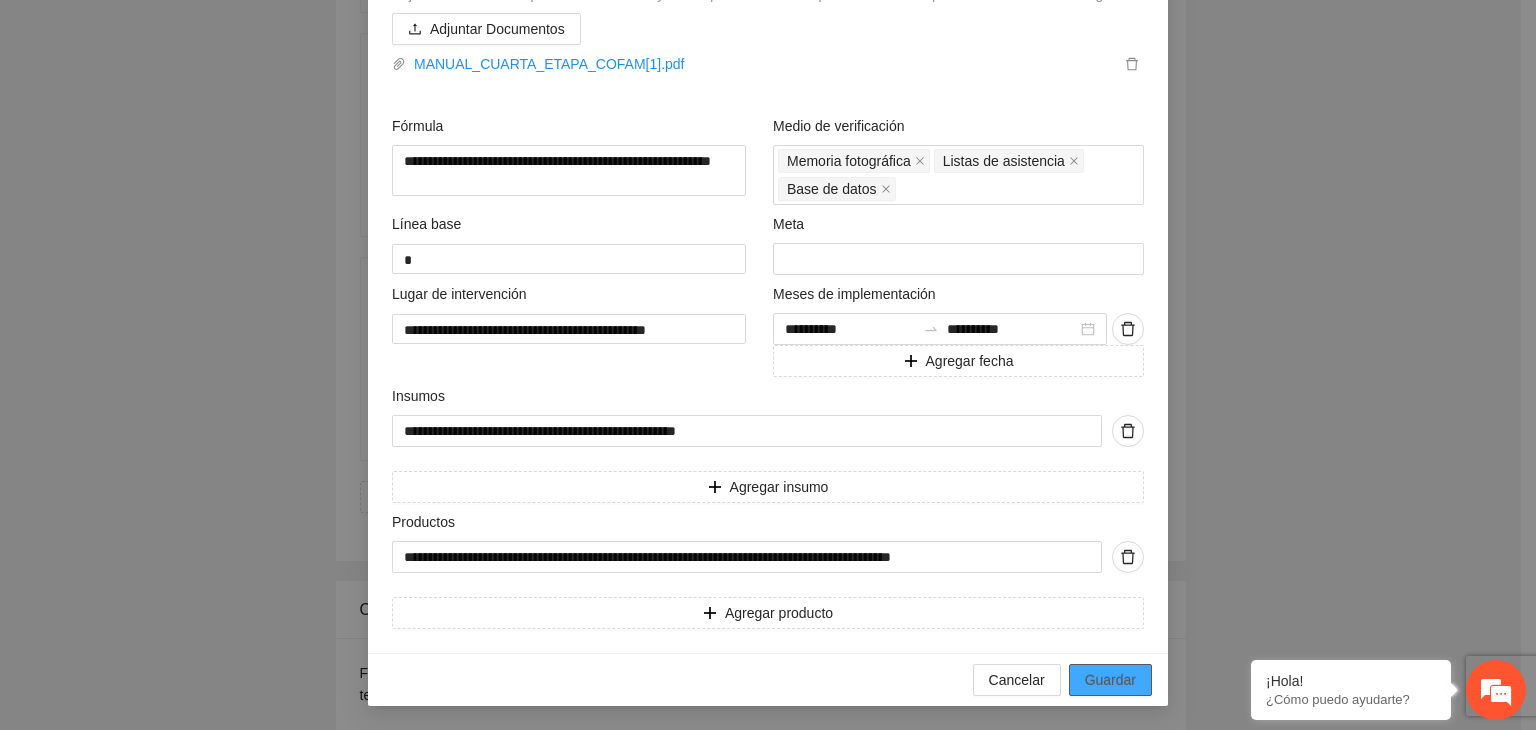 click on "Guardar" at bounding box center (1110, 680) 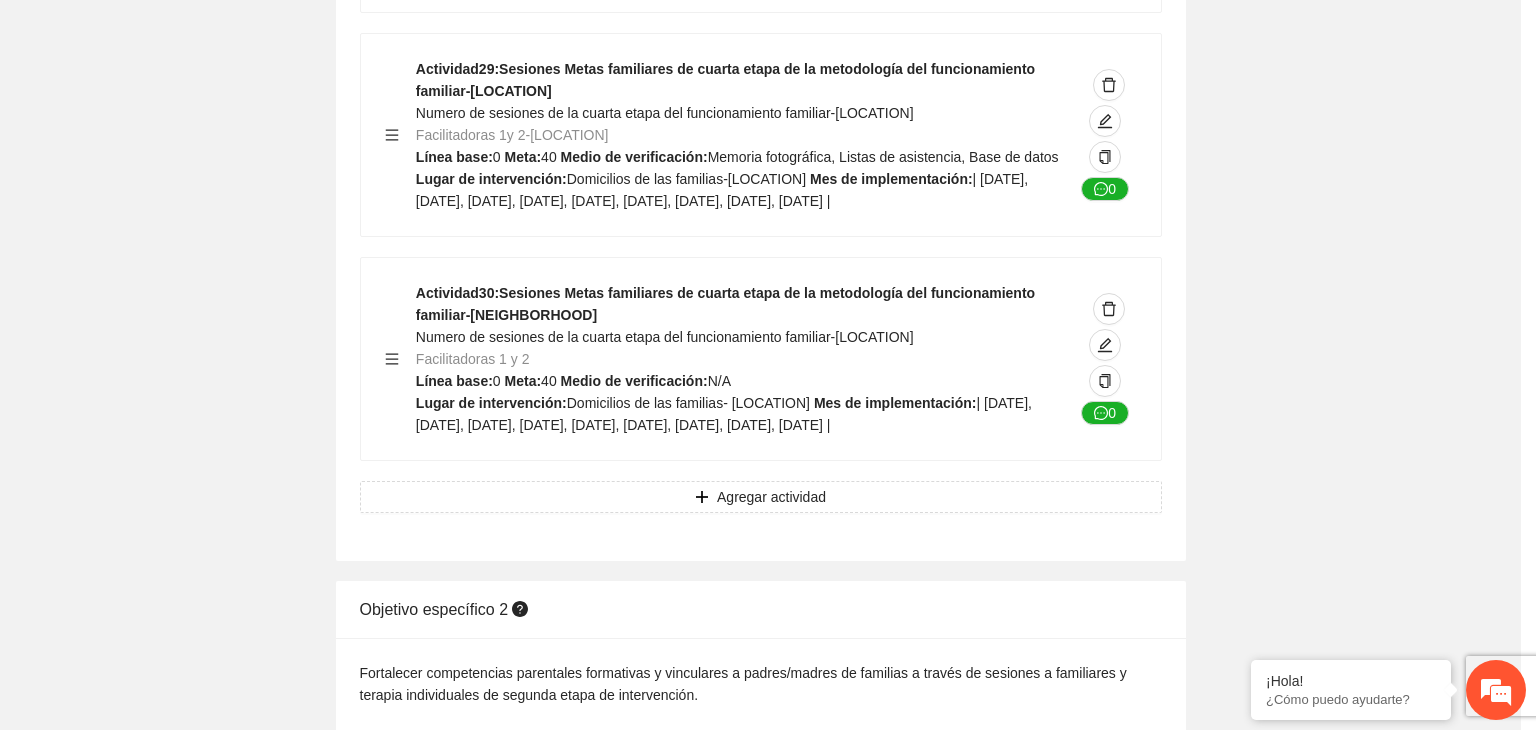 scroll, scrollTop: 234, scrollLeft: 0, axis: vertical 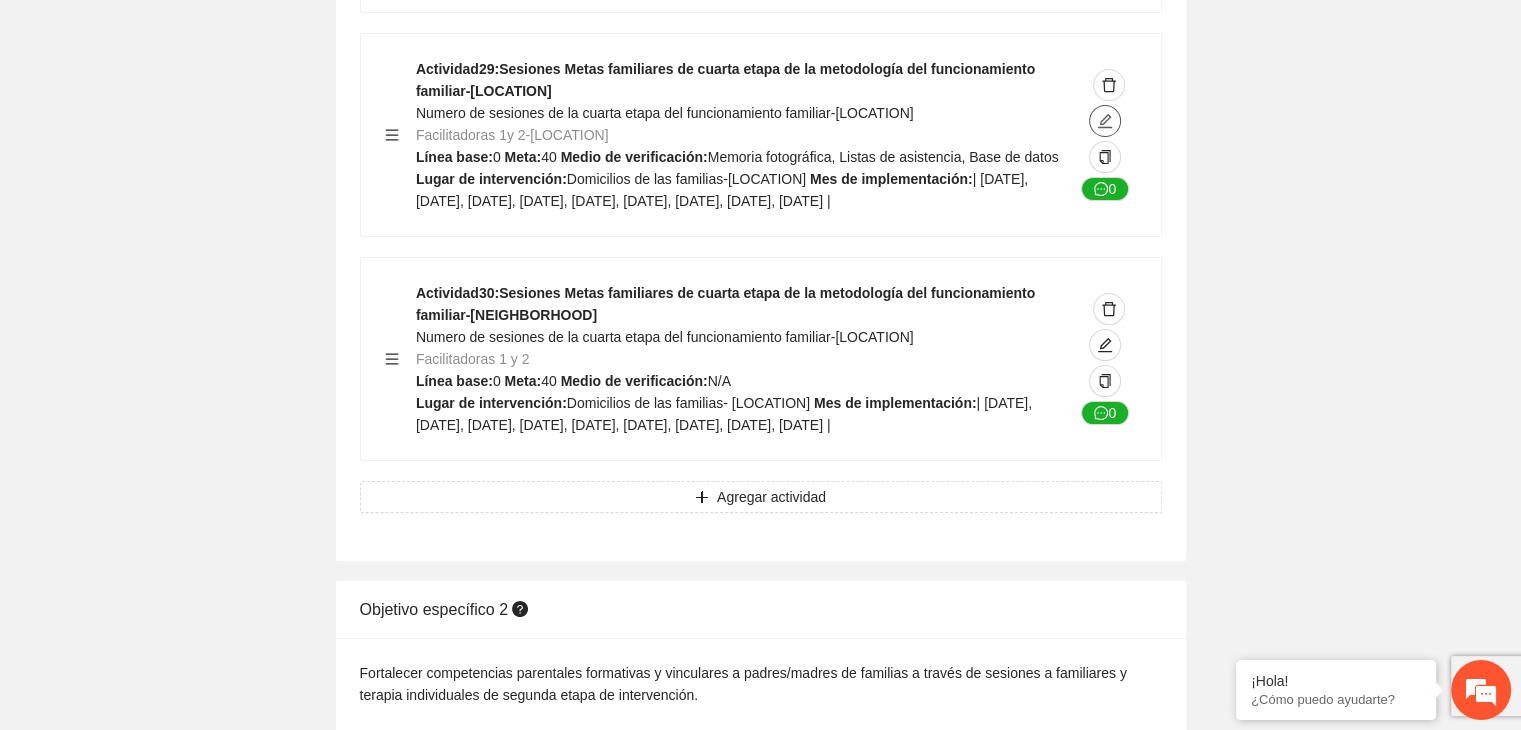 click 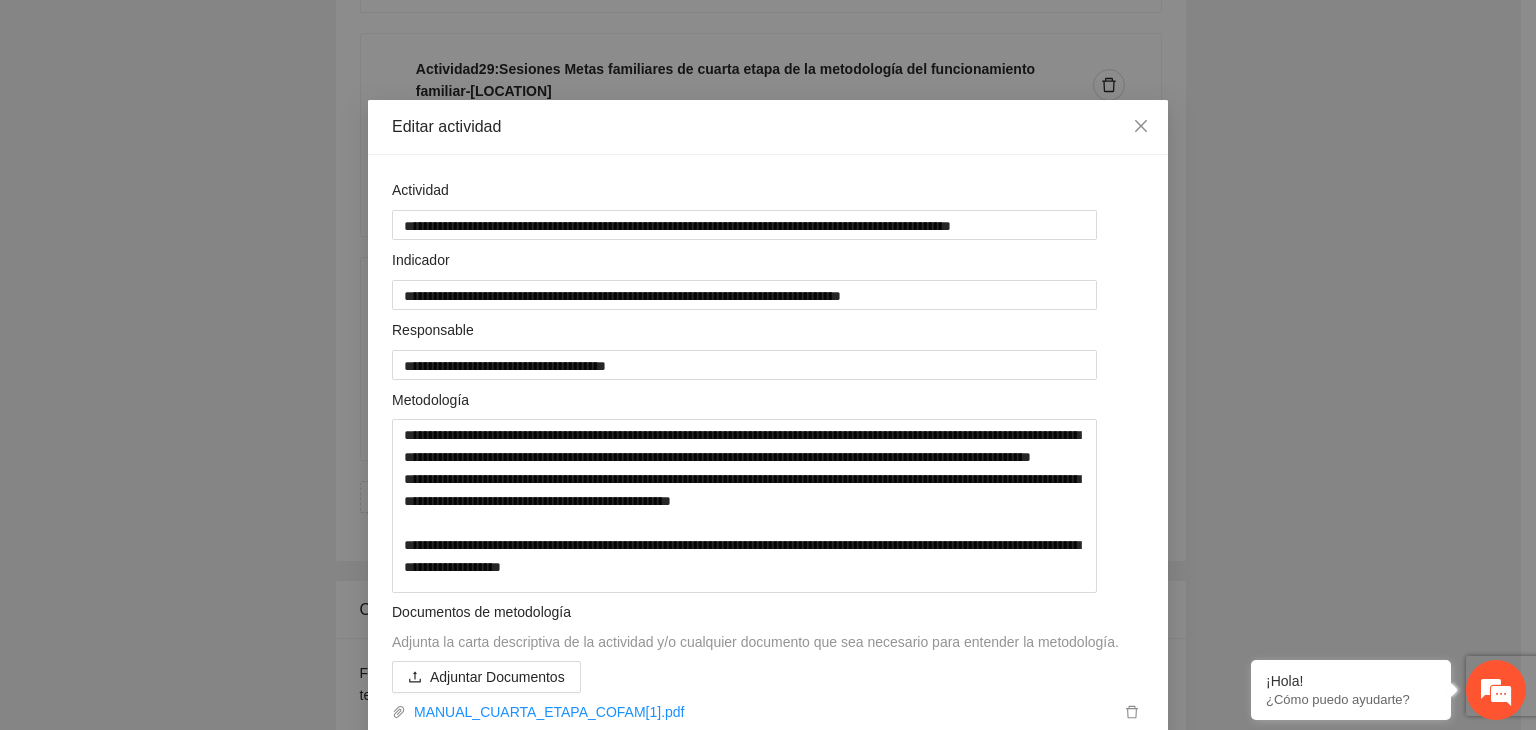 click on "**********" at bounding box center [768, 365] 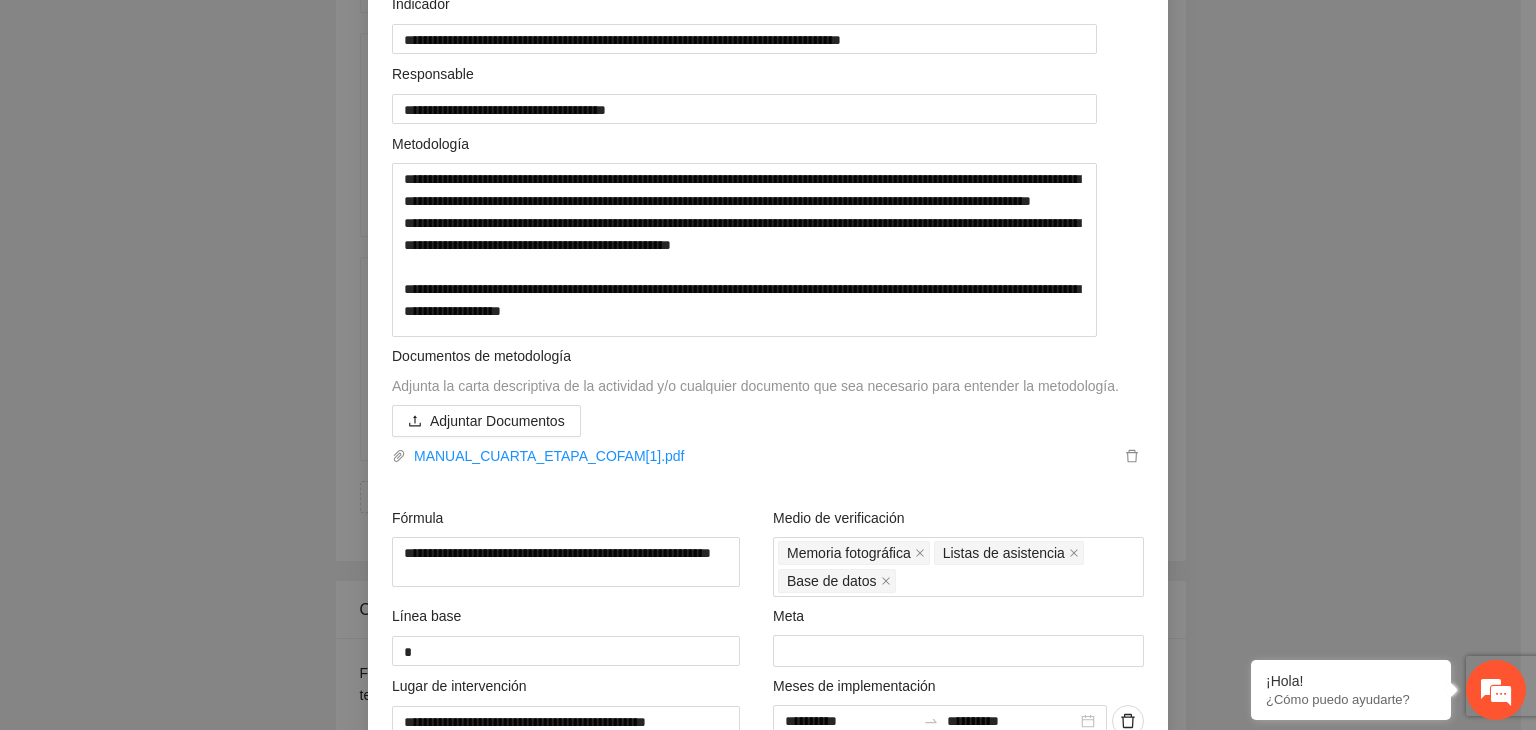 scroll, scrollTop: 400, scrollLeft: 0, axis: vertical 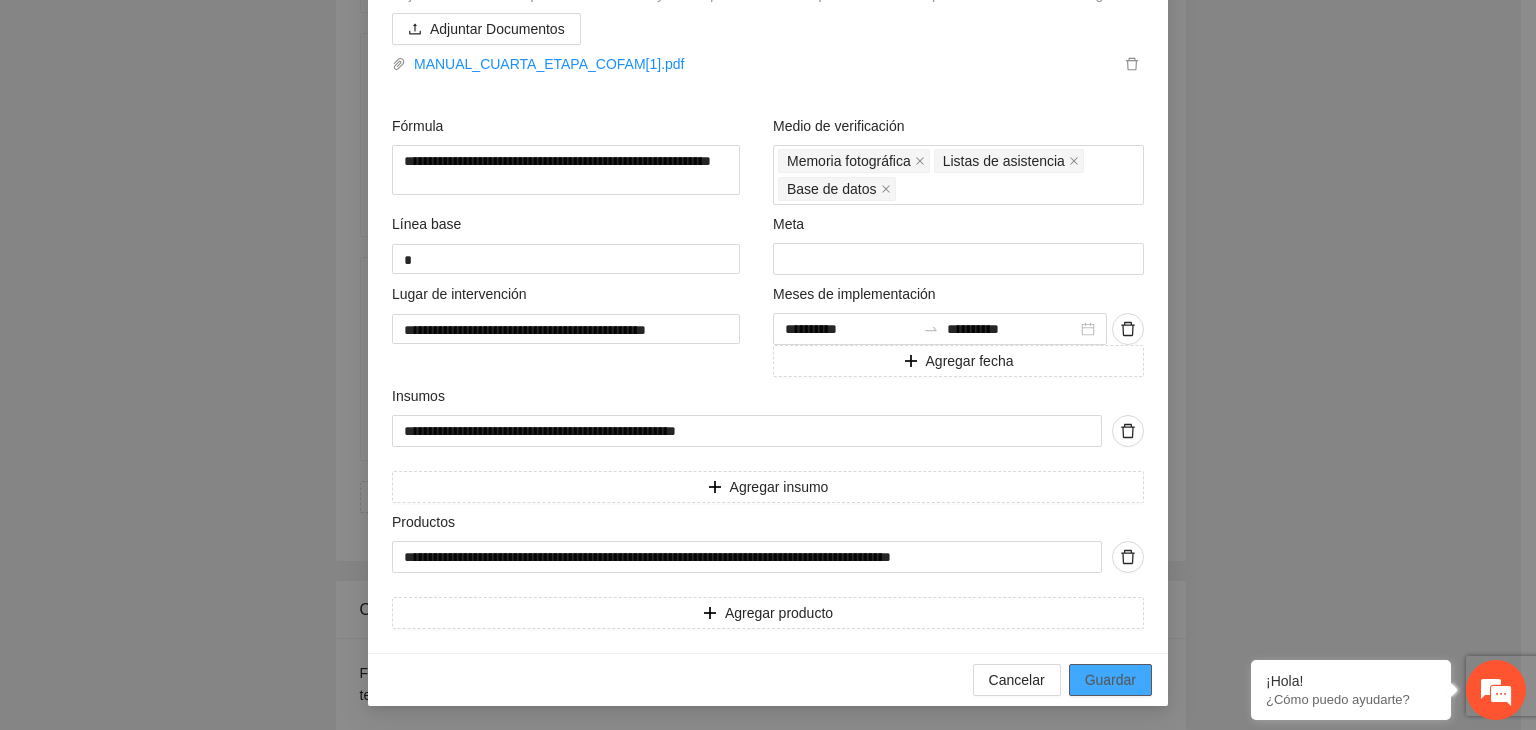 click on "Guardar" at bounding box center (1110, 680) 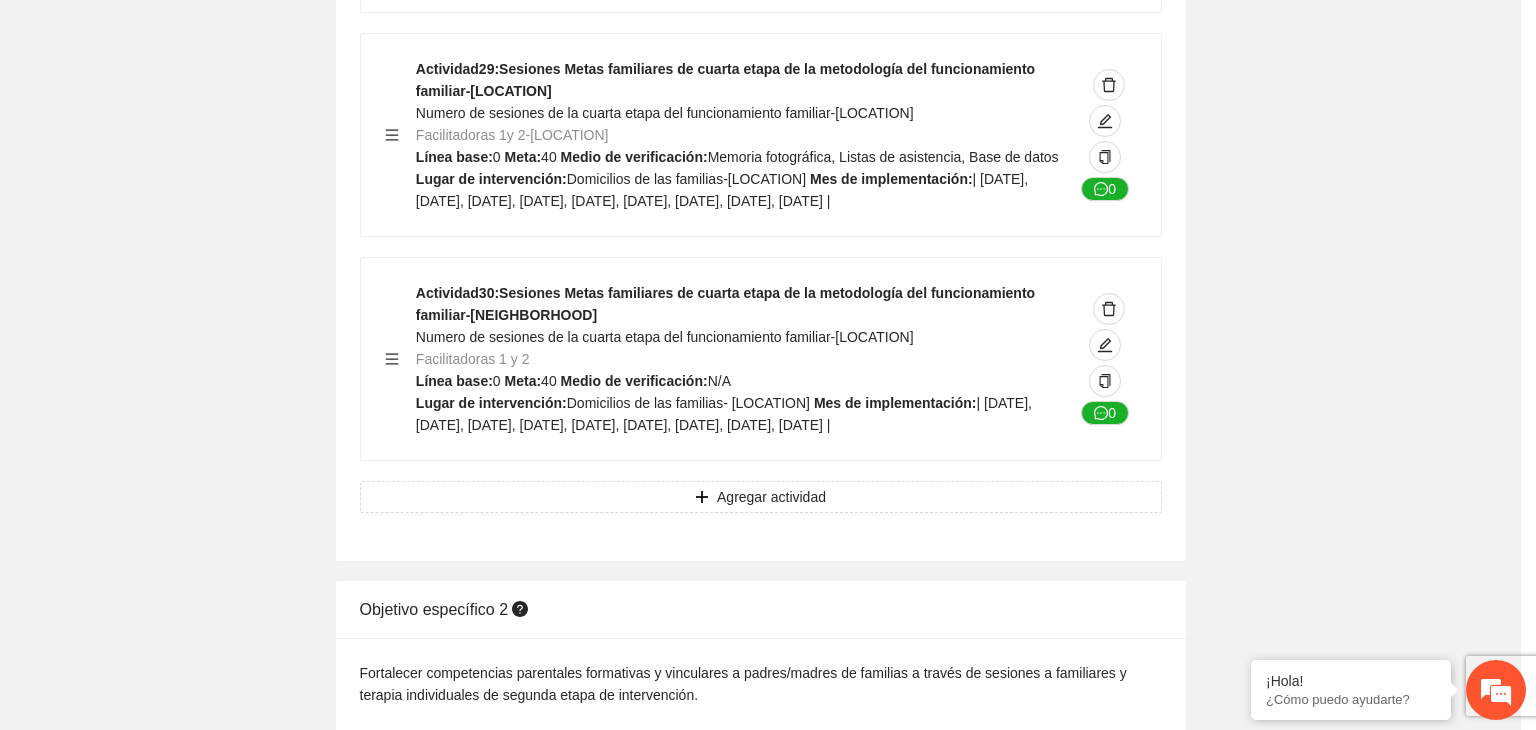 scroll, scrollTop: 234, scrollLeft: 0, axis: vertical 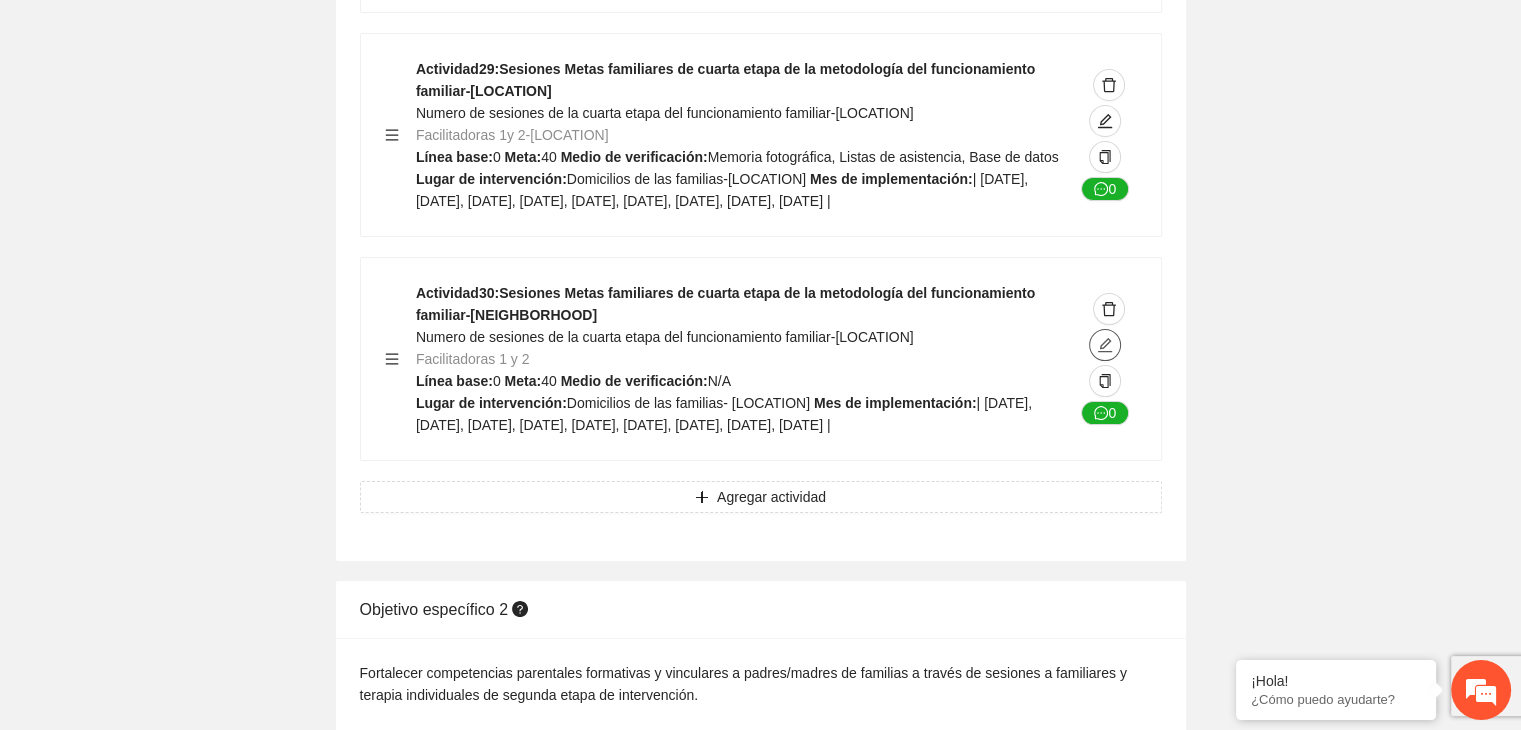 click 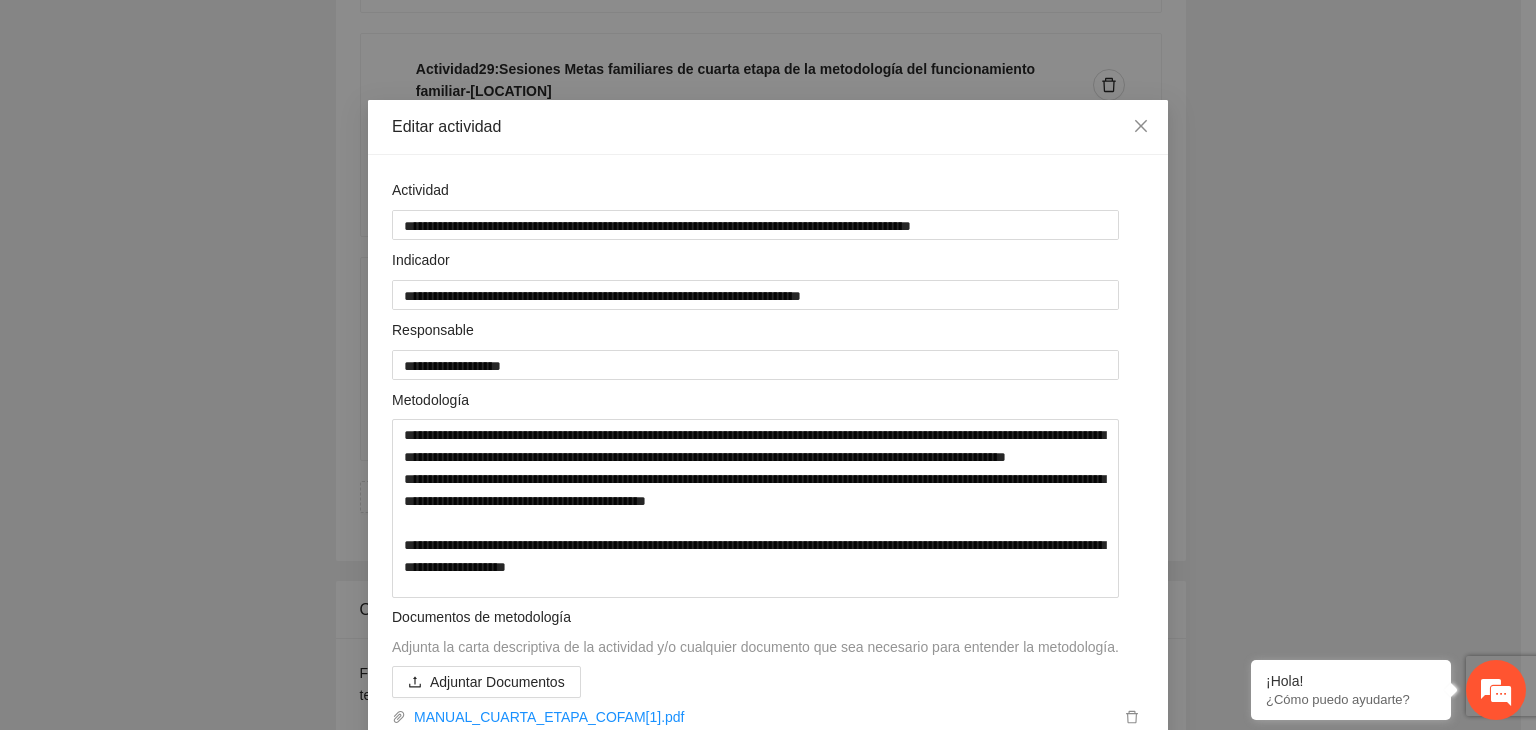click on "**********" at bounding box center (768, 365) 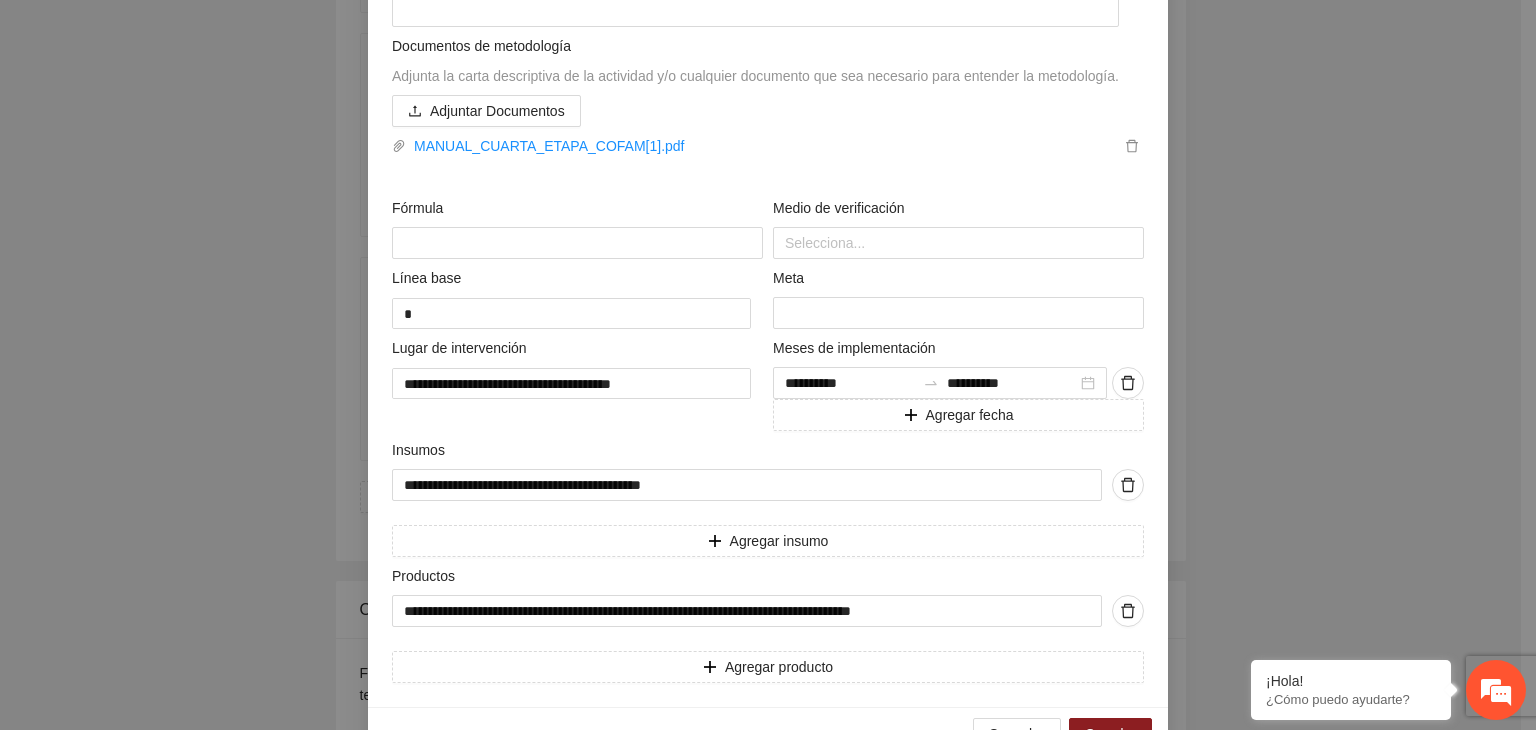 scroll, scrollTop: 632, scrollLeft: 0, axis: vertical 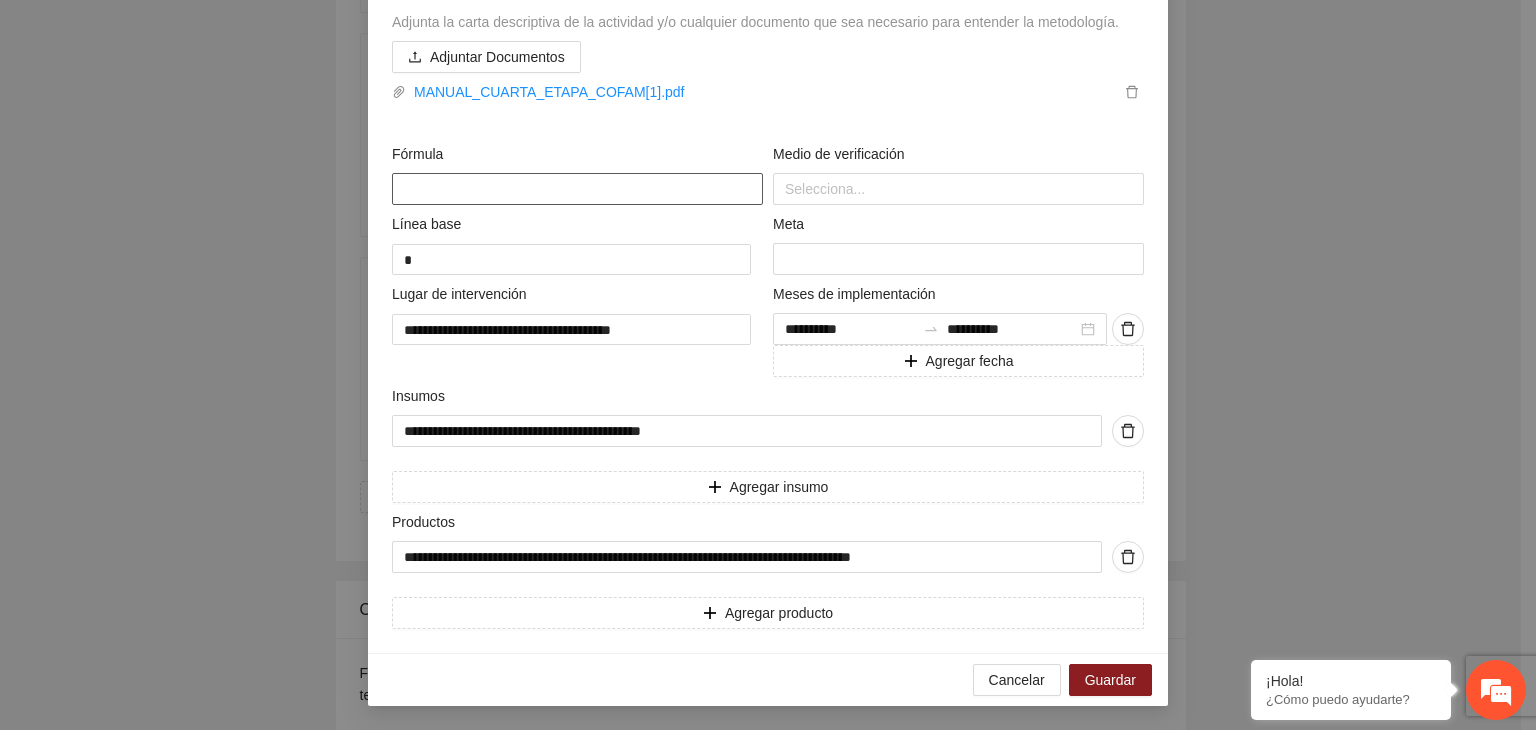 click at bounding box center [577, 189] 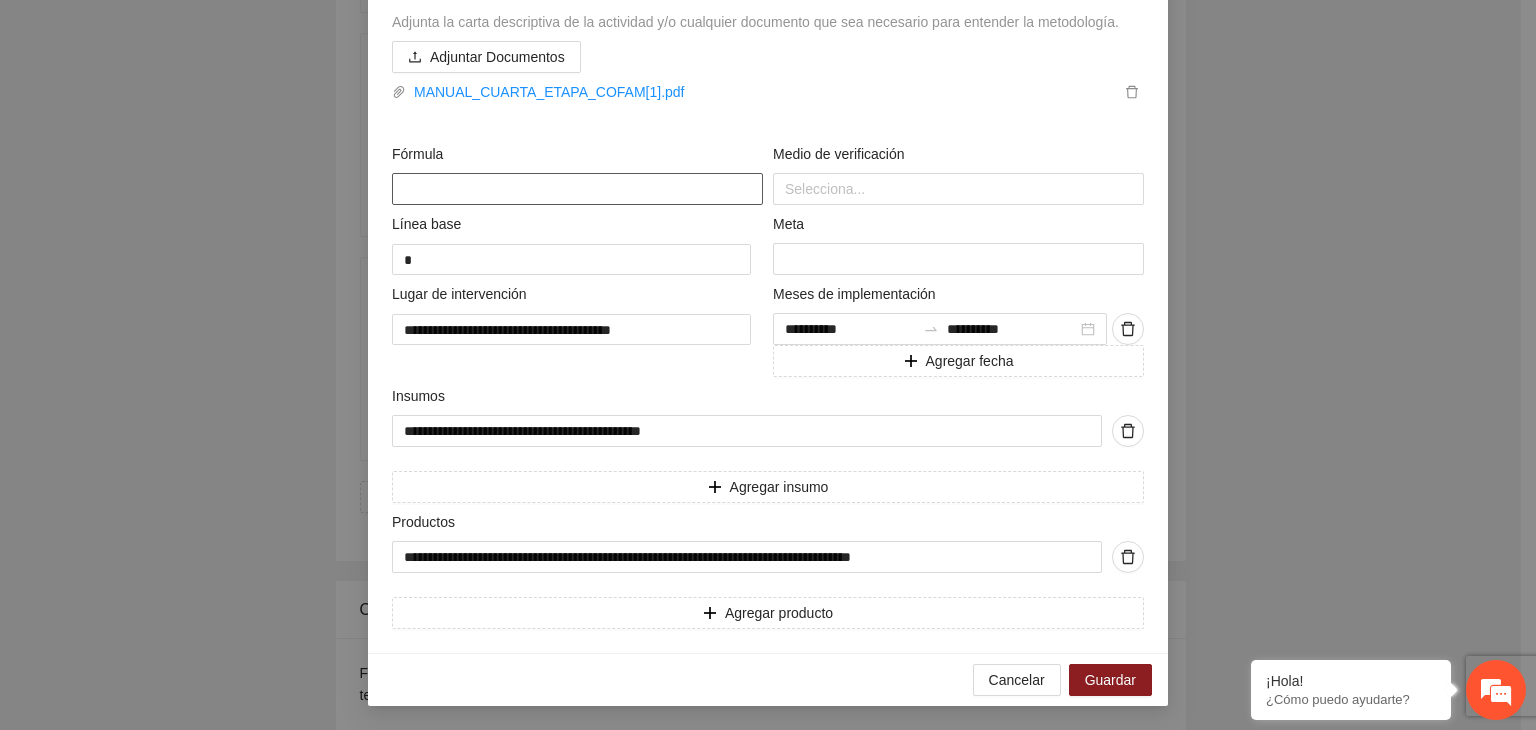 paste on "**********" 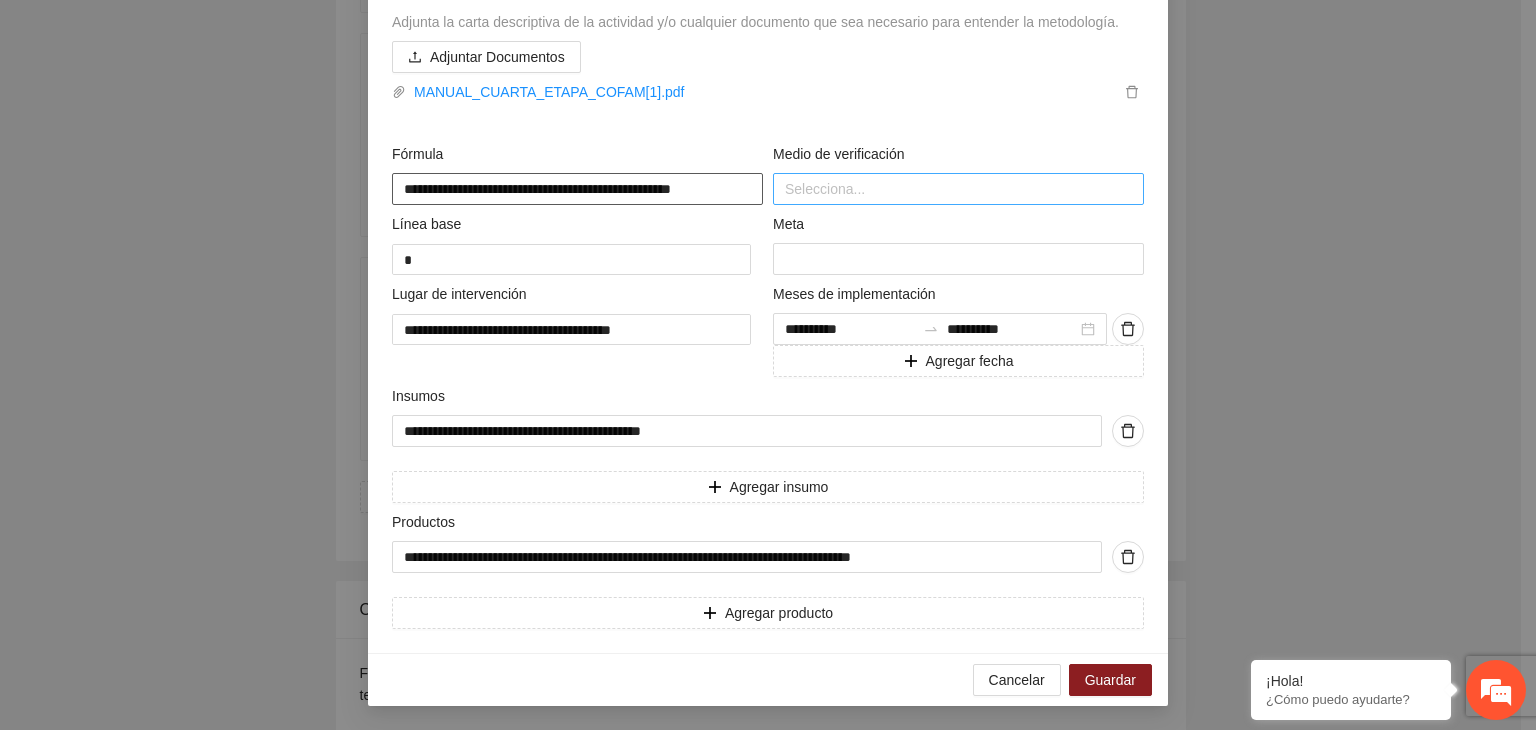 click at bounding box center [958, 189] 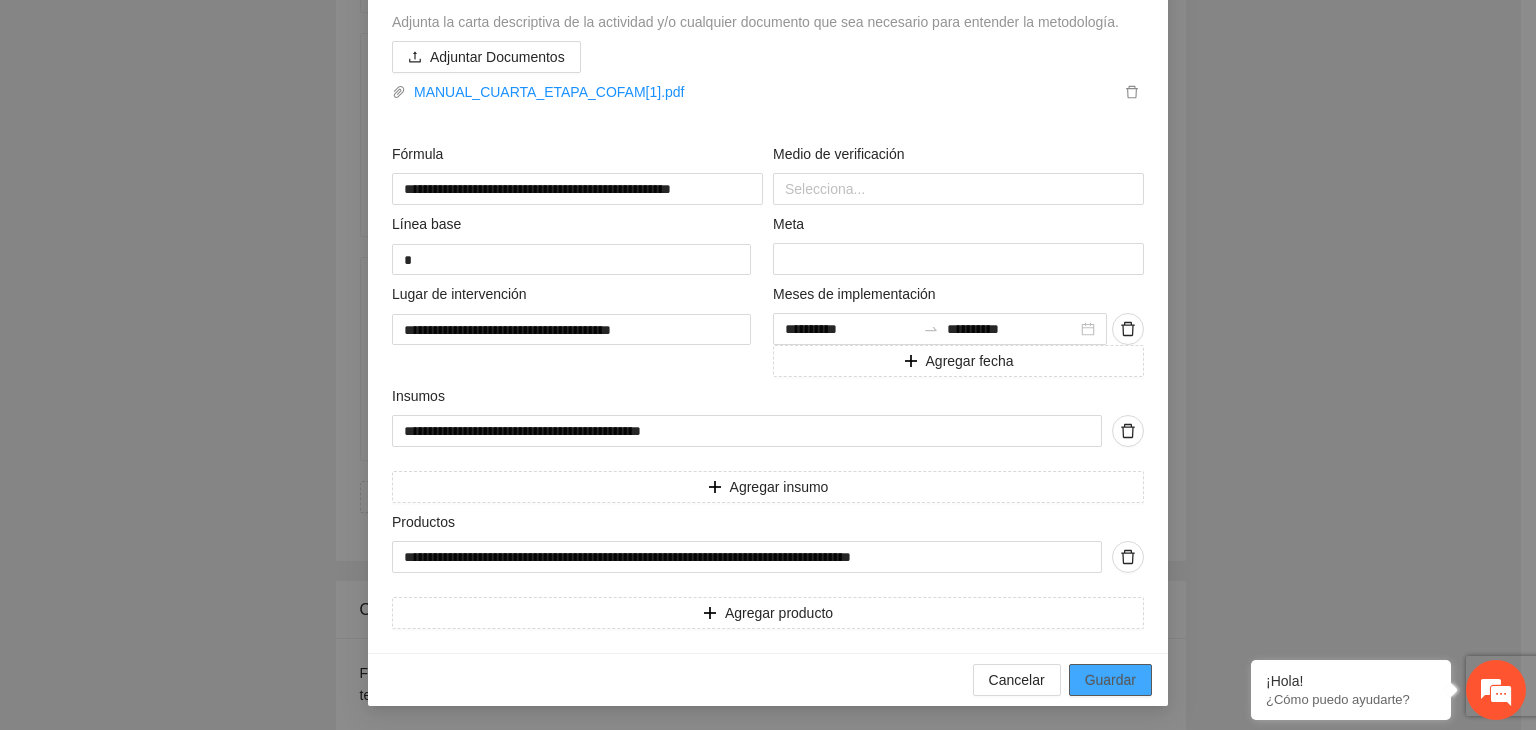 click on "Guardar" at bounding box center (1110, 680) 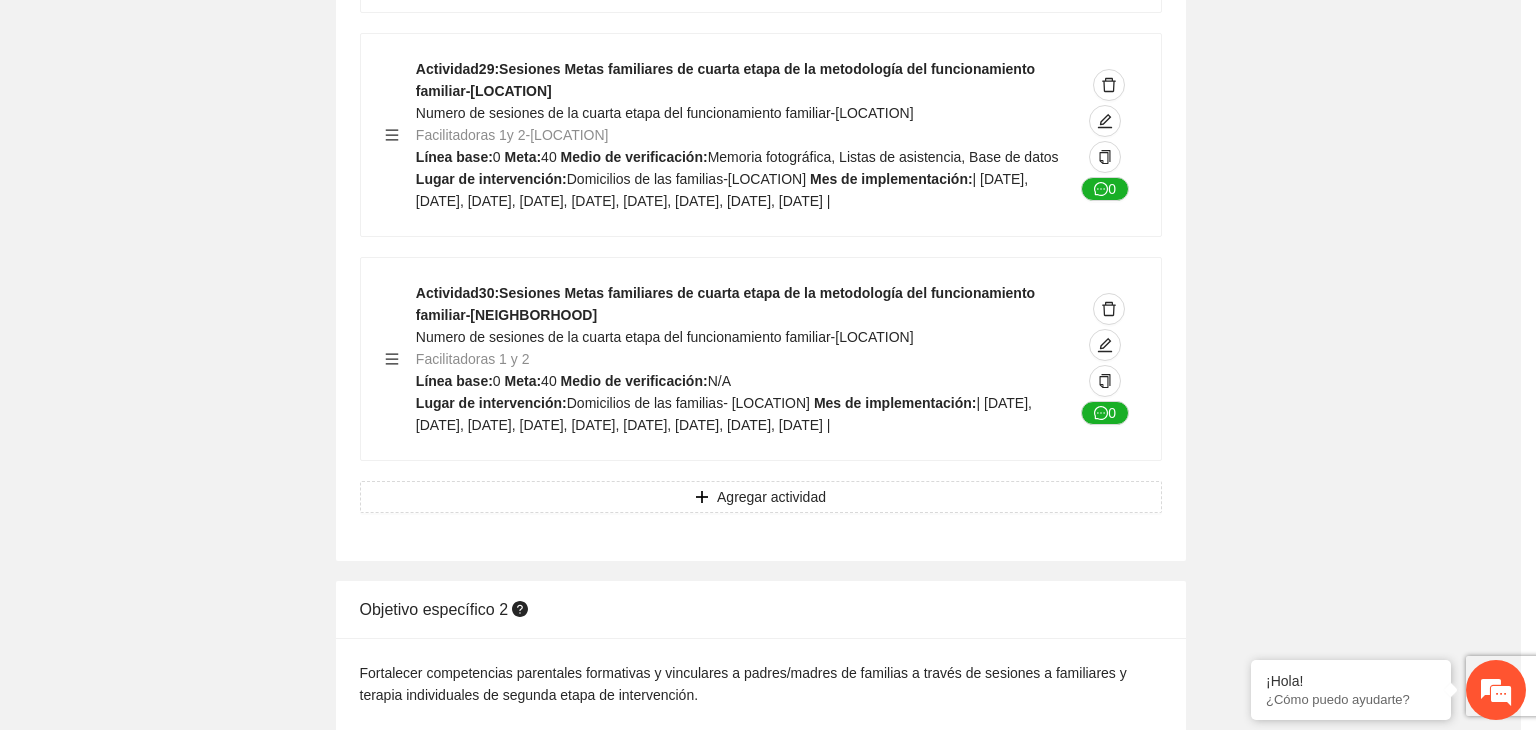 scroll, scrollTop: 234, scrollLeft: 0, axis: vertical 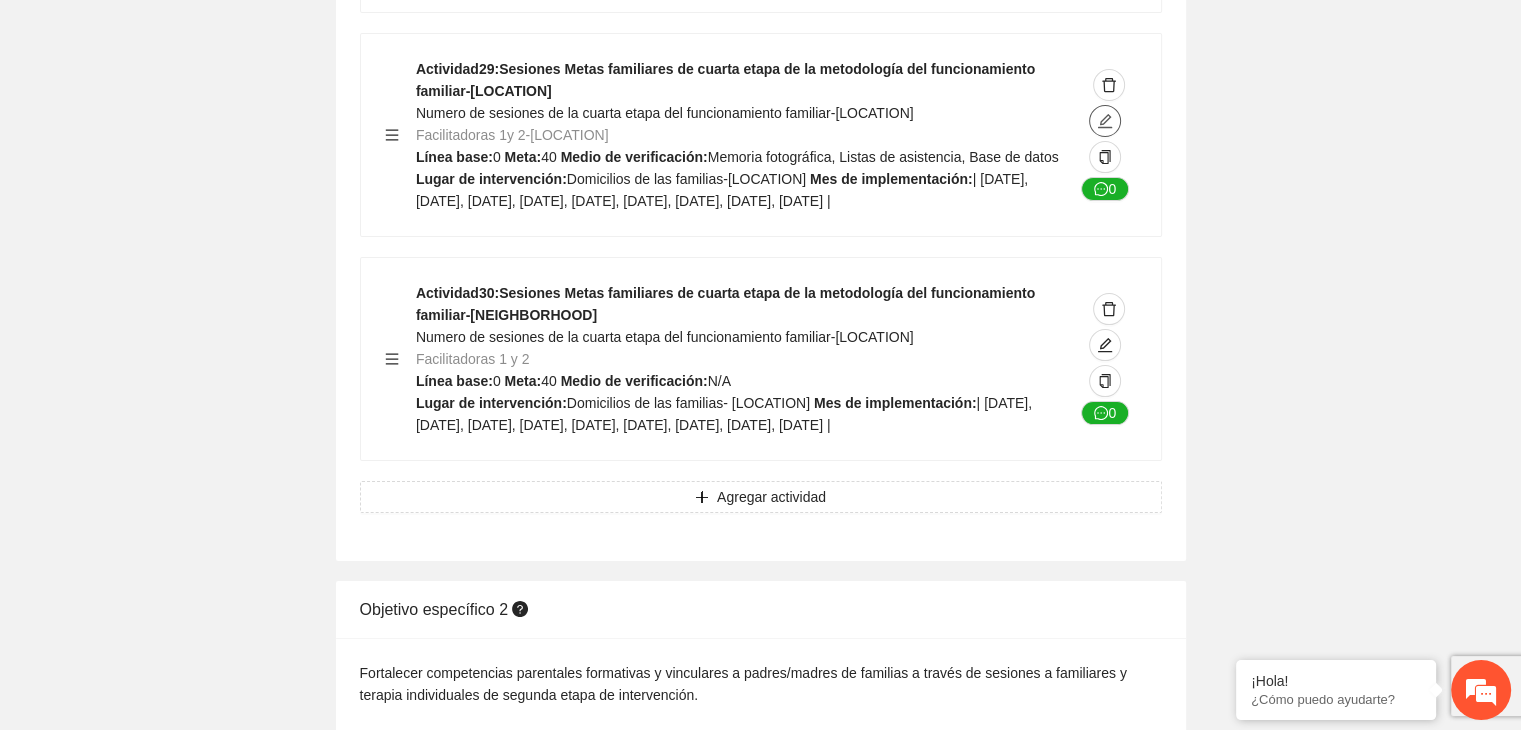 click at bounding box center [1105, 121] 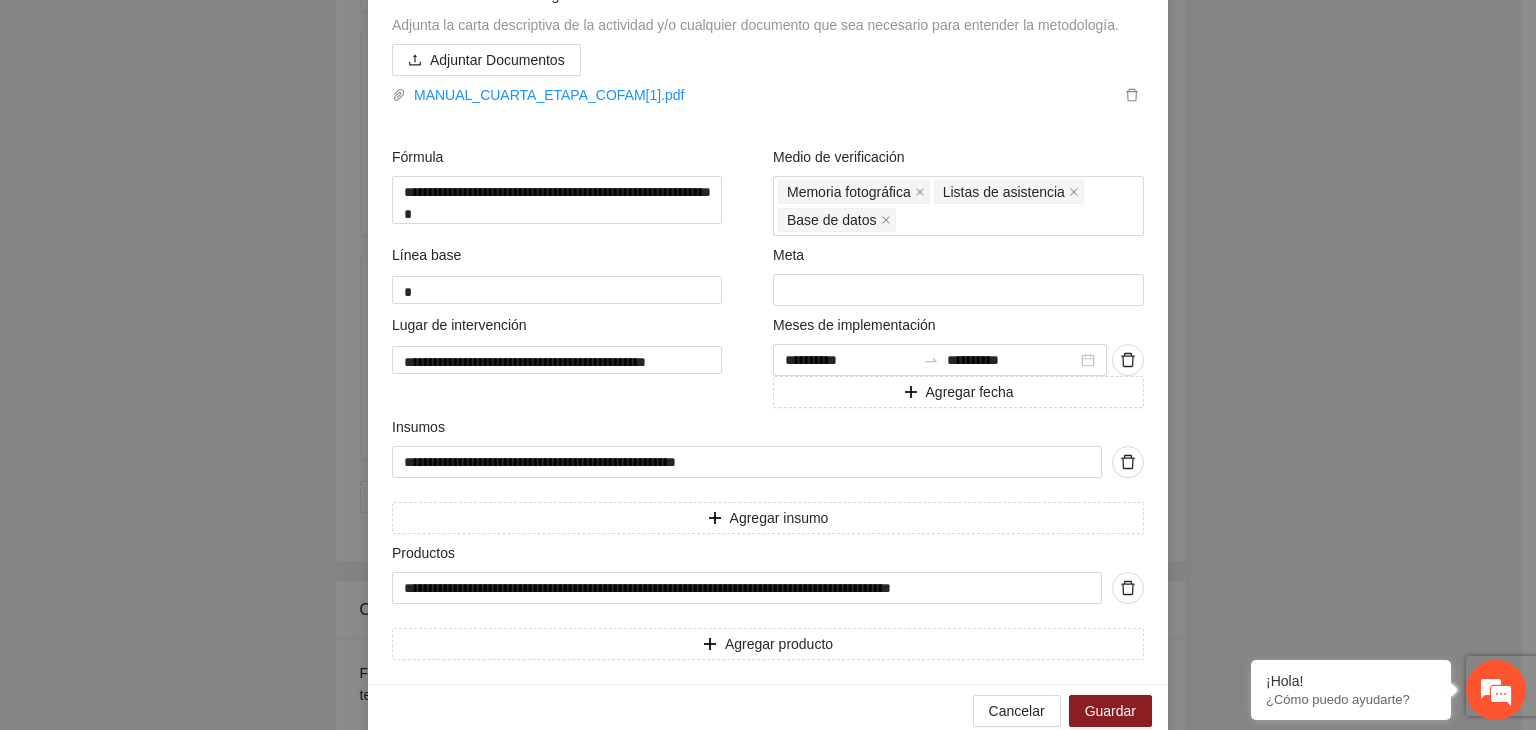 scroll, scrollTop: 659, scrollLeft: 0, axis: vertical 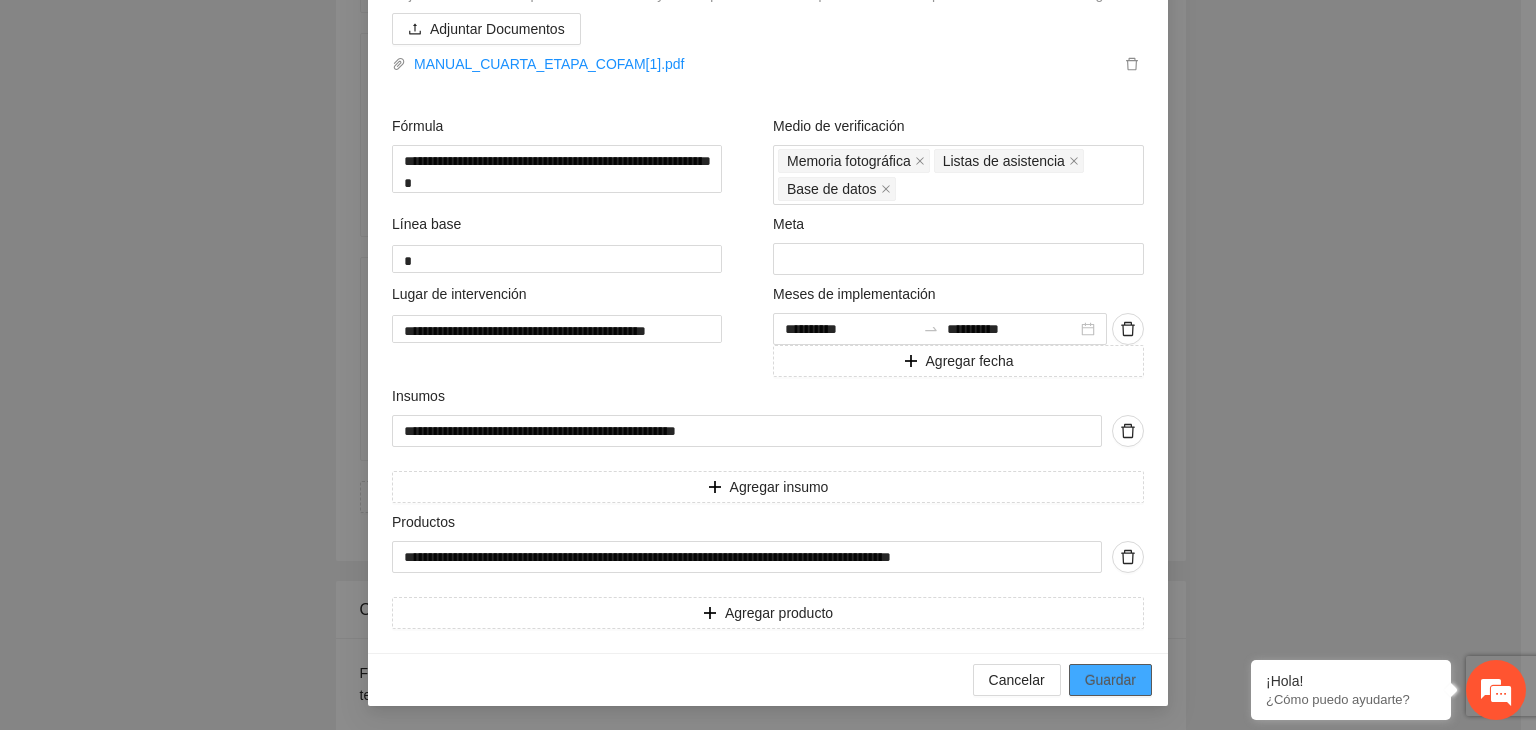 click on "Guardar" at bounding box center (1110, 680) 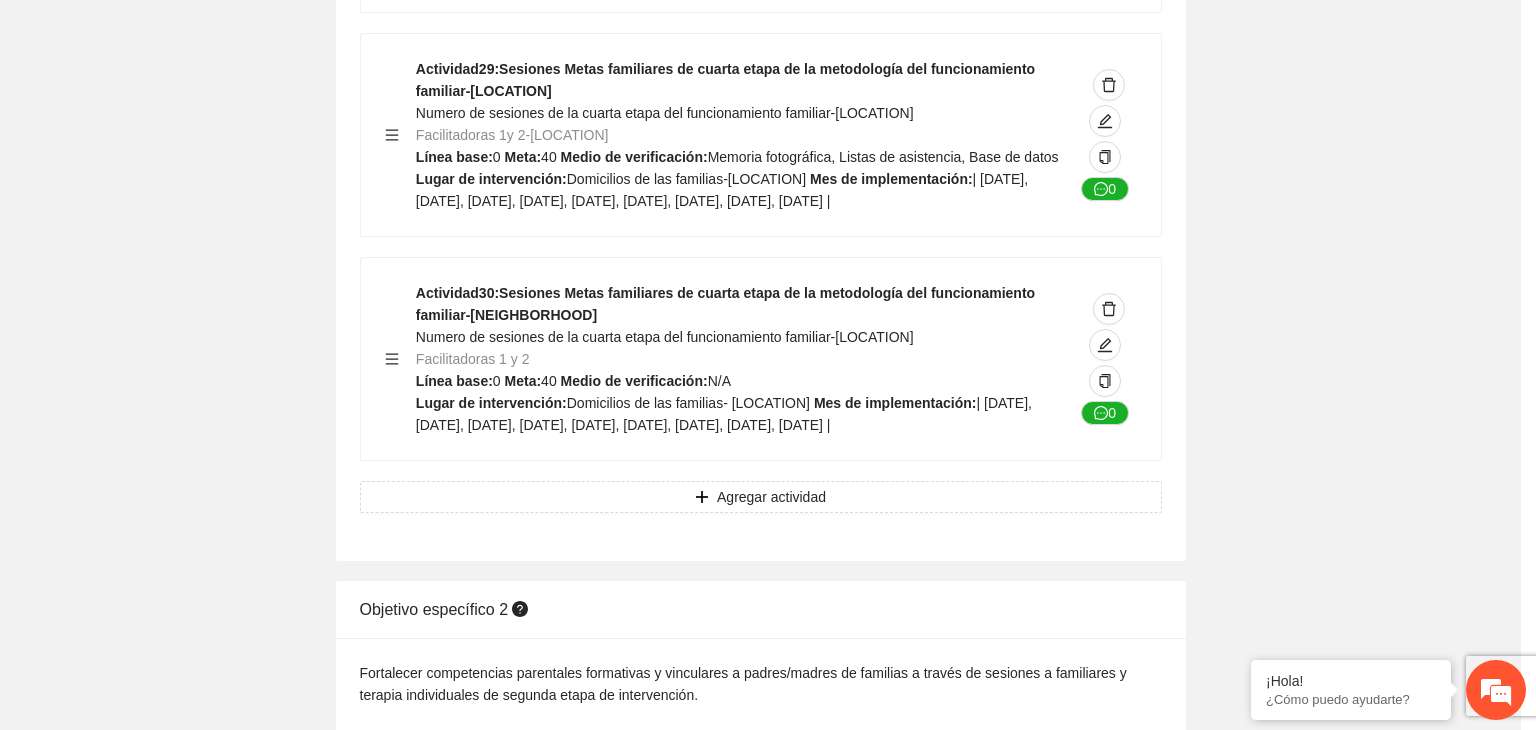 scroll, scrollTop: 234, scrollLeft: 0, axis: vertical 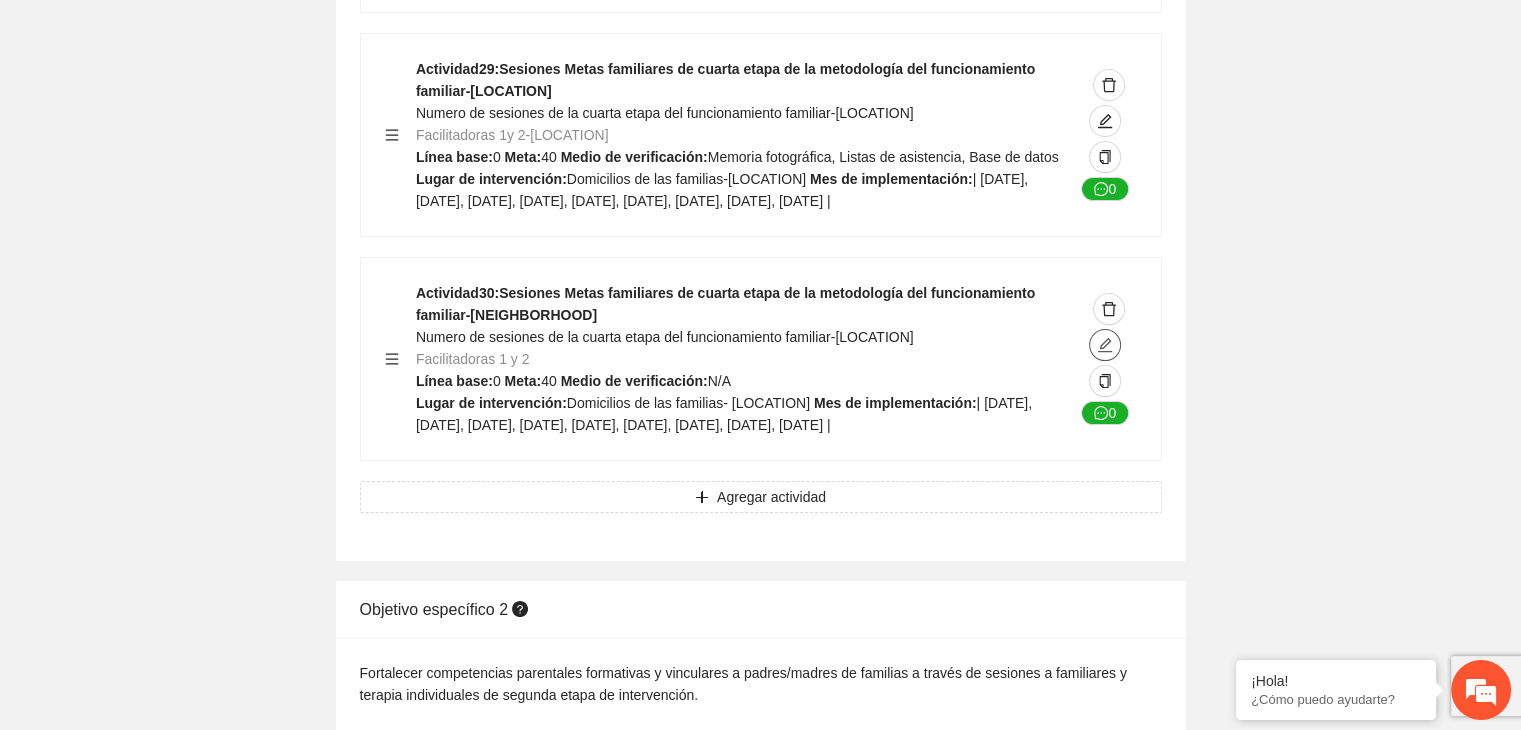click 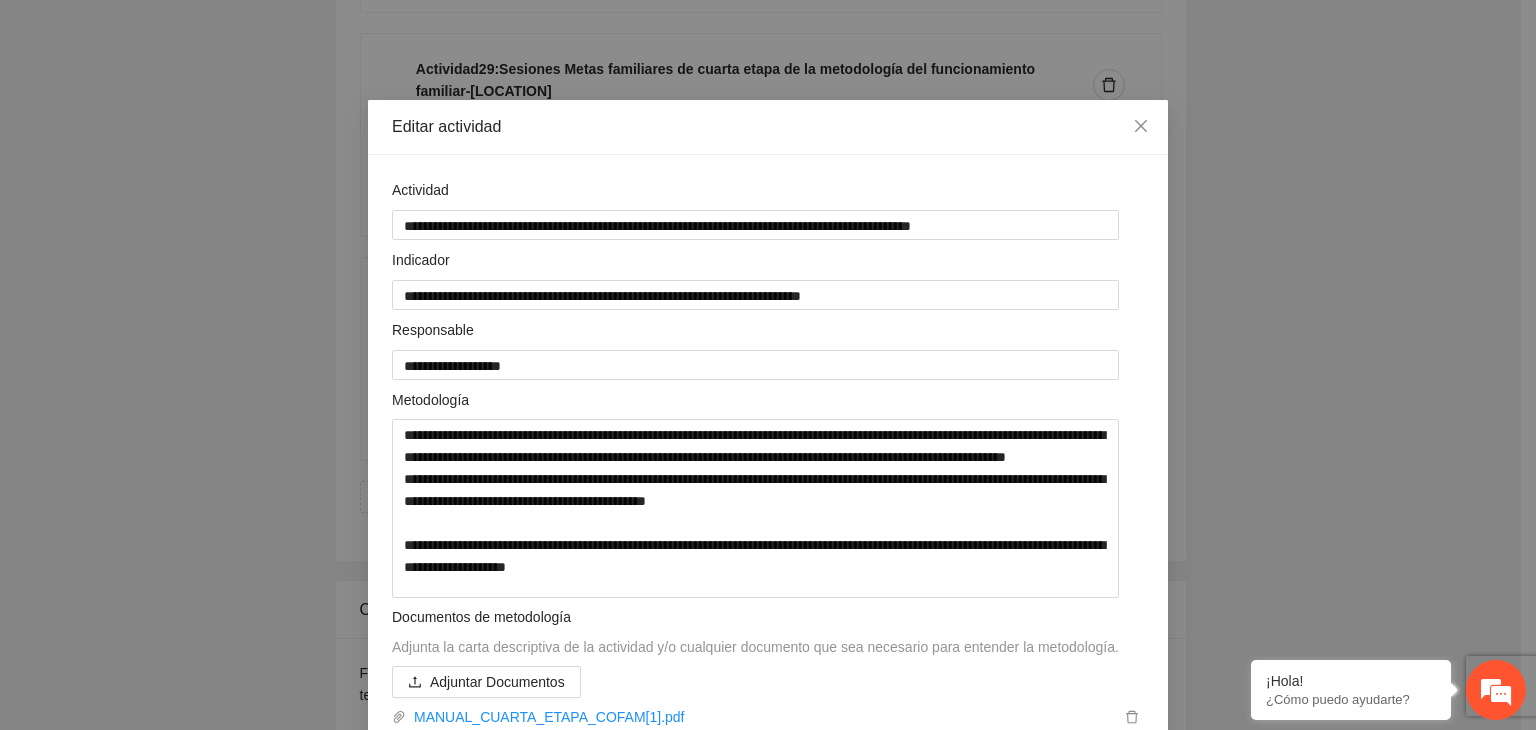click on "**********" at bounding box center [768, 365] 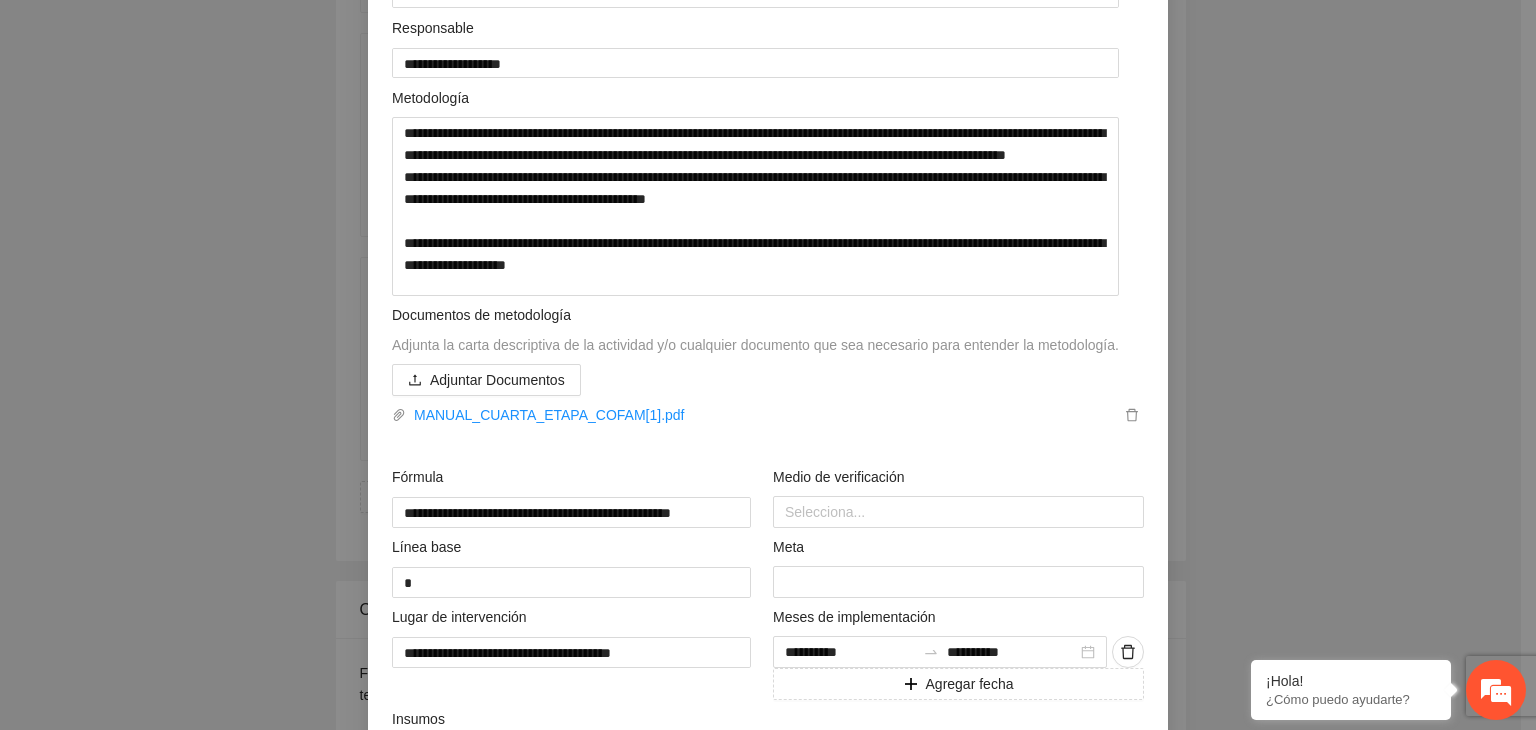 scroll, scrollTop: 400, scrollLeft: 0, axis: vertical 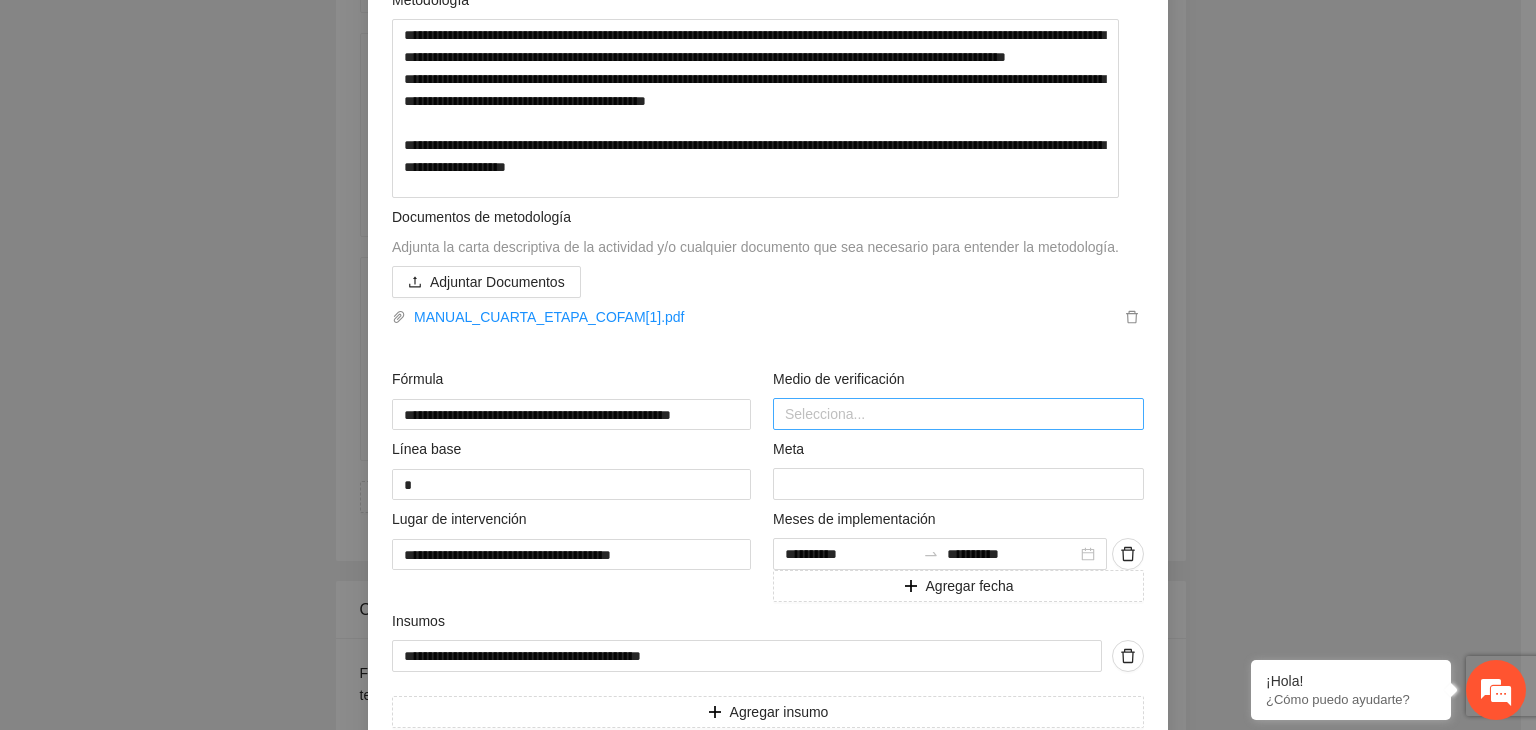click at bounding box center [958, 414] 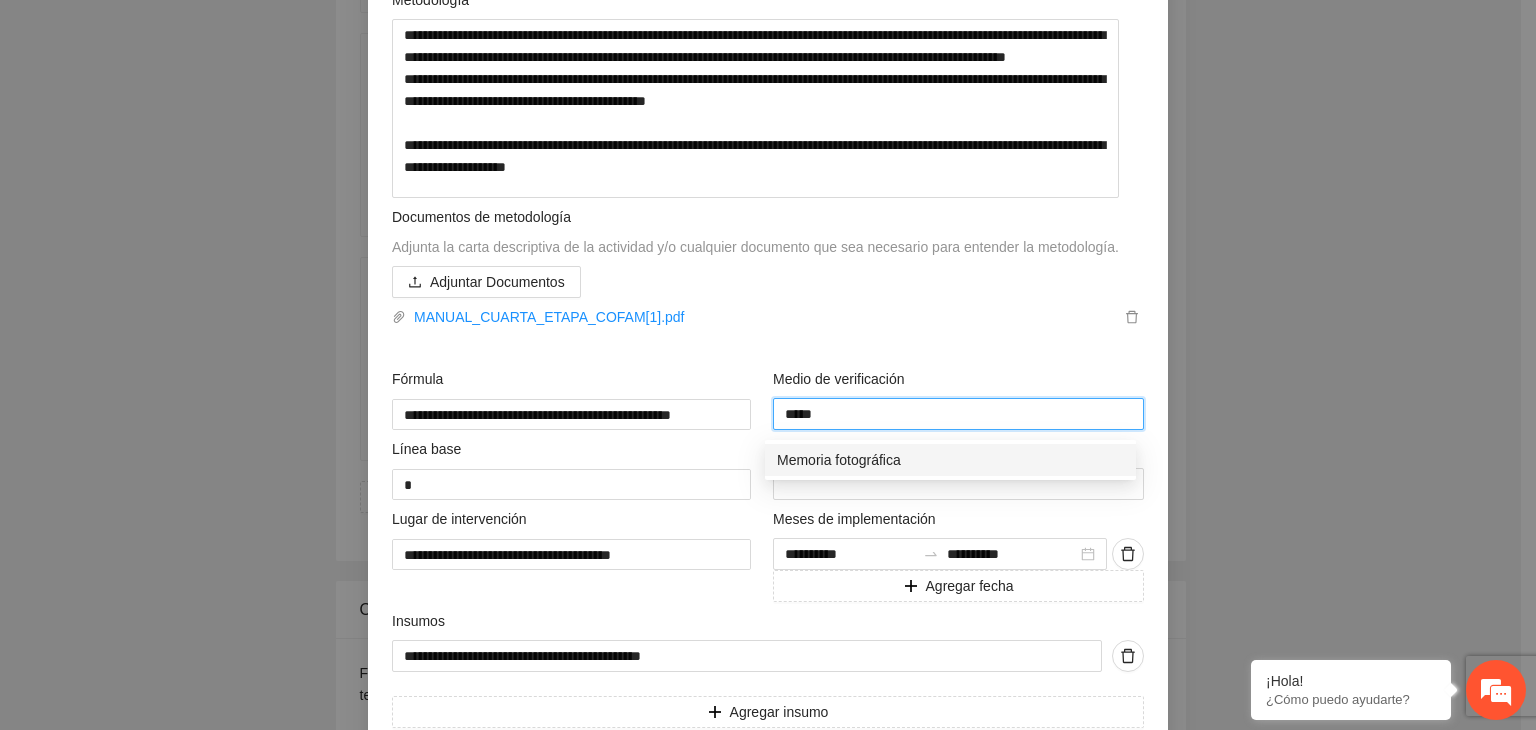 click on "Memoria fotográfica" at bounding box center [950, 460] 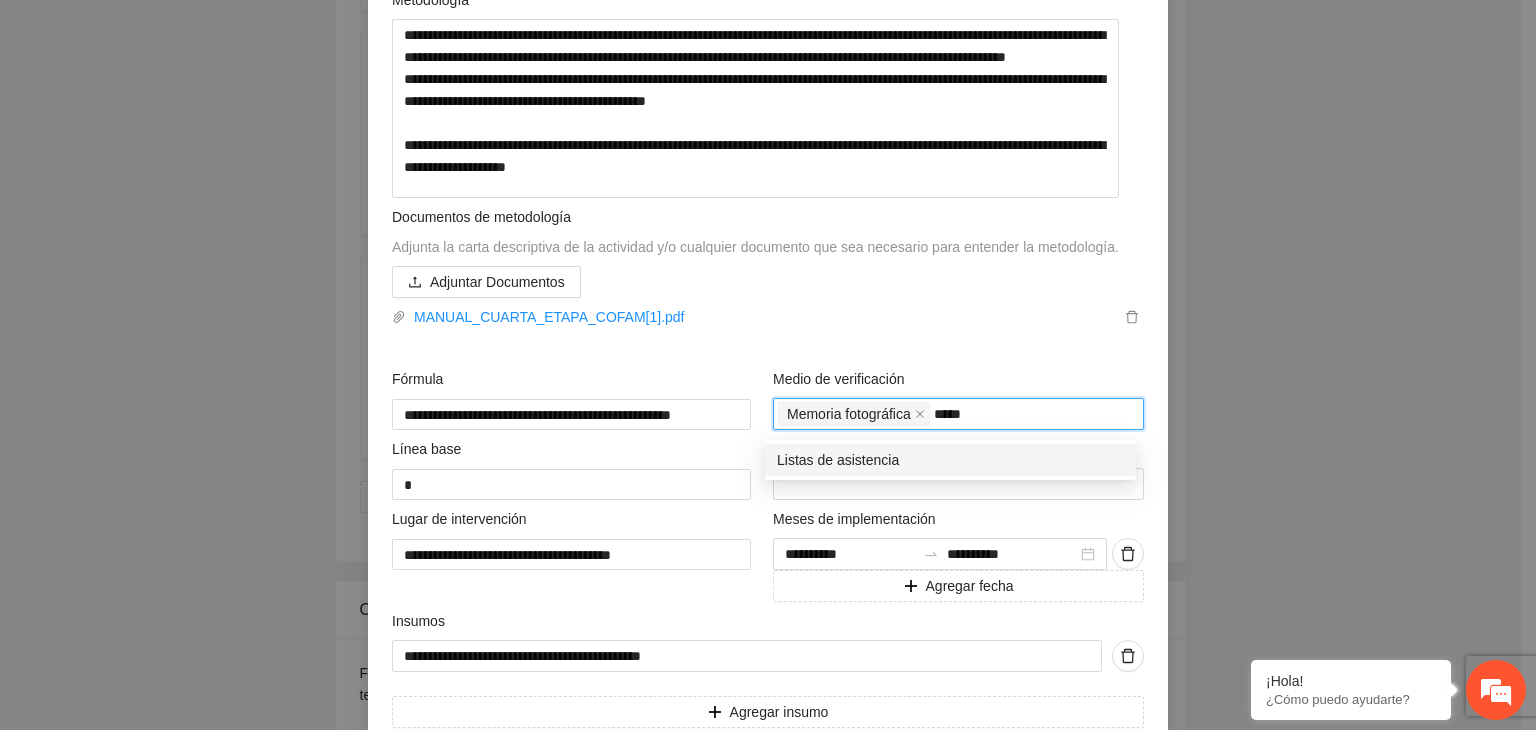 click on "Listas de asistencia" at bounding box center (950, 460) 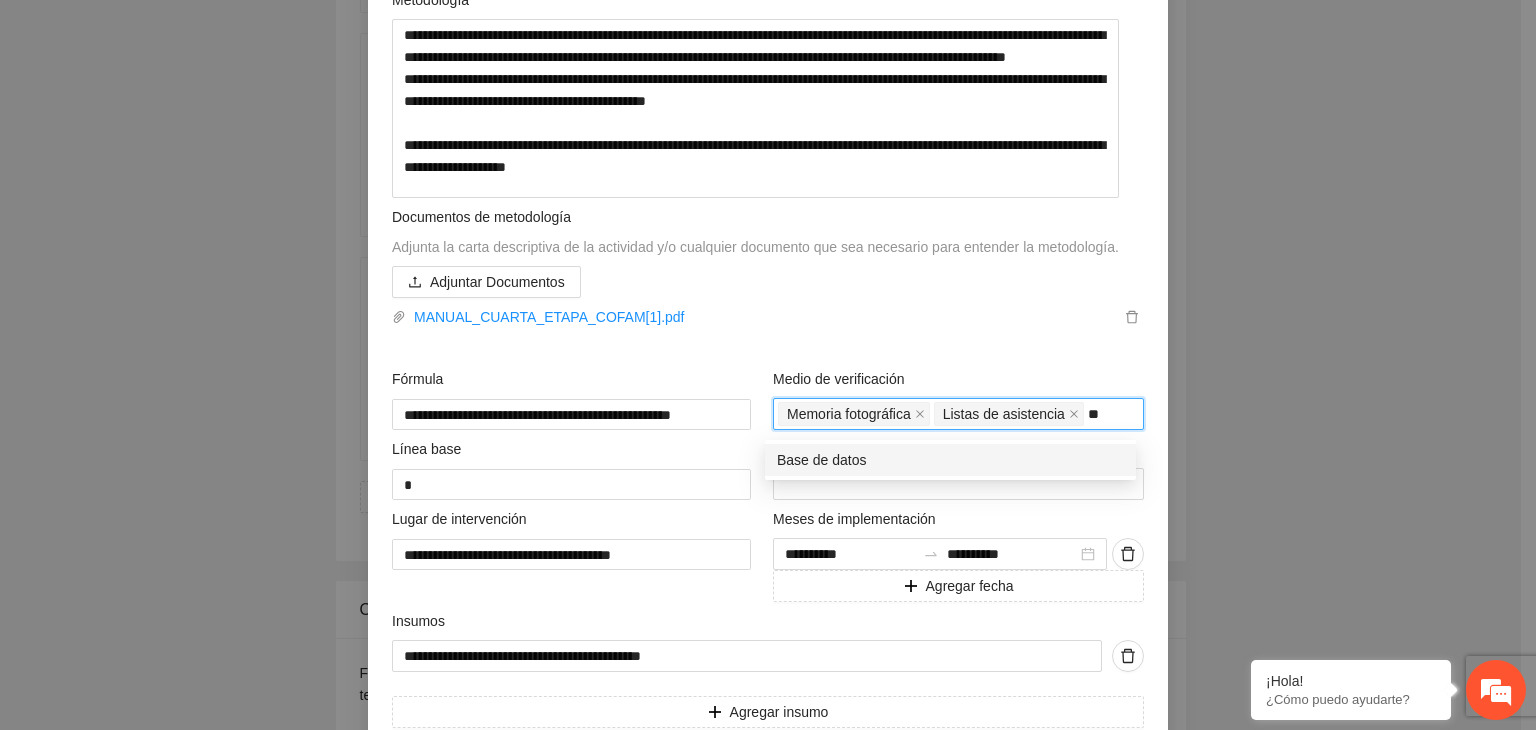 click on "Base de datos" at bounding box center (950, 460) 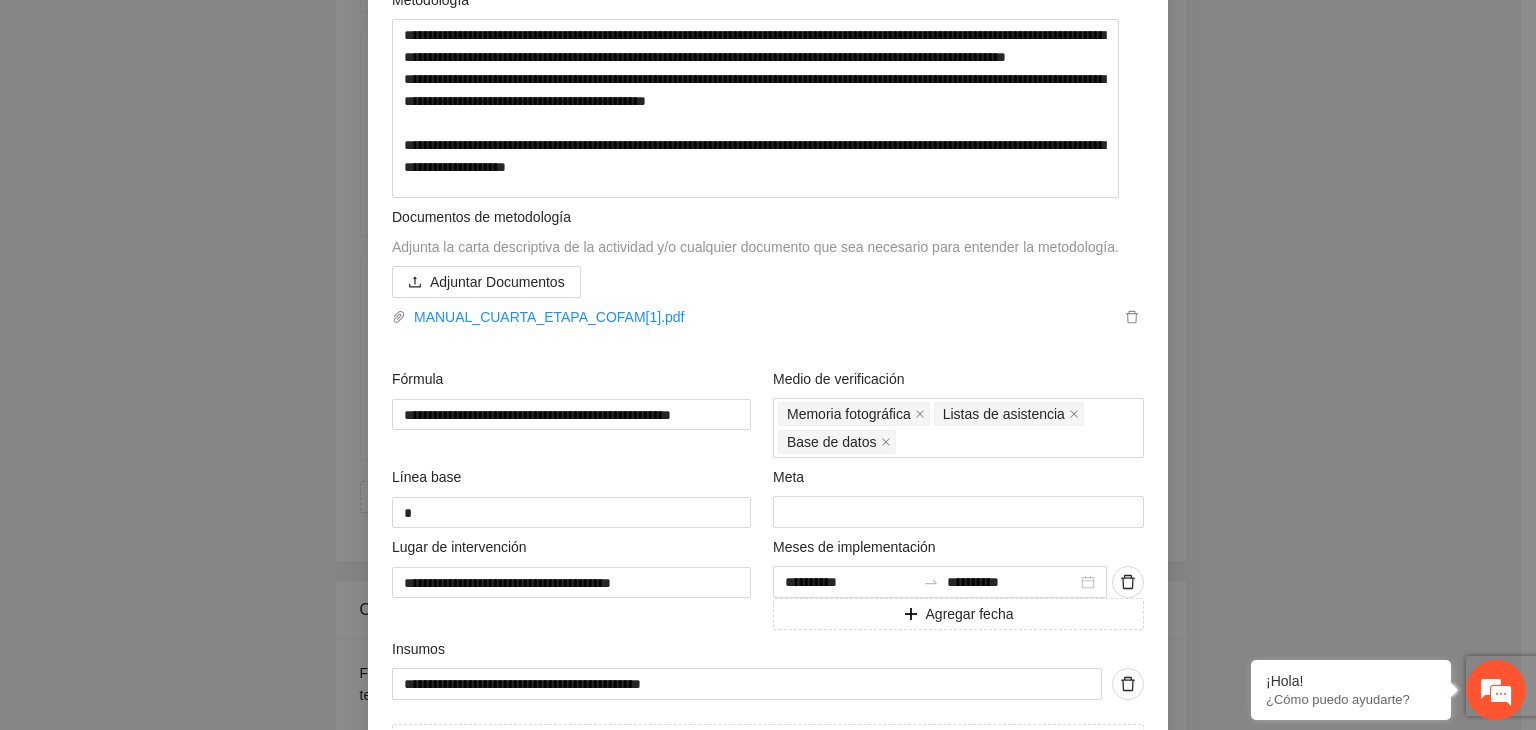 click on "**********" at bounding box center [768, 365] 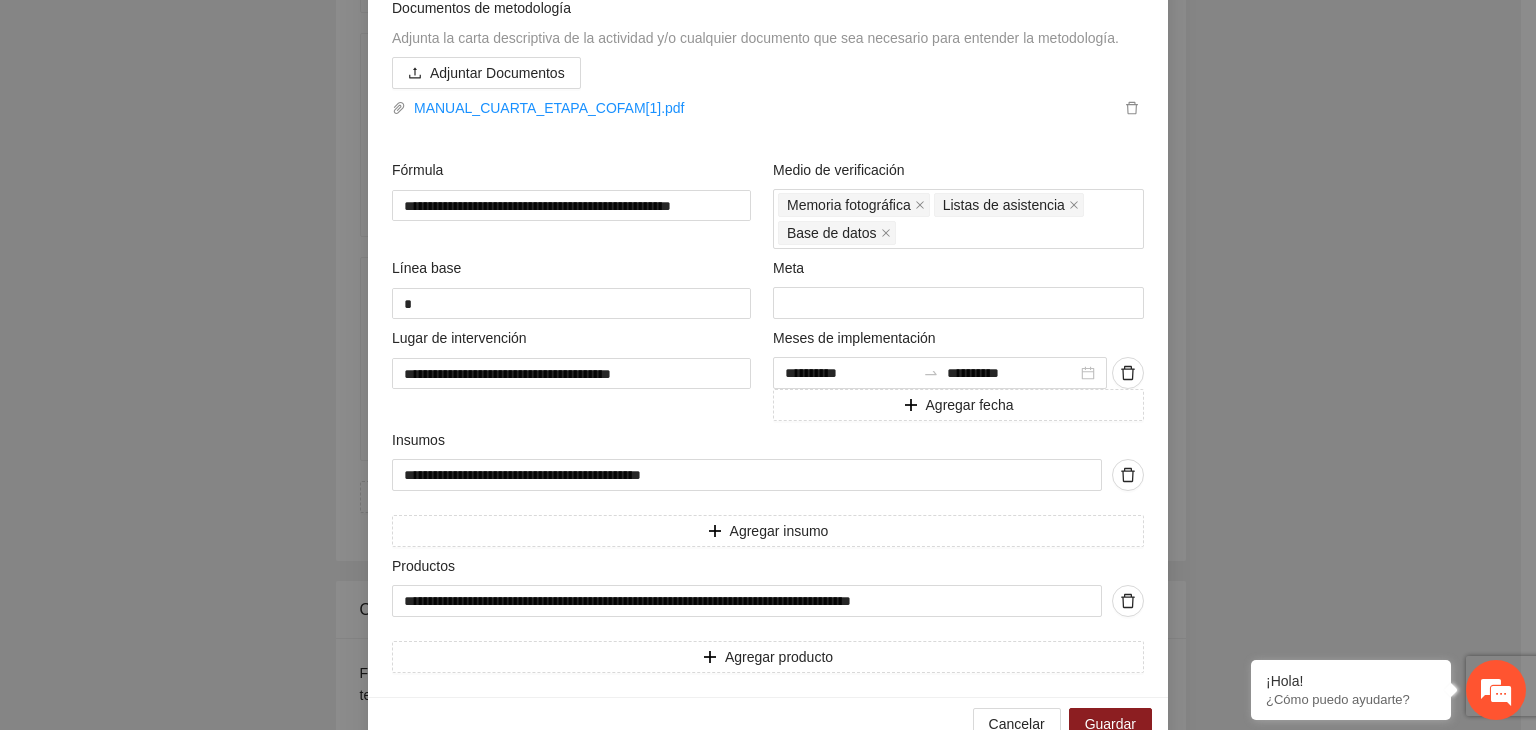 scroll, scrollTop: 659, scrollLeft: 0, axis: vertical 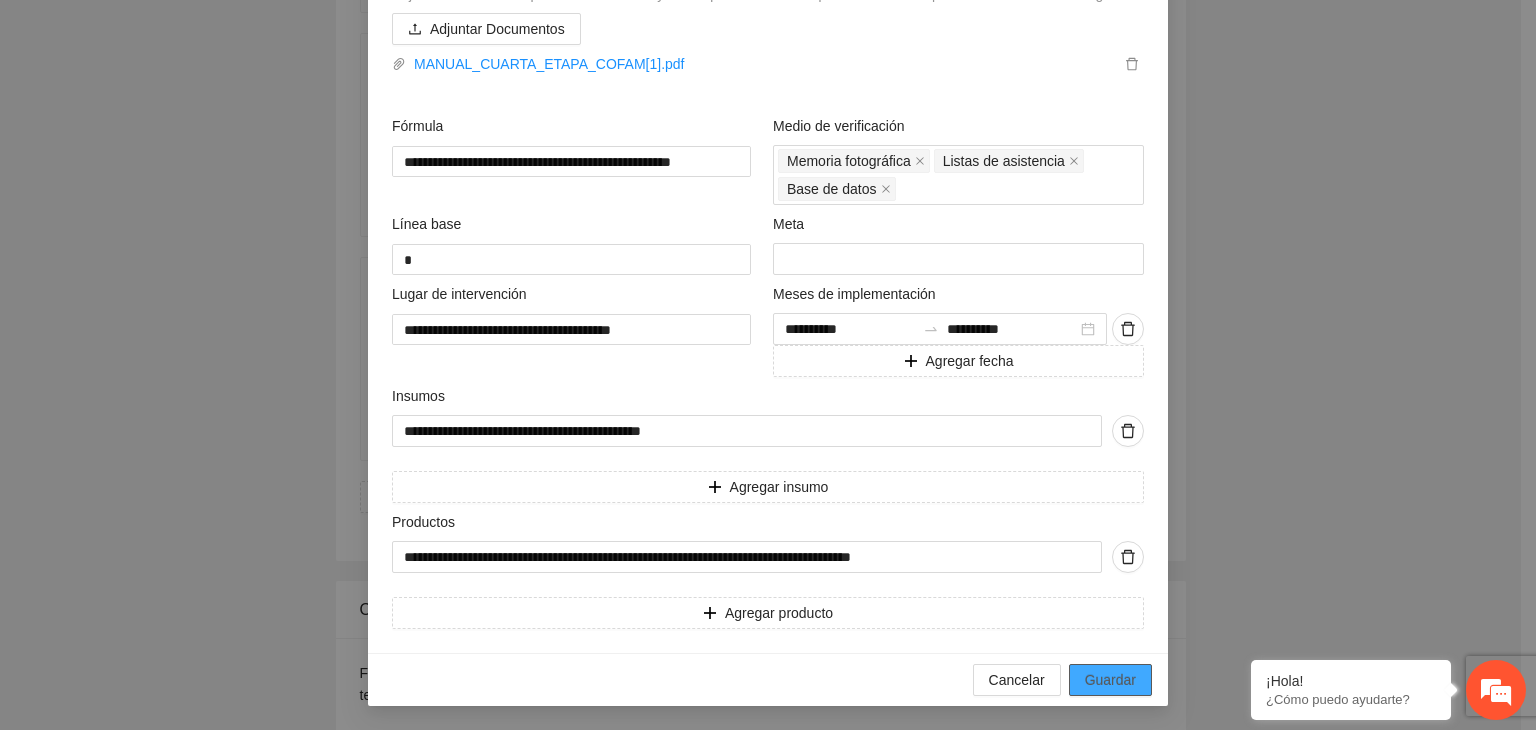 click on "Guardar" at bounding box center (1110, 680) 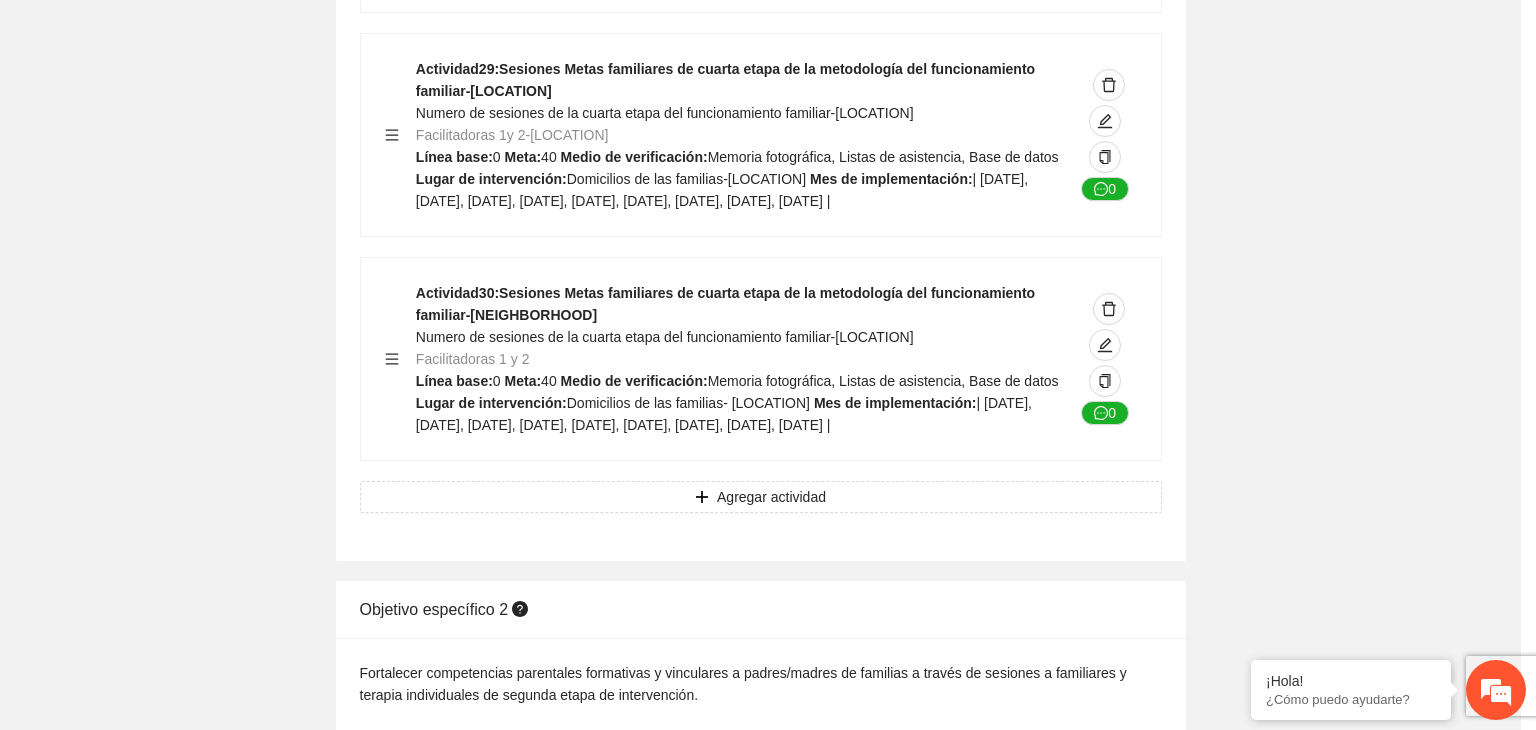scroll, scrollTop: 234, scrollLeft: 0, axis: vertical 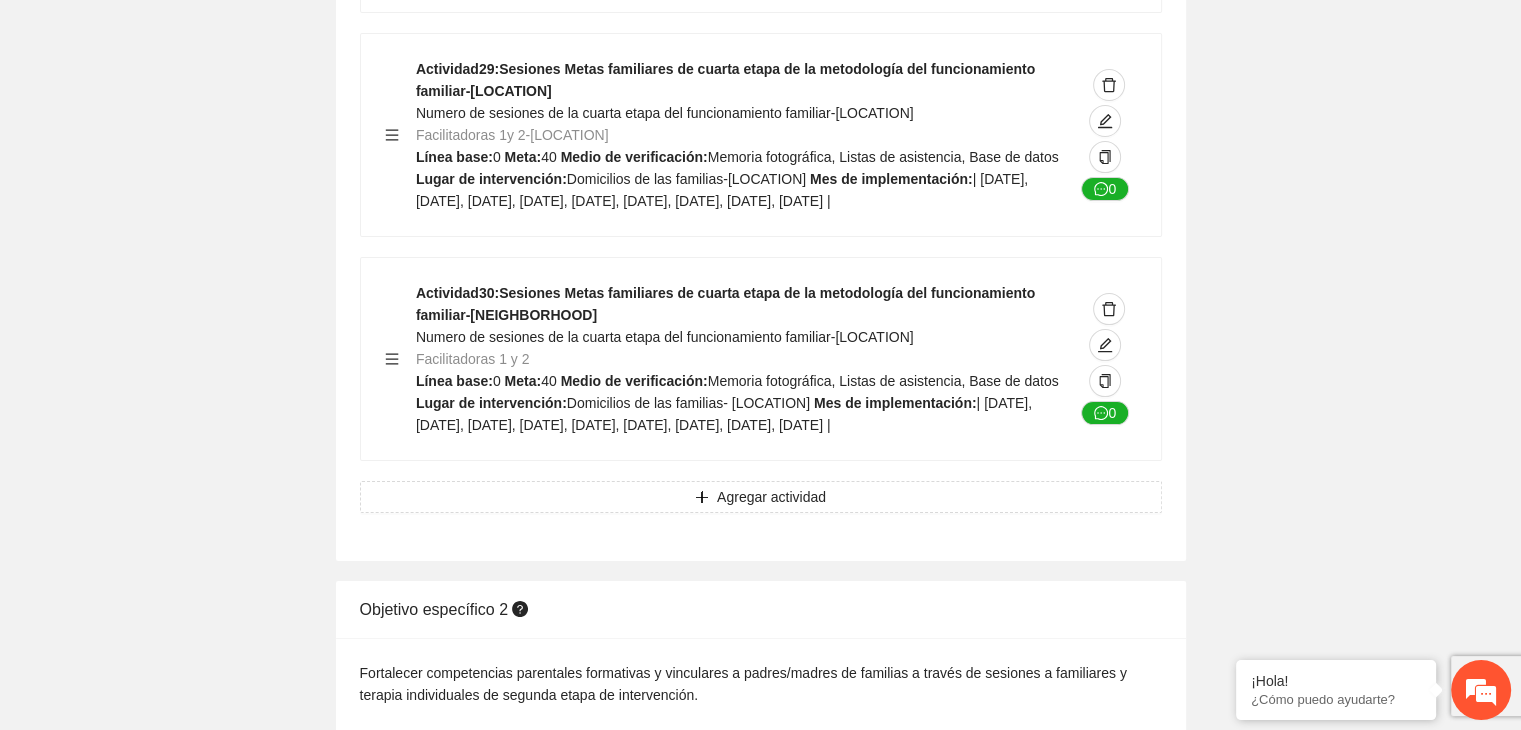 click on "Guardar Objetivo de desarrollo      Exportar Contribuir a la disminución de incidencia en violencia familiar en las zonas de [LOCATION], [LOCATION] y [LOCATION] del Municipio  de [LOCATION]. Indicadores Indicador  1 :  Violencia familiar disminuyendo en un 5% en [LOCATION] Número de carpetas de investigación de Violencia familiar  disminuyendo en un 5% en [LOCATION] Metodología:  Se solicita información al Observatorio Ciudadano de FICOSEC sobre el número de carpetas de violencia familiar en las colonias de intervención Línea base:  29   Meta:  25   Fórmula:  Suma de carpetas de investigación de violencia familiar disminuyendo  en un 5% en [LOCATION]   Medio de verificación:  Reporte/Informe 0 Indicador  2 :  Violencia familiar disminuyendo en un 5% en [LOCATION] Número de carpetas de investigación de Violencia familiar  disminuyendo en un 5% en [LOCATION] Metodología:  Línea base:  63   Meta:  56   Fórmula:    Medio de verificación:  Reporte/Informe 0 3 :" at bounding box center [760, -7042] 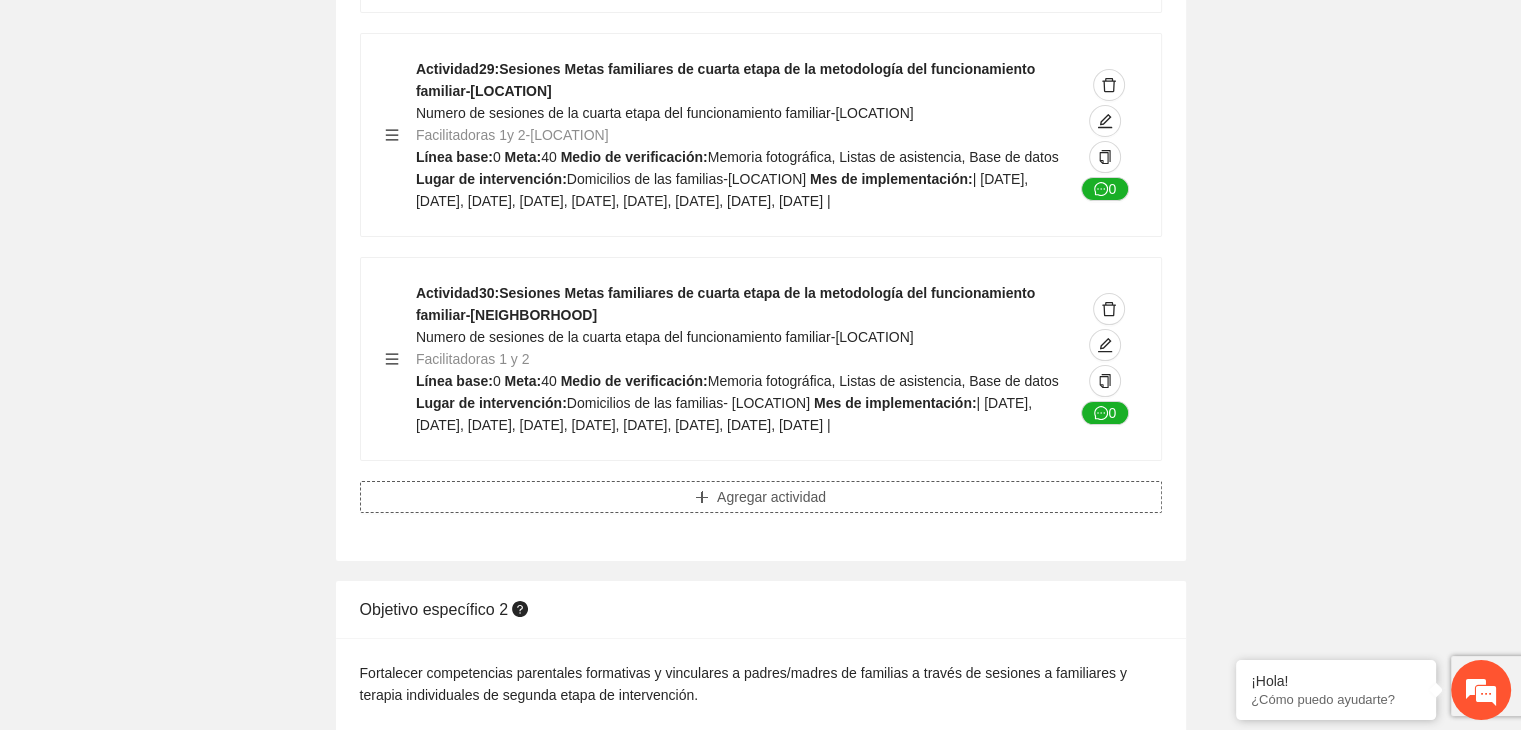 click on "Agregar actividad" at bounding box center [771, 497] 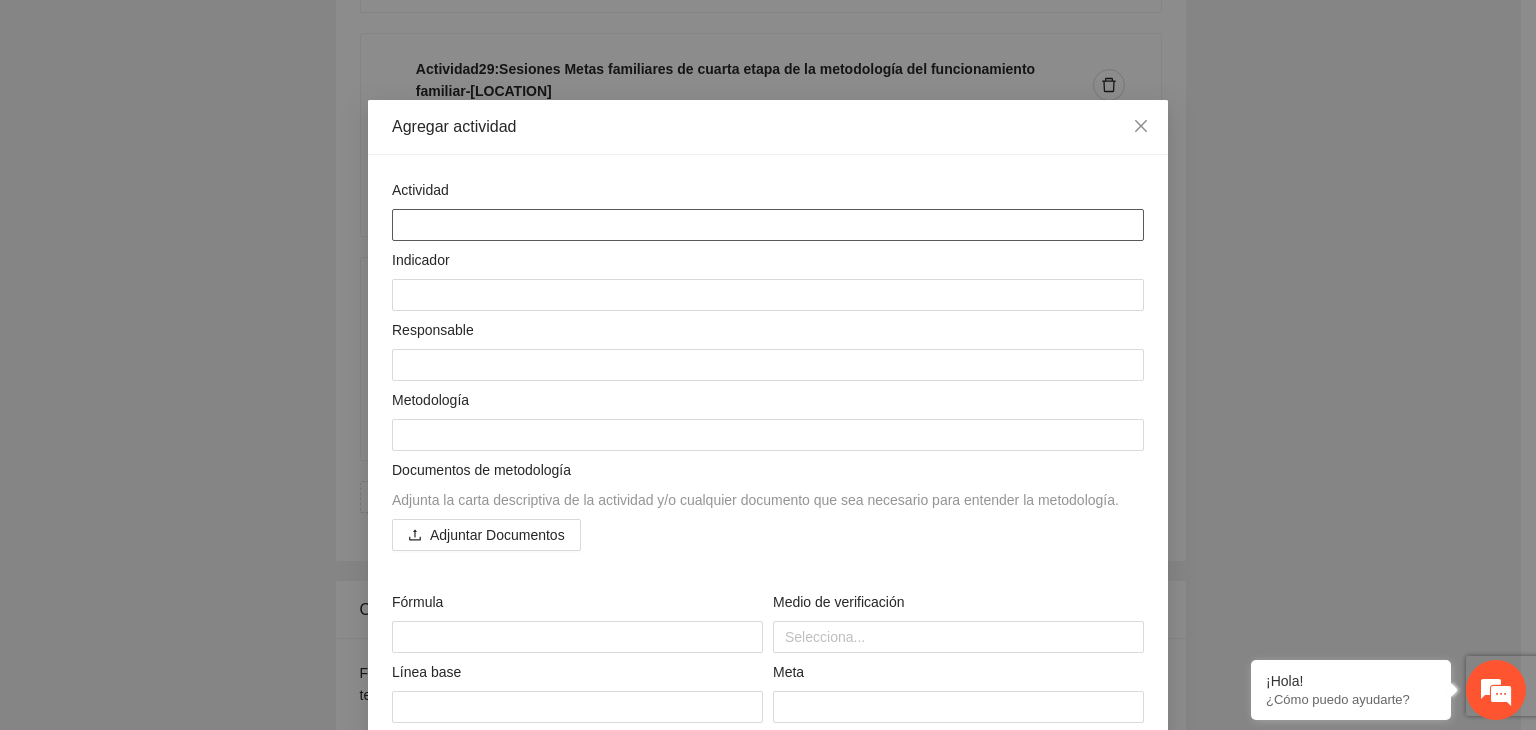 click at bounding box center (768, 225) 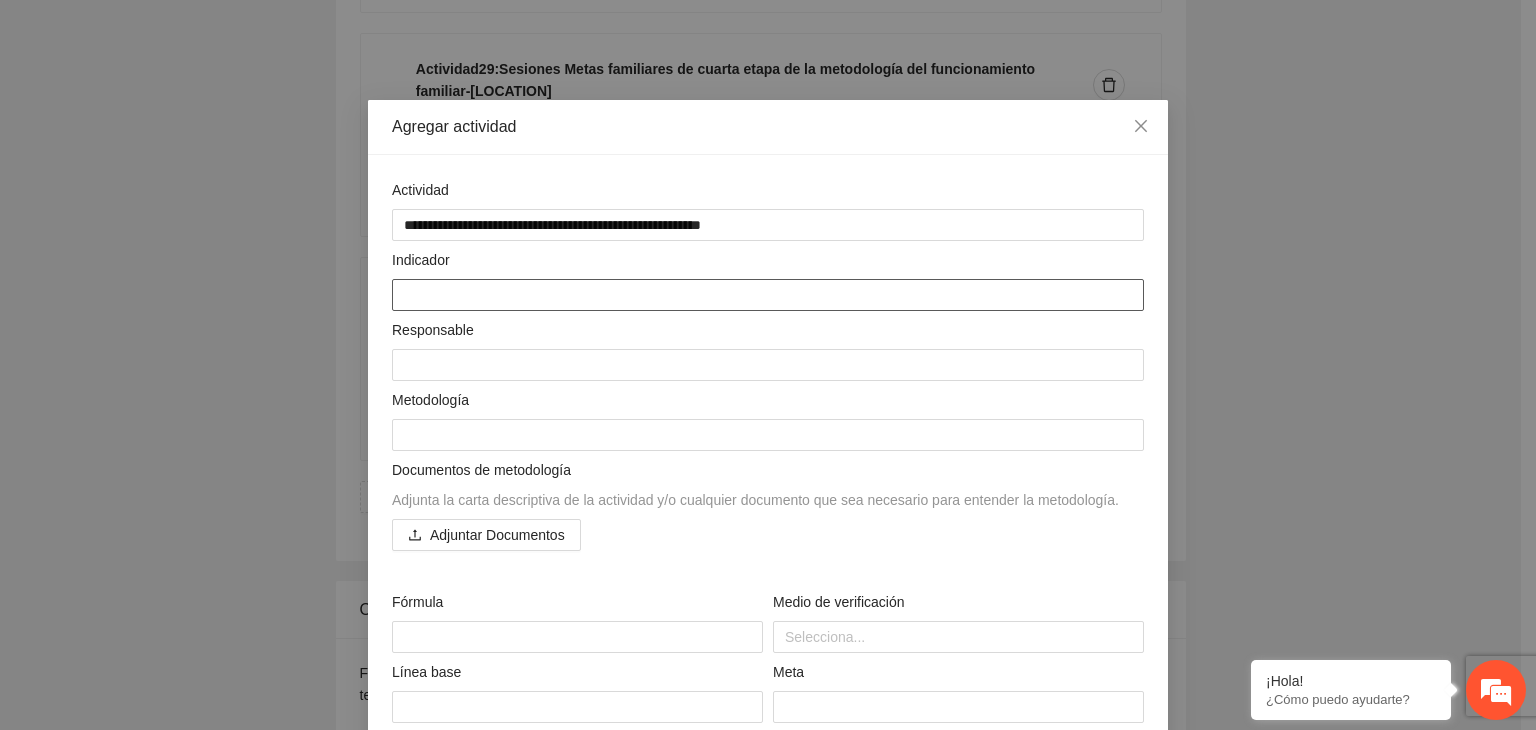 paste on "**********" 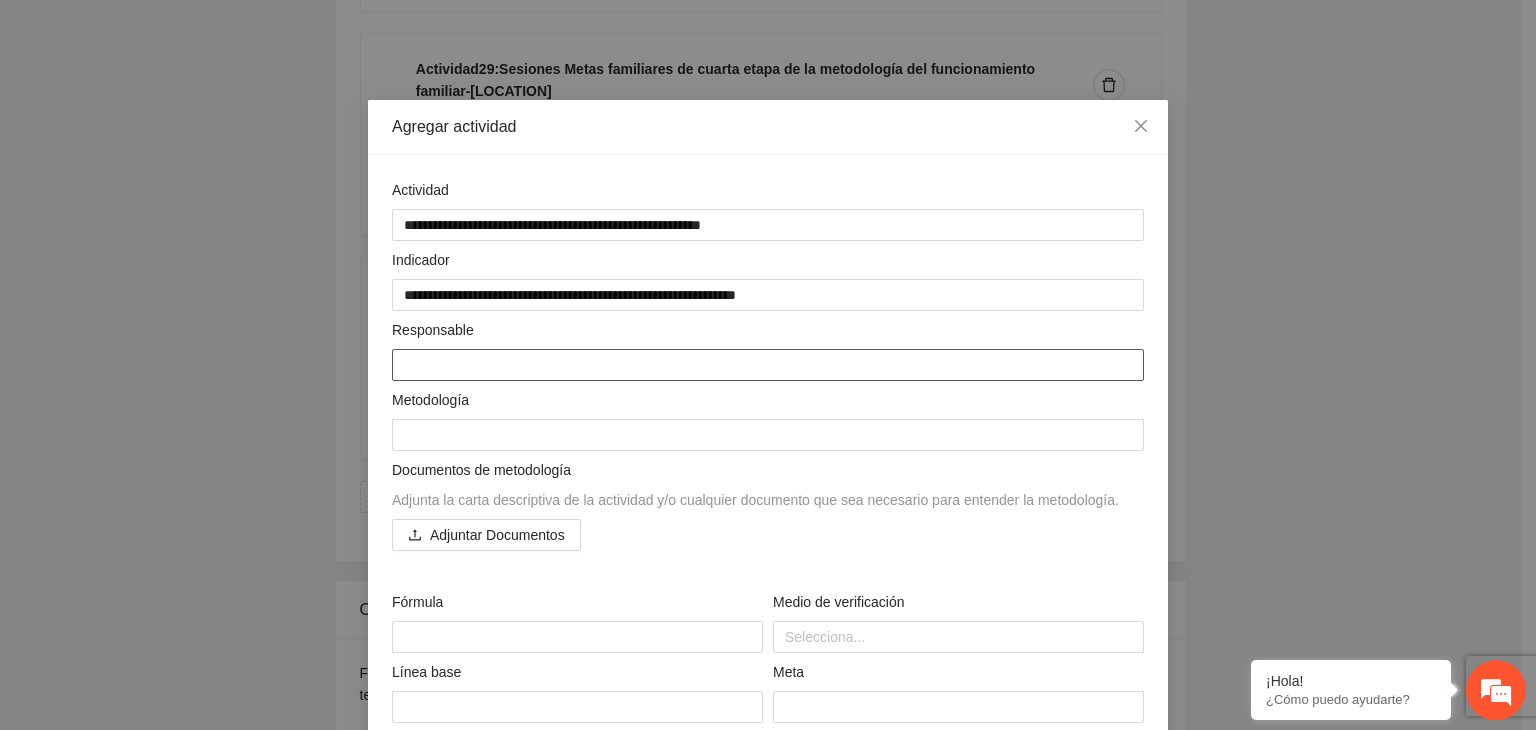 click at bounding box center [768, 365] 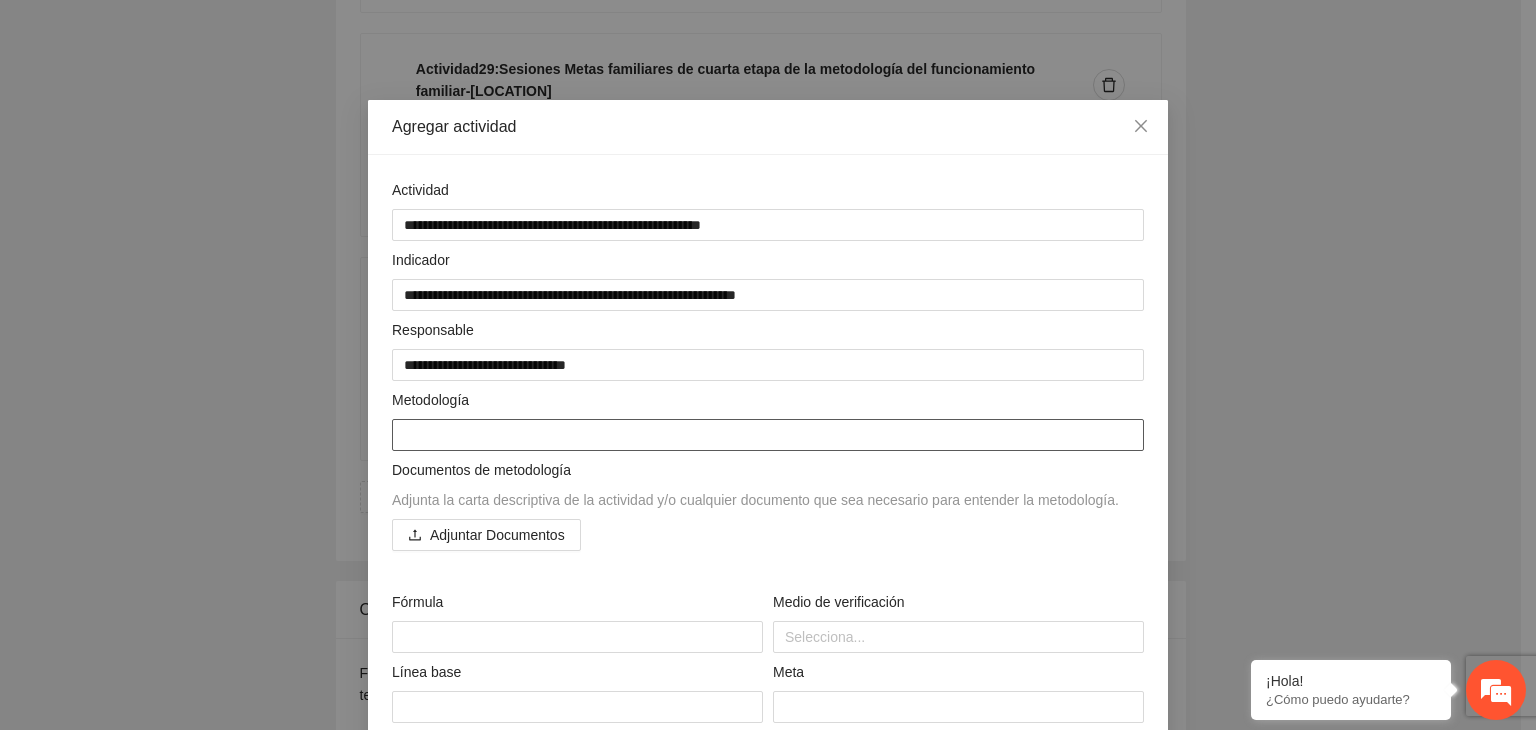 paste on "**********" 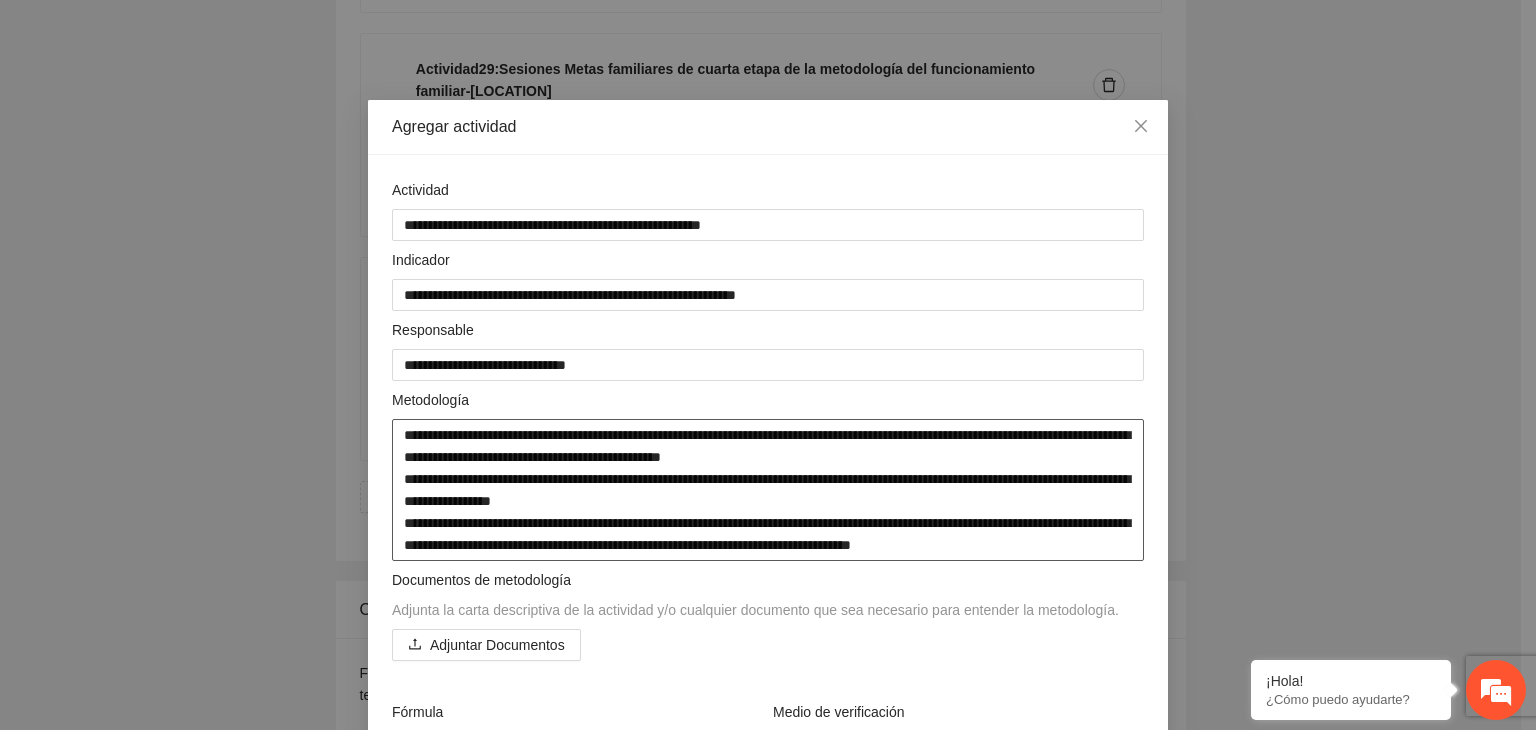 scroll, scrollTop: 0, scrollLeft: 0, axis: both 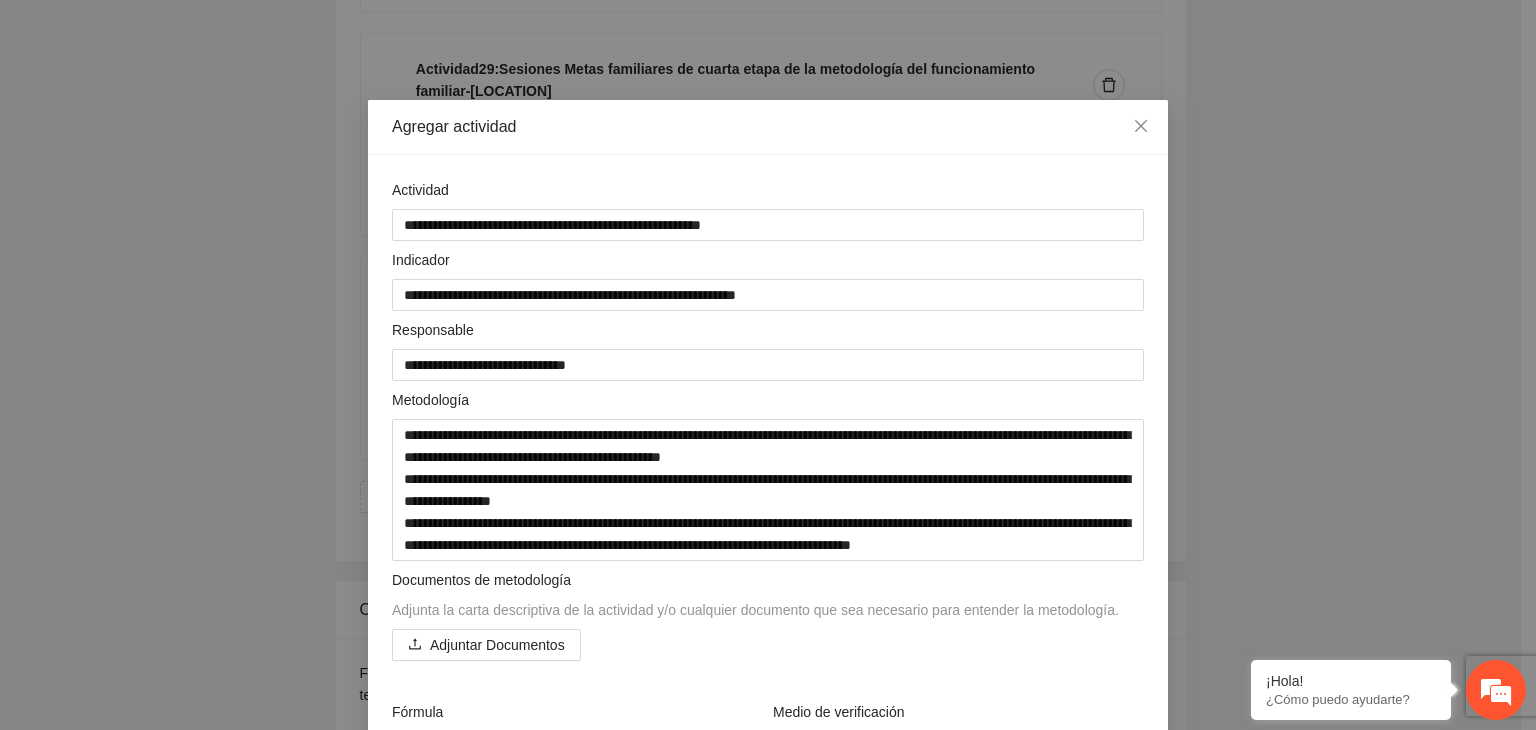 click on "**********" at bounding box center (768, 365) 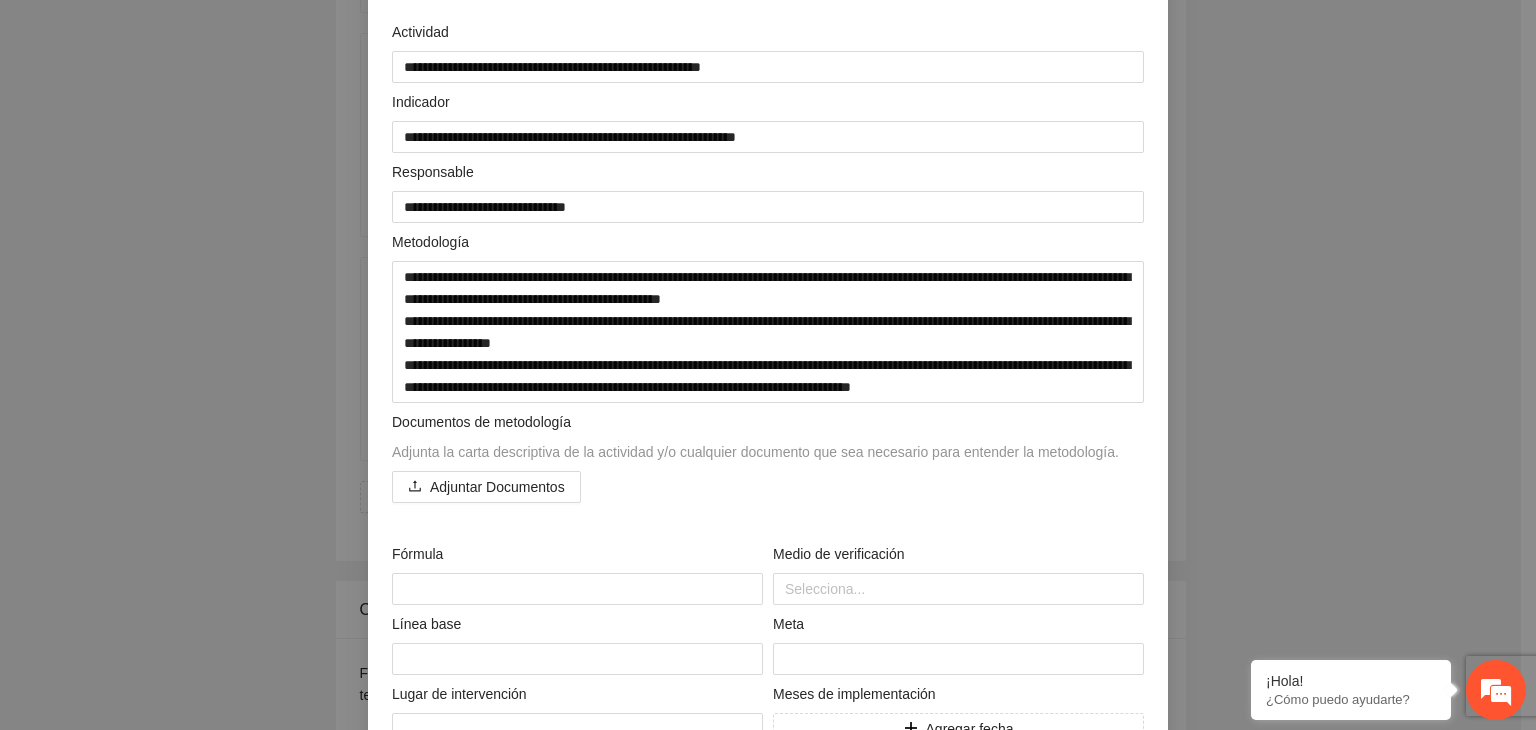 scroll, scrollTop: 160, scrollLeft: 0, axis: vertical 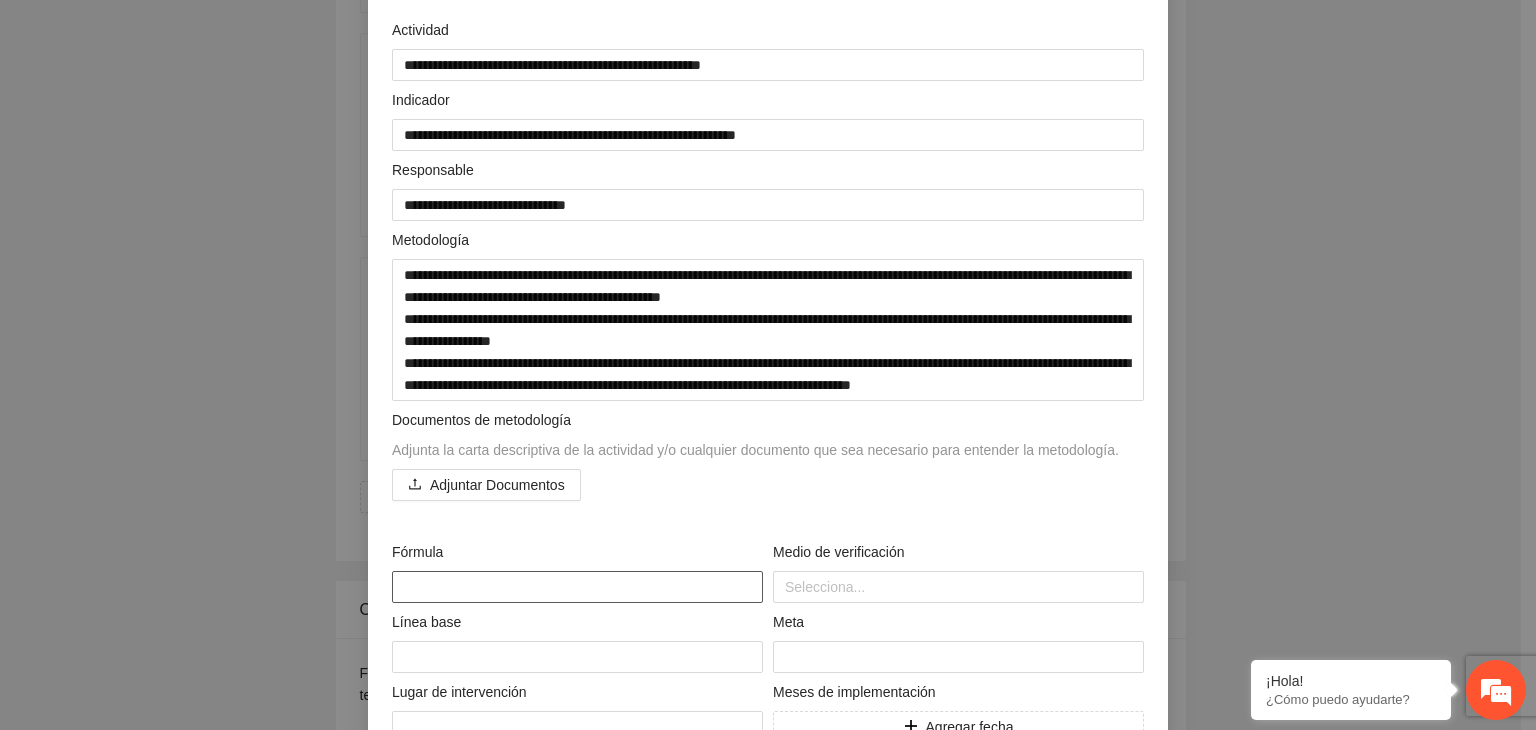 click at bounding box center (577, 587) 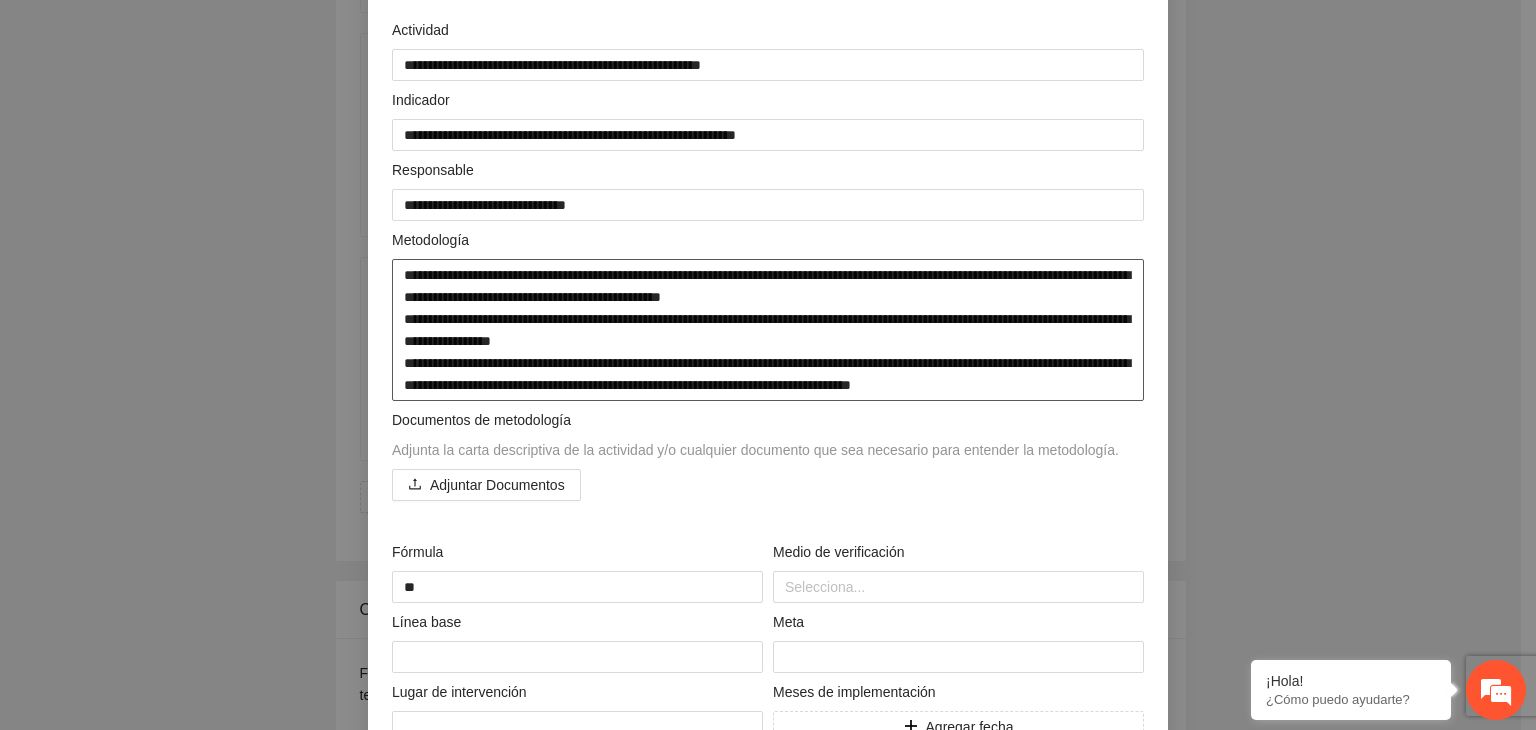 click on "**********" at bounding box center [768, 330] 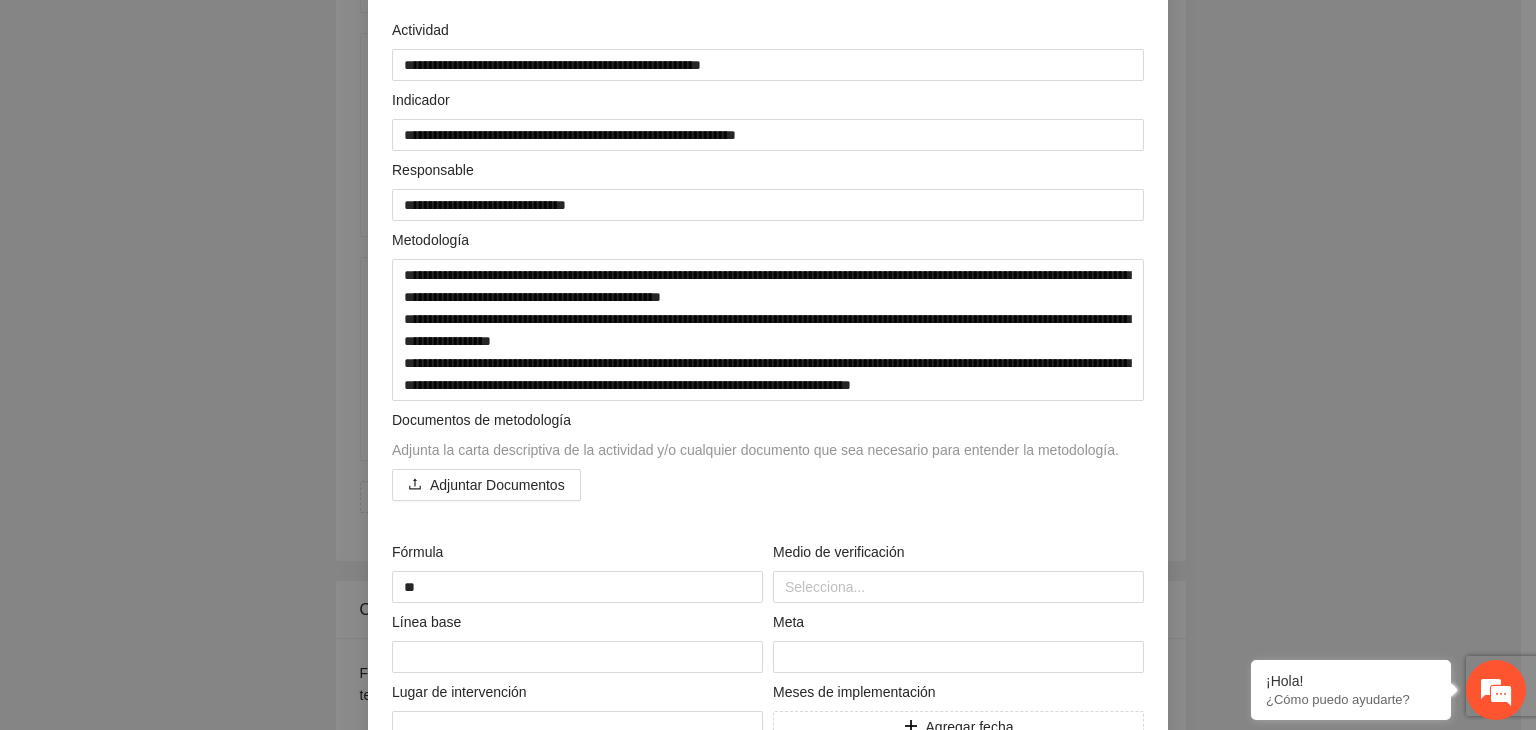 click on "**********" at bounding box center (768, 365) 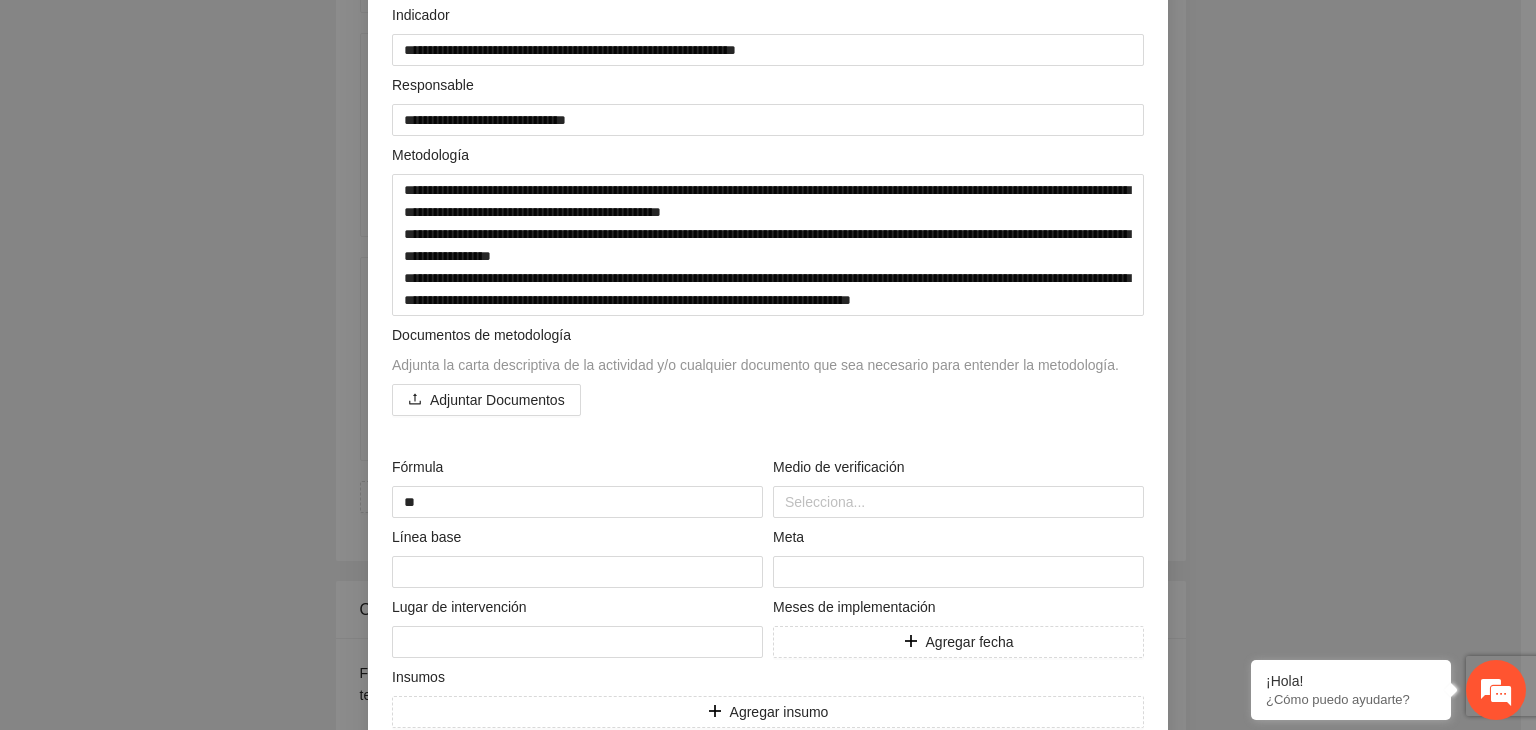 scroll, scrollTop: 280, scrollLeft: 0, axis: vertical 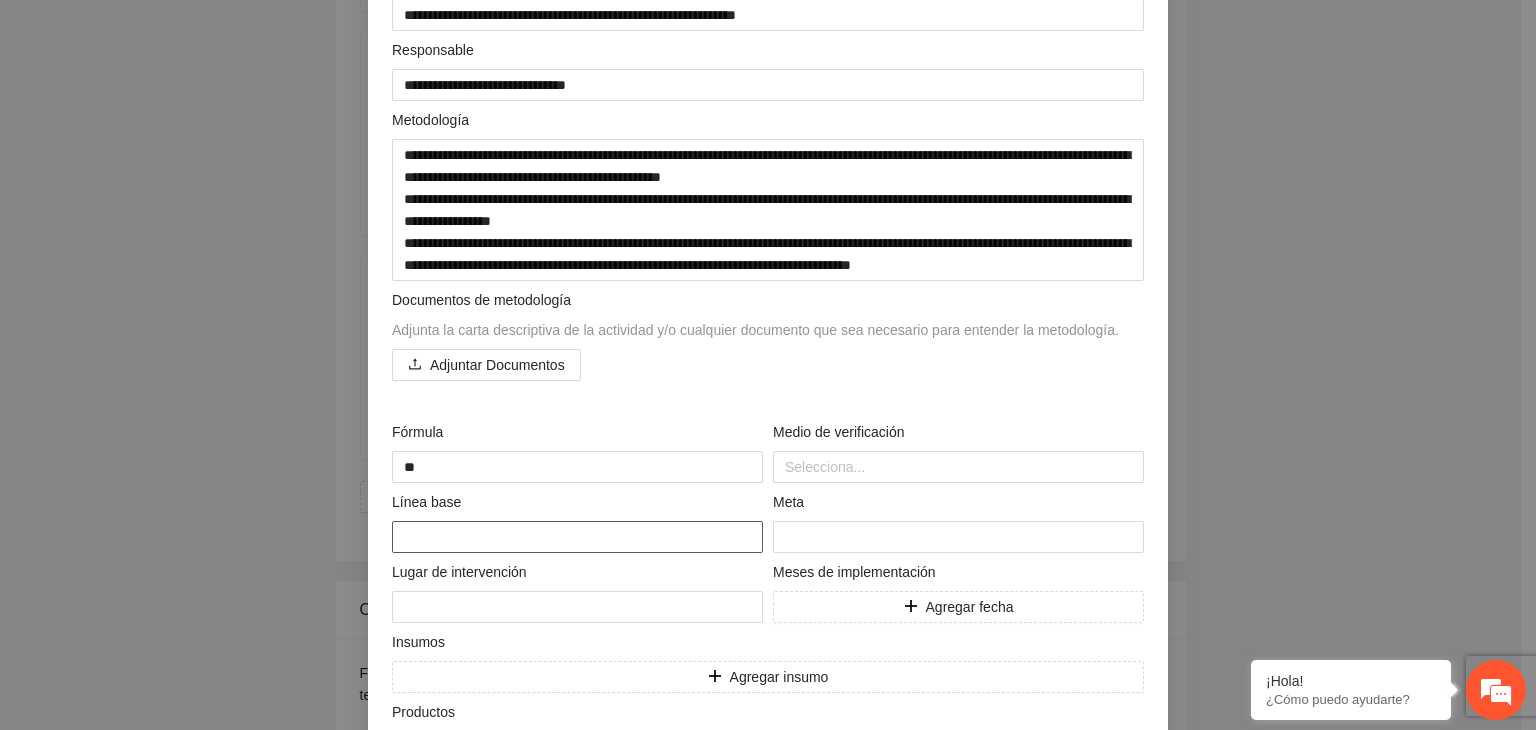 click at bounding box center (577, 537) 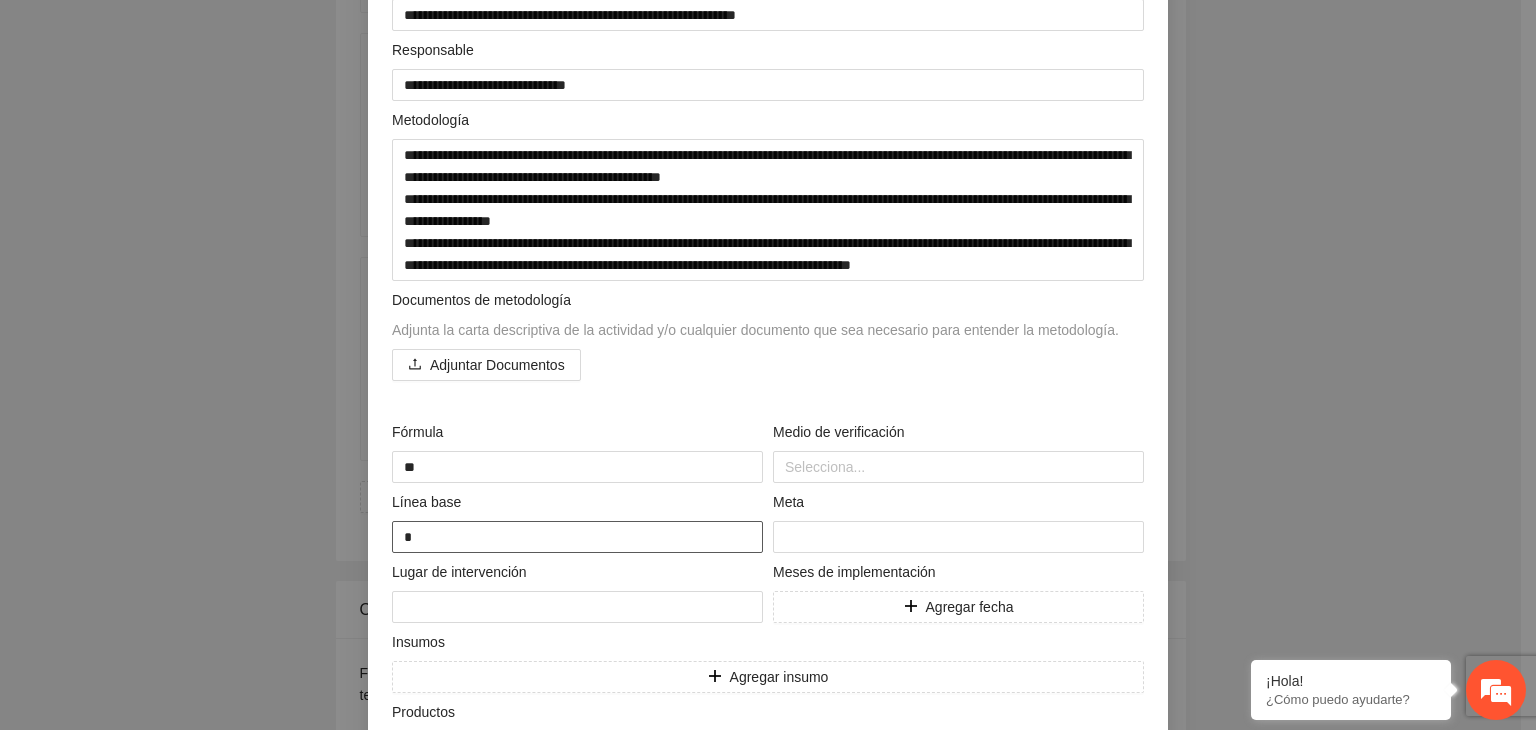 click on "*" at bounding box center [577, 537] 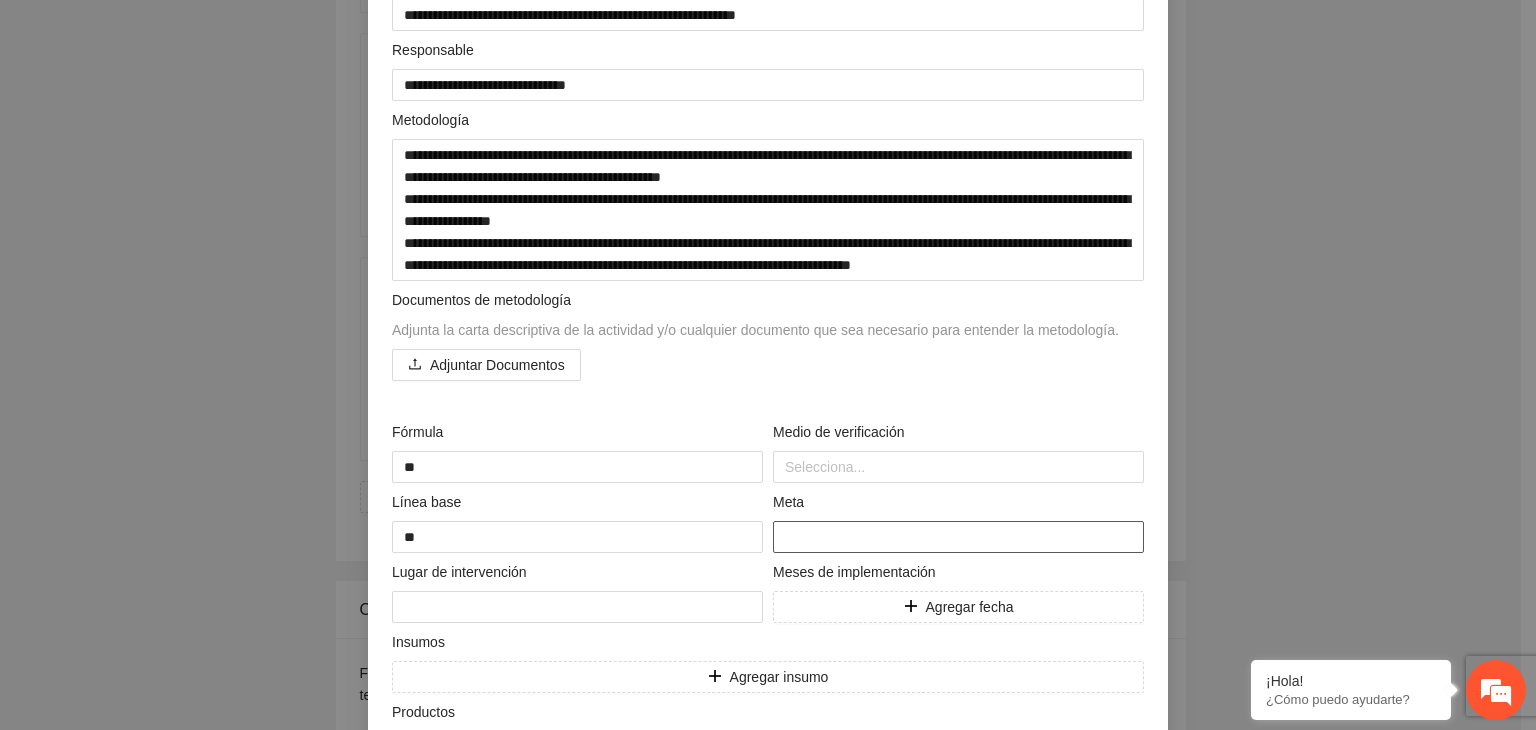 click at bounding box center [958, 537] 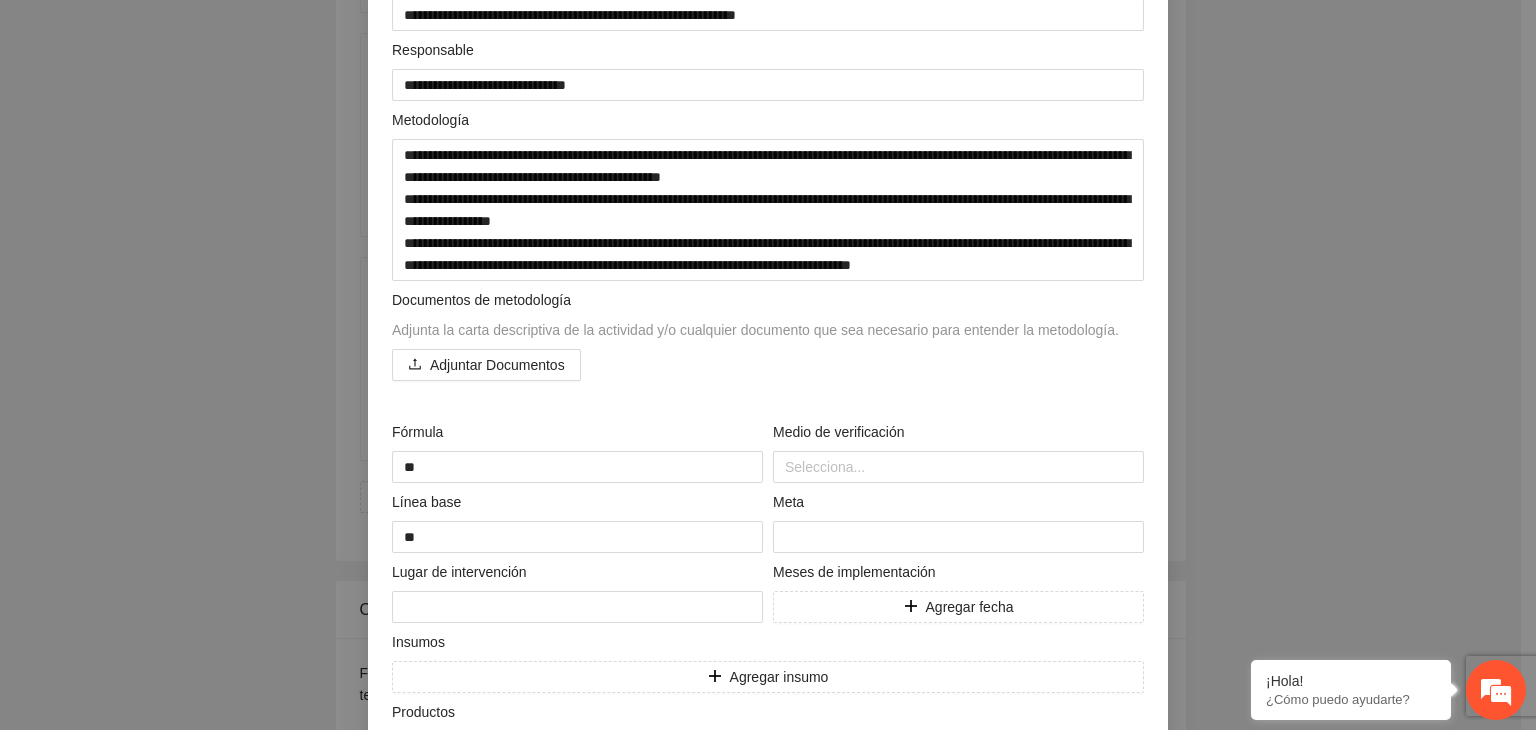 click on "**********" at bounding box center [768, 365] 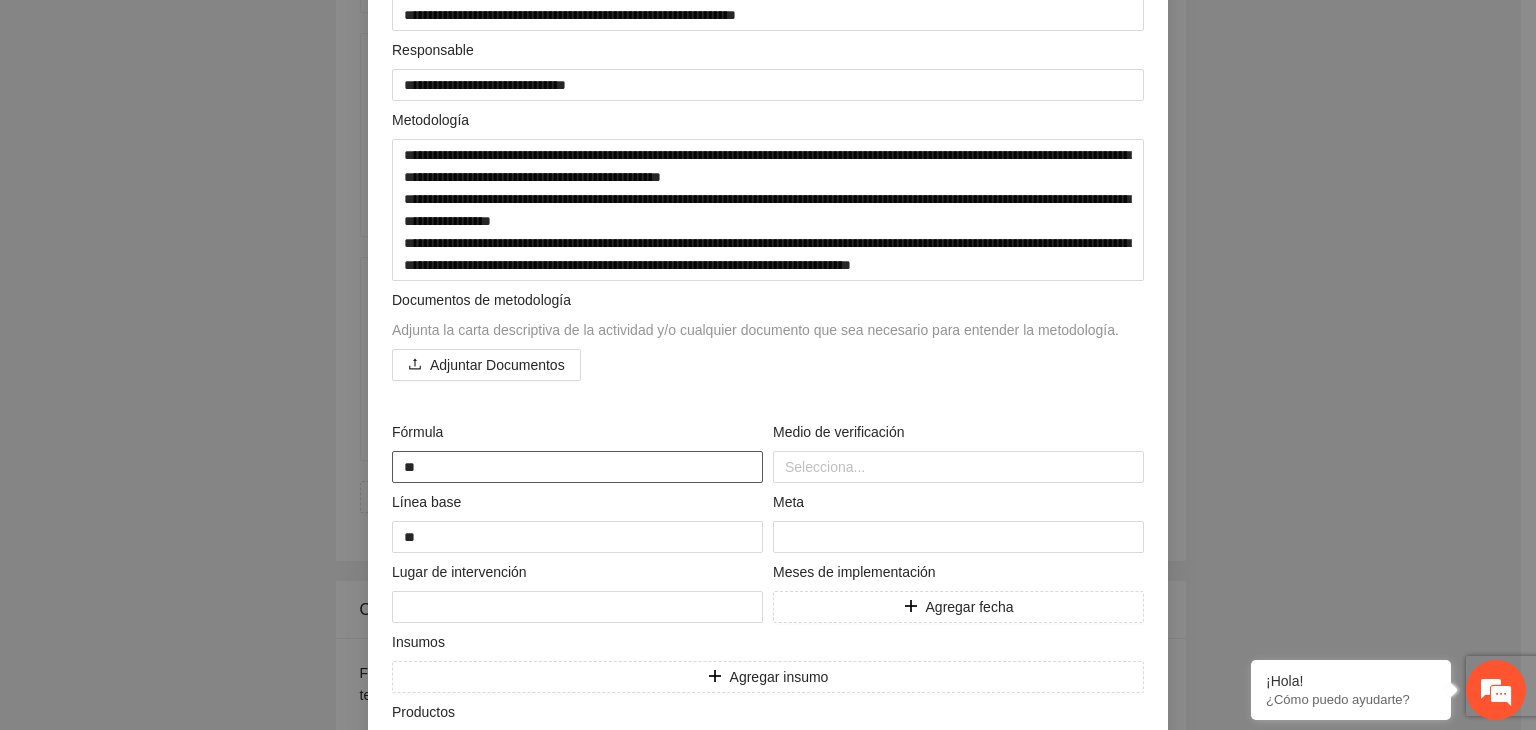 drag, startPoint x: 427, startPoint y: 454, endPoint x: 242, endPoint y: 461, distance: 185.13239 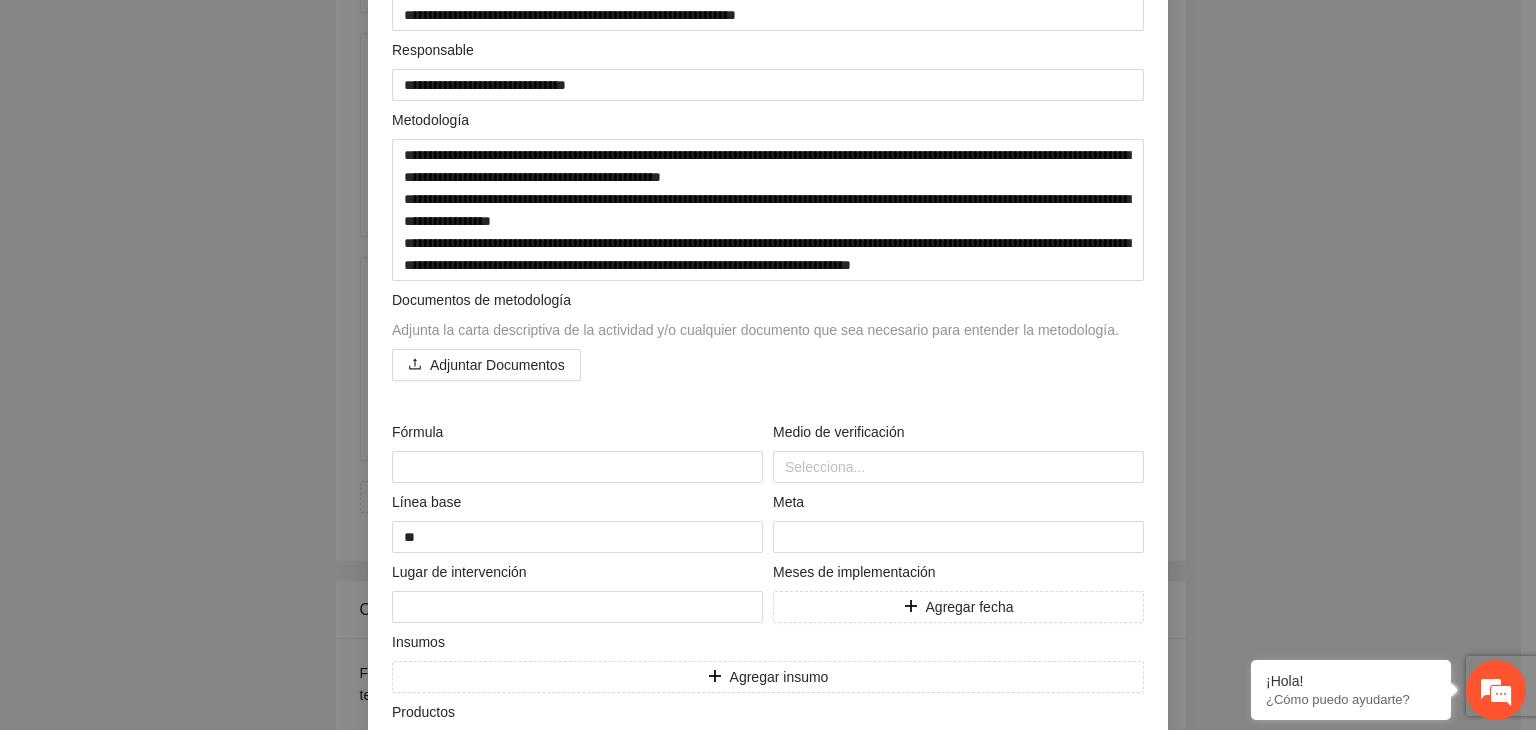 click on "**********" at bounding box center [768, 365] 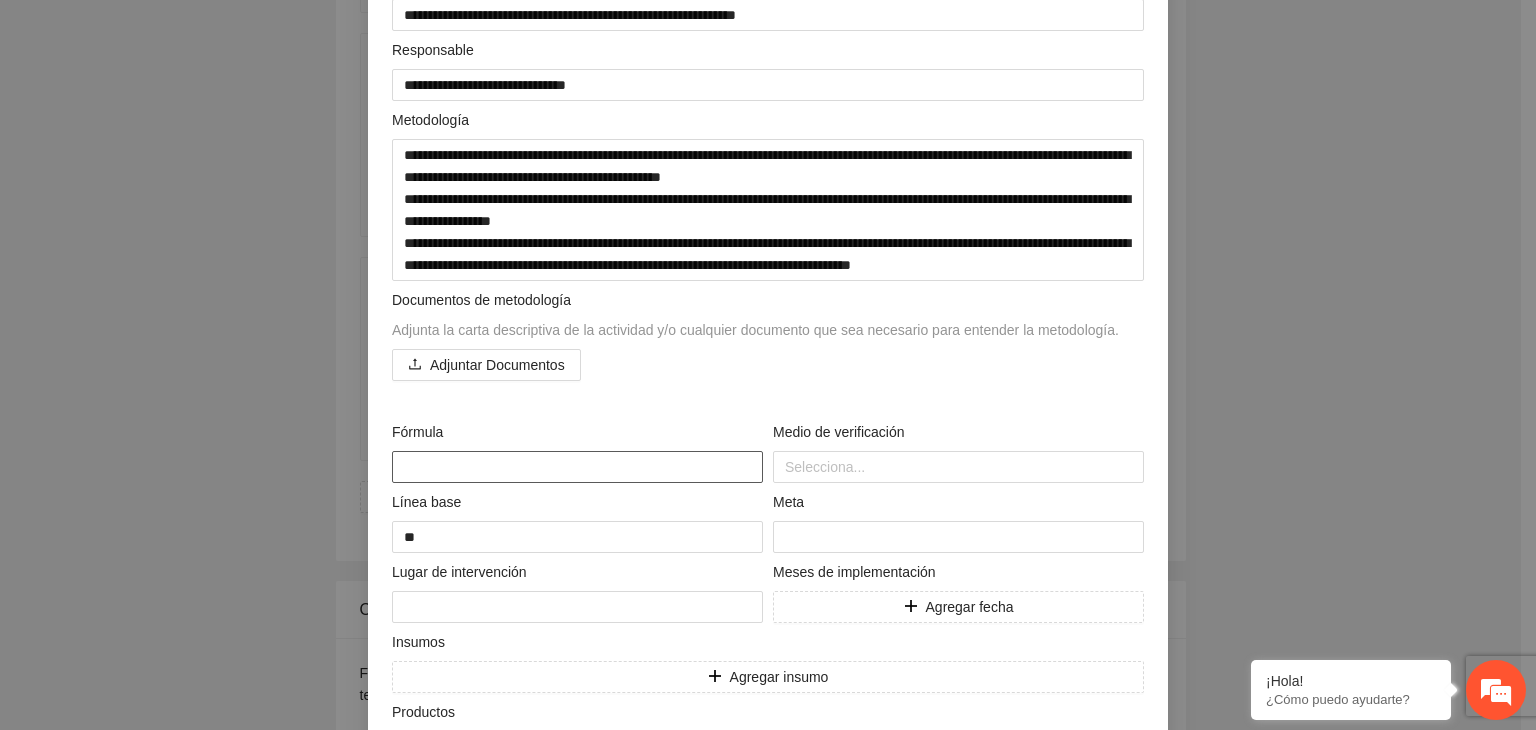 click at bounding box center [577, 467] 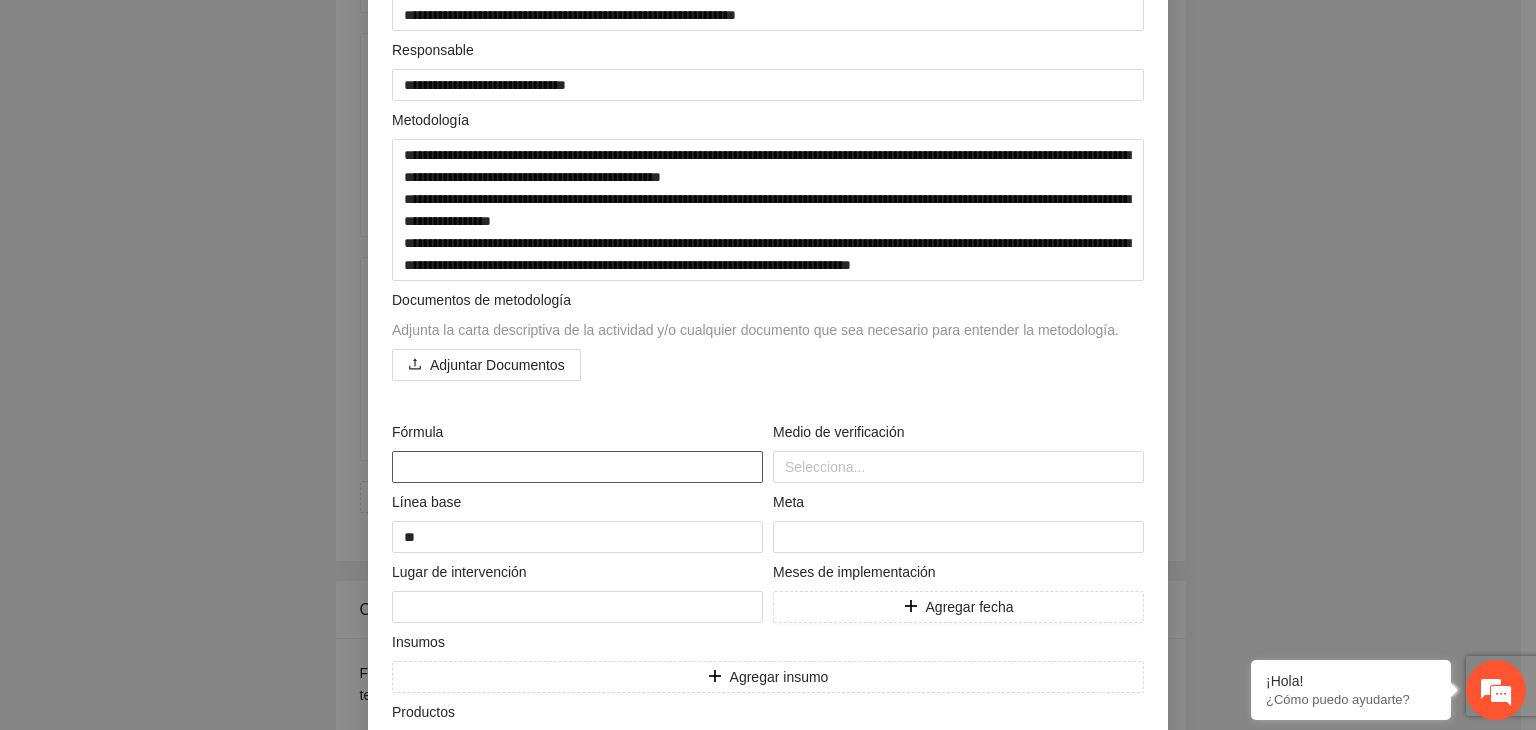 paste on "**********" 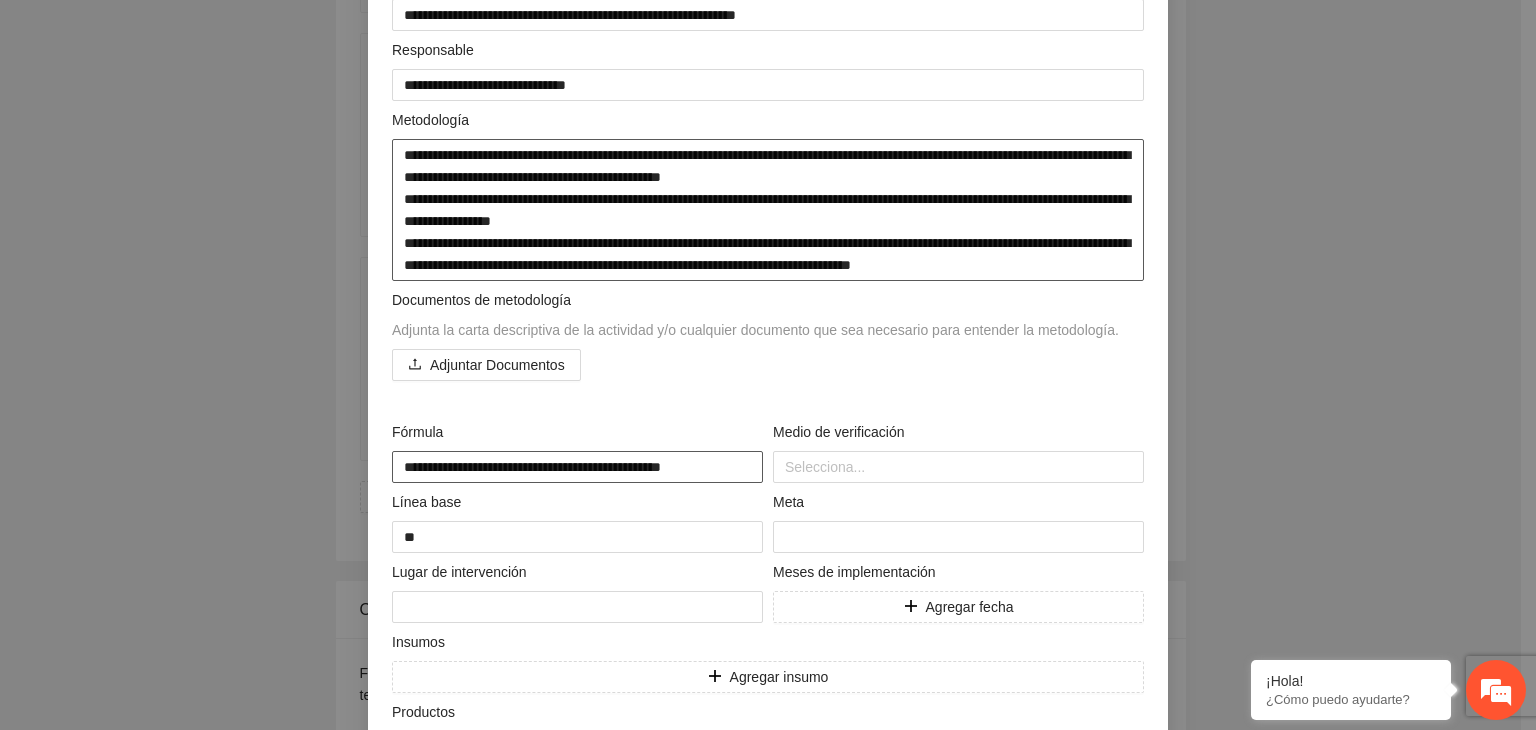 scroll, scrollTop: 0, scrollLeft: 0, axis: both 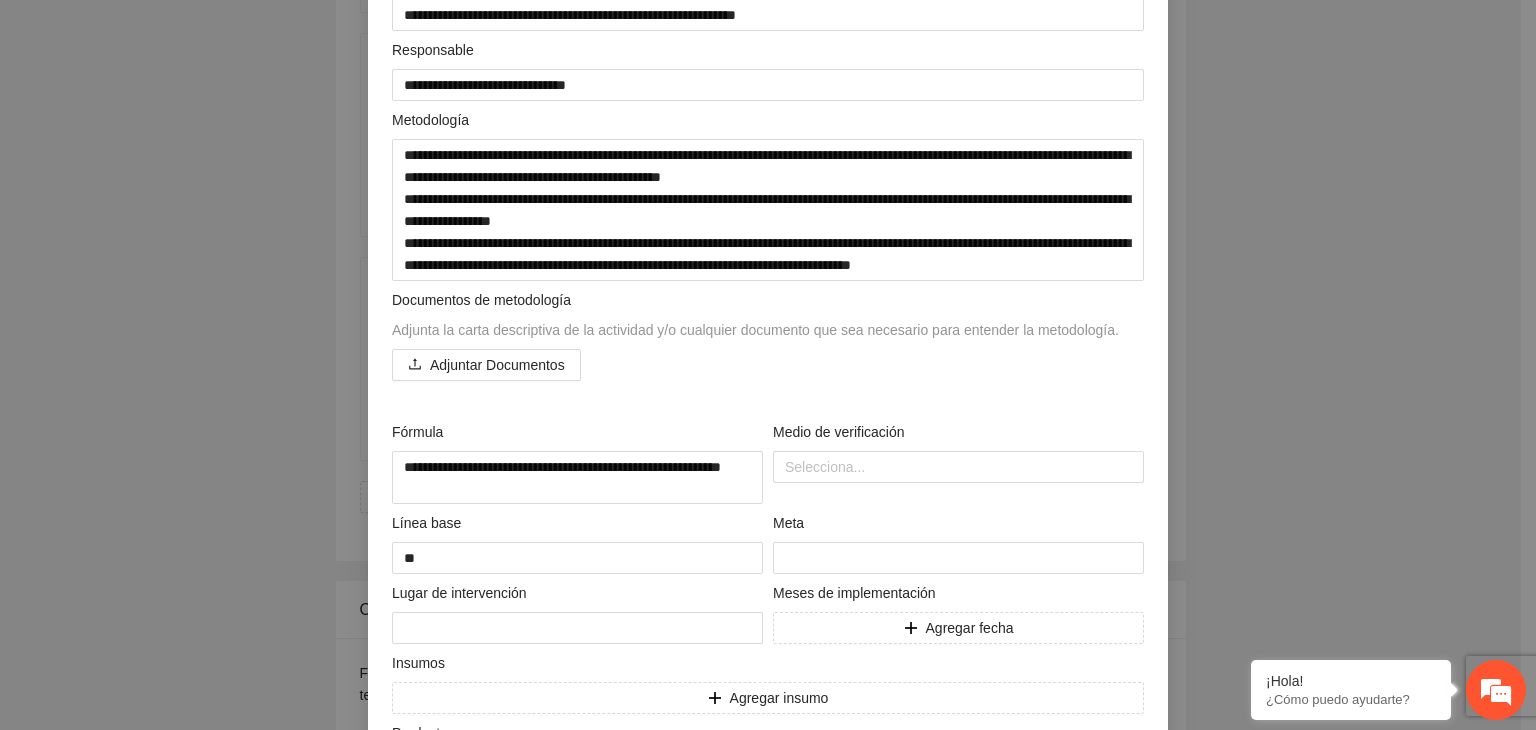 click on "**********" at bounding box center (768, 365) 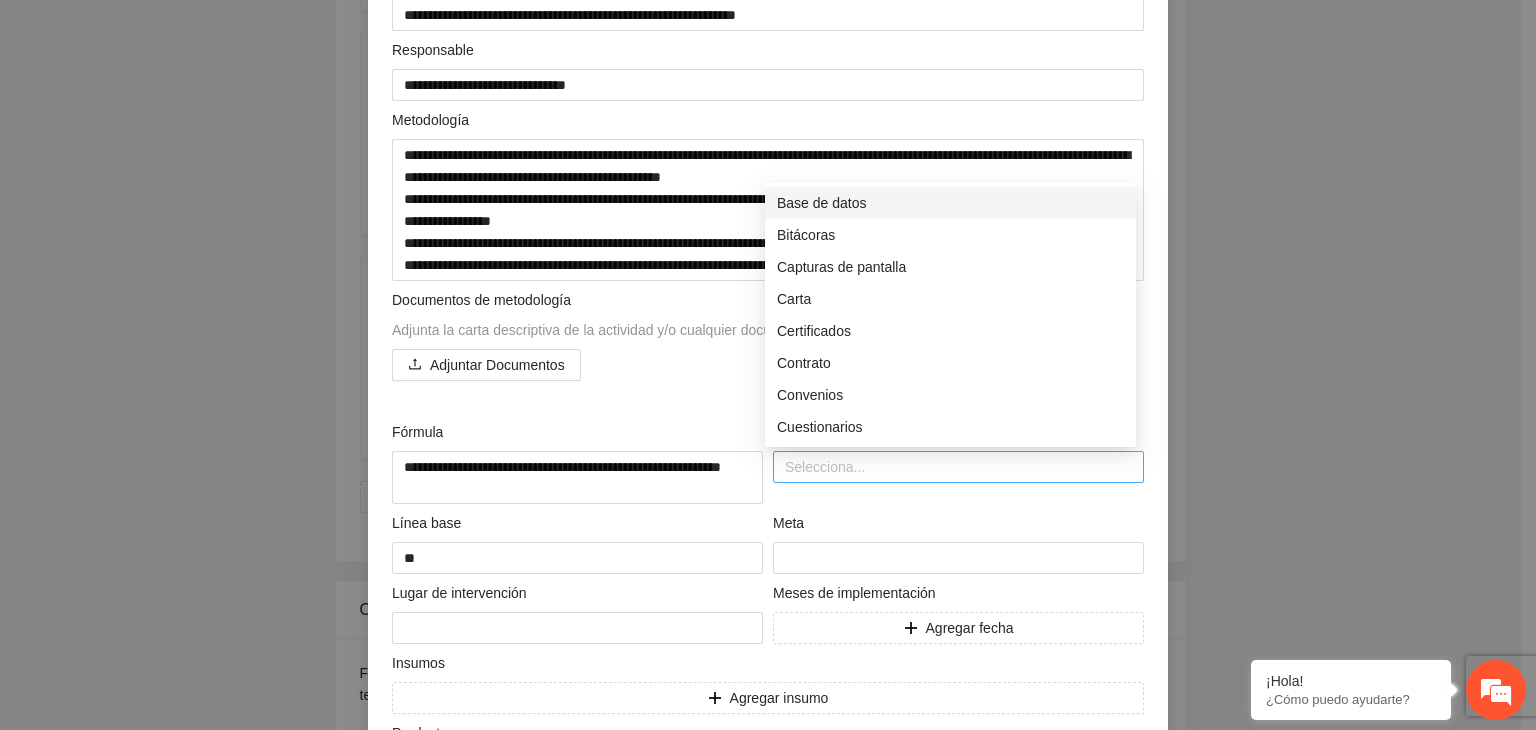 click on "Selecciona..." at bounding box center [958, 467] 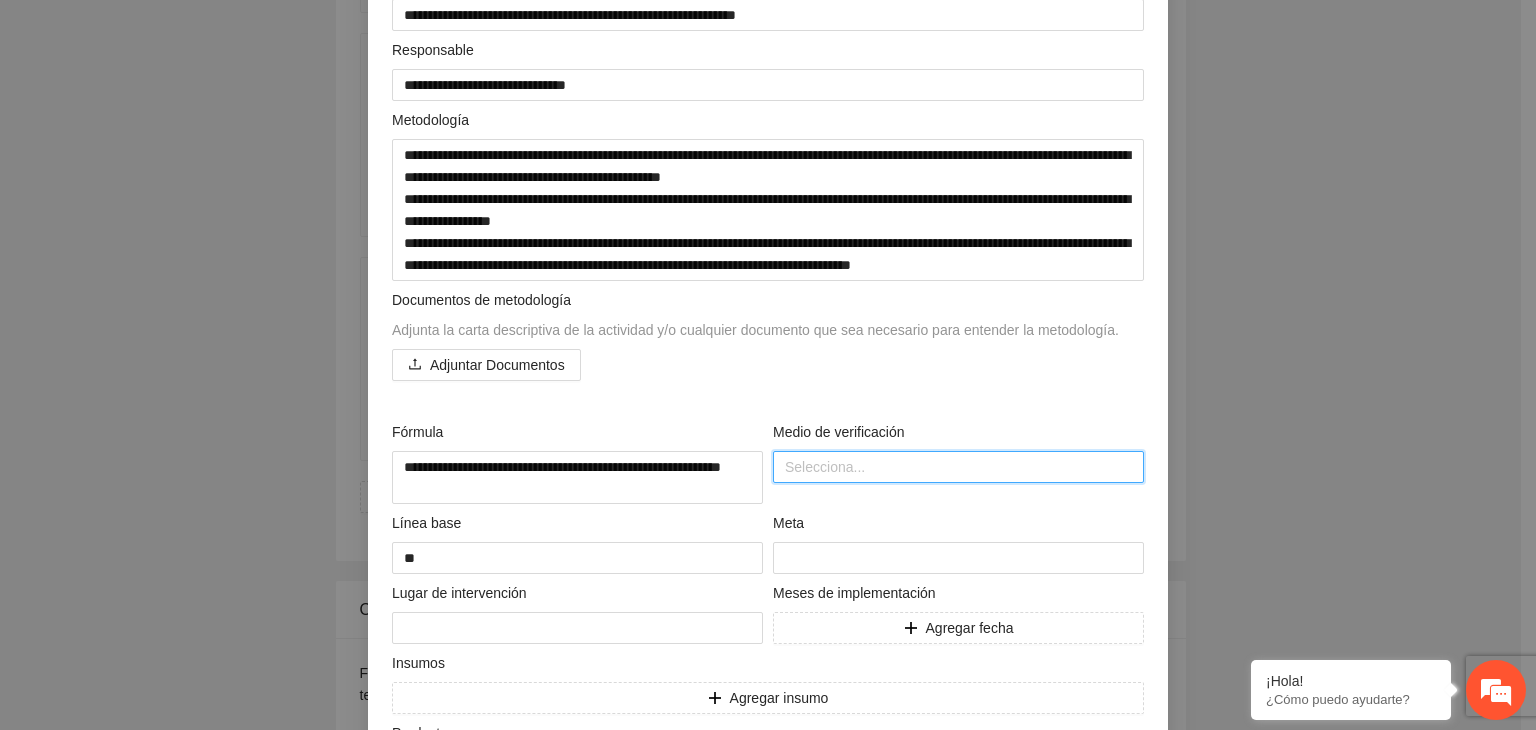 click on "Selecciona..." at bounding box center [958, 467] 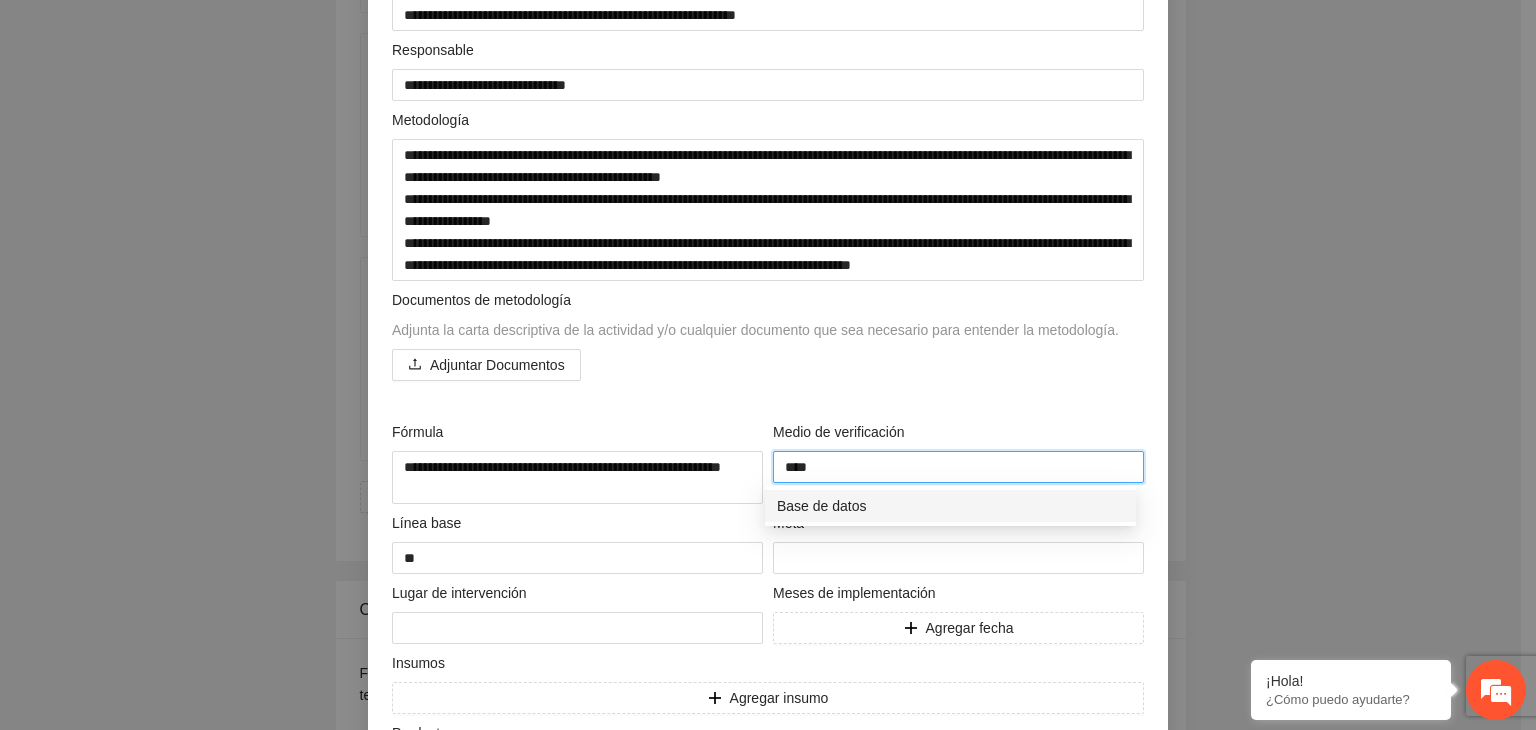 click on "Base de datos" at bounding box center (950, 506) 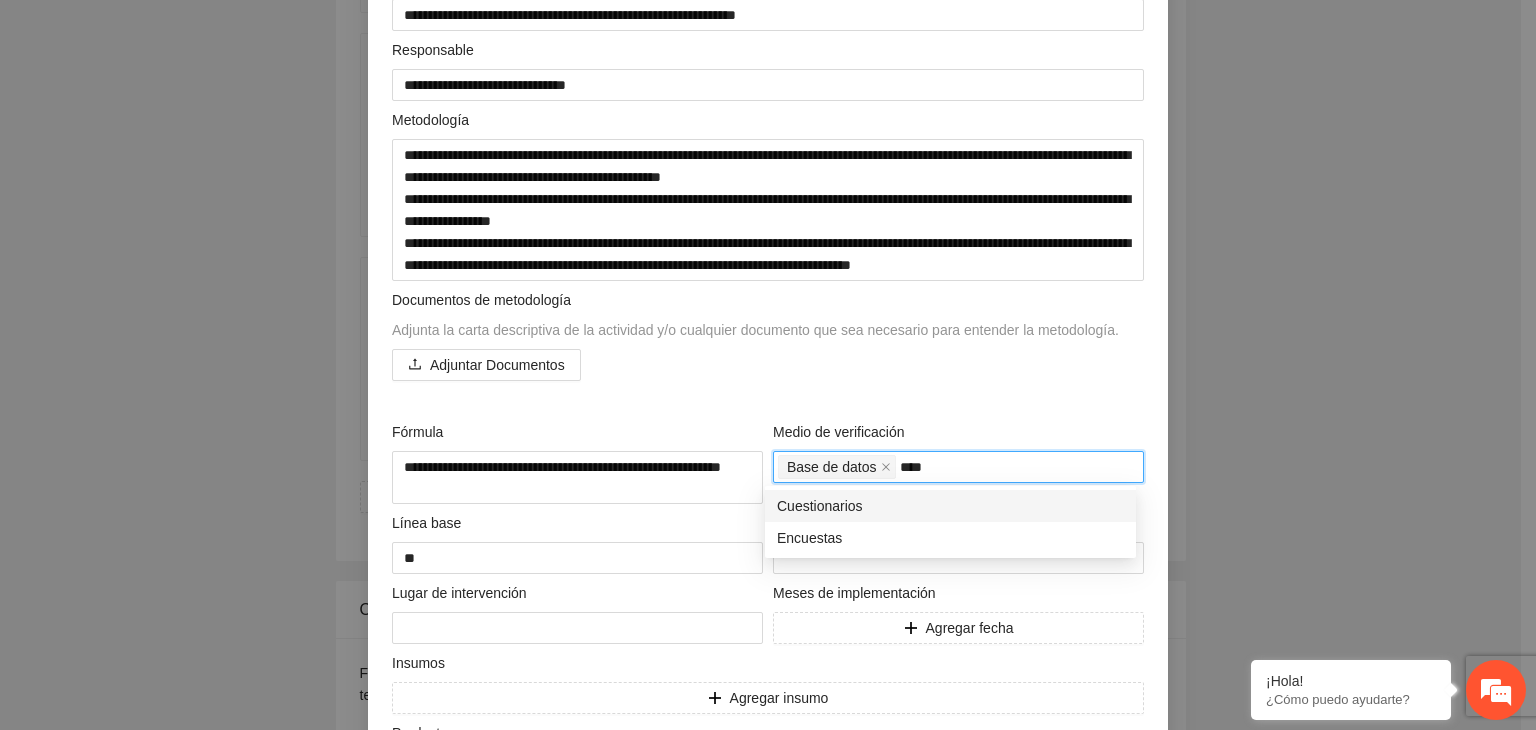 click on "Cuestionarios" at bounding box center [950, 506] 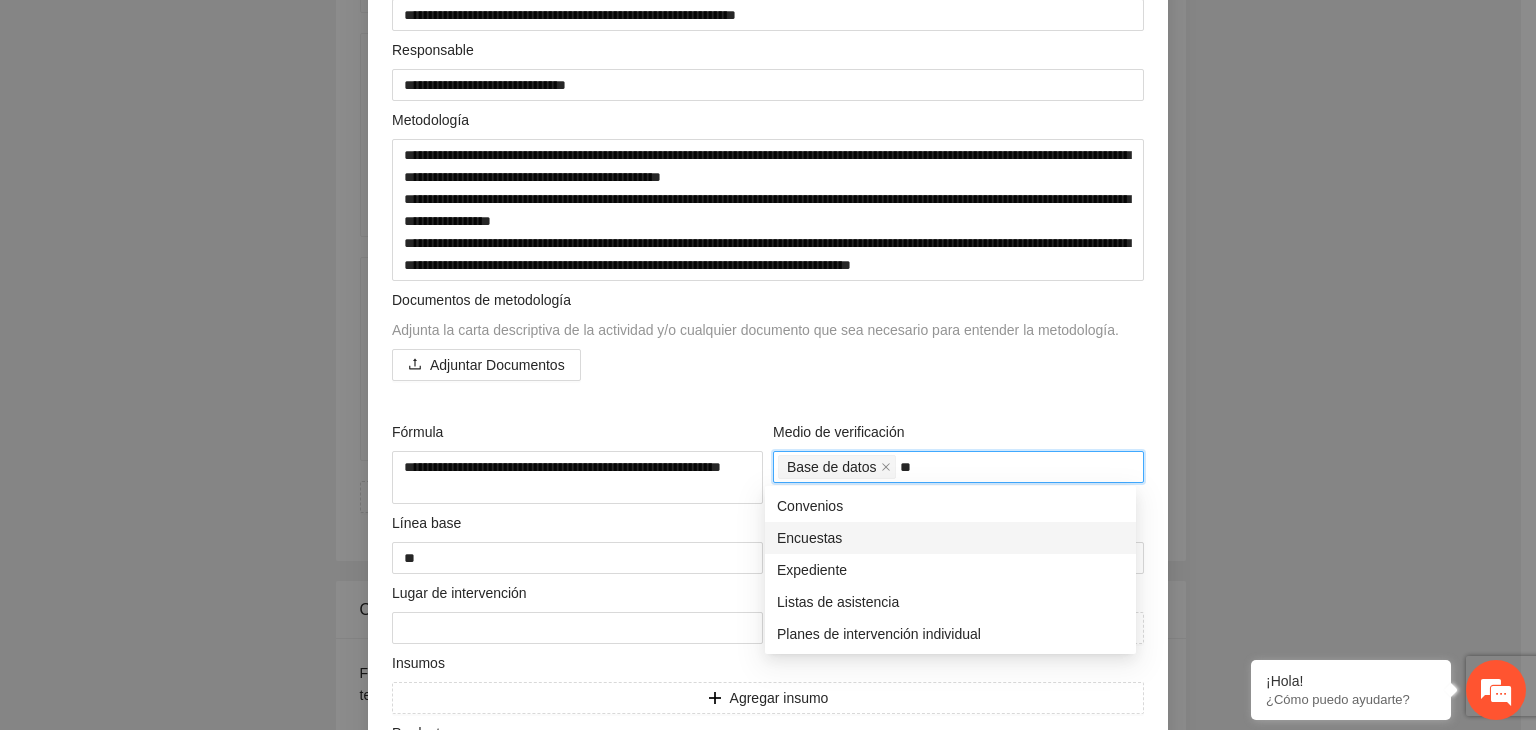 click on "Encuestas" at bounding box center (950, 538) 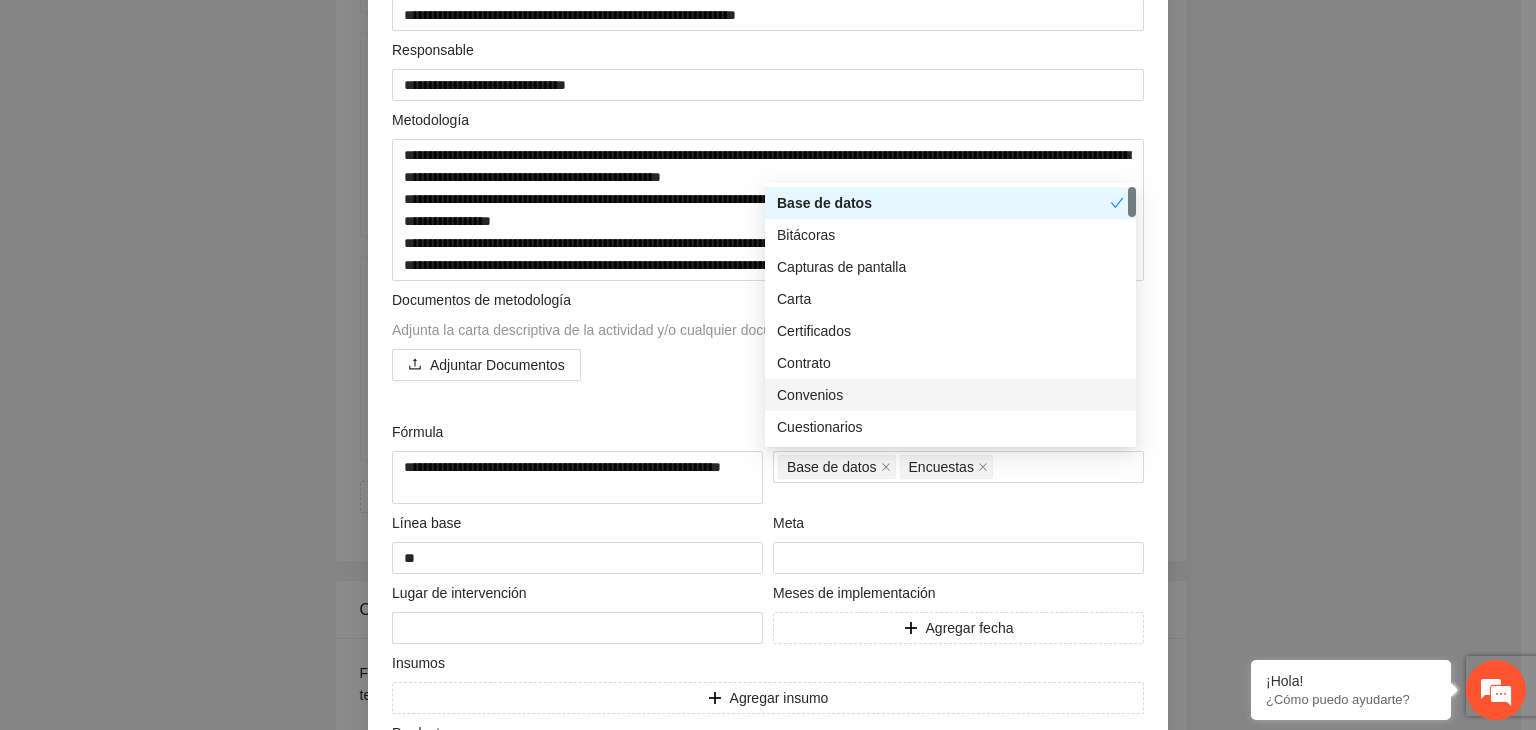 click on "**********" at bounding box center [768, 365] 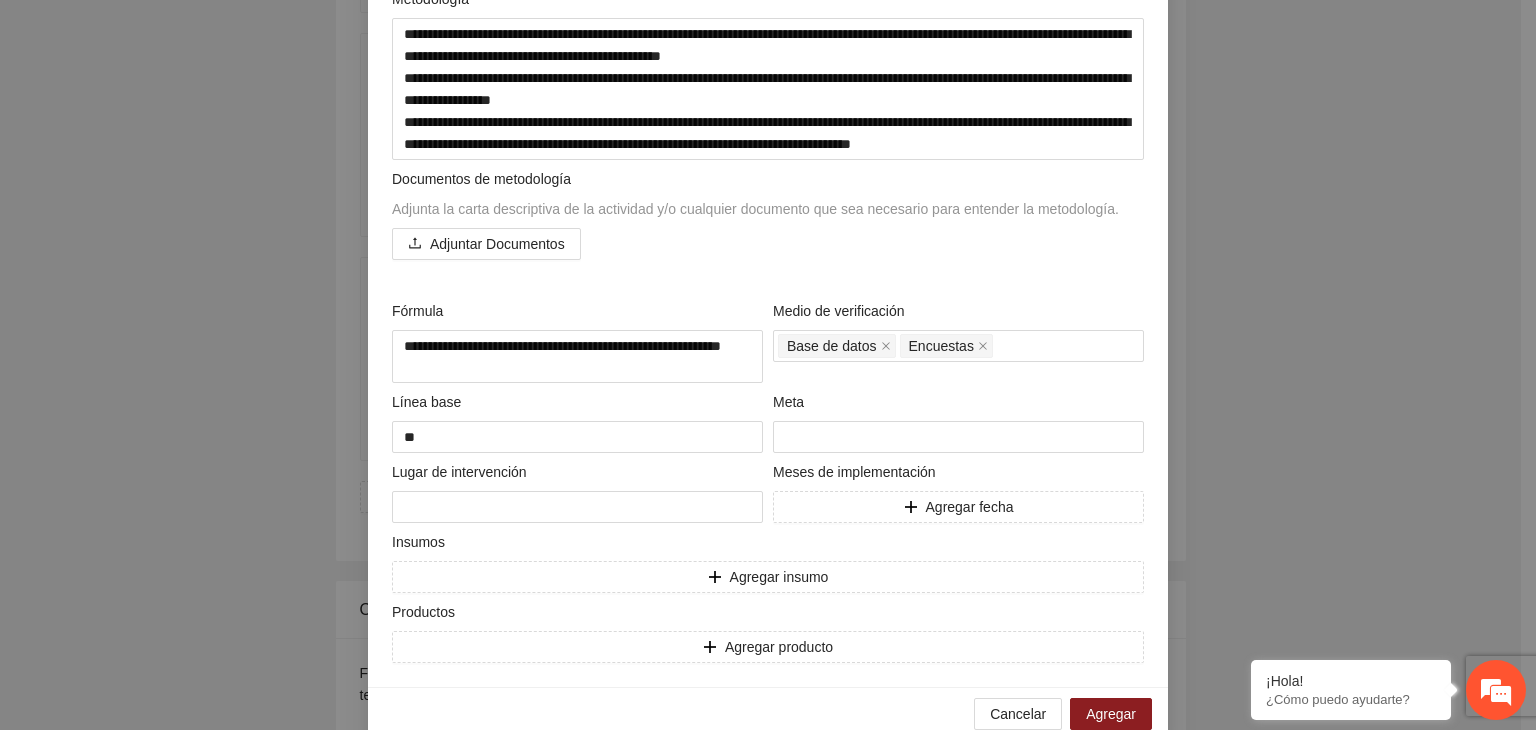scroll, scrollTop: 435, scrollLeft: 0, axis: vertical 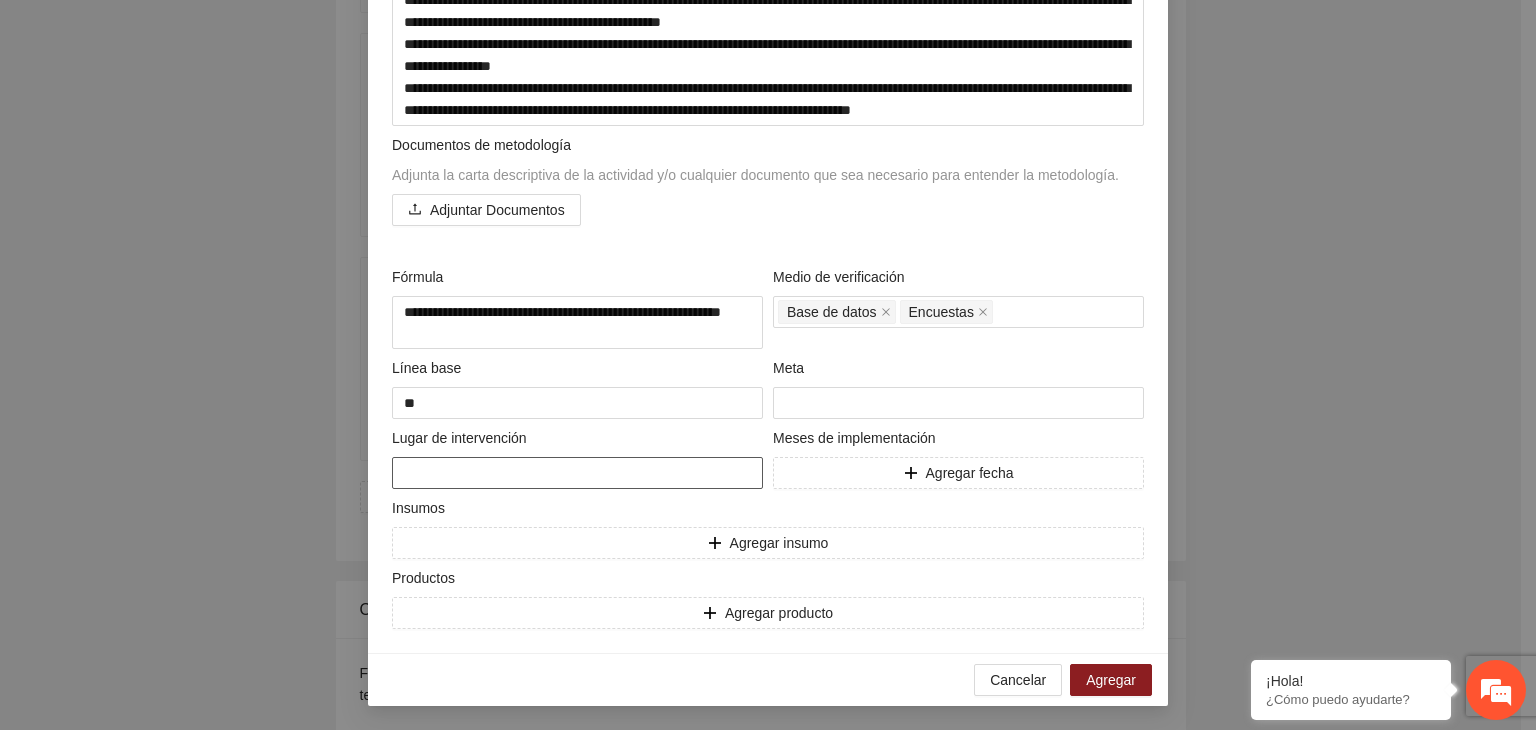 click at bounding box center [577, 473] 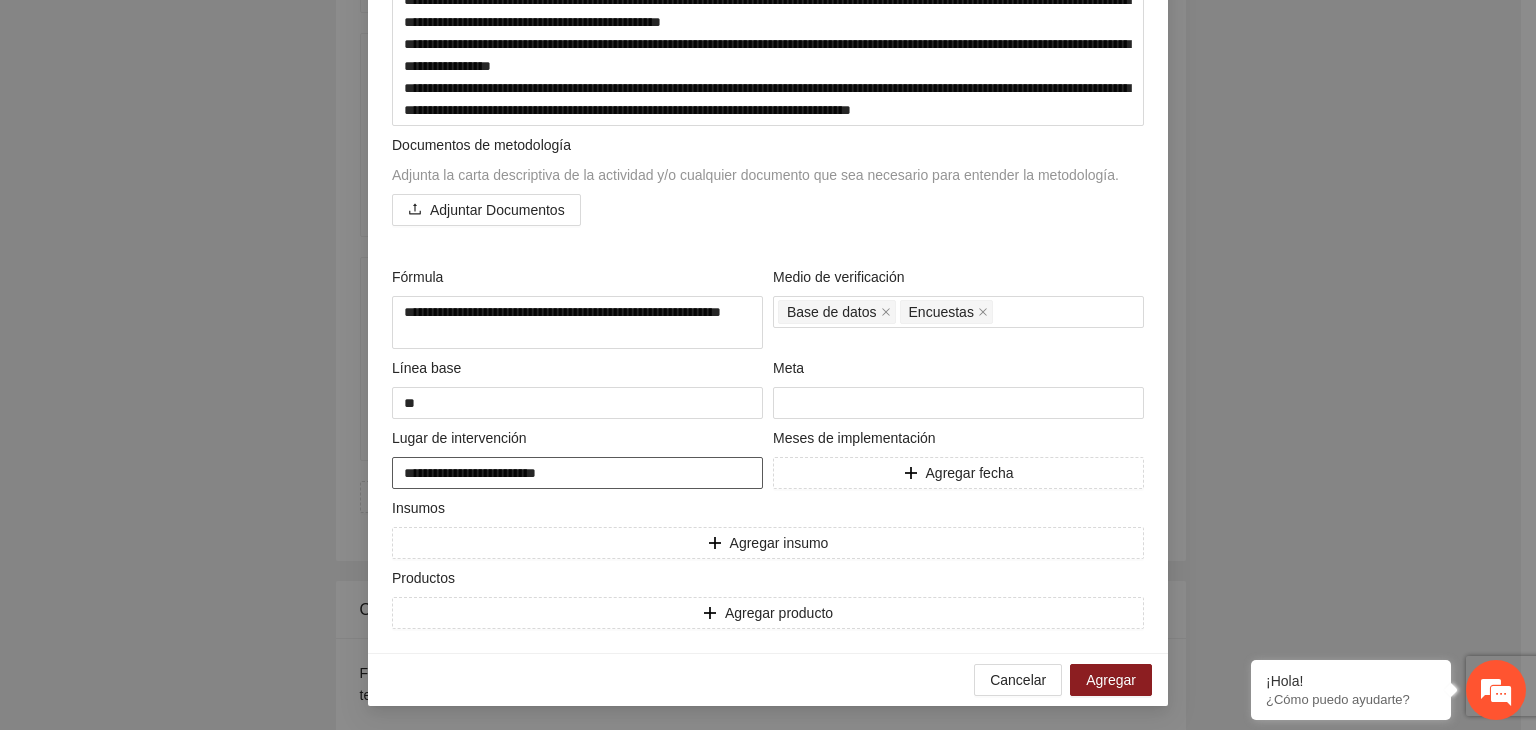 click on "**********" at bounding box center [577, 473] 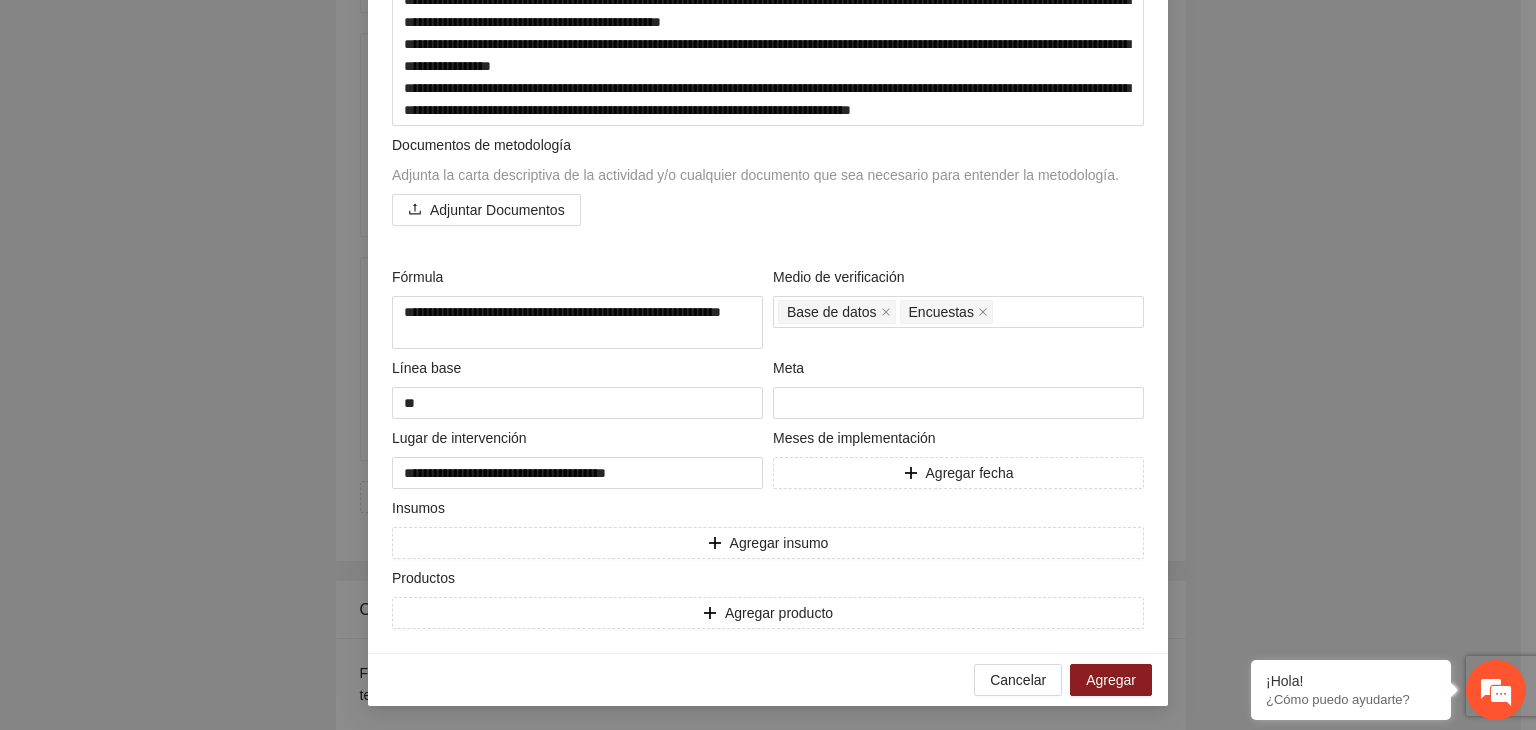 click on "**********" at bounding box center (768, 365) 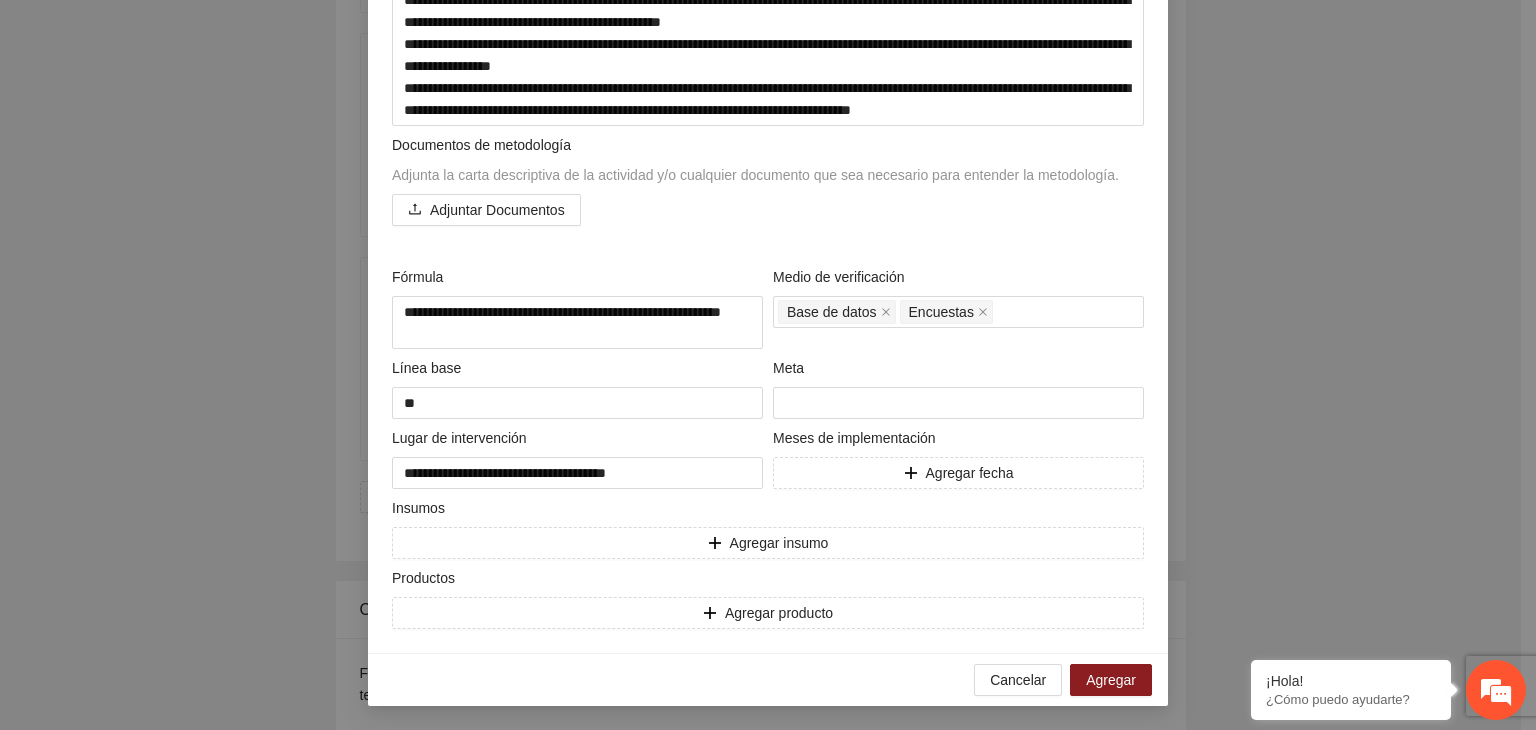 click on "**********" at bounding box center [768, 365] 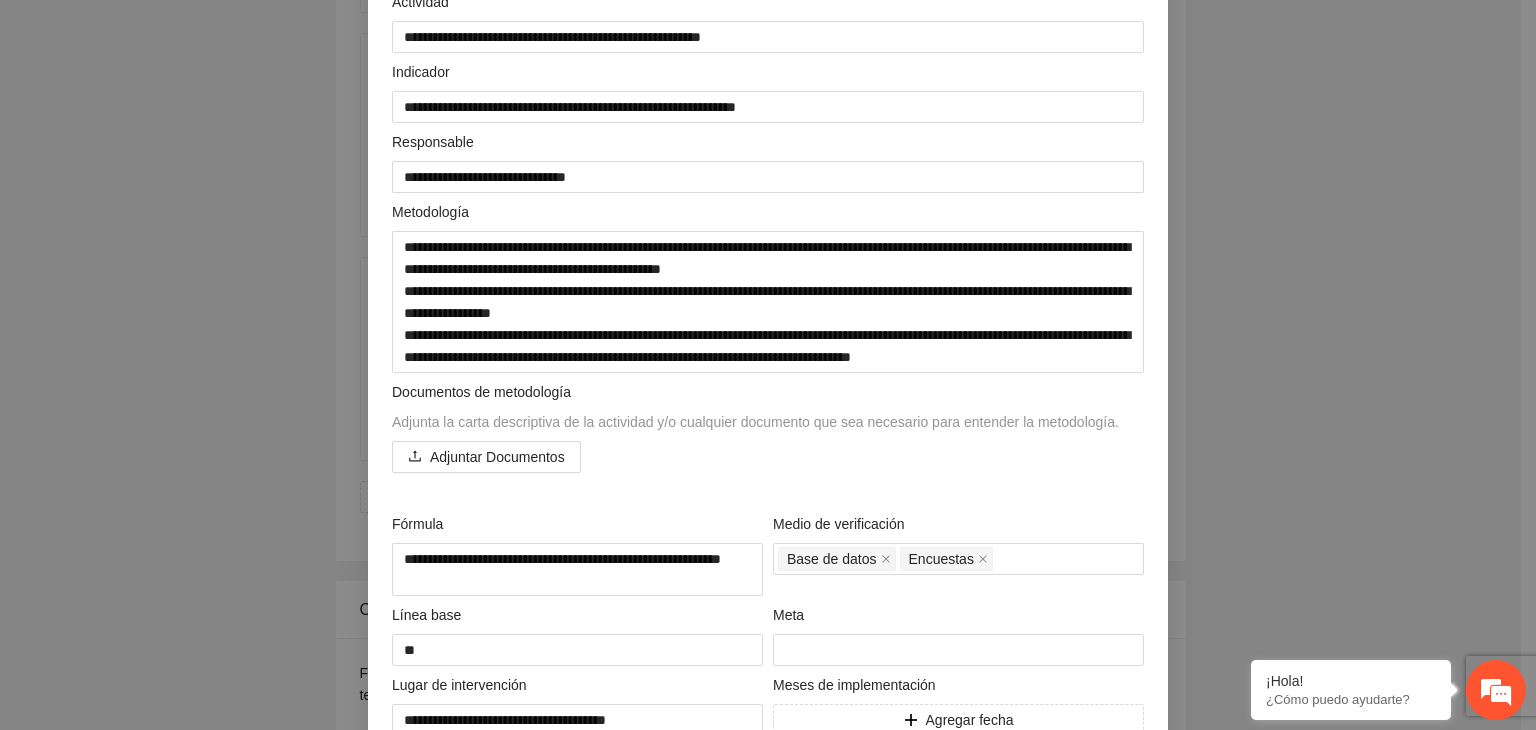 scroll, scrollTop: 115, scrollLeft: 0, axis: vertical 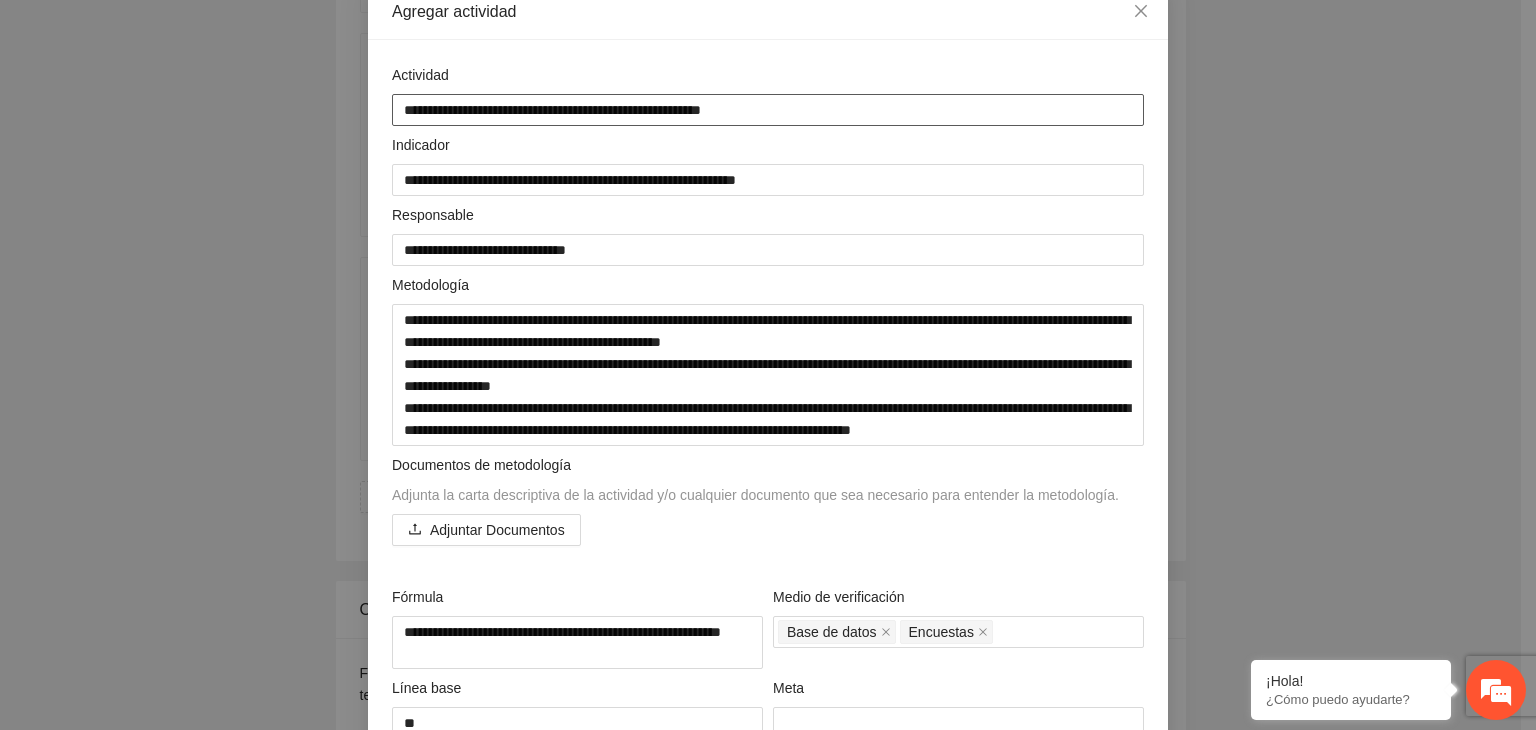 drag, startPoint x: 648, startPoint y: 106, endPoint x: 389, endPoint y: 89, distance: 259.5573 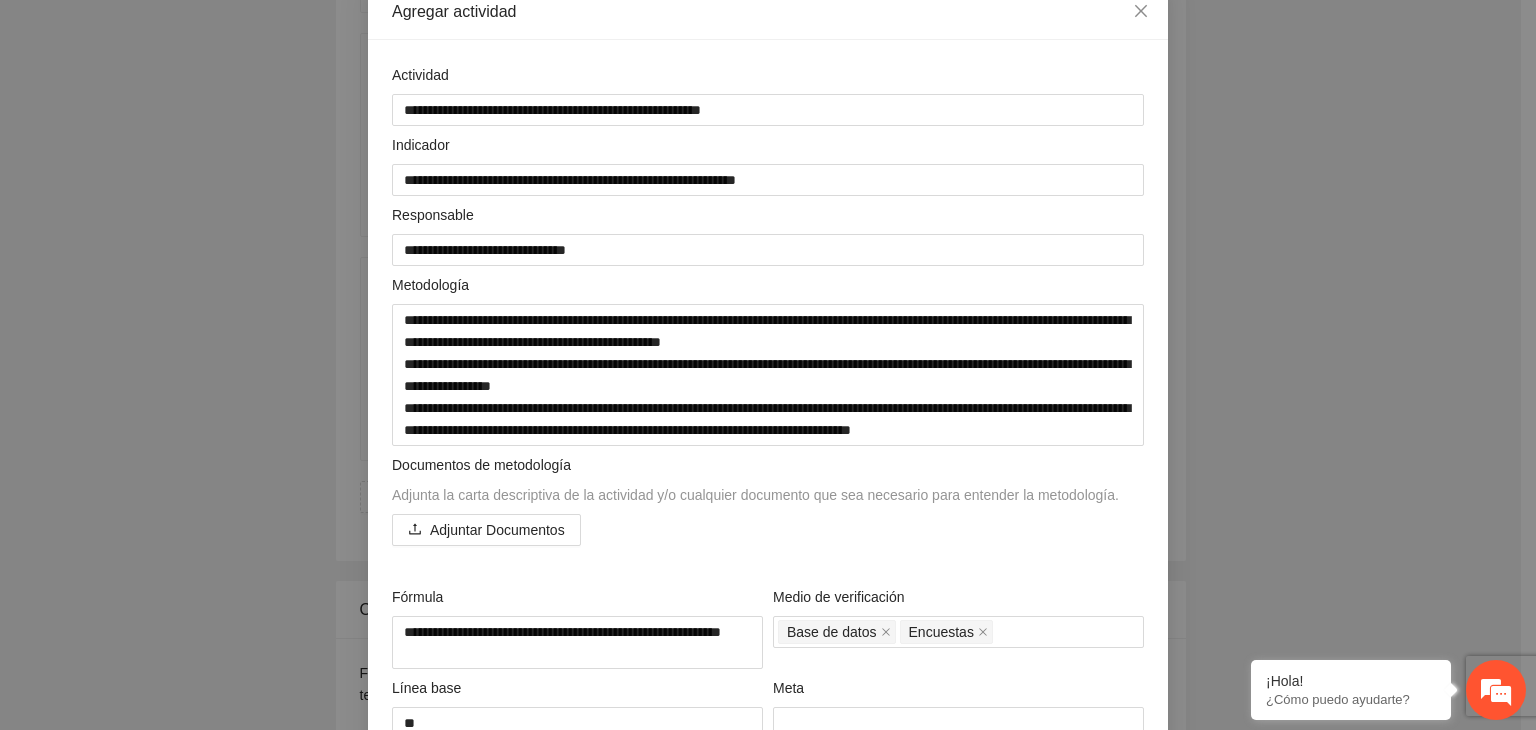 click on "**********" at bounding box center (768, 365) 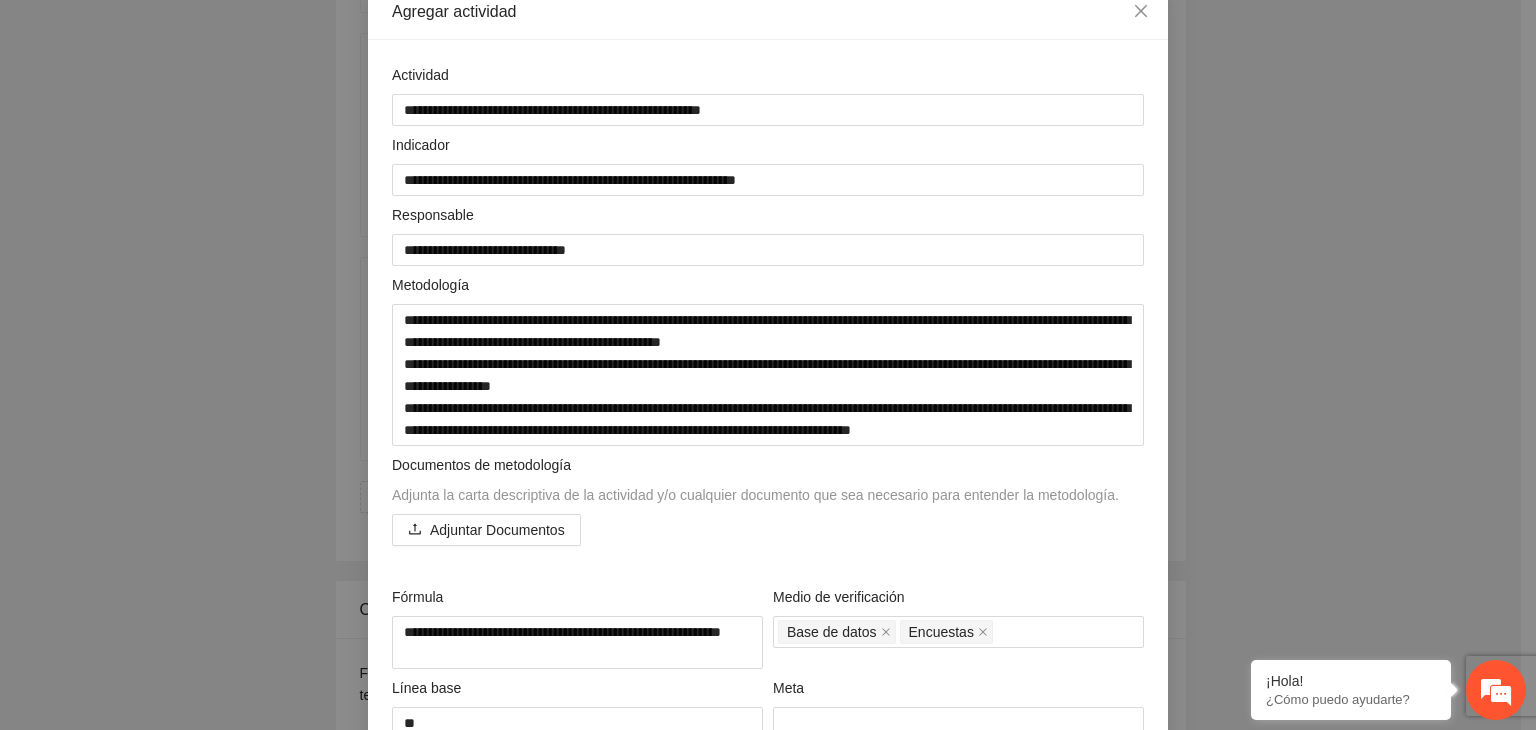 click on "**********" at bounding box center (768, 365) 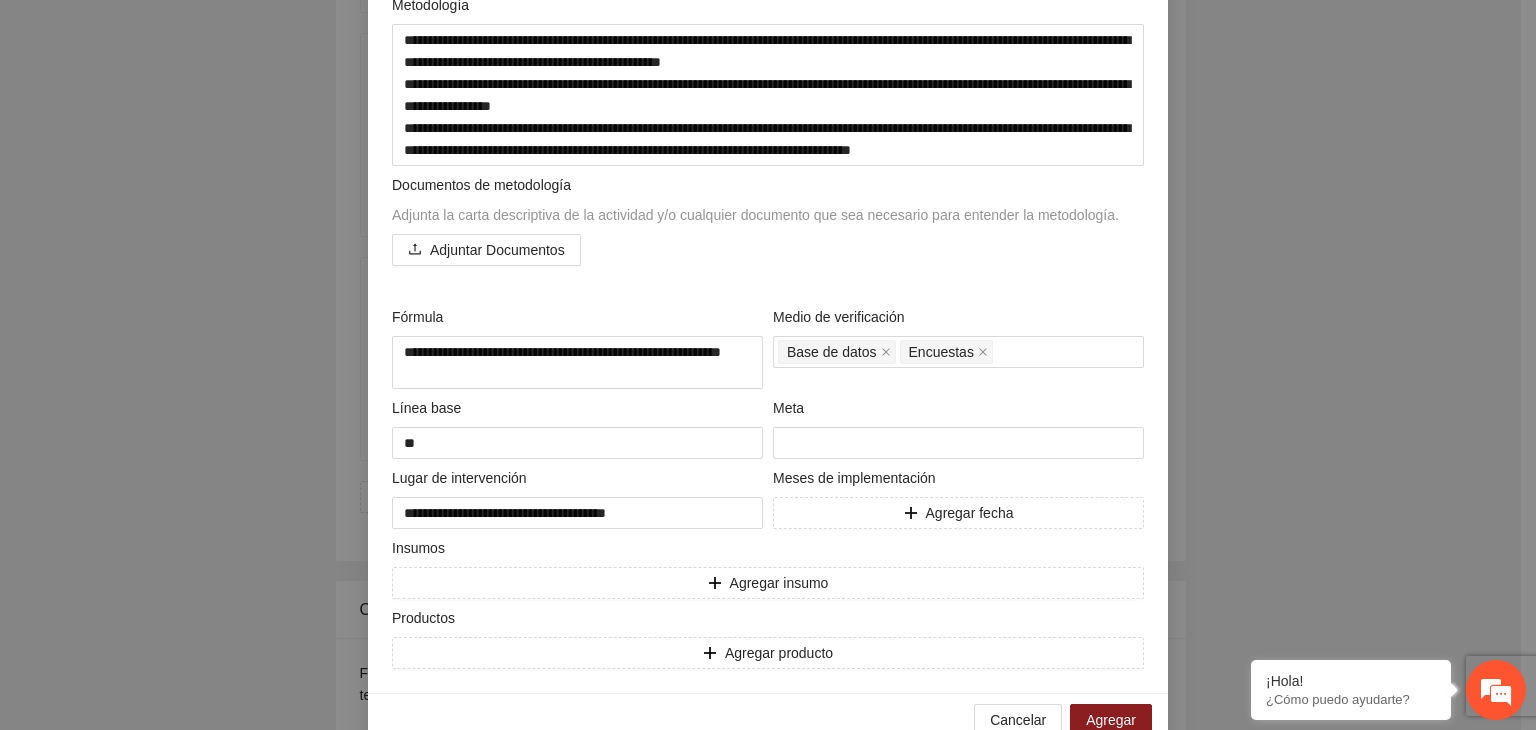 scroll, scrollTop: 435, scrollLeft: 0, axis: vertical 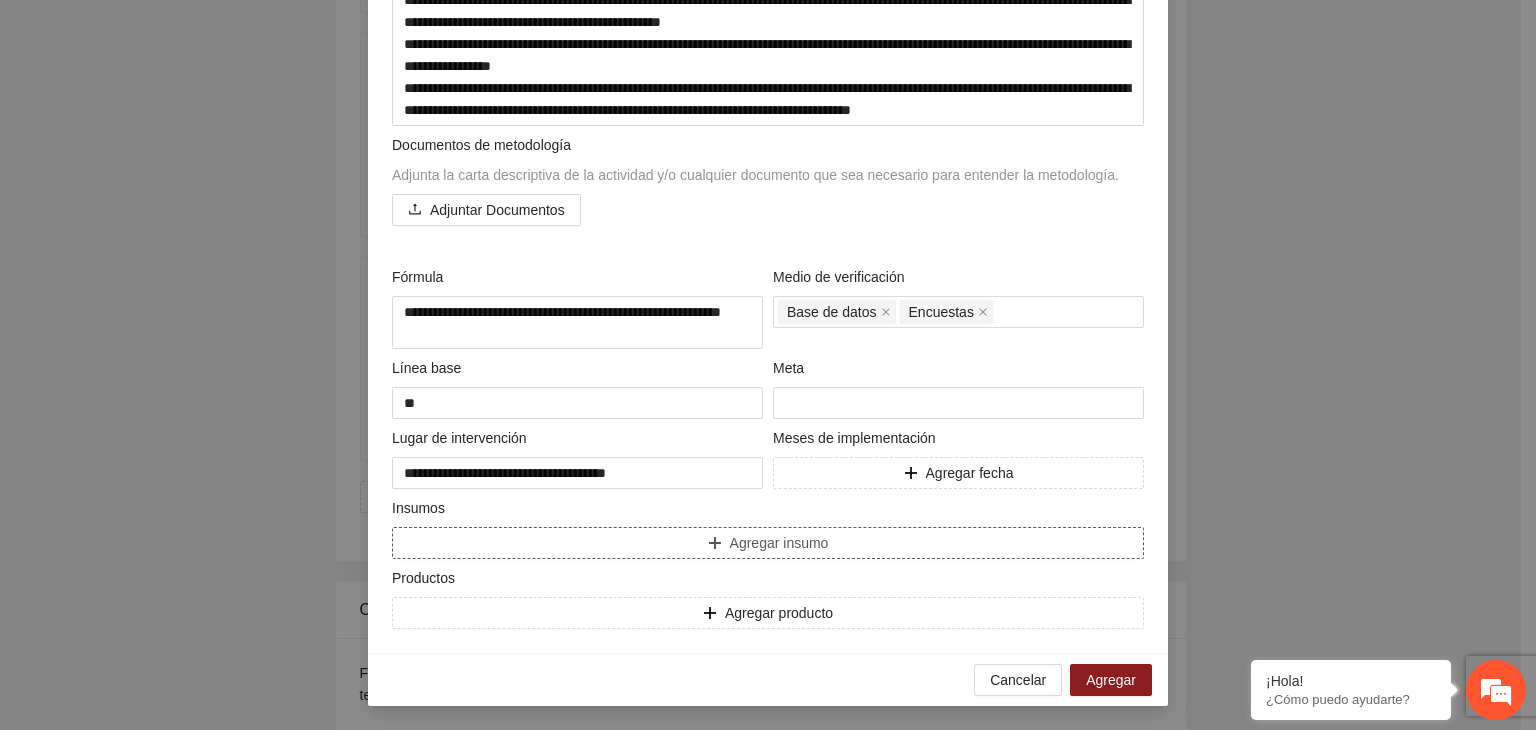 click on "Agregar insumo" at bounding box center (768, 543) 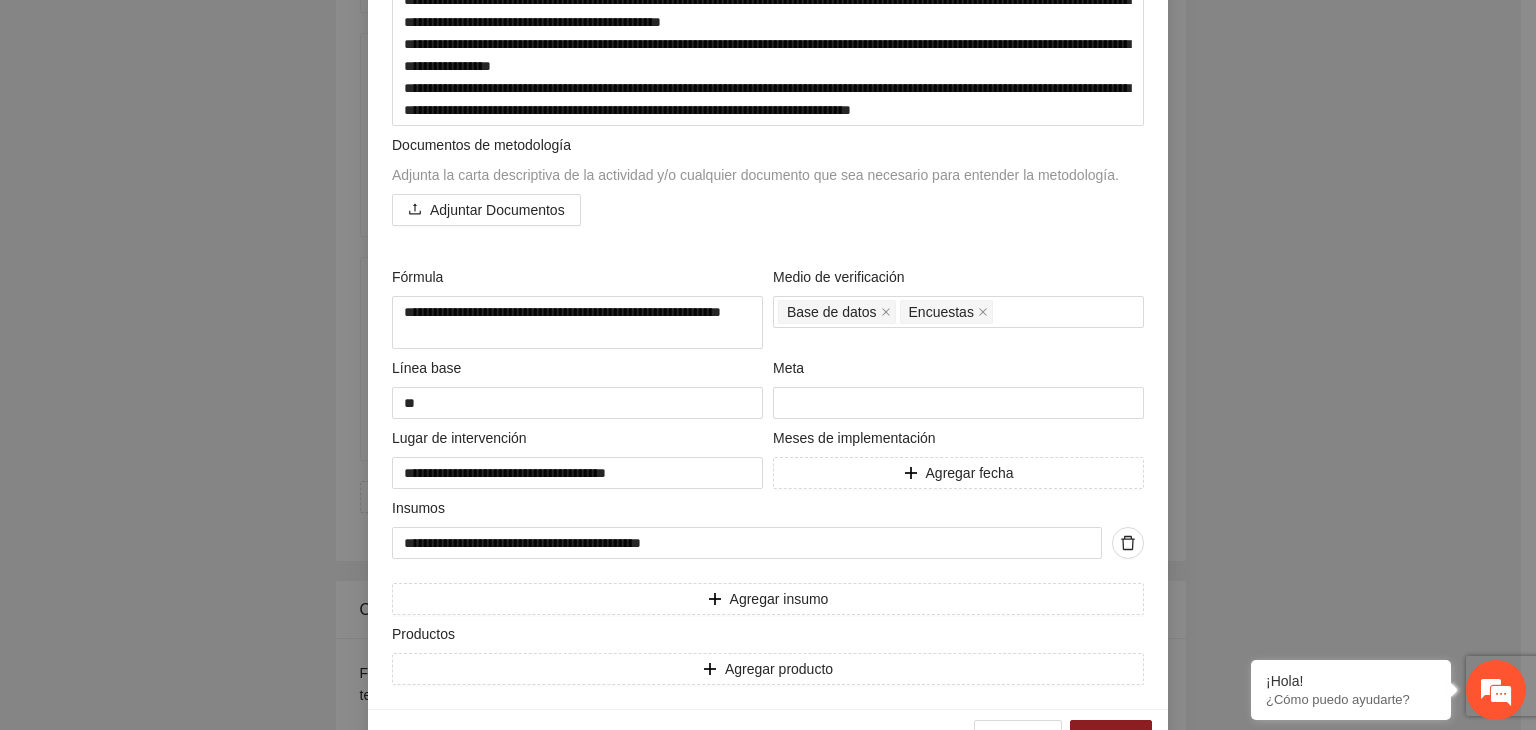 click on "**********" at bounding box center (768, 365) 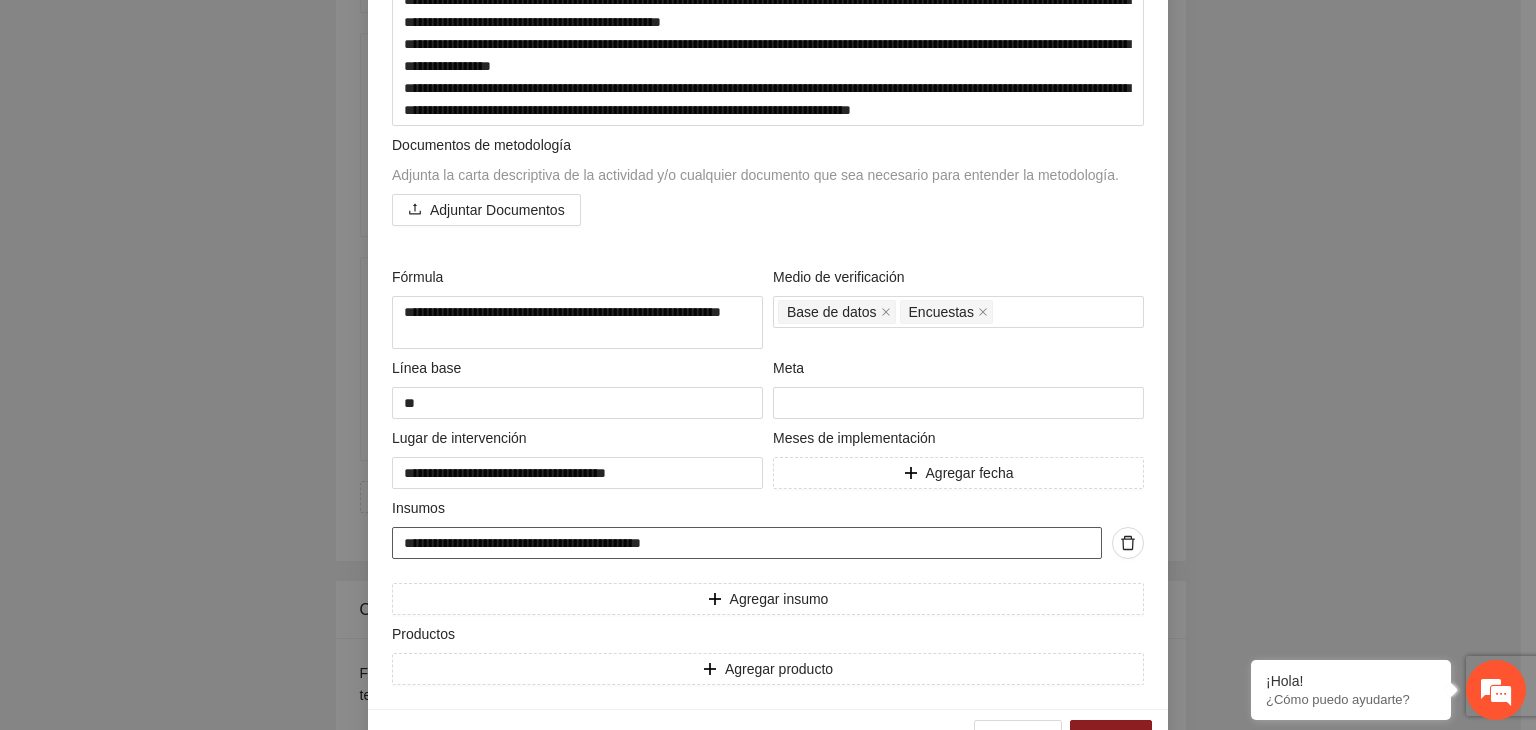 click on "**********" at bounding box center (747, 543) 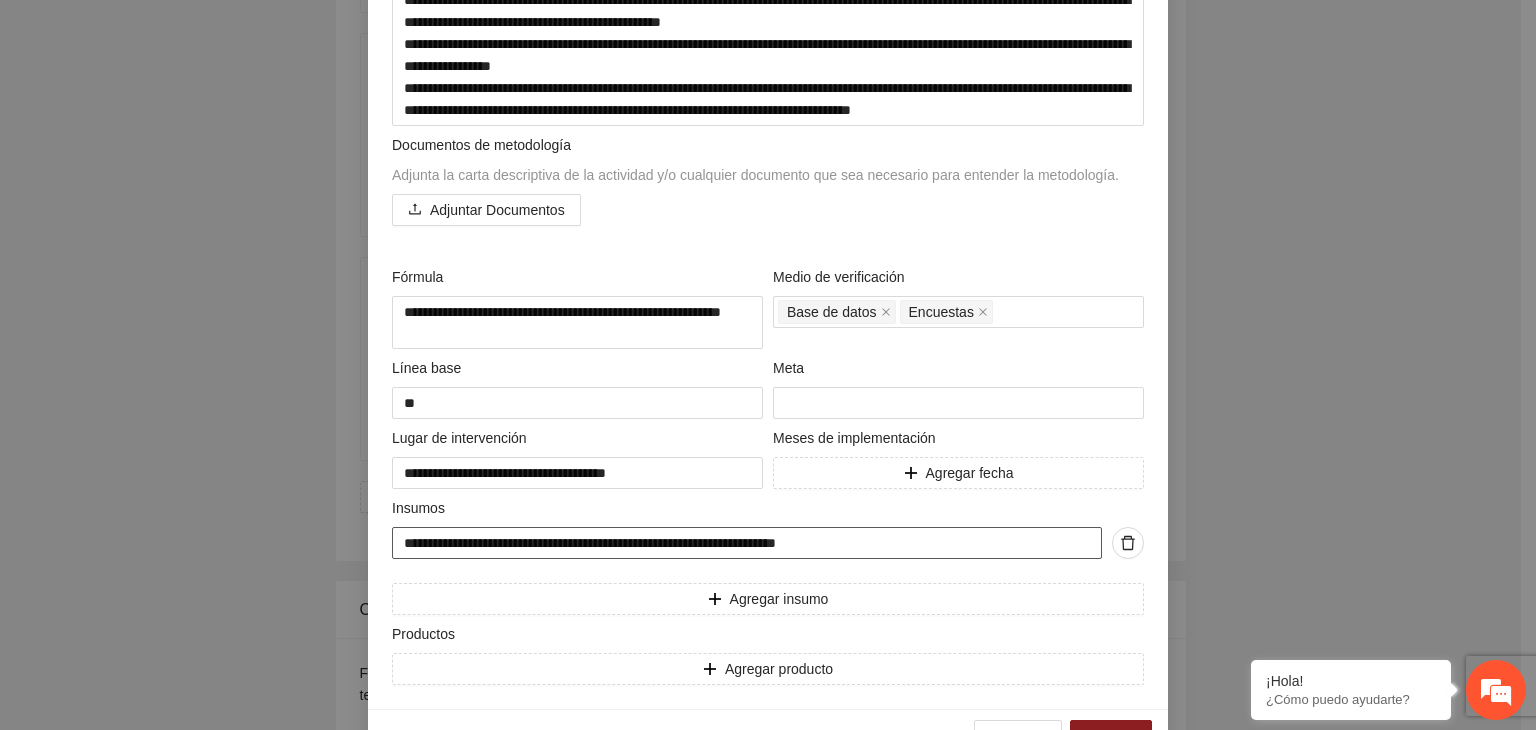 click on "**********" at bounding box center [747, 543] 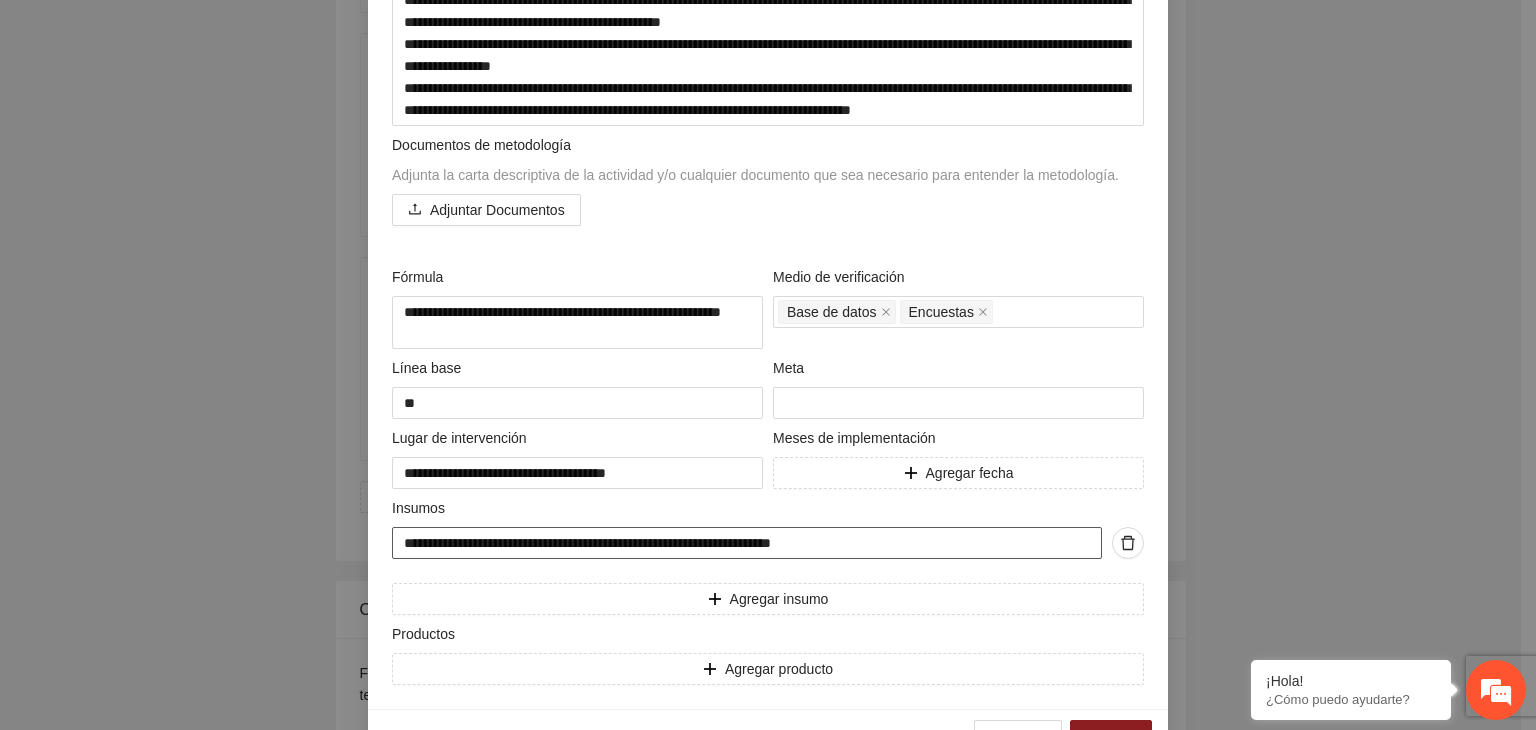 click on "**********" at bounding box center (747, 543) 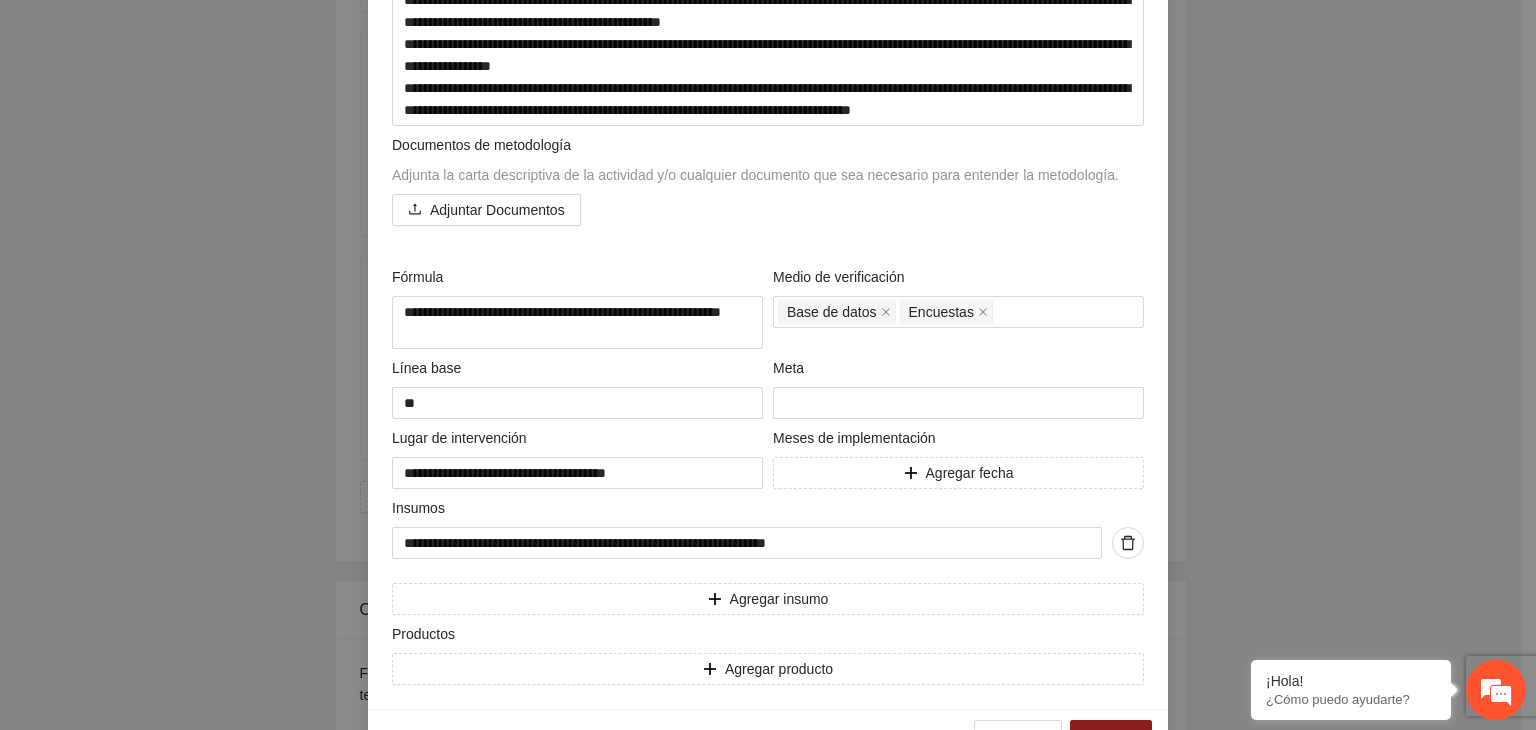 click on "**********" at bounding box center (768, 365) 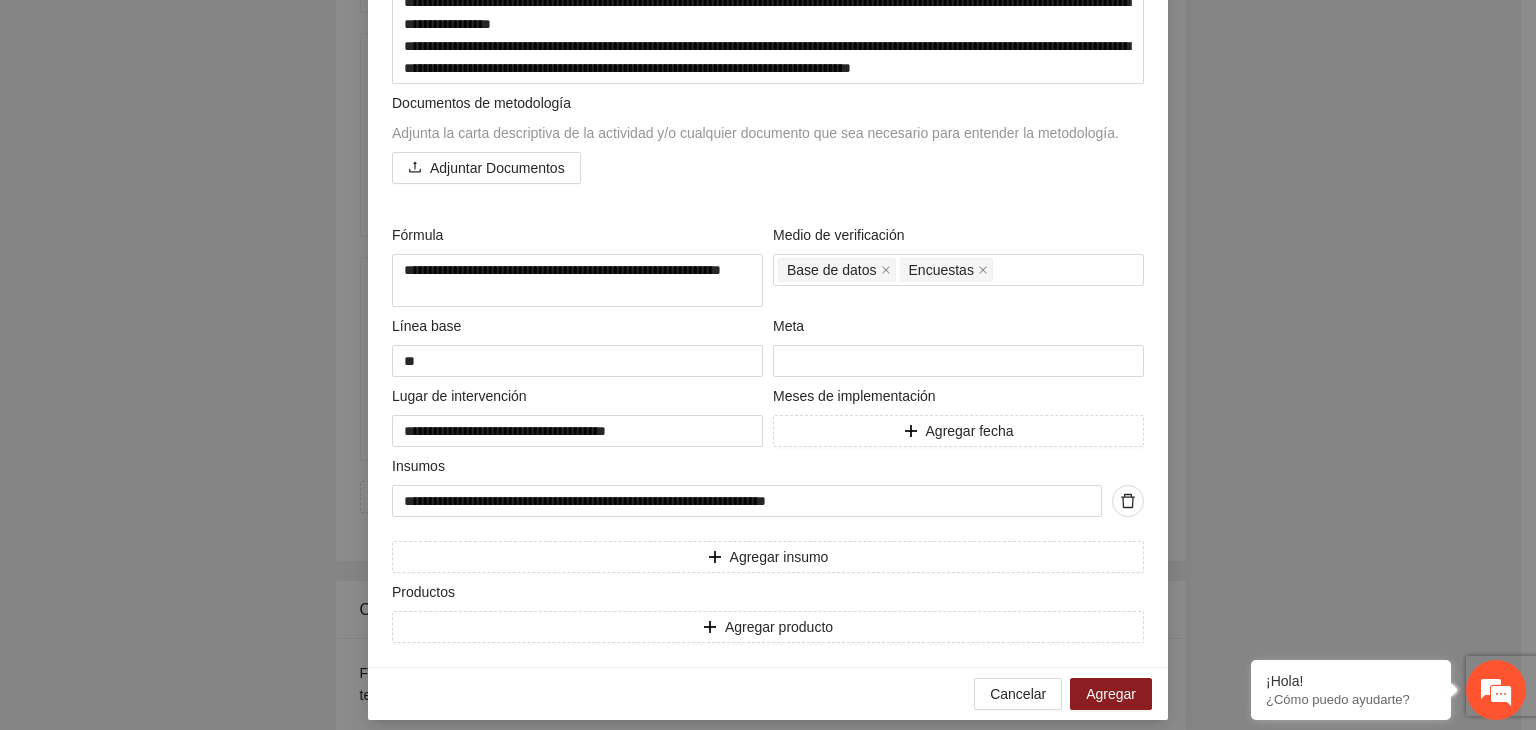 scroll, scrollTop: 491, scrollLeft: 0, axis: vertical 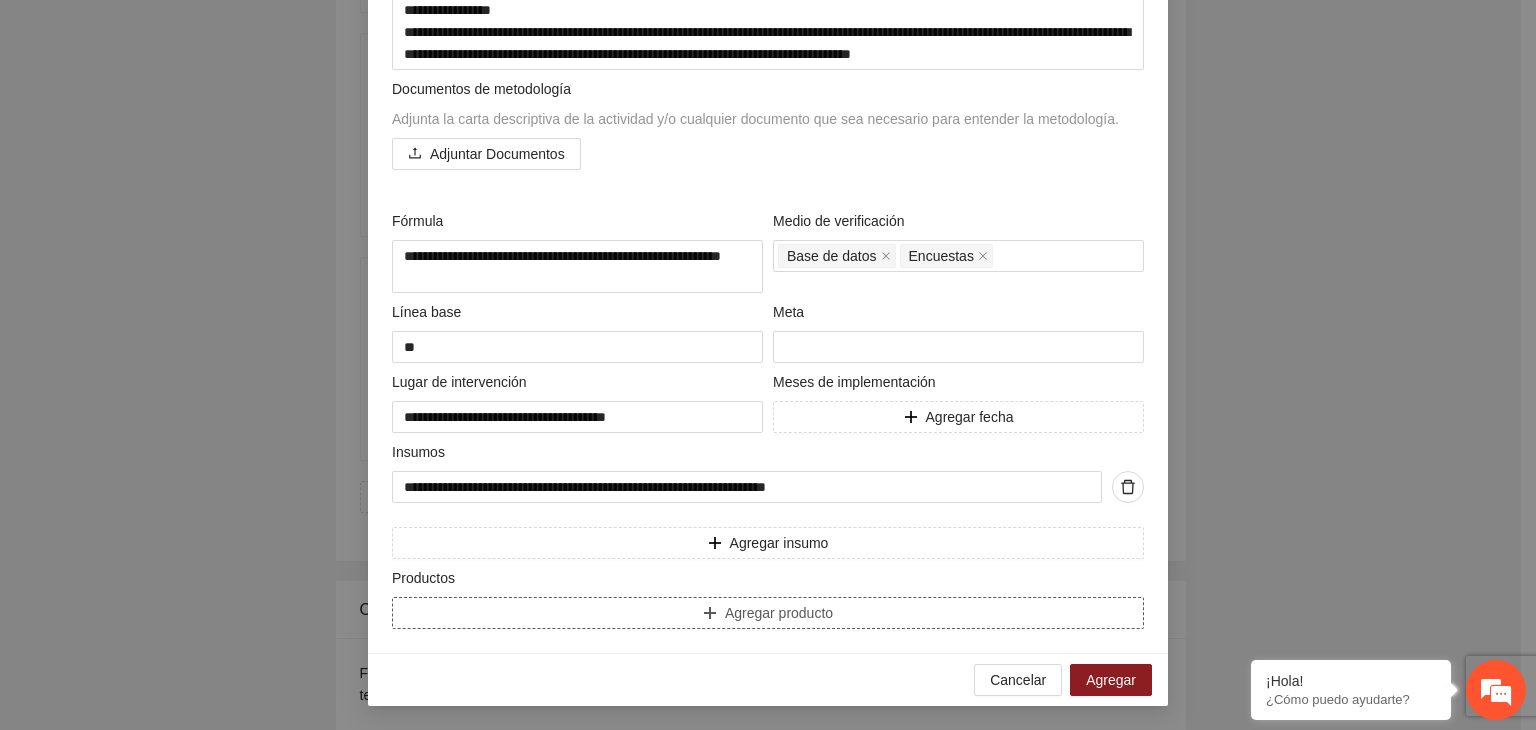 click on "Agregar producto" at bounding box center [768, 613] 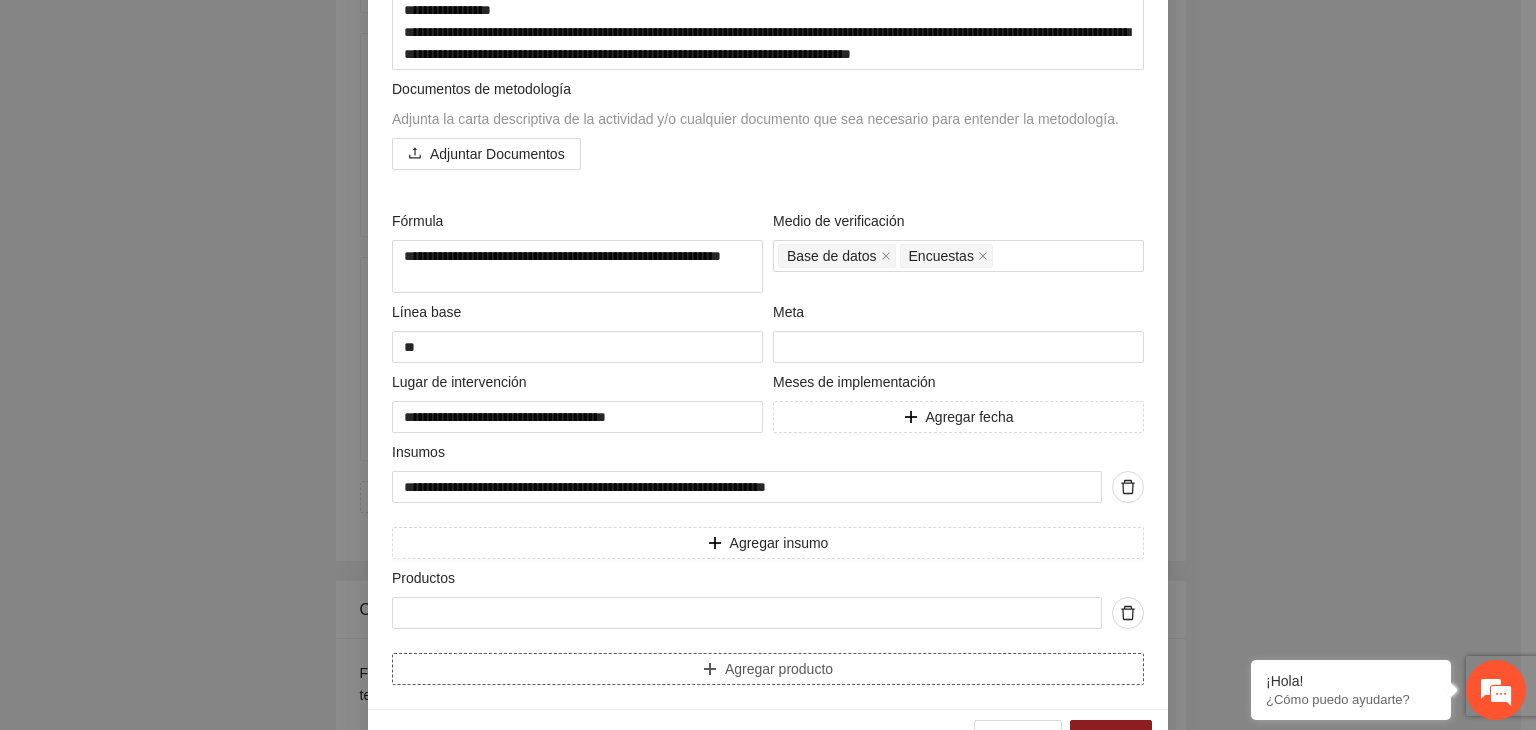 click at bounding box center [747, 613] 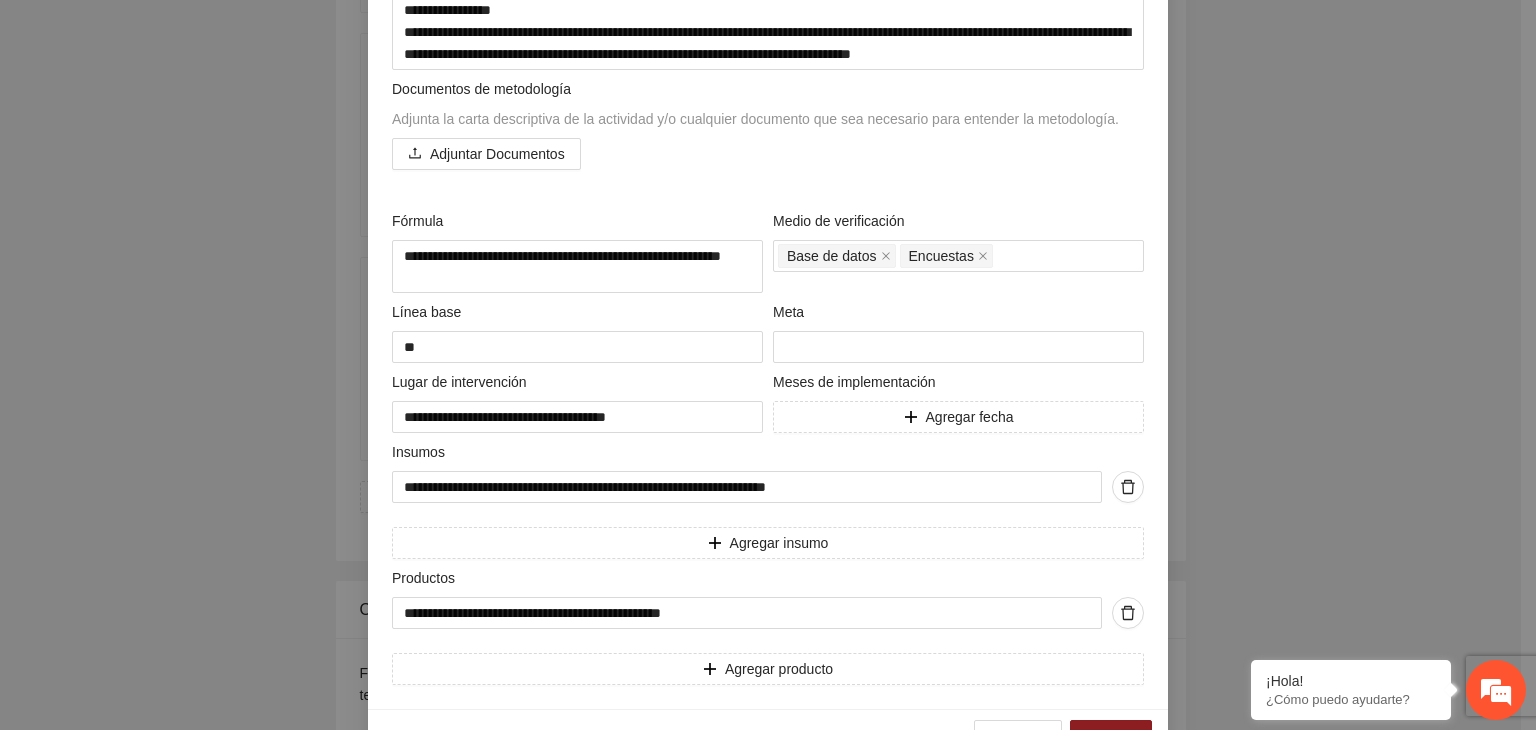 click on "**********" at bounding box center [768, 365] 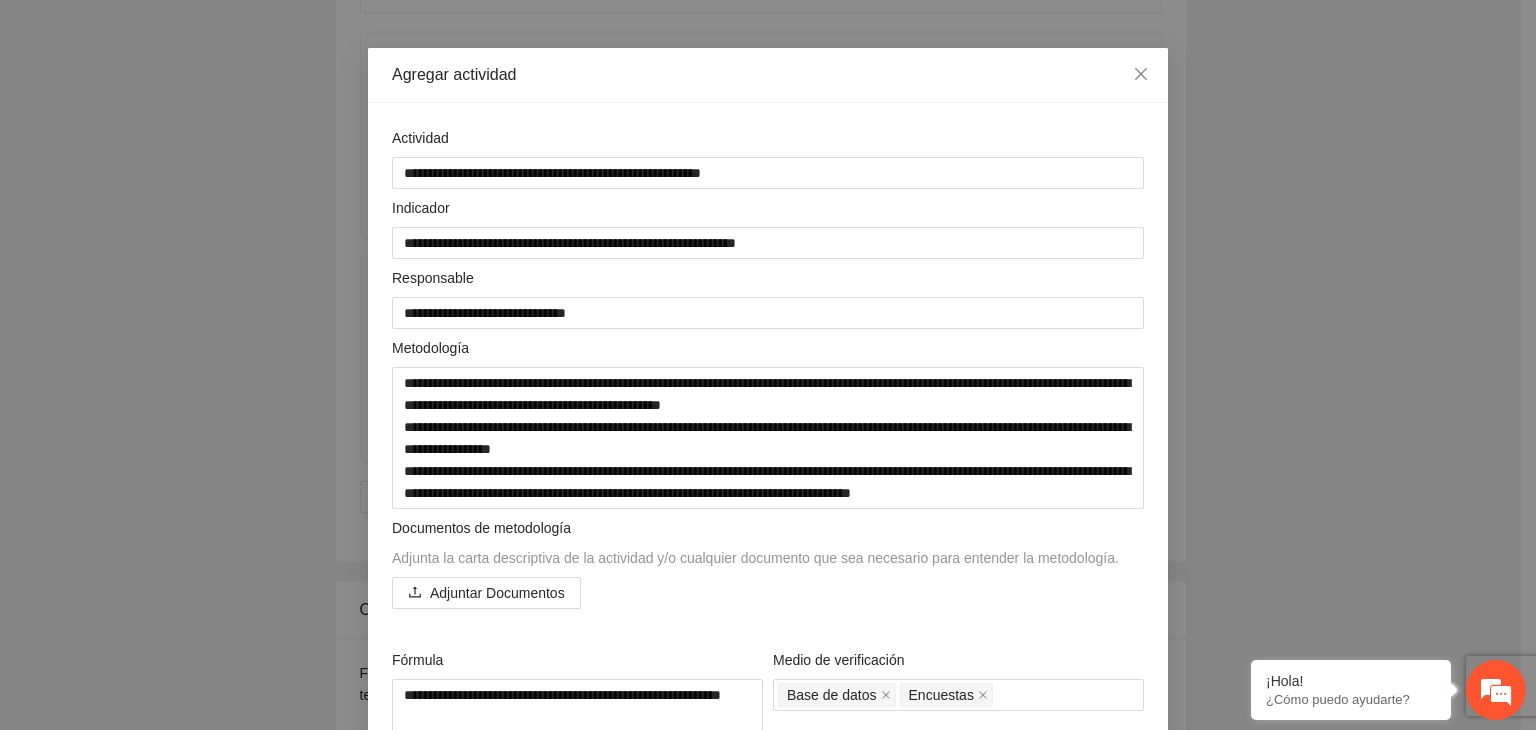 scroll, scrollTop: 51, scrollLeft: 0, axis: vertical 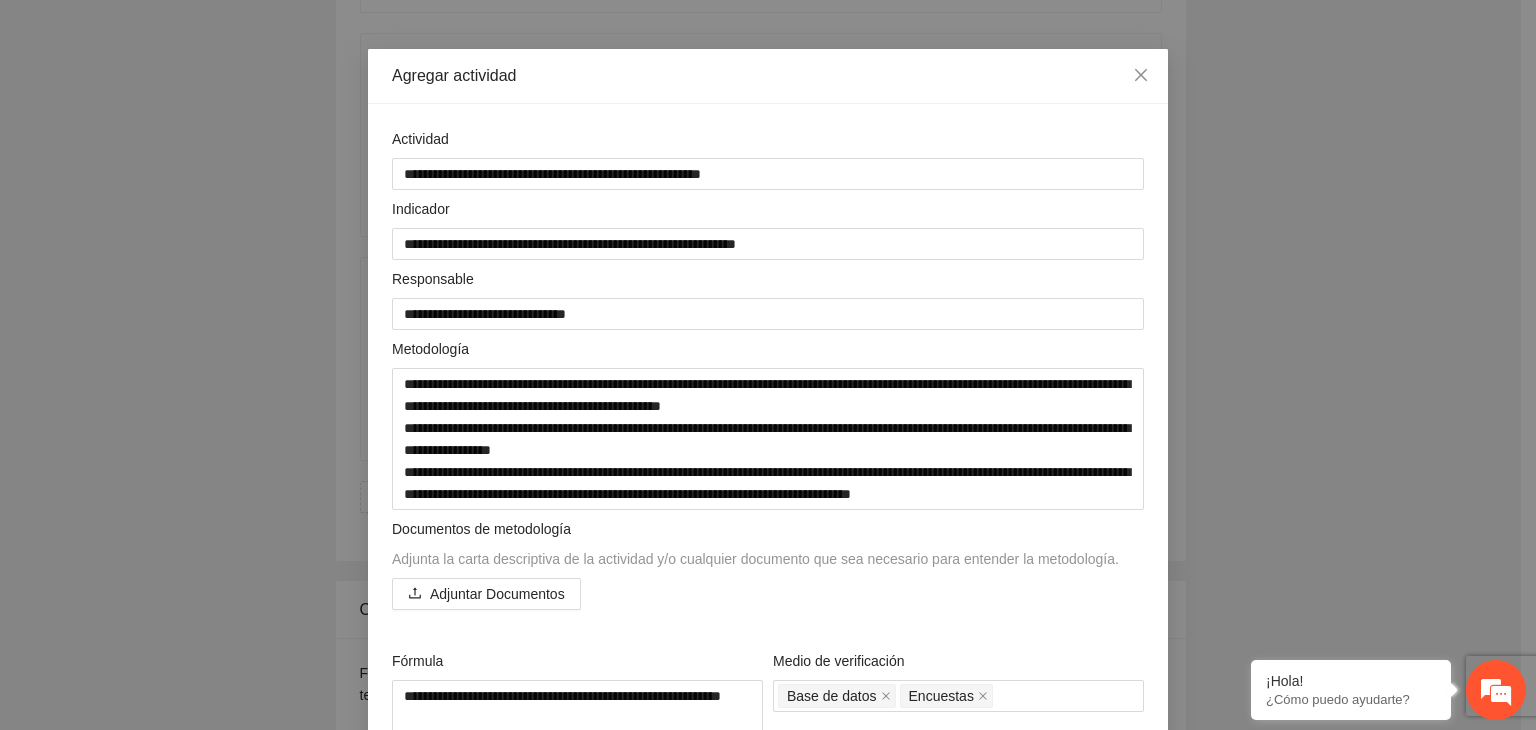 click on "**********" at bounding box center (768, 365) 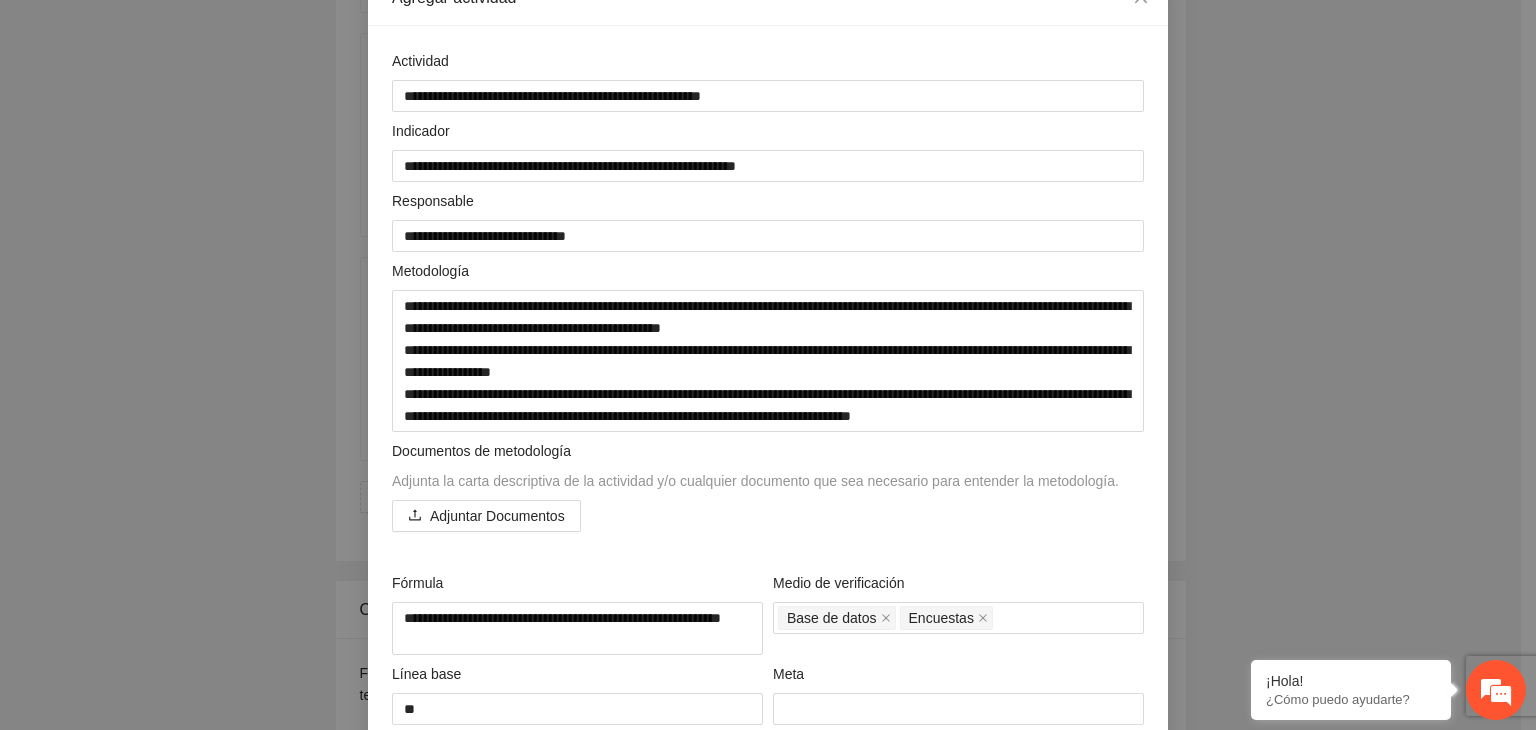 scroll, scrollTop: 131, scrollLeft: 0, axis: vertical 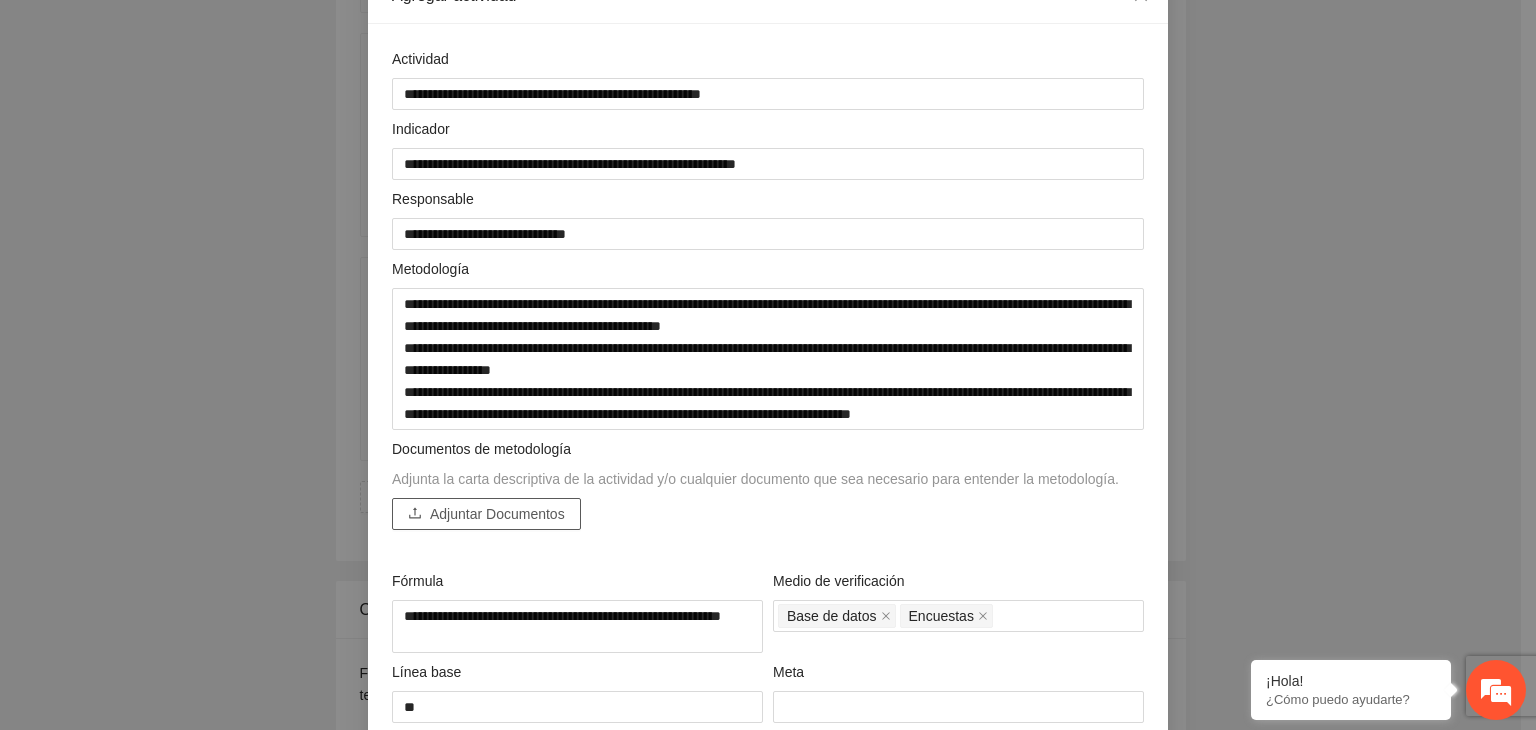 click on "Adjuntar Documentos" at bounding box center [497, 514] 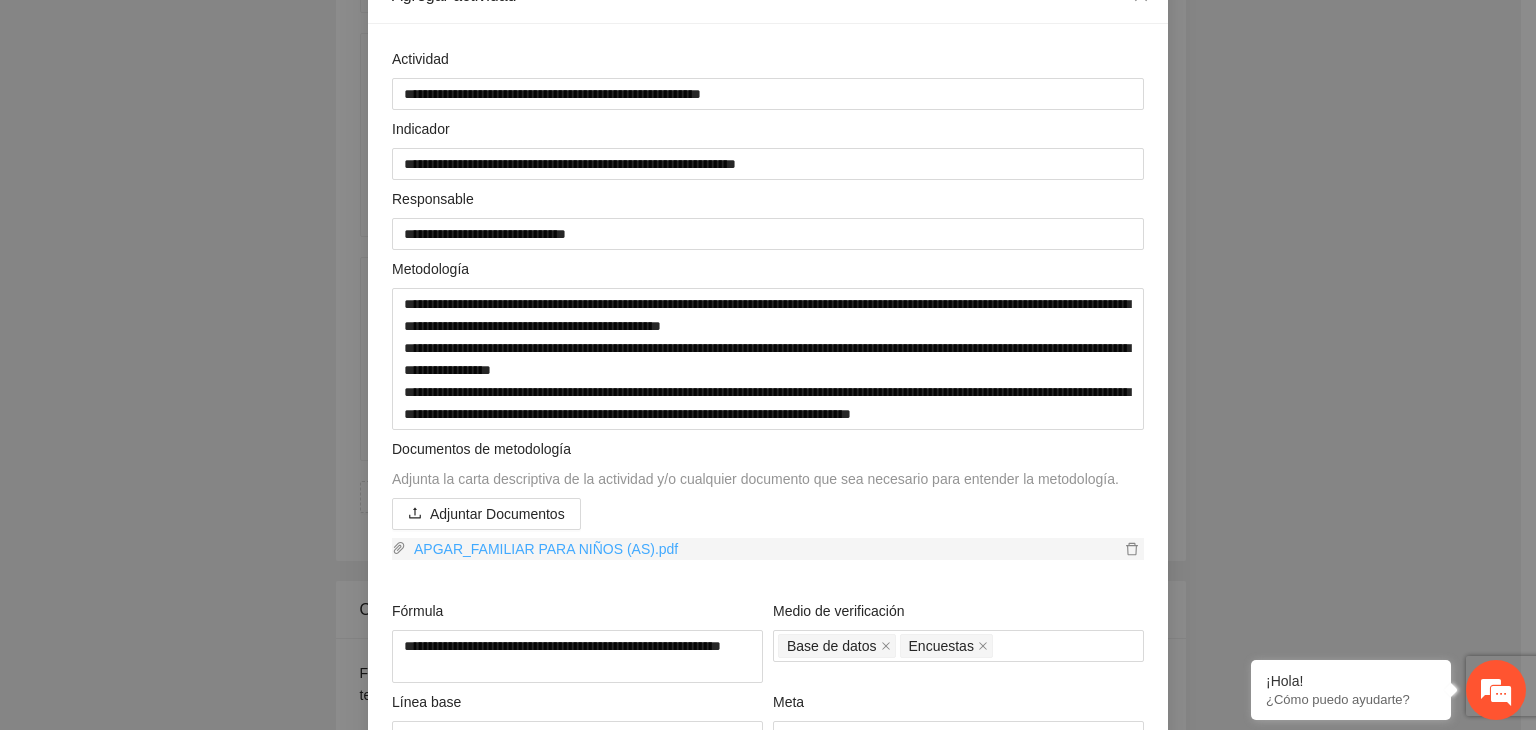 click on "APGAR_FAMILIAR PARA NIÑOS (AS).pdf" at bounding box center [763, 549] 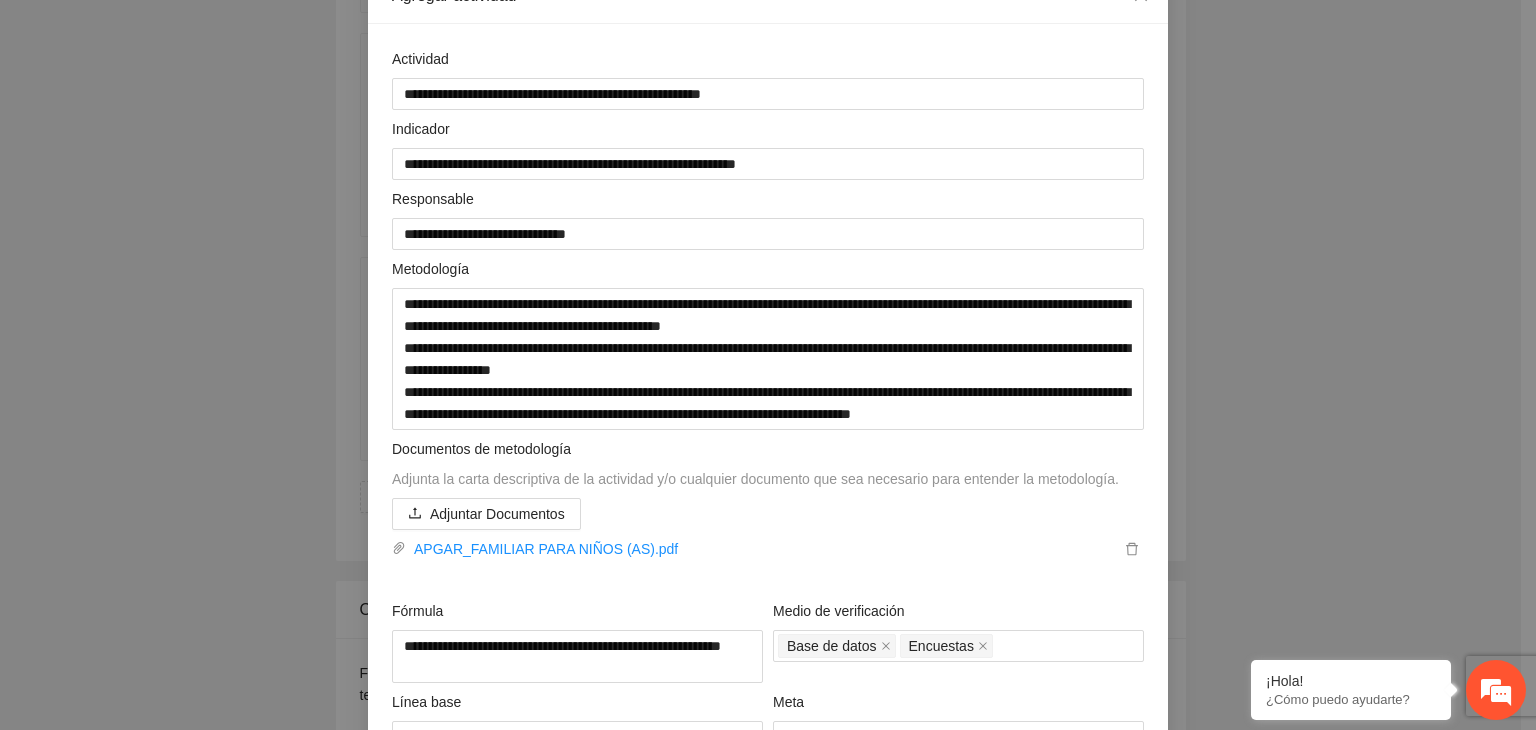 click on "**********" at bounding box center (768, 365) 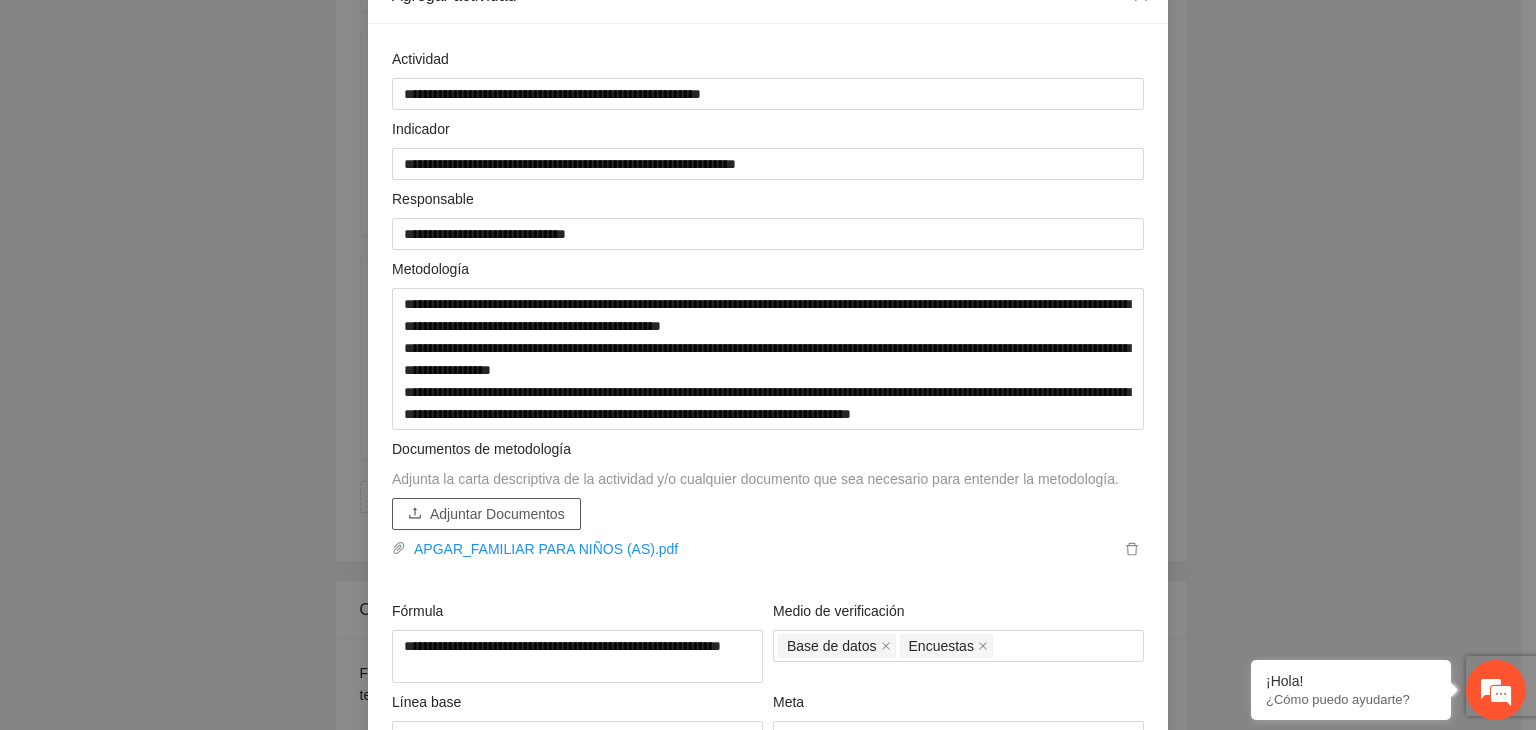 click on "Adjuntar Documentos" at bounding box center (497, 514) 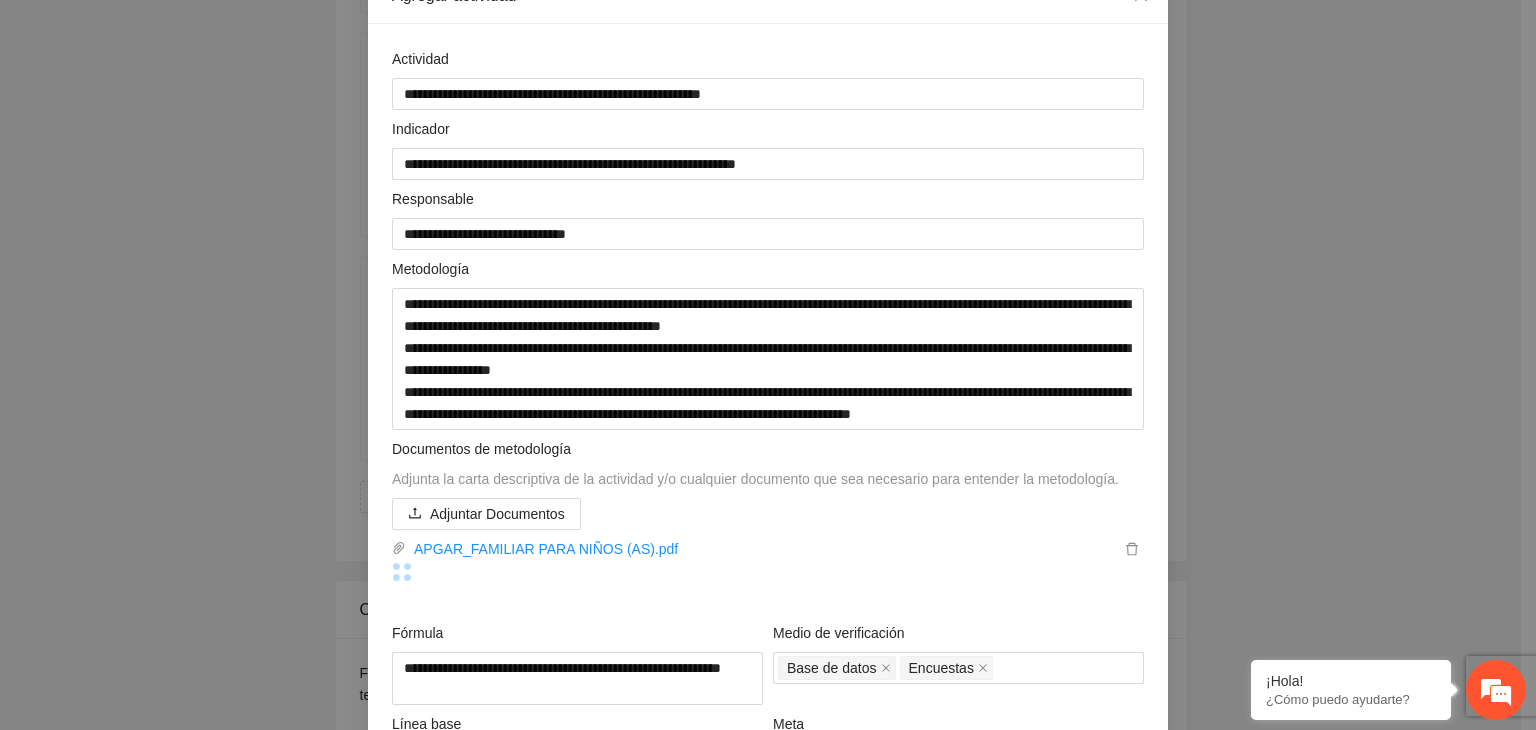 click on "**********" at bounding box center [768, 365] 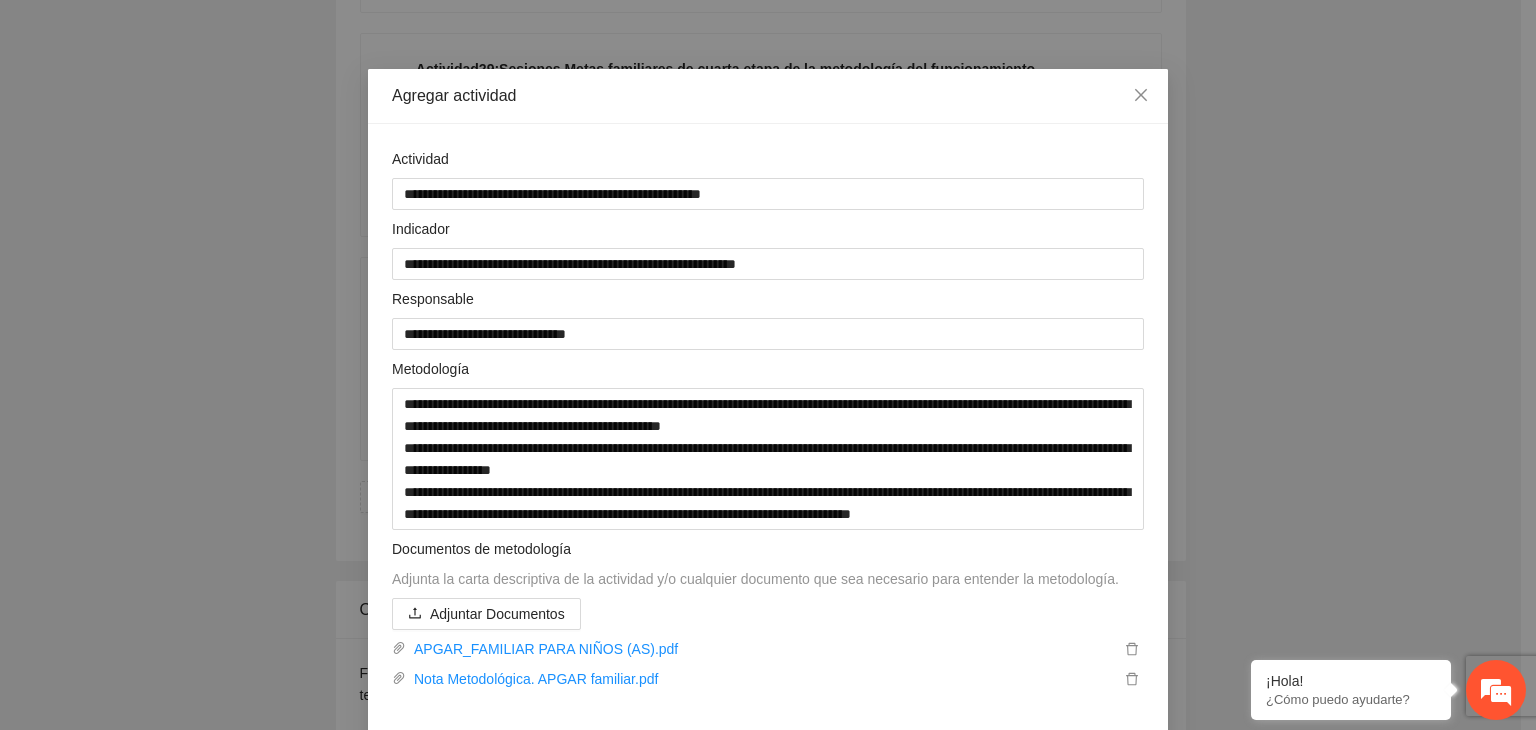 scroll, scrollTop: 0, scrollLeft: 0, axis: both 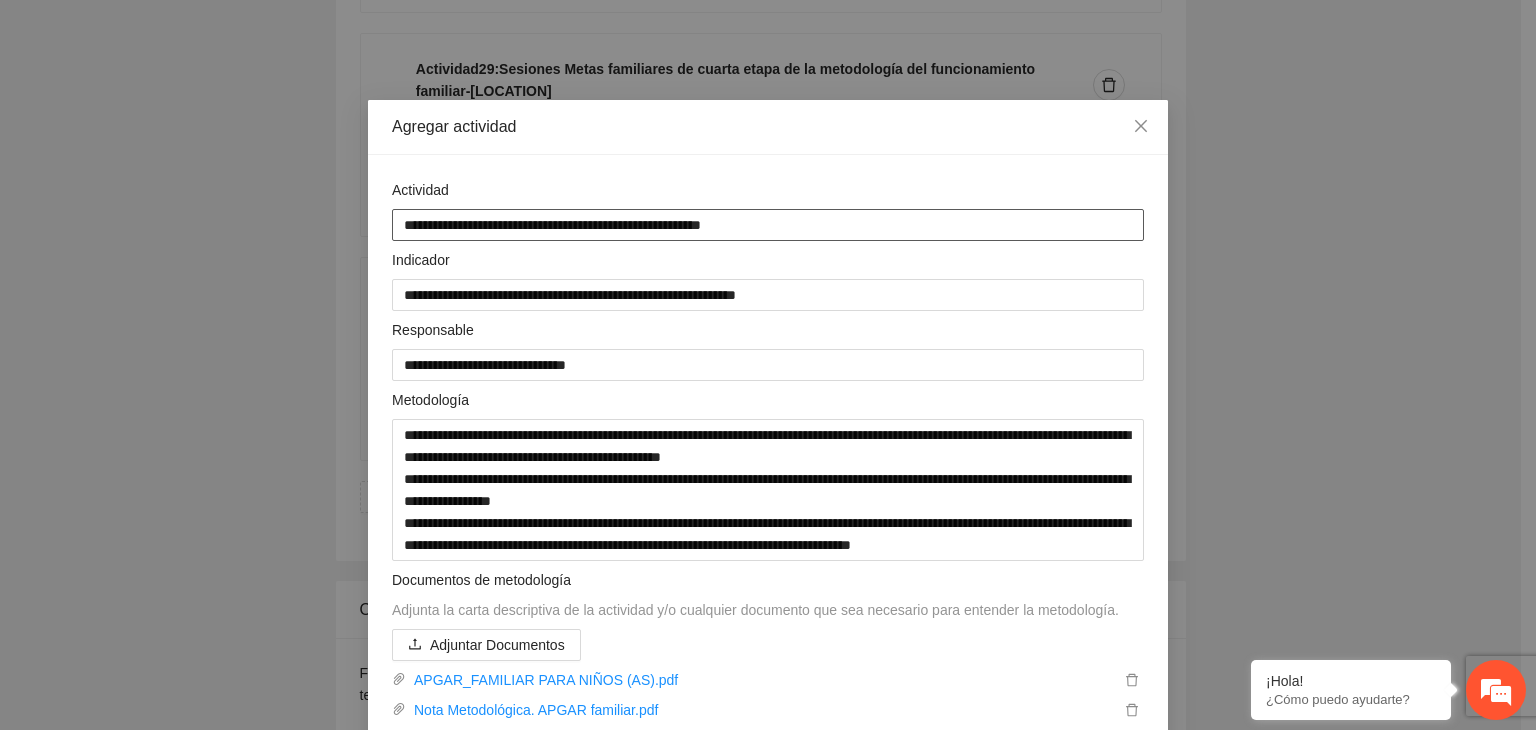 drag, startPoint x: 653, startPoint y: 223, endPoint x: 324, endPoint y: 217, distance: 329.05472 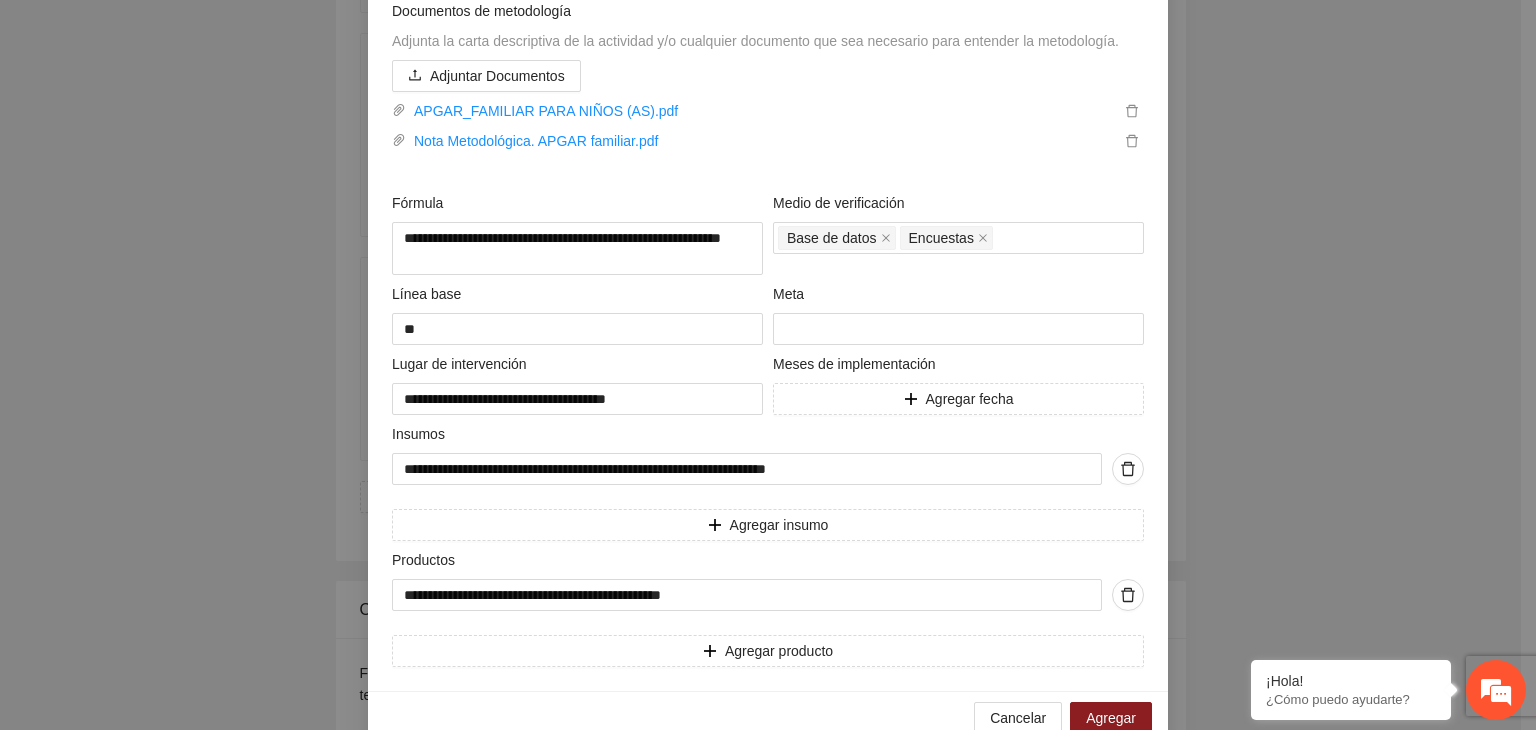 scroll, scrollTop: 607, scrollLeft: 0, axis: vertical 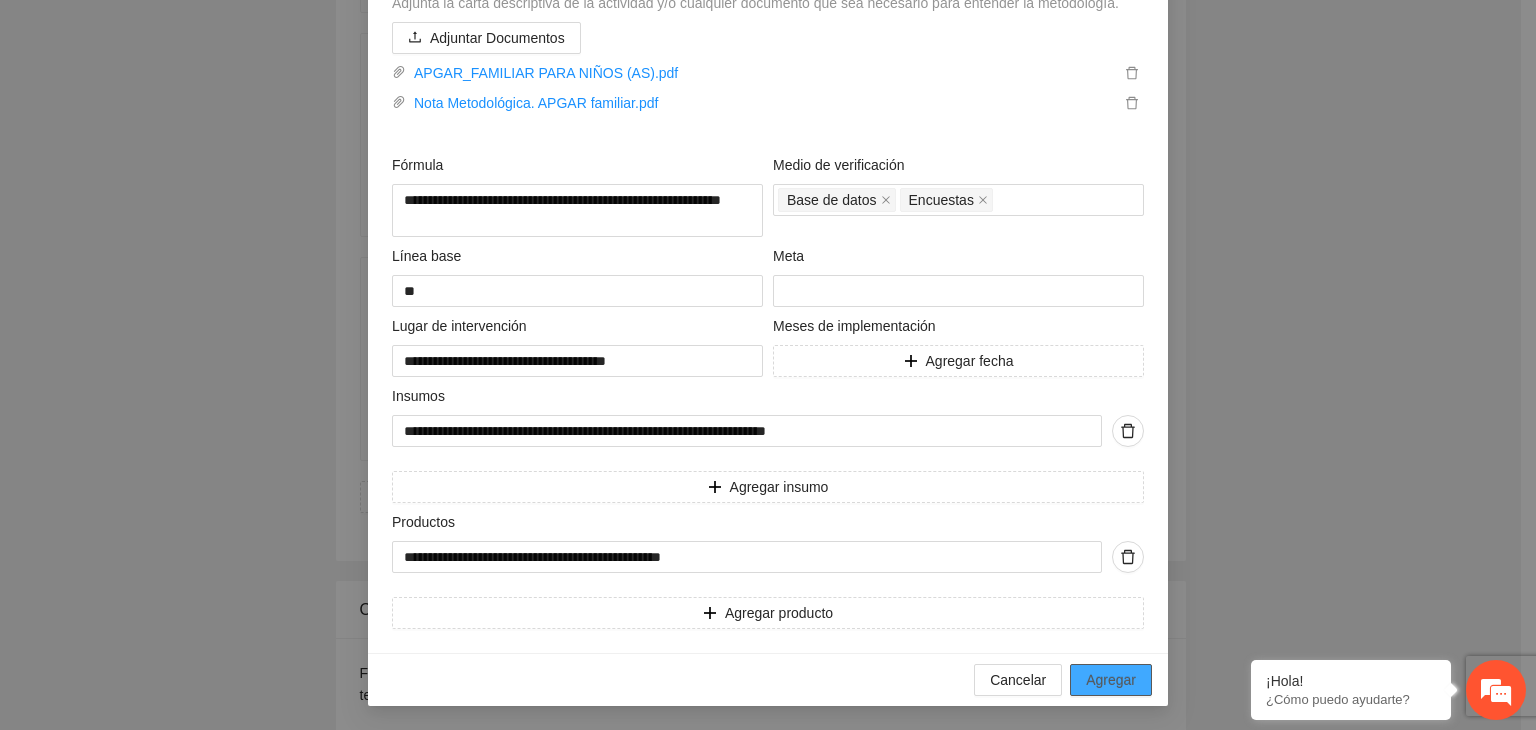 click on "Agregar" at bounding box center (1111, 680) 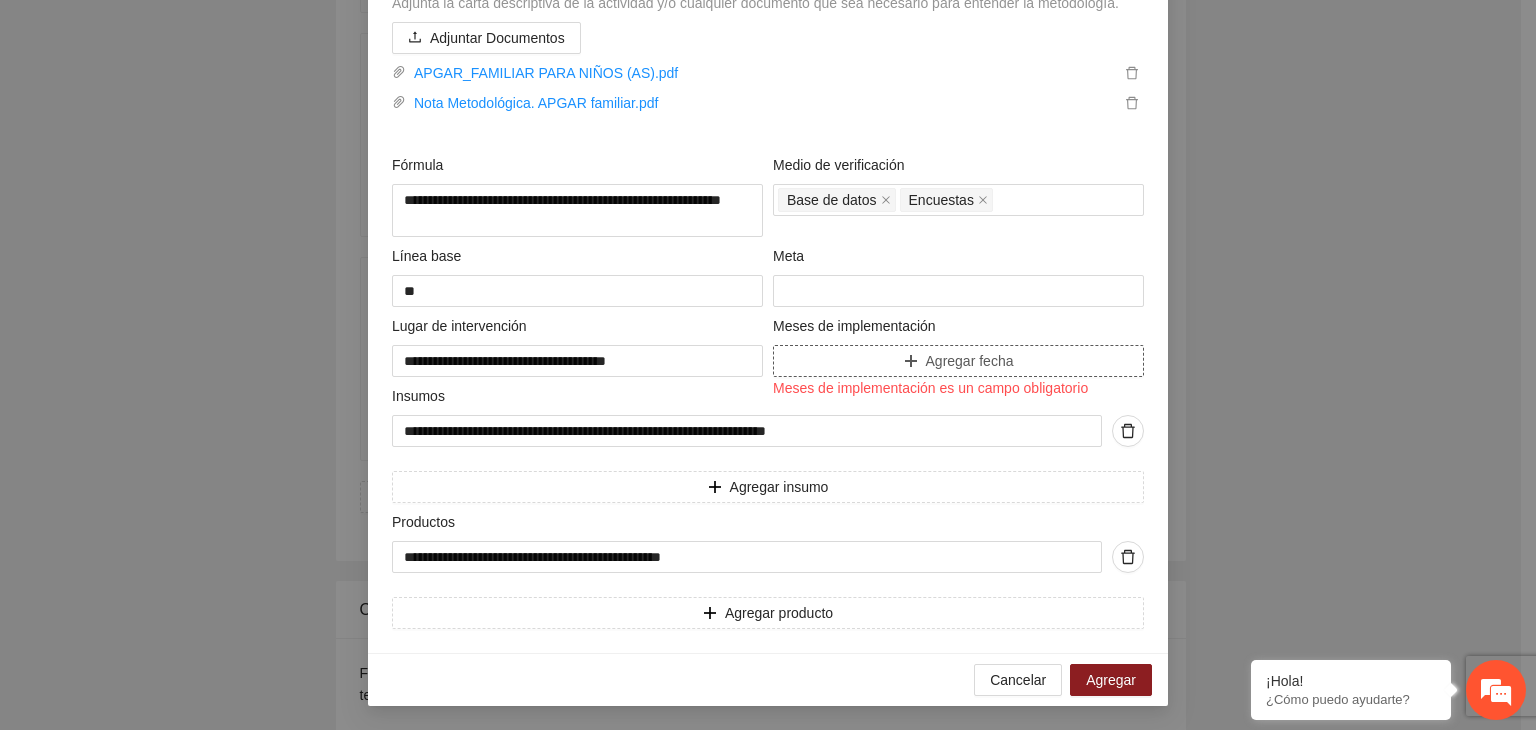 click on "Agregar fecha" at bounding box center (970, 361) 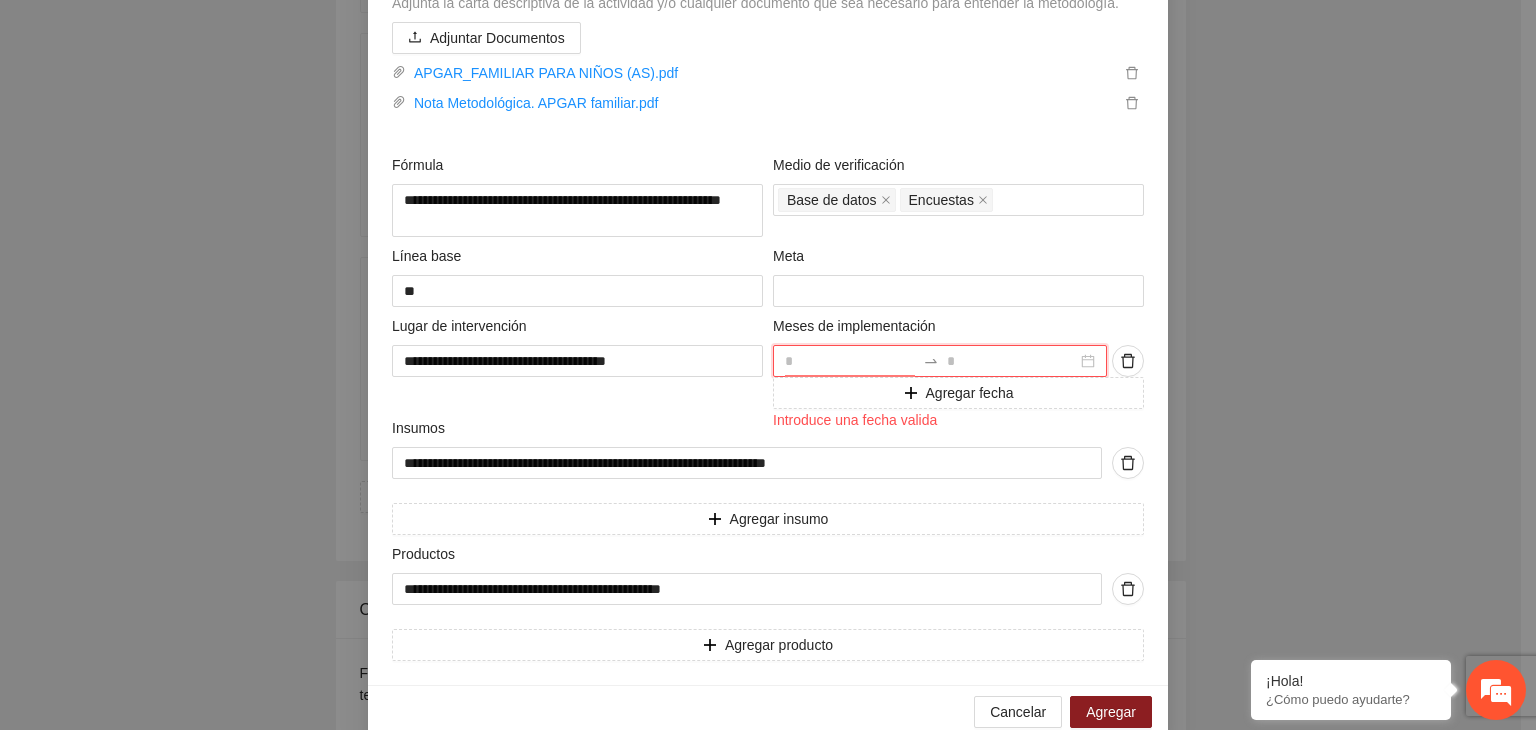 click at bounding box center [850, 361] 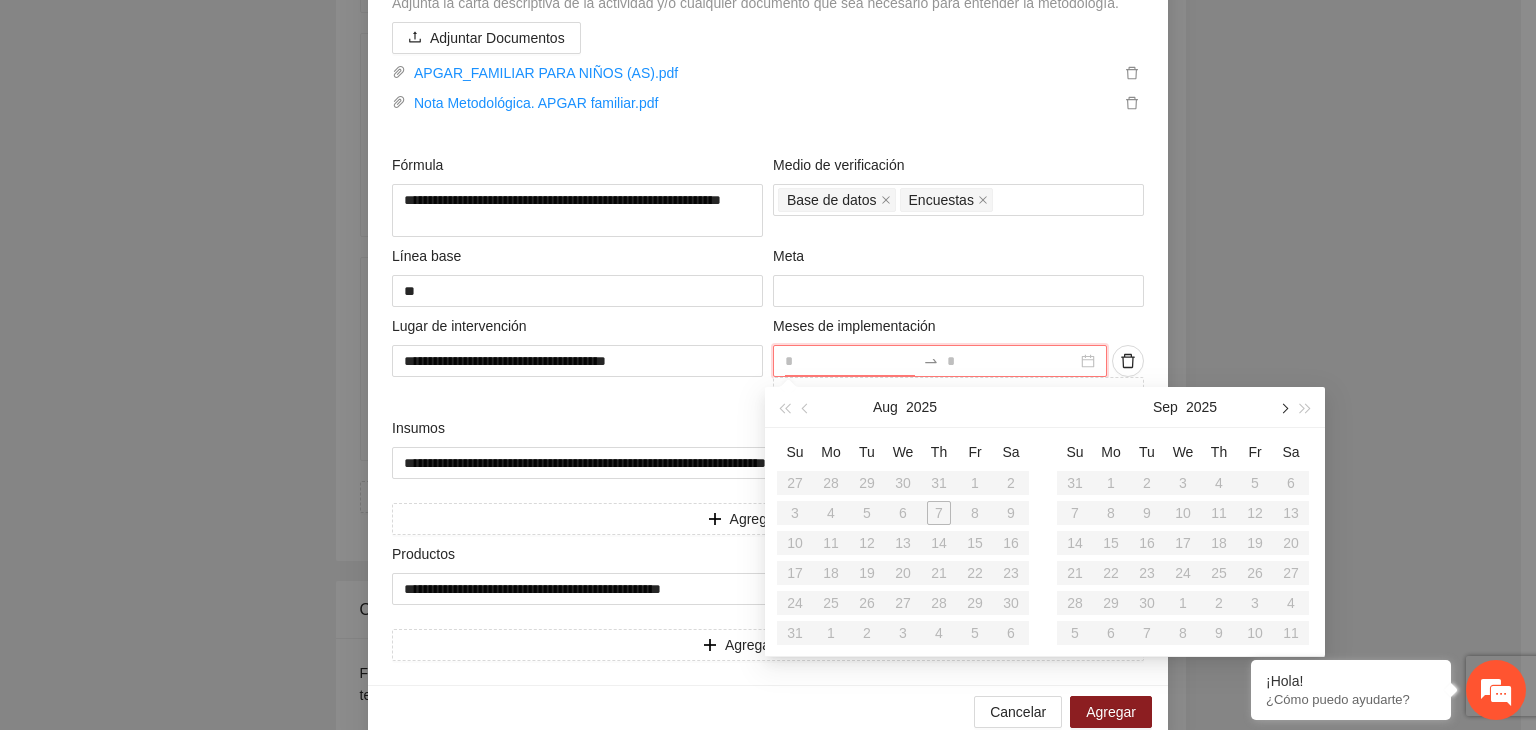 click at bounding box center [1283, 407] 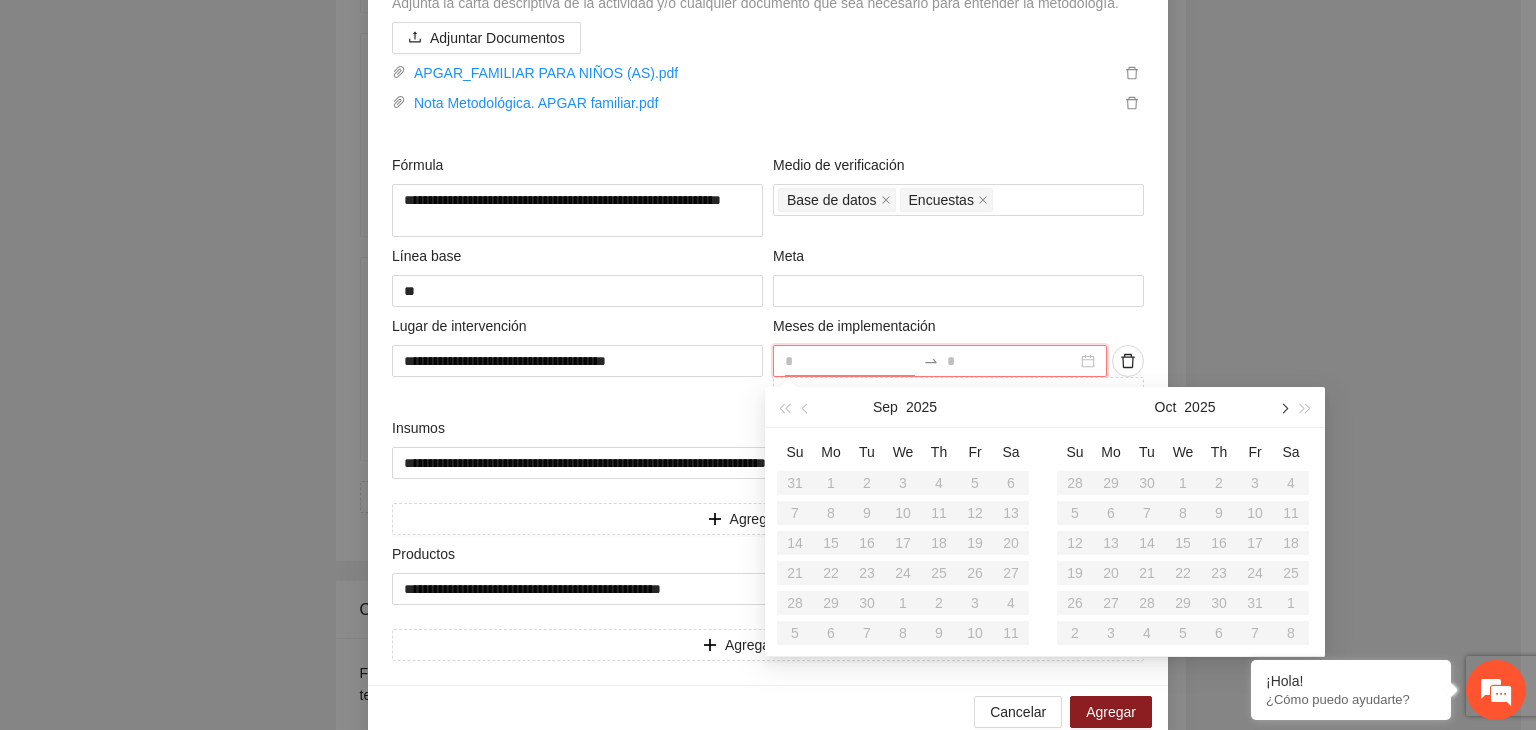 click at bounding box center (1283, 407) 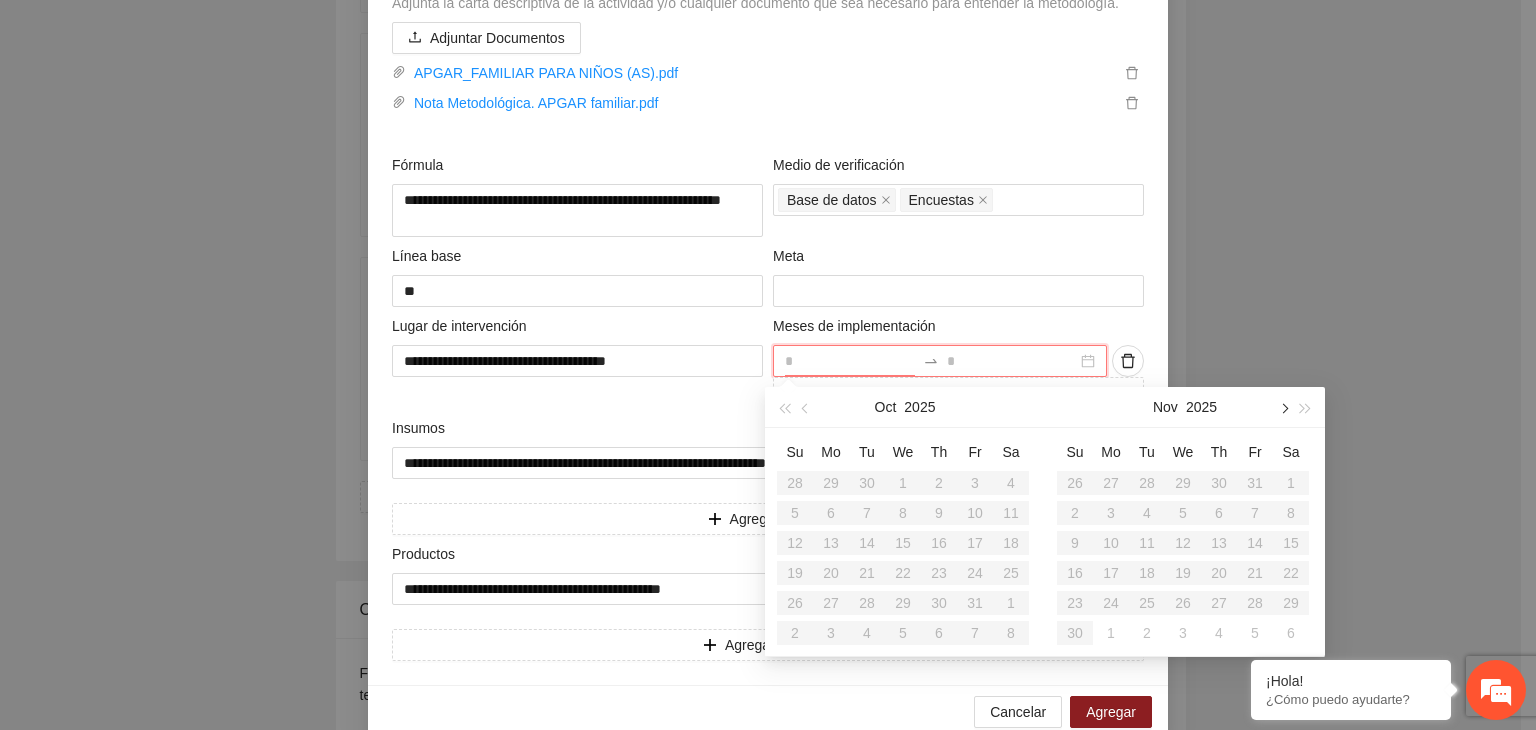 click at bounding box center (1283, 407) 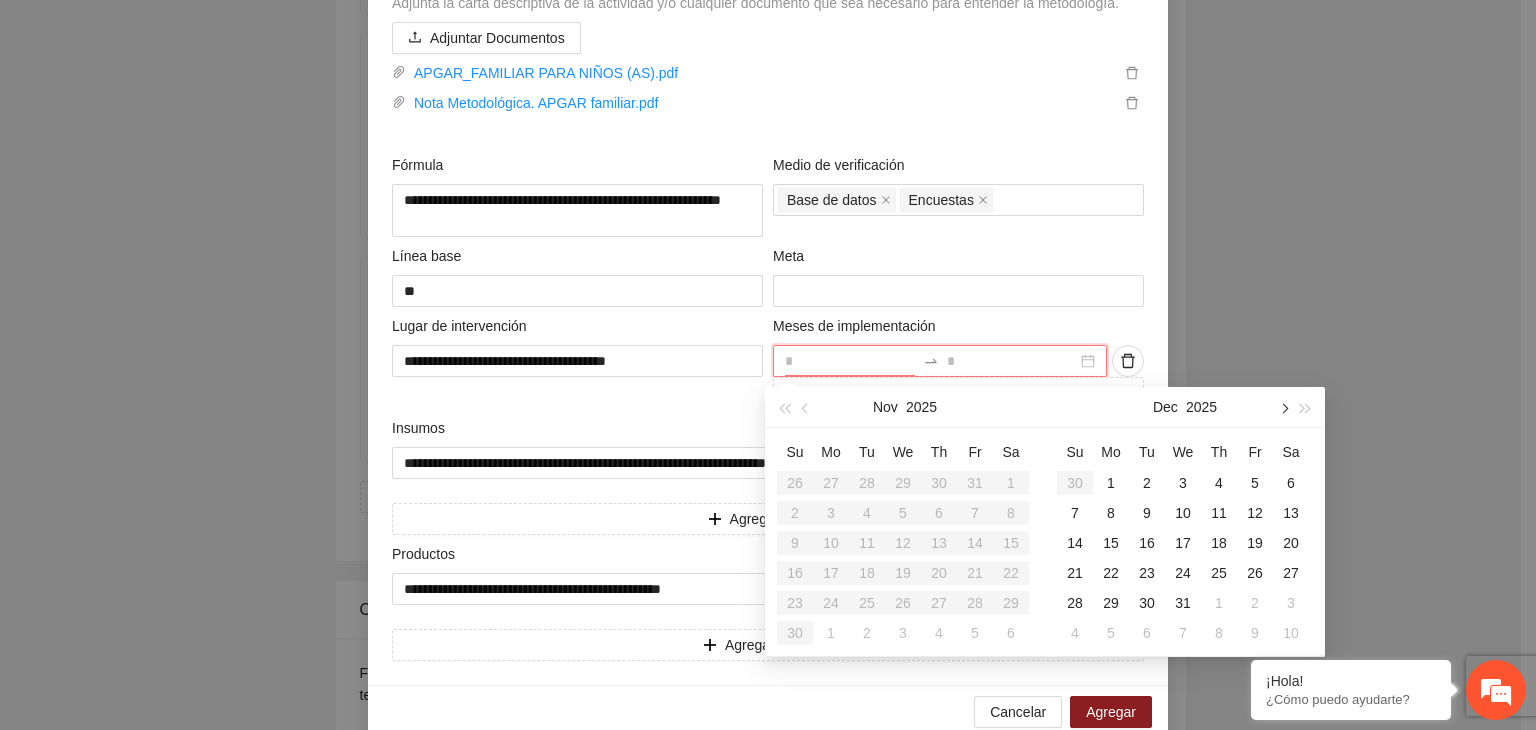 click at bounding box center [1283, 407] 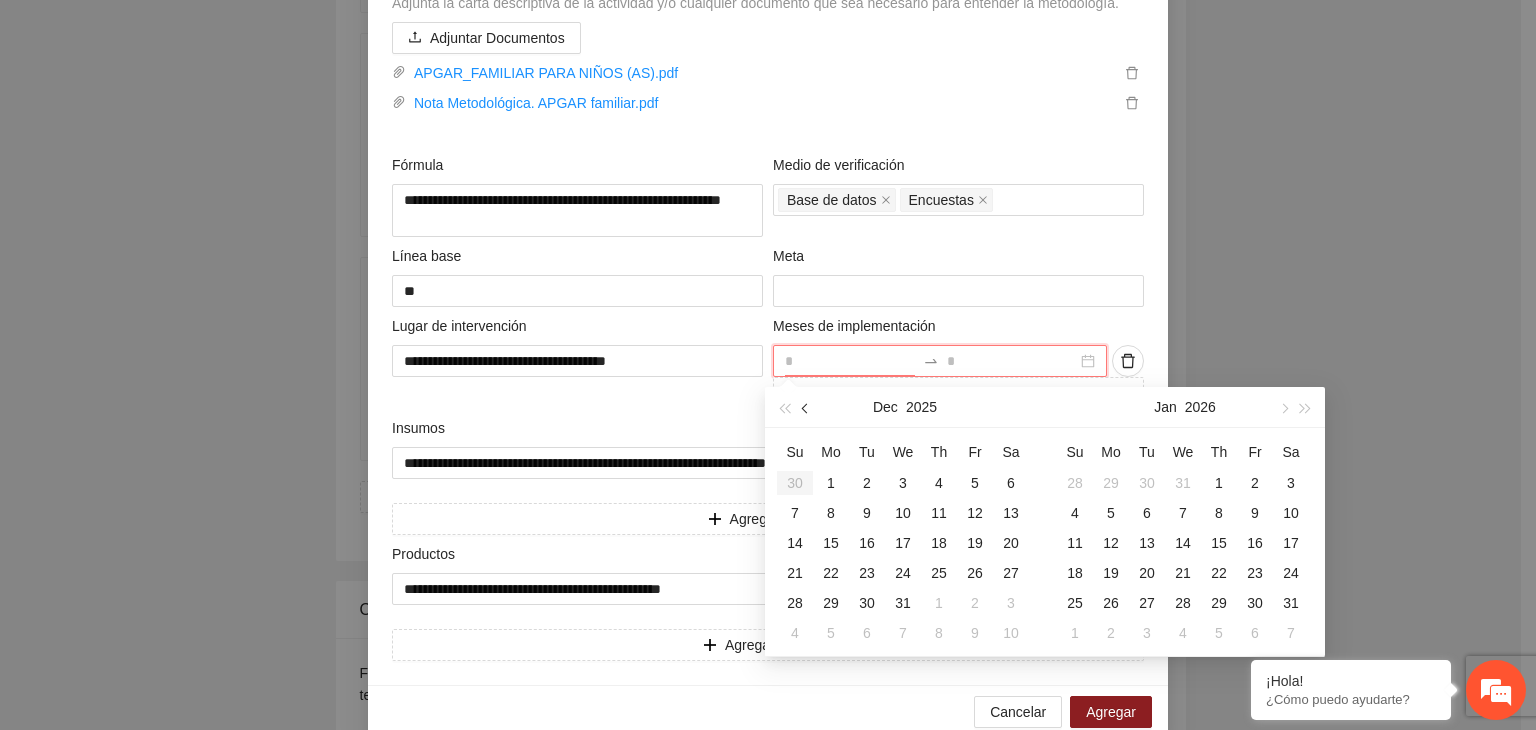 click at bounding box center [807, 409] 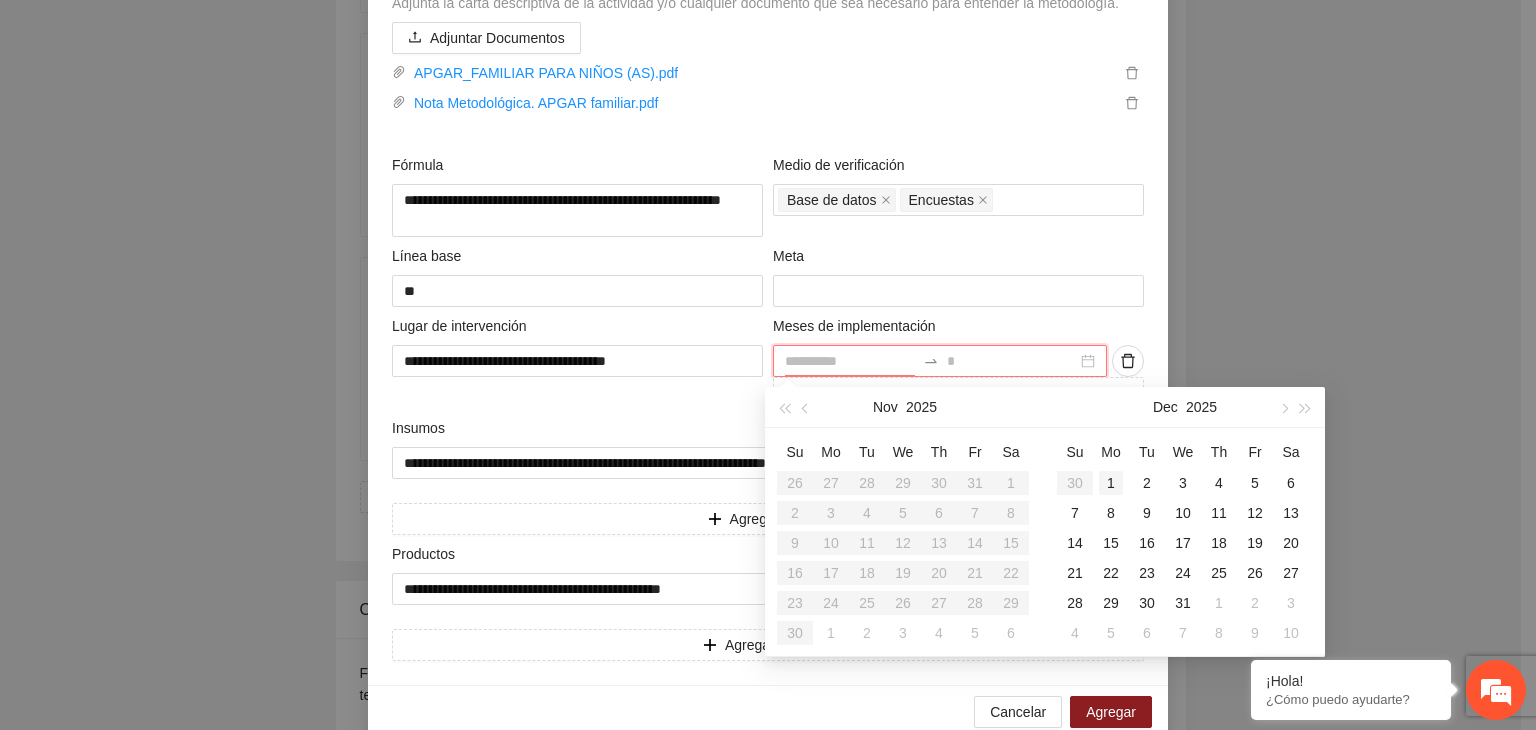 click on "1" at bounding box center [1111, 483] 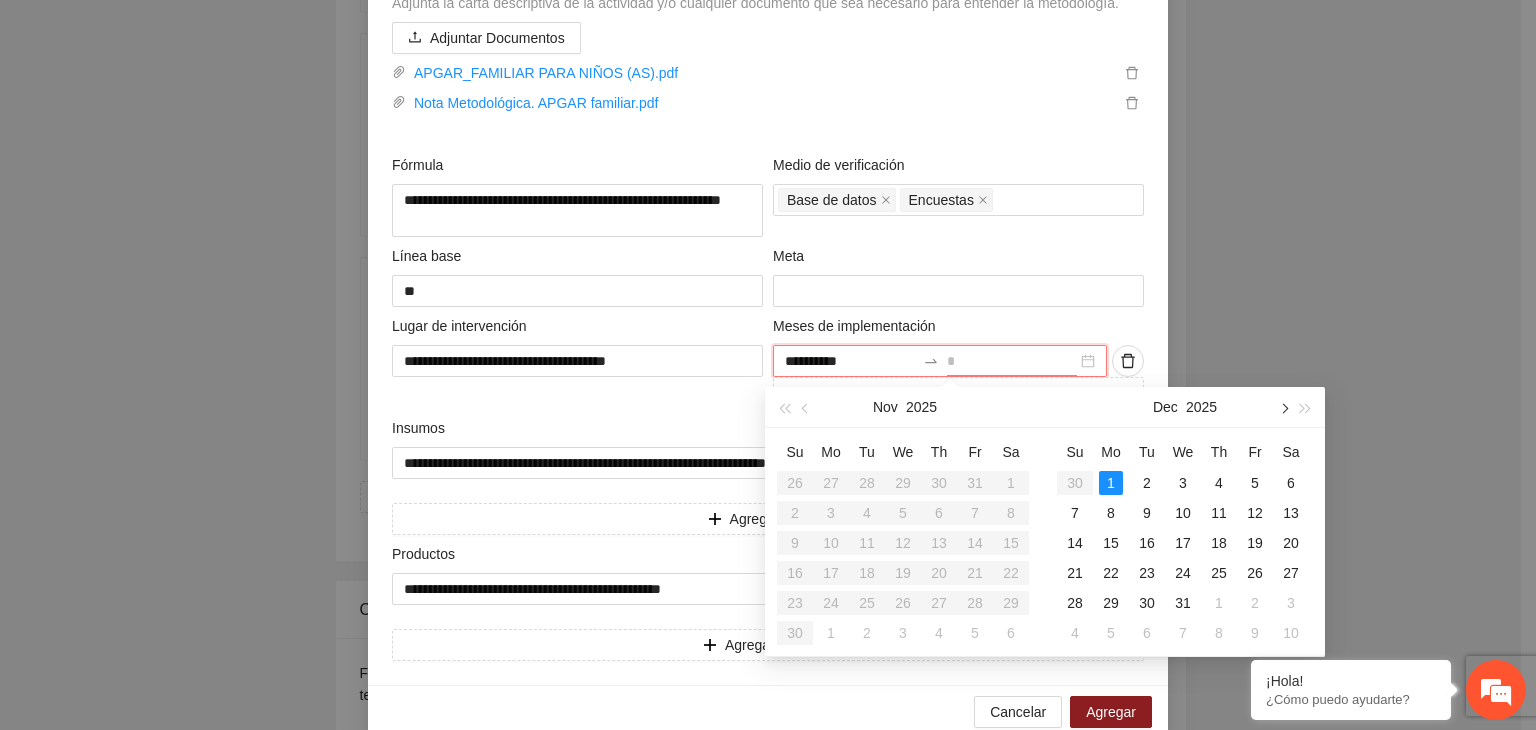 click at bounding box center (1283, 409) 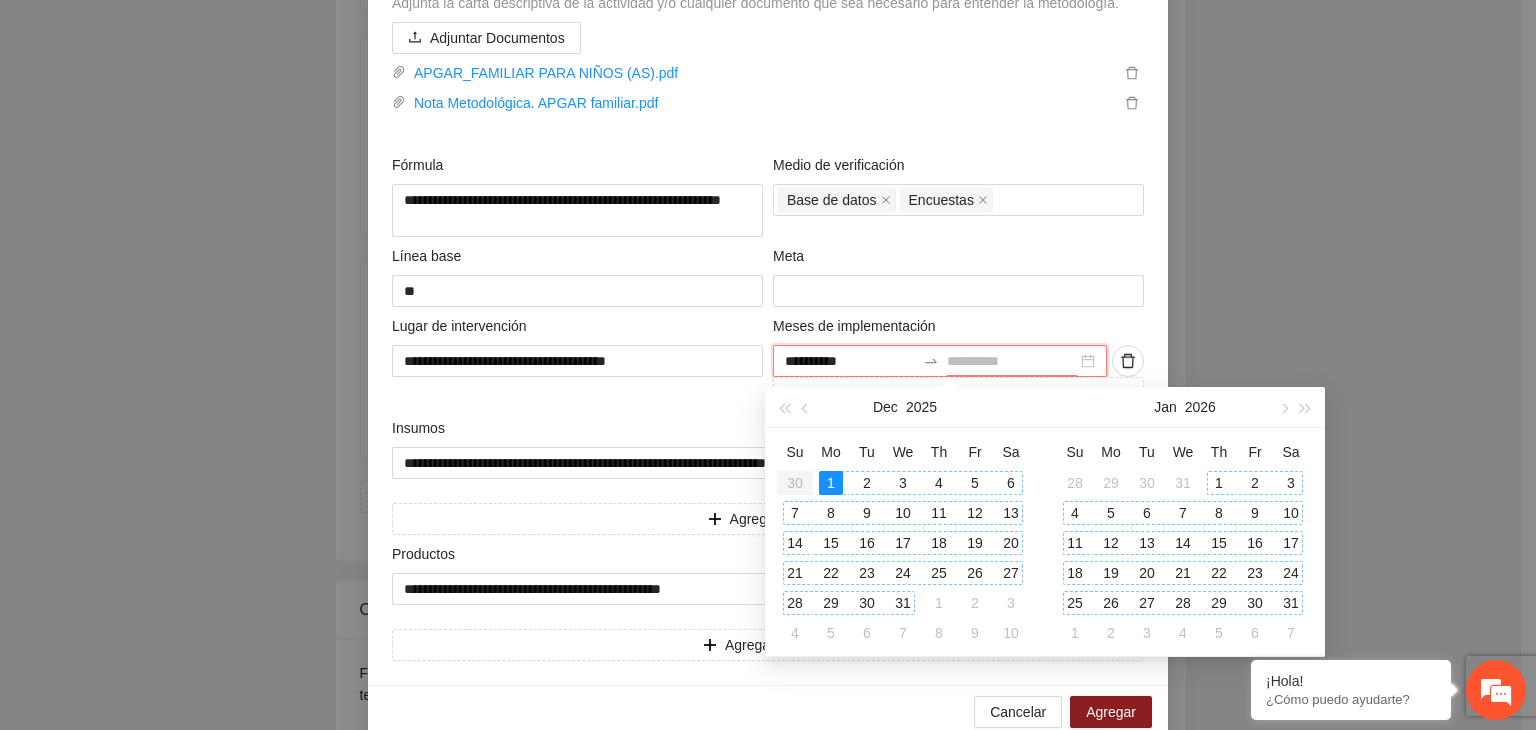 click on "31" at bounding box center (1291, 603) 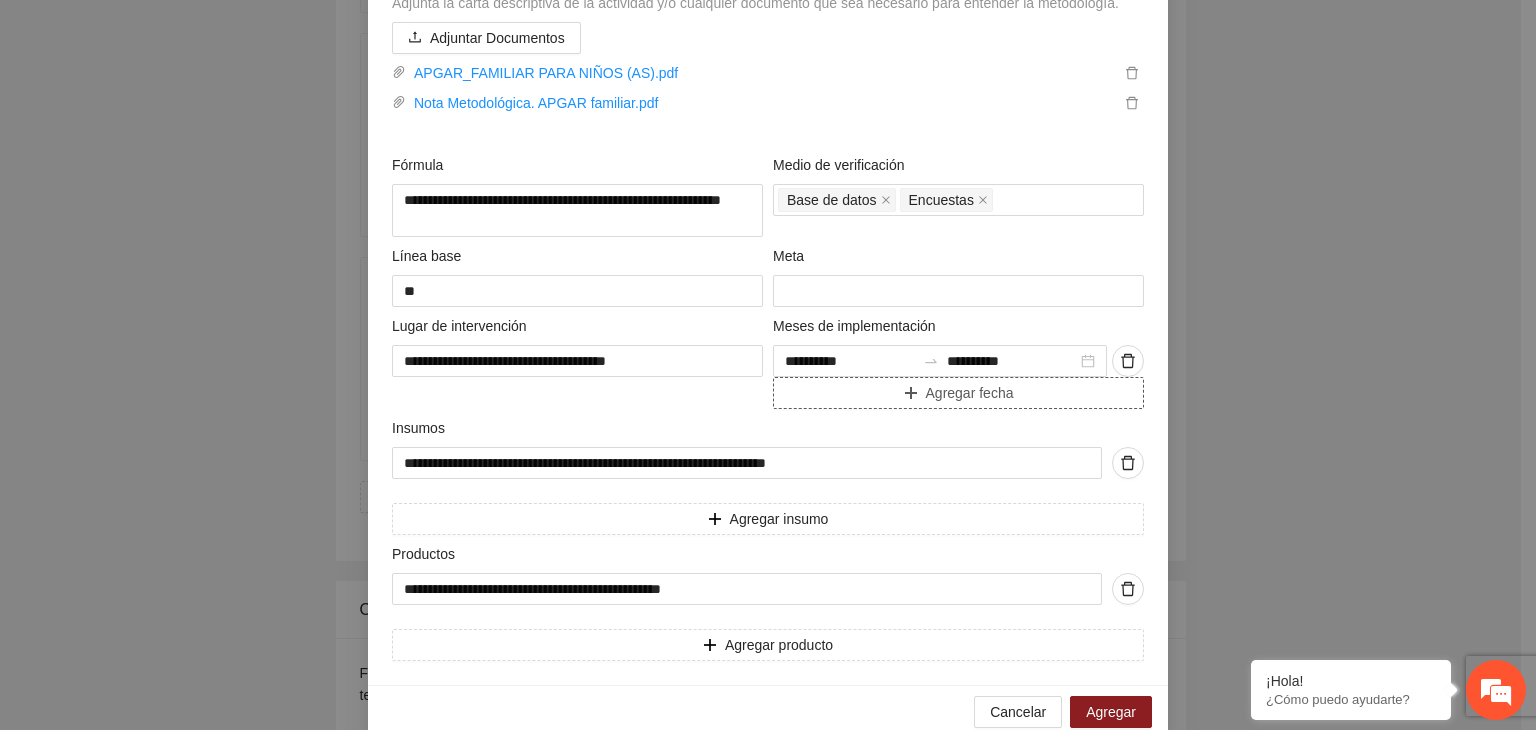 click on "Agregar fecha" at bounding box center [970, 393] 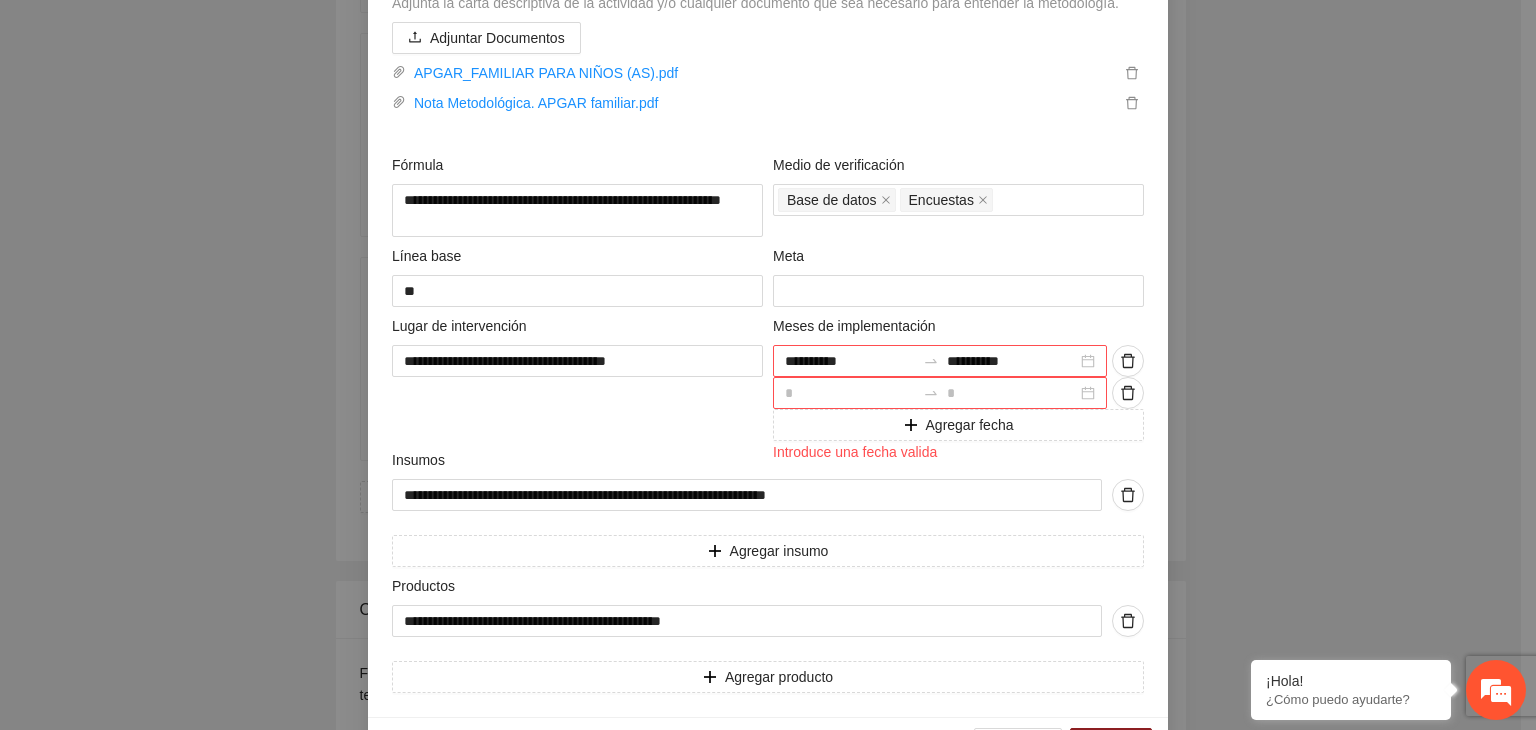click at bounding box center [850, 361] 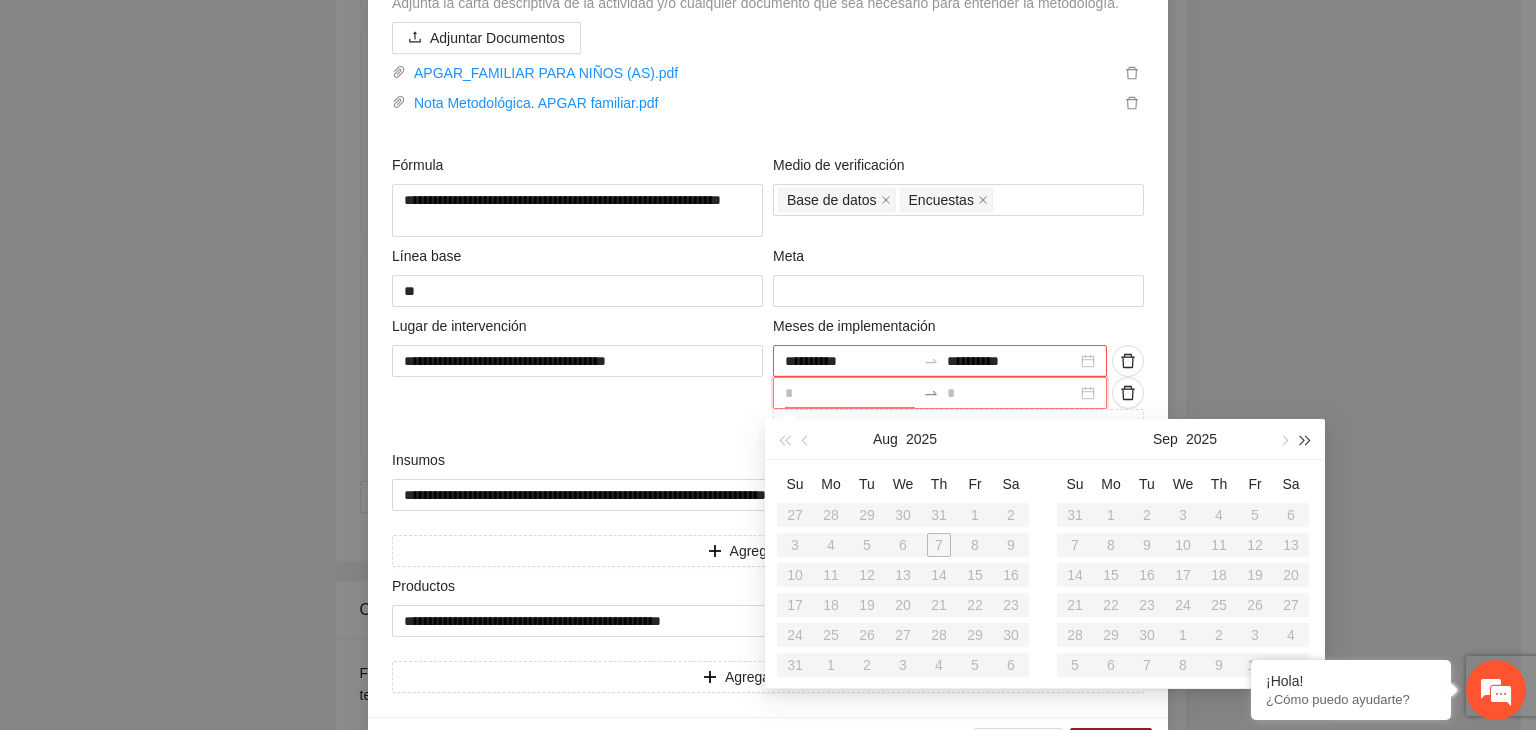 click at bounding box center (1306, 441) 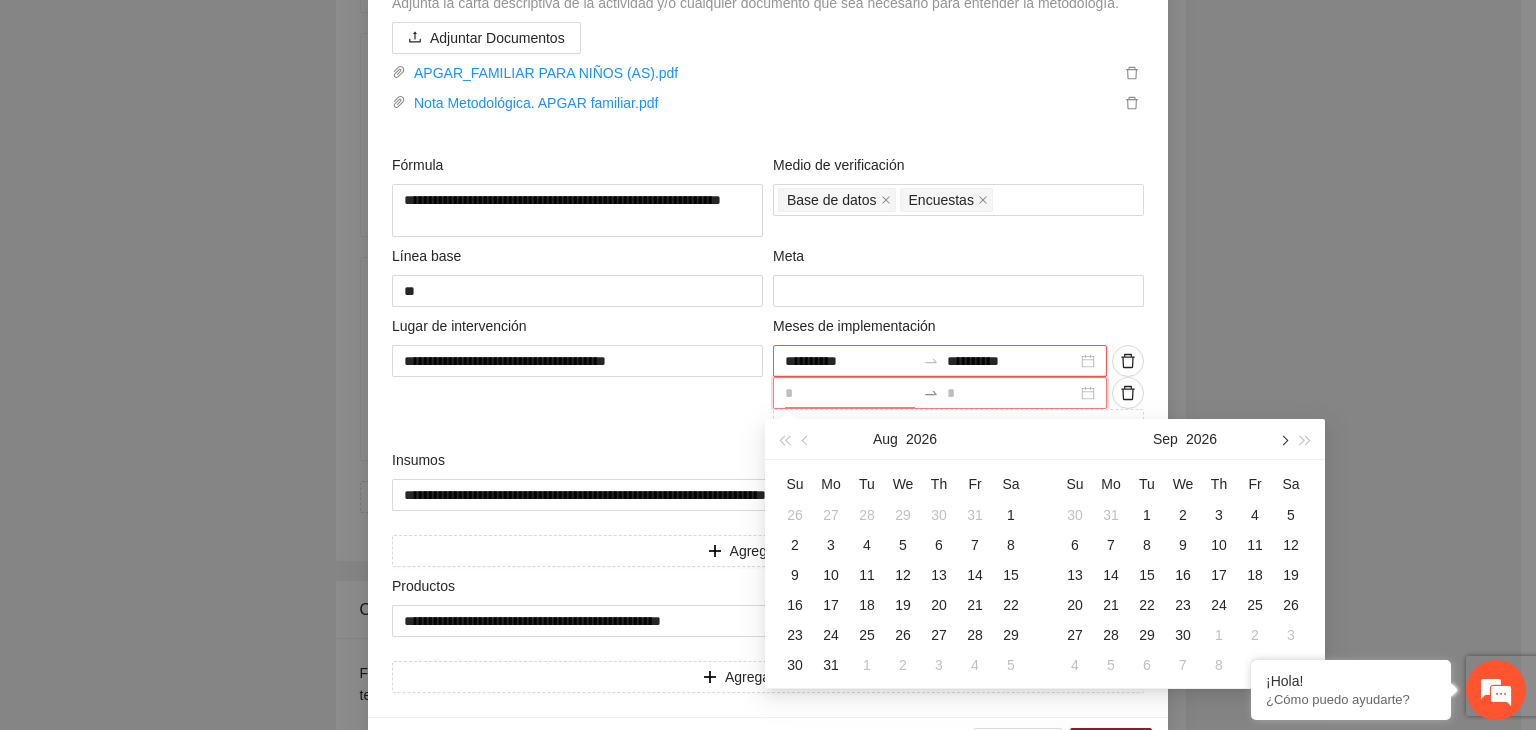 click at bounding box center [1283, 439] 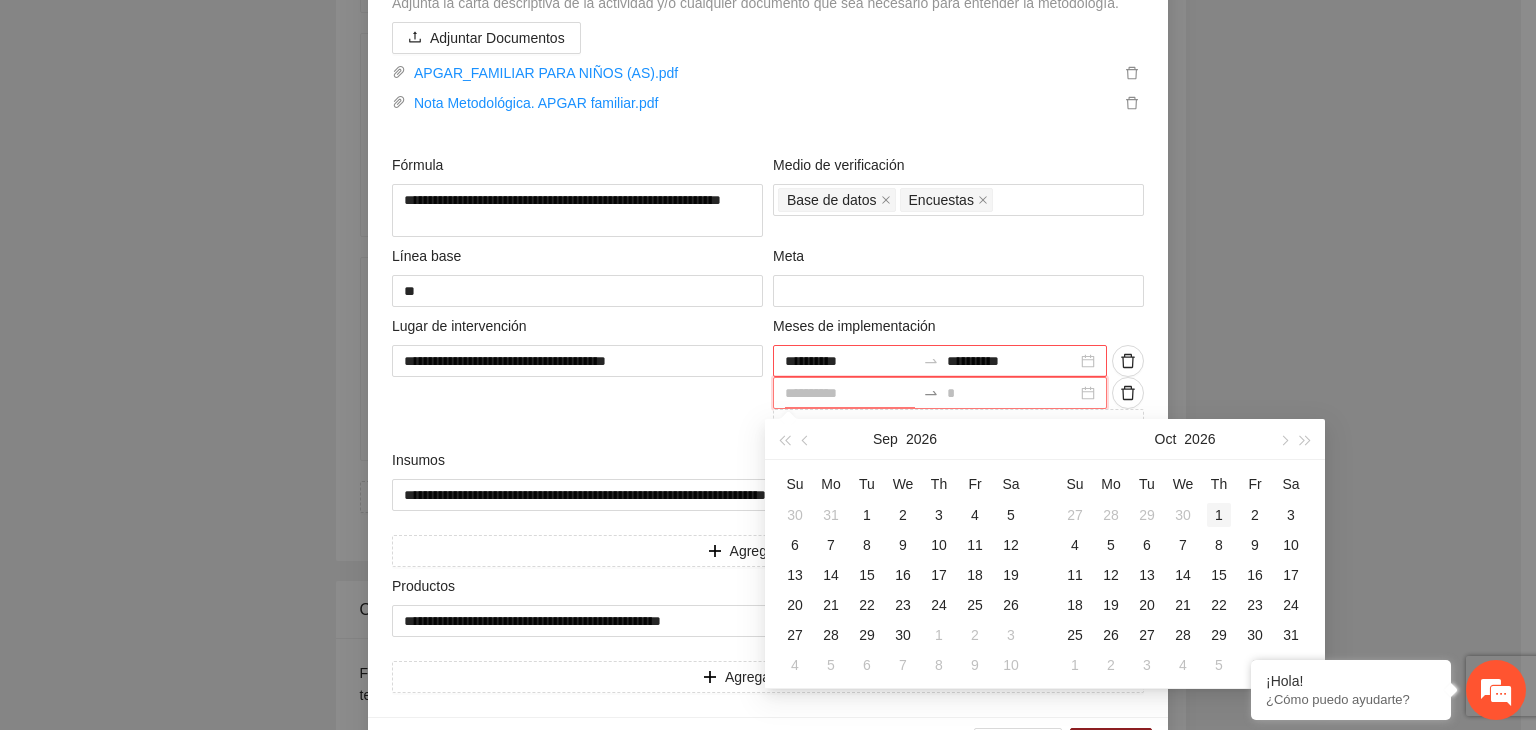 click on "1" at bounding box center (1219, 515) 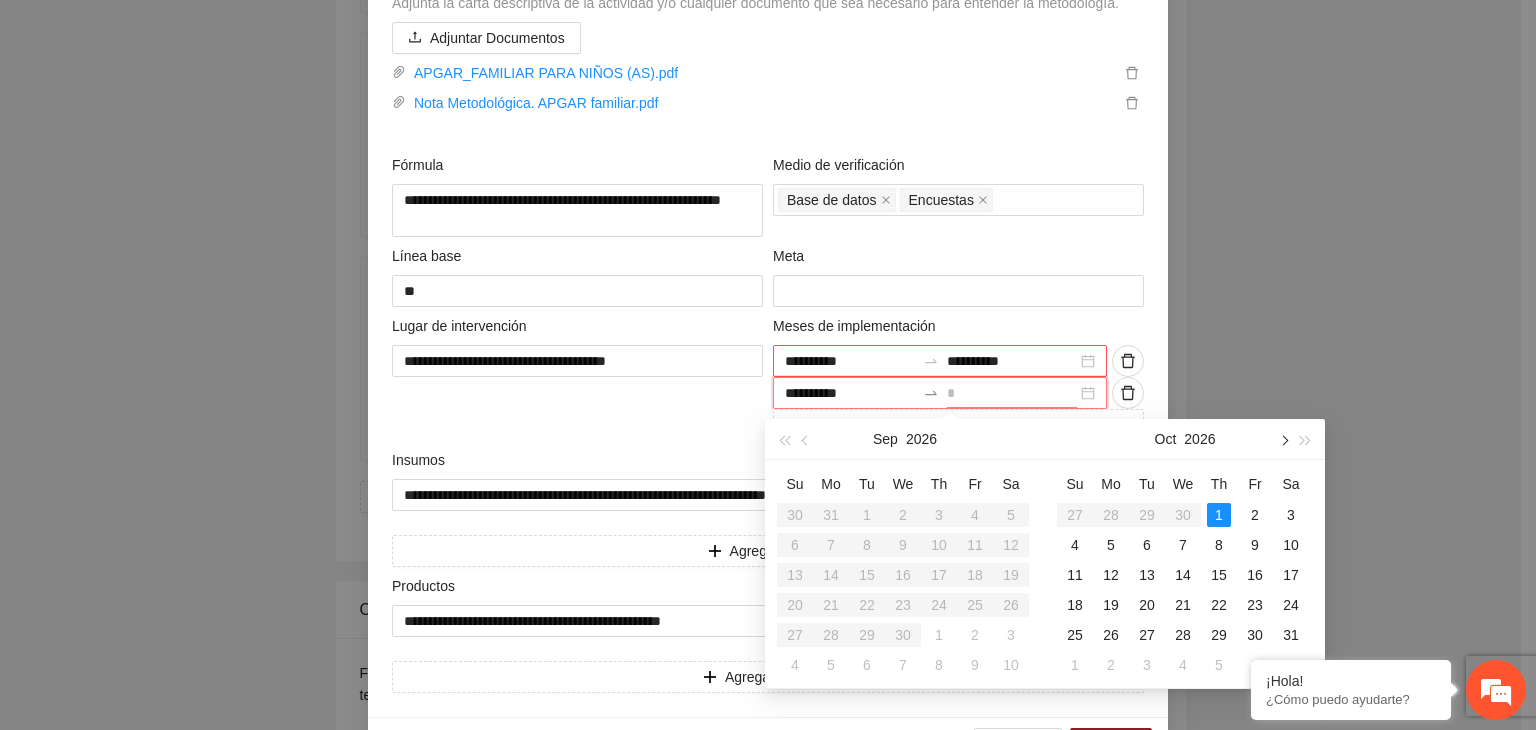 click at bounding box center [1283, 439] 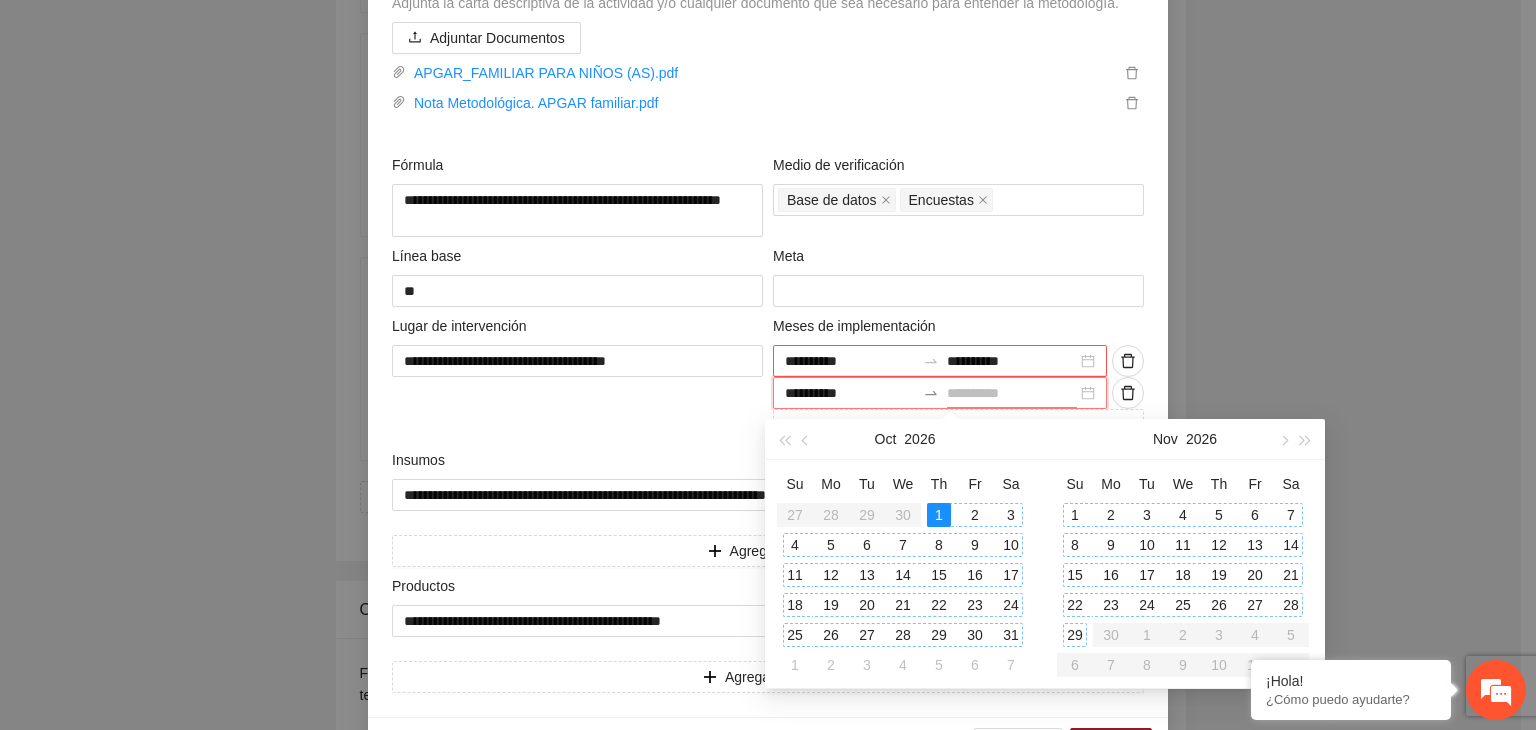 click on "29" at bounding box center [1075, 635] 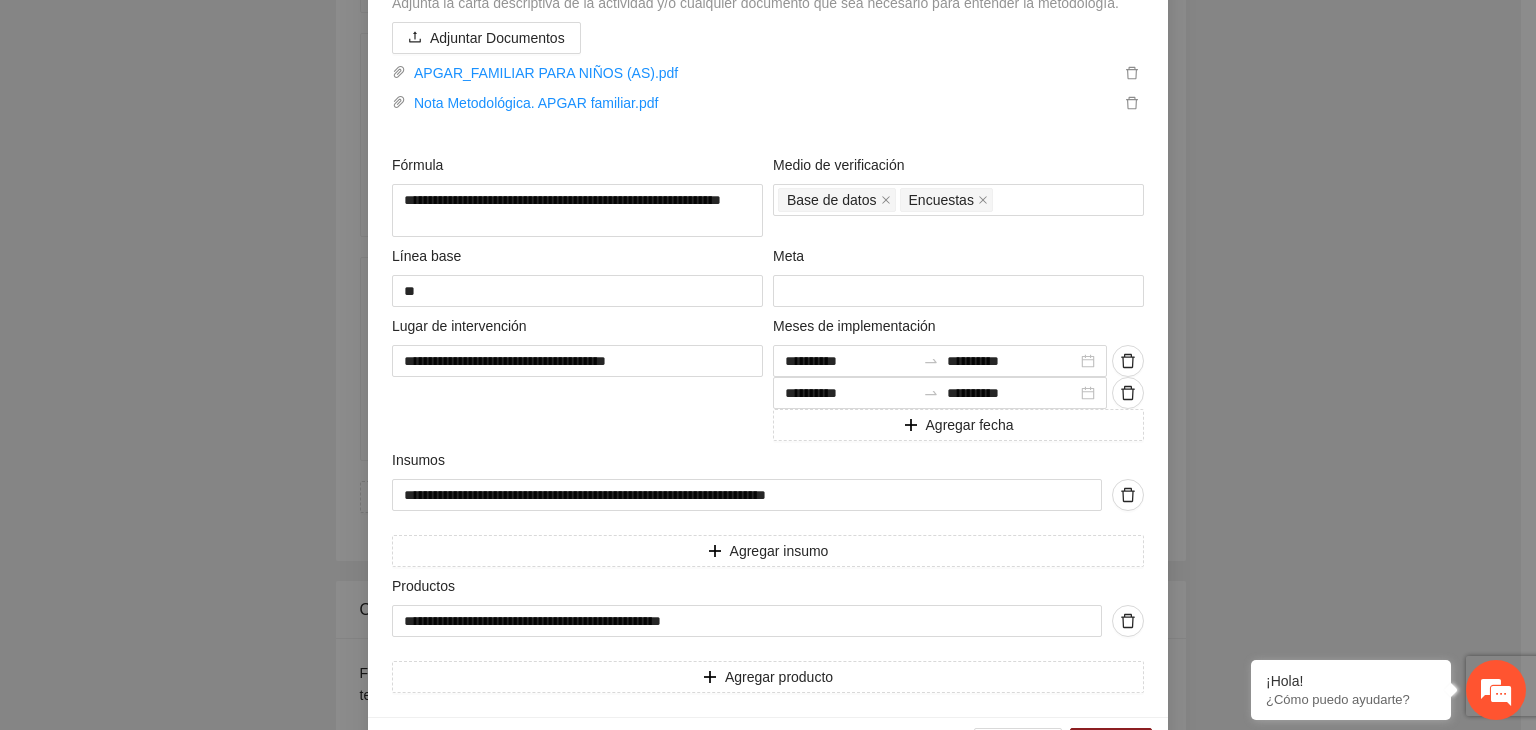click on "**********" at bounding box center (768, 365) 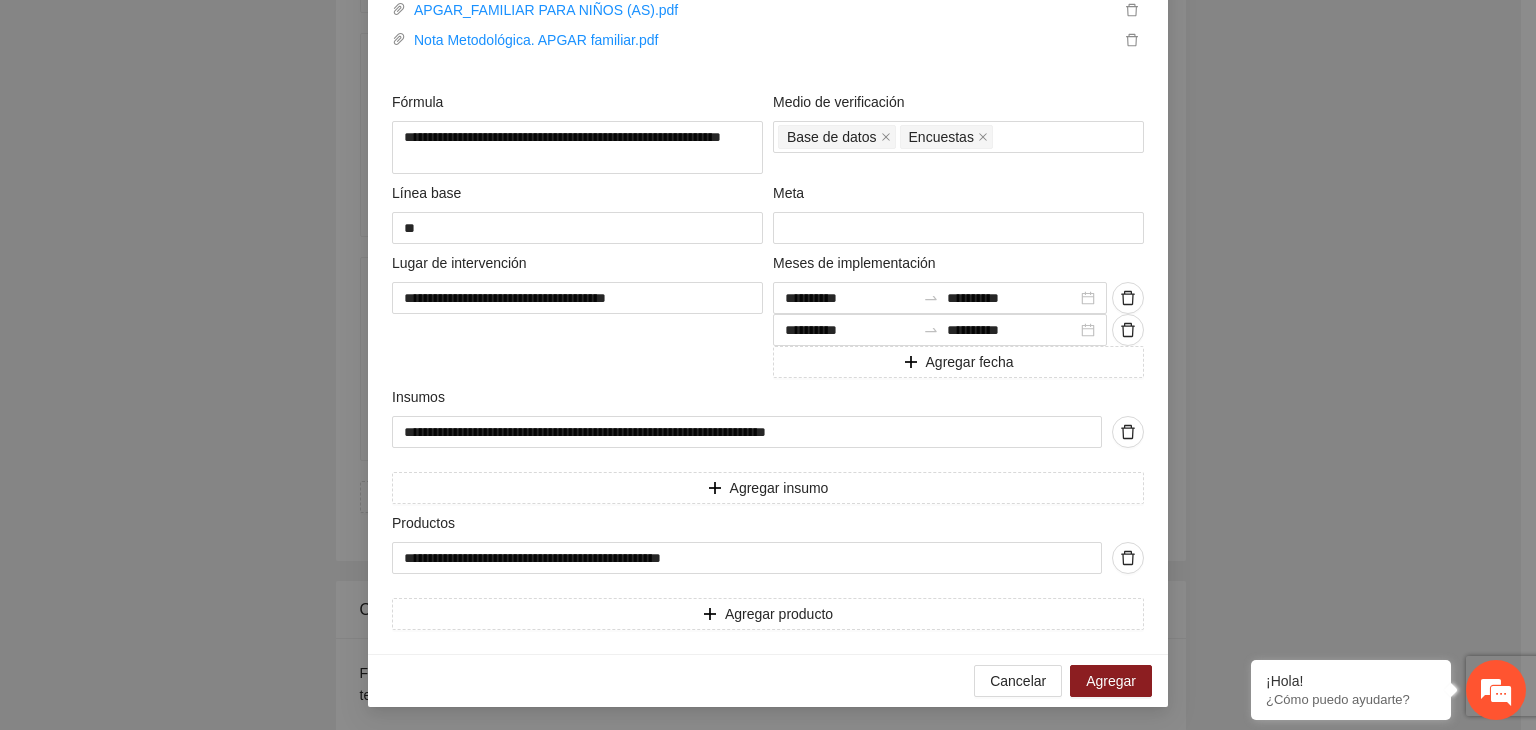 scroll, scrollTop: 671, scrollLeft: 0, axis: vertical 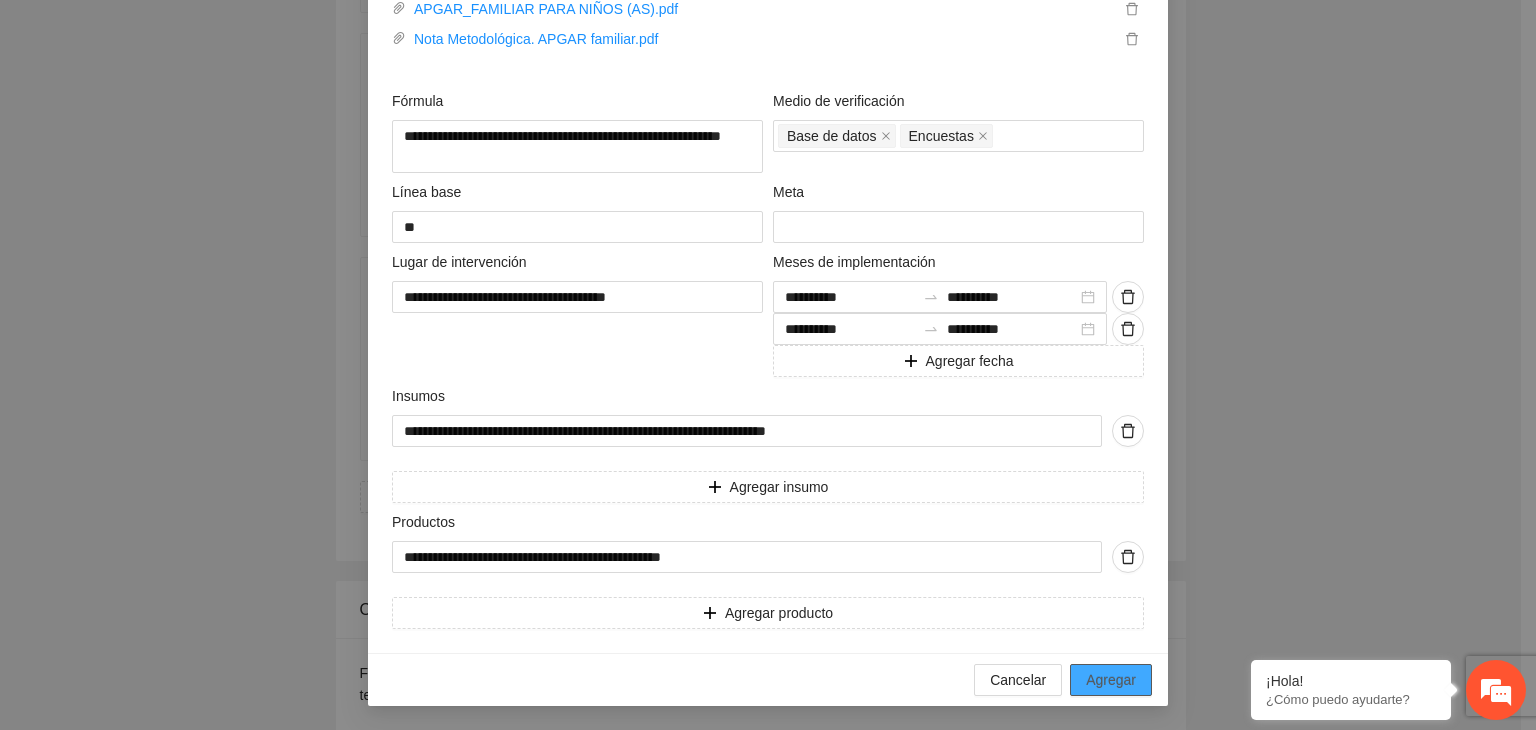 click on "Agregar" at bounding box center [1111, 680] 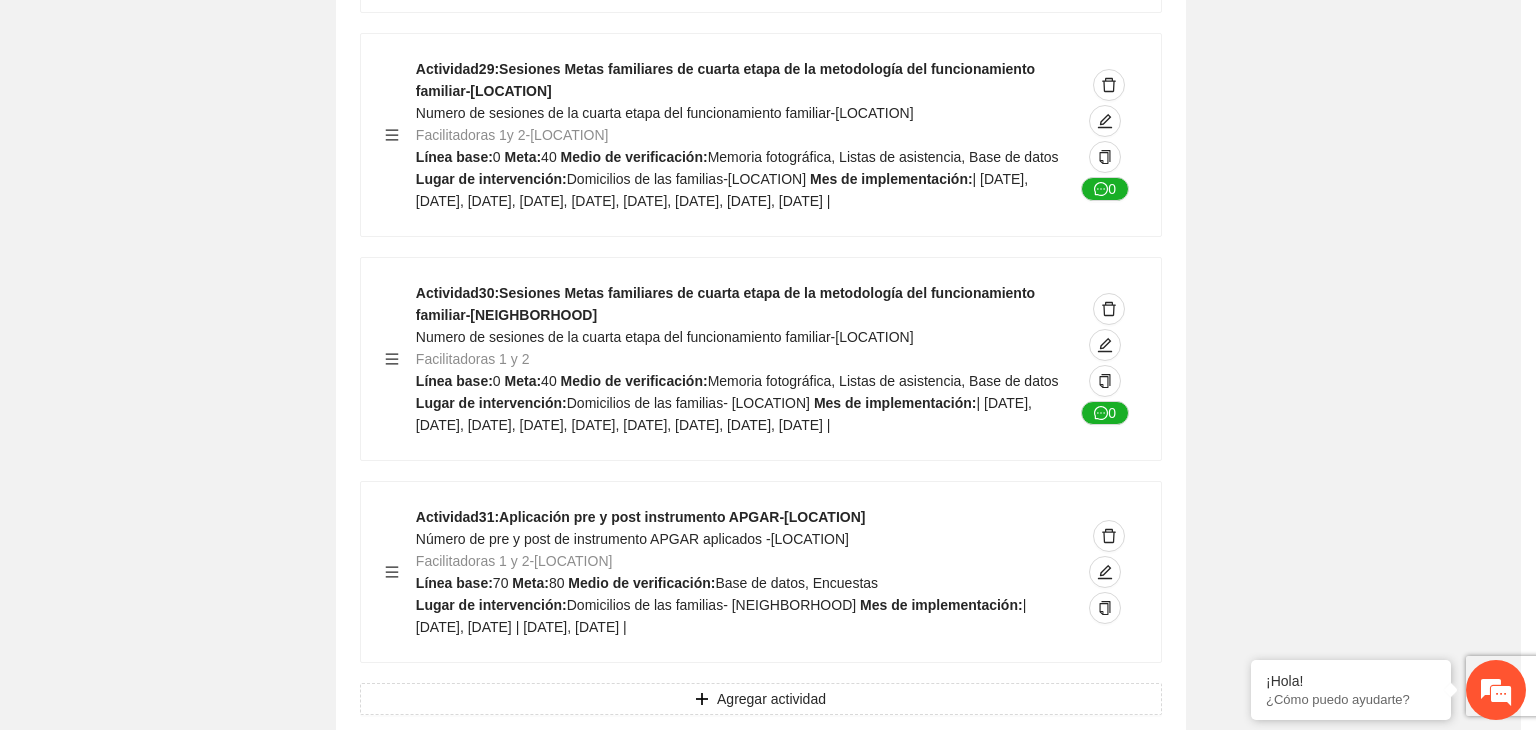 scroll, scrollTop: 204, scrollLeft: 0, axis: vertical 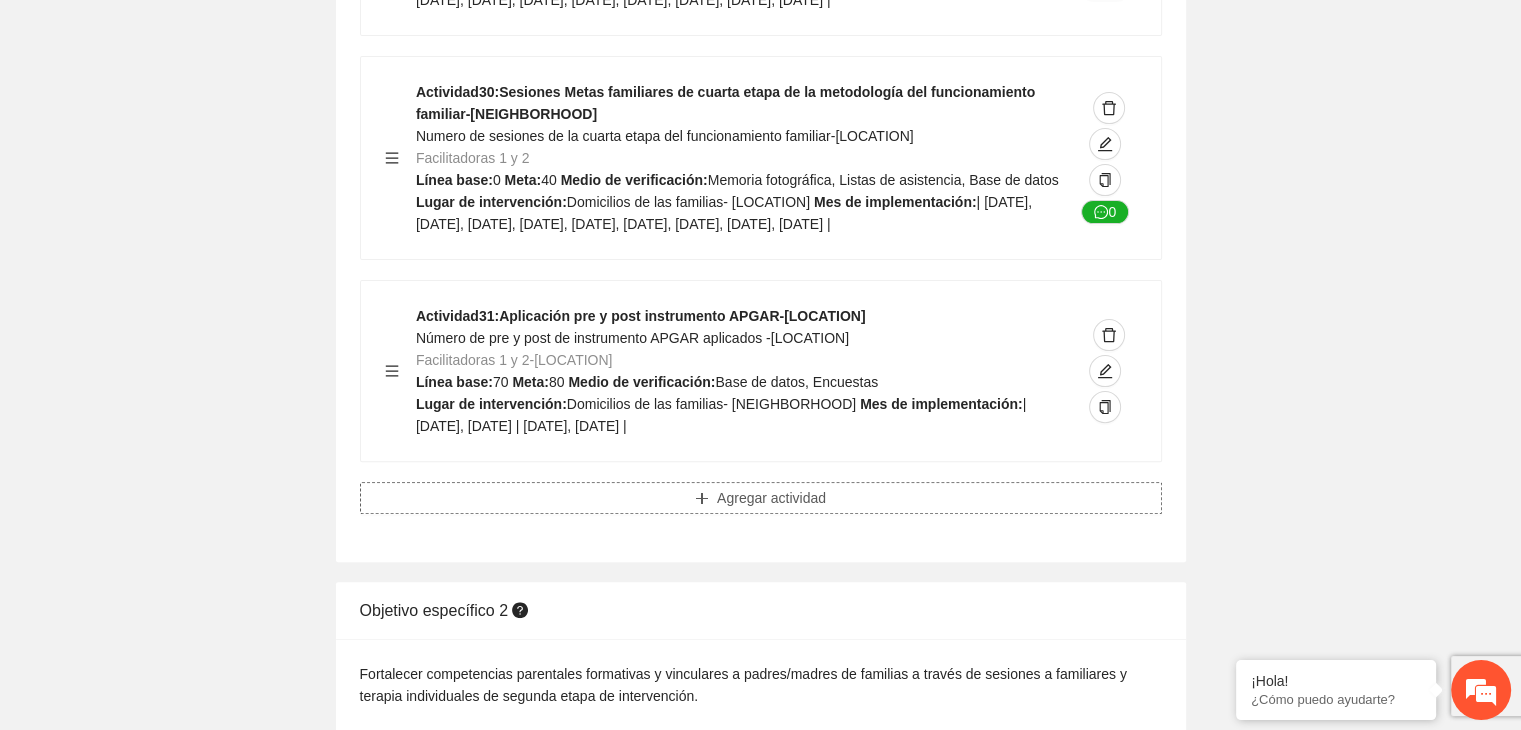 click on "Agregar actividad" at bounding box center [761, 498] 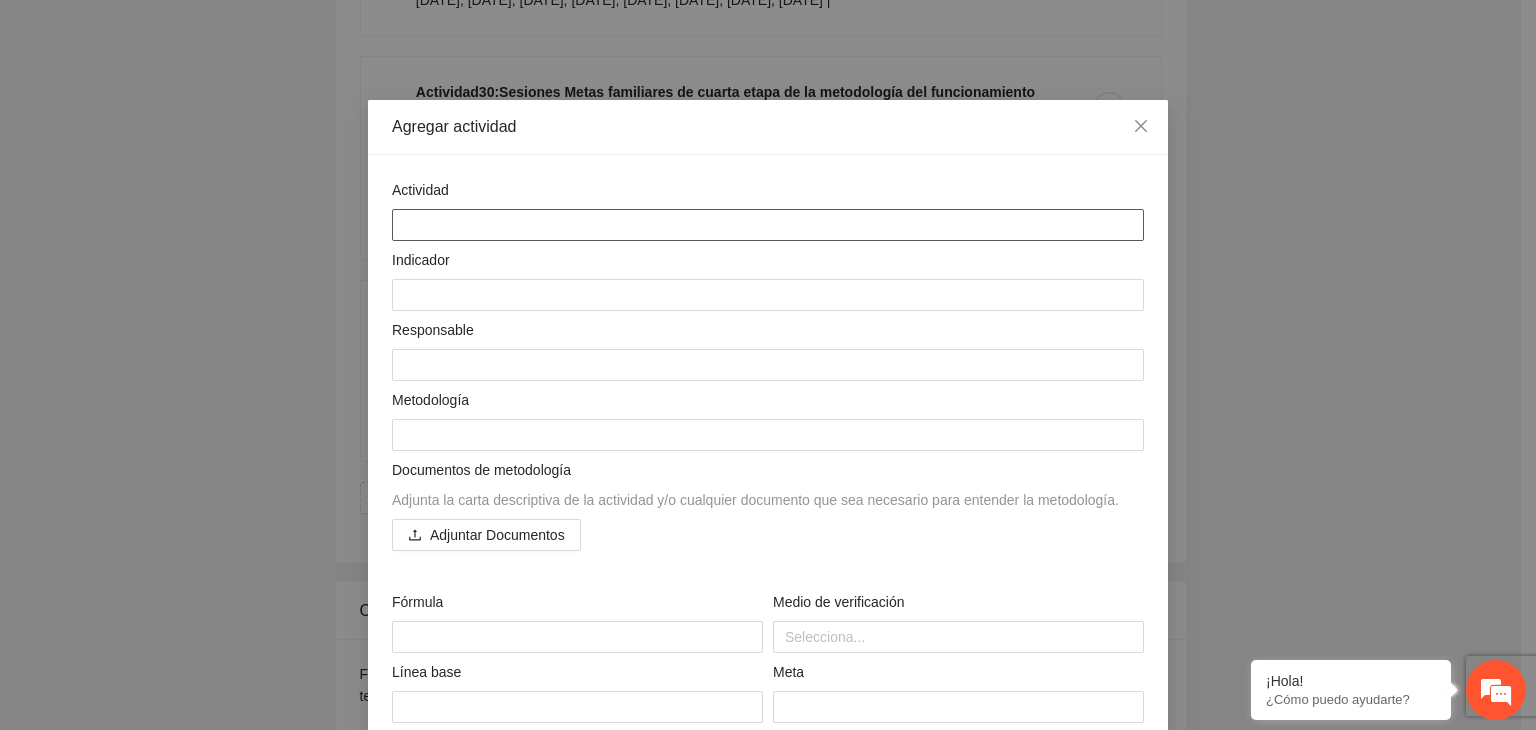 click at bounding box center (768, 225) 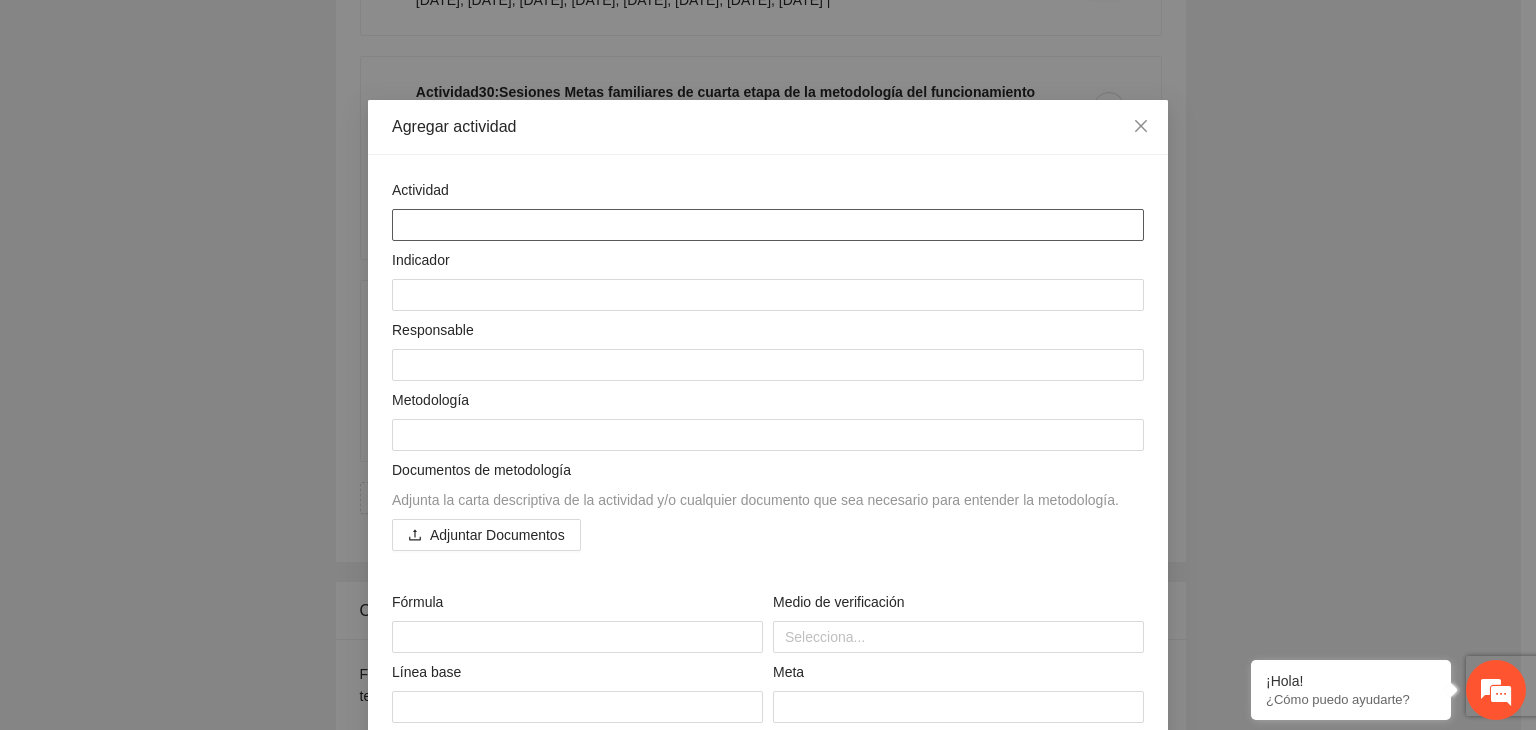 paste on "**********" 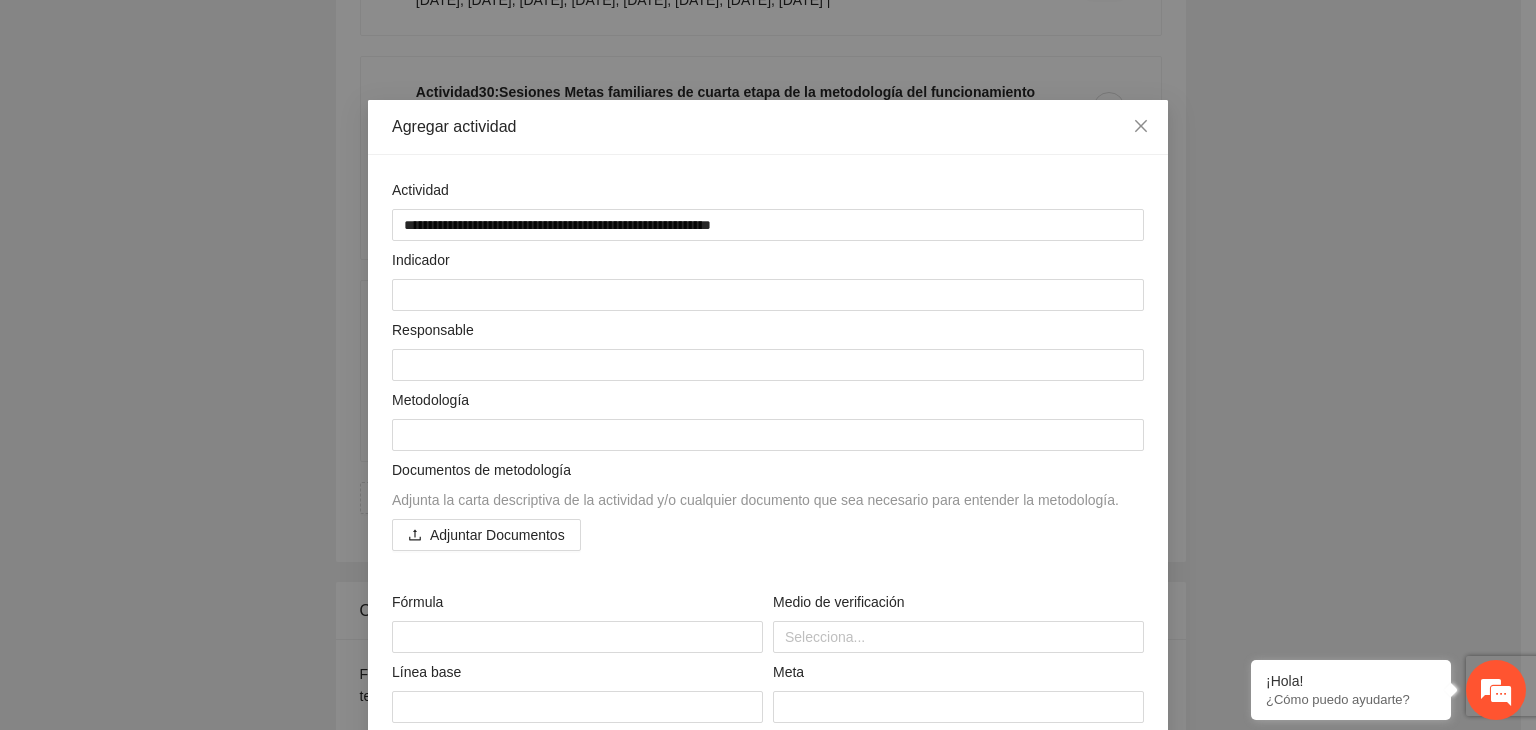 click on "**********" at bounding box center (768, 365) 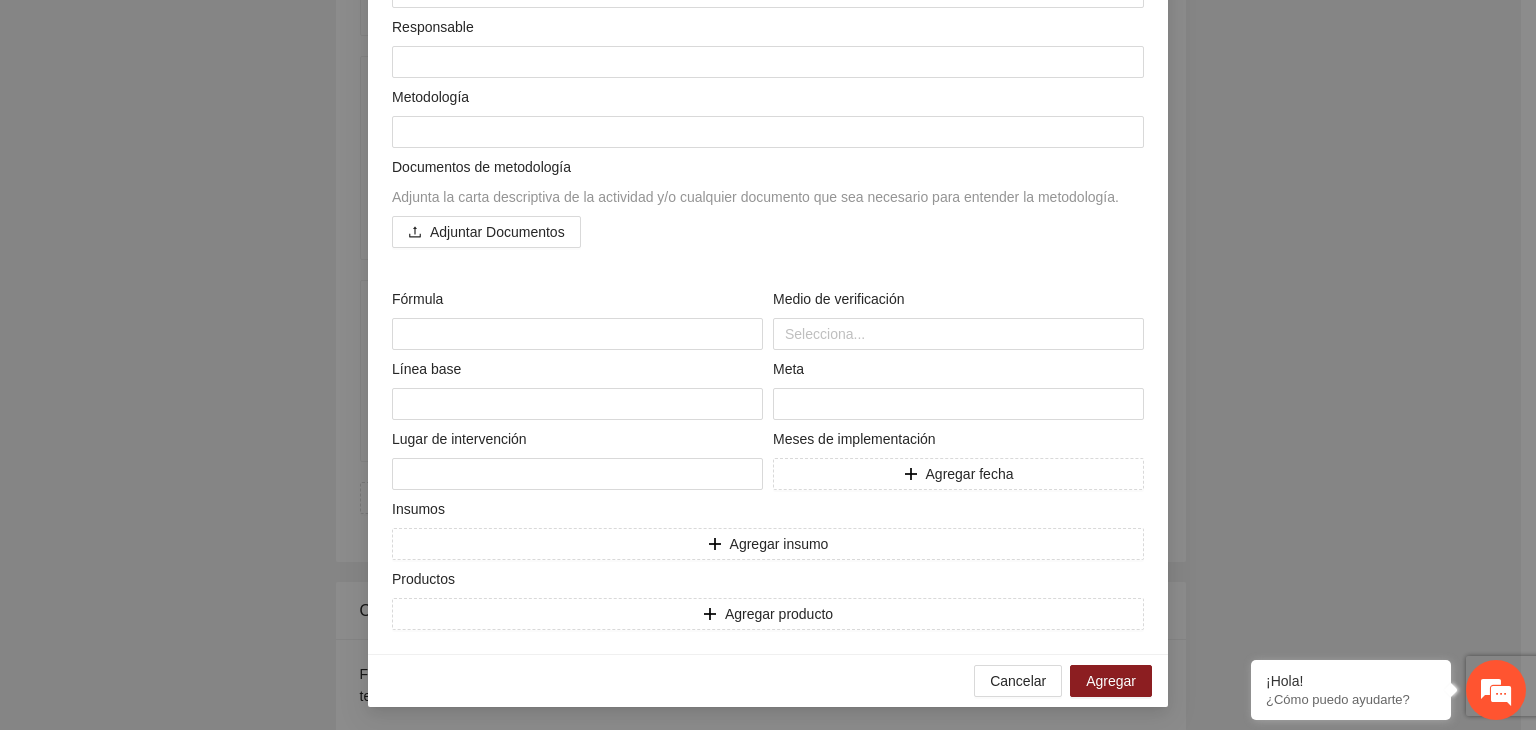 scroll, scrollTop: 304, scrollLeft: 0, axis: vertical 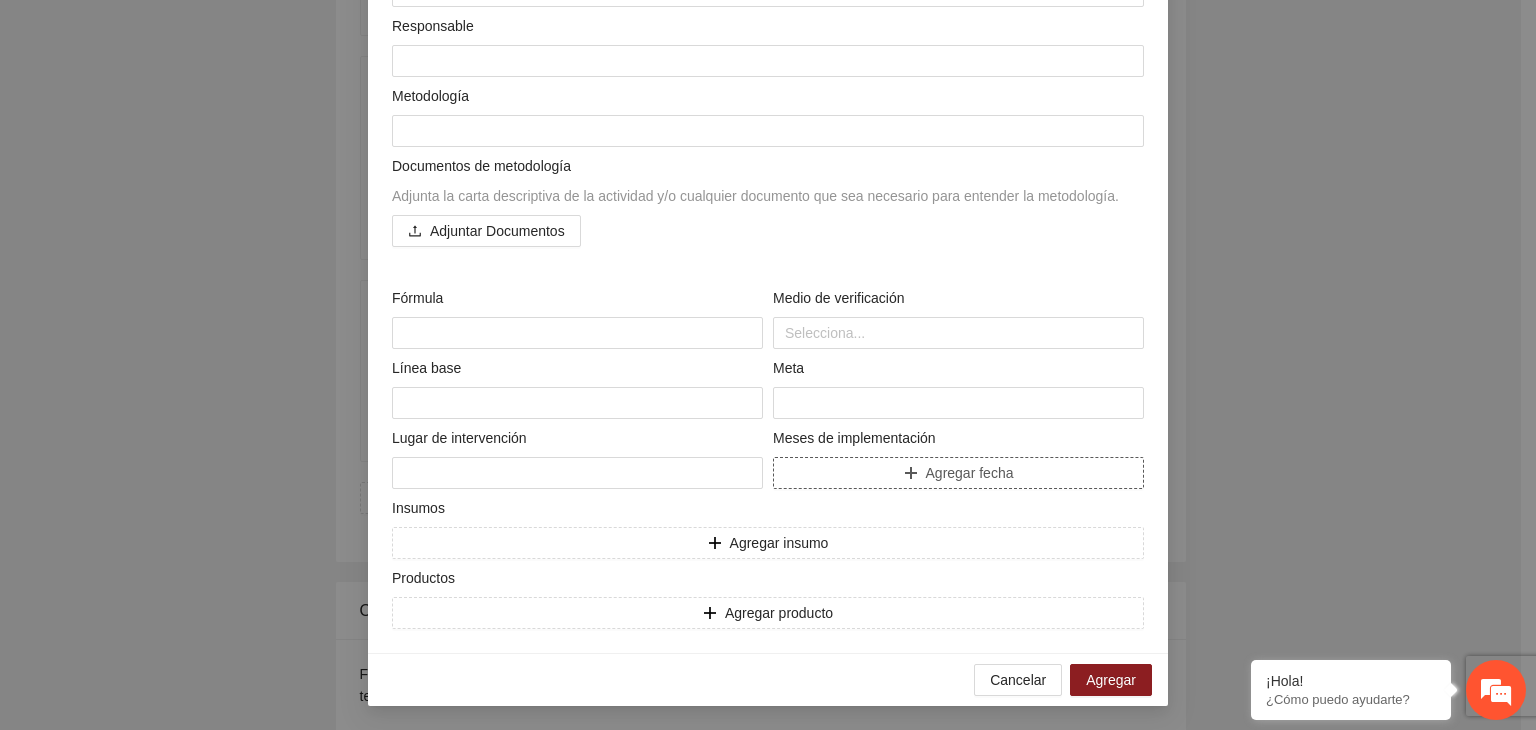 click on "Agregar fecha" at bounding box center [958, 473] 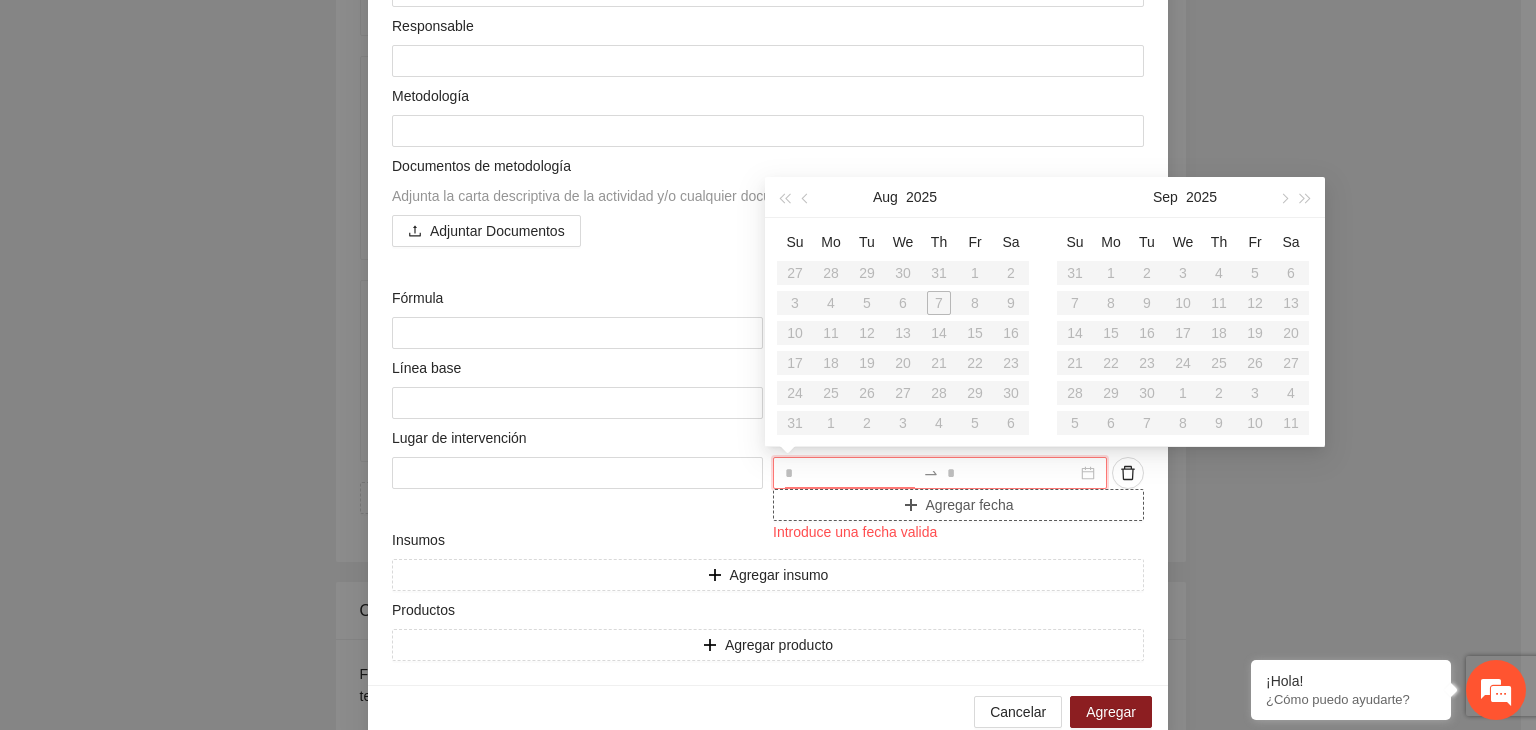 click at bounding box center (850, 473) 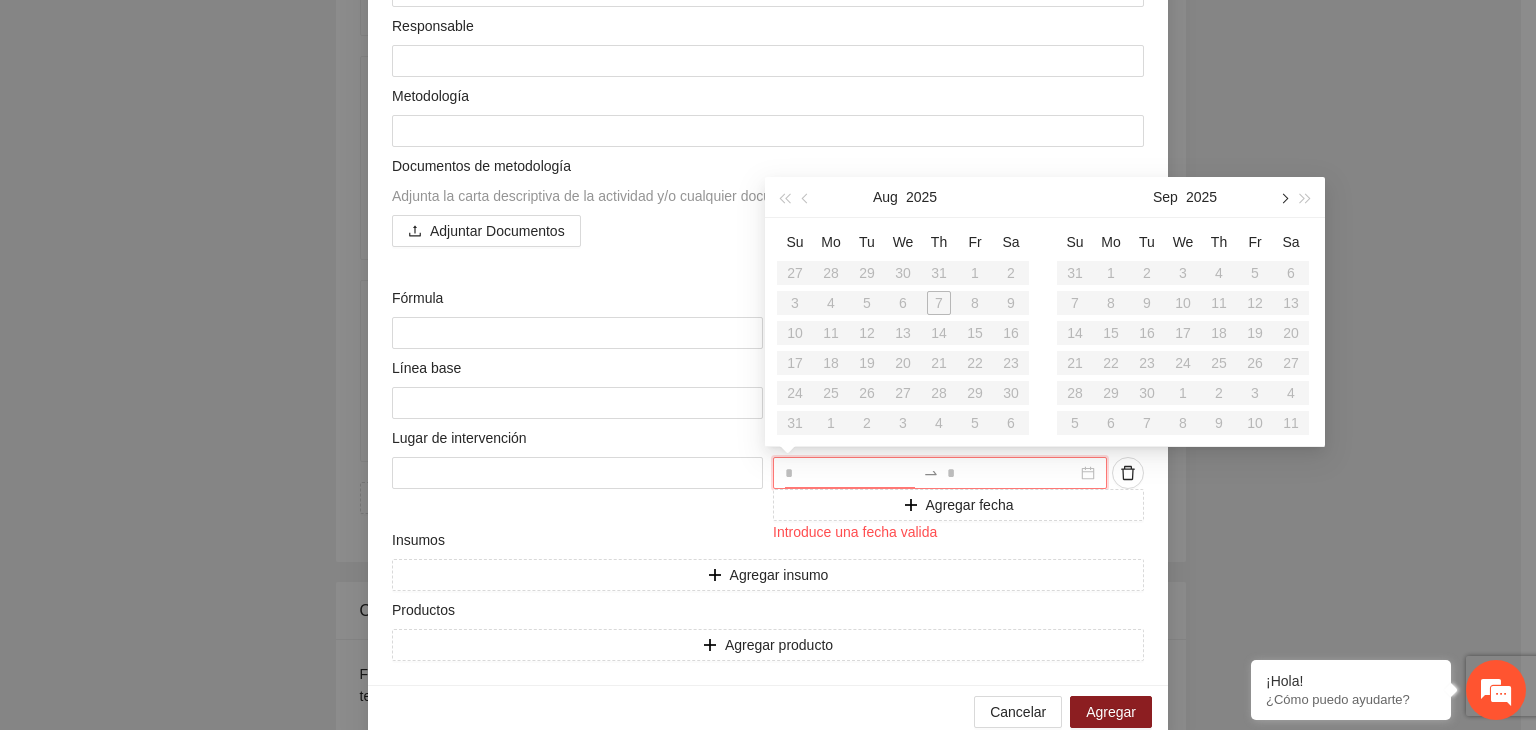 click at bounding box center (1283, 197) 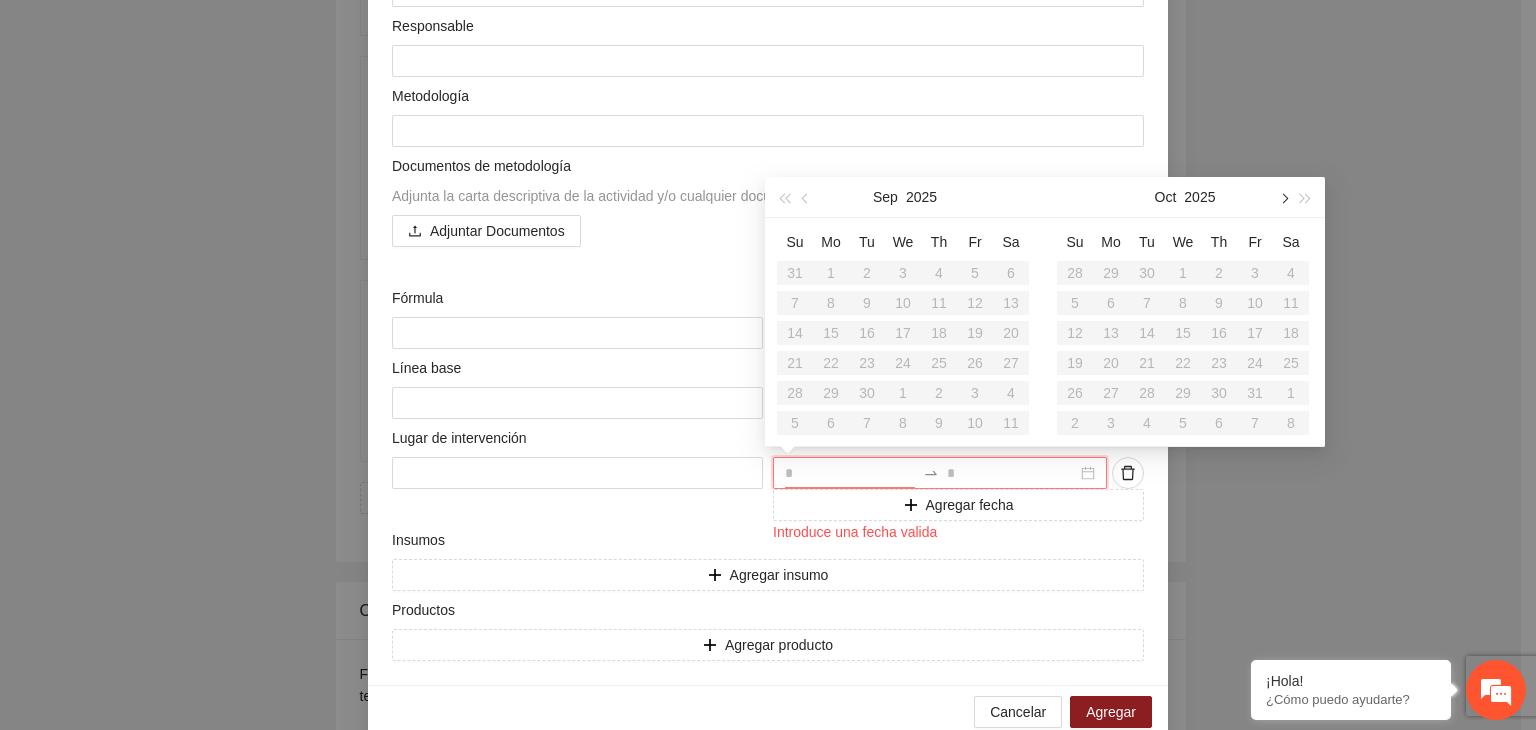 click at bounding box center [1283, 197] 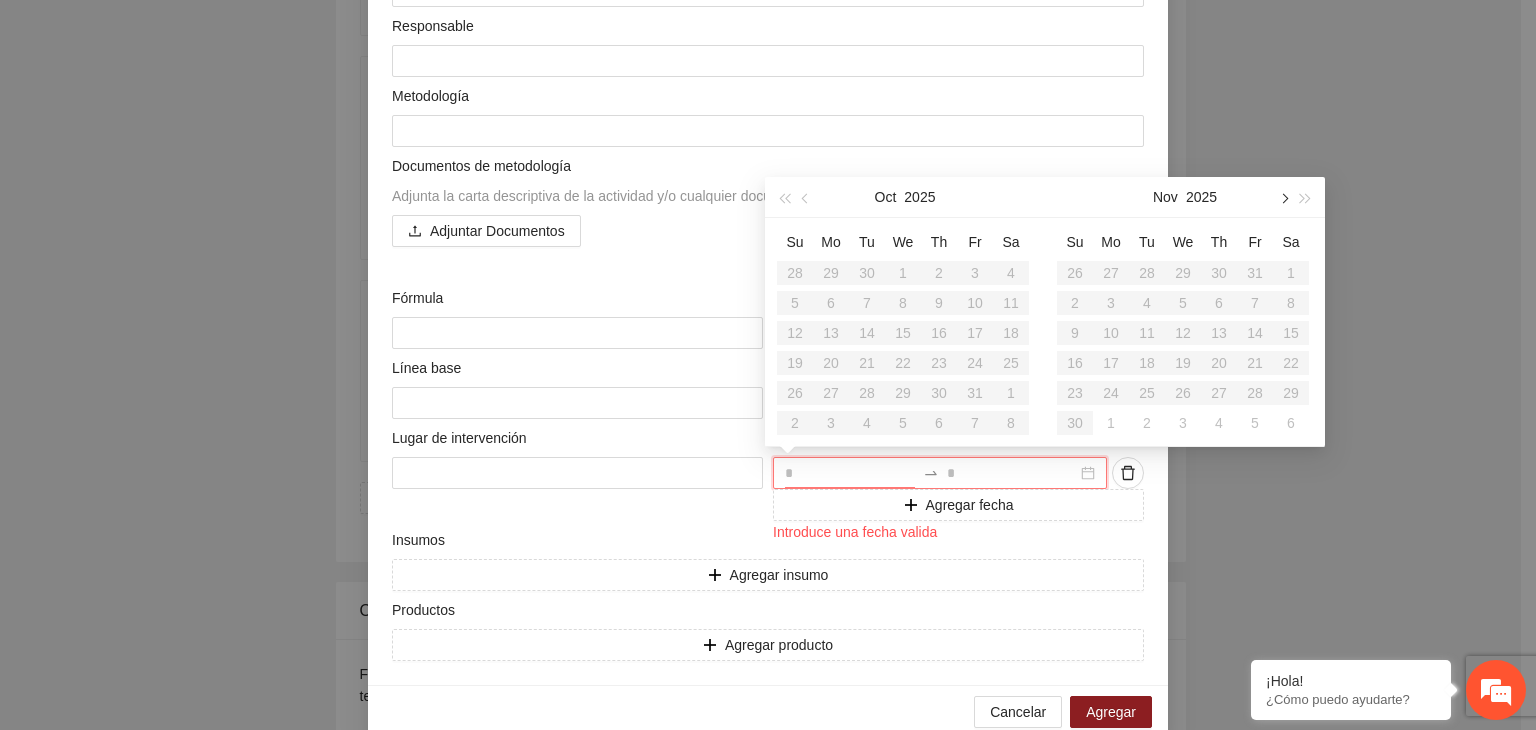 click at bounding box center [1283, 197] 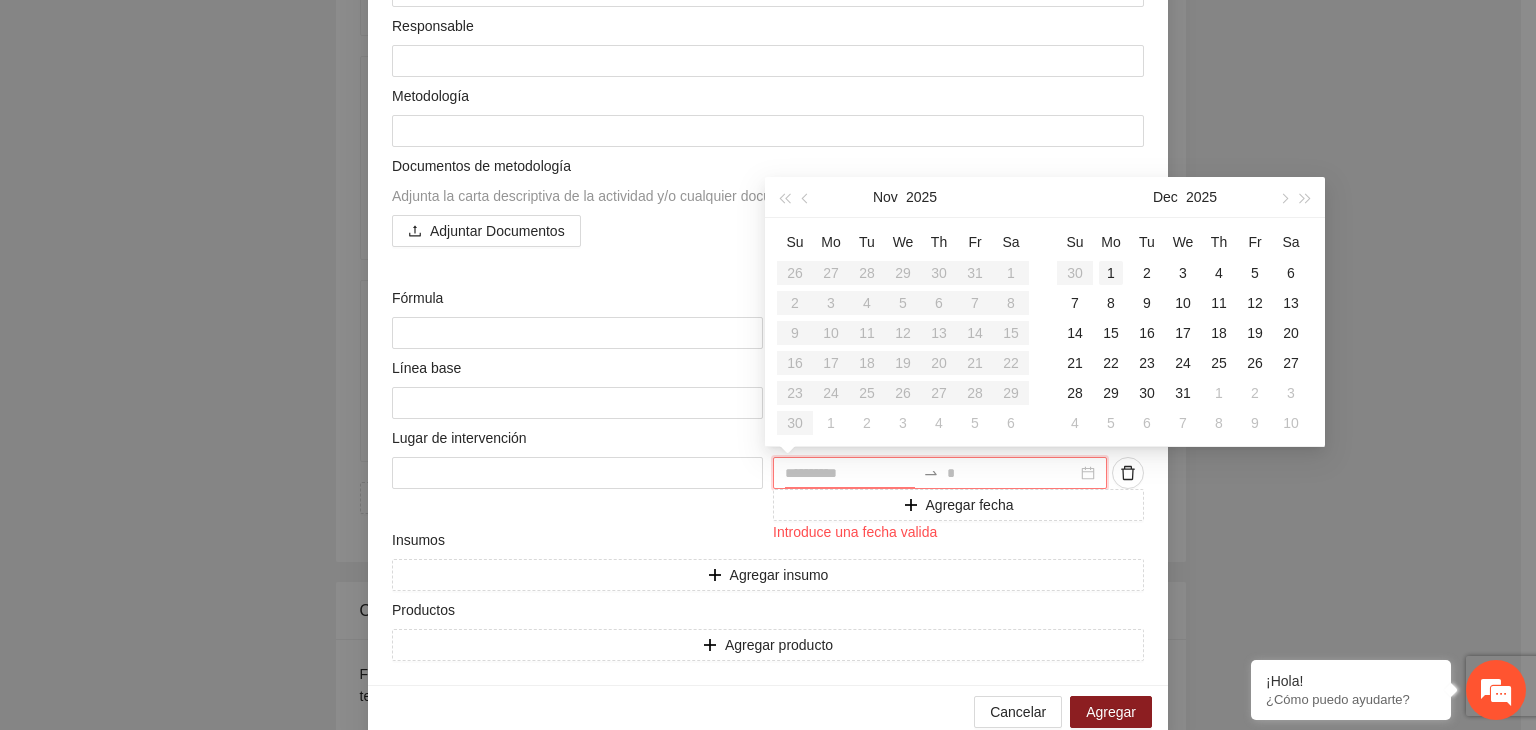 click on "1" at bounding box center [1111, 273] 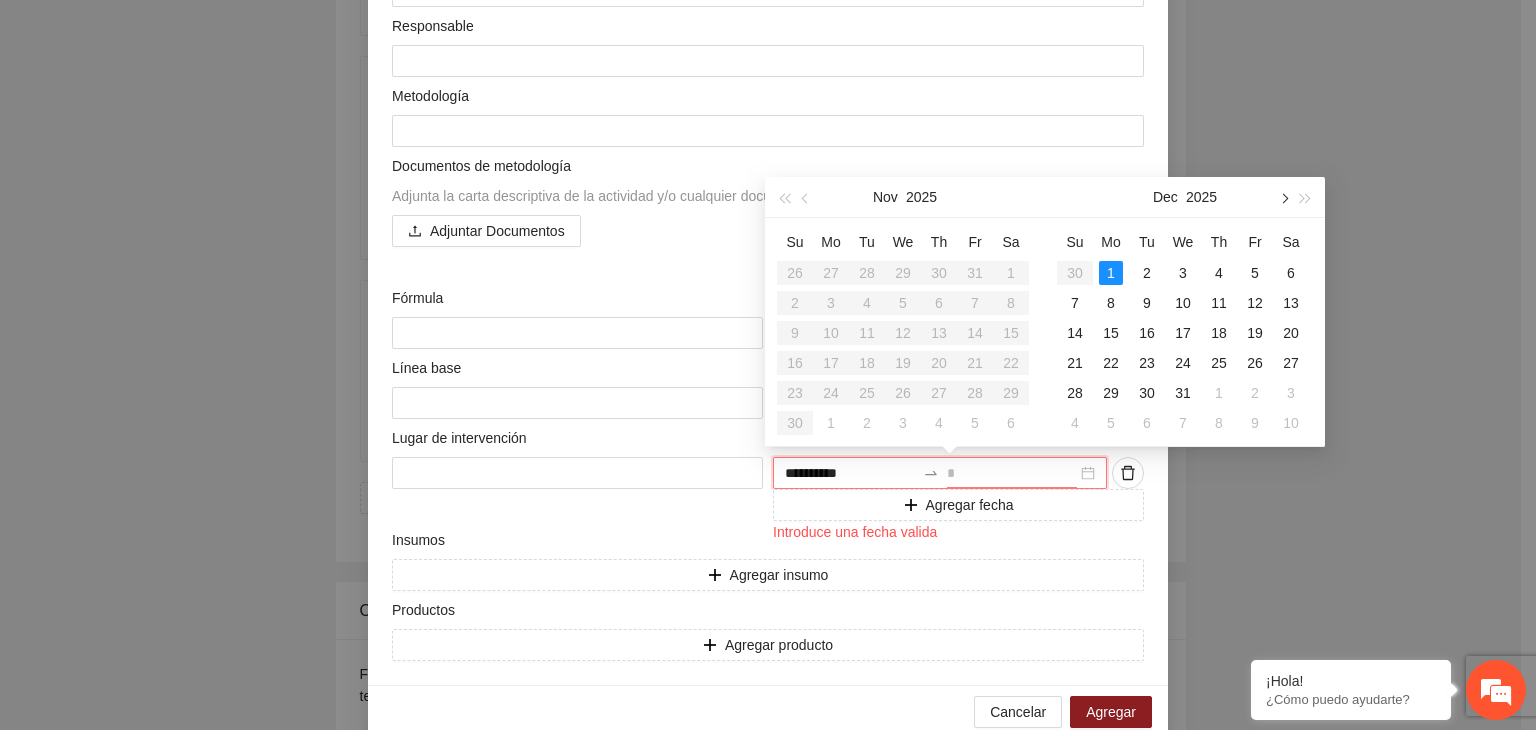 click at bounding box center [1283, 198] 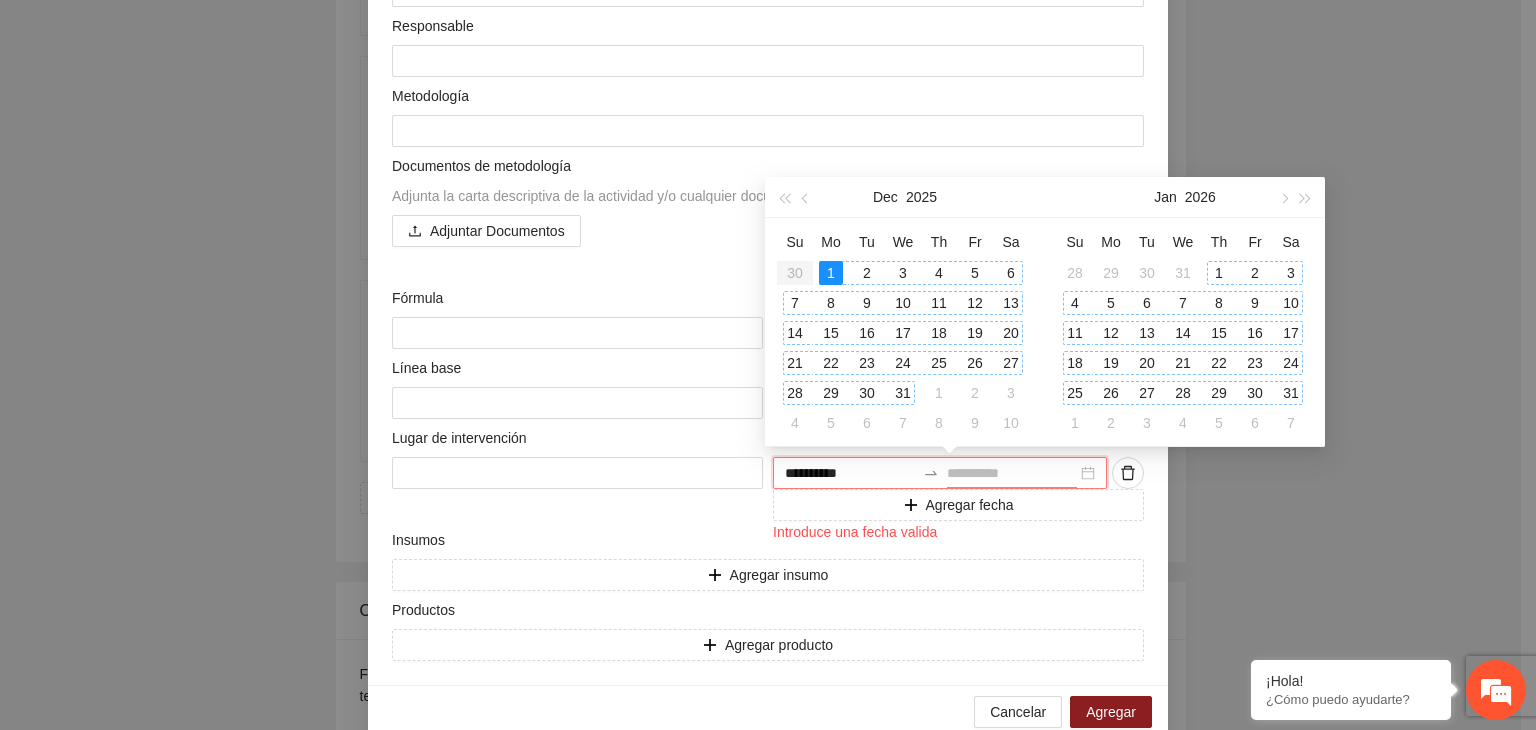 click on "31" at bounding box center (1291, 393) 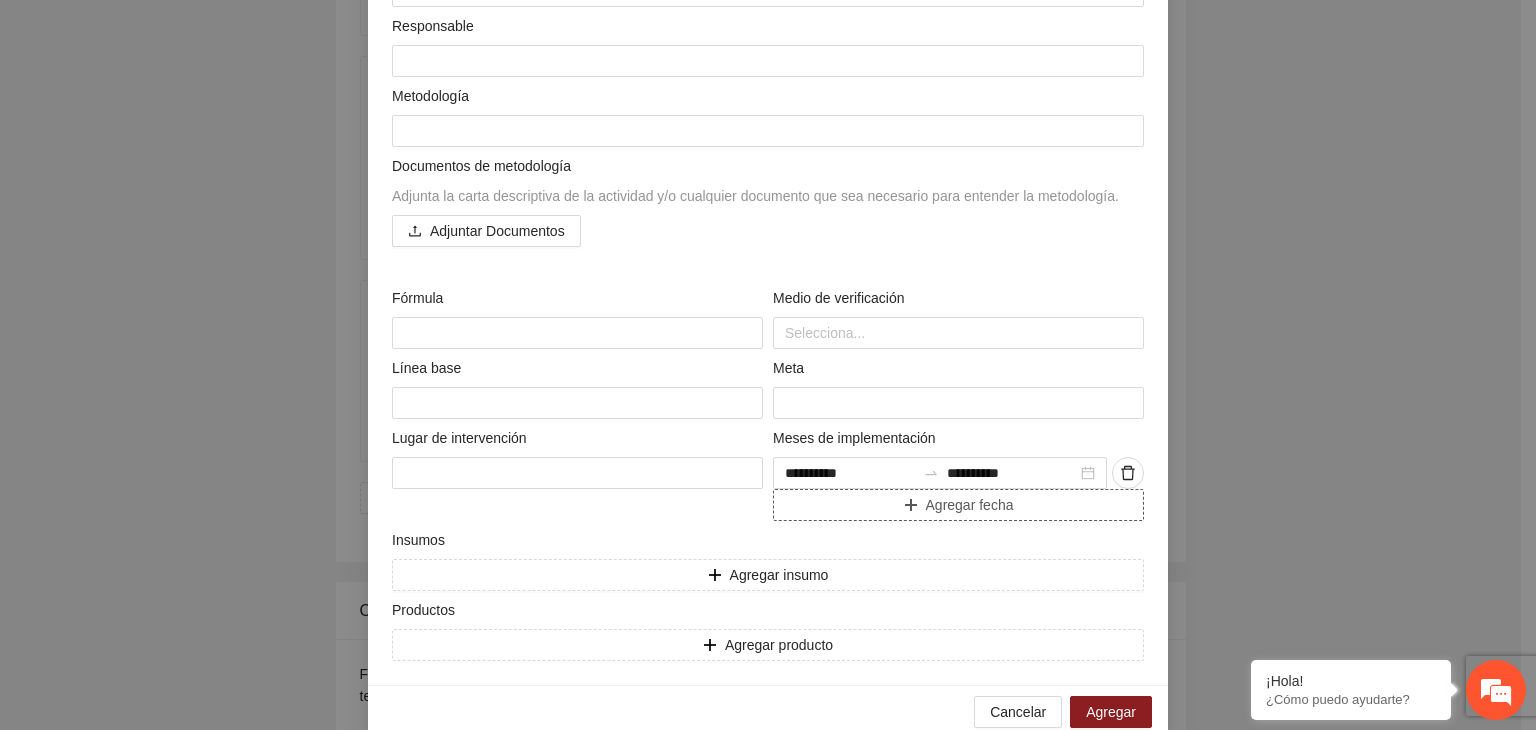 click on "Agregar fecha" at bounding box center [958, 505] 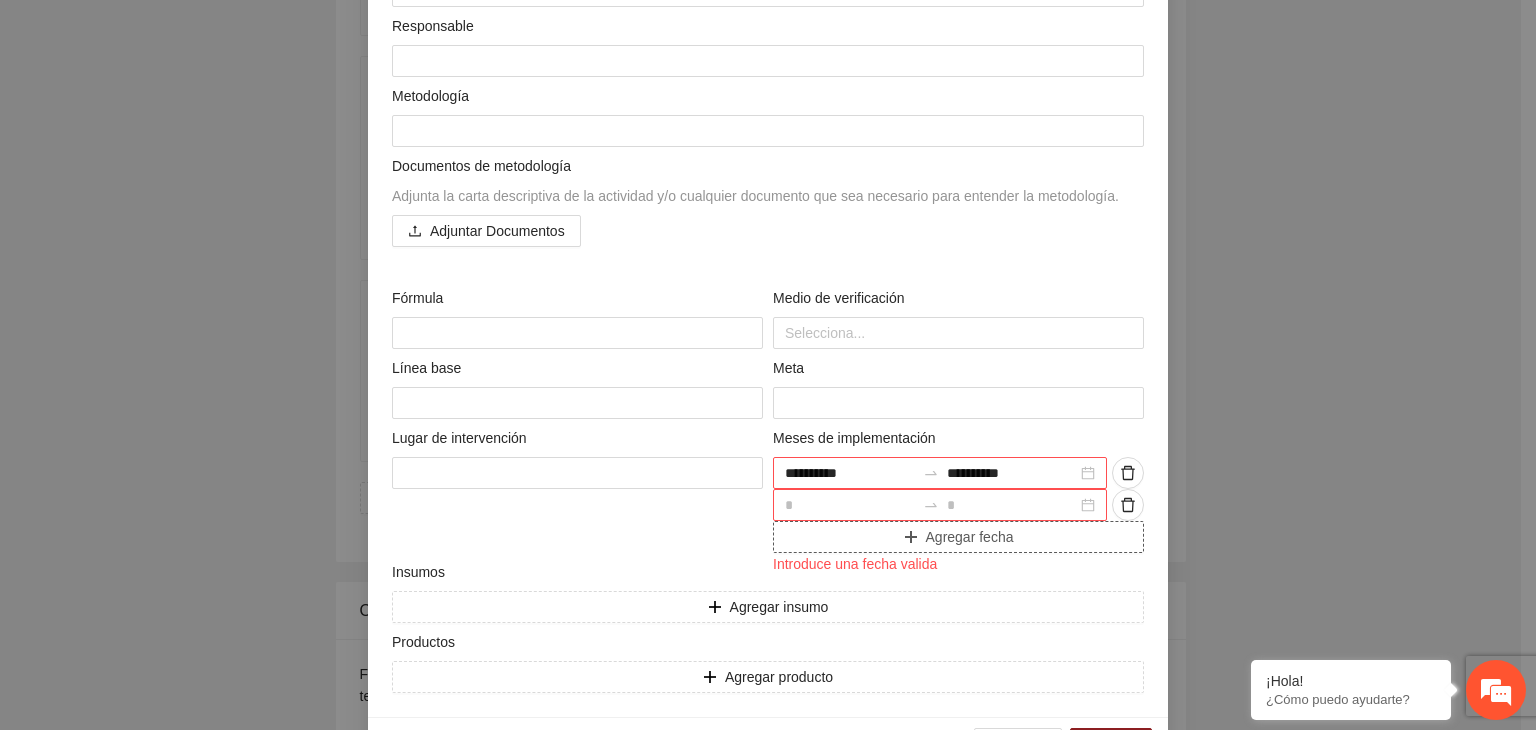 click at bounding box center [850, 473] 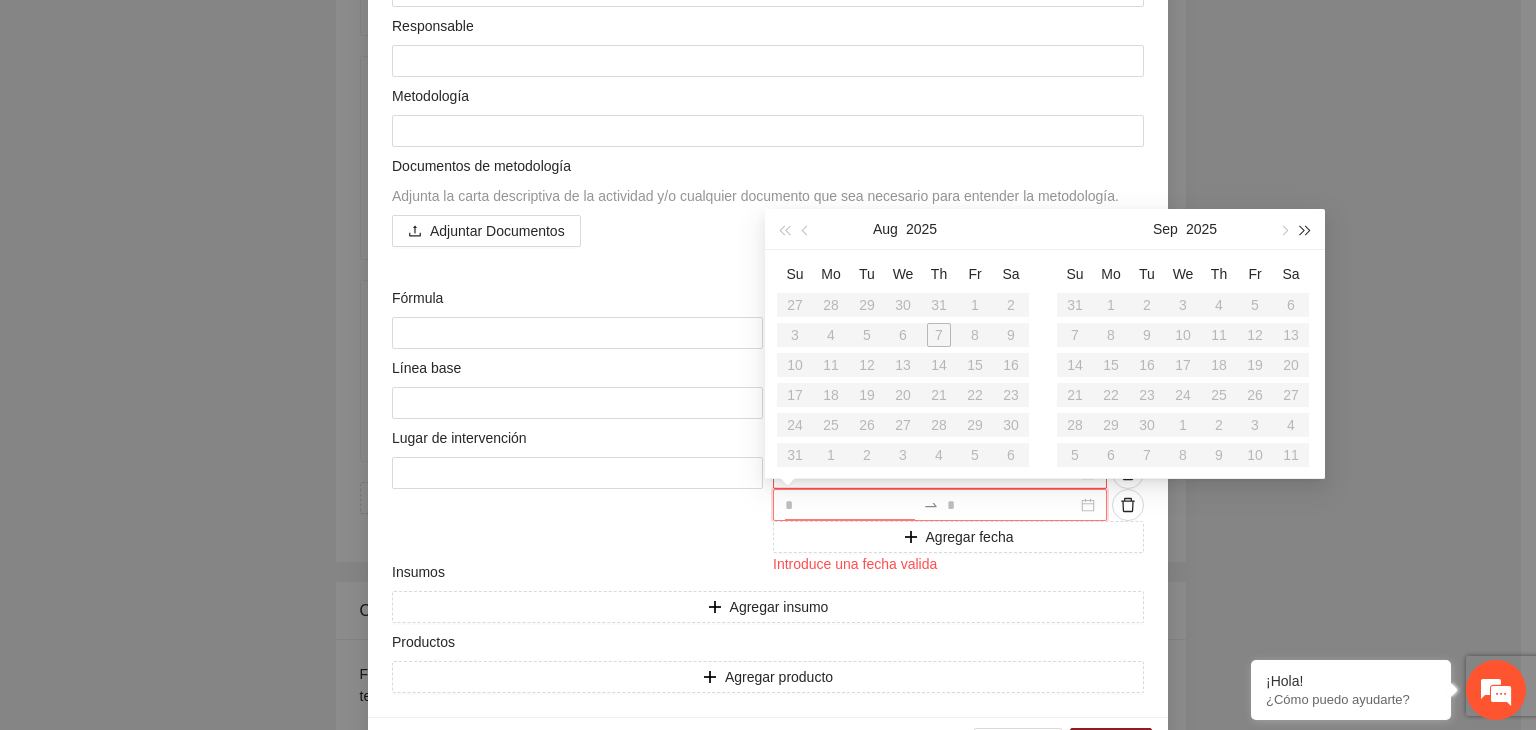 click at bounding box center [1306, 230] 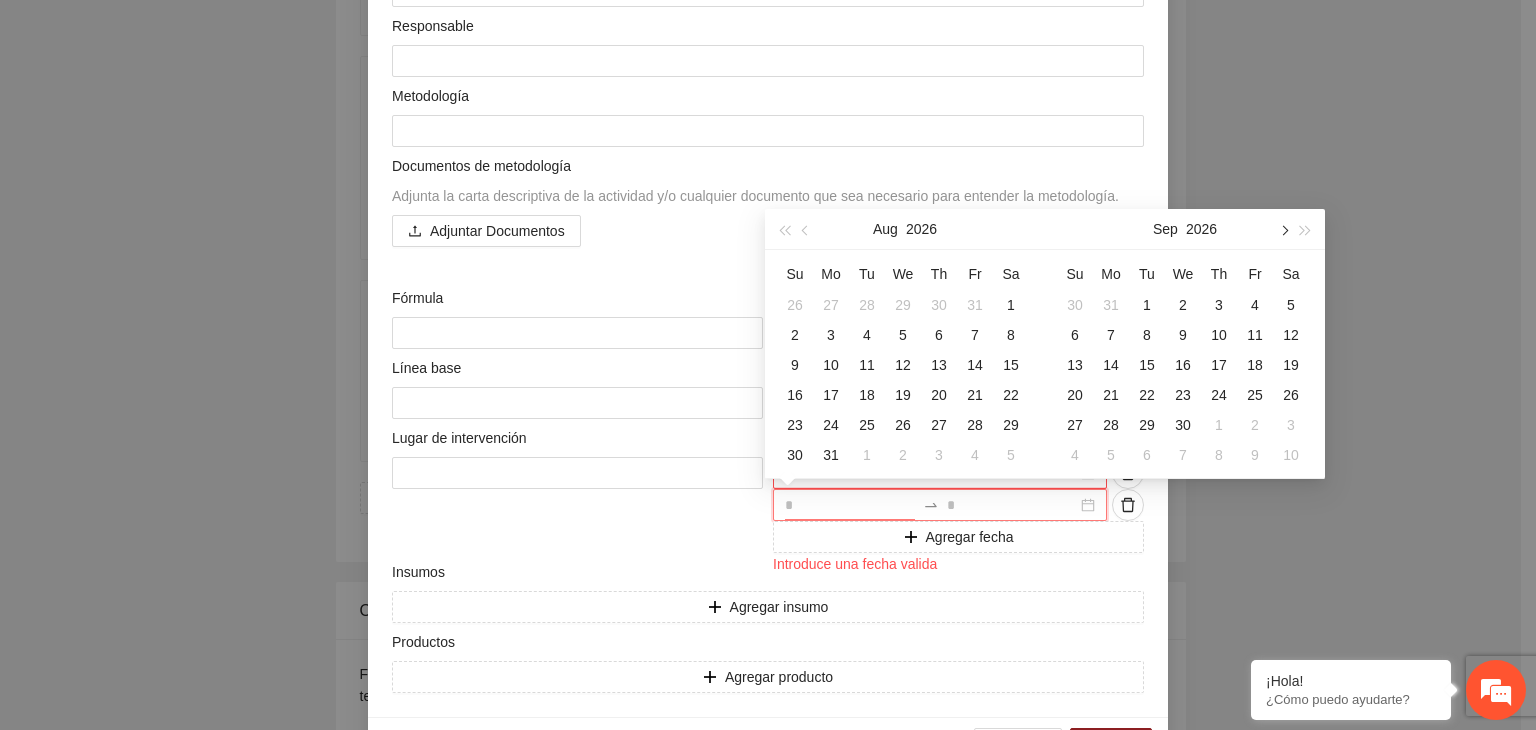 click at bounding box center (1283, 229) 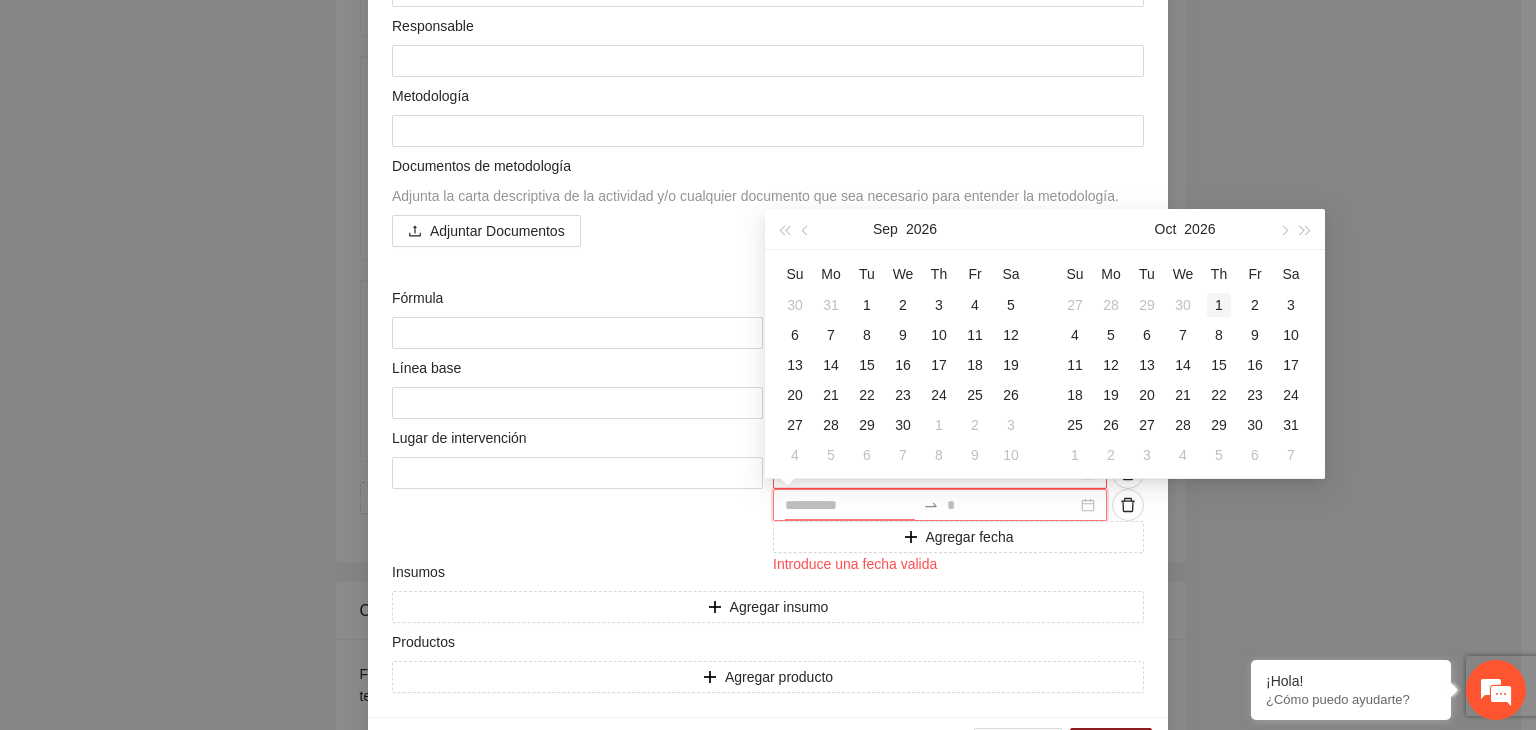 click on "1" at bounding box center [1219, 305] 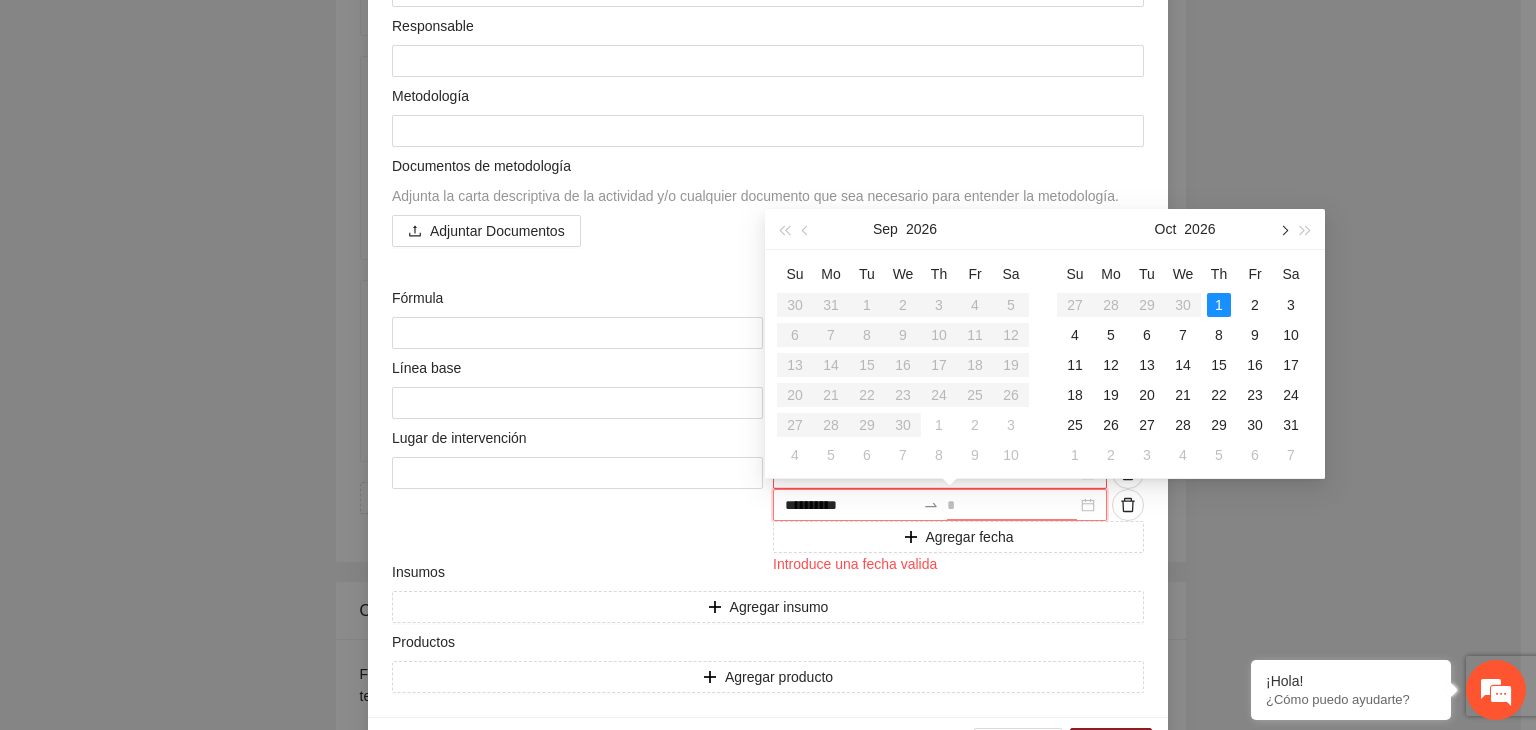 click at bounding box center [1283, 230] 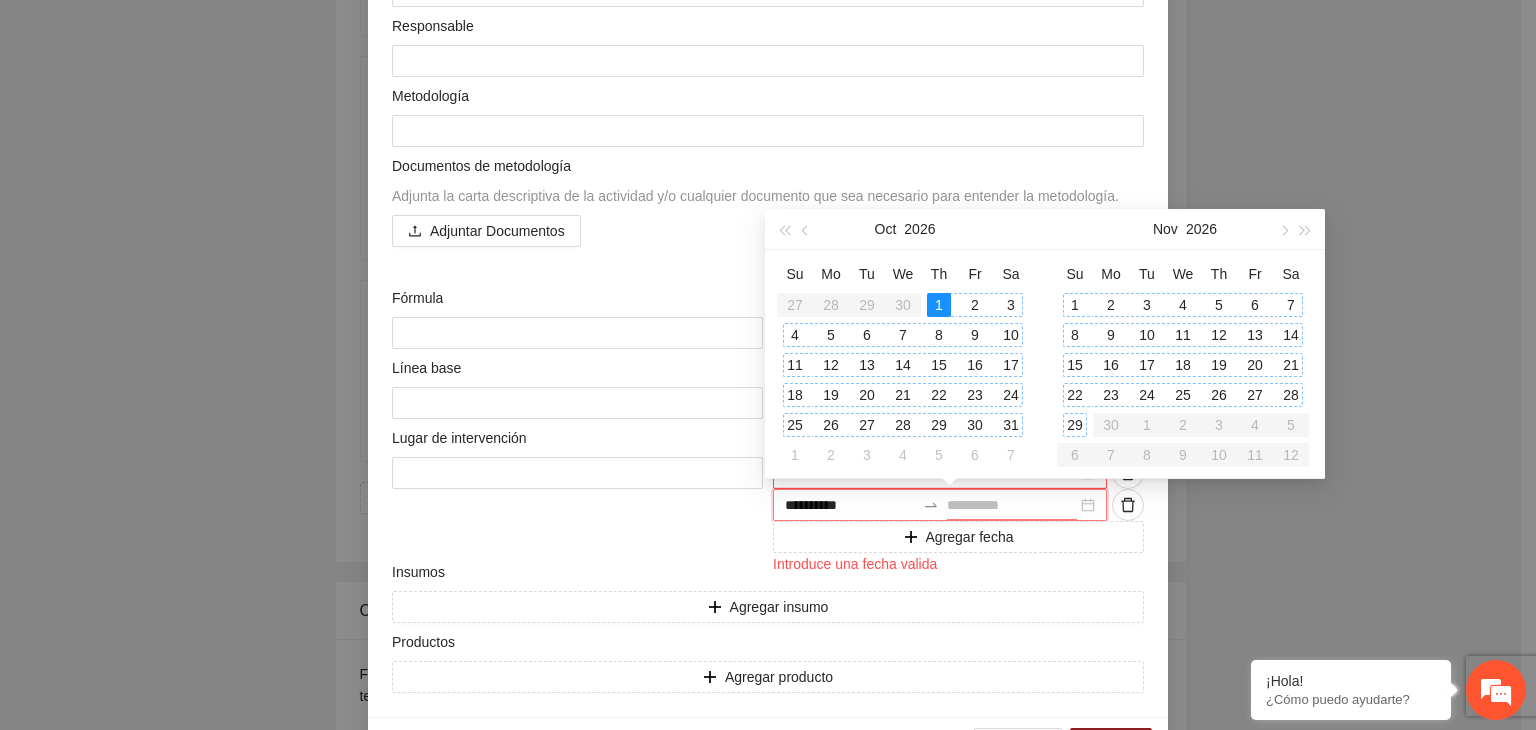 click on "29" at bounding box center (1075, 425) 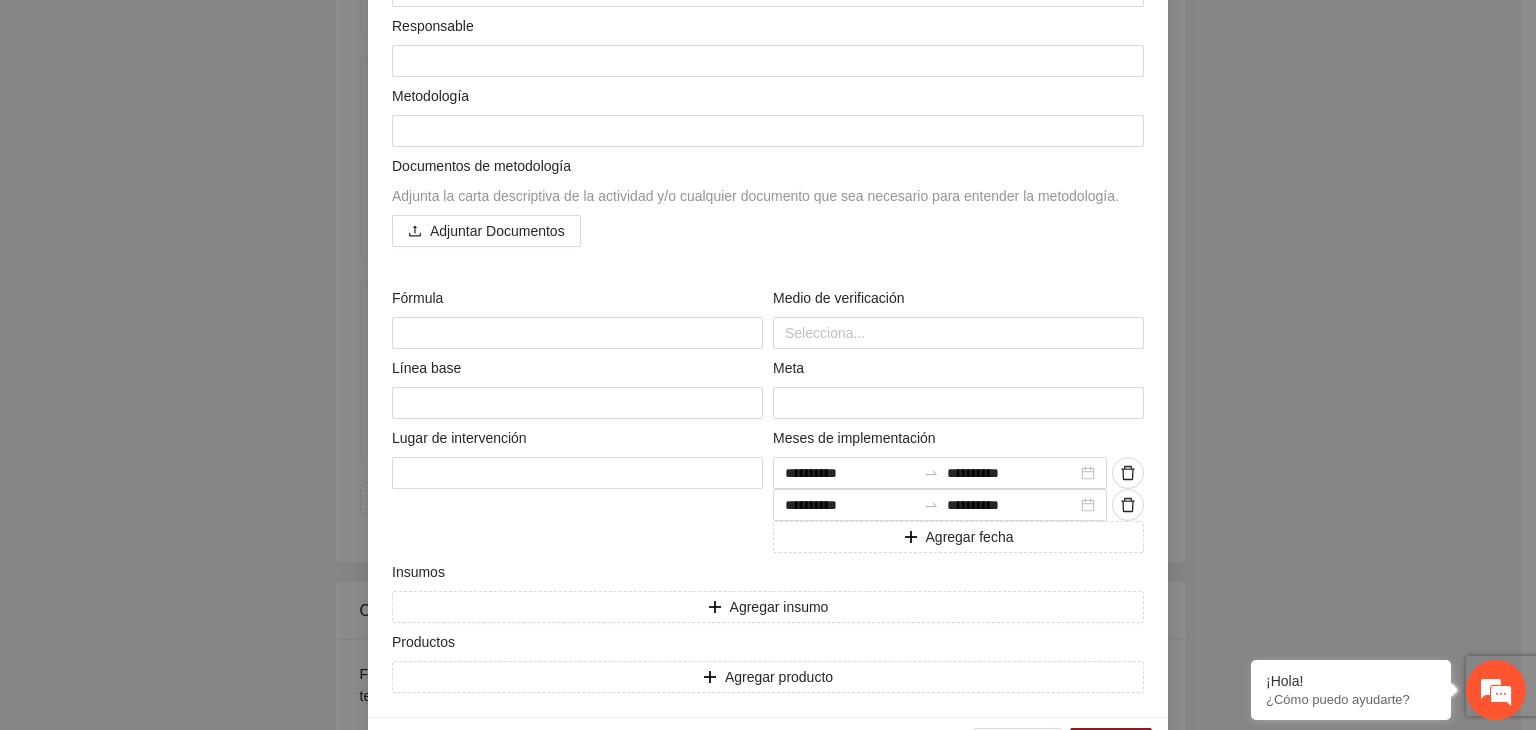 click on "**********" at bounding box center [768, 365] 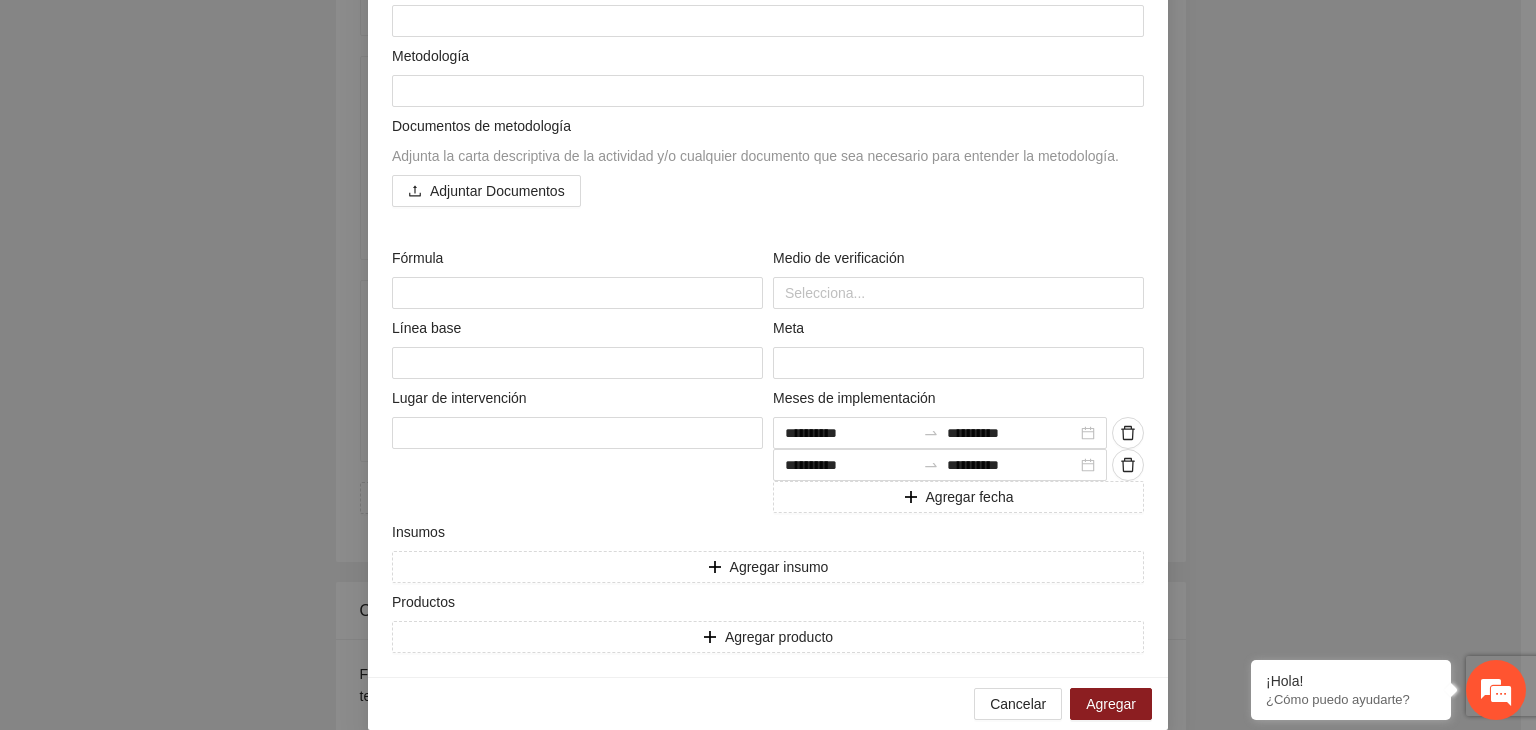 scroll, scrollTop: 368, scrollLeft: 0, axis: vertical 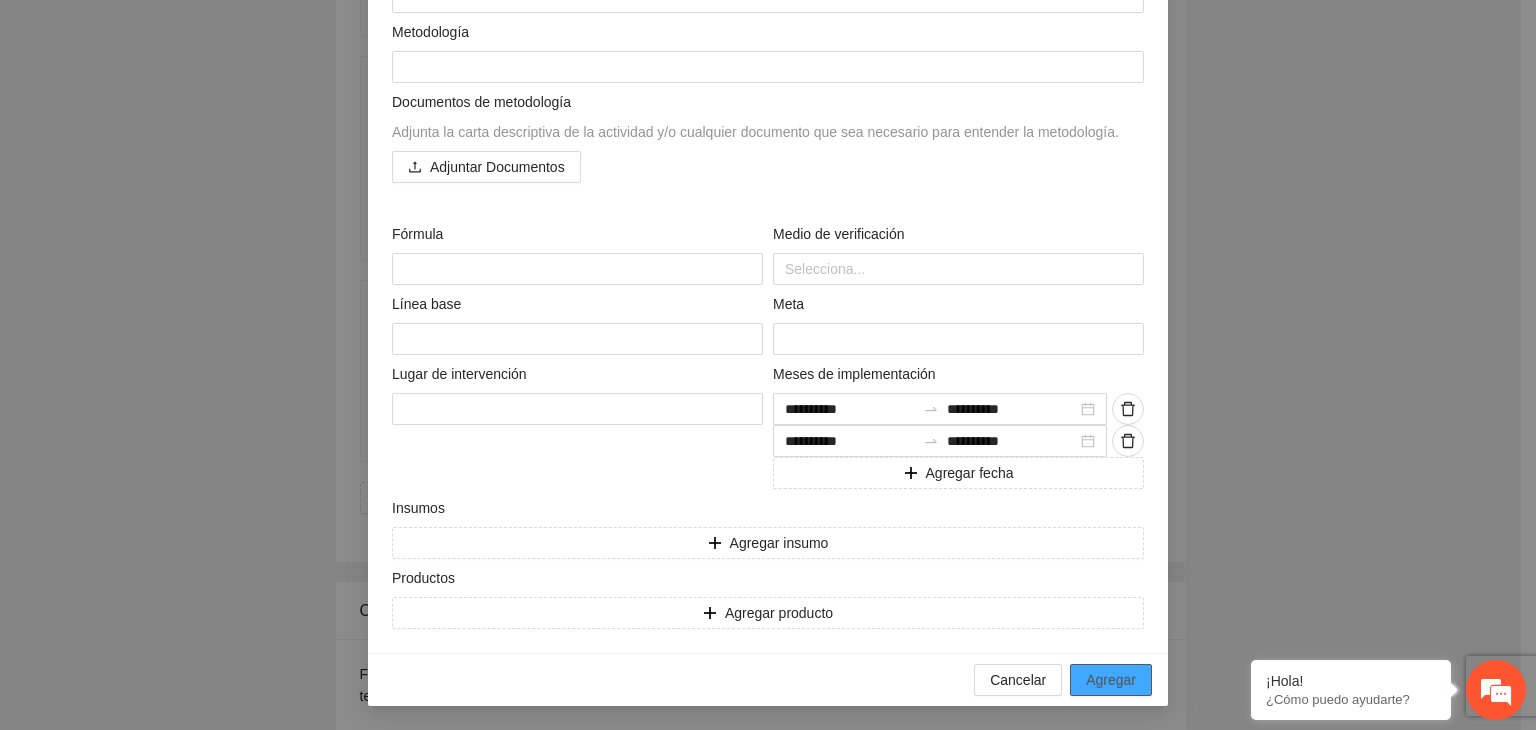 click on "Agregar" at bounding box center [1111, 680] 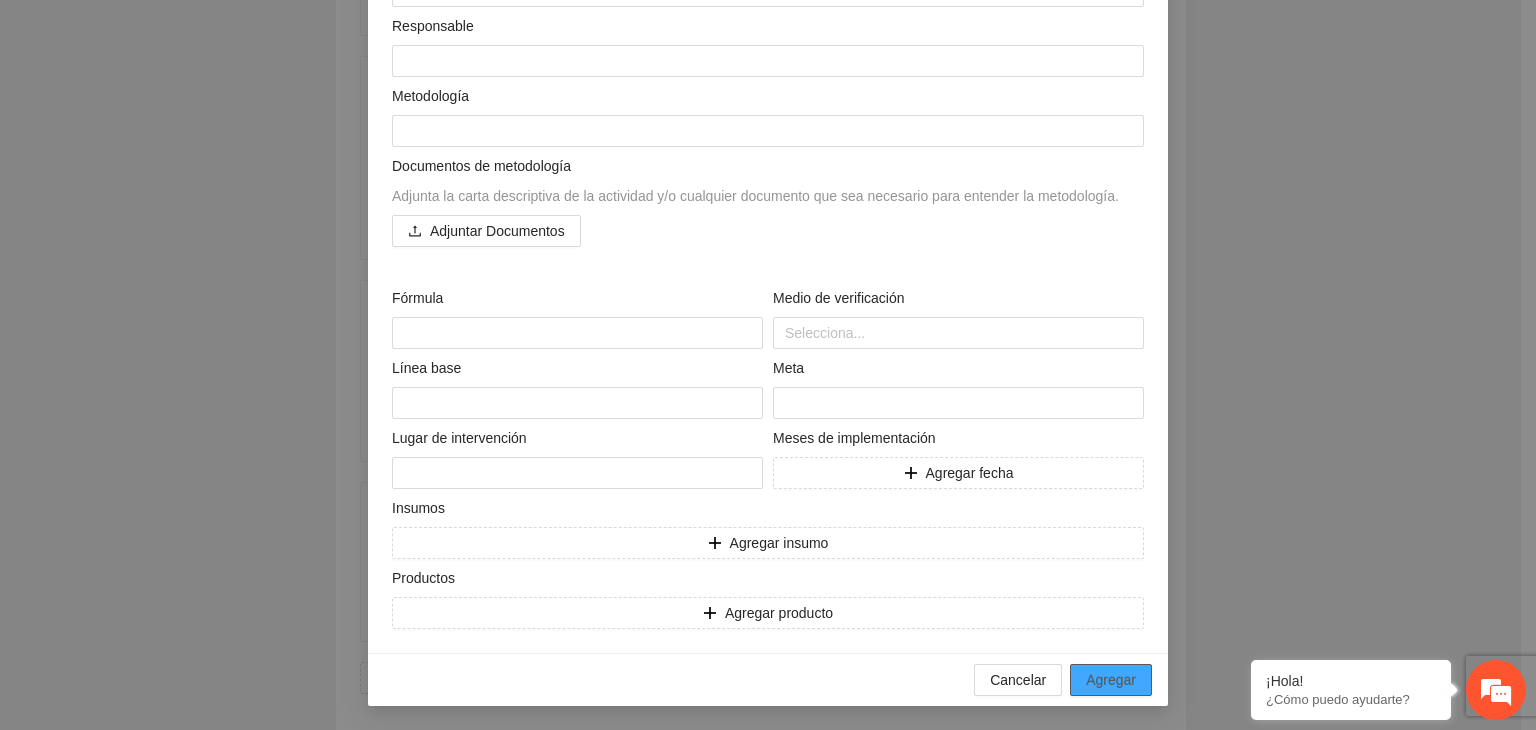 scroll, scrollTop: 15942, scrollLeft: 0, axis: vertical 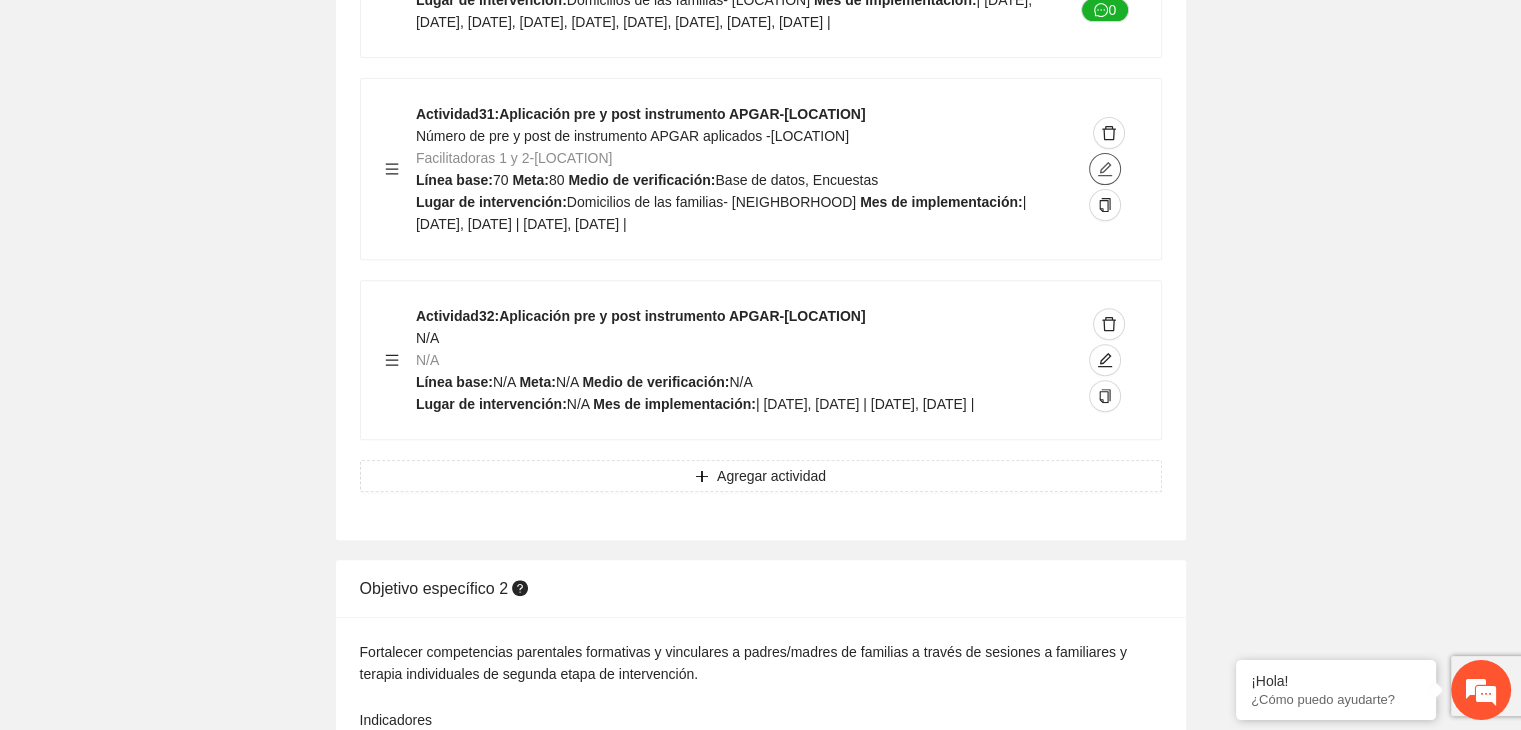 click 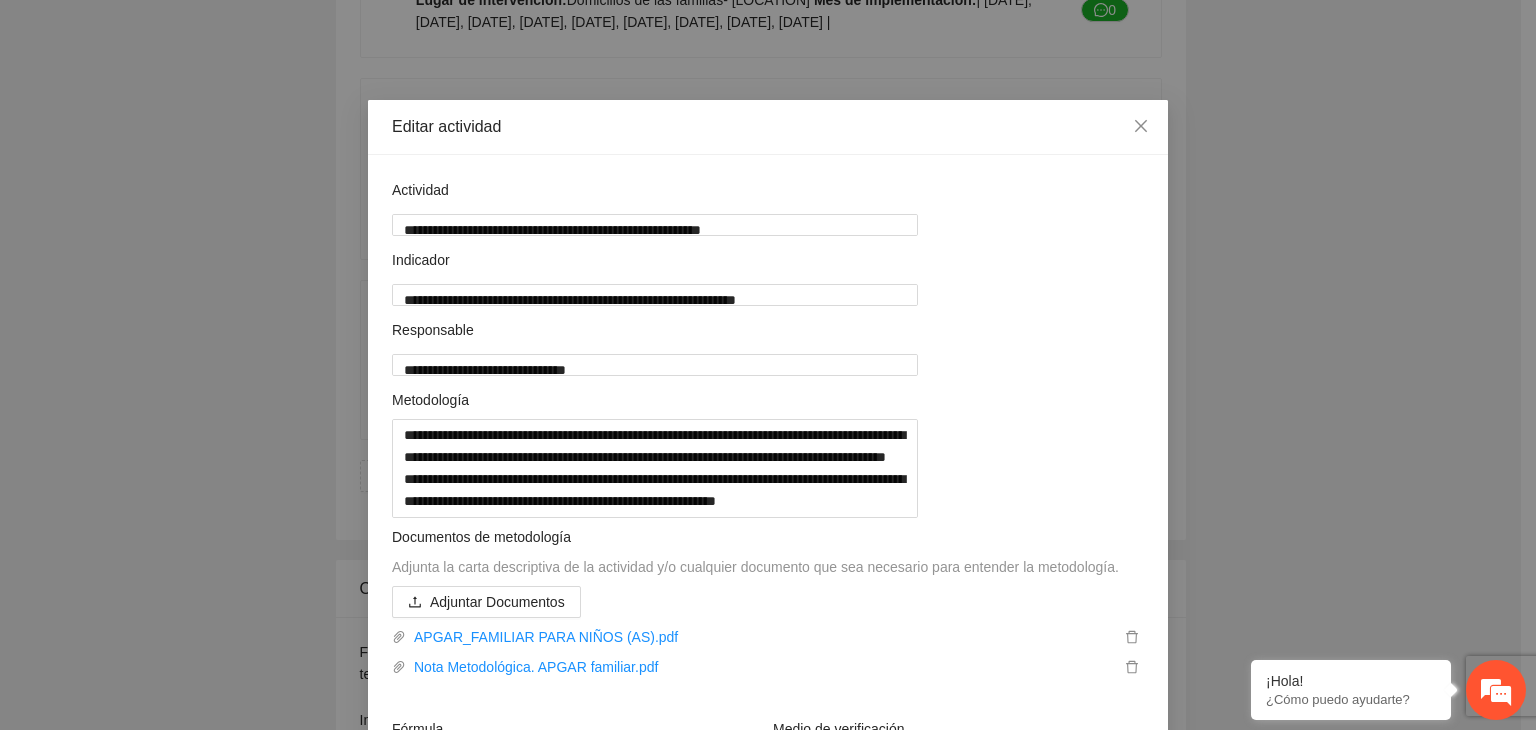 click on "**********" at bounding box center [768, 365] 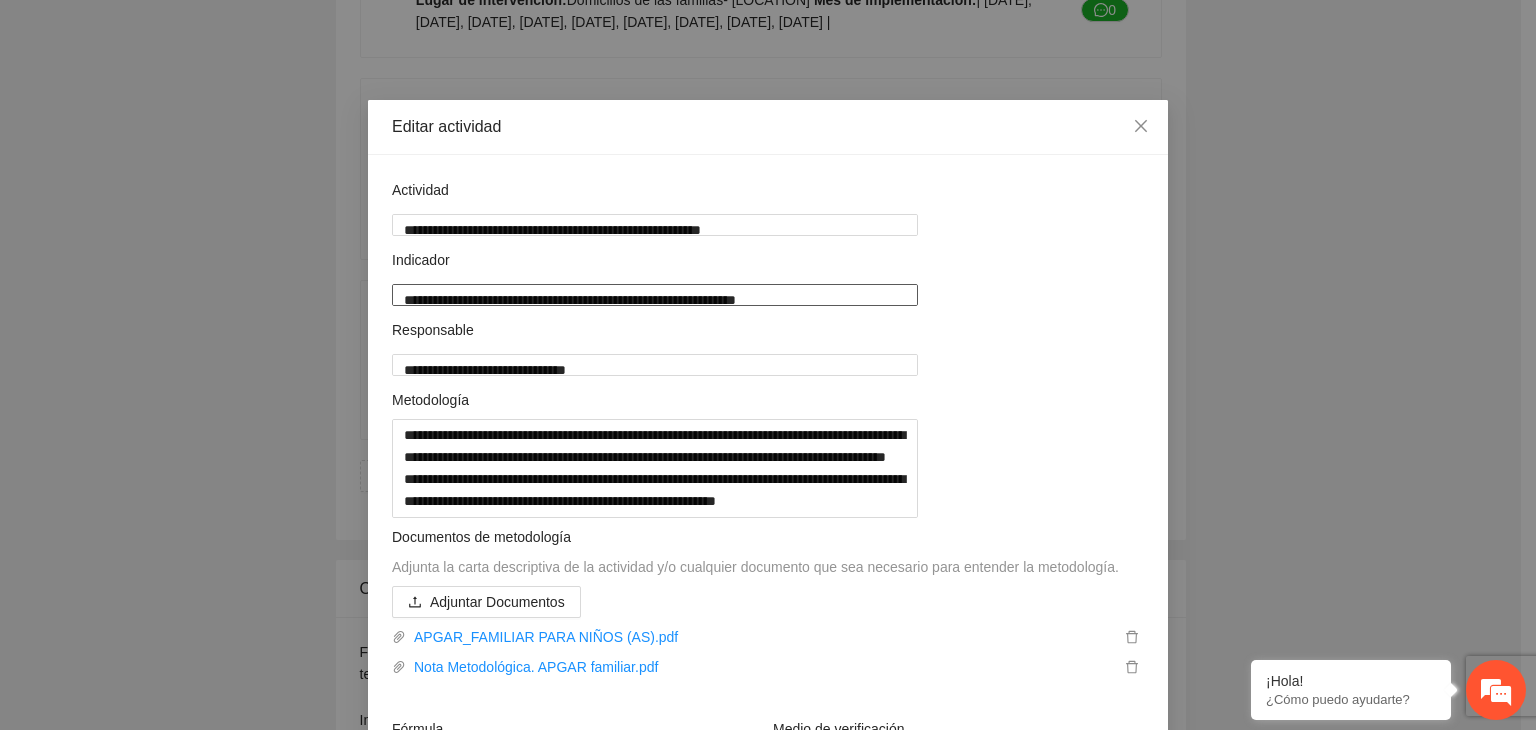 drag, startPoint x: 742, startPoint y: 289, endPoint x: 99, endPoint y: 325, distance: 644.00696 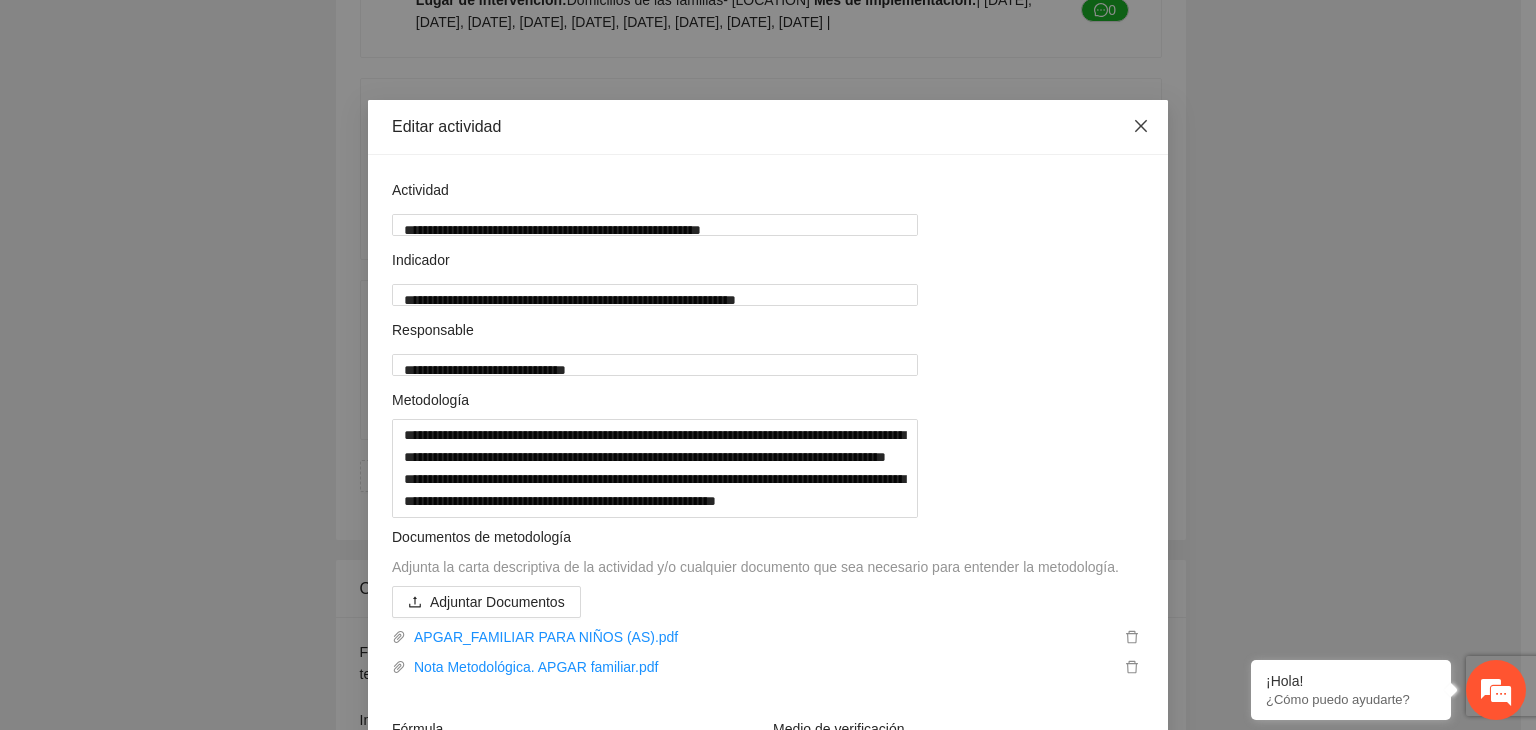 click 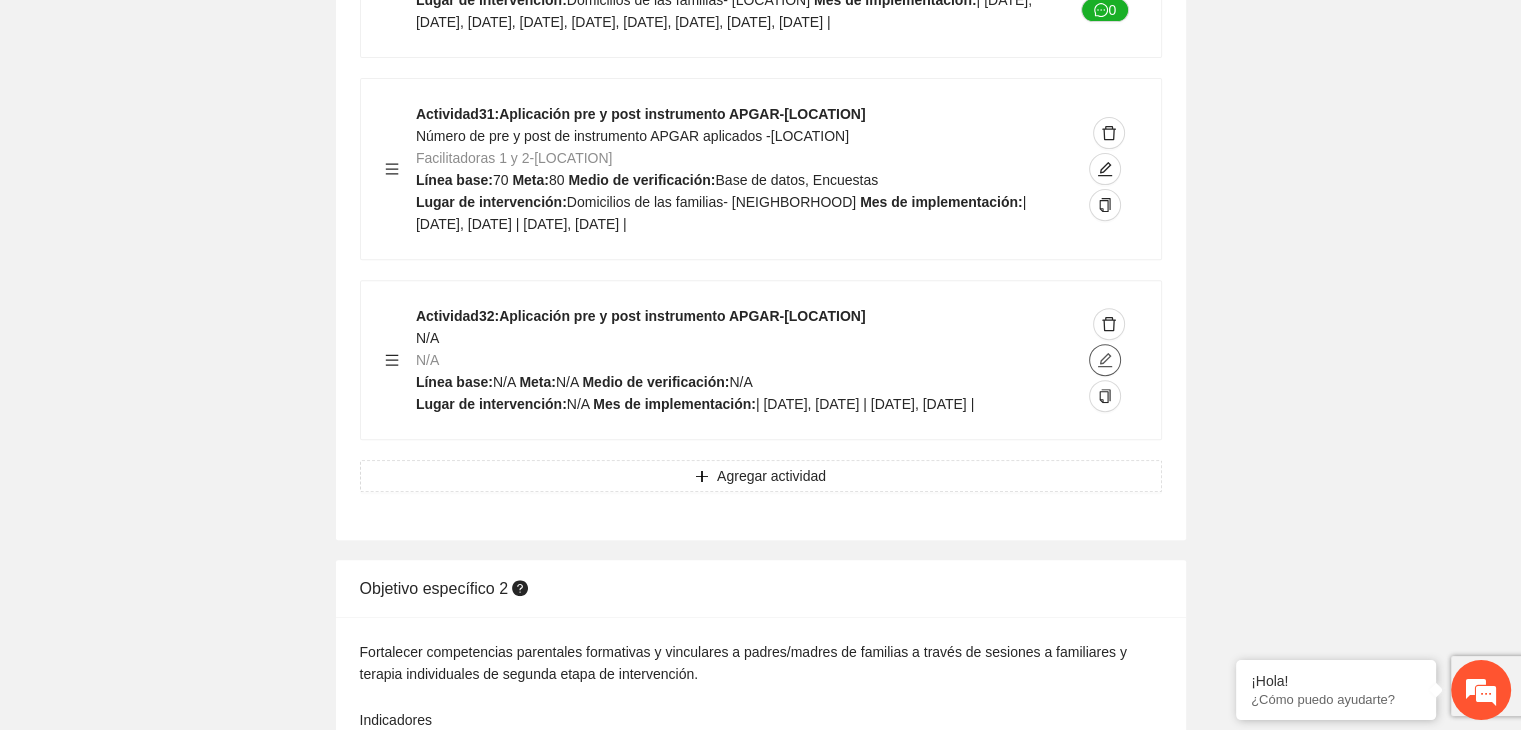 click 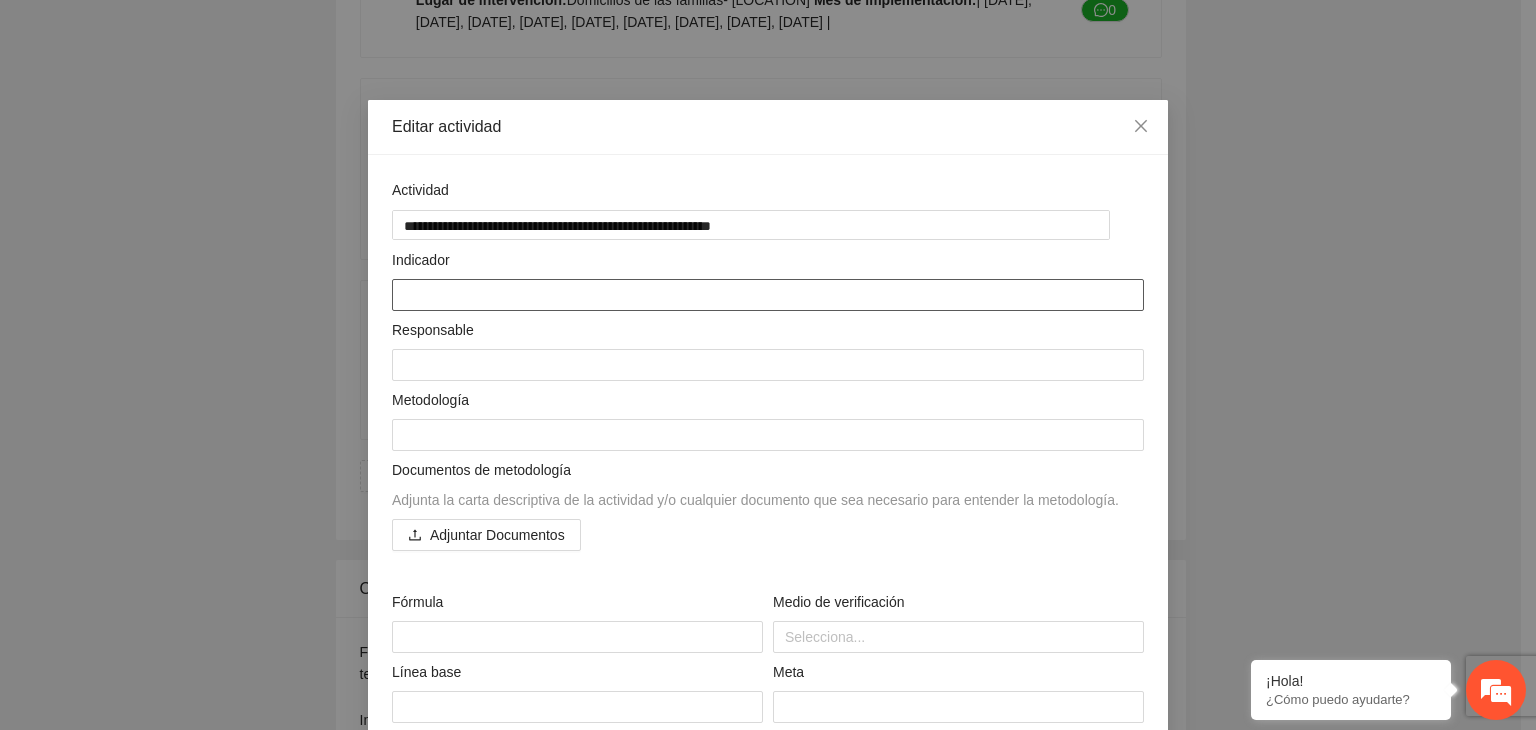 click at bounding box center [768, 295] 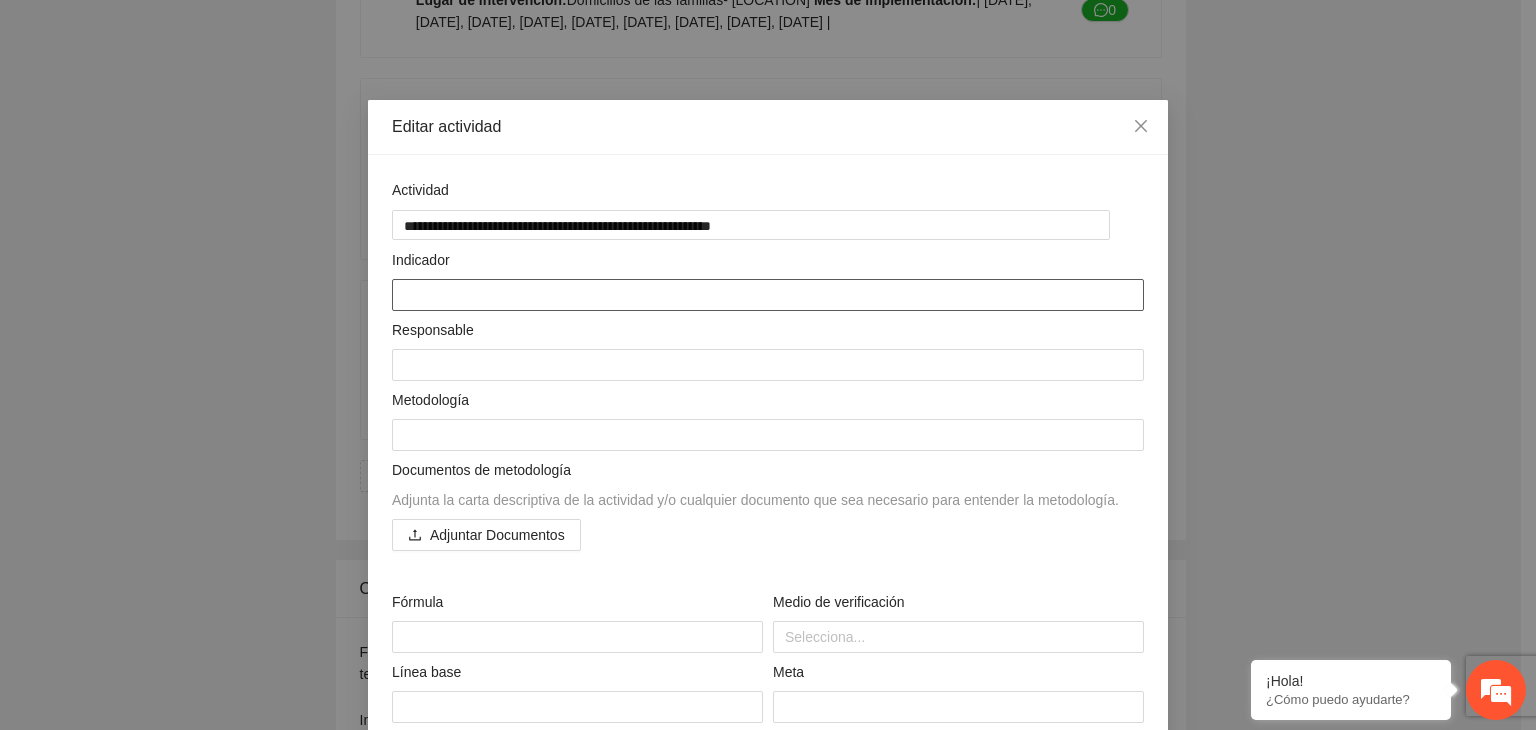 paste on "**********" 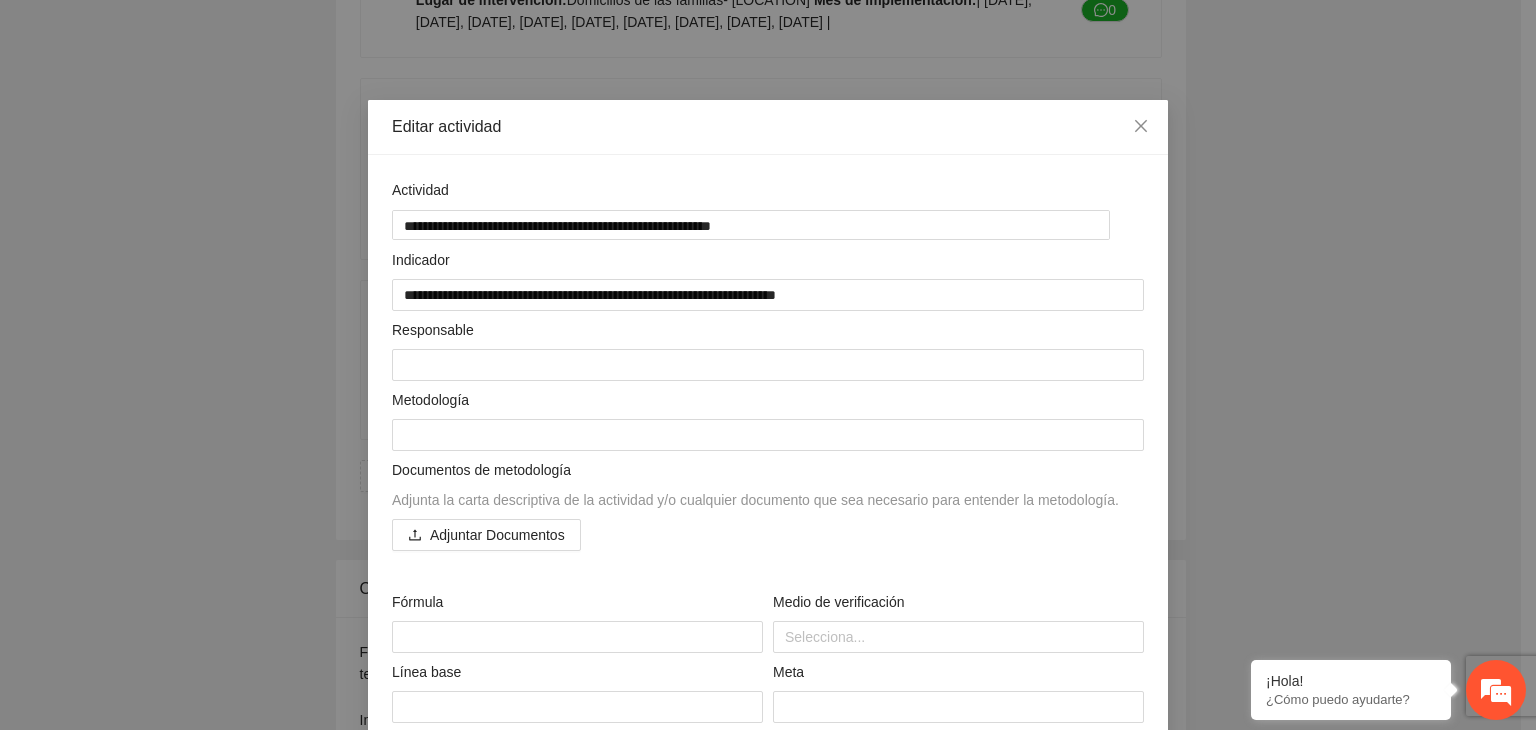click on "**********" at bounding box center (768, 365) 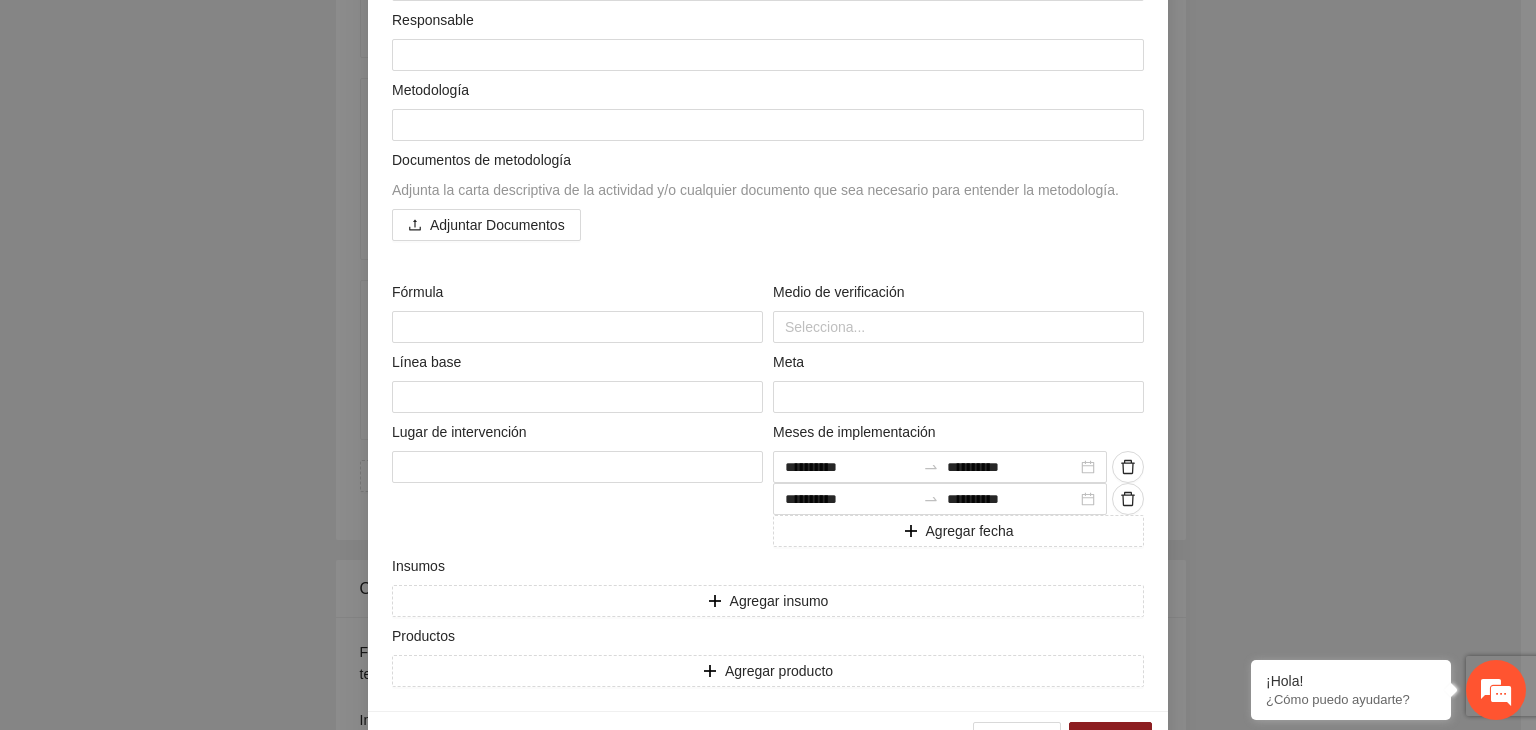 scroll, scrollTop: 368, scrollLeft: 0, axis: vertical 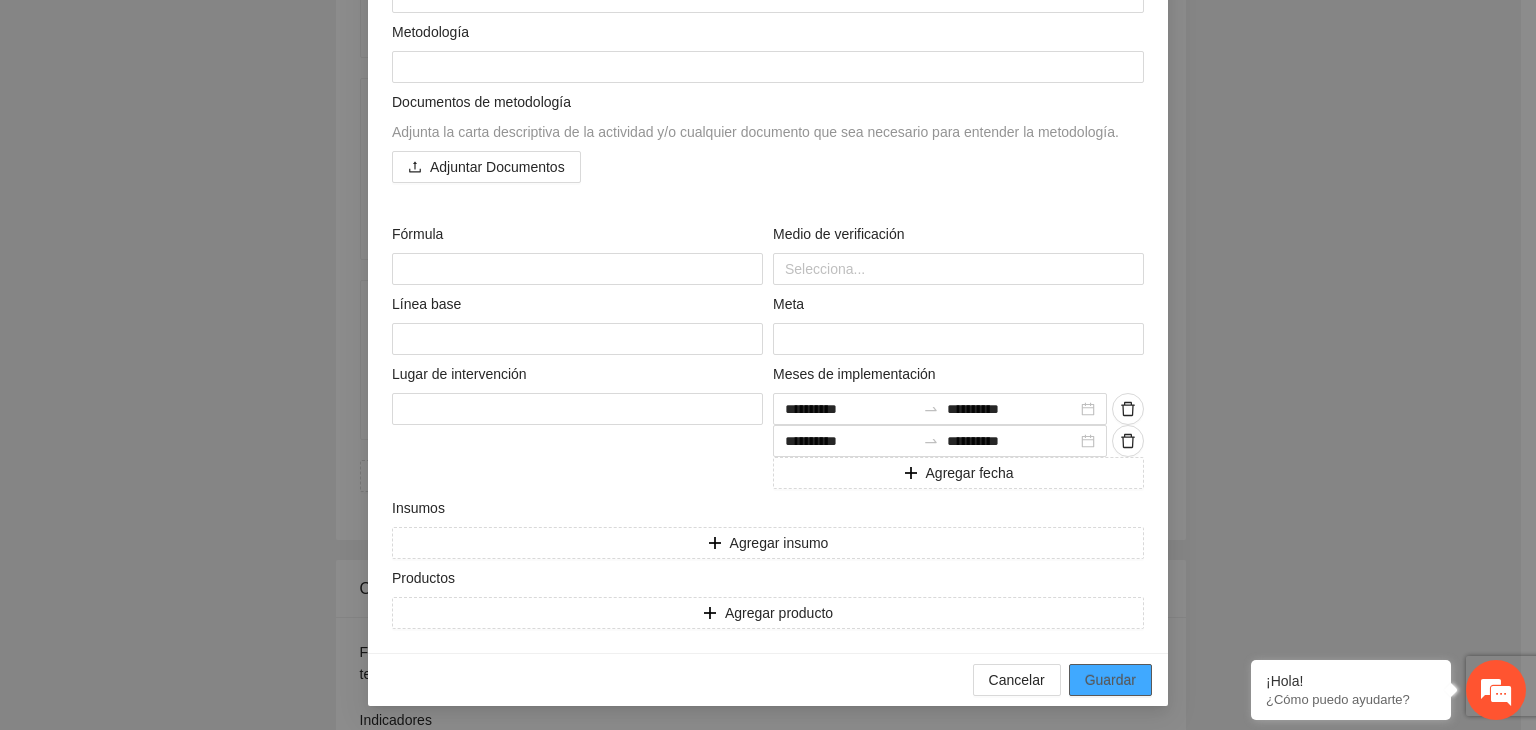 click on "Guardar" at bounding box center (1110, 680) 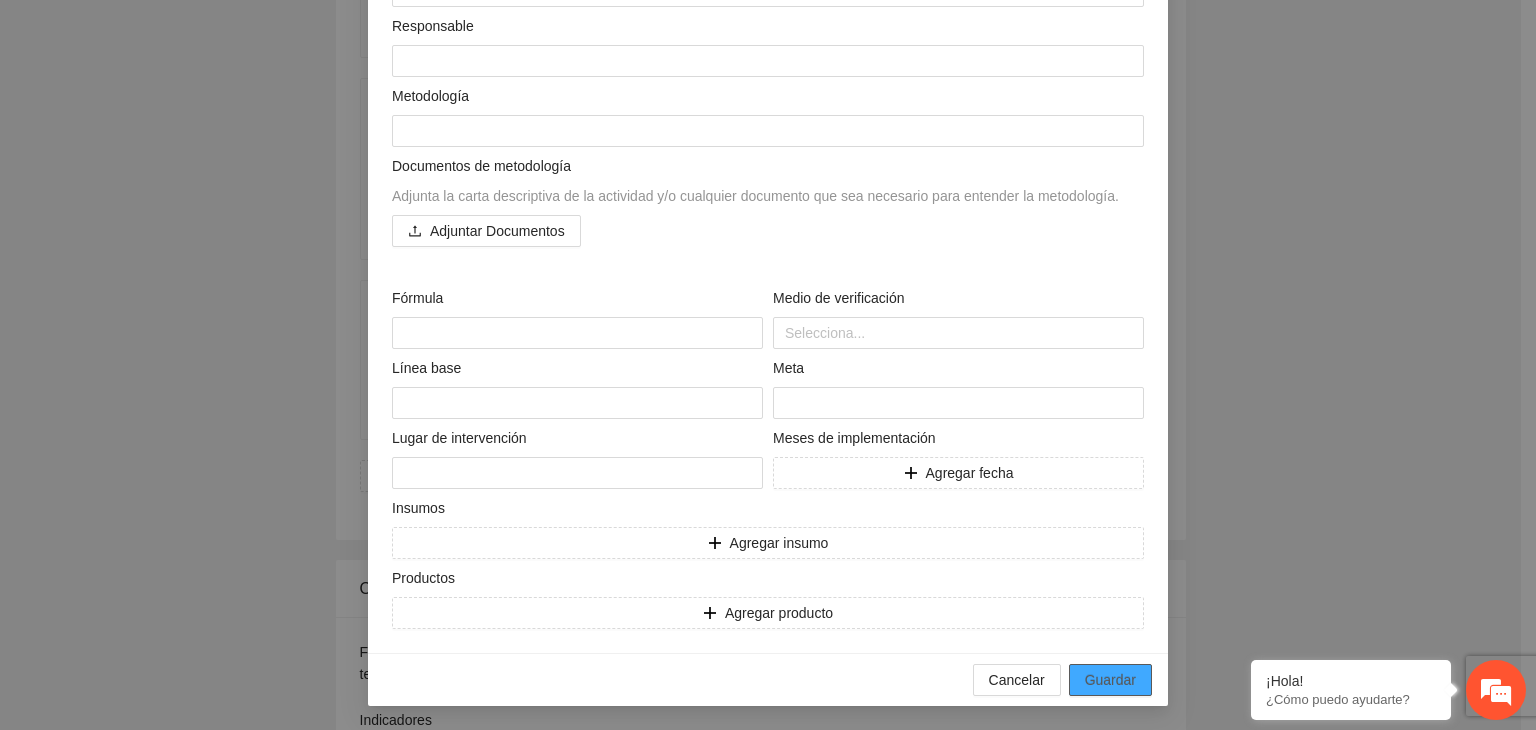 scroll, scrollTop: 204, scrollLeft: 0, axis: vertical 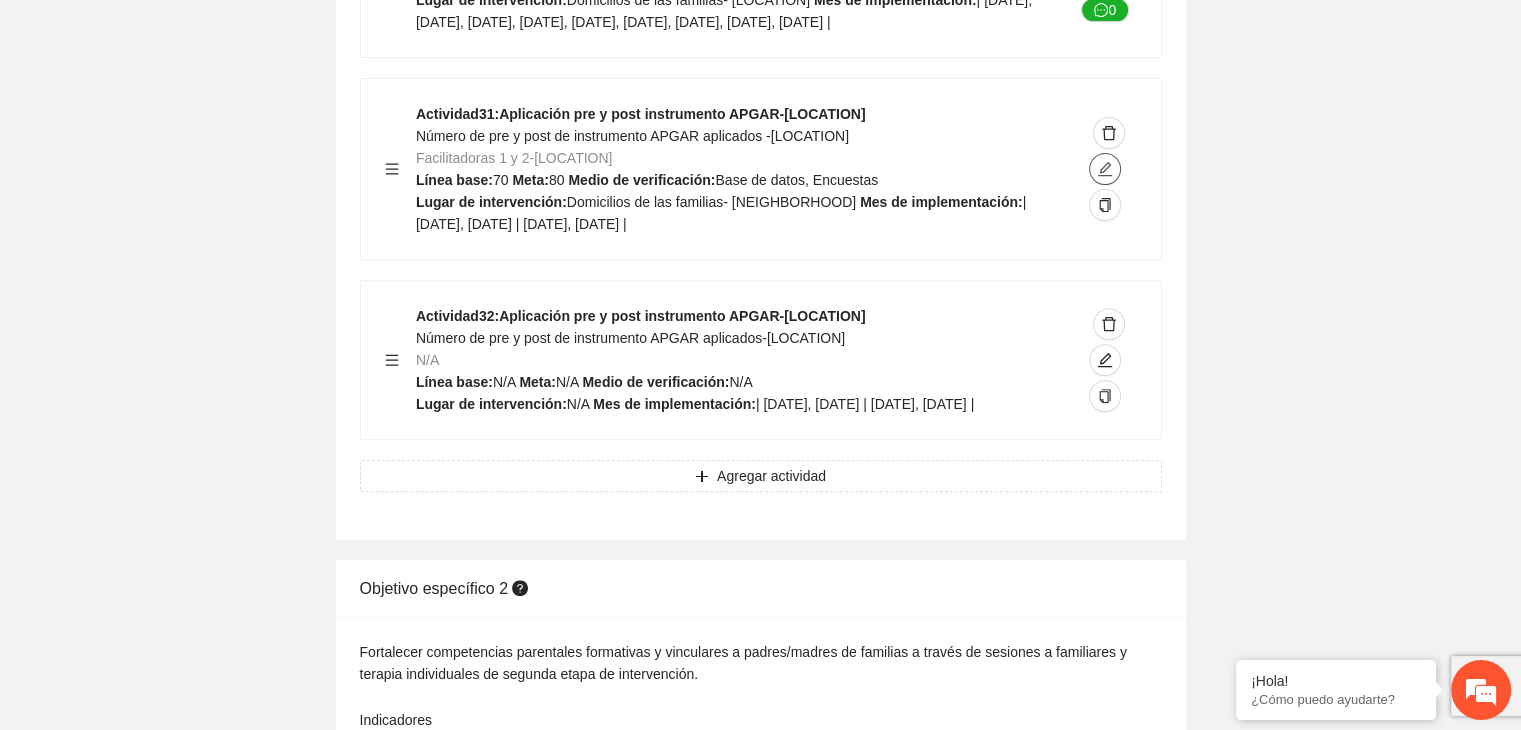 click at bounding box center (1105, 169) 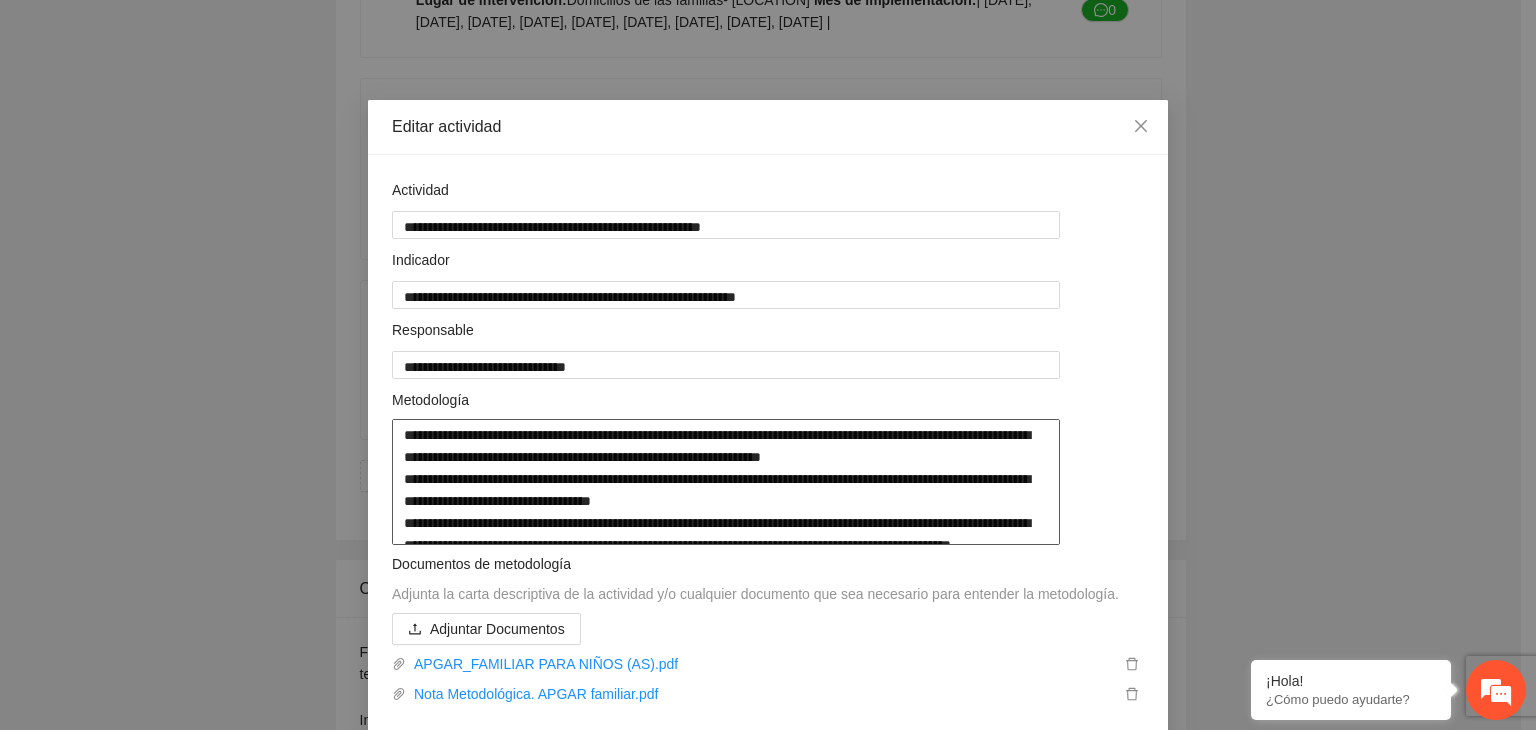 drag, startPoint x: 400, startPoint y: 429, endPoint x: 1111, endPoint y: 575, distance: 725.8354 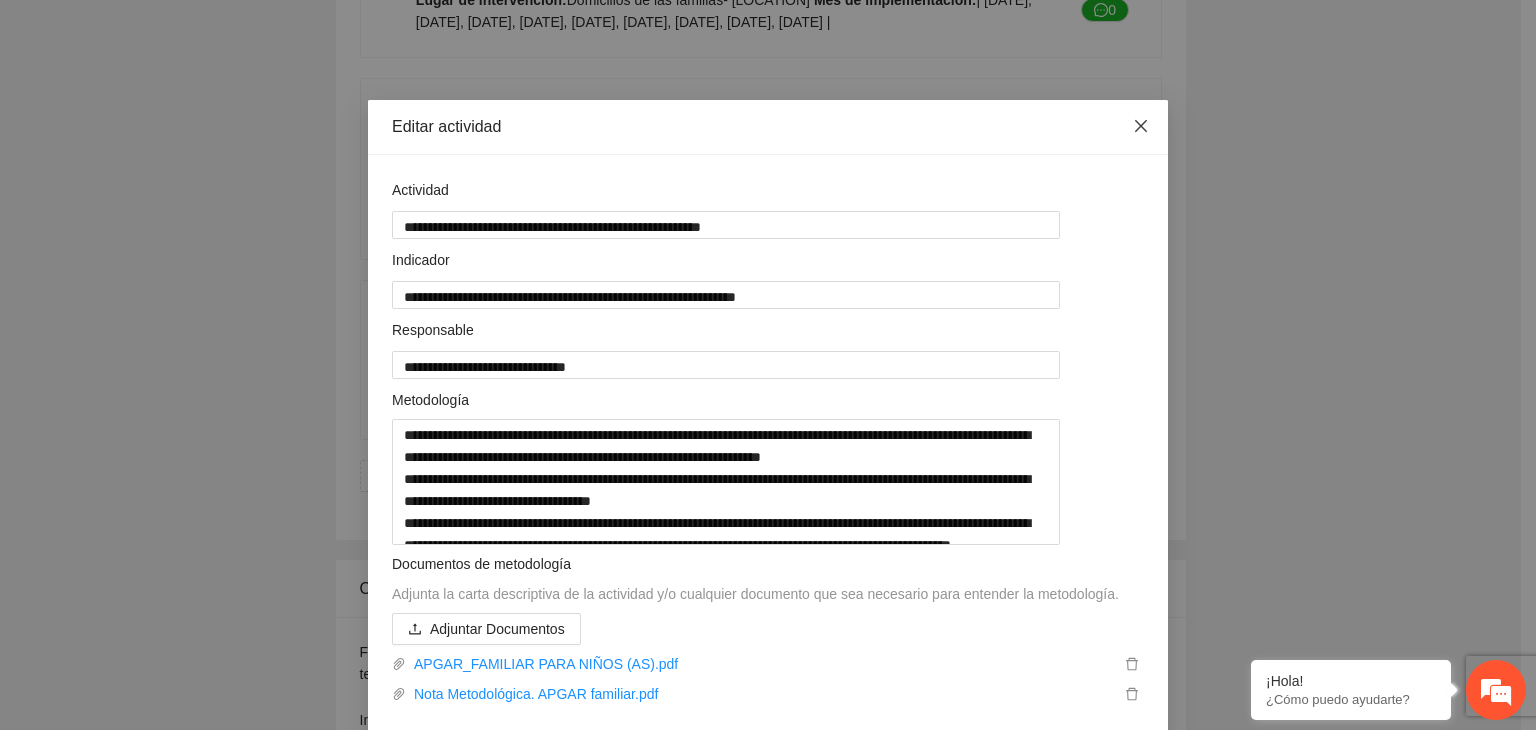 click 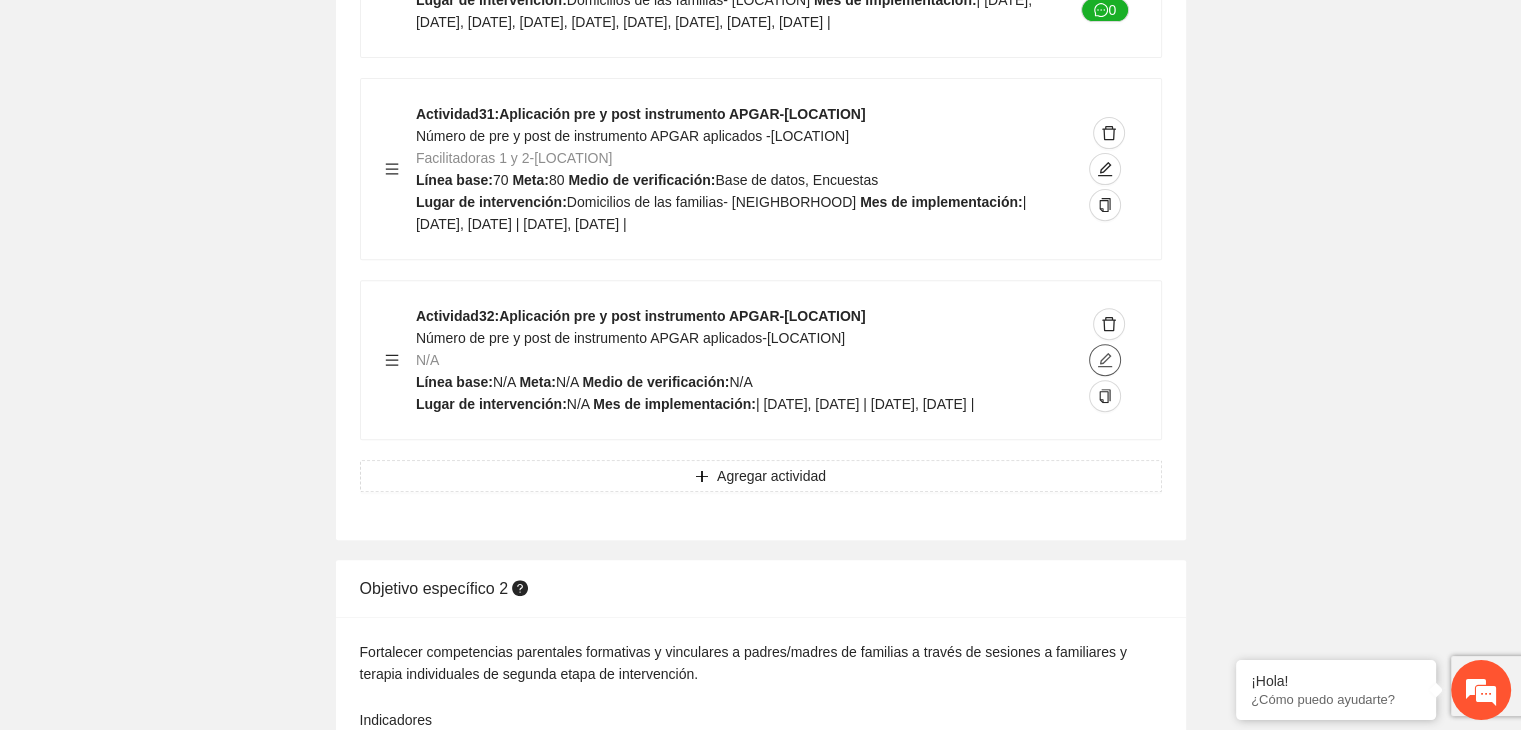 click 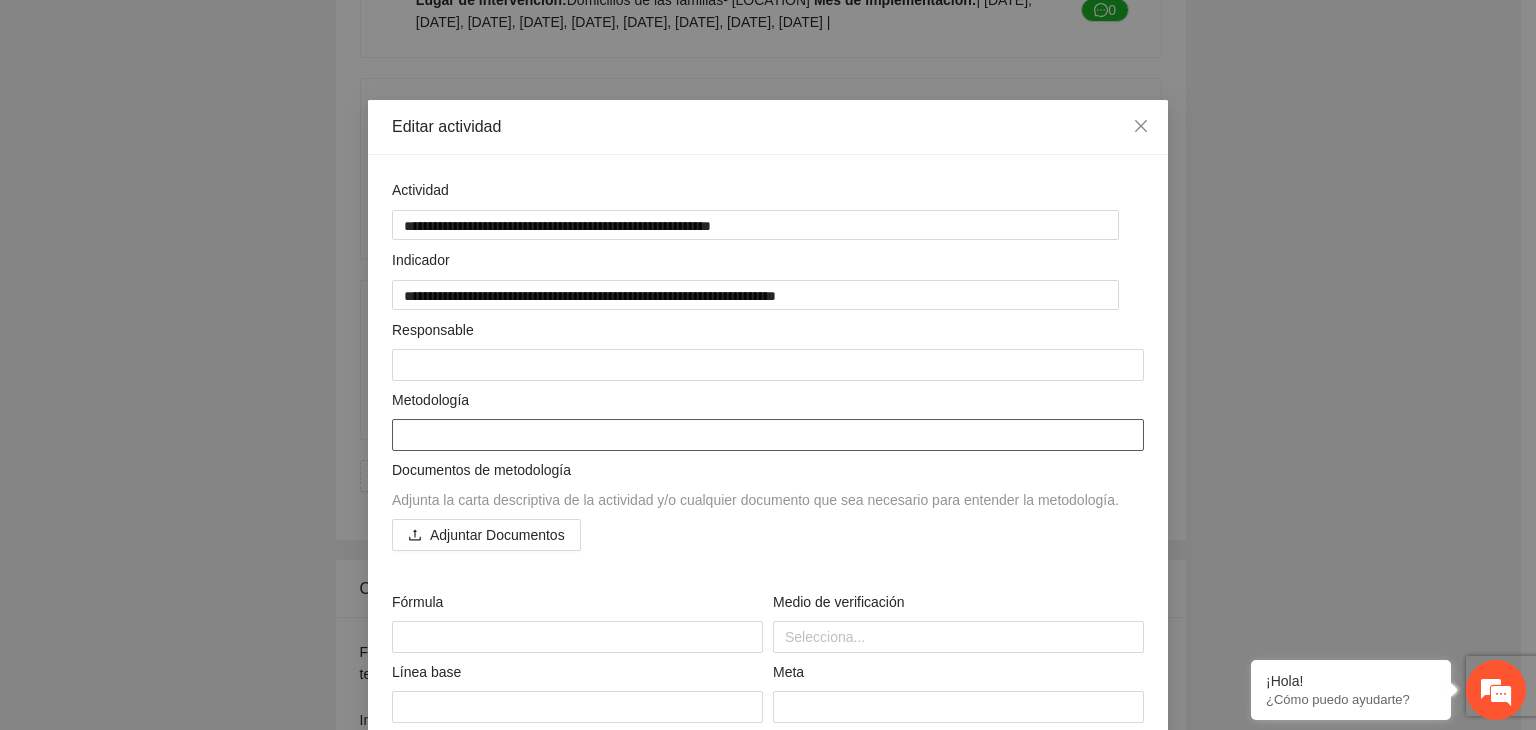 click at bounding box center [768, 435] 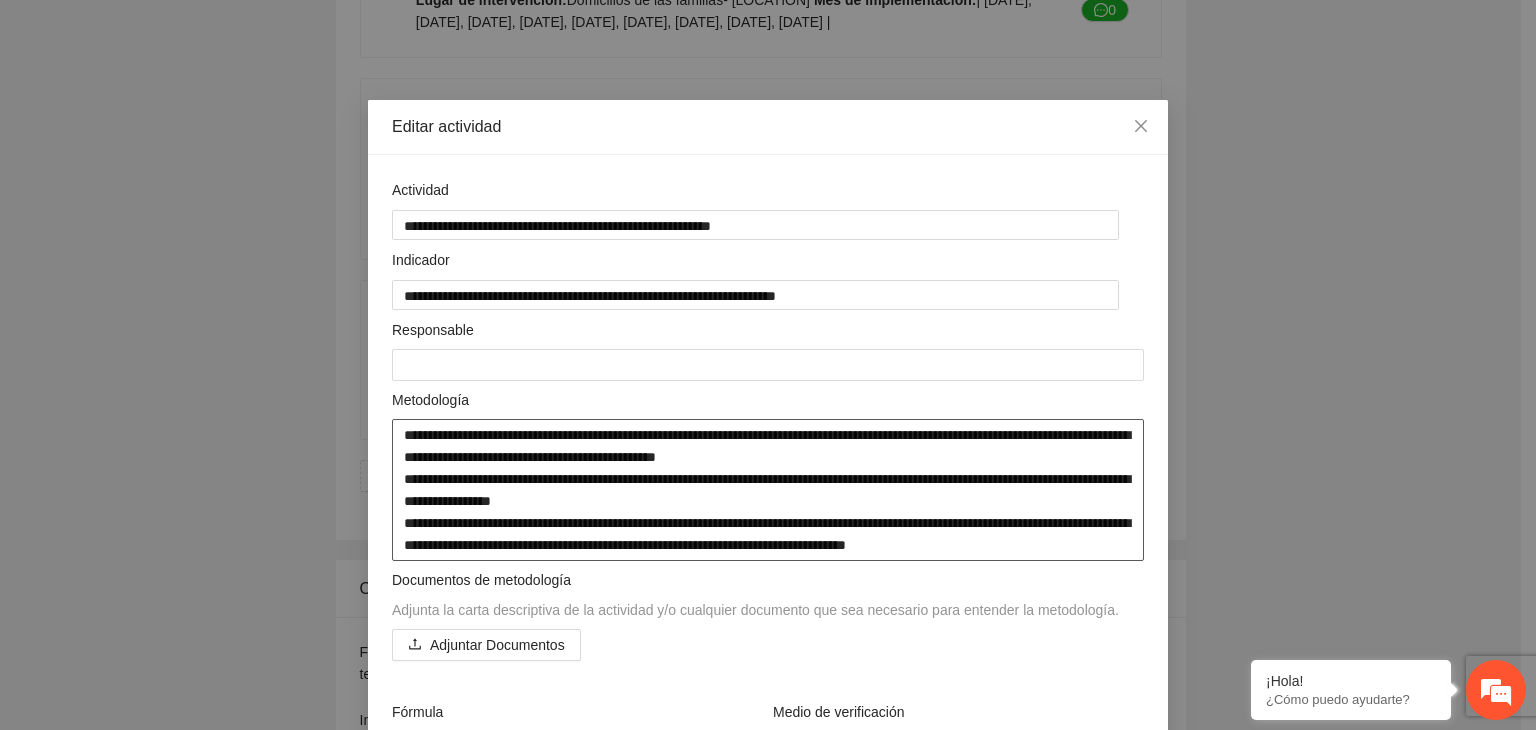 scroll, scrollTop: 0, scrollLeft: 0, axis: both 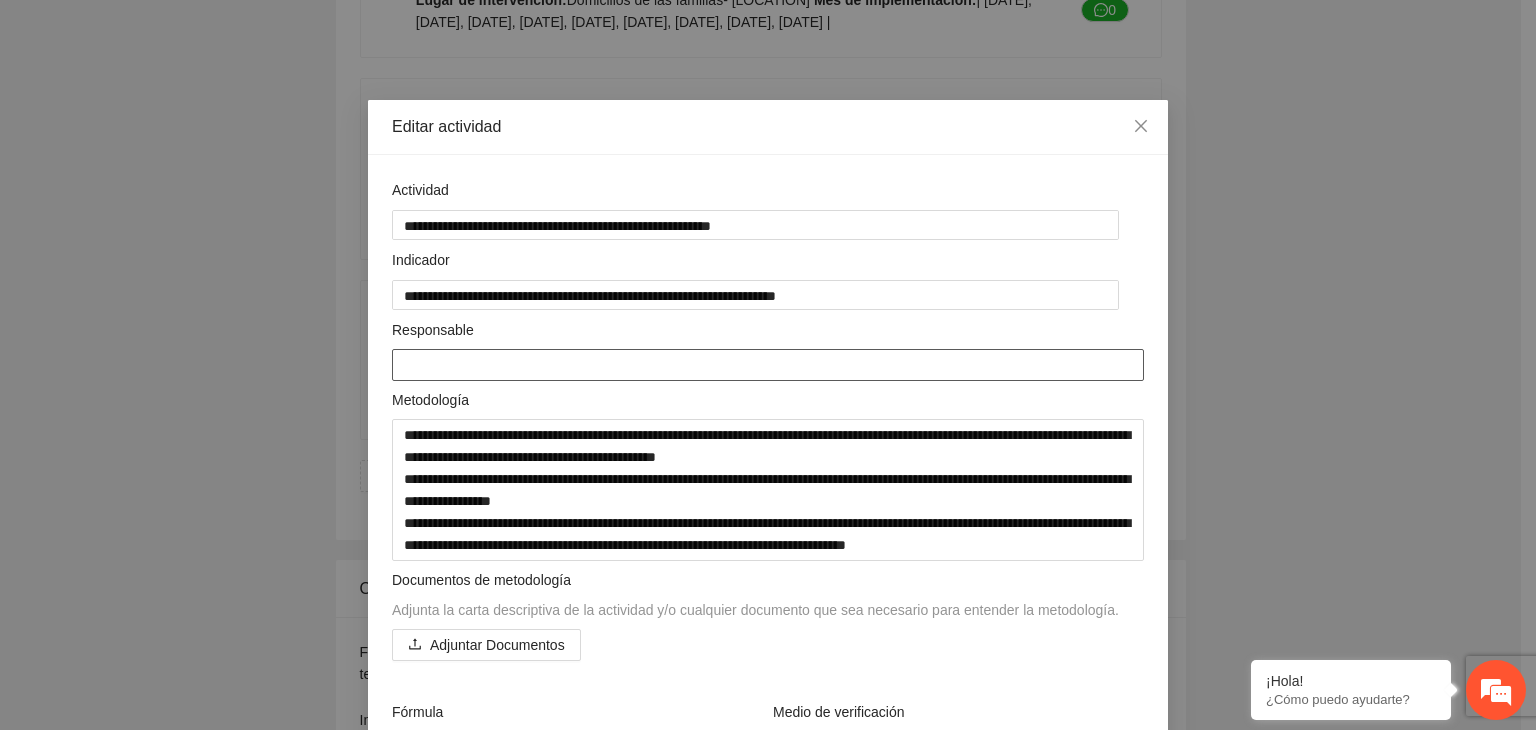 click at bounding box center [768, 365] 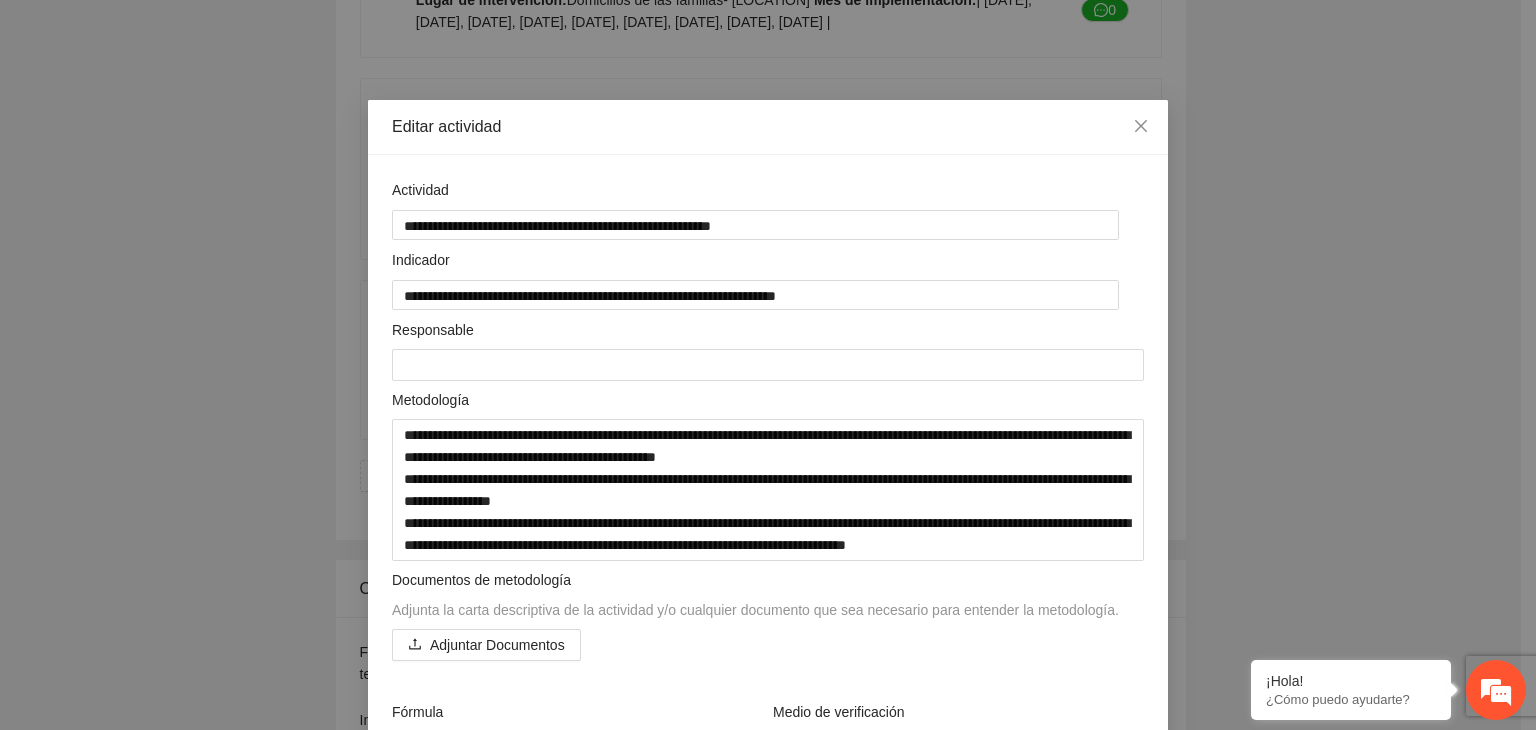 scroll, scrollTop: 477, scrollLeft: 0, axis: vertical 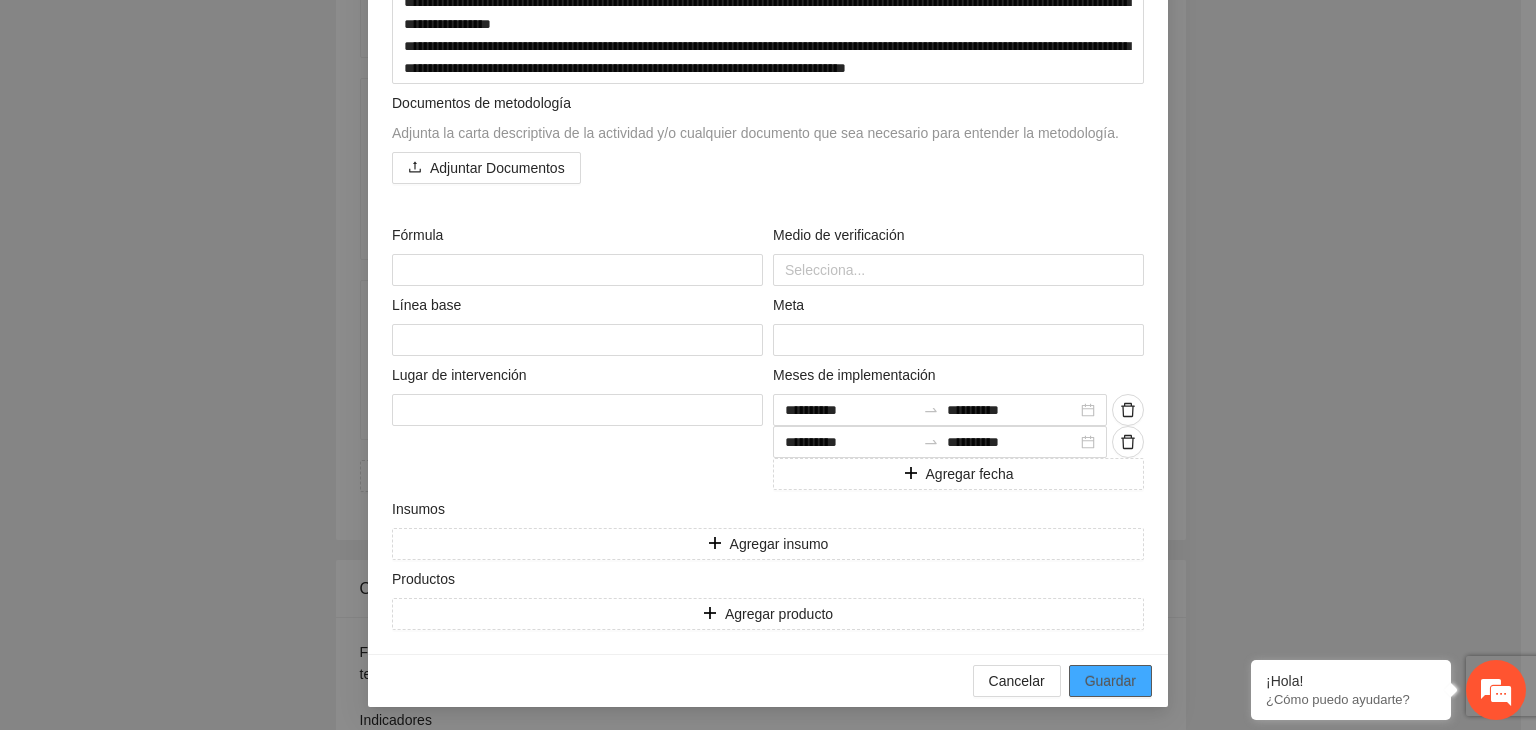 click on "Guardar" at bounding box center [1110, 681] 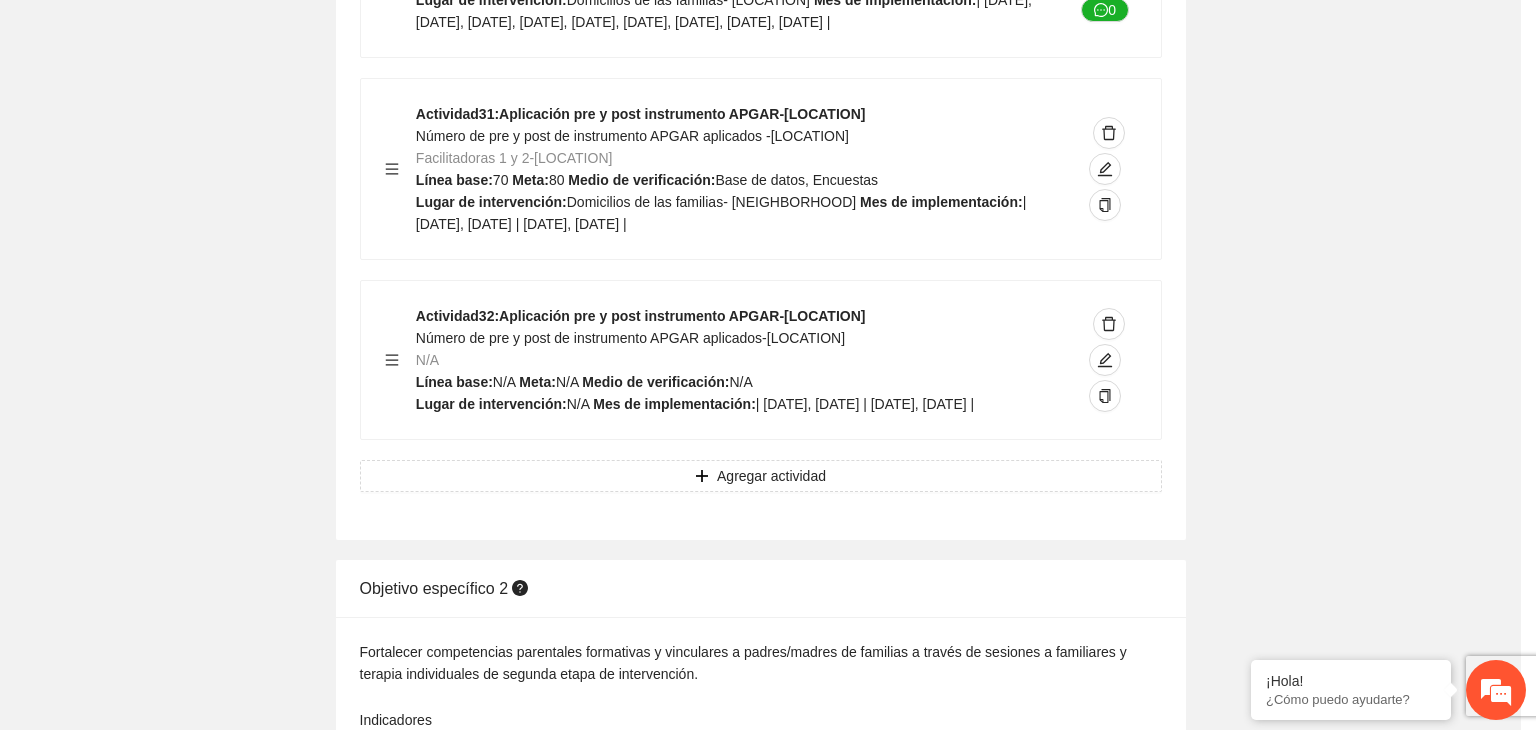 scroll, scrollTop: 204, scrollLeft: 0, axis: vertical 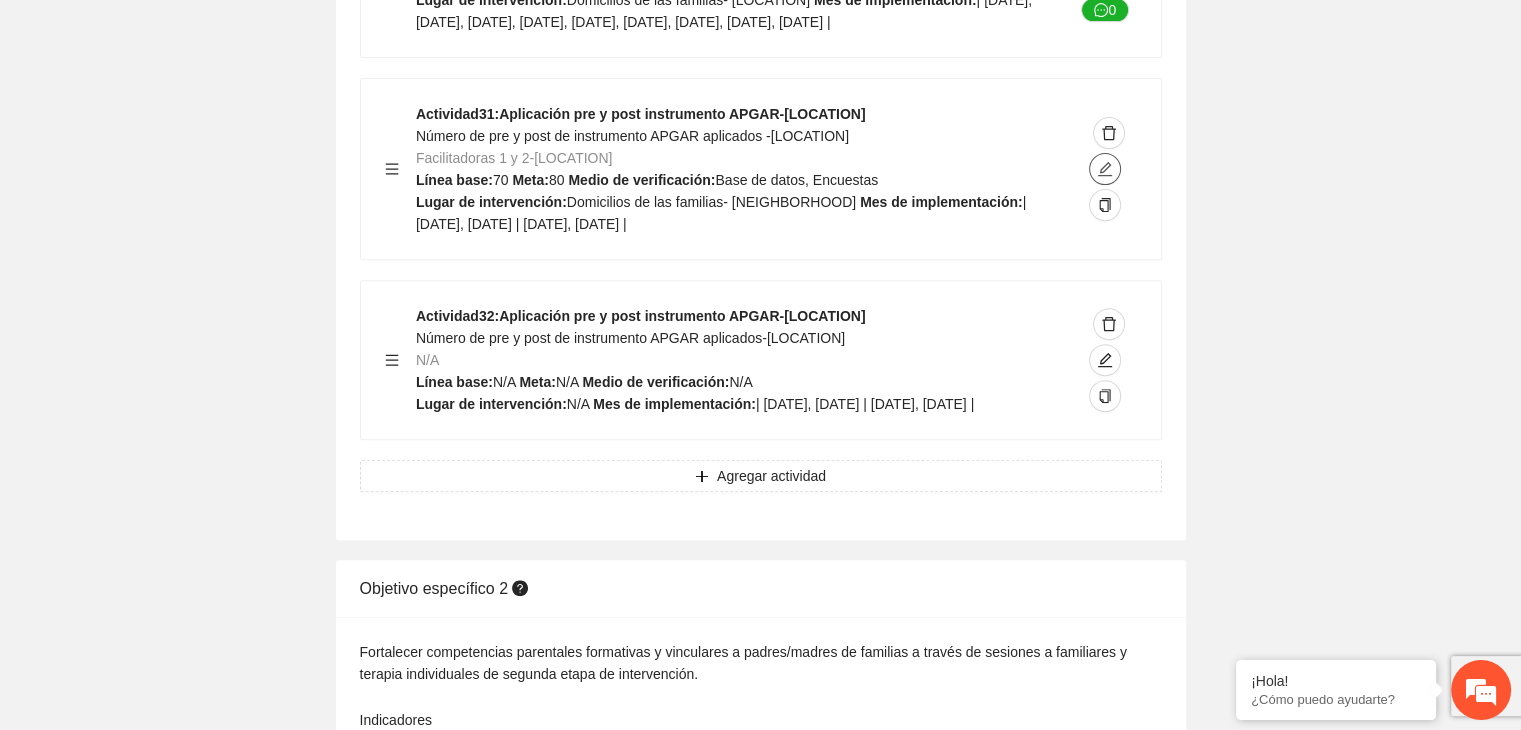 click at bounding box center (1105, 169) 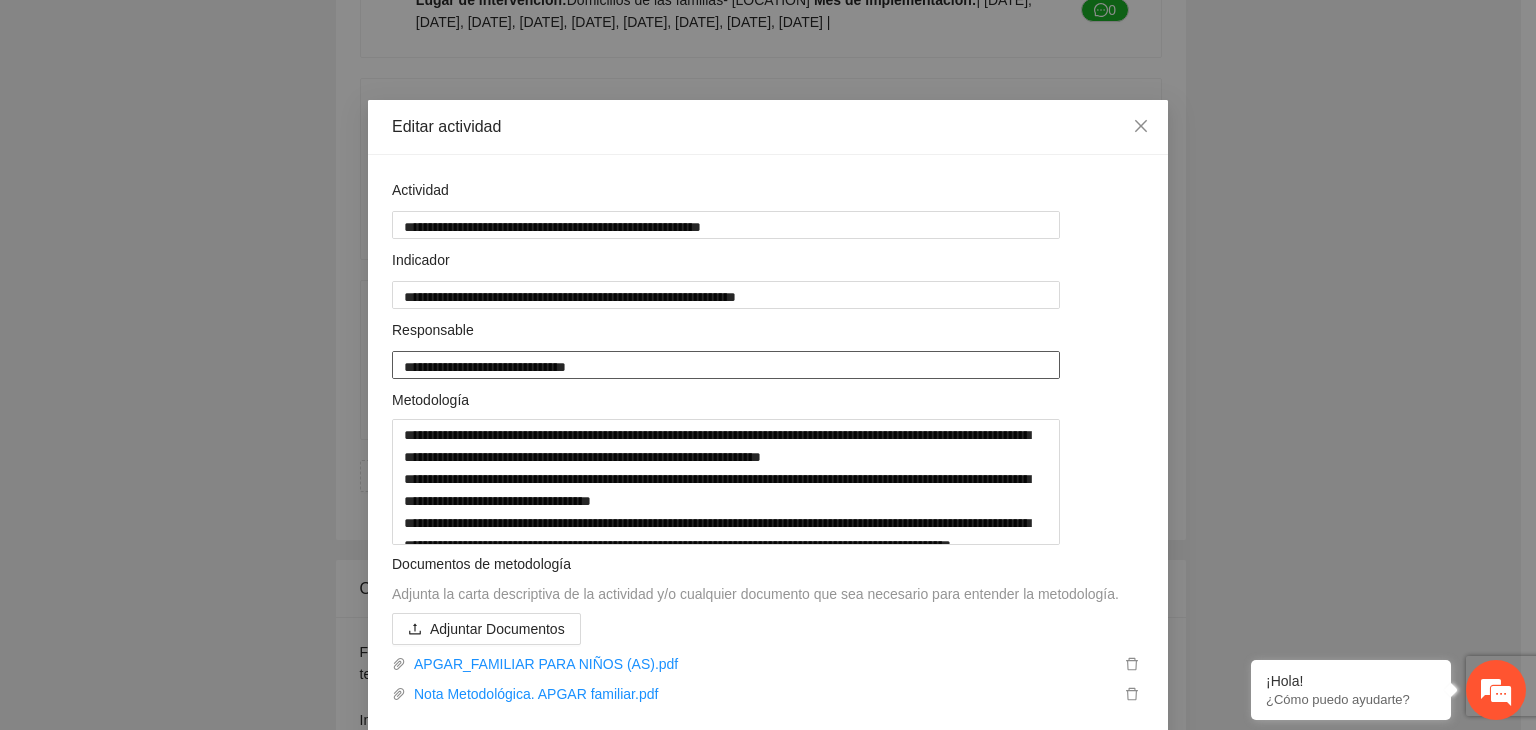 drag, startPoint x: 514, startPoint y: 362, endPoint x: 324, endPoint y: 360, distance: 190.01053 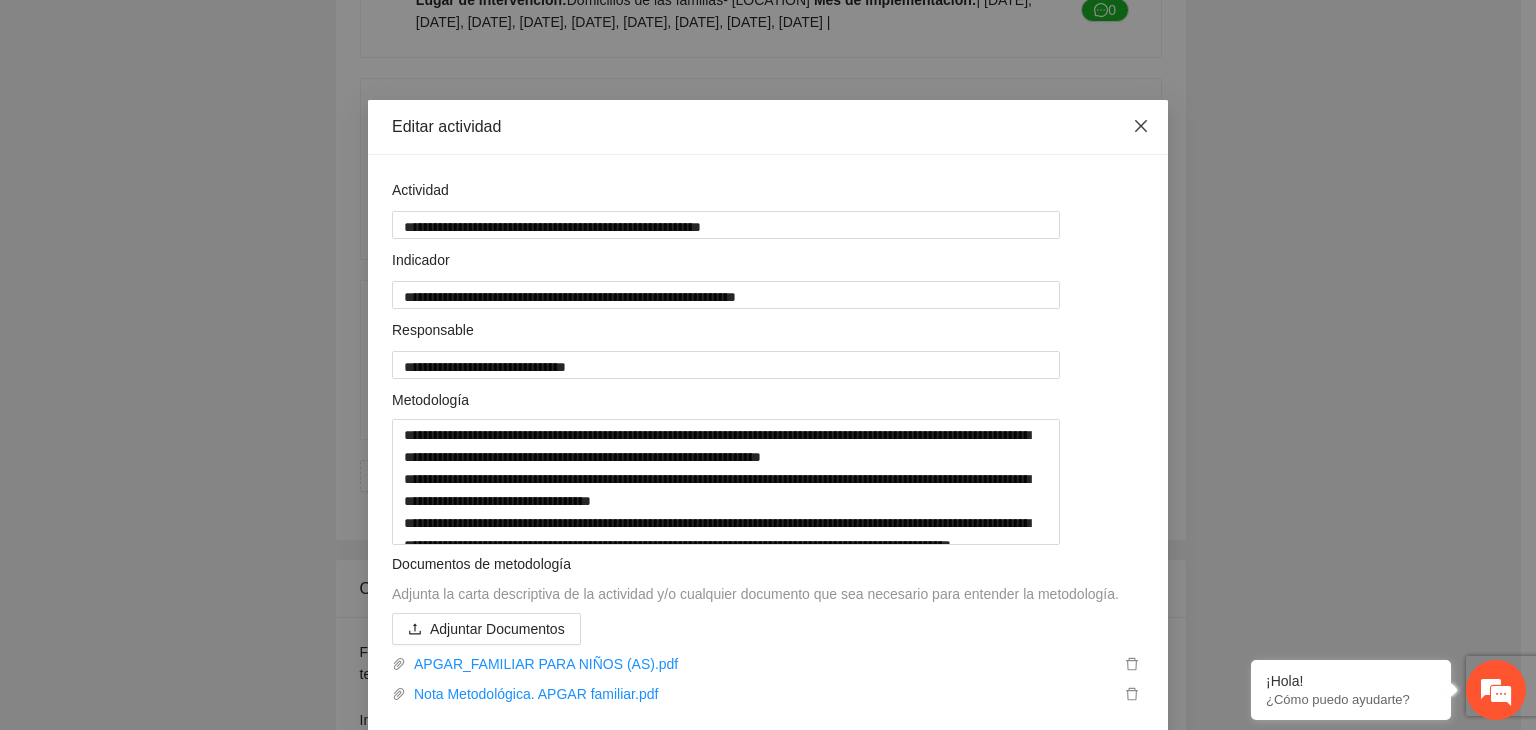 click 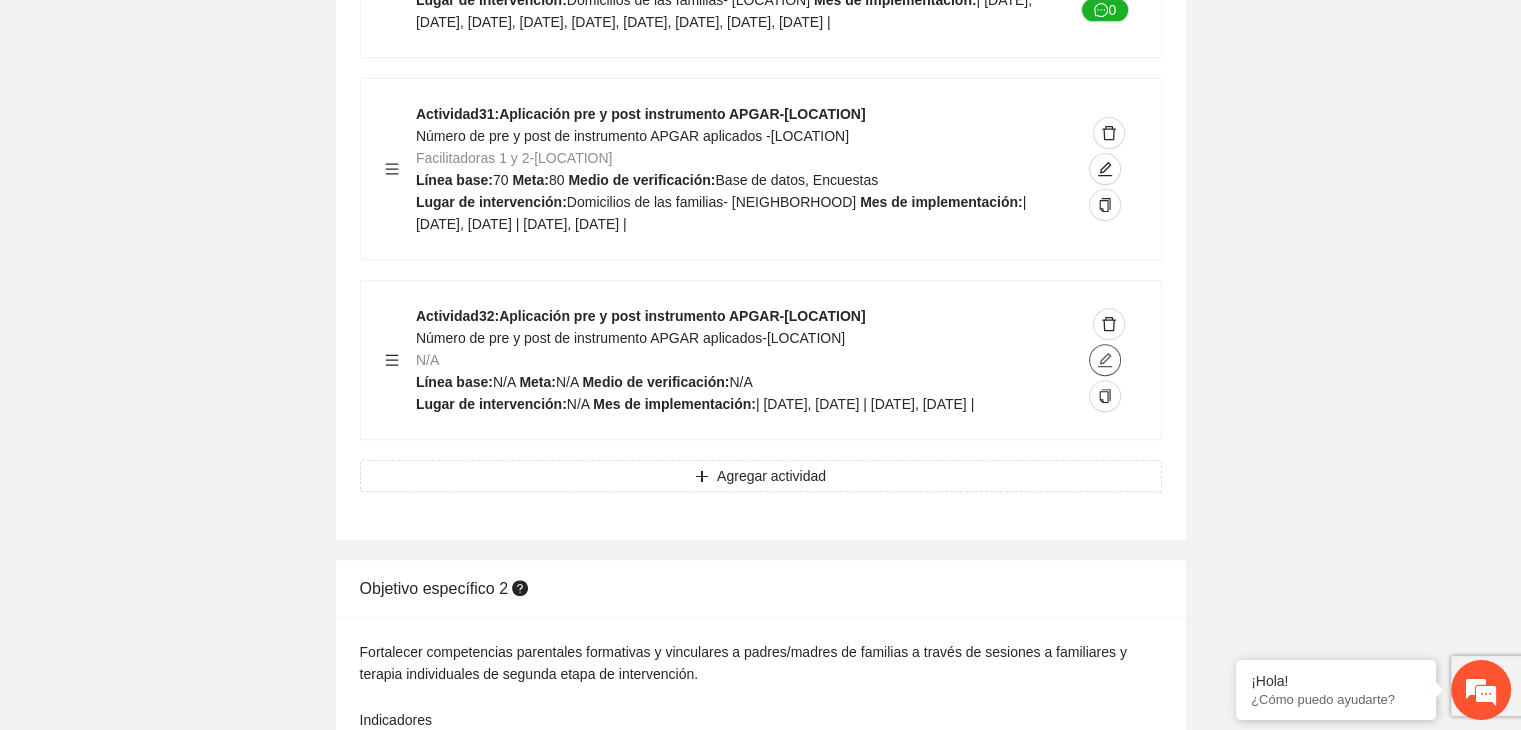 click 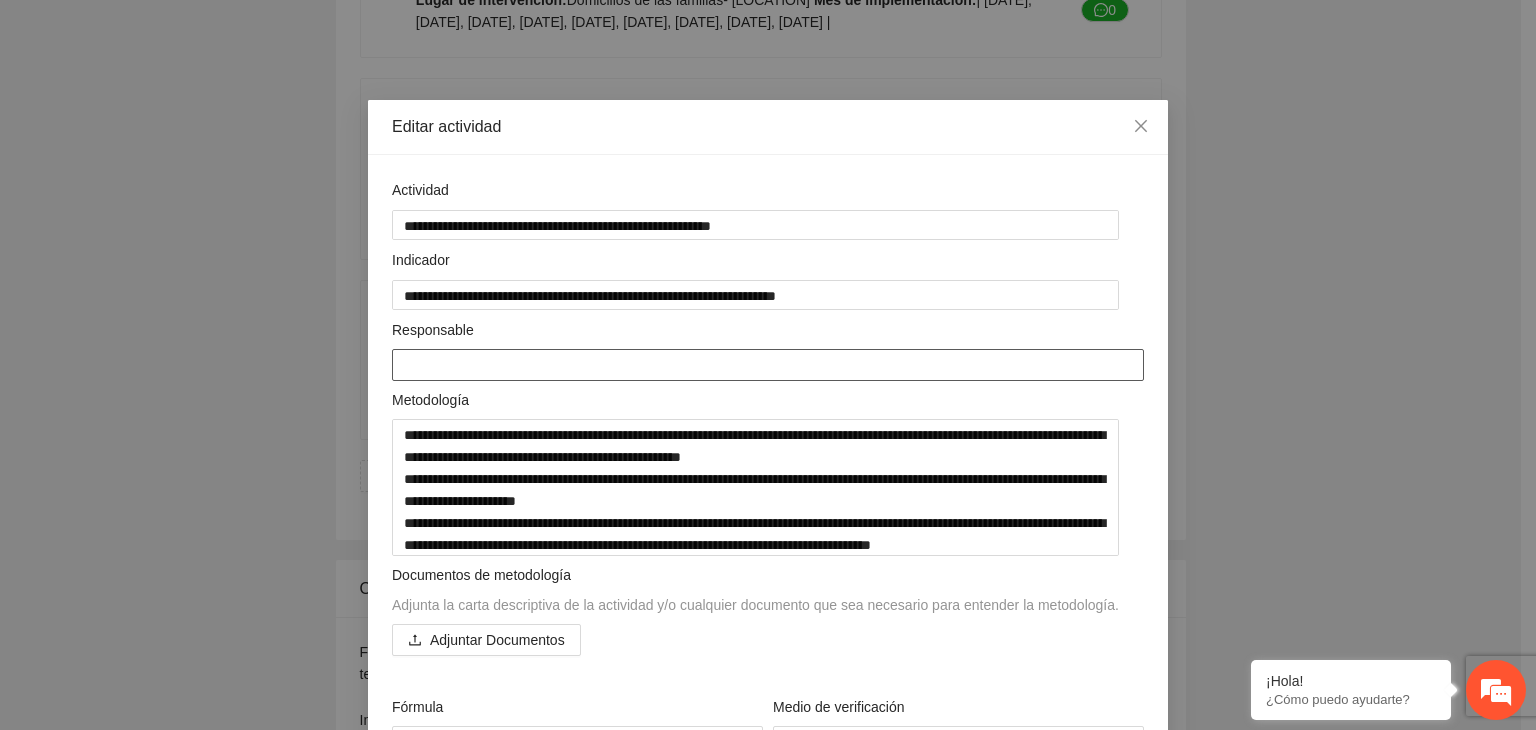 click at bounding box center [768, 365] 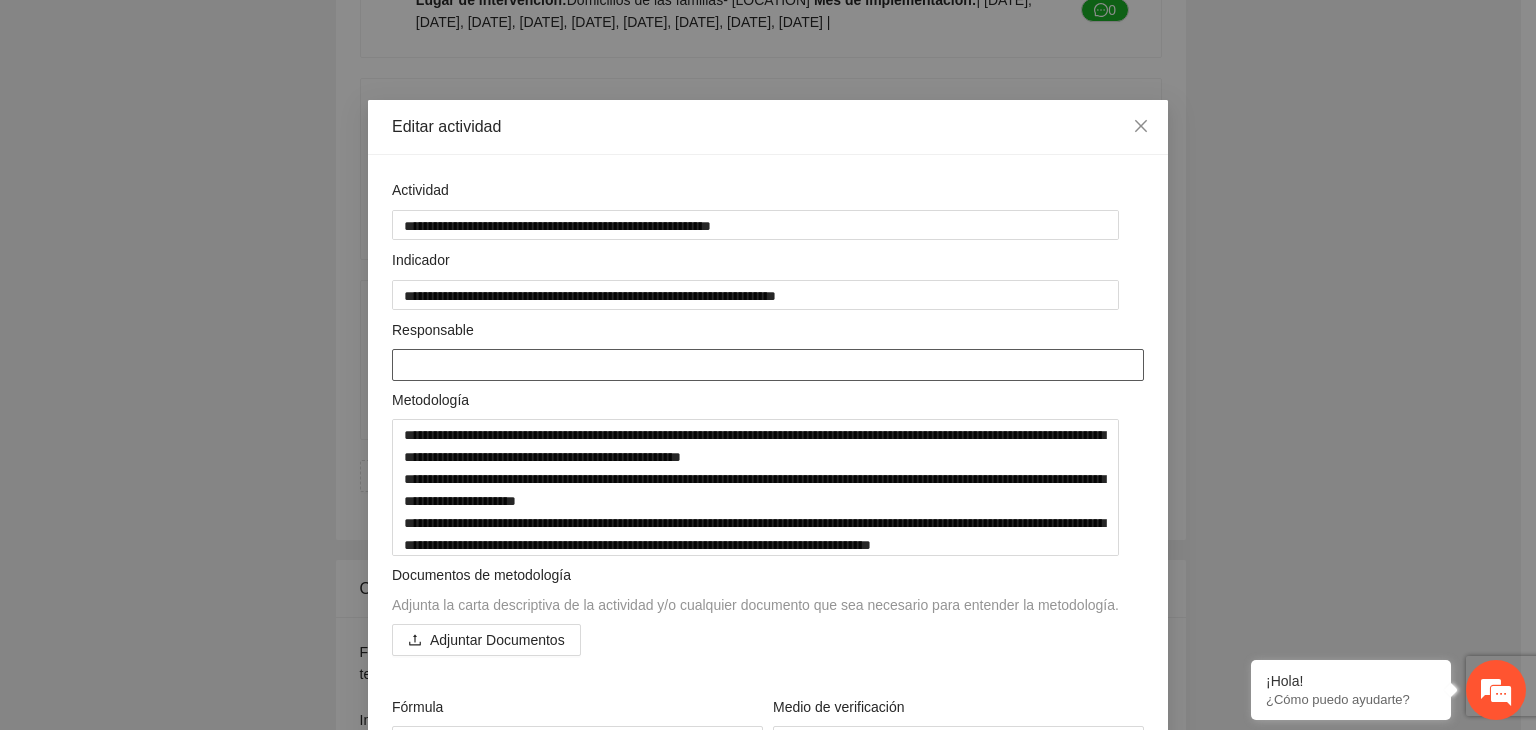 paste on "**********" 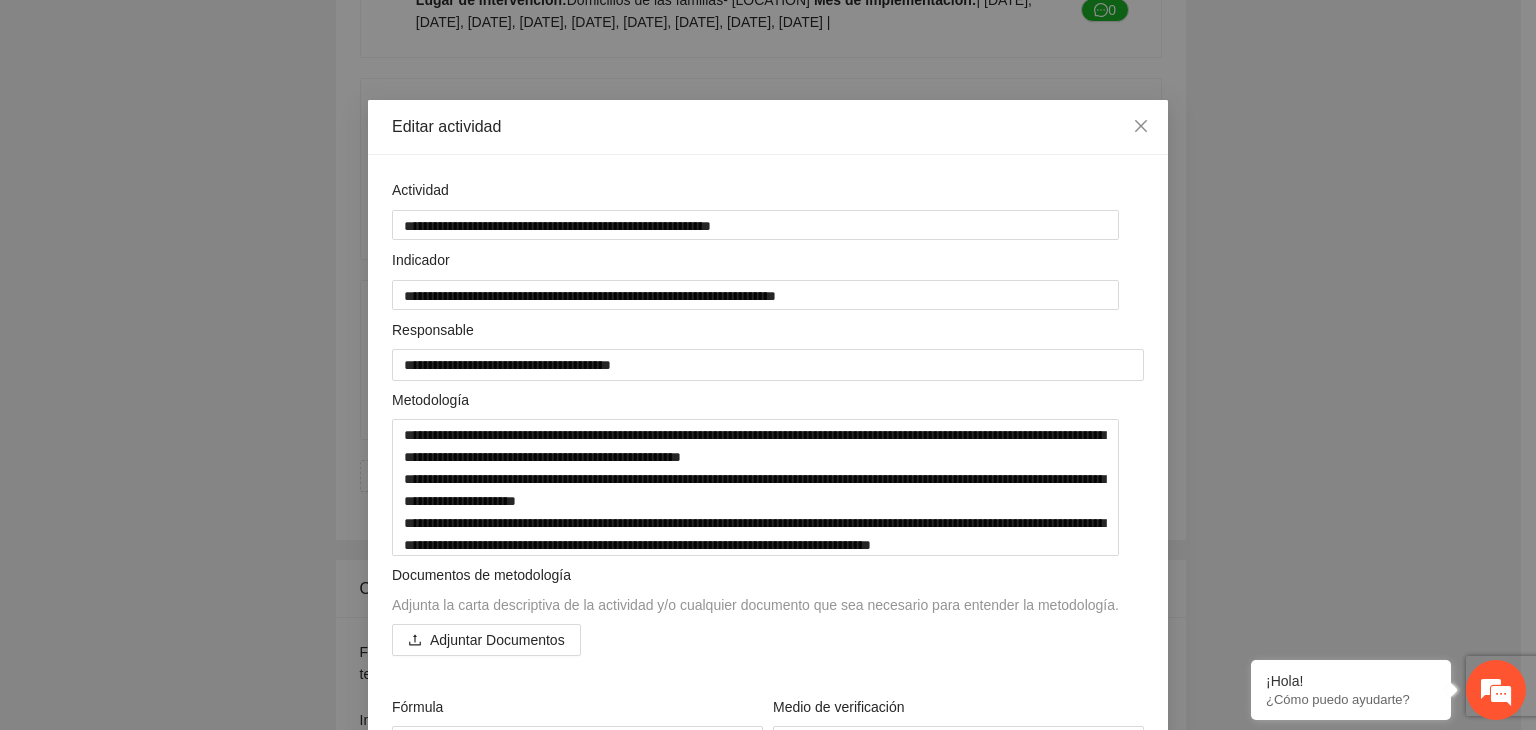click on "**********" at bounding box center [768, 365] 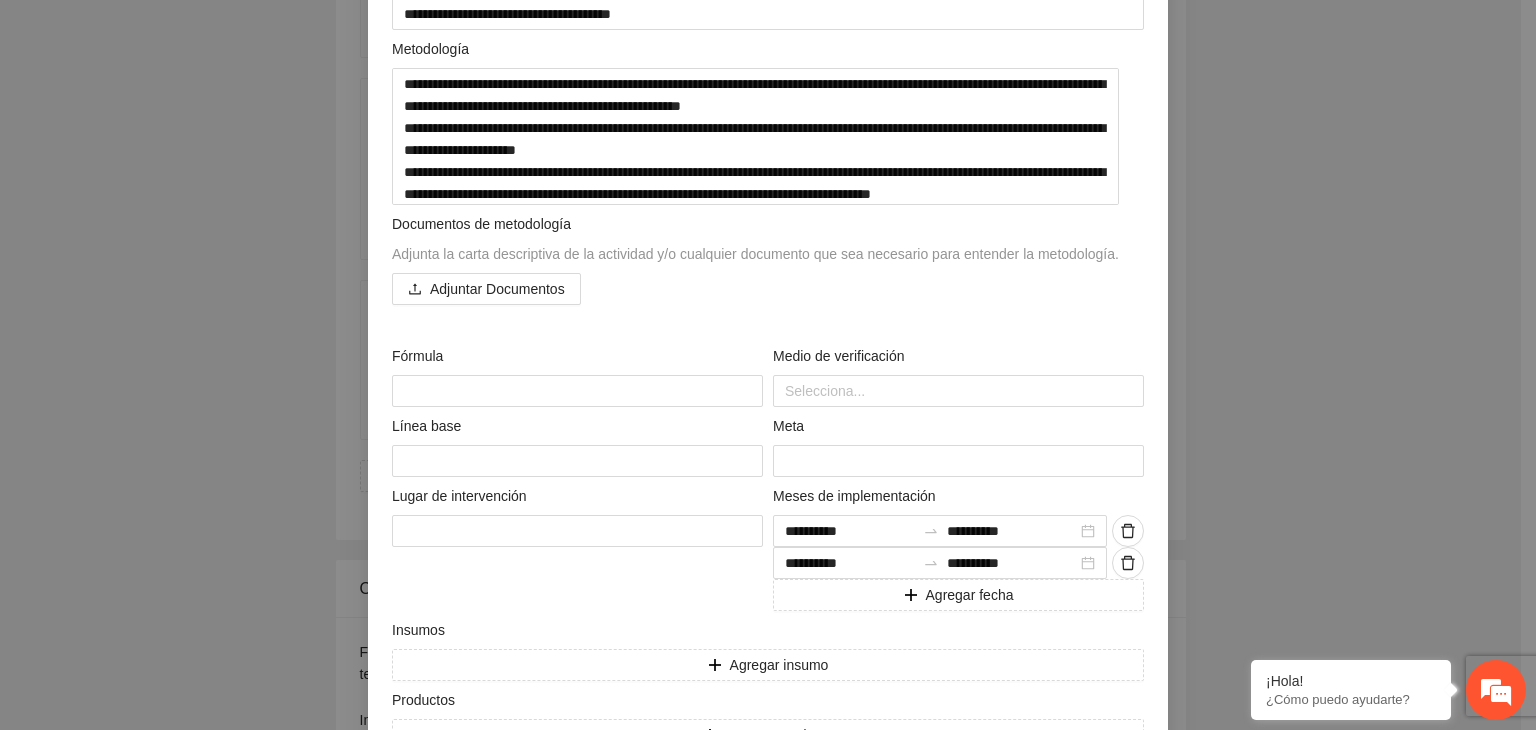 scroll, scrollTop: 360, scrollLeft: 0, axis: vertical 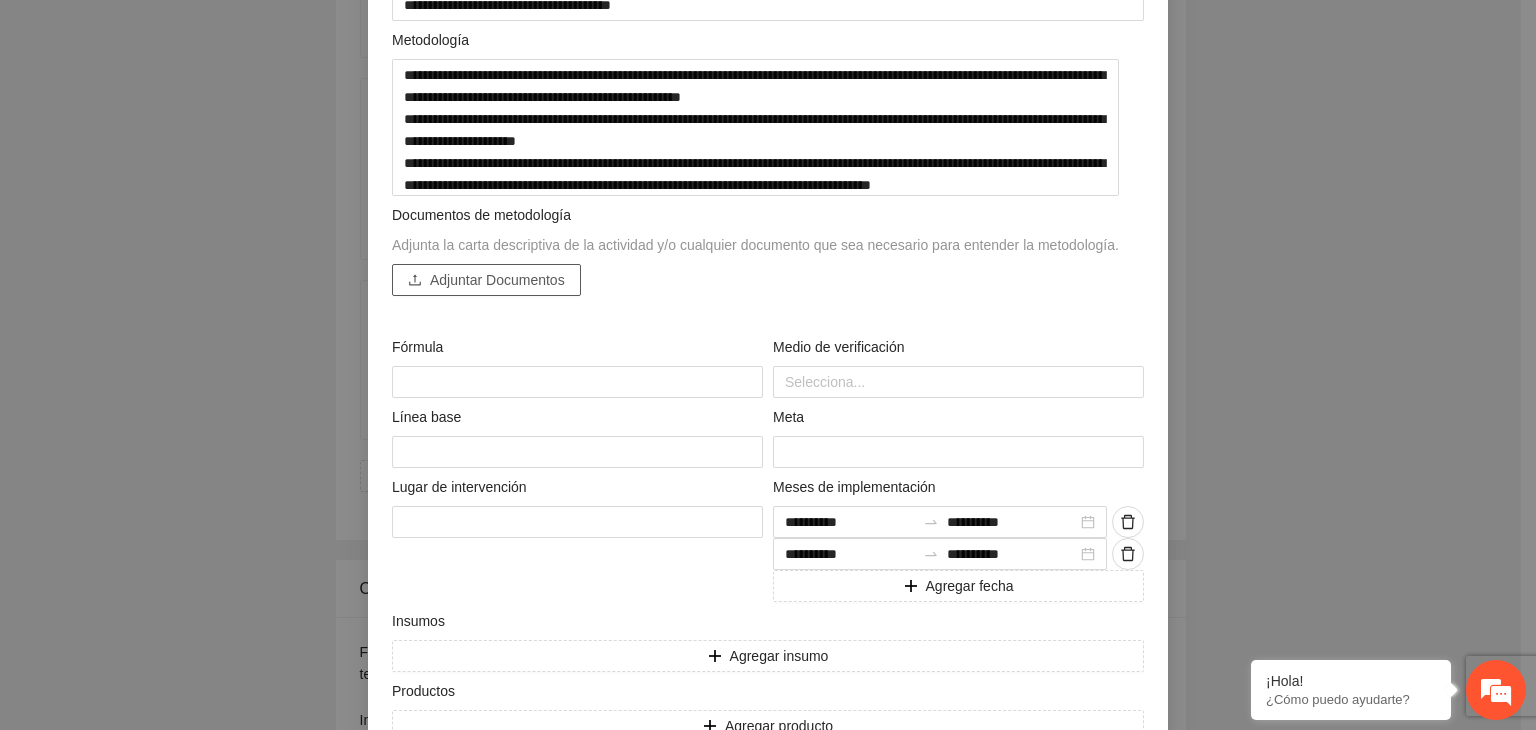click on "Adjuntar Documentos" at bounding box center [497, 280] 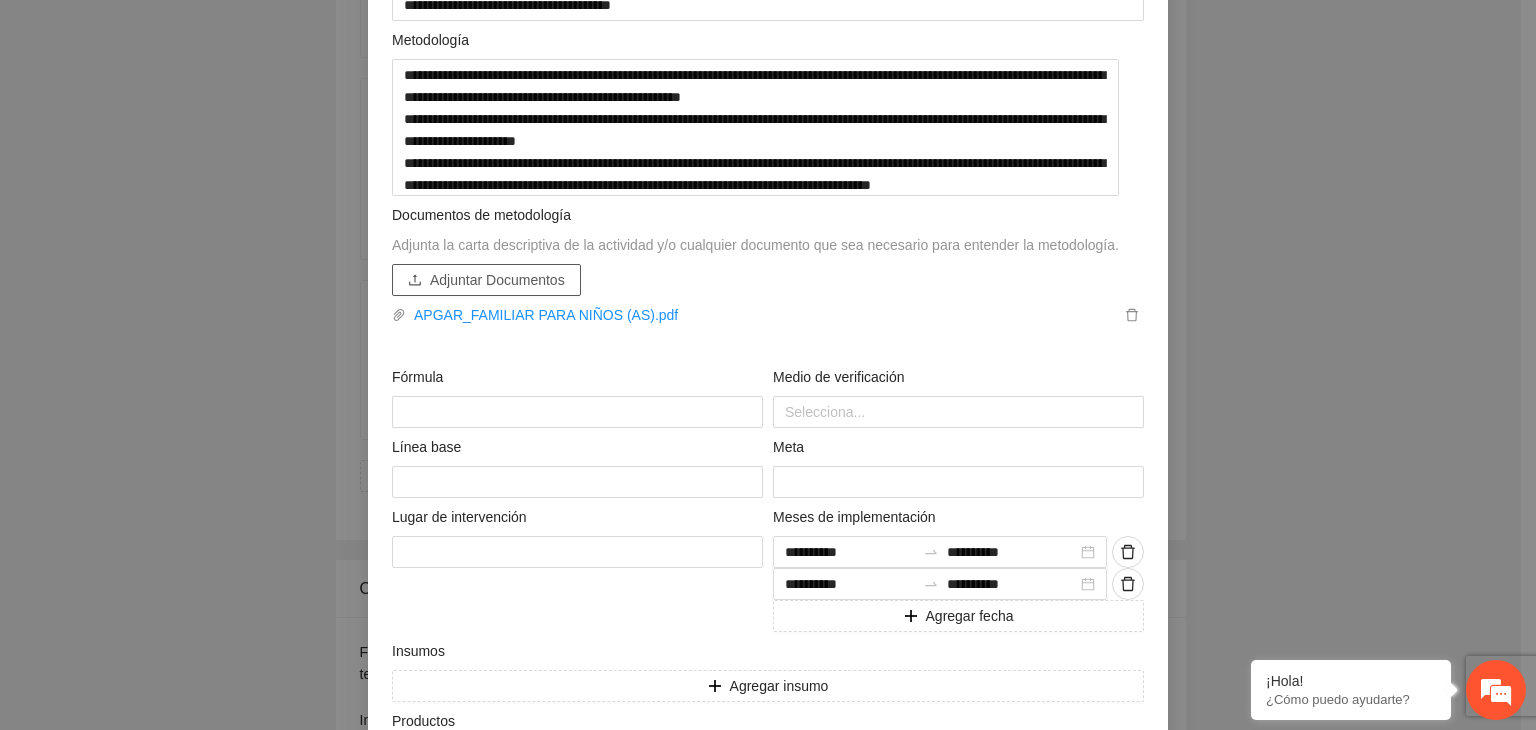 click on "Adjuntar Documentos" at bounding box center (497, 280) 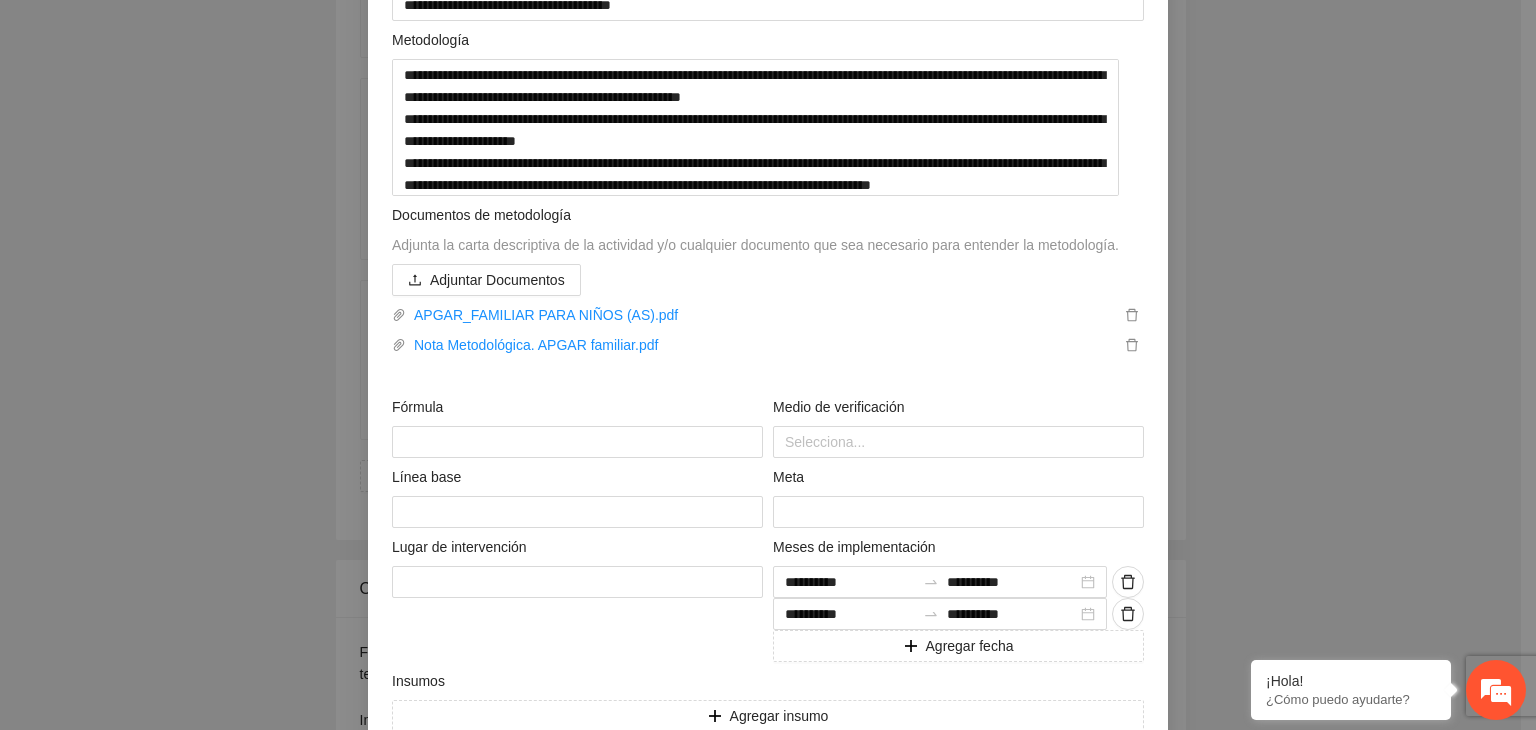 click on "**********" at bounding box center (768, 365) 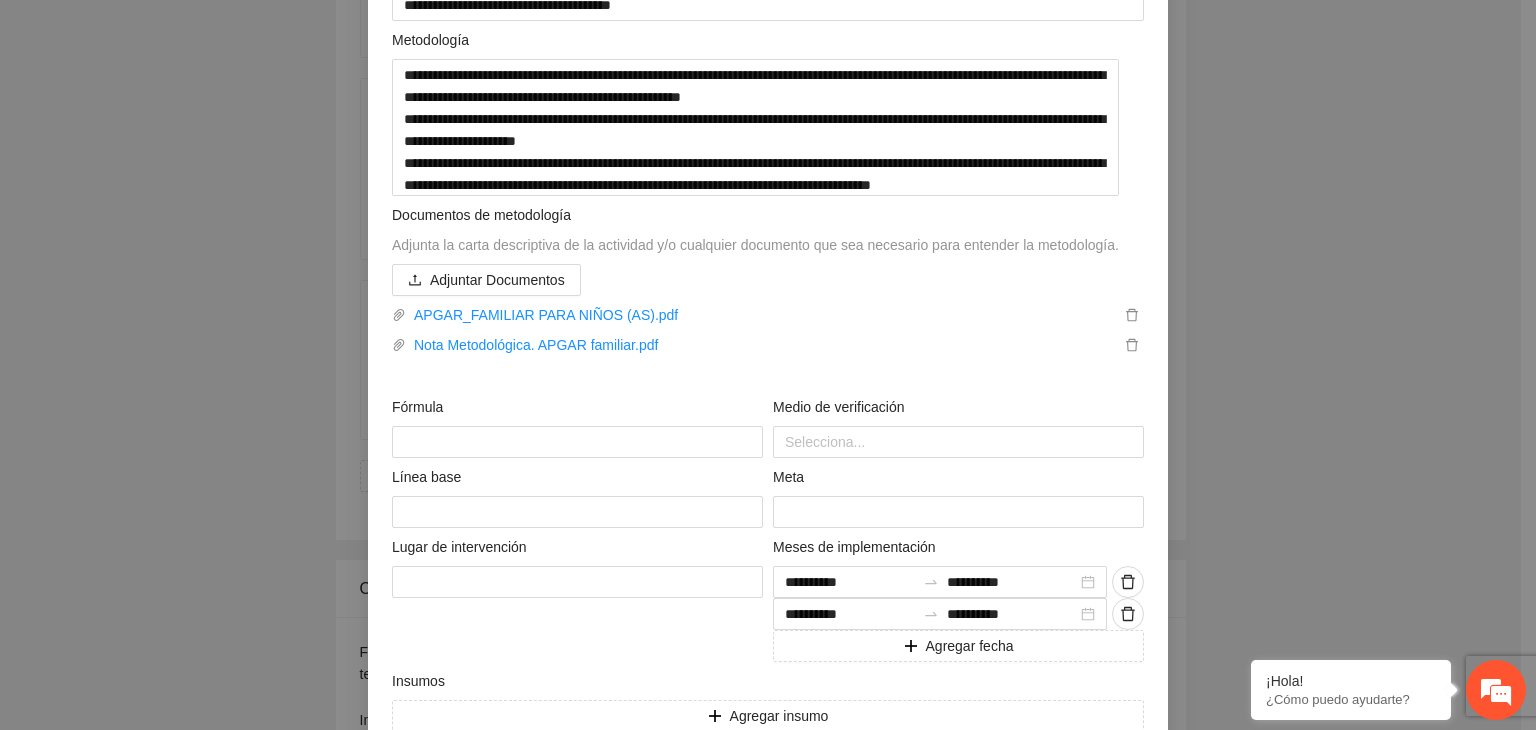click on "**********" at bounding box center (768, 365) 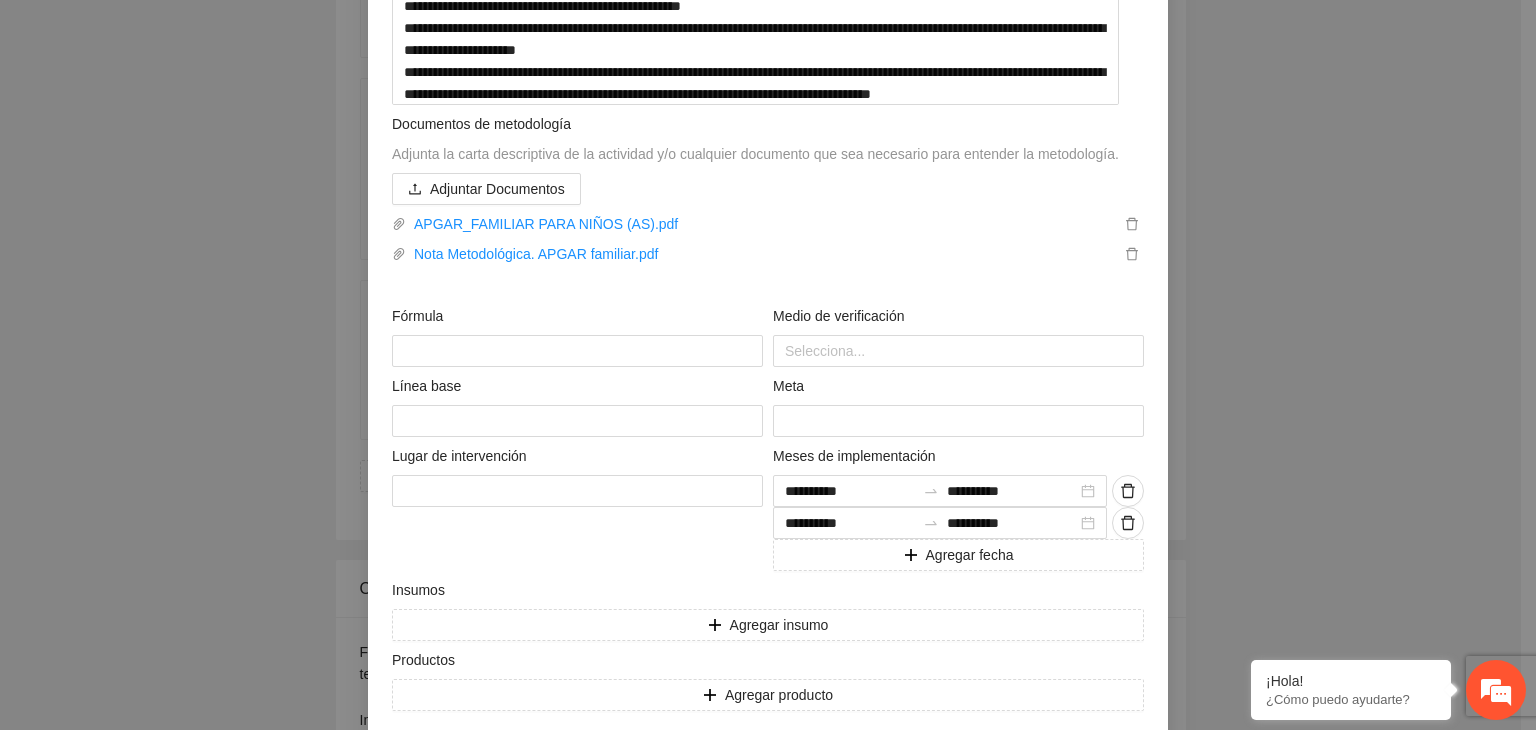 scroll, scrollTop: 537, scrollLeft: 0, axis: vertical 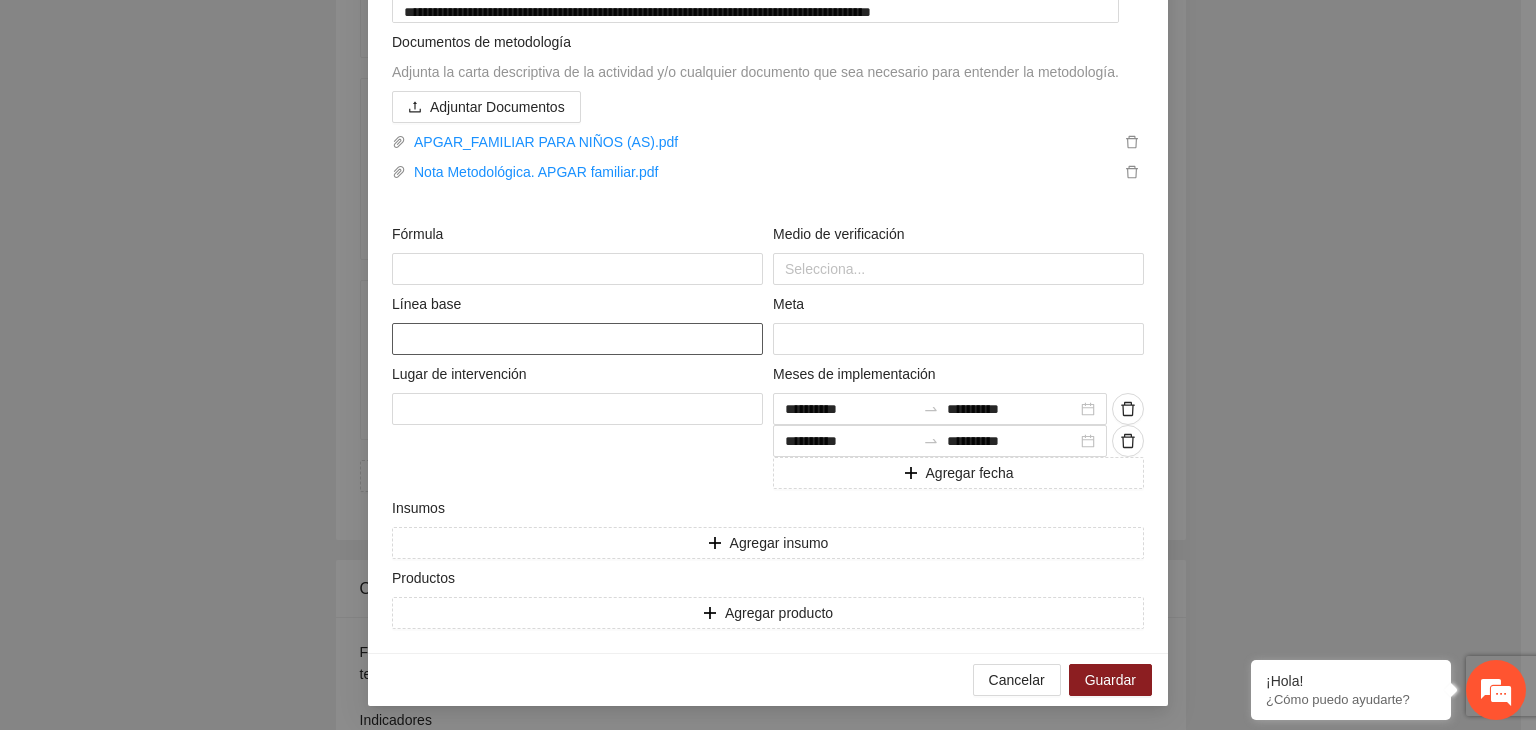 click at bounding box center [577, 339] 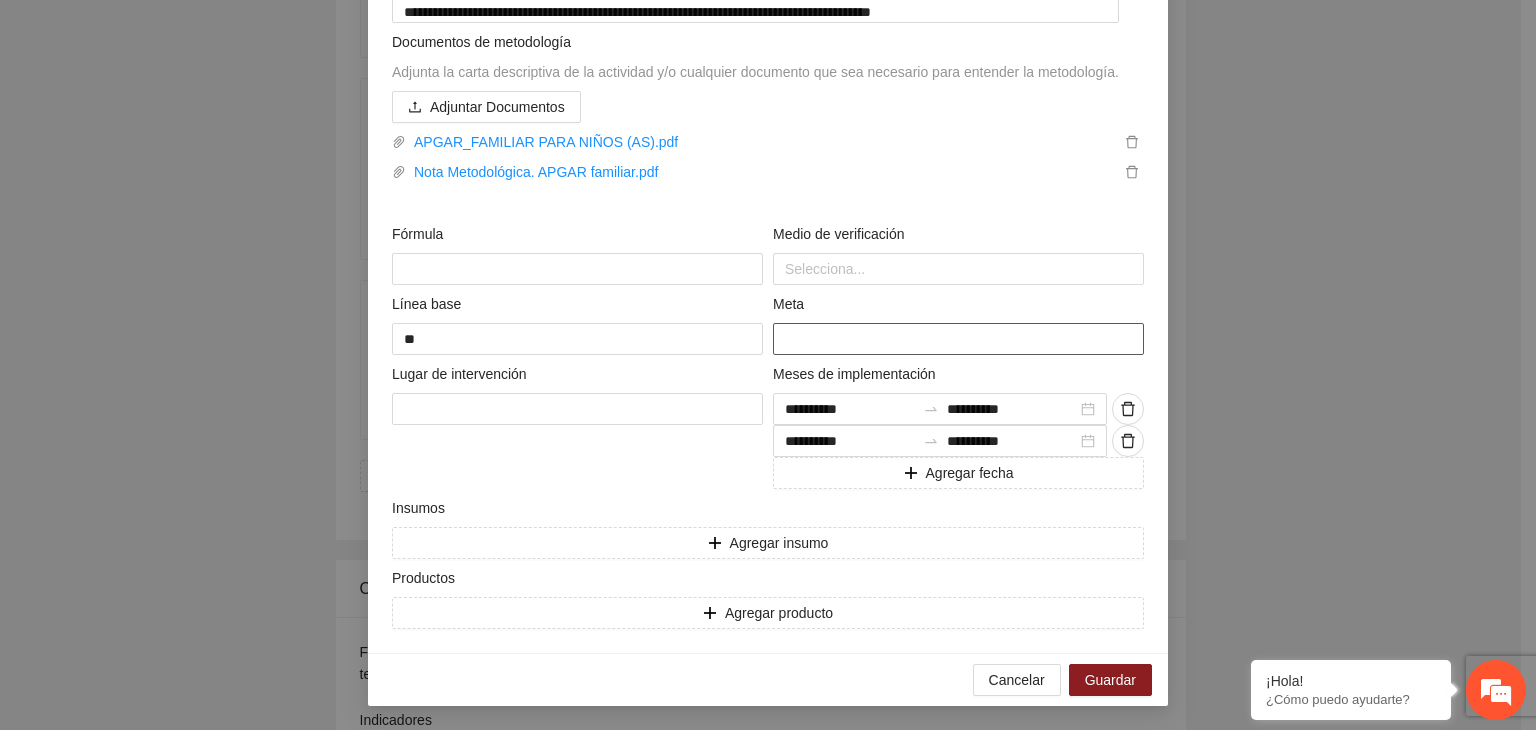 click at bounding box center [958, 339] 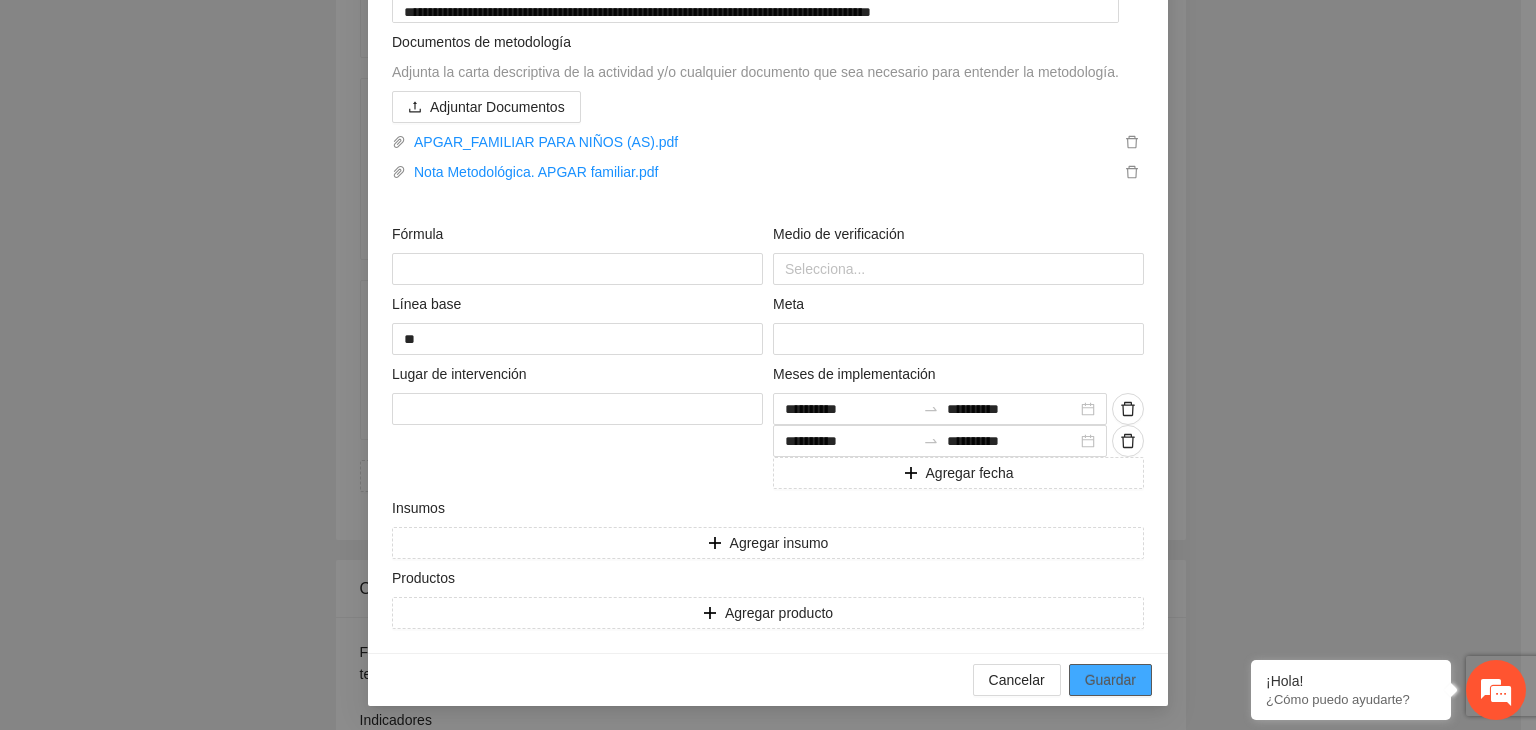 click on "Guardar" at bounding box center [1110, 680] 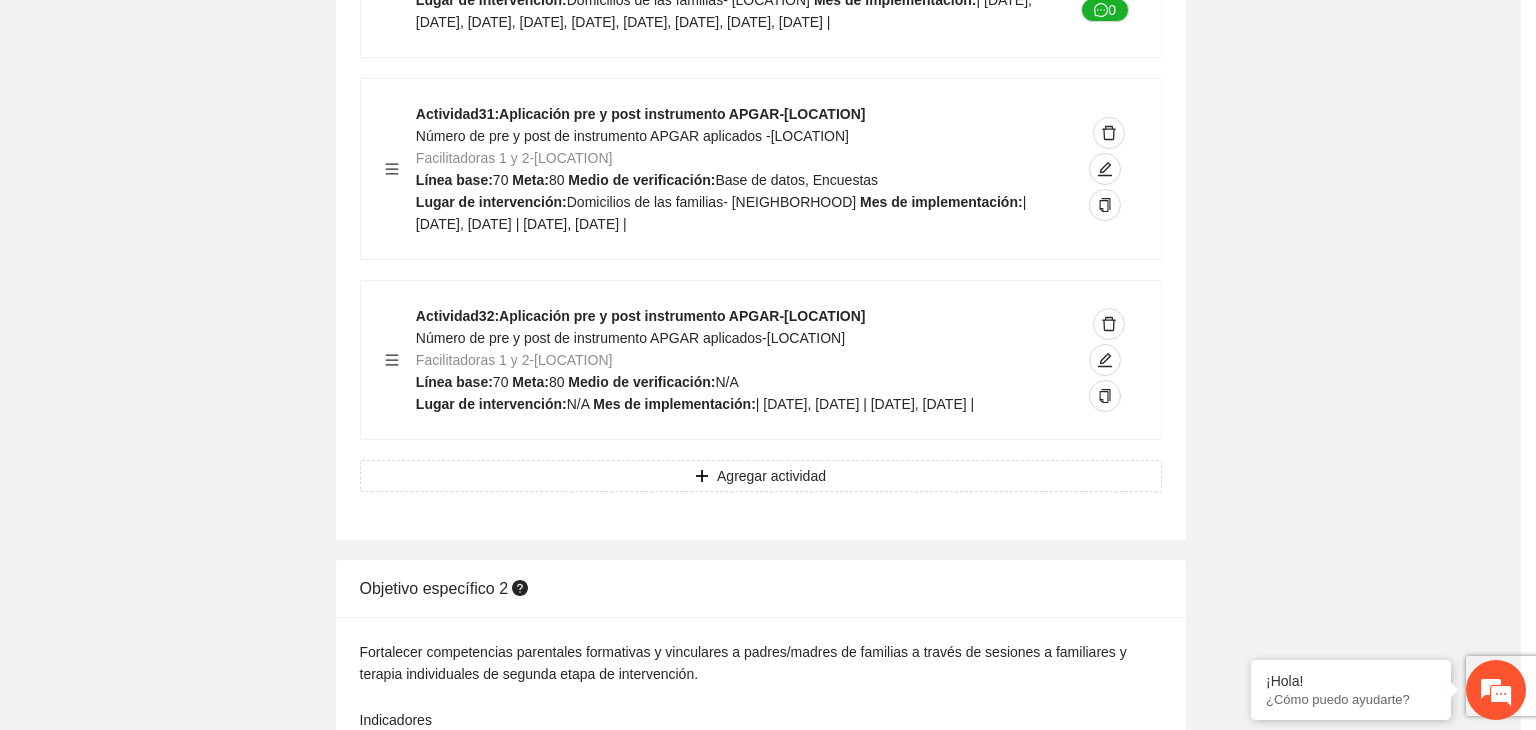 scroll, scrollTop: 204, scrollLeft: 0, axis: vertical 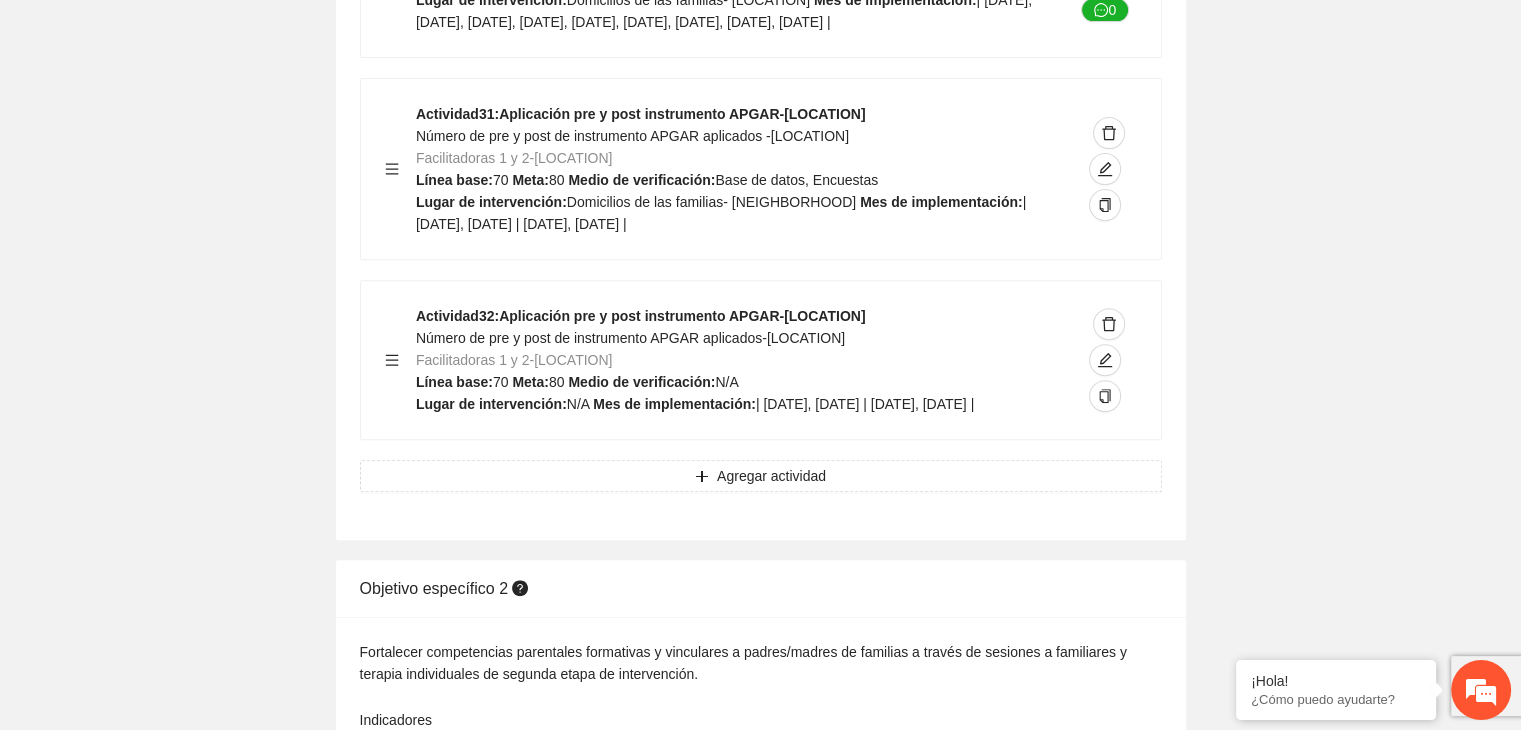 click on "Guardar Objetivo de desarrollo      Exportar Contribuir a la disminución de incidencia en violencia familiar en las zonas de [LOCATION], [LOCATION] y [LOCATION] del Municipio  de [LOCATION]. Indicadores Indicador  1 :  Violencia familiar disminuyendo en un 5% en [LOCATION] Número de carpetas de investigación de Violencia familiar  disminuyendo en un 5% en [LOCATION] Metodología:  Se solicita información al Observatorio Ciudadano de FICOSEC sobre el número de carpetas de violencia familiar en las colonias de intervención Línea base:  29   Meta:  25   Fórmula:  Suma de carpetas de investigación de violencia familiar disminuyendo  en un 5% en [LOCATION]   Medio de verificación:  Reporte/Informe 0 Indicador  2 :  Violencia familiar disminuyendo en un 5% en [LOCATION] Número de carpetas de investigación de Violencia familiar  disminuyendo en un 5% en [LOCATION] Metodología:  Línea base:  63   Meta:  56   Fórmula:    Medio de verificación:  Reporte/Informe 0 3 :" at bounding box center (760, -7254) 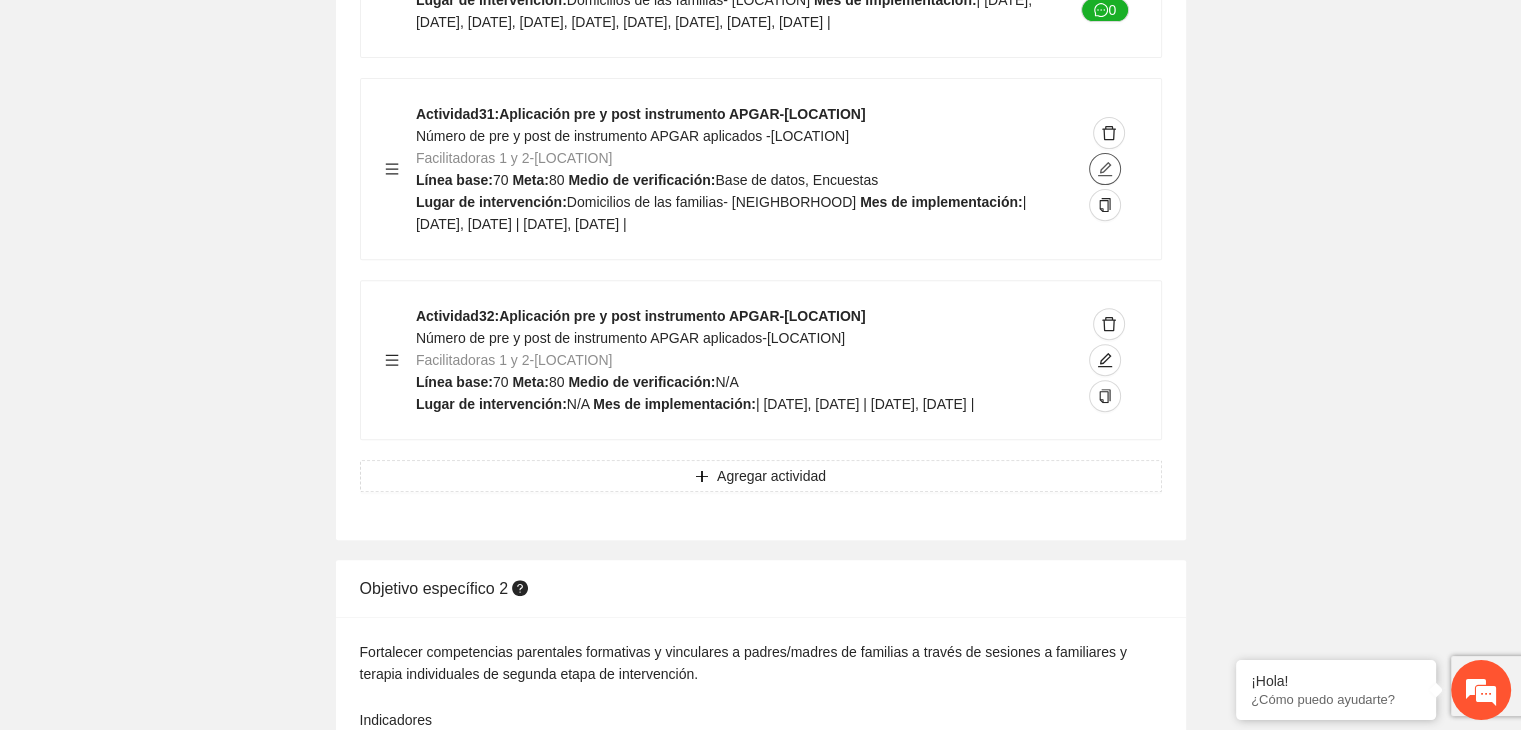 click 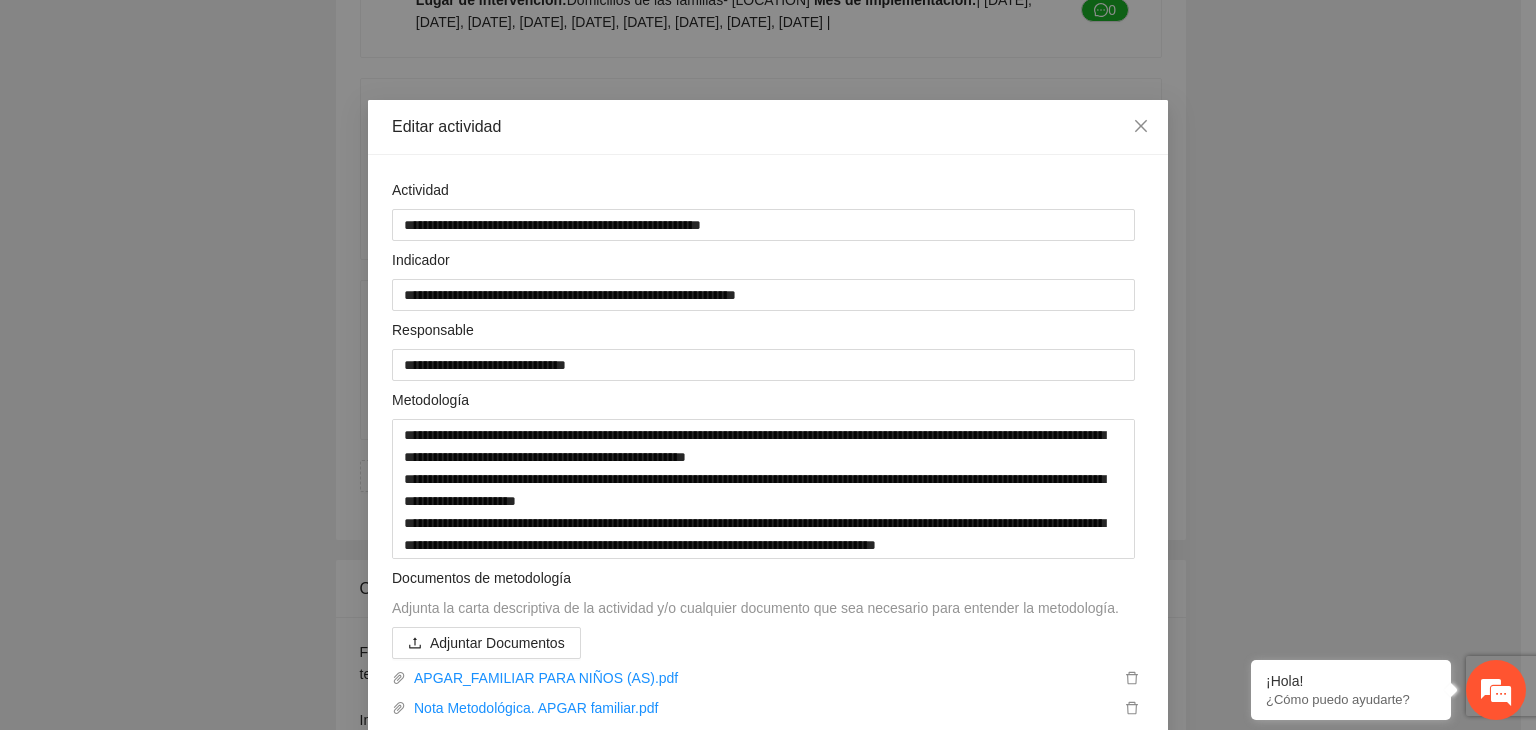 click on "**********" at bounding box center [768, 365] 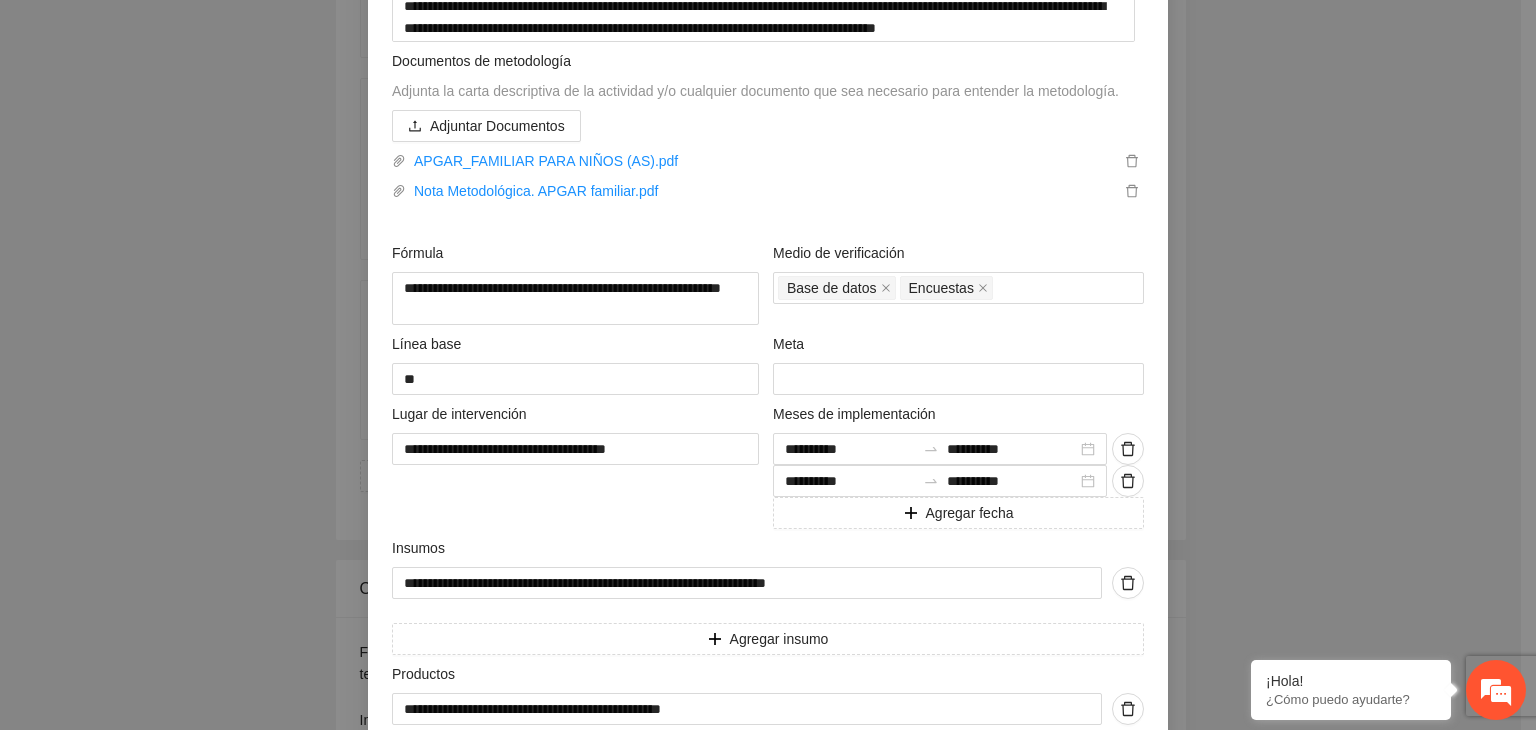 scroll, scrollTop: 520, scrollLeft: 0, axis: vertical 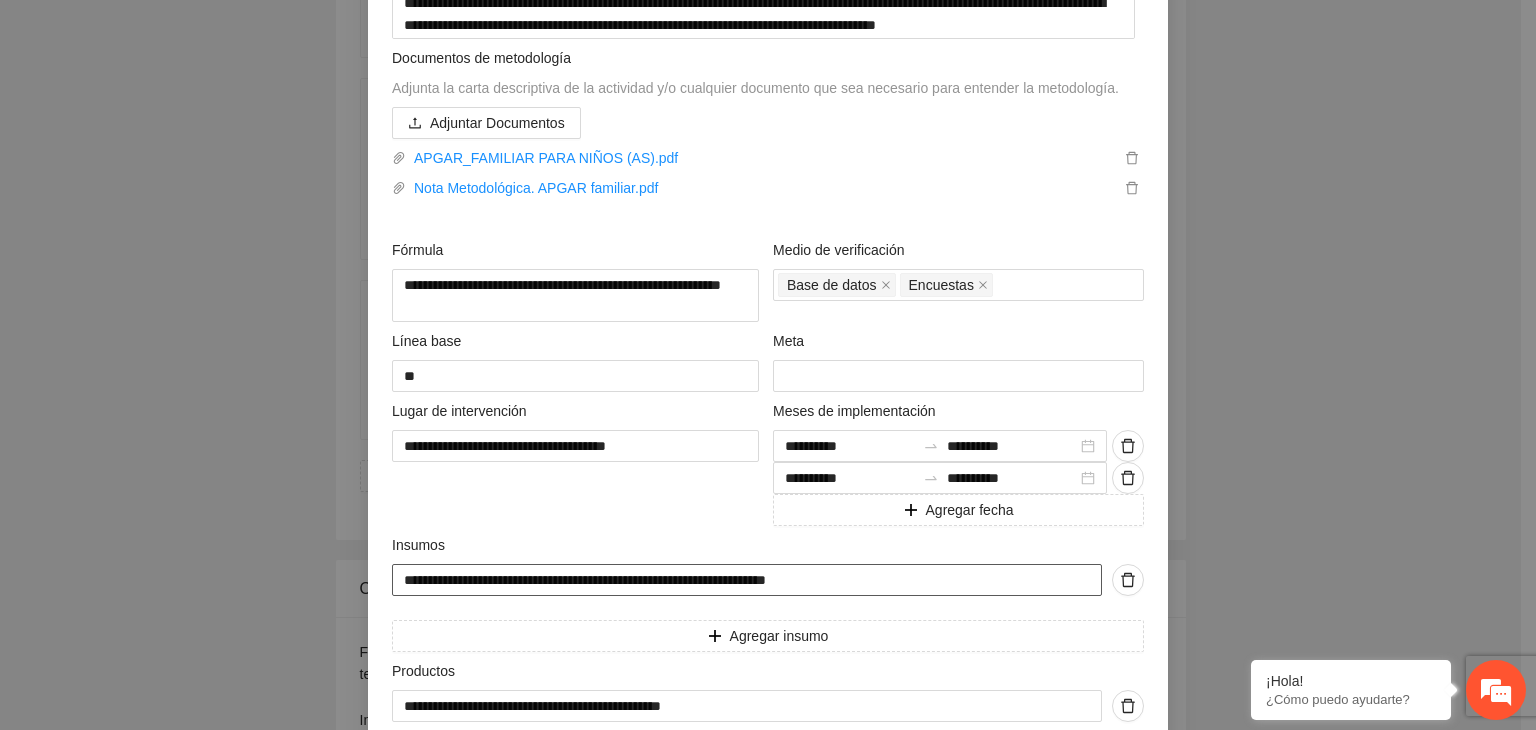 drag, startPoint x: 396, startPoint y: 578, endPoint x: 876, endPoint y: 588, distance: 480.10416 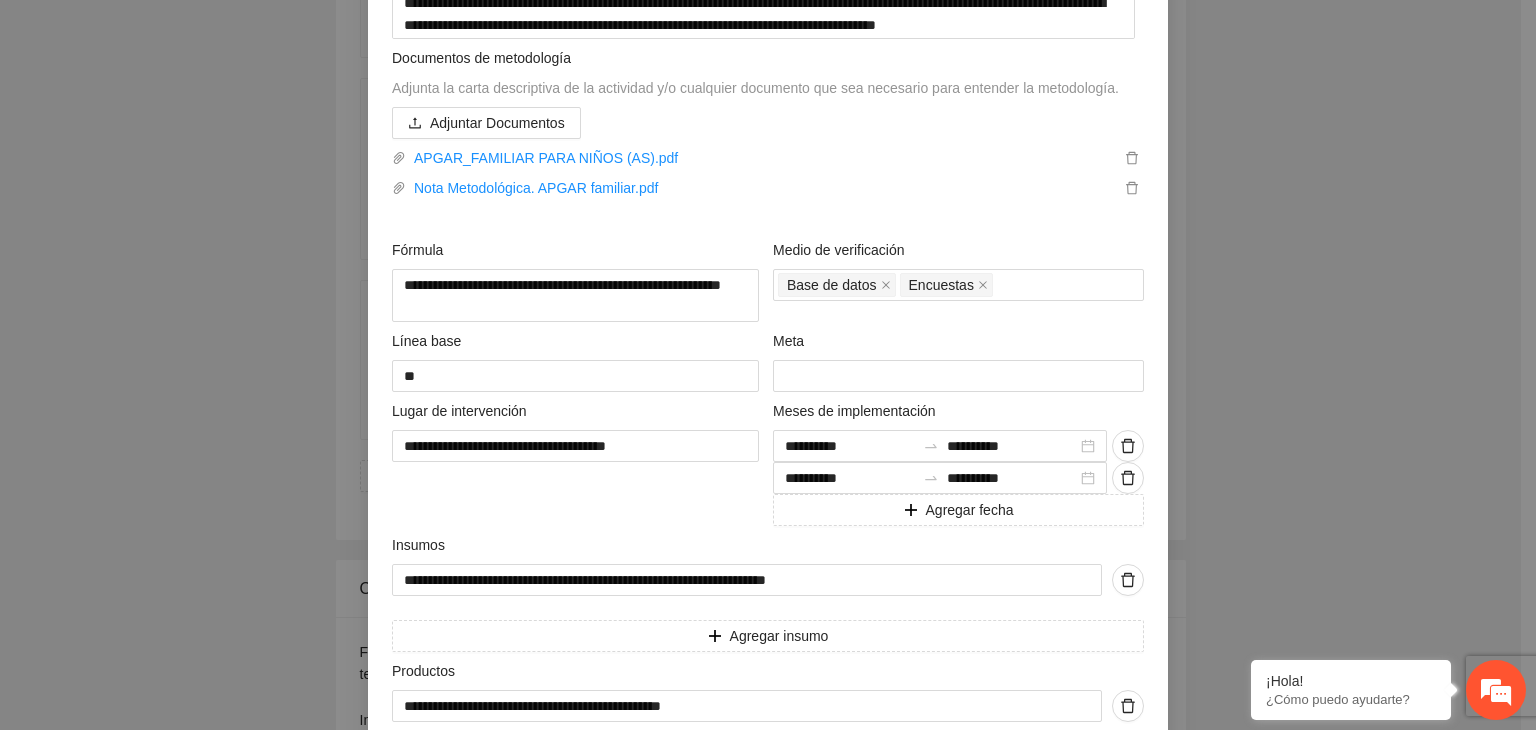 click on "**********" at bounding box center (768, 365) 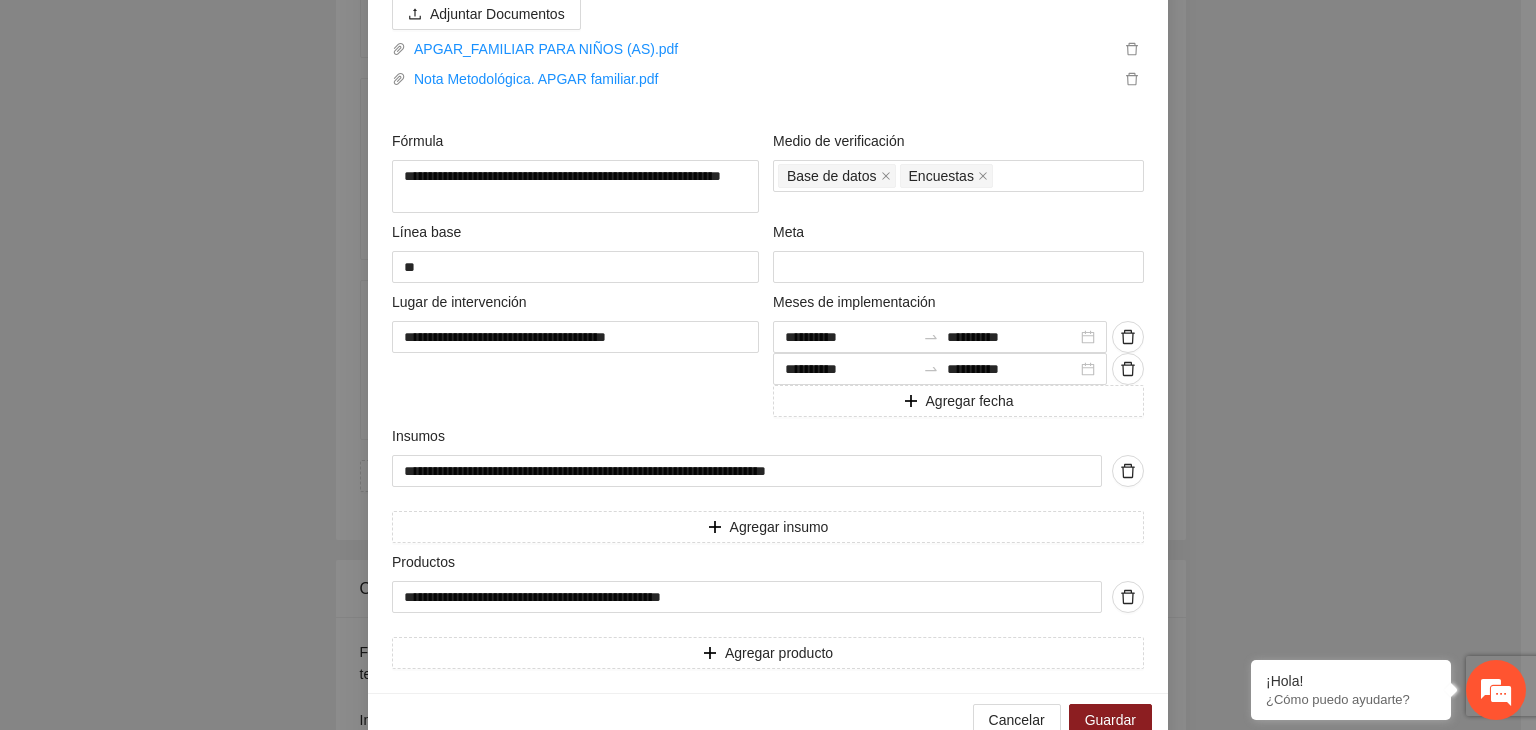 scroll, scrollTop: 671, scrollLeft: 0, axis: vertical 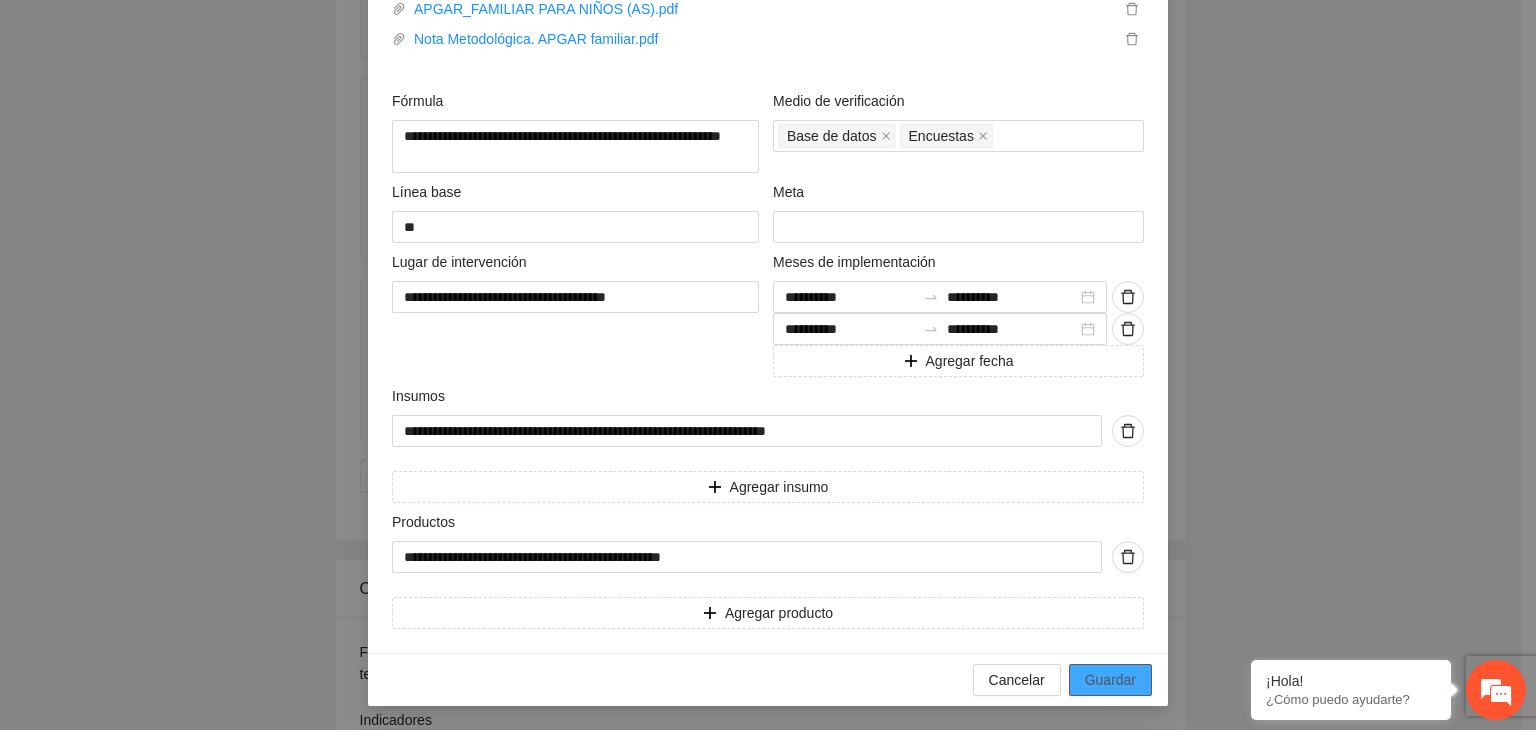 click on "Guardar" at bounding box center [1110, 680] 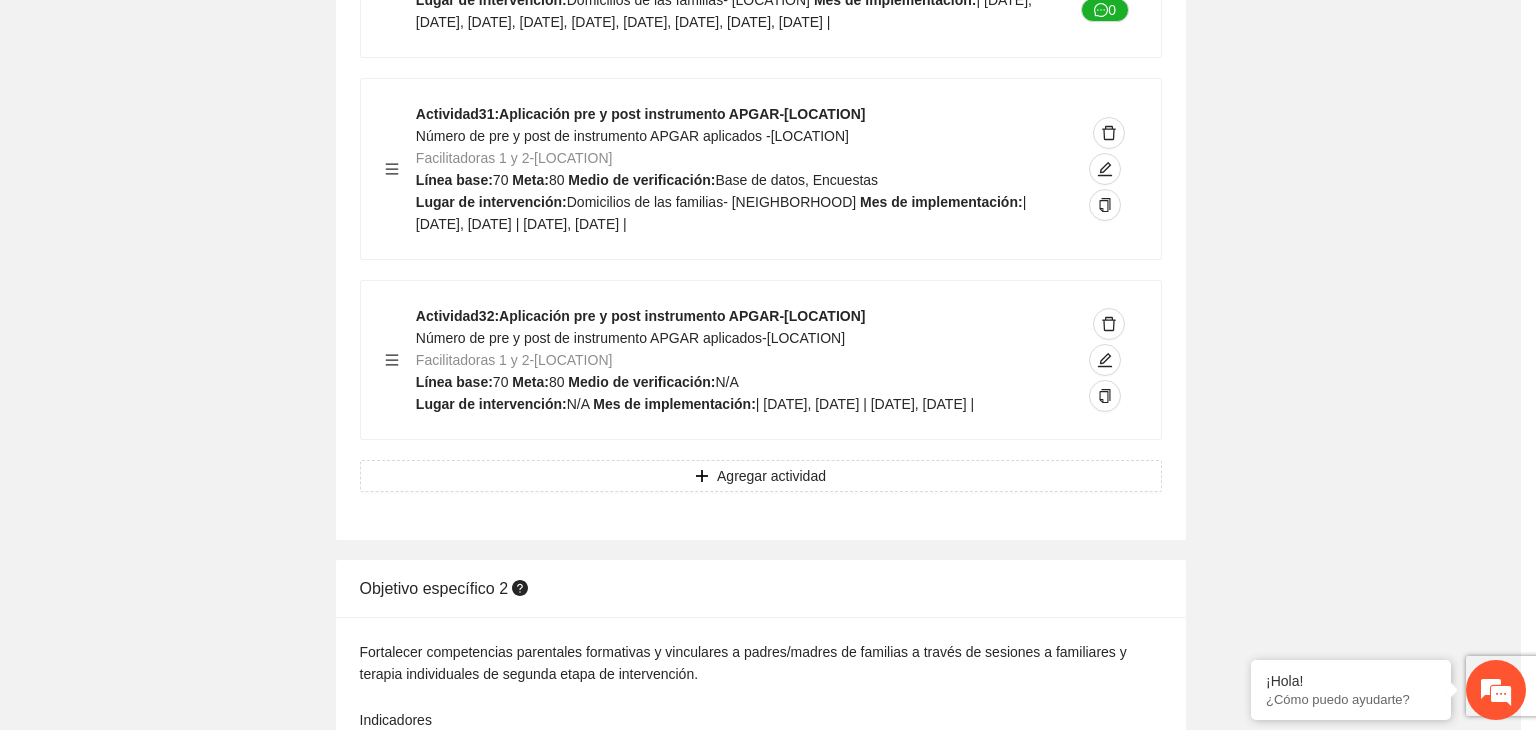 scroll, scrollTop: 264, scrollLeft: 0, axis: vertical 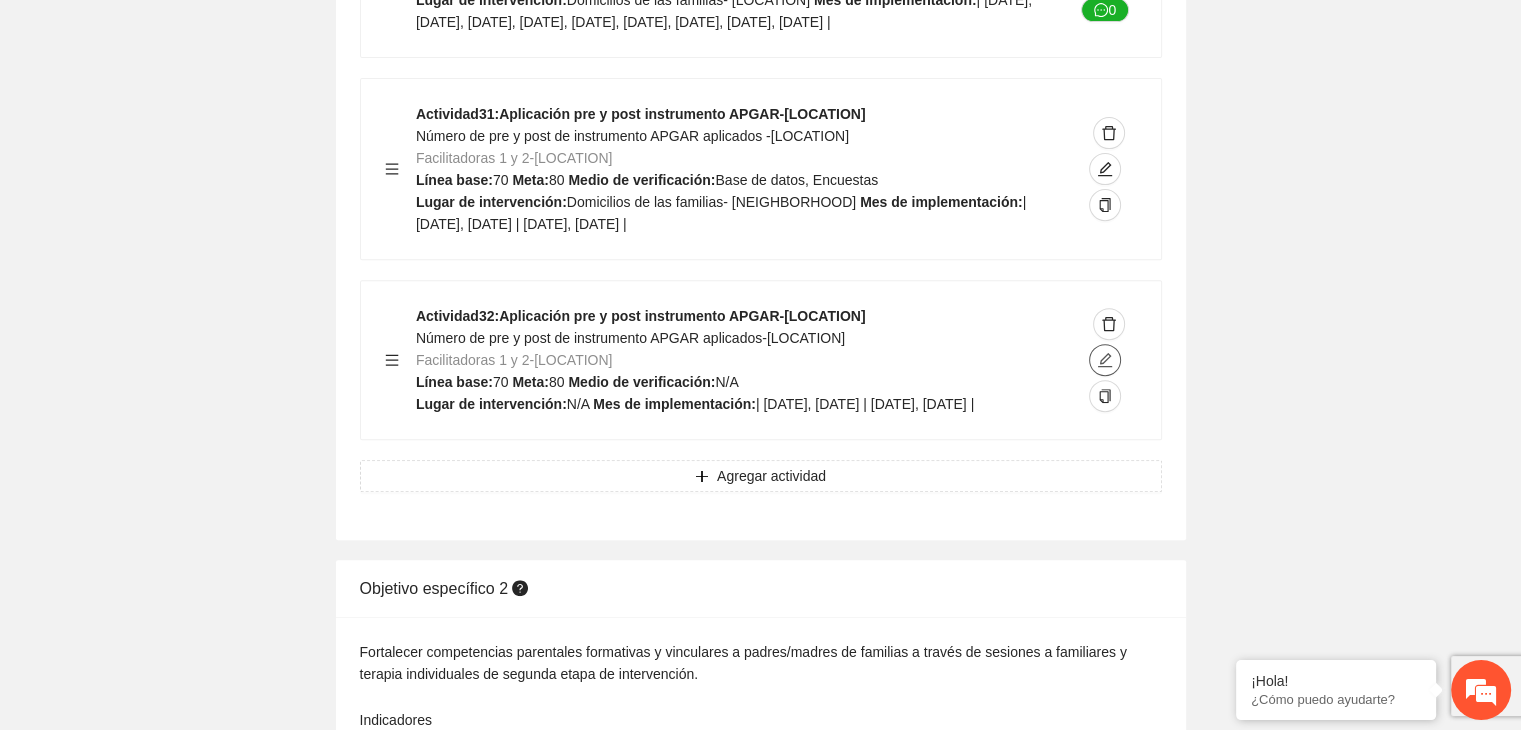 click 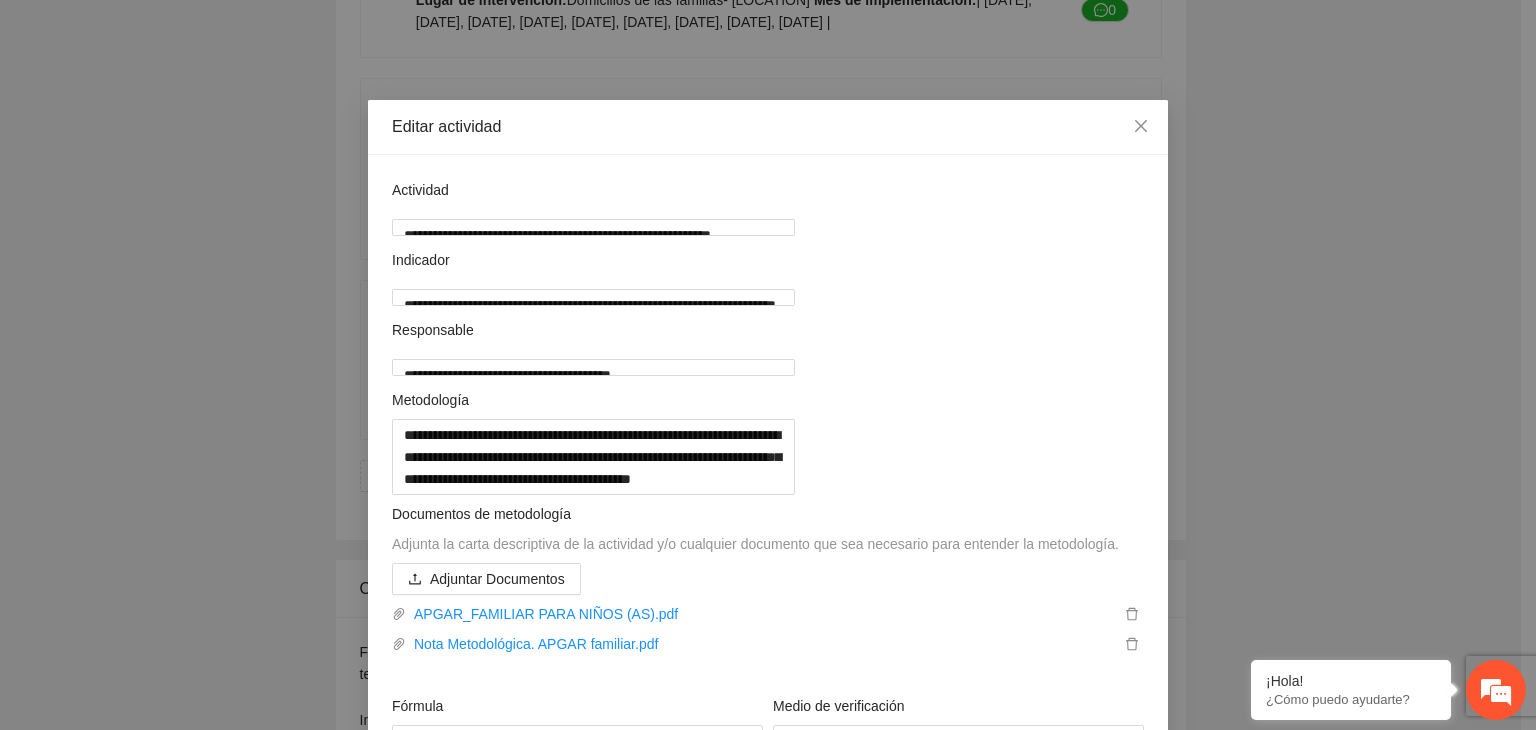 click on "**********" at bounding box center (768, 365) 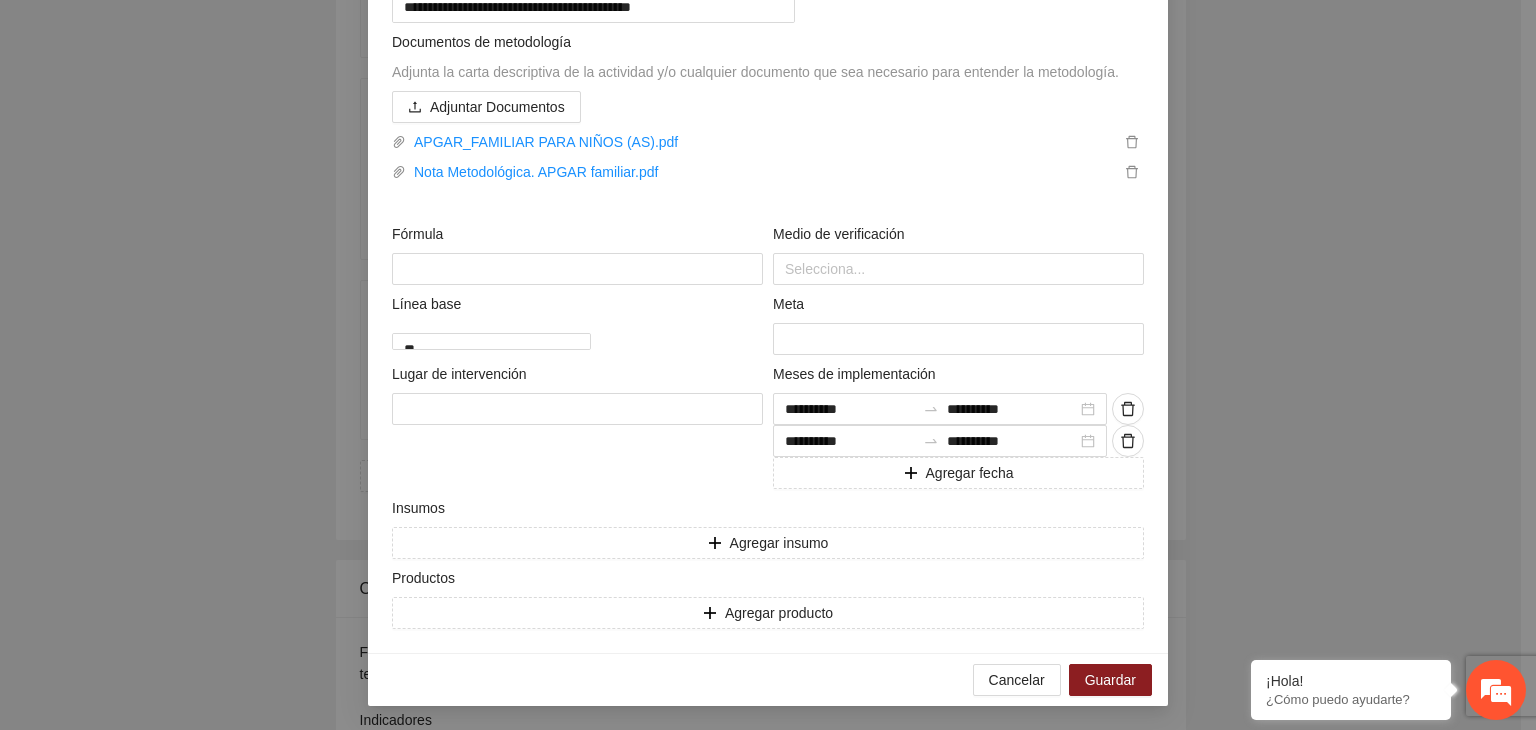 scroll, scrollTop: 537, scrollLeft: 0, axis: vertical 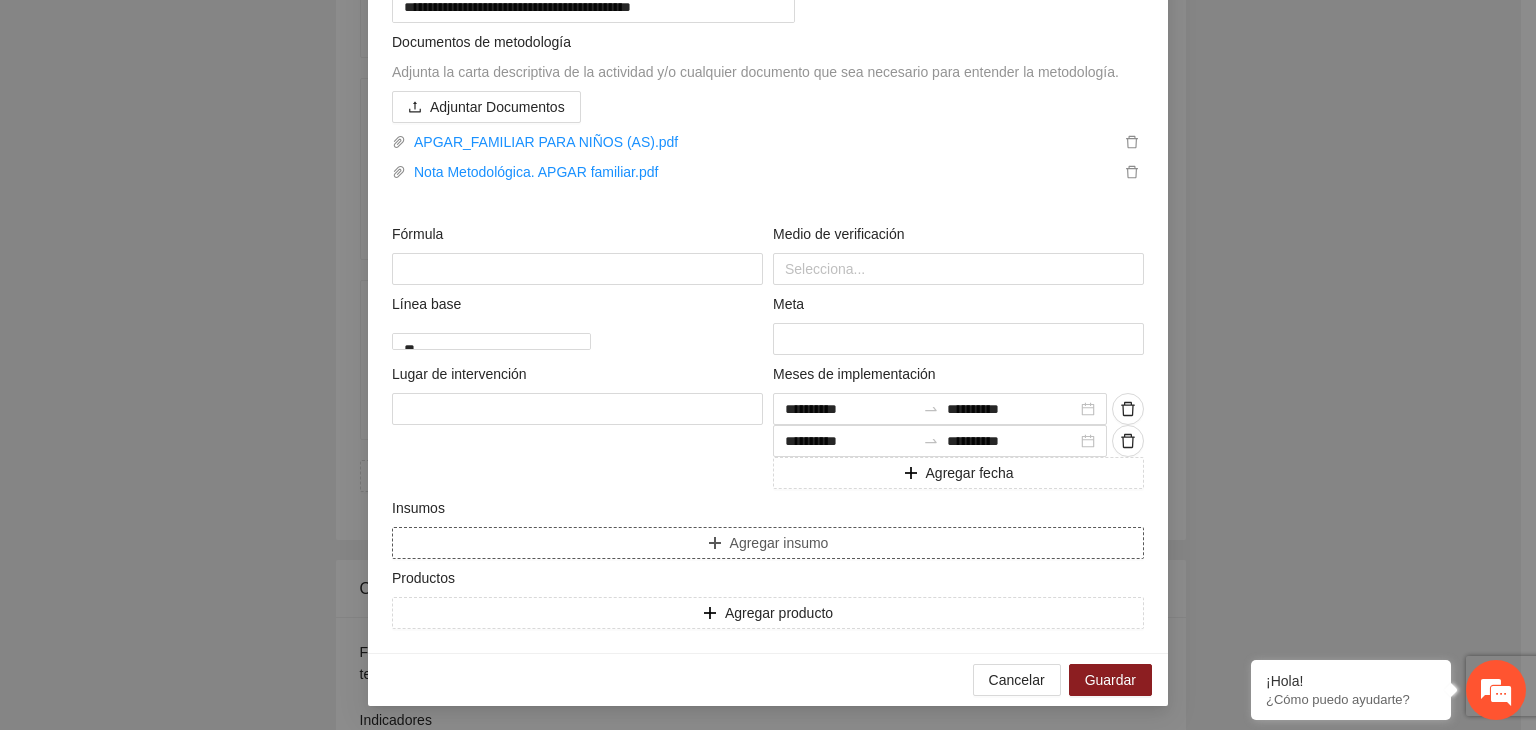 click on "Agregar insumo" at bounding box center [768, 543] 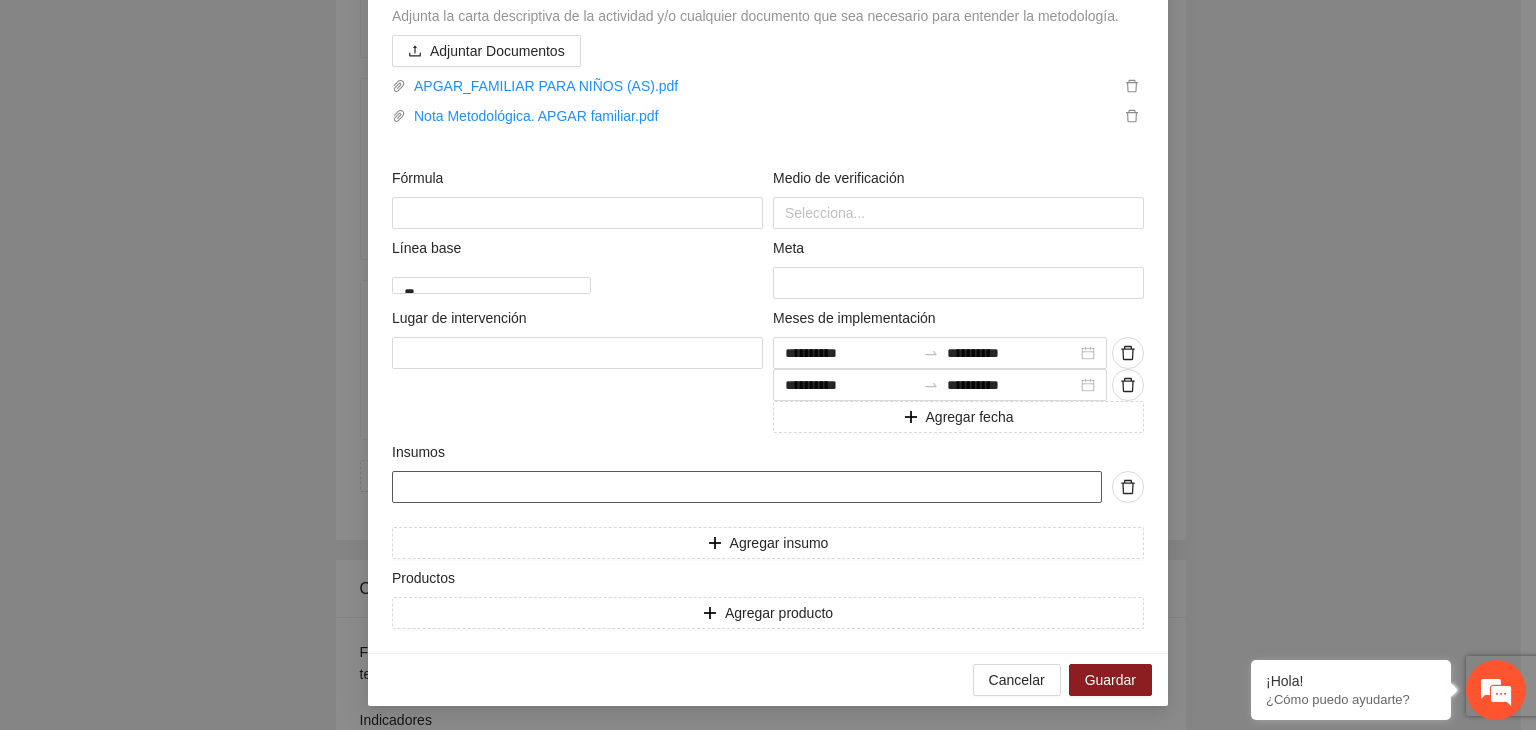 click at bounding box center [747, 487] 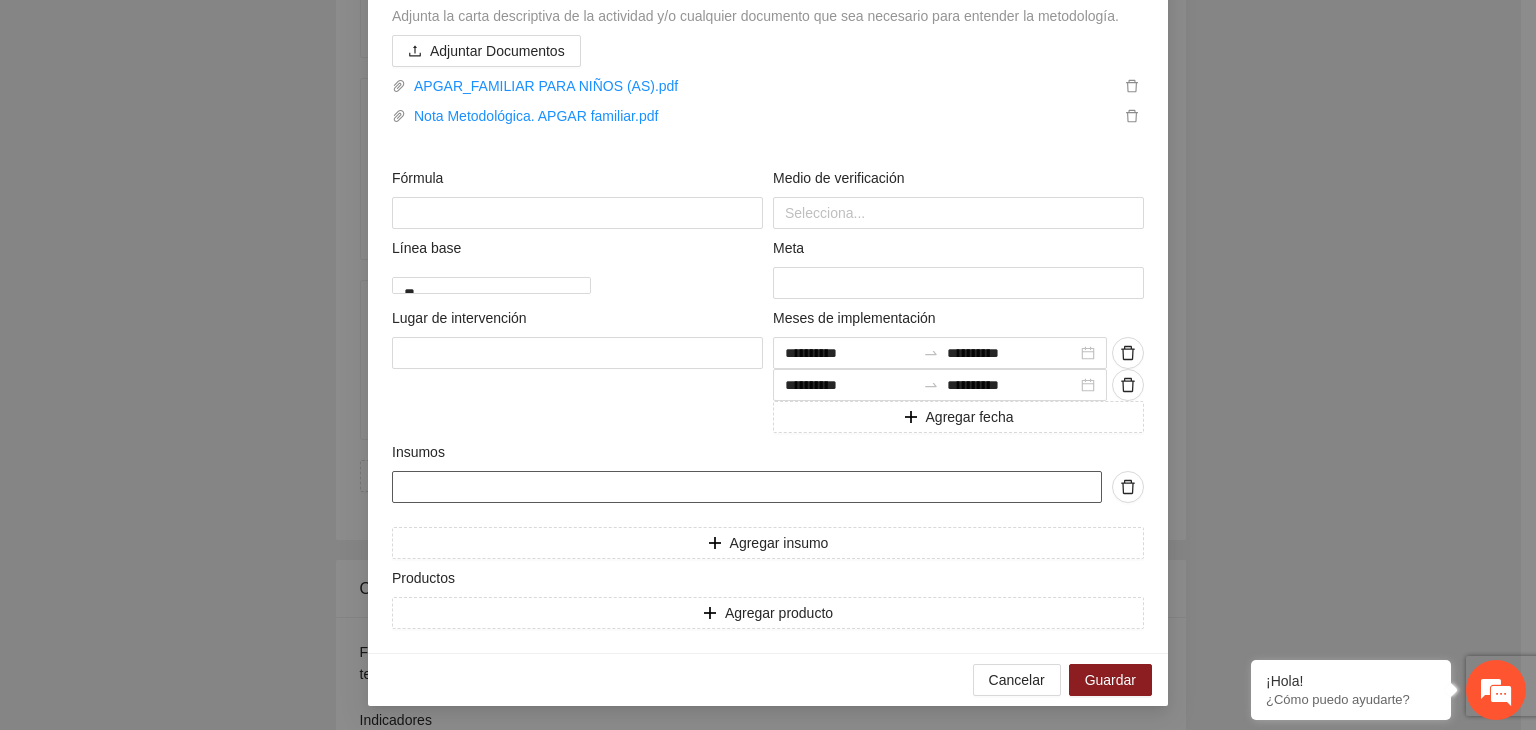 paste on "**********" 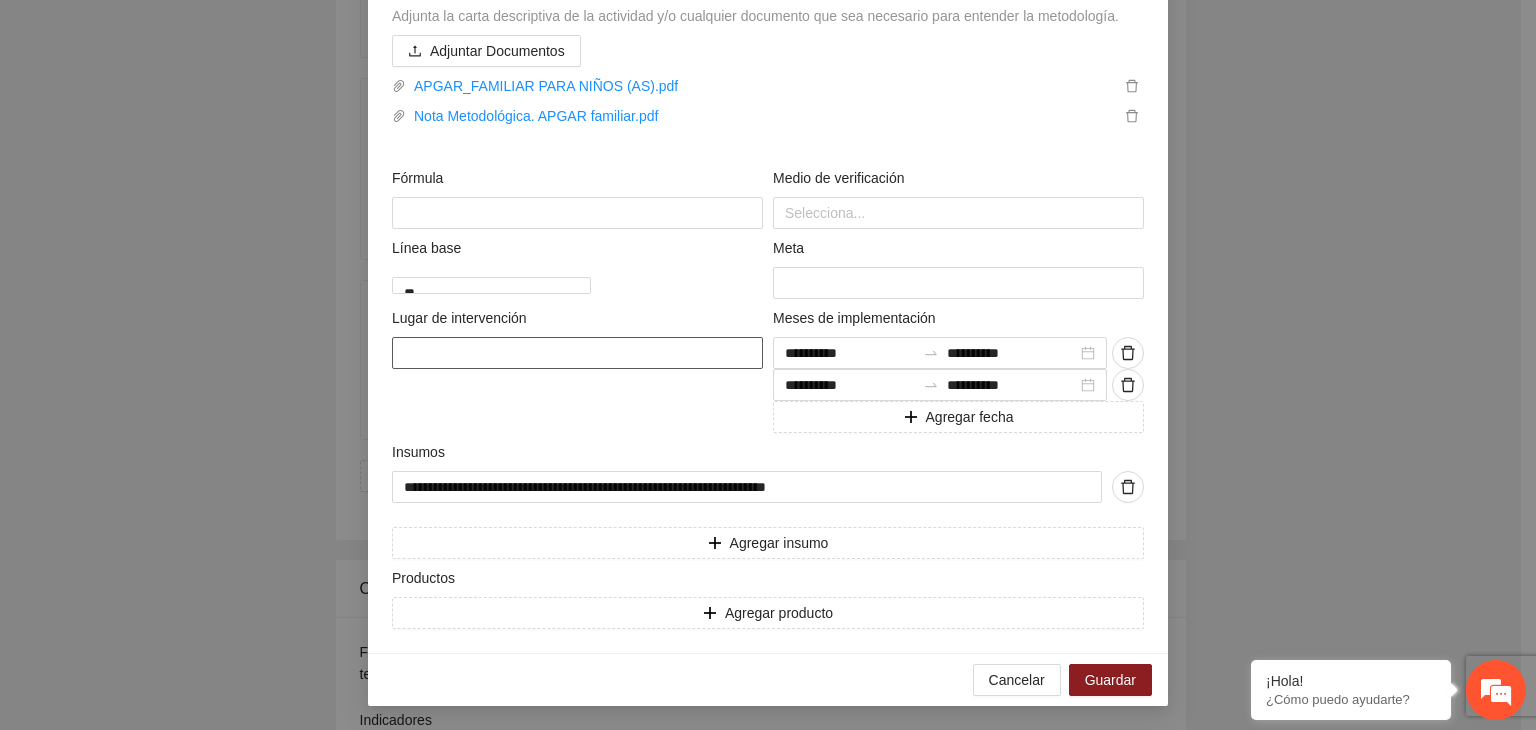 click at bounding box center [577, 353] 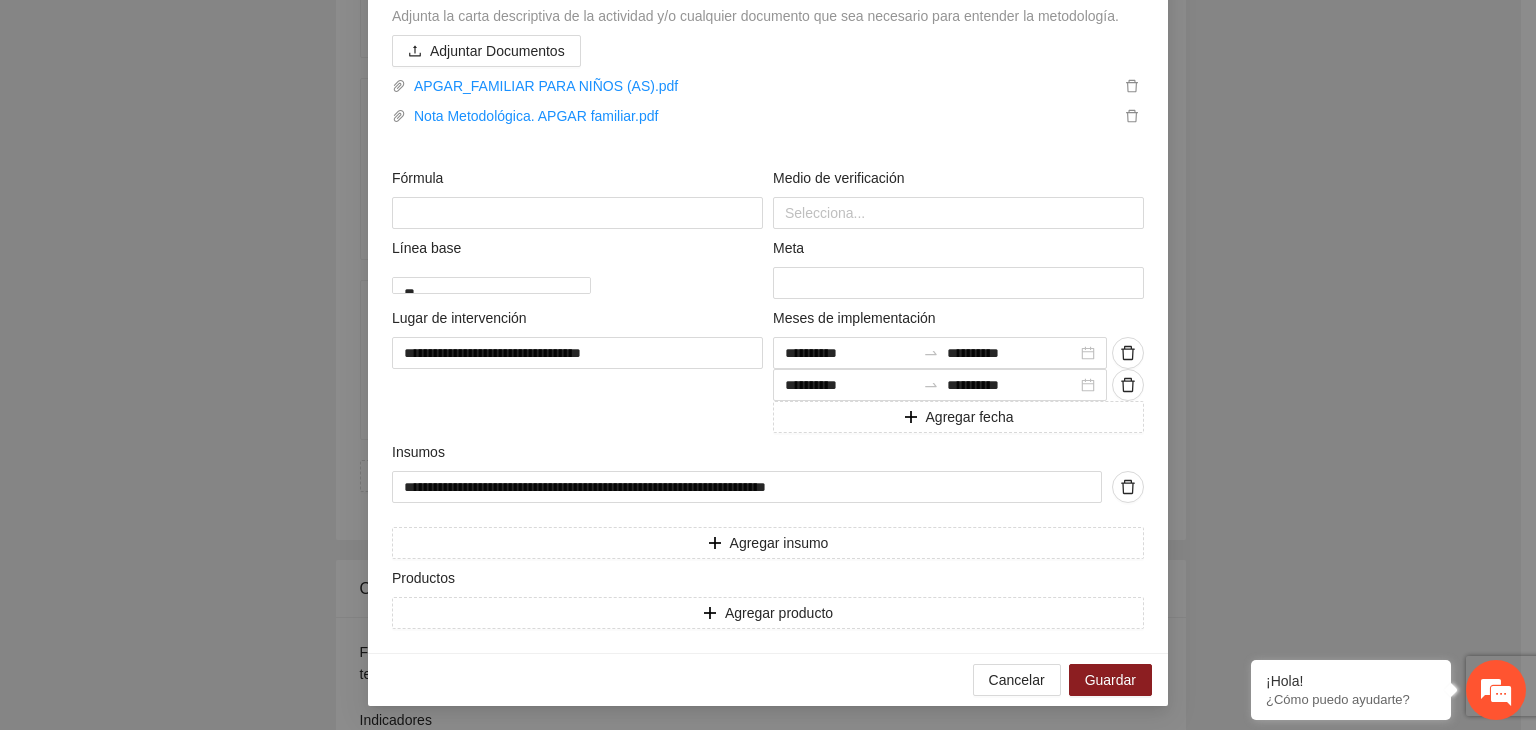 click on "**********" at bounding box center [768, 365] 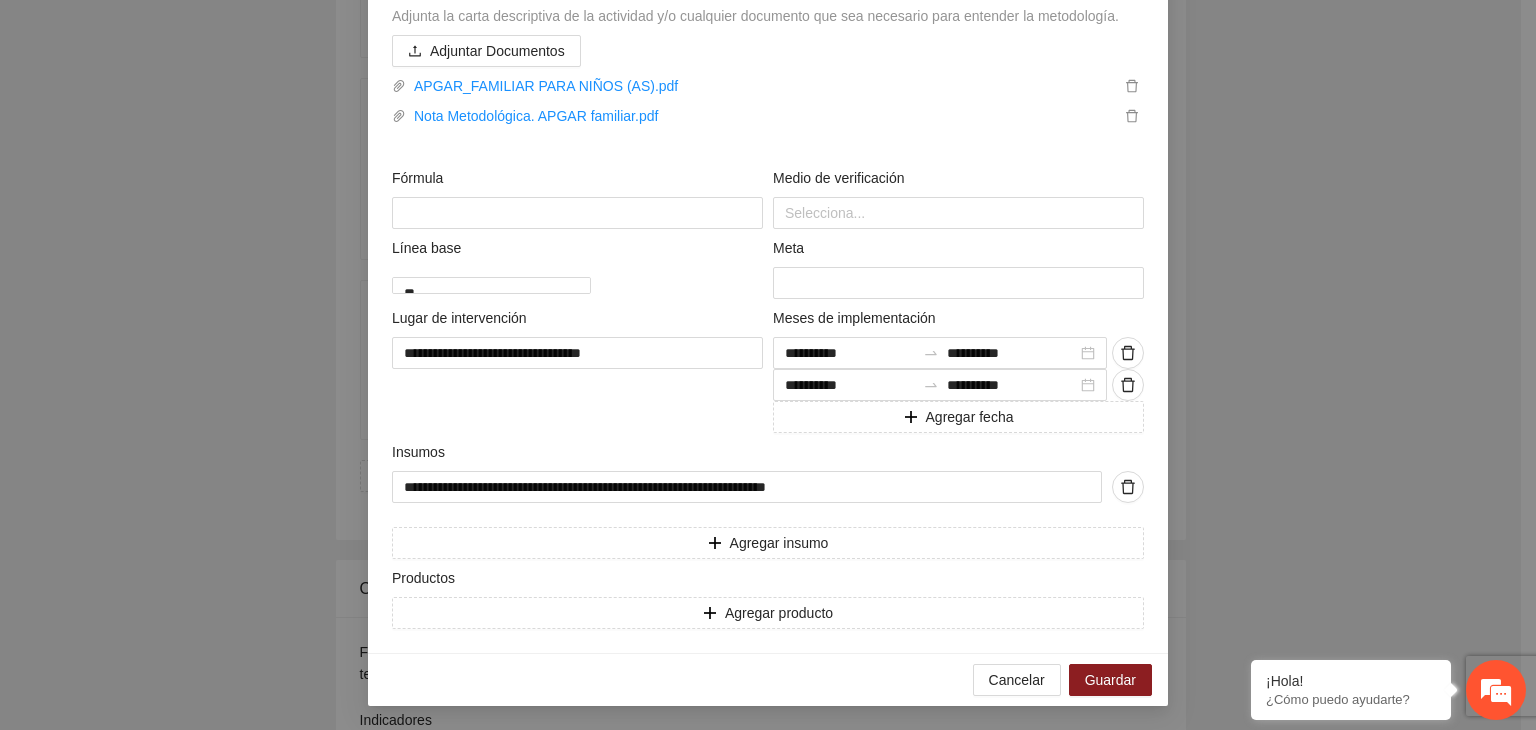 scroll, scrollTop: 593, scrollLeft: 0, axis: vertical 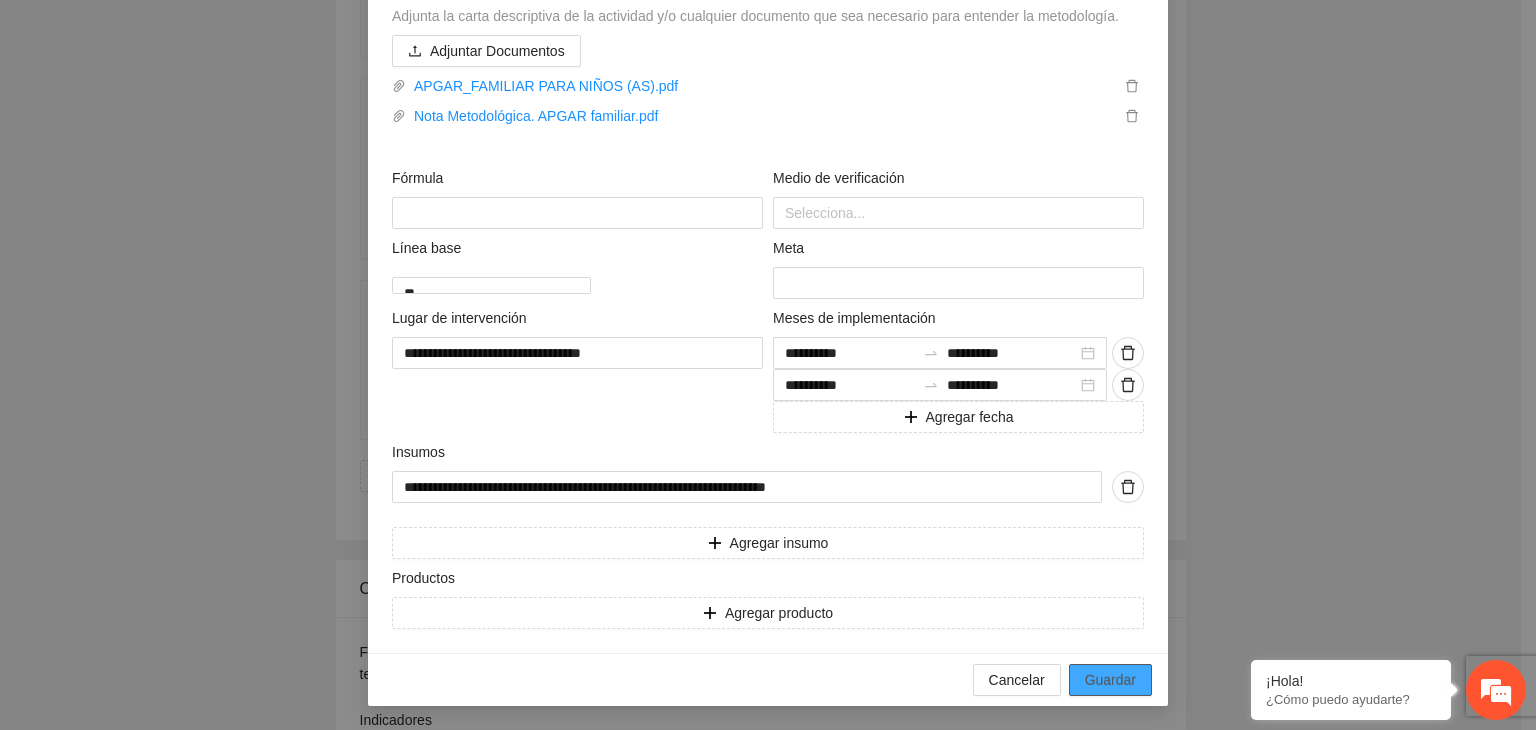 click on "Guardar" at bounding box center [1110, 680] 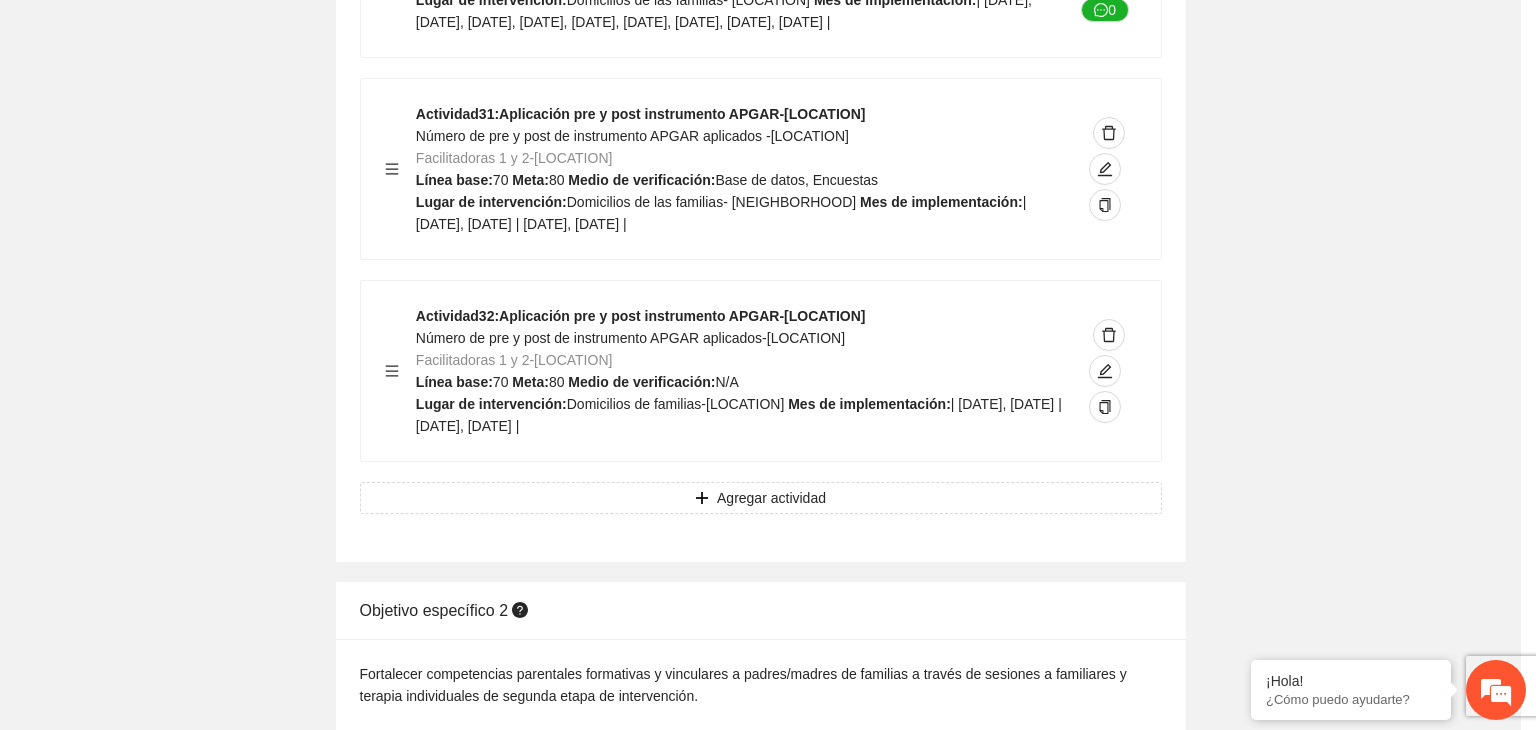 scroll, scrollTop: 264, scrollLeft: 0, axis: vertical 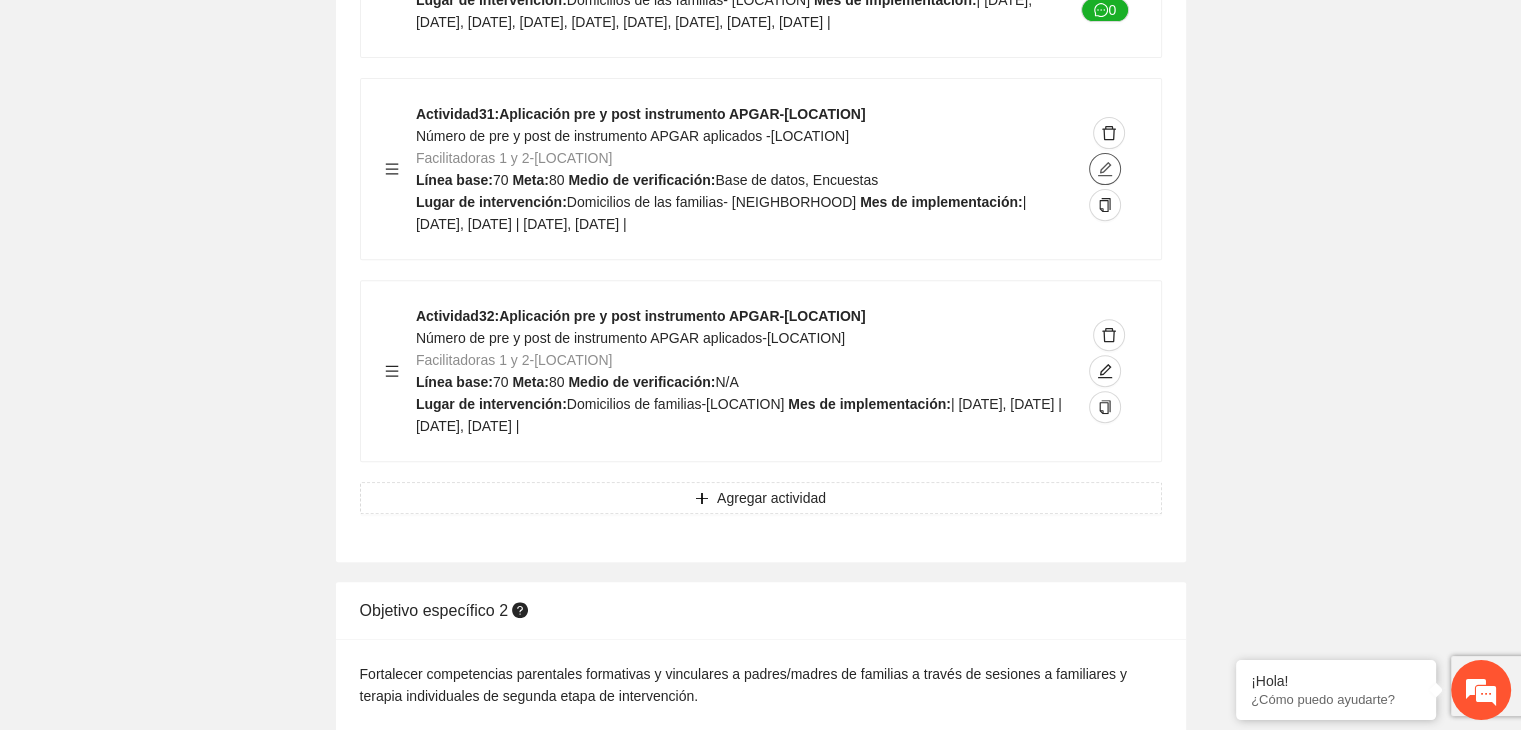 click 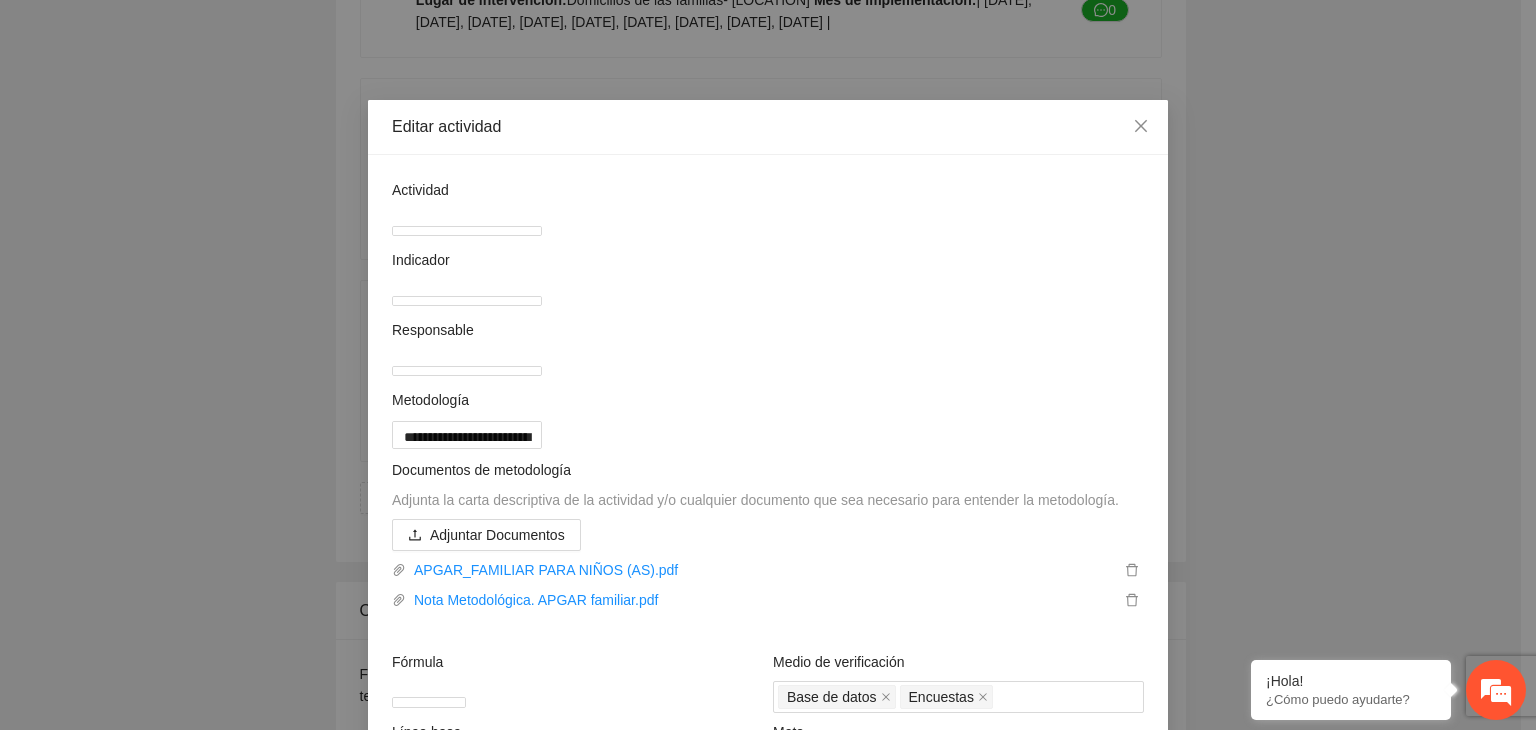 click on "**********" at bounding box center (768, 365) 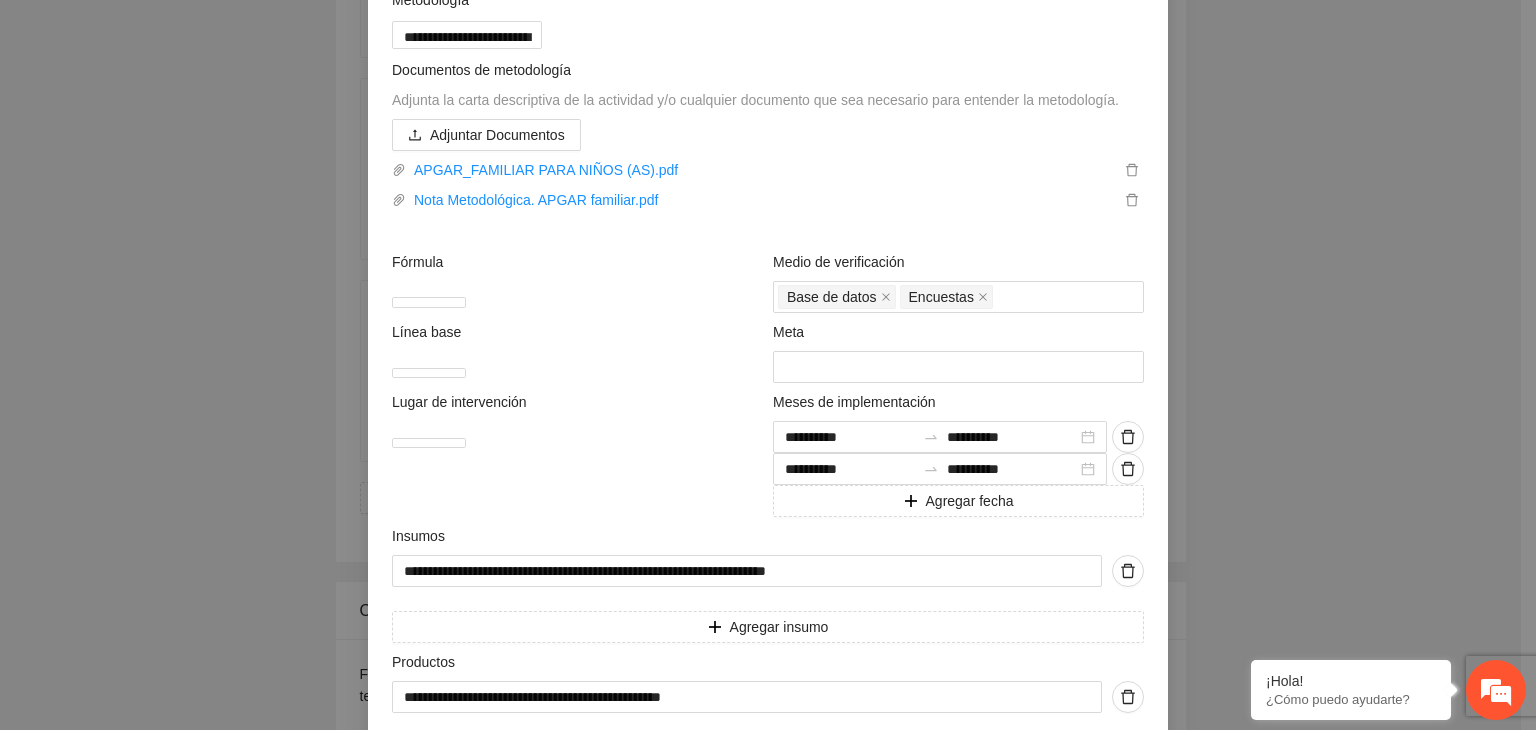 scroll, scrollTop: 440, scrollLeft: 0, axis: vertical 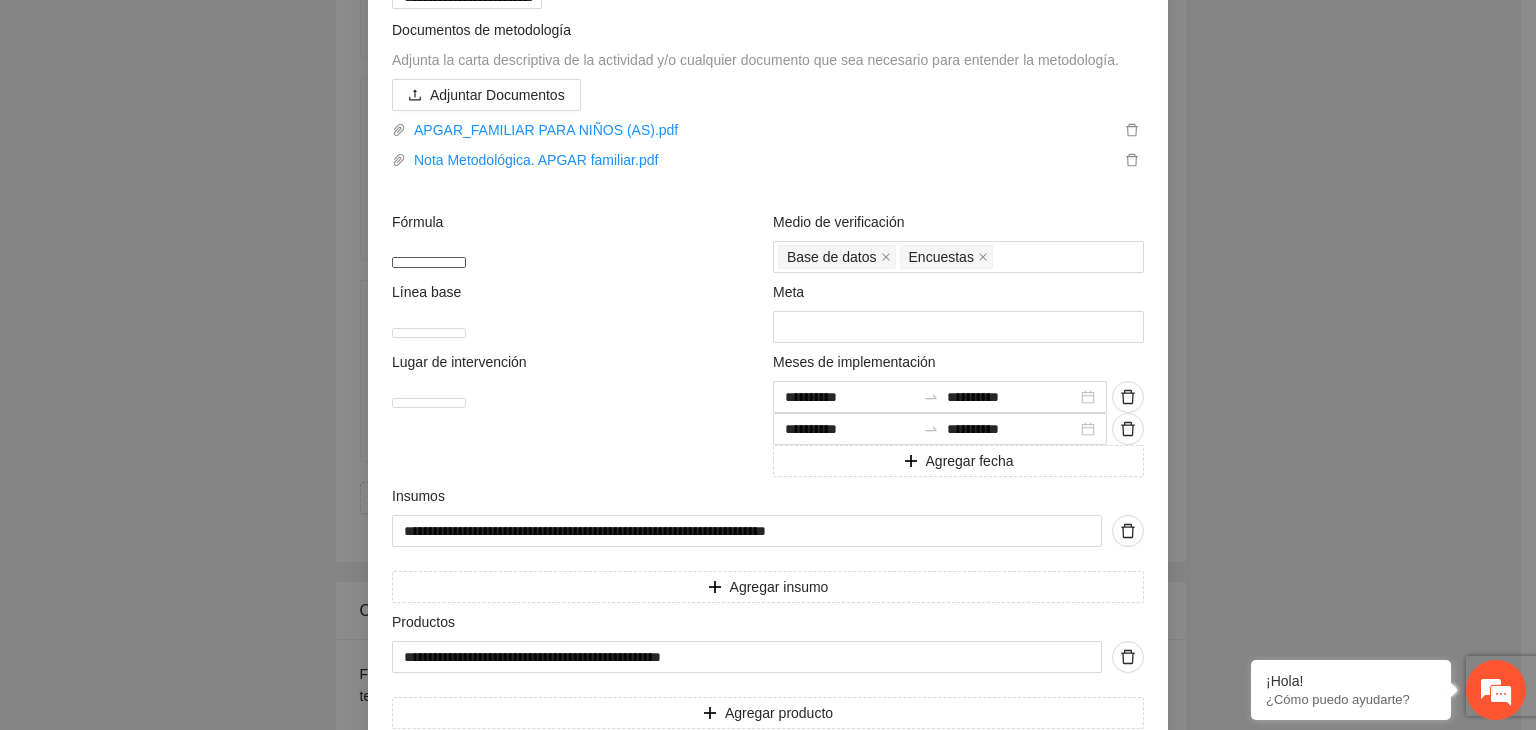 drag, startPoint x: 724, startPoint y: 369, endPoint x: 345, endPoint y: 370, distance: 379.0013 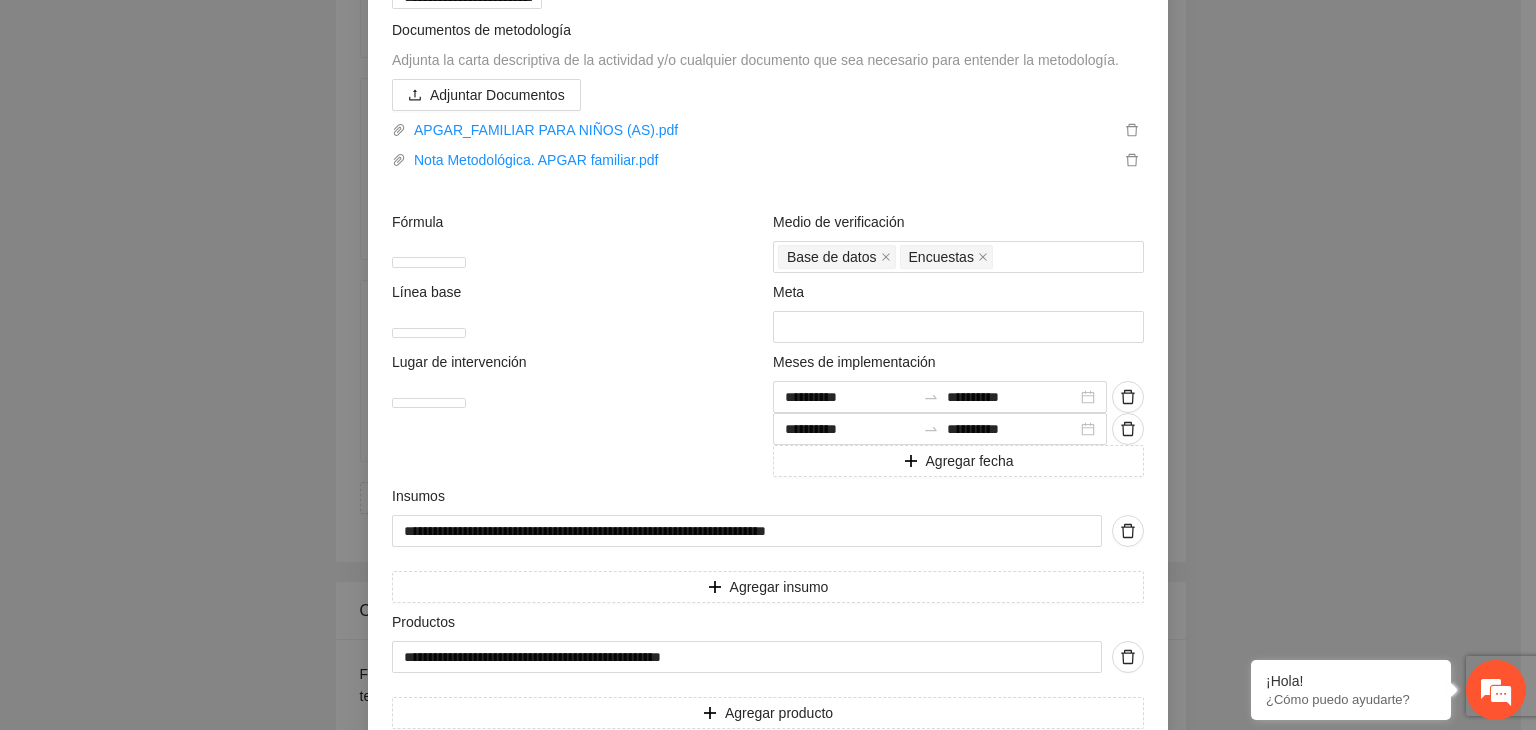 click on "**********" at bounding box center [768, 365] 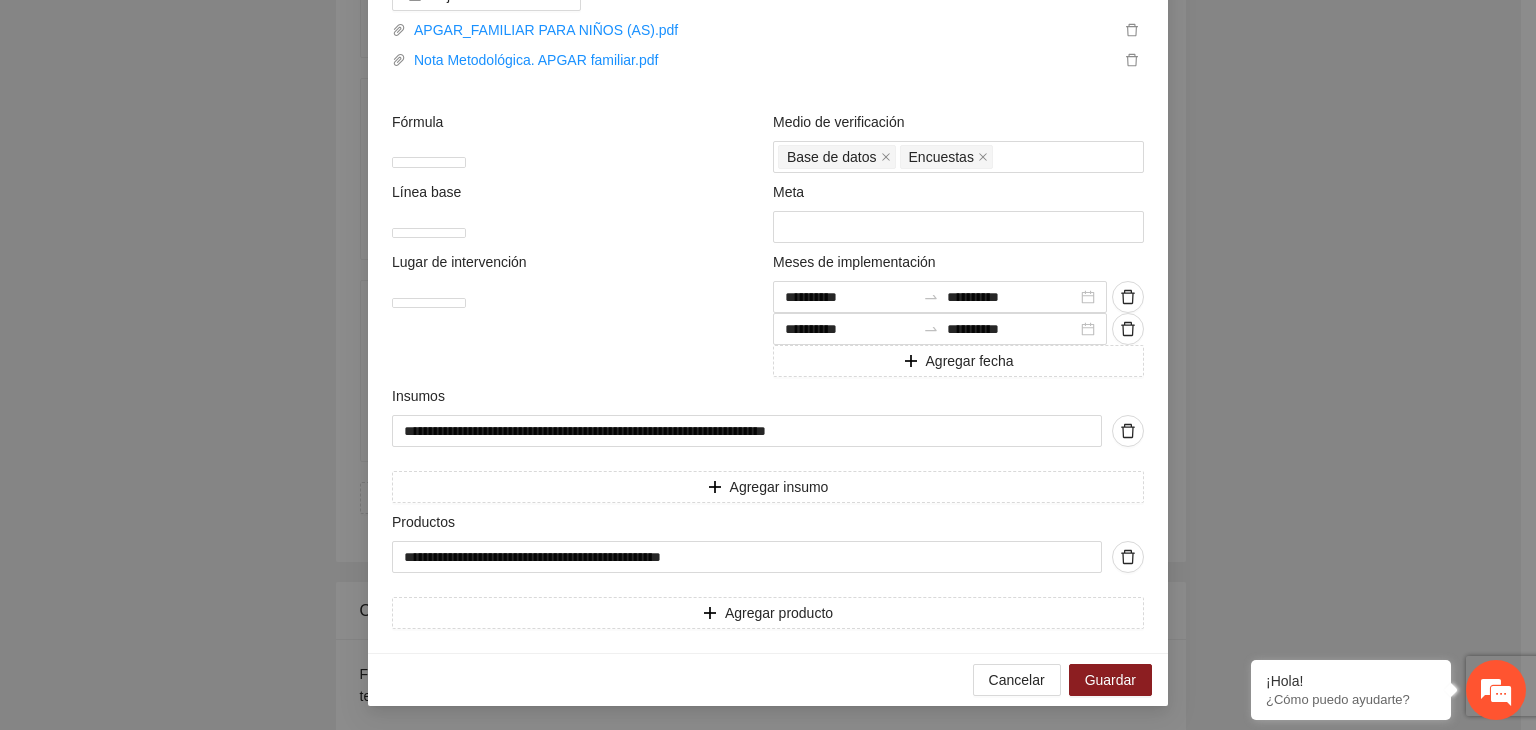 scroll, scrollTop: 671, scrollLeft: 0, axis: vertical 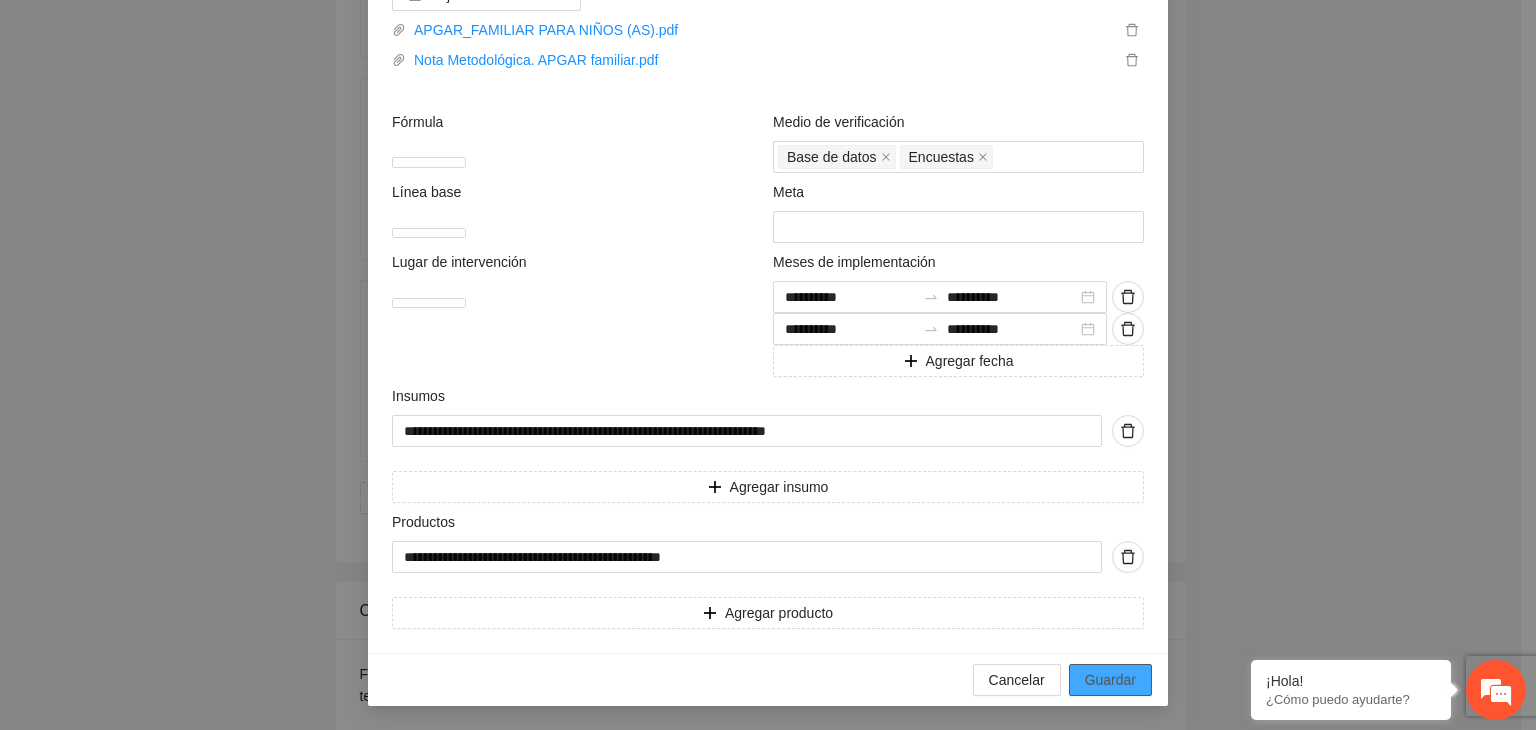click on "Guardar" at bounding box center (1110, 680) 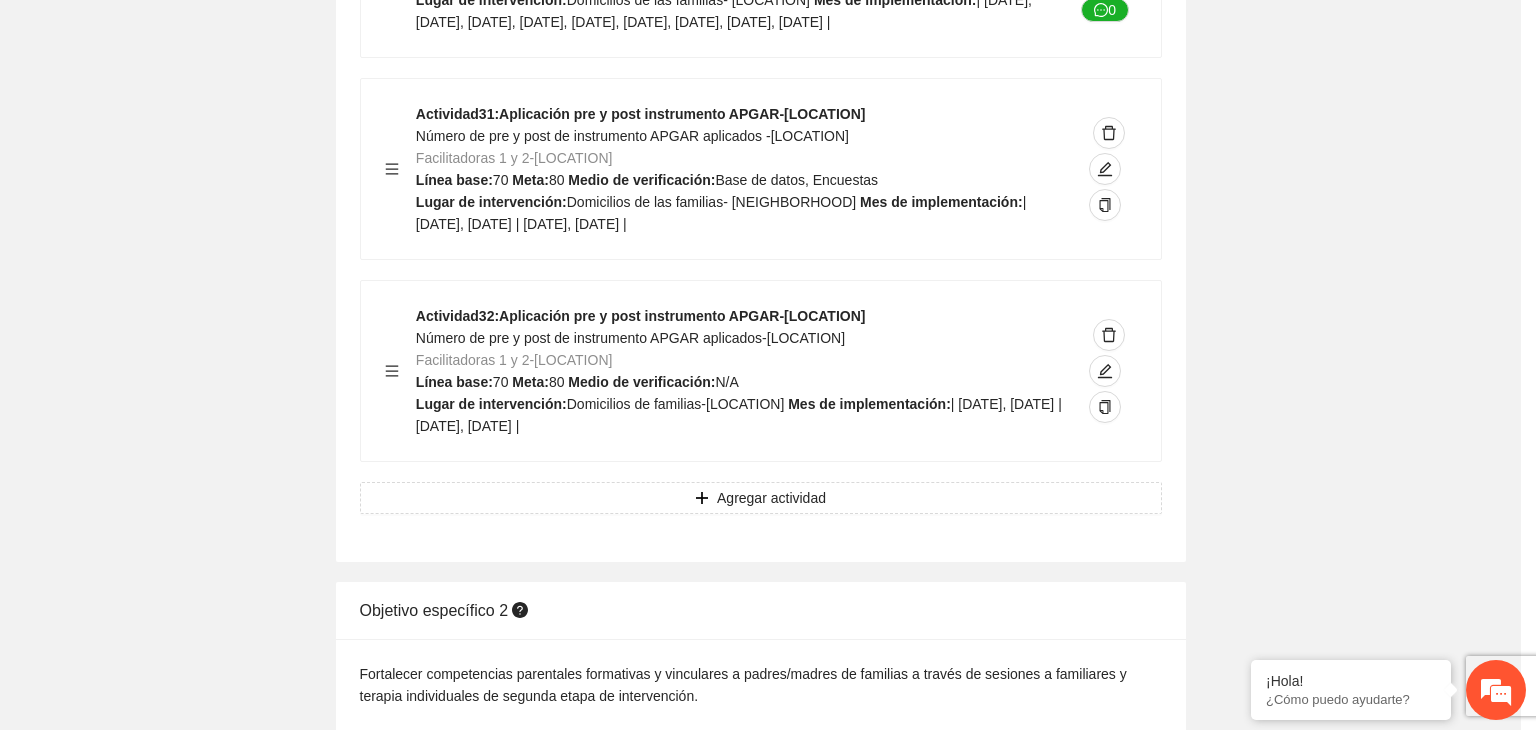 scroll, scrollTop: 264, scrollLeft: 0, axis: vertical 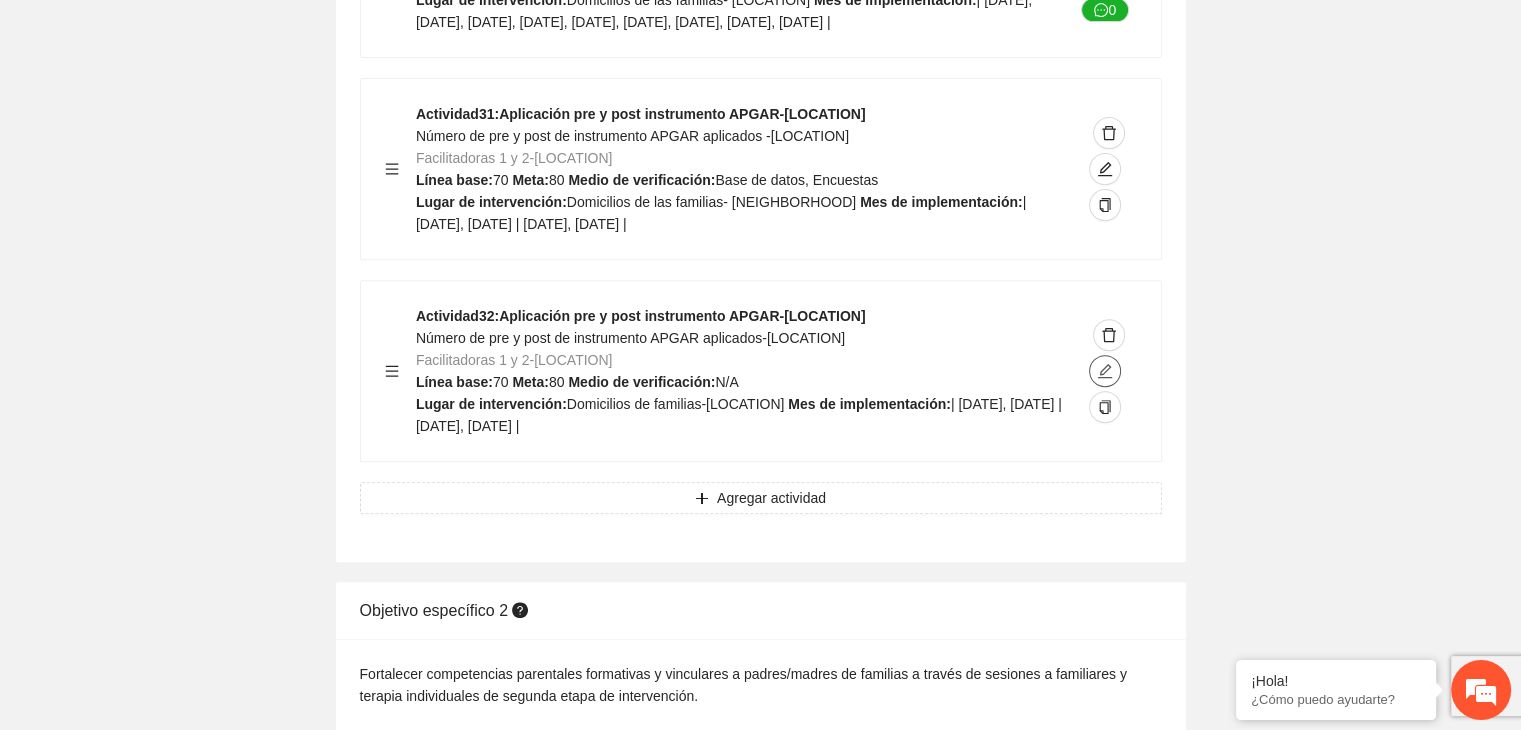 click 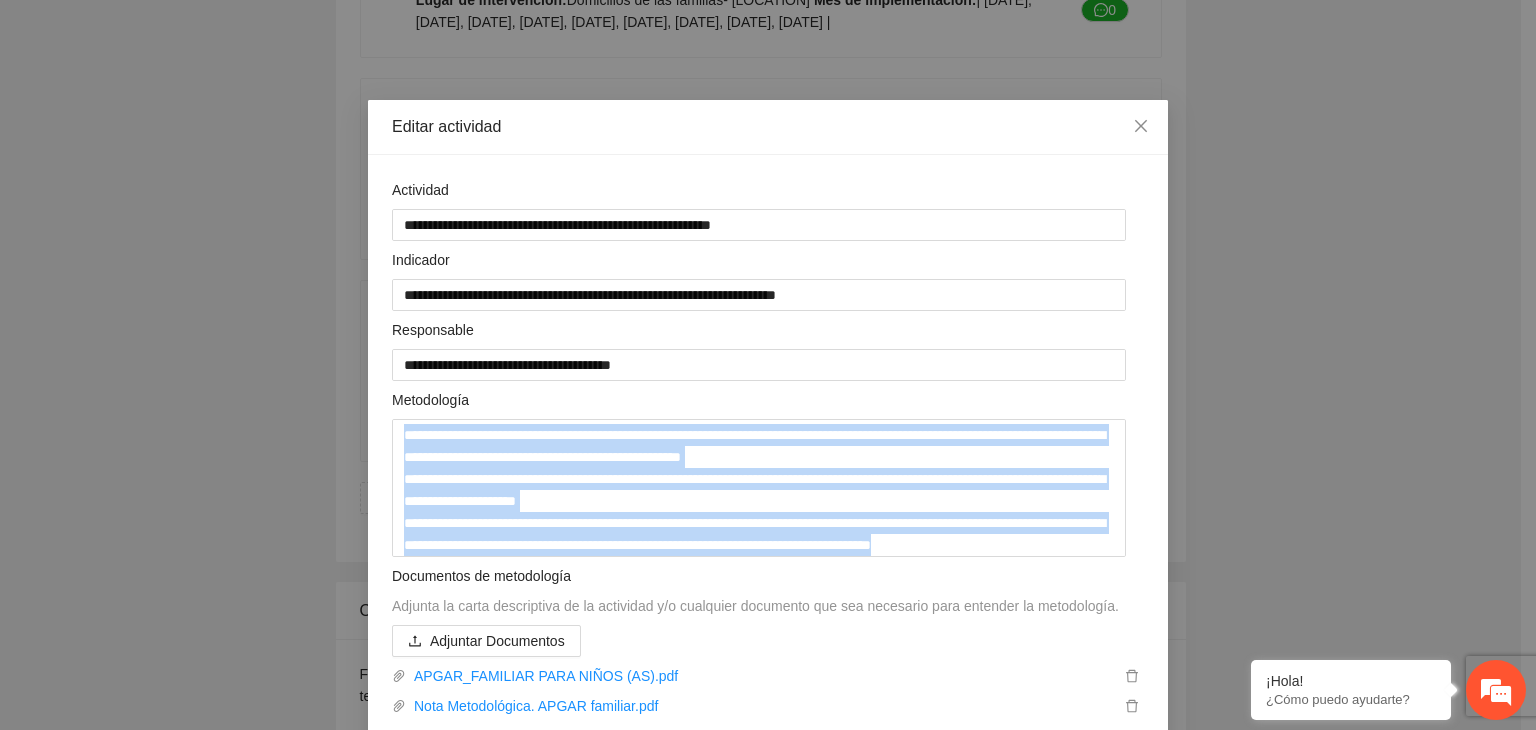 drag, startPoint x: 264, startPoint y: 540, endPoint x: 259, endPoint y: 573, distance: 33.37664 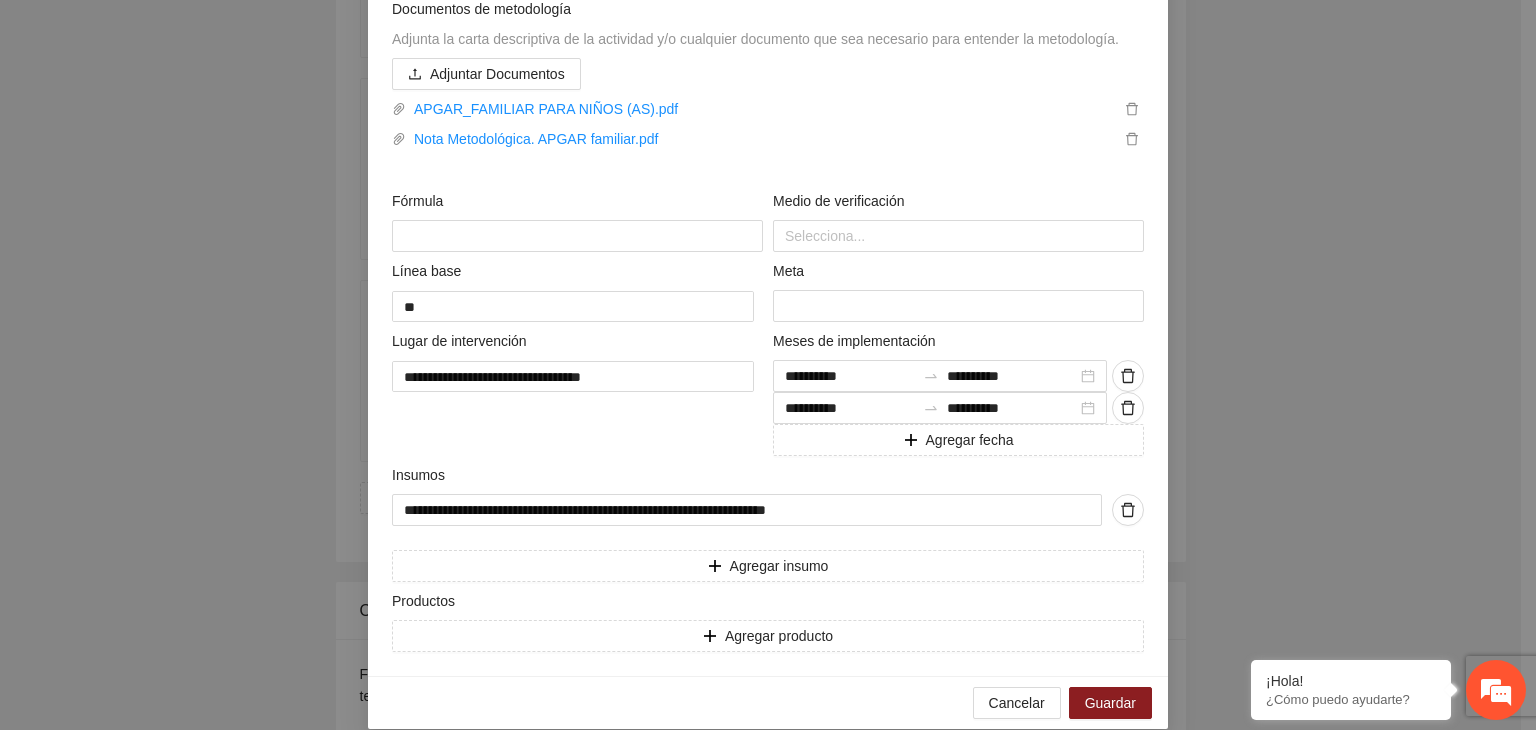 scroll, scrollTop: 593, scrollLeft: 0, axis: vertical 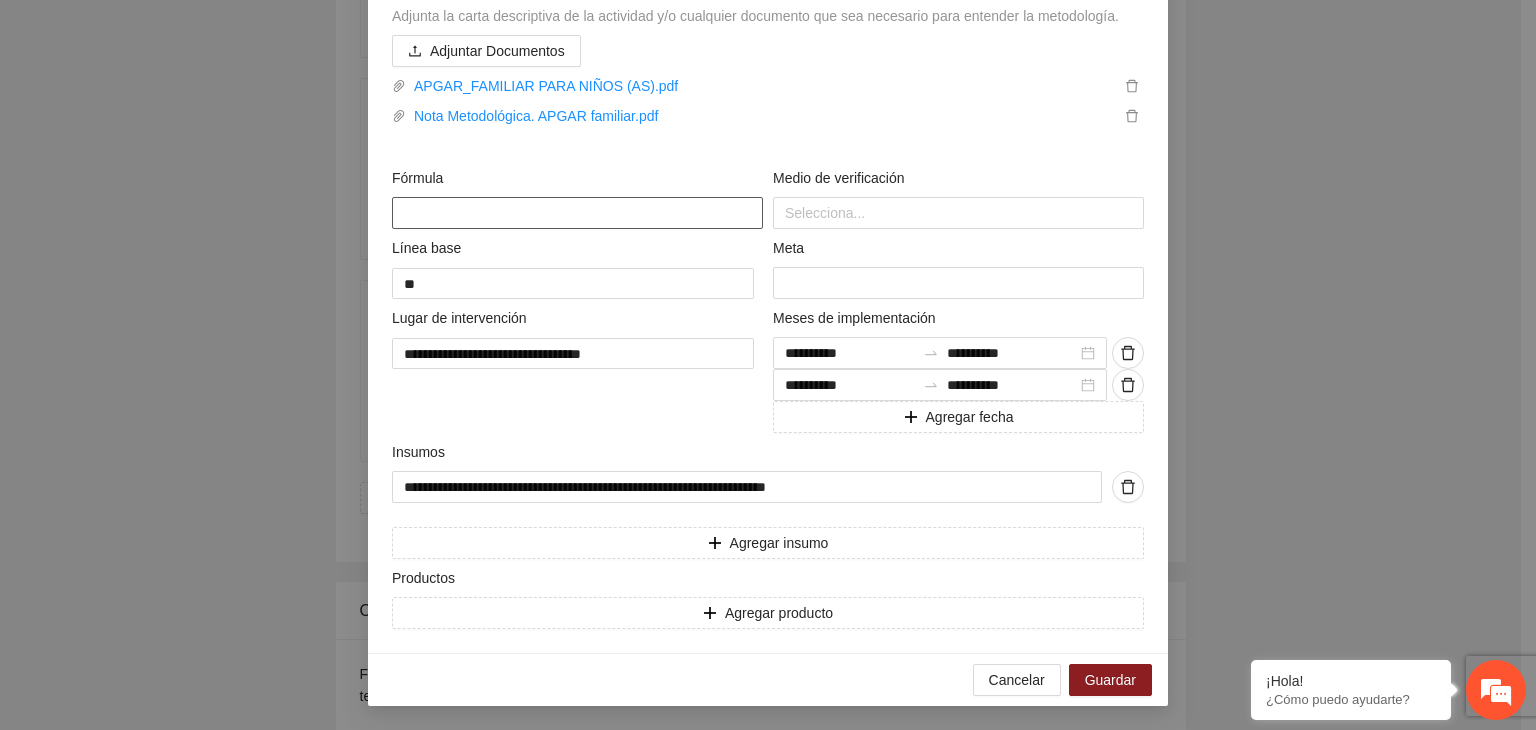 click at bounding box center [577, 213] 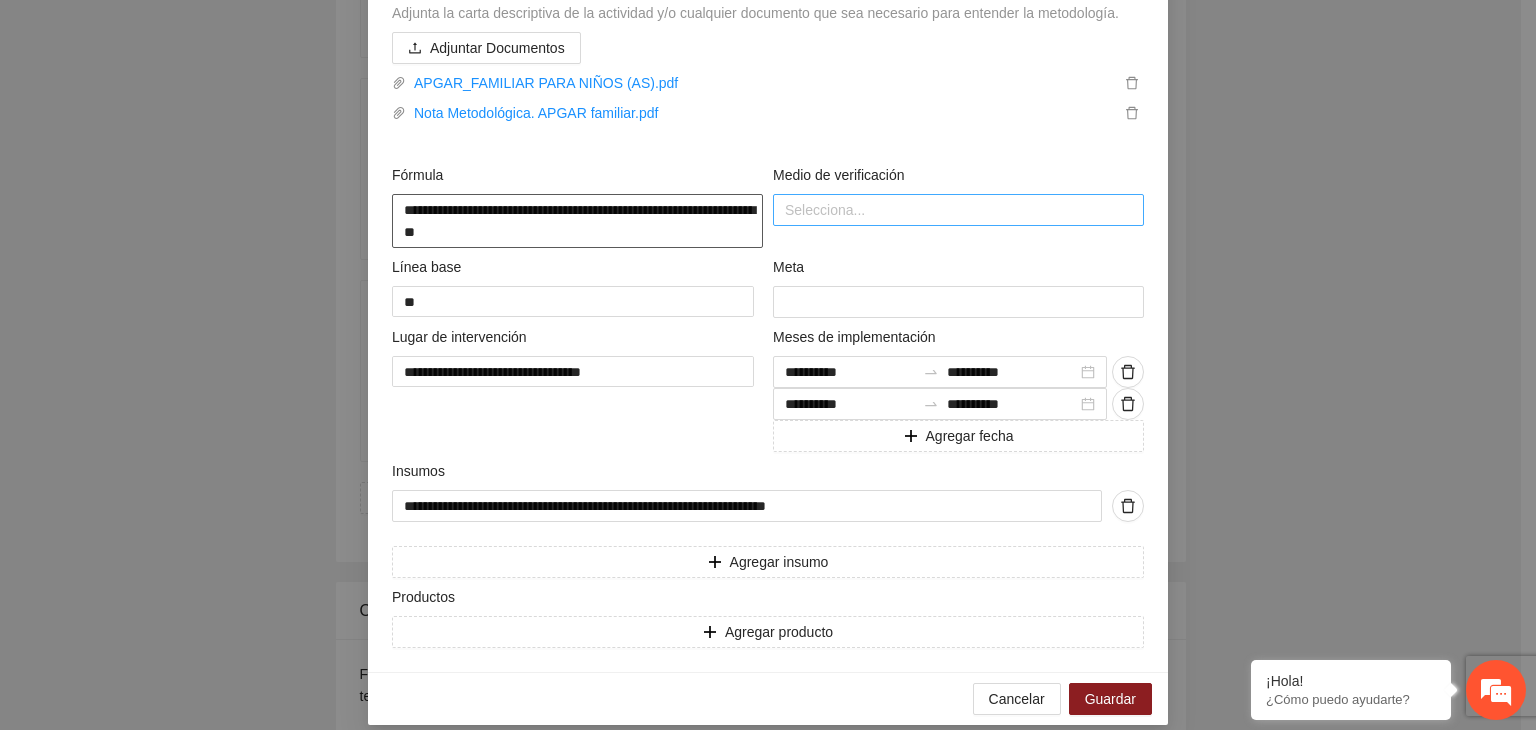 click at bounding box center [958, 210] 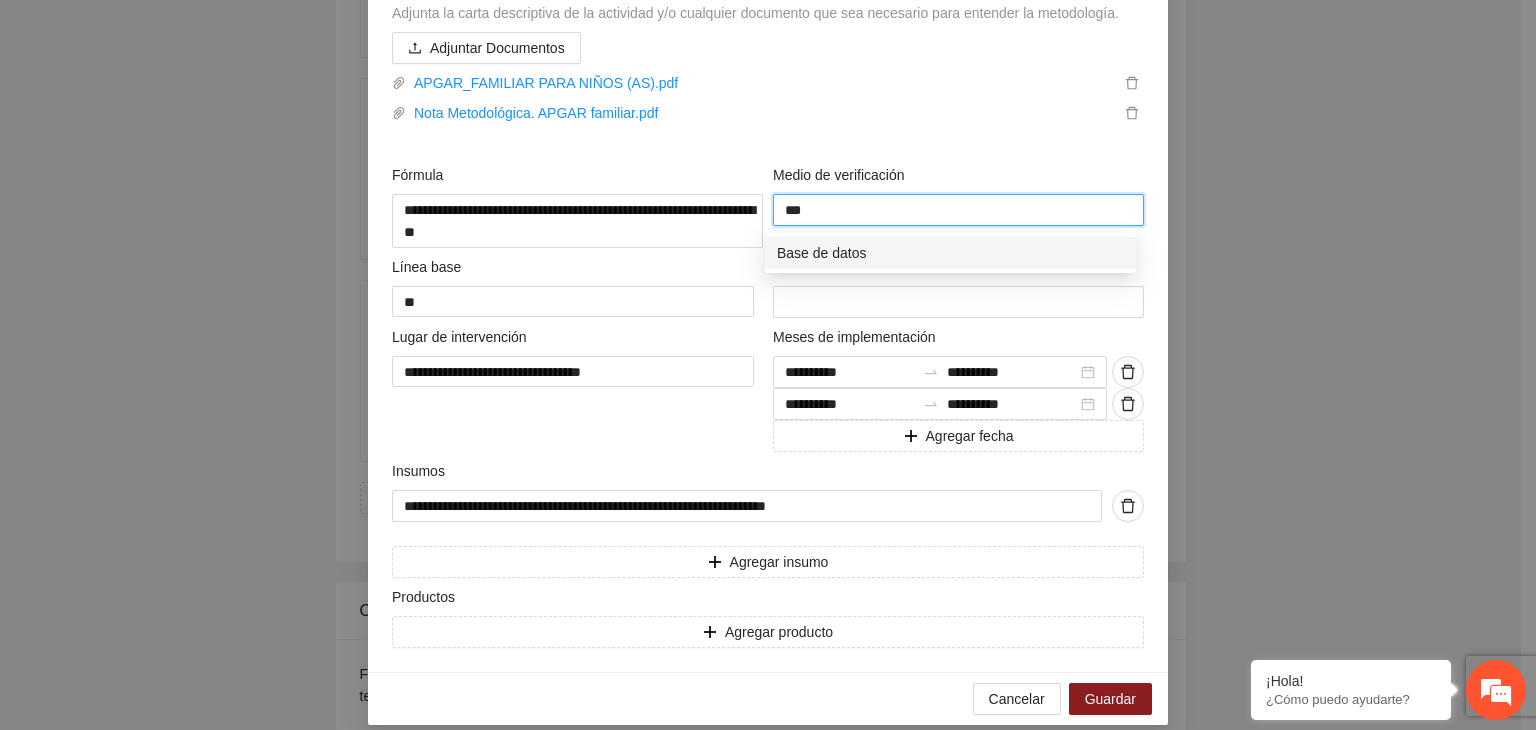 click on "Base de datos" at bounding box center [950, 253] 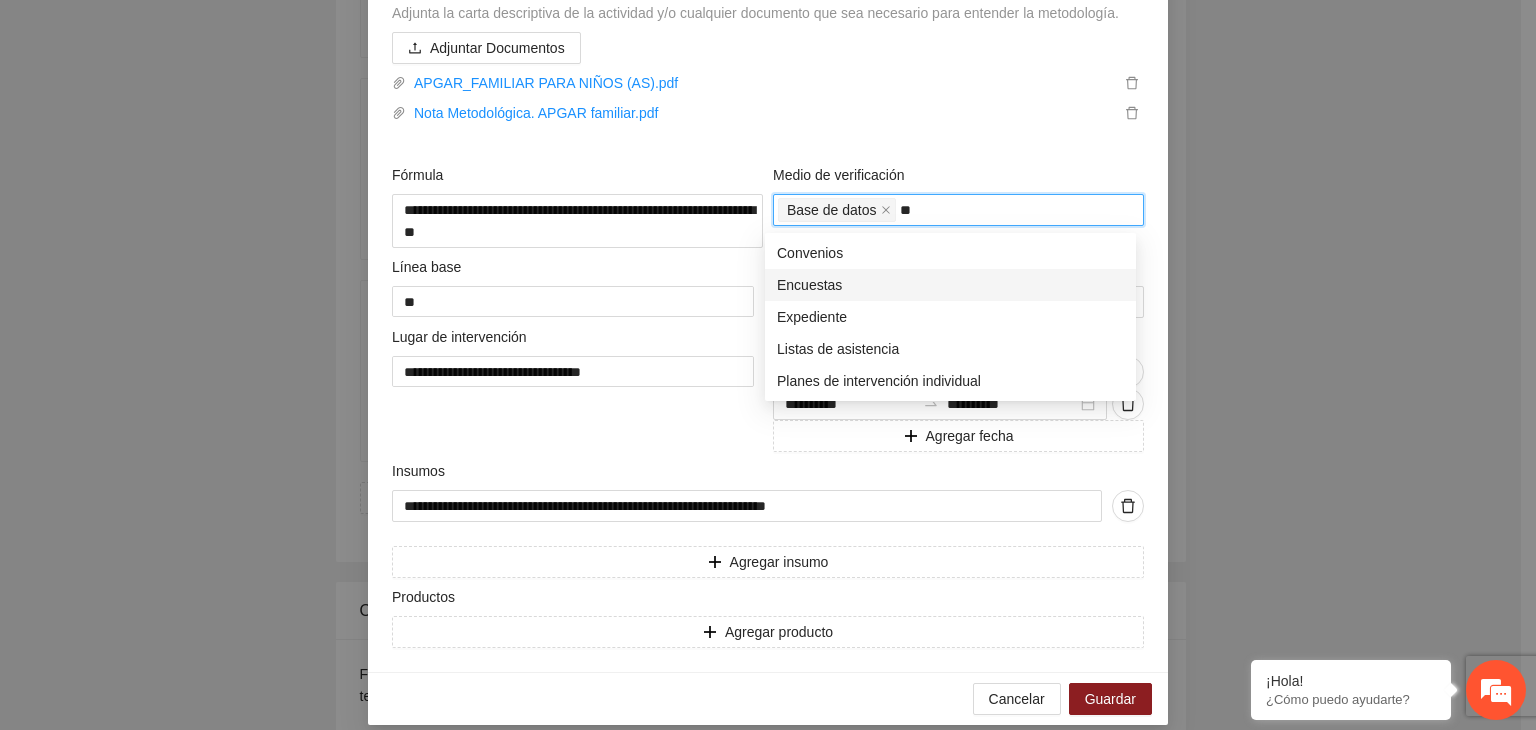 click on "Encuestas" at bounding box center (950, 285) 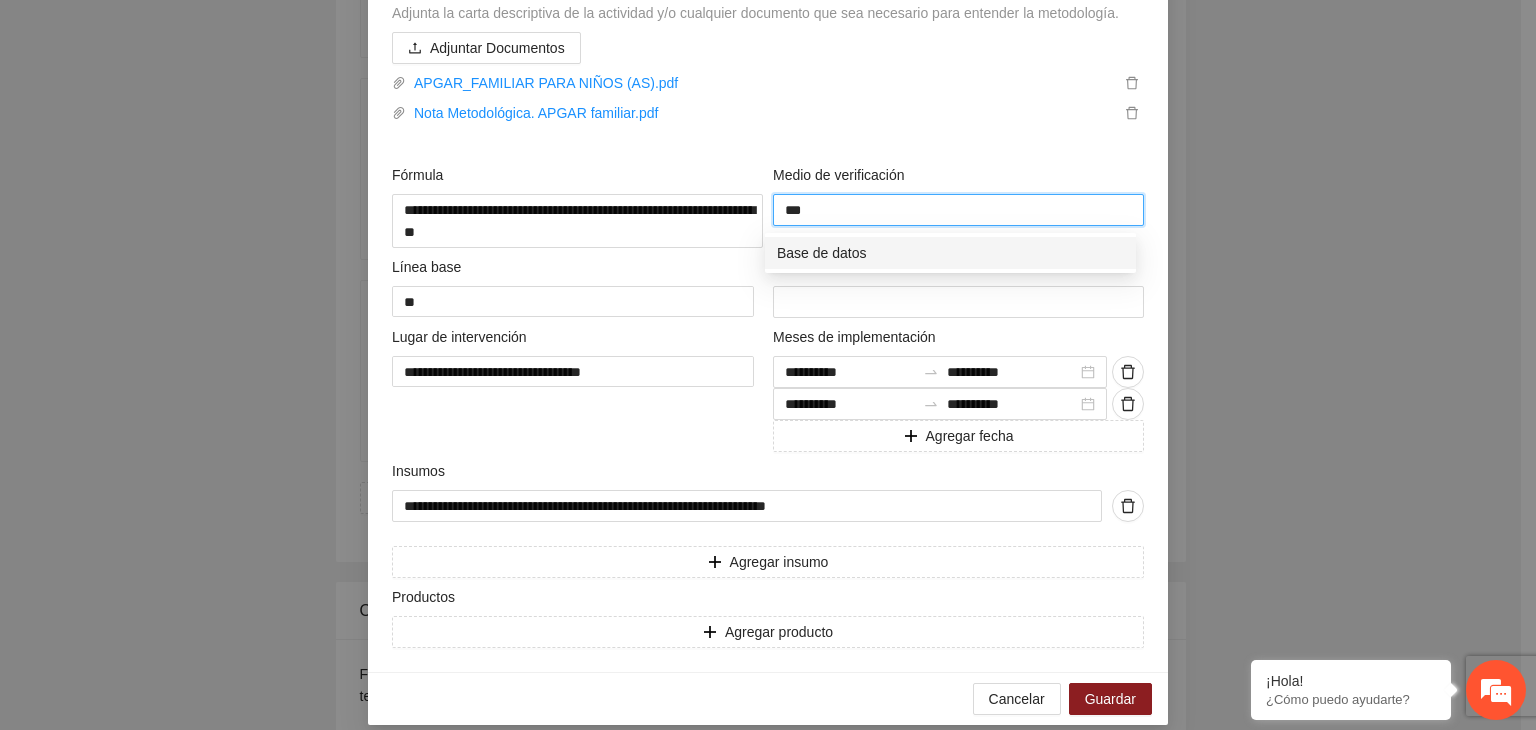 click on "Base de datos" at bounding box center [950, 253] 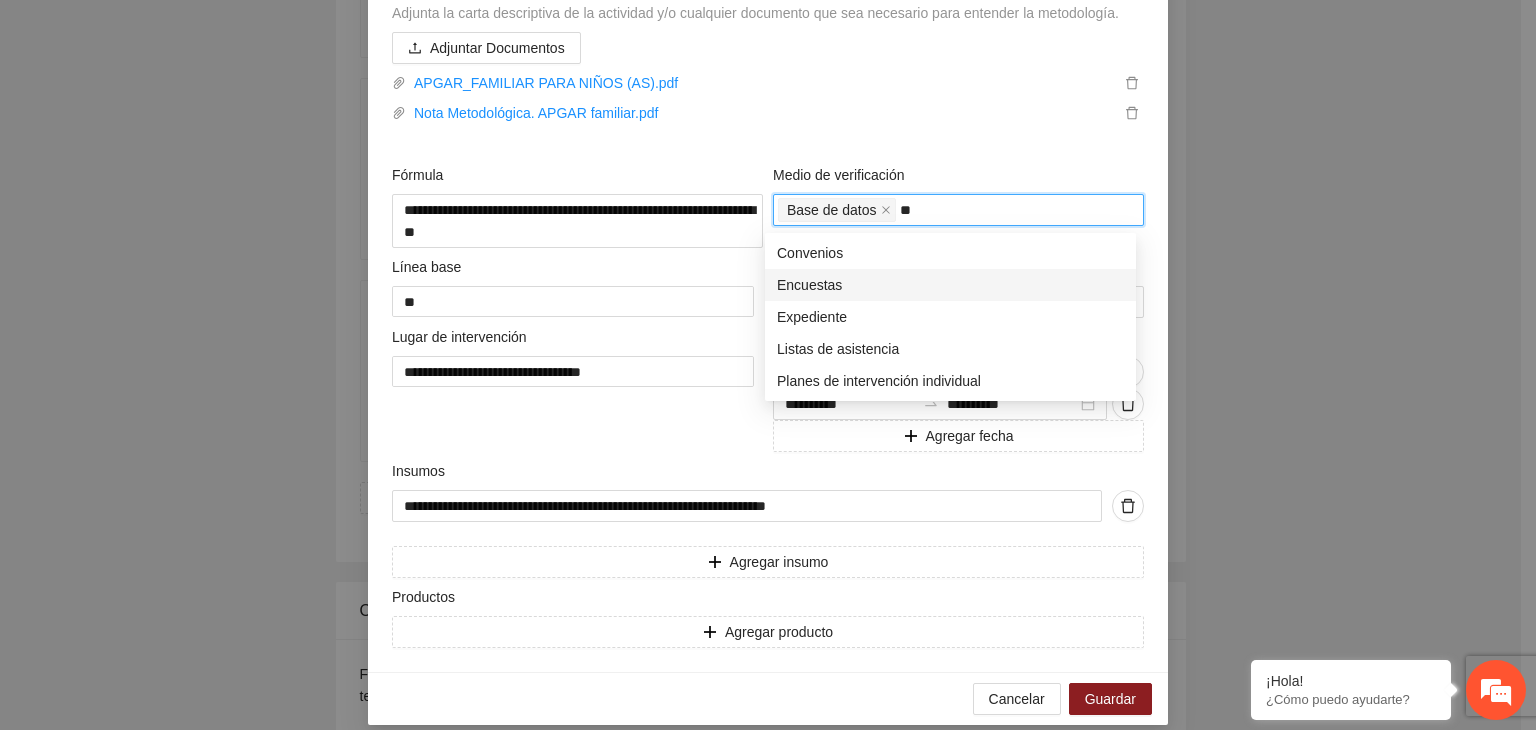 click on "Encuestas" at bounding box center (950, 285) 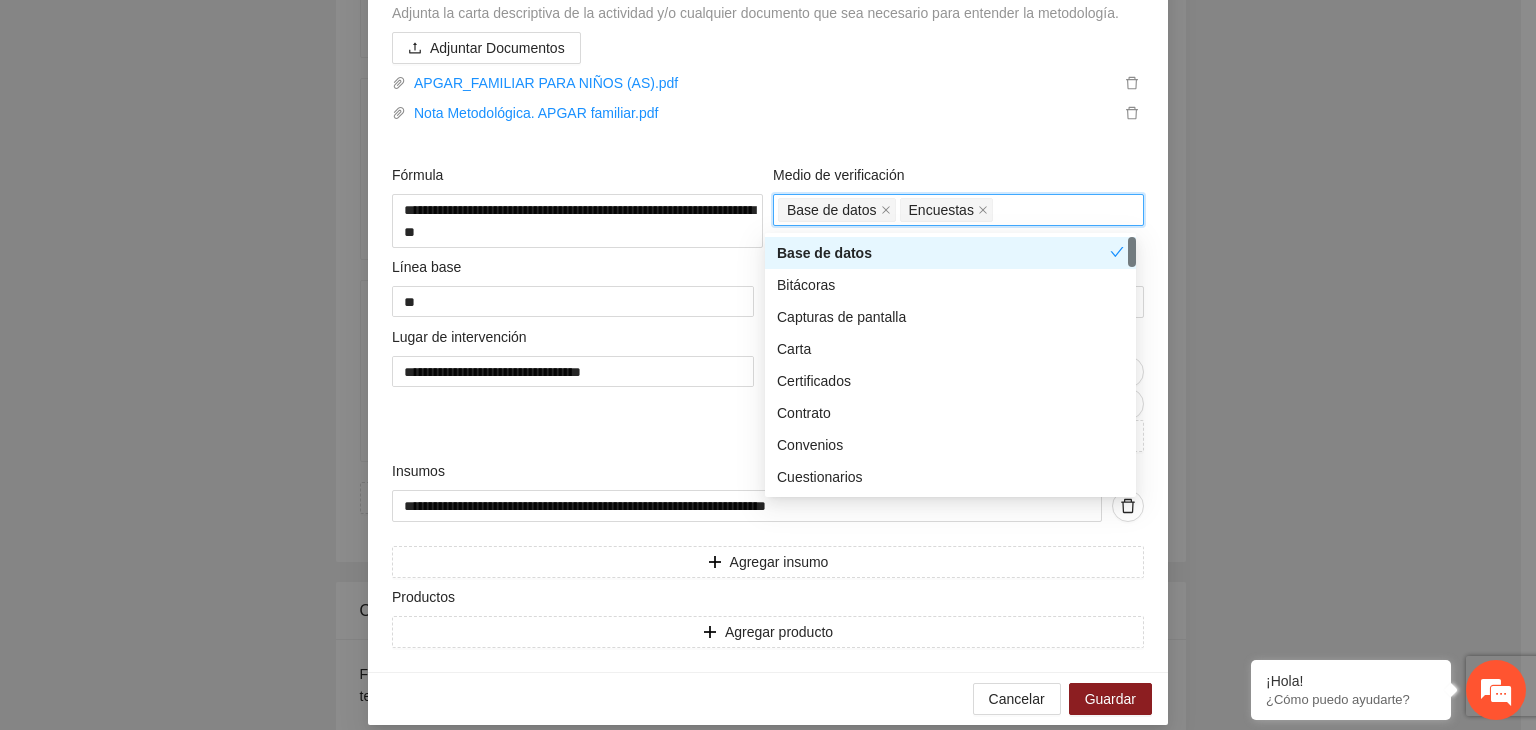 click on "**********" at bounding box center (768, 365) 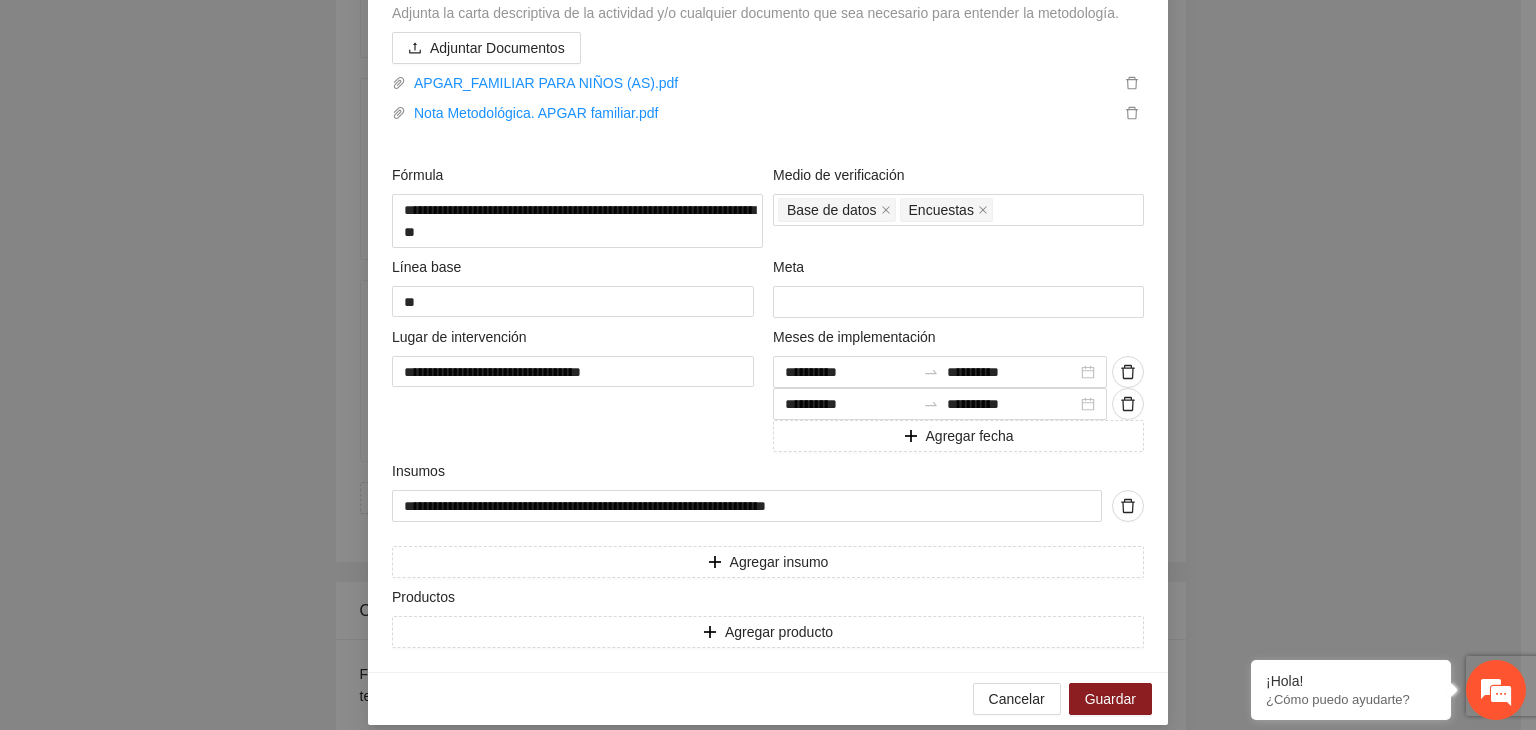 scroll, scrollTop: 615, scrollLeft: 0, axis: vertical 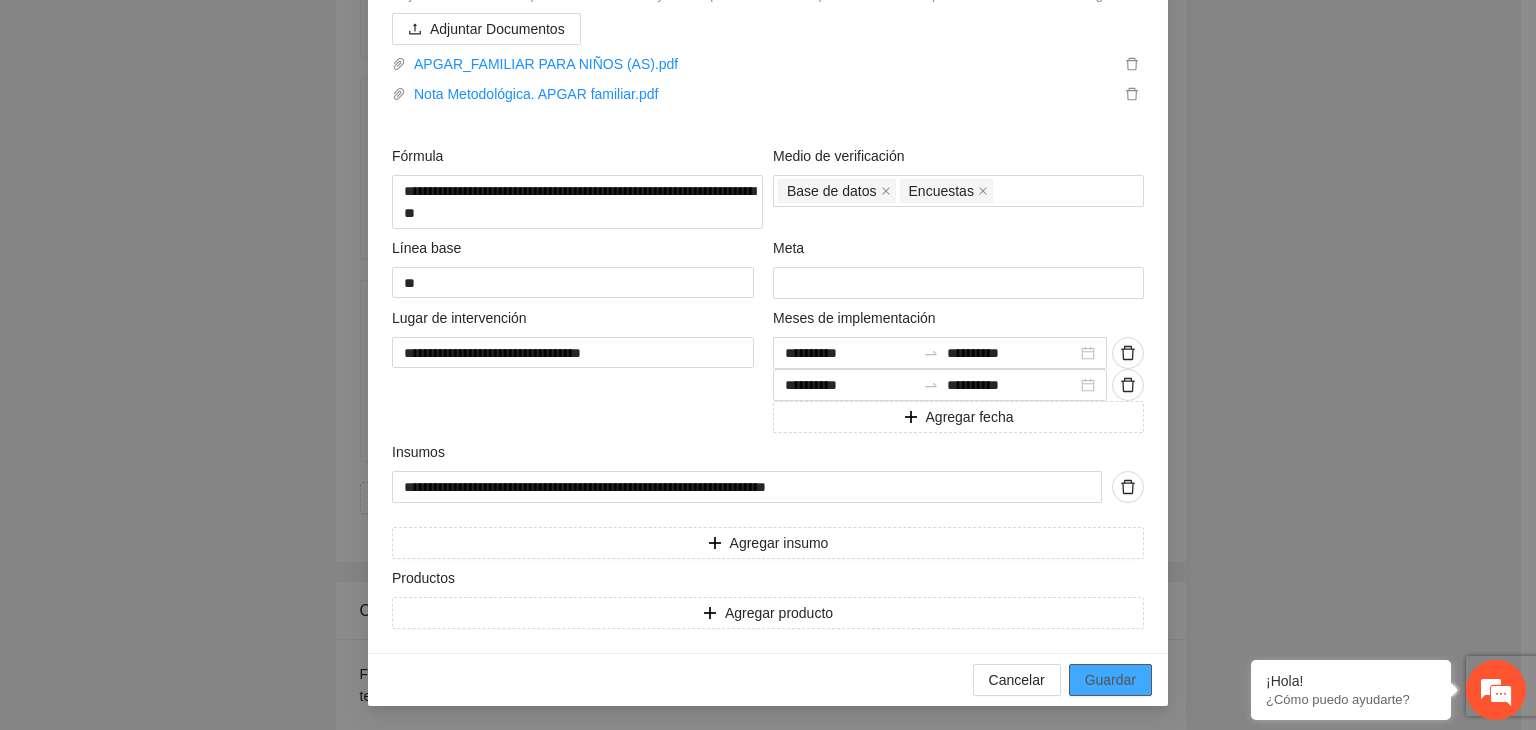 click on "Guardar" at bounding box center (1110, 680) 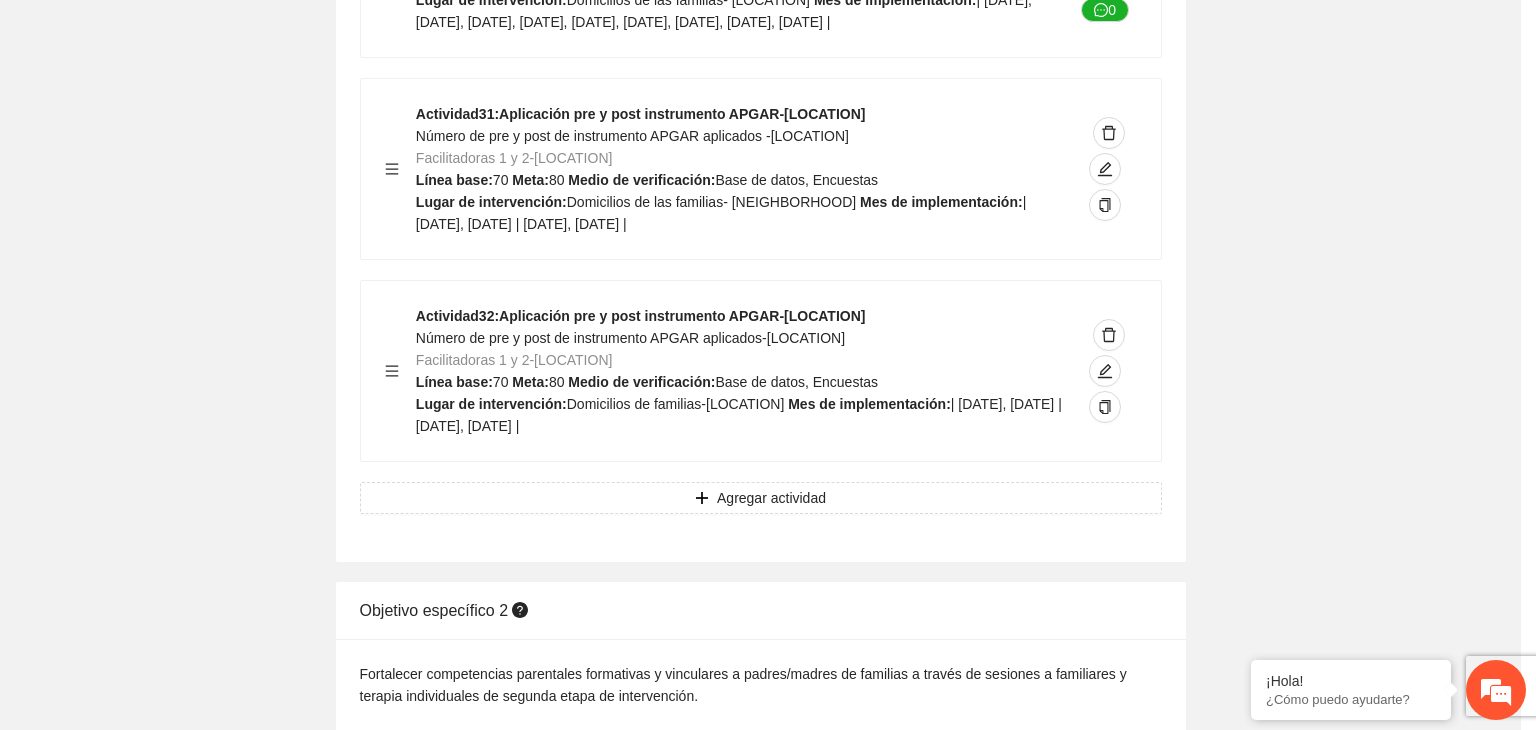 scroll, scrollTop: 264, scrollLeft: 0, axis: vertical 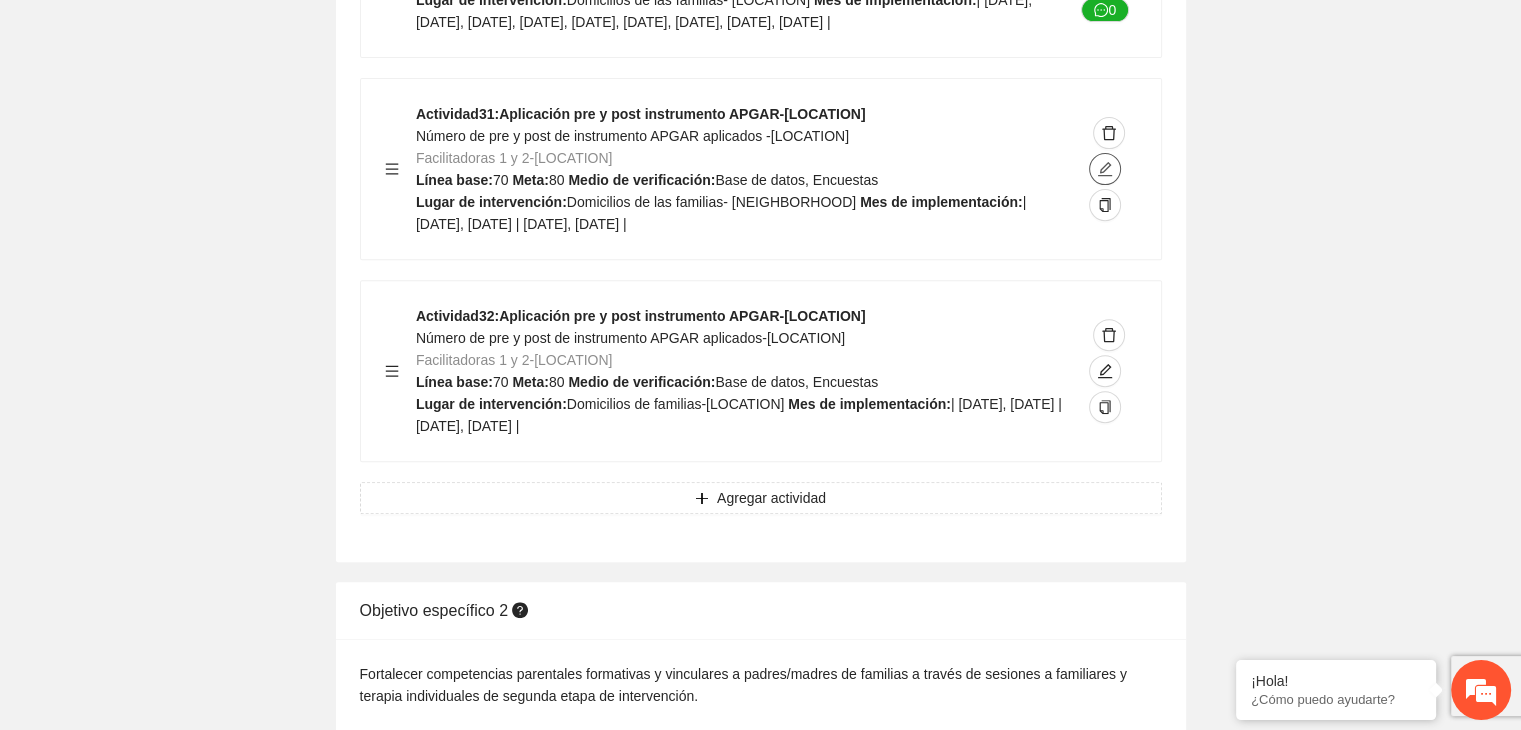 click 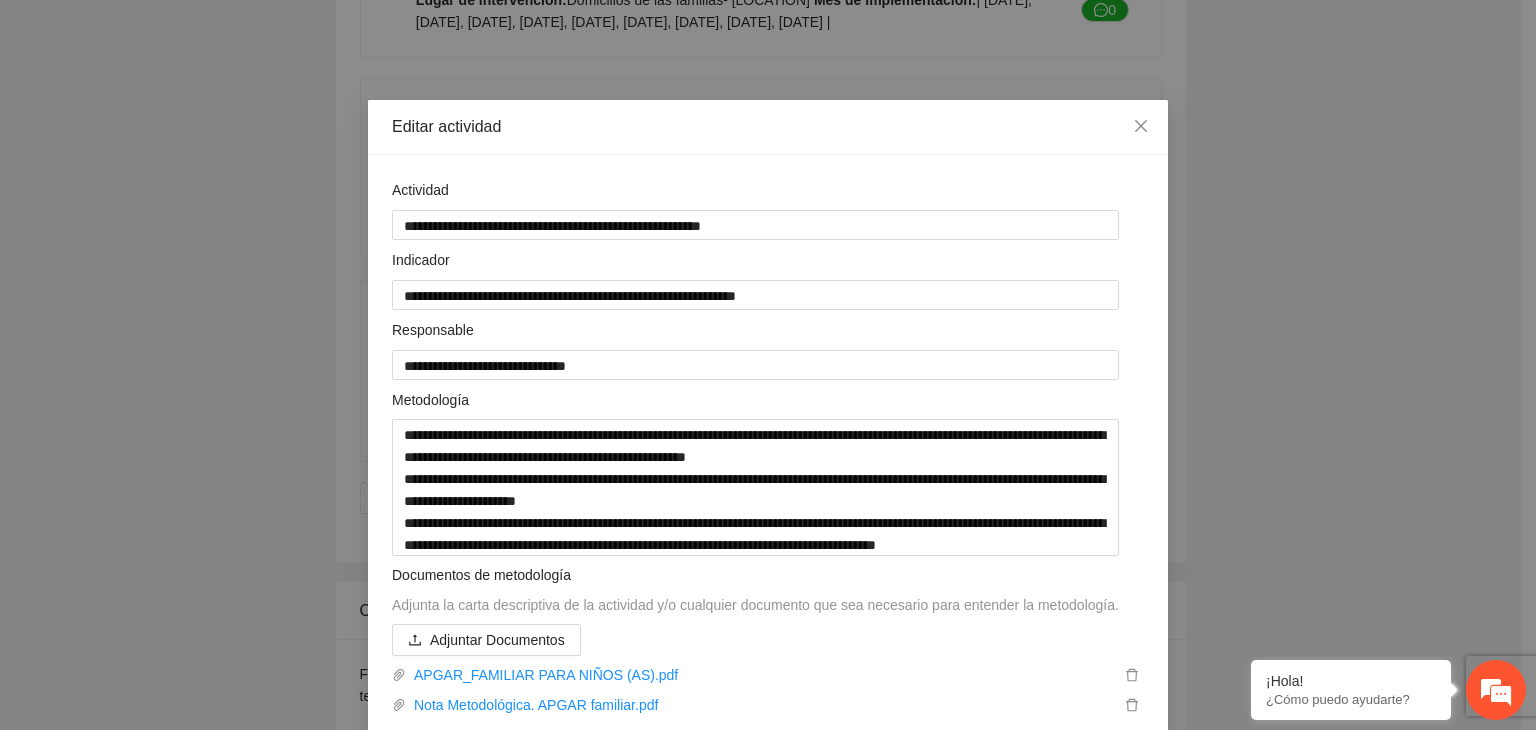 click on "**********" at bounding box center [768, 365] 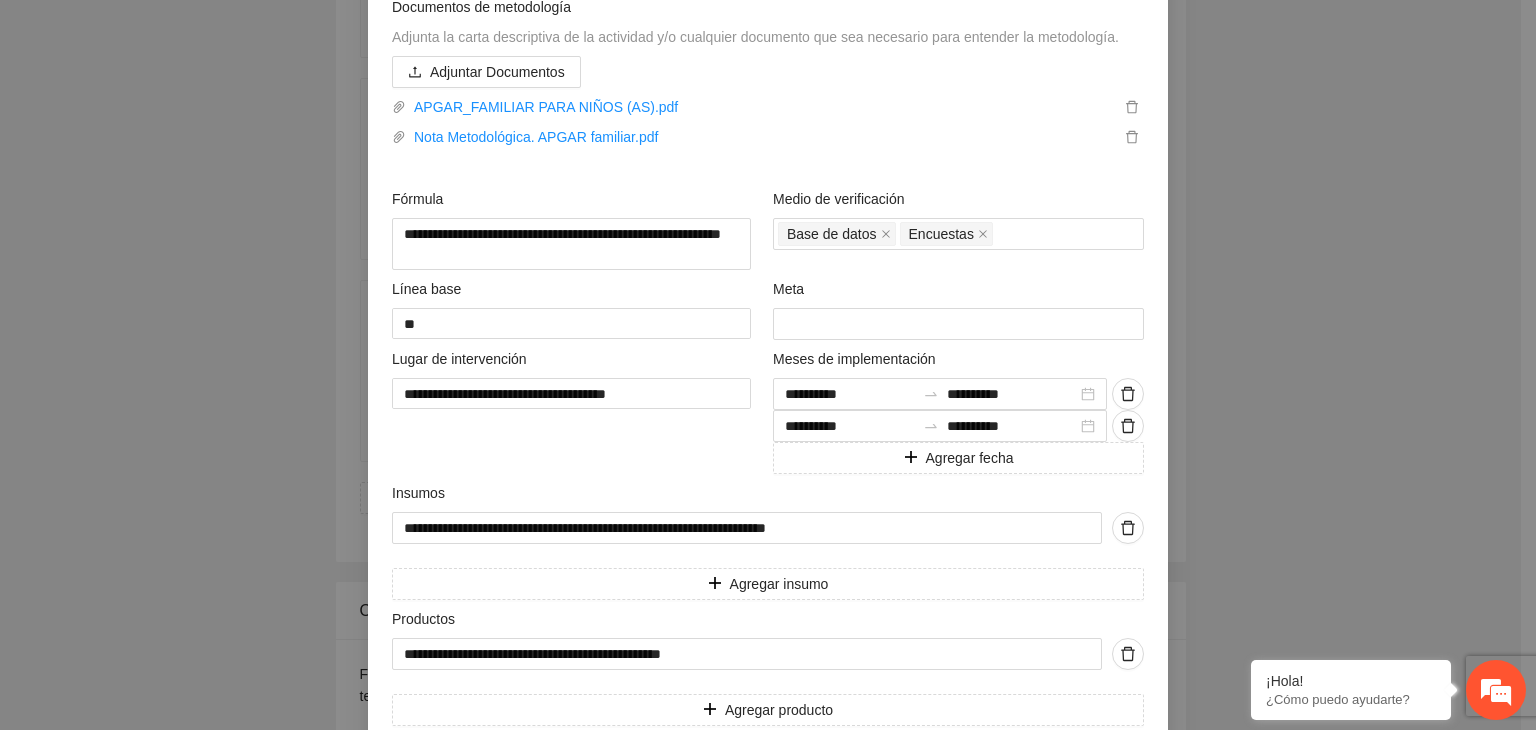 scroll, scrollTop: 671, scrollLeft: 0, axis: vertical 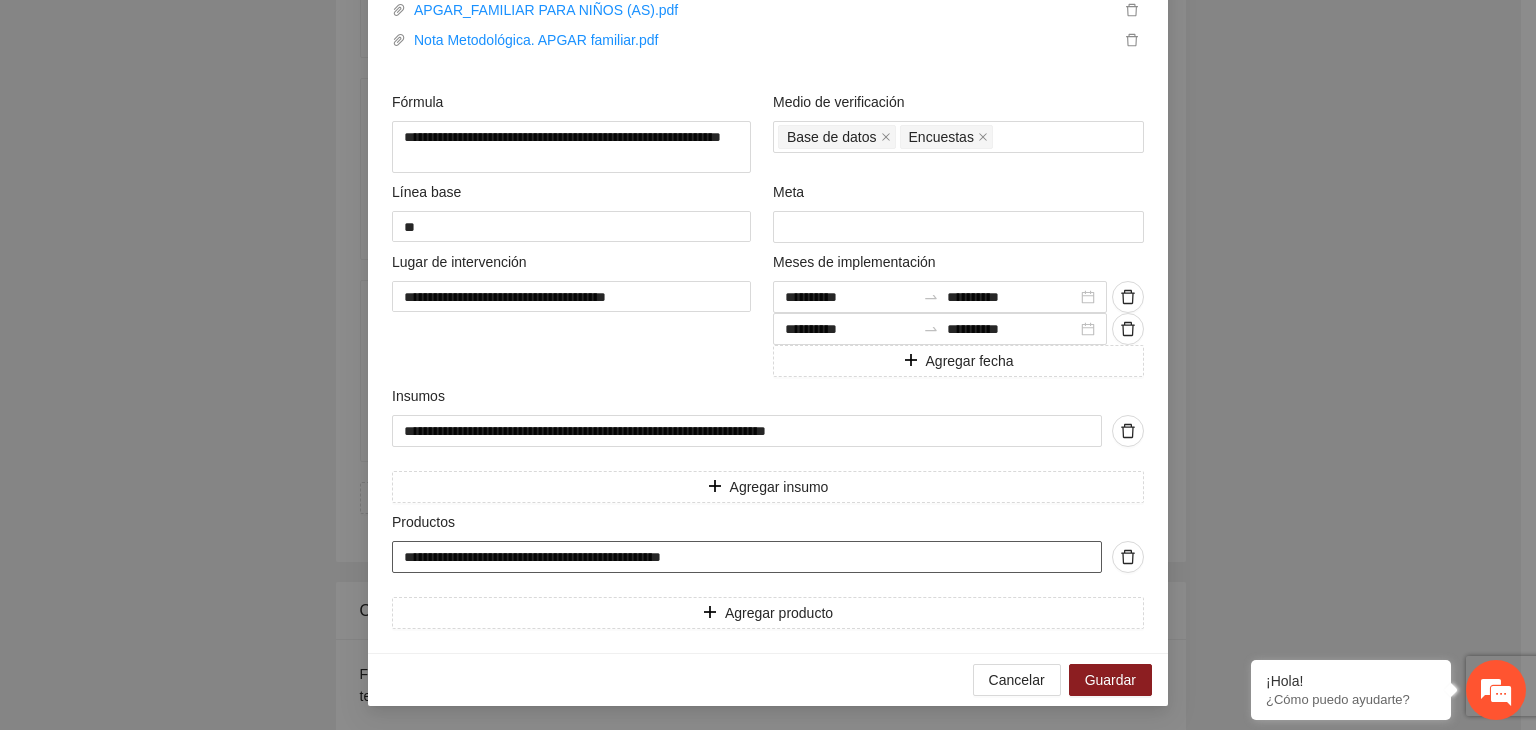 drag, startPoint x: 656, startPoint y: 556, endPoint x: 282, endPoint y: 567, distance: 374.16174 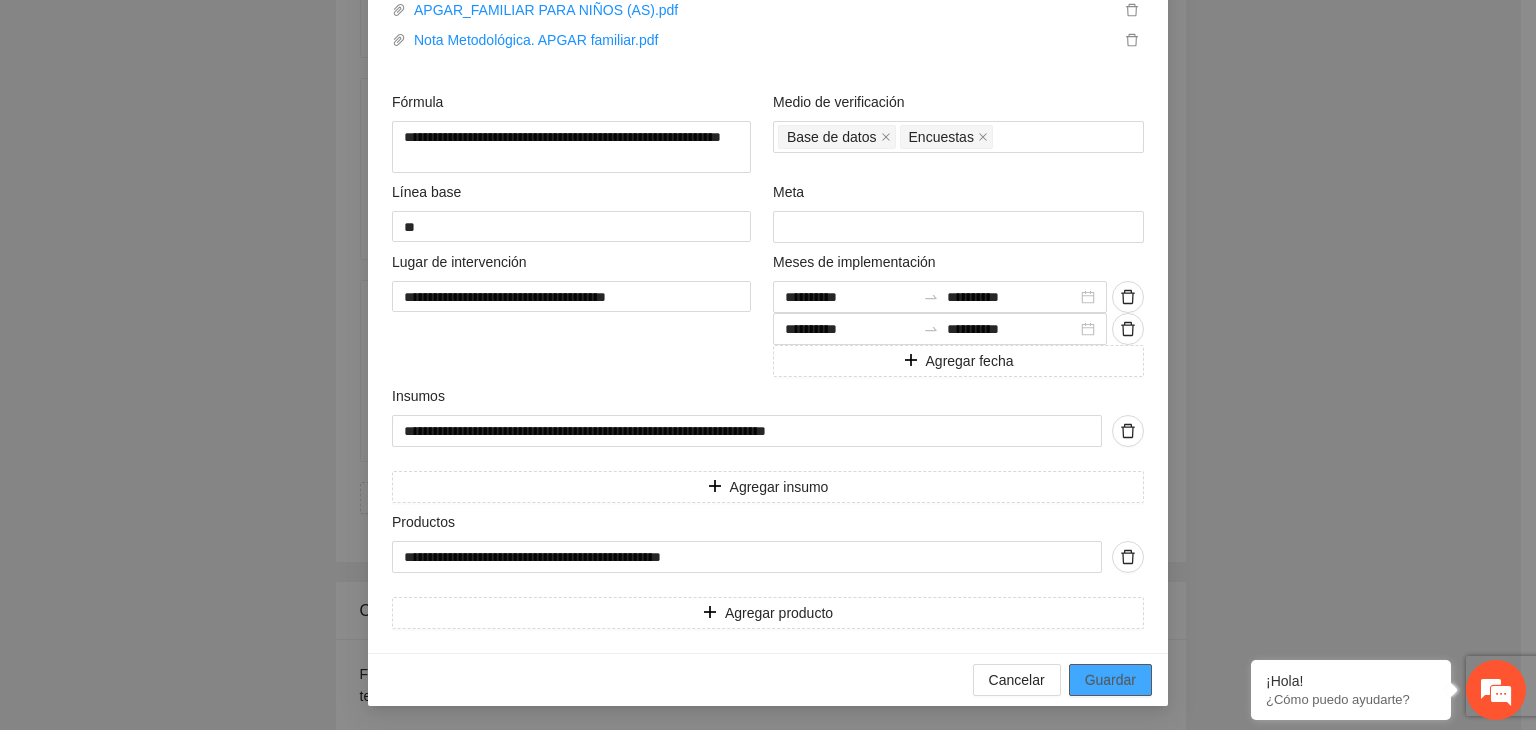 click on "Guardar" at bounding box center [1110, 680] 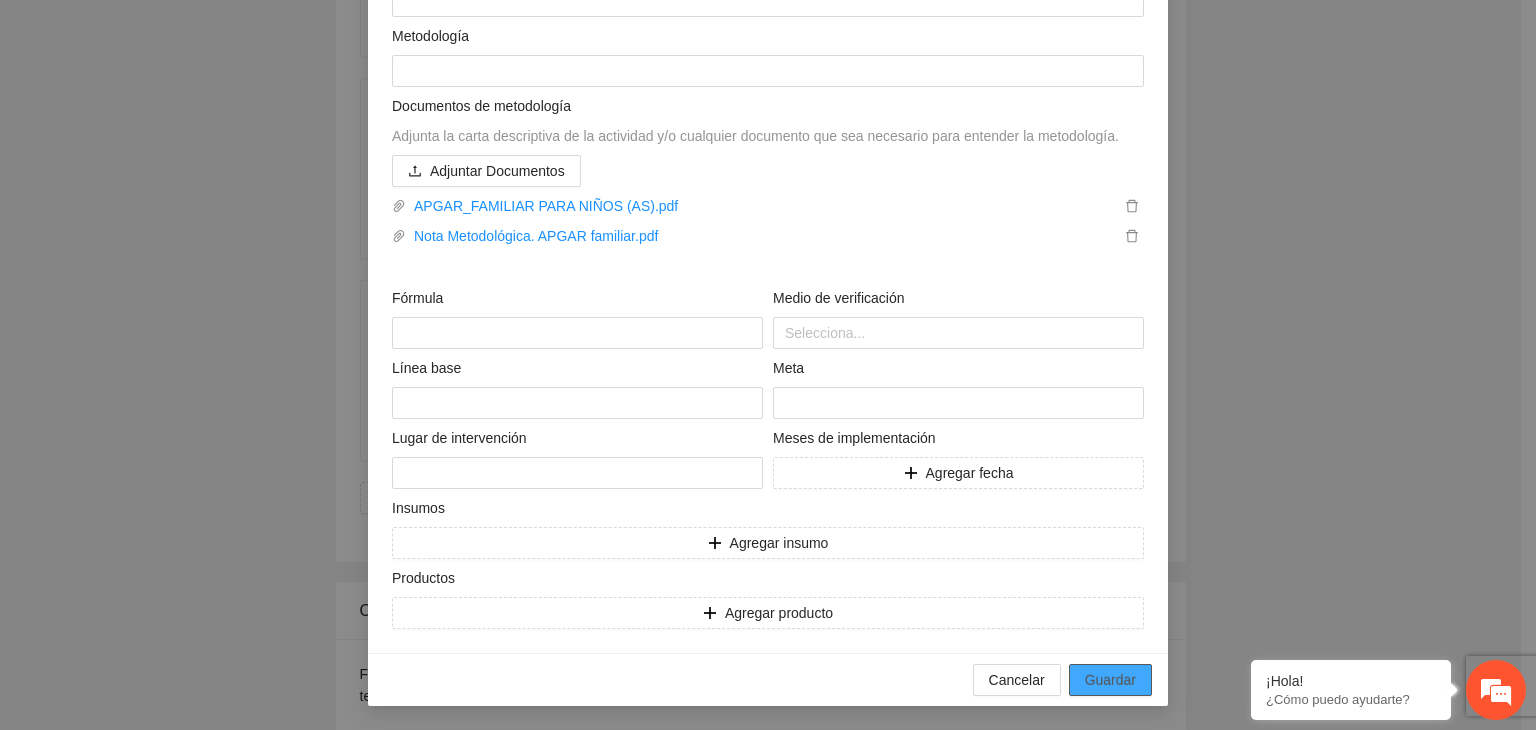 scroll, scrollTop: 264, scrollLeft: 0, axis: vertical 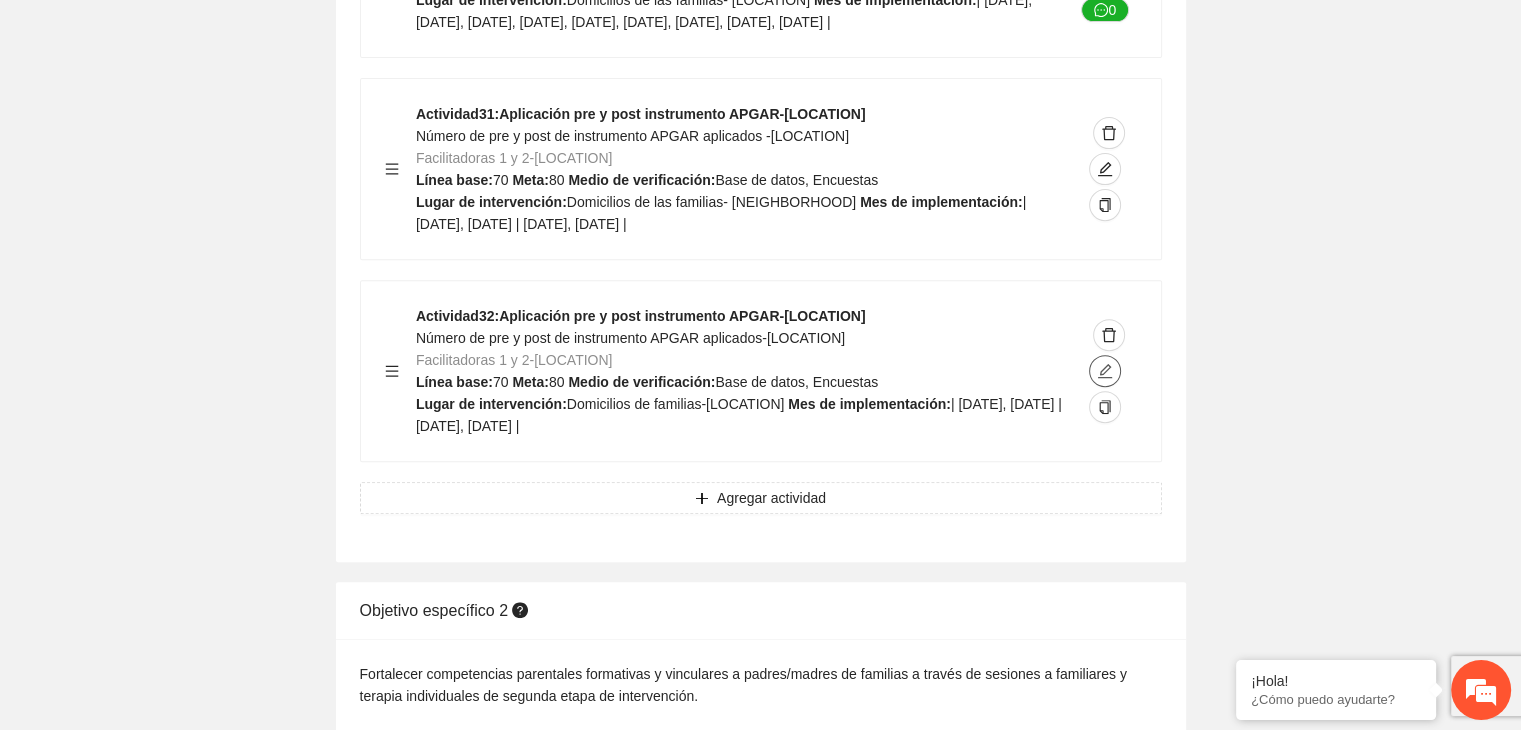 click 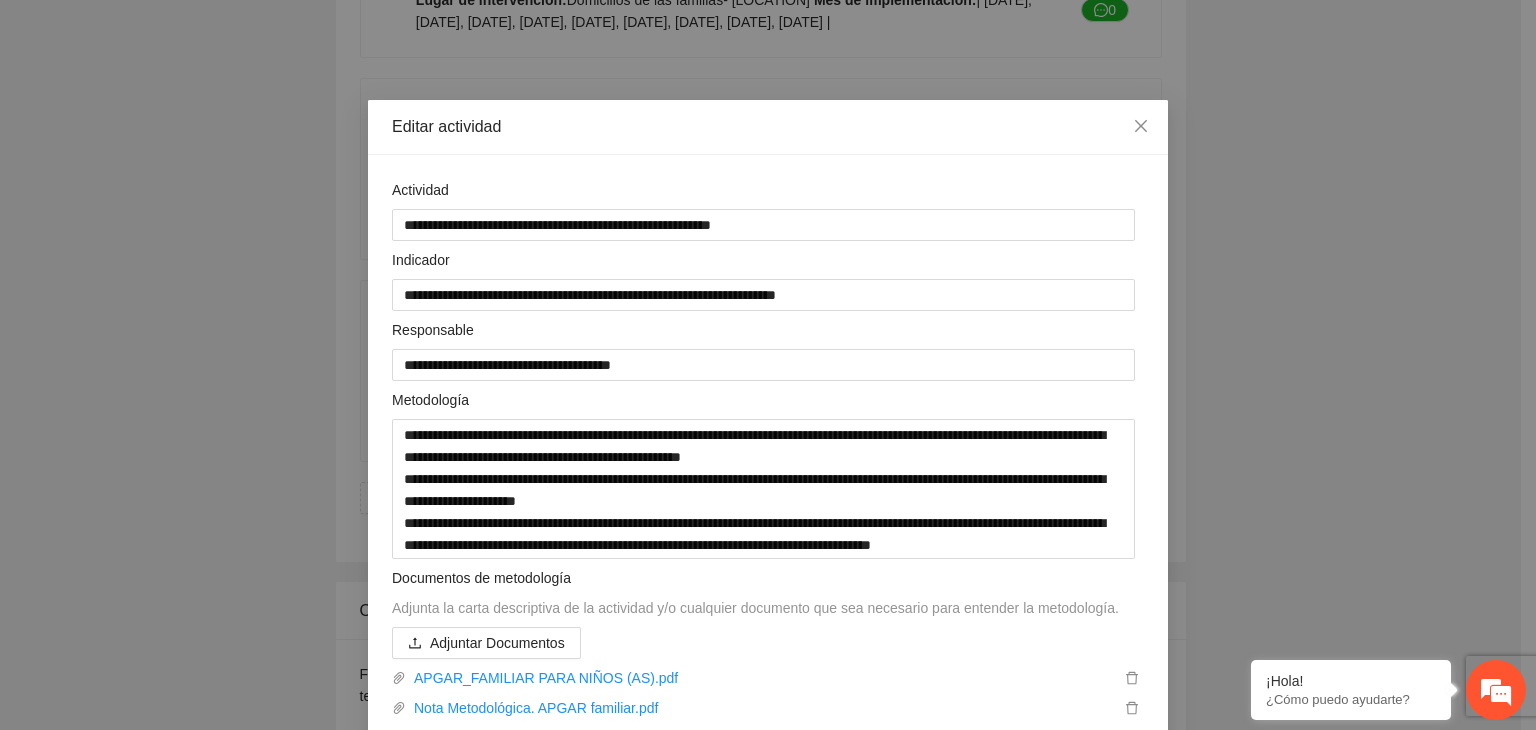 click on "**********" at bounding box center (768, 365) 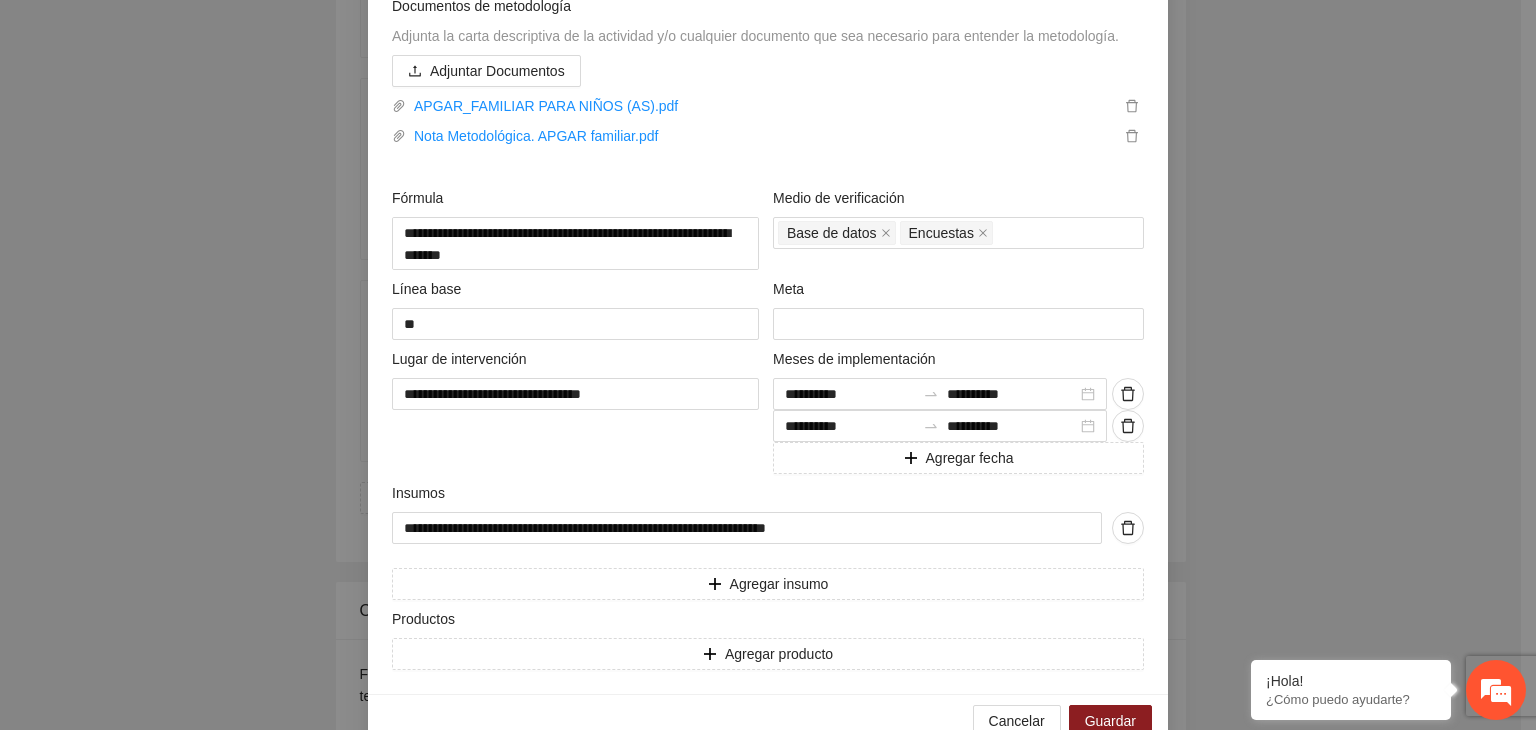 scroll, scrollTop: 615, scrollLeft: 0, axis: vertical 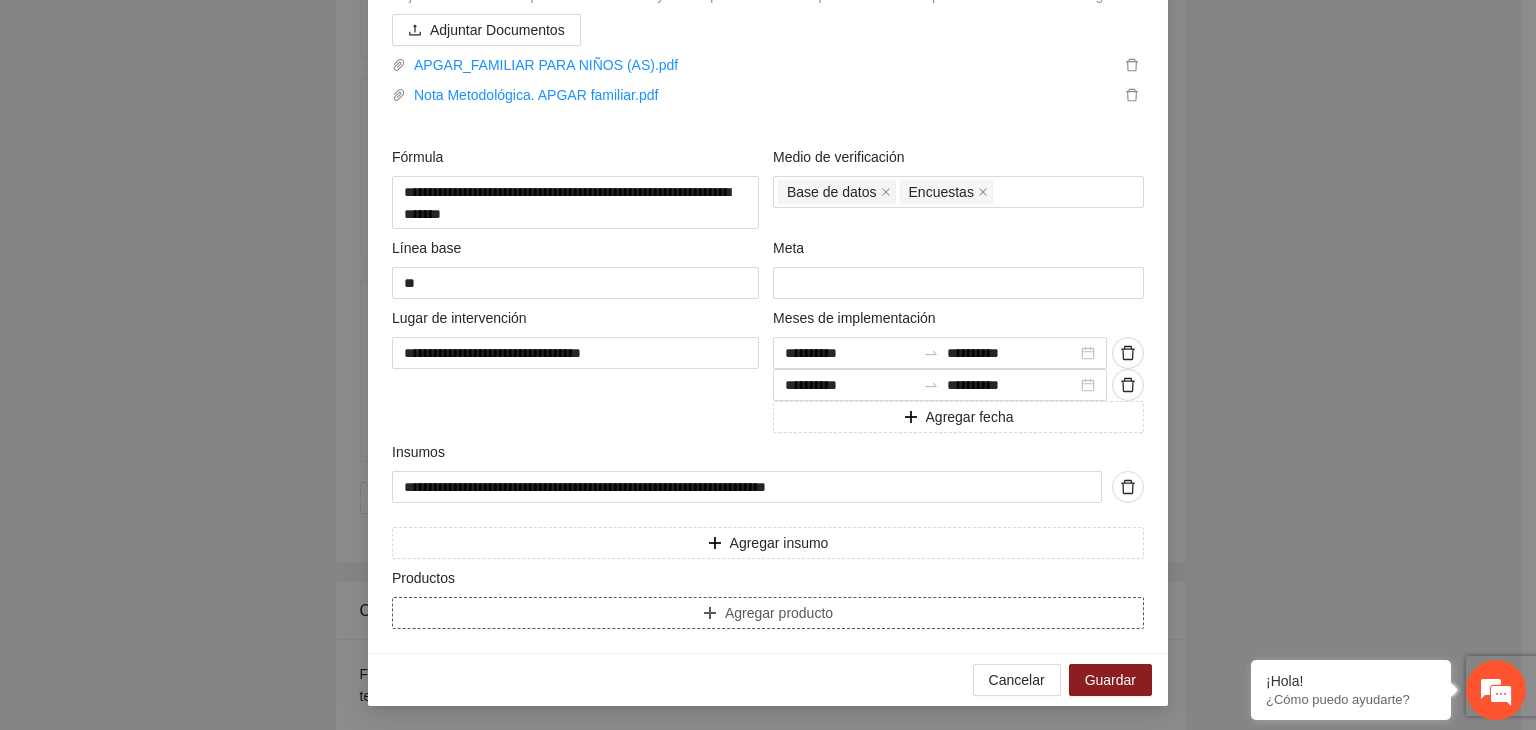click on "Agregar producto" at bounding box center [768, 613] 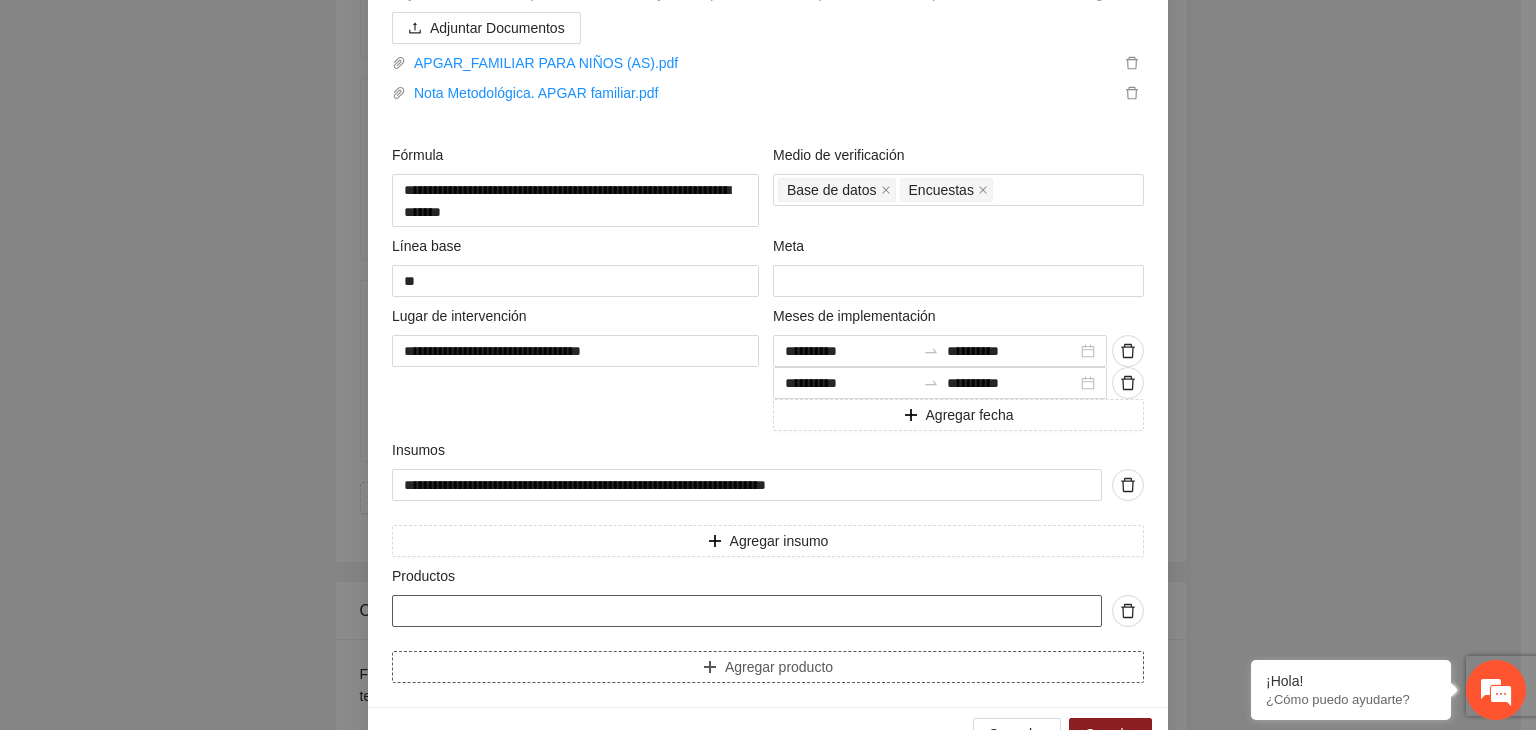paste on "**********" 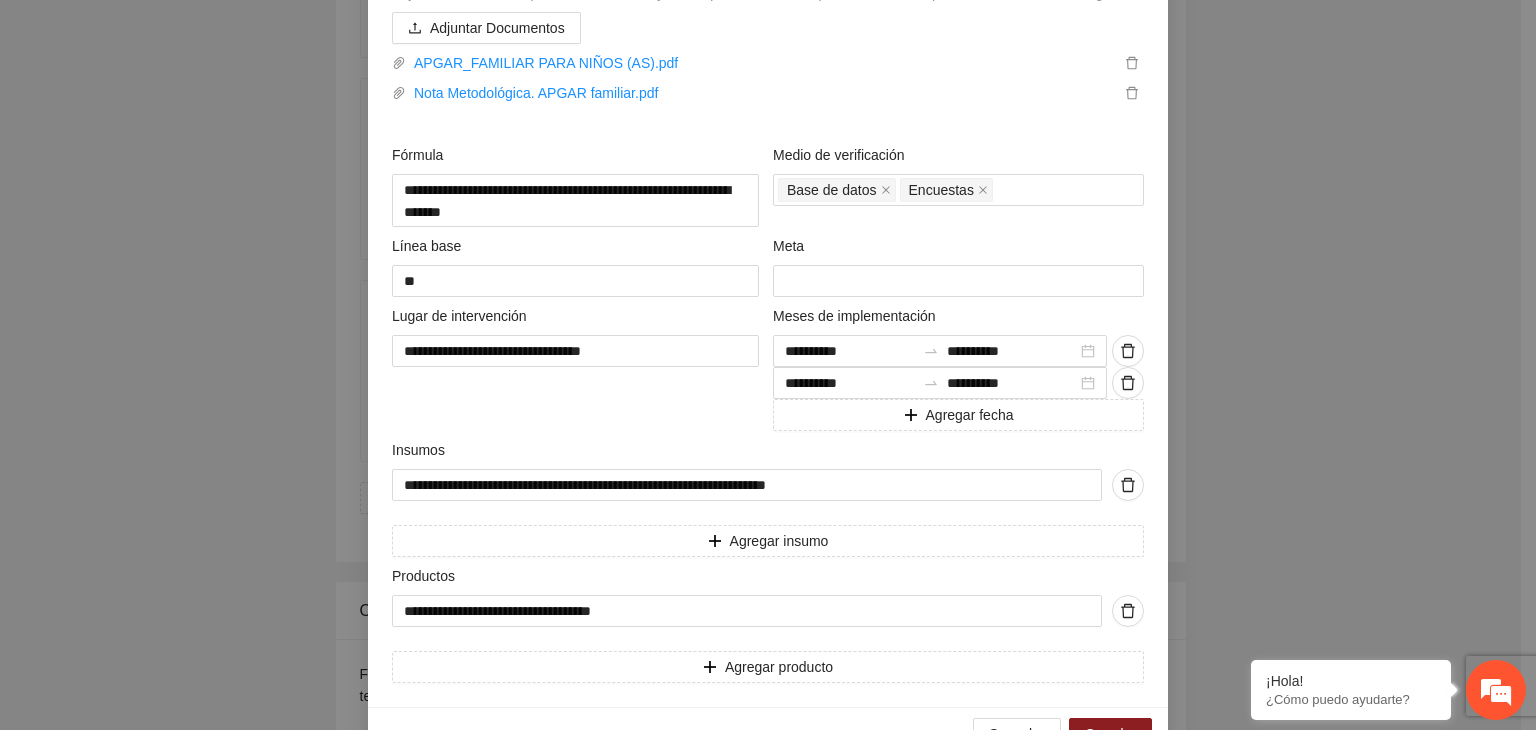 click on "**********" at bounding box center [577, 368] 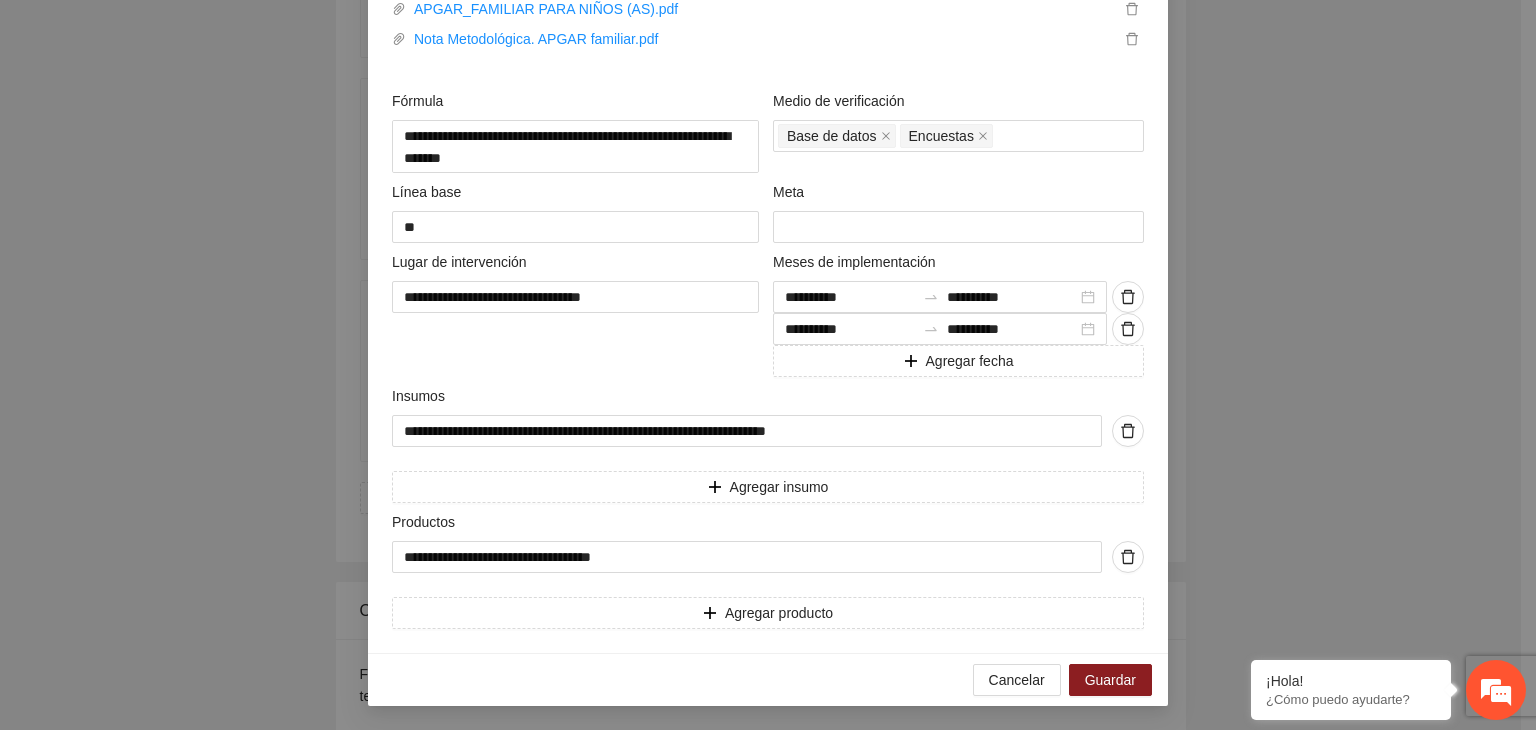 scroll, scrollTop: 671, scrollLeft: 0, axis: vertical 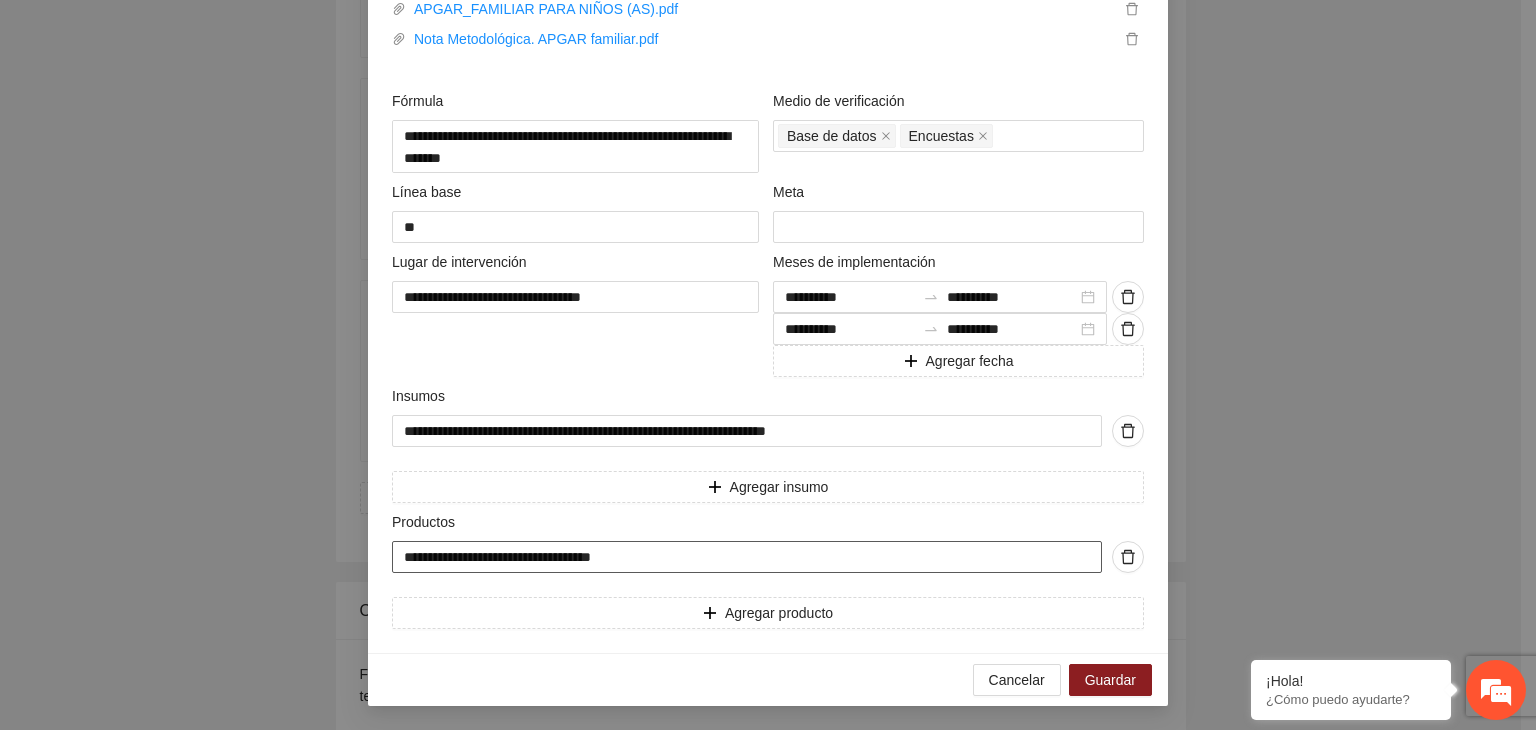 click on "**********" at bounding box center [747, 557] 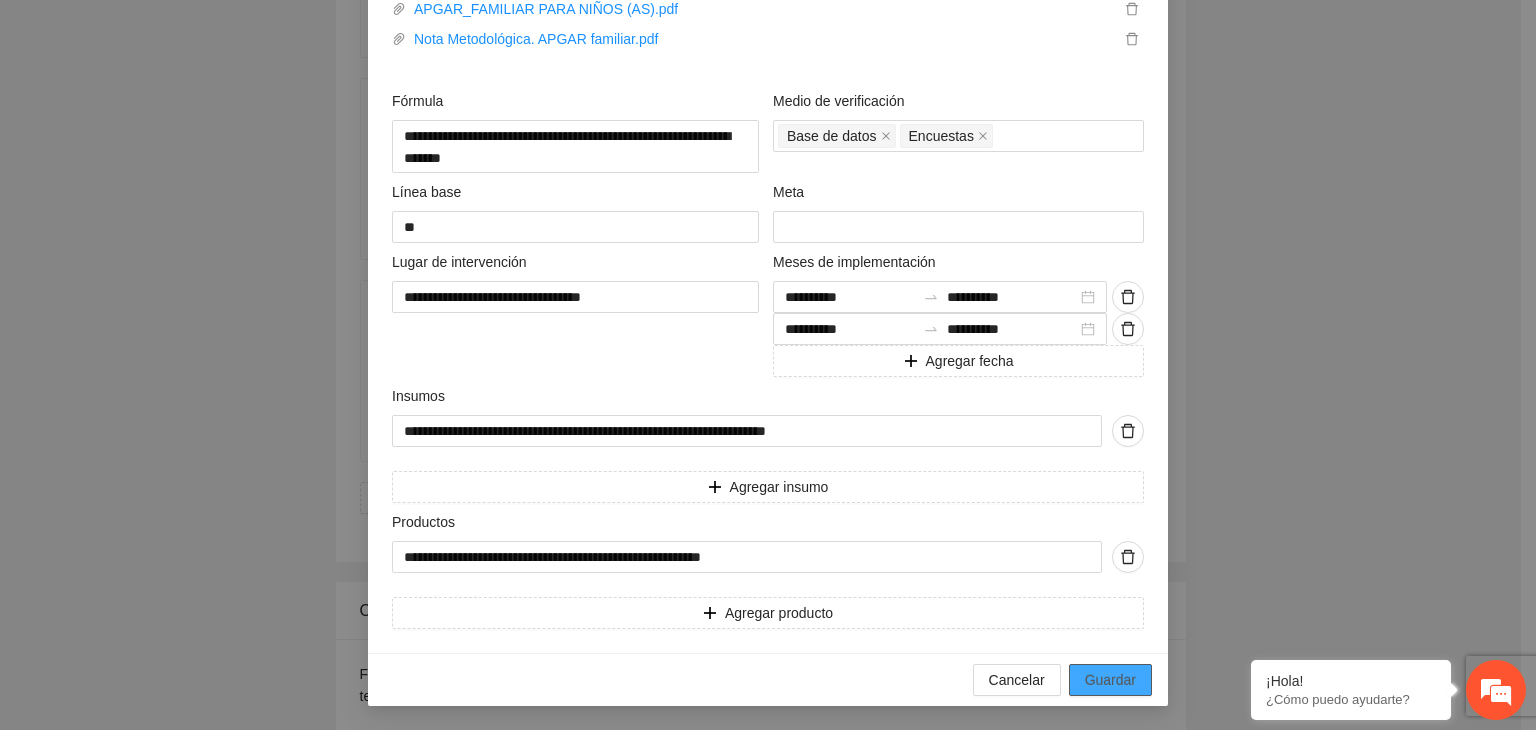click on "Guardar" at bounding box center [1110, 680] 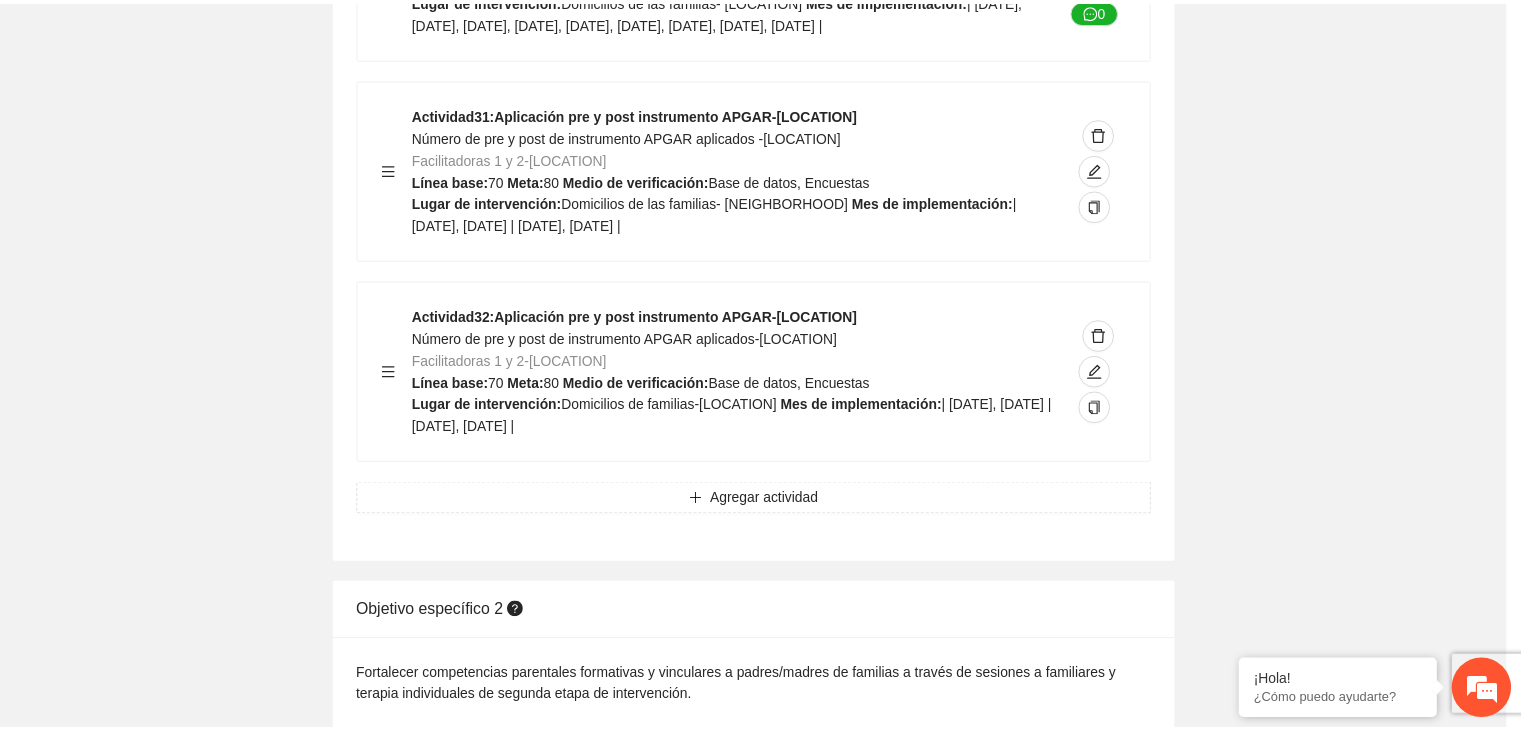 scroll, scrollTop: 264, scrollLeft: 0, axis: vertical 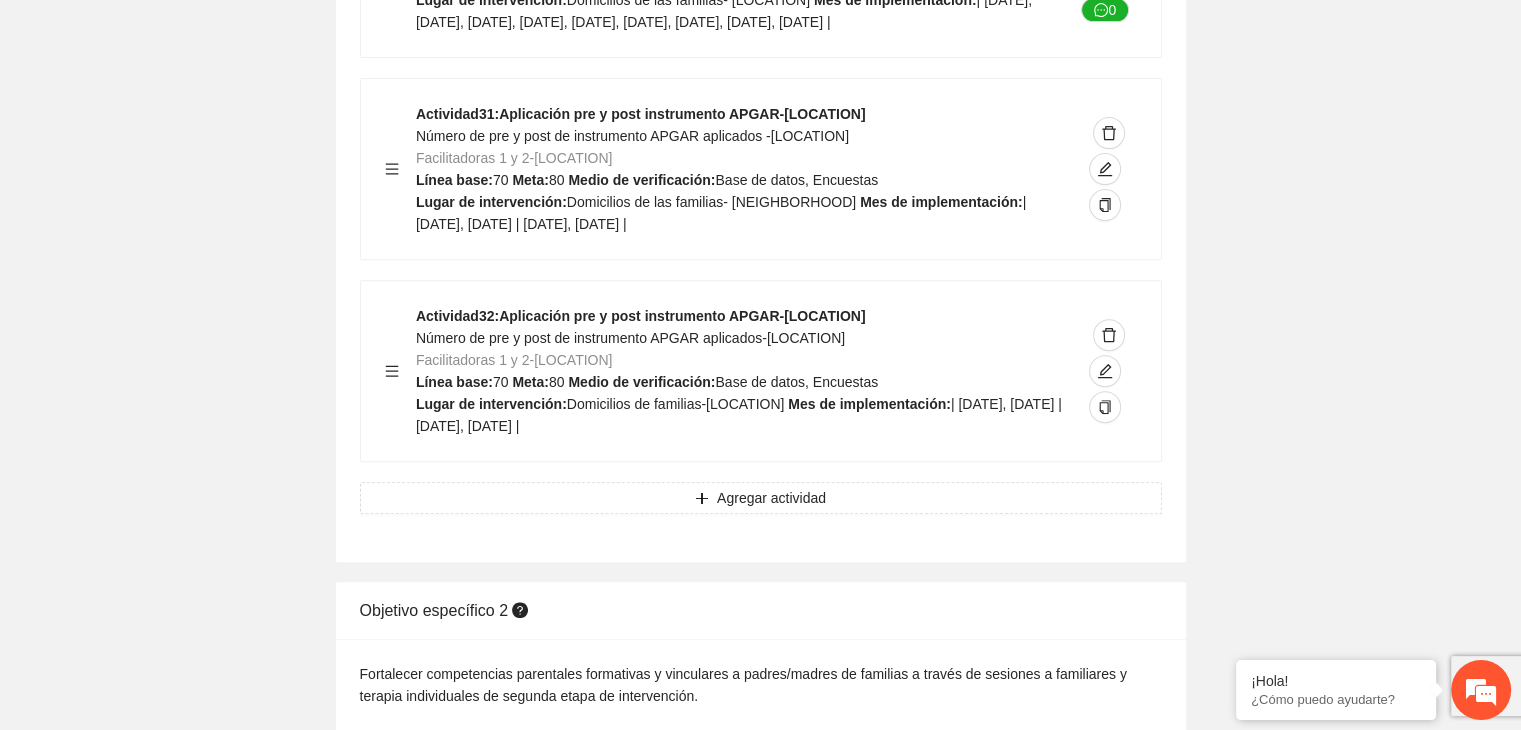 click on "Guardar Objetivo de desarrollo      Exportar Contribuir a la disminución de incidencia en violencia familiar en las zonas de [LOCATION], [LOCATION] y [LOCATION] del Municipio  de [LOCATION]. Indicadores Indicador  1 :  Violencia familiar disminuyendo en un 5% en [LOCATION] Número de carpetas de investigación de Violencia familiar  disminuyendo en un 5% en [LOCATION] Metodología:  Se solicita información al Observatorio Ciudadano de FICOSEC sobre el número de carpetas de violencia familiar en las colonias de intervención Línea base:  29   Meta:  25   Fórmula:  Suma de carpetas de investigación de violencia familiar disminuyendo  en un 5% en [LOCATION]   Medio de verificación:  Reporte/Informe 0 Indicador  2 :  Violencia familiar disminuyendo en un 5% en [LOCATION] Número de carpetas de investigación de Violencia familiar  disminuyendo en un 5% en [LOCATION] Metodología:  Línea base:  63   Meta:  56   Fórmula:    Medio de verificación:  Reporte/Informe 0 3 :" at bounding box center (760, -7243) 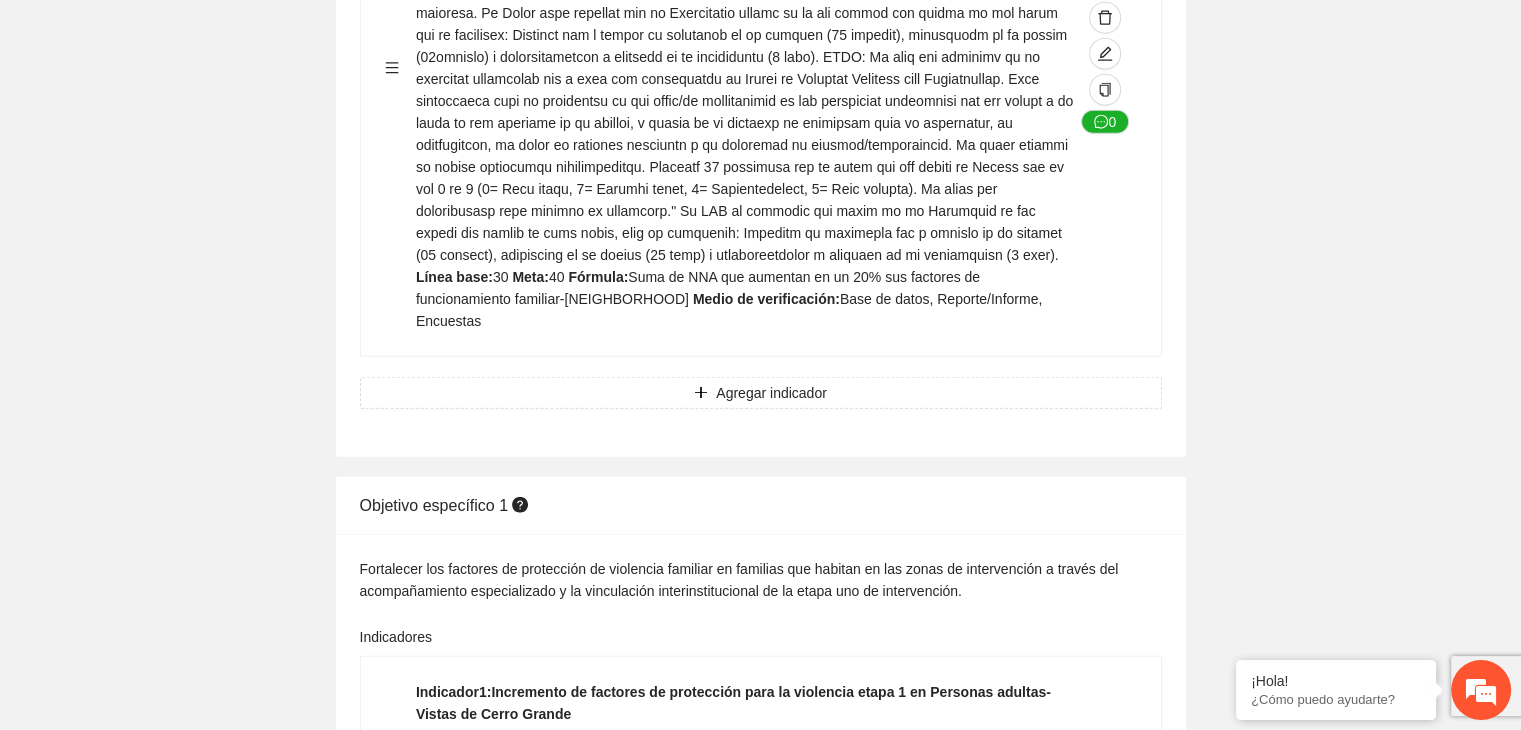 scroll, scrollTop: 0, scrollLeft: 0, axis: both 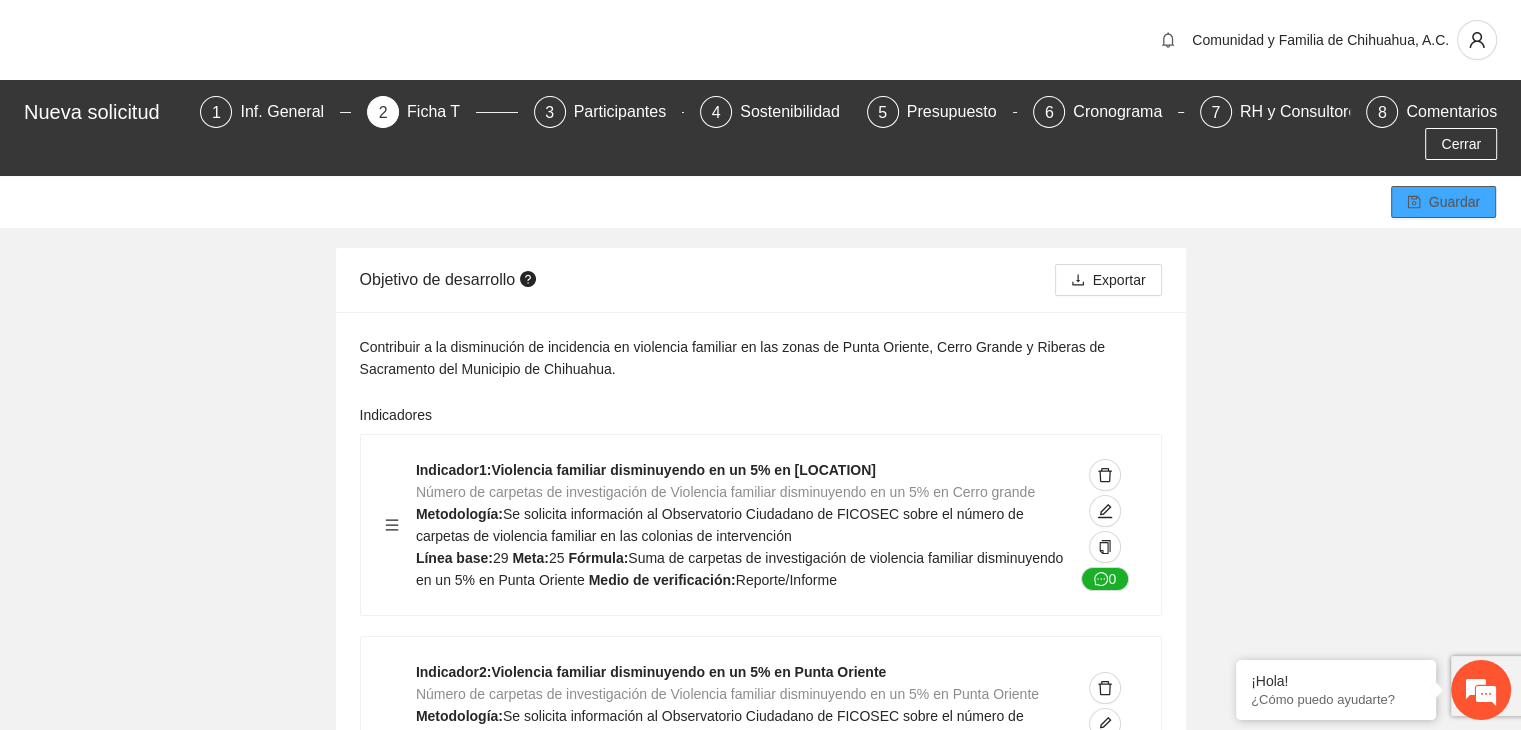 click on "Guardar" at bounding box center (1454, 202) 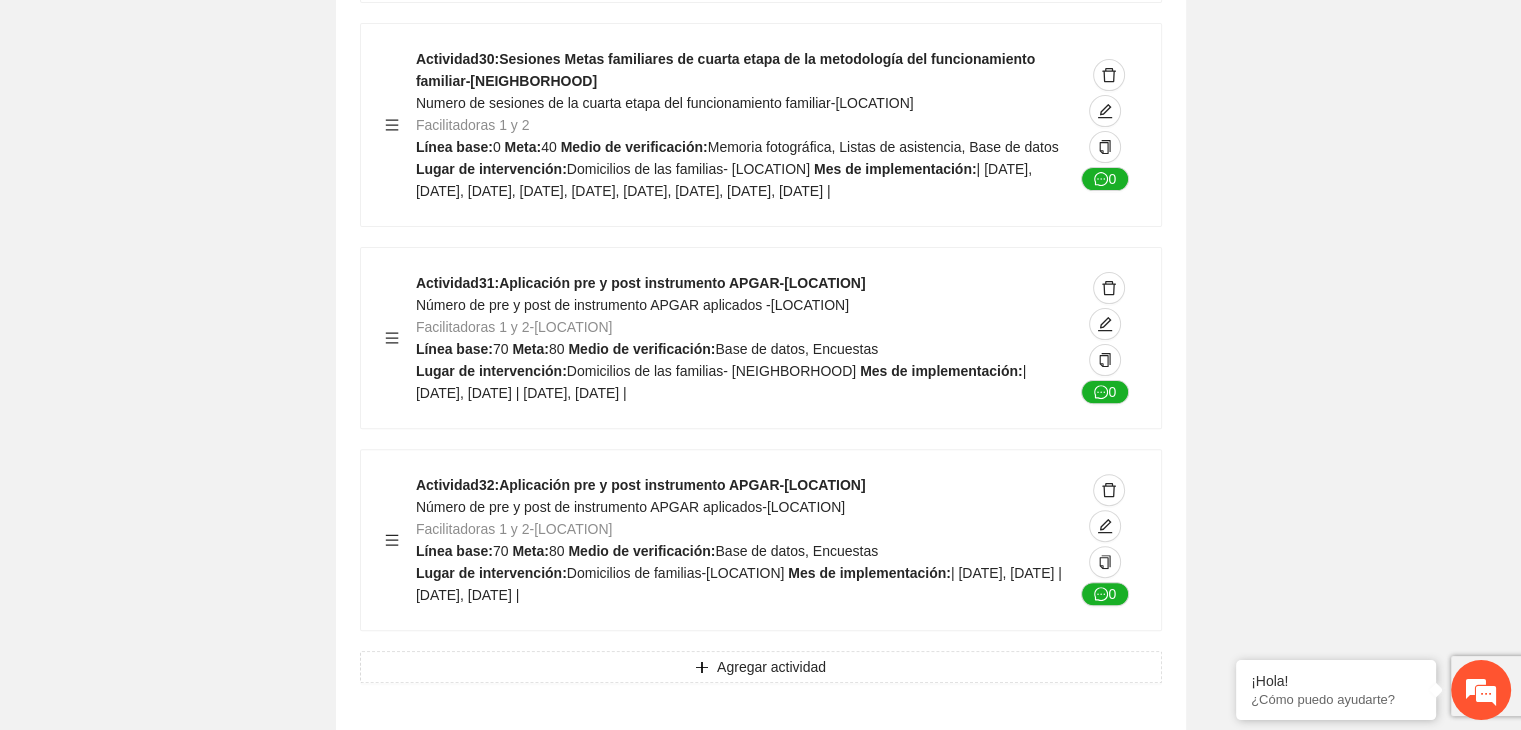 scroll, scrollTop: 15714, scrollLeft: 0, axis: vertical 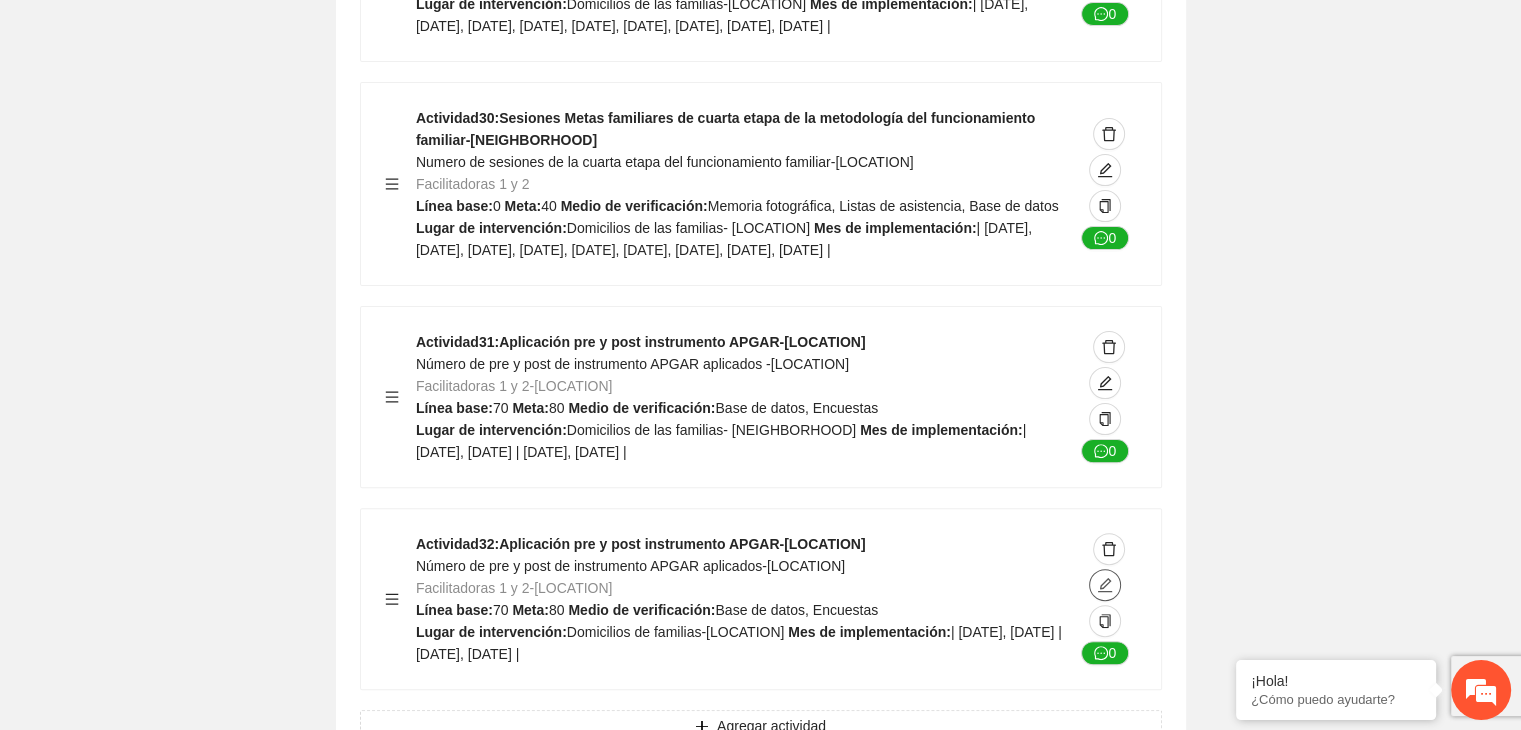 click 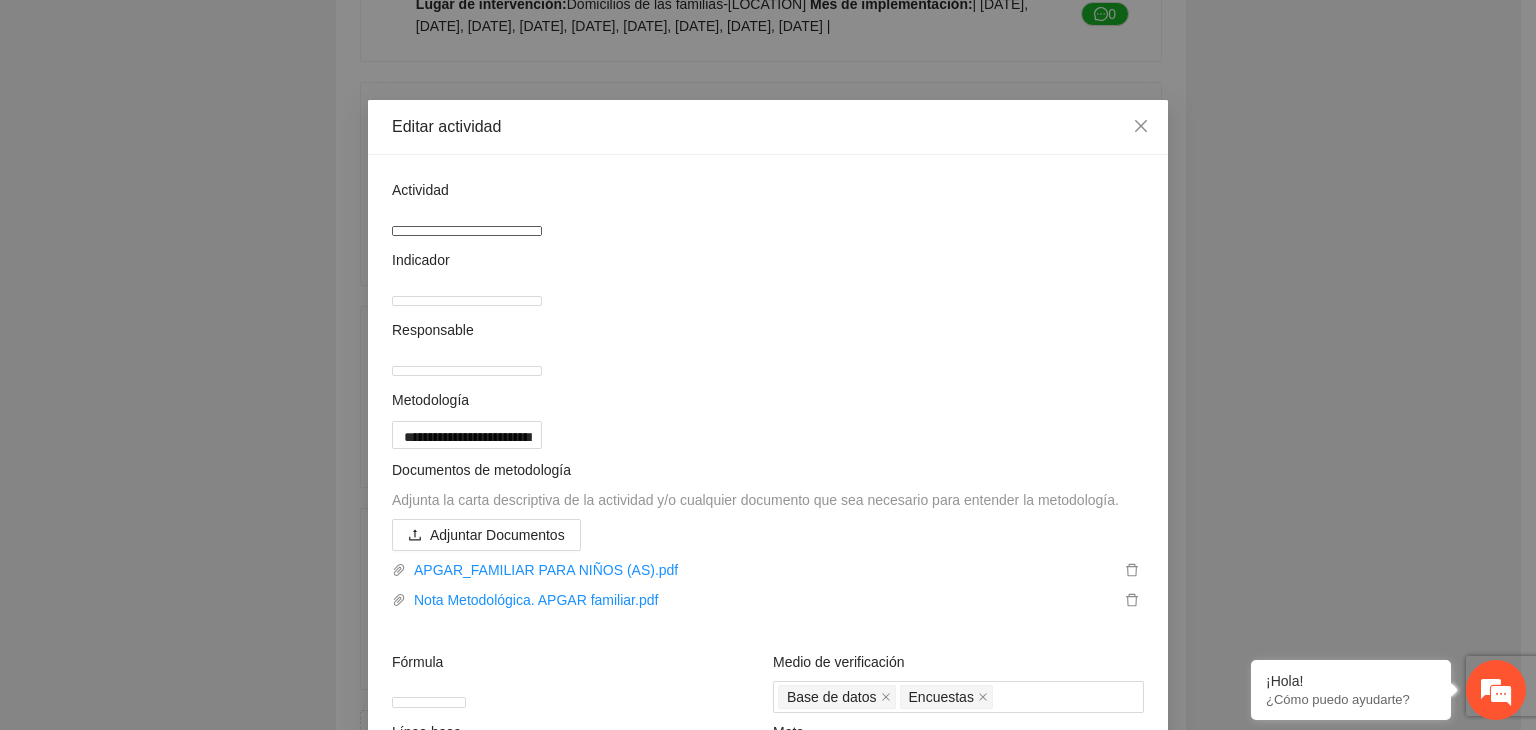 drag, startPoint x: 652, startPoint y: 221, endPoint x: 256, endPoint y: 201, distance: 396.50473 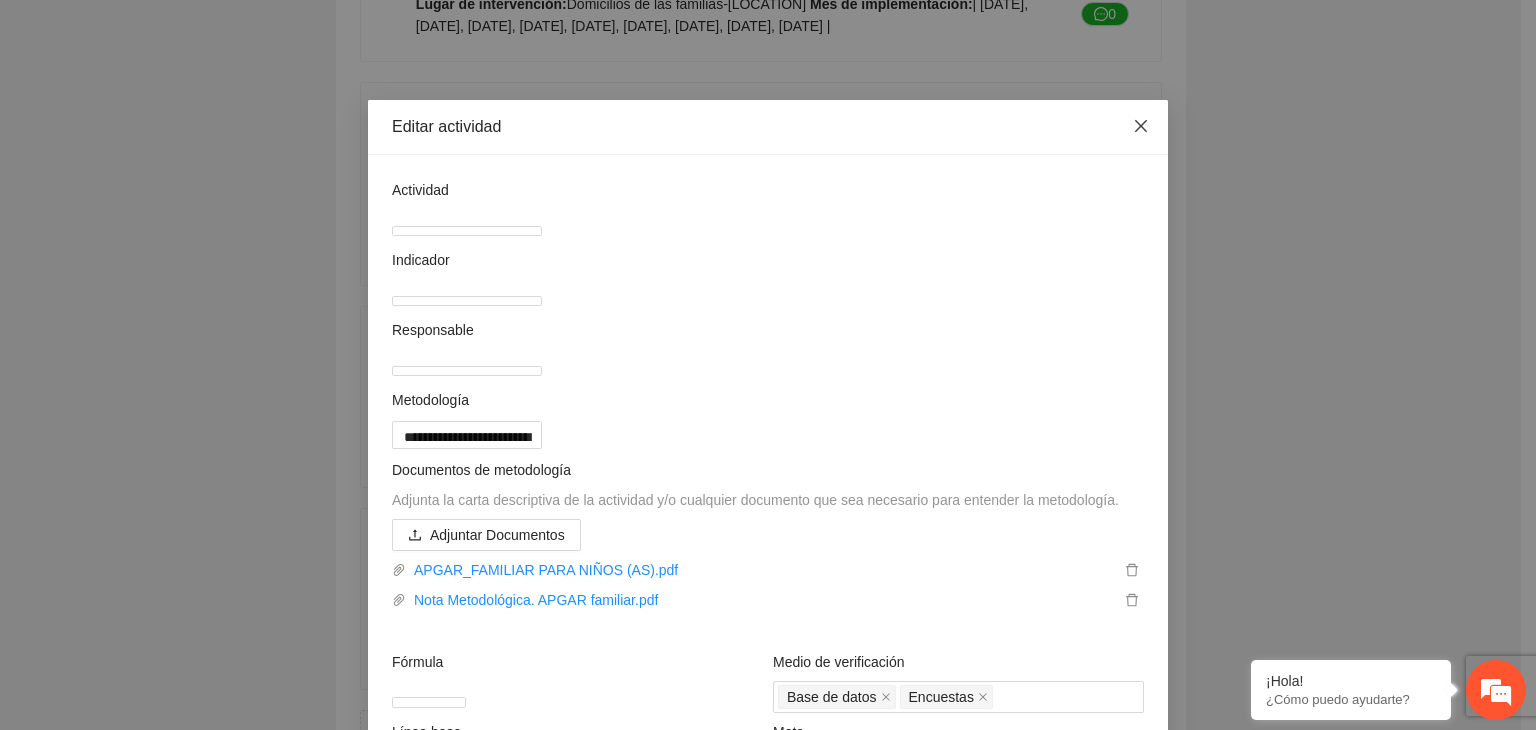 click 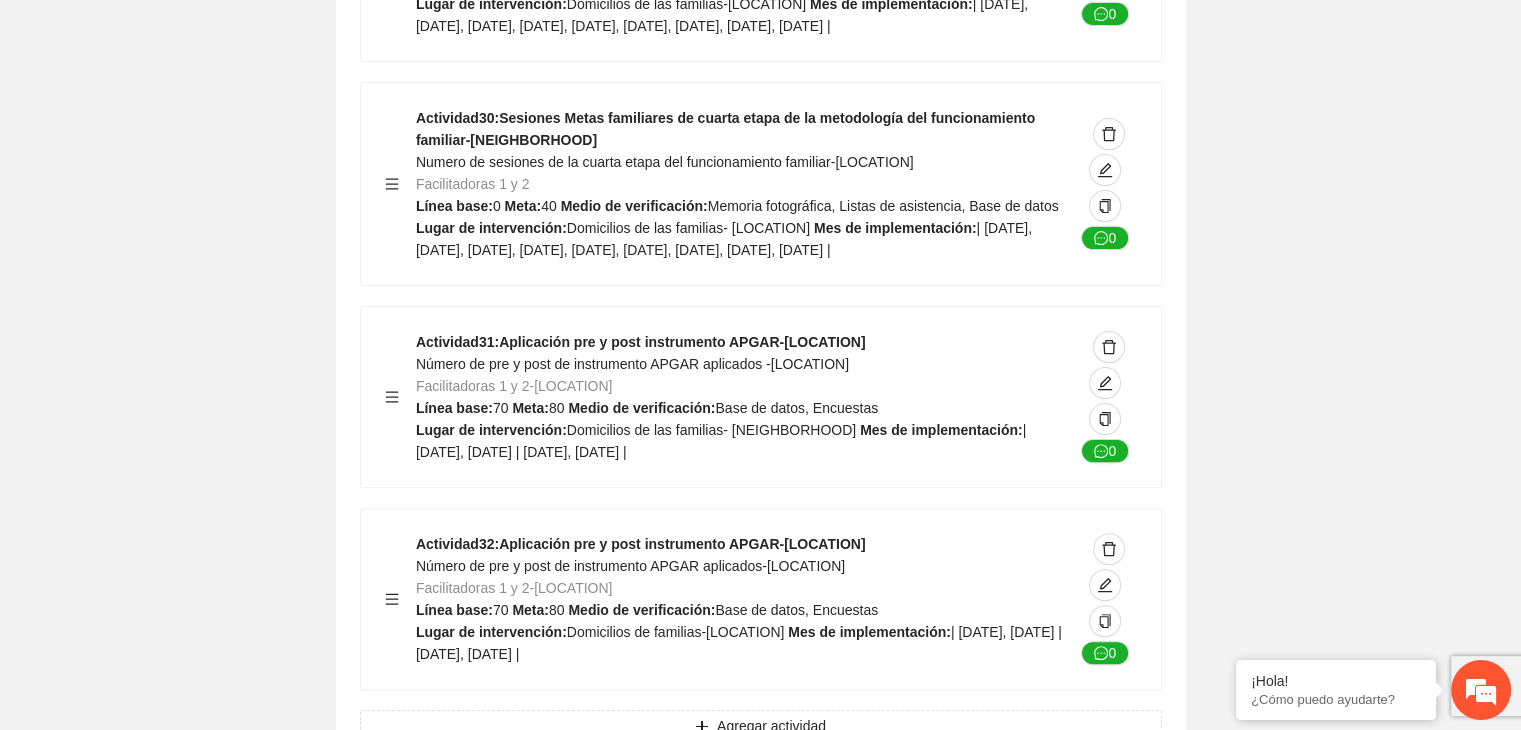 click on "Guardar Objetivo de desarrollo      Exportar Contribuir a la disminución de incidencia en violencia familiar en las zonas de [LOCATION], [LOCATION] y [LOCATION] del Municipio  de [LOCATION]. Indicadores Indicador  1 :  Violencia familiar disminuyendo en un 5% en [LOCATION] Número de carpetas de investigación de Violencia familiar  disminuyendo en un 5% en [LOCATION] Metodología:  Se solicita información al Observatorio Ciudadano de FICOSEC sobre el número de carpetas de violencia familiar en las colonias de intervención Línea base:  29   Meta:  25   Fórmula:  Suma de carpetas de investigación de violencia familiar disminuyendo  en un 5% en [LOCATION]   Medio de verificación:  Reporte/Informe 0 Indicador  2 :  Violencia familiar disminuyendo en un 5% en [LOCATION] Número de carpetas de investigación de Violencia familiar  disminuyendo en un 5% en [LOCATION] Metodología:  Línea base:  63   Meta:  56   Fórmula:    Medio de verificación:  Reporte/Informe 0 3 :" at bounding box center [760, -7015] 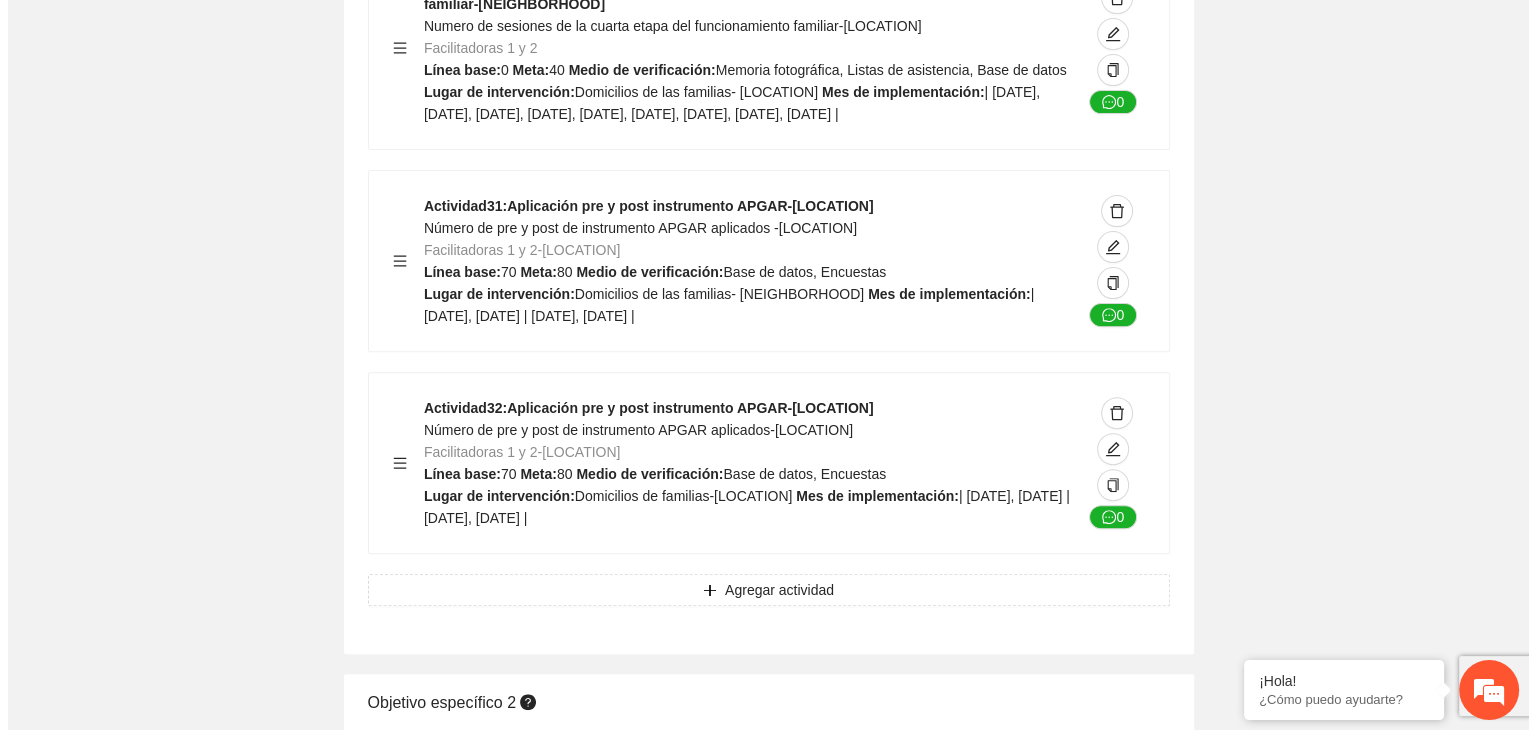 scroll, scrollTop: 15874, scrollLeft: 0, axis: vertical 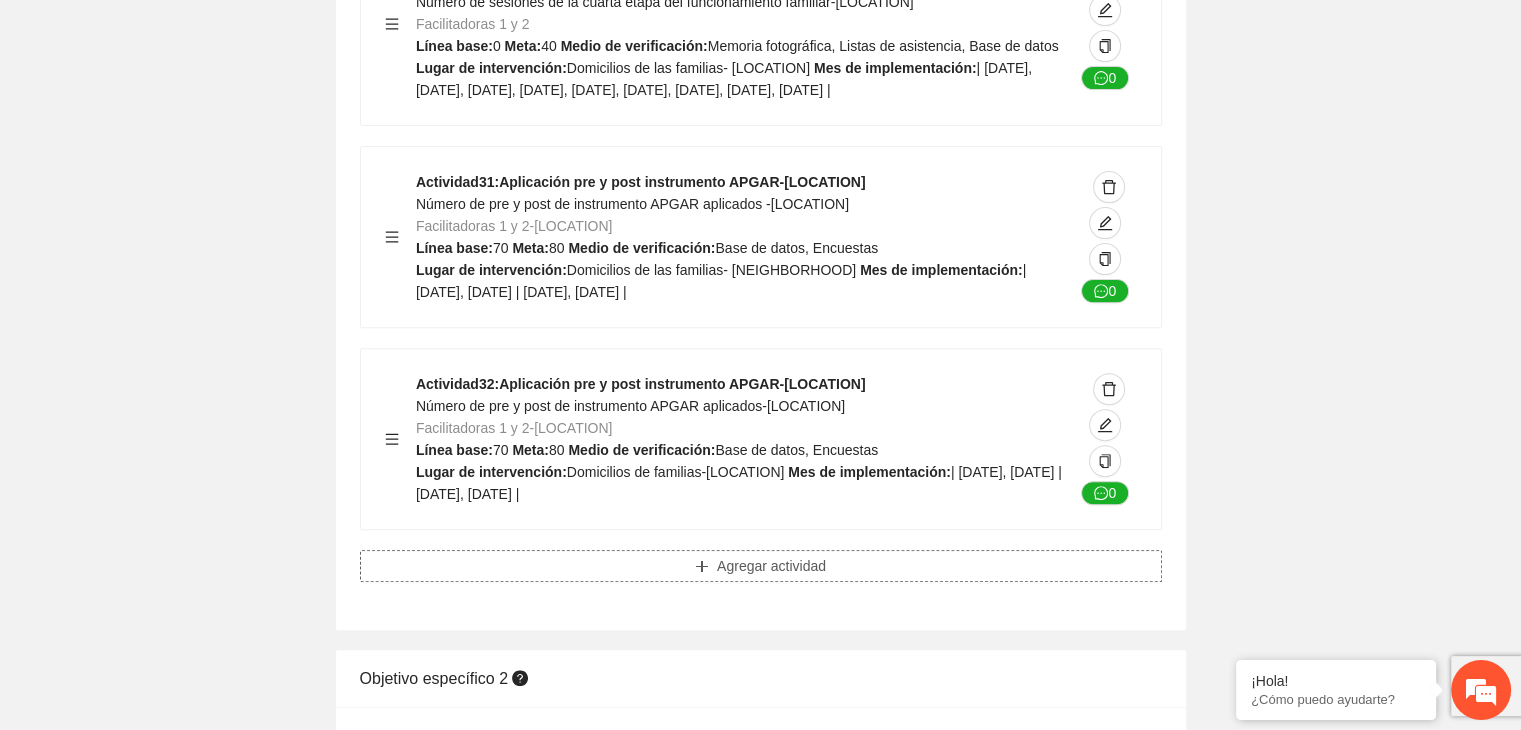 click on "Agregar actividad" at bounding box center (771, 566) 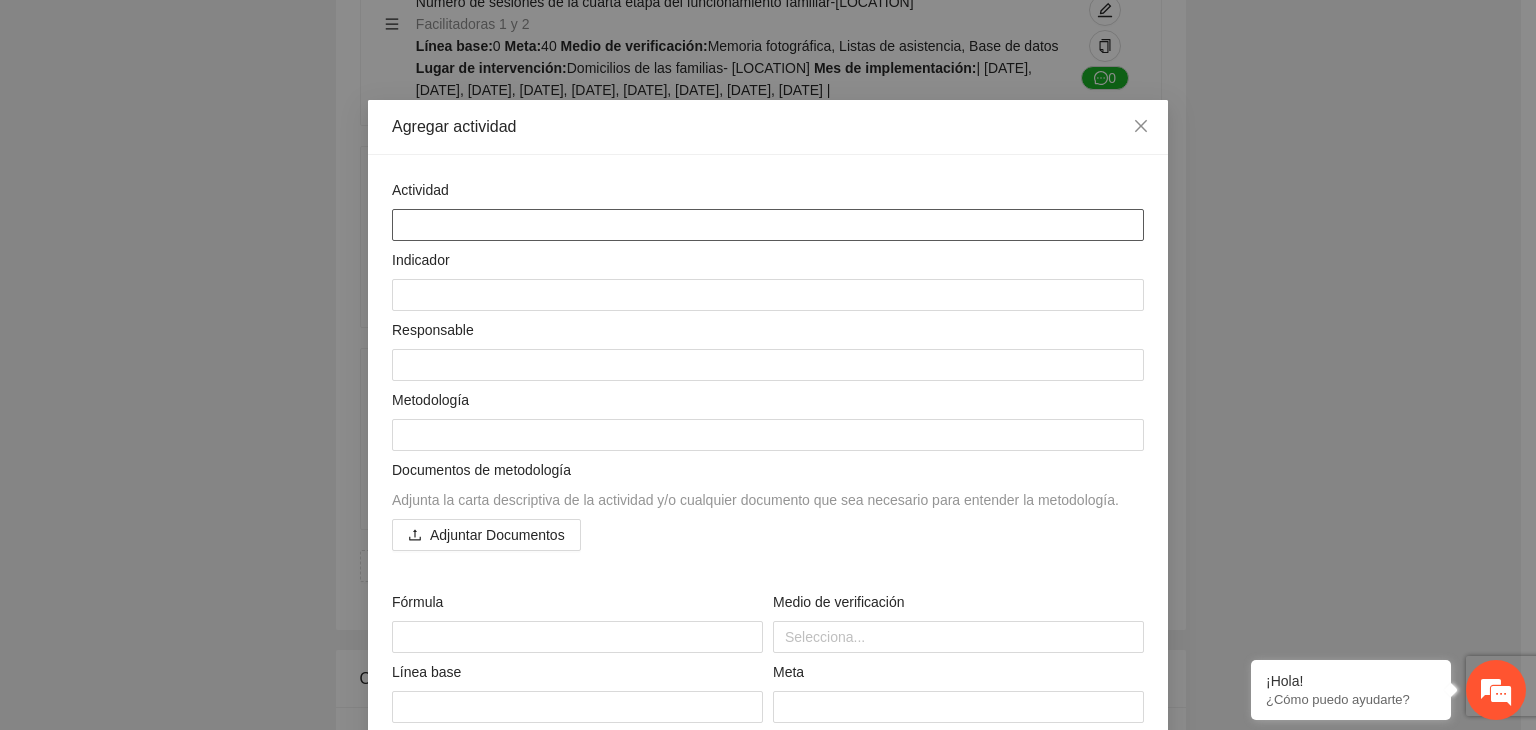 click at bounding box center [768, 225] 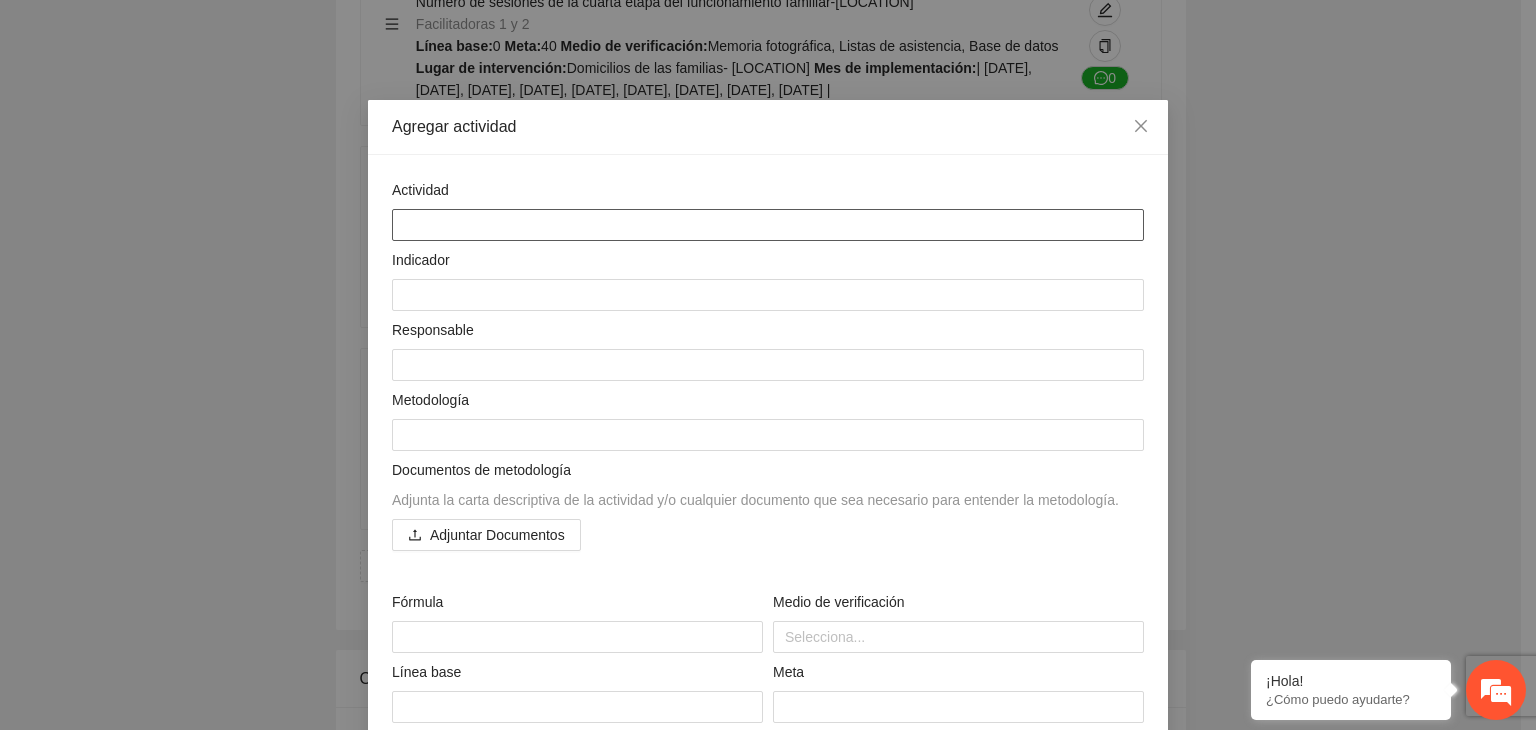 paste on "**********" 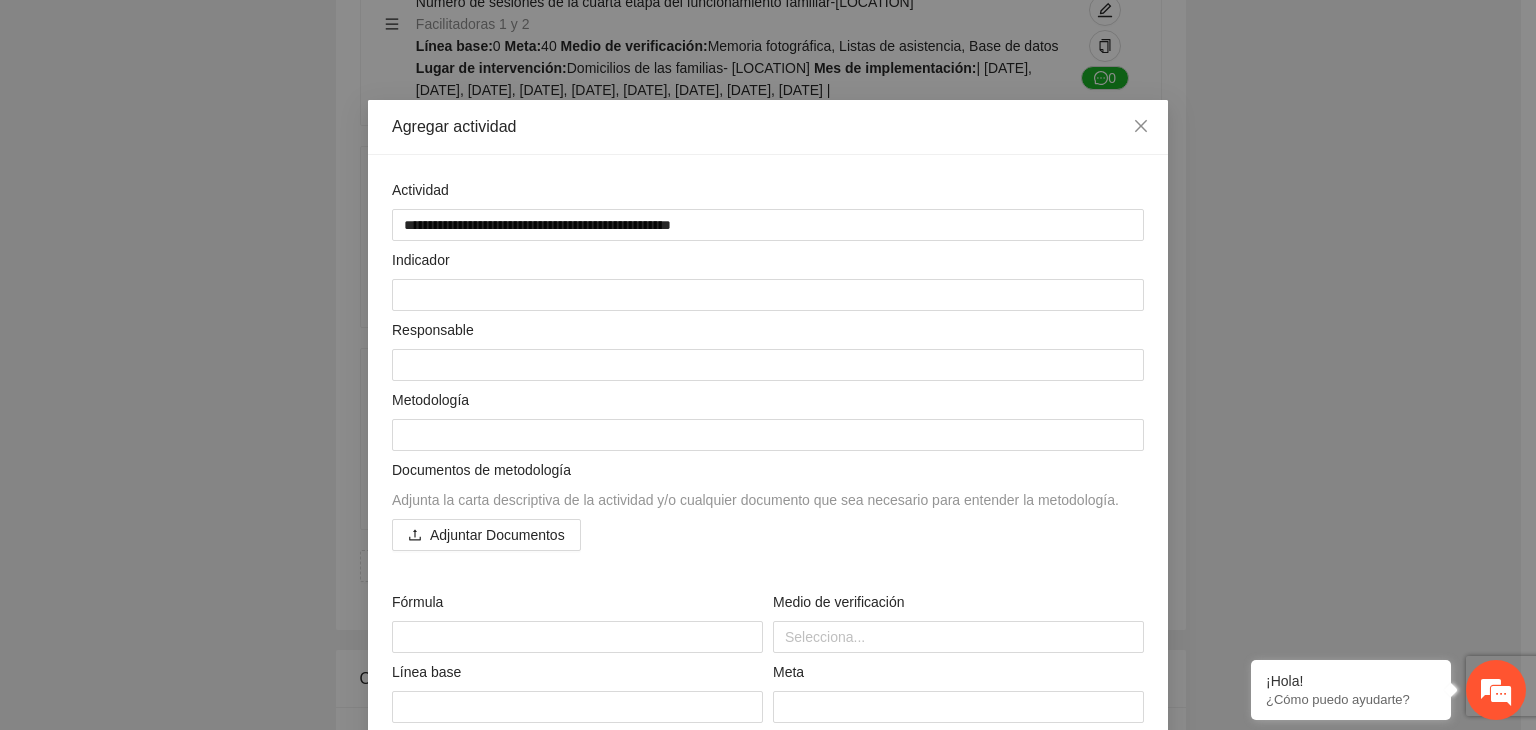 click on "**********" at bounding box center [768, 365] 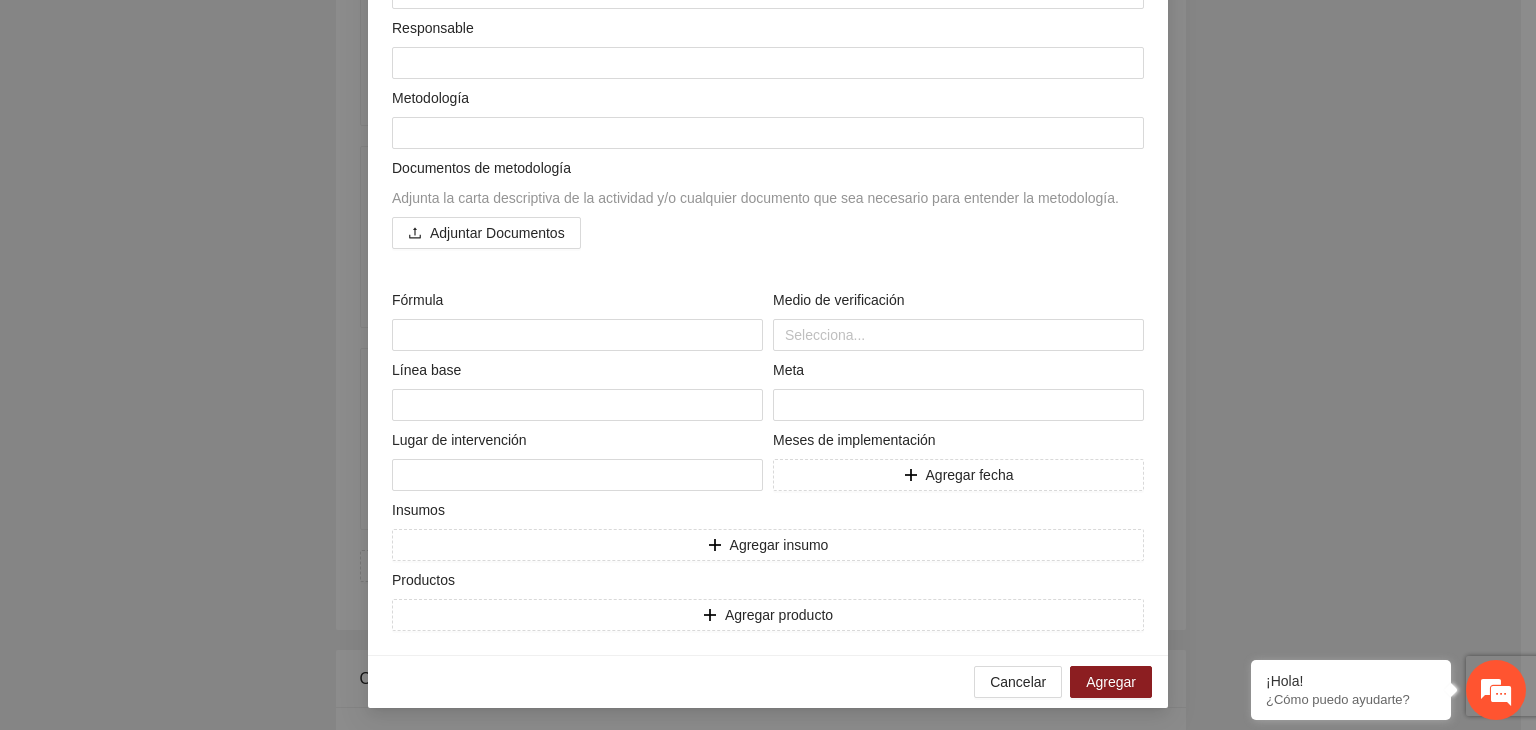 scroll, scrollTop: 304, scrollLeft: 0, axis: vertical 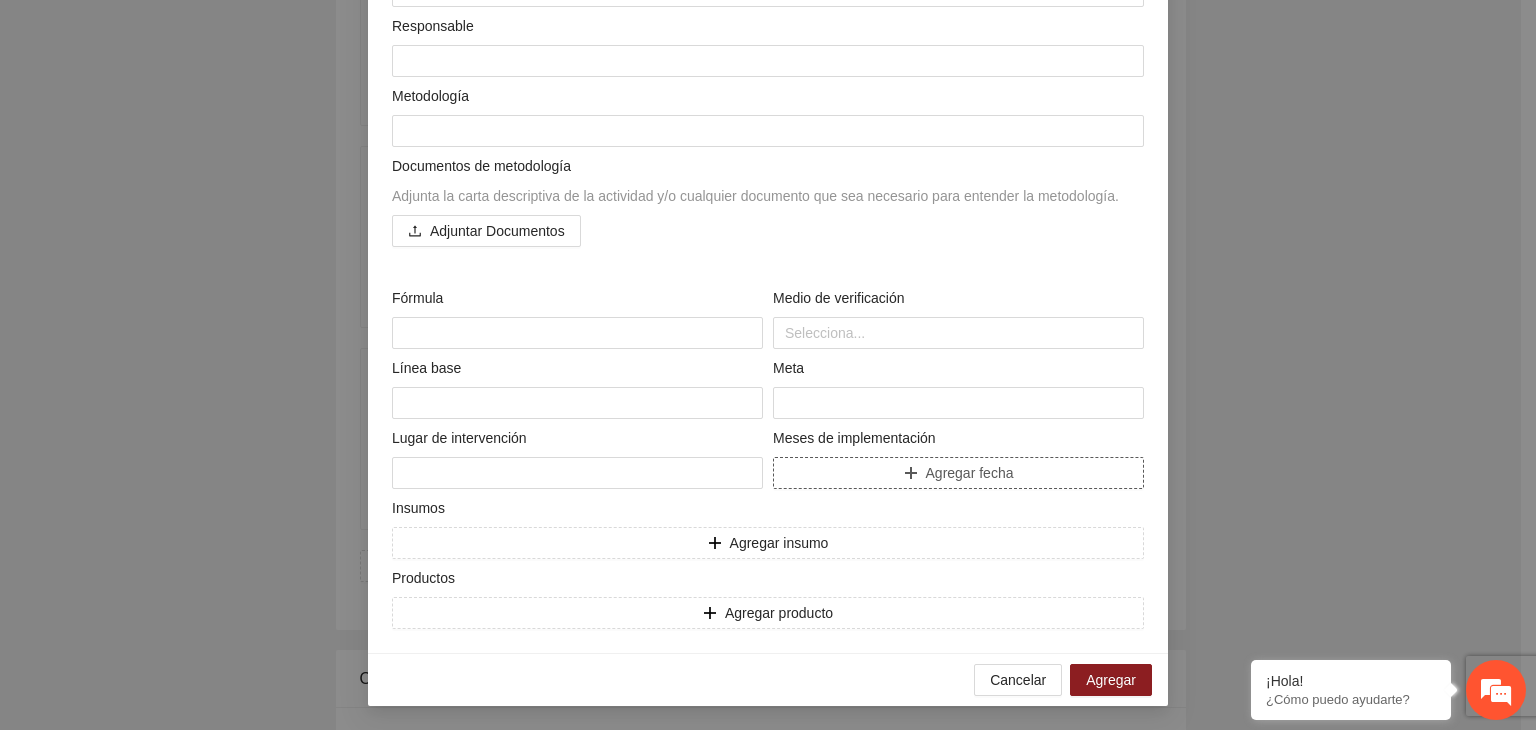 click on "Agregar fecha" at bounding box center (958, 473) 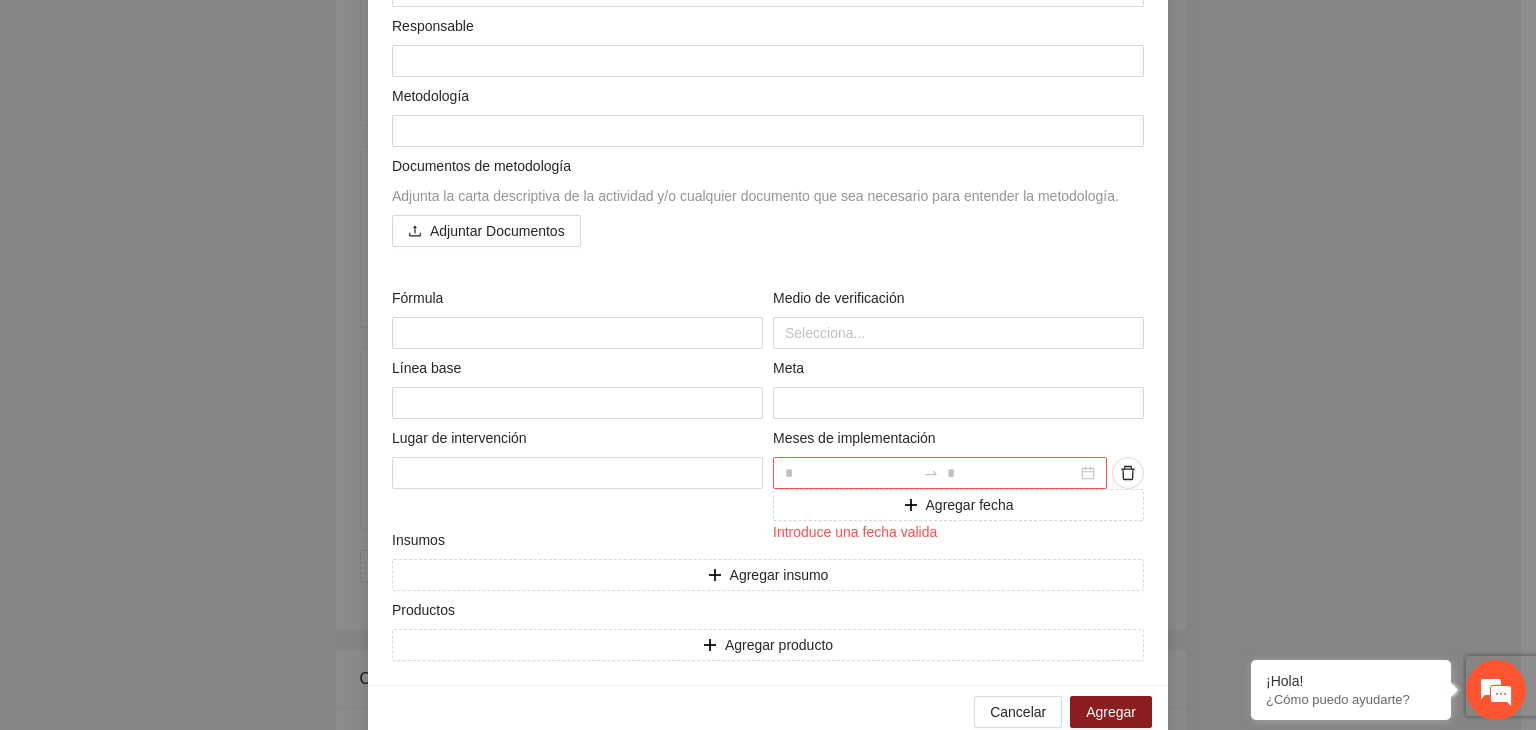 click at bounding box center (850, 473) 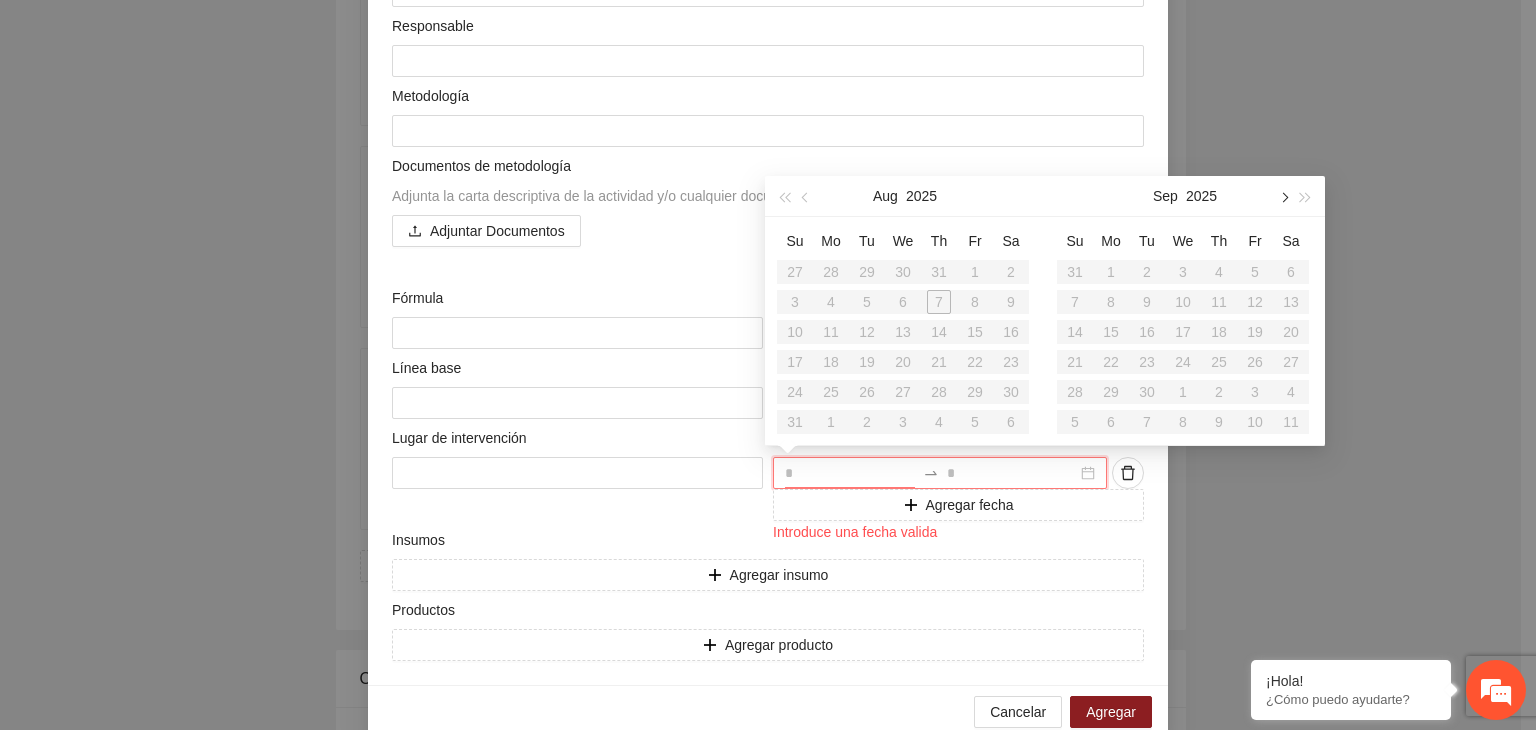 click at bounding box center [1283, 198] 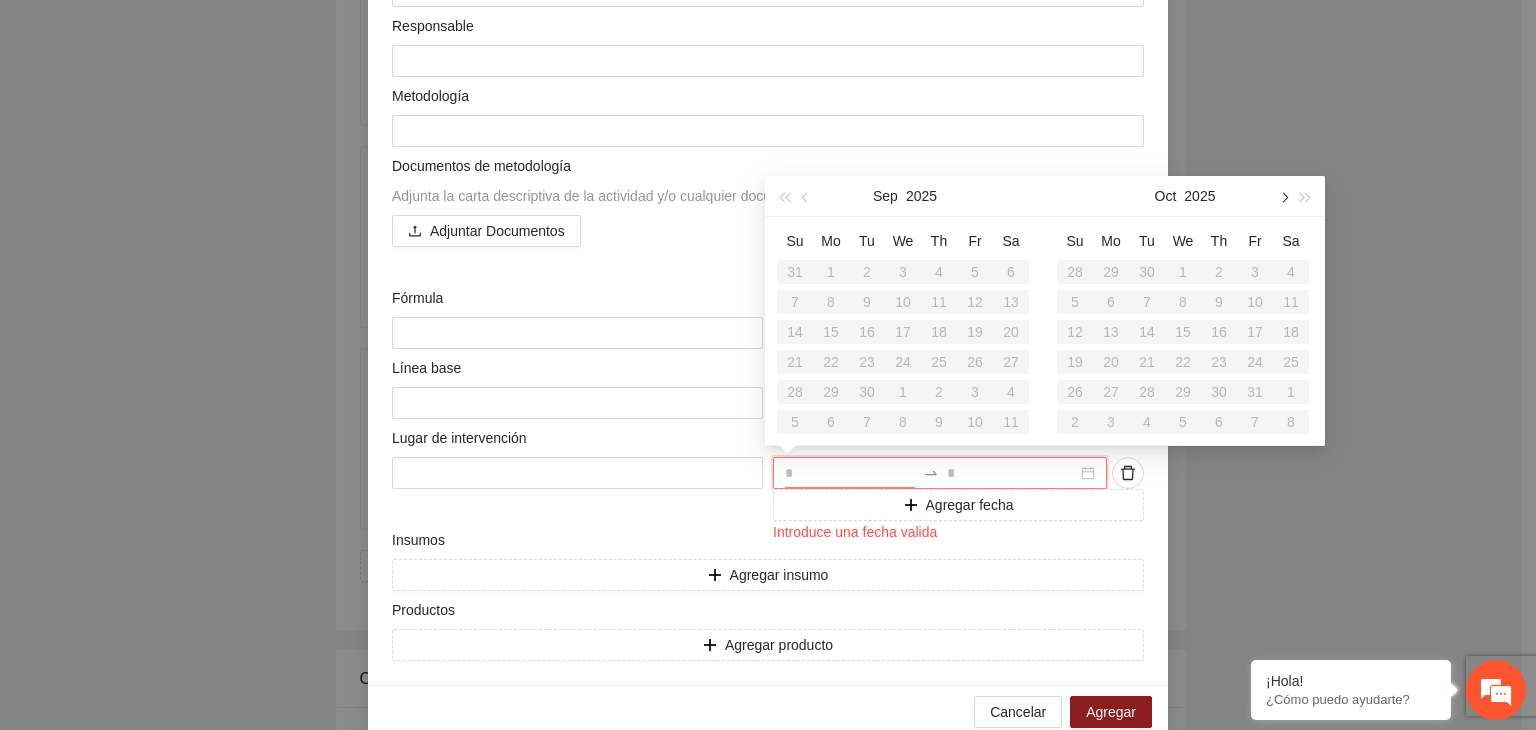 click at bounding box center (1283, 198) 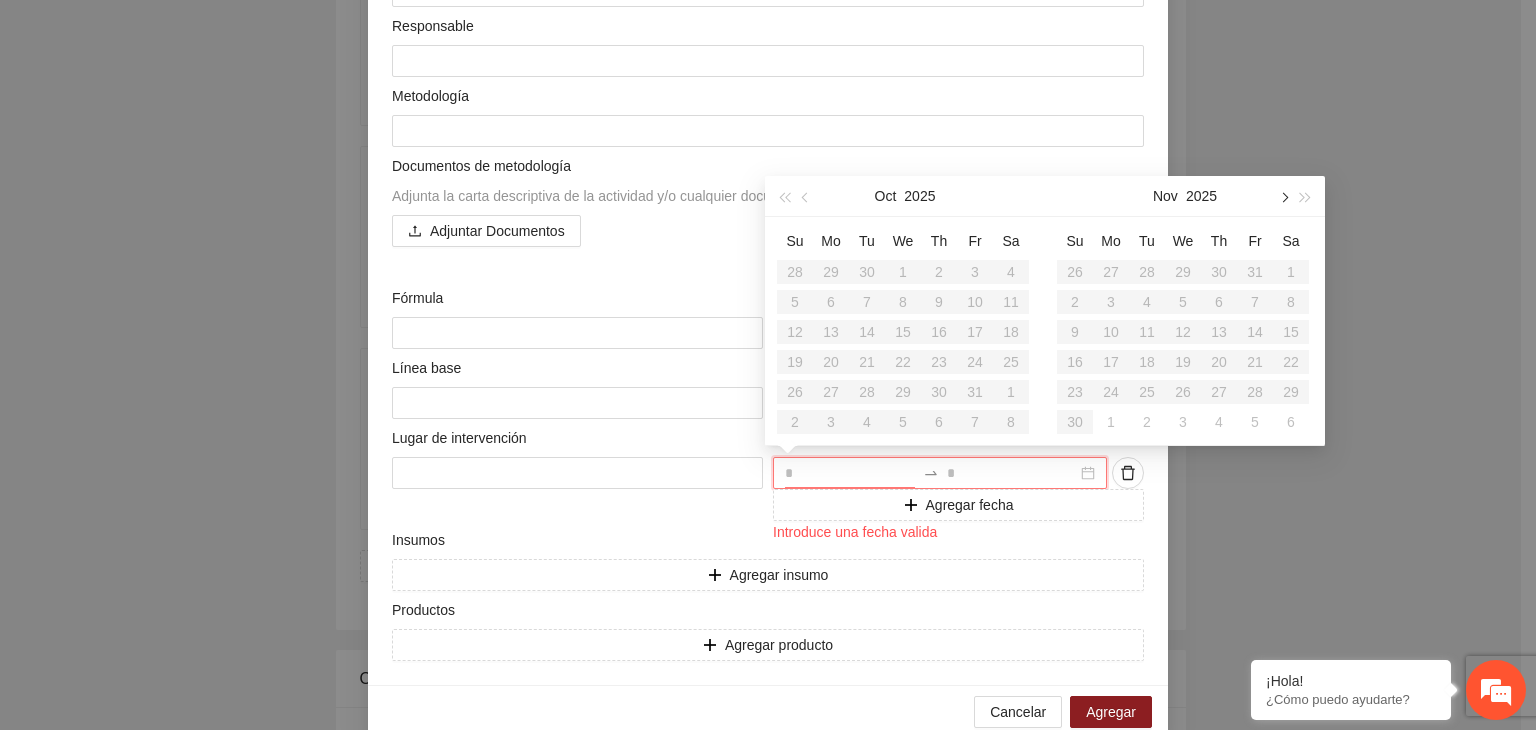 click at bounding box center [1283, 198] 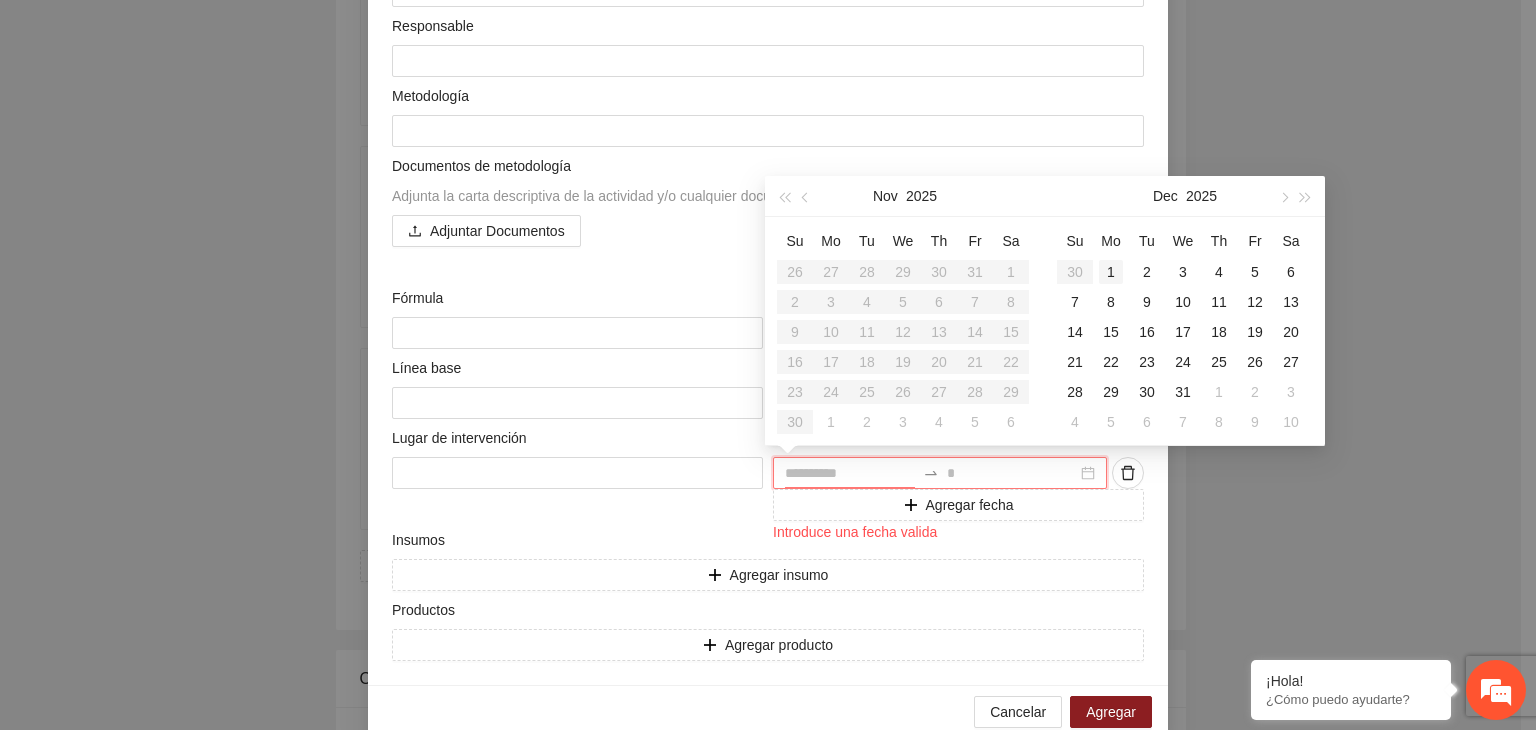 click on "1" at bounding box center (1111, 272) 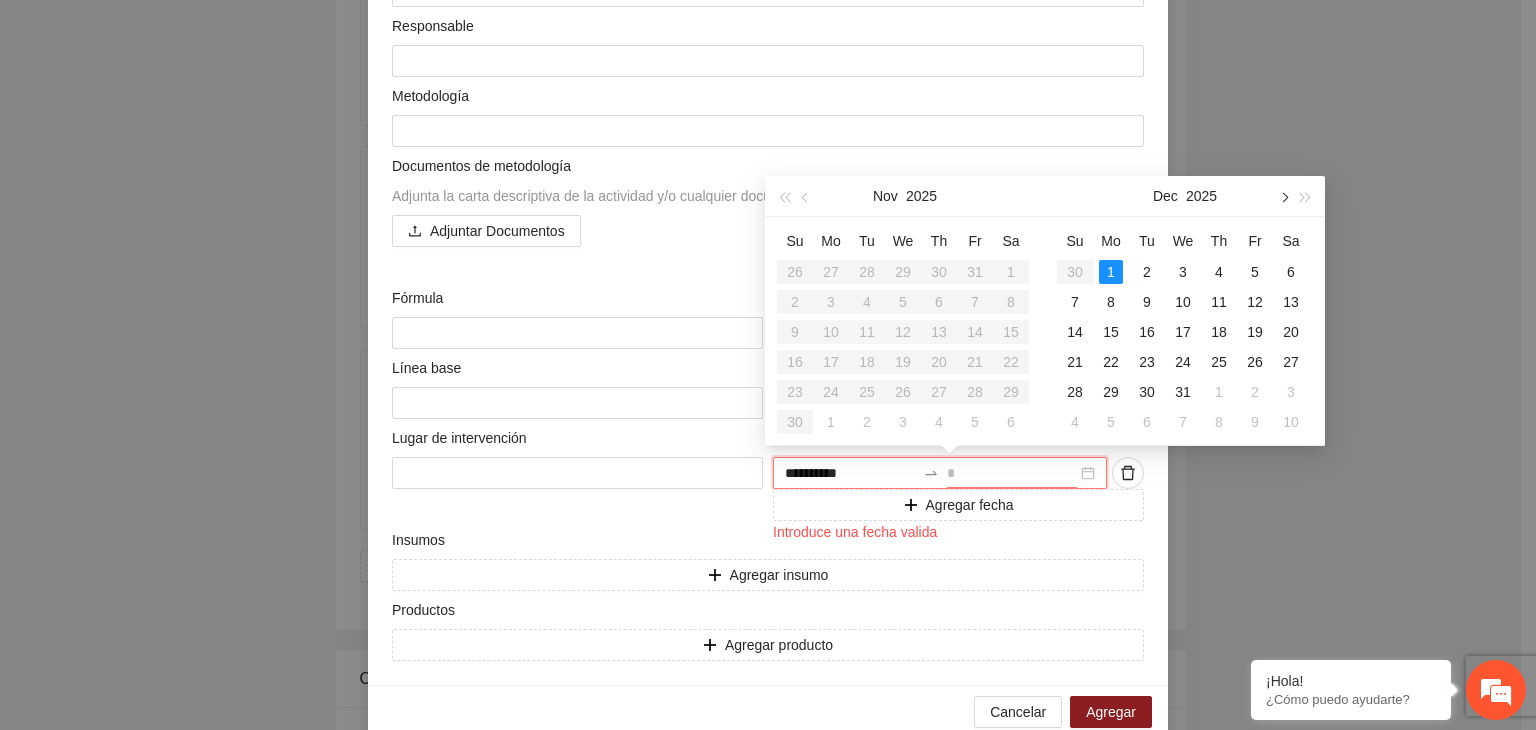 click at bounding box center [1283, 198] 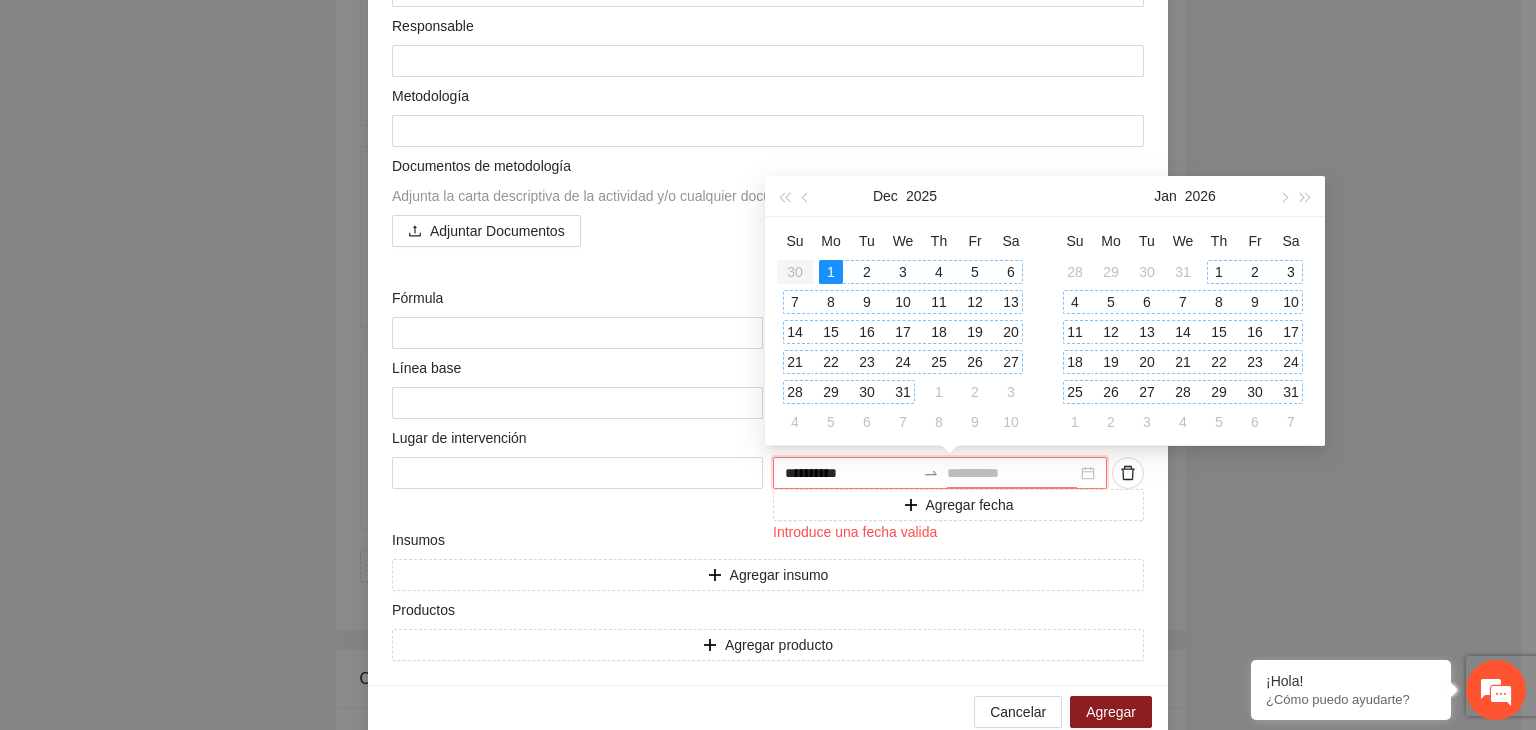 click on "31" at bounding box center [1291, 392] 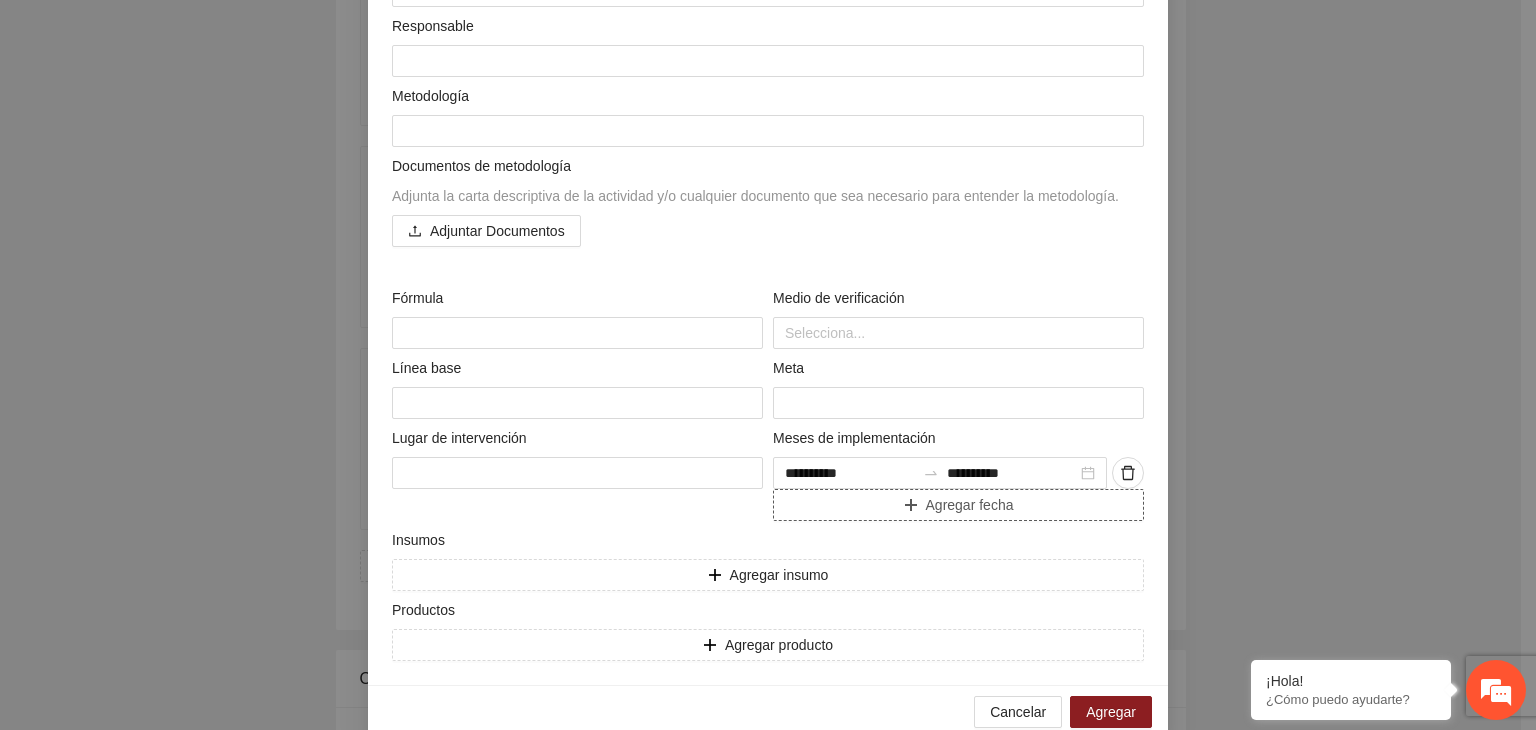 click on "Agregar fecha" at bounding box center (958, 505) 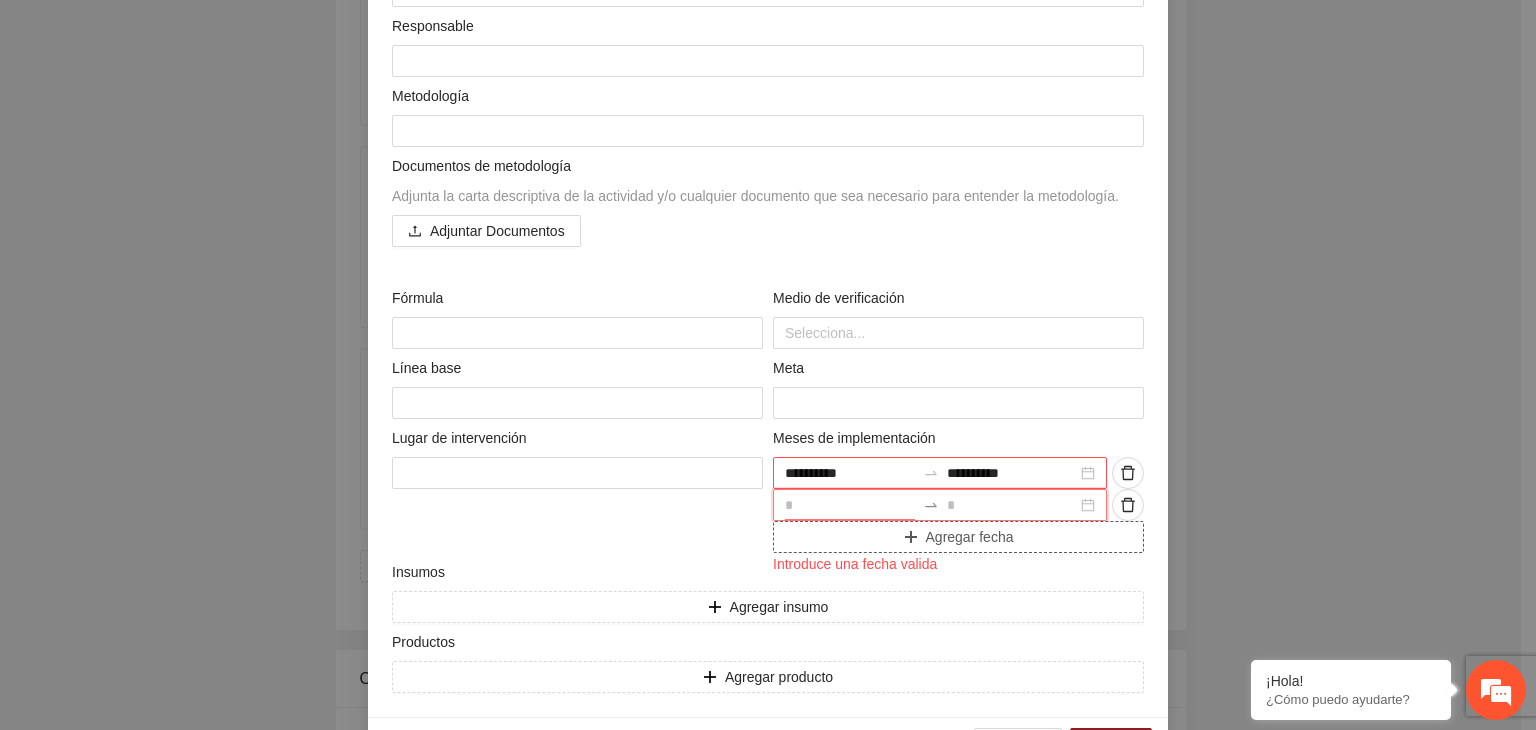 click at bounding box center [850, 505] 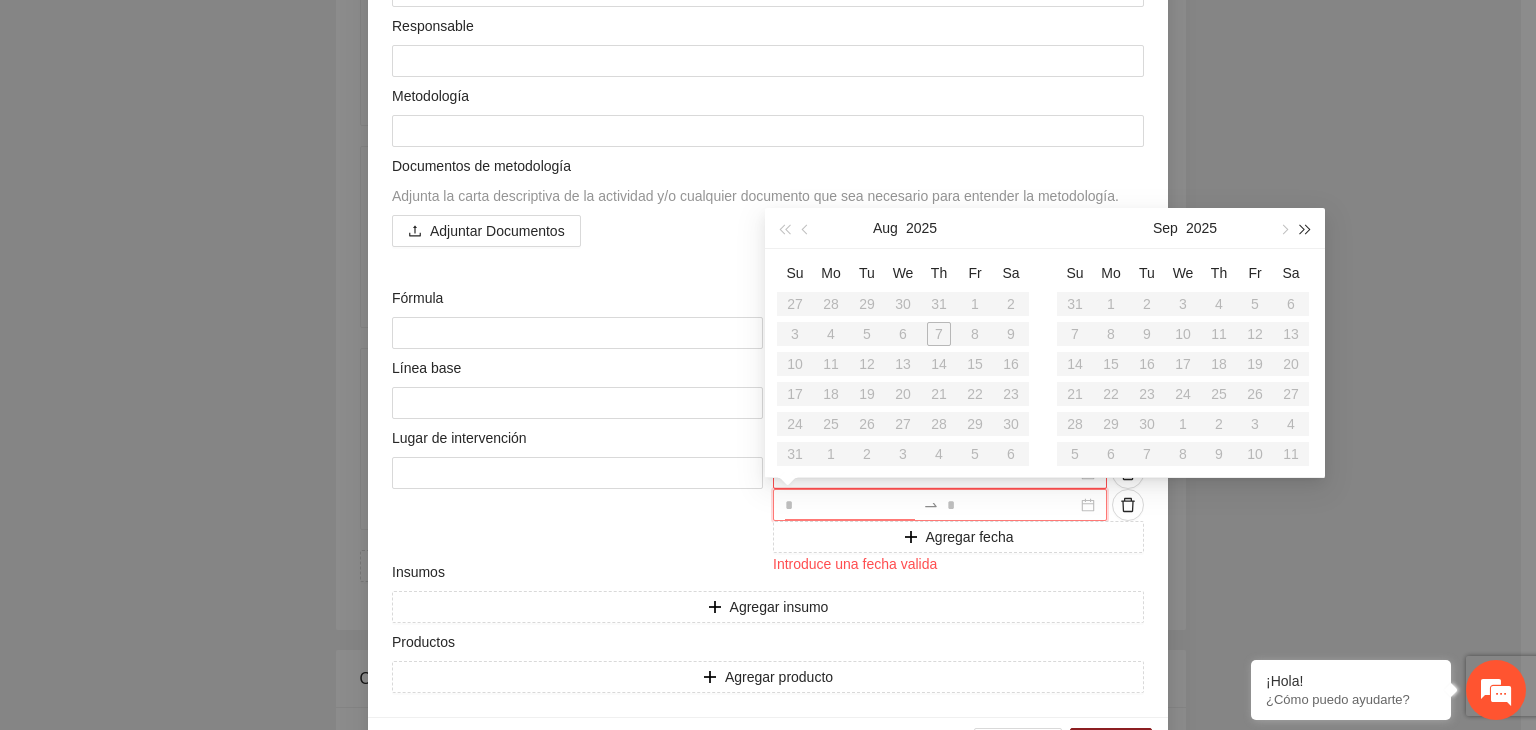 click at bounding box center [1306, 228] 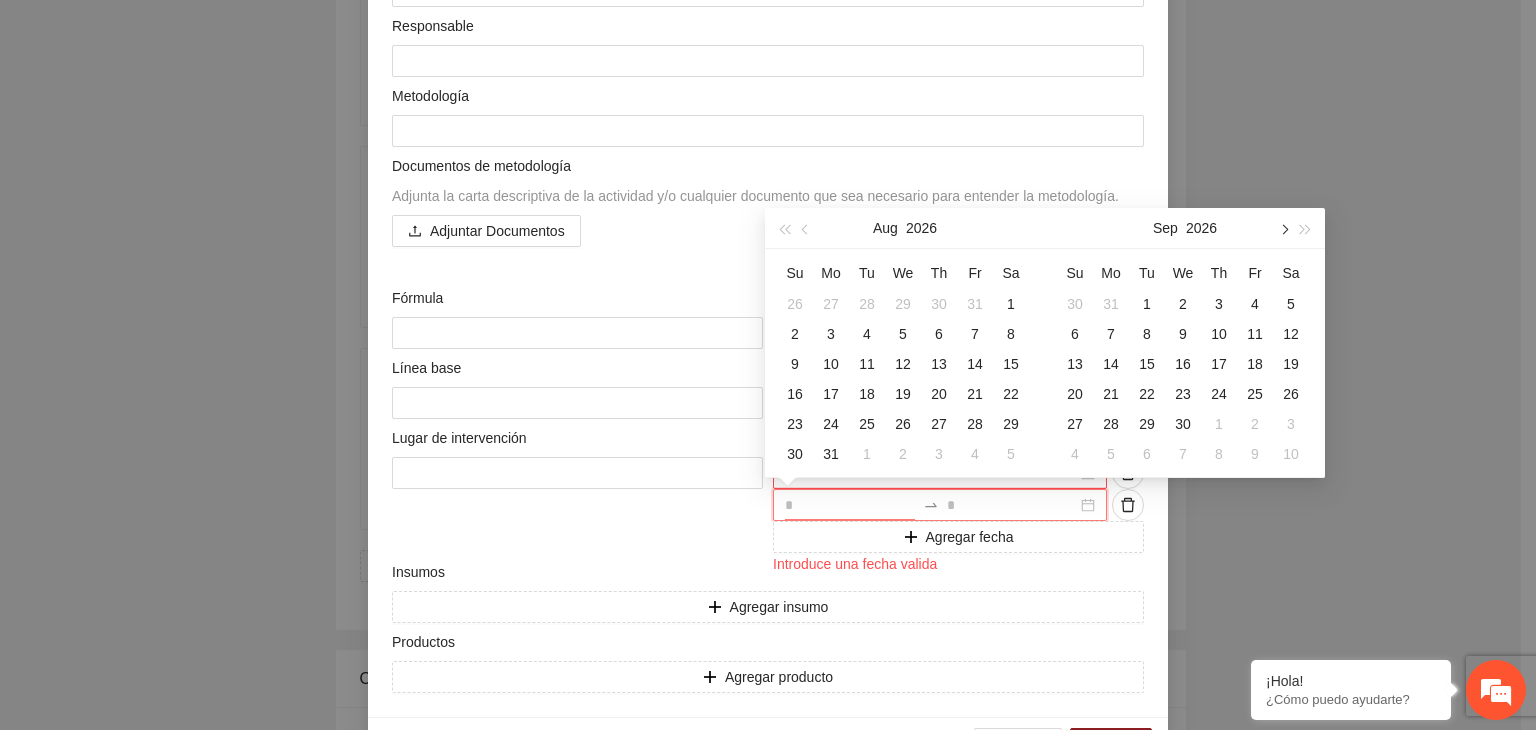 click at bounding box center (1283, 228) 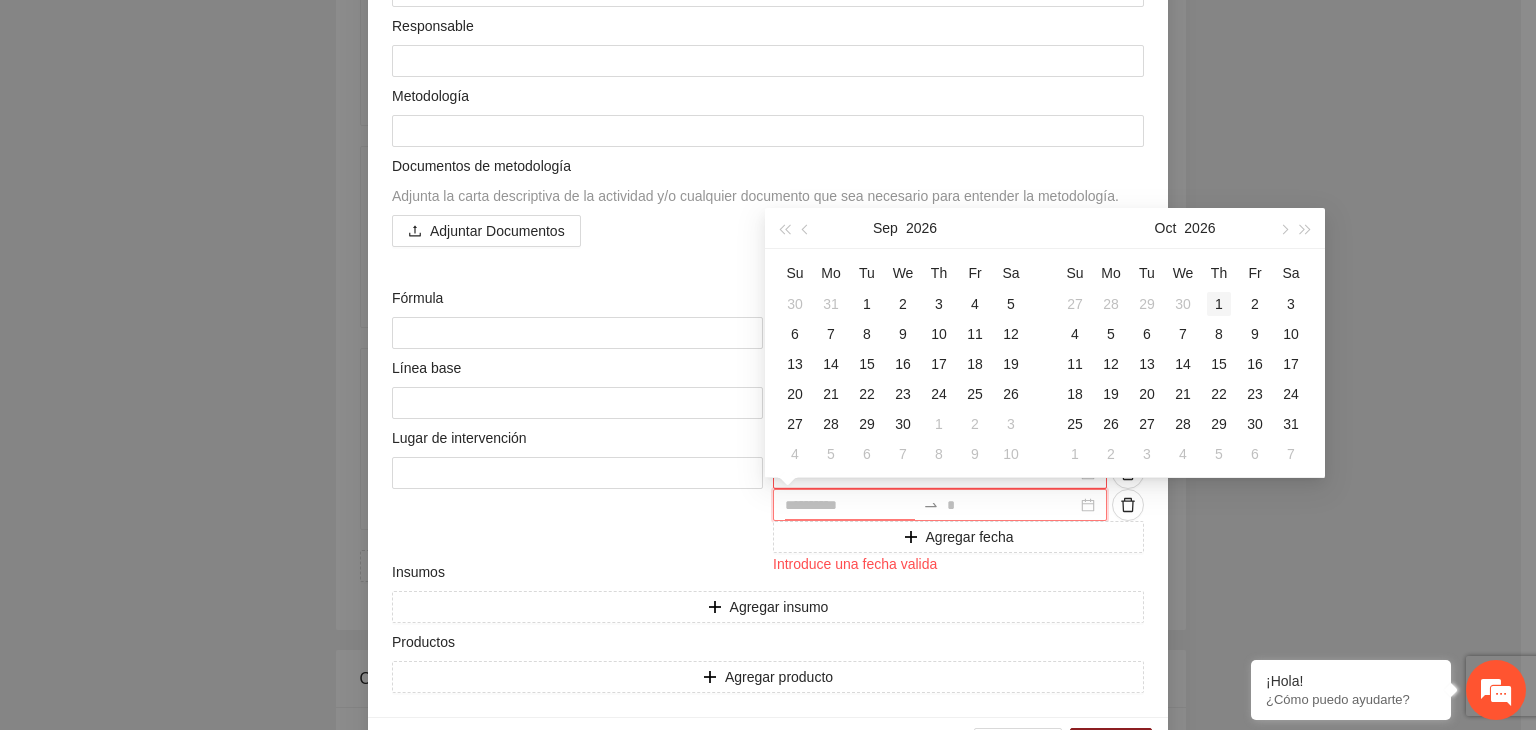 click on "1" at bounding box center (1219, 304) 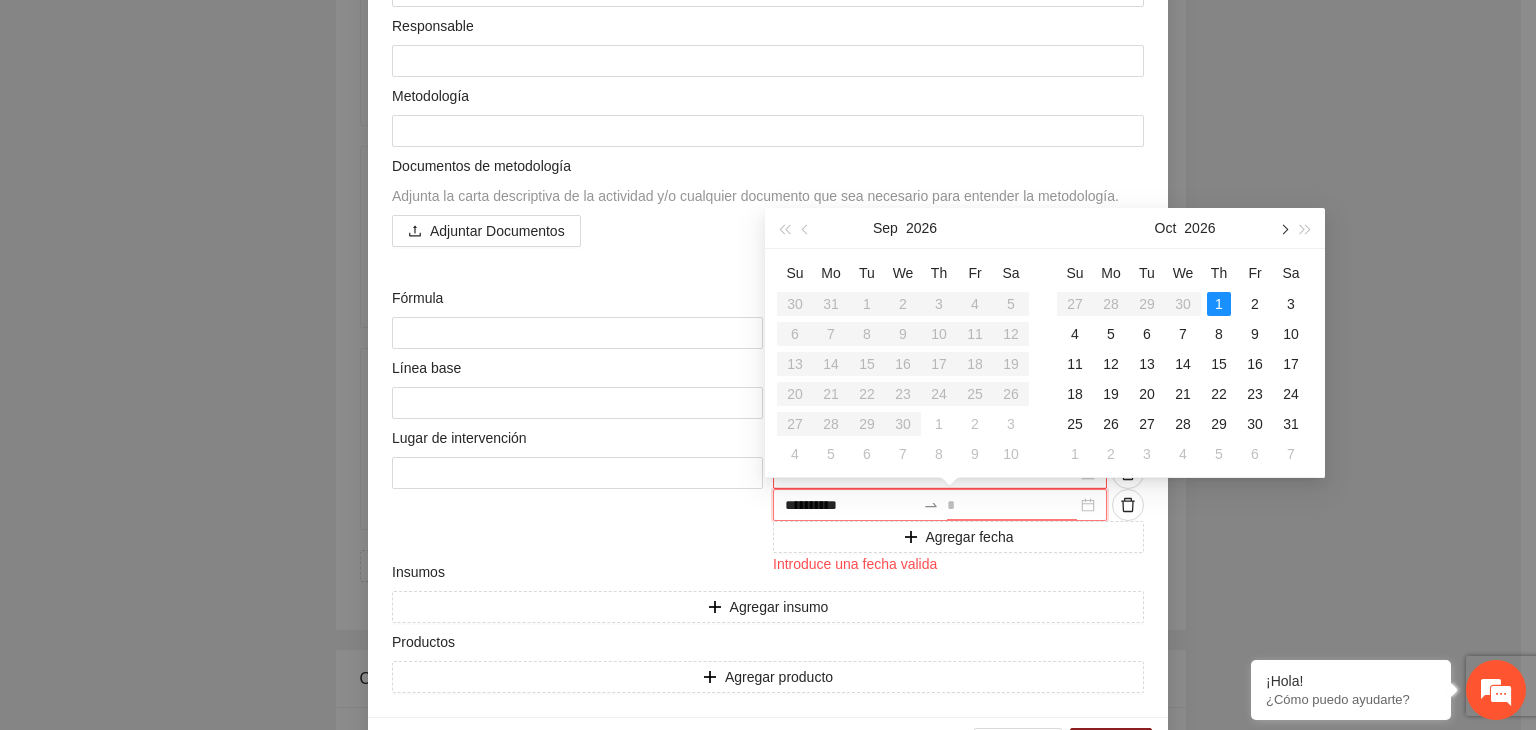 click at bounding box center [1283, 228] 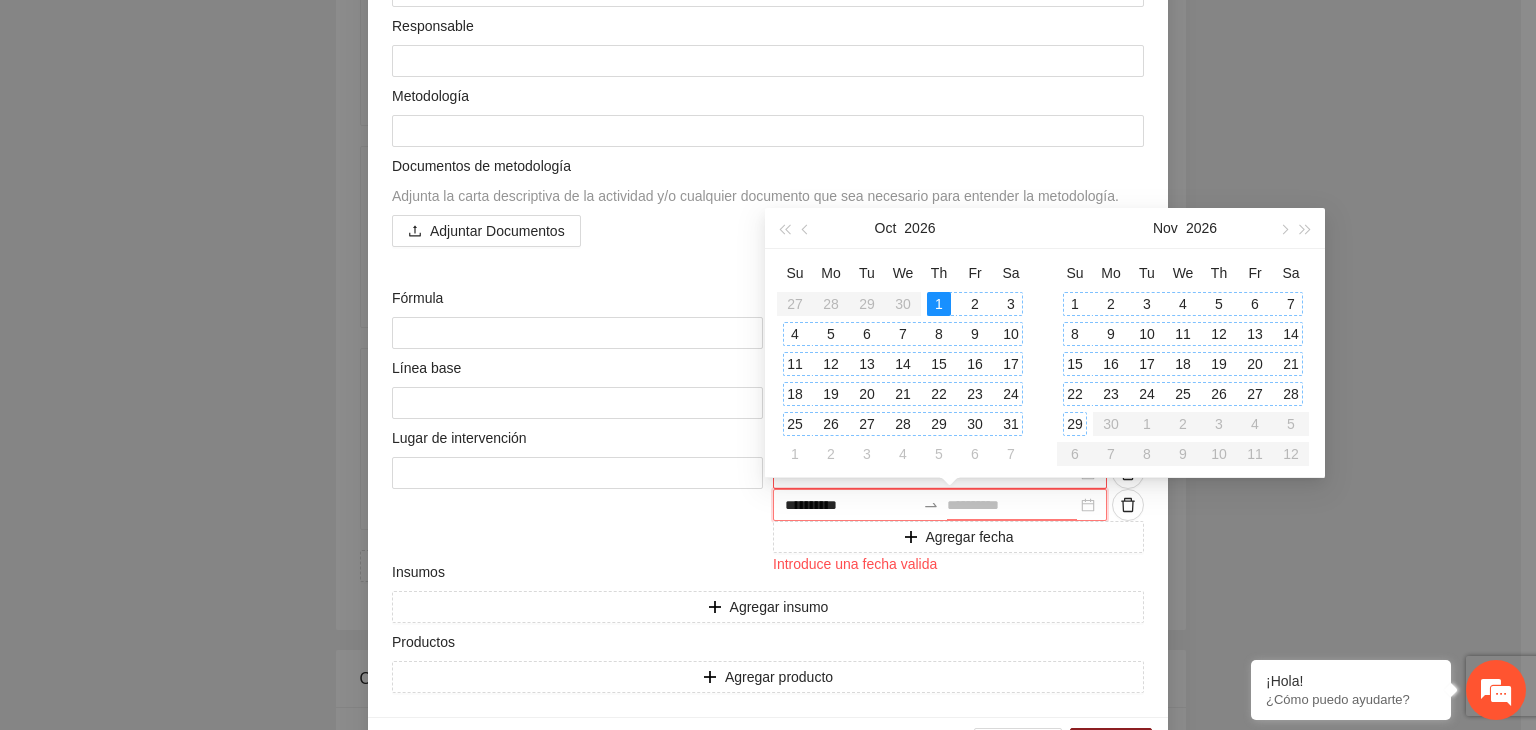 click on "29" at bounding box center (1075, 424) 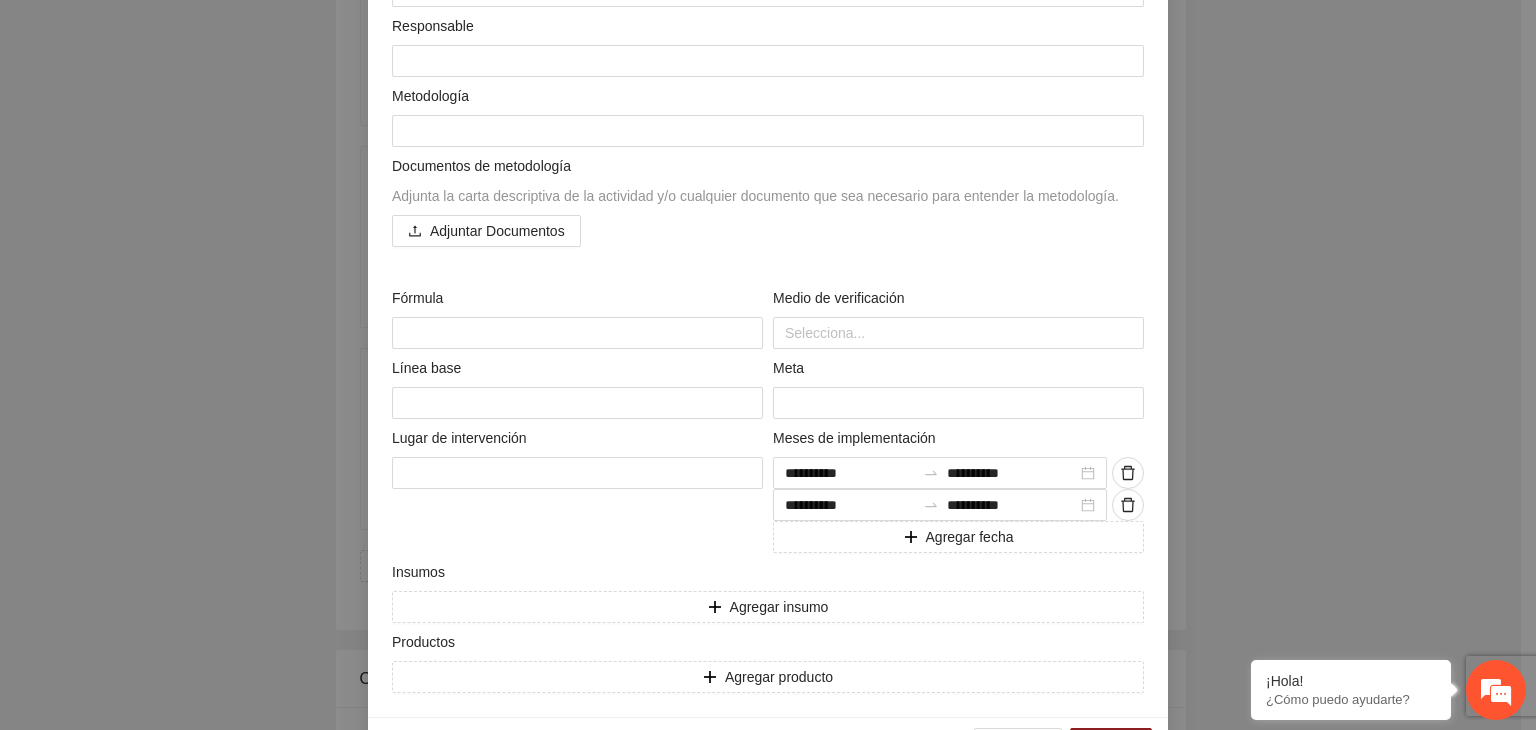 click on "**********" at bounding box center [768, 365] 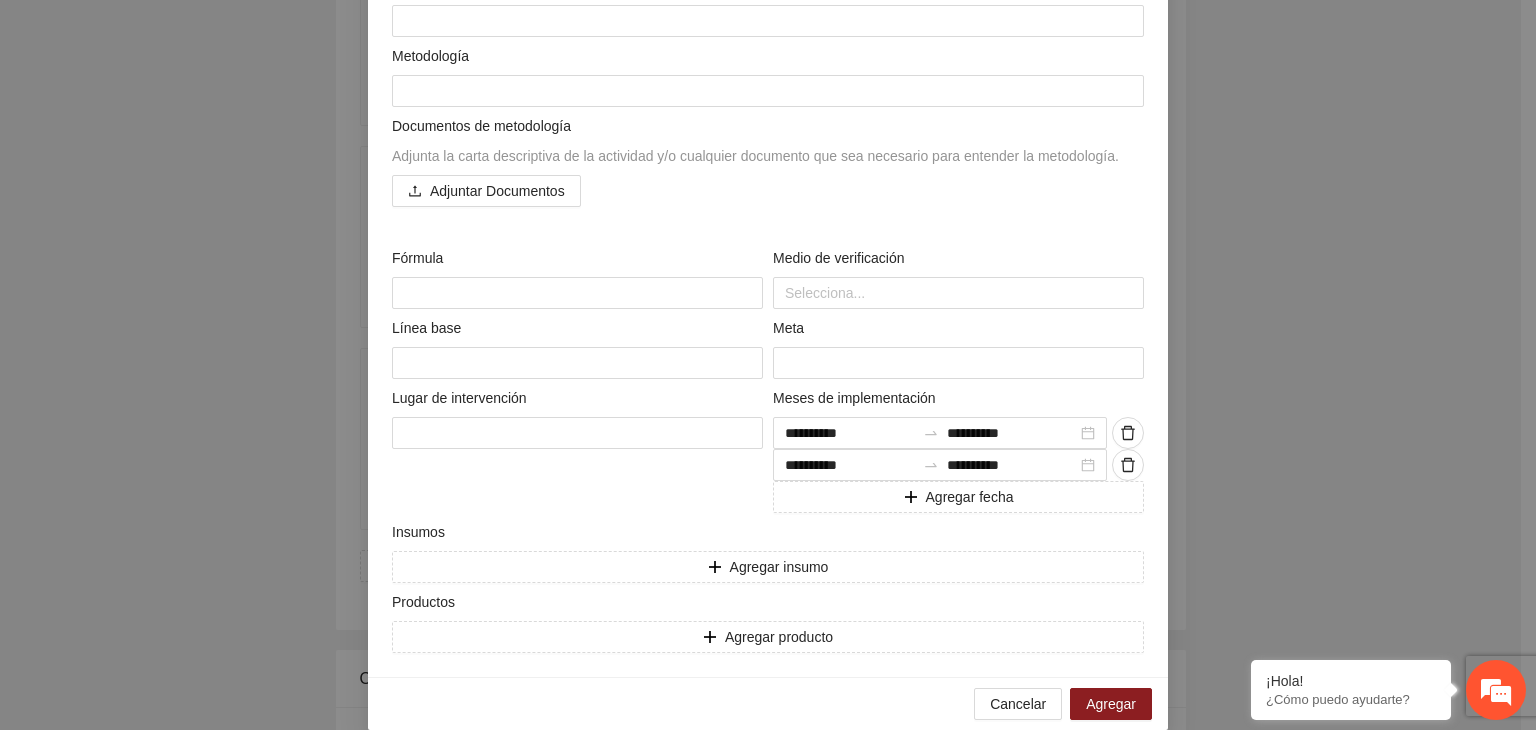 scroll, scrollTop: 368, scrollLeft: 0, axis: vertical 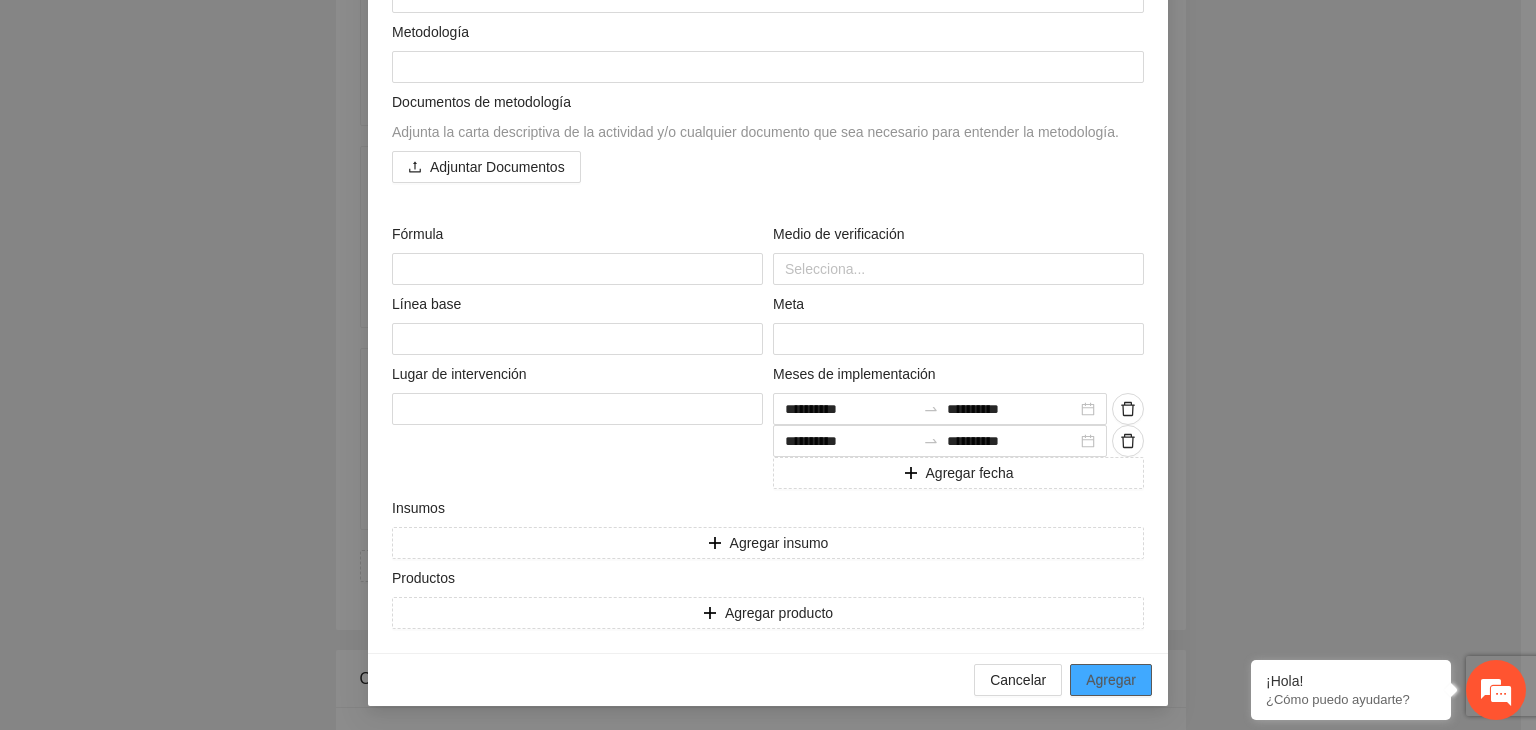 click on "Agregar" at bounding box center [1111, 680] 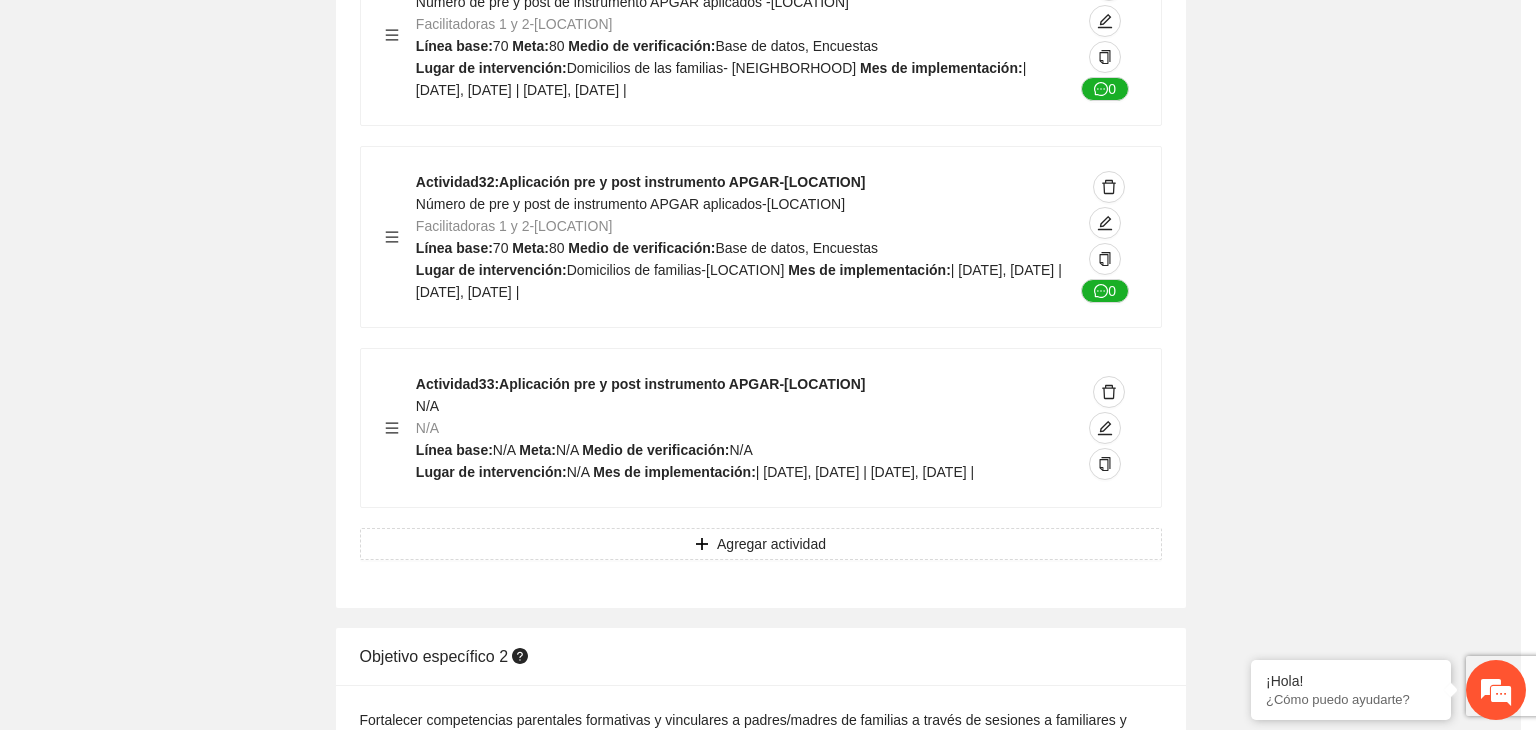 scroll, scrollTop: 204, scrollLeft: 0, axis: vertical 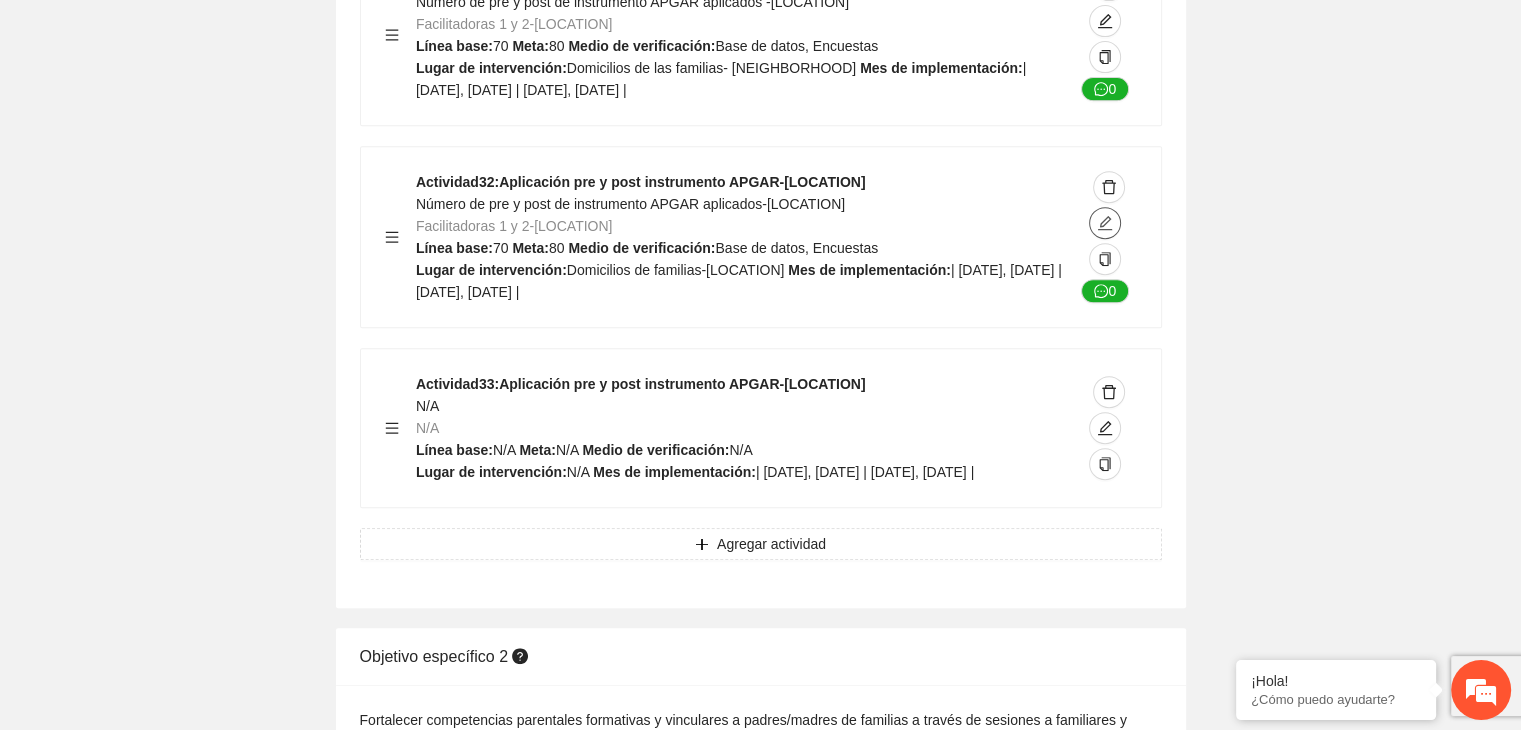 click 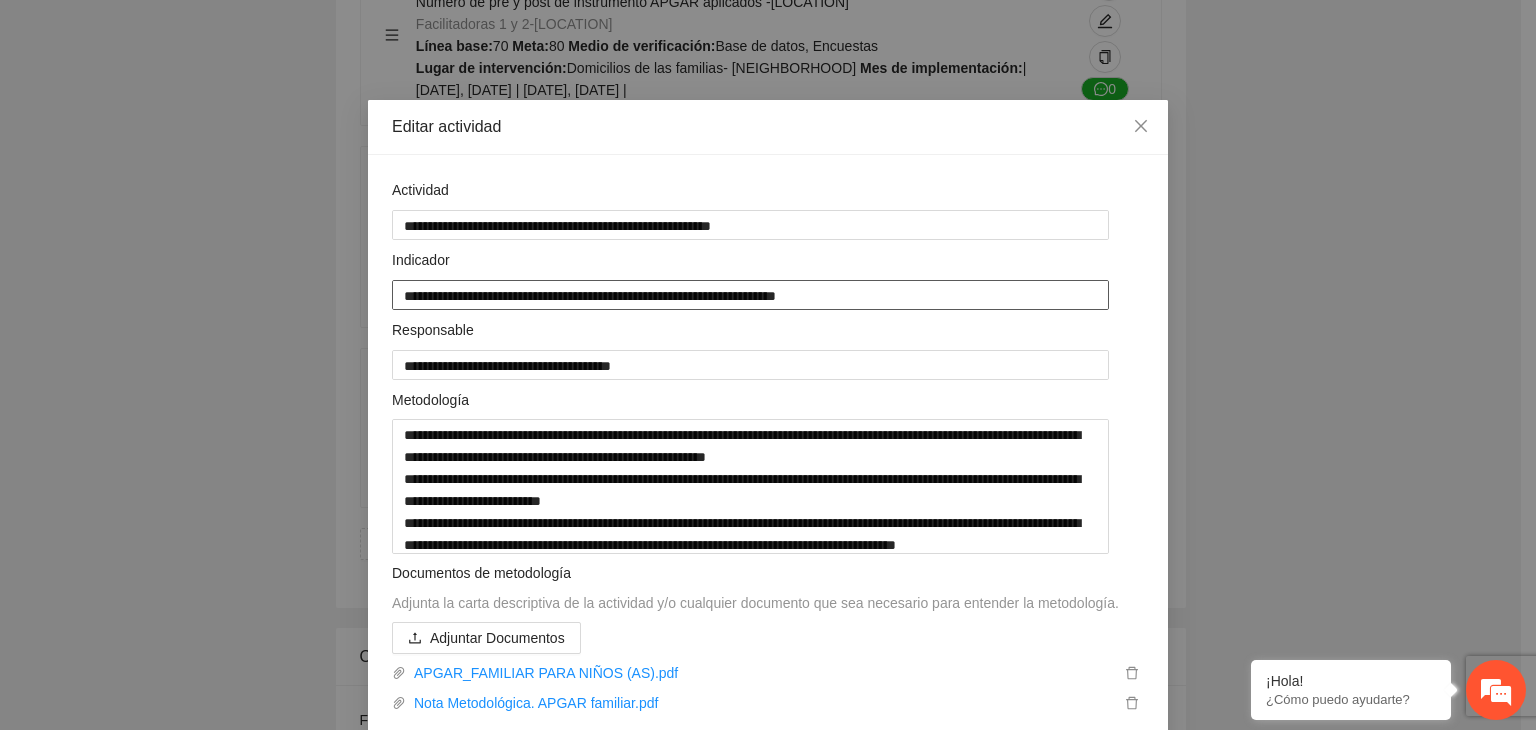 drag, startPoint x: 743, startPoint y: 298, endPoint x: 303, endPoint y: 293, distance: 440.0284 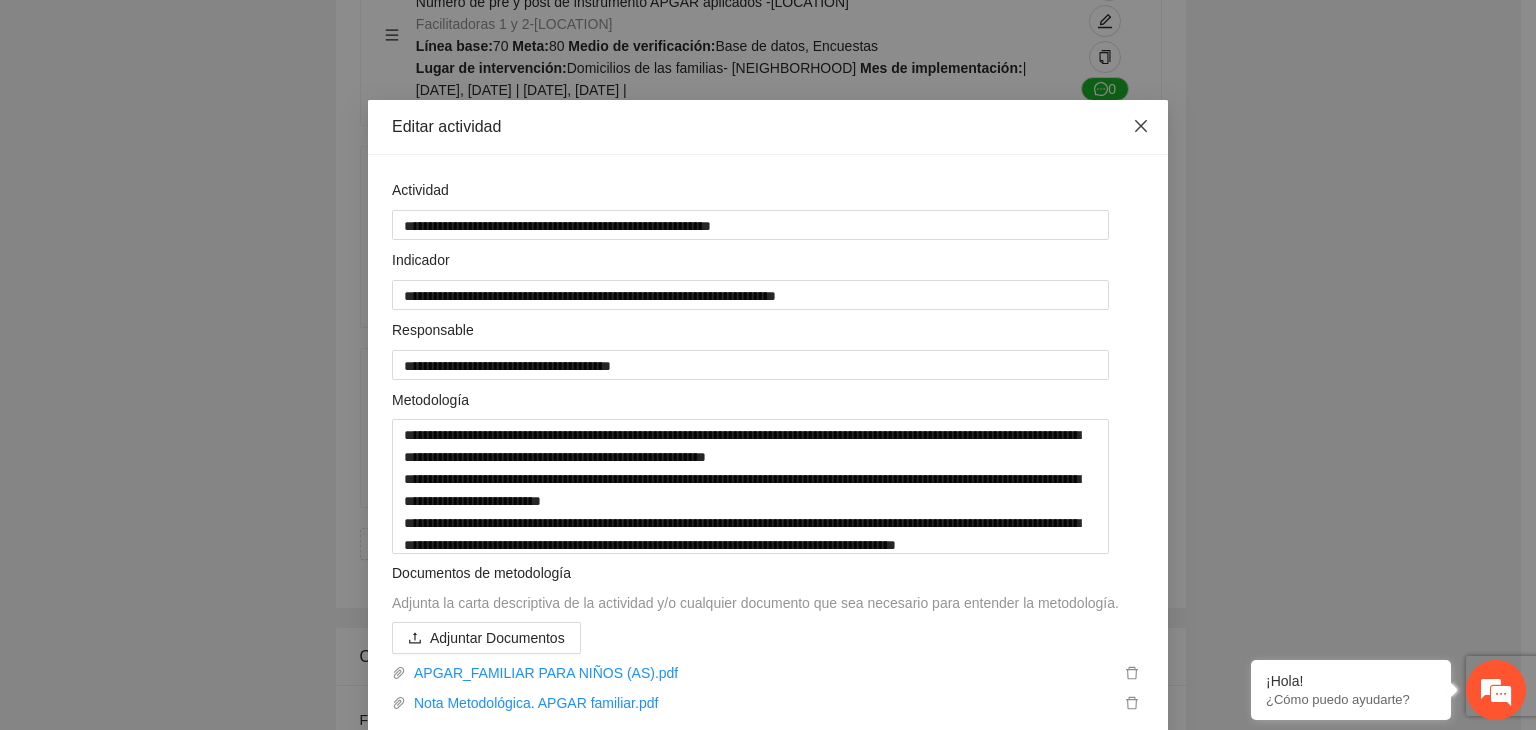 click at bounding box center [1141, 127] 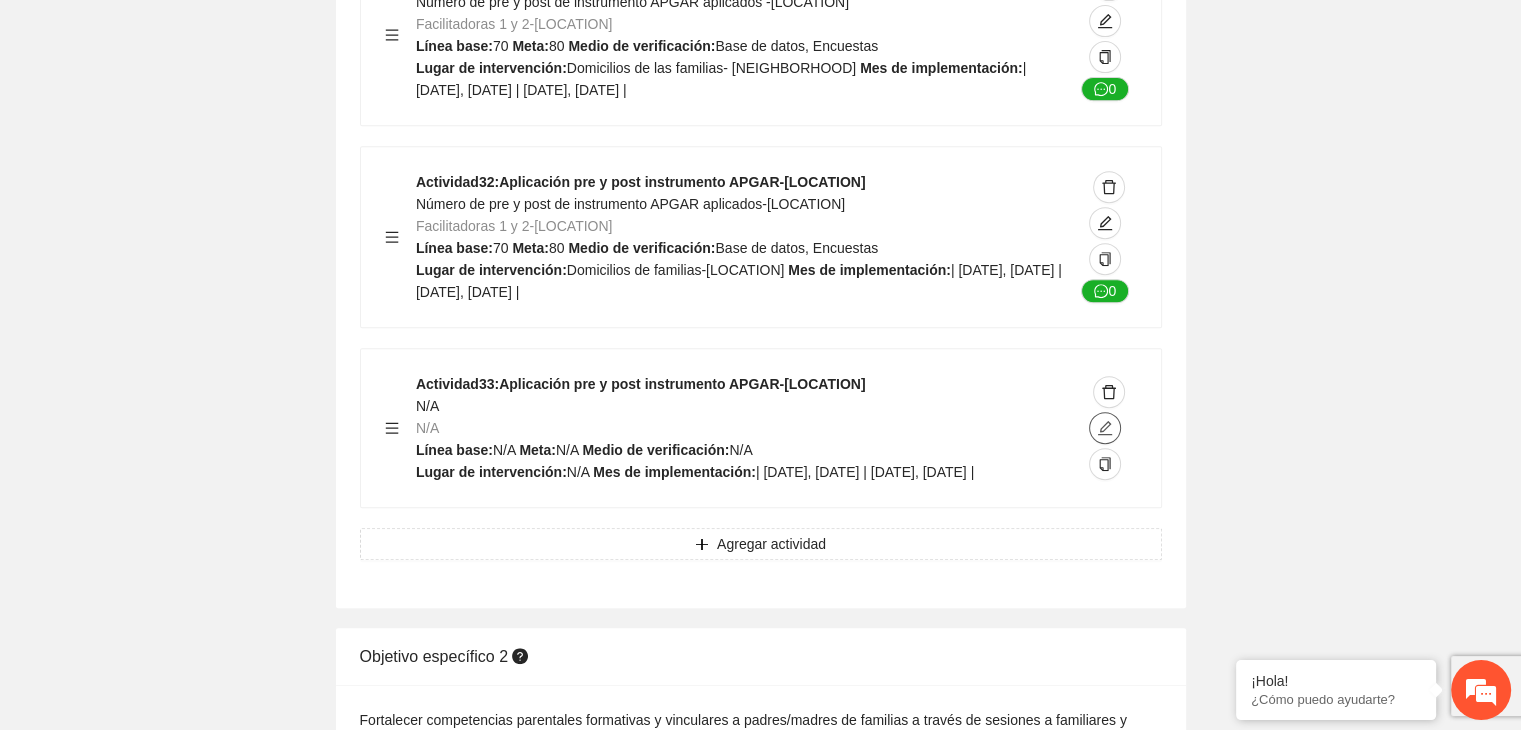 click at bounding box center (1105, 428) 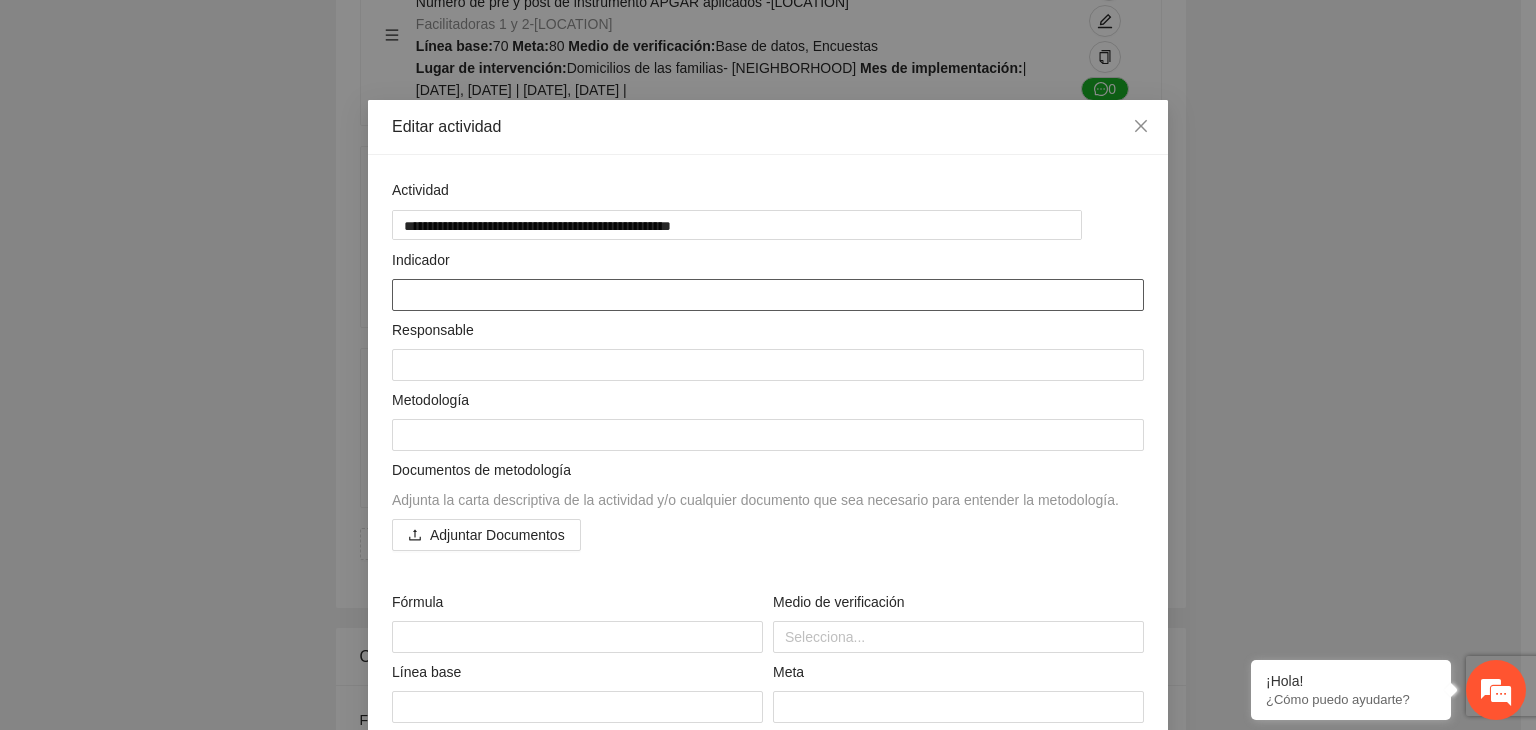 click at bounding box center (768, 295) 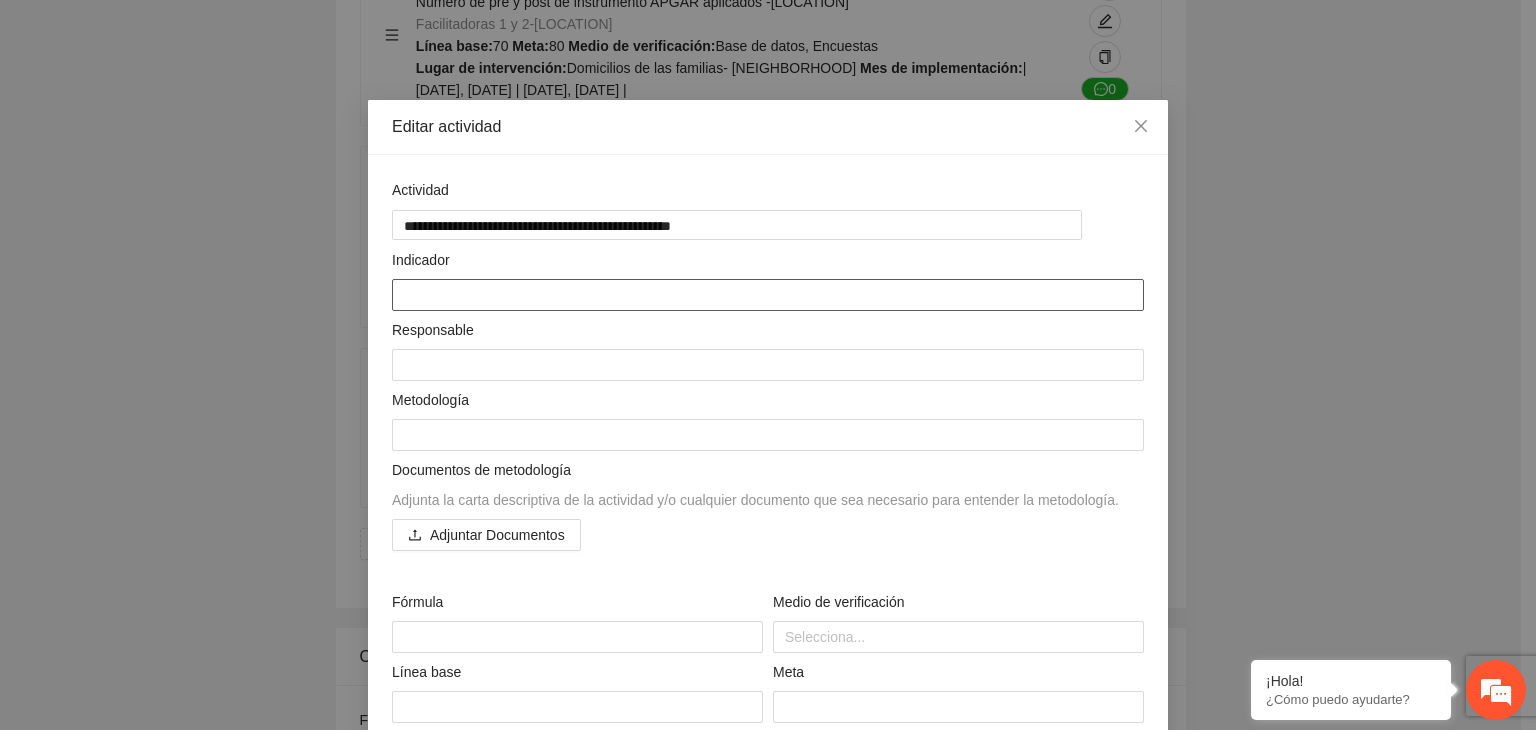 paste on "**********" 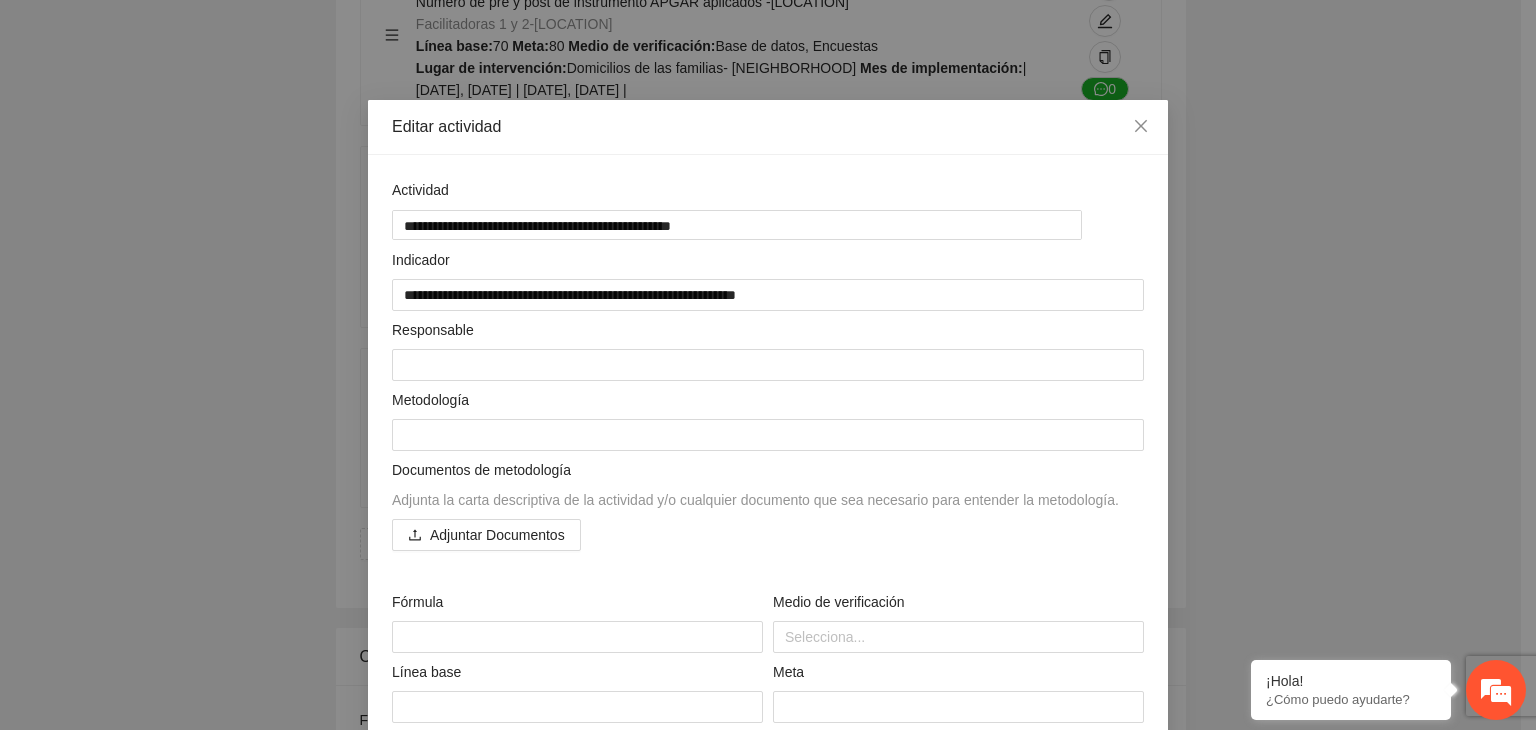 click on "**********" at bounding box center (768, 588) 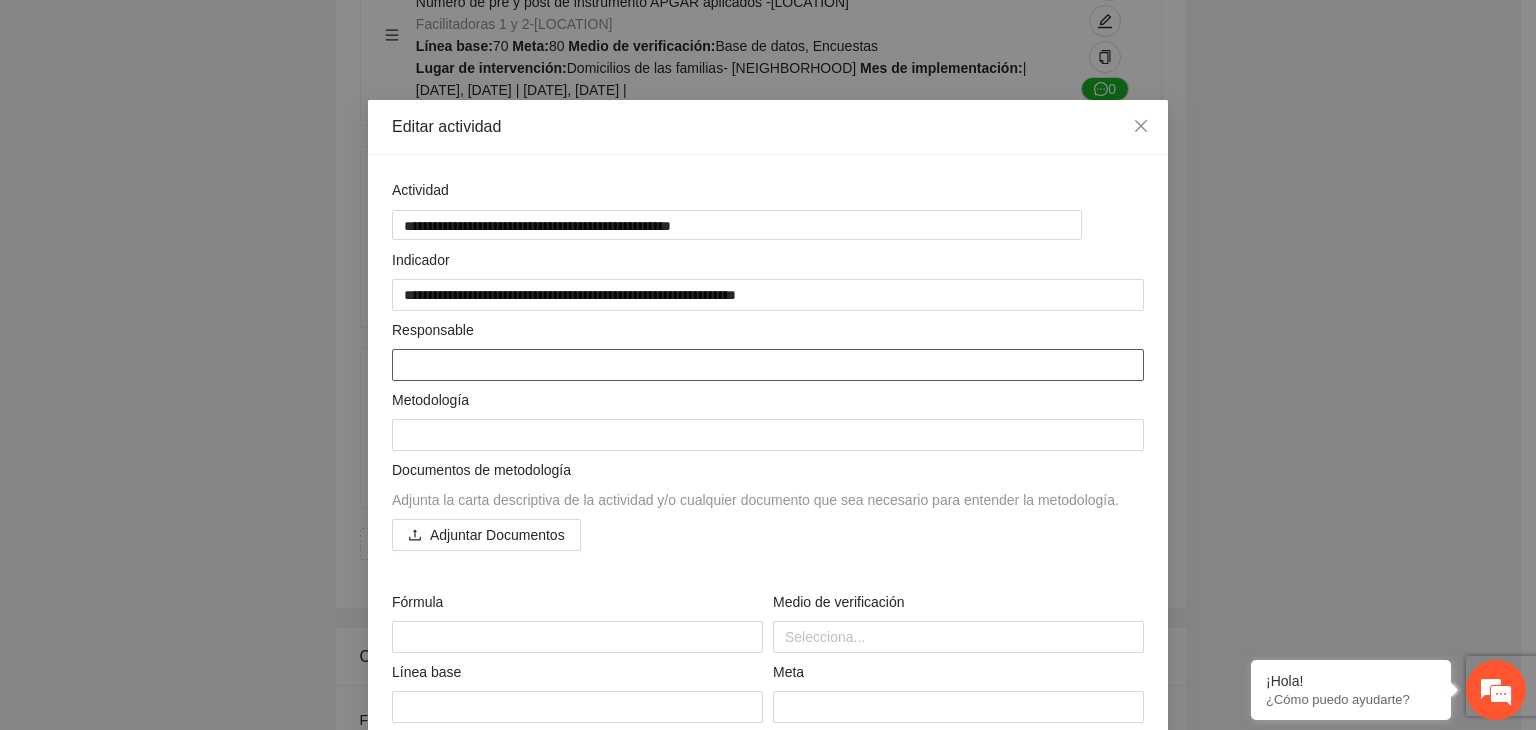 click at bounding box center [768, 365] 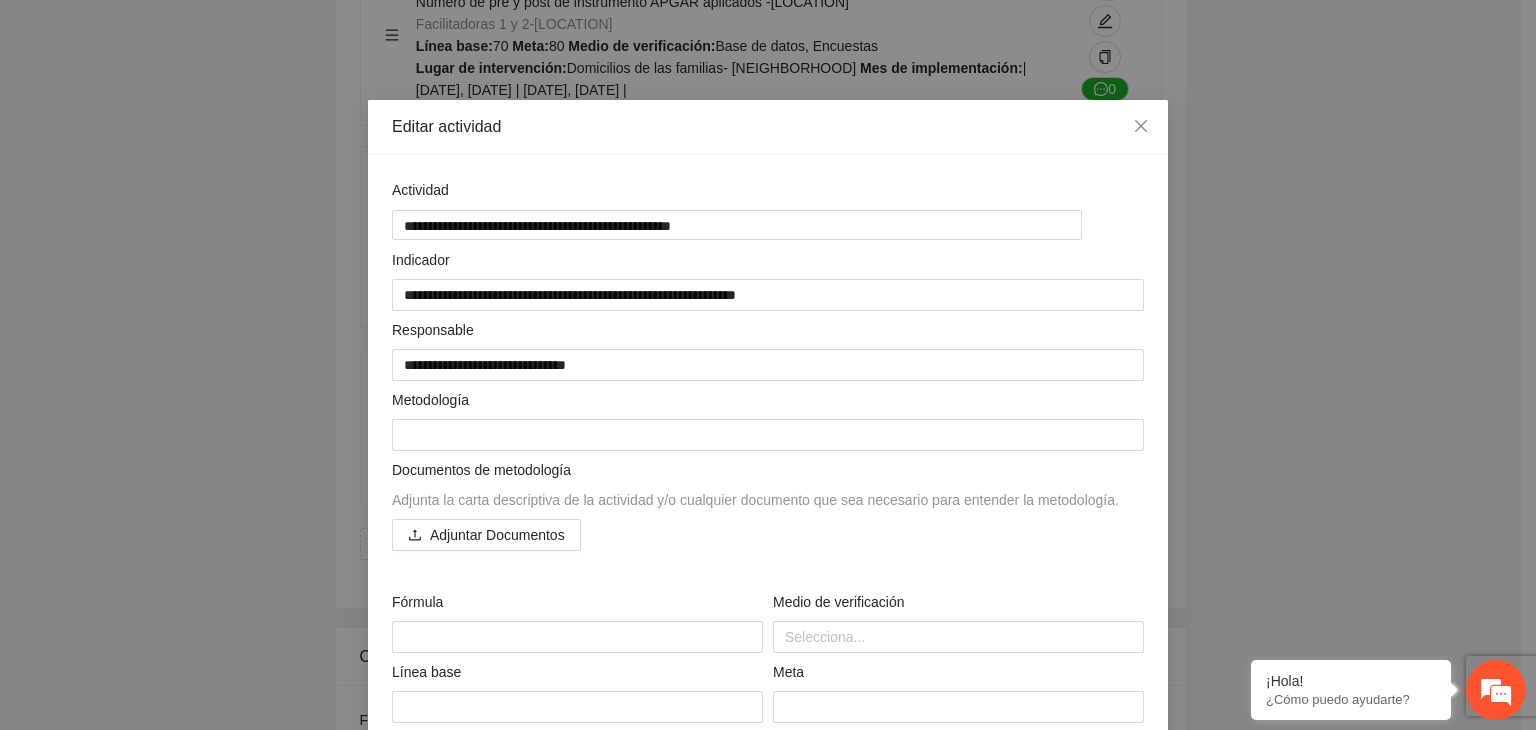 click on "**********" at bounding box center (768, 365) 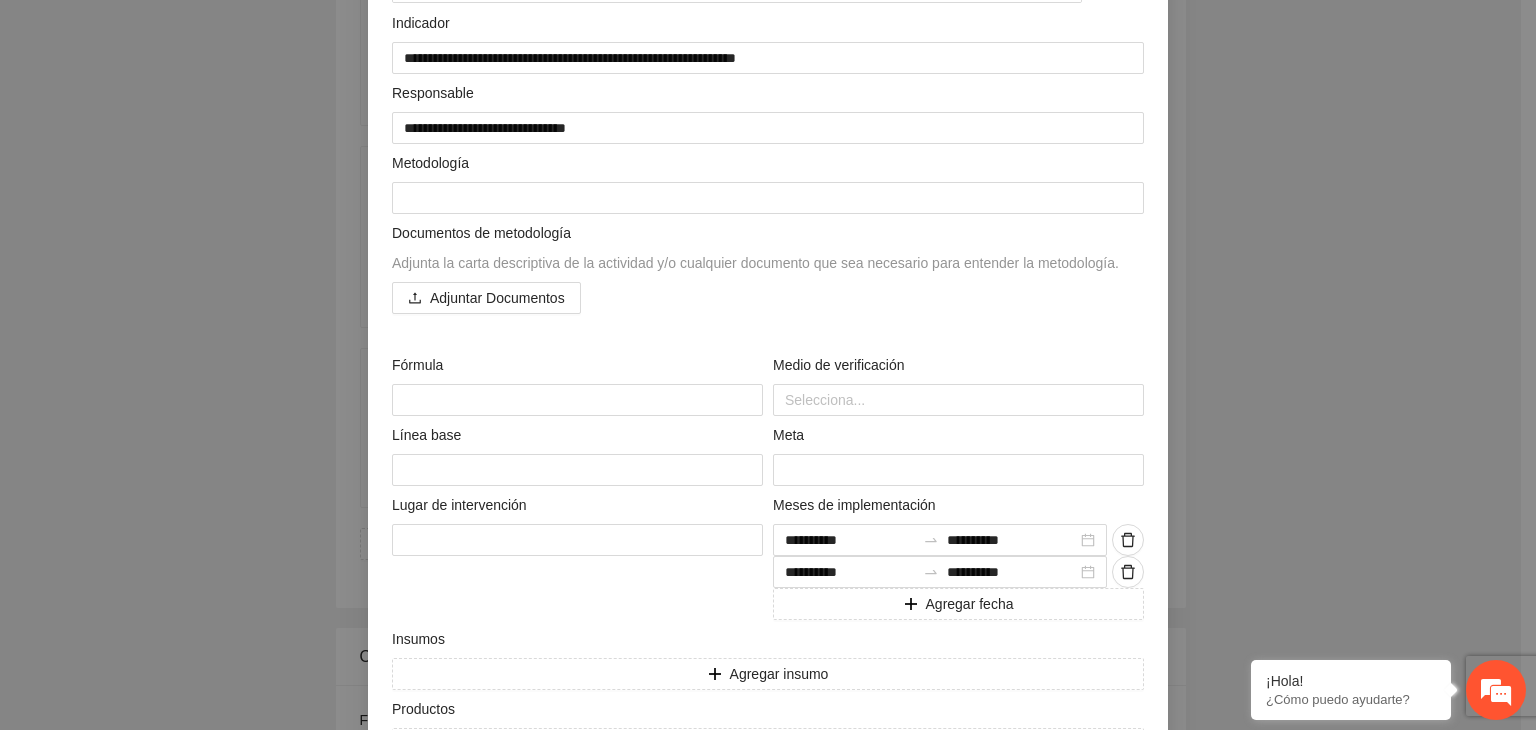 scroll, scrollTop: 368, scrollLeft: 0, axis: vertical 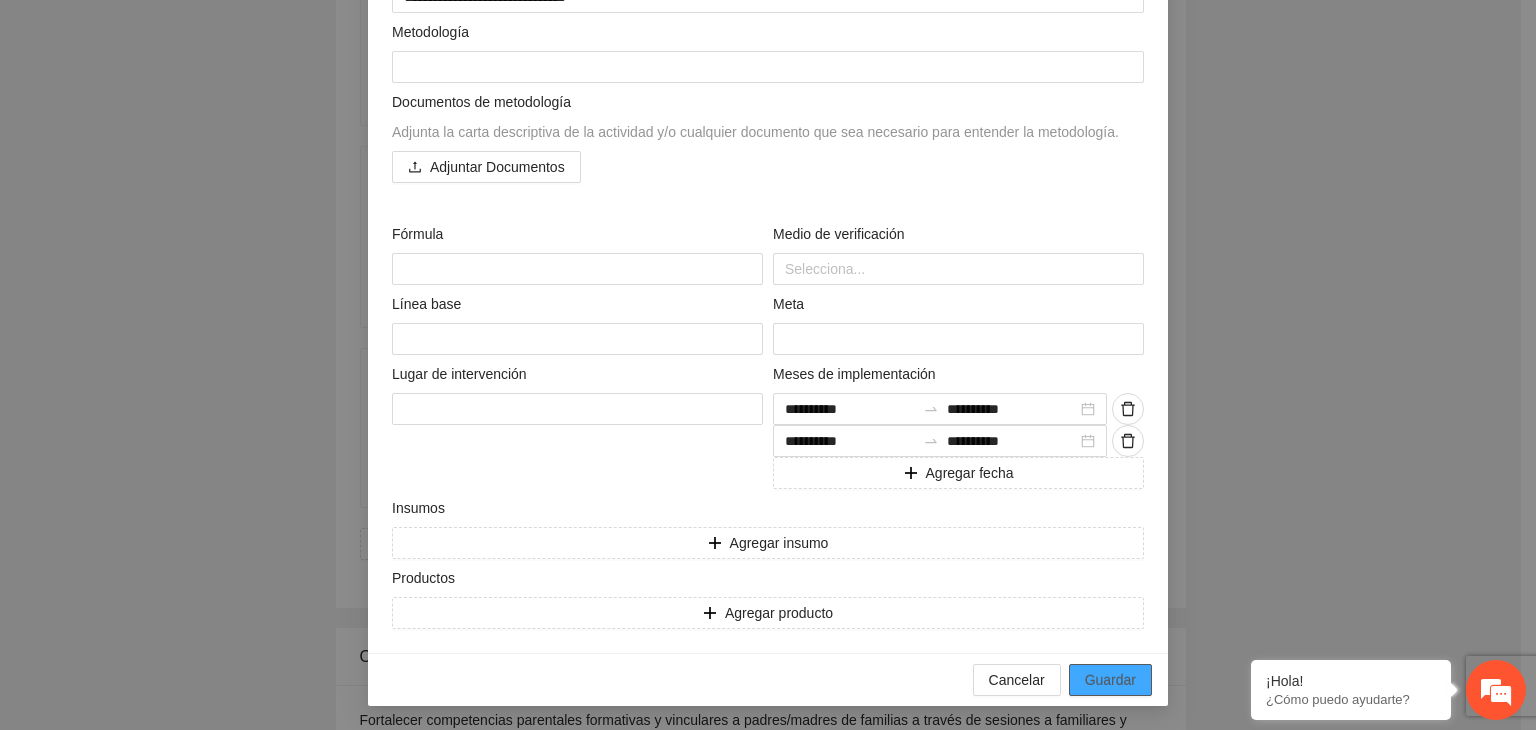 click on "Guardar" at bounding box center (1110, 680) 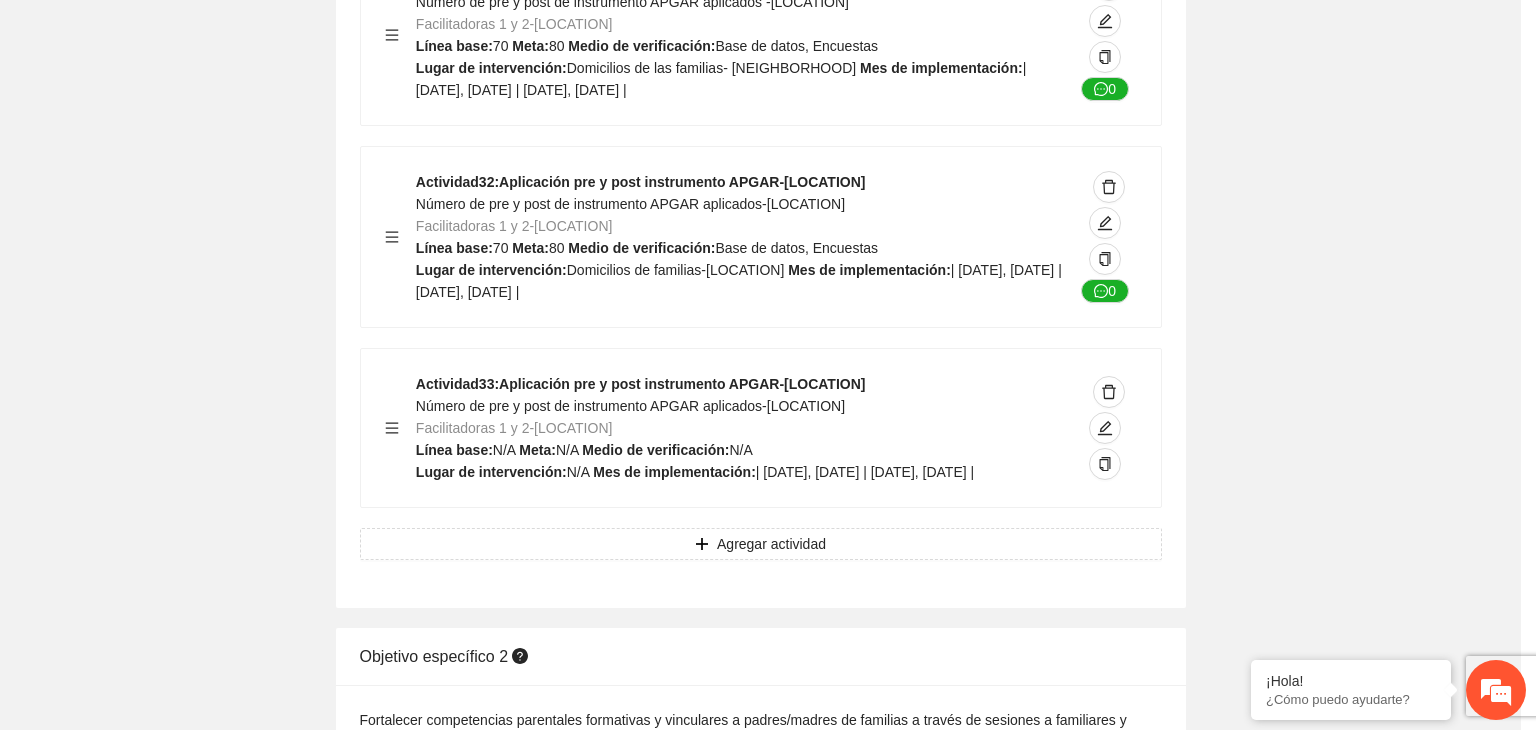 scroll, scrollTop: 204, scrollLeft: 0, axis: vertical 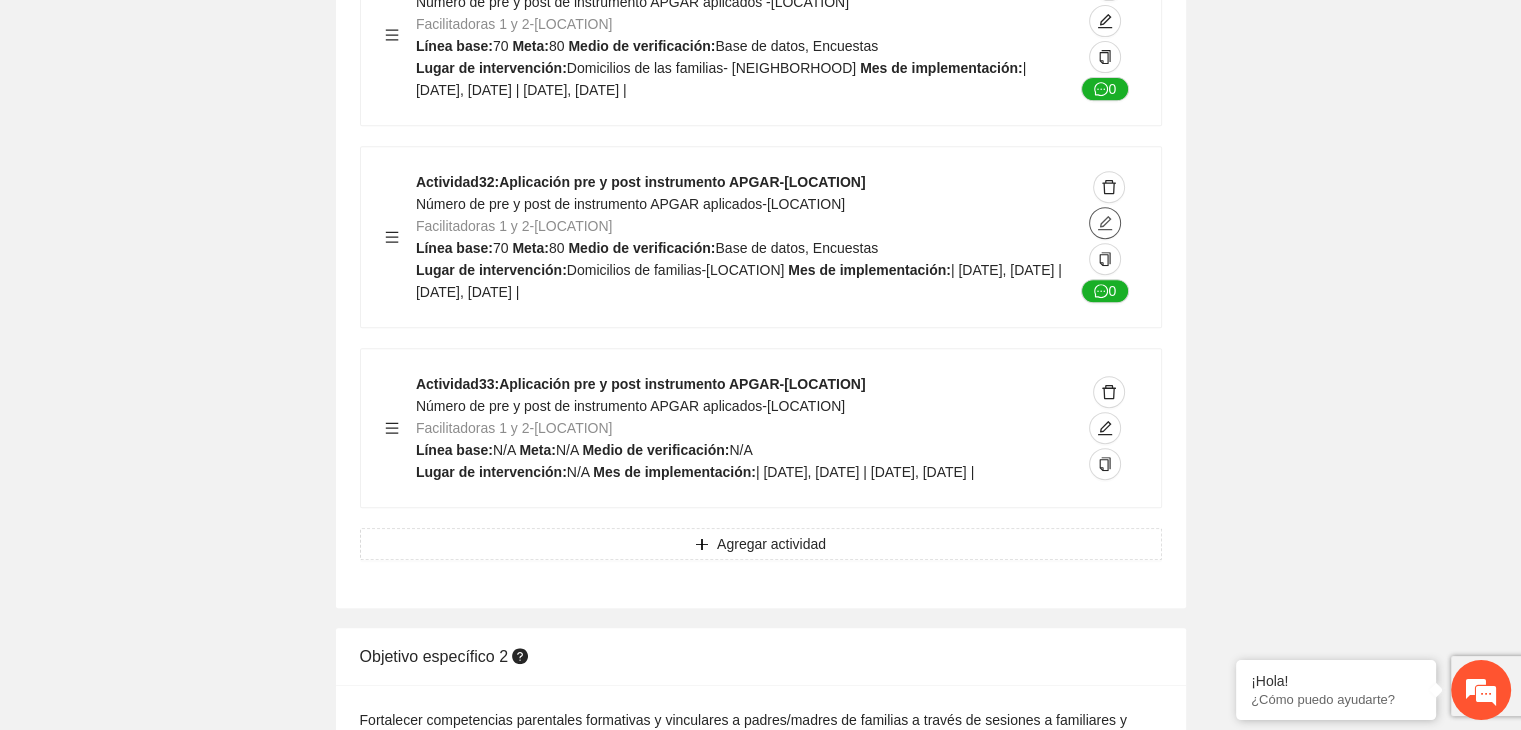 click at bounding box center (1105, 223) 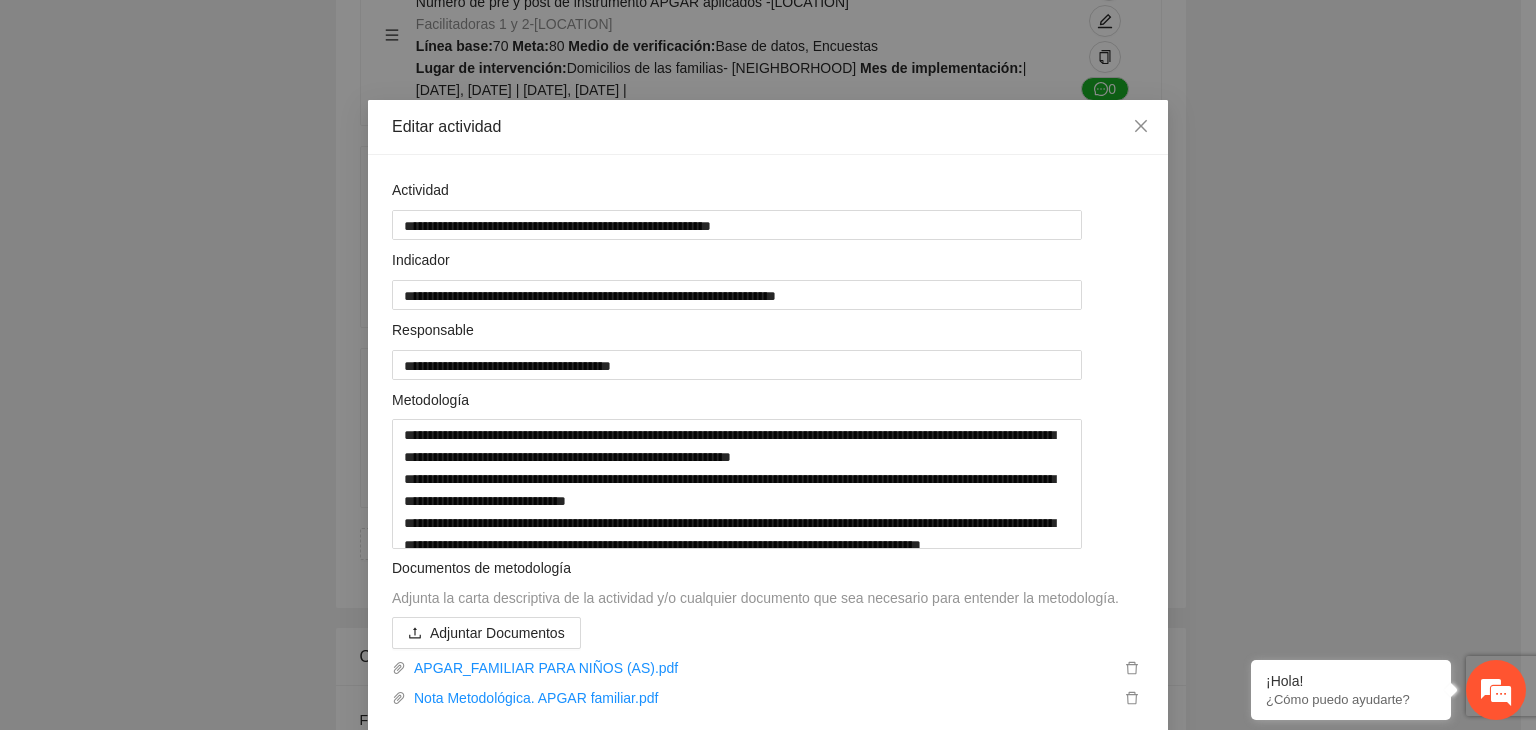 click on "**********" at bounding box center [768, 365] 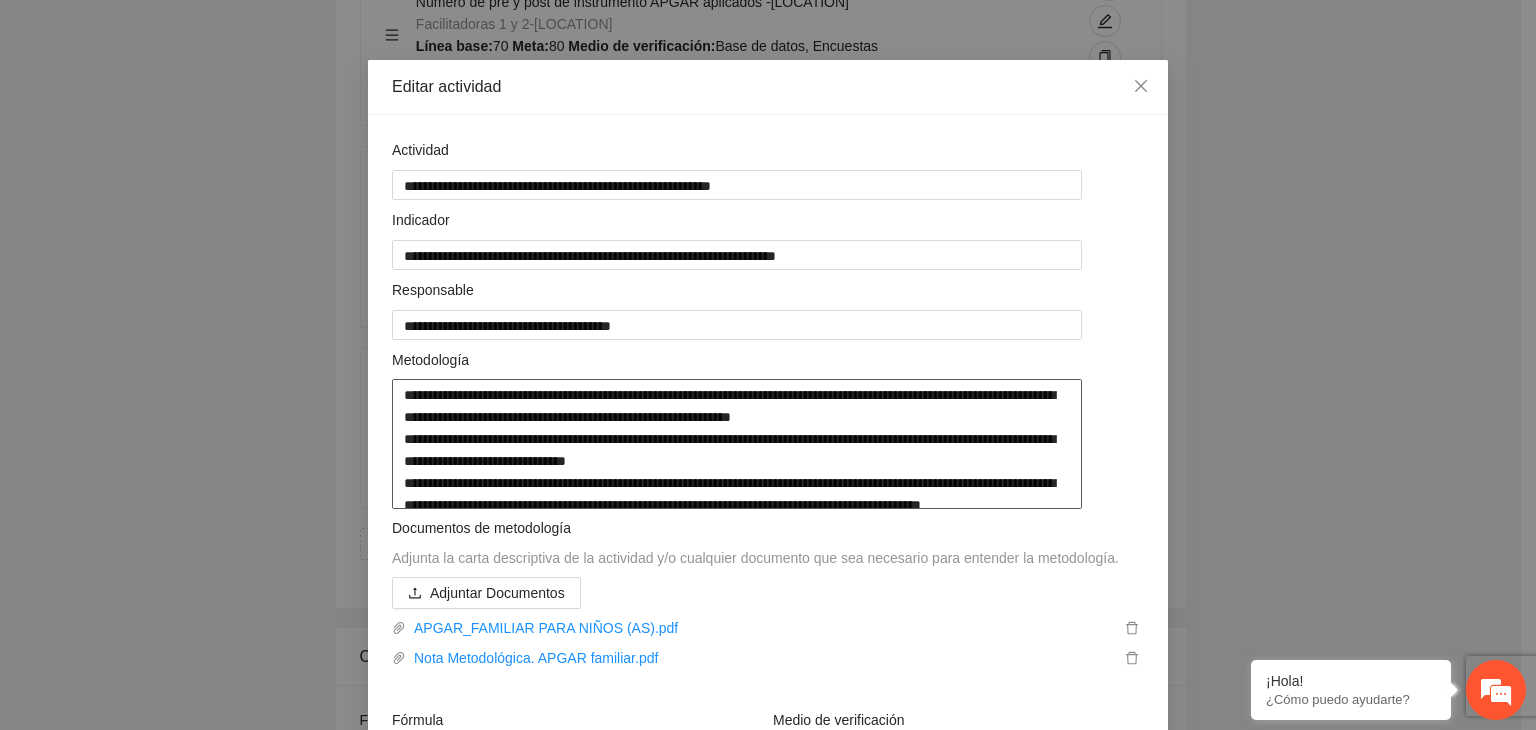 click on "**********" at bounding box center [737, 444] 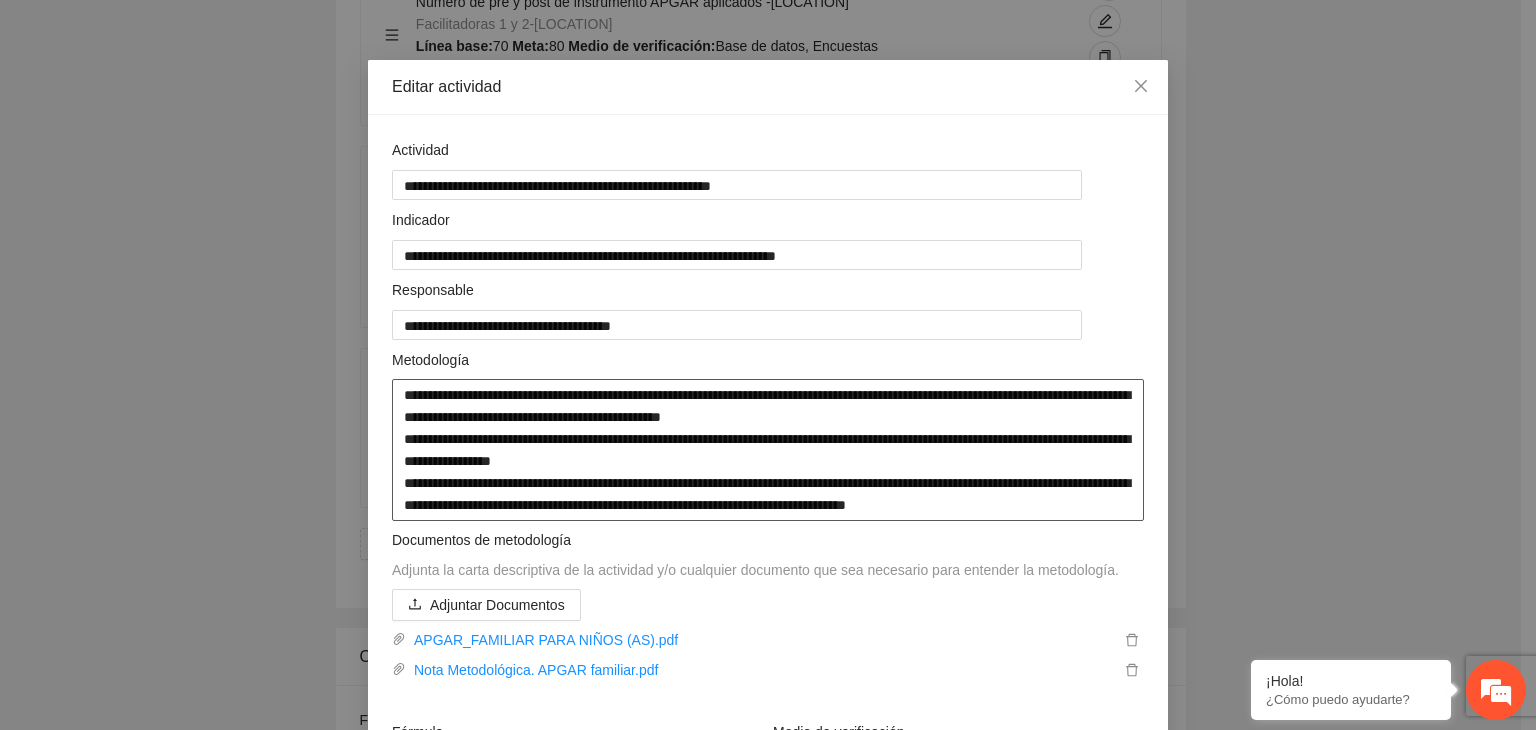 drag, startPoint x: 392, startPoint y: 392, endPoint x: 1251, endPoint y: 550, distance: 873.41 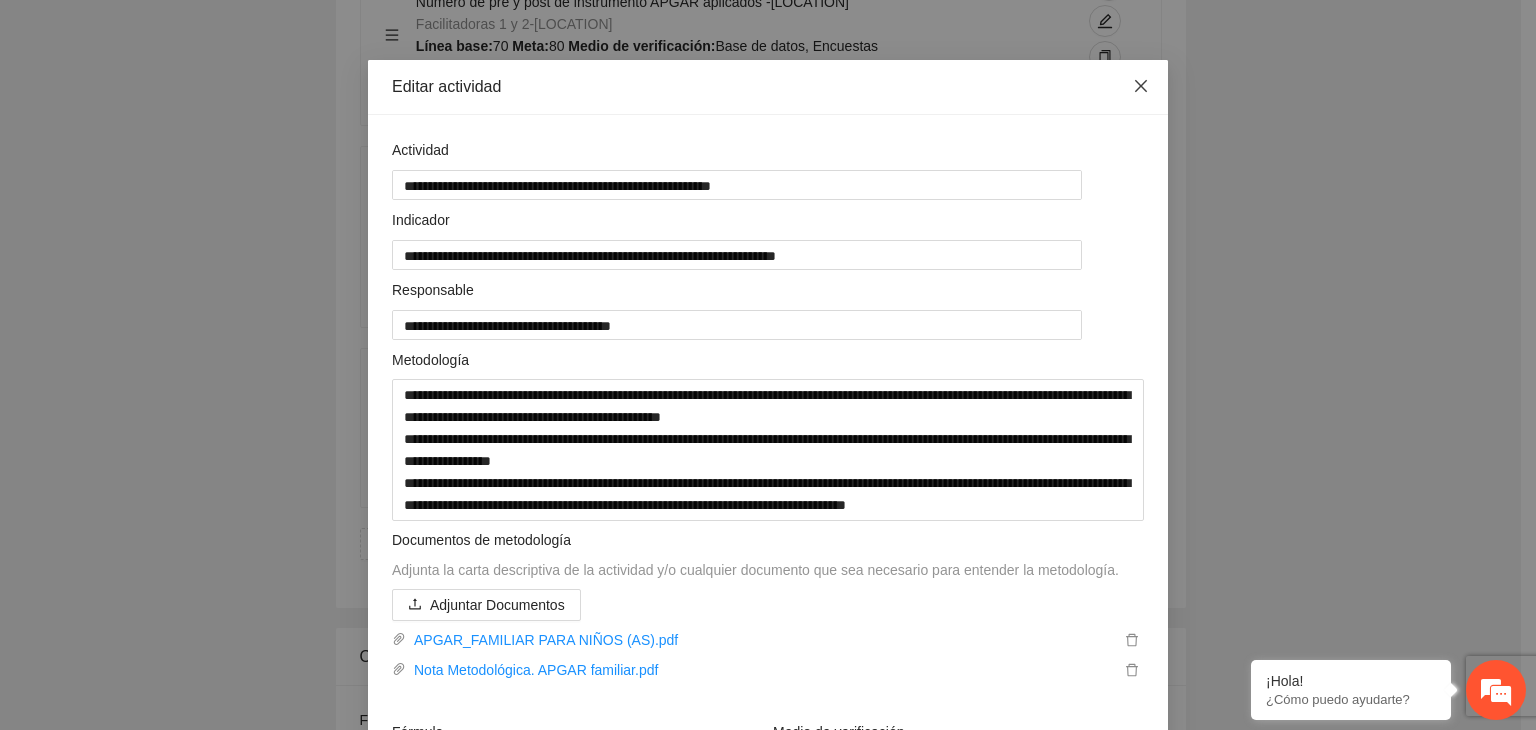 click 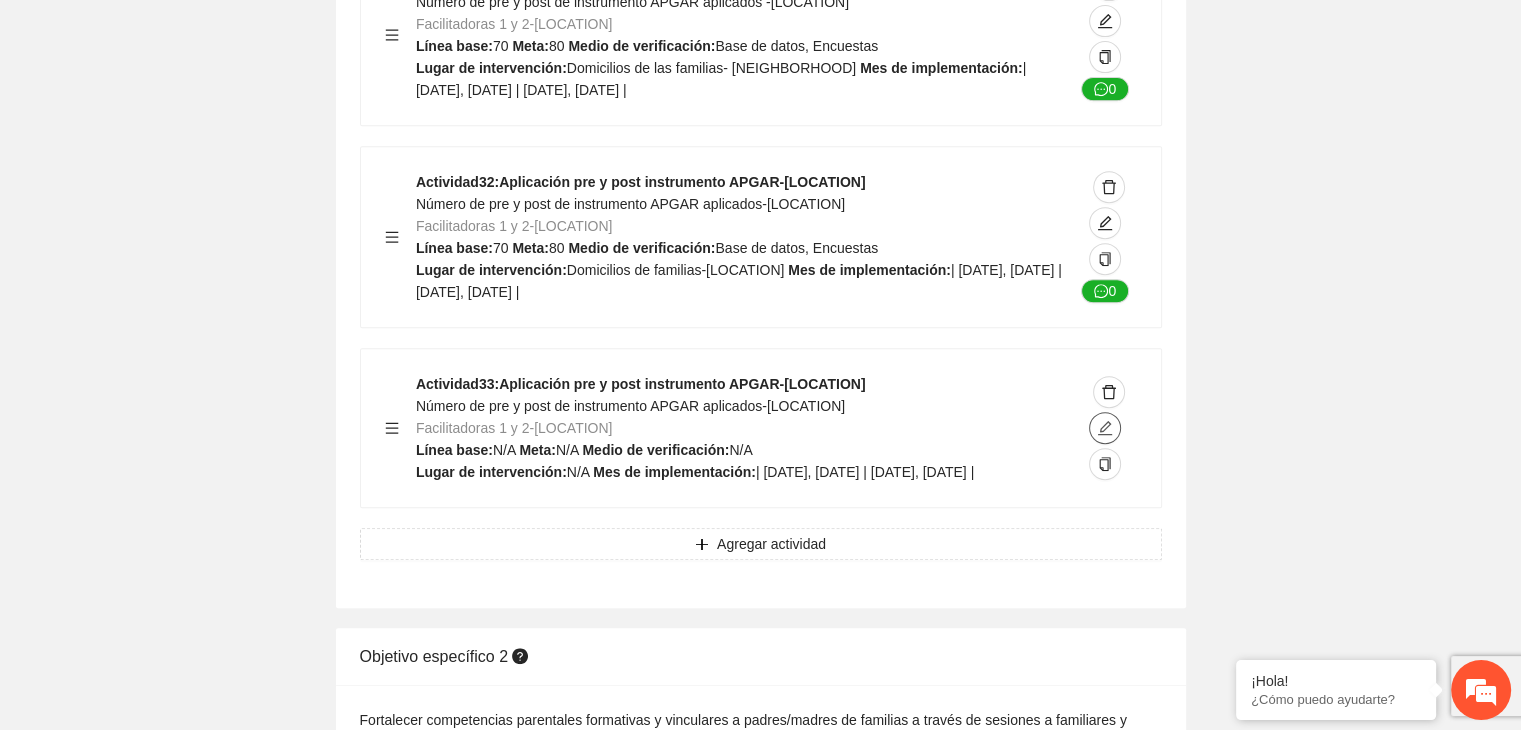 click 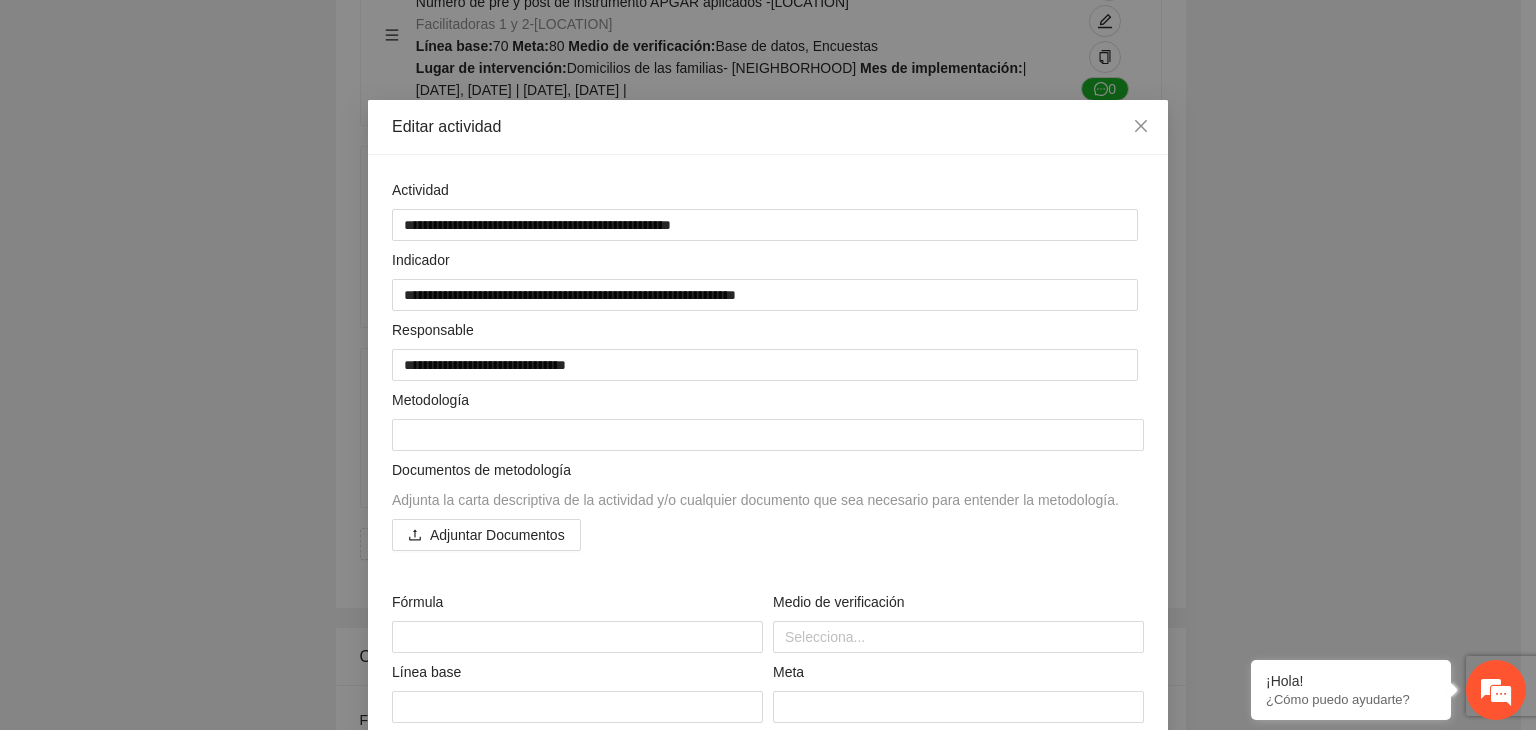 click on "**********" at bounding box center (768, 365) 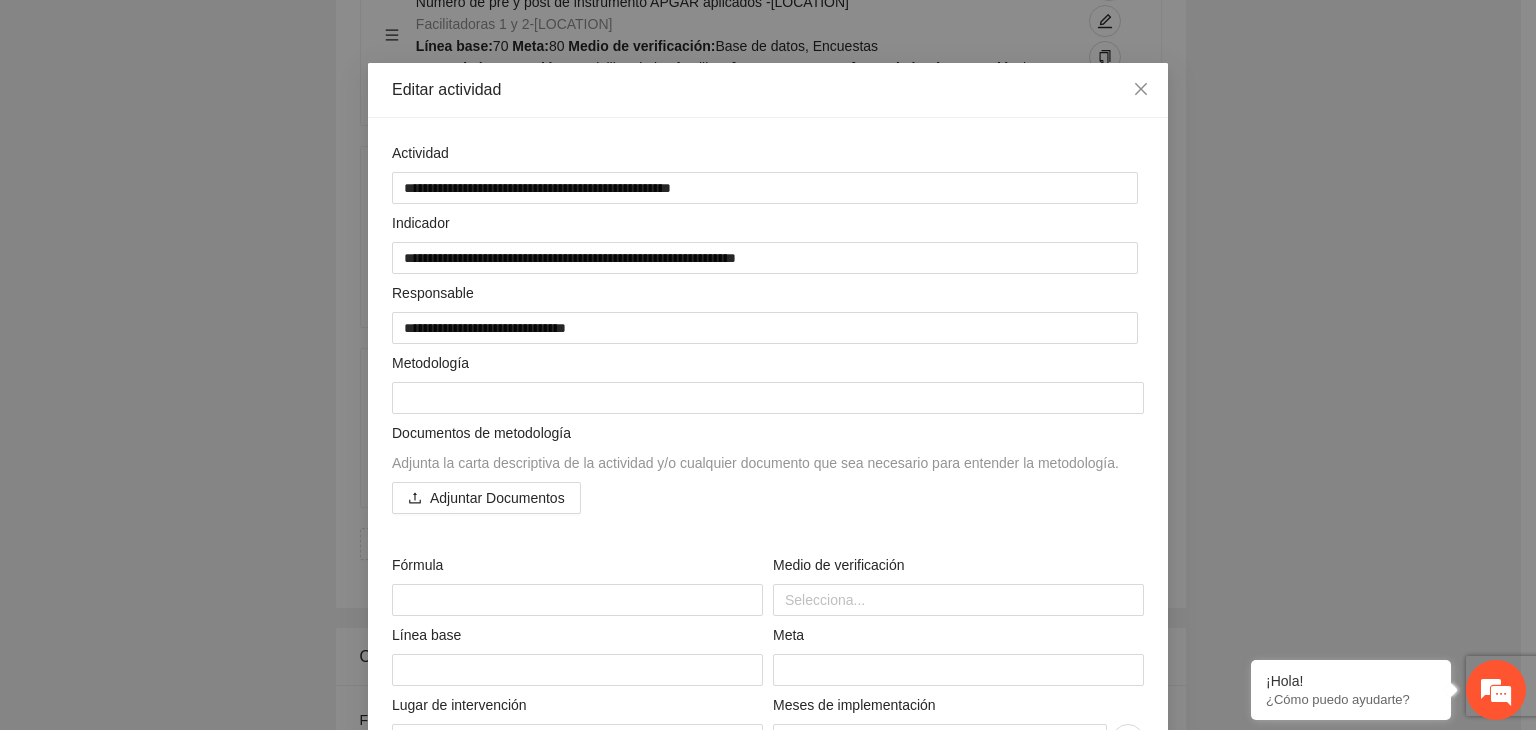 scroll, scrollTop: 40, scrollLeft: 0, axis: vertical 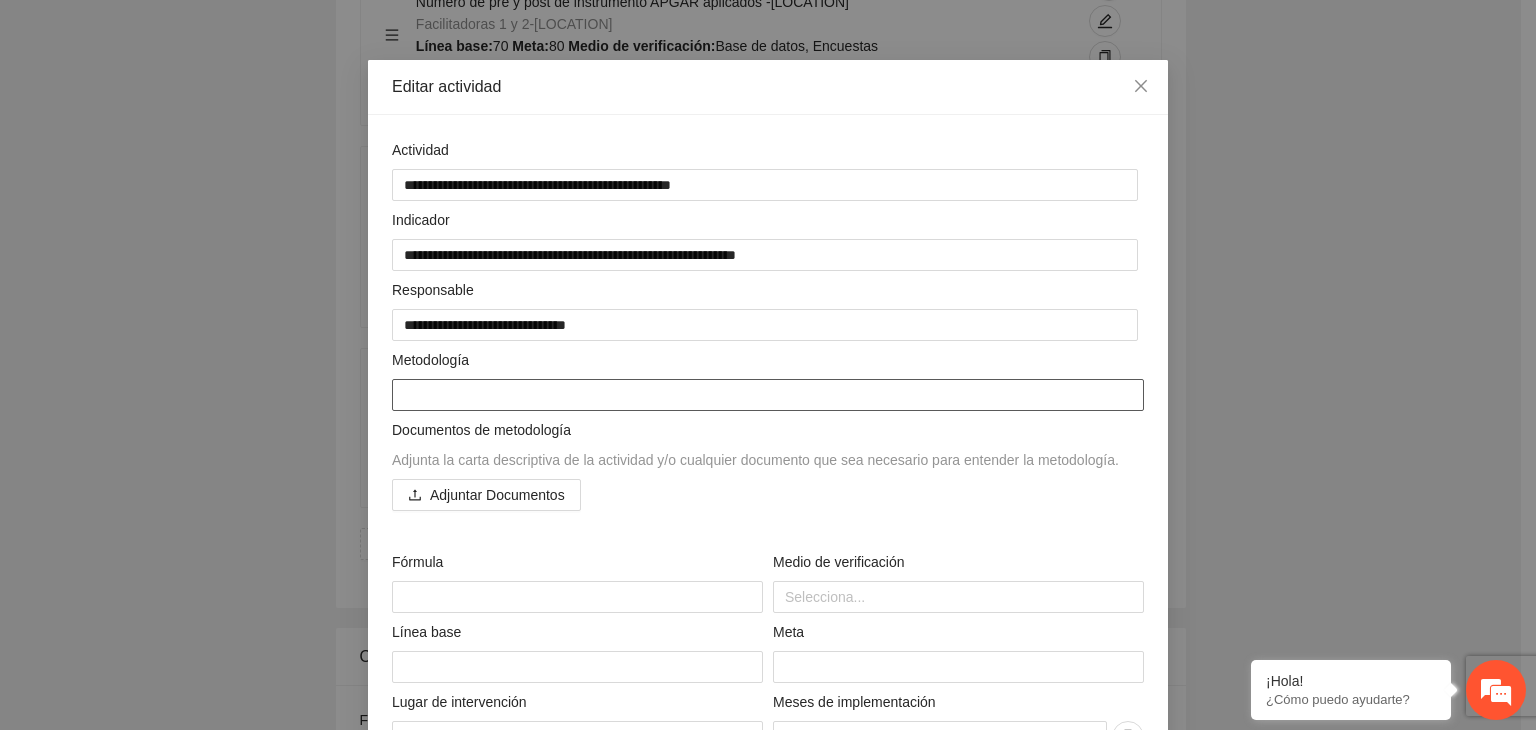 click at bounding box center (768, 395) 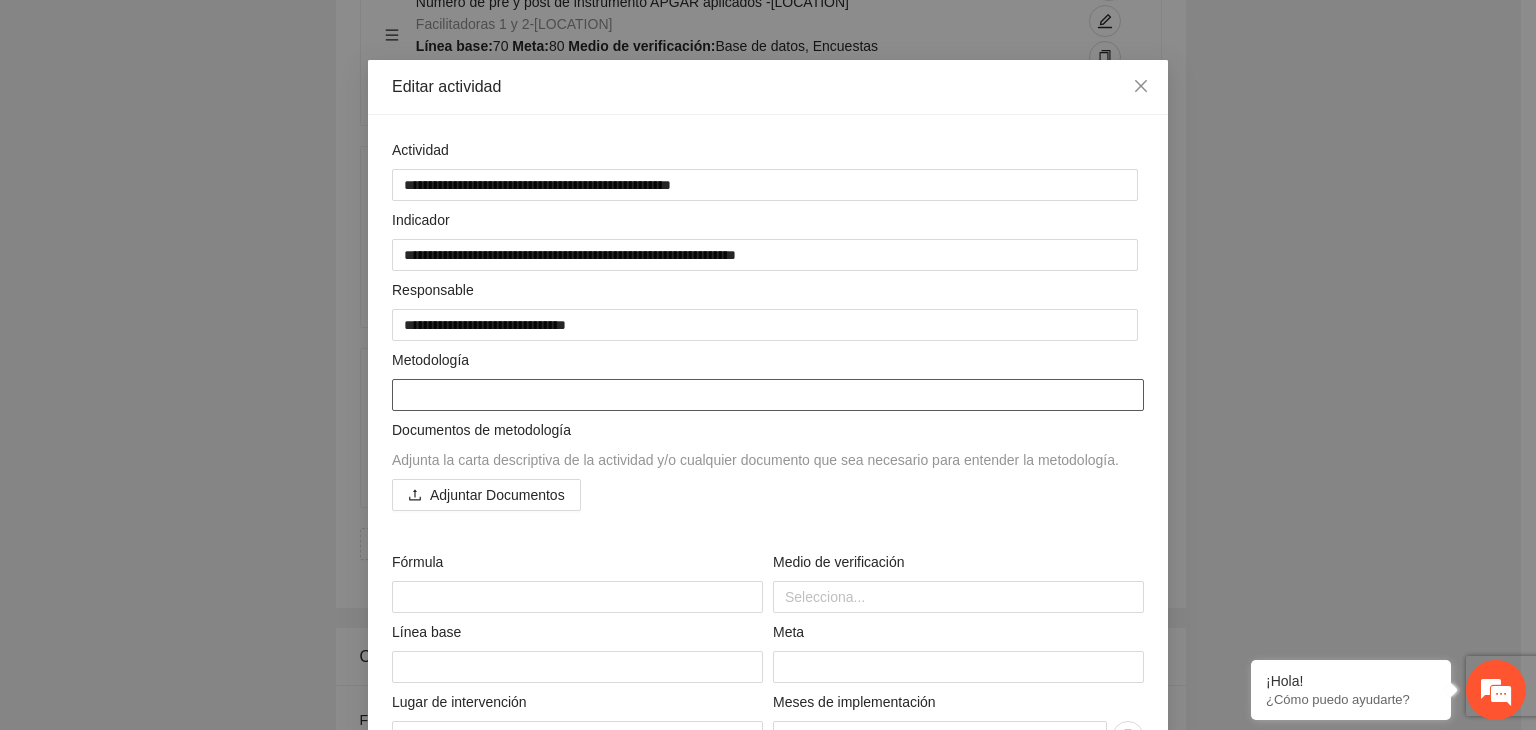 paste on "**********" 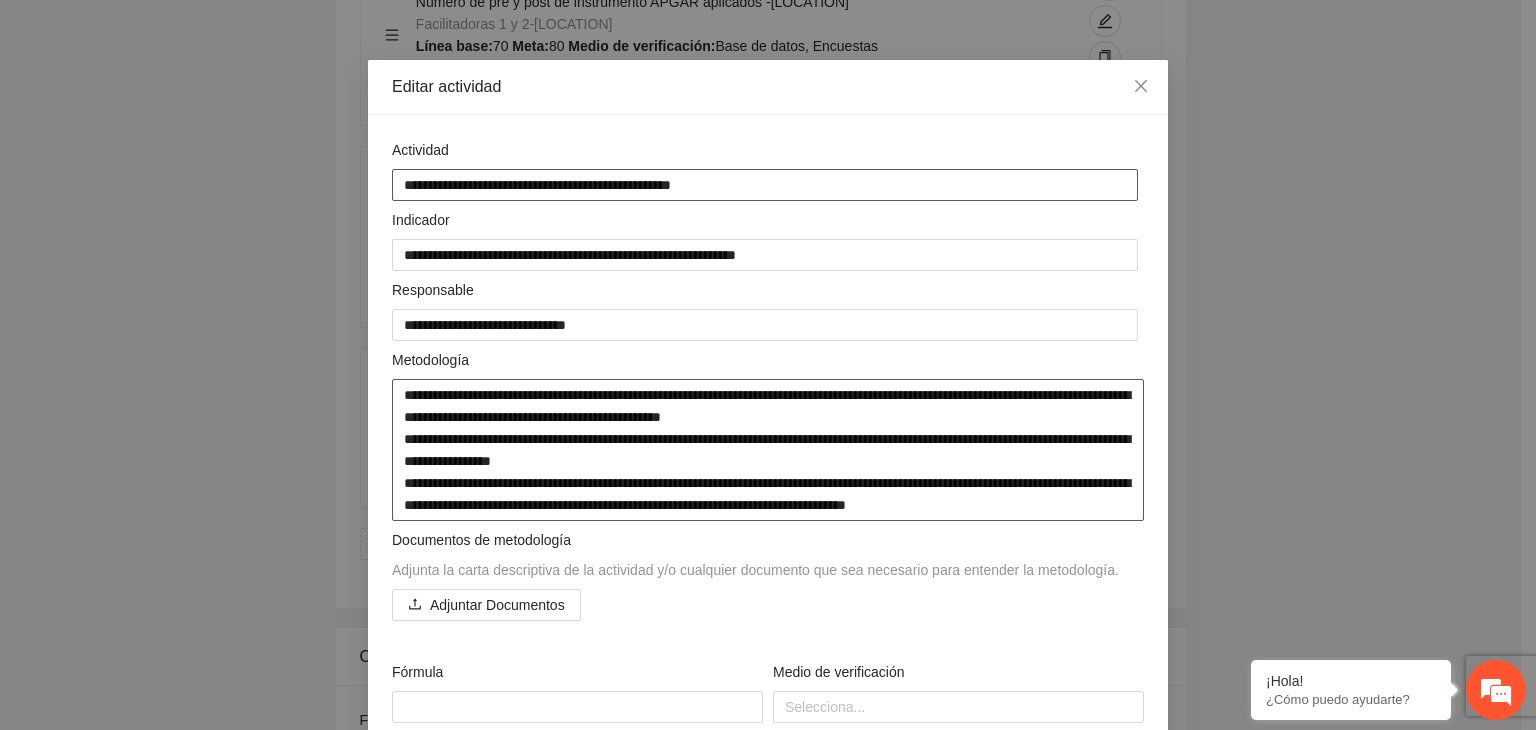 scroll, scrollTop: 0, scrollLeft: 0, axis: both 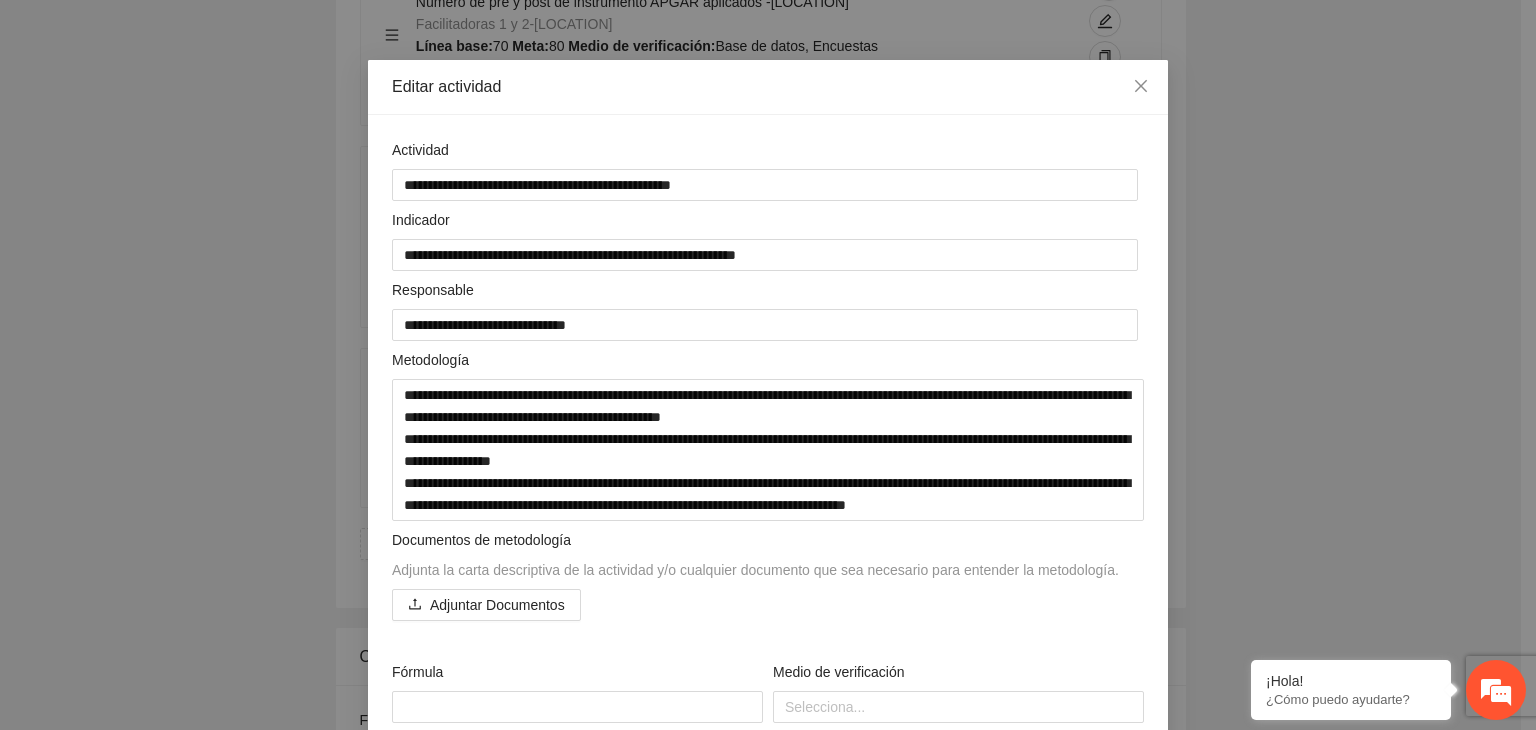 click on "**********" at bounding box center [768, 365] 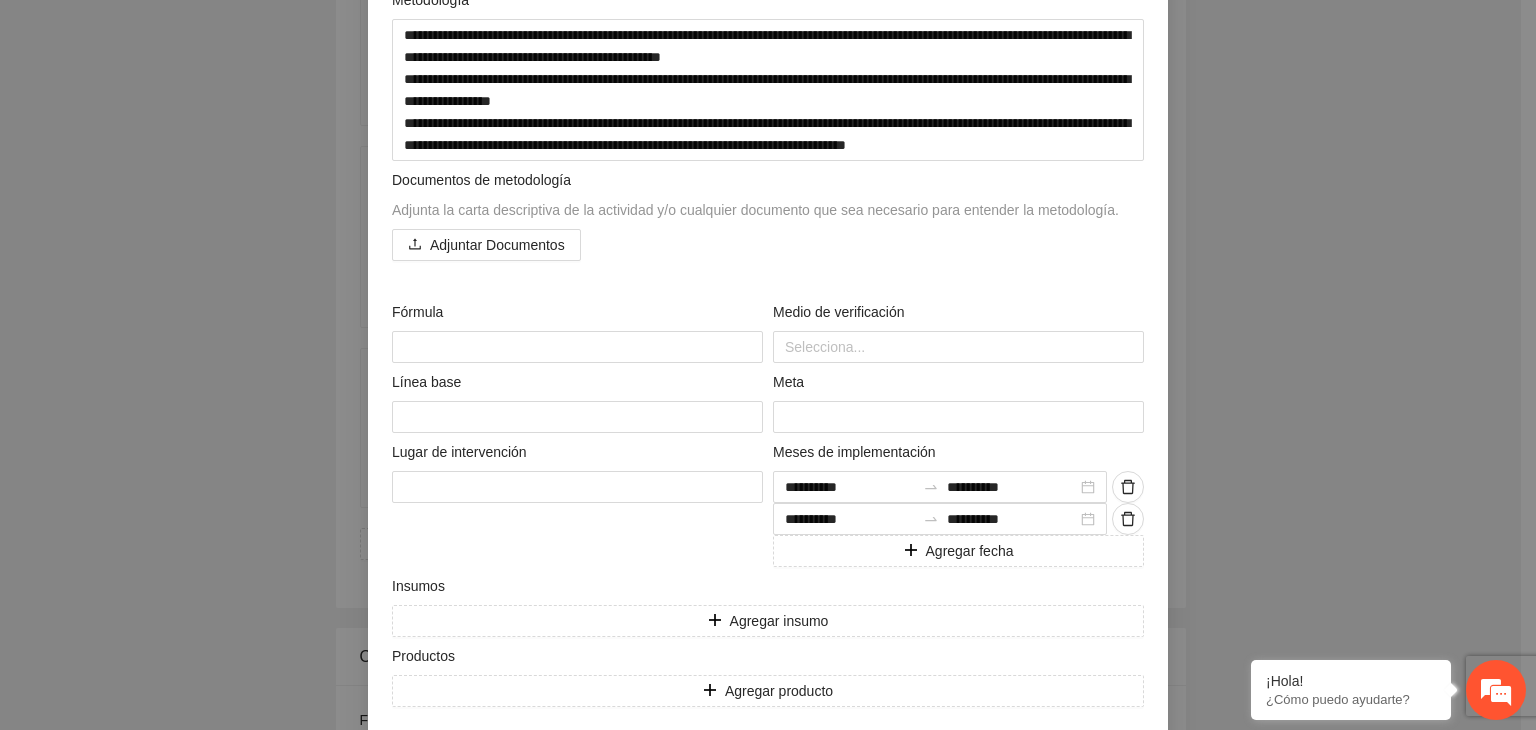 scroll, scrollTop: 477, scrollLeft: 0, axis: vertical 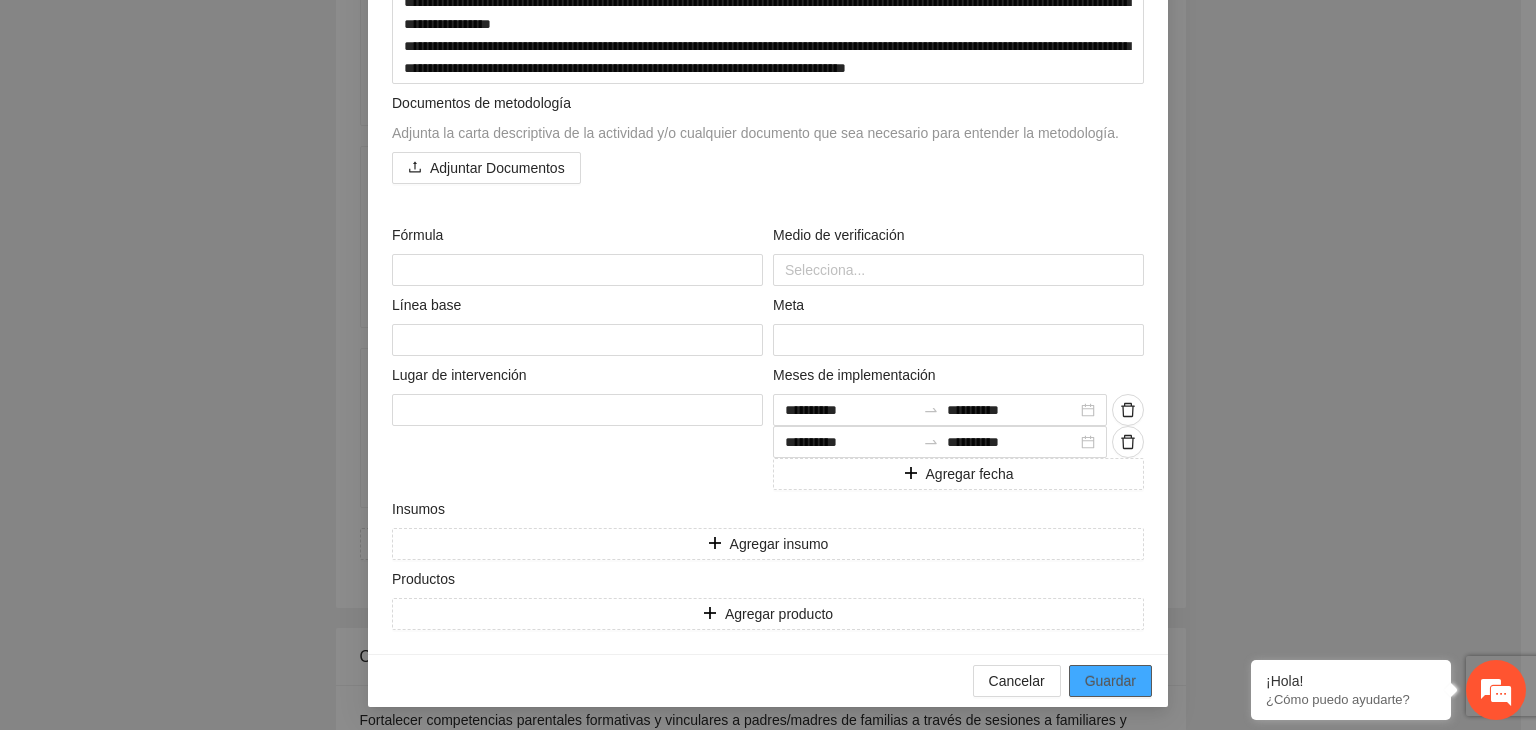 click on "Guardar" at bounding box center [1110, 681] 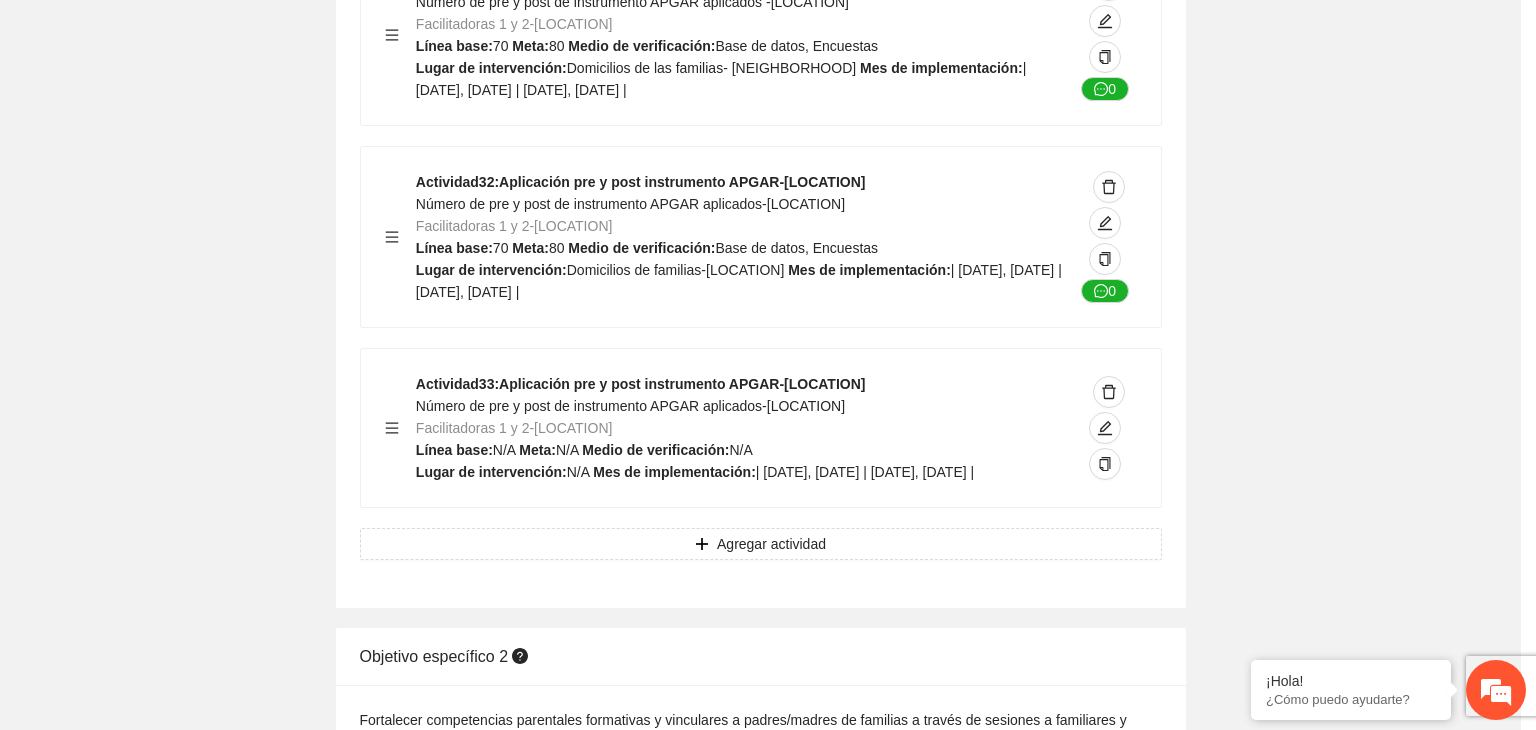 scroll, scrollTop: 204, scrollLeft: 0, axis: vertical 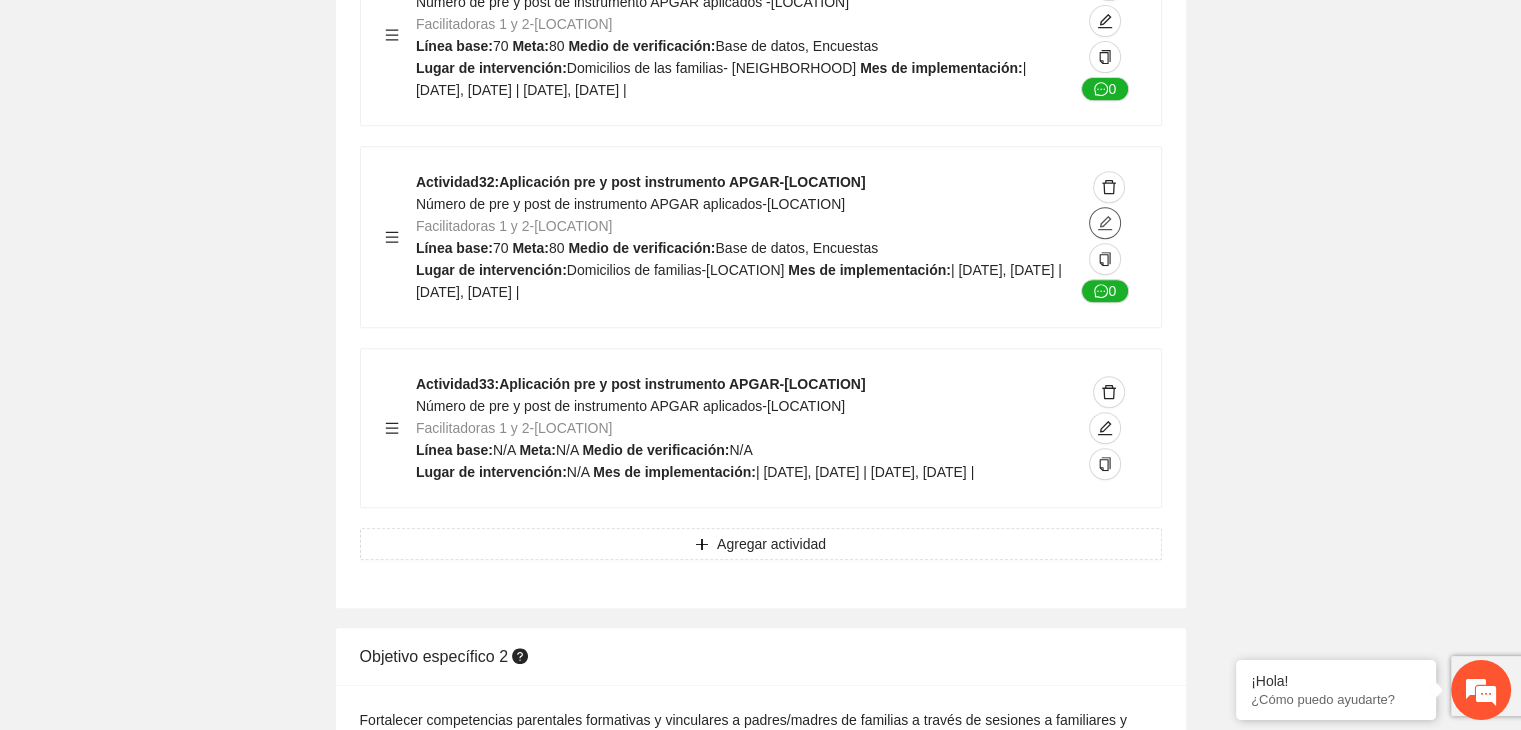 click 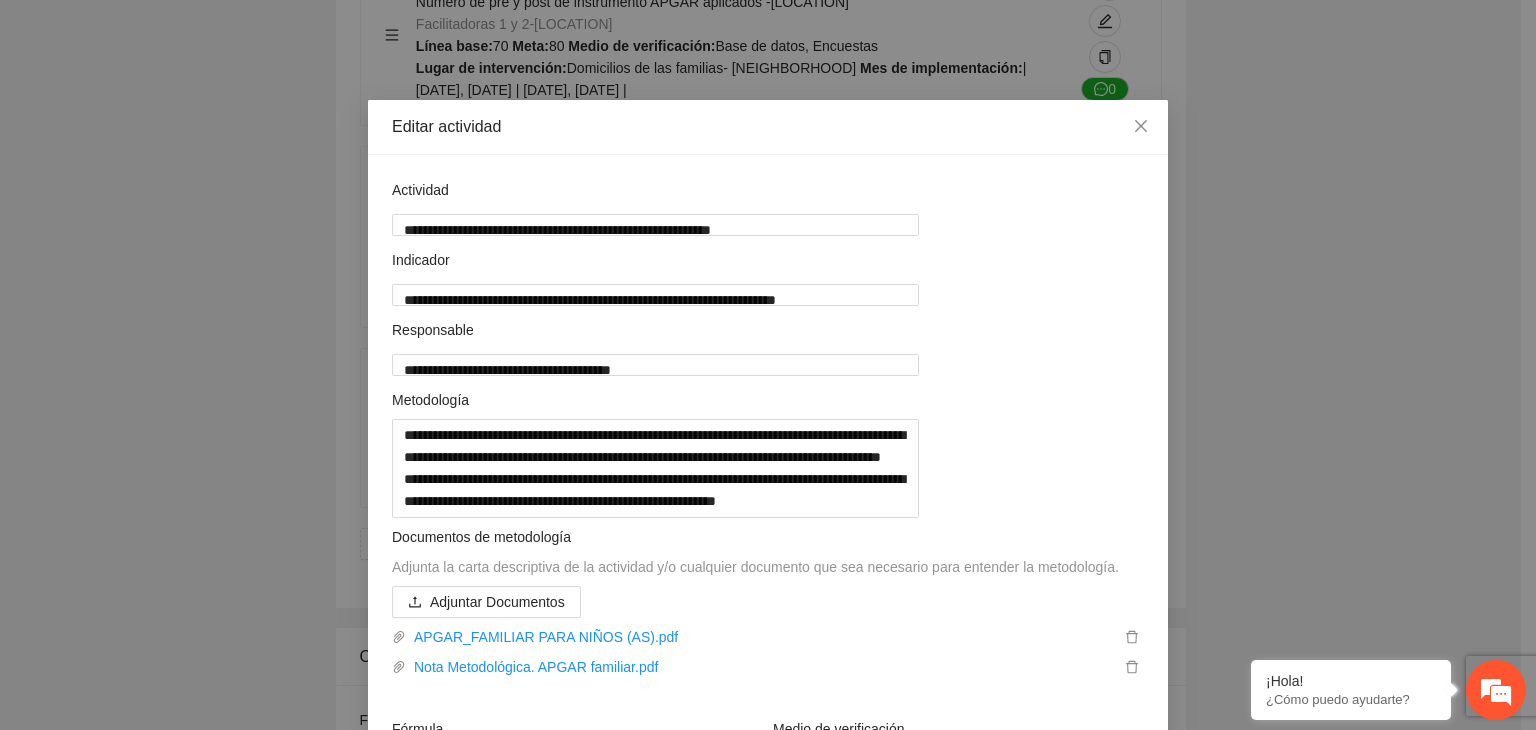 click on "**********" at bounding box center (768, 365) 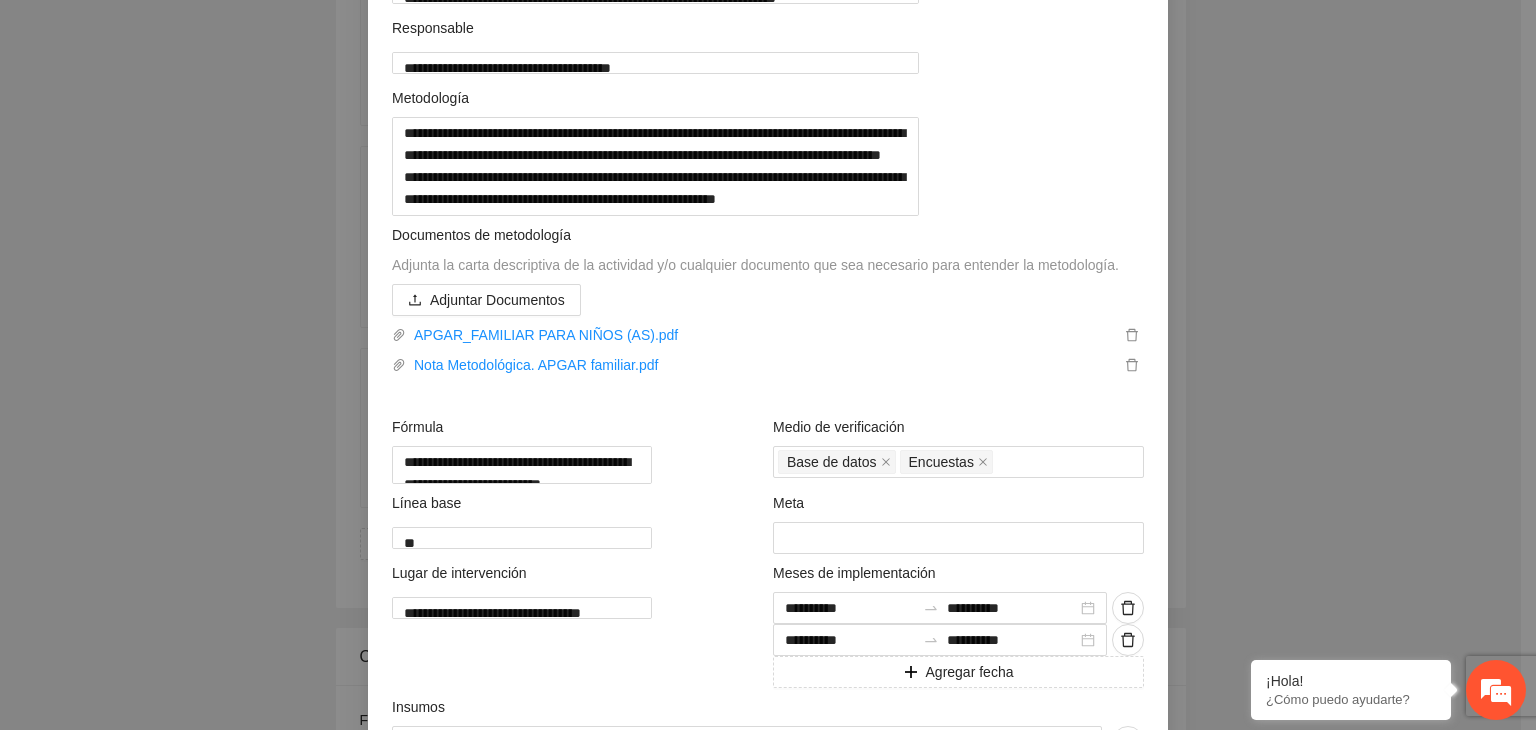 scroll, scrollTop: 320, scrollLeft: 0, axis: vertical 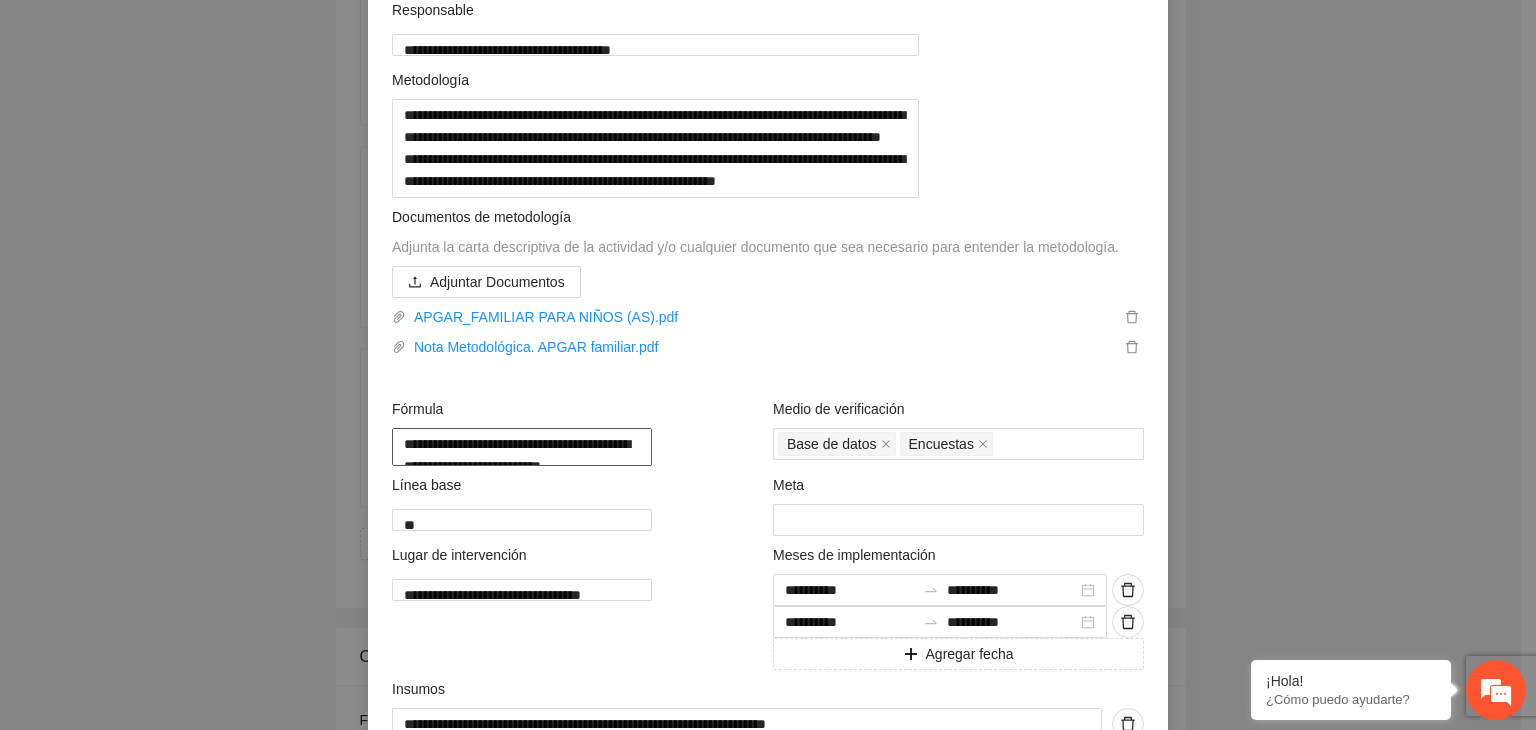 drag, startPoint x: 724, startPoint y: 481, endPoint x: 138, endPoint y: 498, distance: 586.2465 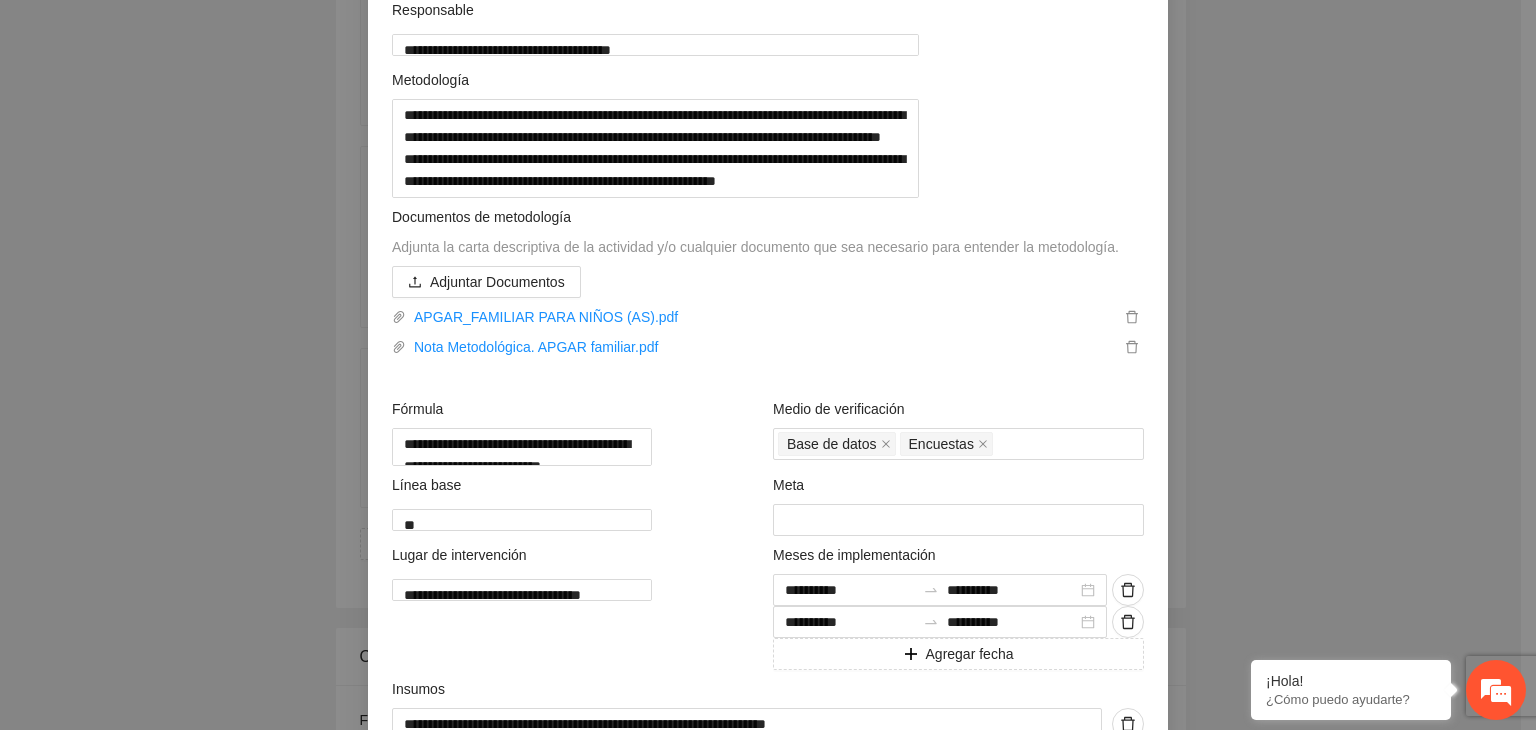 click on "**********" at bounding box center [768, 365] 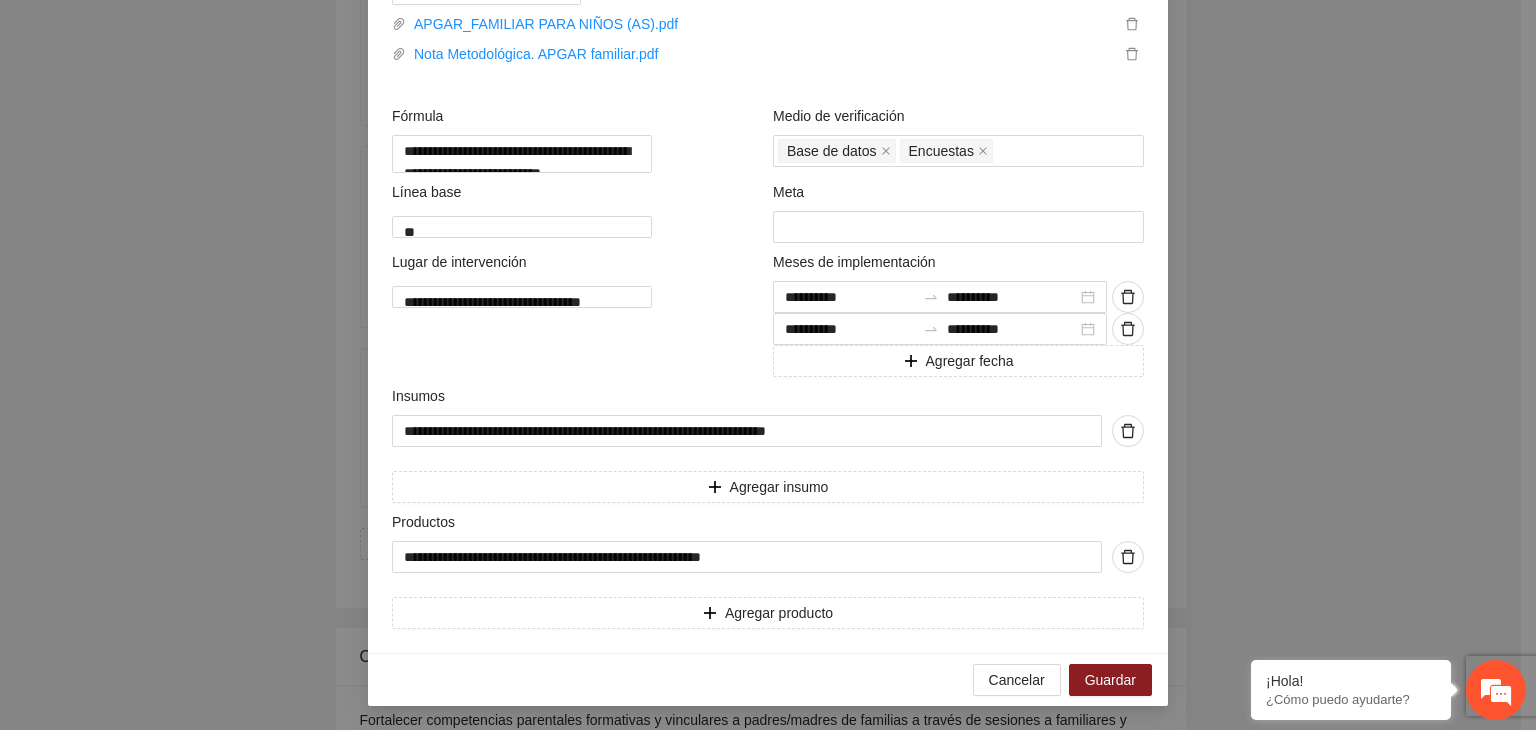 scroll, scrollTop: 671, scrollLeft: 0, axis: vertical 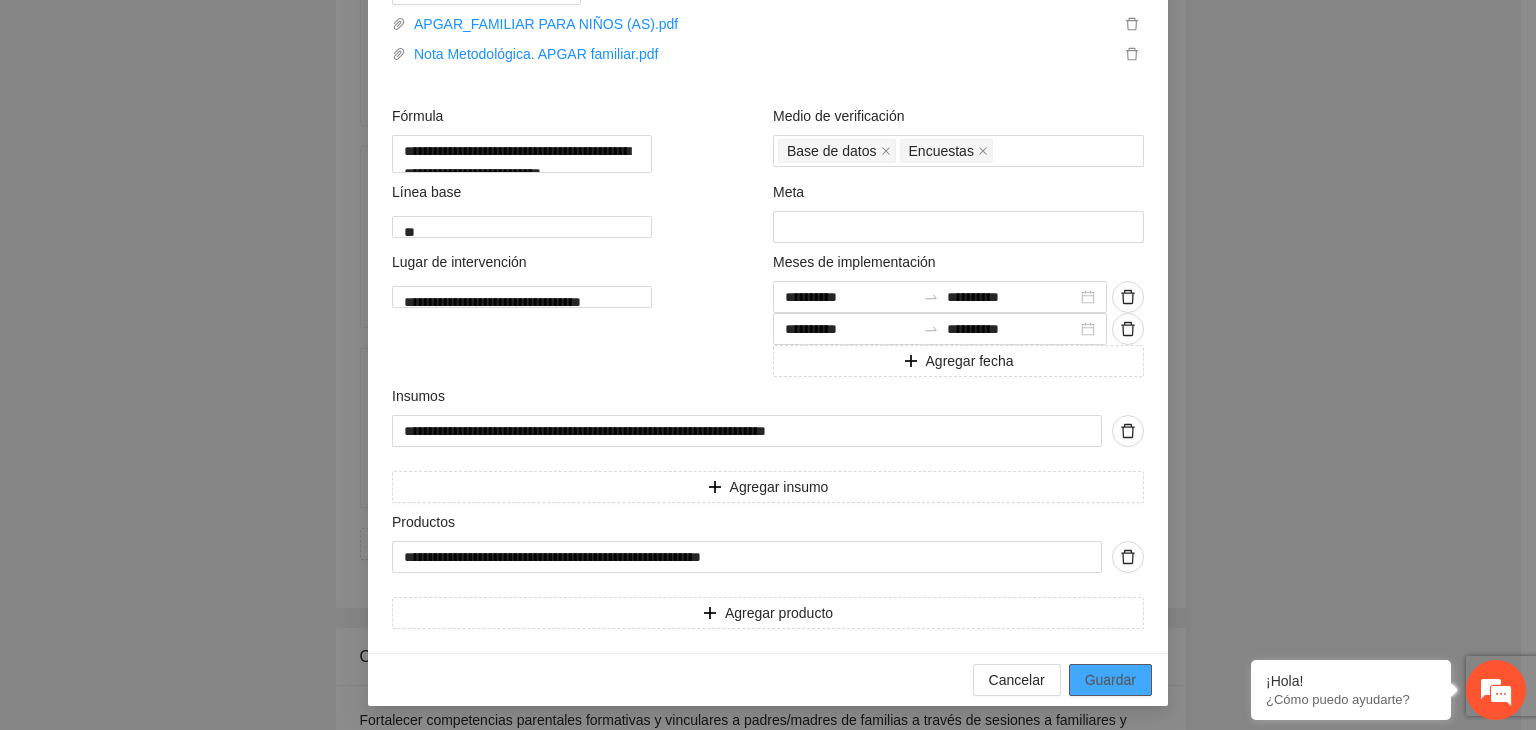 click on "Guardar" at bounding box center (1110, 680) 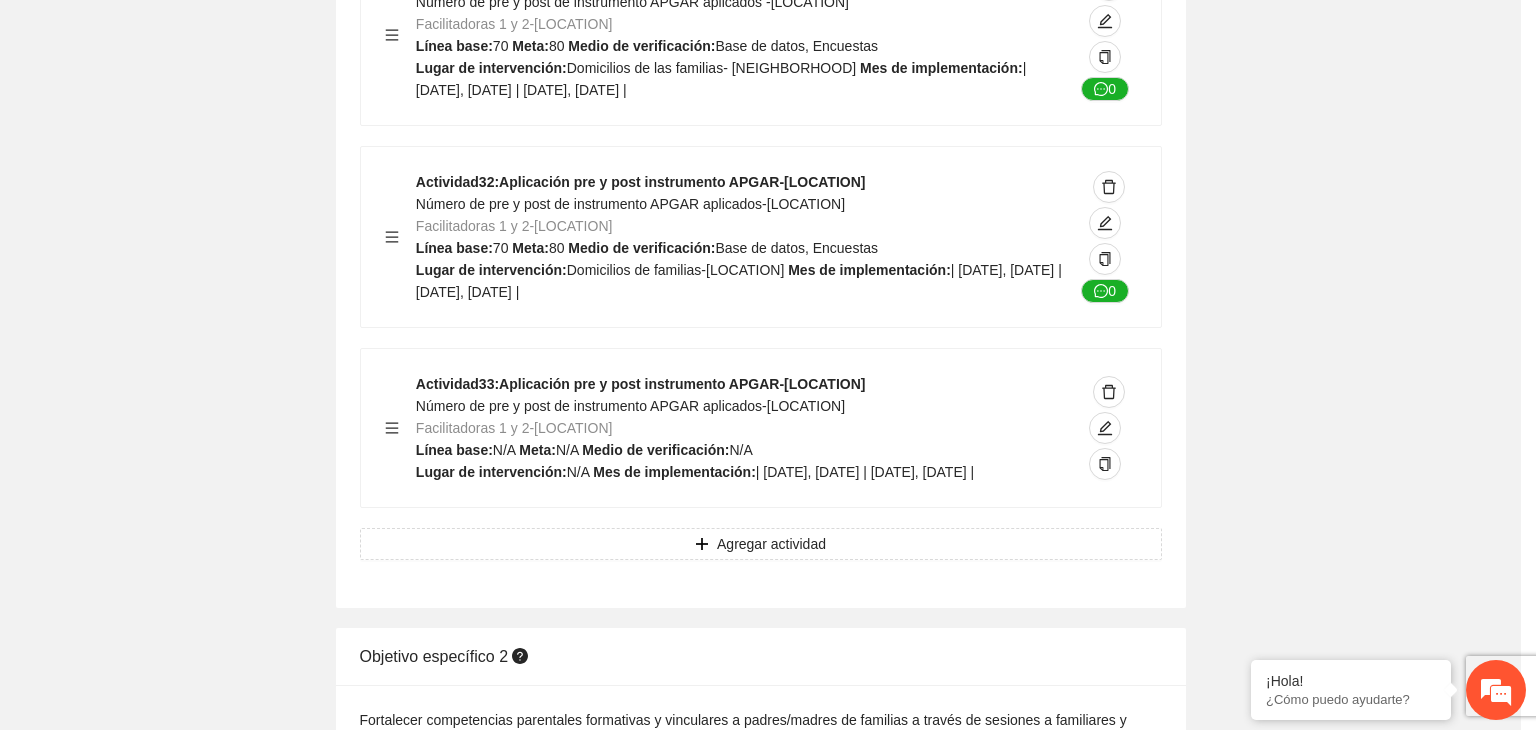 scroll, scrollTop: 264, scrollLeft: 0, axis: vertical 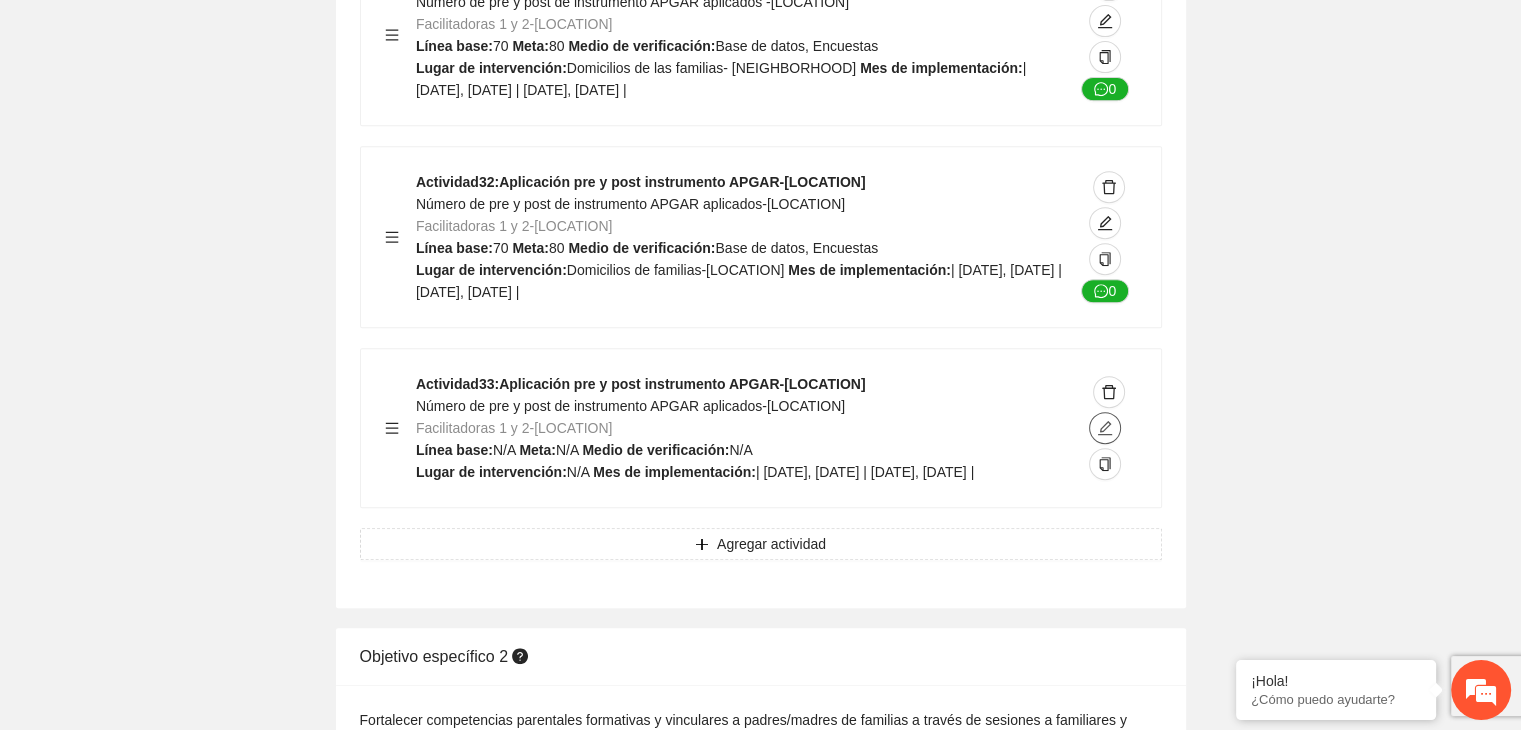 click 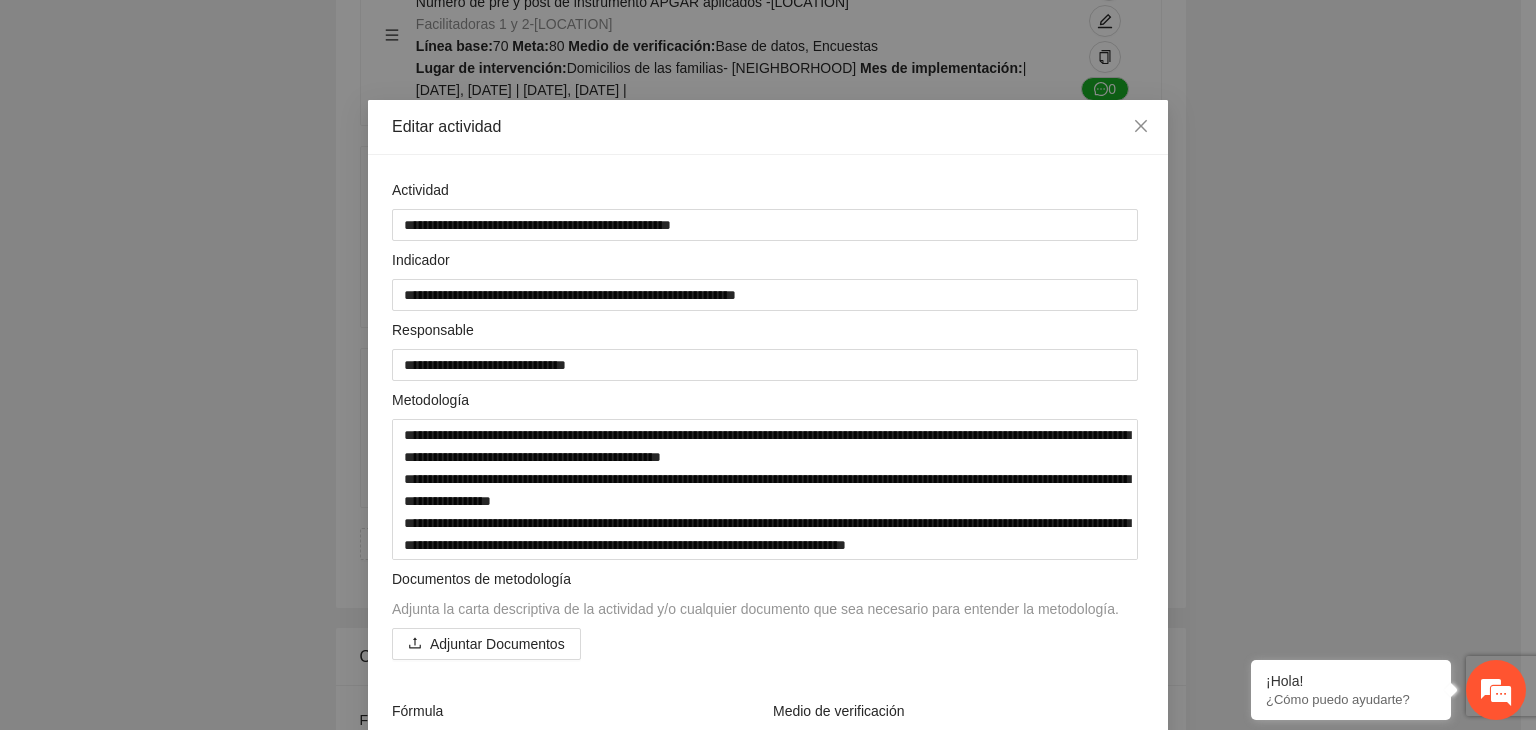 click on "**********" at bounding box center [768, 365] 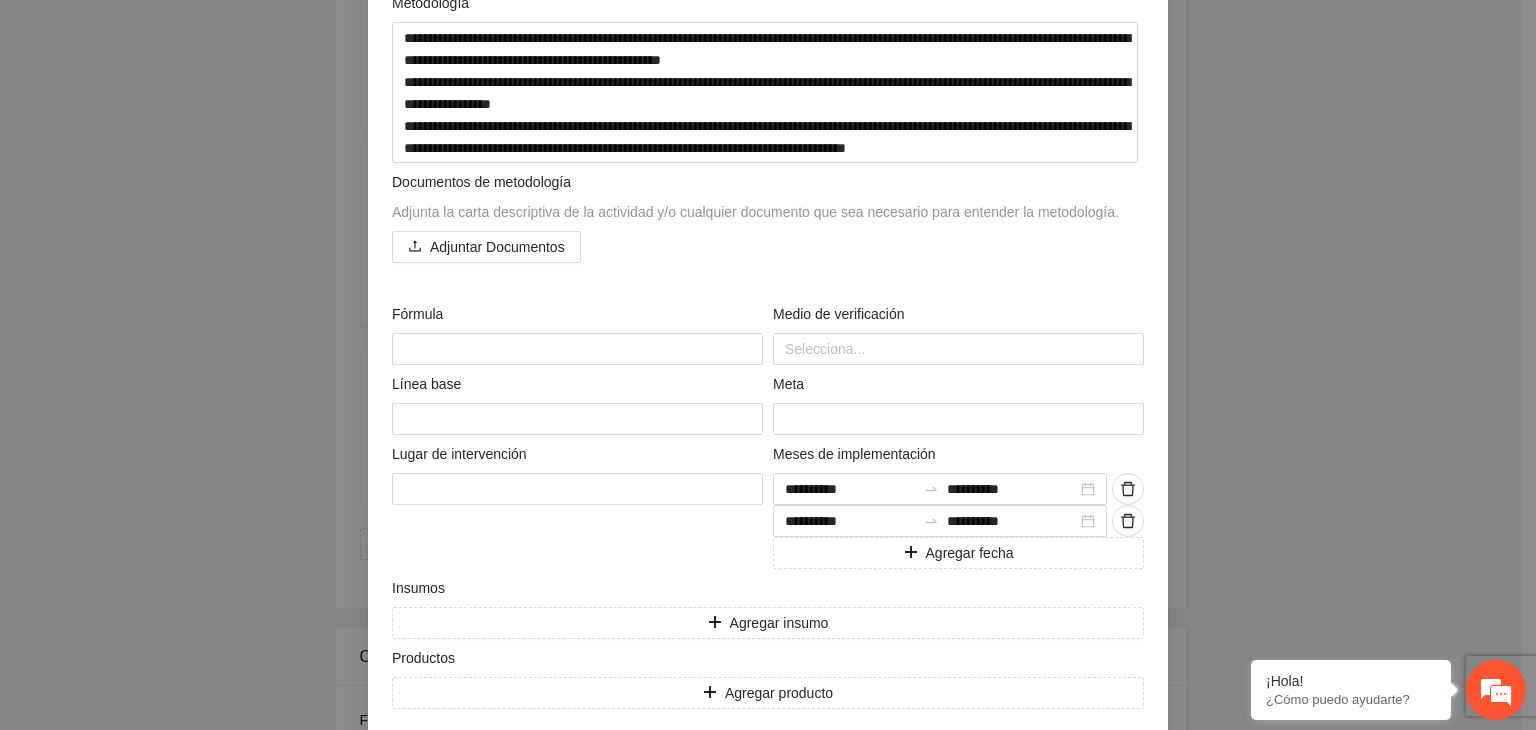scroll, scrollTop: 440, scrollLeft: 0, axis: vertical 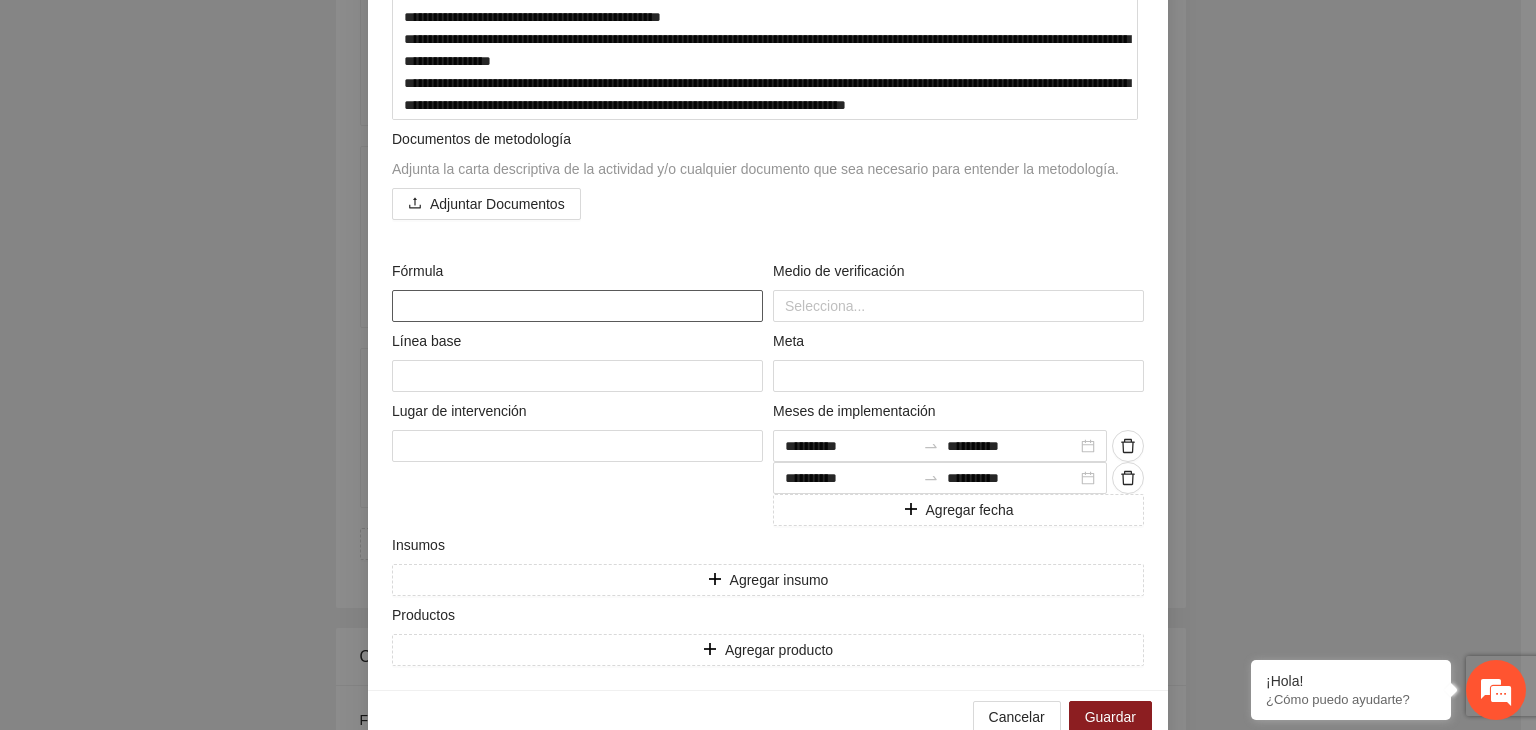 click at bounding box center [577, 306] 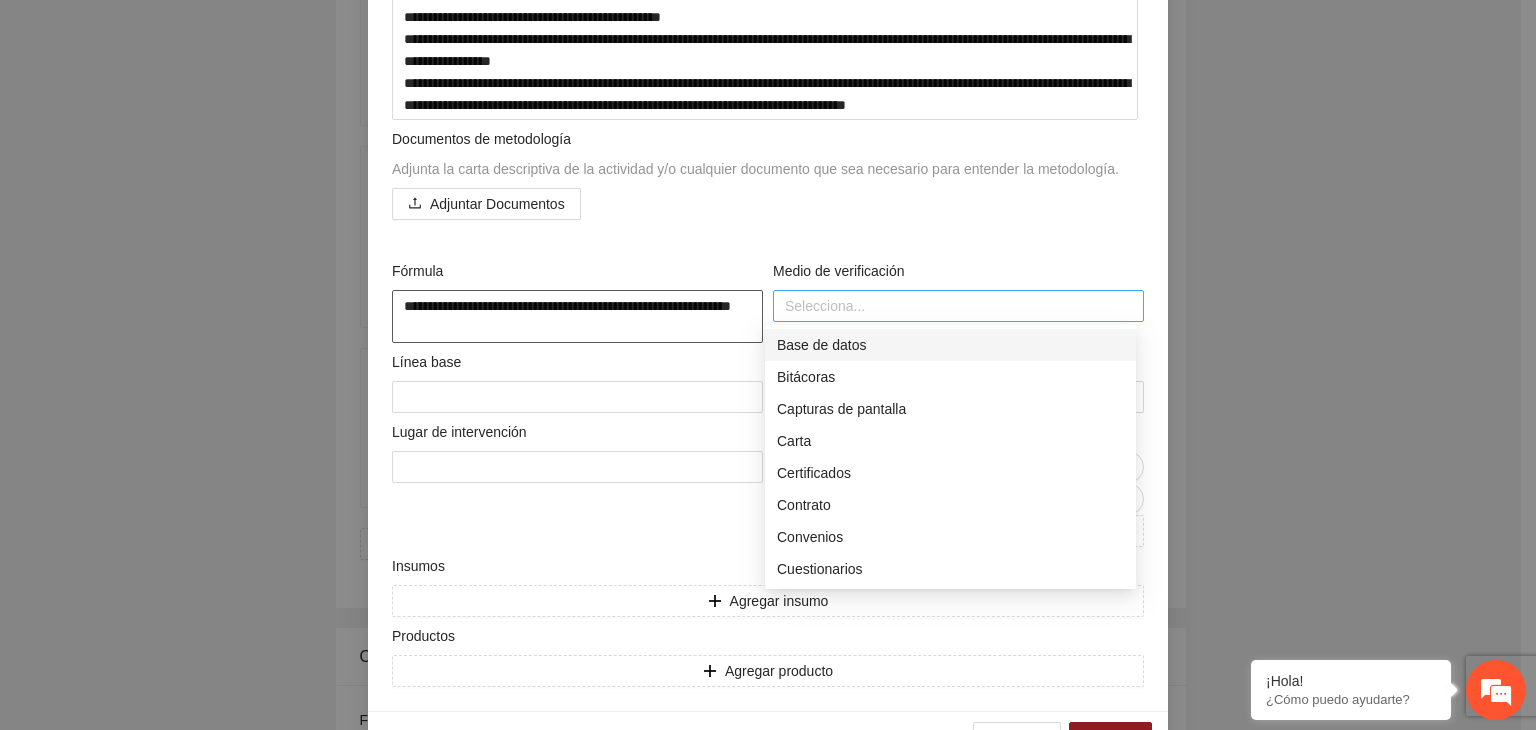 click at bounding box center [958, 306] 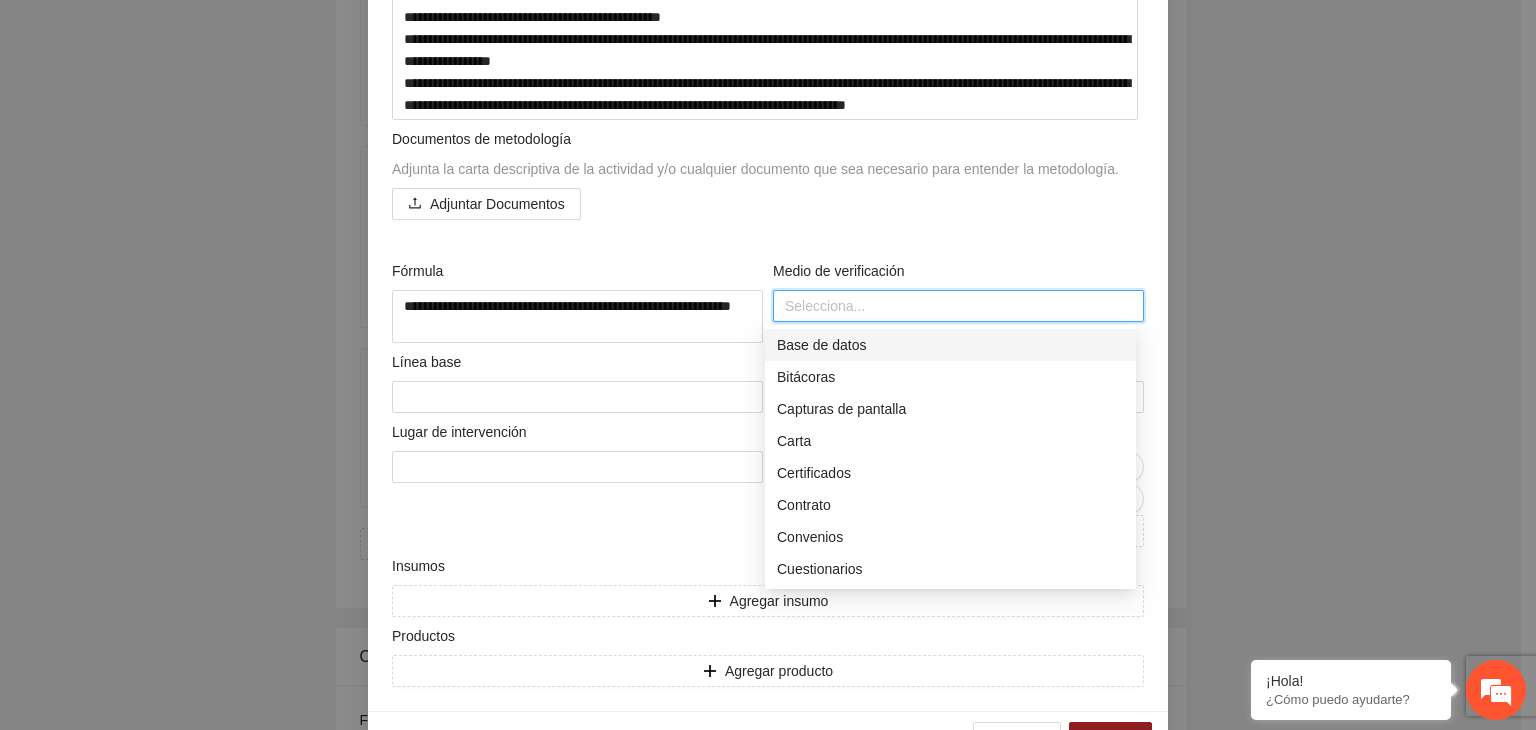 click on "Base de datos" at bounding box center (950, 345) 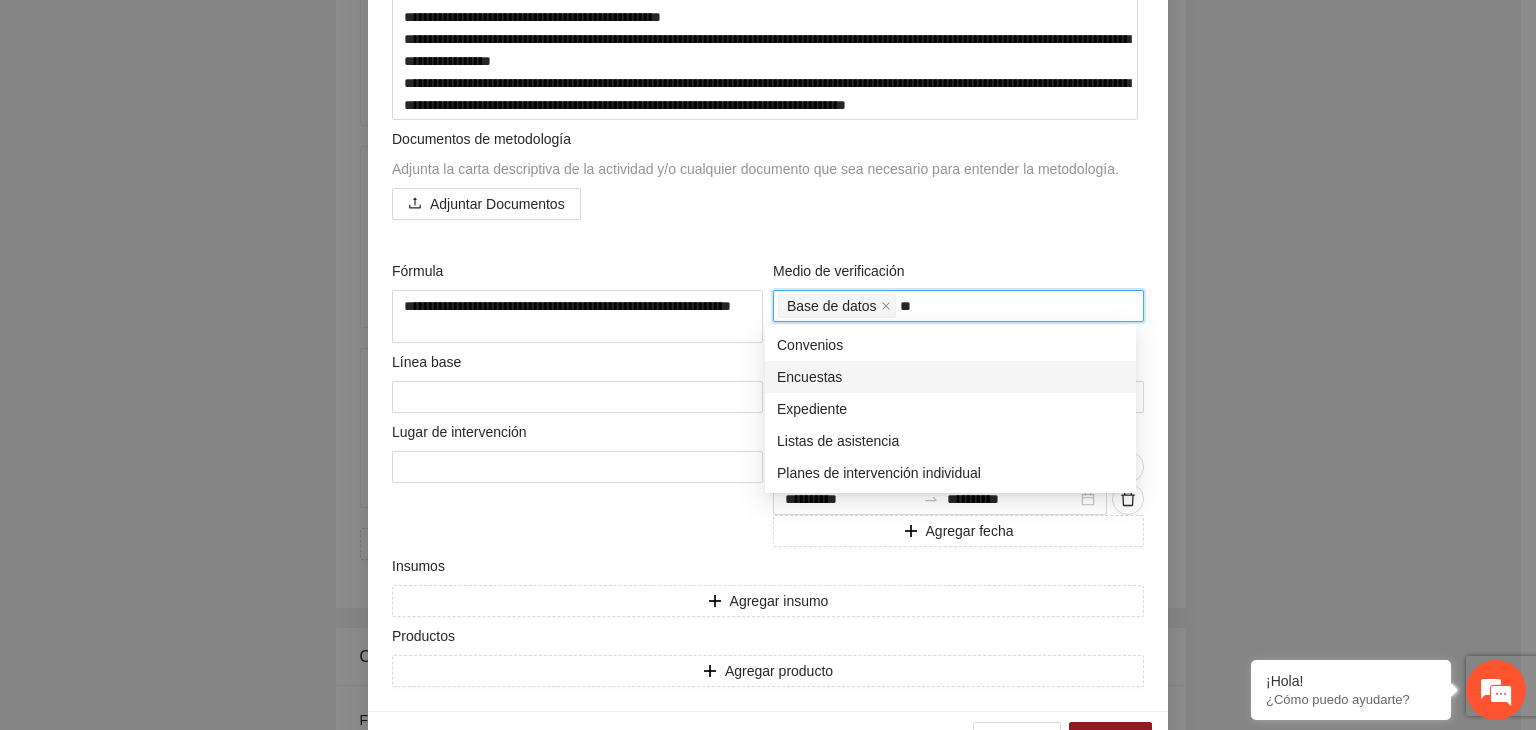 click on "Encuestas" at bounding box center (950, 377) 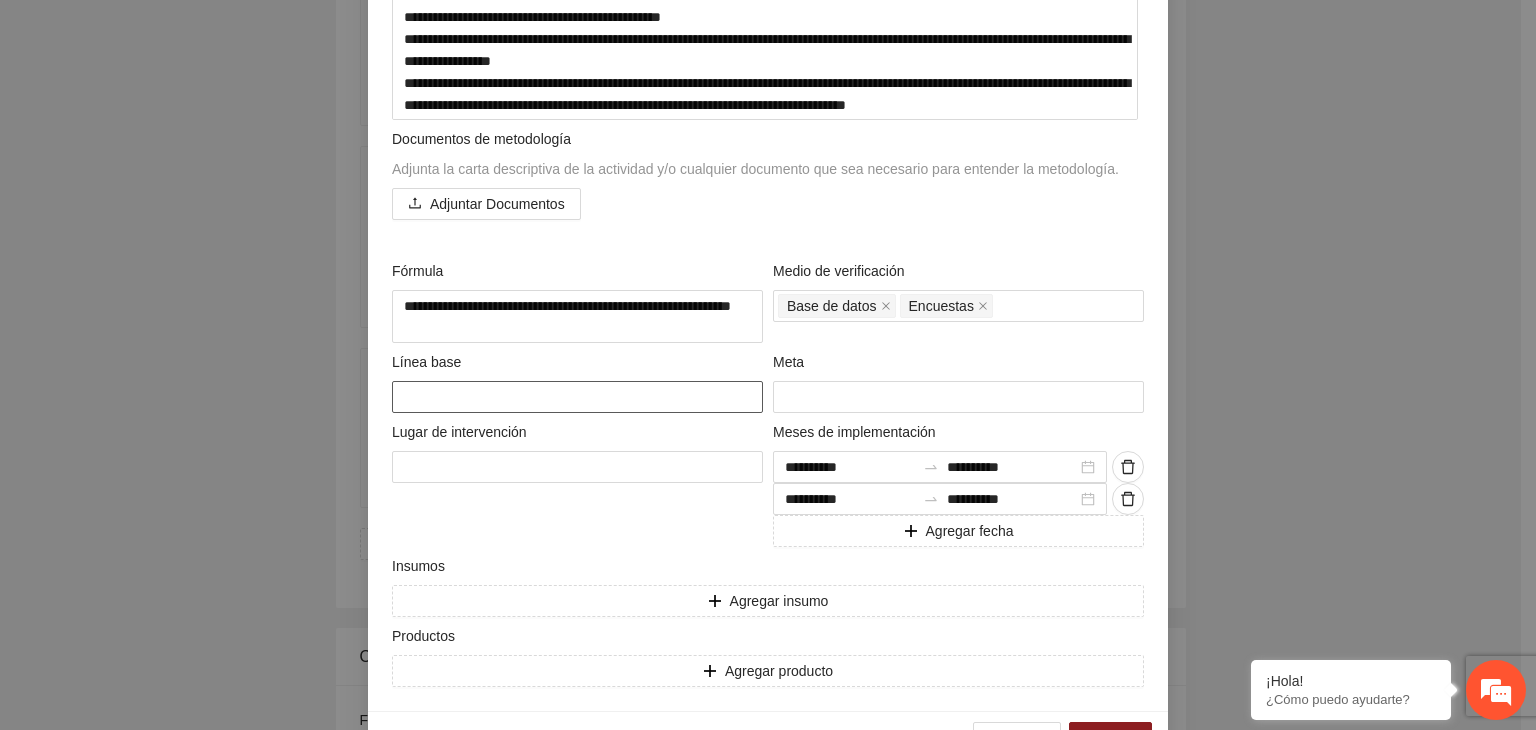 click at bounding box center [577, 397] 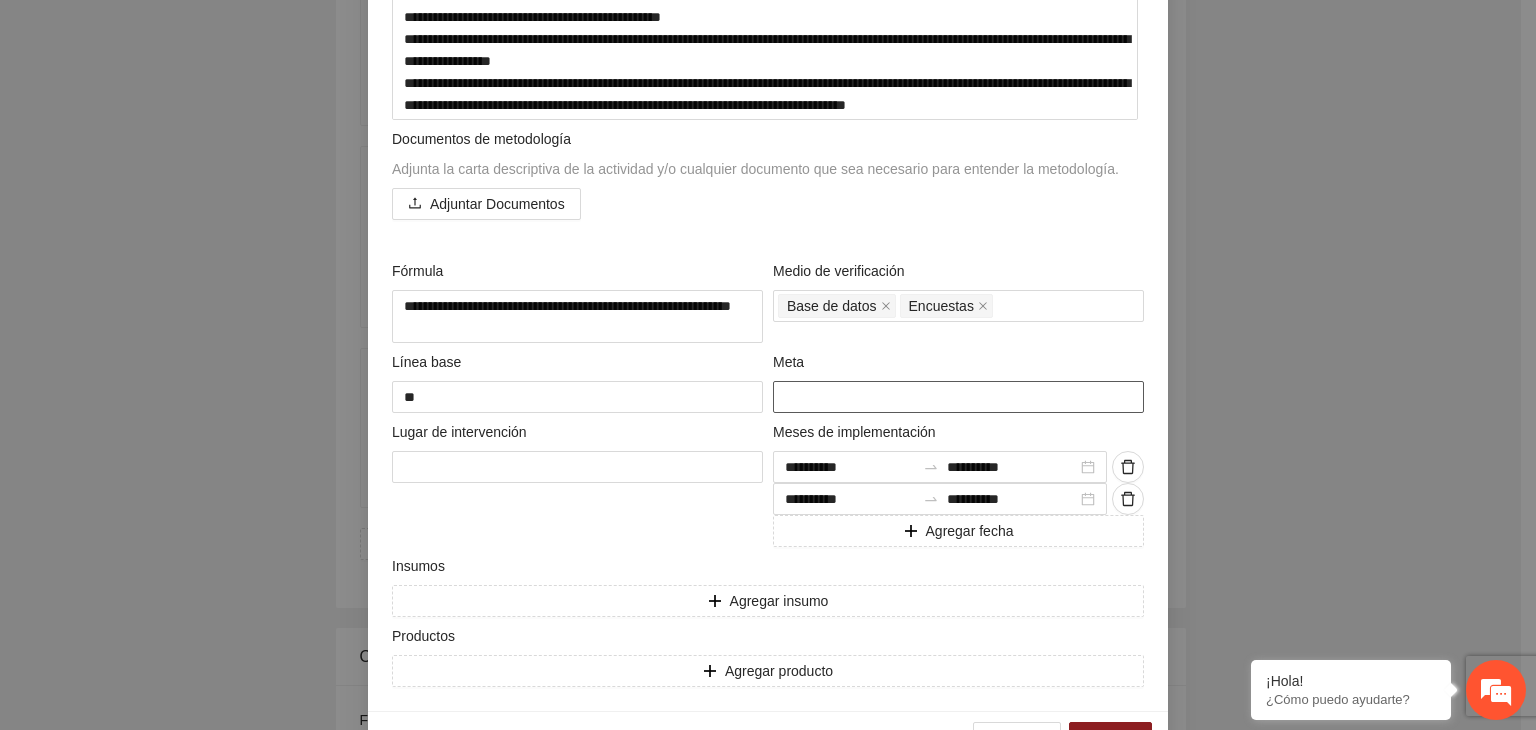 click at bounding box center [958, 397] 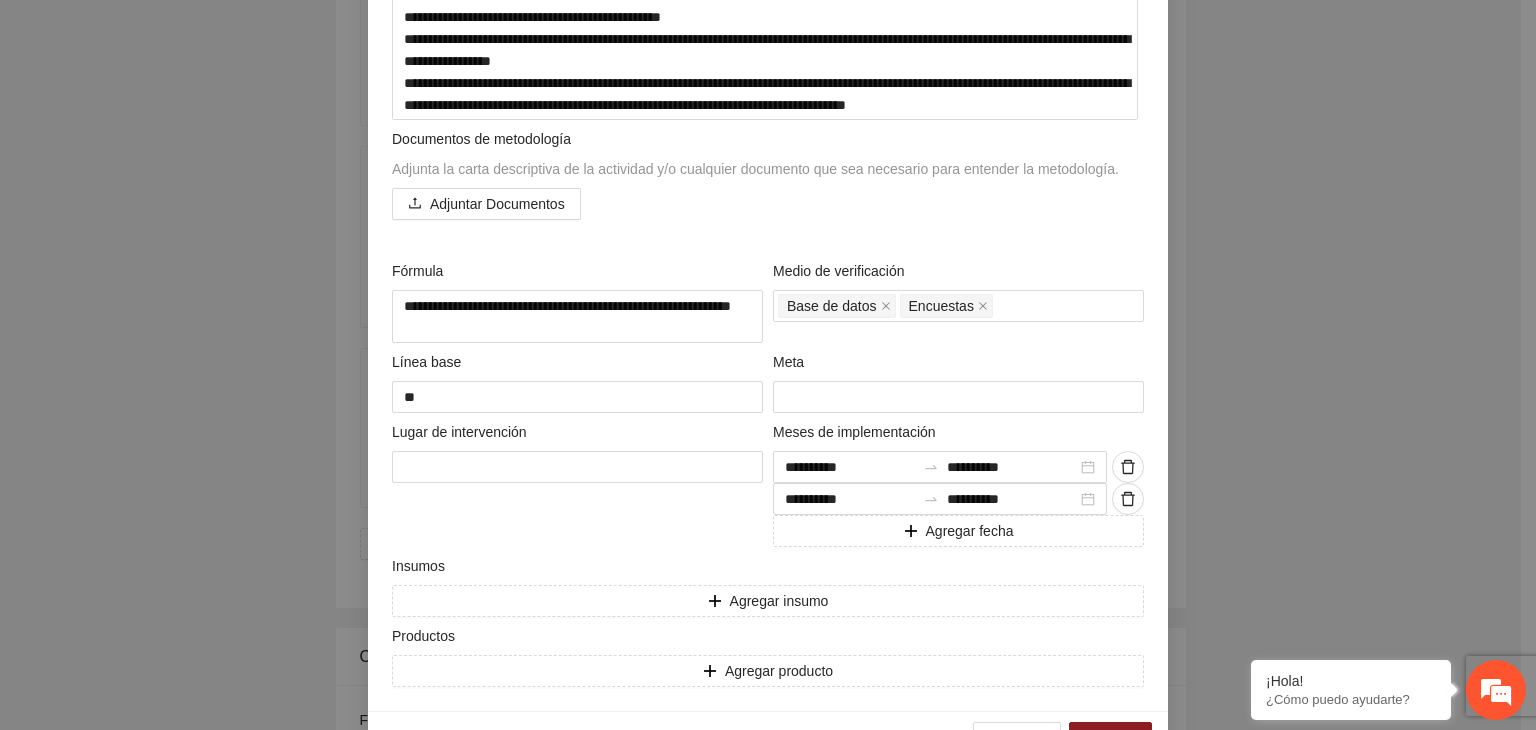 click on "**********" at bounding box center [768, 365] 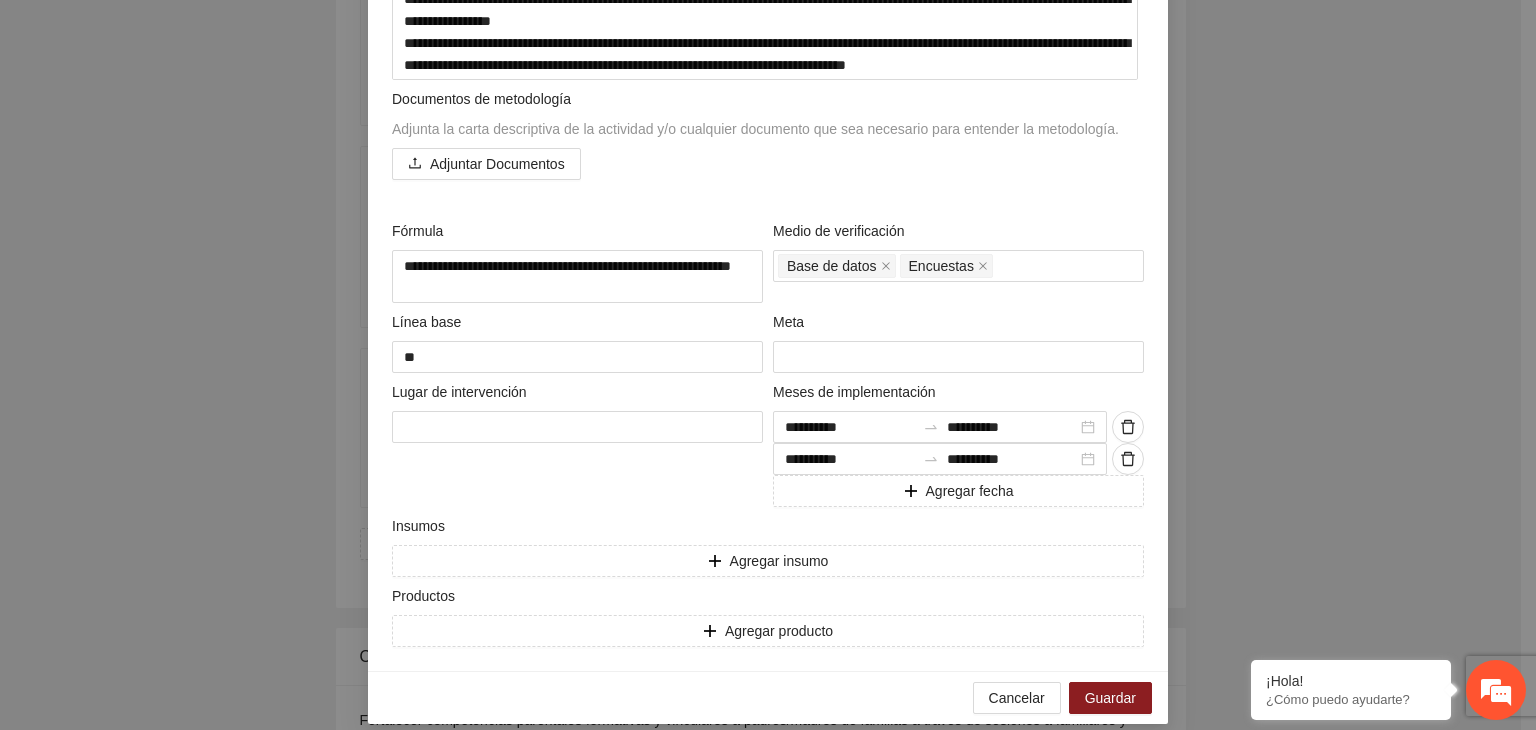 scroll, scrollTop: 499, scrollLeft: 0, axis: vertical 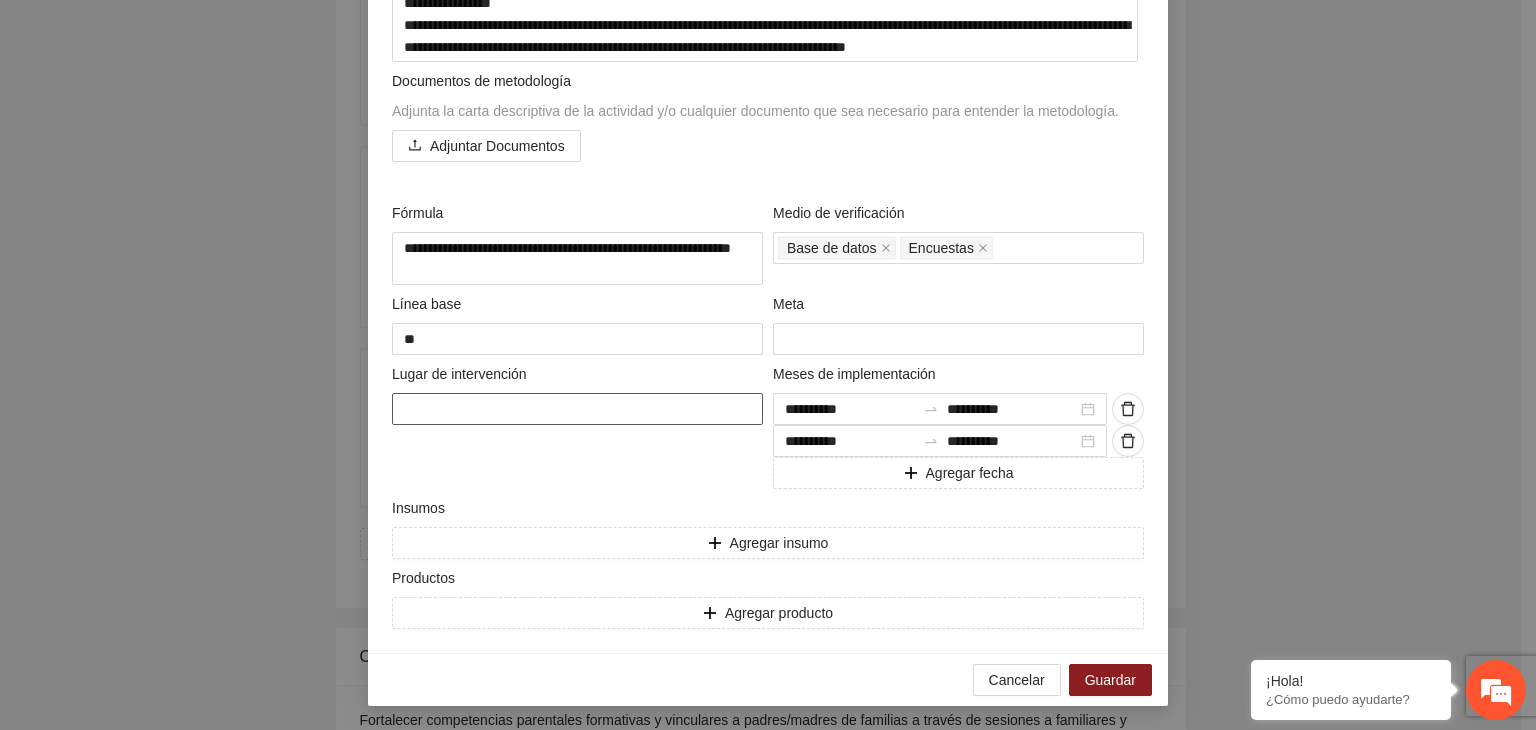 click at bounding box center [577, 409] 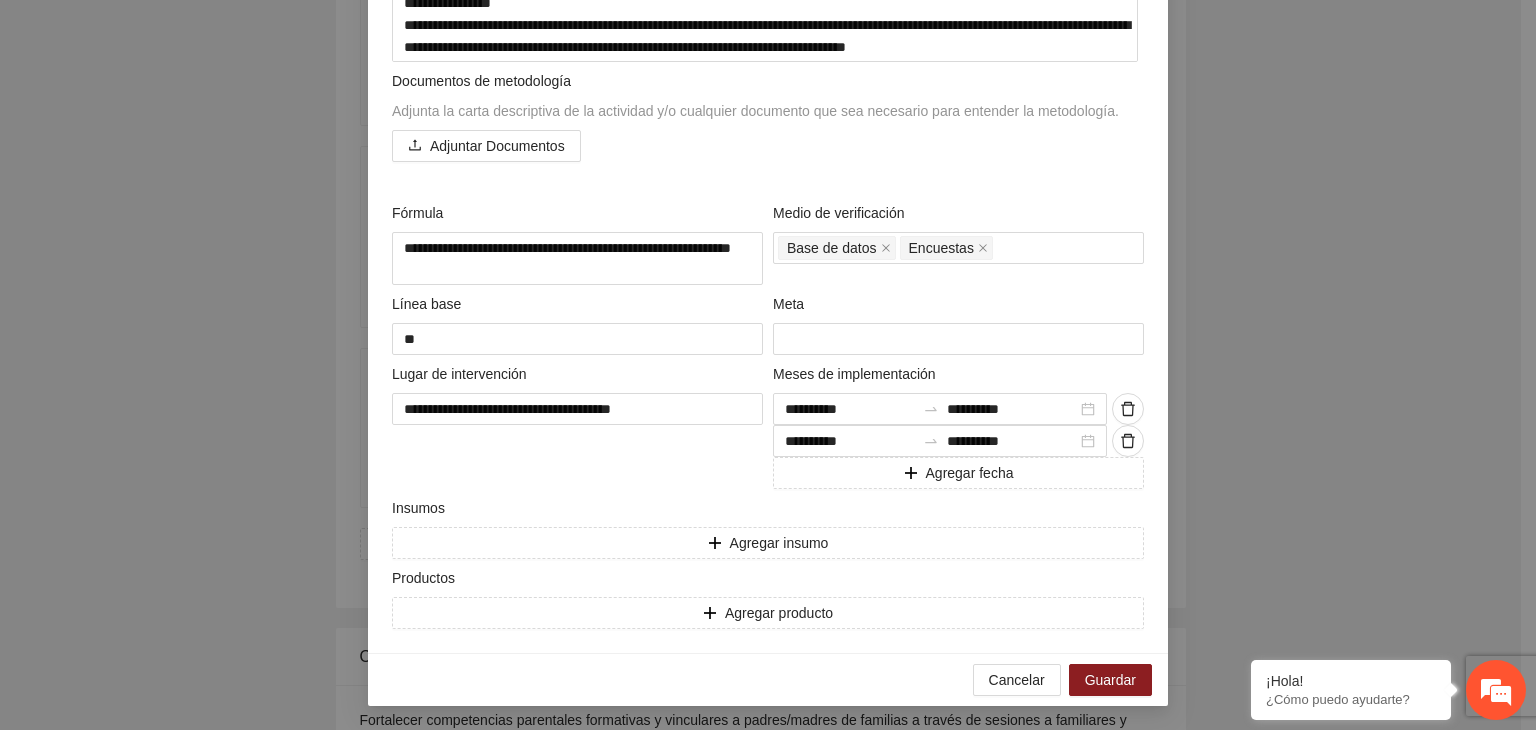 click on "**********" at bounding box center (768, 365) 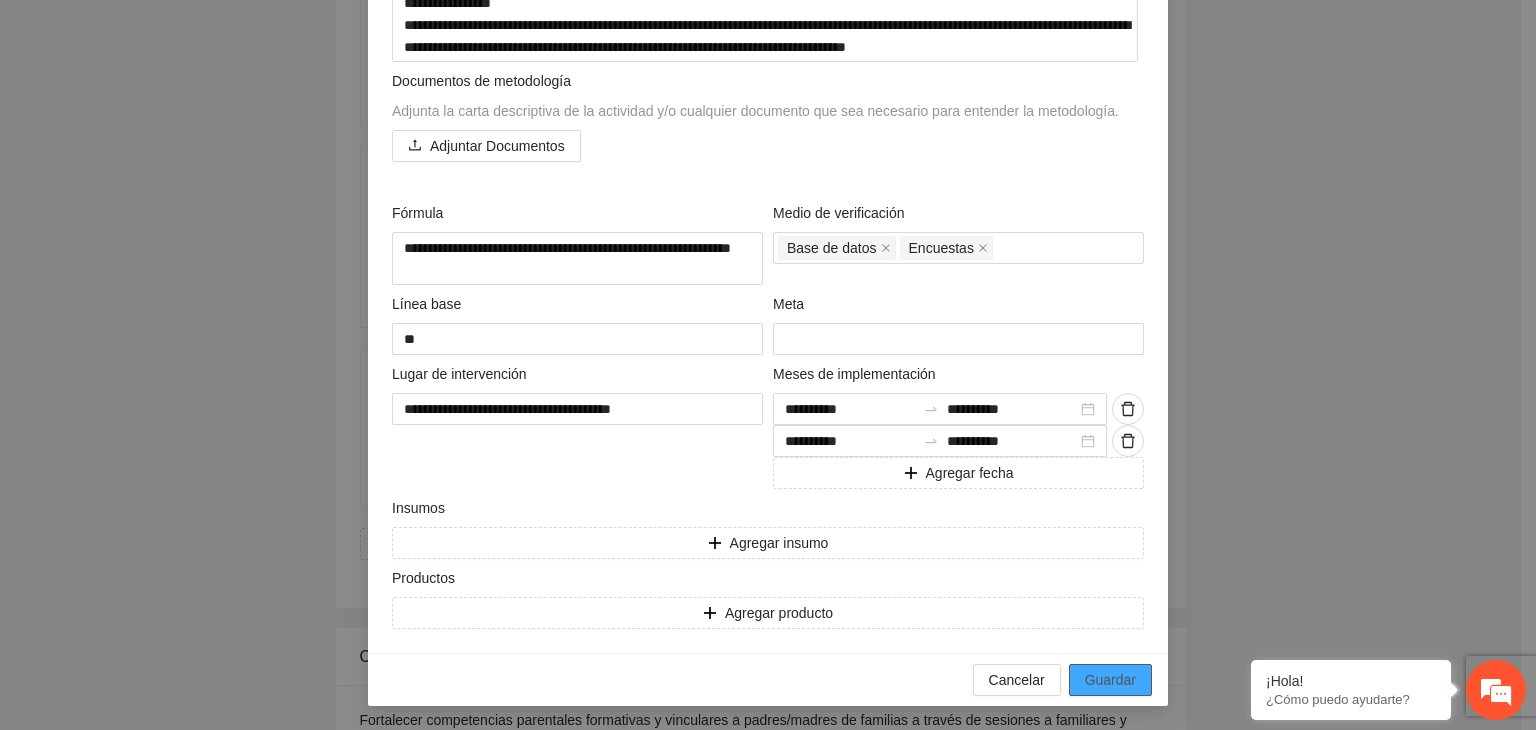 click on "Guardar" at bounding box center [1110, 680] 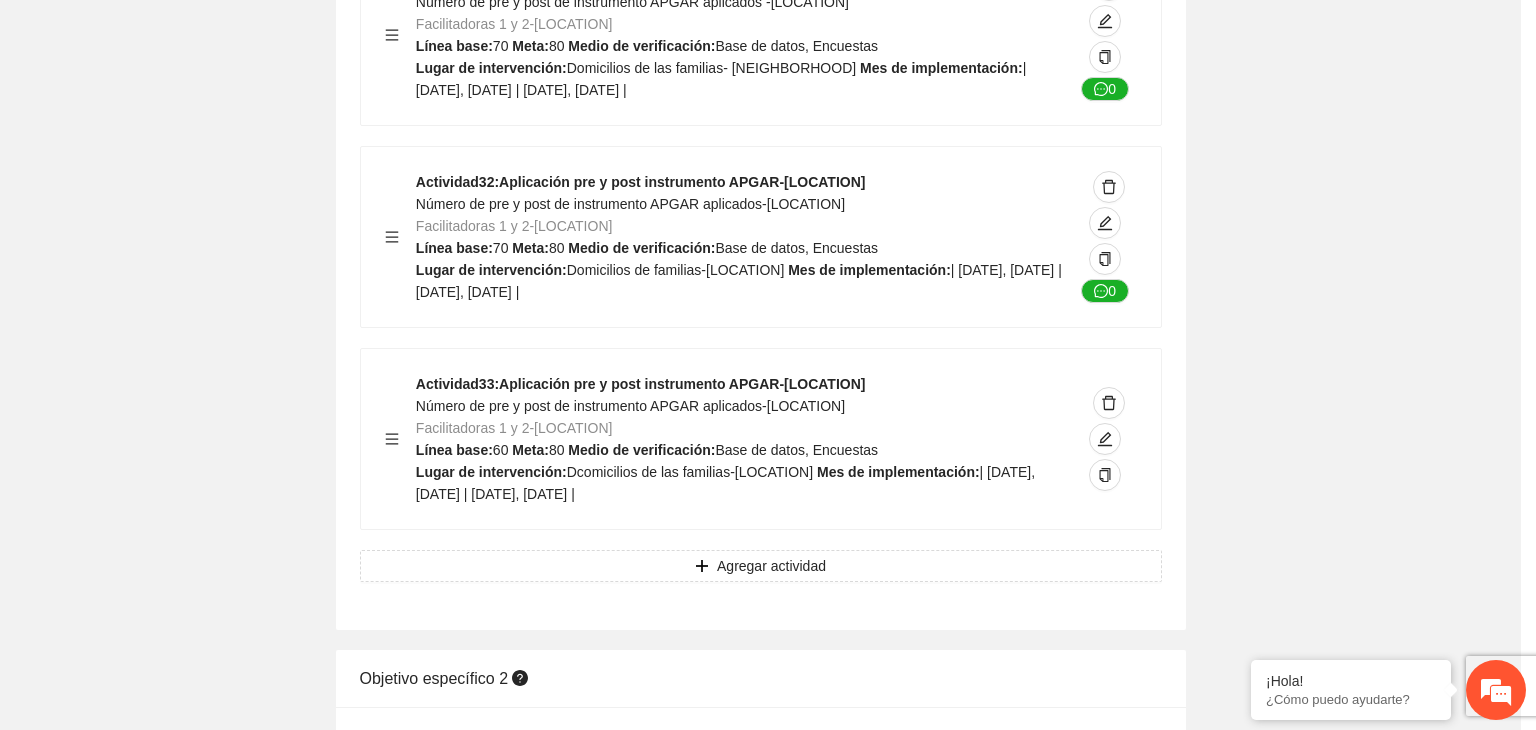 scroll, scrollTop: 204, scrollLeft: 0, axis: vertical 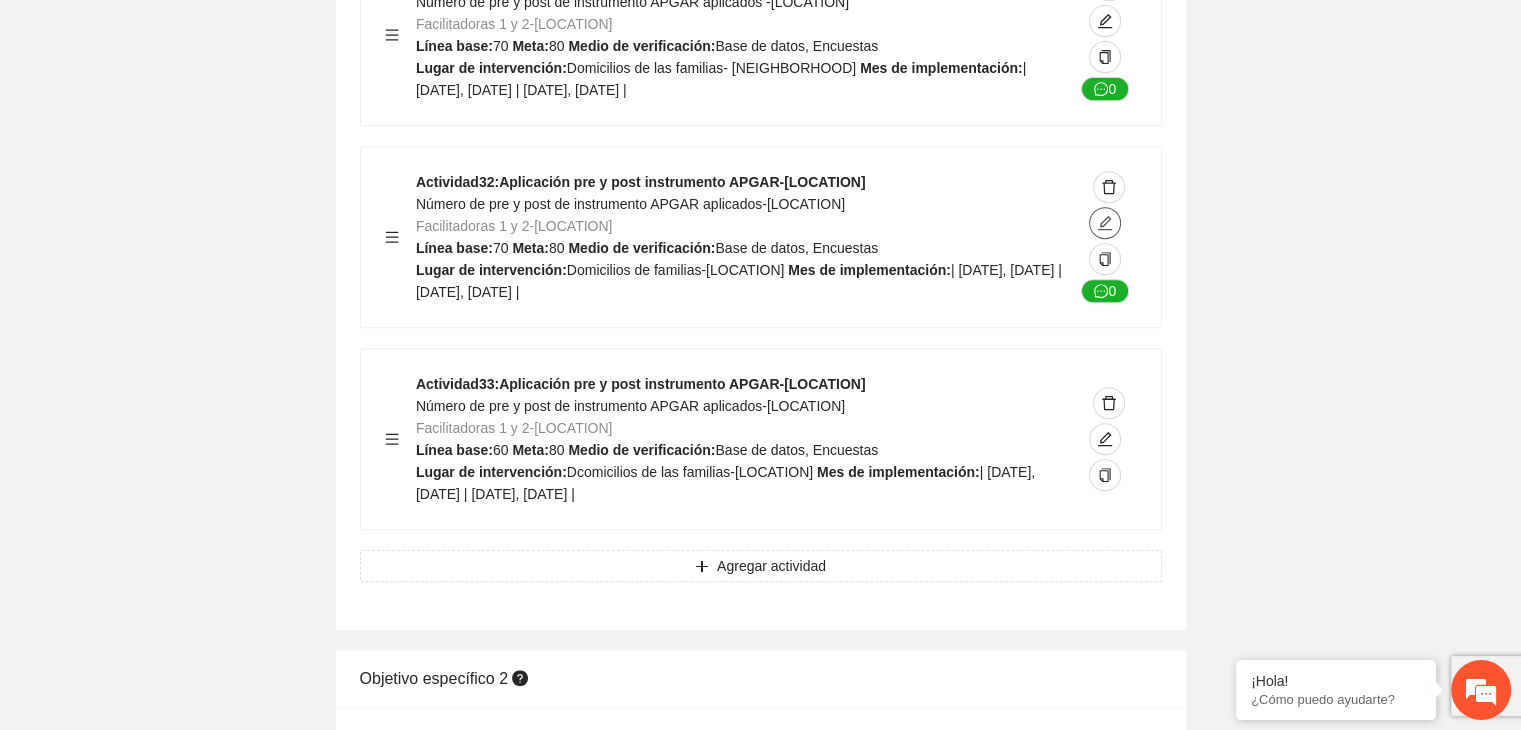 click 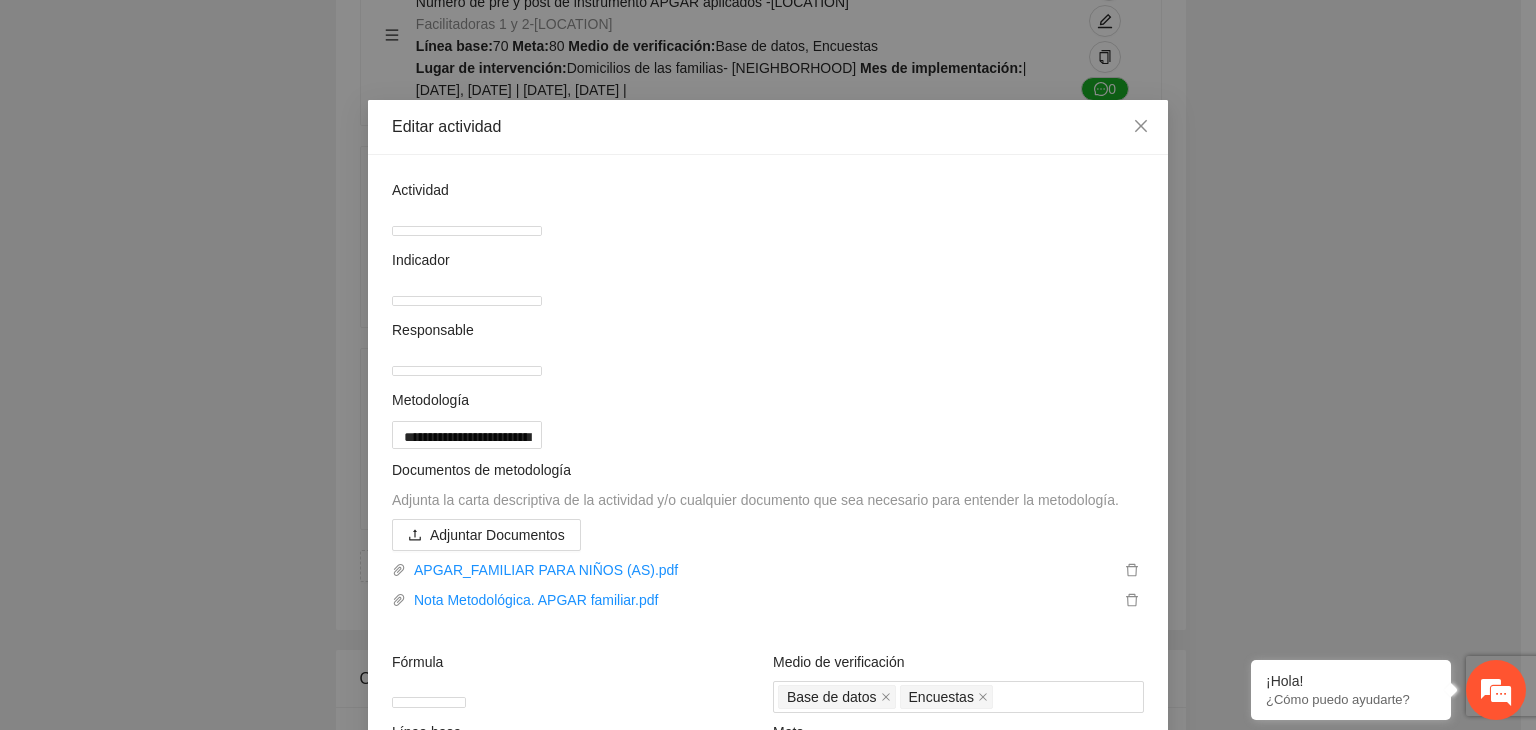 click on "**********" at bounding box center (768, 365) 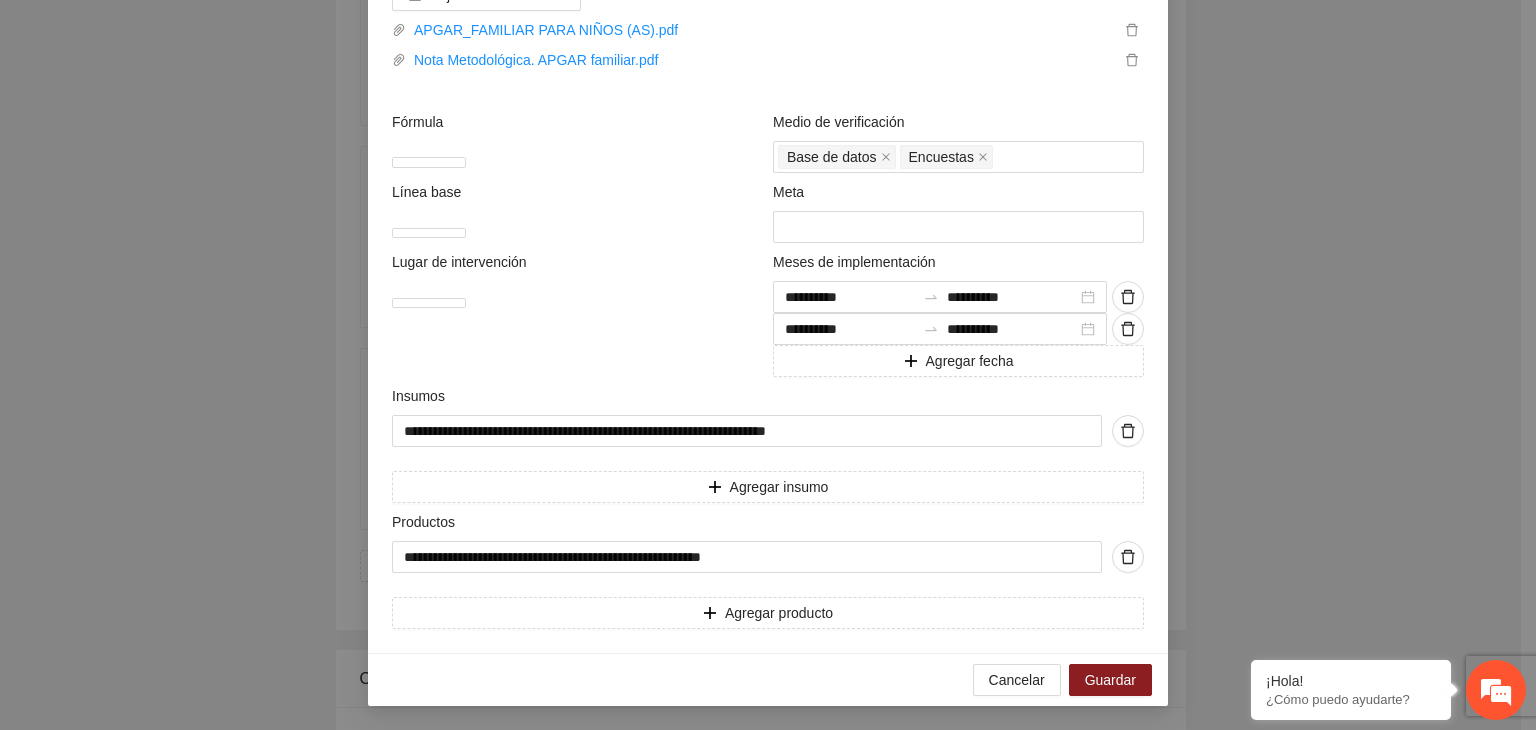 scroll, scrollTop: 671, scrollLeft: 0, axis: vertical 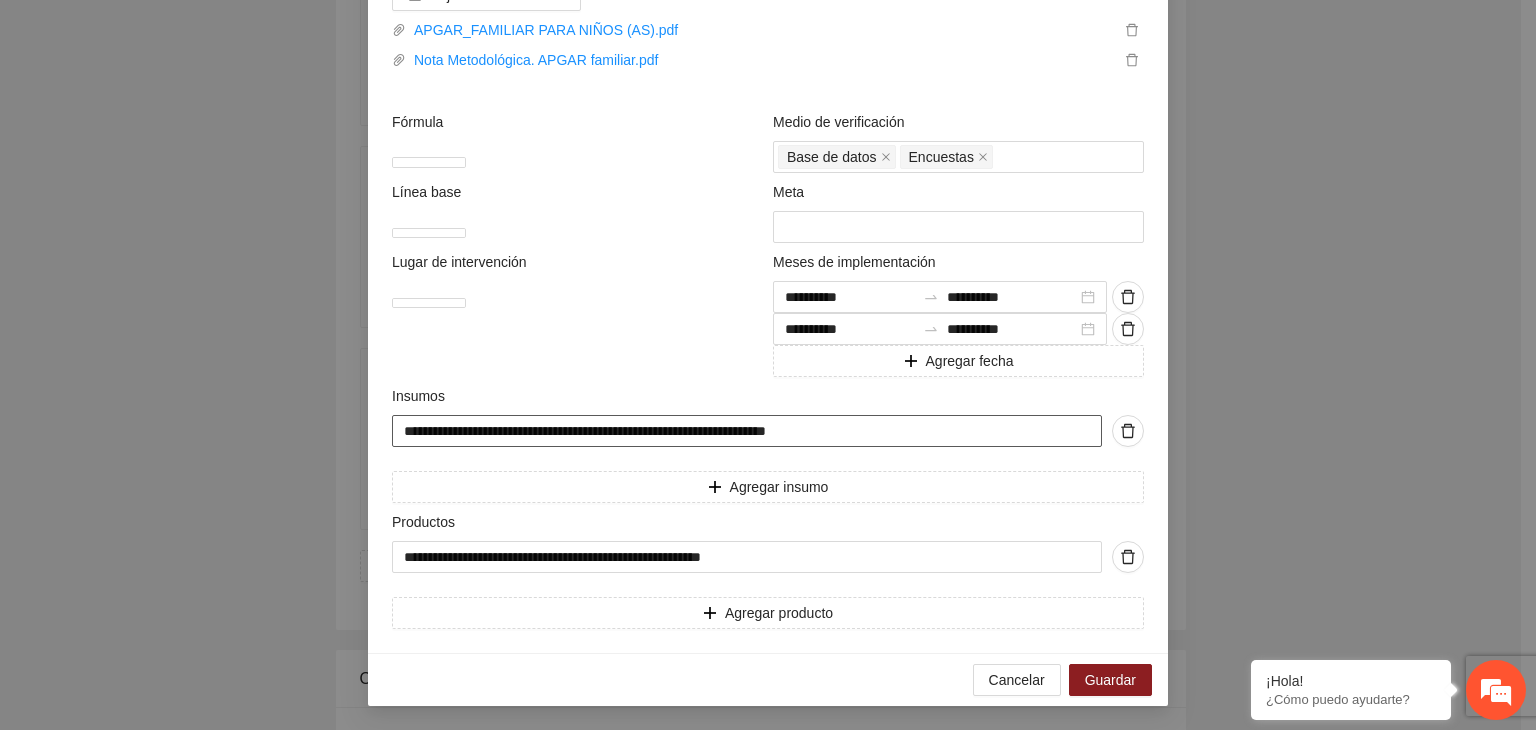 drag, startPoint x: 841, startPoint y: 426, endPoint x: 176, endPoint y: 453, distance: 665.5479 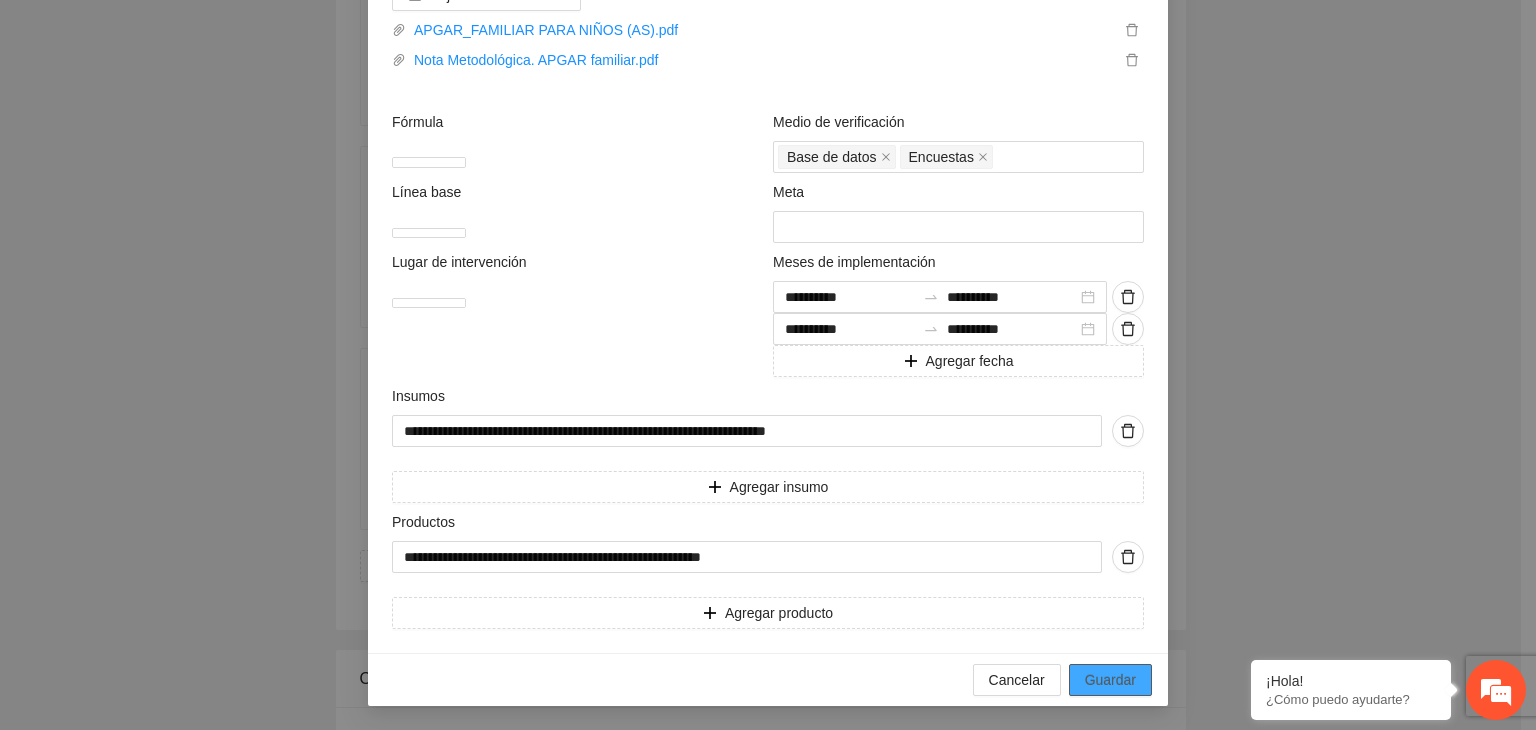 click on "Guardar" at bounding box center [1110, 680] 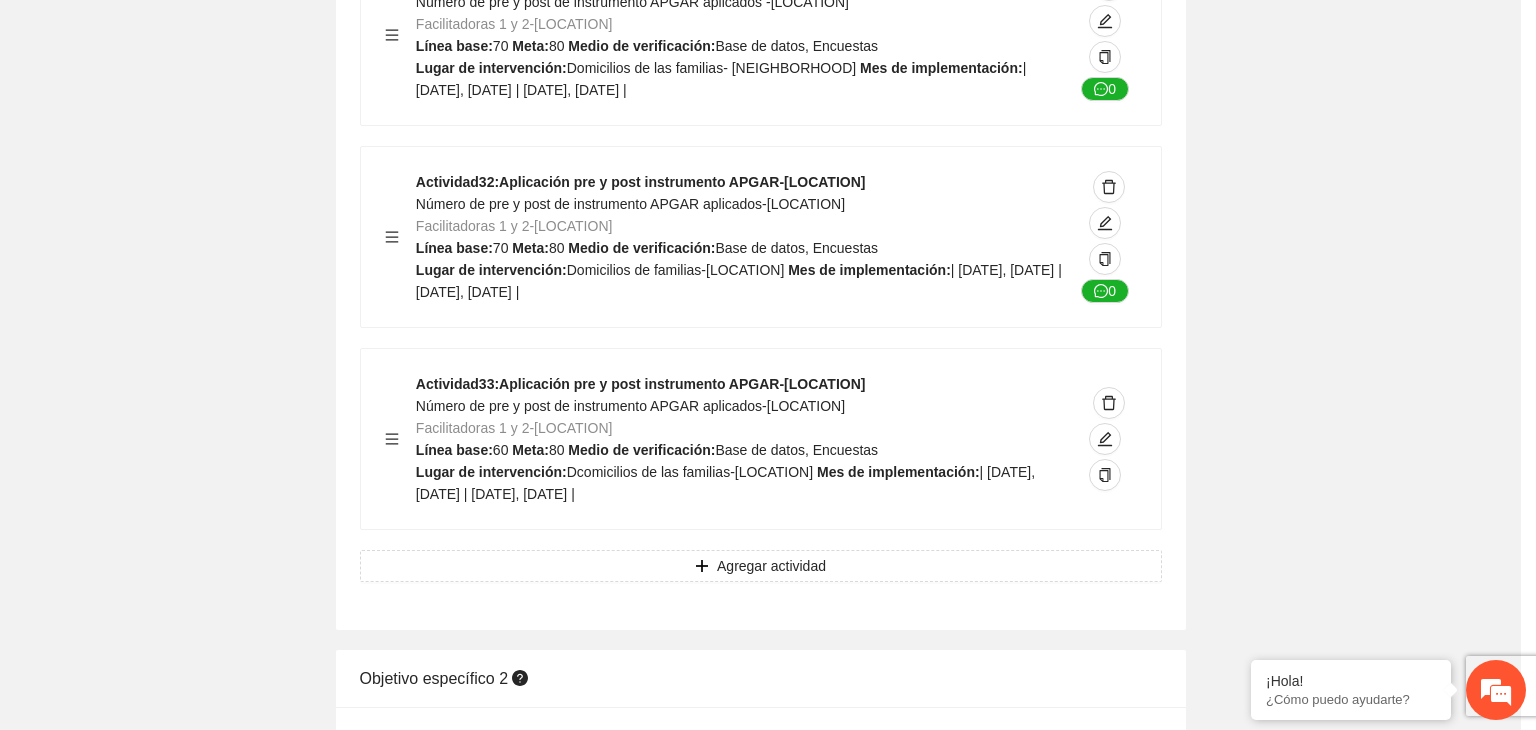 scroll, scrollTop: 264, scrollLeft: 0, axis: vertical 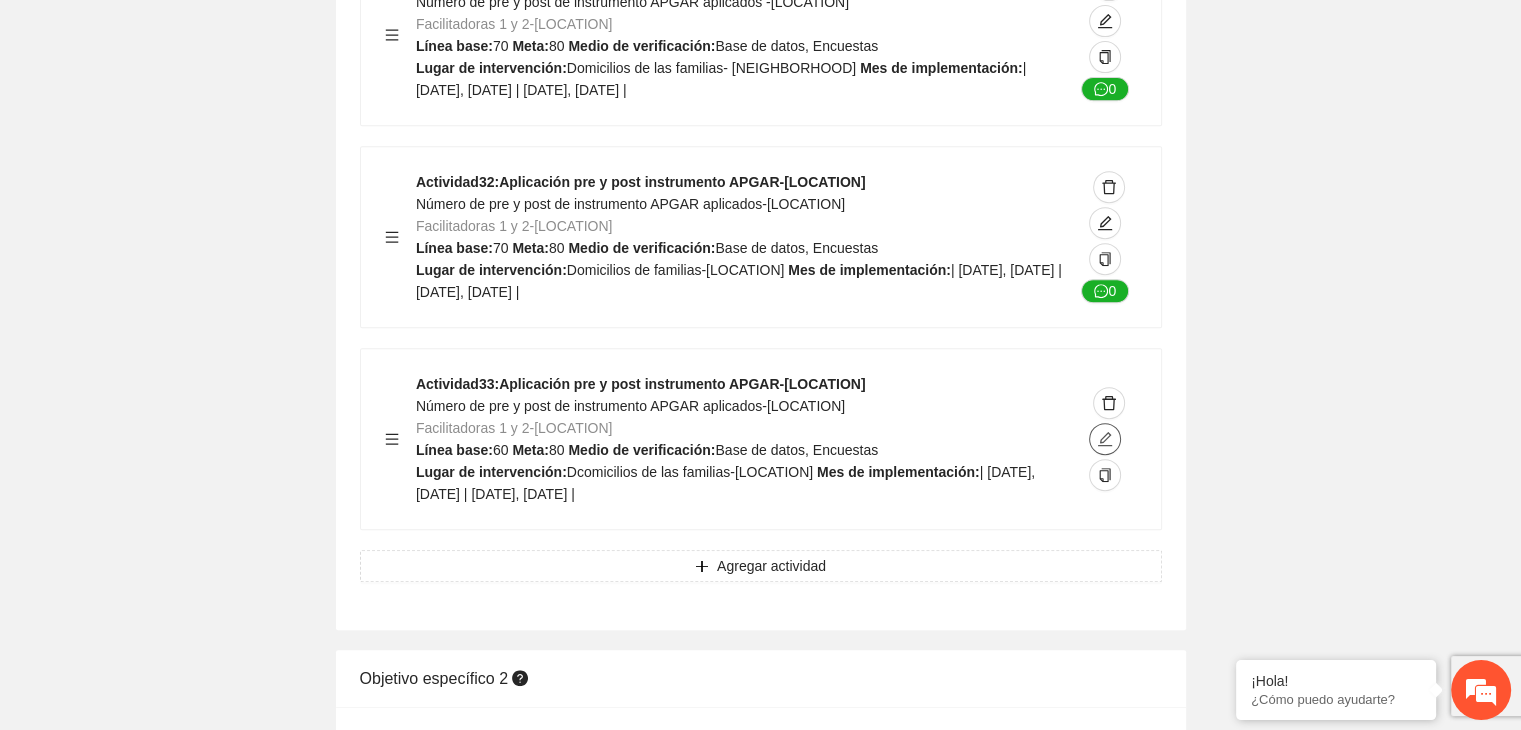 click 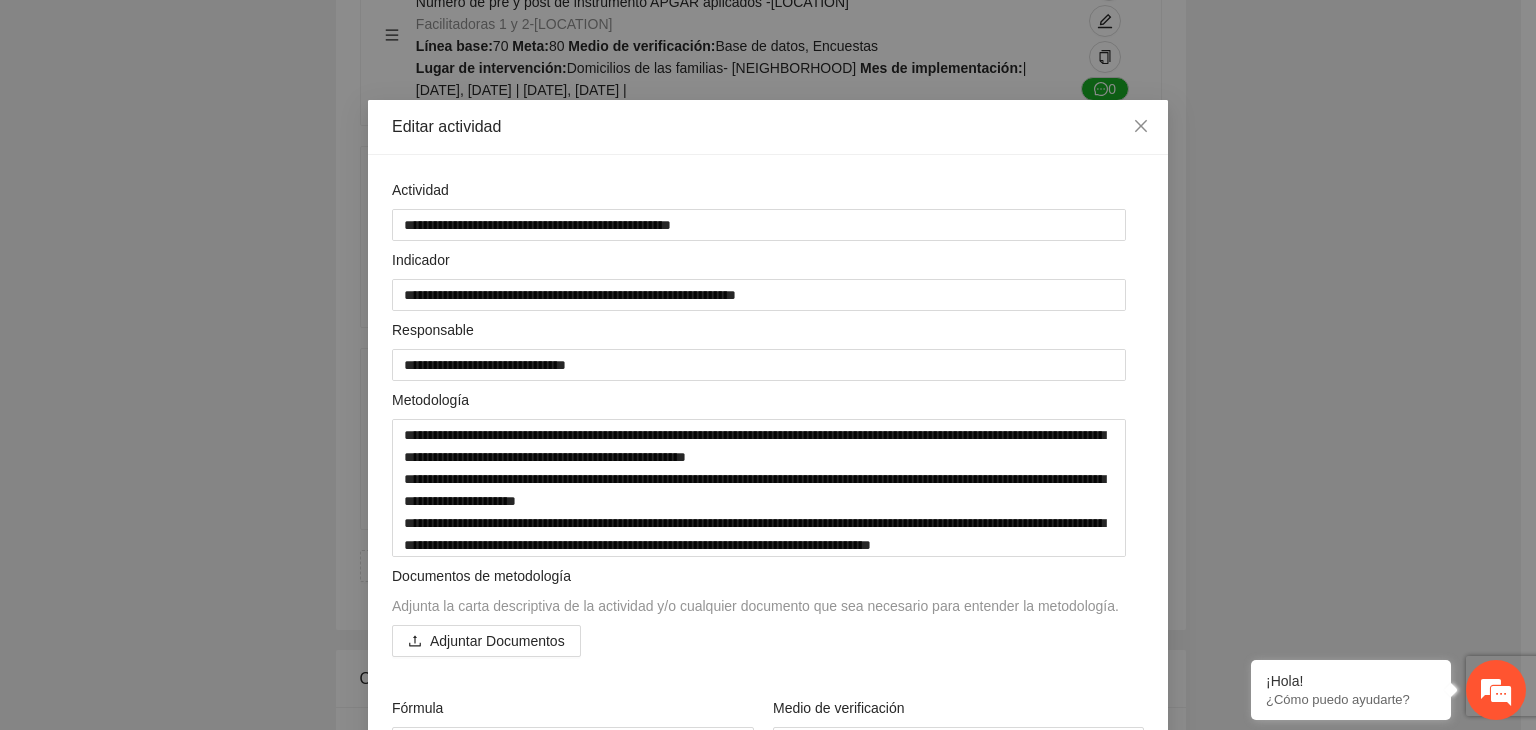 click on "**********" at bounding box center (768, 365) 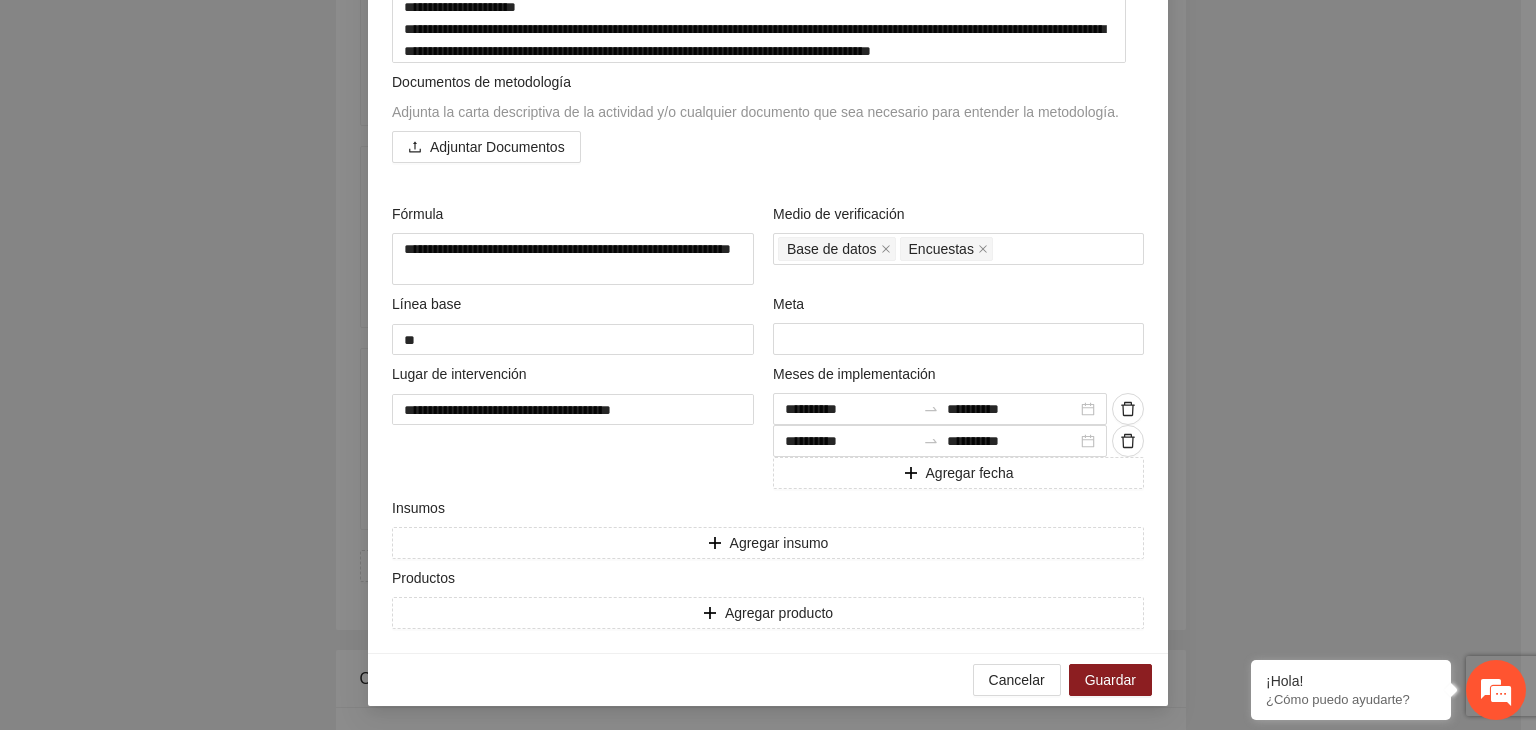 scroll, scrollTop: 499, scrollLeft: 0, axis: vertical 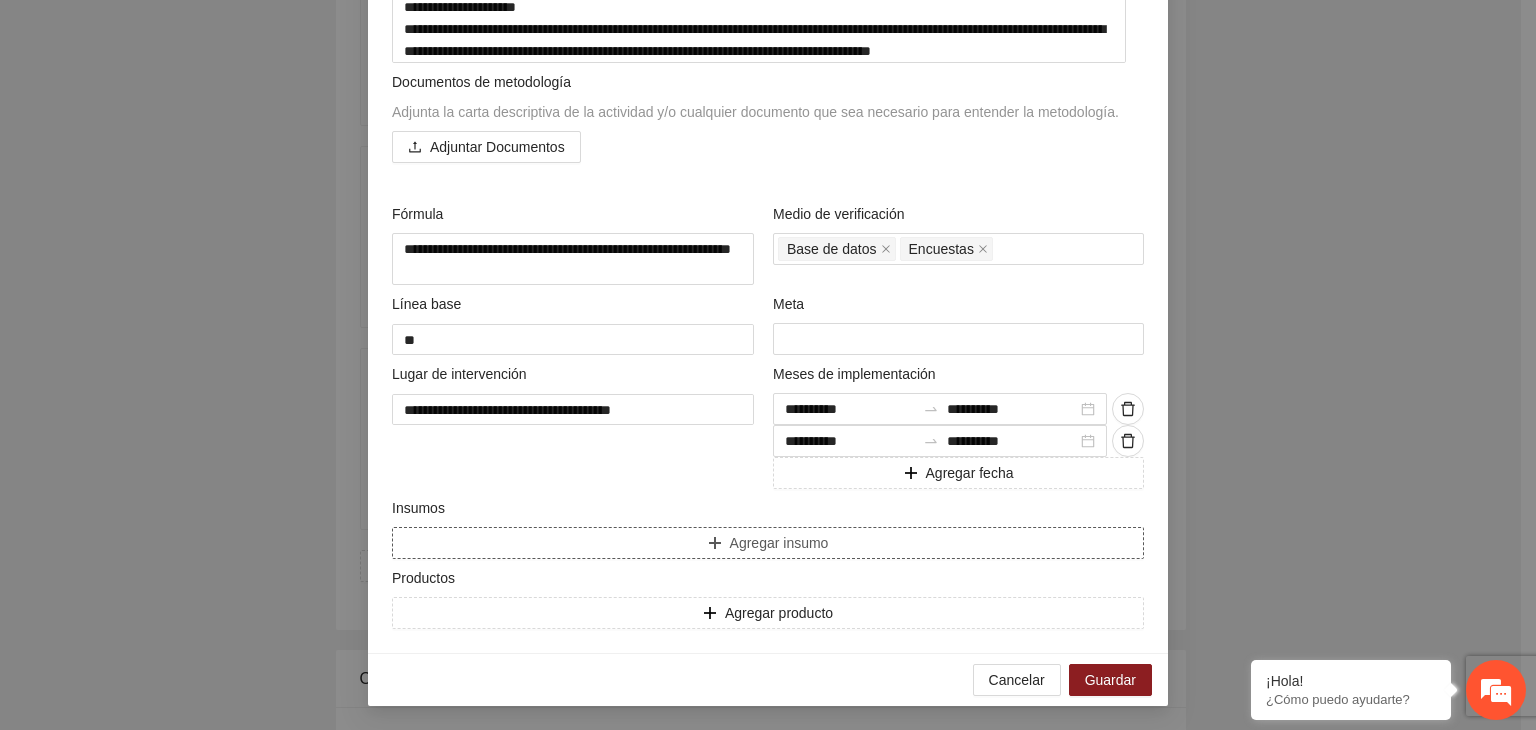 click on "Agregar insumo" at bounding box center [768, 543] 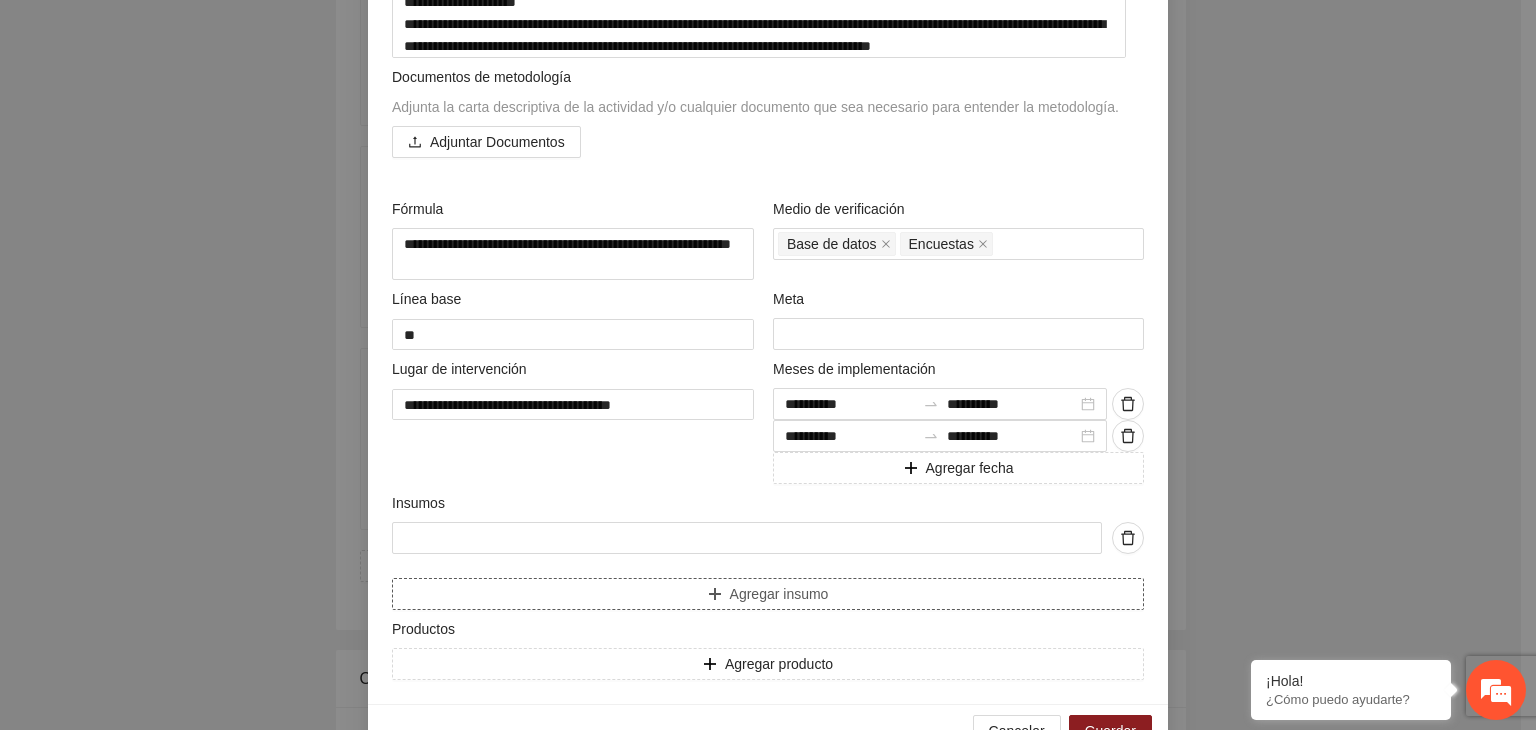 click at bounding box center [747, 538] 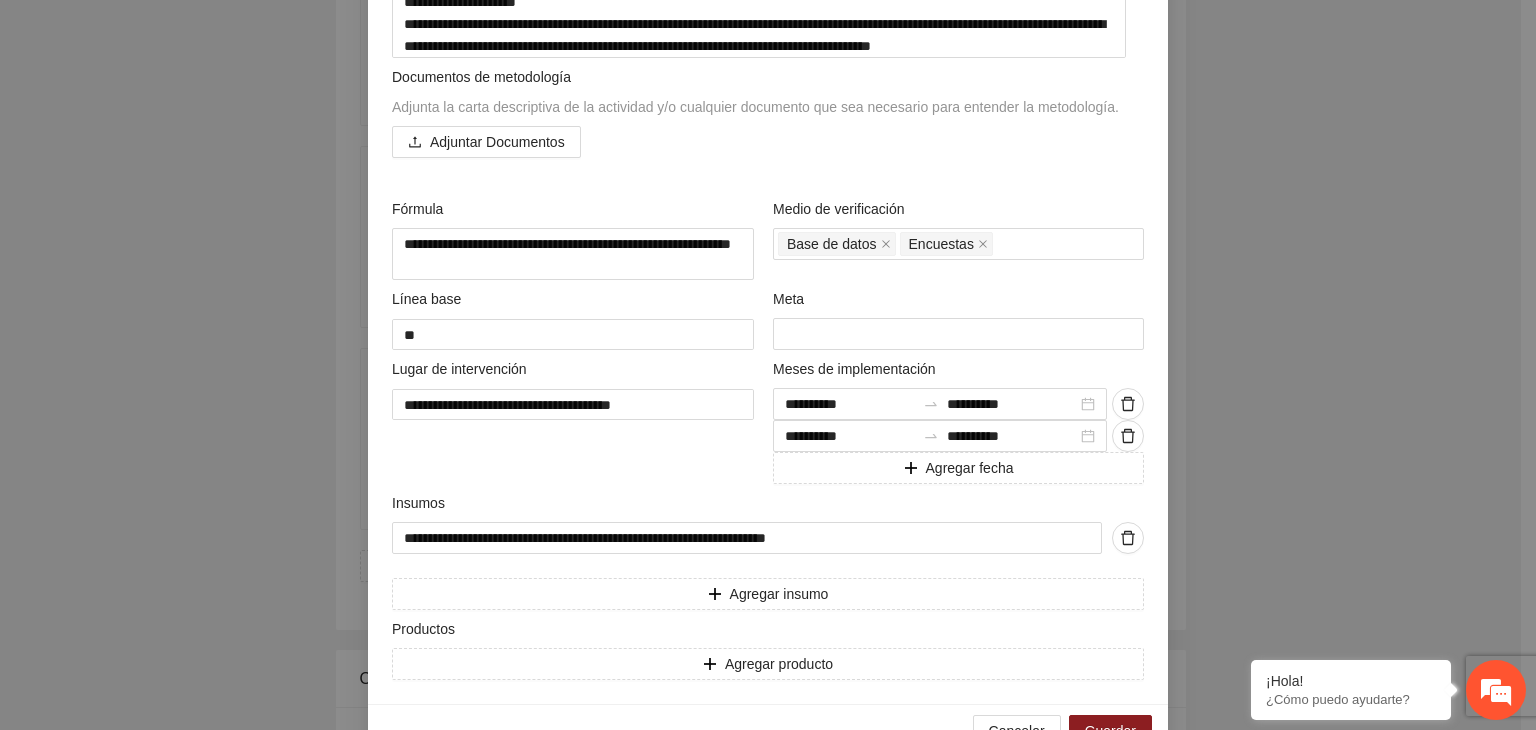 click on "**********" at bounding box center (768, 365) 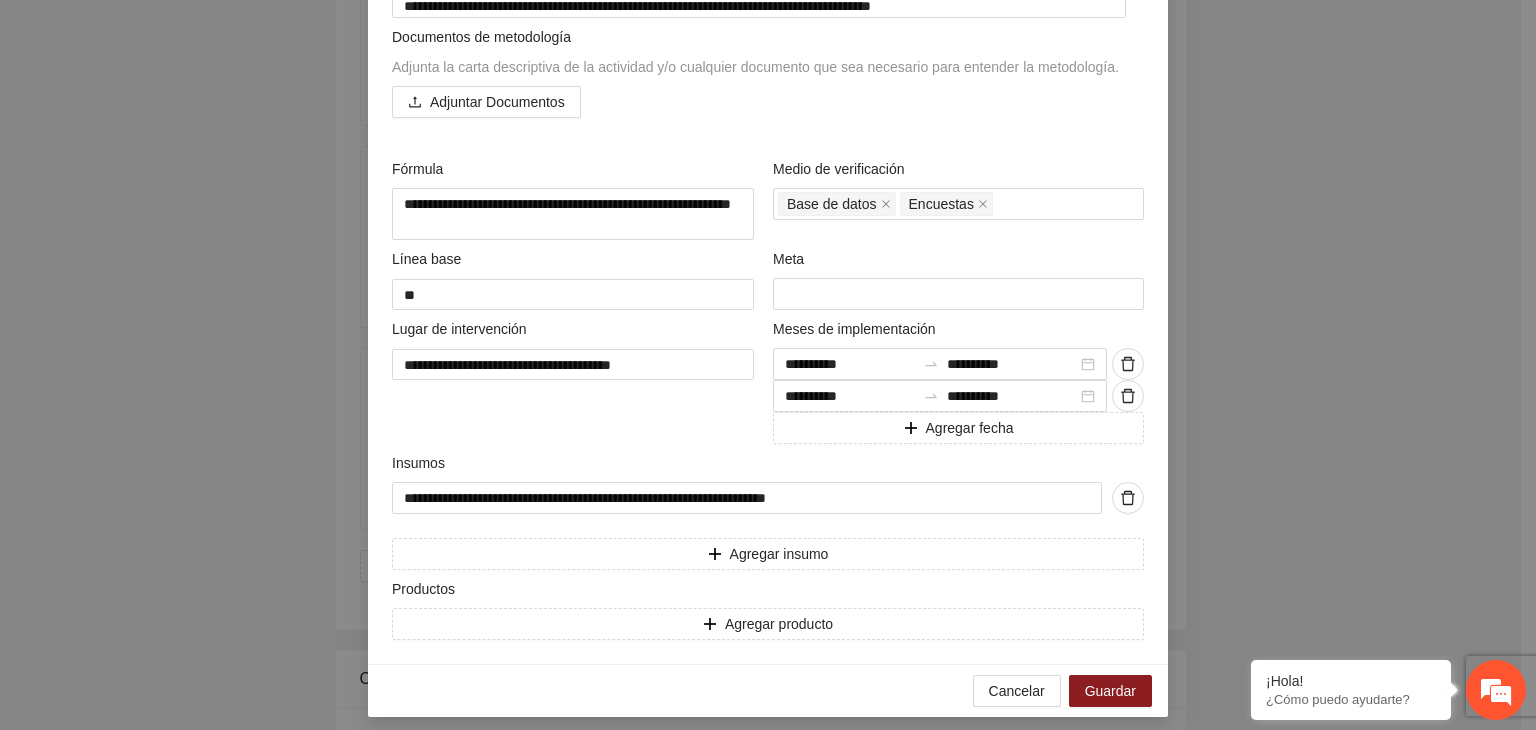 scroll, scrollTop: 555, scrollLeft: 0, axis: vertical 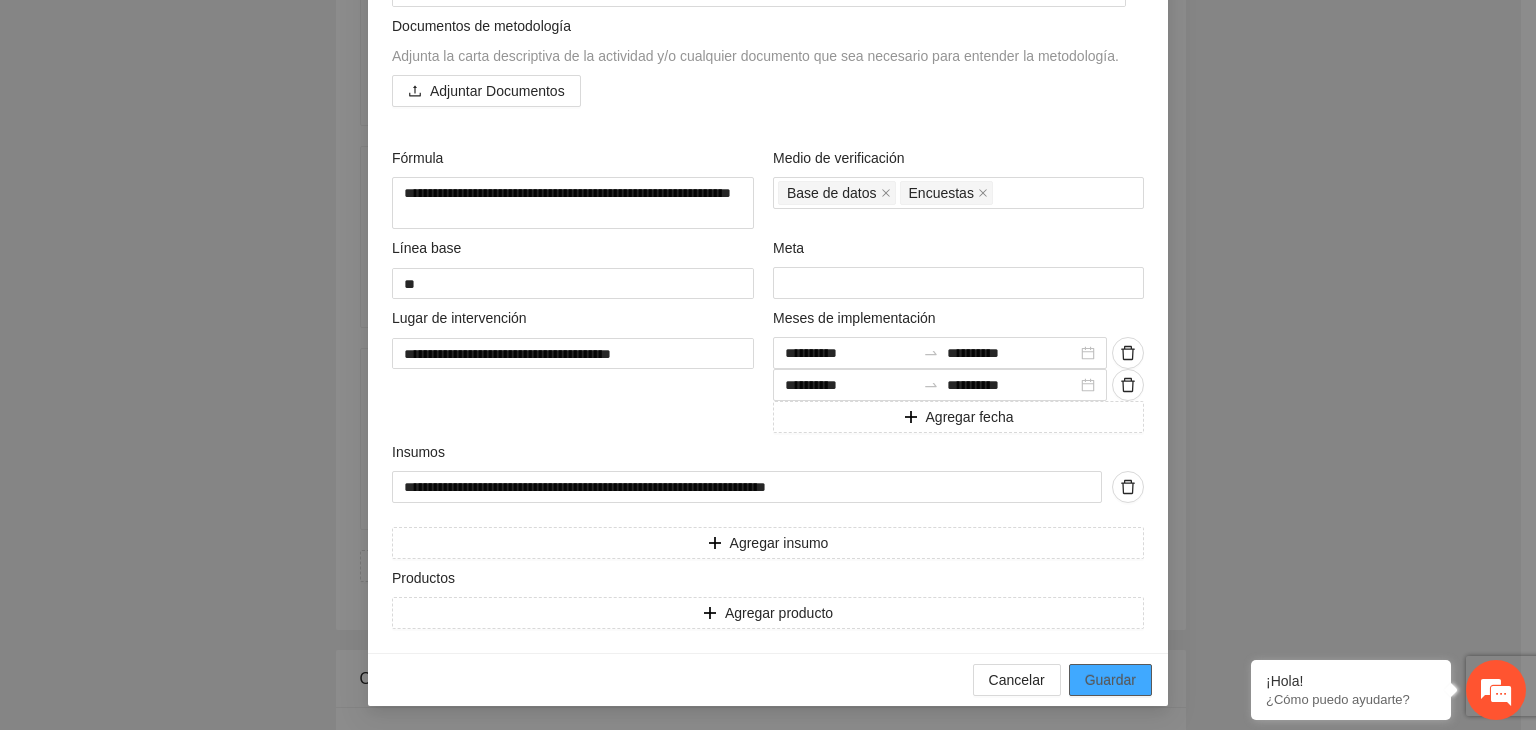 click on "Guardar" at bounding box center [1110, 680] 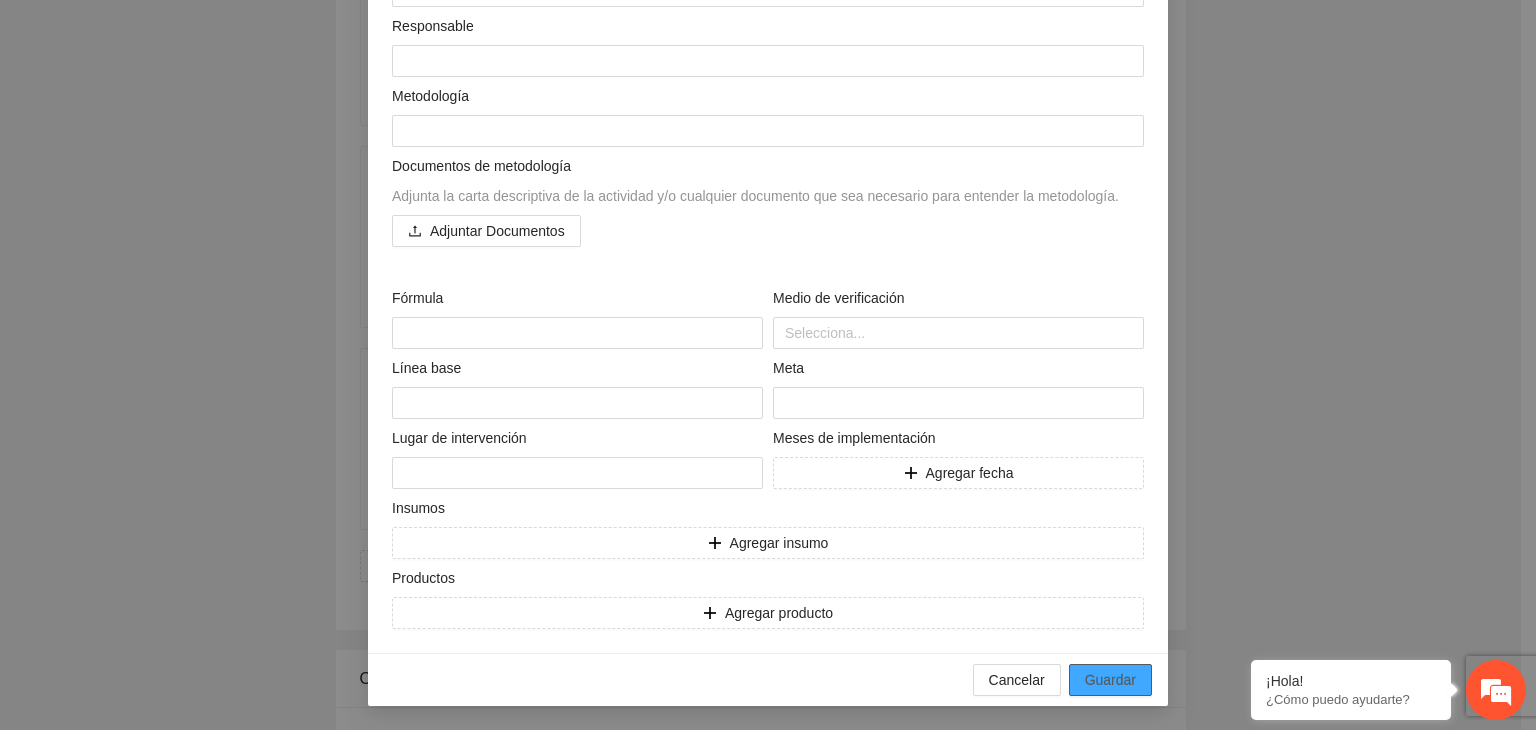scroll, scrollTop: 204, scrollLeft: 0, axis: vertical 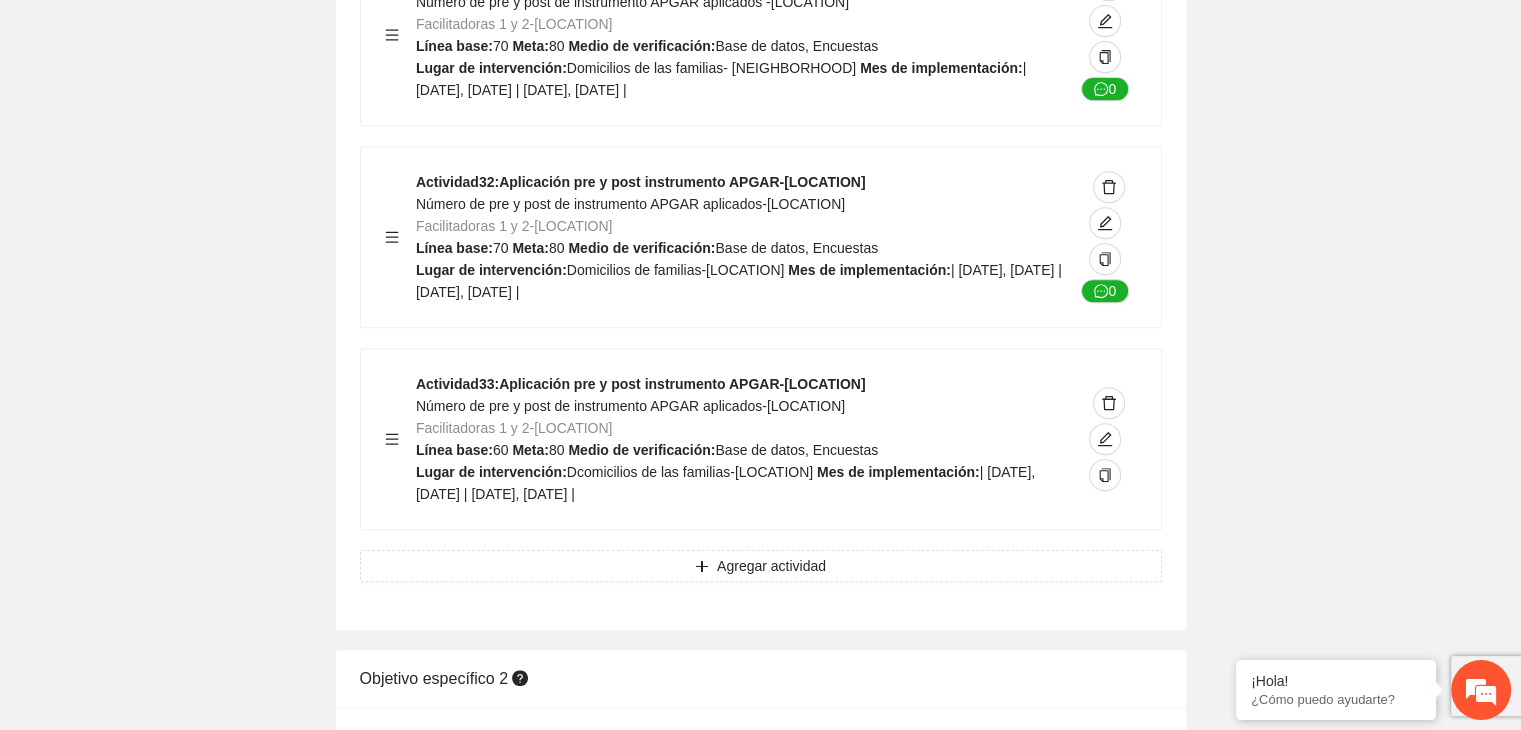 click on "Guardar Objetivo de desarrollo      Exportar Contribuir a la disminución de incidencia en violencia familiar en las zonas de [LOCATION], [LOCATION] y [LOCATION] del Municipio  de [LOCATION]. Indicadores Indicador  1 :  Violencia familiar disminuyendo en un 5% en [LOCATION] Número de carpetas de investigación de Violencia familiar  disminuyendo en un 5% en [LOCATION] Metodología:  Se solicita información al Observatorio Ciudadano de FICOSEC sobre el número de carpetas de violencia familiar en las colonias de intervención Línea base:  29   Meta:  25   Fórmula:  Suma de carpetas de investigación de violencia familiar disminuyendo  en un 5% en [LOCATION]   Medio de verificación:  Reporte/Informe 0 Indicador  2 :  Violencia familiar disminuyendo en un 5% en [LOCATION] Número de carpetas de investigación de Violencia familiar  disminuyendo en un 5% en [LOCATION] Metodología:  Línea base:  63   Meta:  56   Fórmula:    Medio de verificación:  Reporte/Informe 0 3 :" at bounding box center [760, -7276] 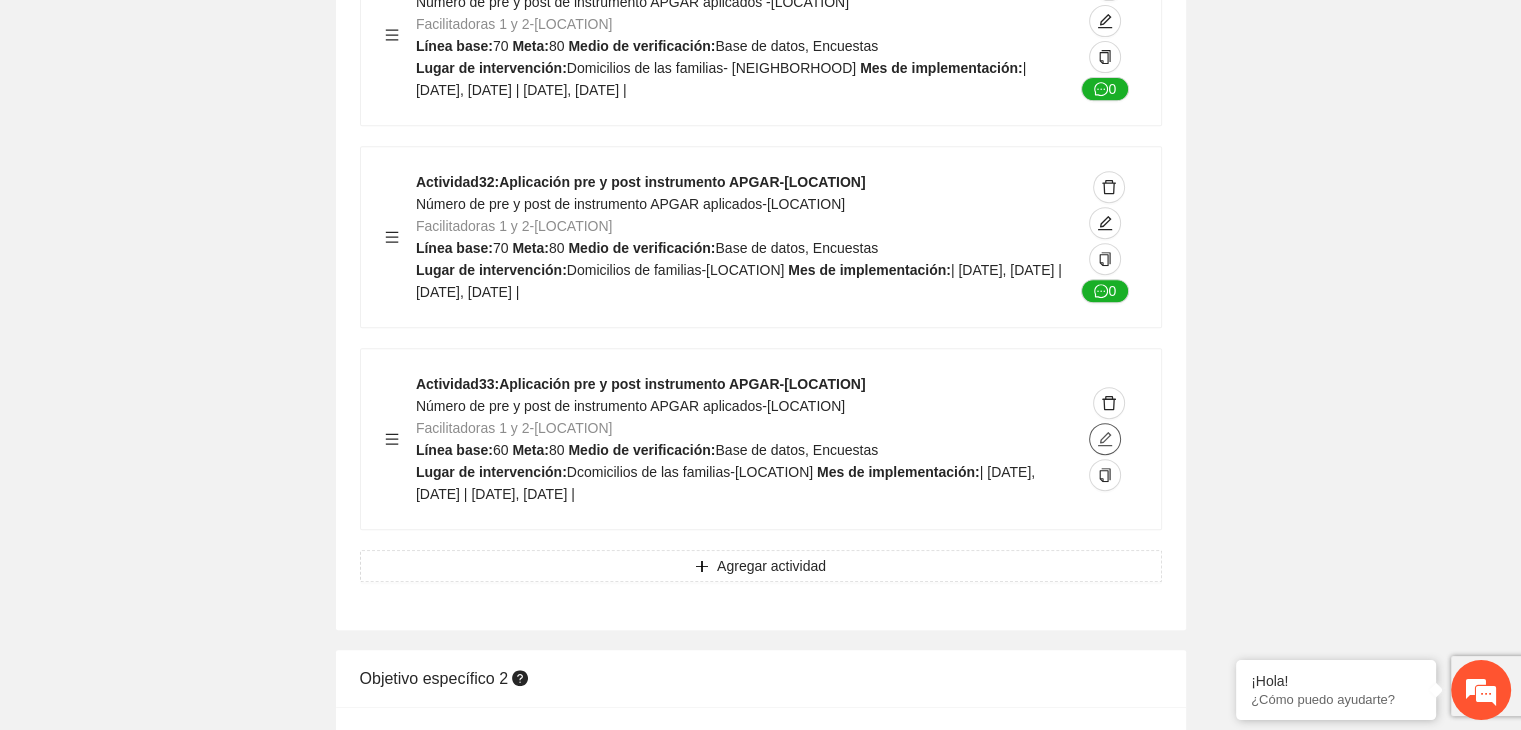 click 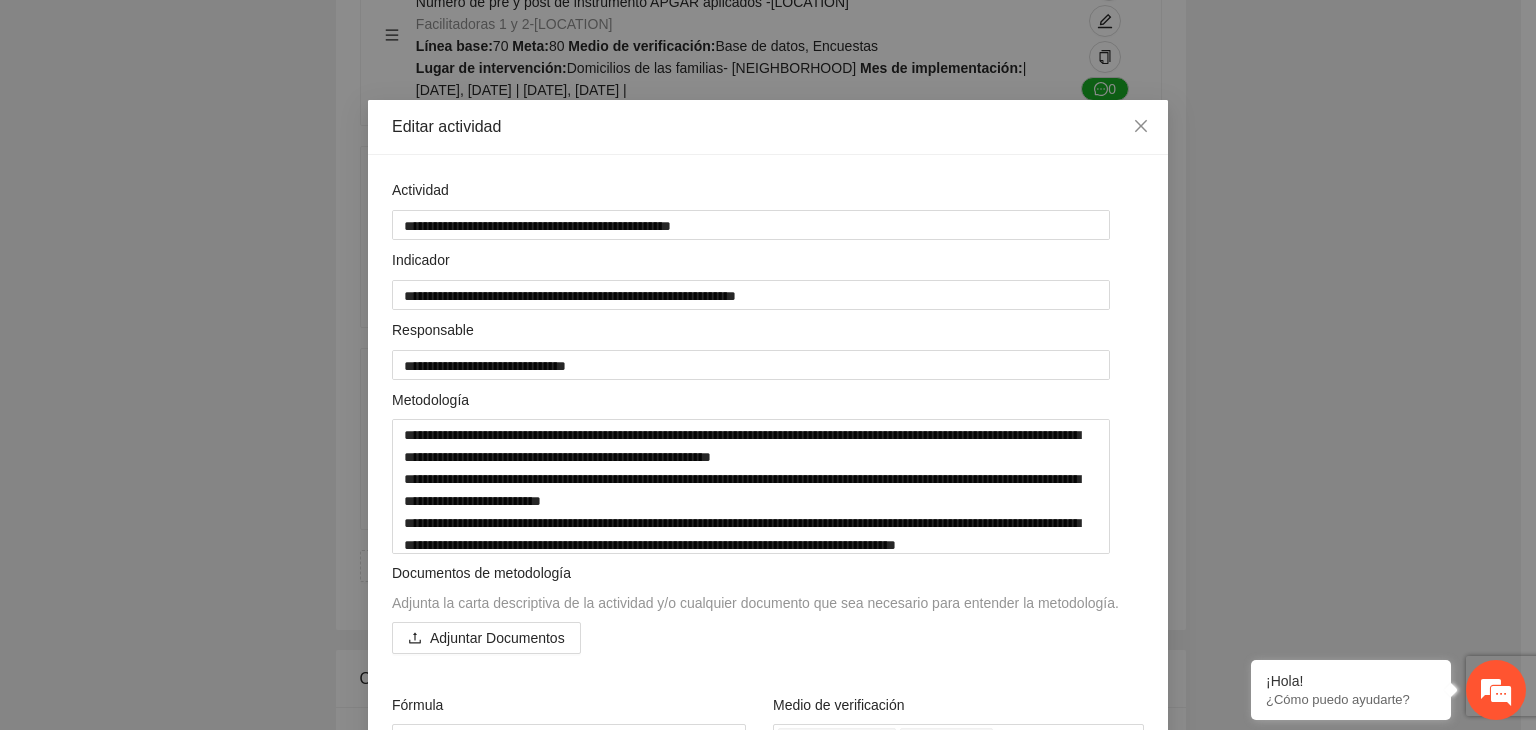 click on "**********" at bounding box center (768, 365) 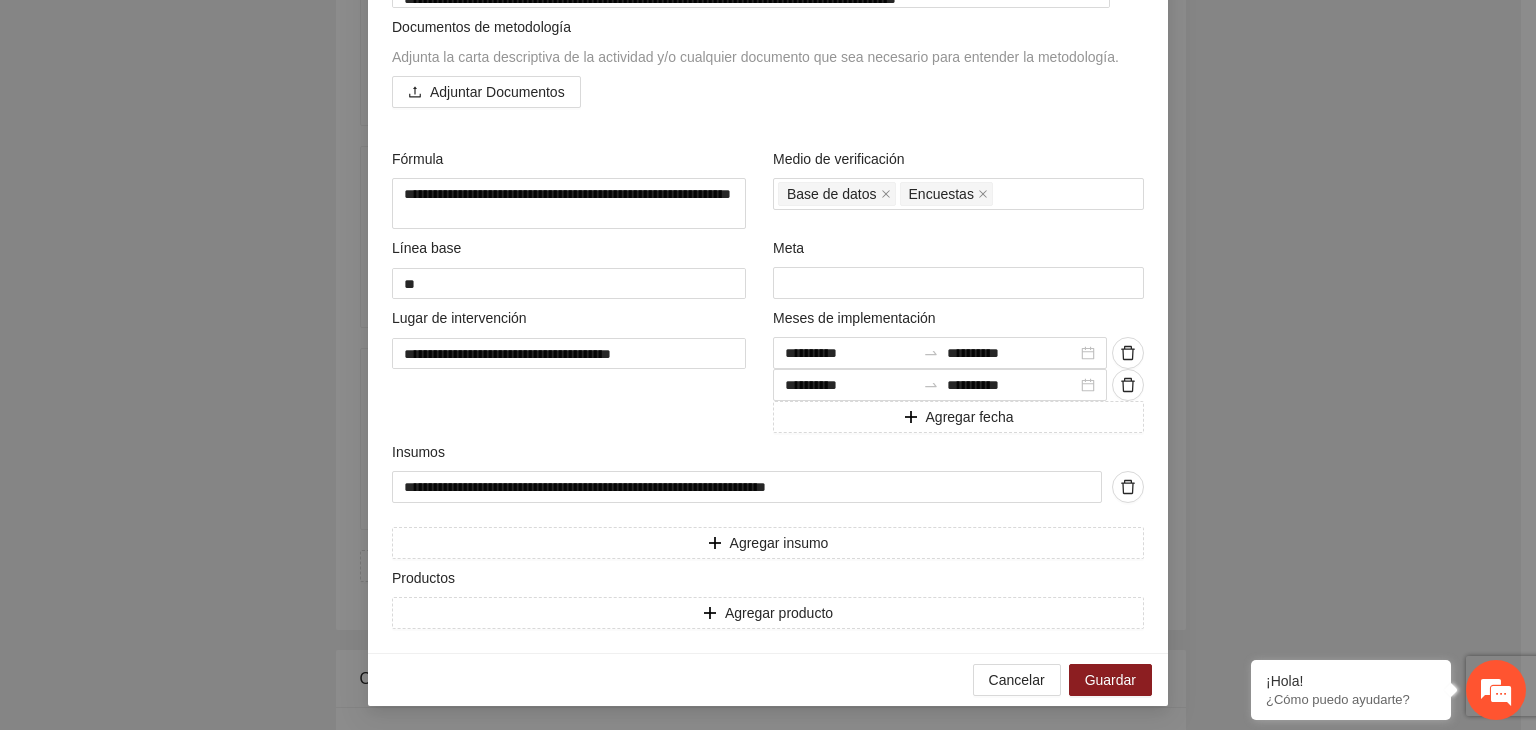 scroll, scrollTop: 555, scrollLeft: 0, axis: vertical 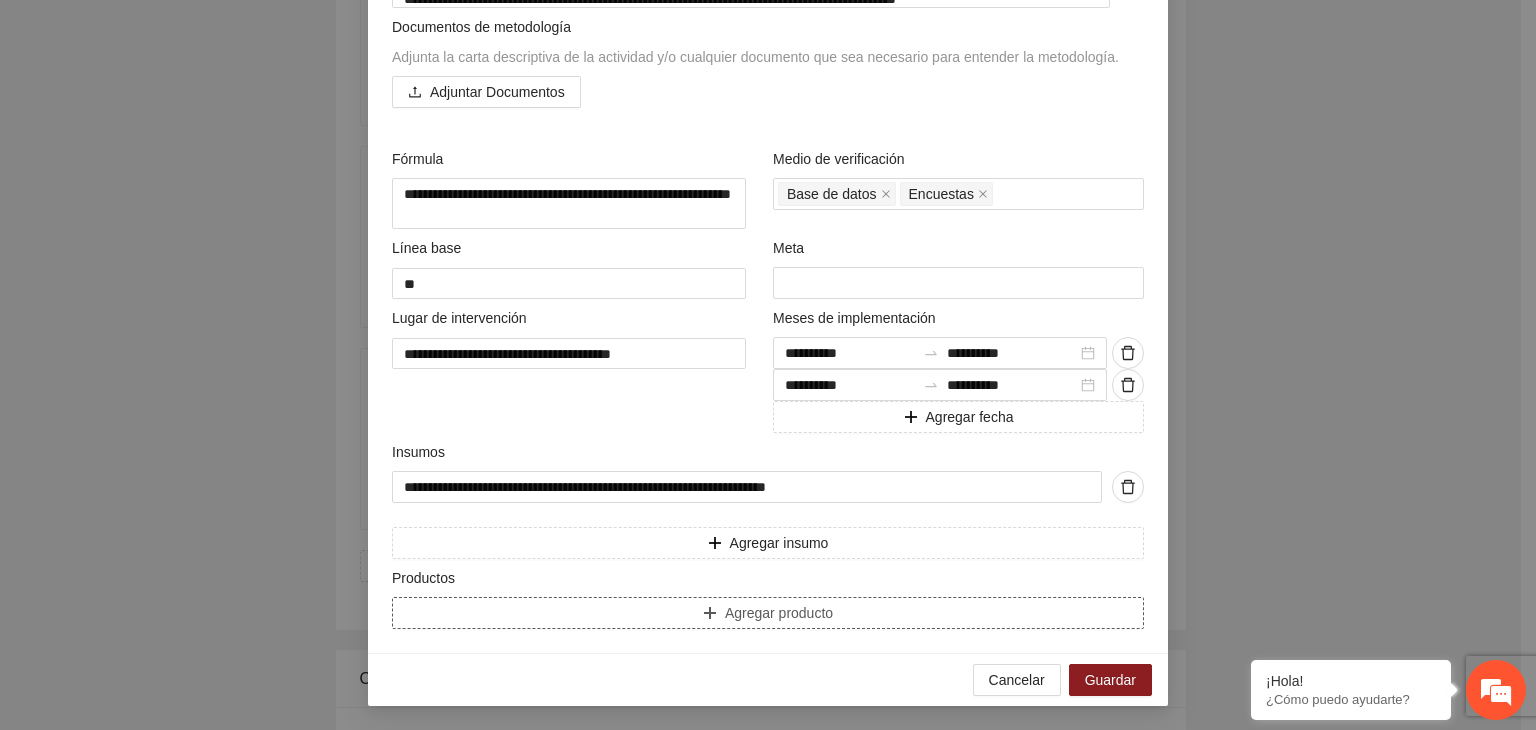 click on "Agregar producto" at bounding box center (768, 613) 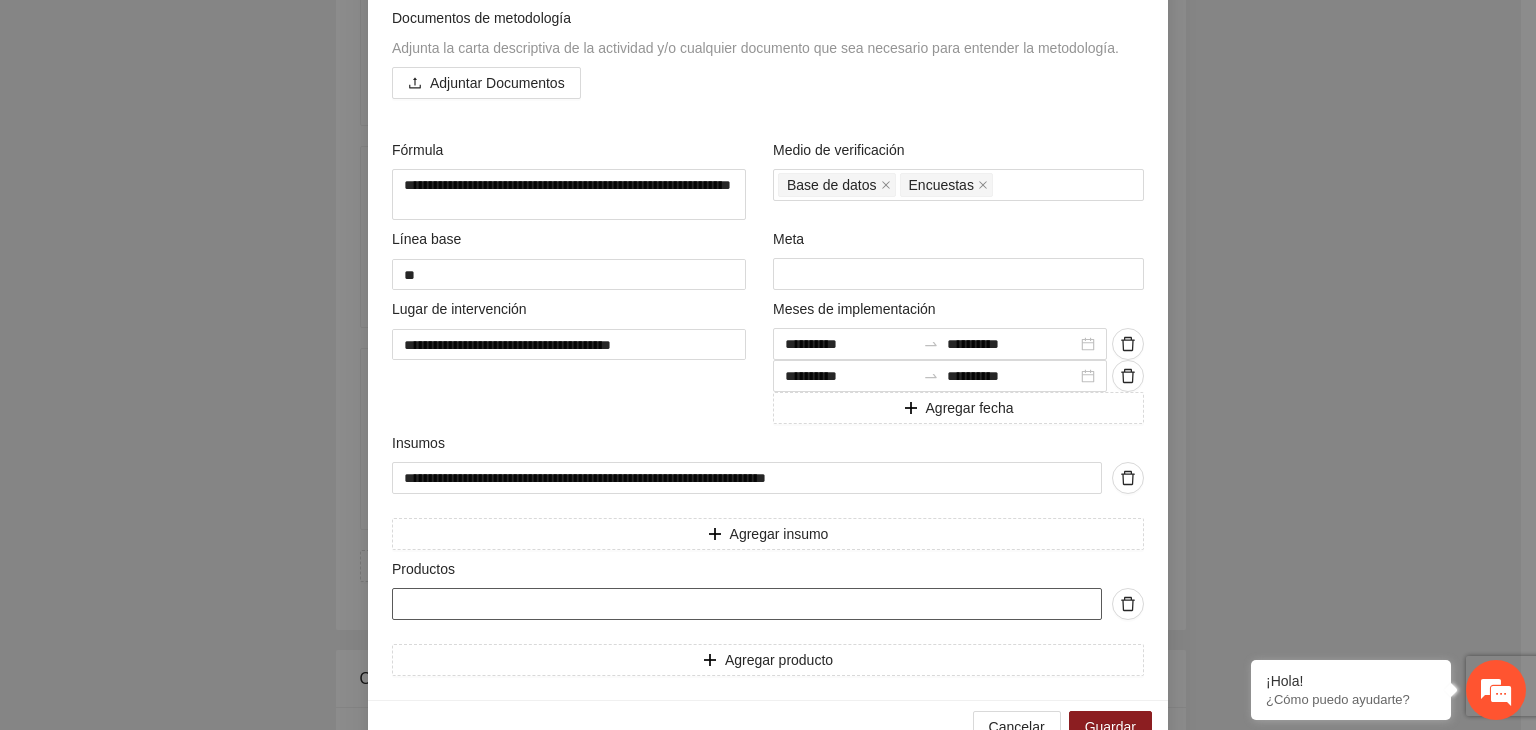 click at bounding box center [747, 604] 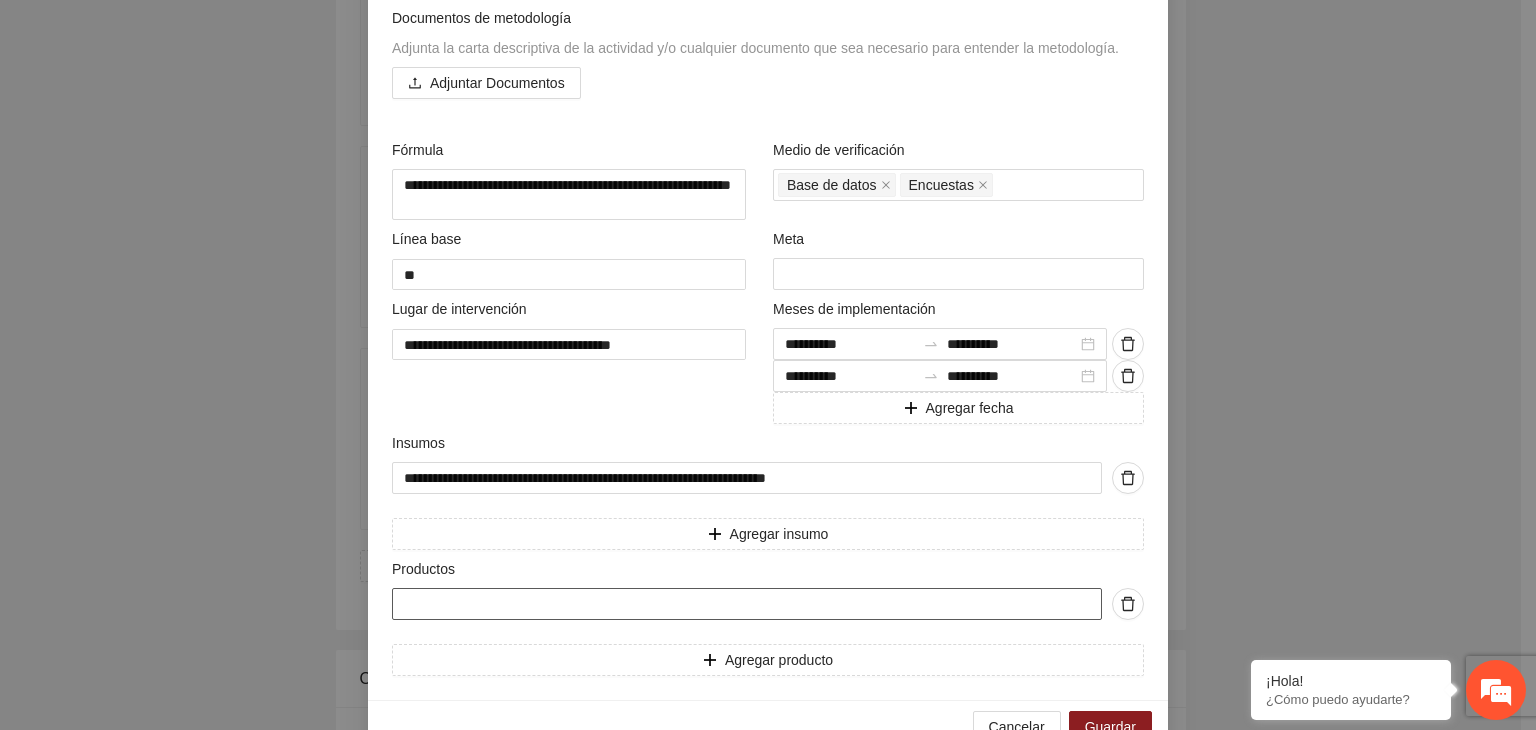 paste on "**********" 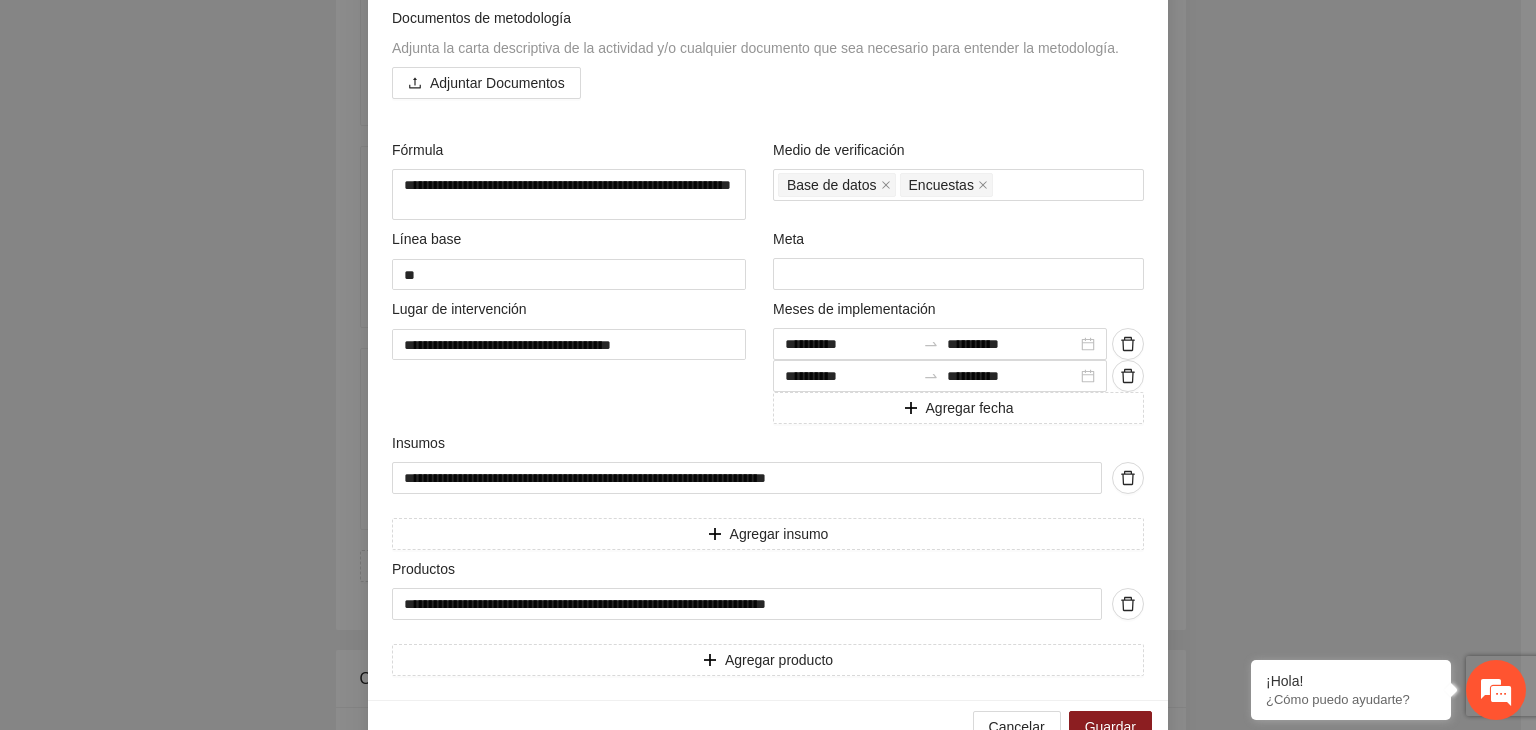 click on "**********" at bounding box center (768, 365) 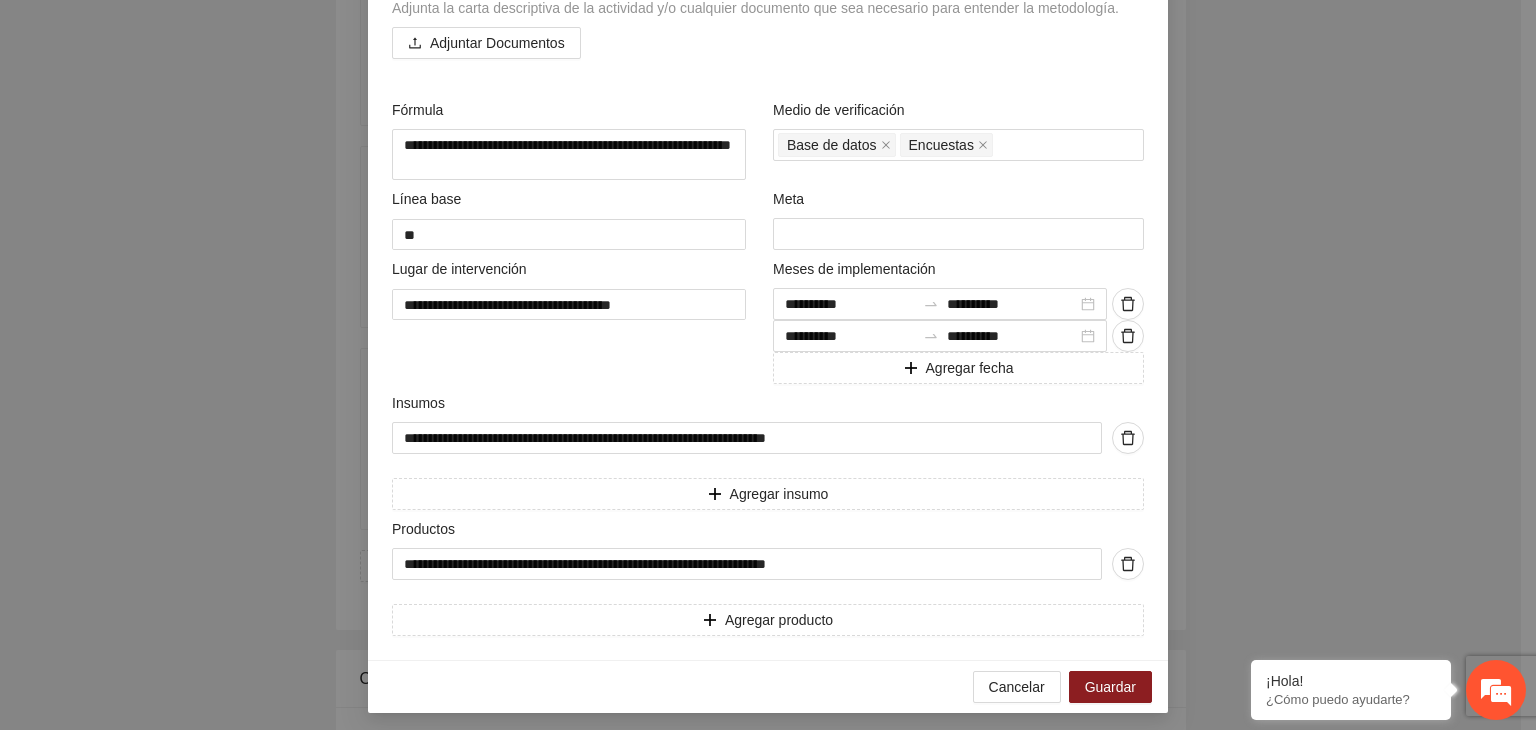 scroll, scrollTop: 611, scrollLeft: 0, axis: vertical 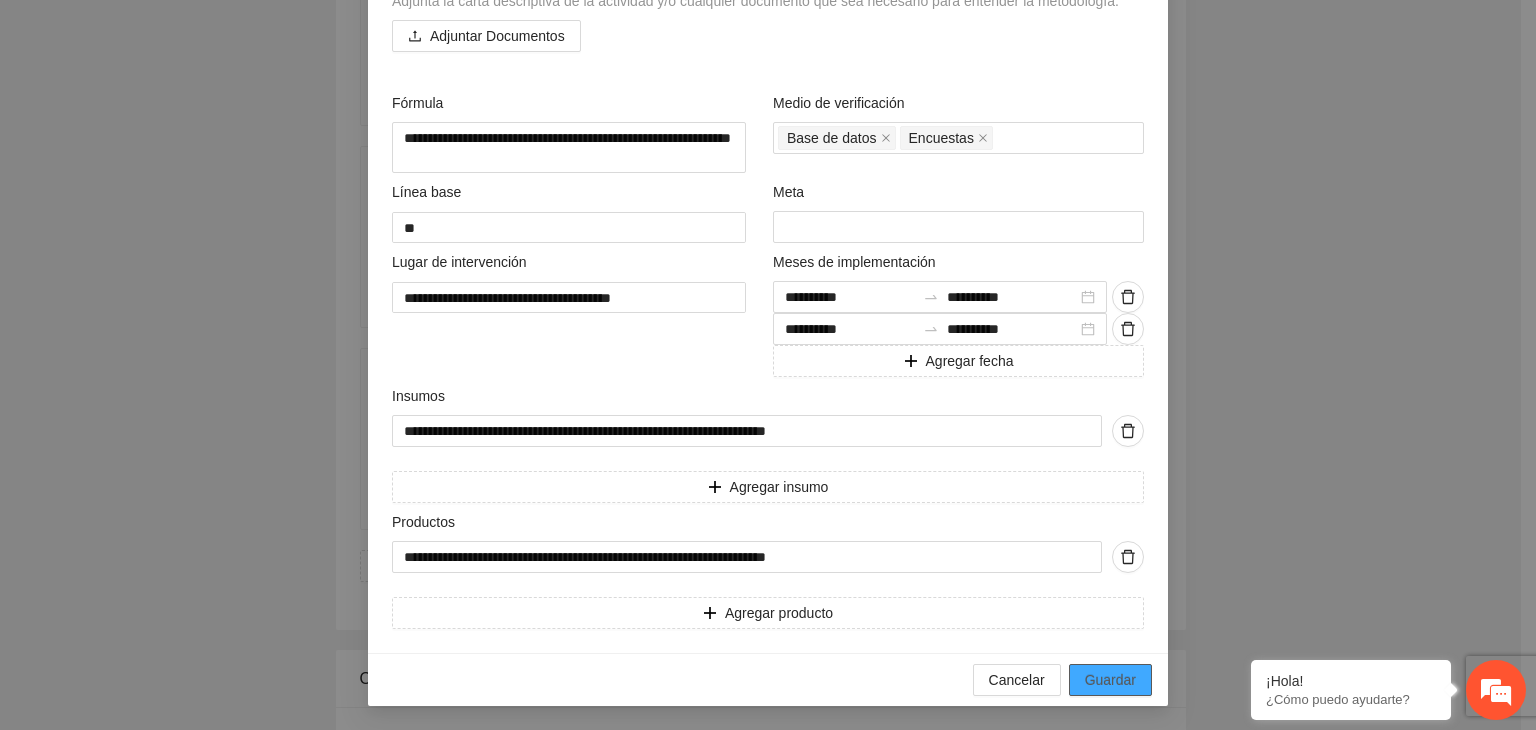 click on "Guardar" at bounding box center [1110, 680] 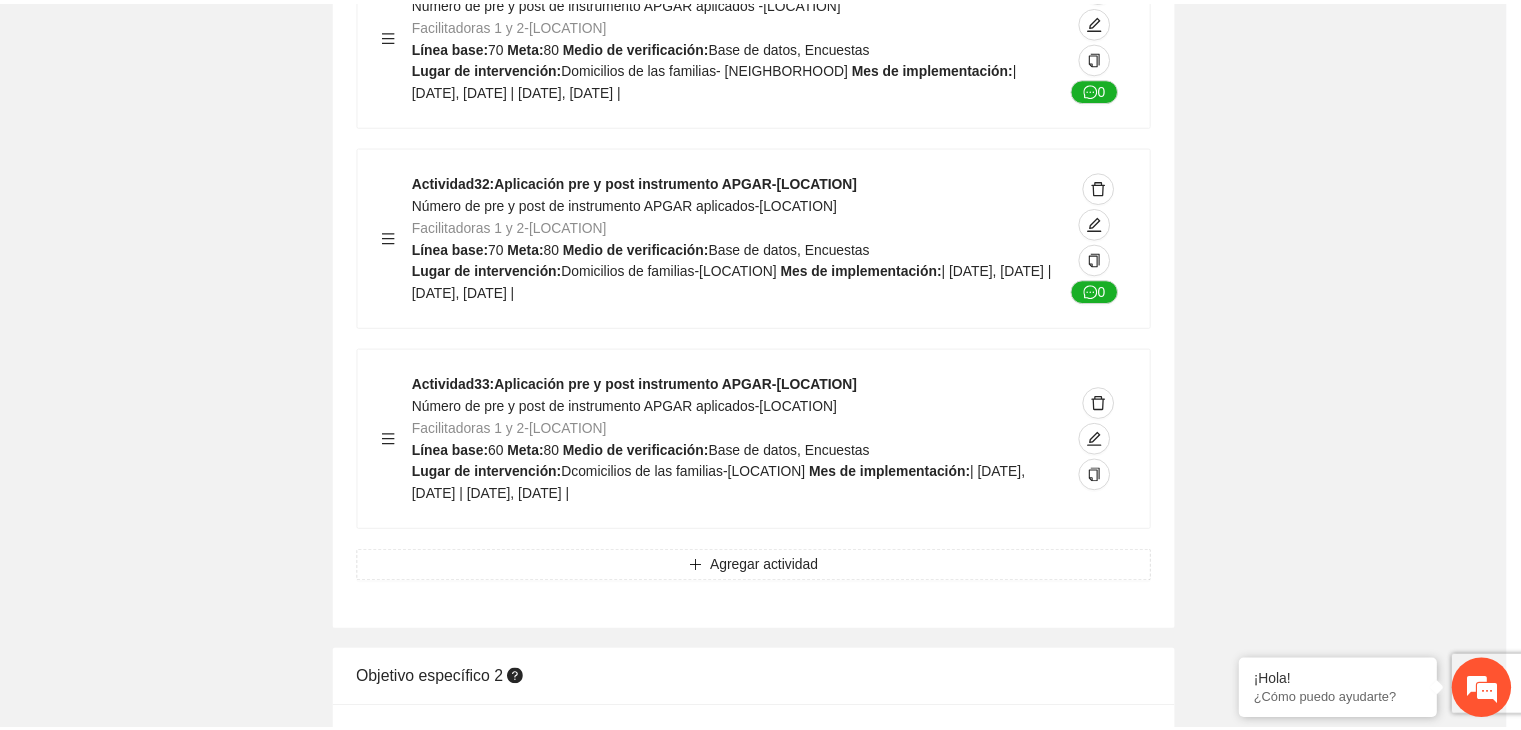 scroll, scrollTop: 204, scrollLeft: 0, axis: vertical 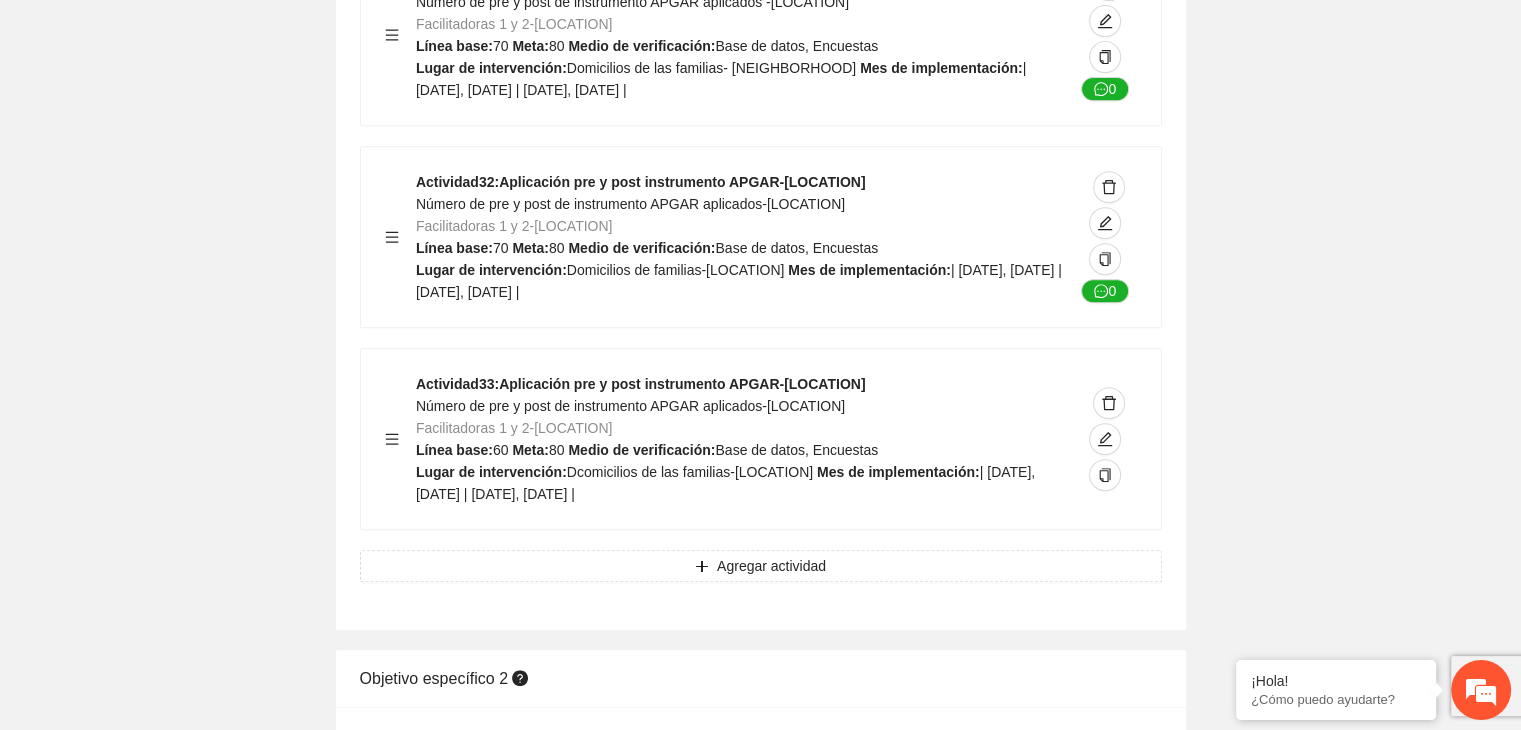 click on "Guardar Objetivo de desarrollo      Exportar Contribuir a la disminución de incidencia en violencia familiar en las zonas de [LOCATION], [LOCATION] y [LOCATION] del Municipio  de [LOCATION]. Indicadores Indicador  1 :  Violencia familiar disminuyendo en un 5% en [LOCATION] Número de carpetas de investigación de Violencia familiar  disminuyendo en un 5% en [LOCATION] Metodología:  Se solicita información al Observatorio Ciudadano de FICOSEC sobre el número de carpetas de violencia familiar en las colonias de intervención Línea base:  29   Meta:  25   Fórmula:  Suma de carpetas de investigación de violencia familiar disminuyendo  en un 5% en [LOCATION]   Medio de verificación:  Reporte/Informe 0 Indicador  2 :  Violencia familiar disminuyendo en un 5% en [LOCATION] Número de carpetas de investigación de Violencia familiar  disminuyendo en un 5% en [LOCATION] Metodología:  Línea base:  63   Meta:  56   Fórmula:    Medio de verificación:  Reporte/Informe 0 3 :" at bounding box center [760, -7276] 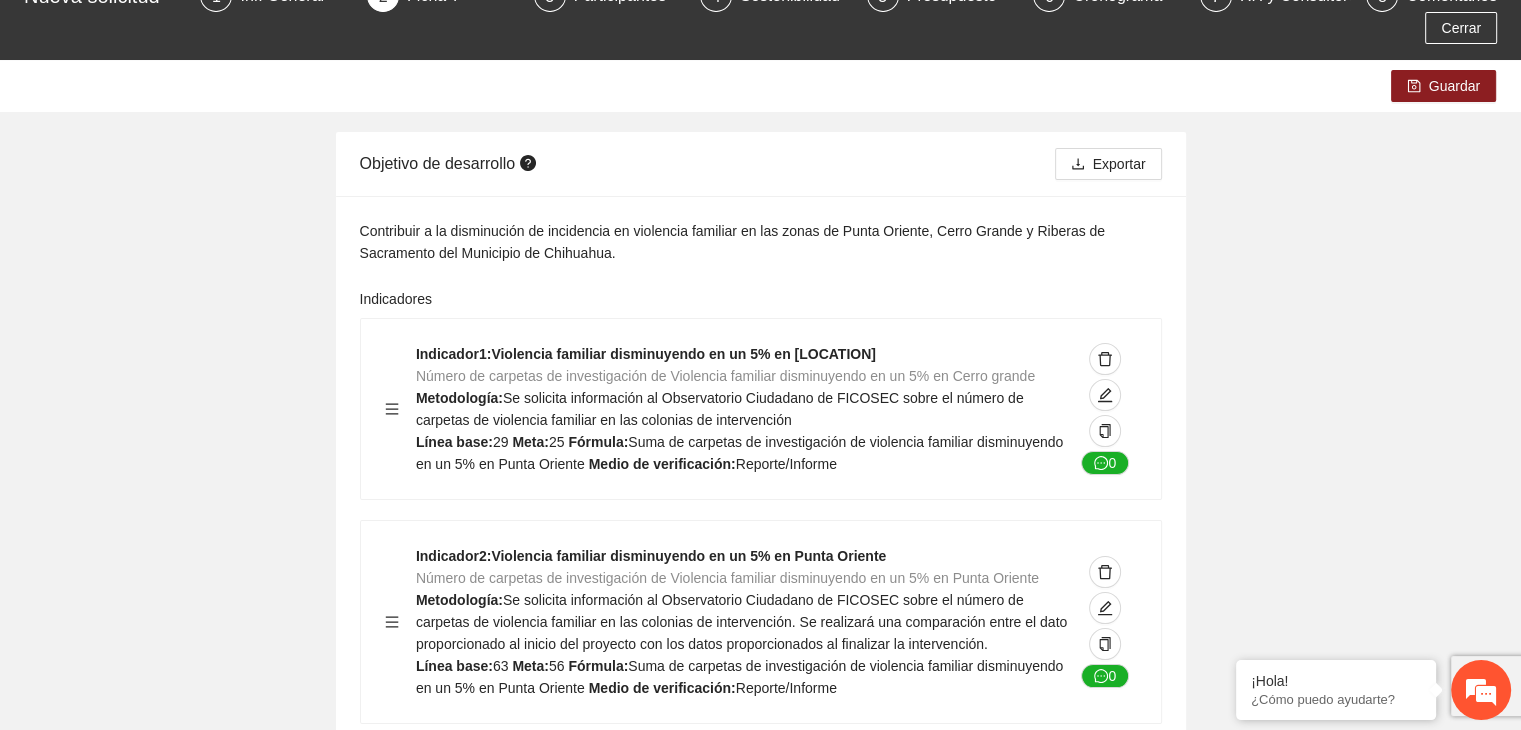 scroll, scrollTop: 0, scrollLeft: 0, axis: both 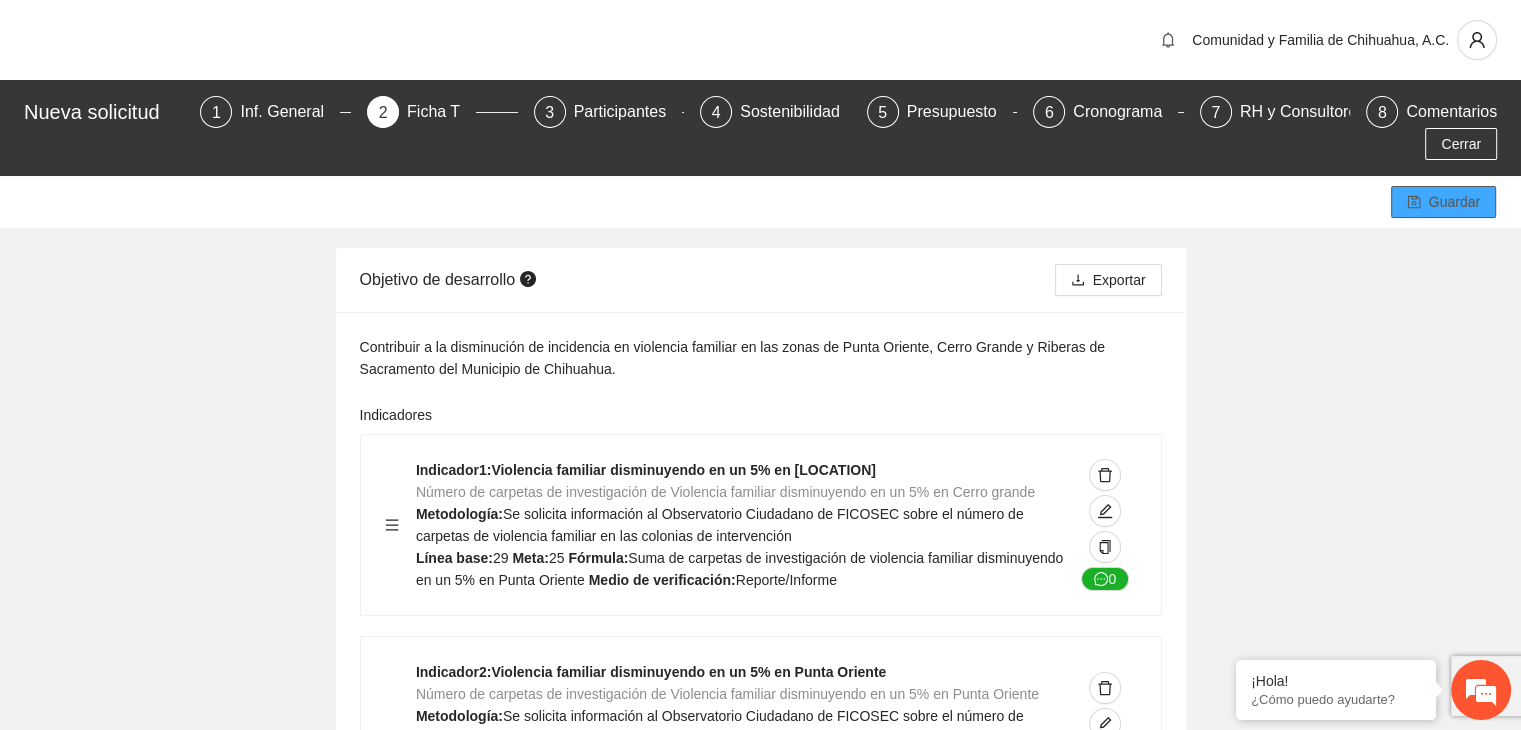 click on "Guardar" at bounding box center [1454, 202] 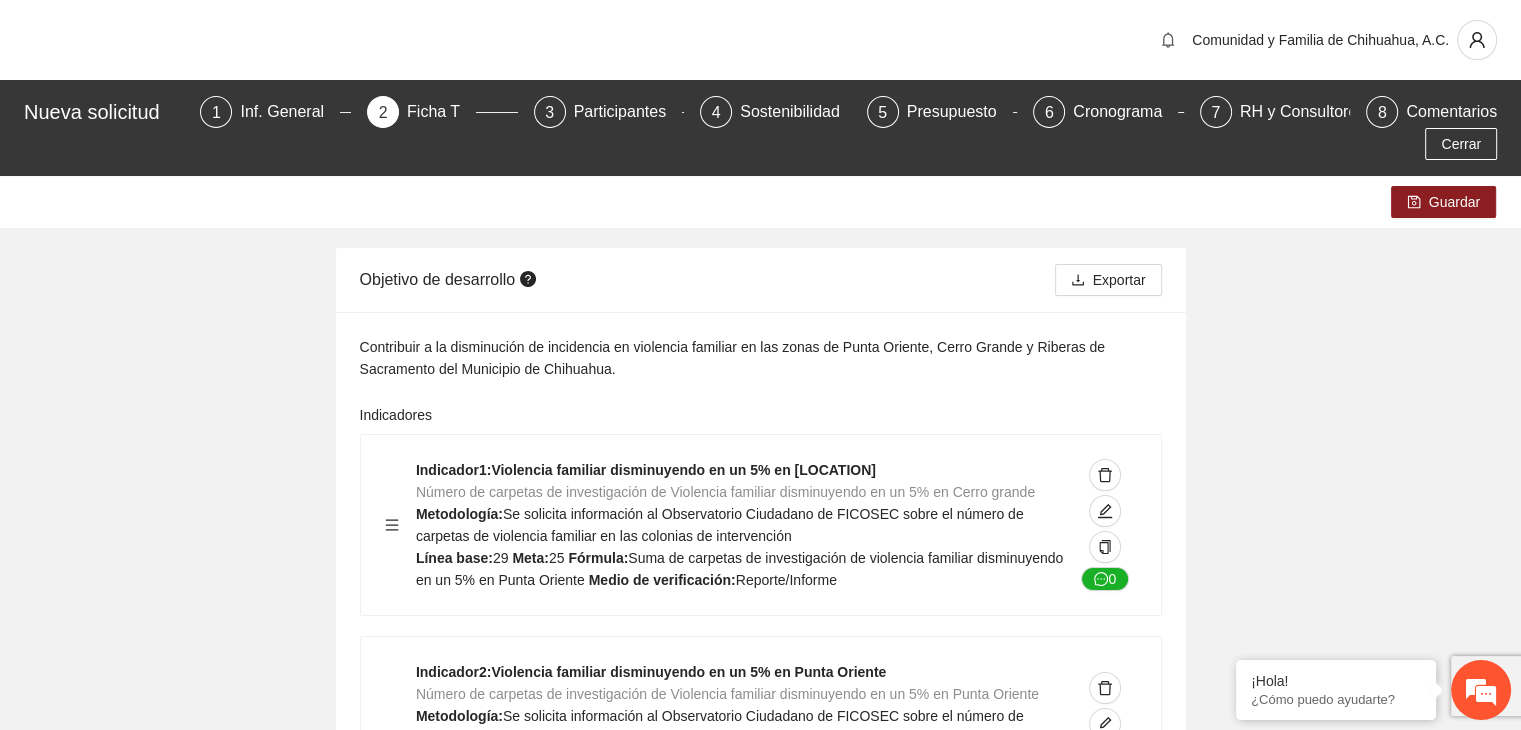 click on "Guardar Objetivo de desarrollo      Exportar Contribuir a la disminución de incidencia en violencia familiar en las zonas de [LOCATION], [LOCATION] y [LOCATION] del Municipio  de [LOCATION]. Indicadores Indicador  1 :  Violencia familiar disminuyendo en un 5% en [LOCATION] Número de carpetas de investigación de Violencia familiar  disminuyendo en un 5% en [LOCATION] Metodología:  Se solicita información al Observatorio Ciudadano de FICOSEC sobre el número de carpetas de violencia familiar en las colonias de intervención Línea base:  29   Meta:  25   Fórmula:  Suma de carpetas de investigación de violencia familiar disminuyendo  en un 5% en [LOCATION]   Medio de verificación:  Reporte/Informe 0 Indicador  2 :  Violencia familiar disminuyendo en un 5% en [LOCATION] Número de carpetas de investigación de Violencia familiar  disminuyendo en un 5% en [LOCATION] Metodología:  Línea base:  63   Meta:  56   Fórmula:    Medio de verificación:  Reporte/Informe 0 3 :" at bounding box center [760, 8800] 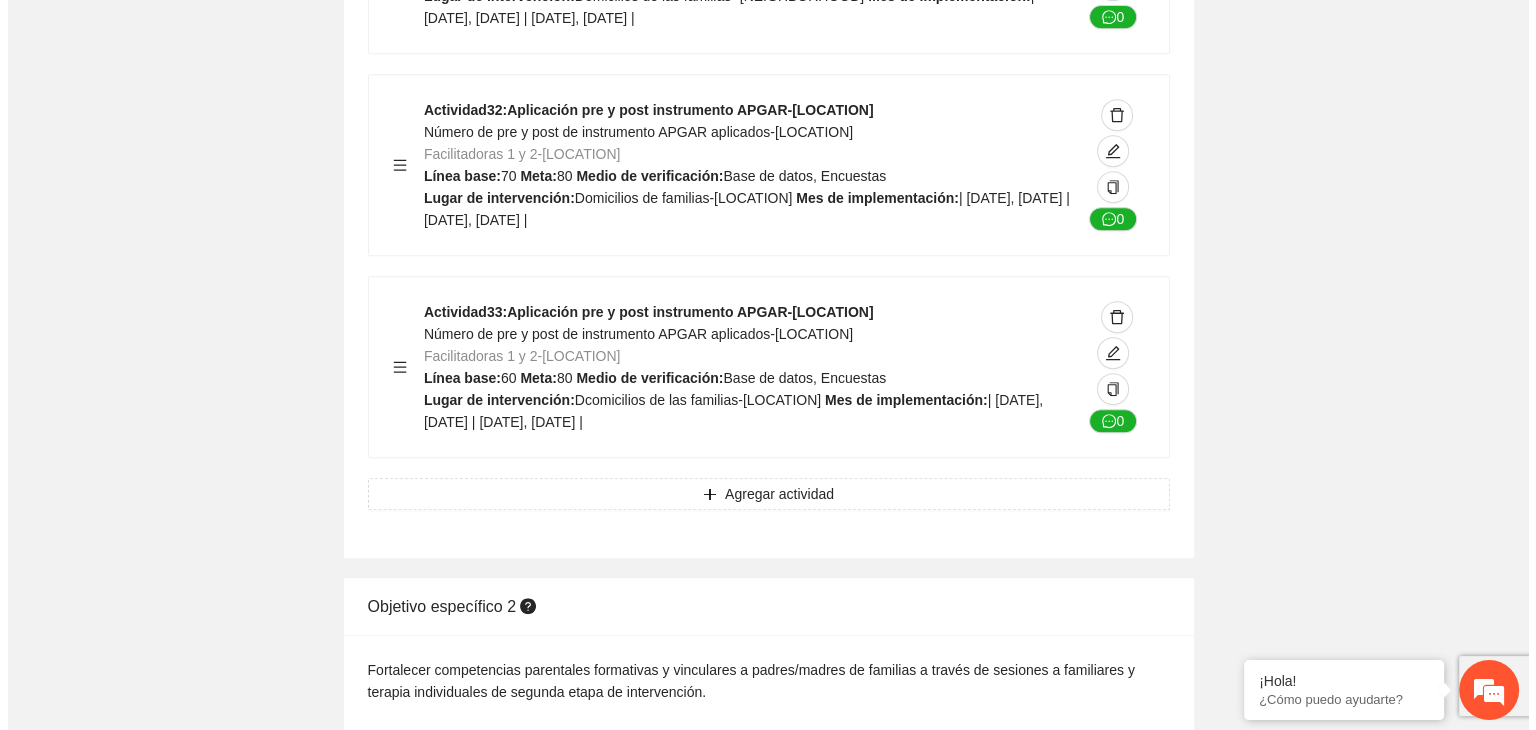 scroll, scrollTop: 16008, scrollLeft: 0, axis: vertical 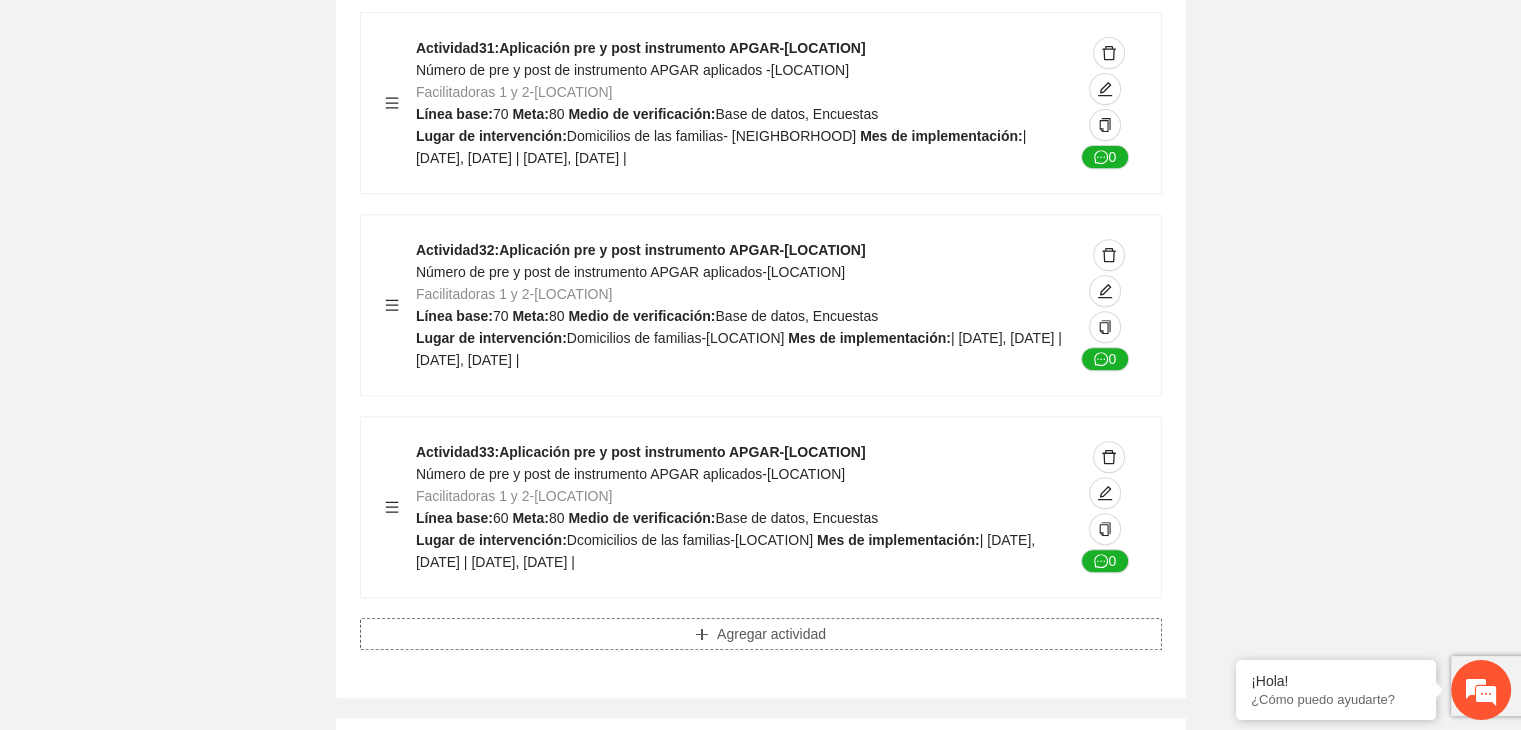 click on "Agregar actividad" at bounding box center (771, 634) 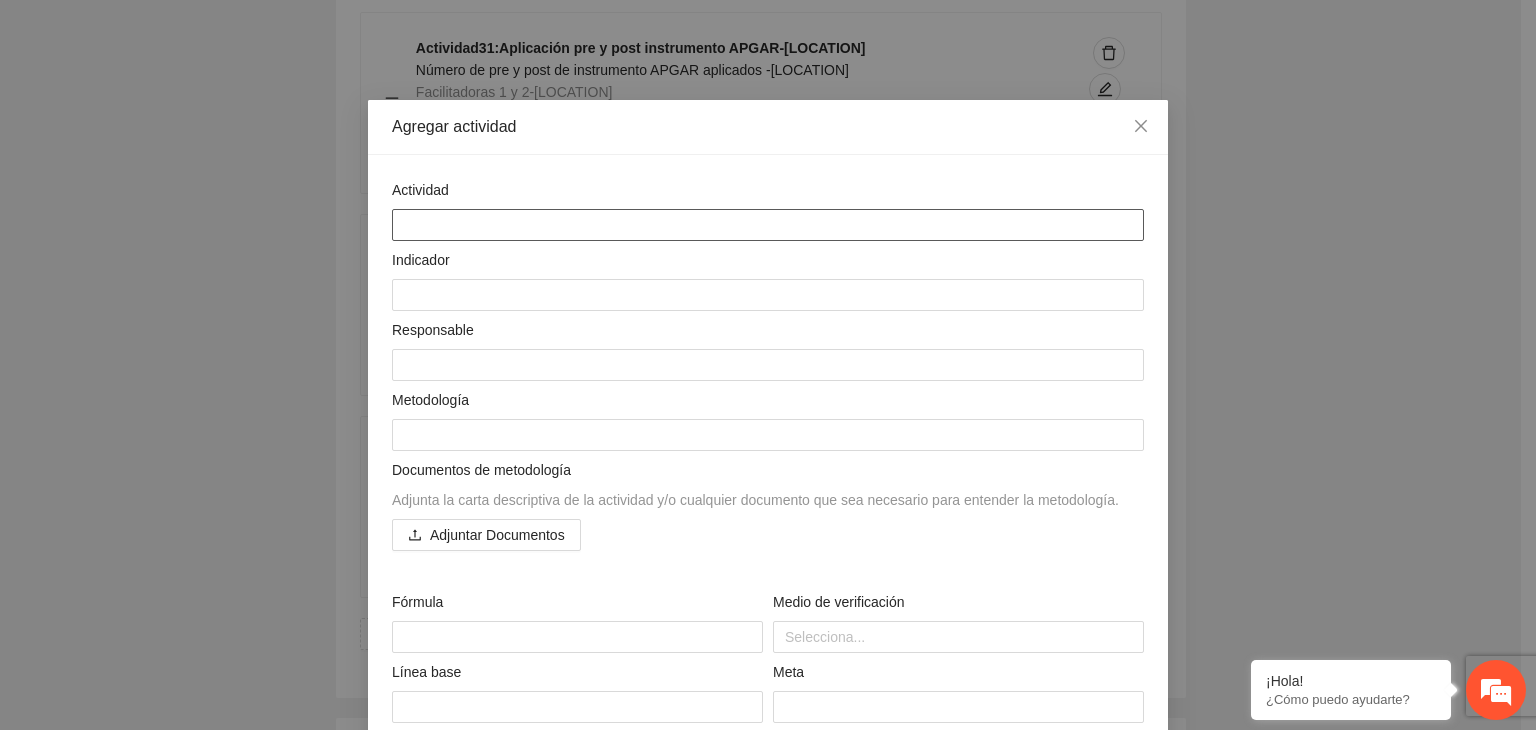 click at bounding box center [768, 225] 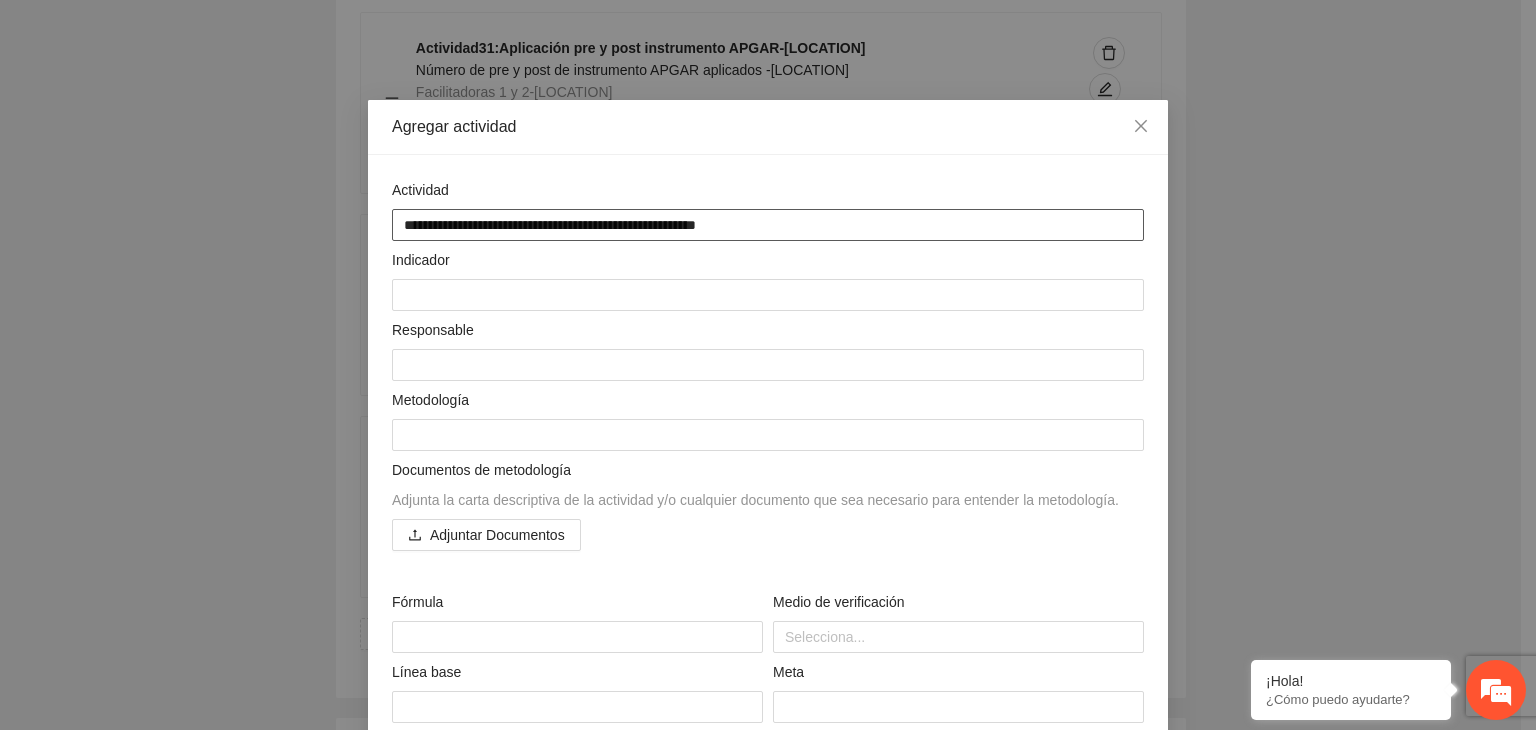 click on "**********" at bounding box center (768, 225) 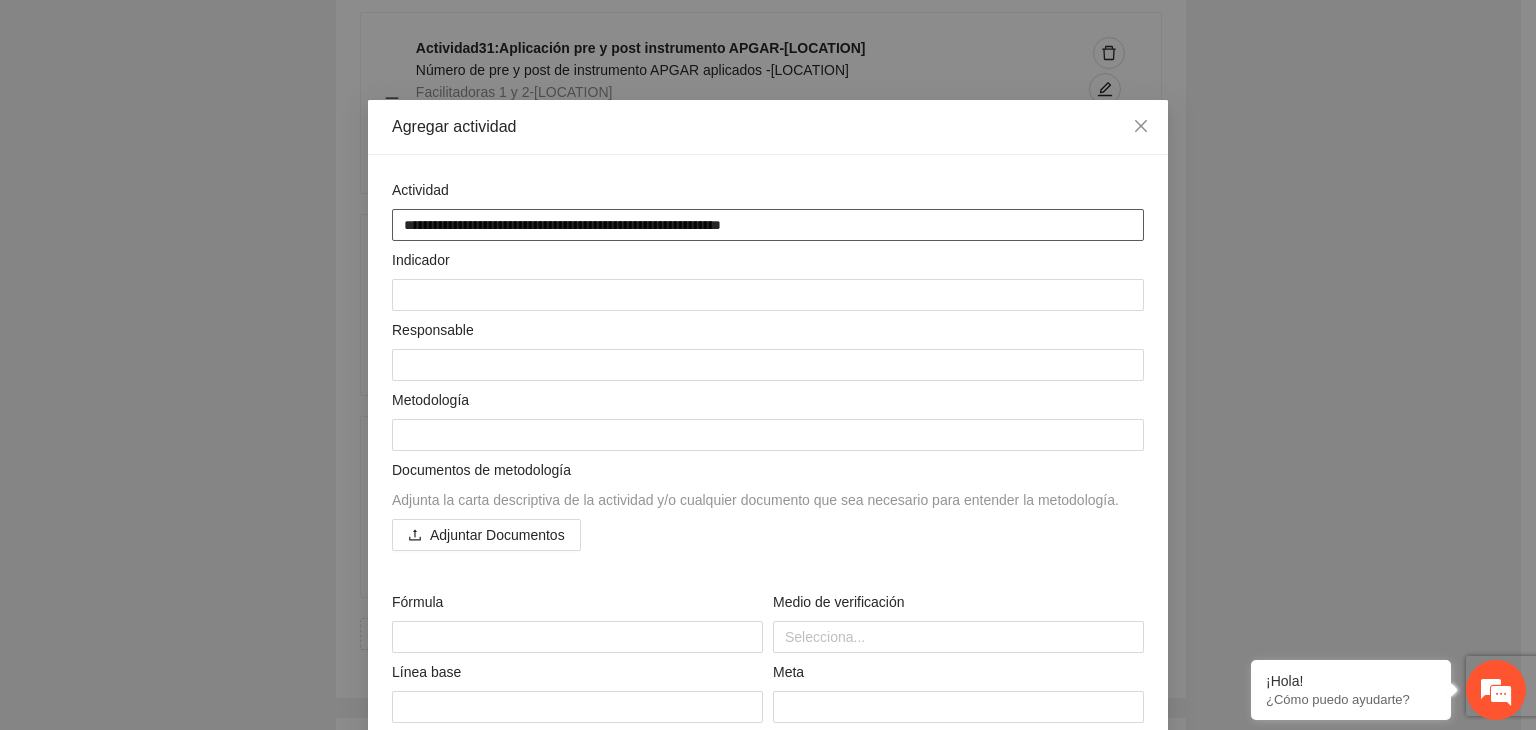 click on "**********" at bounding box center (768, 225) 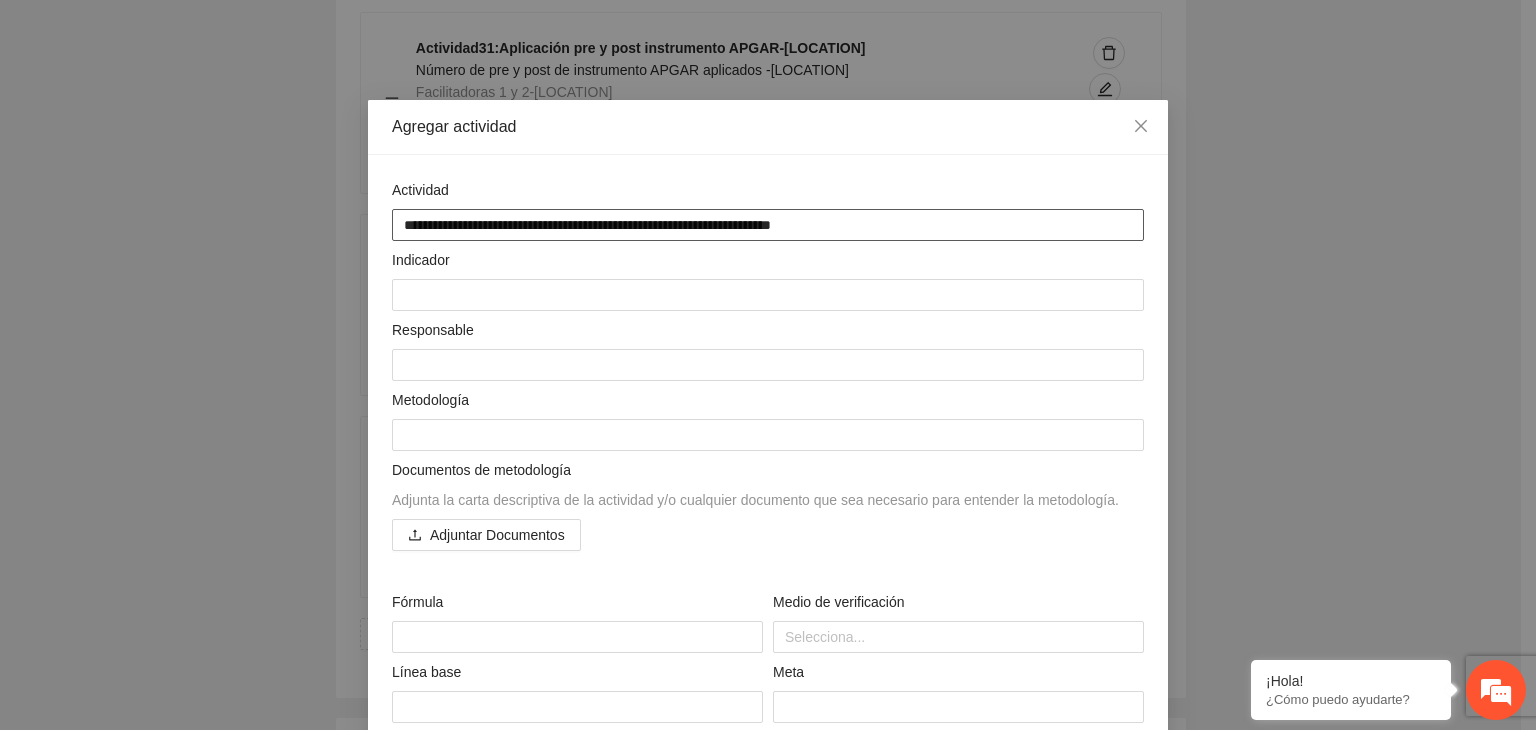 click on "**********" at bounding box center [768, 225] 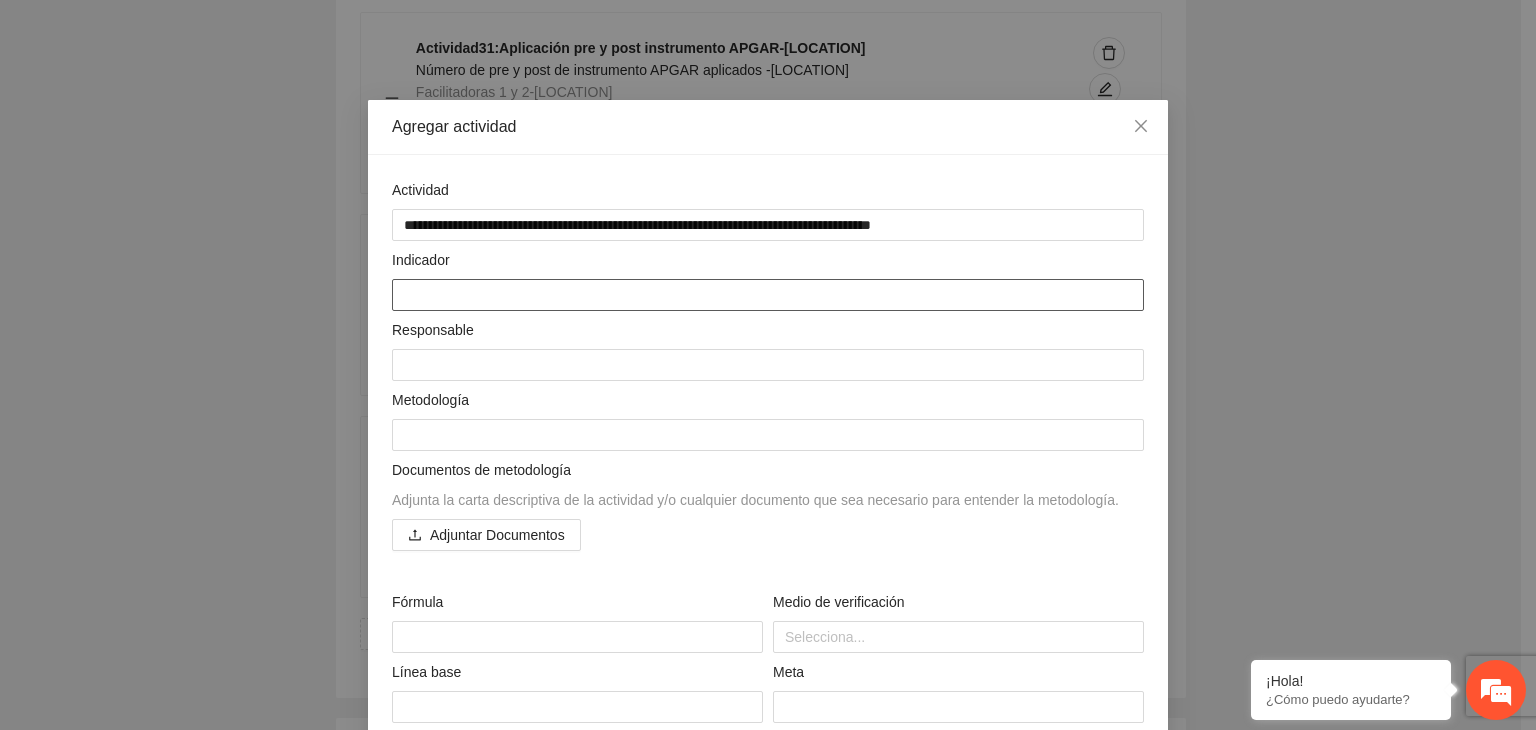 click at bounding box center (768, 295) 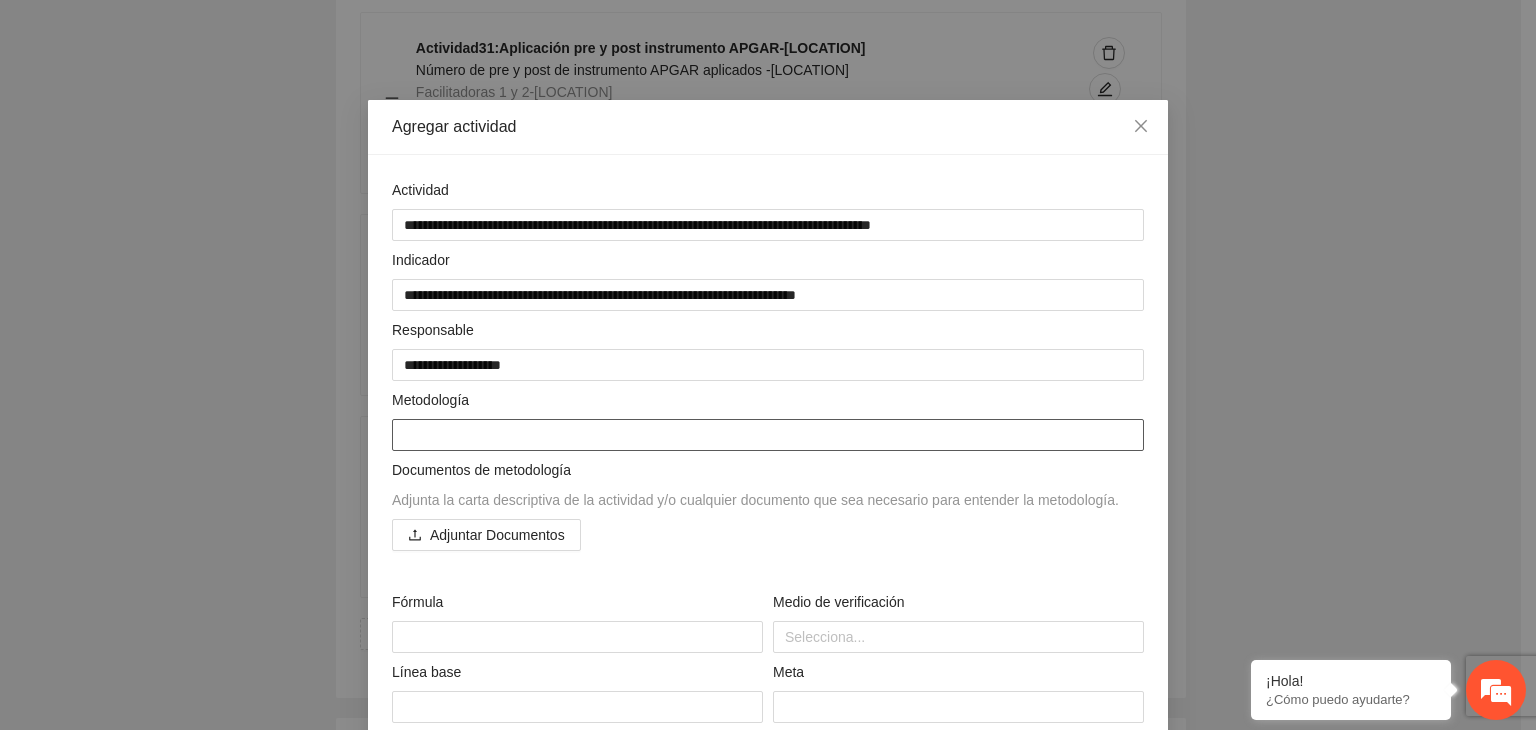 click at bounding box center [768, 435] 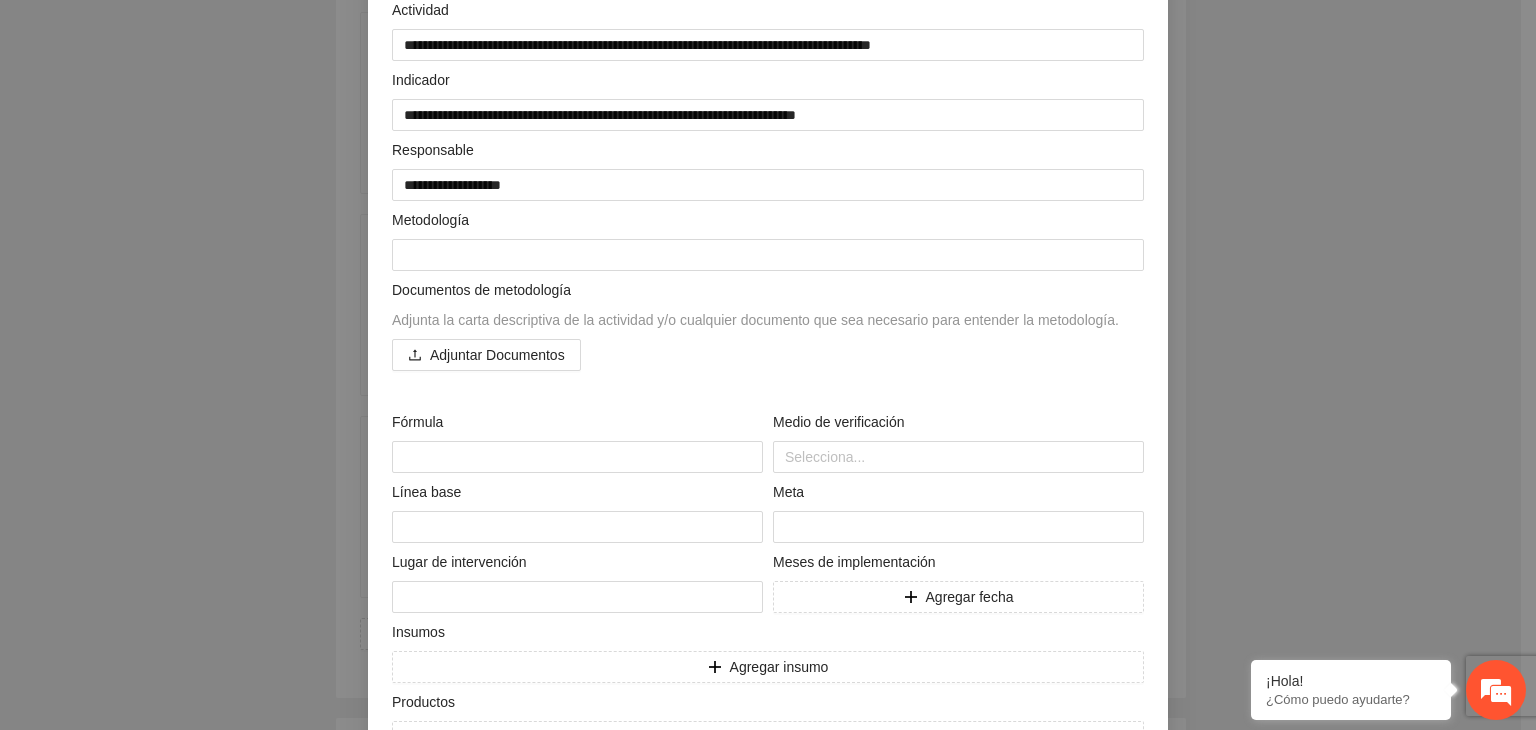 scroll, scrollTop: 304, scrollLeft: 0, axis: vertical 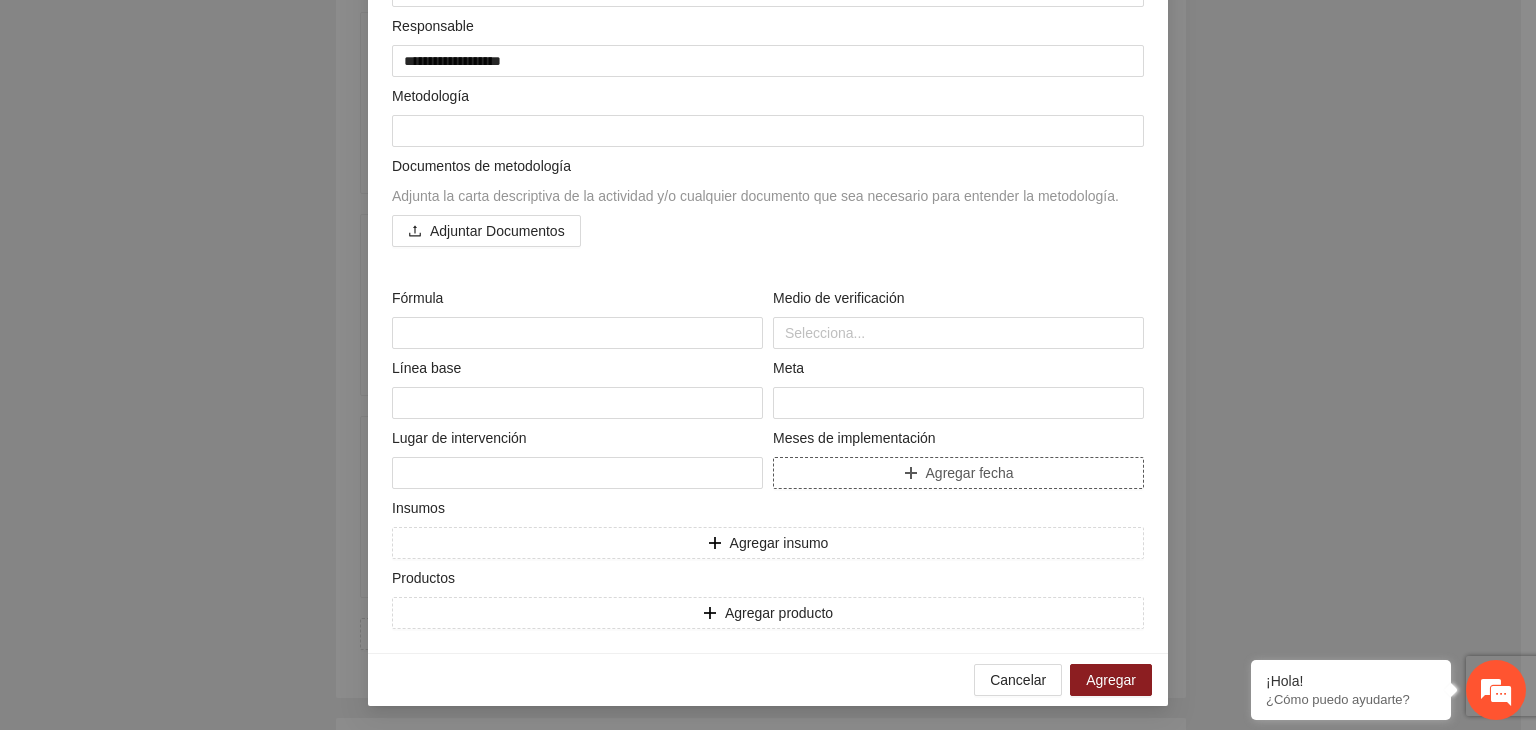 click on "Agregar fecha" at bounding box center (958, 473) 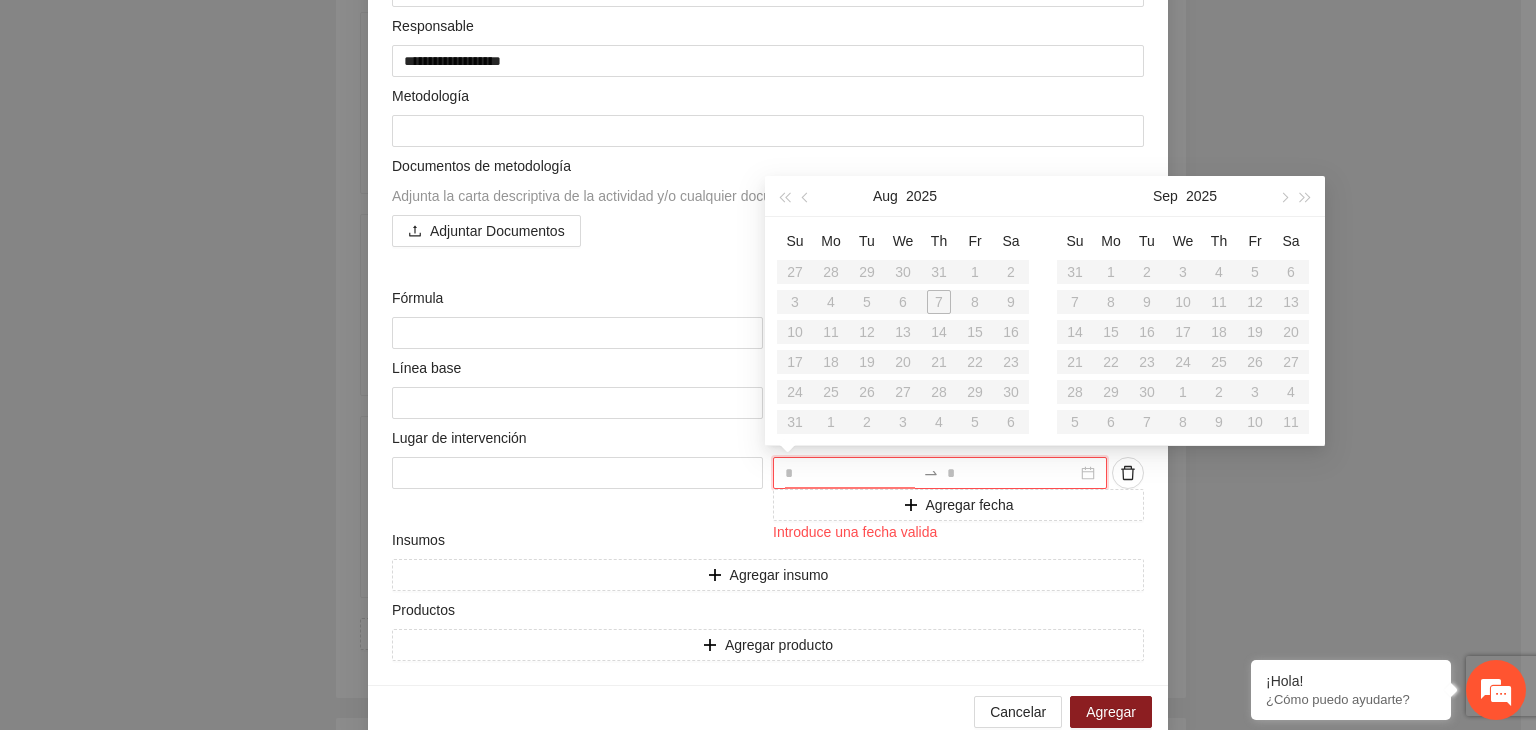click at bounding box center (850, 473) 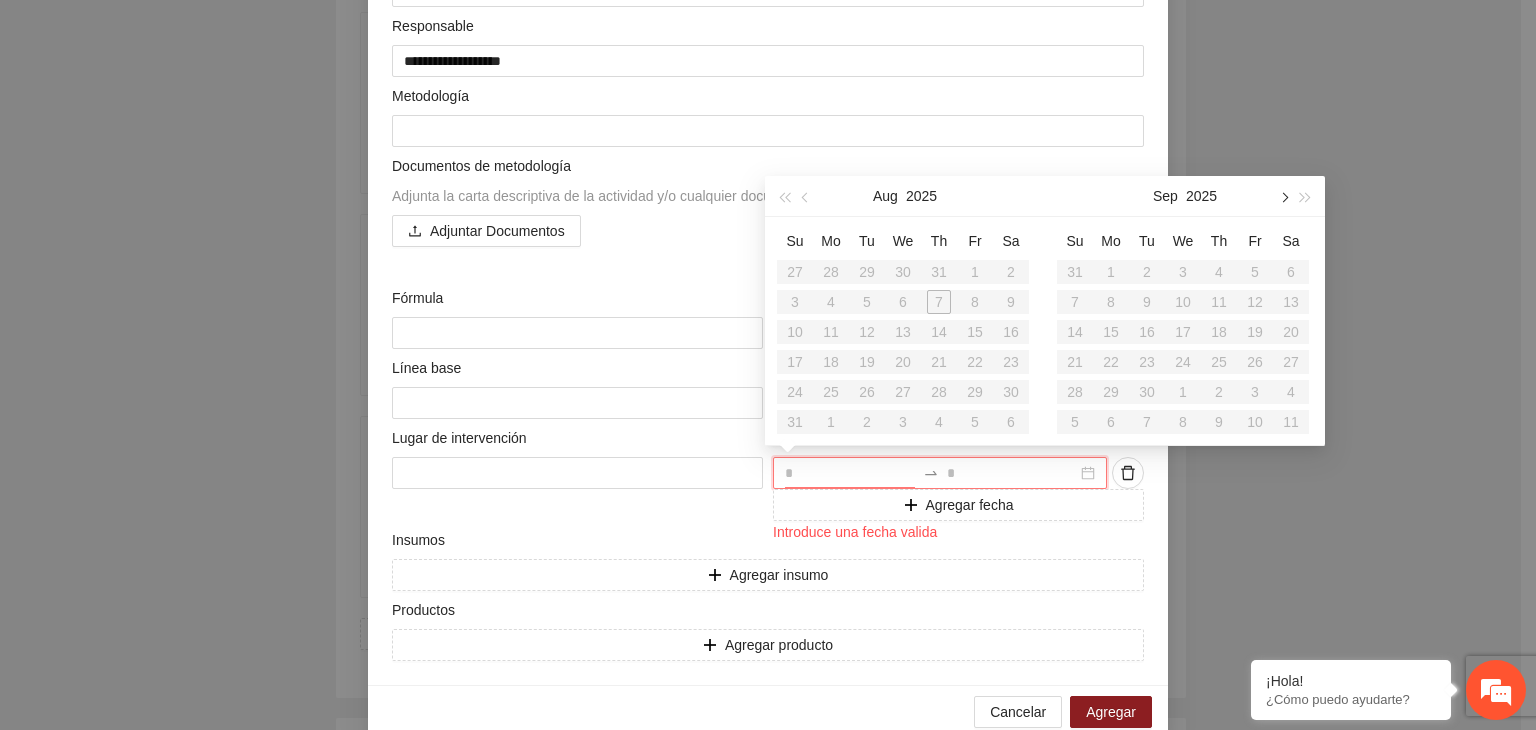 click at bounding box center [1283, 197] 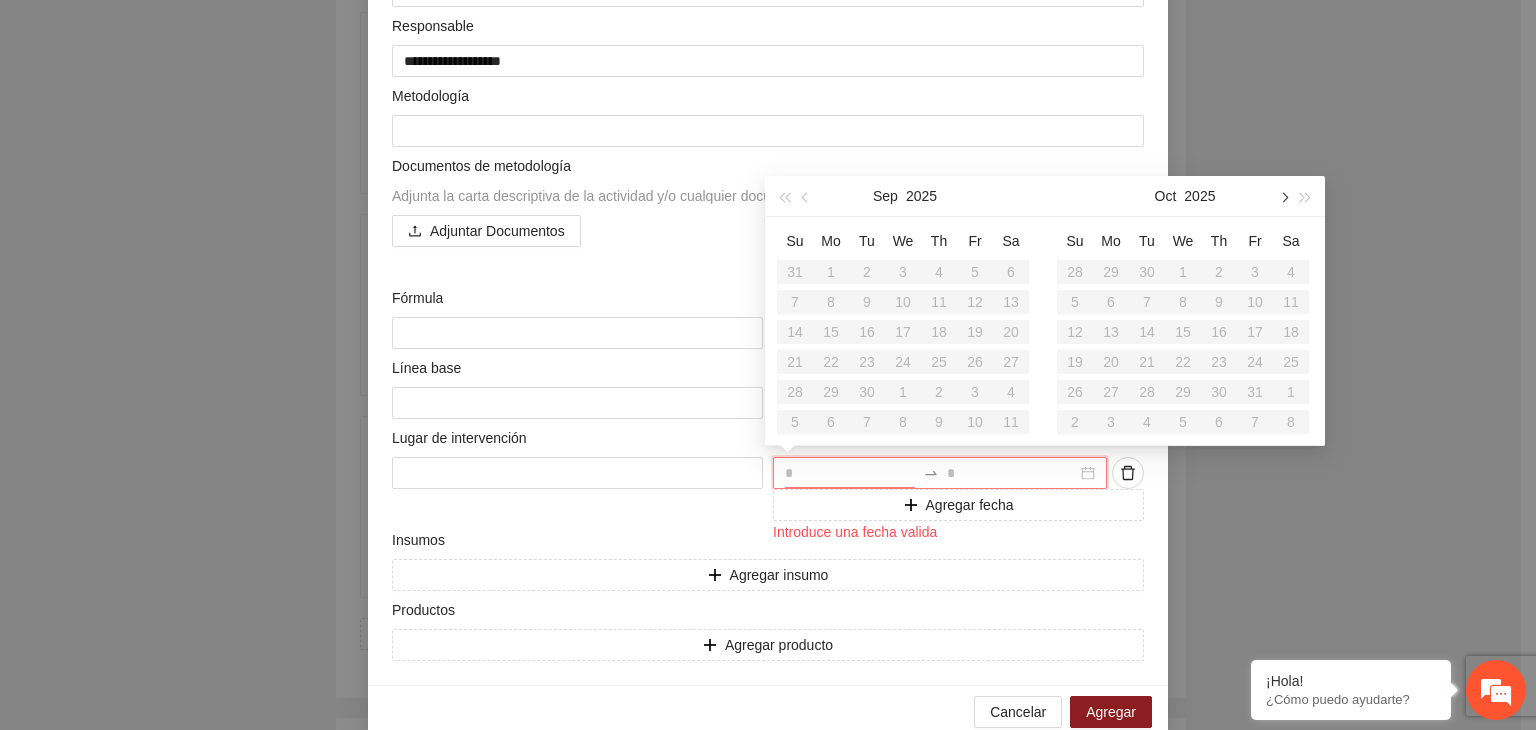 click at bounding box center [1283, 197] 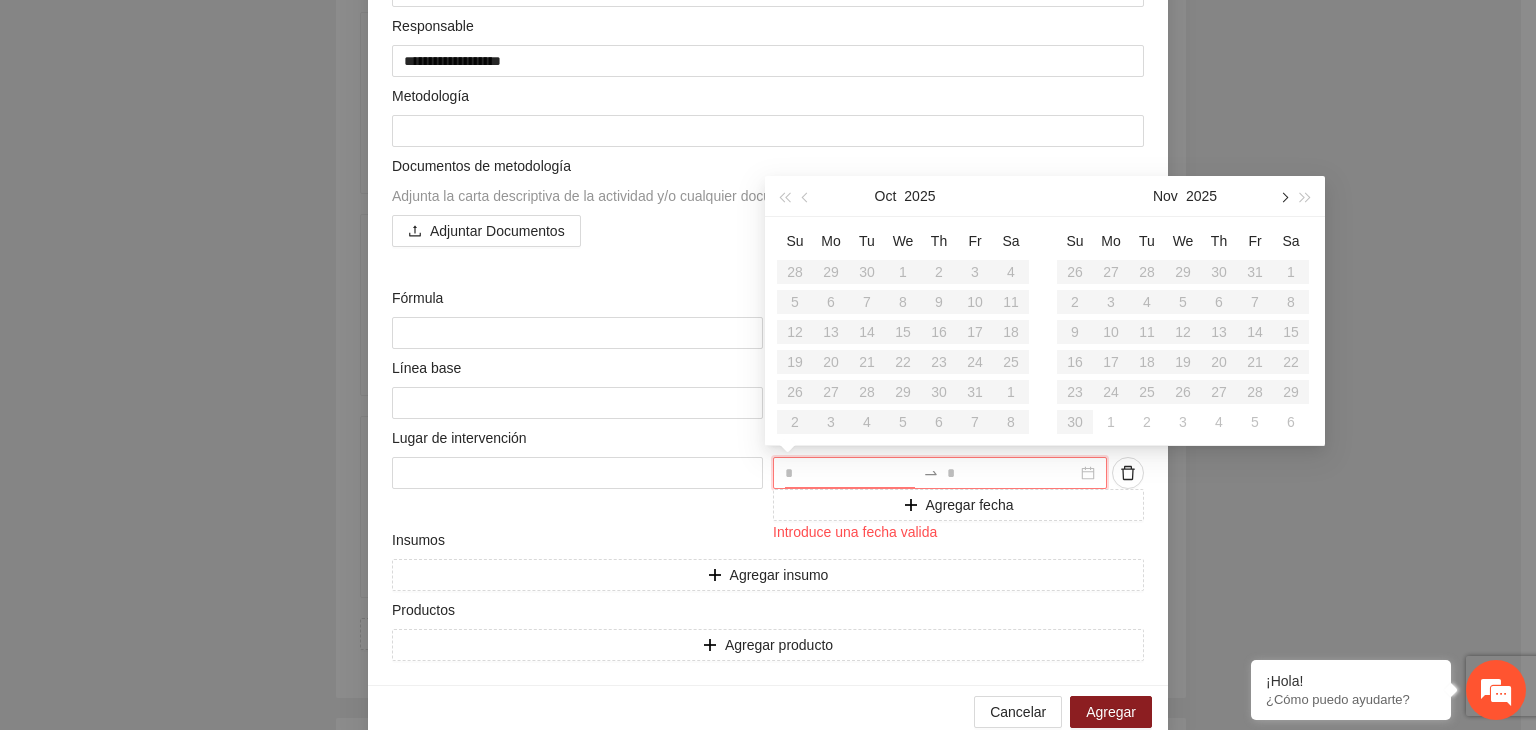 click at bounding box center (1283, 197) 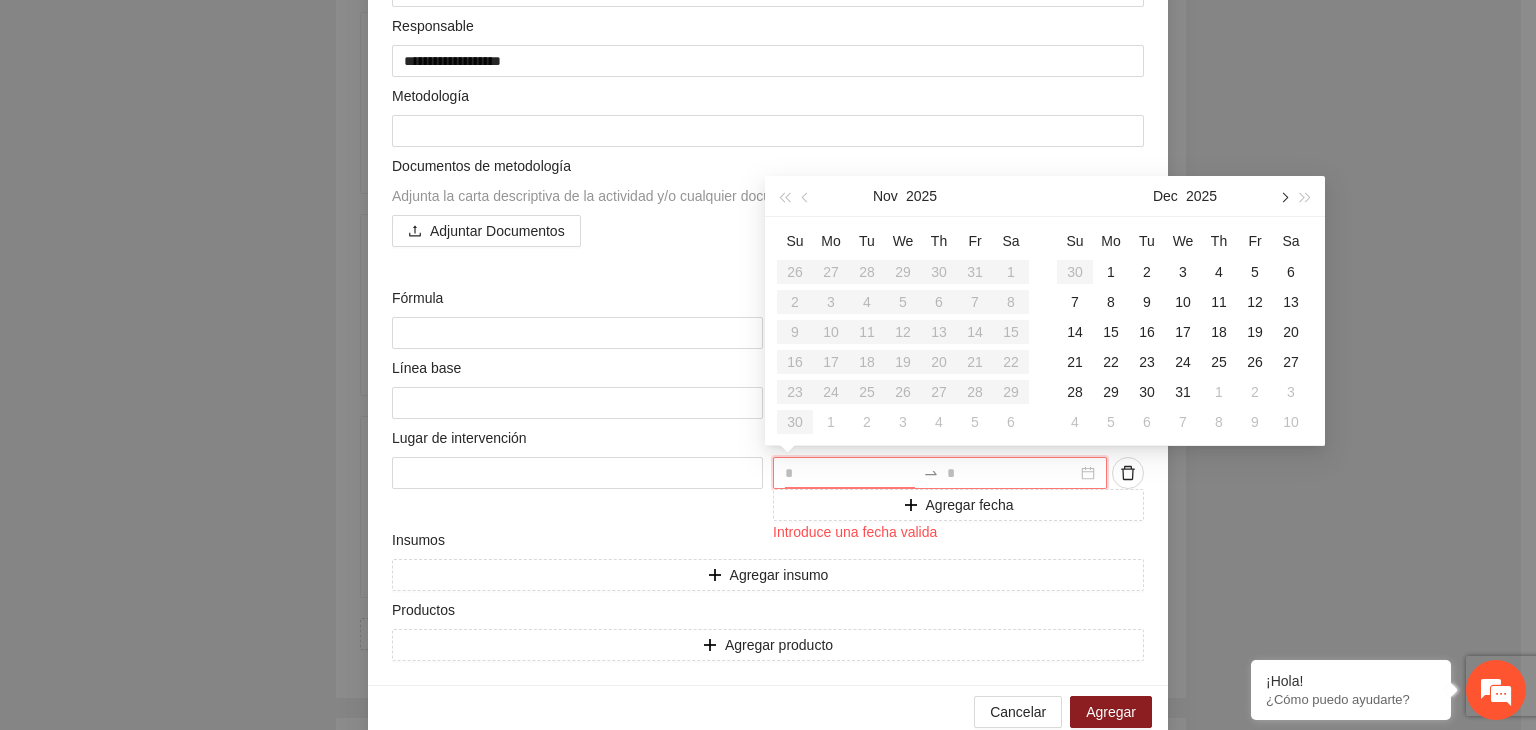 click at bounding box center (1283, 197) 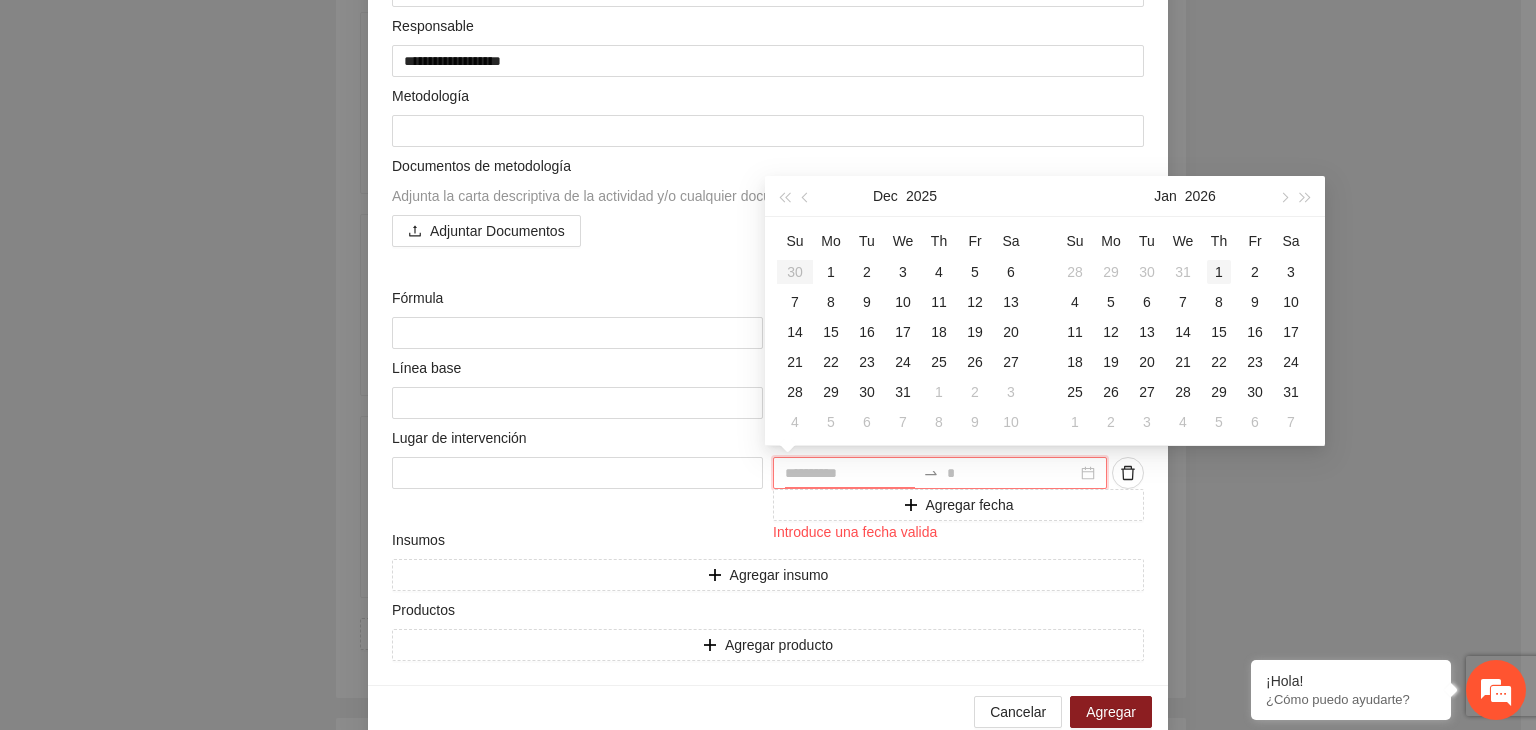 click on "1" at bounding box center (1219, 272) 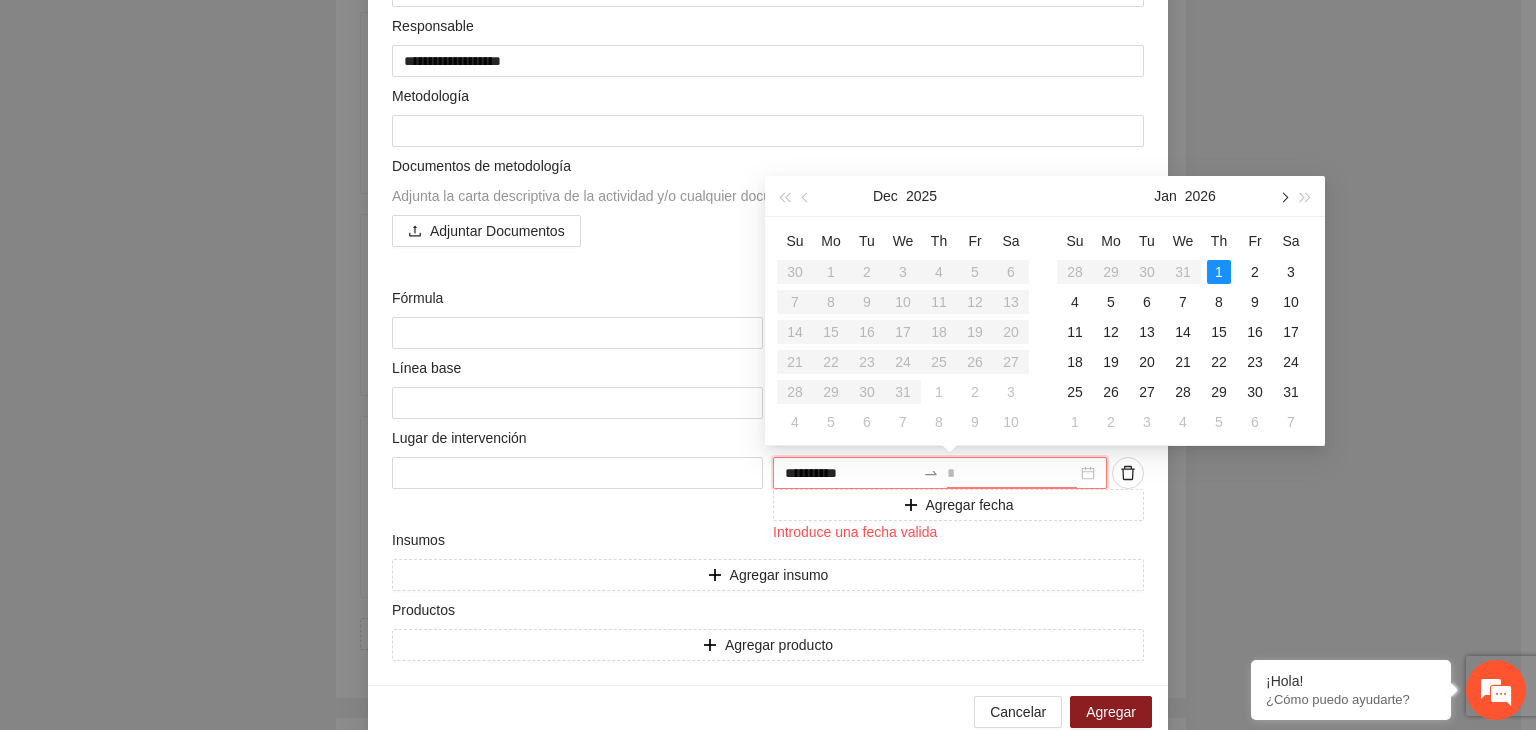 click at bounding box center (1283, 196) 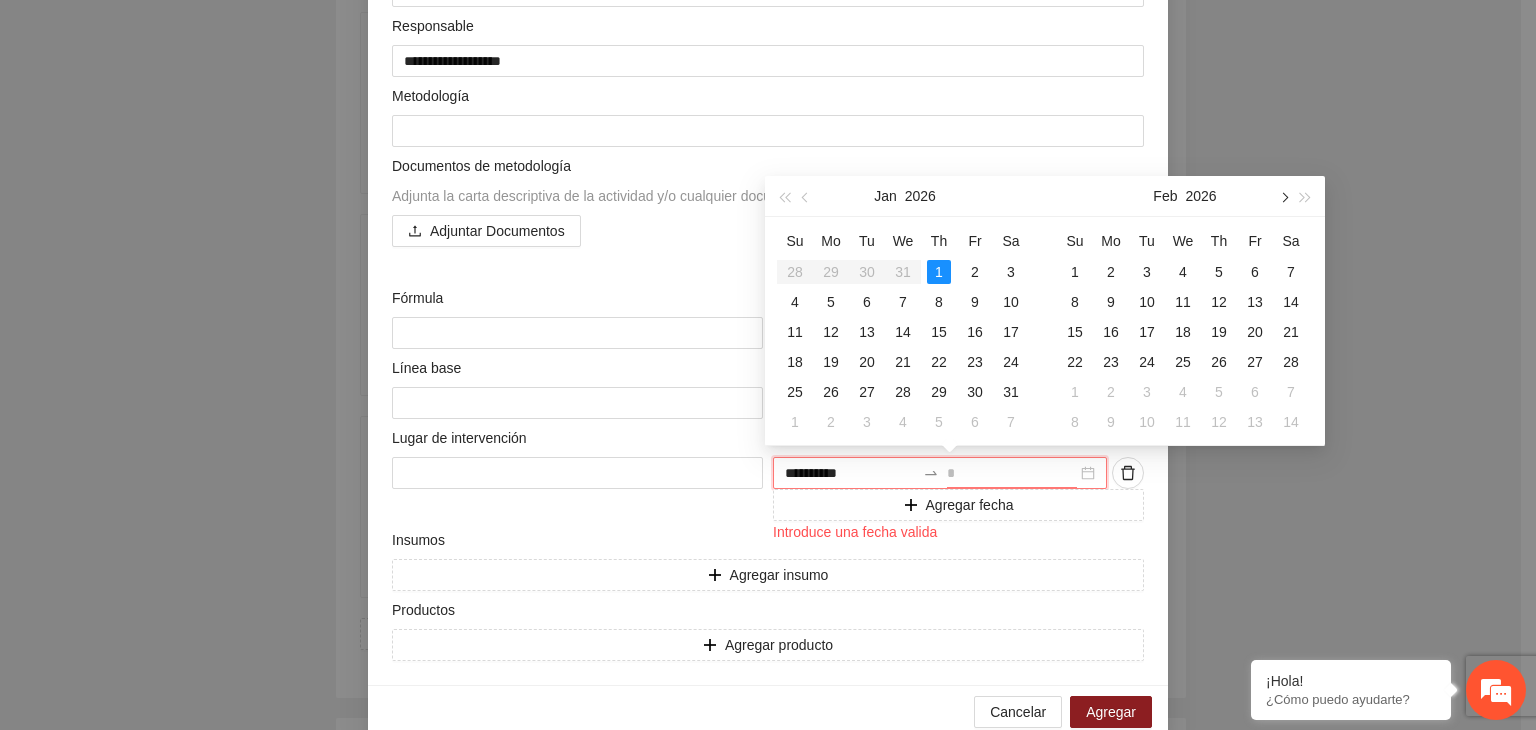 click at bounding box center (1283, 196) 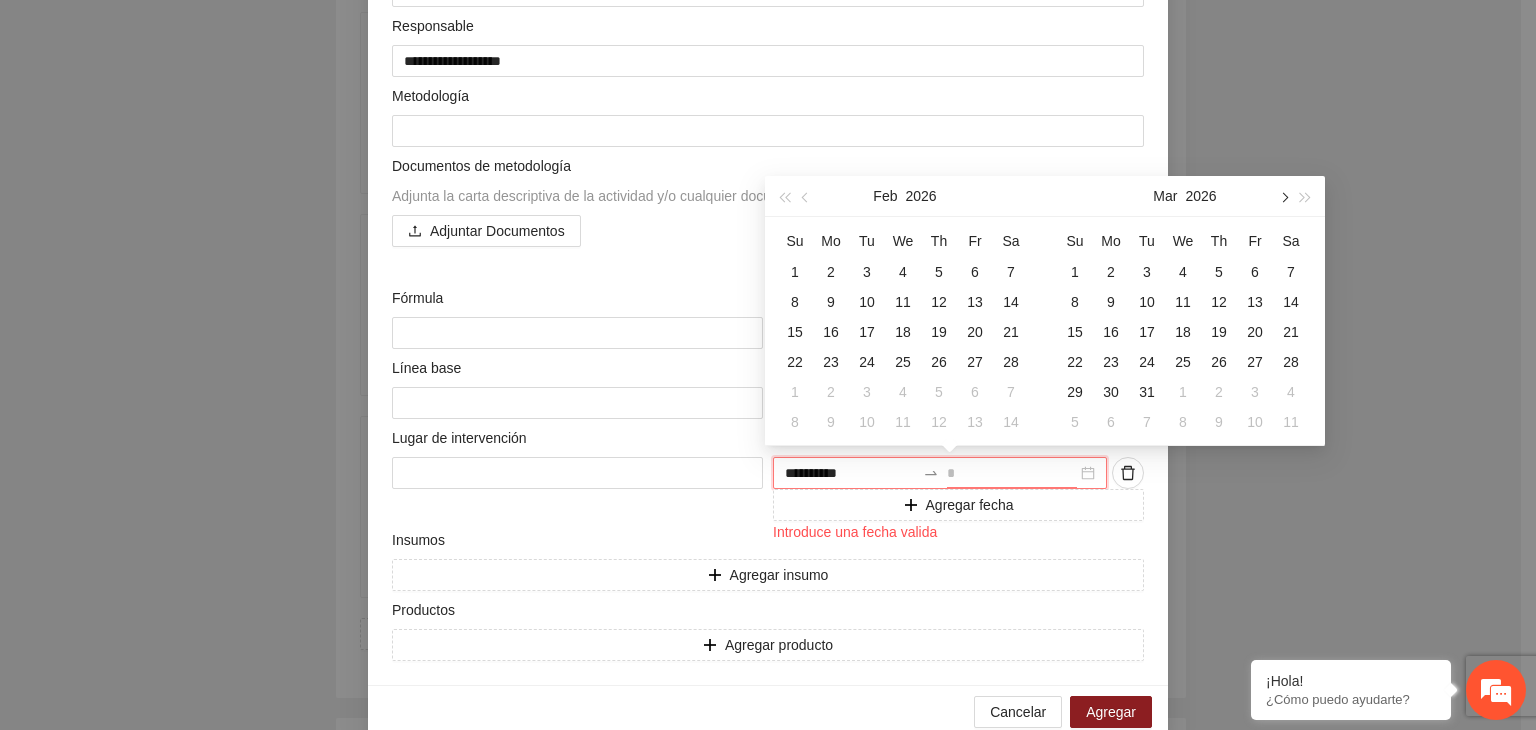 click at bounding box center (1283, 196) 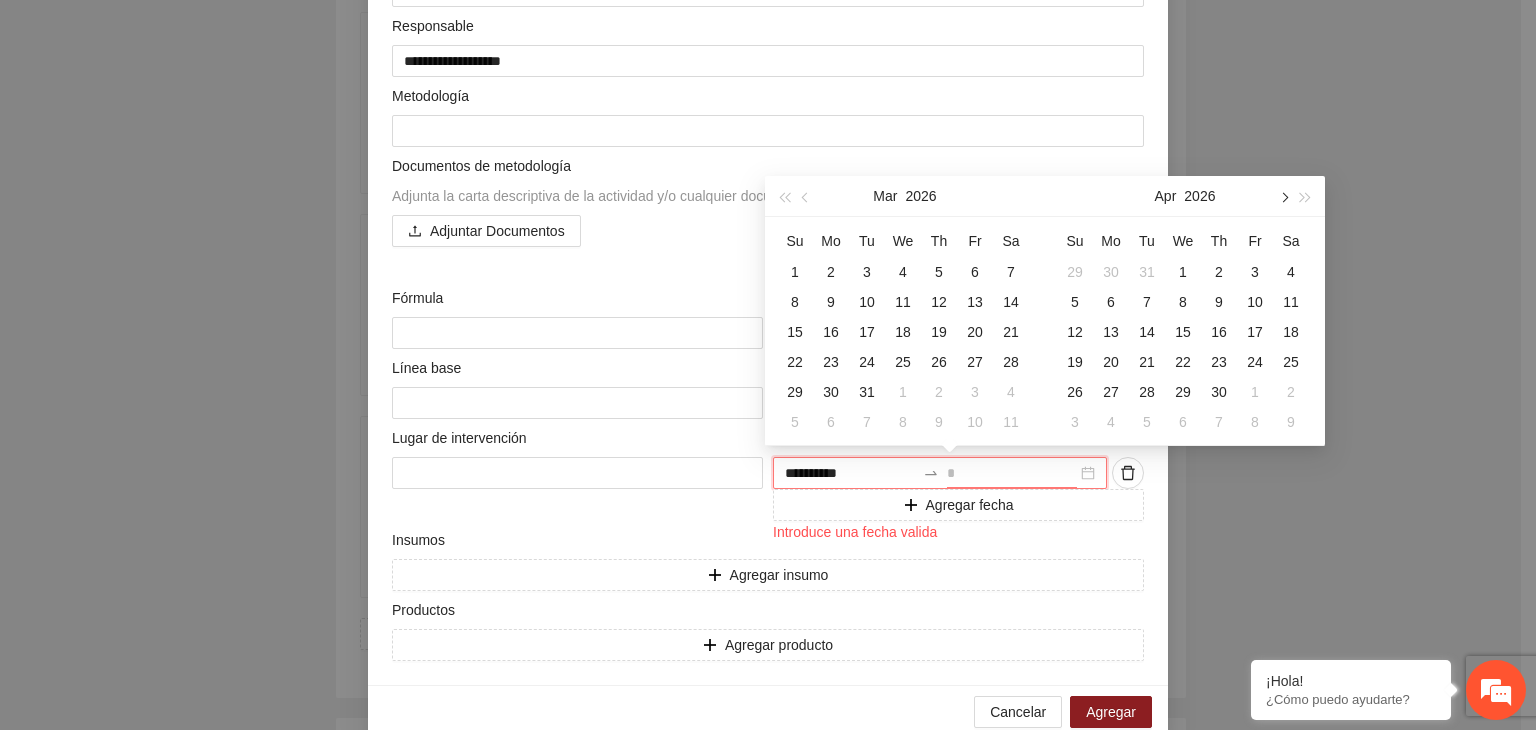 click at bounding box center [1283, 196] 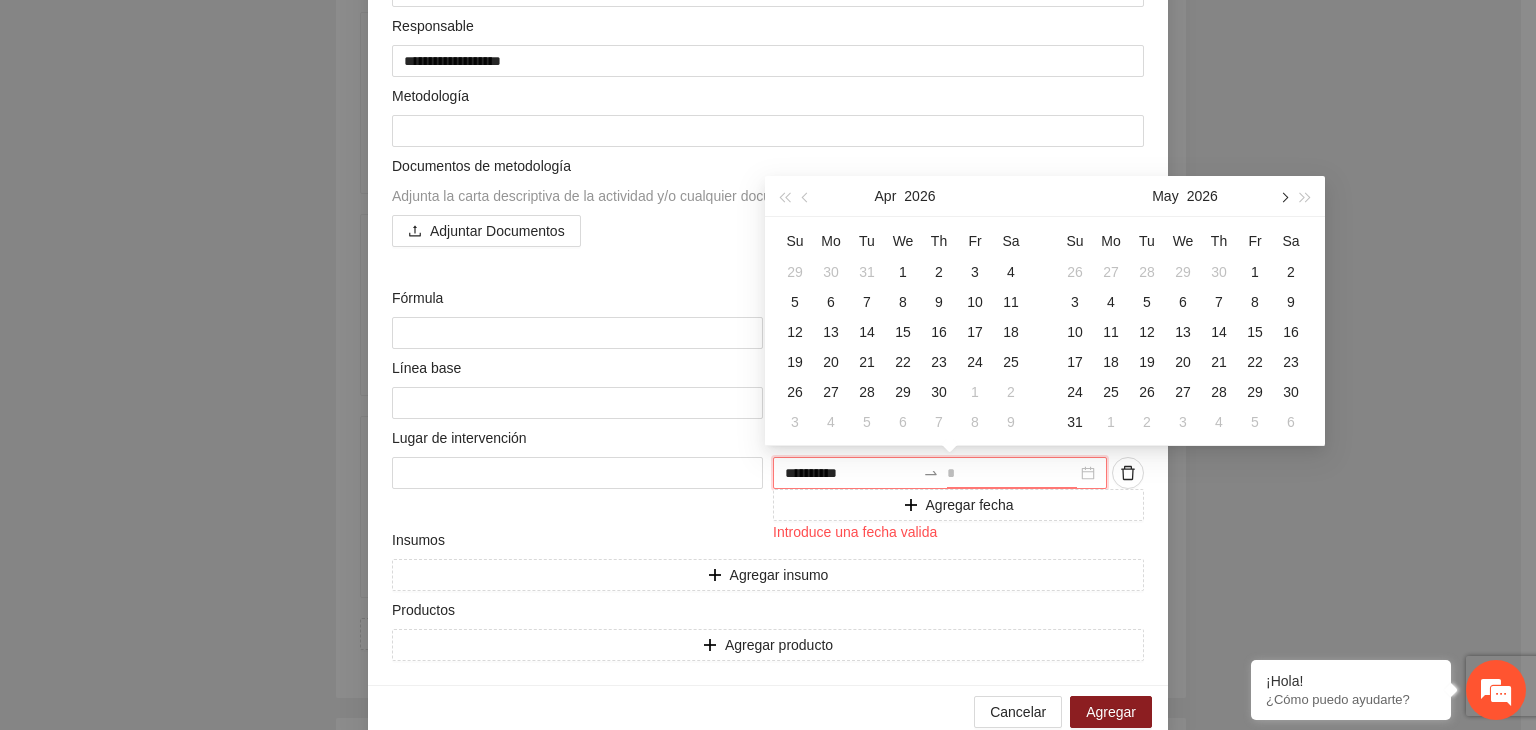 click at bounding box center [1283, 196] 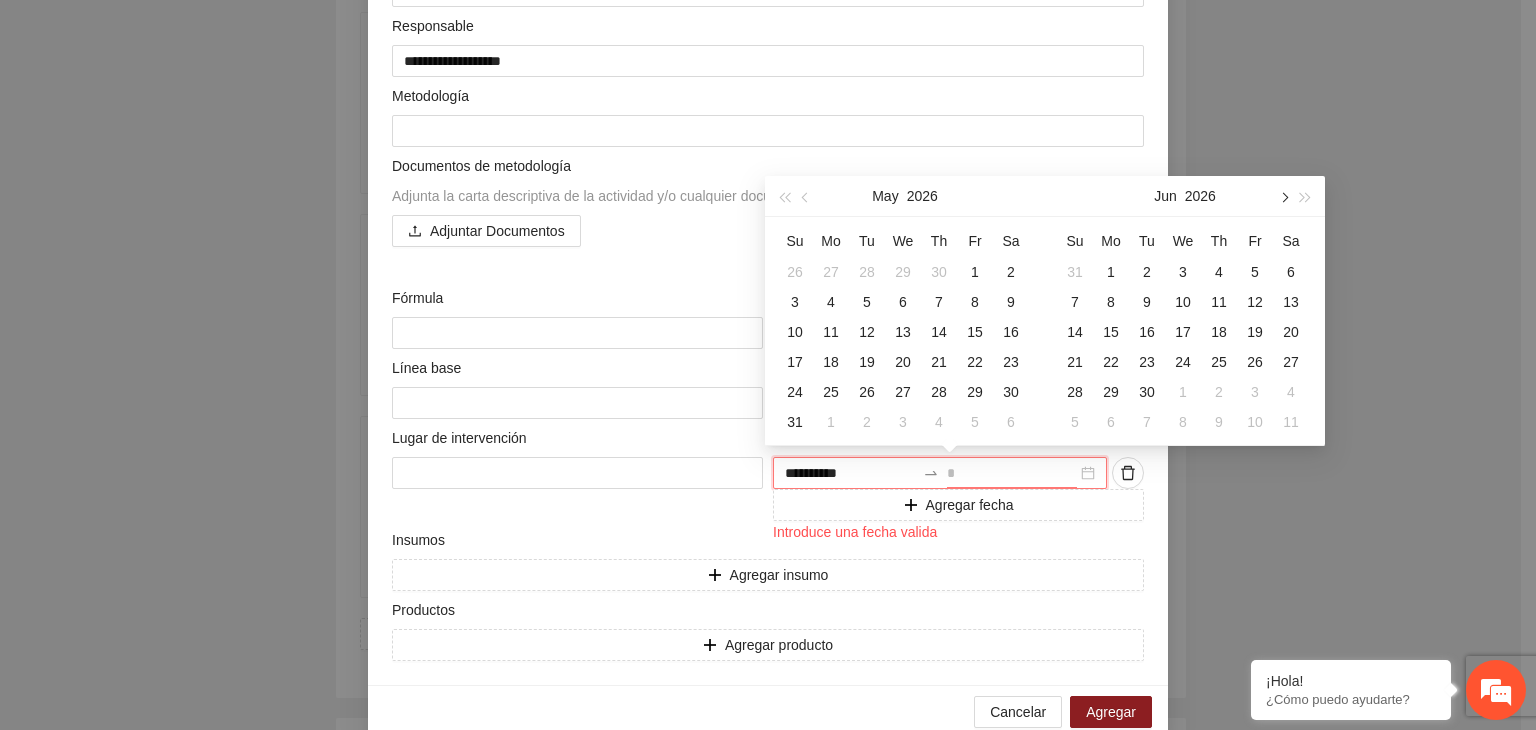 click at bounding box center [1283, 196] 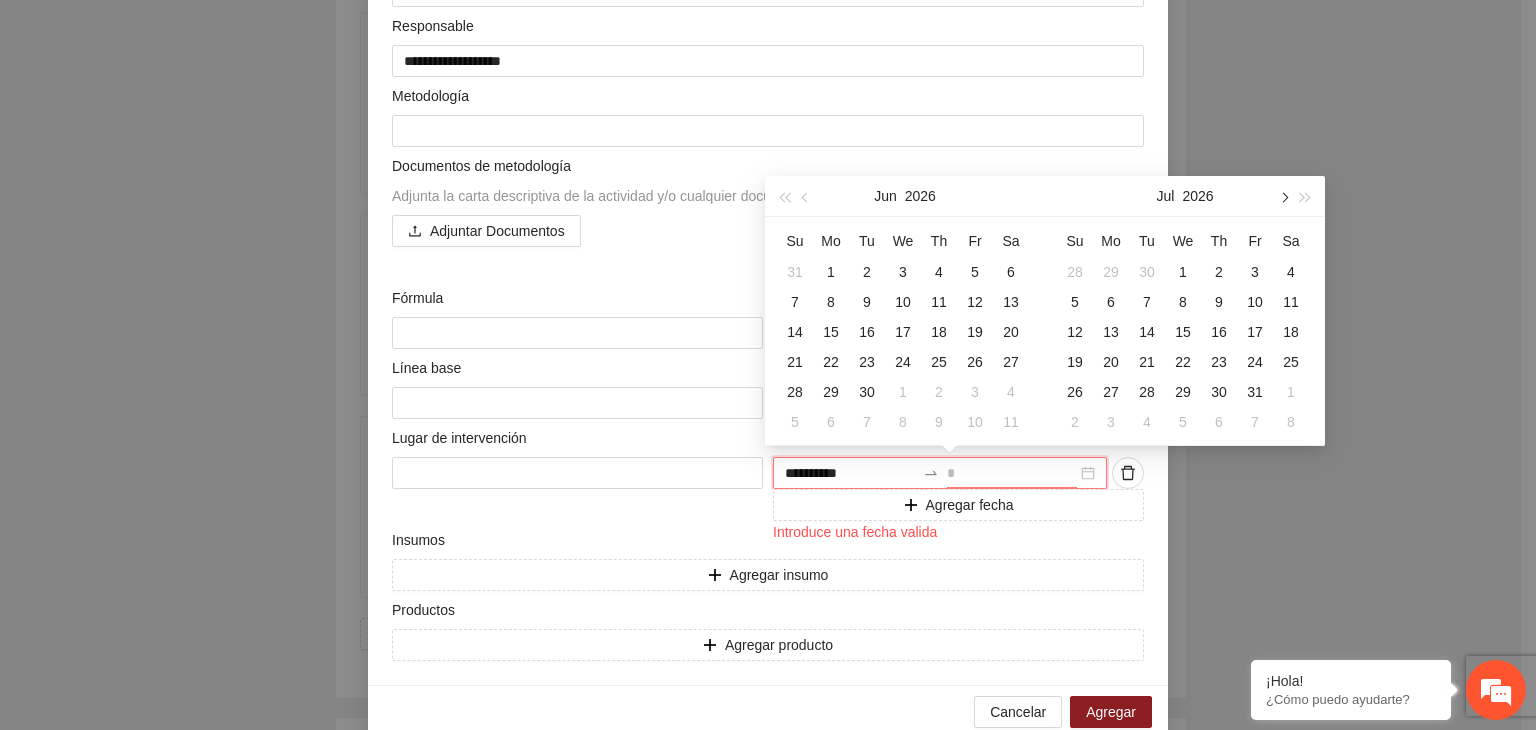 click at bounding box center [1283, 196] 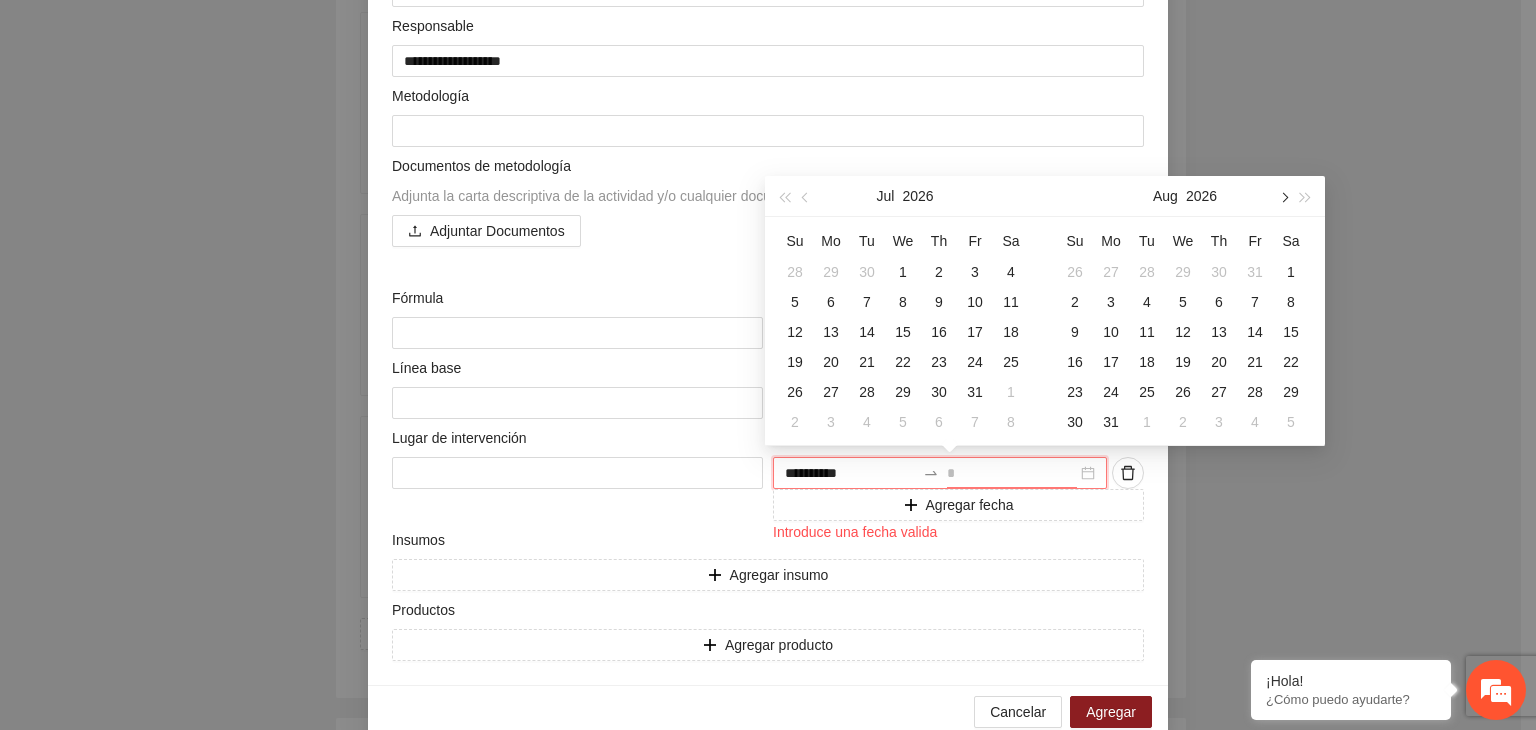 click at bounding box center [1283, 196] 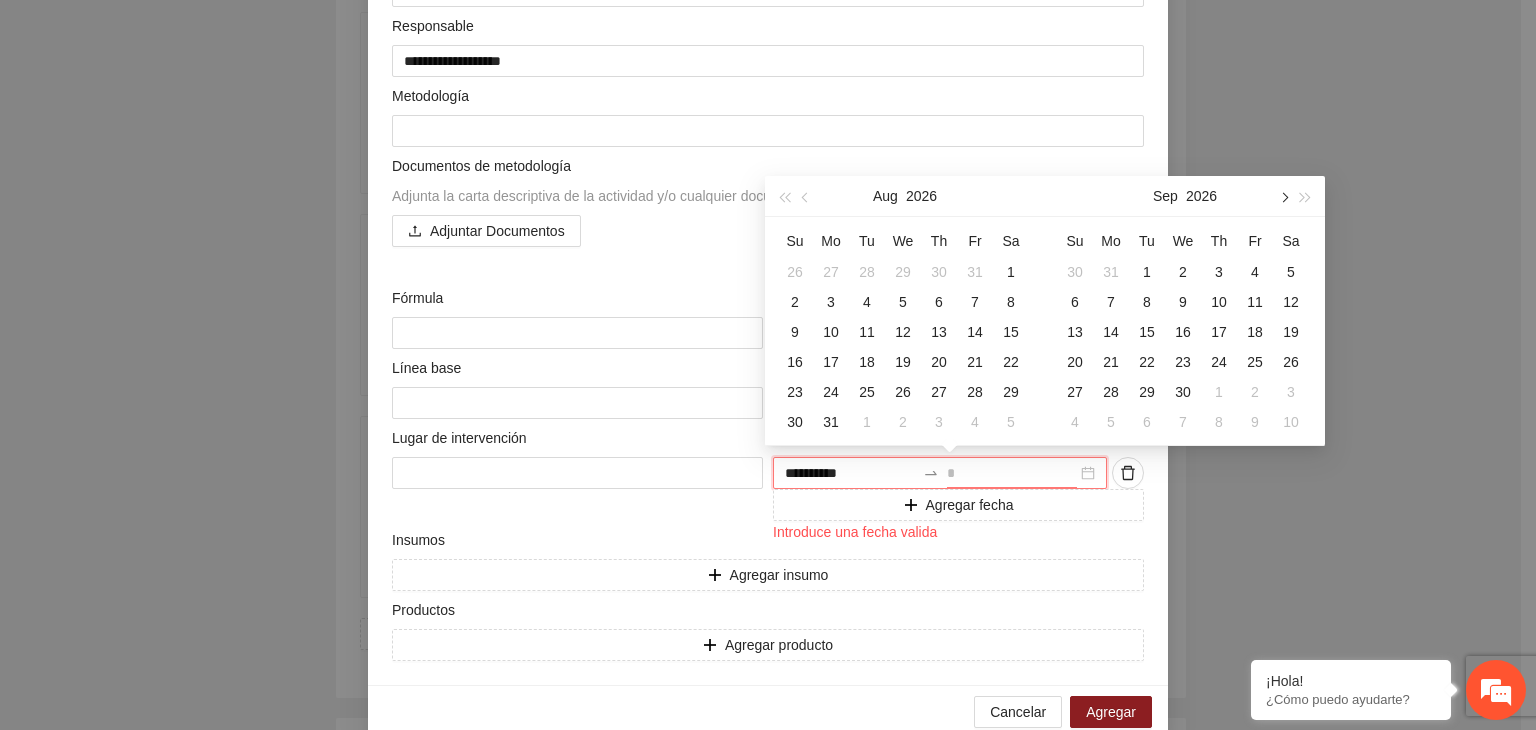 click at bounding box center [1283, 196] 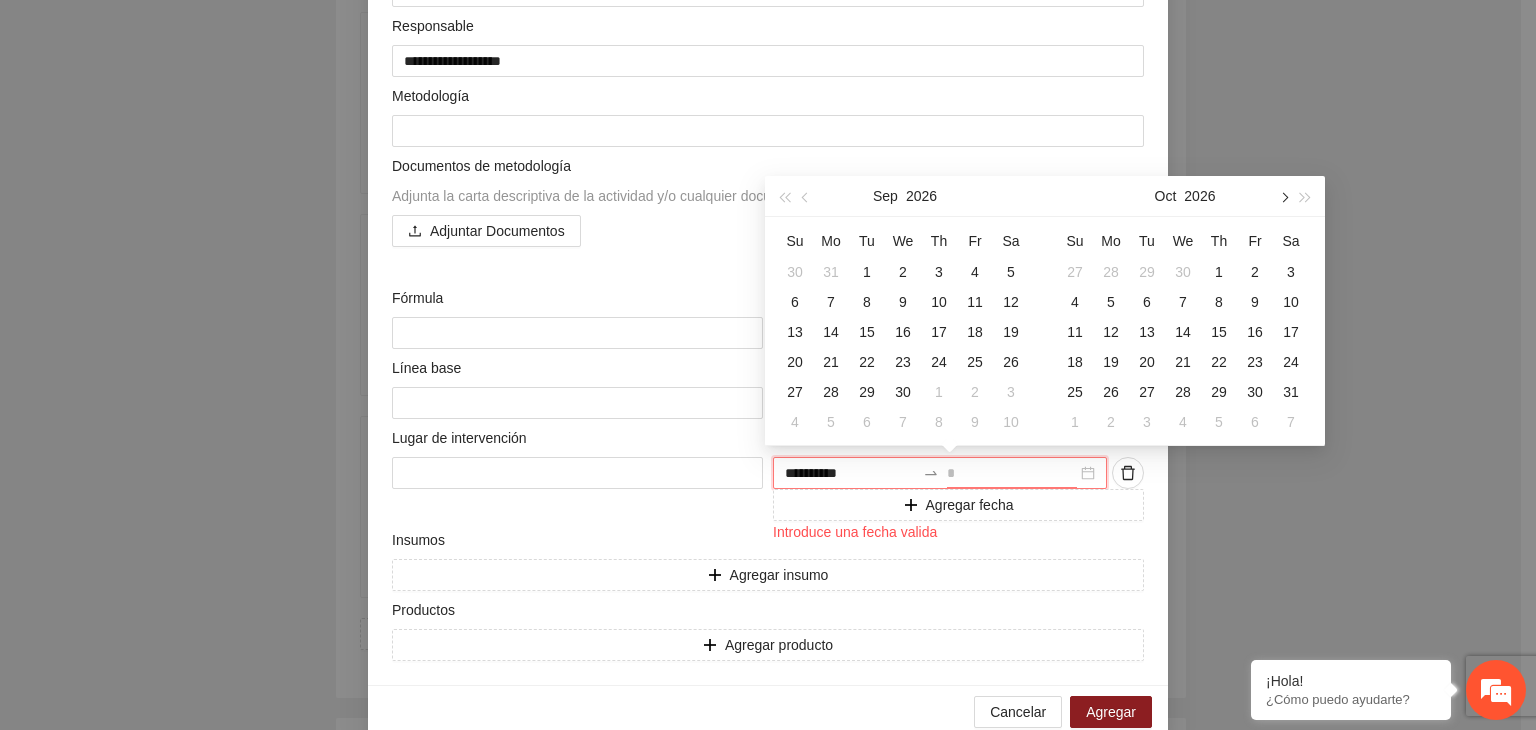 click at bounding box center (1283, 196) 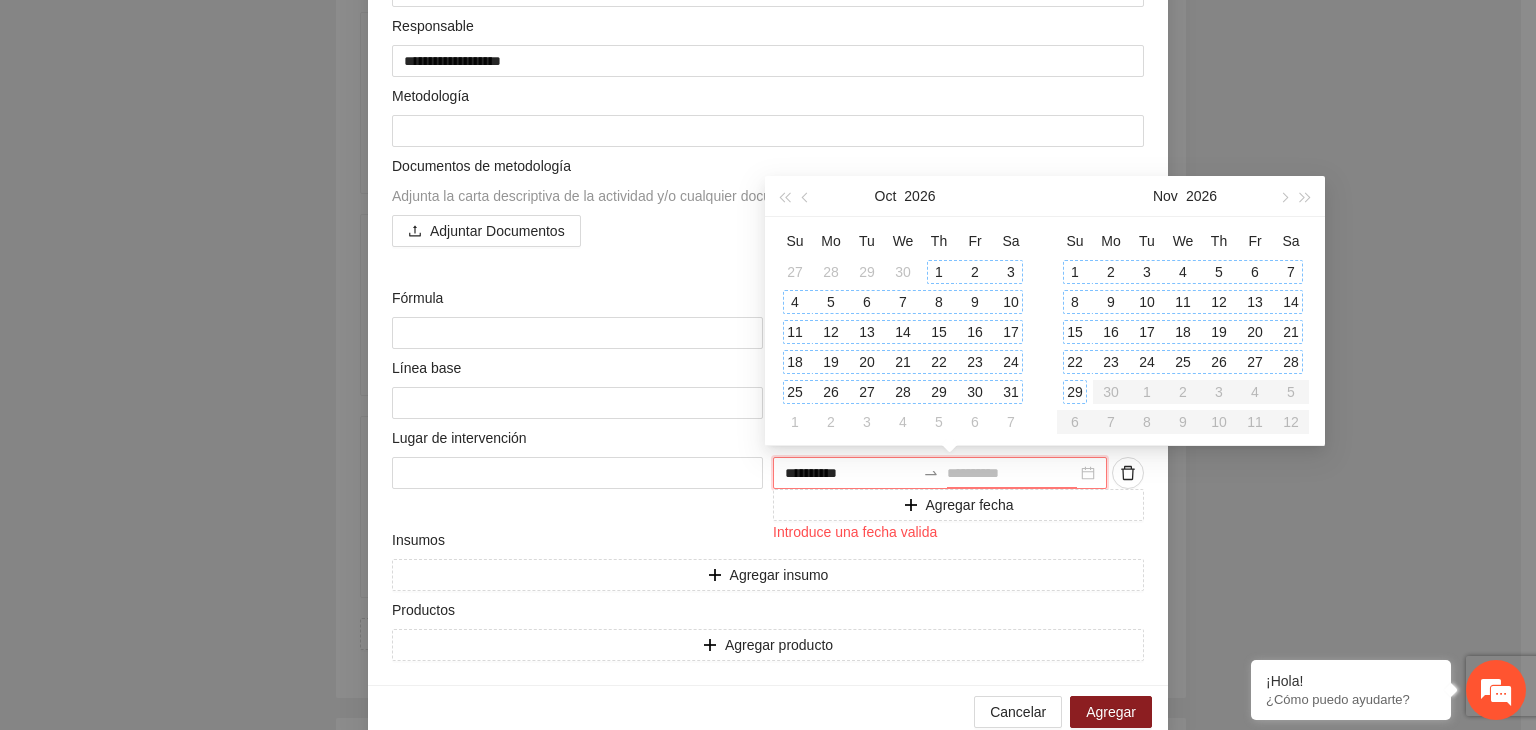 click on "29" at bounding box center [1075, 392] 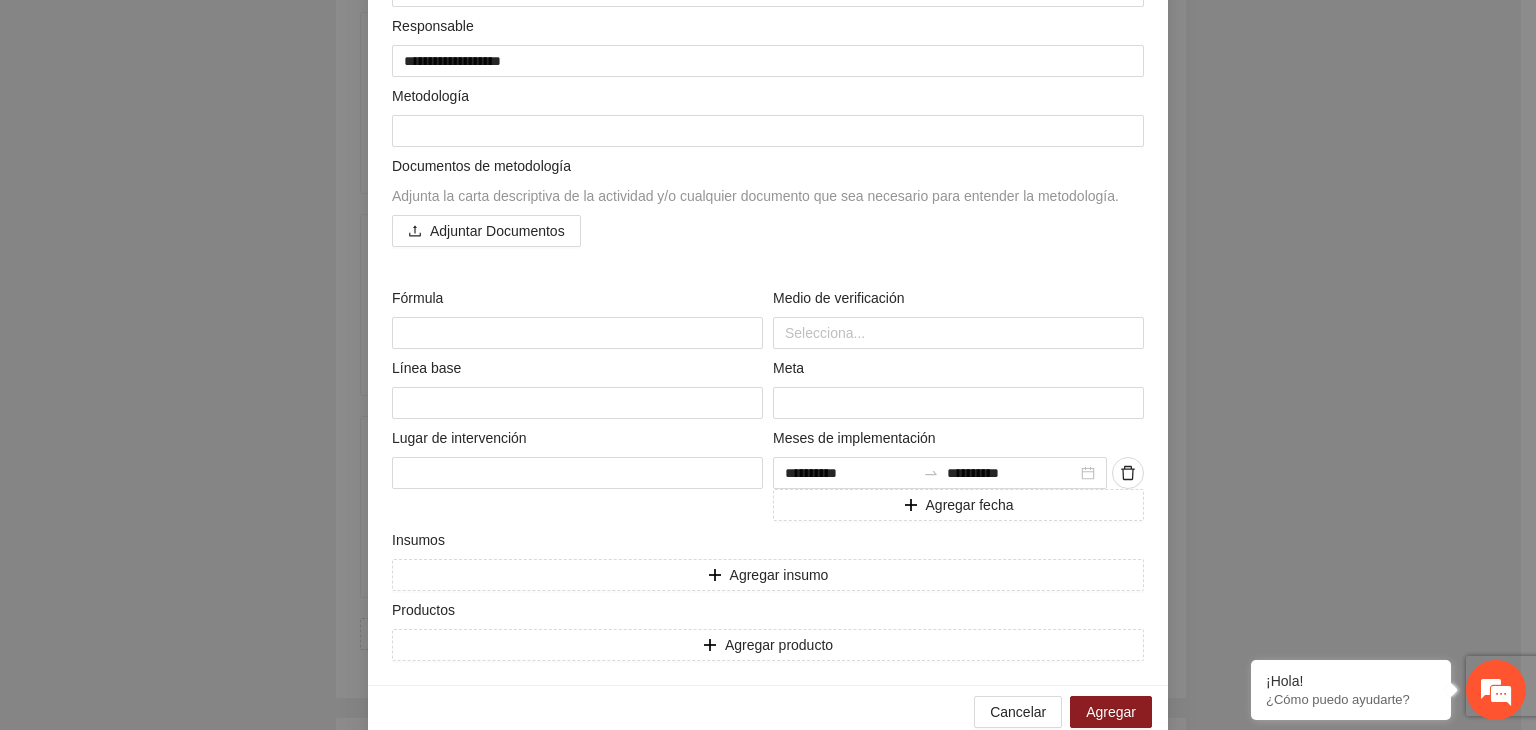 click on "**********" at bounding box center [768, 365] 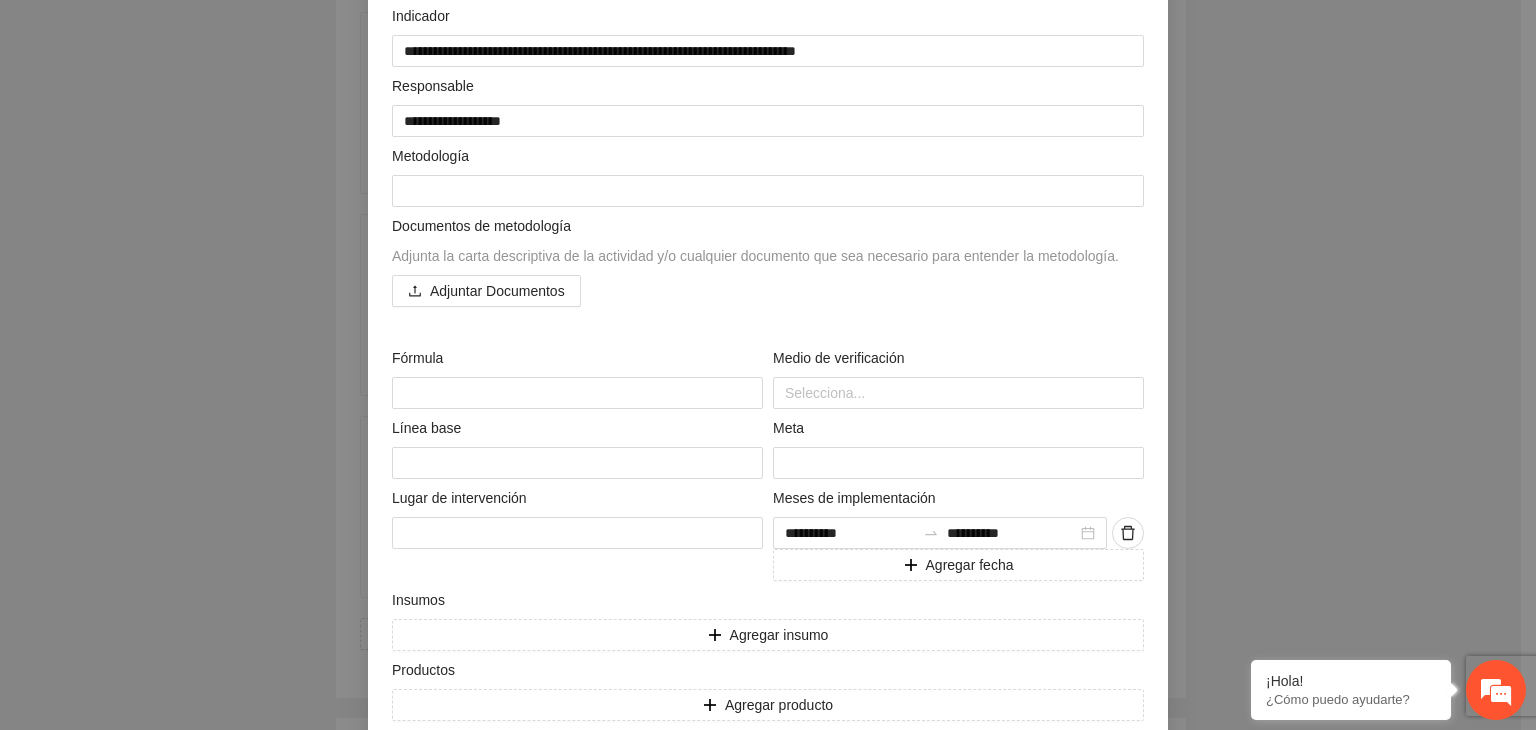 scroll, scrollTop: 336, scrollLeft: 0, axis: vertical 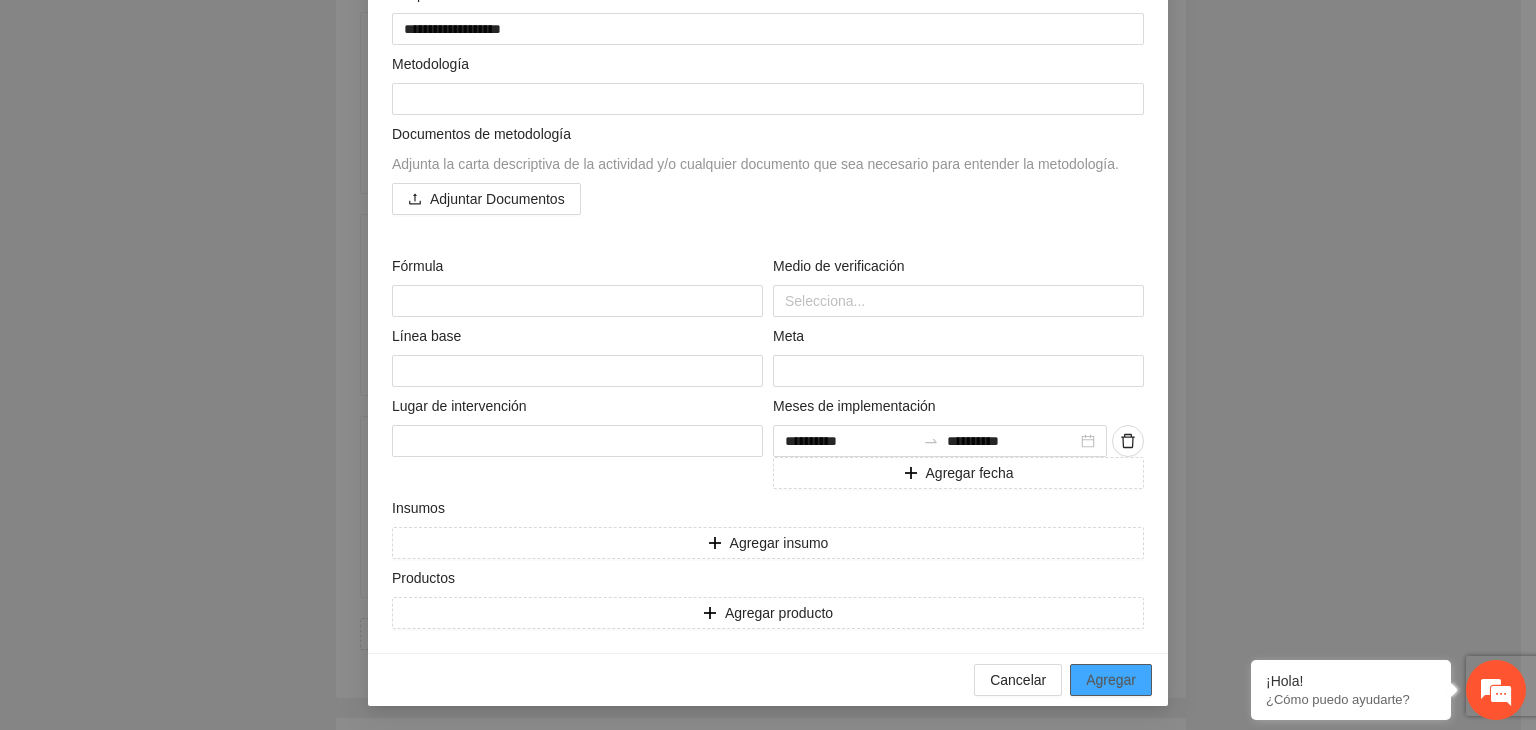 click on "Agregar" at bounding box center (1111, 680) 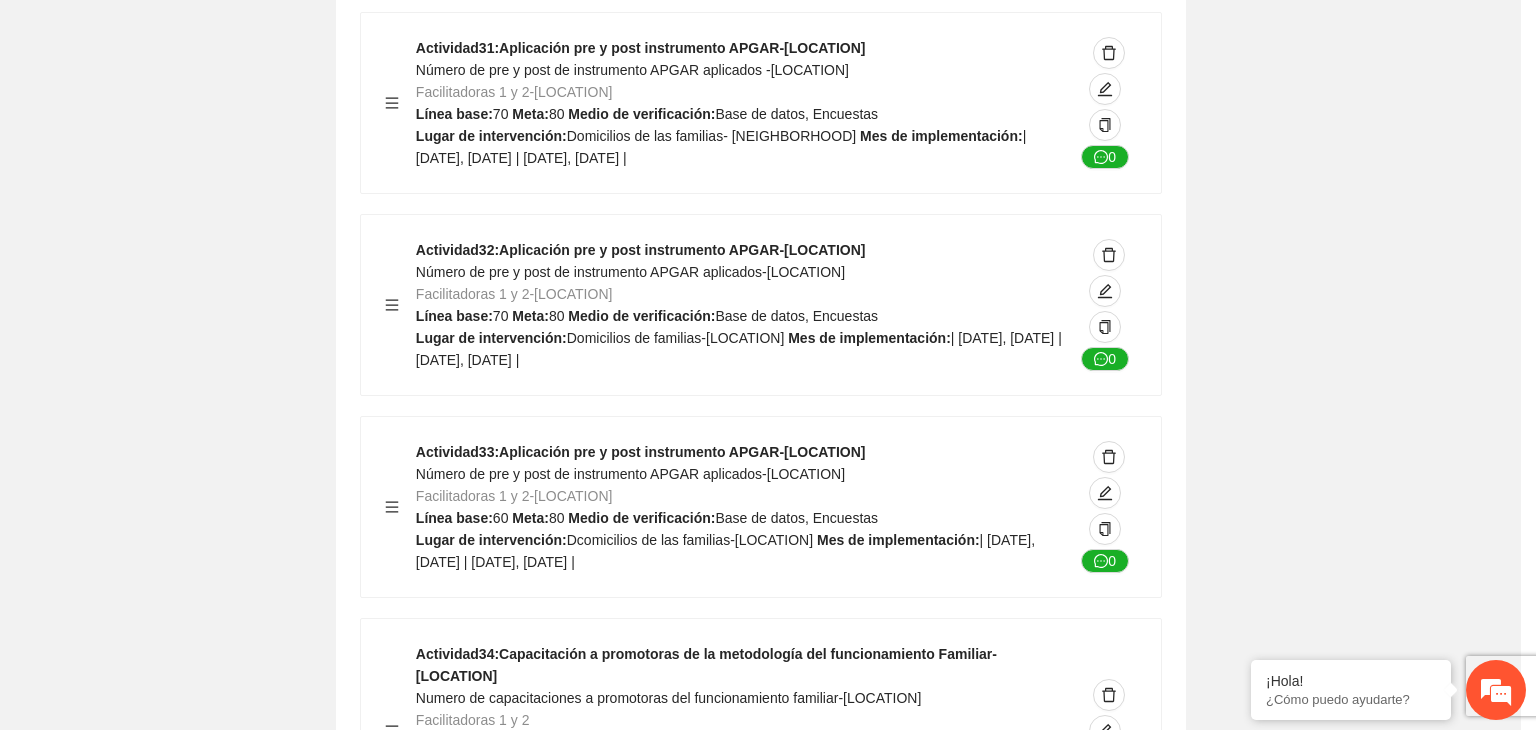 scroll, scrollTop: 16231, scrollLeft: 0, axis: vertical 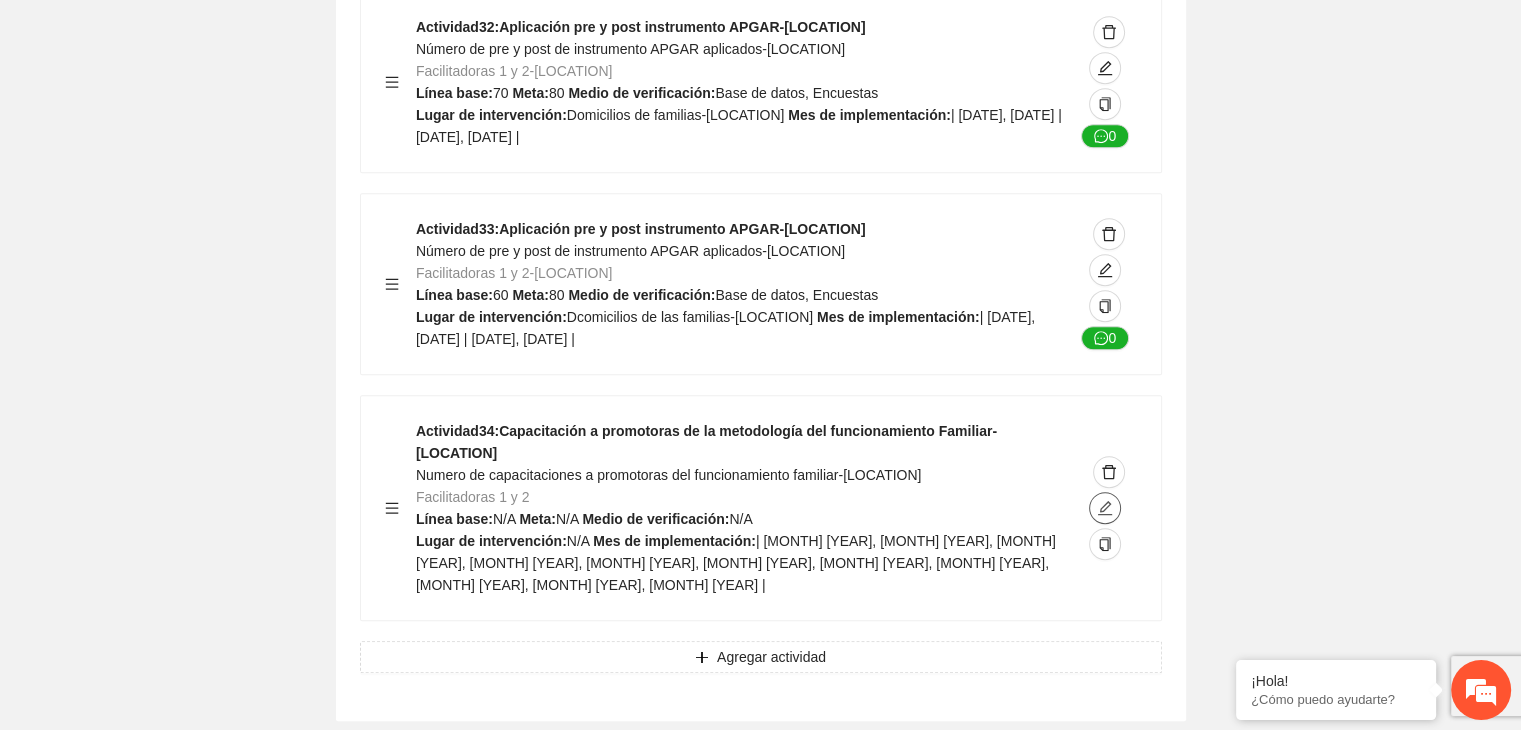 click 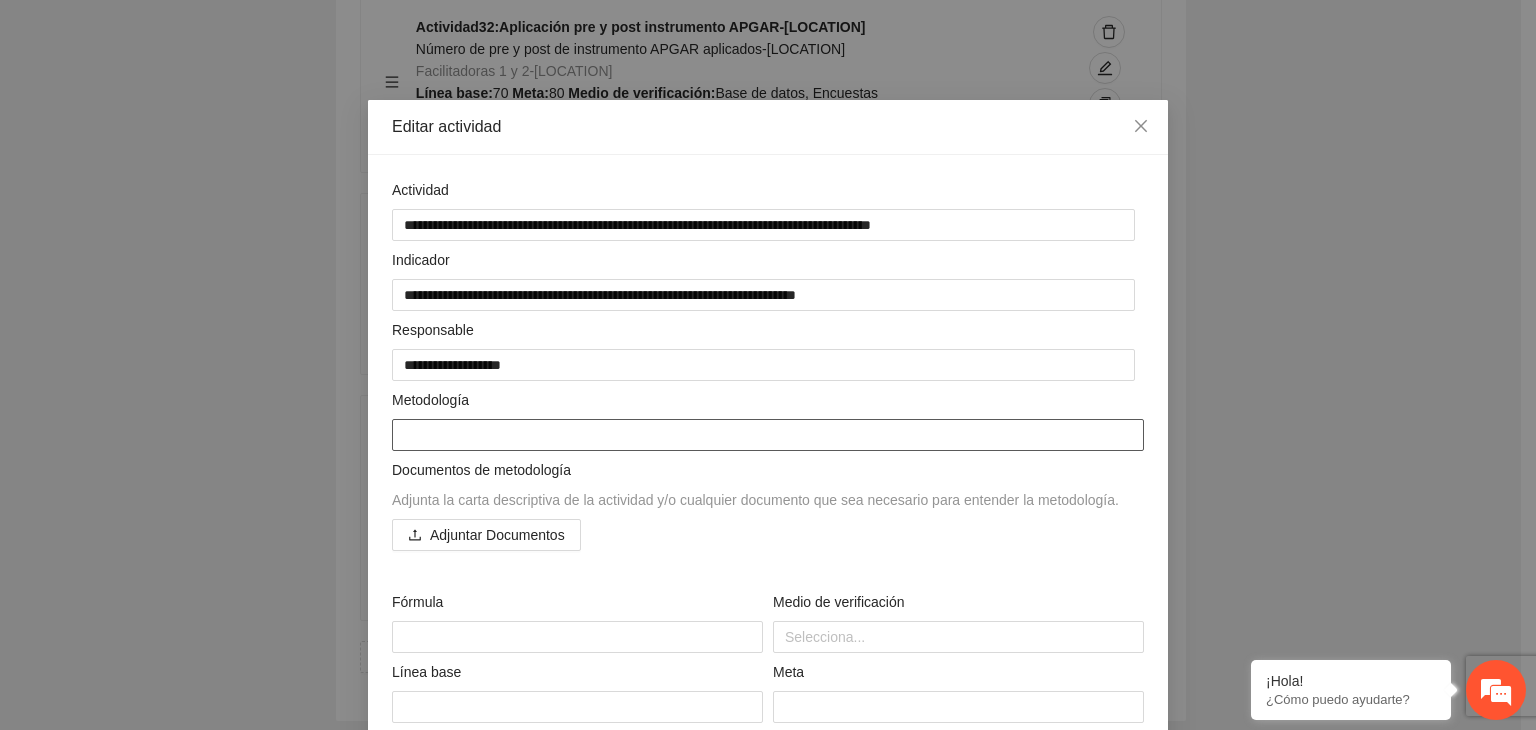 click at bounding box center [768, 435] 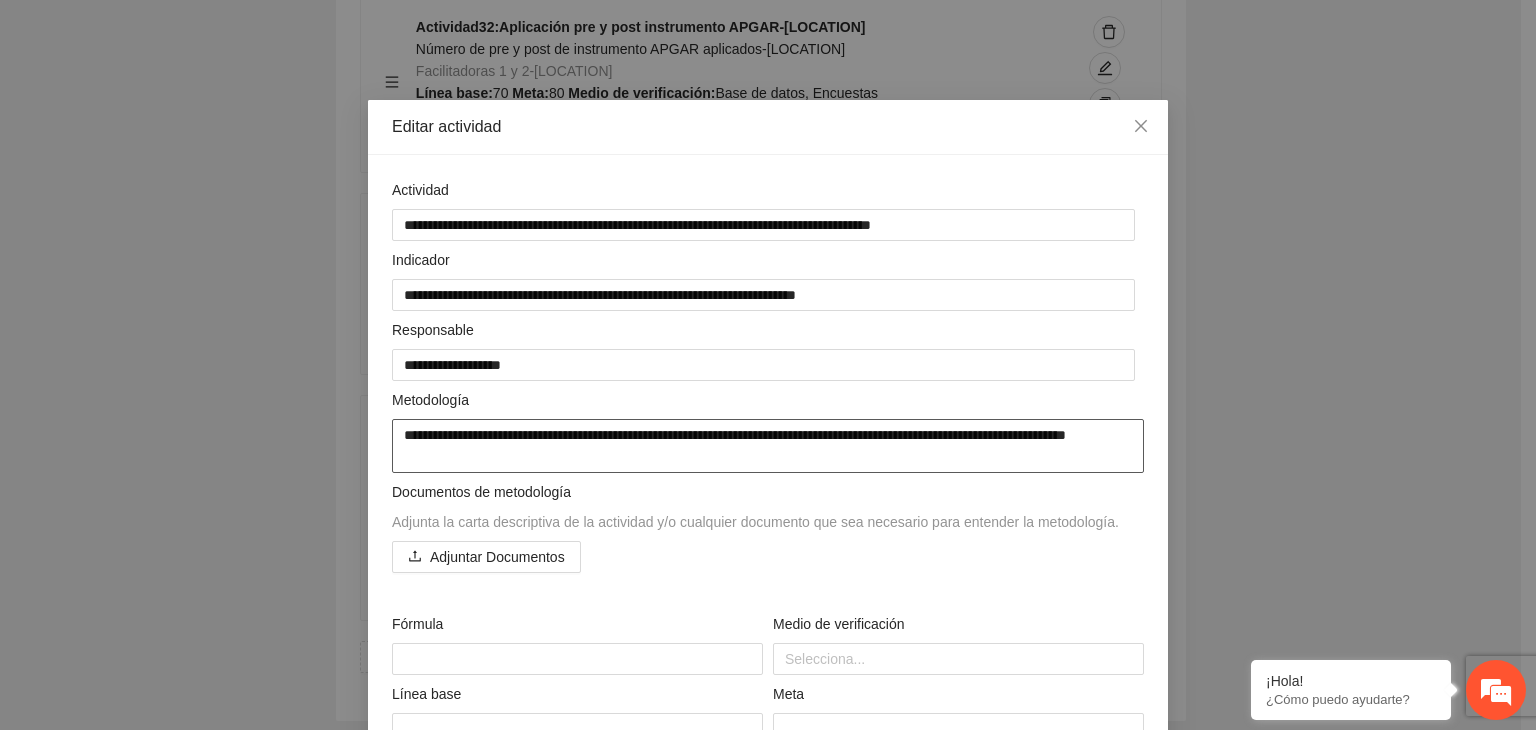 click on "**********" at bounding box center (768, 446) 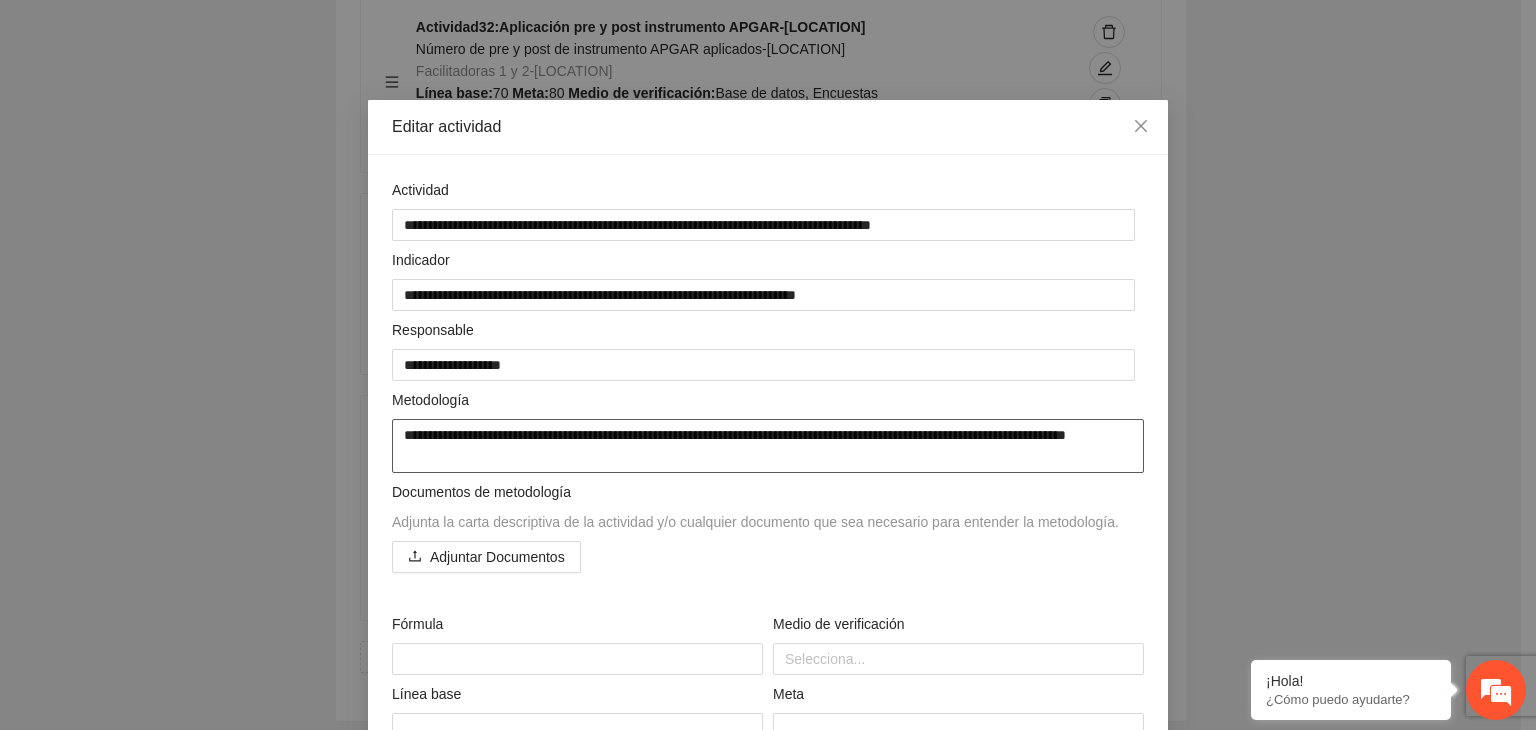 click on "**********" at bounding box center (768, 446) 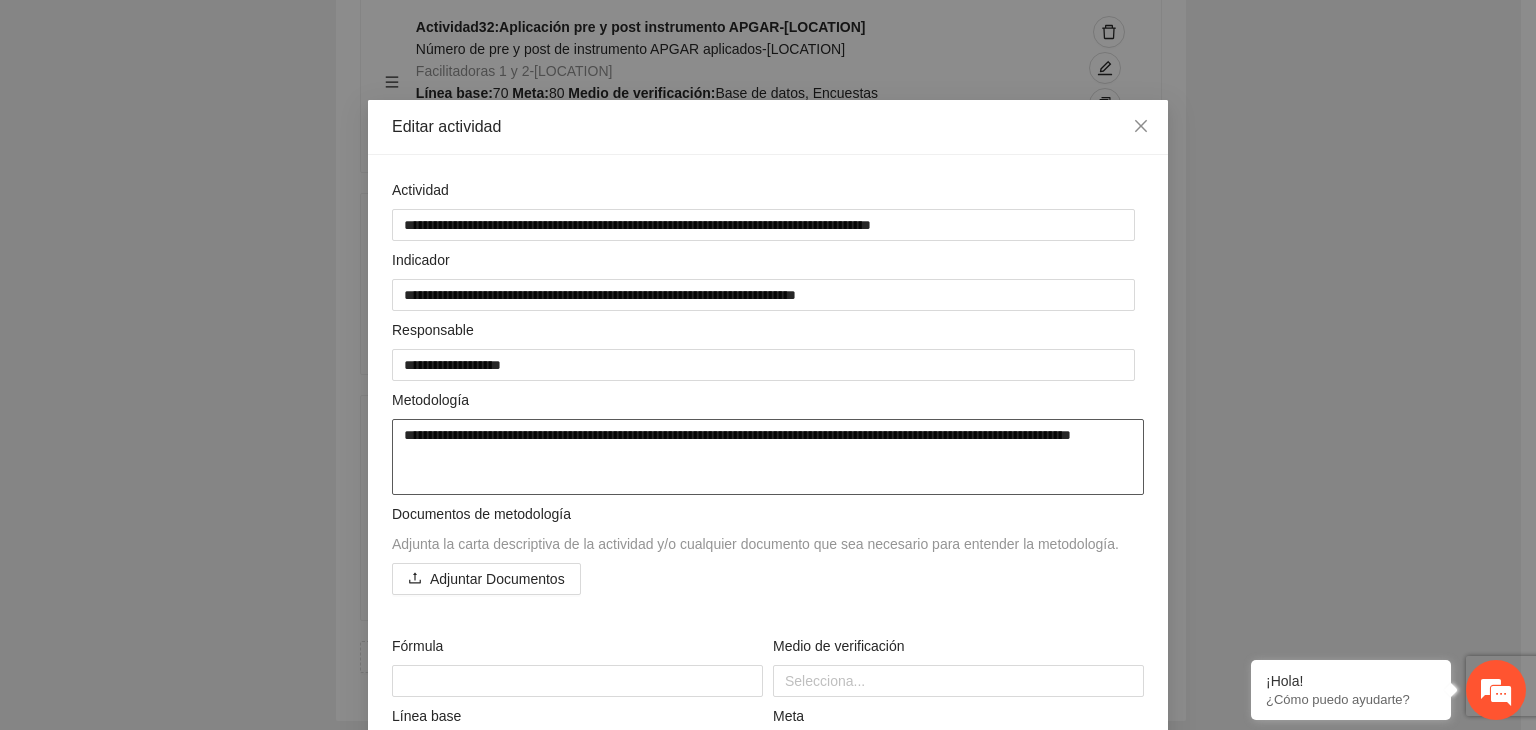 click on "**********" at bounding box center (768, 457) 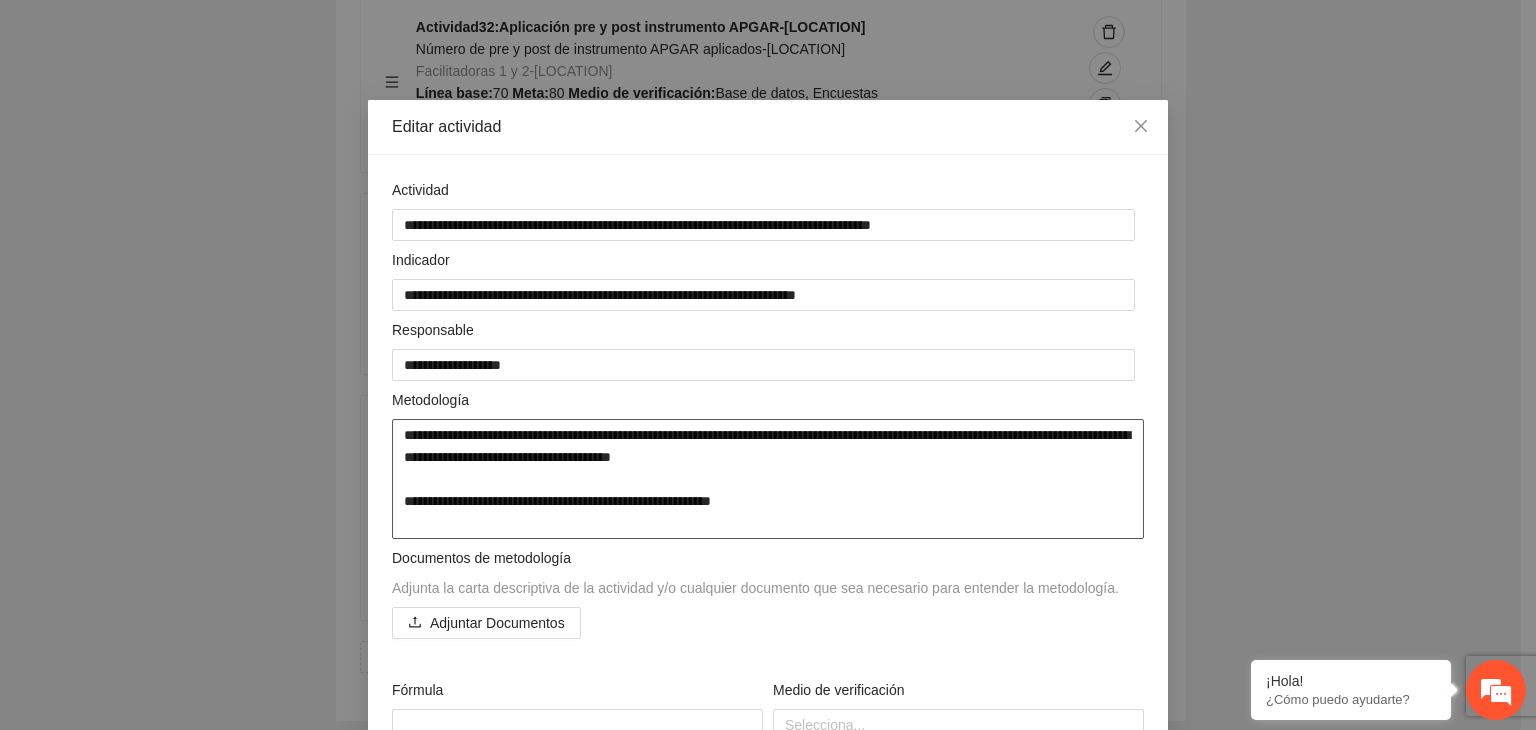 click on "**********" at bounding box center [768, 479] 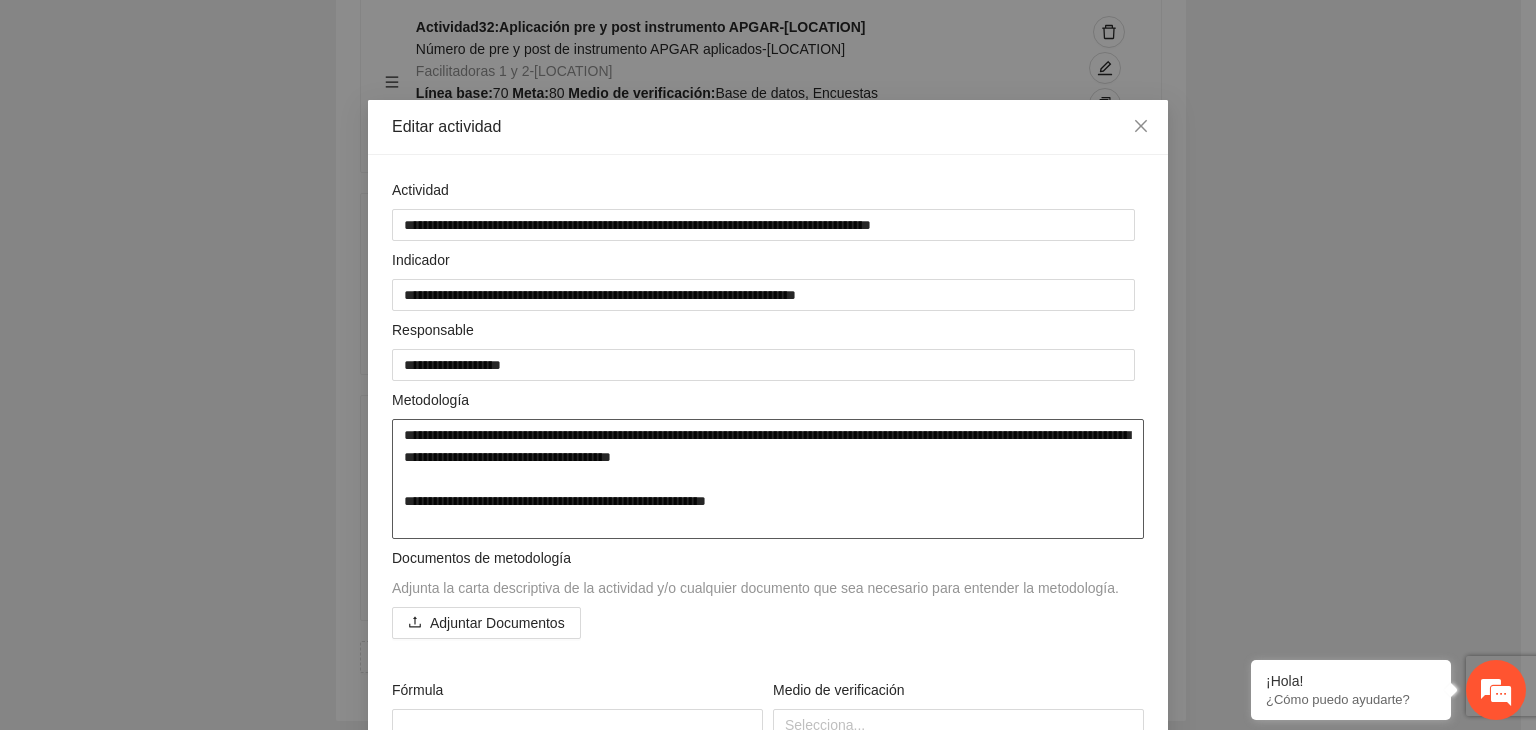 click on "**********" at bounding box center (768, 479) 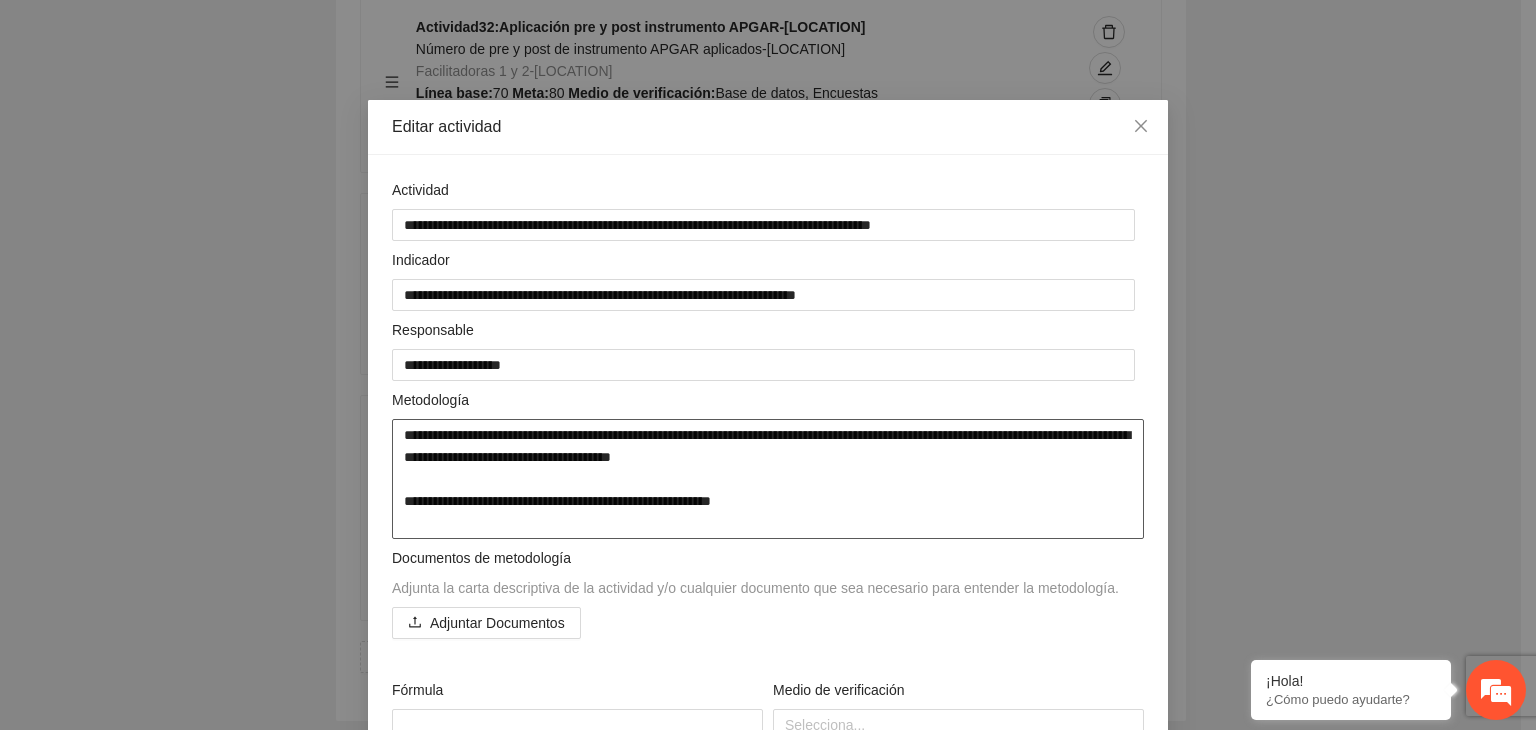 click on "**********" at bounding box center [768, 479] 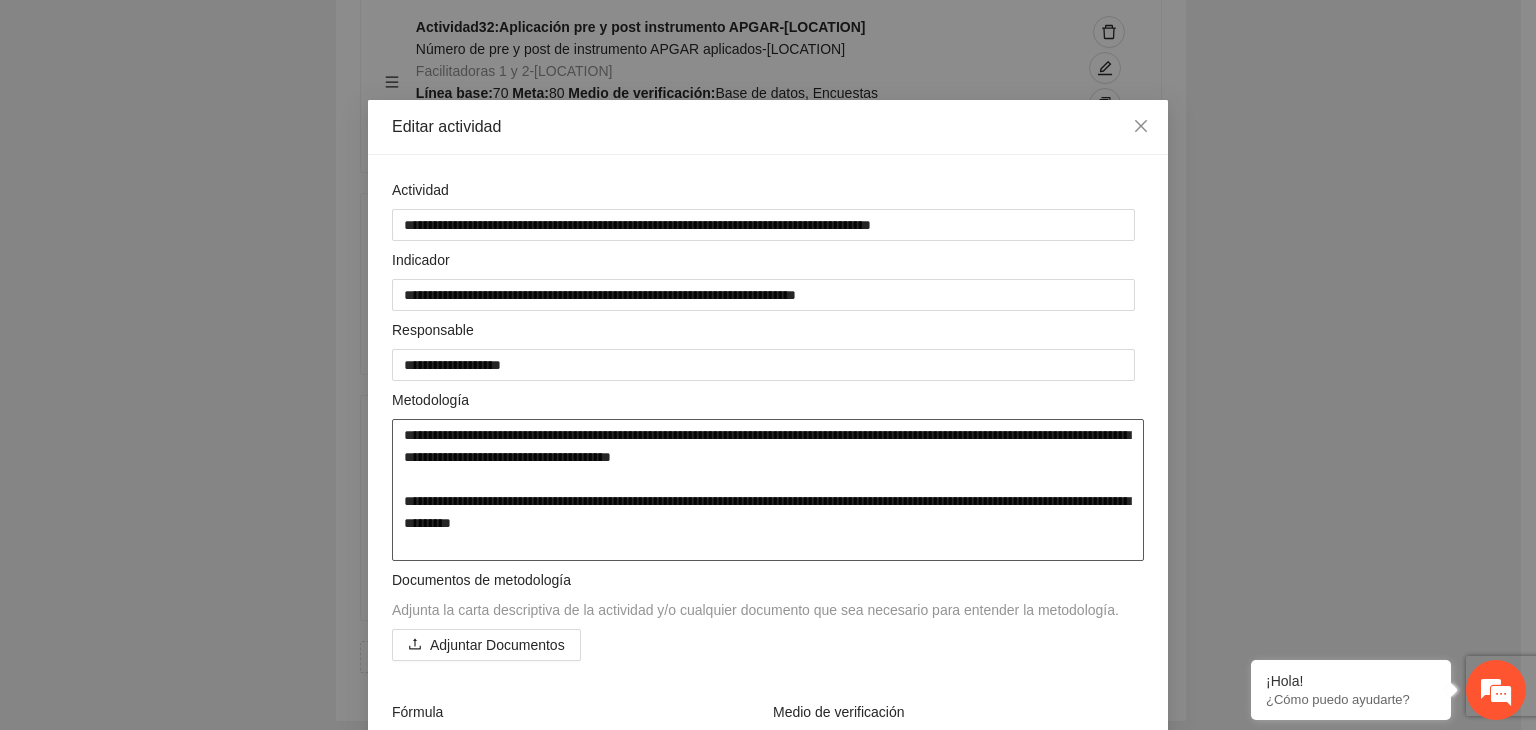 click on "**********" at bounding box center (768, 490) 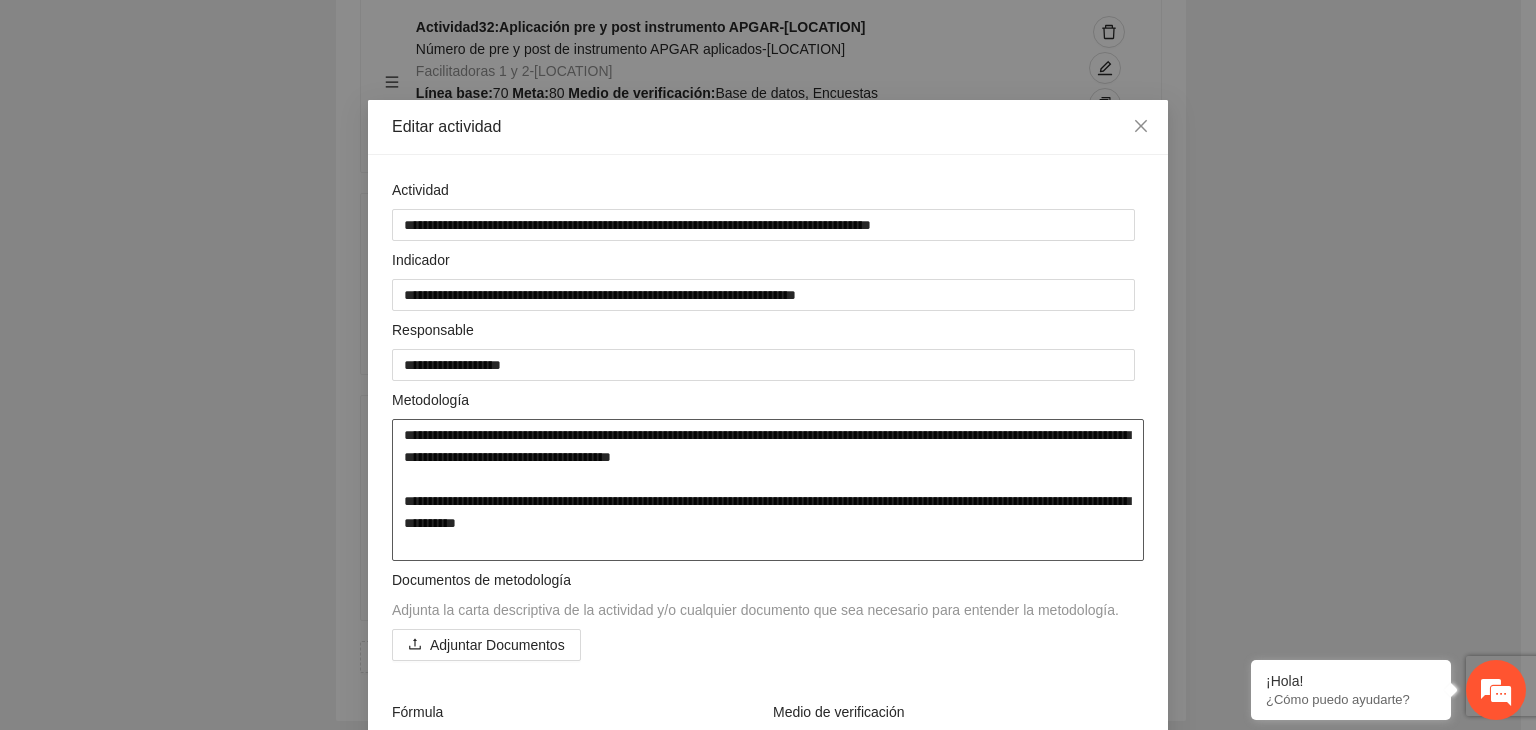 click on "**********" at bounding box center (768, 490) 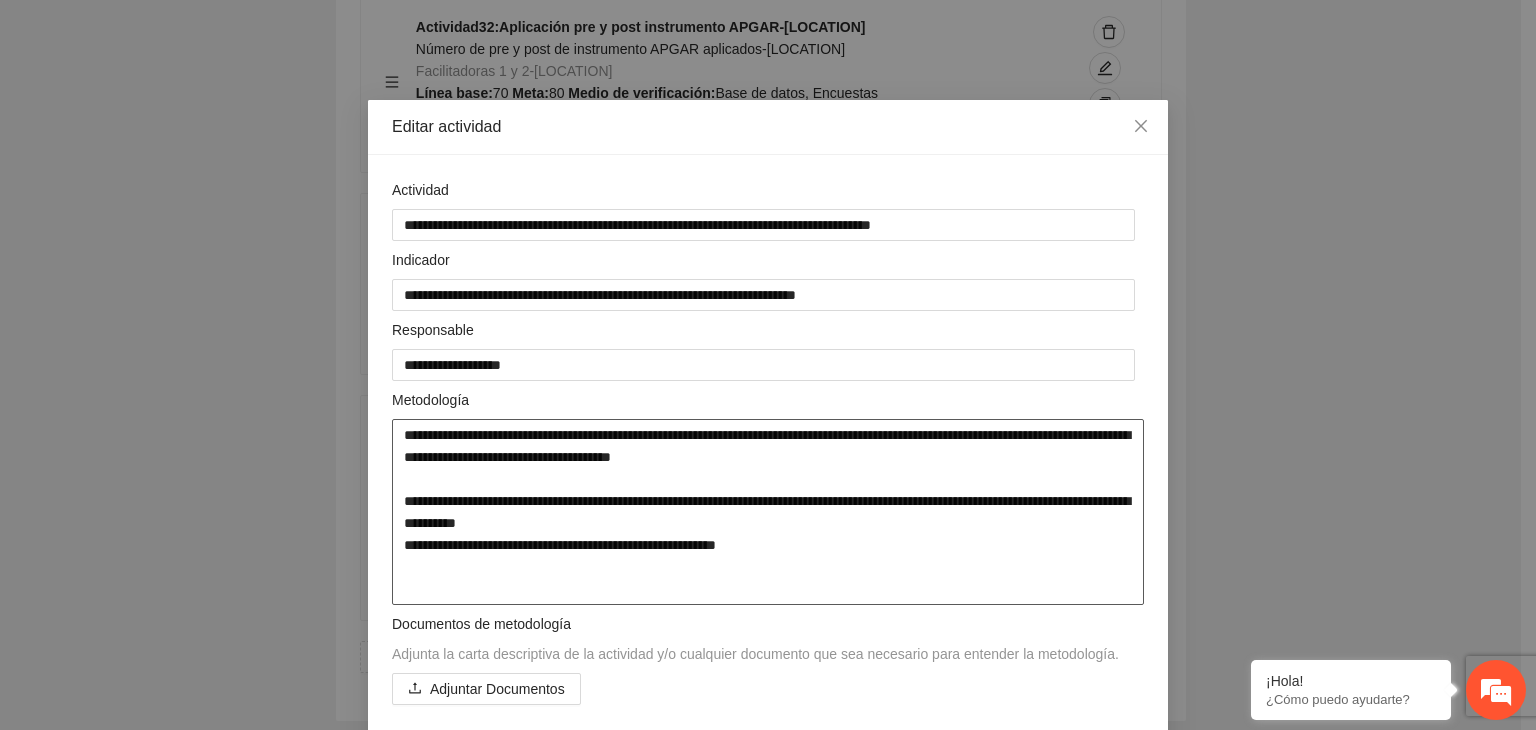 click on "**********" at bounding box center (768, 512) 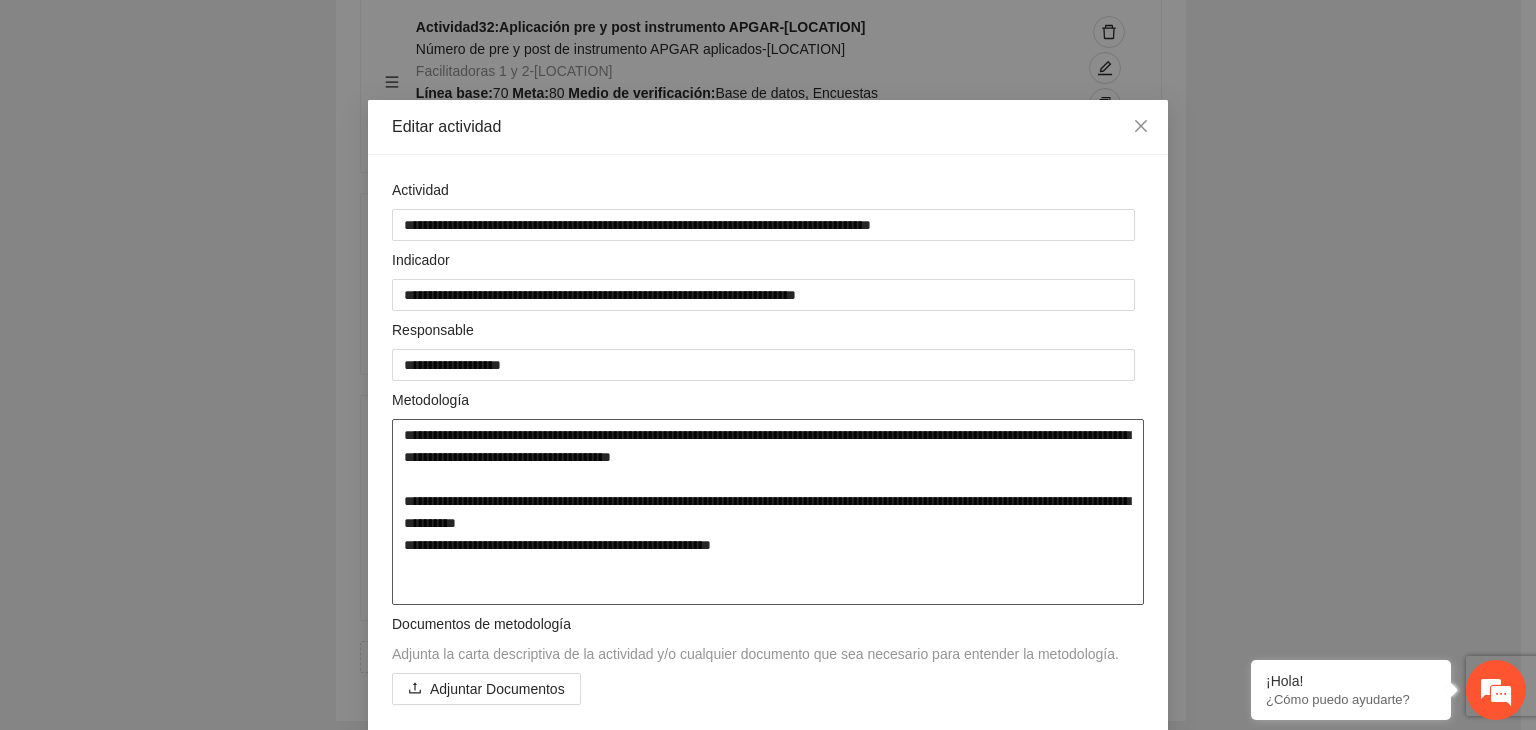 click on "**********" at bounding box center (768, 512) 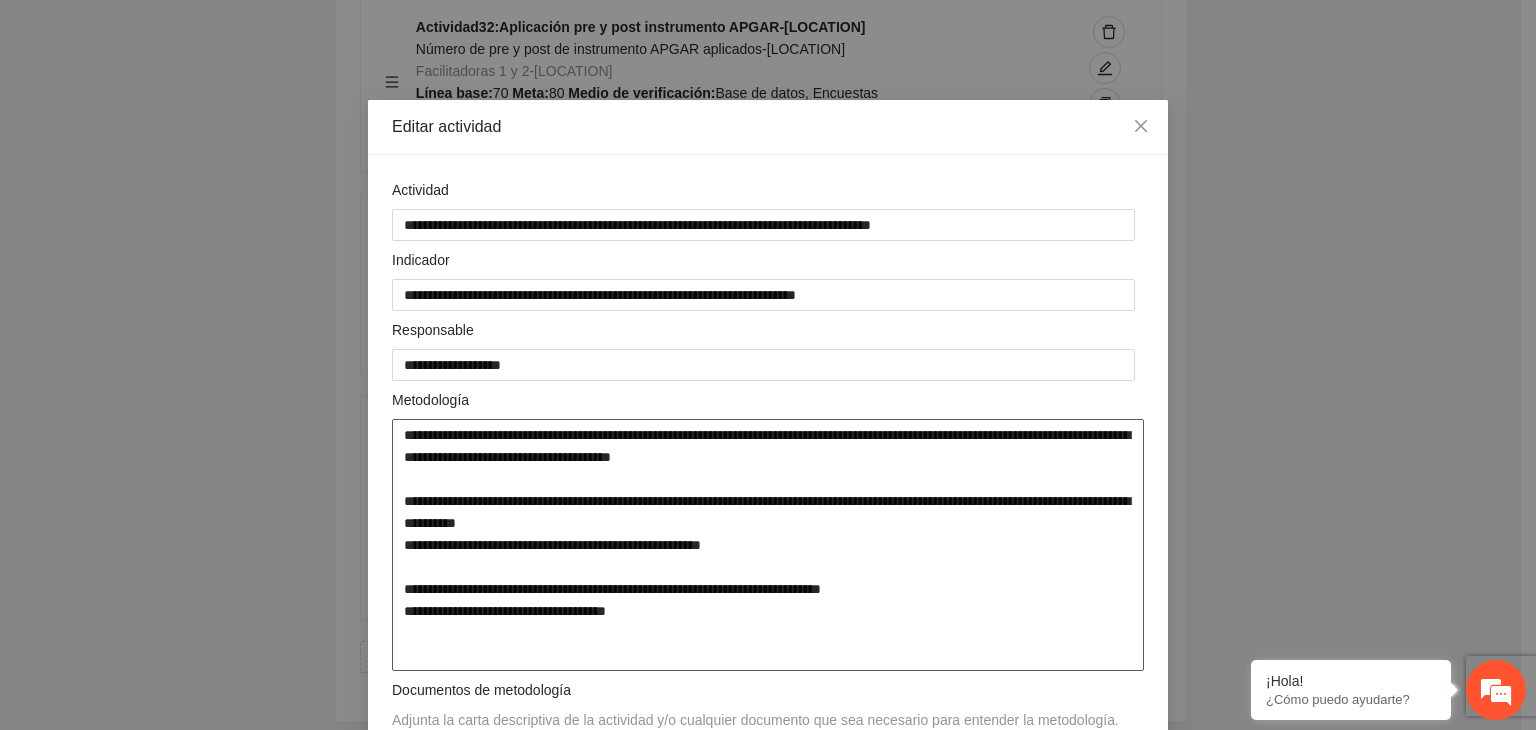 click on "**********" at bounding box center [768, 545] 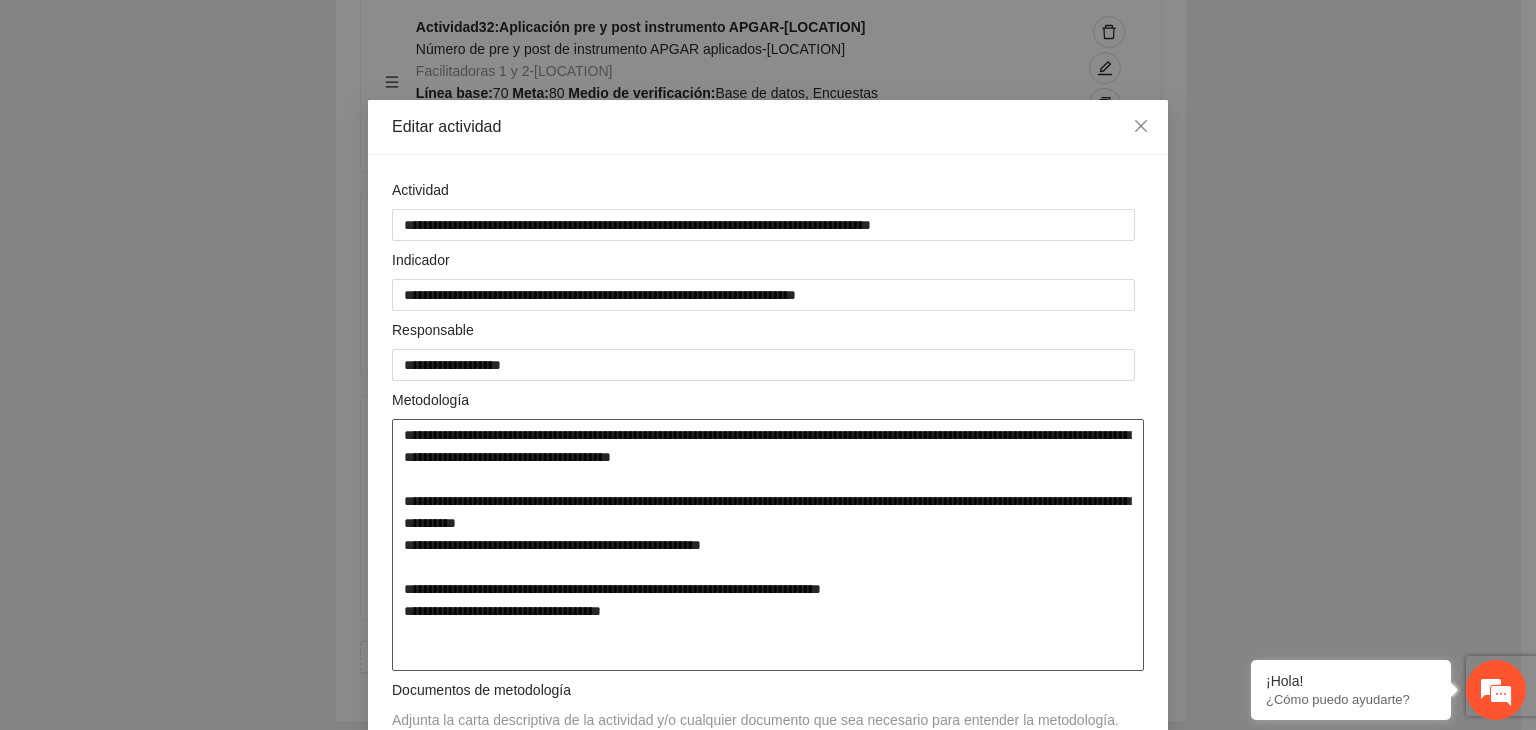 click on "**********" at bounding box center [768, 545] 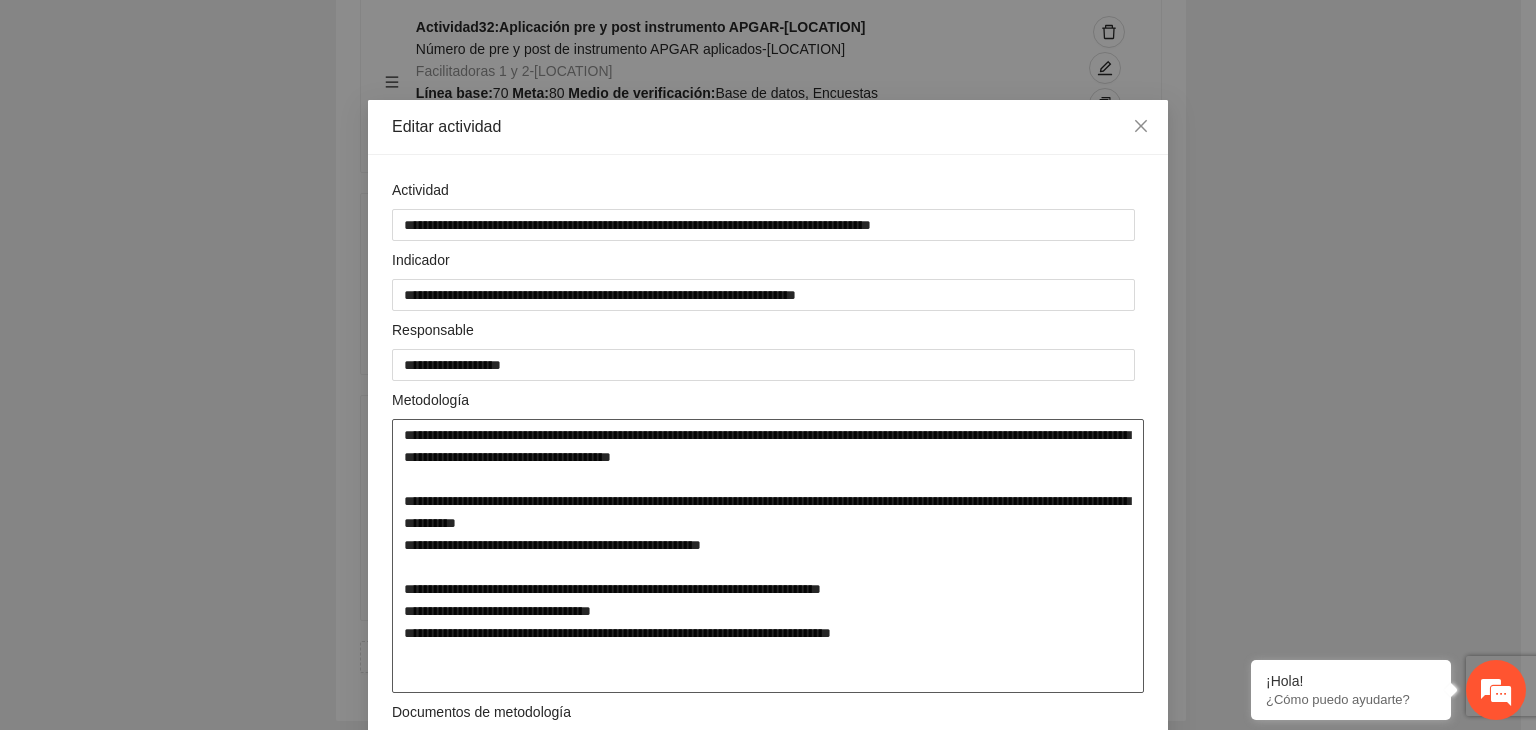 click on "**********" at bounding box center (768, 556) 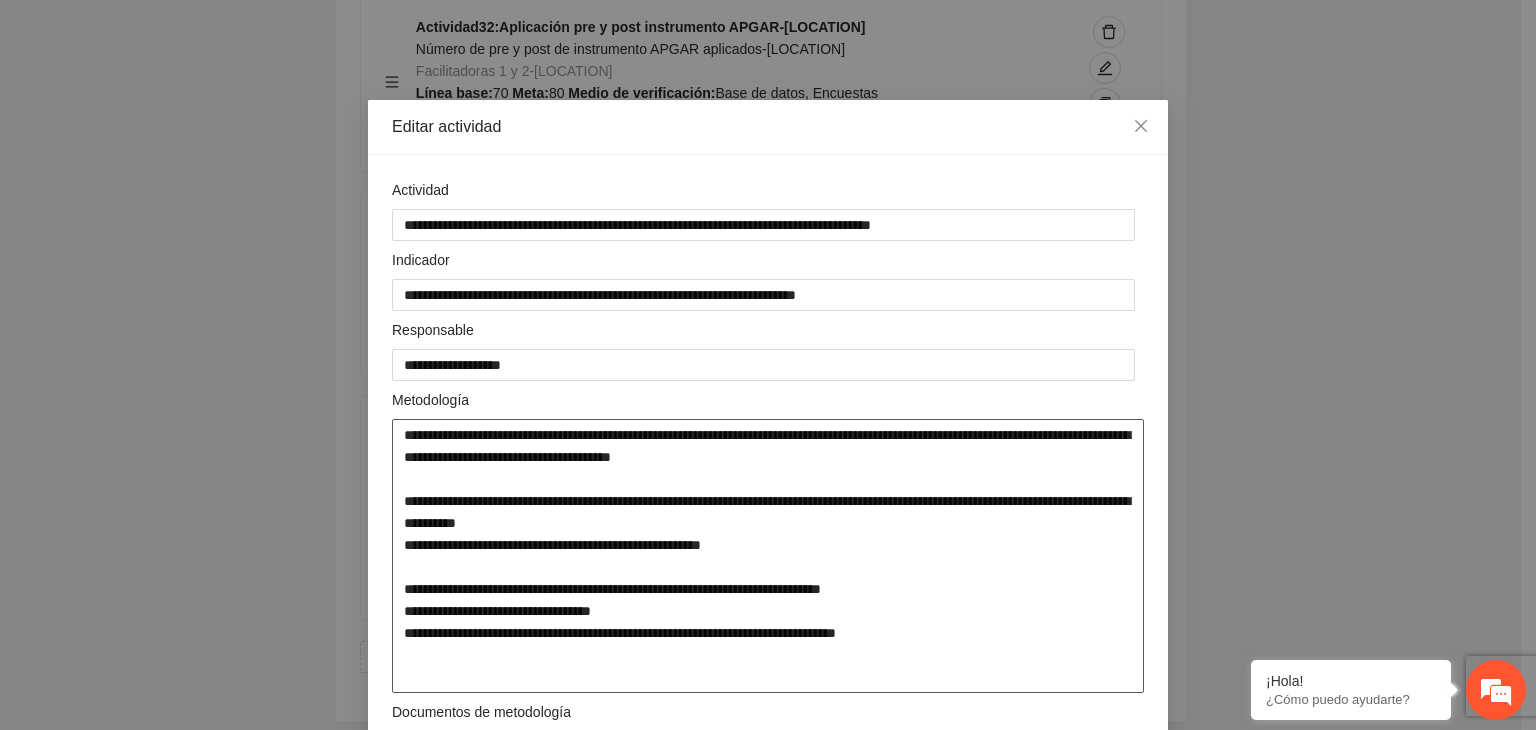 click on "**********" at bounding box center [768, 556] 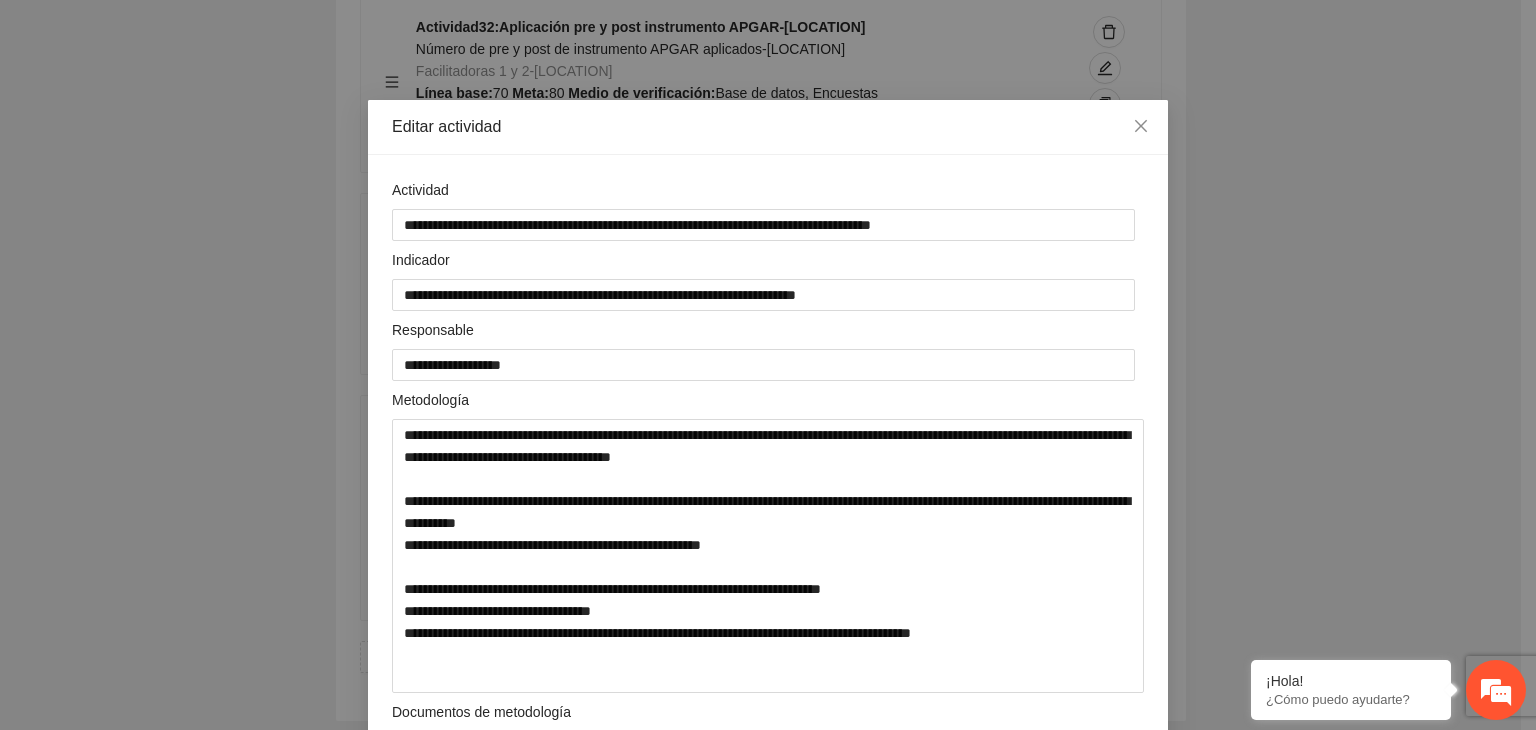 click on "**********" at bounding box center (768, 365) 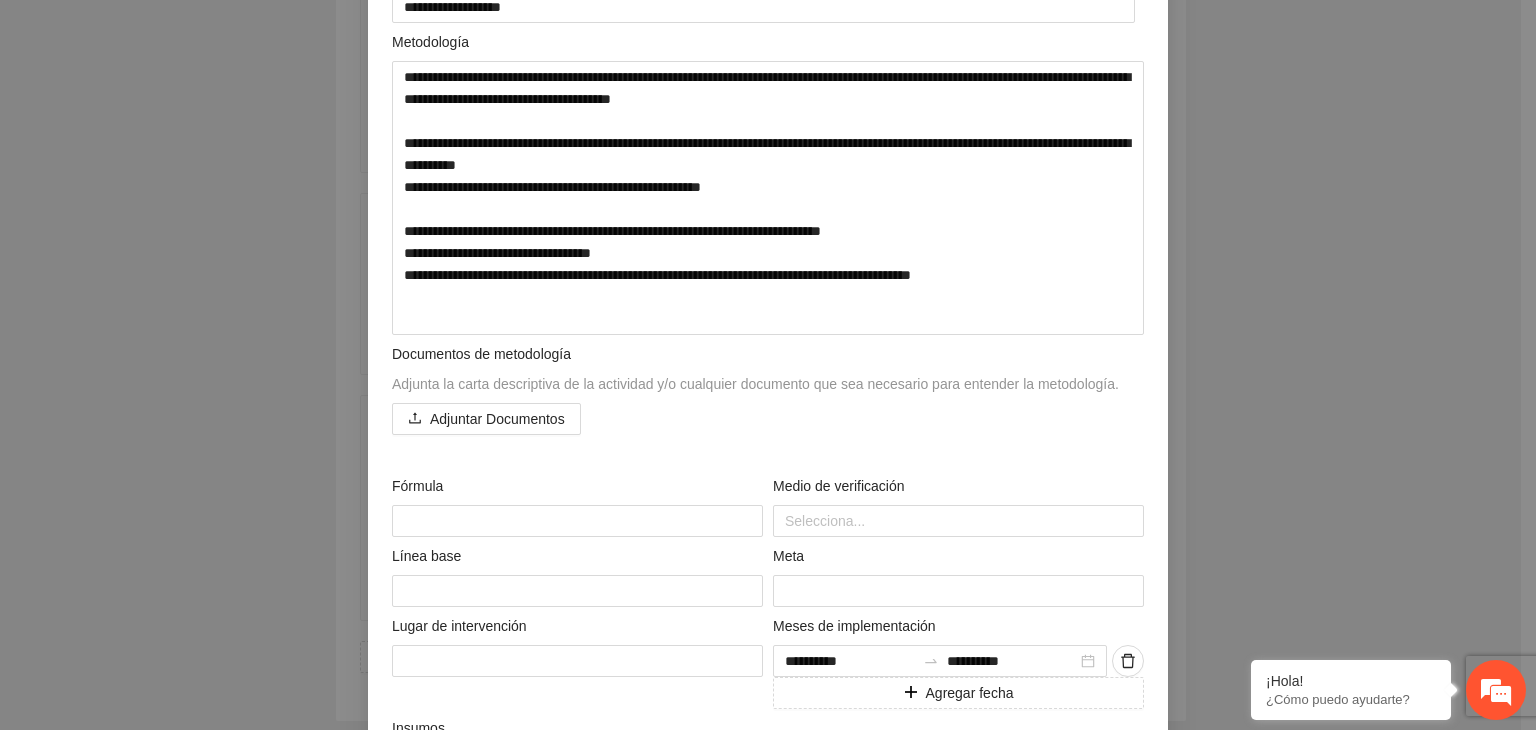 scroll, scrollTop: 360, scrollLeft: 0, axis: vertical 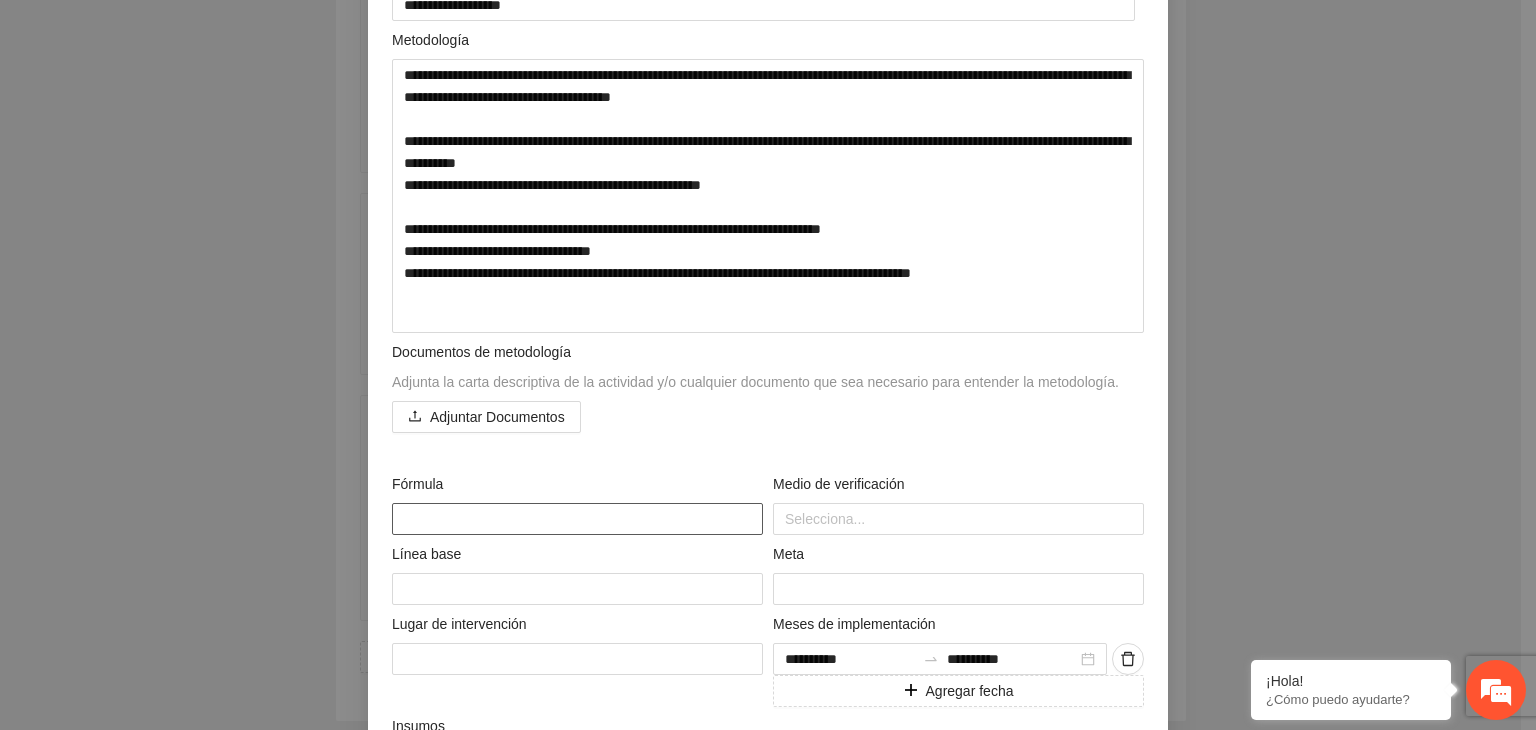 click at bounding box center [577, 519] 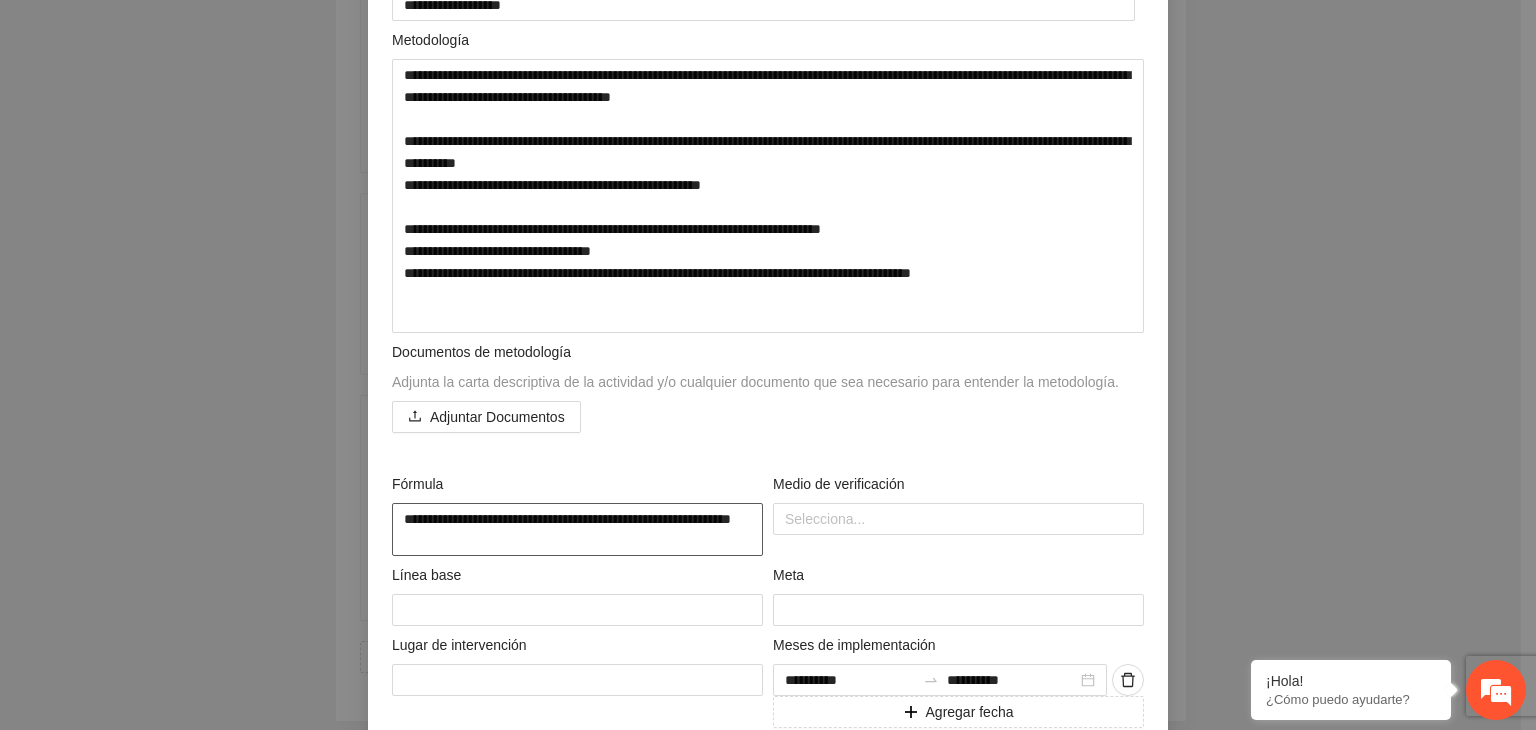 click on "**********" at bounding box center (577, 530) 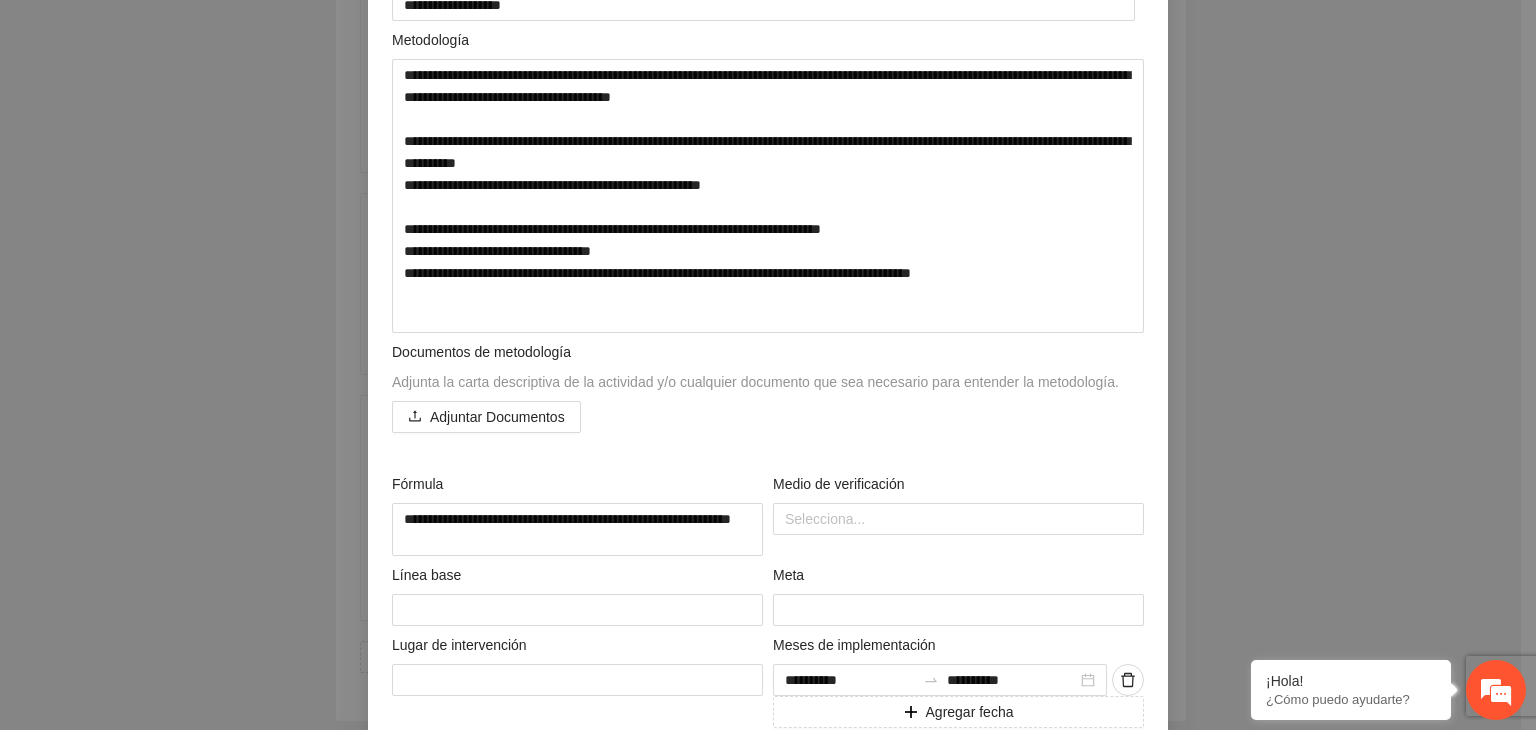 click on "**********" at bounding box center (768, 365) 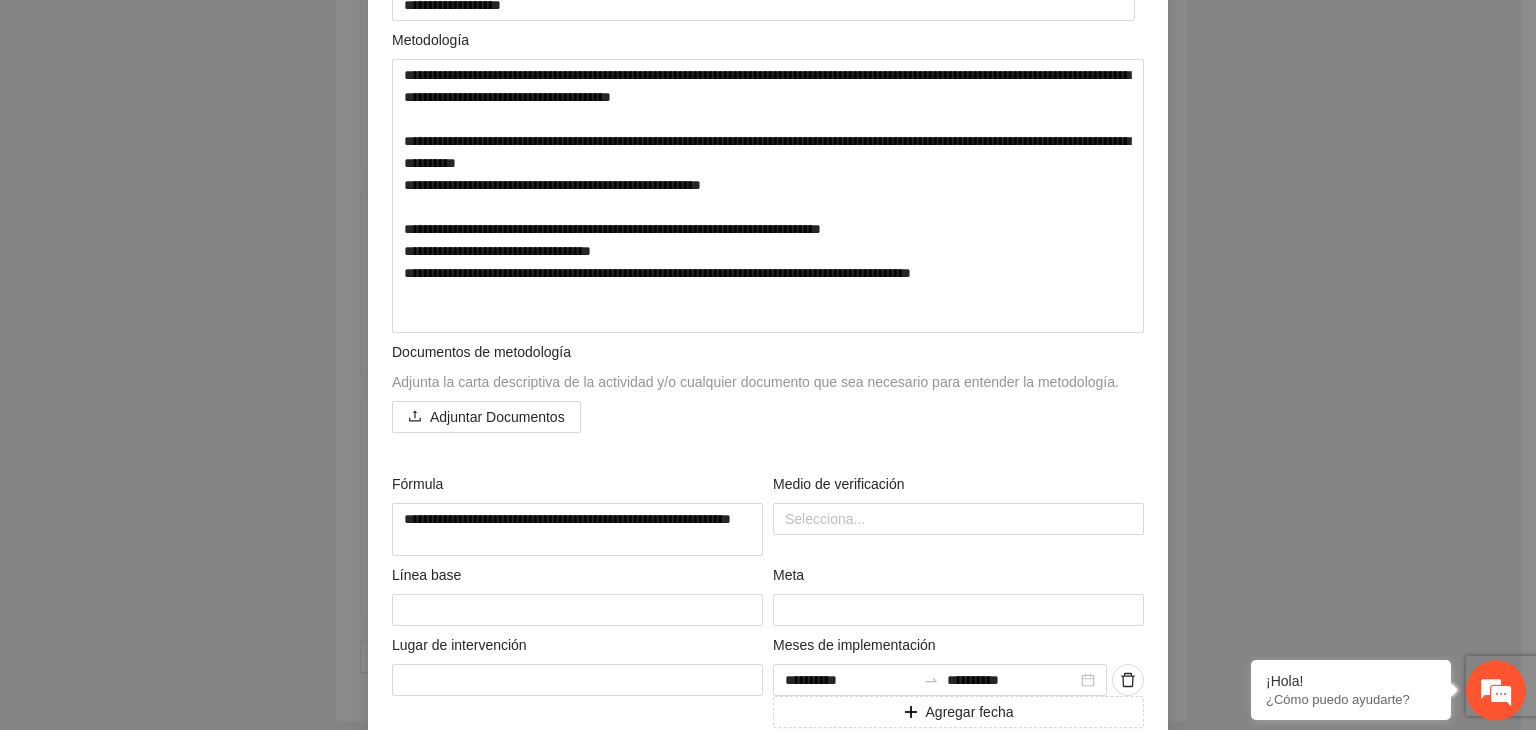 click on "Medio de verificación" at bounding box center (958, 488) 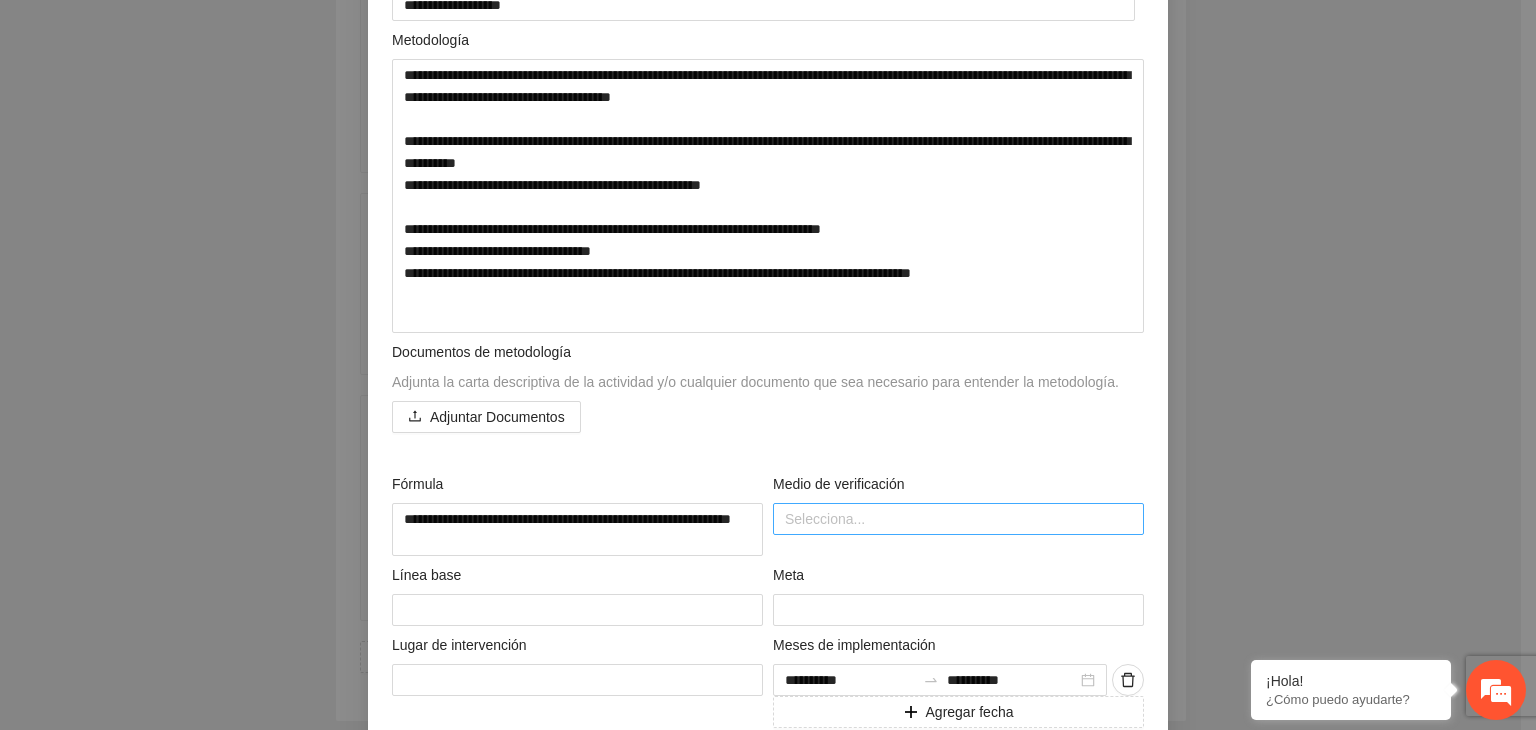 click at bounding box center (958, 519) 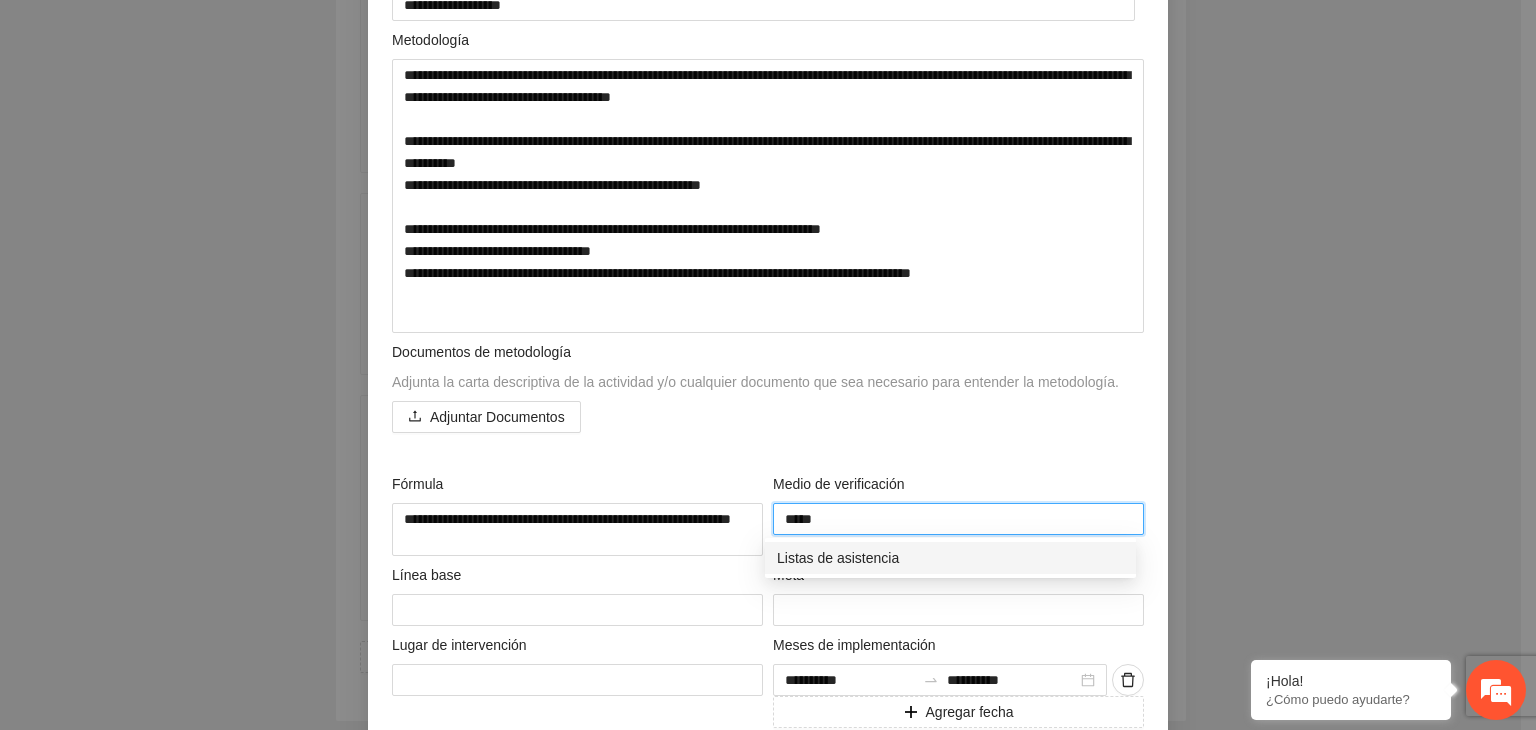 click on "Listas de asistencia" at bounding box center [950, 558] 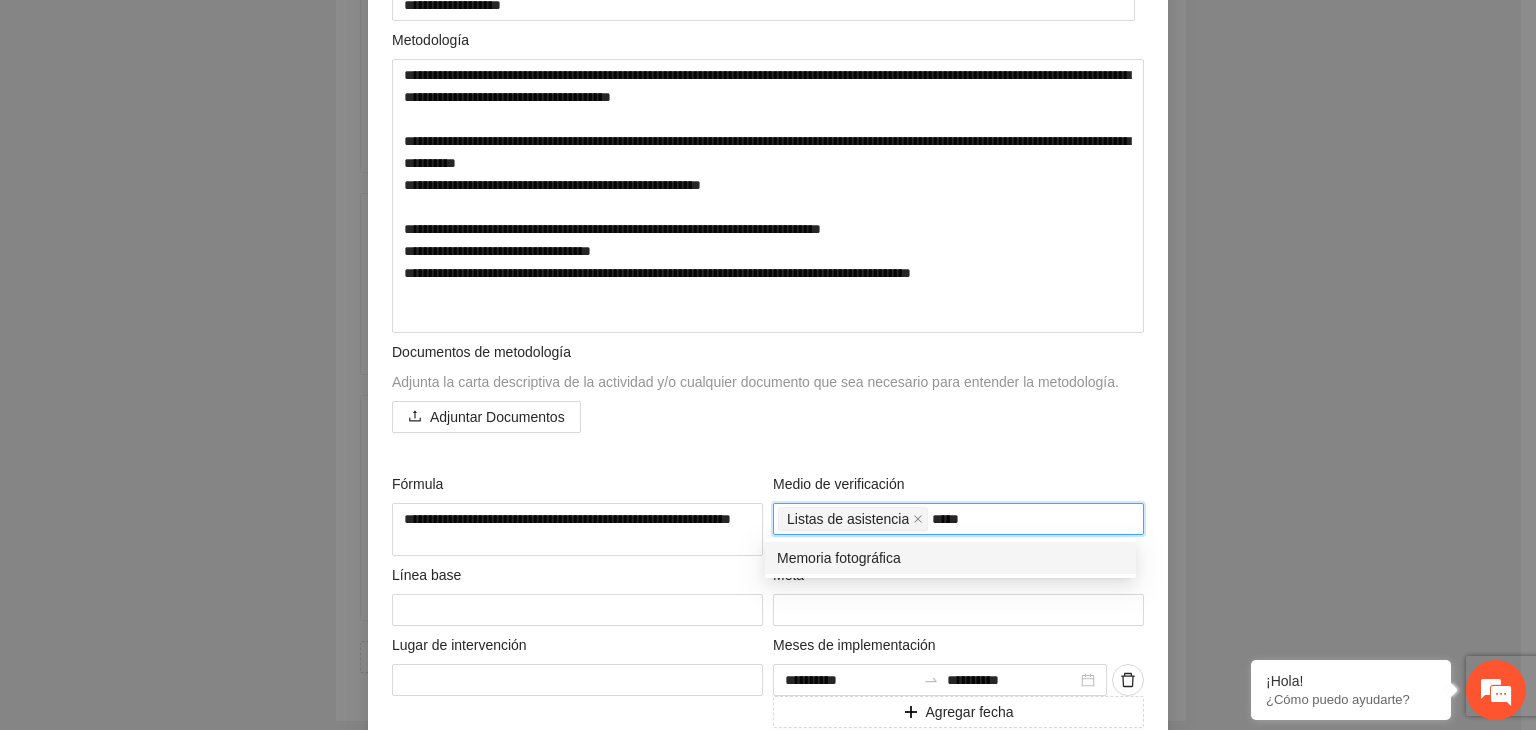 click on "Memoria fotográfica" at bounding box center [950, 558] 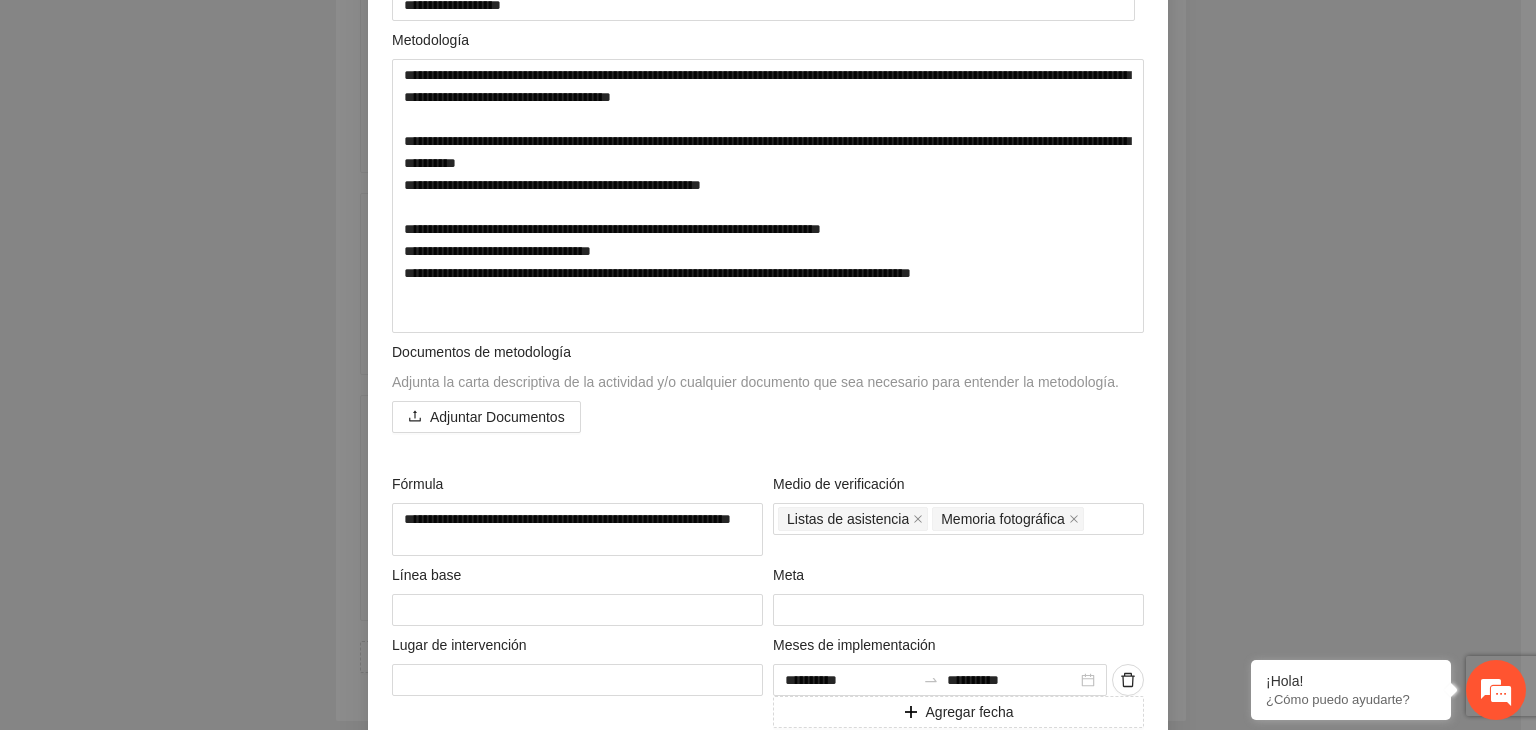 click on "**********" at bounding box center [768, 365] 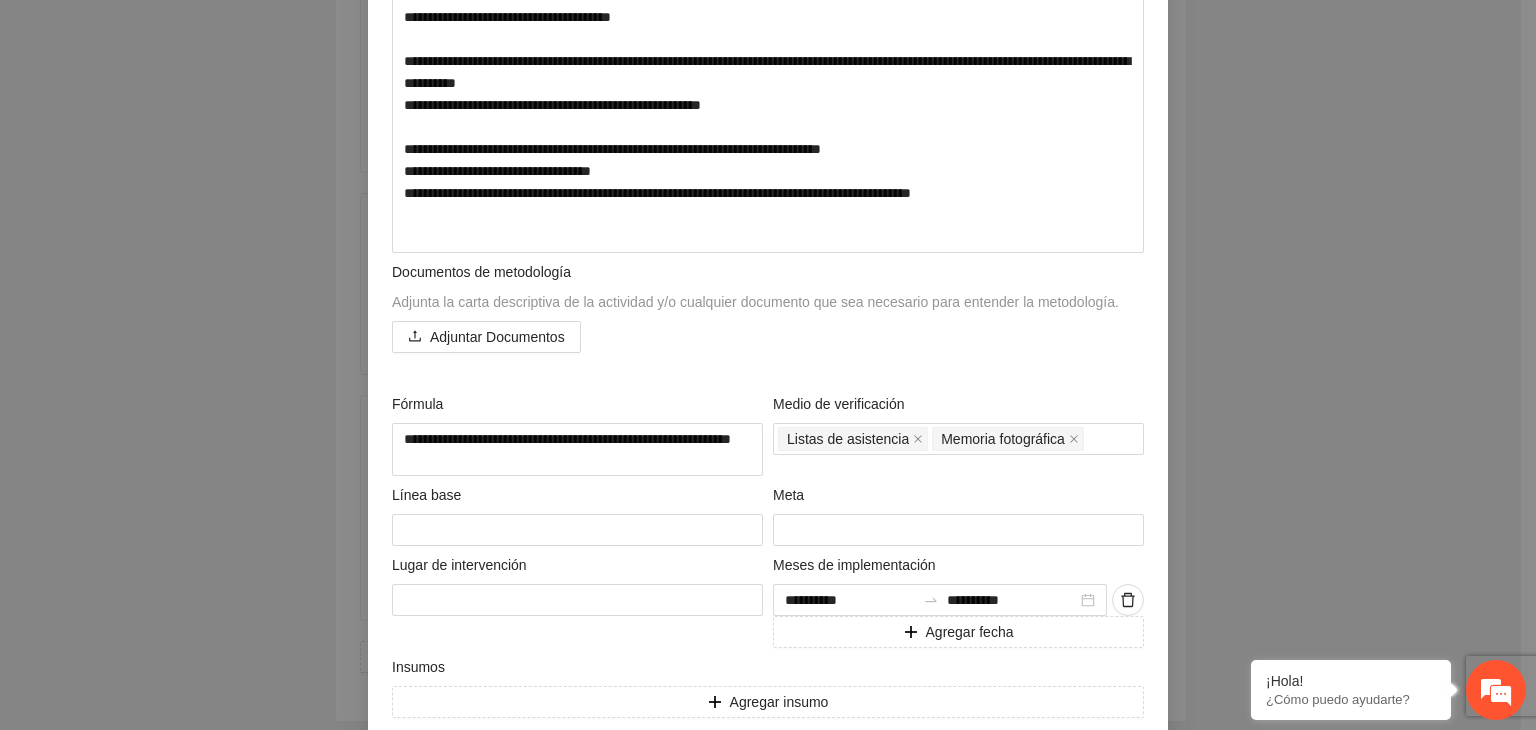 scroll, scrollTop: 480, scrollLeft: 0, axis: vertical 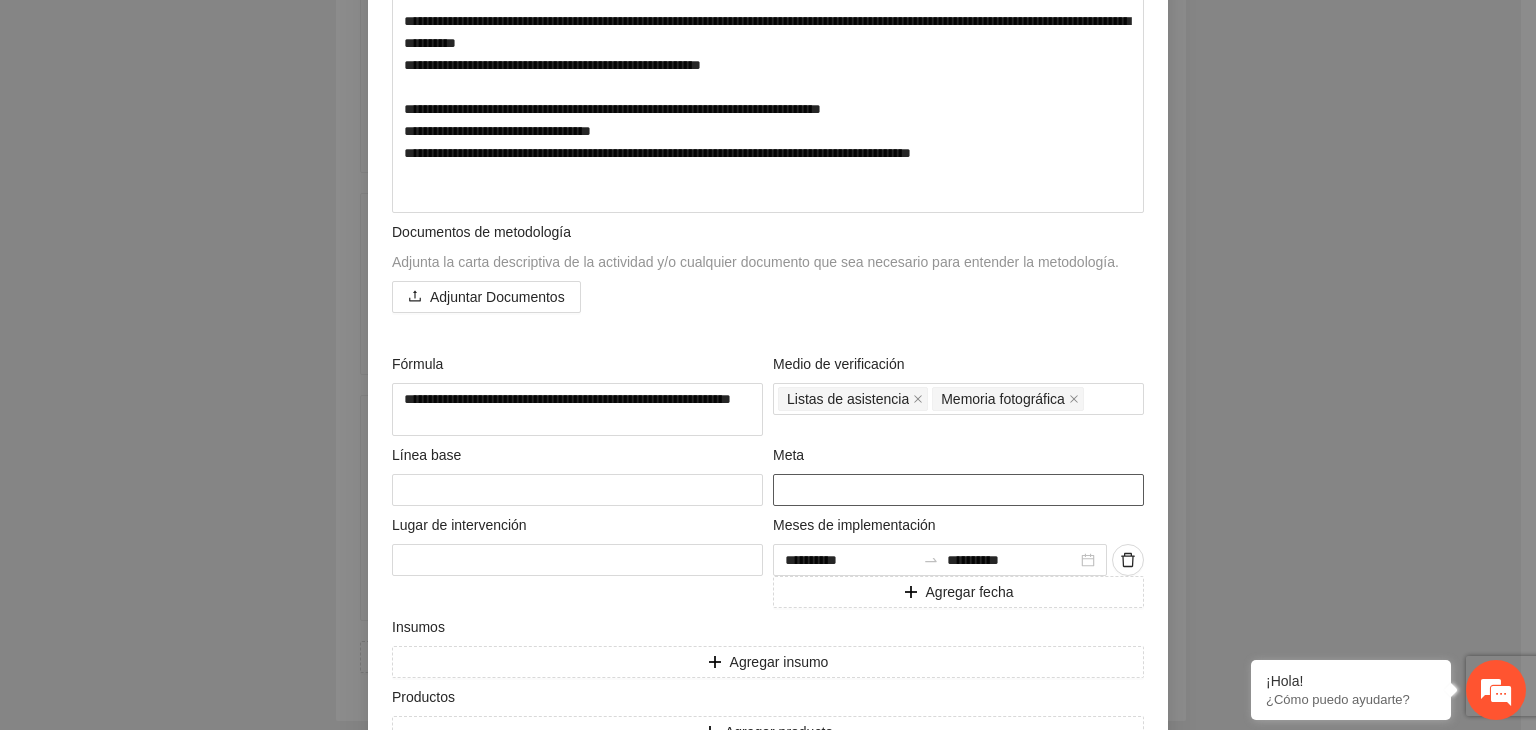 click at bounding box center (958, 490) 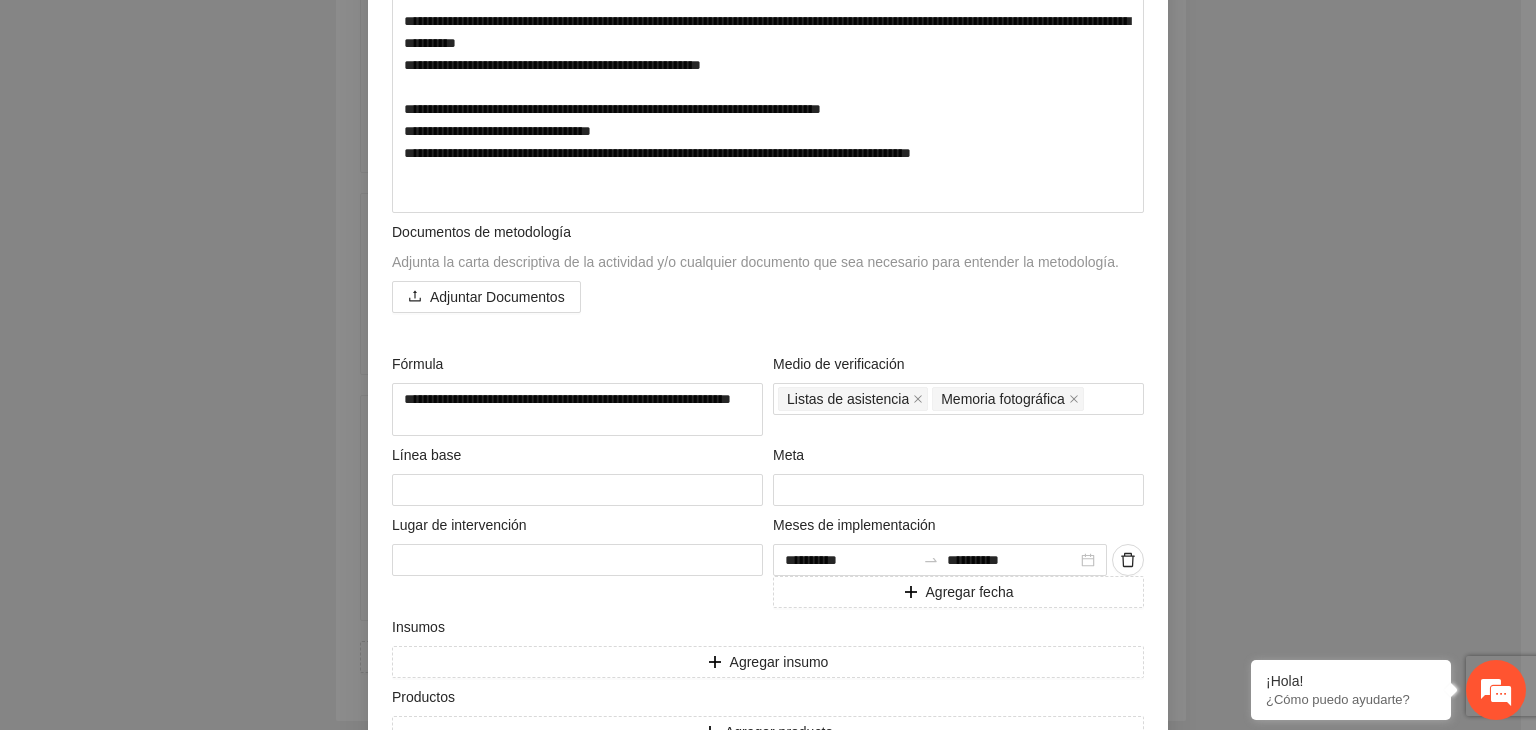 click on "**********" at bounding box center [768, 365] 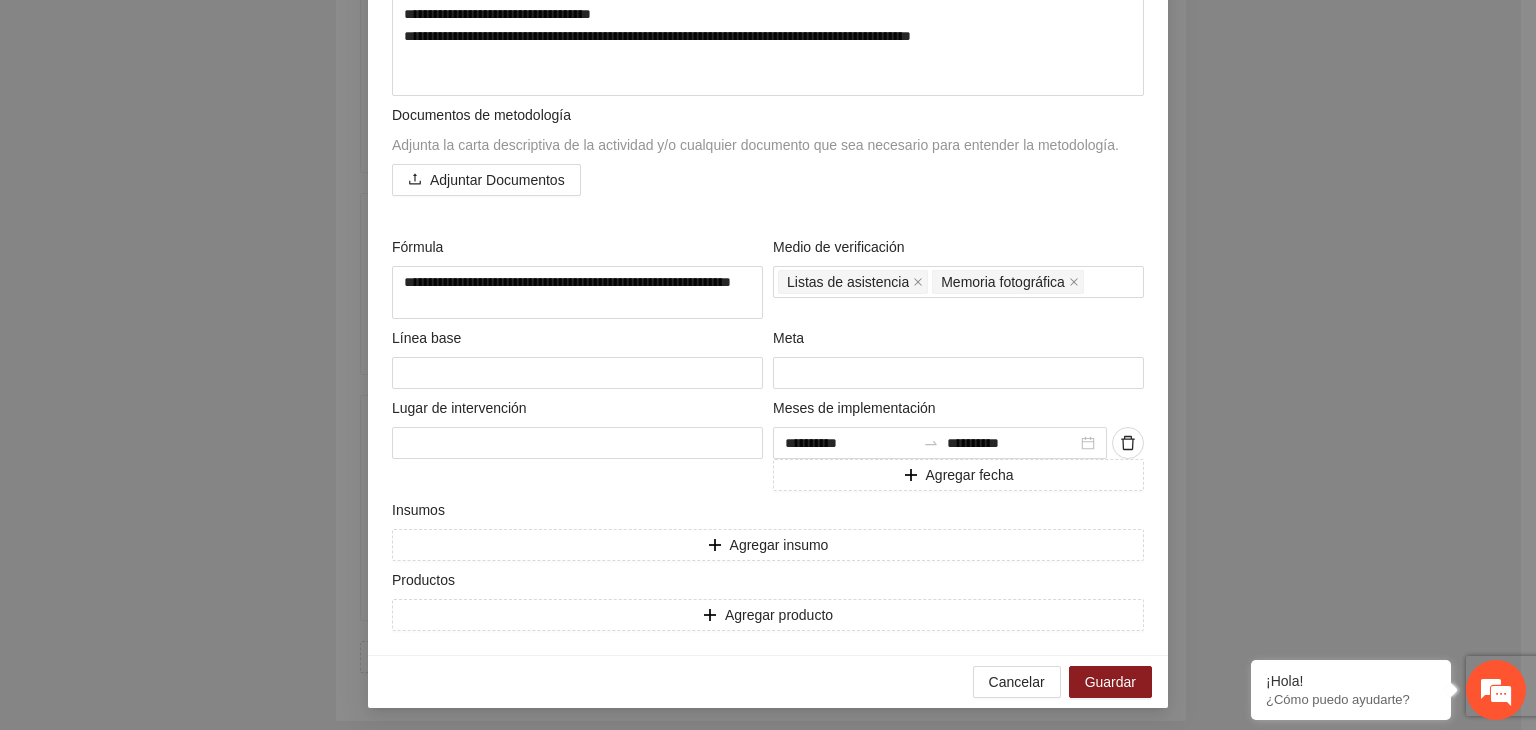 scroll, scrollTop: 599, scrollLeft: 0, axis: vertical 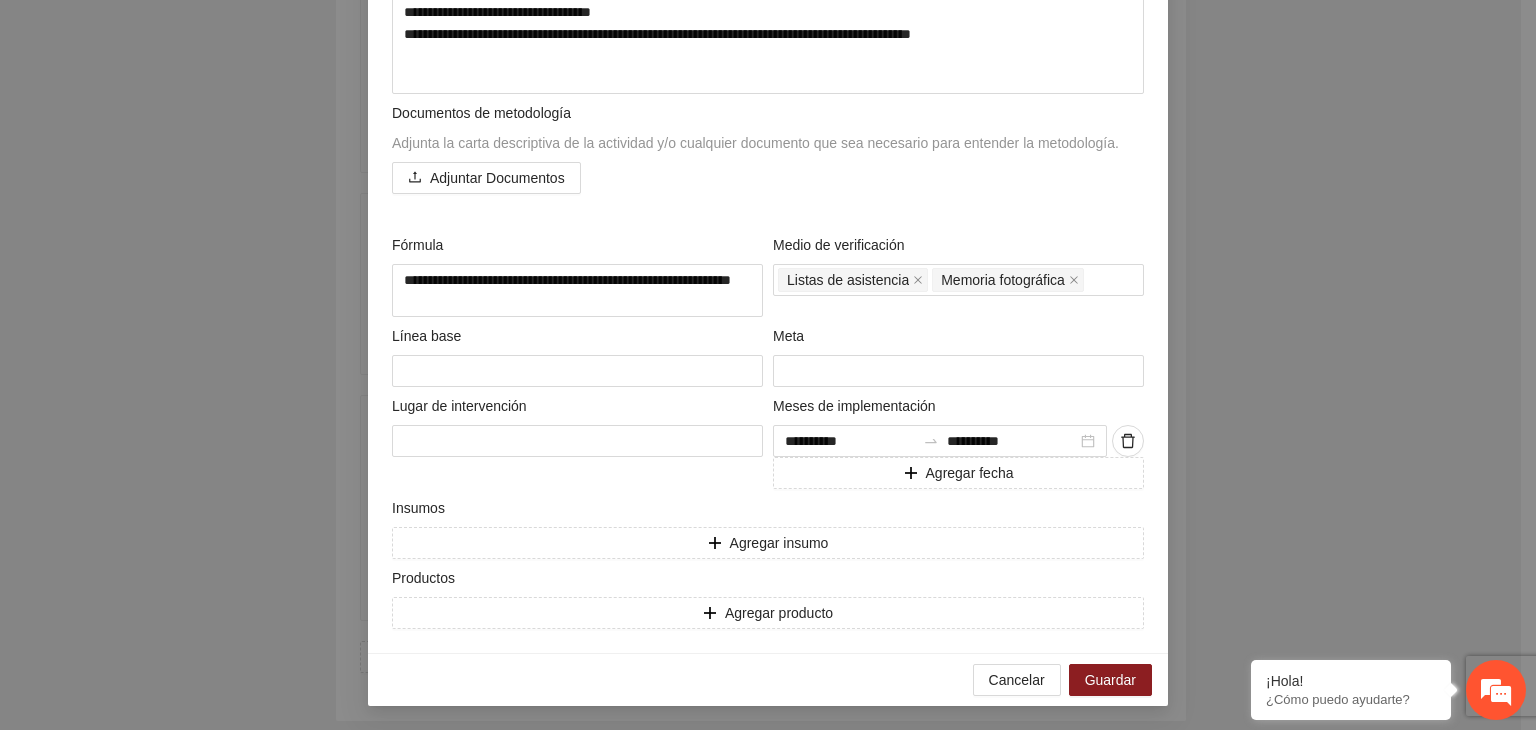 click on "Lugar de intervención" at bounding box center [577, 442] 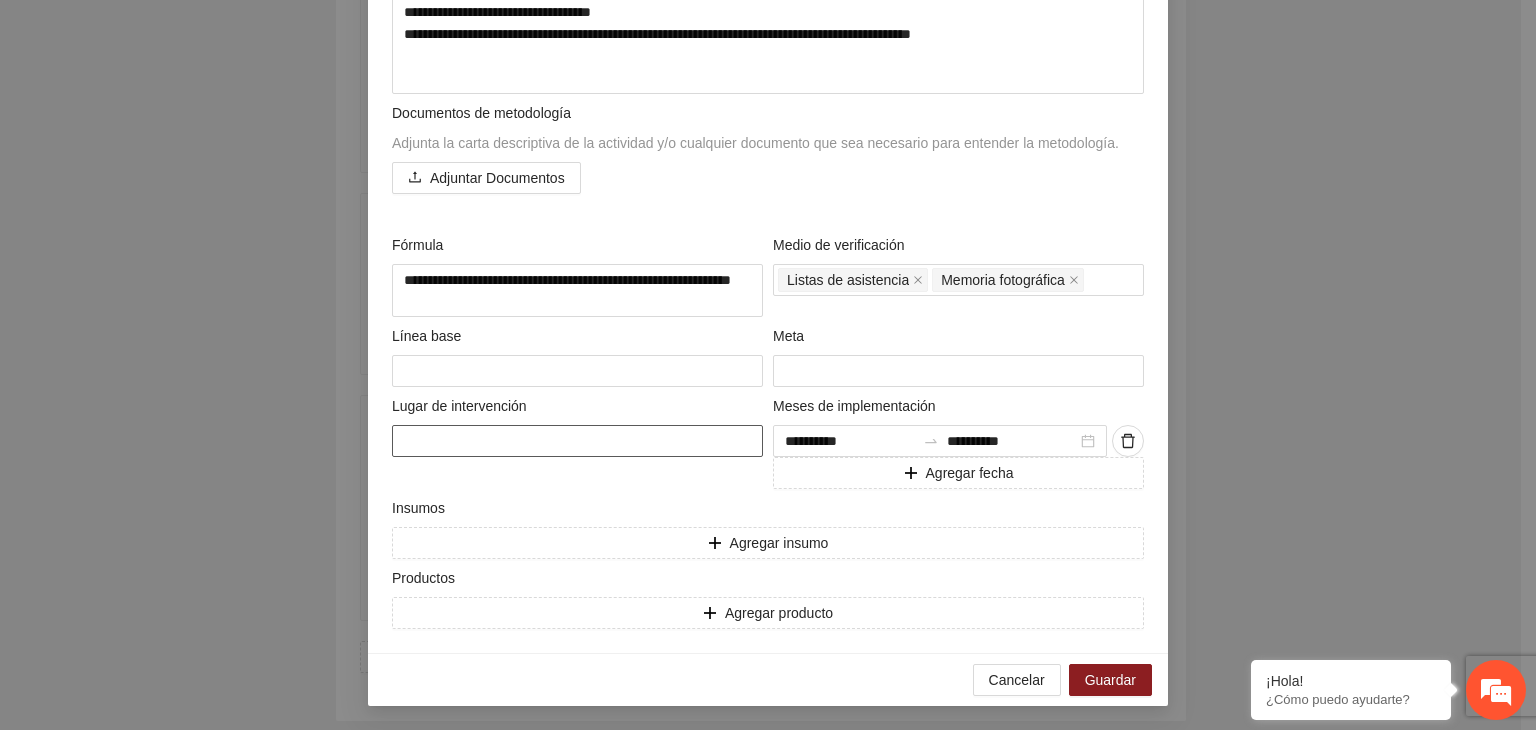 click at bounding box center (577, 441) 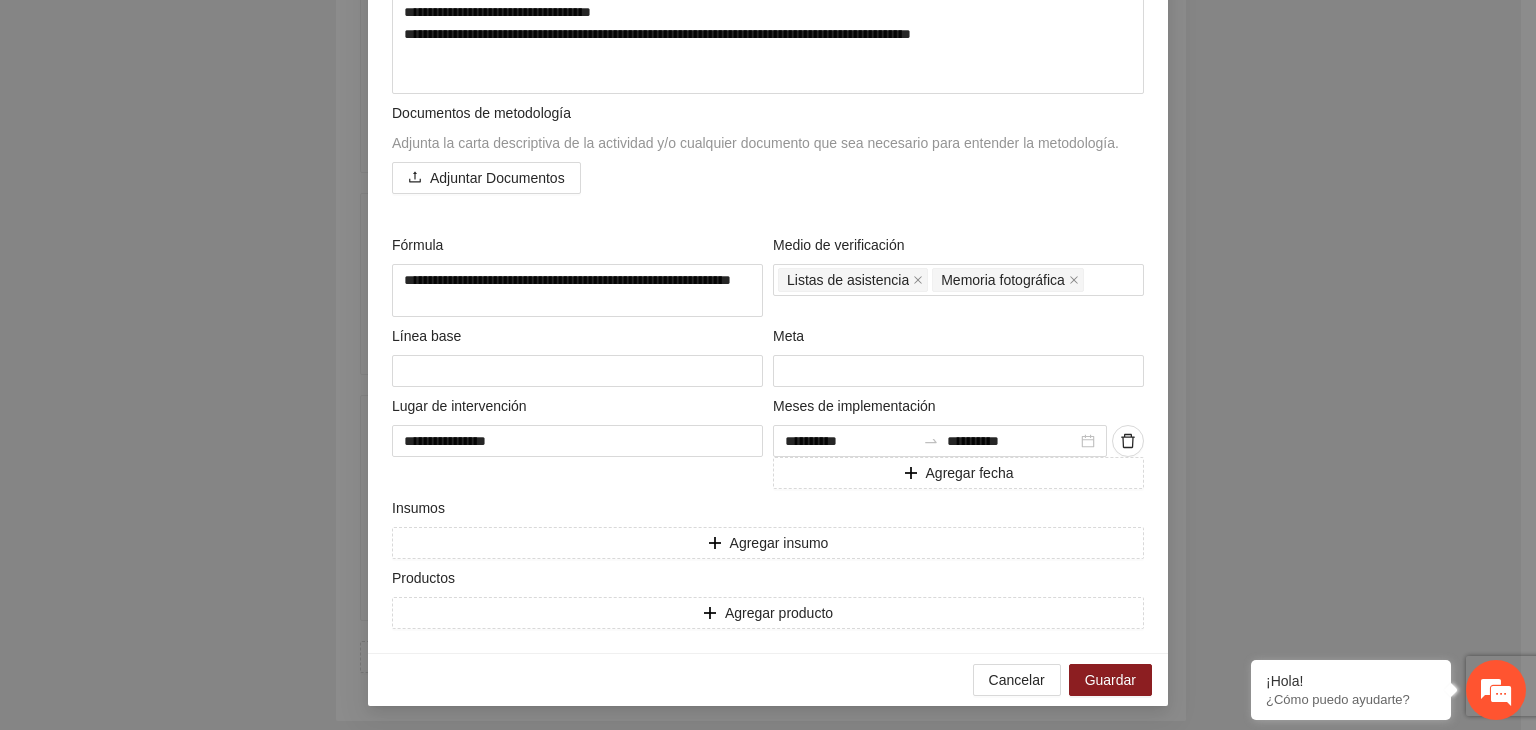 click on "**********" at bounding box center [768, 365] 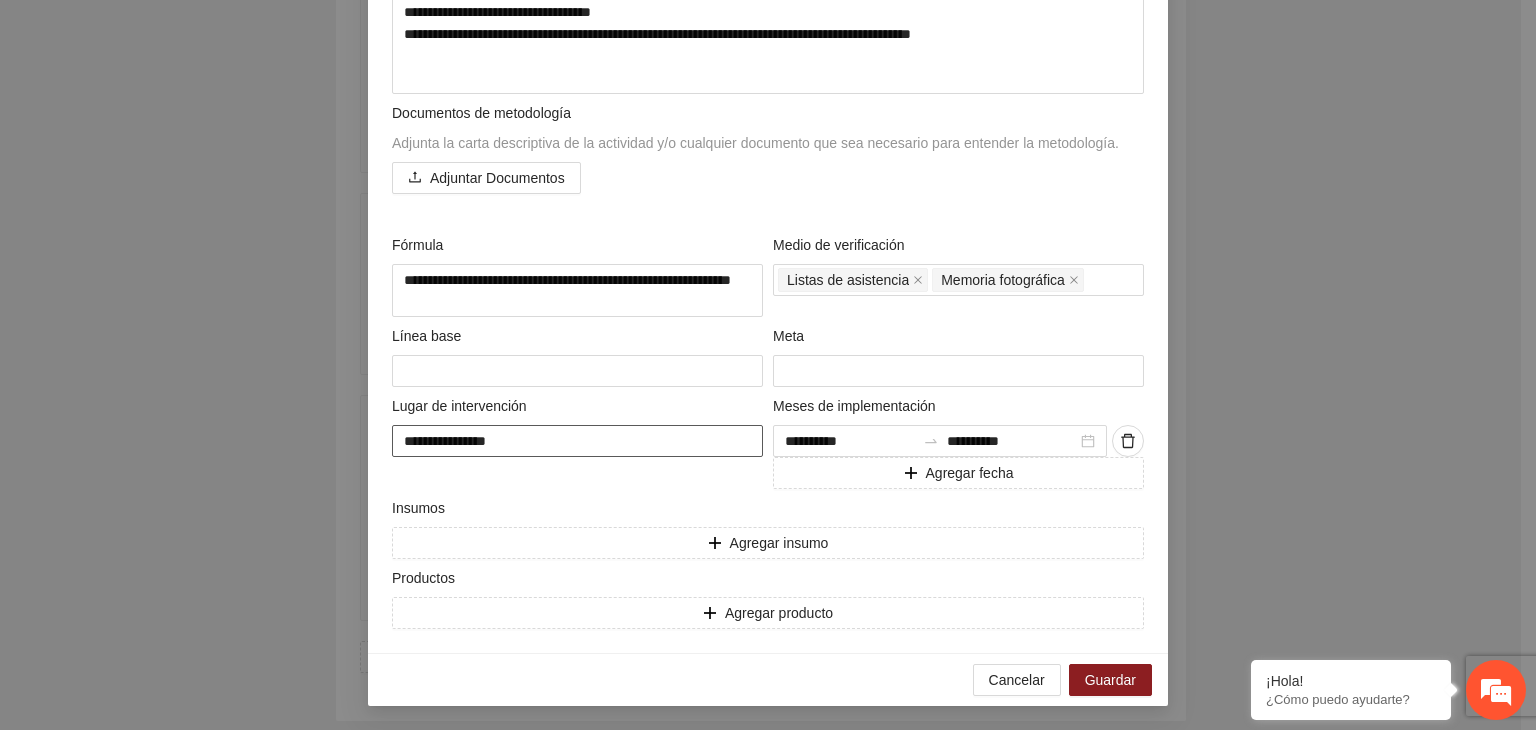 click on "**********" at bounding box center [577, 441] 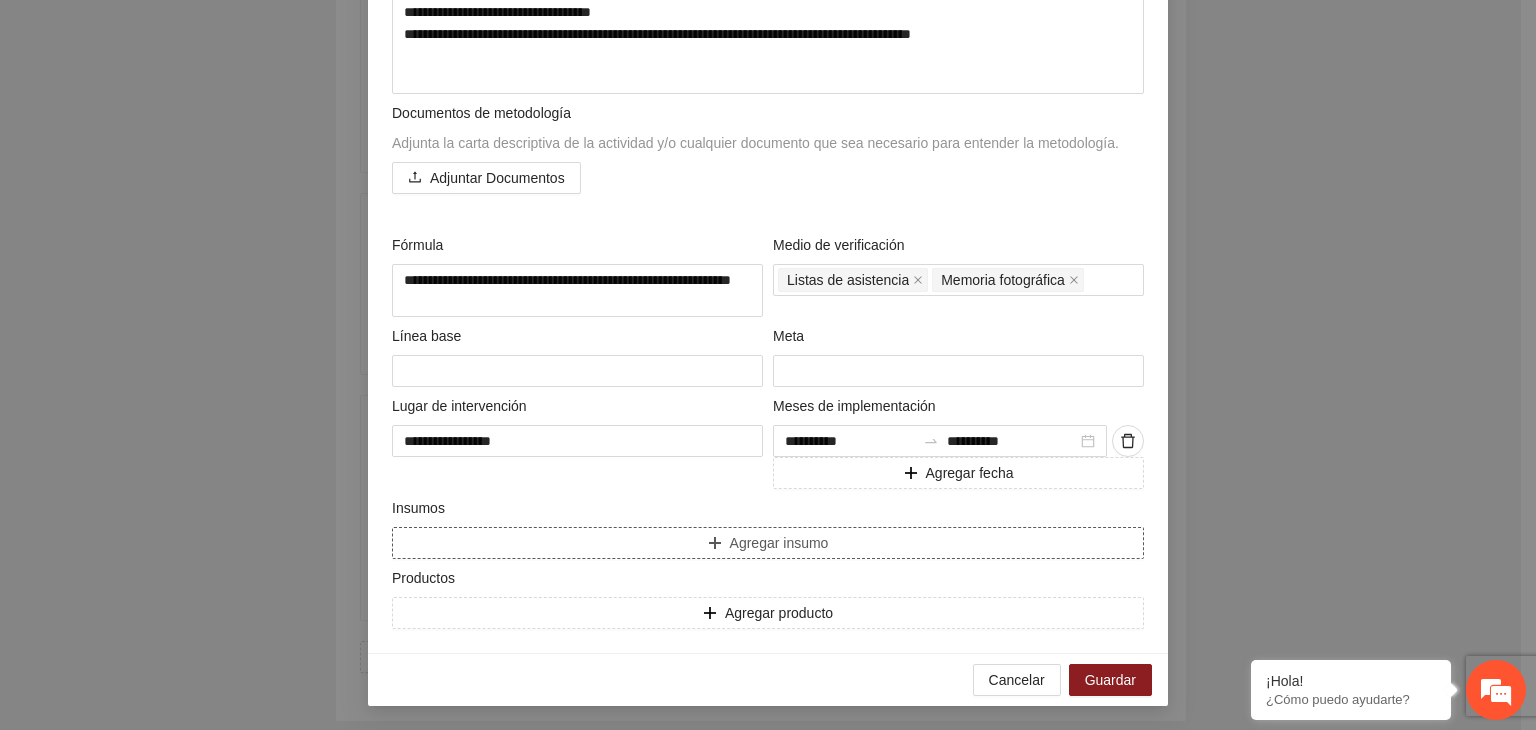click on "Agregar insumo" at bounding box center (768, 543) 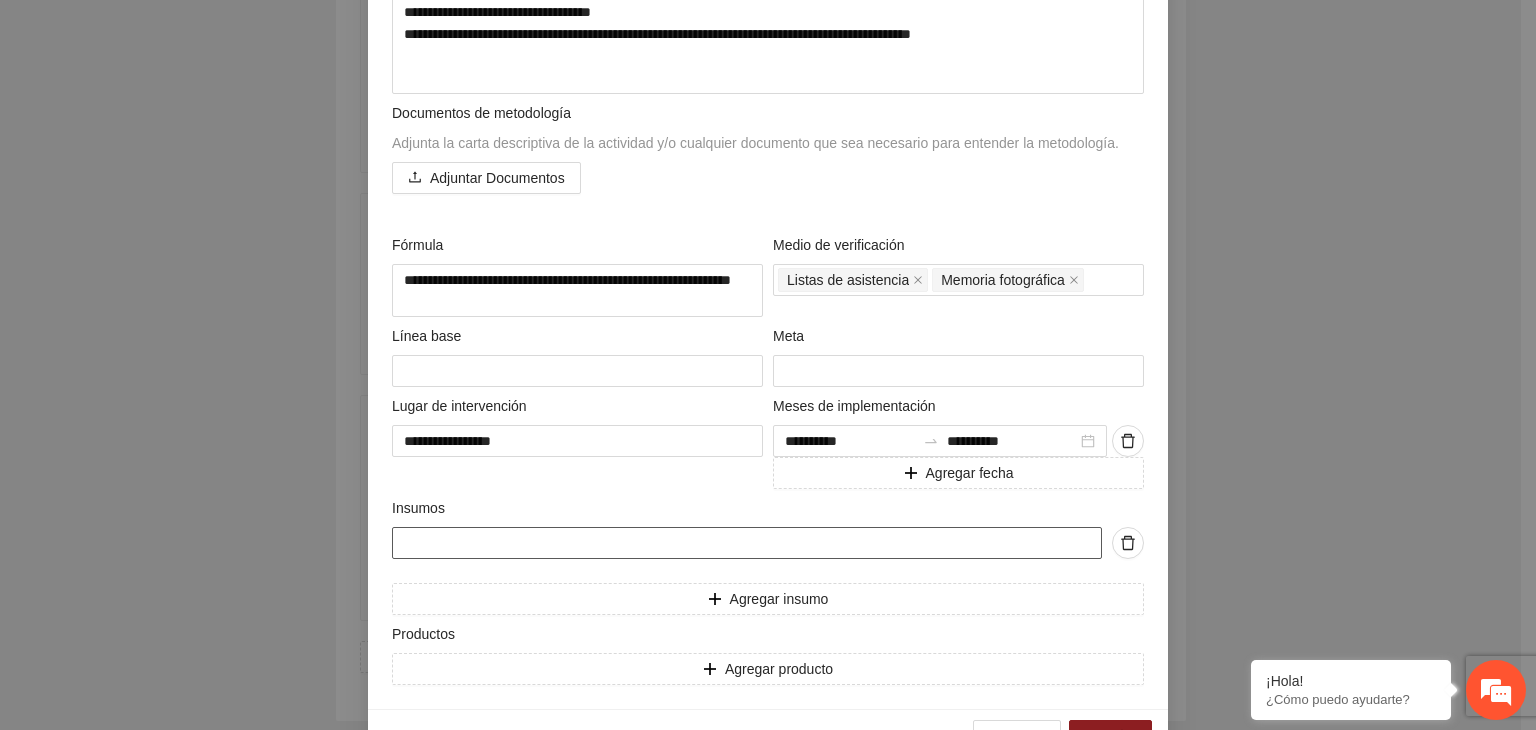 click at bounding box center (747, 543) 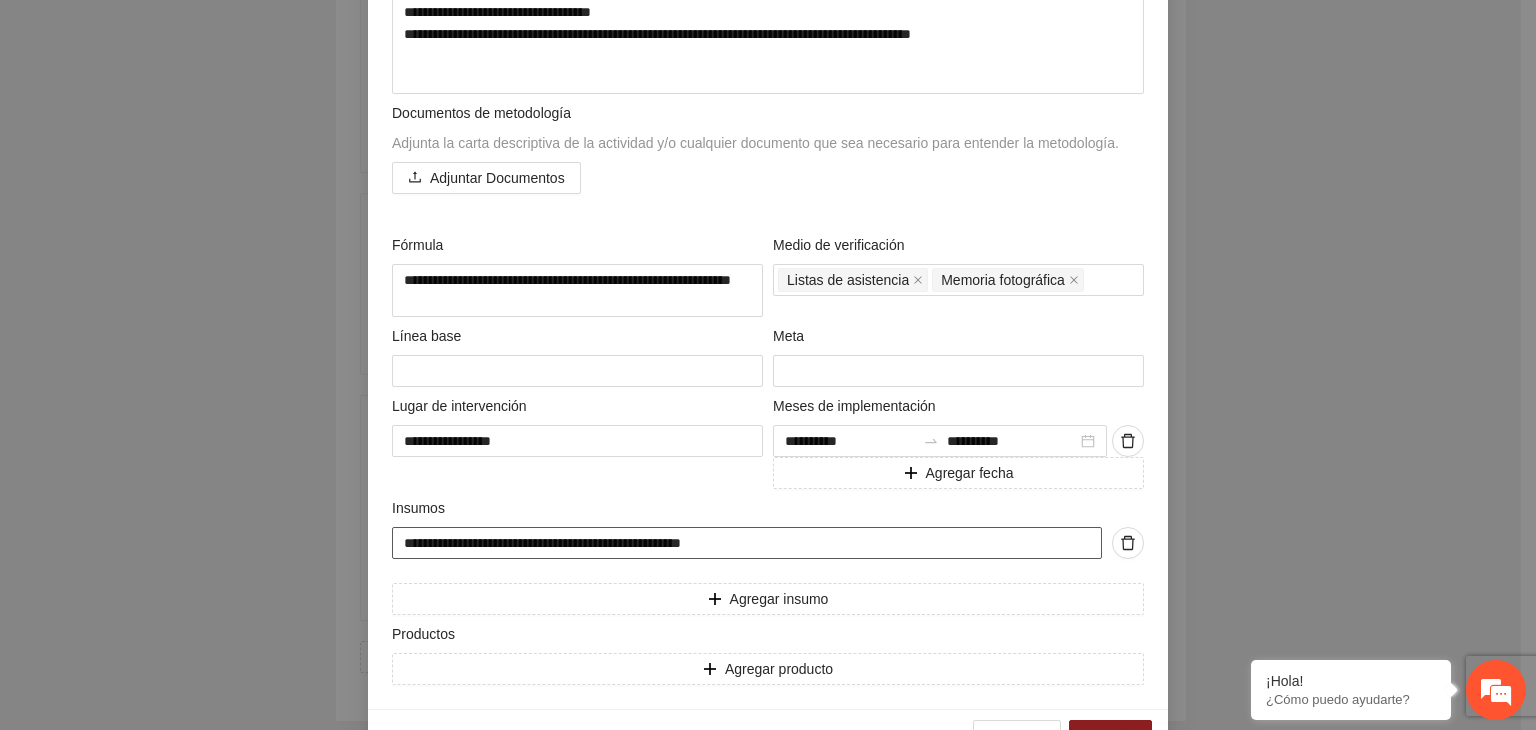 click on "**********" at bounding box center (747, 543) 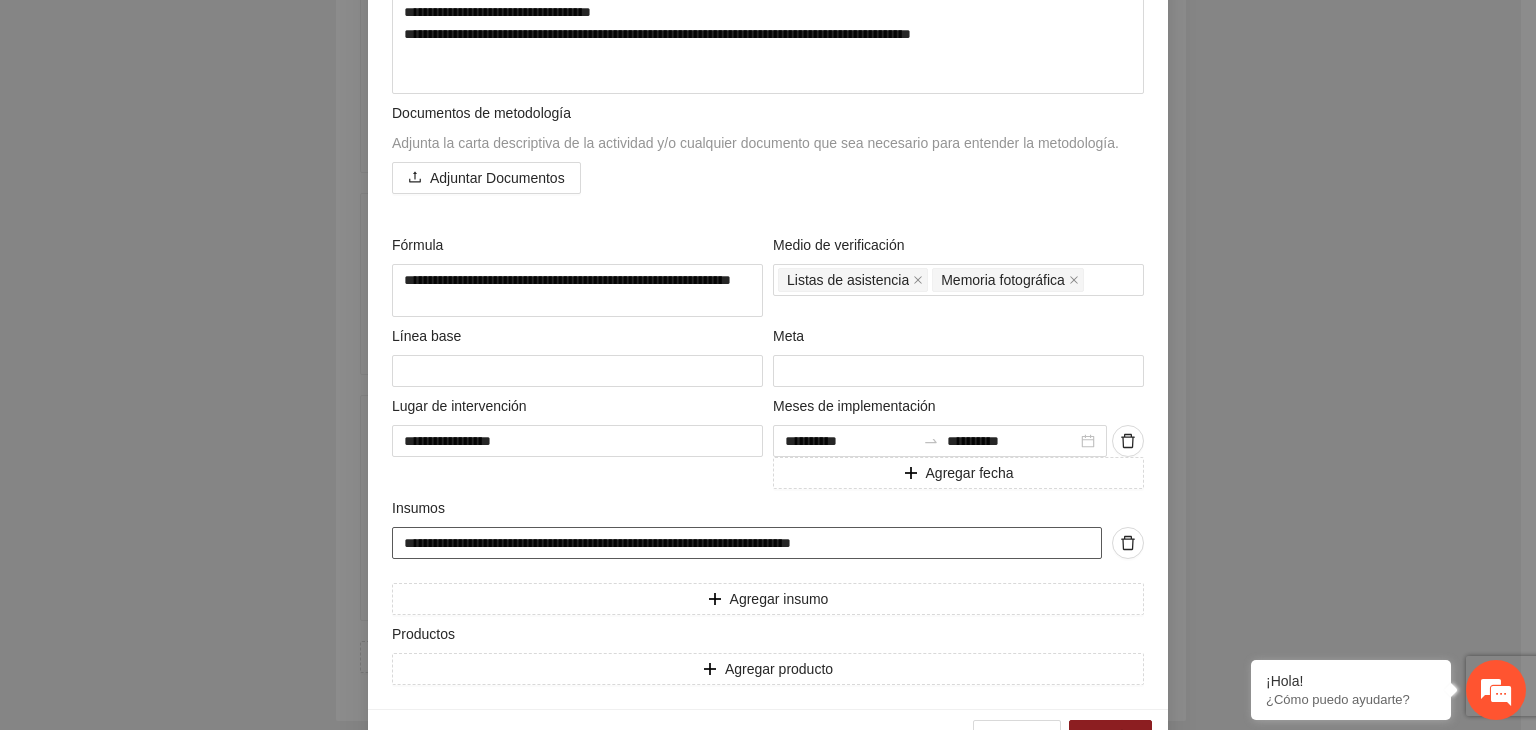 click on "**********" at bounding box center [747, 543] 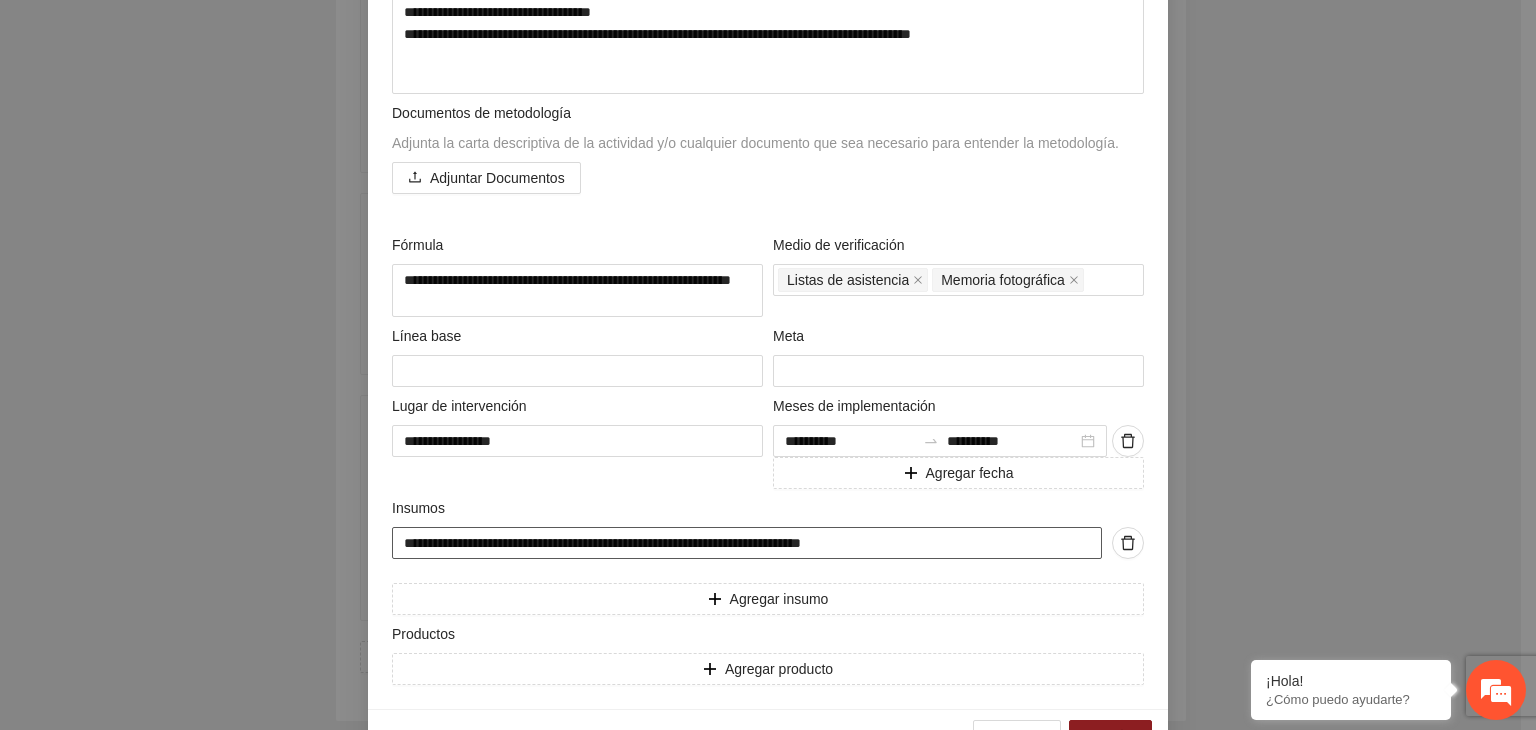 click on "**********" at bounding box center (747, 543) 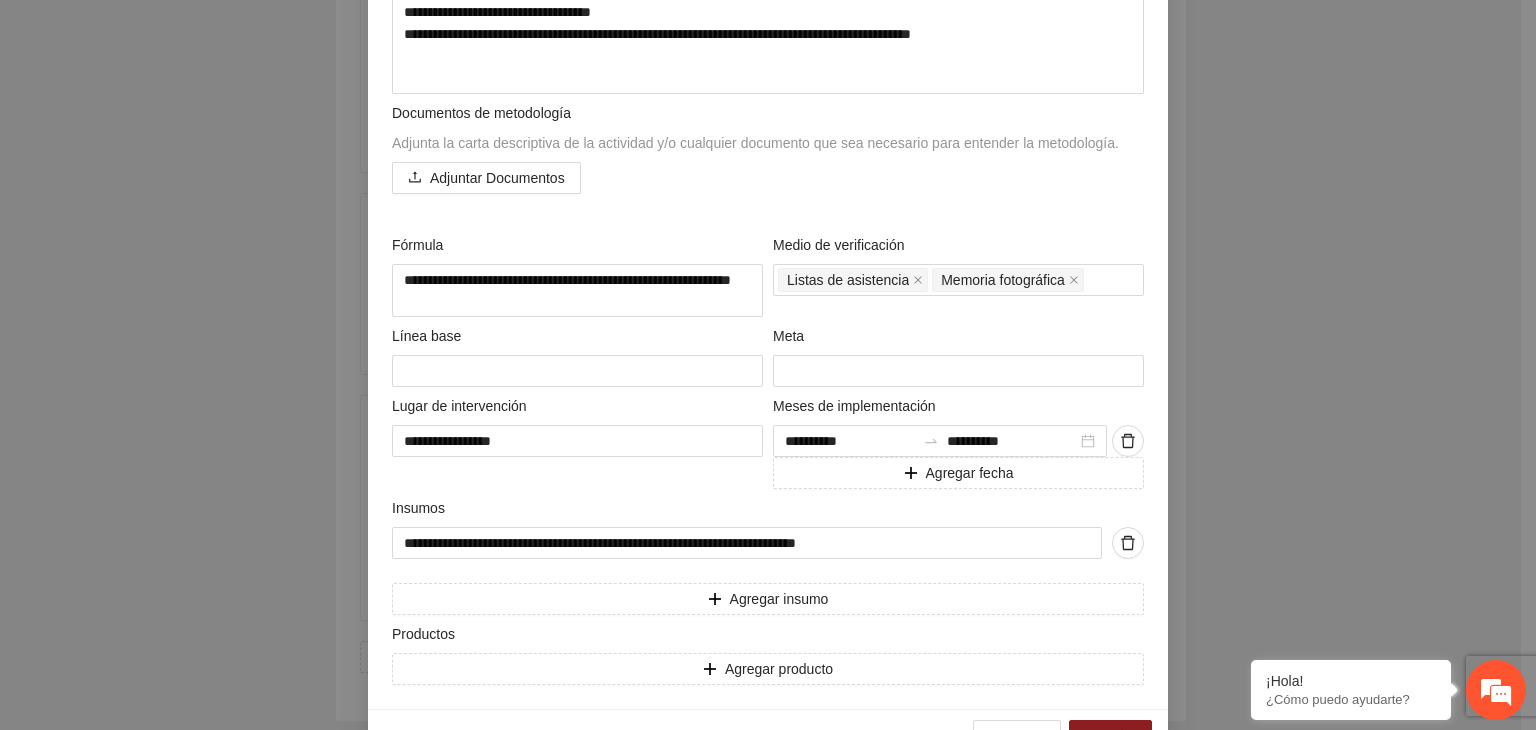 click on "**********" at bounding box center (768, 365) 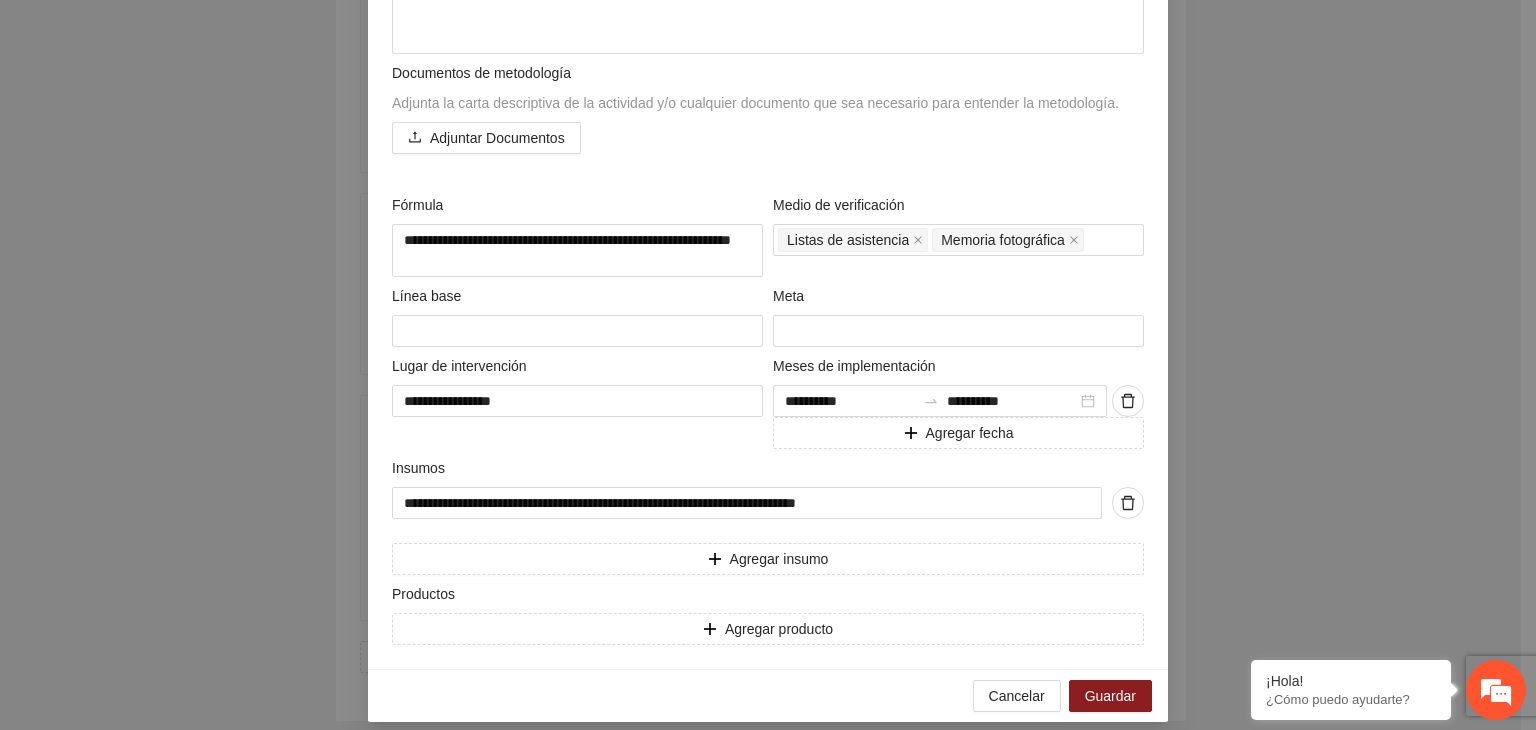 scroll, scrollTop: 655, scrollLeft: 0, axis: vertical 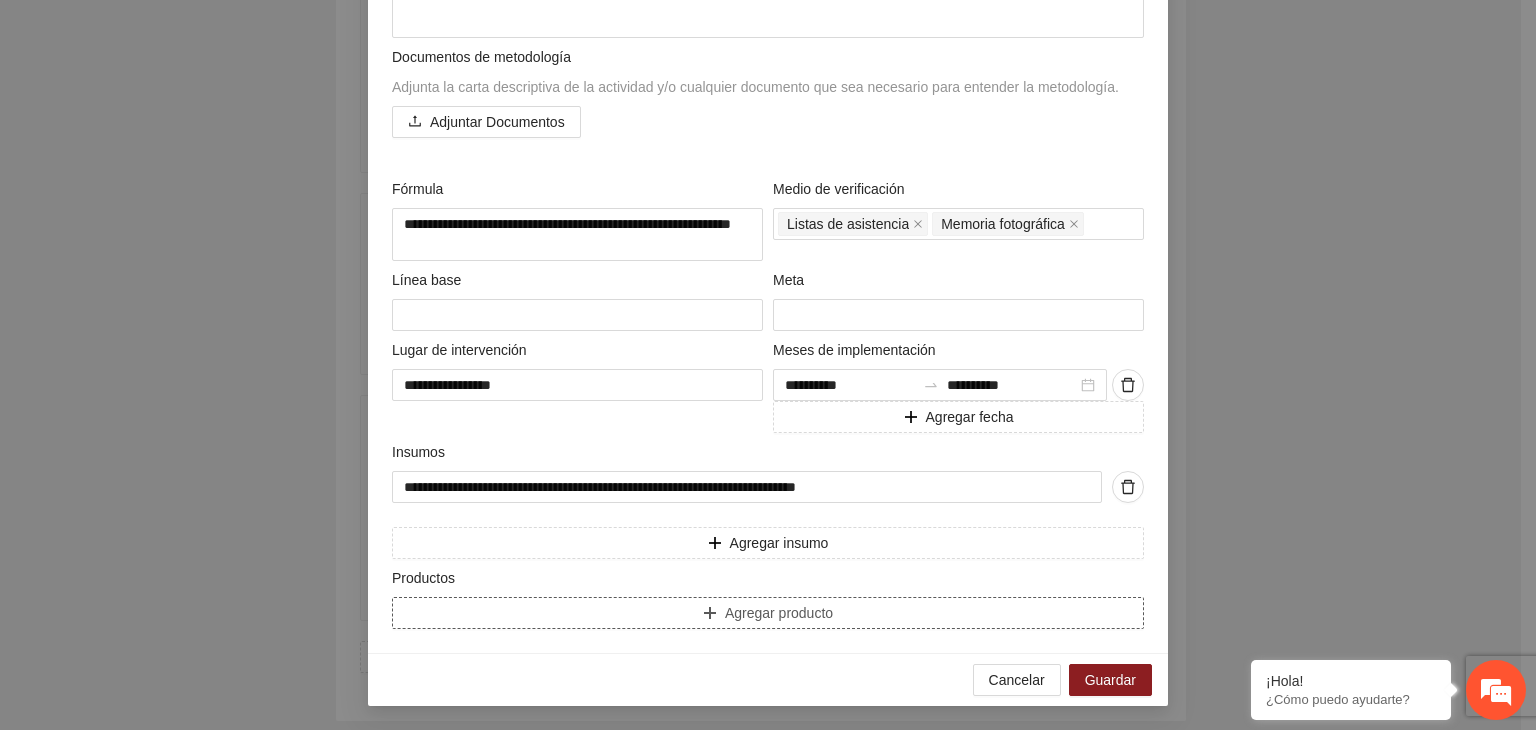 click on "Agregar producto" at bounding box center [768, 613] 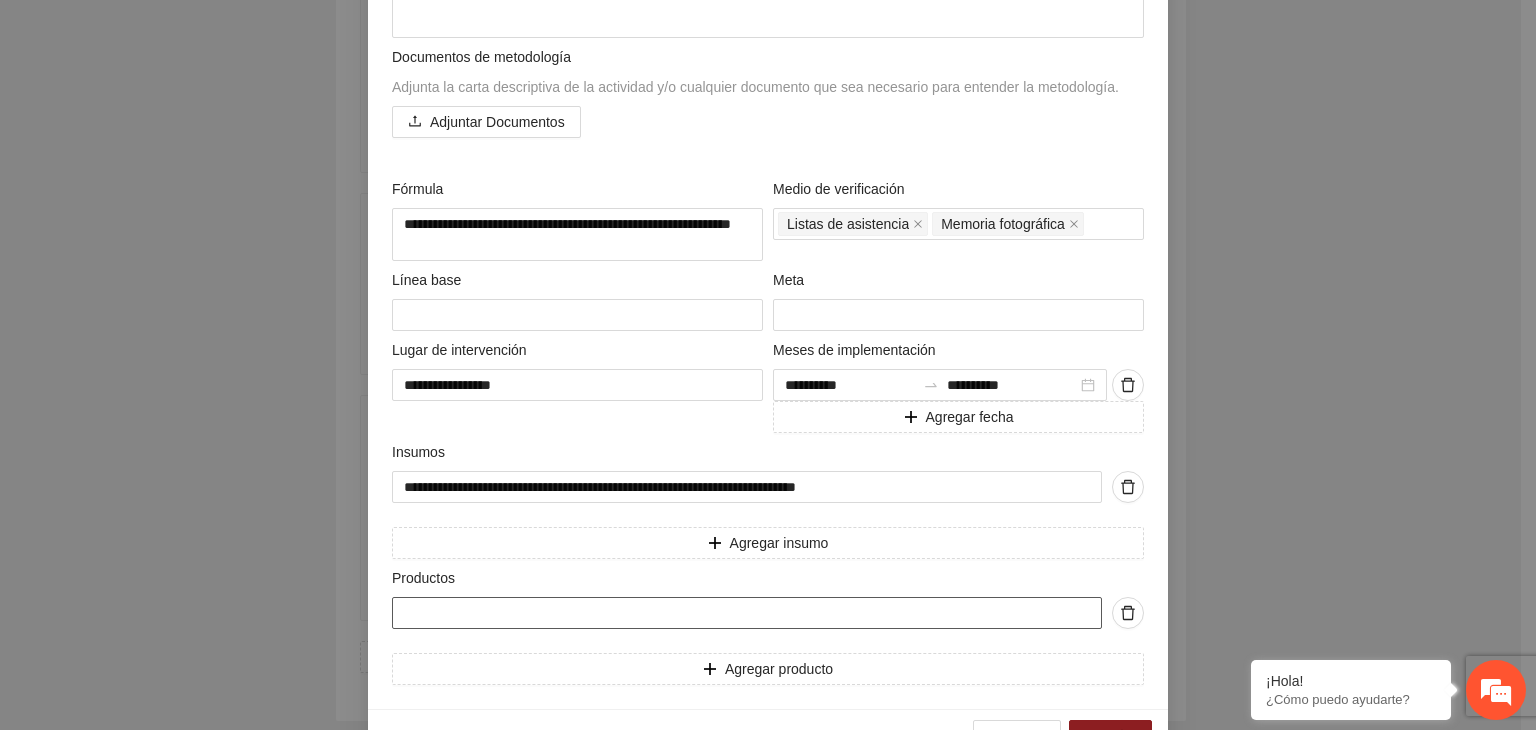 click at bounding box center (747, 613) 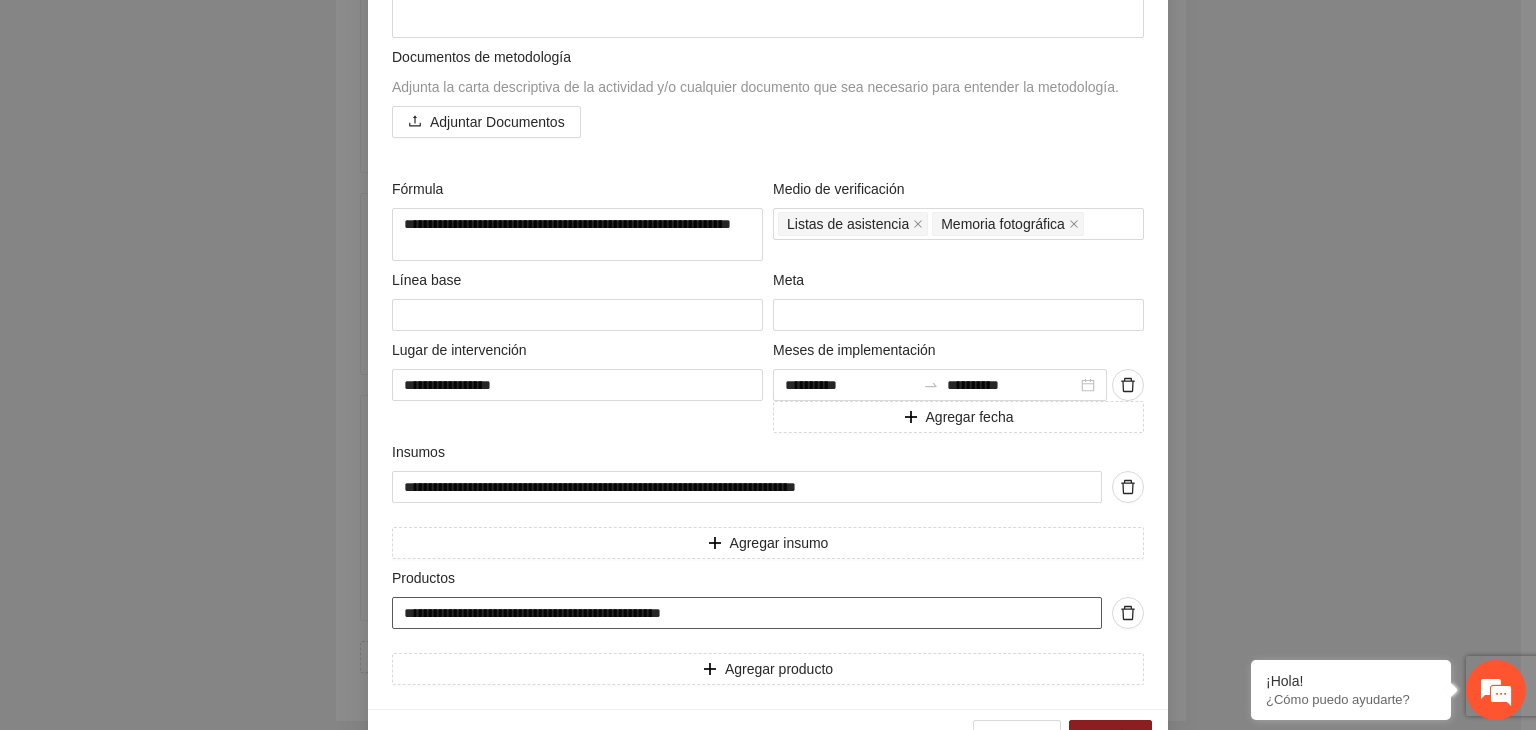click on "**********" at bounding box center (747, 613) 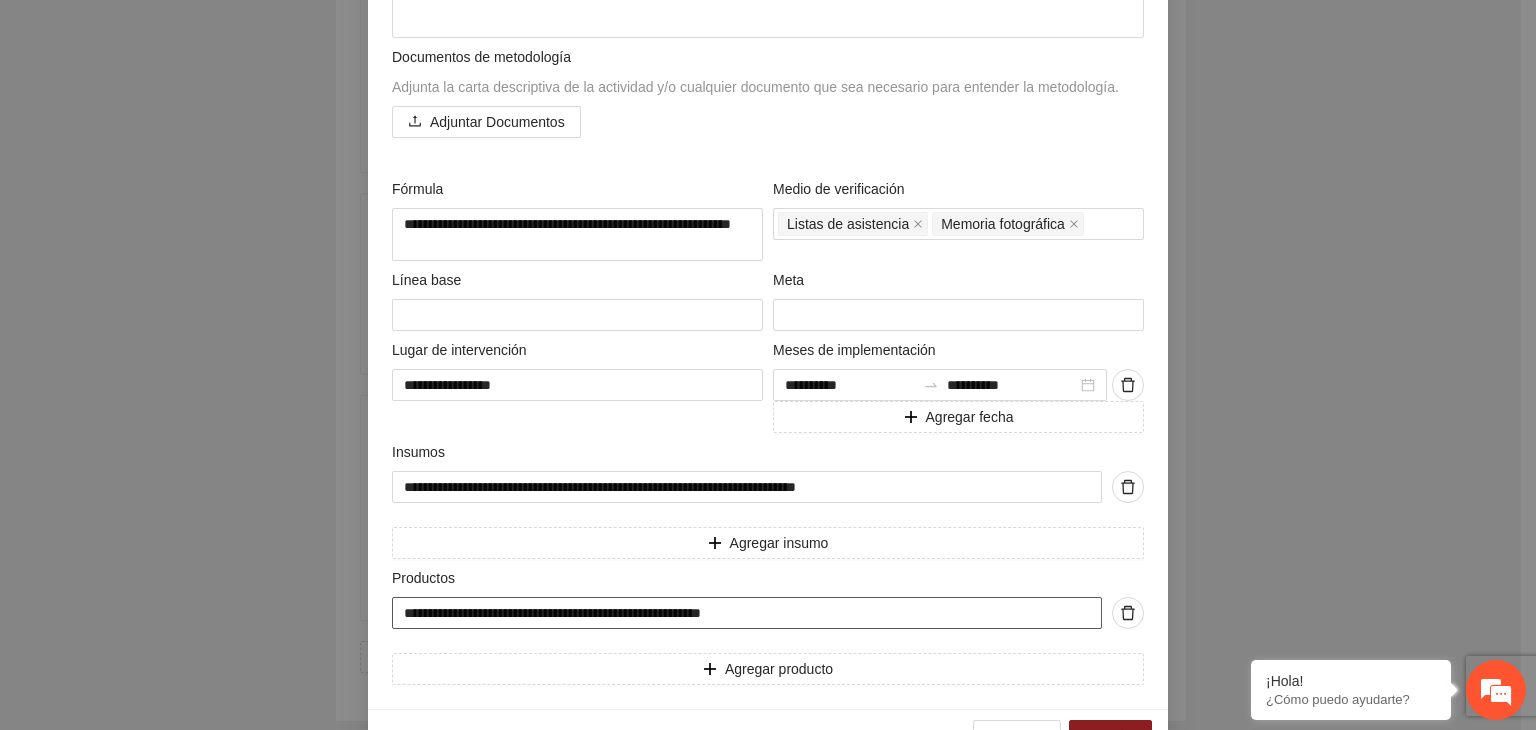 click on "**********" at bounding box center [747, 613] 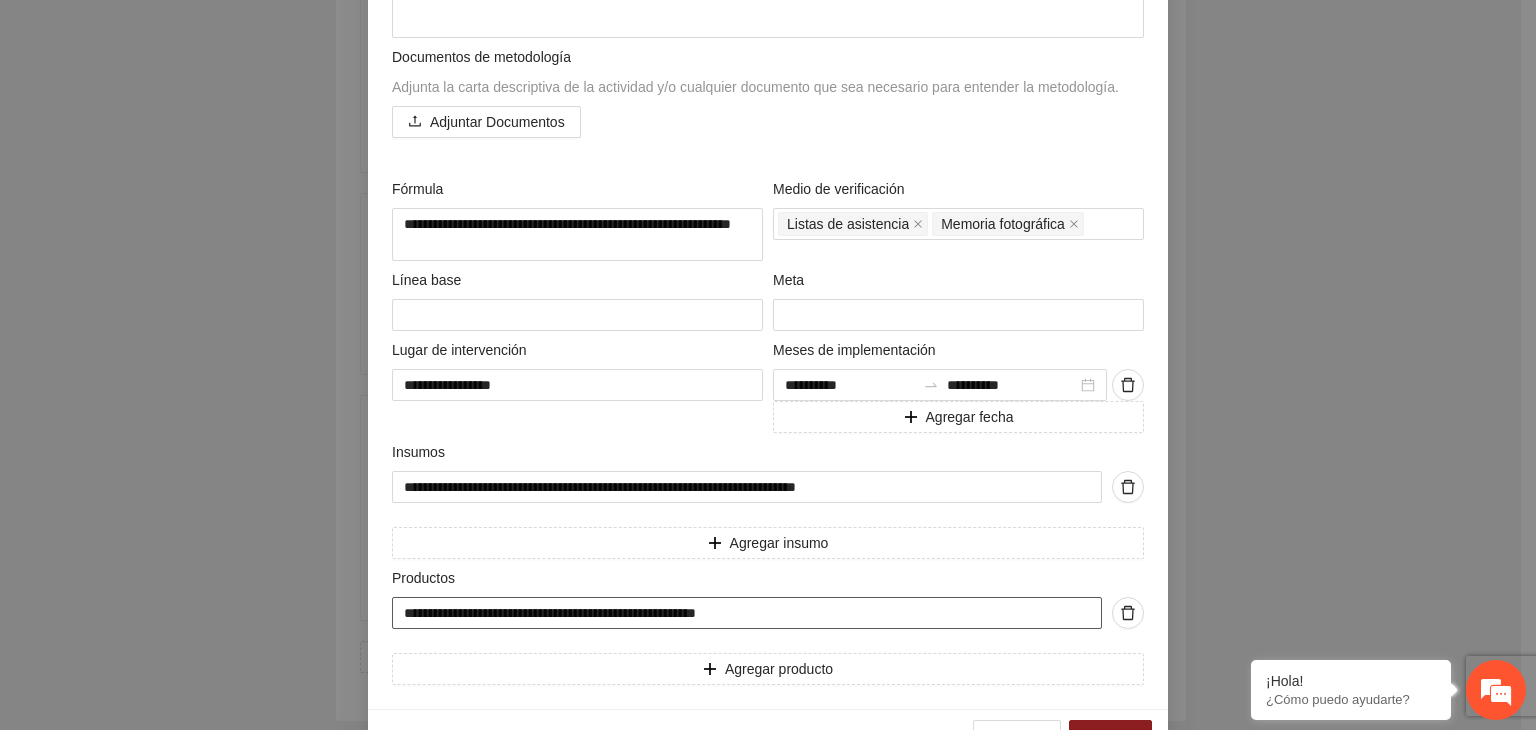 click on "**********" at bounding box center [747, 613] 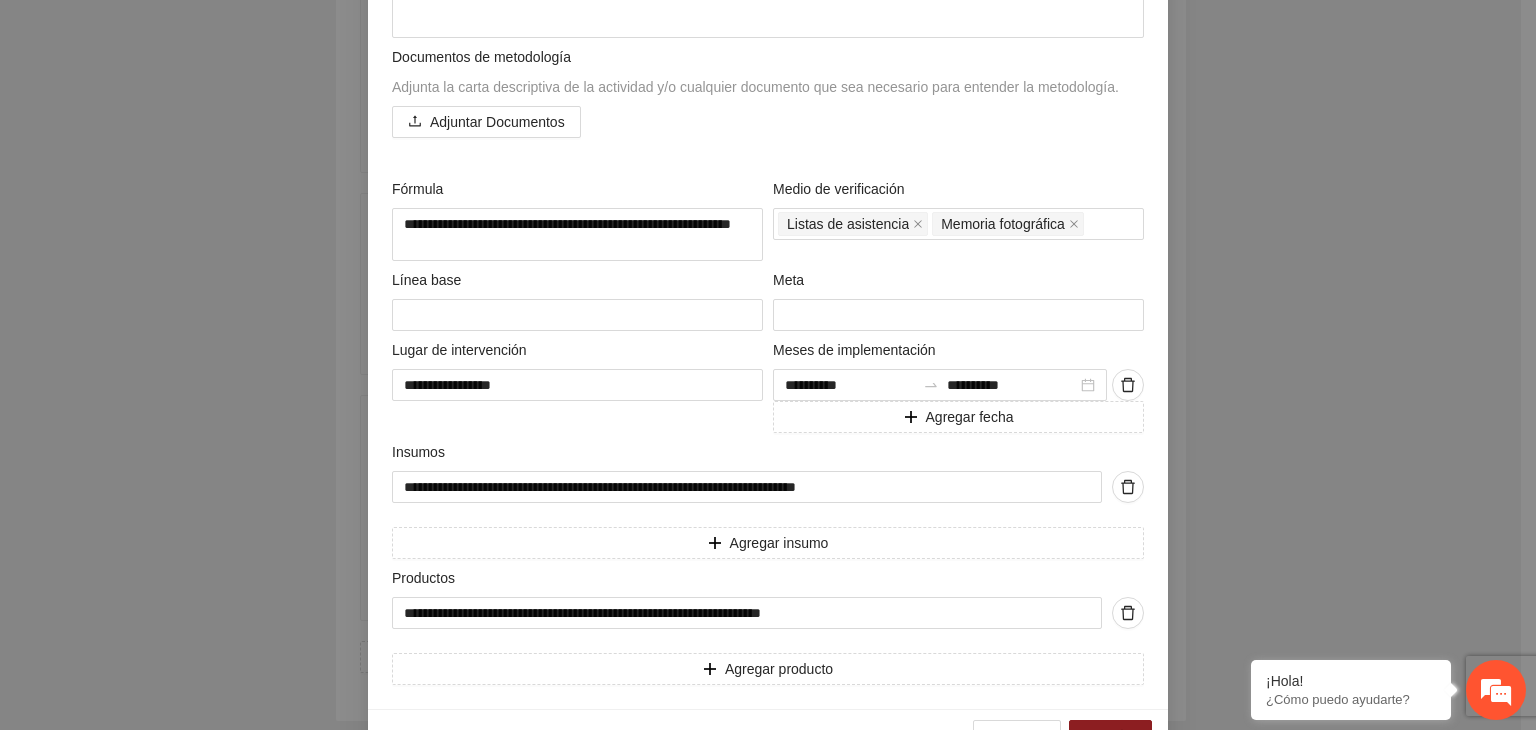 click on "**********" at bounding box center [768, 365] 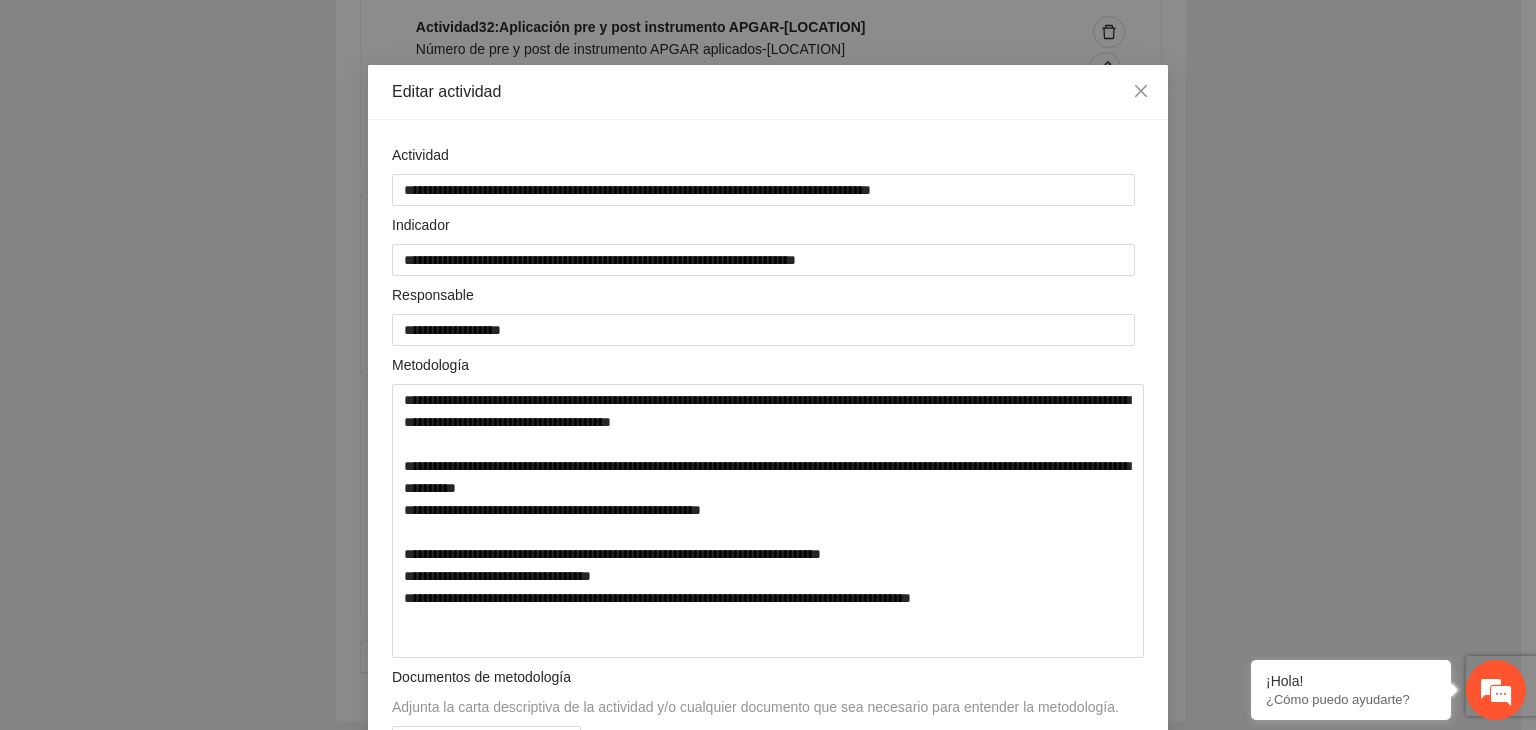 scroll, scrollTop: 0, scrollLeft: 0, axis: both 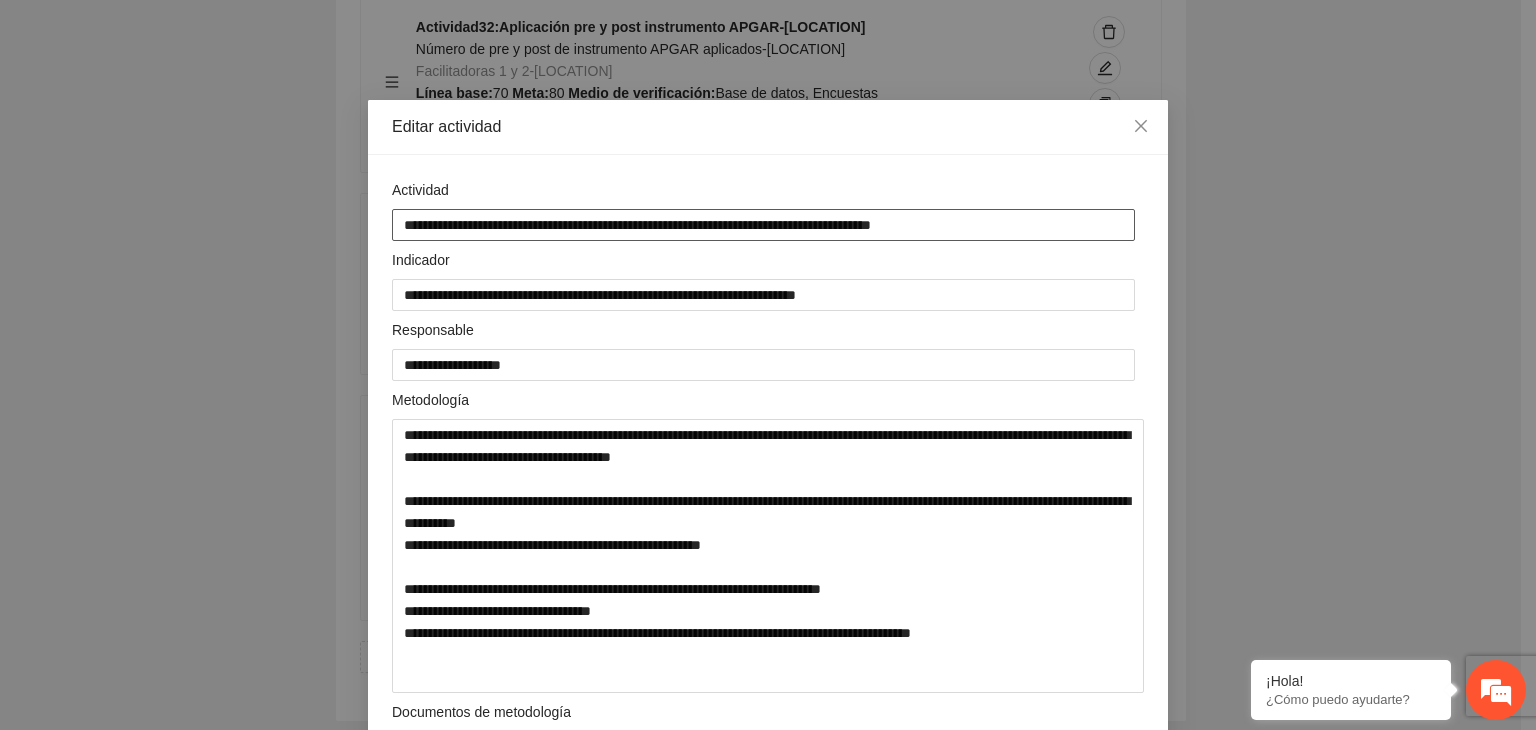 drag, startPoint x: 859, startPoint y: 220, endPoint x: 227, endPoint y: 185, distance: 632.9684 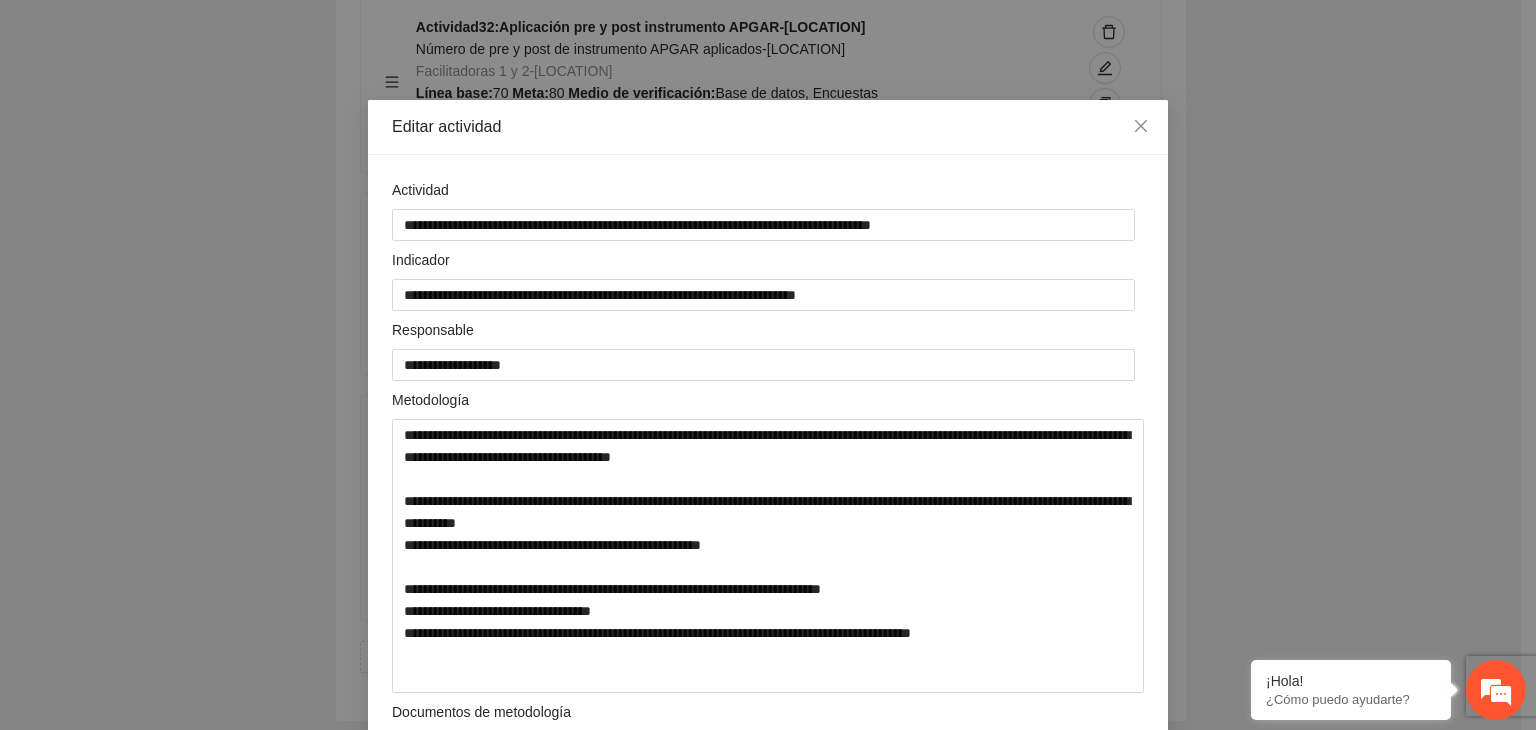 click on "**********" at bounding box center (768, 365) 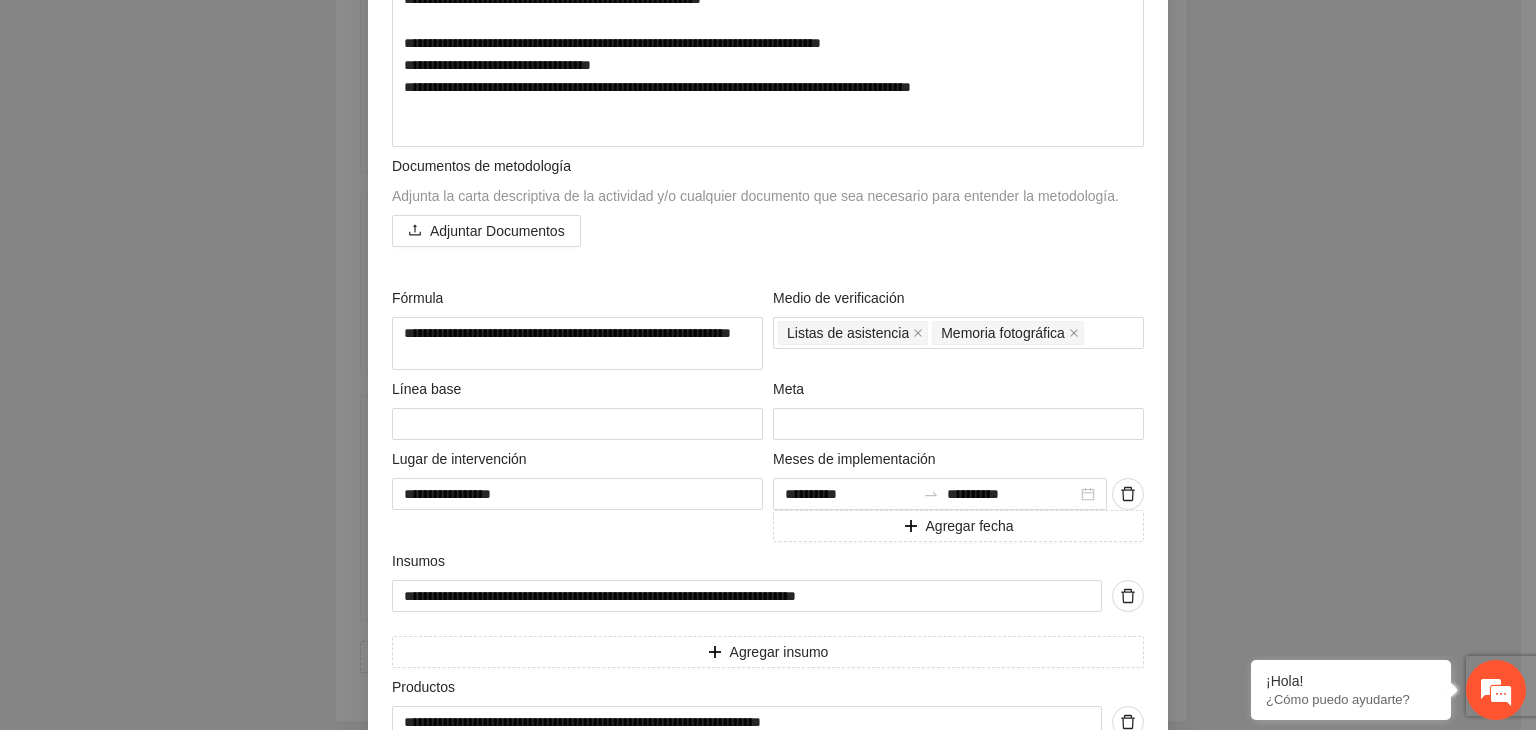 scroll, scrollTop: 711, scrollLeft: 0, axis: vertical 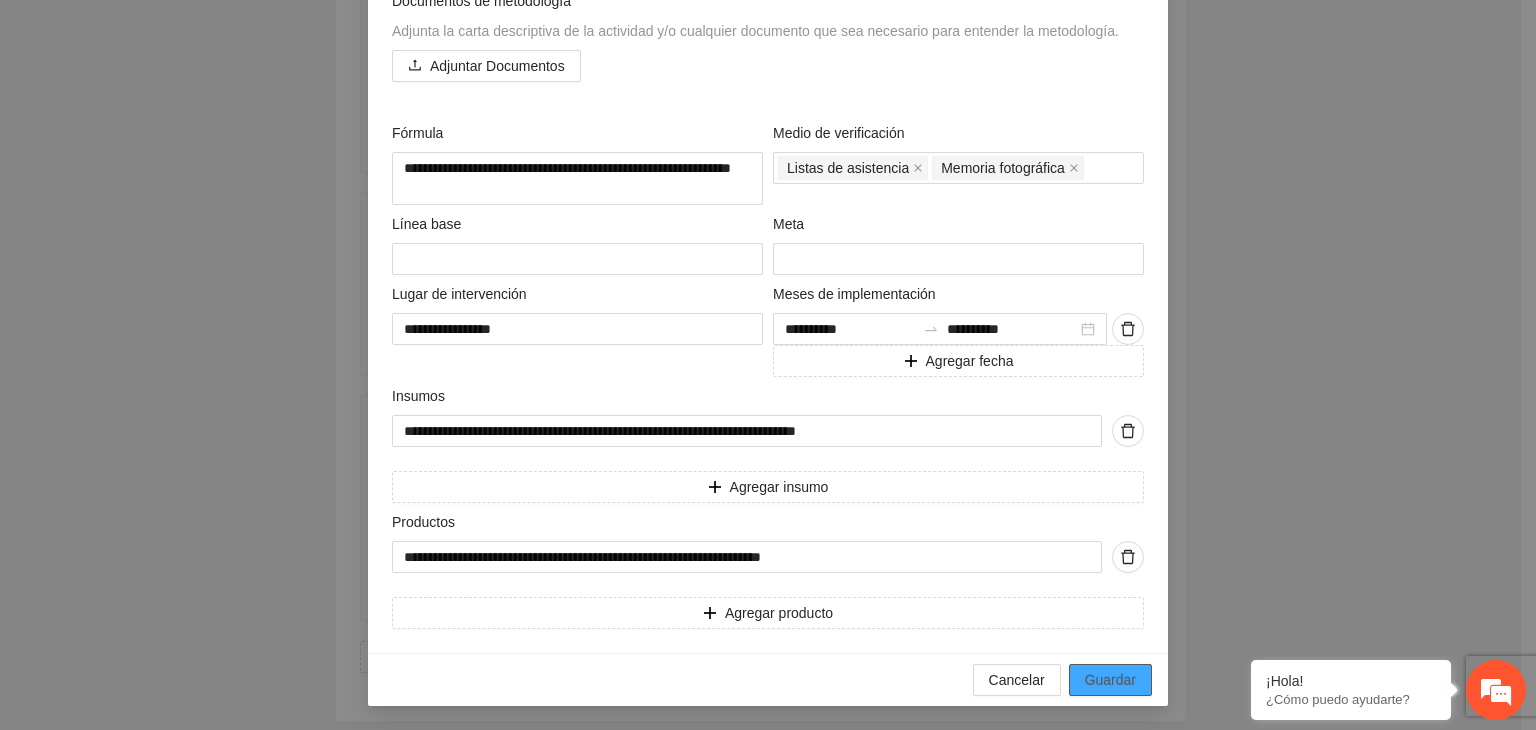 click on "Guardar" at bounding box center [1110, 680] 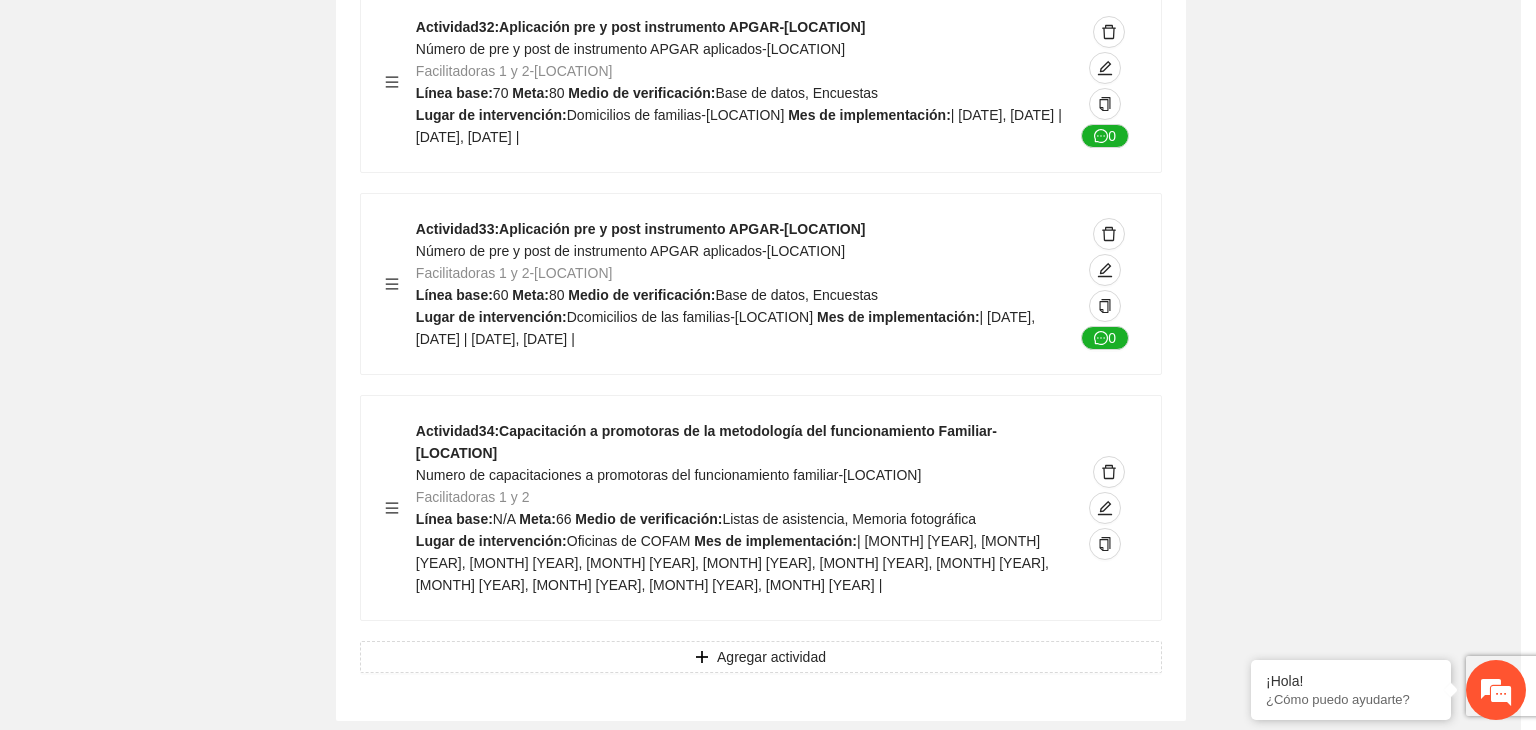 scroll, scrollTop: 204, scrollLeft: 0, axis: vertical 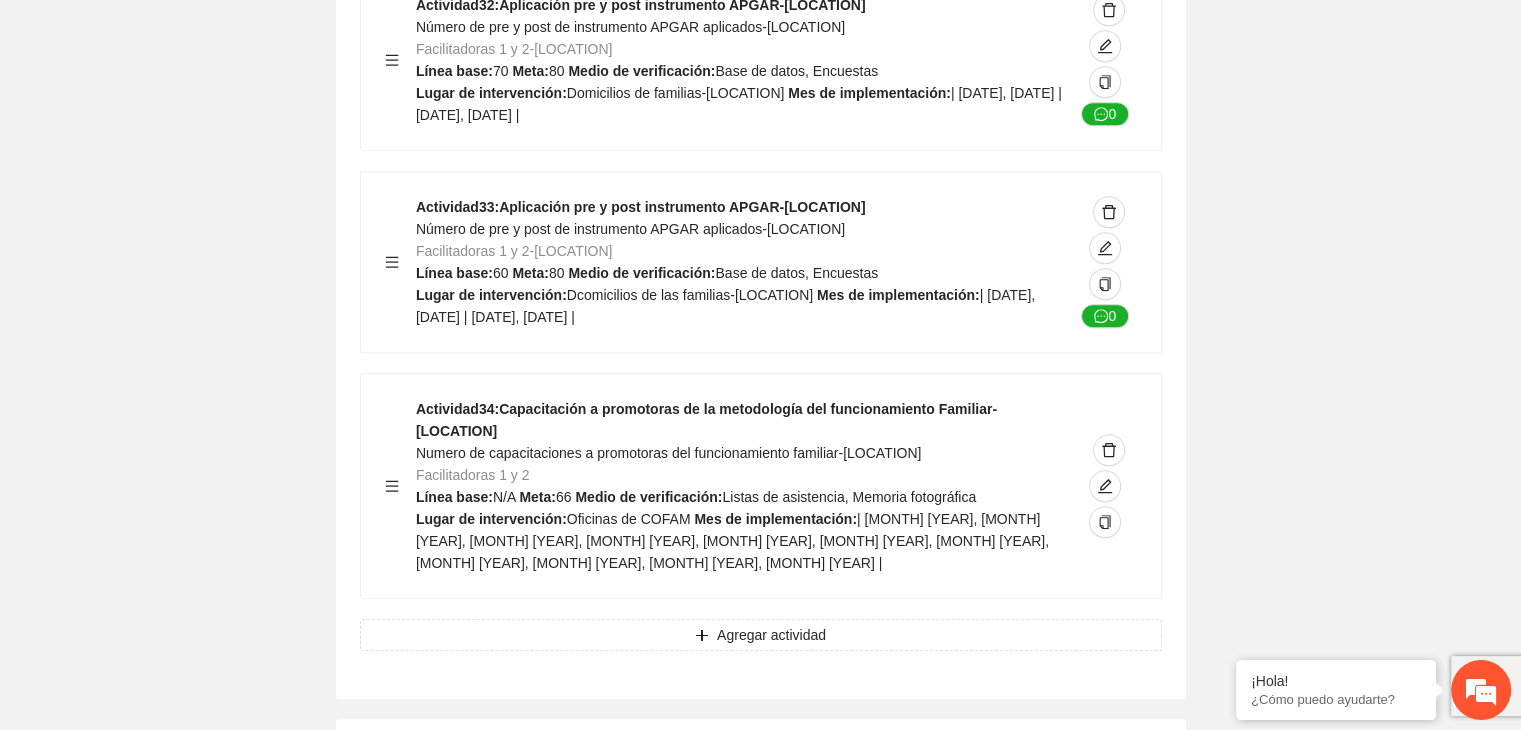 click on "Guardar Objetivo de desarrollo      Exportar Contribuir a la disminución de incidencia en violencia familiar en las zonas de [LOCATION], [LOCATION] y [LOCATION] del Municipio  de [LOCATION]. Indicadores Indicador  1 :  Violencia familiar disminuyendo en un 5% en [LOCATION] Número de carpetas de investigación de Violencia familiar  disminuyendo en un 5% en [LOCATION] Metodología:  Se solicita información al Observatorio Ciudadano de FICOSEC sobre el número de carpetas de violencia familiar en las colonias de intervención Línea base:  29   Meta:  25   Fórmula:  Suma de carpetas de investigación de violencia familiar disminuyendo  en un 5% en [LOCATION]   Medio de verificación:  Reporte/Informe 0 Indicador  2 :  Violencia familiar disminuyendo en un 5% en [LOCATION] Número de carpetas de investigación de Violencia familiar  disminuyendo en un 5% en [LOCATION] Metodología:  Línea base:  63   Meta:  56   Fórmula:    Medio de verificación:  Reporte/Informe 0 3 :" at bounding box center (760, -7330) 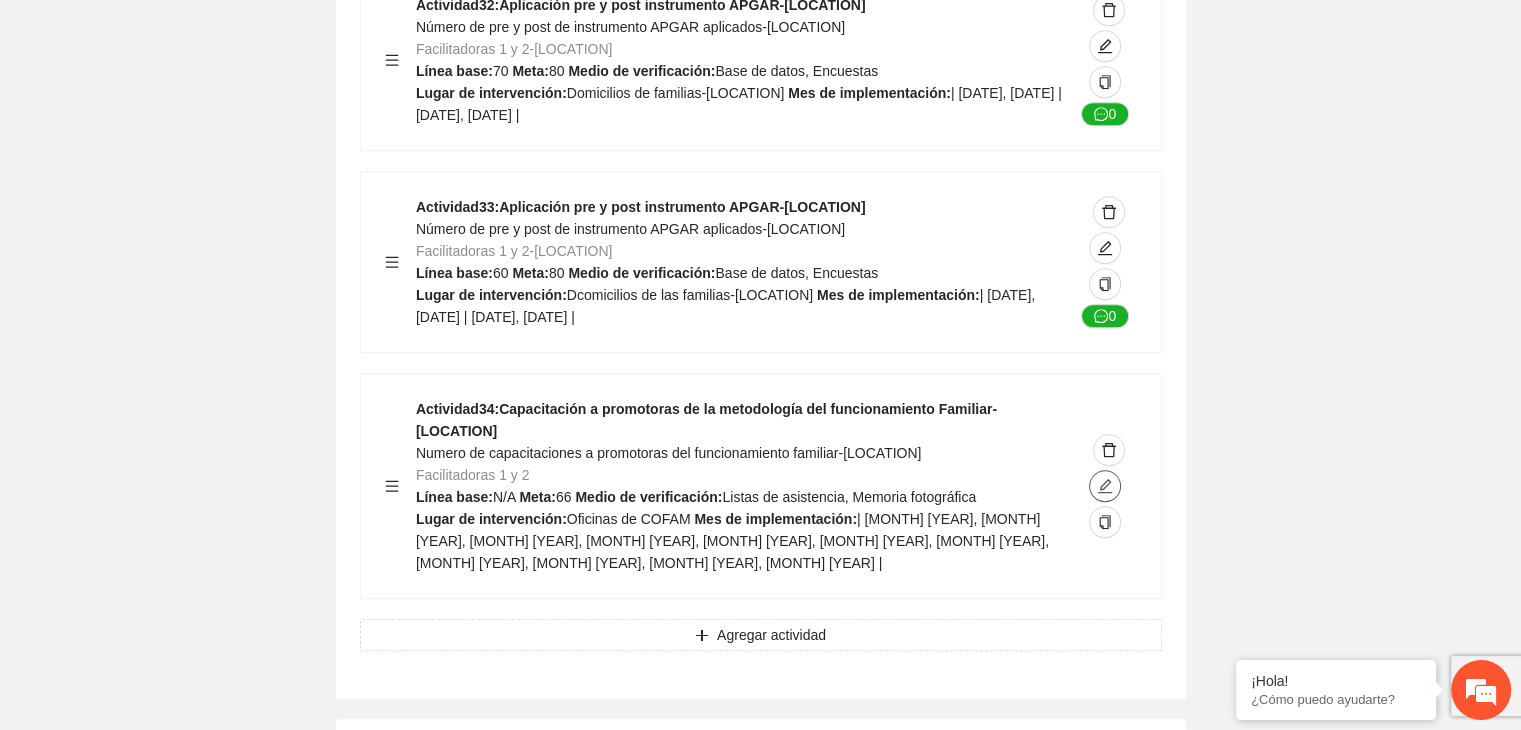 click 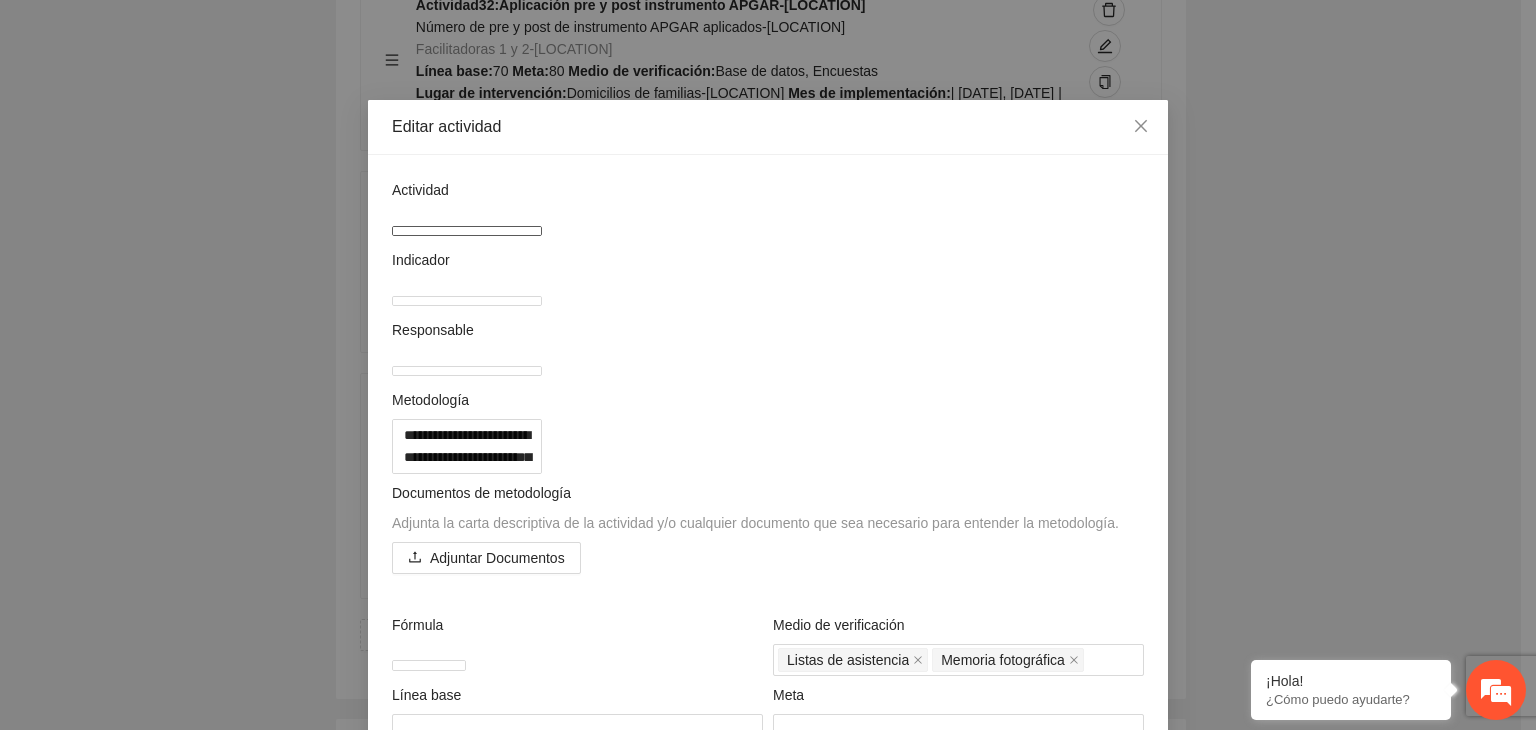 drag, startPoint x: 857, startPoint y: 222, endPoint x: 83, endPoint y: 236, distance: 774.1266 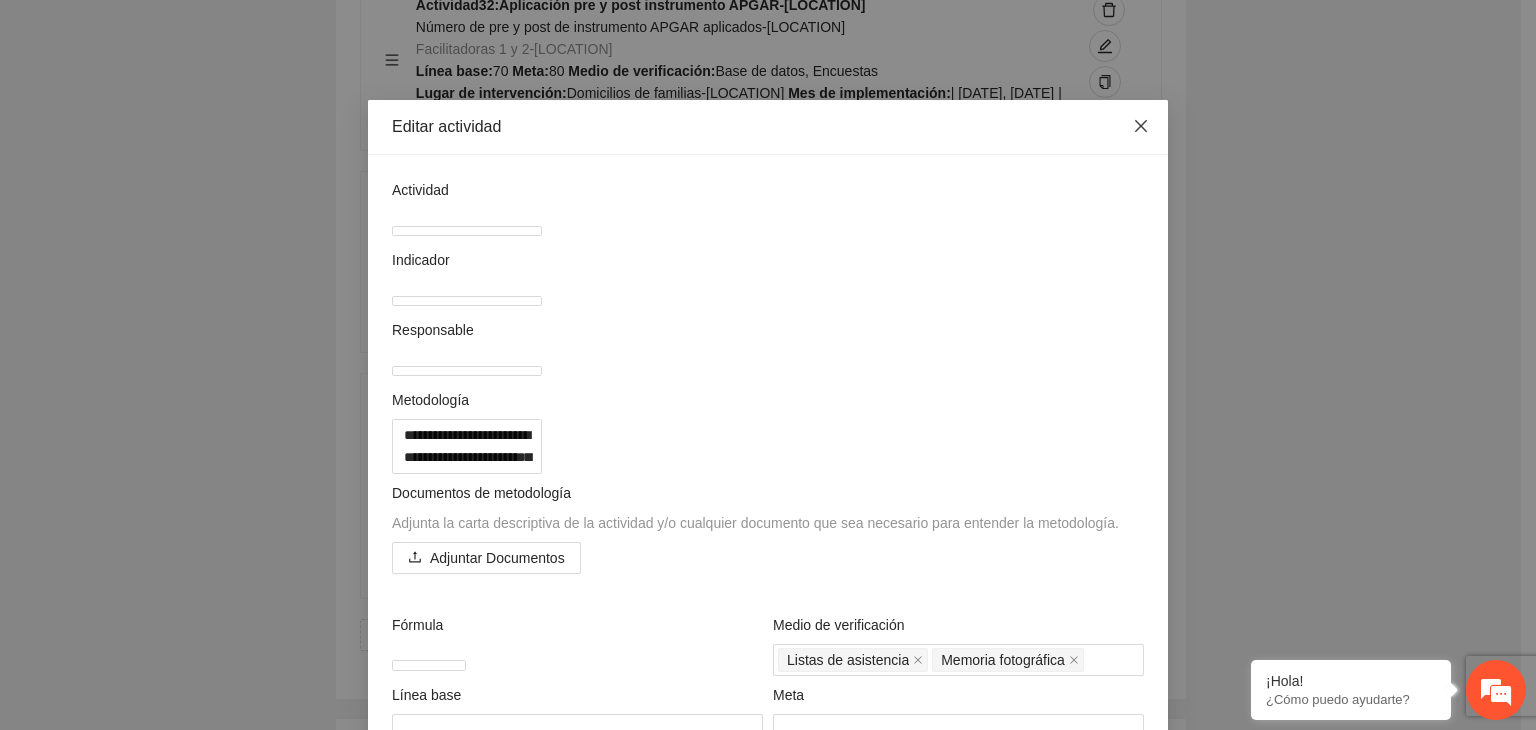 click 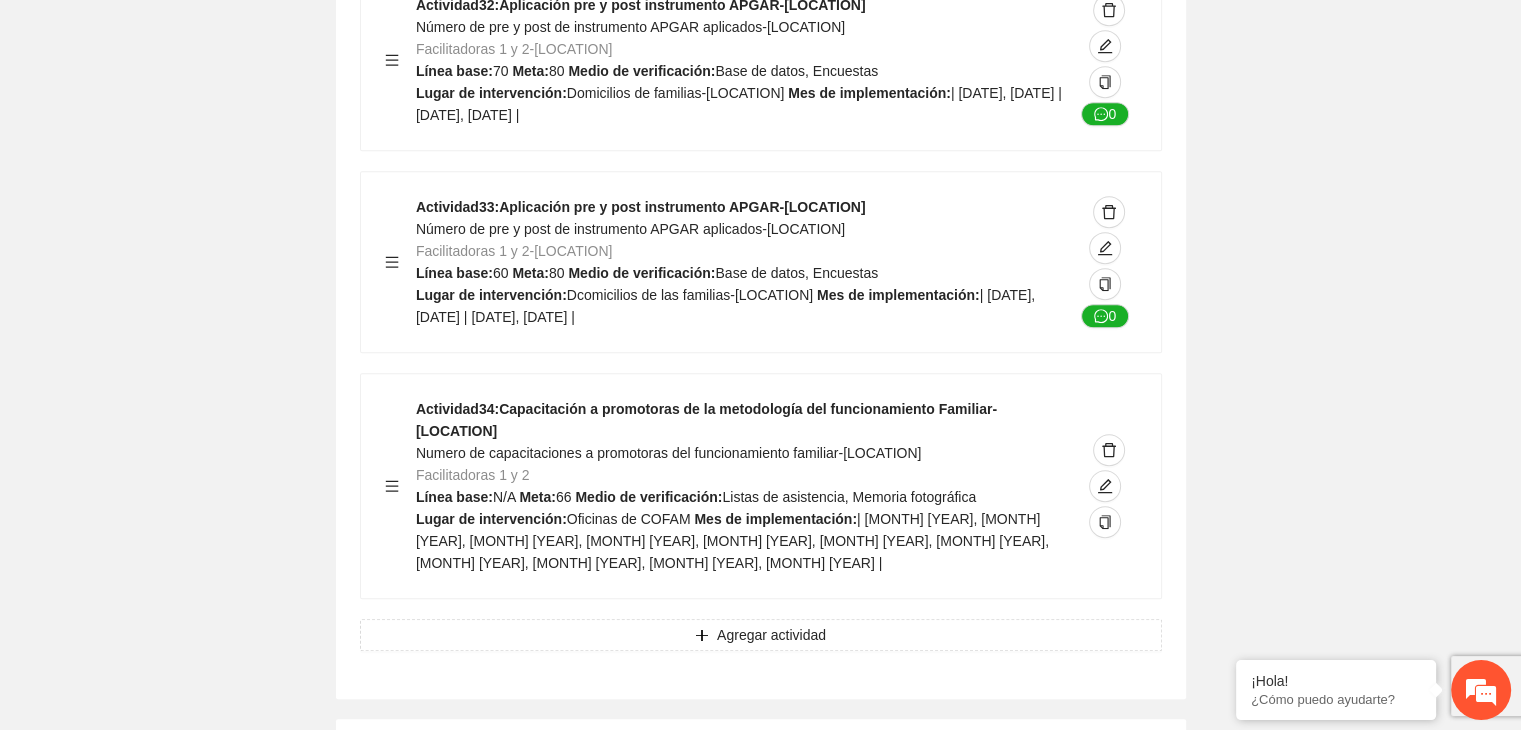 click on "Guardar Objetivo de desarrollo      Exportar Contribuir a la disminución de incidencia en violencia familiar en las zonas de [LOCATION], [LOCATION] y [LOCATION] del Municipio  de [LOCATION]. Indicadores Indicador  1 :  Violencia familiar disminuyendo en un 5% en [LOCATION] Número de carpetas de investigación de Violencia familiar  disminuyendo en un 5% en [LOCATION] Metodología:  Se solicita información al Observatorio Ciudadano de FICOSEC sobre el número de carpetas de violencia familiar en las colonias de intervención Línea base:  29   Meta:  25   Fórmula:  Suma de carpetas de investigación de violencia familiar disminuyendo  en un 5% en [LOCATION]   Medio de verificación:  Reporte/Informe 0 Indicador  2 :  Violencia familiar disminuyendo en un 5% en [LOCATION] Número de carpetas de investigación de Violencia familiar  disminuyendo en un 5% en [LOCATION] Metodología:  Línea base:  63   Meta:  56   Fórmula:    Medio de verificación:  Reporte/Informe 0 3 :" at bounding box center [760, -7330] 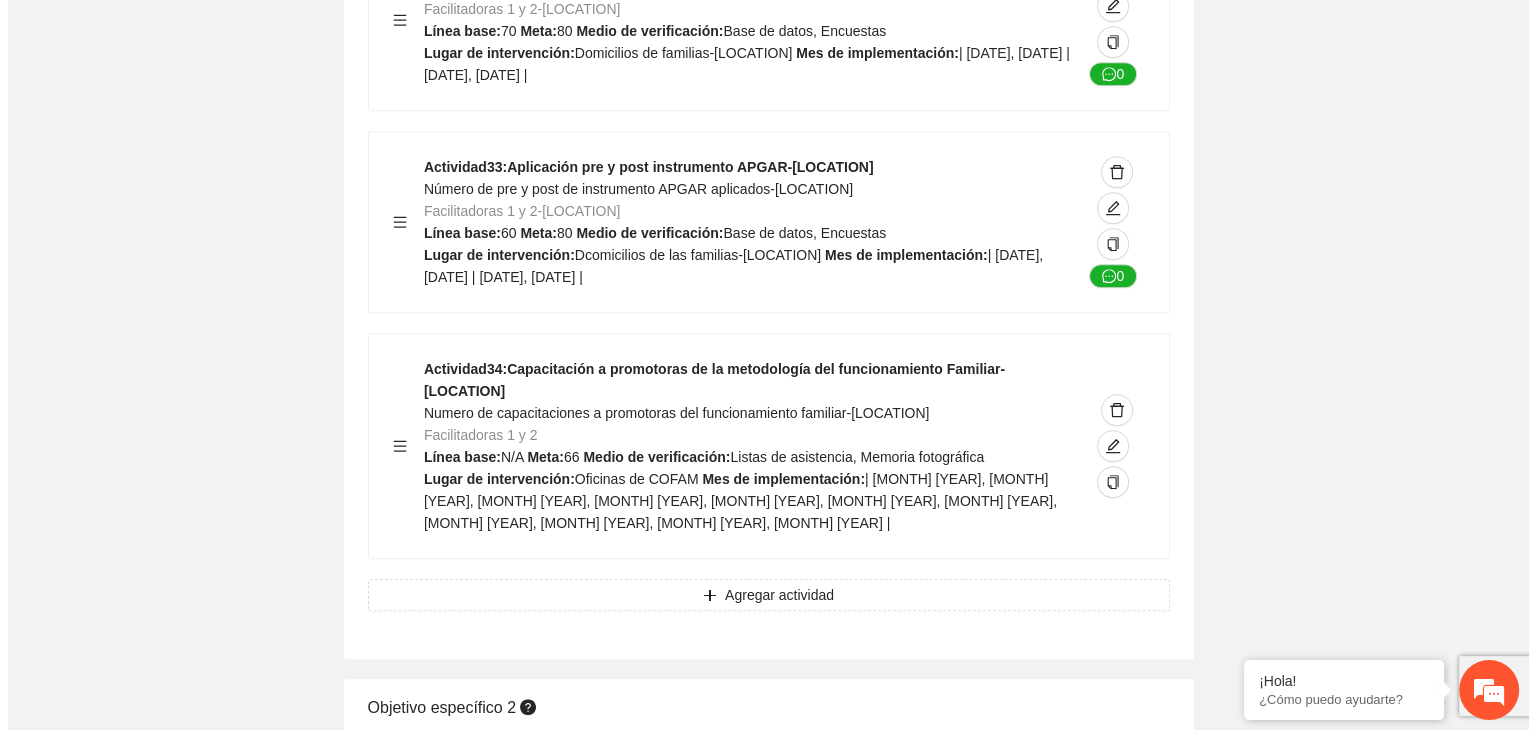 scroll, scrollTop: 16333, scrollLeft: 0, axis: vertical 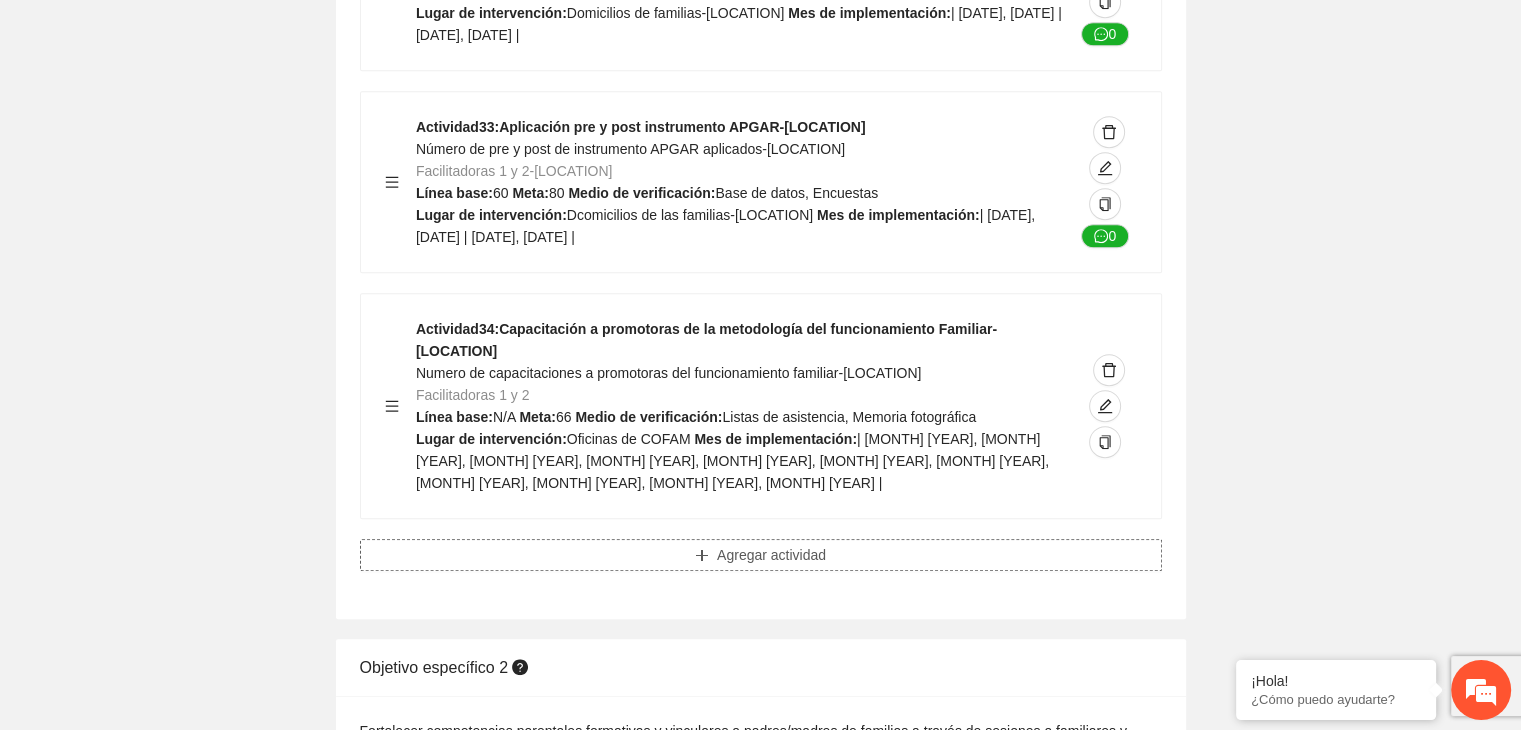 click on "Agregar actividad" at bounding box center [771, 555] 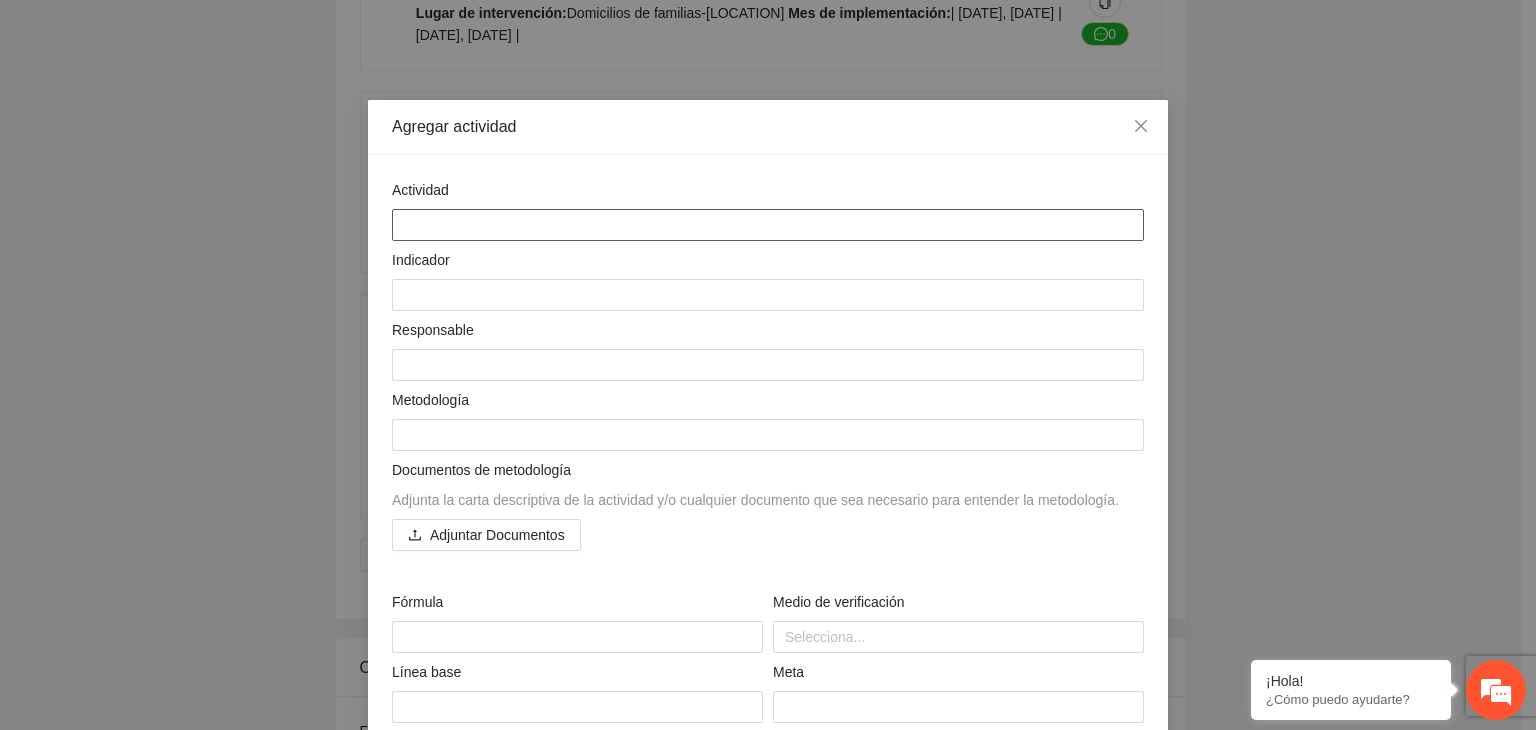 click at bounding box center [768, 225] 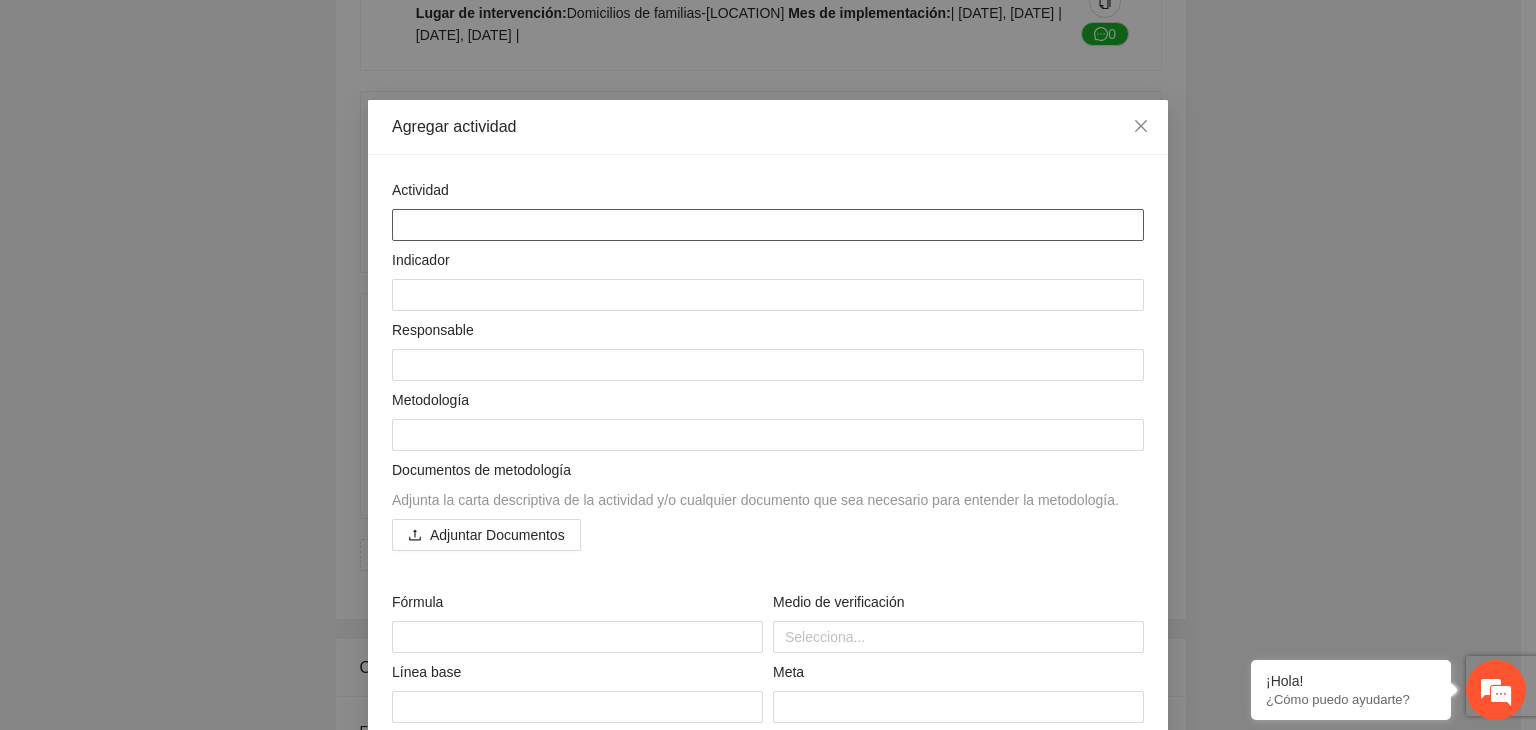 paste on "**********" 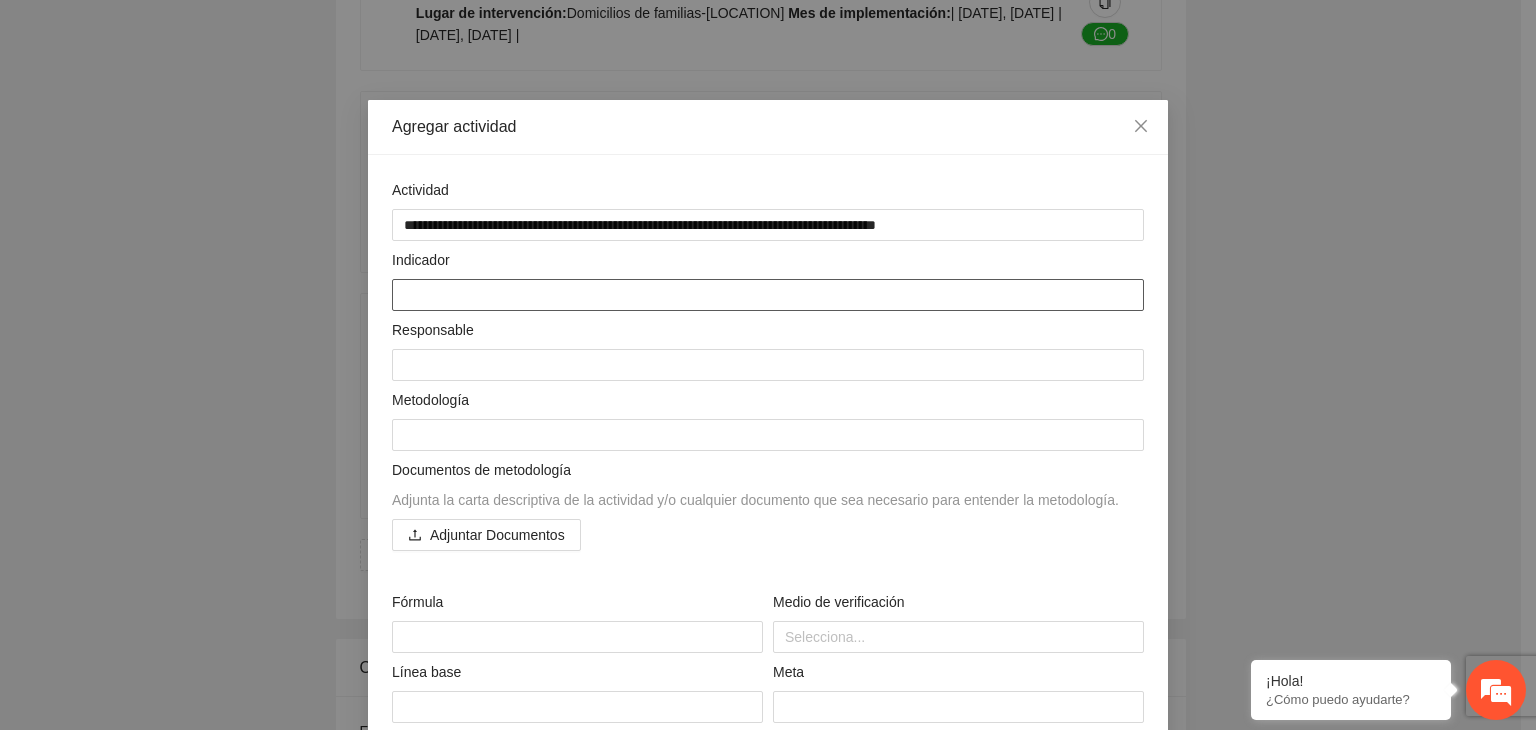 click at bounding box center (768, 295) 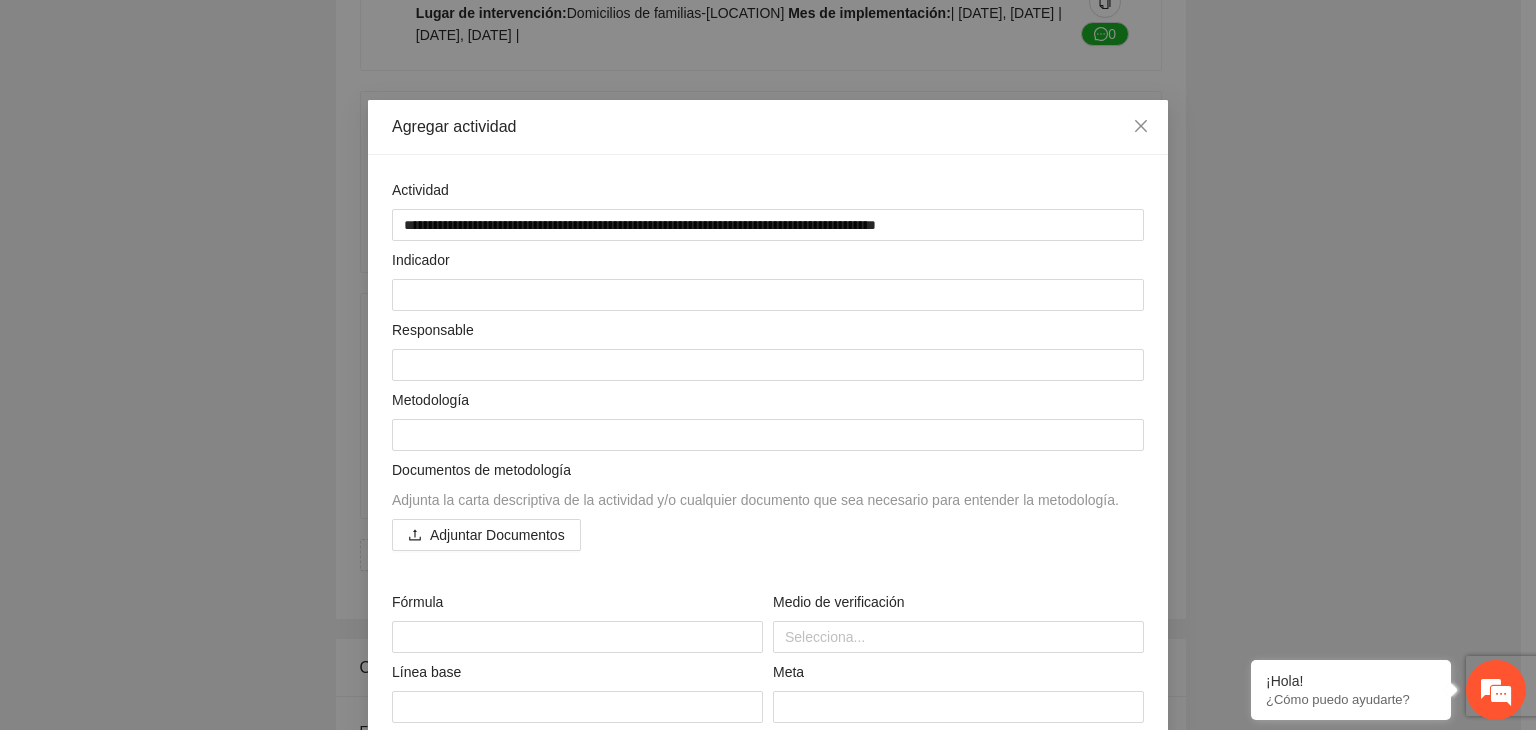 click on "**********" at bounding box center [768, 365] 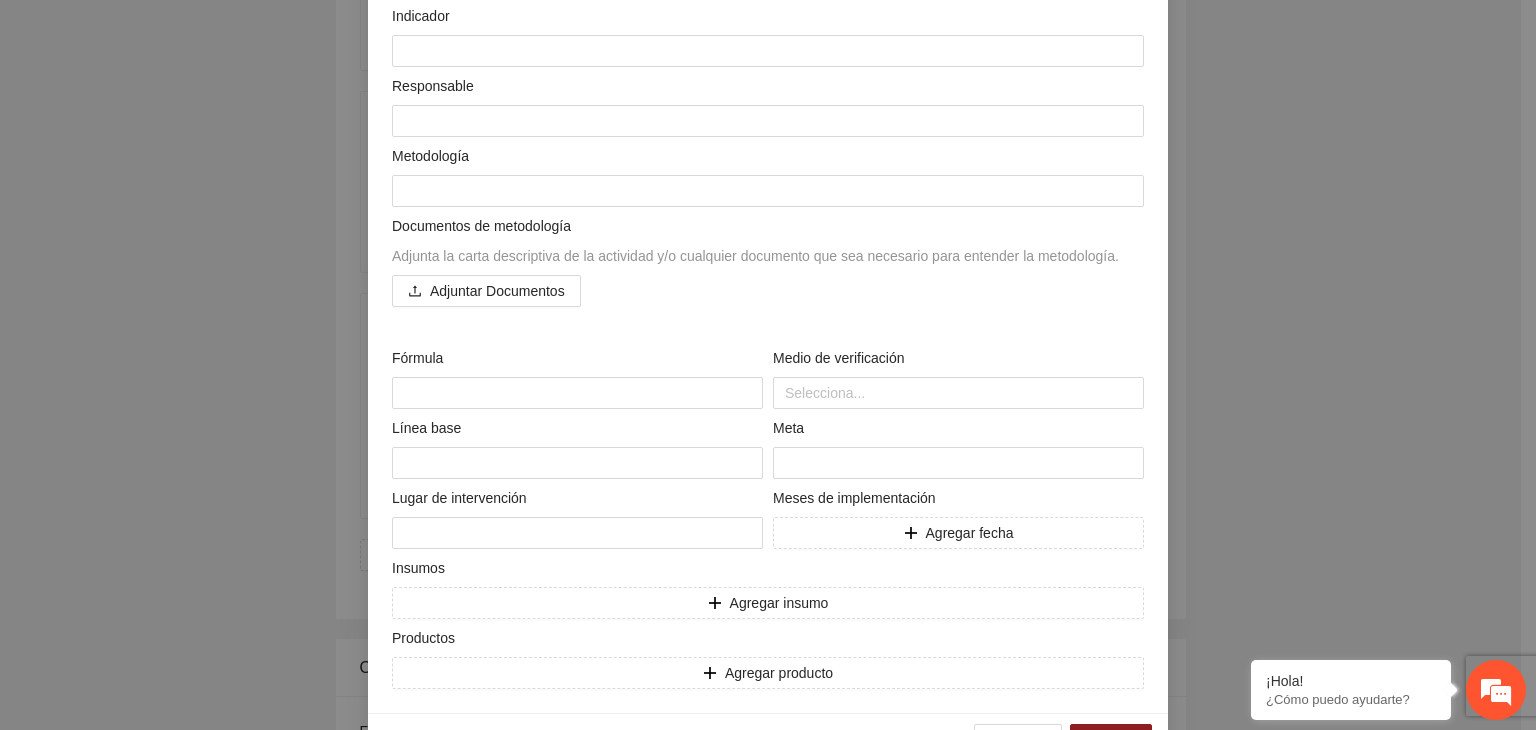 scroll, scrollTop: 304, scrollLeft: 0, axis: vertical 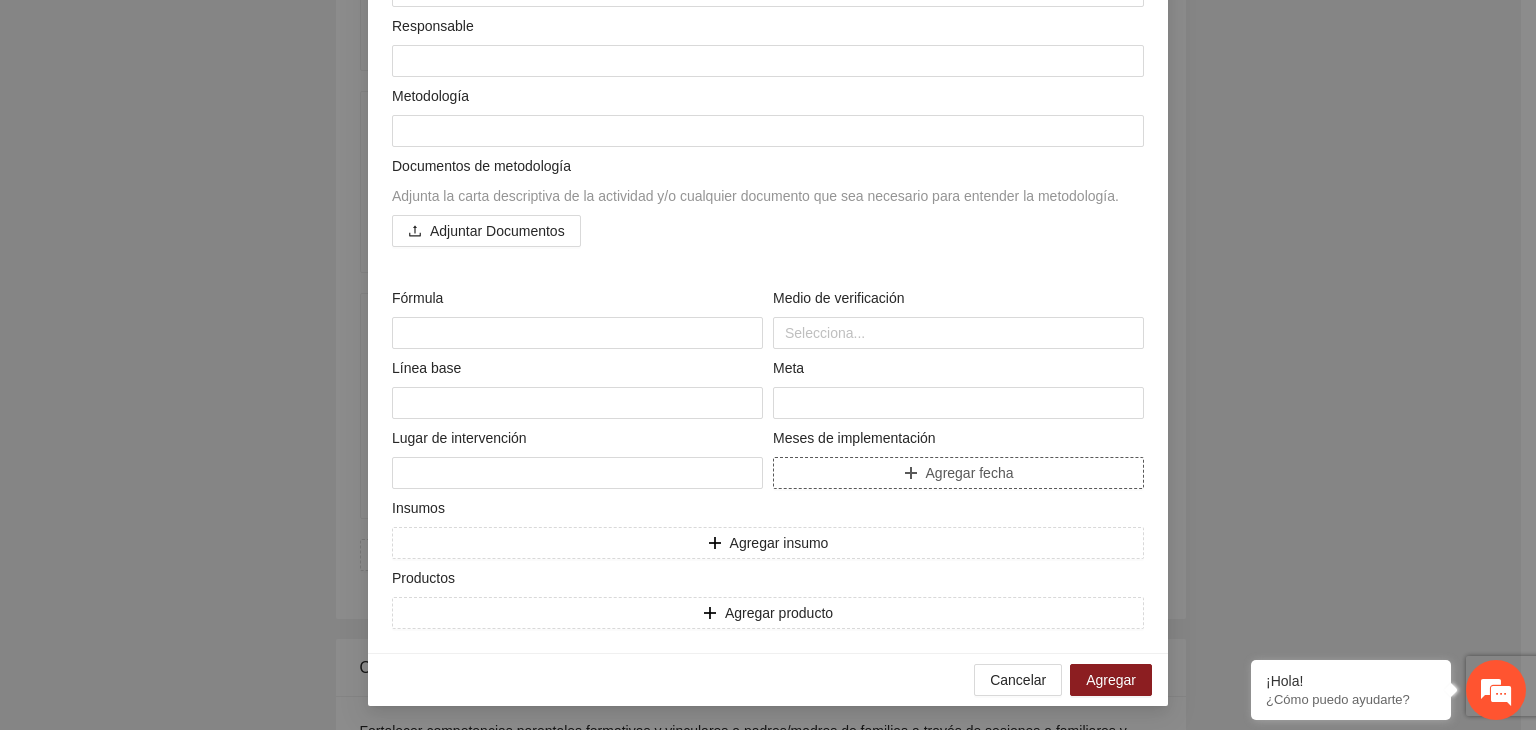click on "Agregar fecha" at bounding box center (958, 473) 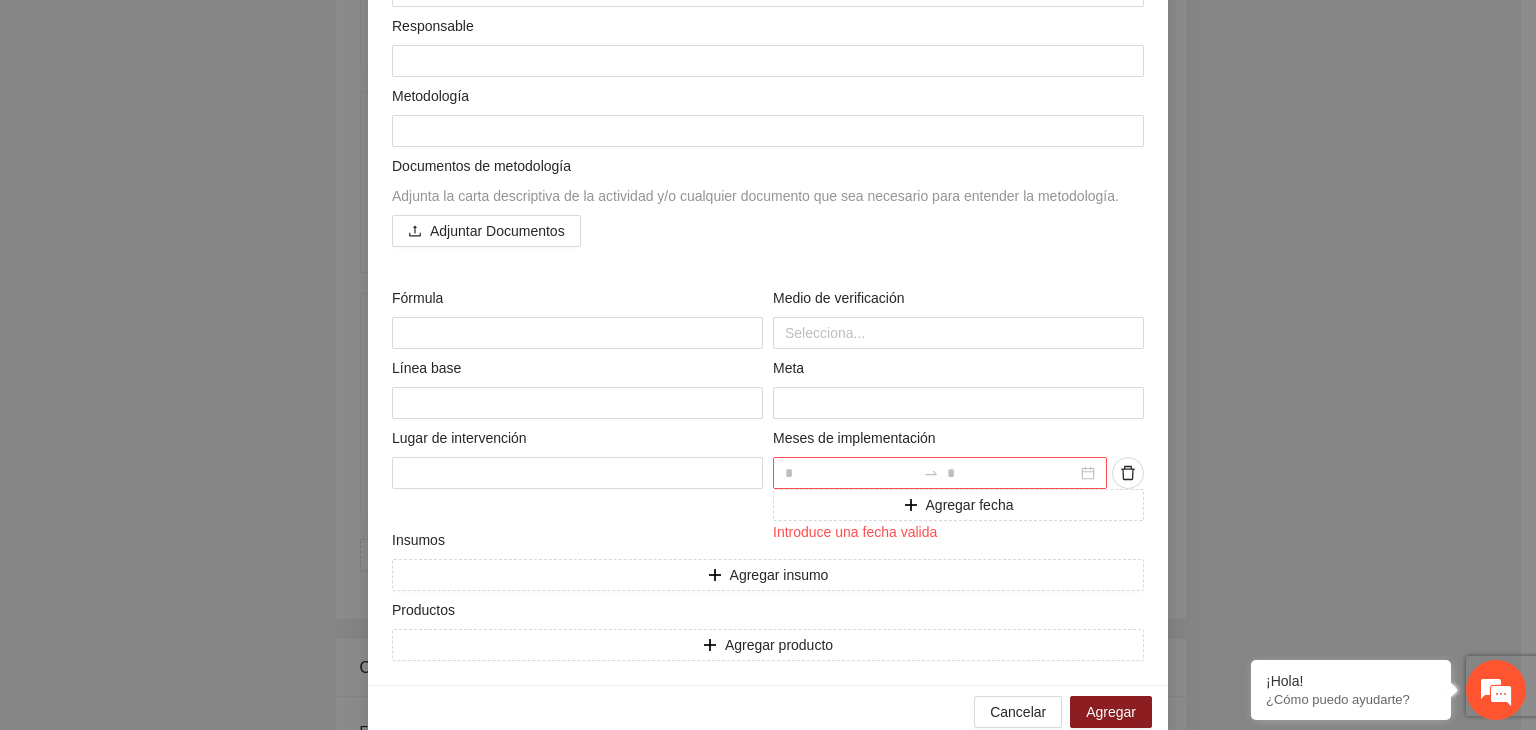 click at bounding box center (850, 473) 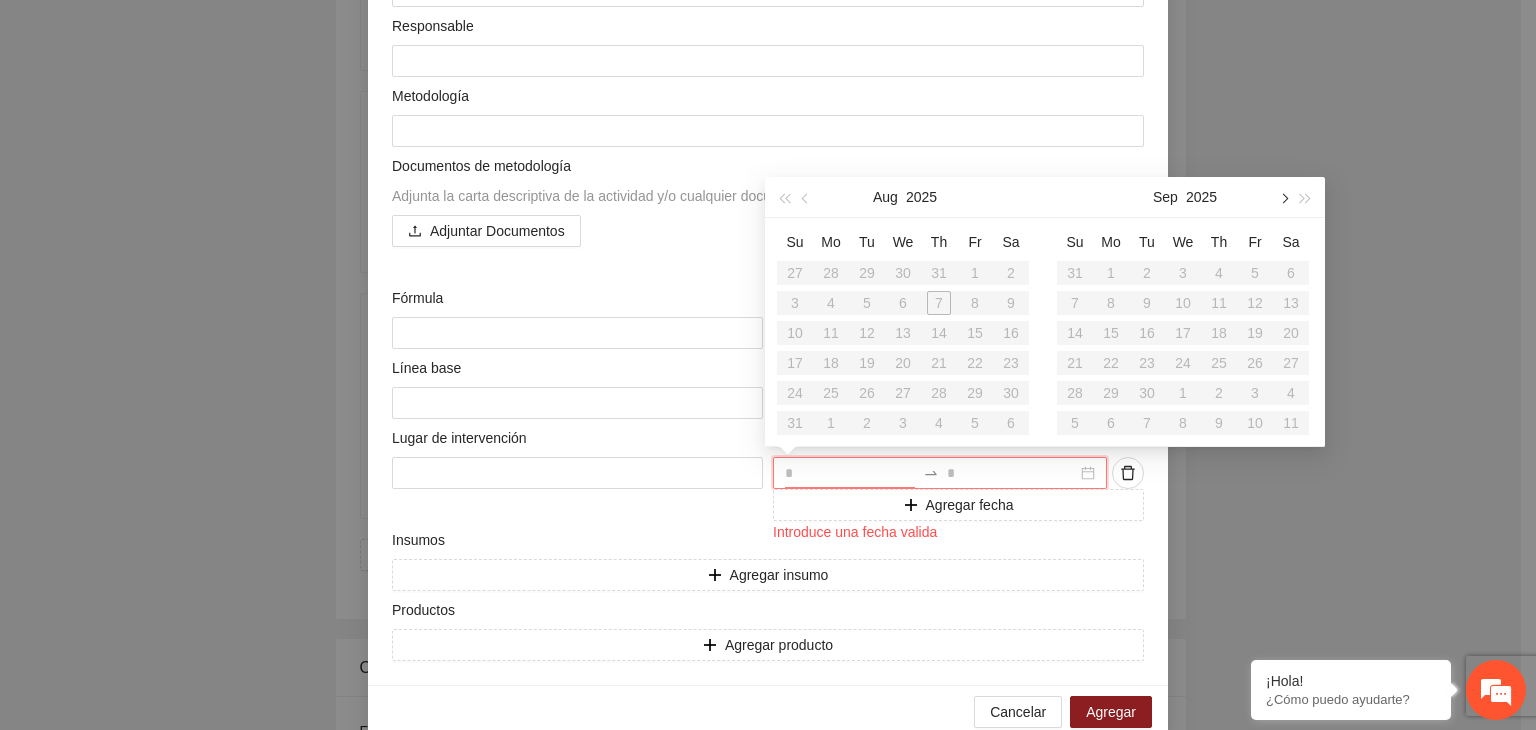 click at bounding box center [1283, 197] 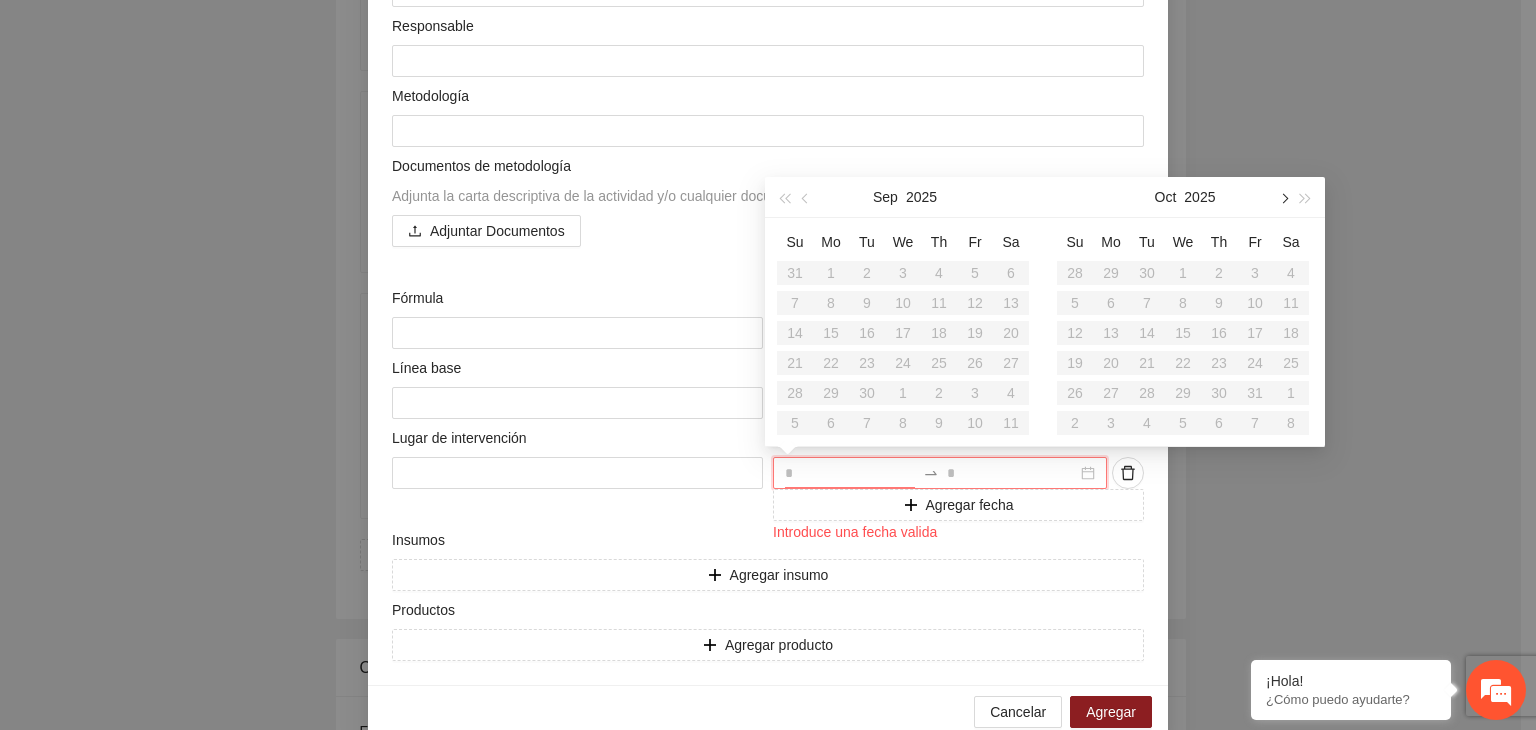 click at bounding box center [1283, 197] 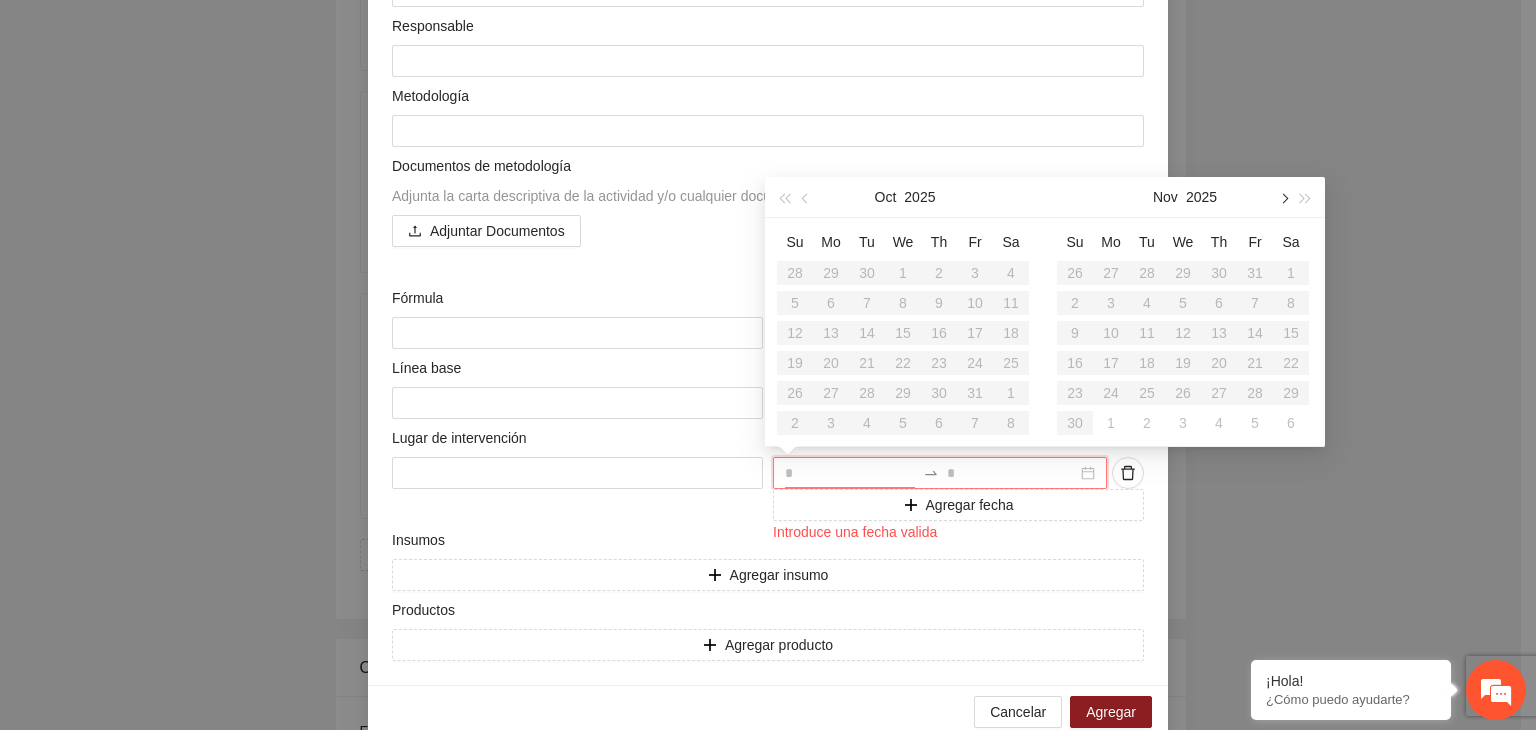 click at bounding box center (1283, 197) 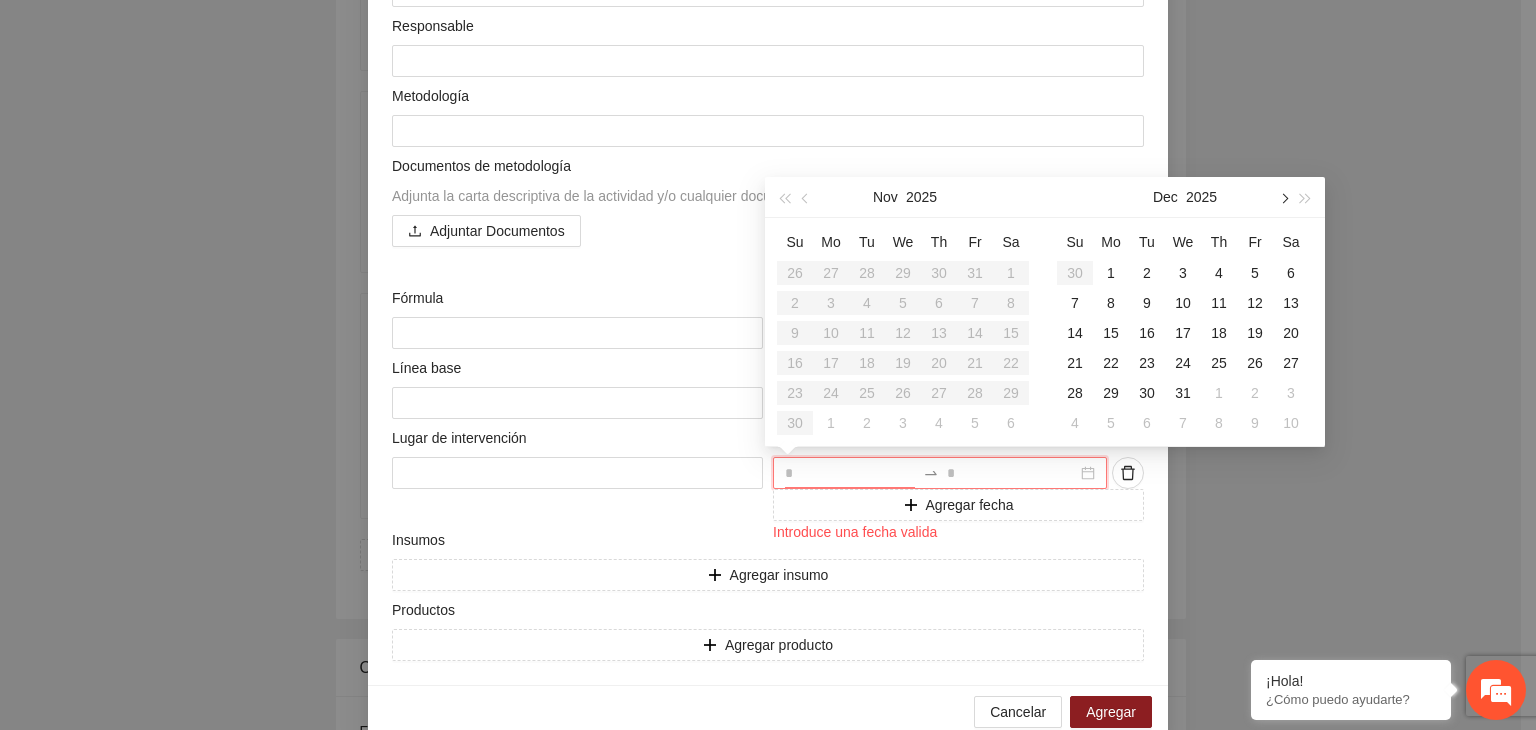 click at bounding box center (1283, 198) 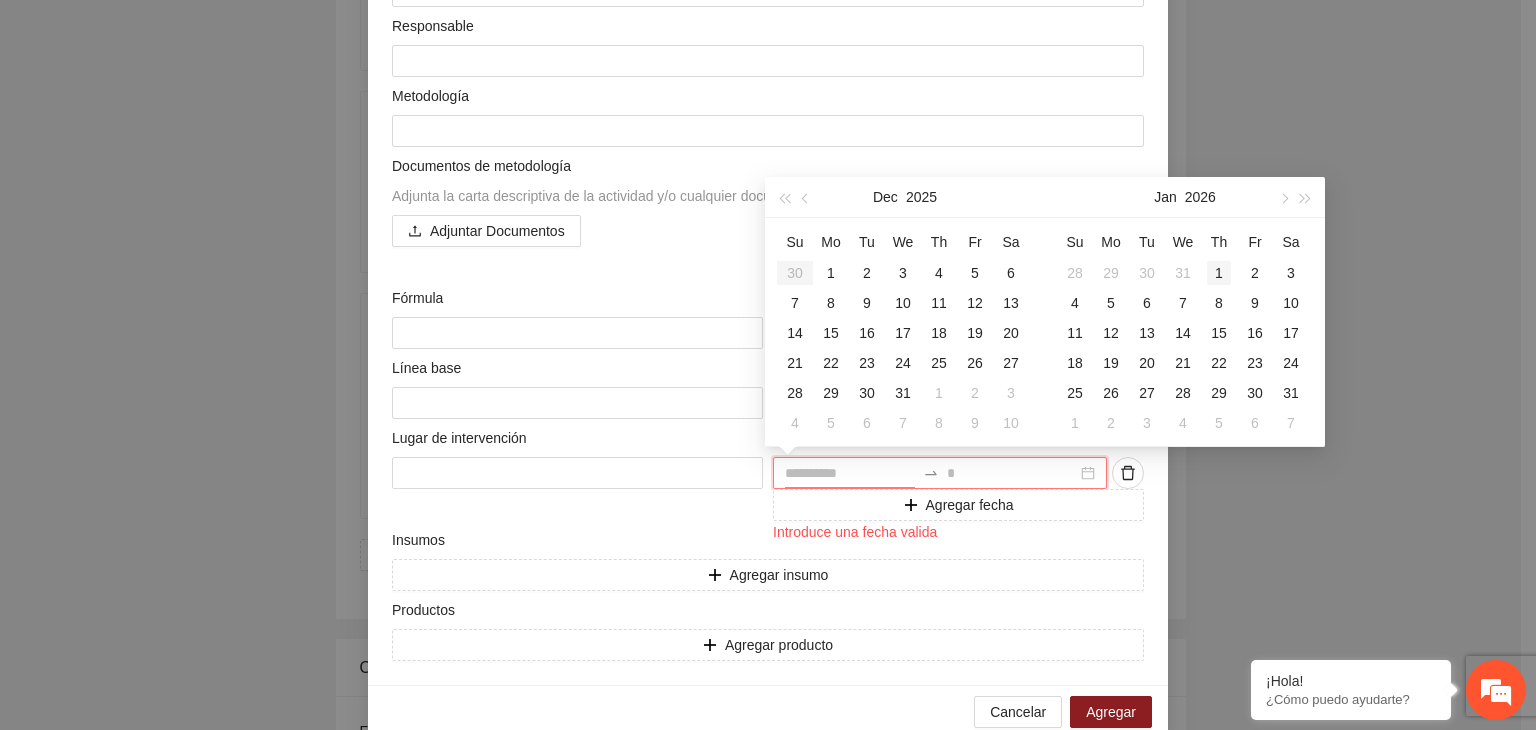 click on "1" at bounding box center [1219, 273] 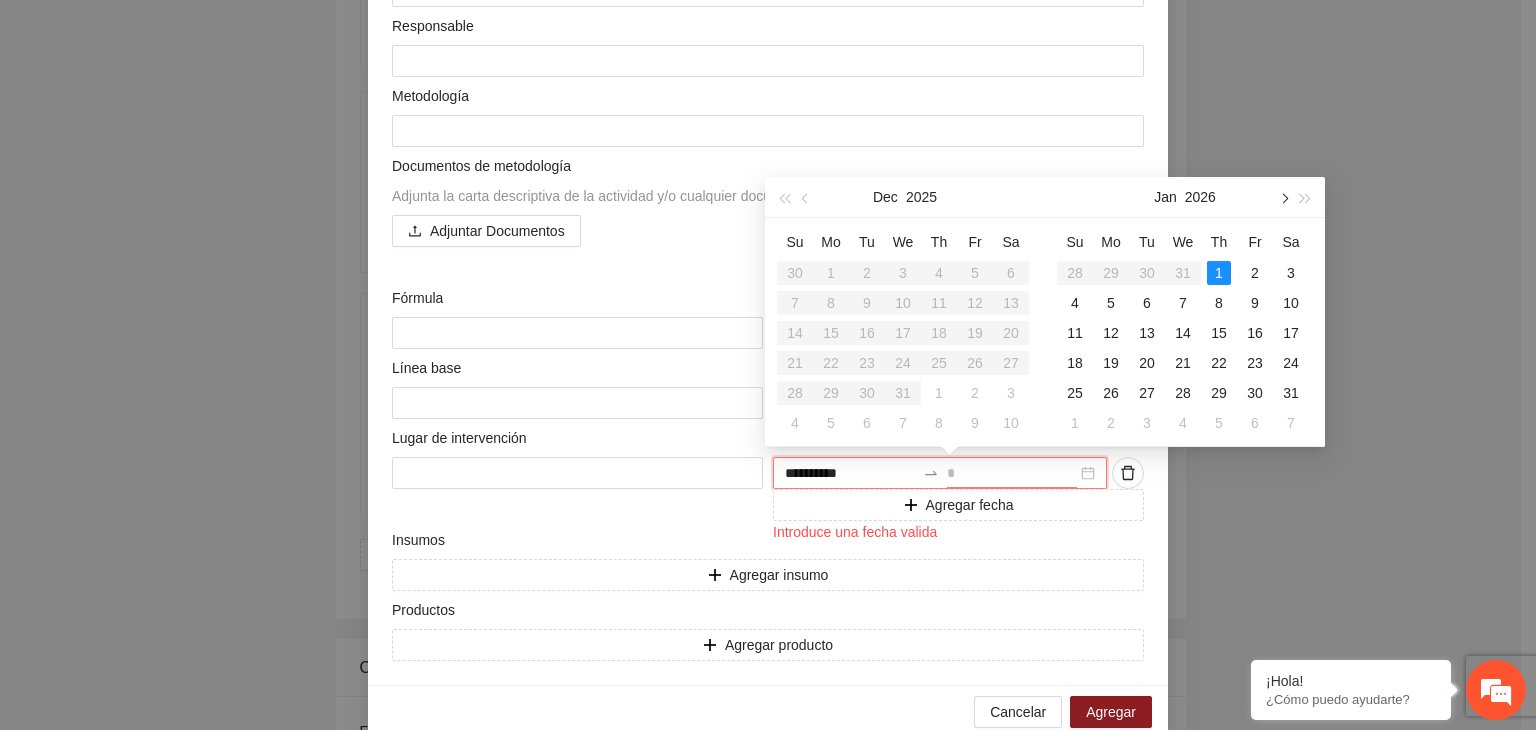 click at bounding box center [1283, 197] 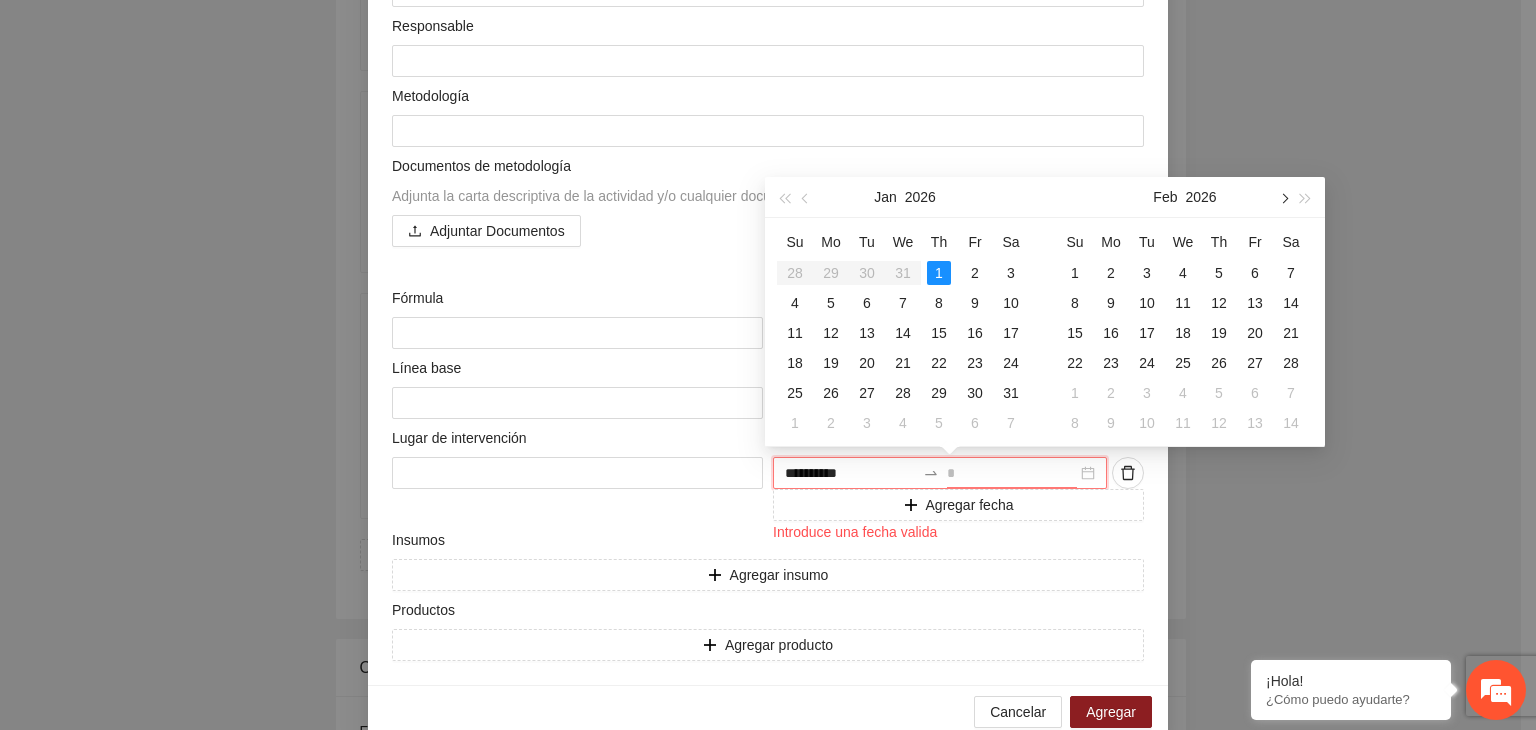 click at bounding box center (1283, 197) 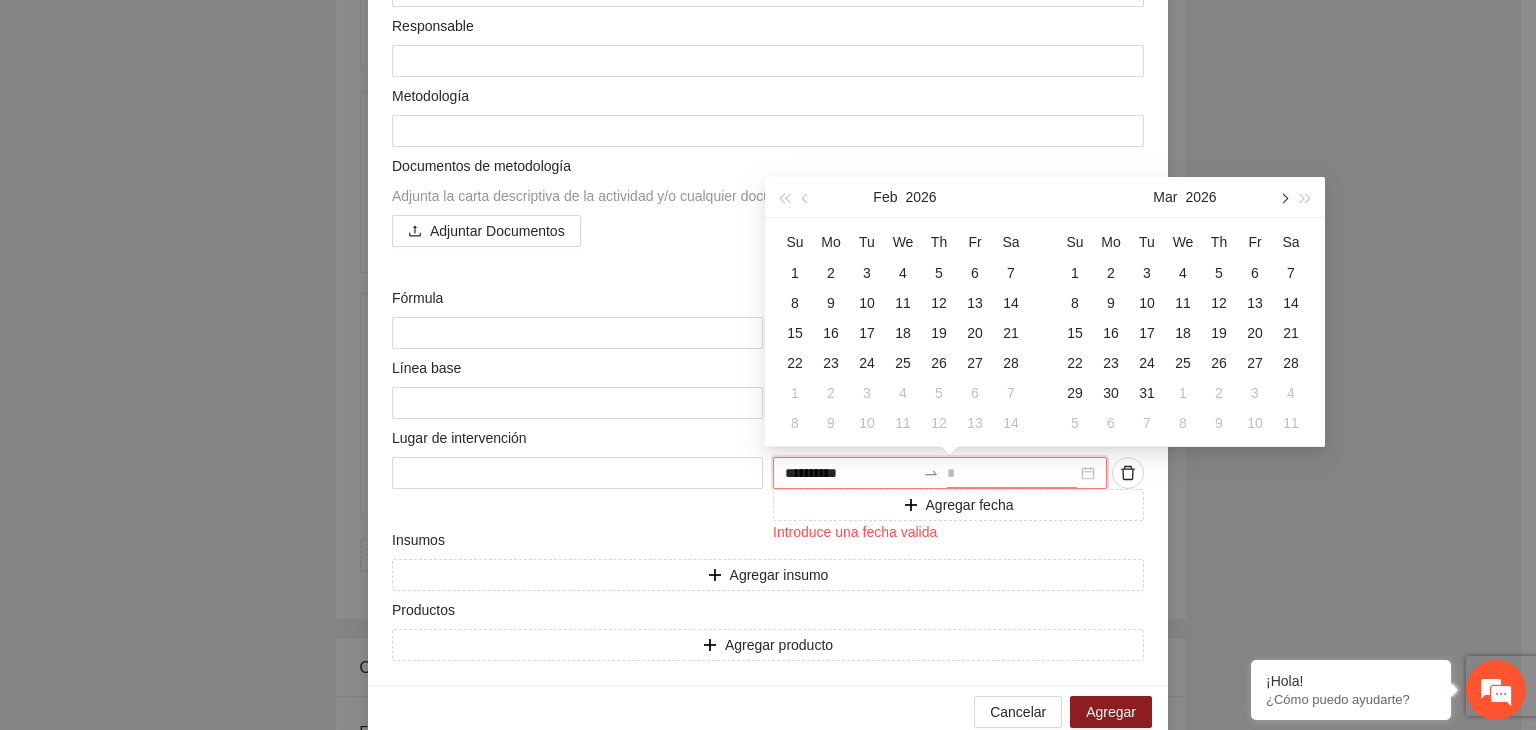 click at bounding box center [1283, 197] 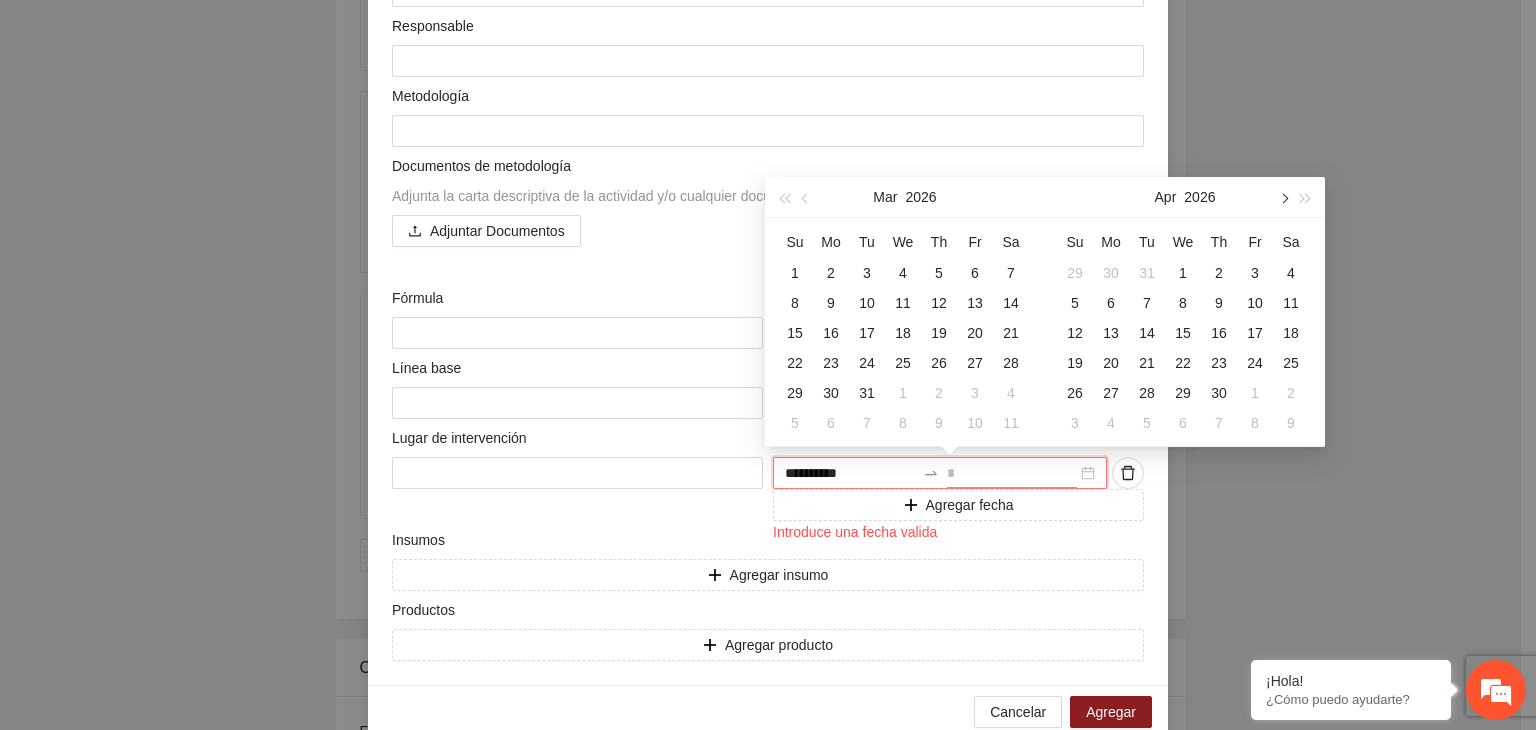 click at bounding box center [1283, 197] 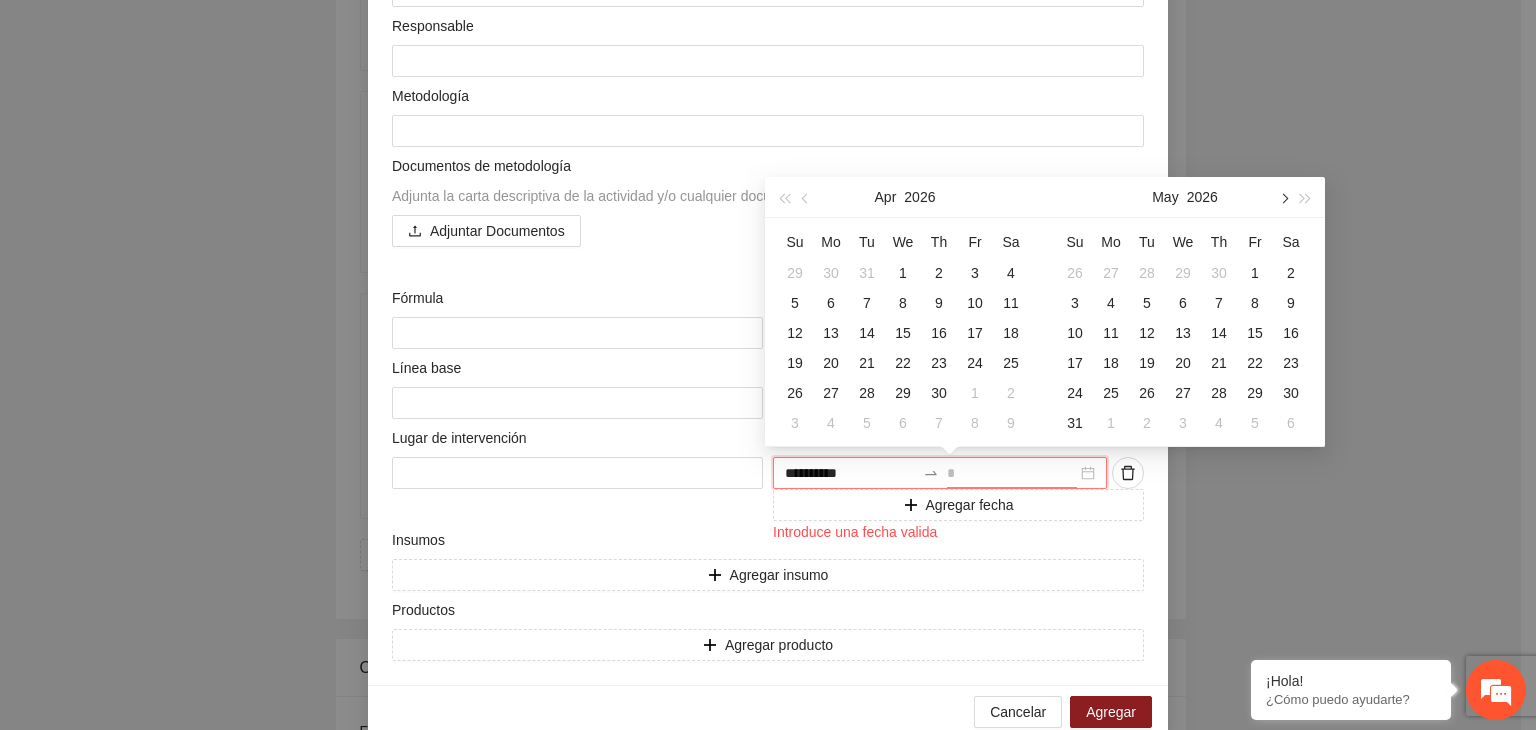 click at bounding box center (1283, 197) 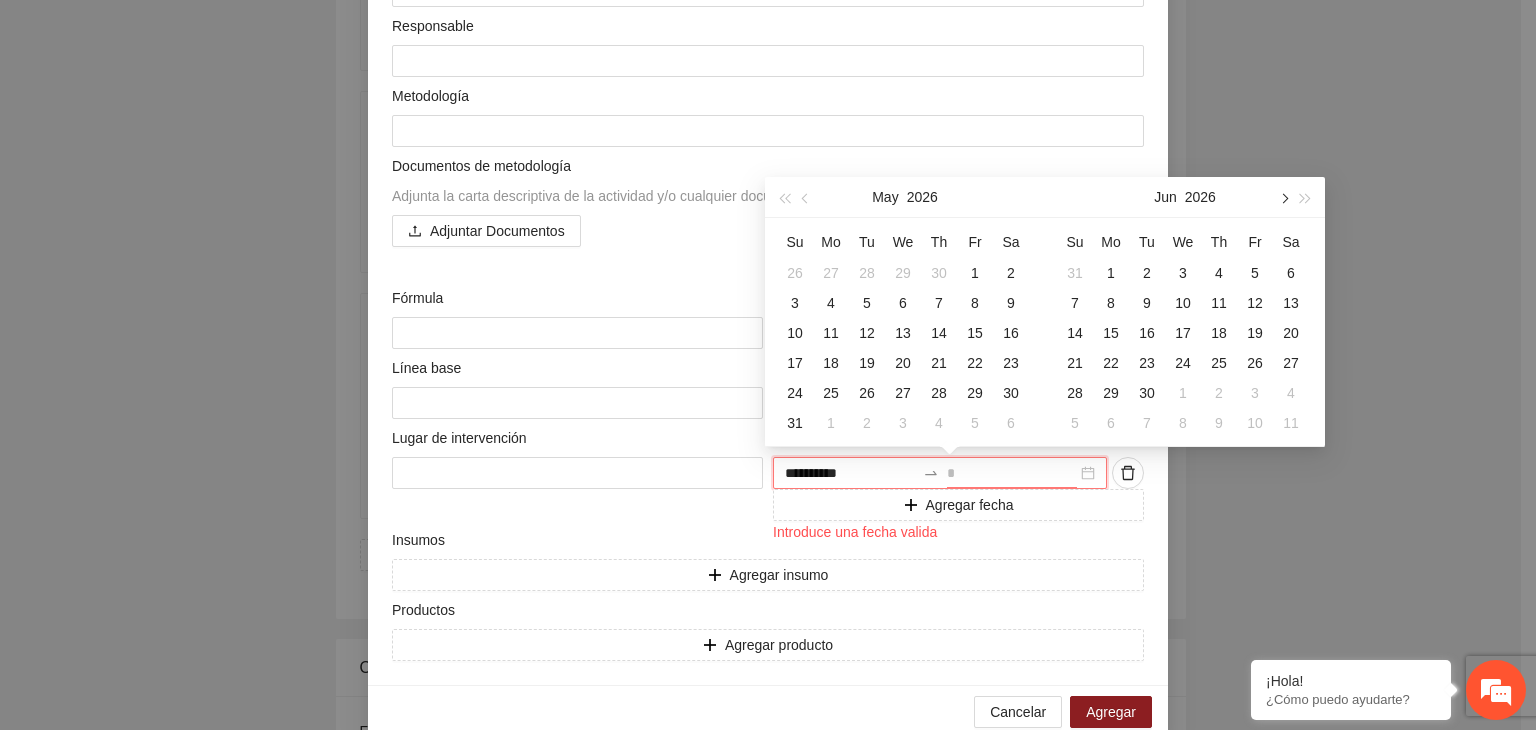 click at bounding box center [1283, 197] 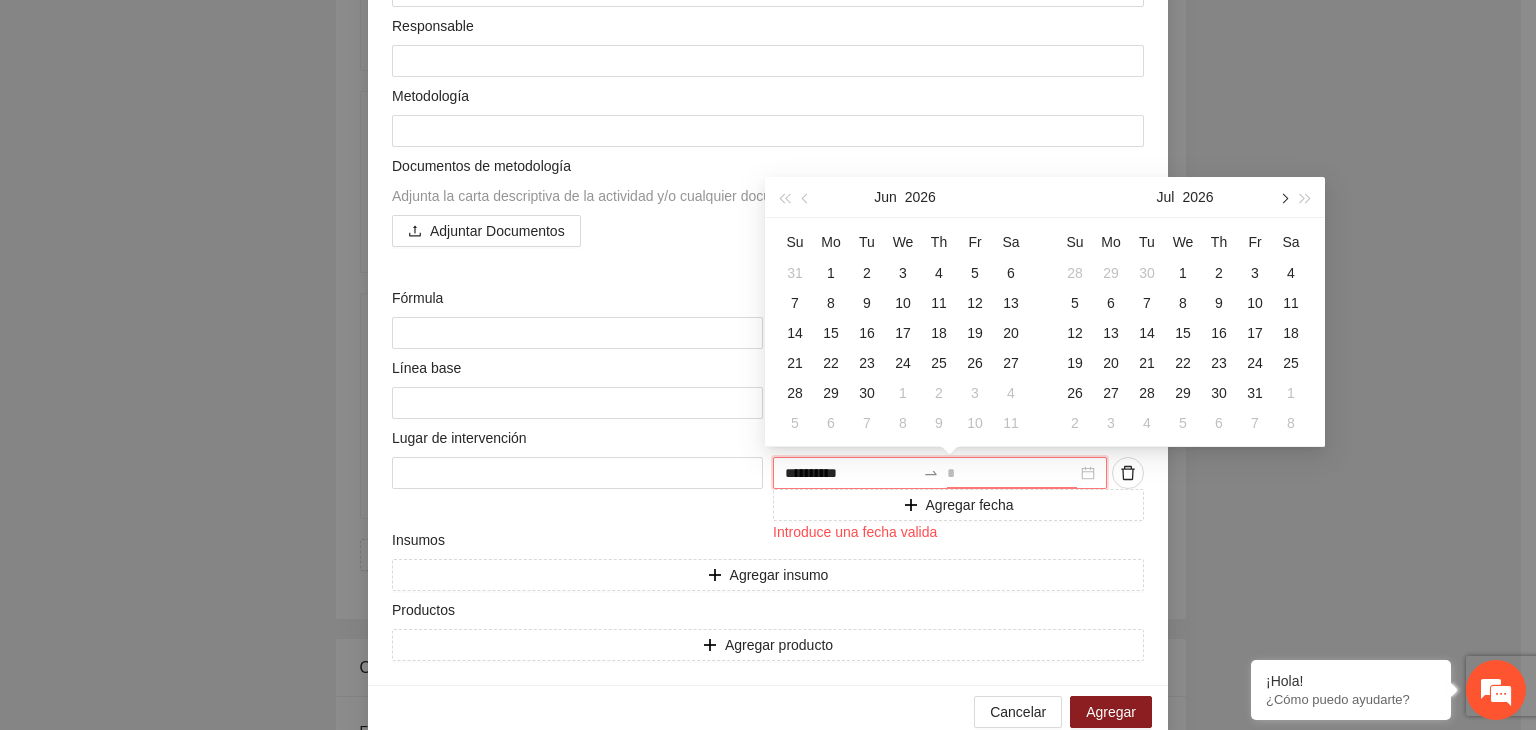 click at bounding box center [1283, 197] 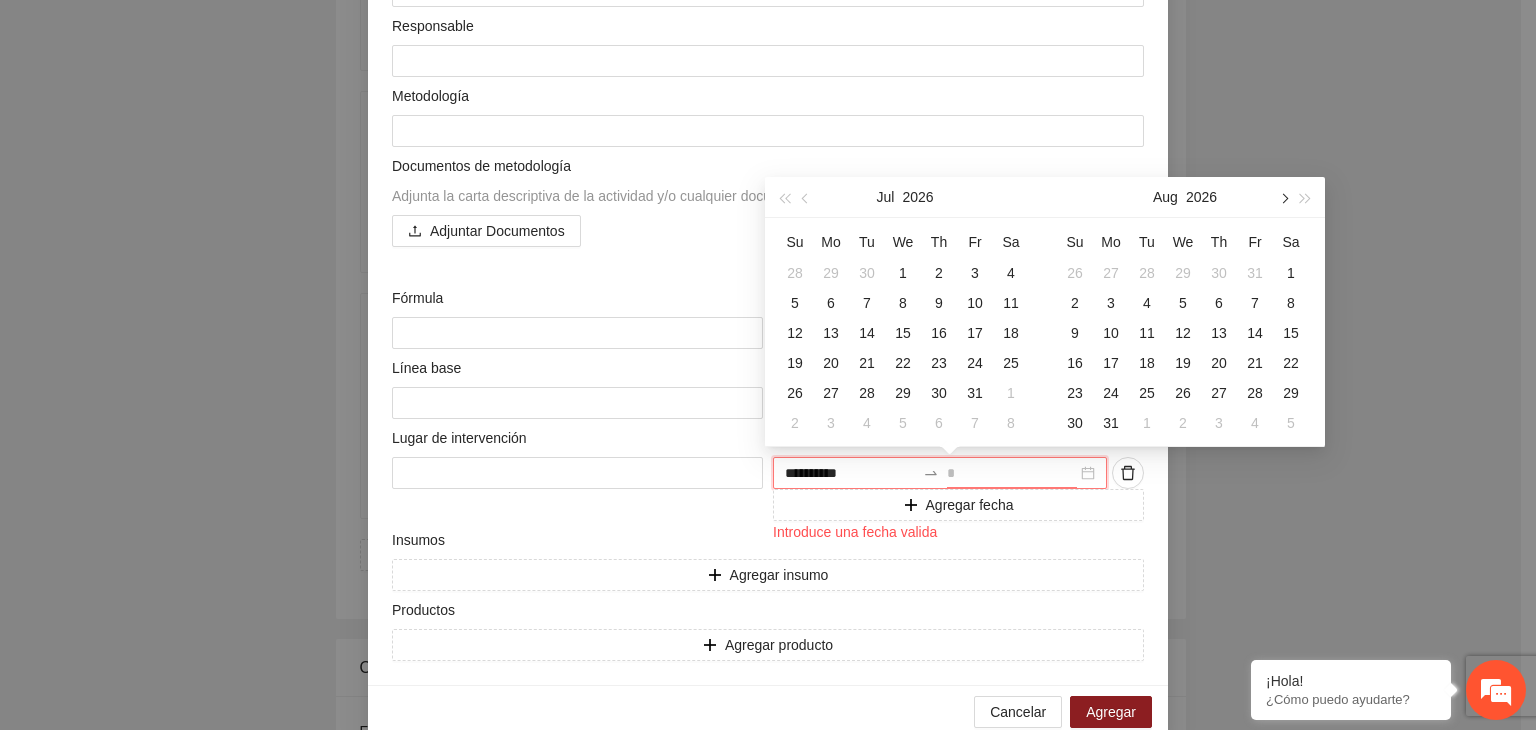 click at bounding box center (1283, 197) 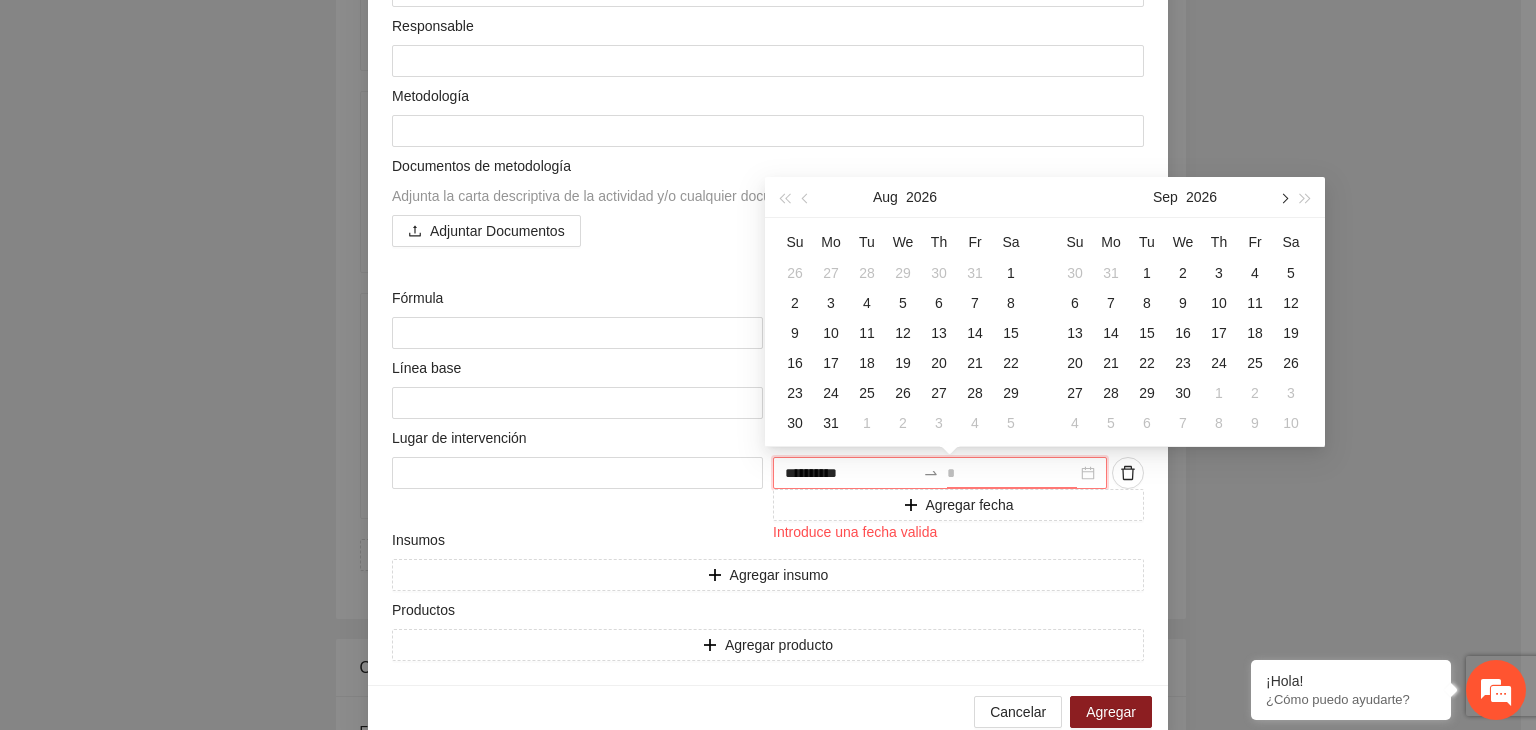 click at bounding box center (1283, 197) 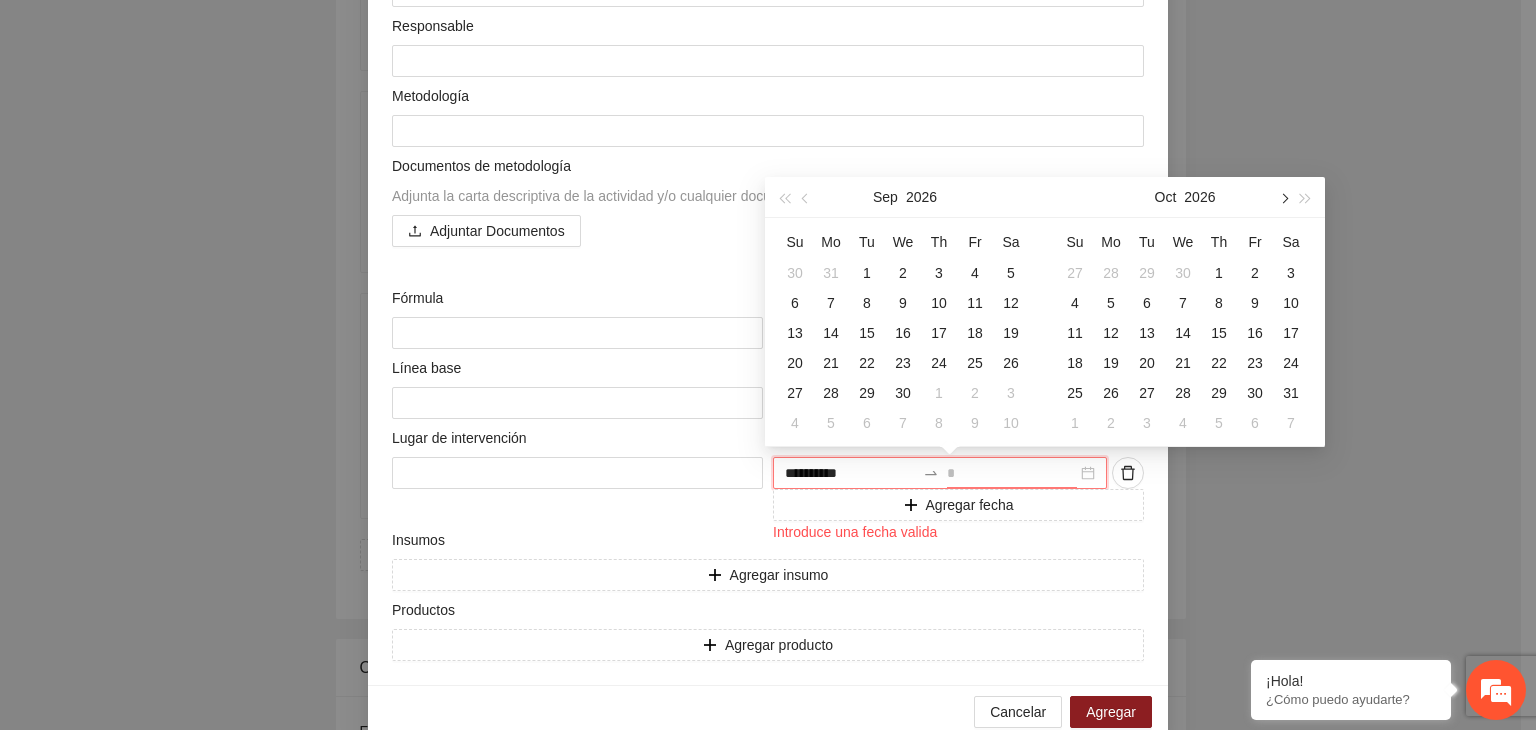 click at bounding box center [1283, 197] 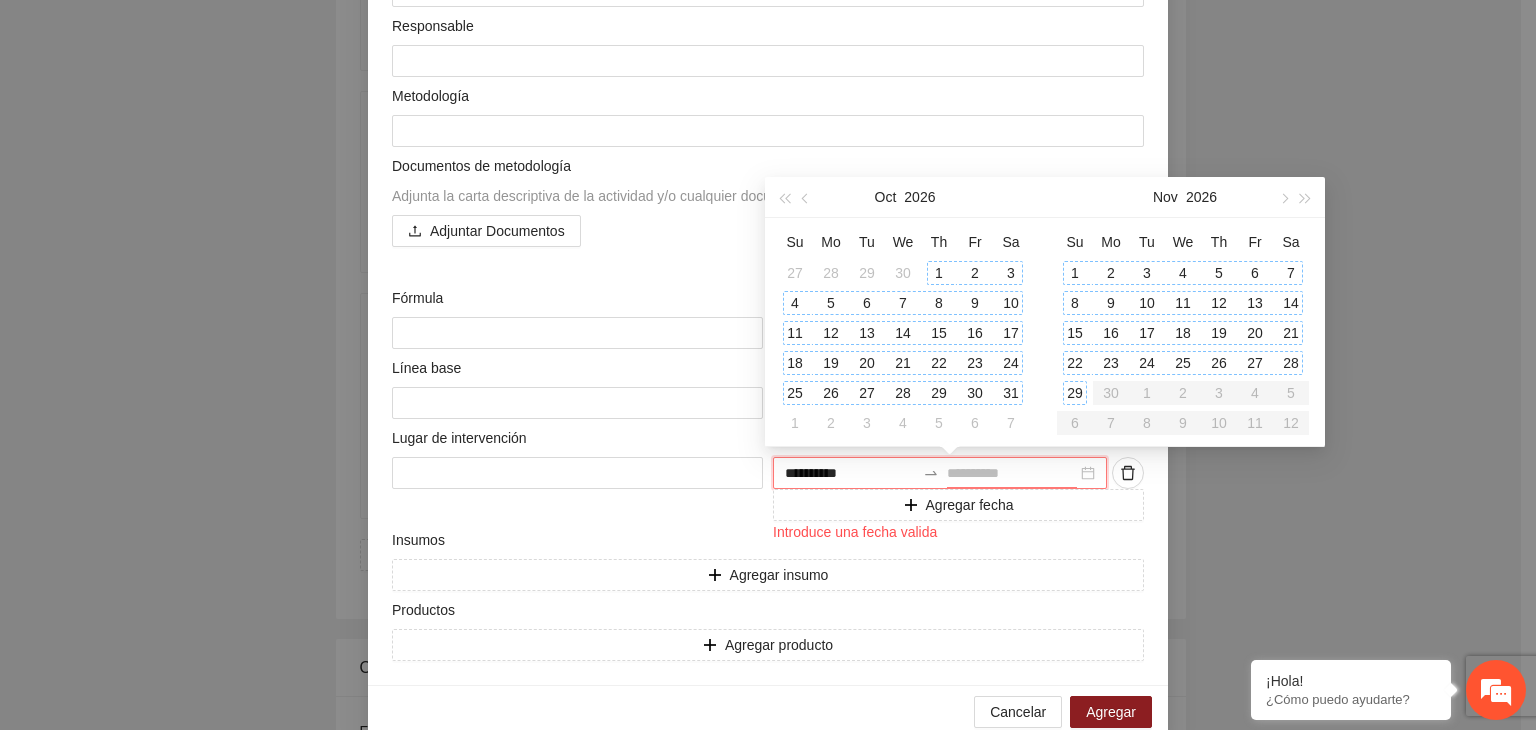 click on "29" at bounding box center [1075, 393] 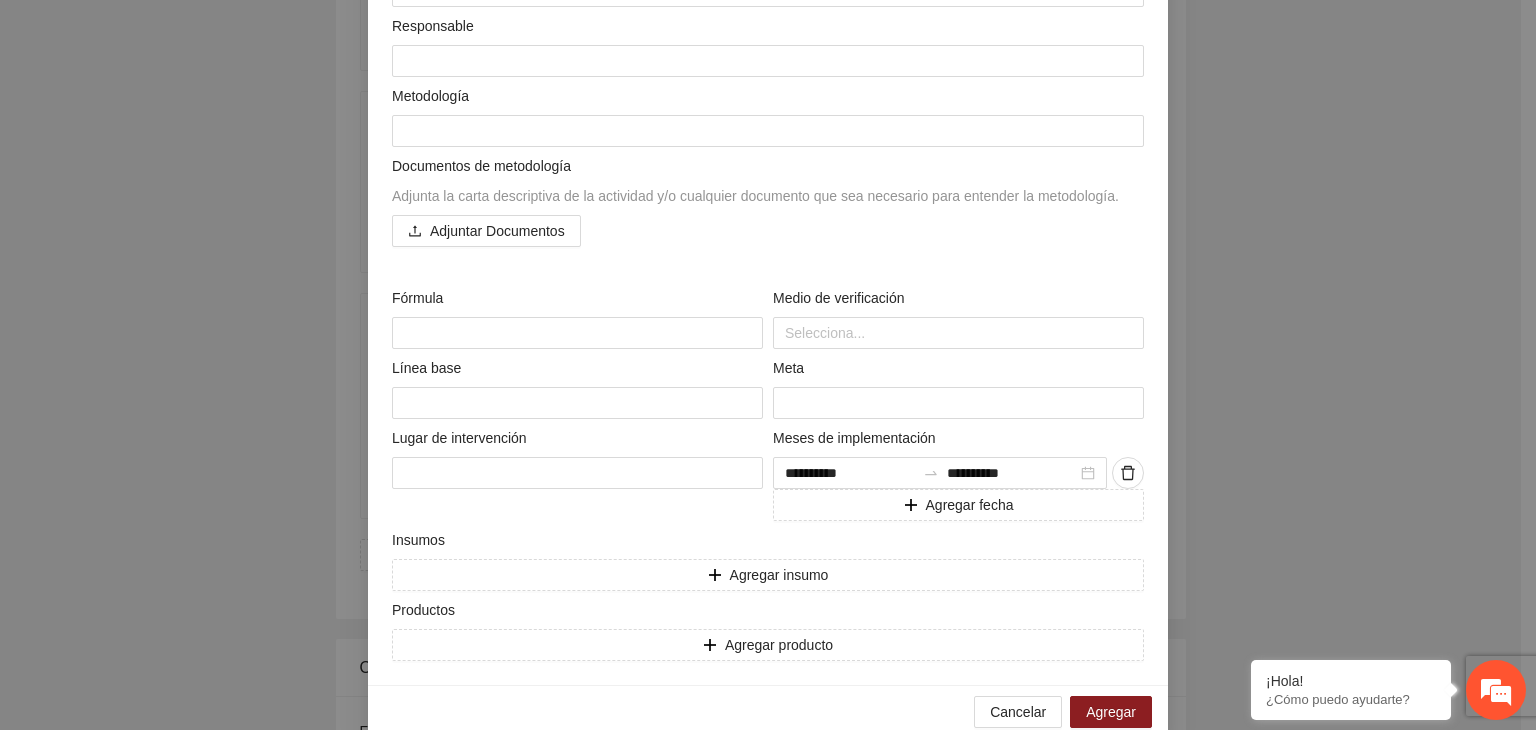 click on "**********" at bounding box center (768, 365) 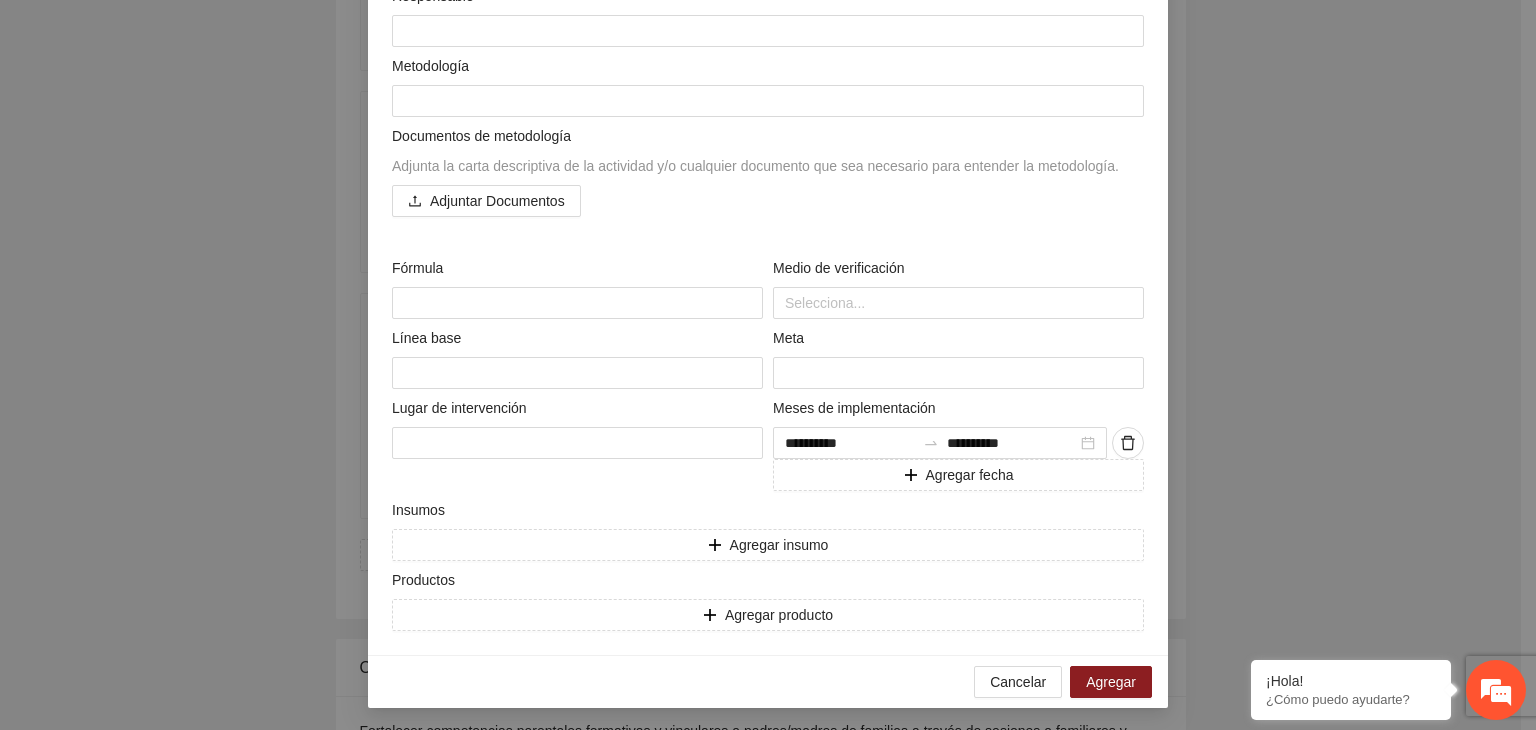 scroll, scrollTop: 336, scrollLeft: 0, axis: vertical 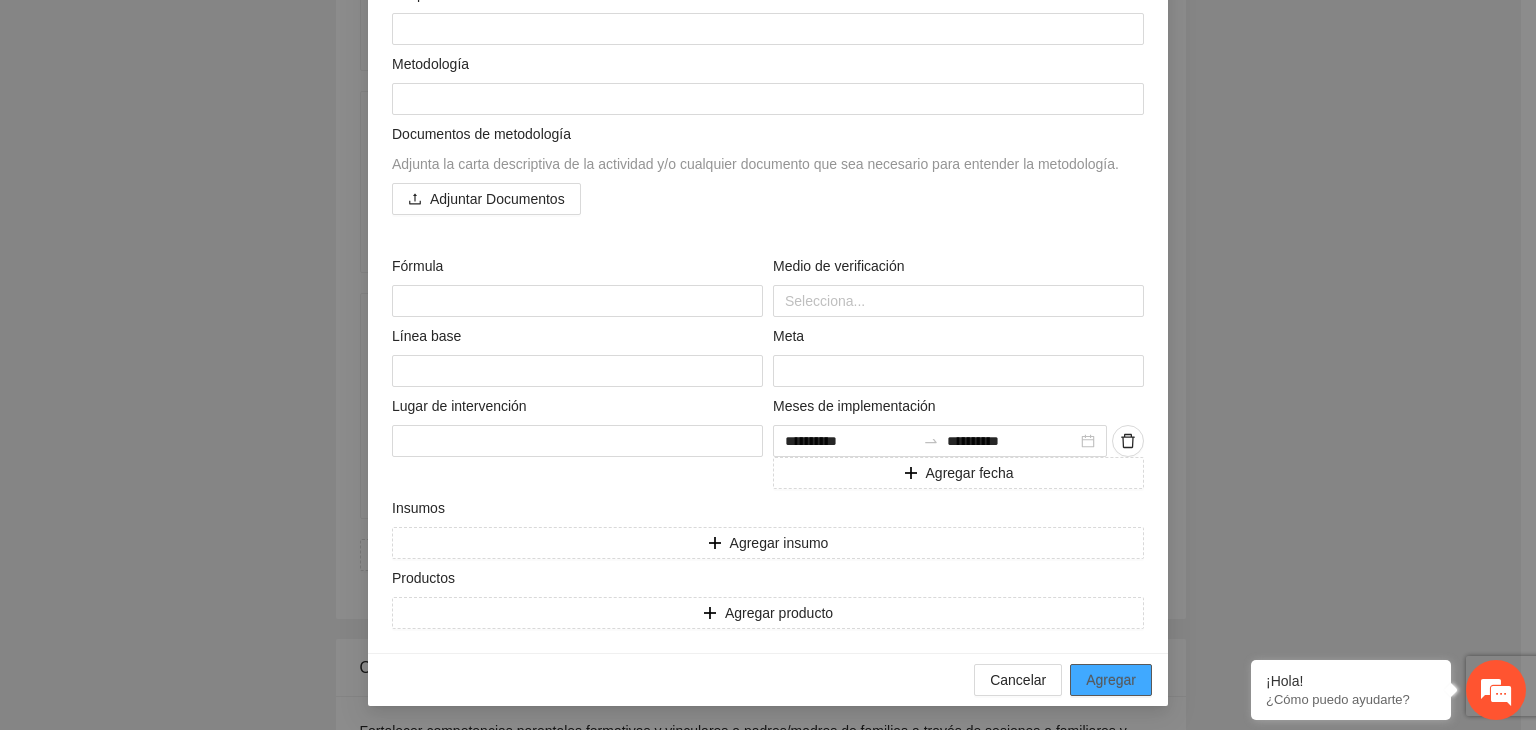 click on "Agregar" at bounding box center [1111, 680] 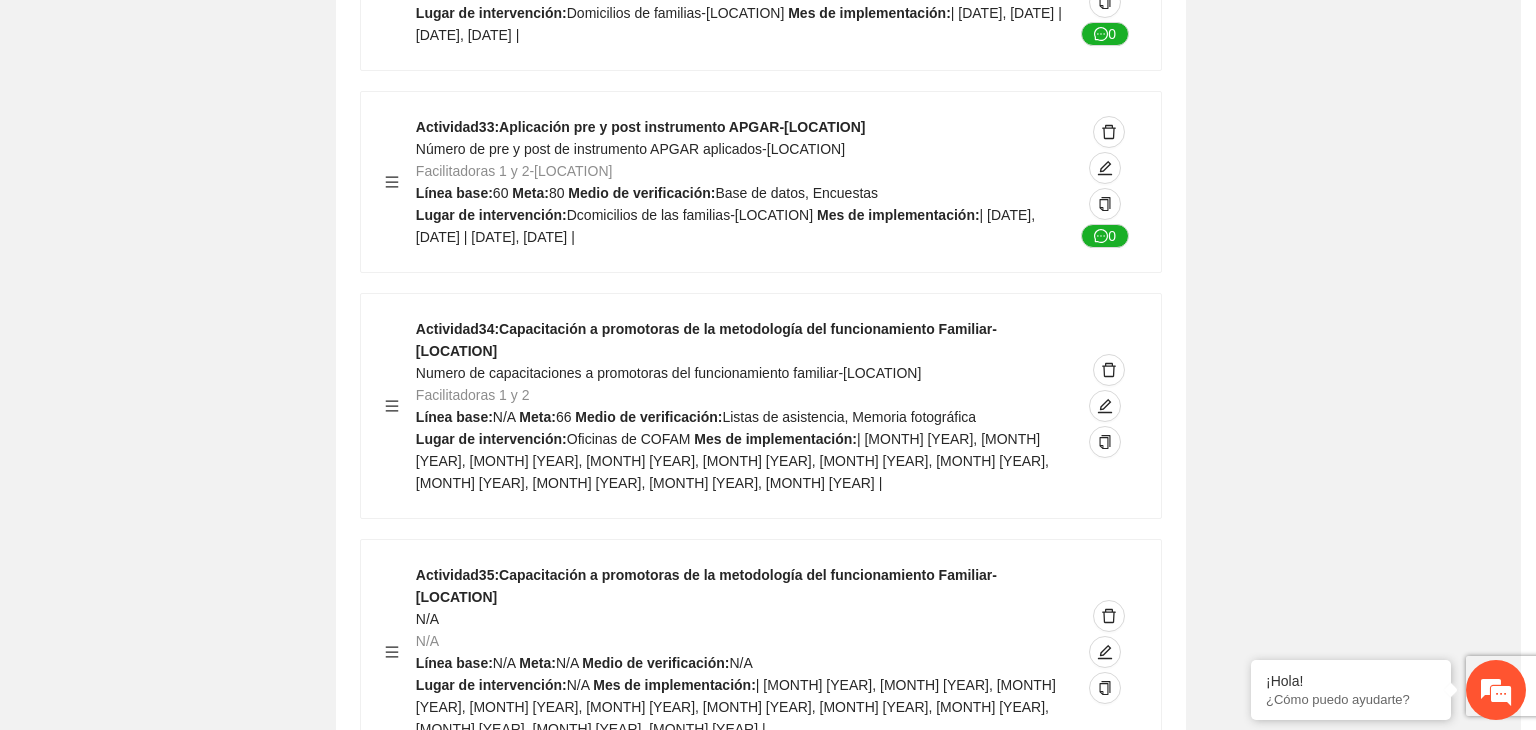 scroll, scrollTop: 16556, scrollLeft: 0, axis: vertical 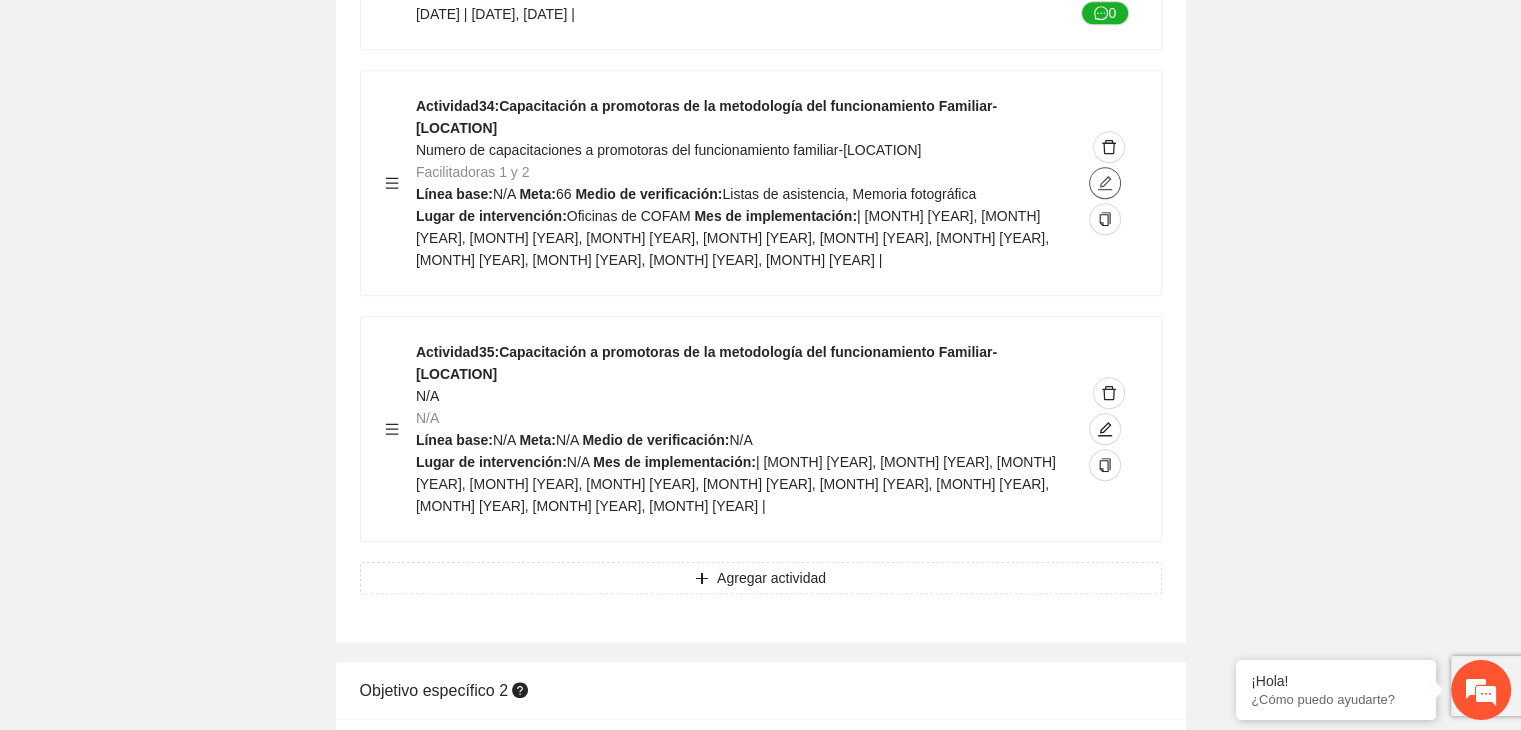 click 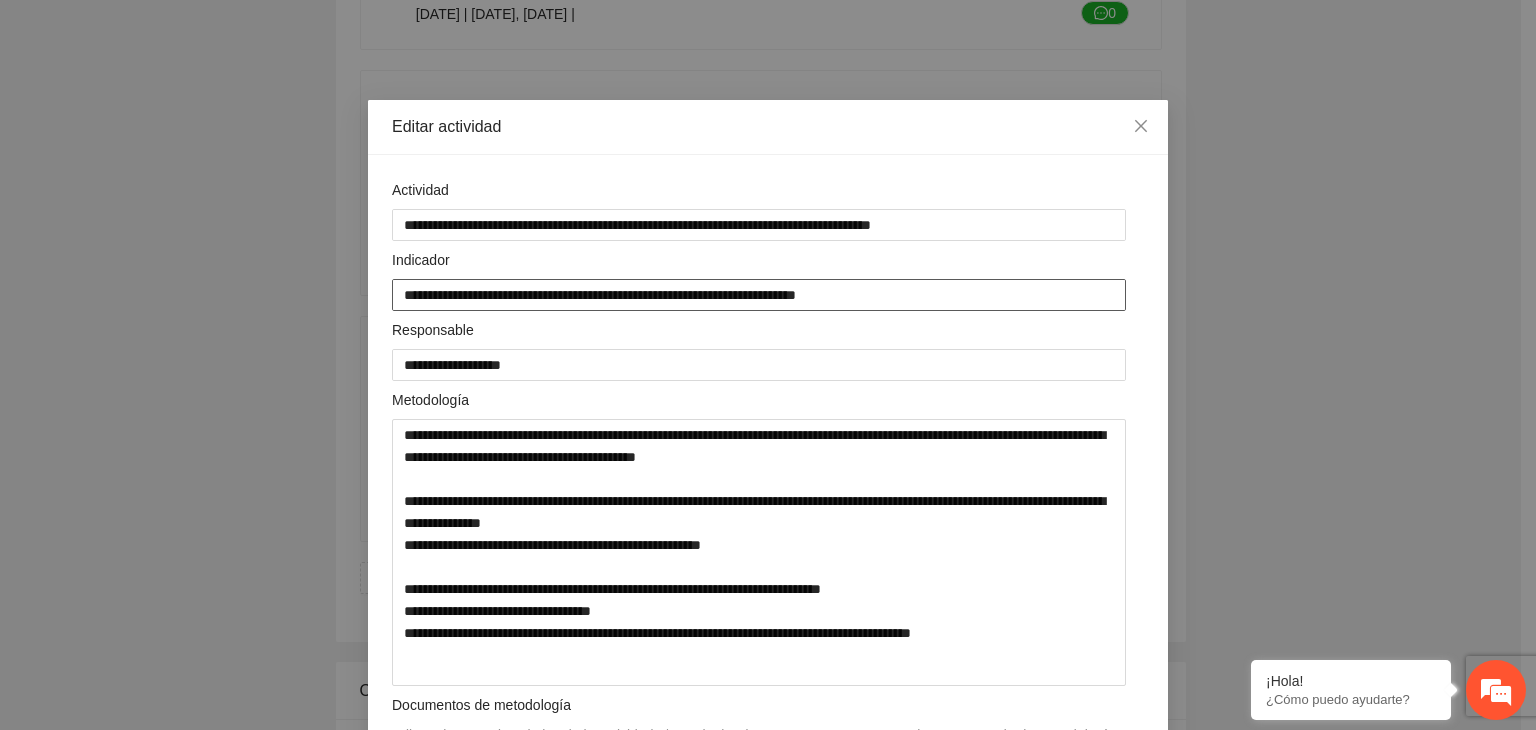 drag, startPoint x: 819, startPoint y: 292, endPoint x: 95, endPoint y: 219, distance: 727.67096 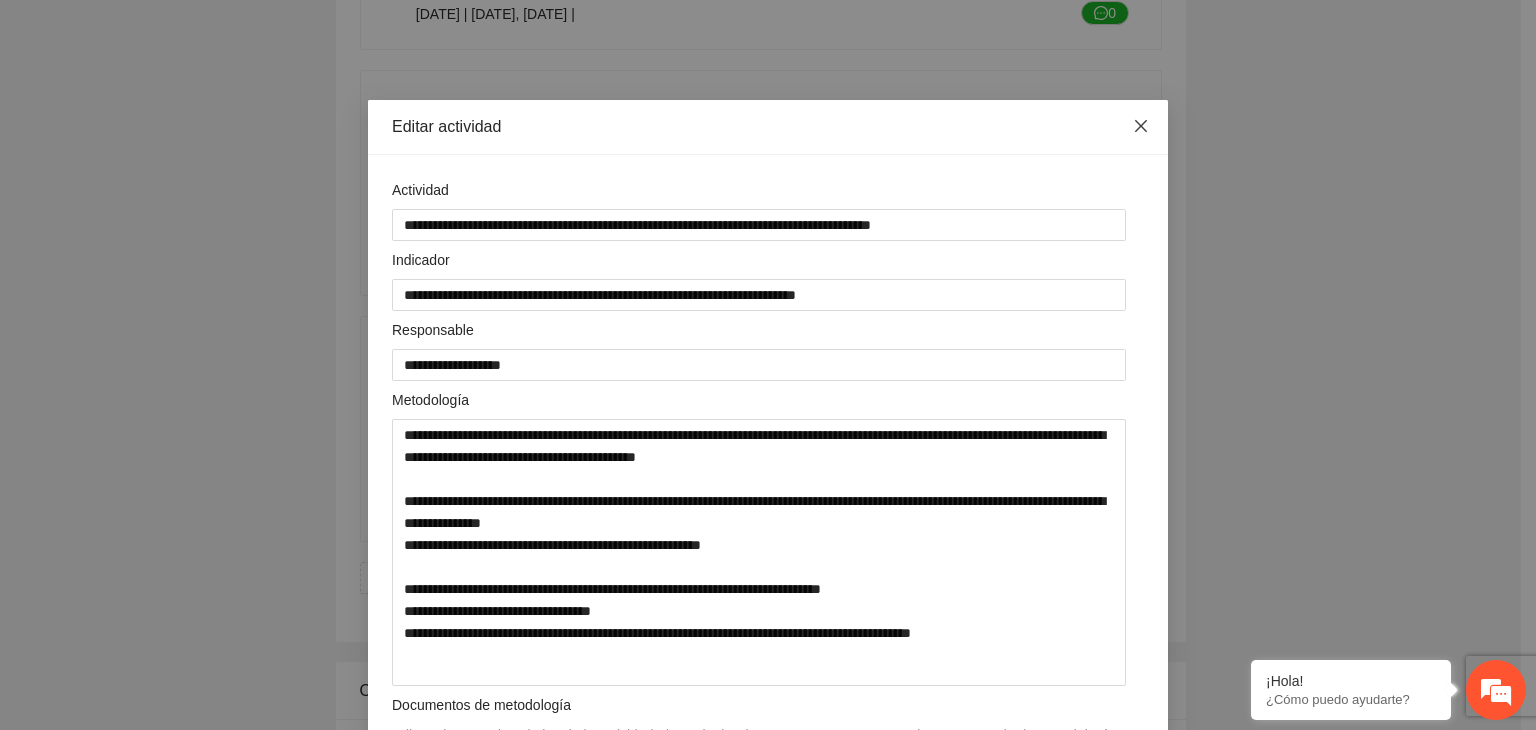 click at bounding box center [1141, 127] 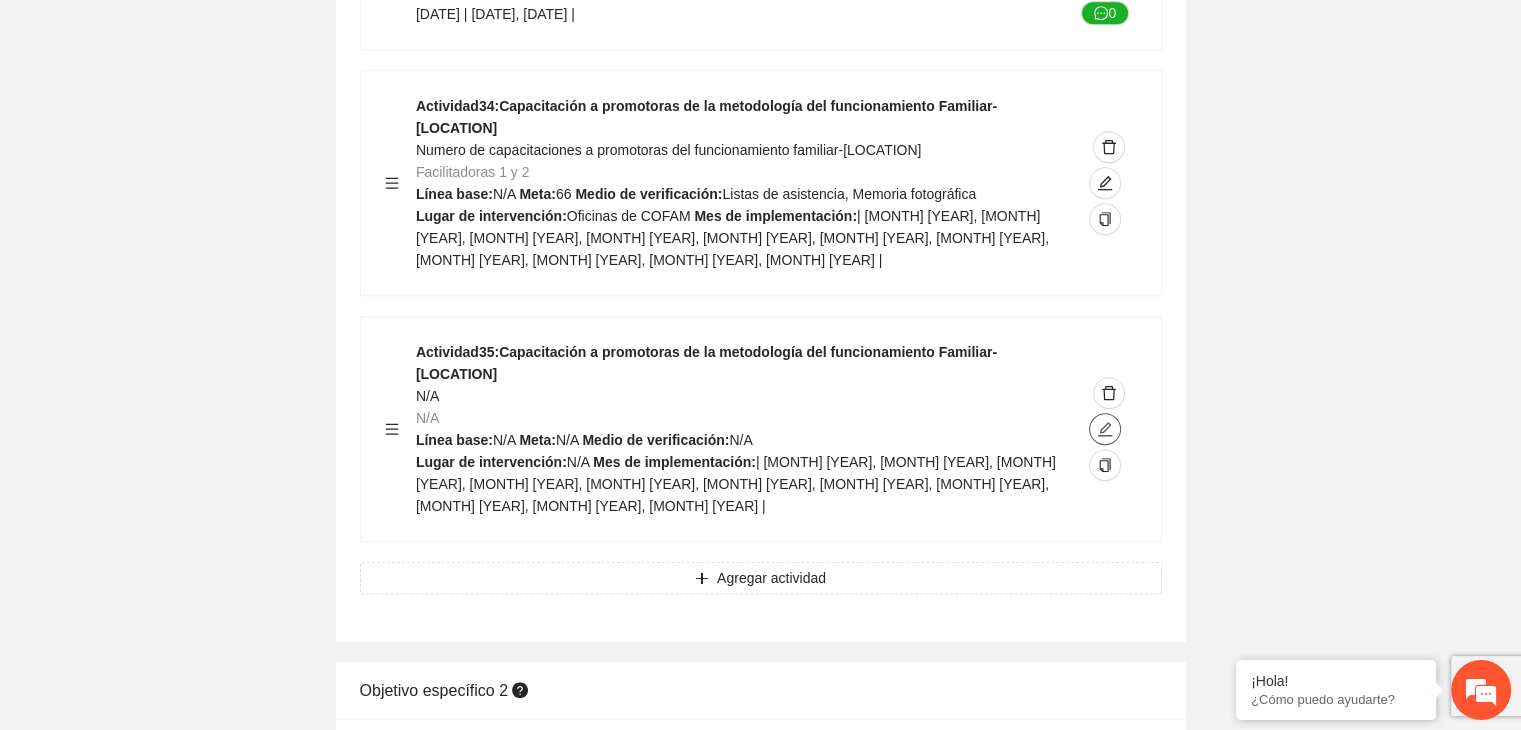 click at bounding box center (1105, 429) 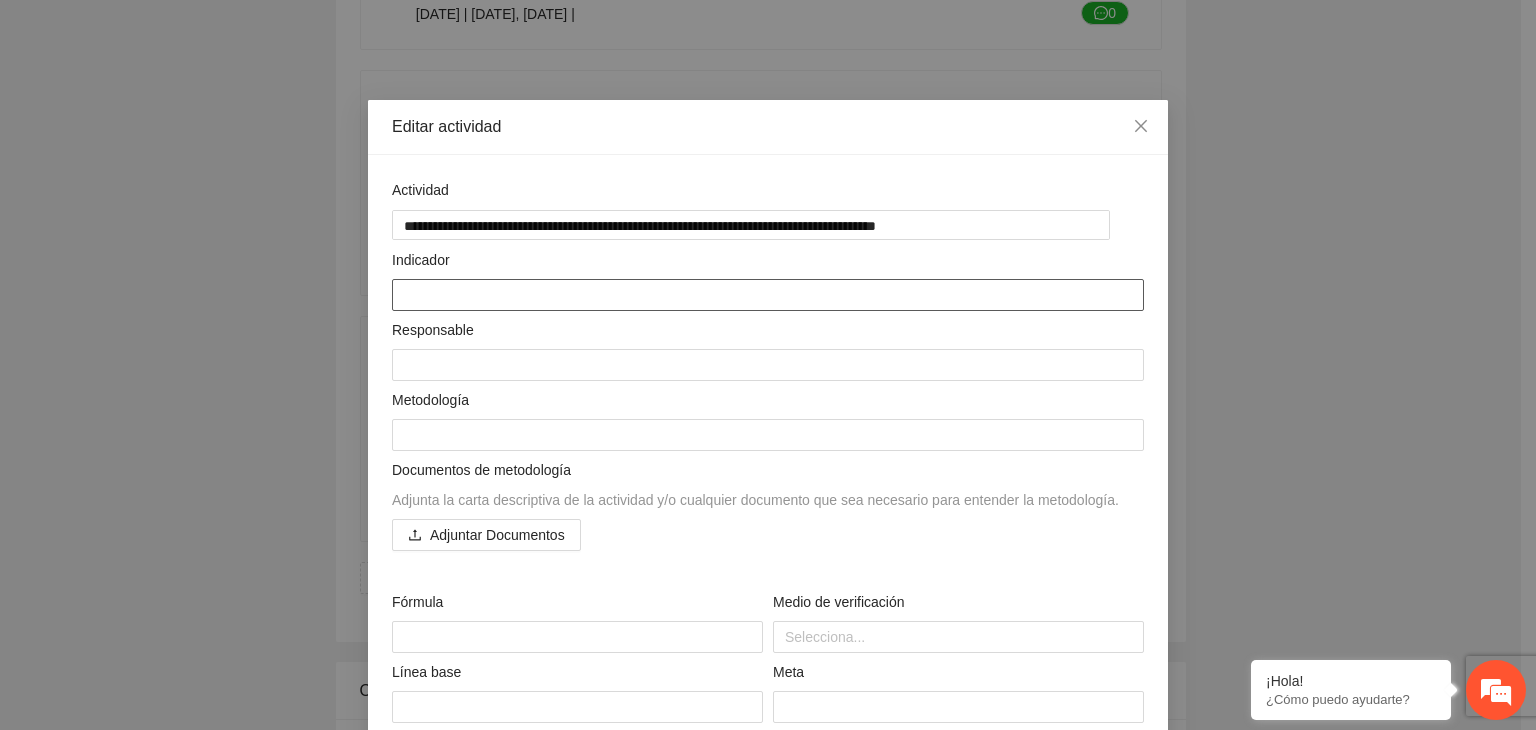 click at bounding box center (768, 295) 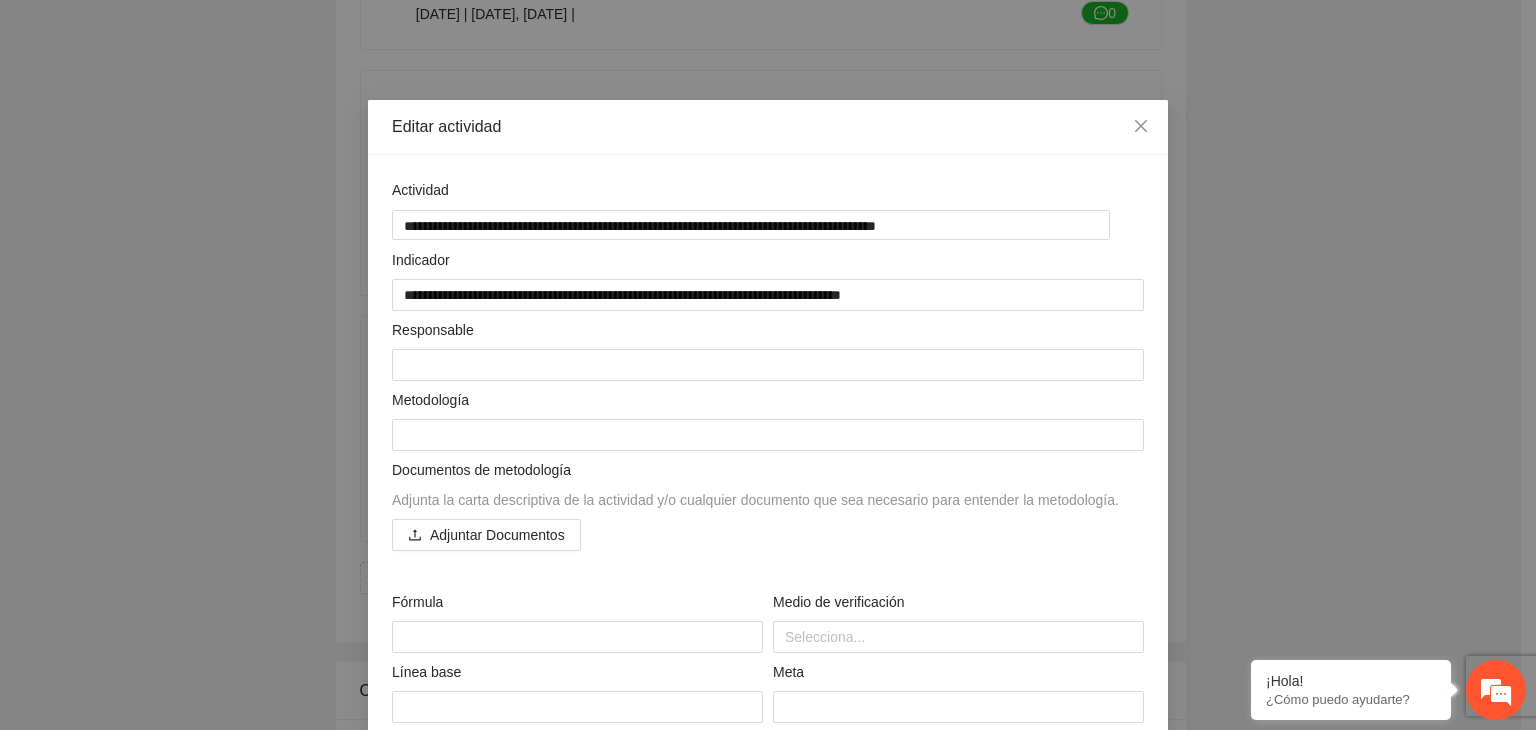 click on "Responsable" at bounding box center [768, 334] 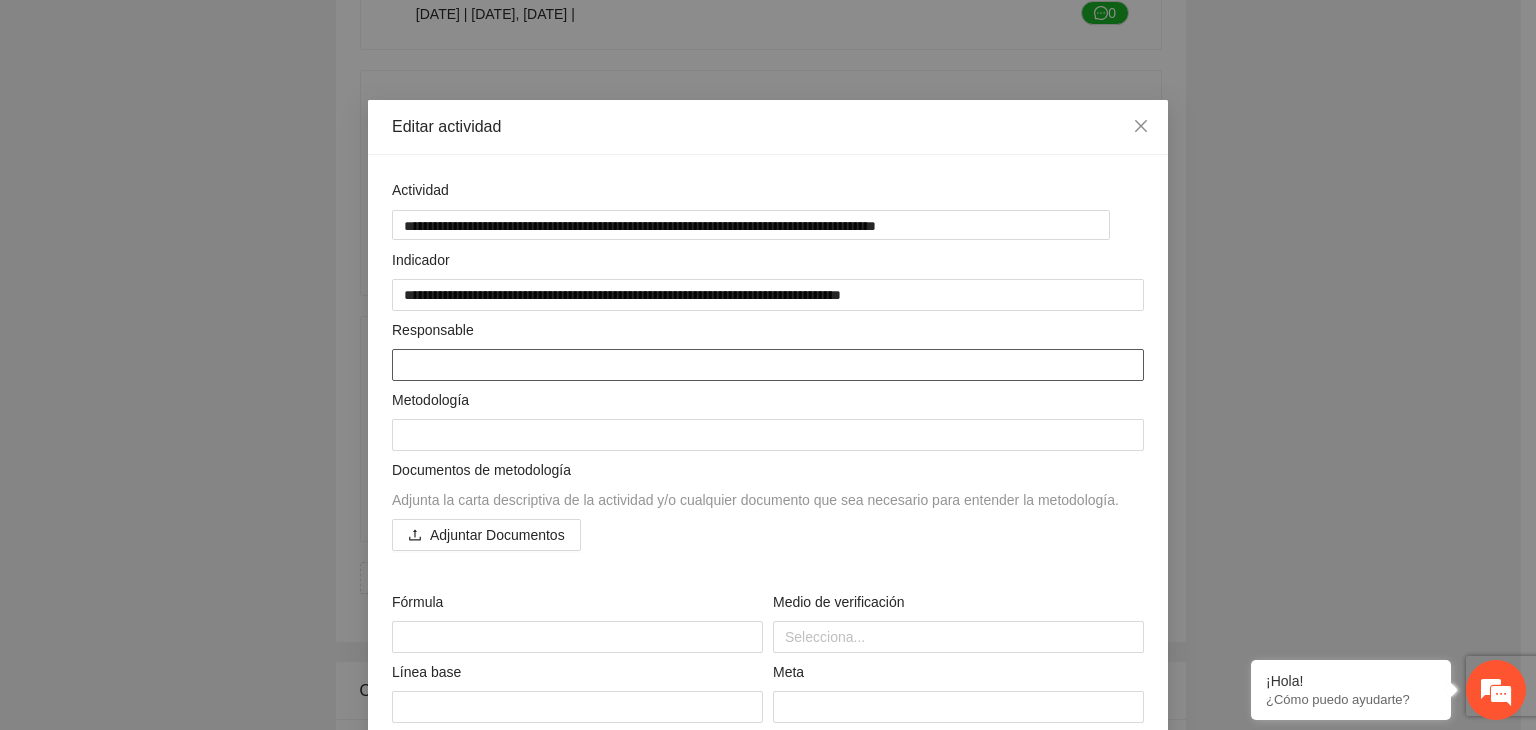 click at bounding box center [768, 365] 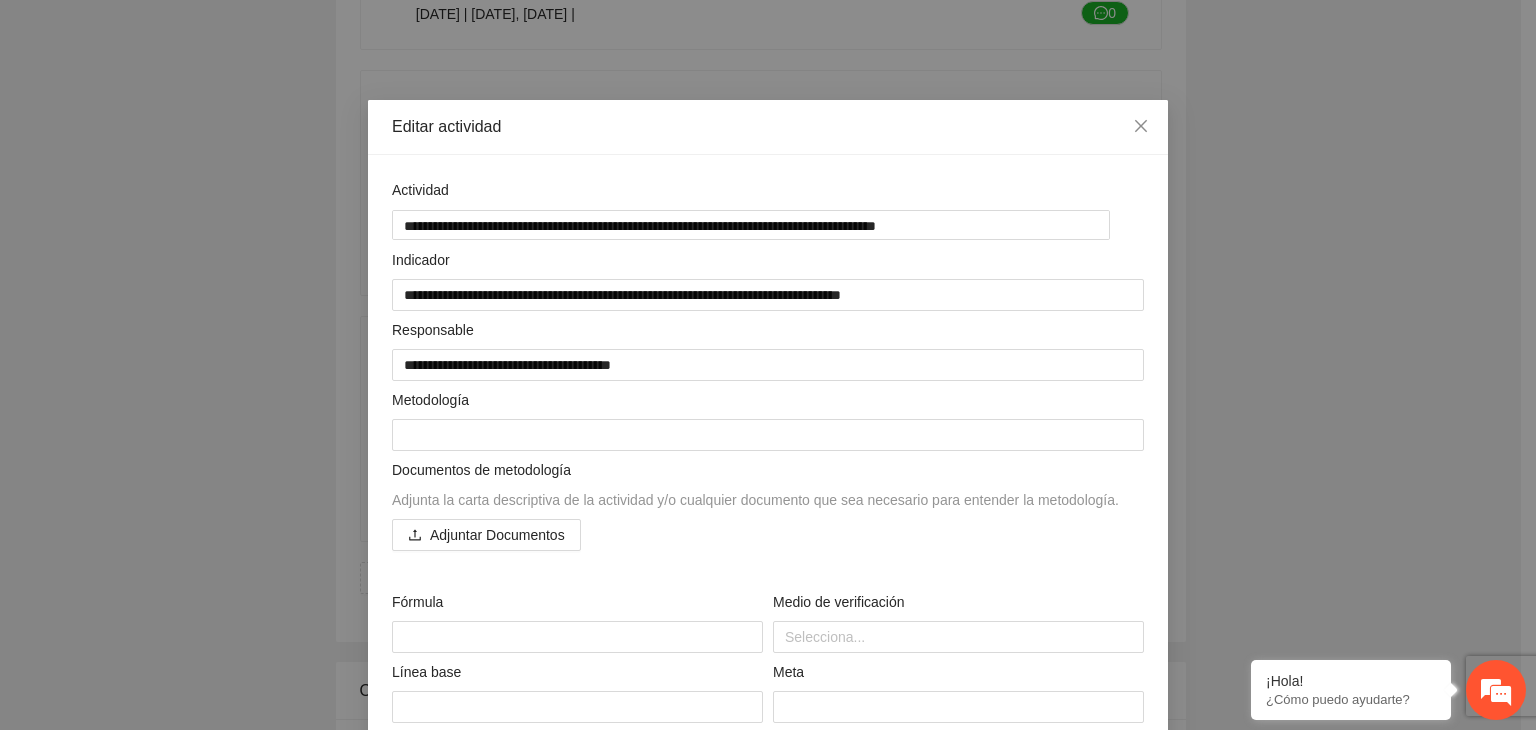 click on "**********" at bounding box center [768, 365] 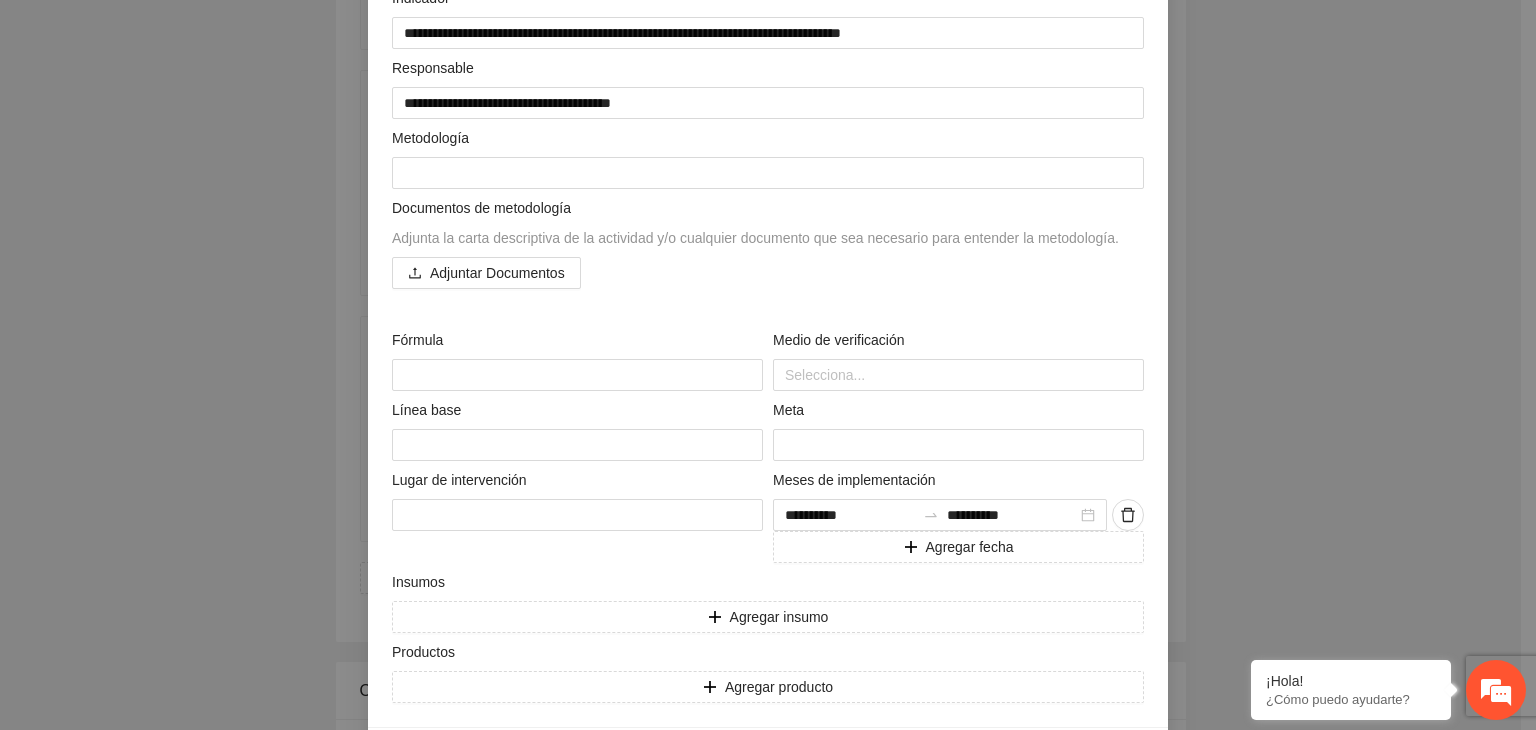 scroll, scrollTop: 336, scrollLeft: 0, axis: vertical 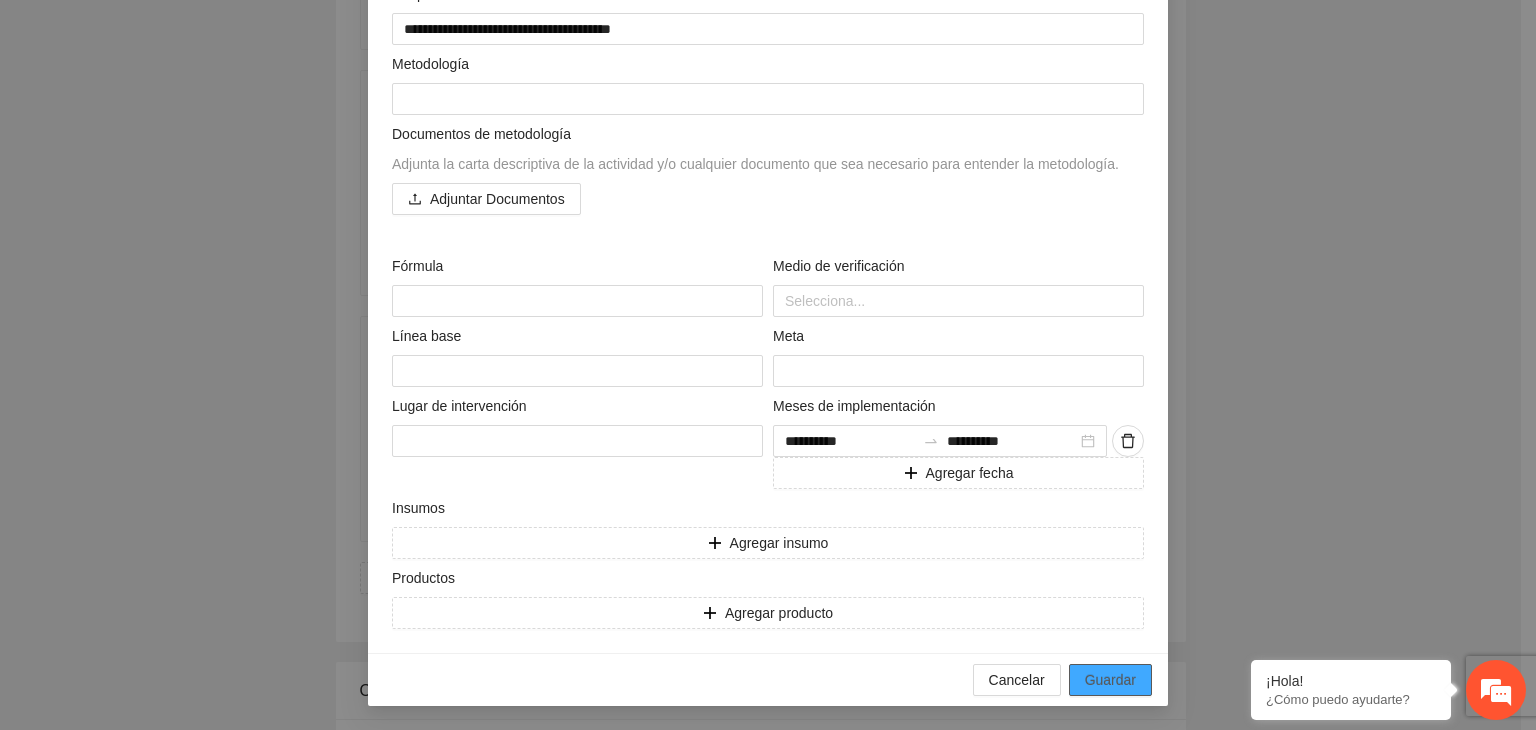 click on "Guardar" at bounding box center (1110, 680) 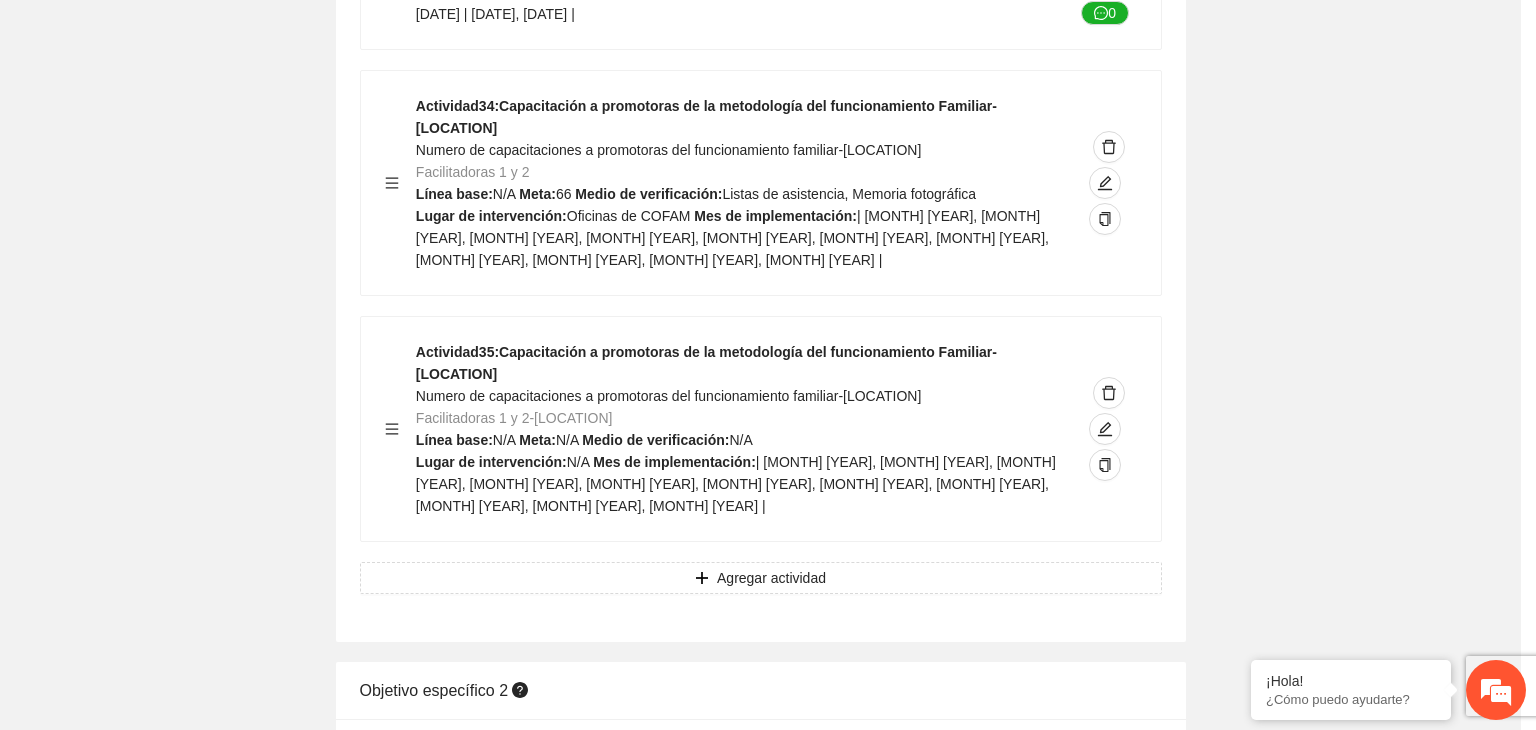 scroll, scrollTop: 204, scrollLeft: 0, axis: vertical 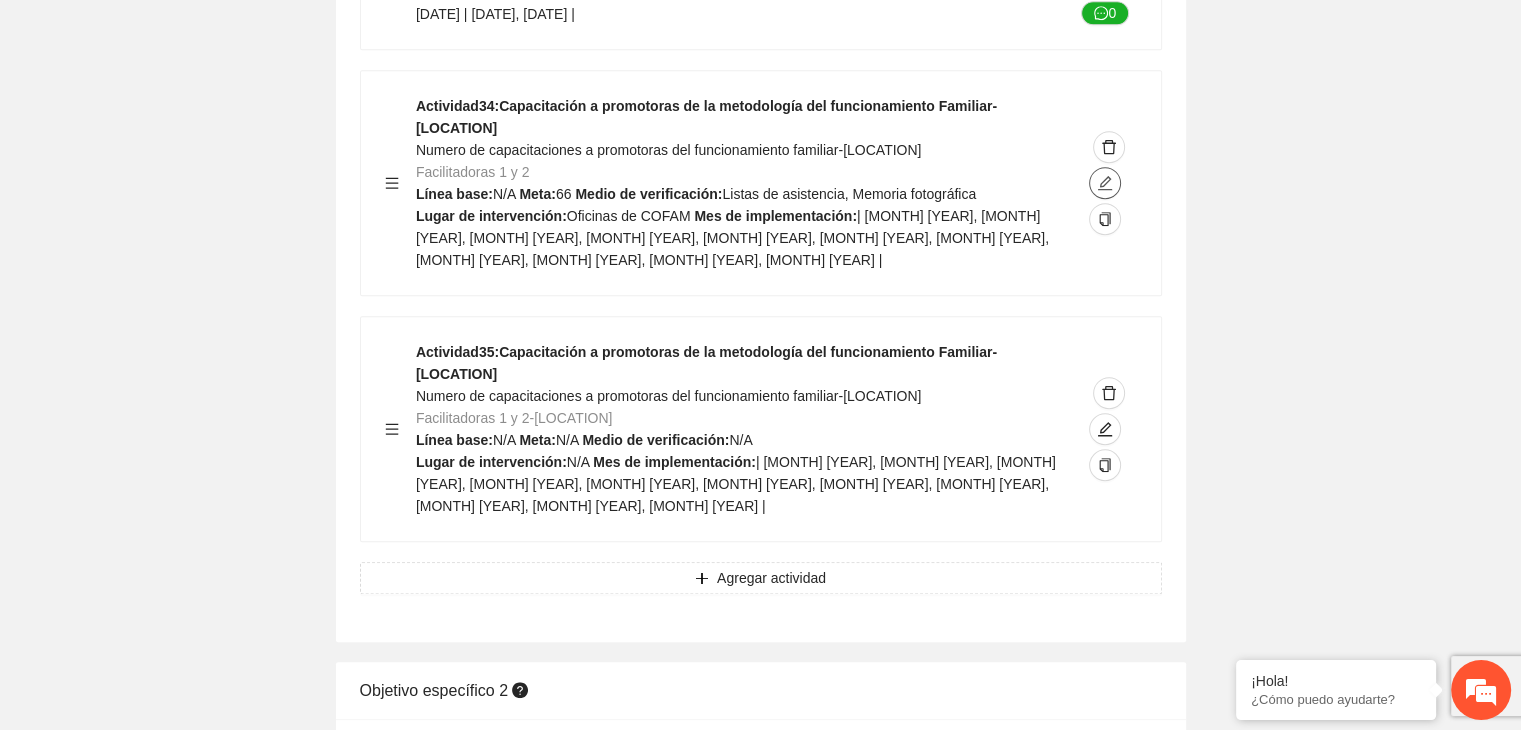 click 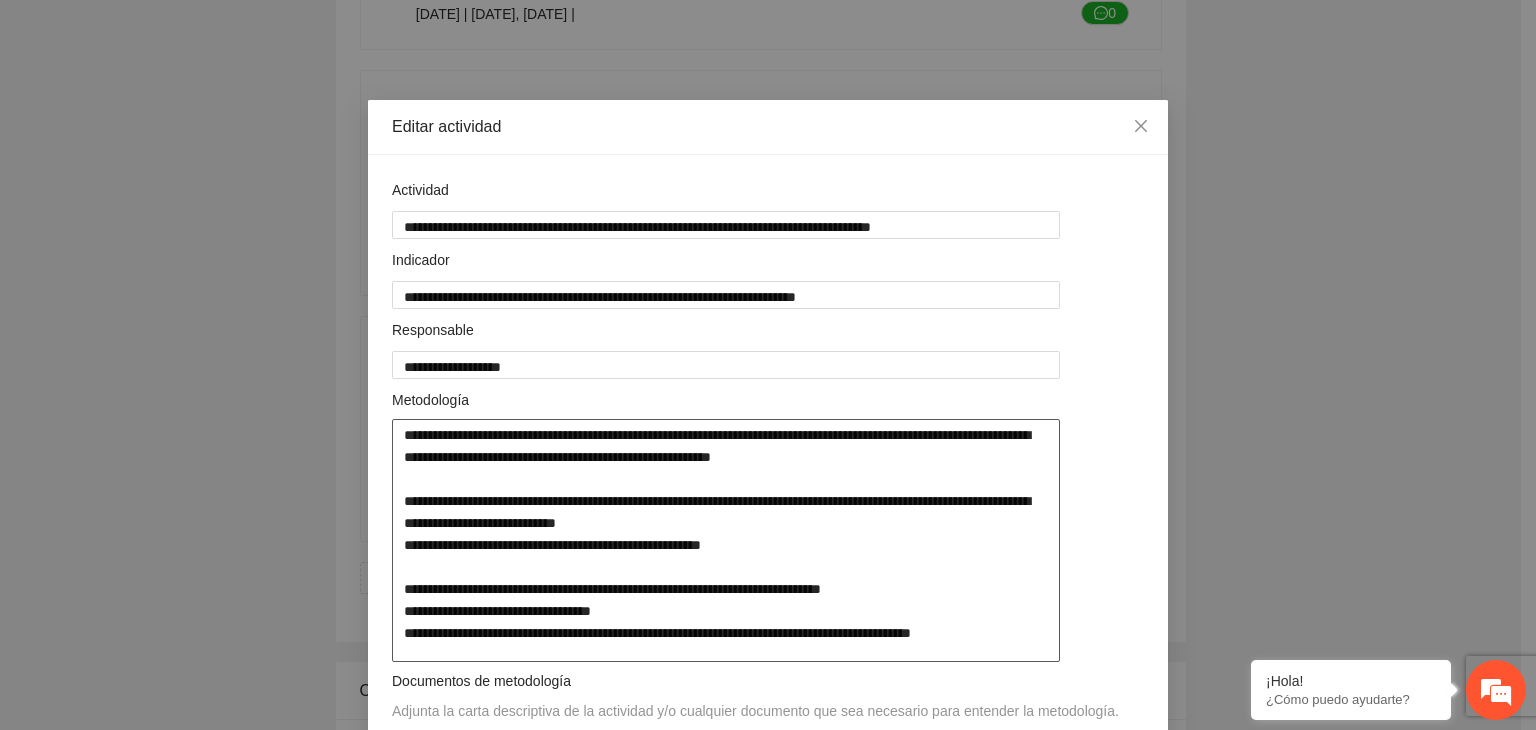 drag, startPoint x: 394, startPoint y: 429, endPoint x: 1000, endPoint y: 685, distance: 657.85406 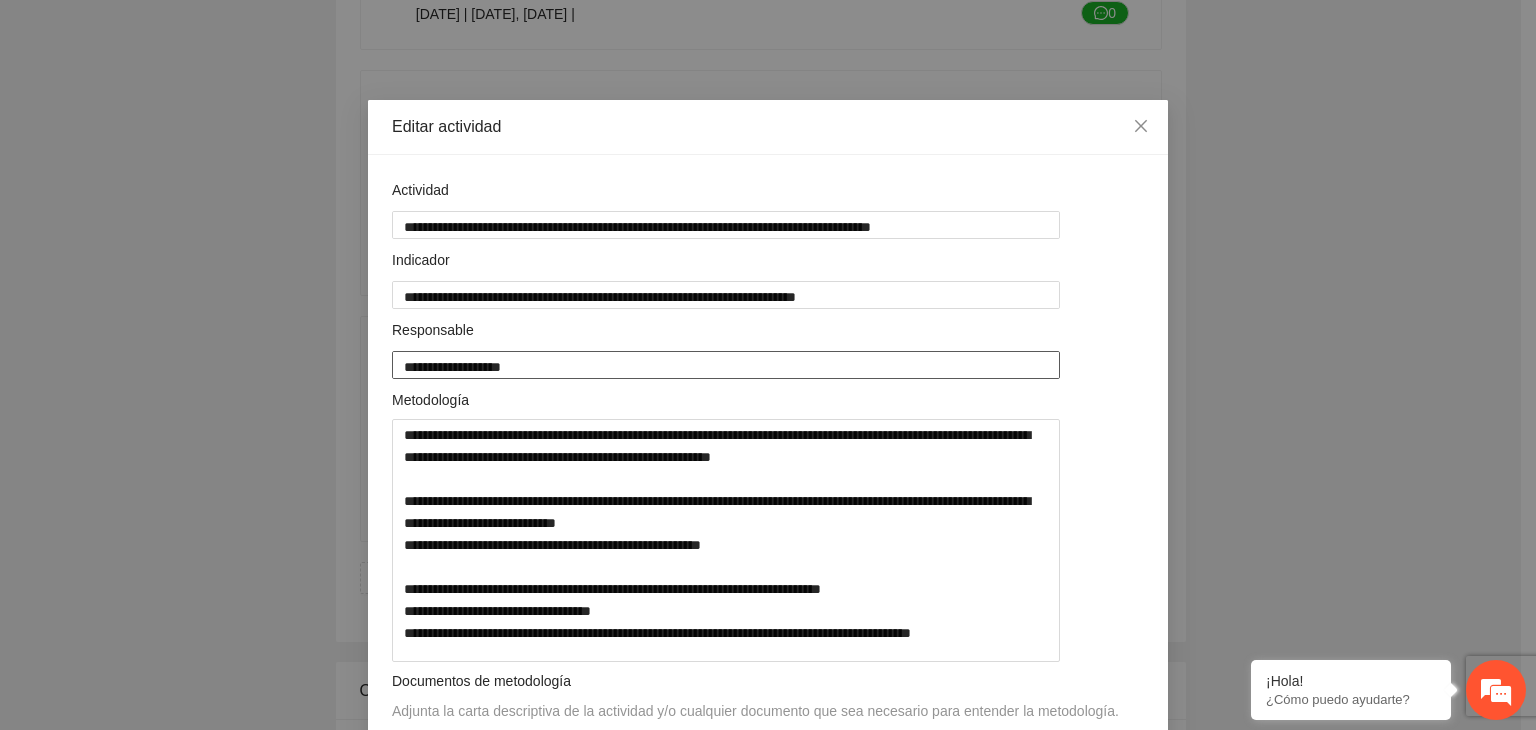 click on "**********" at bounding box center [726, 365] 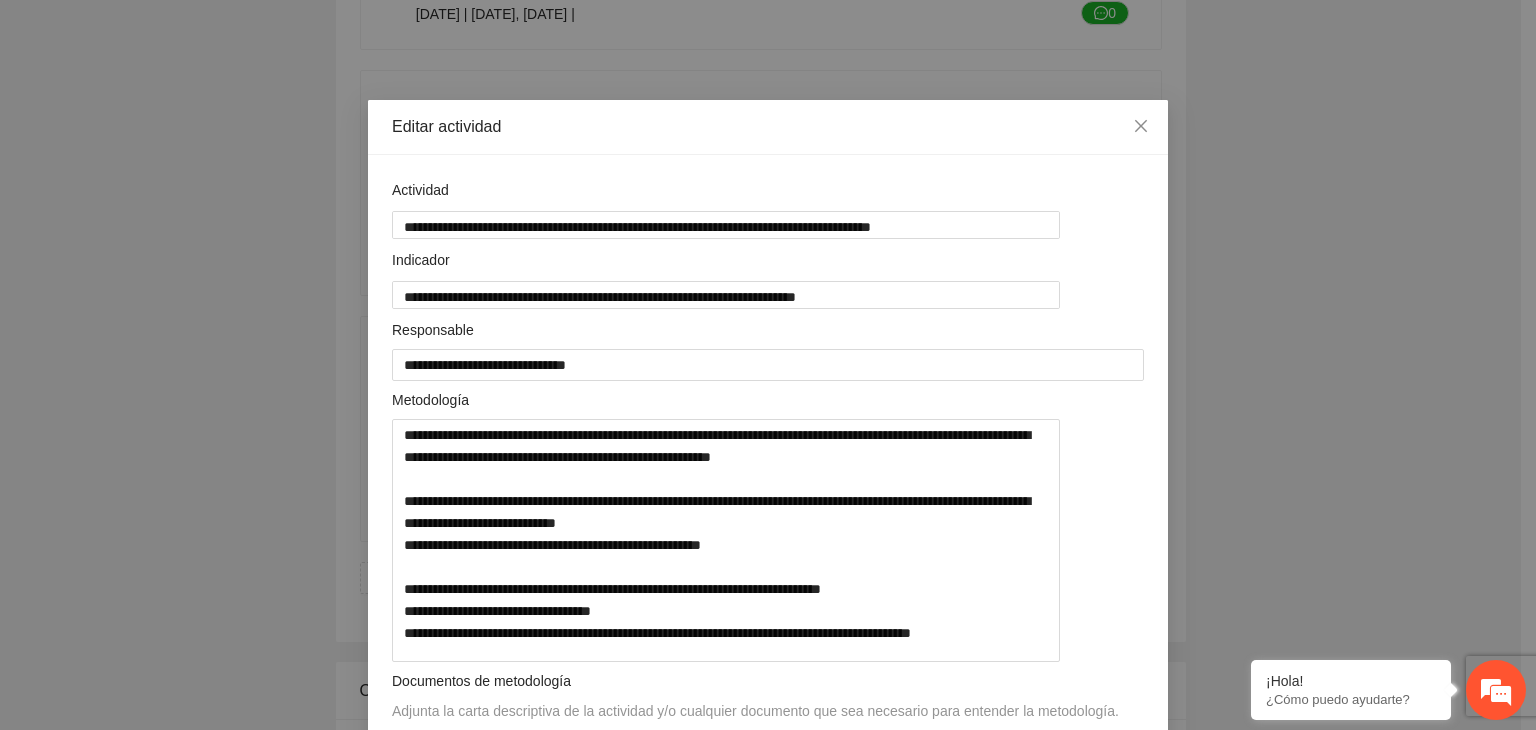 click on "**********" at bounding box center (768, 365) 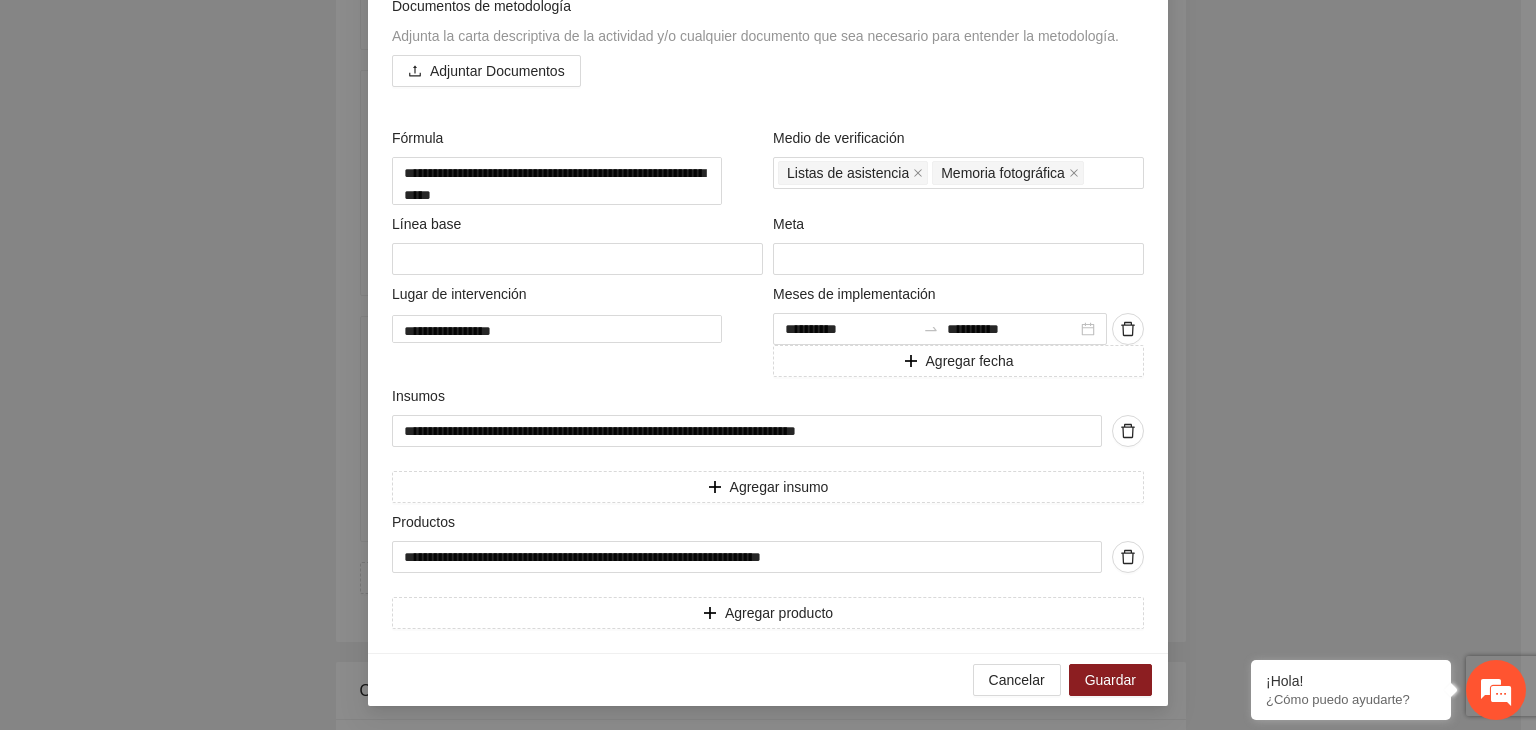 scroll, scrollTop: 711, scrollLeft: 0, axis: vertical 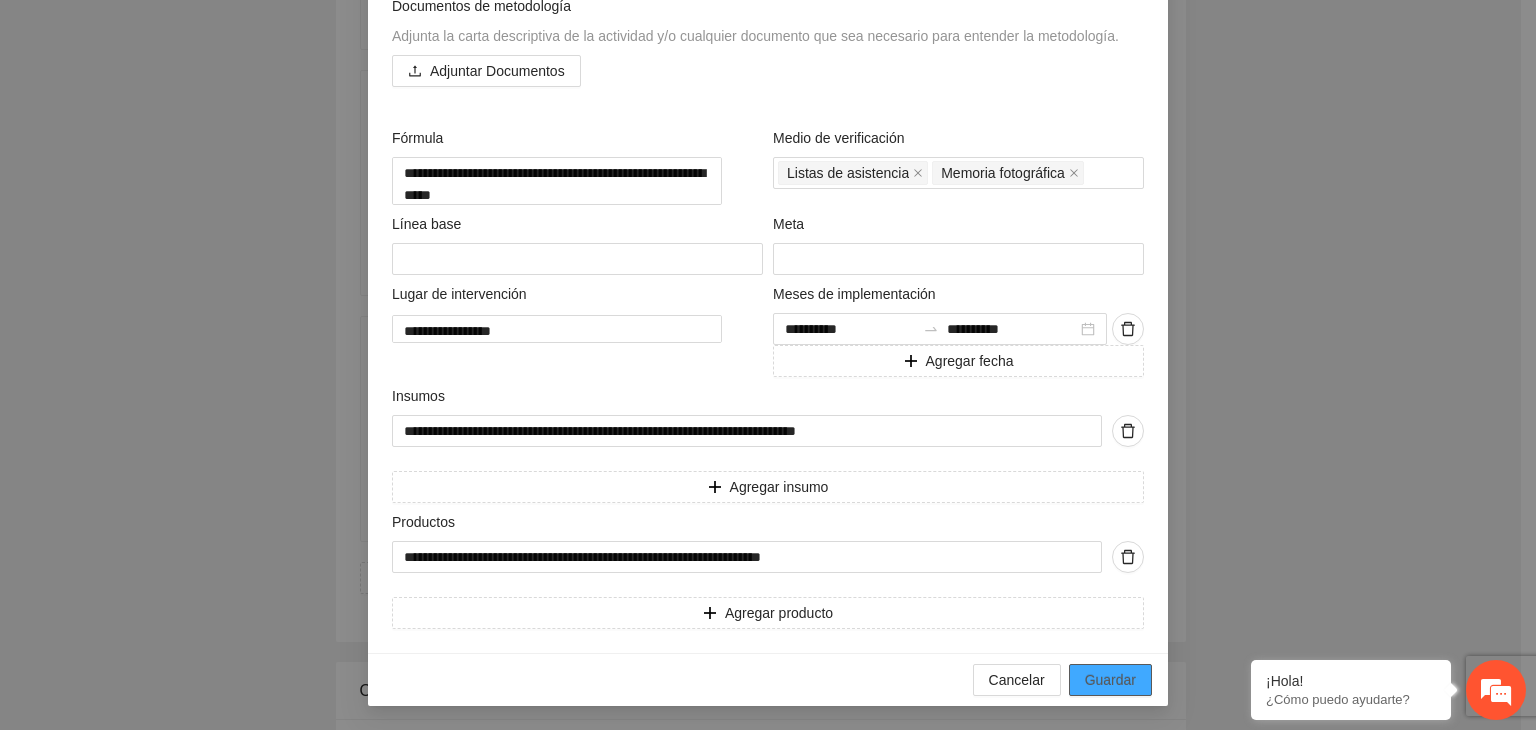 click on "Guardar" at bounding box center [1110, 680] 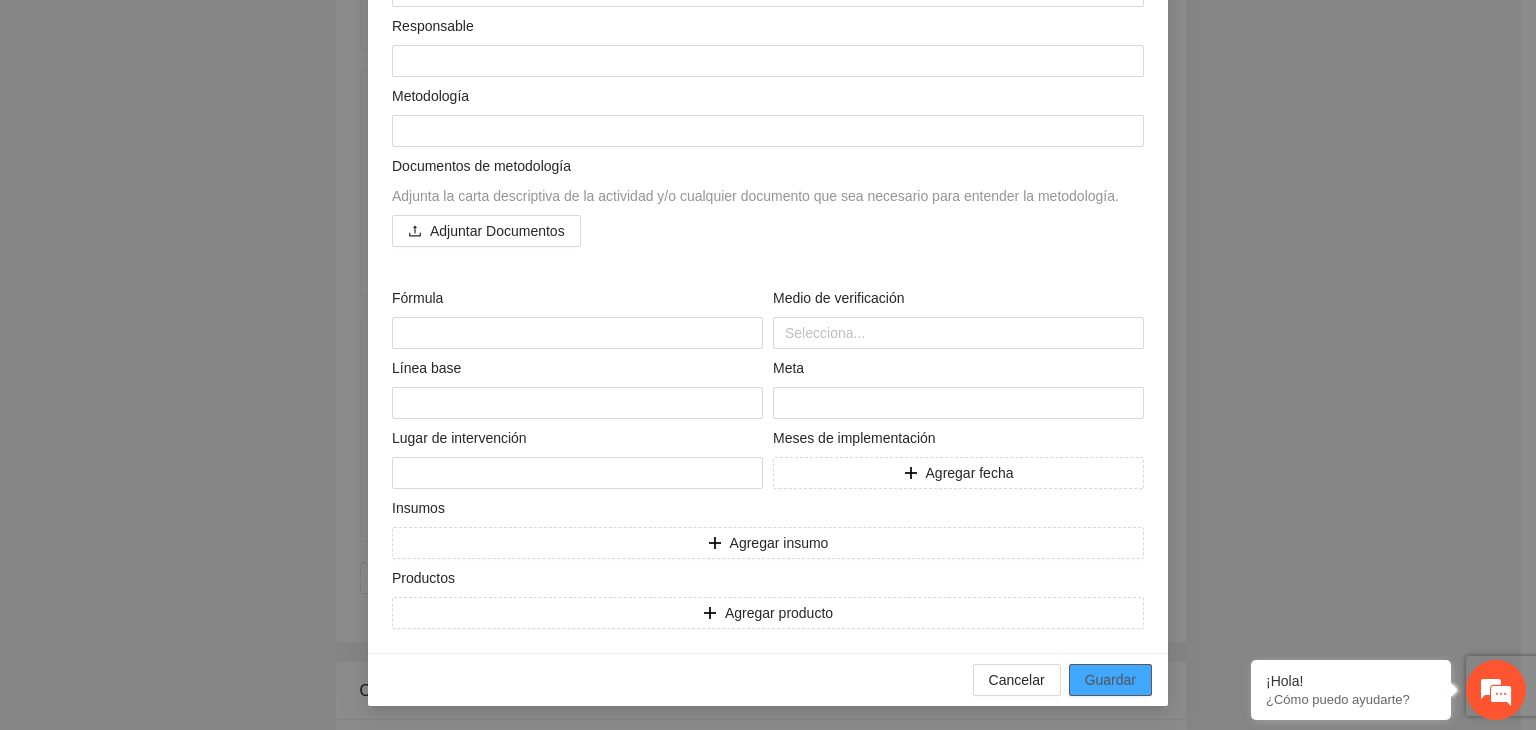 scroll, scrollTop: 204, scrollLeft: 0, axis: vertical 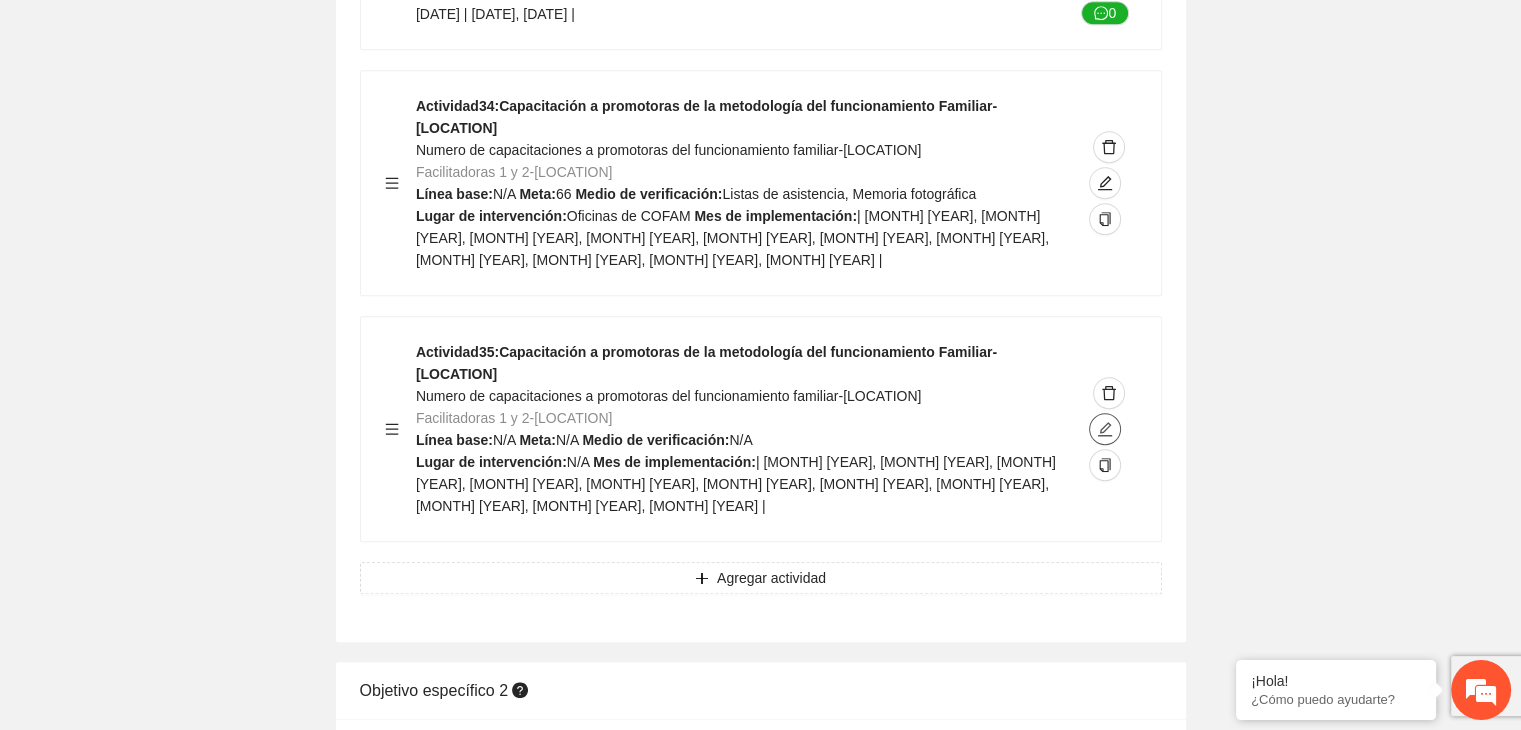 click 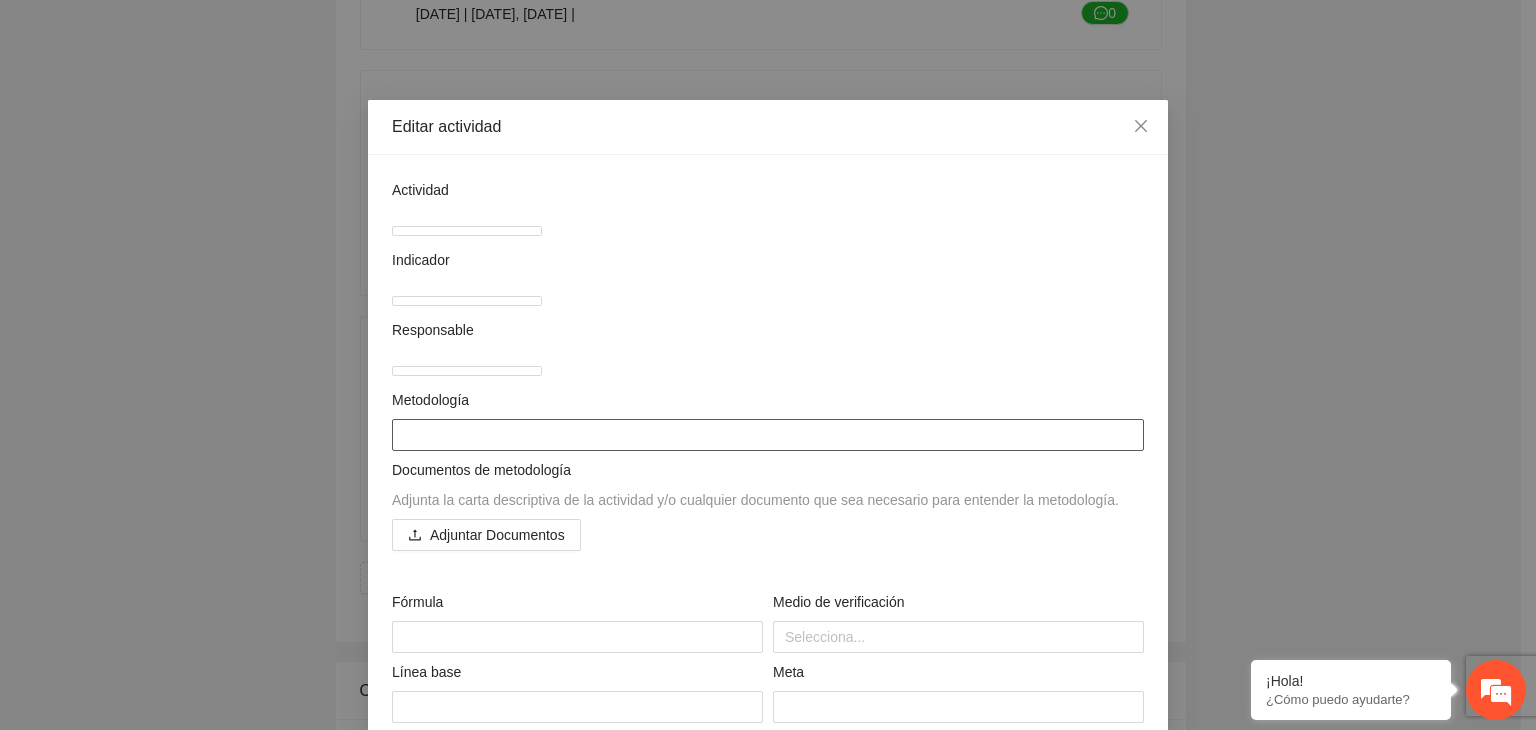 click at bounding box center (768, 435) 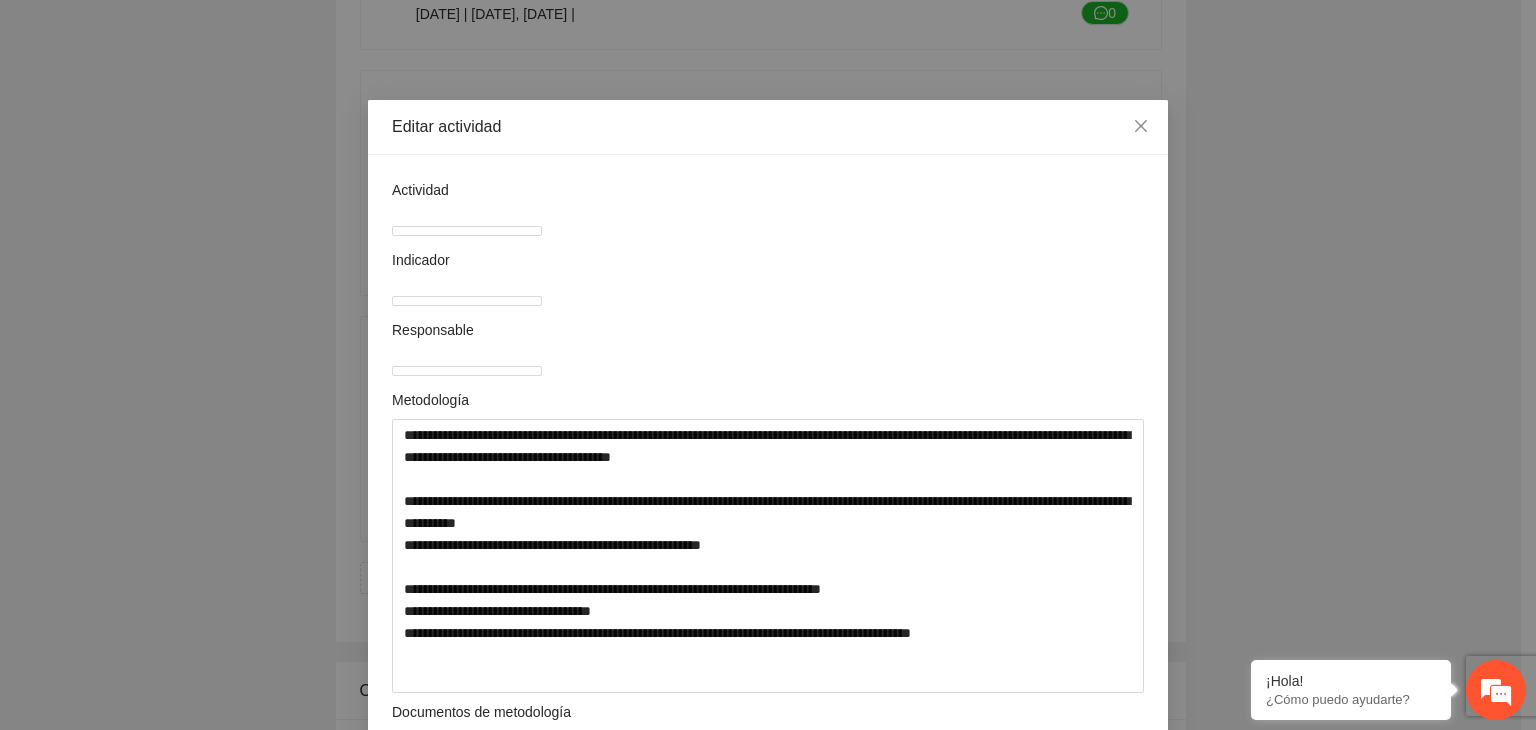 click on "**********" at bounding box center [768, 365] 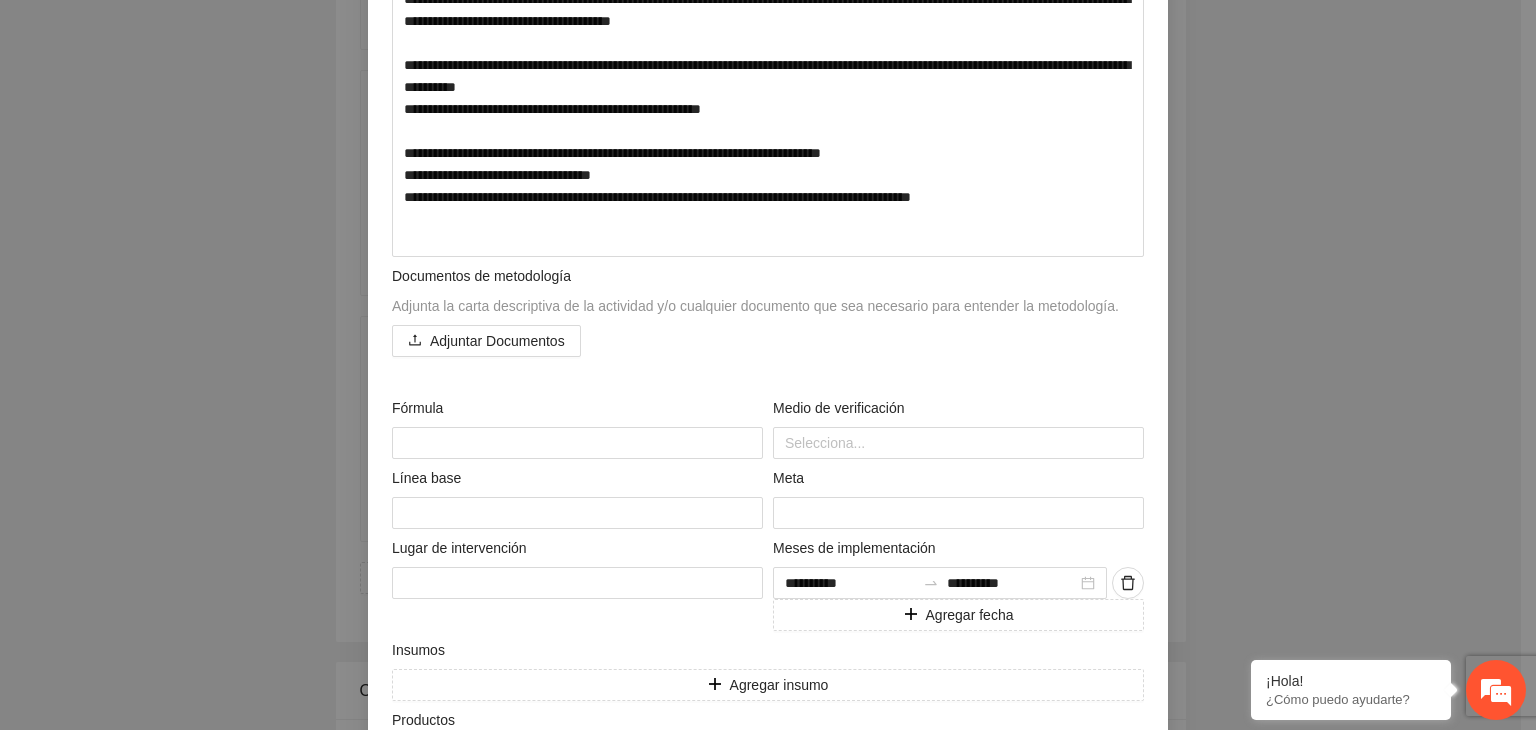 scroll, scrollTop: 440, scrollLeft: 0, axis: vertical 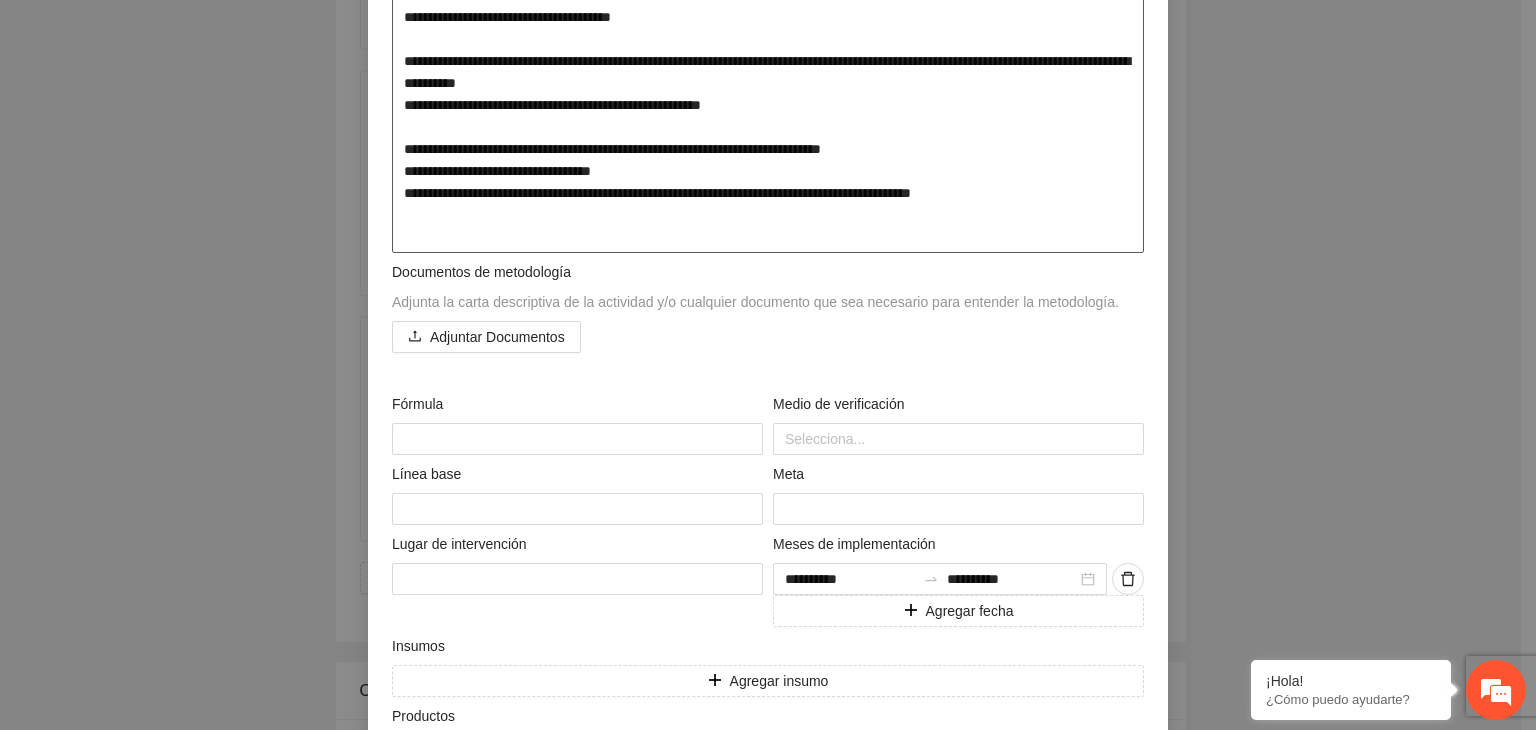 click on "**********" at bounding box center [768, 116] 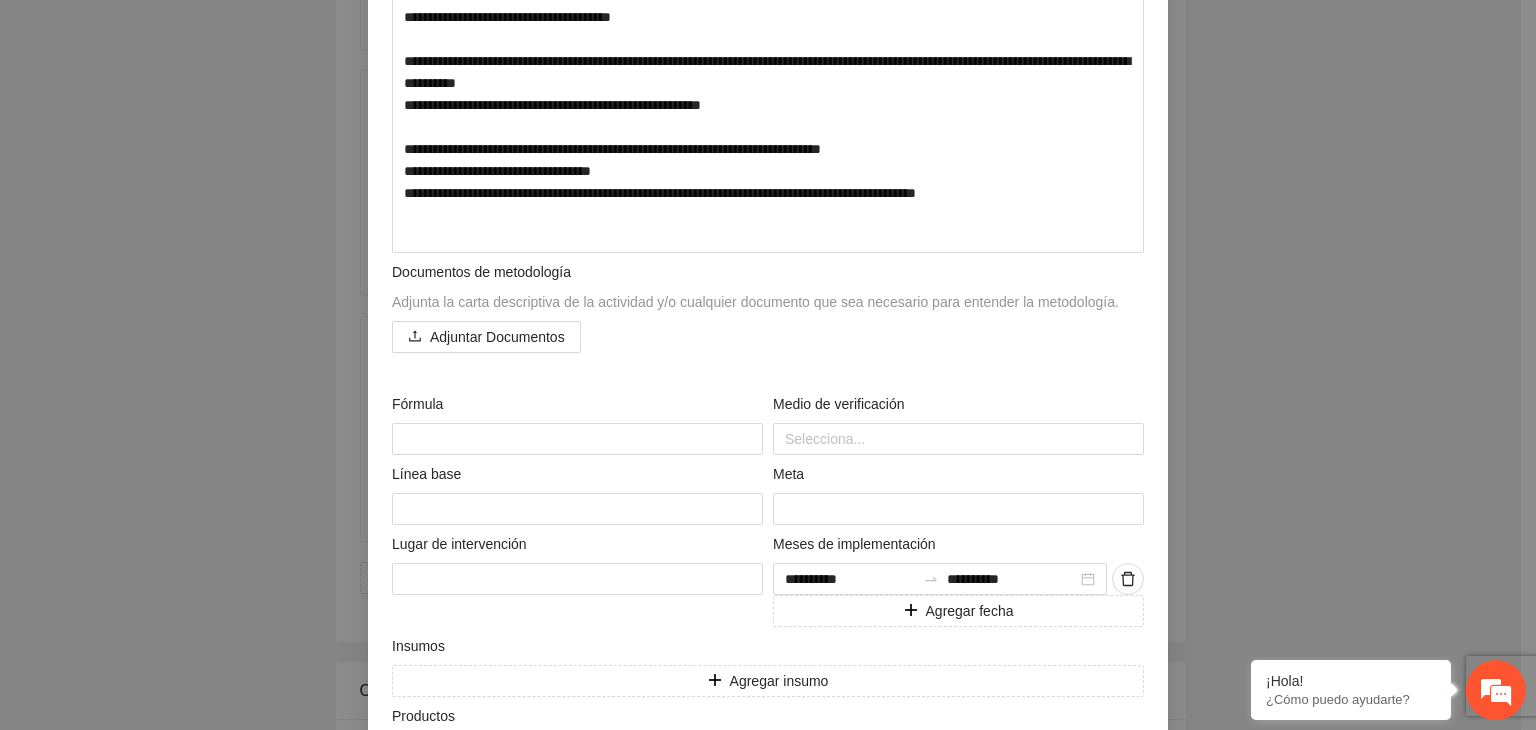 click on "**********" at bounding box center (768, 365) 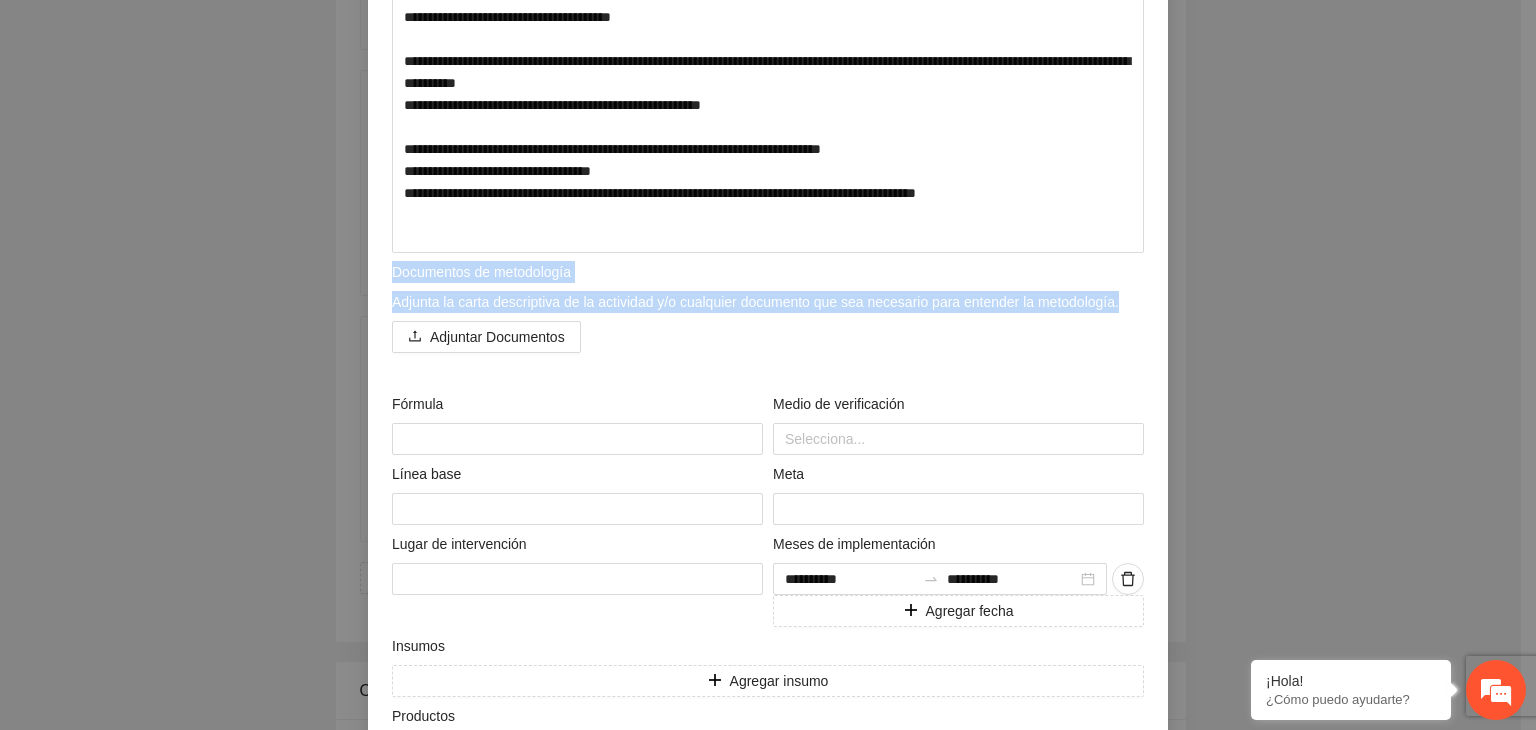 click on "**********" at bounding box center (768, 365) 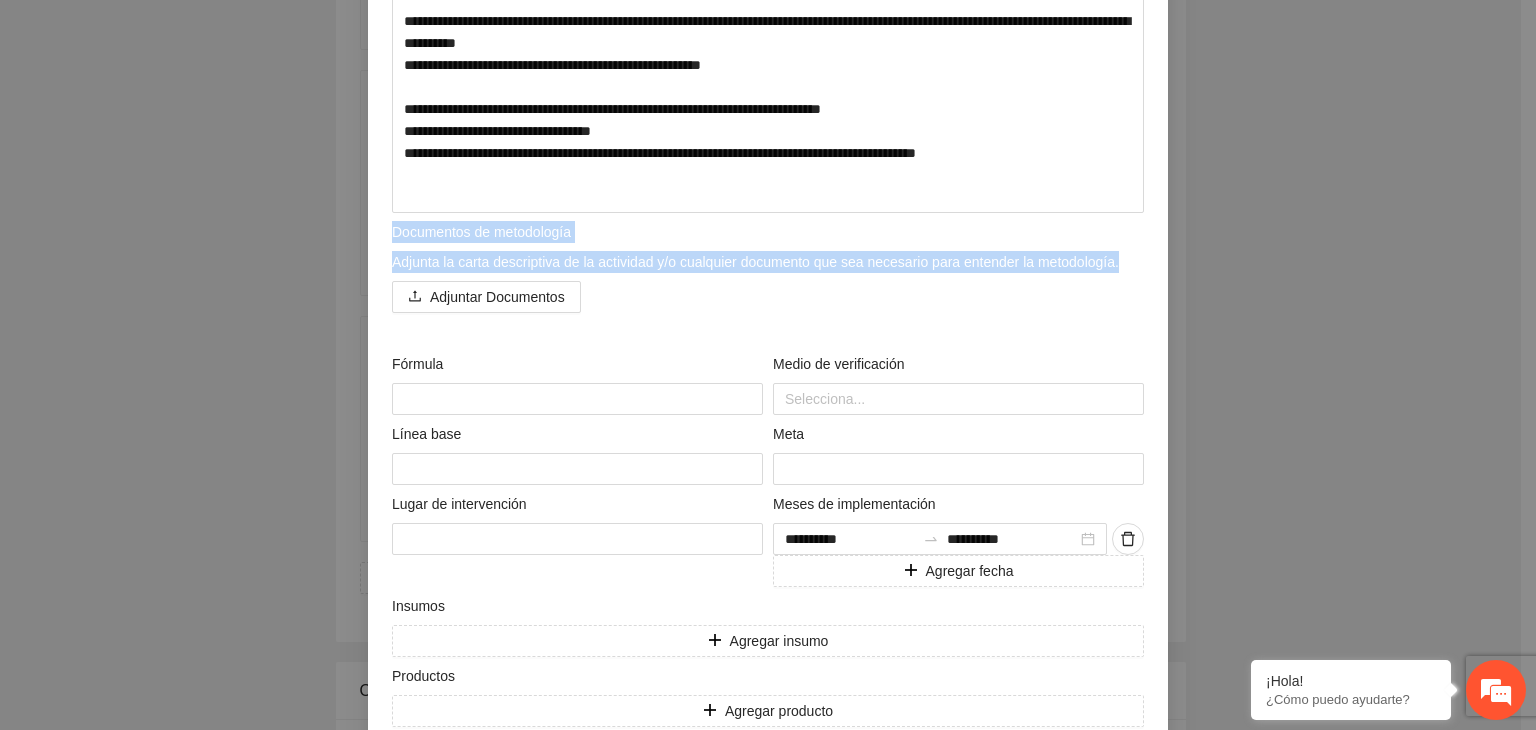 scroll, scrollTop: 577, scrollLeft: 0, axis: vertical 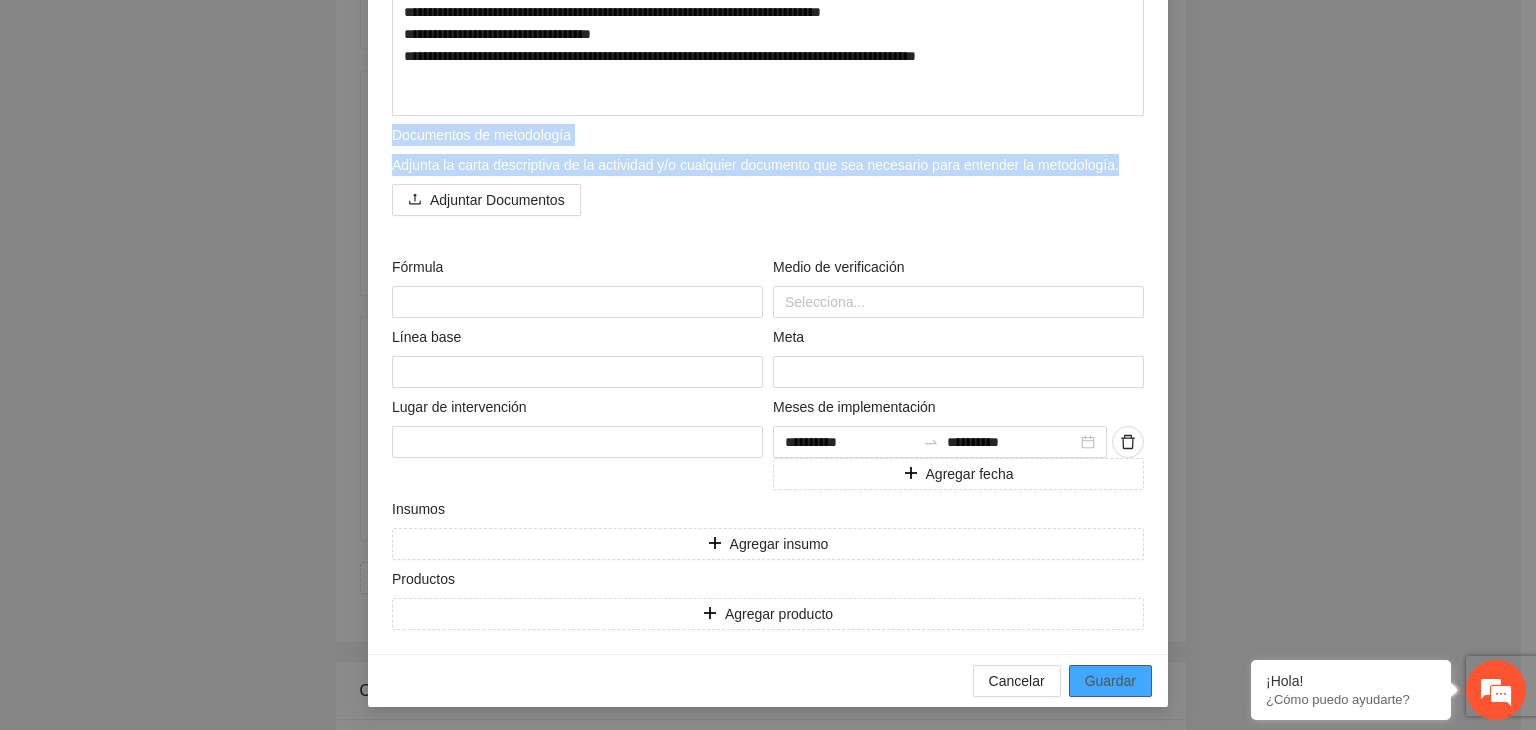 click on "Guardar" at bounding box center (1110, 681) 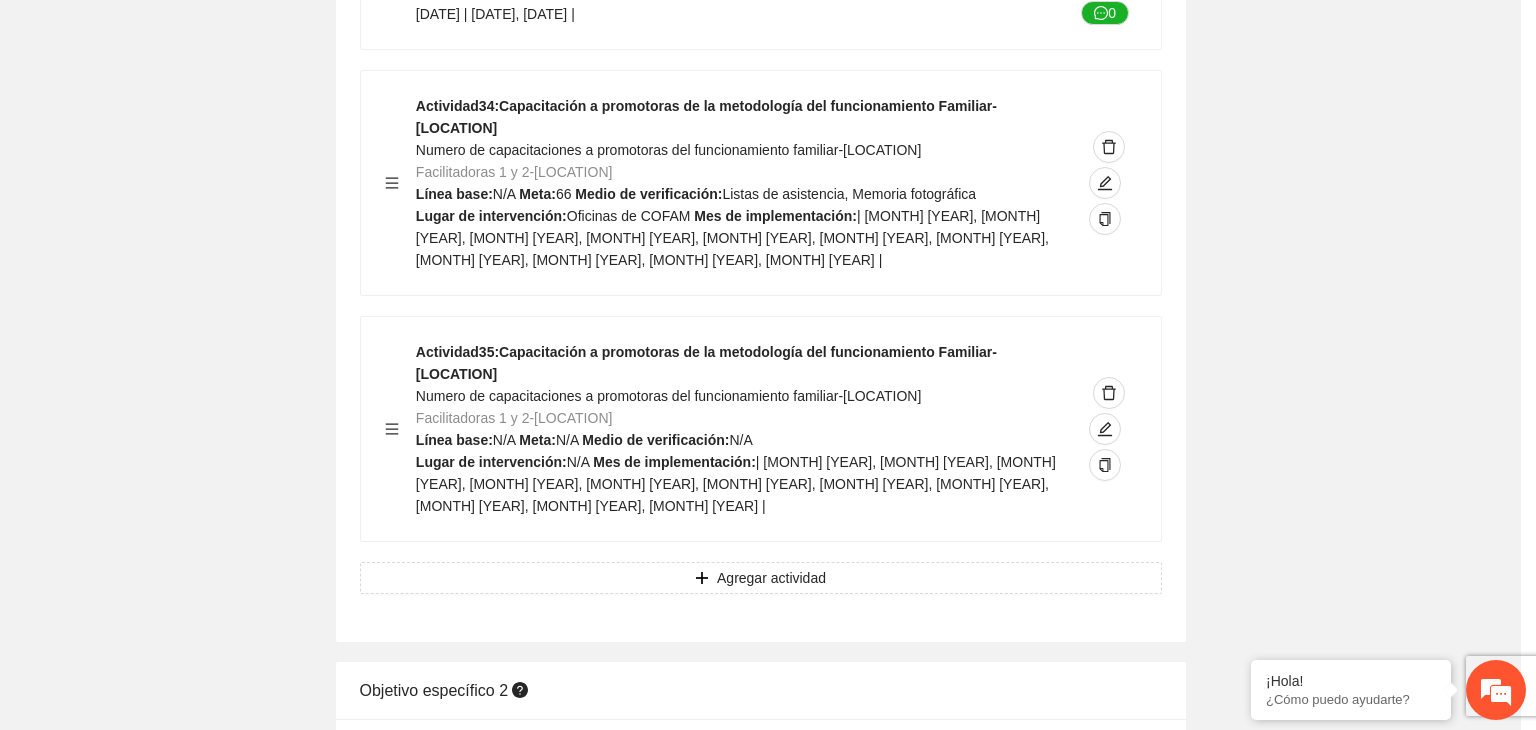 scroll, scrollTop: 204, scrollLeft: 0, axis: vertical 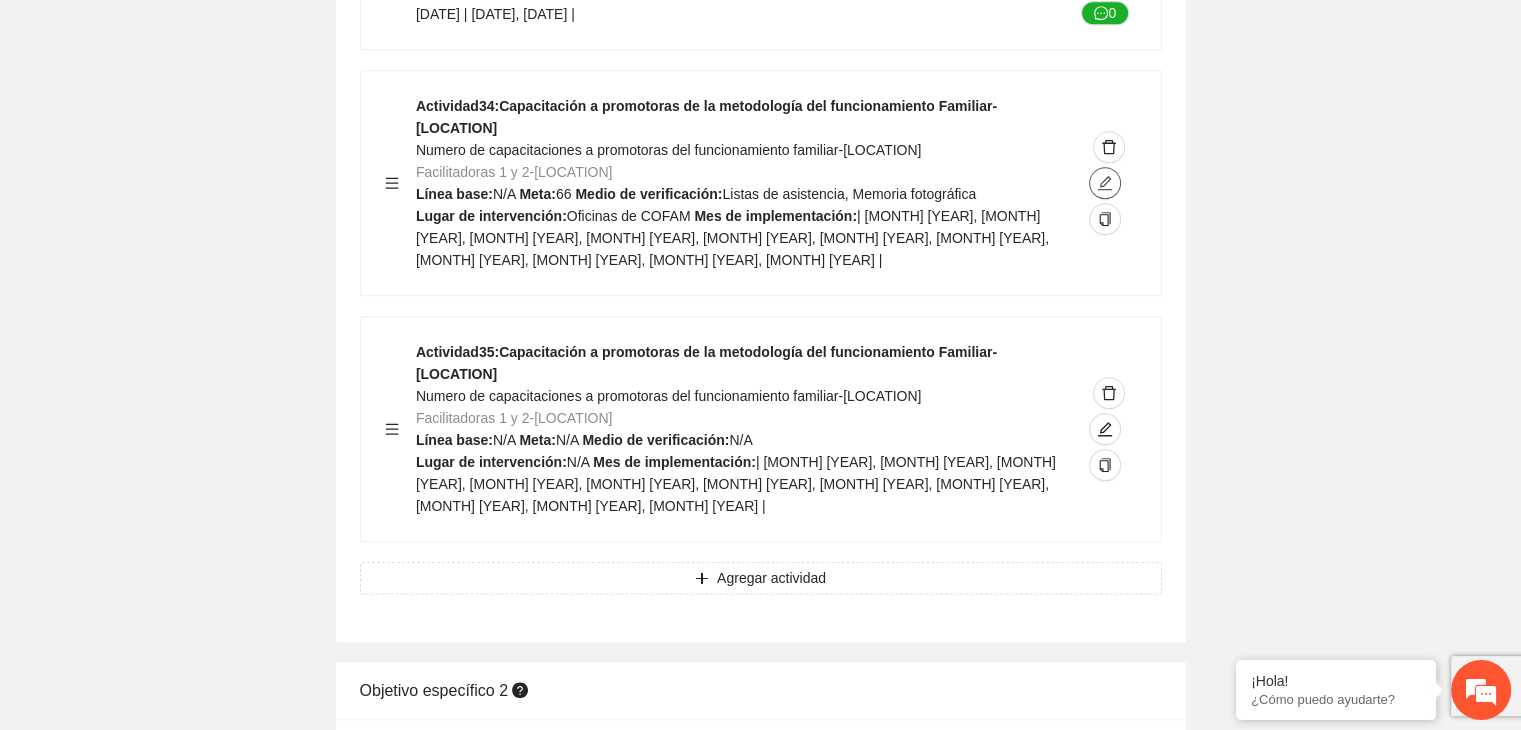 click 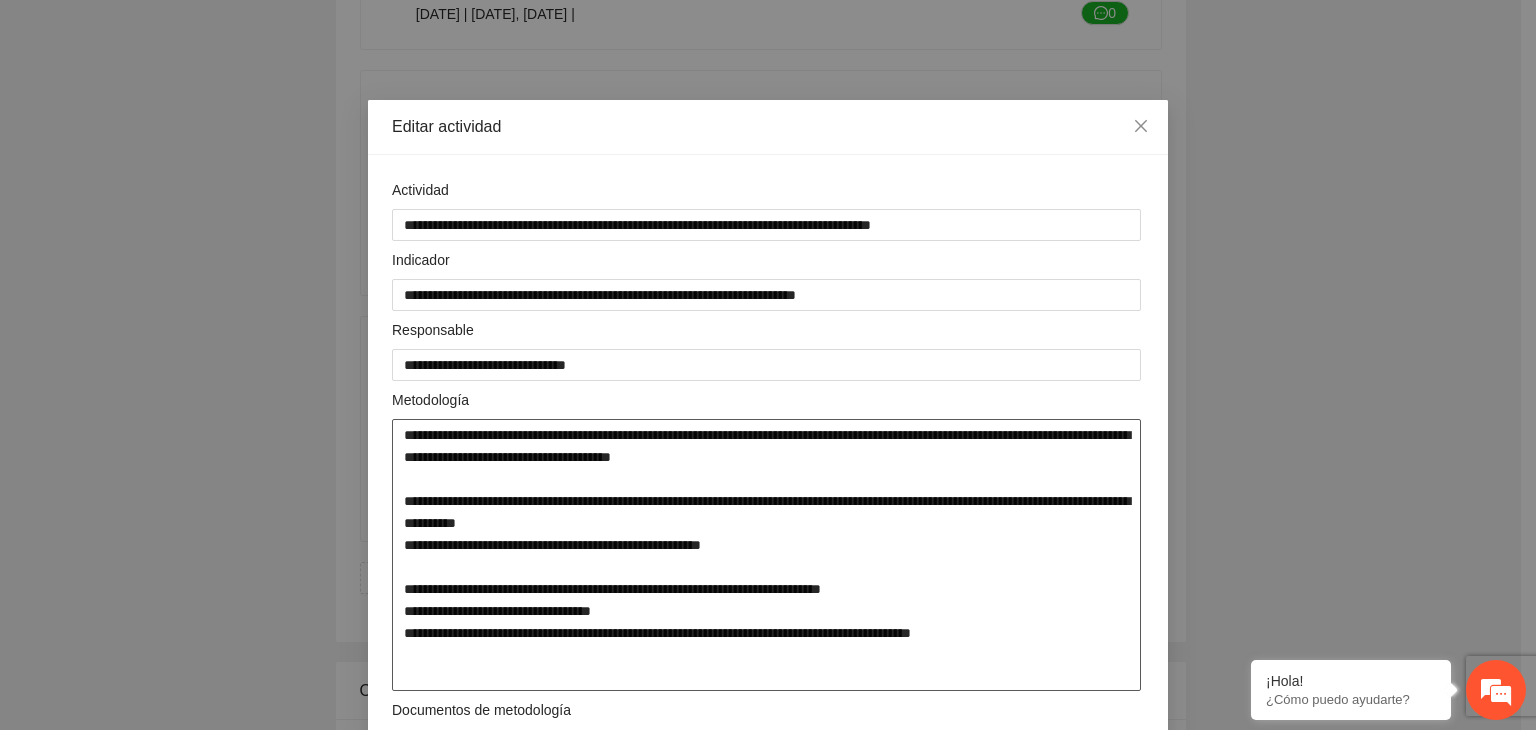 click on "**********" at bounding box center (766, 555) 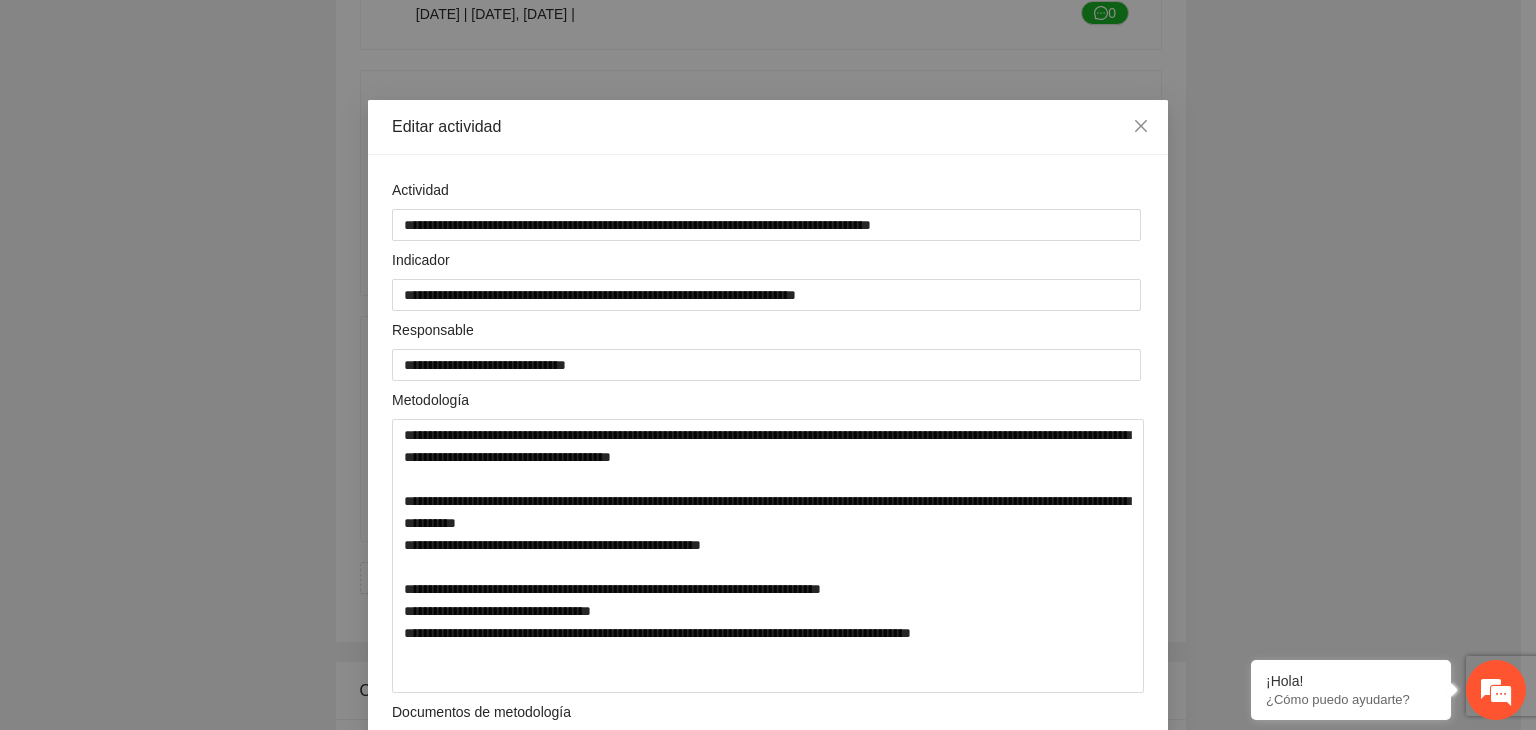 click on "**********" at bounding box center (768, 365) 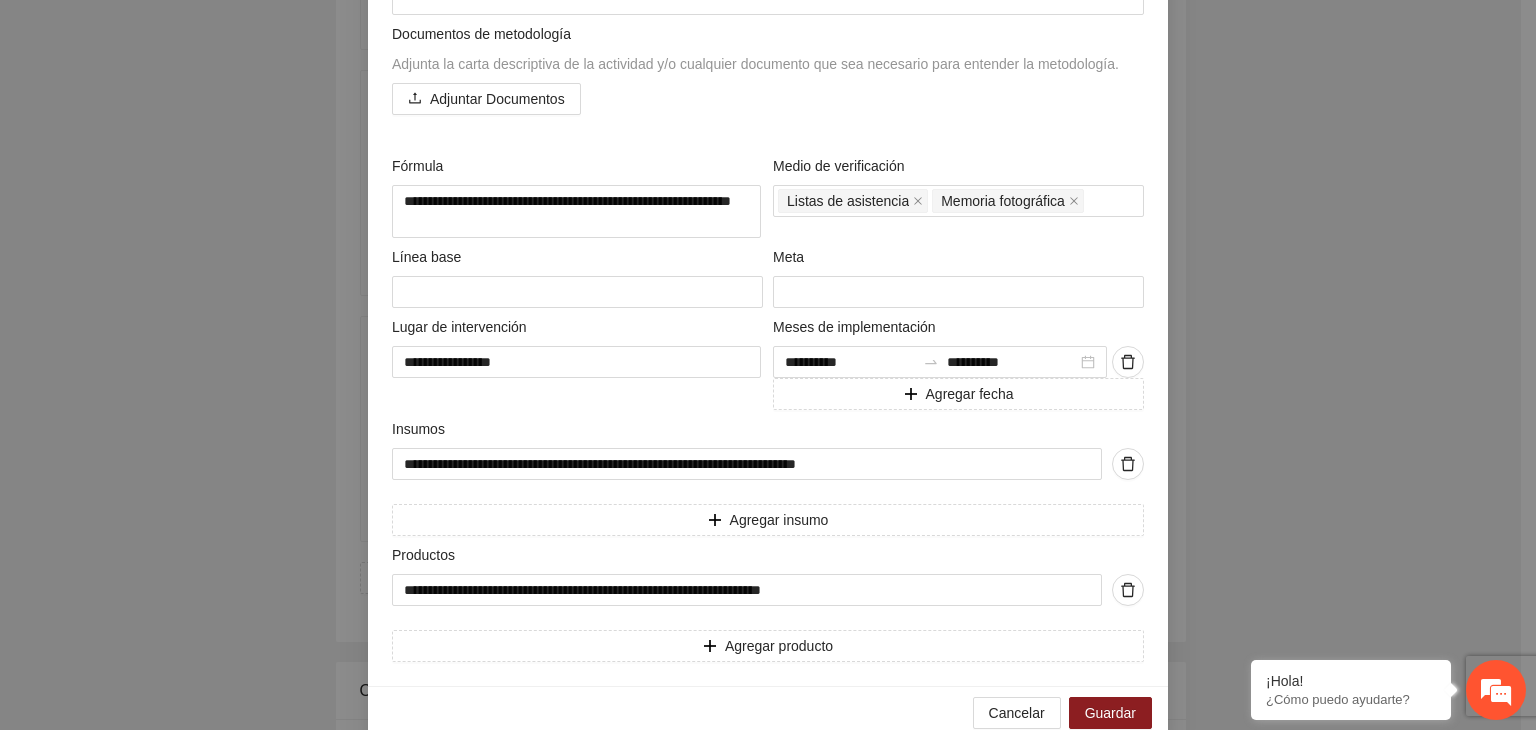 scroll, scrollTop: 680, scrollLeft: 0, axis: vertical 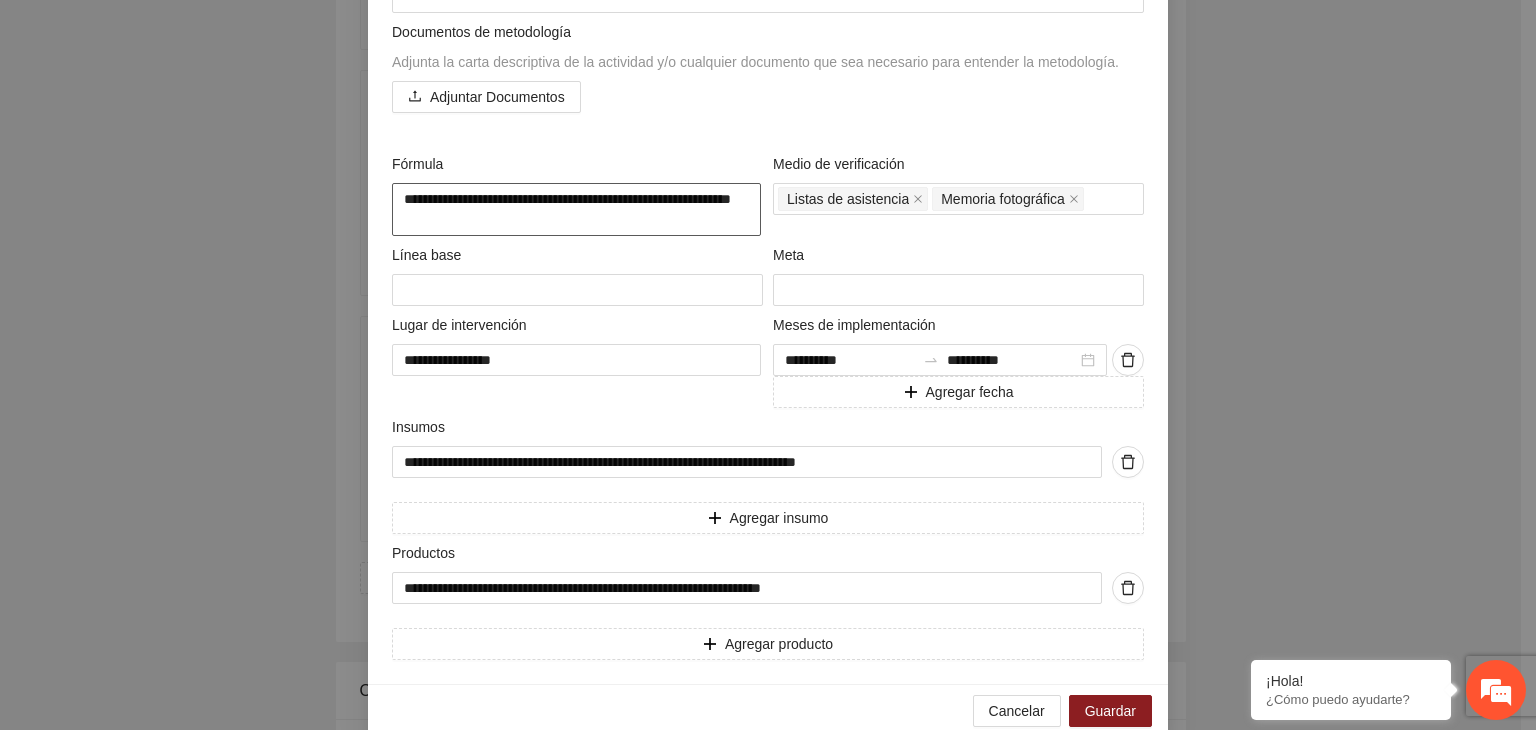 drag, startPoint x: 732, startPoint y: 198, endPoint x: 242, endPoint y: 192, distance: 490.03674 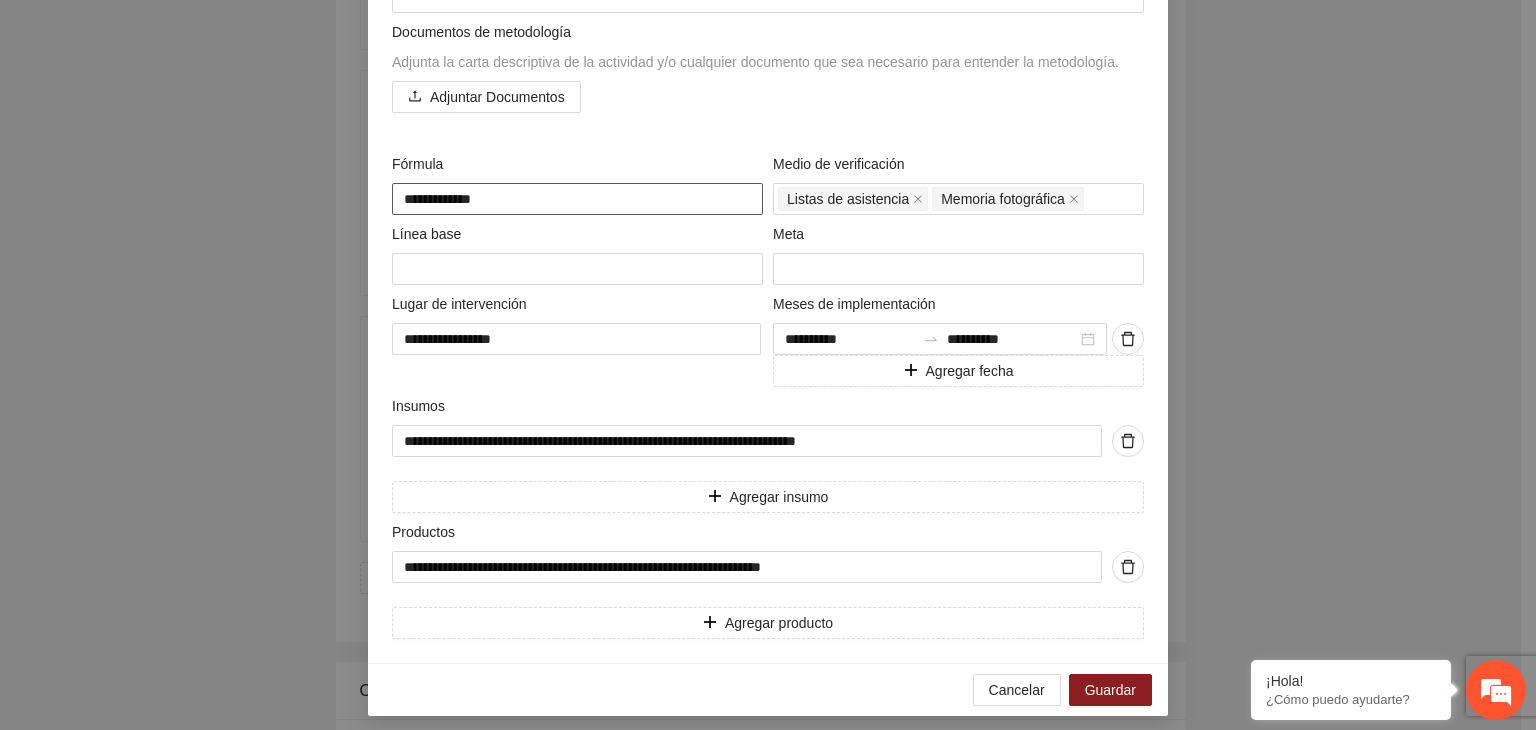 paste on "**********" 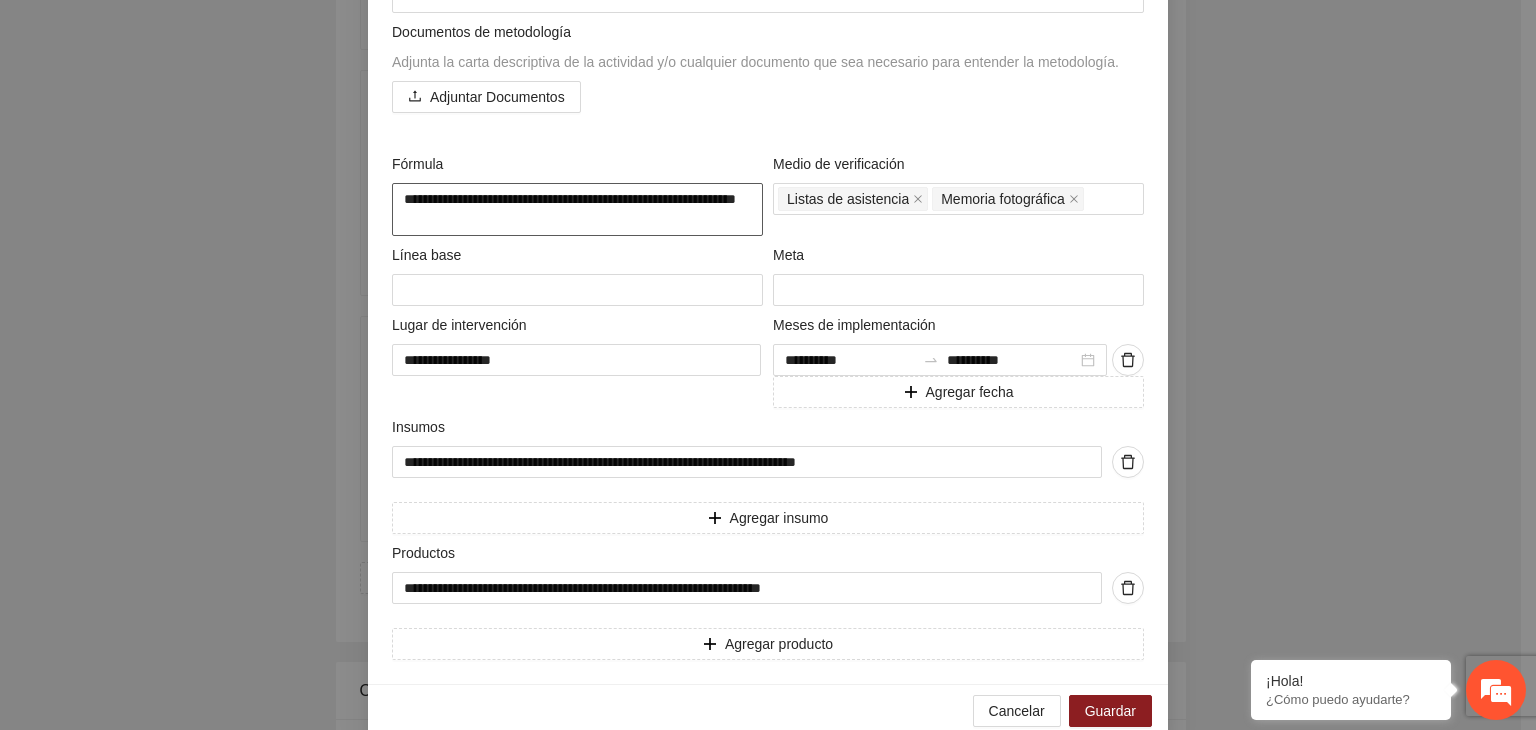 drag, startPoint x: 413, startPoint y: 224, endPoint x: 368, endPoint y: 158, distance: 79.881165 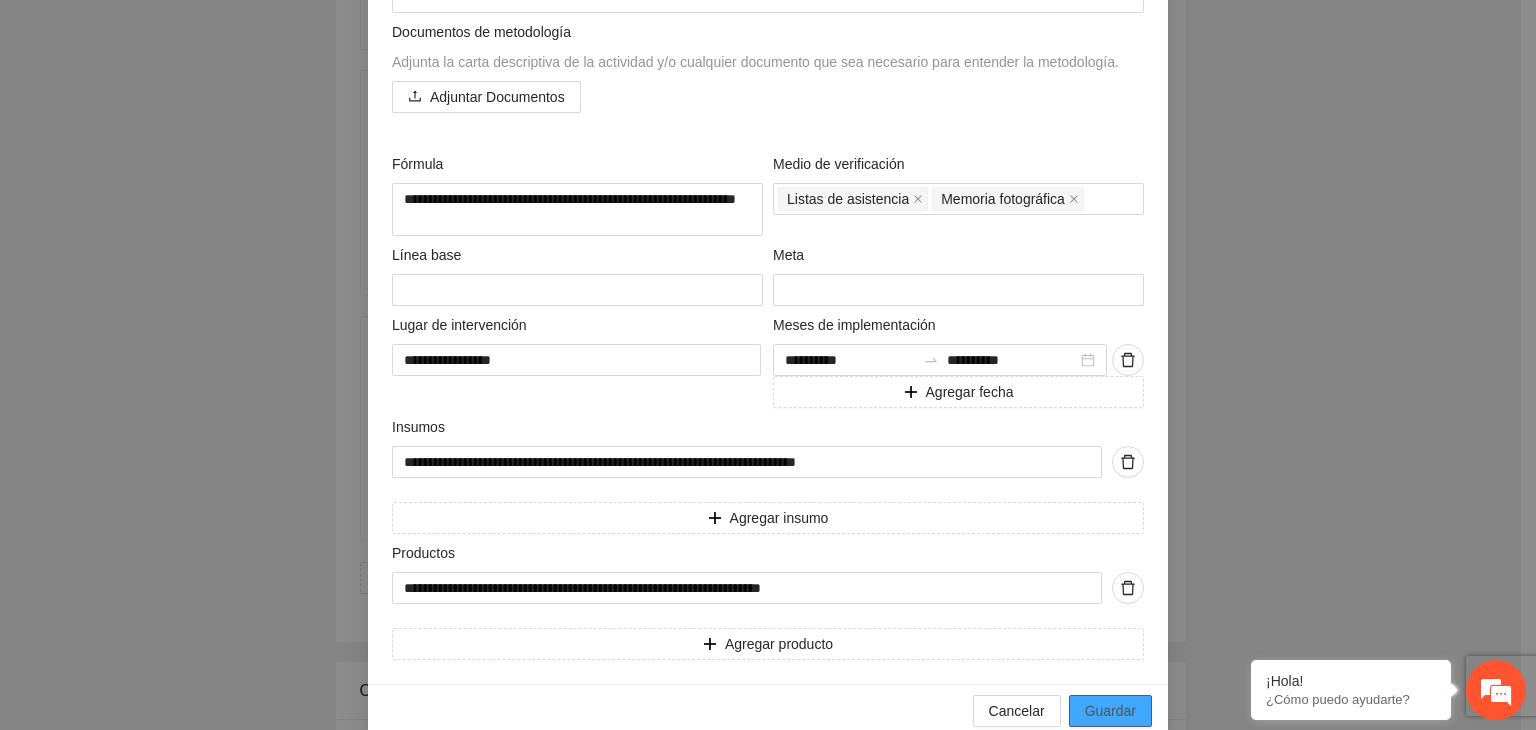 click on "Guardar" at bounding box center (1110, 711) 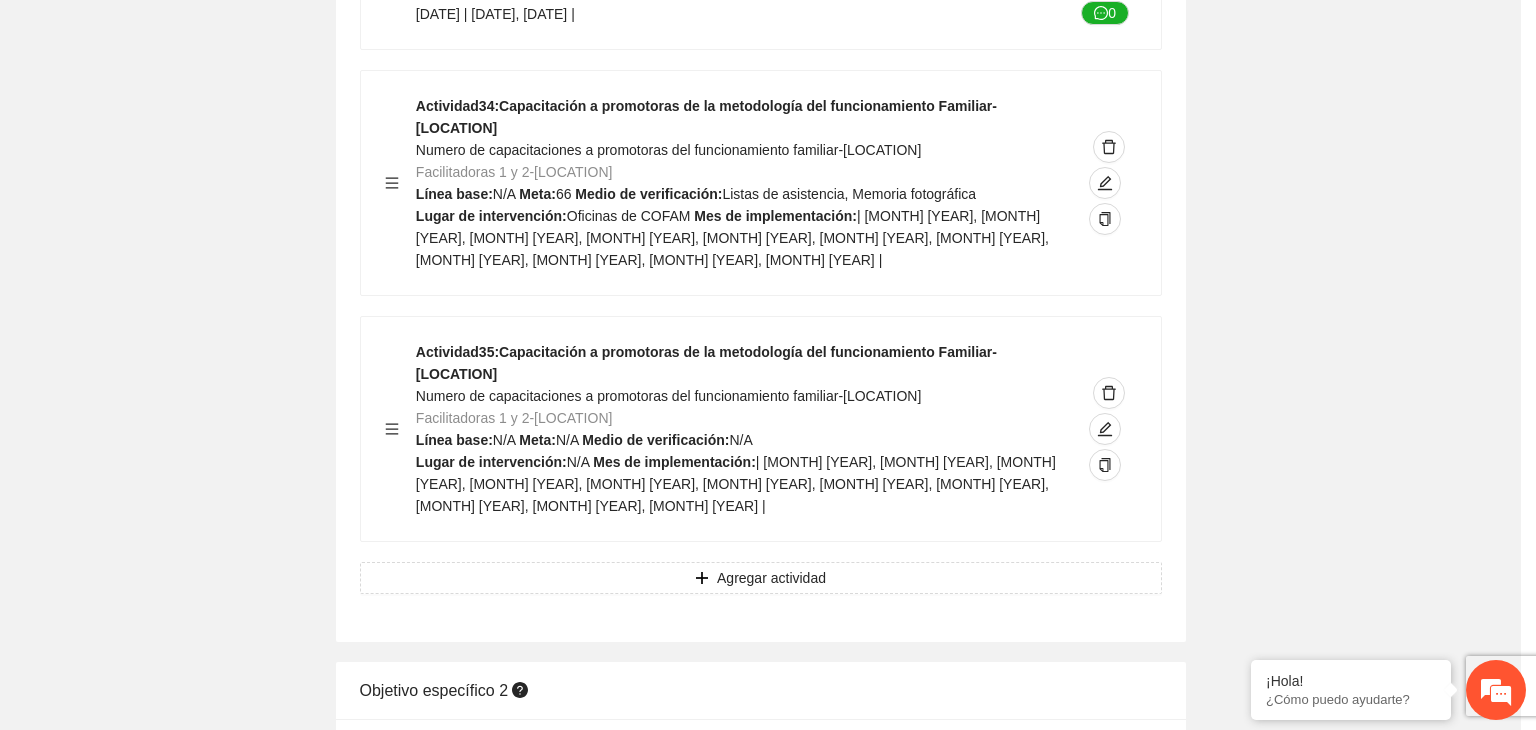 scroll, scrollTop: 204, scrollLeft: 0, axis: vertical 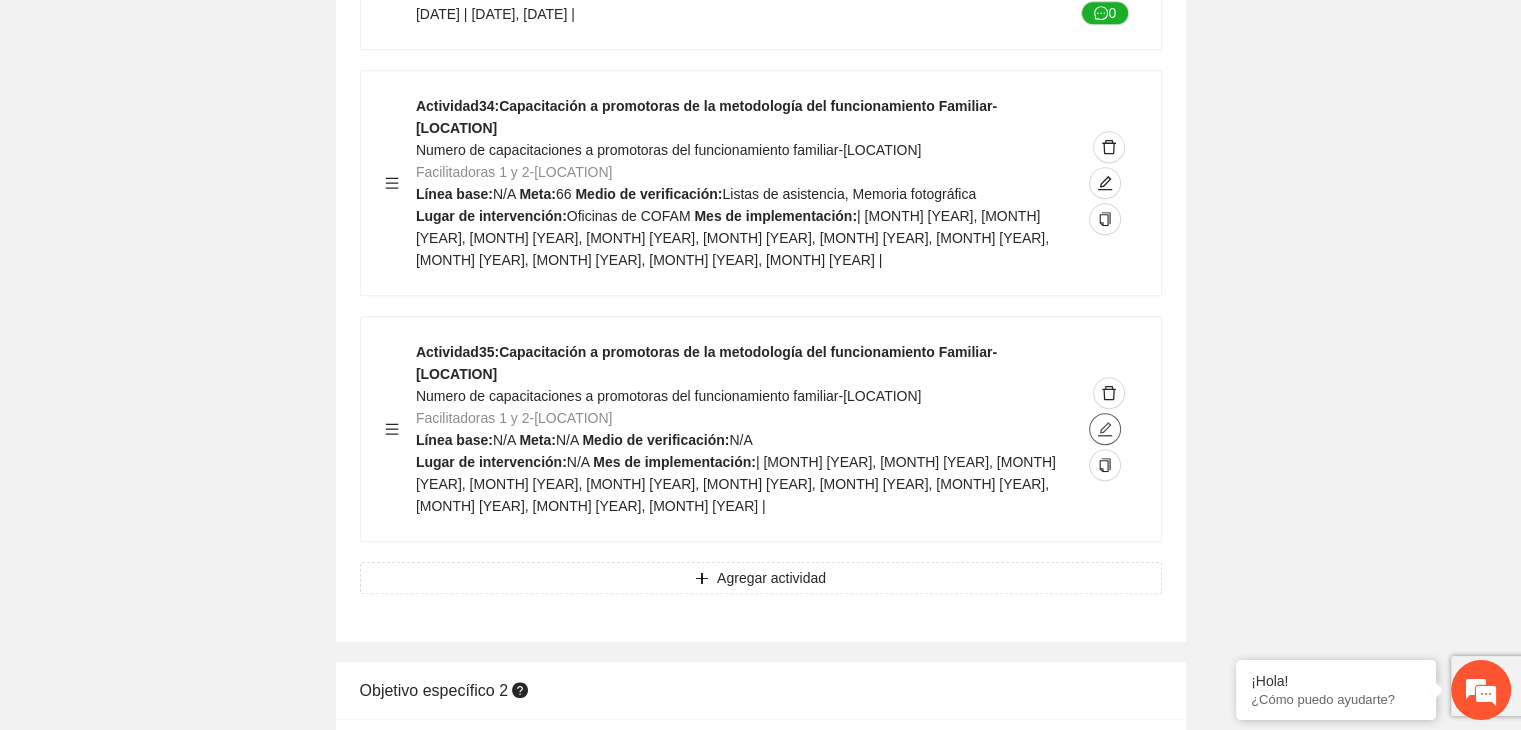click 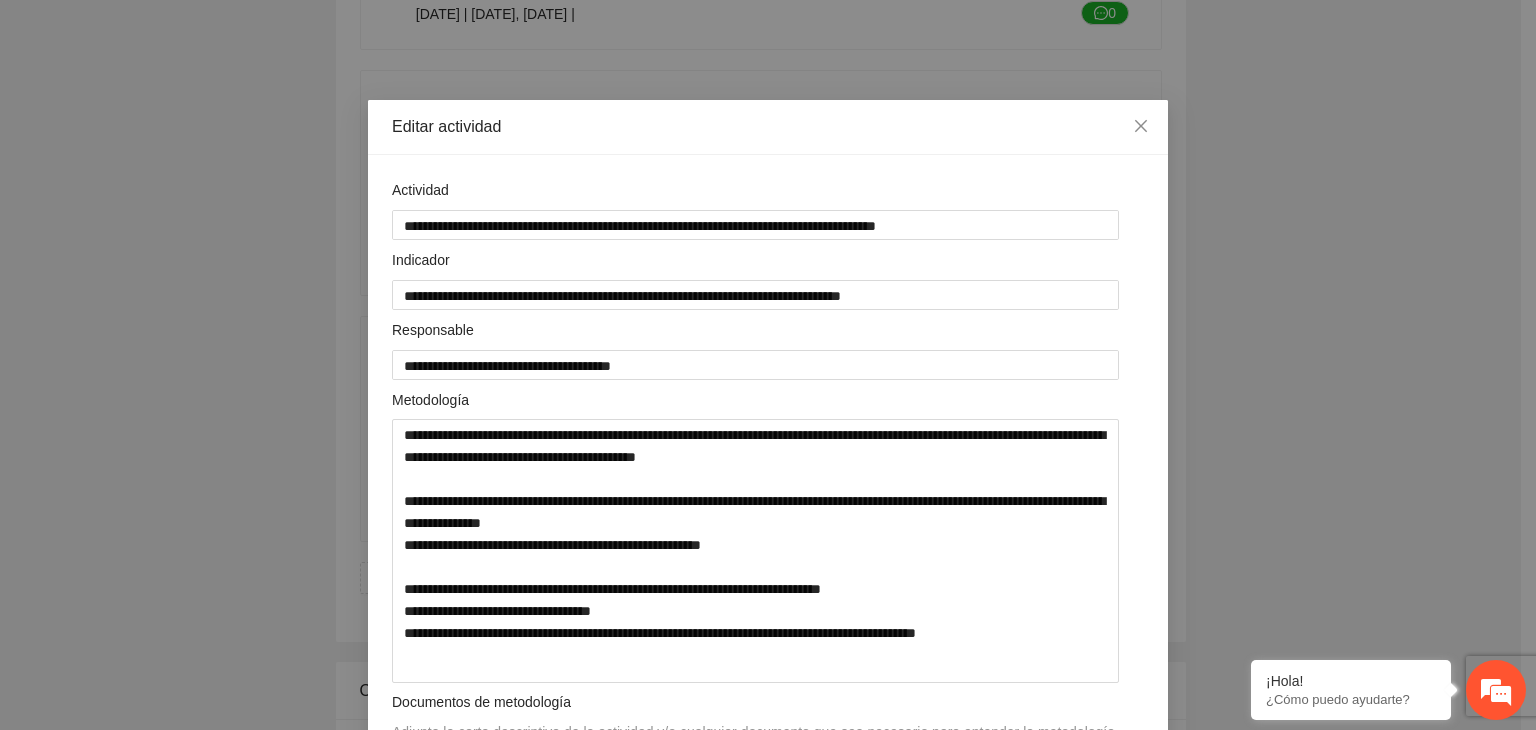 click on "**********" at bounding box center (768, 365) 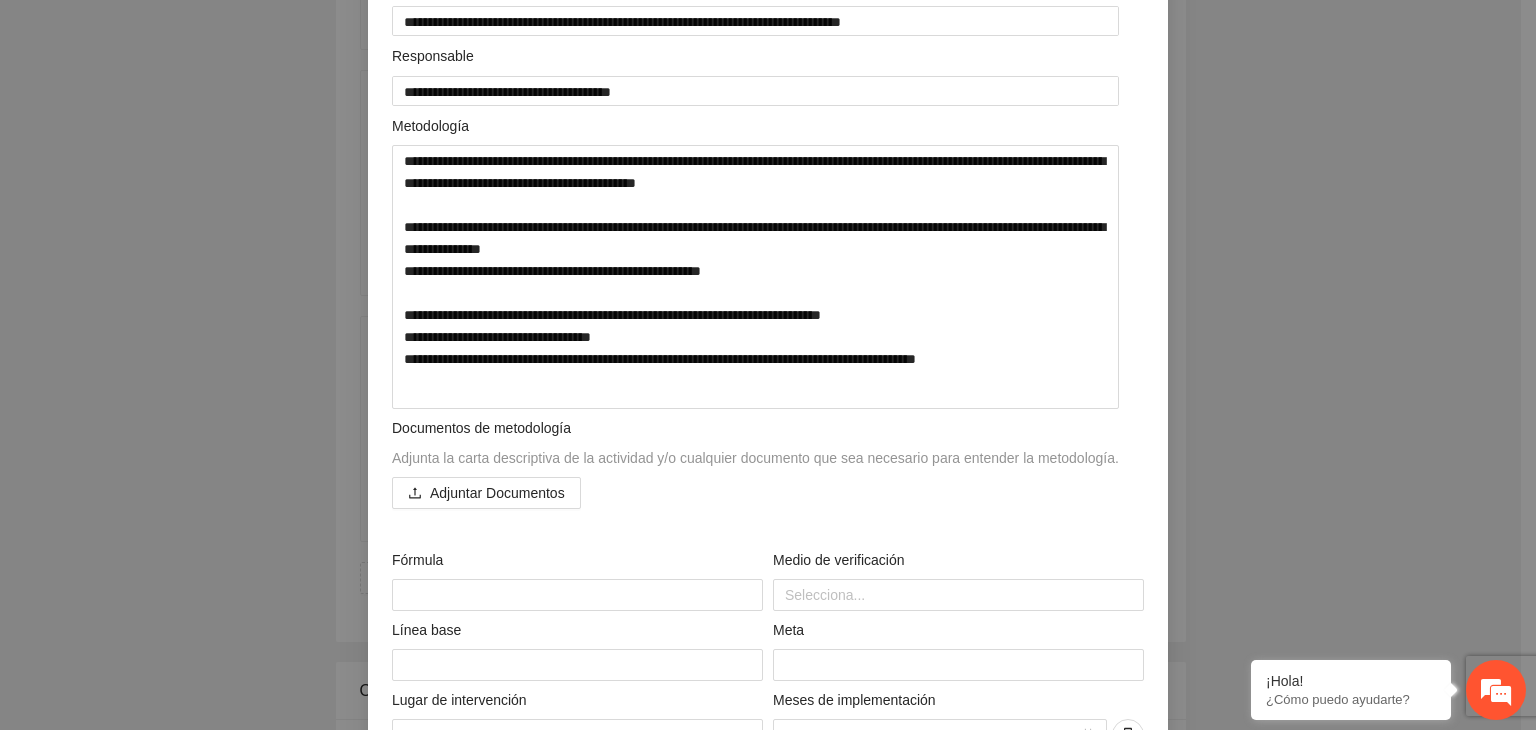 scroll, scrollTop: 320, scrollLeft: 0, axis: vertical 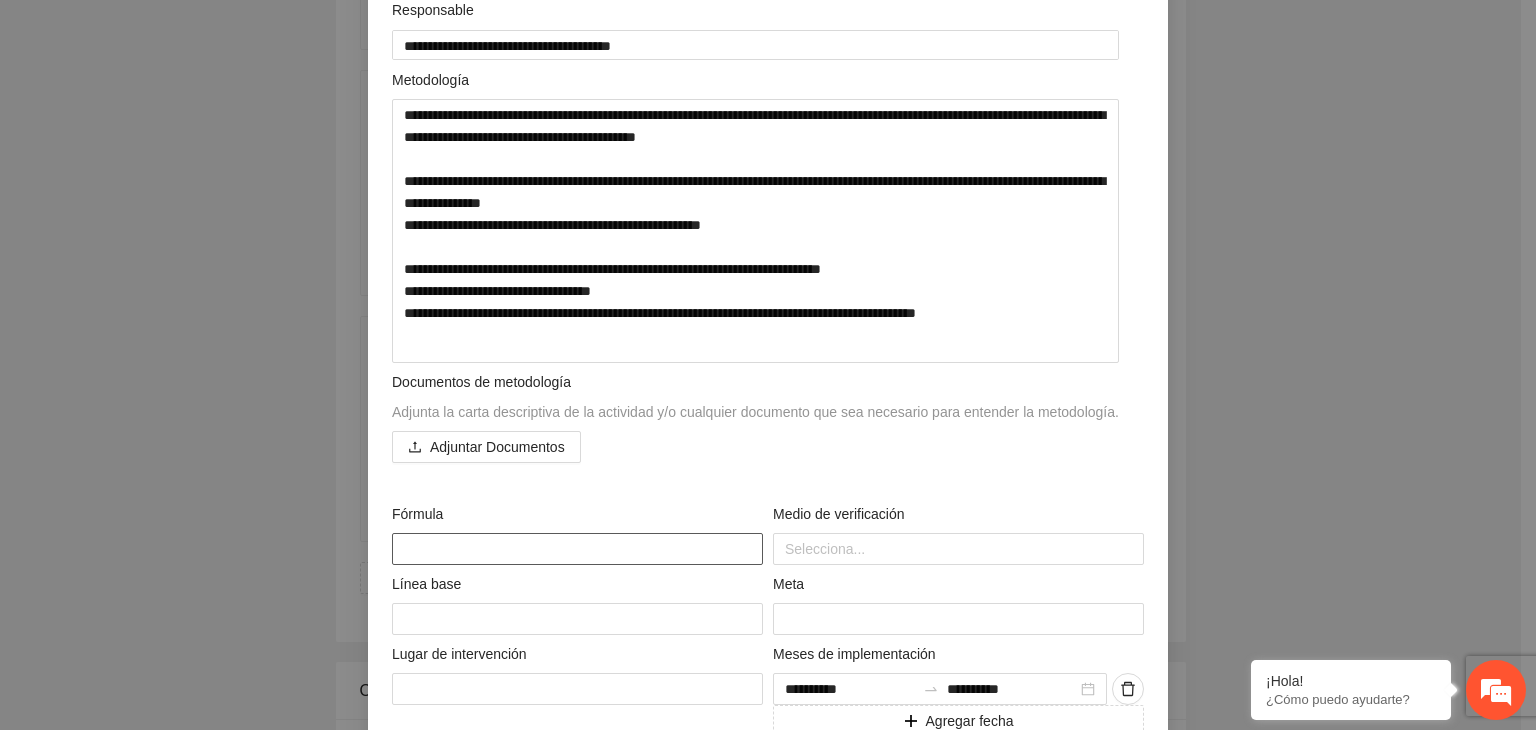 click at bounding box center (577, 549) 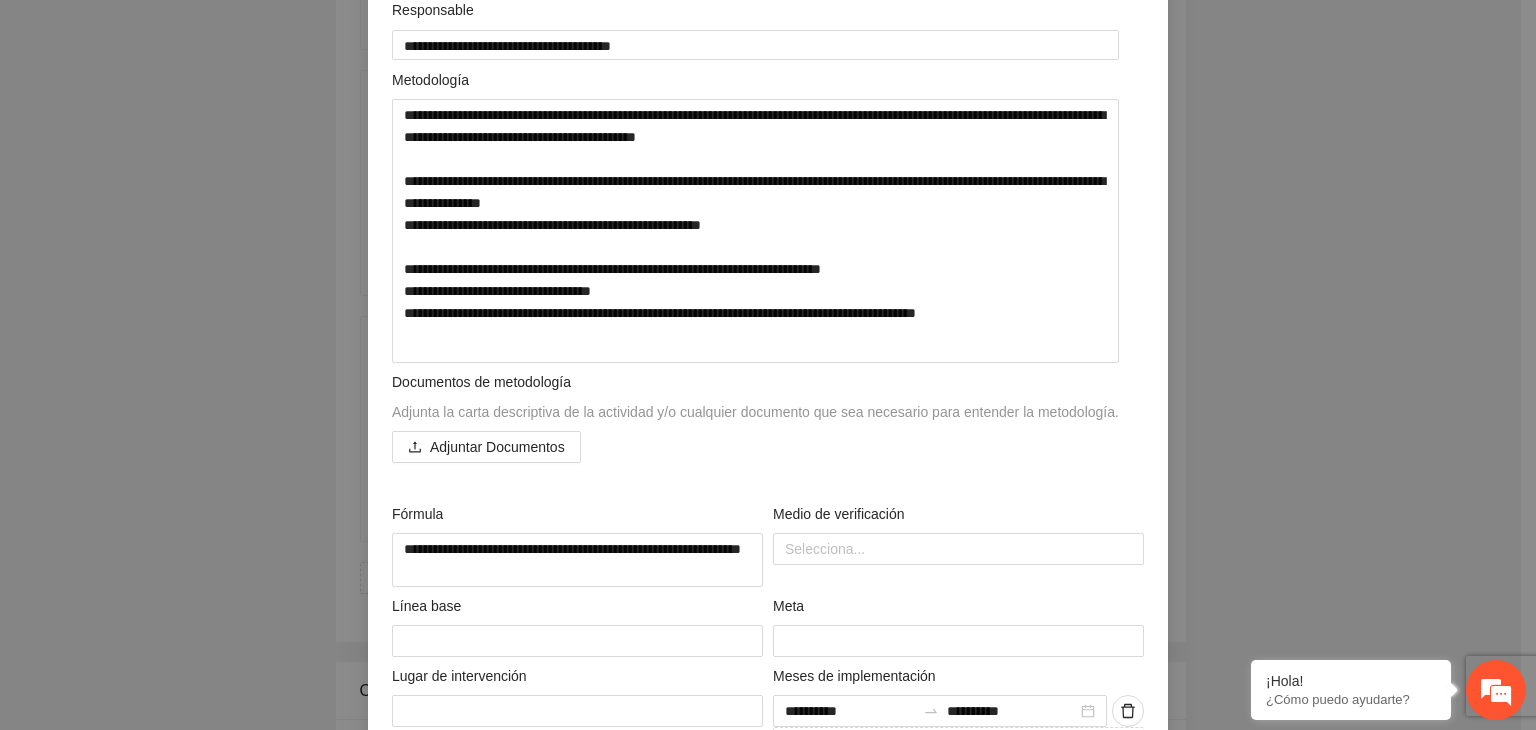 click on "**********" at bounding box center (768, 365) 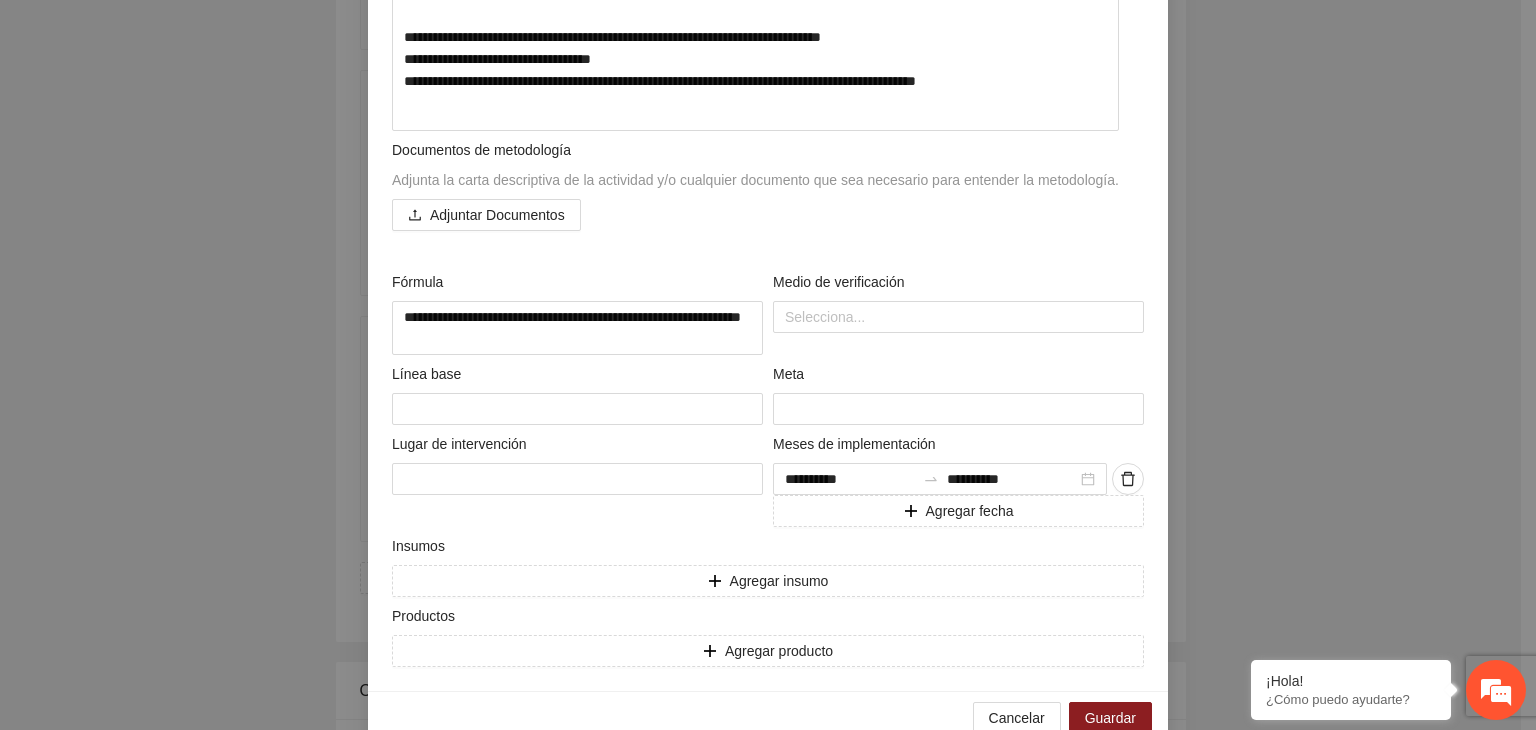 scroll, scrollTop: 599, scrollLeft: 0, axis: vertical 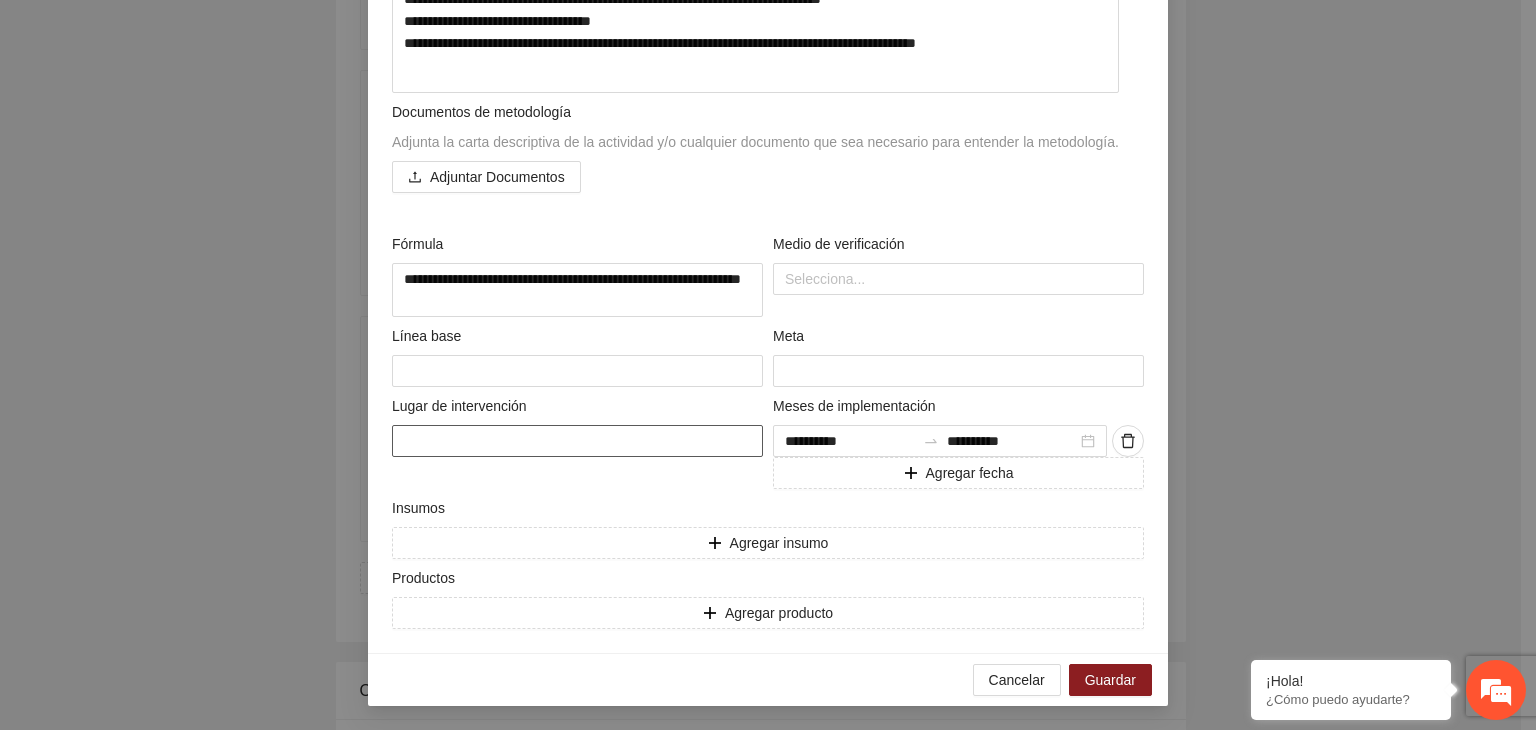 click at bounding box center [577, 441] 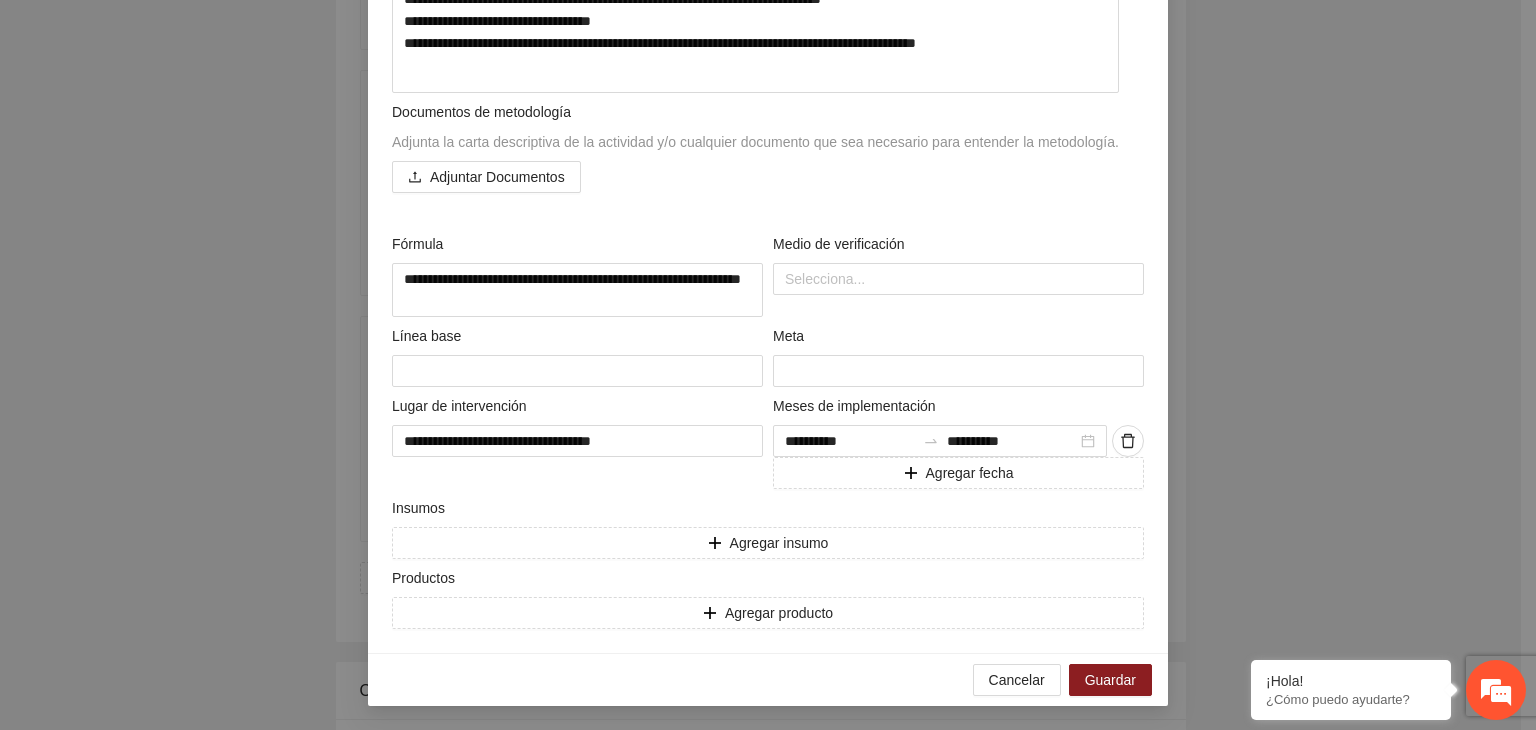 click on "**********" at bounding box center (768, 365) 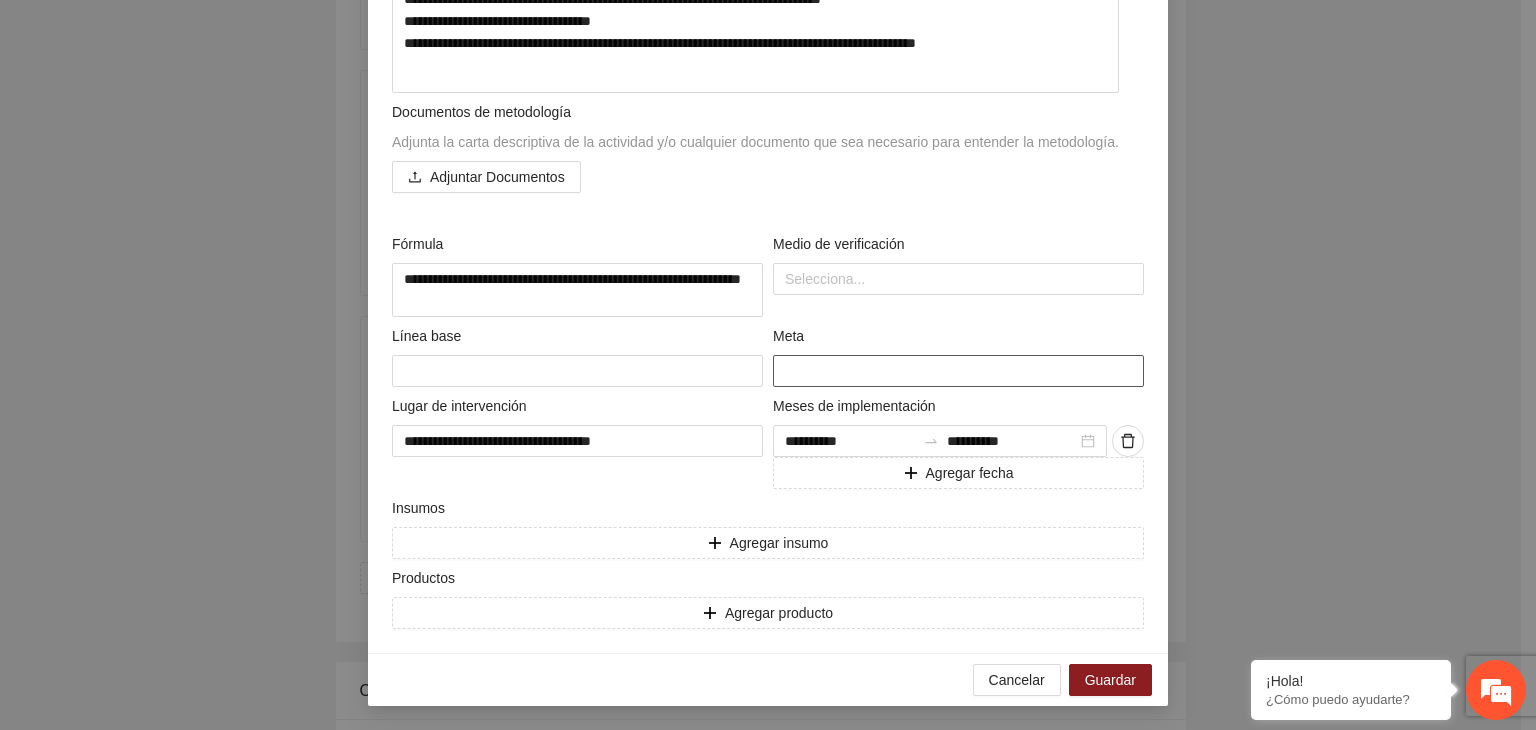click at bounding box center (958, 371) 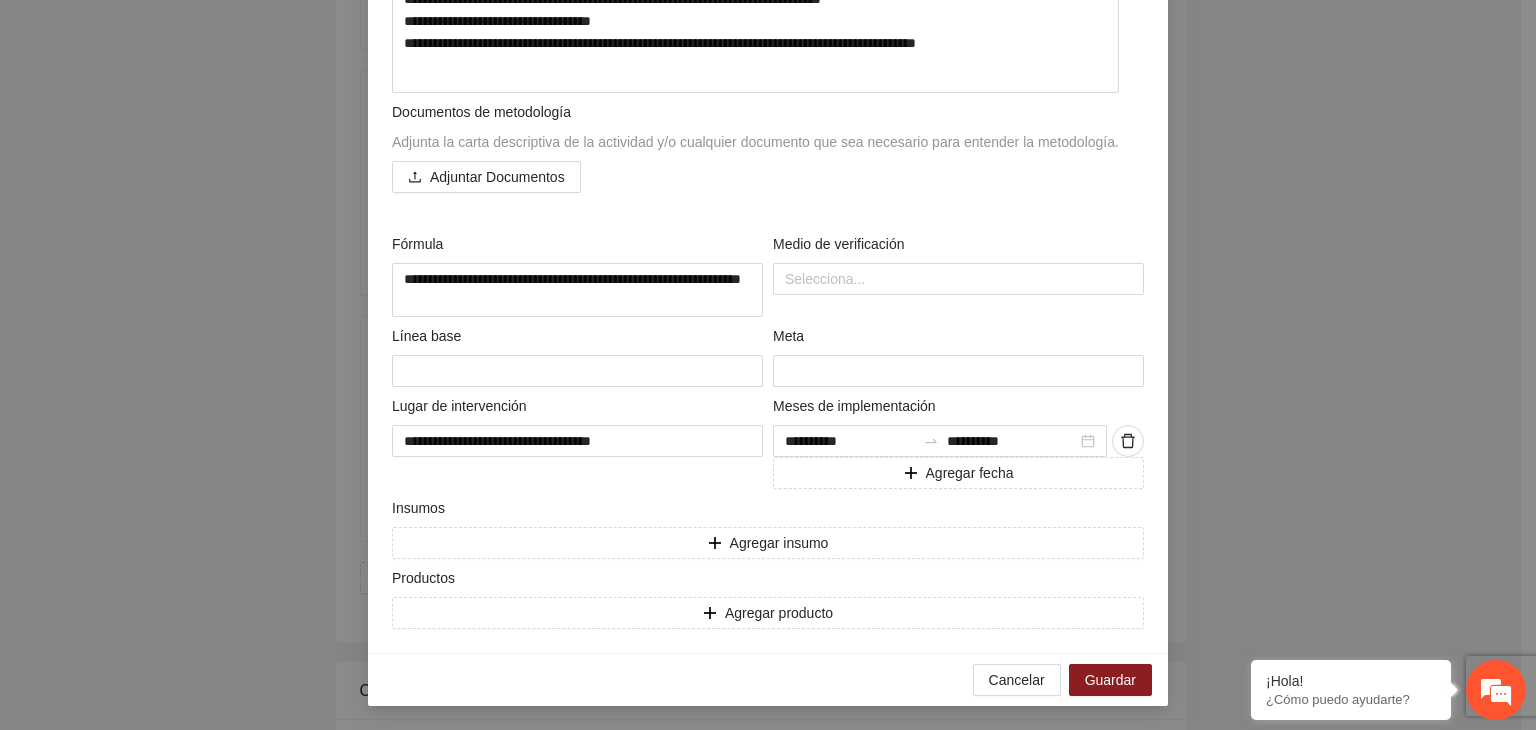 click on "**********" at bounding box center (768, 365) 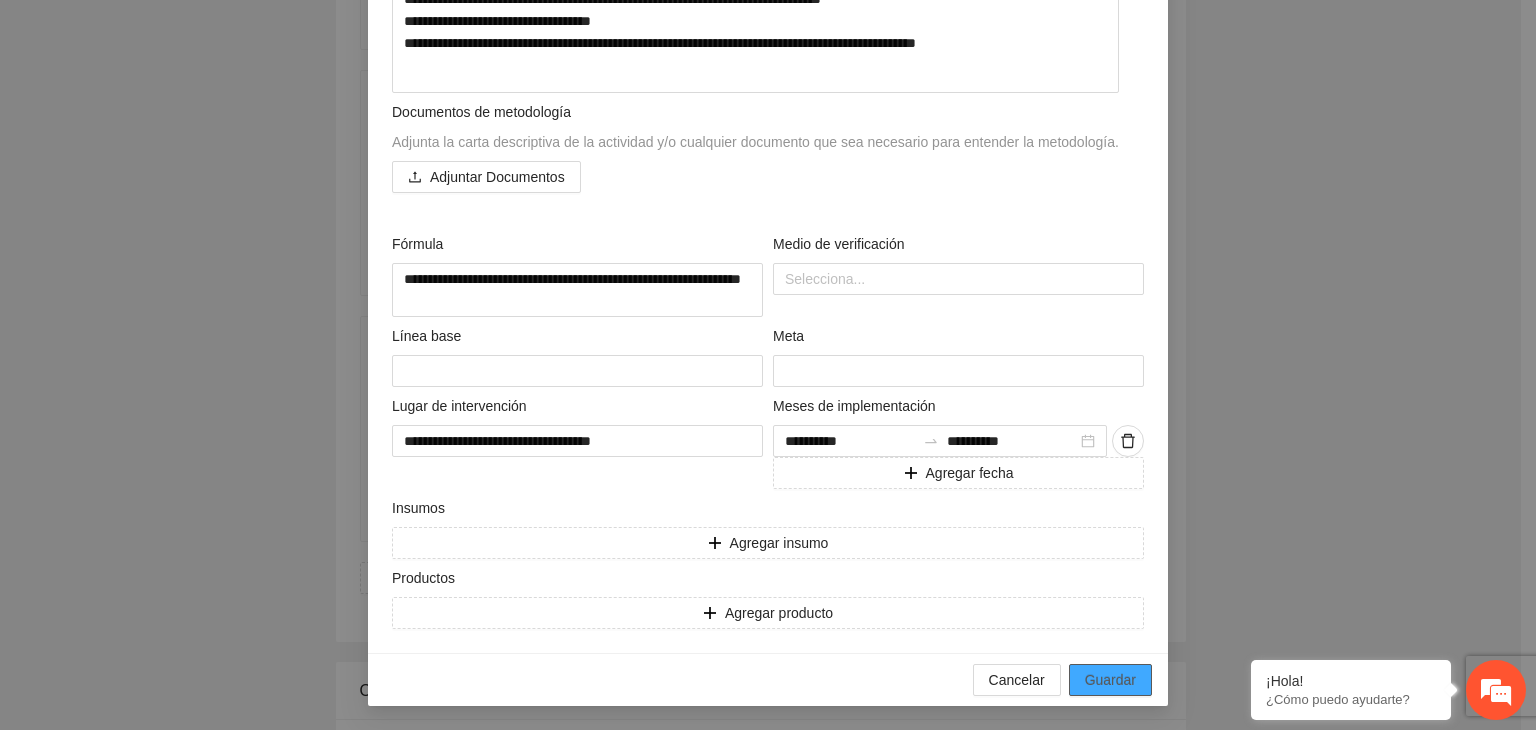 click on "Guardar" at bounding box center [1110, 680] 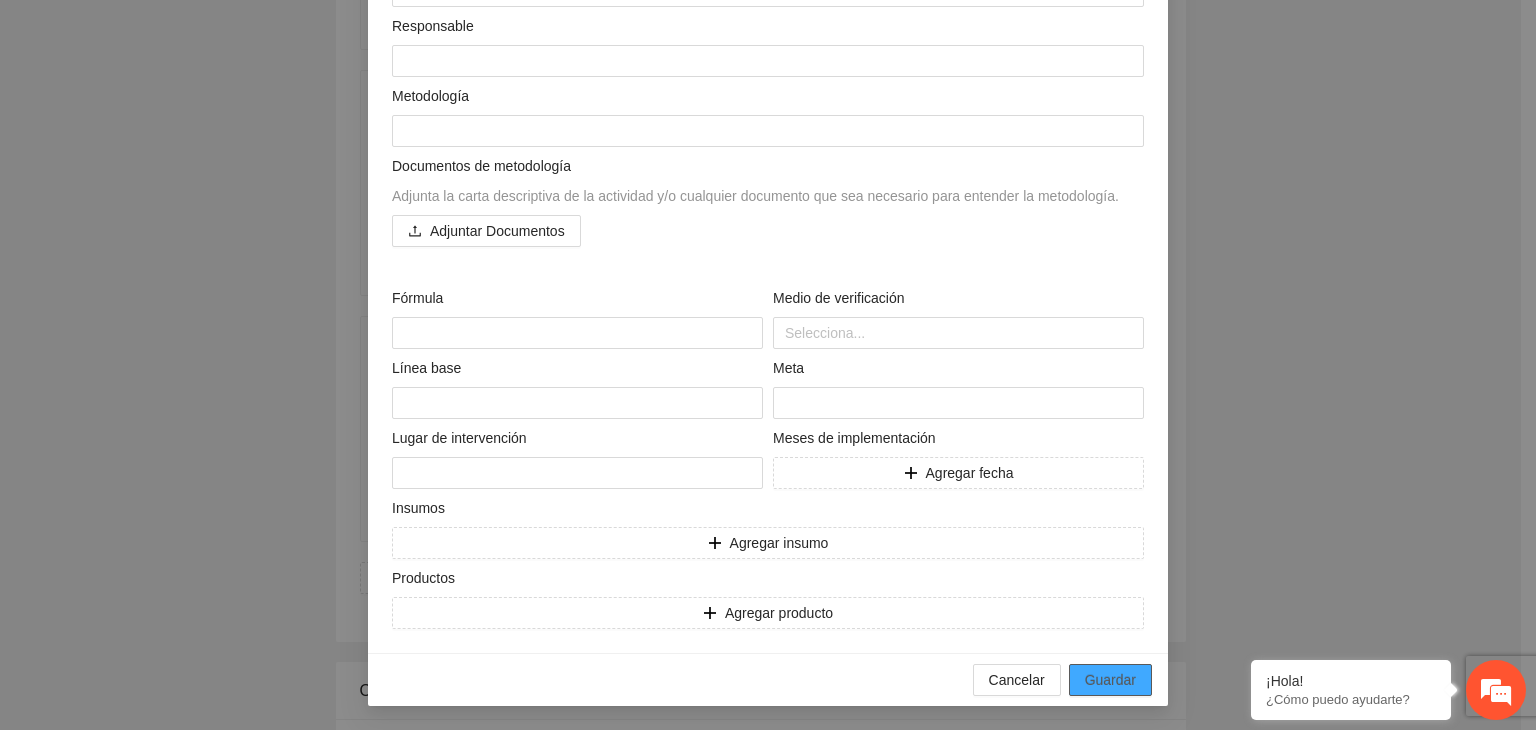 scroll, scrollTop: 16579, scrollLeft: 0, axis: vertical 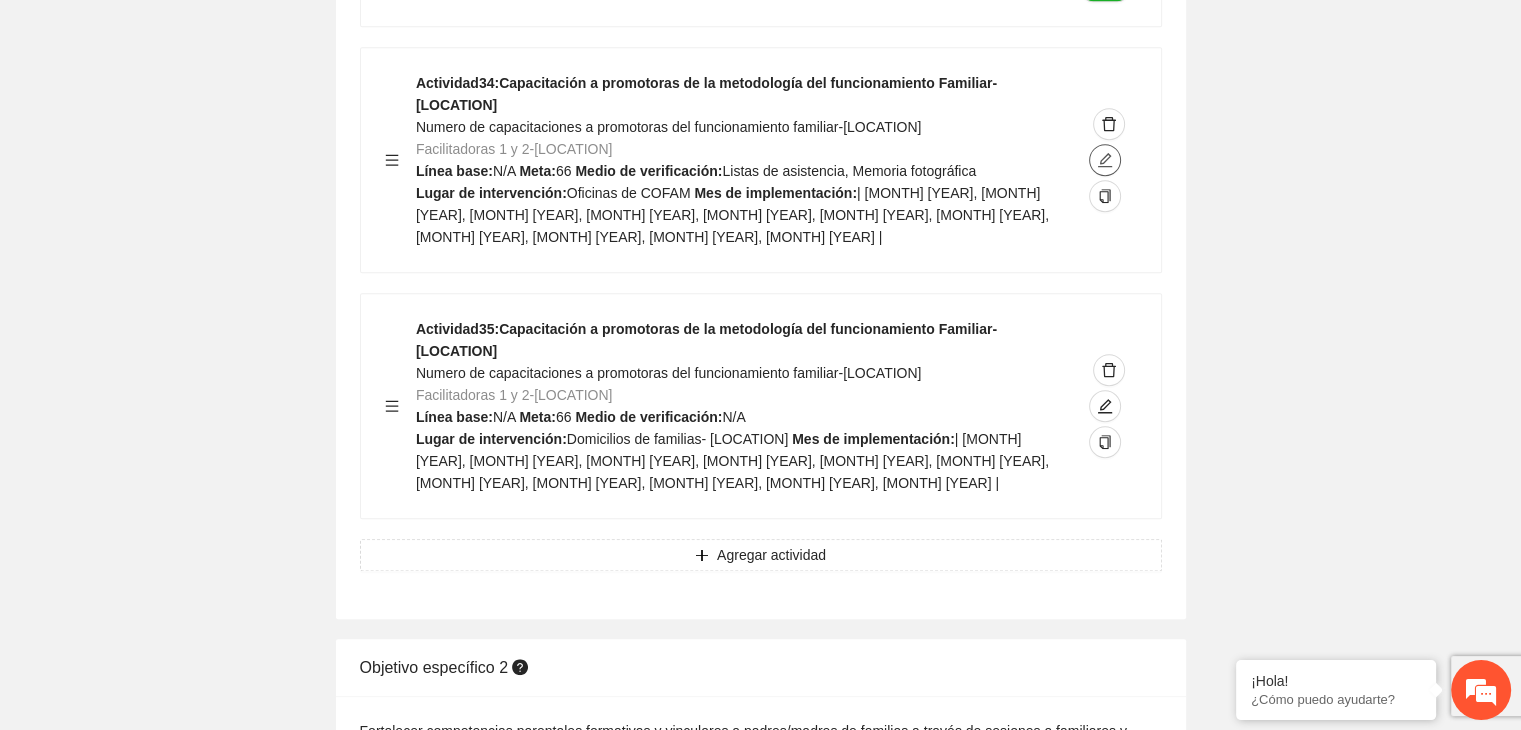 click at bounding box center (1105, 160) 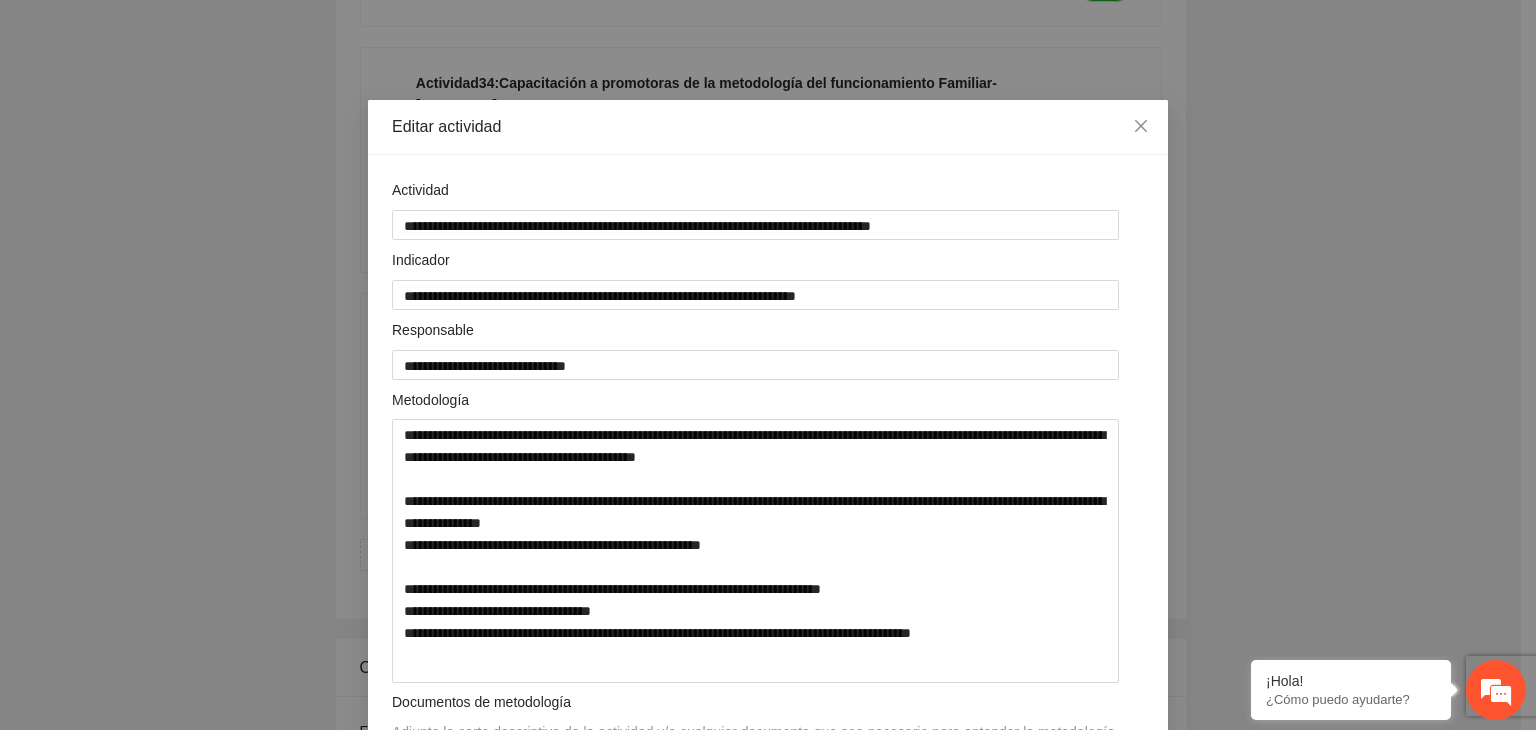 click on "**********" at bounding box center [768, 365] 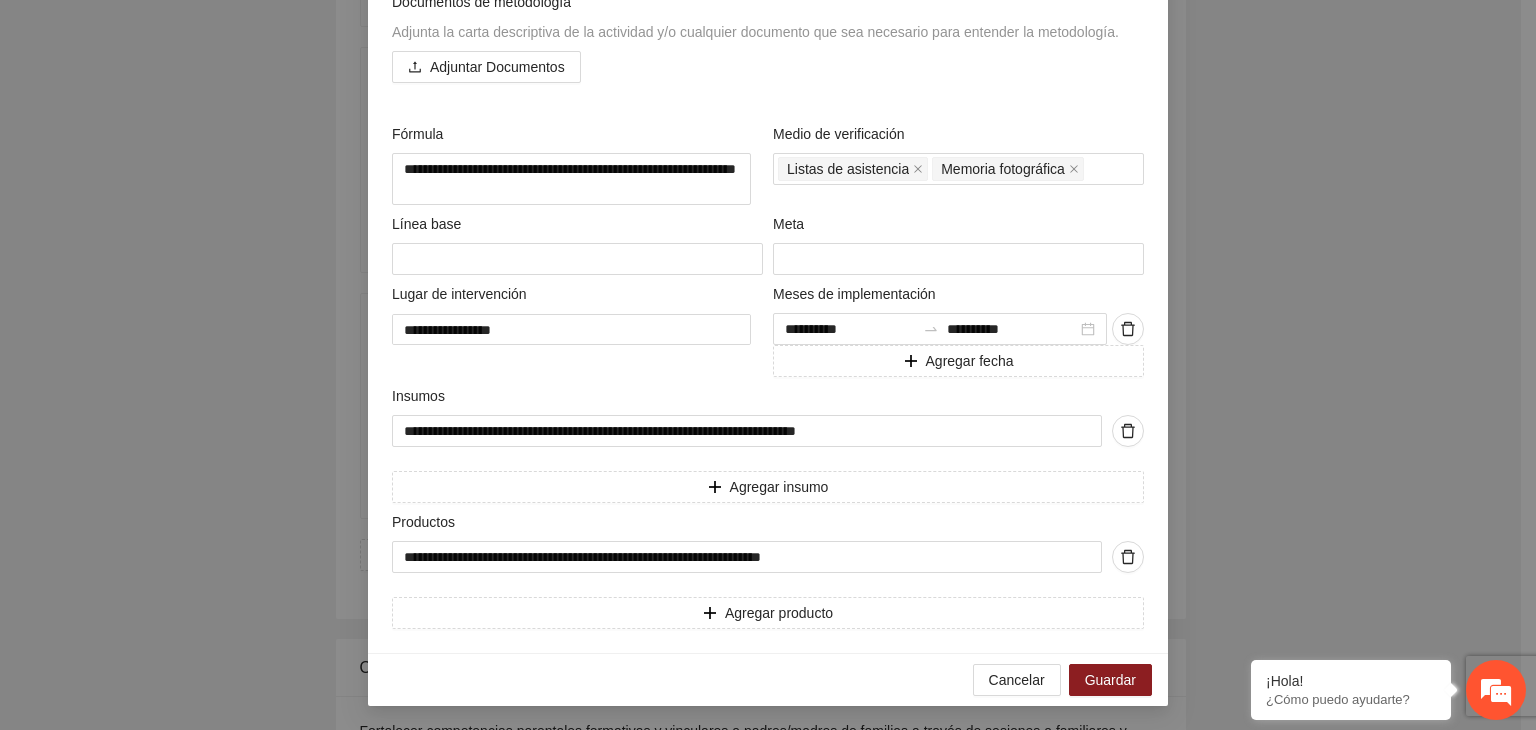 scroll, scrollTop: 711, scrollLeft: 0, axis: vertical 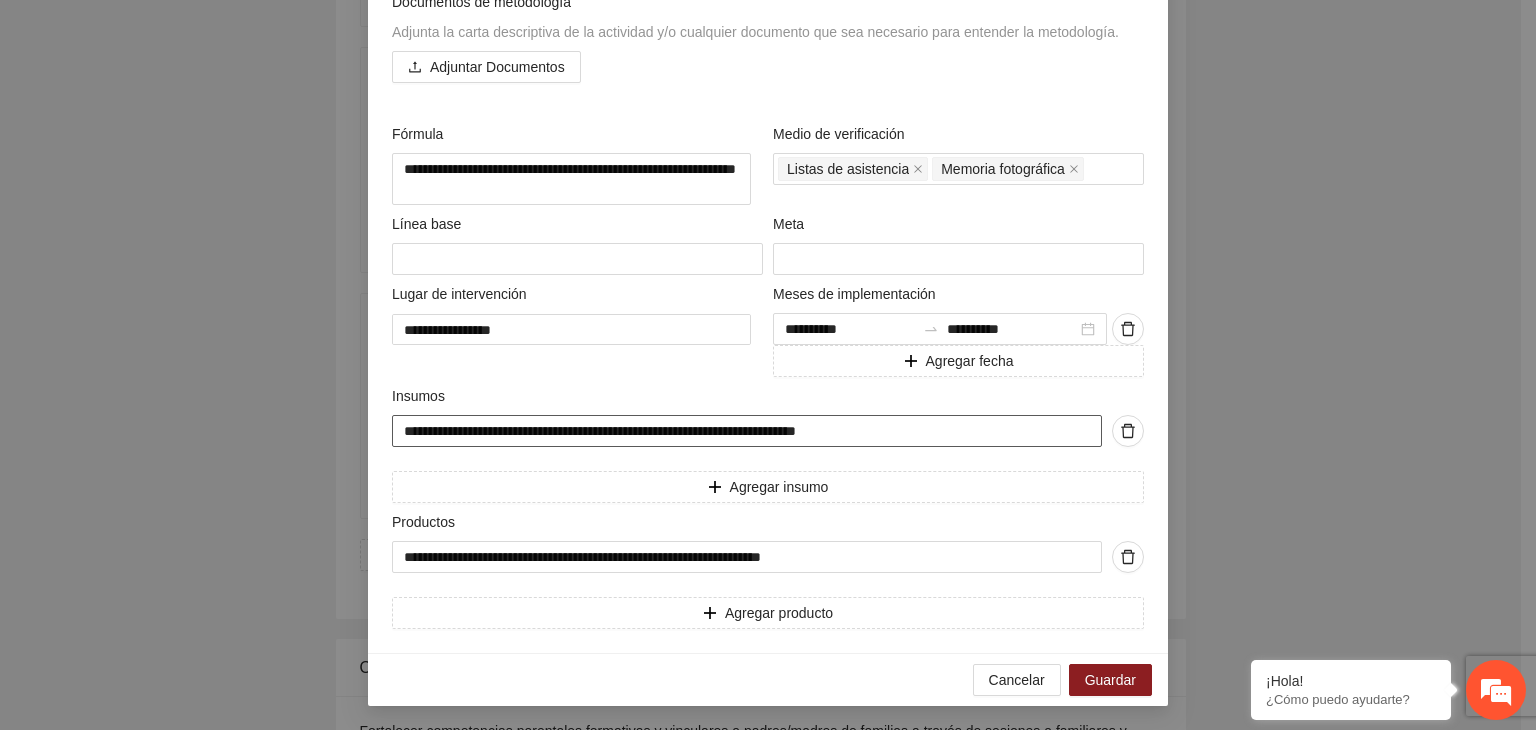 drag, startPoint x: 898, startPoint y: 433, endPoint x: 123, endPoint y: 421, distance: 775.0929 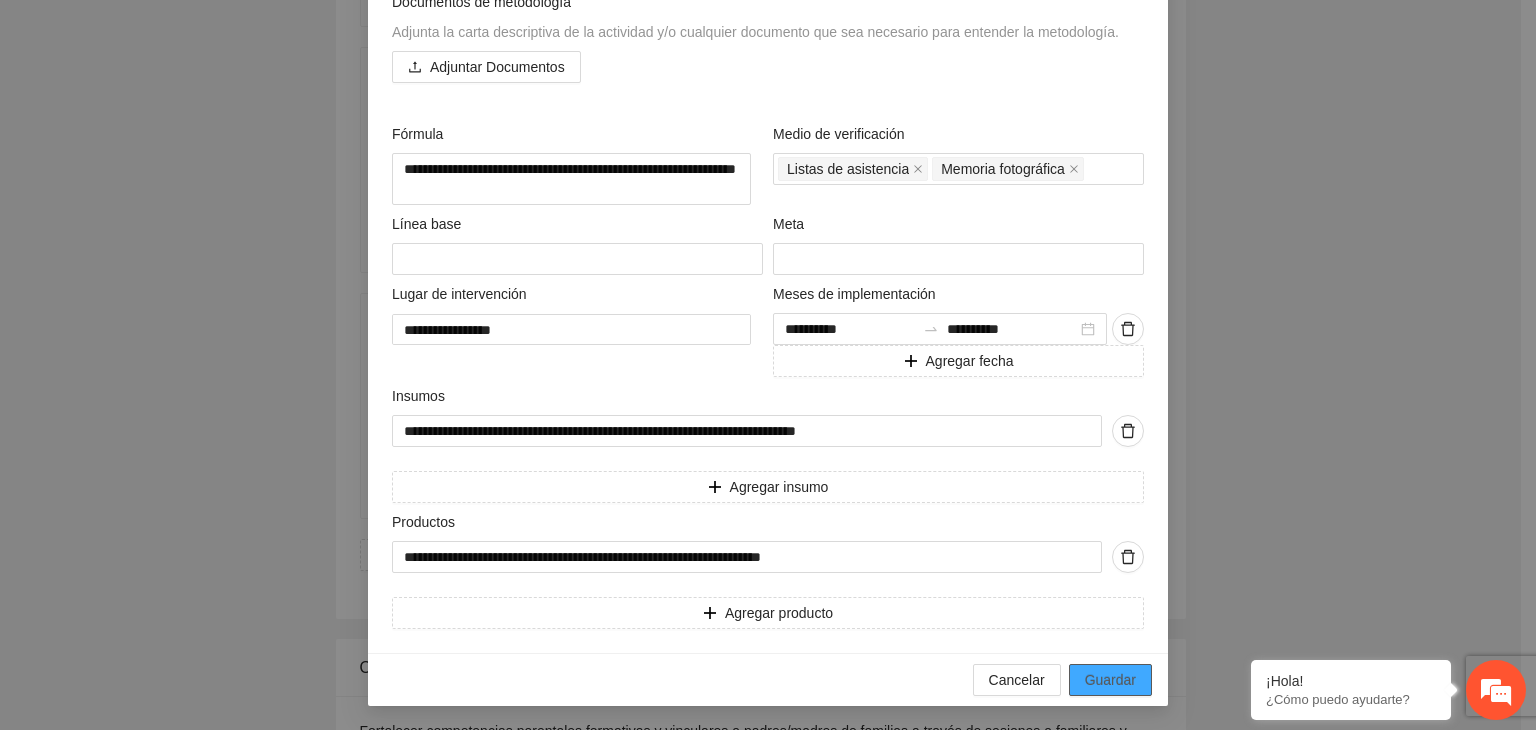 click on "Guardar" at bounding box center (1110, 680) 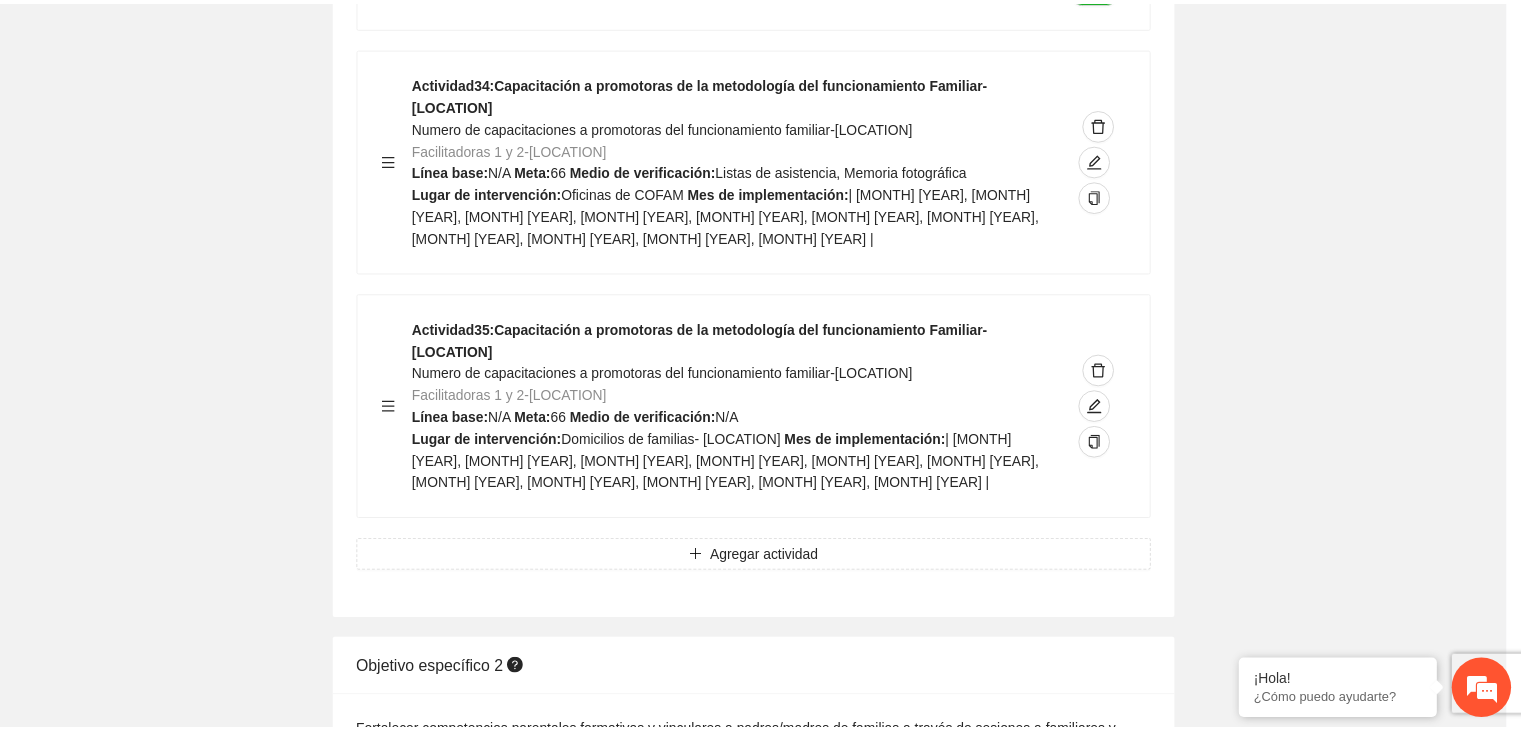 scroll, scrollTop: 204, scrollLeft: 0, axis: vertical 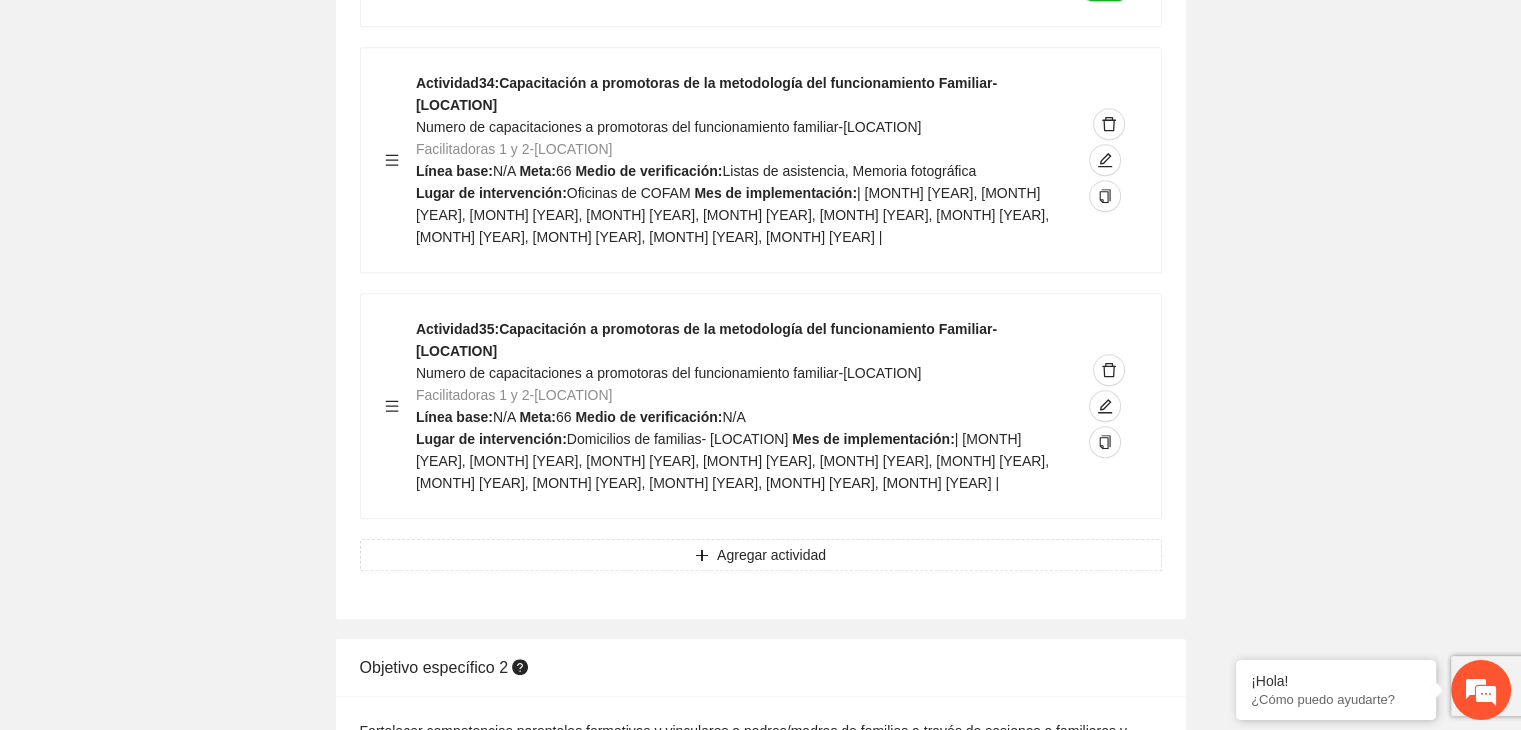 click on "Guardar Objetivo de desarrollo      Exportar Contribuir a la disminución de incidencia en violencia familiar en las zonas de [LOCATION], [LOCATION] y [LOCATION] del Municipio  de [LOCATION]. Indicadores Indicador  1 :  Violencia familiar disminuyendo en un 5% en [LOCATION] Número de carpetas de investigación de Violencia familiar  disminuyendo en un 5% en [LOCATION] Metodología:  Se solicita información al Observatorio Ciudadano de FICOSEC sobre el número de carpetas de violencia familiar en las colonias de intervención Línea base:  29   Meta:  25   Fórmula:  Suma de carpetas de investigación de violencia familiar disminuyendo  en un 5% en [LOCATION]   Medio de verificación:  Reporte/Informe 0 Indicador  2 :  Violencia familiar disminuyendo en un 5% en [LOCATION] Número de carpetas de investigación de Violencia familiar  disminuyendo en un 5% en [LOCATION] Metodología:  Línea base:  63   Meta:  56   Fórmula:    Medio de verificación:  Reporte/Informe 0 3 :" at bounding box center [760, -7533] 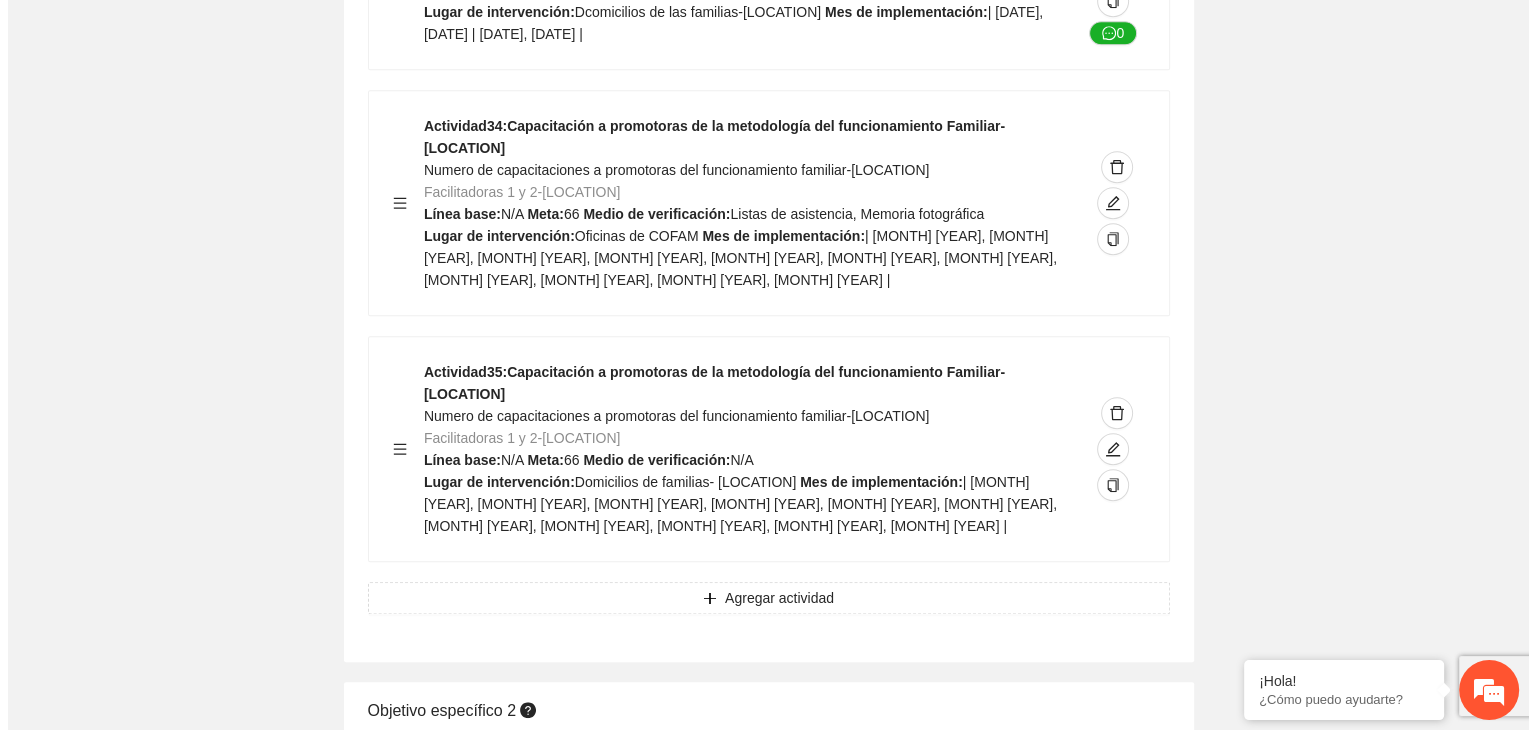 scroll, scrollTop: 16539, scrollLeft: 0, axis: vertical 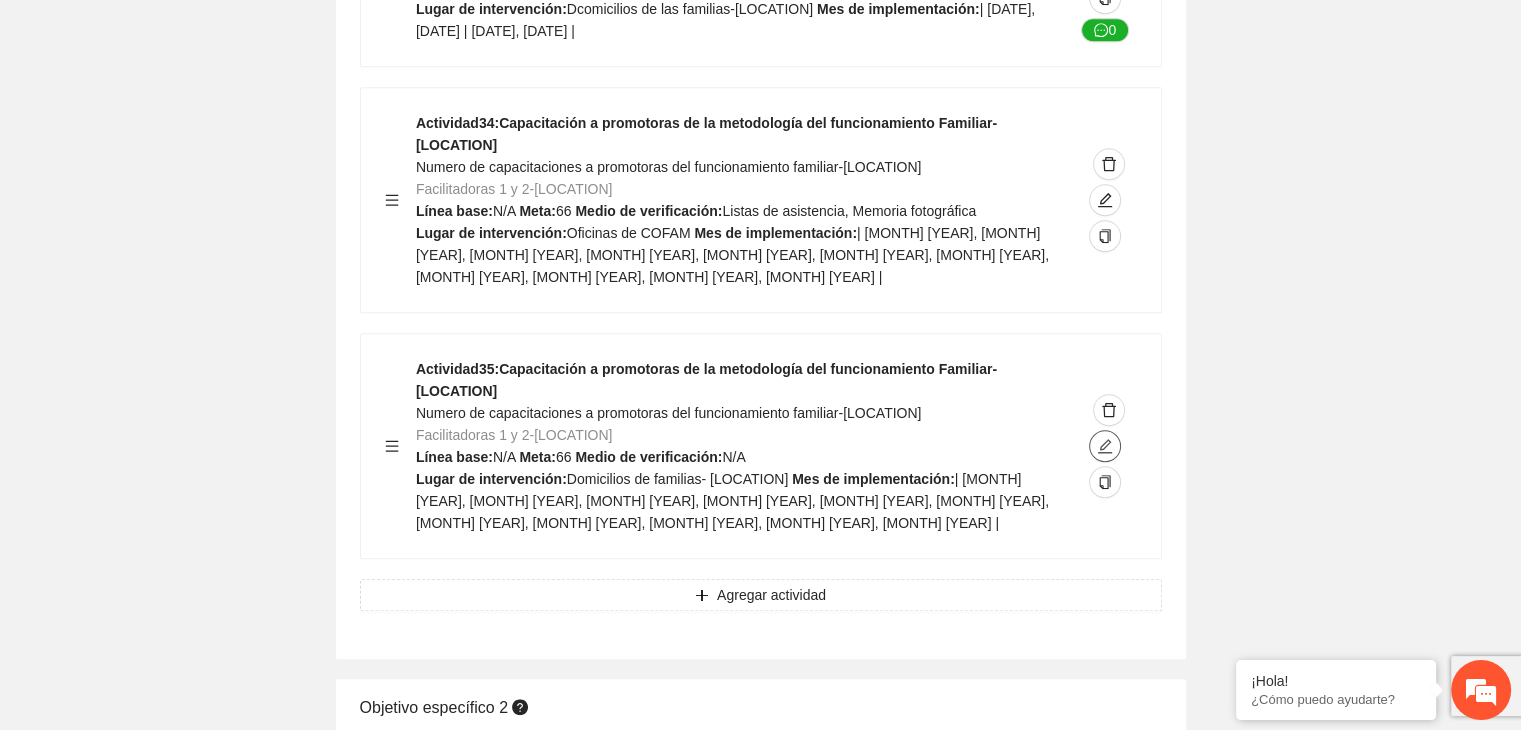 click 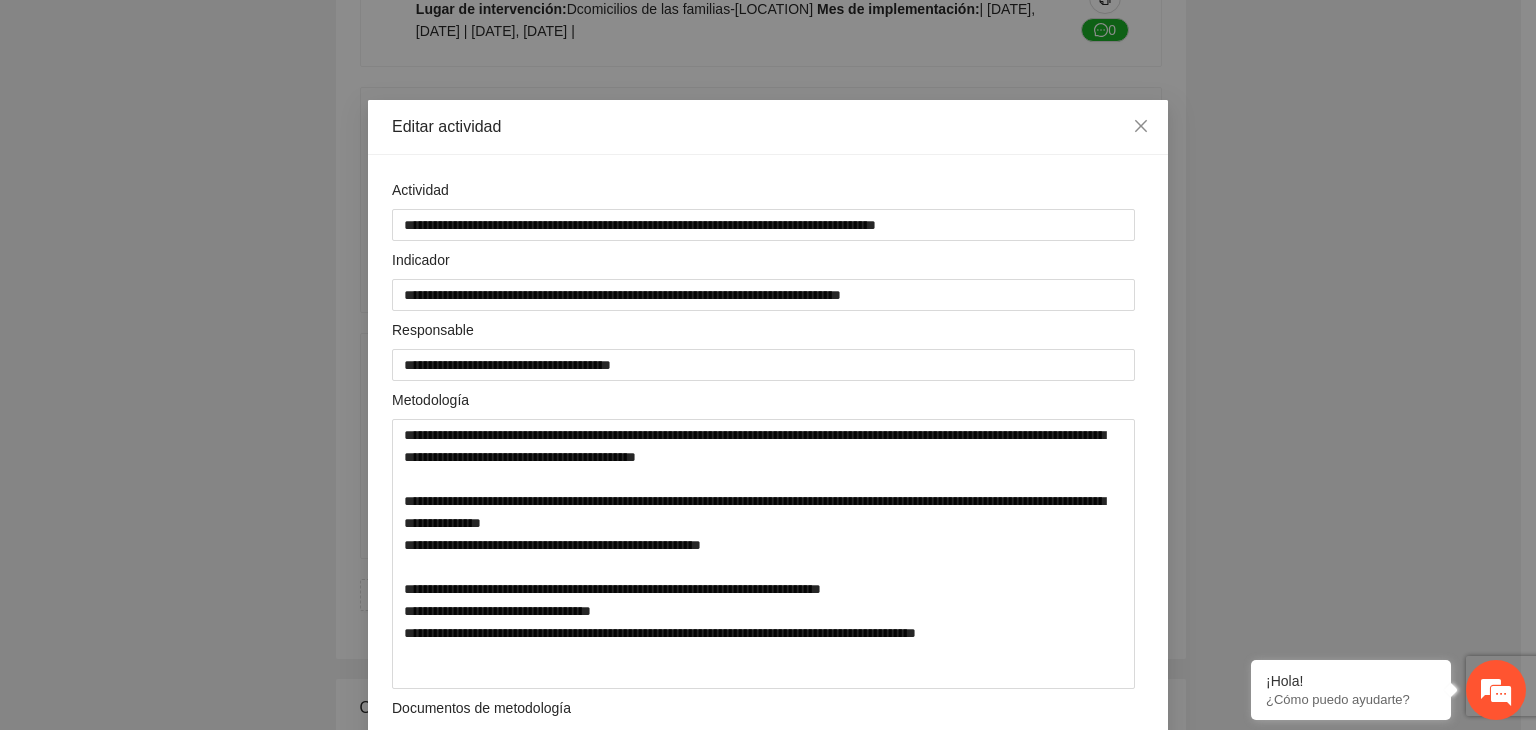 click on "**********" at bounding box center [768, 365] 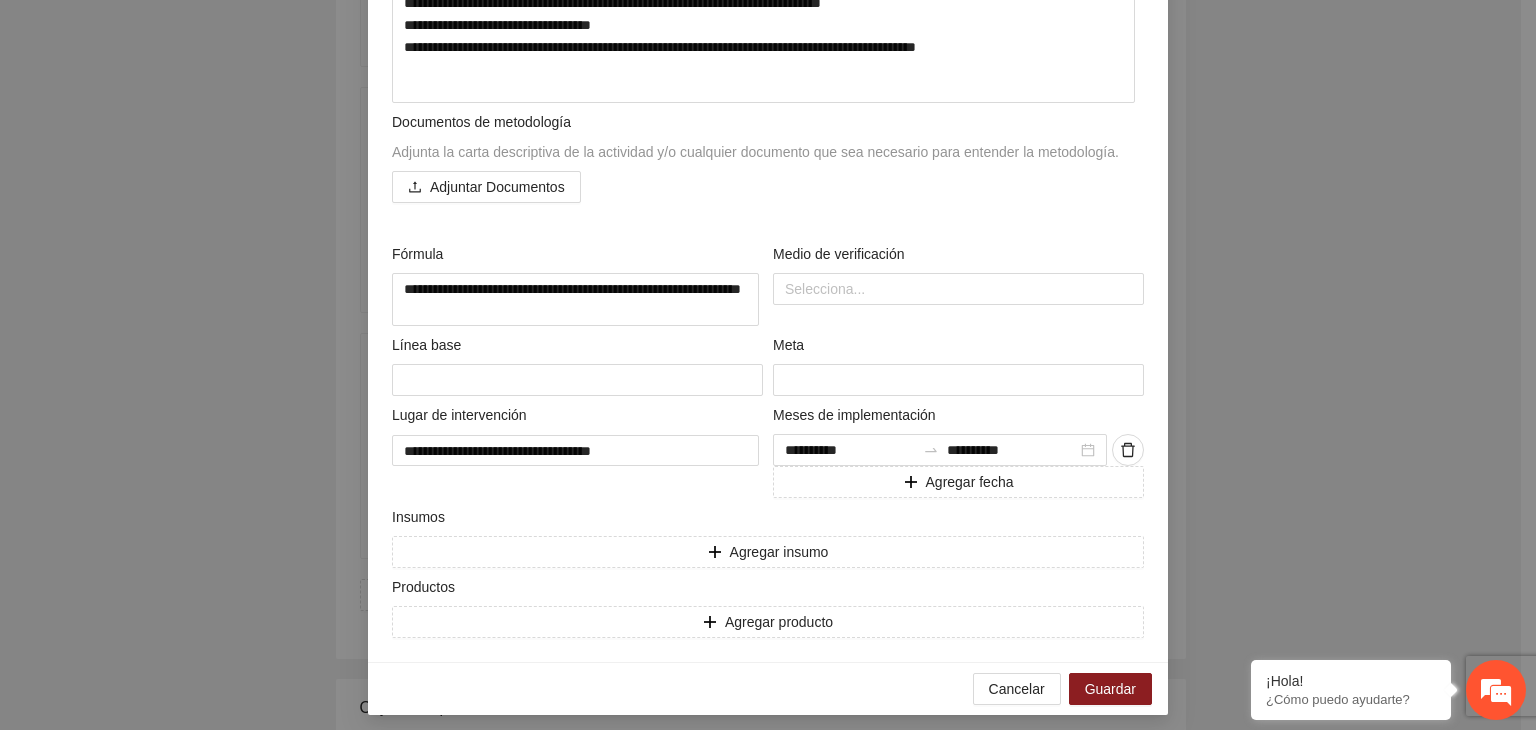 scroll, scrollTop: 599, scrollLeft: 0, axis: vertical 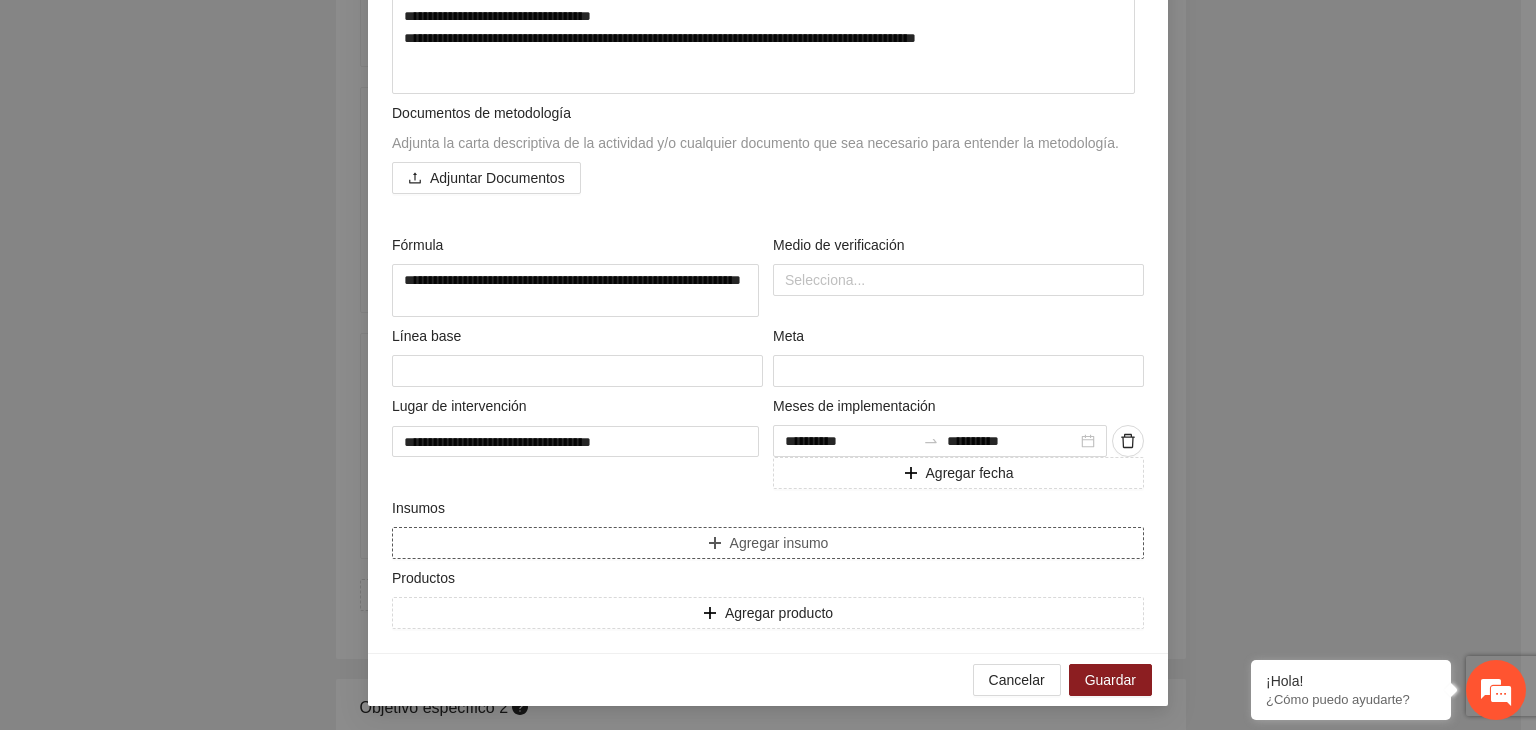 click on "Agregar insumo" at bounding box center [768, 543] 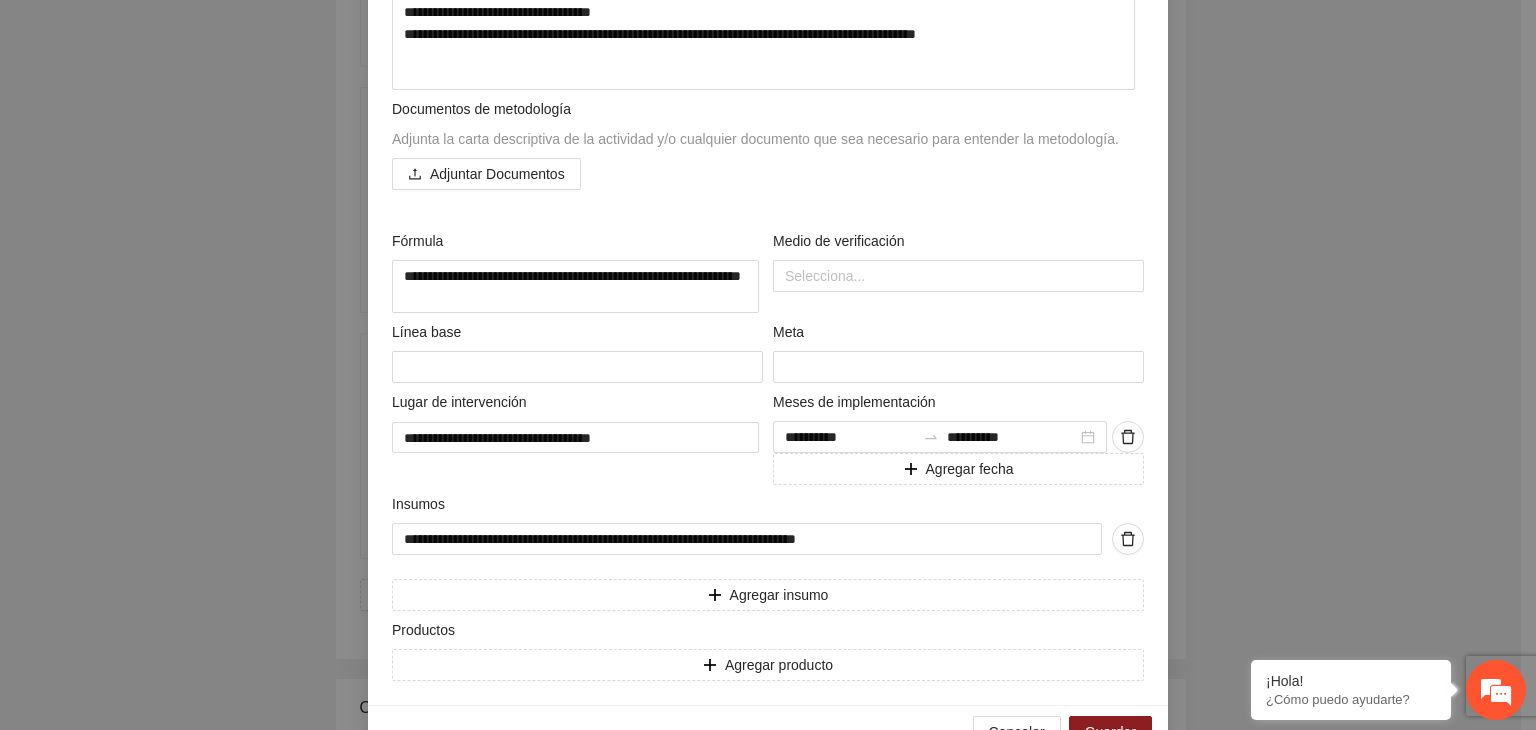 click on "**********" at bounding box center [768, 365] 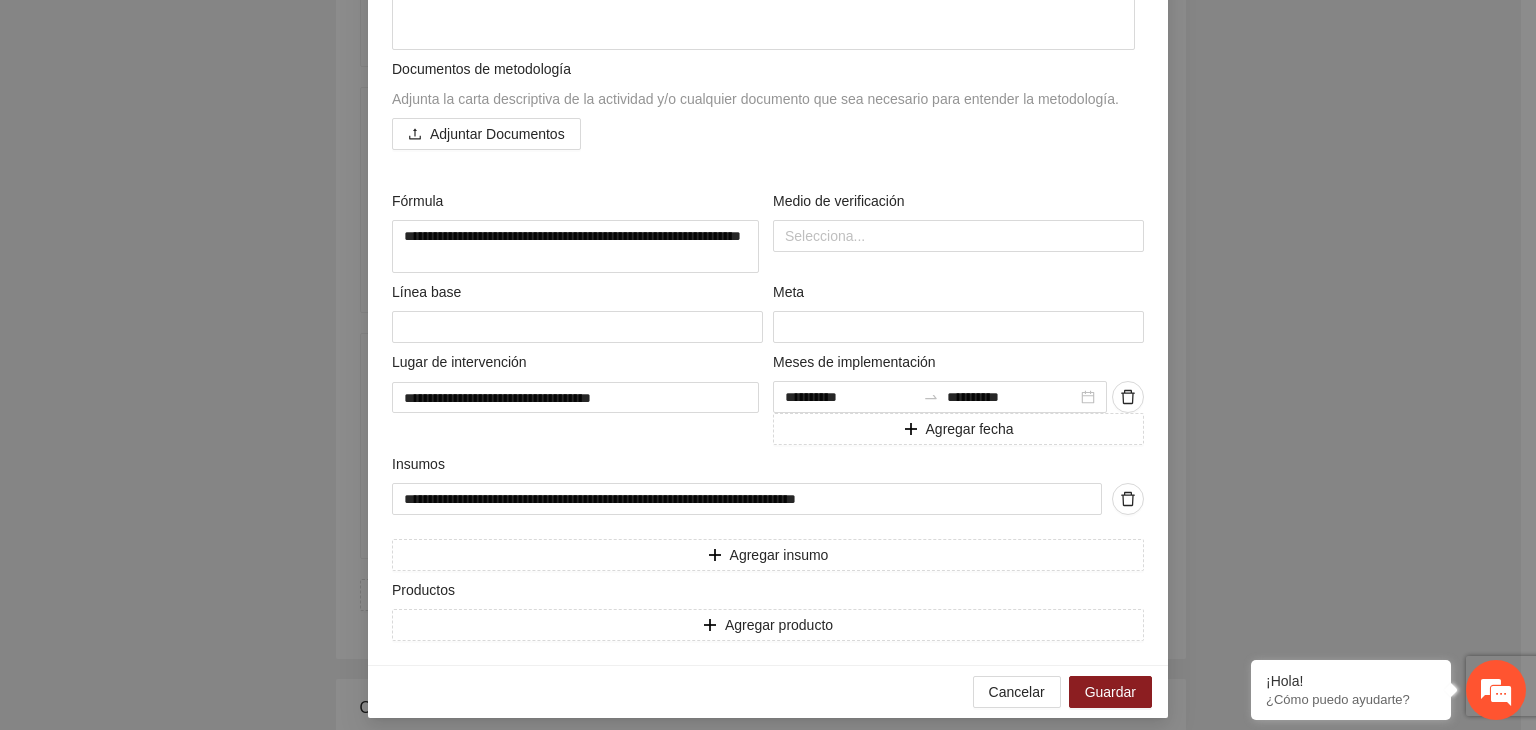 scroll, scrollTop: 655, scrollLeft: 0, axis: vertical 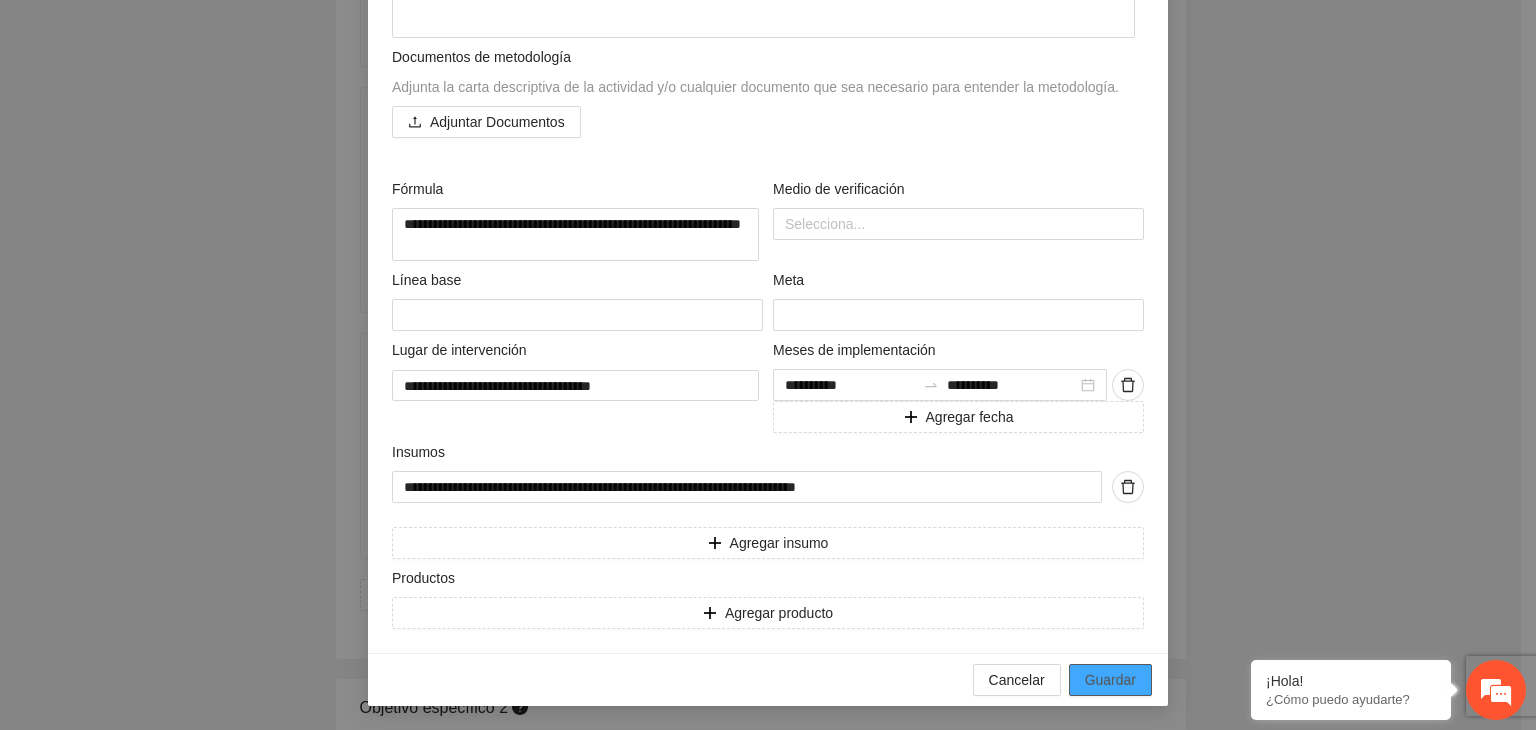 click on "Guardar" at bounding box center [1110, 680] 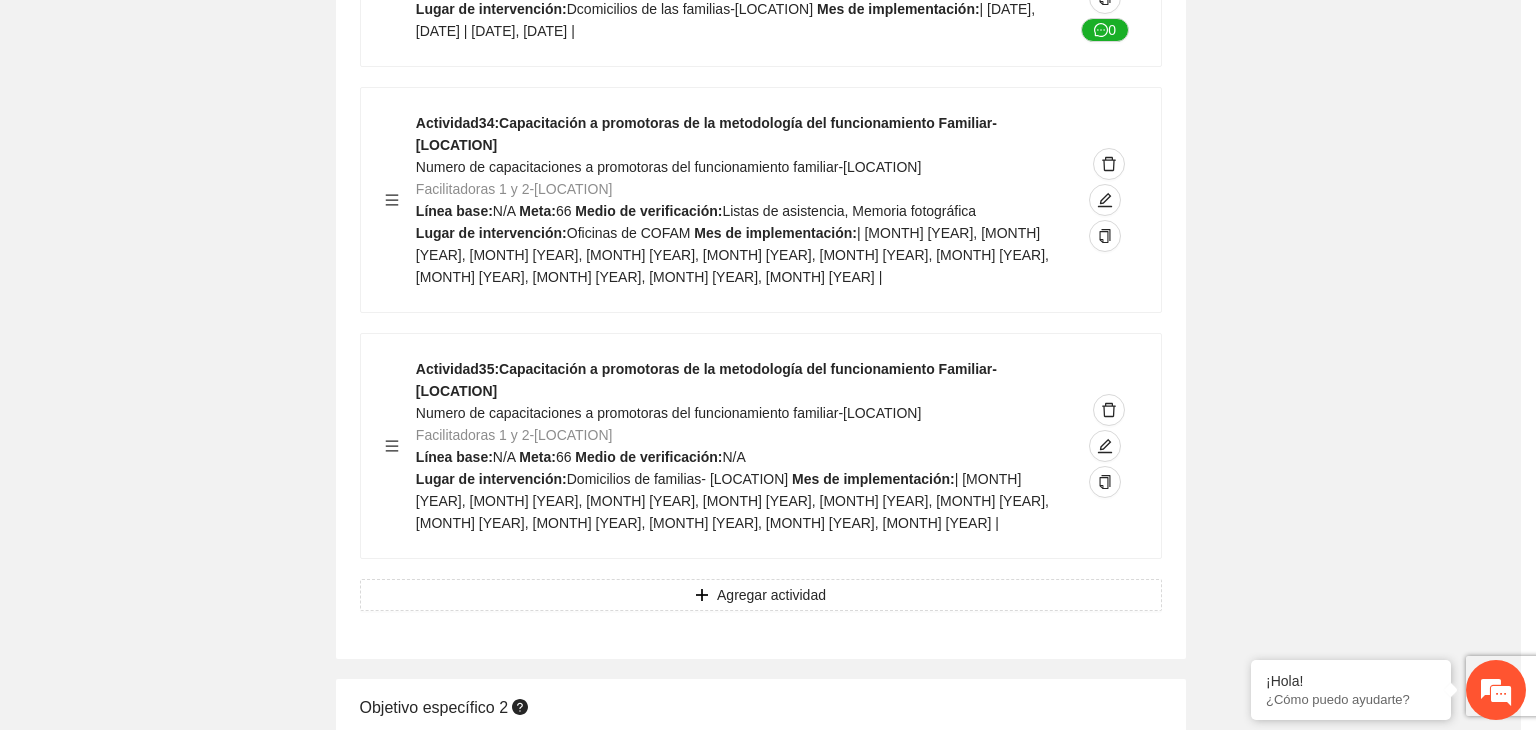 scroll, scrollTop: 204, scrollLeft: 0, axis: vertical 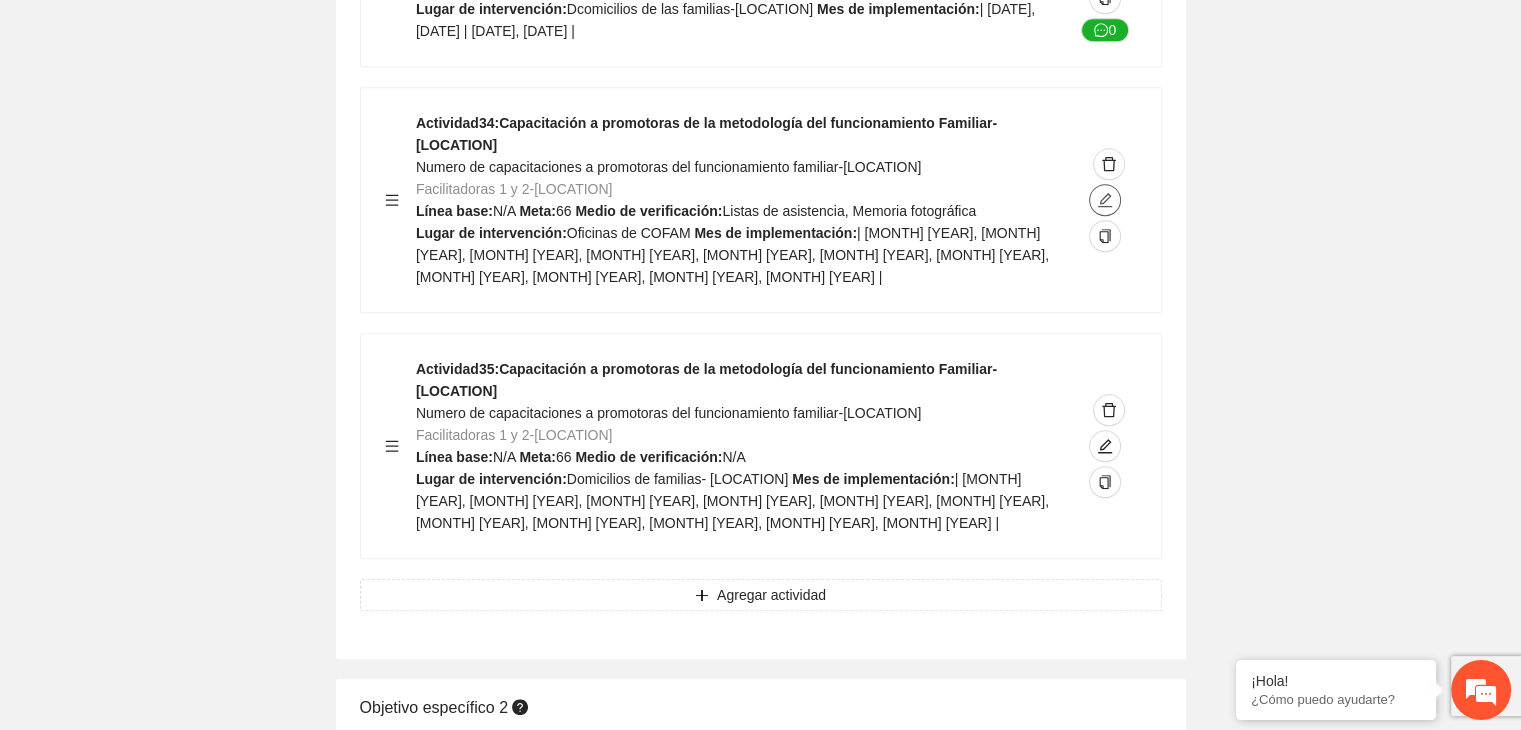 click at bounding box center (1105, 200) 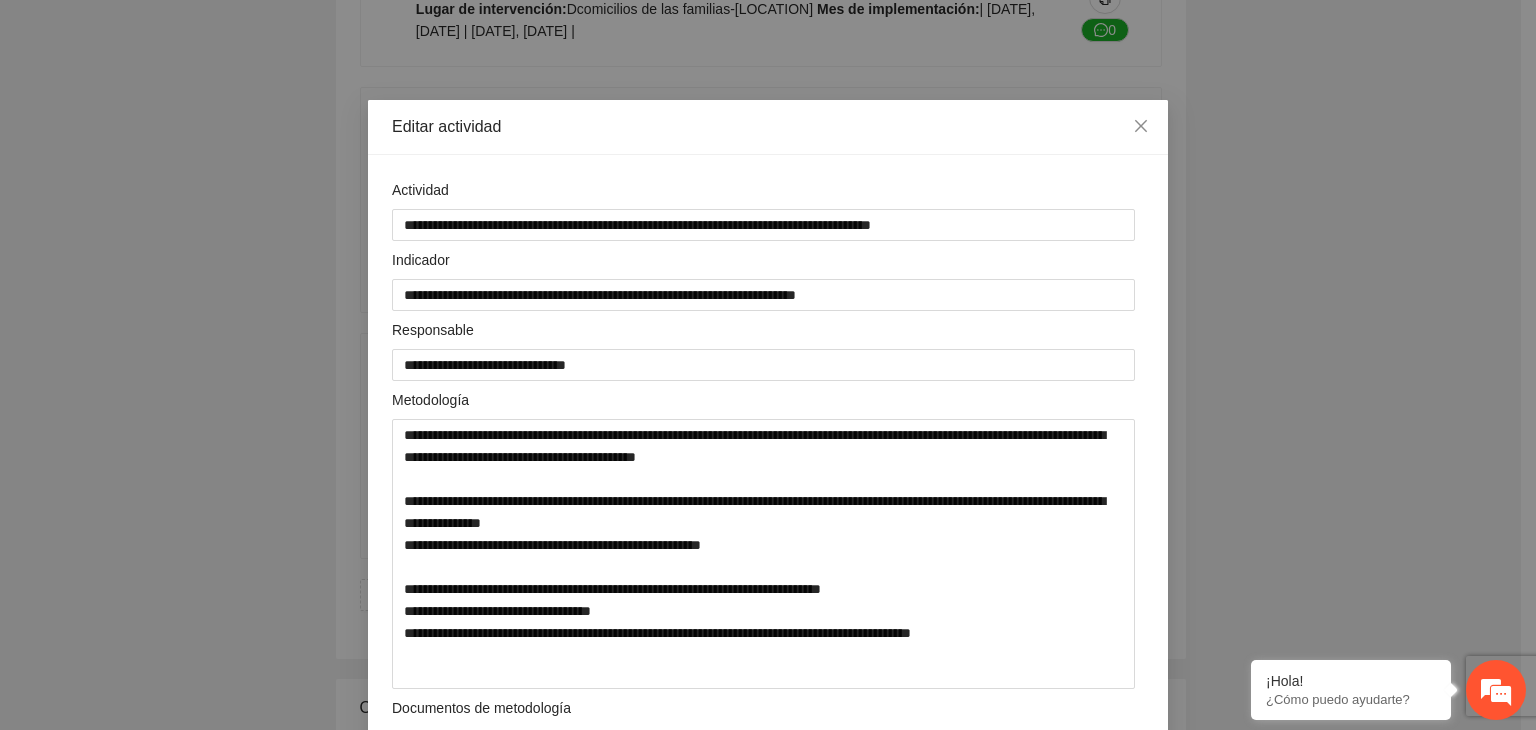 click on "**********" at bounding box center (768, 365) 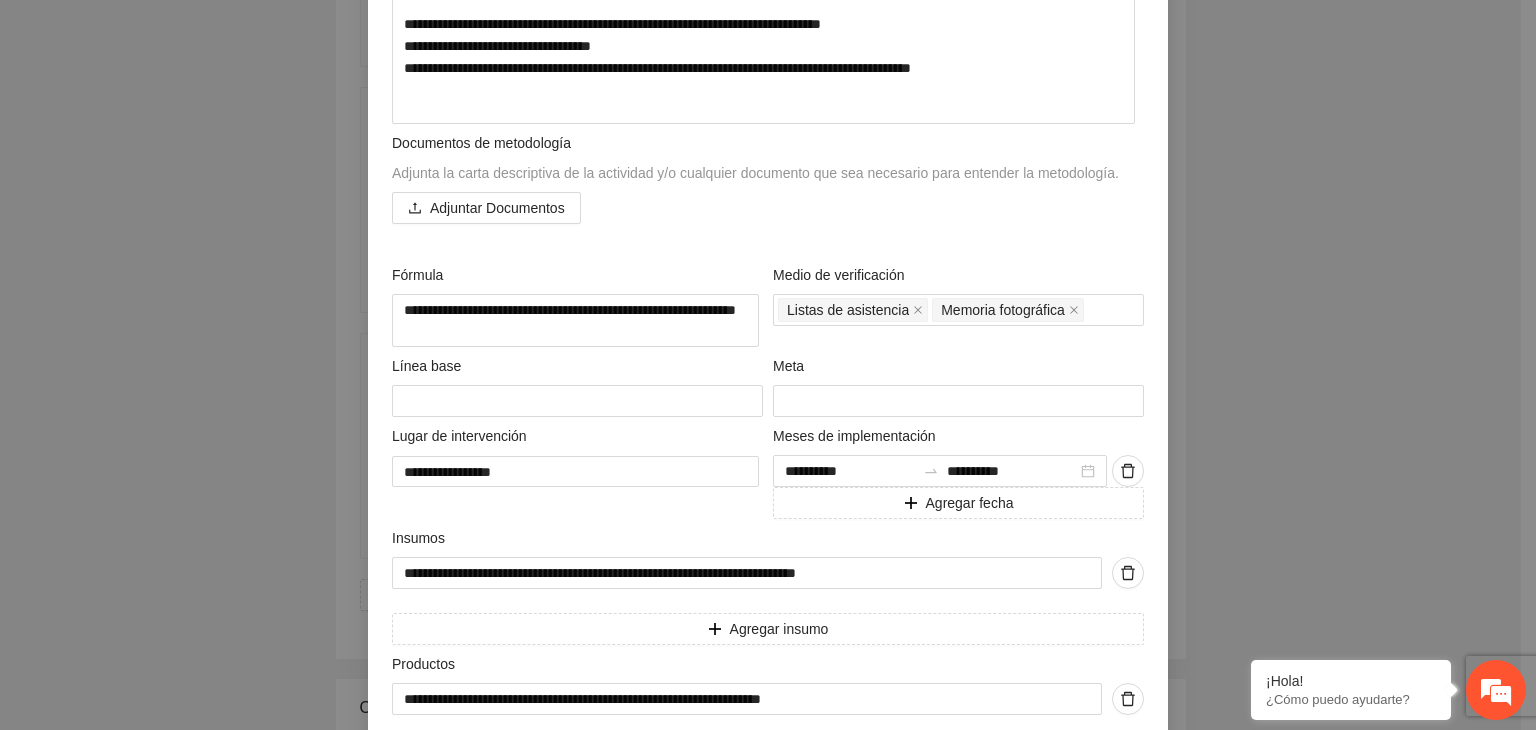 scroll, scrollTop: 711, scrollLeft: 0, axis: vertical 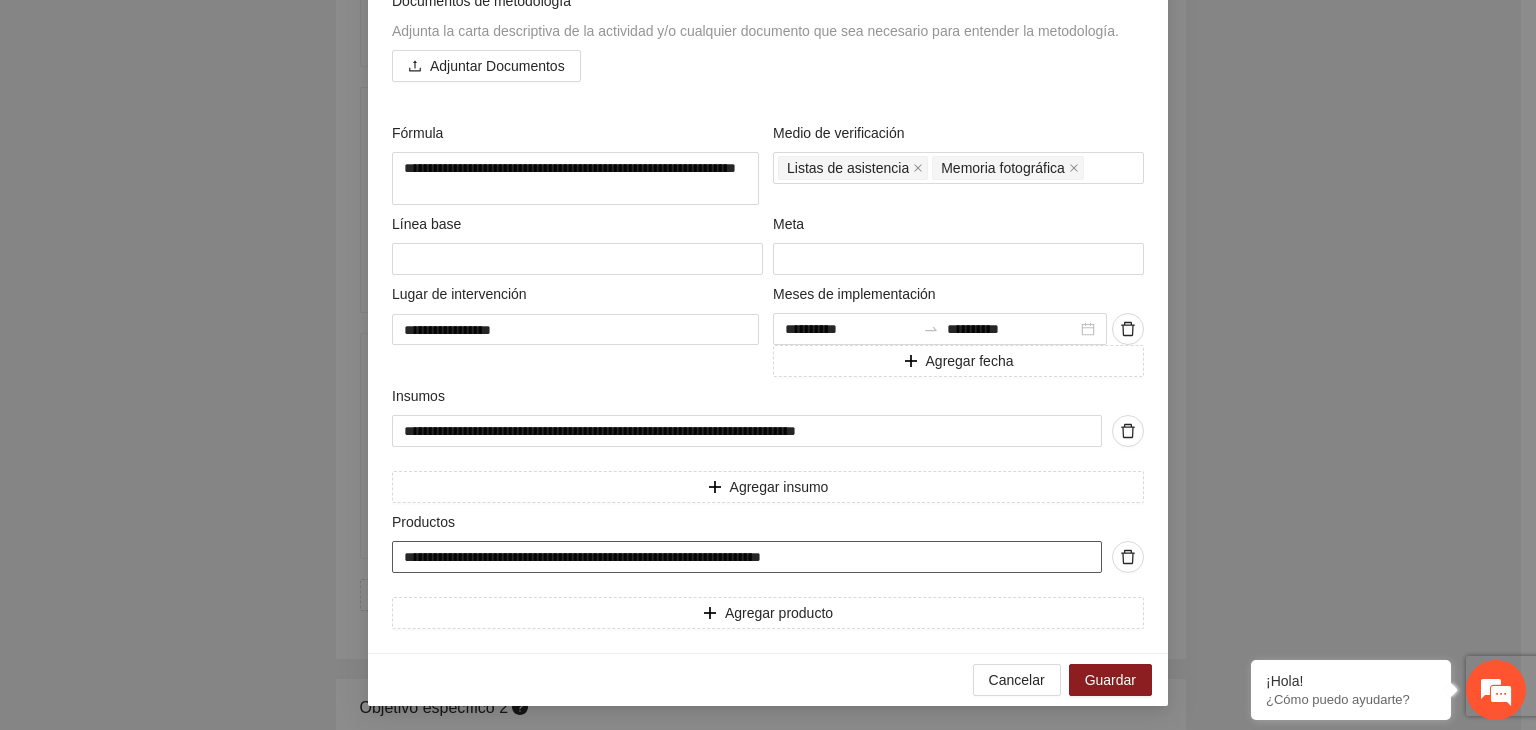 drag, startPoint x: 763, startPoint y: 557, endPoint x: 295, endPoint y: 573, distance: 468.27344 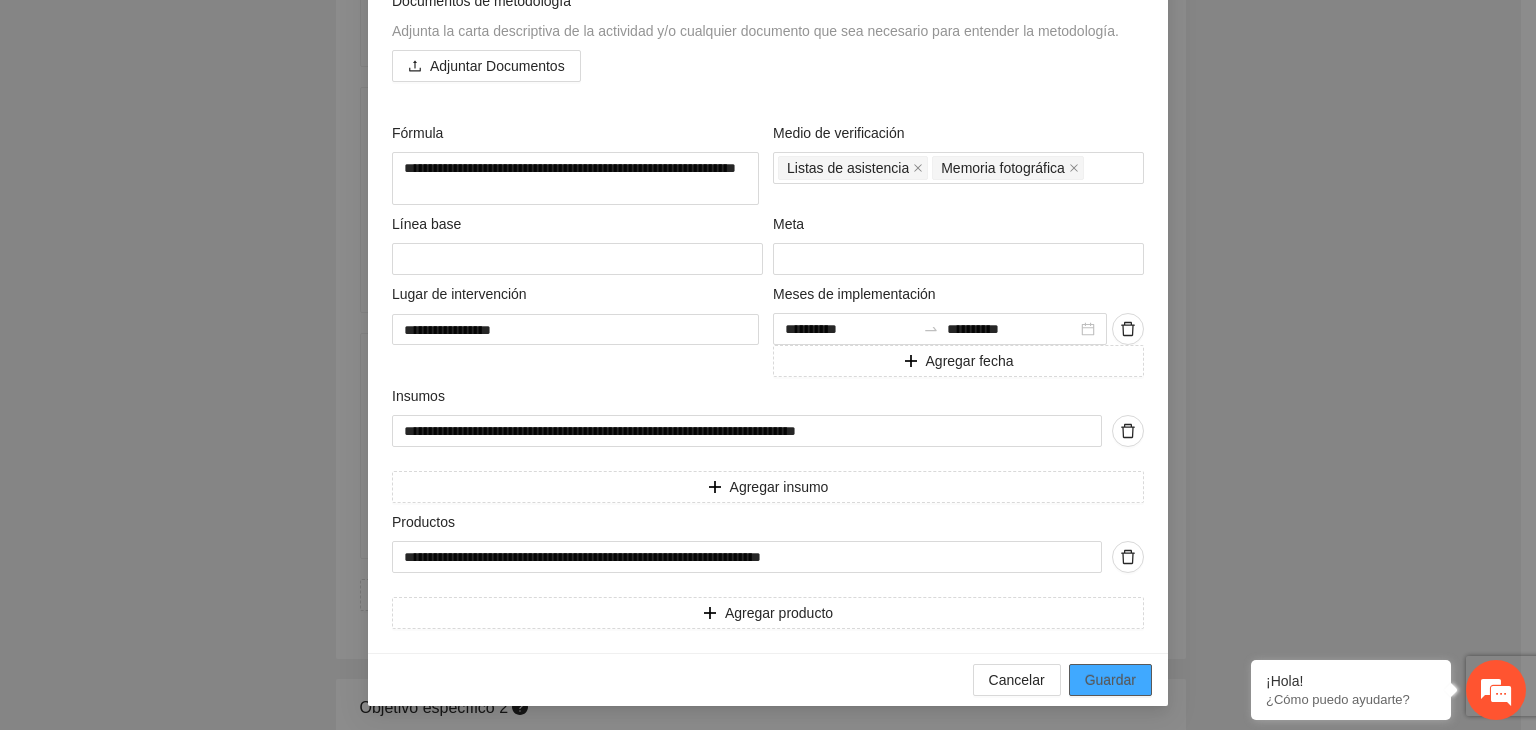 click on "Guardar" at bounding box center (1110, 680) 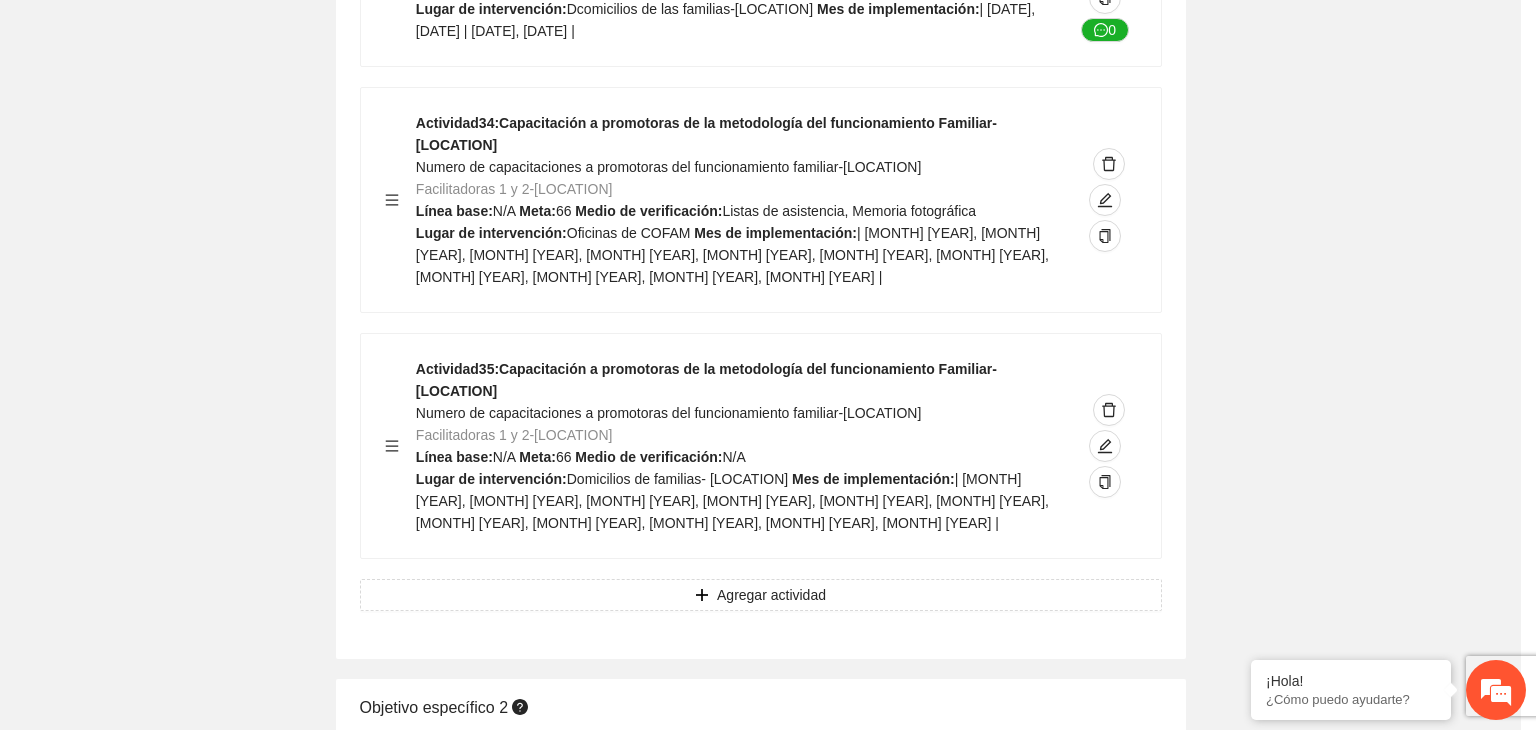 scroll, scrollTop: 204, scrollLeft: 0, axis: vertical 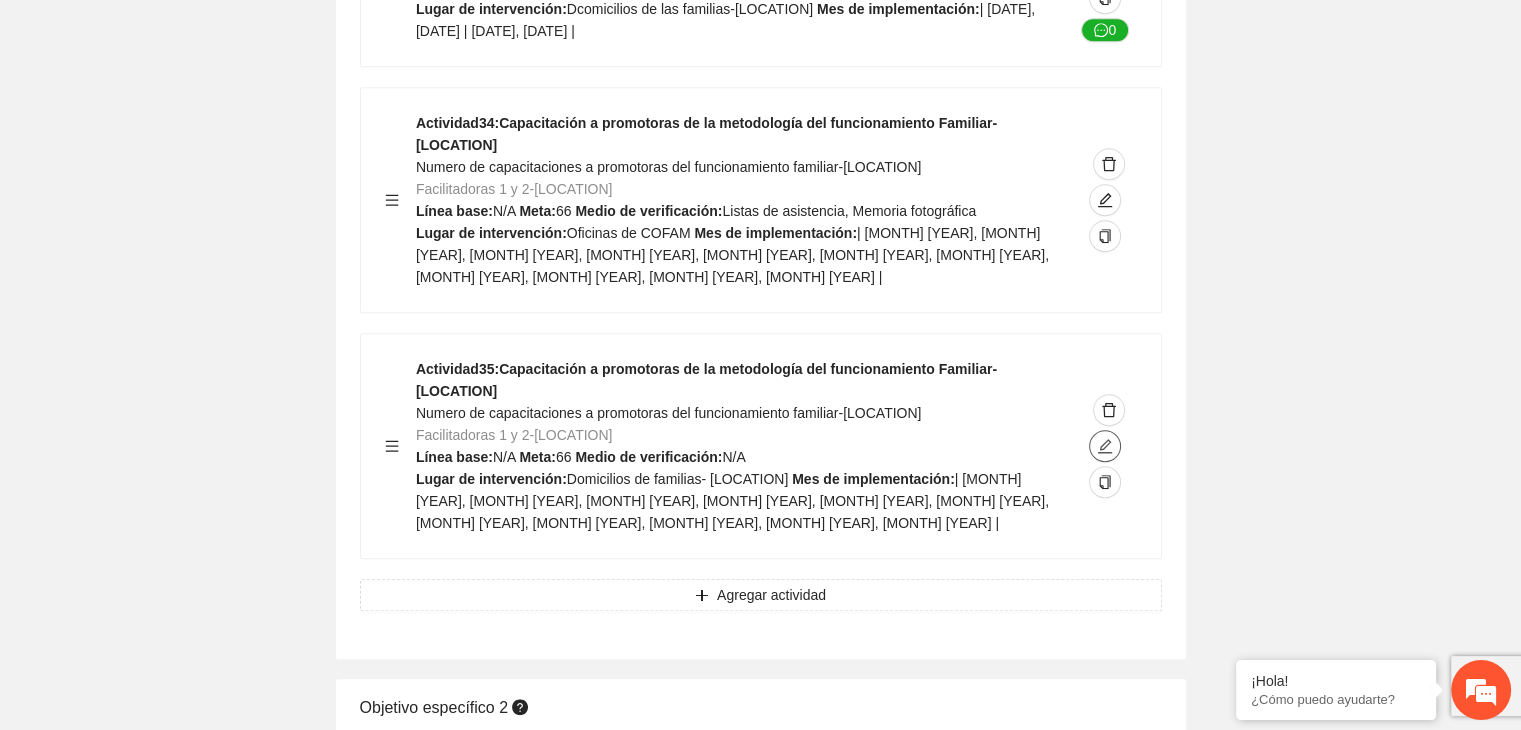click 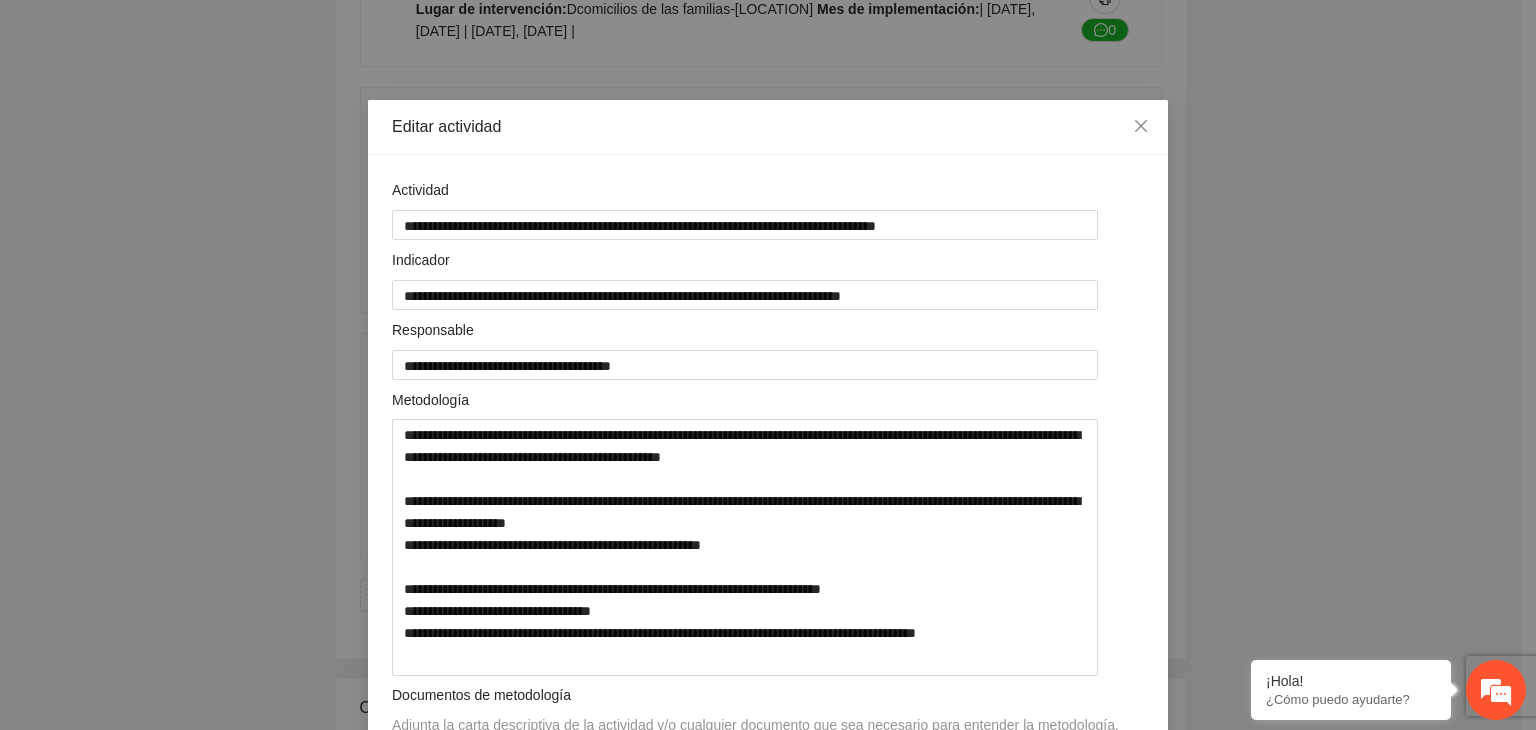 click on "**********" at bounding box center [768, 365] 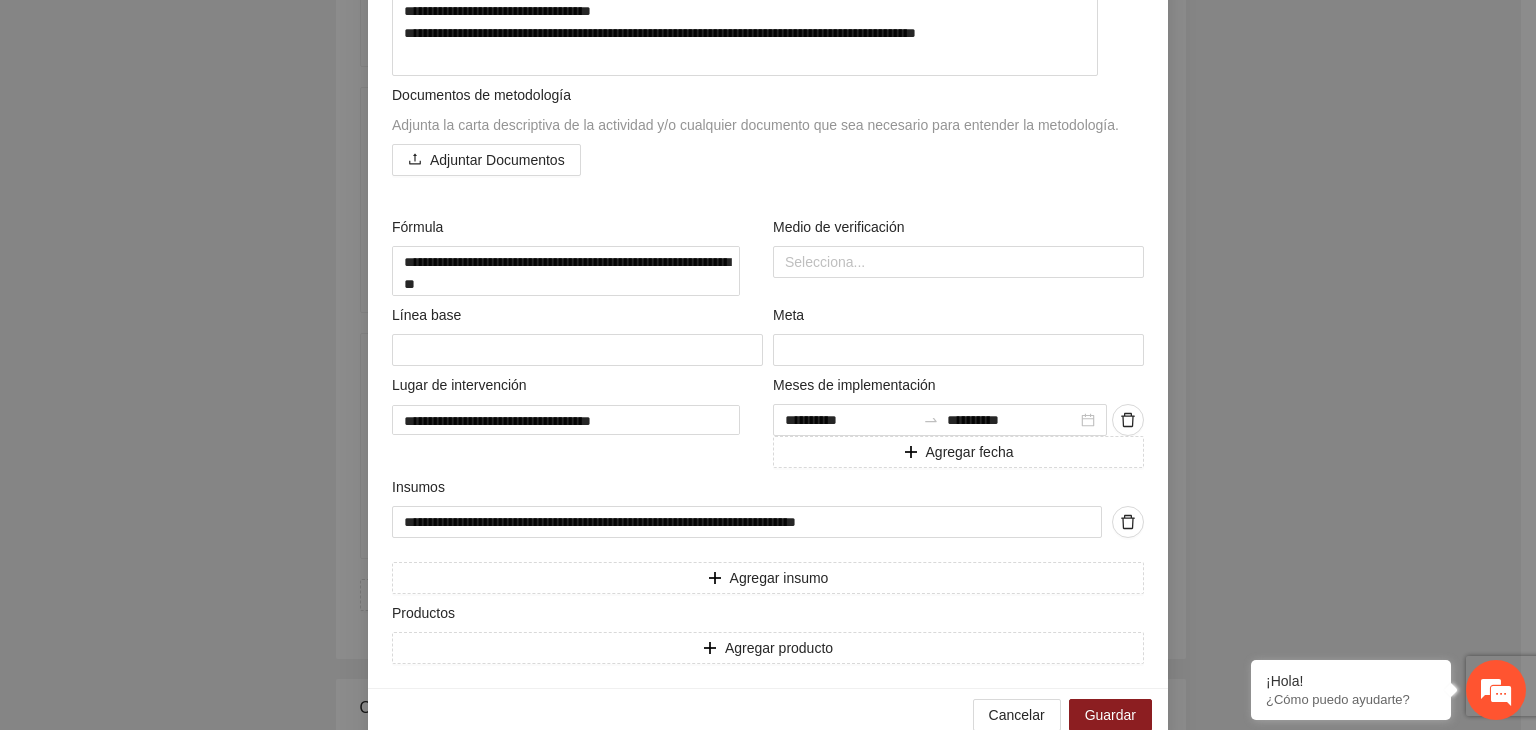 scroll, scrollTop: 655, scrollLeft: 0, axis: vertical 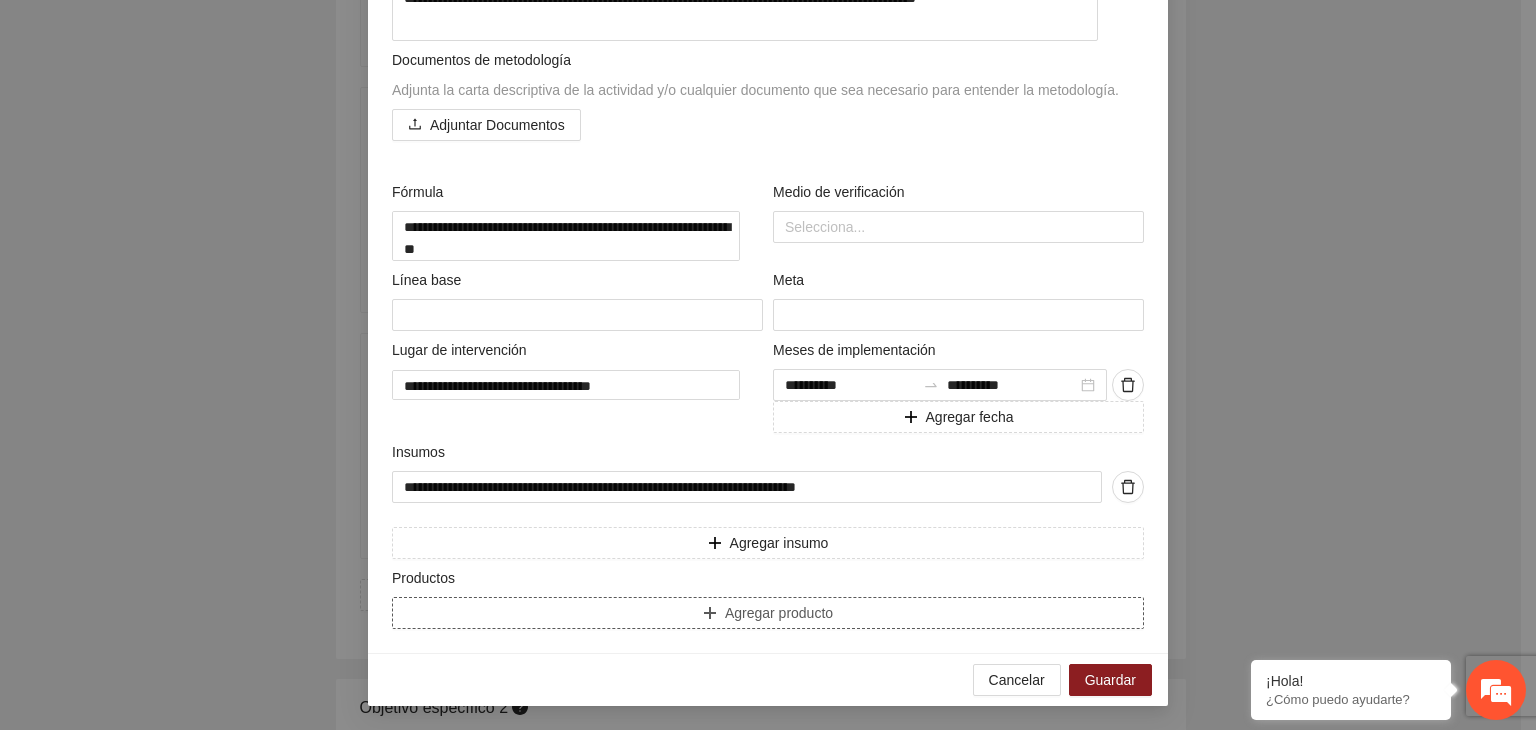 click on "Agregar producto" at bounding box center [768, 613] 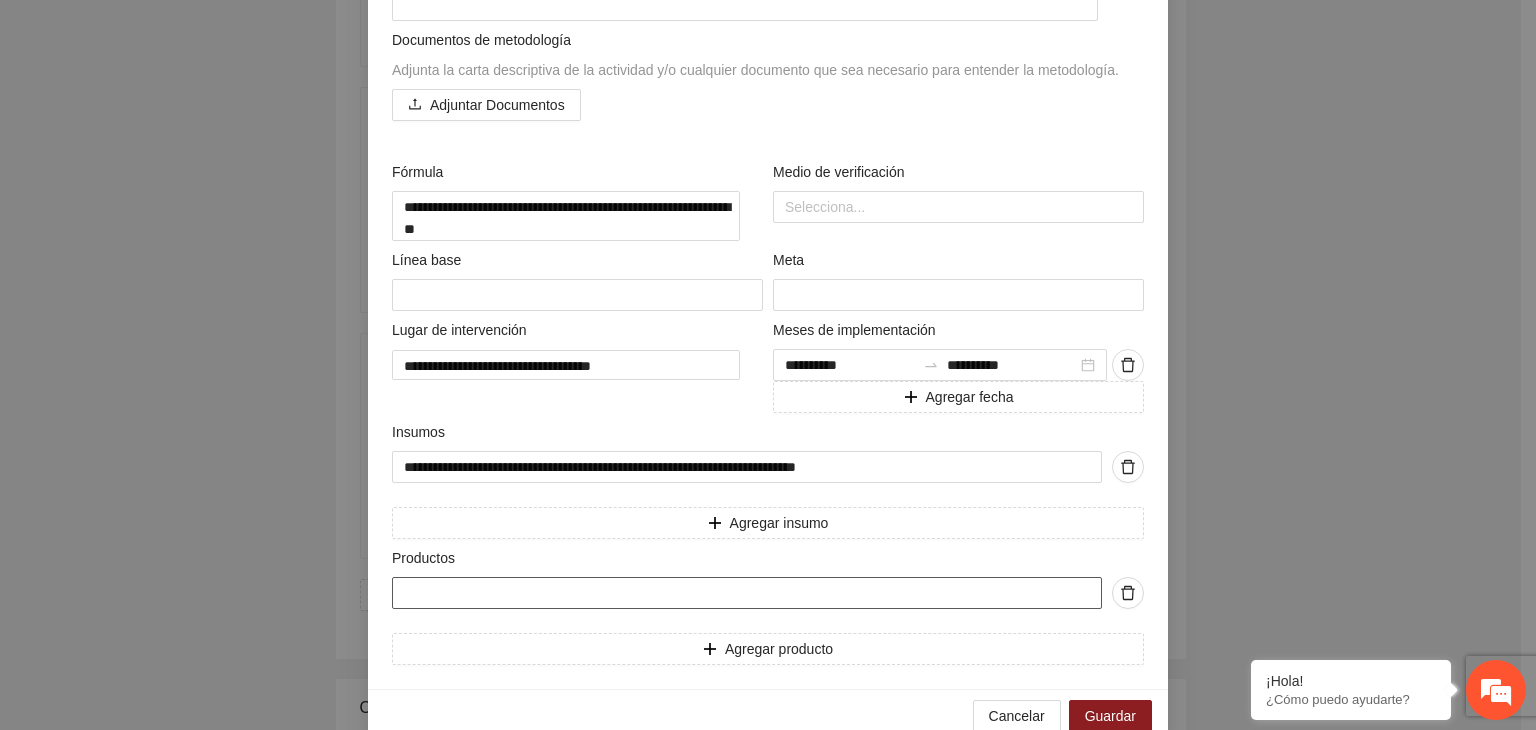 click at bounding box center (747, 593) 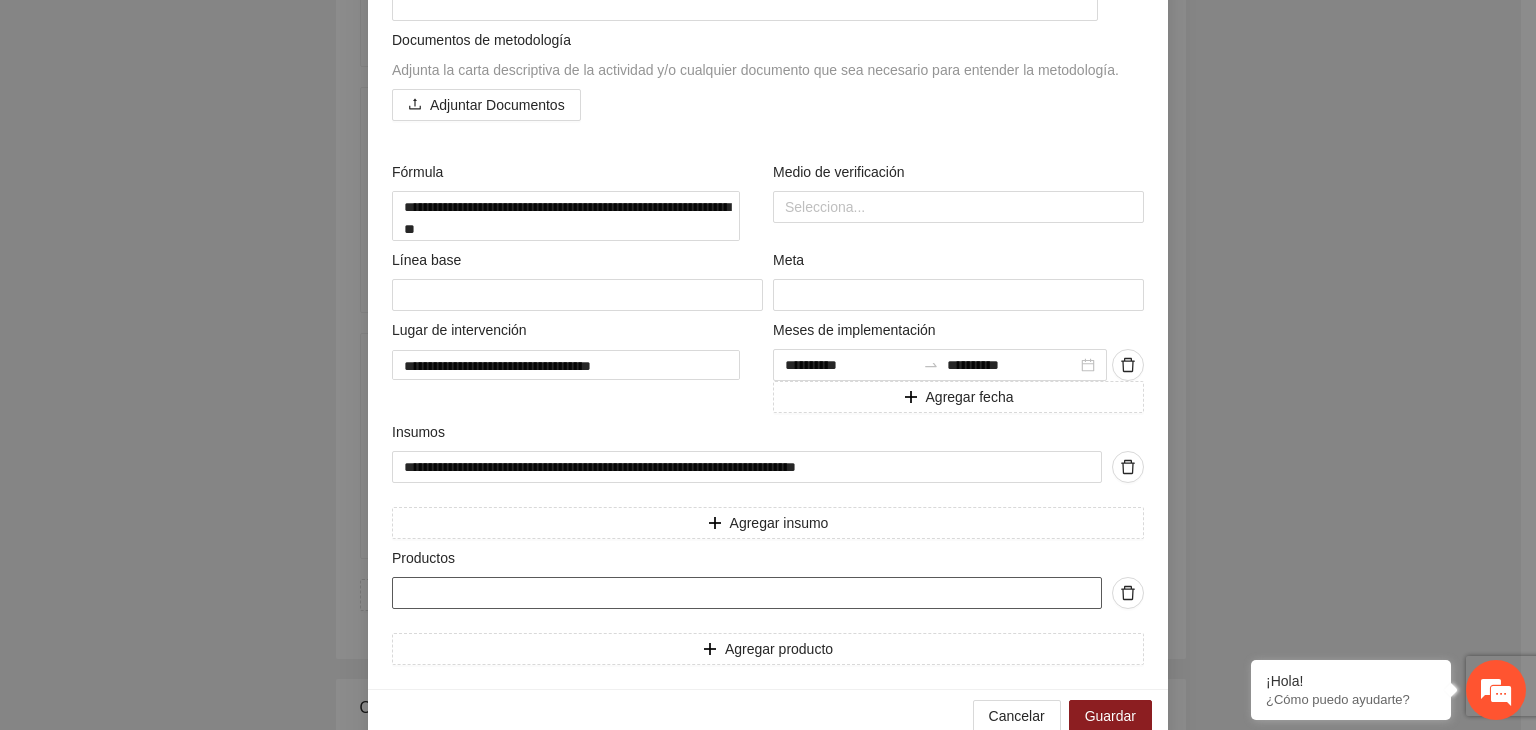 paste on "**********" 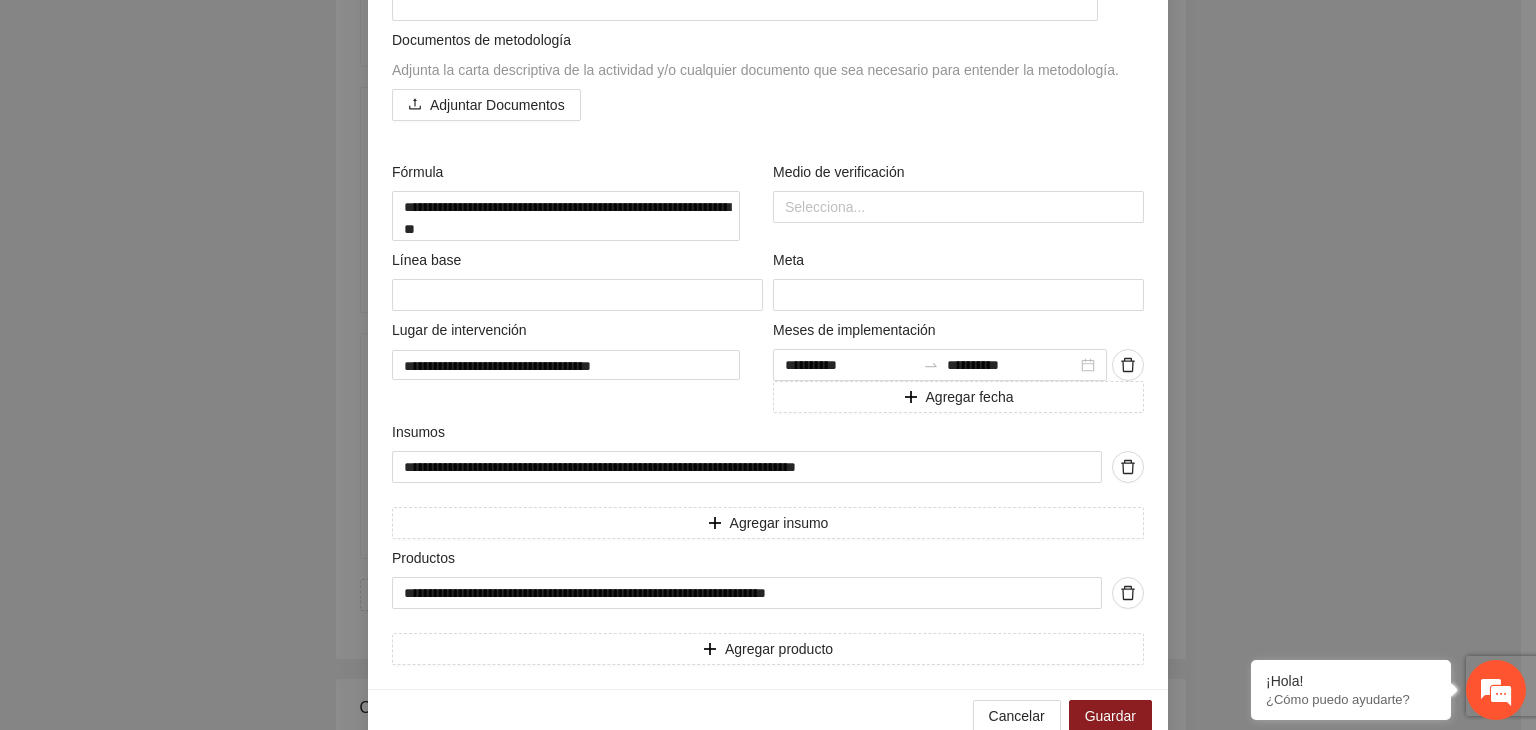 click on "**********" at bounding box center [768, 365] 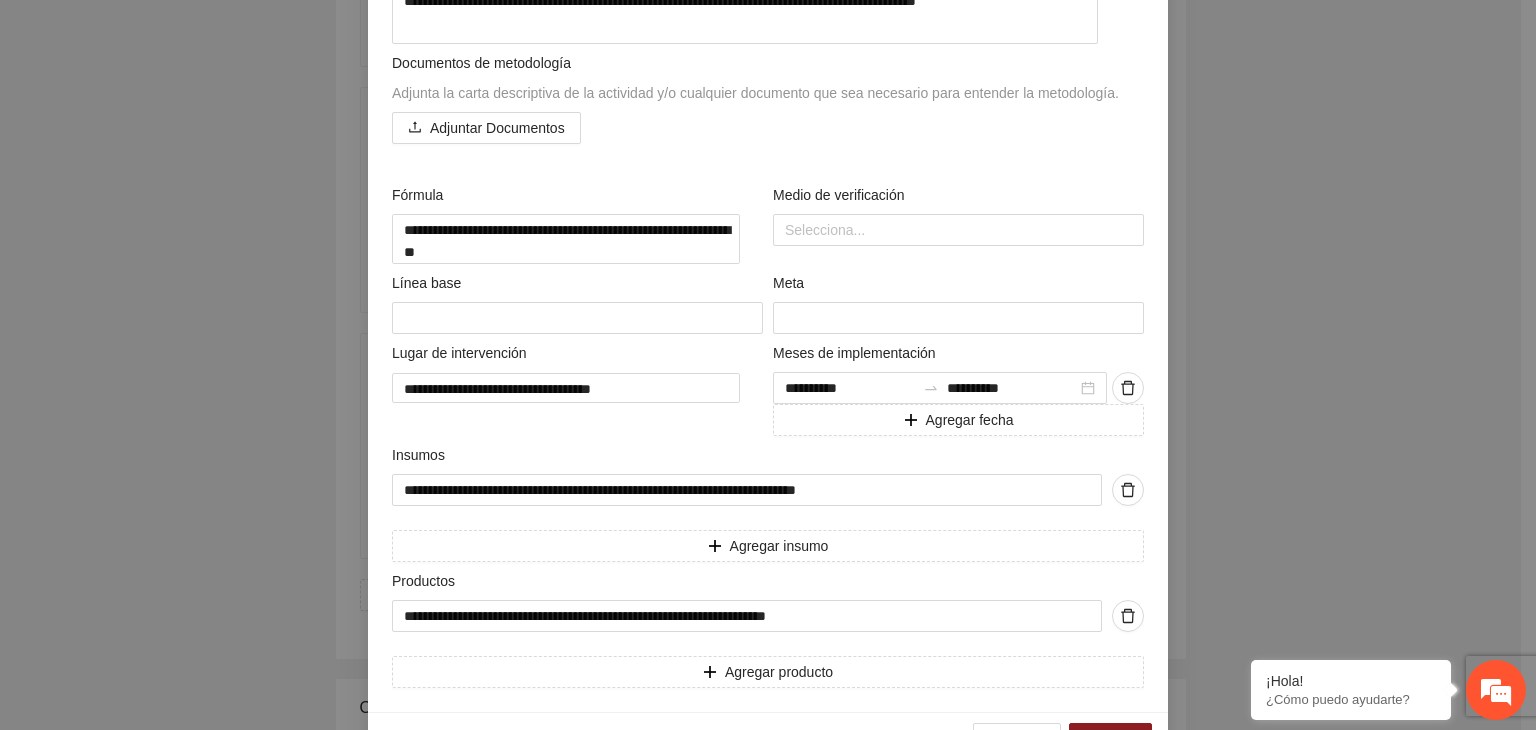 scroll, scrollTop: 711, scrollLeft: 0, axis: vertical 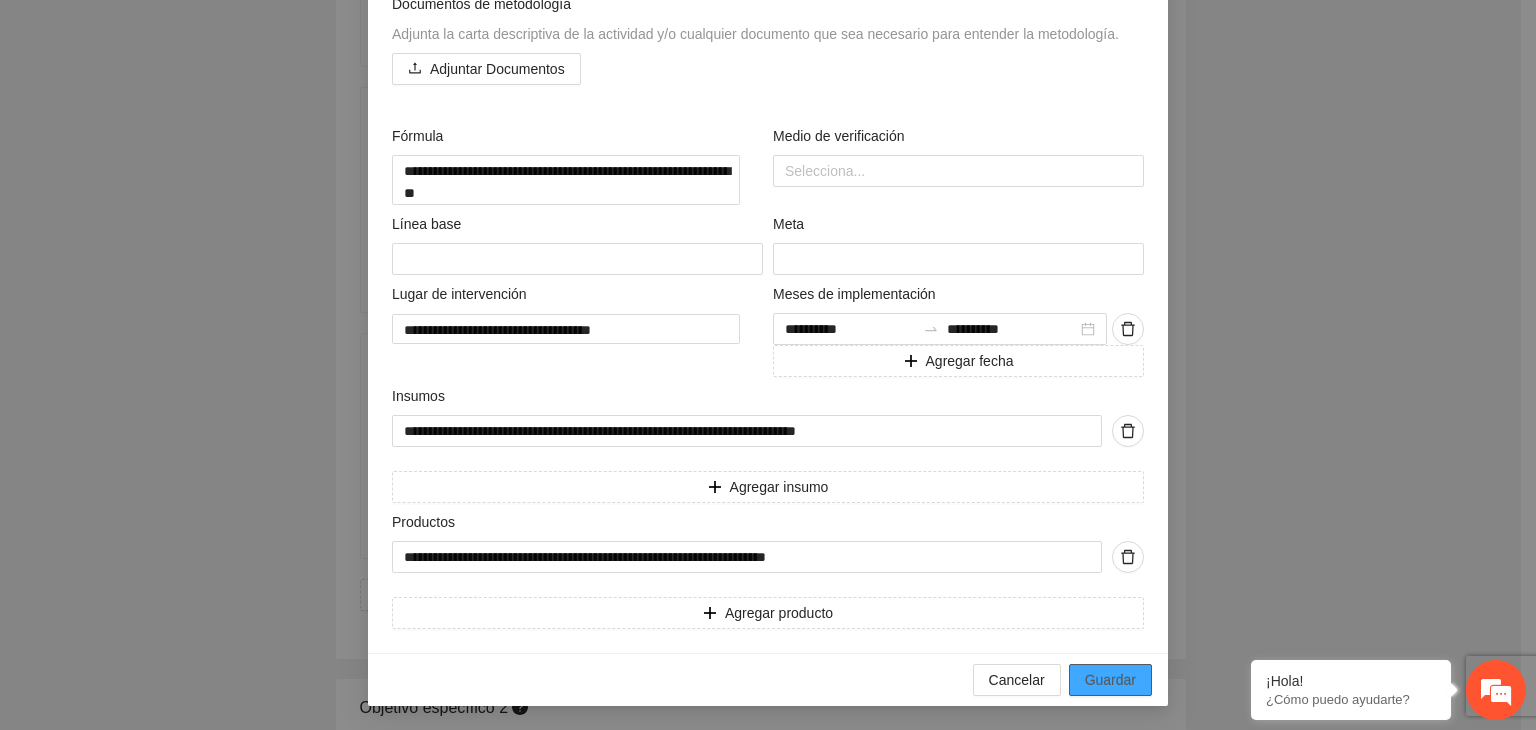 click on "Guardar" at bounding box center (1110, 680) 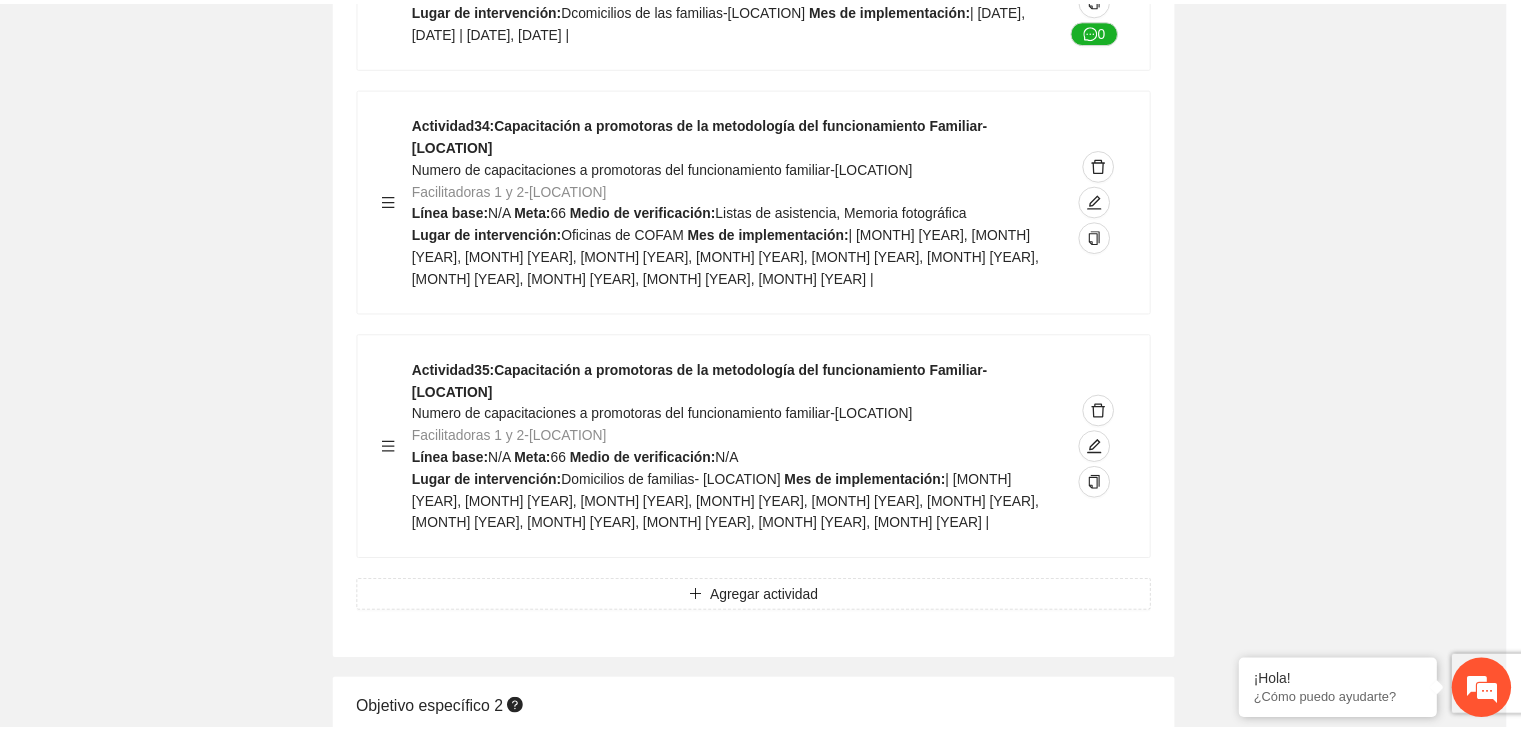 scroll, scrollTop: 204, scrollLeft: 0, axis: vertical 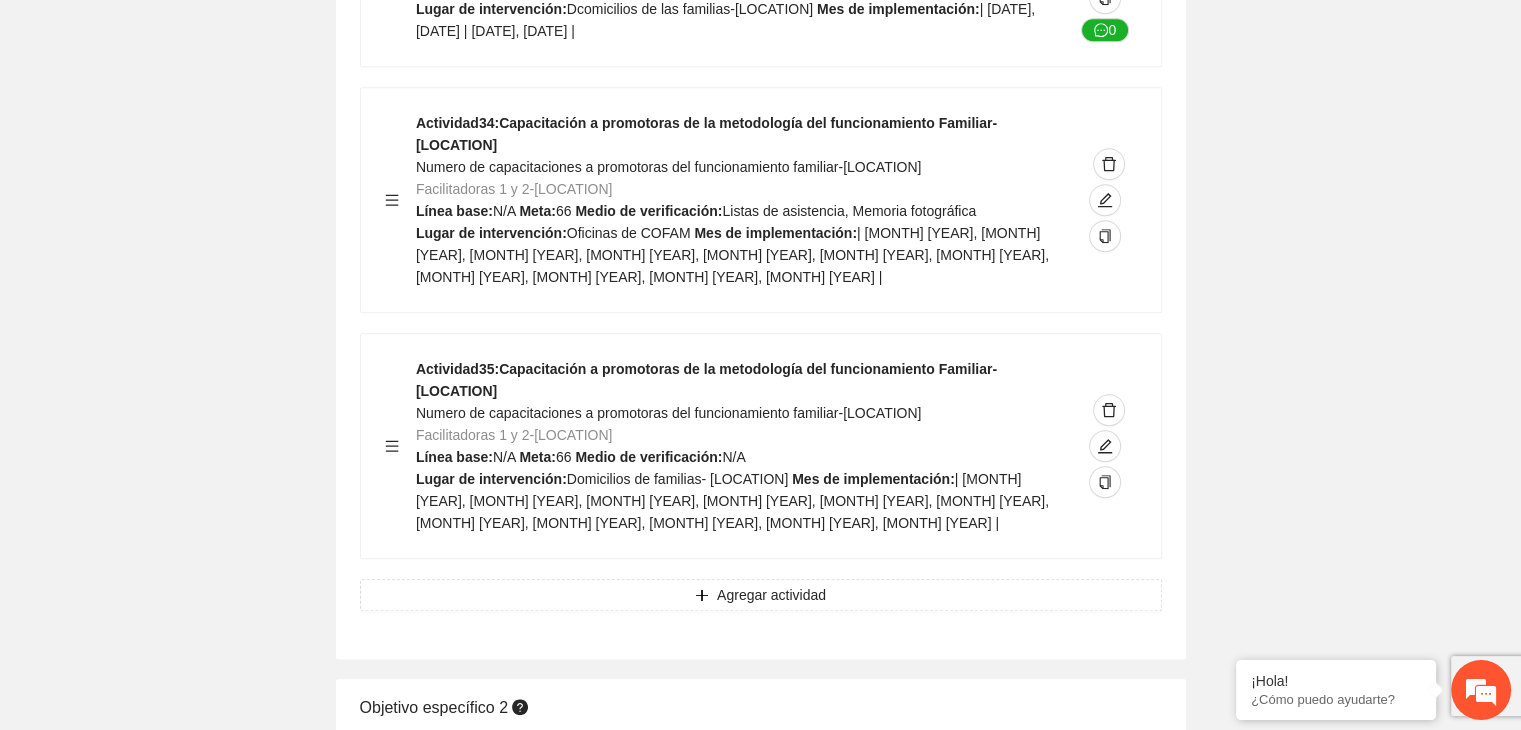 click on "Guardar Objetivo de desarrollo      Exportar Contribuir a la disminución de incidencia en violencia familiar en las zonas de [LOCATION], [LOCATION] y [LOCATION] del Municipio  de [LOCATION]. Indicadores Indicador  1 :  Violencia familiar disminuyendo en un 5% en [LOCATION] Número de carpetas de investigación de Violencia familiar  disminuyendo en un 5% en [LOCATION] Metodología:  Se solicita información al Observatorio Ciudadano de FICOSEC sobre el número de carpetas de violencia familiar en las colonias de intervención Línea base:  29   Meta:  25   Fórmula:  Suma de carpetas de investigación de violencia familiar disminuyendo  en un 5% en [LOCATION]   Medio de verificación:  Reporte/Informe 0 Indicador  2 :  Violencia familiar disminuyendo en un 5% en [LOCATION] Número de carpetas de investigación de Violencia familiar  disminuyendo en un 5% en [LOCATION] Metodología:  Línea base:  63   Meta:  56   Fórmula:    Medio de verificación:  Reporte/Informe 0 3 :" at bounding box center (760, -7493) 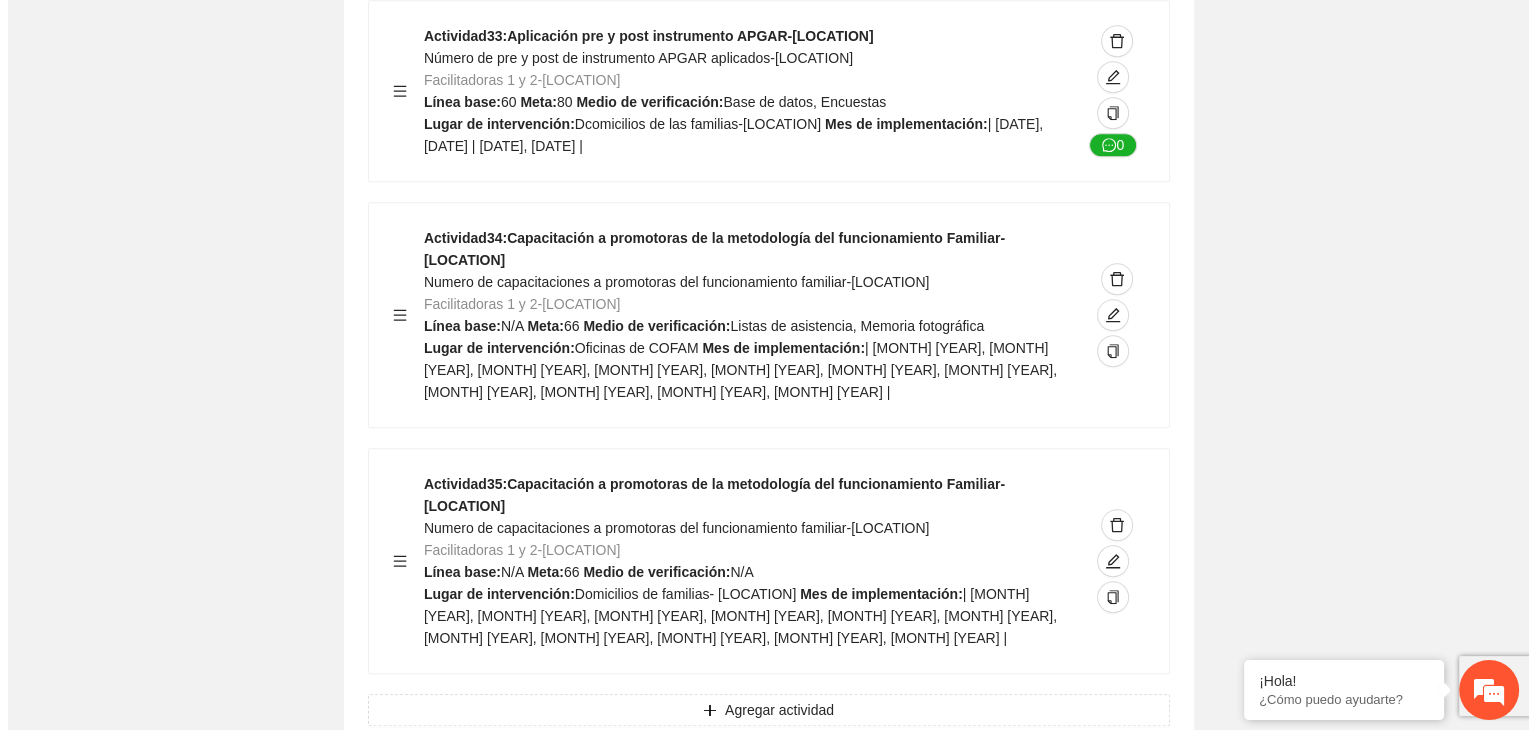 scroll, scrollTop: 16419, scrollLeft: 0, axis: vertical 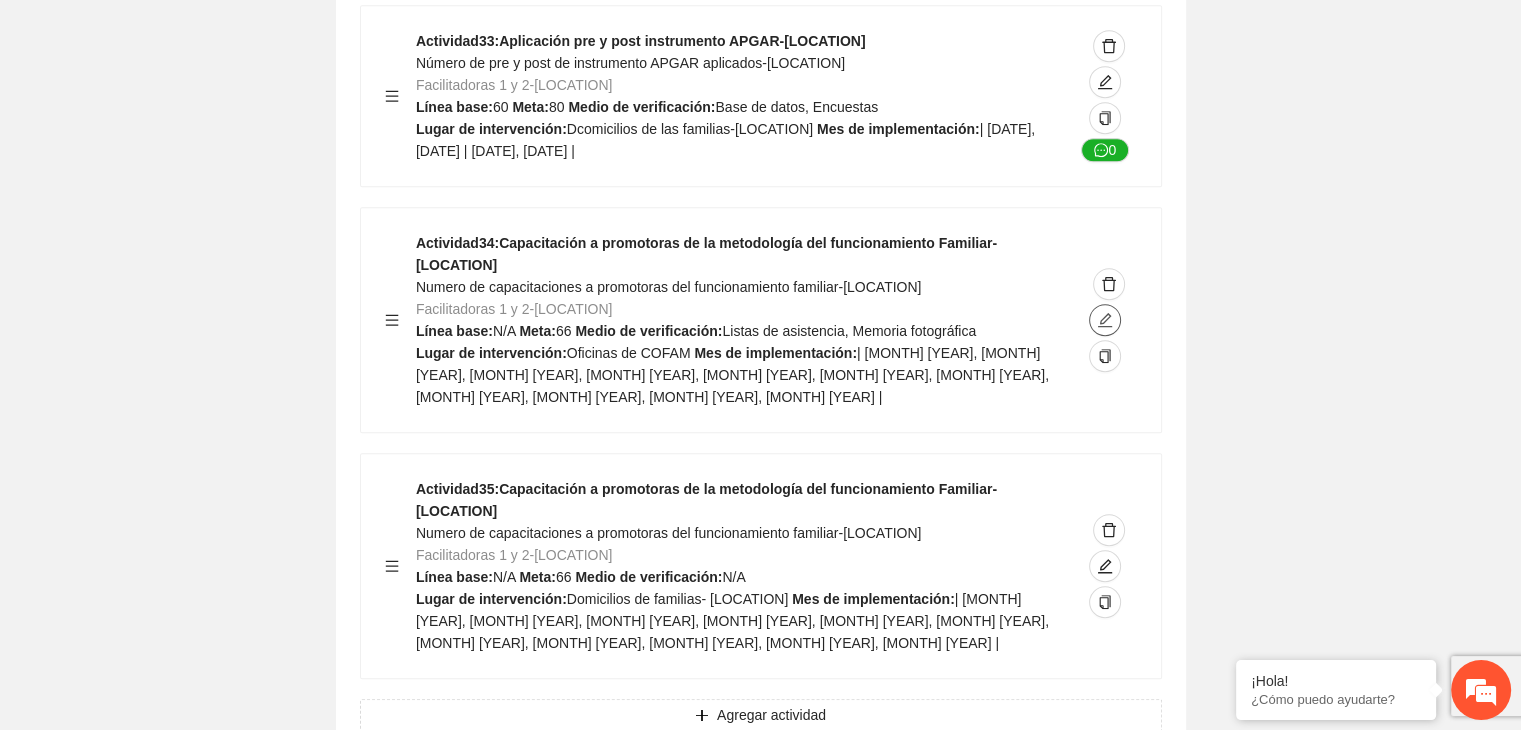 click 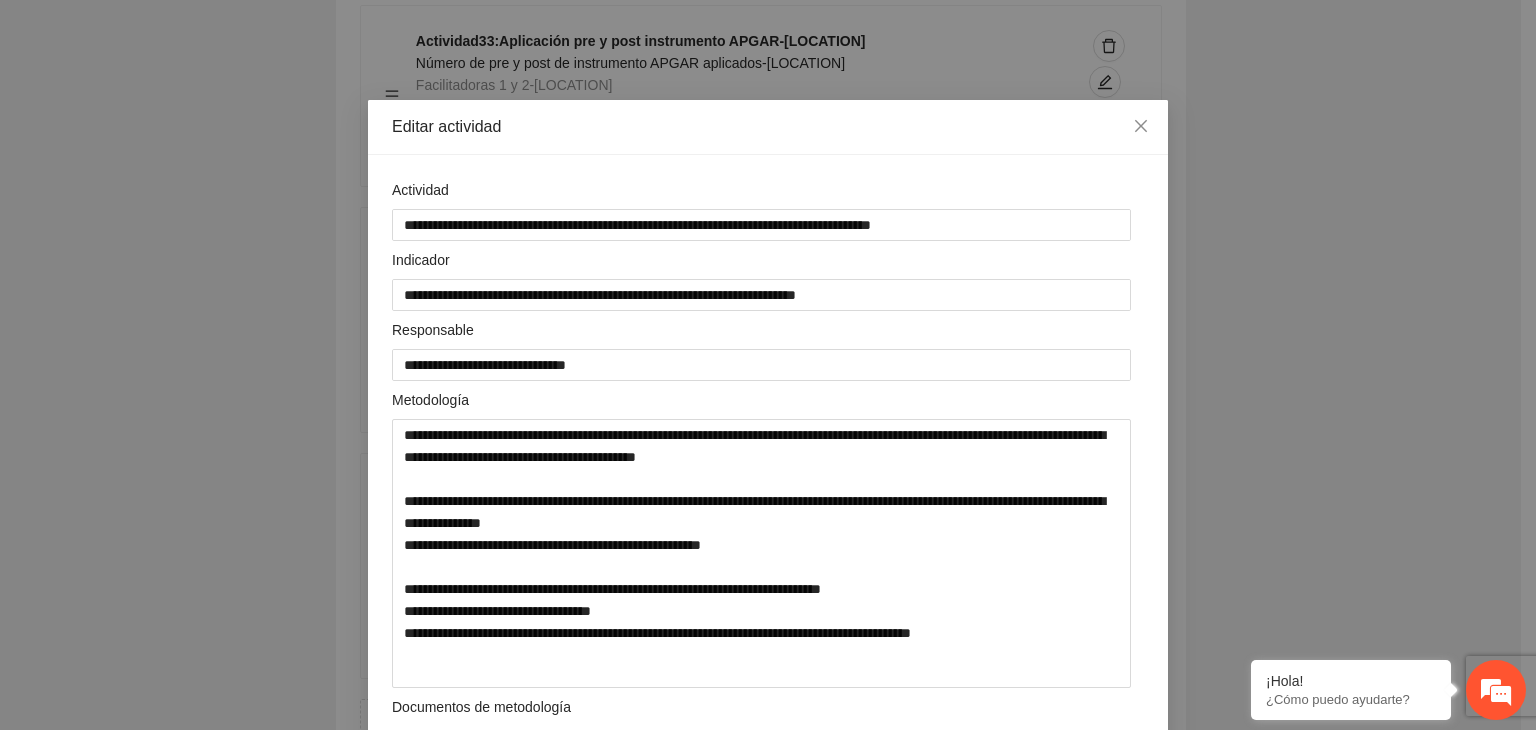 click on "**********" at bounding box center [768, 365] 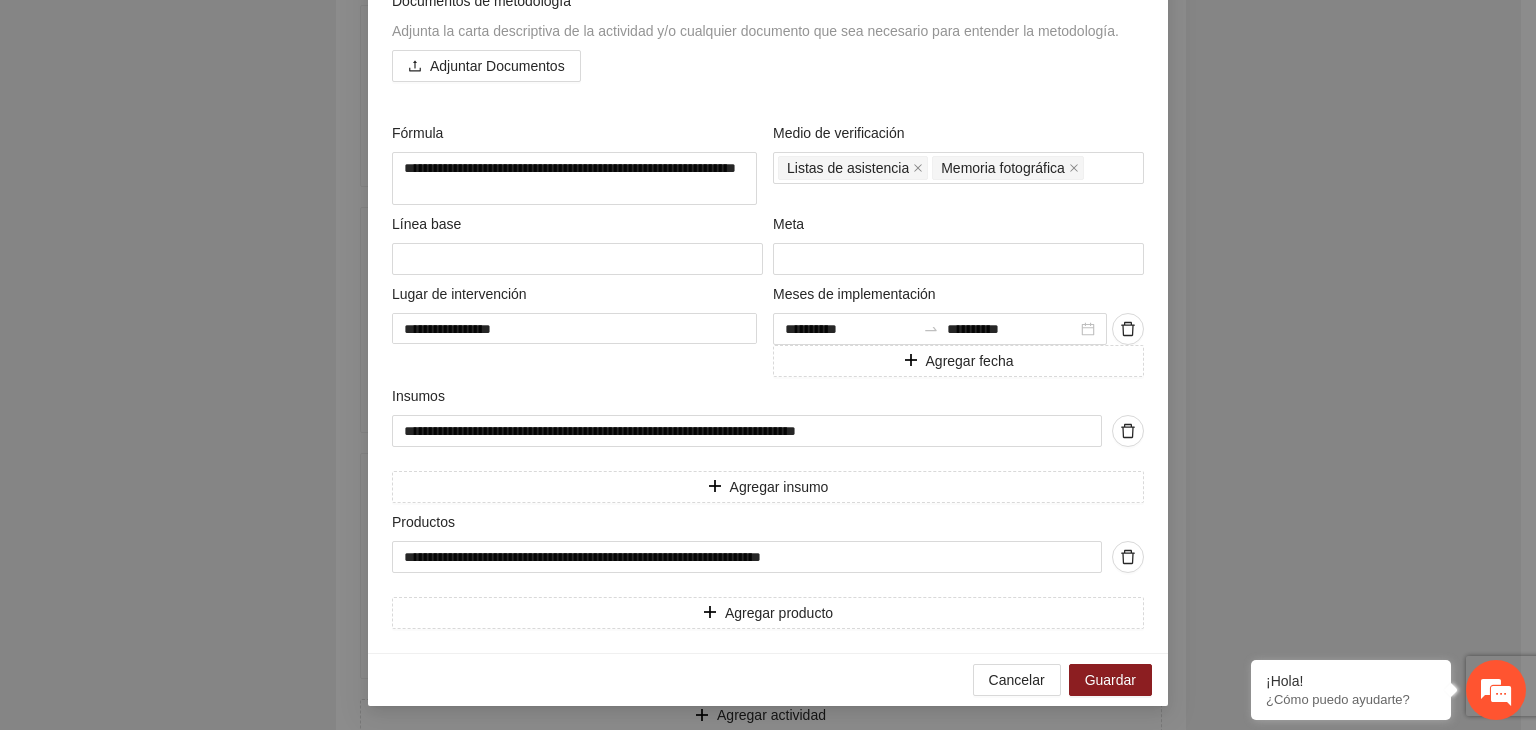 scroll, scrollTop: 711, scrollLeft: 0, axis: vertical 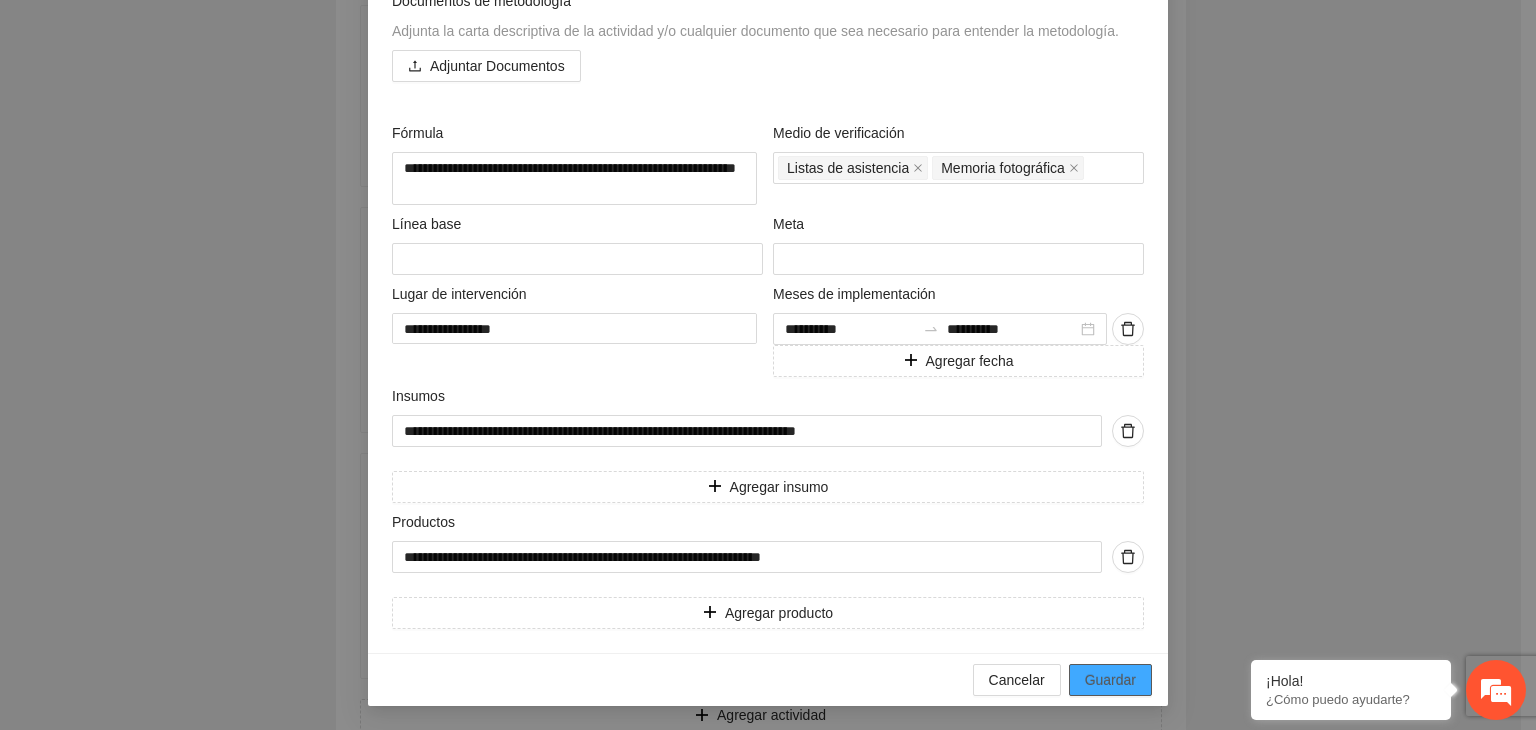 click on "Guardar" at bounding box center (1110, 680) 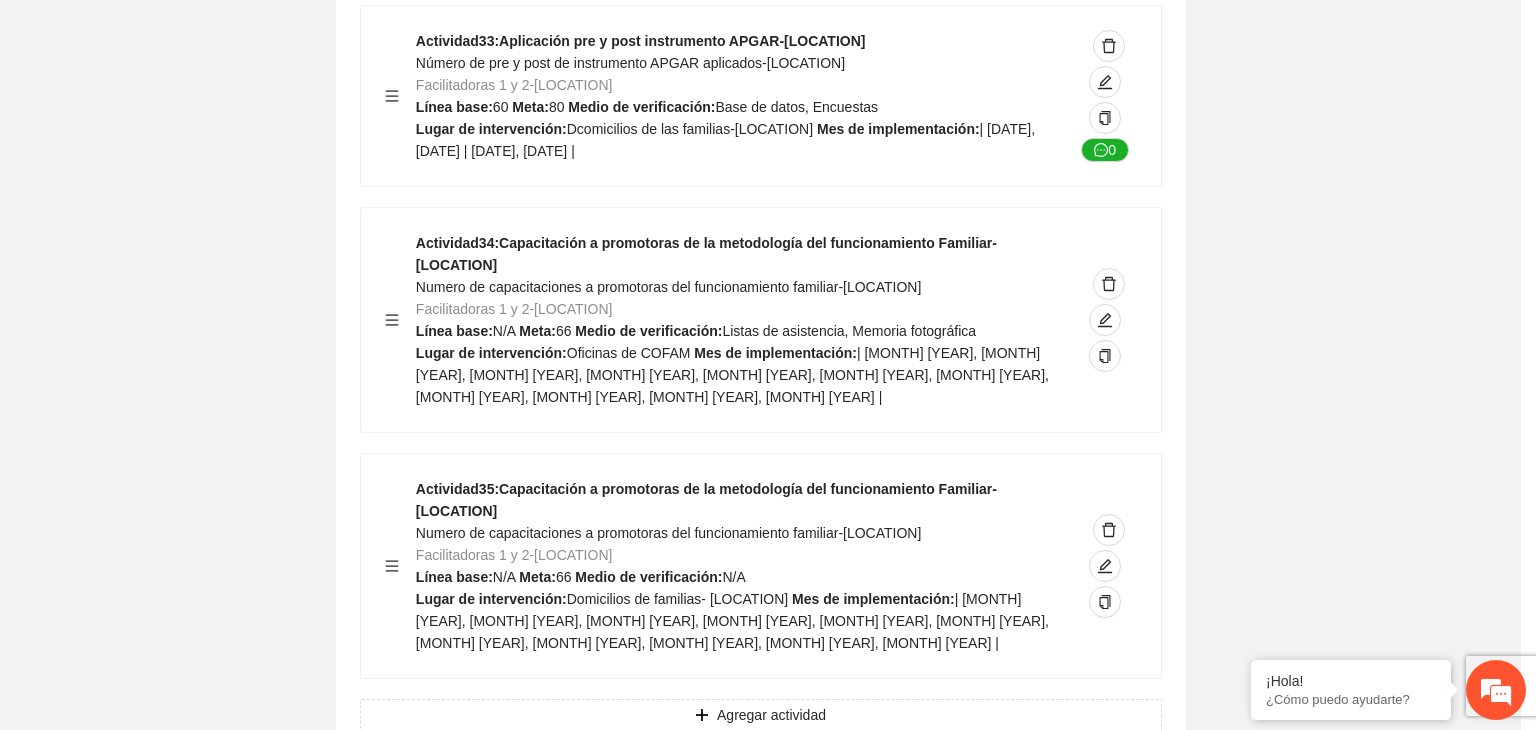scroll, scrollTop: 204, scrollLeft: 0, axis: vertical 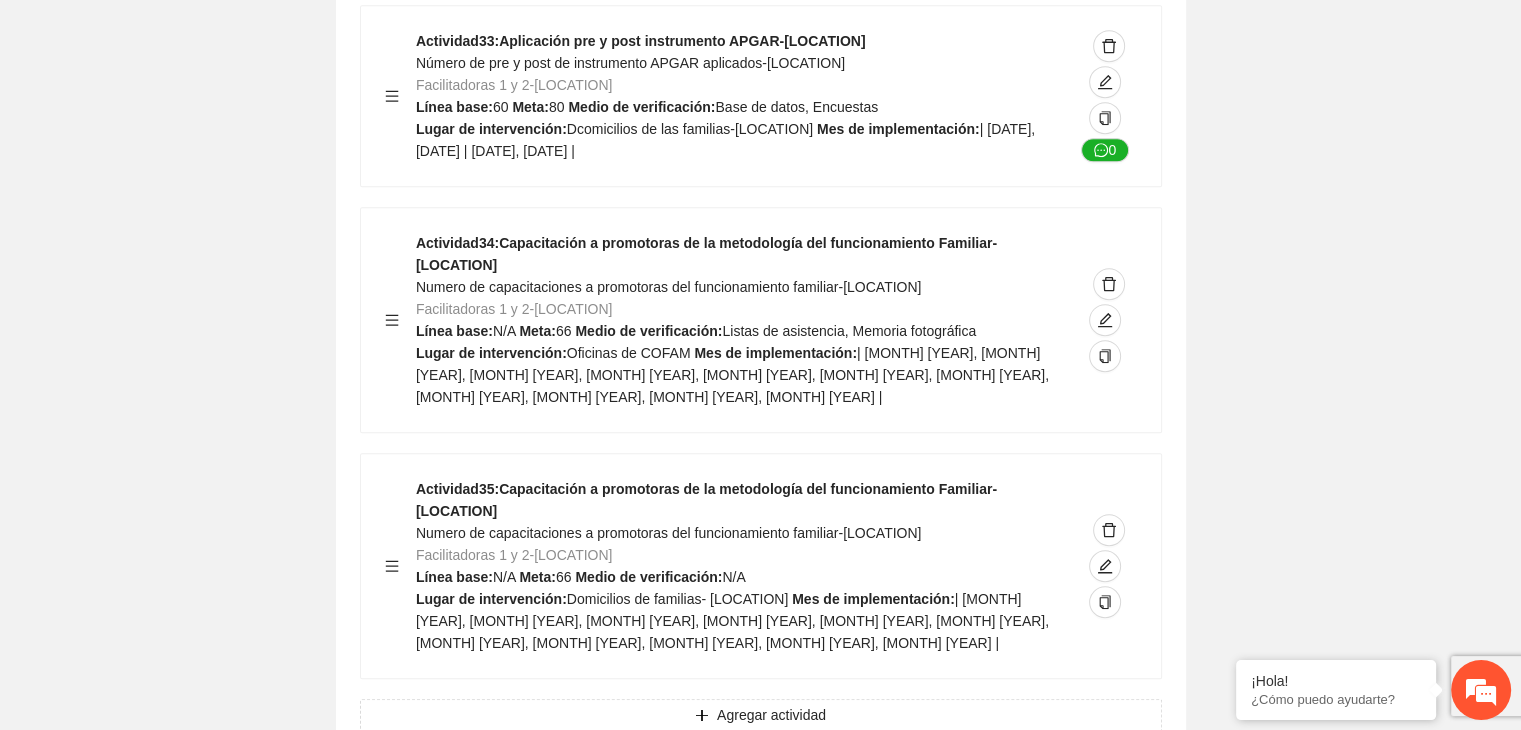 click on "Guardar Objetivo de desarrollo      Exportar Contribuir a la disminución de incidencia en violencia familiar en las zonas de [LOCATION], [LOCATION] y [LOCATION] del Municipio  de [LOCATION]. Indicadores Indicador  1 :  Violencia familiar disminuyendo en un 5% en [LOCATION] Número de carpetas de investigación de Violencia familiar  disminuyendo en un 5% en [LOCATION] Metodología:  Se solicita información al Observatorio Ciudadano de FICOSEC sobre el número de carpetas de violencia familiar en las colonias de intervención Línea base:  29   Meta:  25   Fórmula:  Suma de carpetas de investigación de violencia familiar disminuyendo  en un 5% en [LOCATION]   Medio de verificación:  Reporte/Informe 0 Indicador  2 :  Violencia familiar disminuyendo en un 5% en [LOCATION] Número de carpetas de investigación de Violencia familiar  disminuyendo en un 5% en [LOCATION] Metodología:  Línea base:  63   Meta:  56   Fórmula:    Medio de verificación:  Reporte/Informe 0 3 :" at bounding box center [760, -7373] 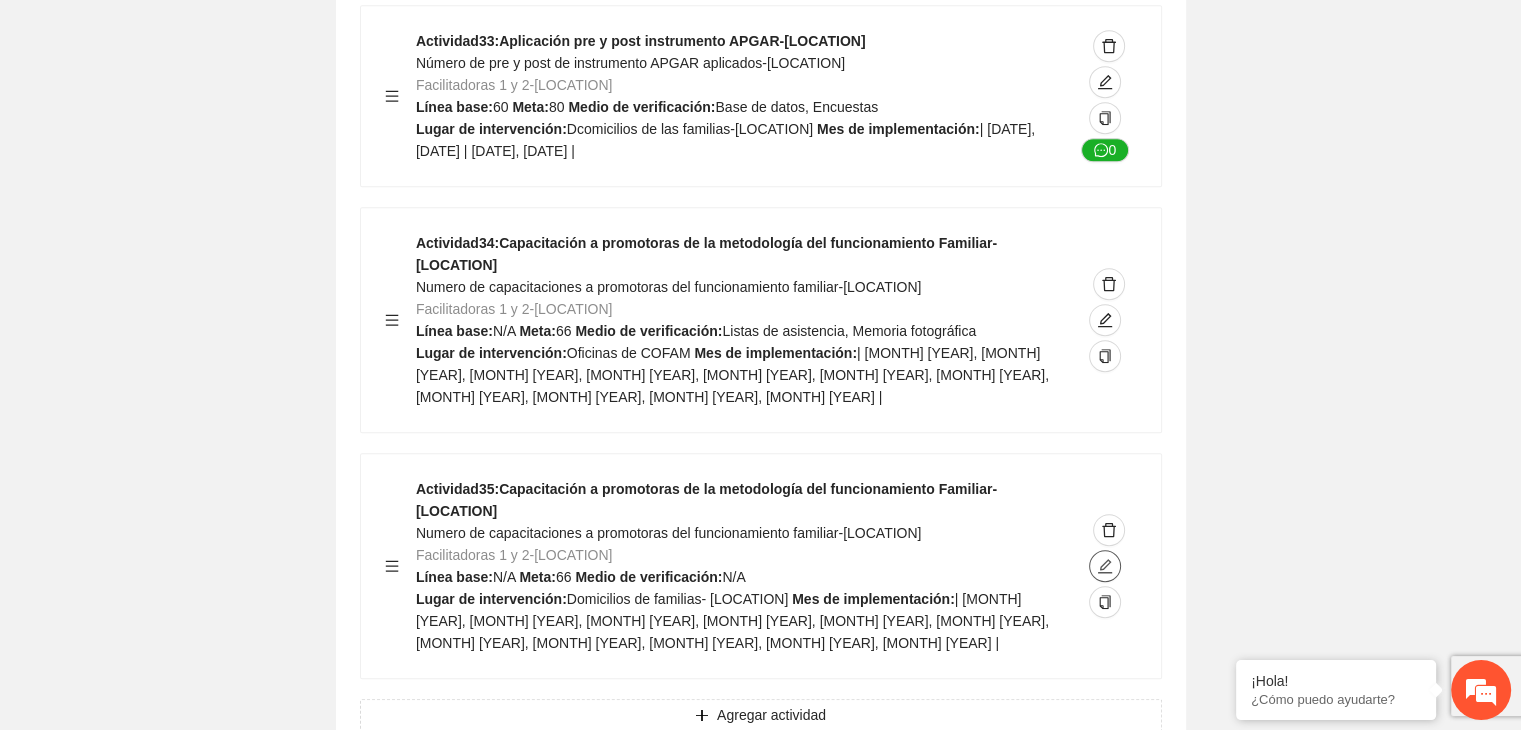 click 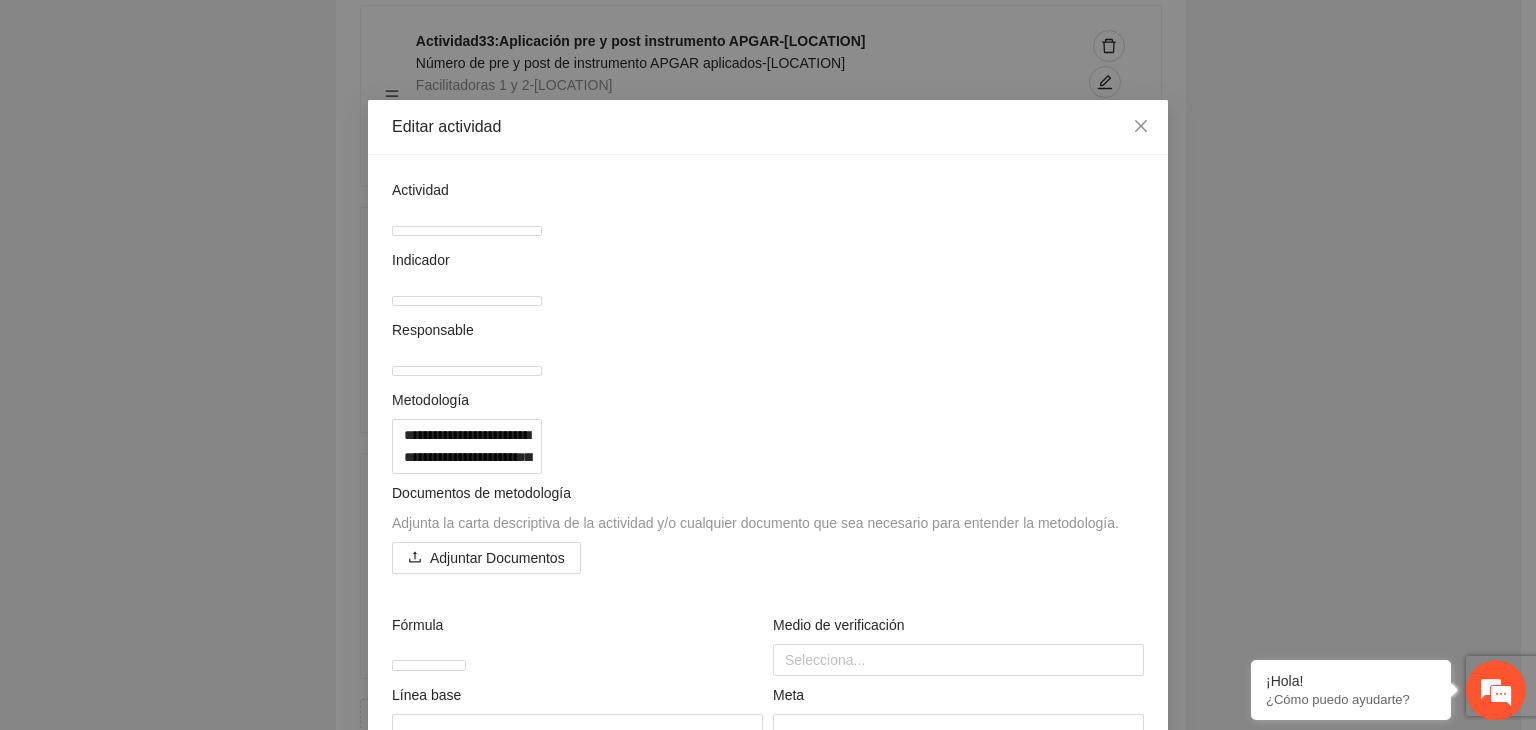 click on "**********" at bounding box center (768, 365) 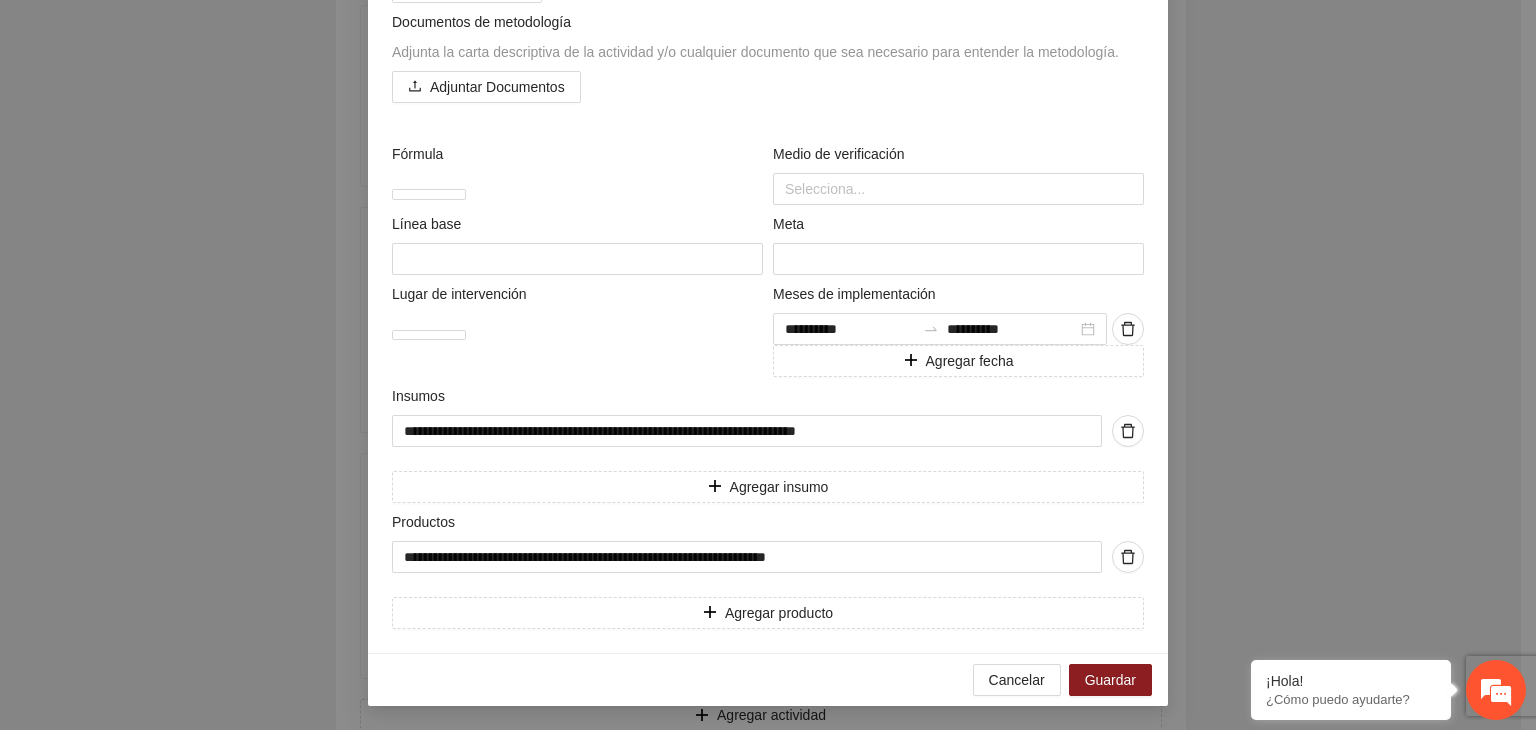 scroll, scrollTop: 560, scrollLeft: 0, axis: vertical 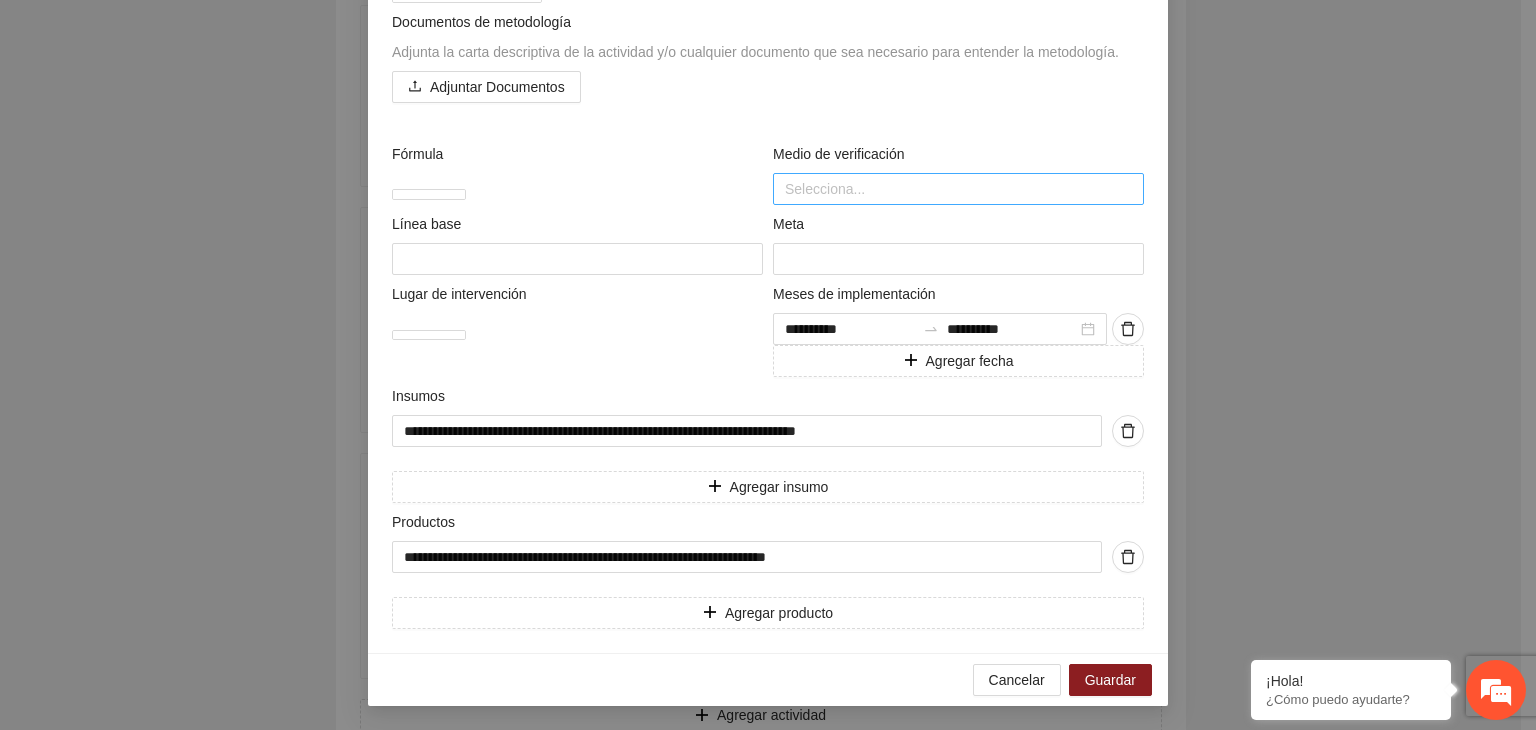 click at bounding box center (958, 189) 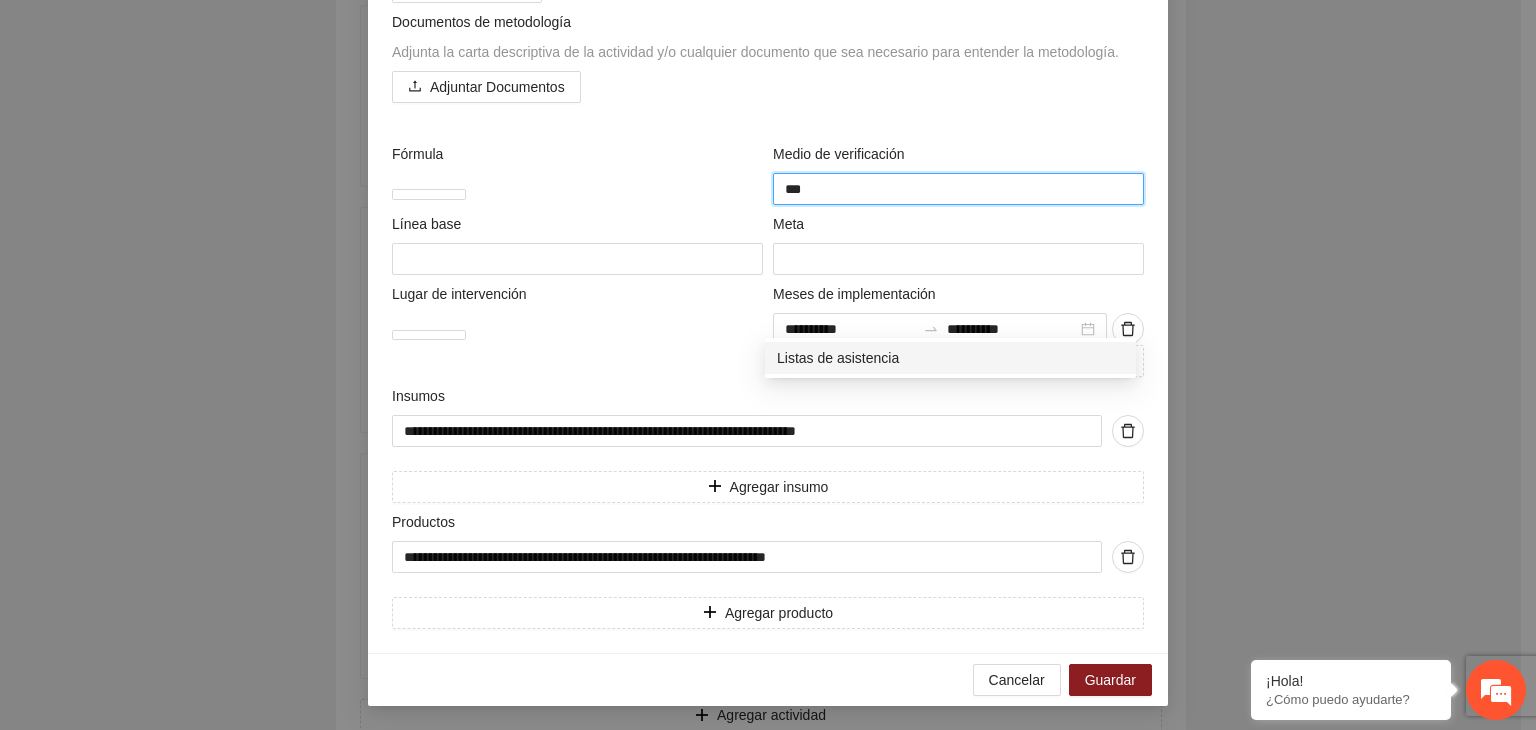 click on "Listas de asistencia" at bounding box center [950, 358] 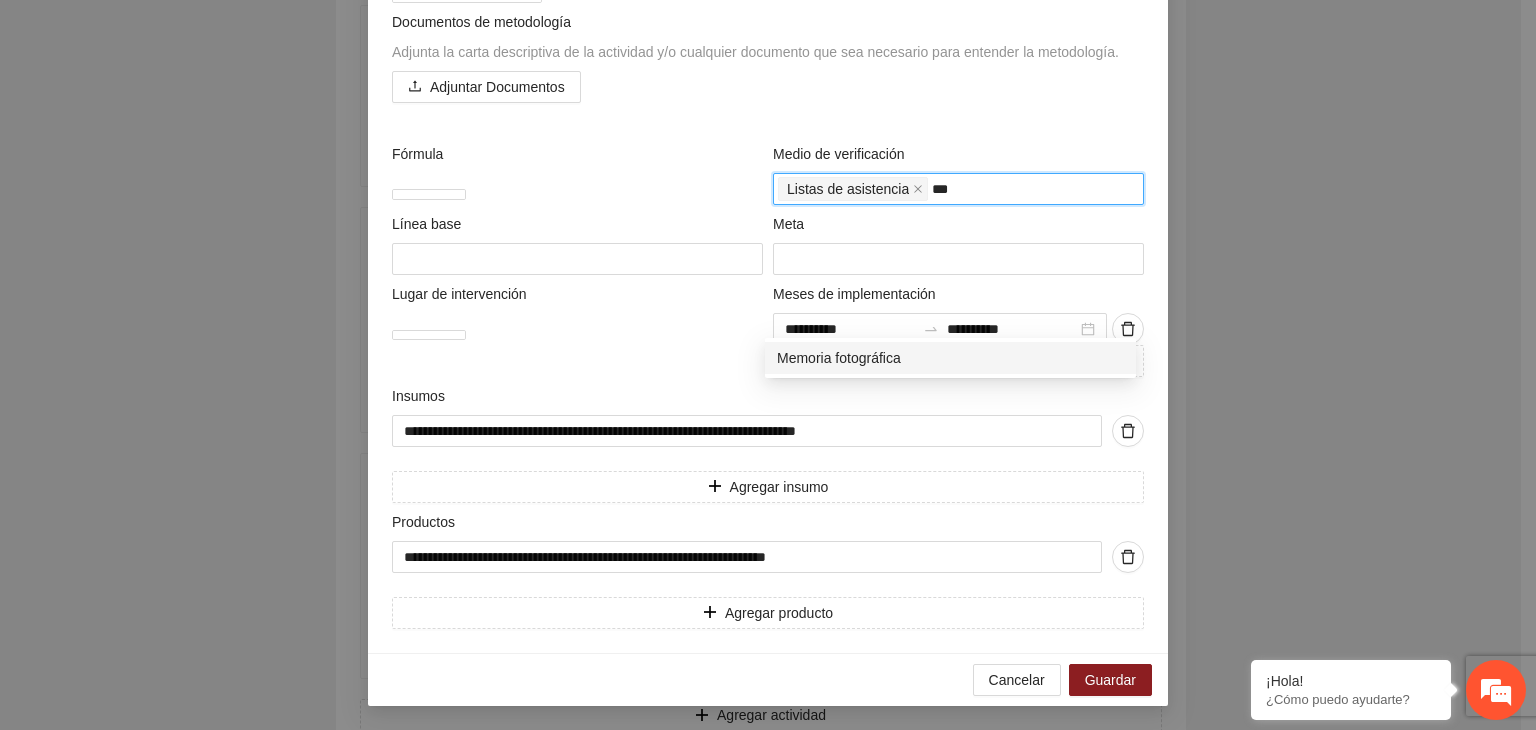 click on "Memoria fotográfica" at bounding box center (950, 358) 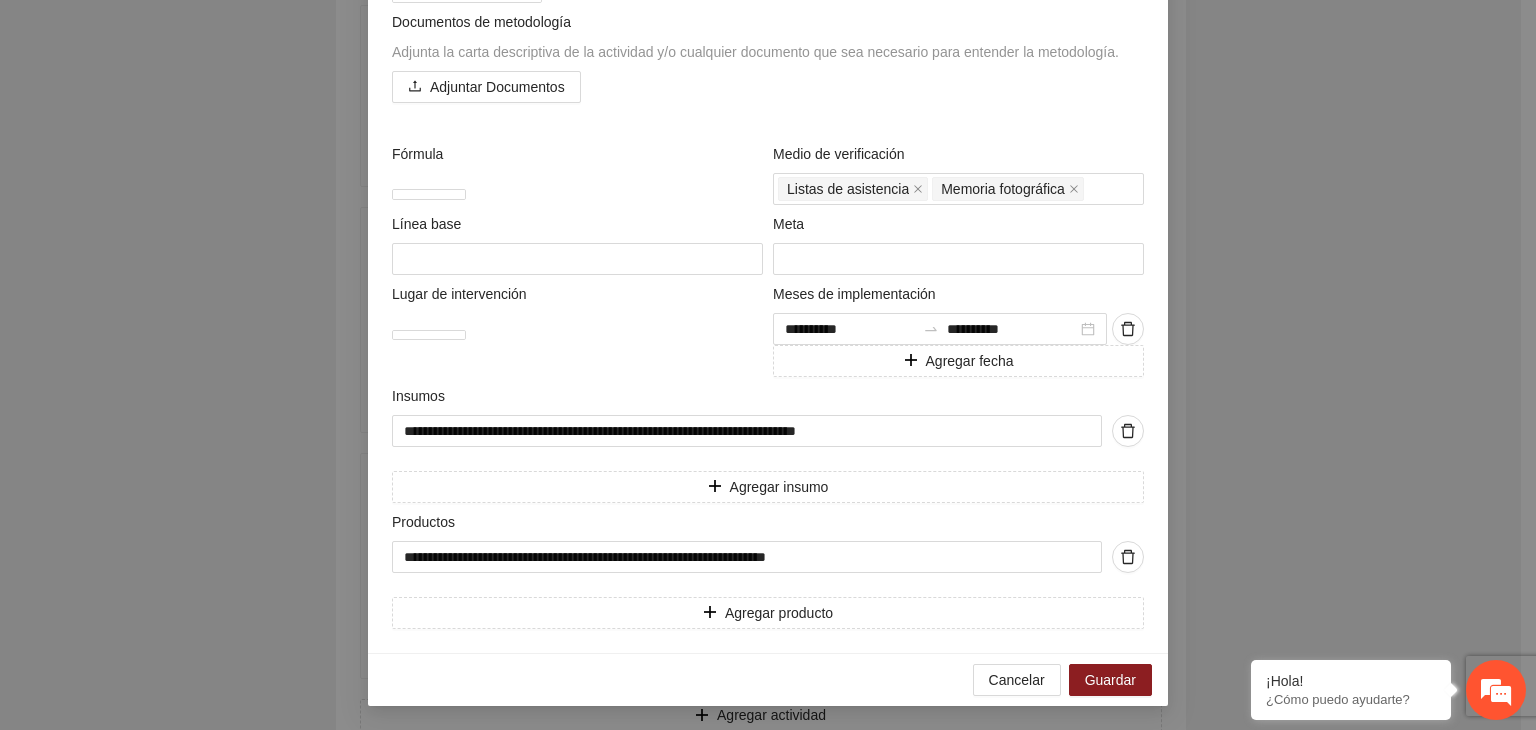 click on "**********" at bounding box center (768, 365) 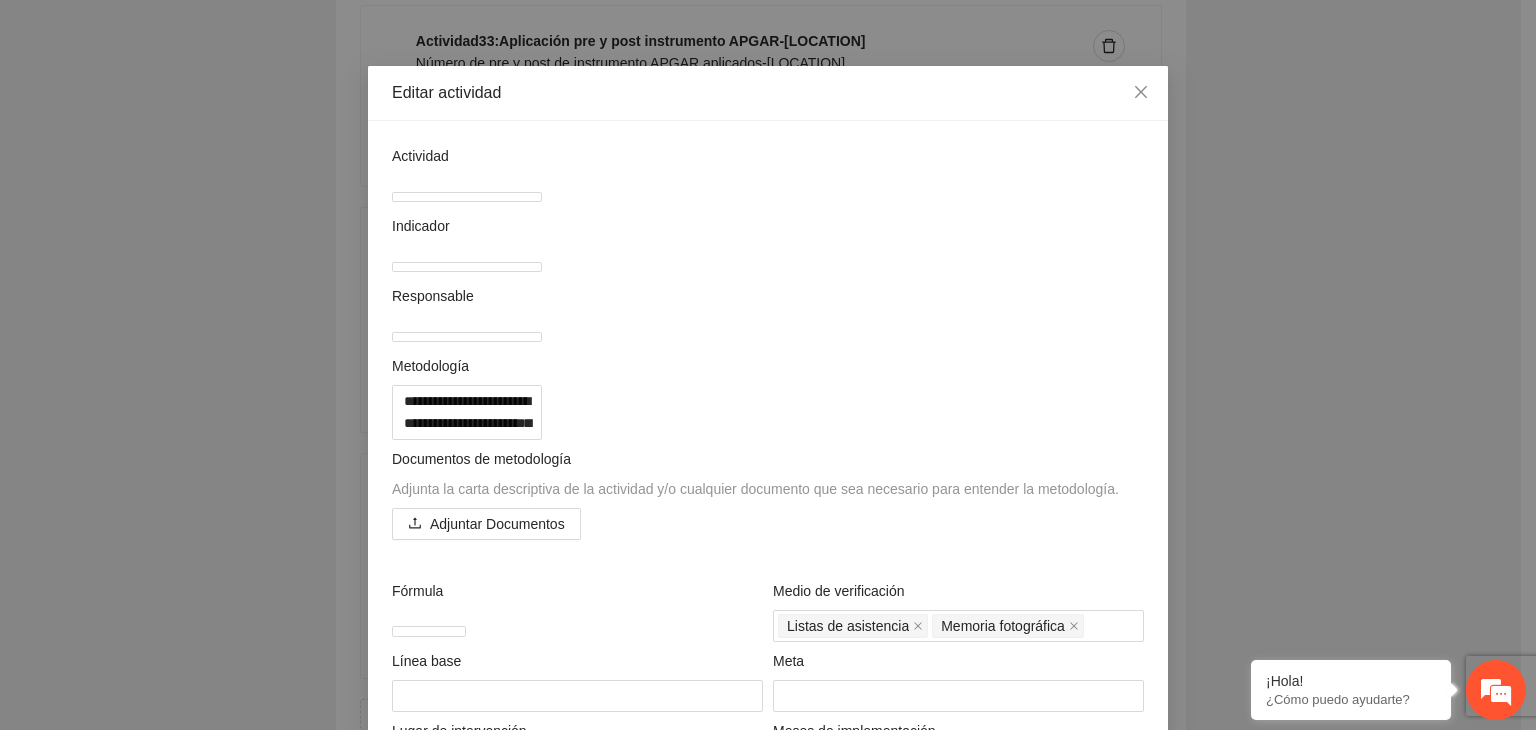 scroll, scrollTop: 0, scrollLeft: 0, axis: both 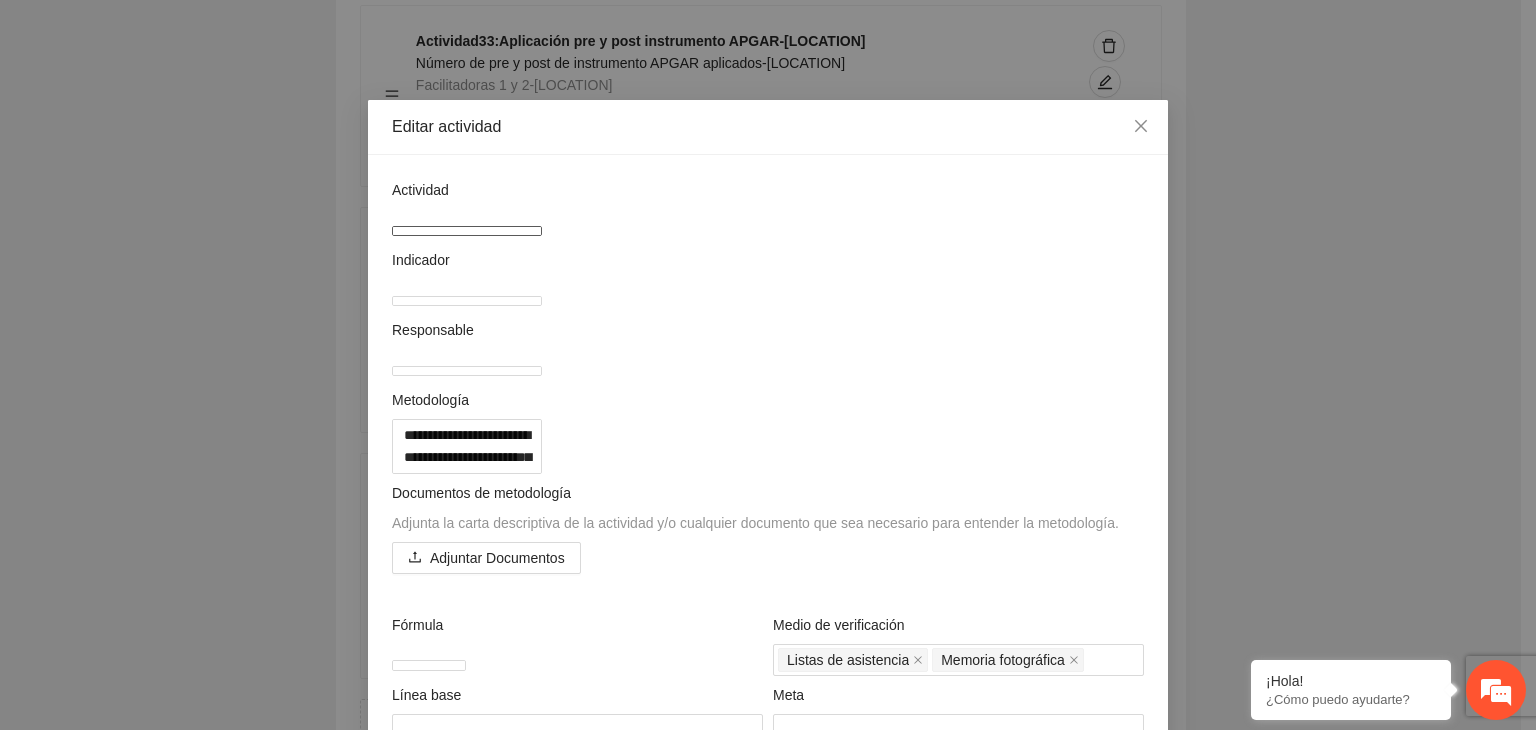 drag, startPoint x: 860, startPoint y: 224, endPoint x: 327, endPoint y: 177, distance: 535.06824 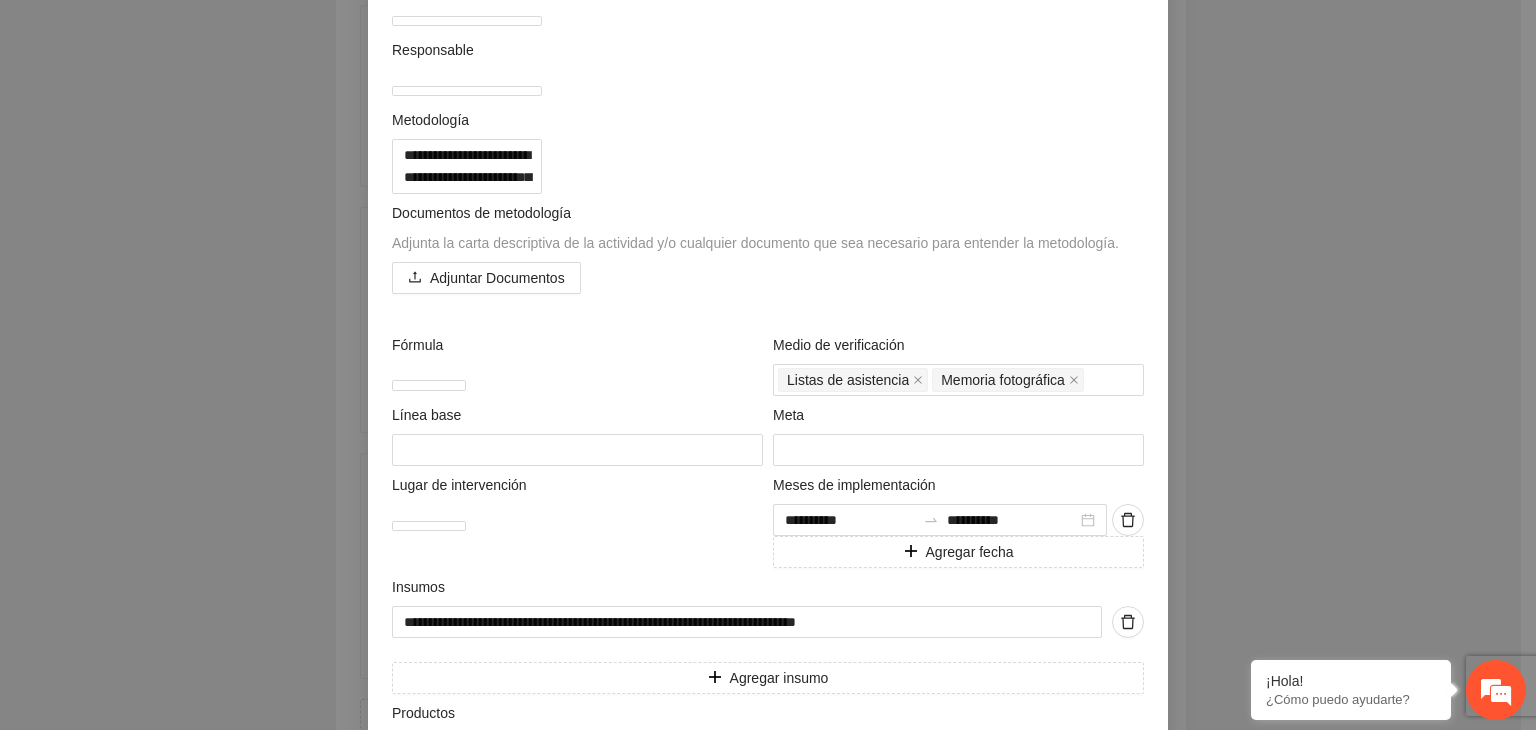 scroll, scrollTop: 711, scrollLeft: 0, axis: vertical 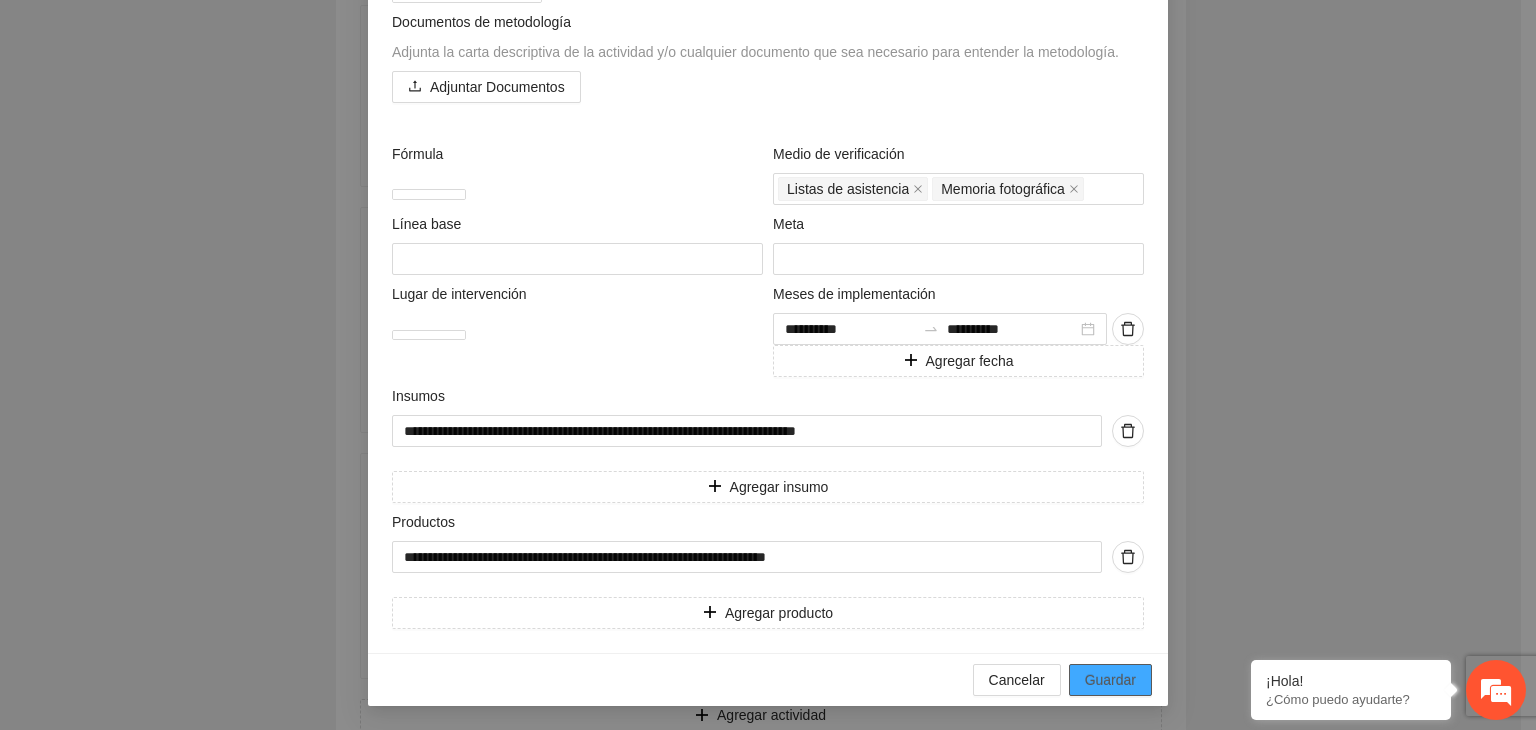 click on "Guardar" at bounding box center (1110, 680) 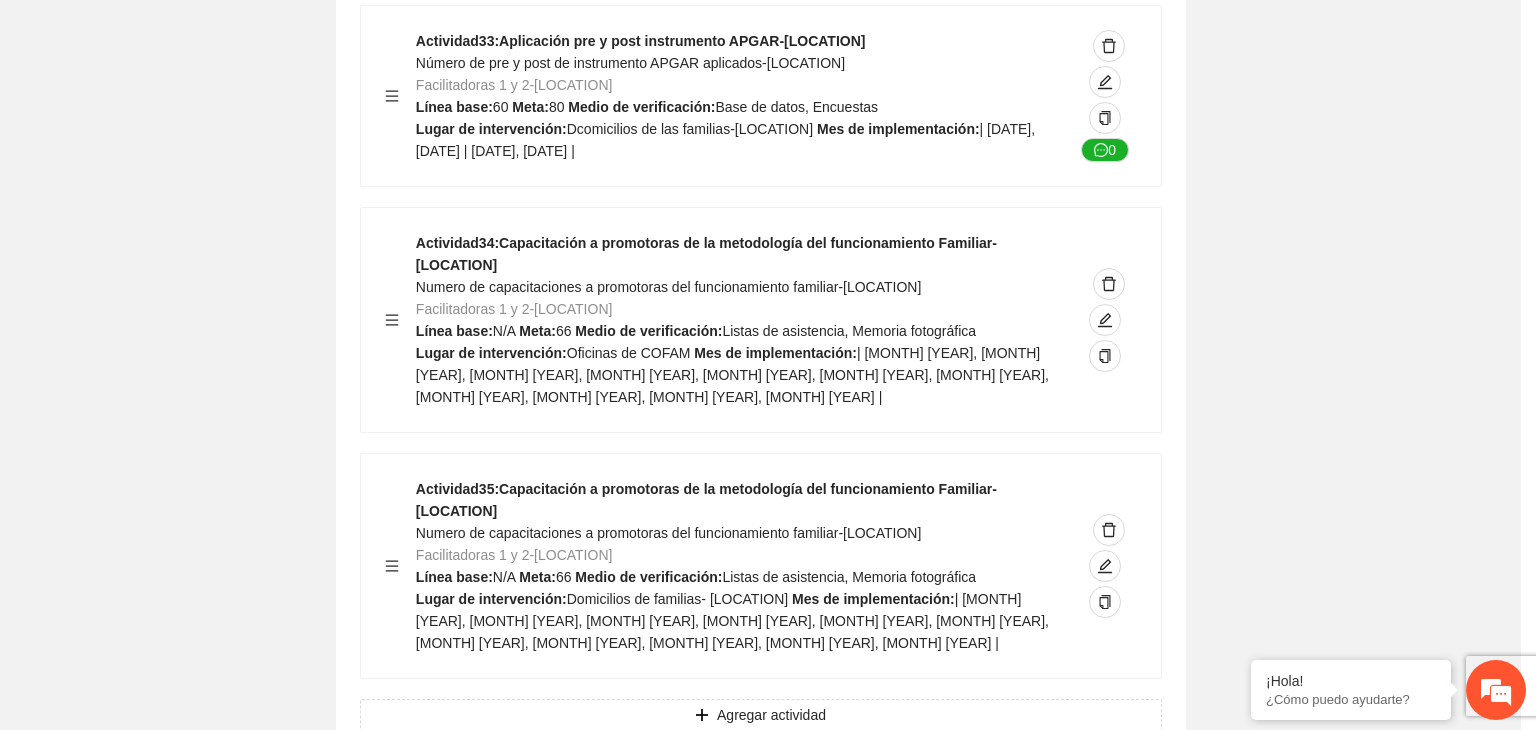scroll, scrollTop: 204, scrollLeft: 0, axis: vertical 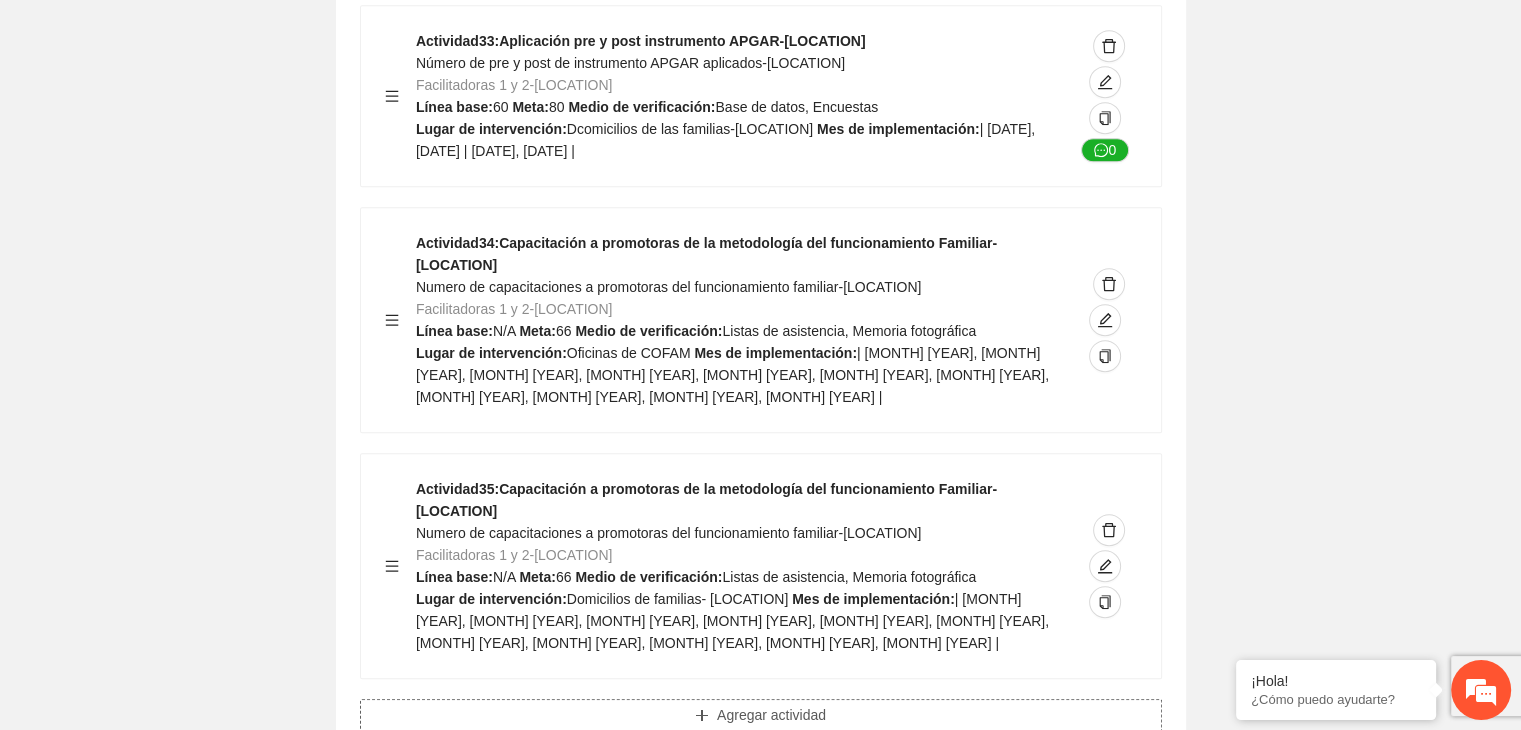 click on "Agregar actividad" at bounding box center (771, 715) 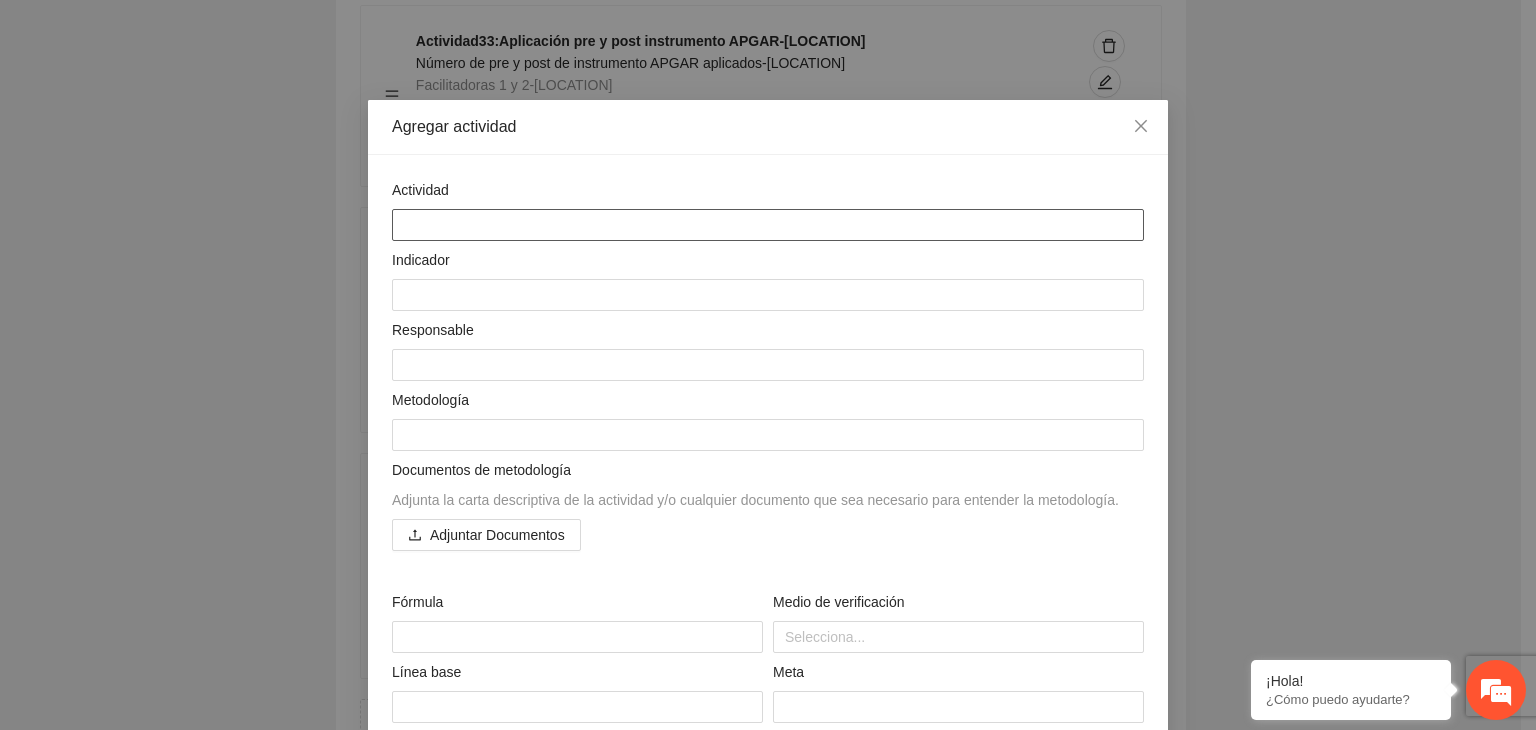 click at bounding box center (768, 225) 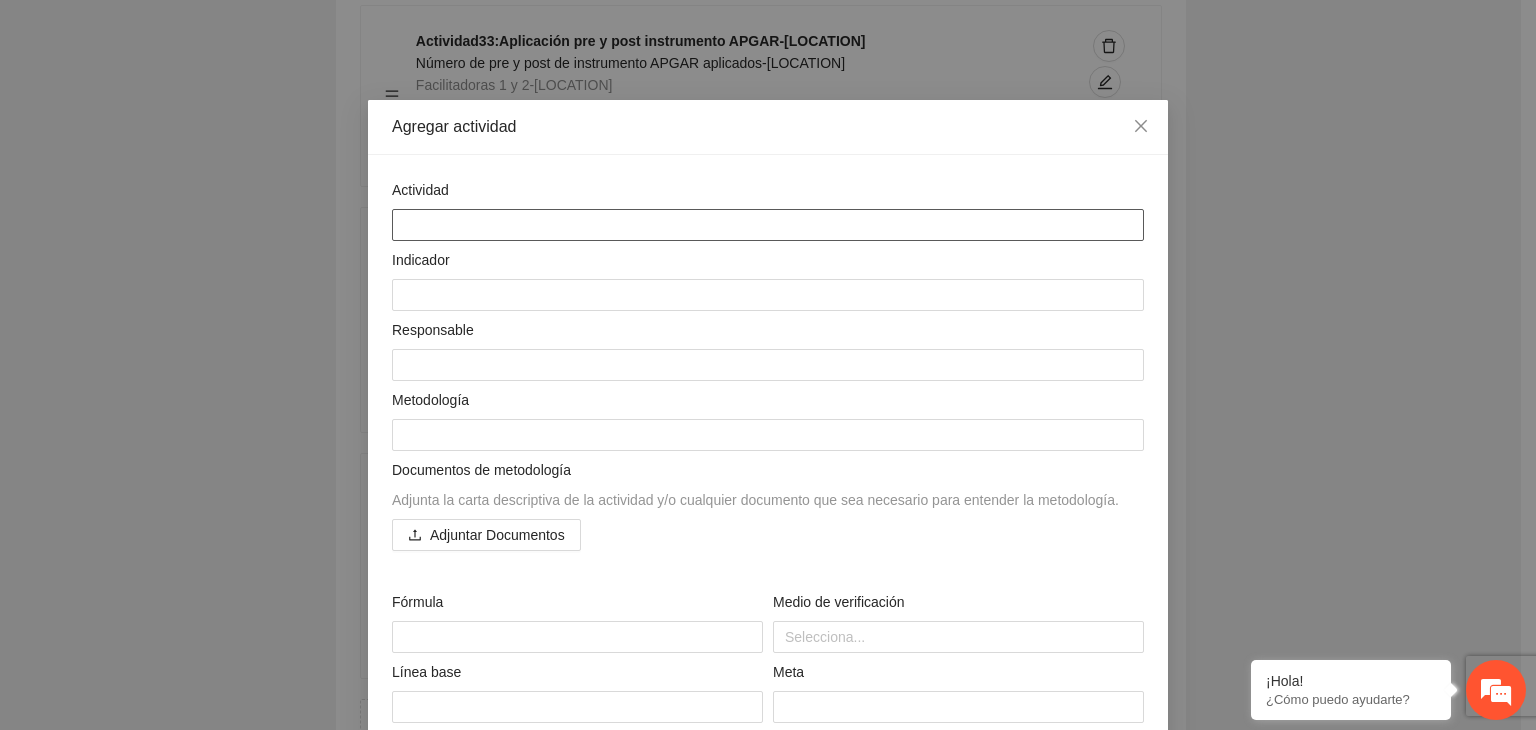 paste on "**********" 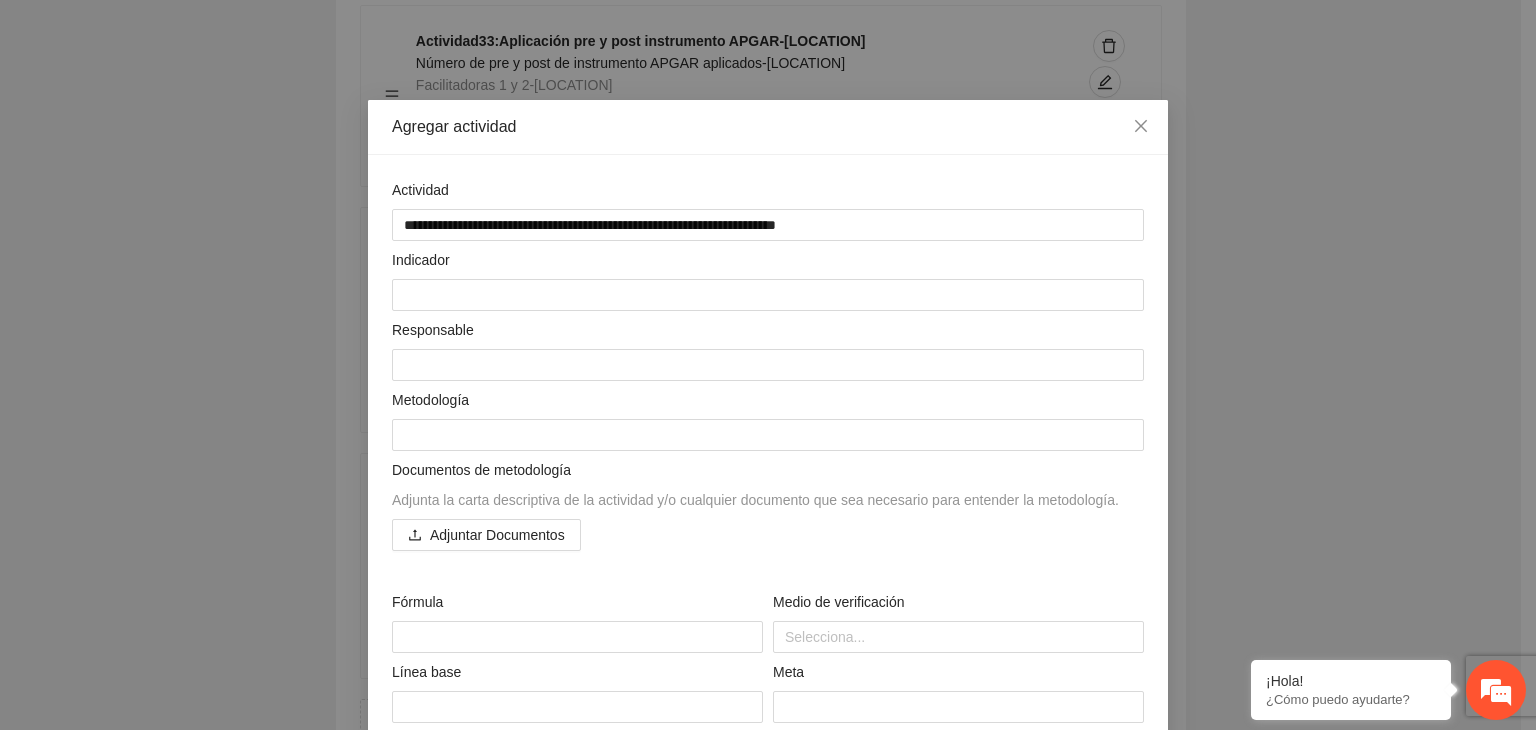 scroll, scrollTop: 5, scrollLeft: 0, axis: vertical 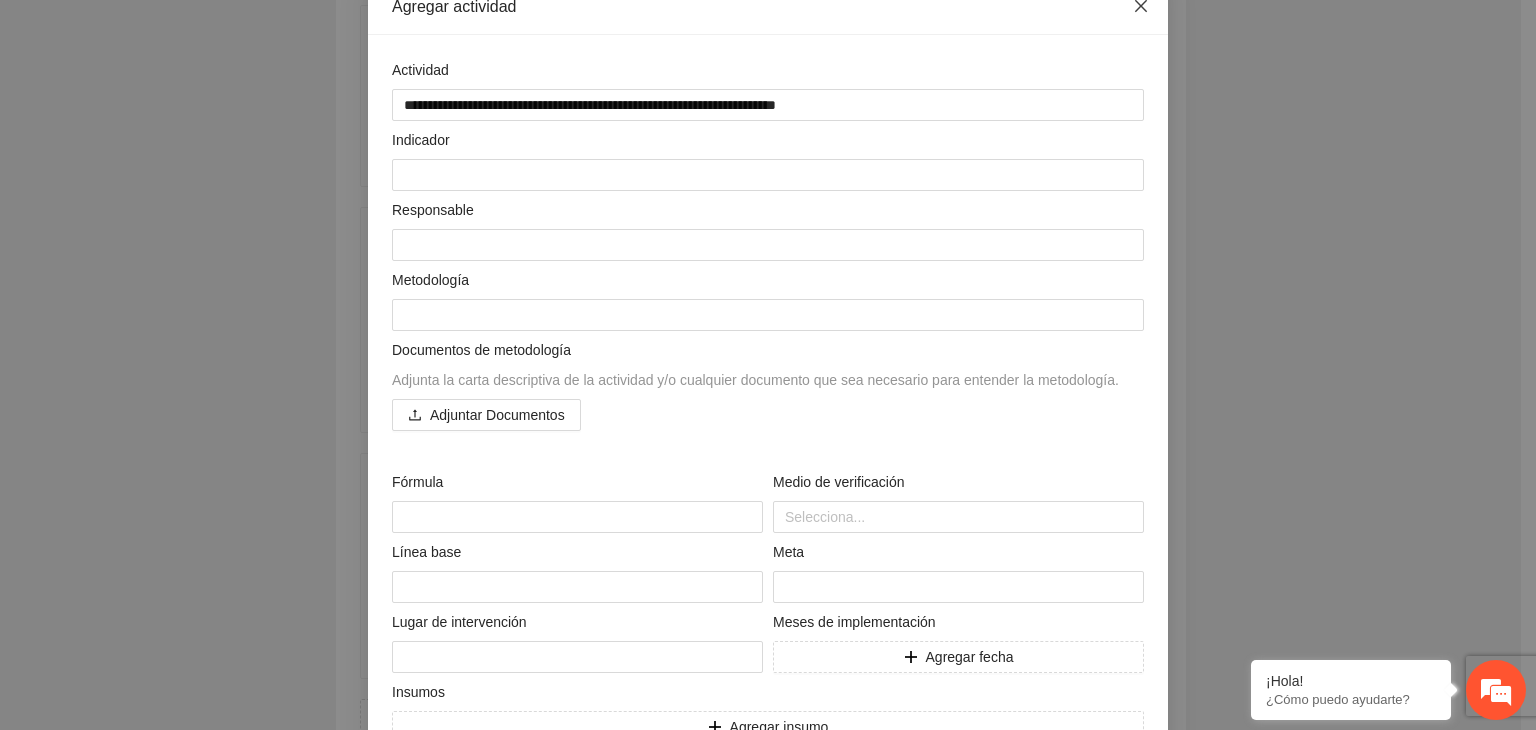 click 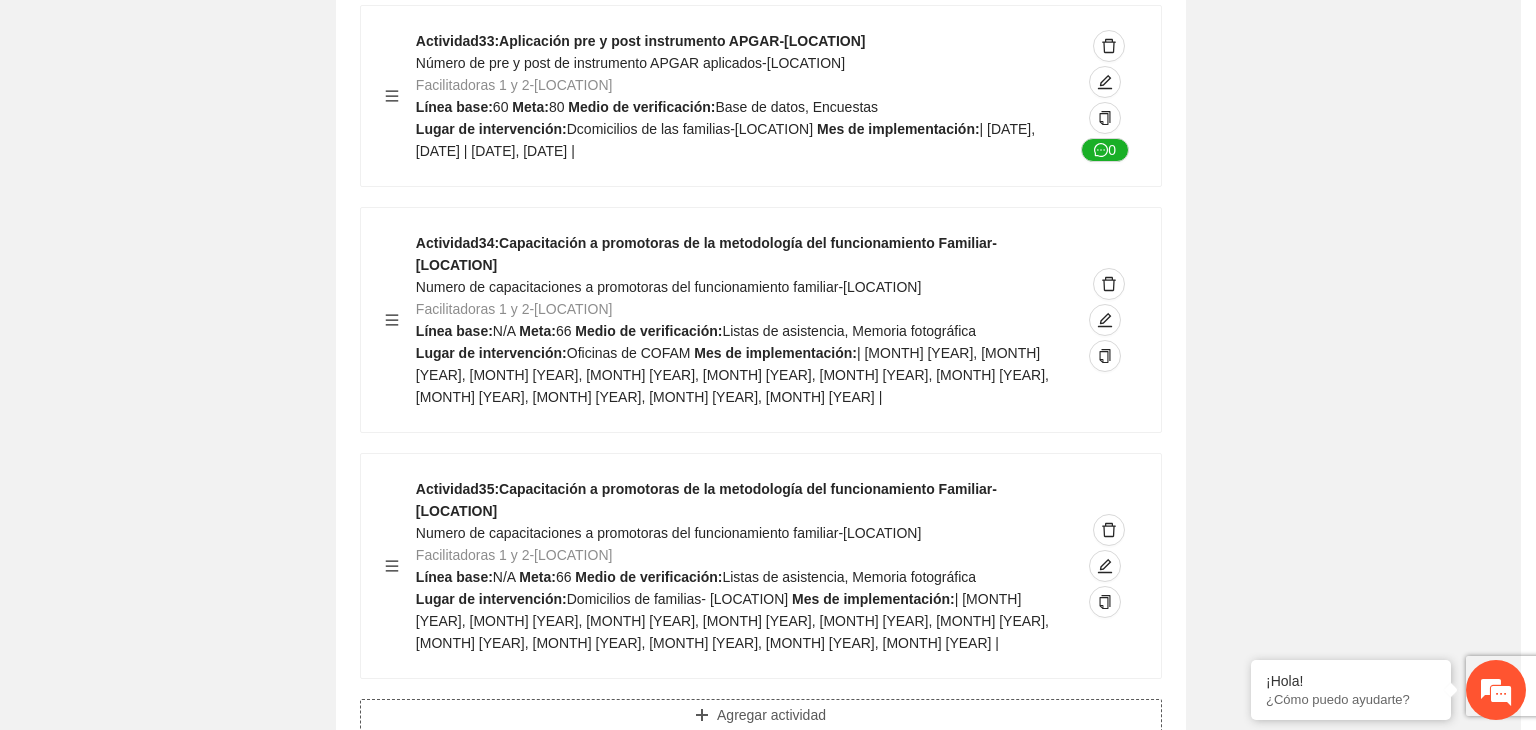 scroll, scrollTop: 0, scrollLeft: 0, axis: both 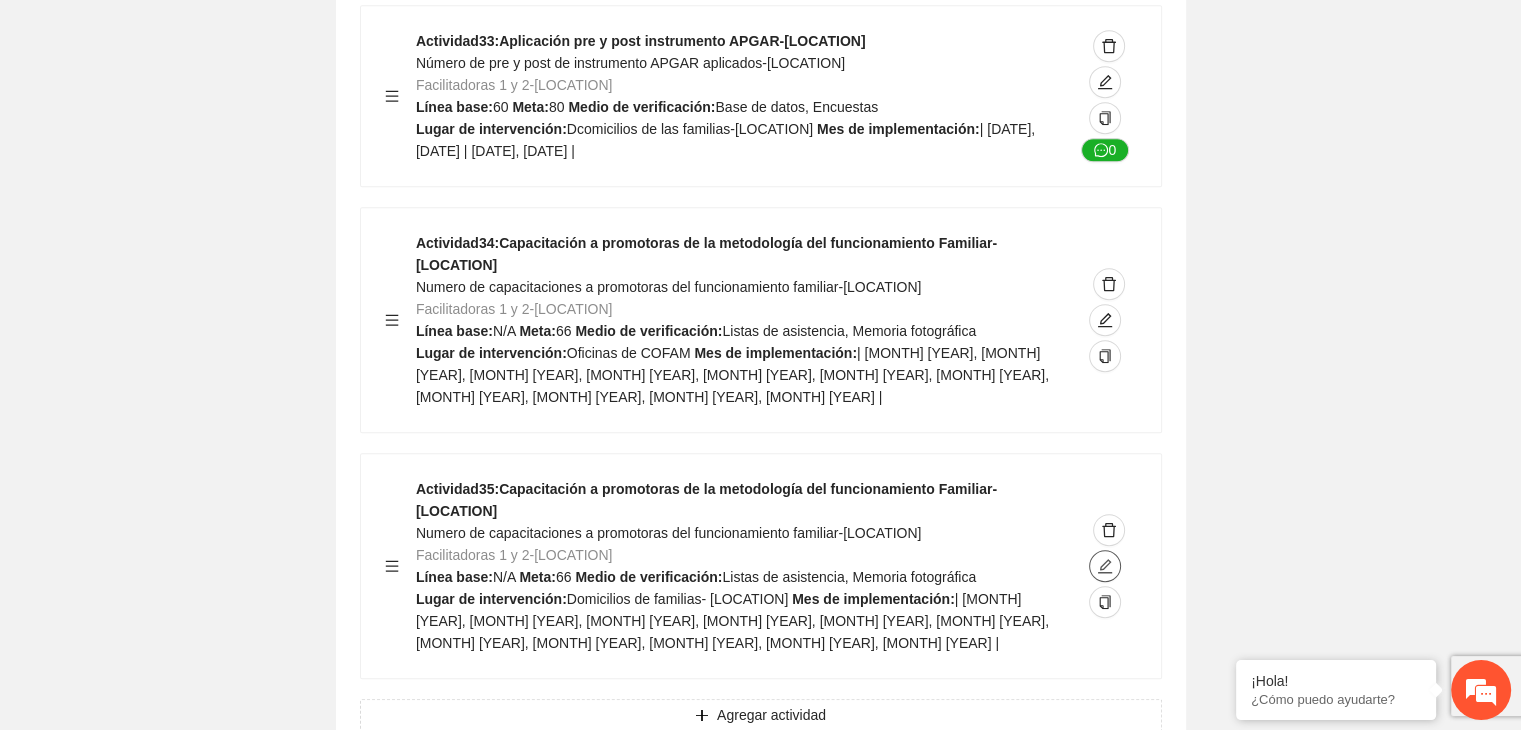 click at bounding box center (1105, 566) 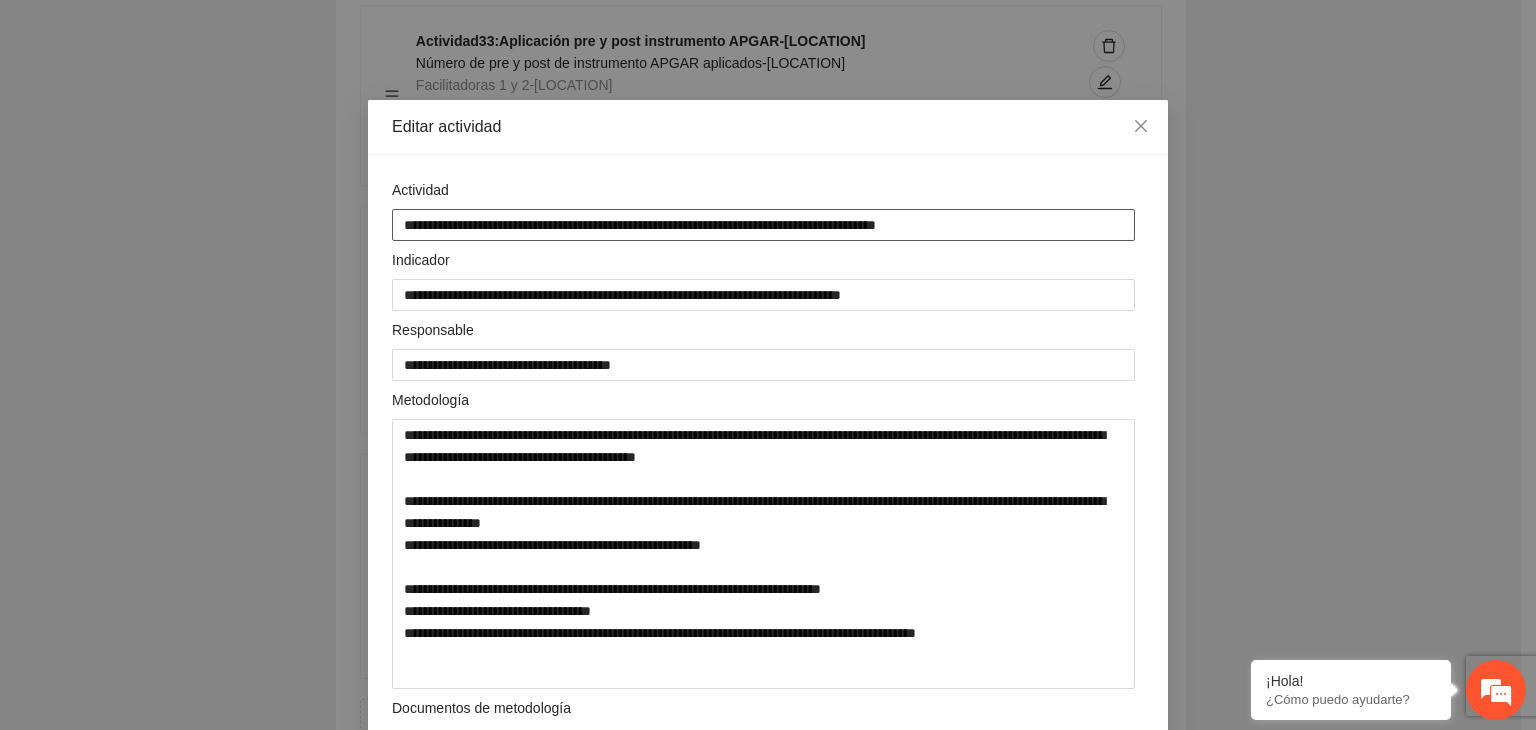 drag, startPoint x: 860, startPoint y: 225, endPoint x: 237, endPoint y: 281, distance: 625.5118 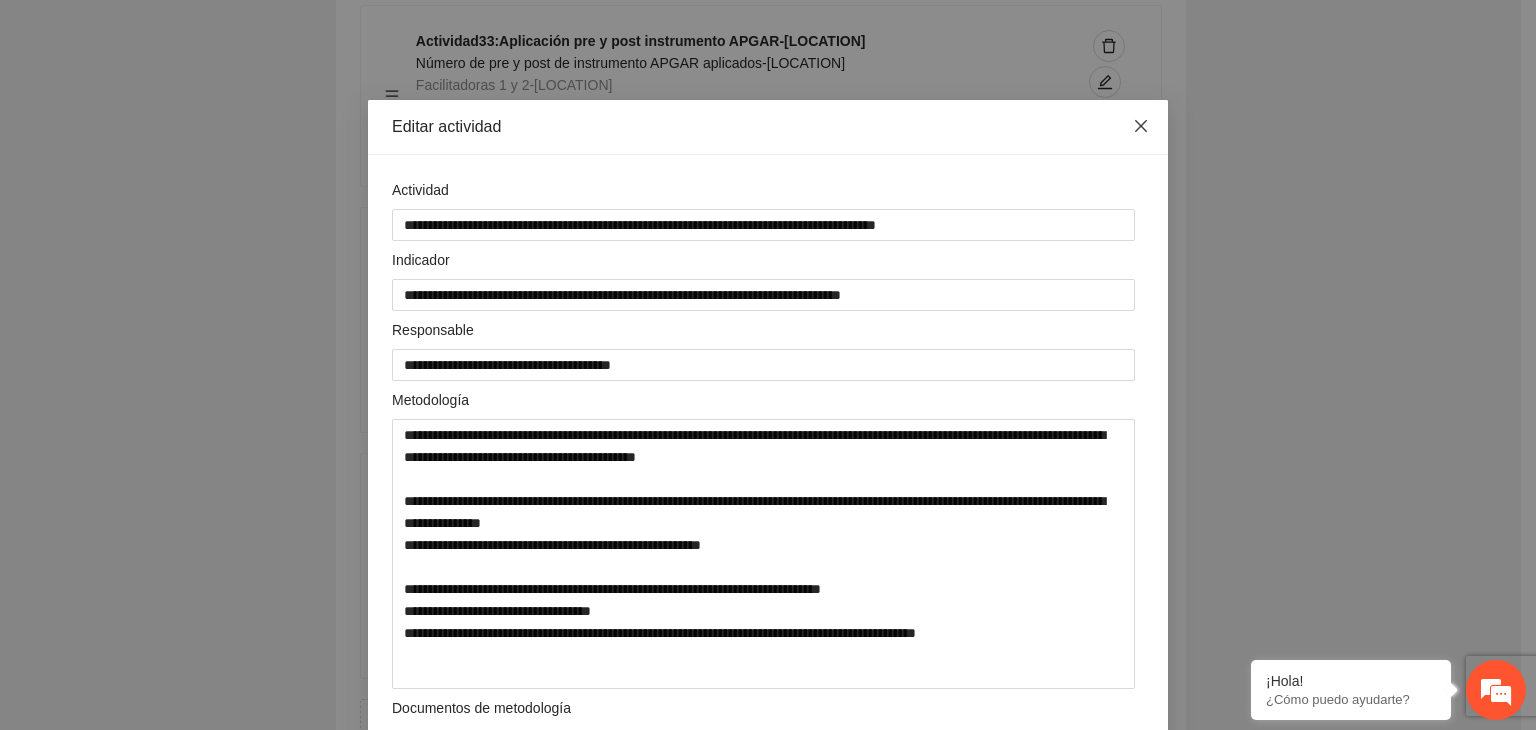 click 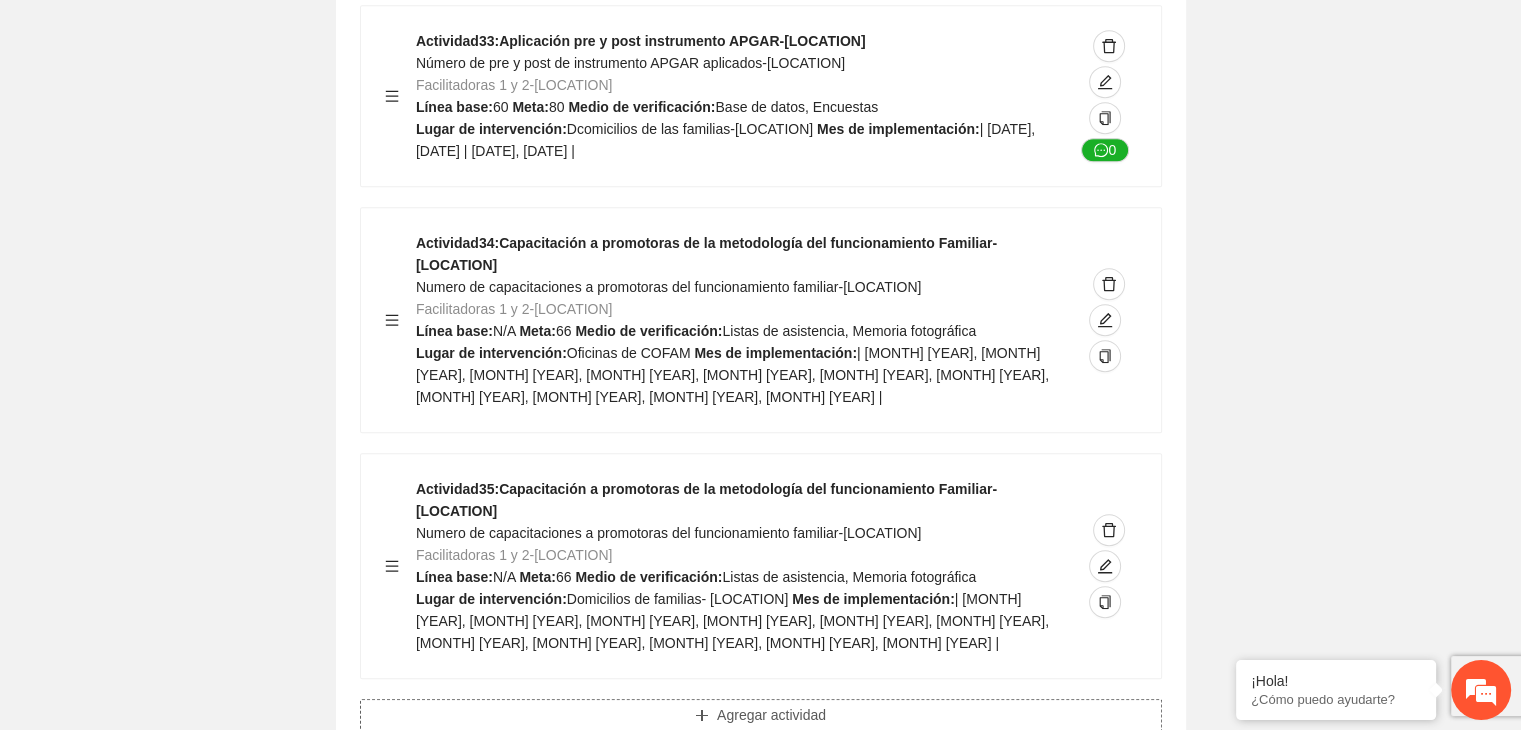 click on "Agregar actividad" at bounding box center [771, 715] 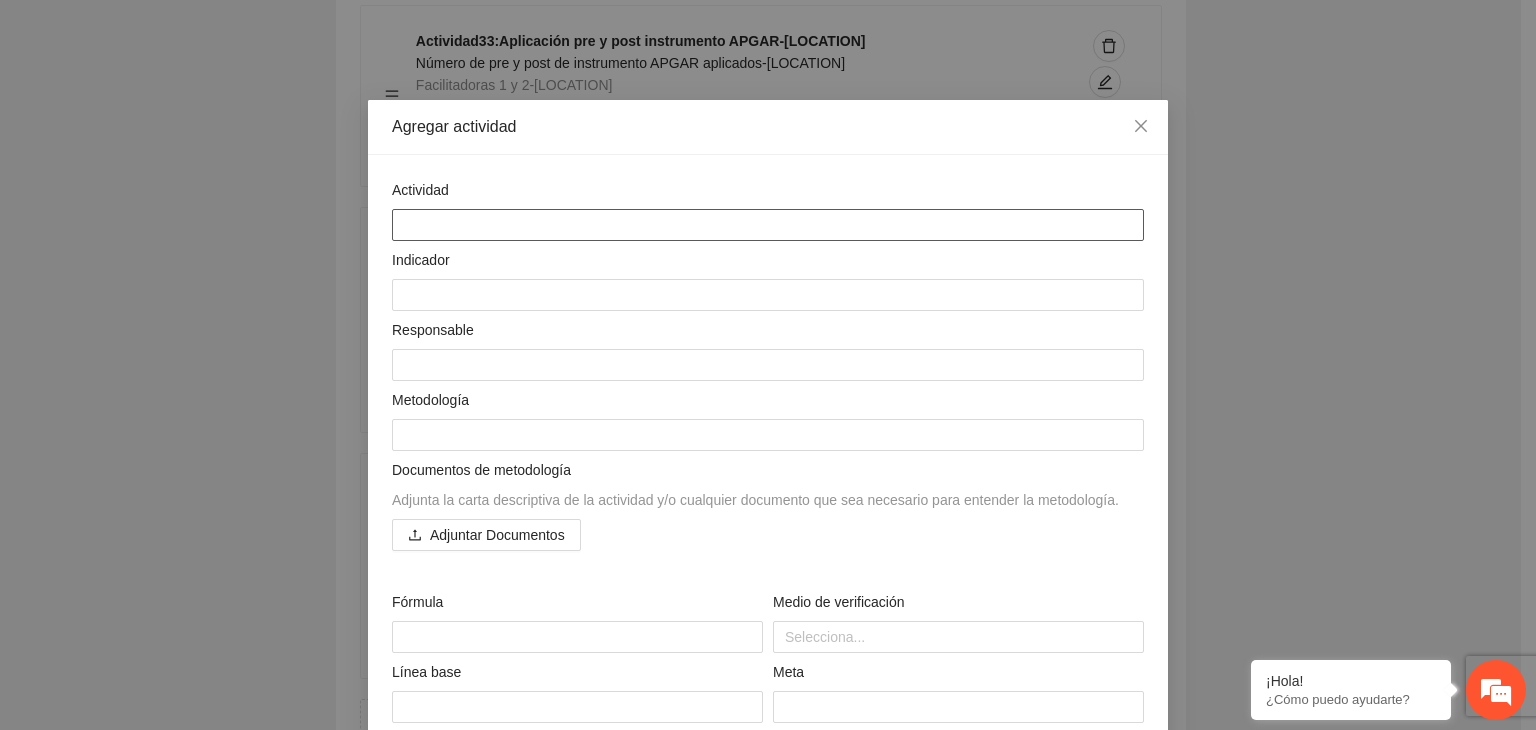 click at bounding box center (768, 225) 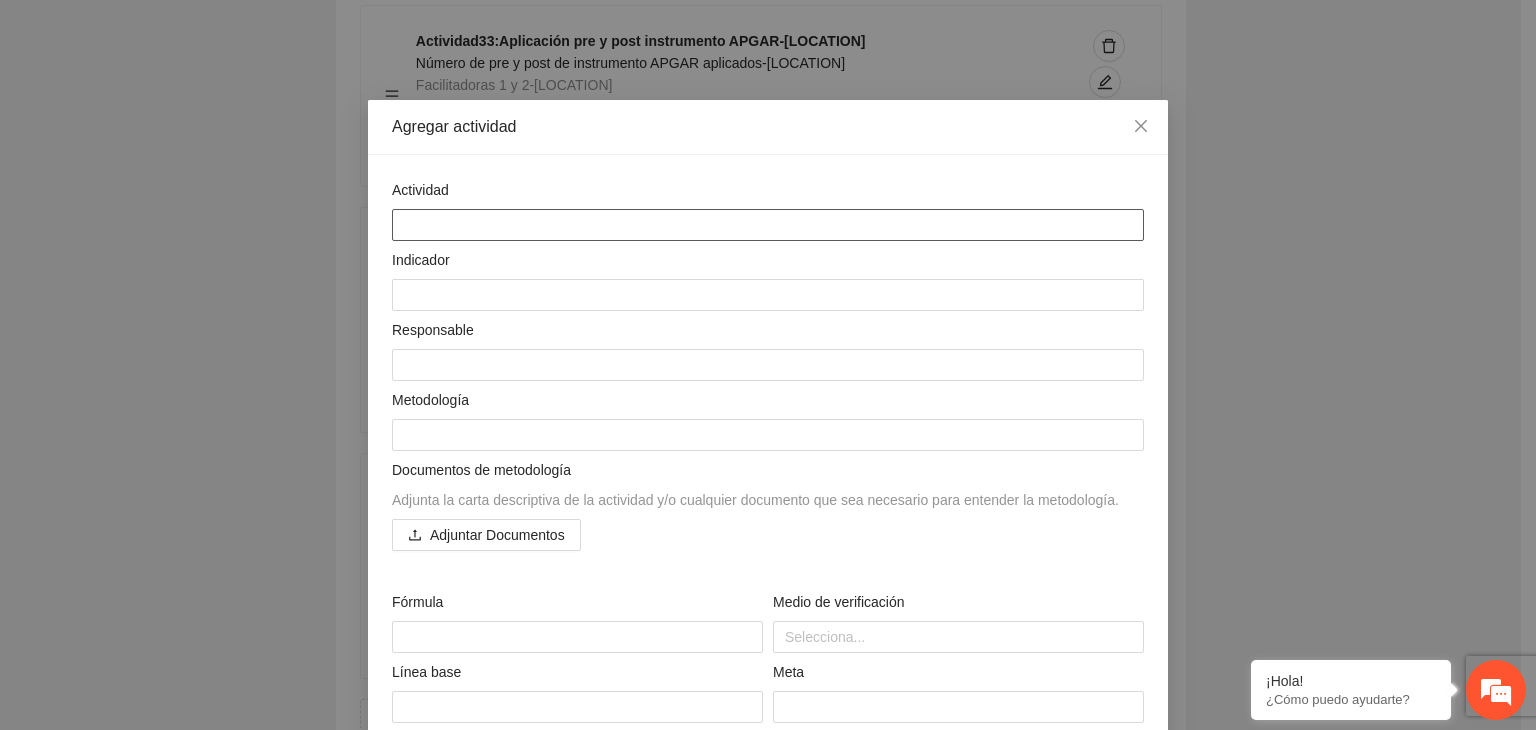 paste on "**********" 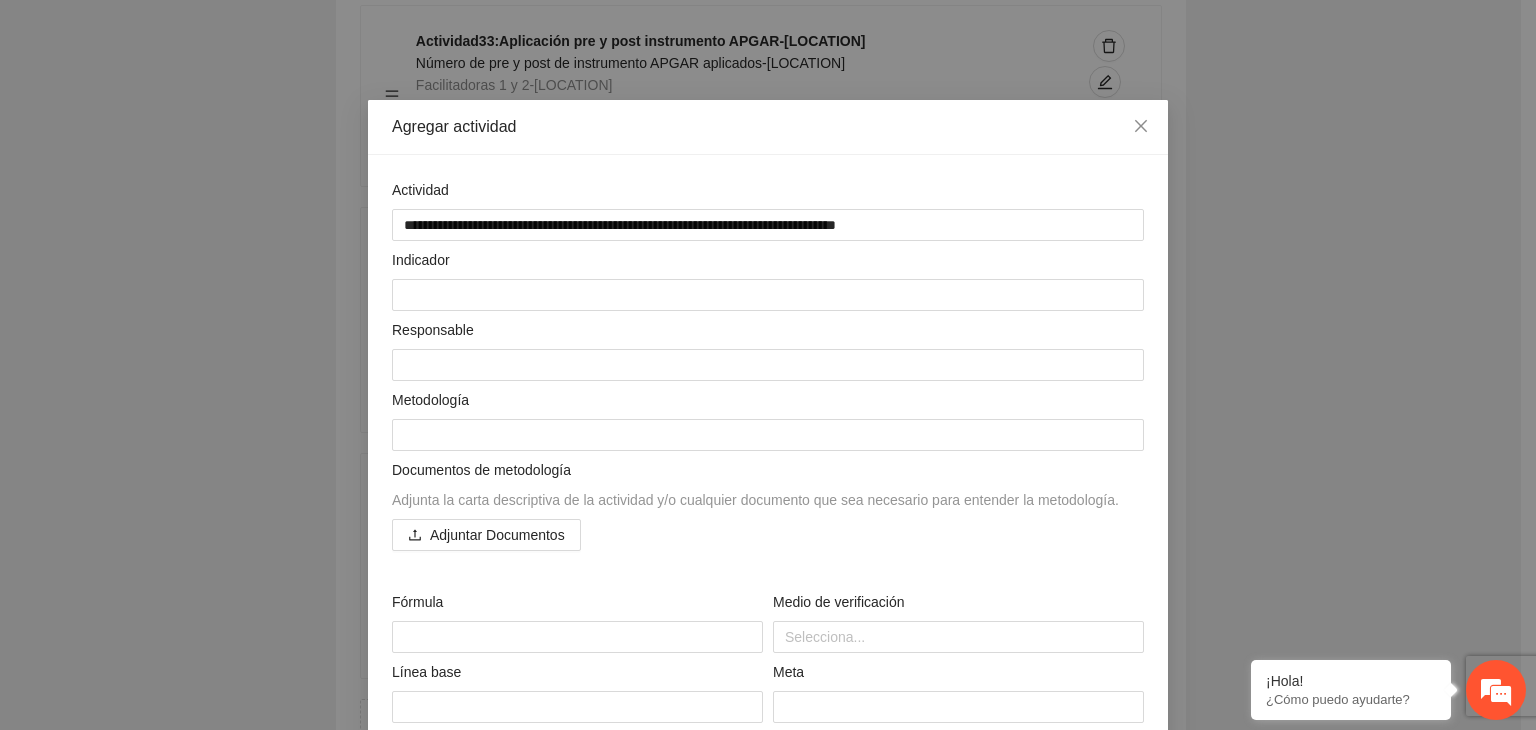 click on "**********" at bounding box center [768, 365] 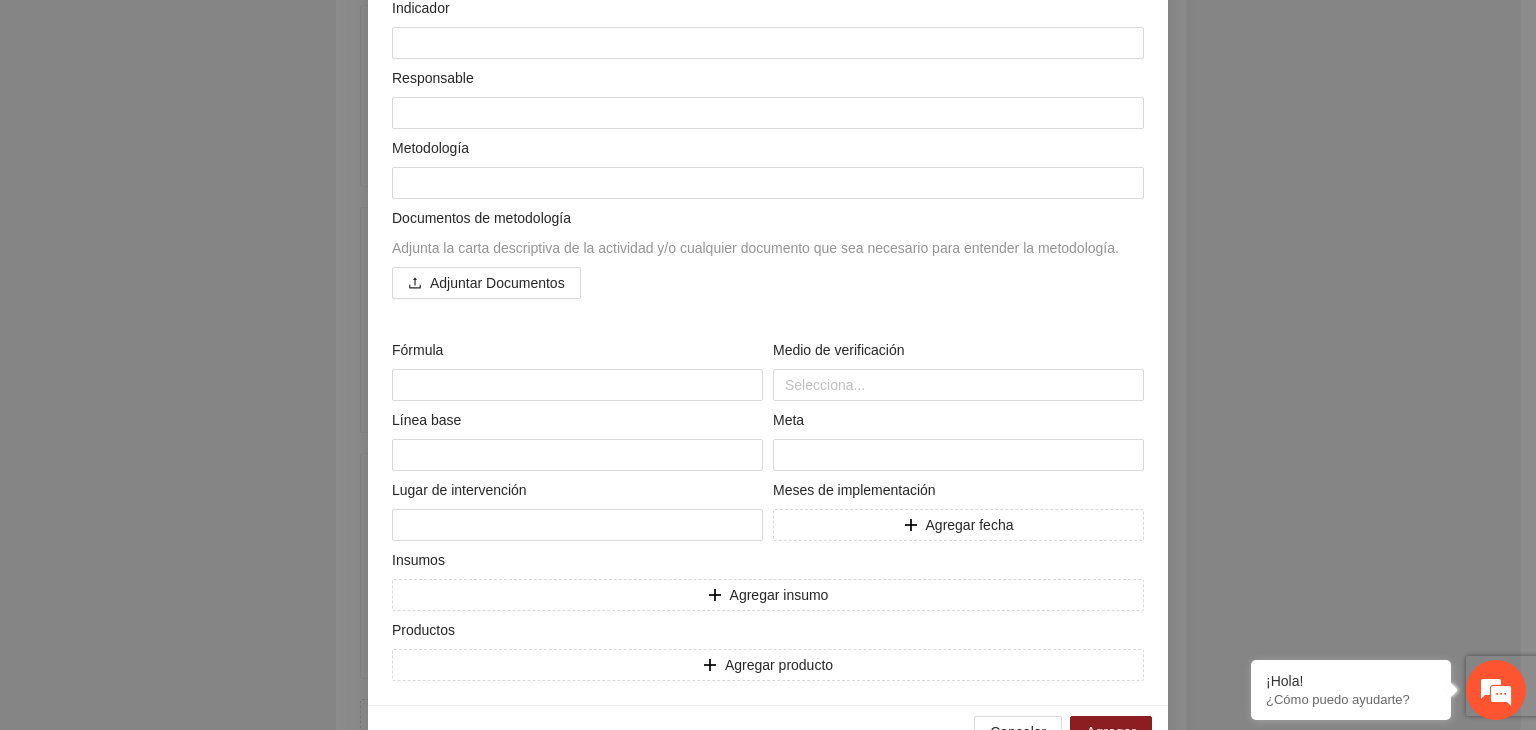 scroll, scrollTop: 304, scrollLeft: 0, axis: vertical 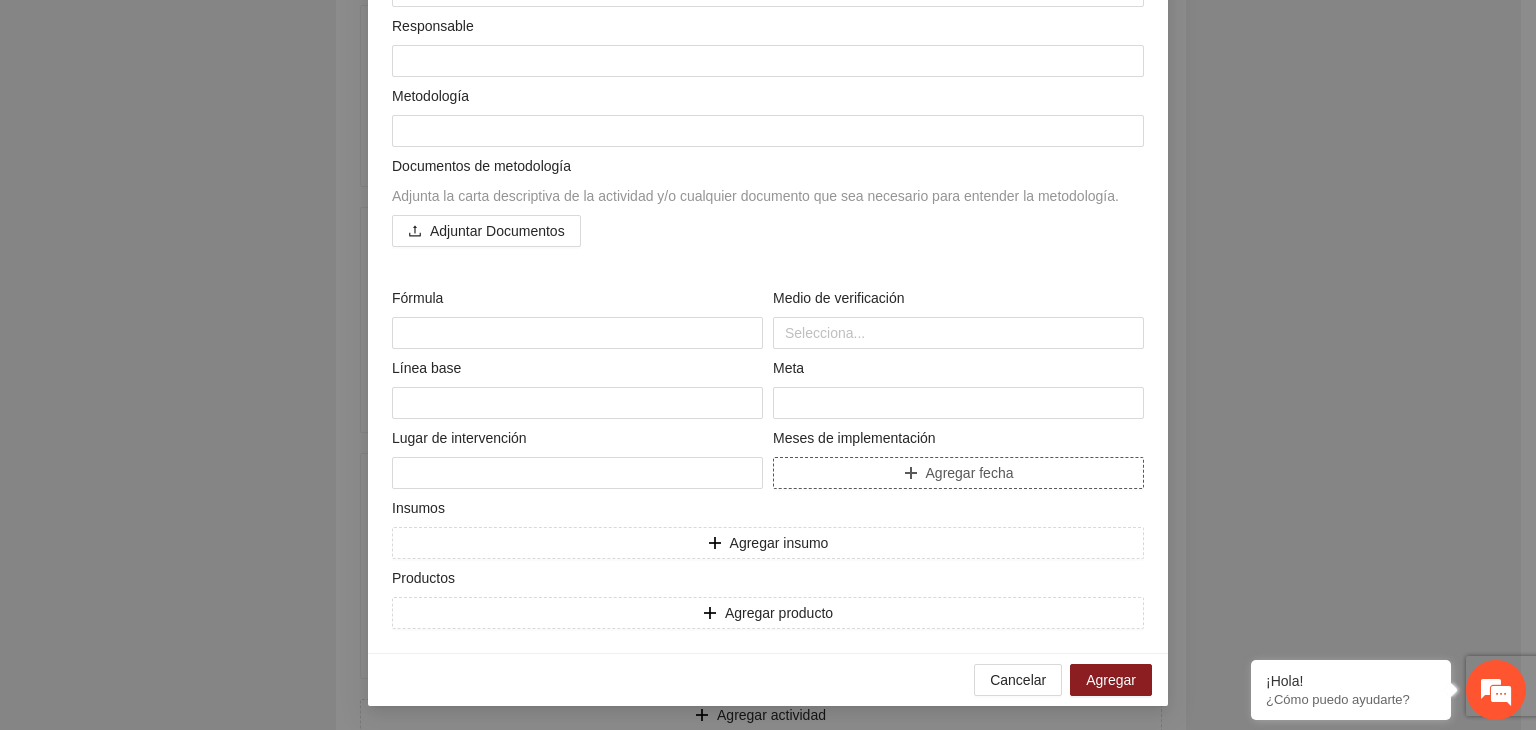 click on "Agregar fecha" at bounding box center (958, 473) 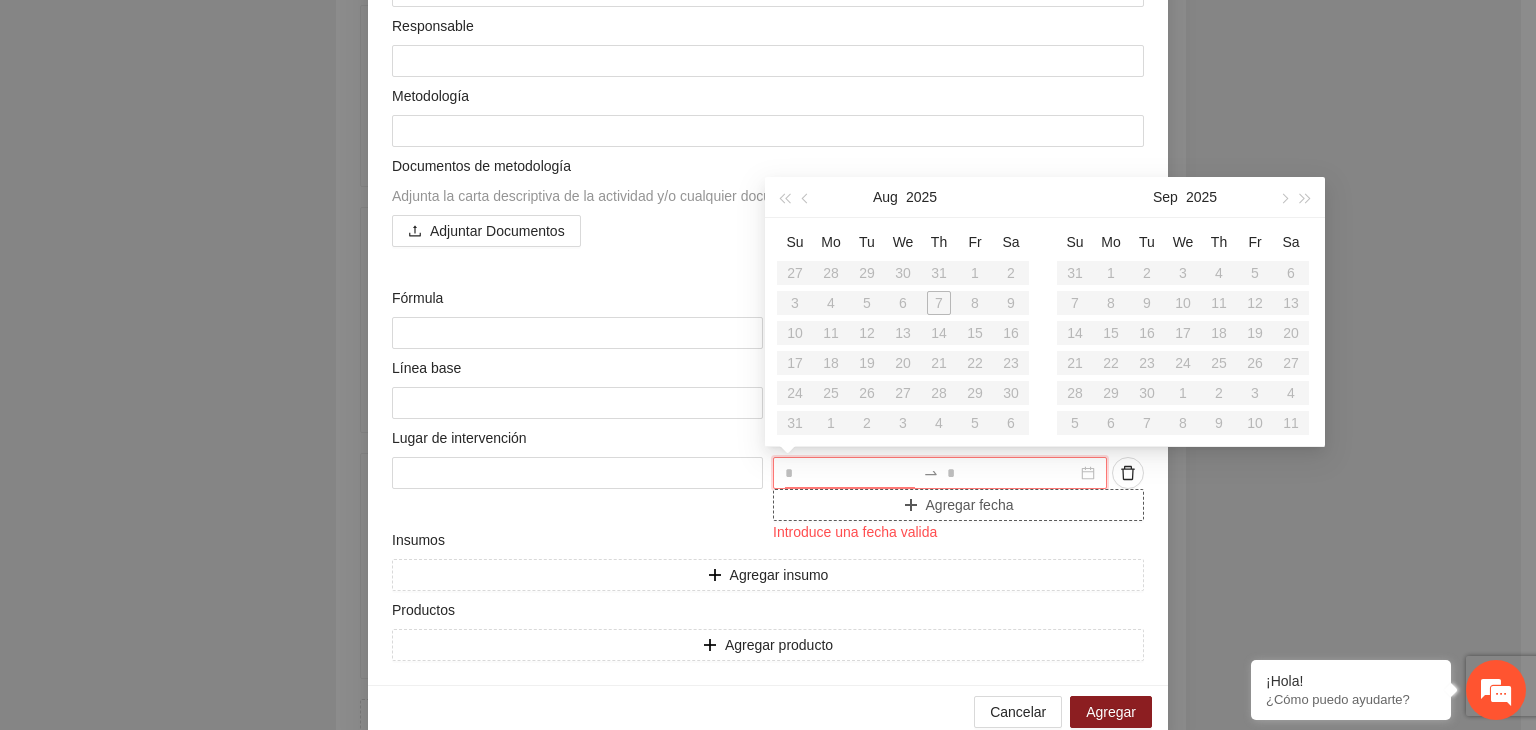 click at bounding box center [850, 473] 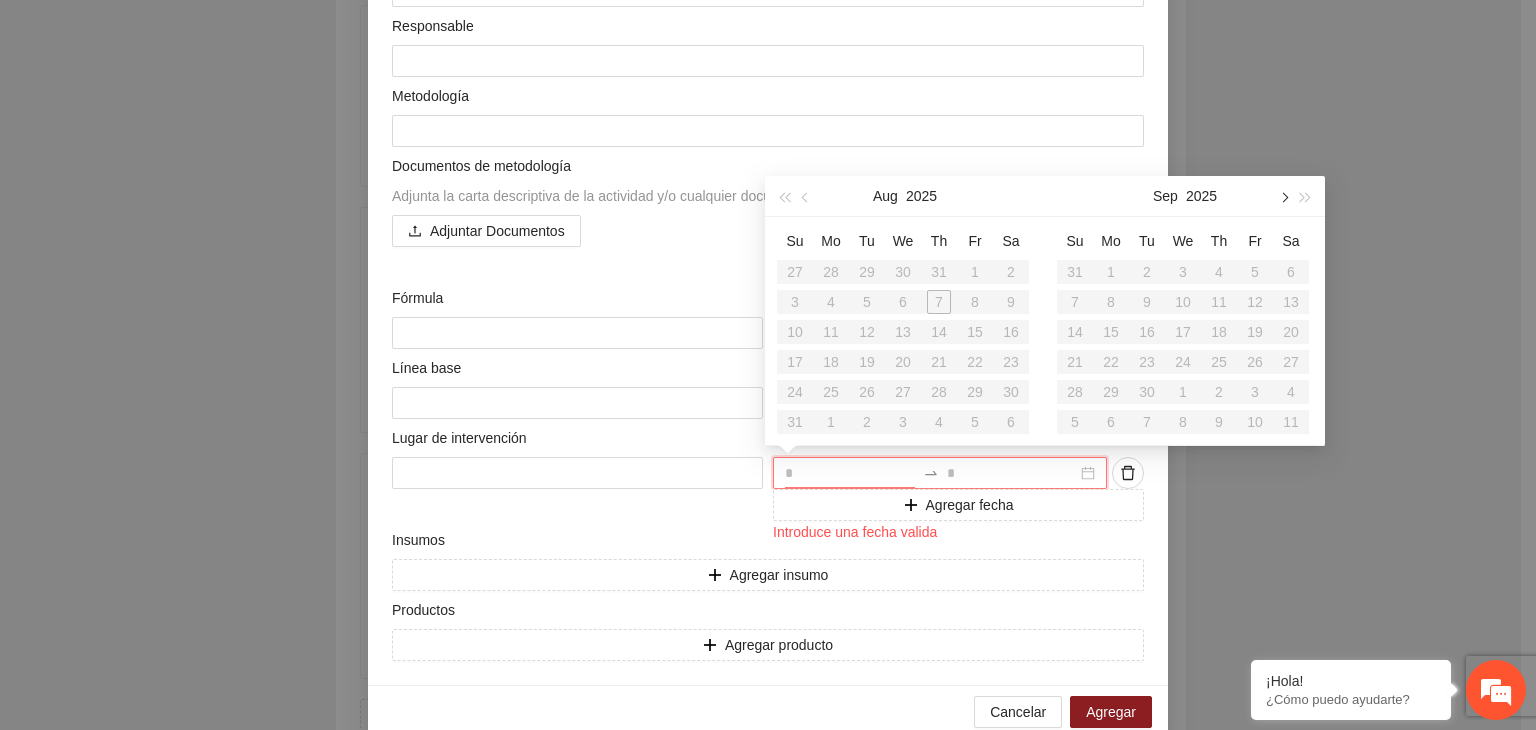 click at bounding box center (1283, 196) 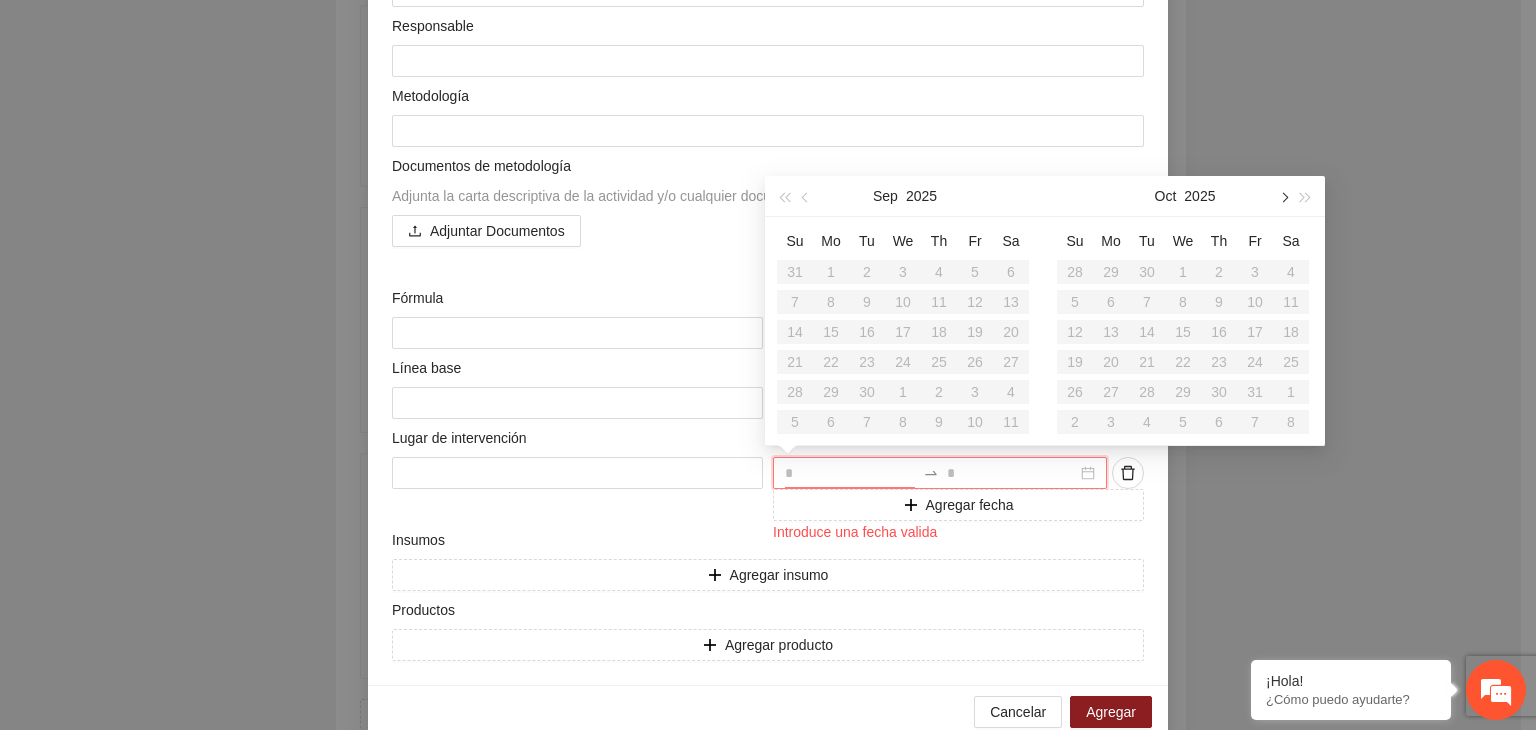 click at bounding box center (1283, 196) 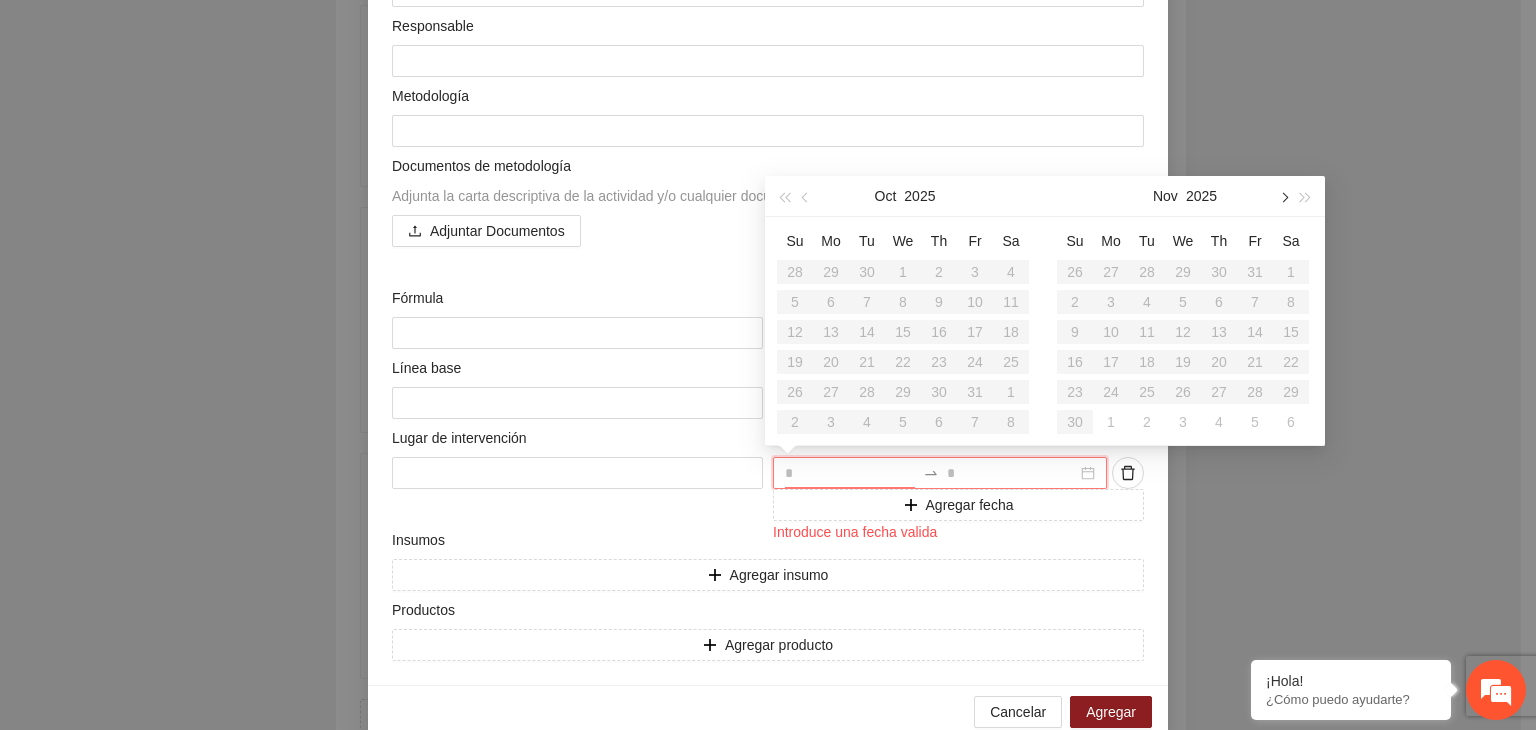 click at bounding box center [1283, 196] 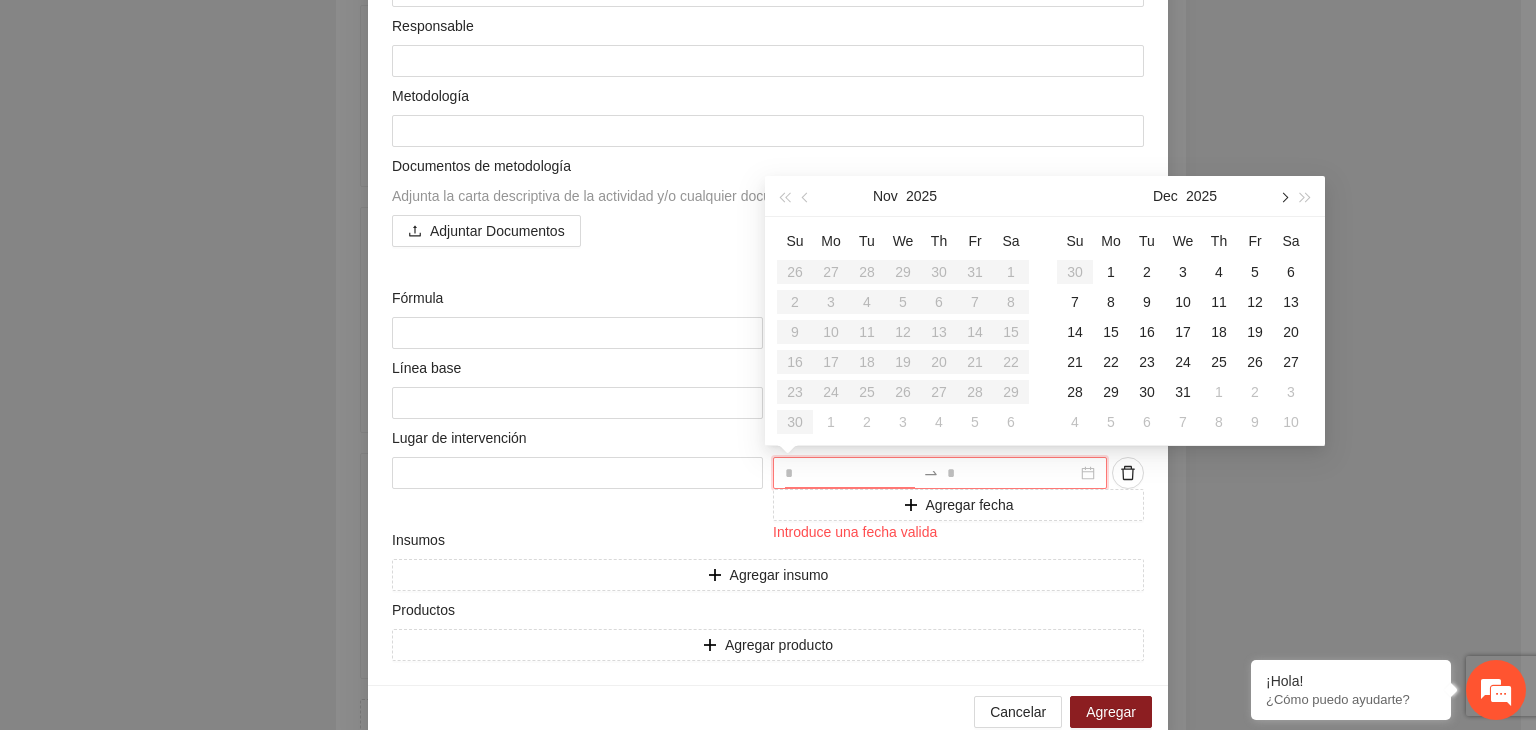 click at bounding box center (1283, 196) 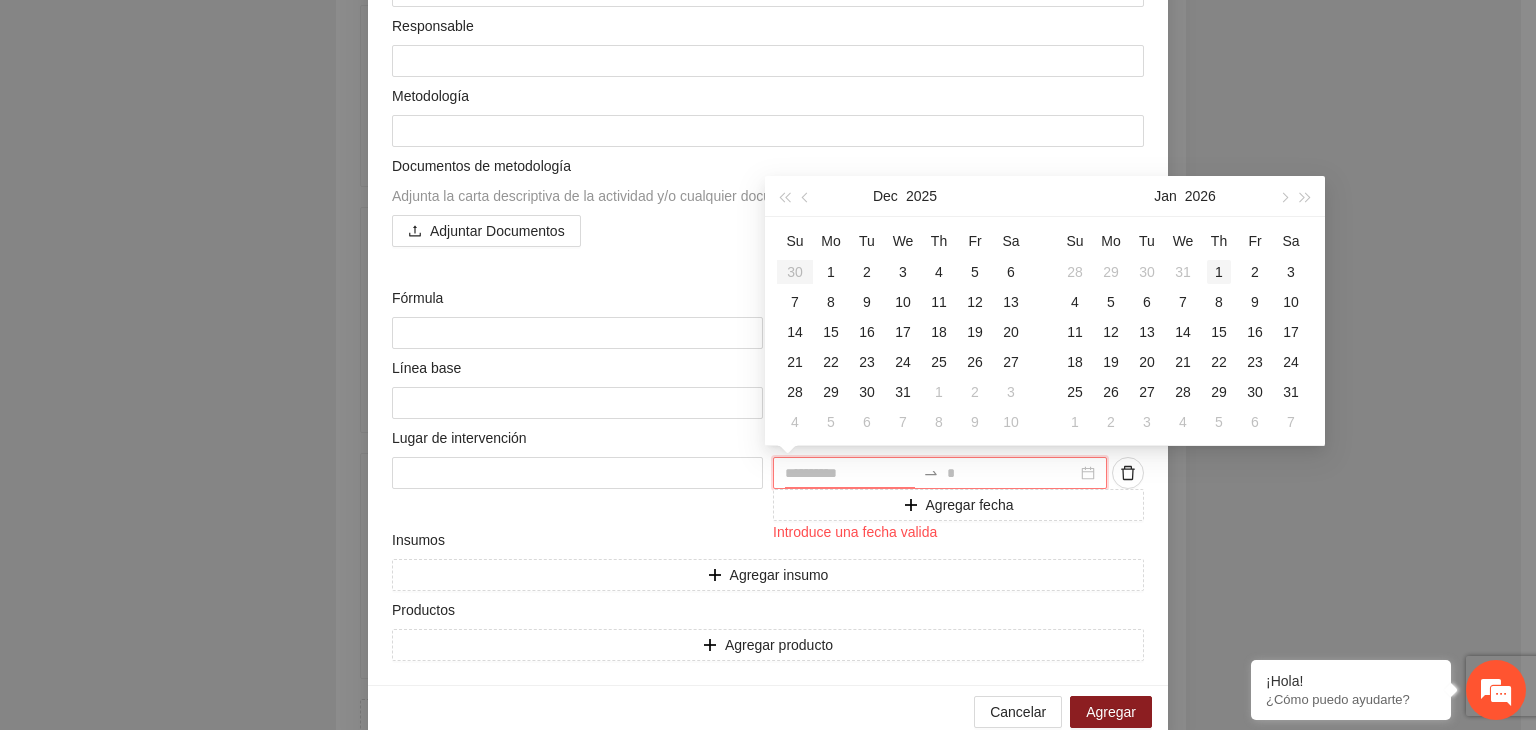 click on "1" at bounding box center [1219, 272] 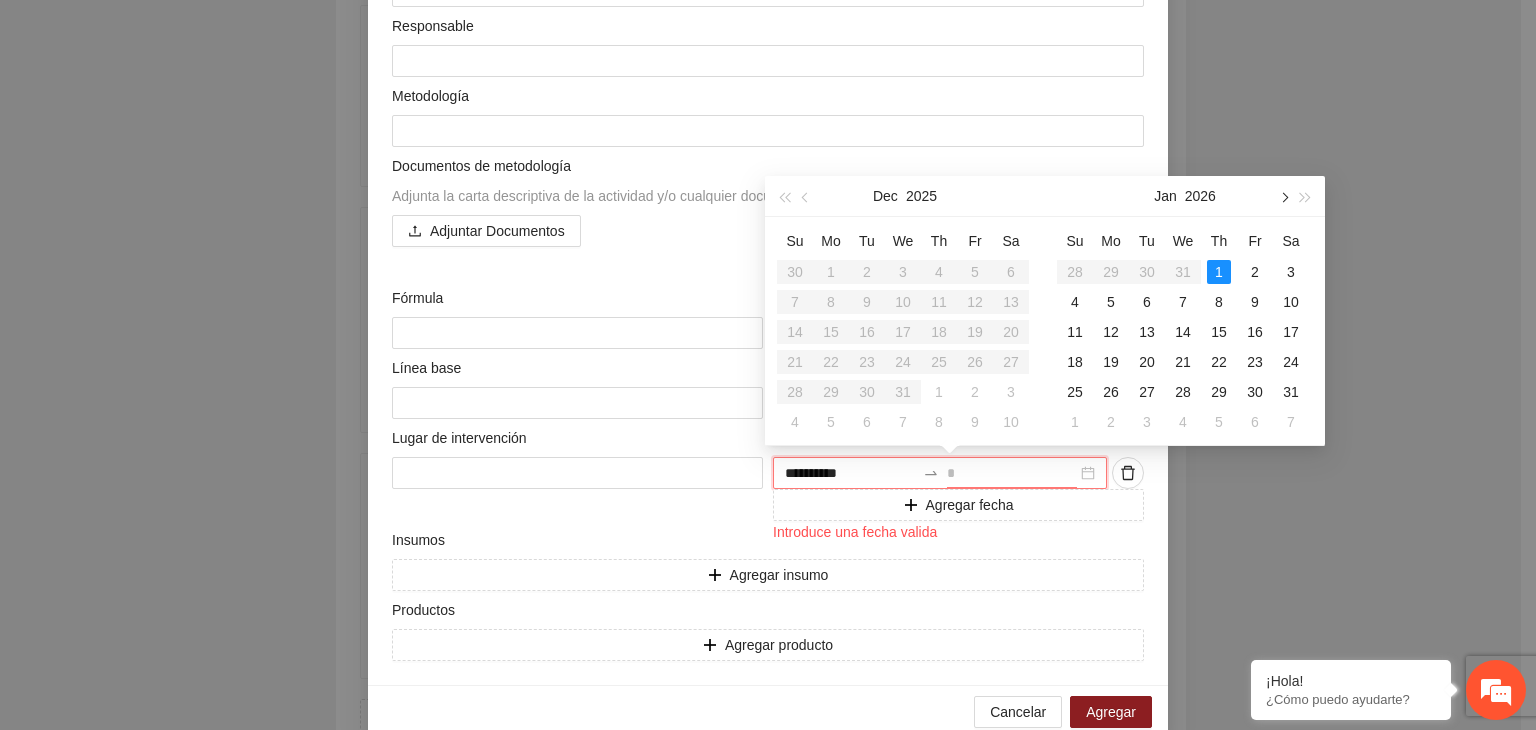 click at bounding box center [1283, 196] 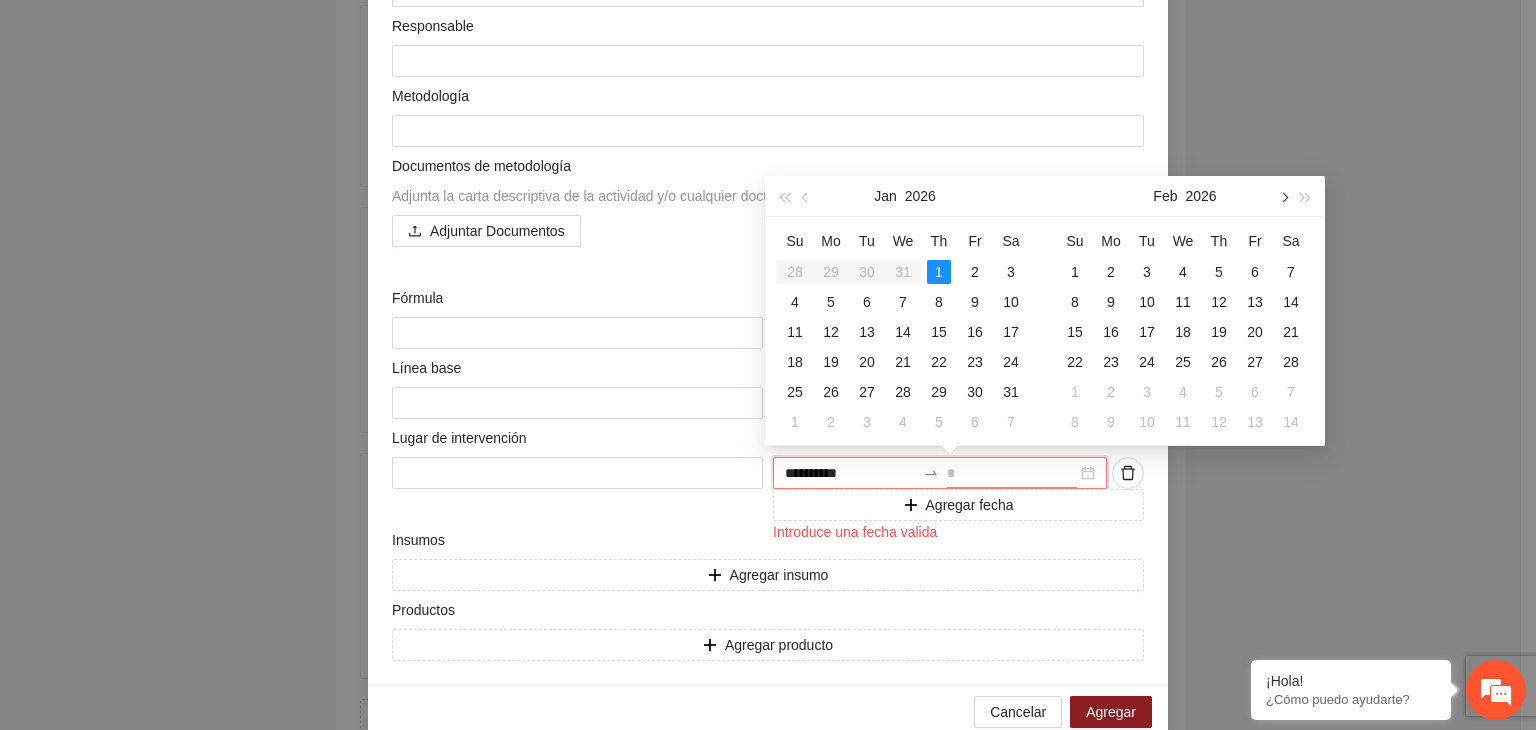 click at bounding box center [1283, 196] 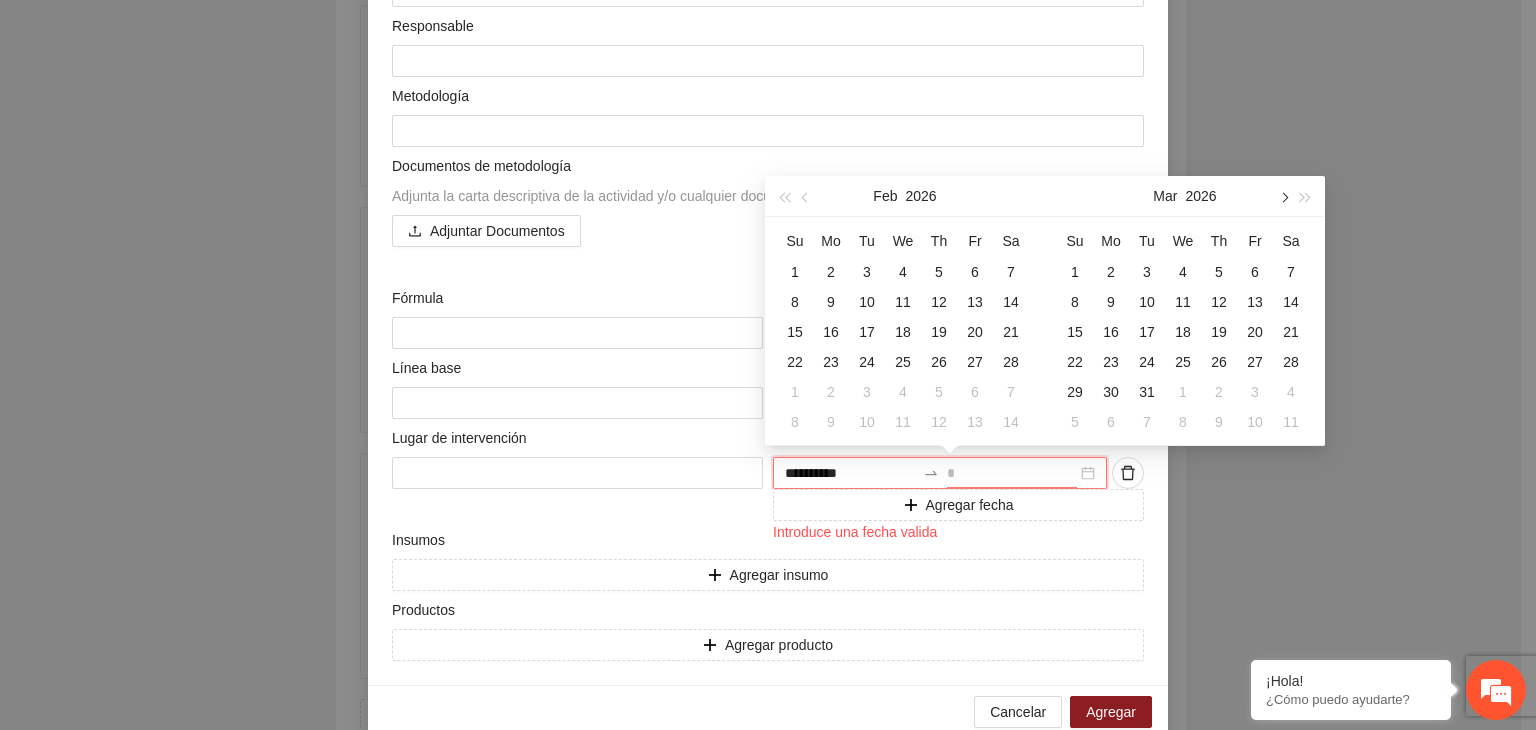 click at bounding box center (1283, 196) 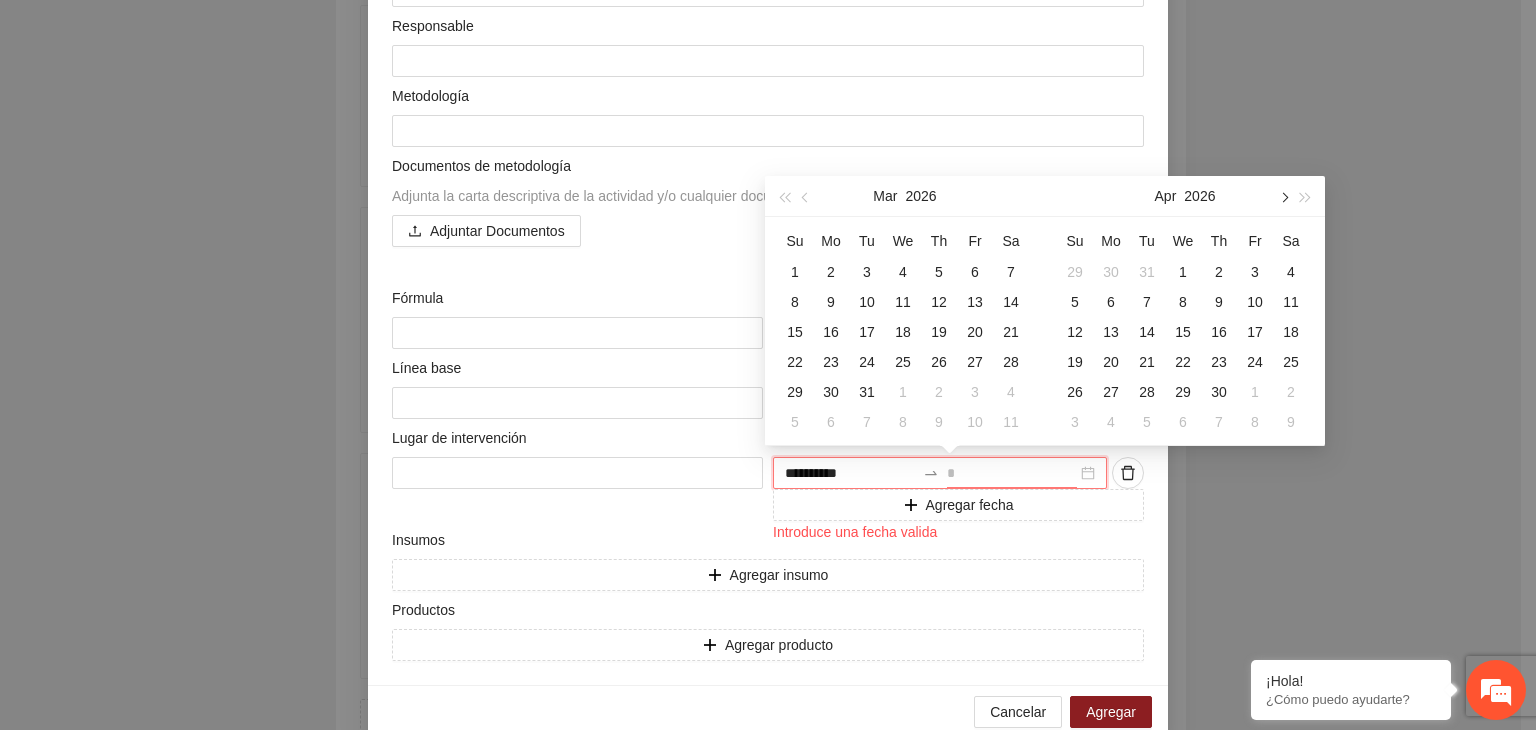 click at bounding box center (1283, 196) 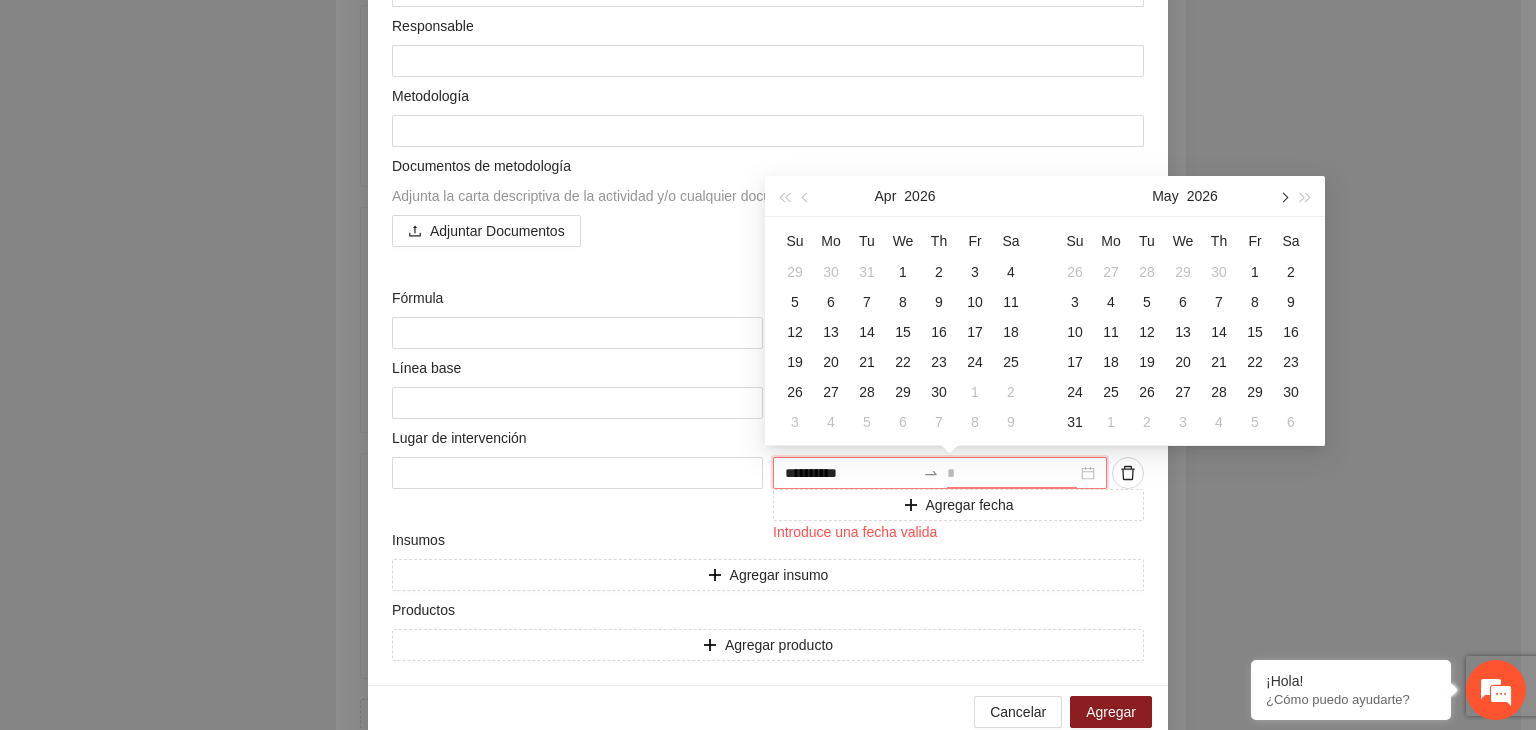 click at bounding box center [1283, 196] 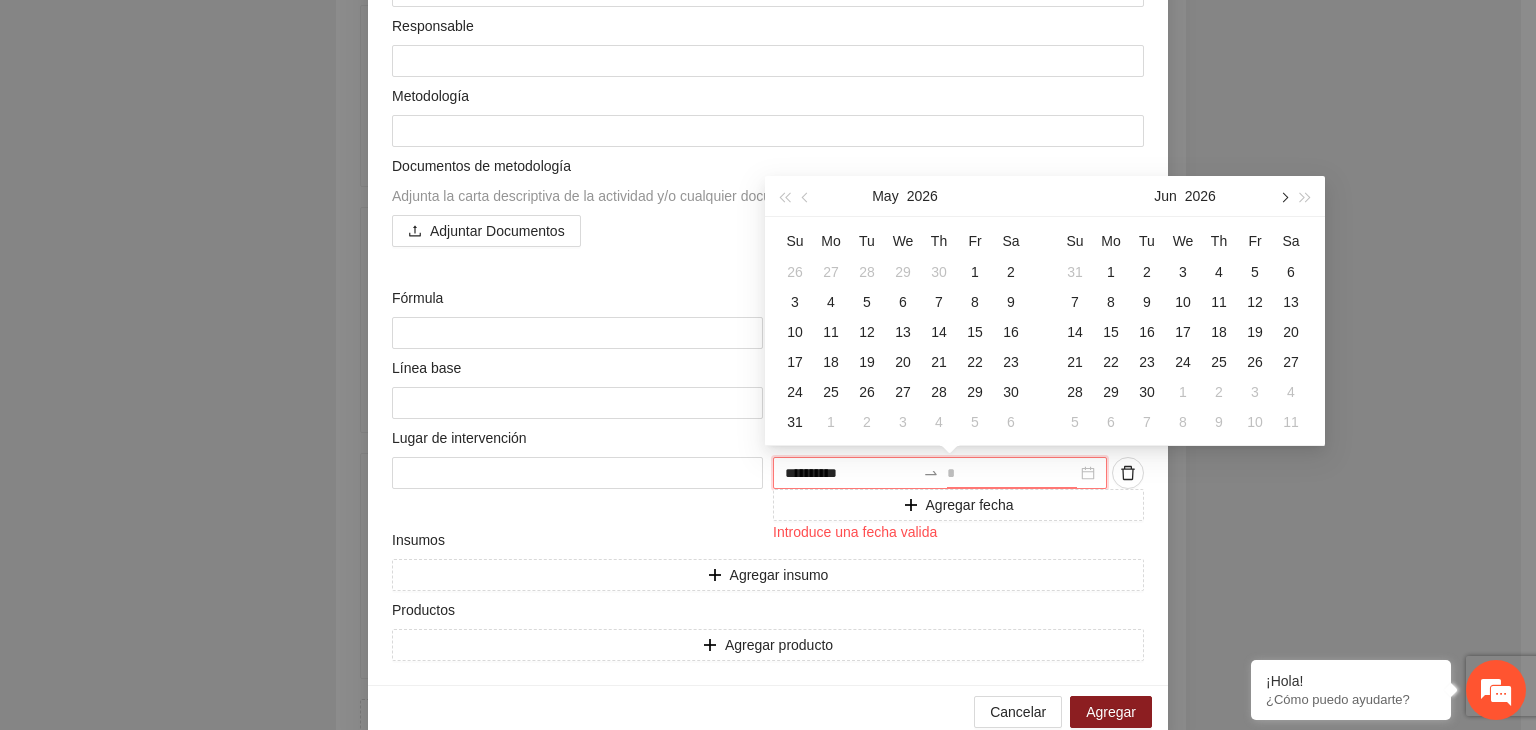 click at bounding box center [1283, 196] 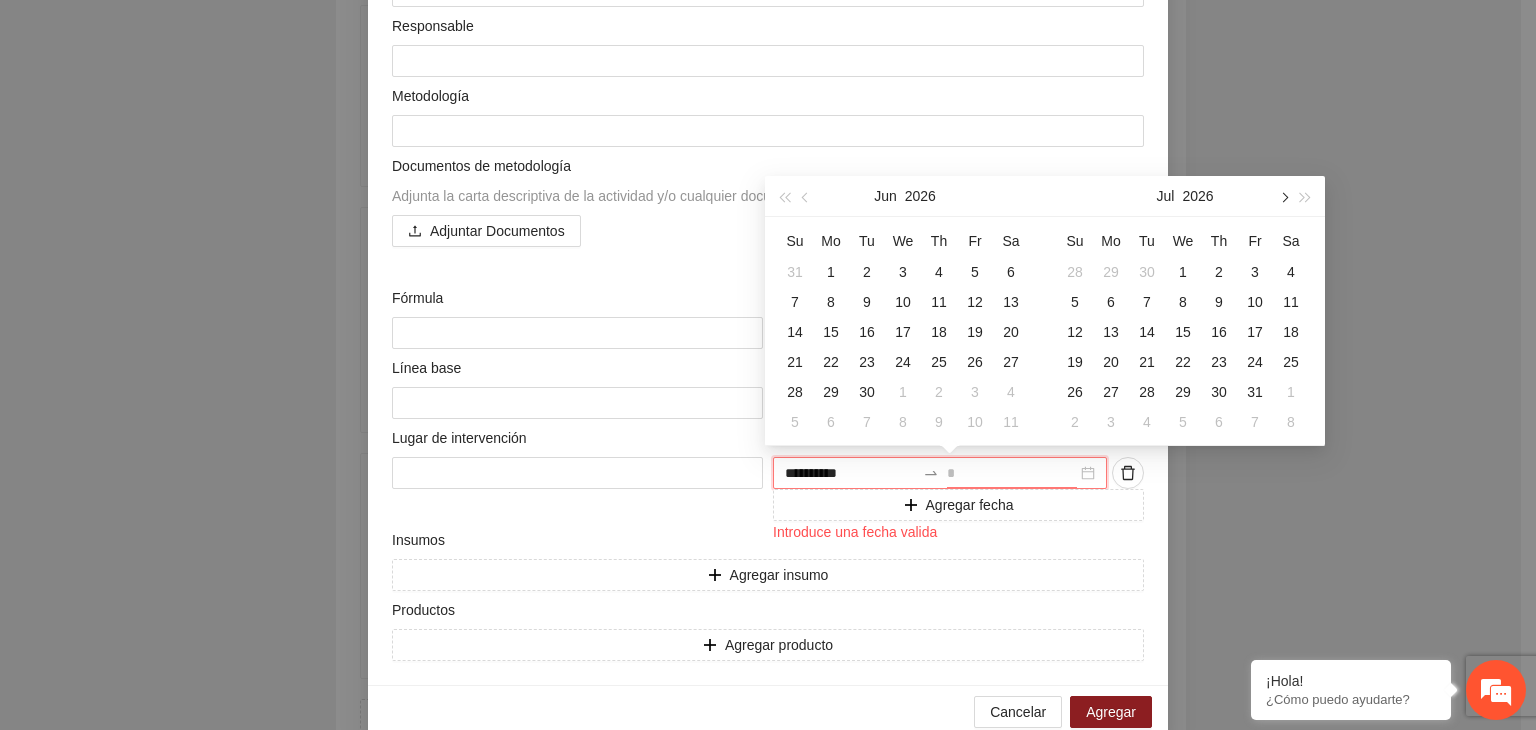 click at bounding box center [1283, 196] 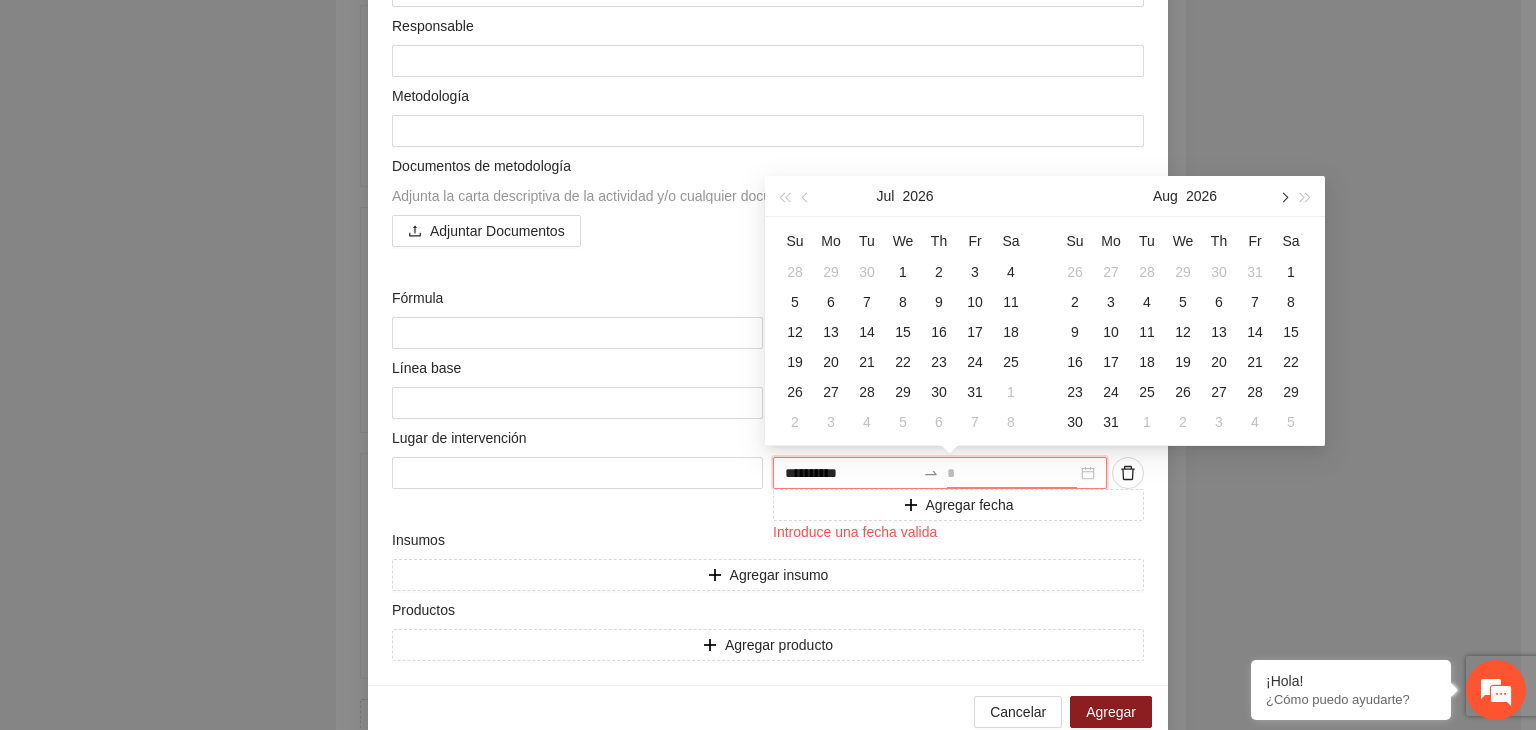 click at bounding box center [1283, 196] 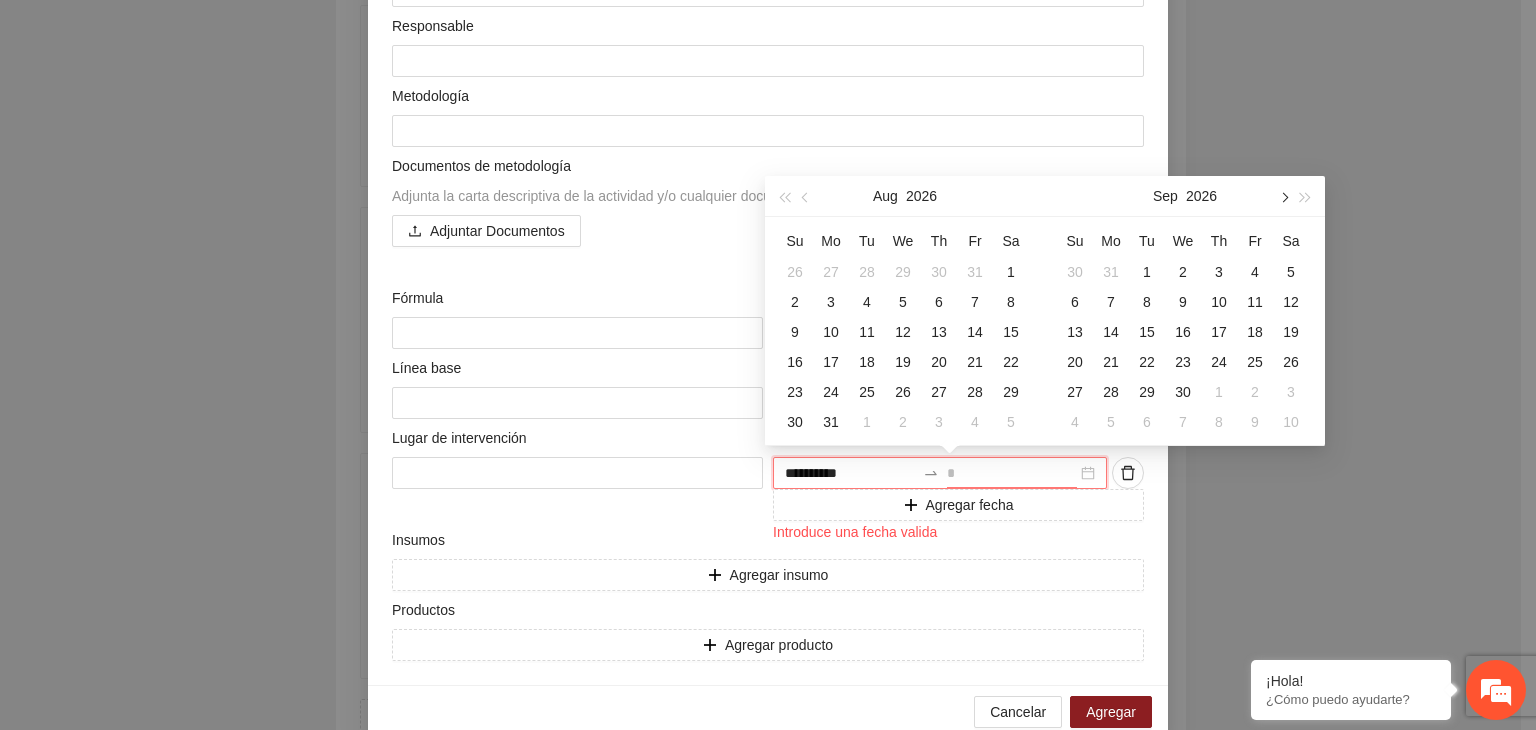 click at bounding box center [1283, 196] 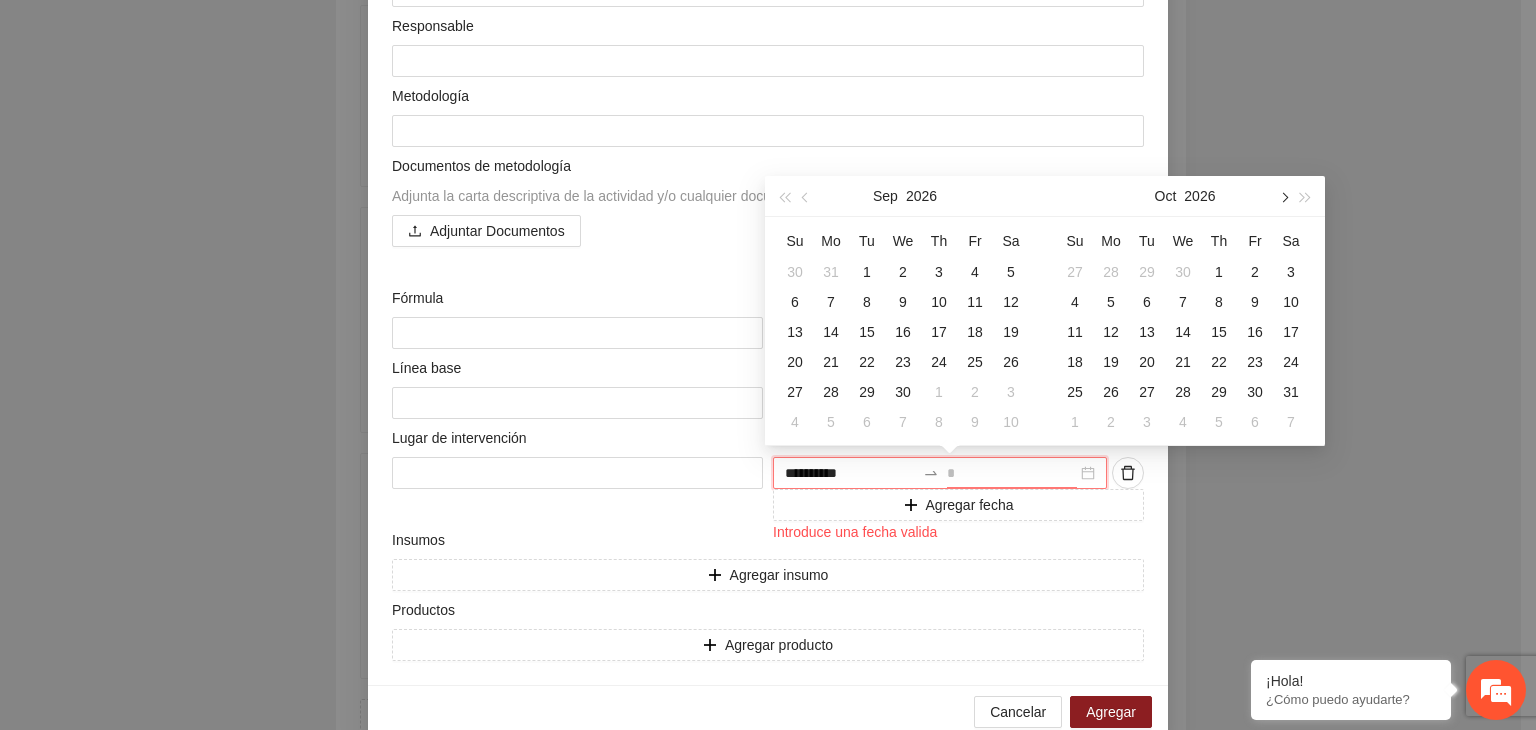 click at bounding box center (1283, 196) 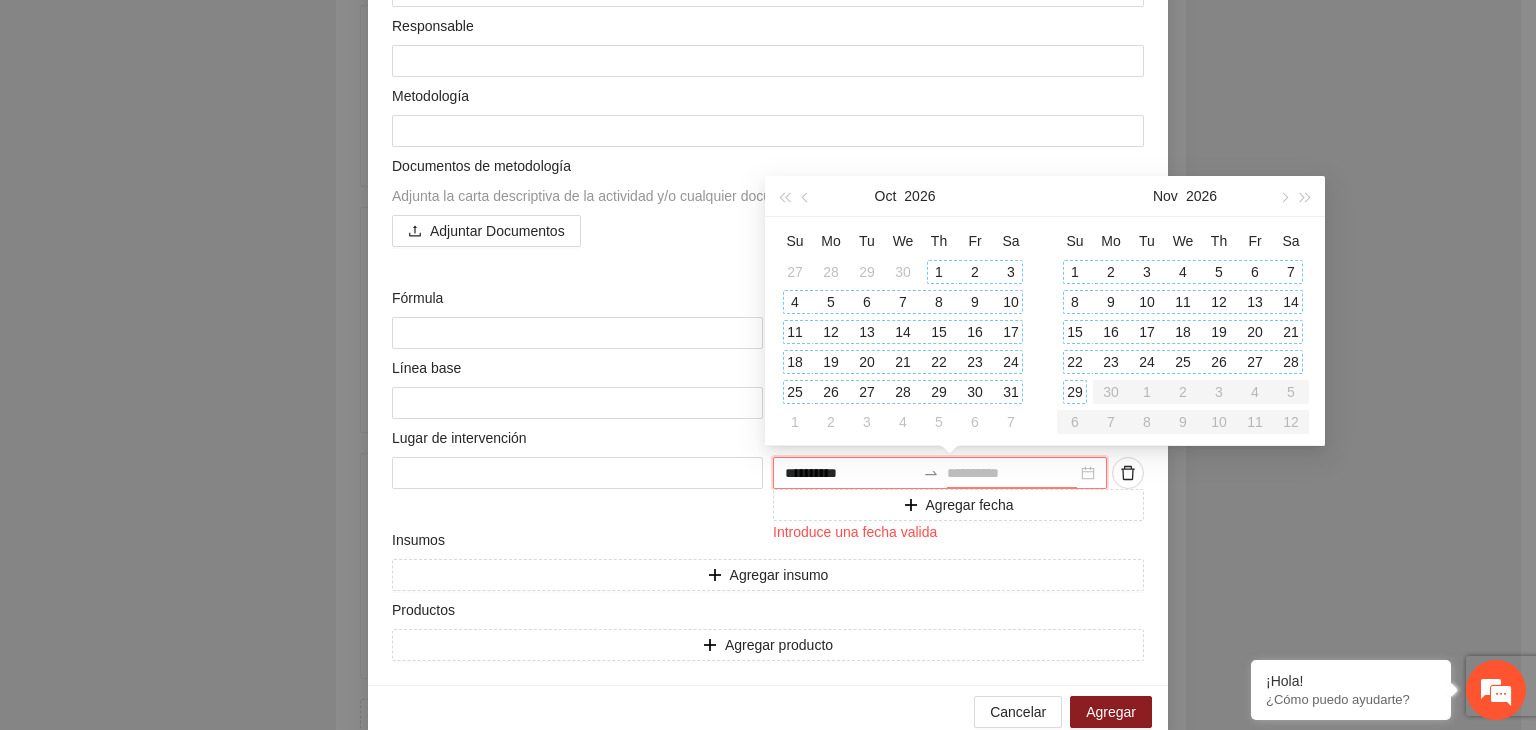 click on "29" at bounding box center [1075, 392] 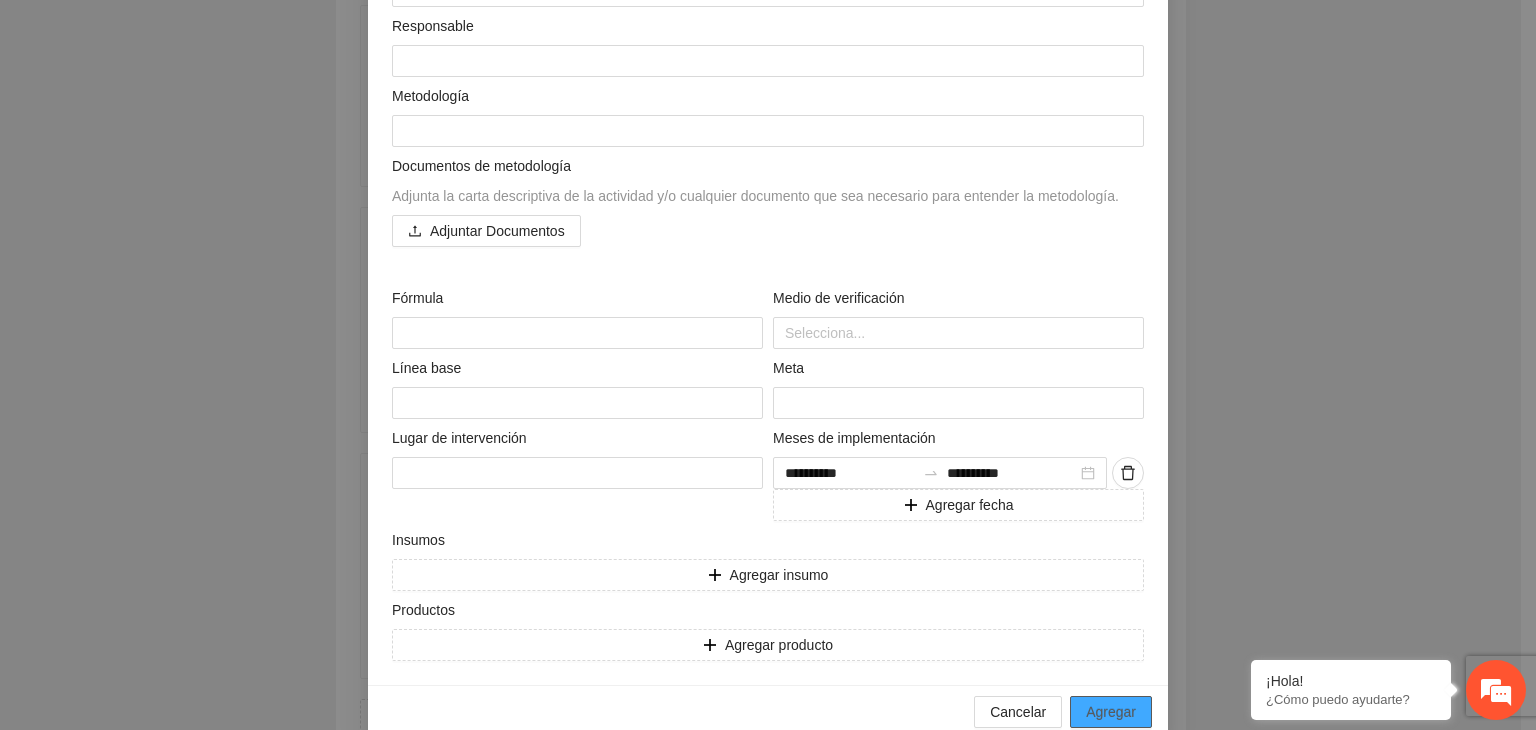 click on "Agregar" at bounding box center [1111, 712] 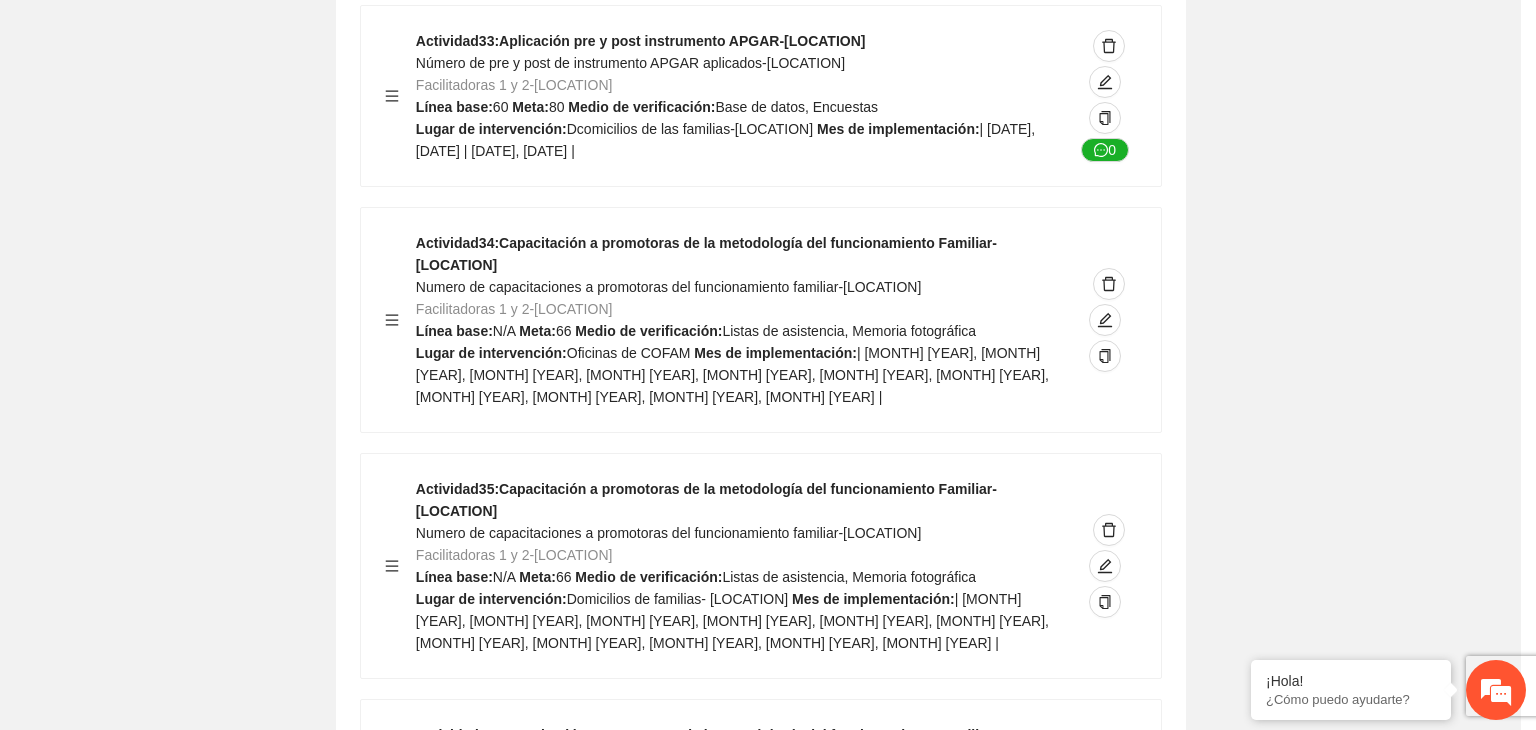 scroll, scrollTop: 16620, scrollLeft: 0, axis: vertical 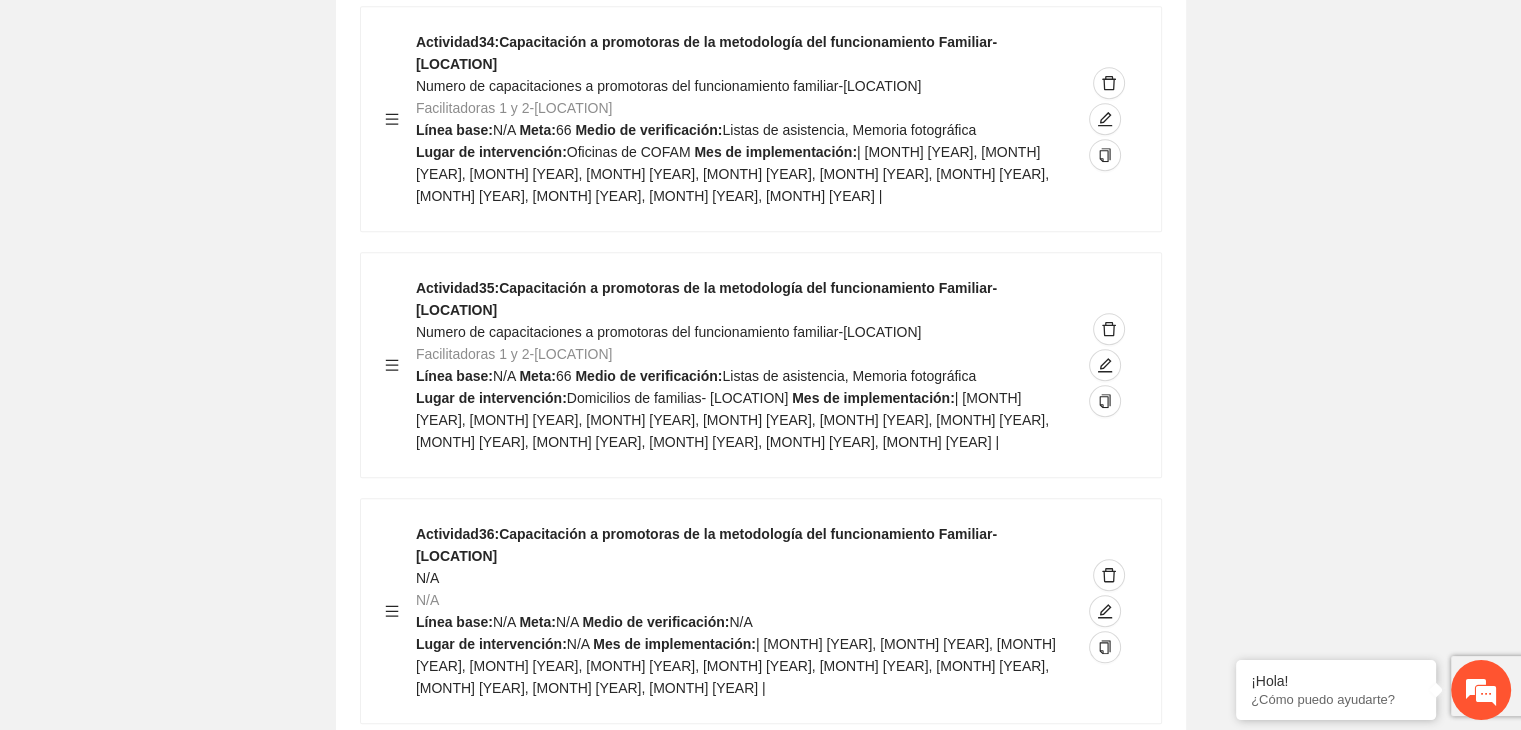 click on "Guardar Objetivo de desarrollo      Exportar Contribuir a la disminución de incidencia en violencia familiar en las zonas de [LOCATION], [LOCATION] y [LOCATION] del Municipio  de [LOCATION]. Indicadores Indicador  1 :  Violencia familiar disminuyendo en un 5% en [LOCATION] Número de carpetas de investigación de Violencia familiar  disminuyendo en un 5% en [LOCATION] Metodología:  Se solicita información al Observatorio Ciudadano de FICOSEC sobre el número de carpetas de violencia familiar en las colonias de intervención Línea base:  29   Meta:  25   Fórmula:  Suma de carpetas de investigación de violencia familiar disminuyendo  en un 5% en [LOCATION]   Medio de verificación:  Reporte/Informe 0 Indicador  2 :  Violencia familiar disminuyendo en un 5% en [LOCATION] Número de carpetas de investigación de Violencia familiar  disminuyendo en un 5% en [LOCATION] Metodología:  Línea base:  63   Meta:  56   Fórmula:    Medio de verificación:  Reporte/Informe 0 3 :" at bounding box center [760, -7451] 